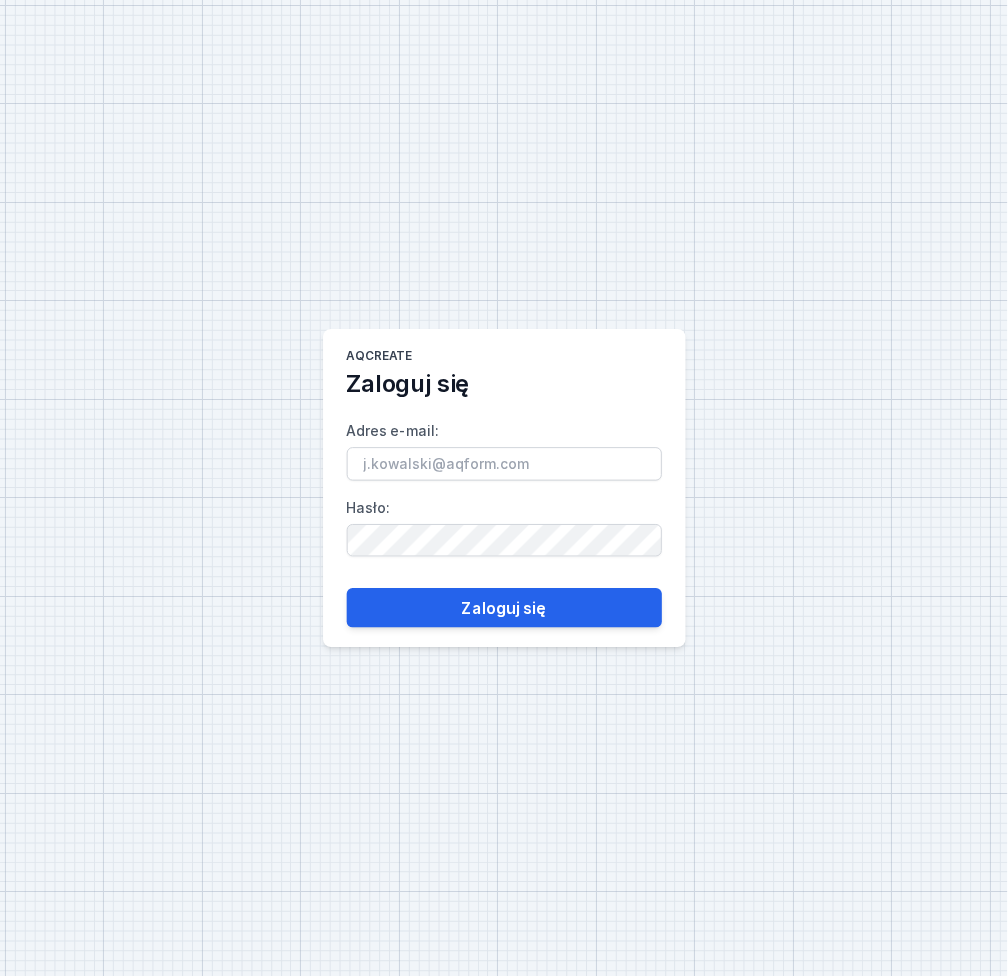 scroll, scrollTop: 0, scrollLeft: 0, axis: both 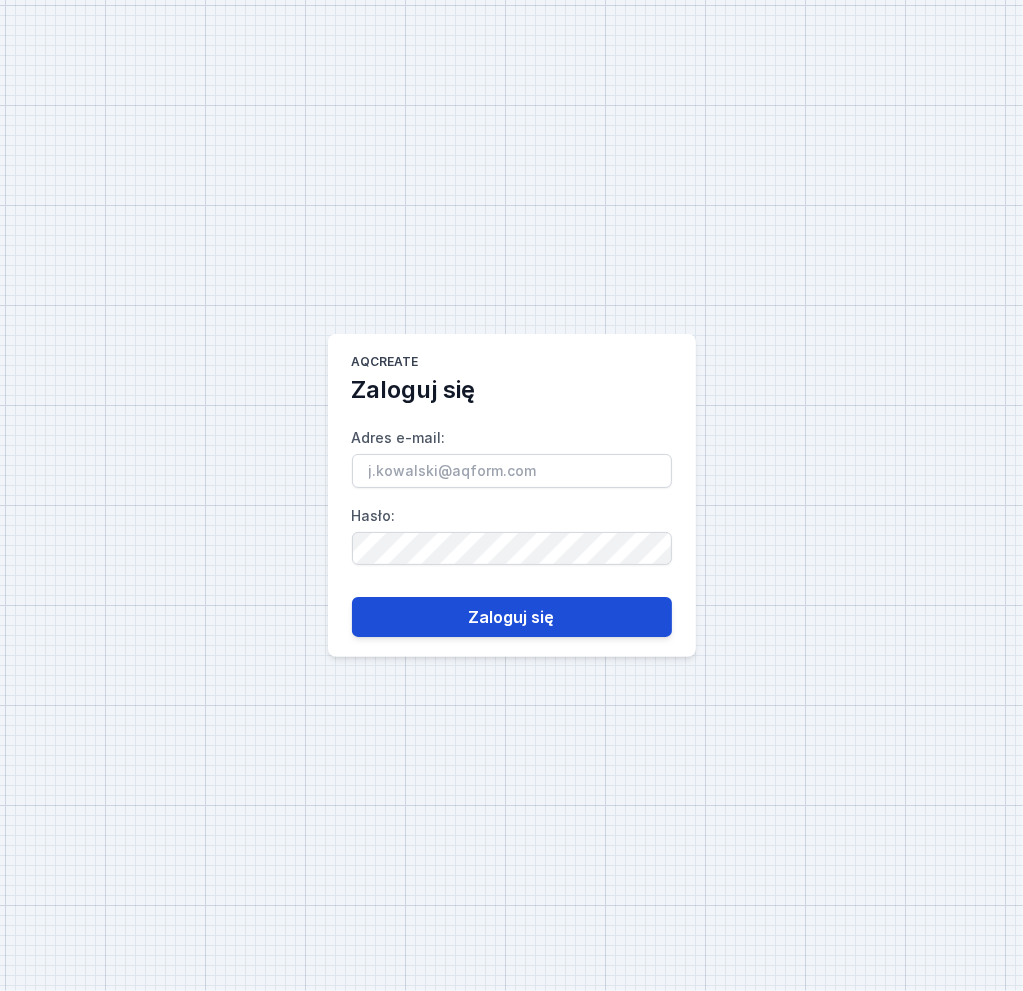 type on "zamowienia@[EMAIL]" 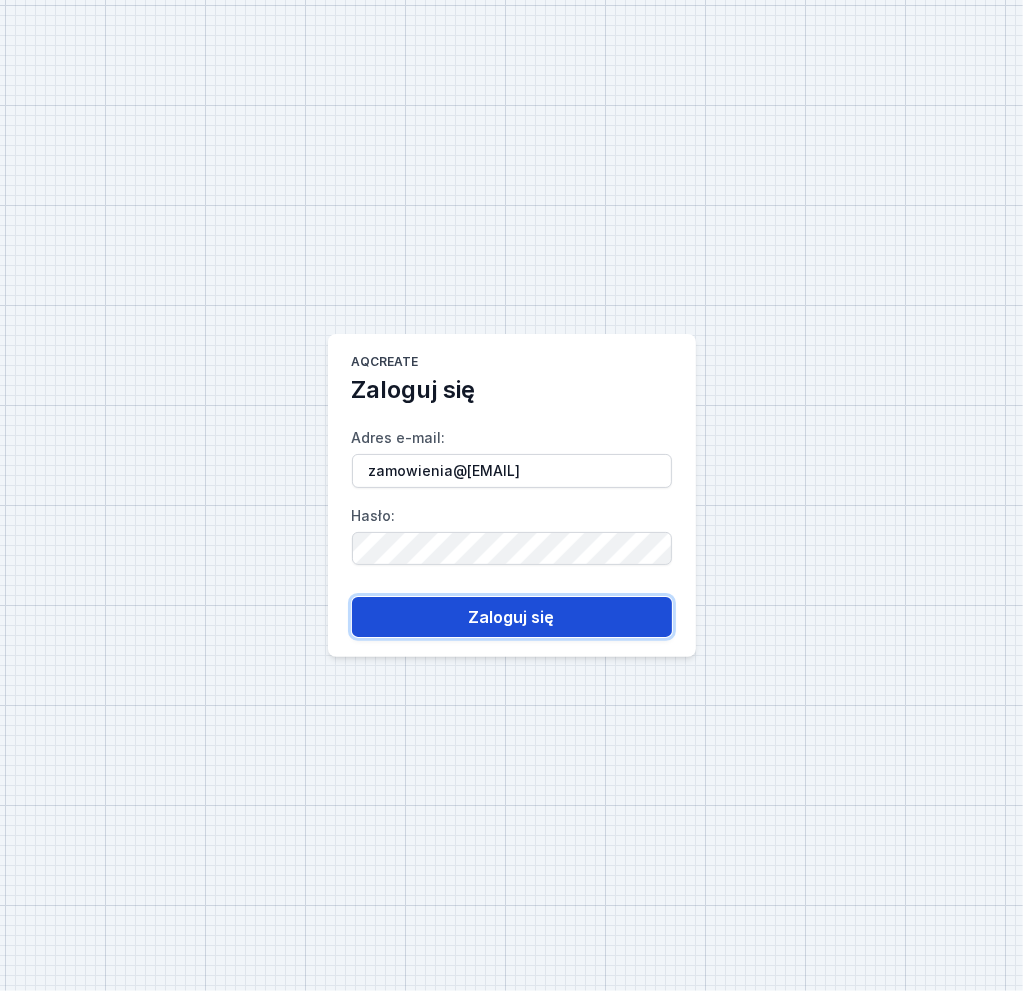 click on "Zaloguj się" at bounding box center [512, 617] 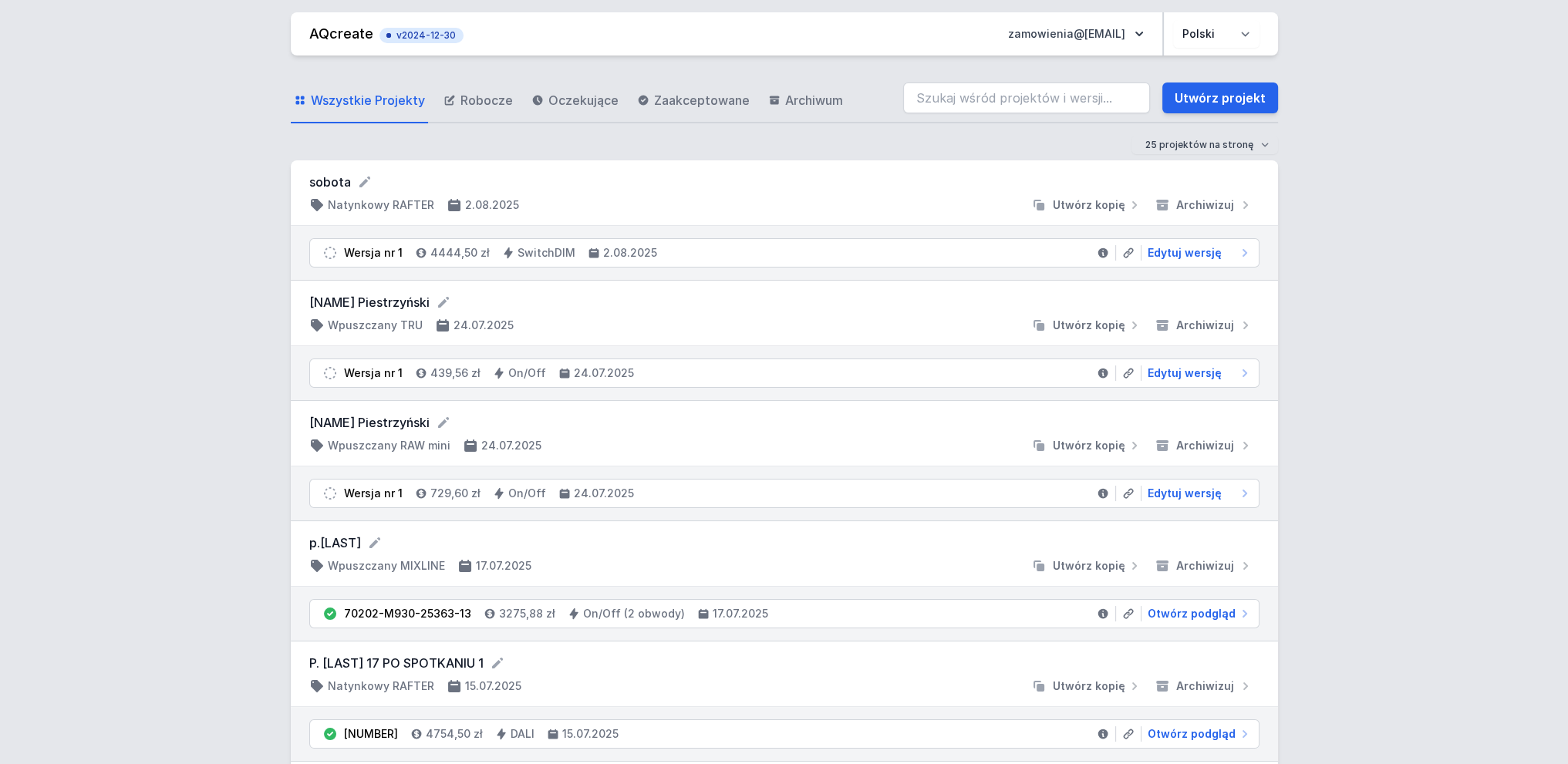 click on "AQcreate v2024-12-30 zamowienia@example.com Polski English Wszystkie Projekty Robocze Oczekujące Zaakceptowane Archiwum Utwórz projekt 25 projektów na stronę 50 projektów na stronę 100 projektów na stronę sobota Natynkowy RAFTER 2.08.2025 Utwórz kopię Archiwizuj Wersja nr 1 4444,50 zł SwitchDIM 2.08.2025 Edytuj wersję [FIRST] [LAST] Wpuszczany TRU 24.07.2025 Utwórz kopię Archiwizuj Wersja nr 1 439,56 zł On/Off 24.07.2025 Edytuj wersję [FIRST] [LAST] Wpuszczany RAW mini 24.07.2025 Utwórz kopię Archiwizuj Wersja nr 1 729,60 zł On/Off 24.07.2025 Edytuj wersję p. [LAST] Wpuszczany MIXLINE 17.07.2025 Utwórz kopię Archiwizuj 70202-M930-25363-13 3275,88 zł On/Off (2 obwody) 17.07.2025 Otwórz podgląd P. [LAST] 17 PO SPOTKANIU 1 Natynkowy RAFTER 15.07.2025 Utwórz kopię Archiwizuj 71114-M930-25314-12 4754,50 zł DALI 15.07.2025 Otwórz podgląd P. [LAST] 13 PO SPOTKANIU 1 Wpuszczany RAFTER 15.07.2025 Utwórz kopię Archiwizuj 71113-M930-25313-12 4734,50 zł DALI 1" at bounding box center [784, 1623] 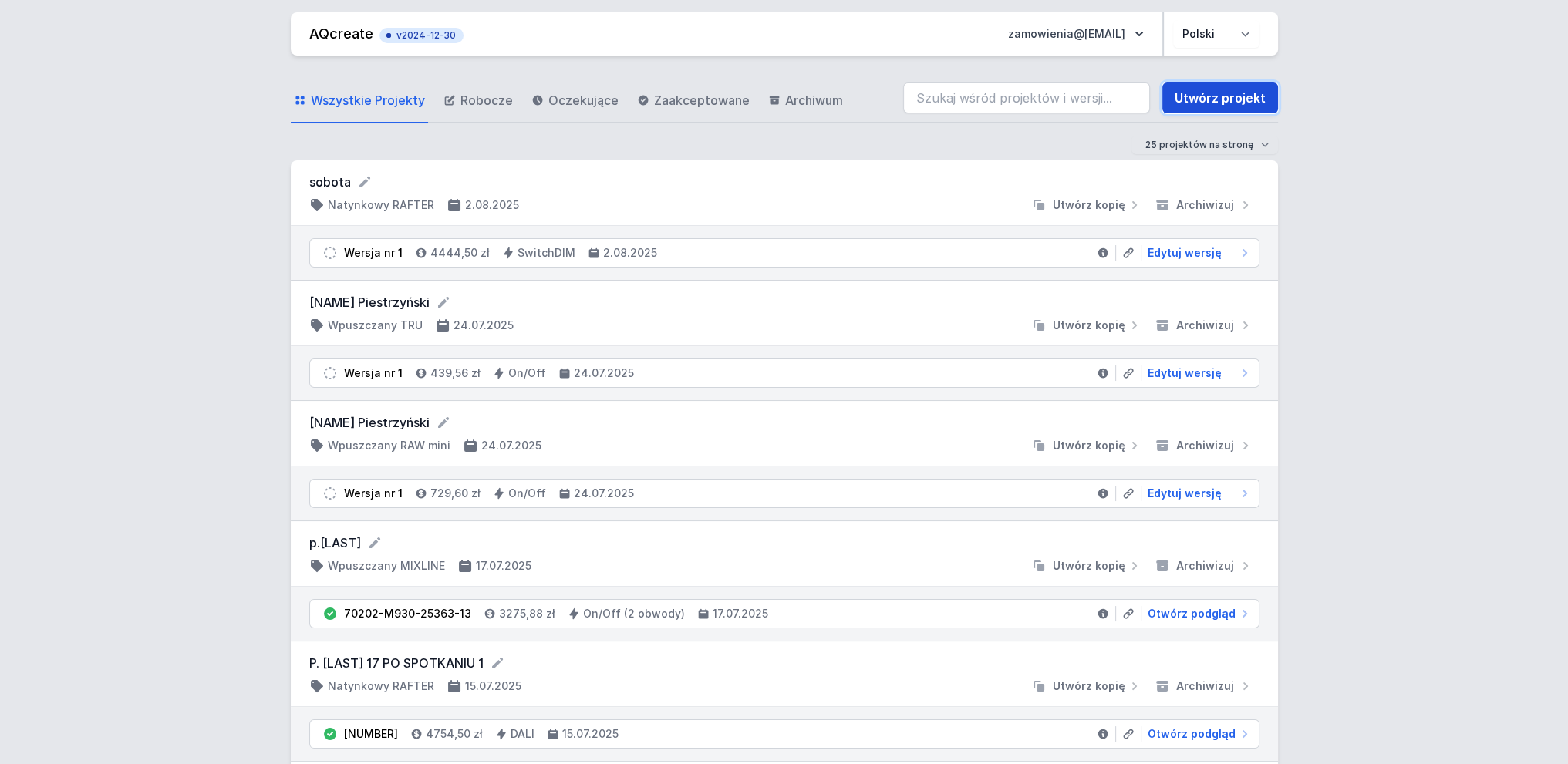 click on "Utwórz projekt" at bounding box center (1220, 98) 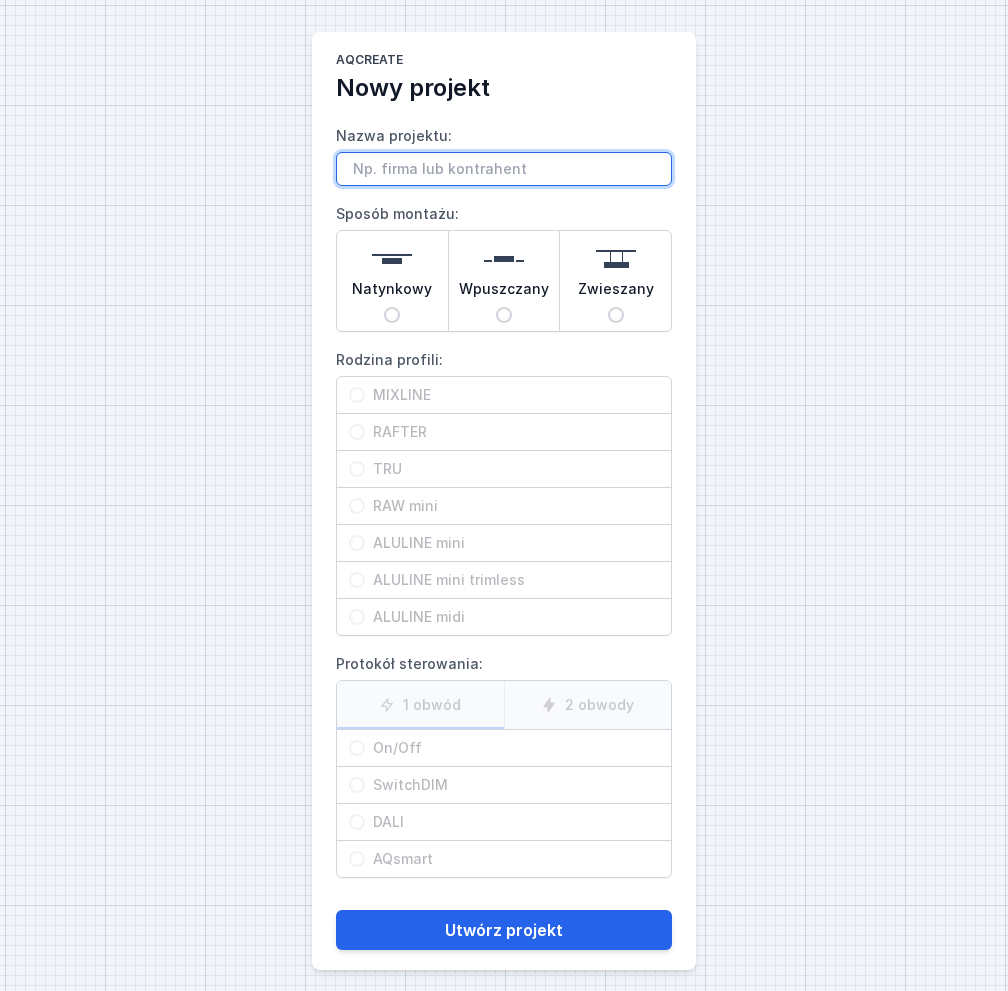 click on "Nazwa projektu:" at bounding box center (504, 169) 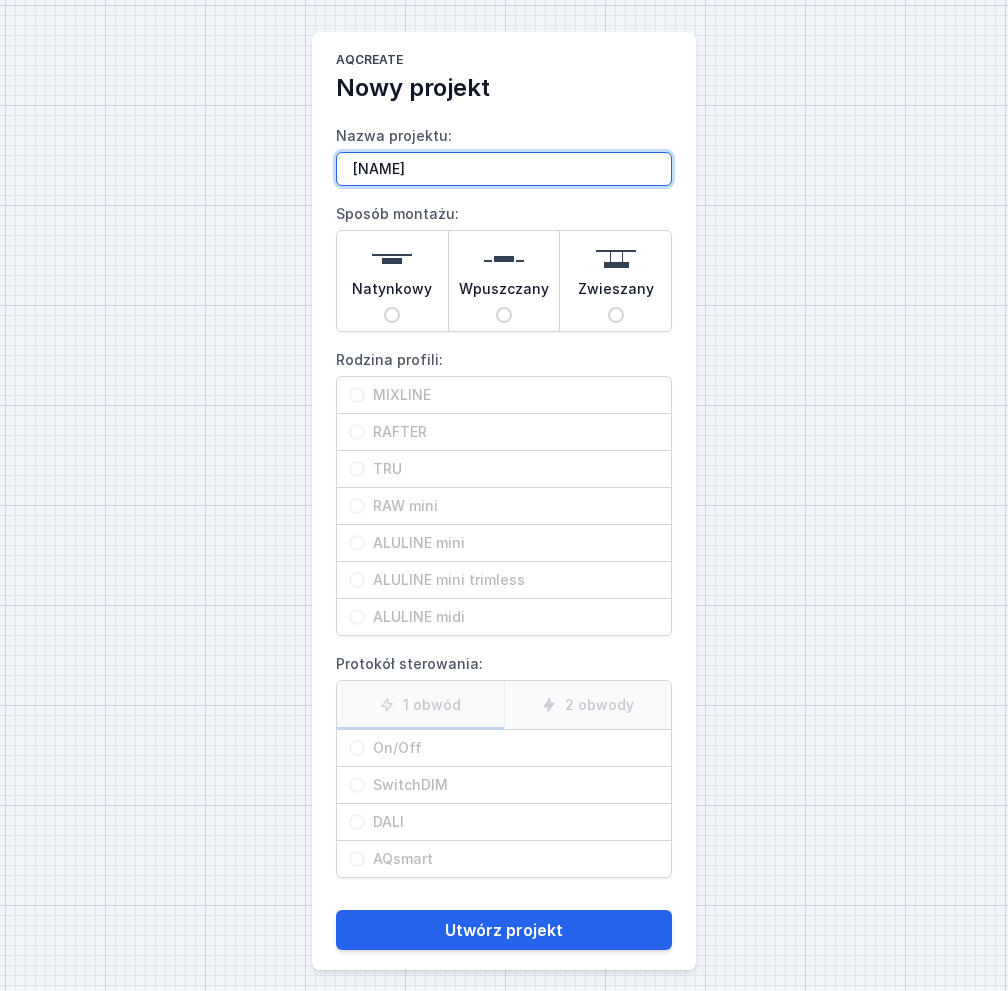 click on "[NAME]" at bounding box center [504, 169] 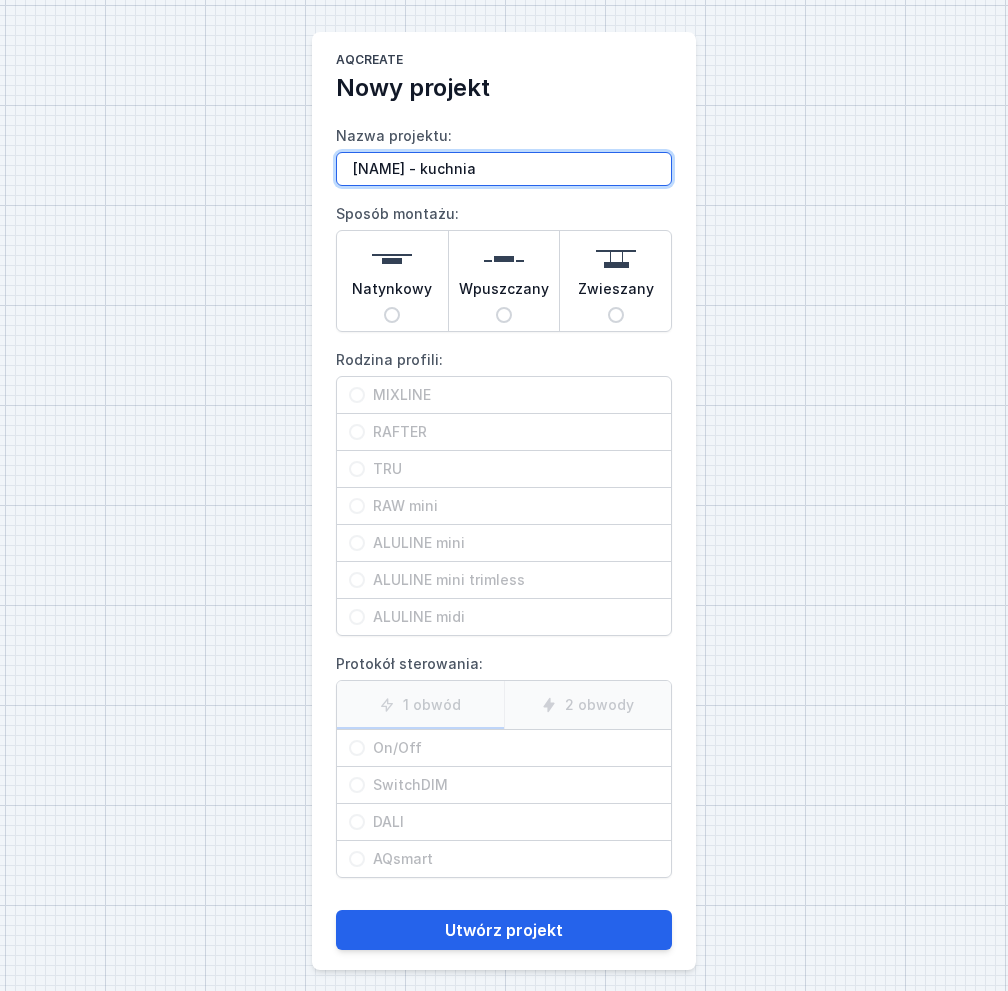 type on "[NAME] - kuchnia" 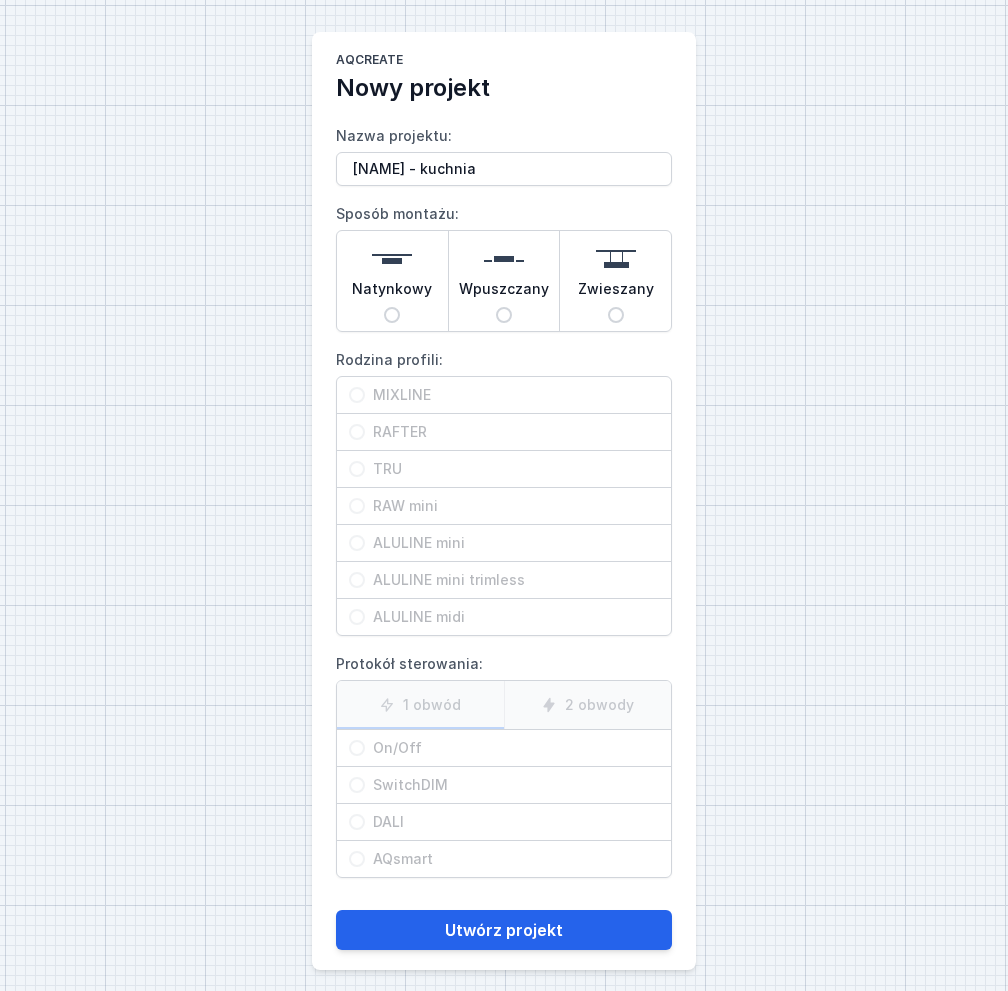 click on "Zwieszany" at bounding box center [615, 281] 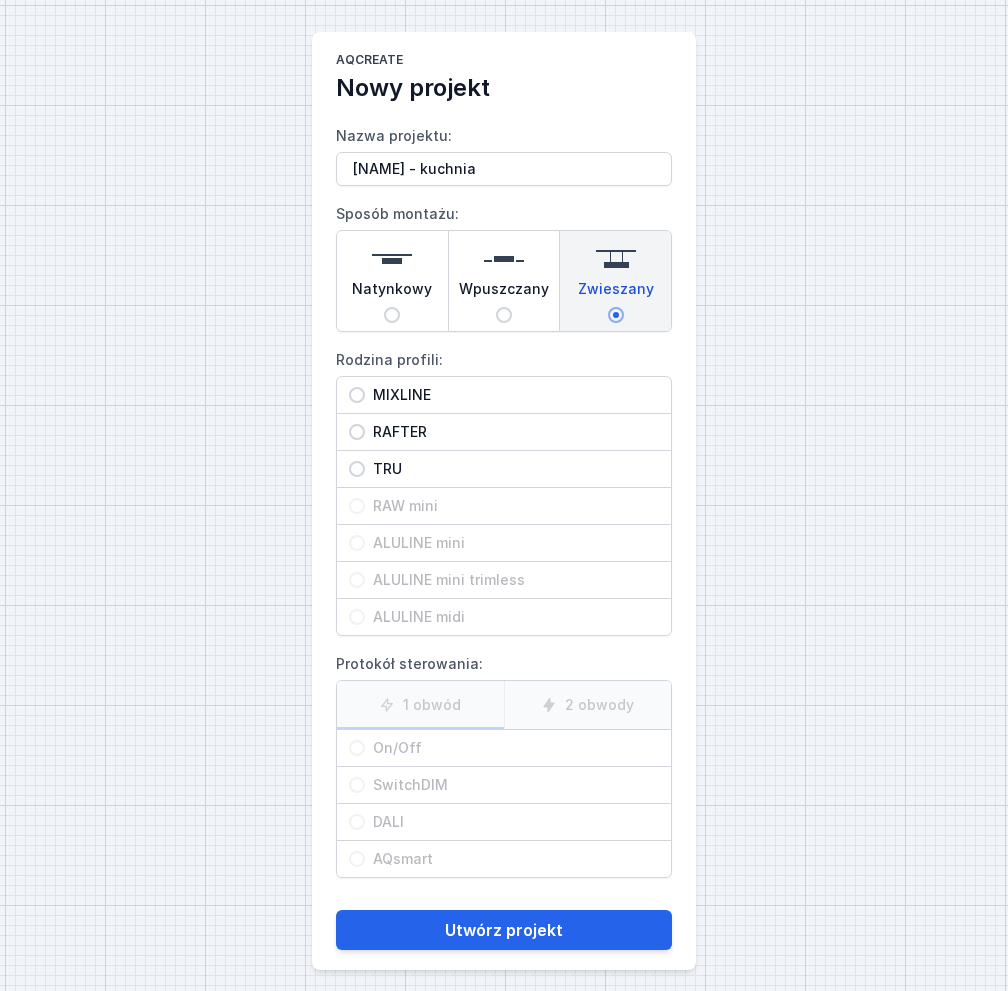 click on "MIXLINE" at bounding box center [512, 395] 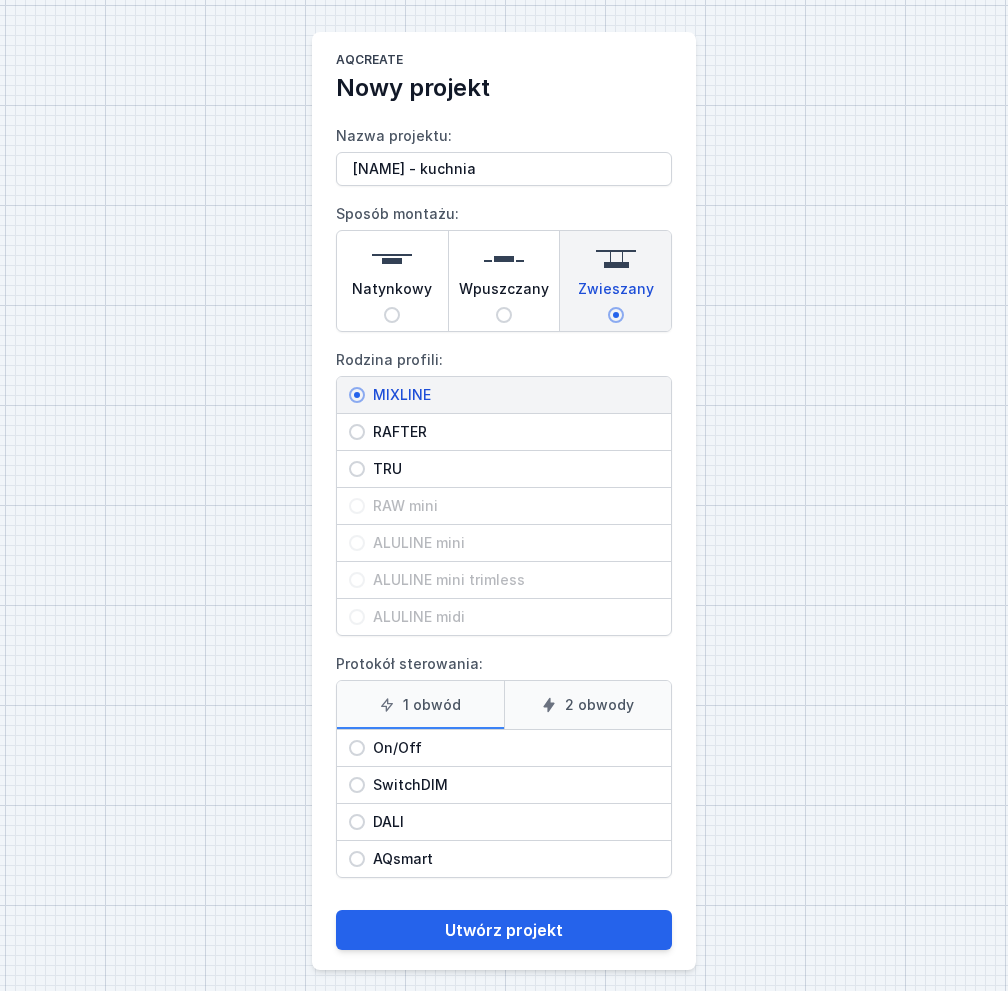 click on "On/Off" at bounding box center (512, 748) 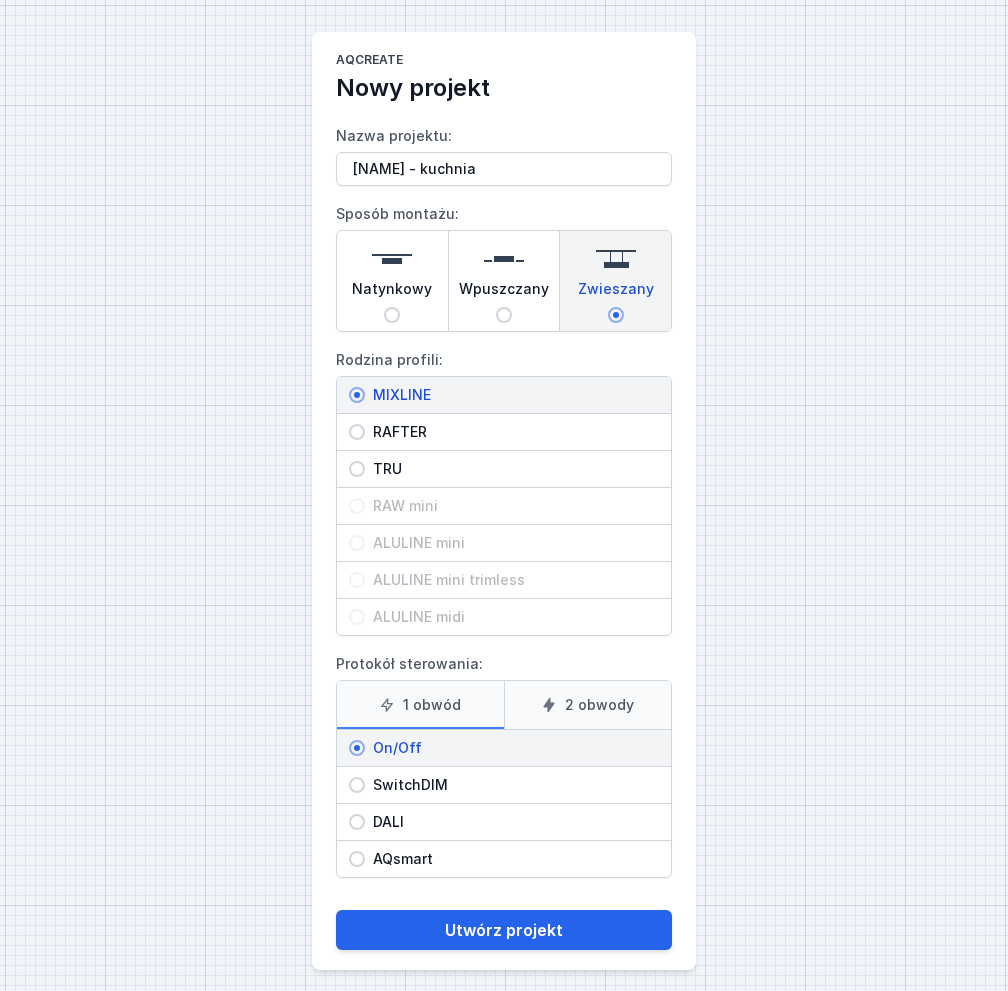 click on "2 obwody" at bounding box center [588, 705] 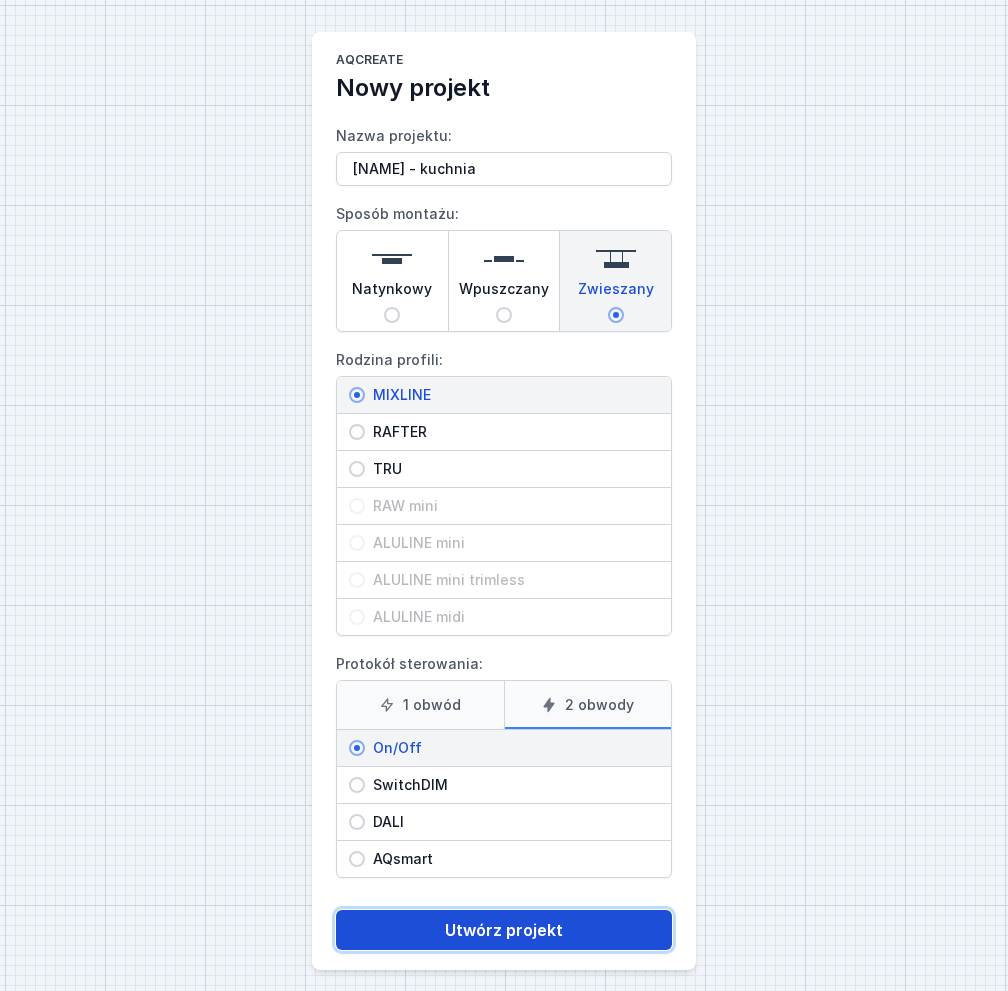 click on "Utwórz projekt" at bounding box center (504, 930) 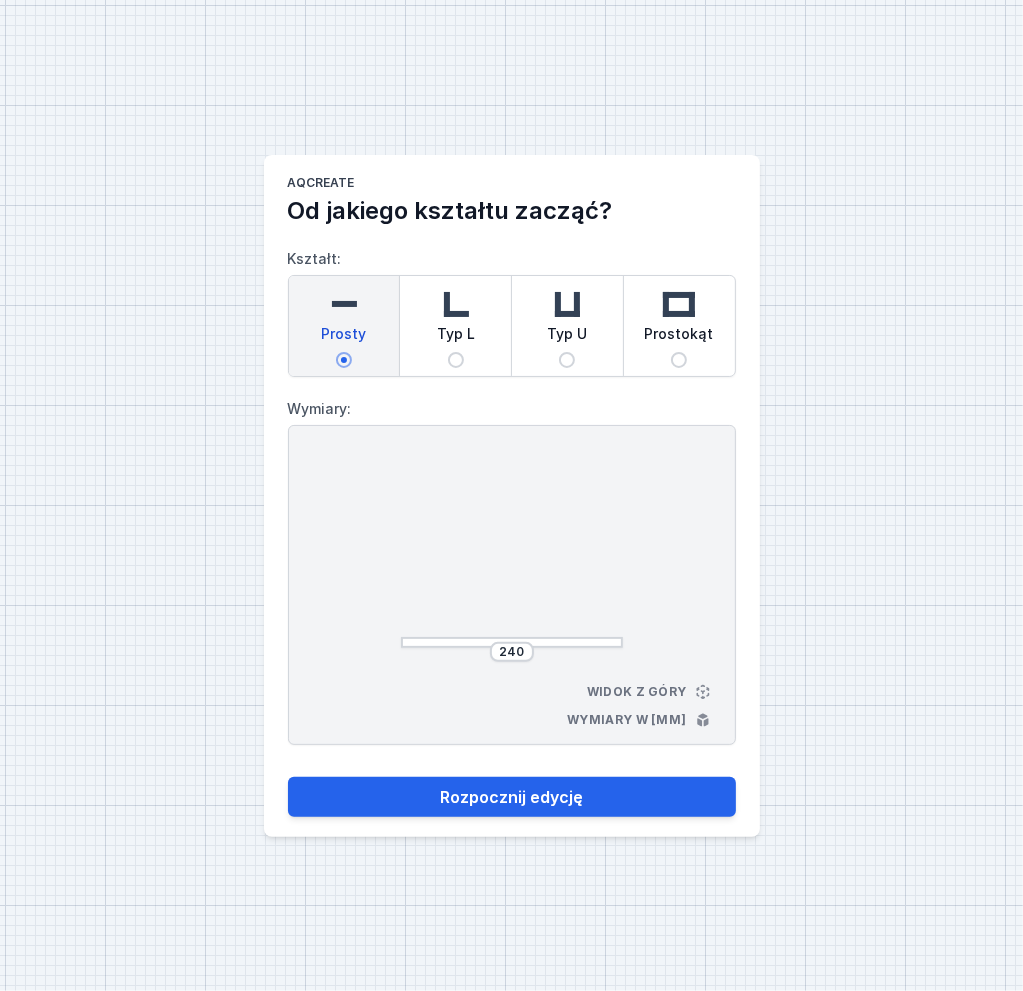 click on "Typ L" at bounding box center [456, 338] 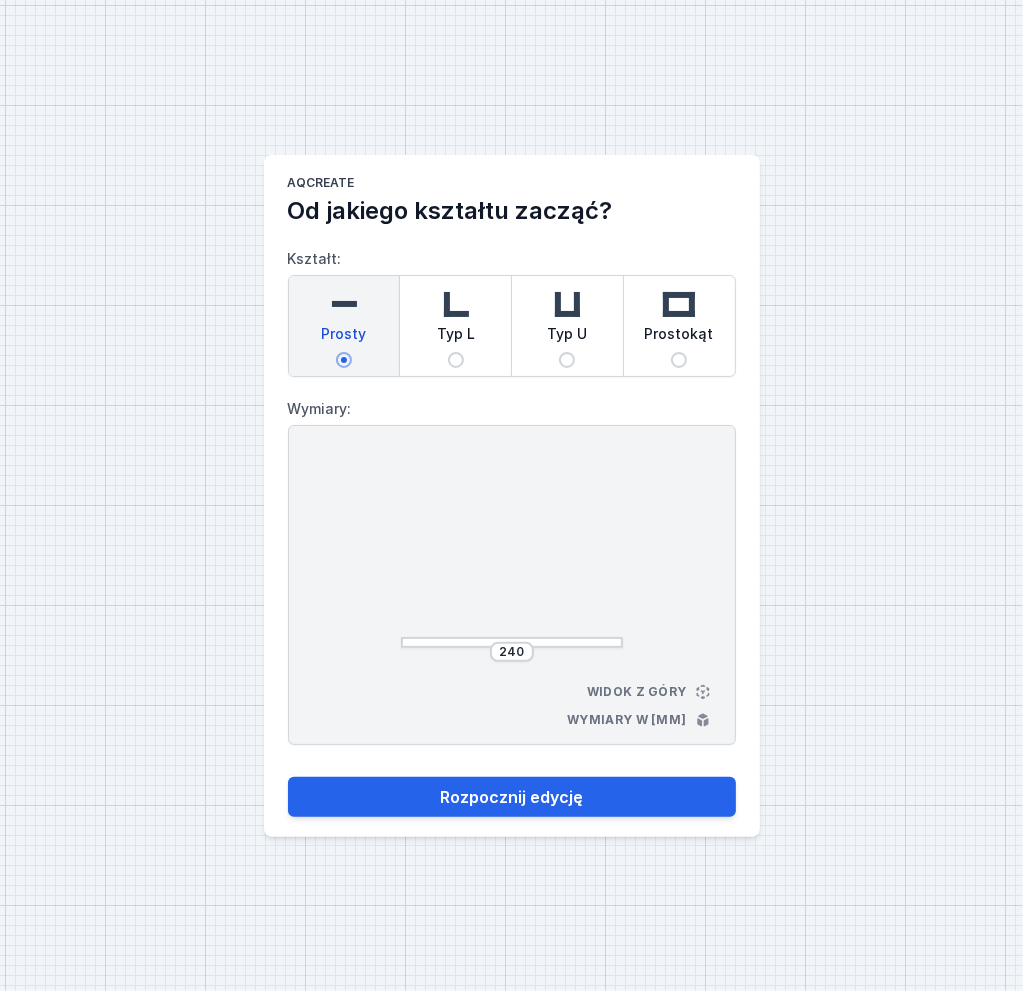 radio on "true" 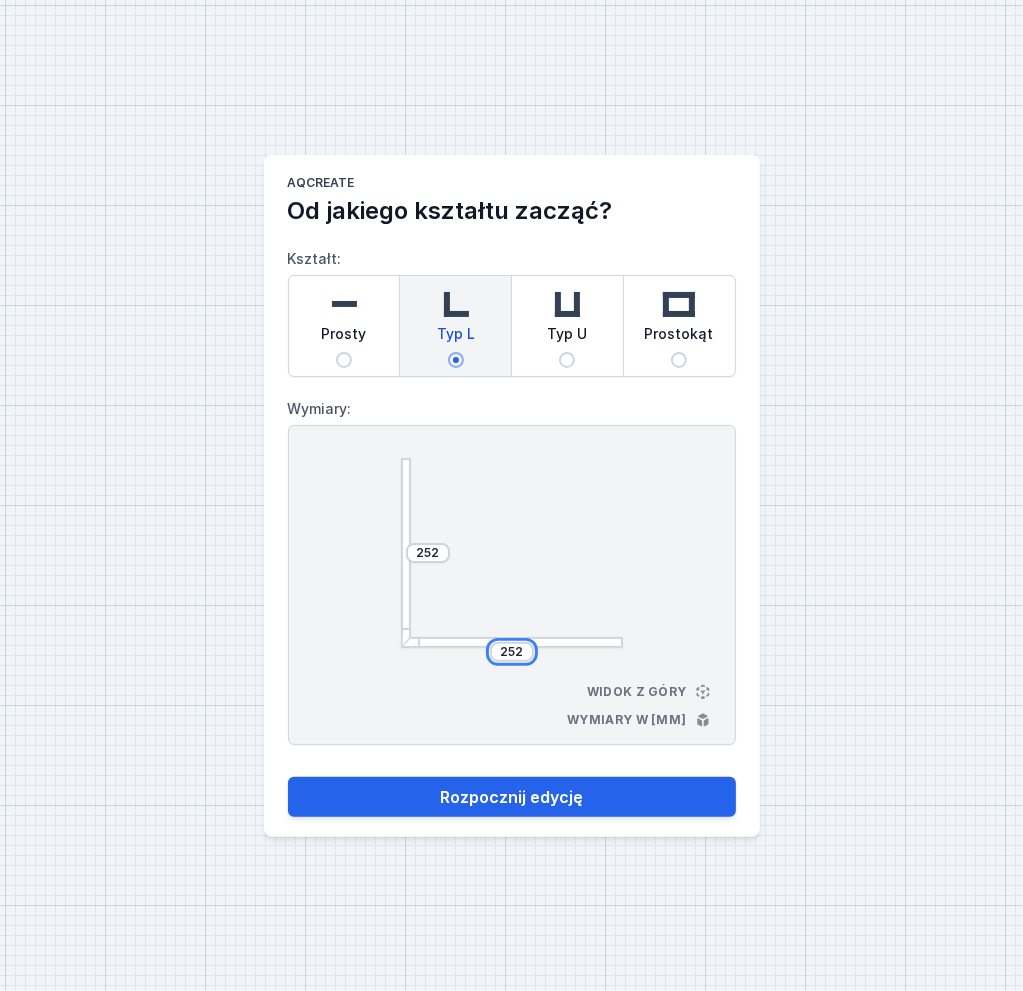 click on "252" at bounding box center [512, 652] 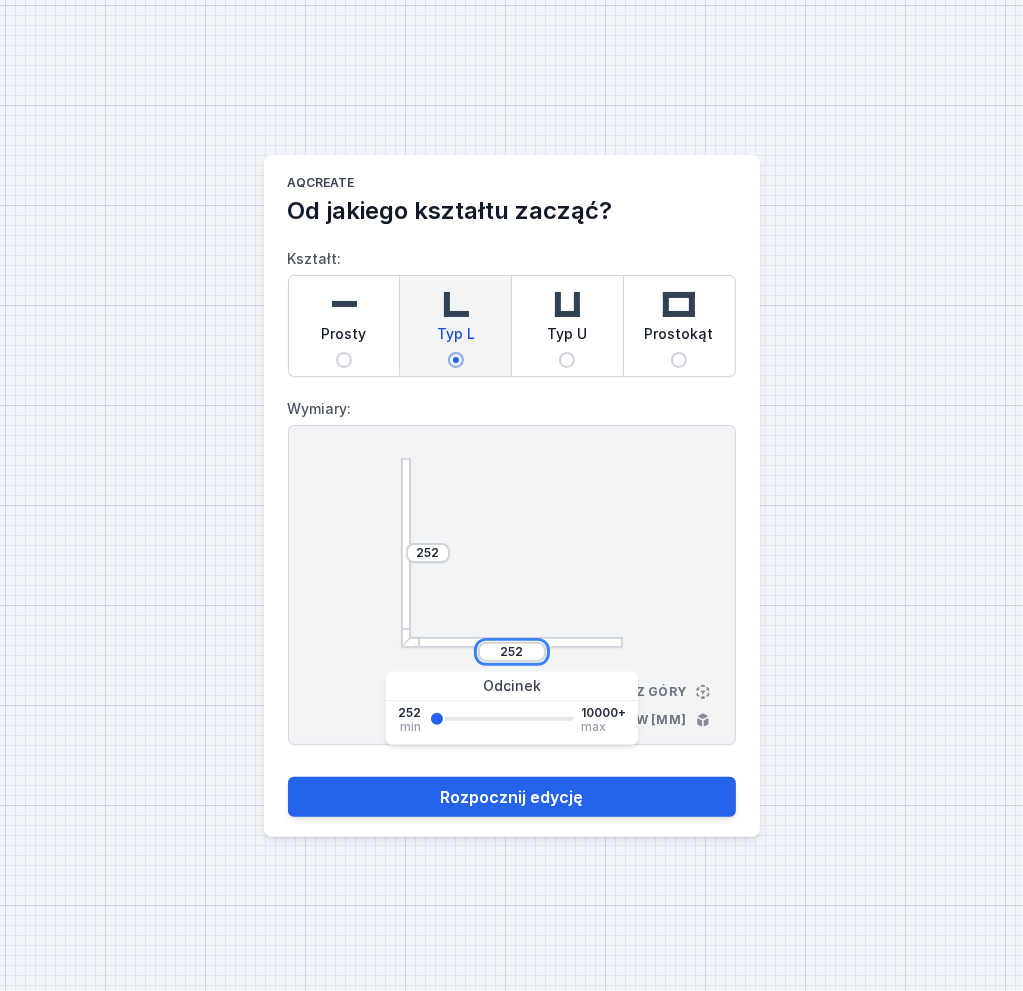 click on "[NUMBER]" at bounding box center (512, 652) 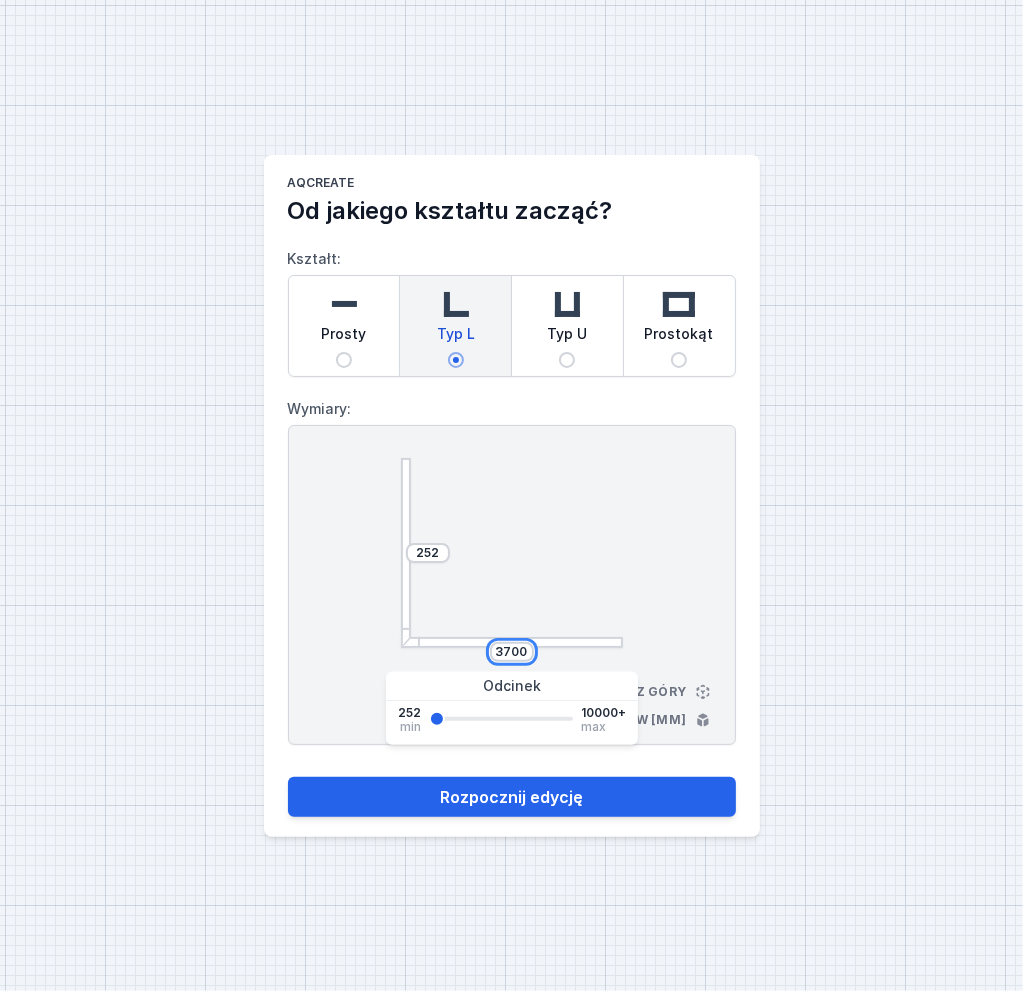 type on "3700" 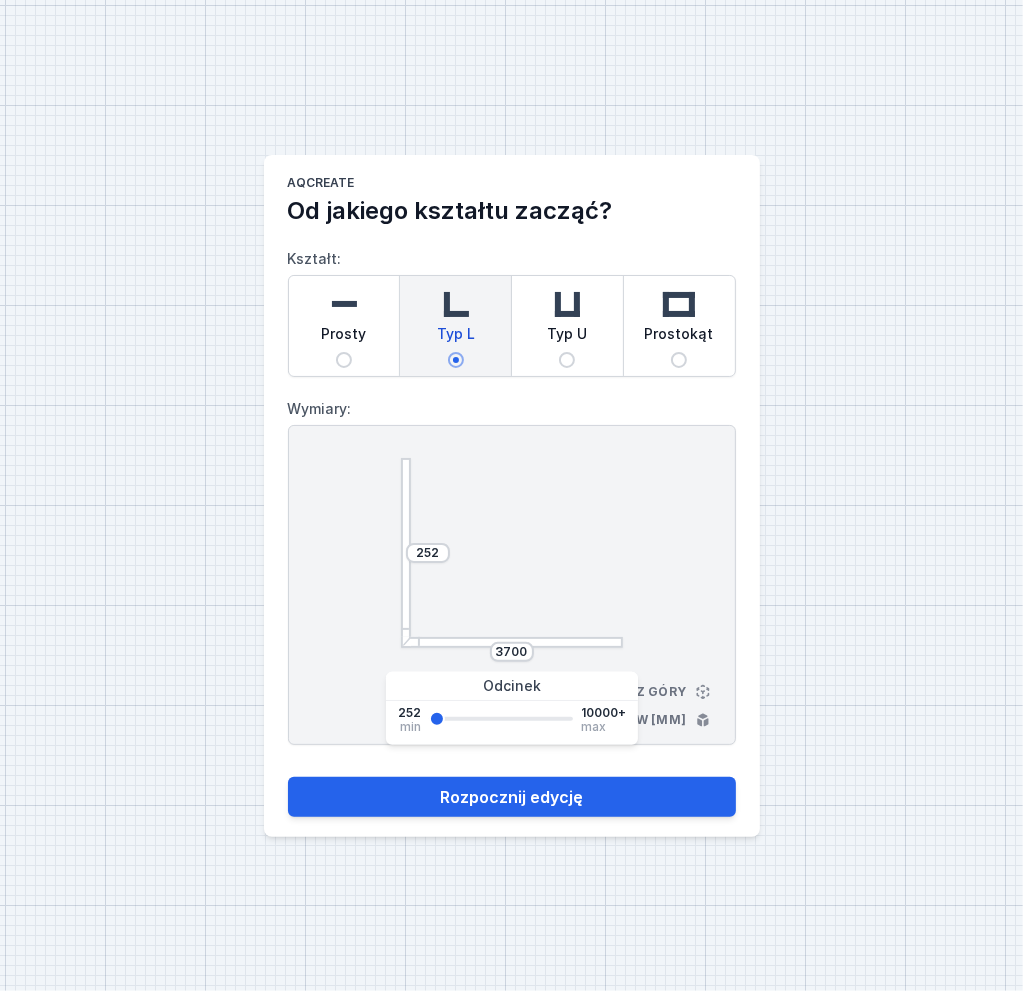 click at bounding box center (512, 553) 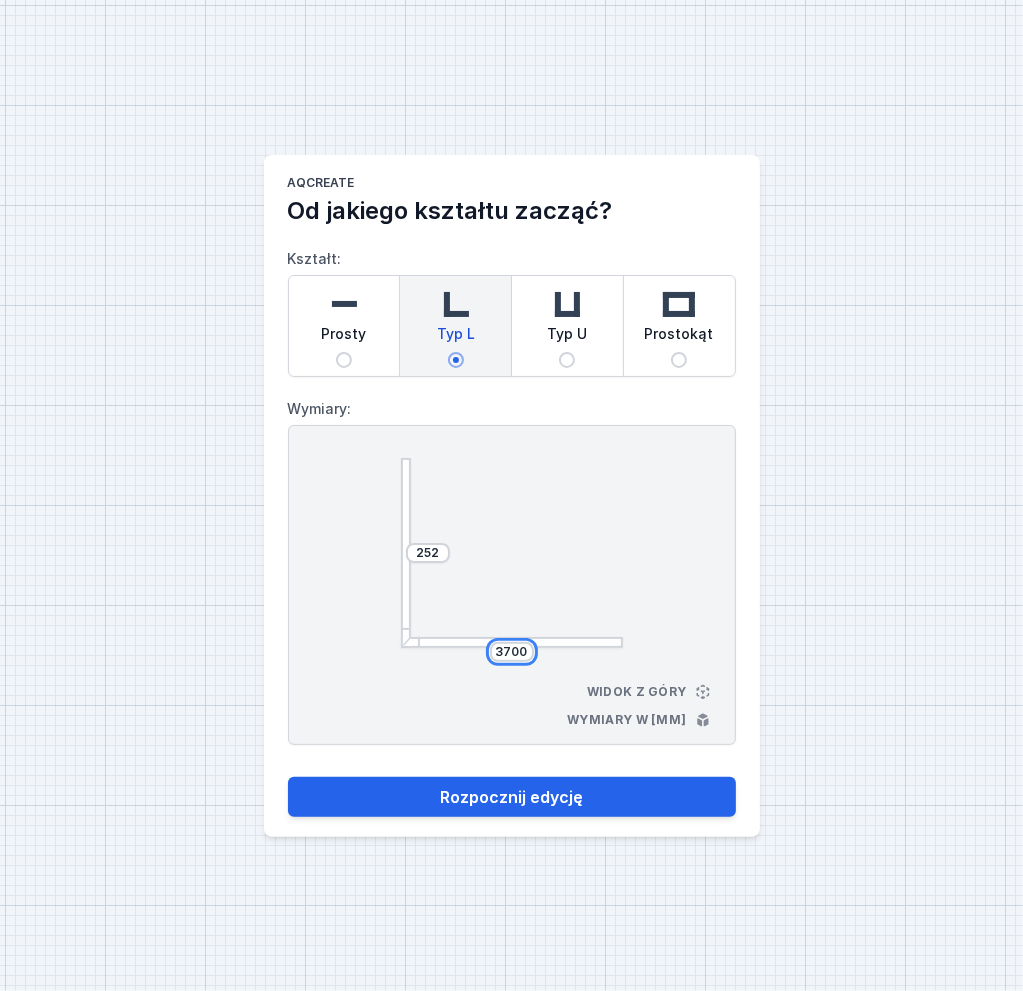 click on "3700" at bounding box center (512, 652) 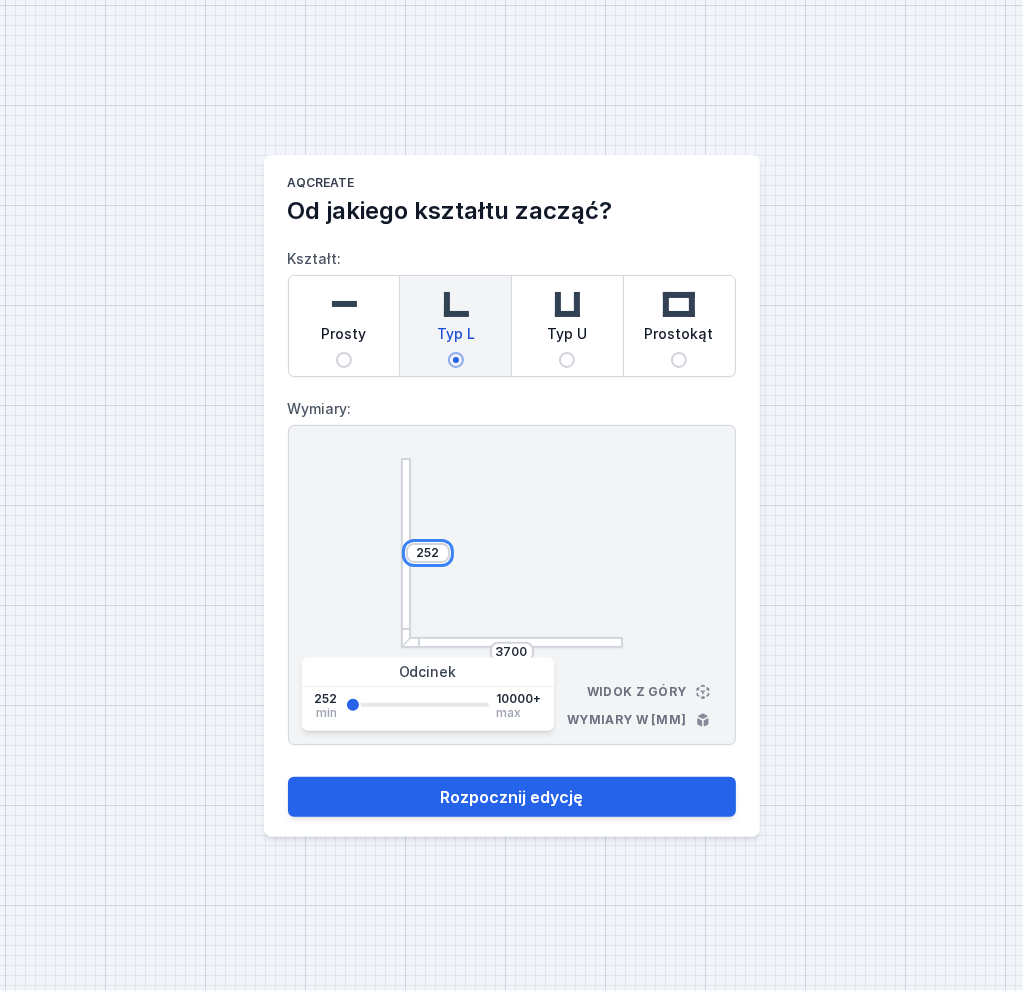 click on "252" at bounding box center (428, 553) 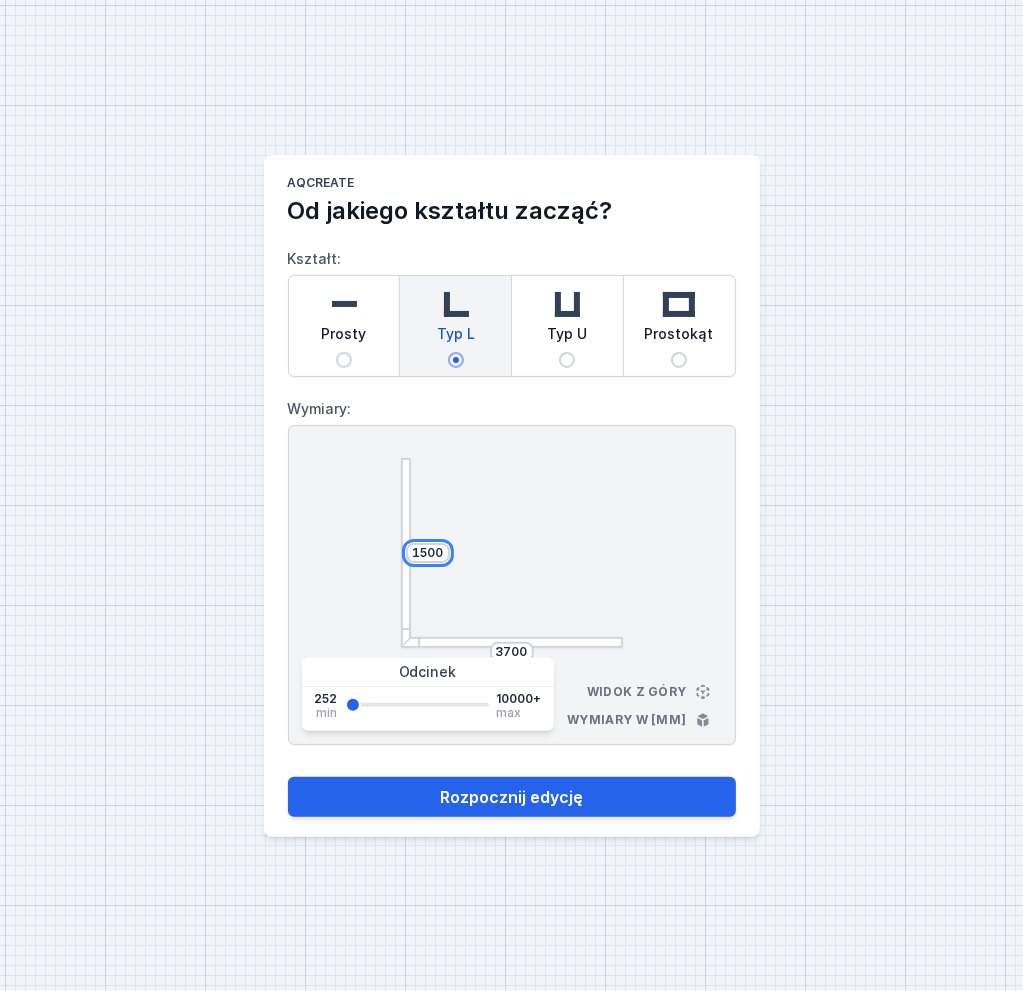 type on "1500" 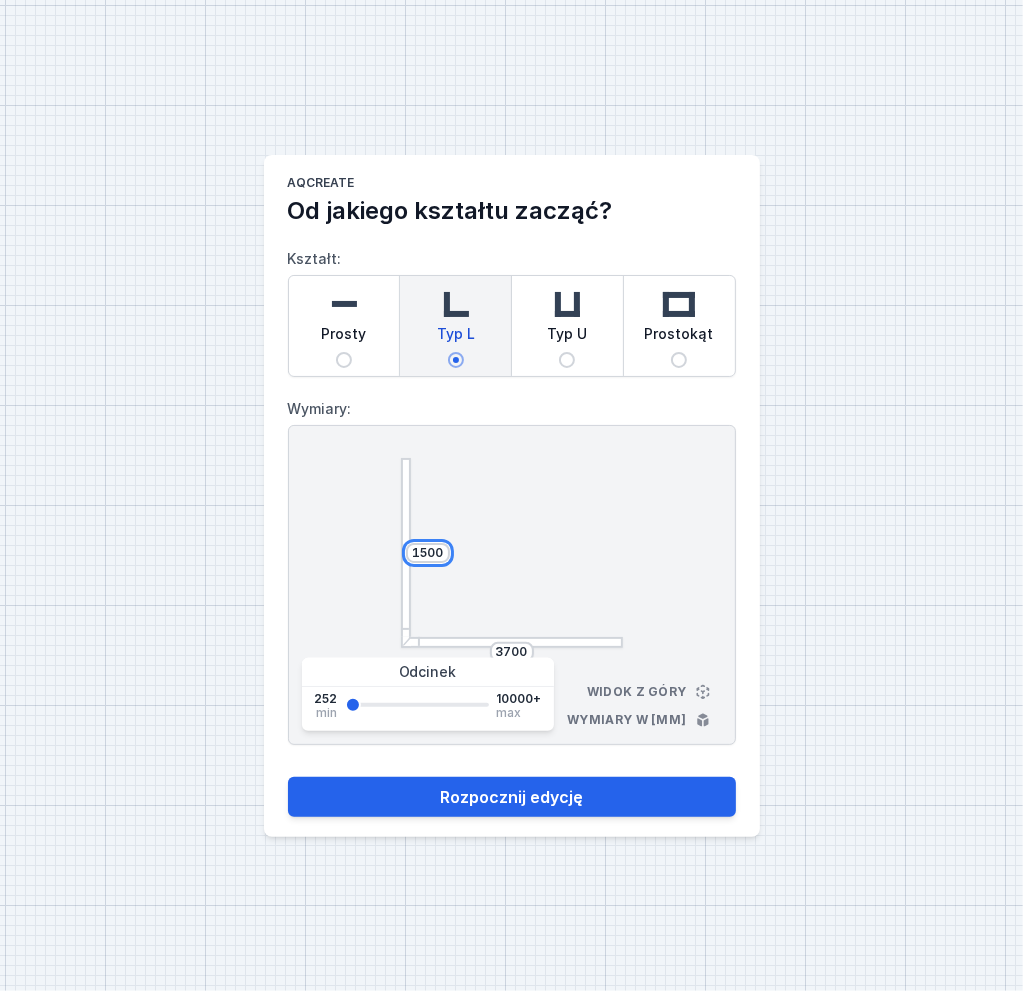 click on "Rozpocznij edycję" at bounding box center [512, 797] 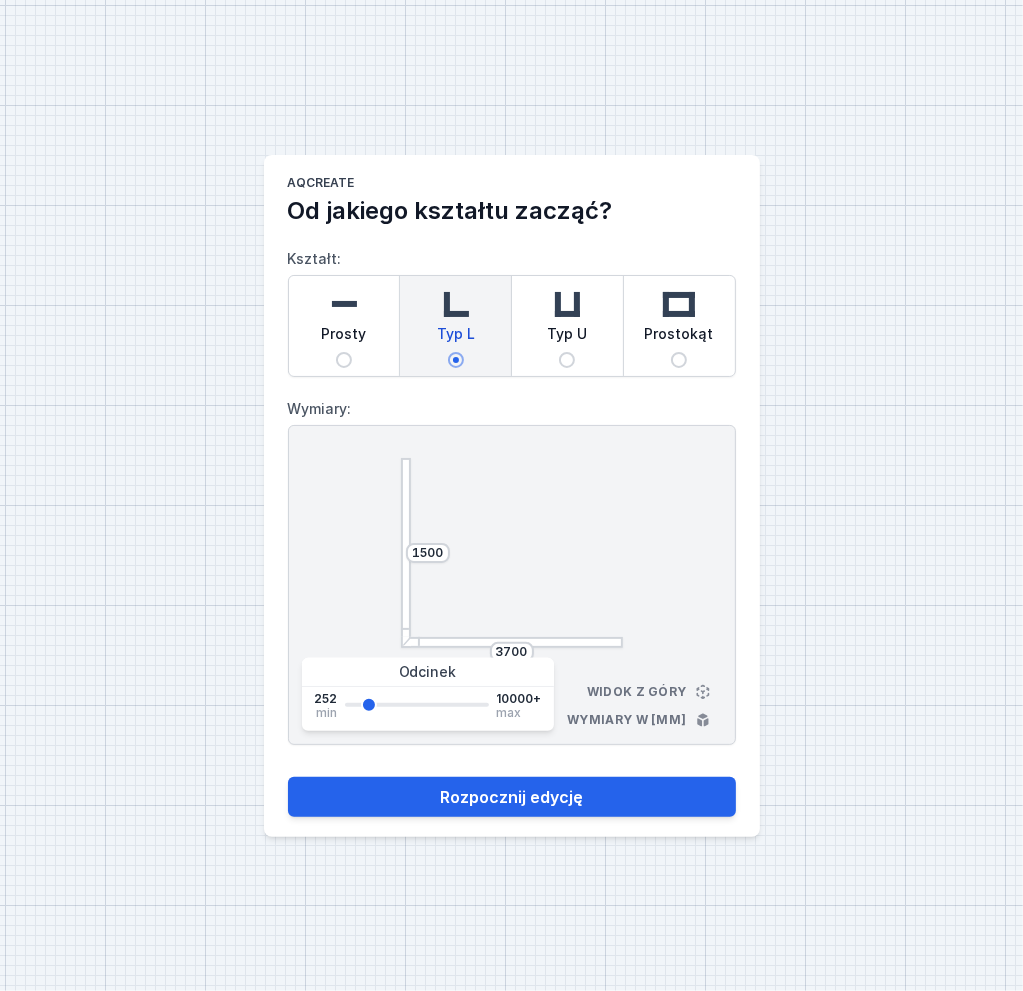 select on "true" 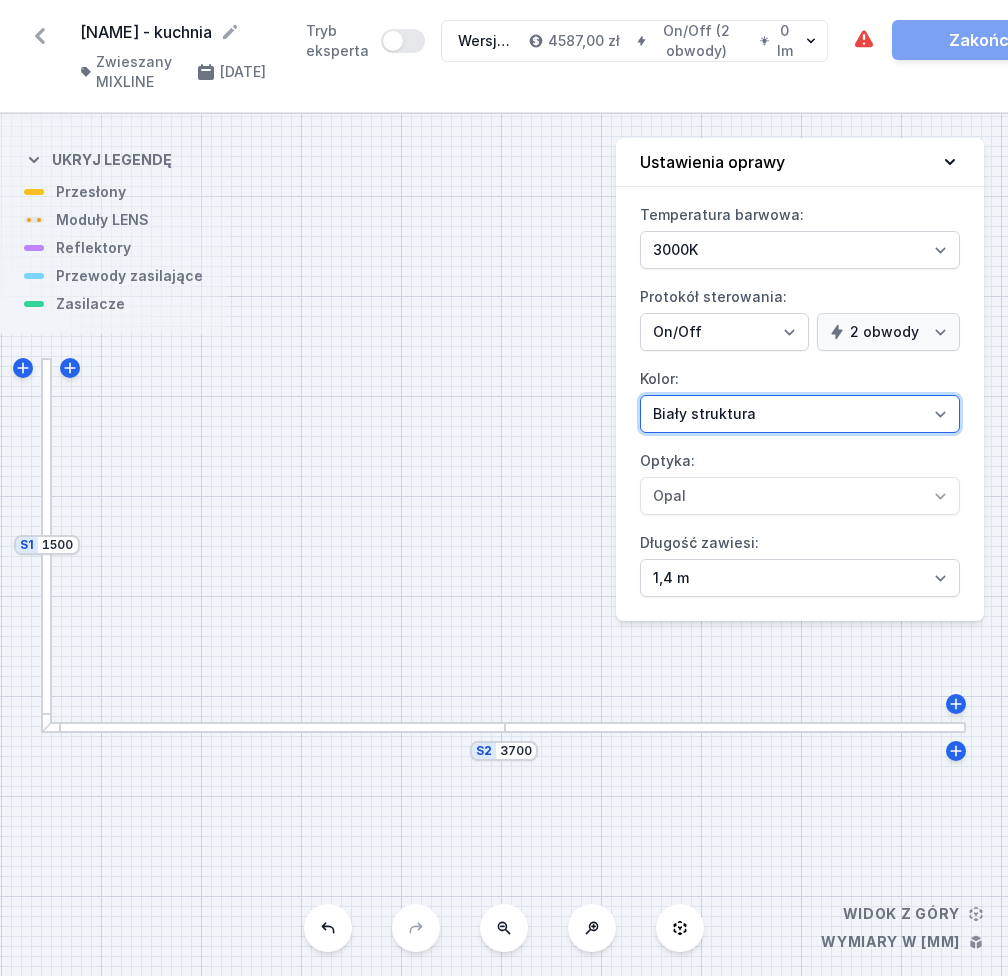 click on "Biały struktura Czarny struktura Złoty struktura Miedziany Szary Inny (z palety RAL)" at bounding box center (800, 414) 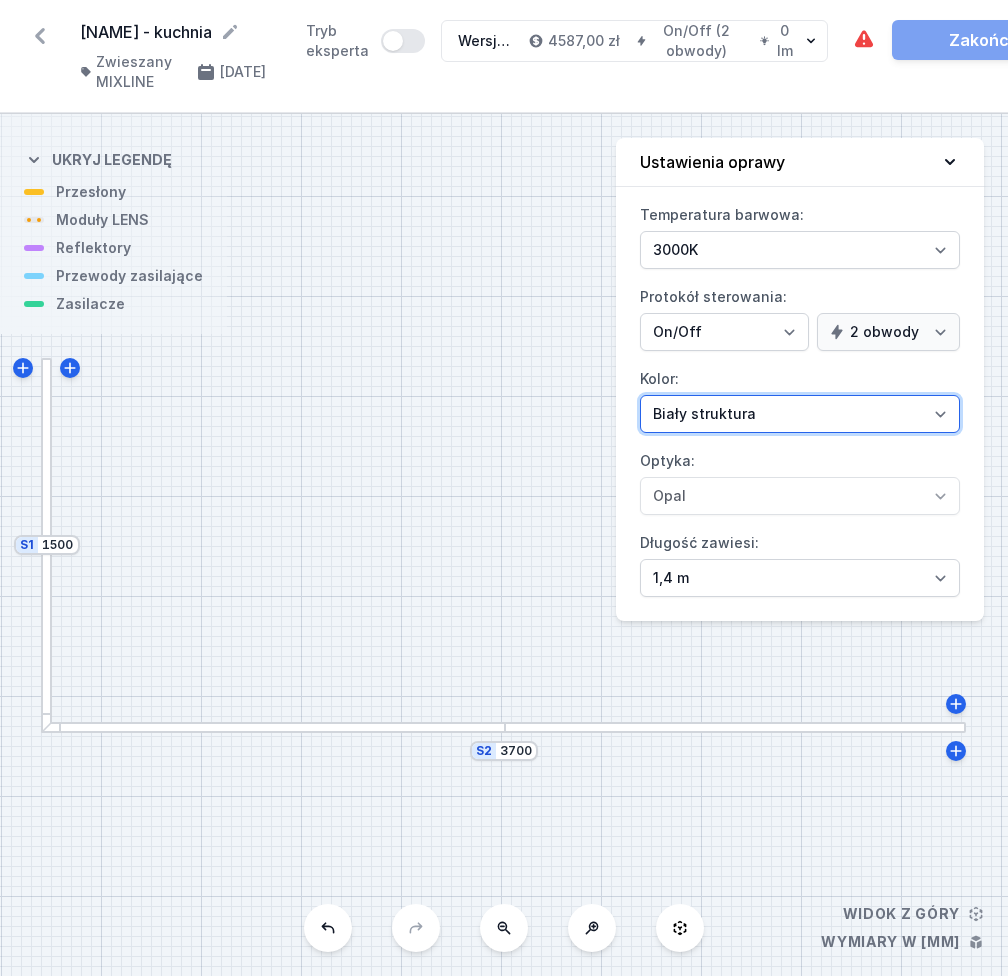 select on "2" 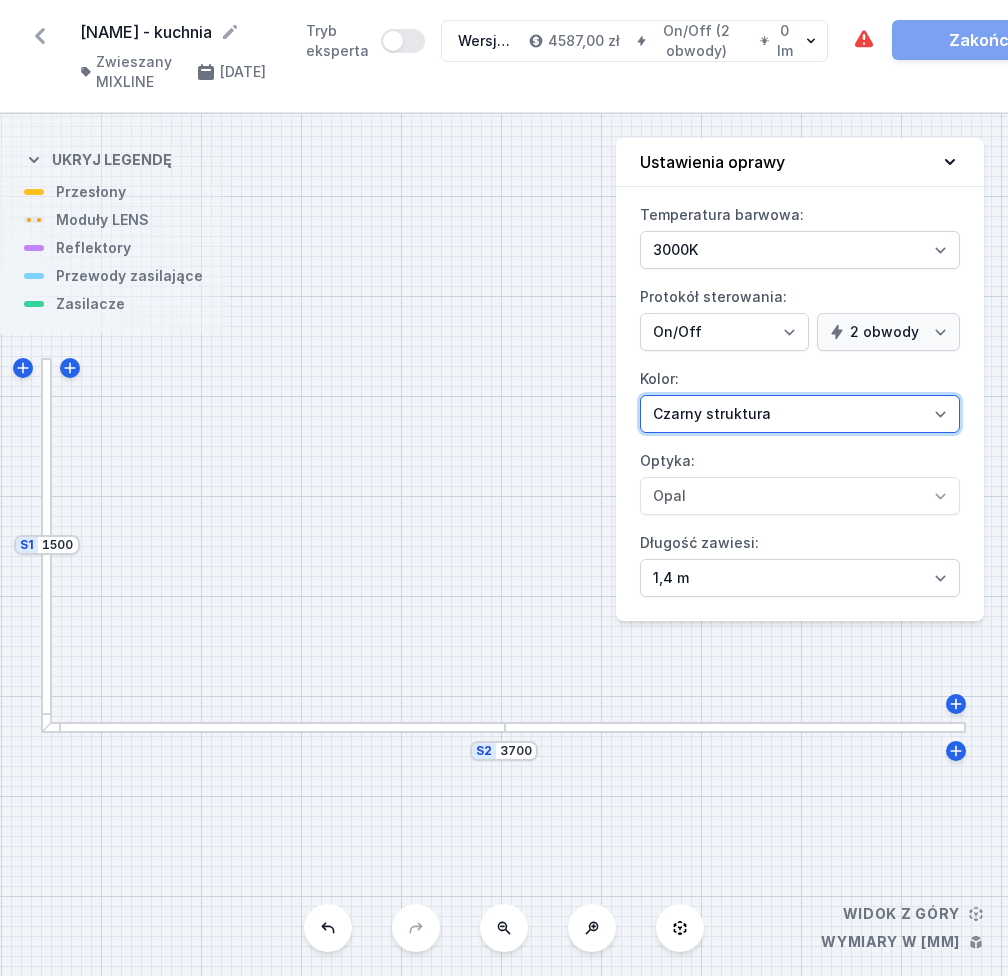 click on "Biały struktura Czarny struktura Złoty struktura Miedziany Szary Inny (z palety RAL)" at bounding box center [800, 414] 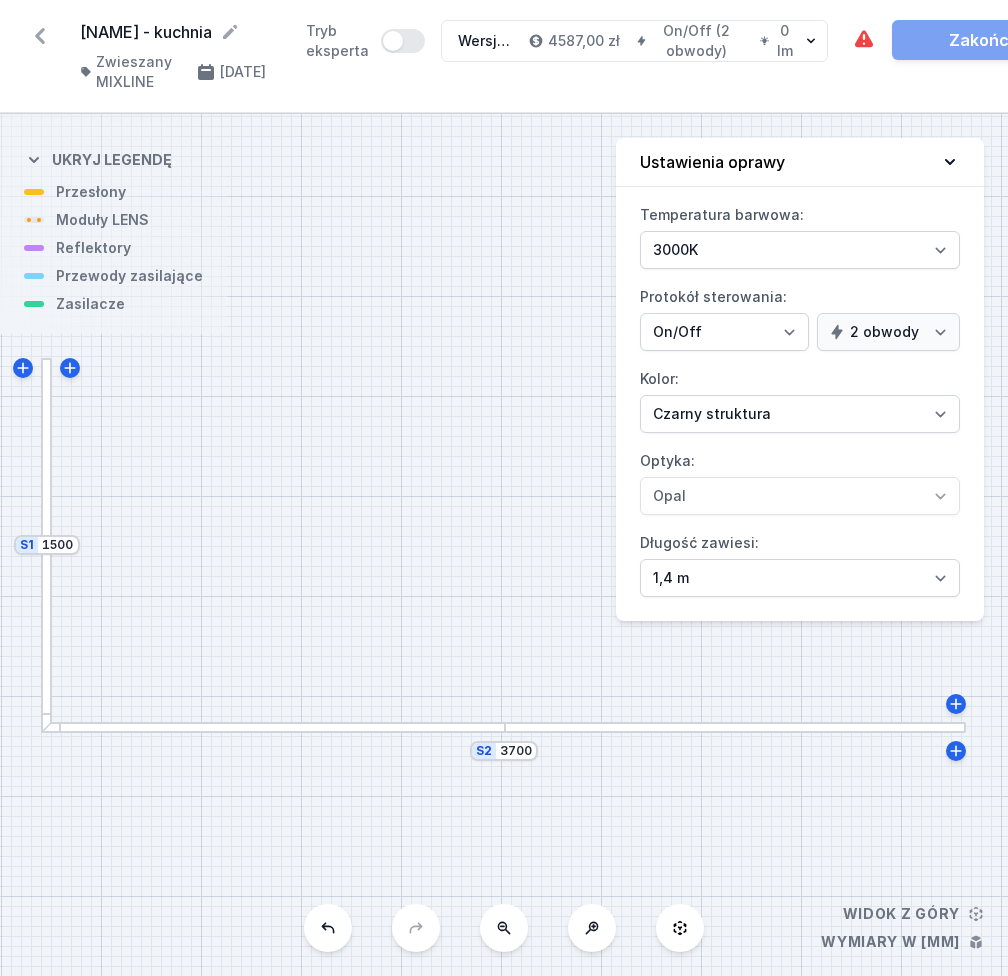 scroll, scrollTop: 15, scrollLeft: 0, axis: vertical 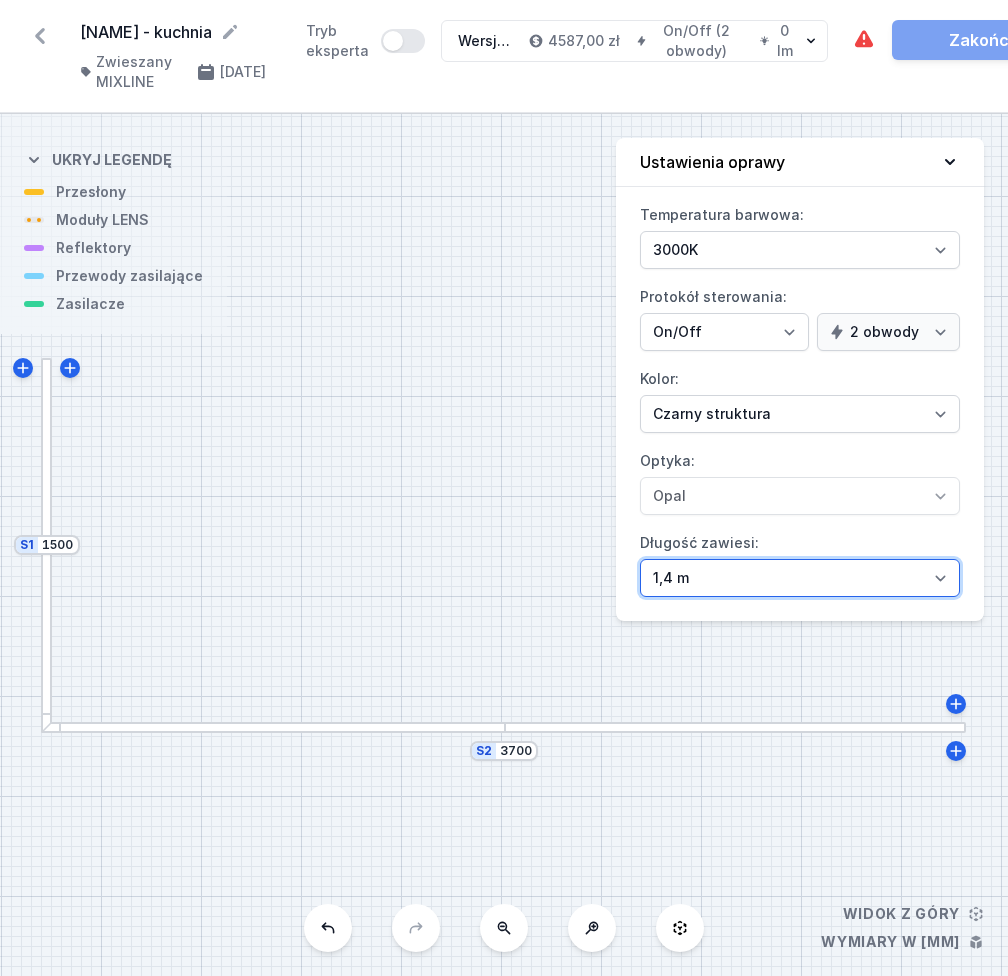 click on "1,4 m 3 m 4 m 5 m" at bounding box center (800, 578) 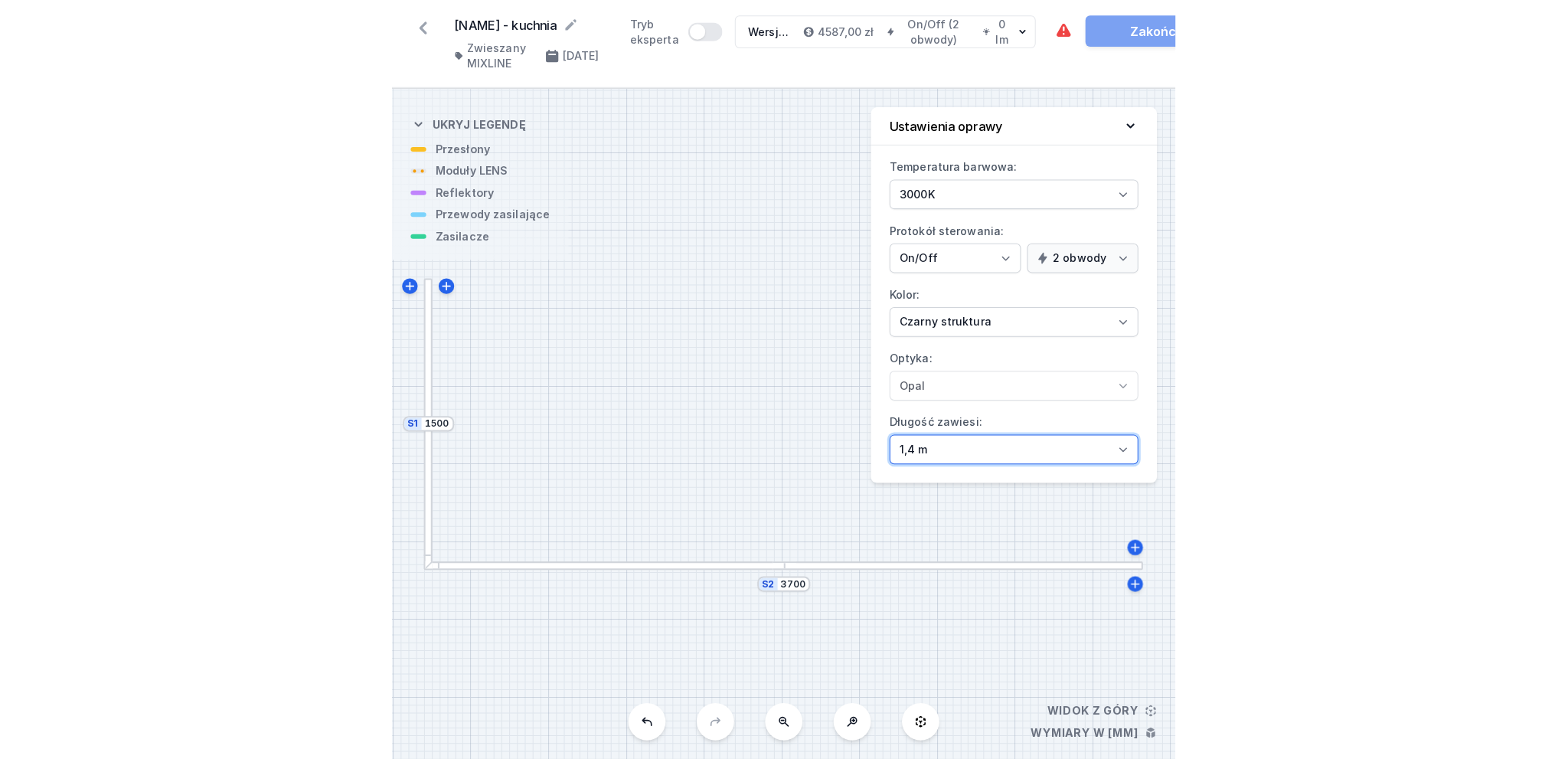 scroll, scrollTop: 0, scrollLeft: 0, axis: both 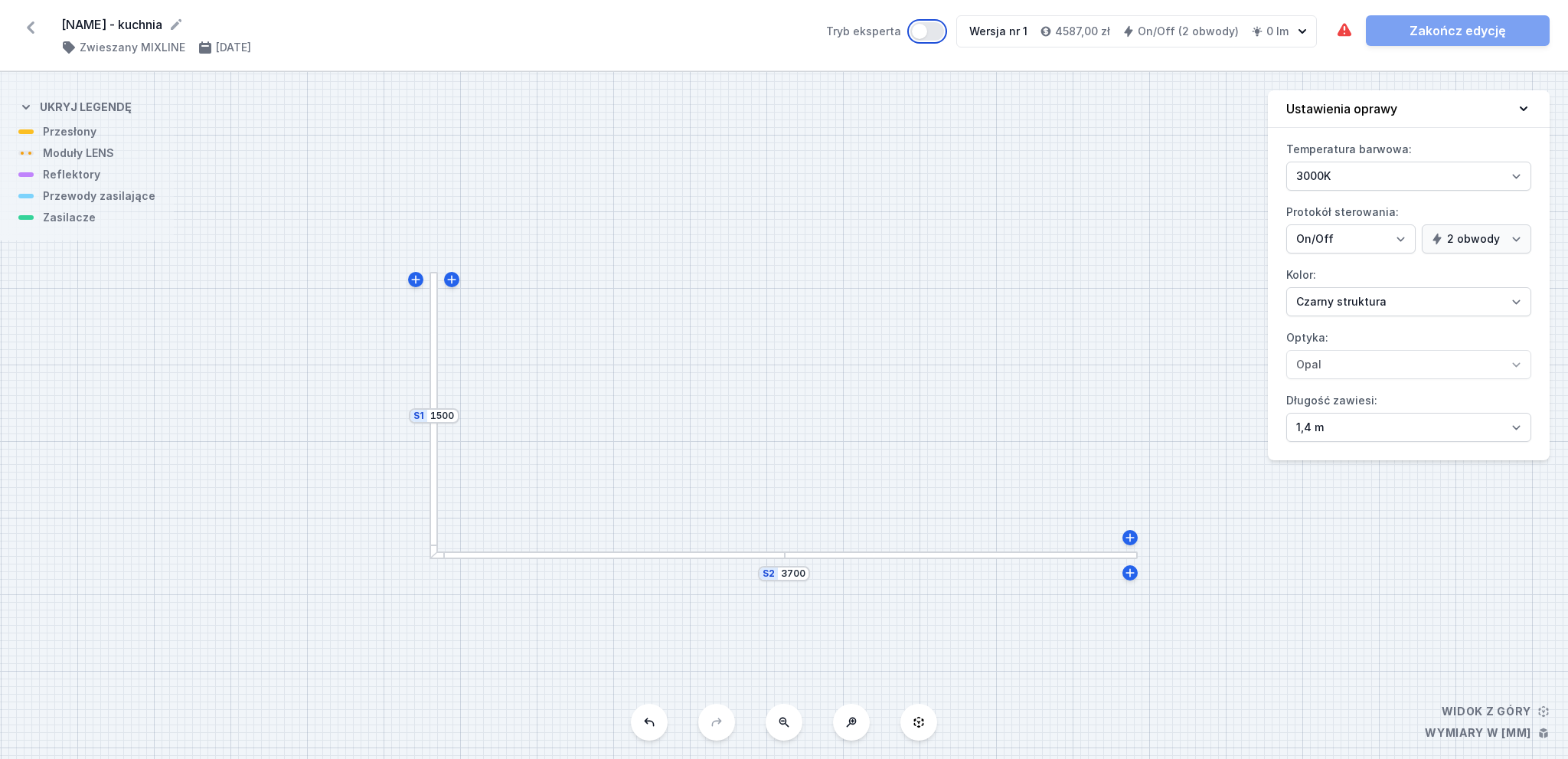 drag, startPoint x: 946, startPoint y: 30, endPoint x: 926, endPoint y: 41, distance: 22.82542 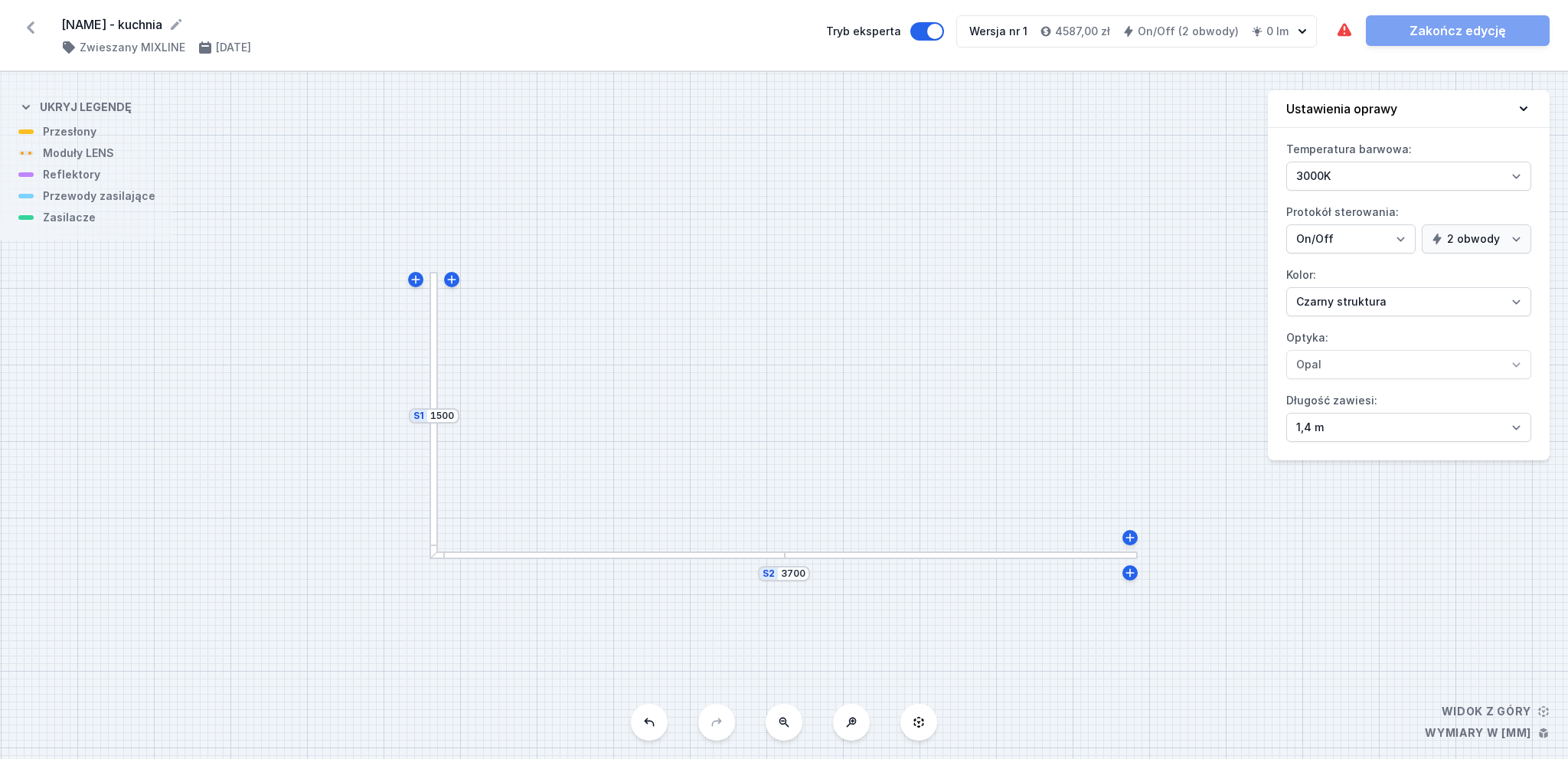 click on "S2 3700 S1 1500" at bounding box center (784, 415) 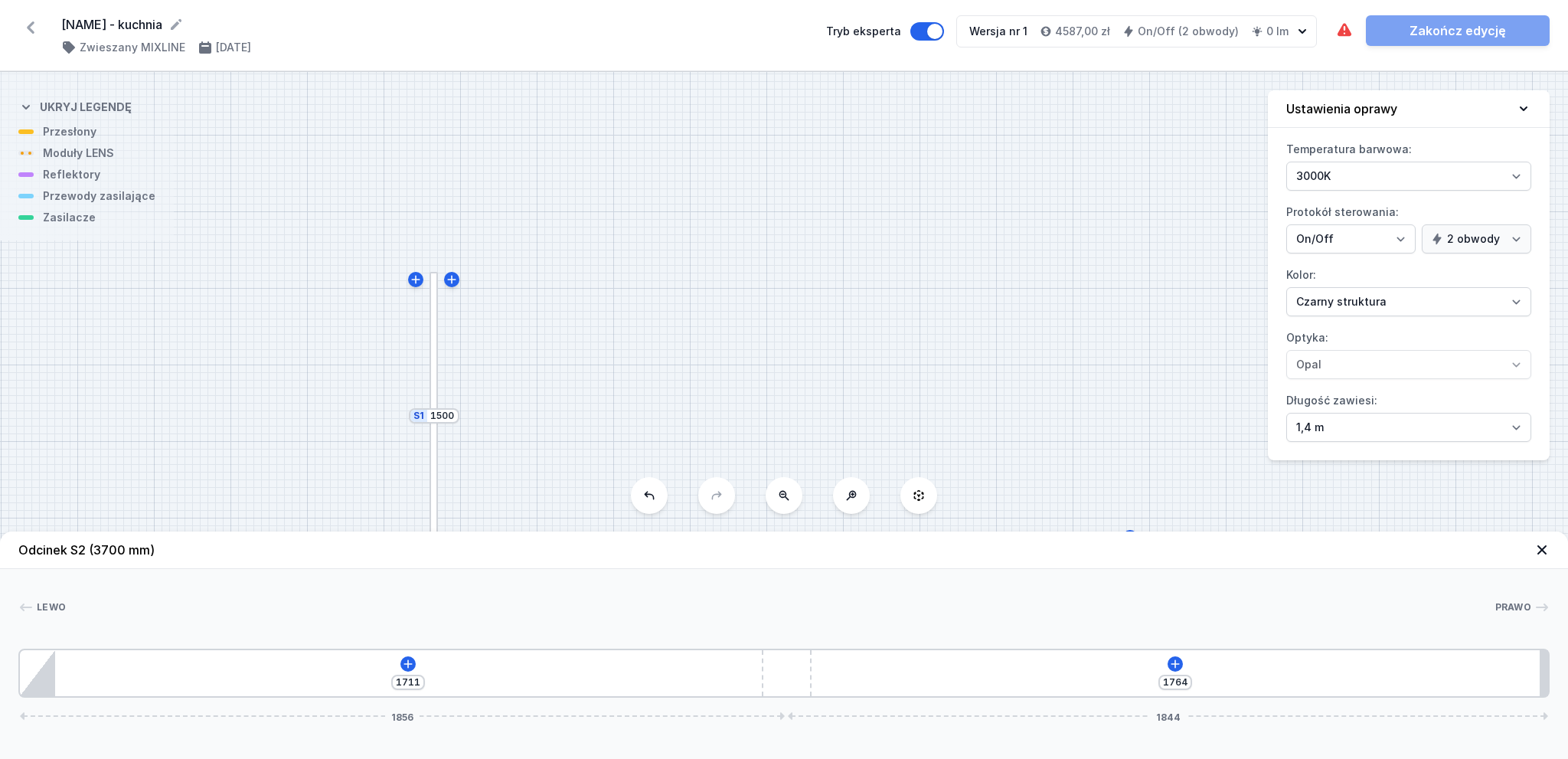 click 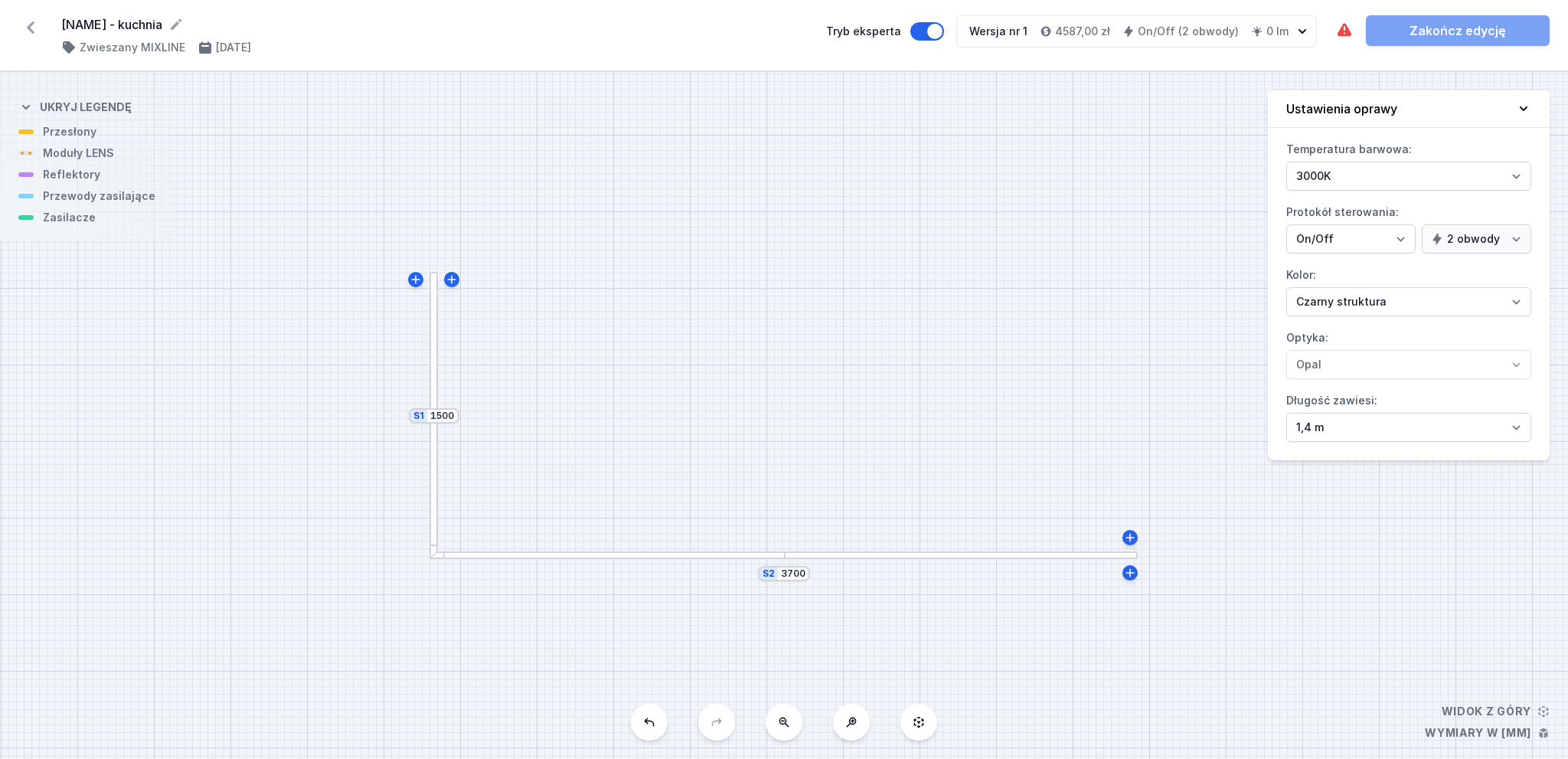 click at bounding box center (433, 415) 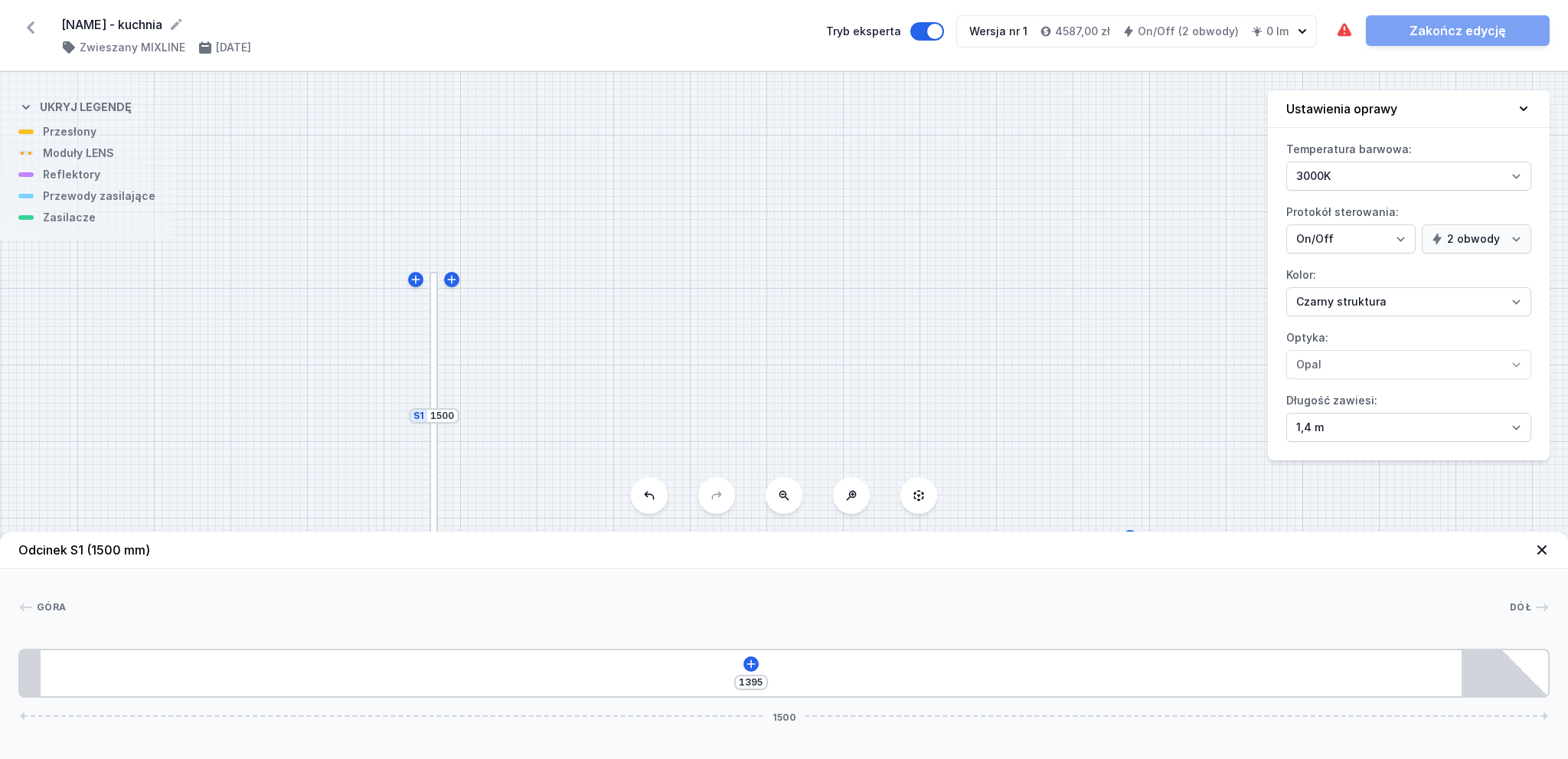 click on "1395 1500" at bounding box center (784, 673) 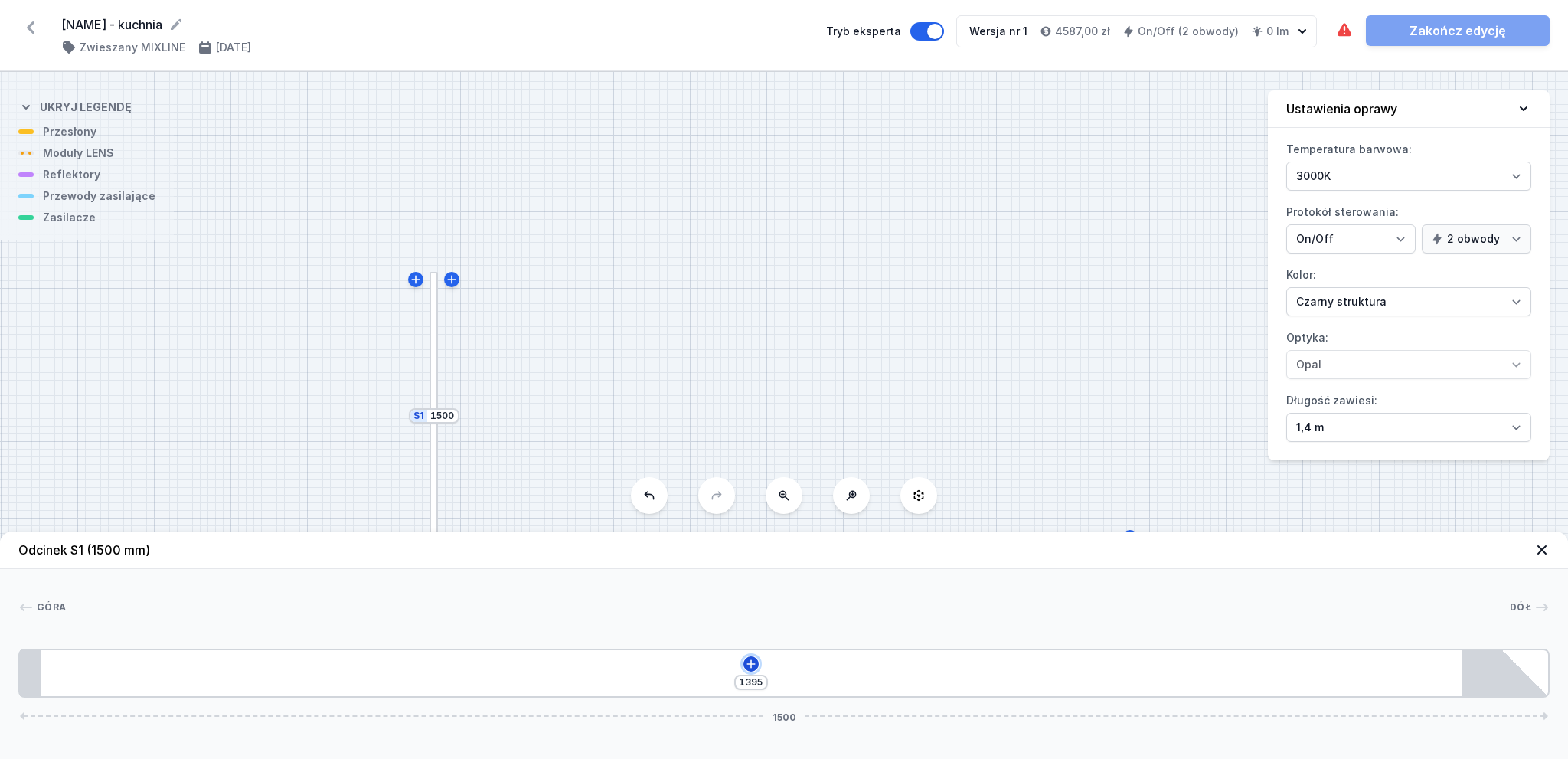 click 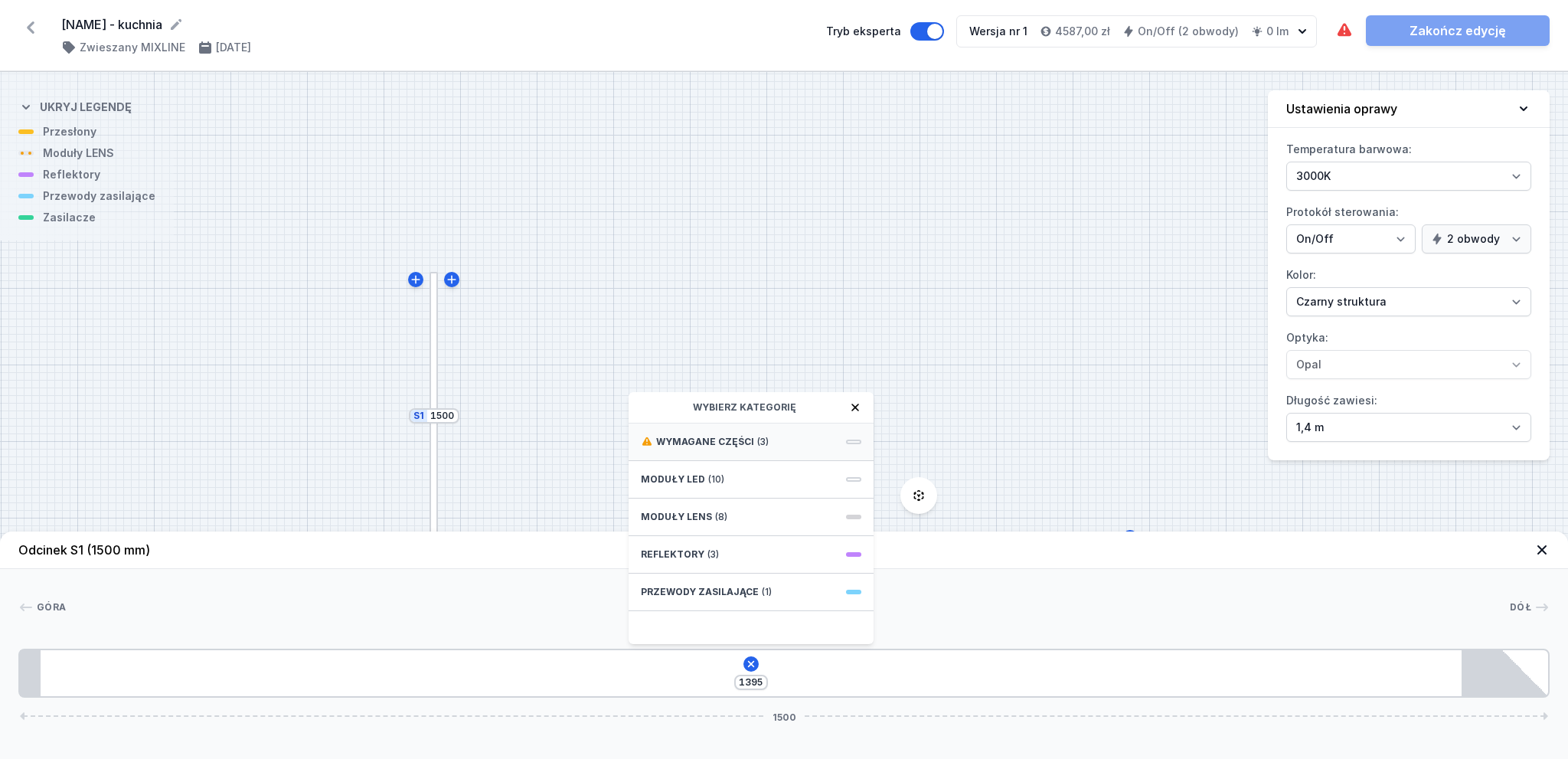 click on "Wymagane części (3)" at bounding box center [751, 442] 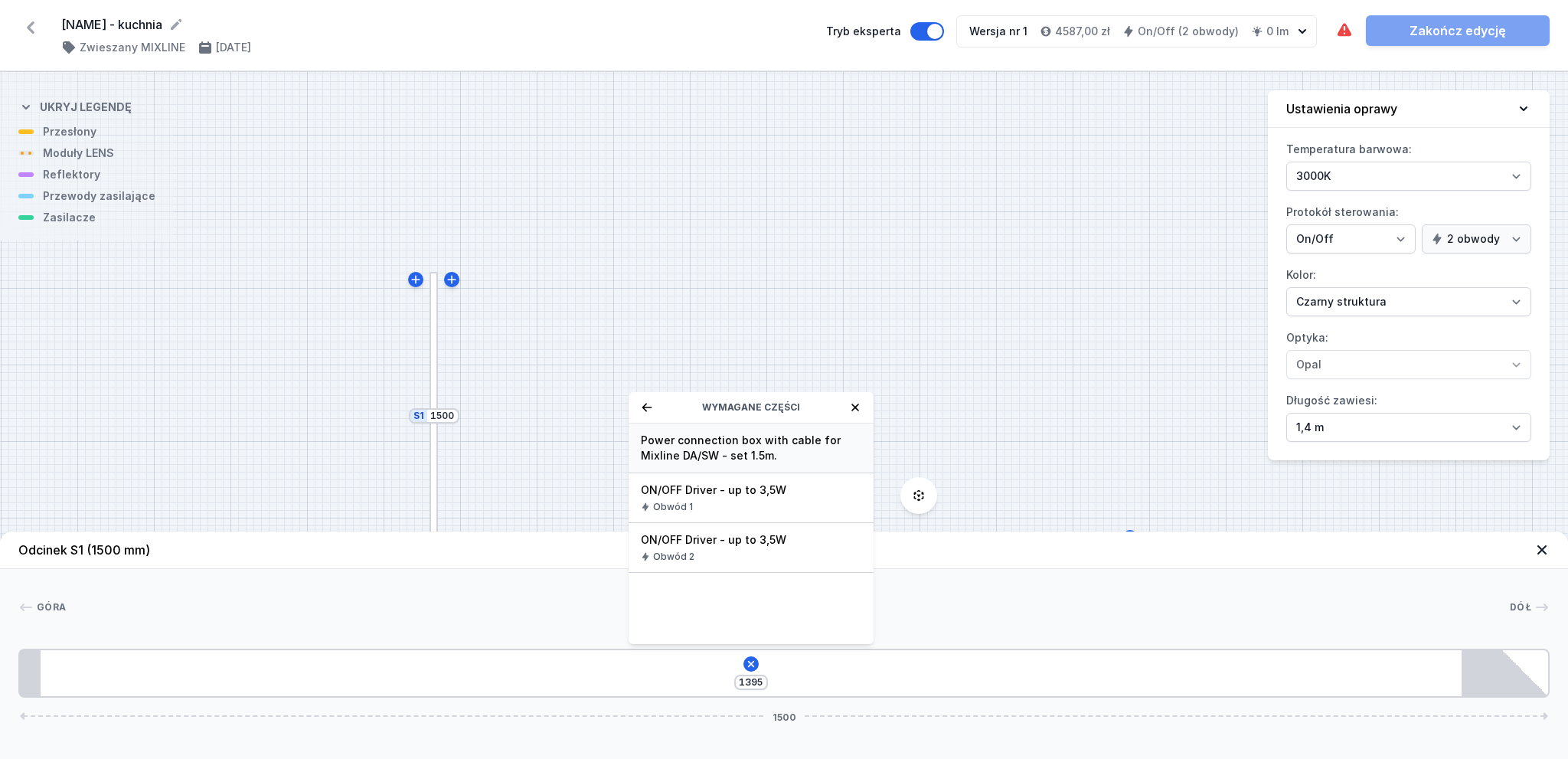 click on "Power connection box with cable for Mixline DA/SW - set 1.5m." at bounding box center (751, 448) 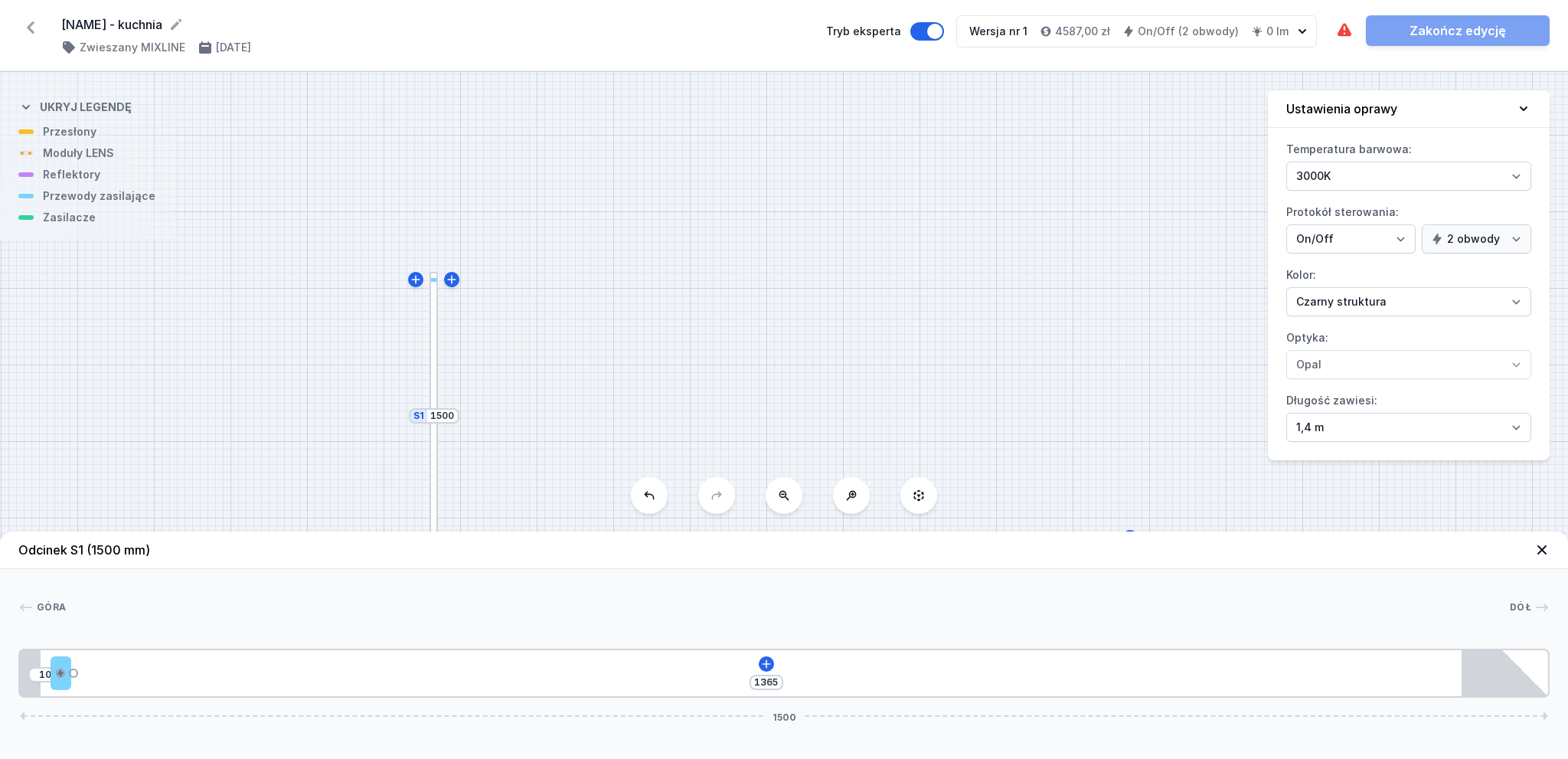 type on "1365" 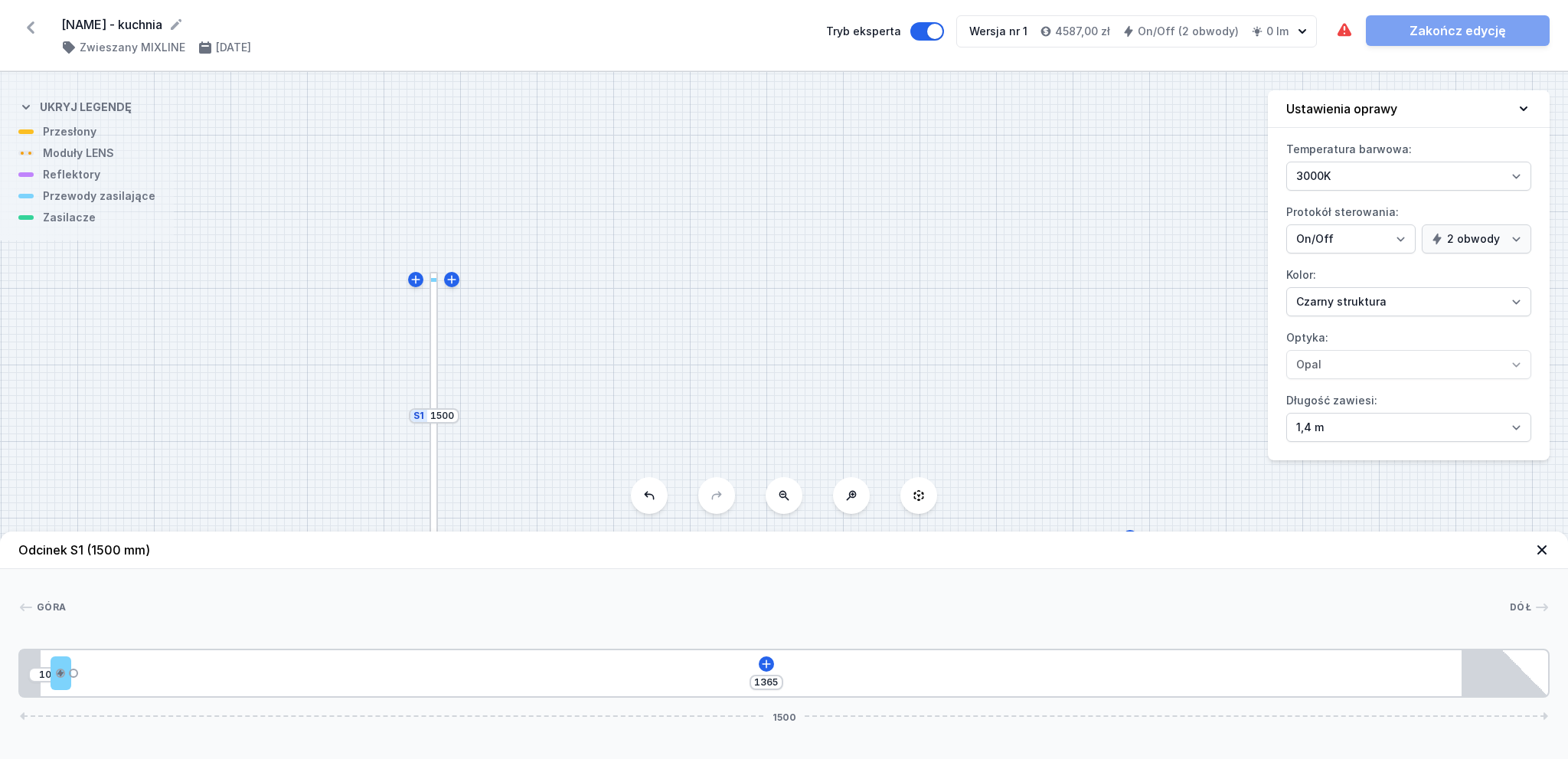 click on "S2 3700 S1 1500" at bounding box center [784, 415] 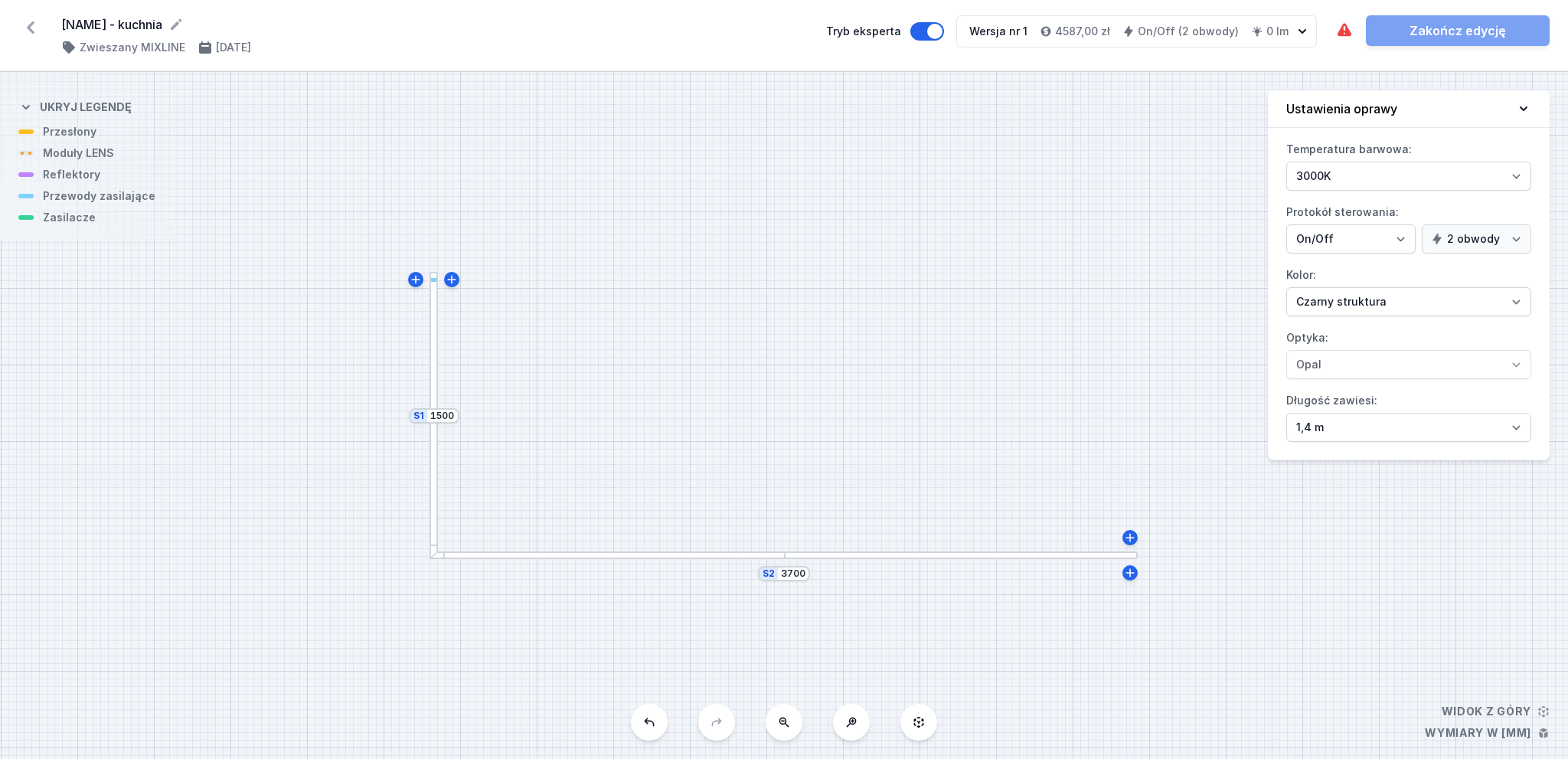 click at bounding box center [961, 555] 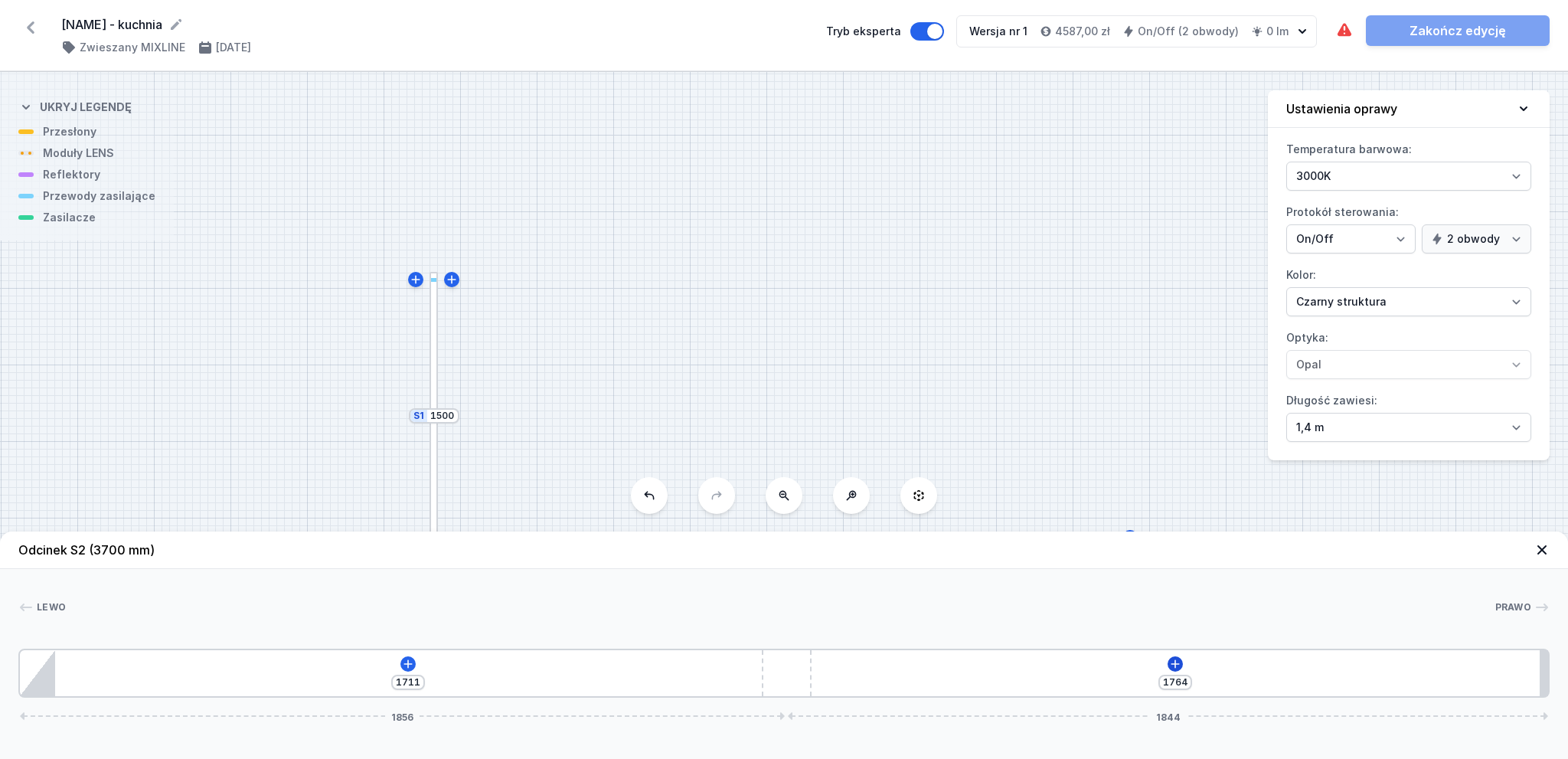 click on "1711 1764 1856 1844" at bounding box center (784, 673) 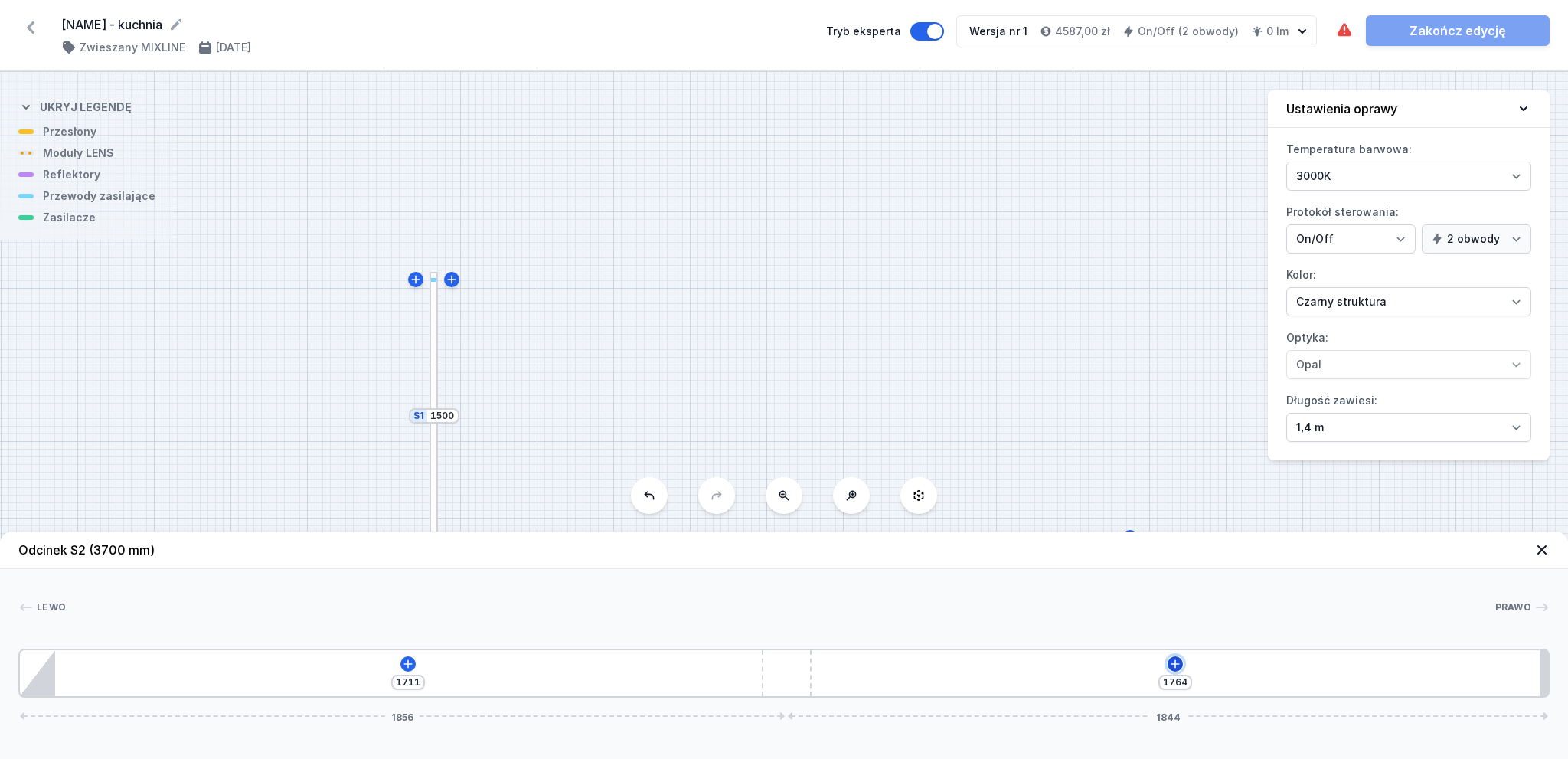 click 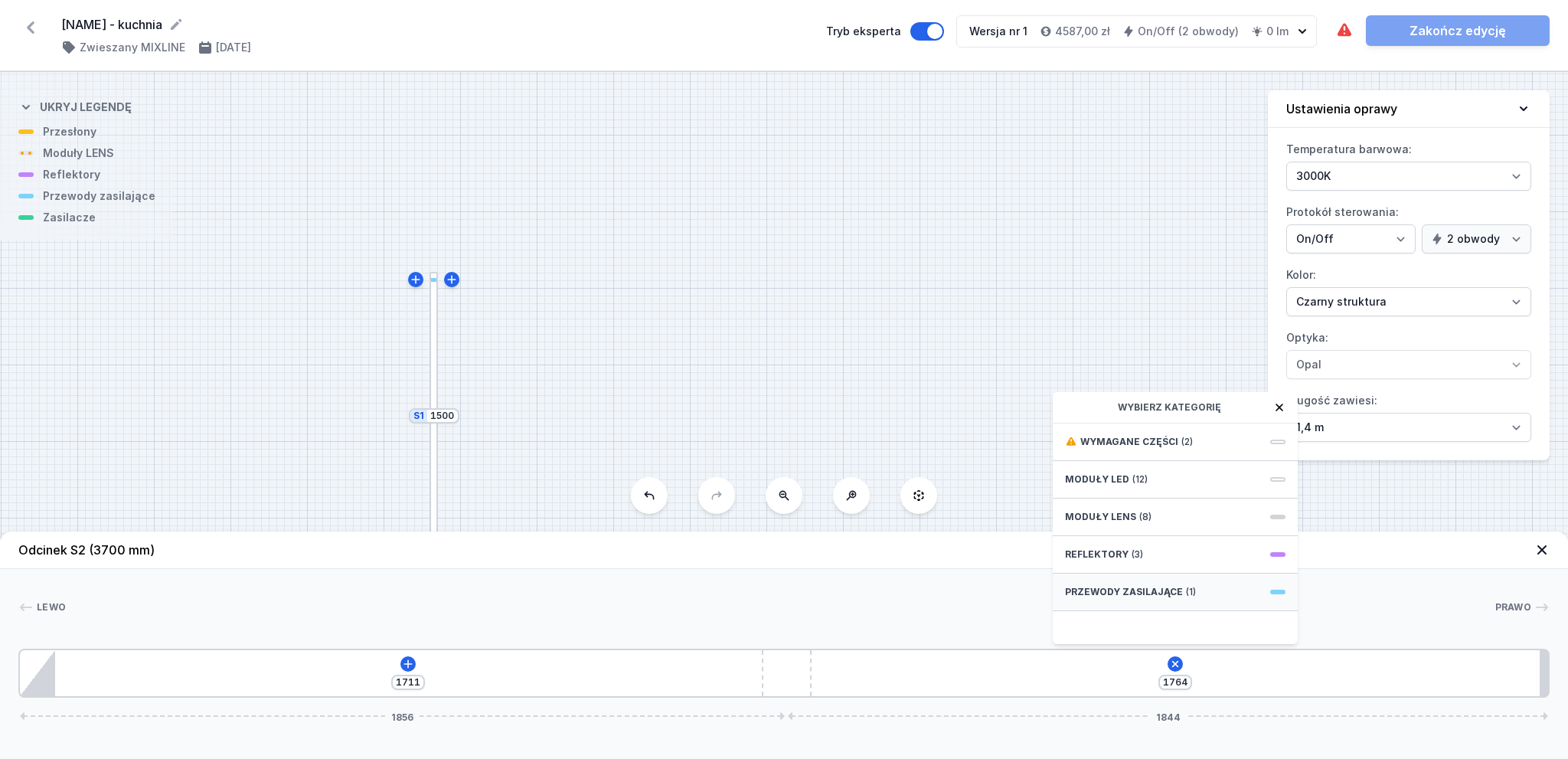 click on "Przewody zasilające (1)" at bounding box center (1175, 592) 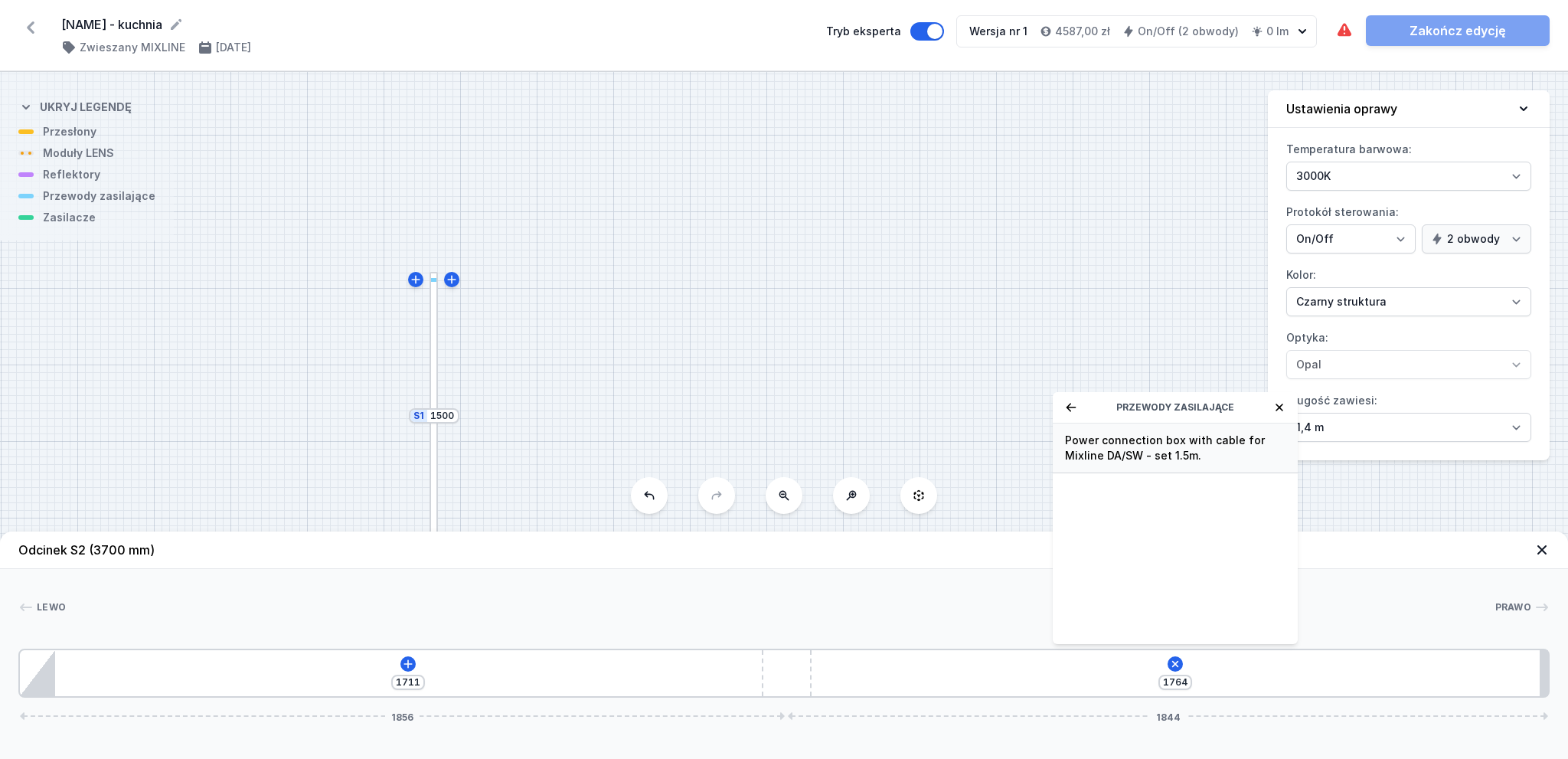 click on "Power connection box with cable for Mixline DA/SW - set 1.5m." at bounding box center [1175, 448] 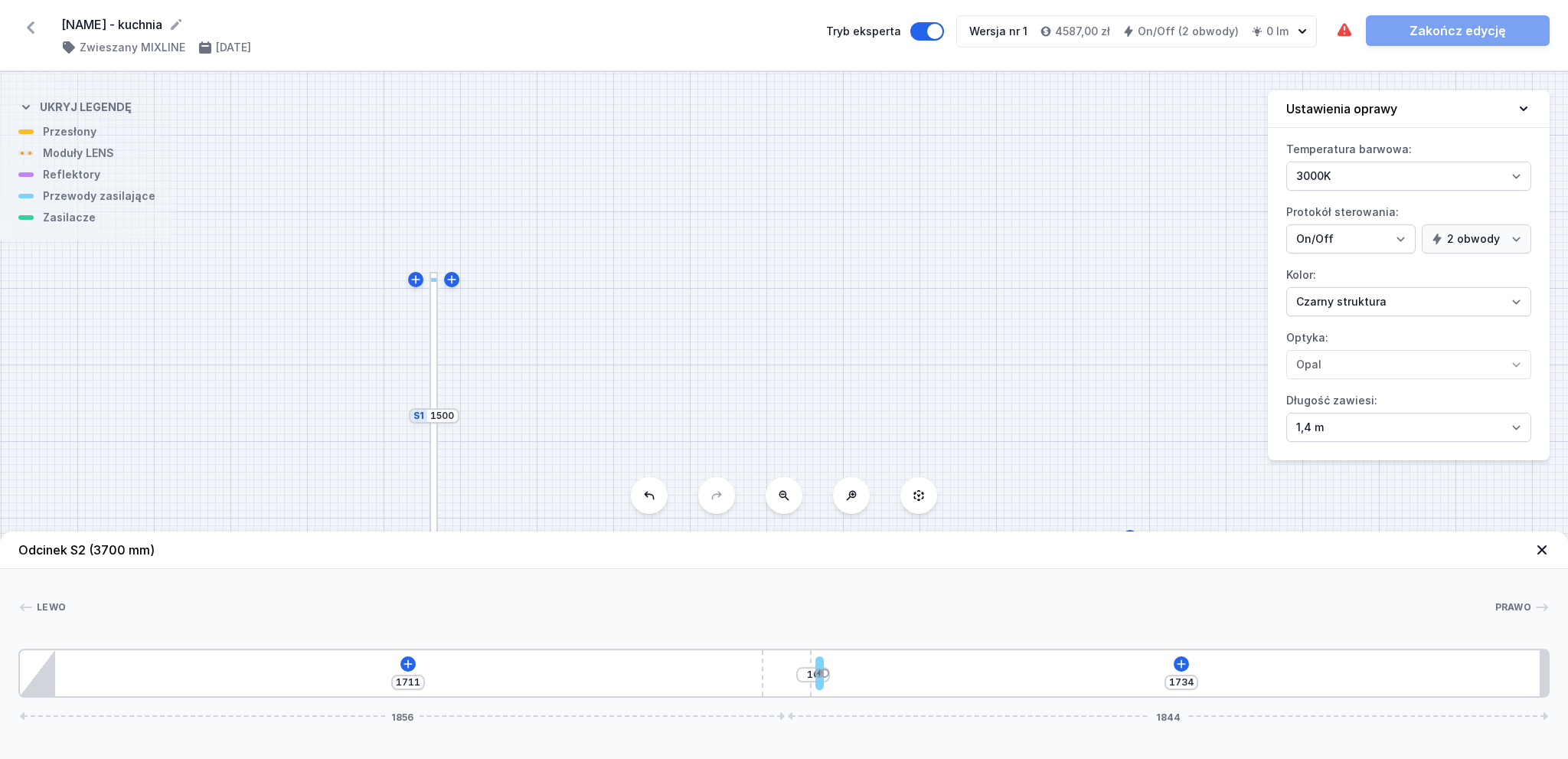 type on "1443" 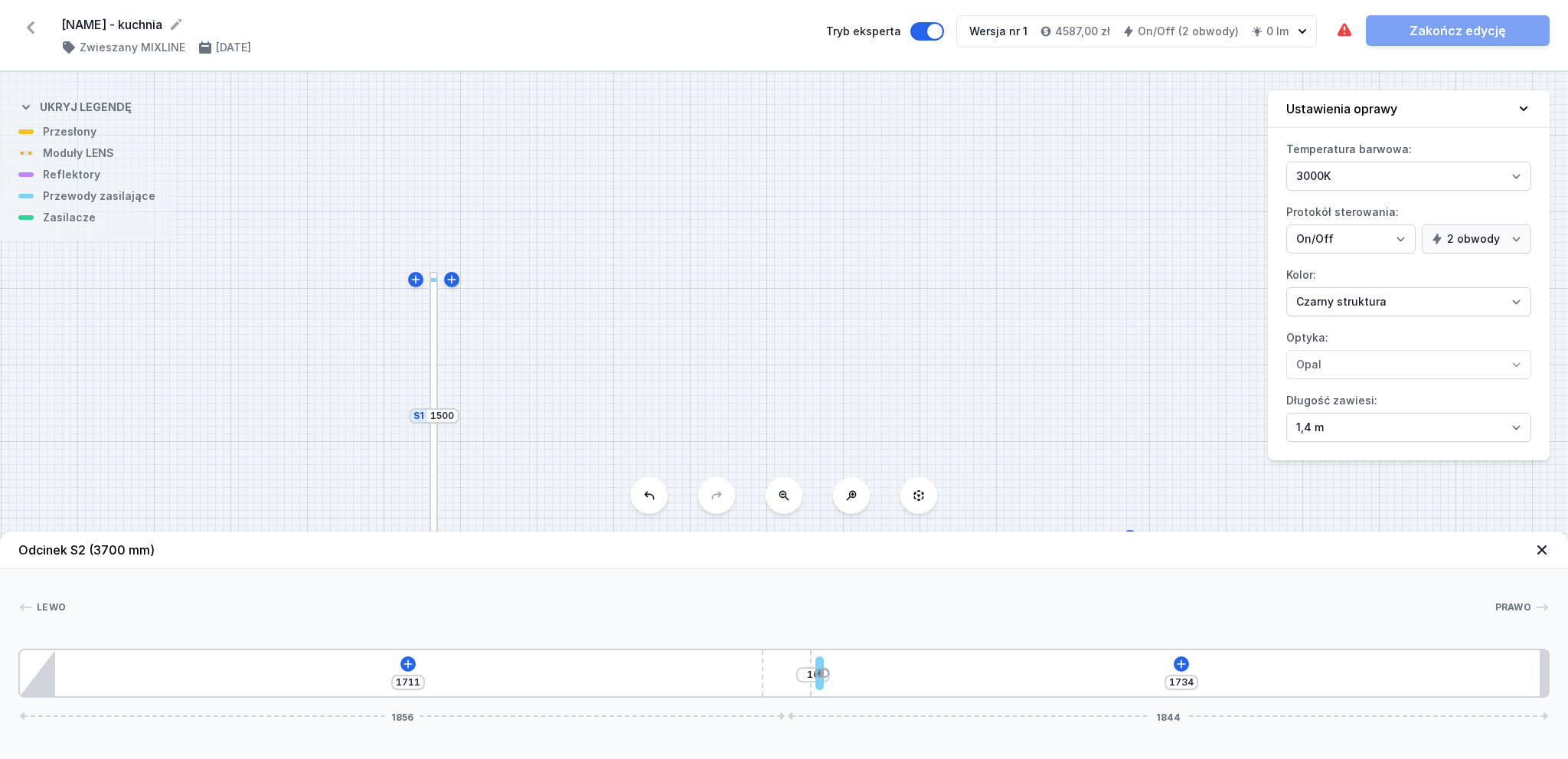 type on "301" 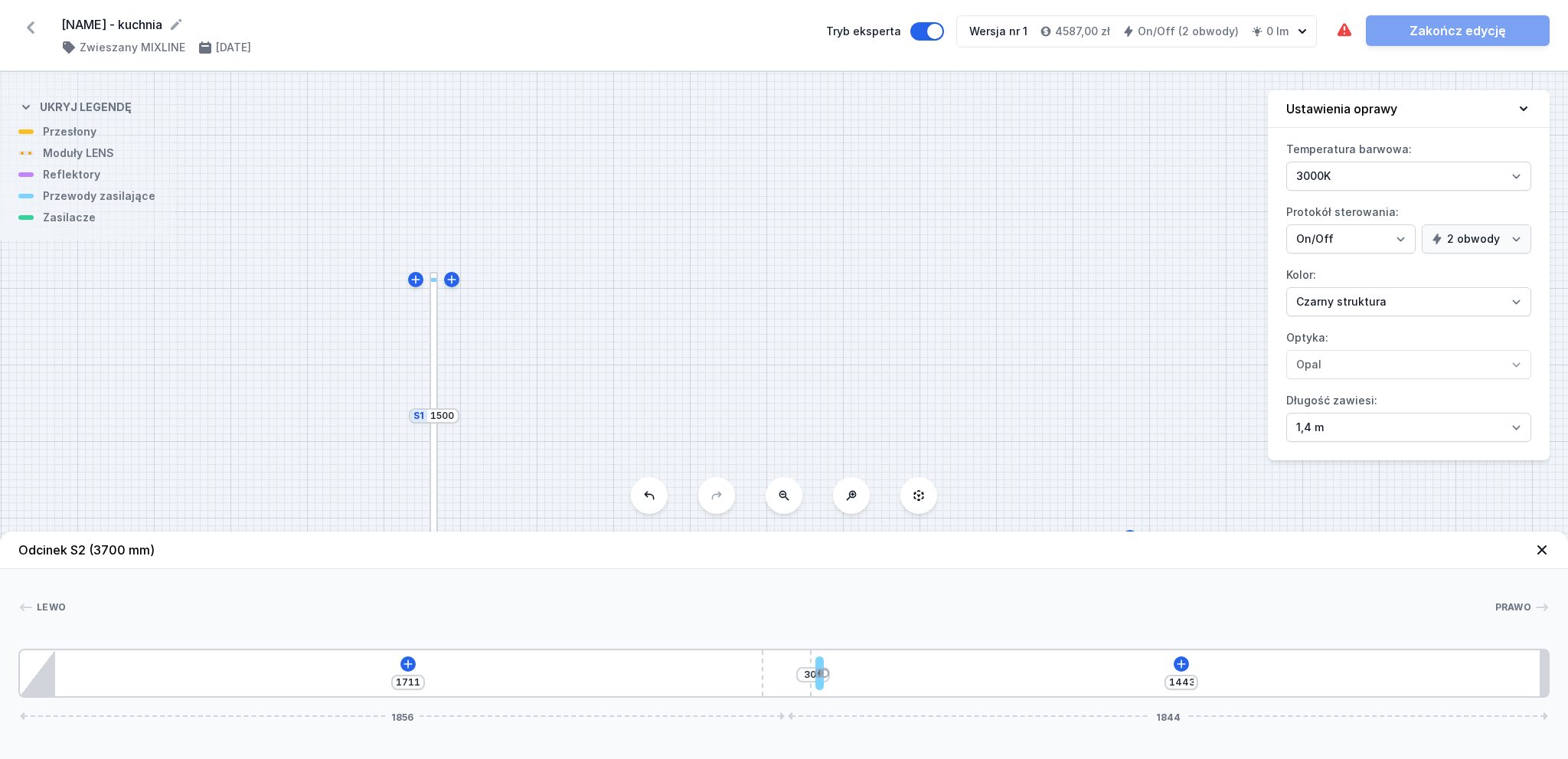 type on "1372" 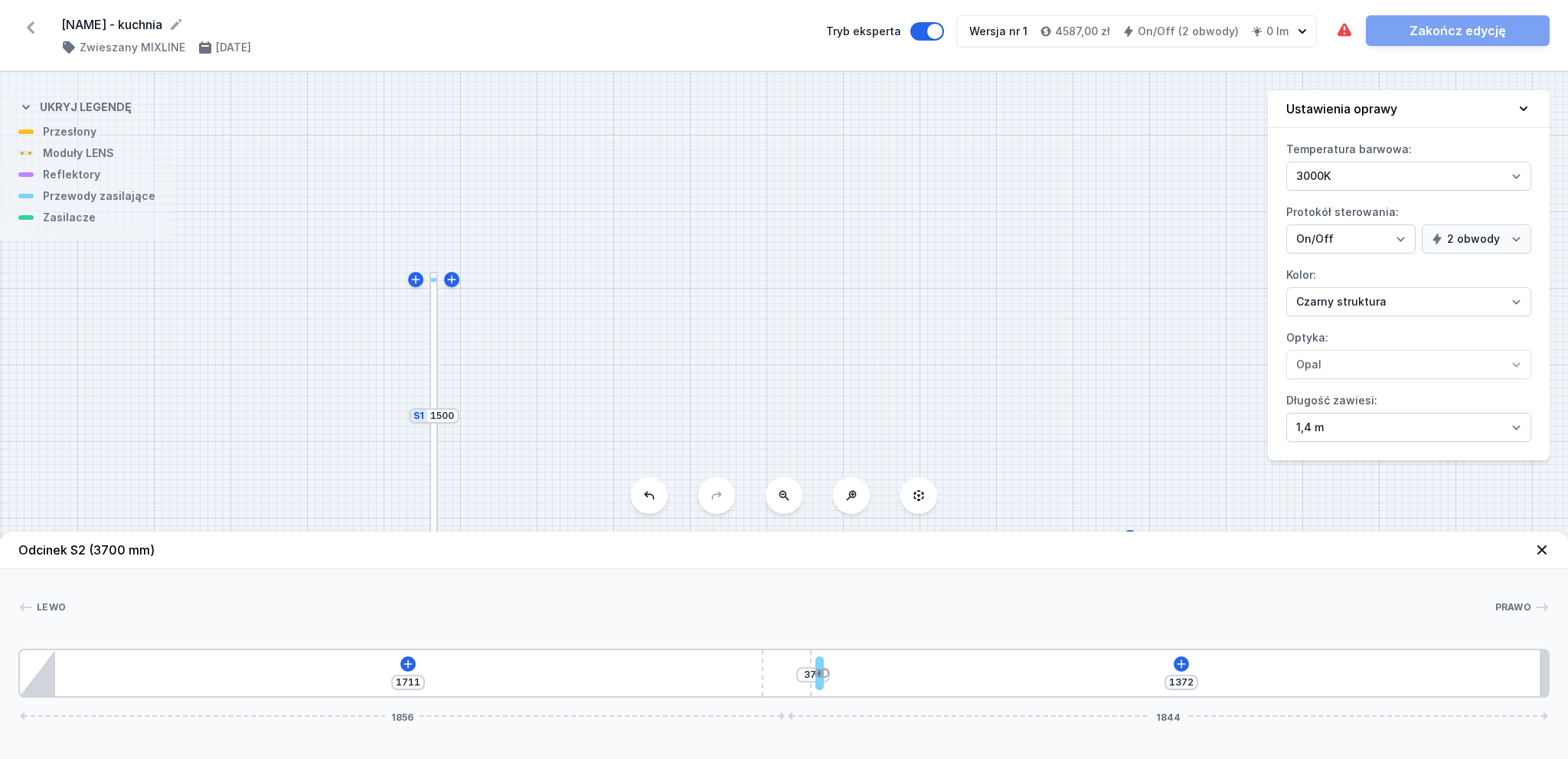 type on "1213" 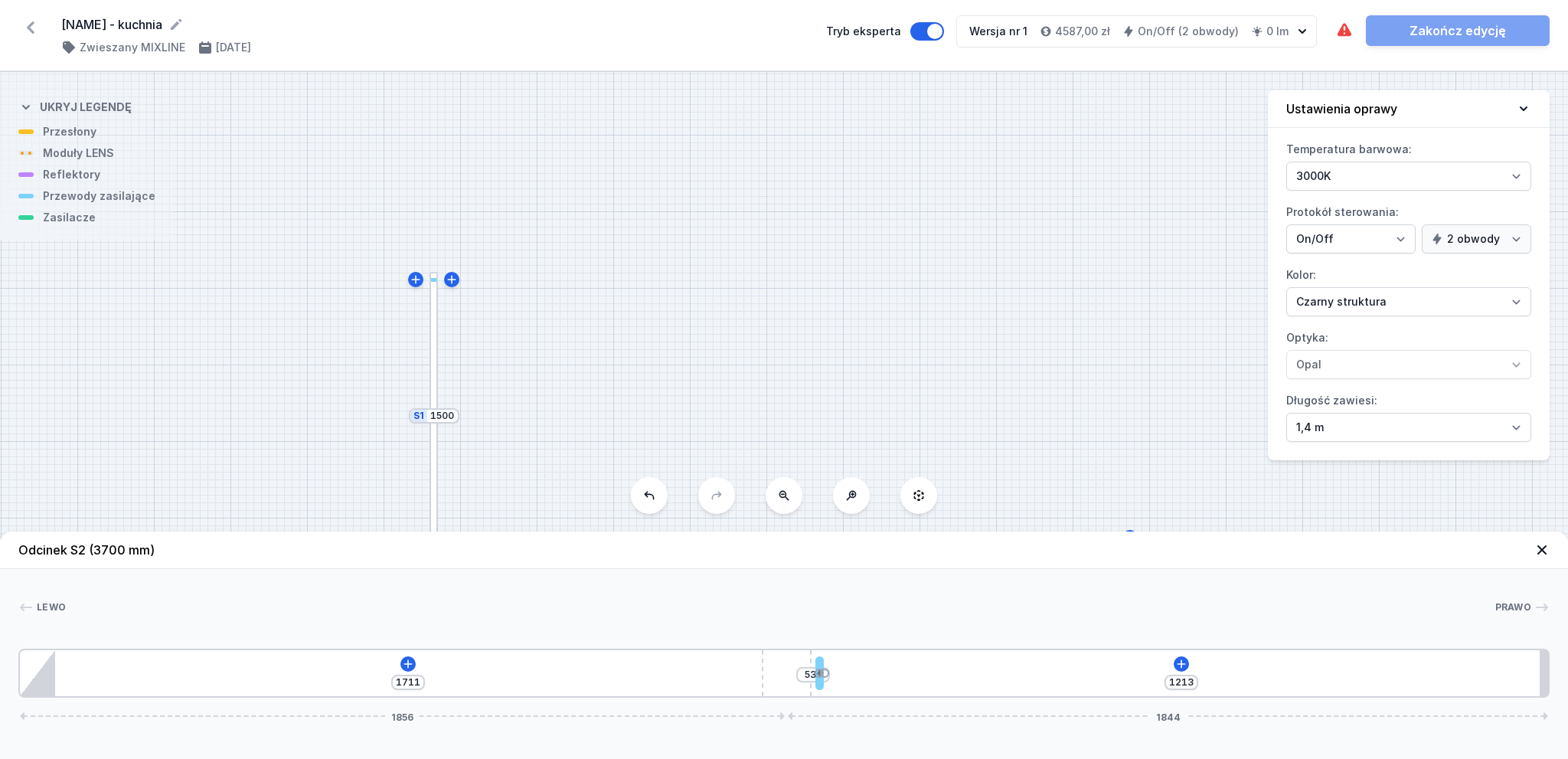 type on "1044" 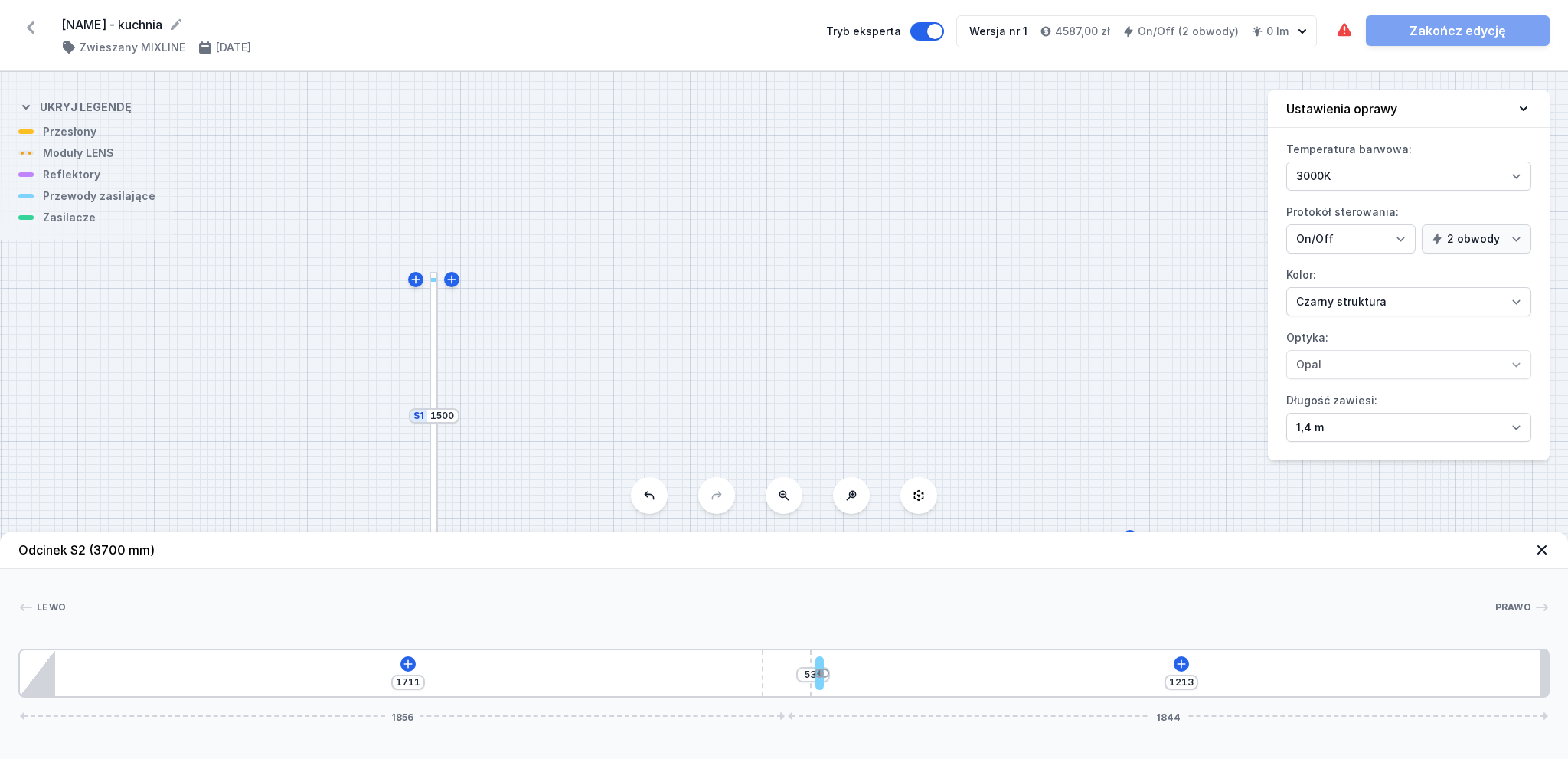 type on "700" 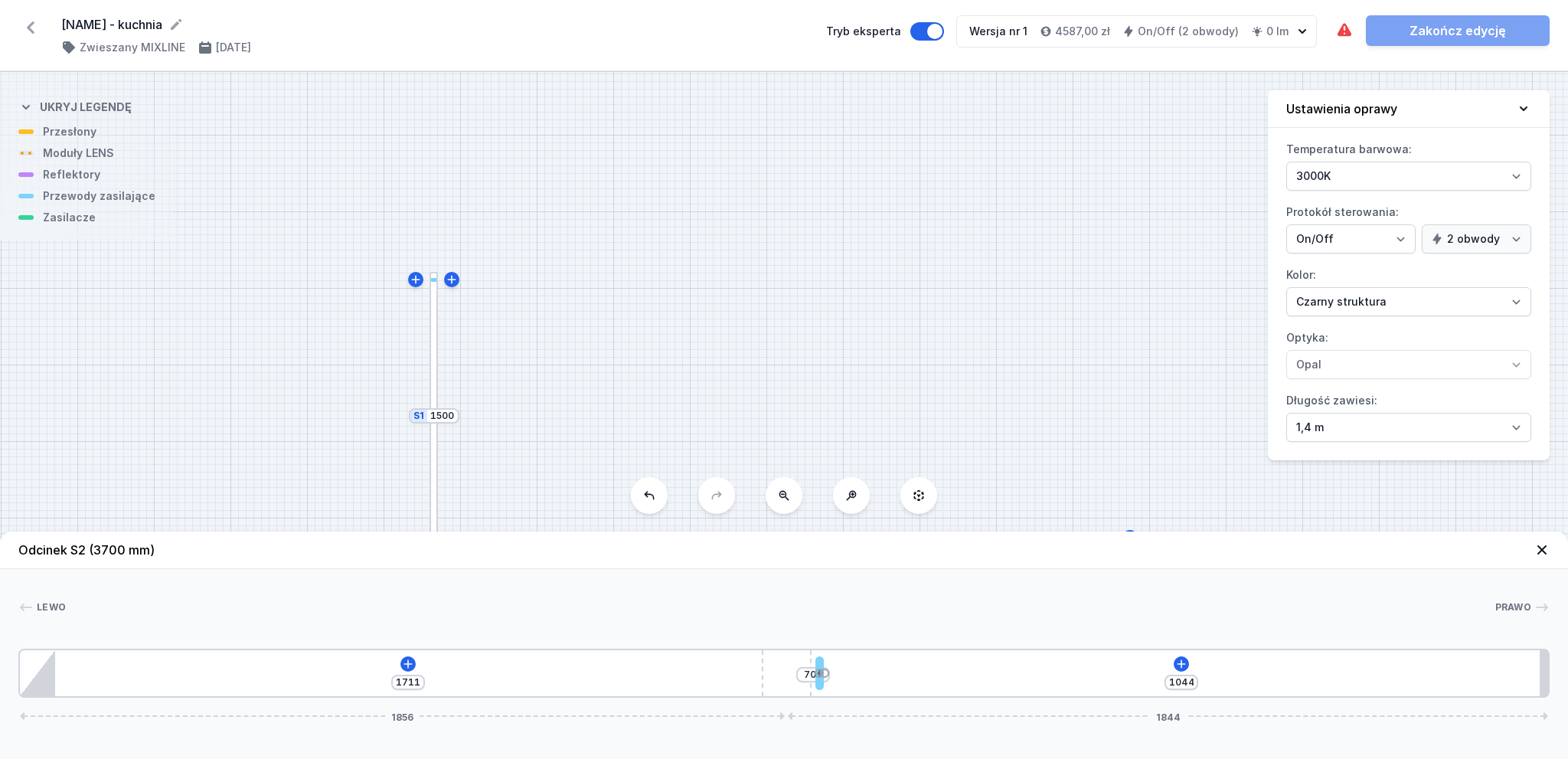 type on "856" 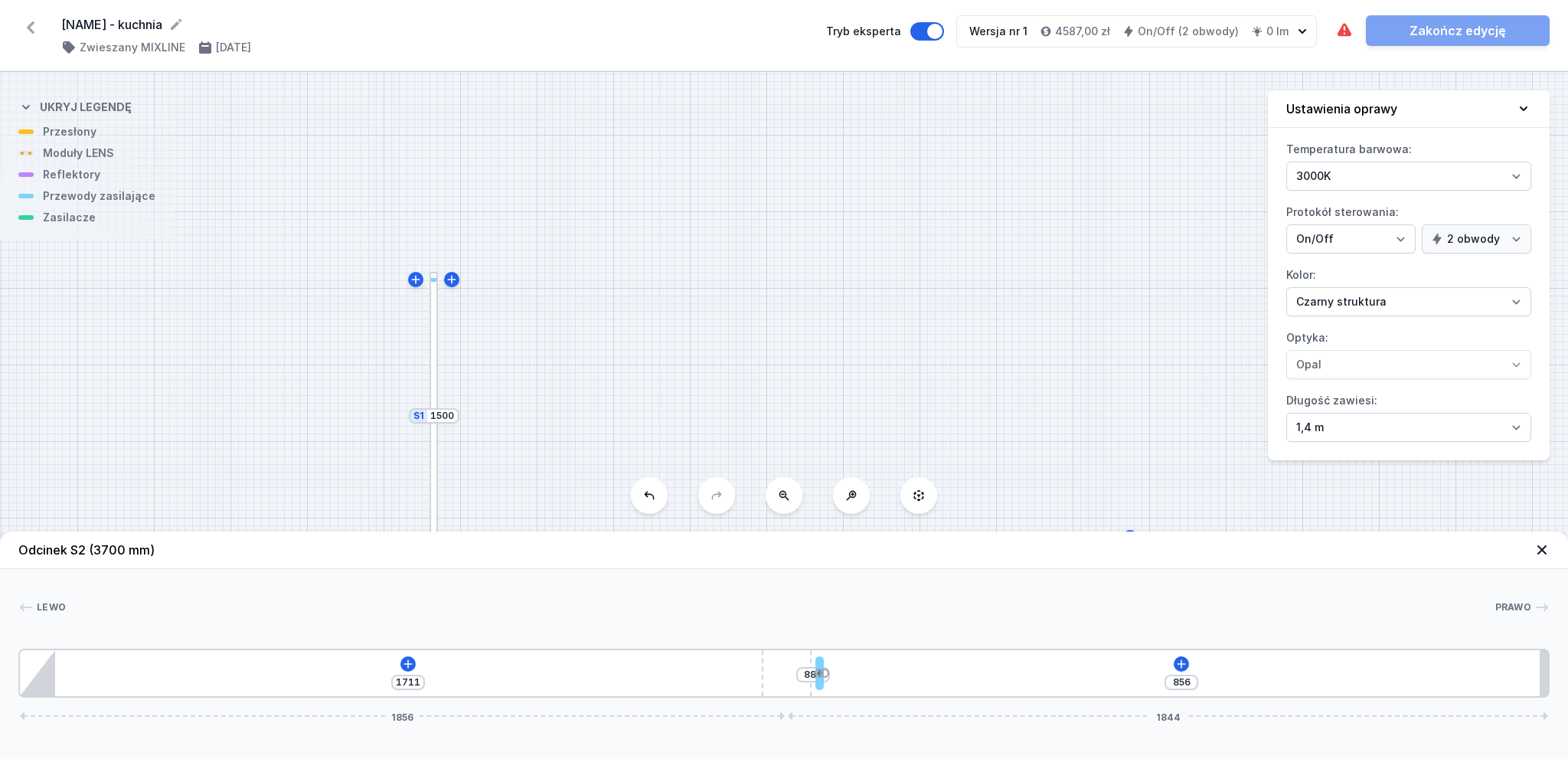 type on "582" 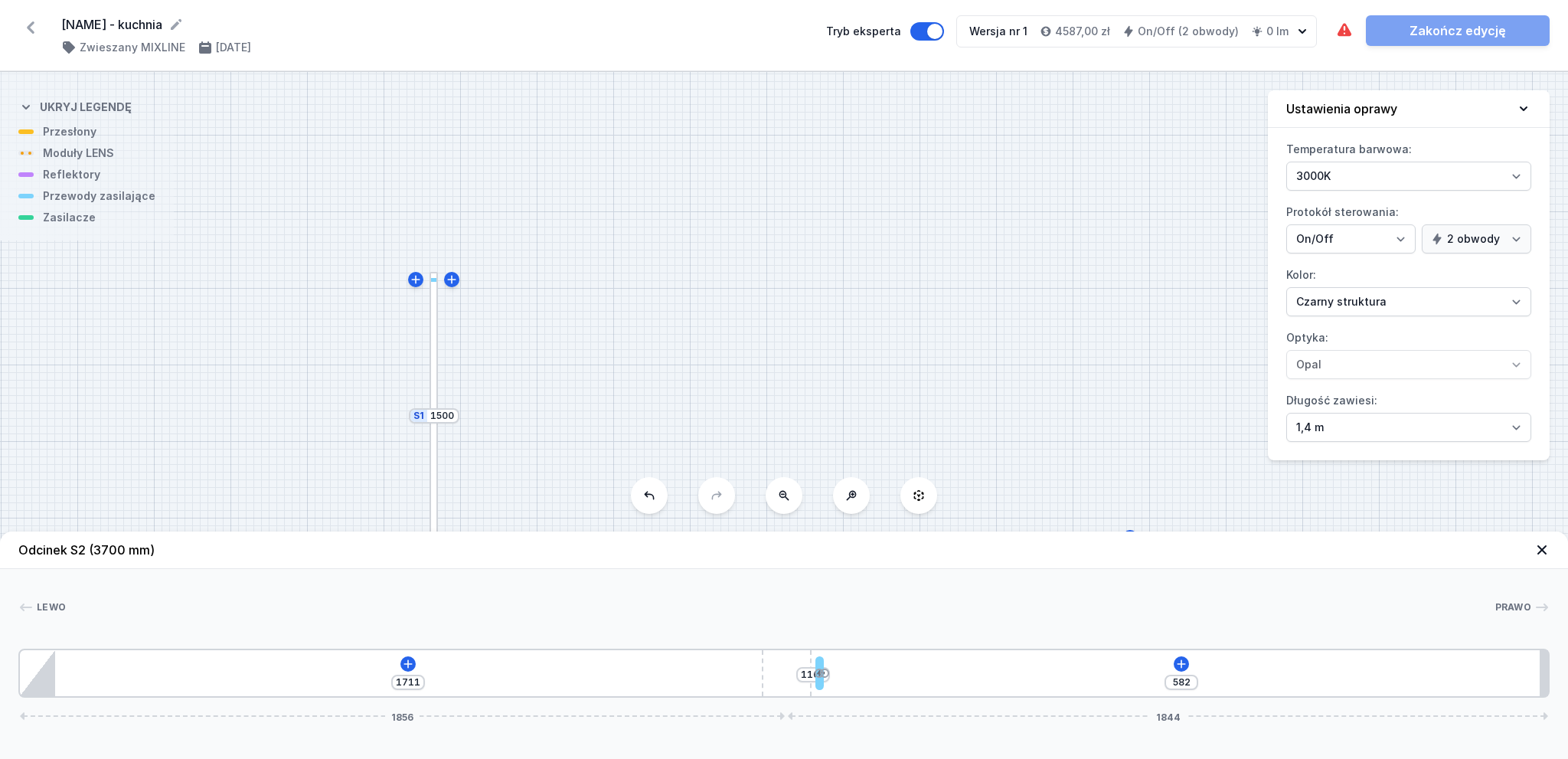 type on "473" 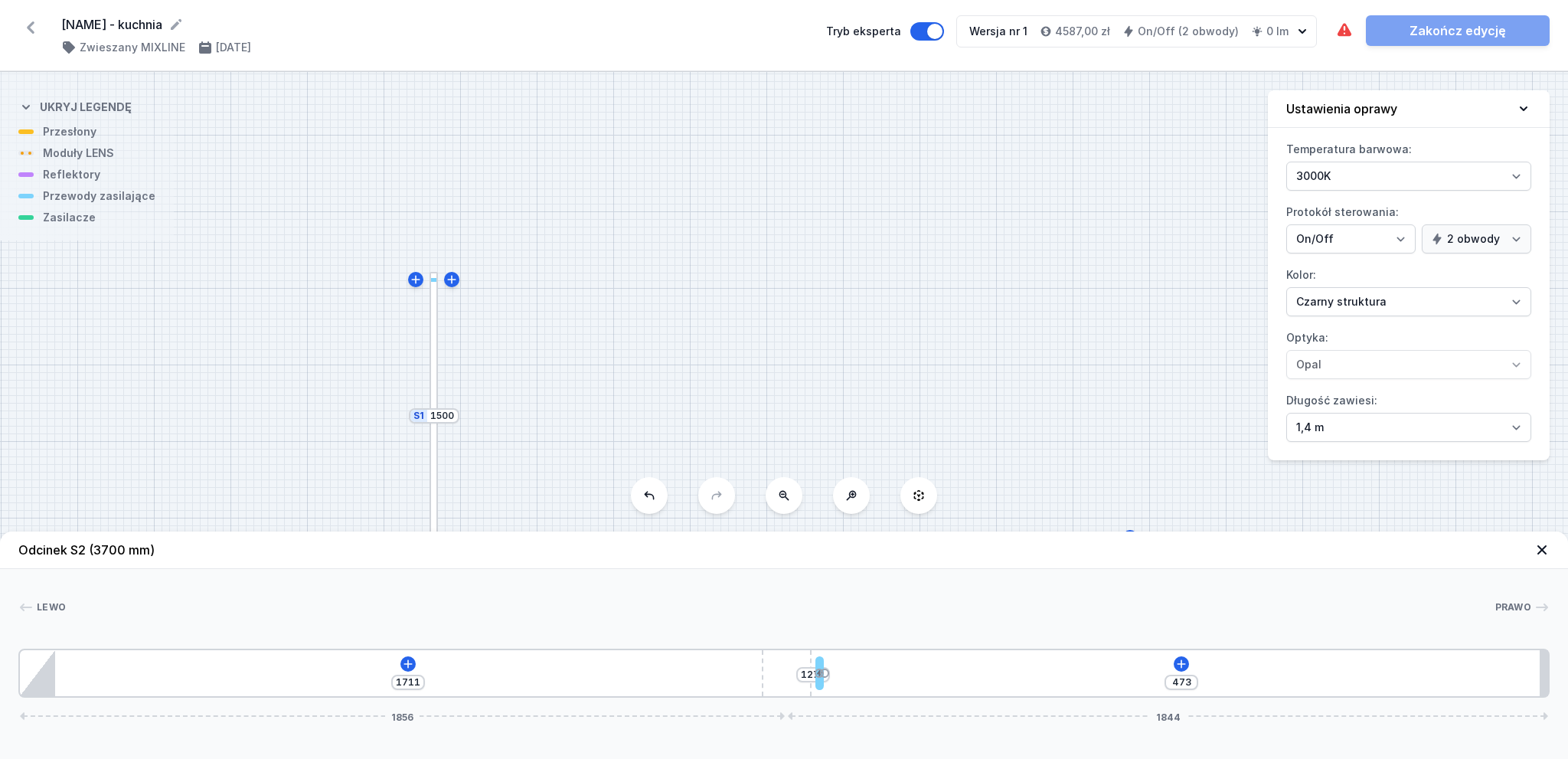 type on "411" 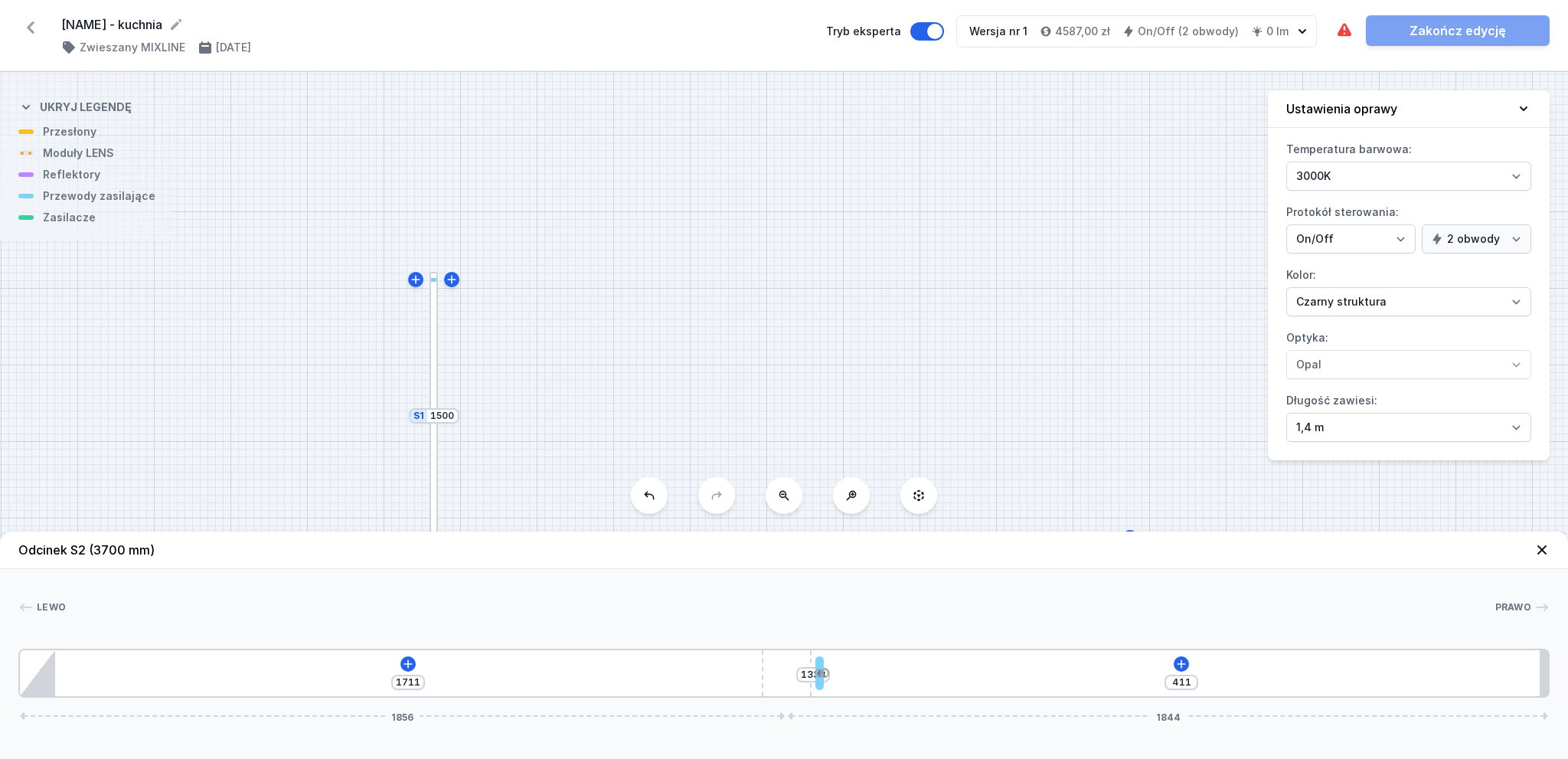 type on "360" 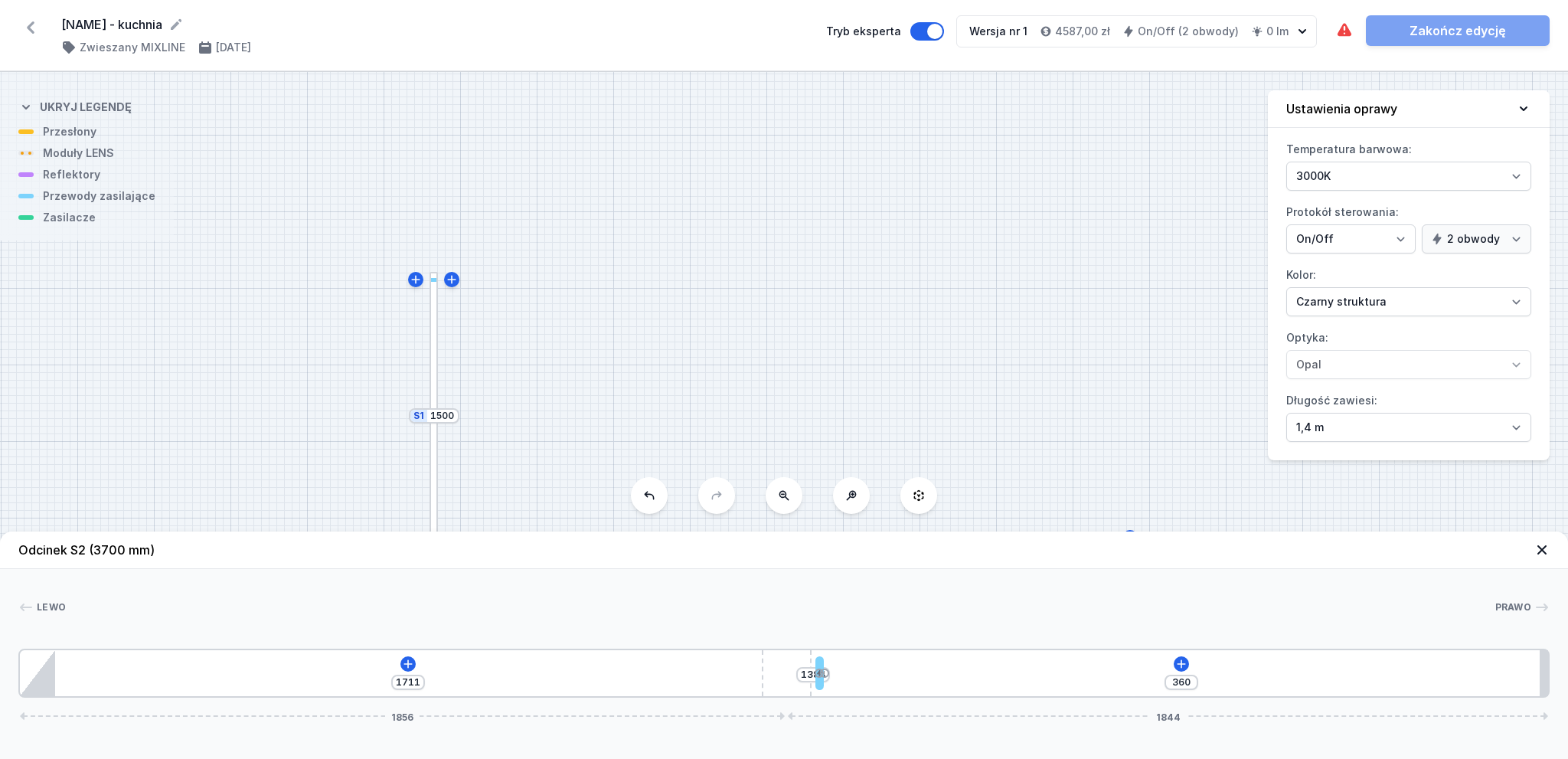 type on "320" 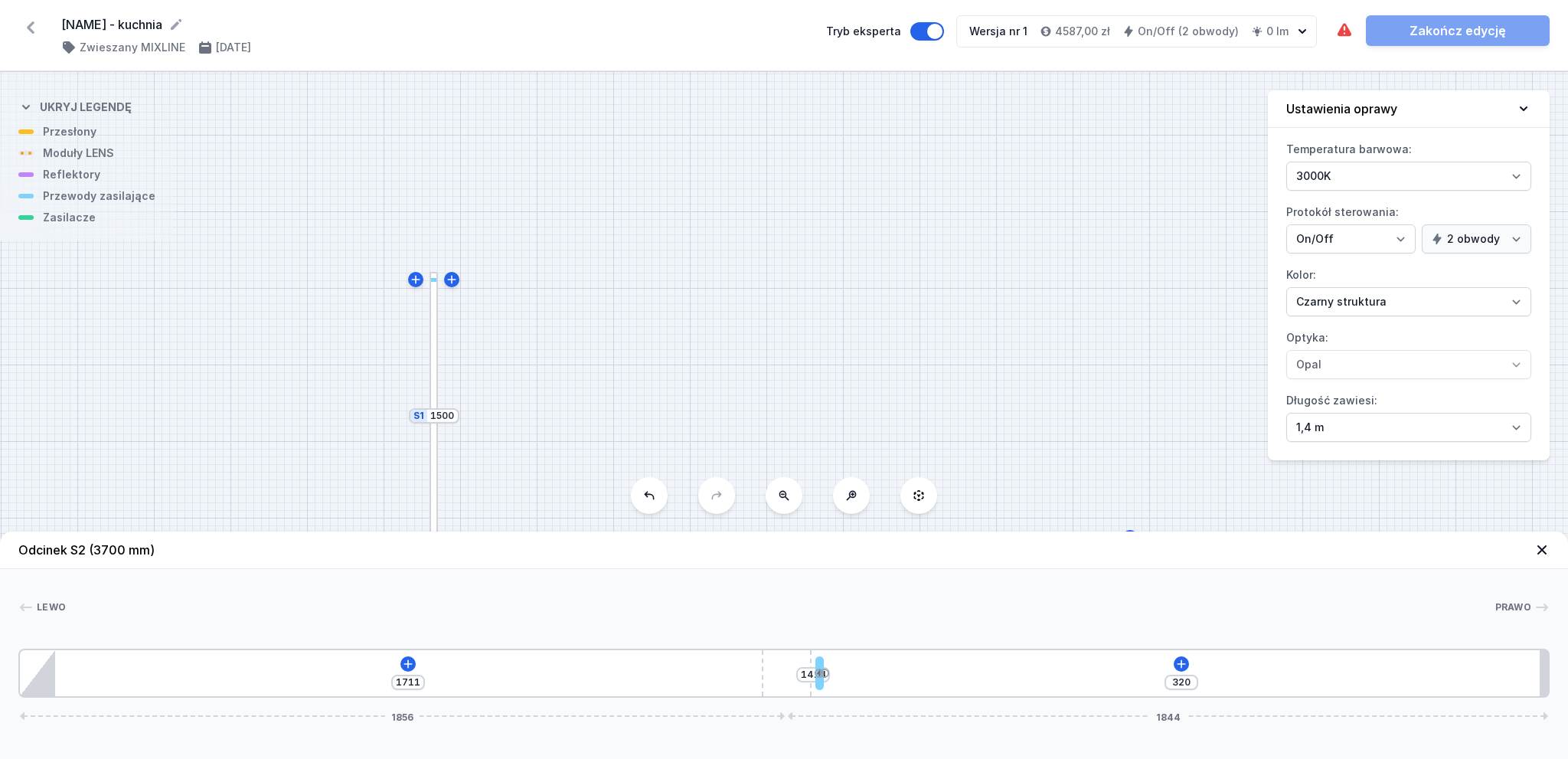 type on "287" 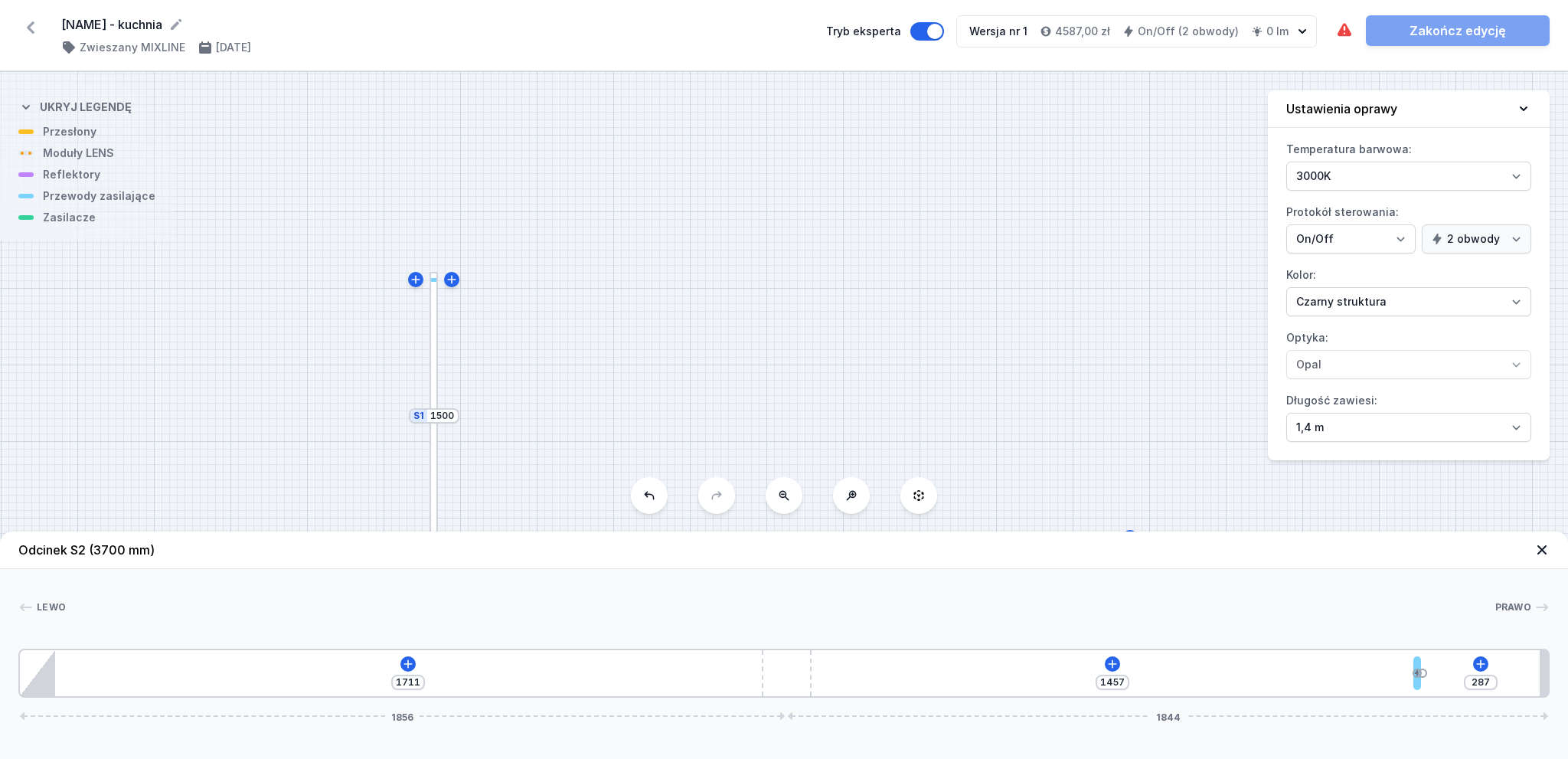 type on "257" 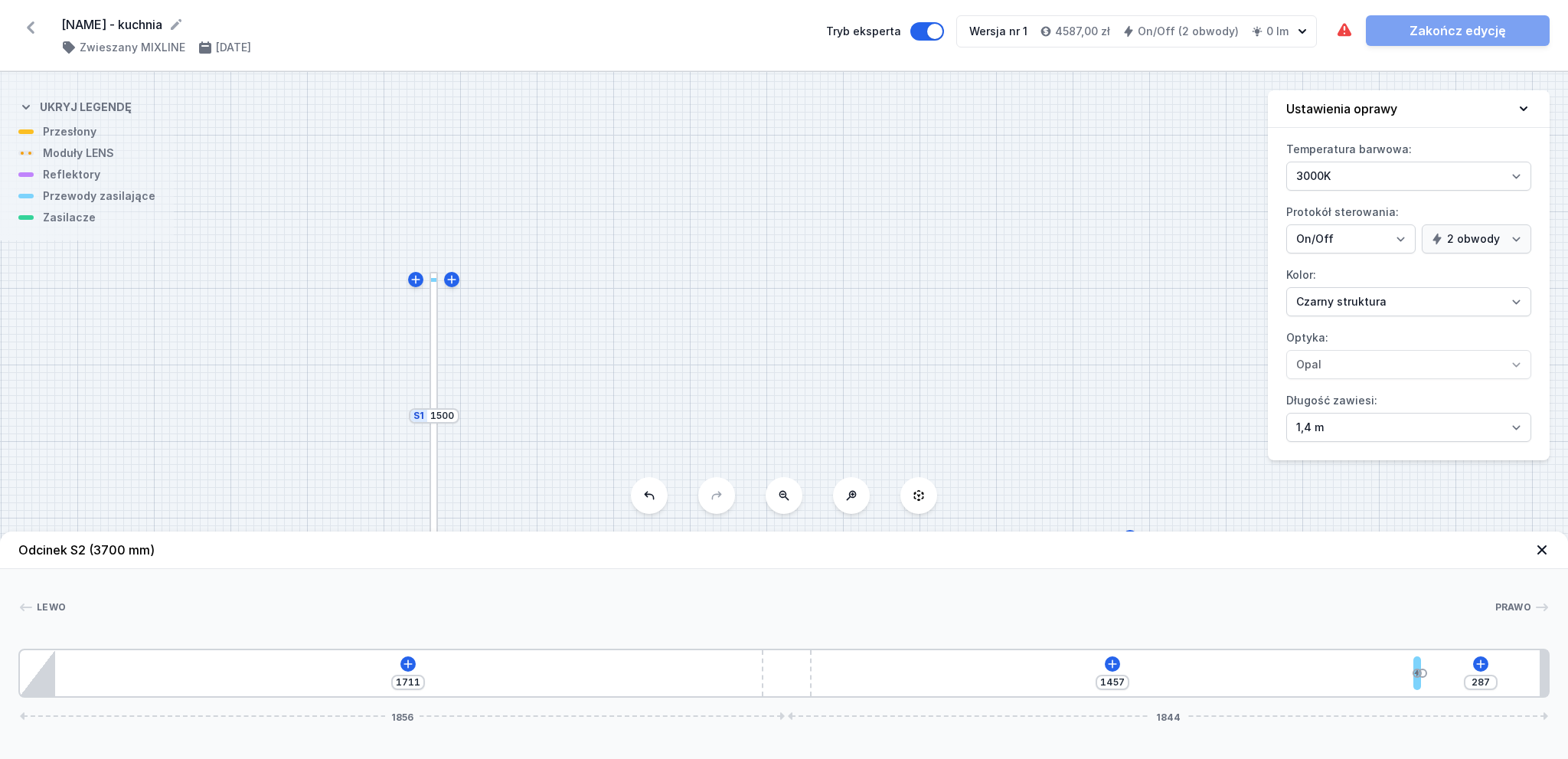 type on "1487" 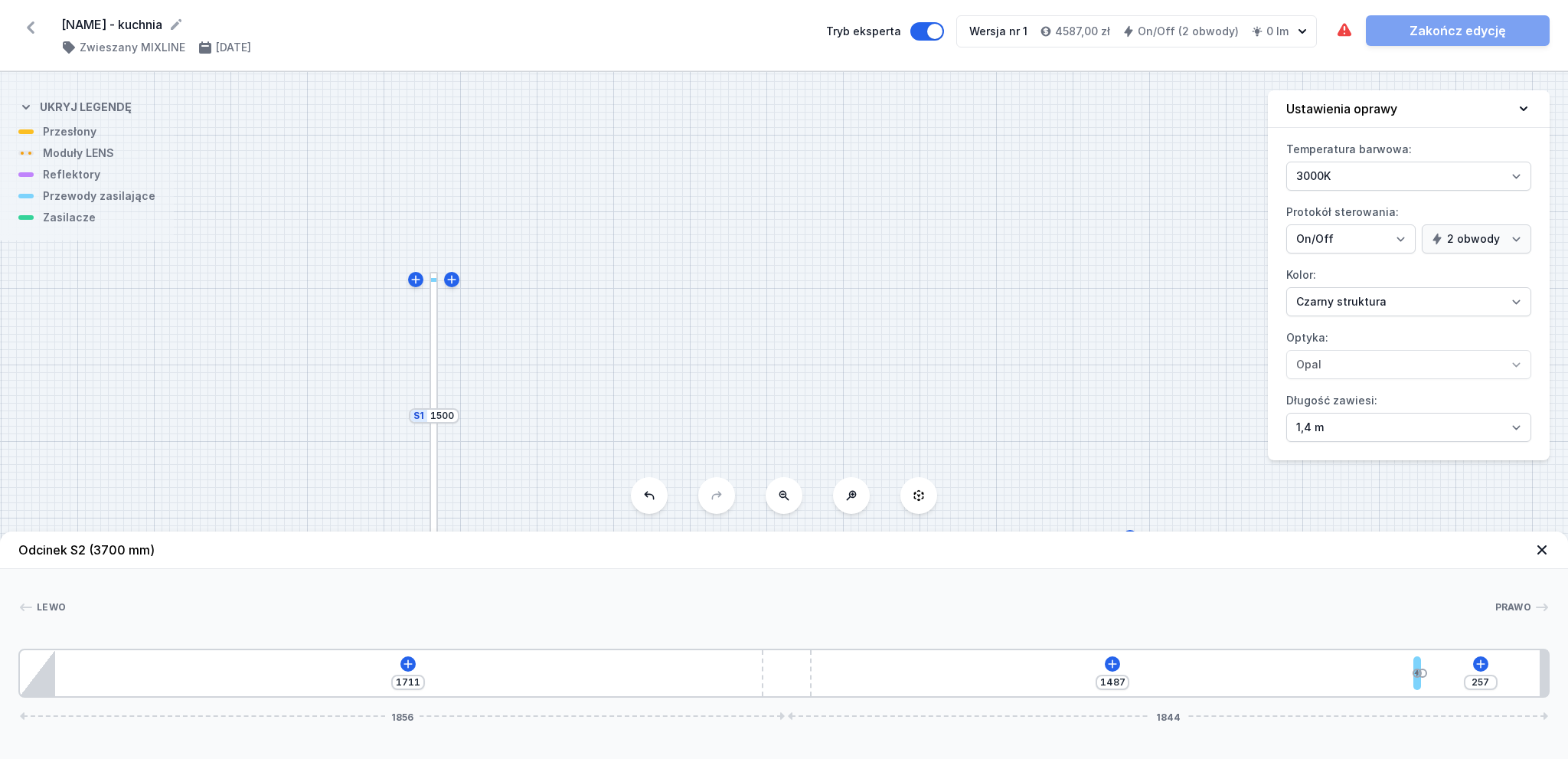 type on "252" 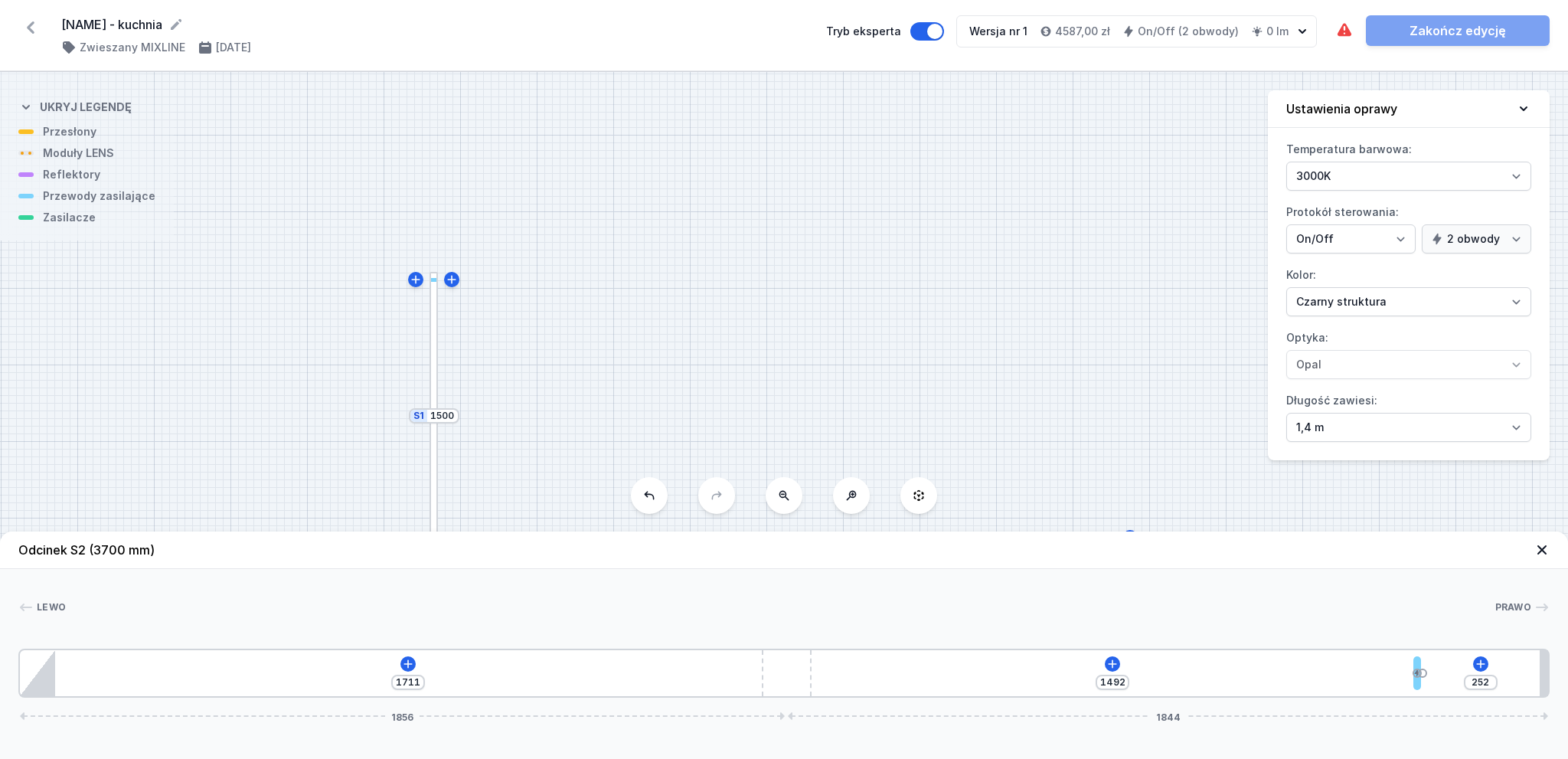 type on "248" 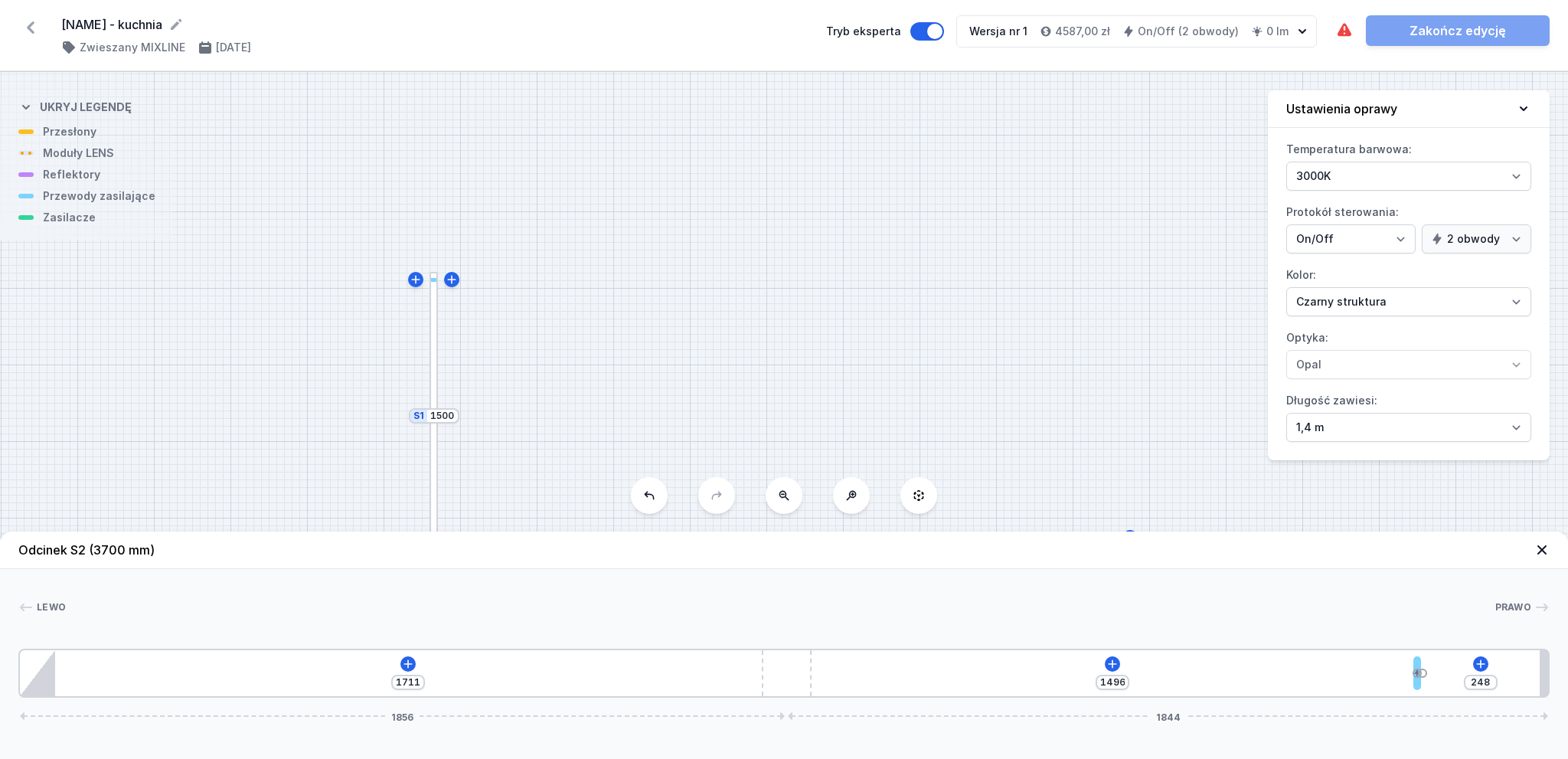 type on "247" 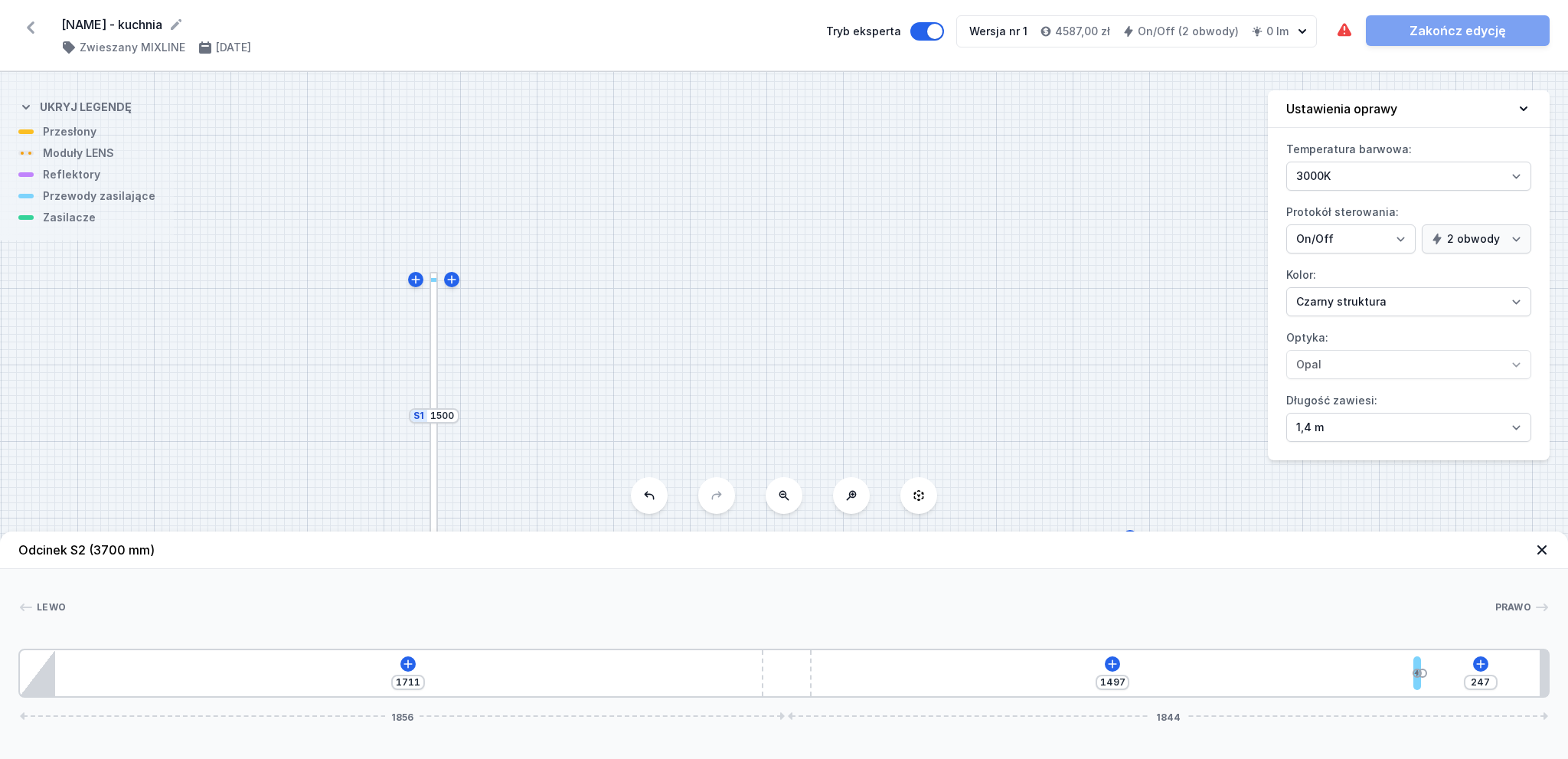 type on "243" 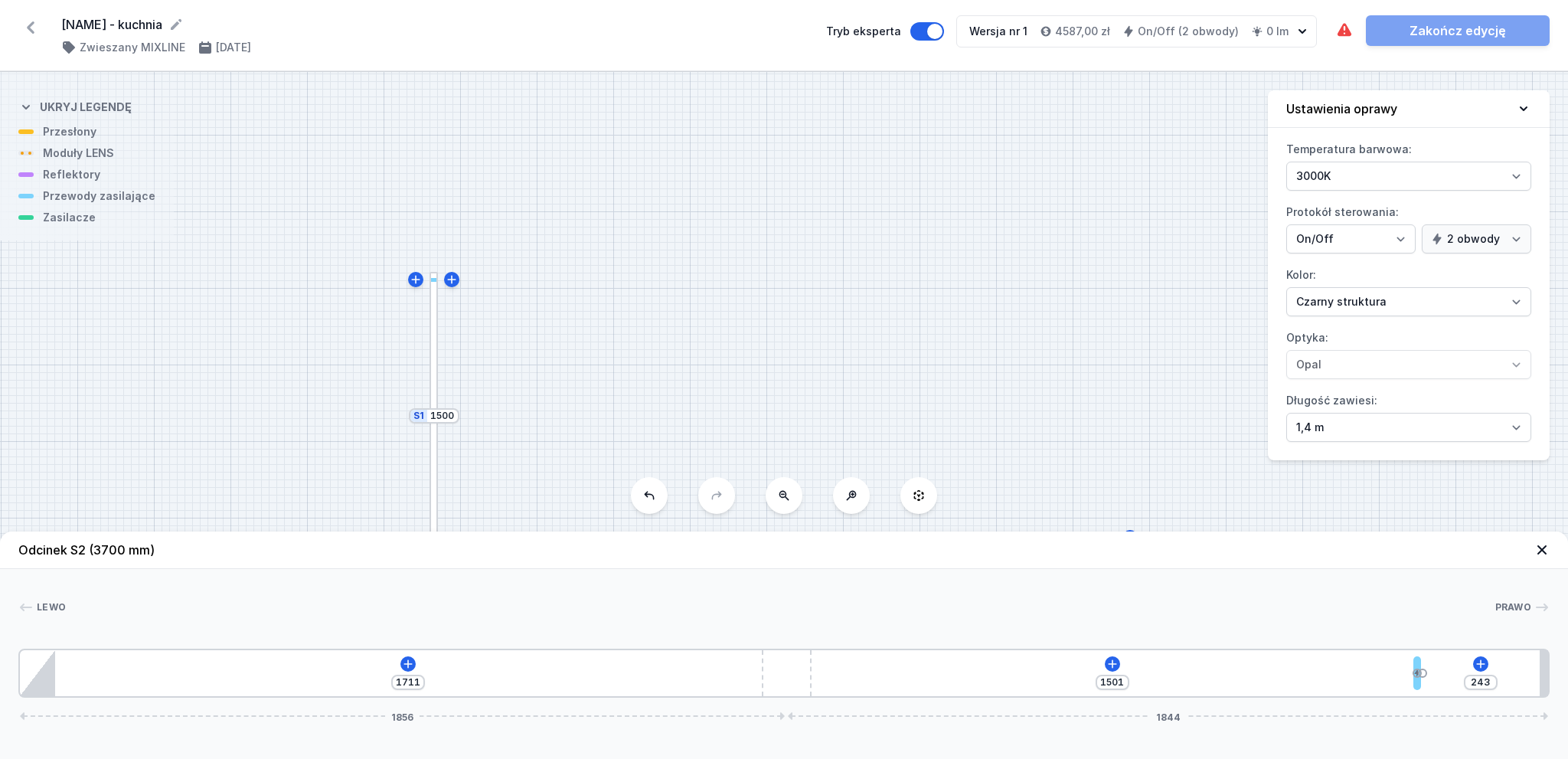 type on "234" 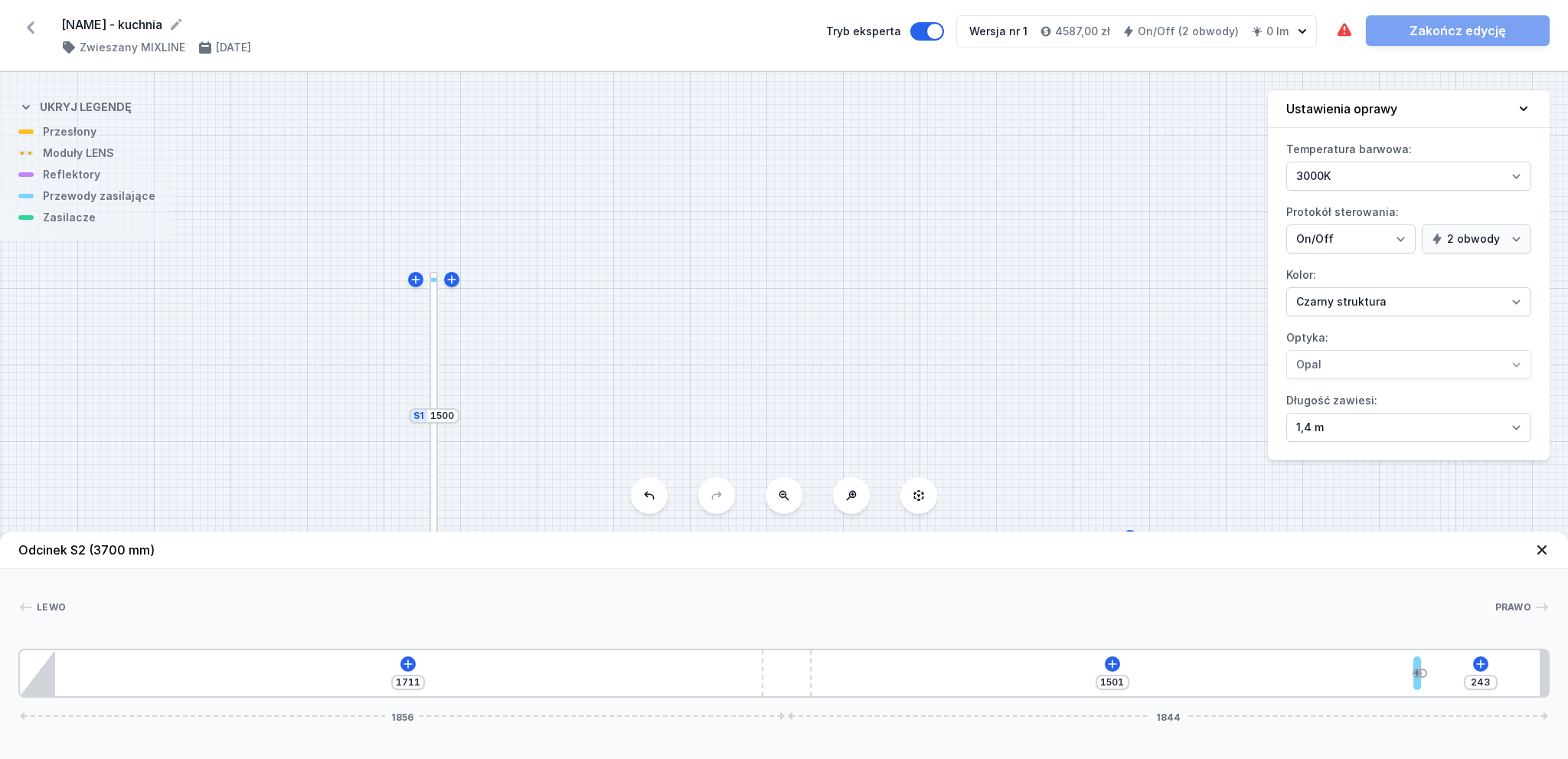 type on "1510" 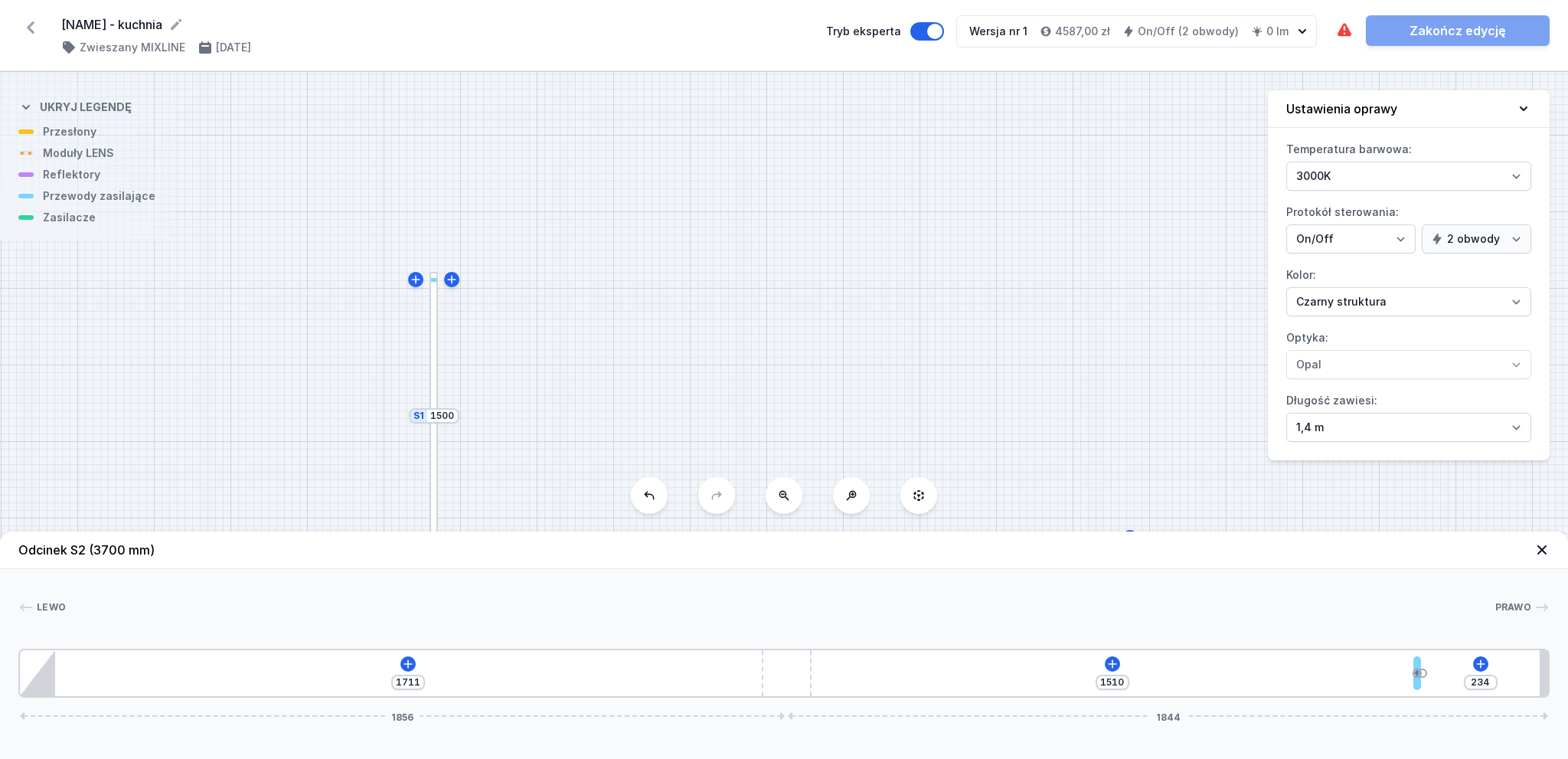type on "223" 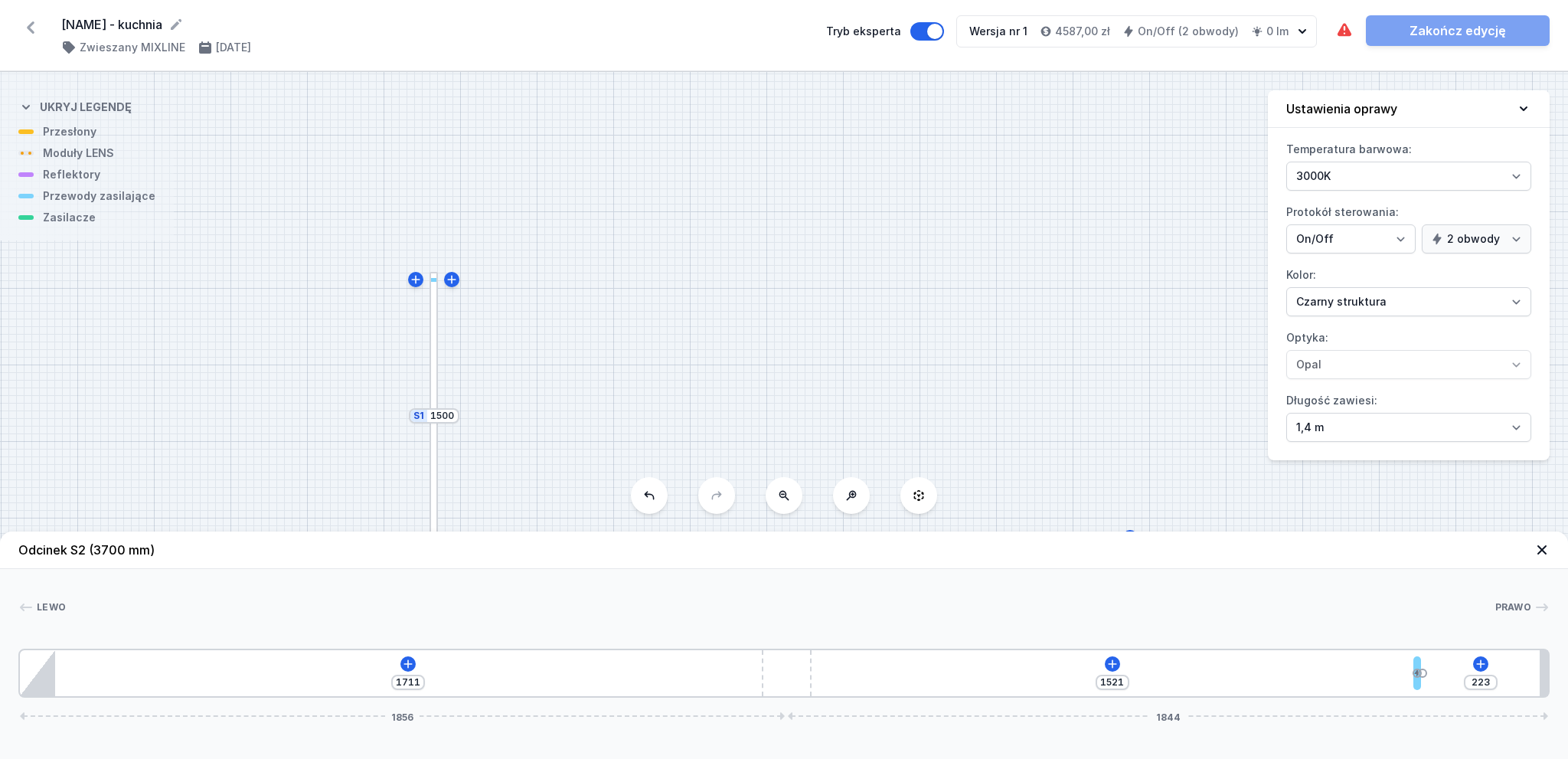 type on "216" 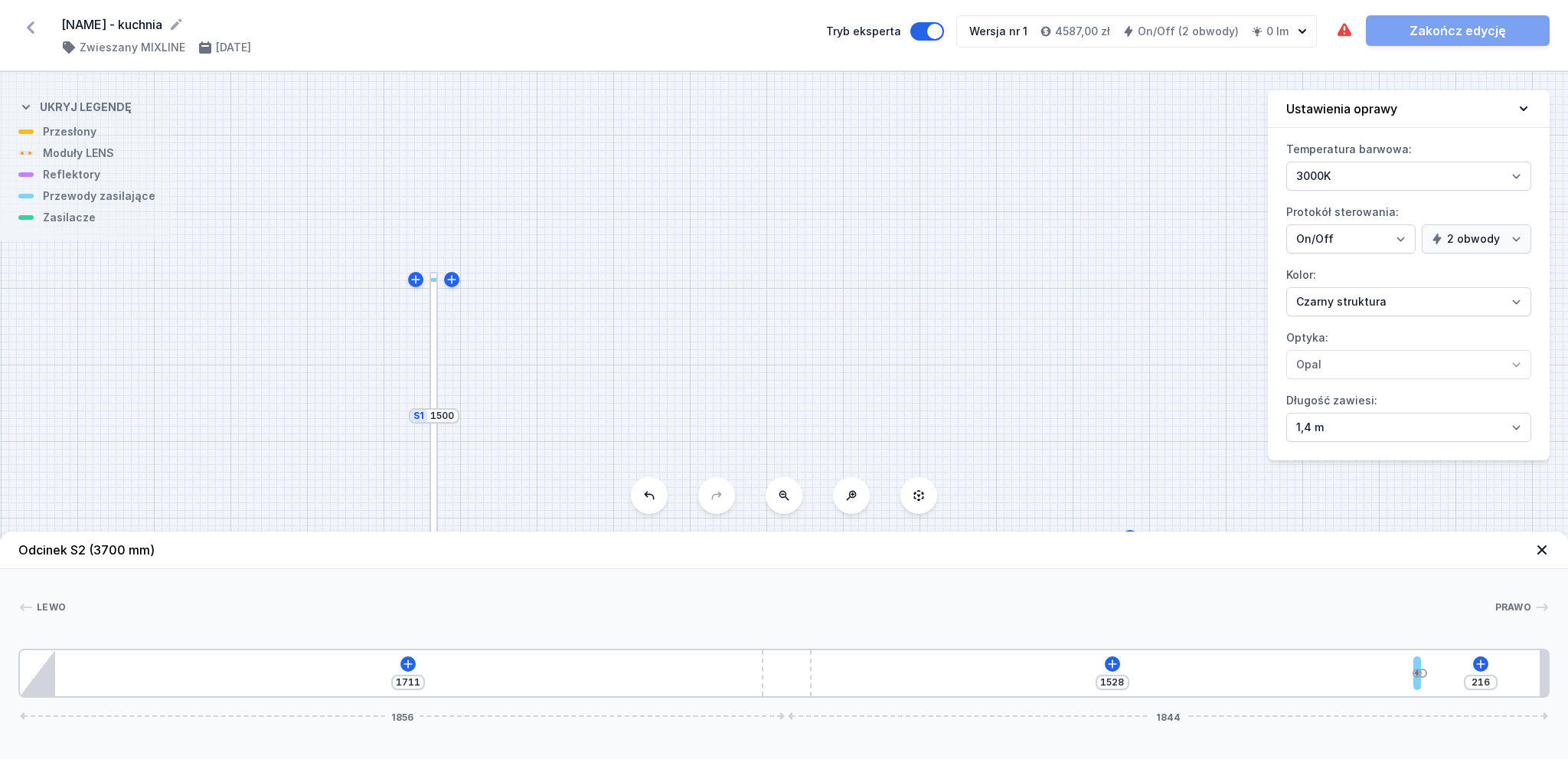 type on "210" 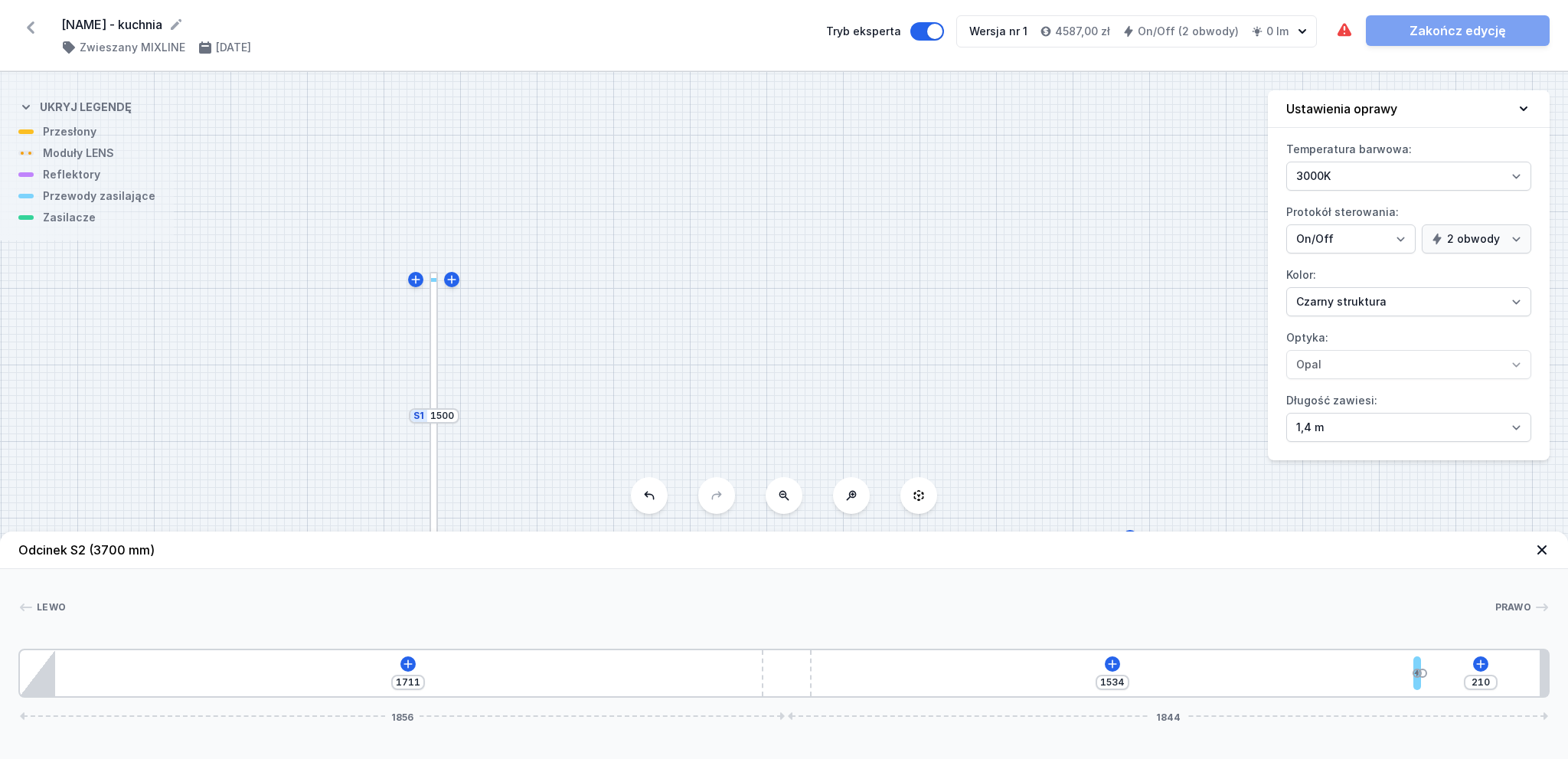 type on "203" 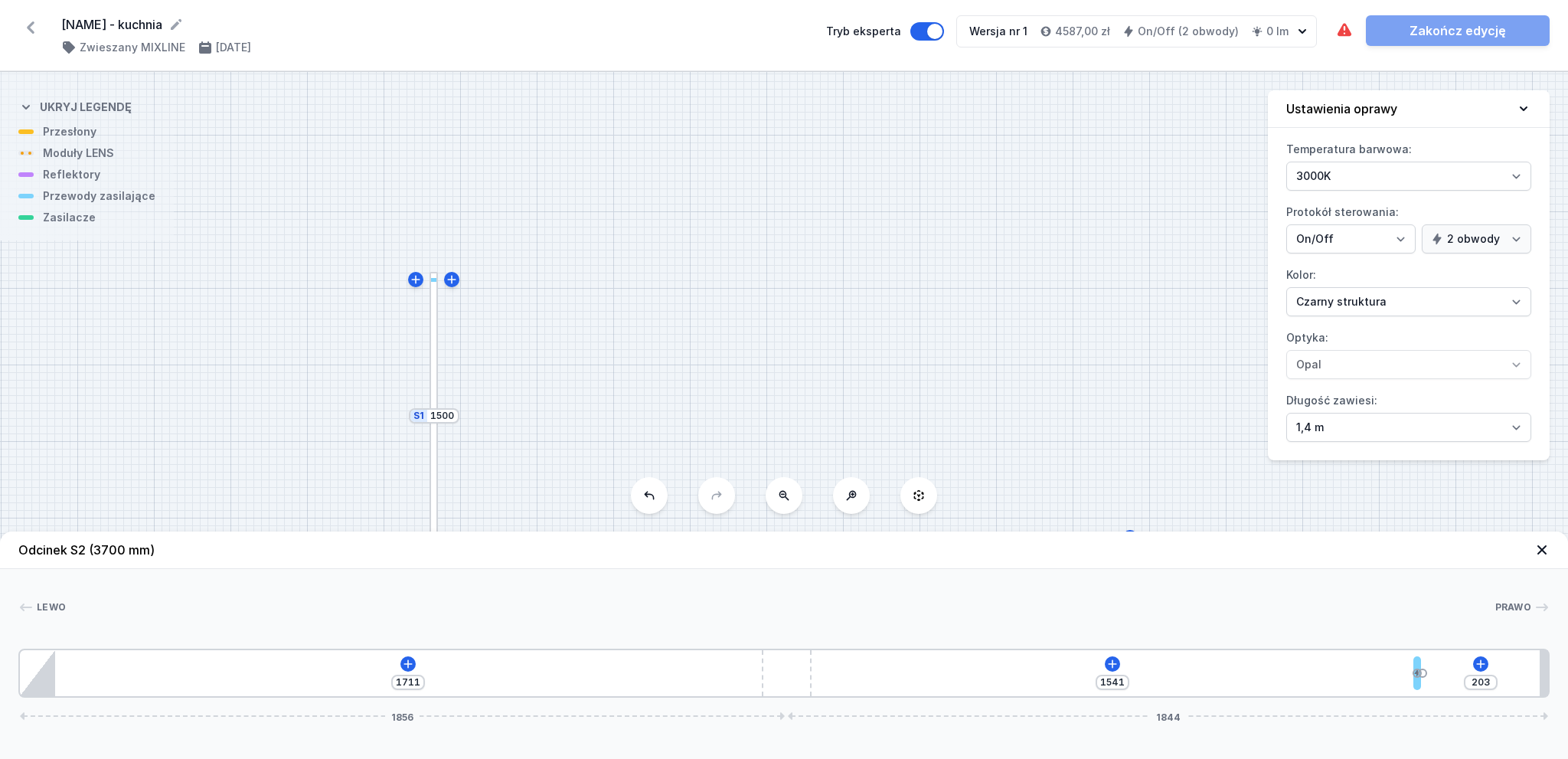 type on "188" 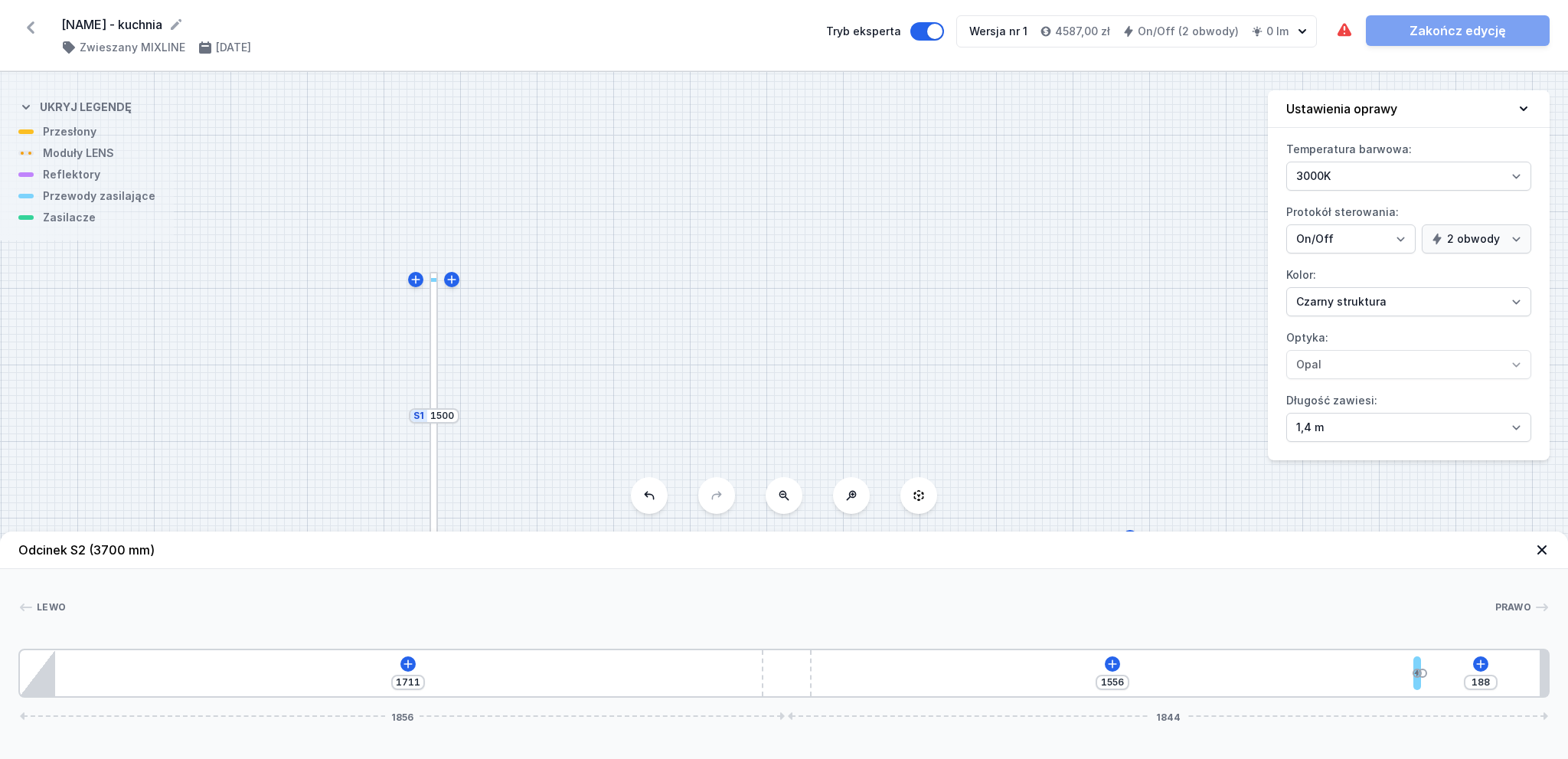 type on "164" 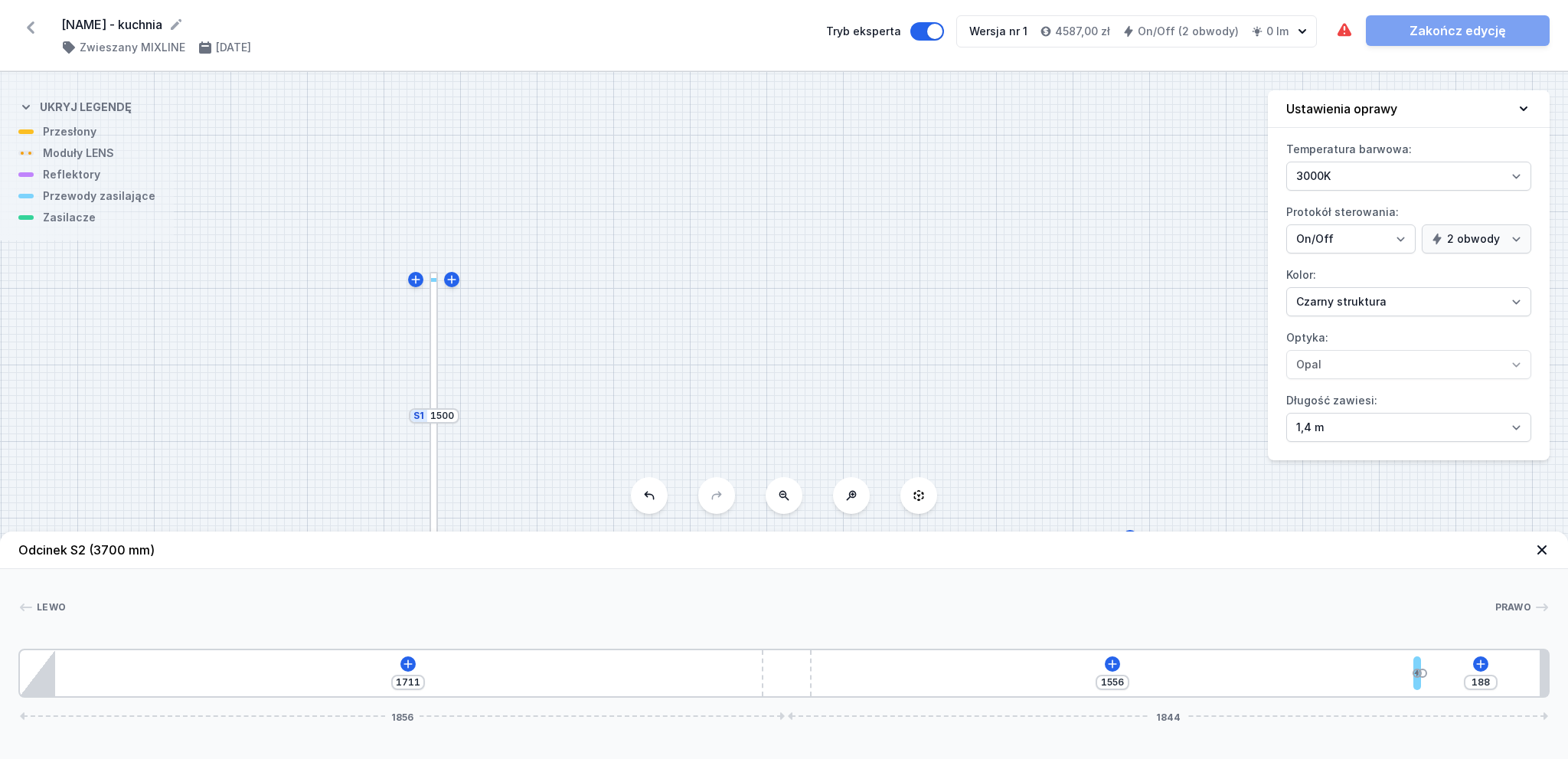 type on "1580" 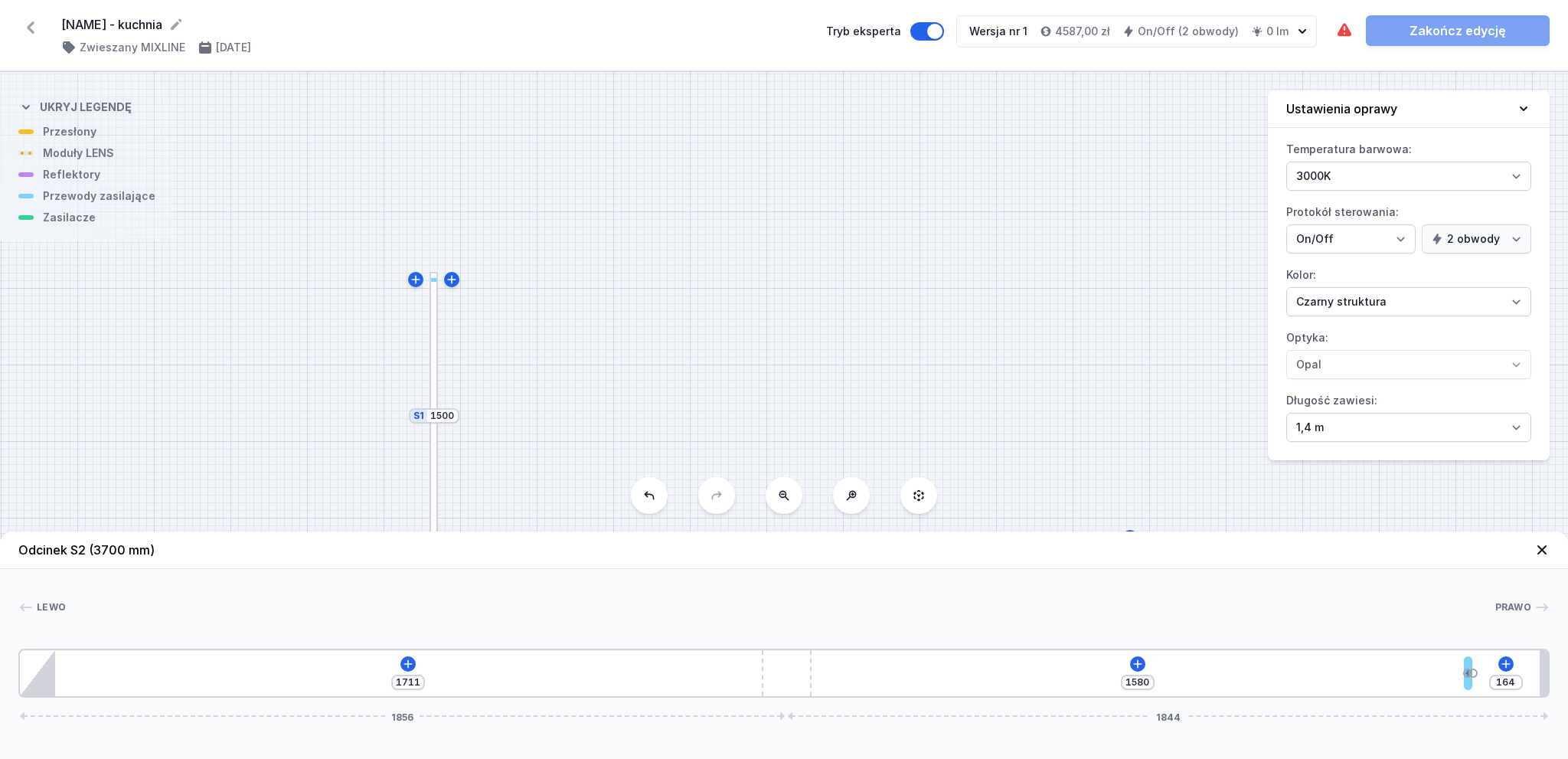 type on "133" 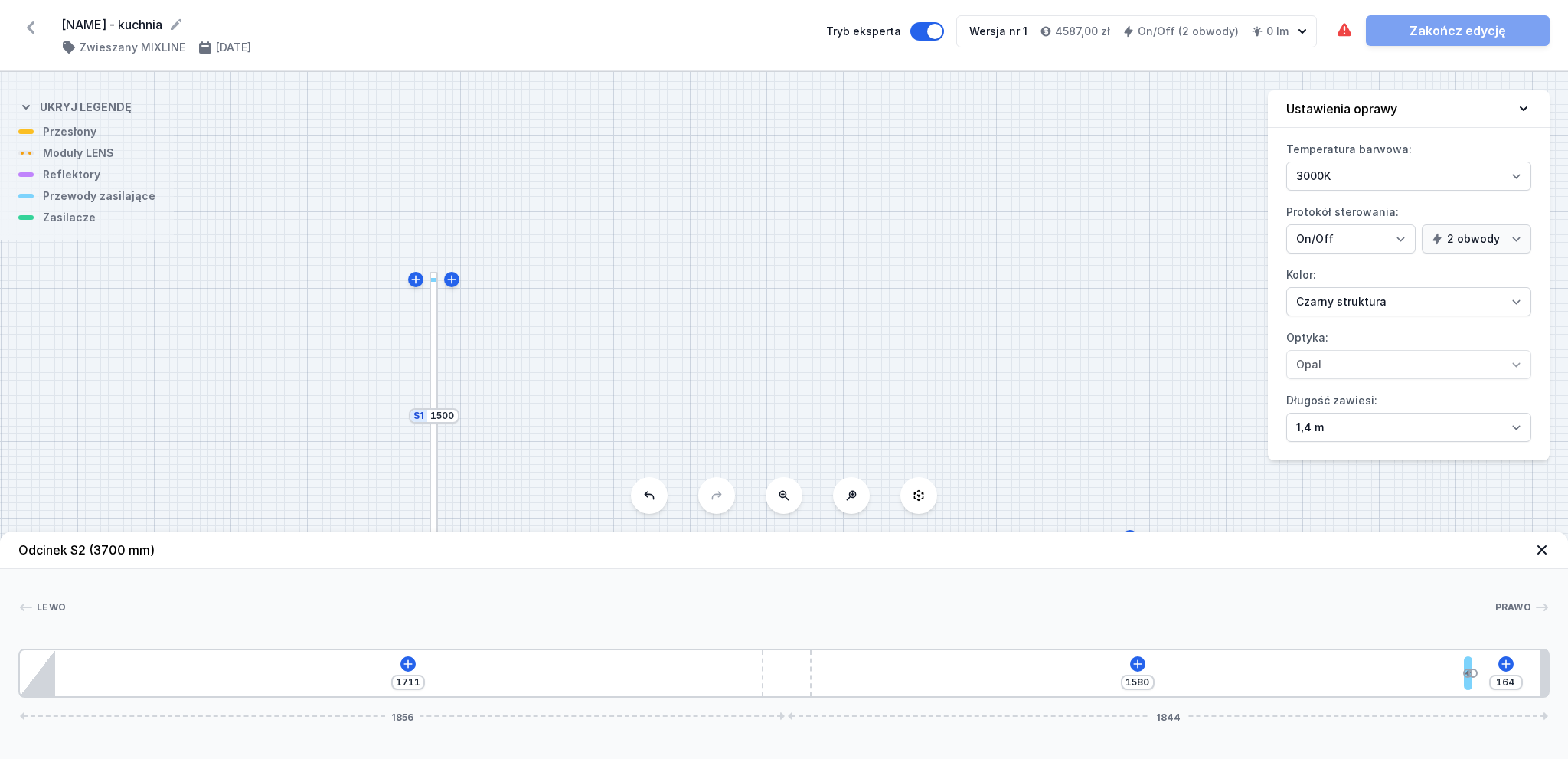 type on "1611" 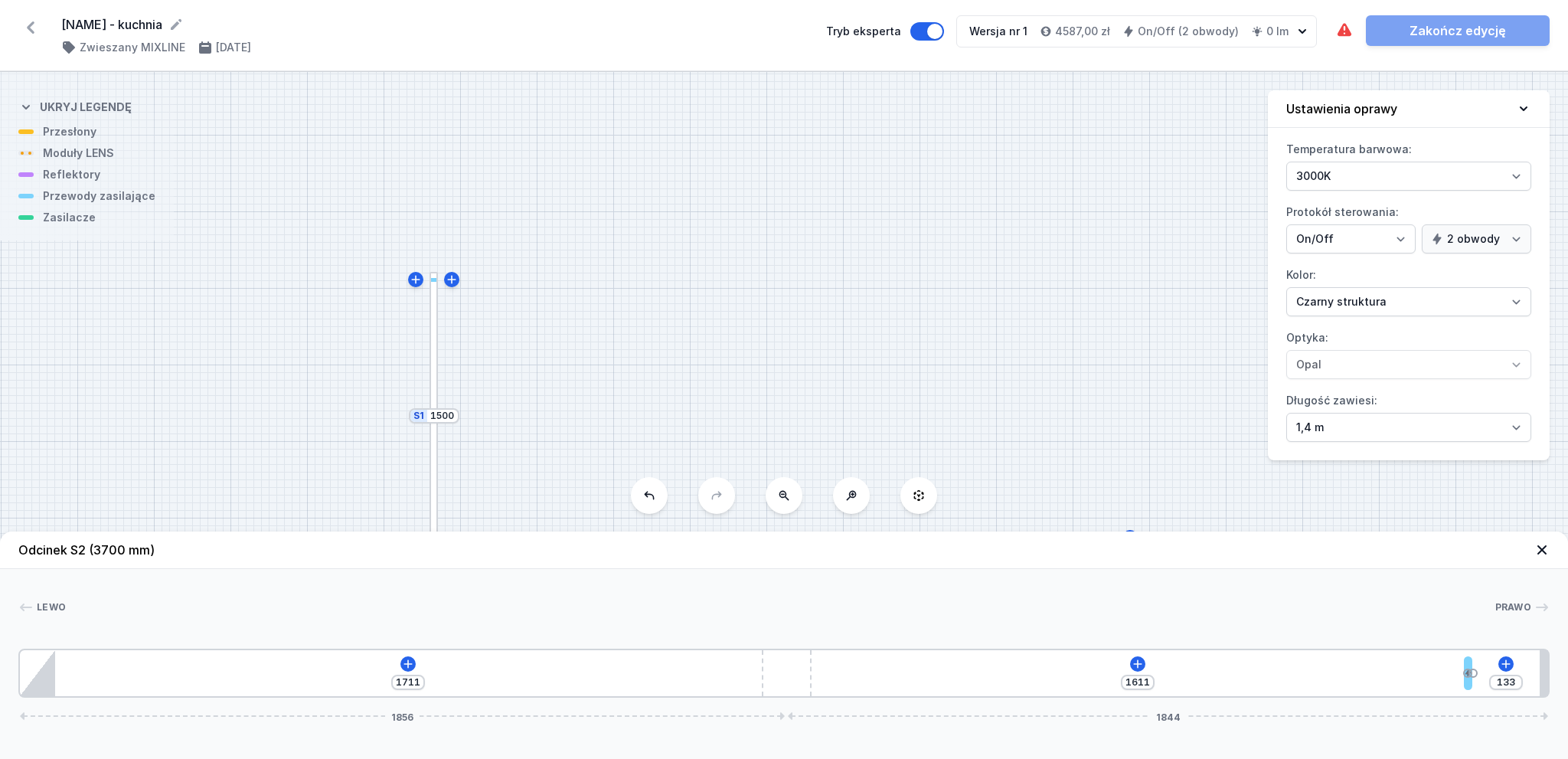 type on "97" 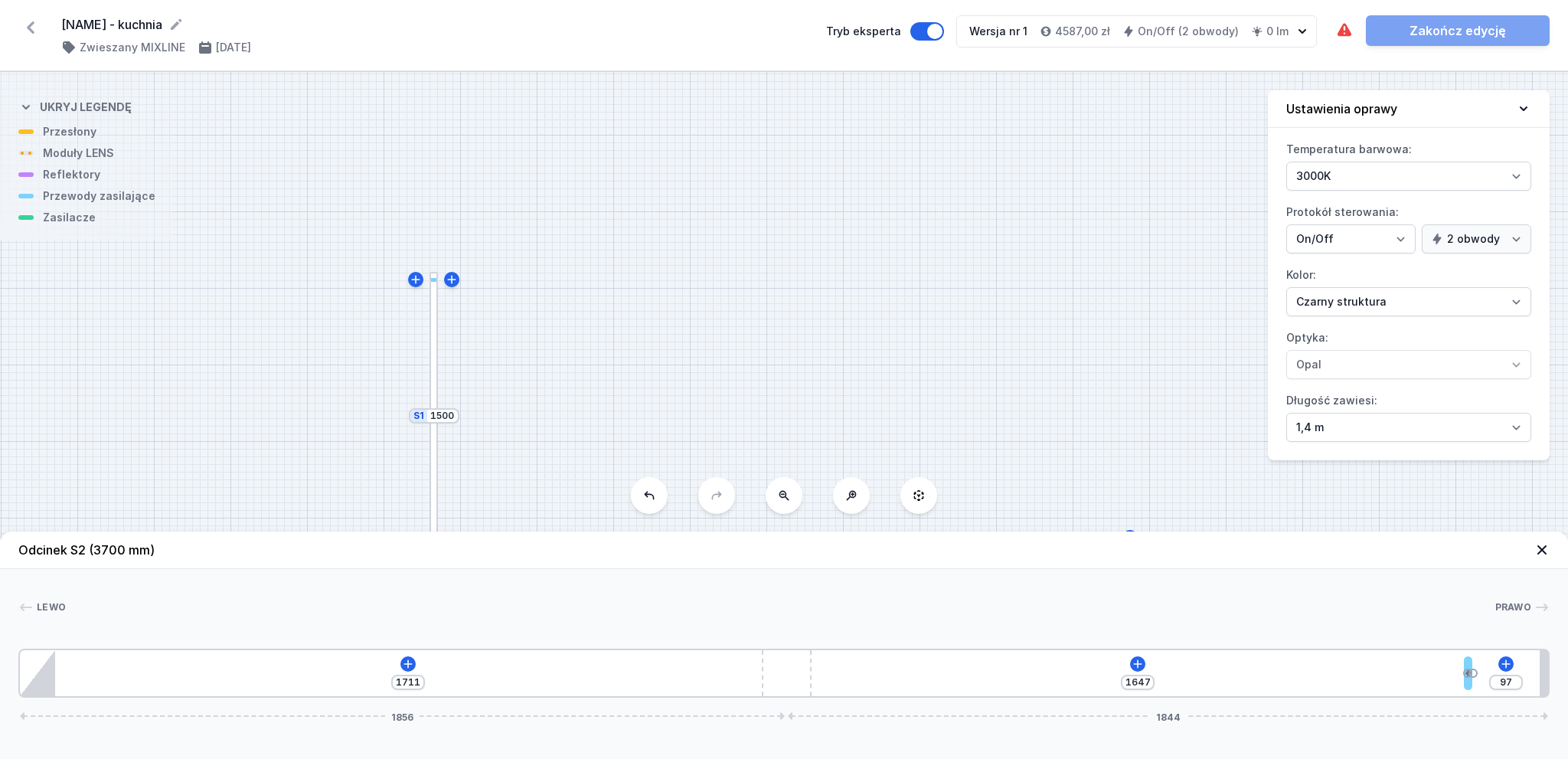 type on "10" 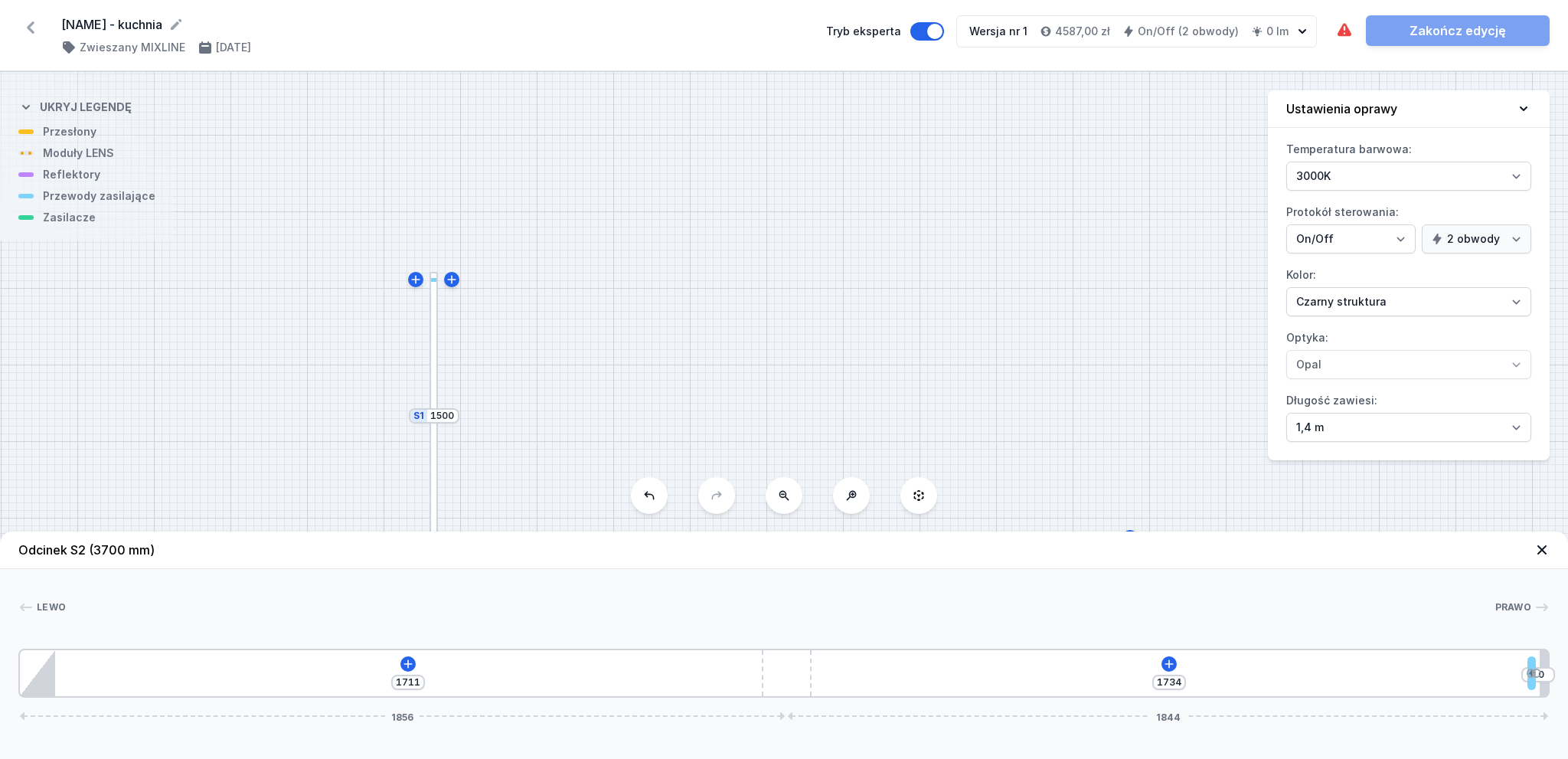 drag, startPoint x: 818, startPoint y: 689, endPoint x: 1567, endPoint y: 688, distance: 749.0007 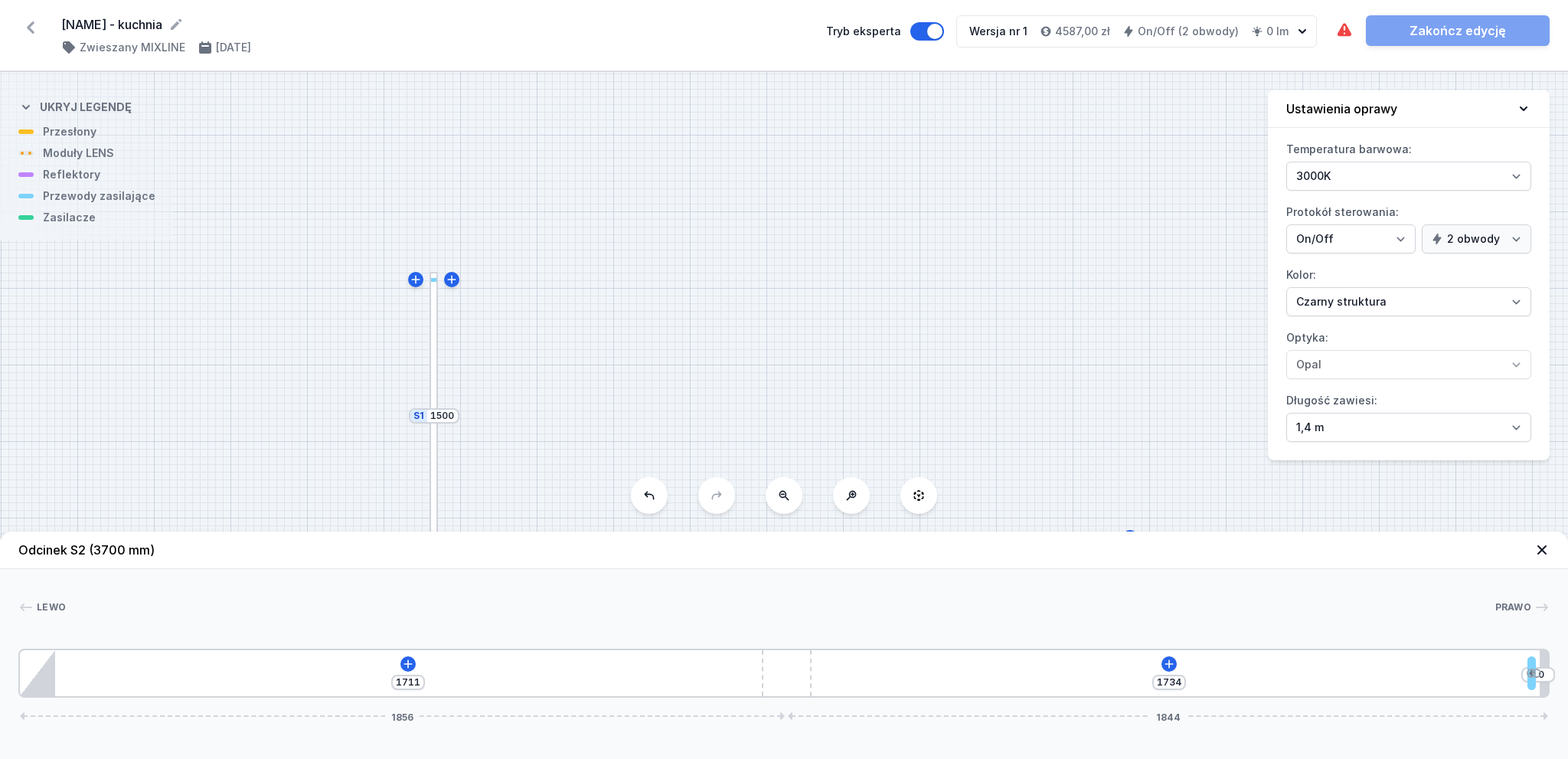 click on "Lewo Prawo 1 2 3 4 1711 1734 10 1856 1844 3650 20 30 85 1711 120 1764 20 3700" at bounding box center [784, 633] 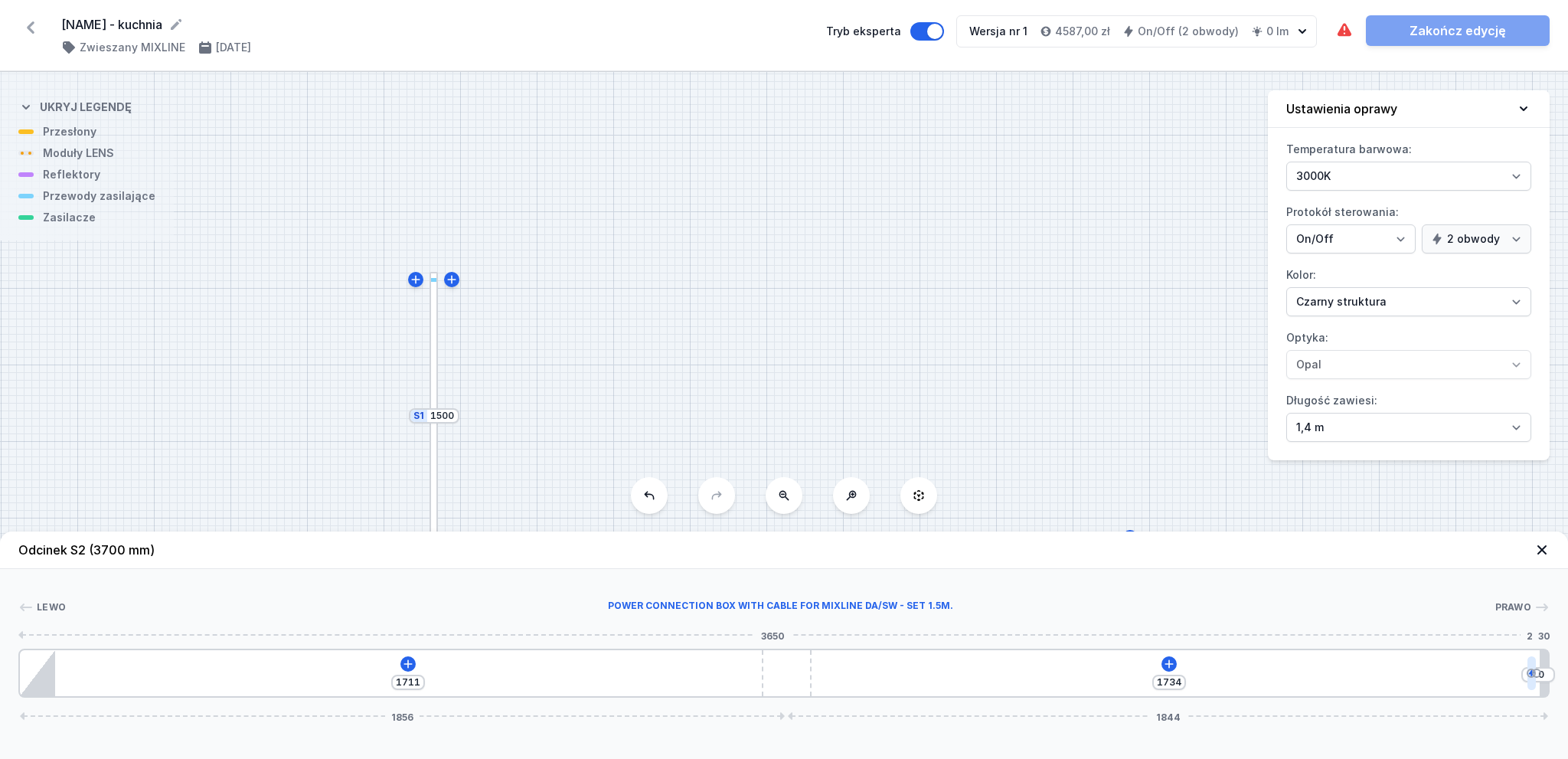 click at bounding box center (1531, 673) 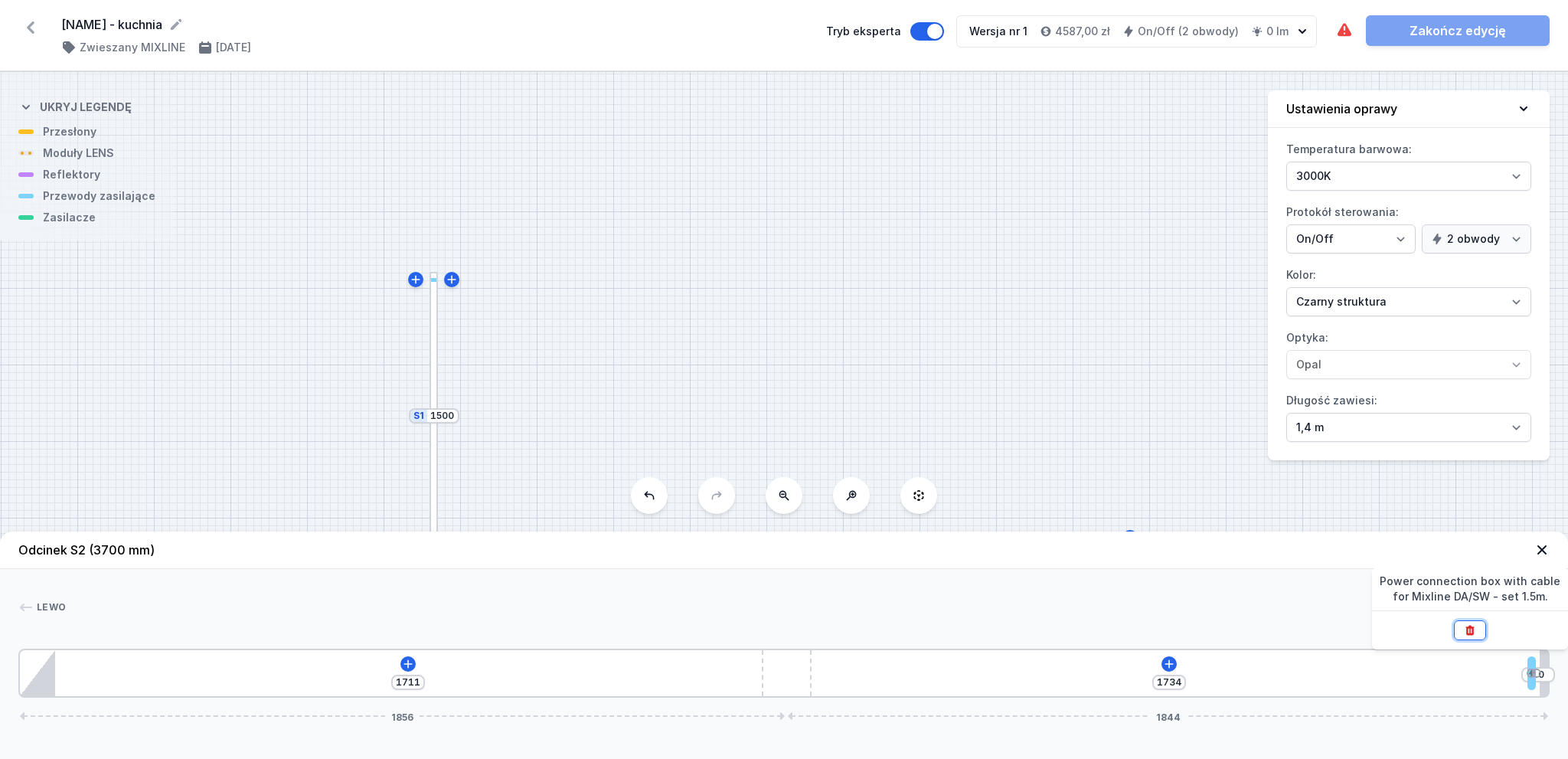 click at bounding box center (1470, 630) 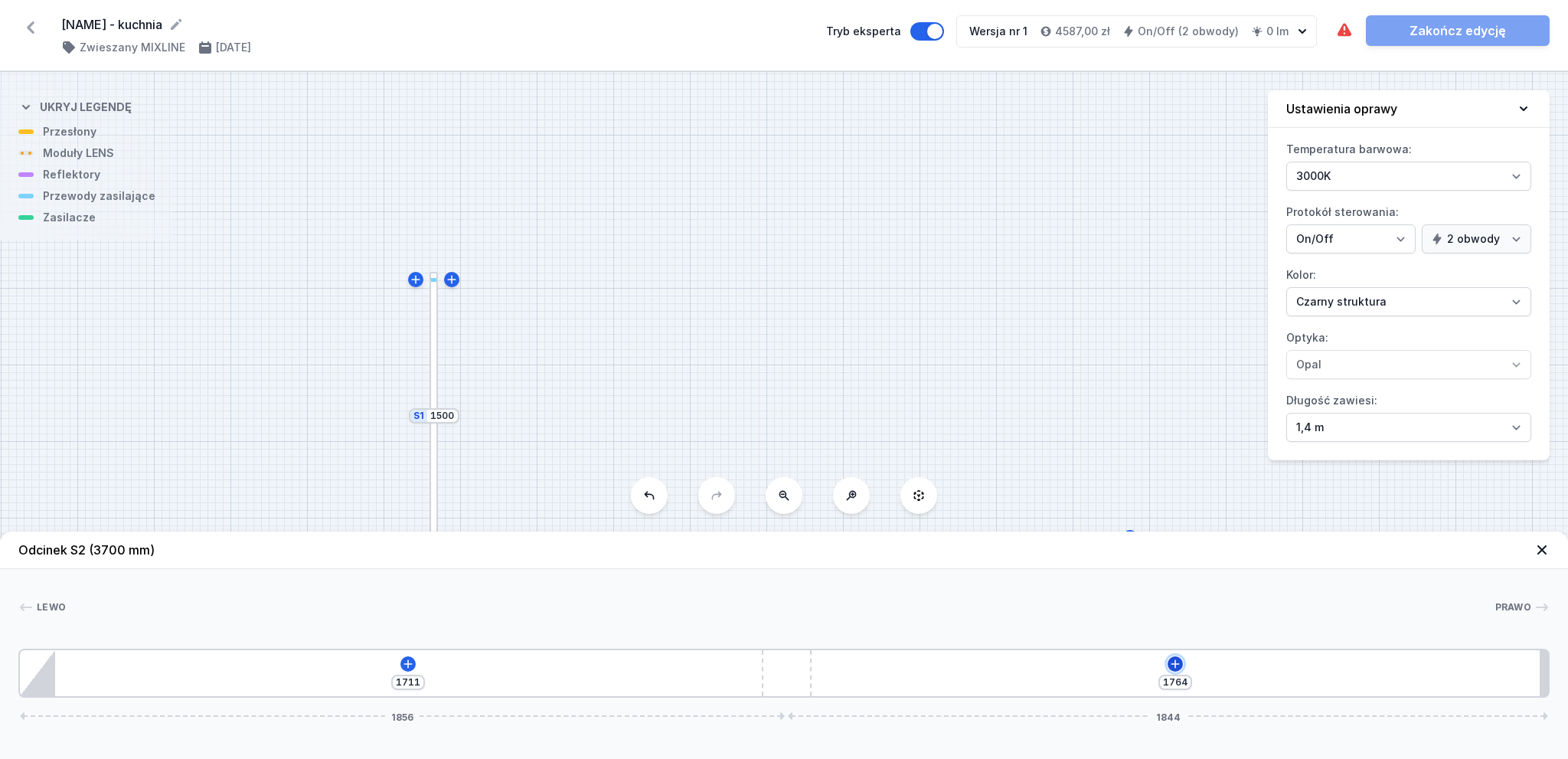 click 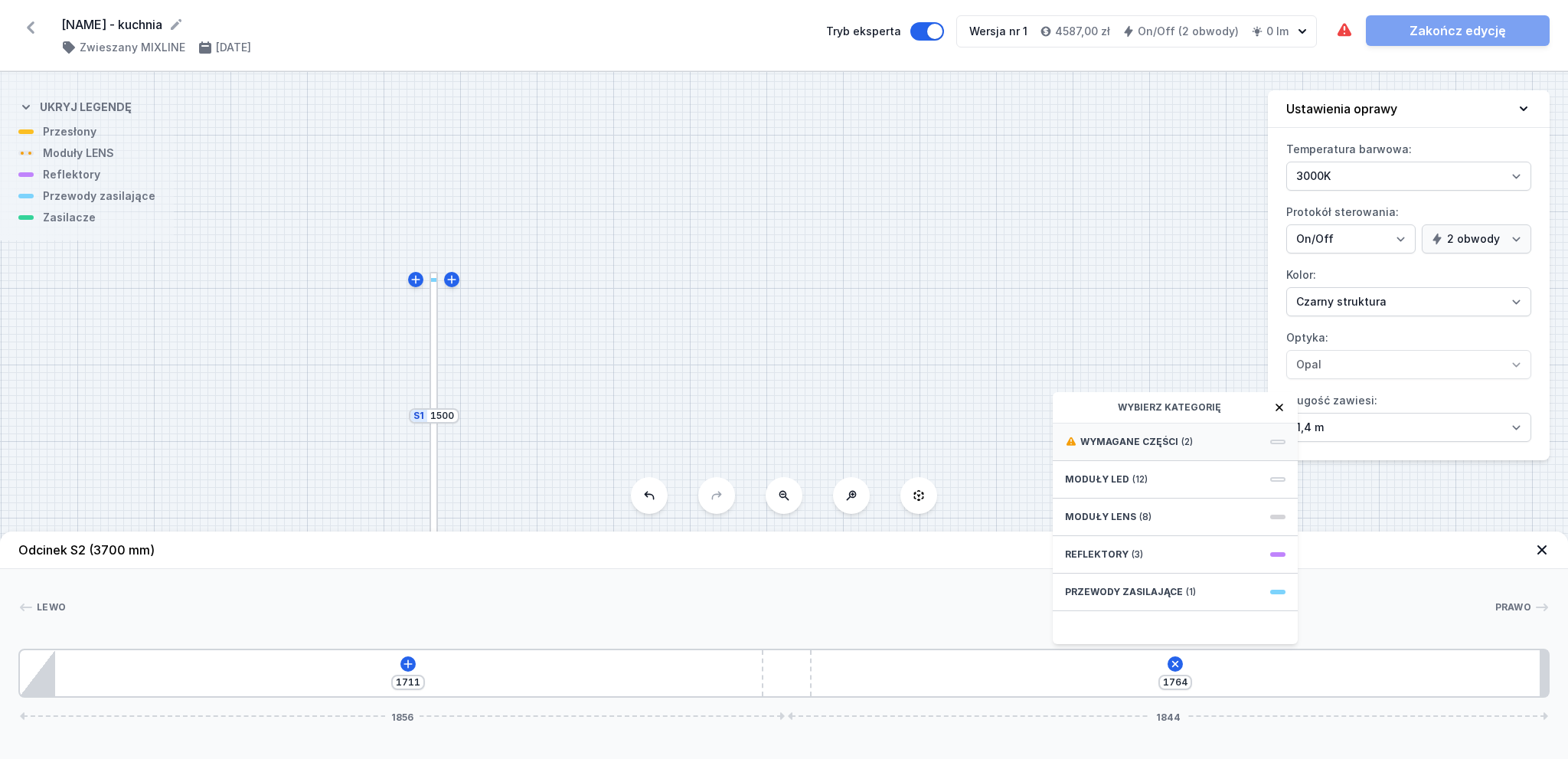 click on "Wymagane części" at bounding box center [1129, 442] 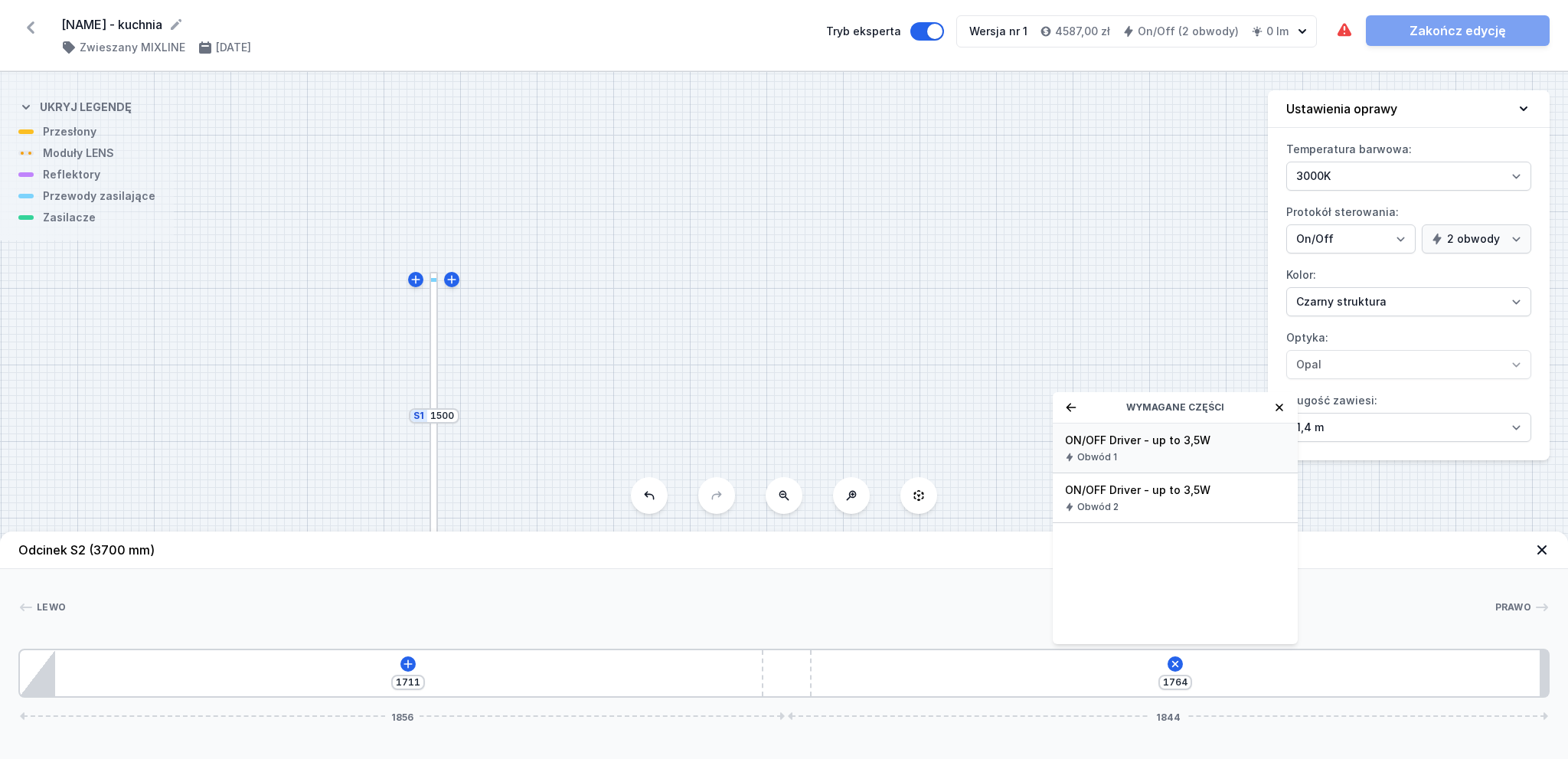click on "ON/OFF Driver - up to 3,5W" at bounding box center (1175, 440) 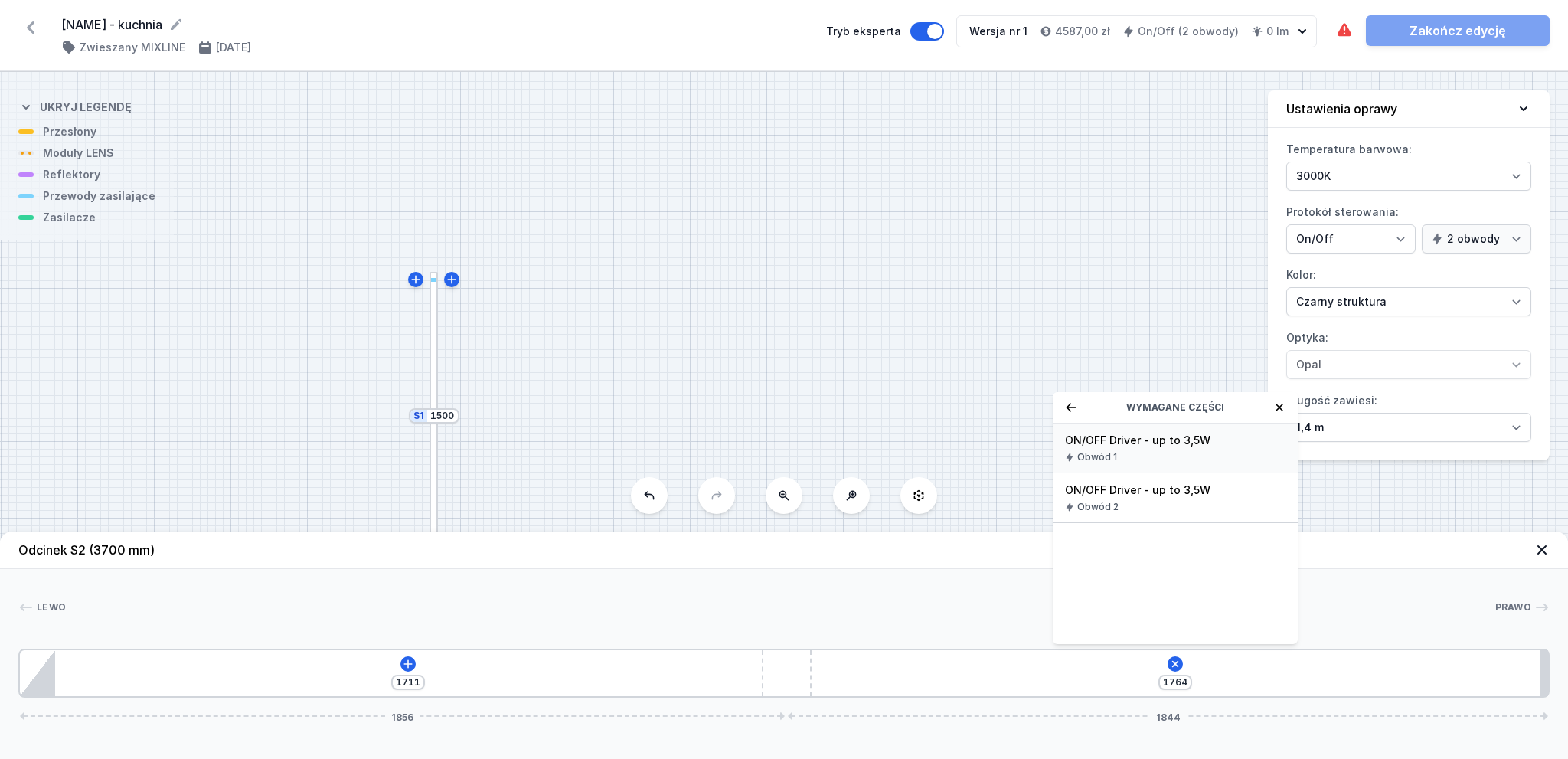 type on "1614" 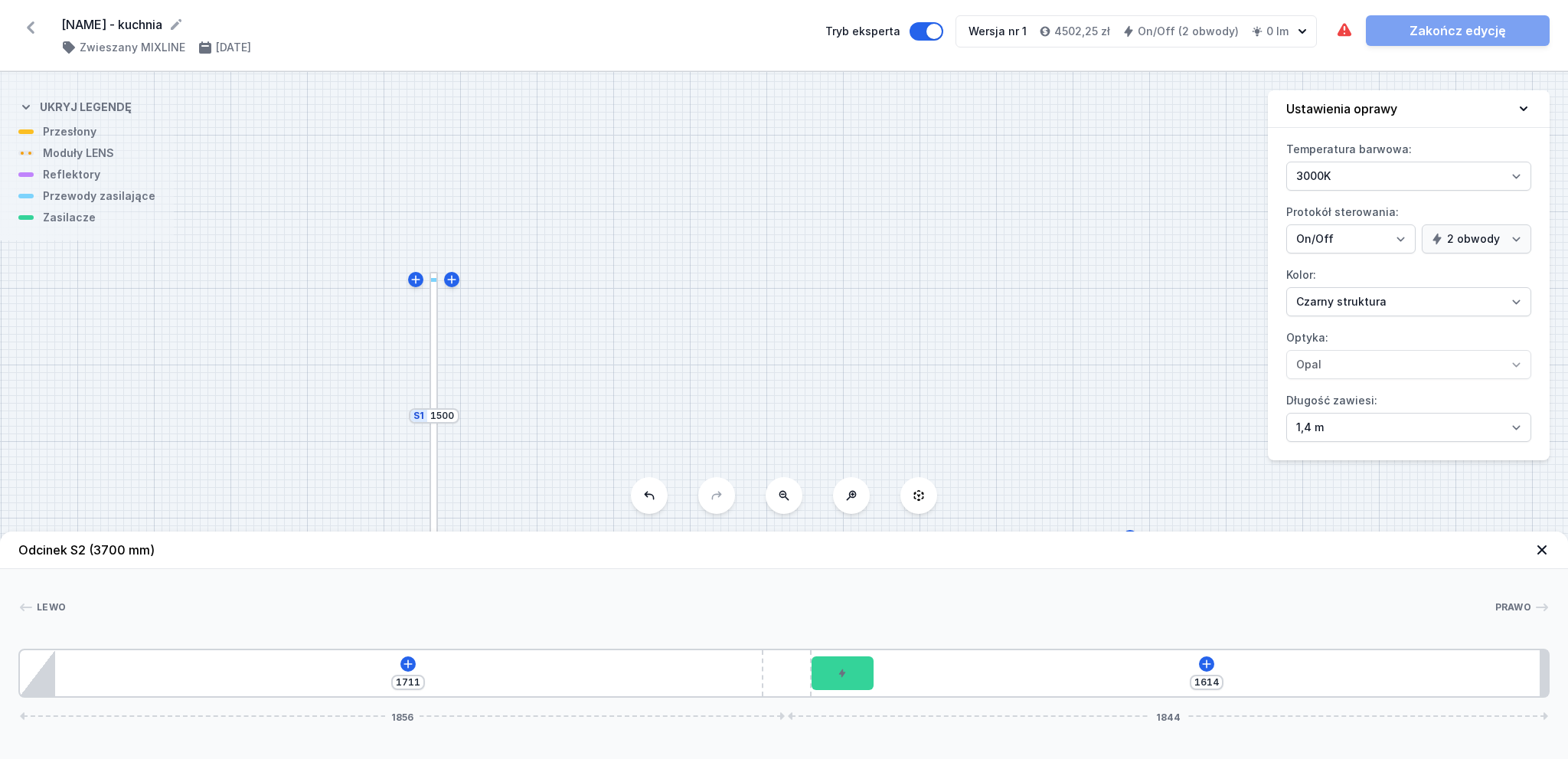 click on "S2 3700 S1 1500" at bounding box center [784, 415] 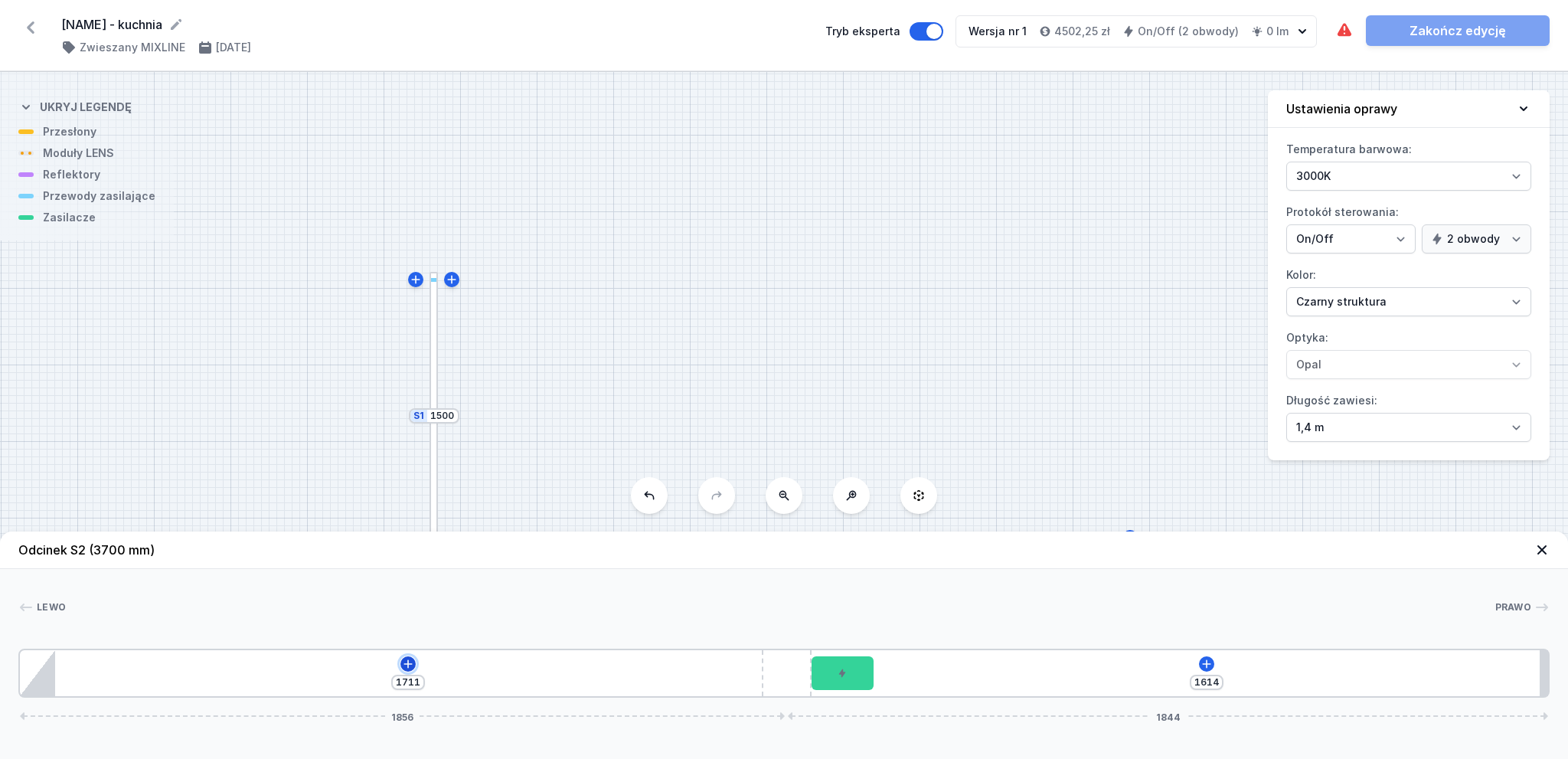 click 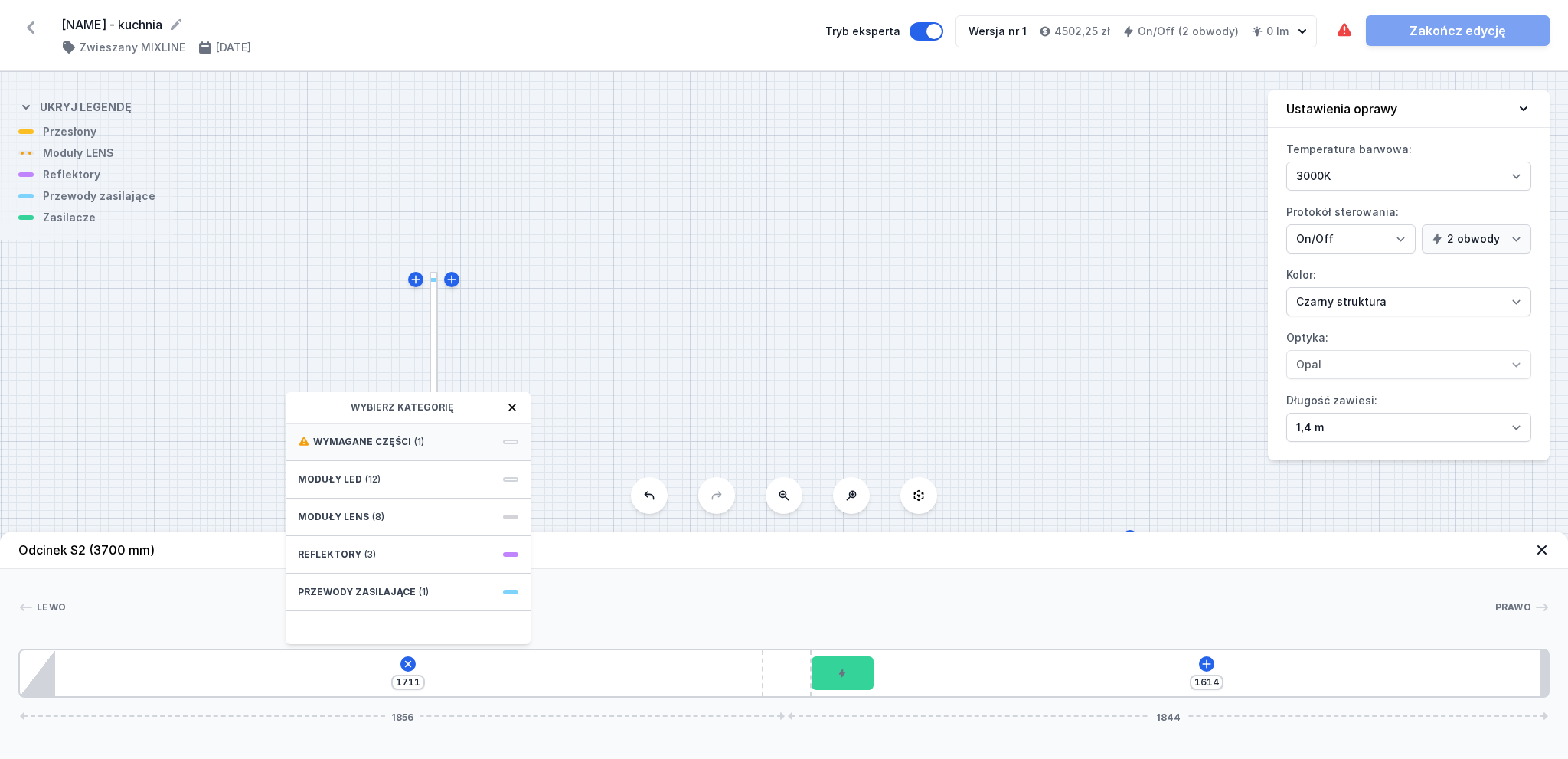 click on "(1)" at bounding box center (419, 442) 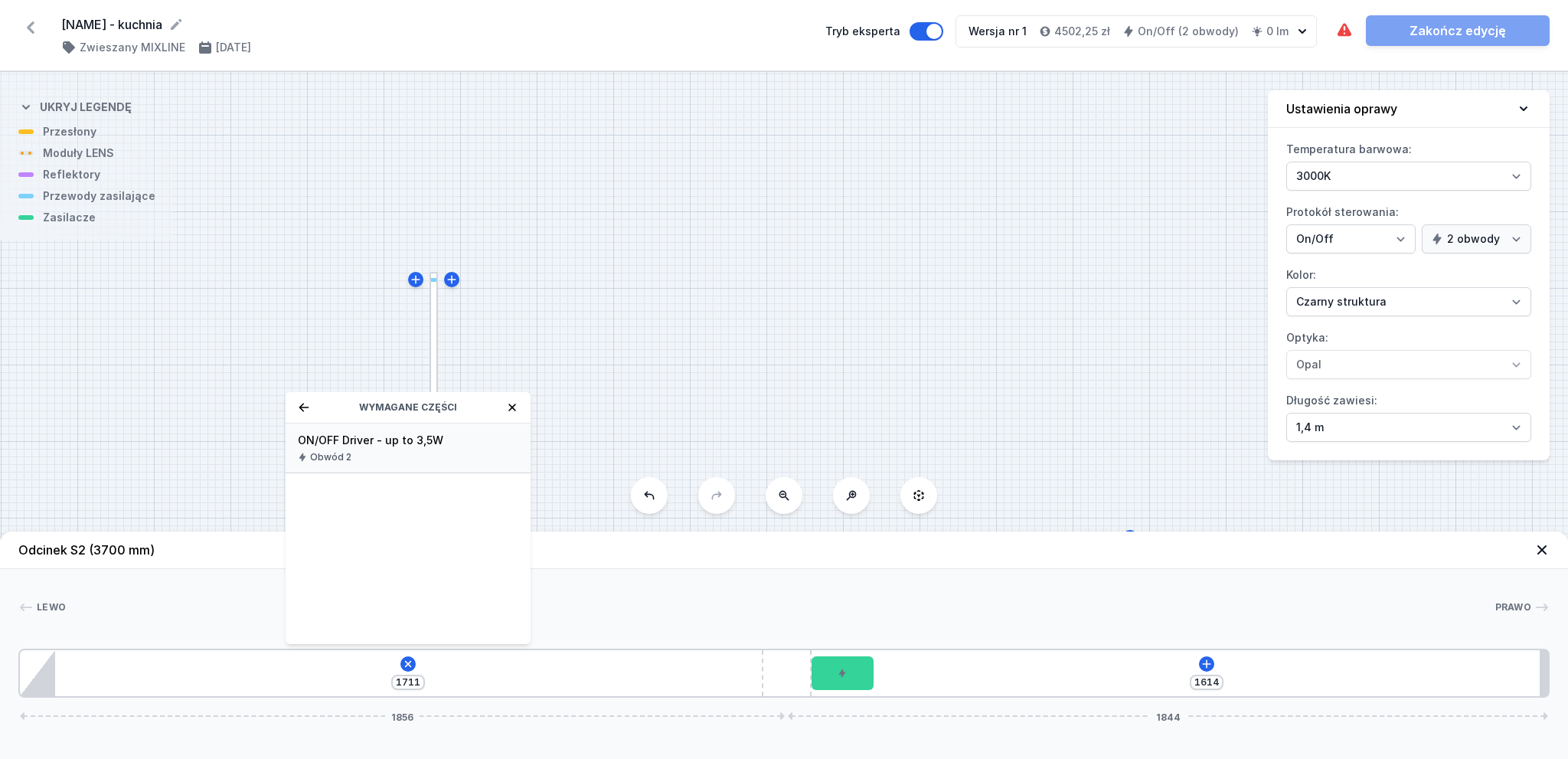 click on "ON/OFF Driver - up to 3,5W" at bounding box center [408, 440] 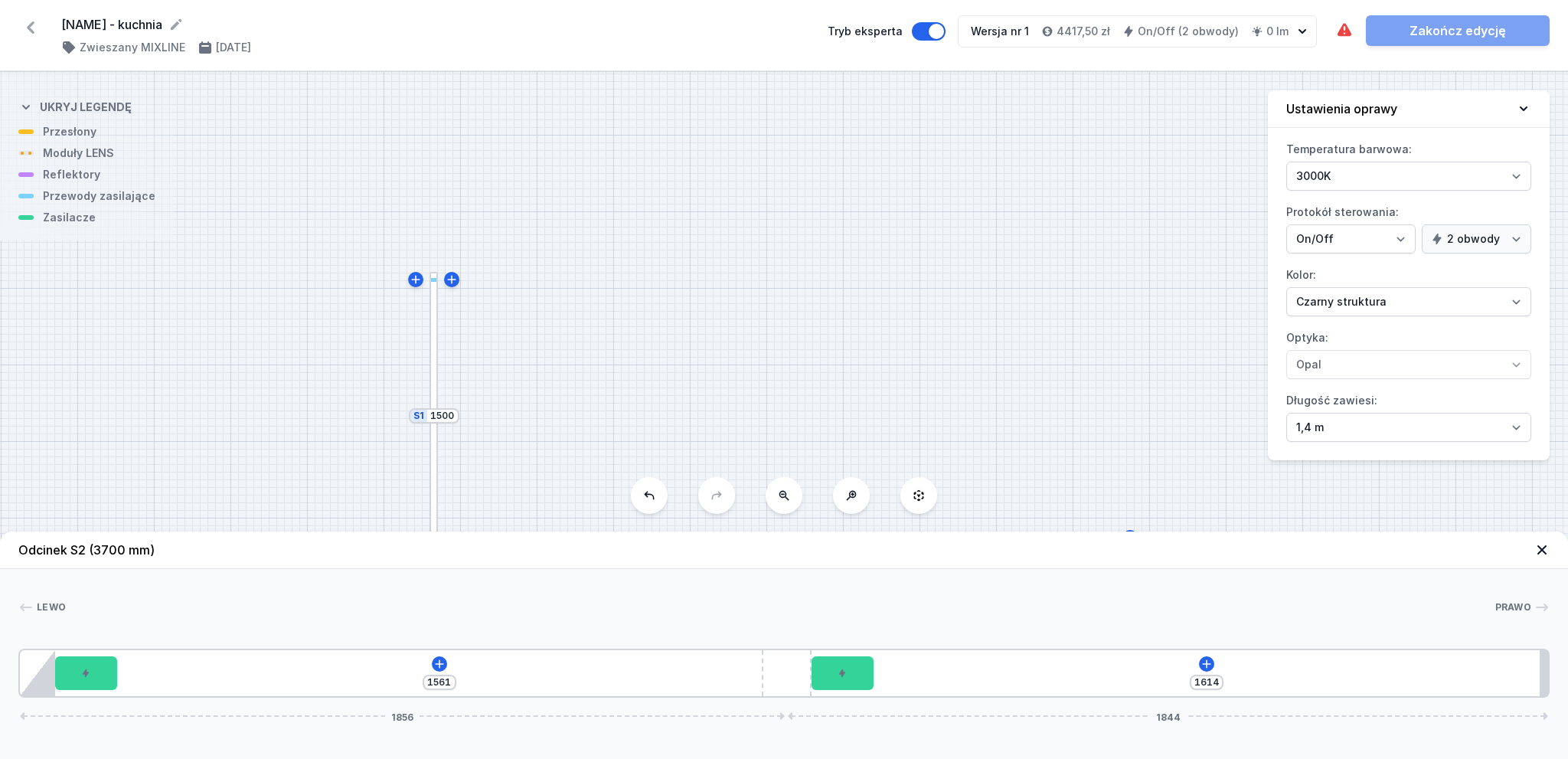 click on "S2 3700 S1 1500" at bounding box center [784, 415] 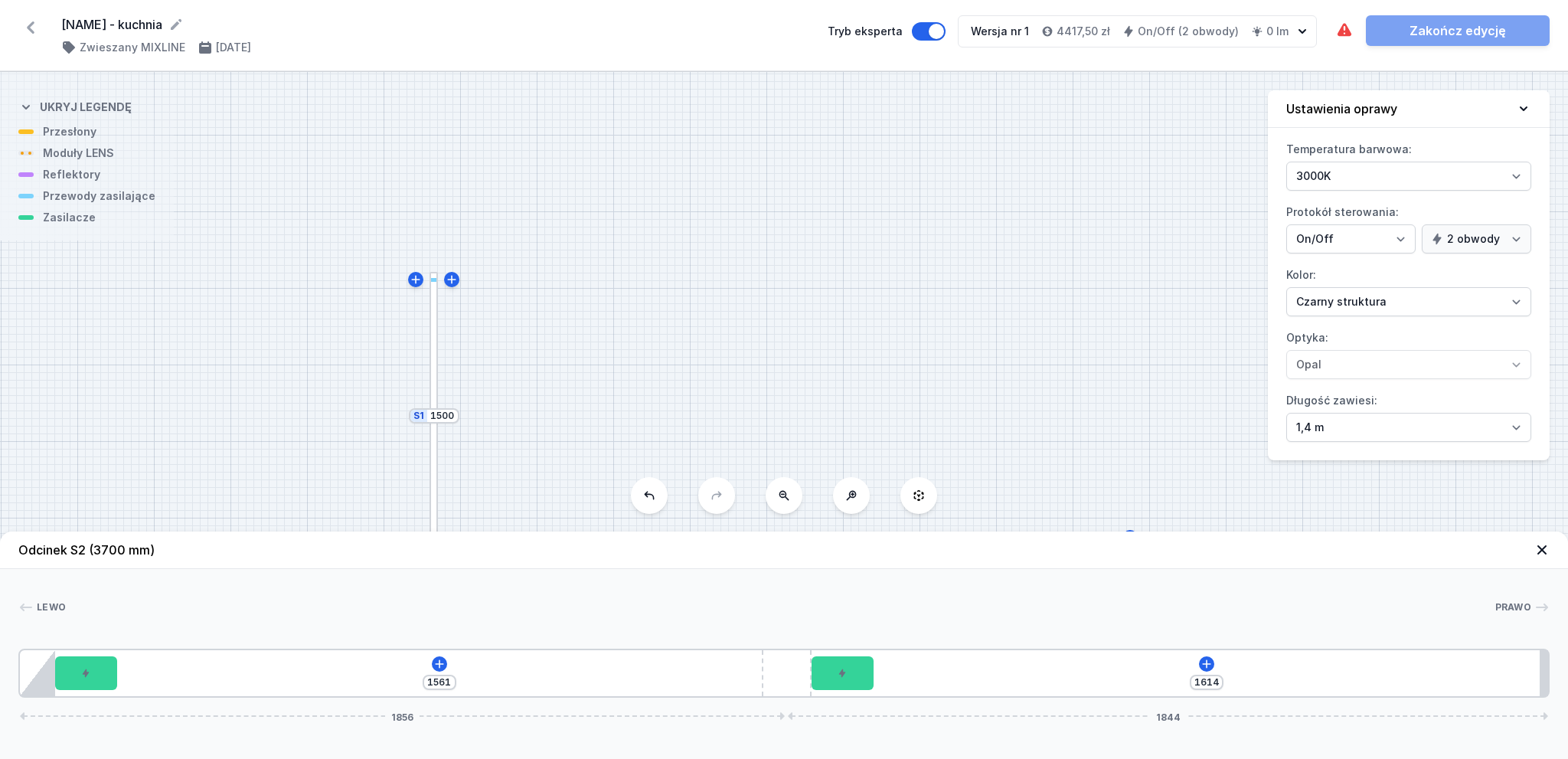 click at bounding box center (433, 415) 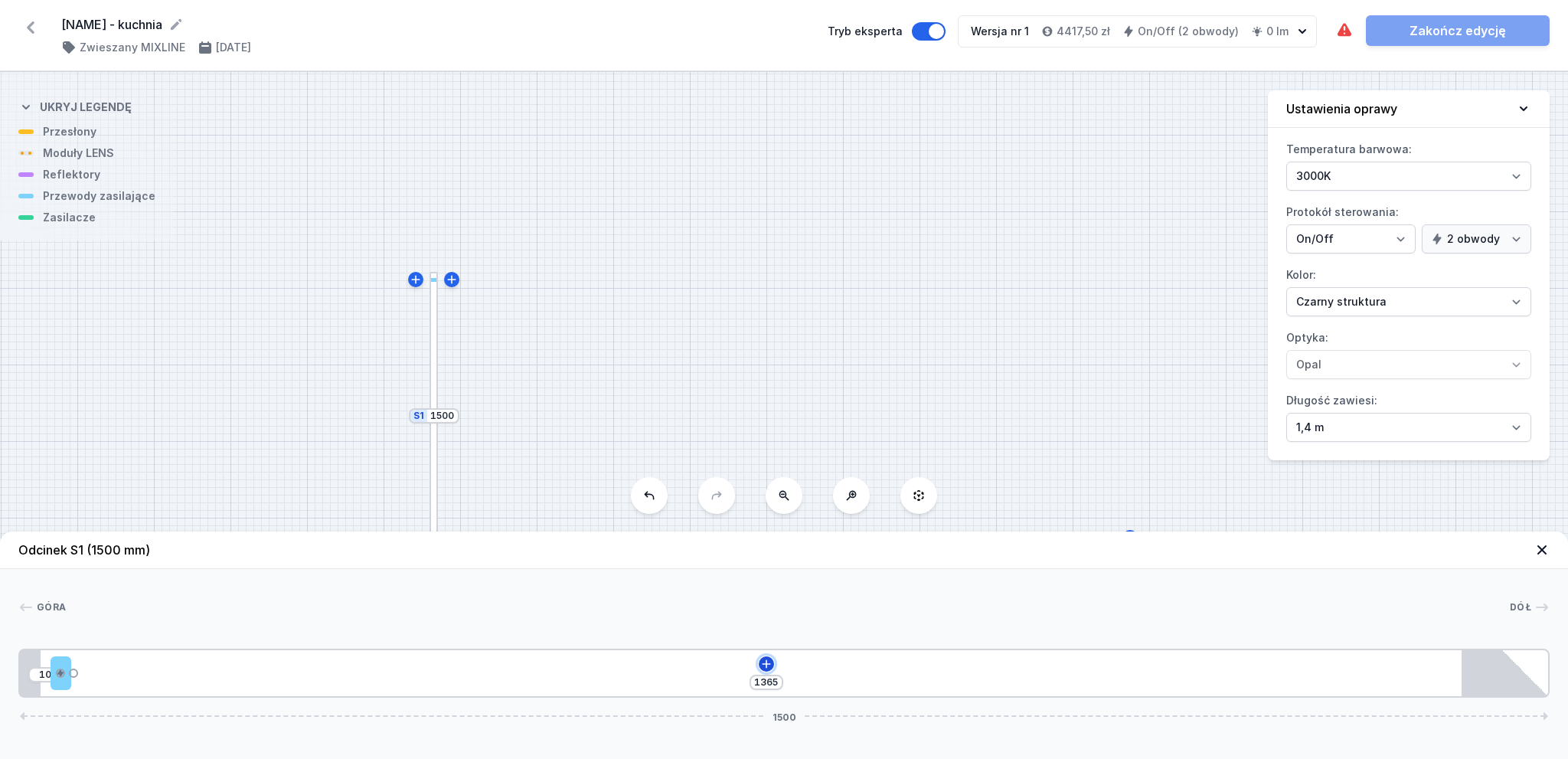 click 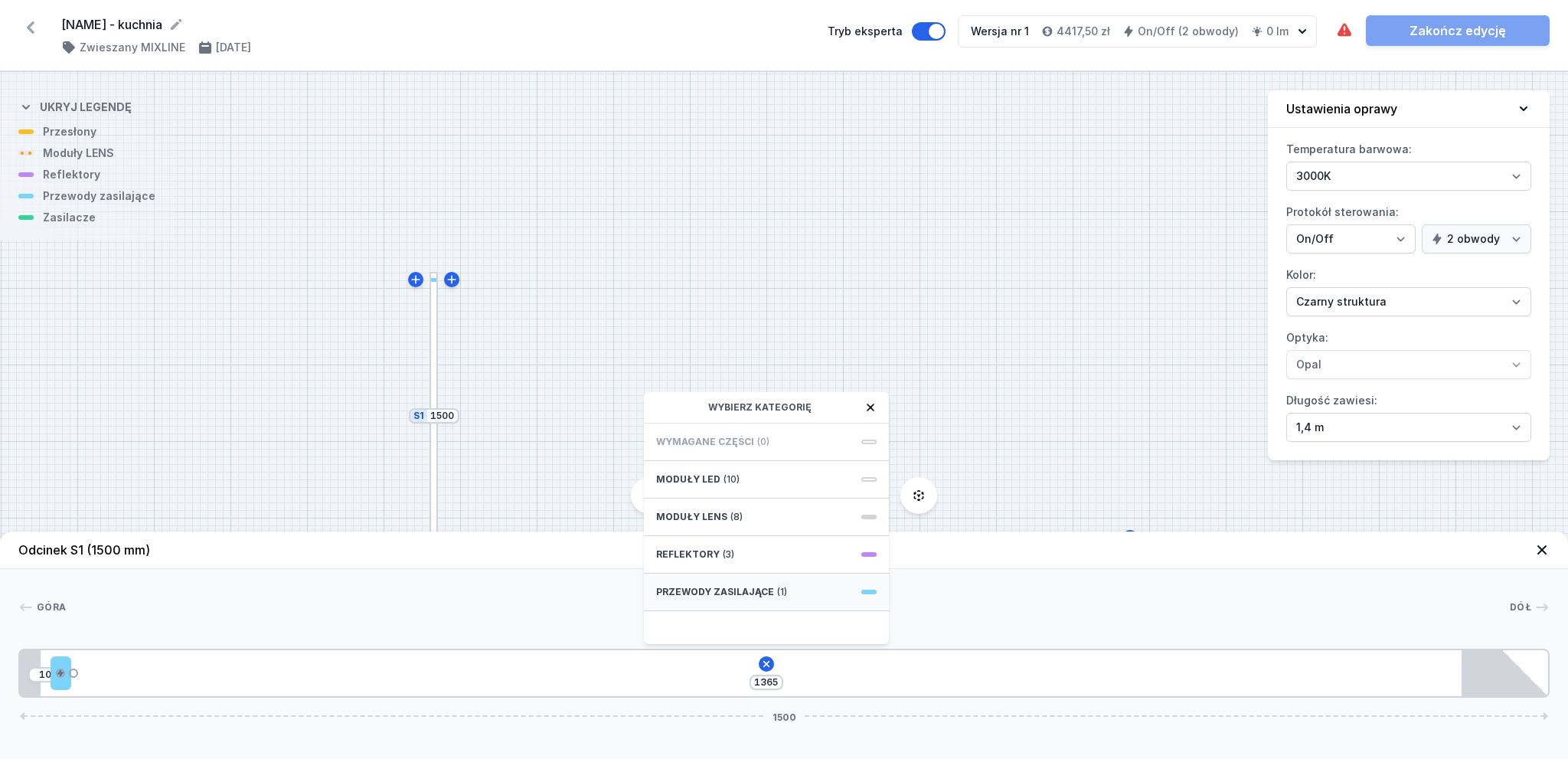 click on "Przewody zasilające (1)" at bounding box center (766, 592) 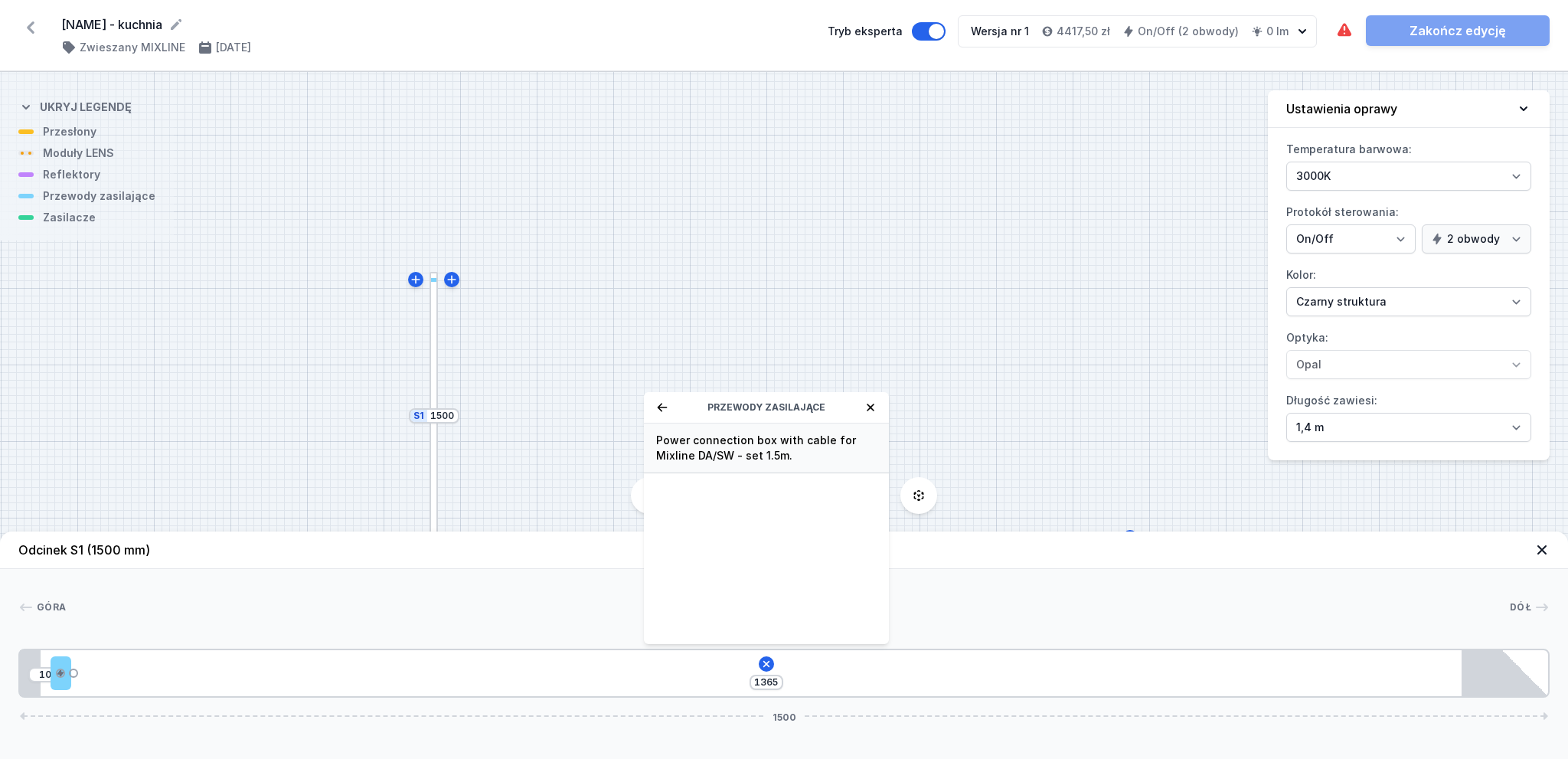 click on "Power connection box with cable for Mixline DA/SW - set 1.5m." at bounding box center (766, 448) 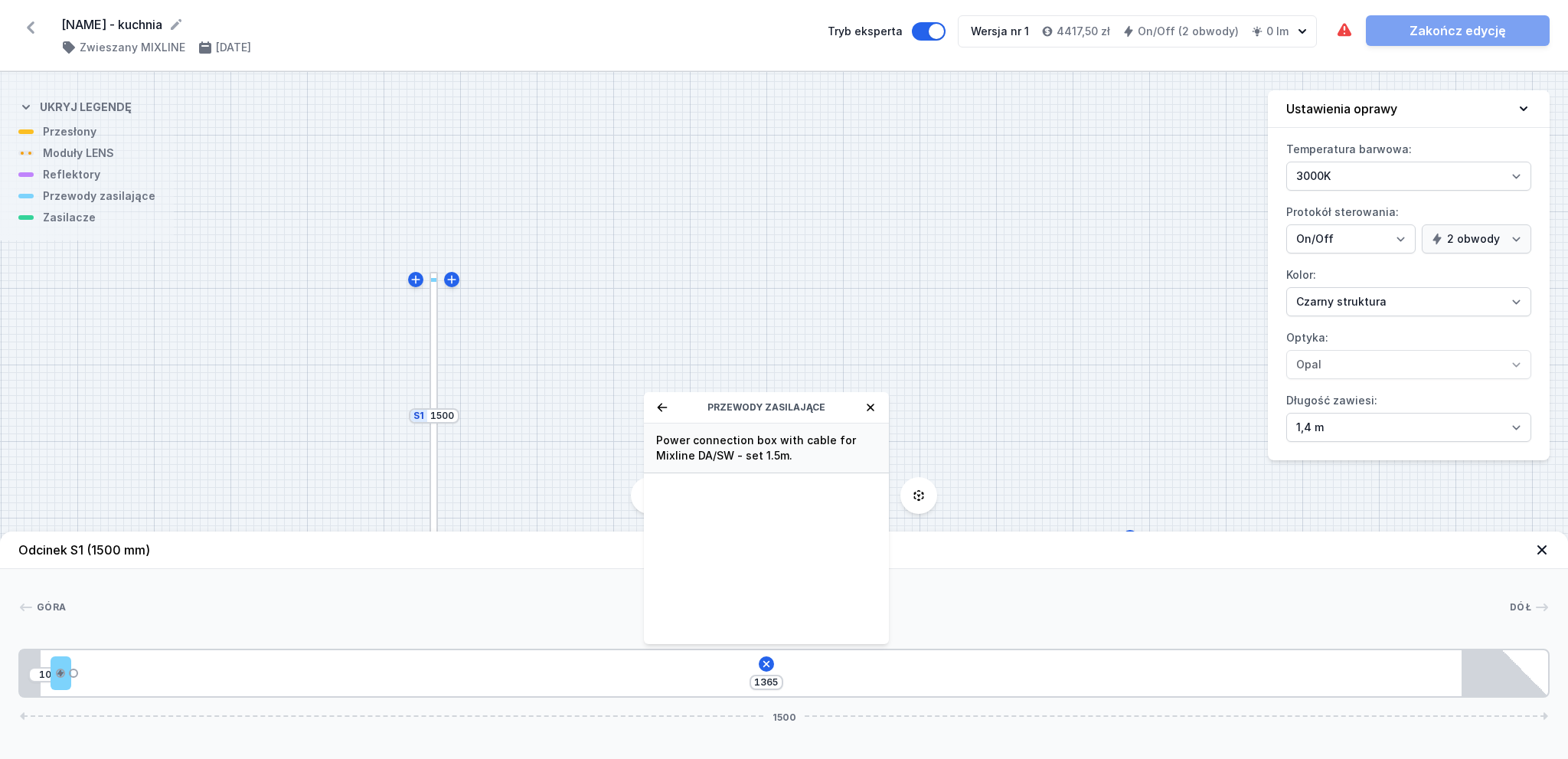 type on "1345" 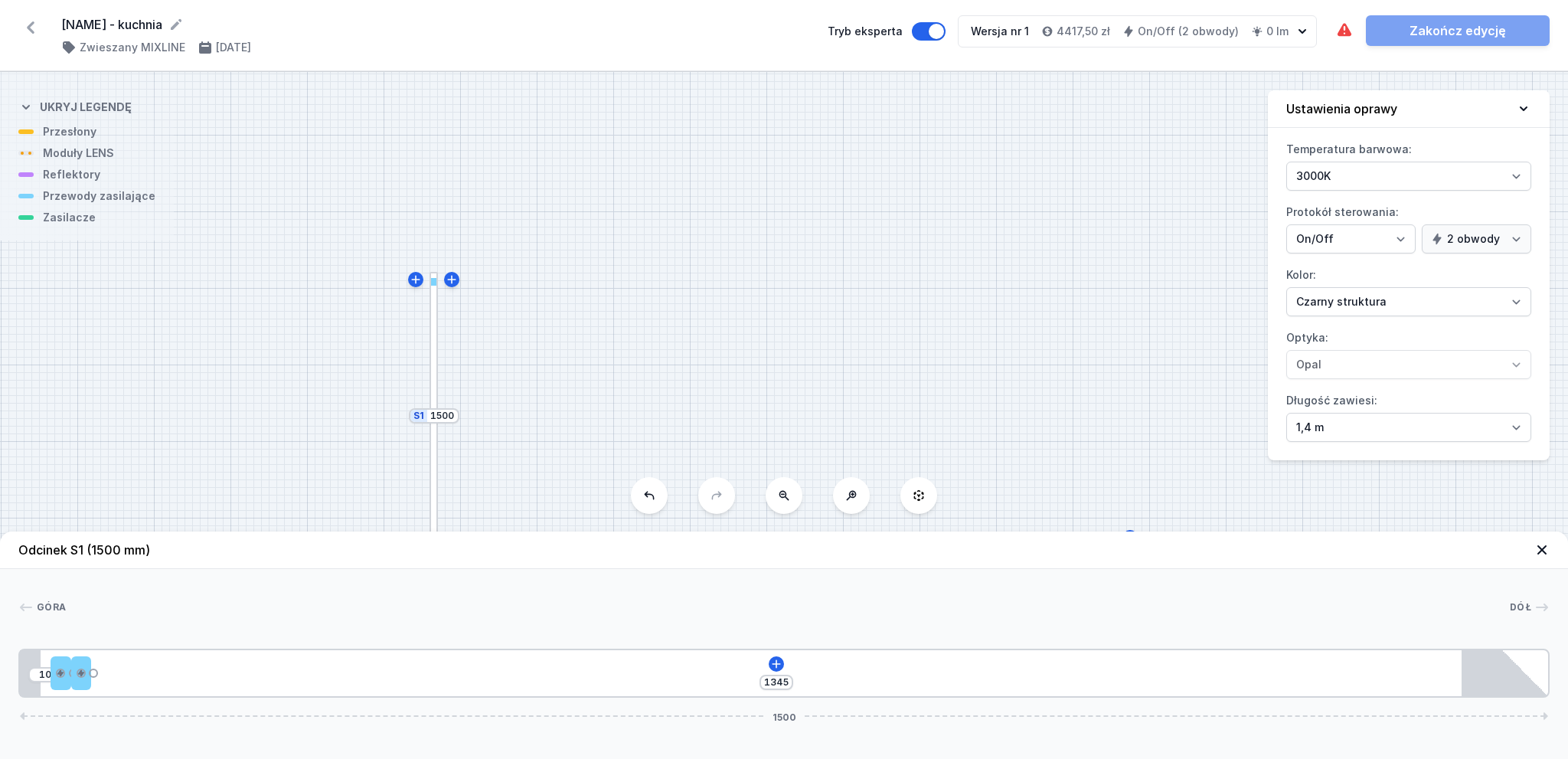 click on "S2 3700 S1 1500" at bounding box center [784, 415] 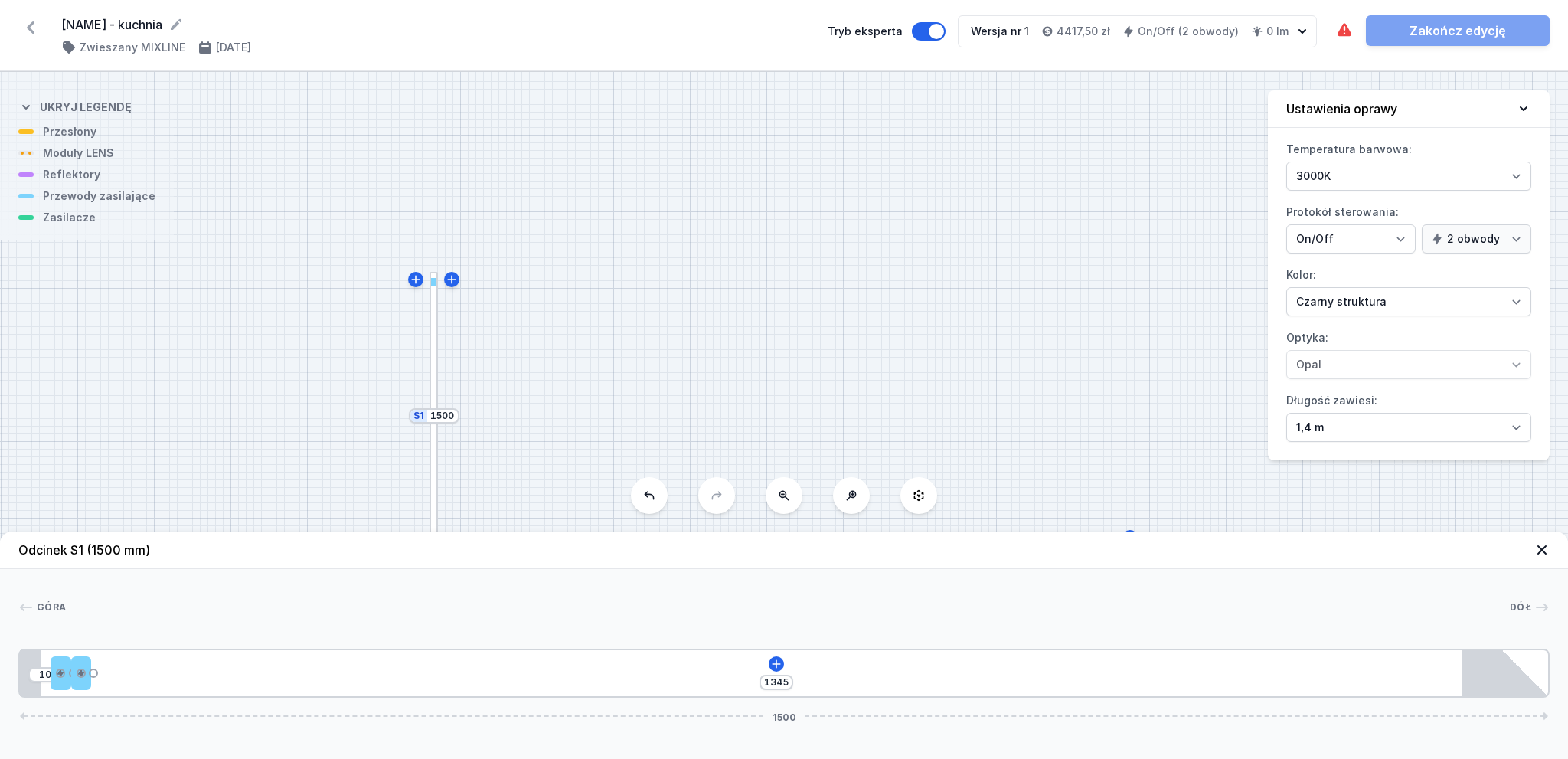 click 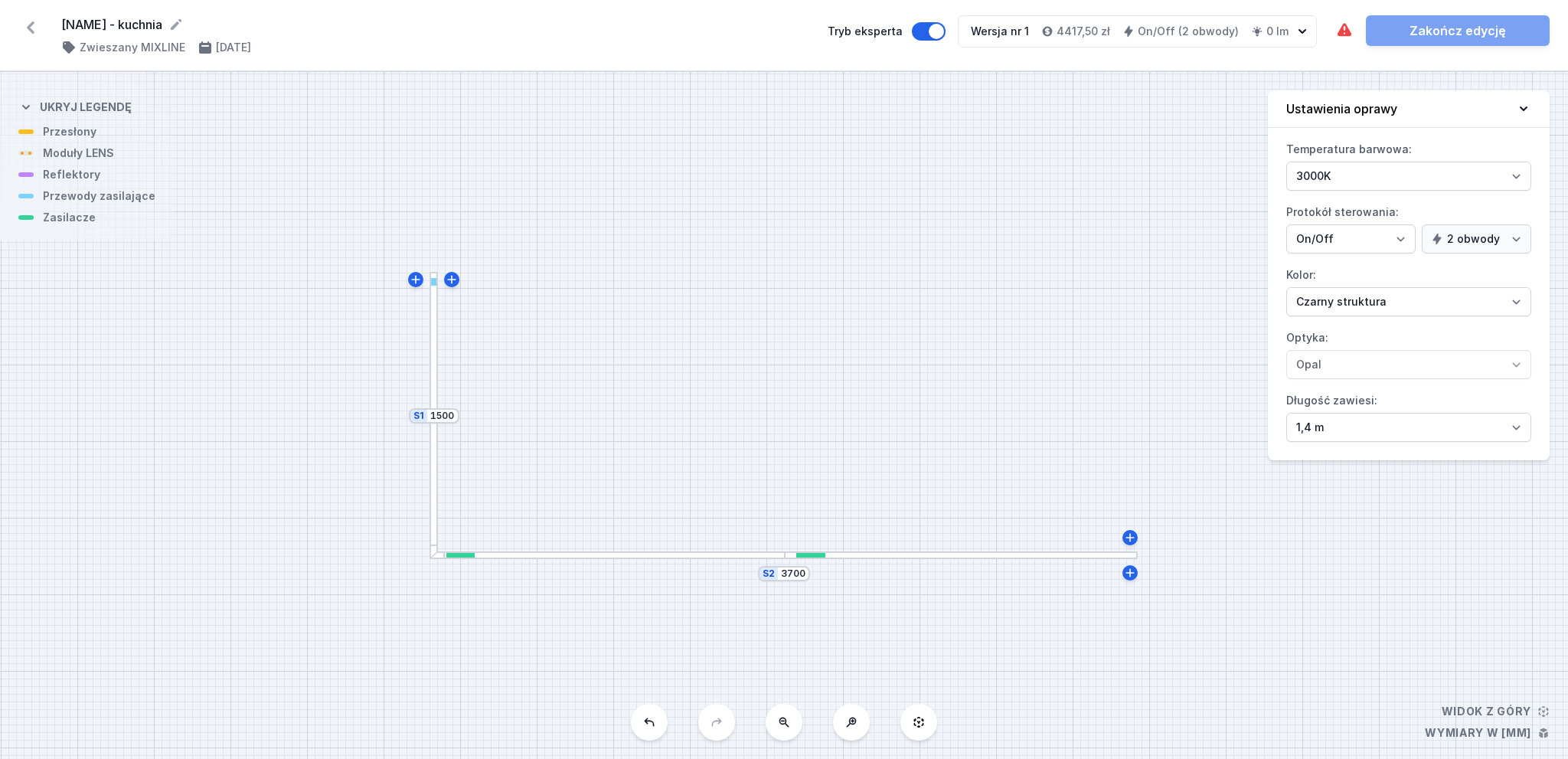 click at bounding box center [433, 415] 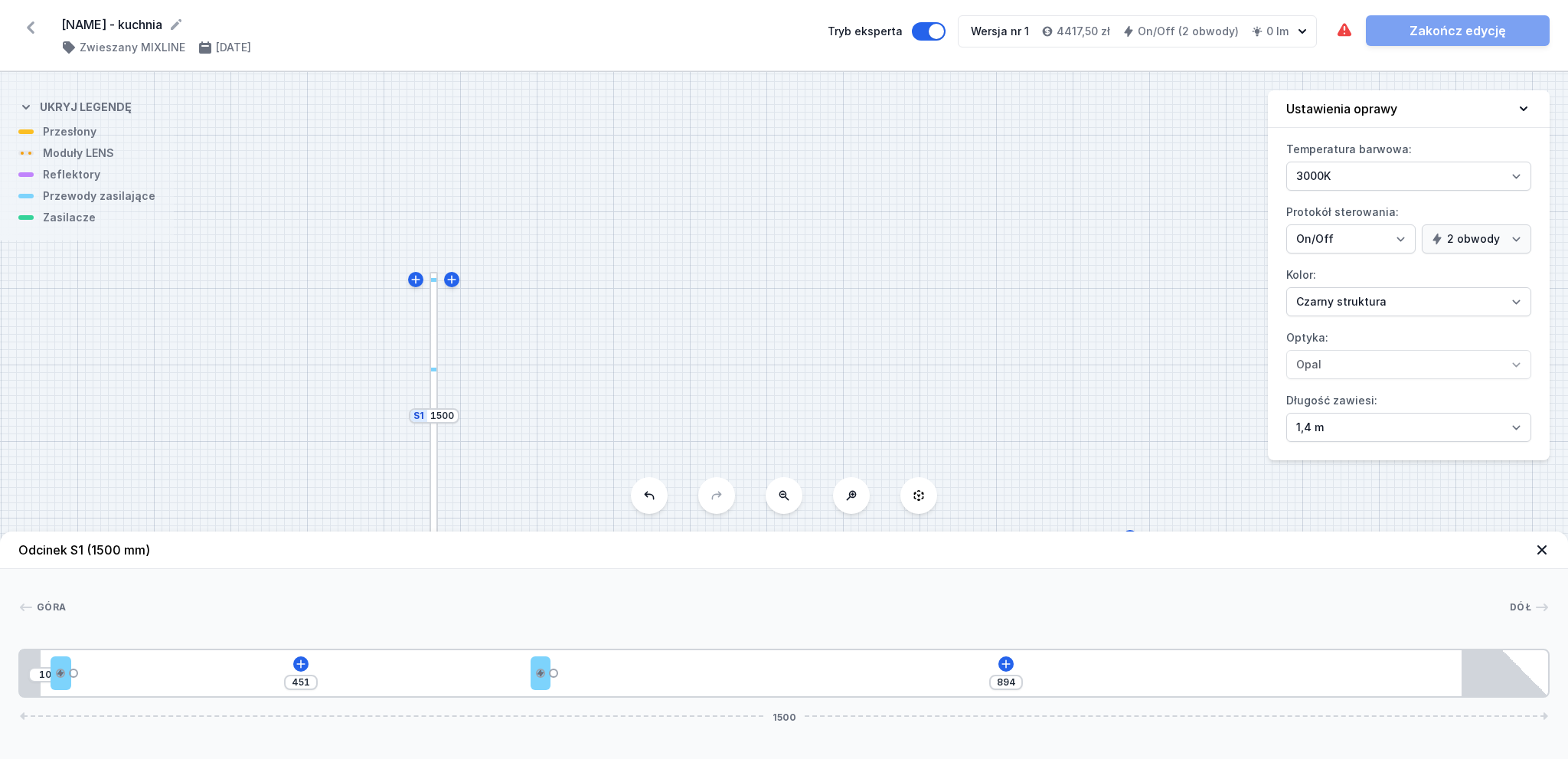 type on "848" 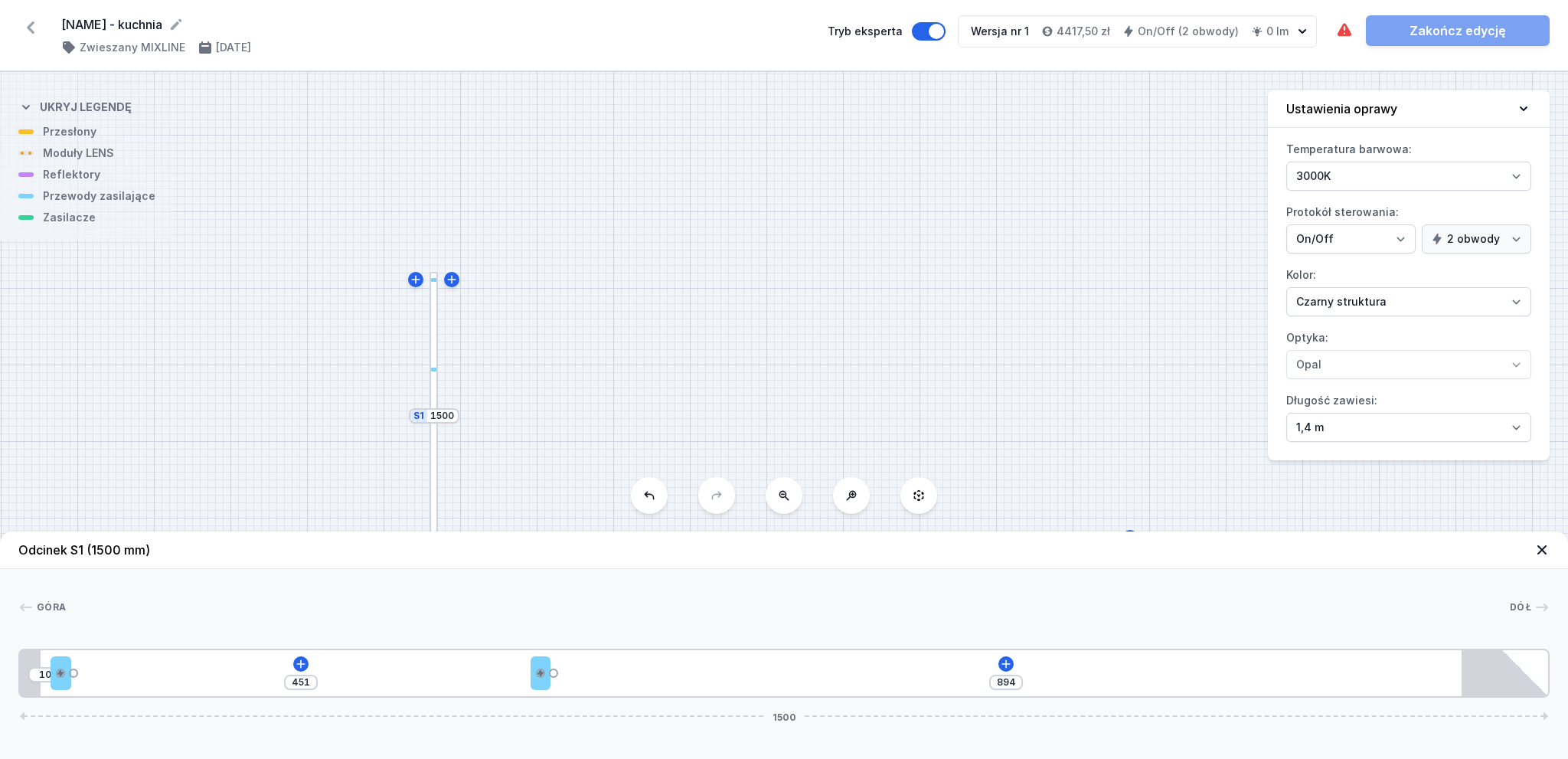 type on "497" 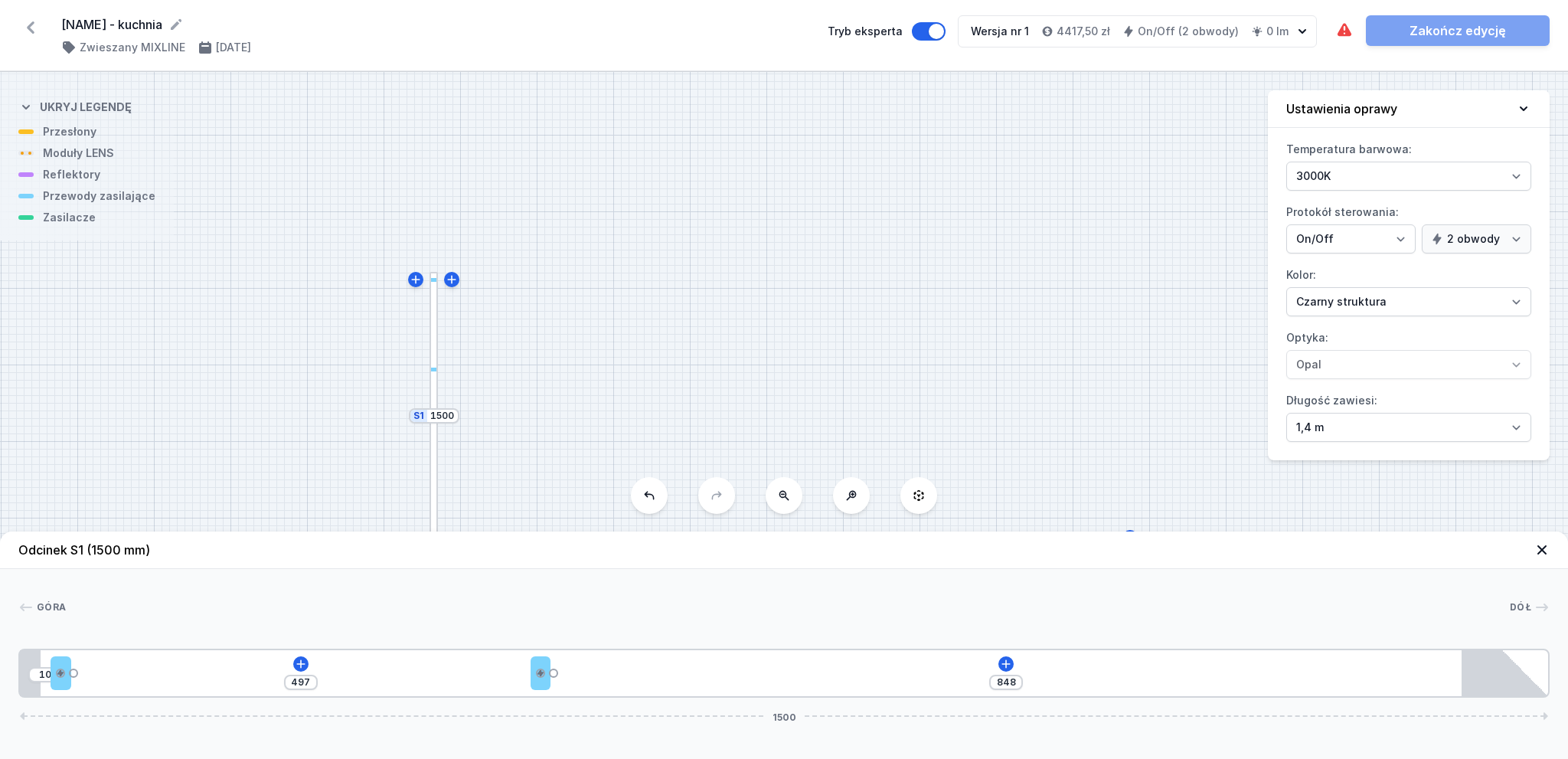 type on "813" 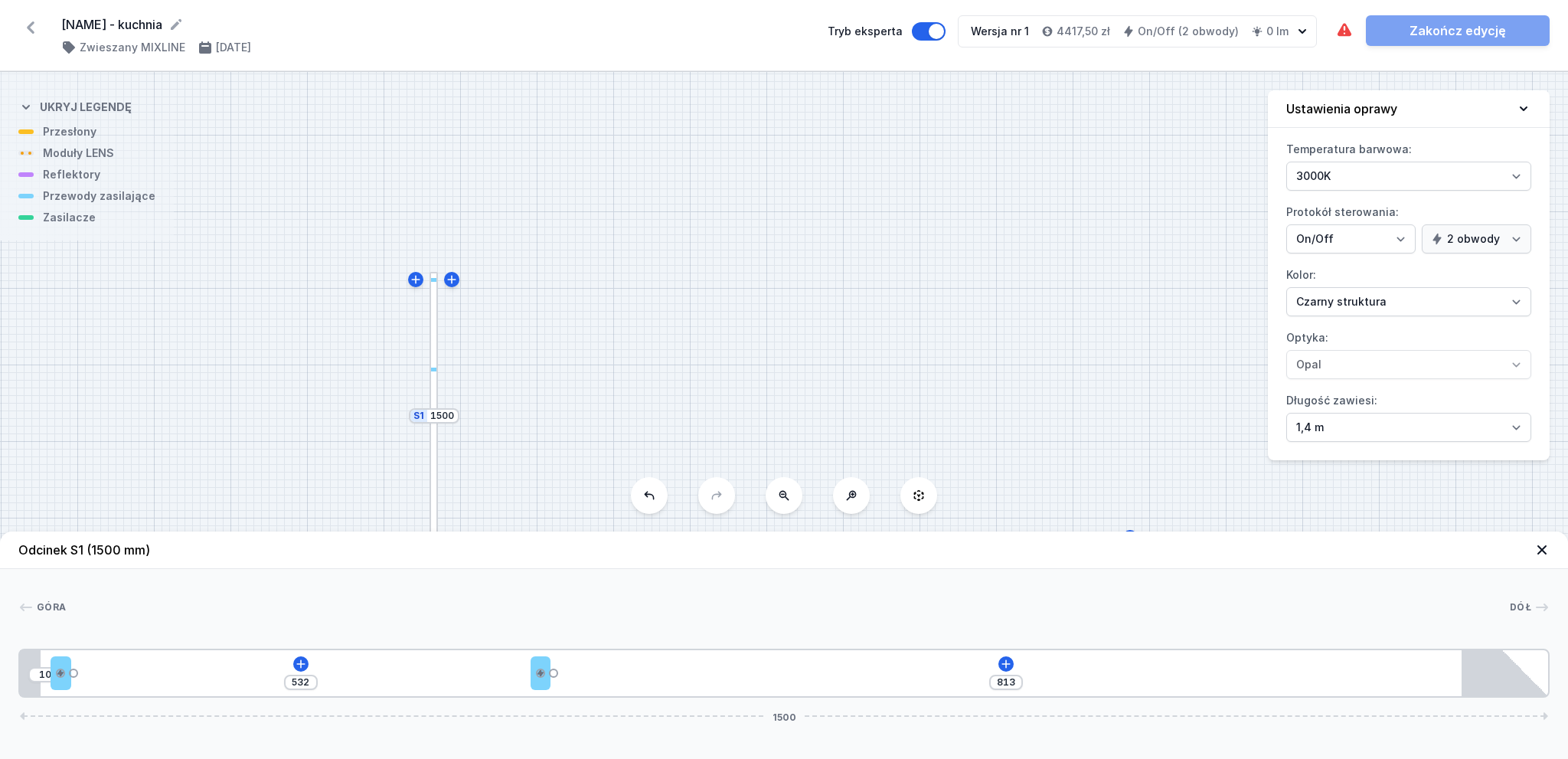 type on "792" 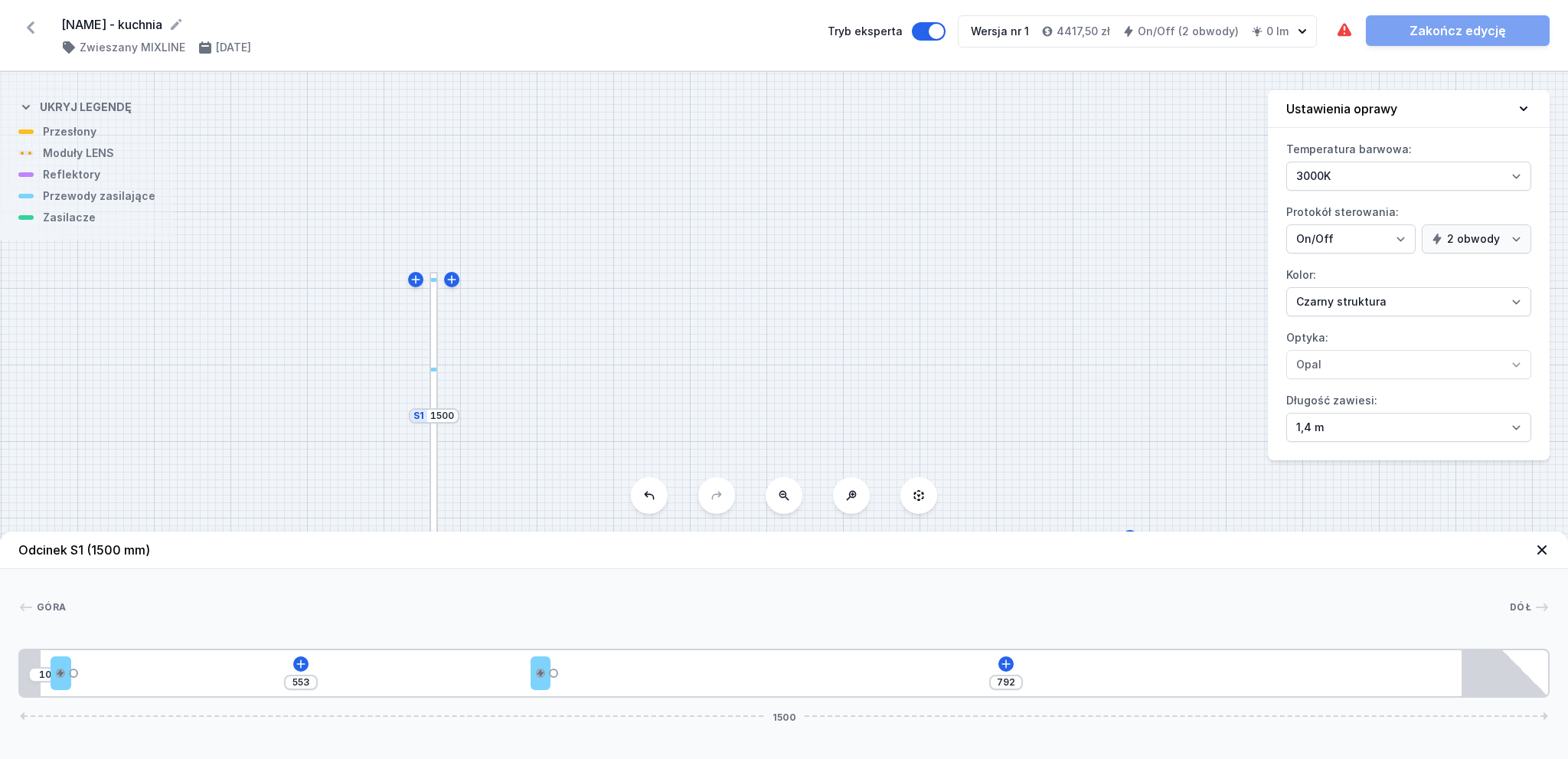 type on "782" 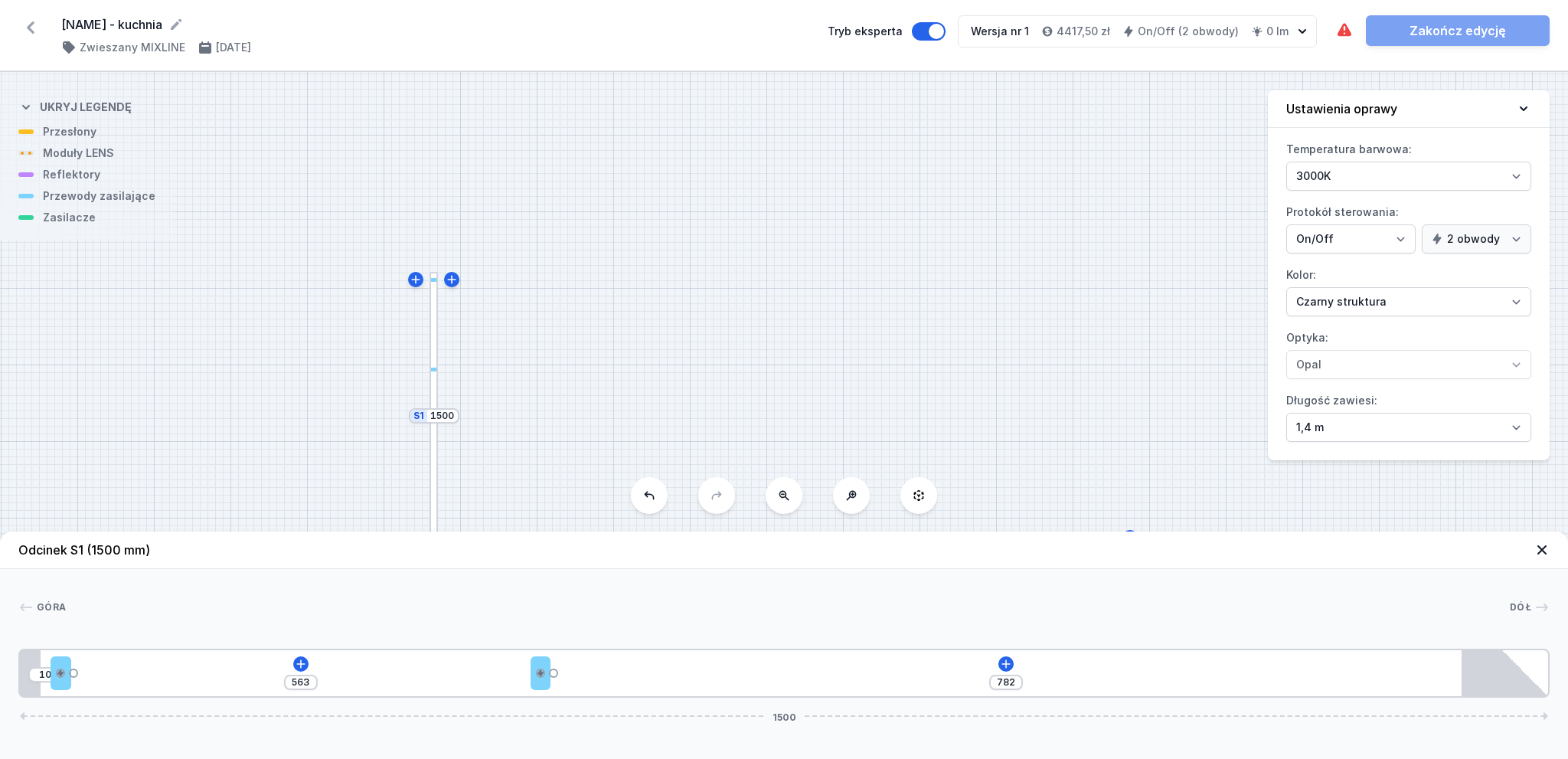 type on "754" 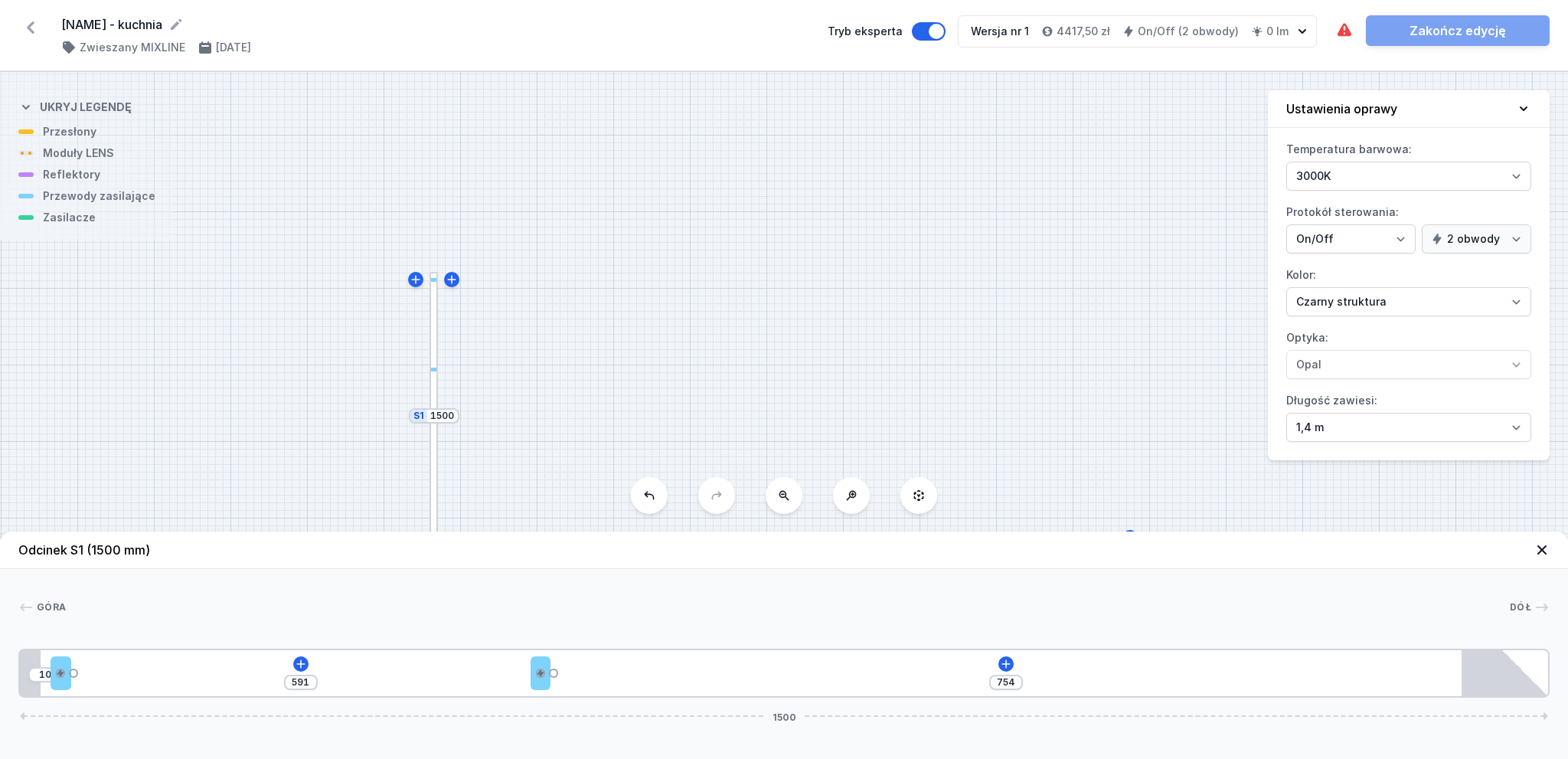type on "748" 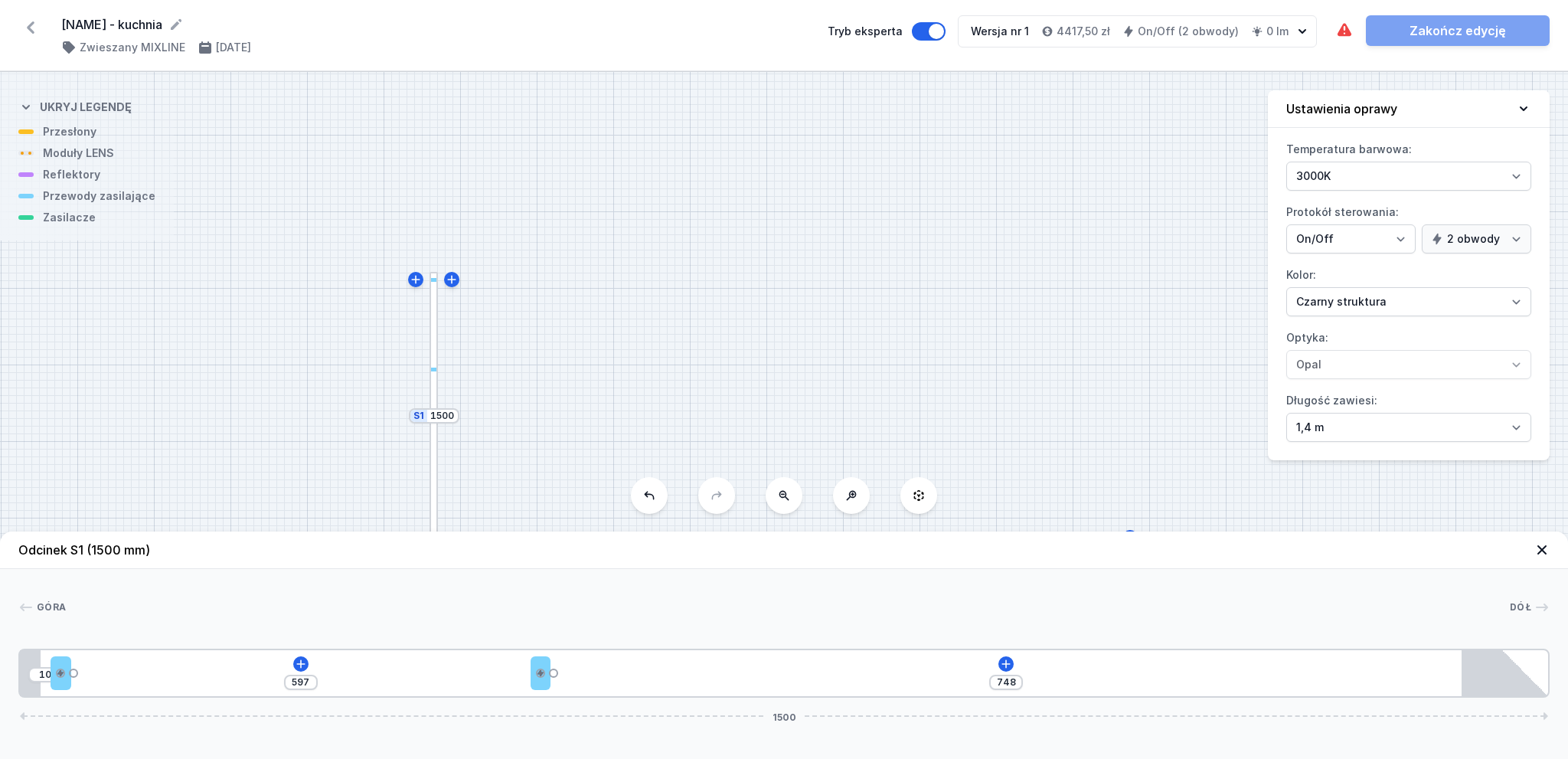 type on "734" 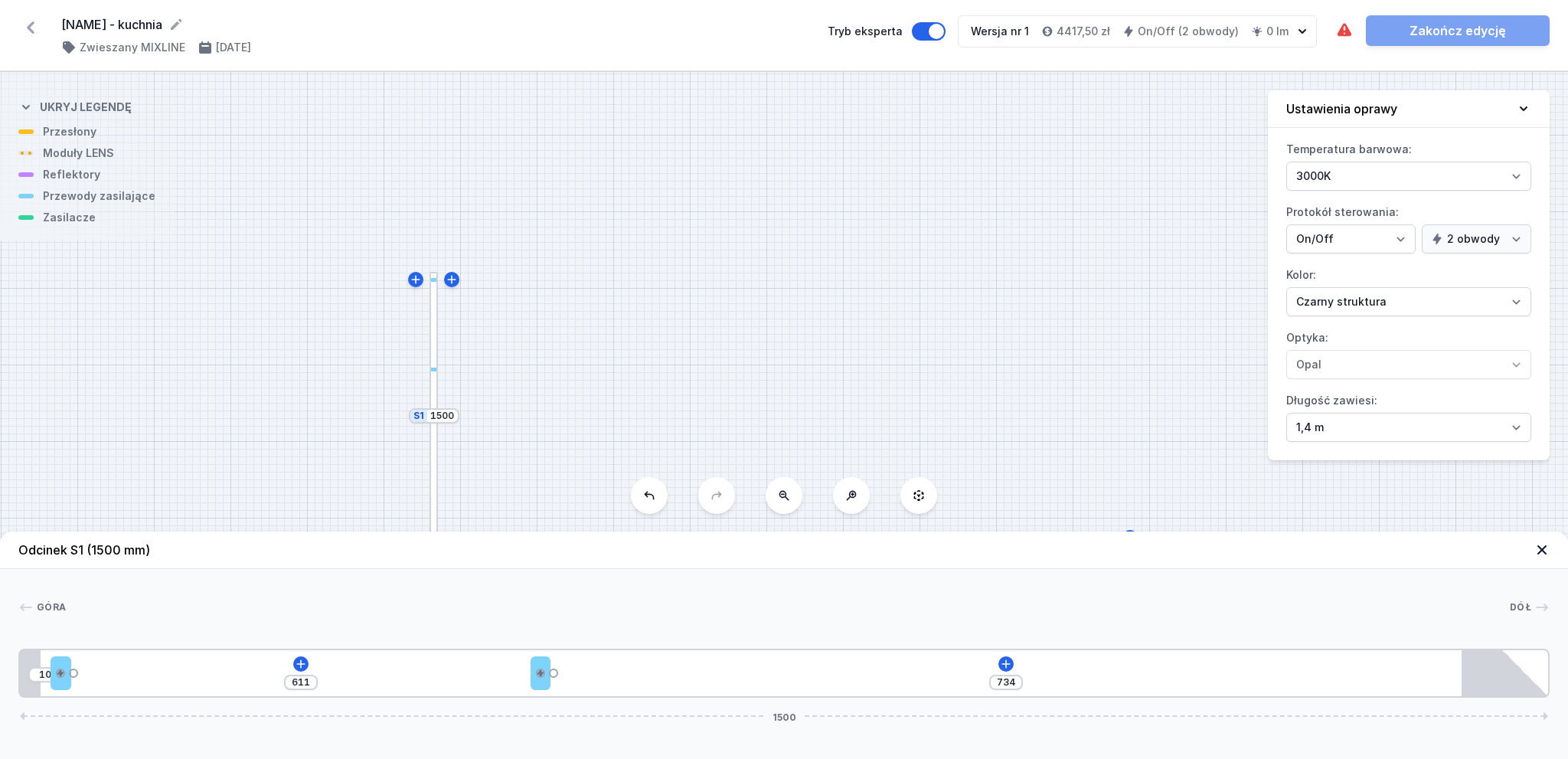 type on "726" 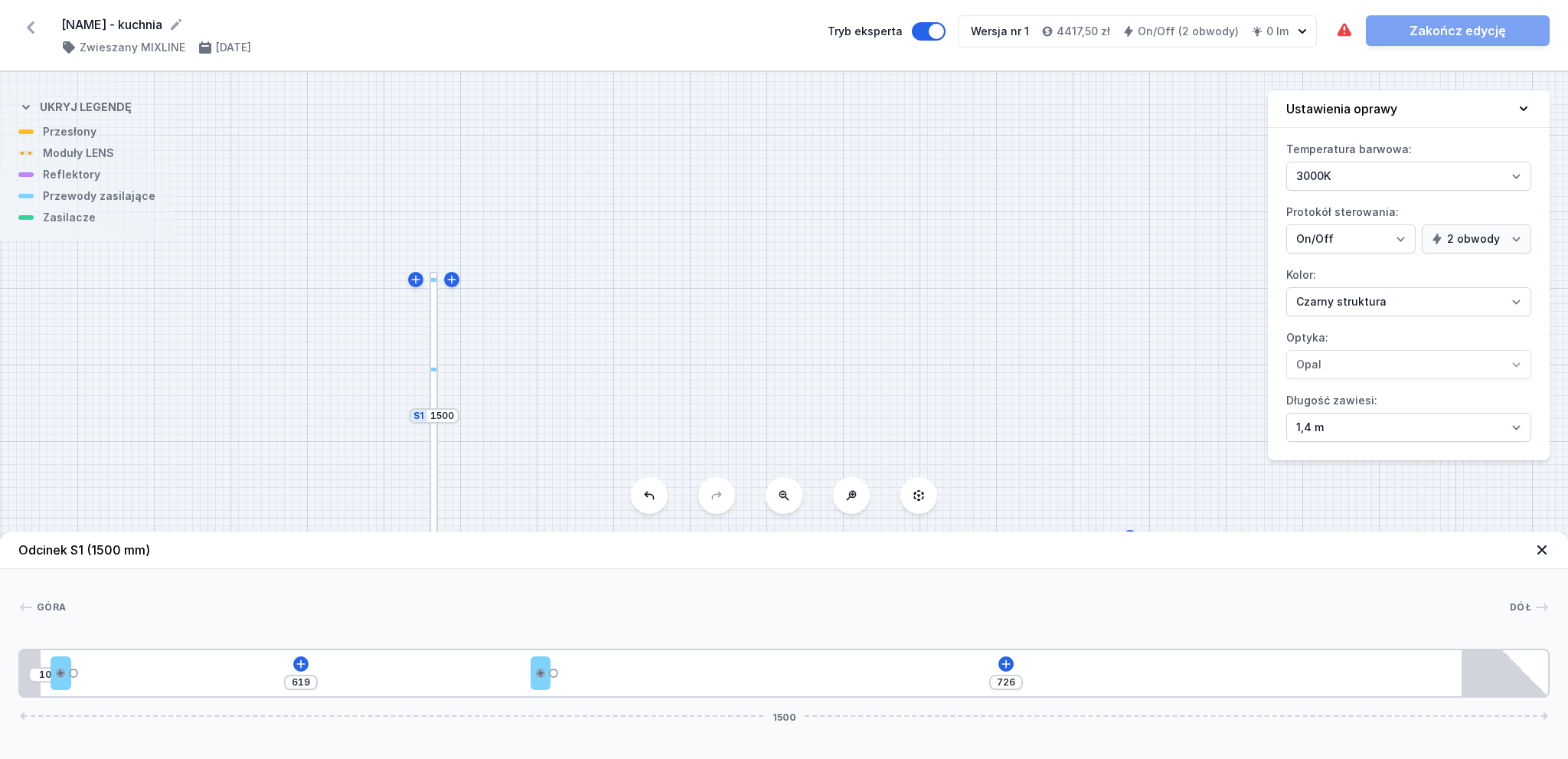 type on "719" 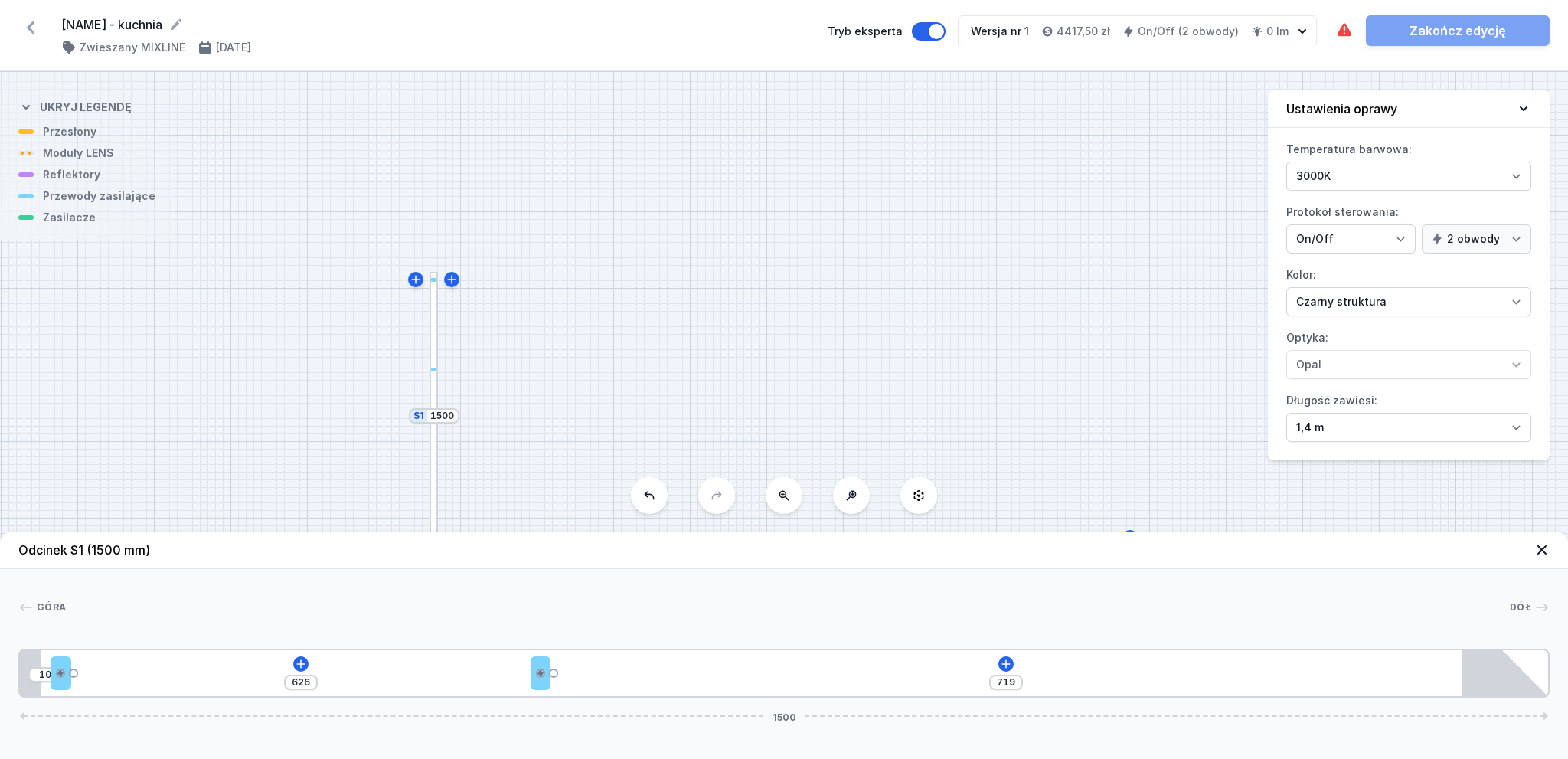 type on "717" 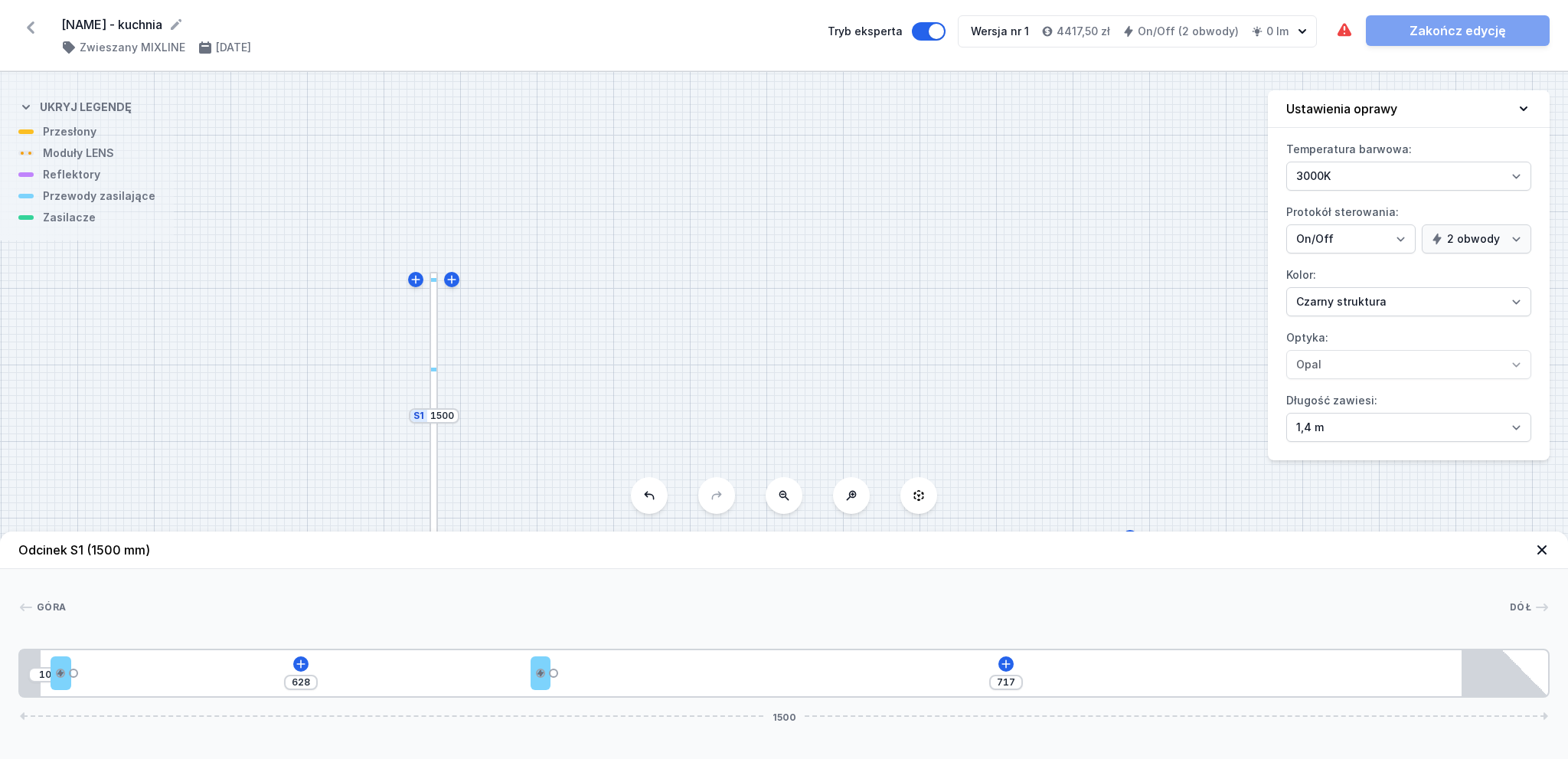 type on "716" 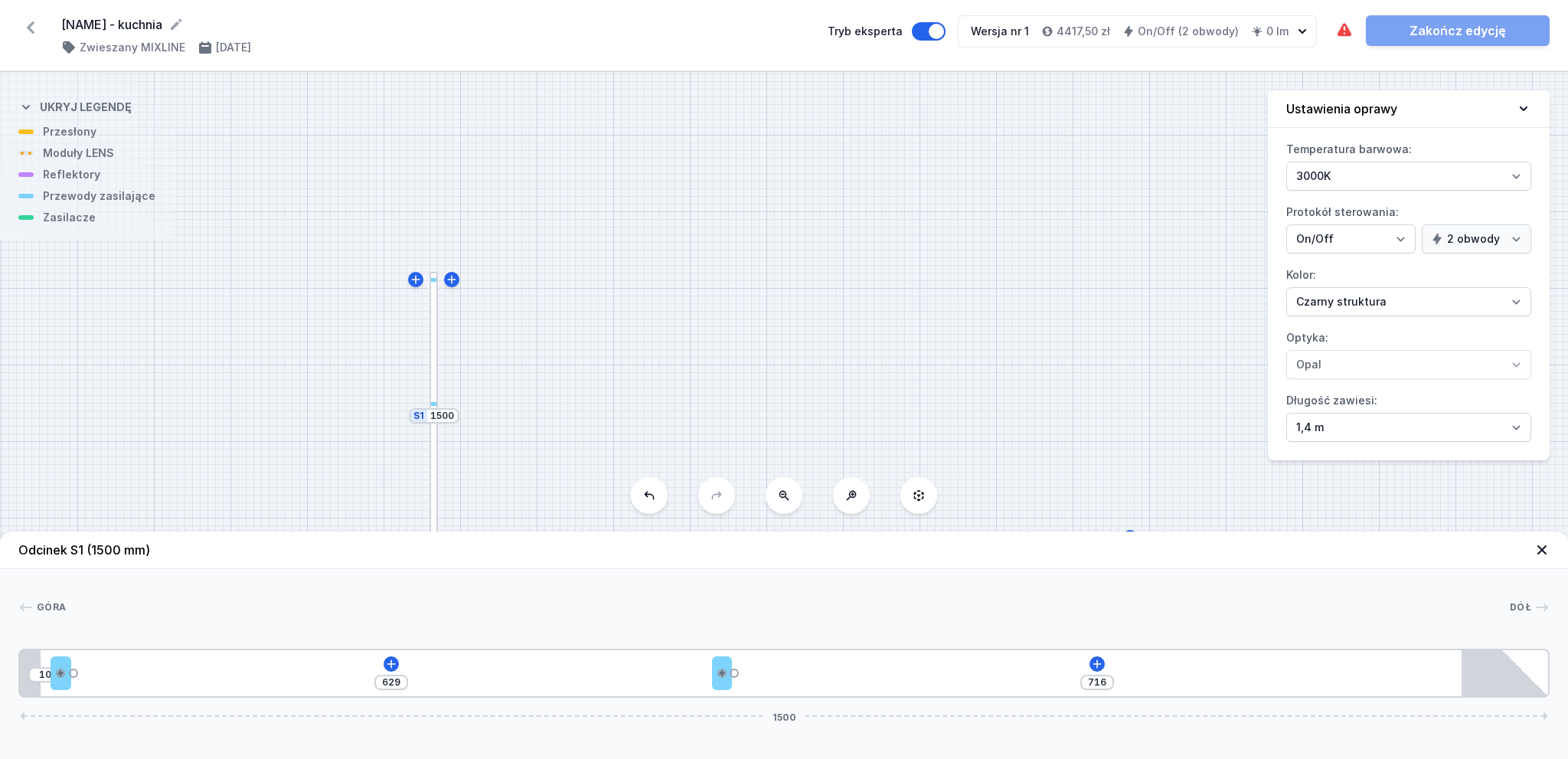 type on "714" 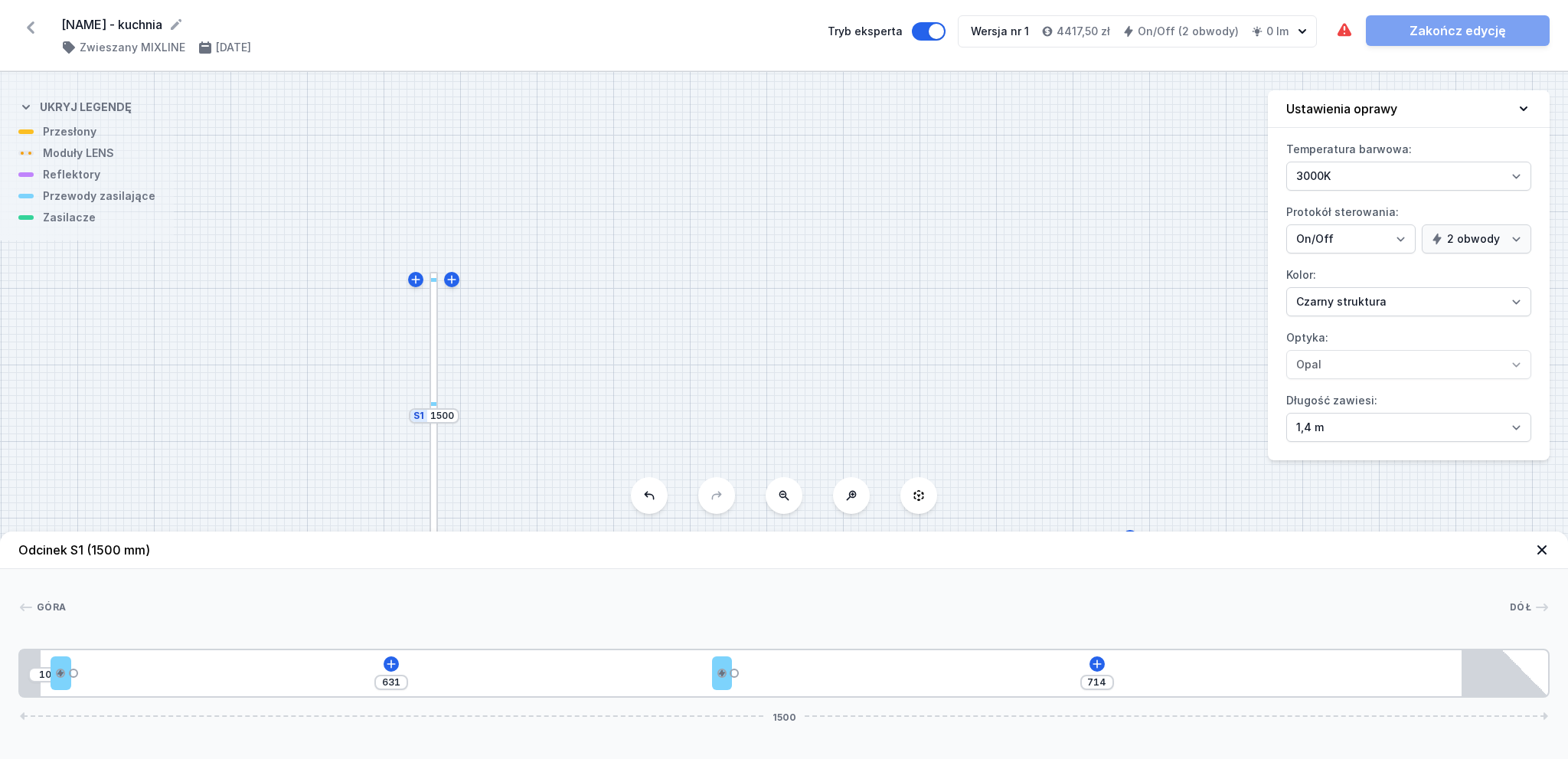 type on "712" 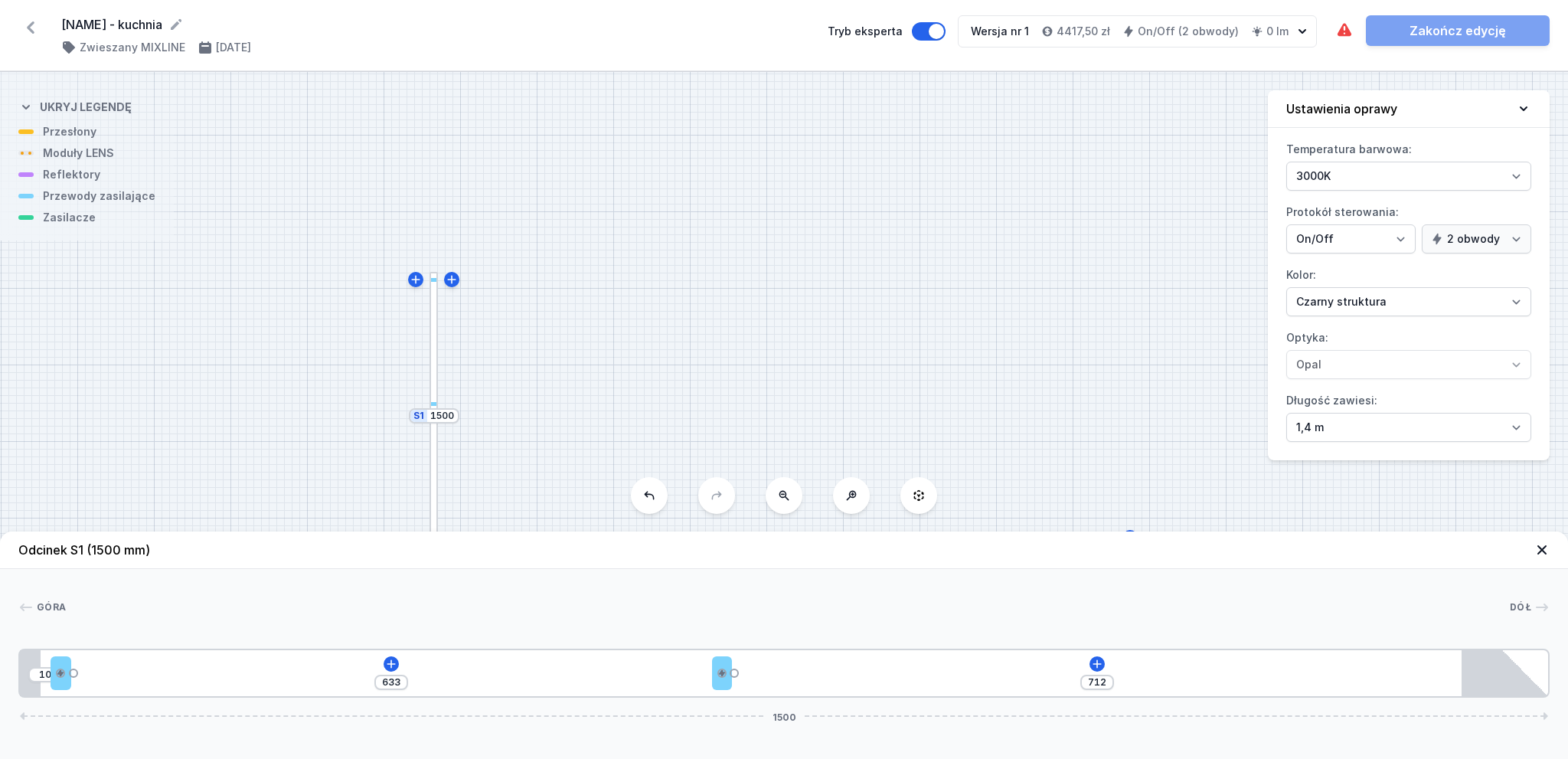 type on "705" 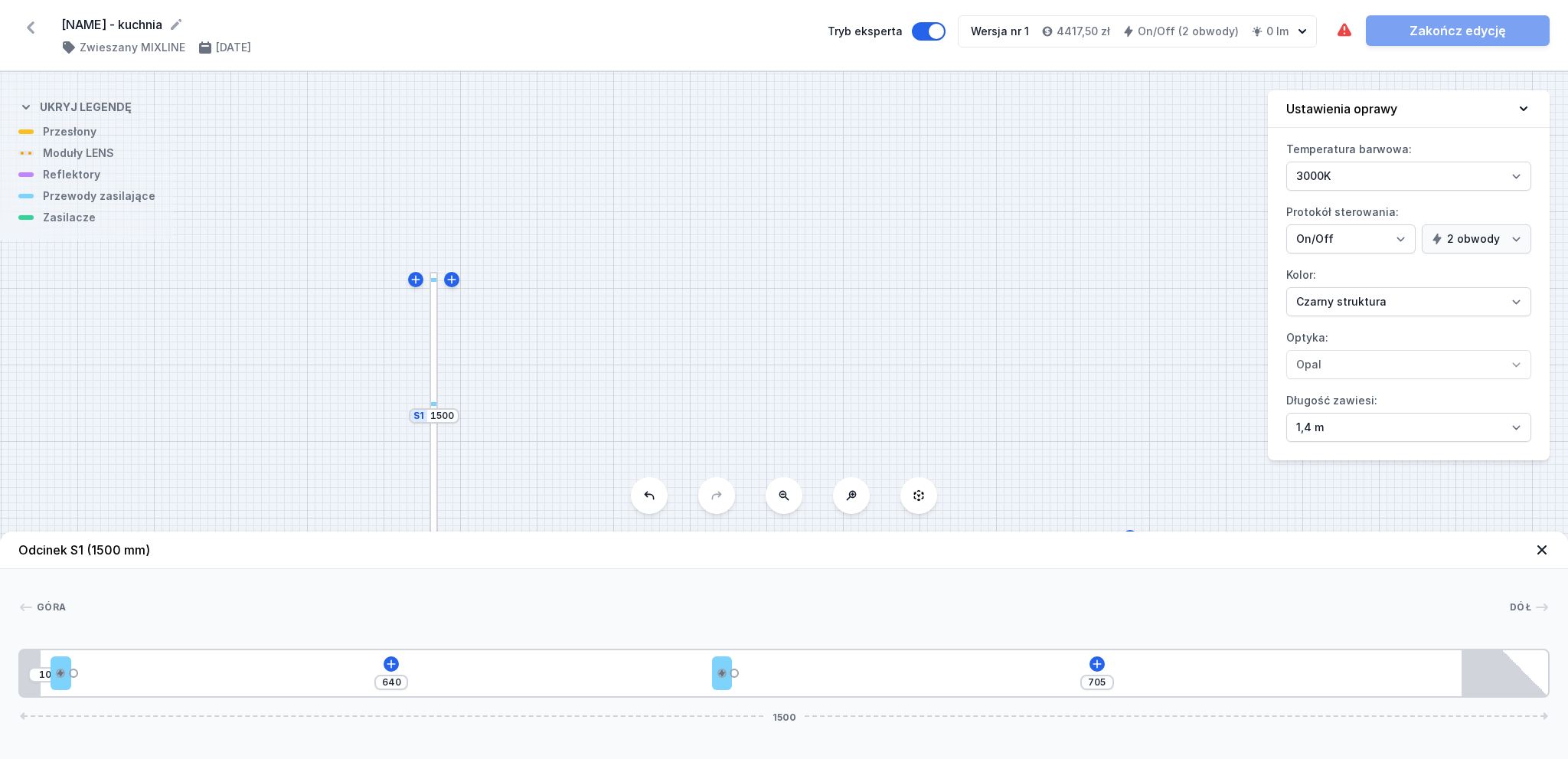 type on "690" 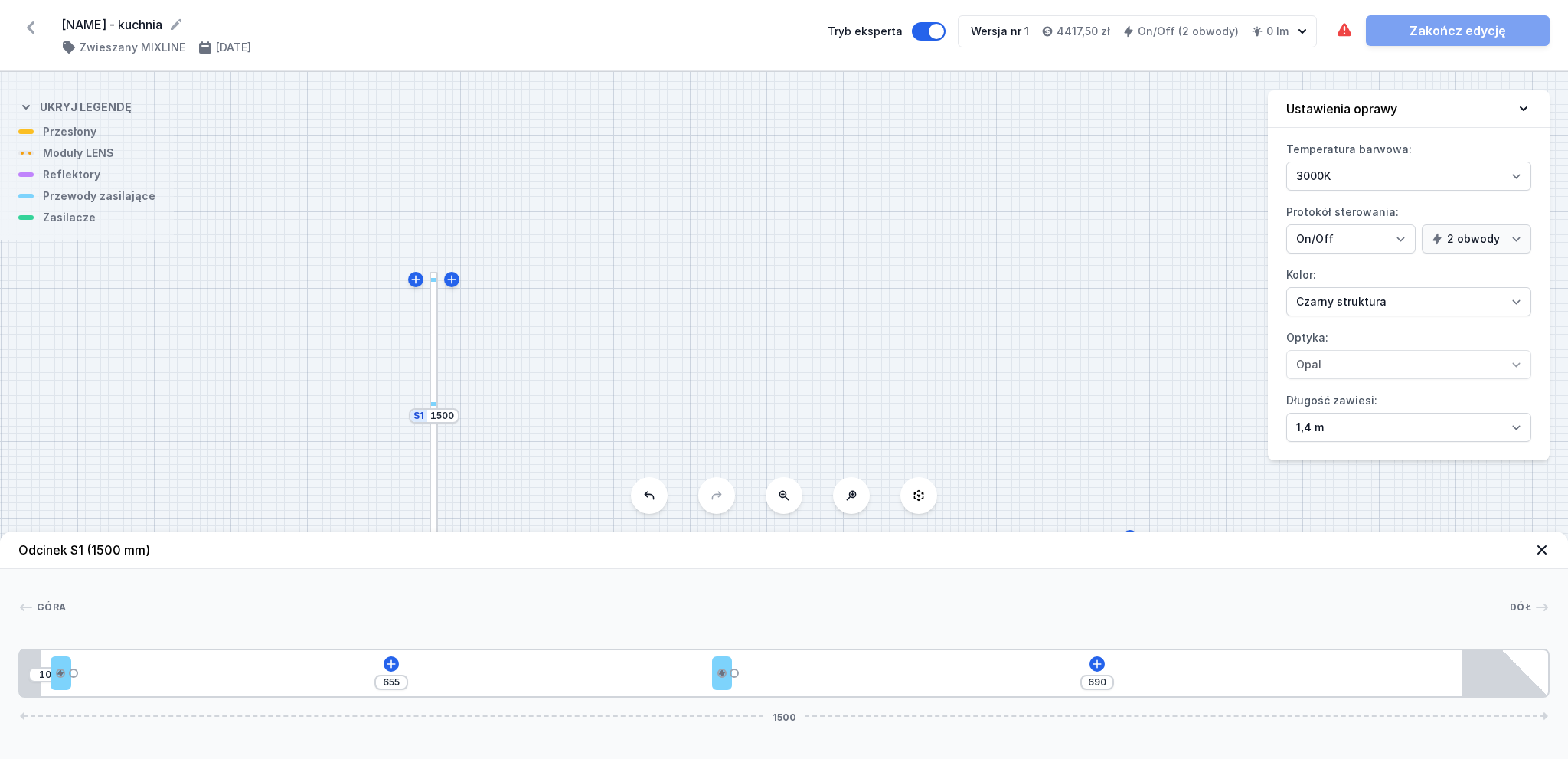 type on "679" 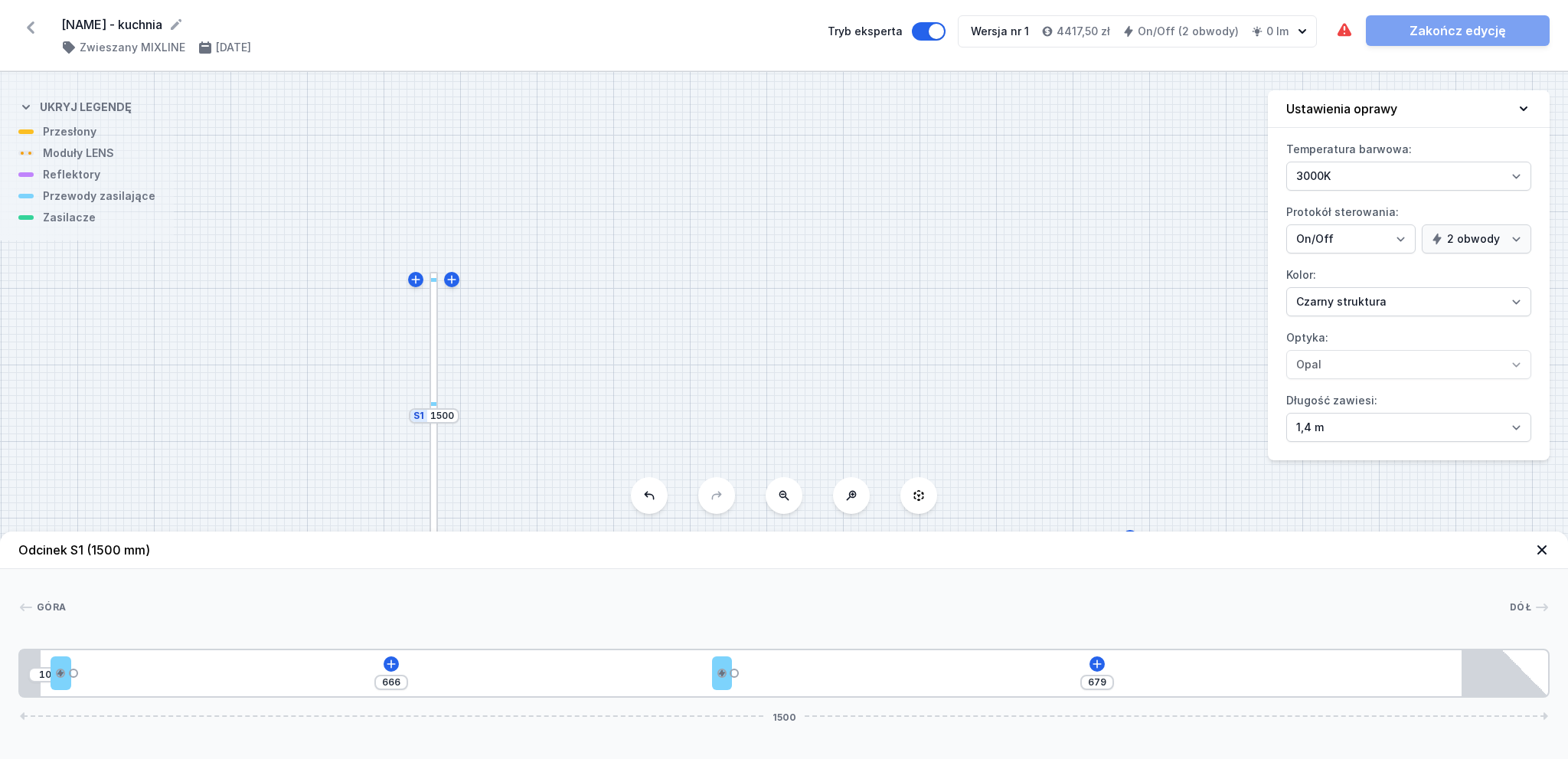 type on "667" 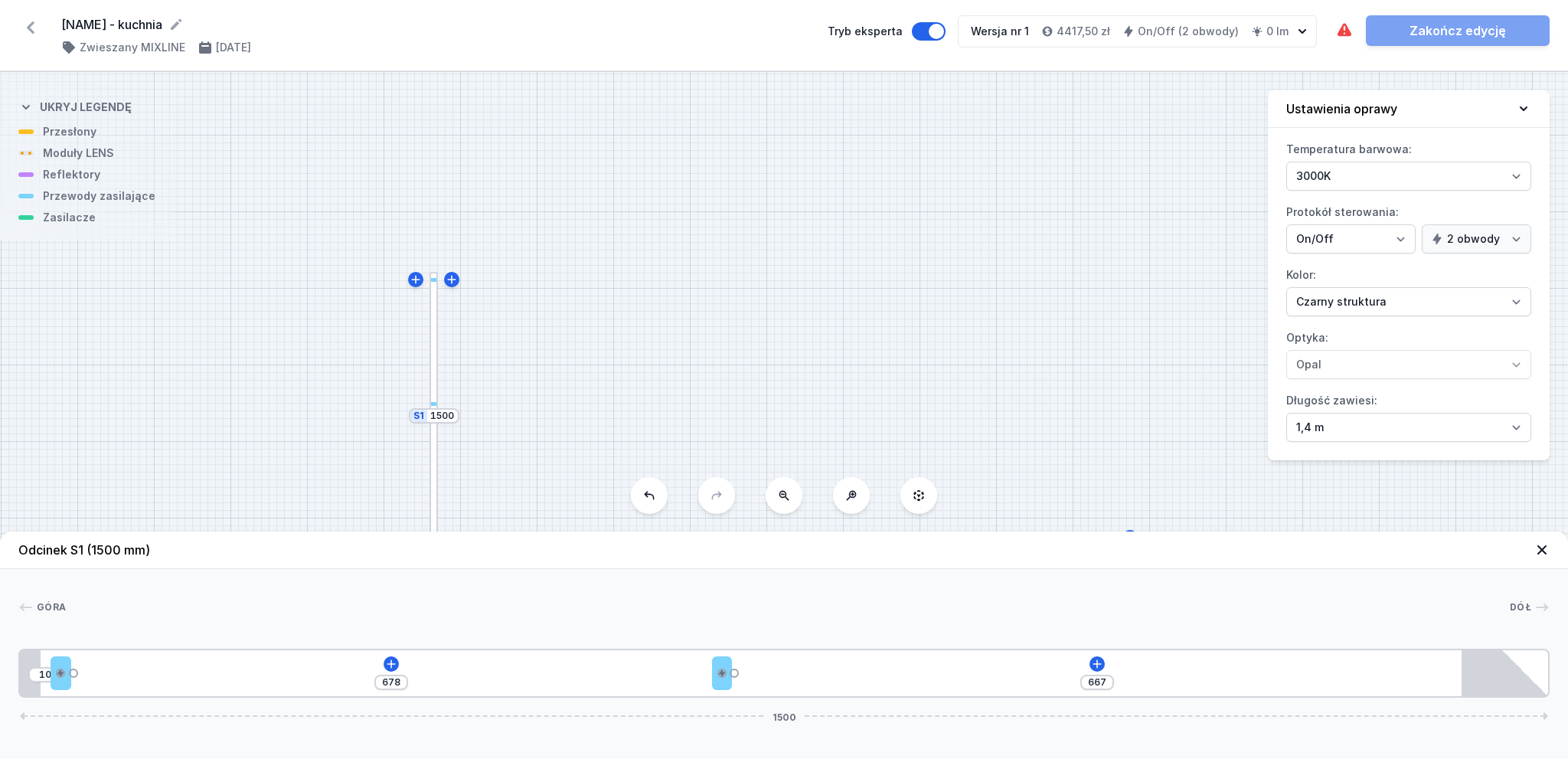 type on "656" 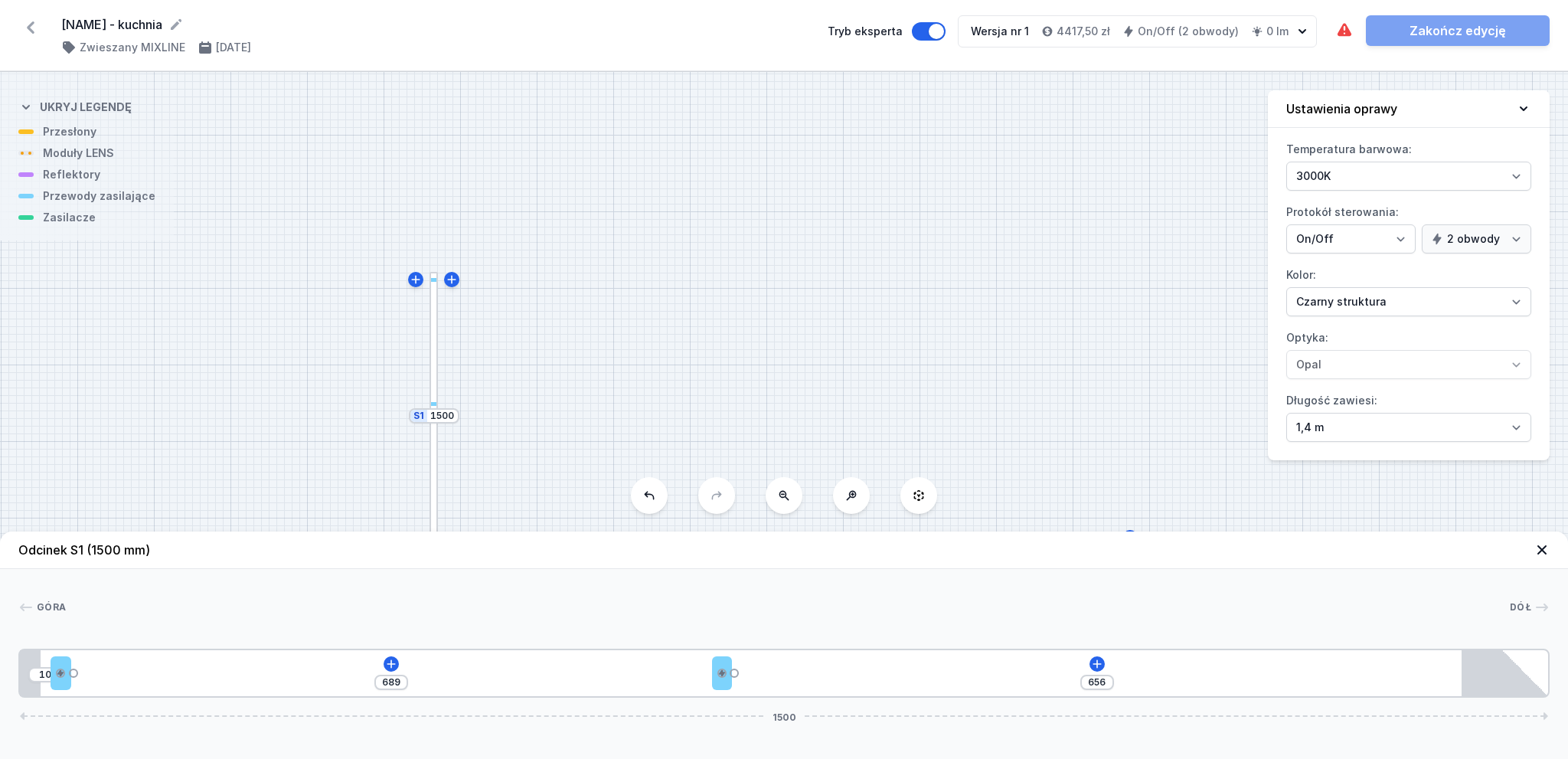 type on "640" 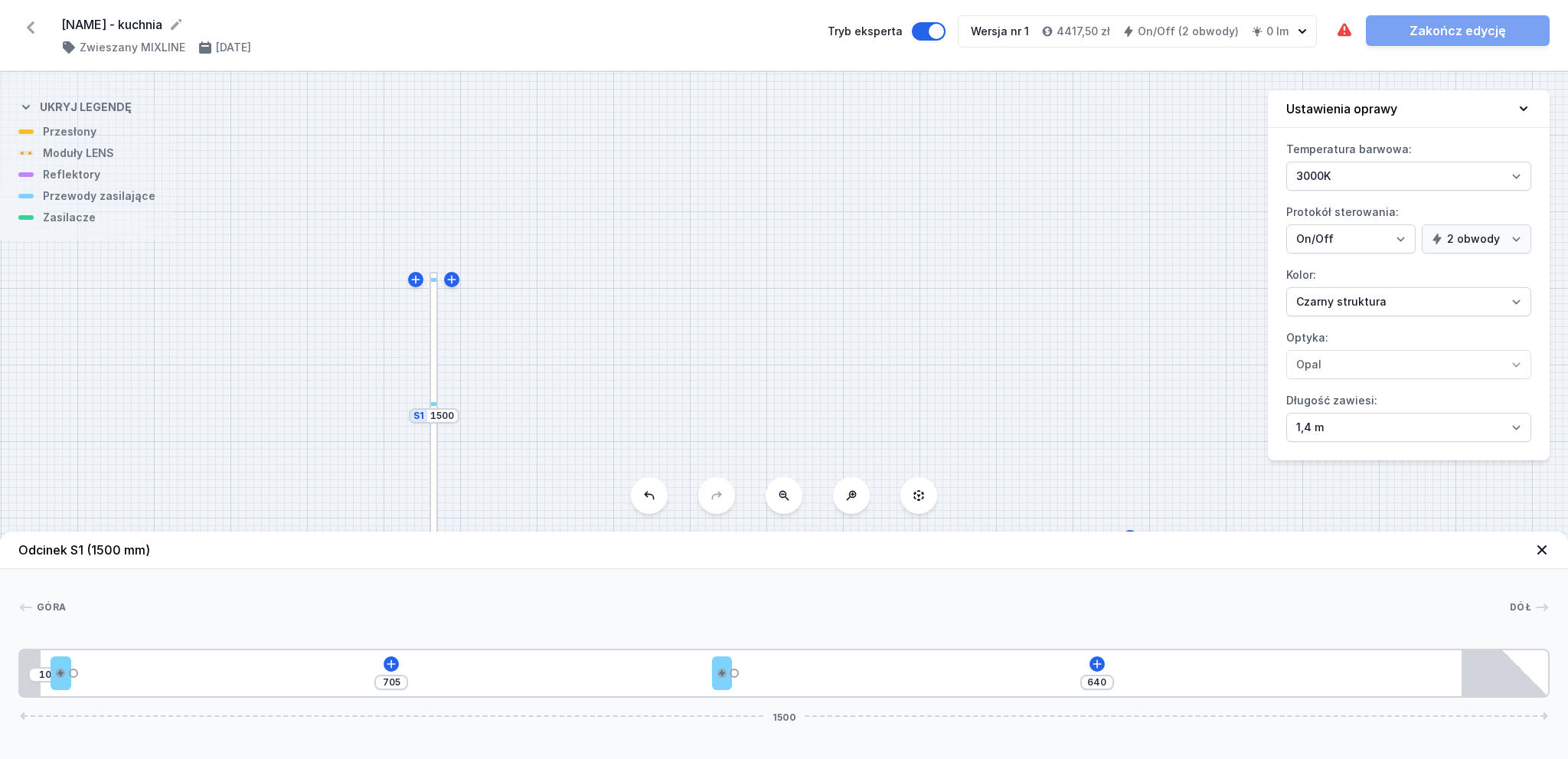 type on "620" 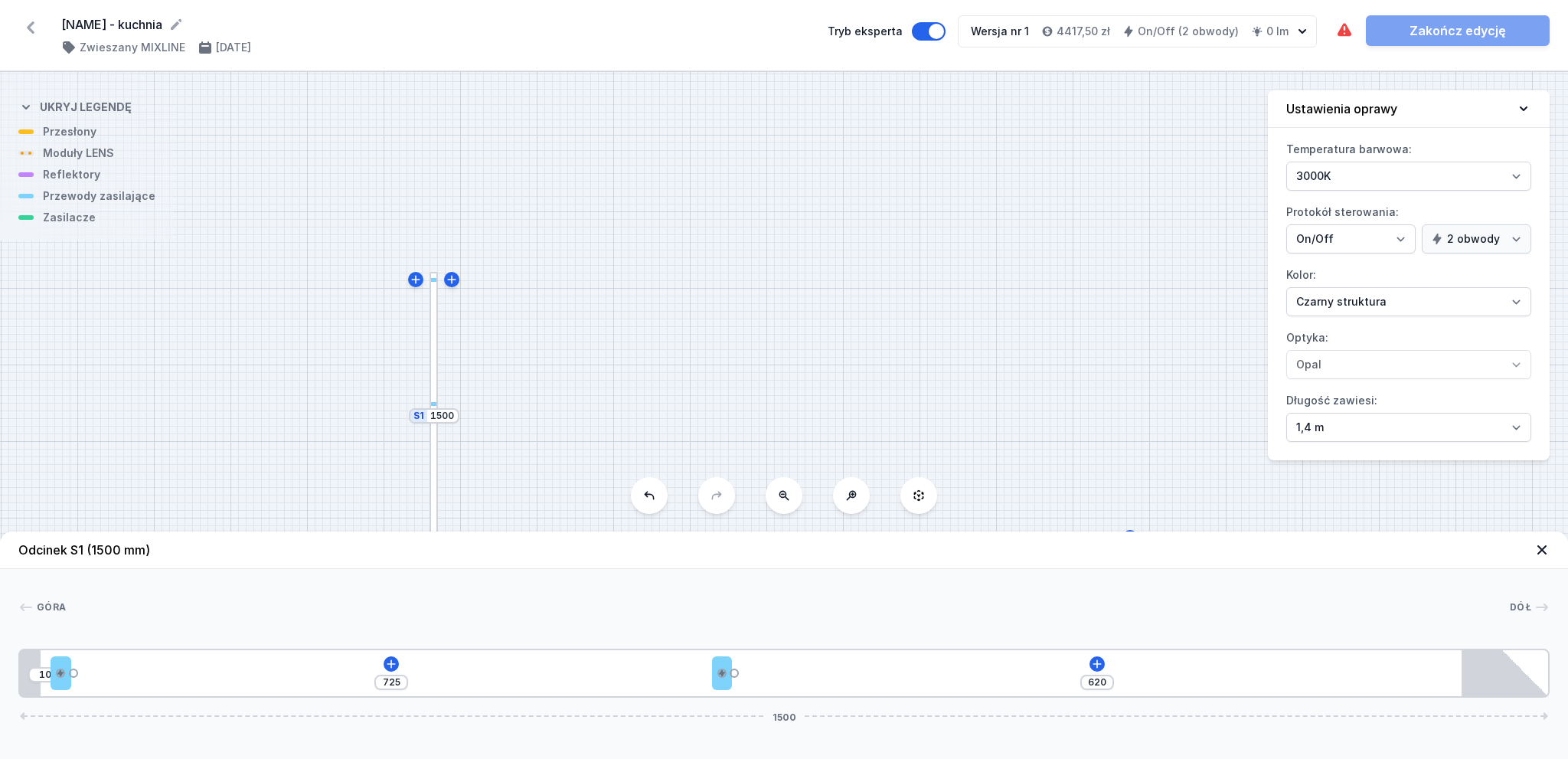 type on "592" 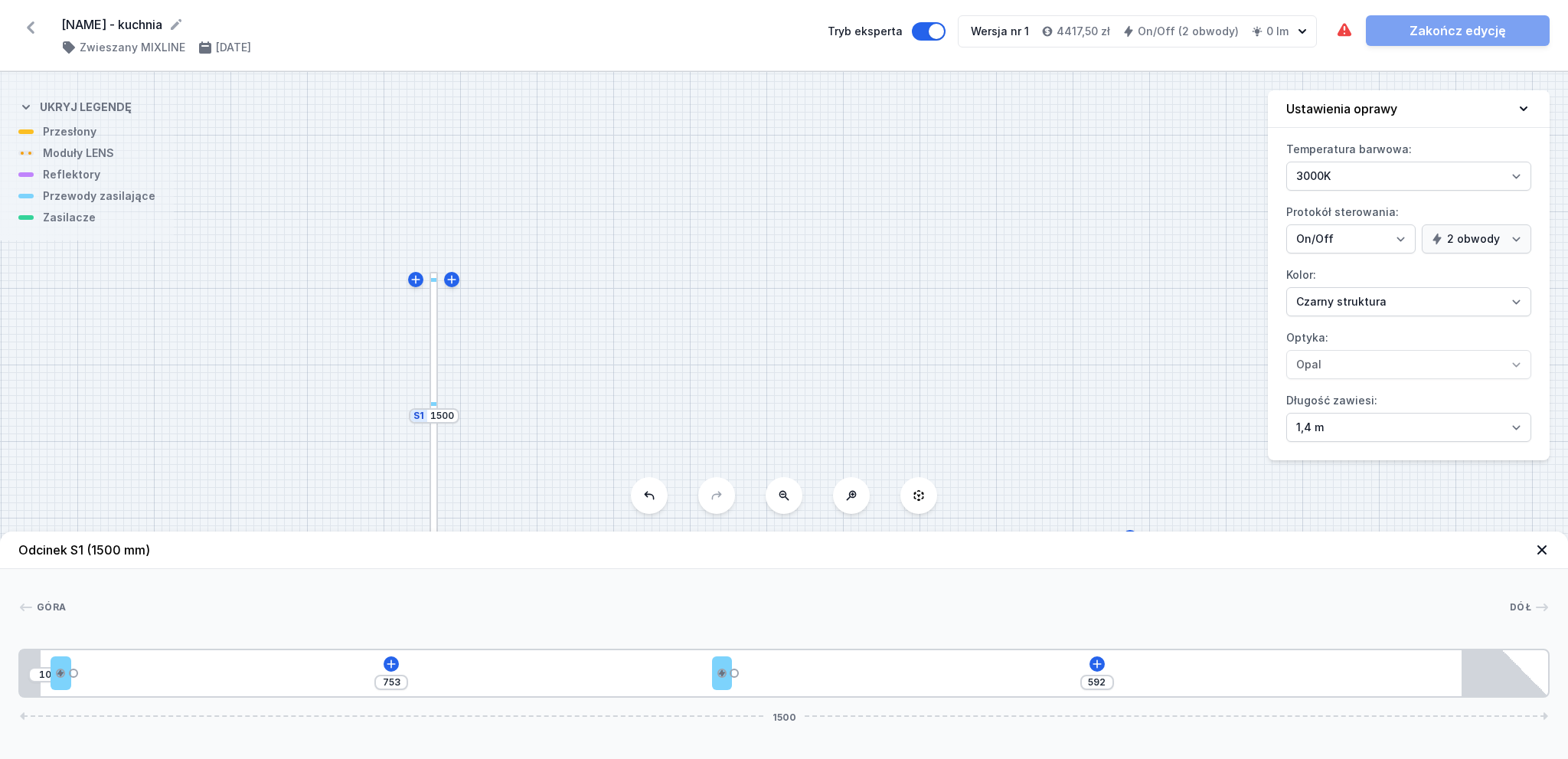 type on "550" 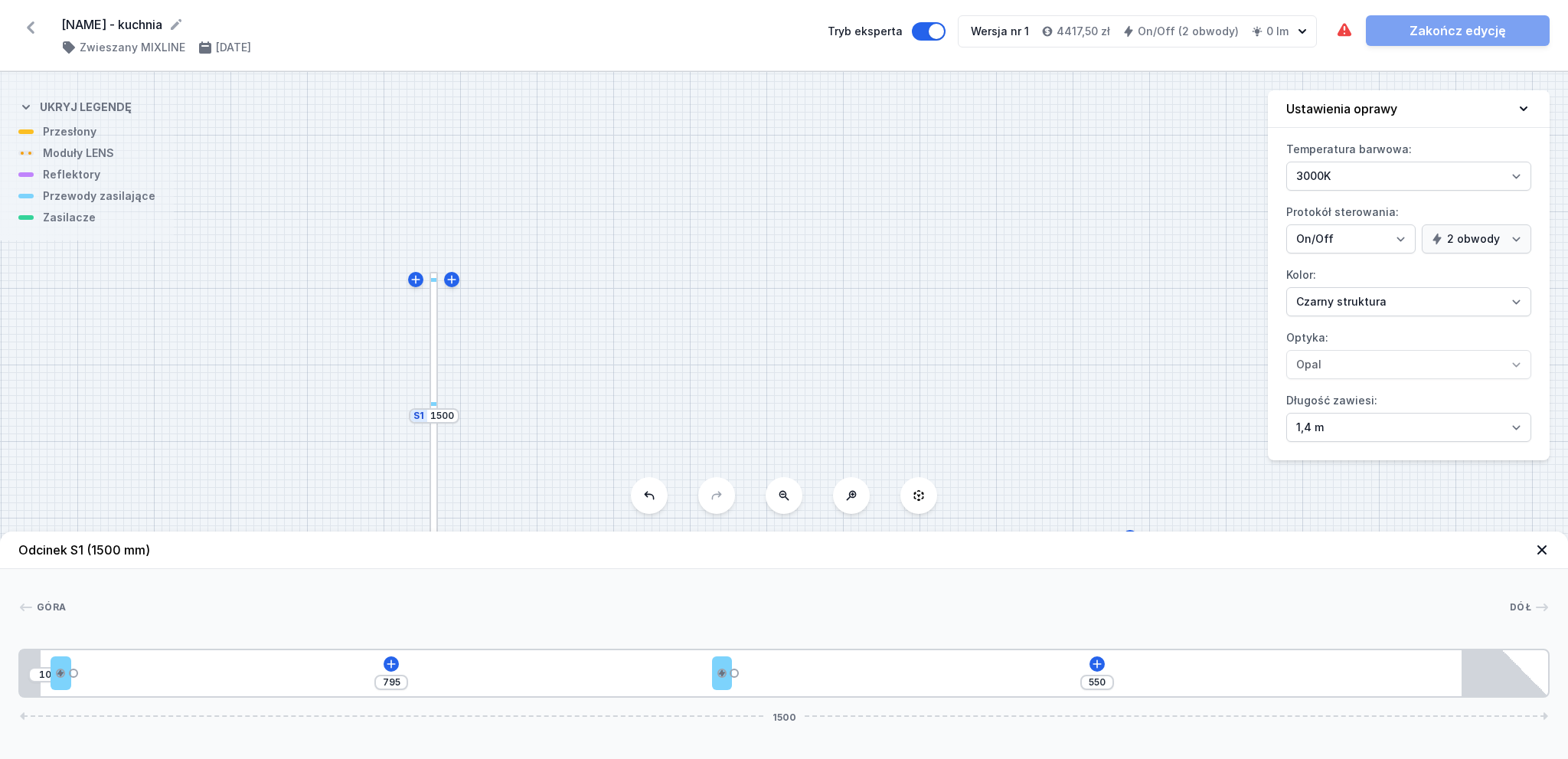 type on "496" 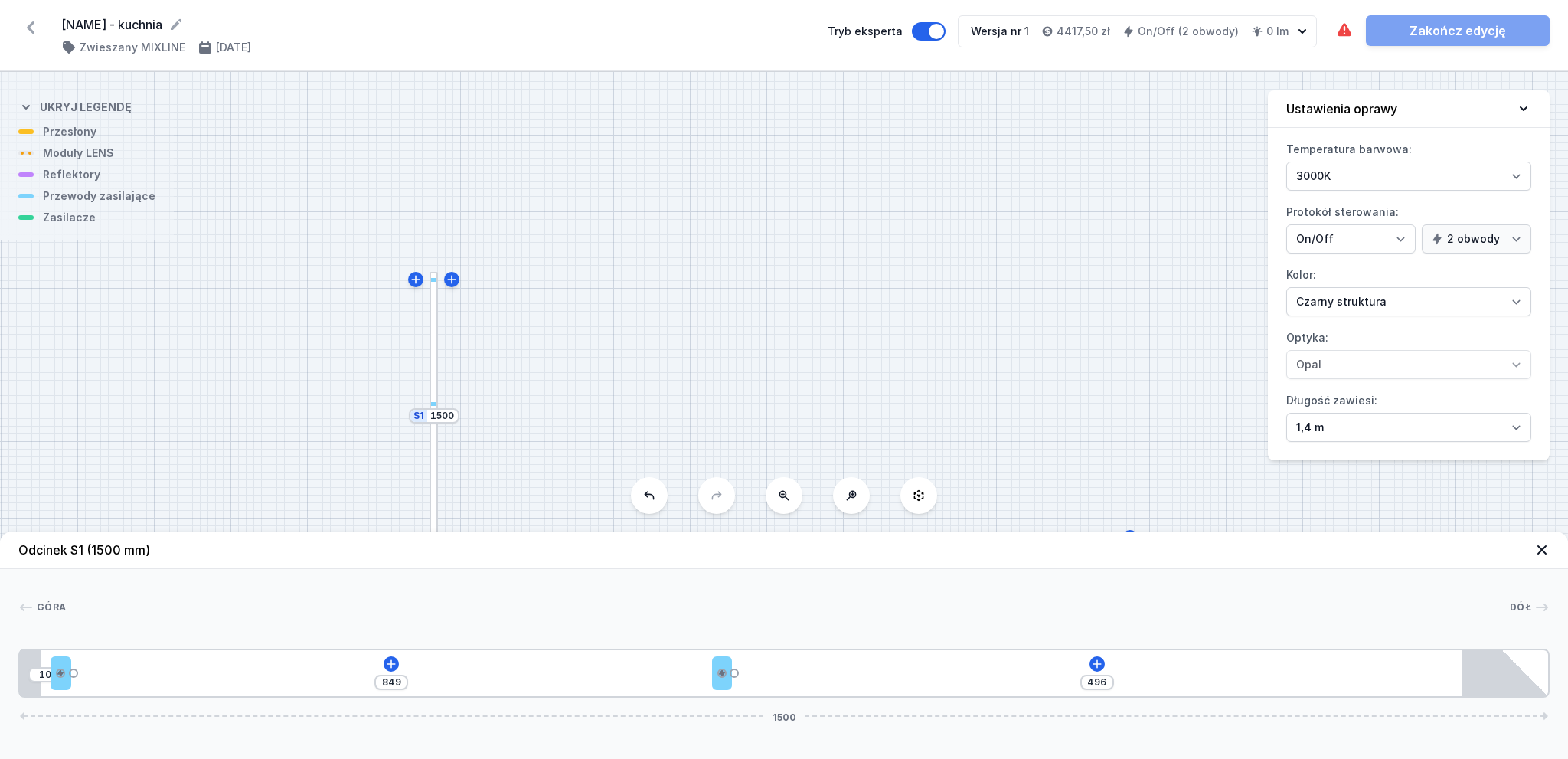 type on "431" 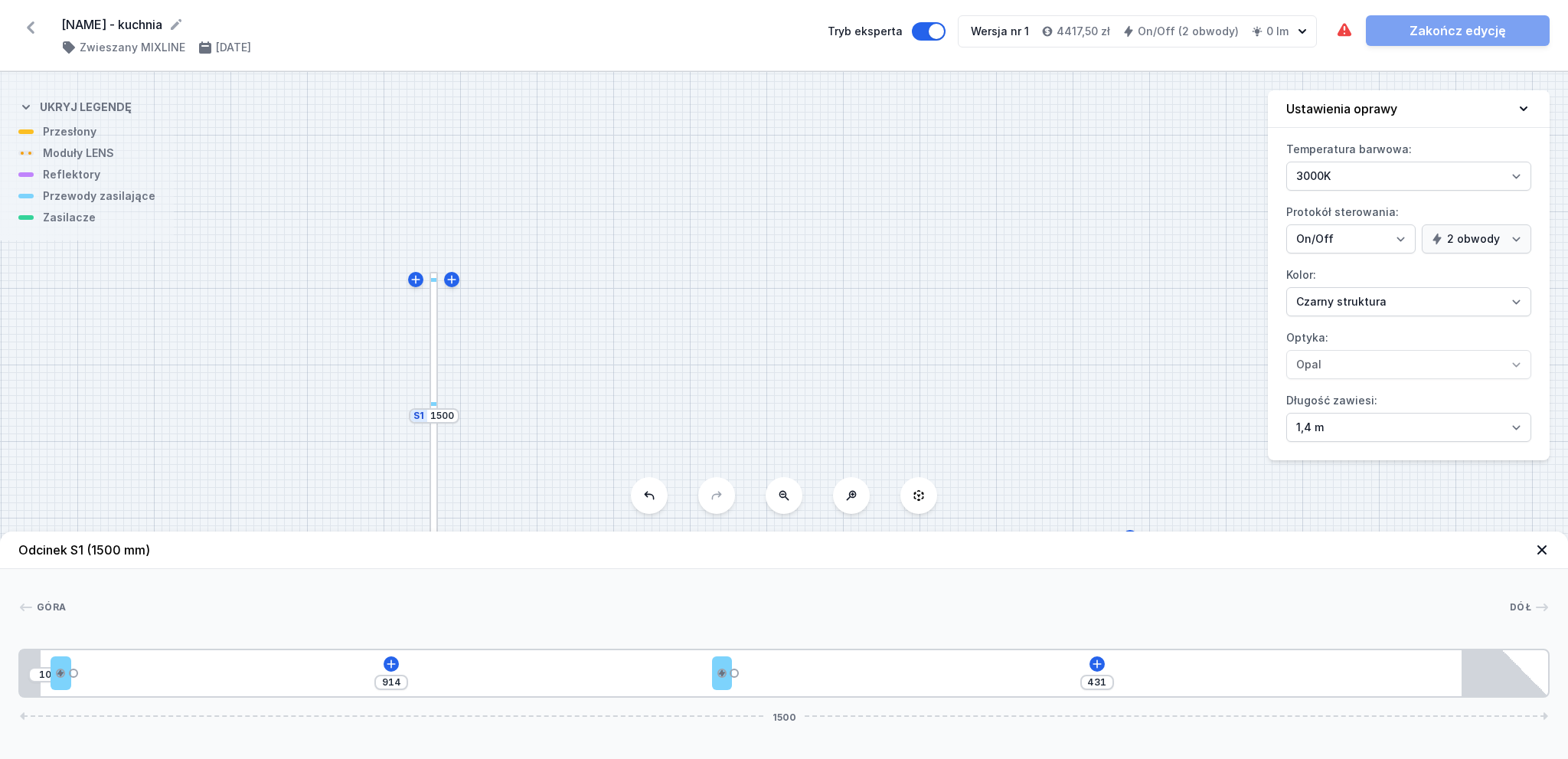 type on "357" 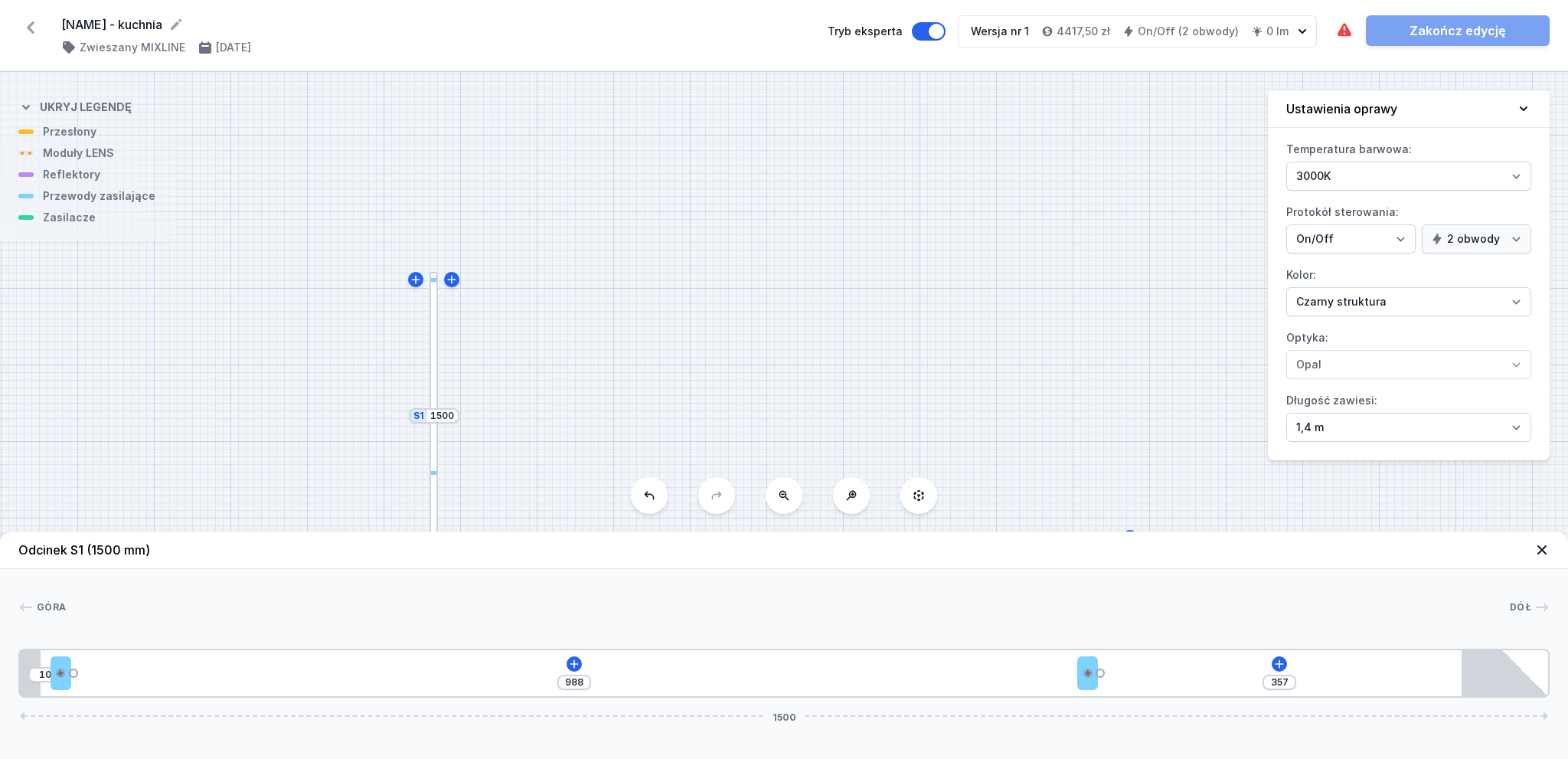 type on "279" 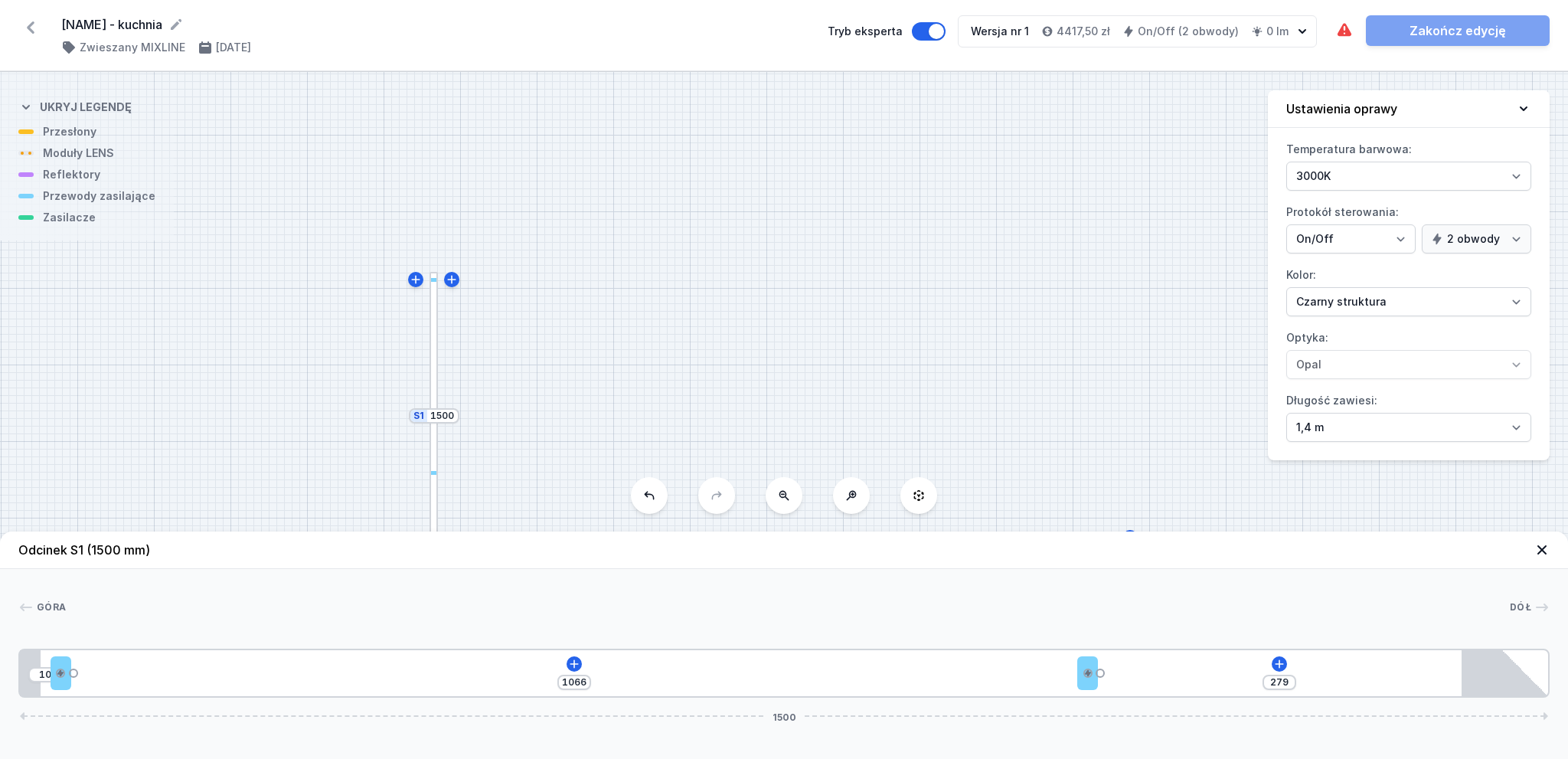 type on "202" 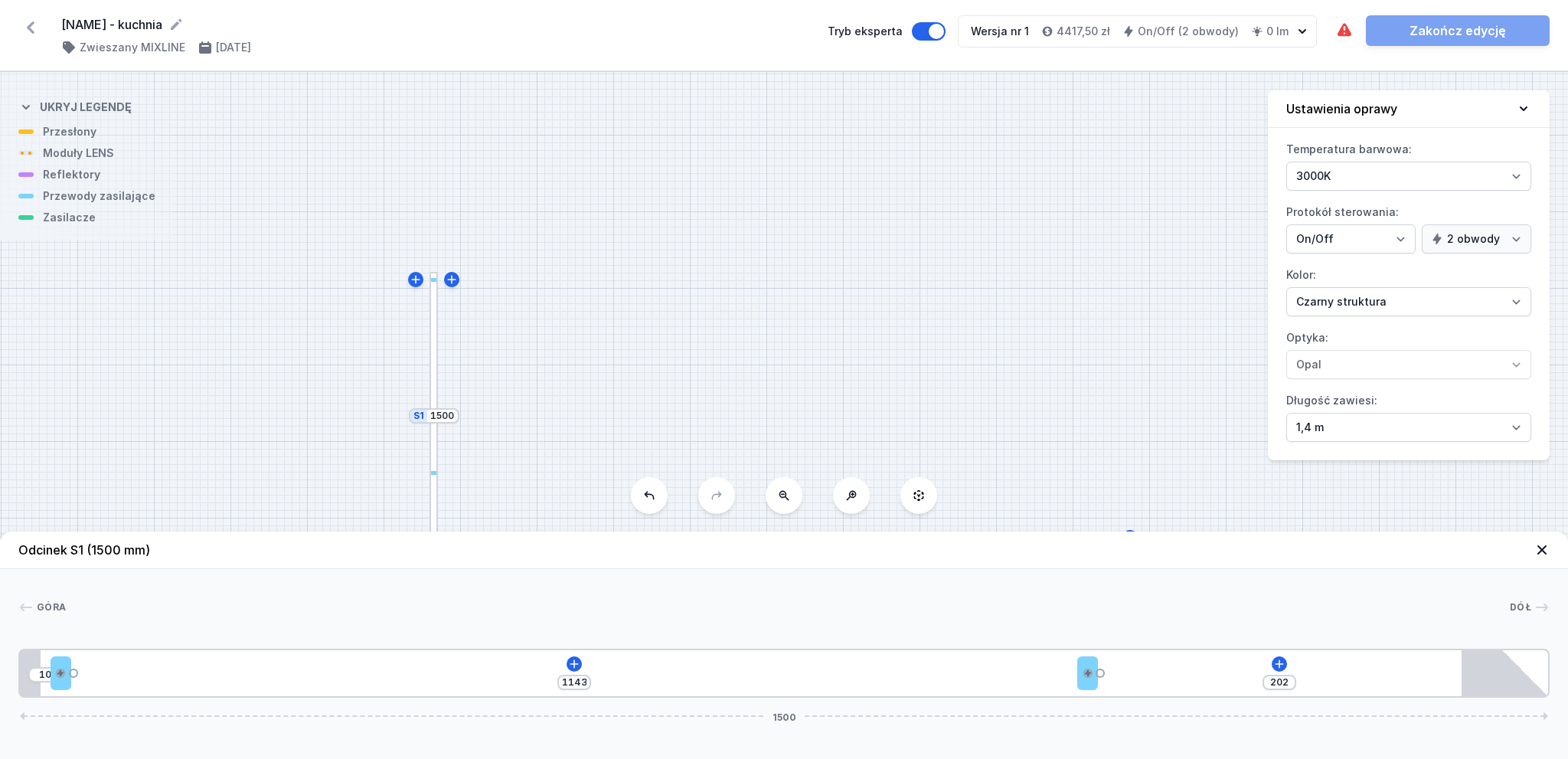 type on "137" 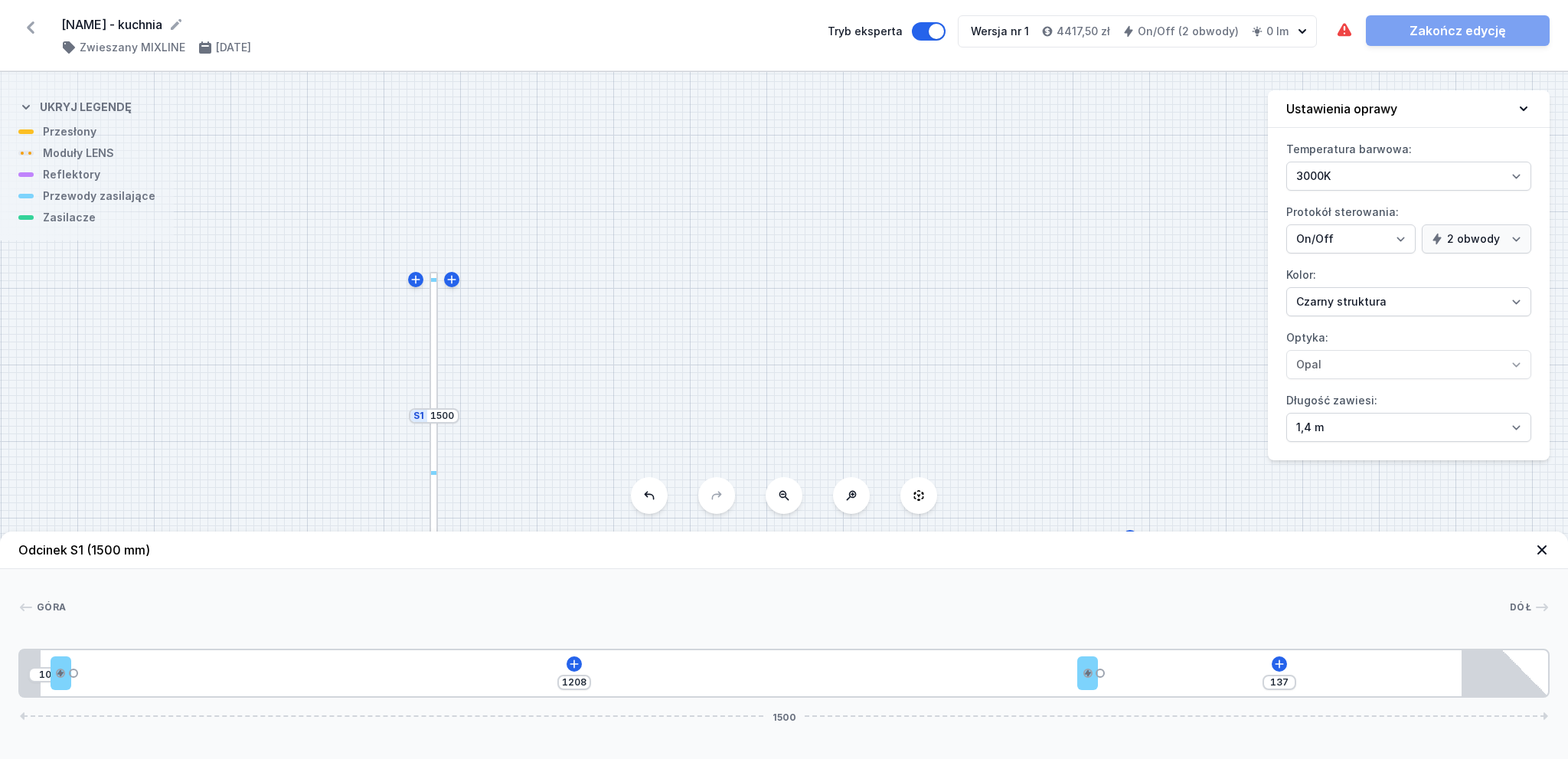 type on "53" 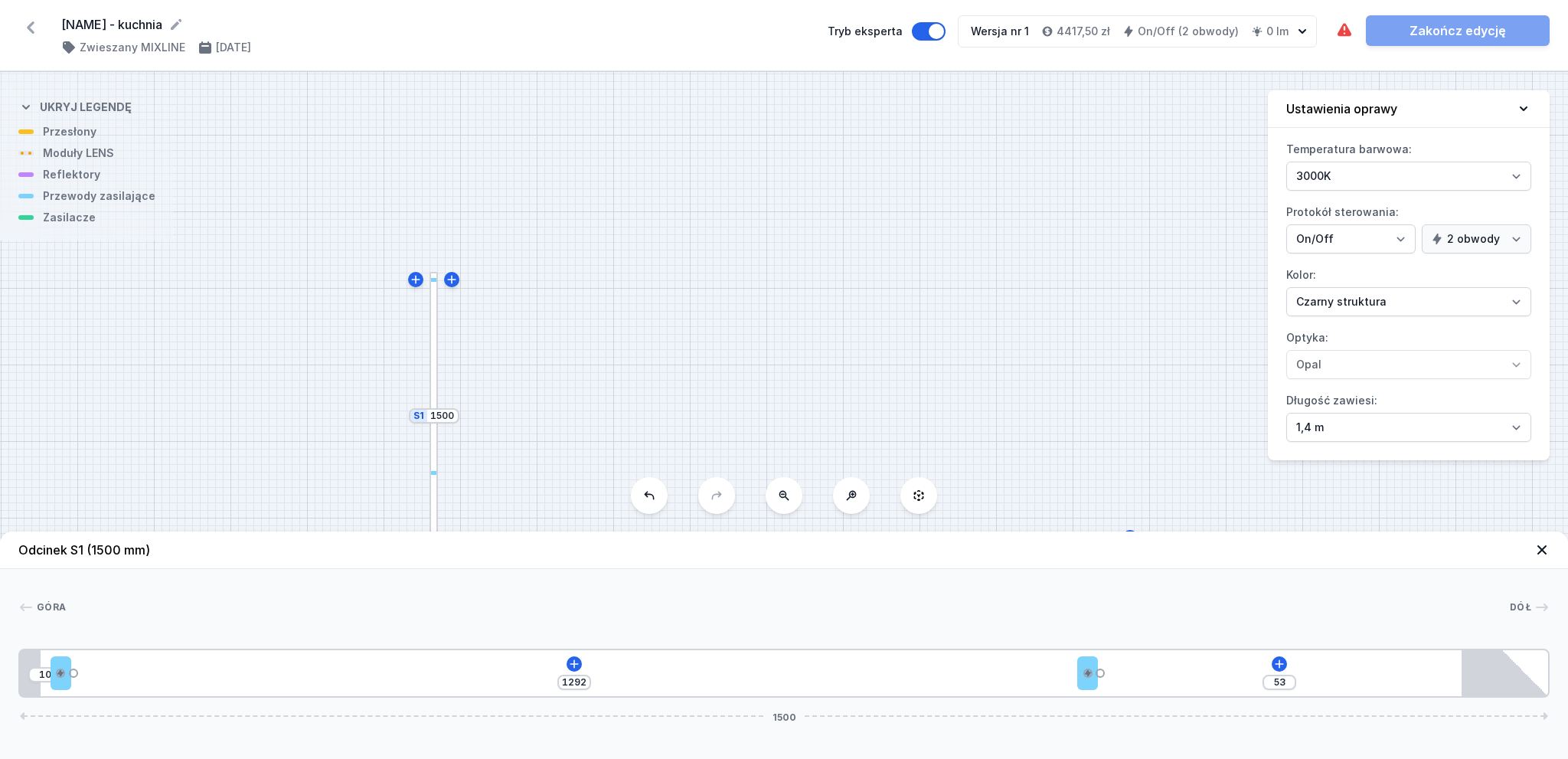 type on "10" 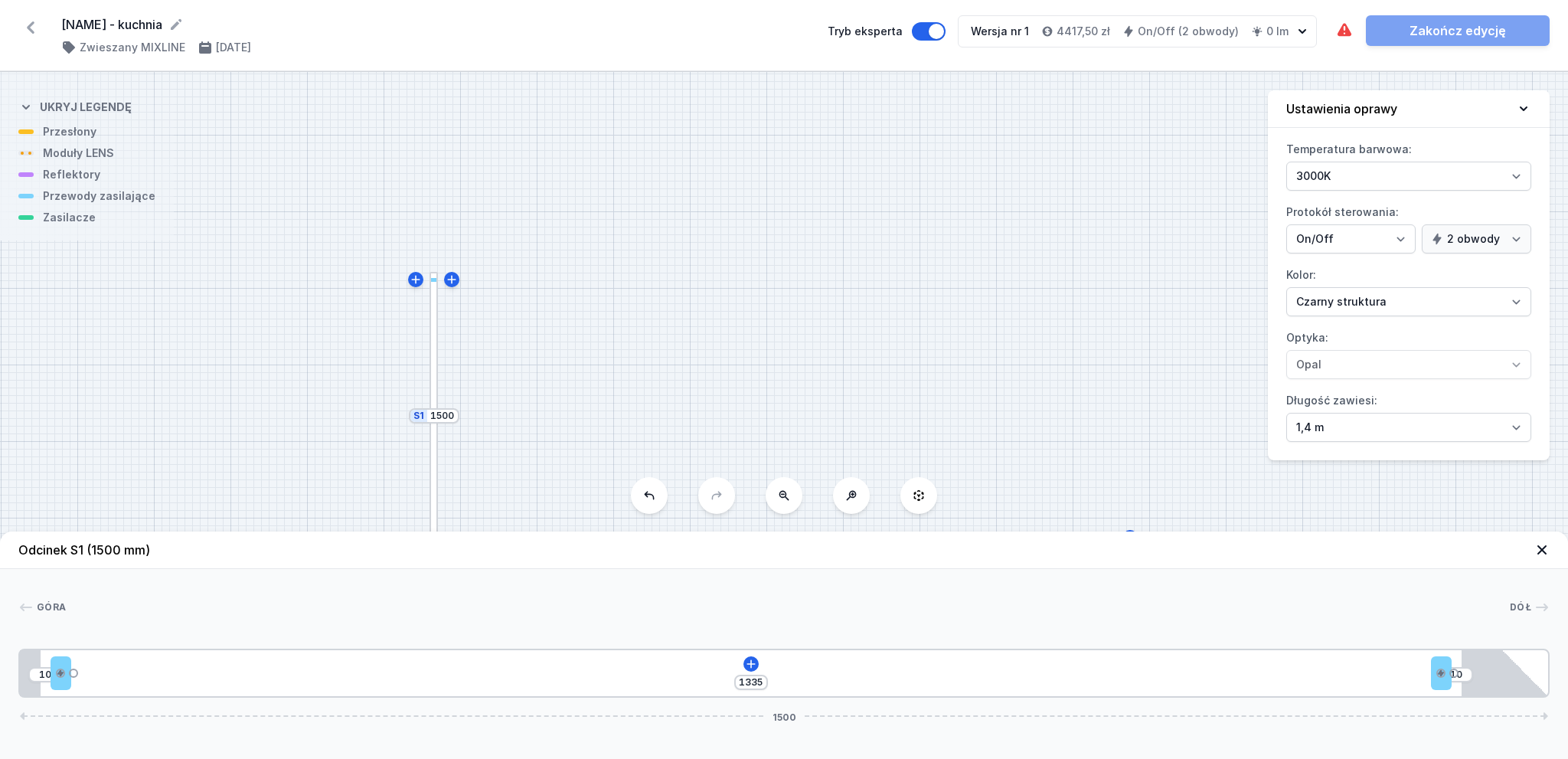 drag, startPoint x: 80, startPoint y: 670, endPoint x: 1567, endPoint y: 643, distance: 1487.2451 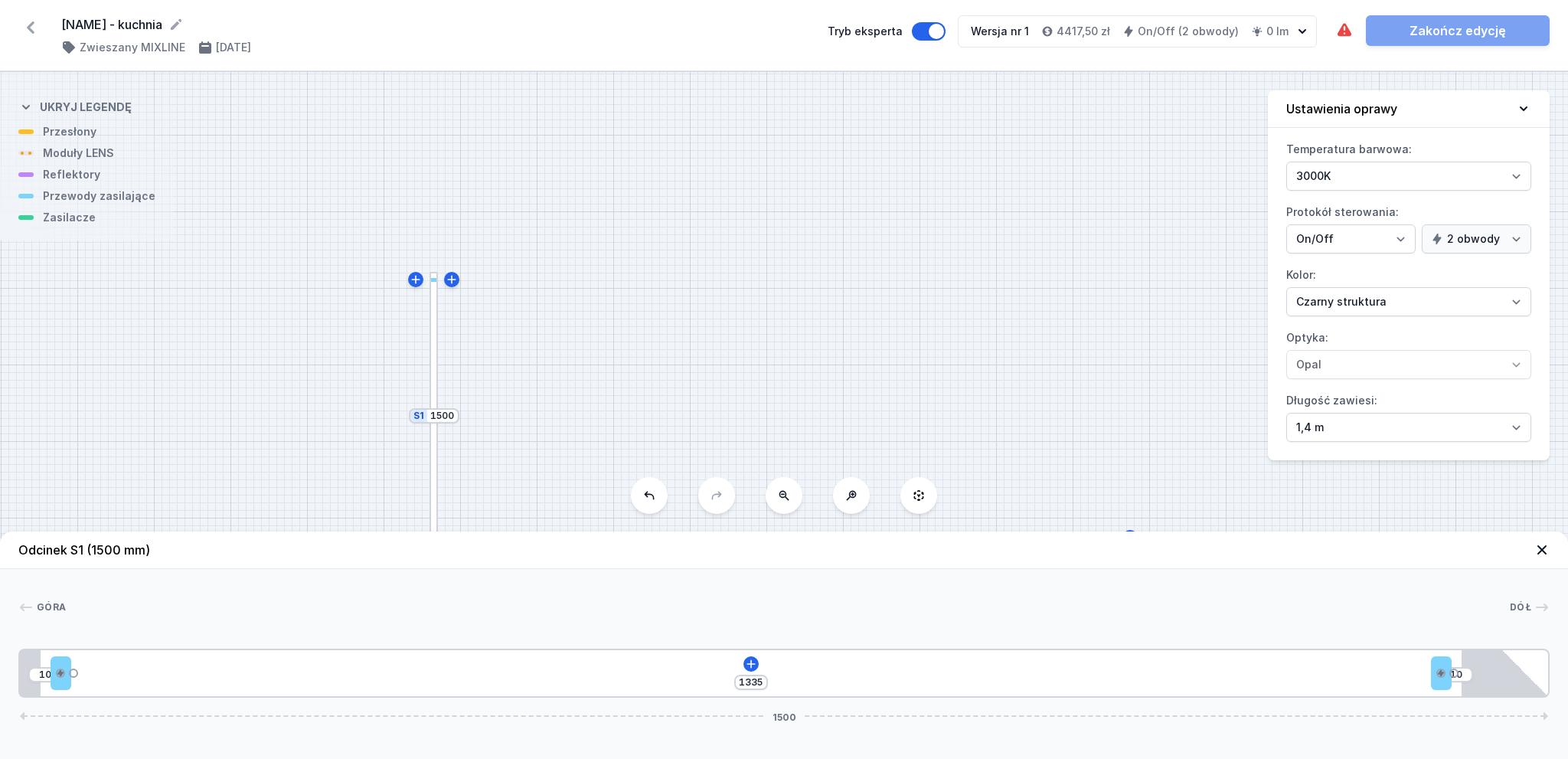 click on "Góra Dół 1 2 2 3 10 1335 10 1500 30 20 1335 20 95 20 1395 85 1500" at bounding box center (784, 633) 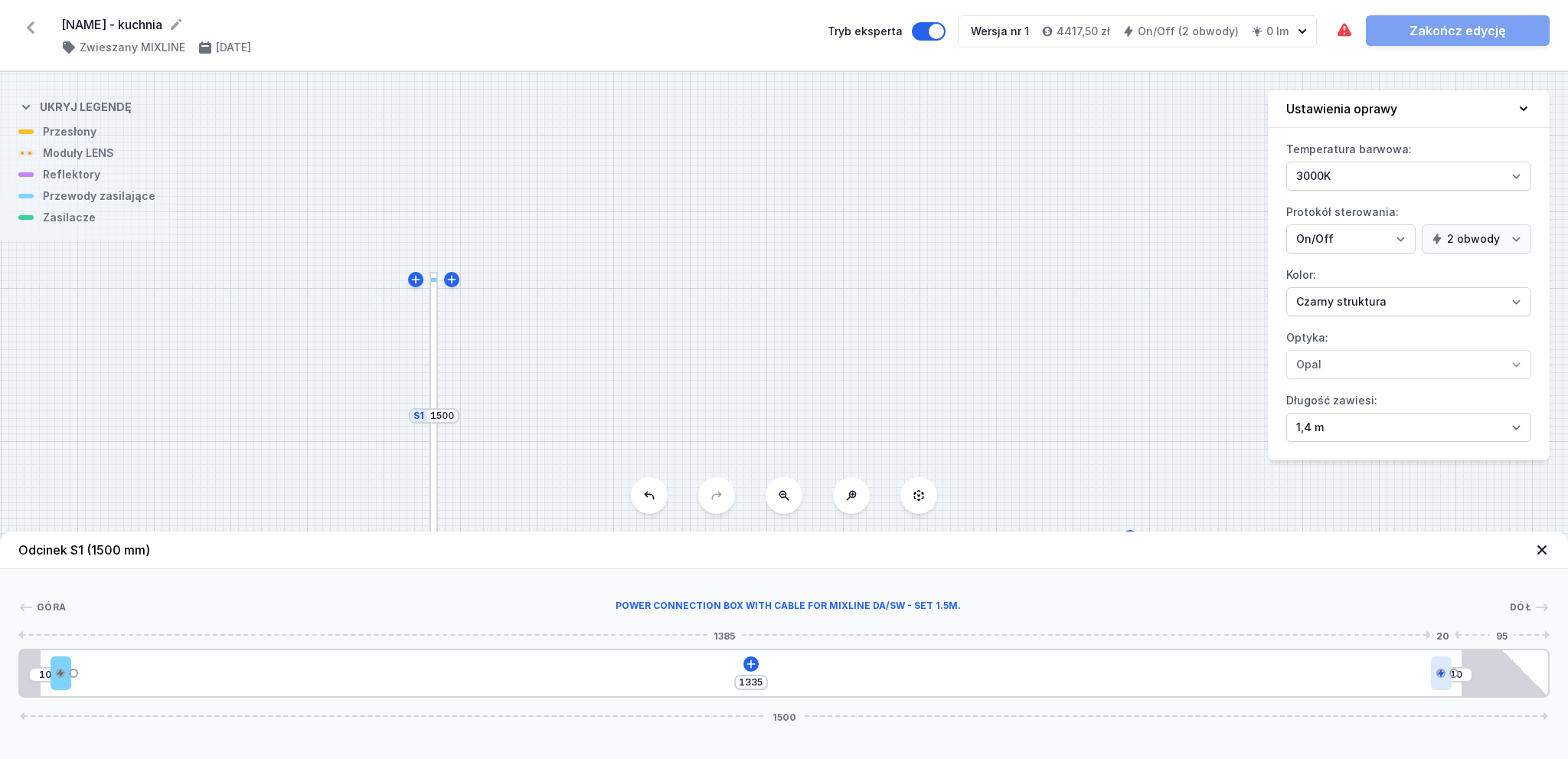 click at bounding box center [1441, 673] 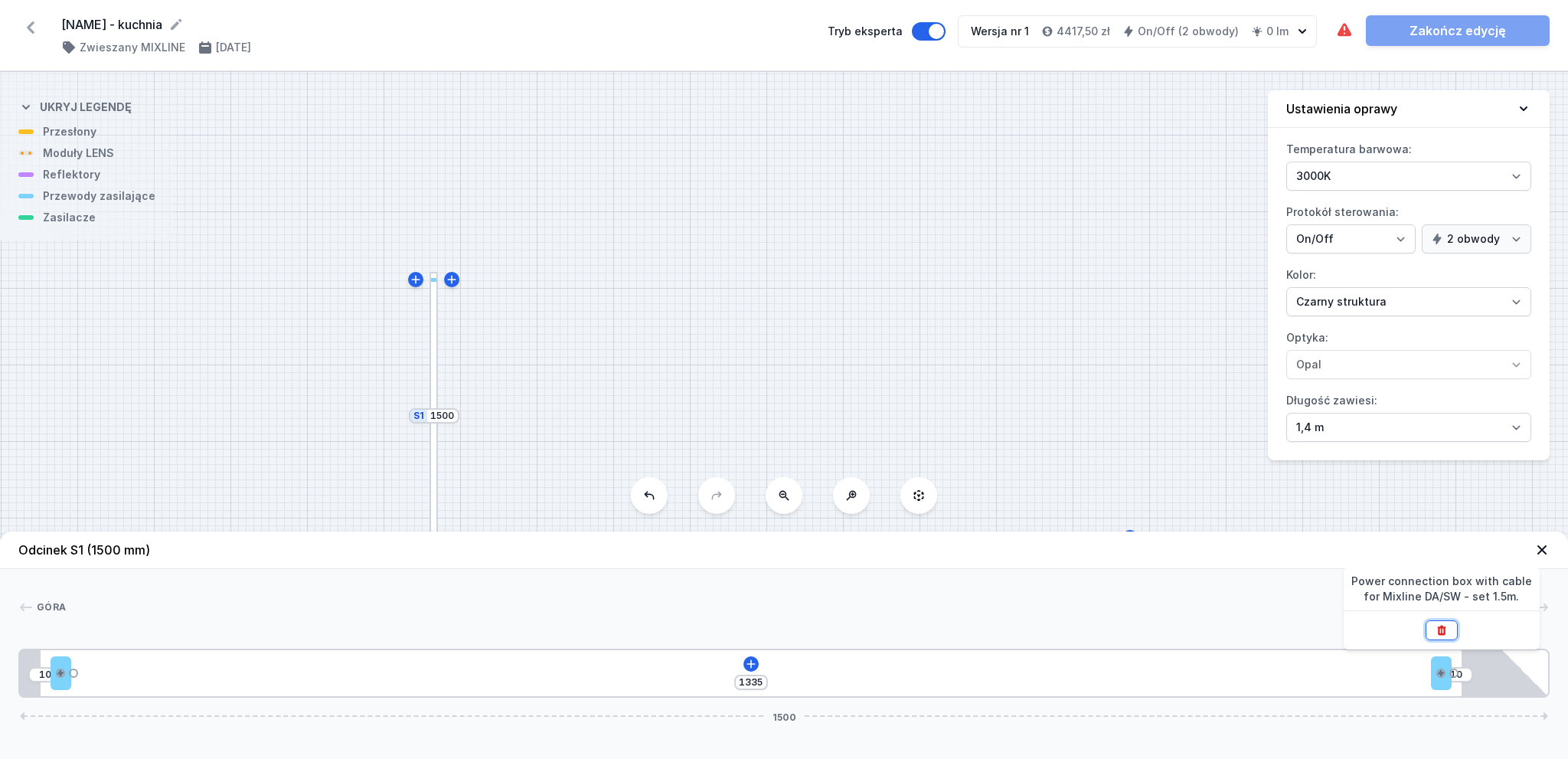 click at bounding box center (1442, 630) 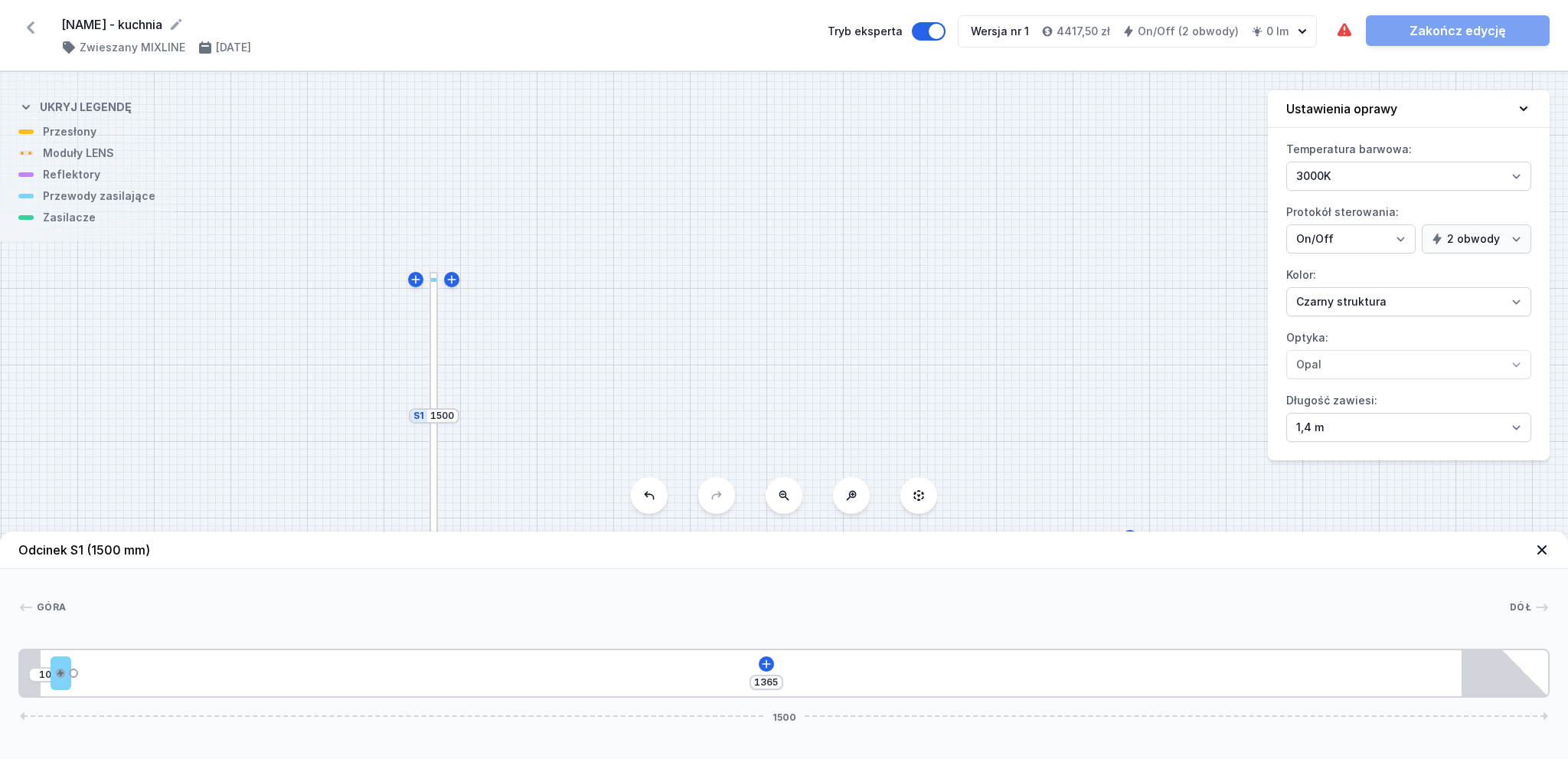click at bounding box center (784, 635) 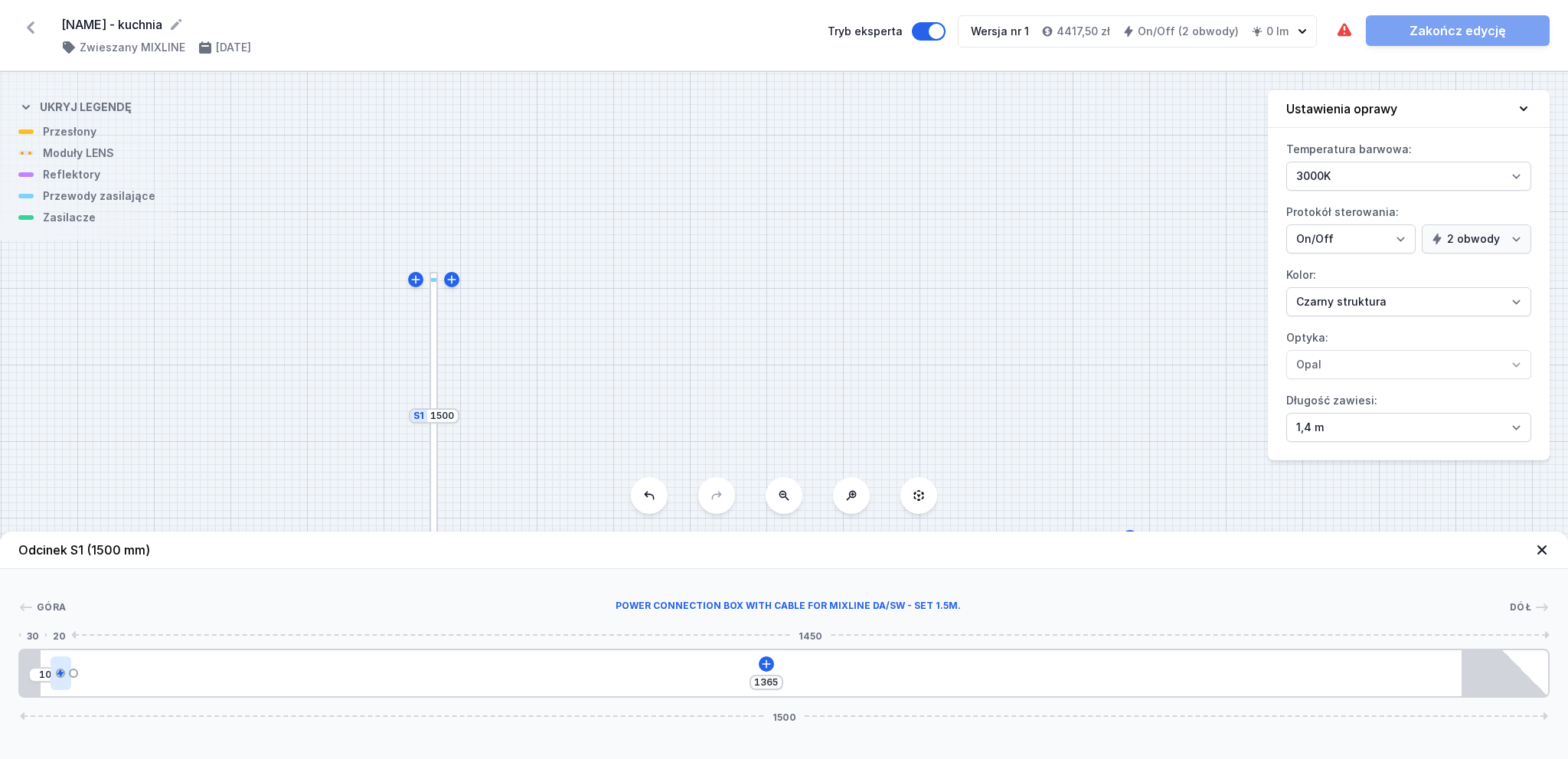 click at bounding box center [60, 673] 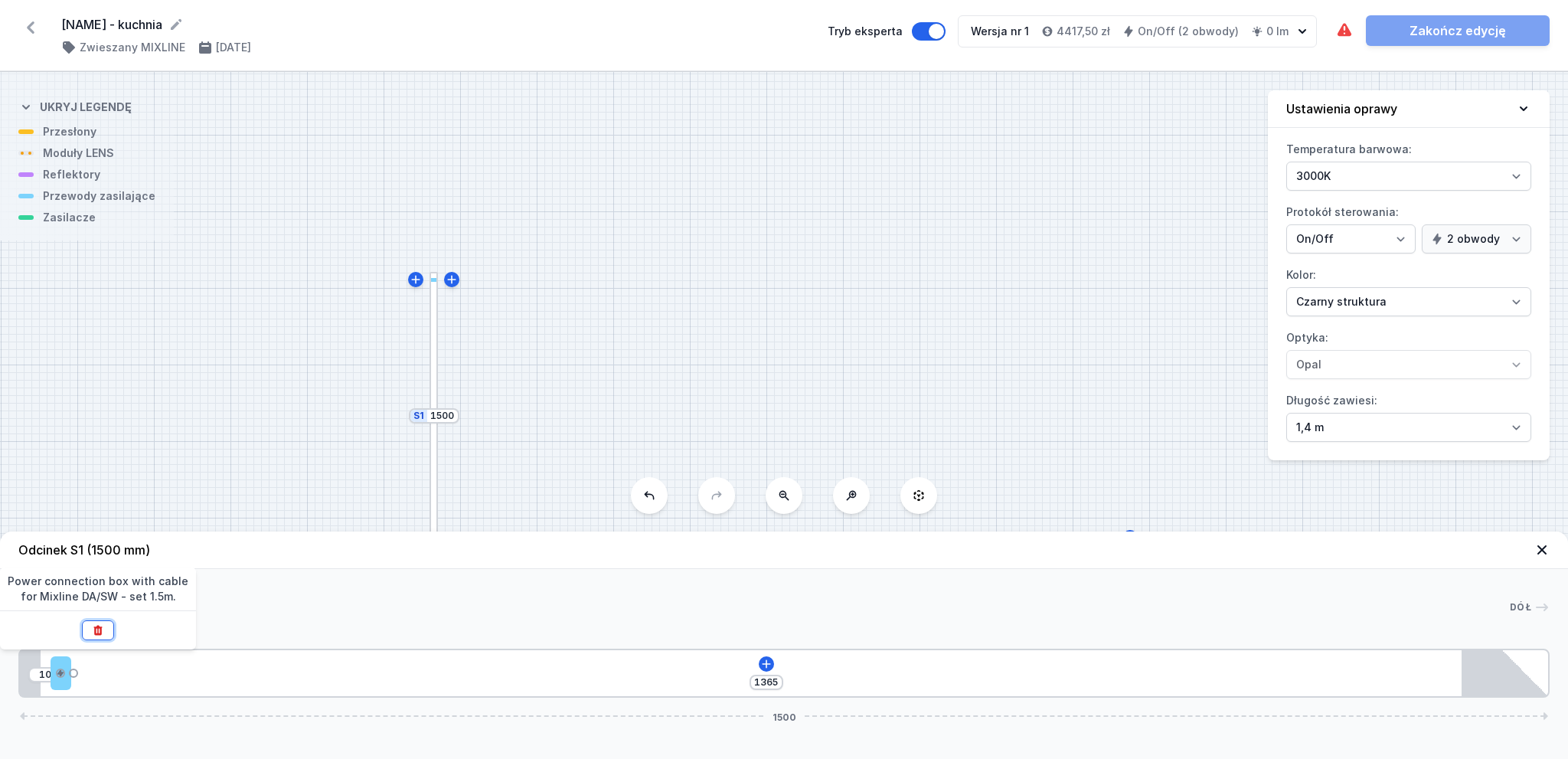 click 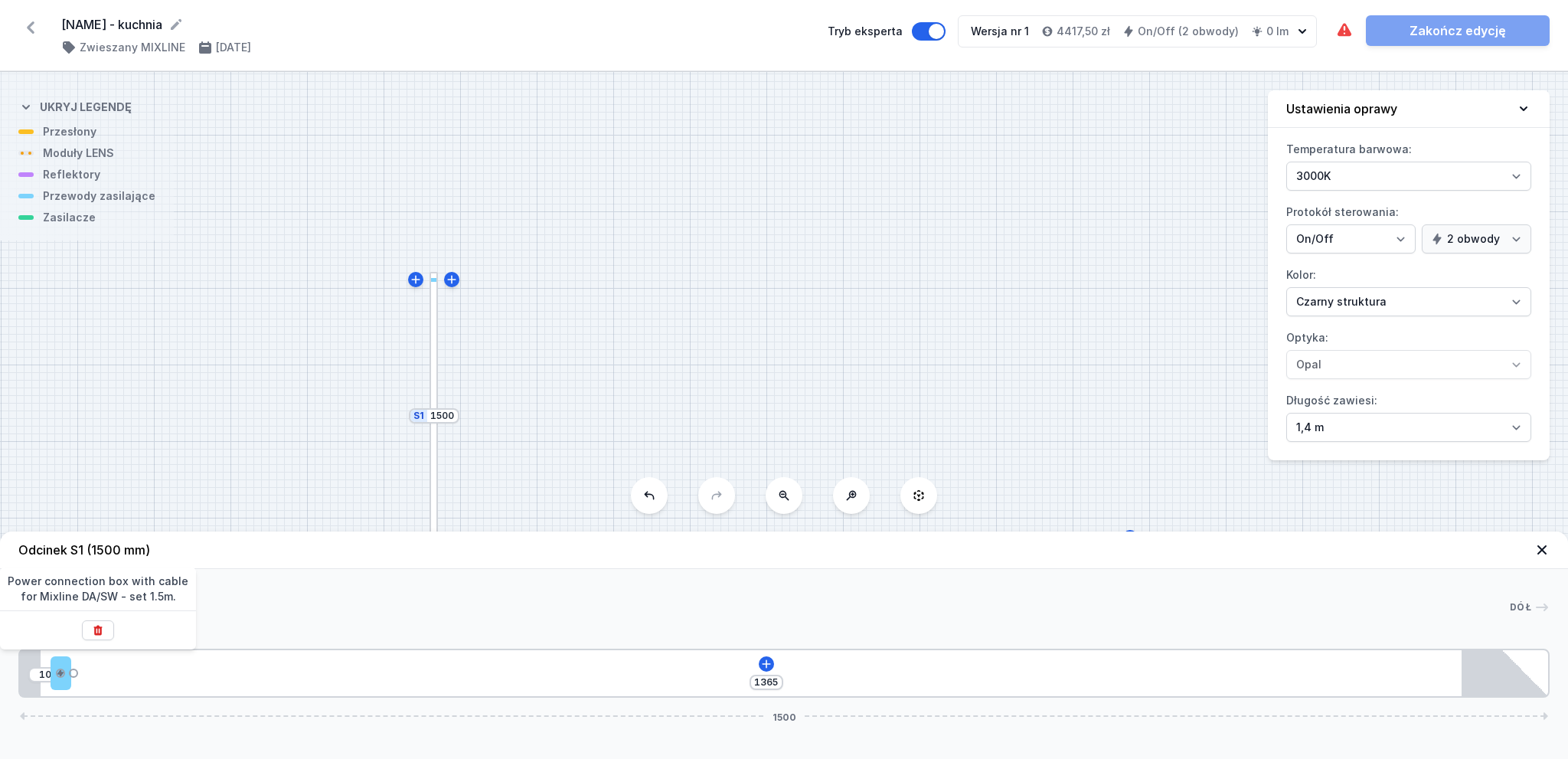 type on "1395" 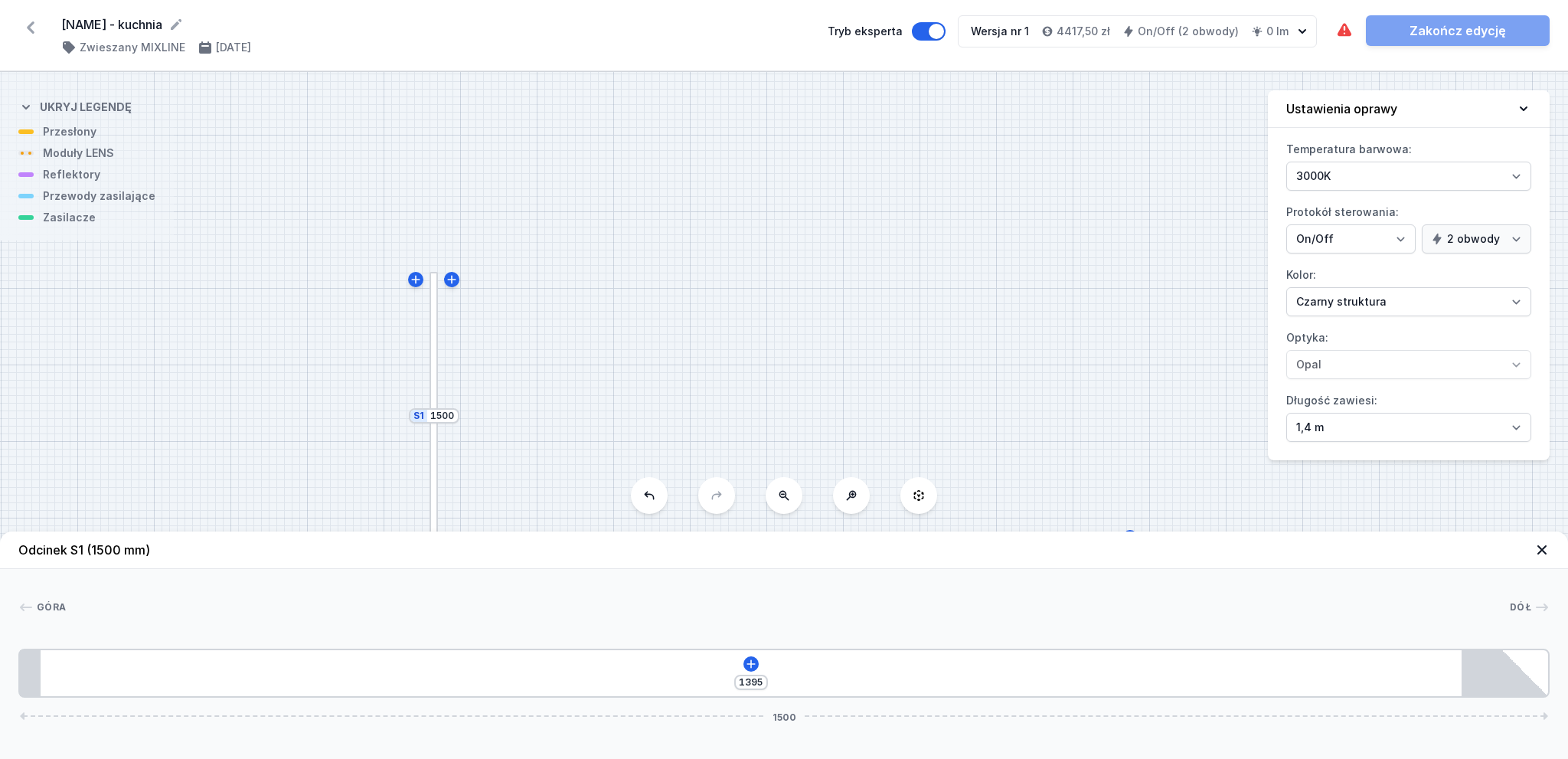 click on "S2 3700 S1 1500" at bounding box center (784, 415) 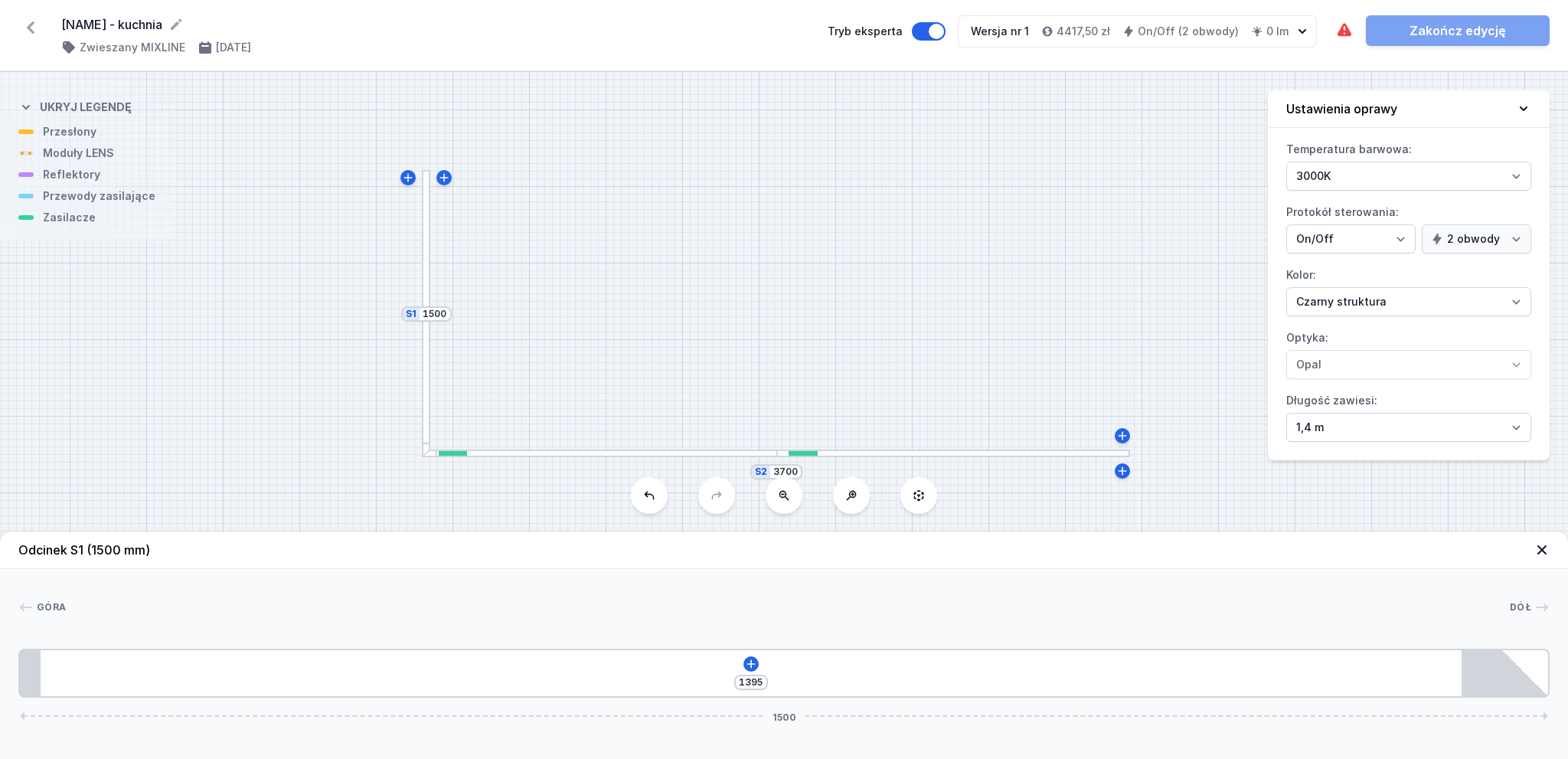 drag, startPoint x: 652, startPoint y: 416, endPoint x: 648, endPoint y: 331, distance: 85.09407 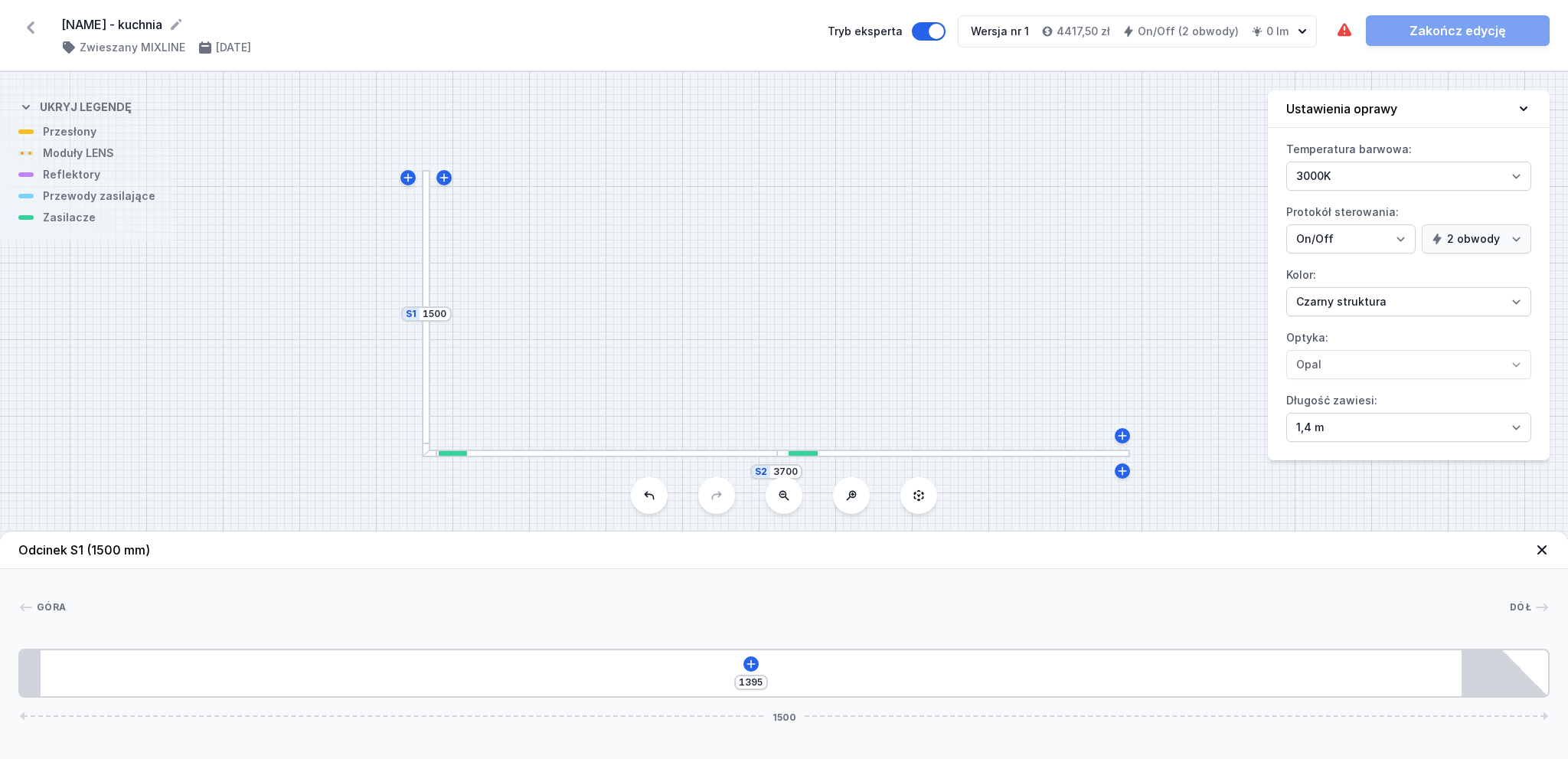 click on "S2 3700 S1 1500" at bounding box center (784, 415) 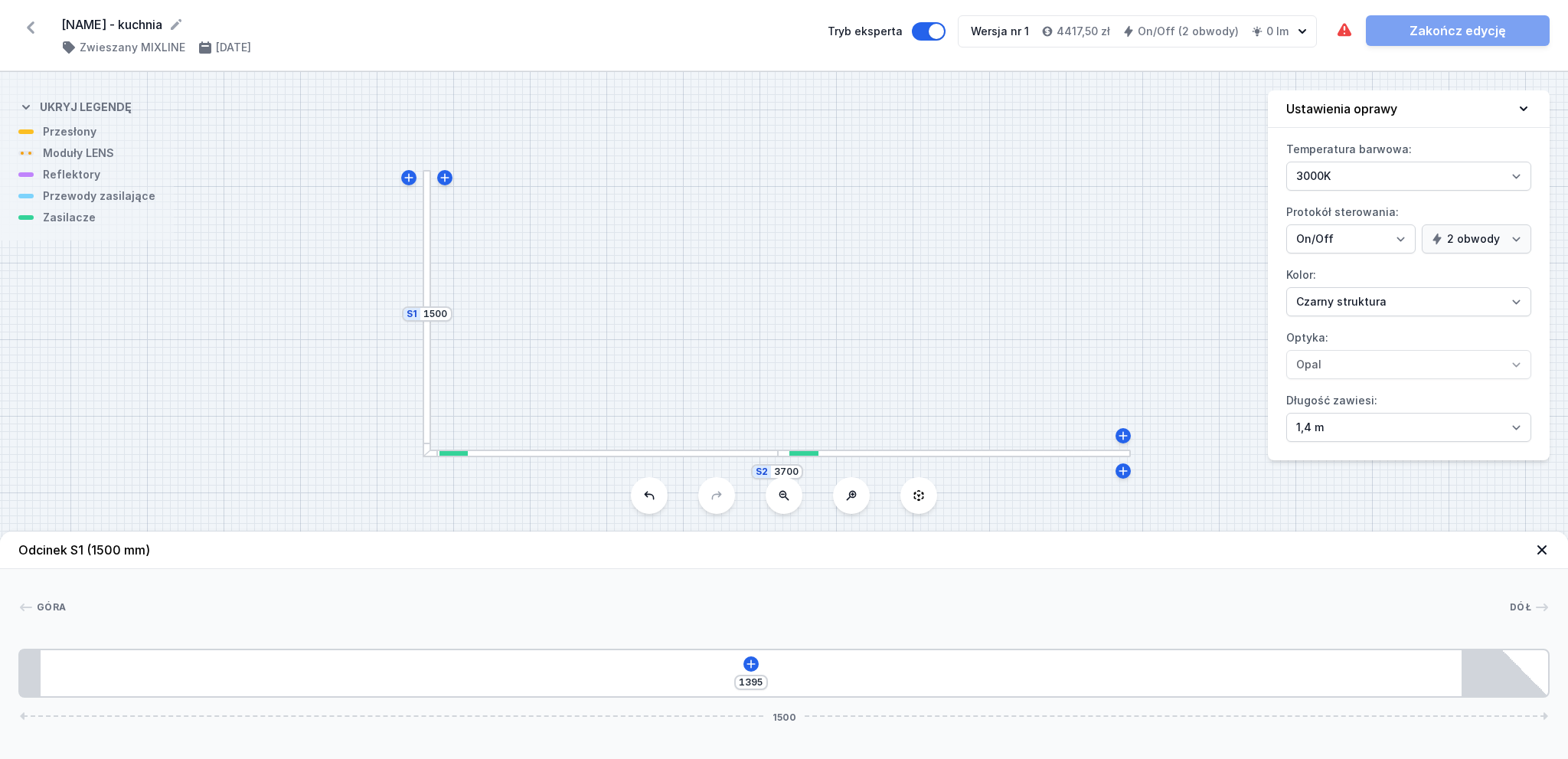 click at bounding box center [426, 313] 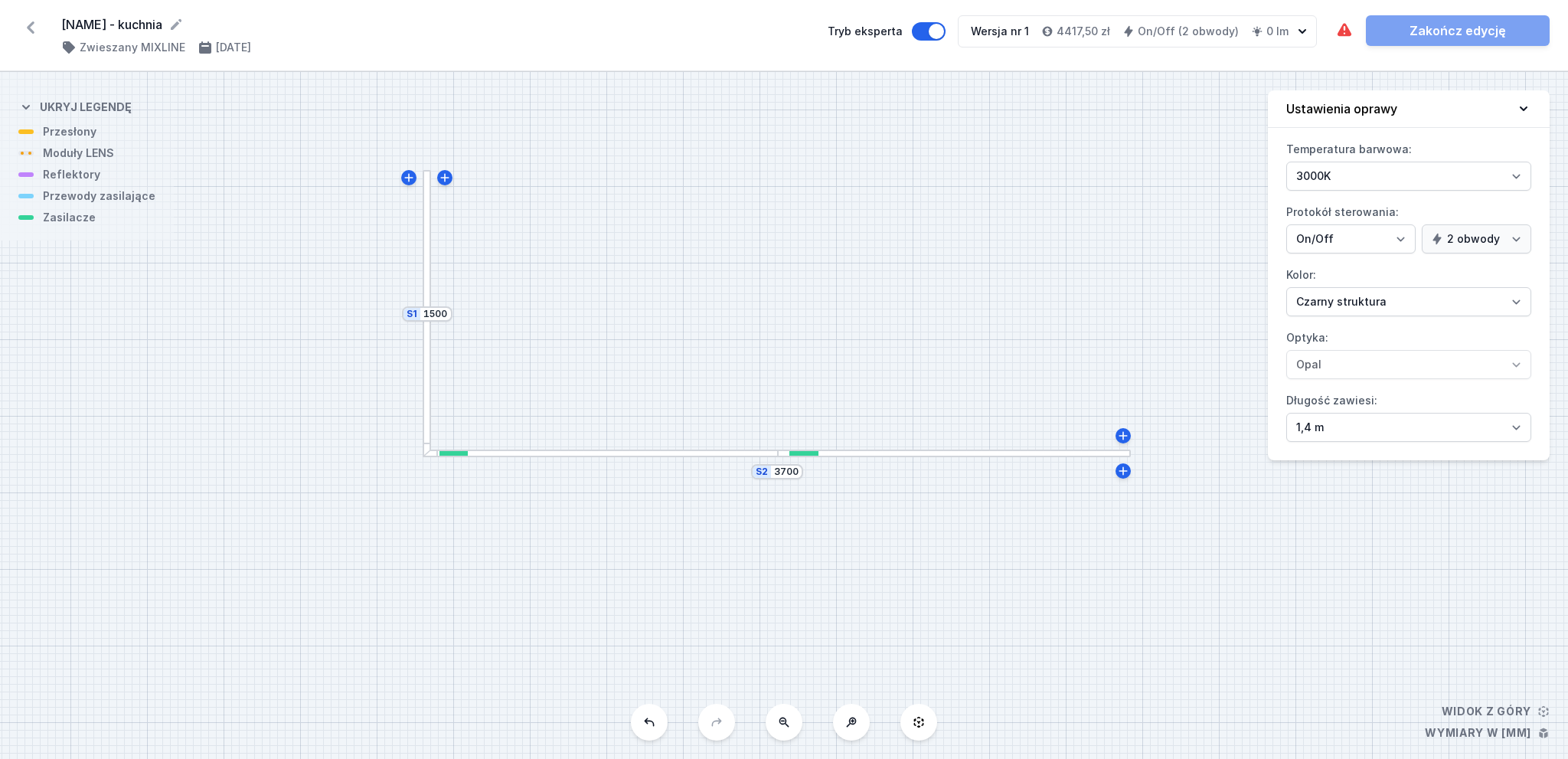 click on "S2 3700 S1 1500" at bounding box center [784, 415] 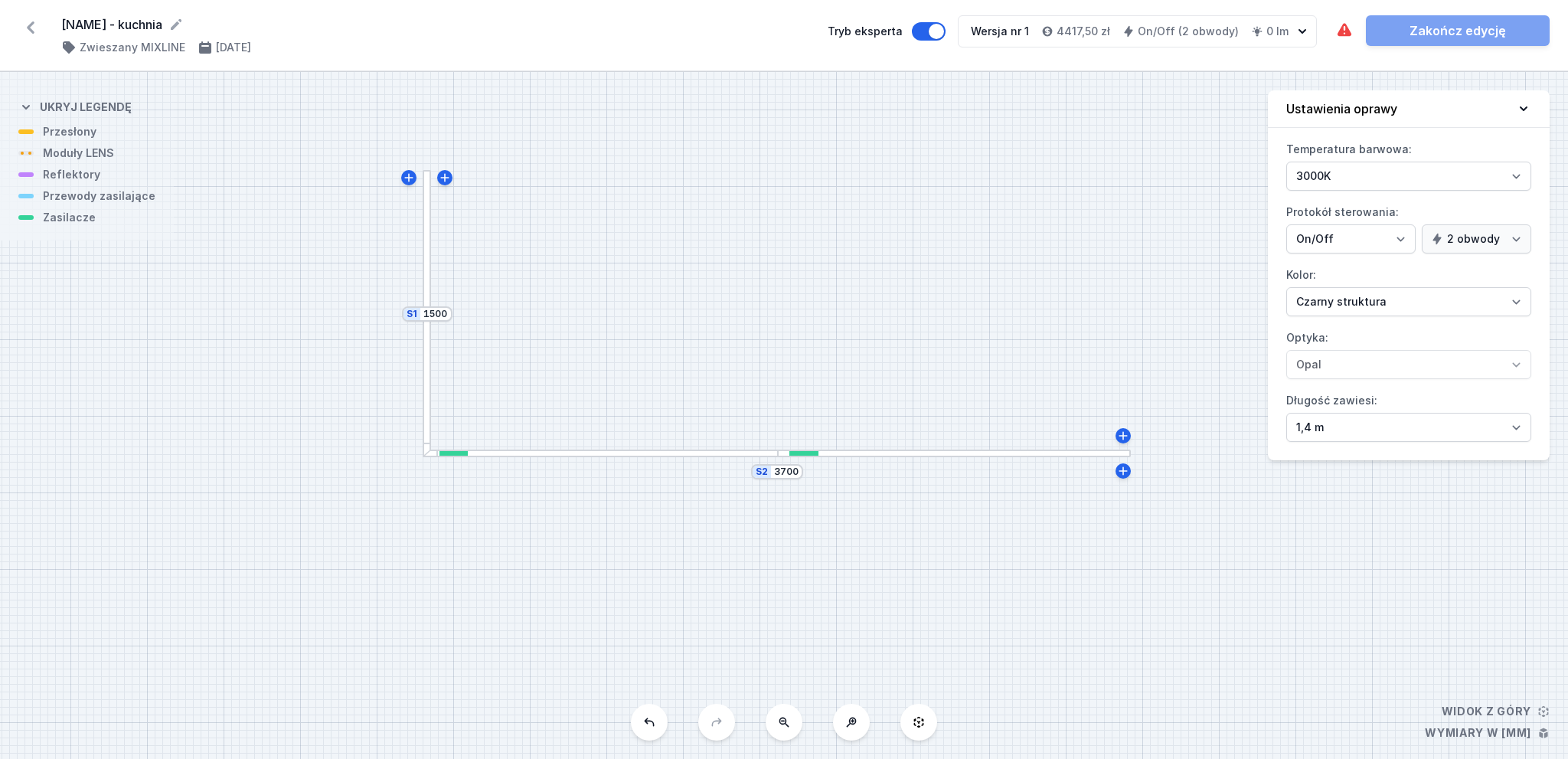click on "S2 3700 S1 1500" at bounding box center [784, 415] 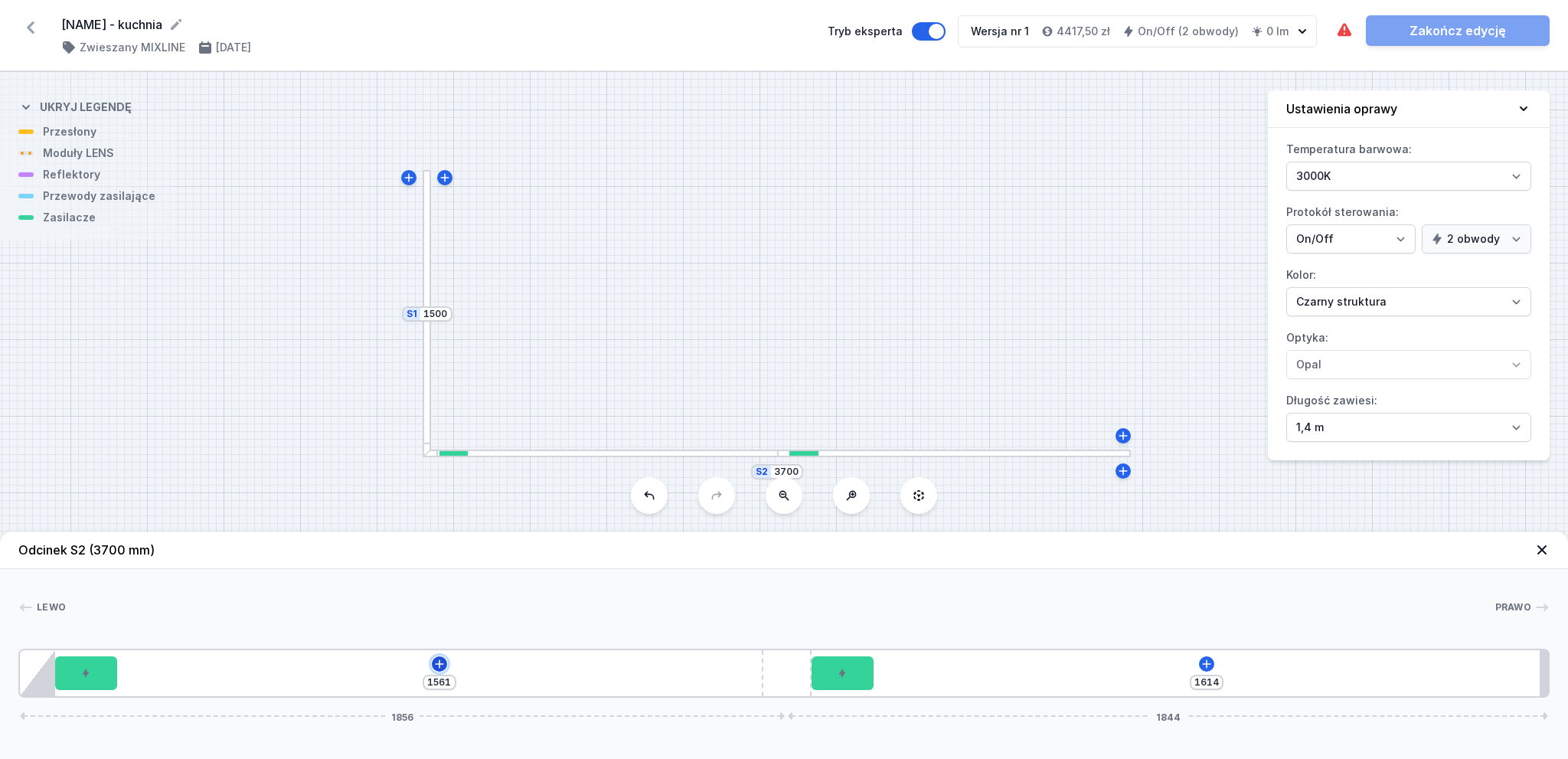 click 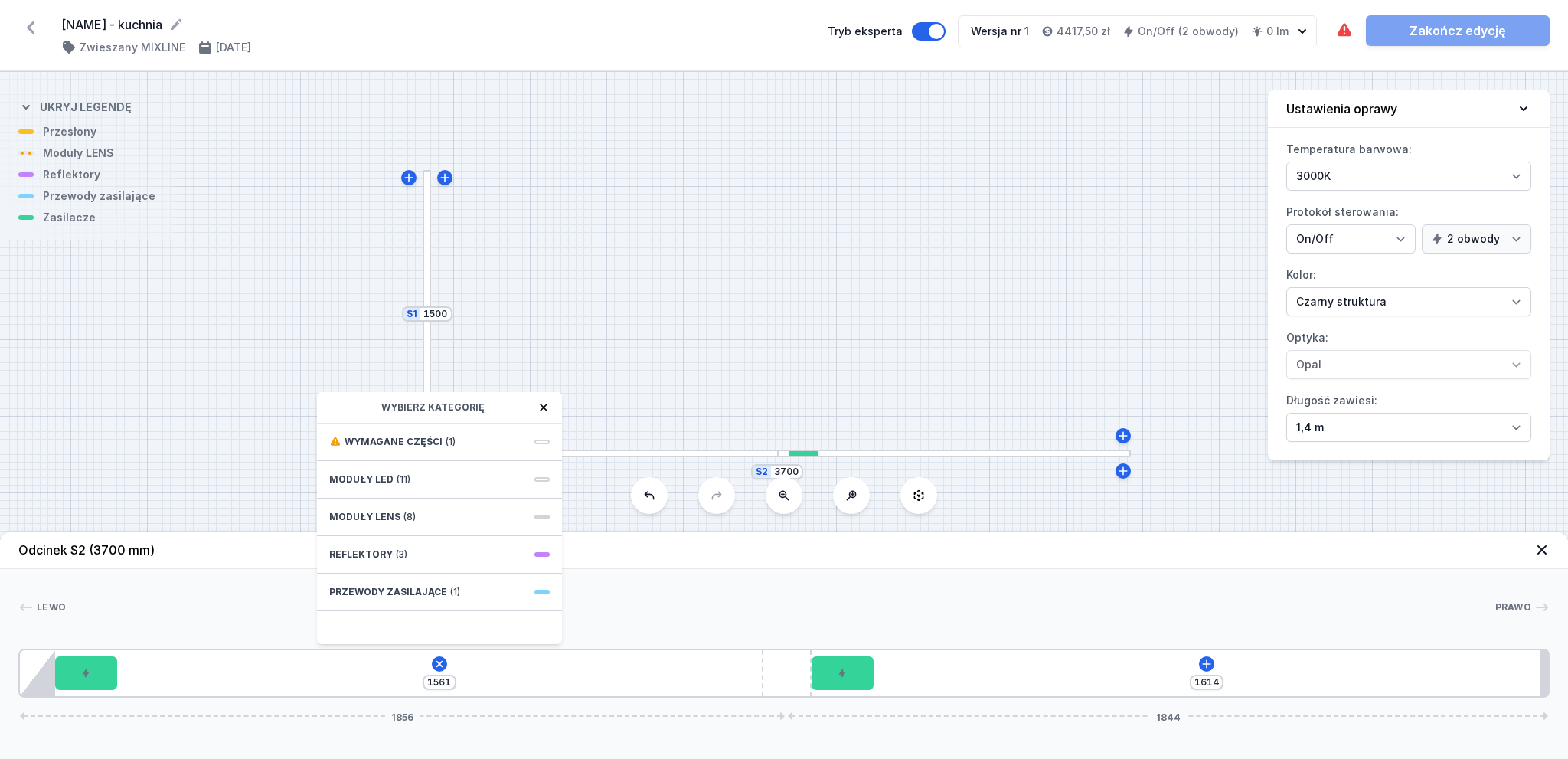 click on "Przewody zasilające" at bounding box center (388, 592) 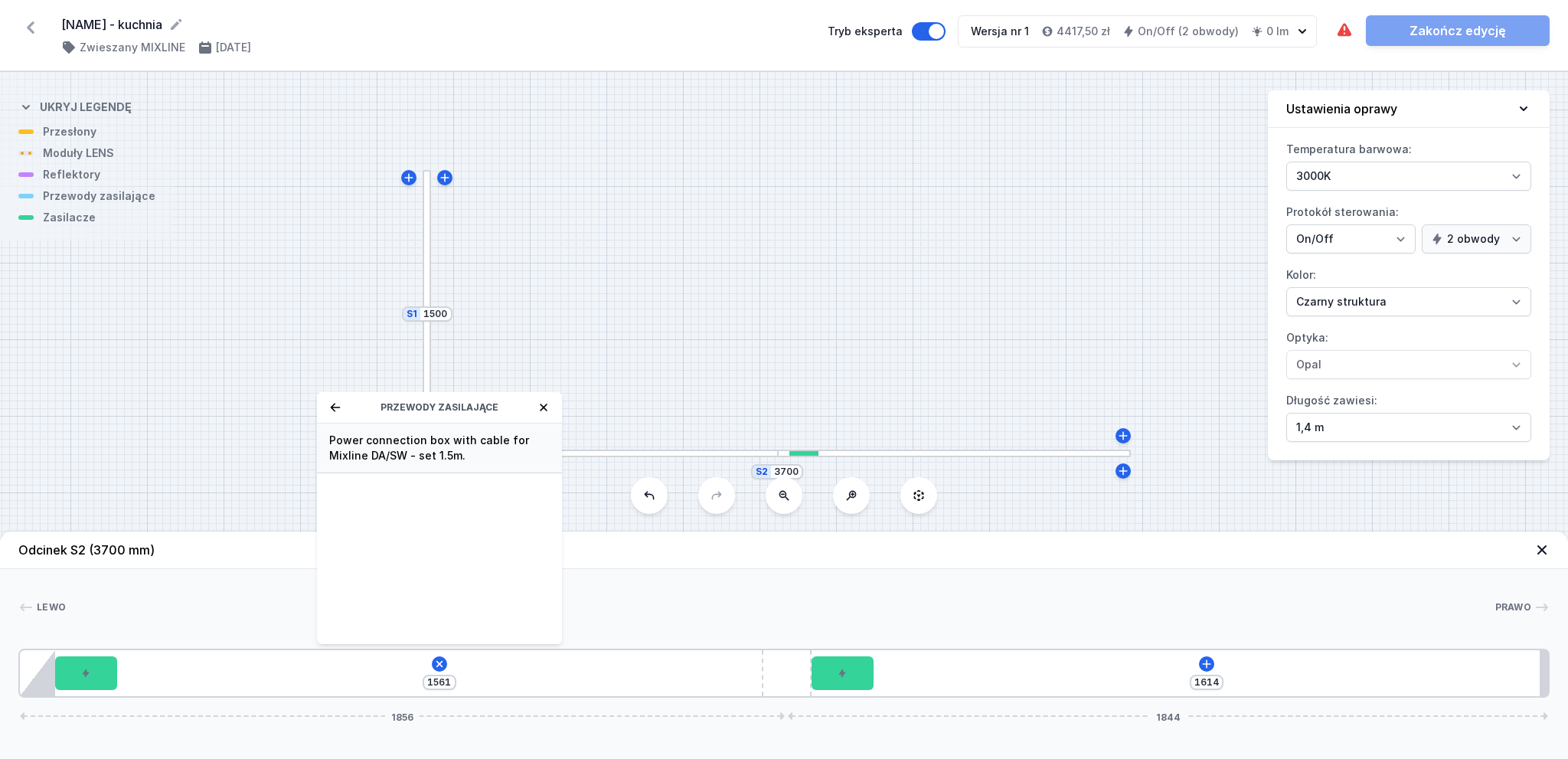 click on "Power connection box with cable for Mixline DA/SW - set 1.5m." at bounding box center [439, 448] 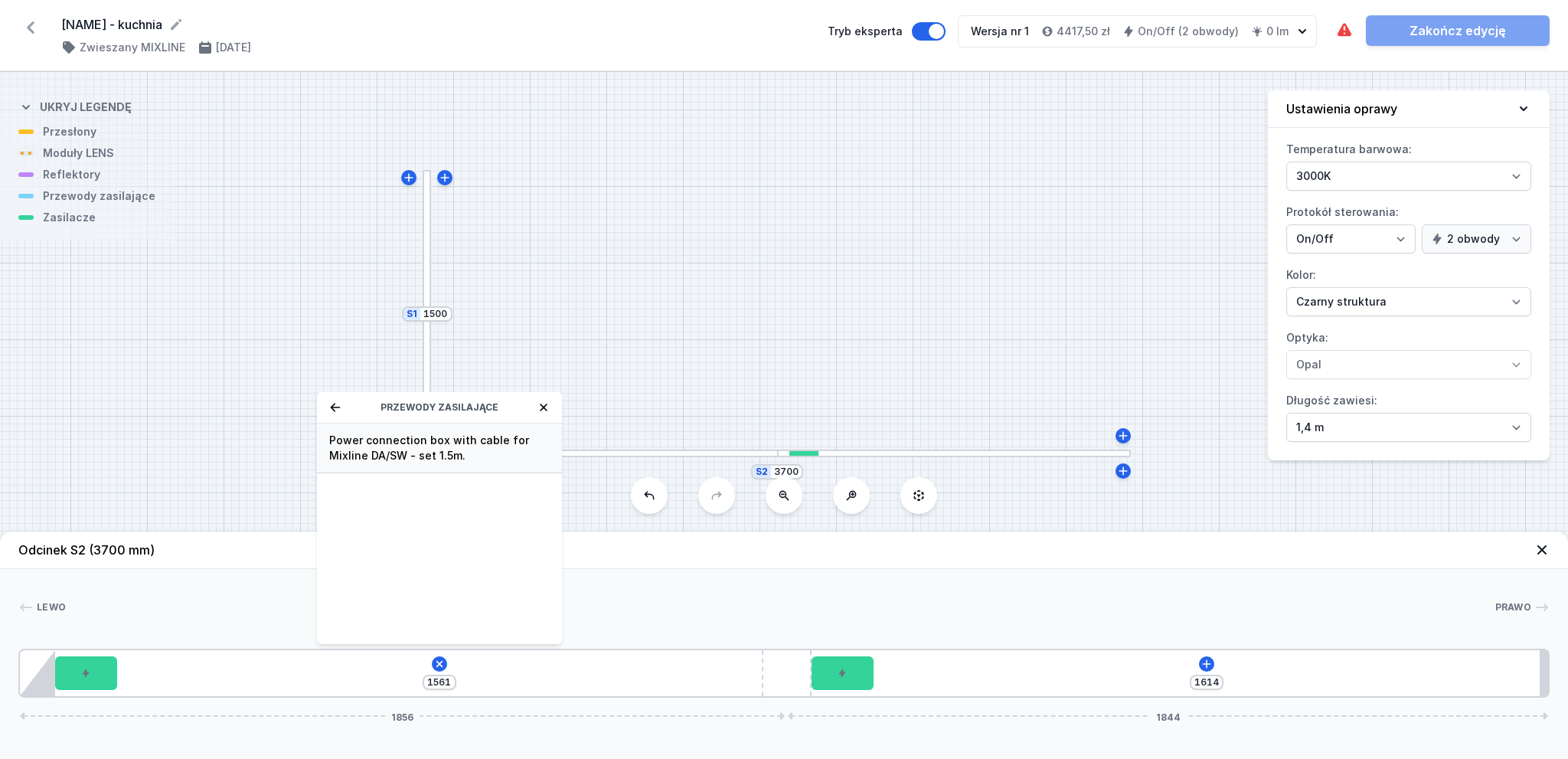 type on "1541" 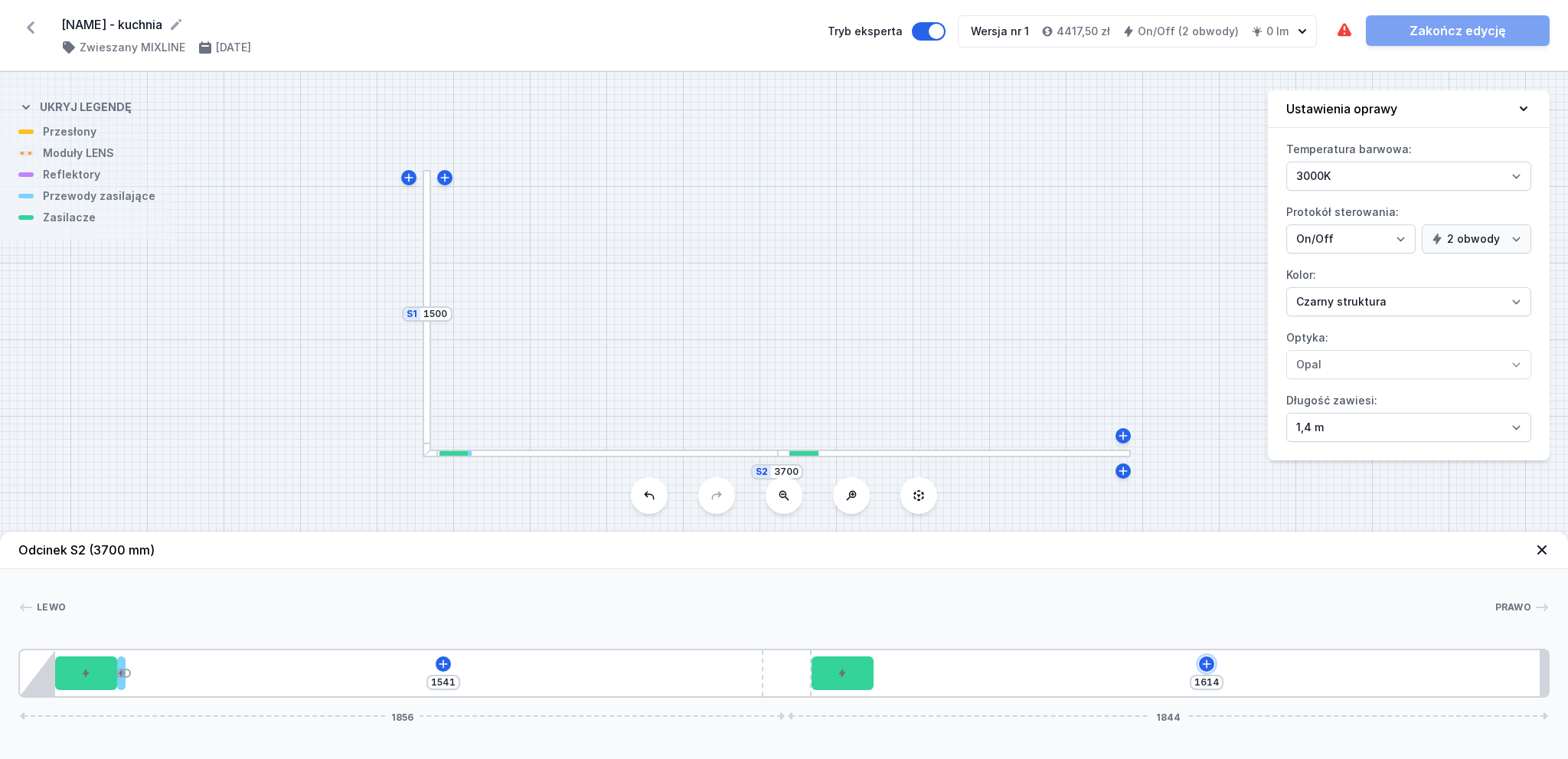click on "1541 1614 1856 1844" at bounding box center [784, 673] 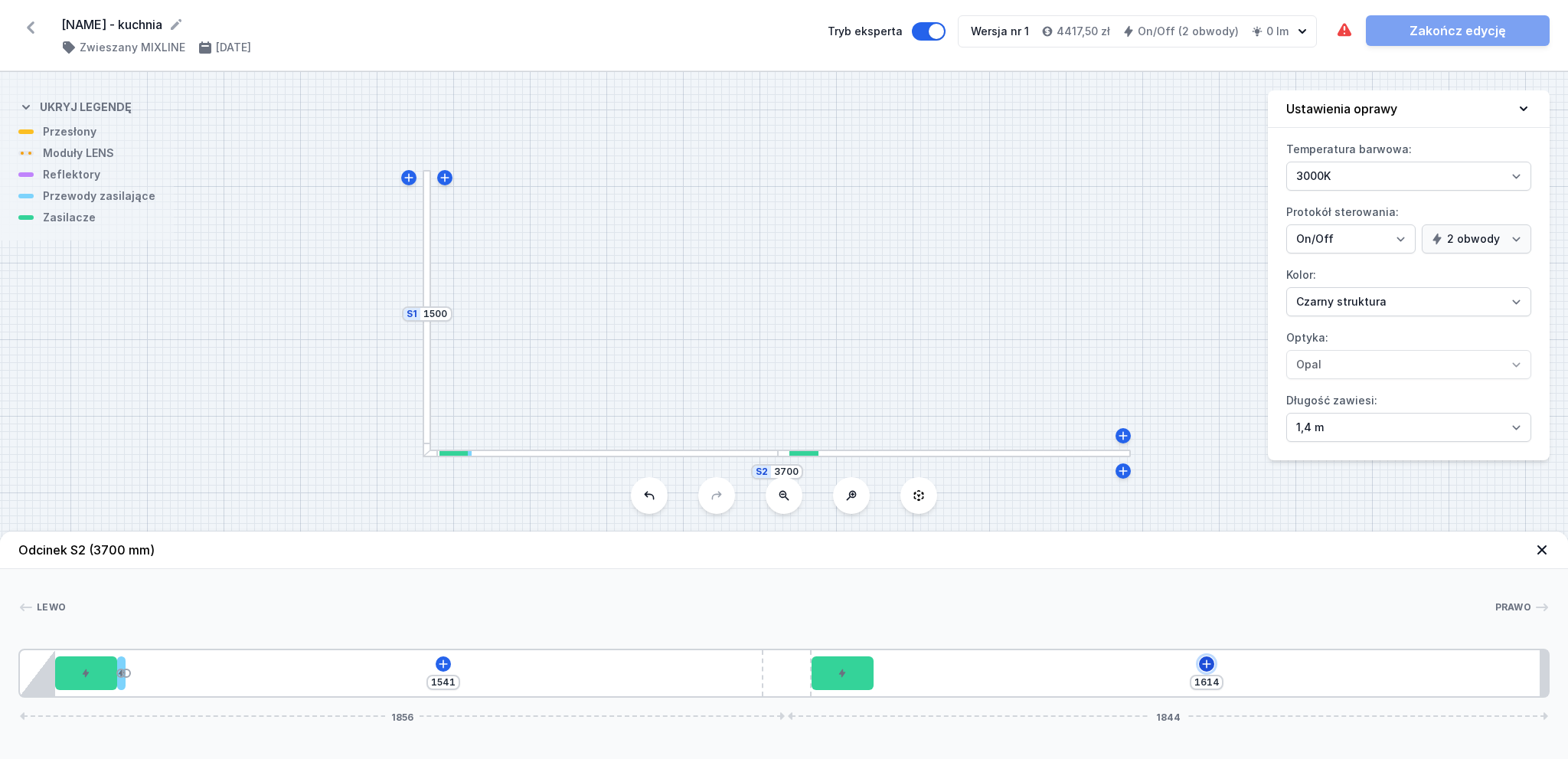 click 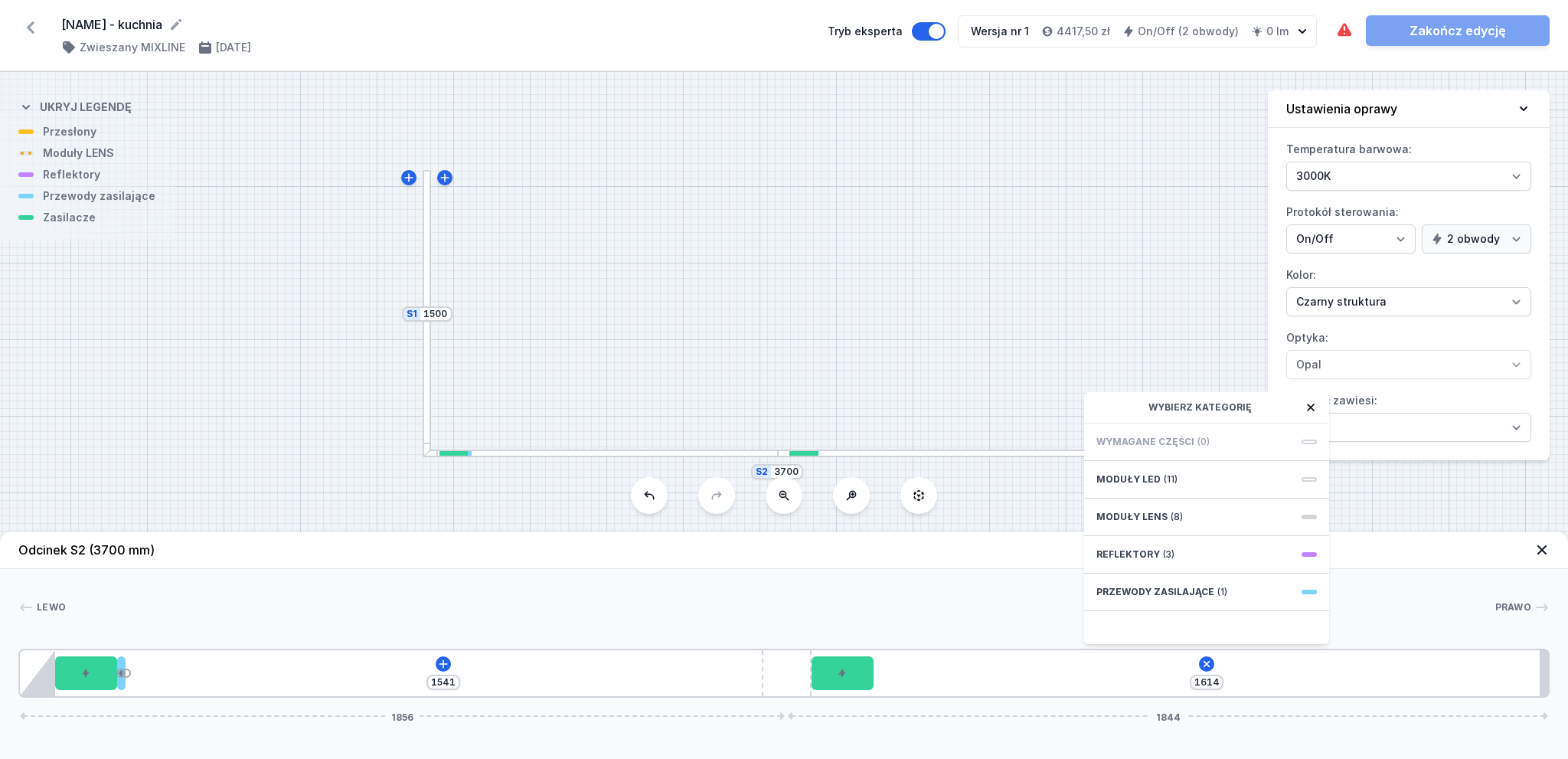 click on "Odcinek S2   (3700 mm) Lewo Prawo 1 2 2 3 4 2 1 5 1541 1614 Wybierz kategorię Wymagane części (0) Moduły LED (11) Moduły LENS (8) Przewody zasilające (1) 1856 1844 85 150 20 1661 150 1634 85 1711 120 1764 20 3700" at bounding box center (784, 645) 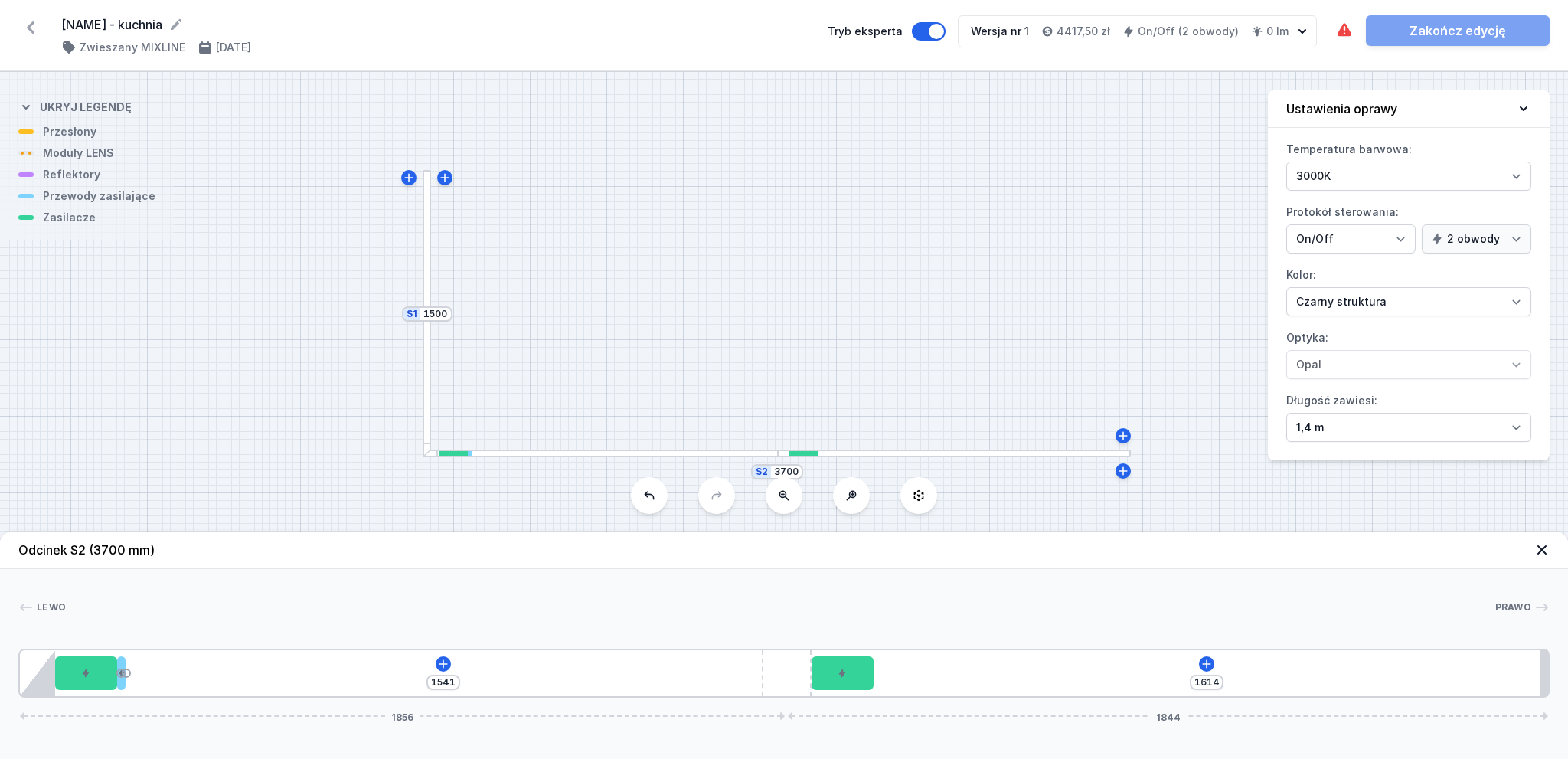 click on "S2 3700 S1 1500" at bounding box center (784, 415) 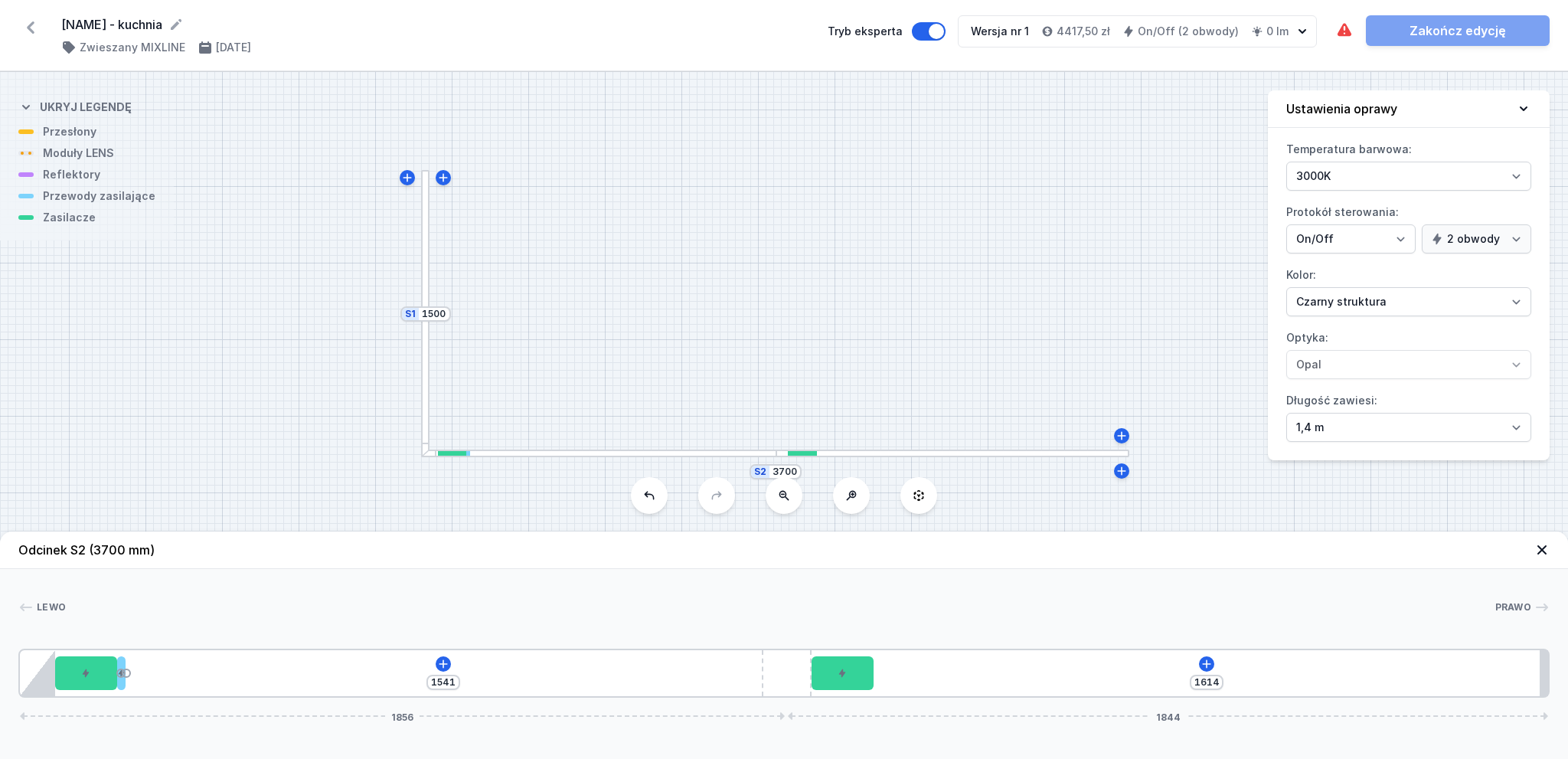 click on "S2 3700 S1 1500" at bounding box center (784, 415) 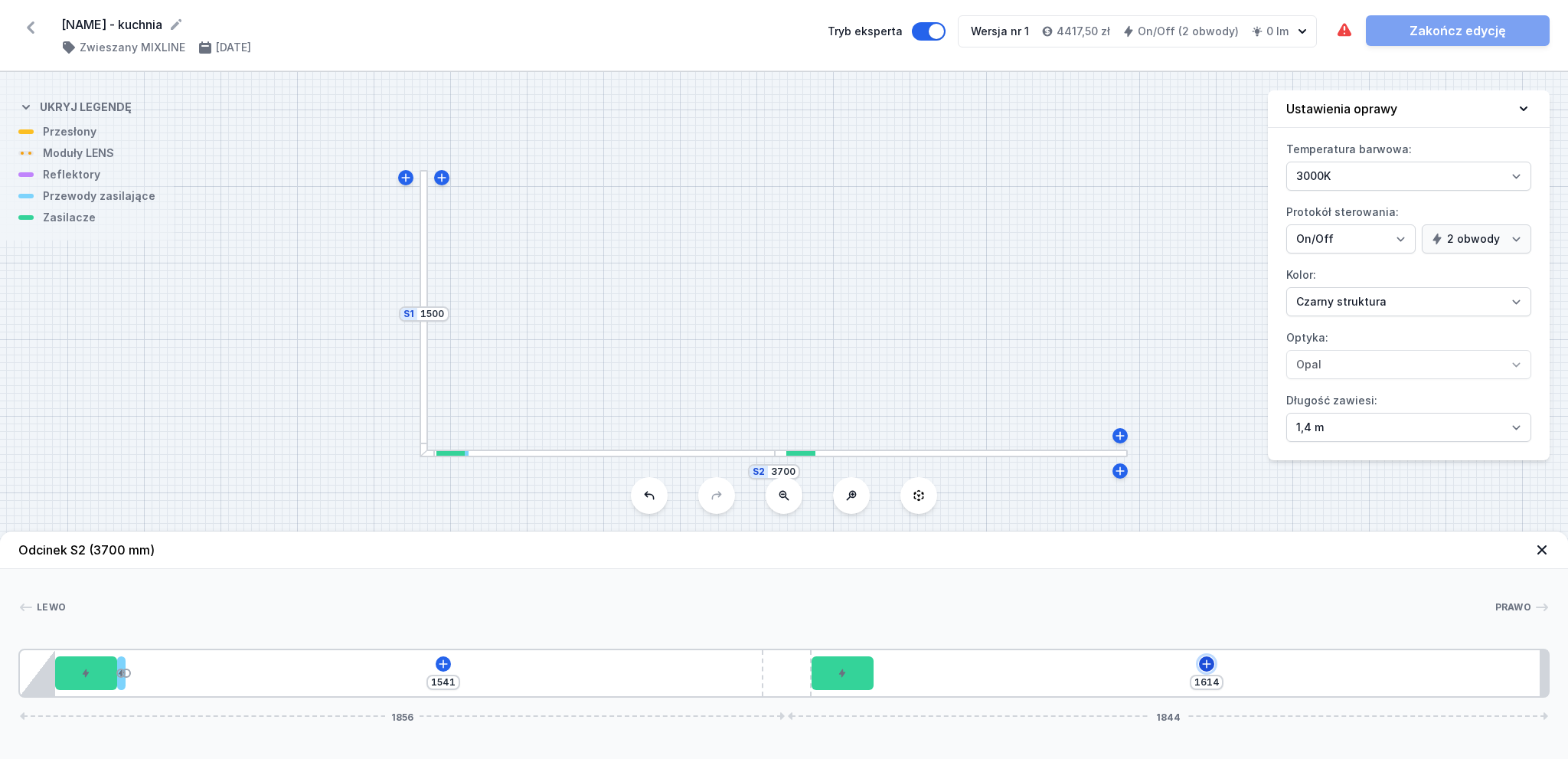 click 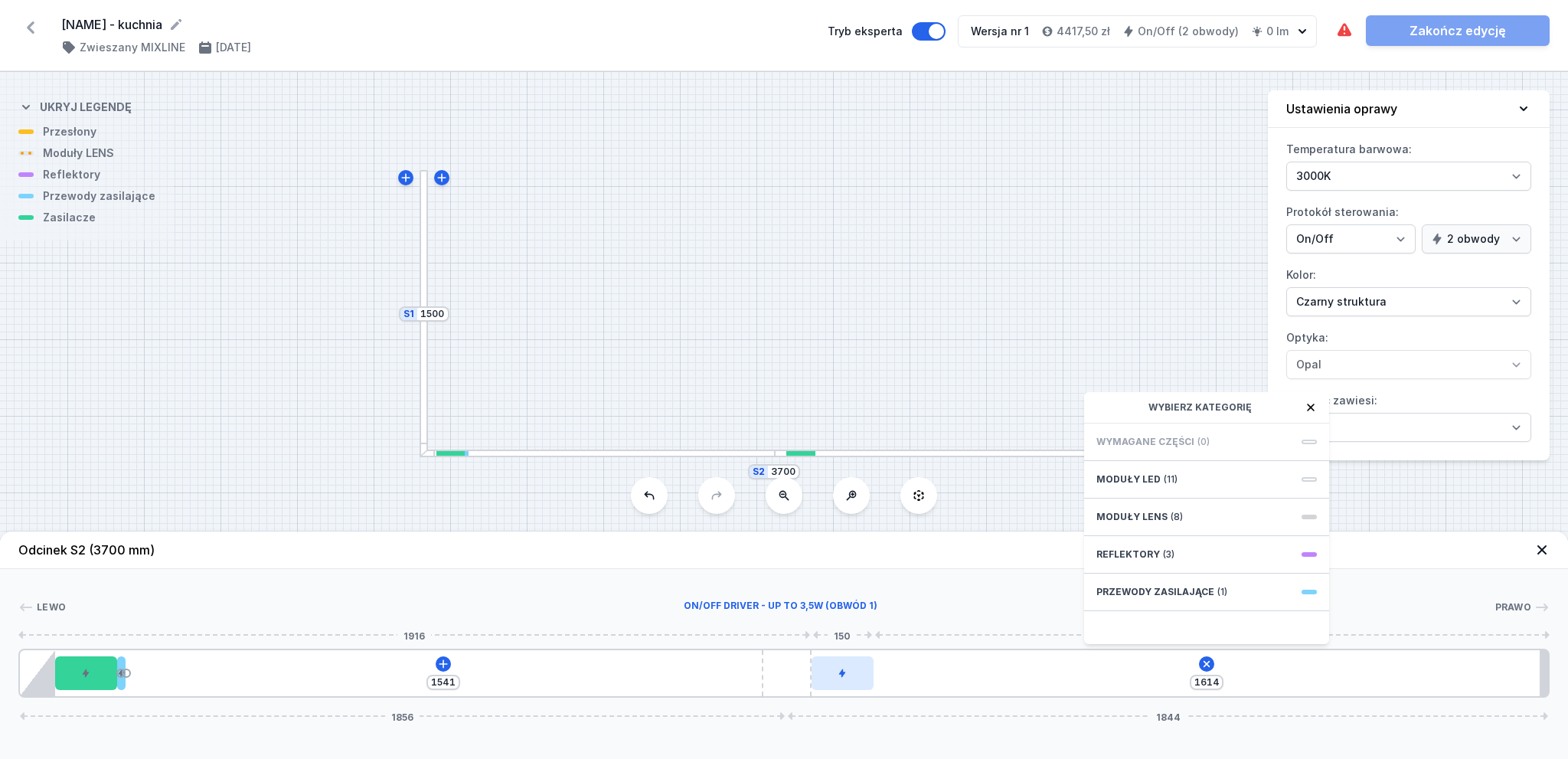 click at bounding box center (842, 673) 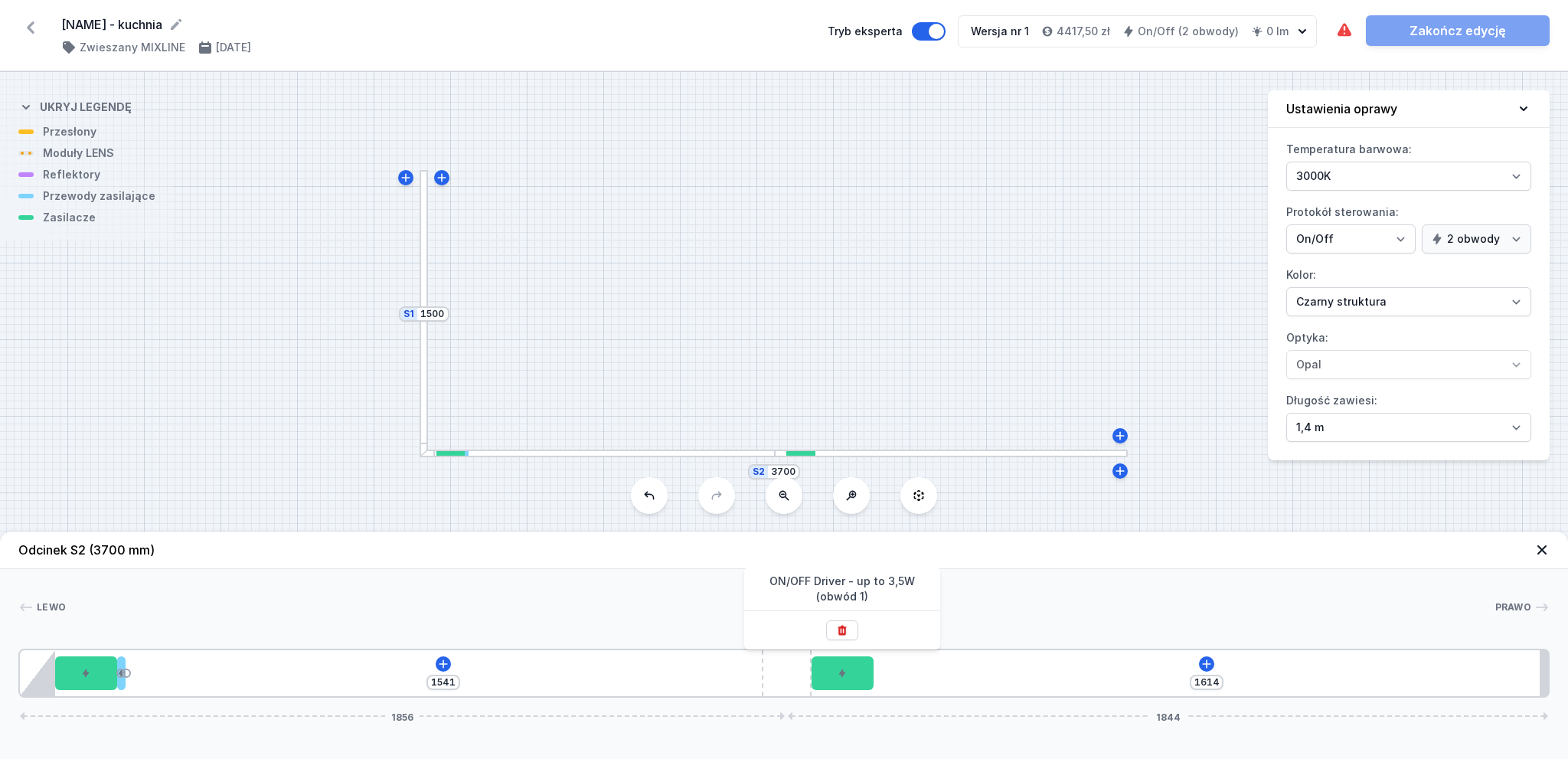 click on "Lewo Prawo 1 2 2 3 4 2 1 5 1541 1614 1856 1844 85 150 20 1661 150 1634 85 1711 120 1764 20 3700" at bounding box center [784, 633] 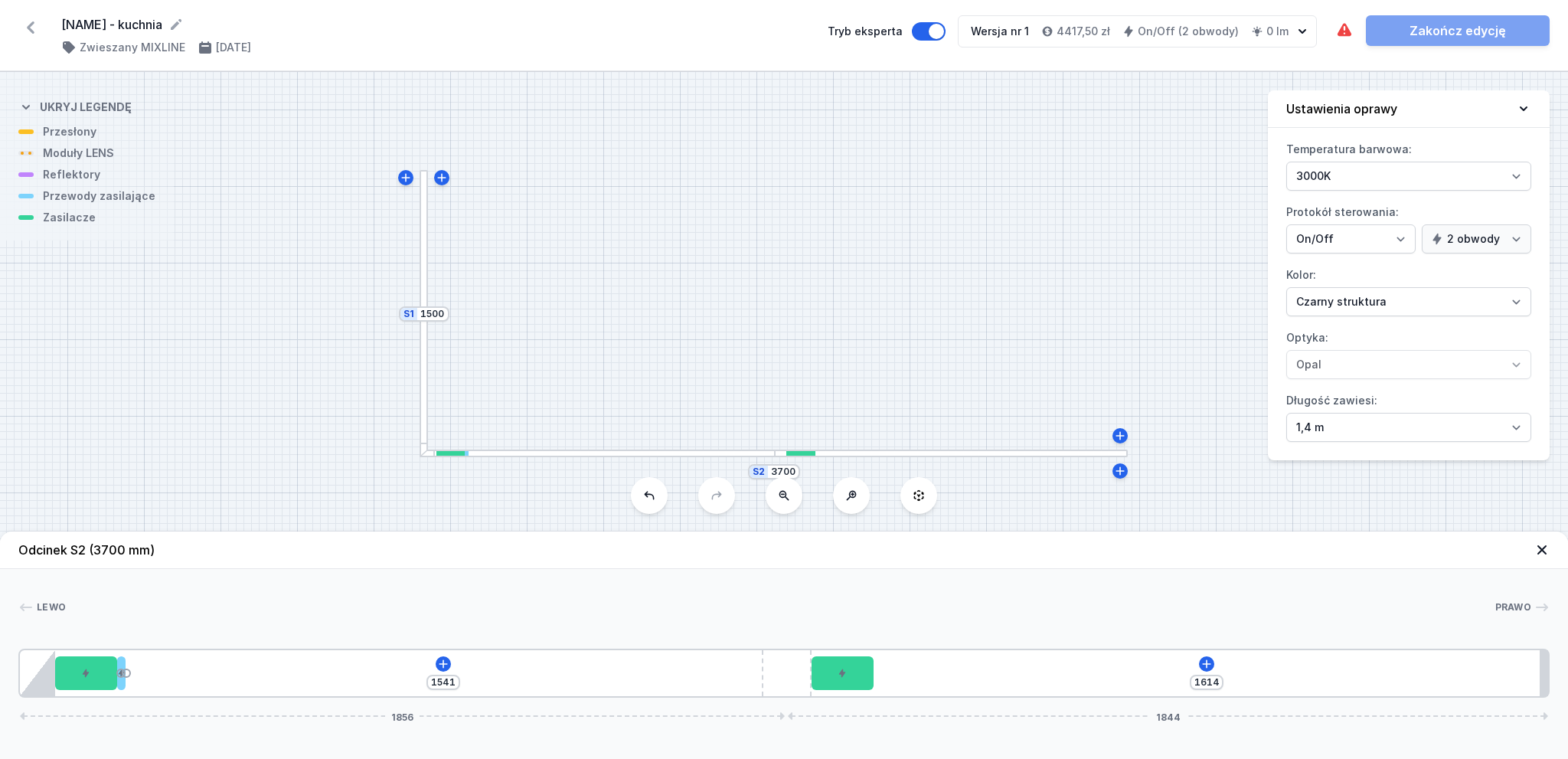 click at bounding box center [801, 453] 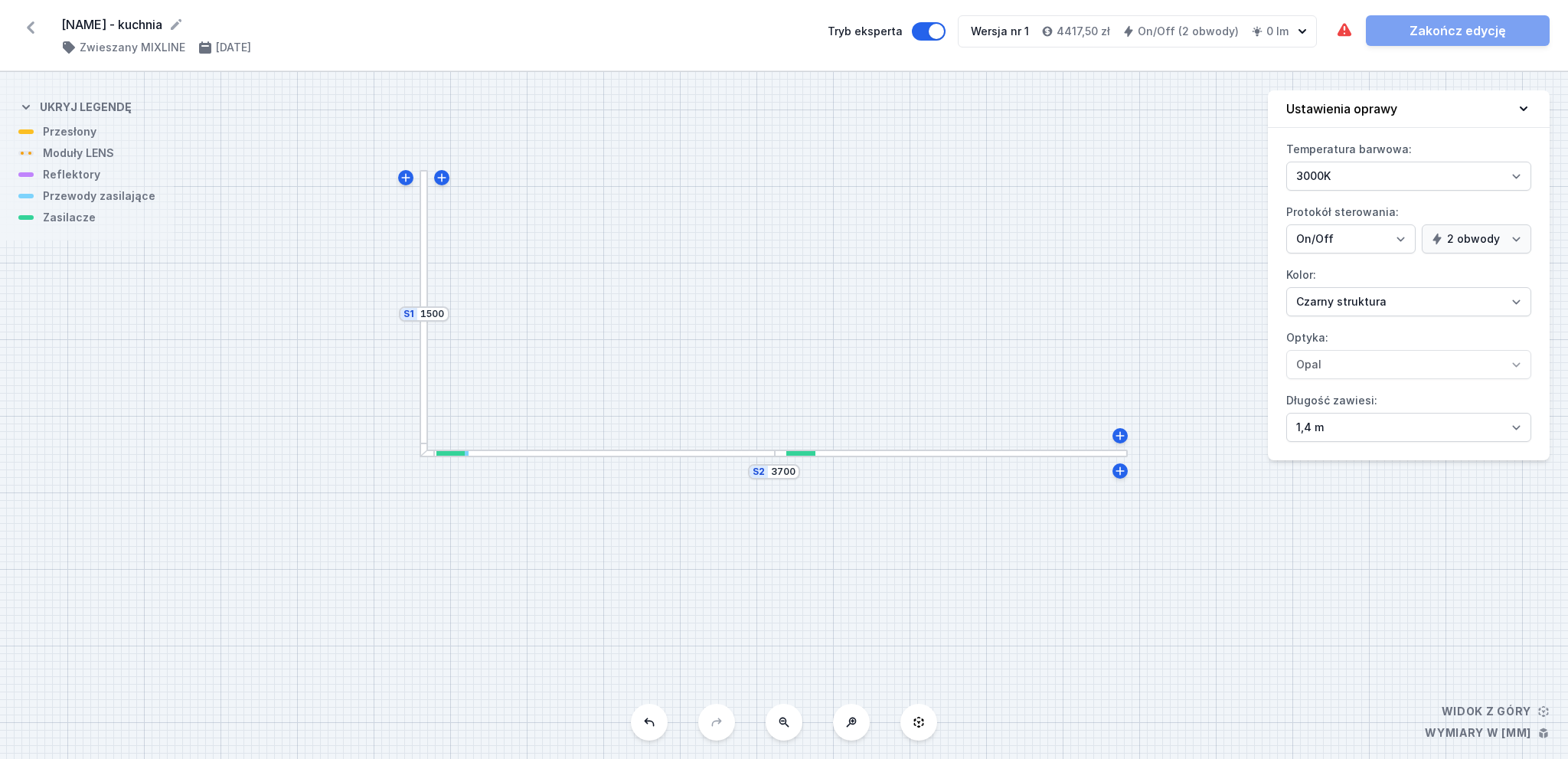 drag, startPoint x: 806, startPoint y: 451, endPoint x: 784, endPoint y: 450, distance: 22.022716 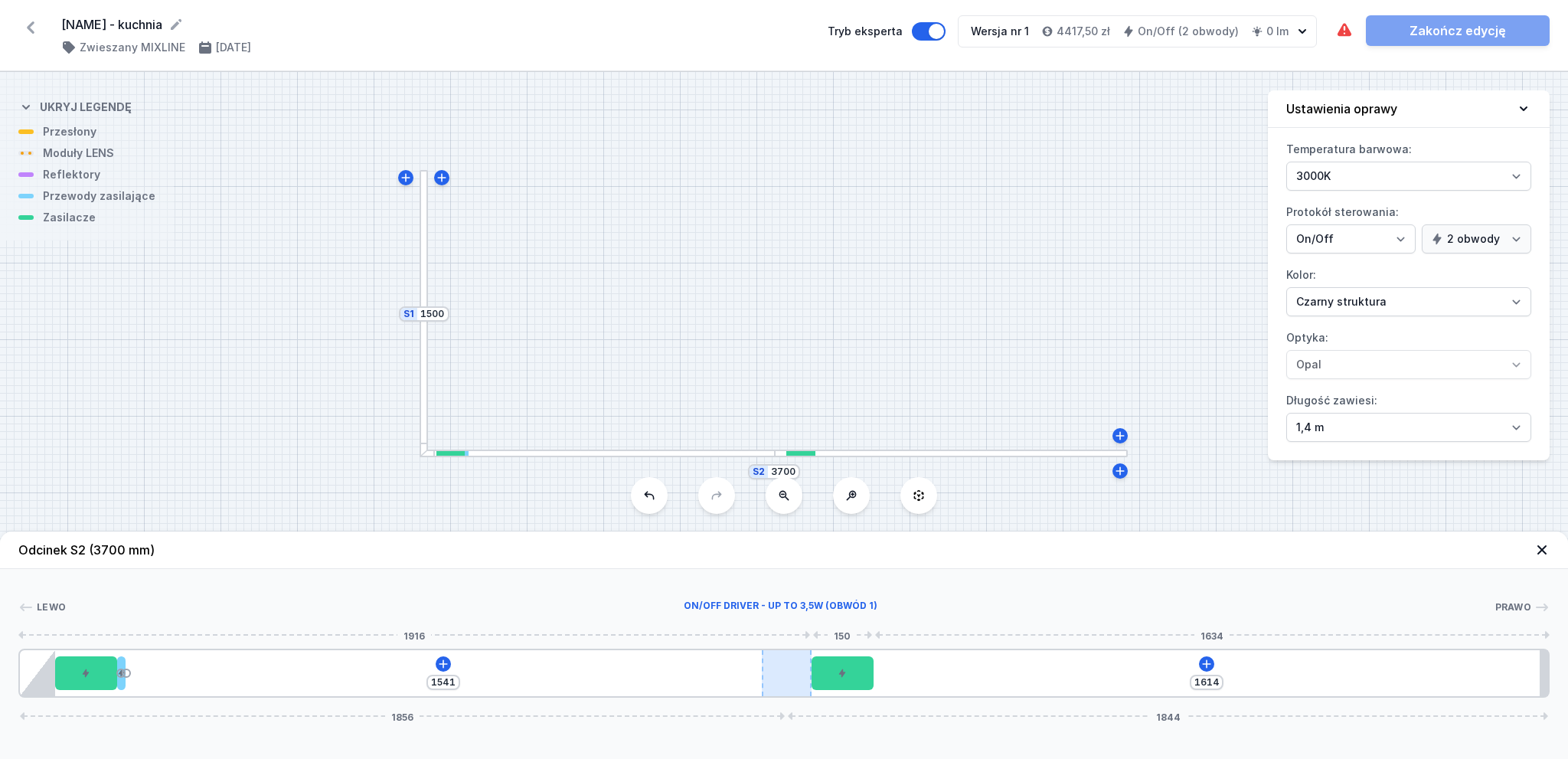 type on "1764" 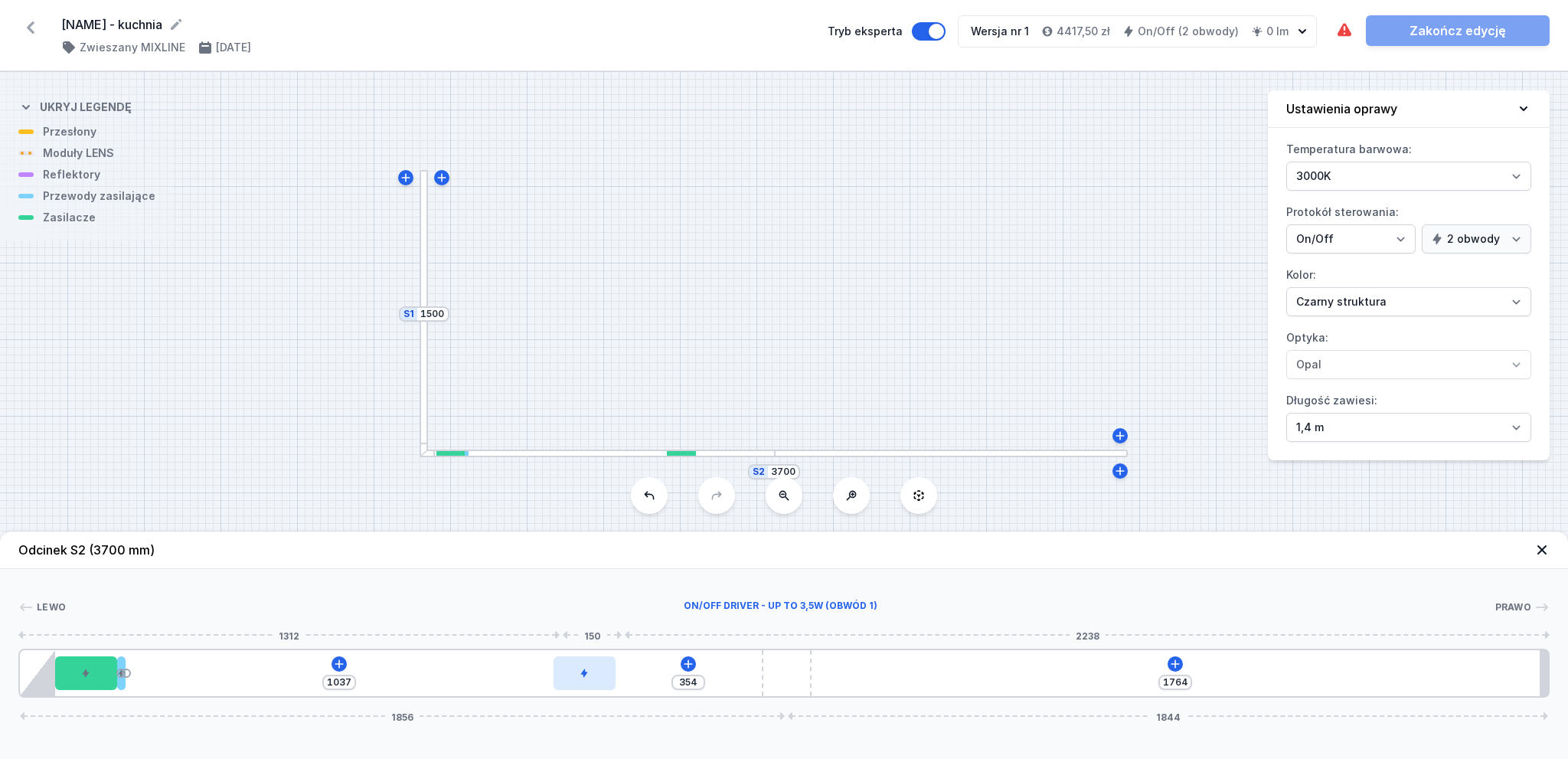 type on "1012" 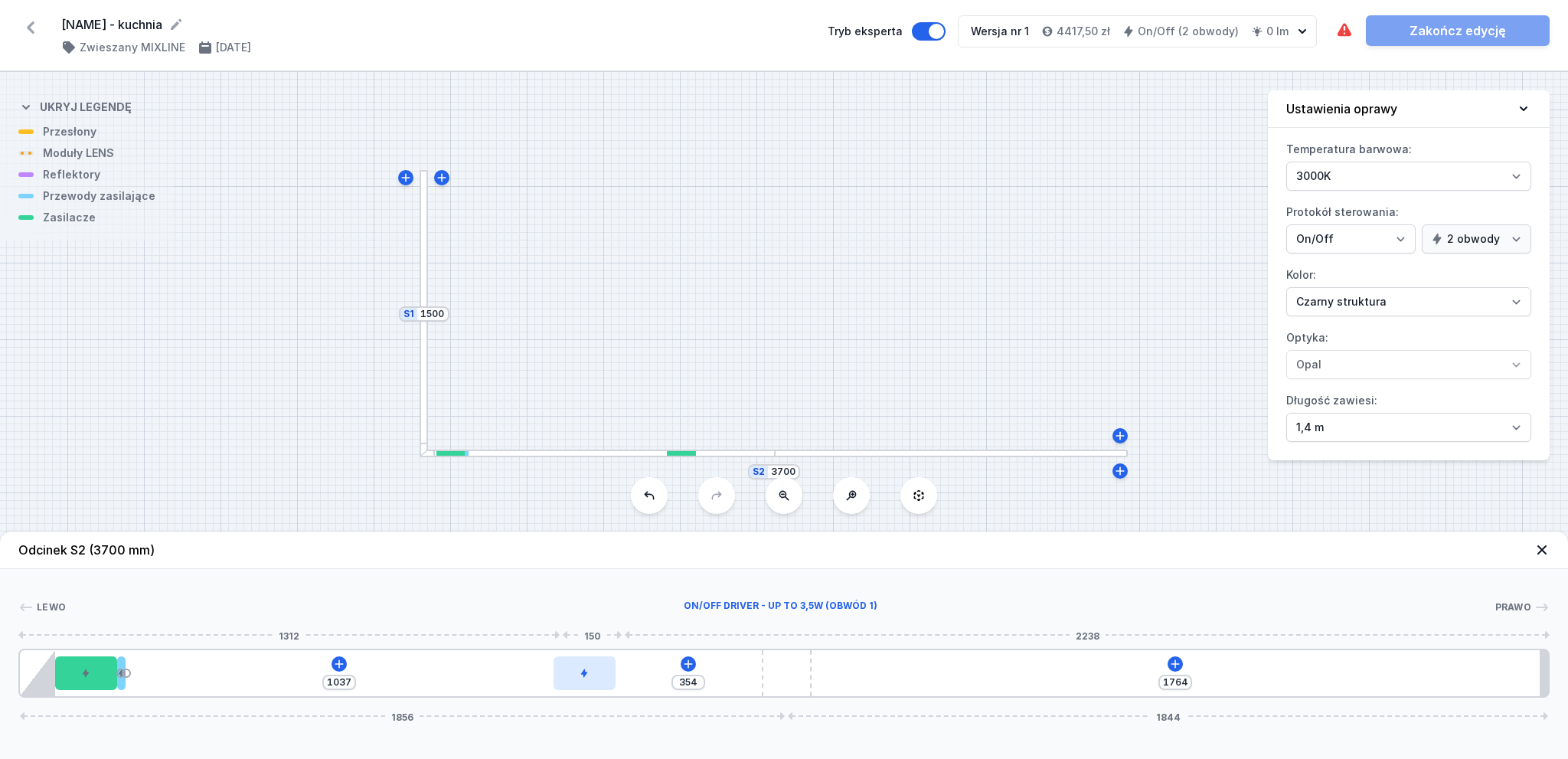 type on "379" 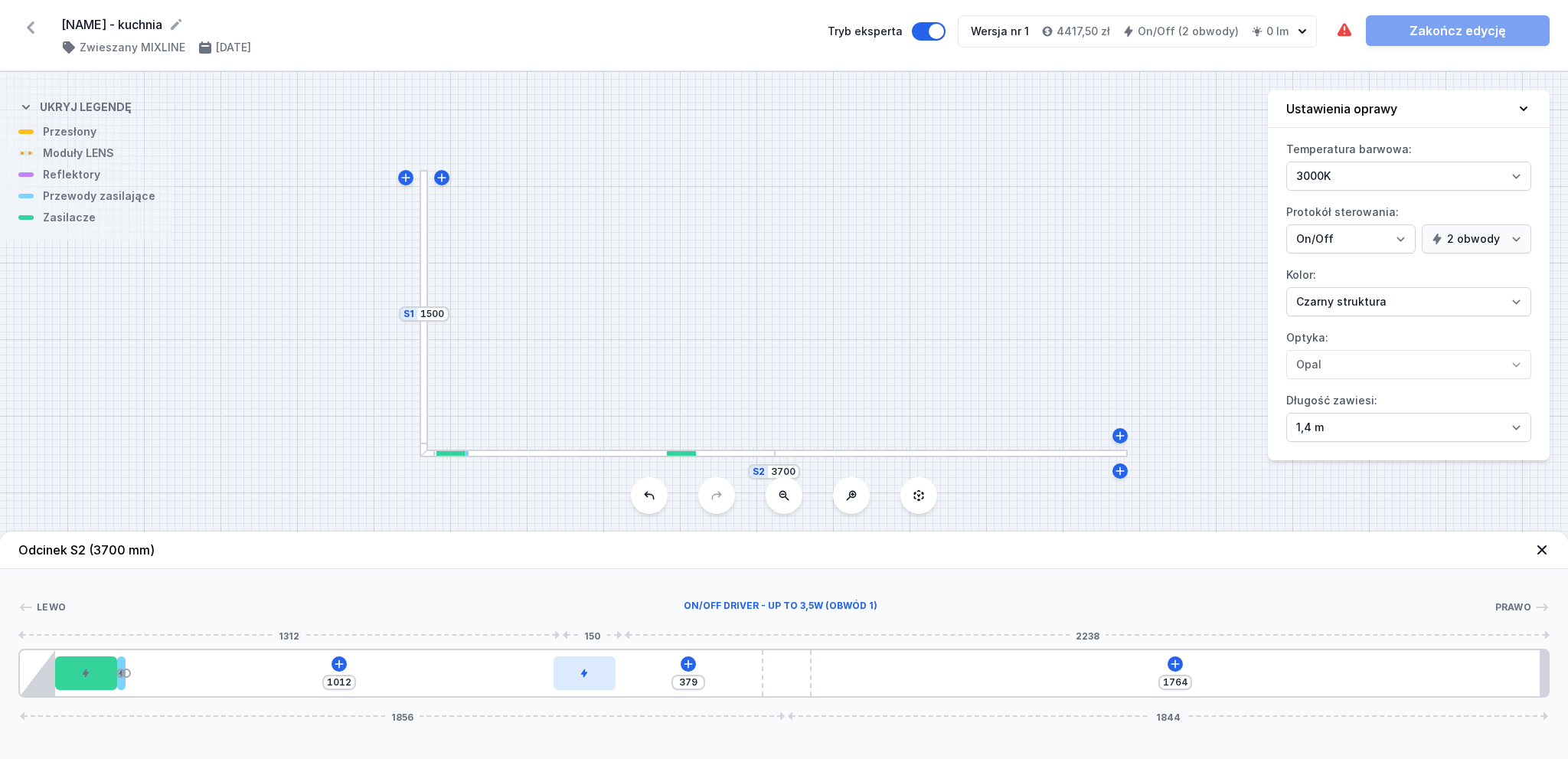 type on "979" 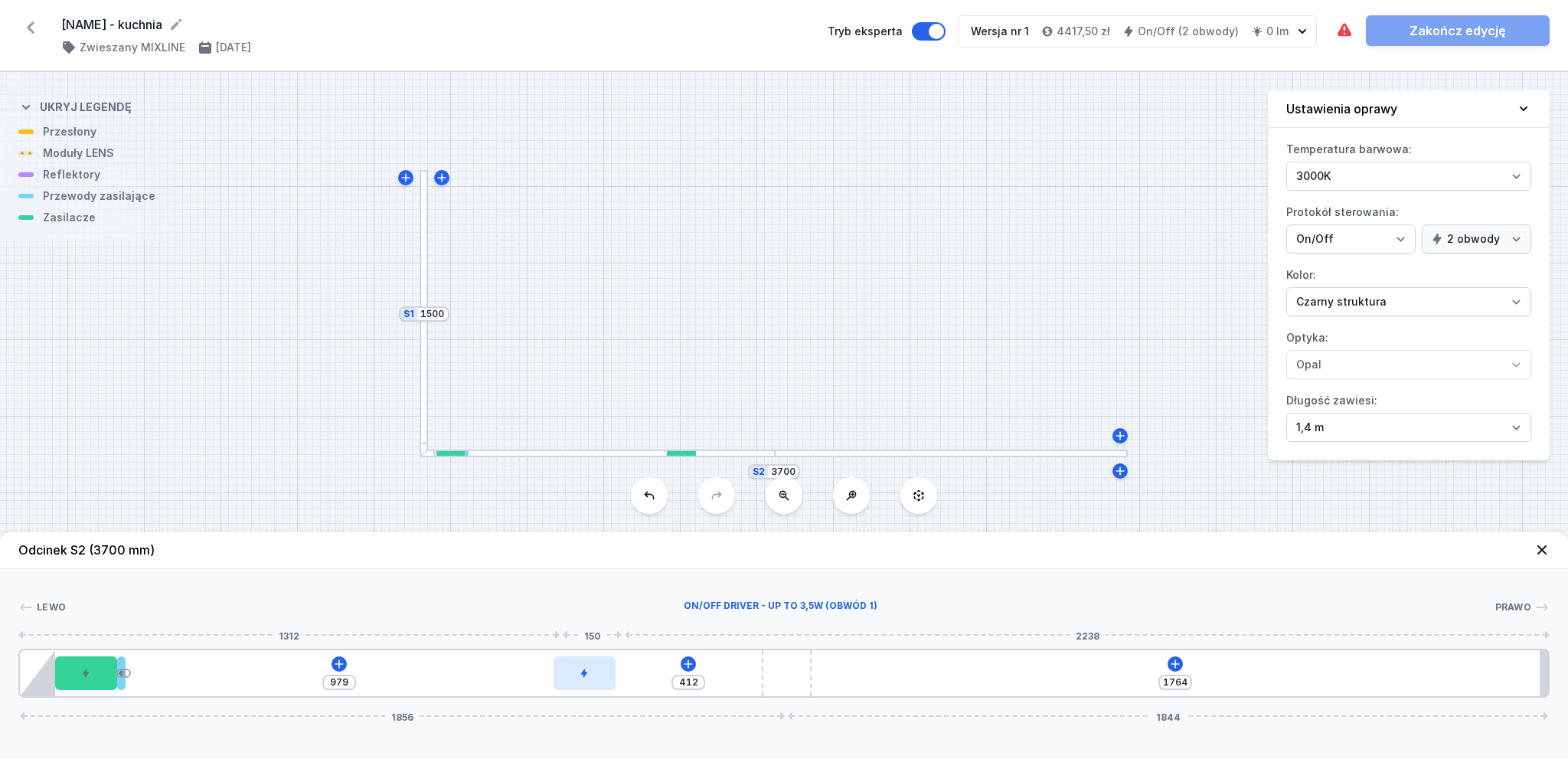 type on "946" 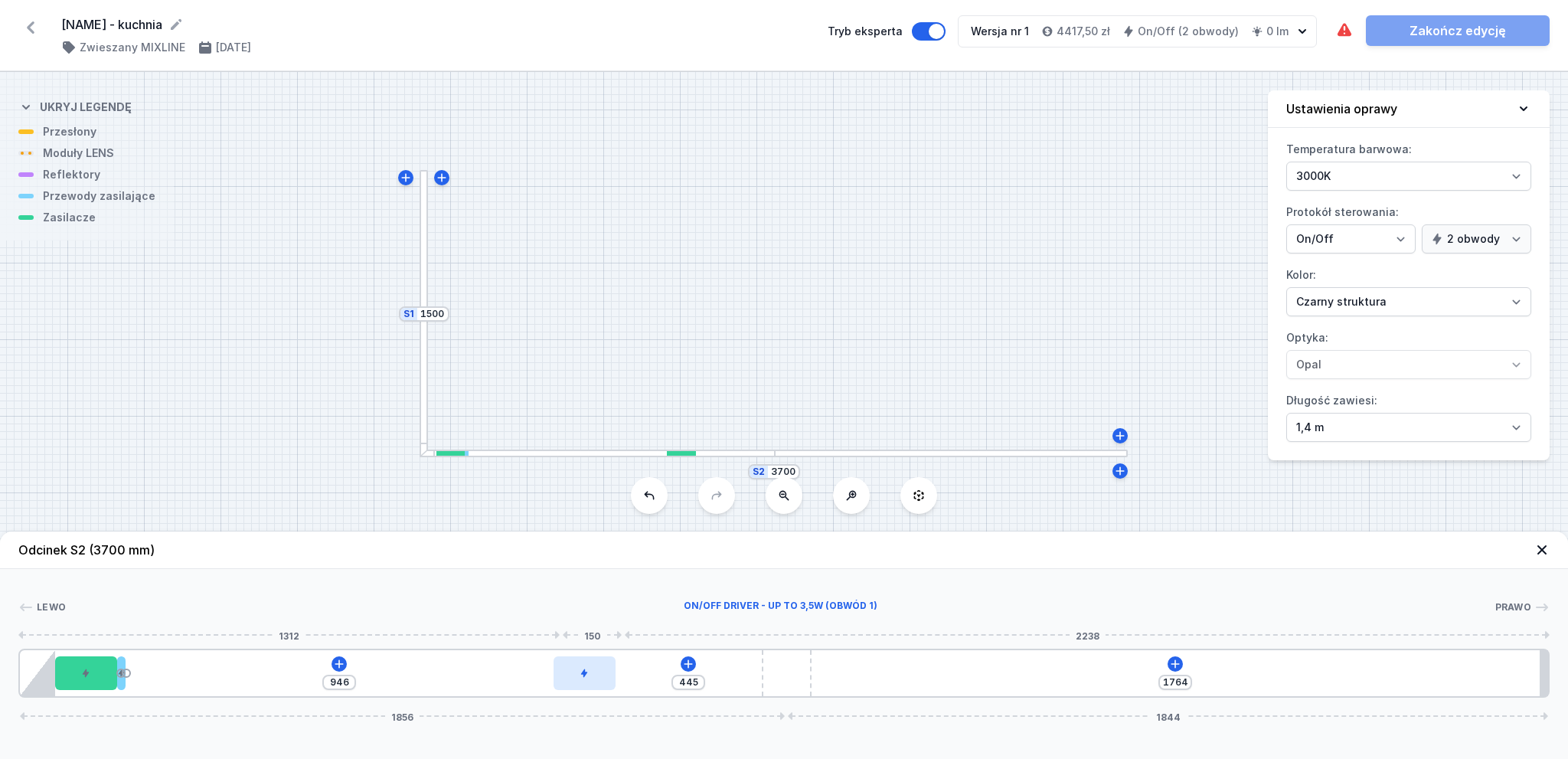 type on "910" 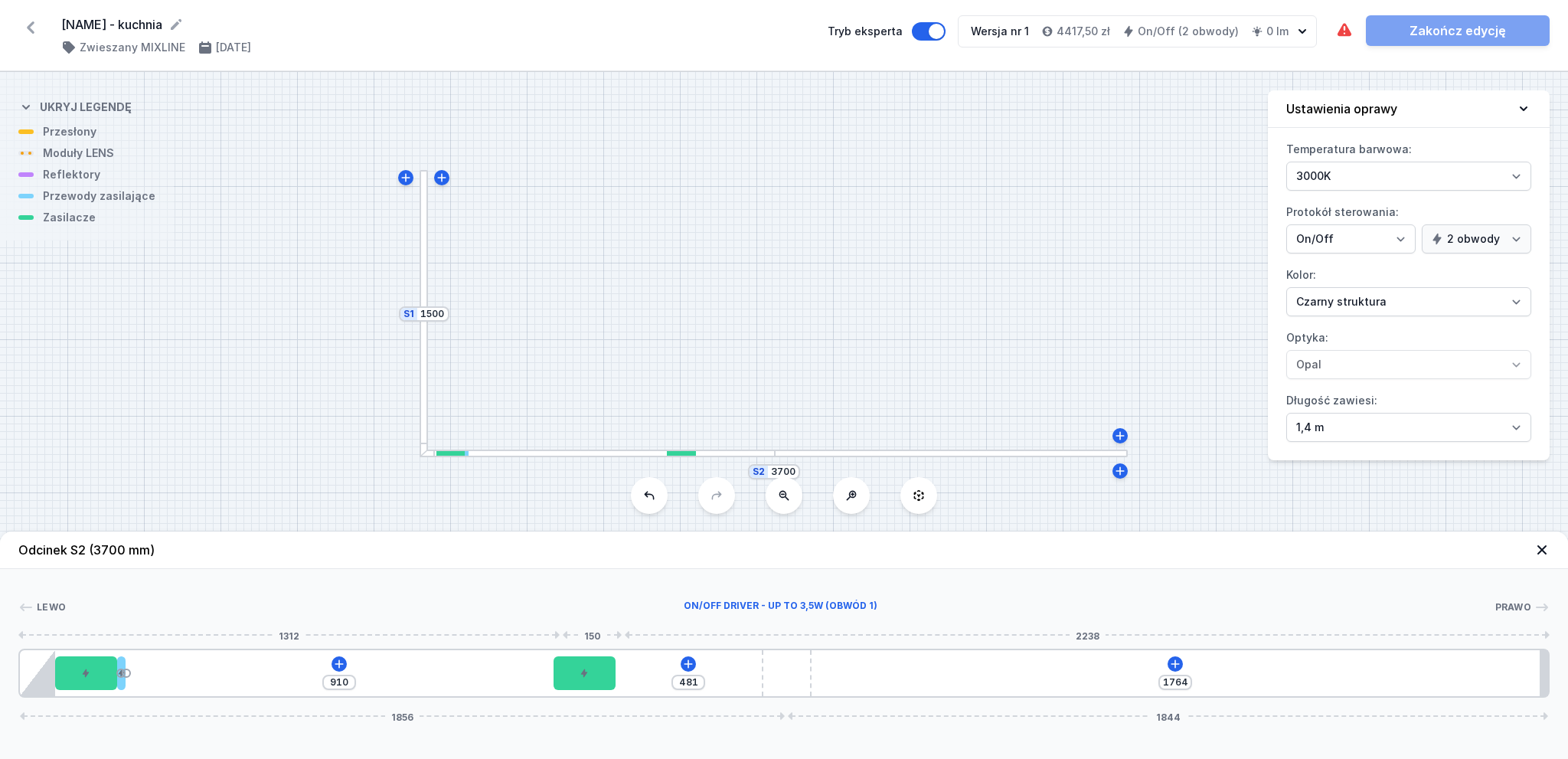 type on "824" 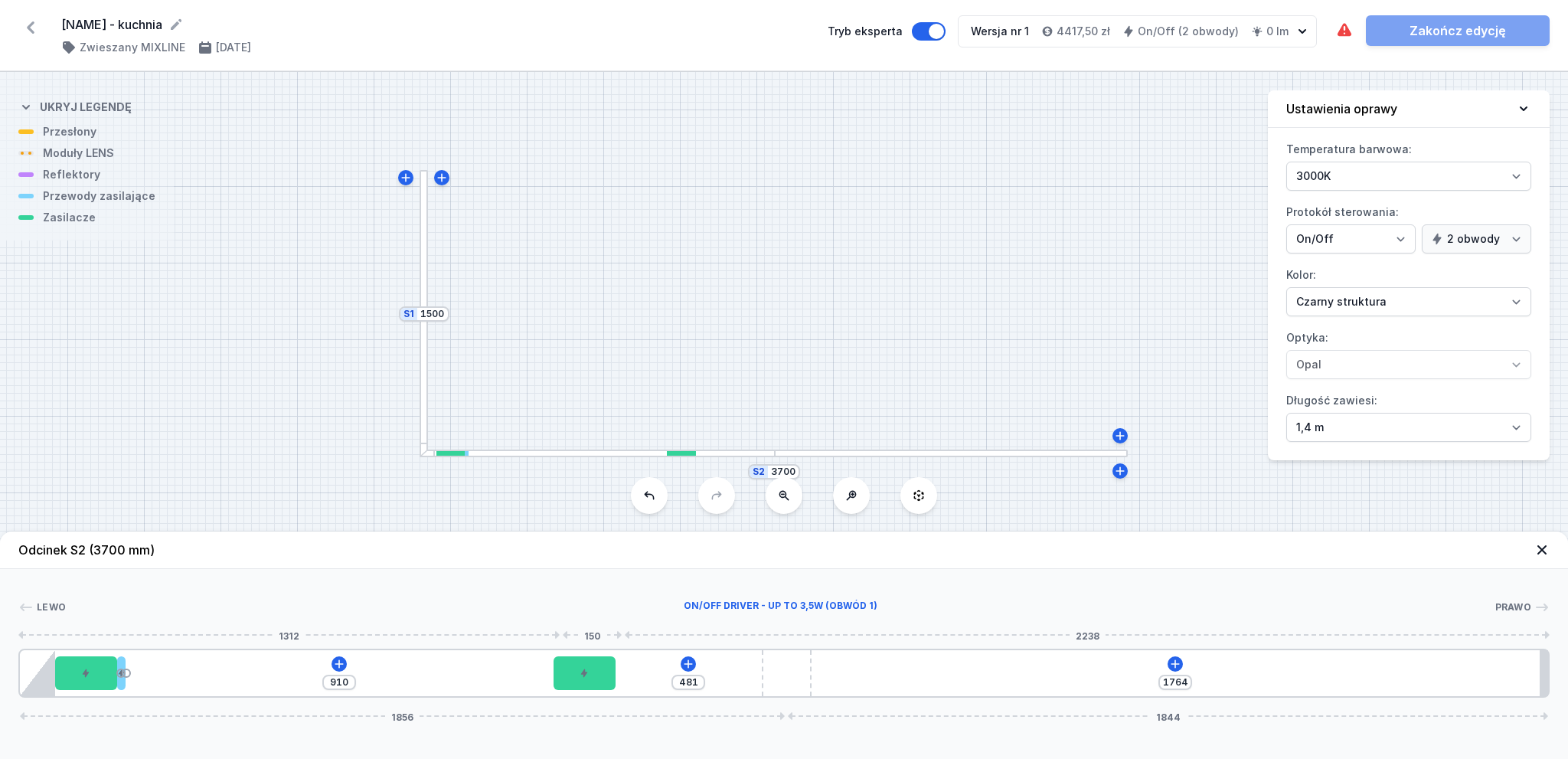 type on "567" 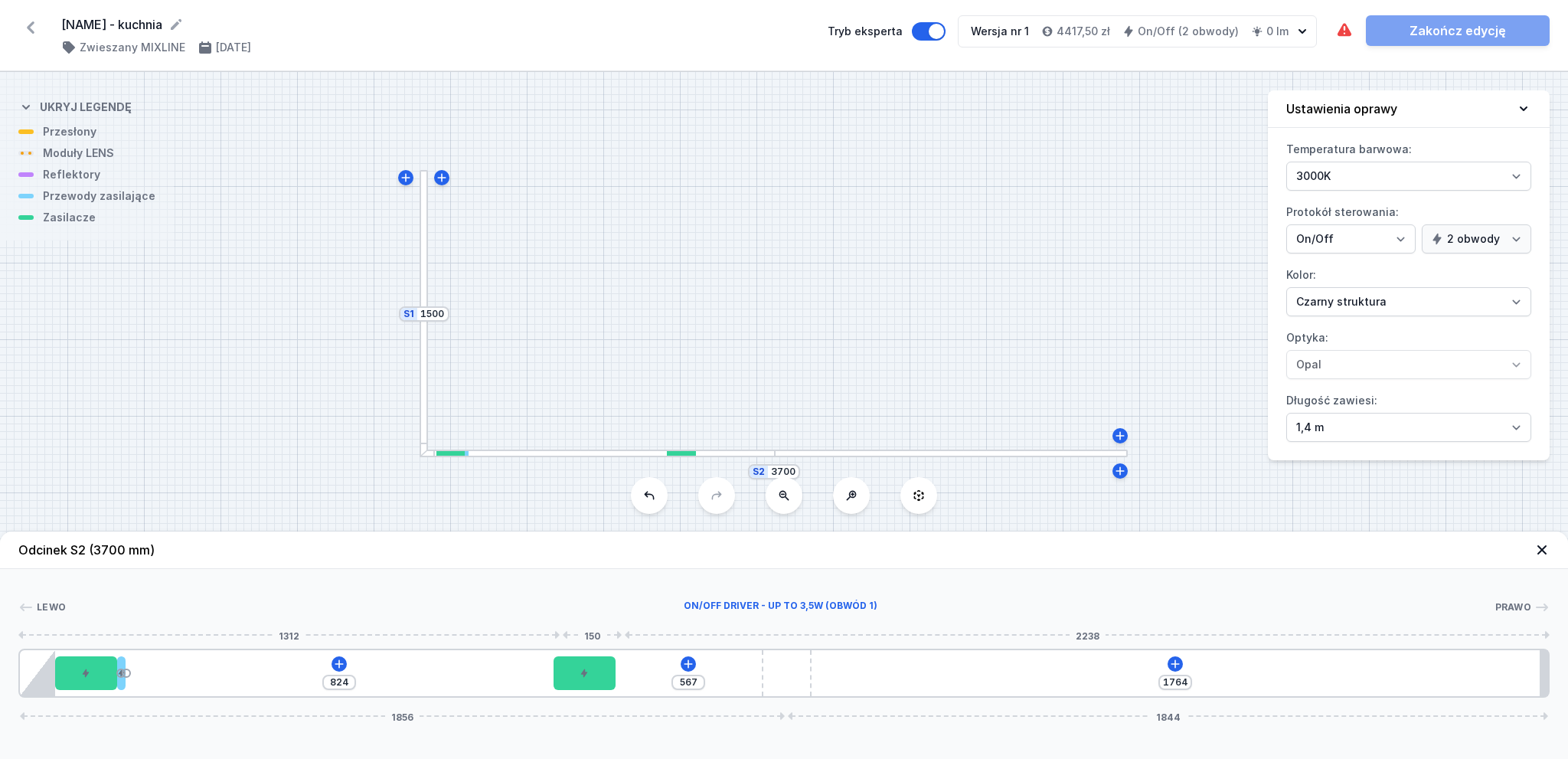 type on "804" 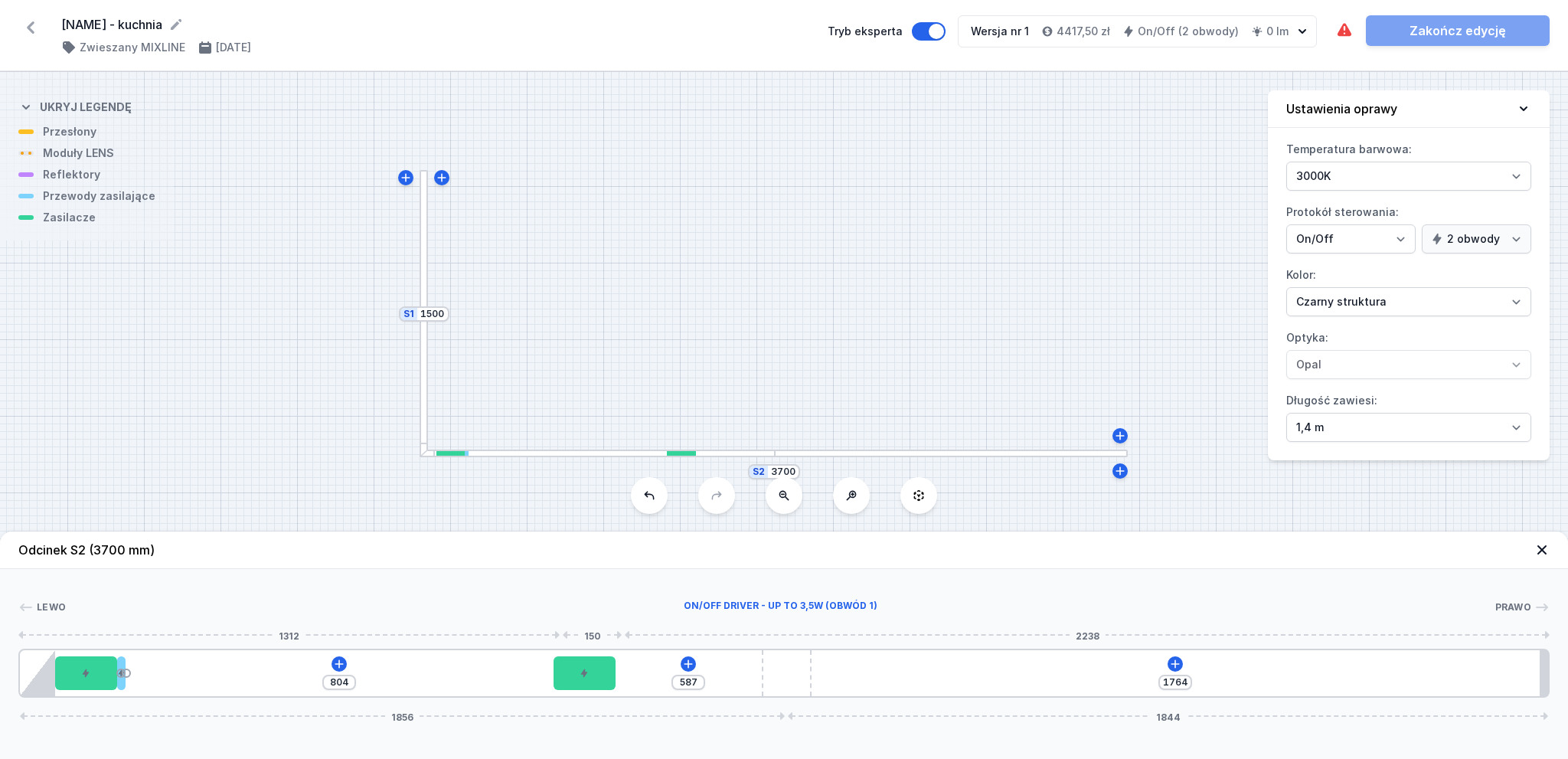 type on "767" 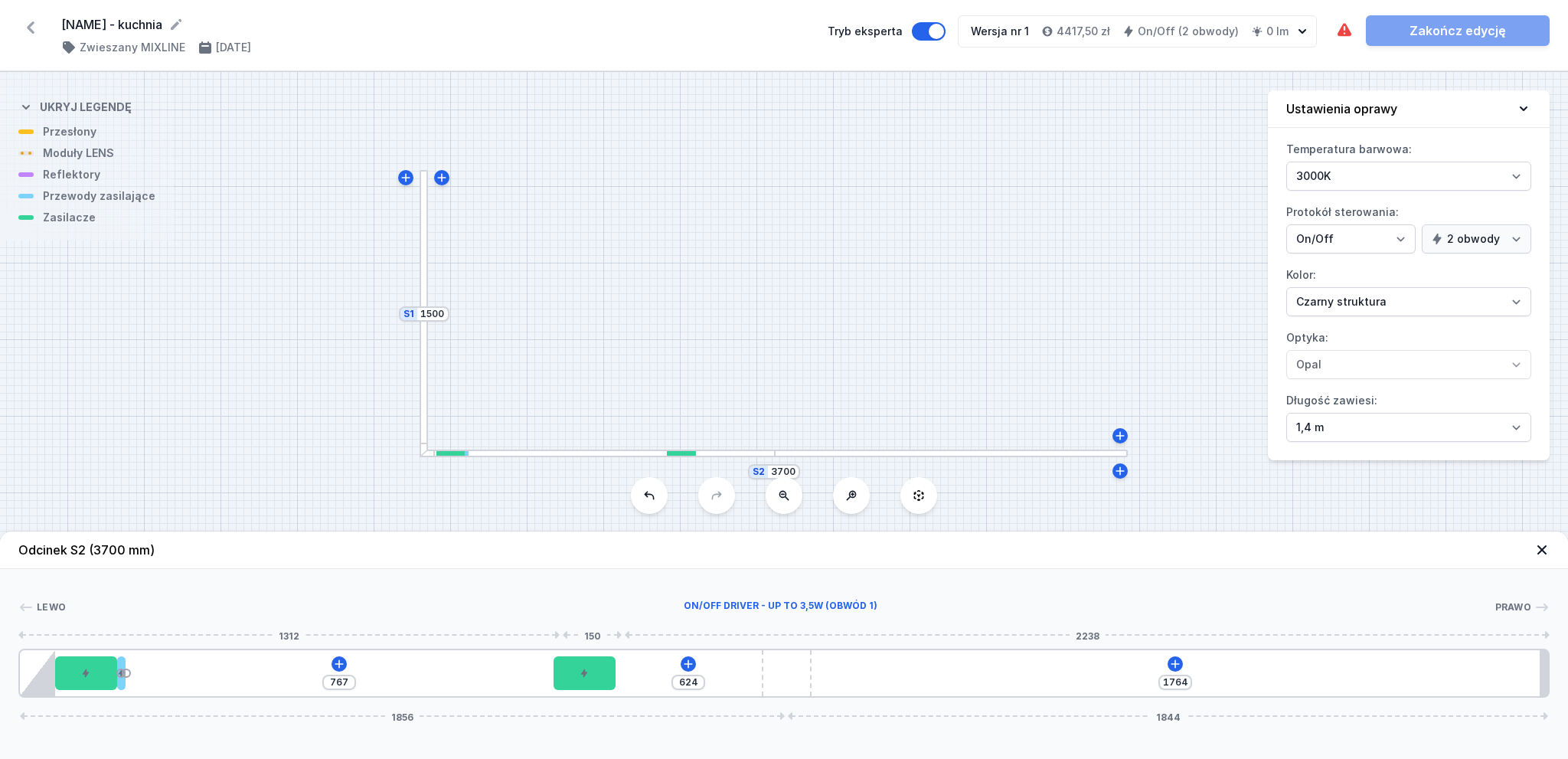 type on "705" 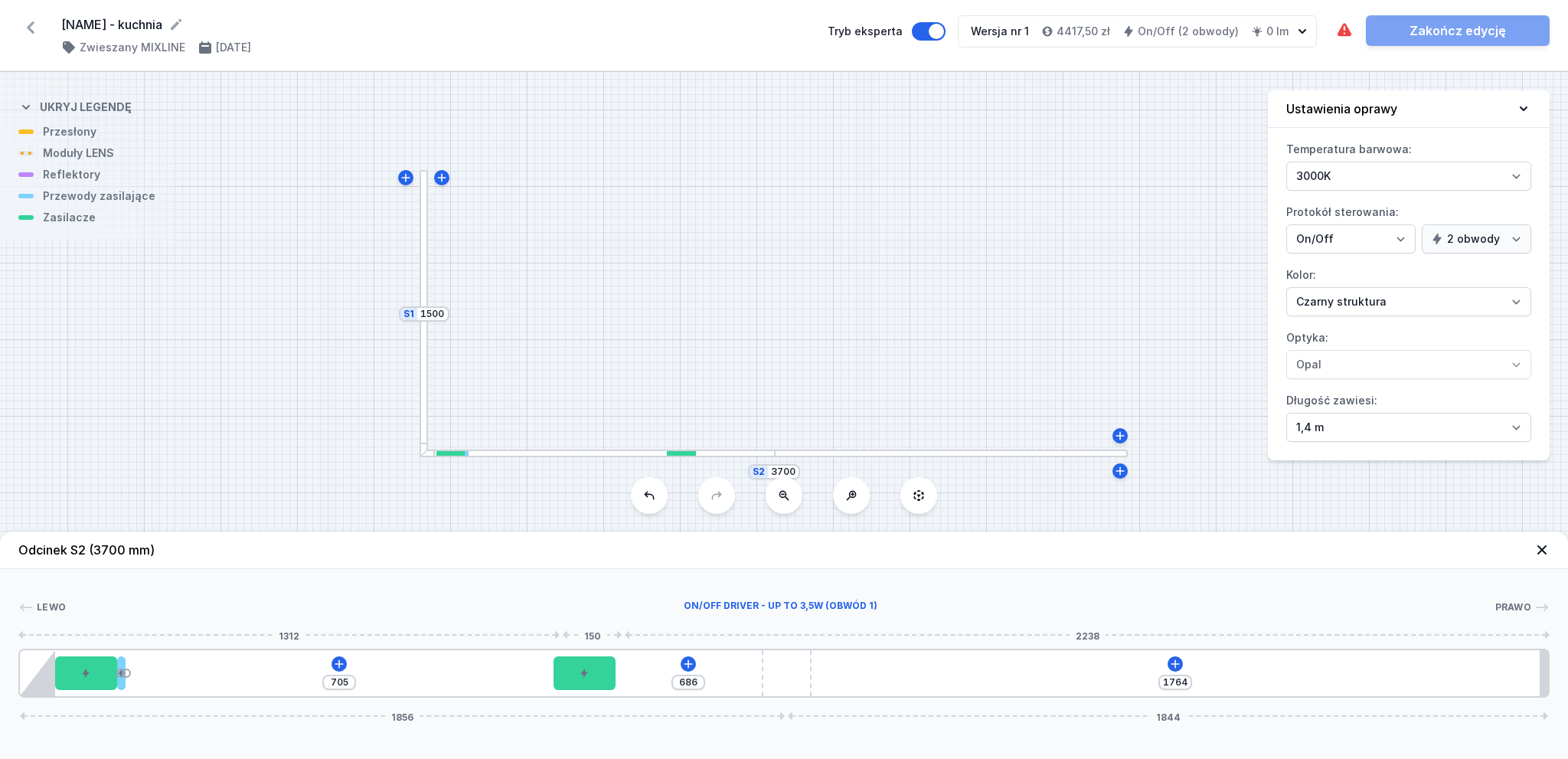 type on "660" 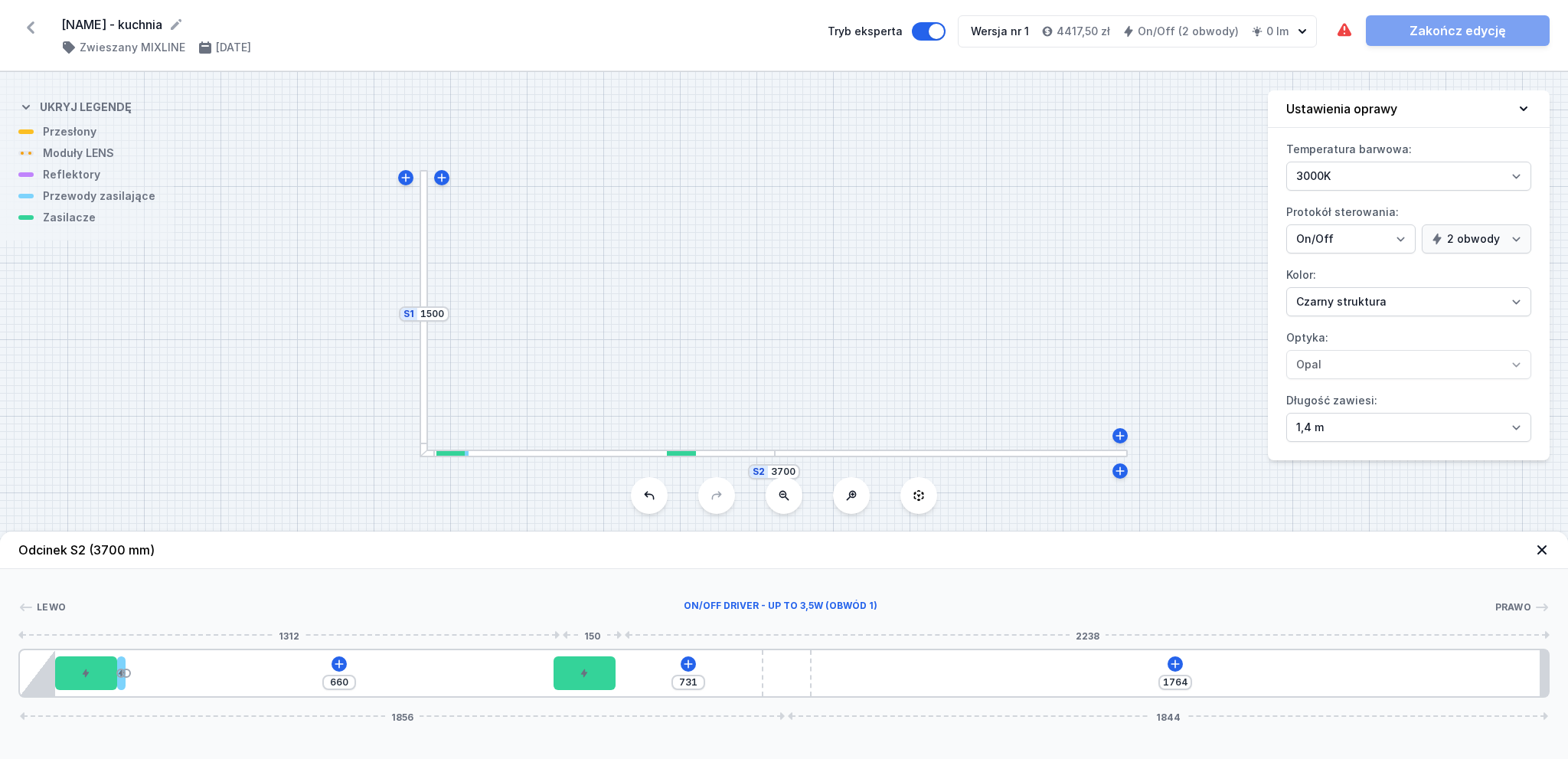 type on "611" 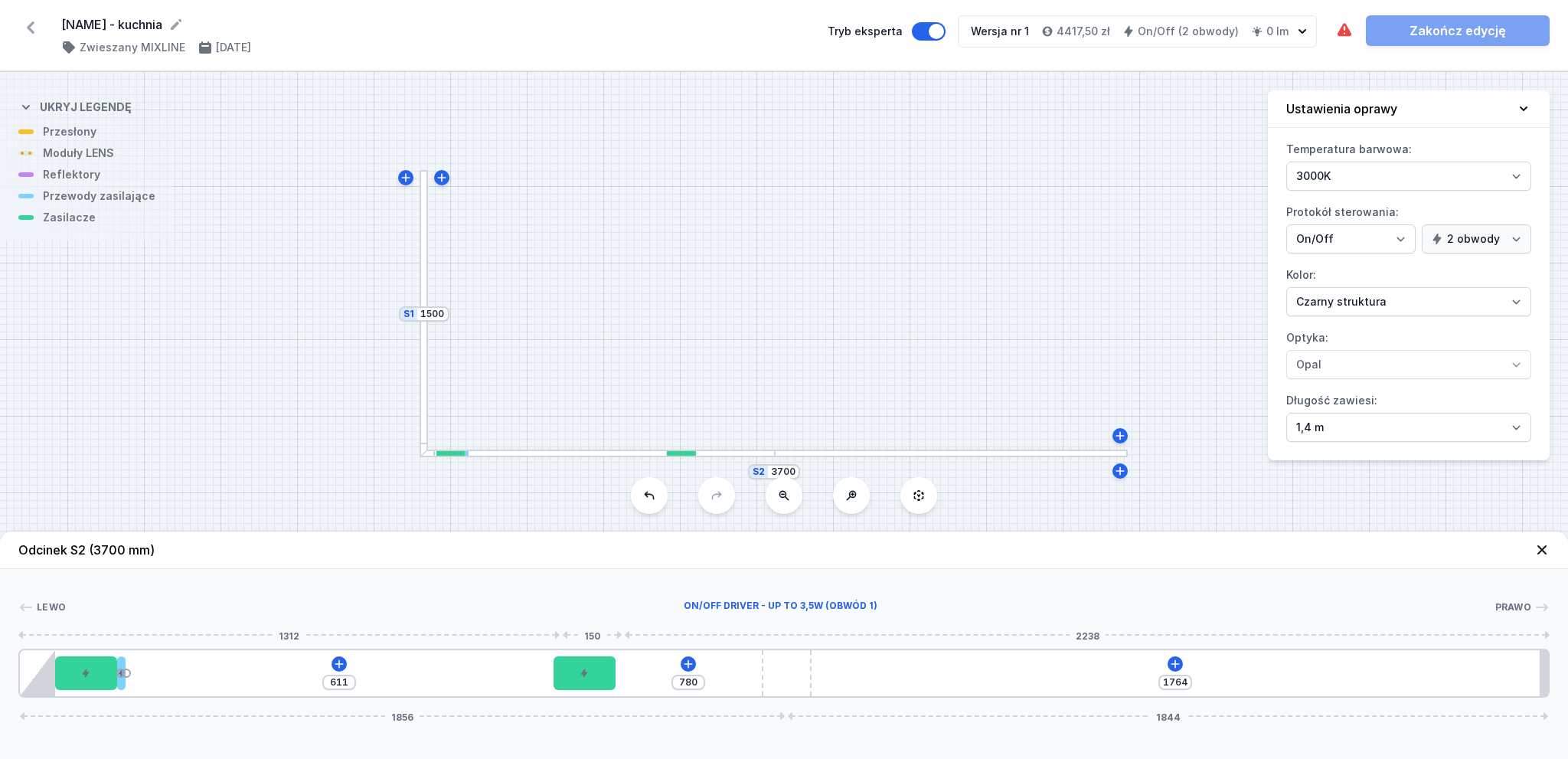 type on "567" 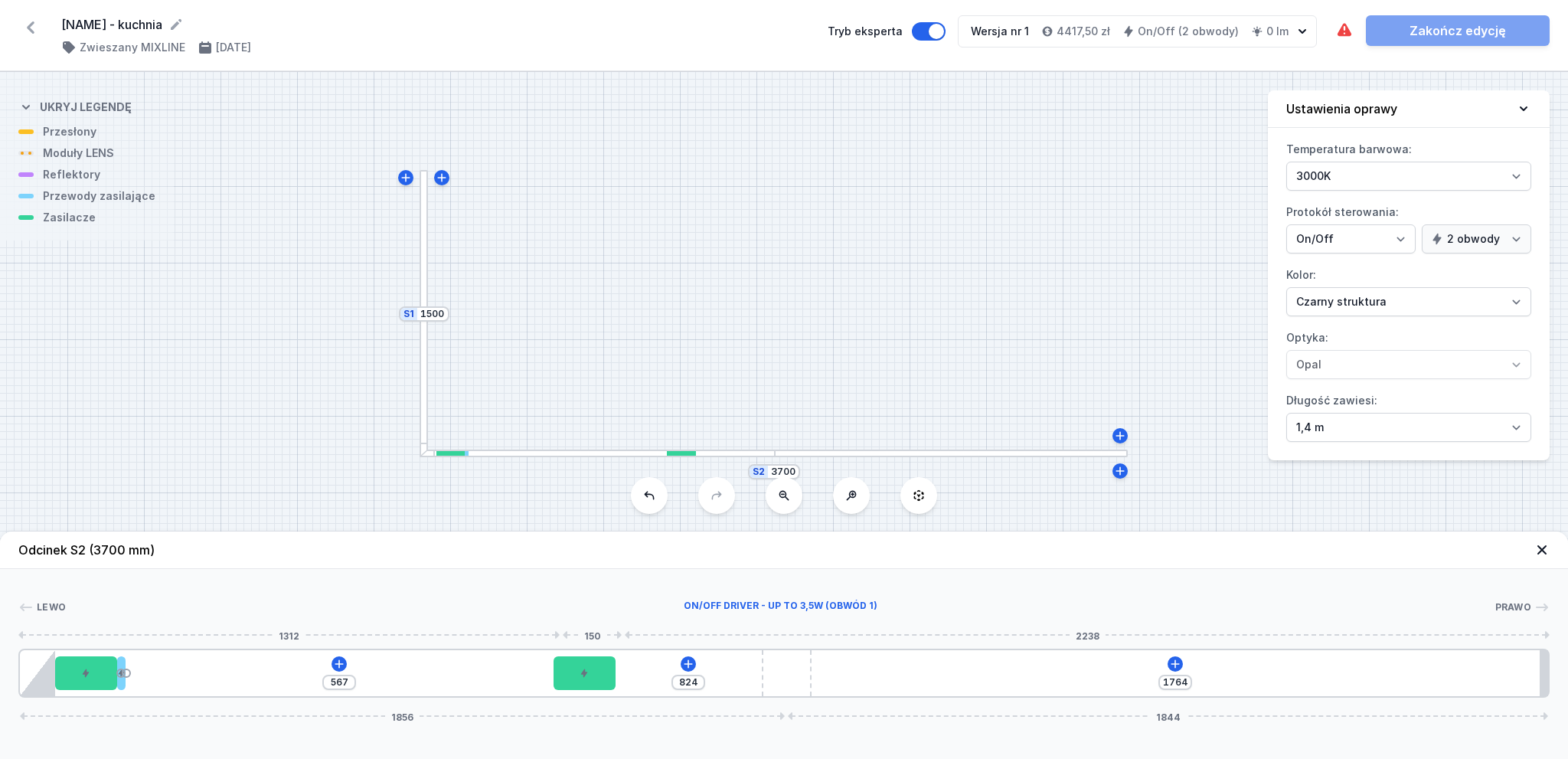 type on "450" 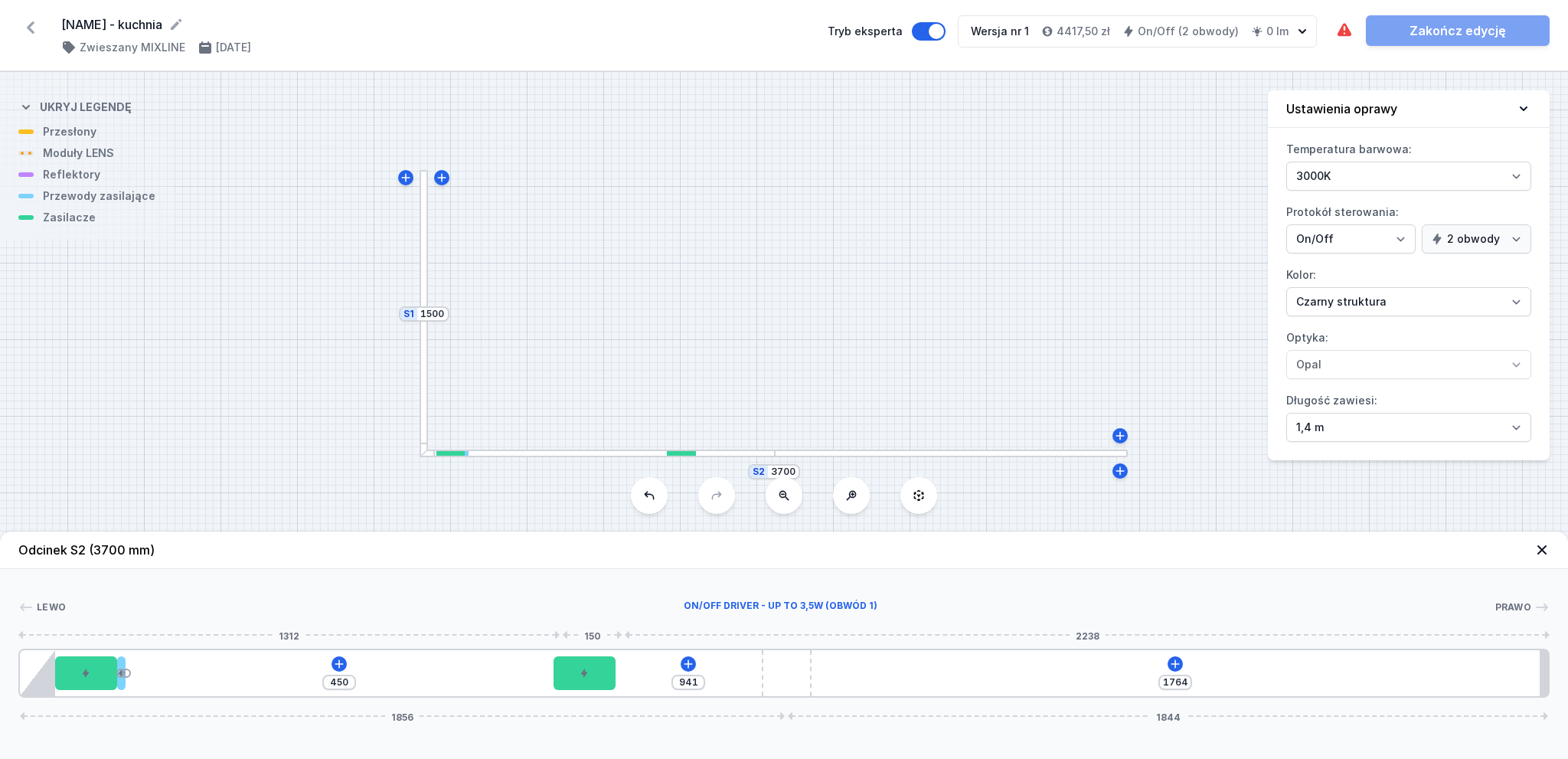 type on "399" 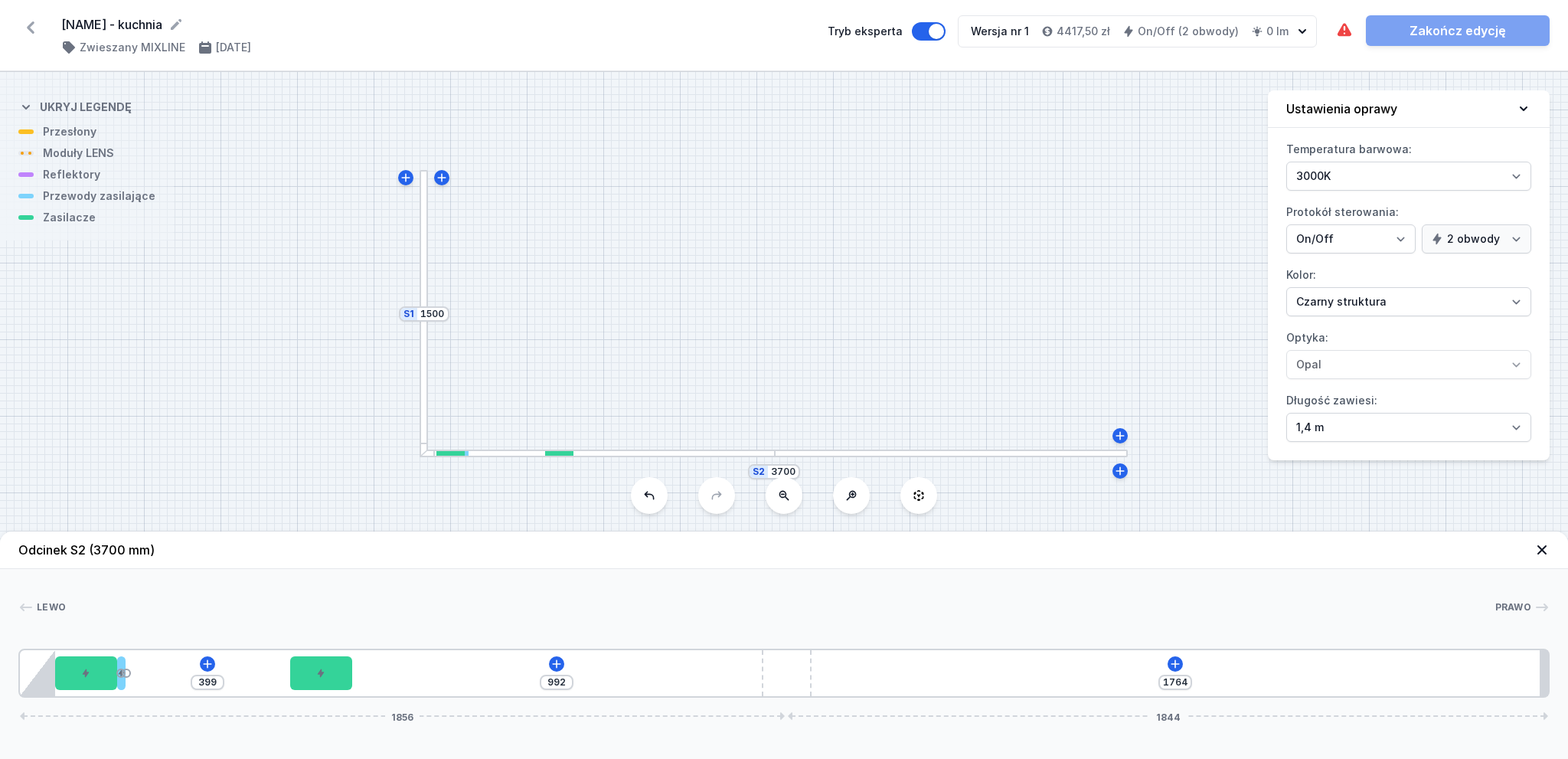 type on "246" 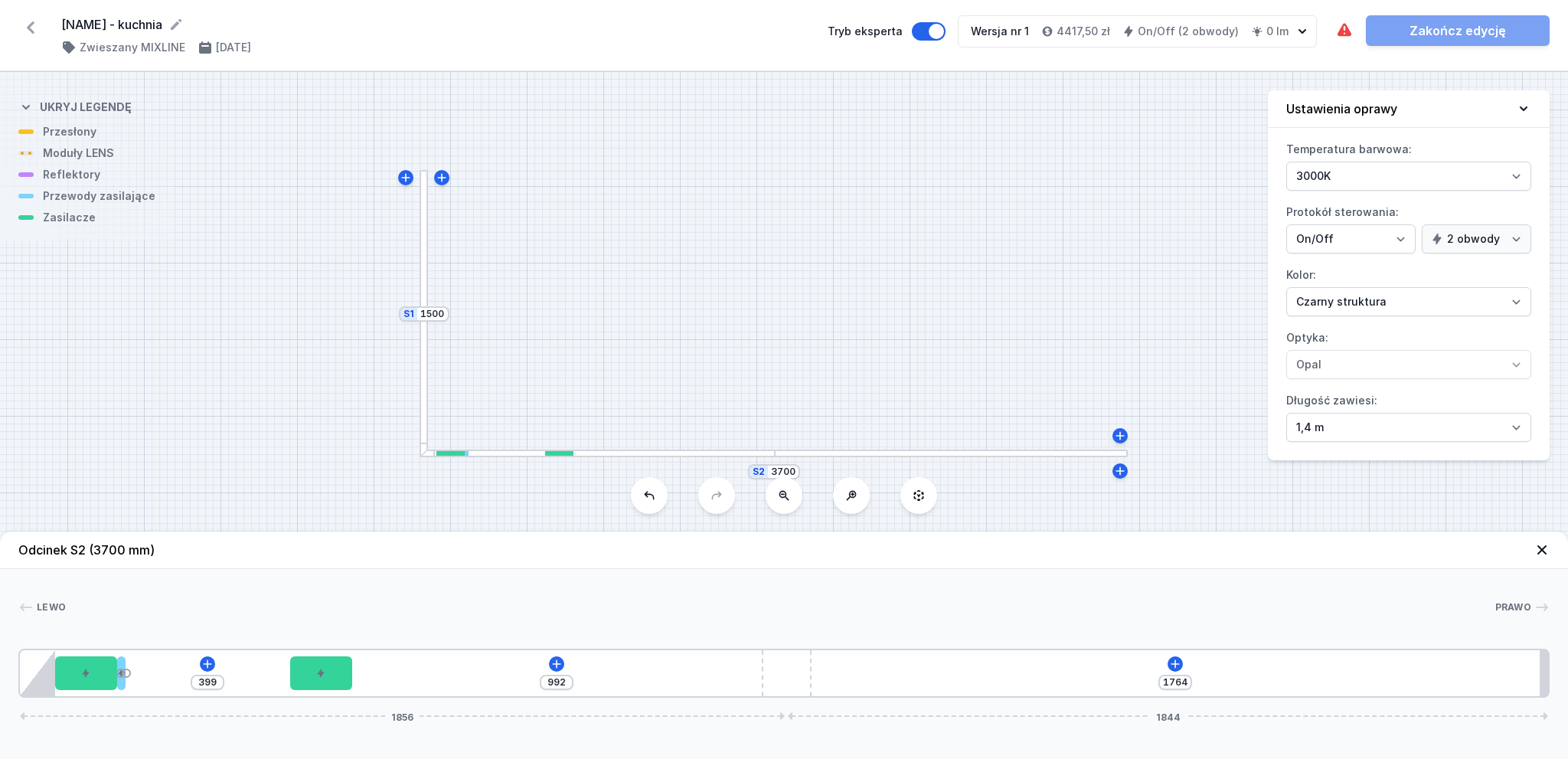type on "1145" 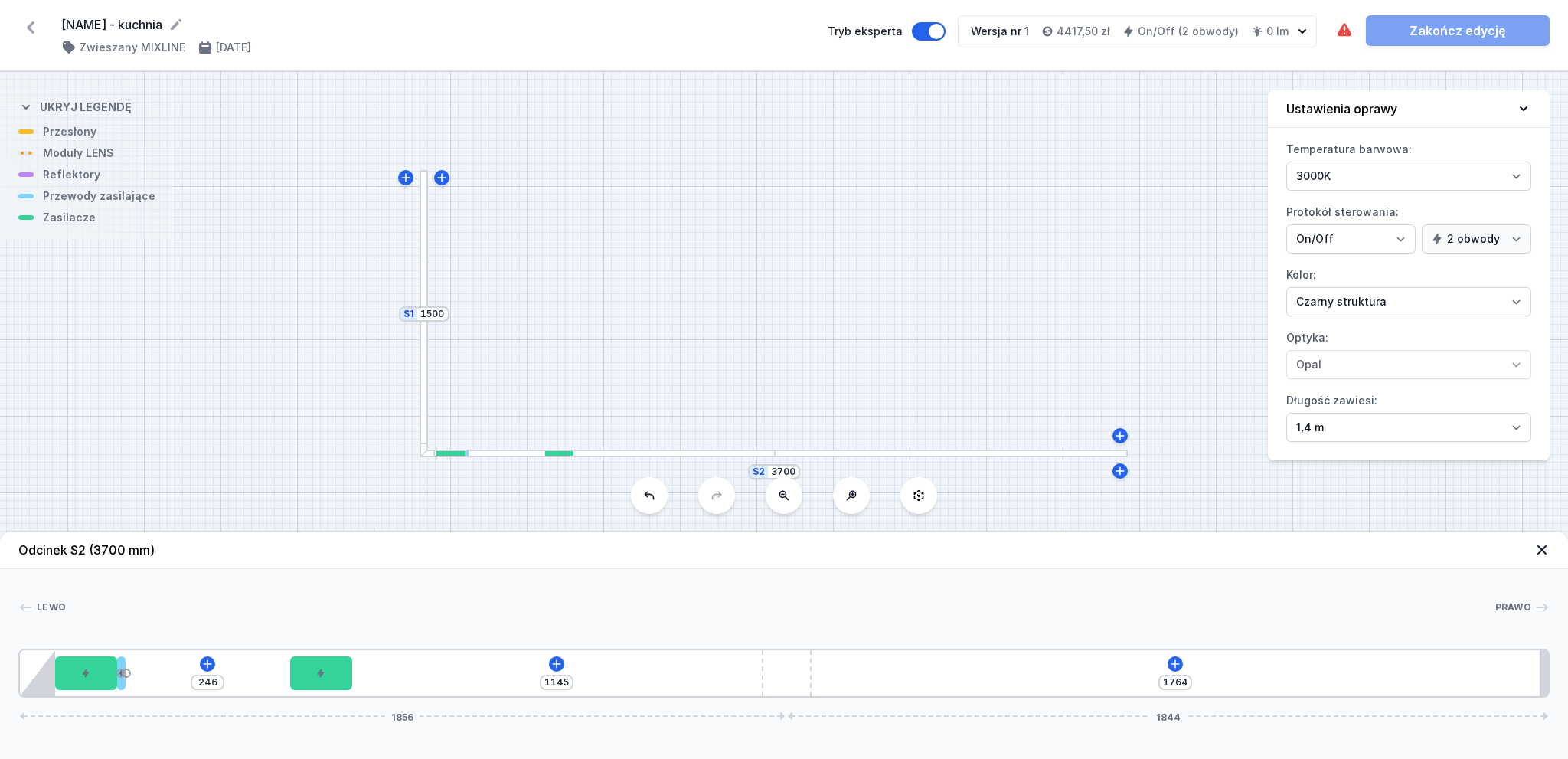 type on "226" 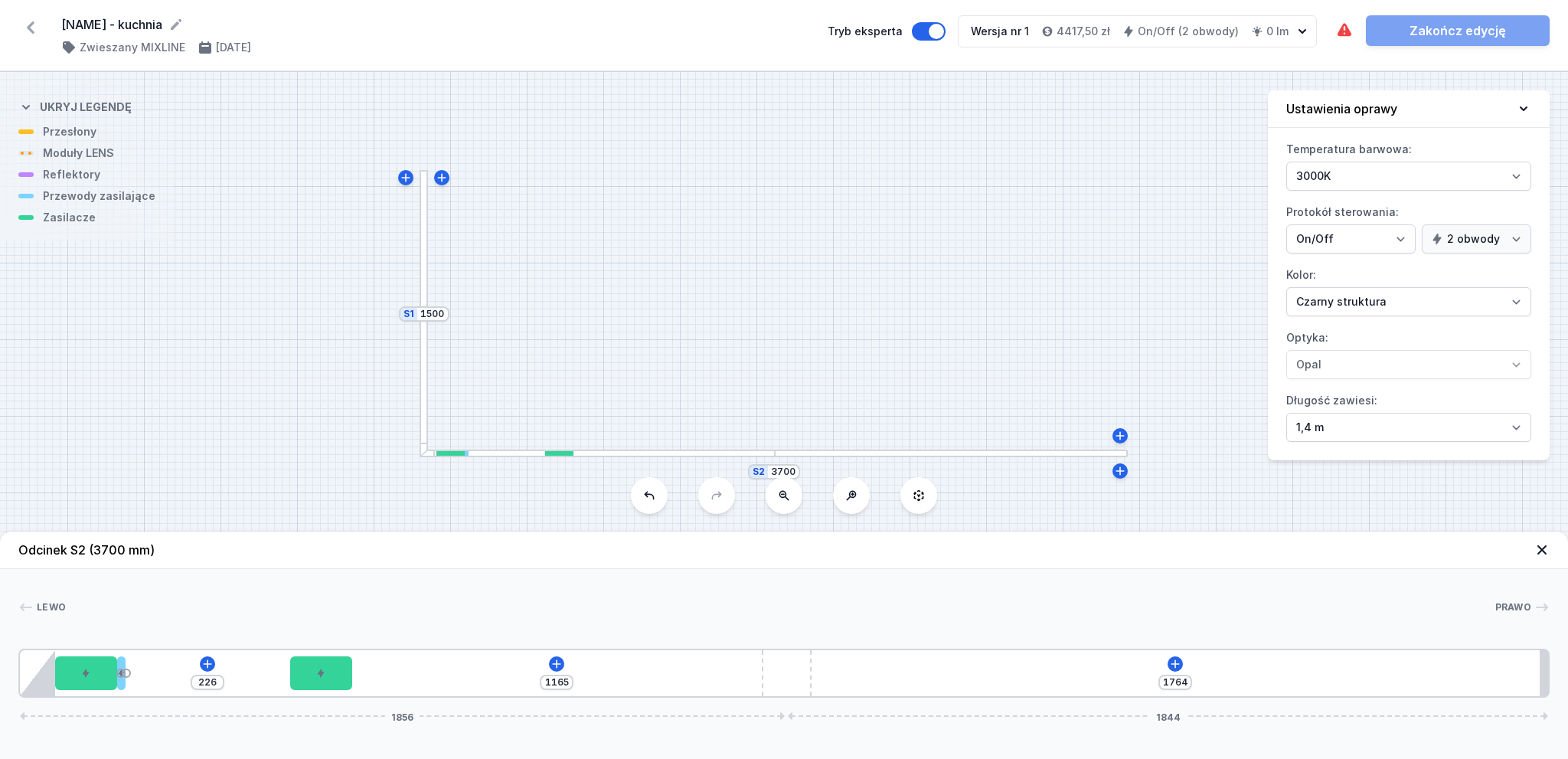 type on "156" 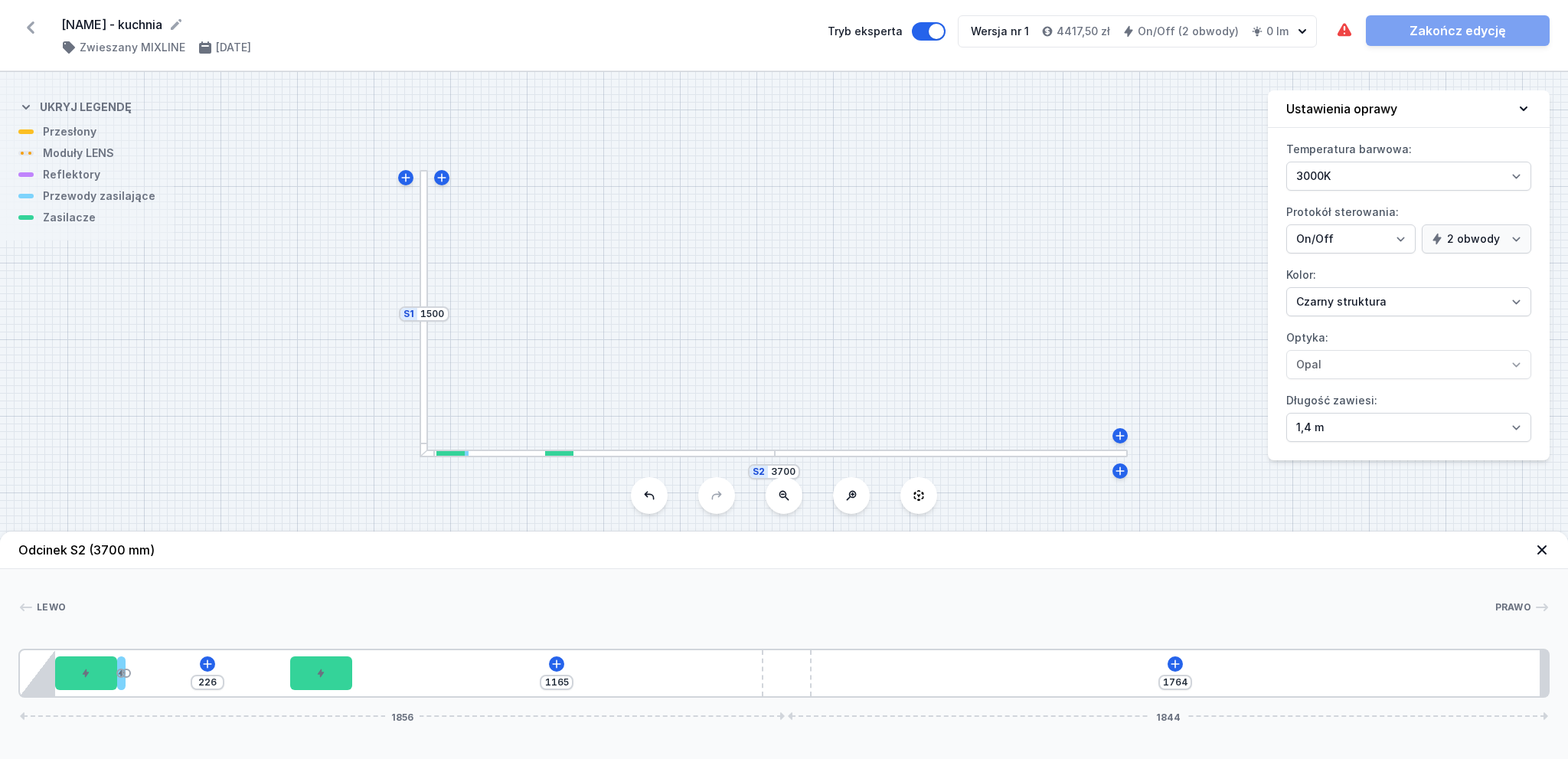 type on "1235" 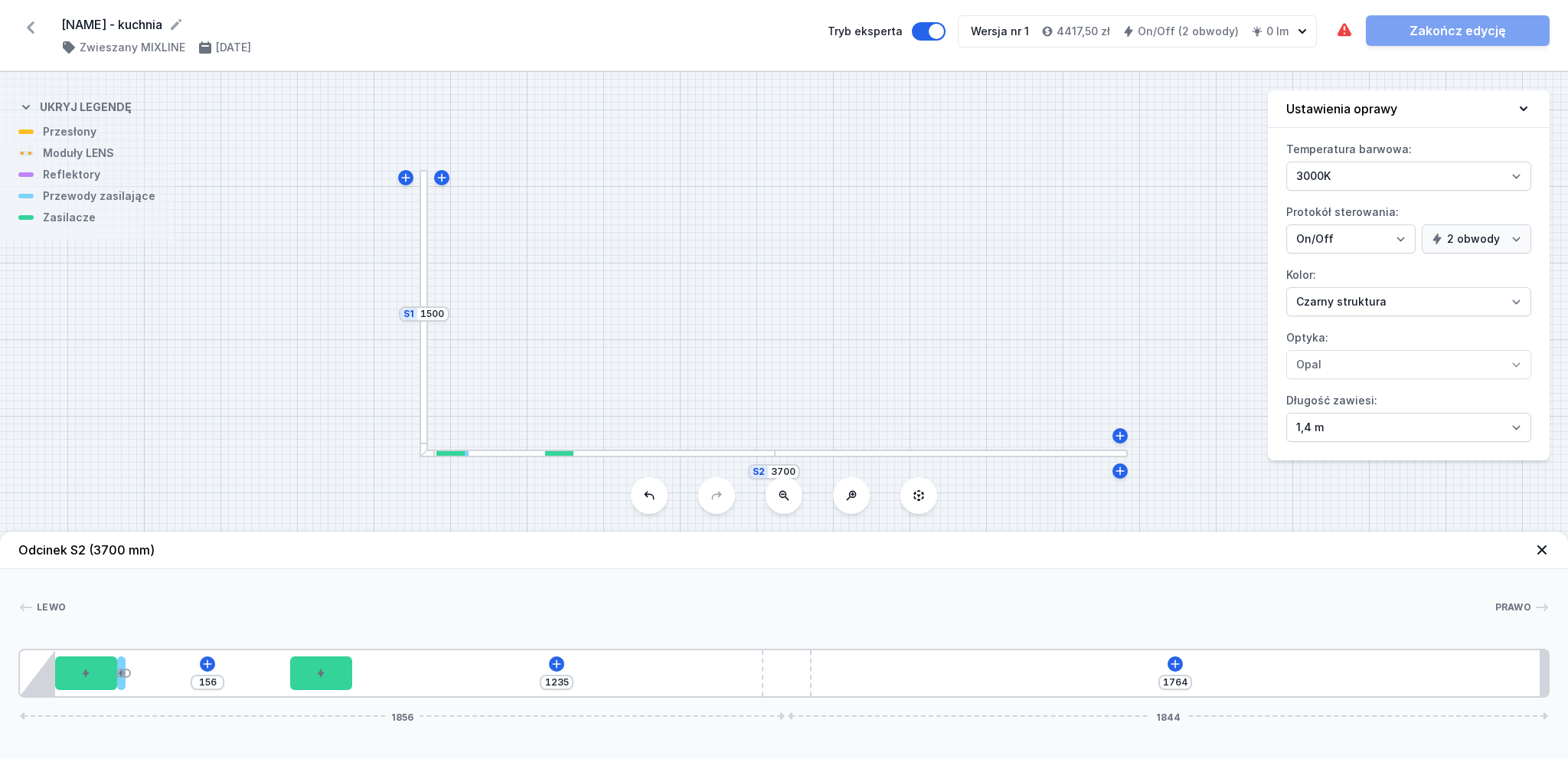 type on "144" 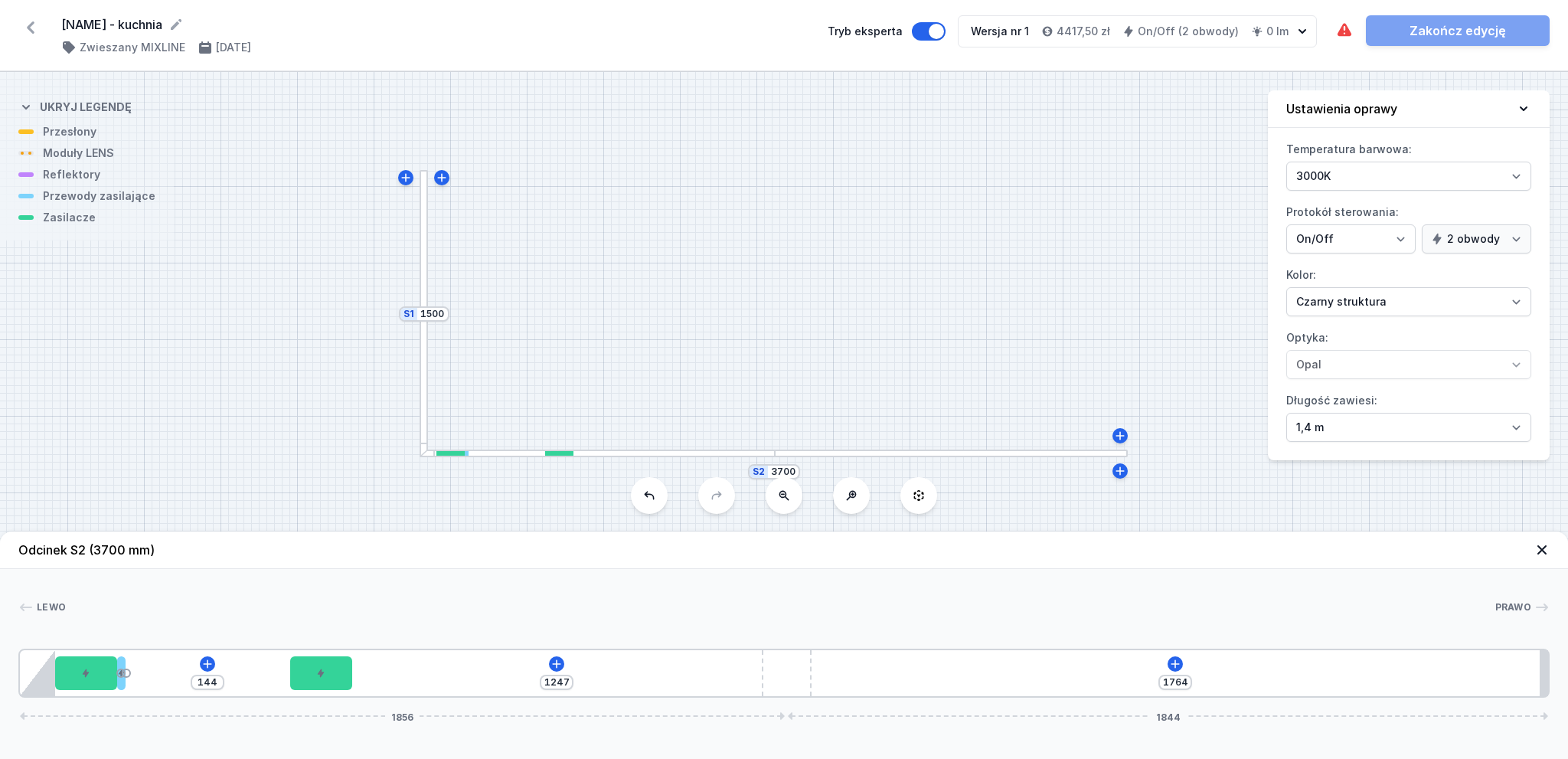 type on "138" 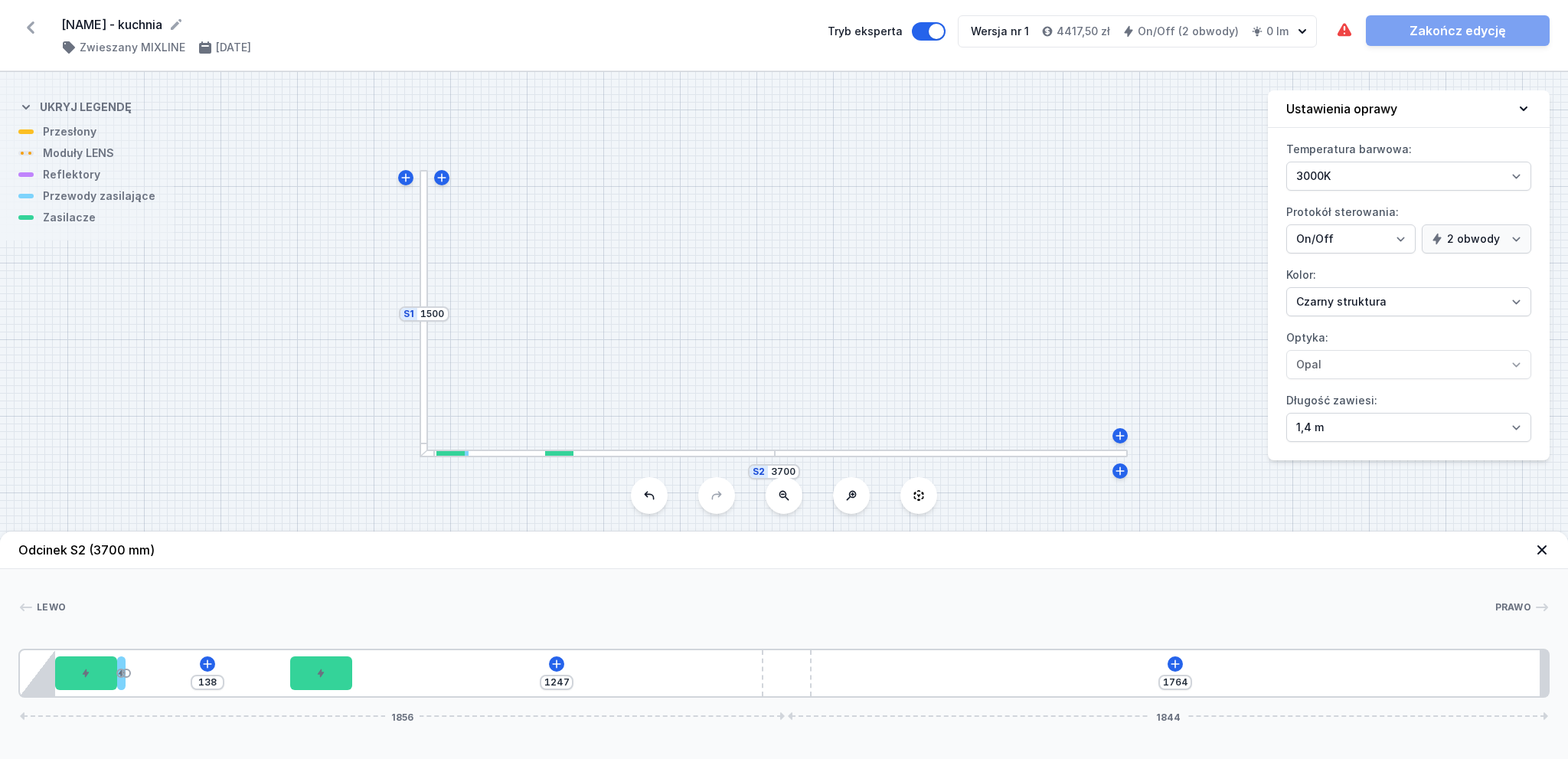 type on "1253" 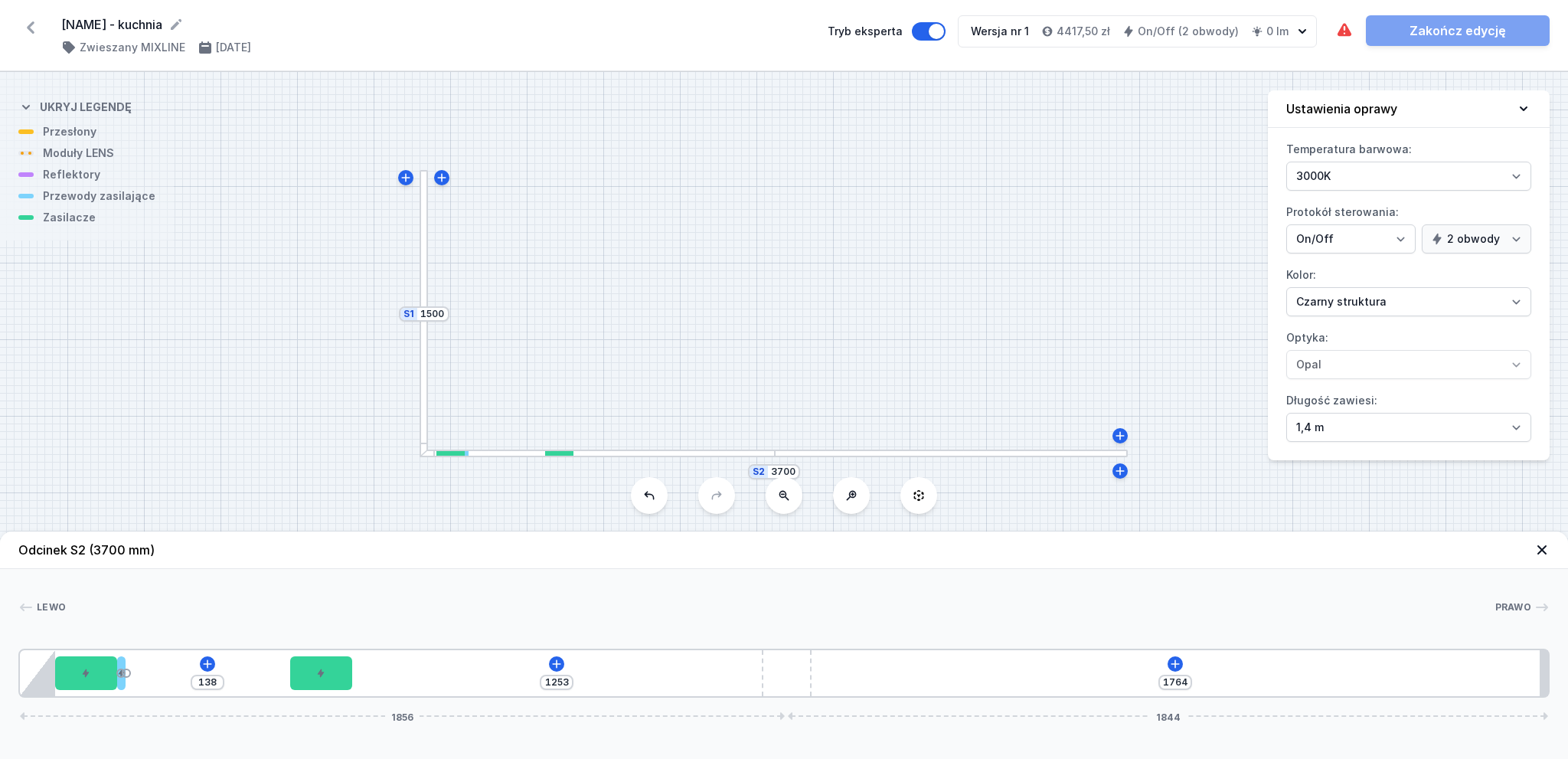 type on "131" 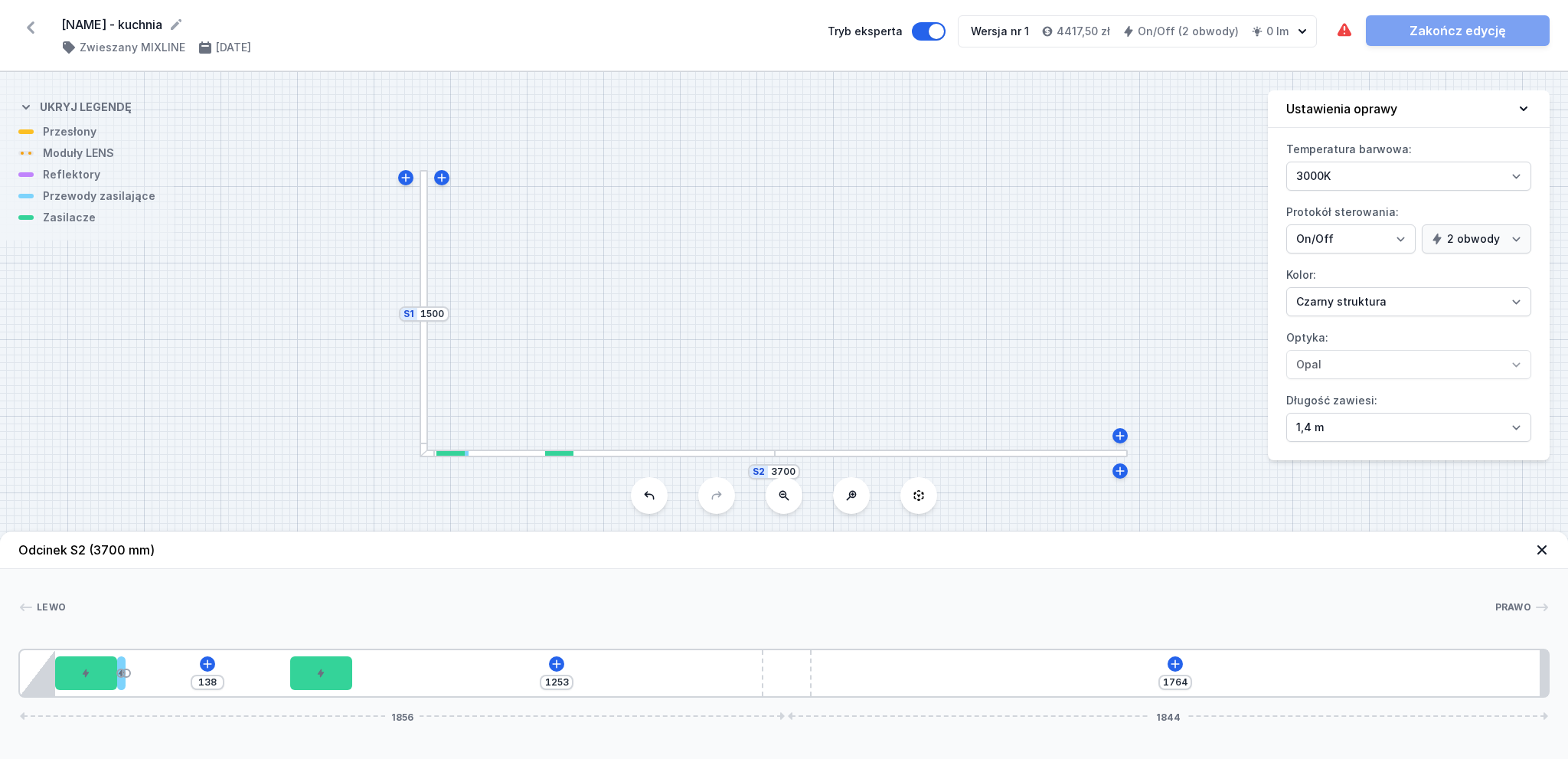 type on "1260" 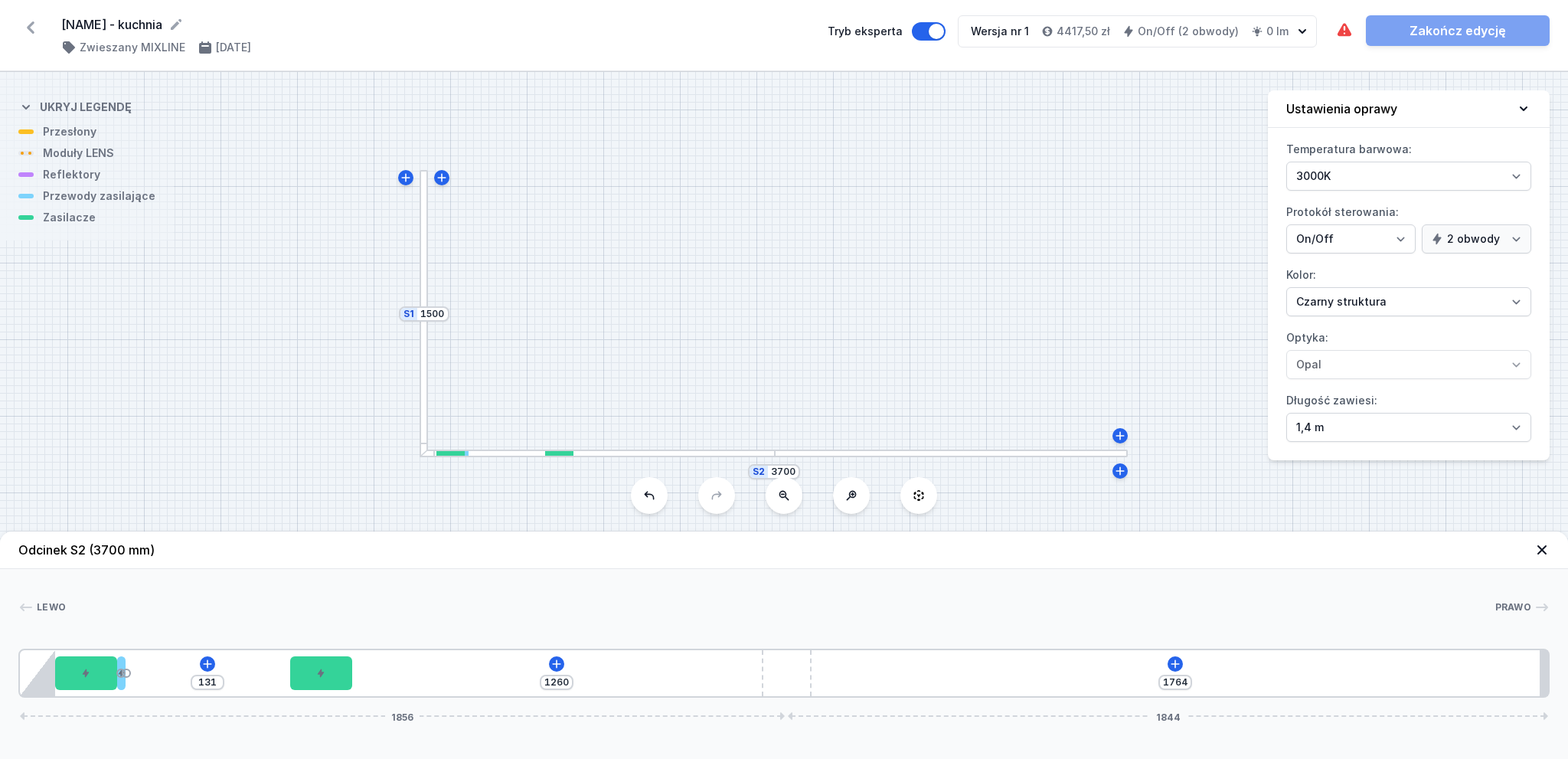 type on "122" 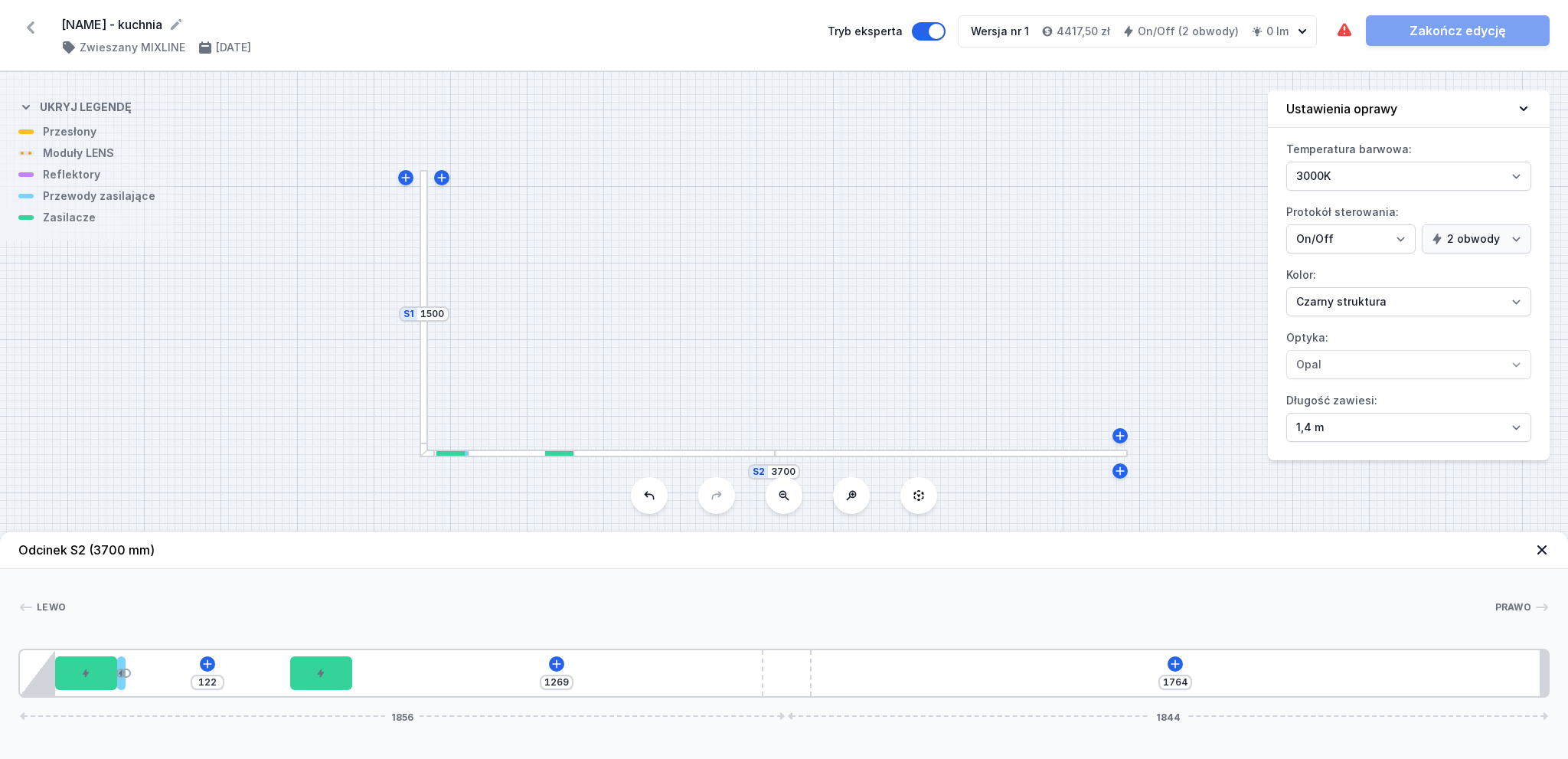 type on "118" 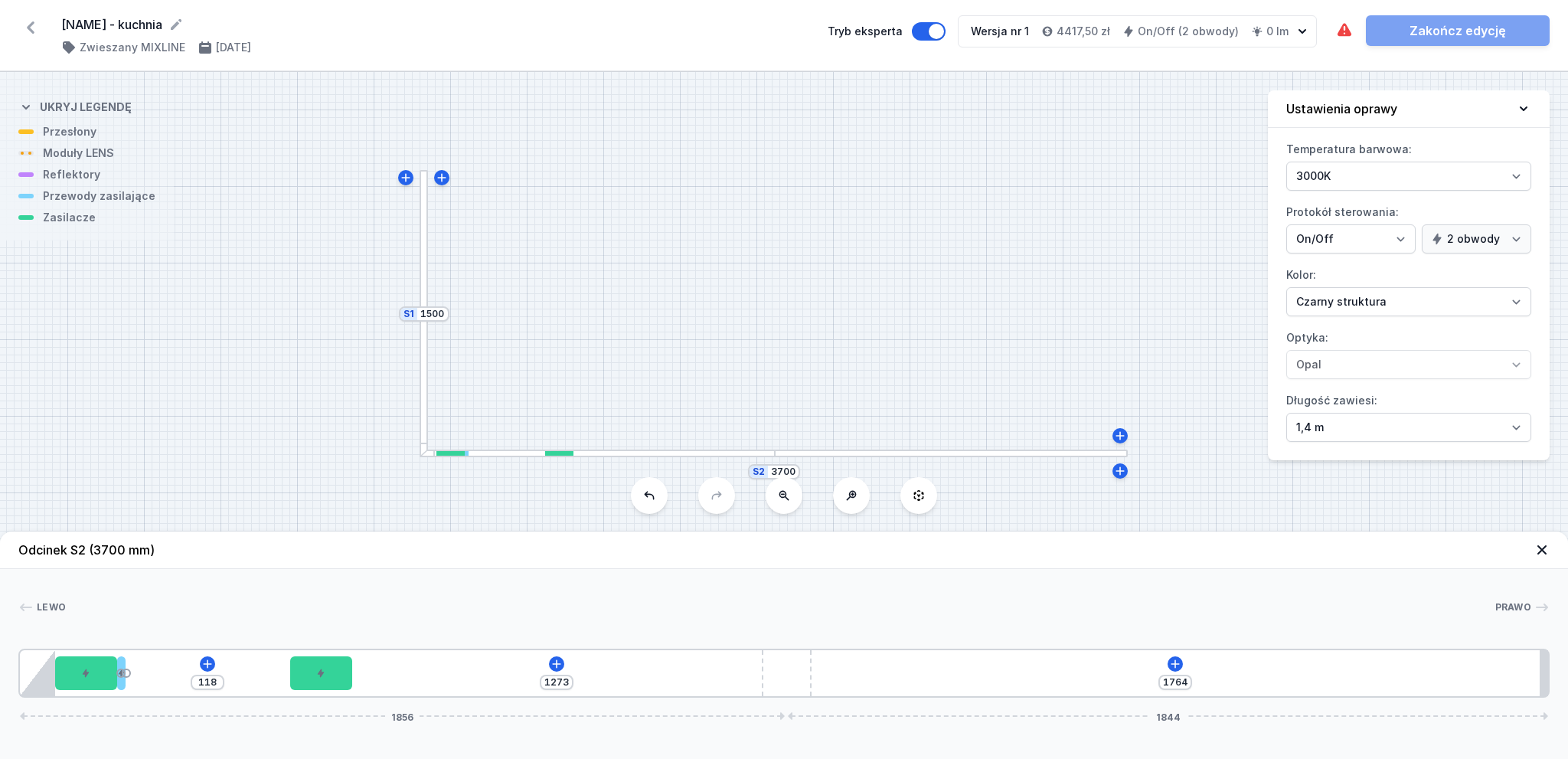 type on "113" 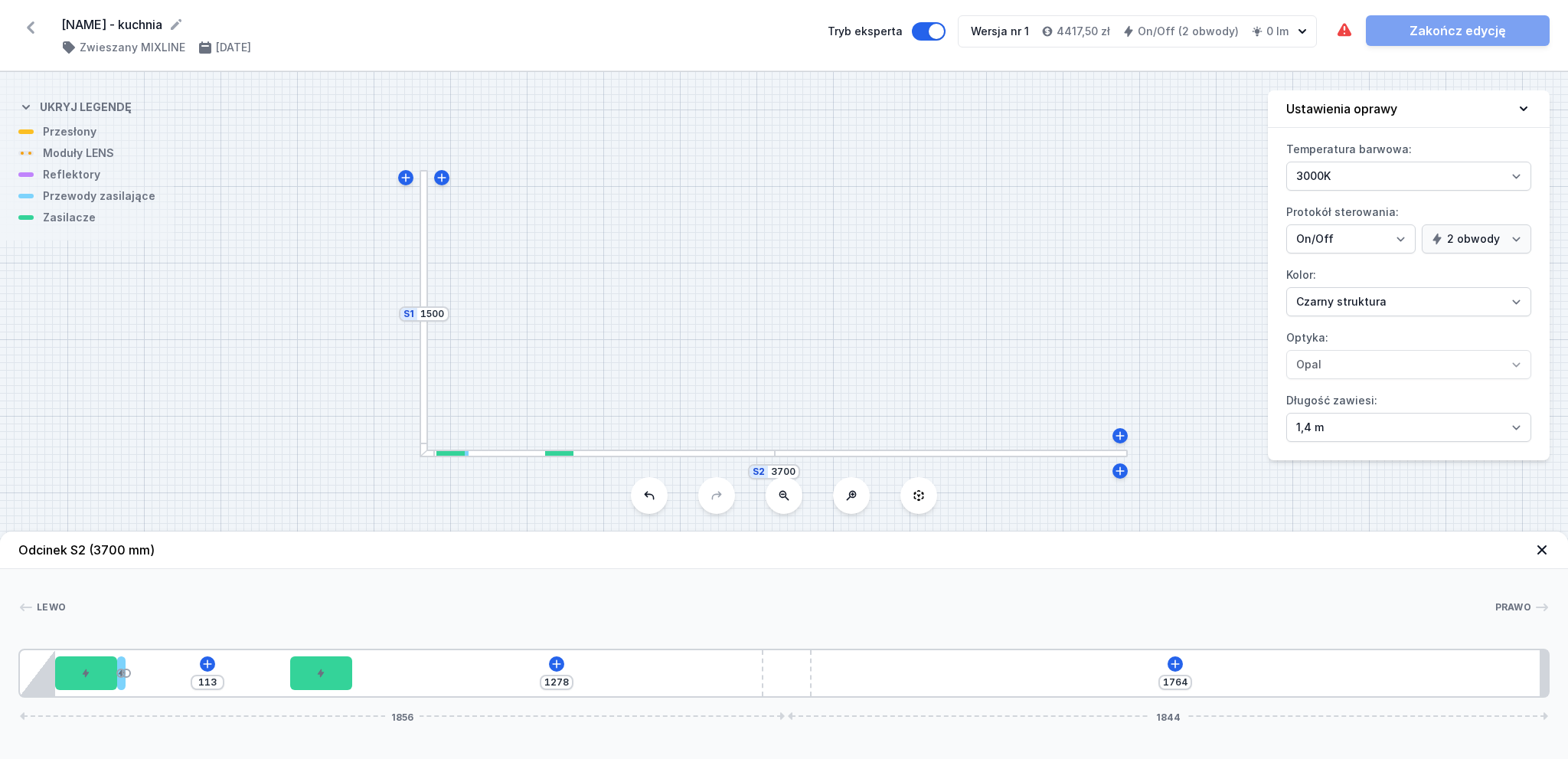 type on "111" 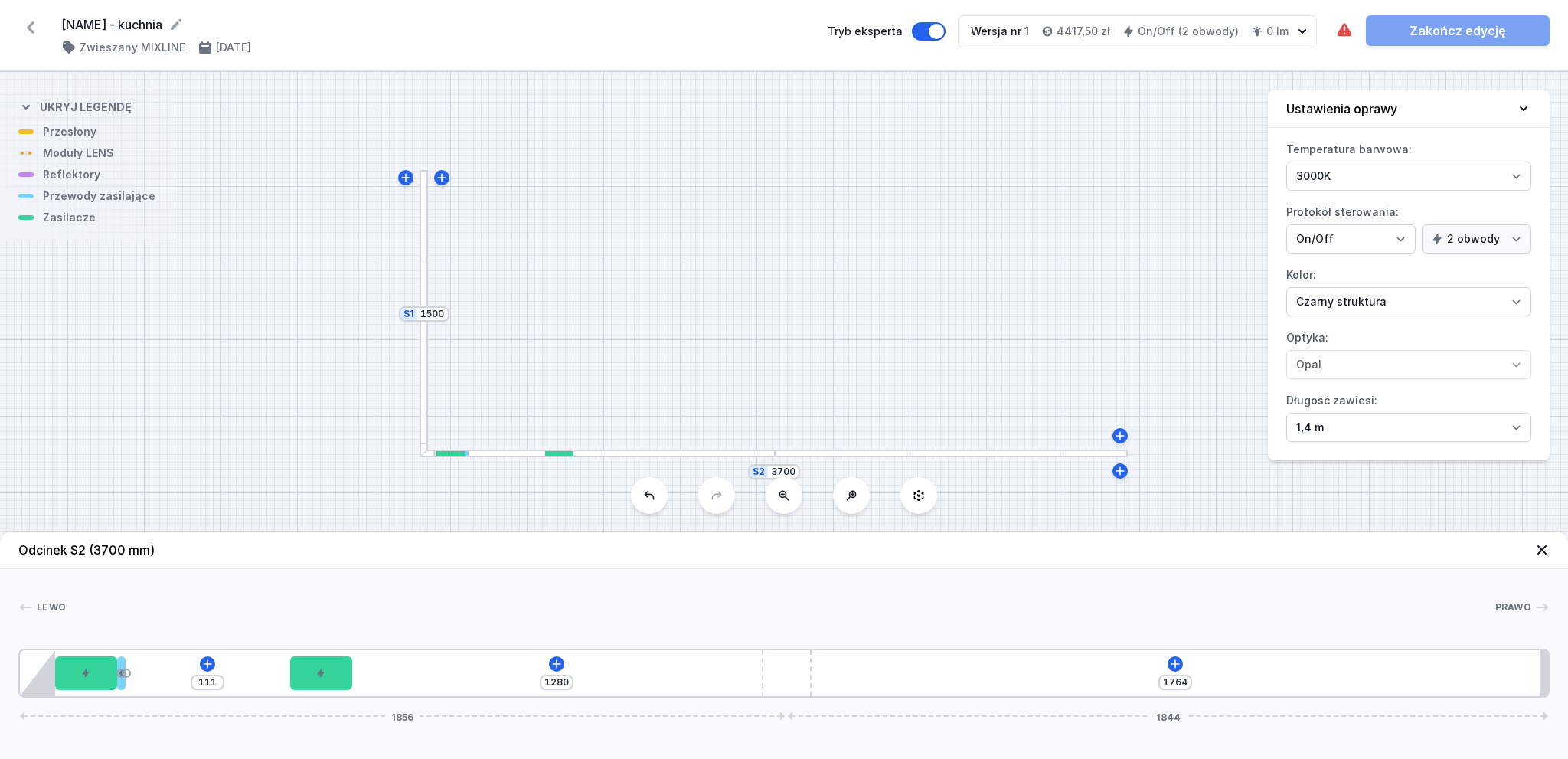 type on "109" 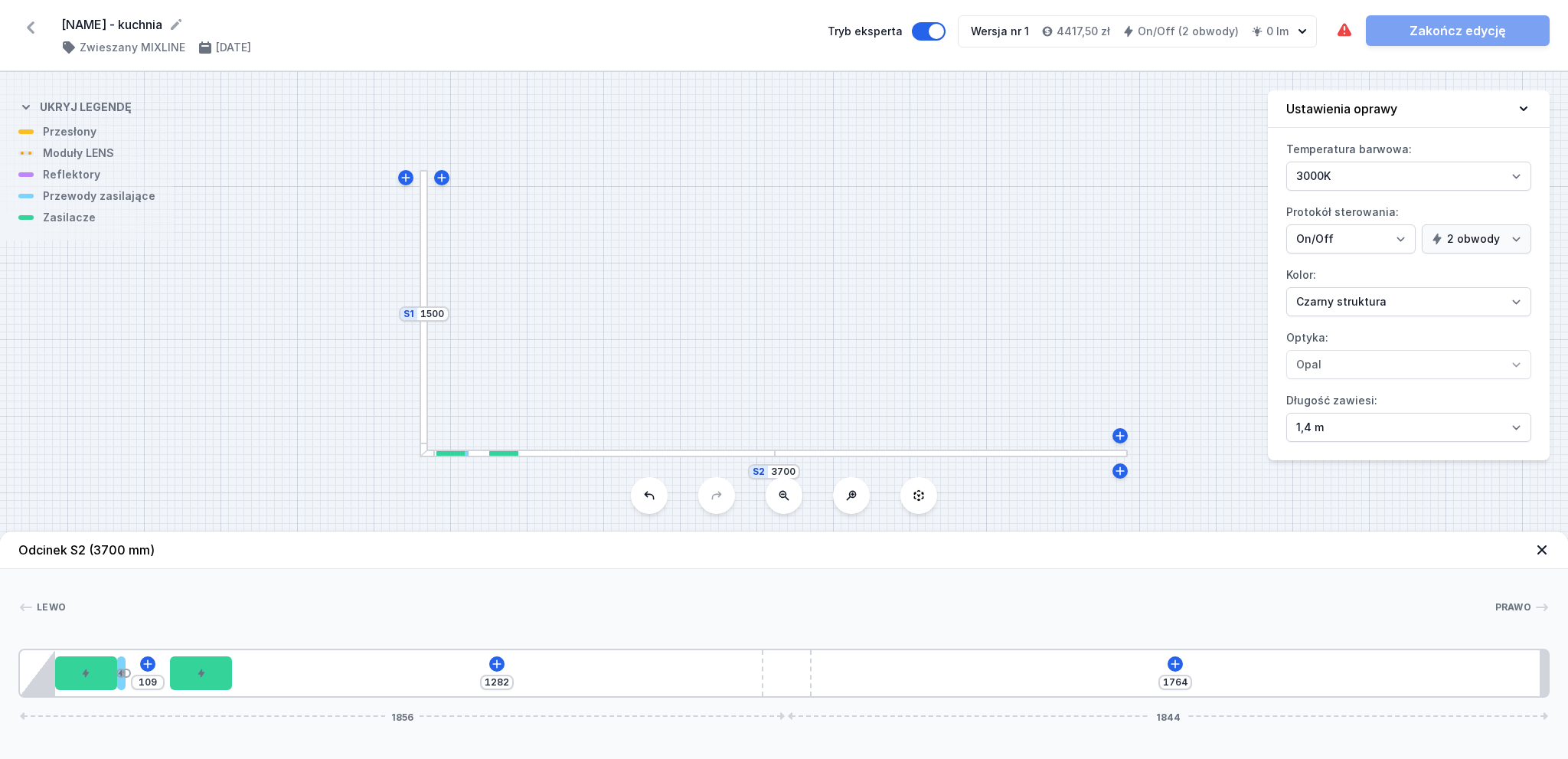 type on "107" 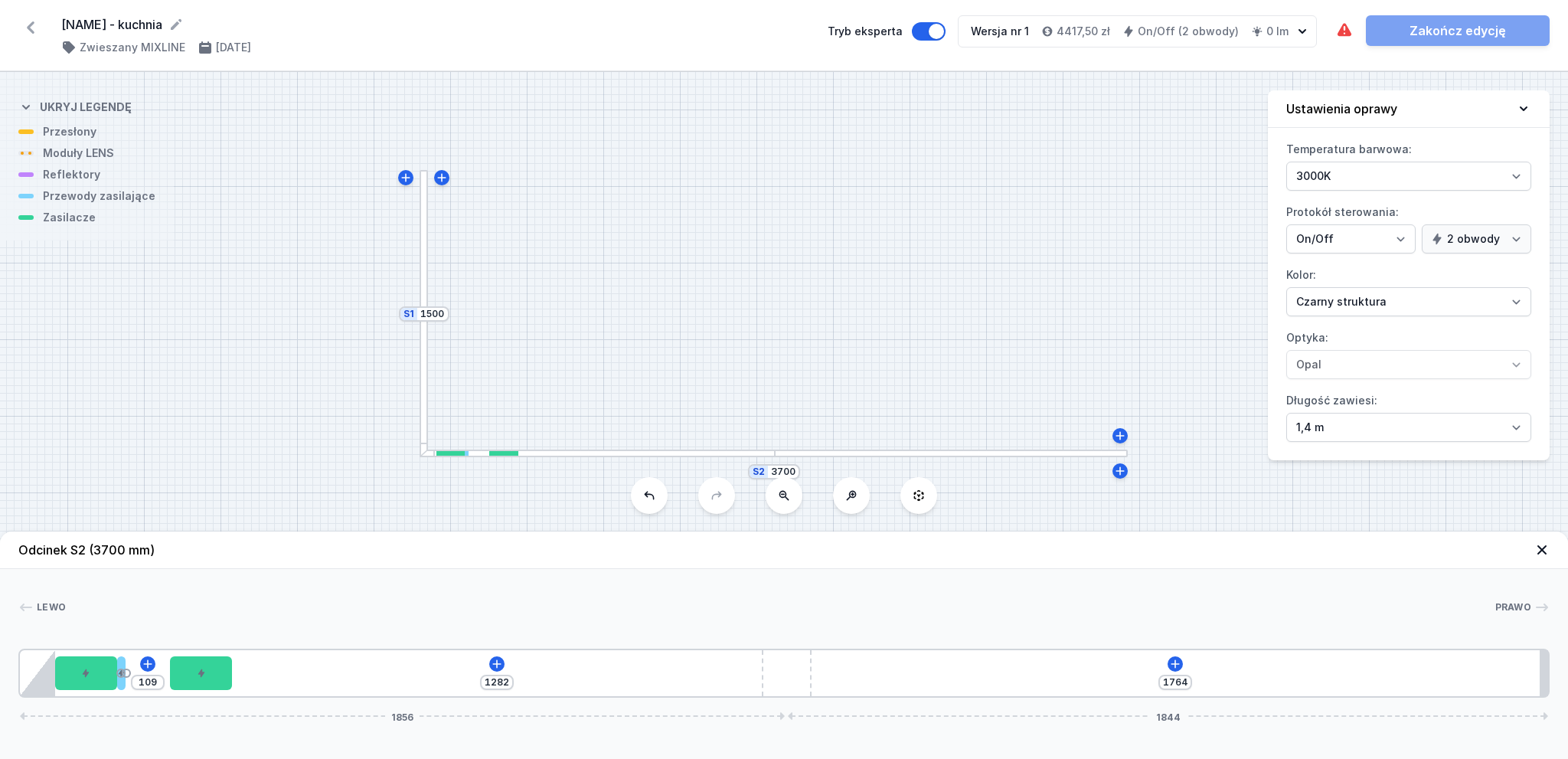 type on "1284" 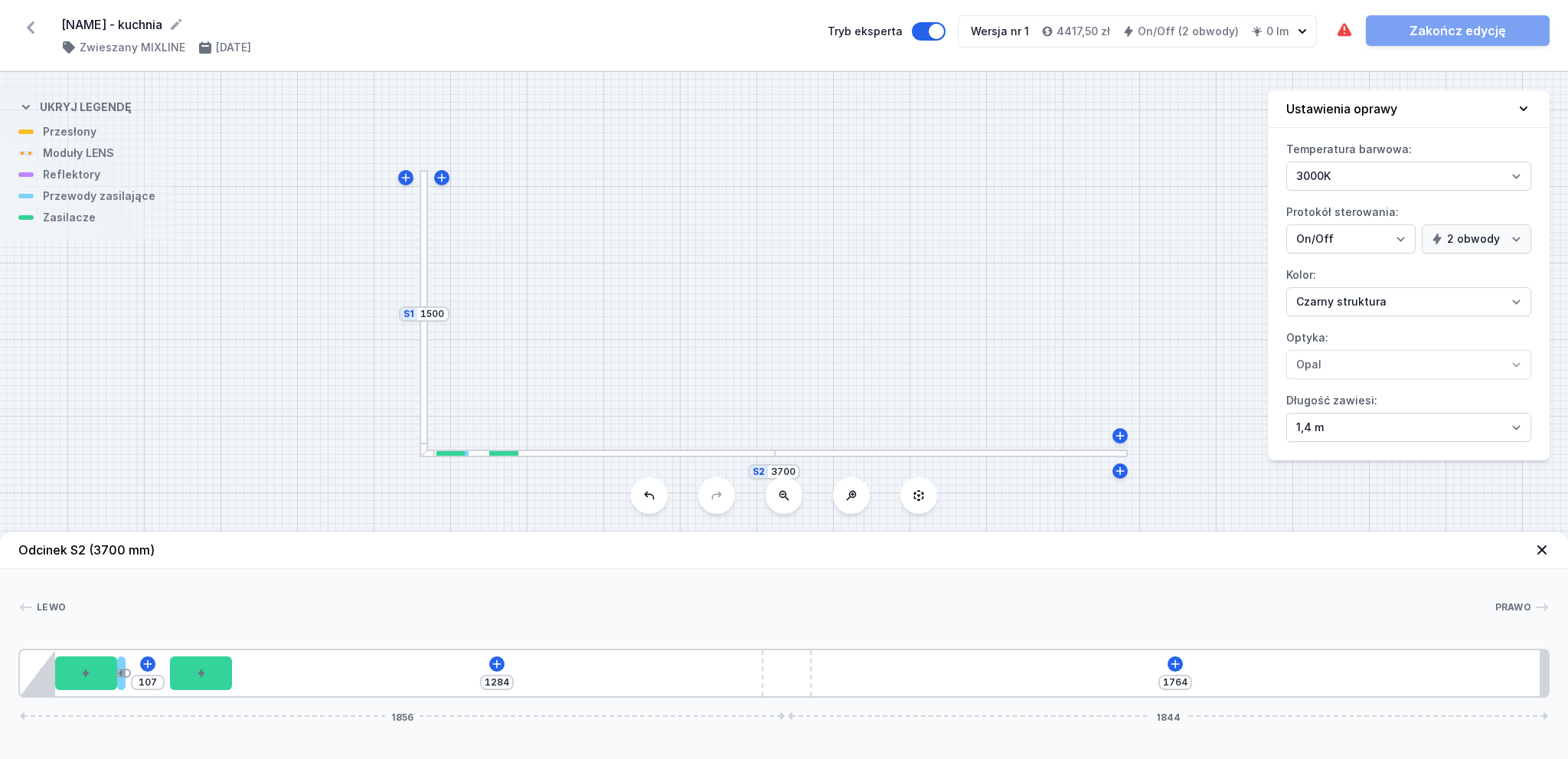 type on "105" 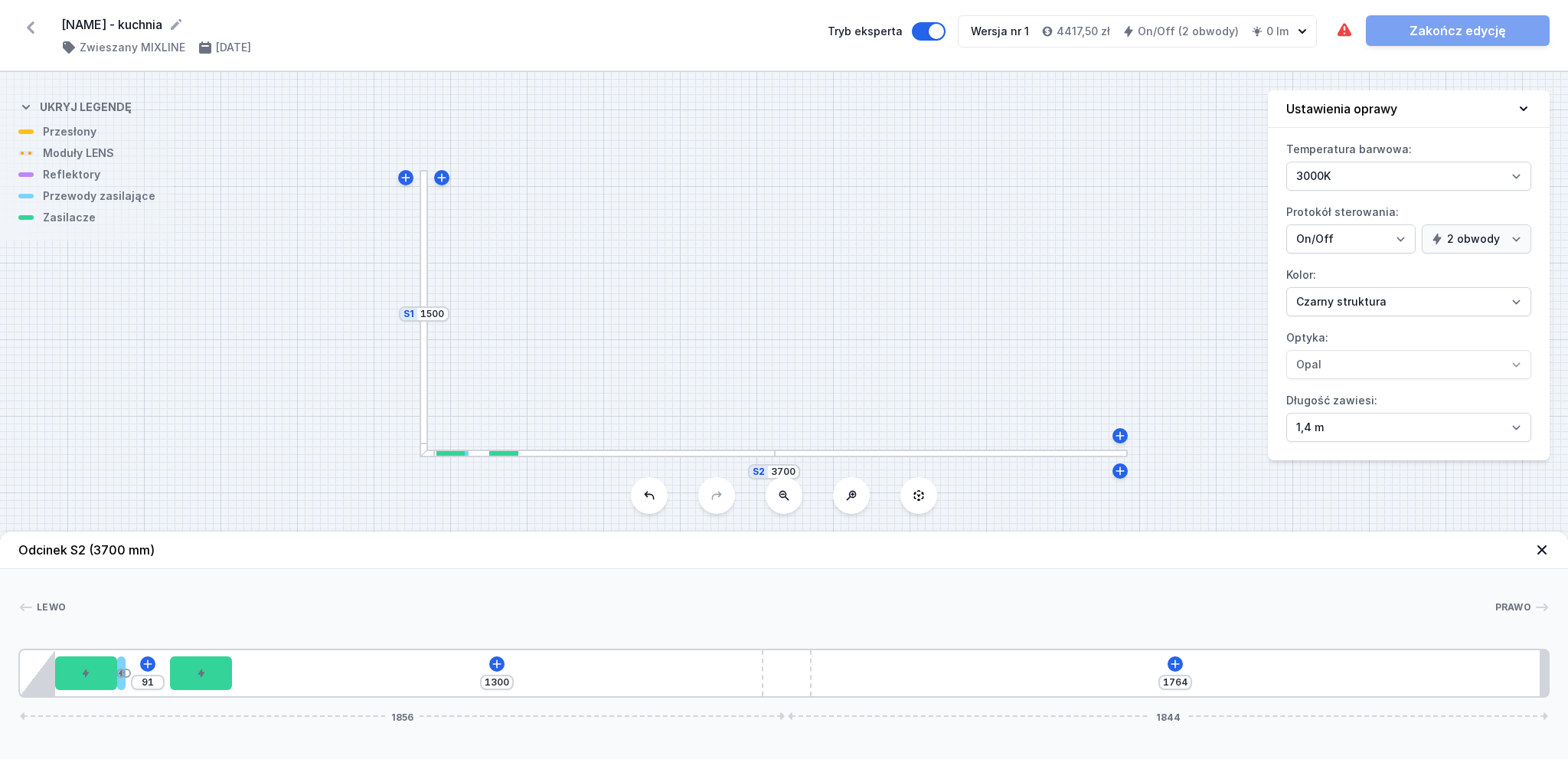 type on "1391" 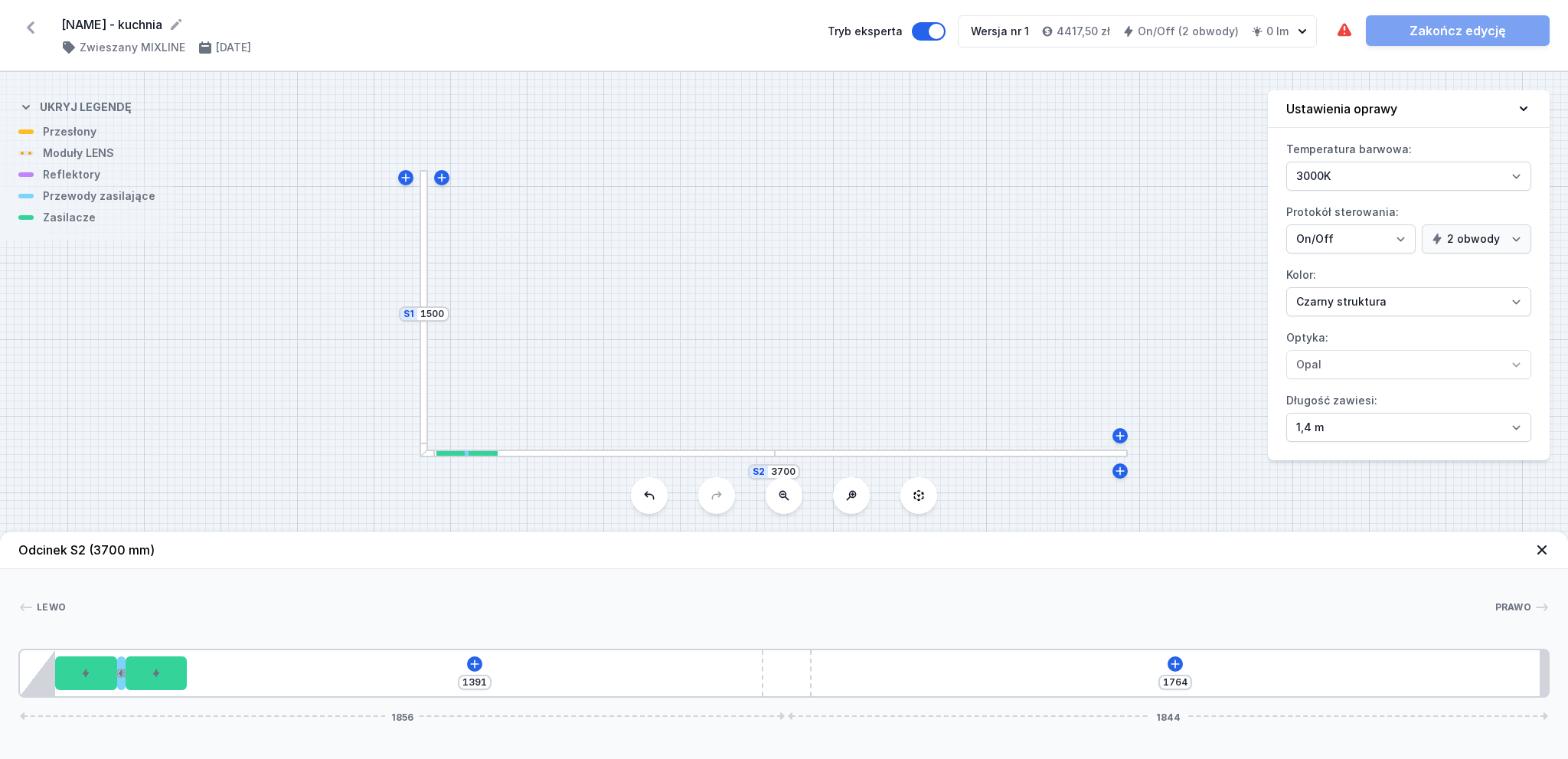 drag, startPoint x: 818, startPoint y: 679, endPoint x: 150, endPoint y: 720, distance: 669.2571 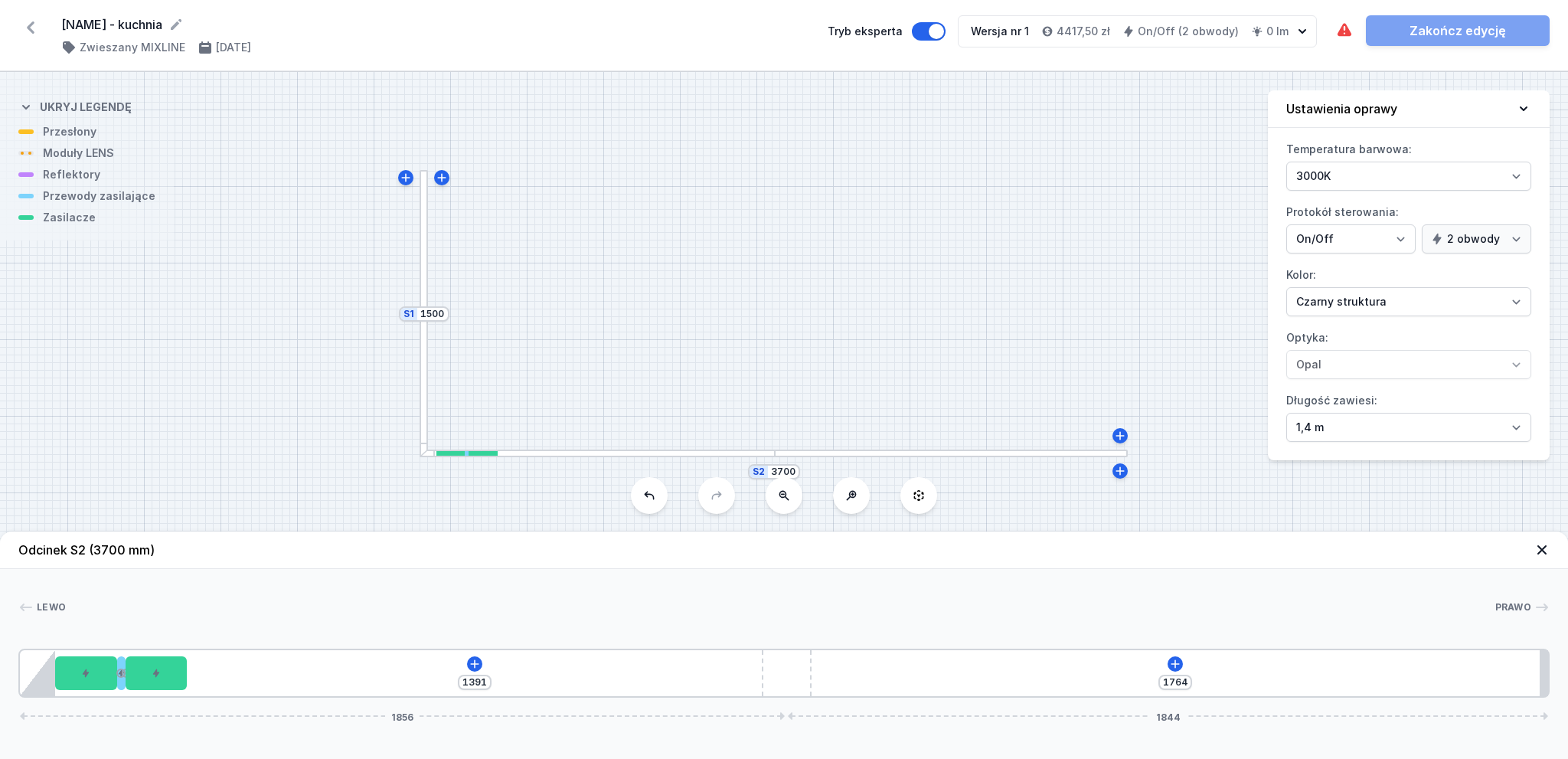 click on "1391 1764 1856 1844" at bounding box center [784, 673] 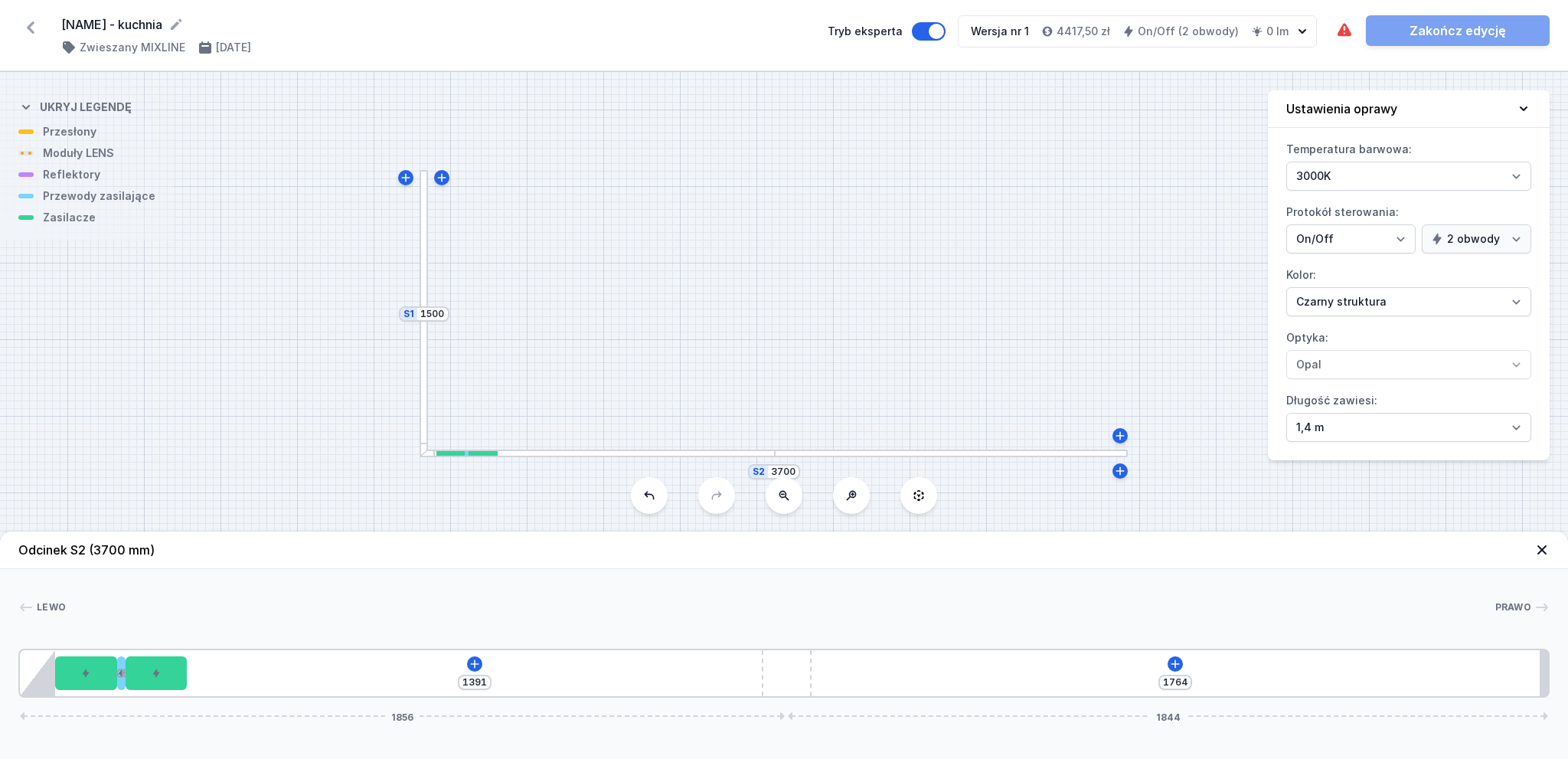 drag, startPoint x: 489, startPoint y: 450, endPoint x: 606, endPoint y: 454, distance: 117.06836 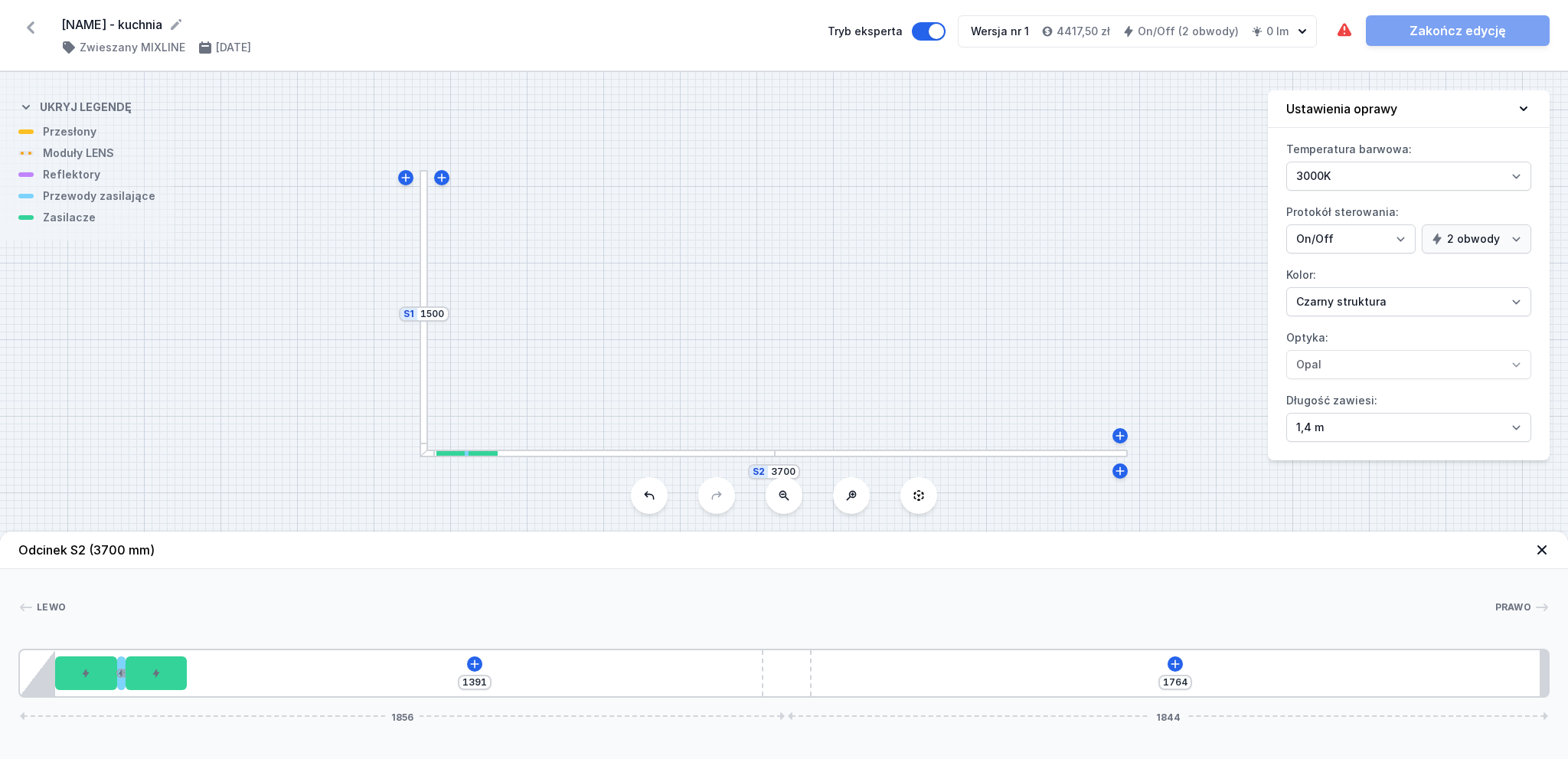 click at bounding box center [597, 453] 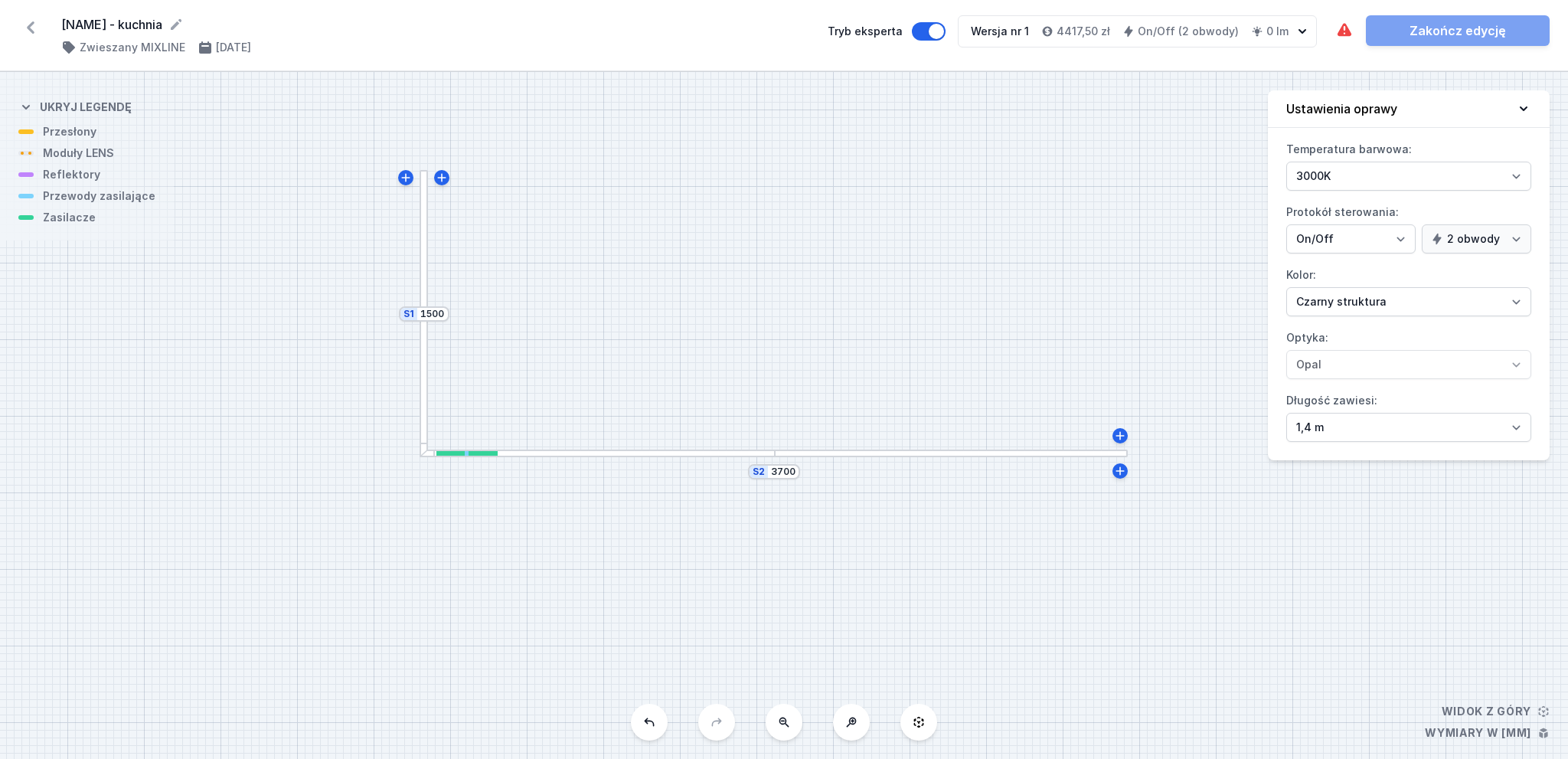 click at bounding box center (483, 453) 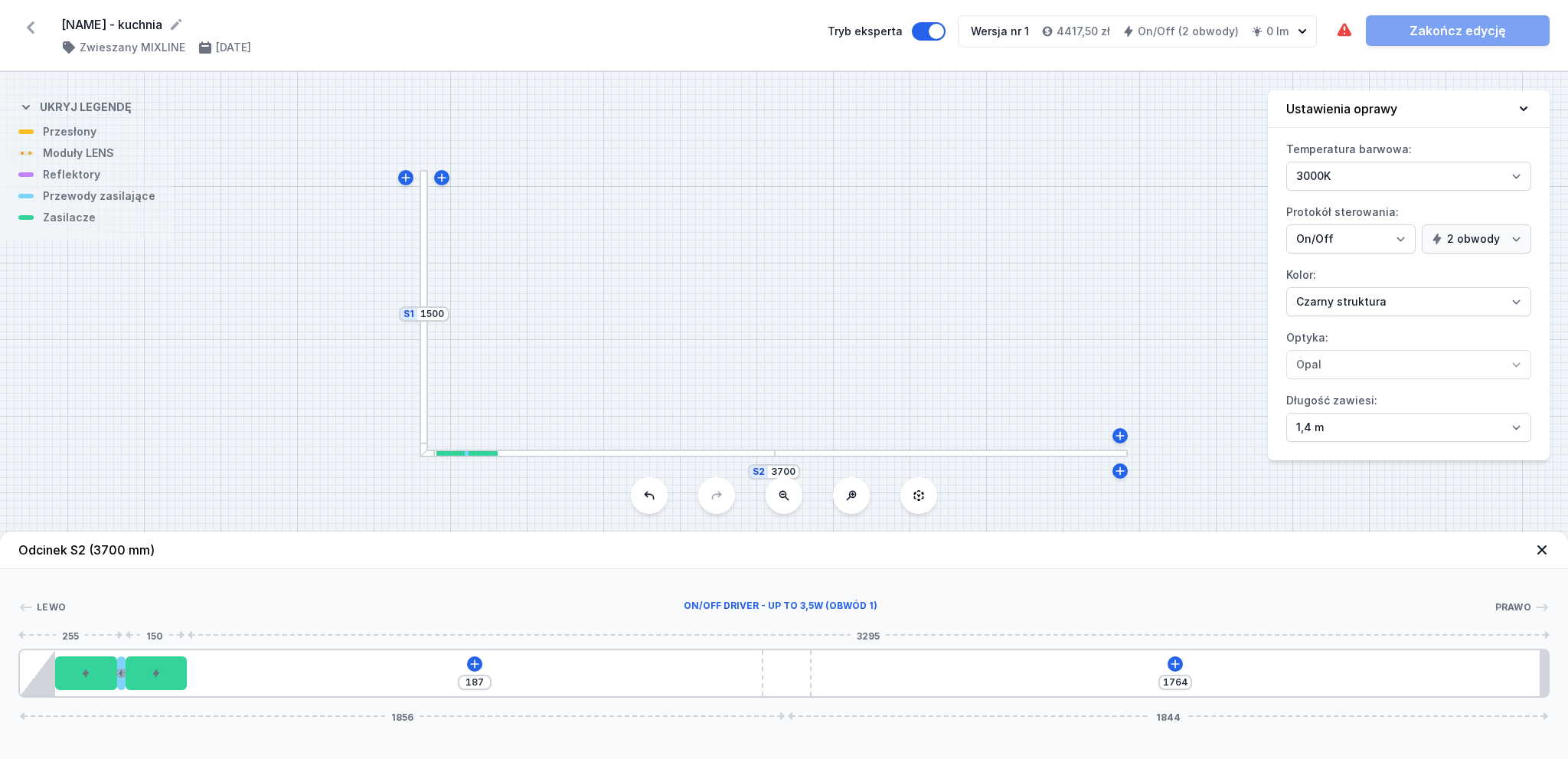type on "55" 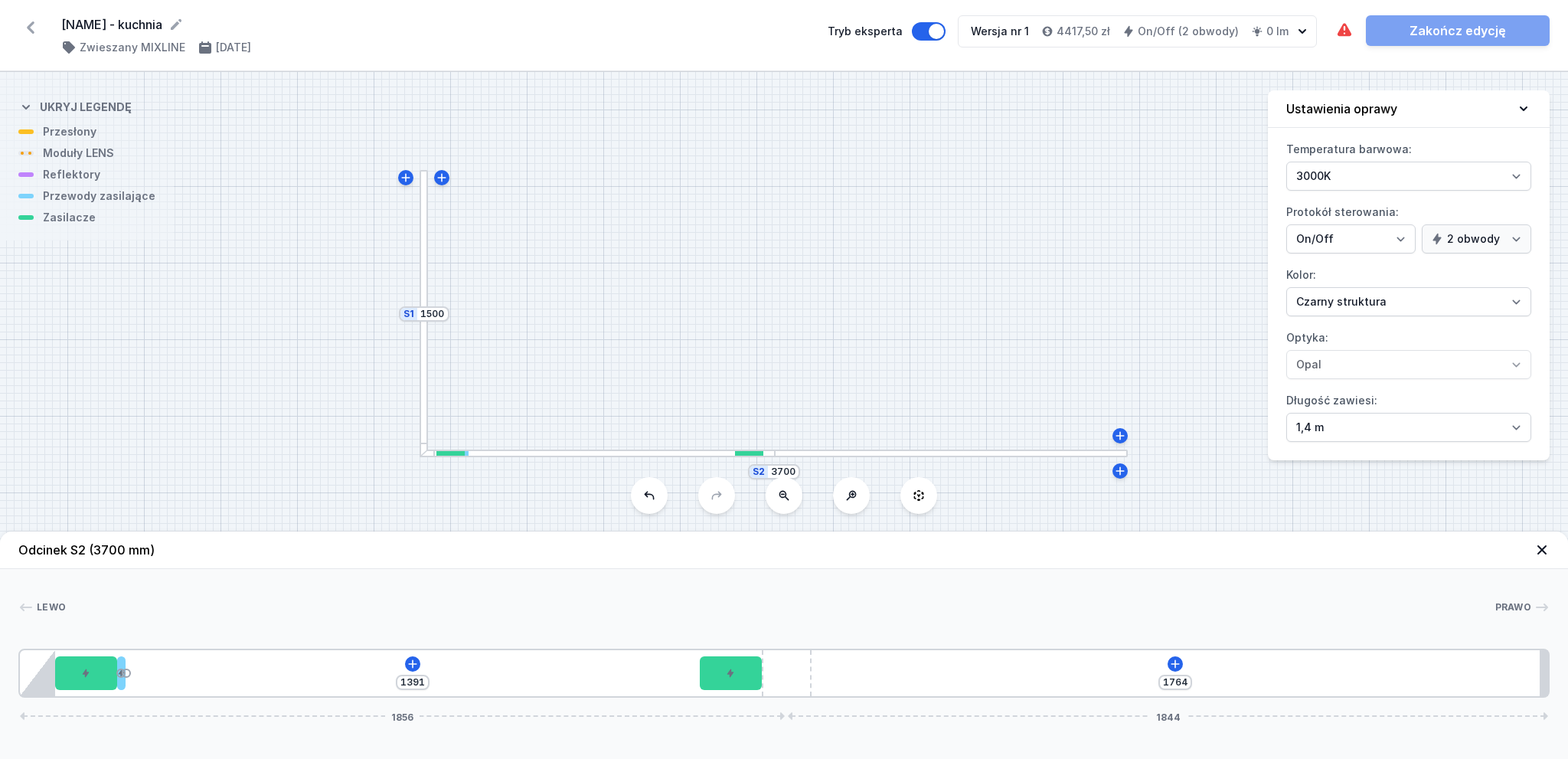 type on "1614" 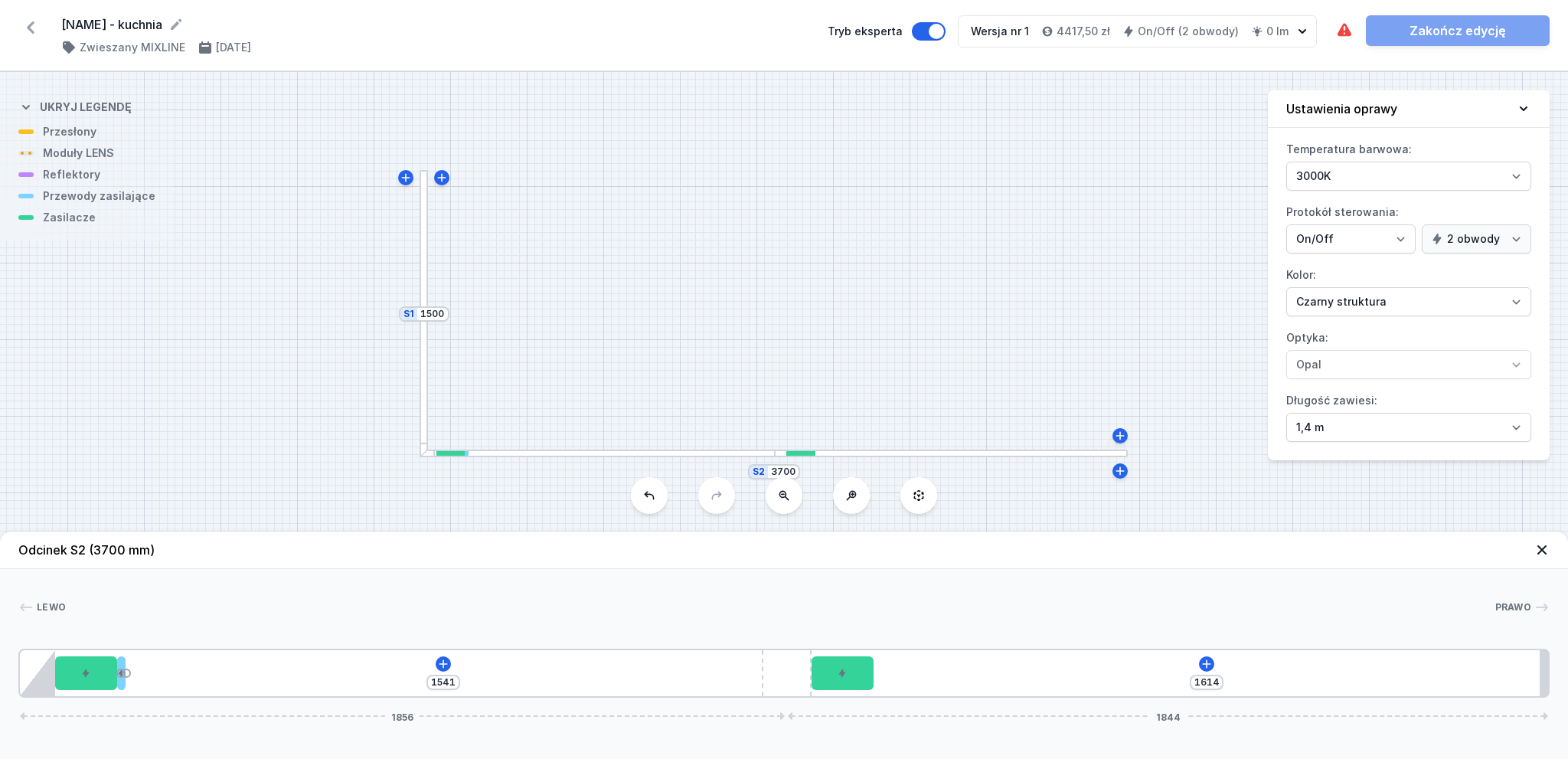 drag, startPoint x: 149, startPoint y: 679, endPoint x: 868, endPoint y: 605, distance: 722.798 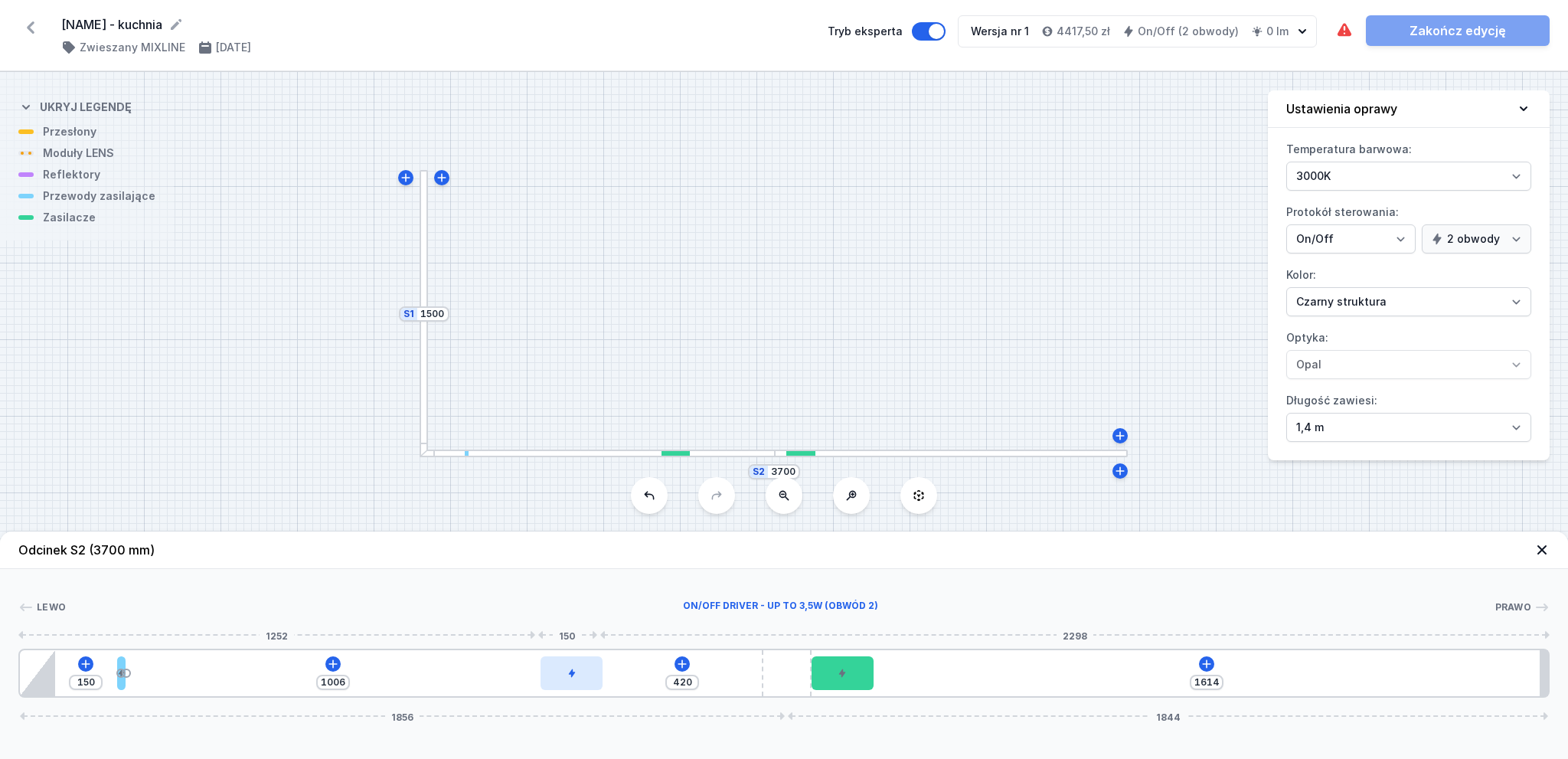 type on "370" 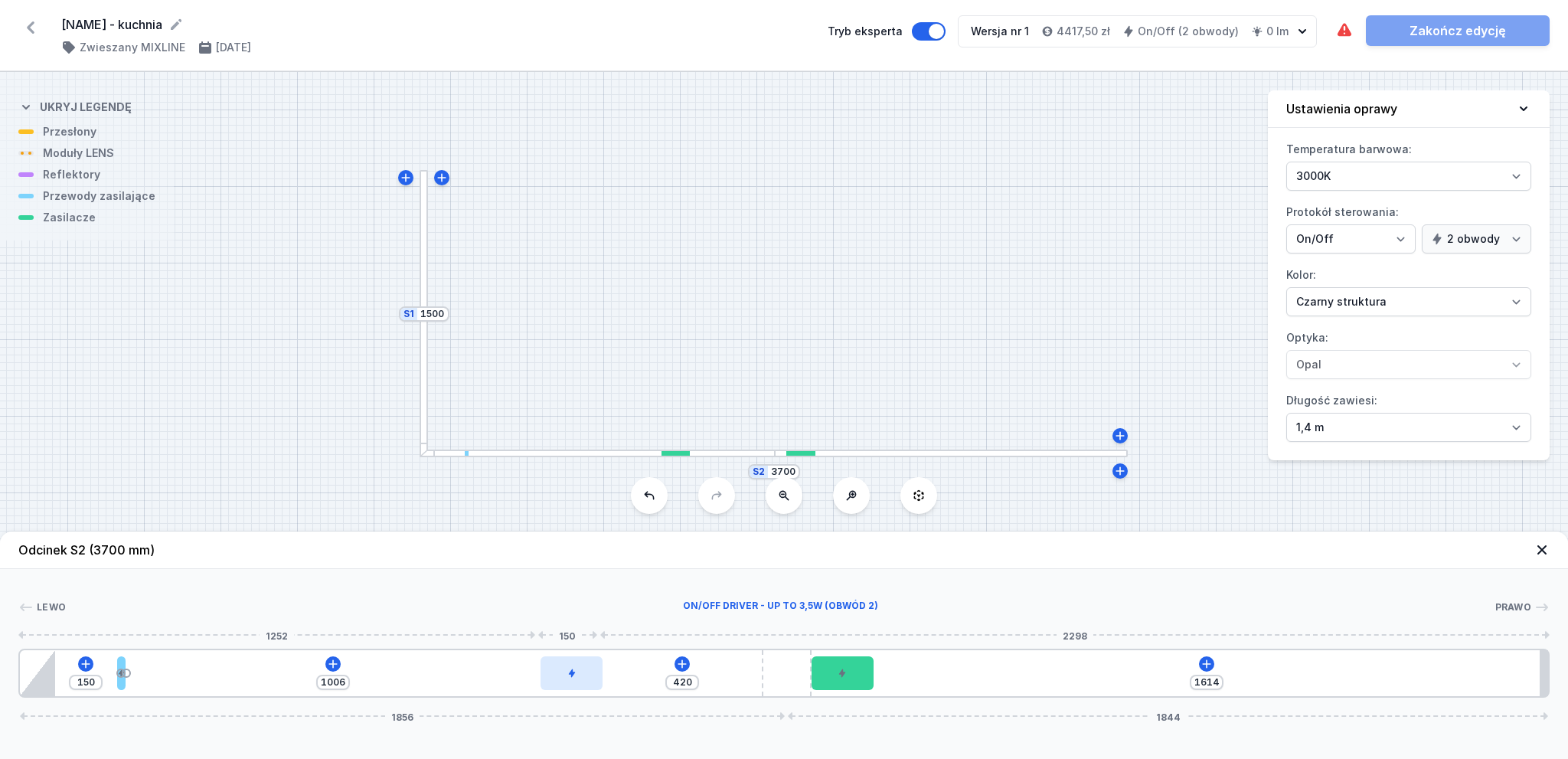 type on "1021" 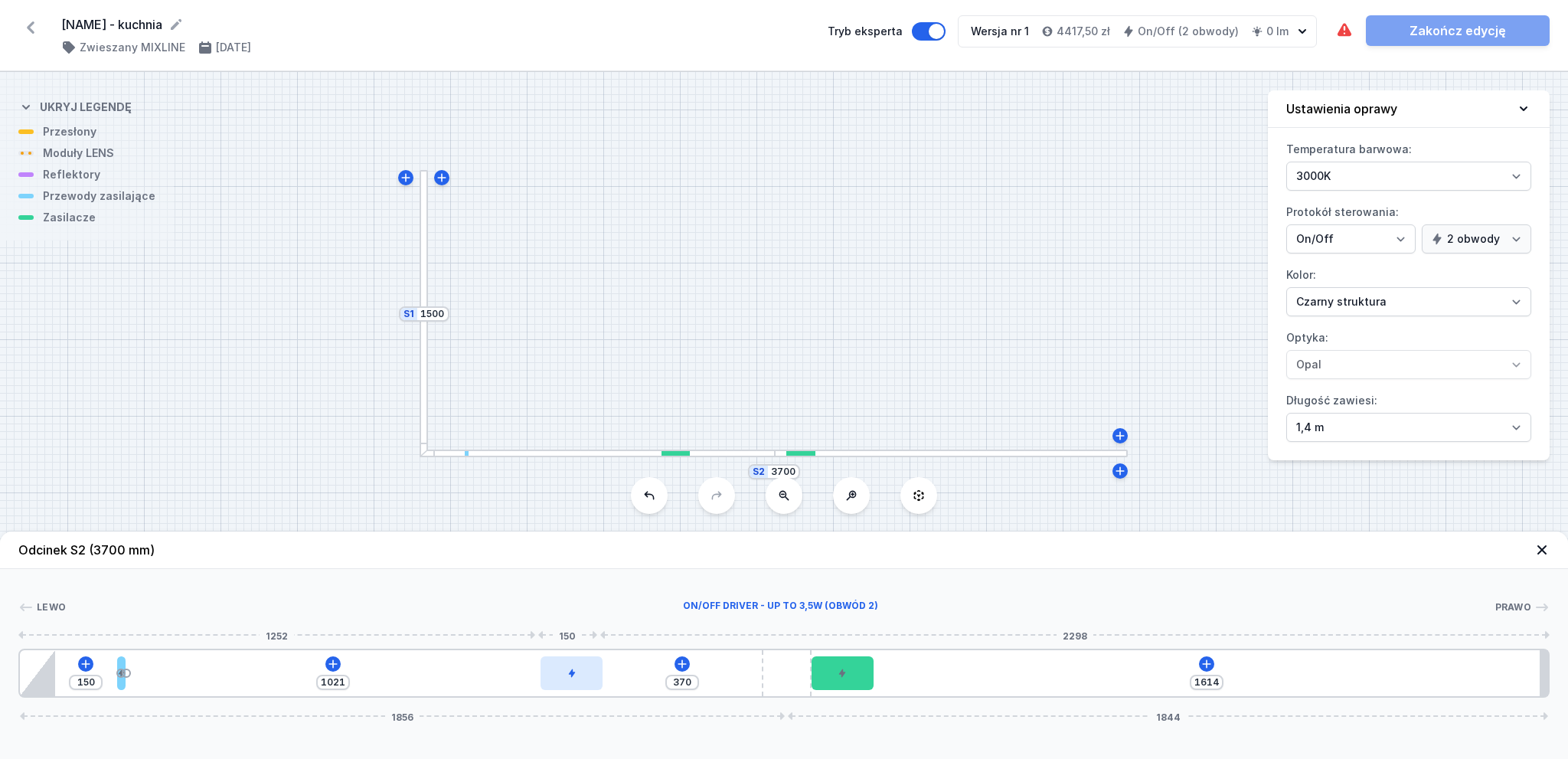 type on "365" 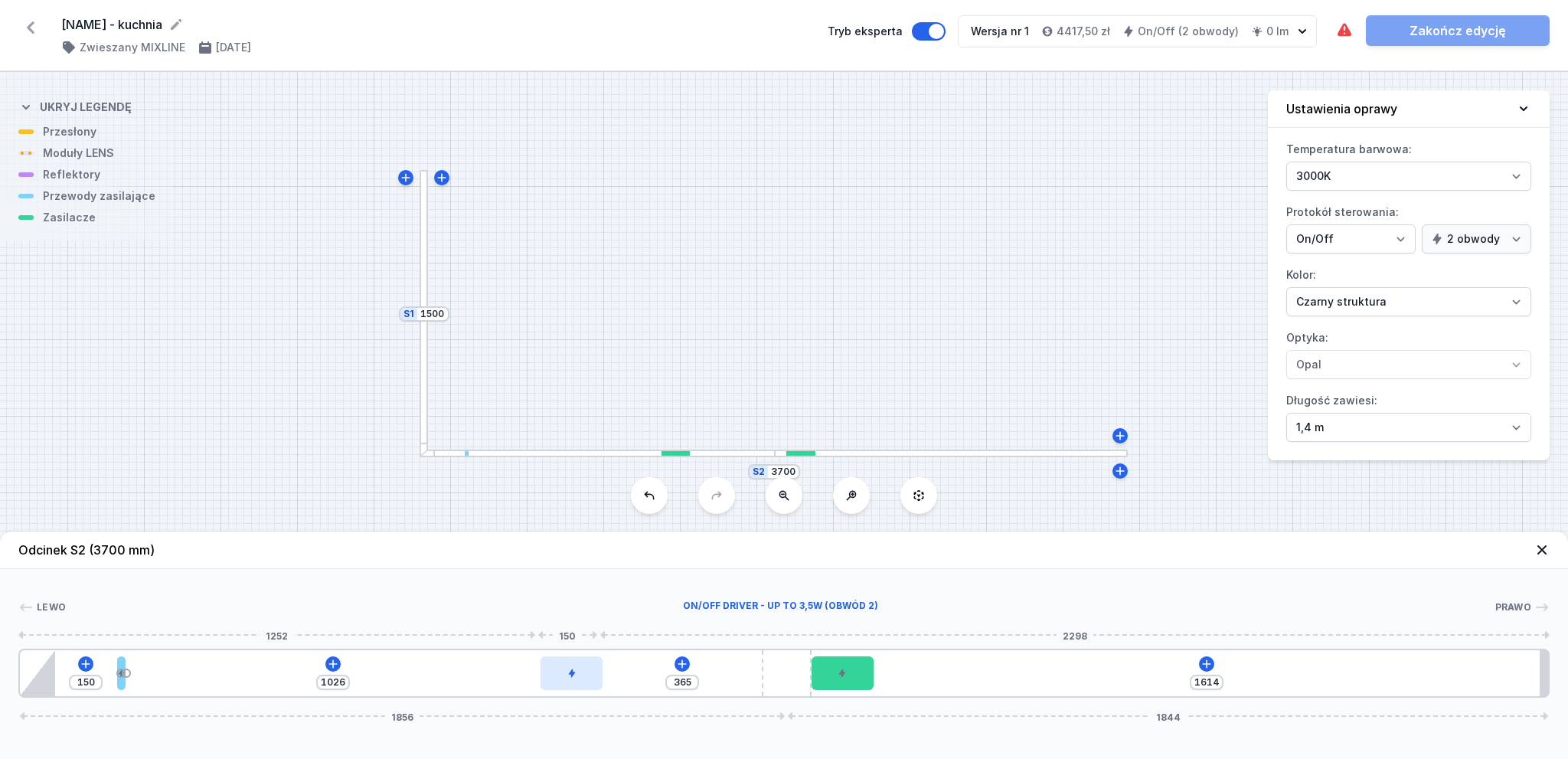 type on "359" 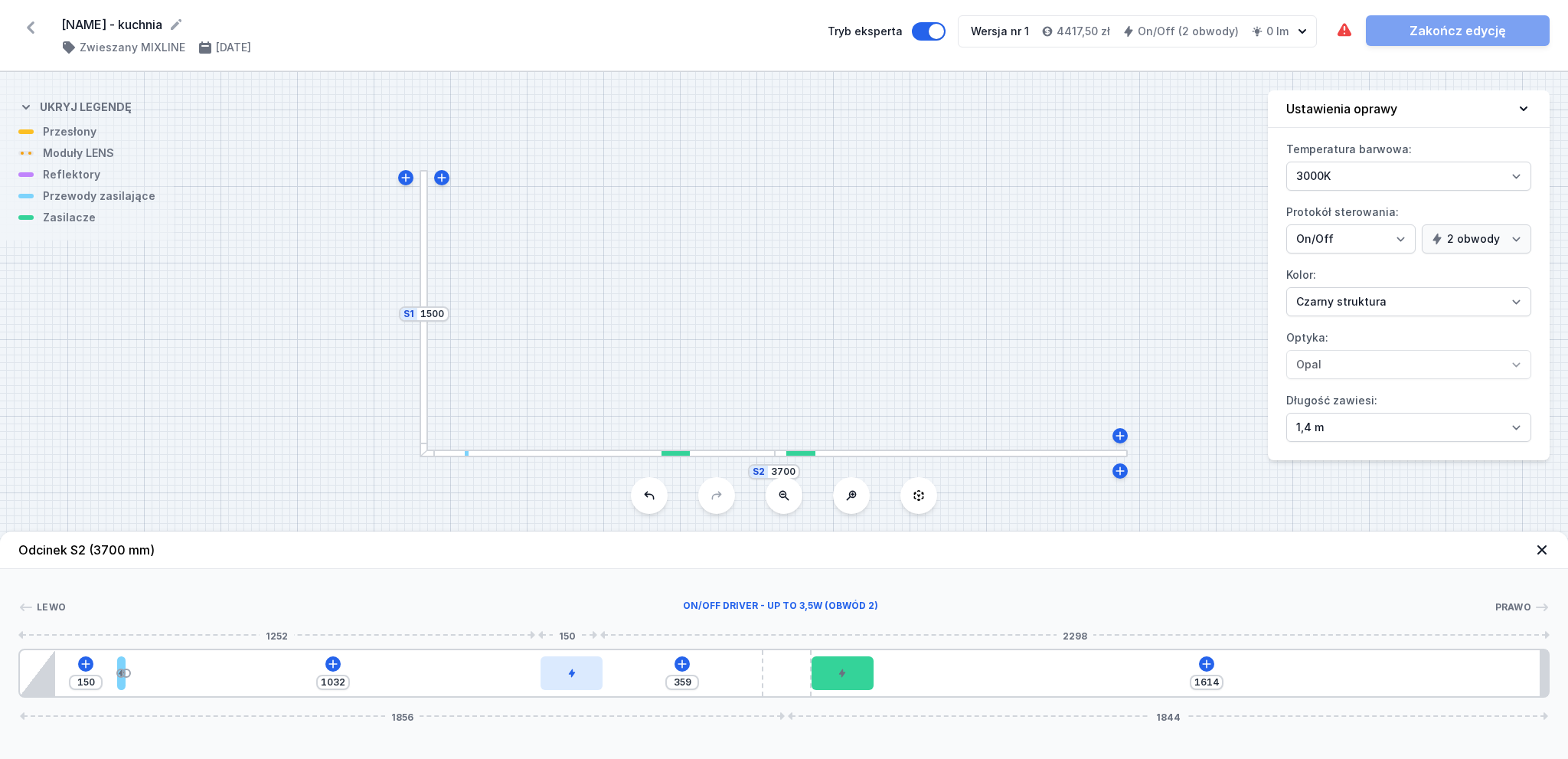 type on "358" 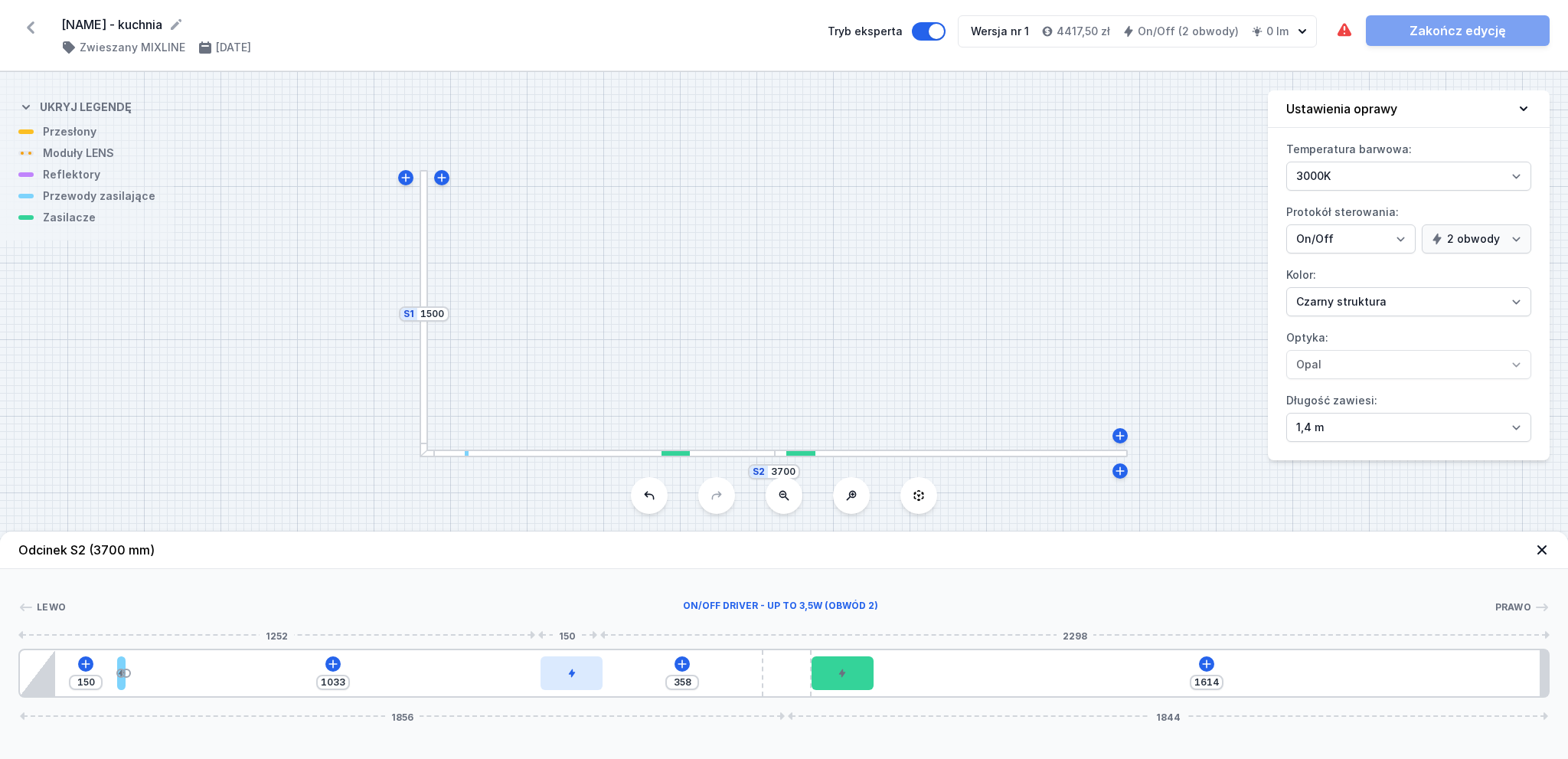 type on "356" 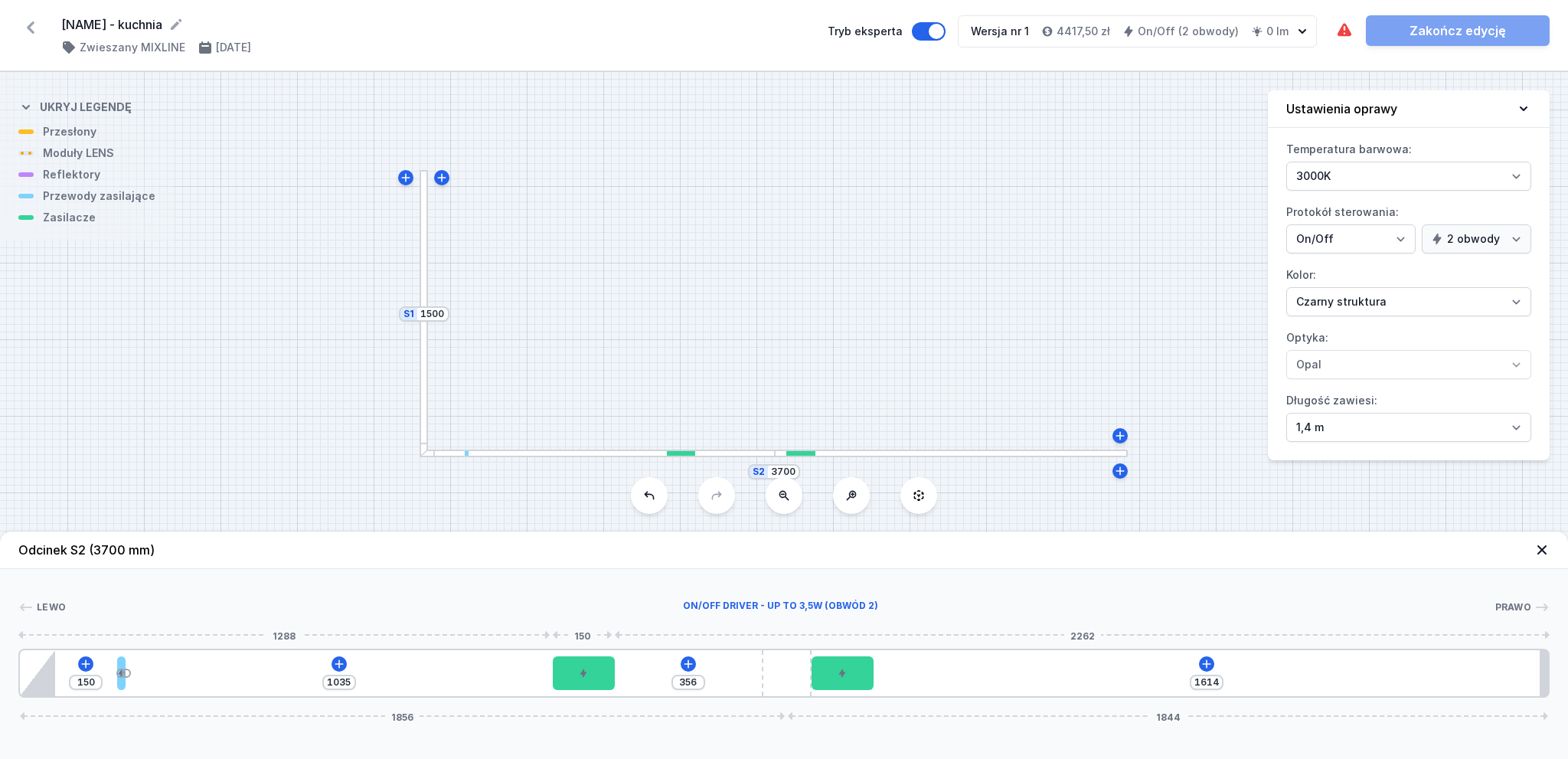 type on "350" 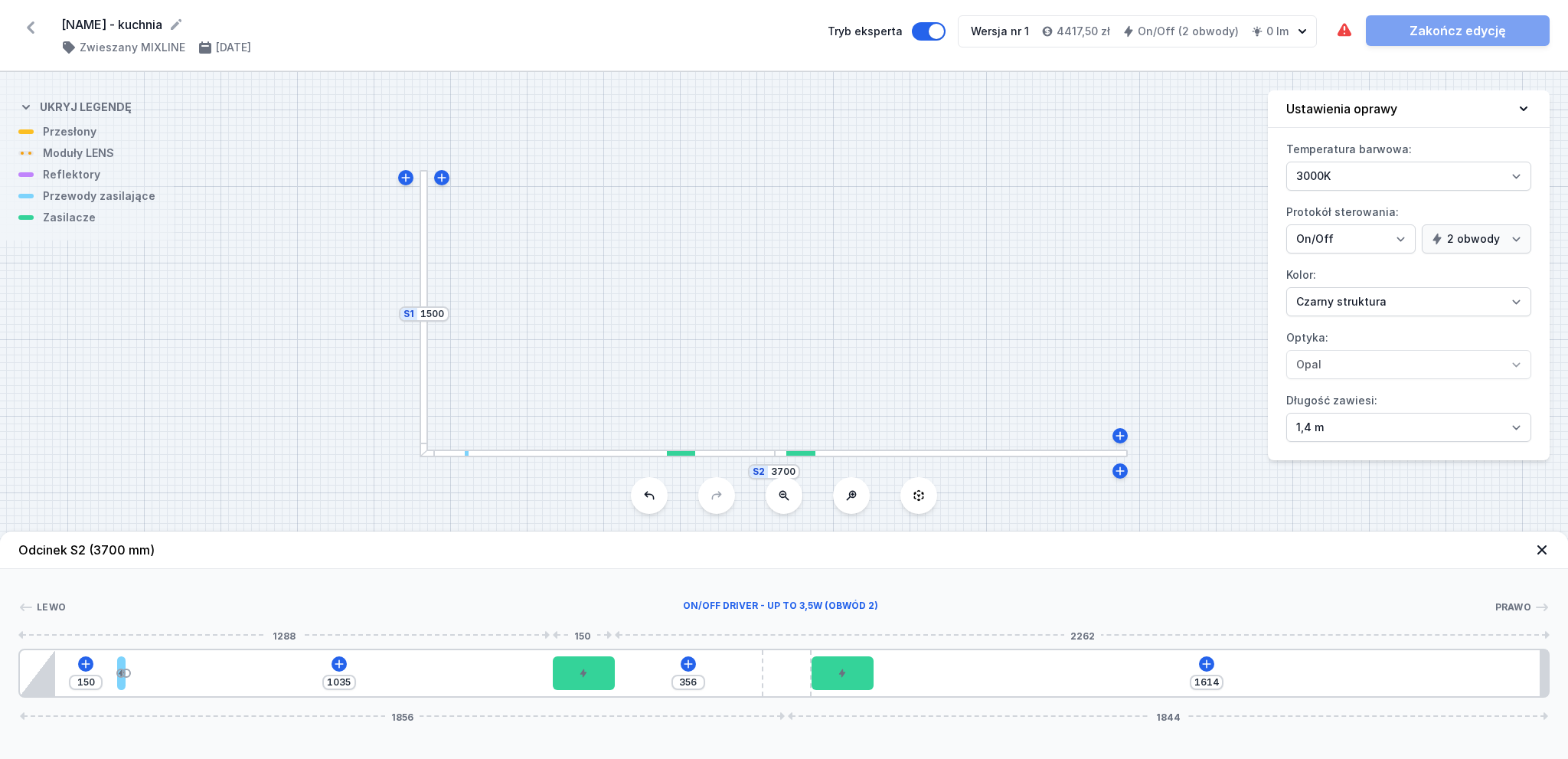 type on "1041" 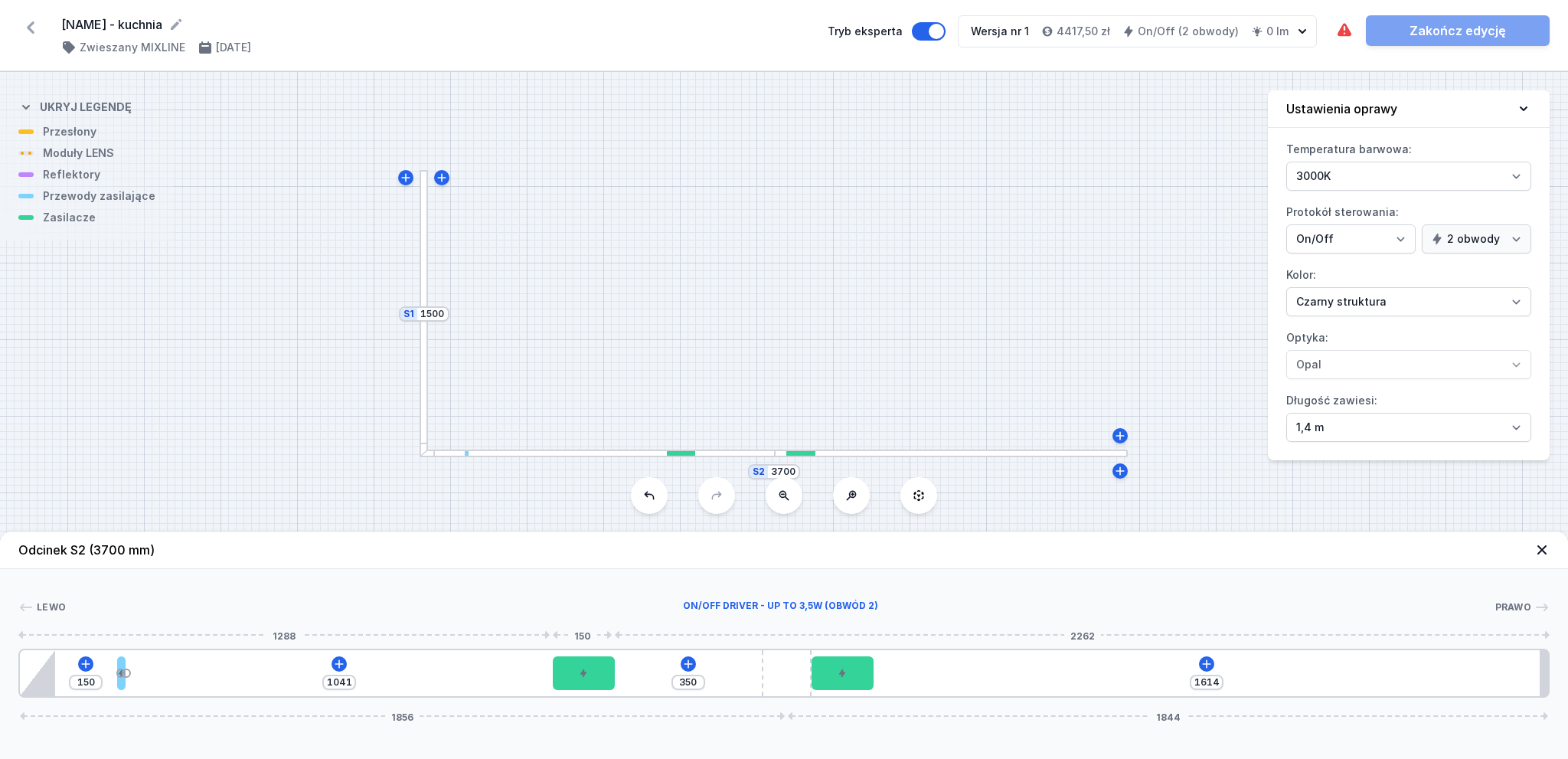 type on "336" 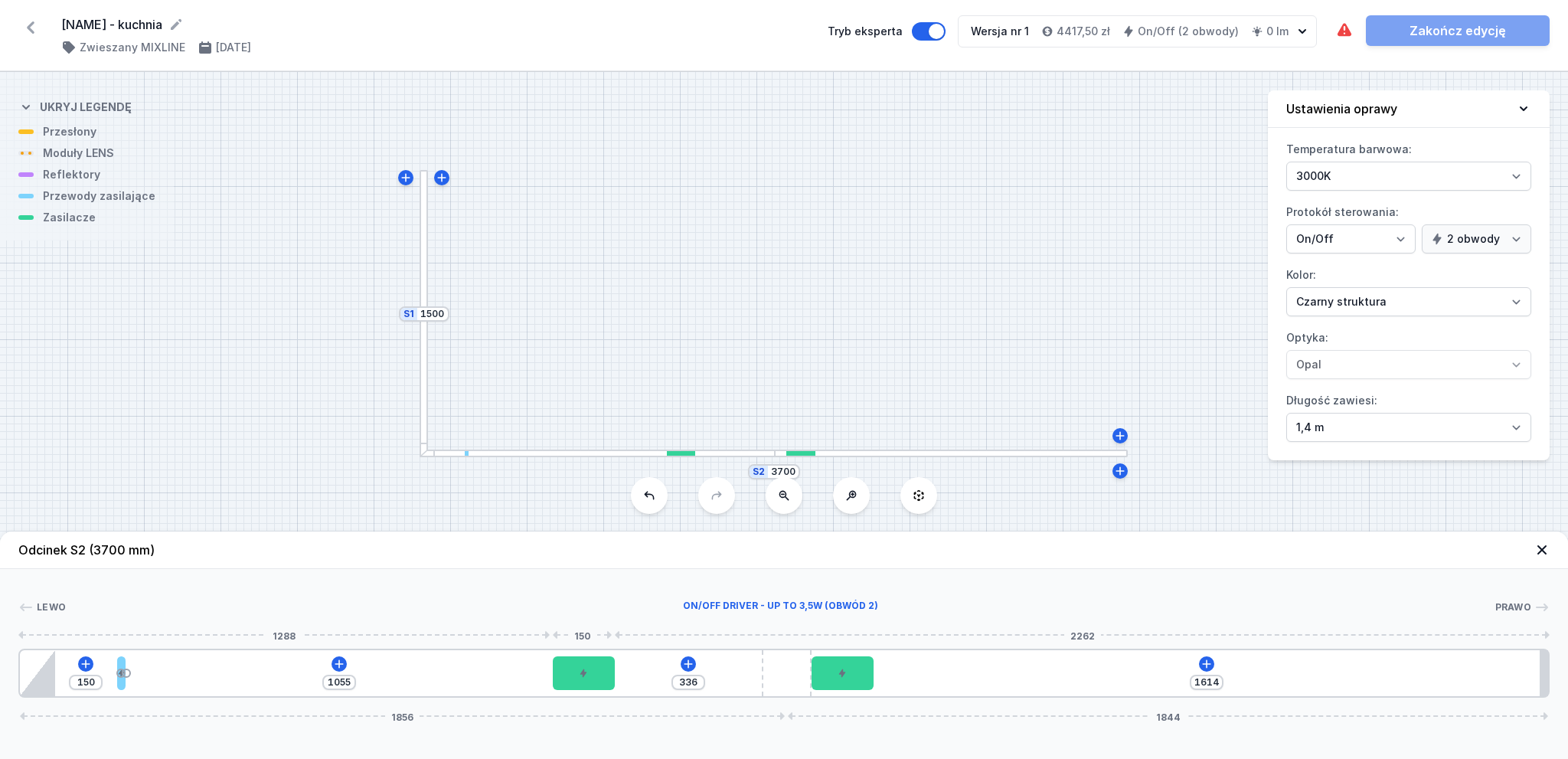 type on "305" 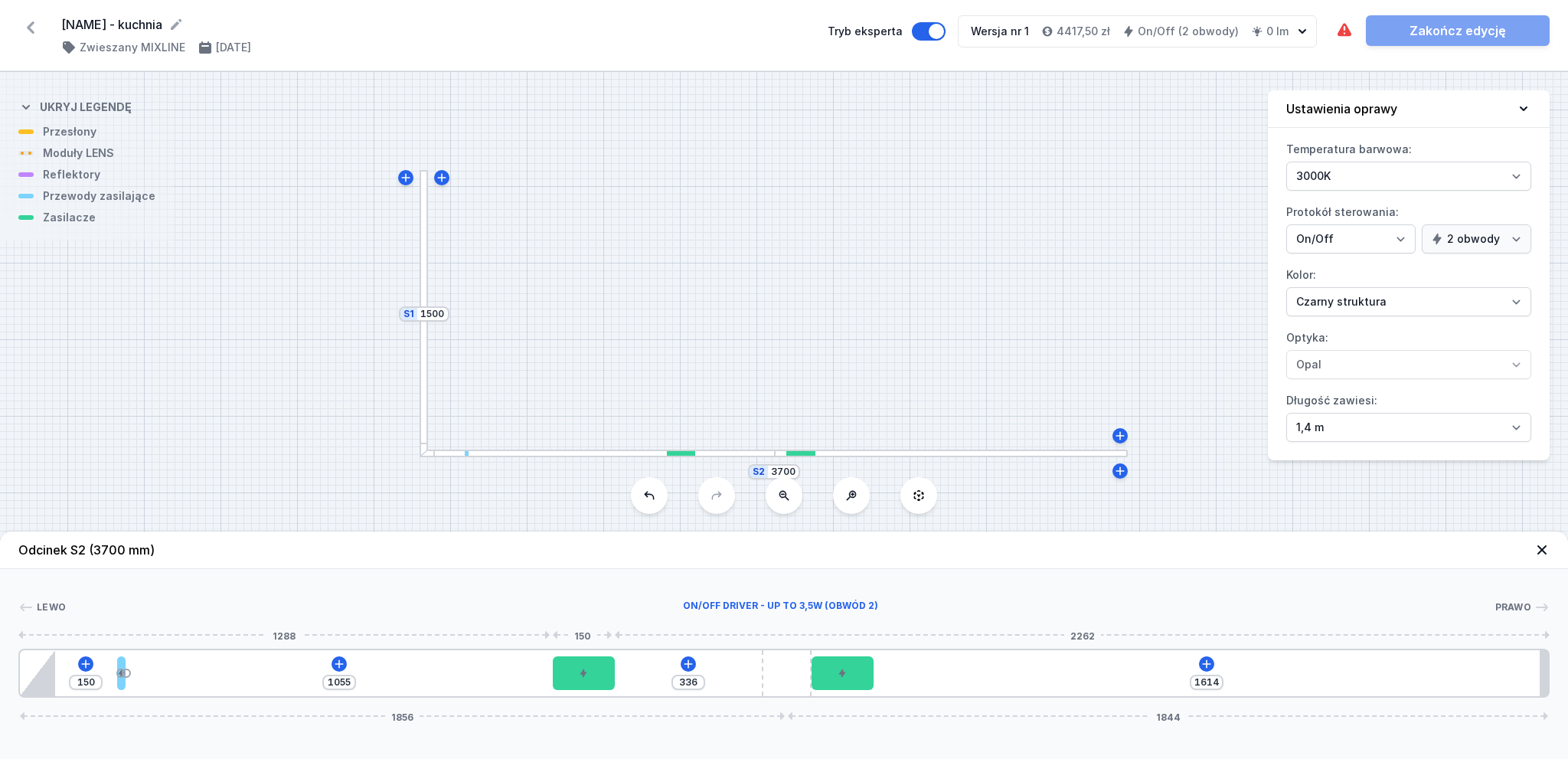 type on "1086" 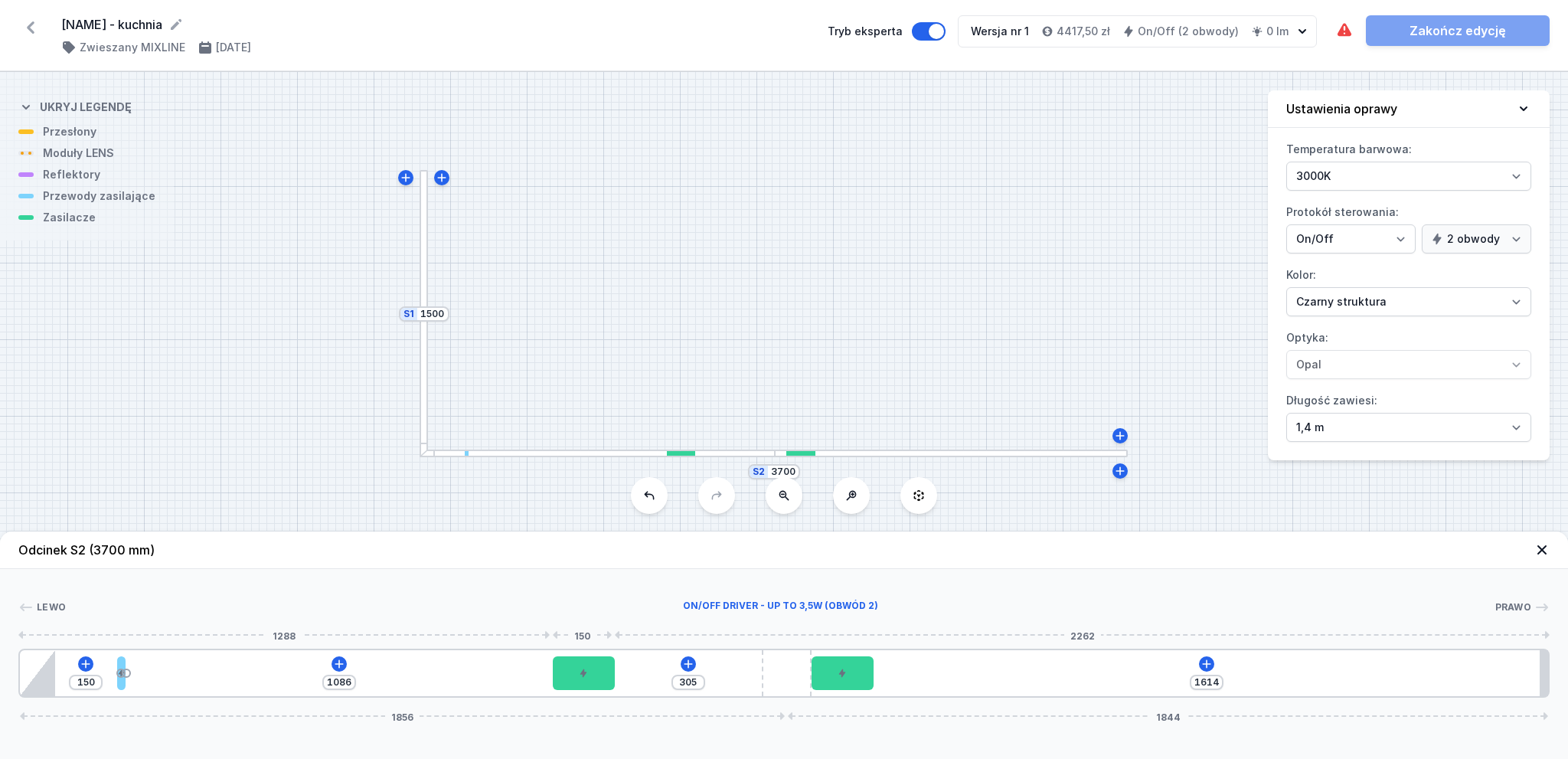 type 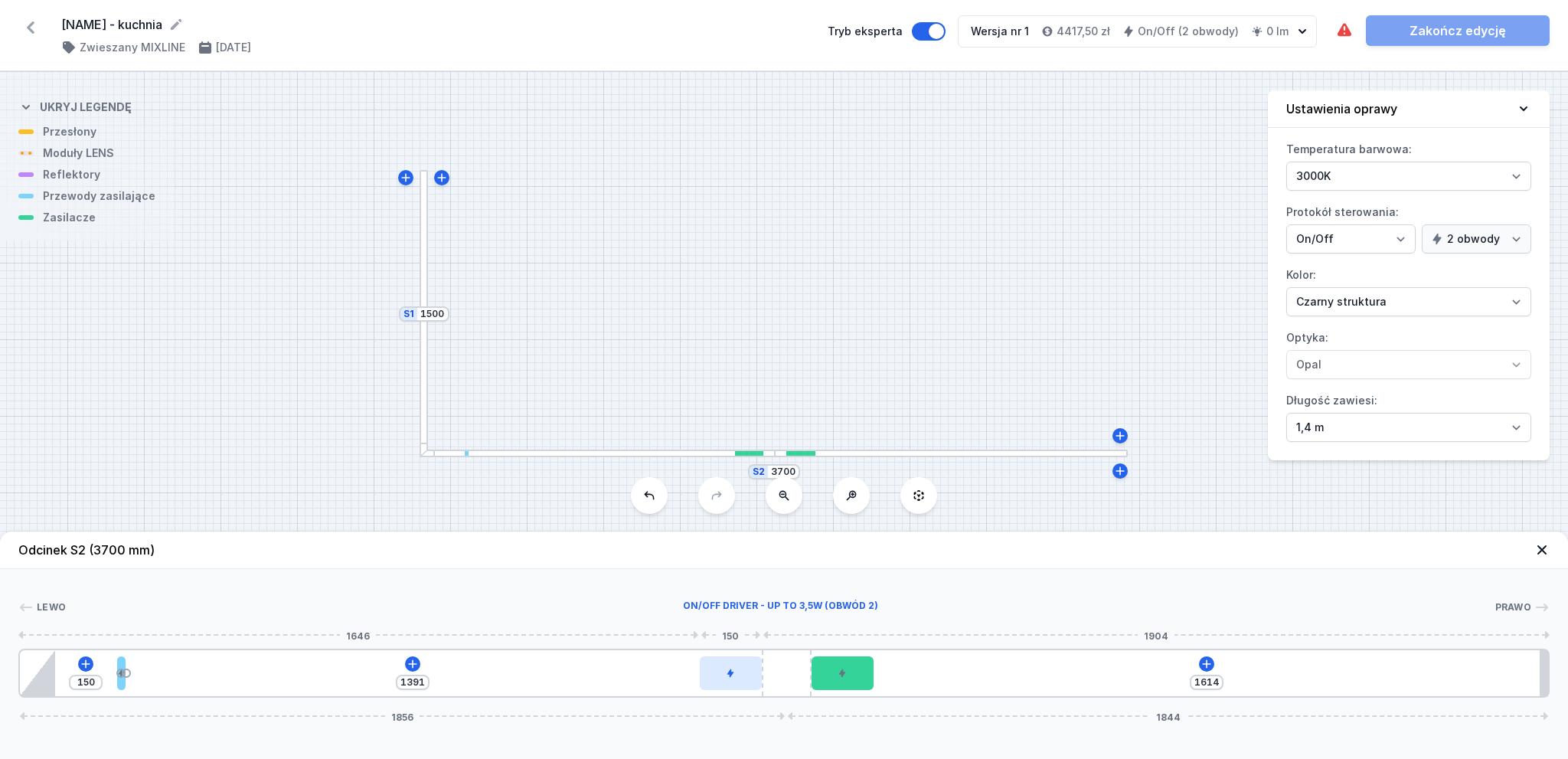drag, startPoint x: 98, startPoint y: 683, endPoint x: 746, endPoint y: 669, distance: 648.1512 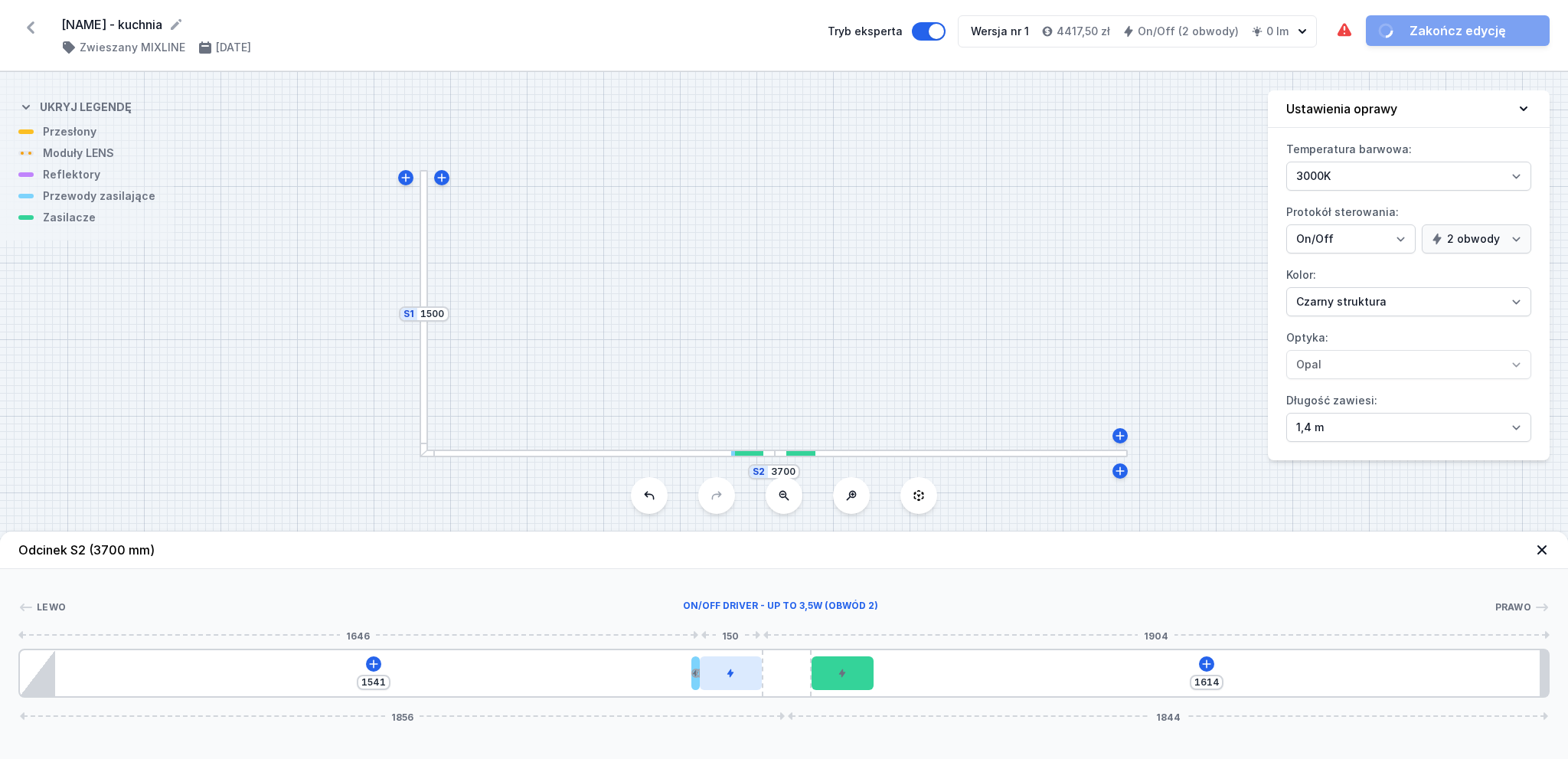 drag, startPoint x: 121, startPoint y: 664, endPoint x: 707, endPoint y: 664, distance: 586 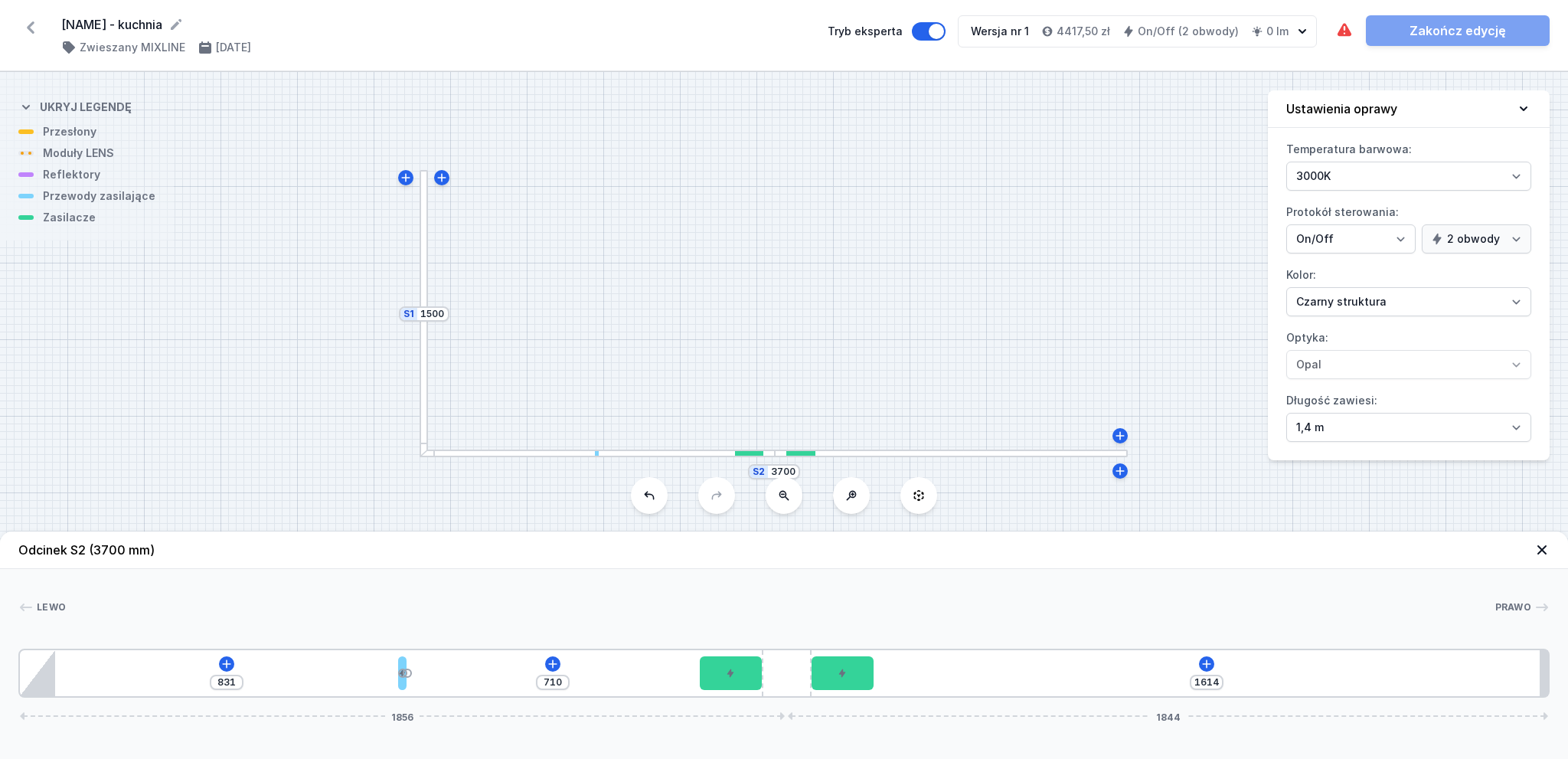 drag, startPoint x: 695, startPoint y: 678, endPoint x: 394, endPoint y: 696, distance: 301.53773 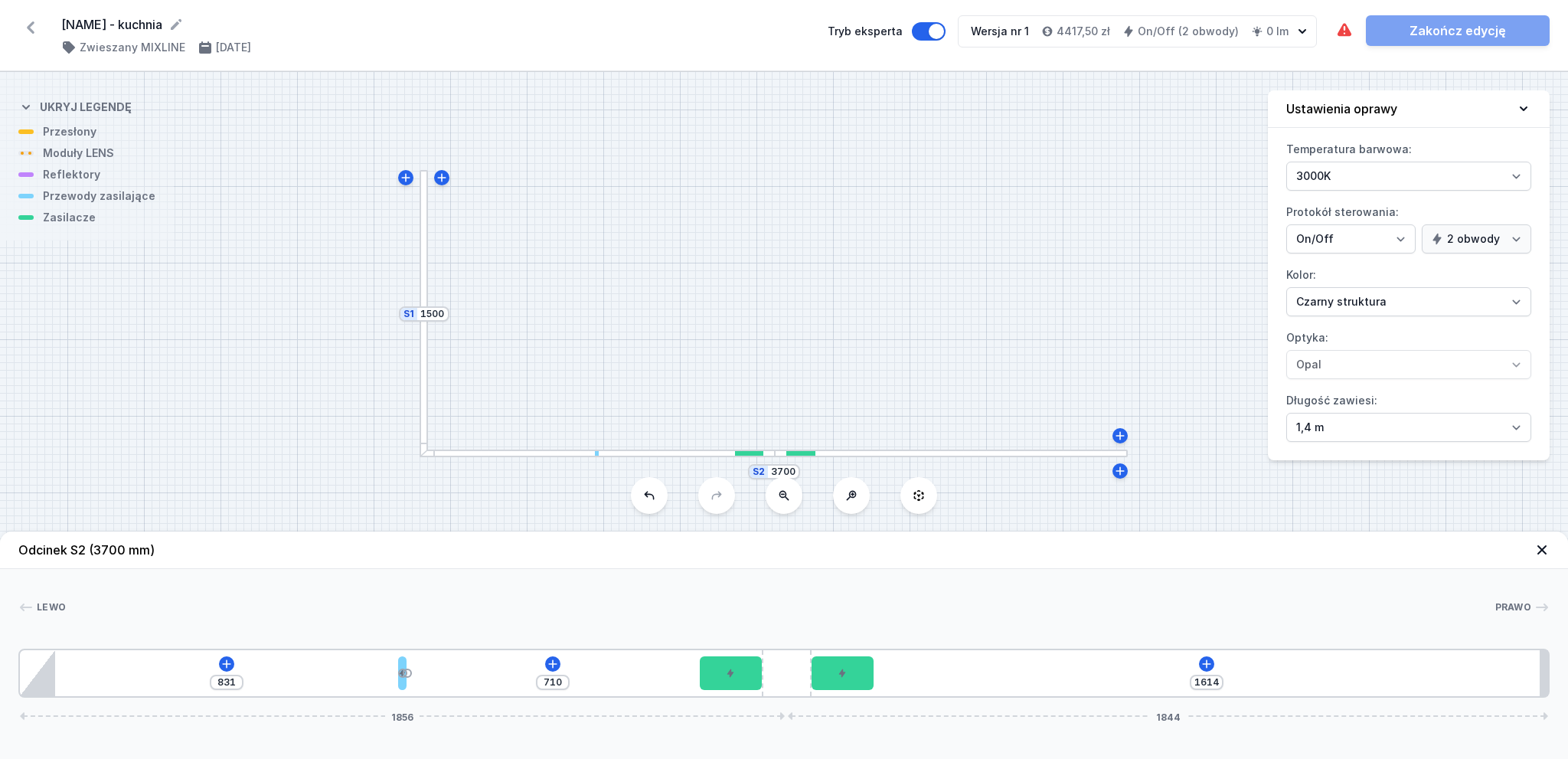click on "831 710 1614 1856 1844" at bounding box center (784, 673) 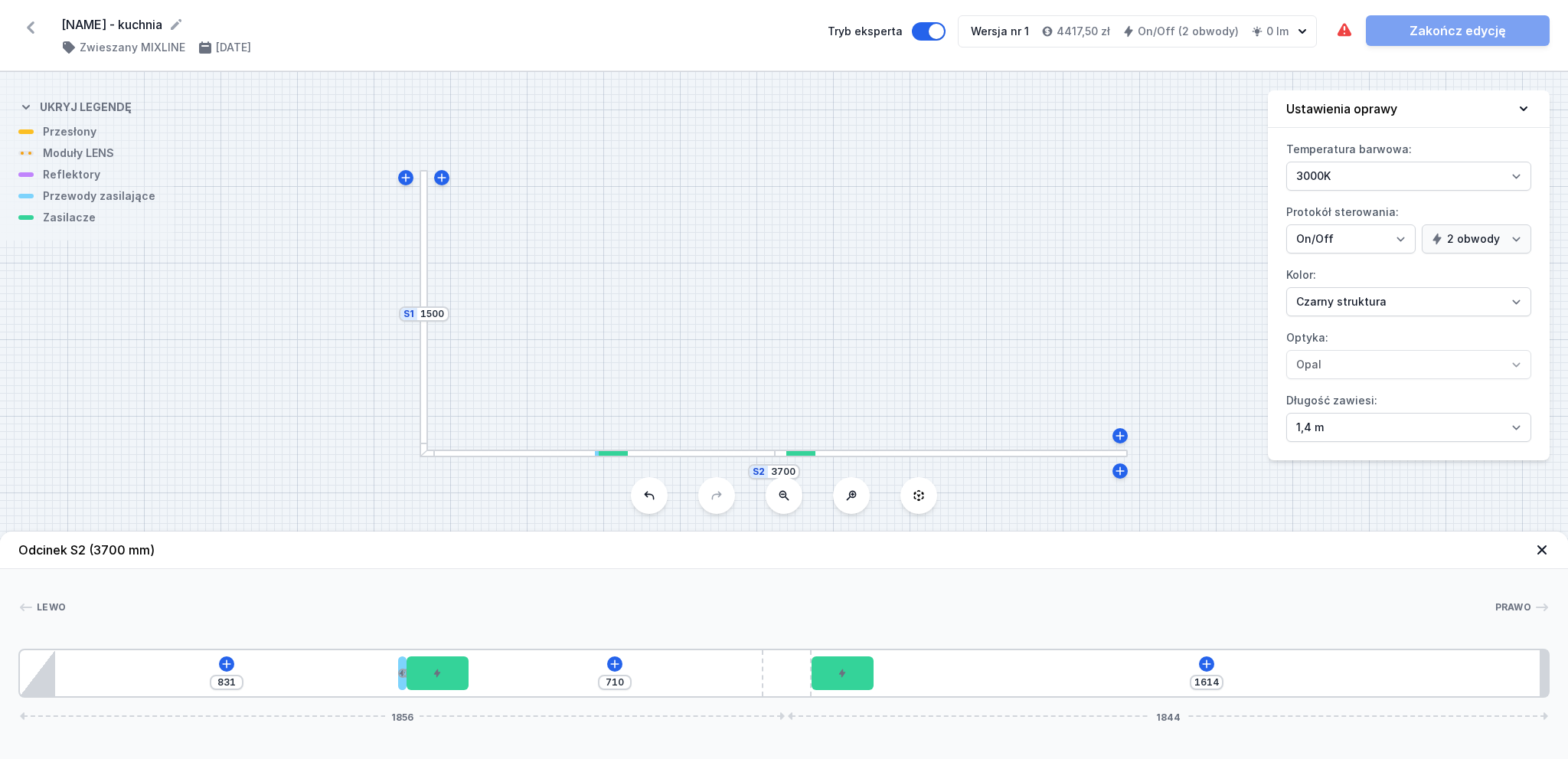drag, startPoint x: 557, startPoint y: 679, endPoint x: 435, endPoint y: 697, distance: 123.32072 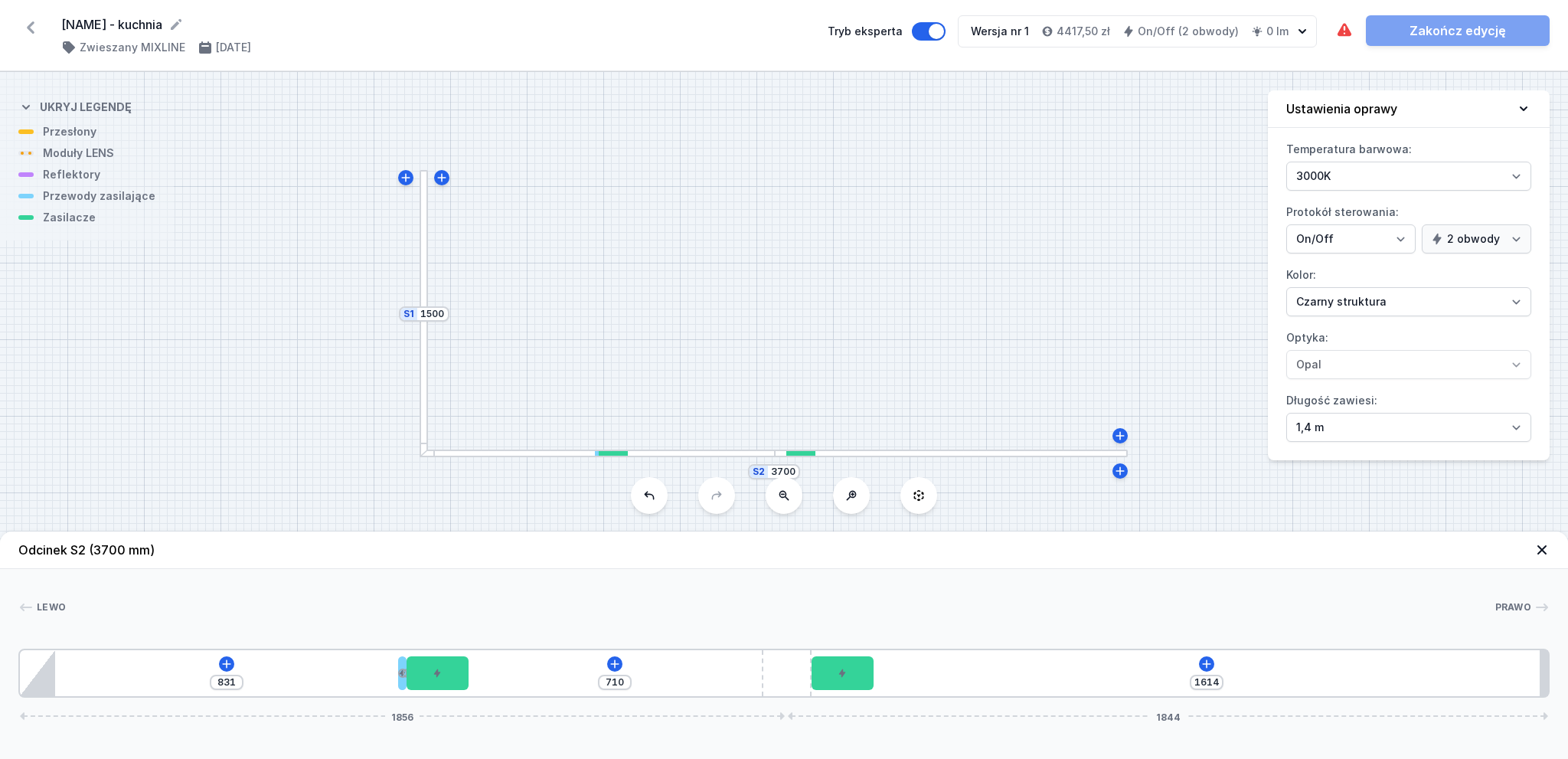 click on "831 710 1614 1856 1844" at bounding box center [784, 673] 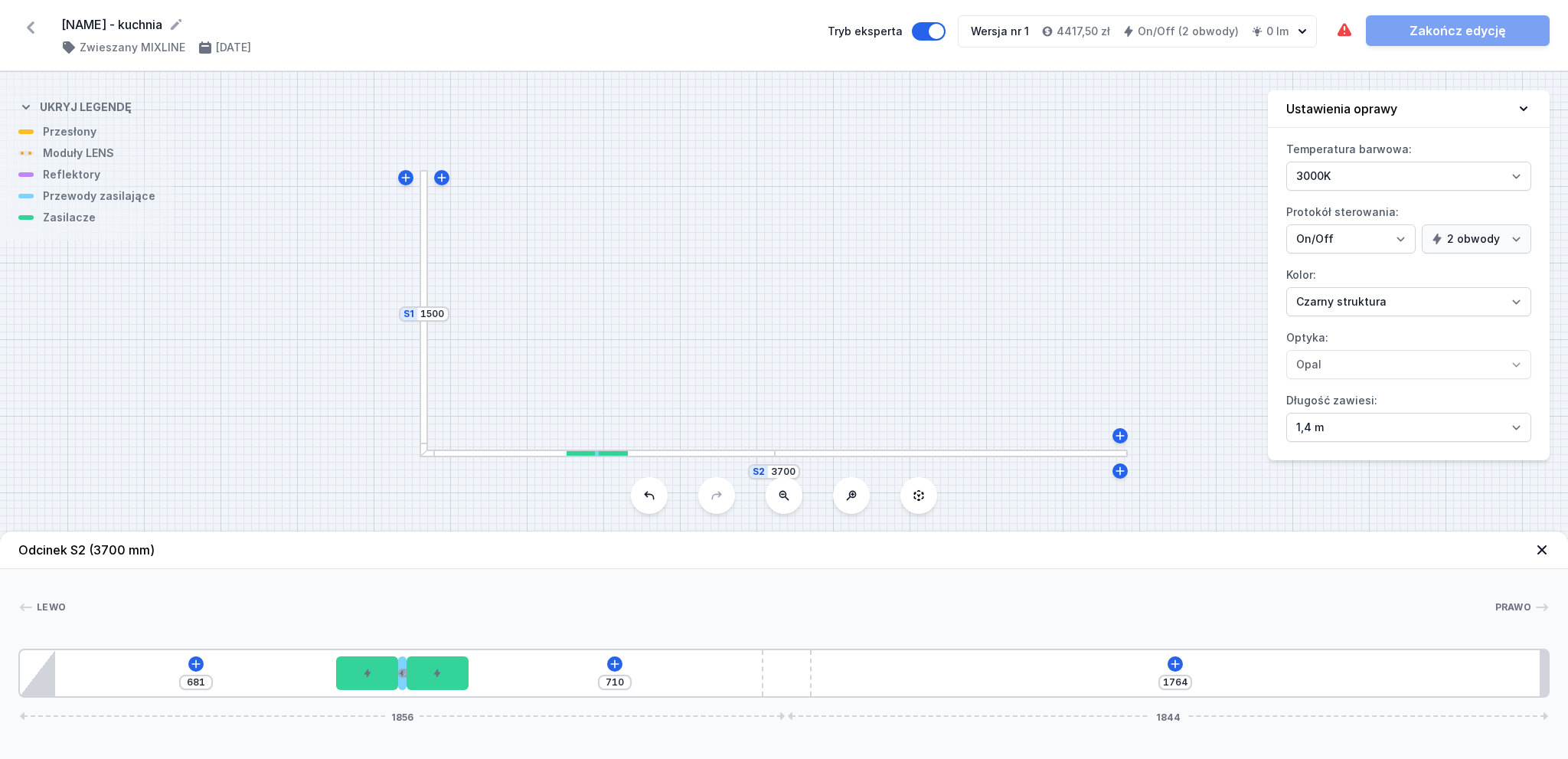 drag, startPoint x: 812, startPoint y: 673, endPoint x: 371, endPoint y: 708, distance: 442.38671 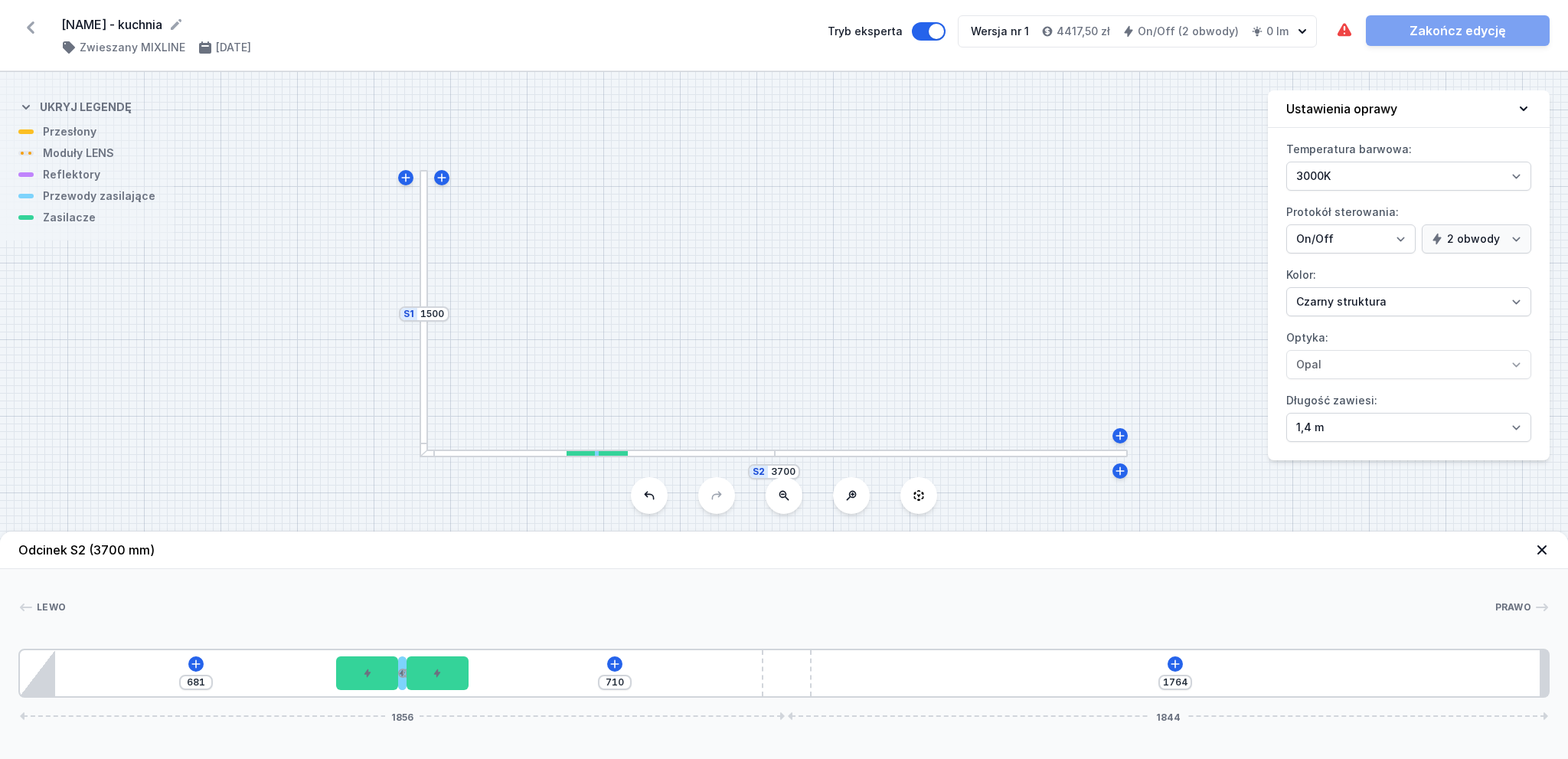 click on "Odcinek S2   (3700 mm) Lewo Prawo 1 2 1 3 2 2 4 5 681 710 1764 1856 1844 766 150 20 150 2614 85 1711 120 1764 20 3700" at bounding box center (784, 645) 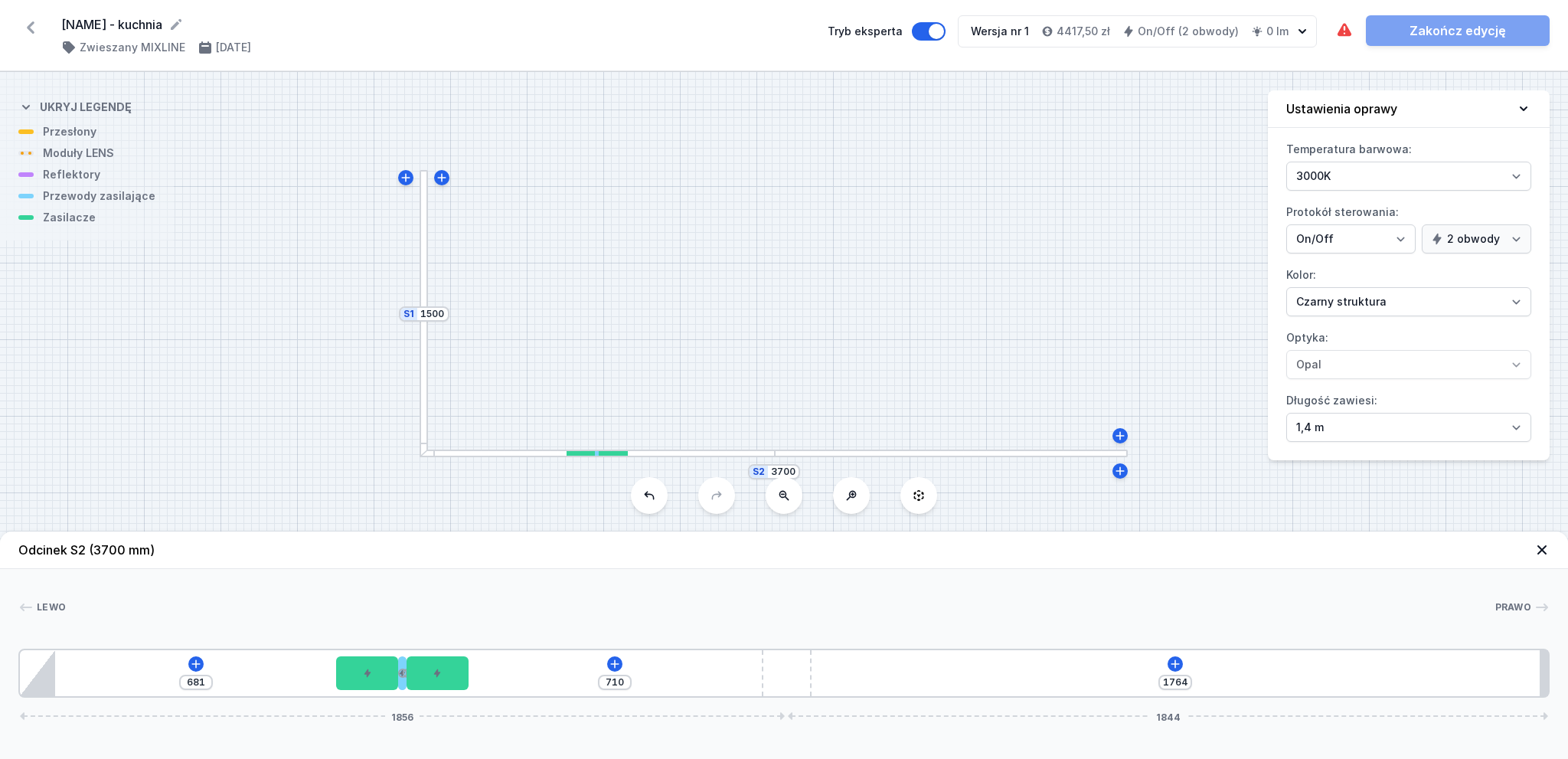 click at bounding box center [423, 313] 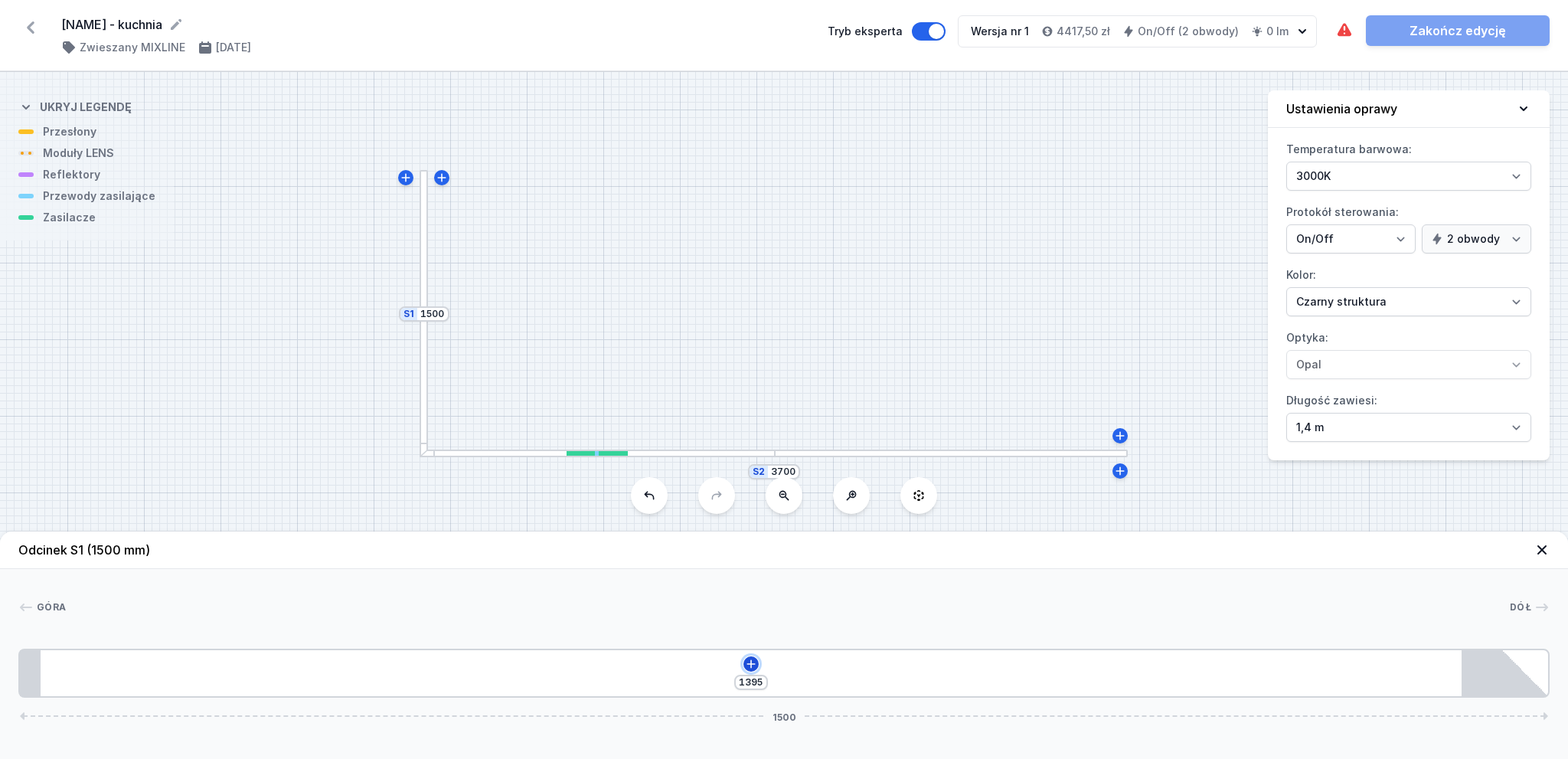 click 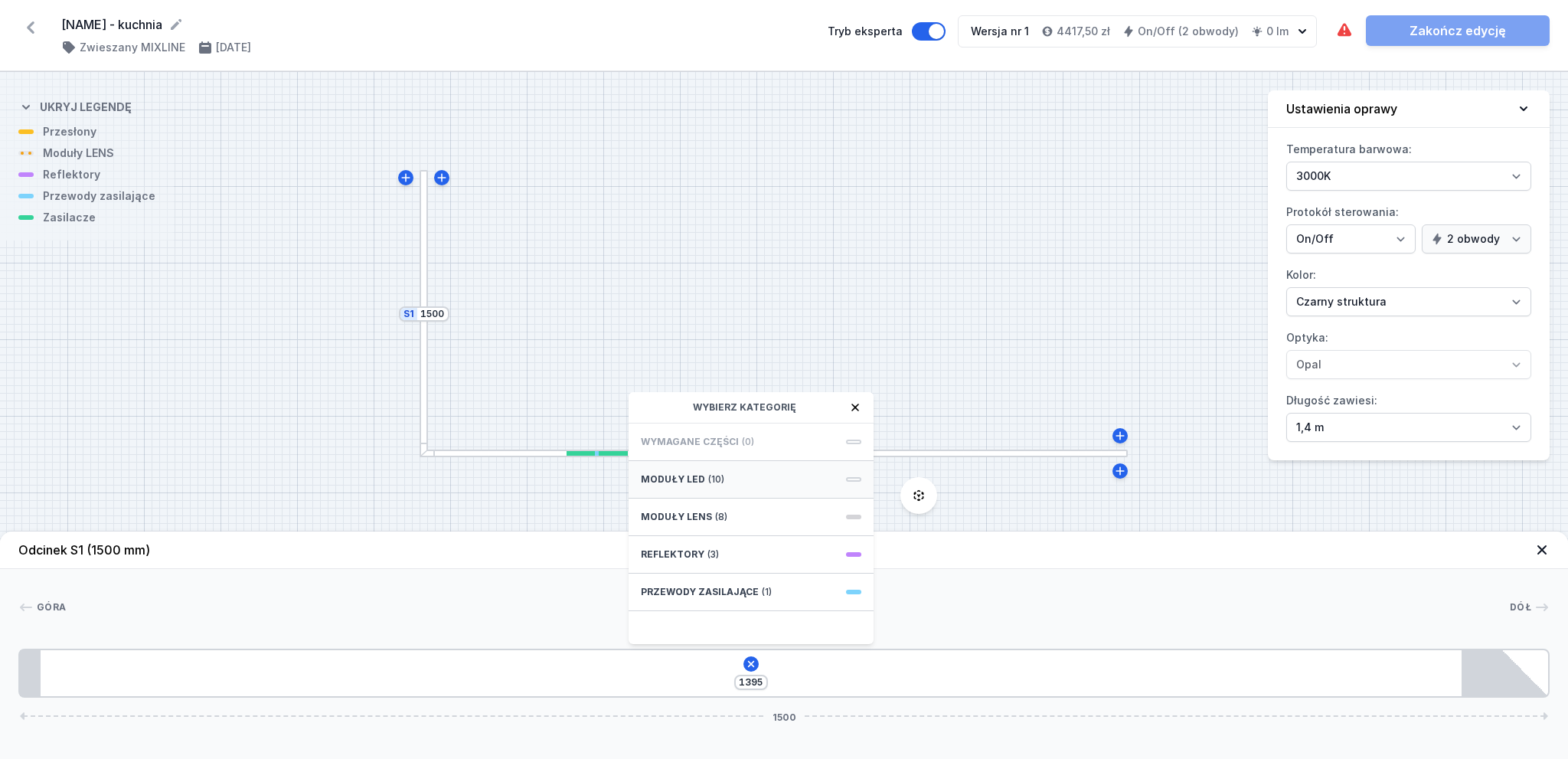 click on "Moduły LED (10)" at bounding box center (751, 479) 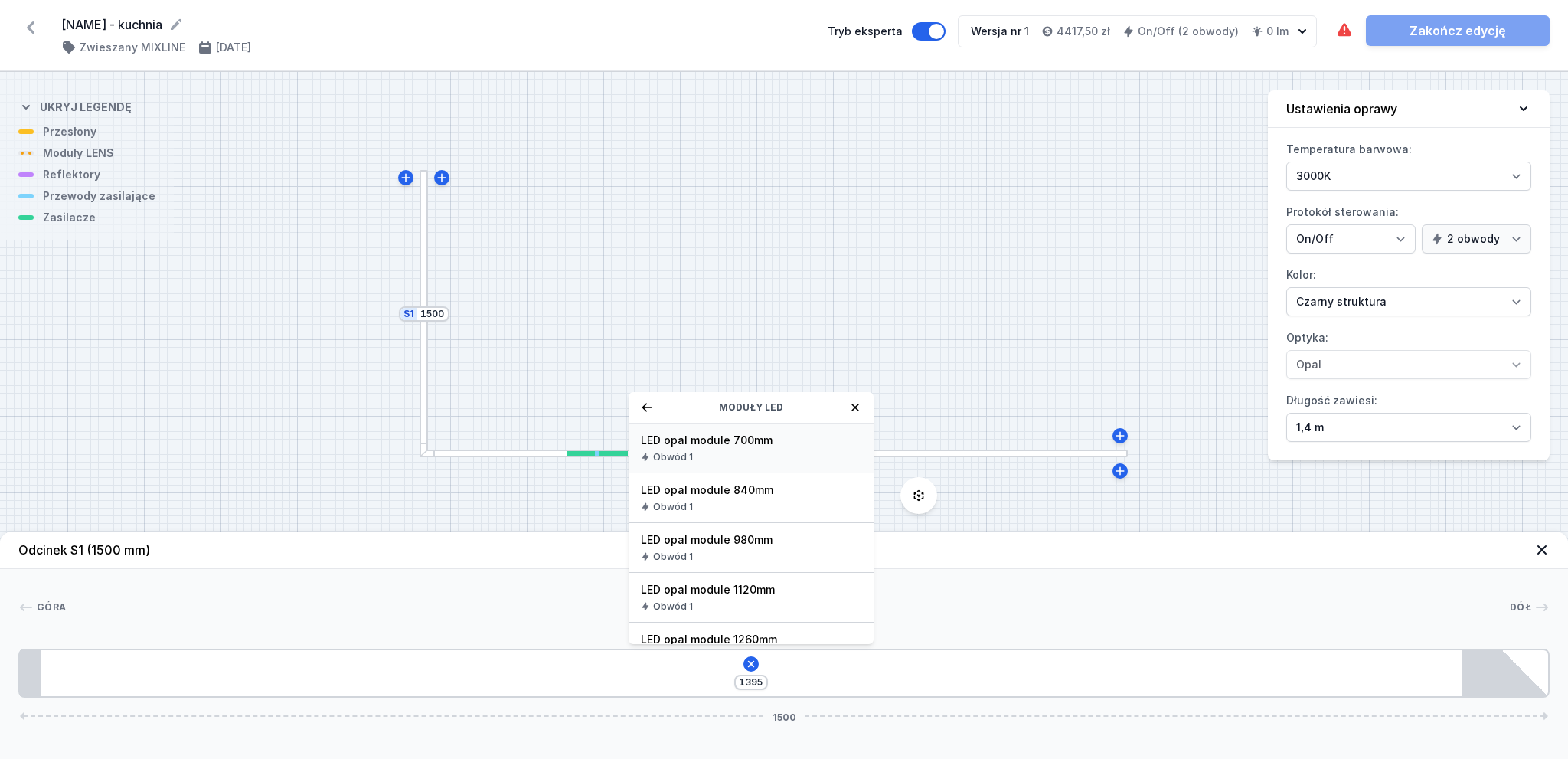 scroll, scrollTop: 77, scrollLeft: 0, axis: vertical 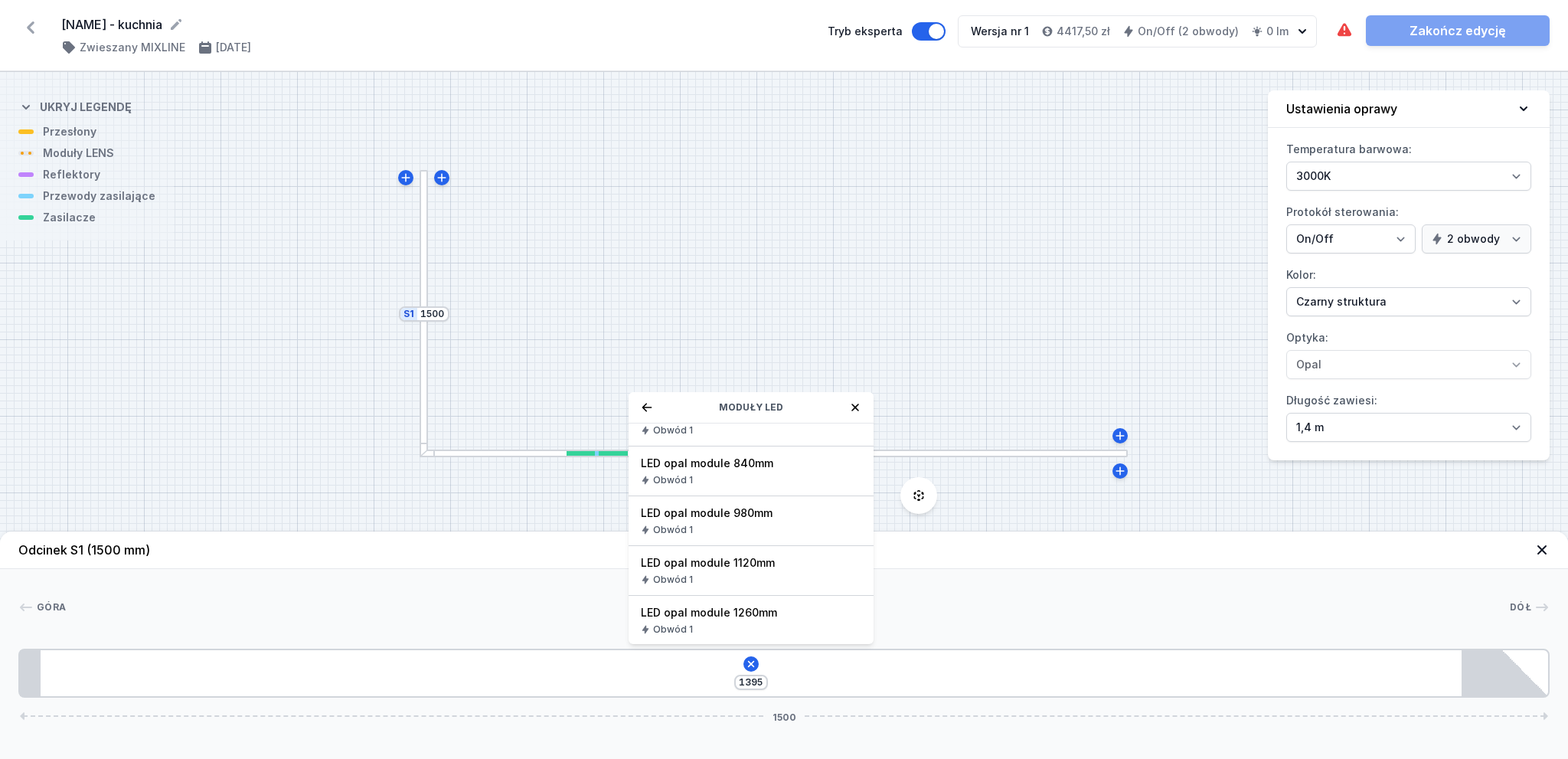 click on "Obwód 1" at bounding box center (751, 480) 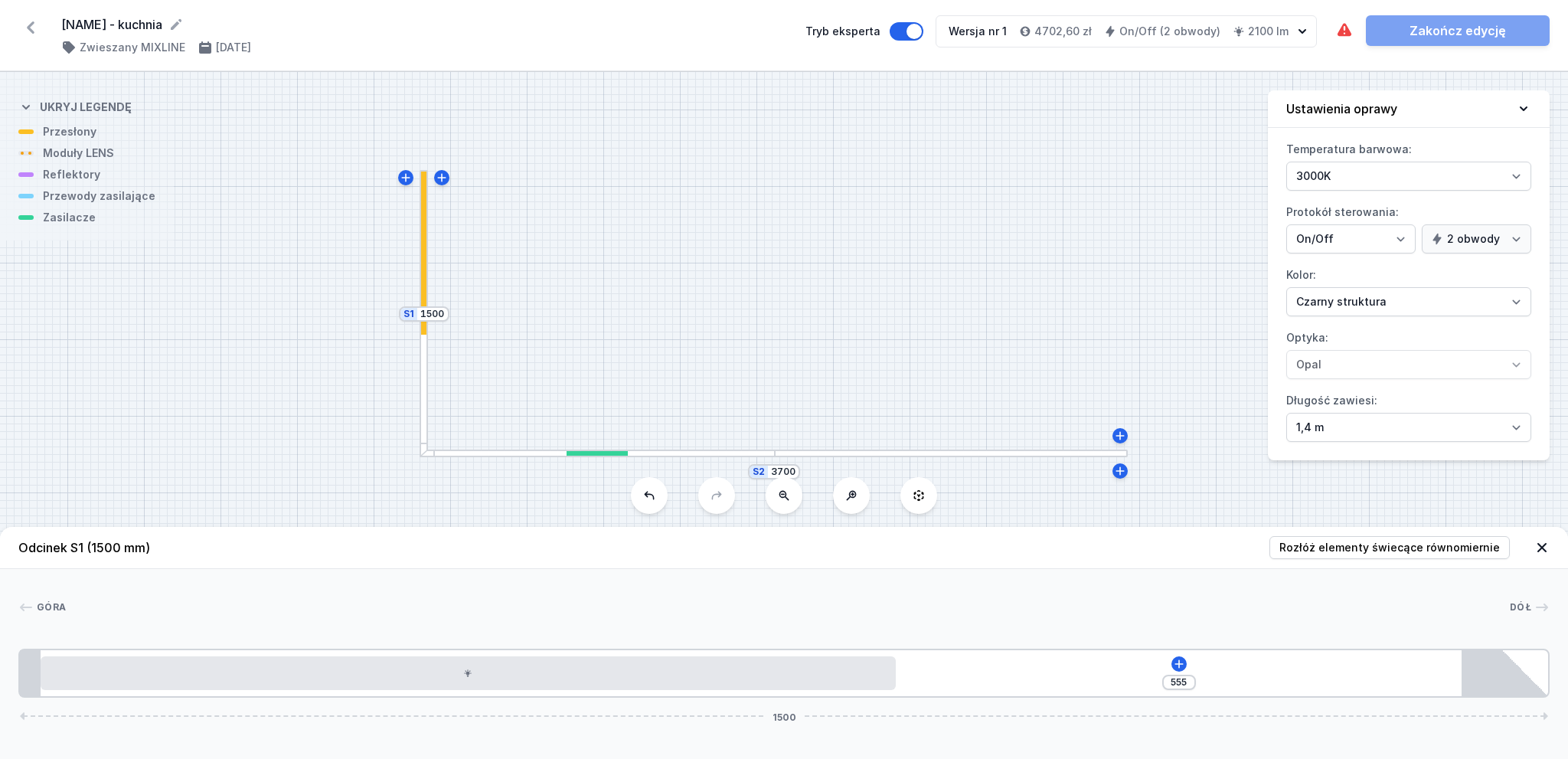 click at bounding box center (423, 252) 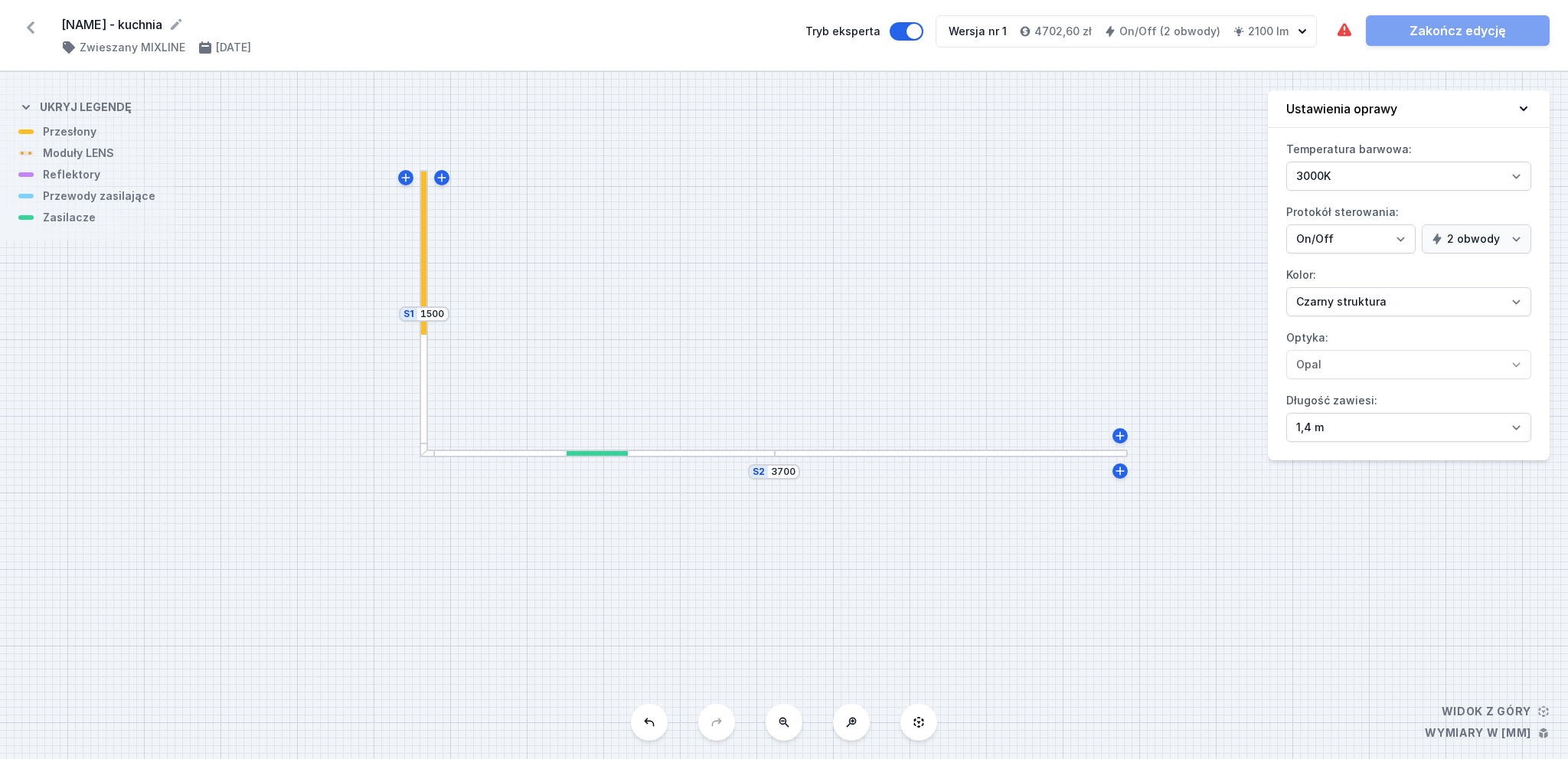 click at bounding box center [423, 252] 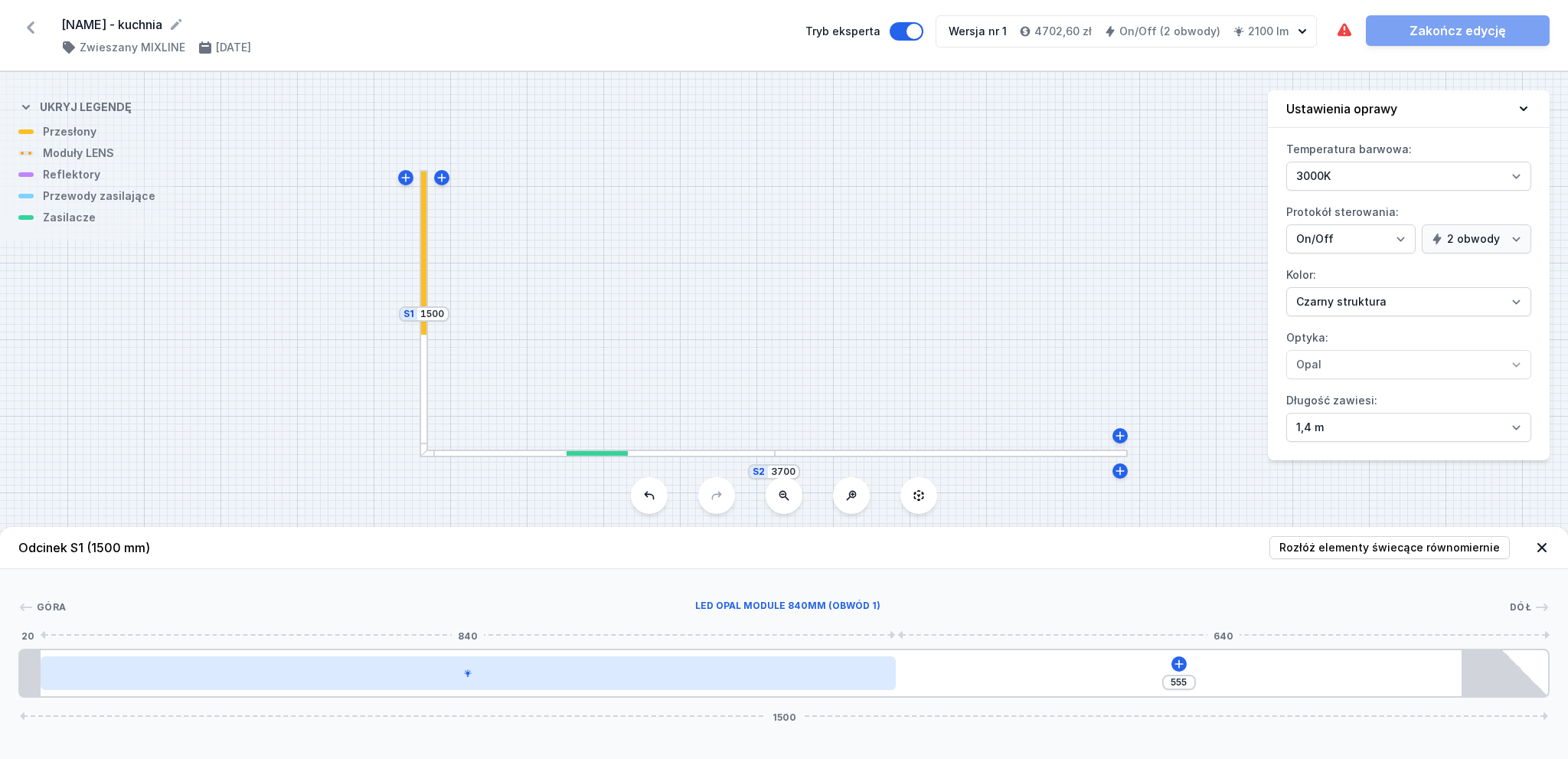 click at bounding box center [469, 673] 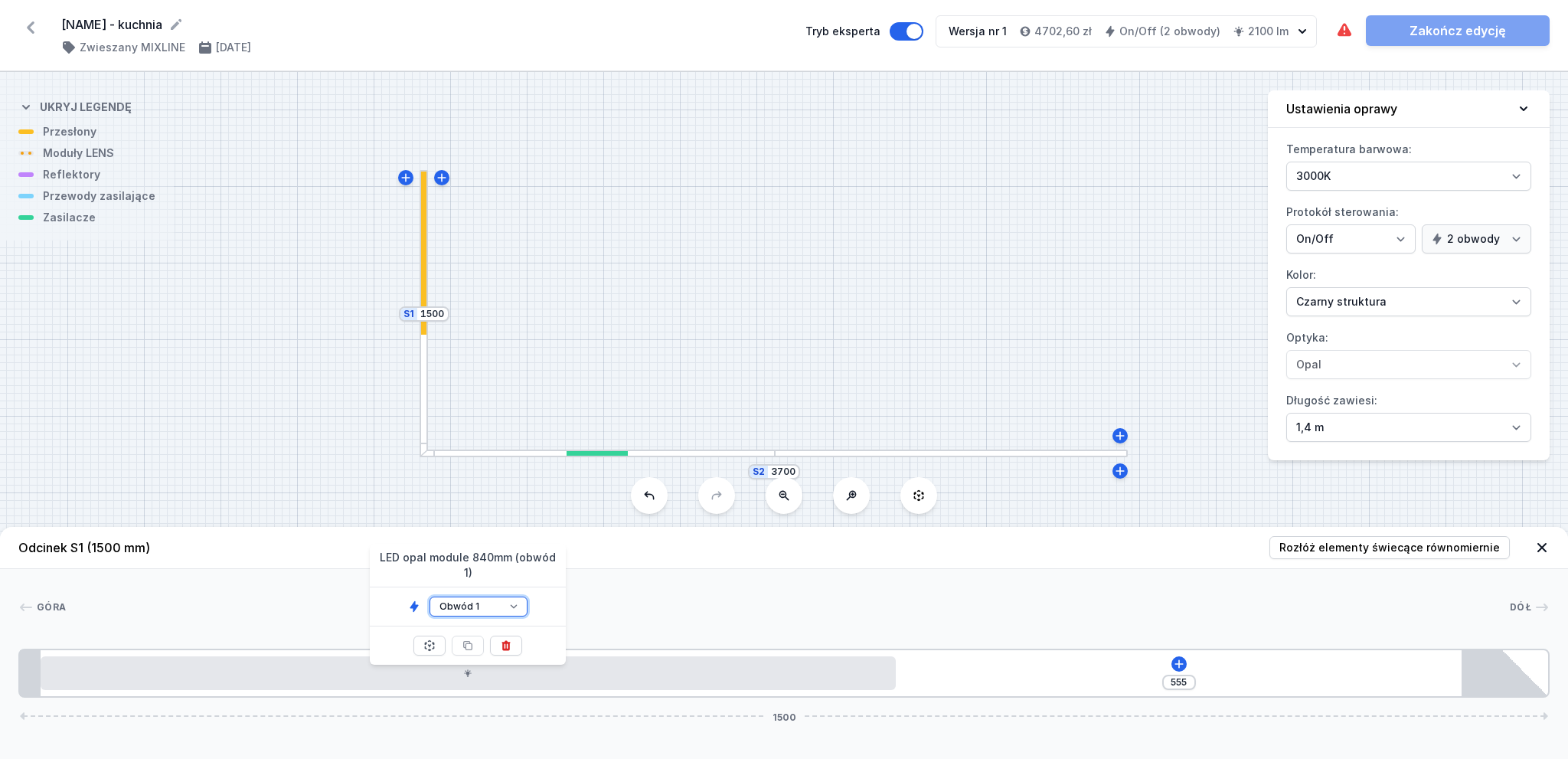 click on "Obwód 1 Obwód 2" at bounding box center [479, 607] 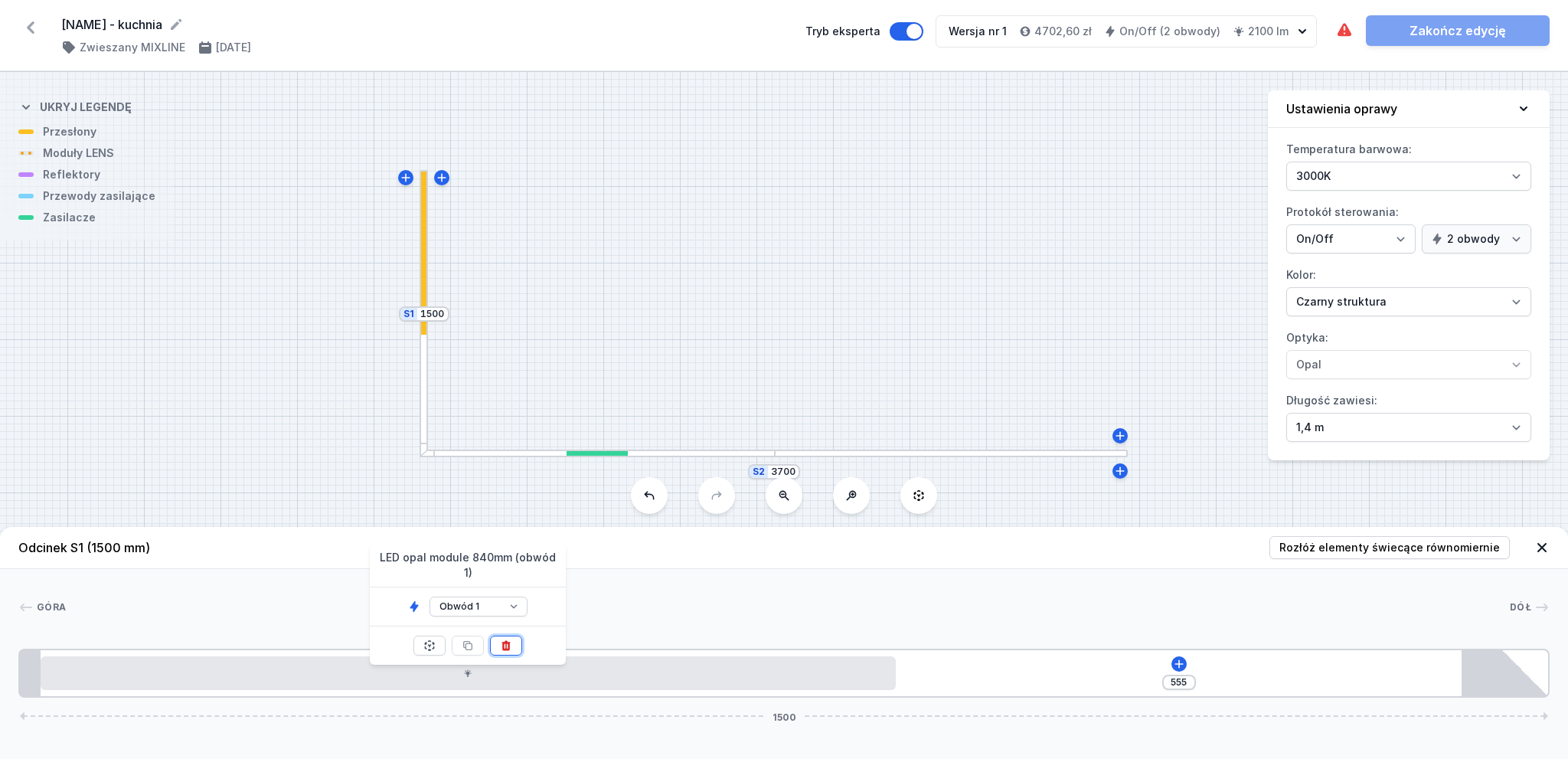click 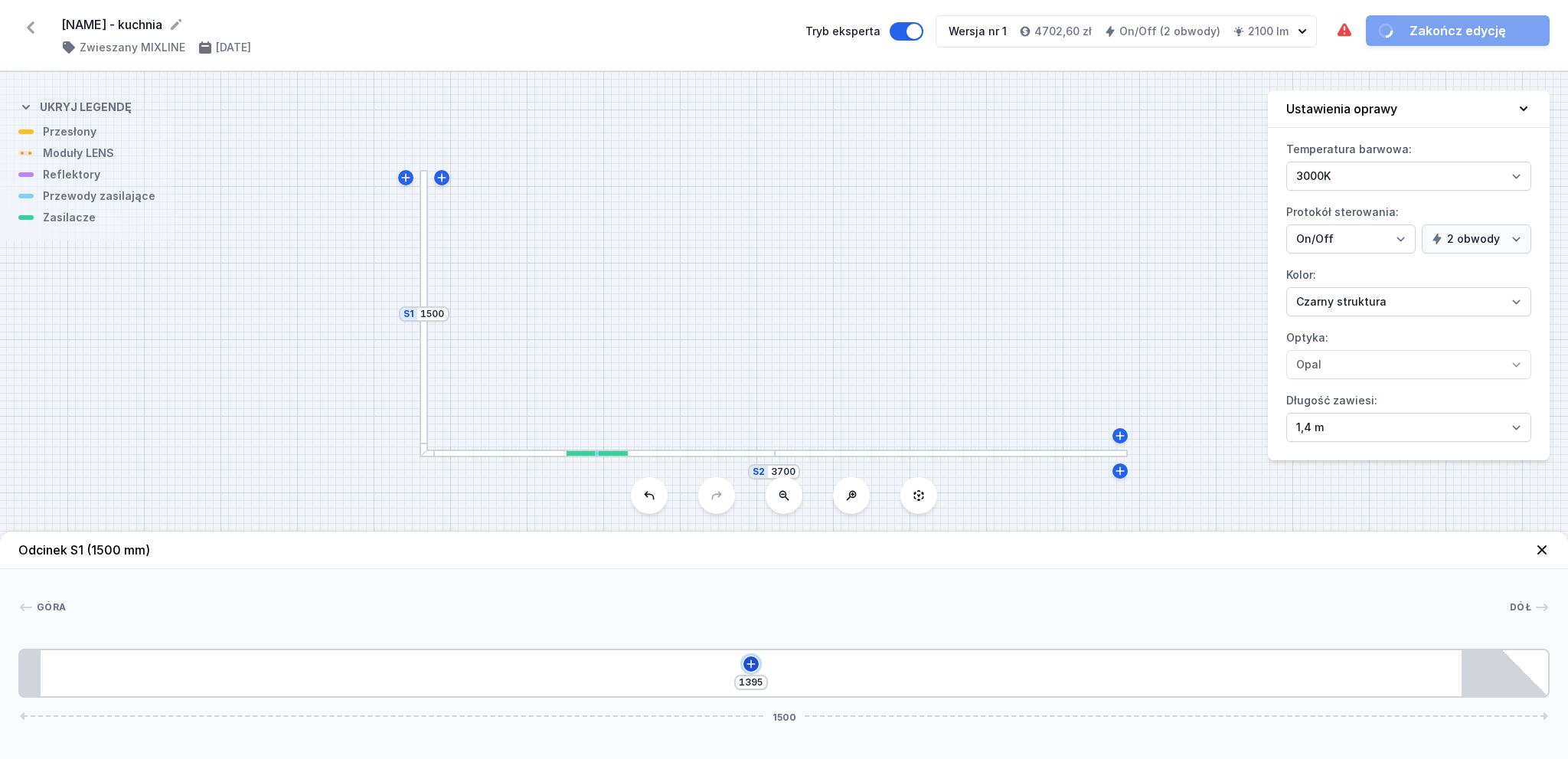 click 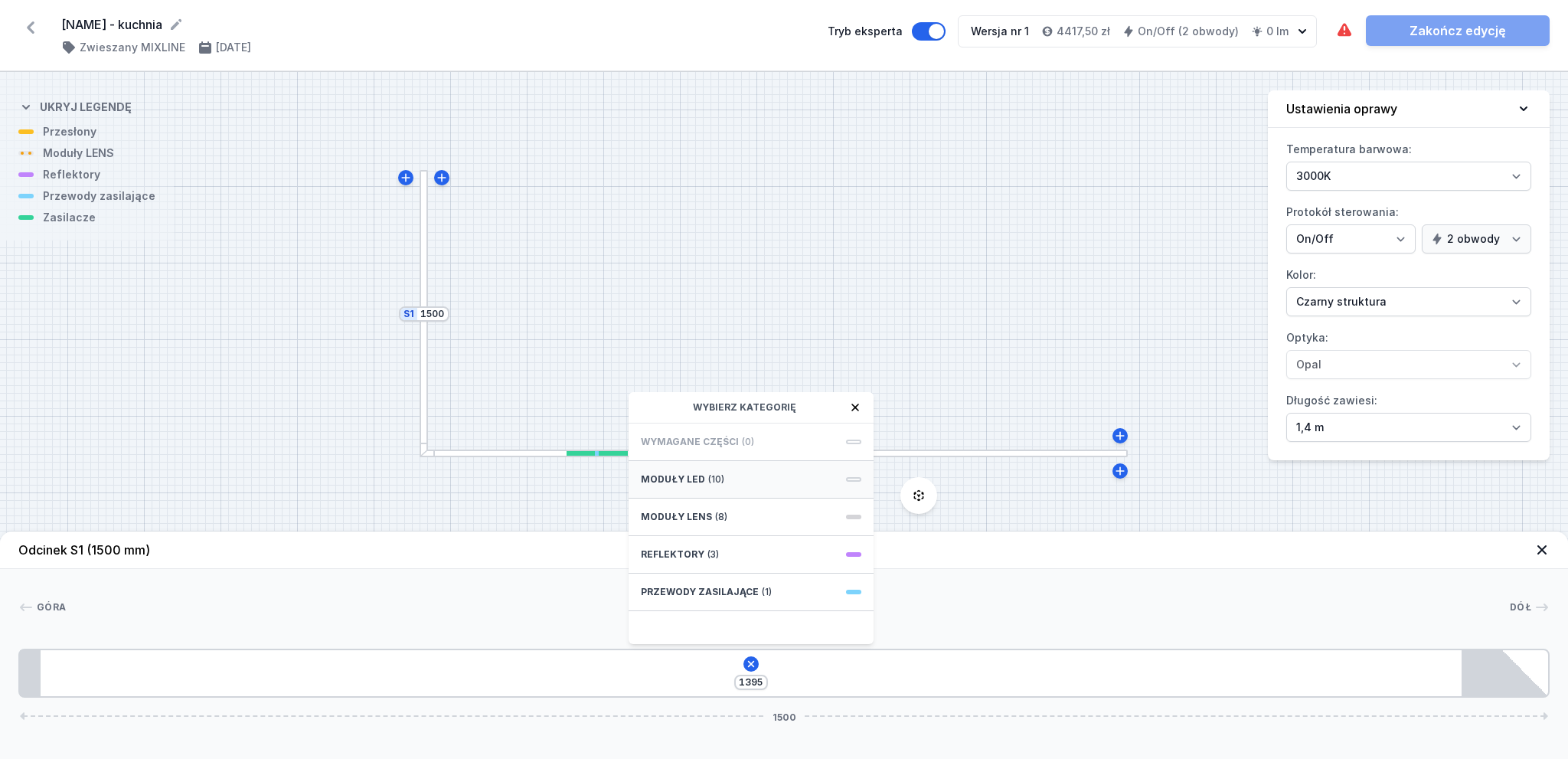 click on "Moduły LED (10)" at bounding box center [751, 479] 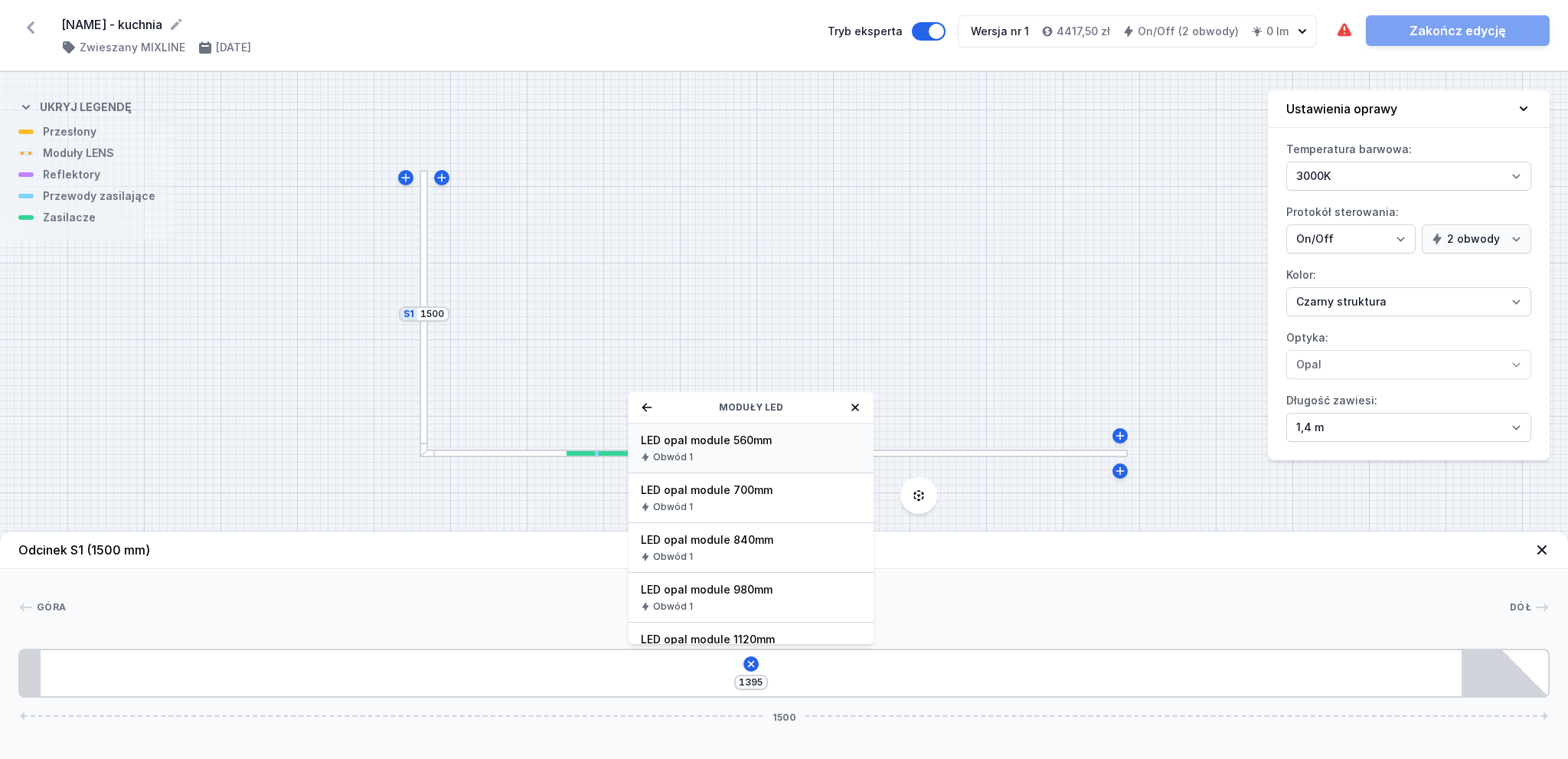 click on "LED opal module 560mm   Obwód 1" at bounding box center [751, 448] 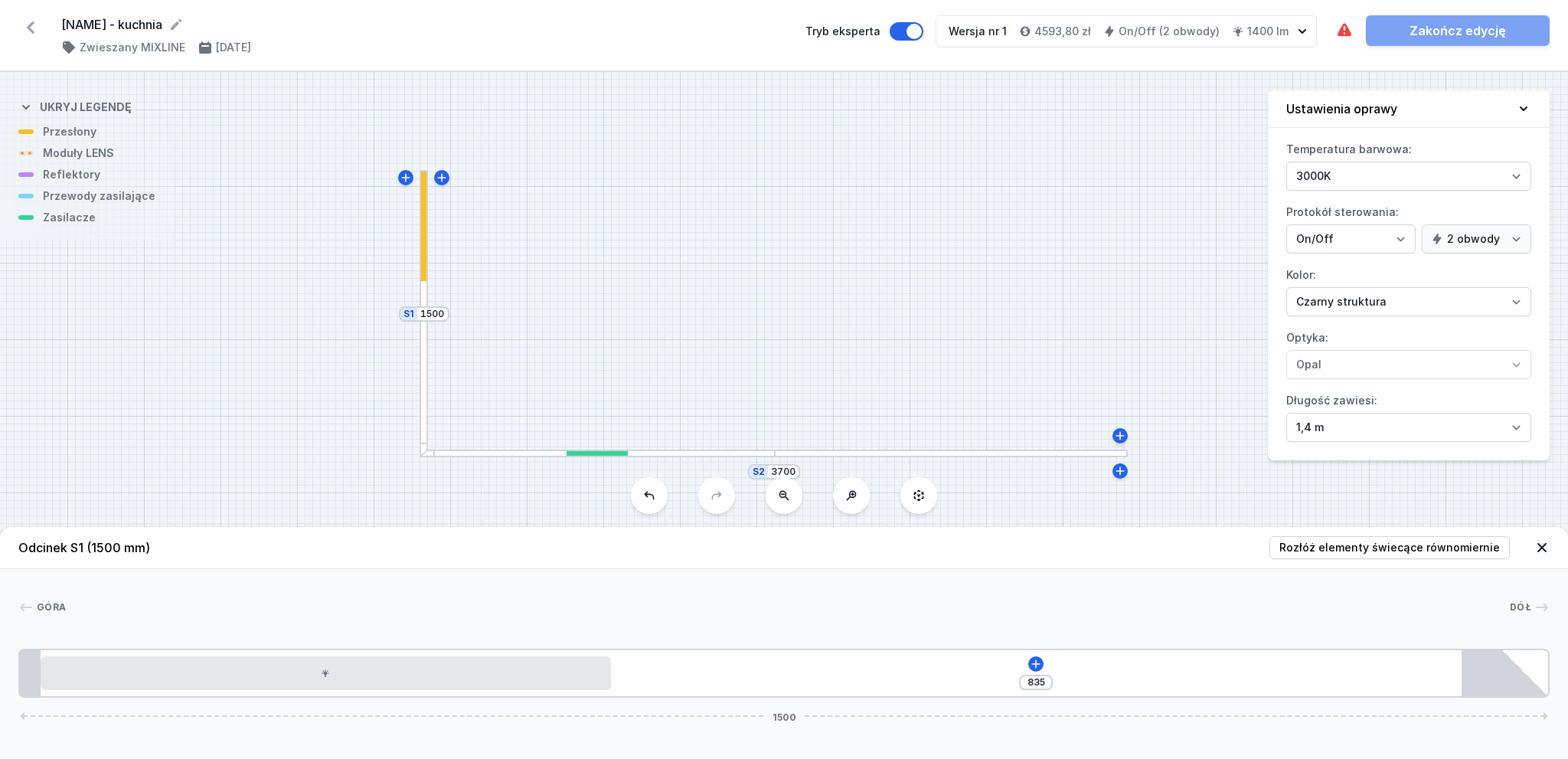drag, startPoint x: 423, startPoint y: 247, endPoint x: 431, endPoint y: 278, distance: 32.015621 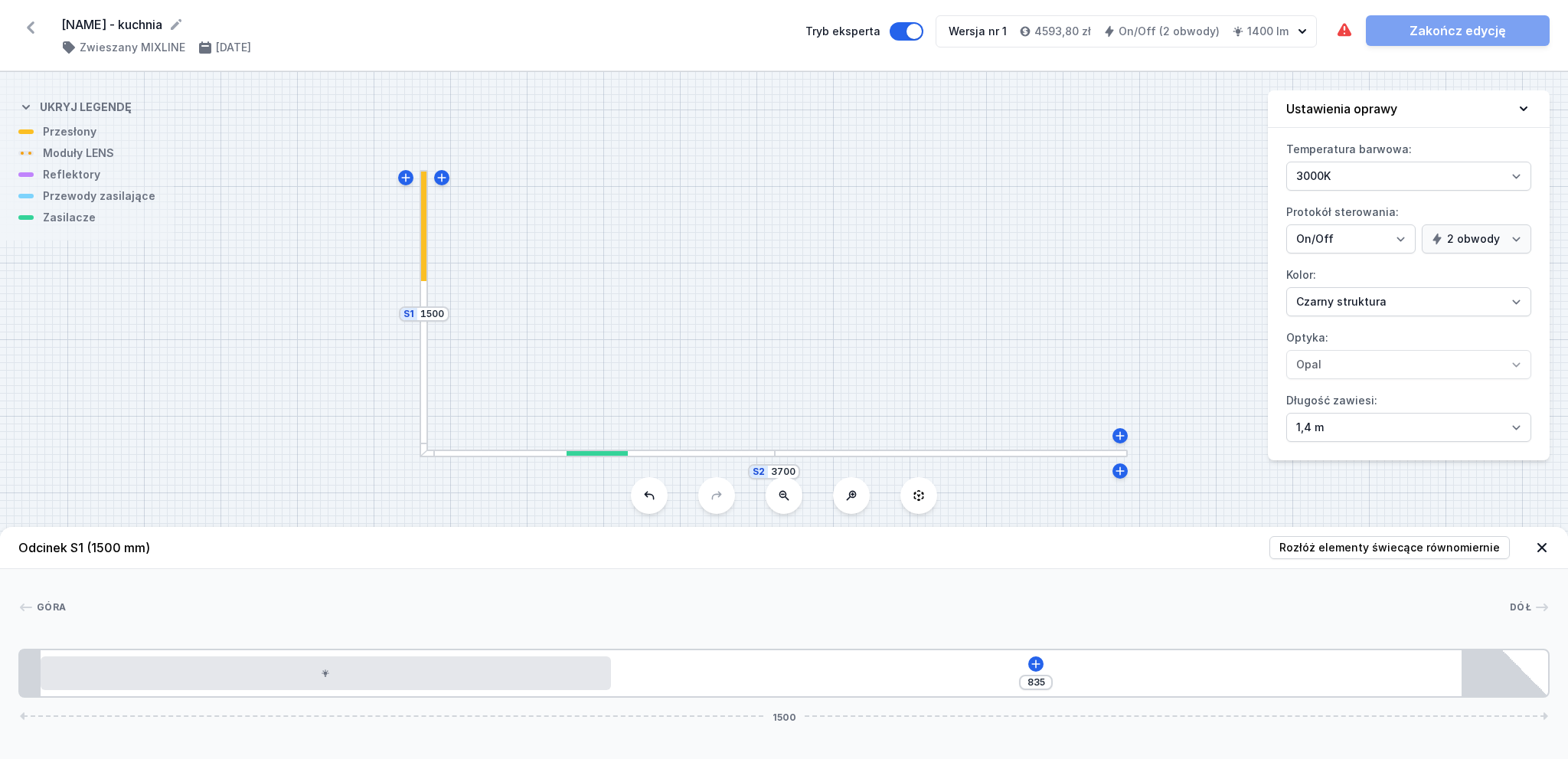 click on "S2 3700 S1 1500" at bounding box center [784, 415] 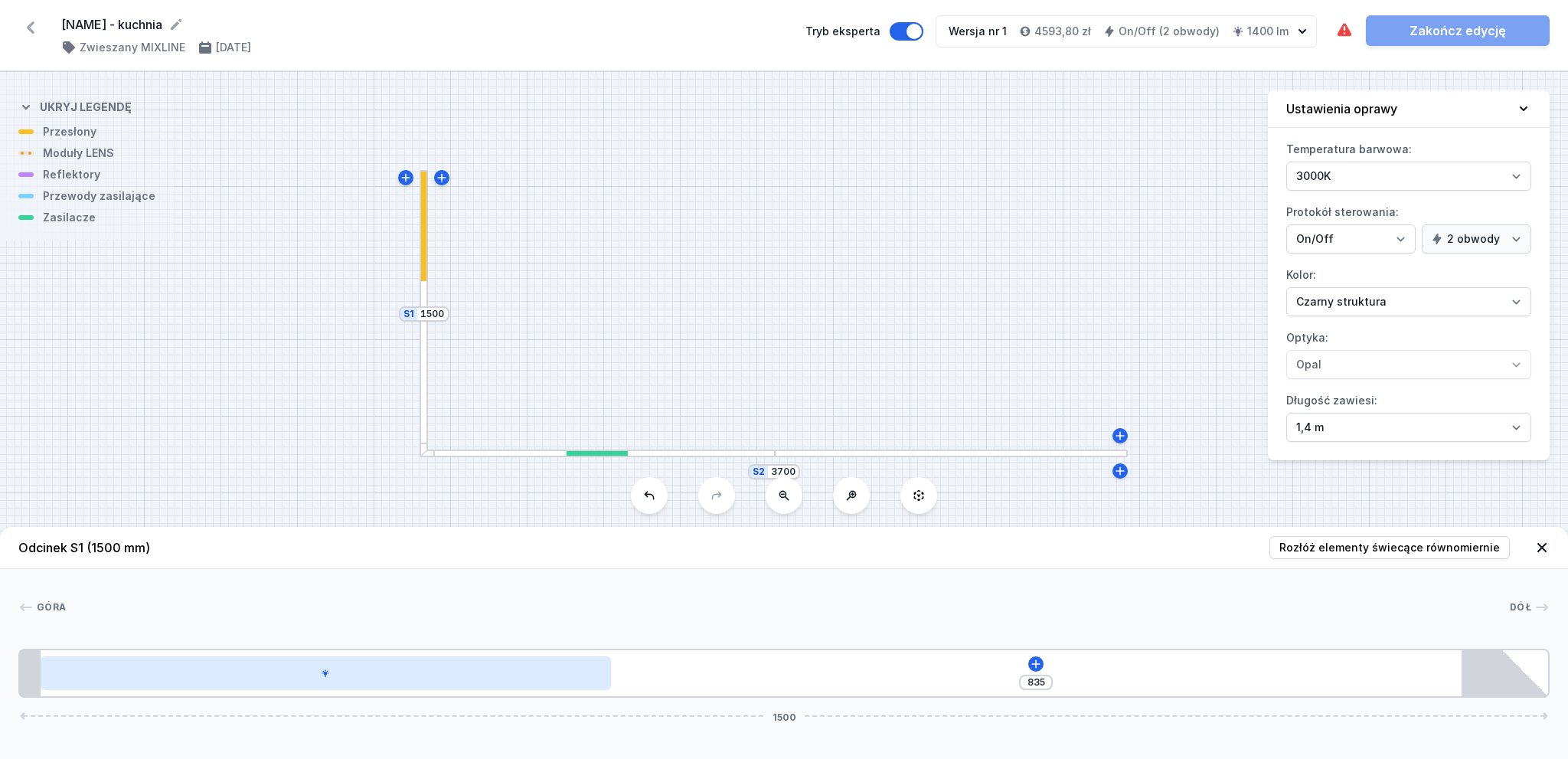 click at bounding box center (325, 673) 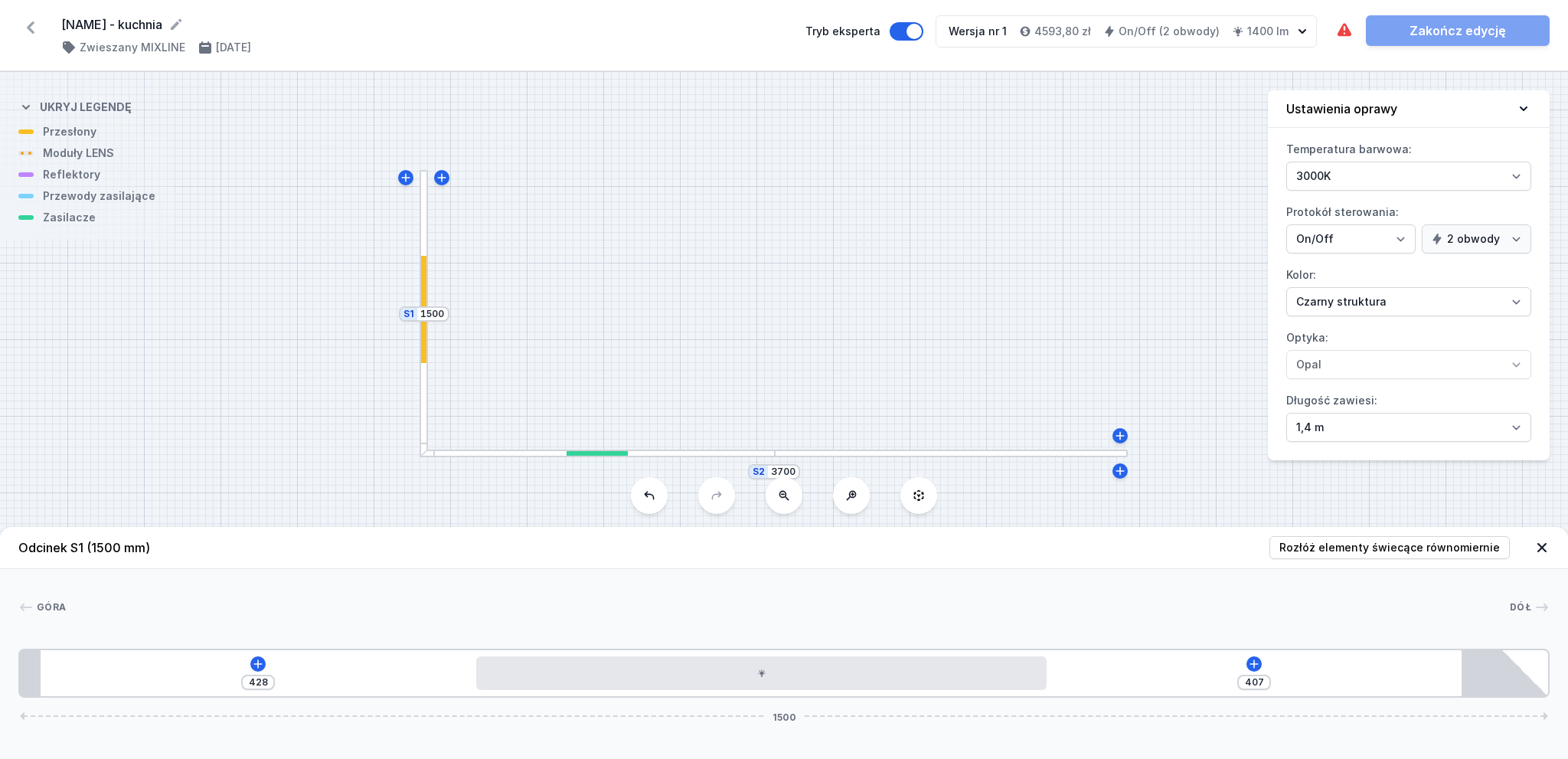 drag, startPoint x: 496, startPoint y: 670, endPoint x: 929, endPoint y: 699, distance: 433.97 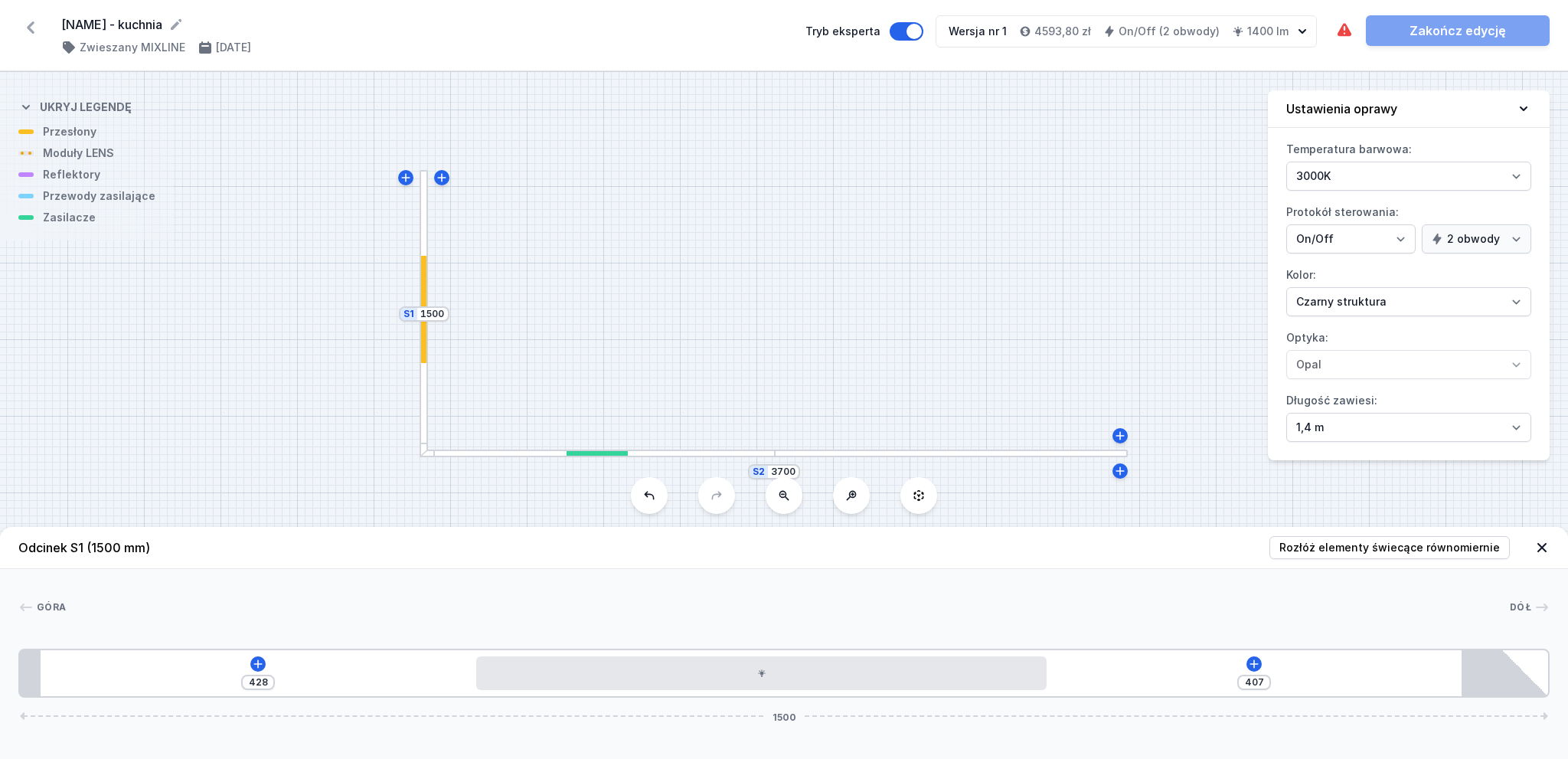 click on "Odcinek S1   (1500 mm) Rozłóż elementy świecące równomiernie Góra Dół 1 2 1 3 428 407 1500 448 560 492 20 1395 85 1500" at bounding box center [784, 643] 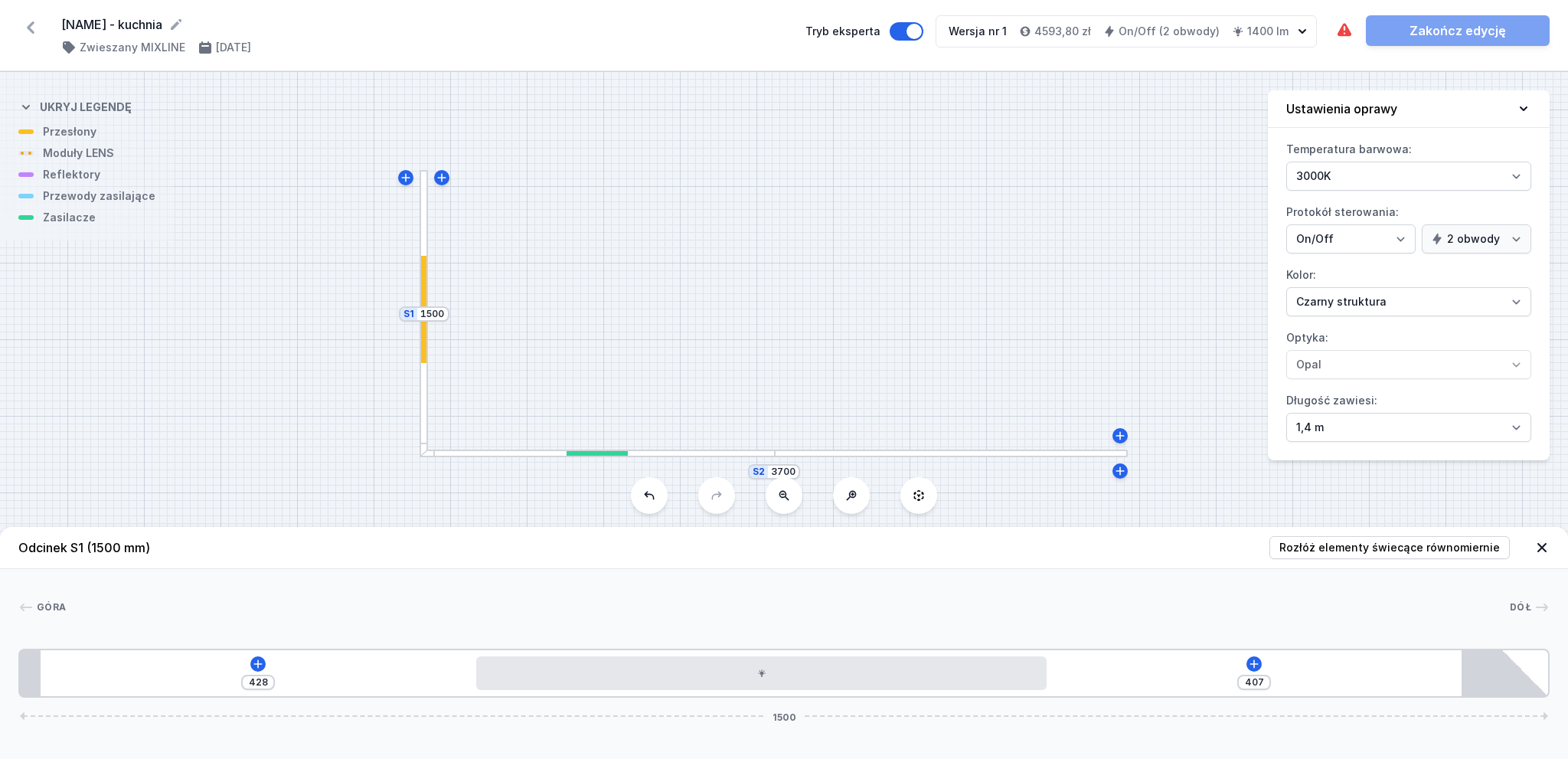 click on "[NUMBERS]" at bounding box center (784, 673) 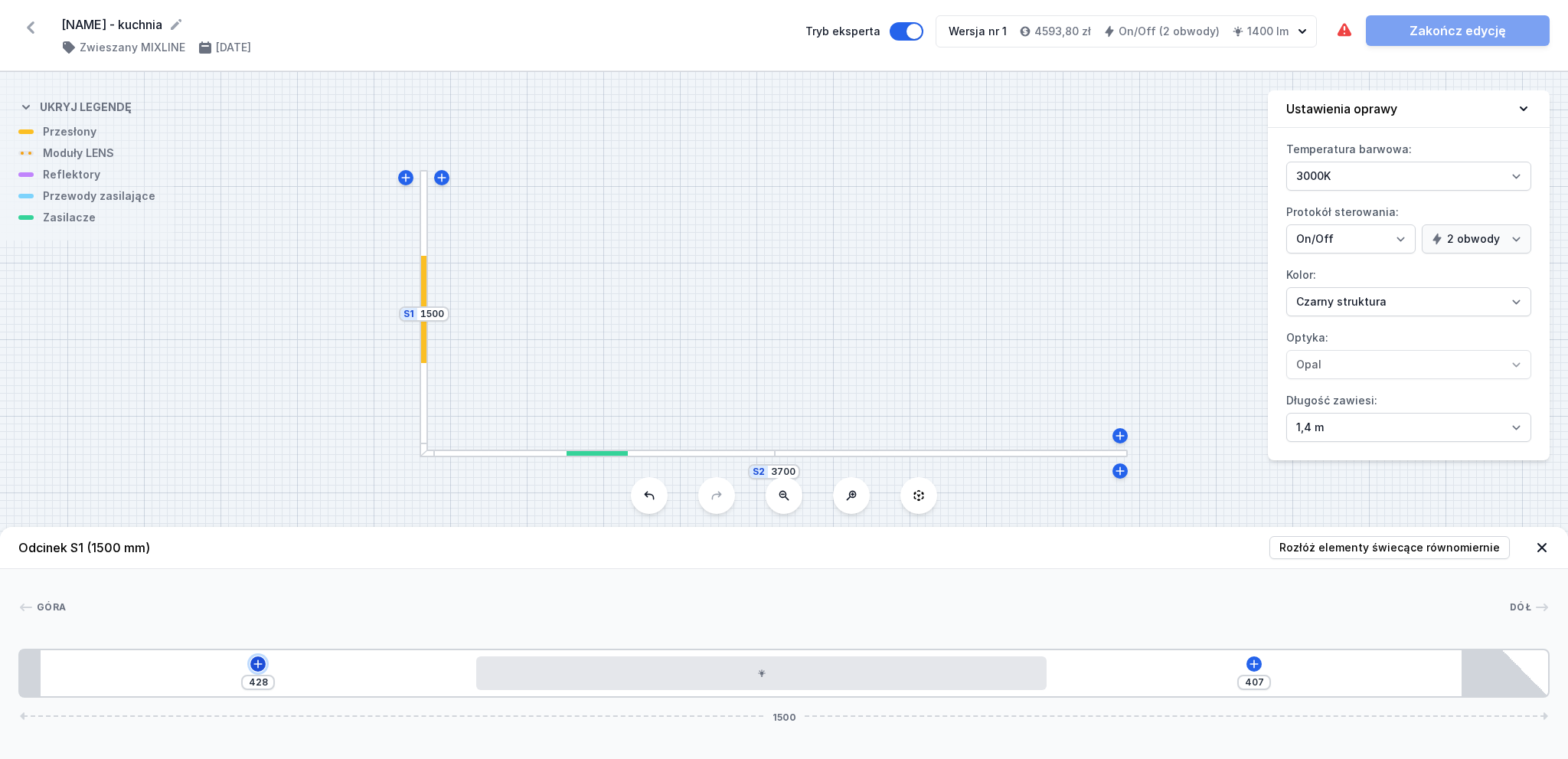 click 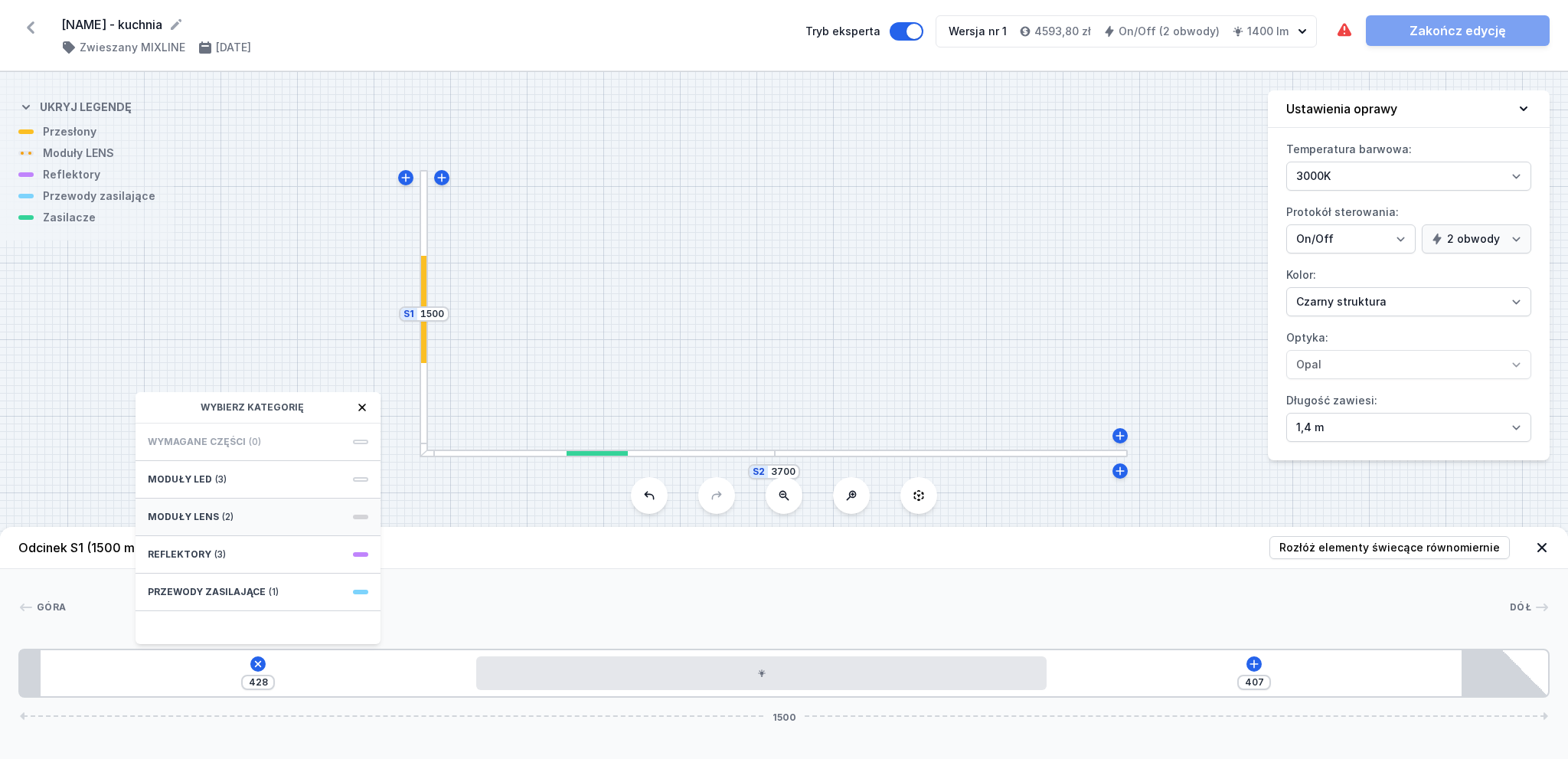 click on "Moduły LENS (2)" at bounding box center (258, 517) 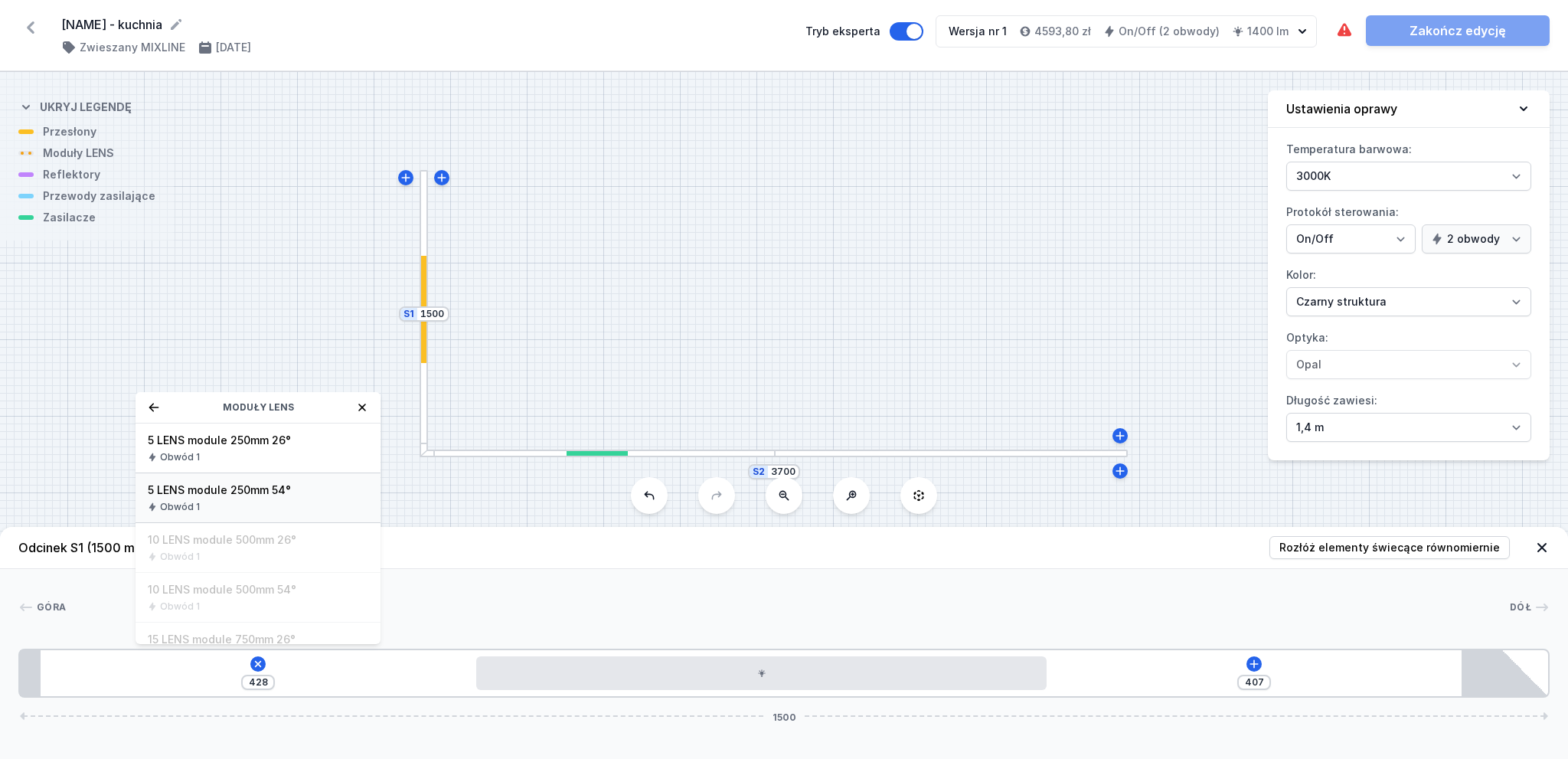 click on "5 LENS module 250mm 54°" at bounding box center (258, 490) 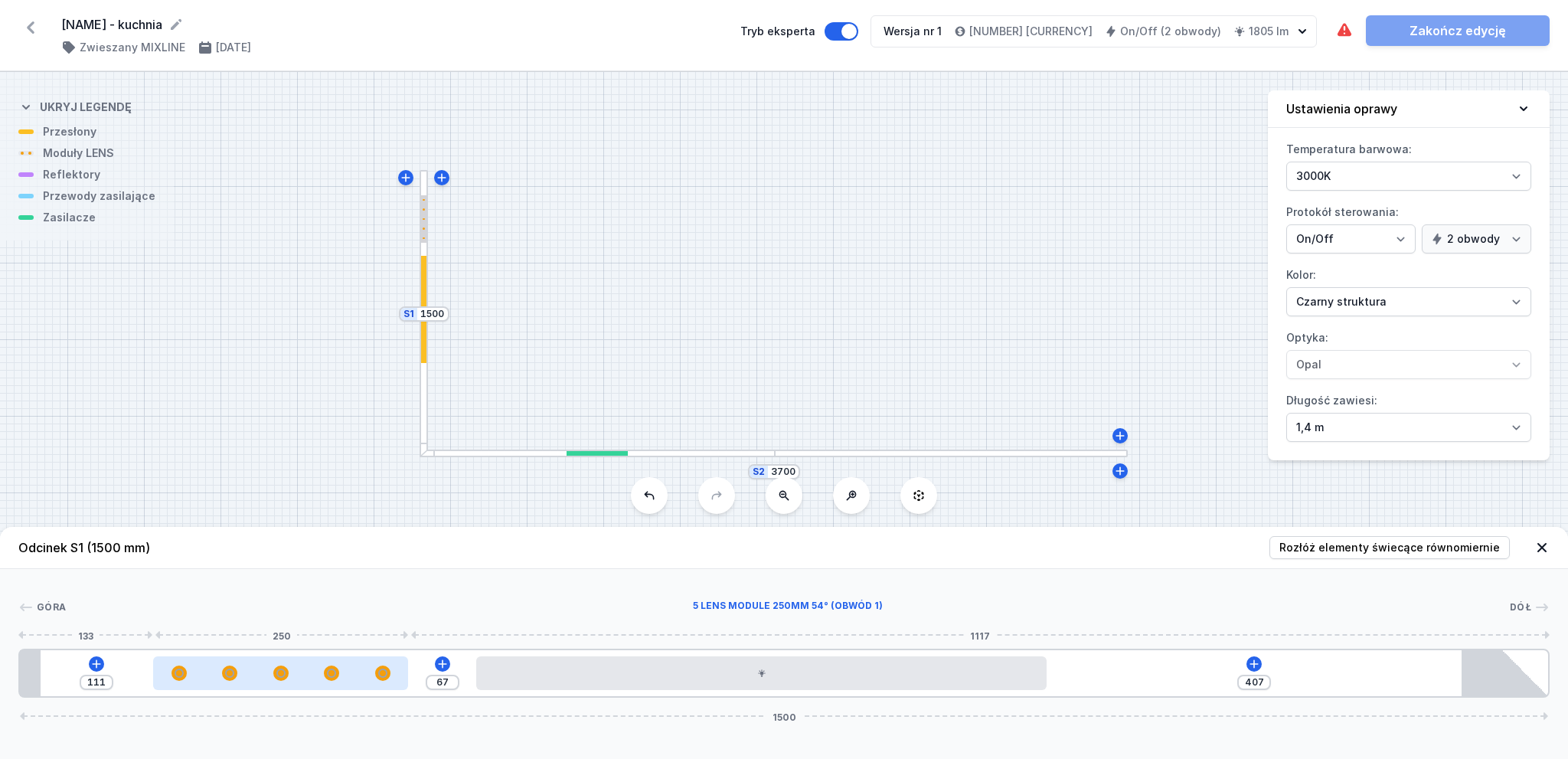 drag, startPoint x: 198, startPoint y: 673, endPoint x: 296, endPoint y: 670, distance: 98.04591 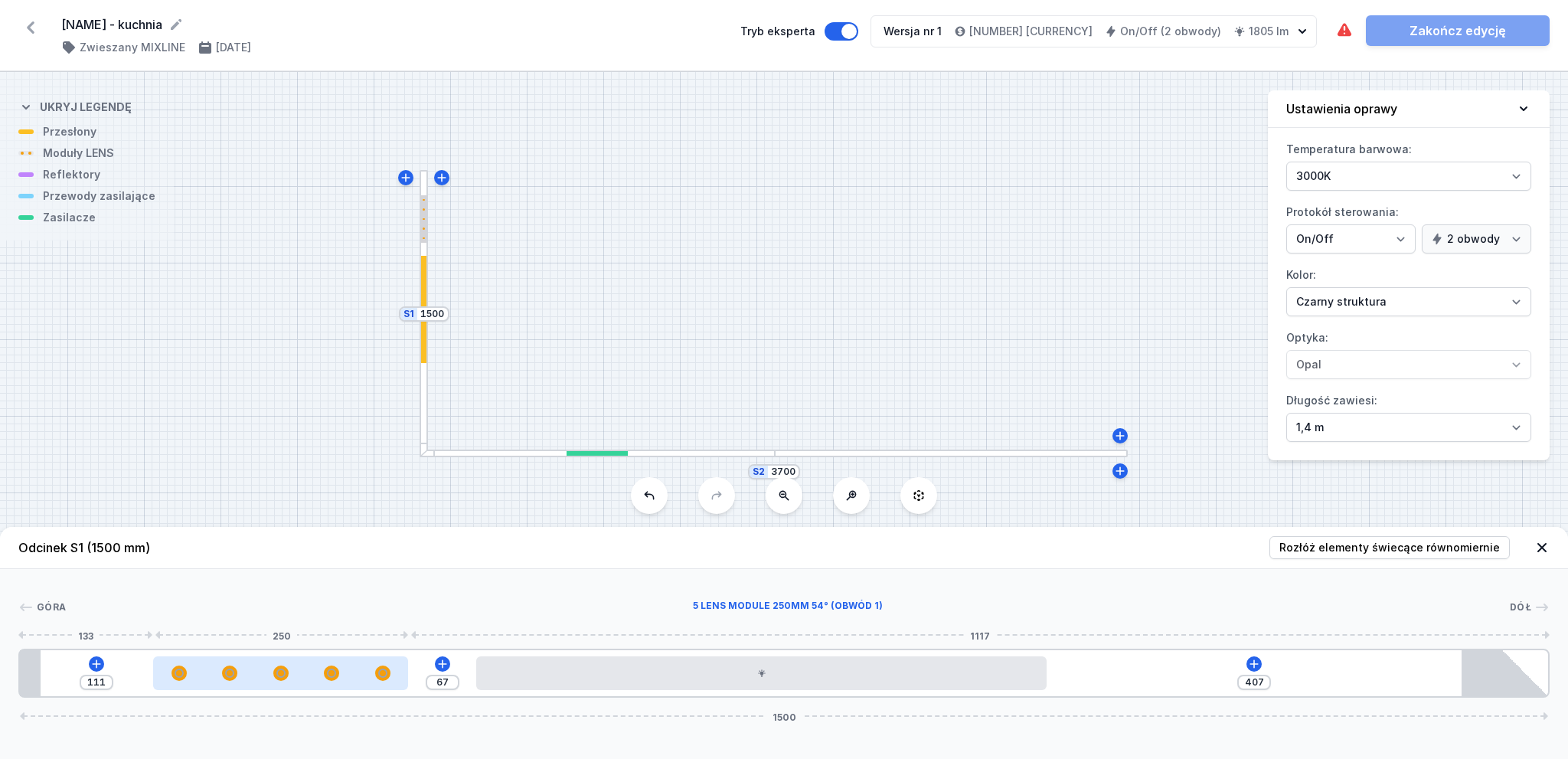 click at bounding box center (280, 673) 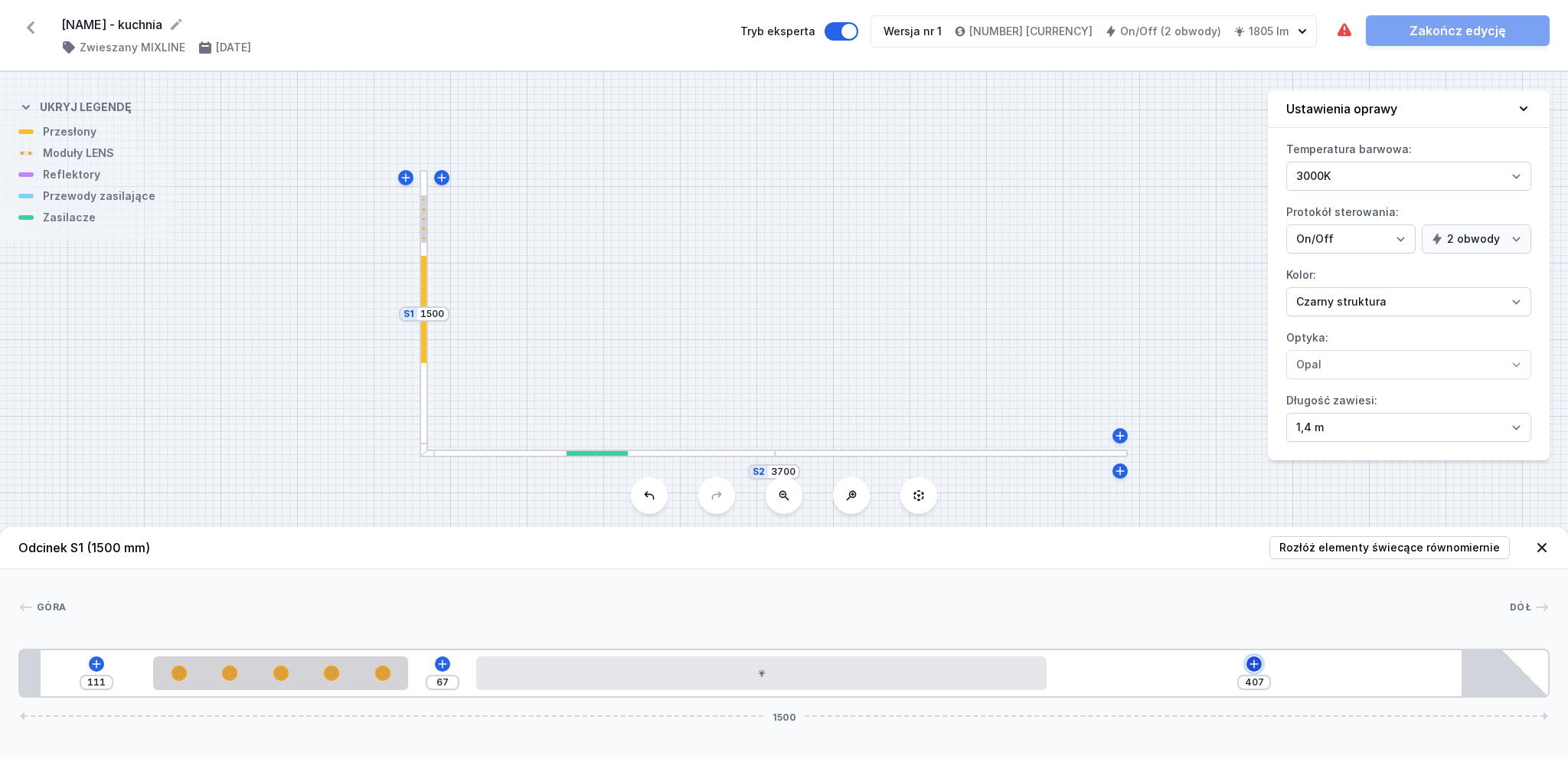 click 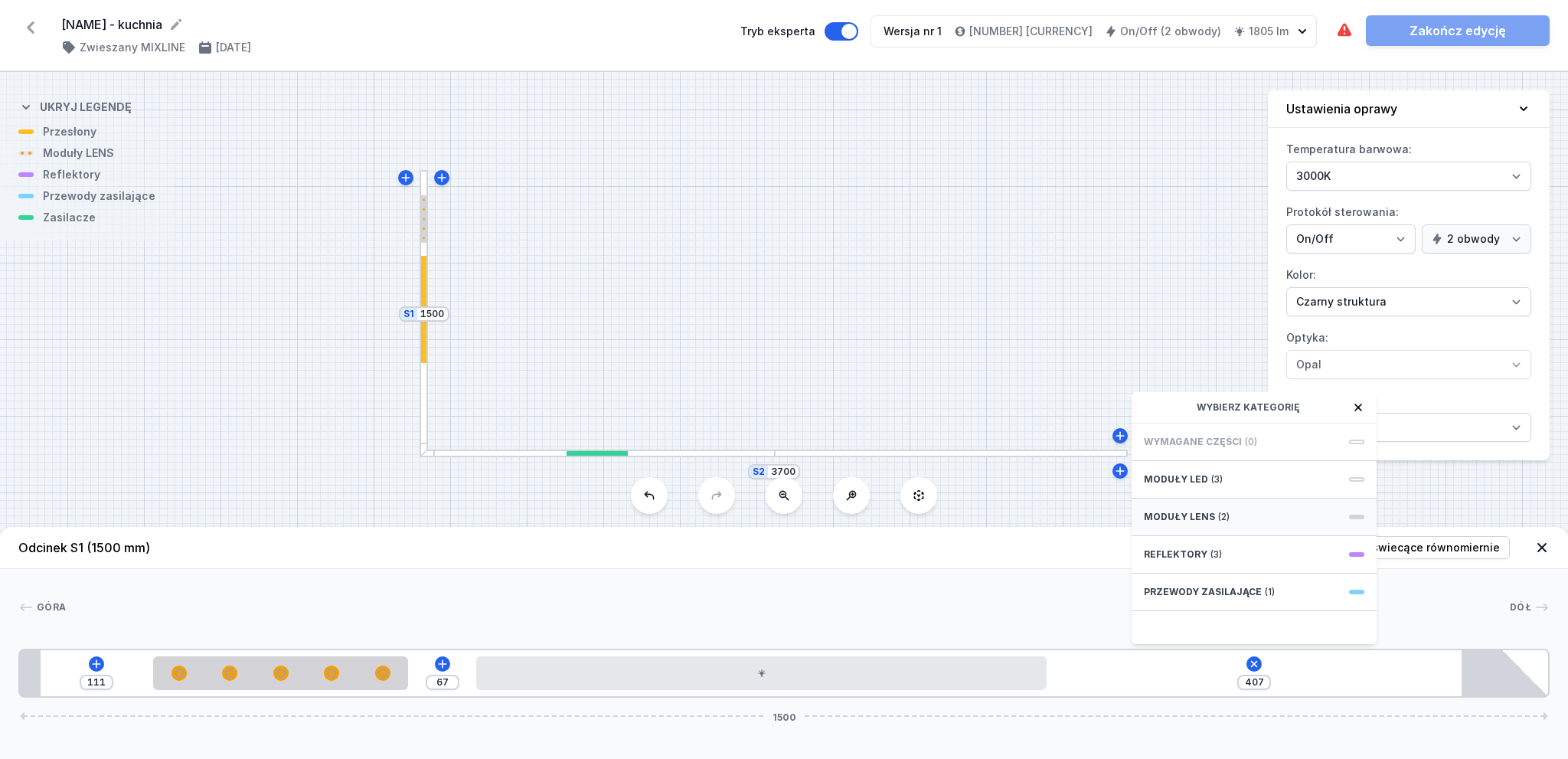 click on "Moduły LENS (2)" at bounding box center (1254, 517) 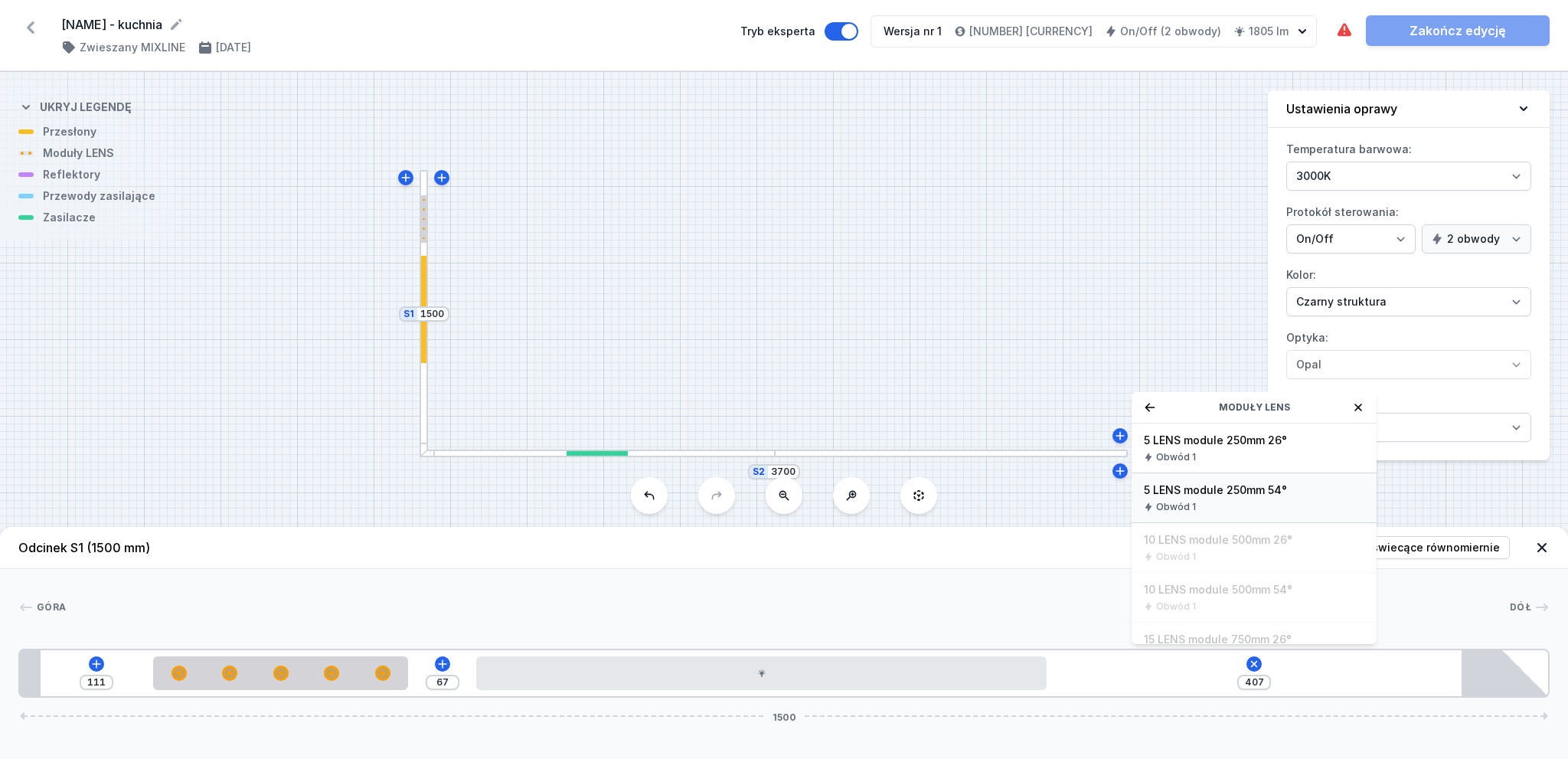 click on "Obwód 1" at bounding box center (1254, 507) 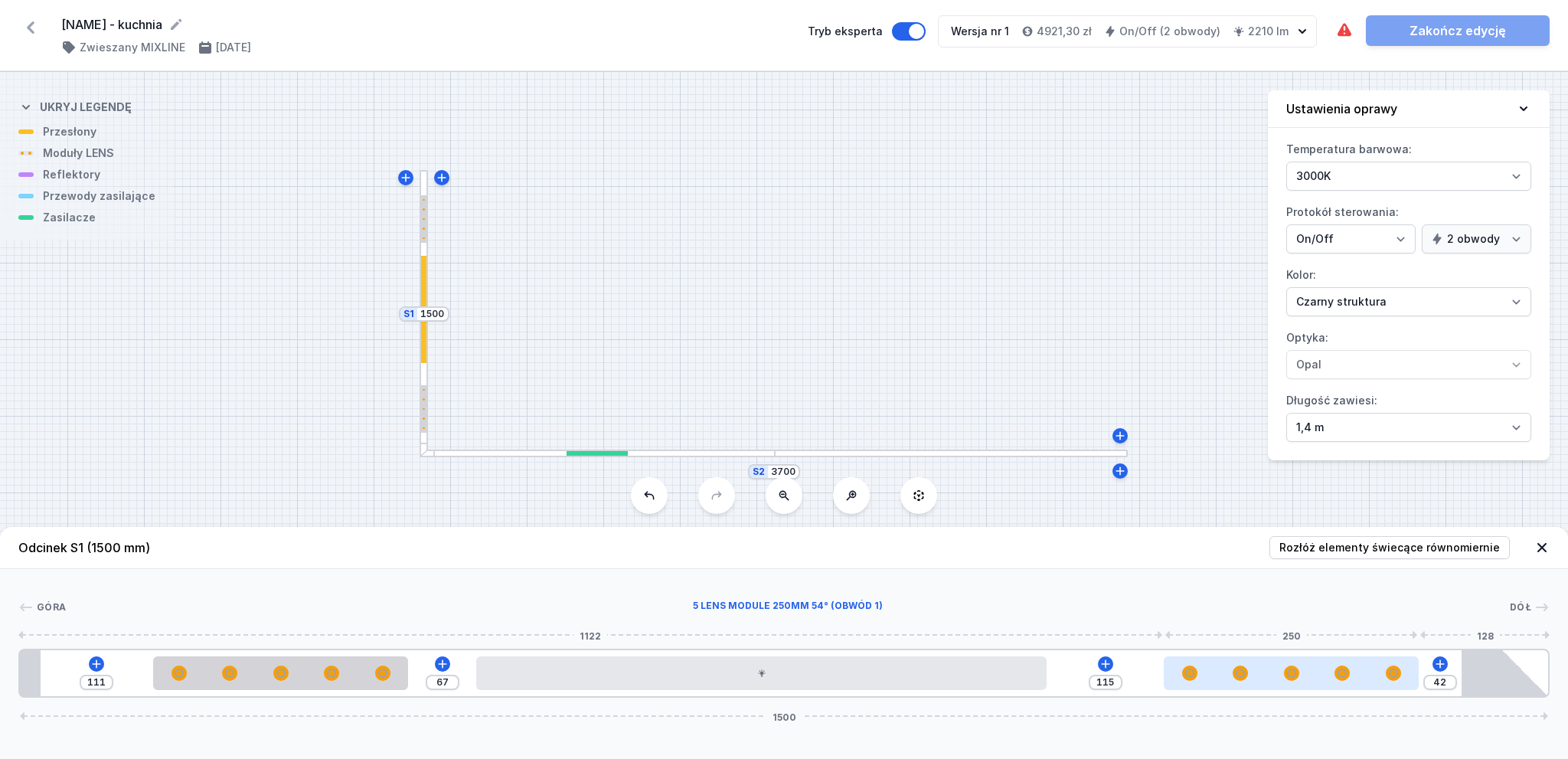 drag, startPoint x: 1220, startPoint y: 676, endPoint x: 1360, endPoint y: 675, distance: 140.00357 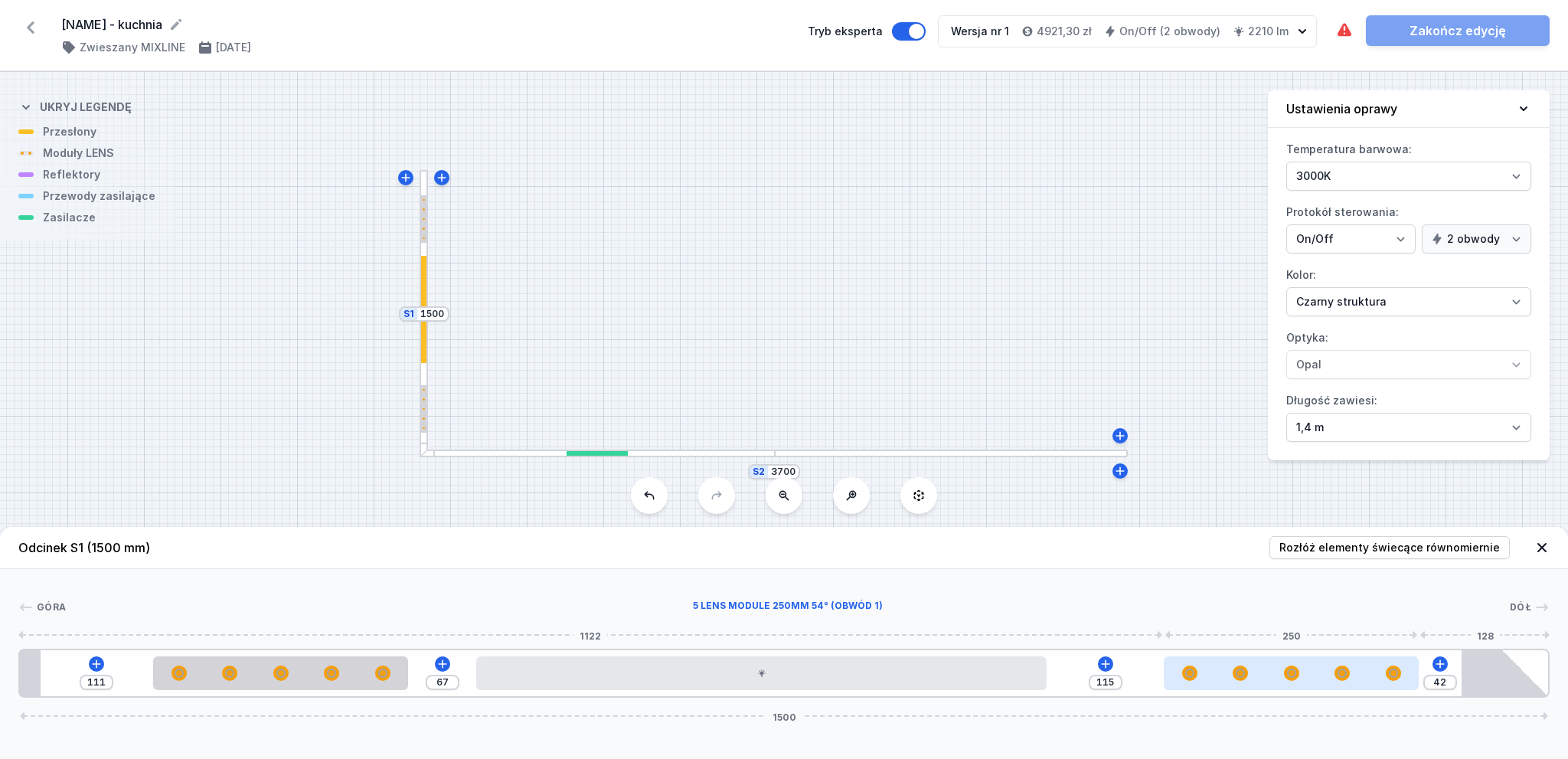 click at bounding box center (1291, 673) 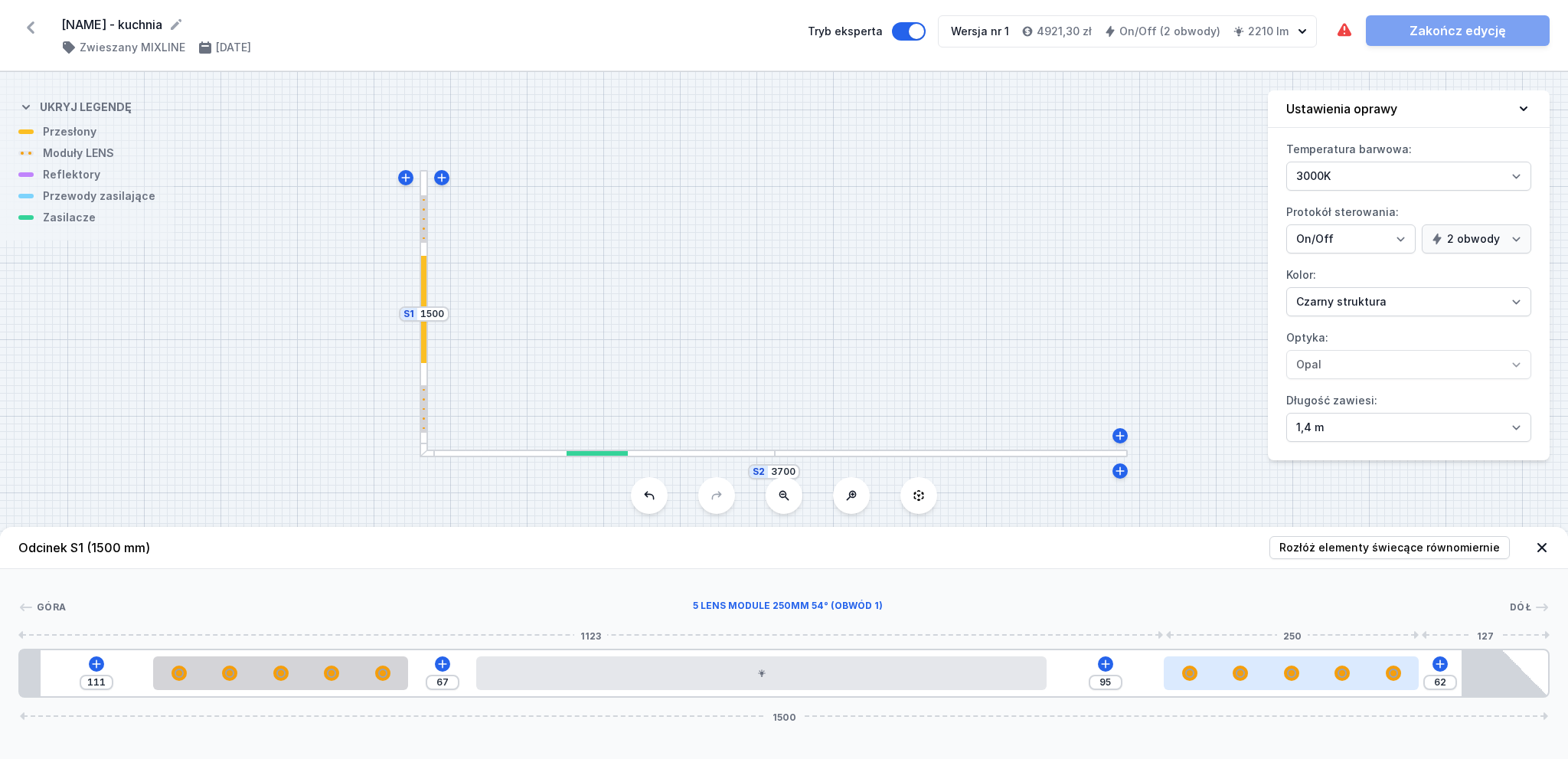 click at bounding box center (1291, 673) 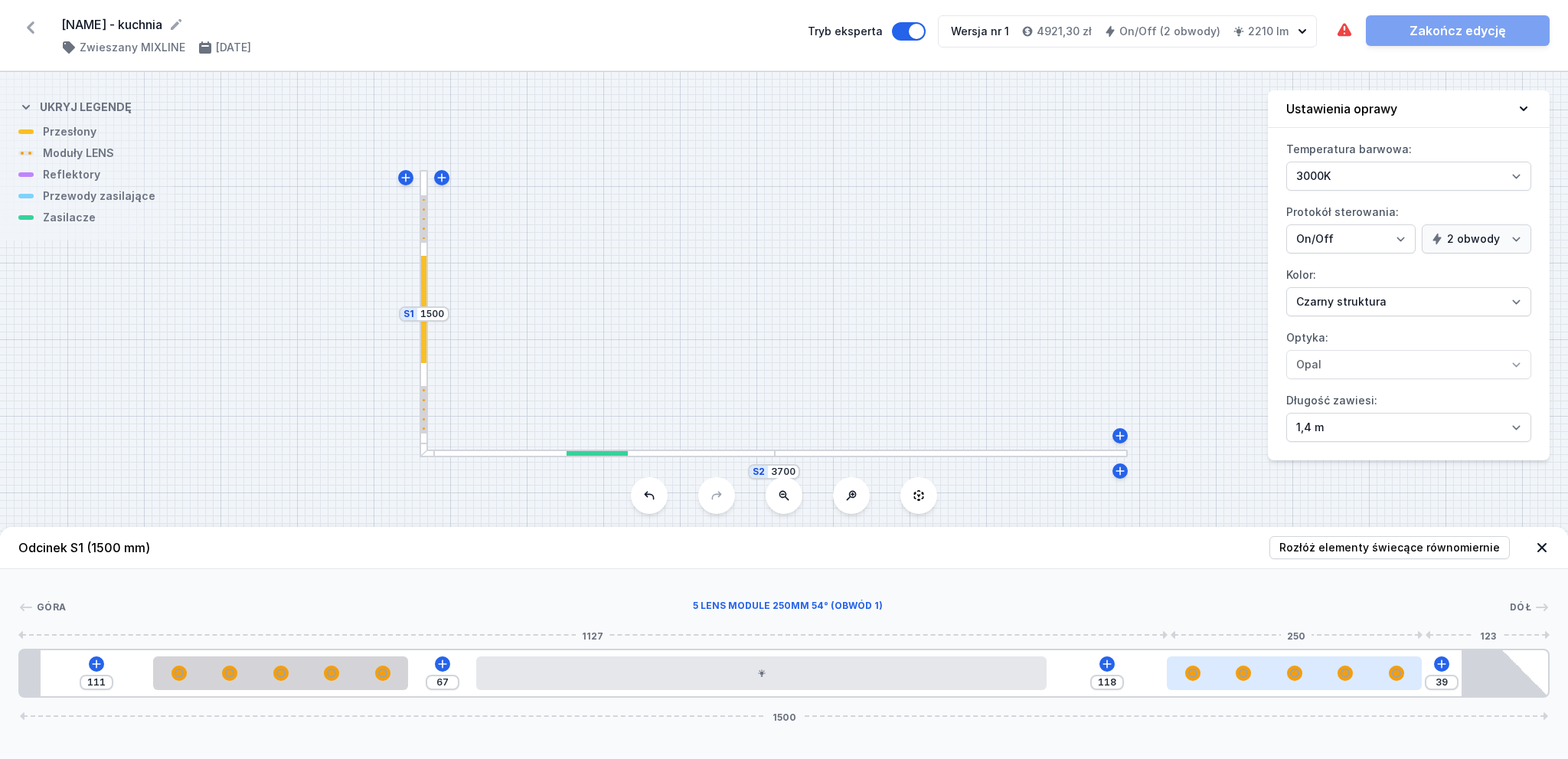 drag, startPoint x: 1388, startPoint y: 678, endPoint x: 1368, endPoint y: 669, distance: 21.931712 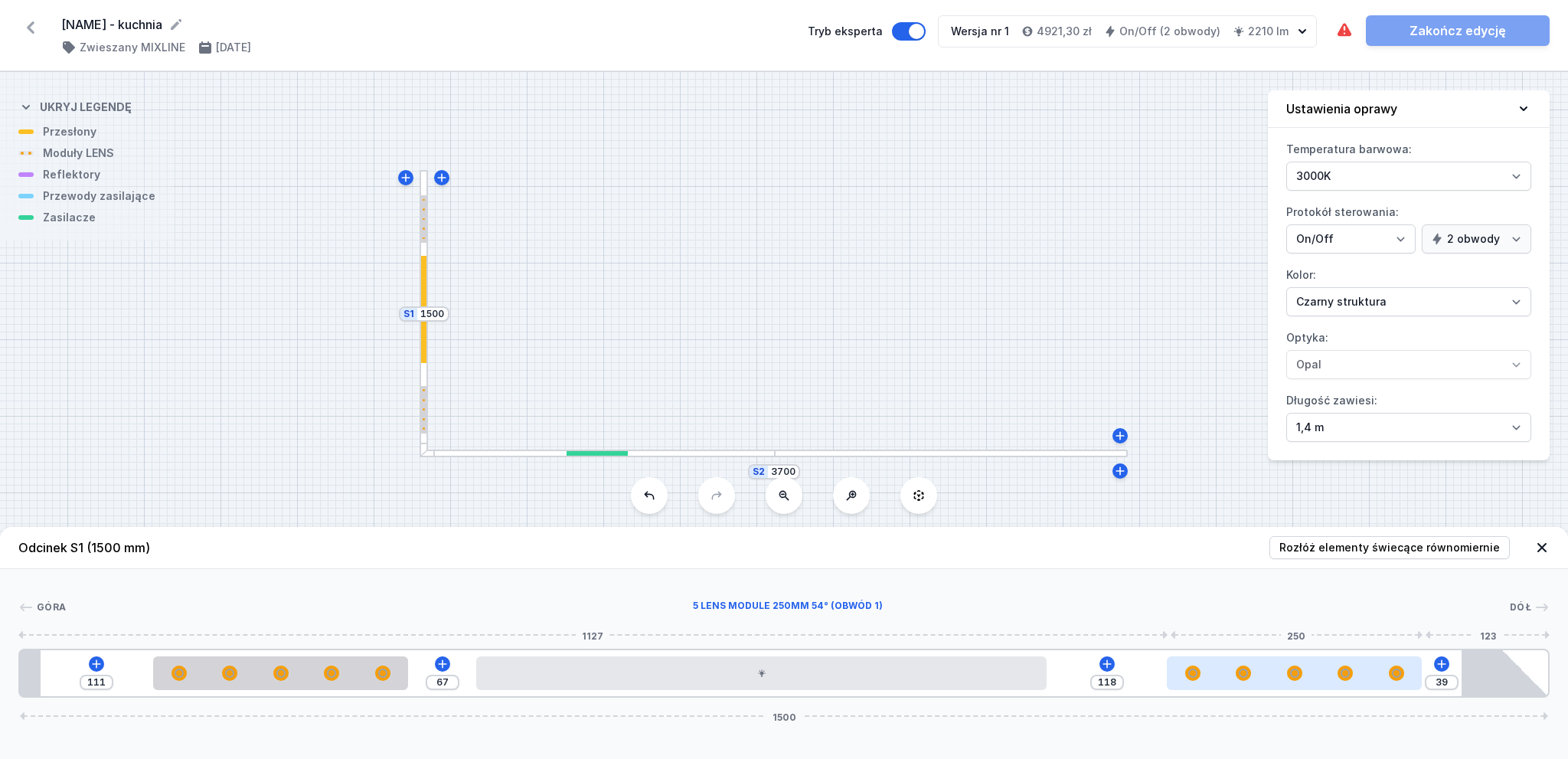 click at bounding box center (1294, 673) 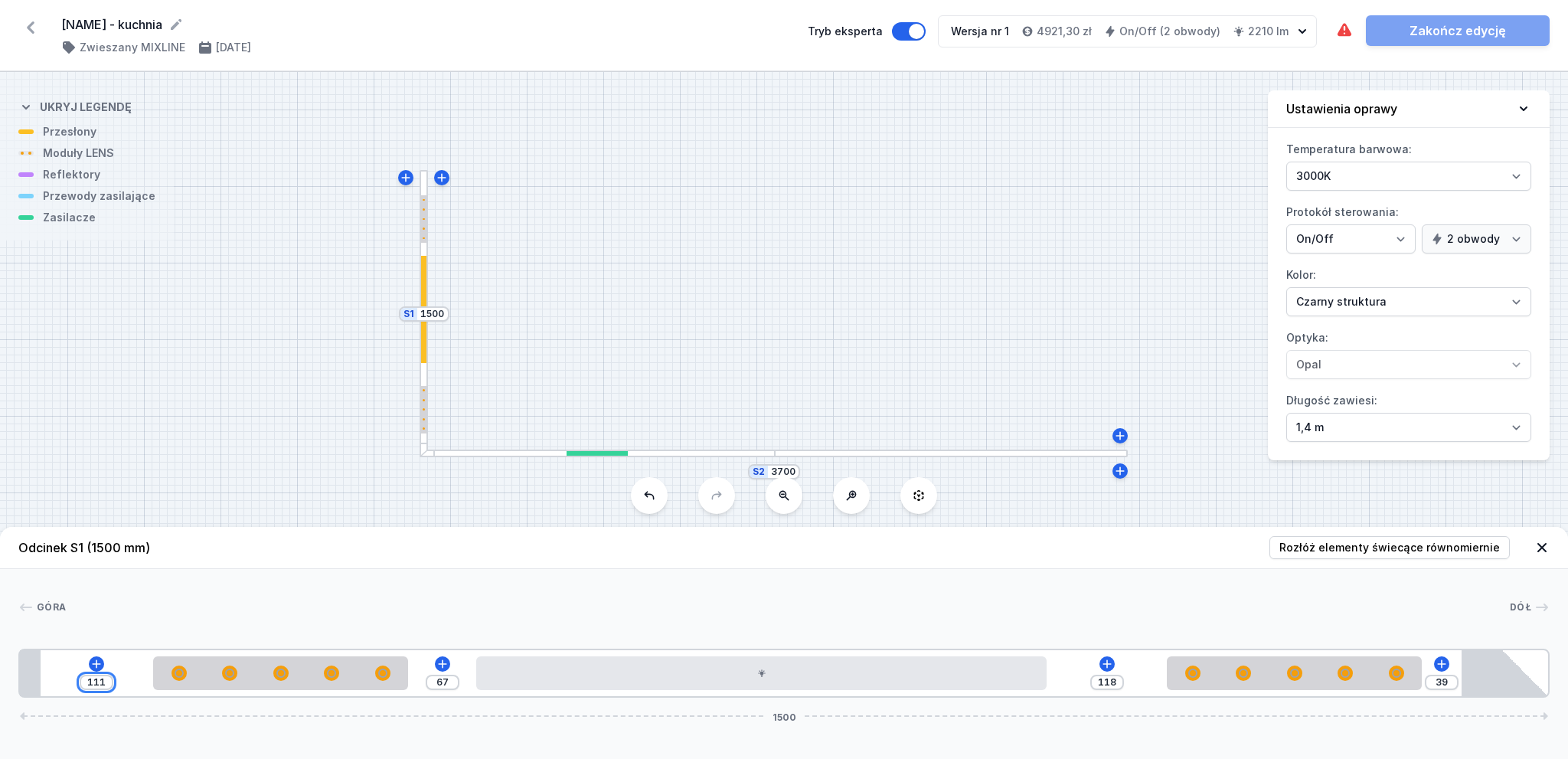 click on "111" at bounding box center [96, 682] 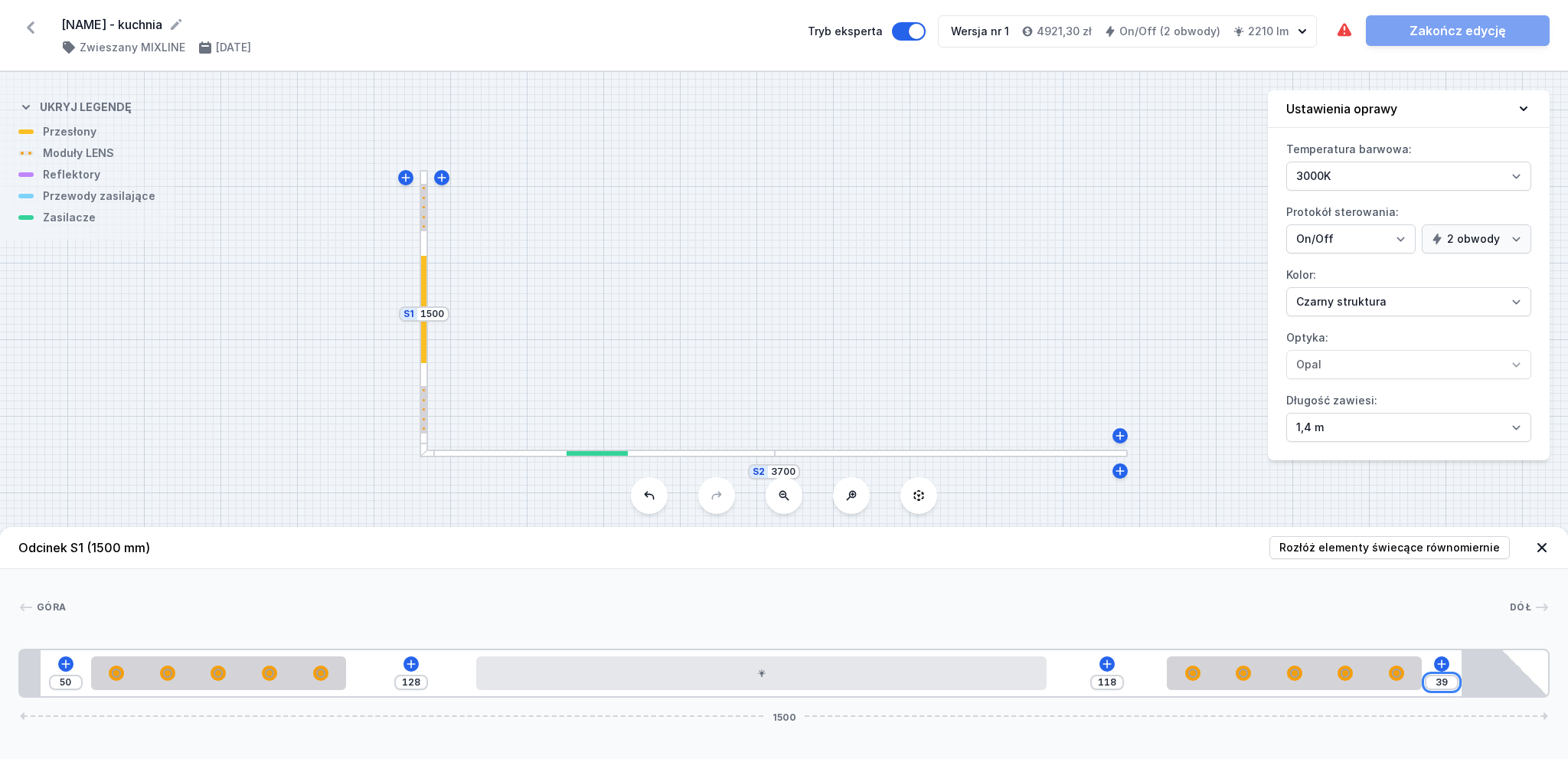 click on "39" at bounding box center (1442, 682) 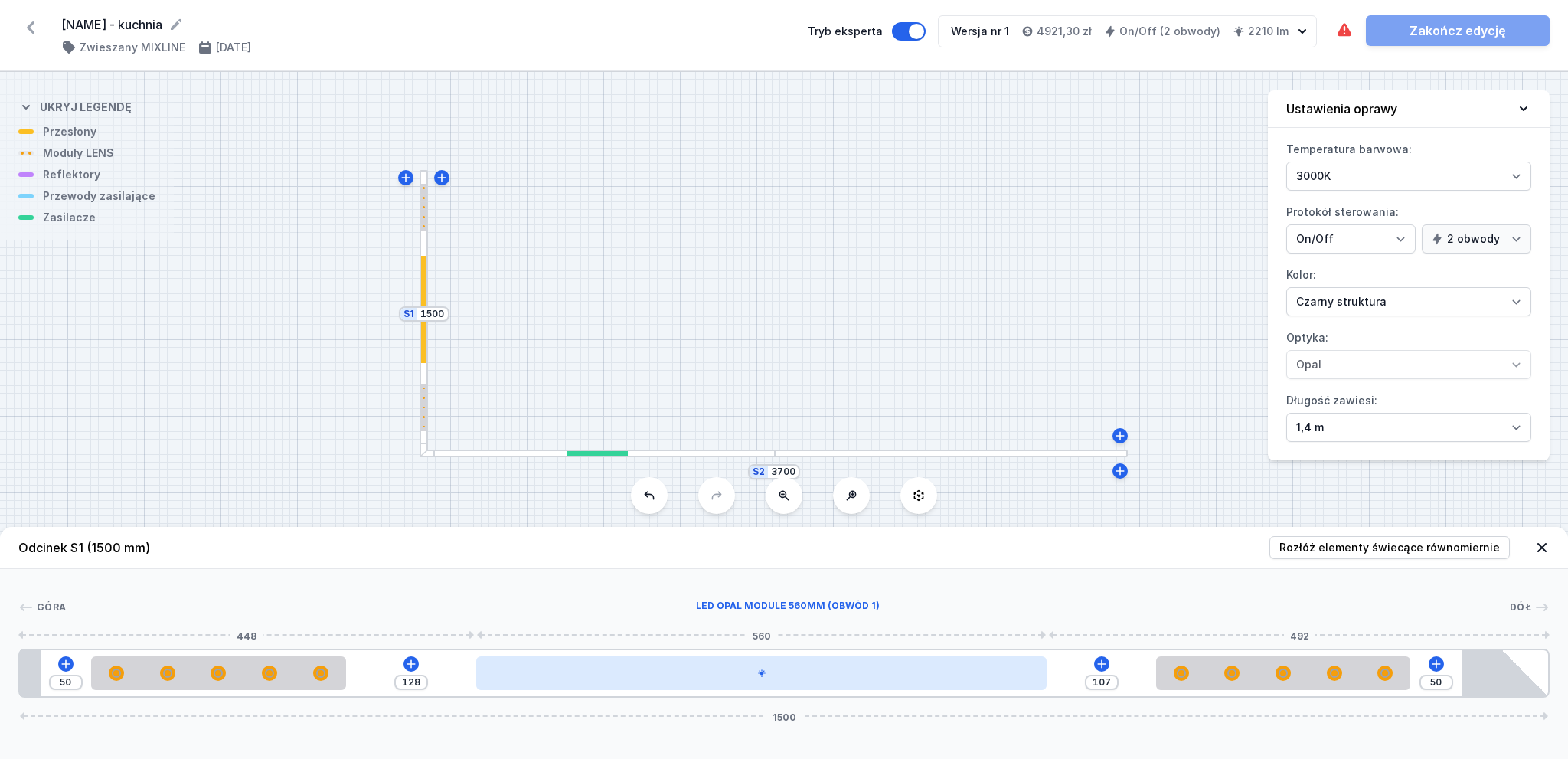 click at bounding box center (761, 673) 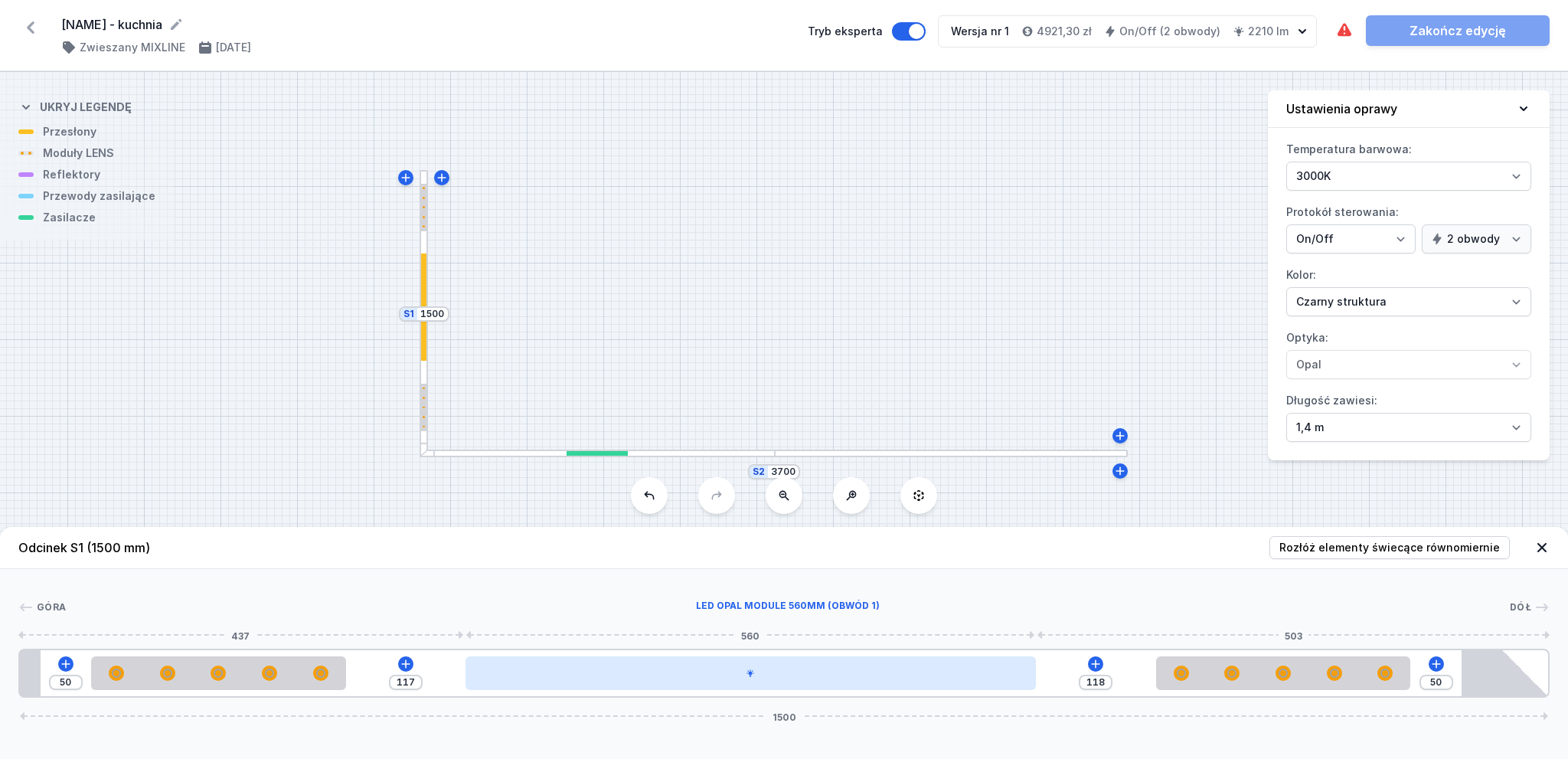 drag, startPoint x: 778, startPoint y: 675, endPoint x: 763, endPoint y: 677, distance: 15.13275 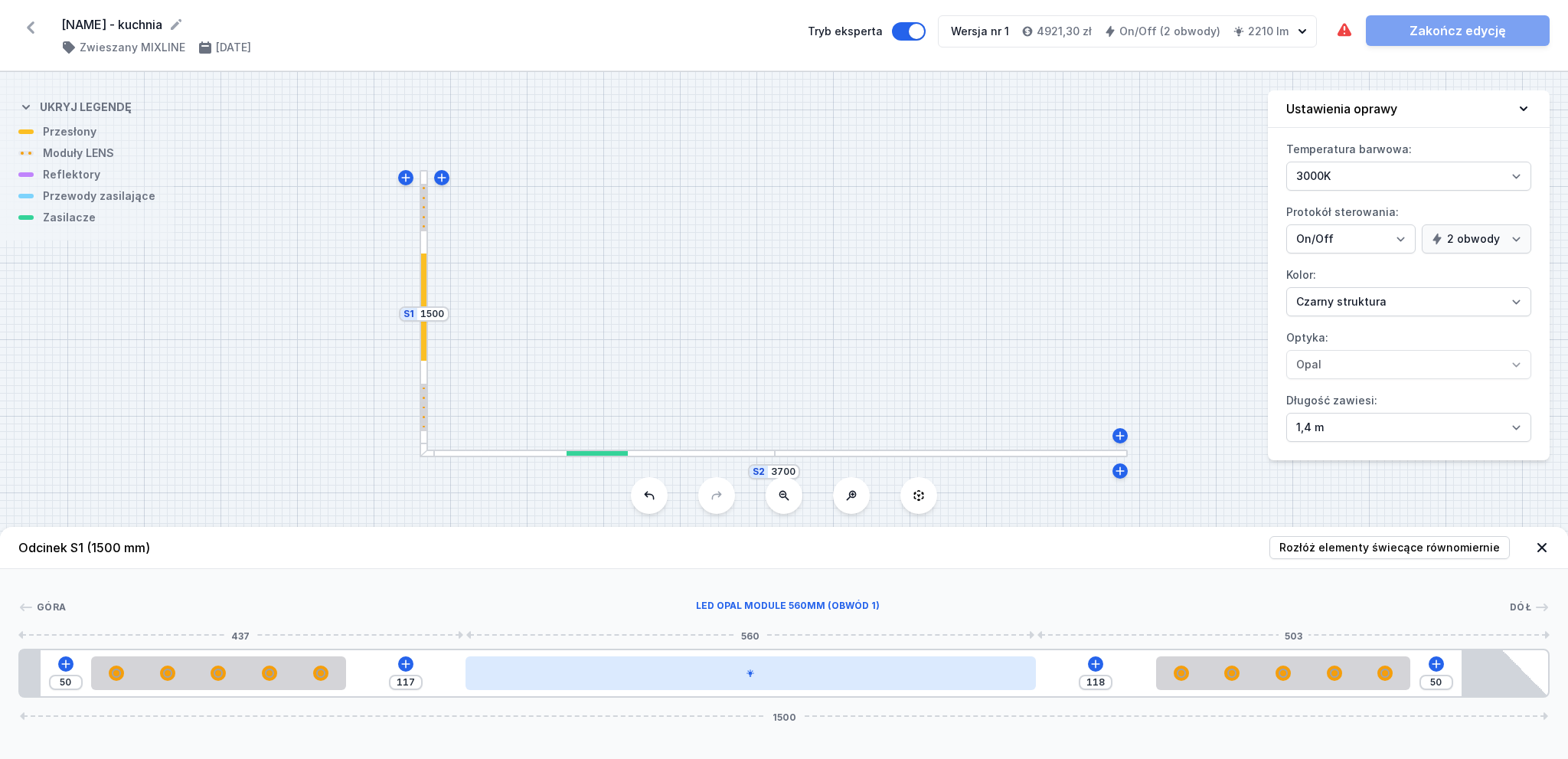 click at bounding box center (750, 673) 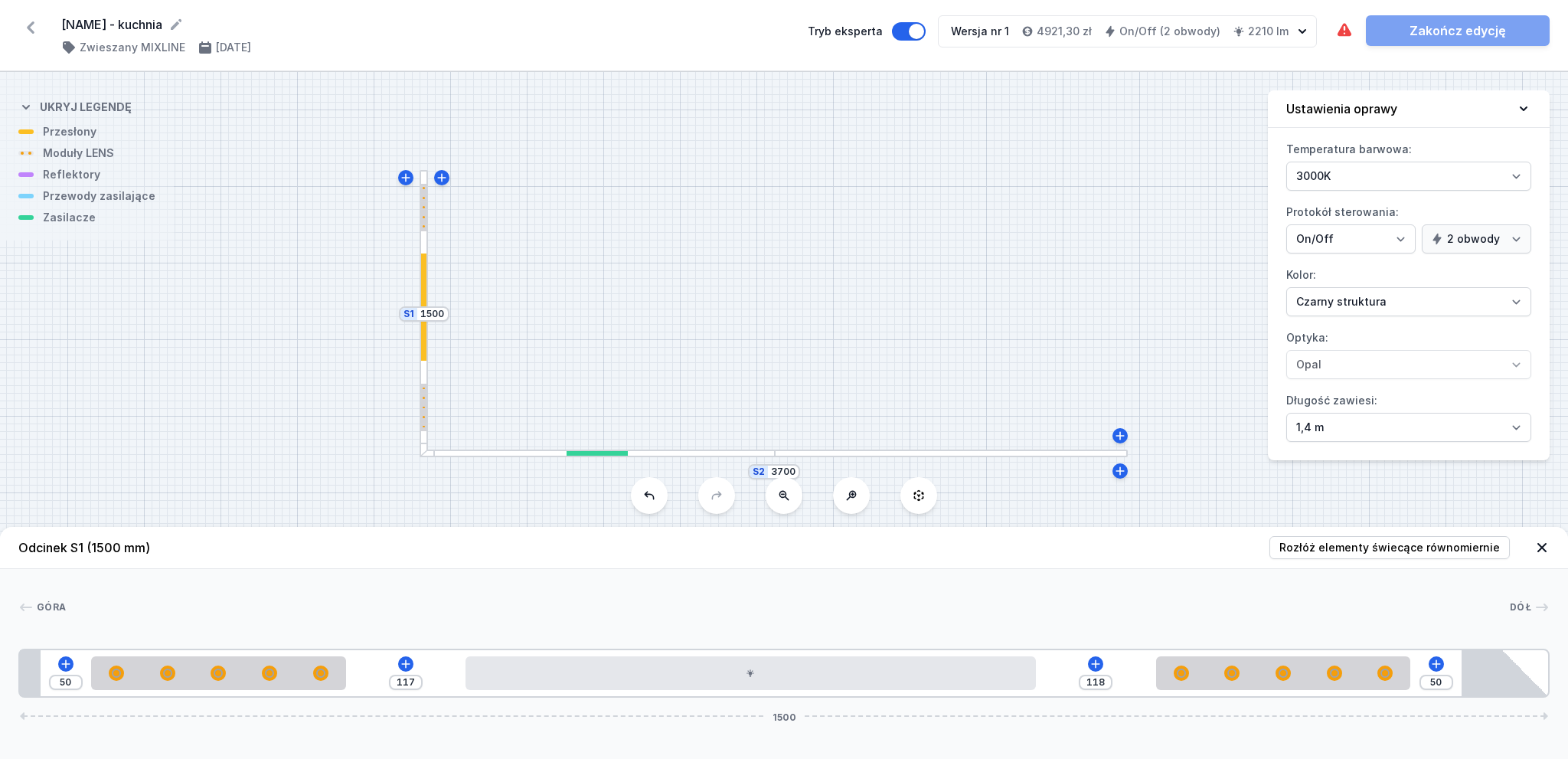 click on "Odcinek S1   (1500 mm) Rozłóż elementy świecące równomiernie" at bounding box center (784, 548) 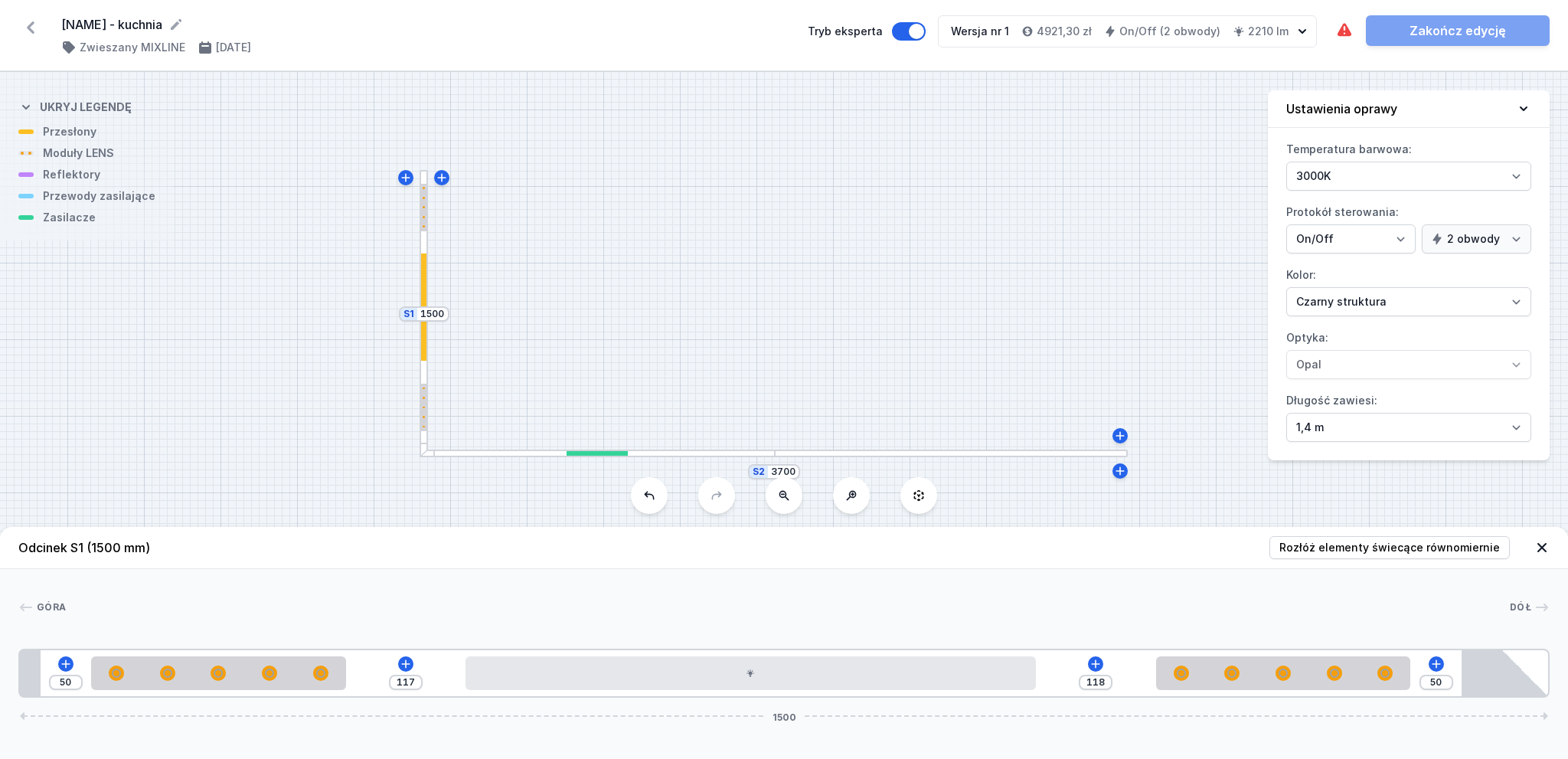 click at bounding box center (597, 453) 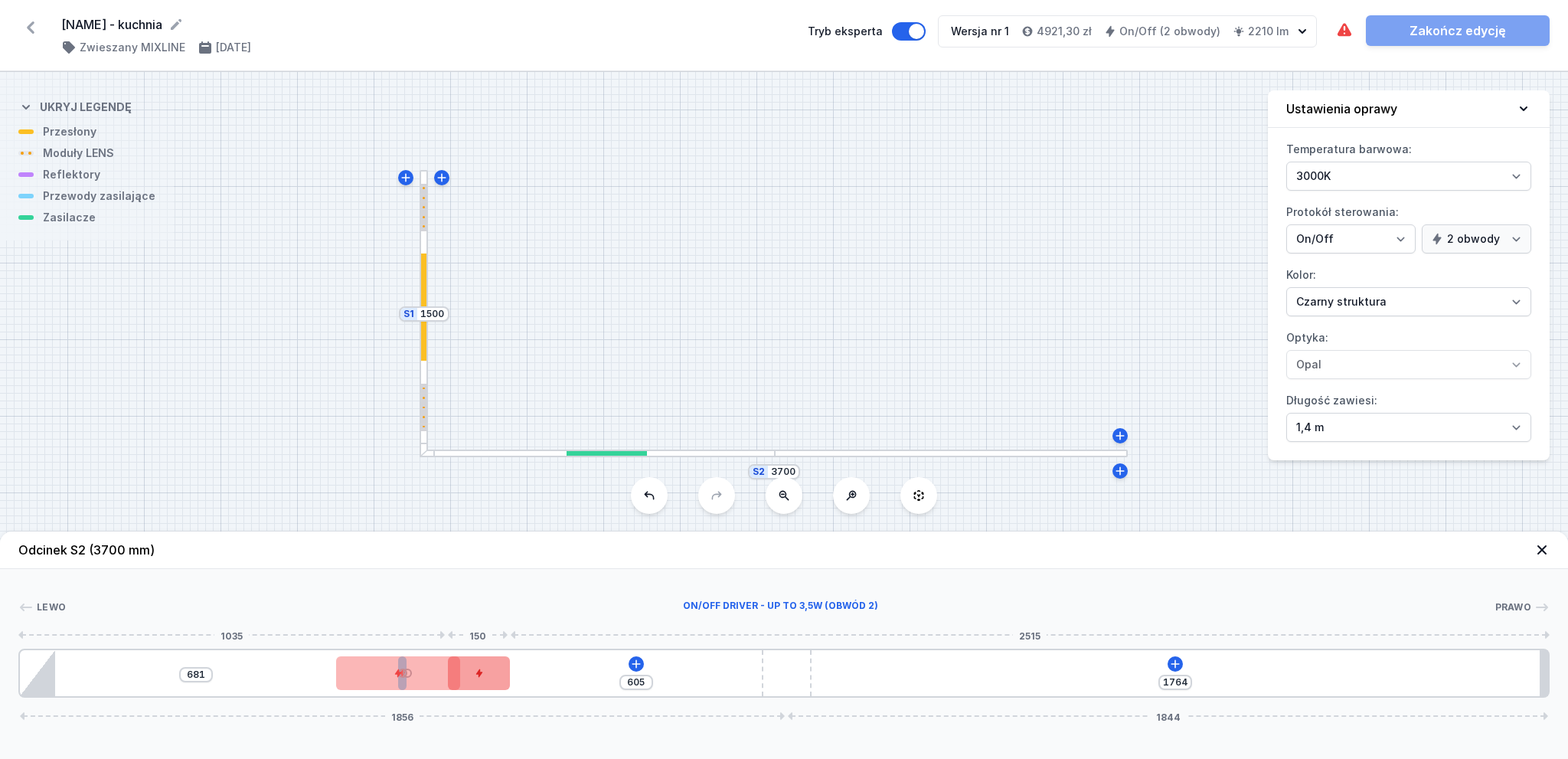 drag, startPoint x: 441, startPoint y: 661, endPoint x: 473, endPoint y: 664, distance: 32.140317 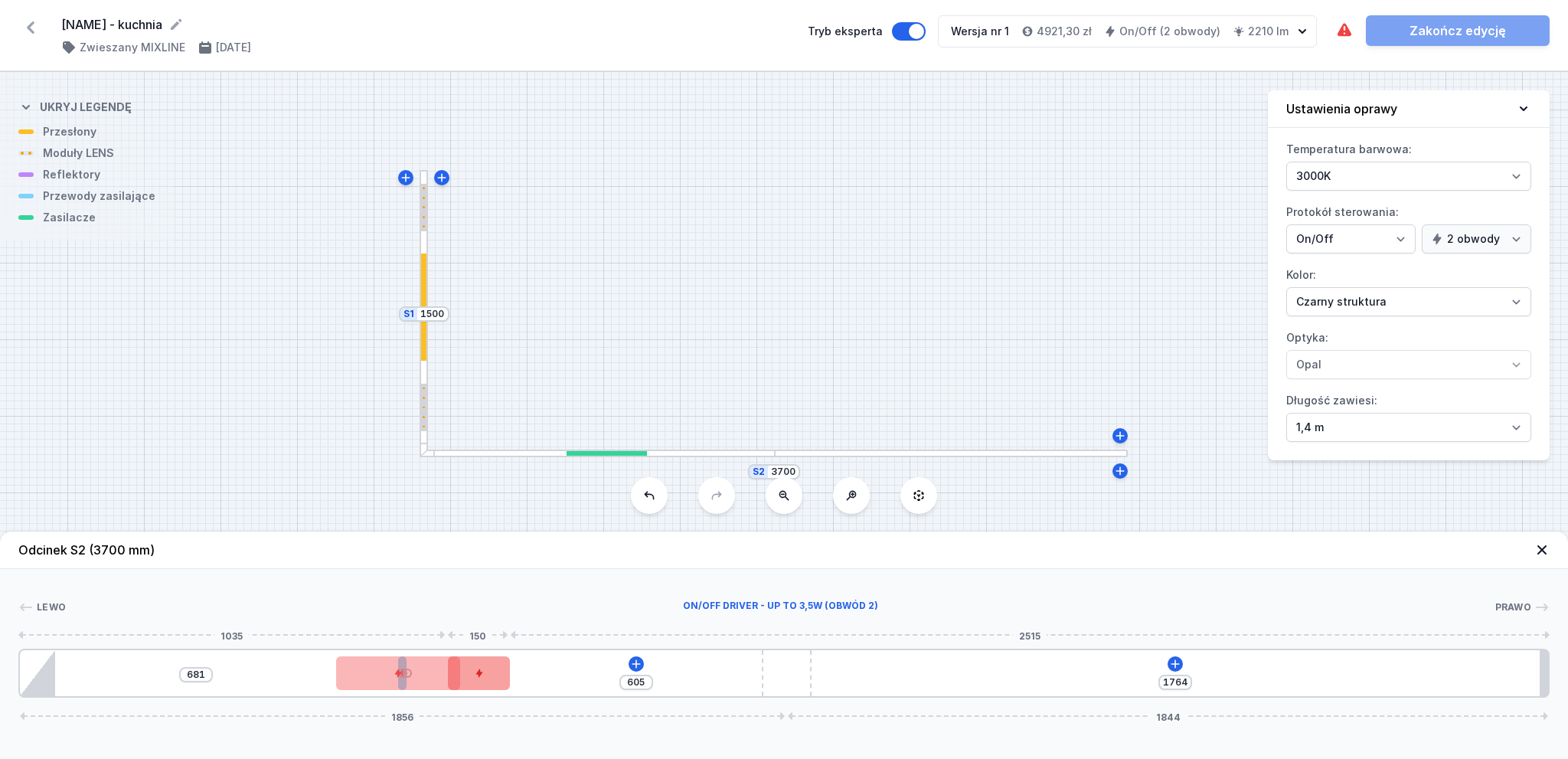 click at bounding box center [479, 673] 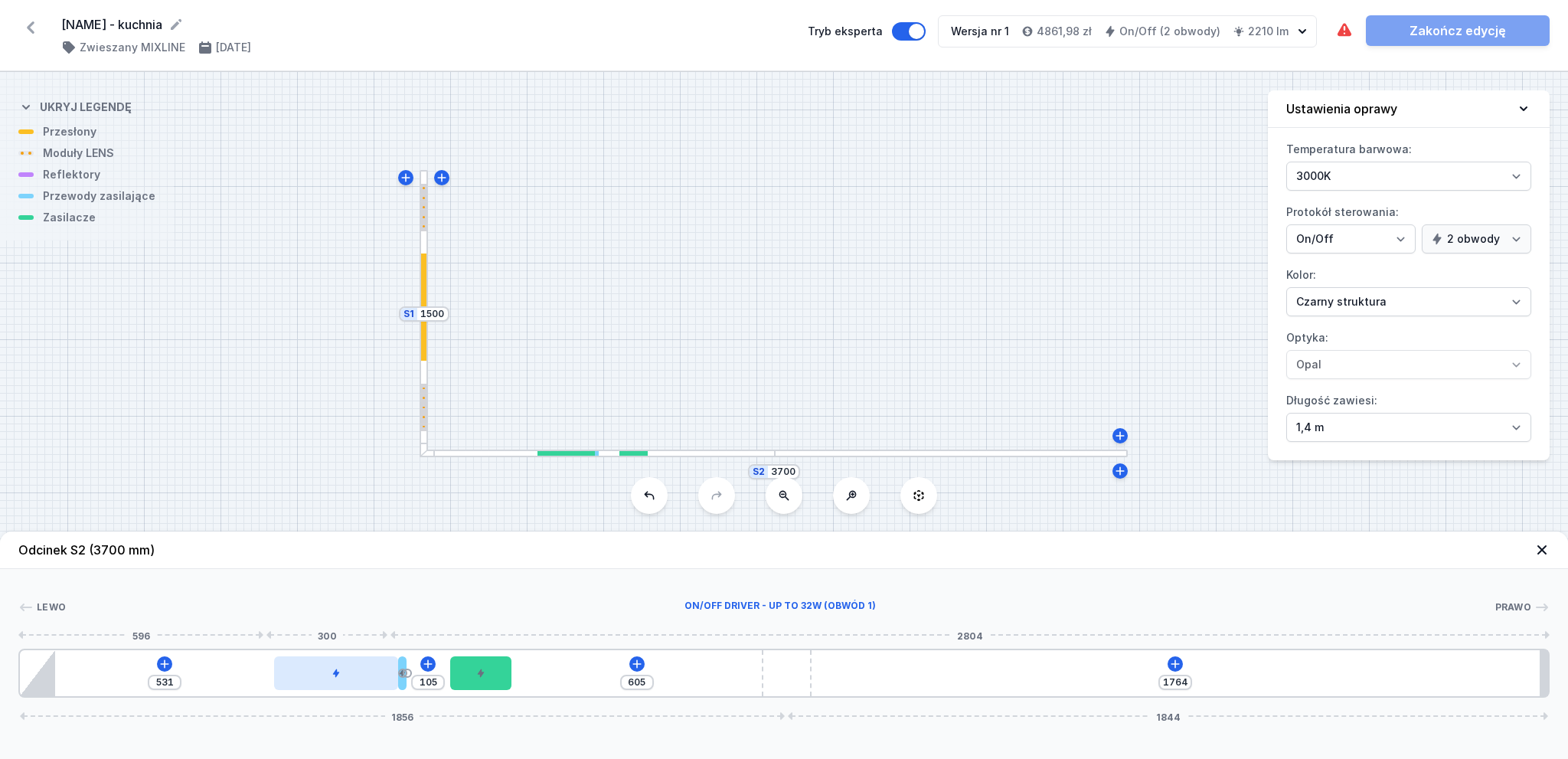 drag, startPoint x: 371, startPoint y: 669, endPoint x: 293, endPoint y: 680, distance: 78.77182 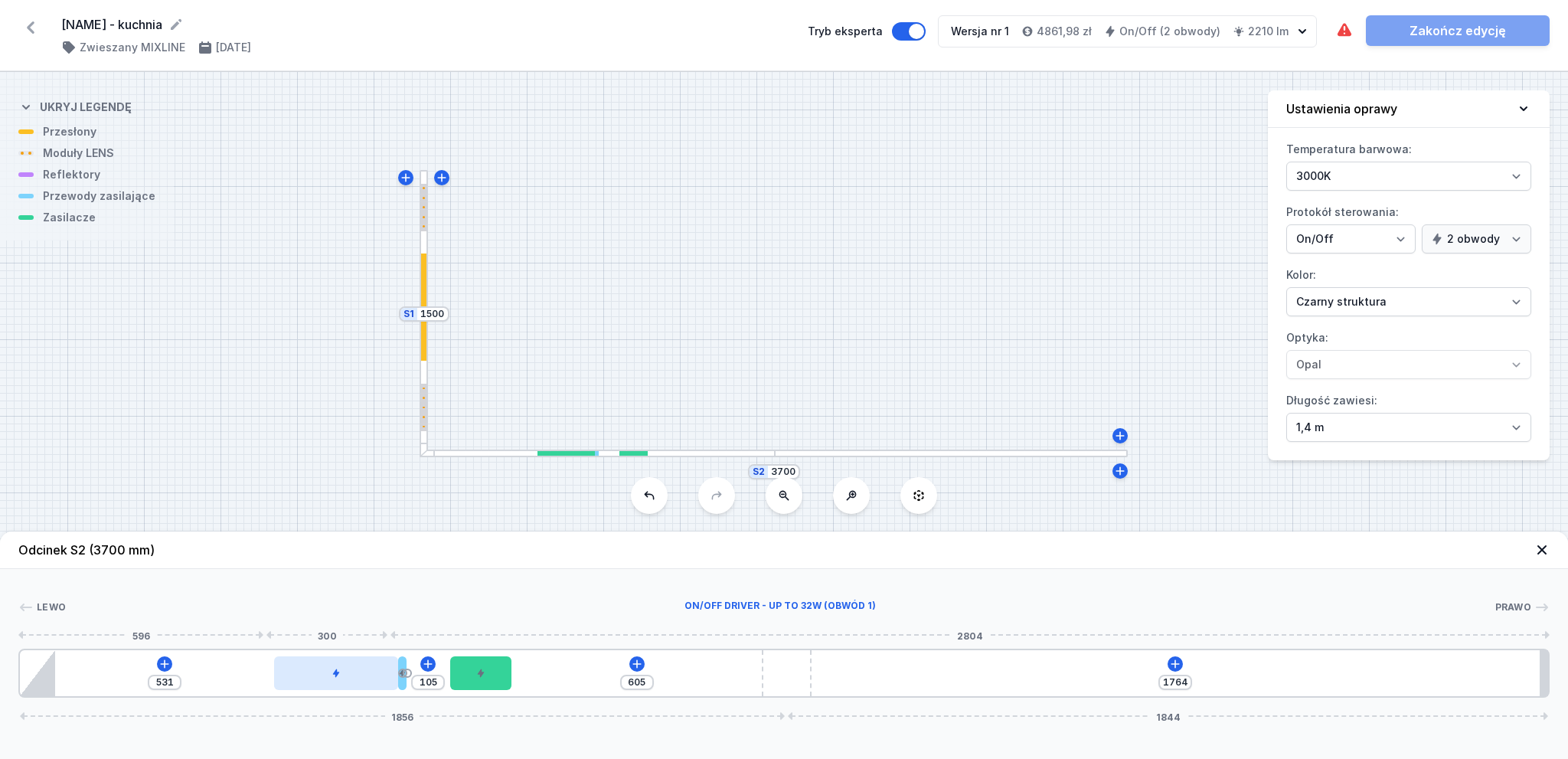 click at bounding box center (336, 673) 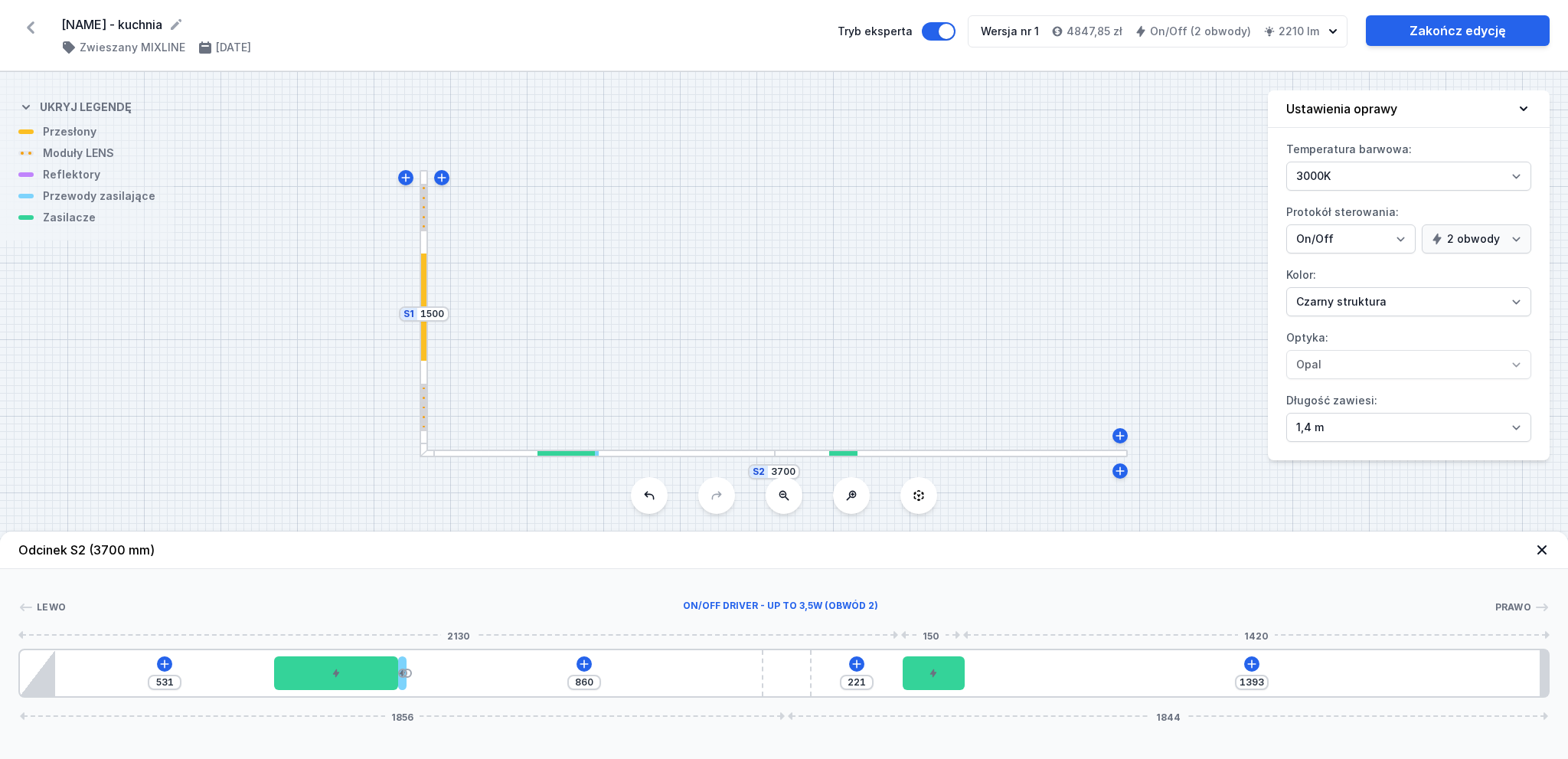 drag, startPoint x: 489, startPoint y: 674, endPoint x: 956, endPoint y: 660, distance: 467.2098 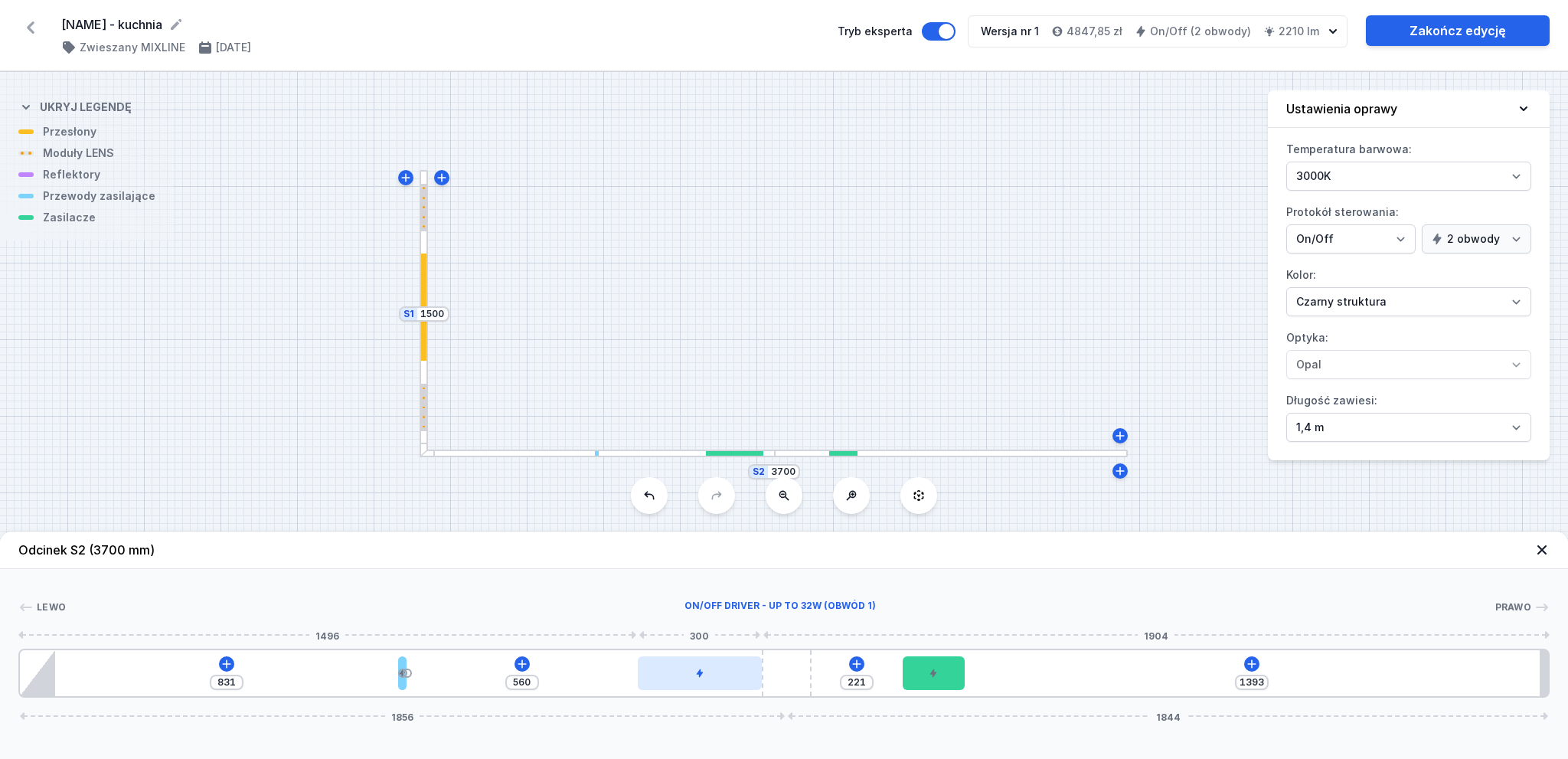 drag, startPoint x: 345, startPoint y: 665, endPoint x: 724, endPoint y: 657, distance: 379.084 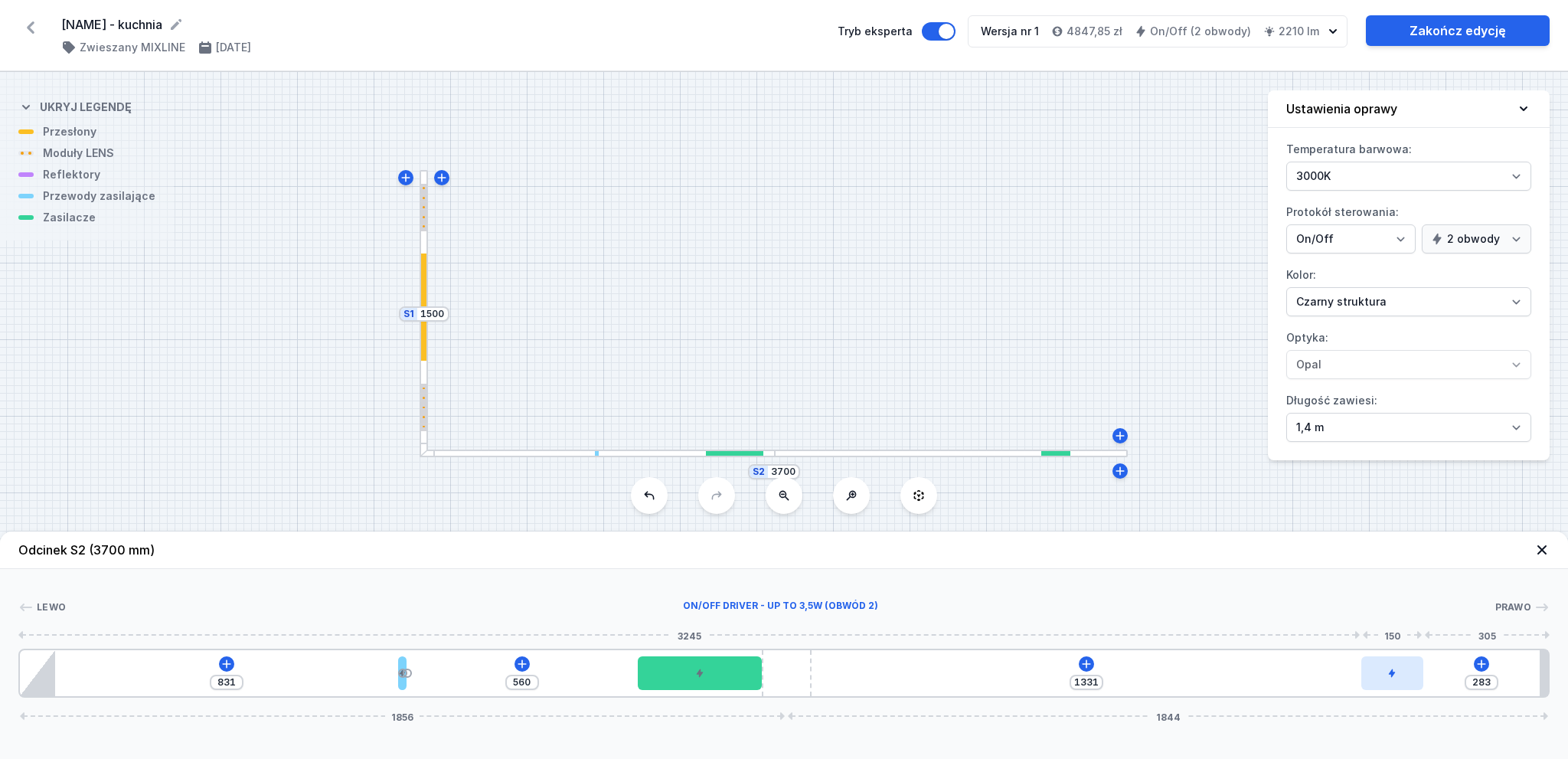 drag, startPoint x: 1123, startPoint y: 675, endPoint x: 1414, endPoint y: 664, distance: 291.2078 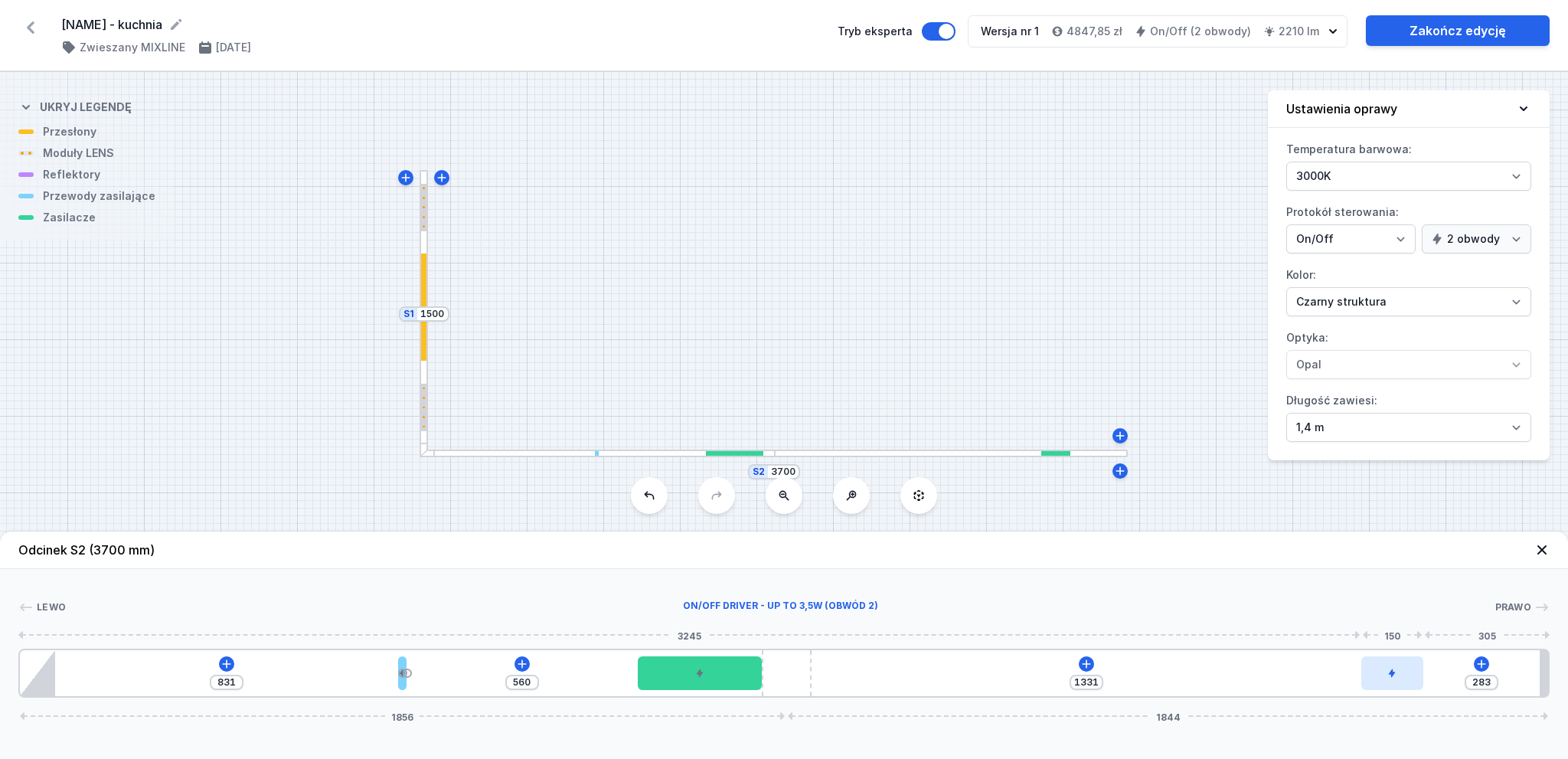 click at bounding box center [1392, 673] 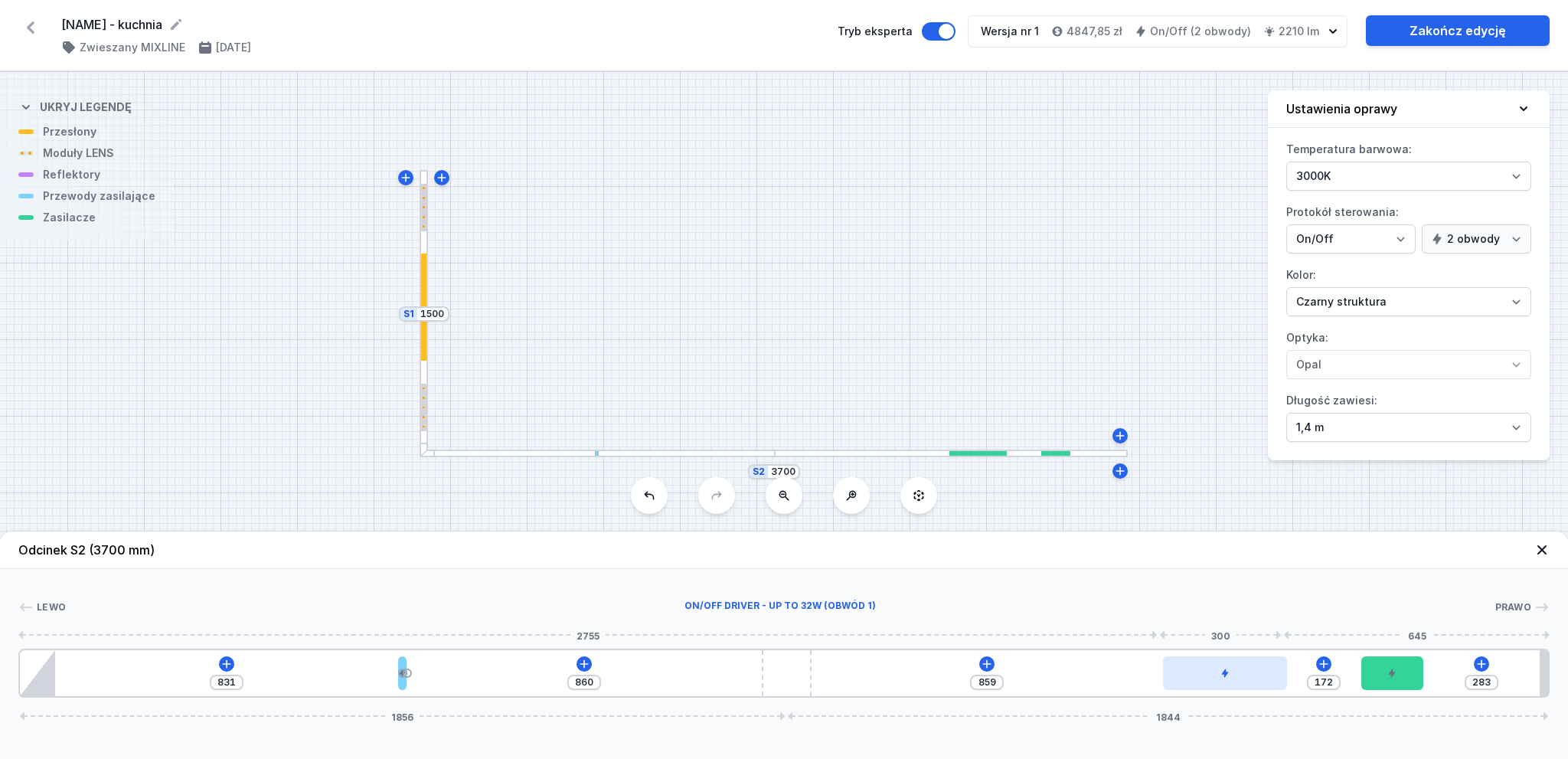 drag, startPoint x: 708, startPoint y: 672, endPoint x: 1255, endPoint y: 663, distance: 547.074 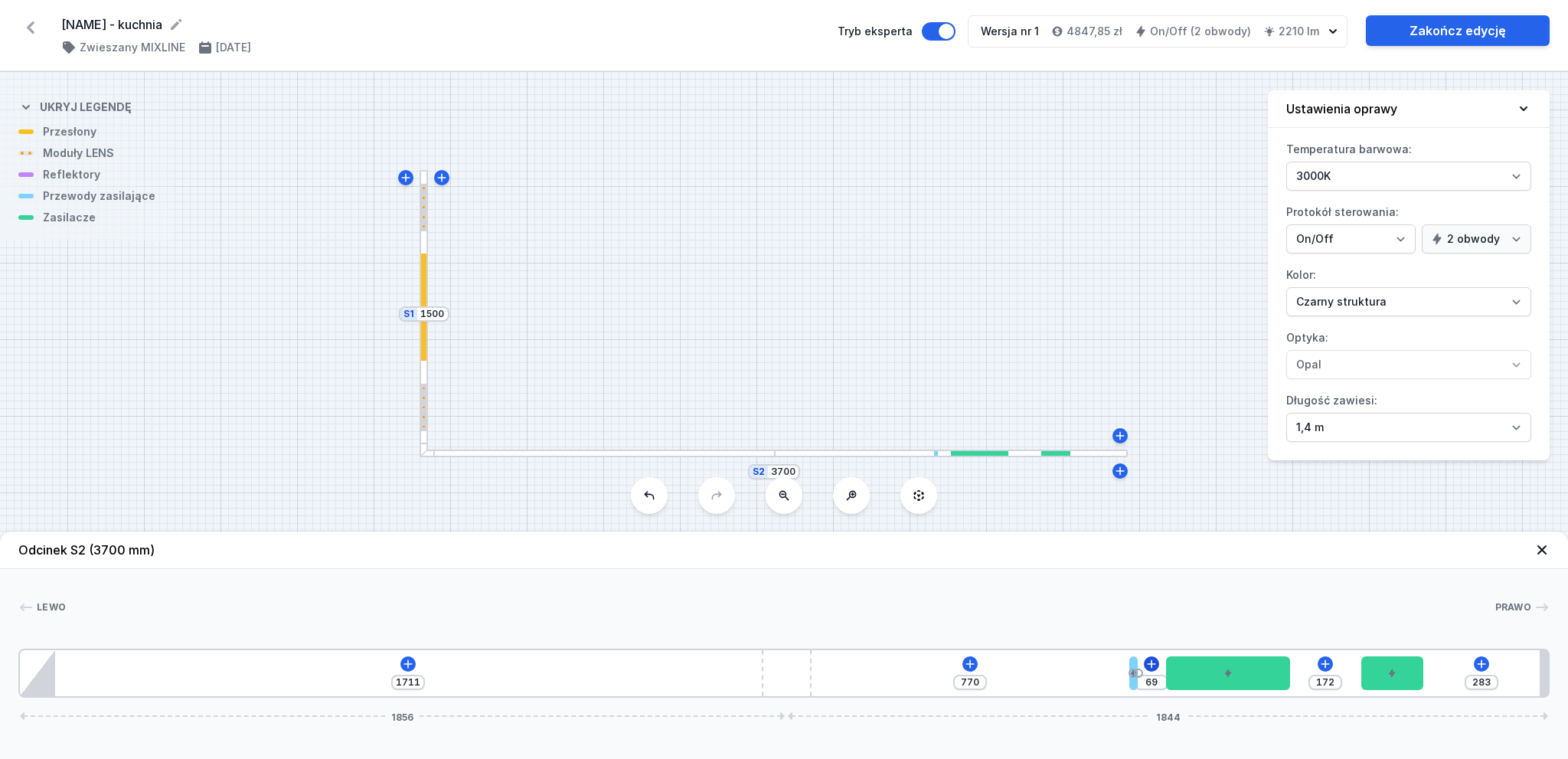 drag, startPoint x: 404, startPoint y: 685, endPoint x: 1153, endPoint y: 669, distance: 749.17088 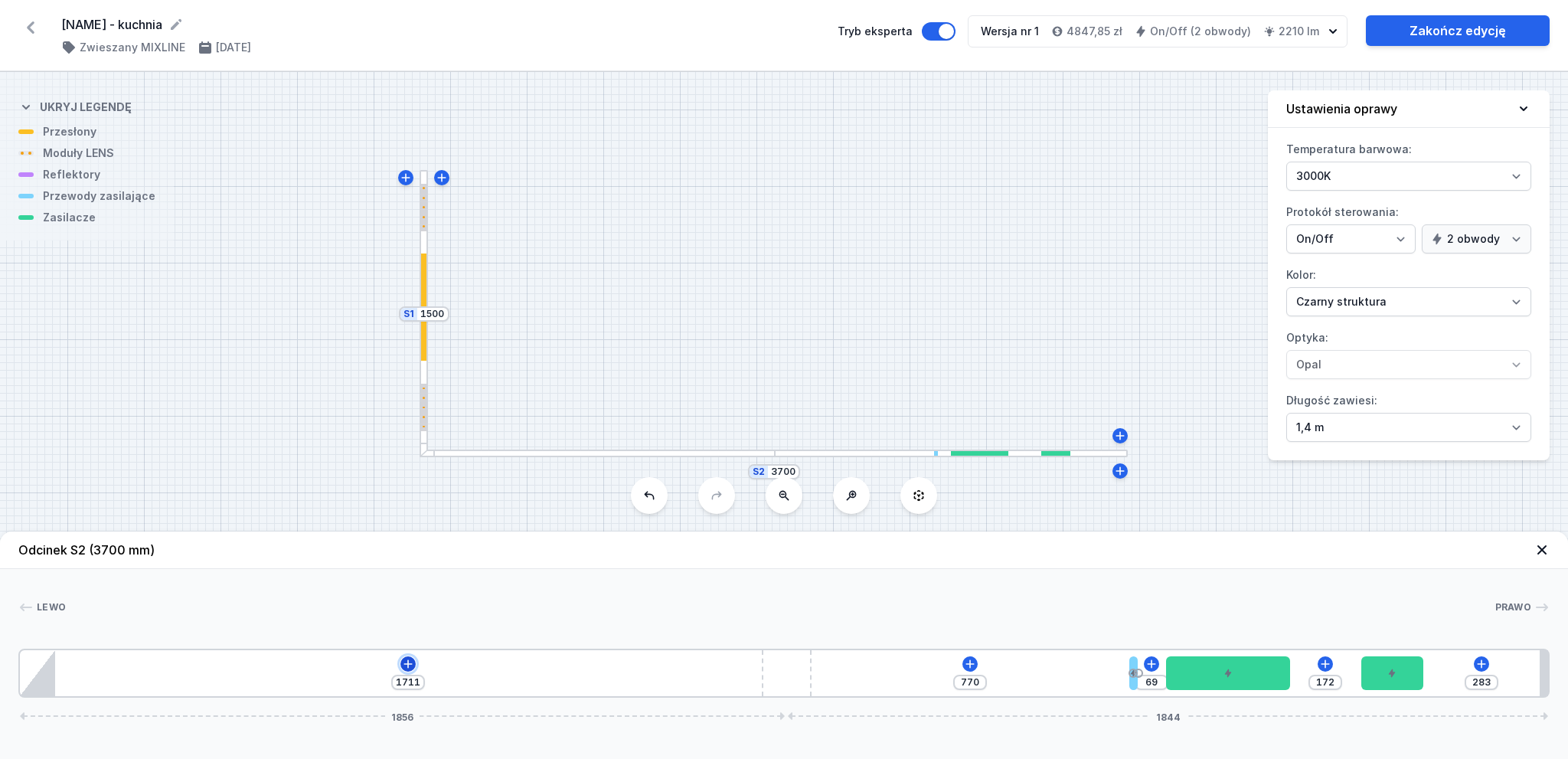 click 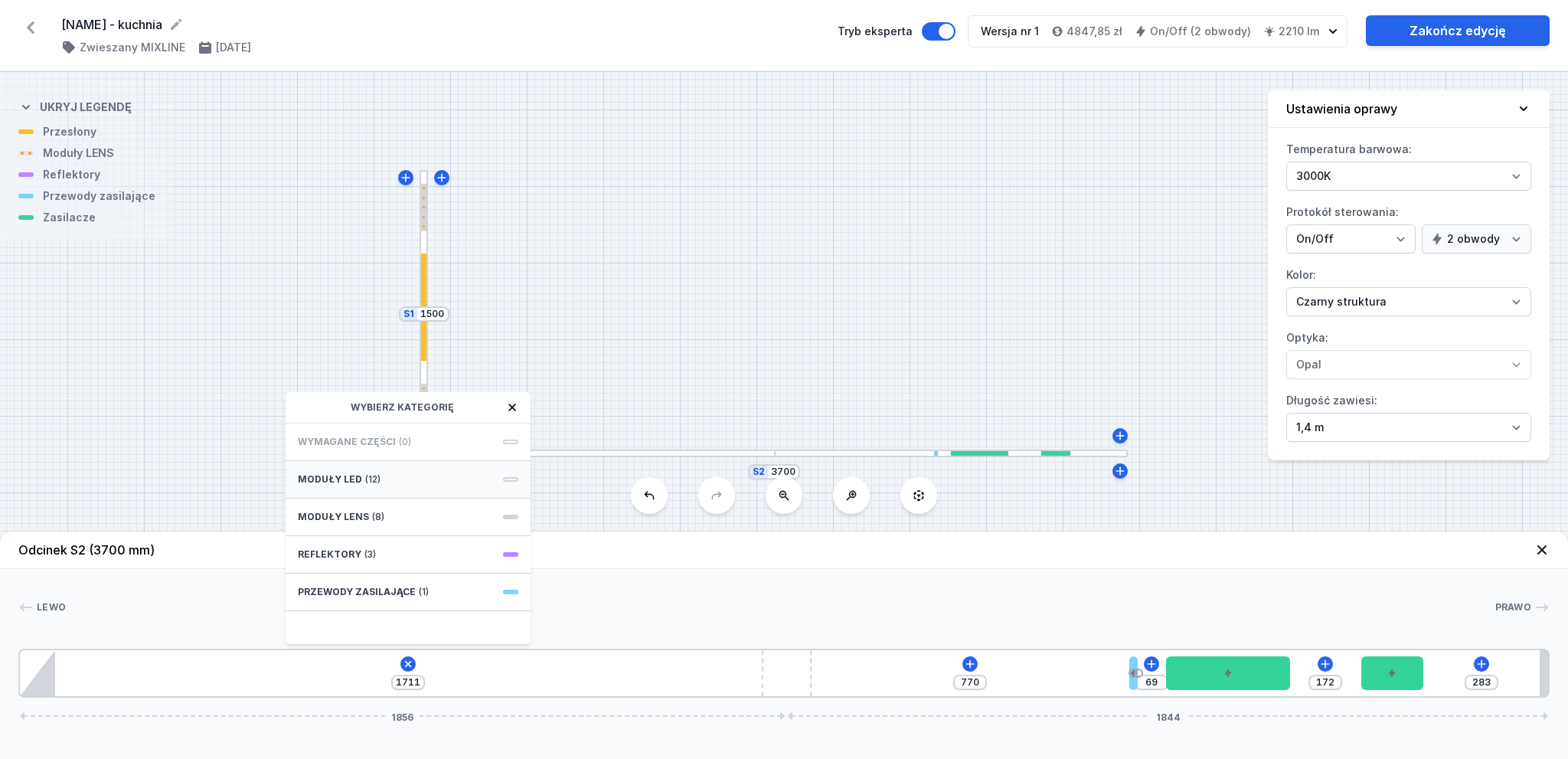 click on "Moduły LED (12)" at bounding box center [408, 479] 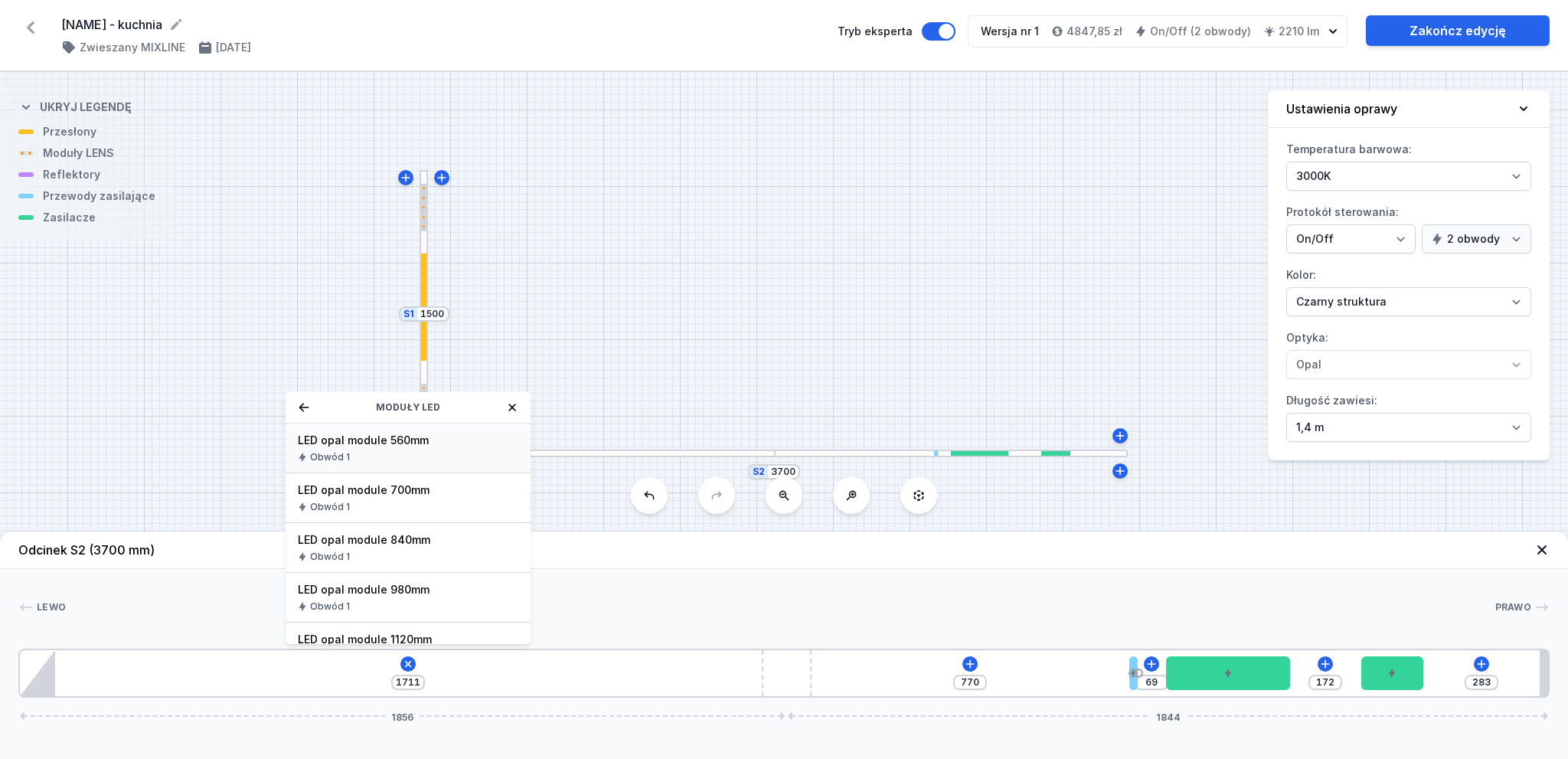 click on "LED opal module 560mm" at bounding box center (408, 440) 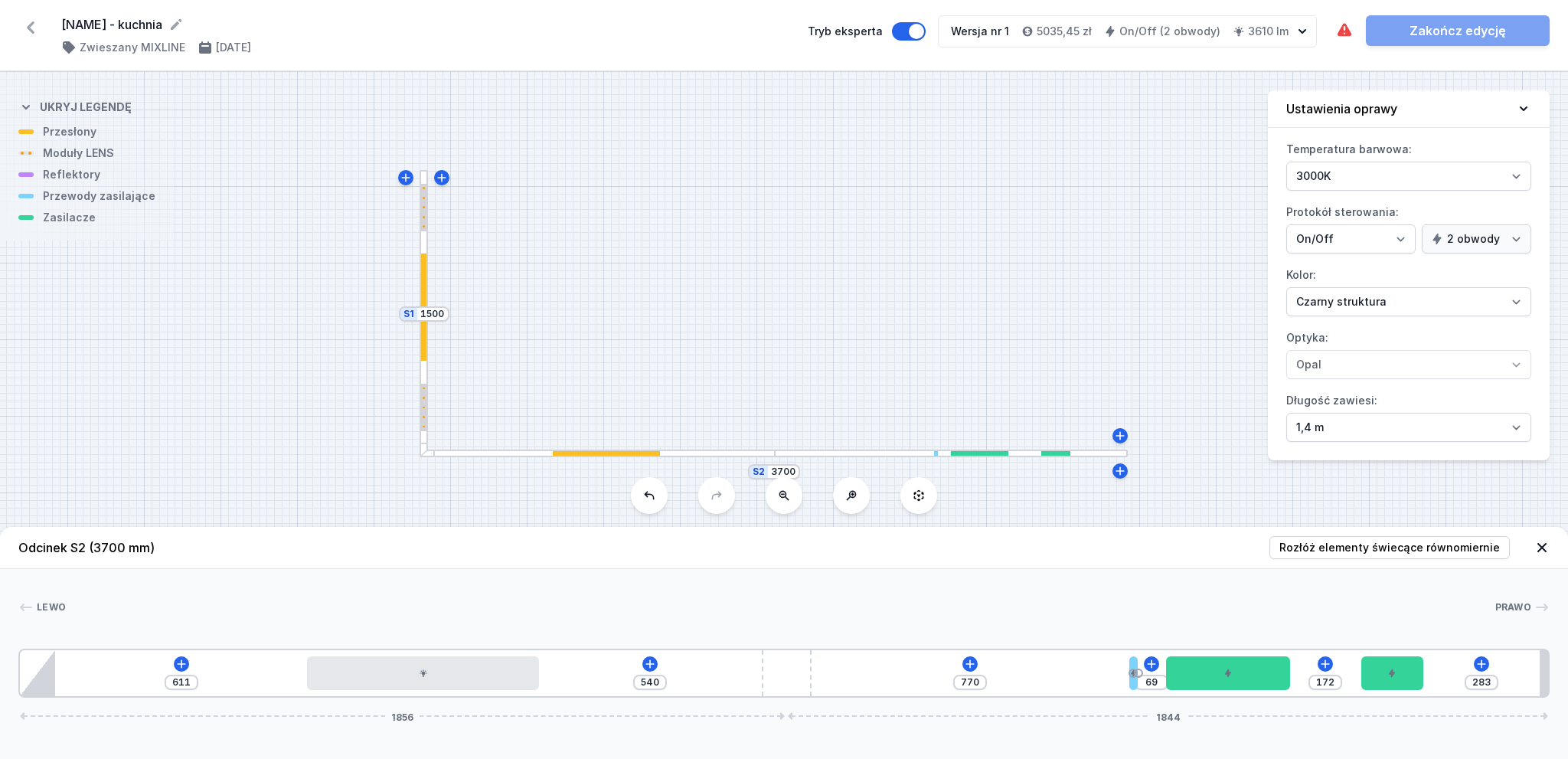 drag, startPoint x: 224, startPoint y: 679, endPoint x: 489, endPoint y: 704, distance: 266.17663 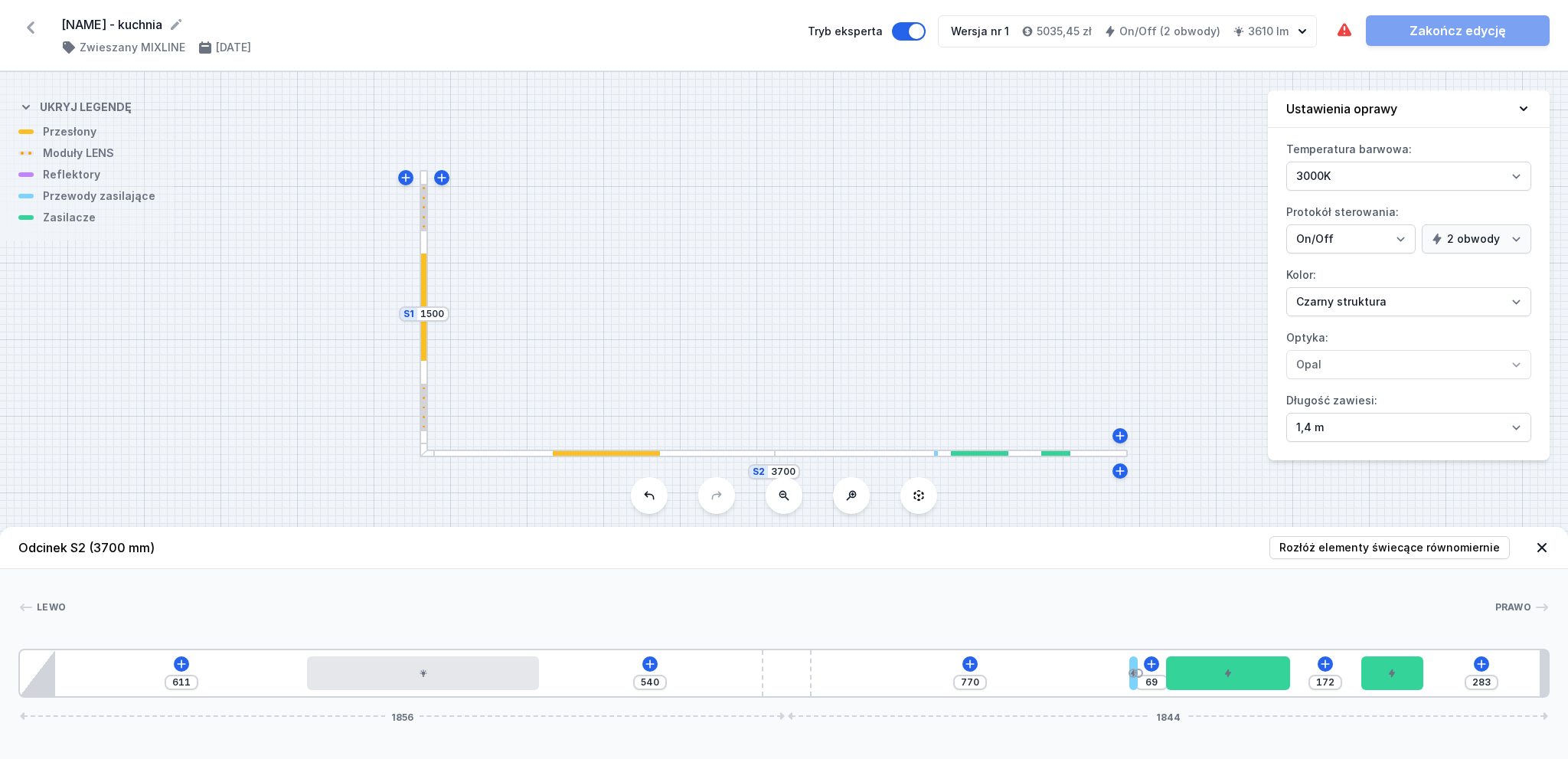 click on "Odcinek S2   (3700 mm) Rozłóż elementy świecące równomiernie Lewo Prawo 1 2 1 3 4 5 1 6 2 7 611 540 770 69 172 283 1856 1844 696 560 1430 20 69 300 172 150 303 85 1711 120 1764 20 3700" at bounding box center [784, 643] 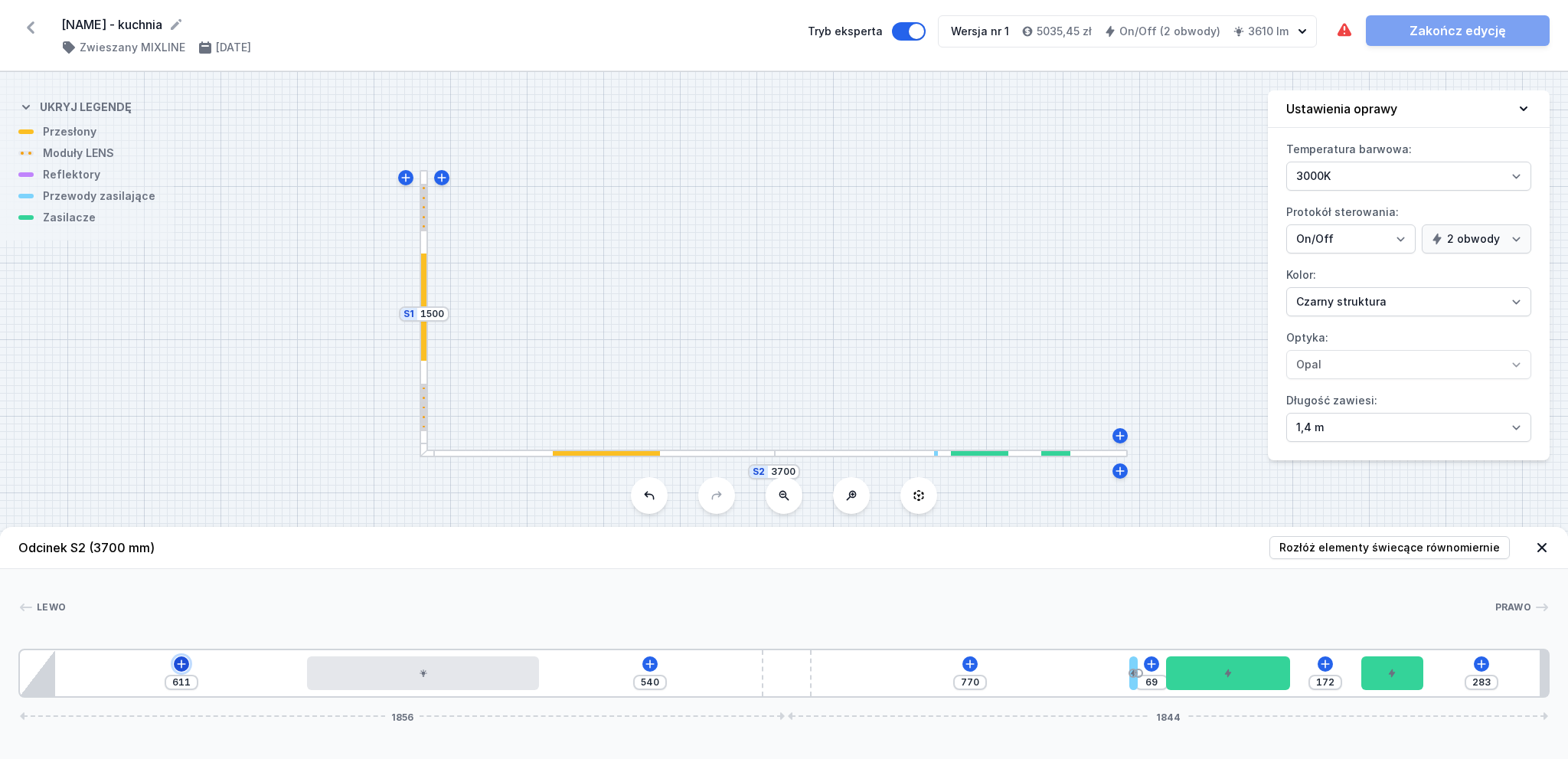 click 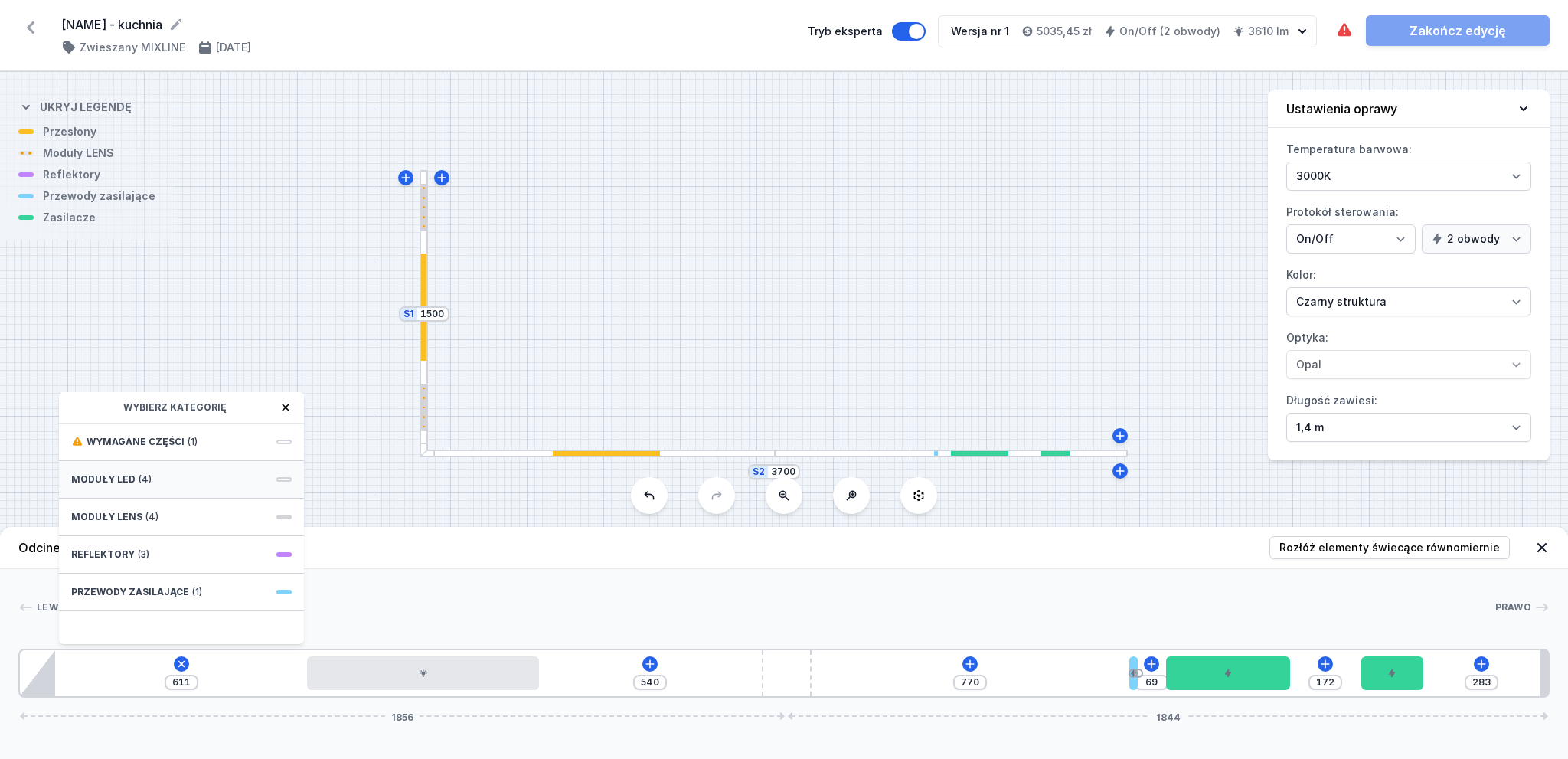 click on "Moduły LED (4)" at bounding box center (181, 479) 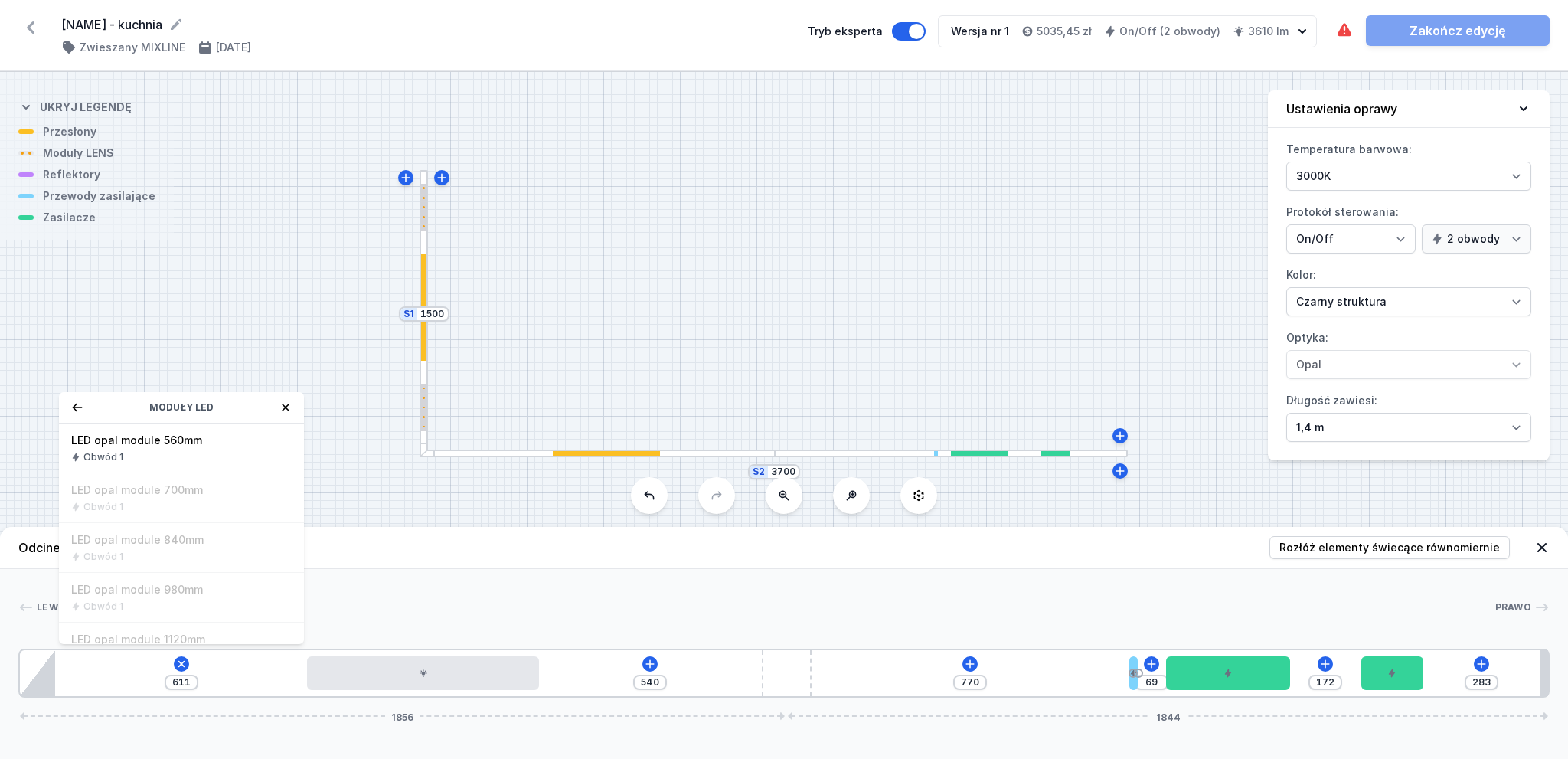 click 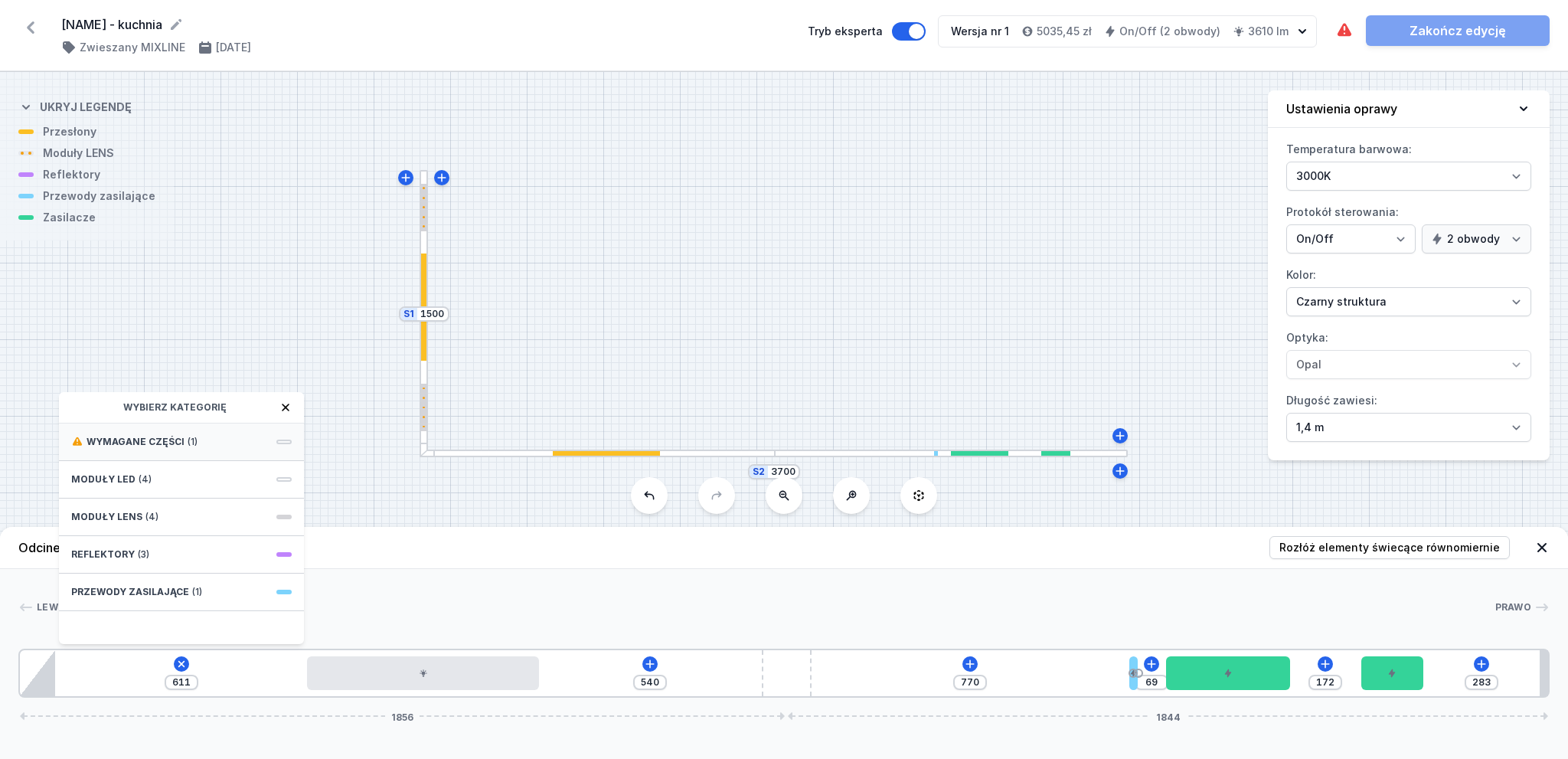 click on "(1)" at bounding box center (192, 442) 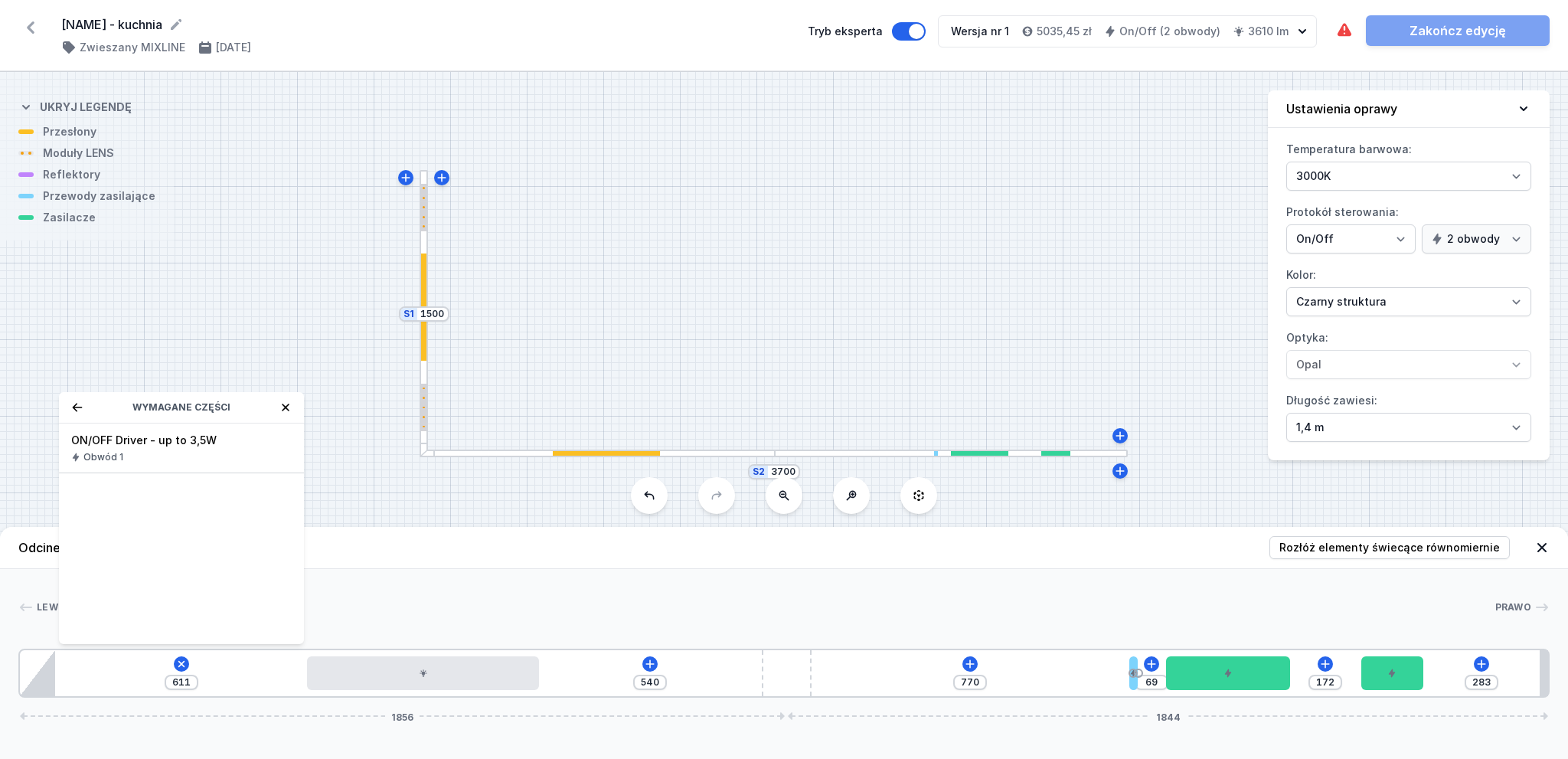 click on "Wymagane części" at bounding box center (181, 407) 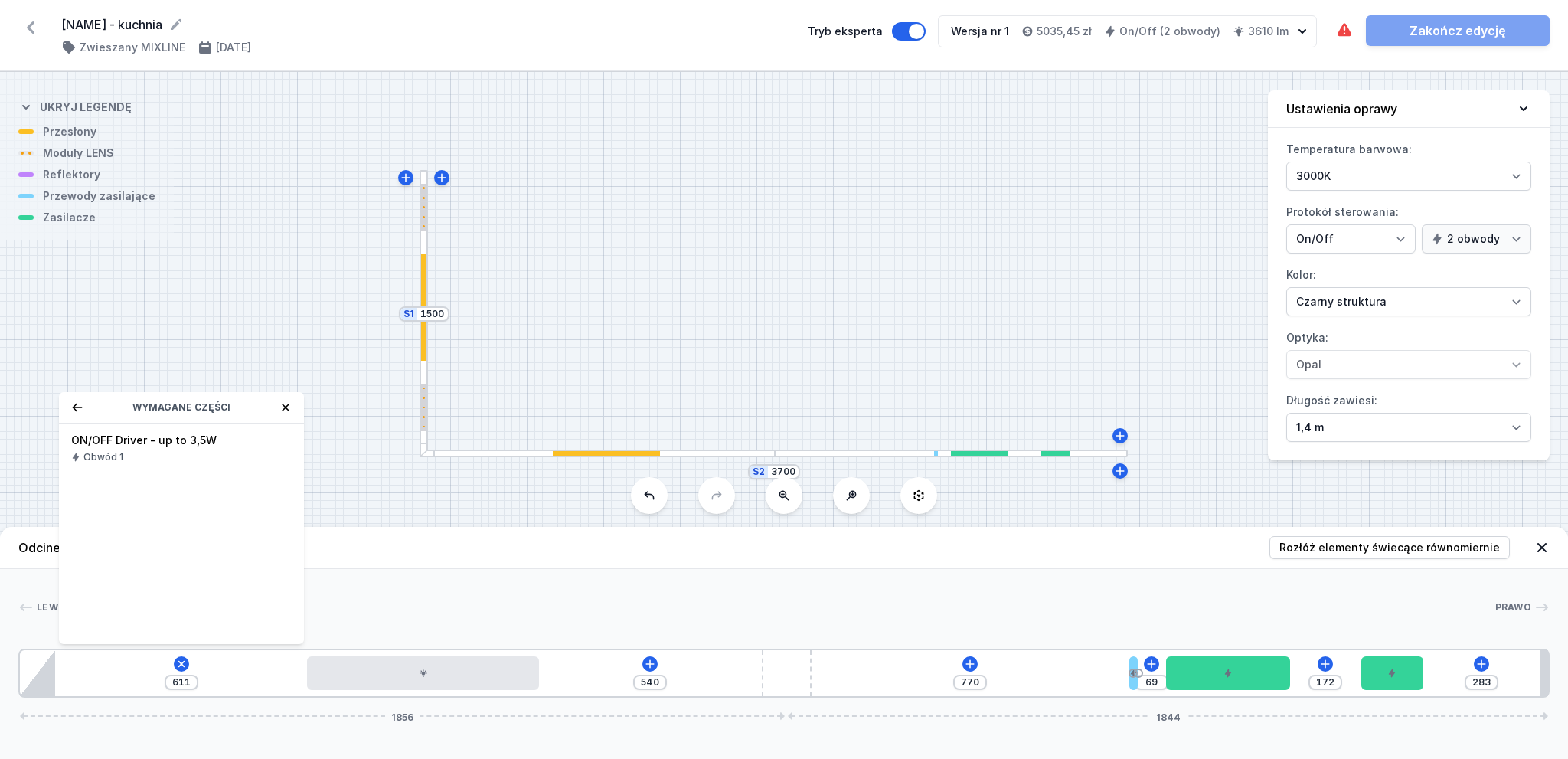 click 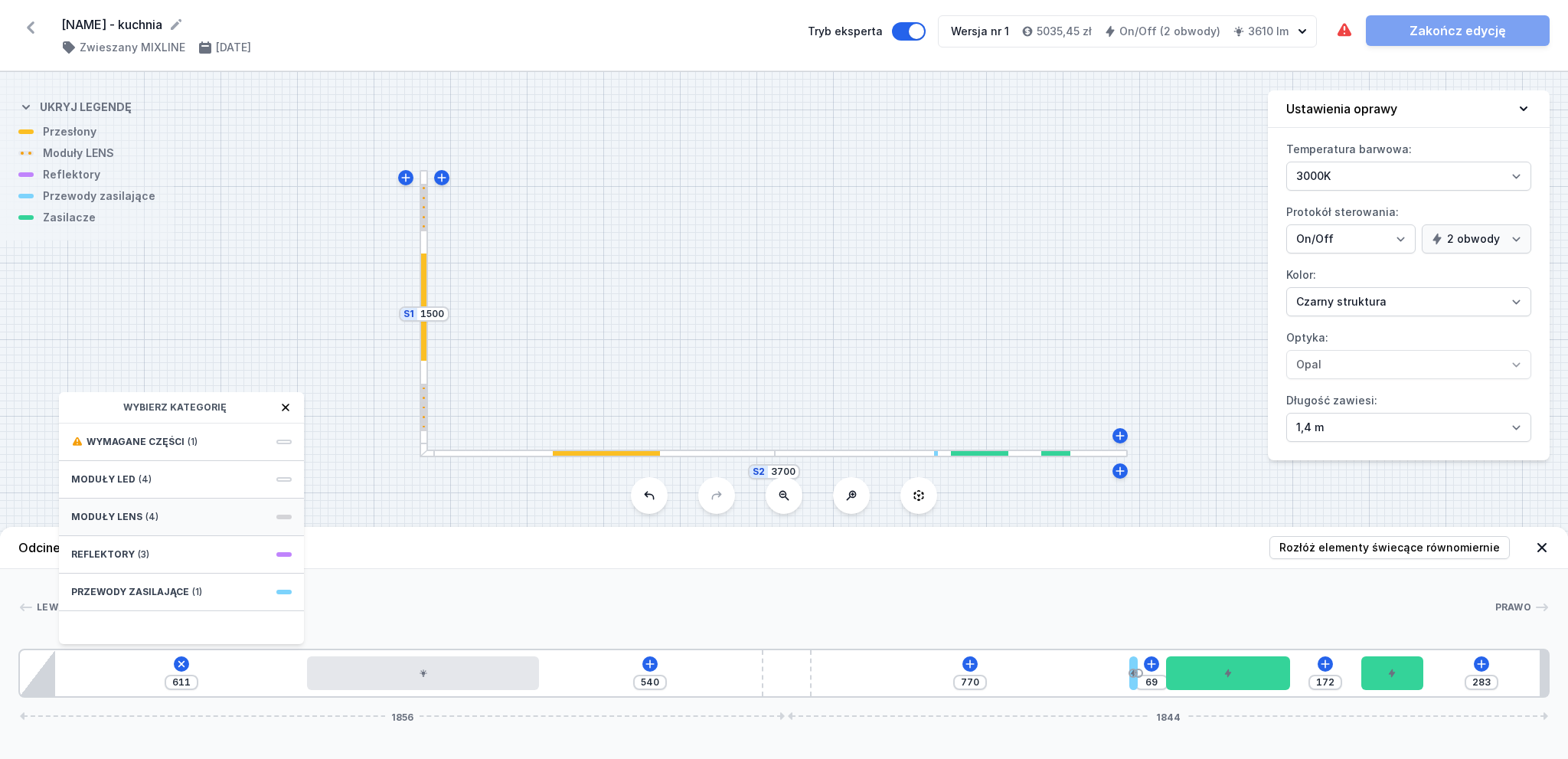 click on "Moduły LENS (4)" at bounding box center (181, 517) 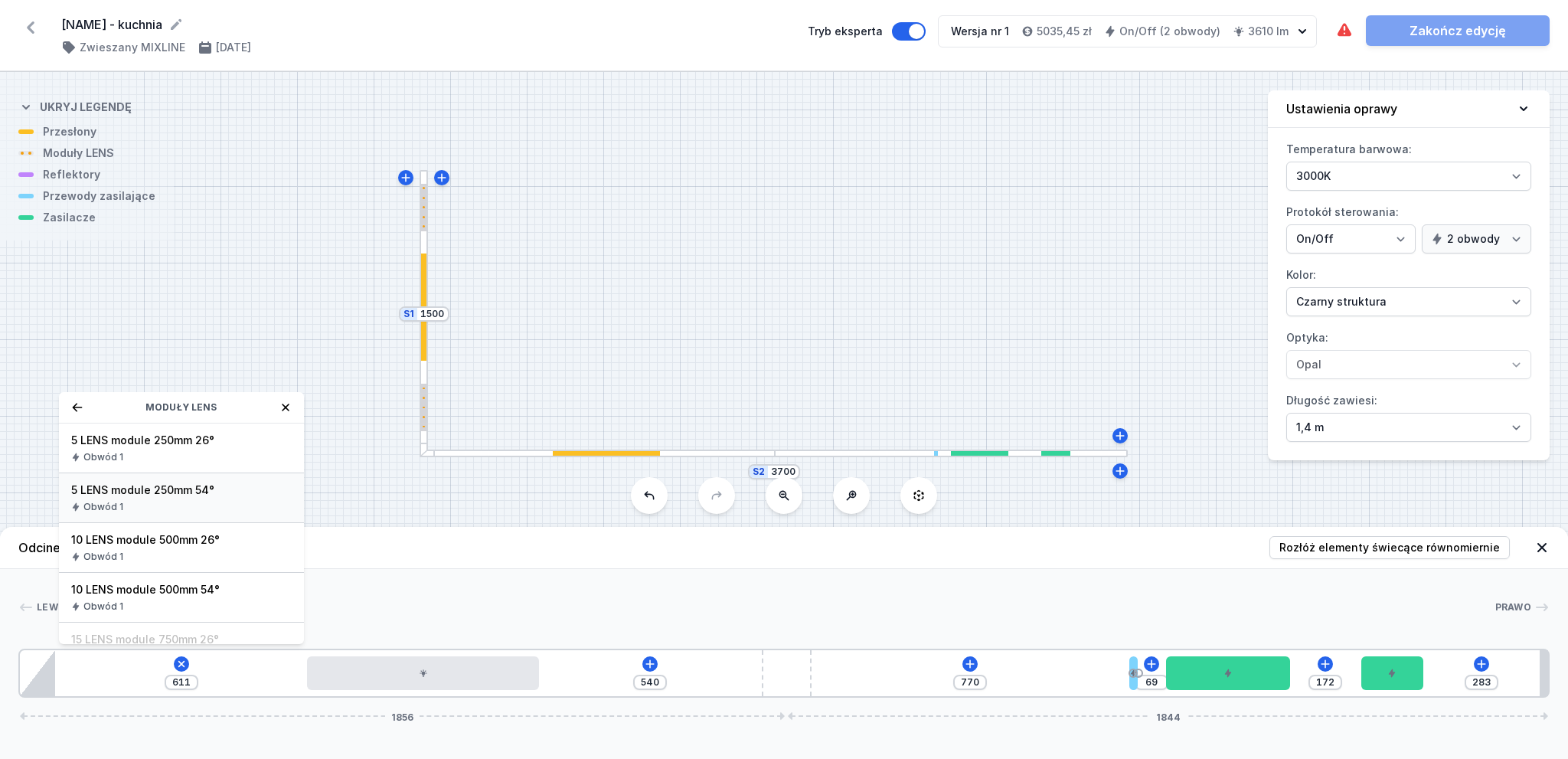 click on "5 LENS module 250mm 54°   Obwód 1" at bounding box center (181, 498) 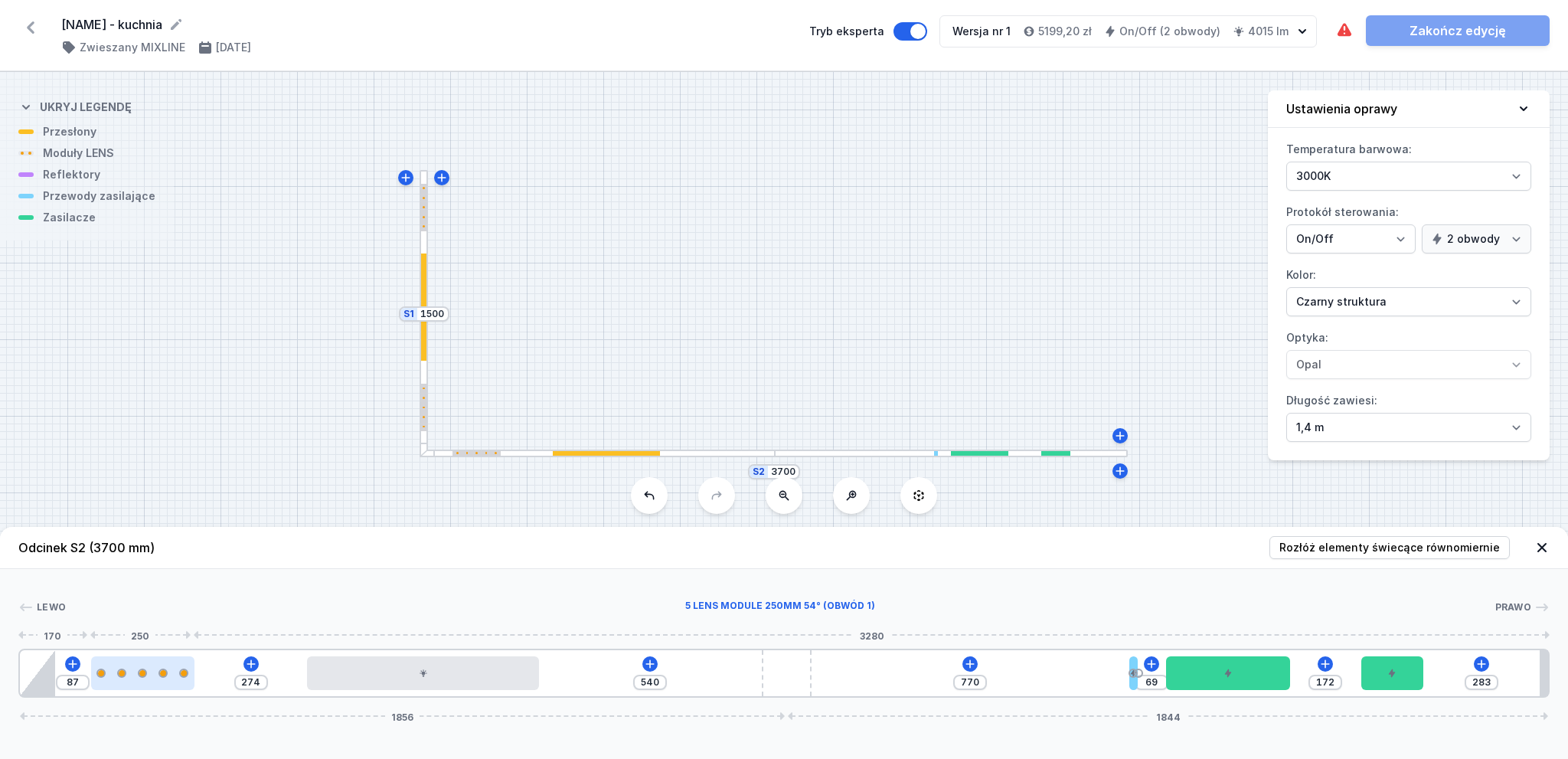 drag, startPoint x: 131, startPoint y: 670, endPoint x: 155, endPoint y: 674, distance: 24.33105 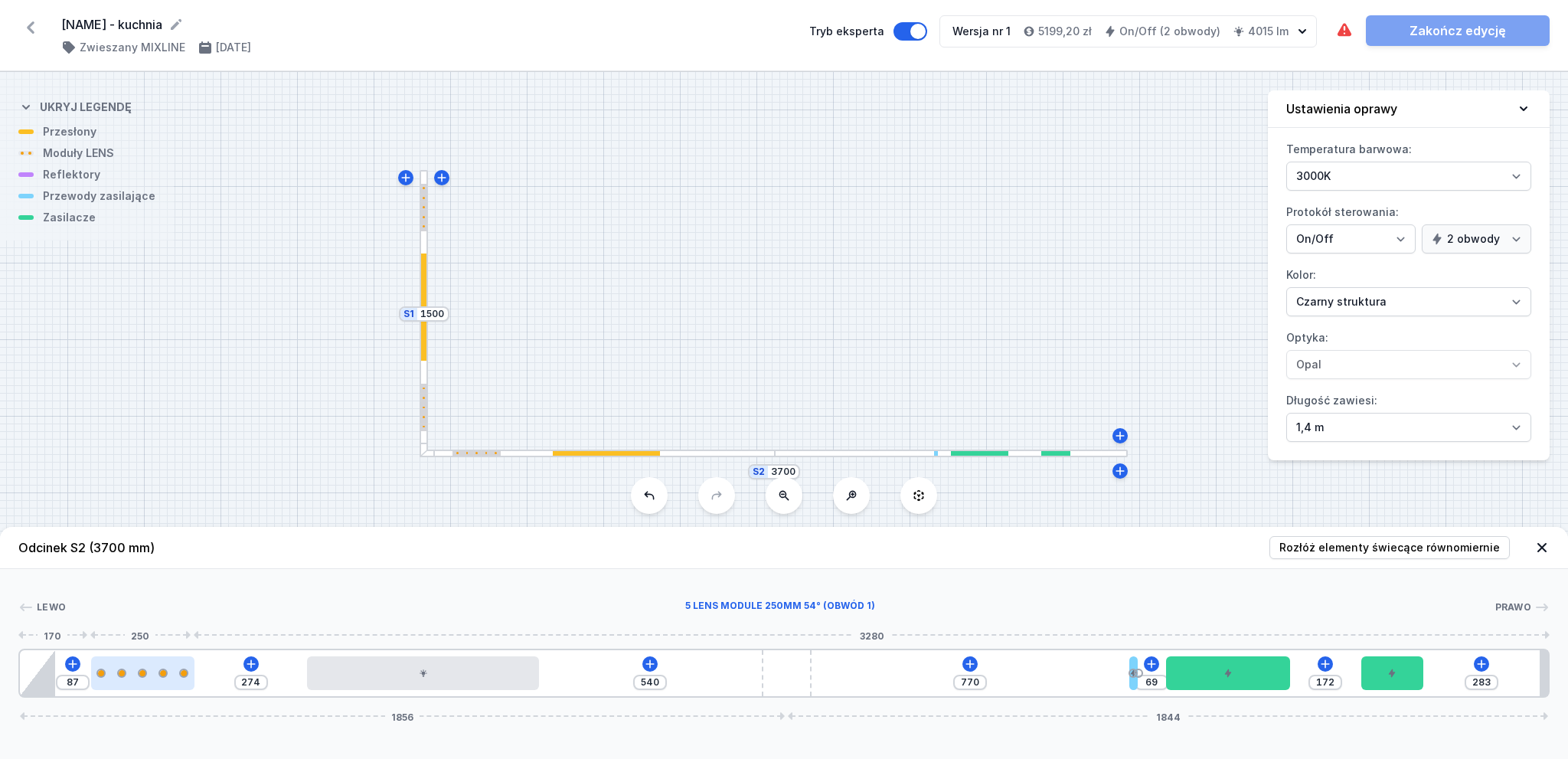click at bounding box center [142, 673] 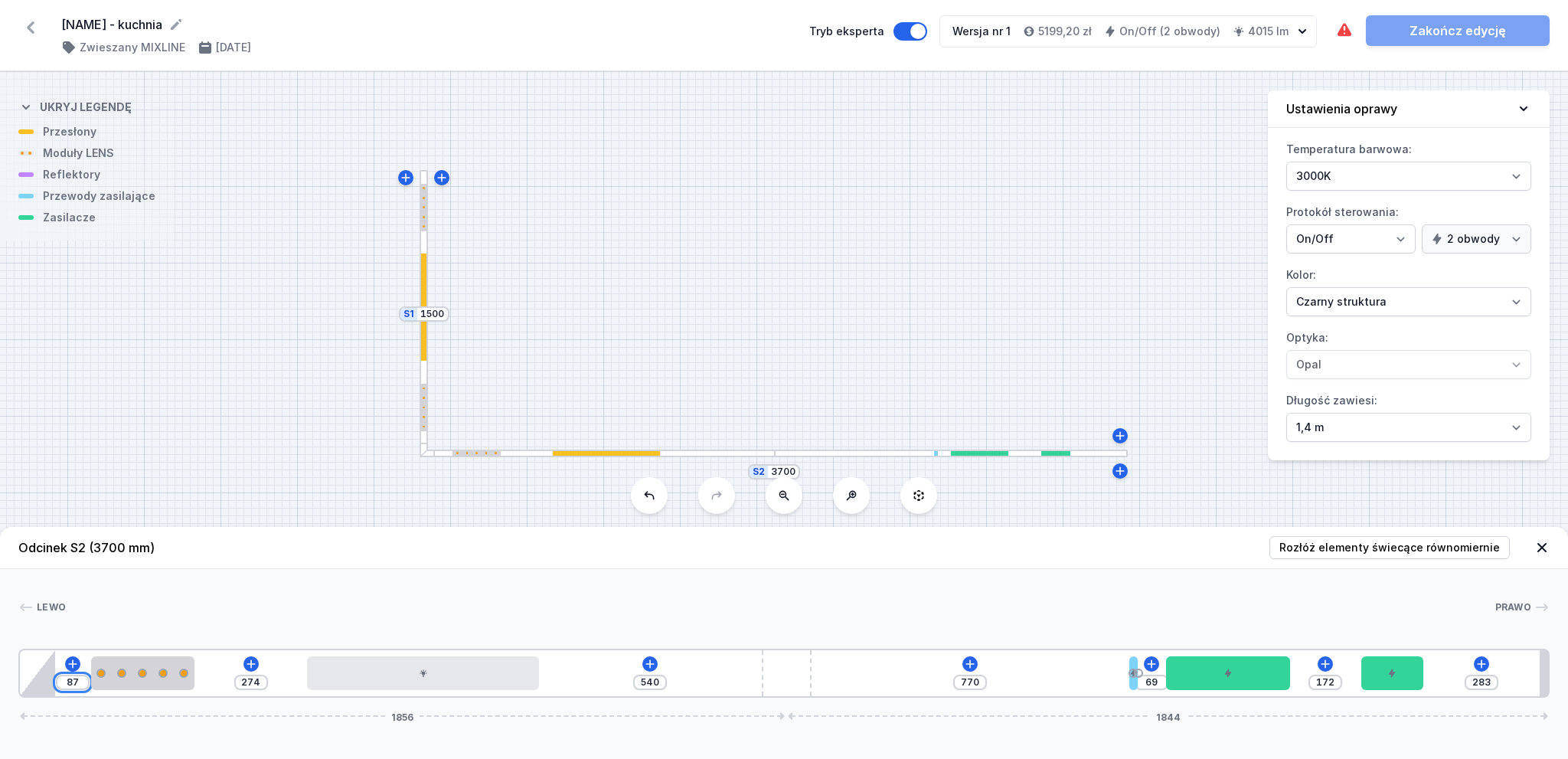 click on "87" at bounding box center [73, 682] 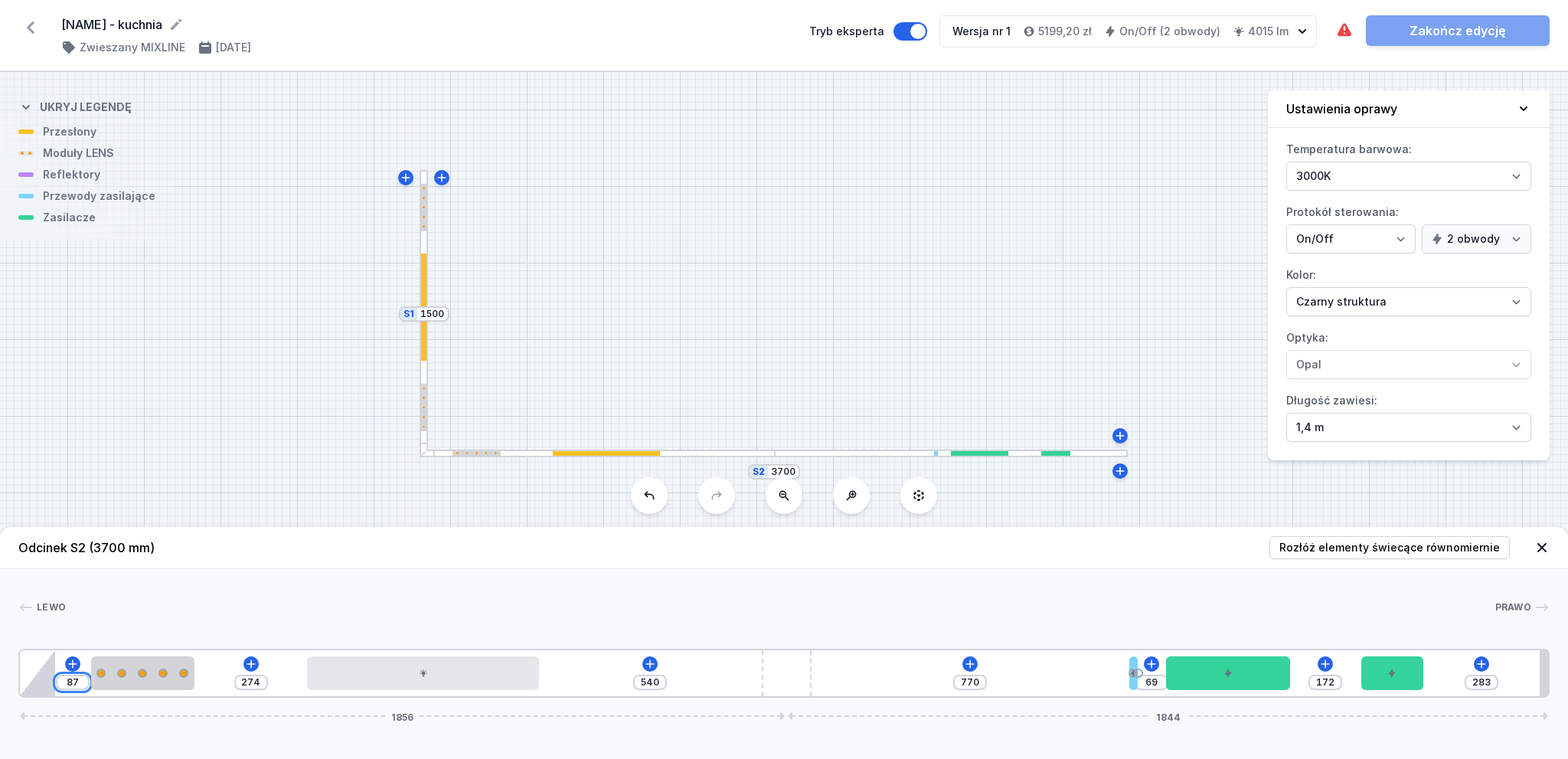 click on "87" at bounding box center (73, 682) 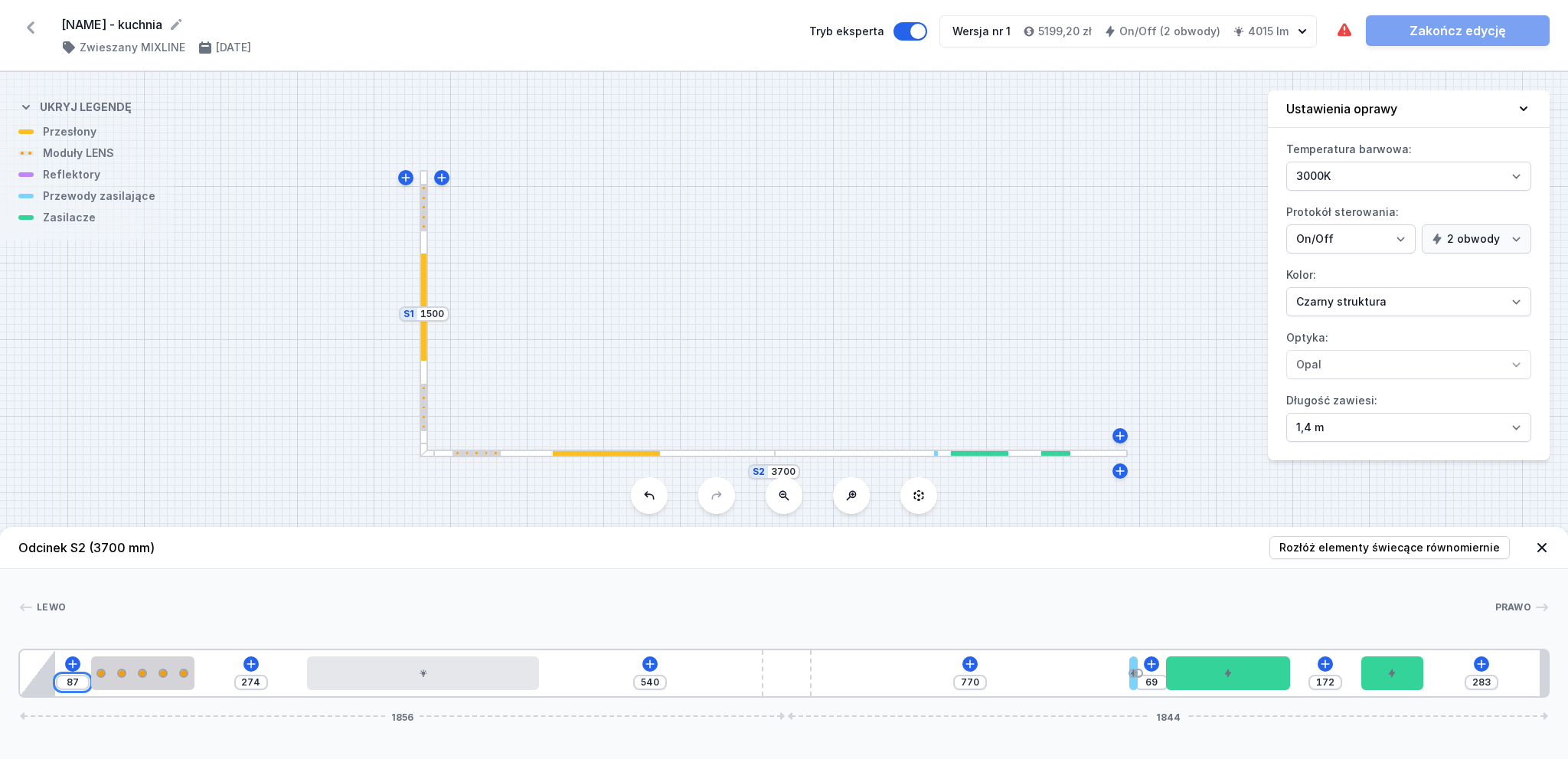 click on "87" at bounding box center [73, 682] 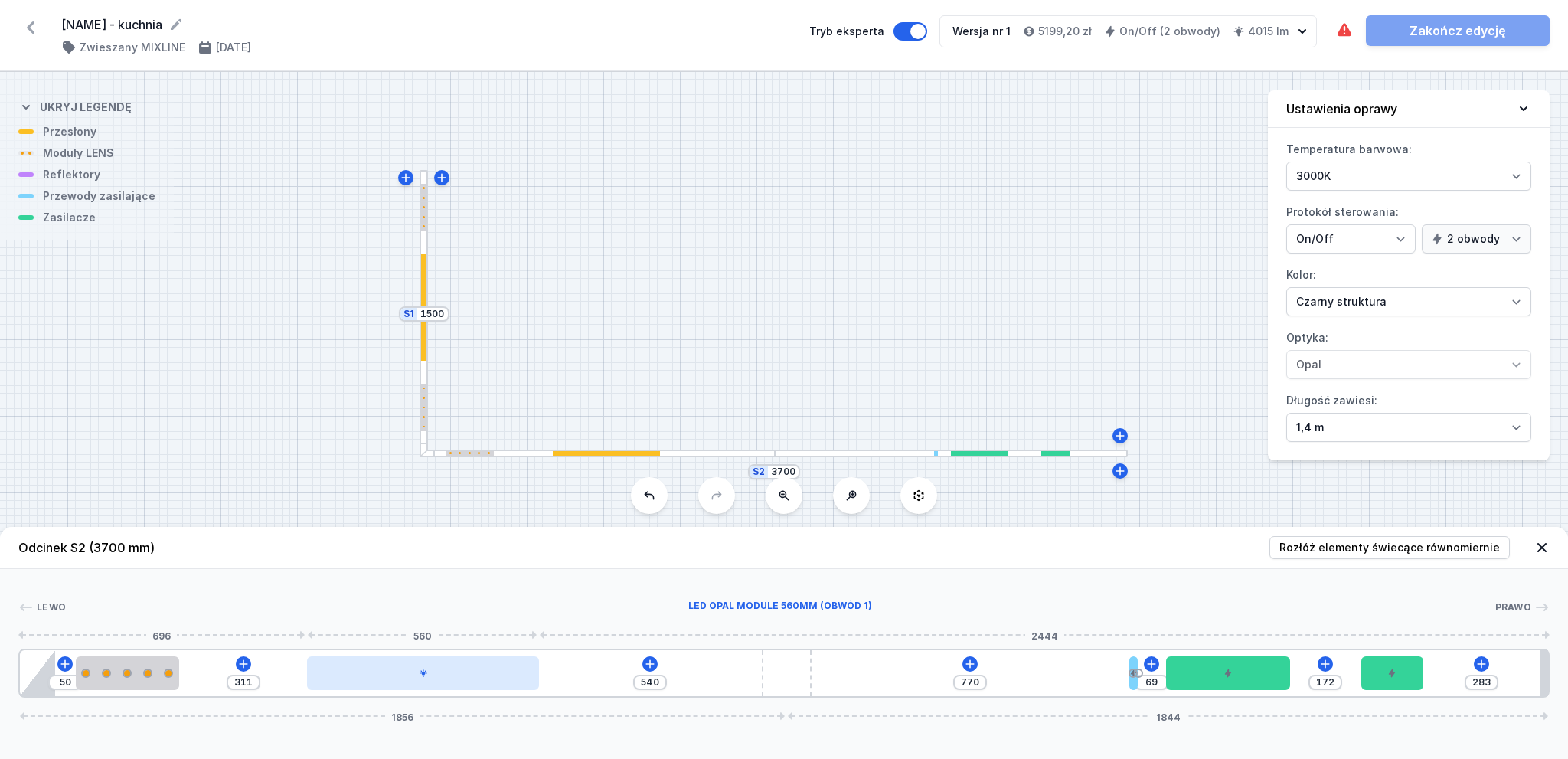 click at bounding box center (423, 673) 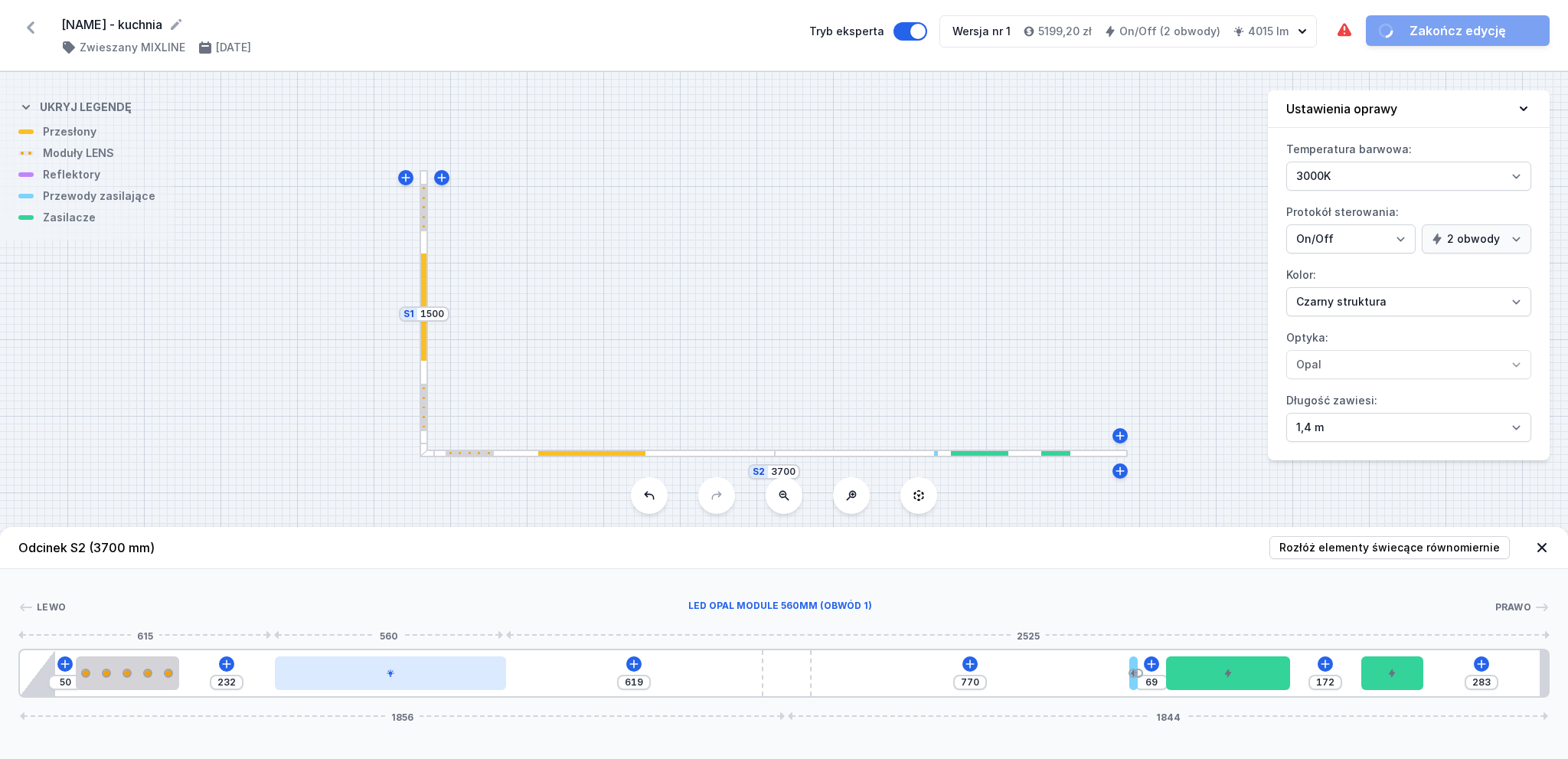 drag, startPoint x: 361, startPoint y: 681, endPoint x: 393, endPoint y: 689, distance: 32.984845 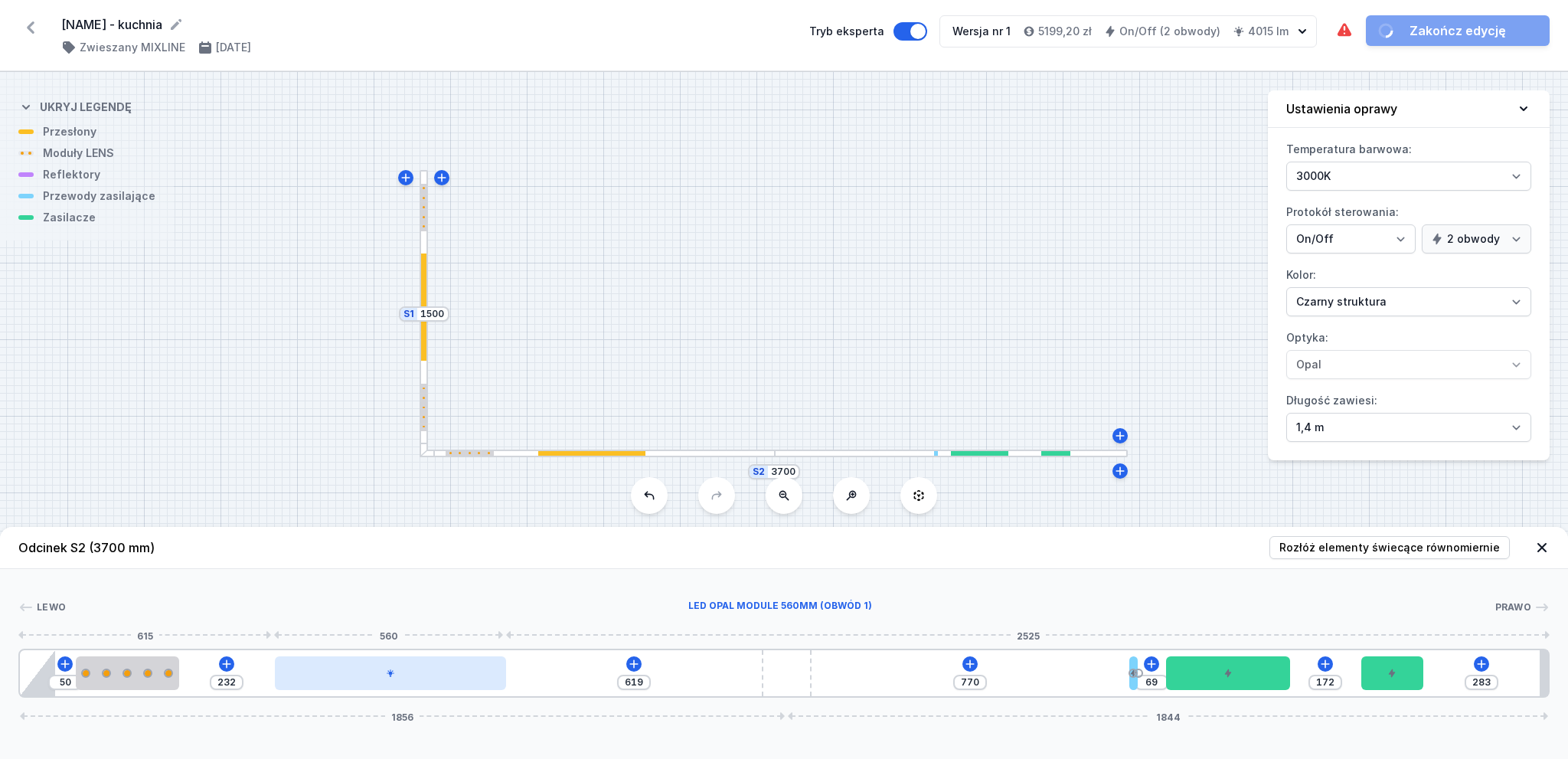 click at bounding box center [390, 673] 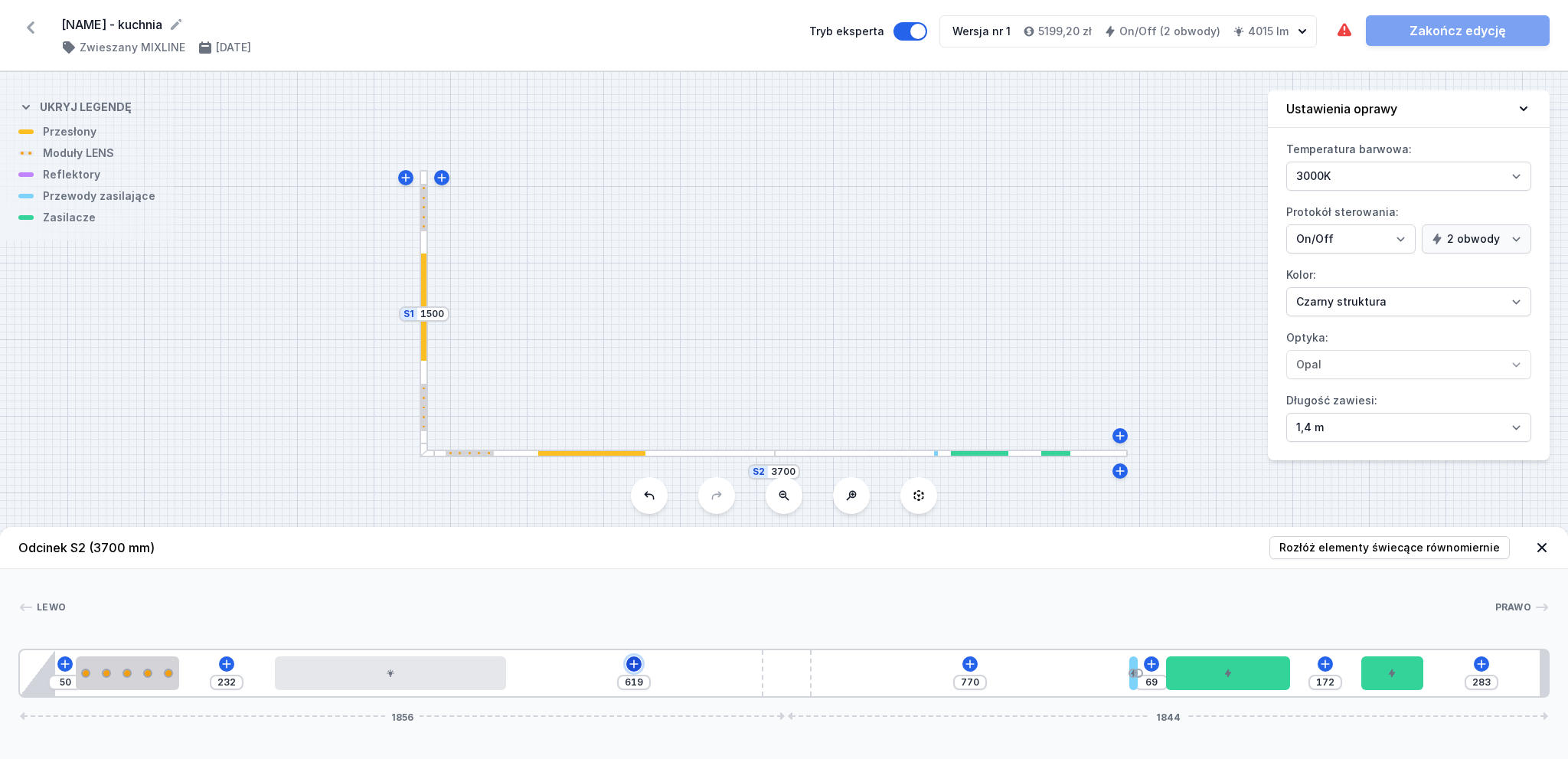 click 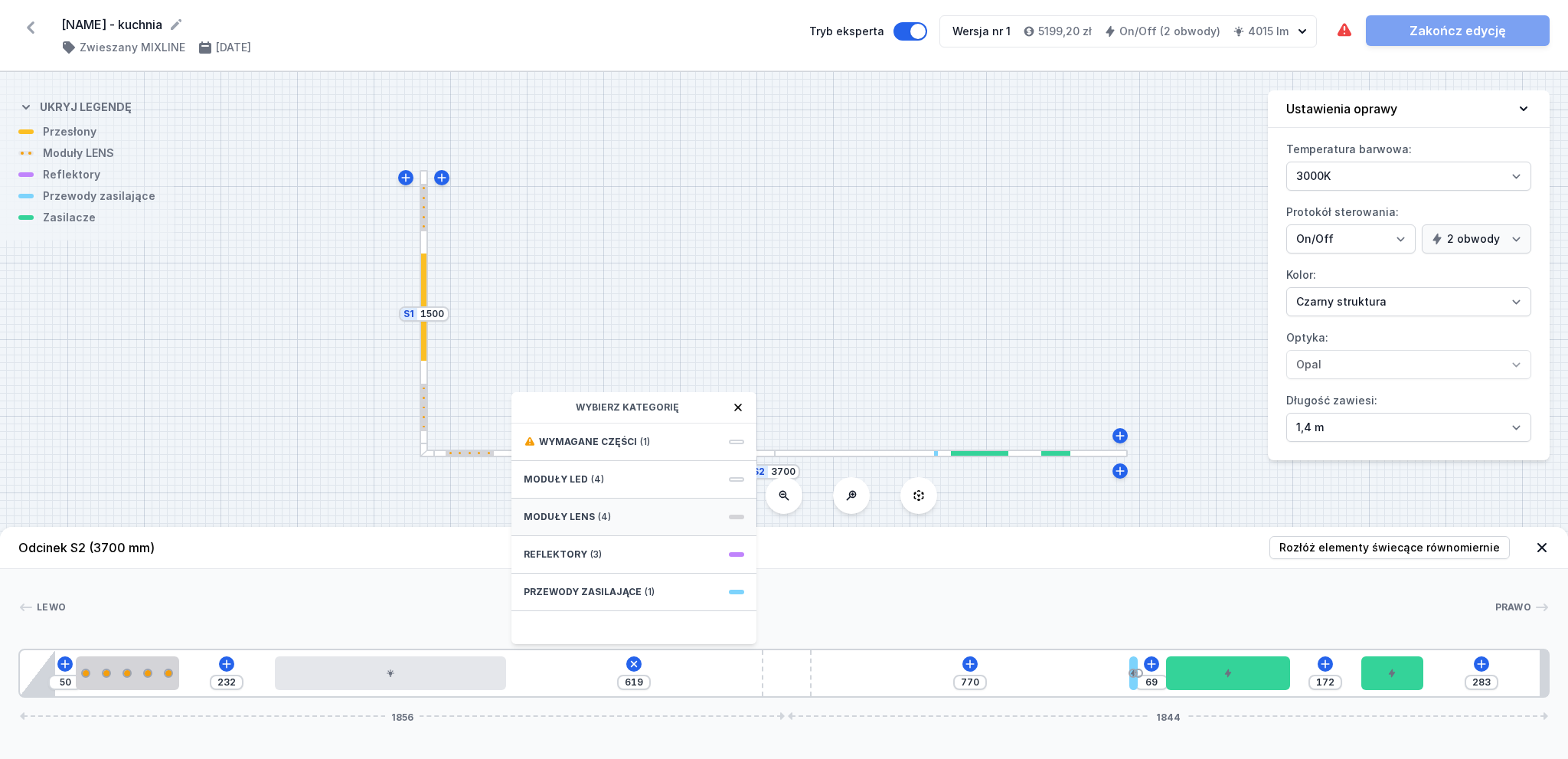 click on "Moduły LENS (4)" at bounding box center (634, 517) 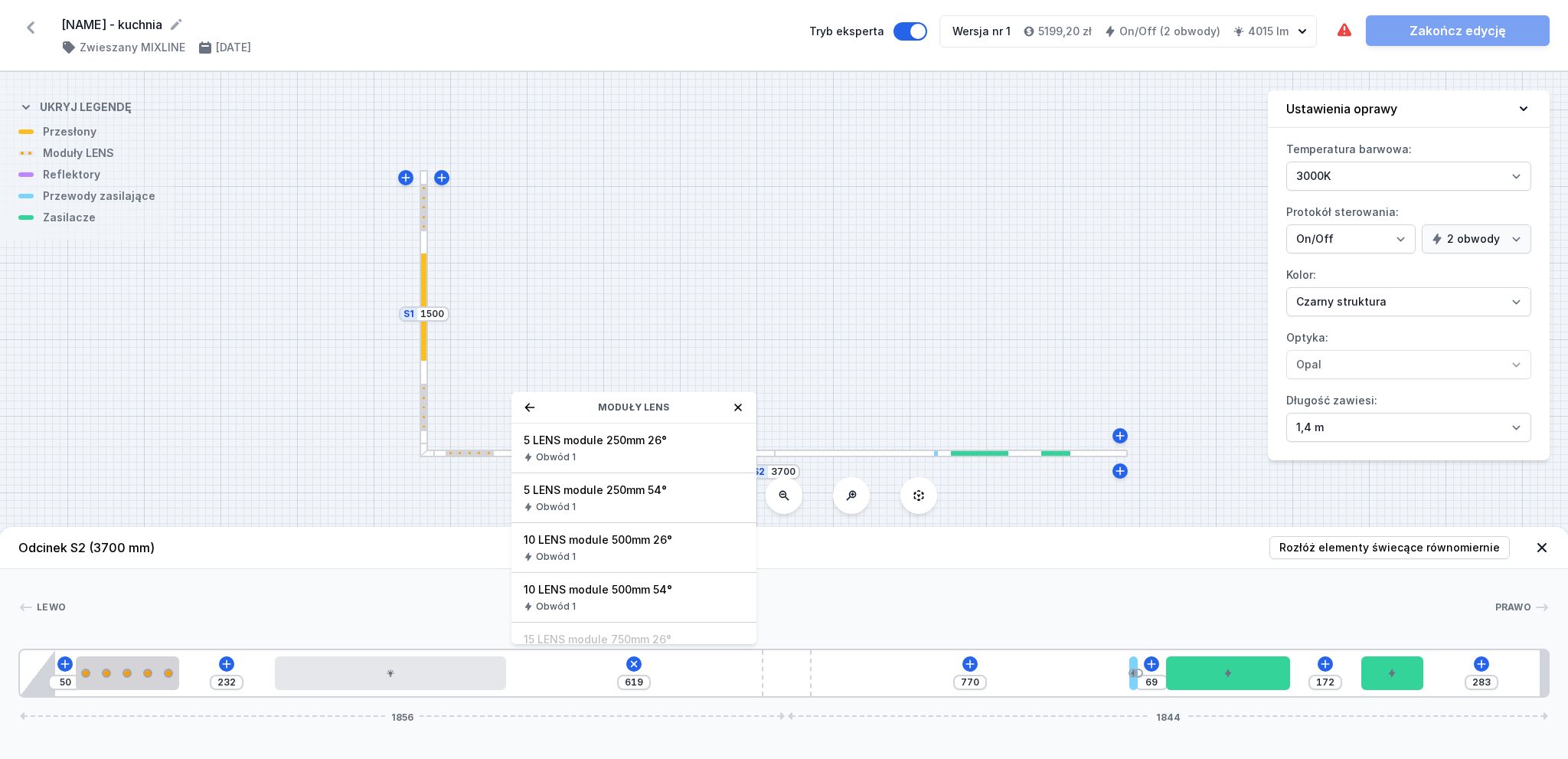 click on "5 LENS module 250mm 54°   Obwód 1" at bounding box center (634, 498) 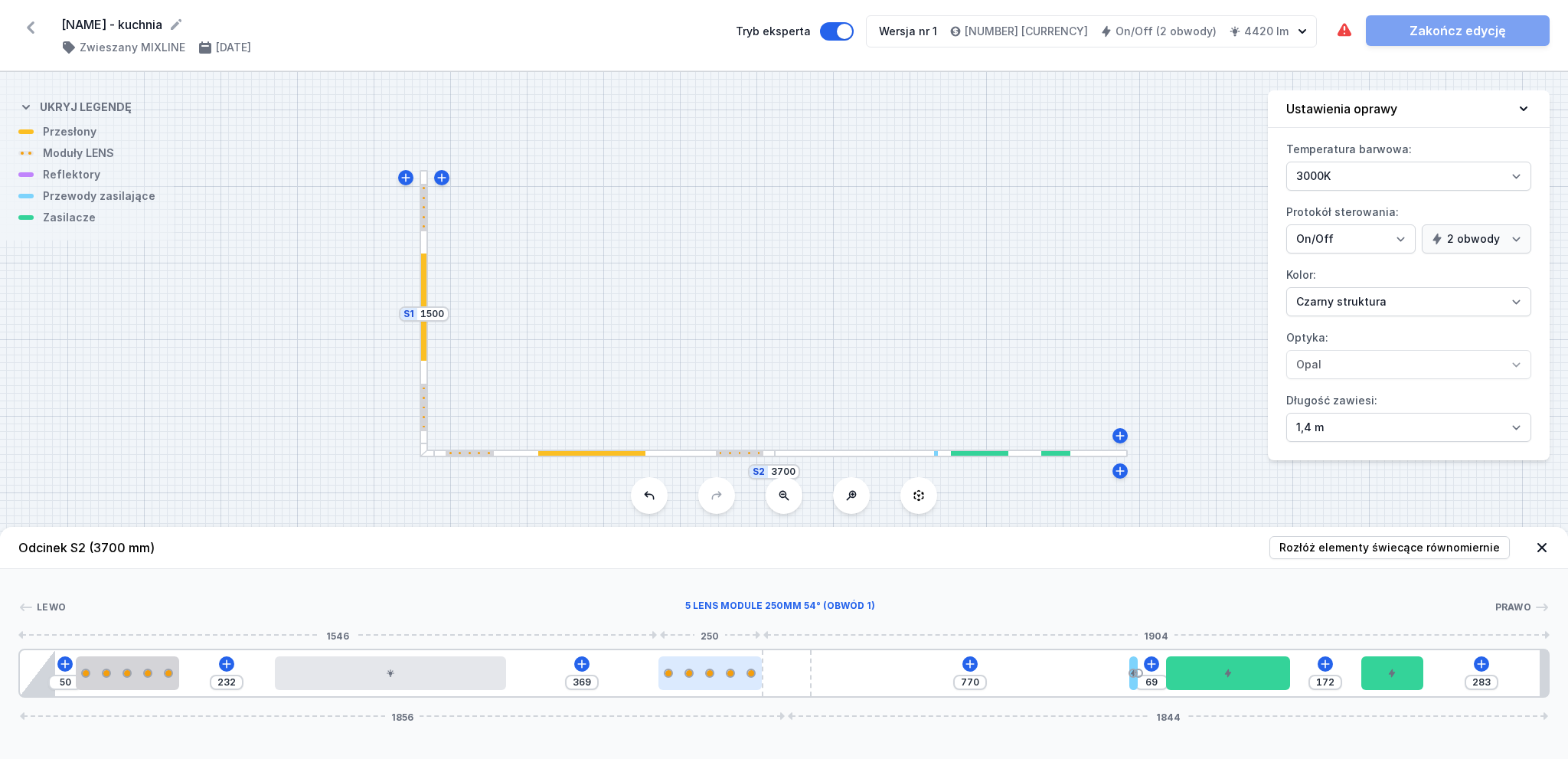 drag, startPoint x: 584, startPoint y: 673, endPoint x: 727, endPoint y: 685, distance: 143.5026 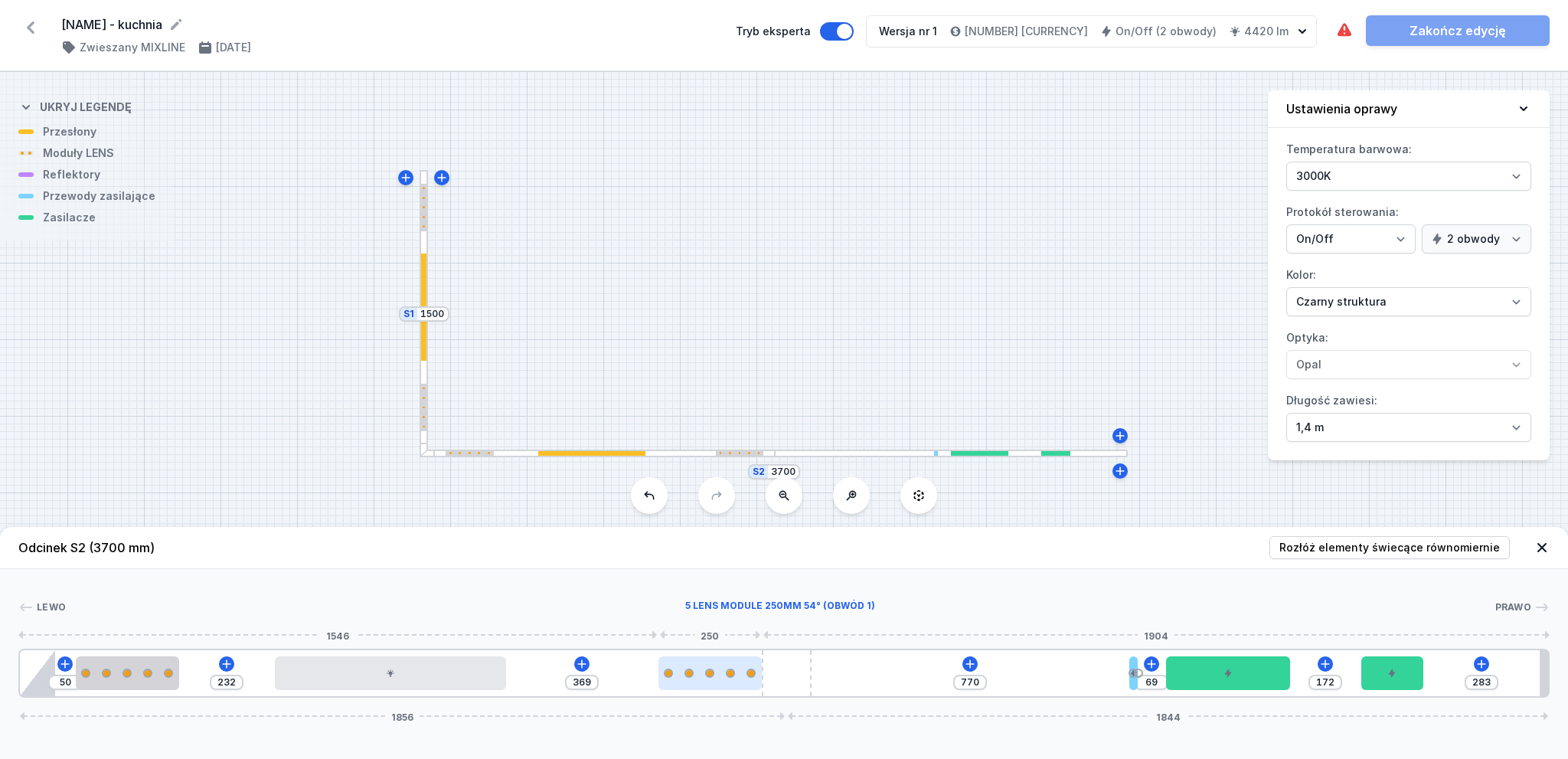 click at bounding box center [710, 673] 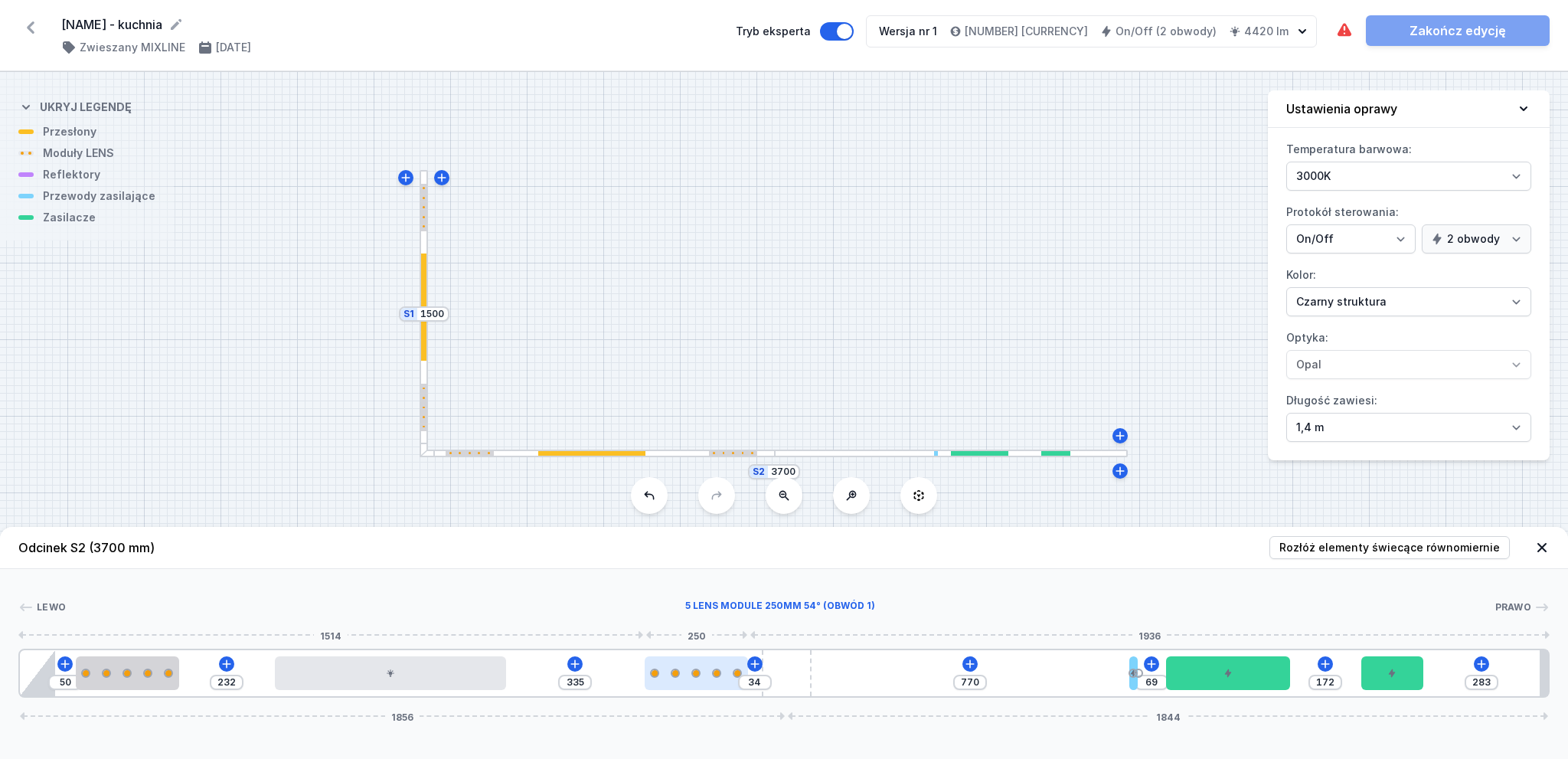 drag, startPoint x: 727, startPoint y: 667, endPoint x: 709, endPoint y: 669, distance: 18.11077 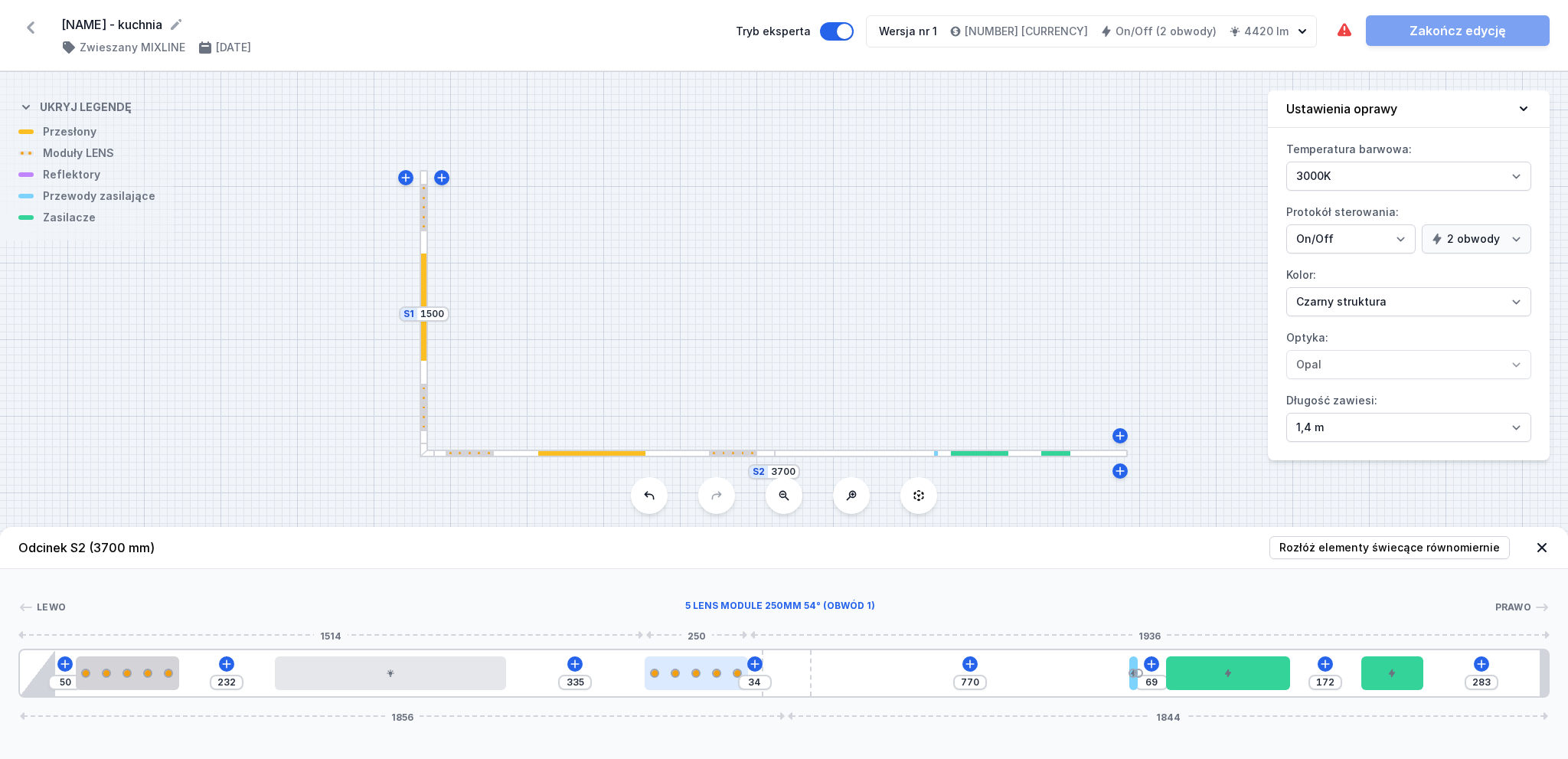 click at bounding box center (696, 673) 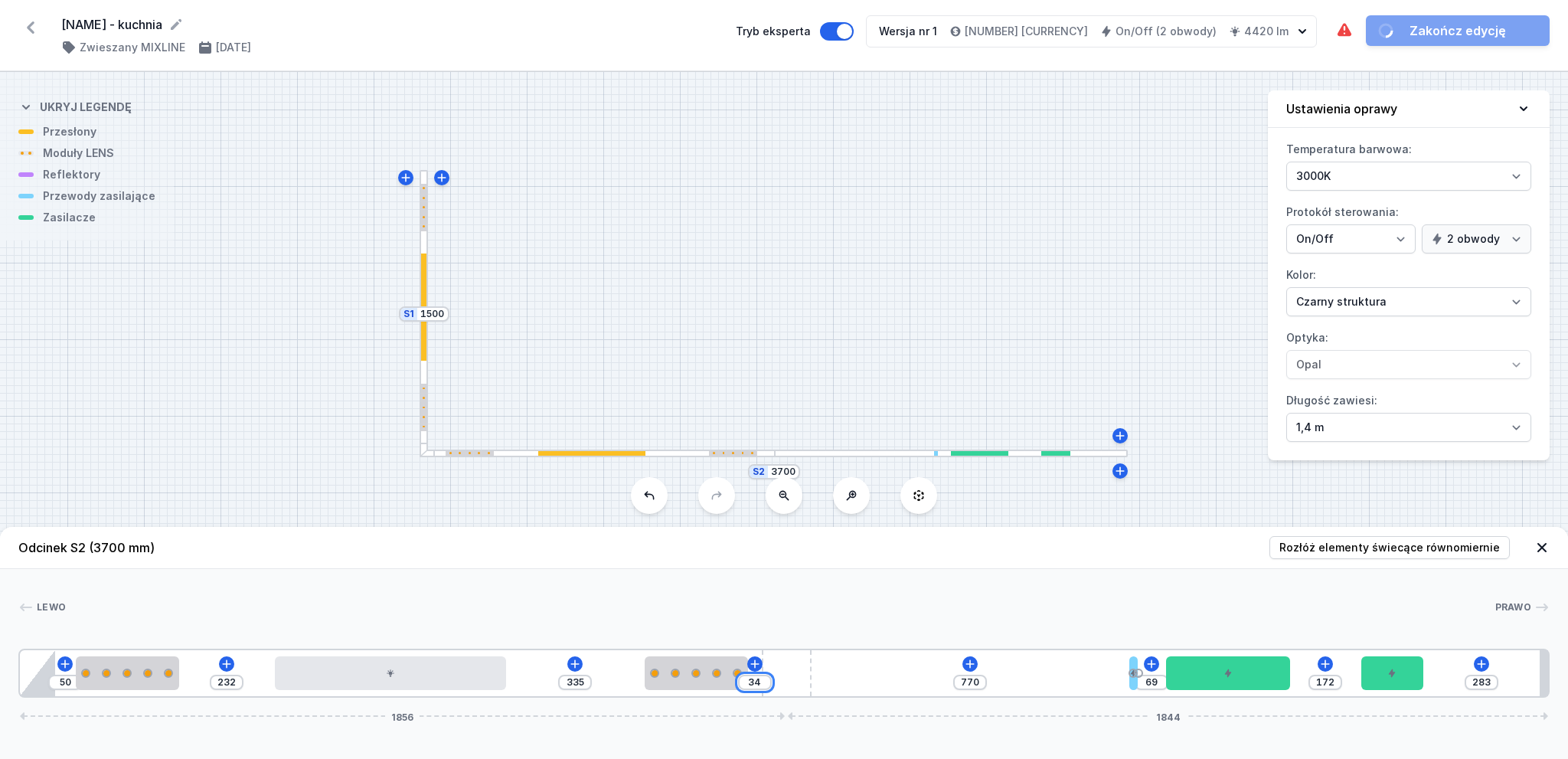 click on "34" at bounding box center (755, 682) 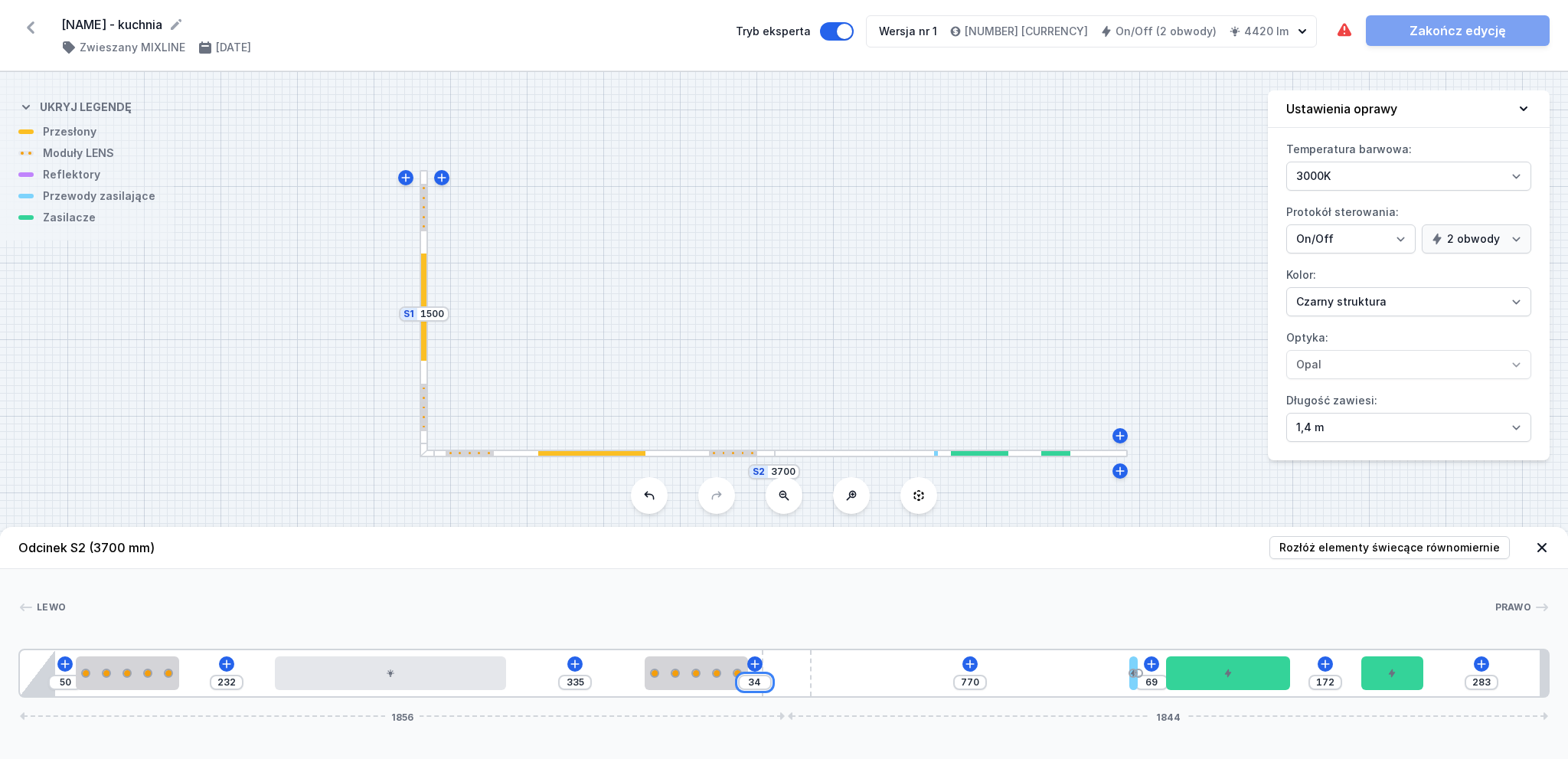 click on "34" at bounding box center [755, 682] 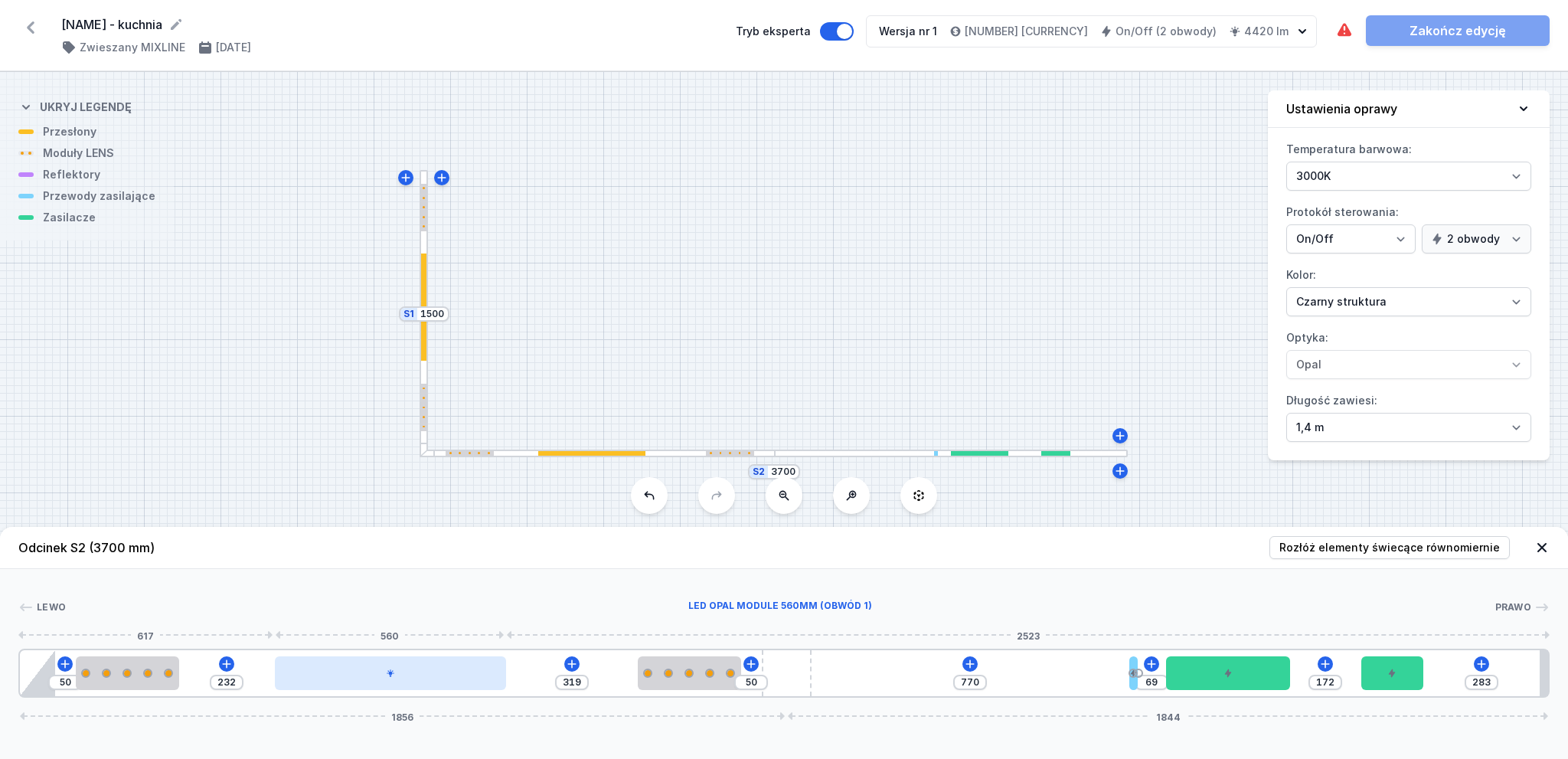 click at bounding box center (390, 673) 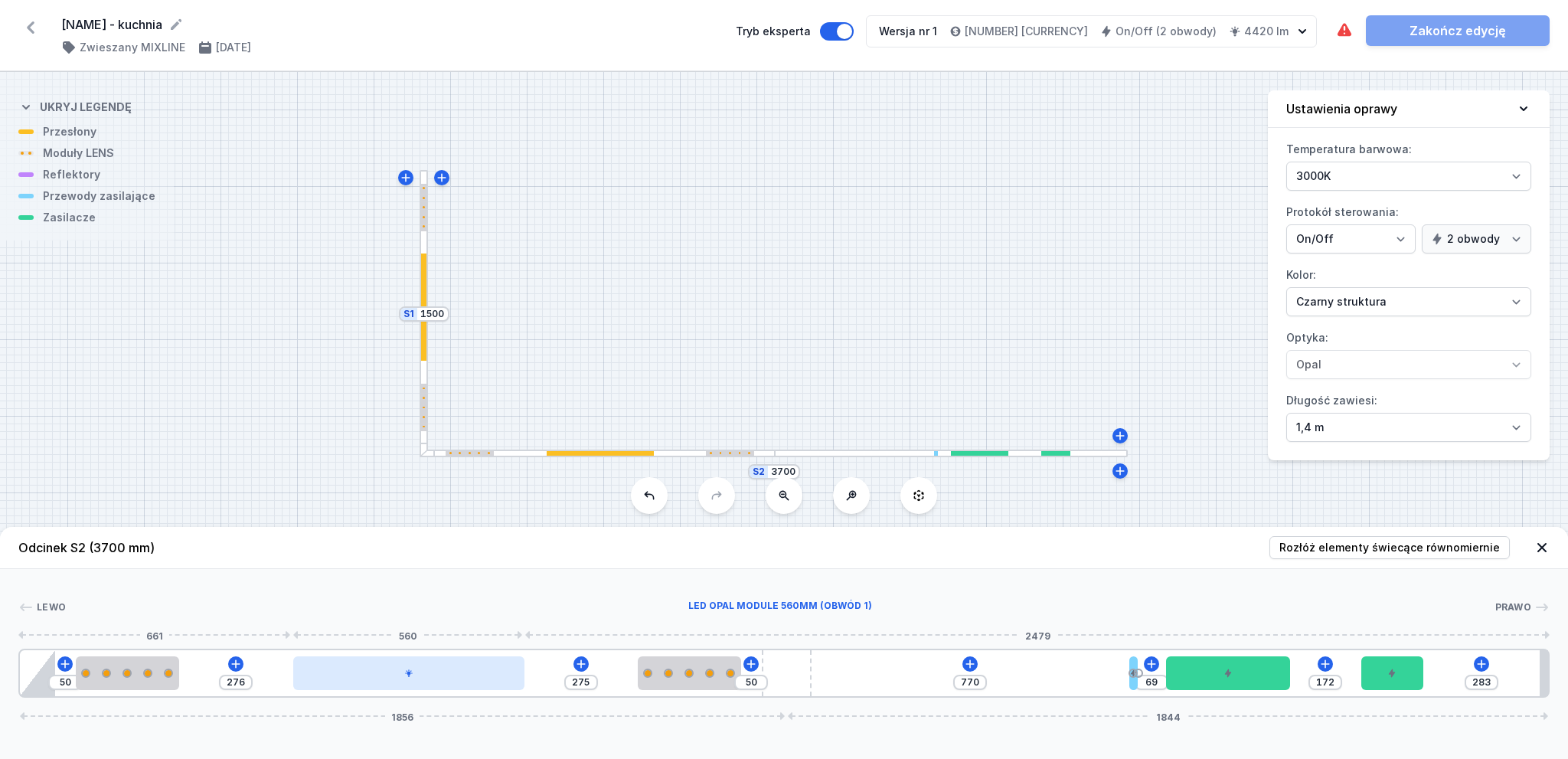 drag, startPoint x: 403, startPoint y: 673, endPoint x: 412, endPoint y: 674, distance: 9.0553851 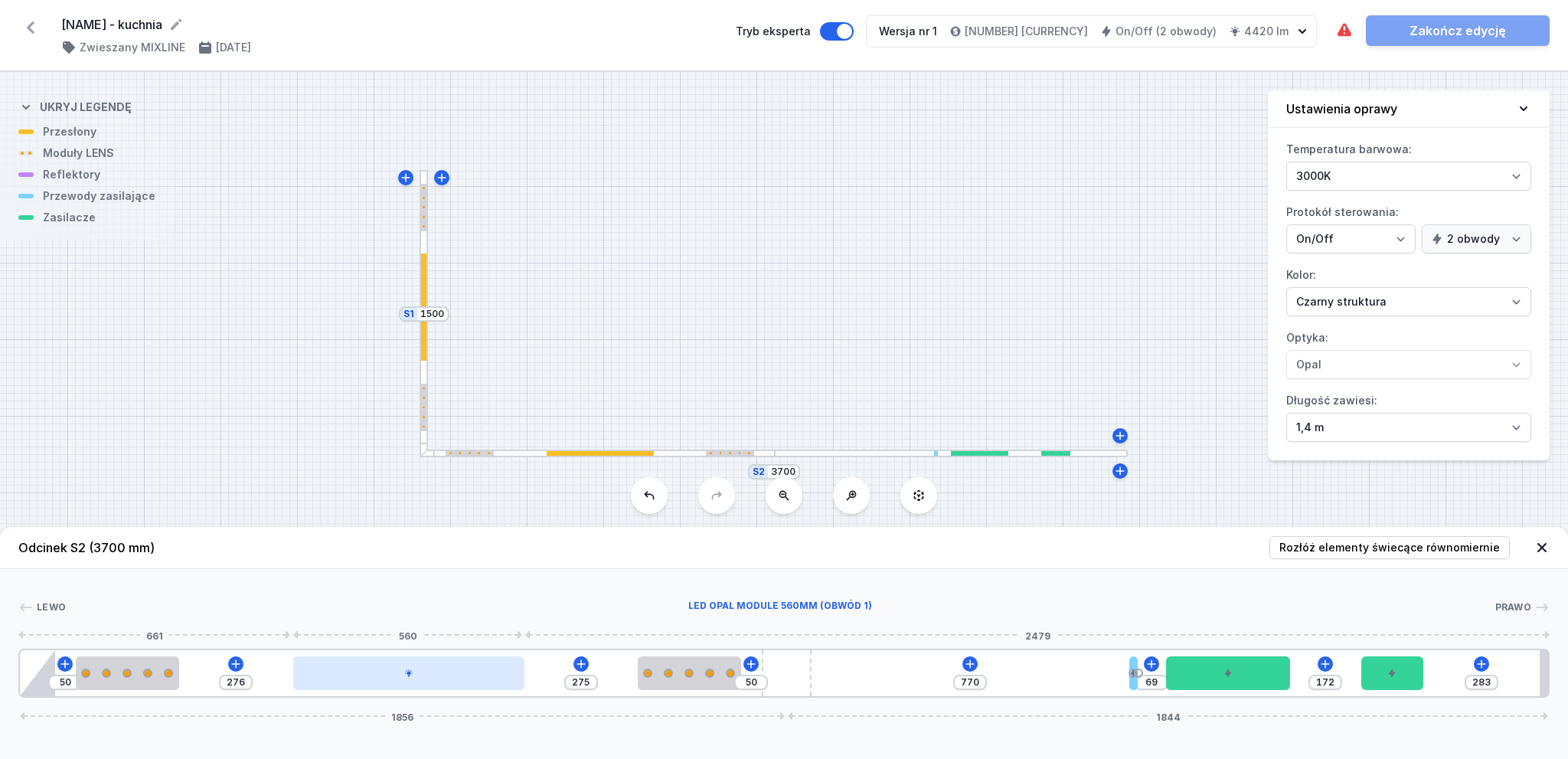 click at bounding box center [409, 673] 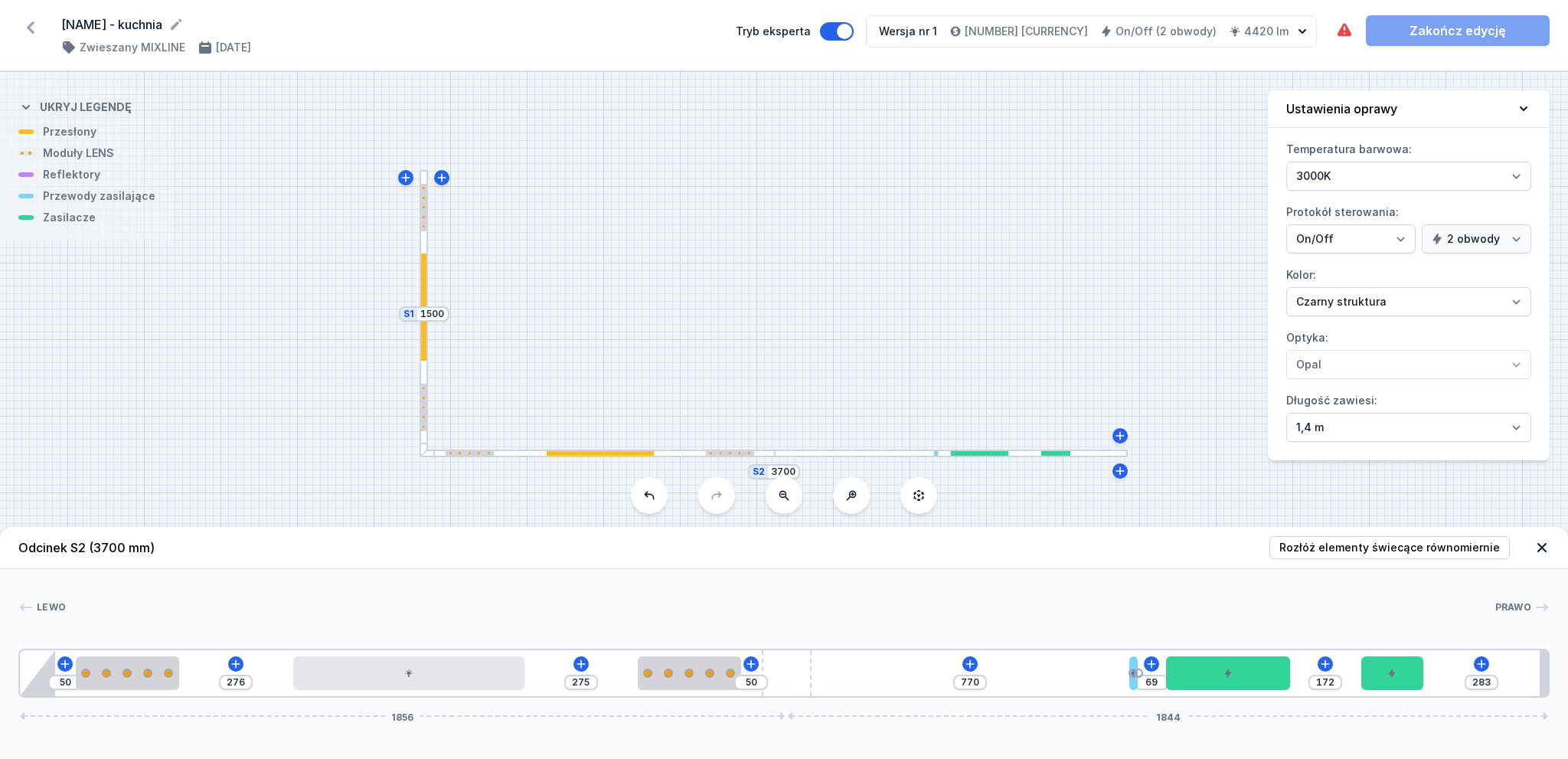 click at bounding box center (780, 607) 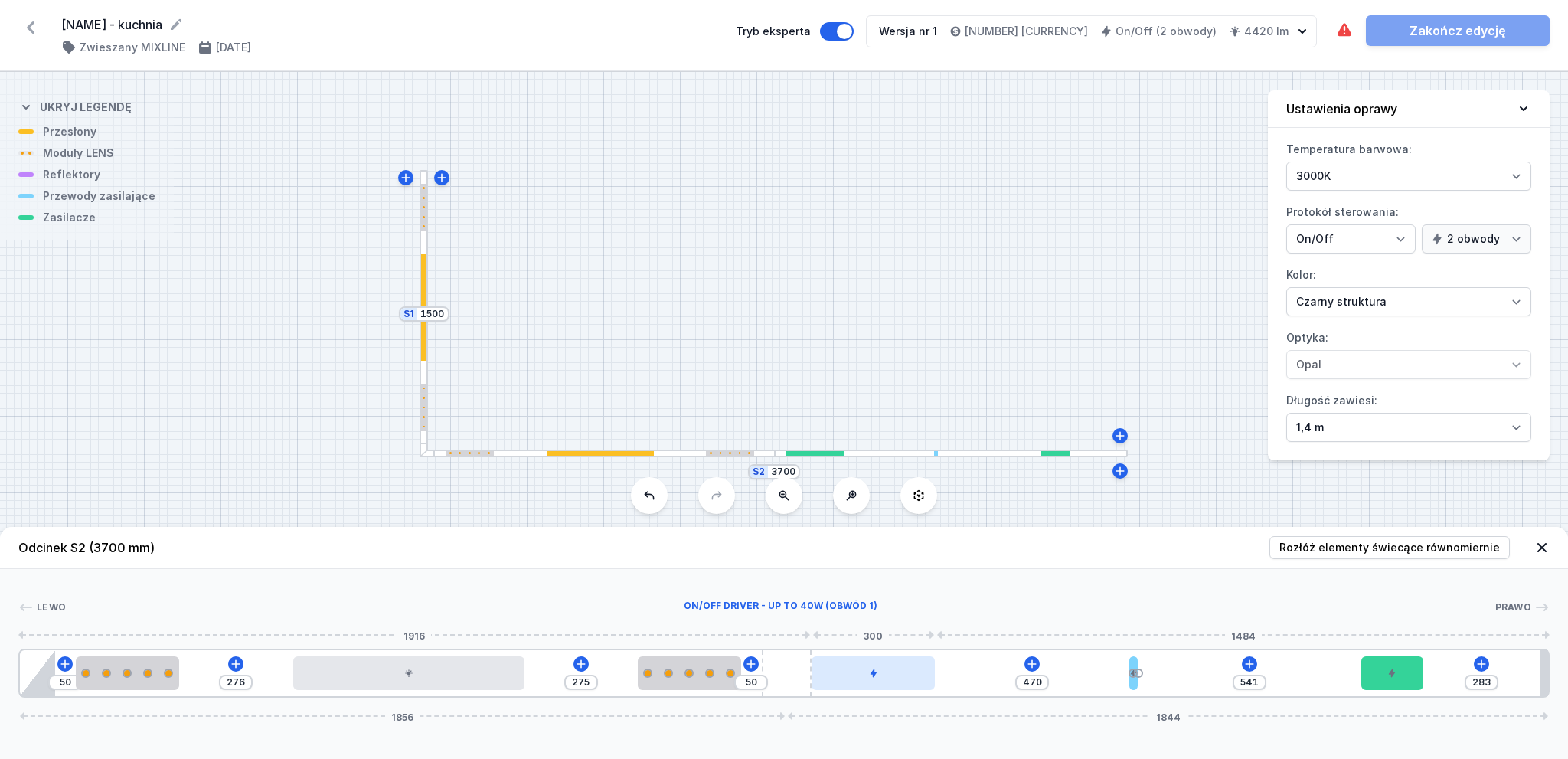 drag, startPoint x: 1229, startPoint y: 671, endPoint x: 884, endPoint y: 672, distance: 345.00145 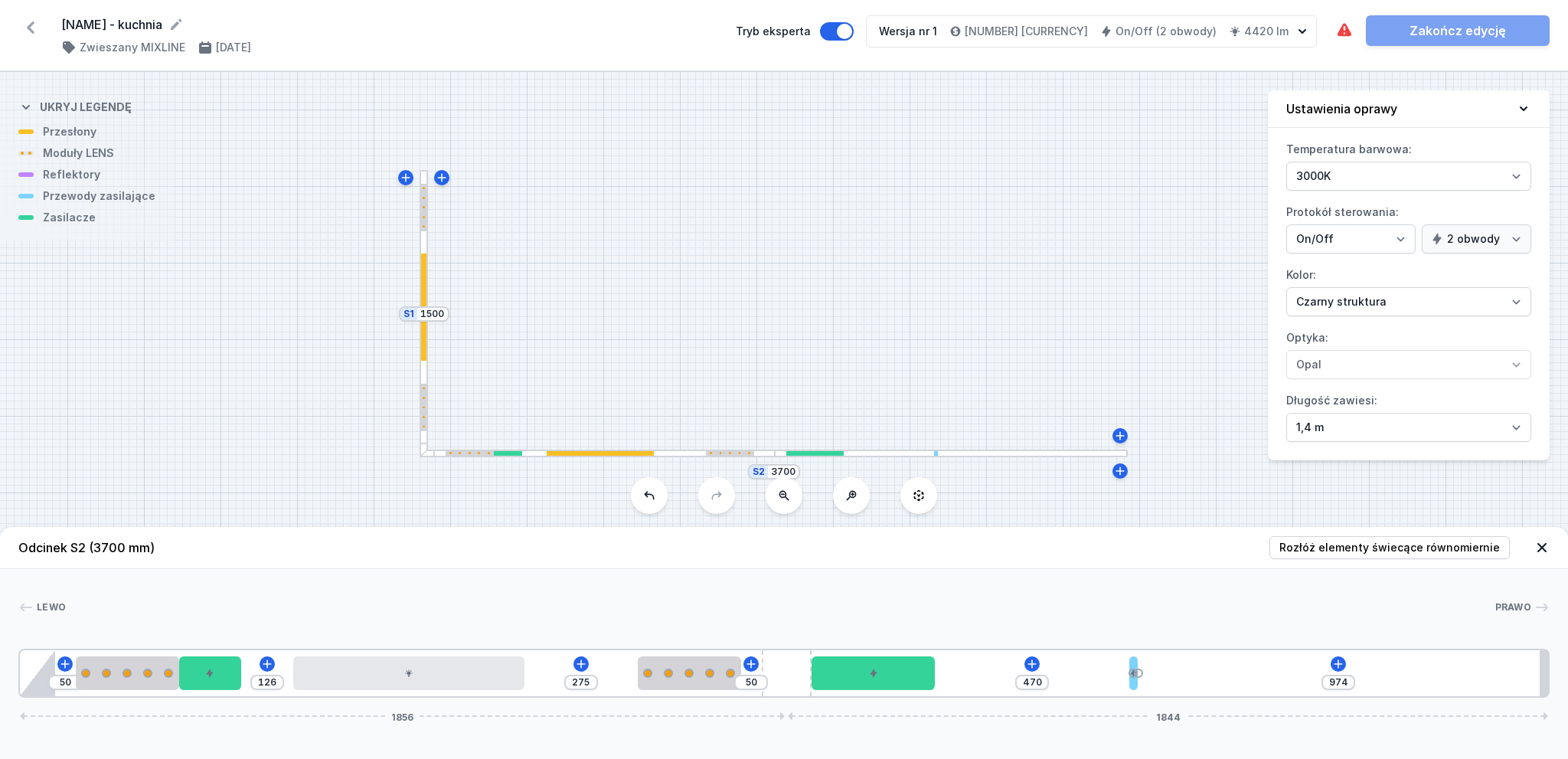 drag, startPoint x: 1397, startPoint y: 669, endPoint x: 208, endPoint y: 708, distance: 1189.6394 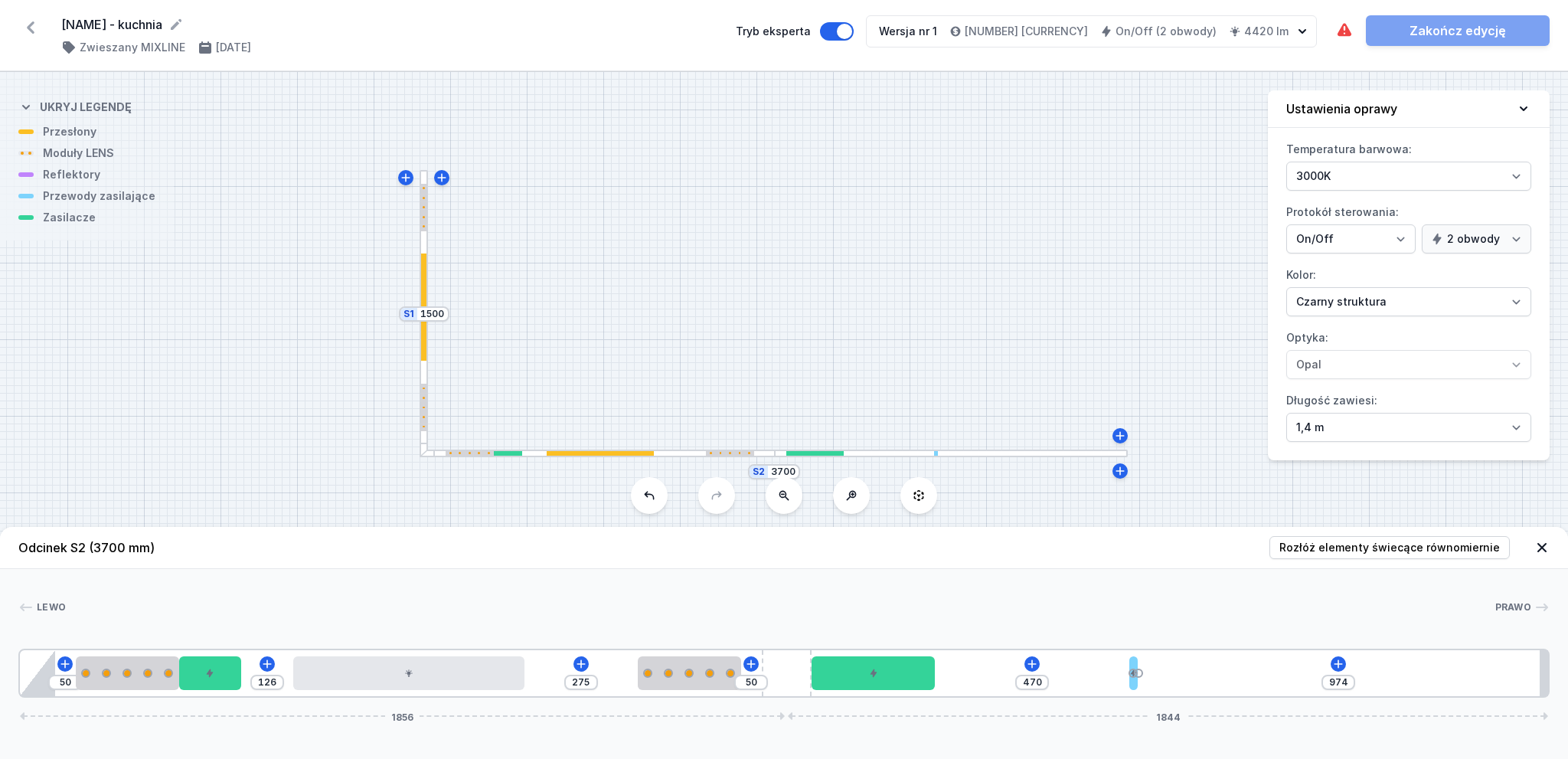 click on "Odcinek S2   (3700 mm) Rozłóż elementy świecące równomiernie Lewo Prawo 1 2 1 3 2 4 1 2 1 5 6 1 7 8 50 126 275 50 470 974 1856 1844 135 250 150 126 560 275 250 170 300 470 20 994 85 1711 120 1764 20 3700" at bounding box center [784, 643] 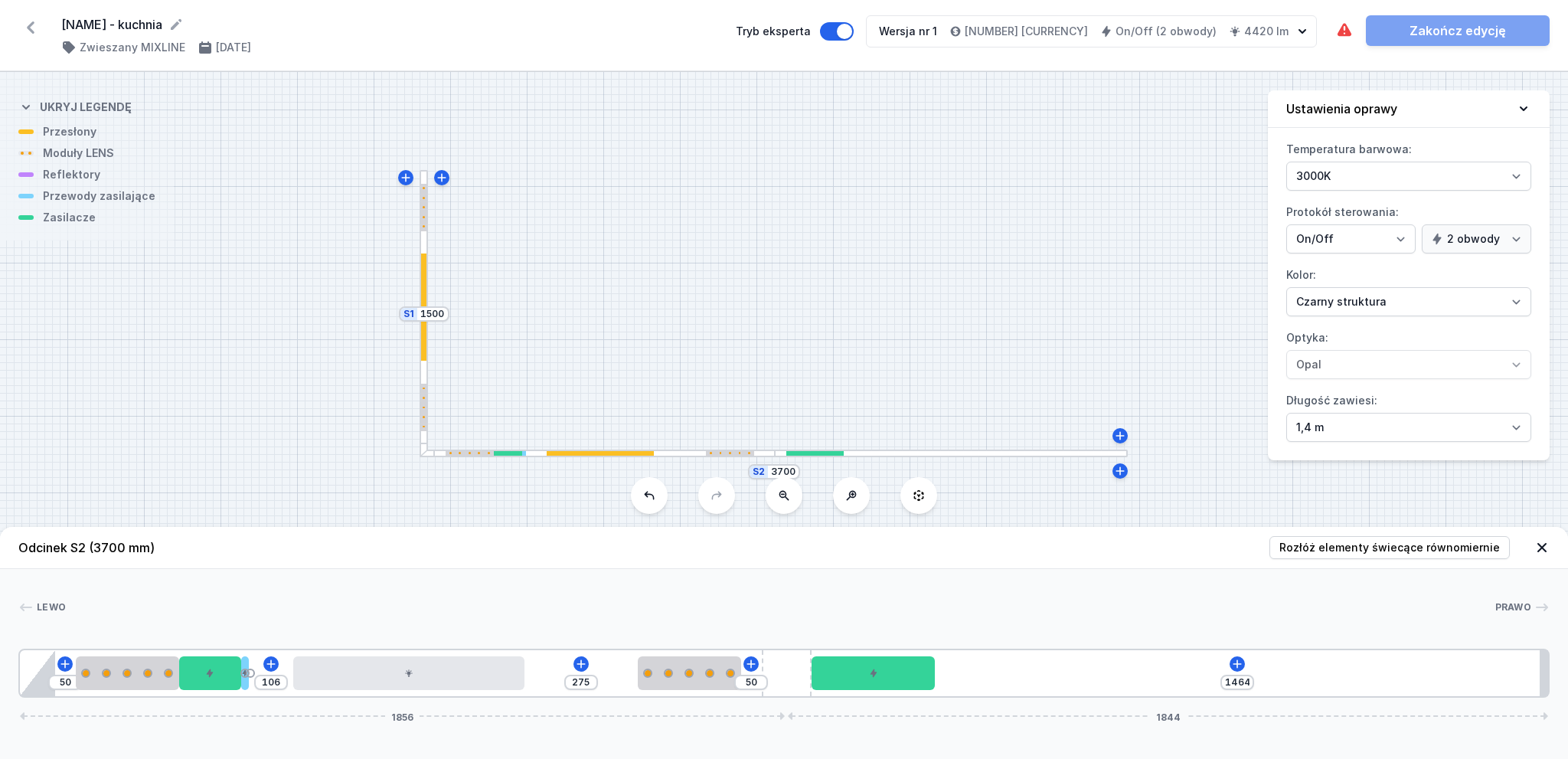 drag, startPoint x: 1136, startPoint y: 673, endPoint x: 251, endPoint y: 731, distance: 886.8985 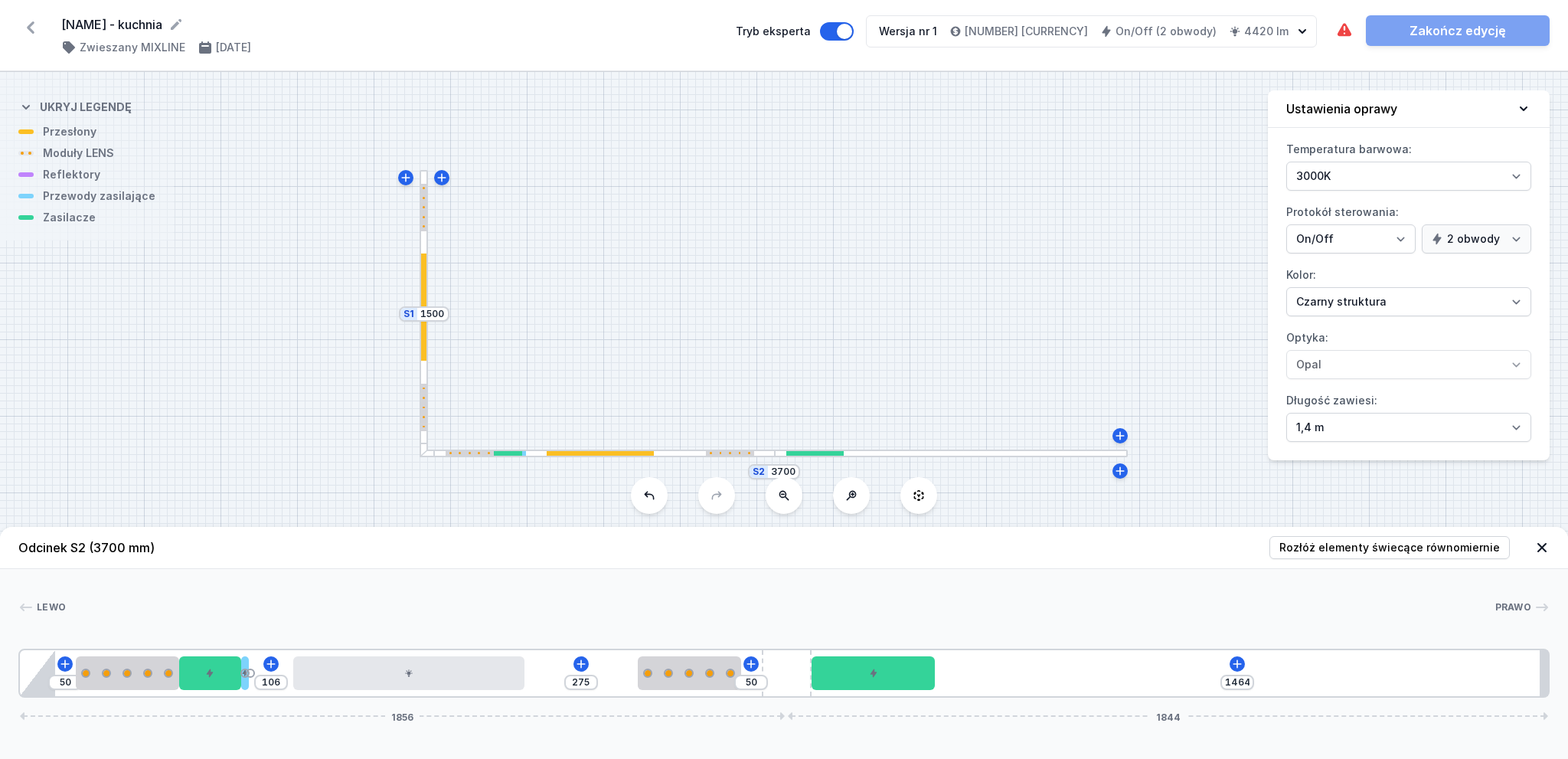click on "Odcinek S2   (3700 mm) Rozłóż elementy świecące równomiernie Lewo Prawo 1 2 1 3 2 4 5 1 2 1 6 7 1 8 50 106 275 50 1464 1856 1844 135 250 150 20 106 560 275 250 170 300 1484 85 1711 120 1764 20 3700" at bounding box center (784, 643) 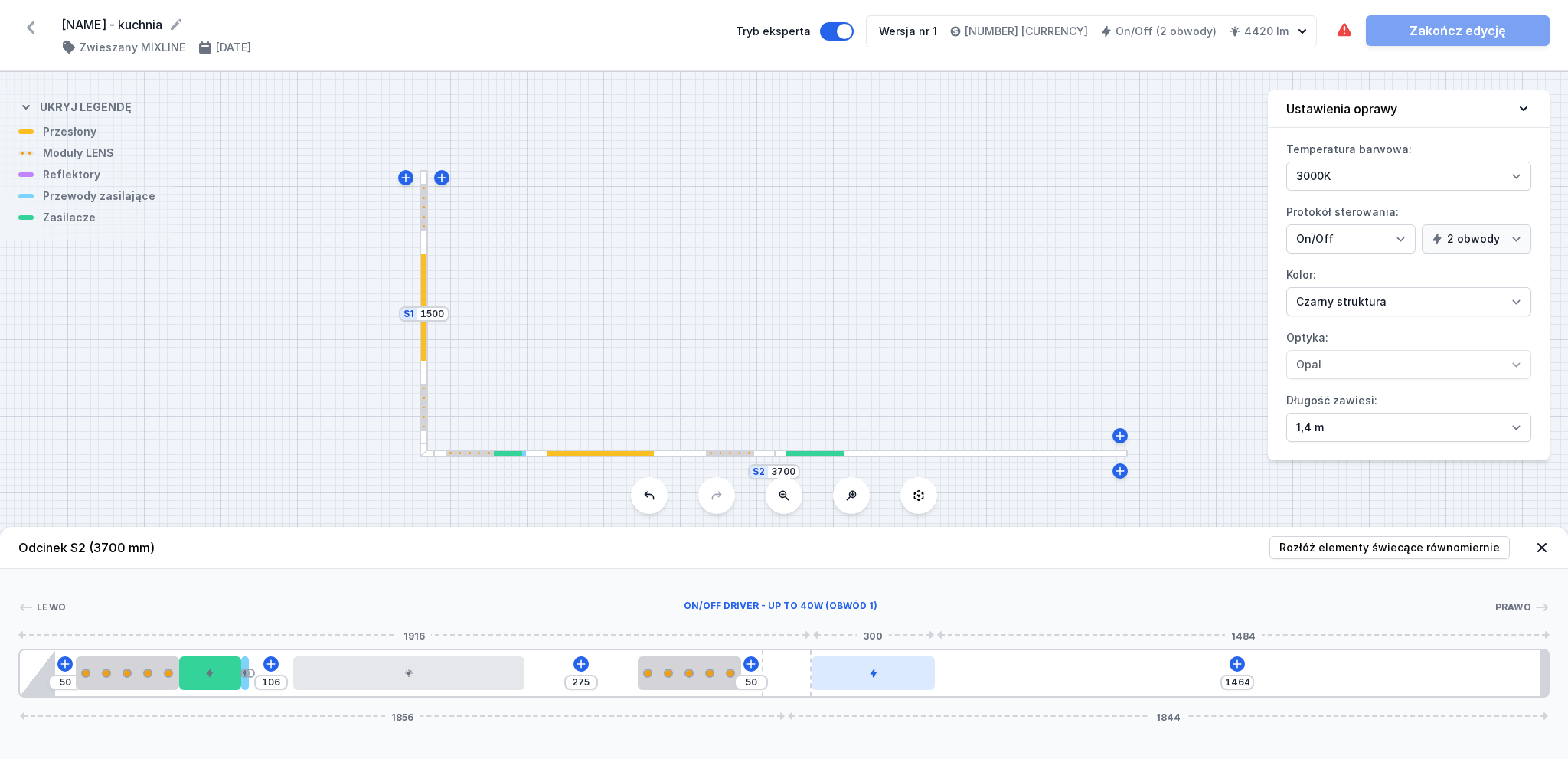 click at bounding box center [874, 673] 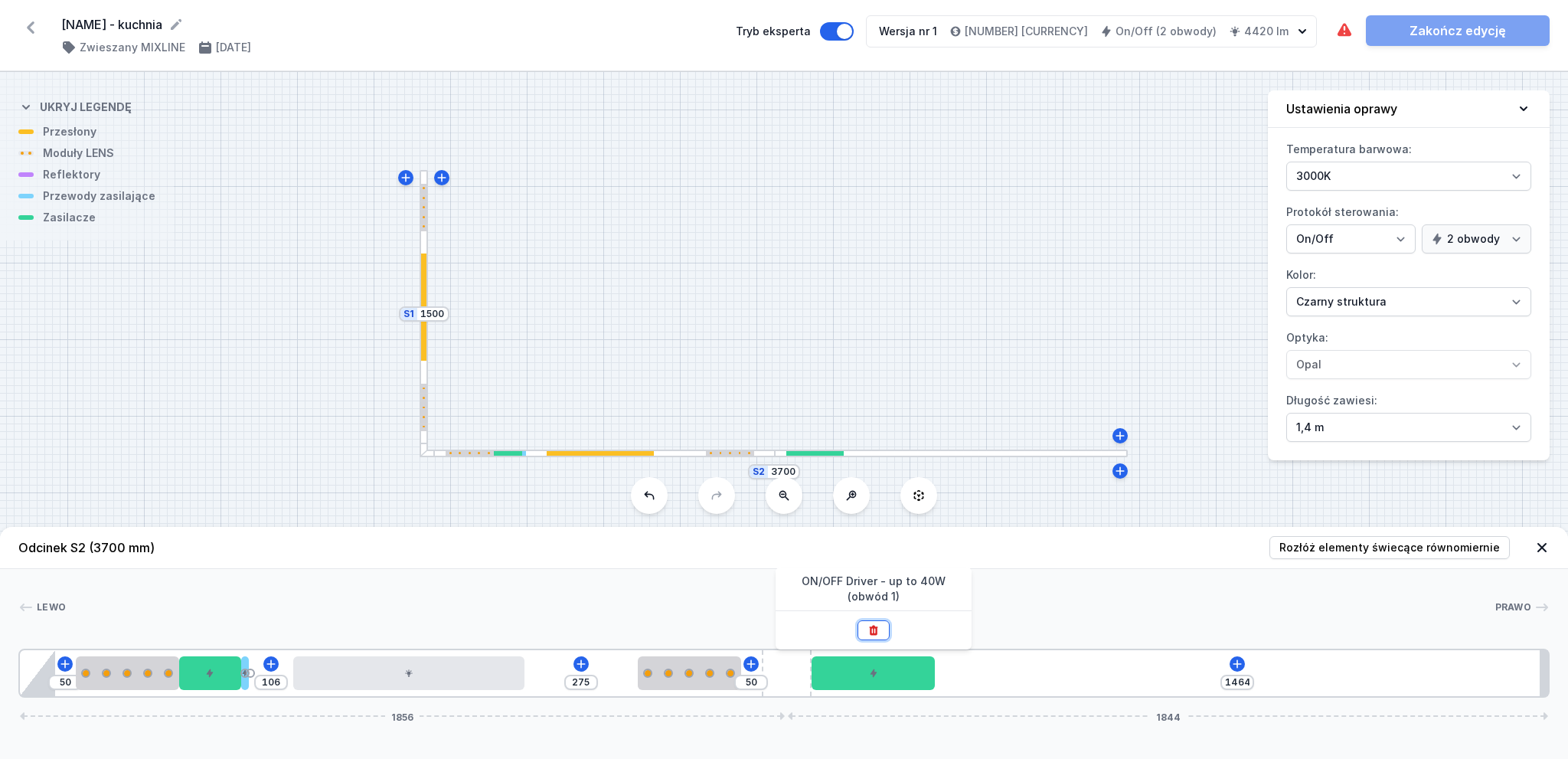 click 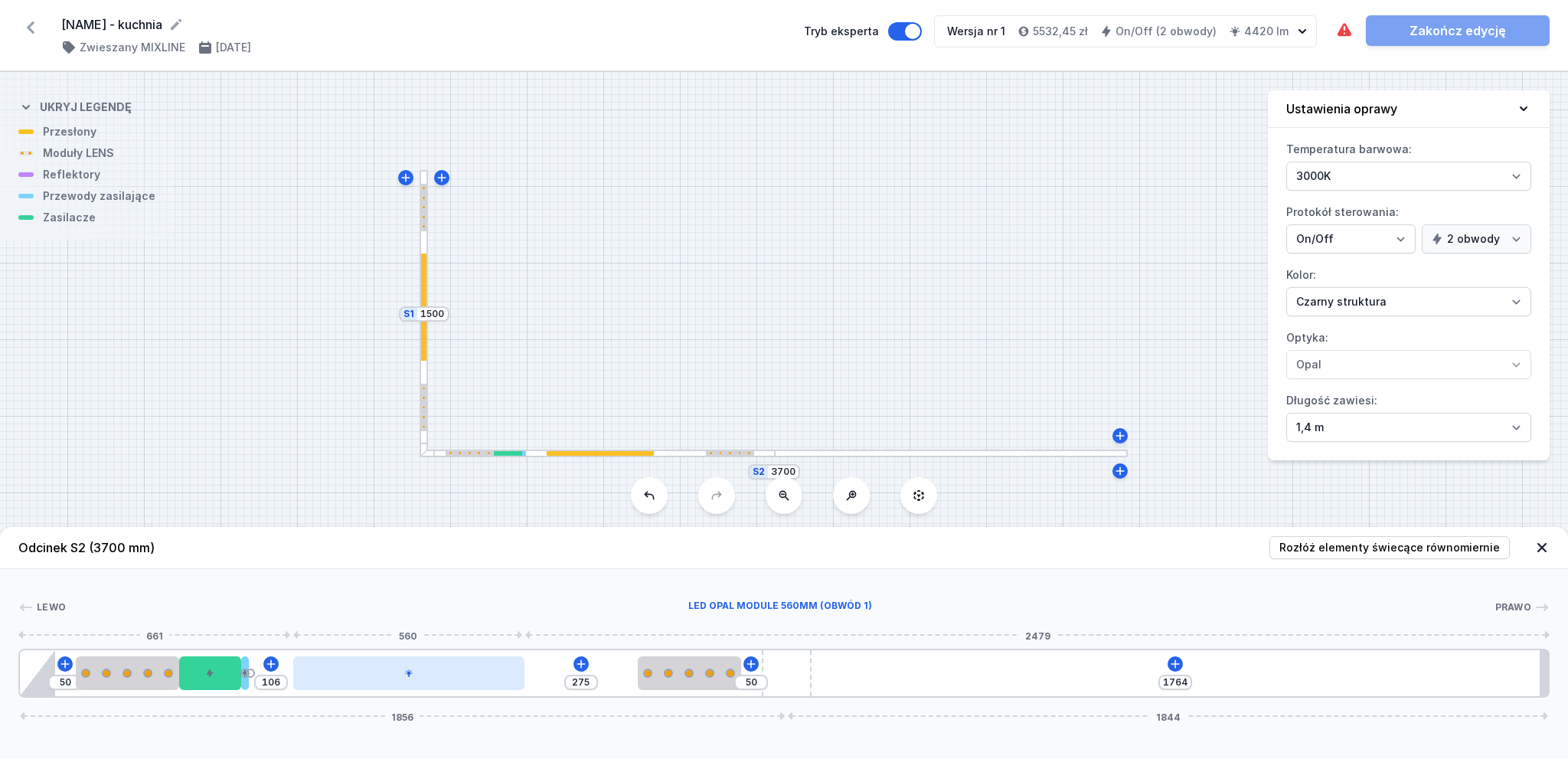 click at bounding box center (409, 673) 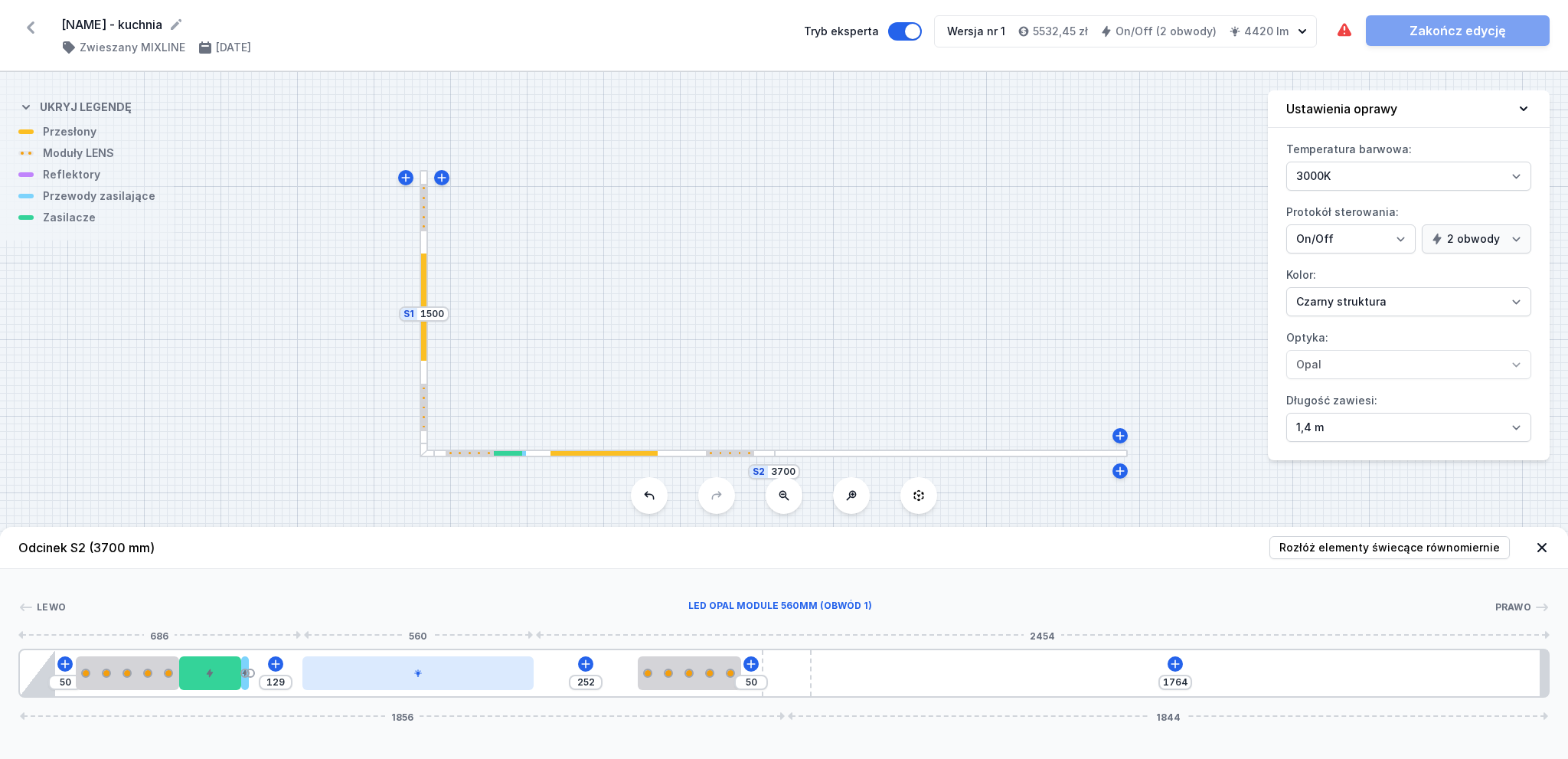 drag, startPoint x: 450, startPoint y: 675, endPoint x: 443, endPoint y: 672, distance: 7.615773 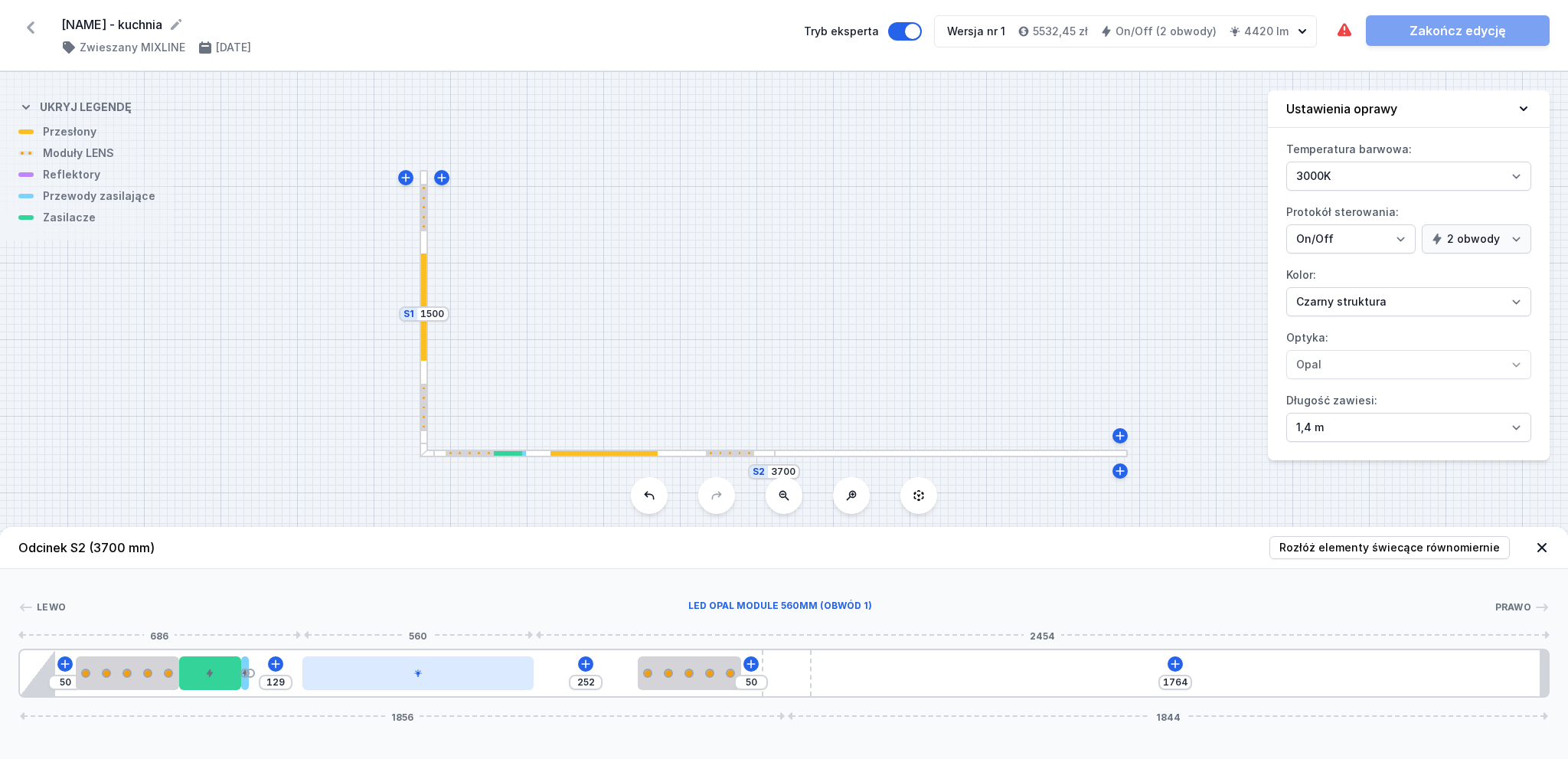 click at bounding box center [418, 673] 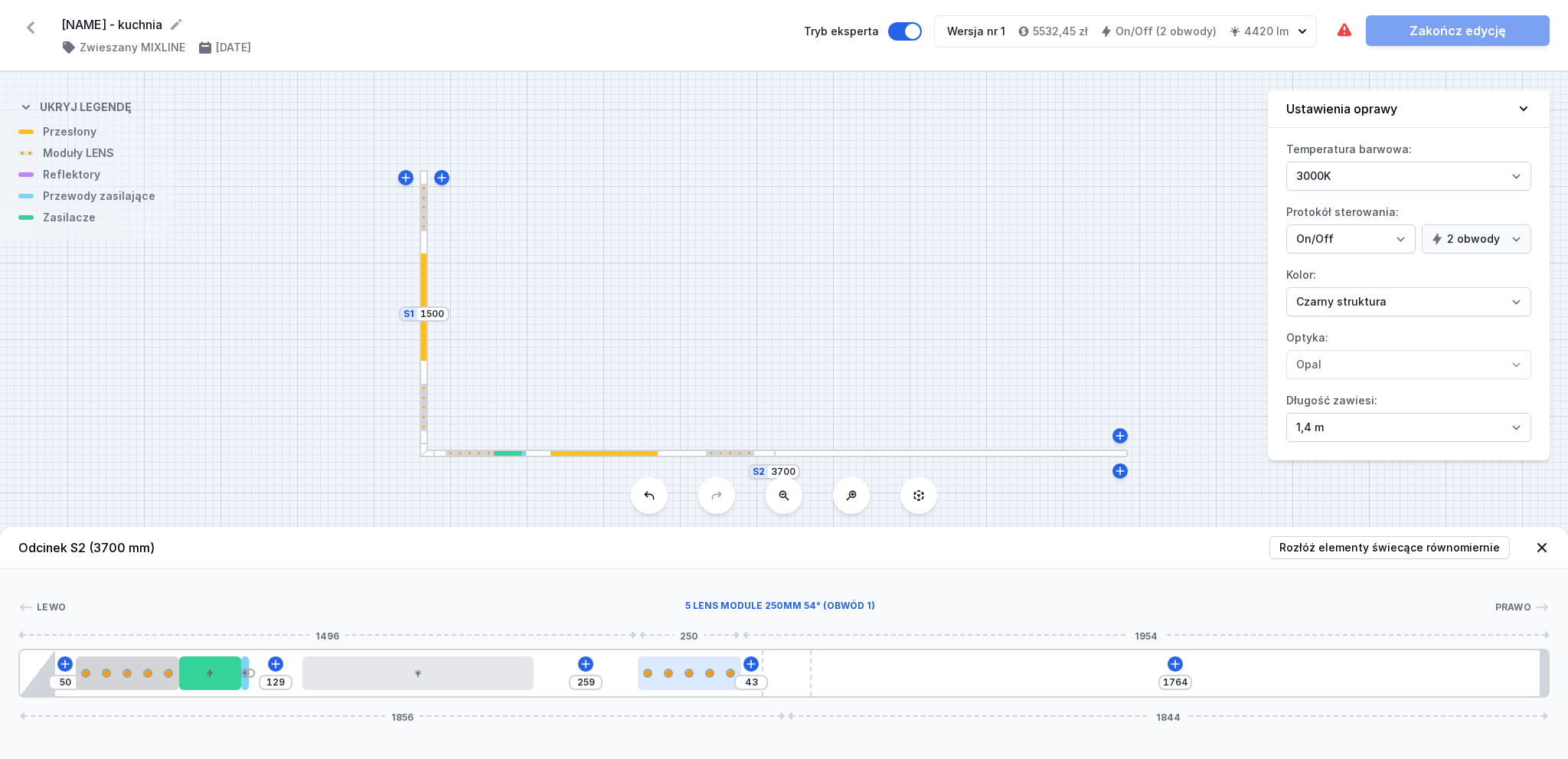 click at bounding box center [710, 673] 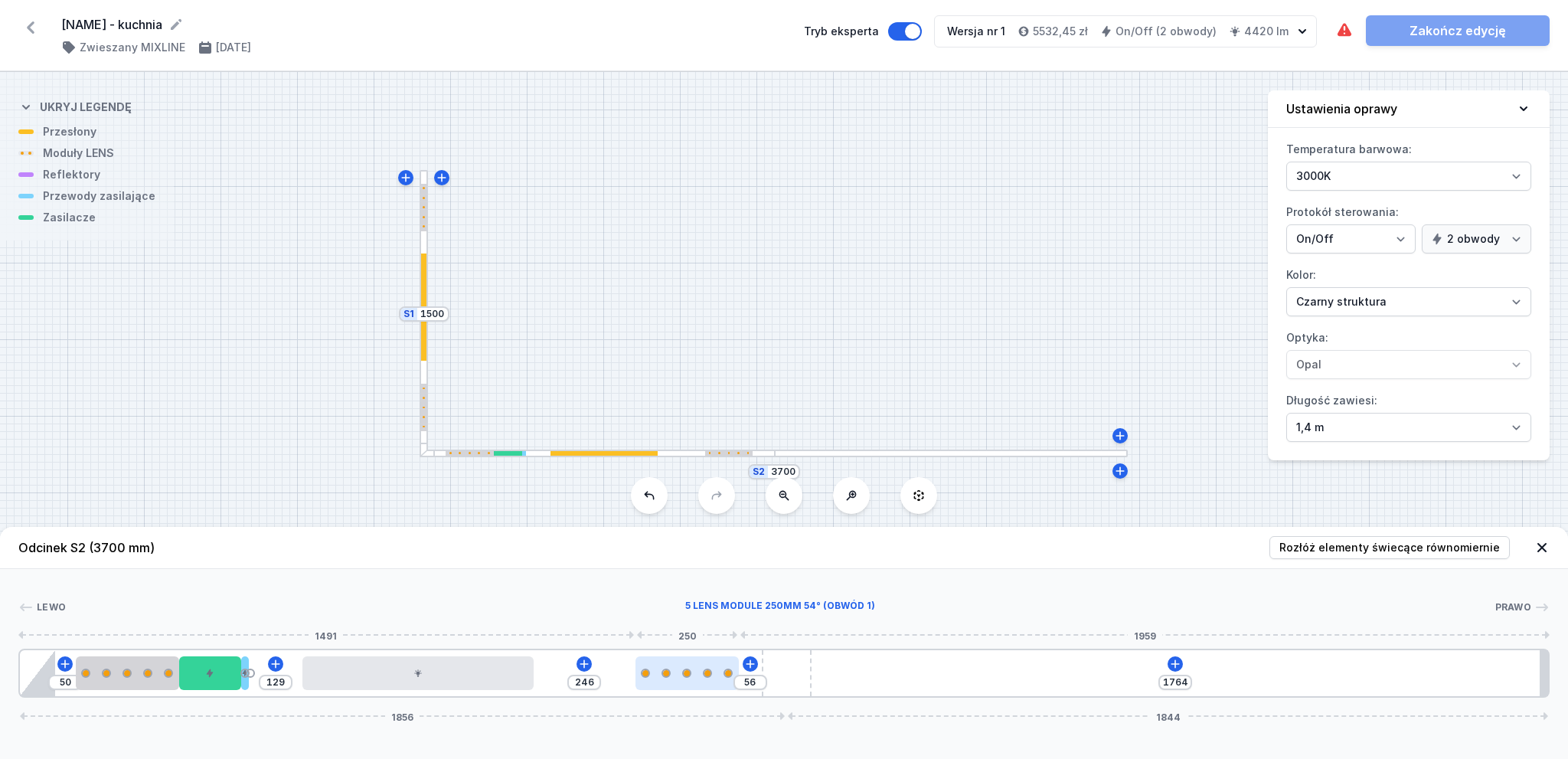 drag, startPoint x: 709, startPoint y: 673, endPoint x: 700, endPoint y: 673, distance: 9 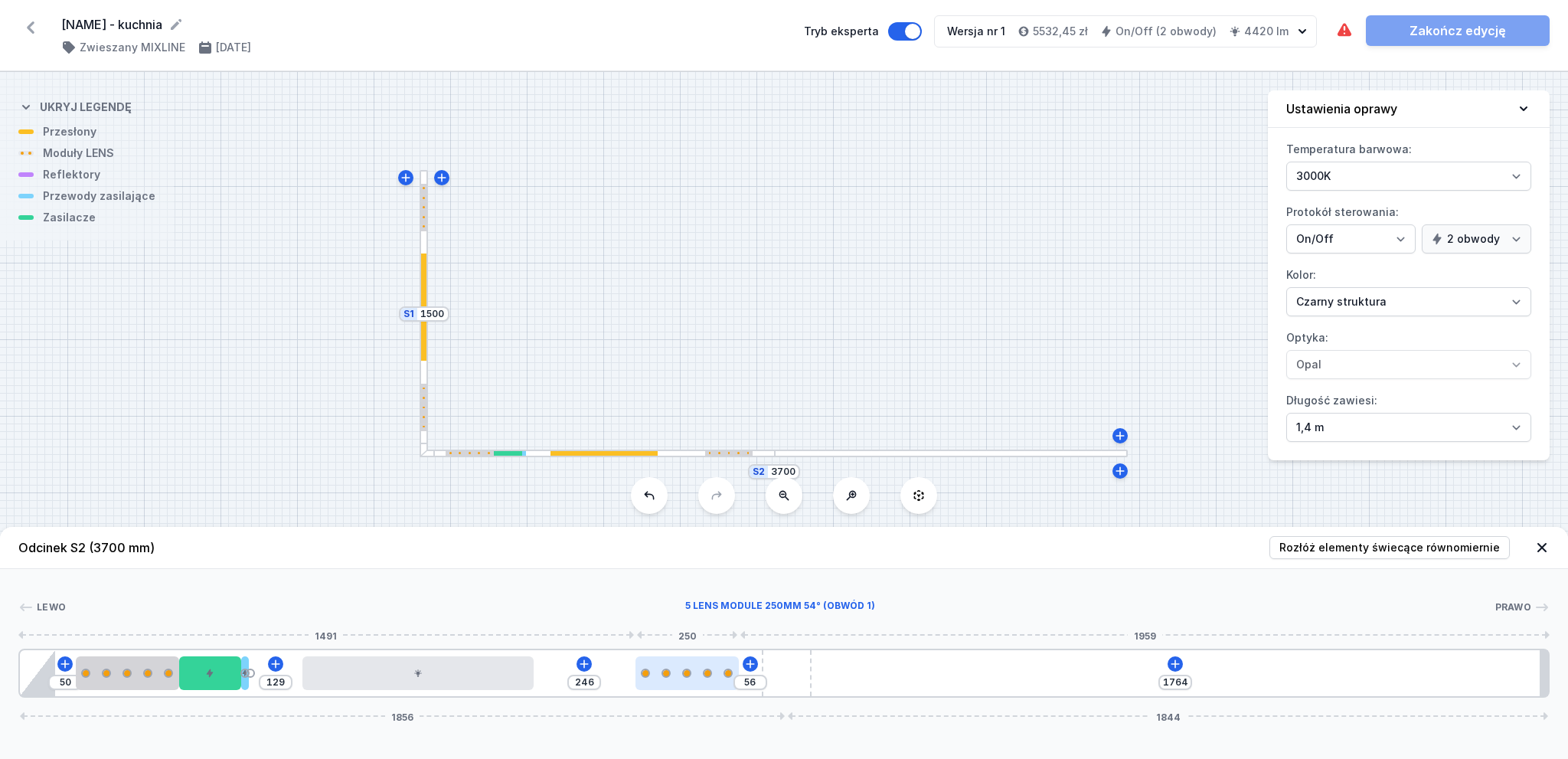 click at bounding box center (687, 673) 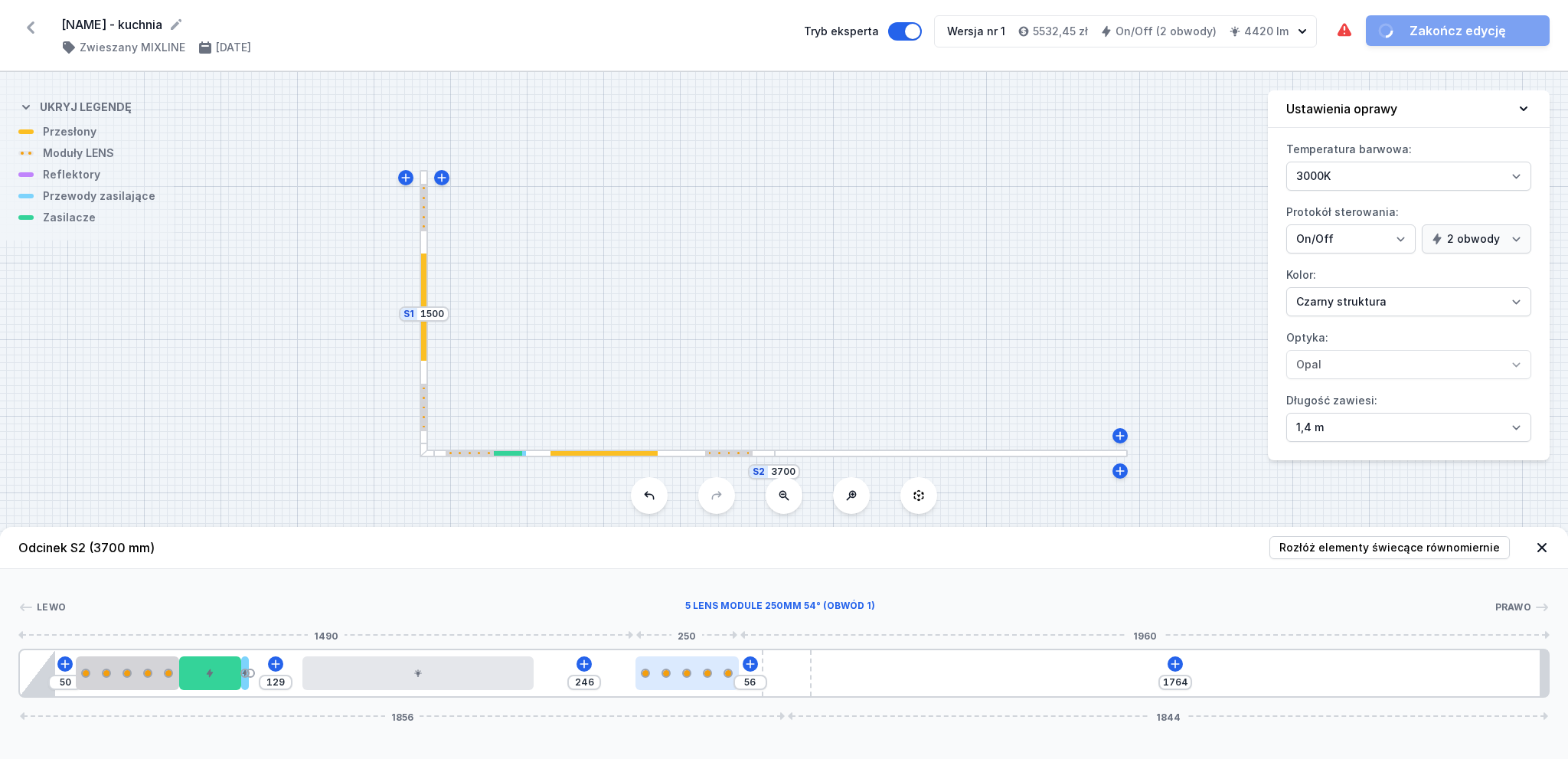 click at bounding box center [687, 673] 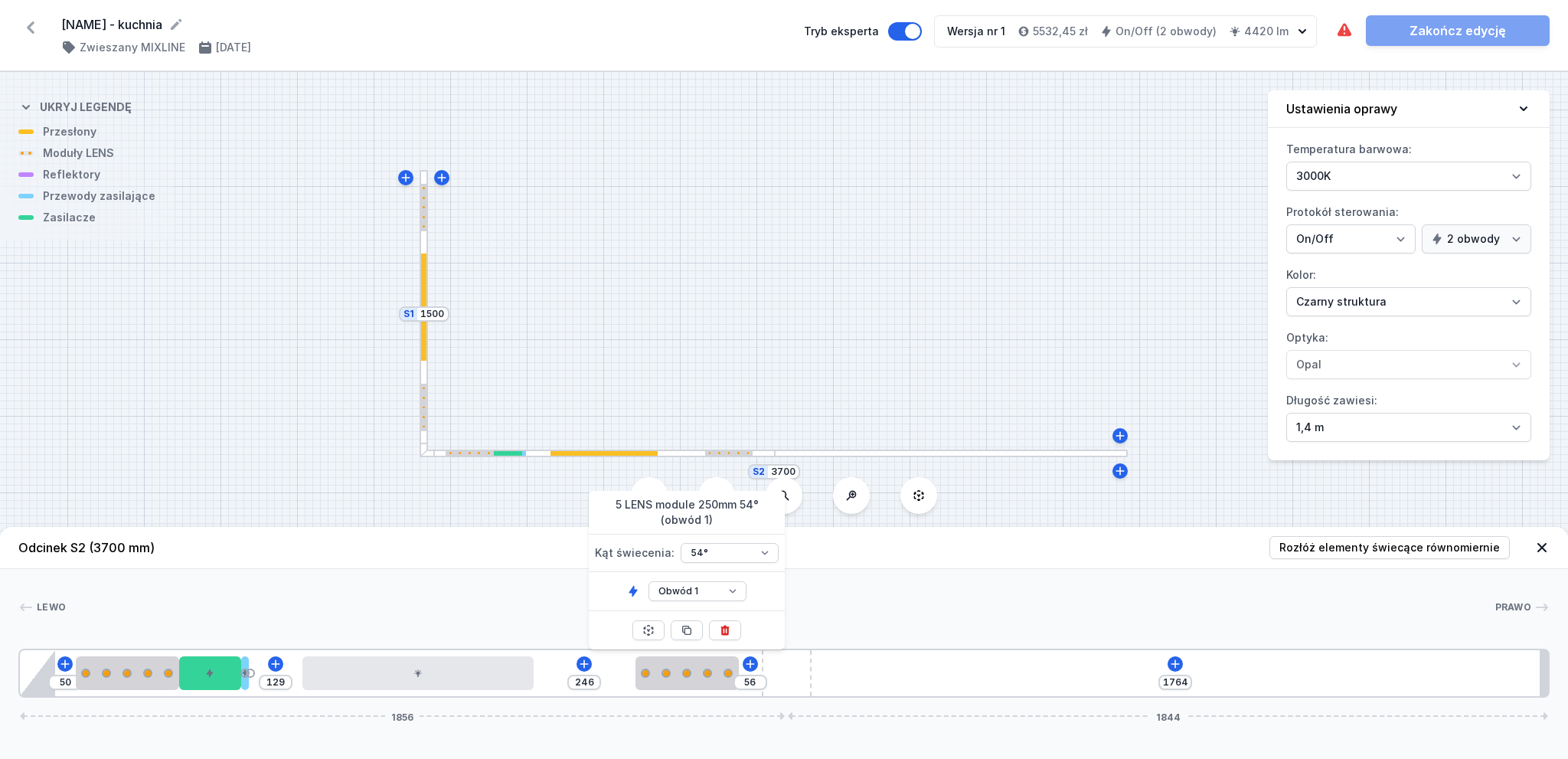 click on "Lewo Prawo 1 2 1 3 2 4 5 1 2 1 6 7 50 129 246 56 1764 1856 1844 135 250 150 20 129 560 246 250 1960 85 1711 120 1764 20 3700" at bounding box center [784, 633] 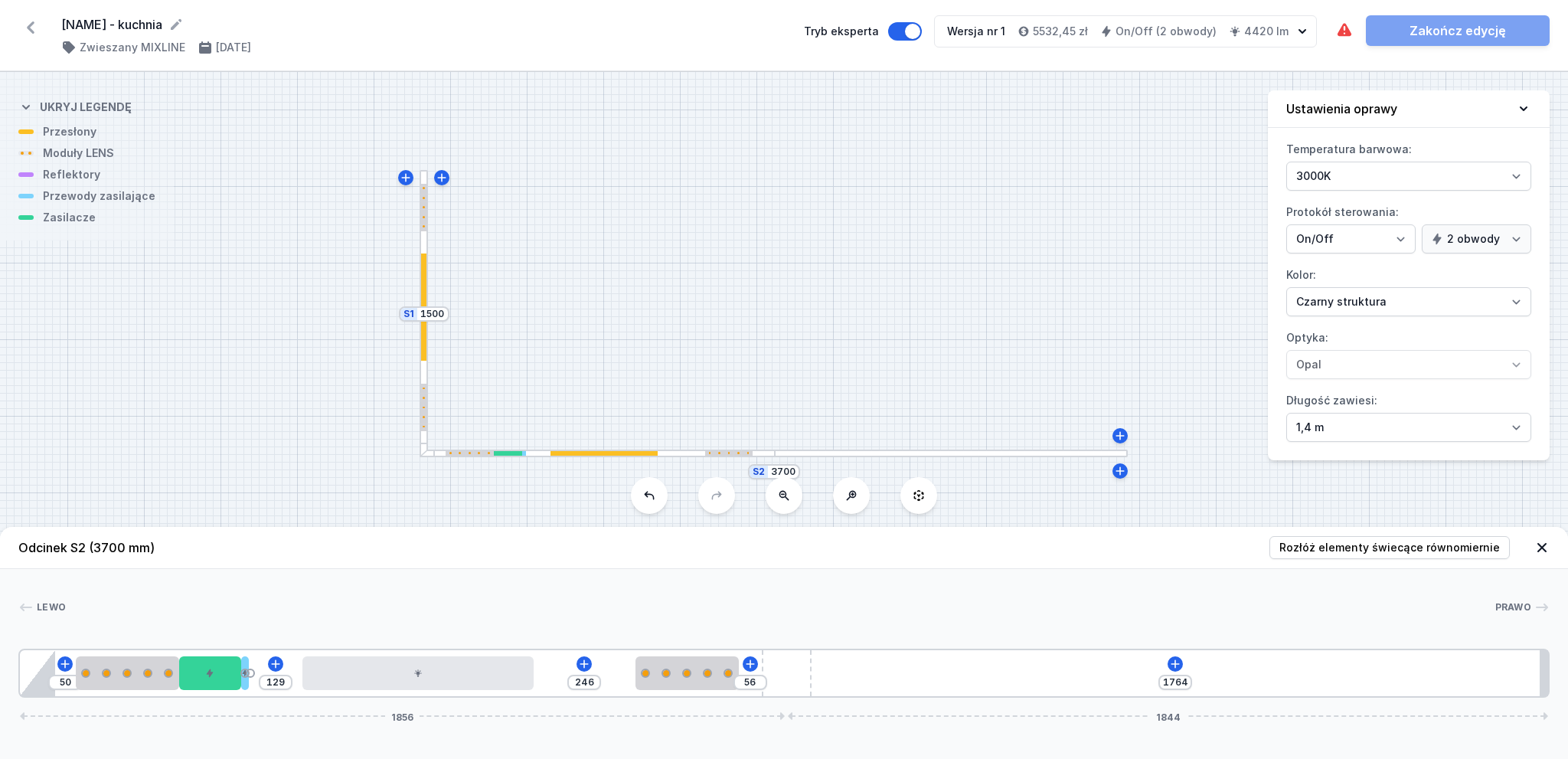click at bounding box center [423, 313] 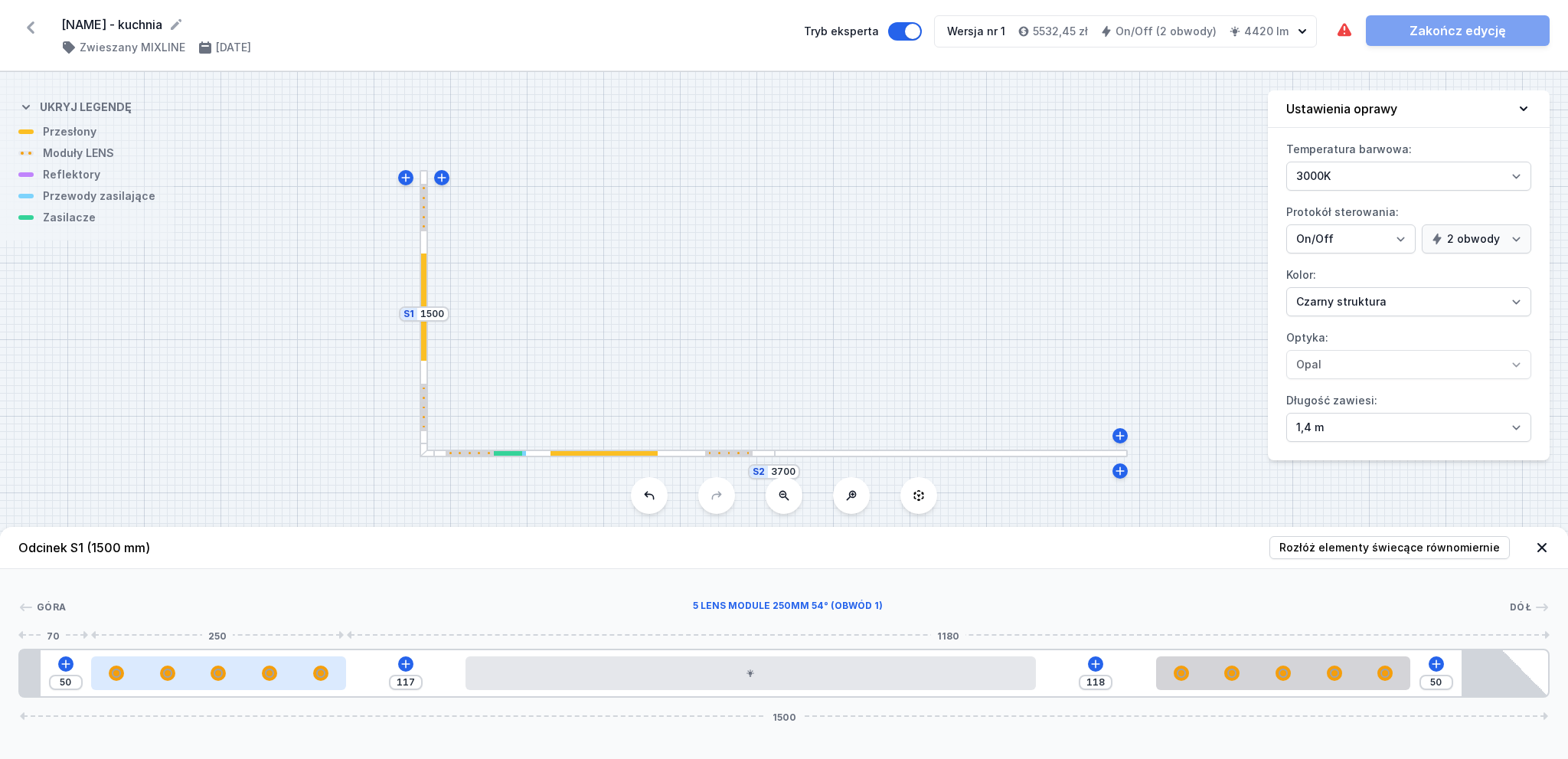 click at bounding box center [218, 673] 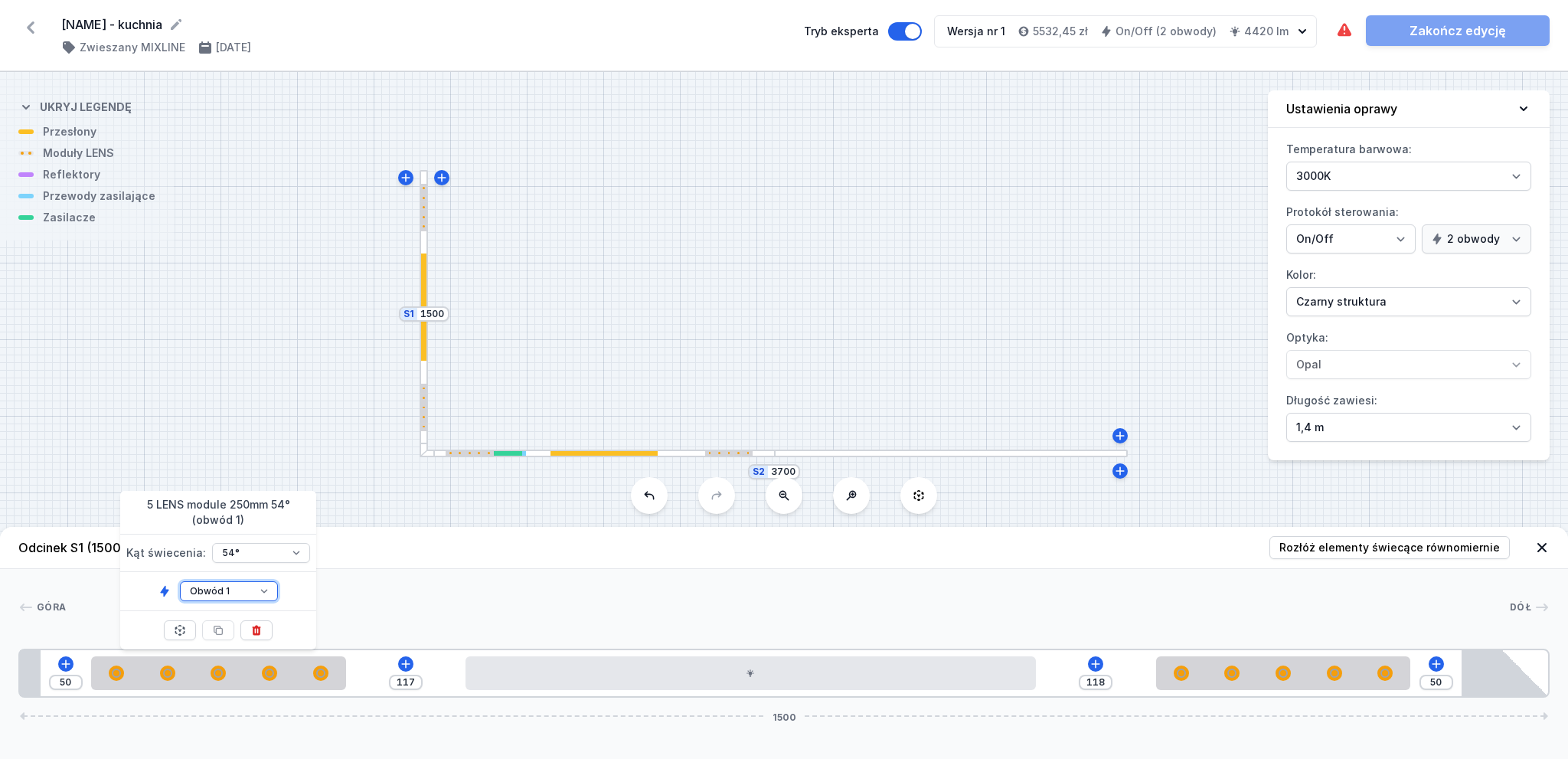 click on "Obwód 1 Obwód 2" at bounding box center [229, 591] 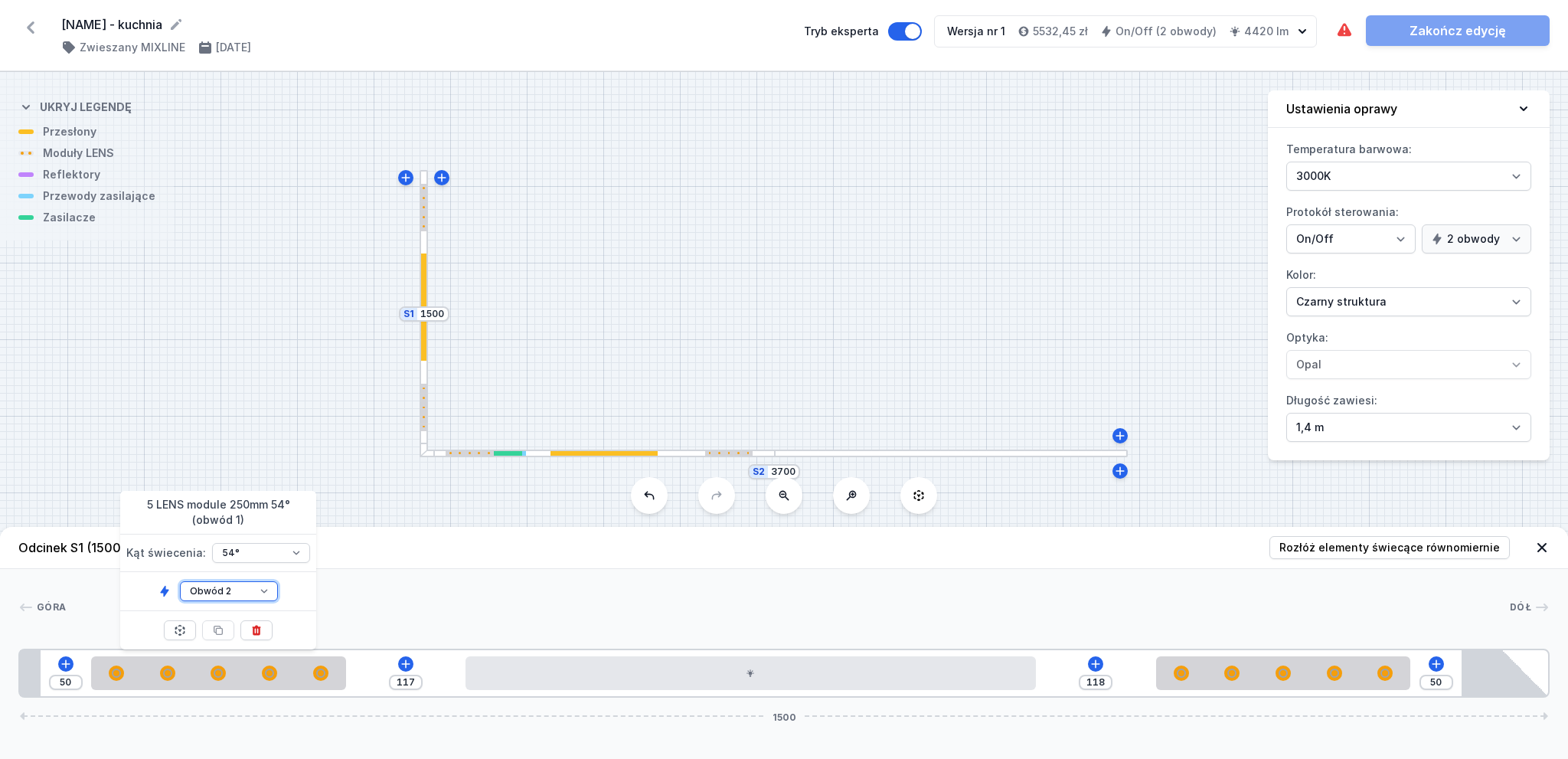 click on "Obwód 1 Obwód 2" at bounding box center (229, 591) 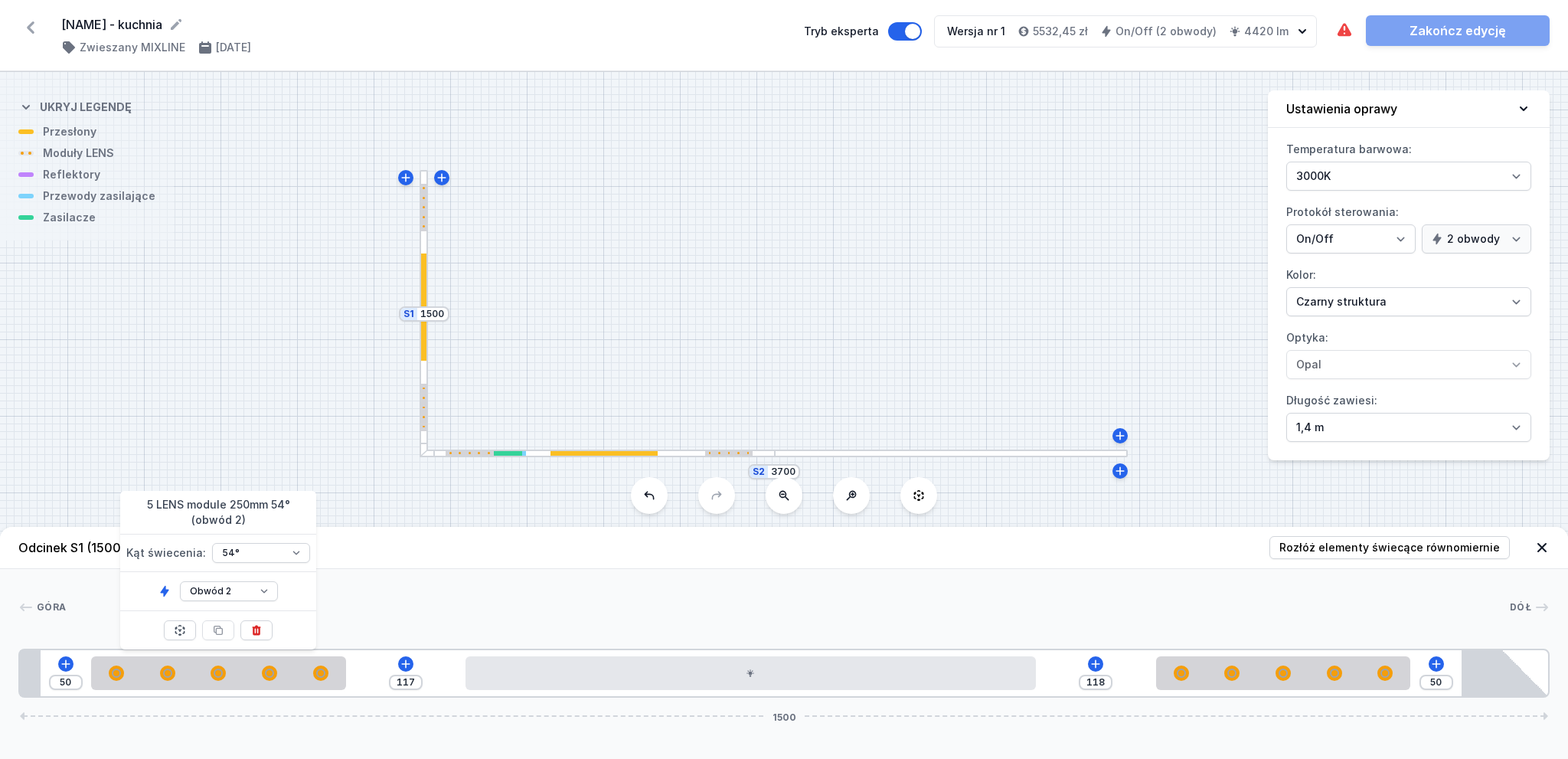 click on "Góra Dół 1 2 2 3 1 2 1 4 50 117 118 50 1500 70 250 117 560 118 250 135 20 1395 85 1500" at bounding box center (784, 633) 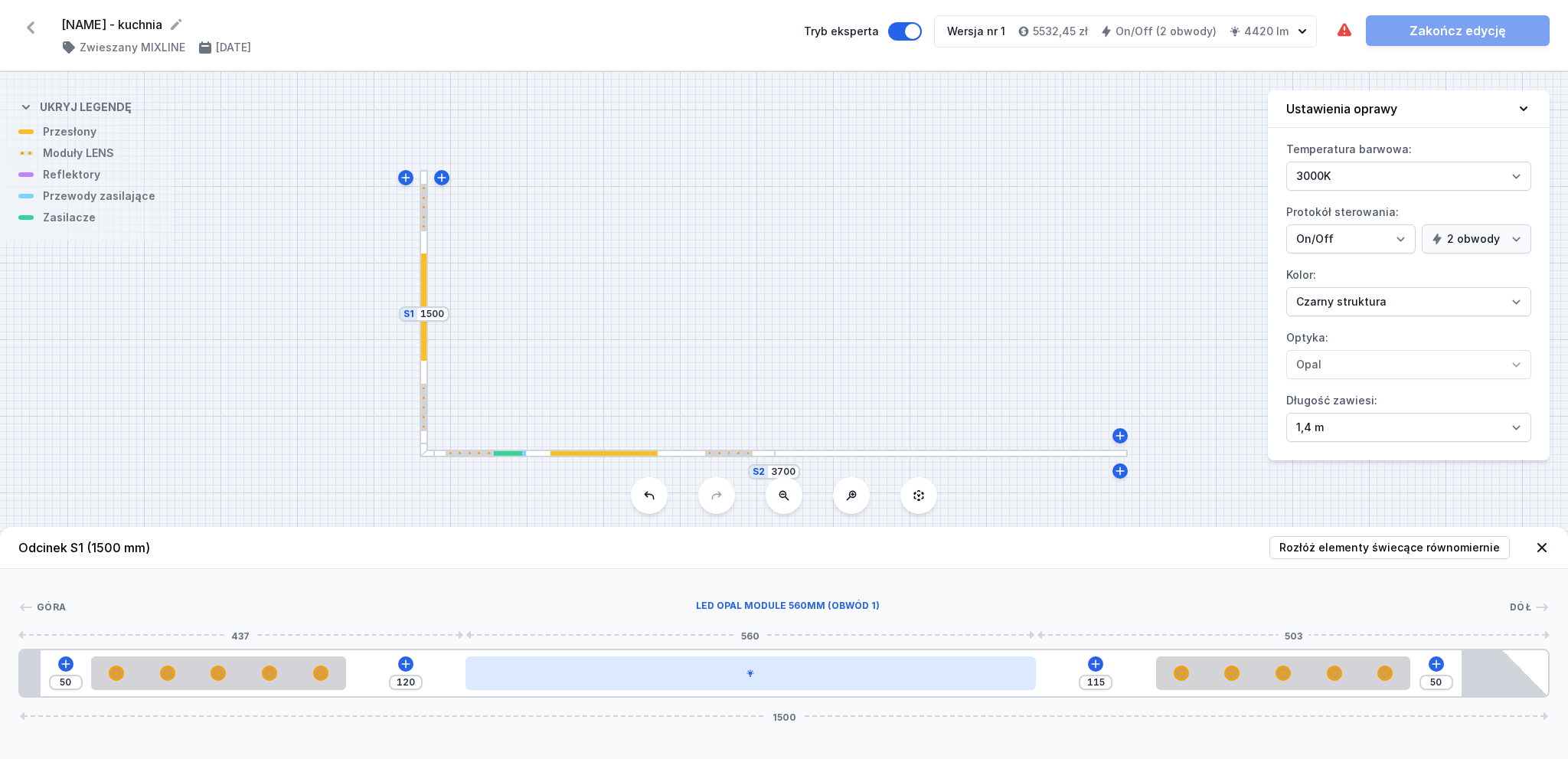 click at bounding box center (750, 673) 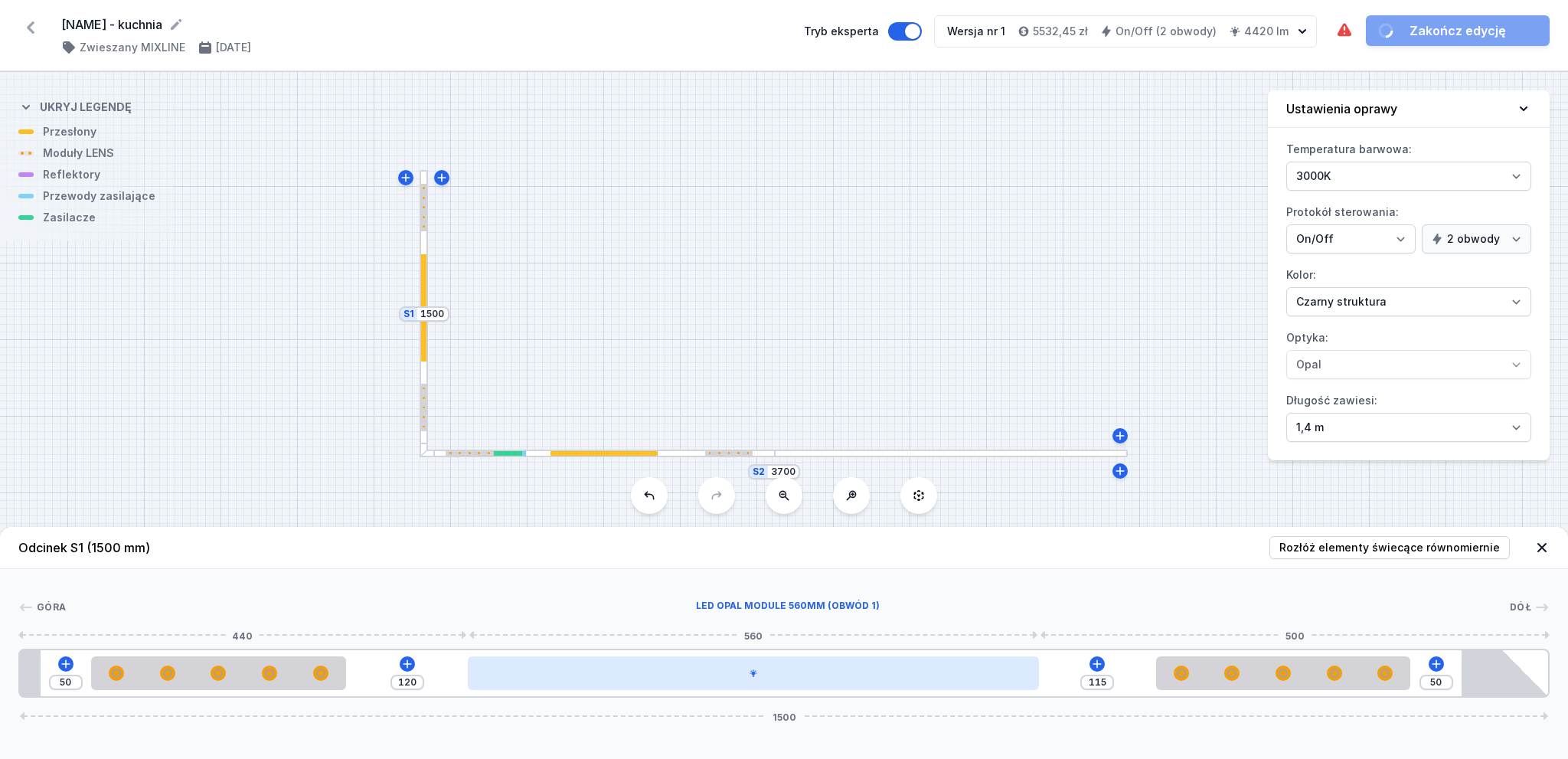click at bounding box center [753, 673] 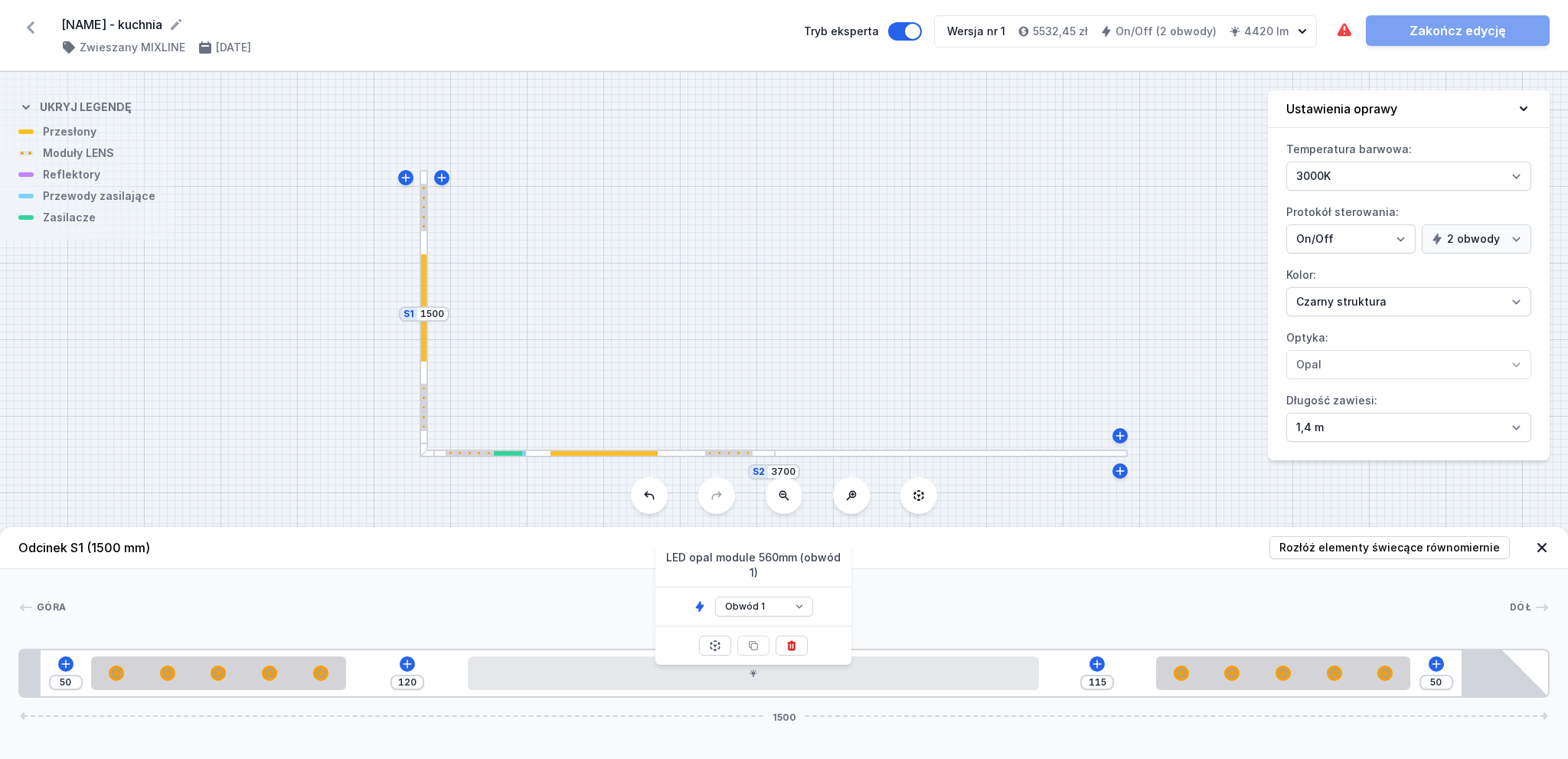 click on "Góra Dół 1 2 2 3 1 2 1 4 50 120 115 50 1500 70 250 120 560 115 250 135 20 1395 85 1500" at bounding box center [784, 633] 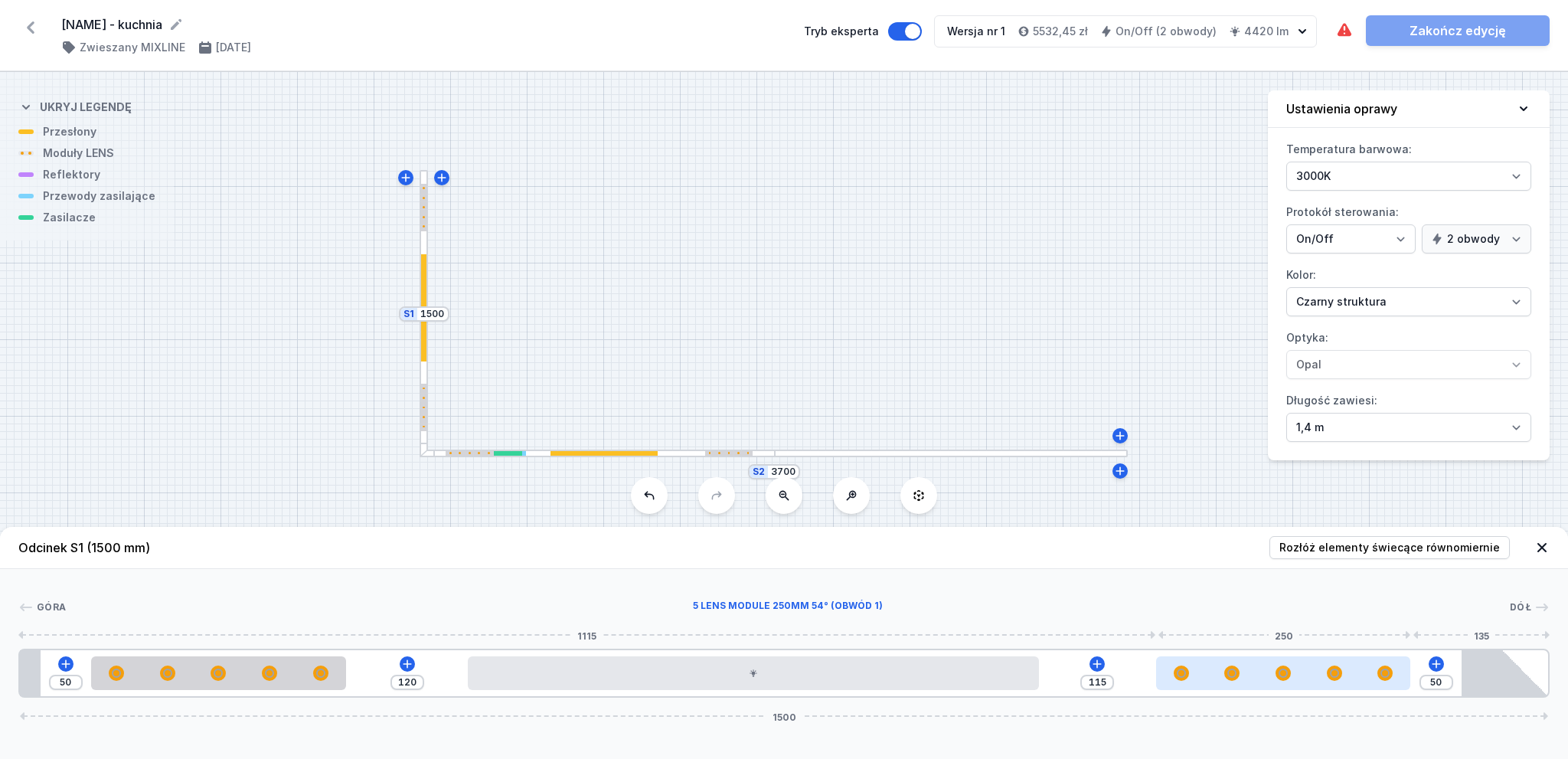 click at bounding box center (1283, 673) 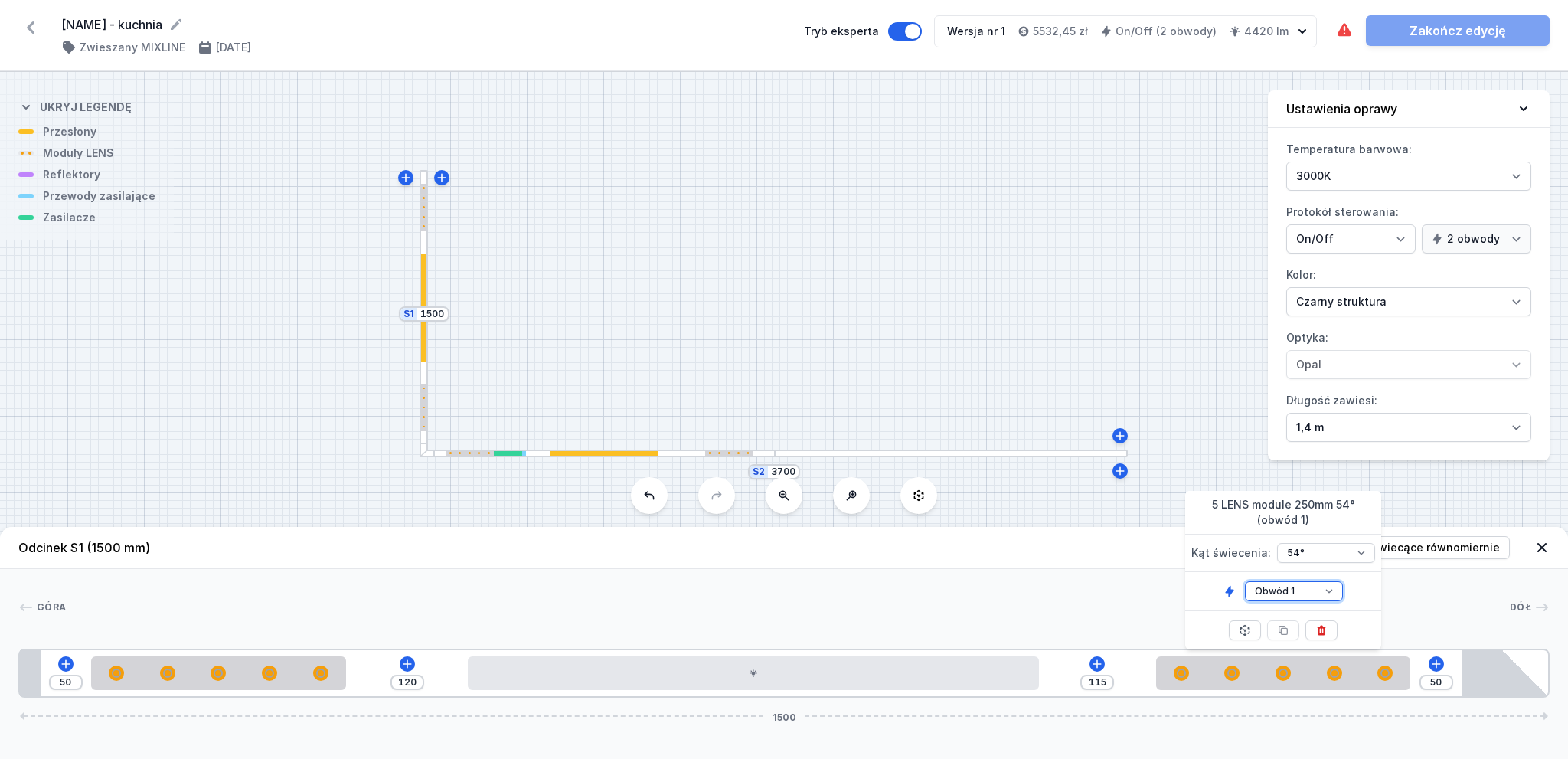 click on "Obwód 1 Obwód 2" at bounding box center (1294, 591) 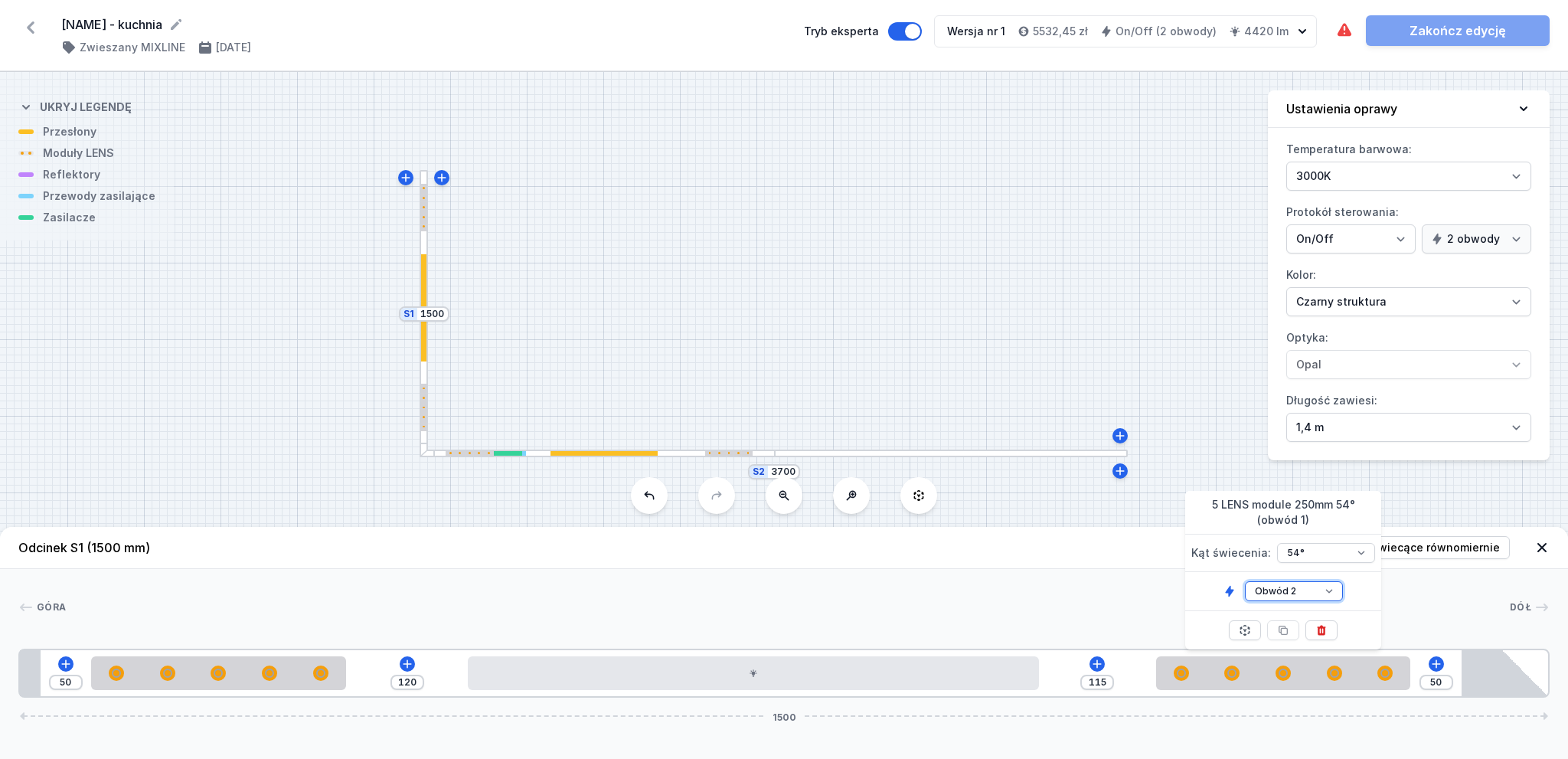 click on "Obwód 1 Obwód 2" at bounding box center [1294, 591] 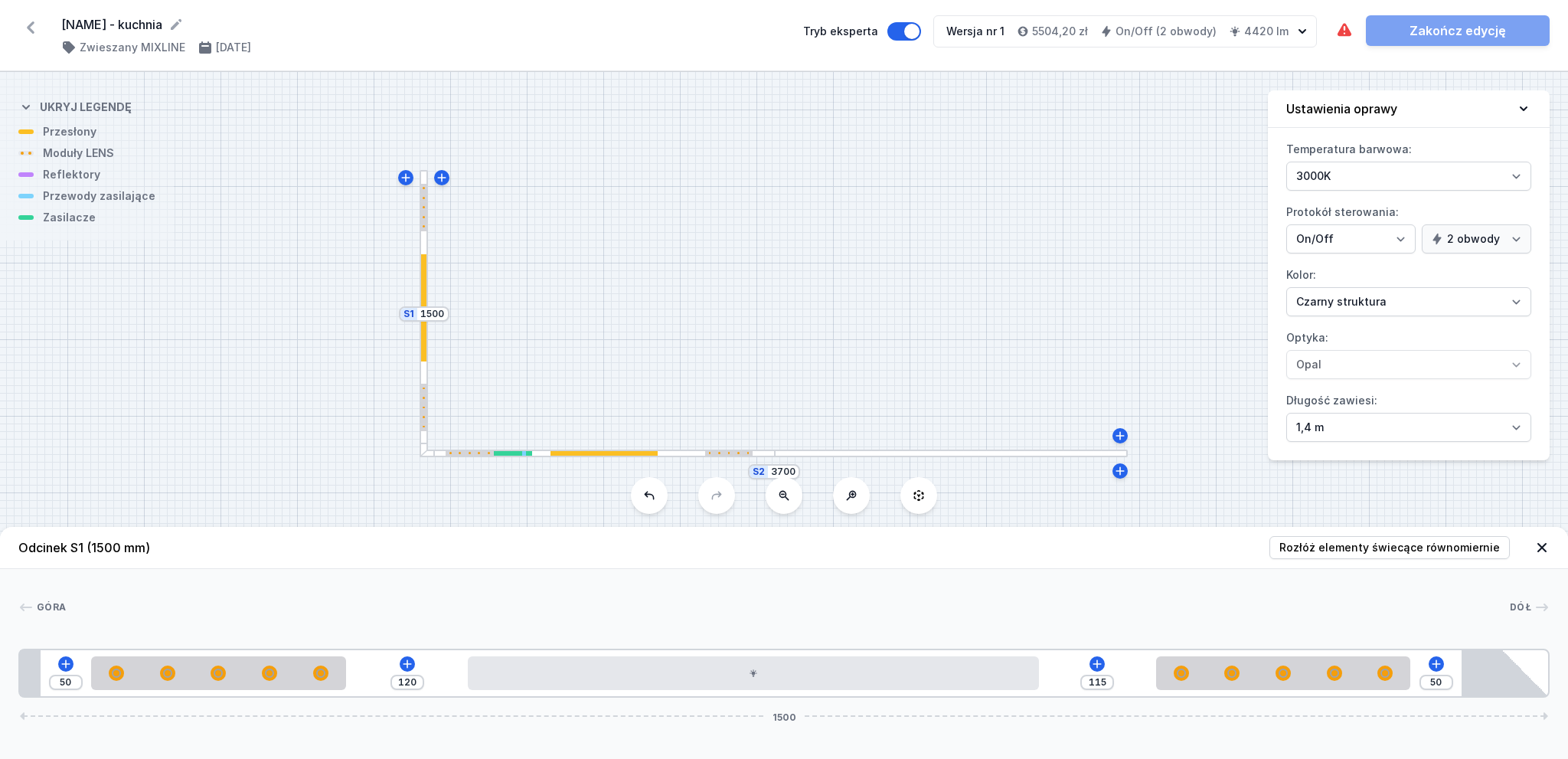 click at bounding box center [788, 607] 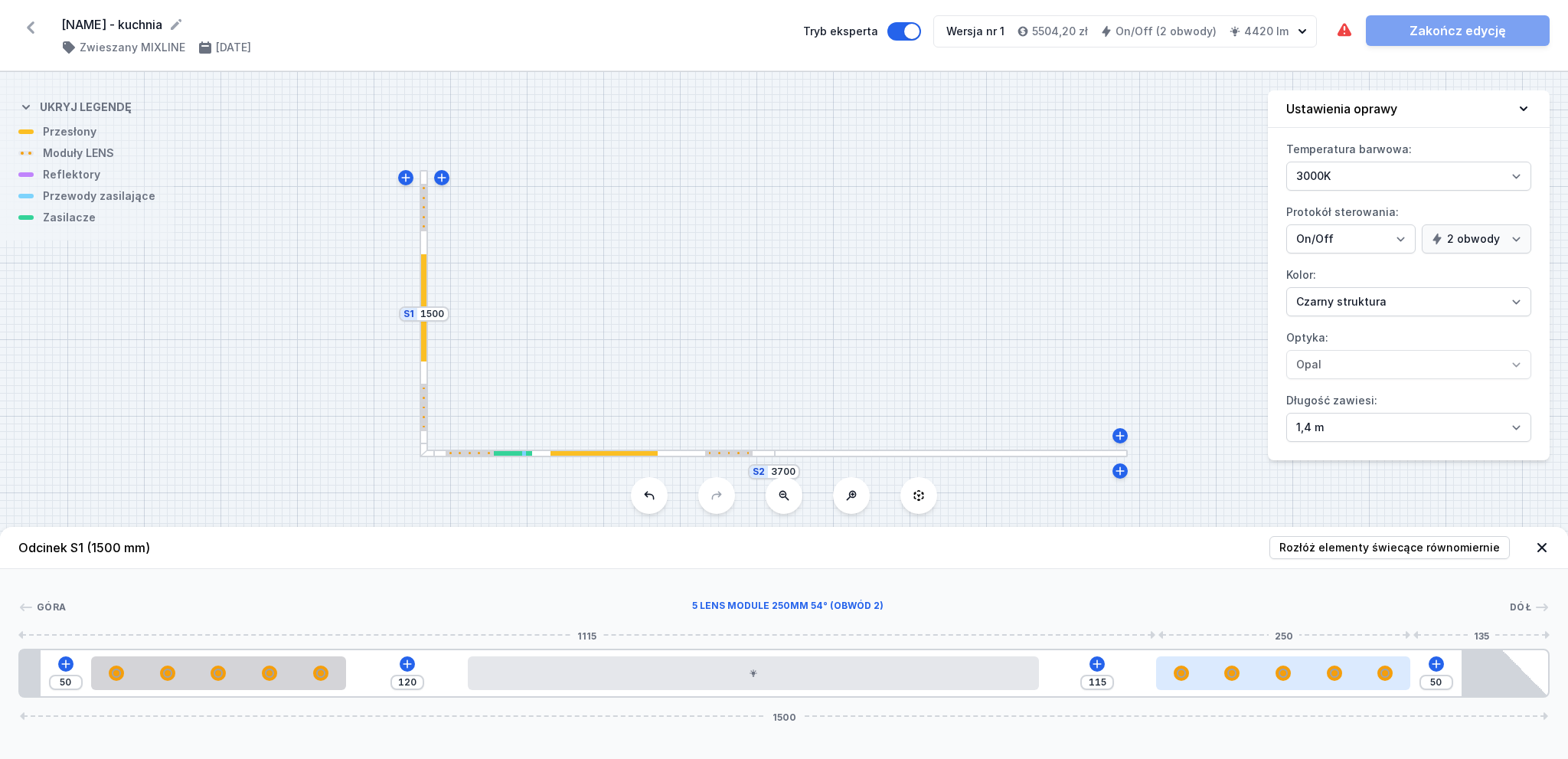 click at bounding box center (1334, 673) 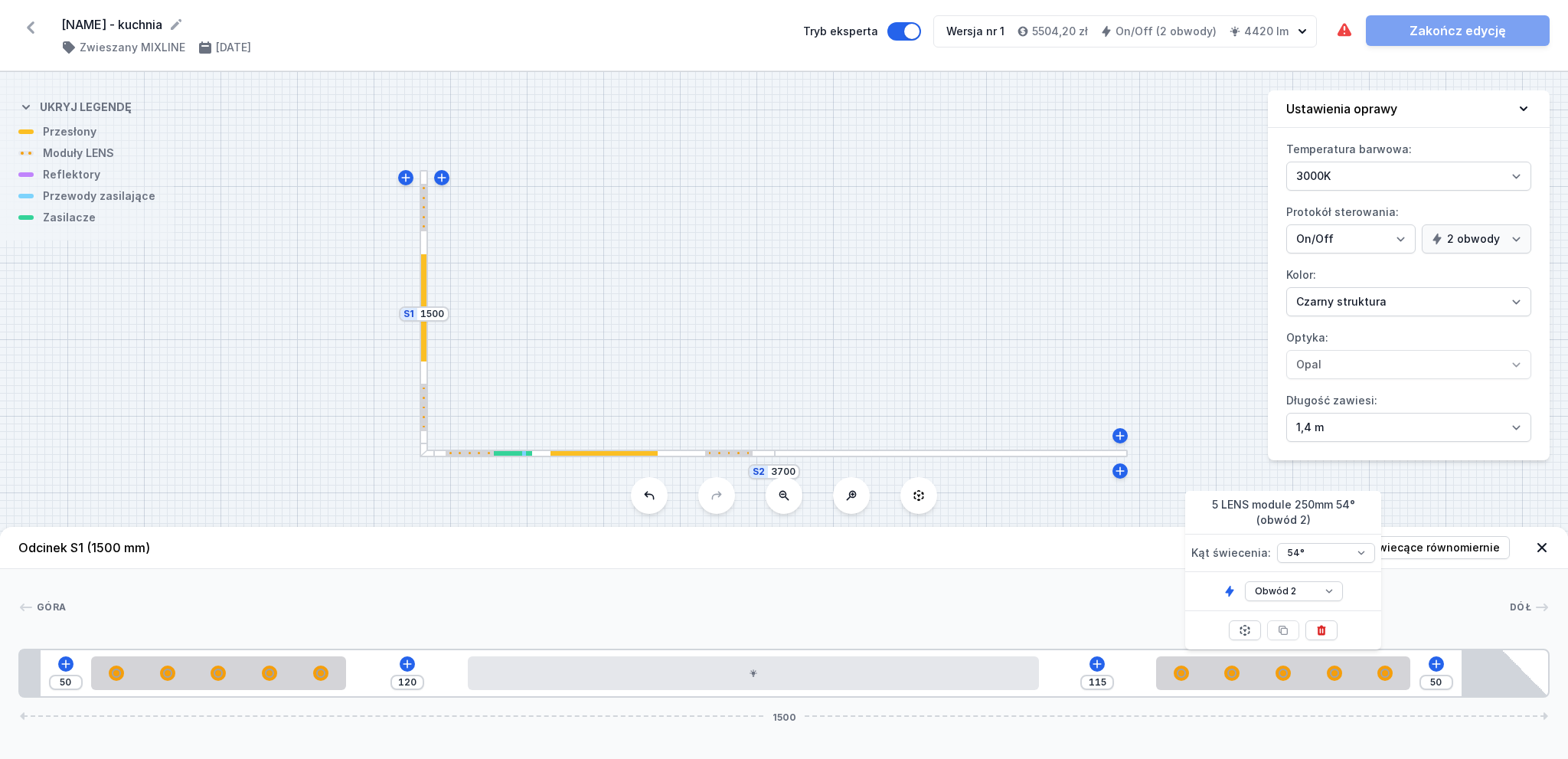 click on "Góra Dół 1 2 2 3 1 2 2 4 50 120 115 50 1500 70 250 120 560 115 250 135 20 1395 85 1500" at bounding box center (784, 633) 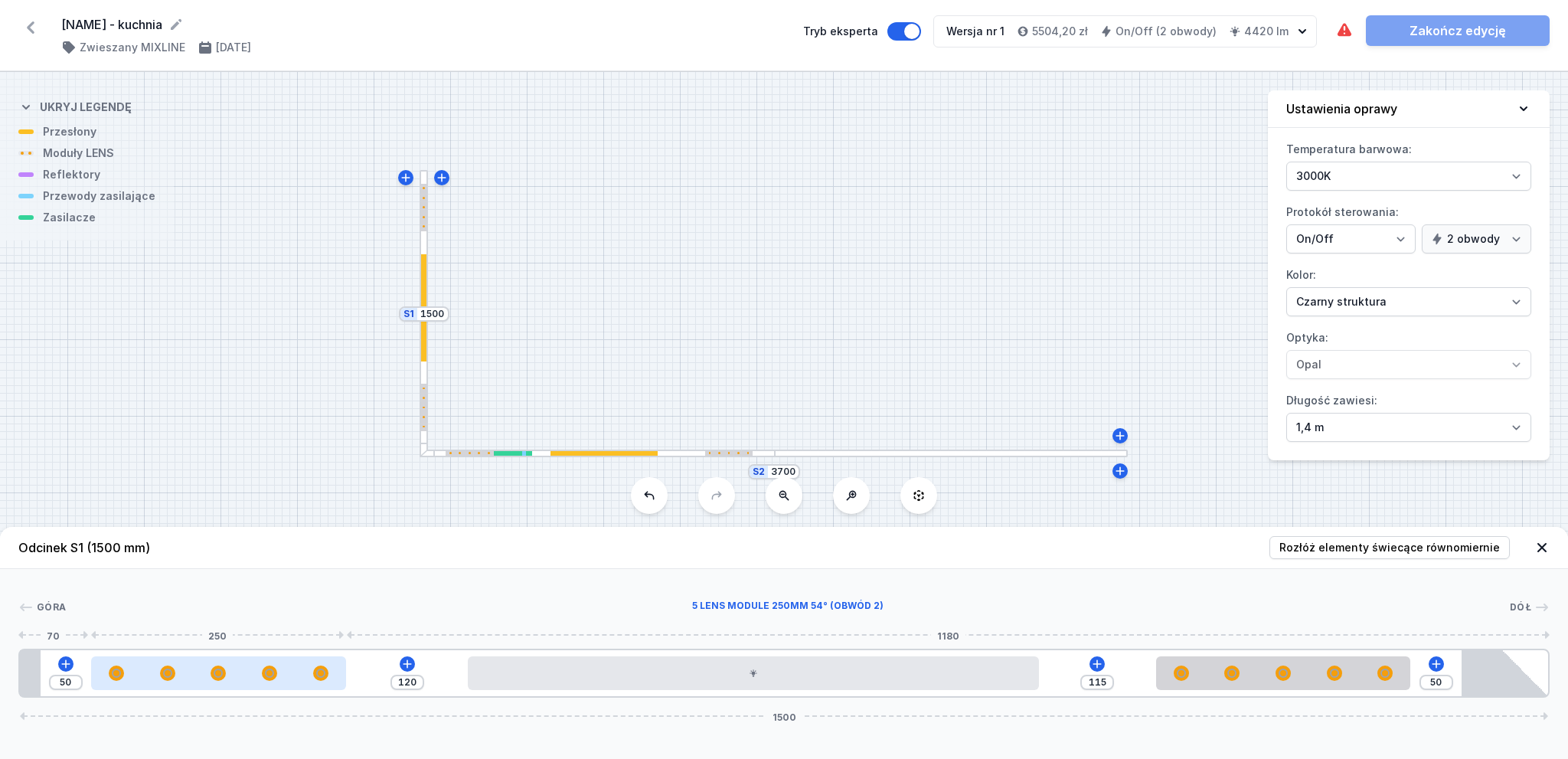 click at bounding box center [218, 673] 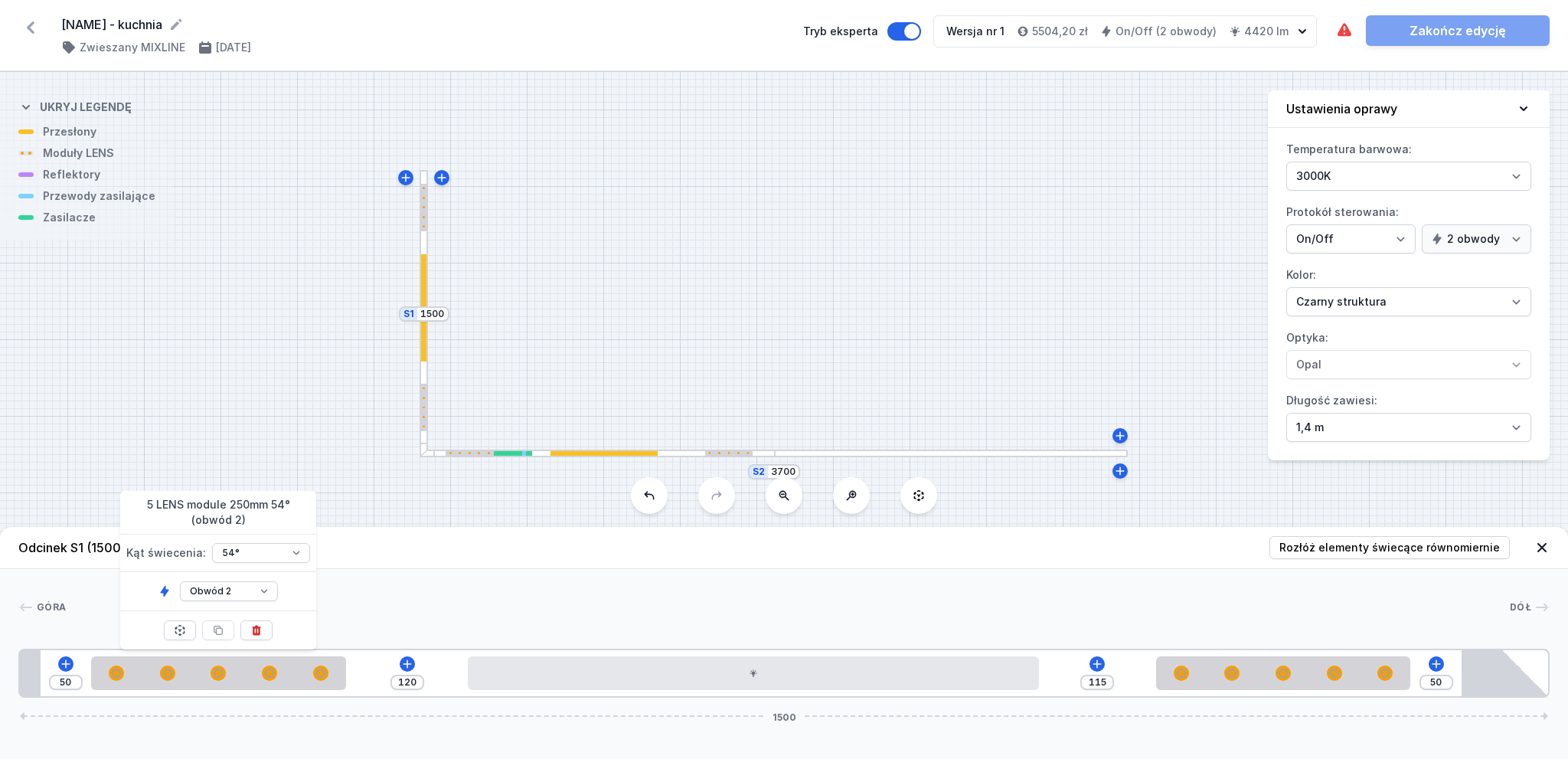 click on "Odcinek S1   (1500 mm) Rozłóż elementy świecące równomiernie" at bounding box center [784, 548] 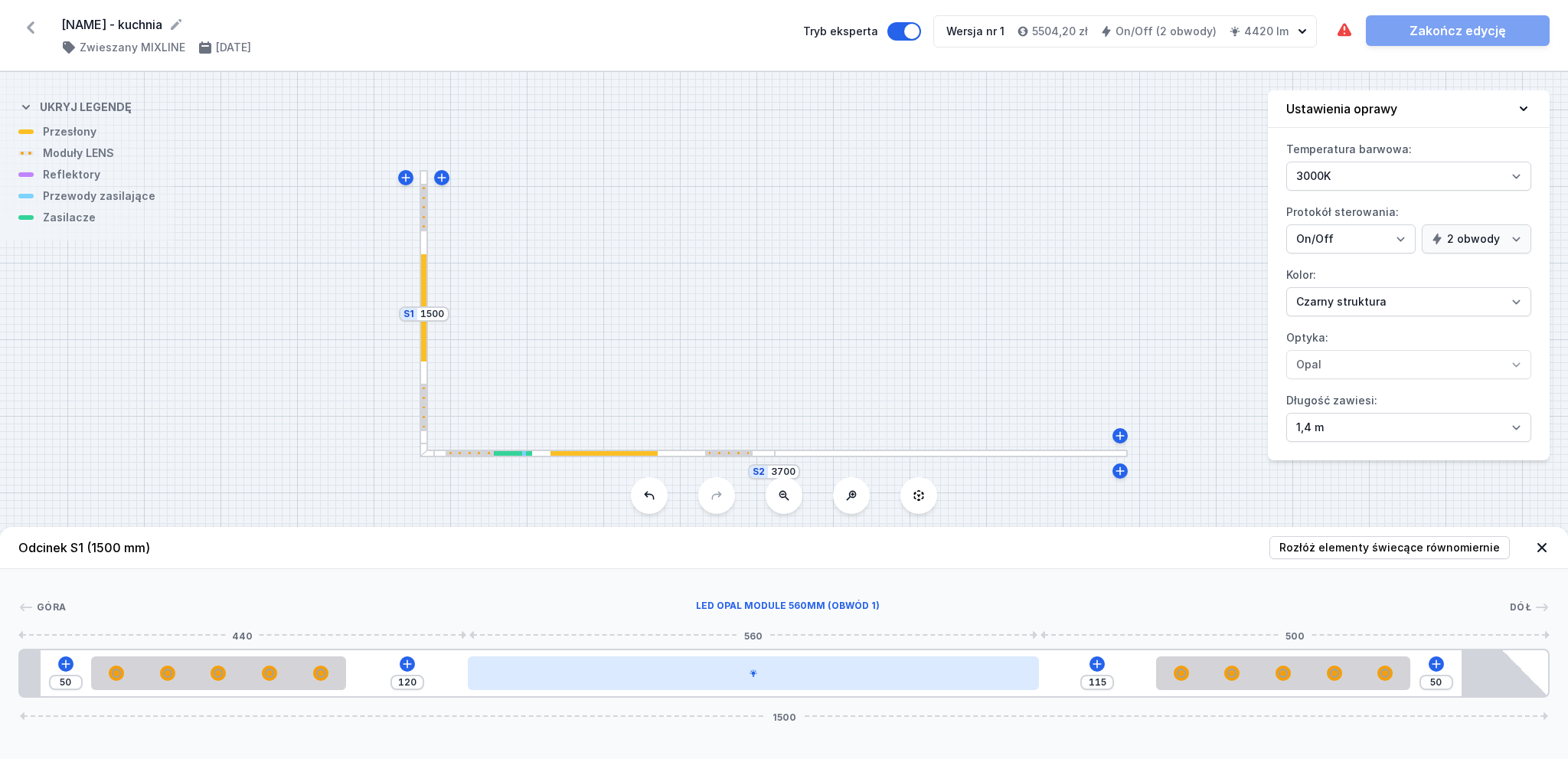 click at bounding box center [753, 673] 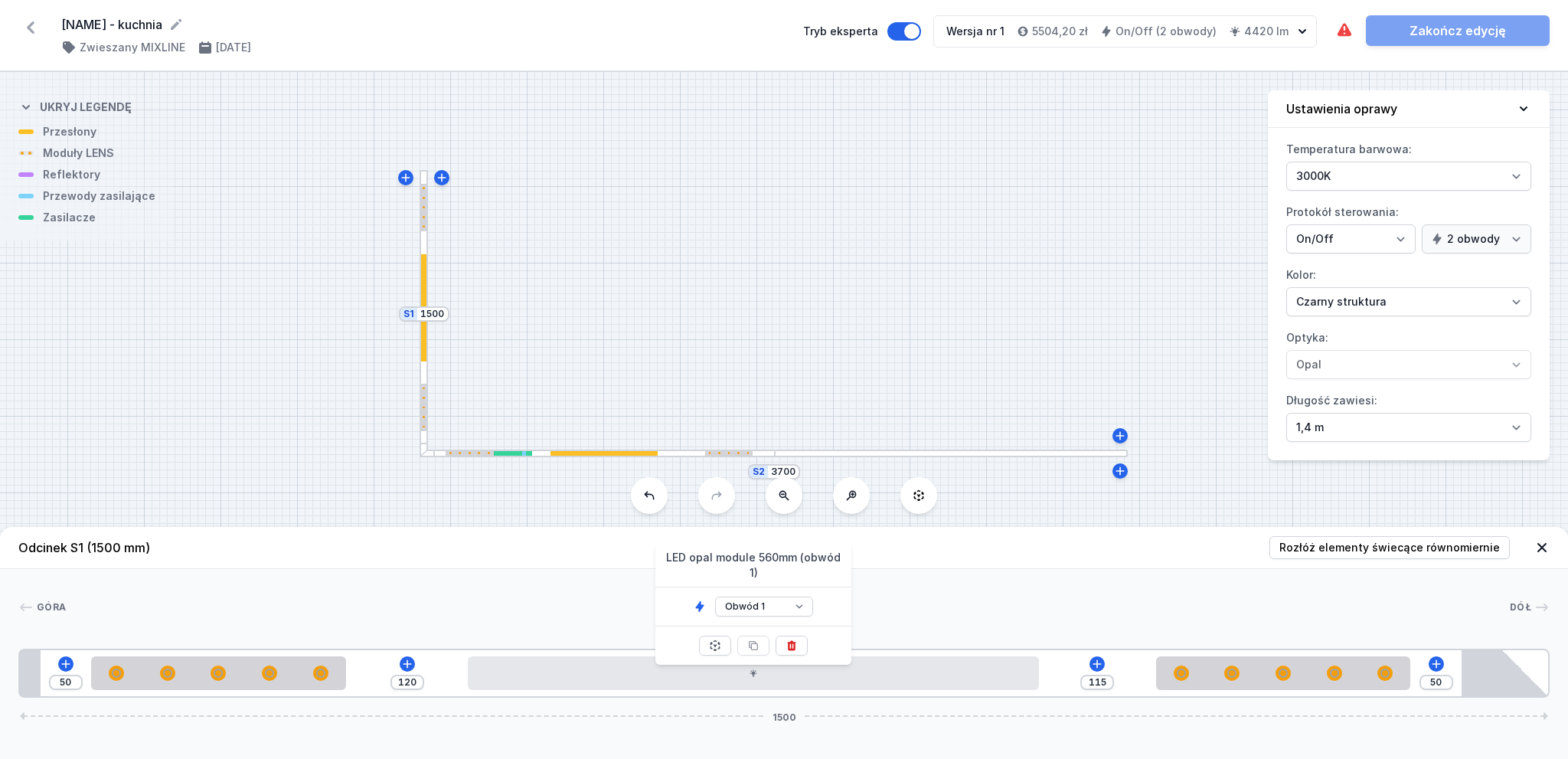 click on "Góra Dół 1 2 2 3 1 2 2 4 50 120 115 50 1500 70 250 120 560 115 250 135 20 1395 85 1500" at bounding box center [784, 633] 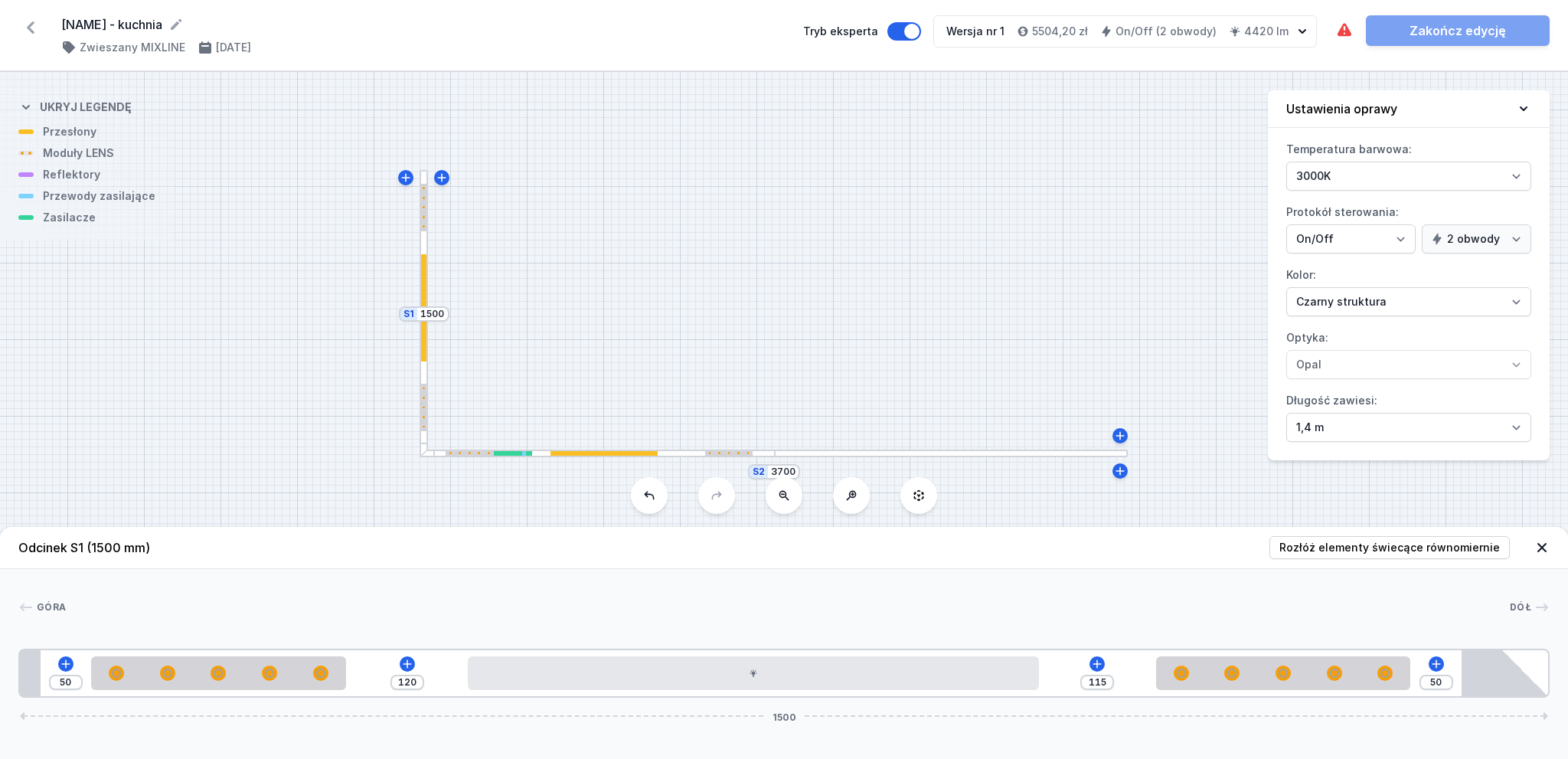click at bounding box center (597, 453) 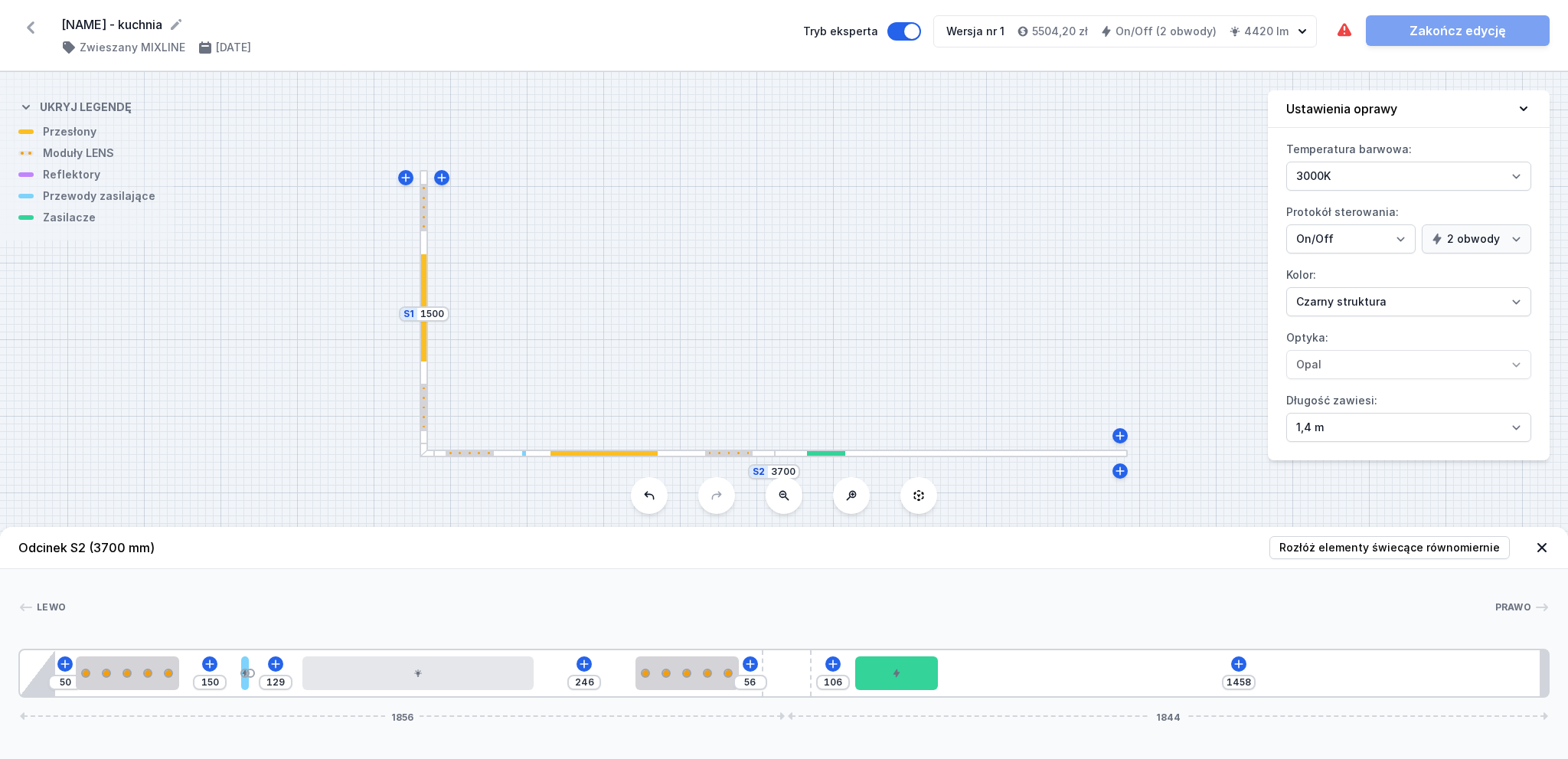drag, startPoint x: 215, startPoint y: 679, endPoint x: 905, endPoint y: 623, distance: 692.26873 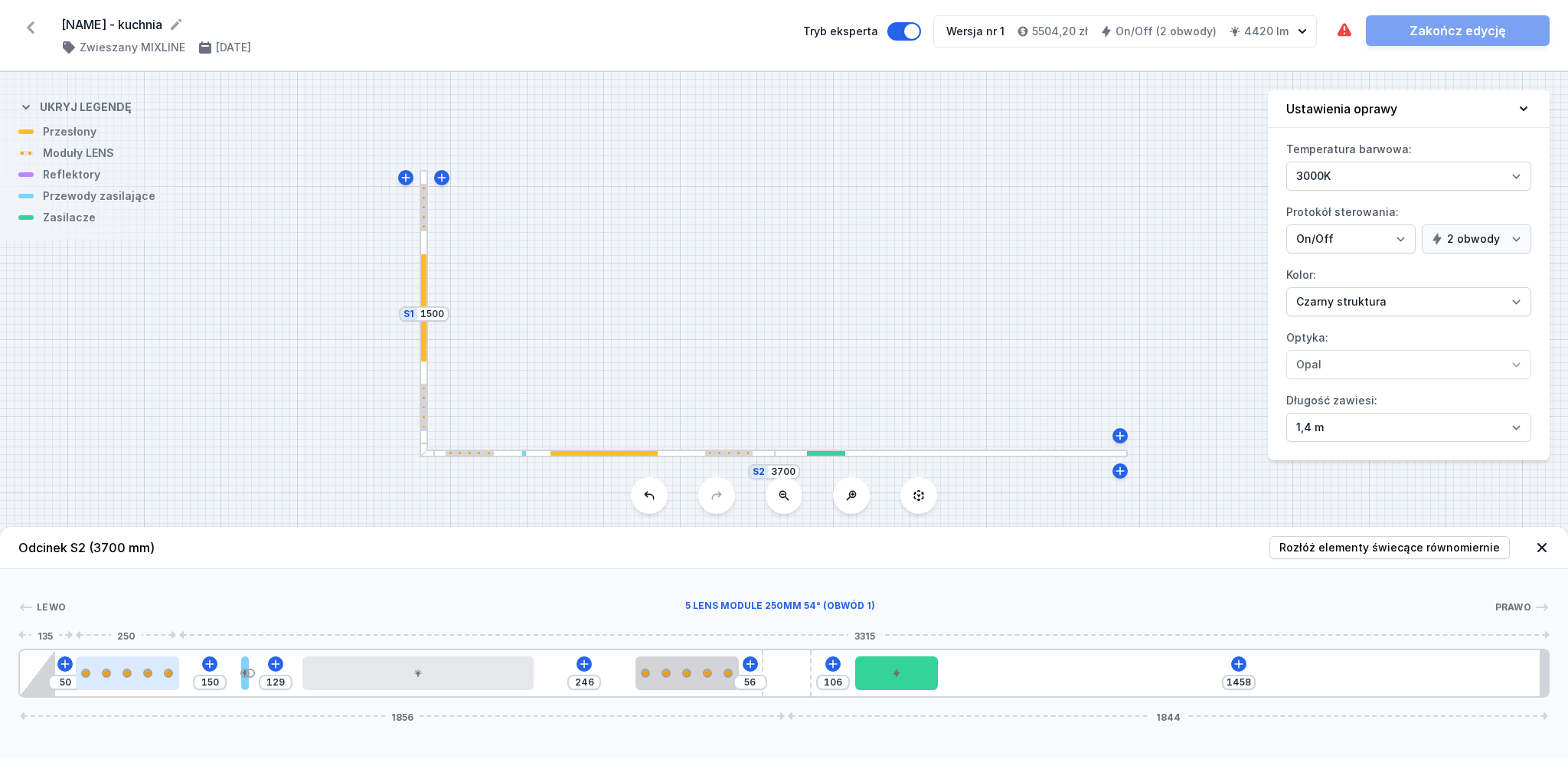 click at bounding box center [127, 673] 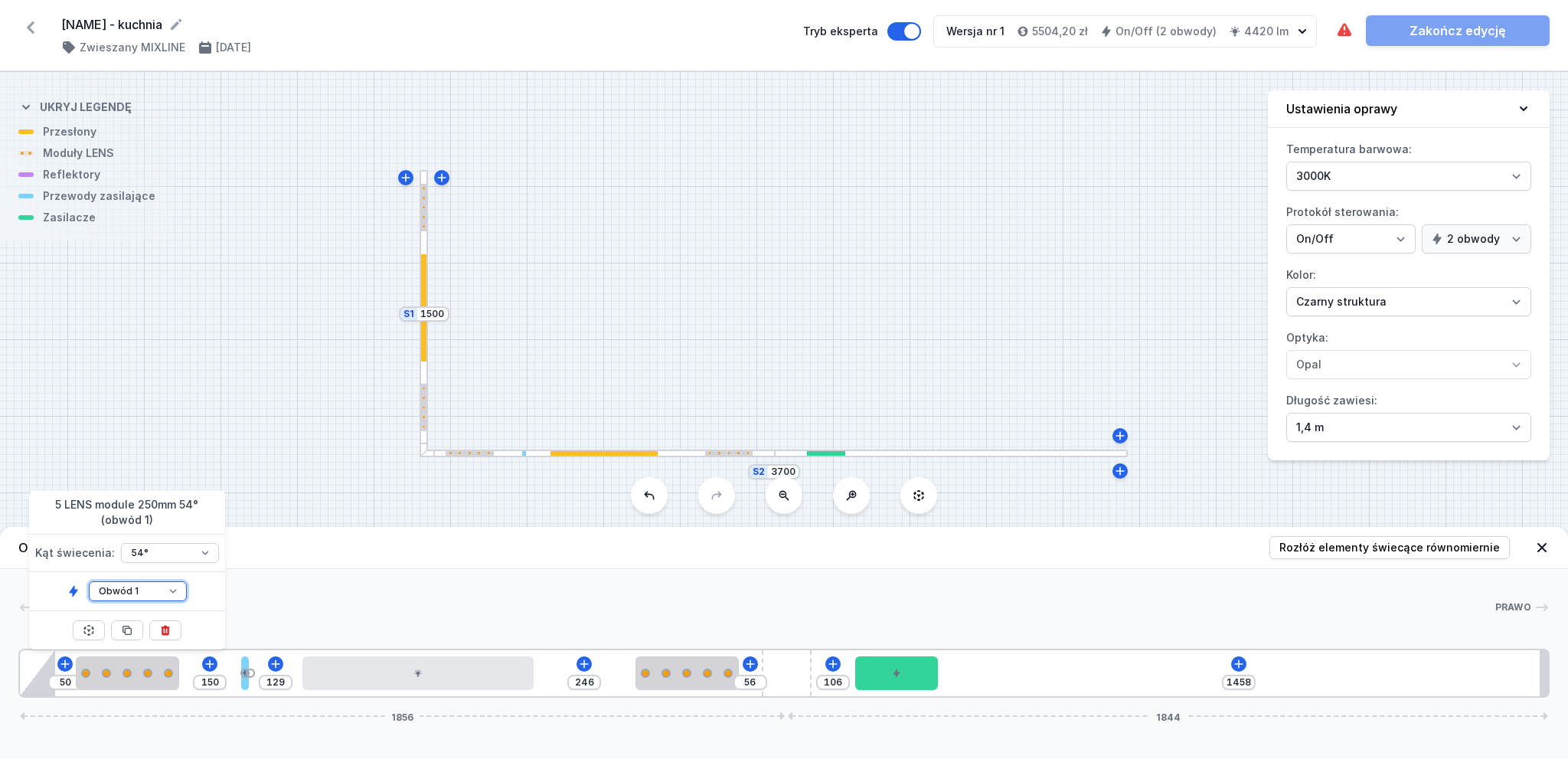 click on "Obwód 1 Obwód 2" at bounding box center [138, 591] 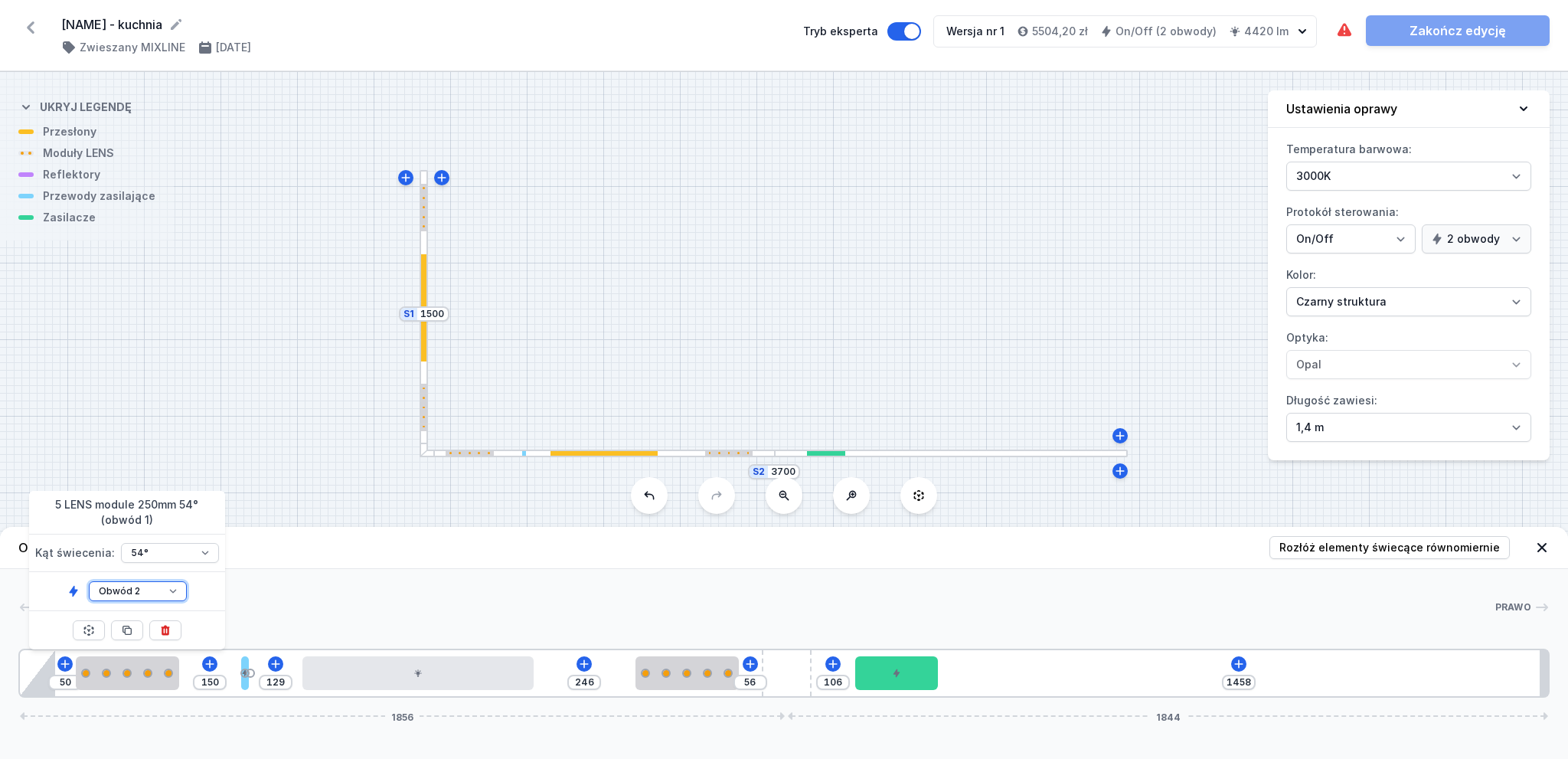 click on "Obwód 1 Obwód 2" at bounding box center [138, 591] 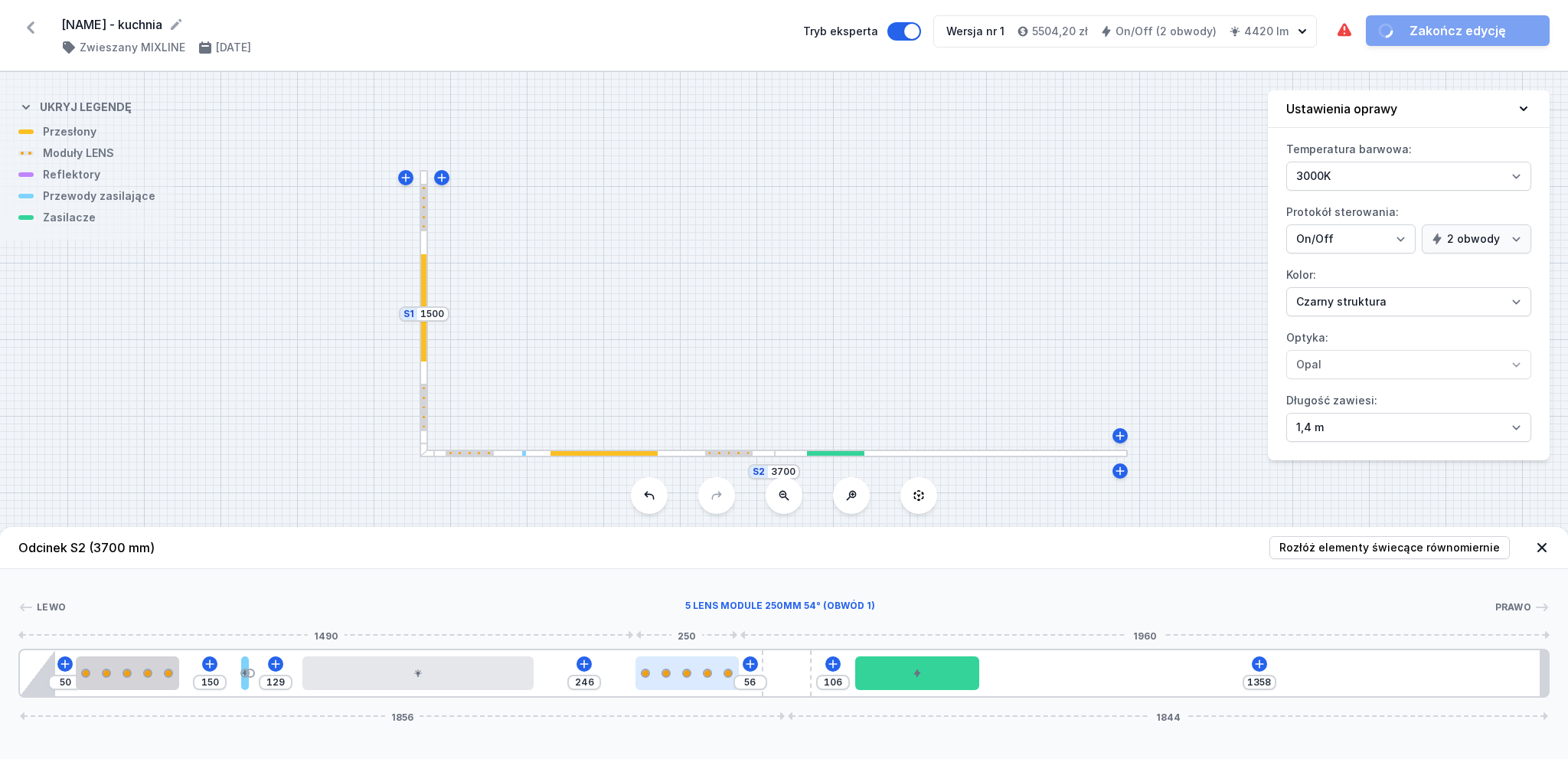 click at bounding box center [707, 673] 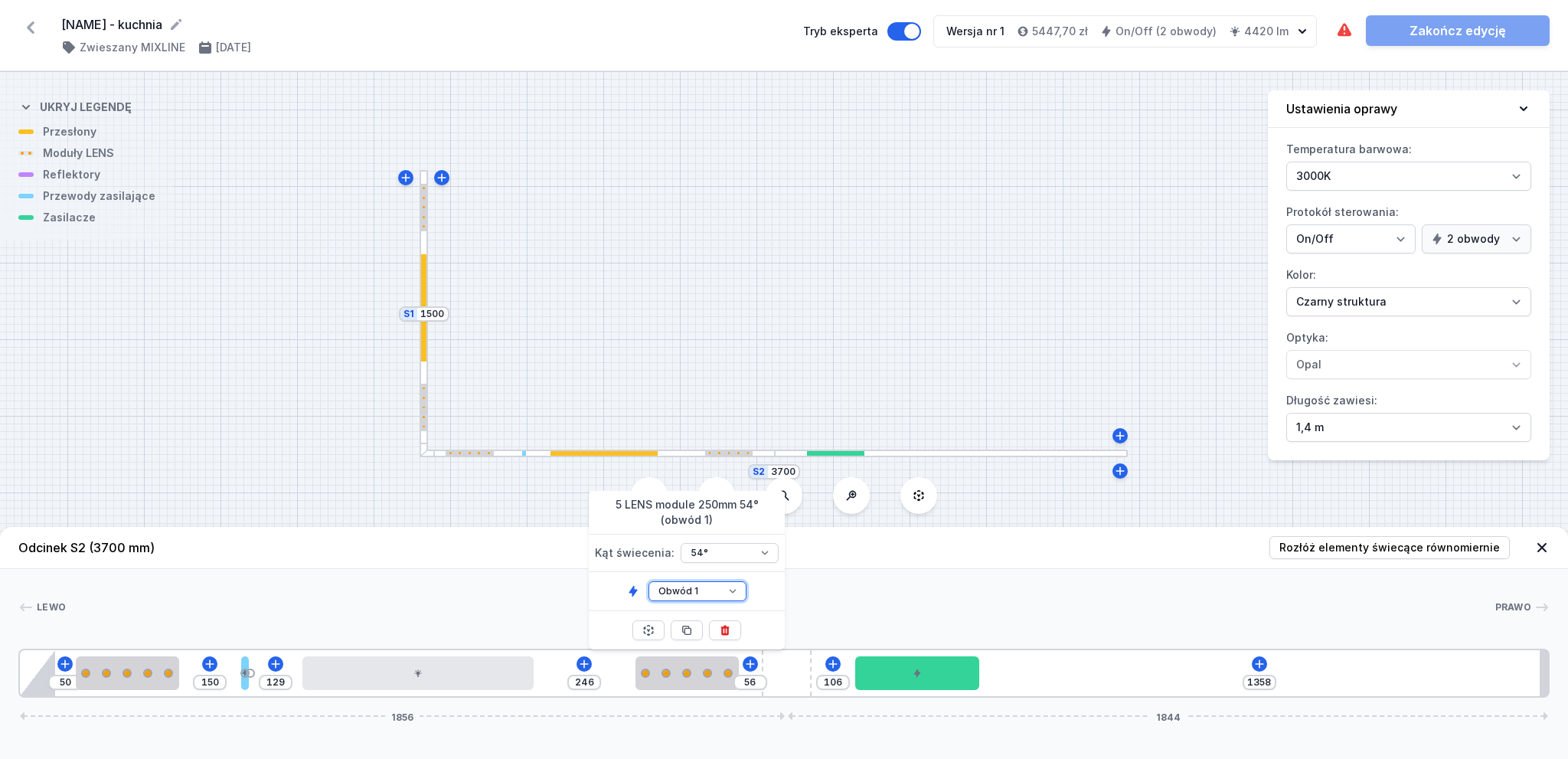 click on "Obwód 1 Obwód 2" at bounding box center [697, 591] 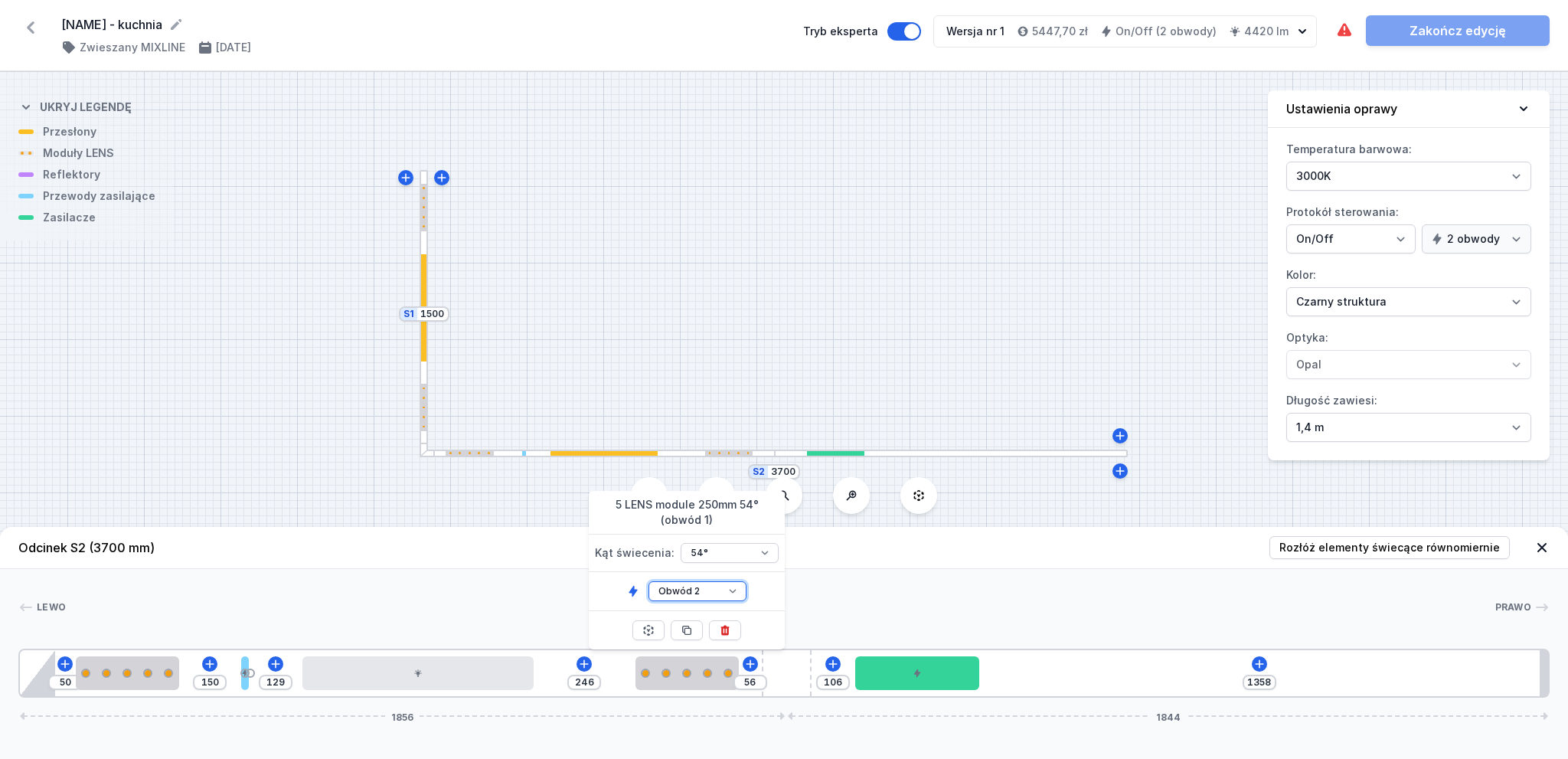 click on "Obwód 1 Obwód 2" at bounding box center (697, 591) 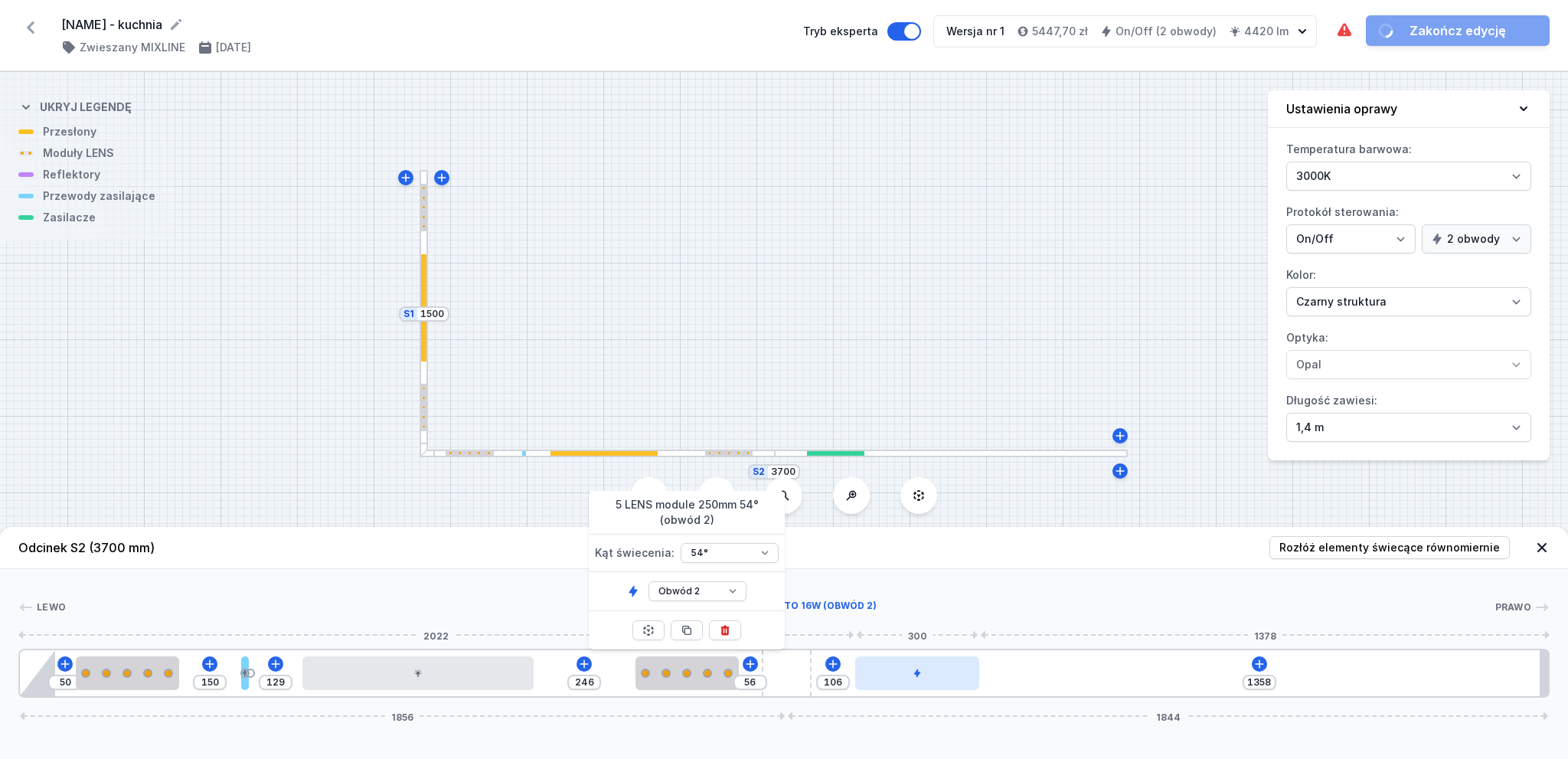 click at bounding box center [917, 673] 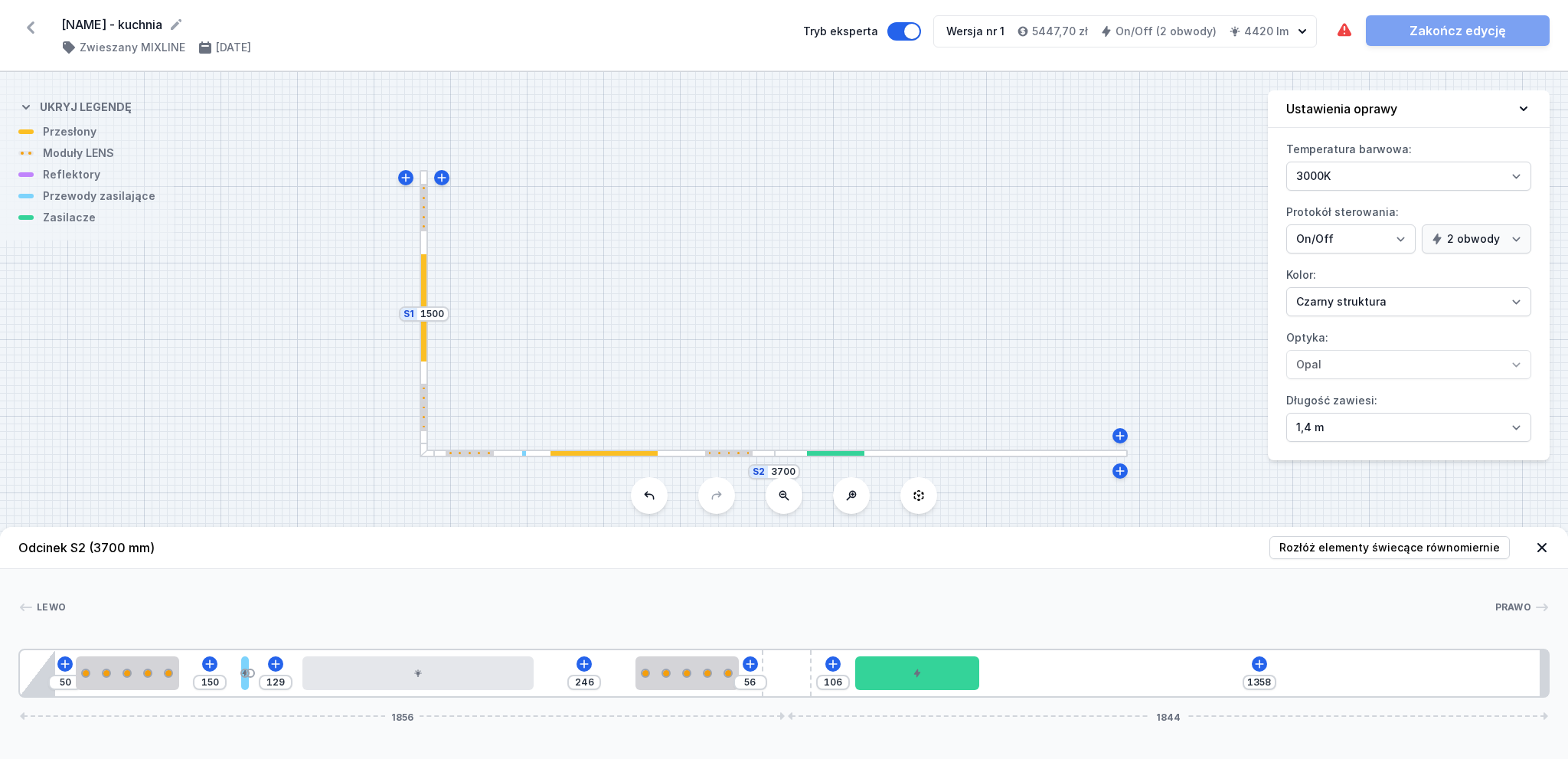 click on "50 150 129 246 56 106 1358 1856 1844" at bounding box center [784, 673] 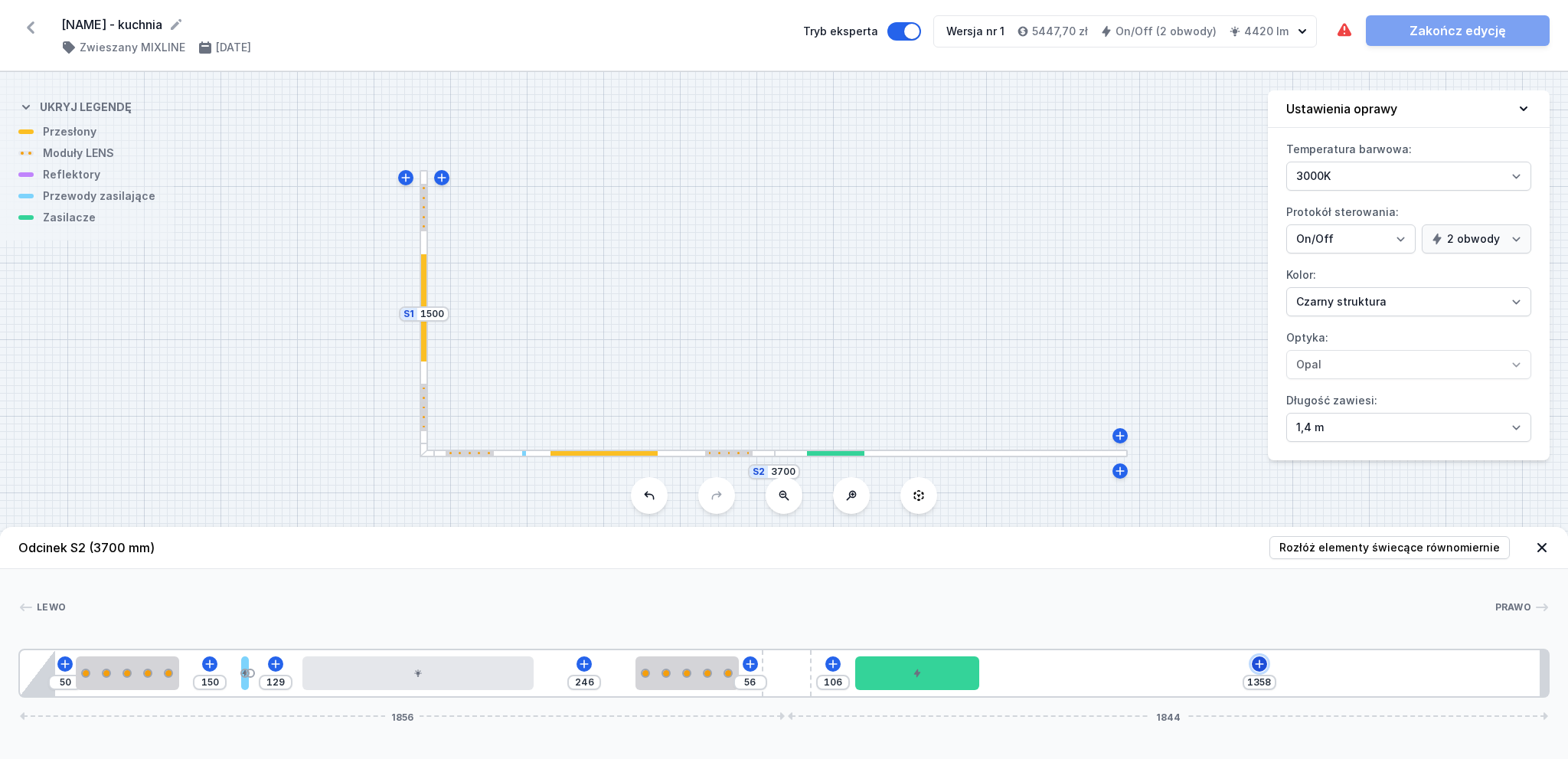 click 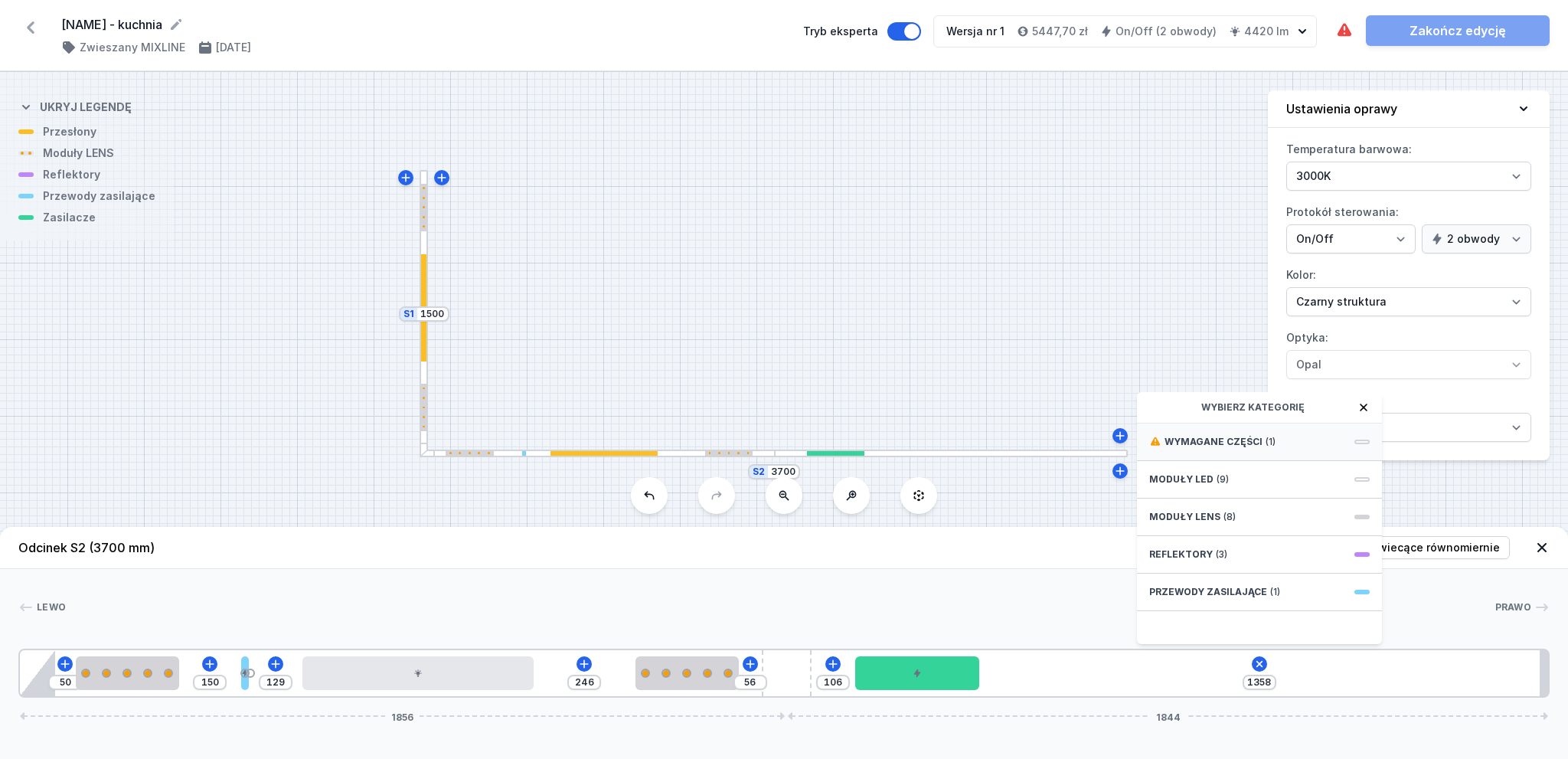 click on "Wymagane części" at bounding box center (1214, 442) 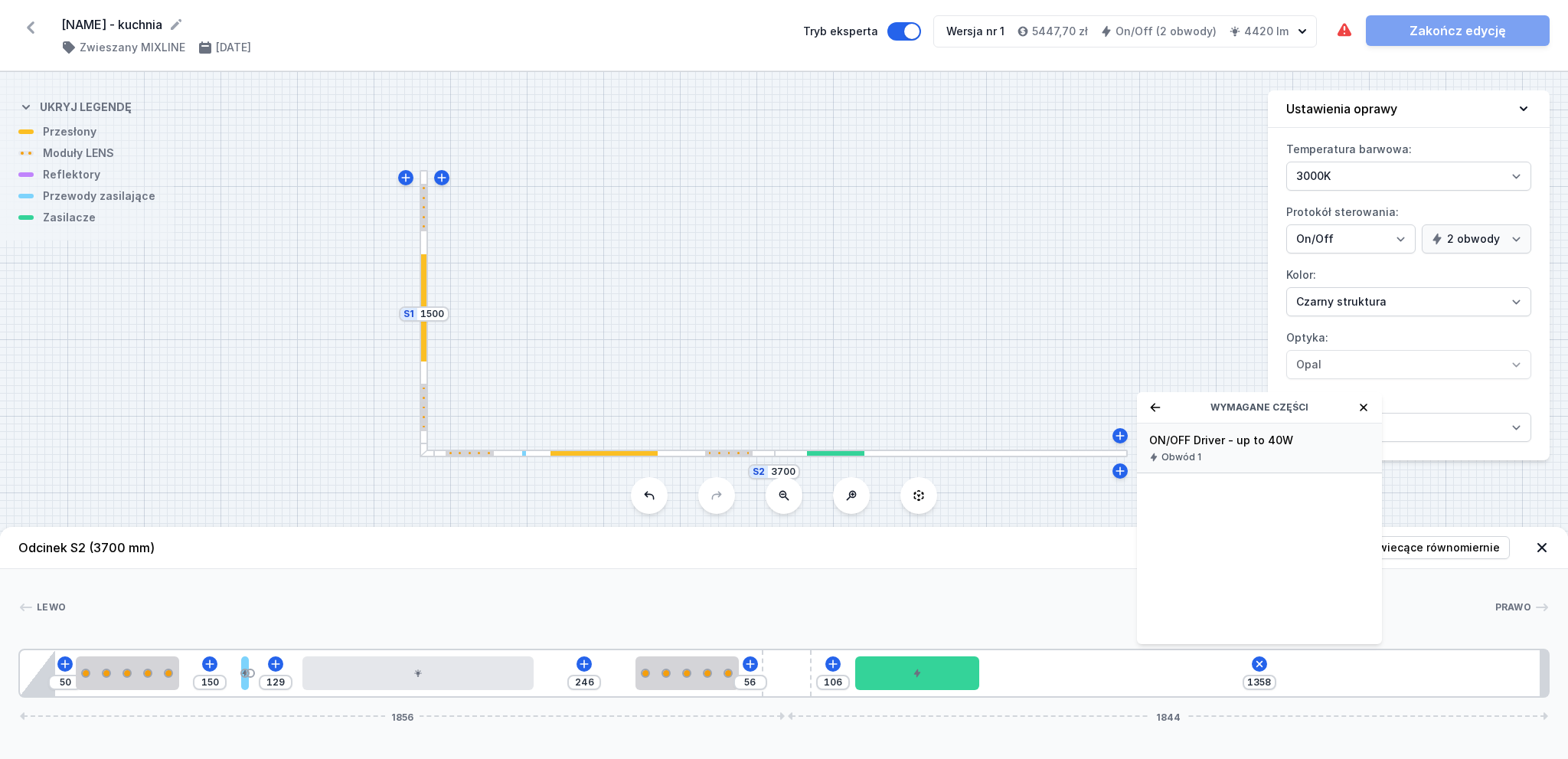 click on "ON/OFF Driver - up to 40W" at bounding box center (1259, 440) 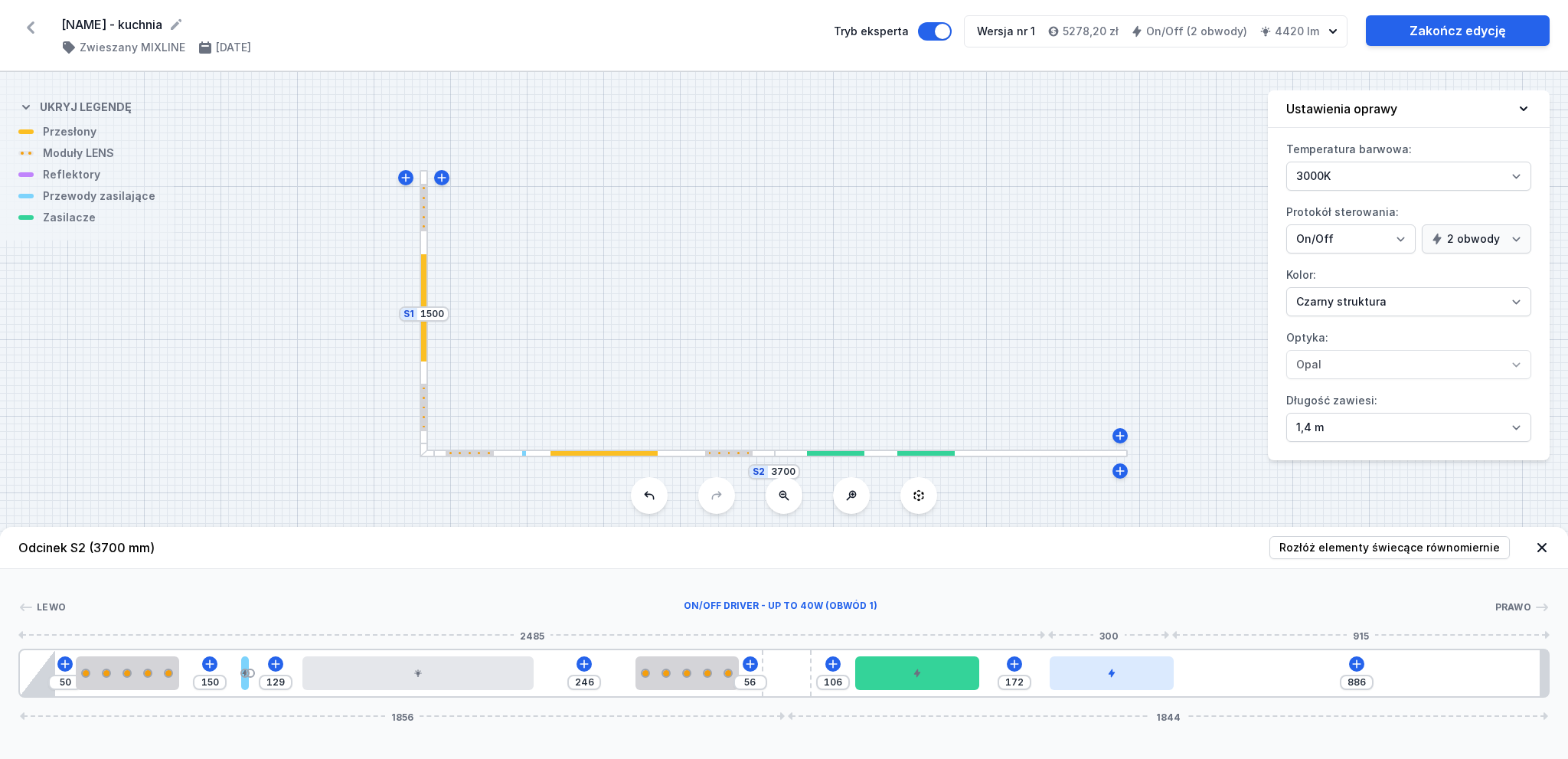 drag, startPoint x: 1057, startPoint y: 685, endPoint x: 1145, endPoint y: 679, distance: 88.20431 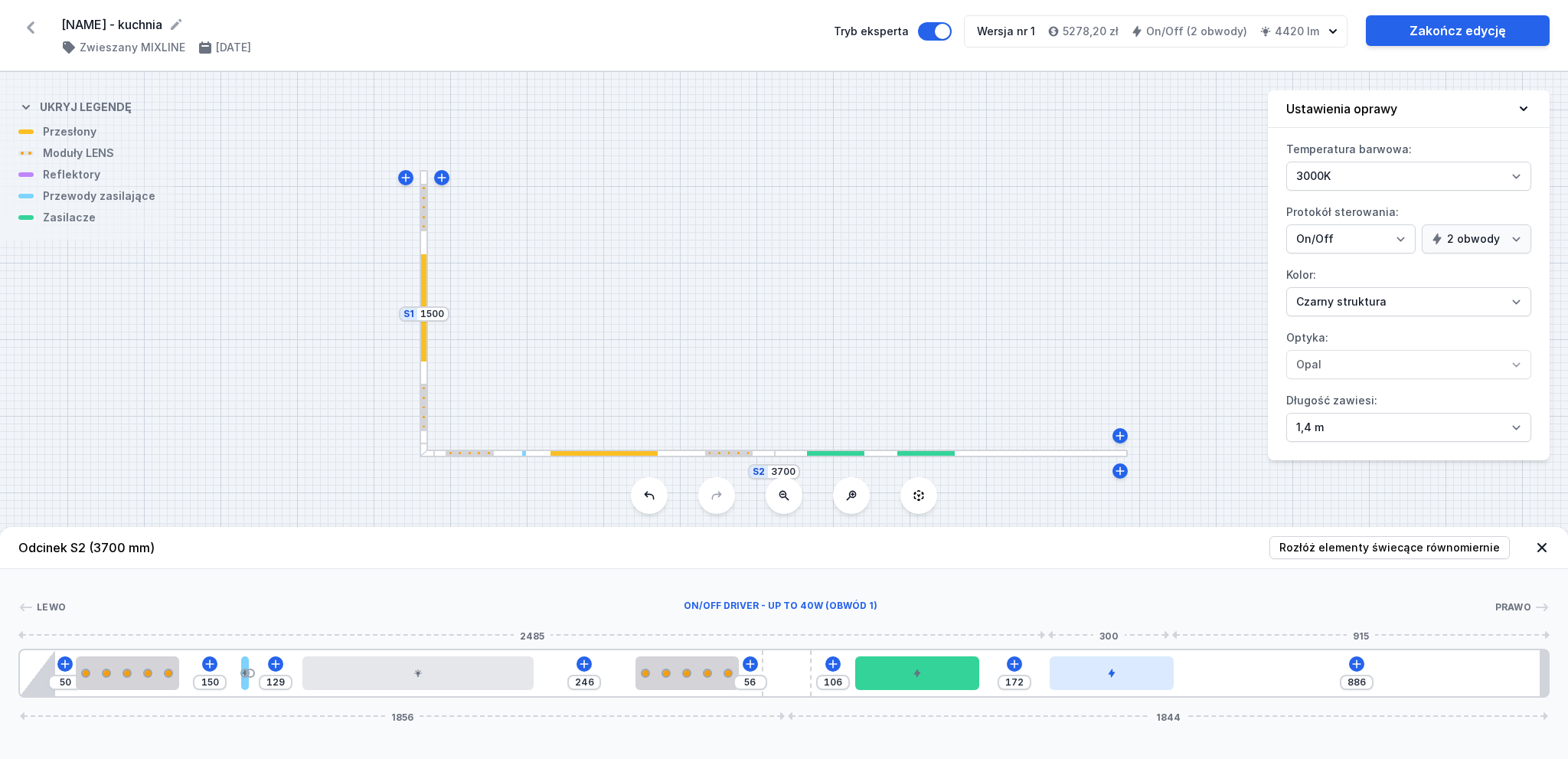 click at bounding box center [1112, 673] 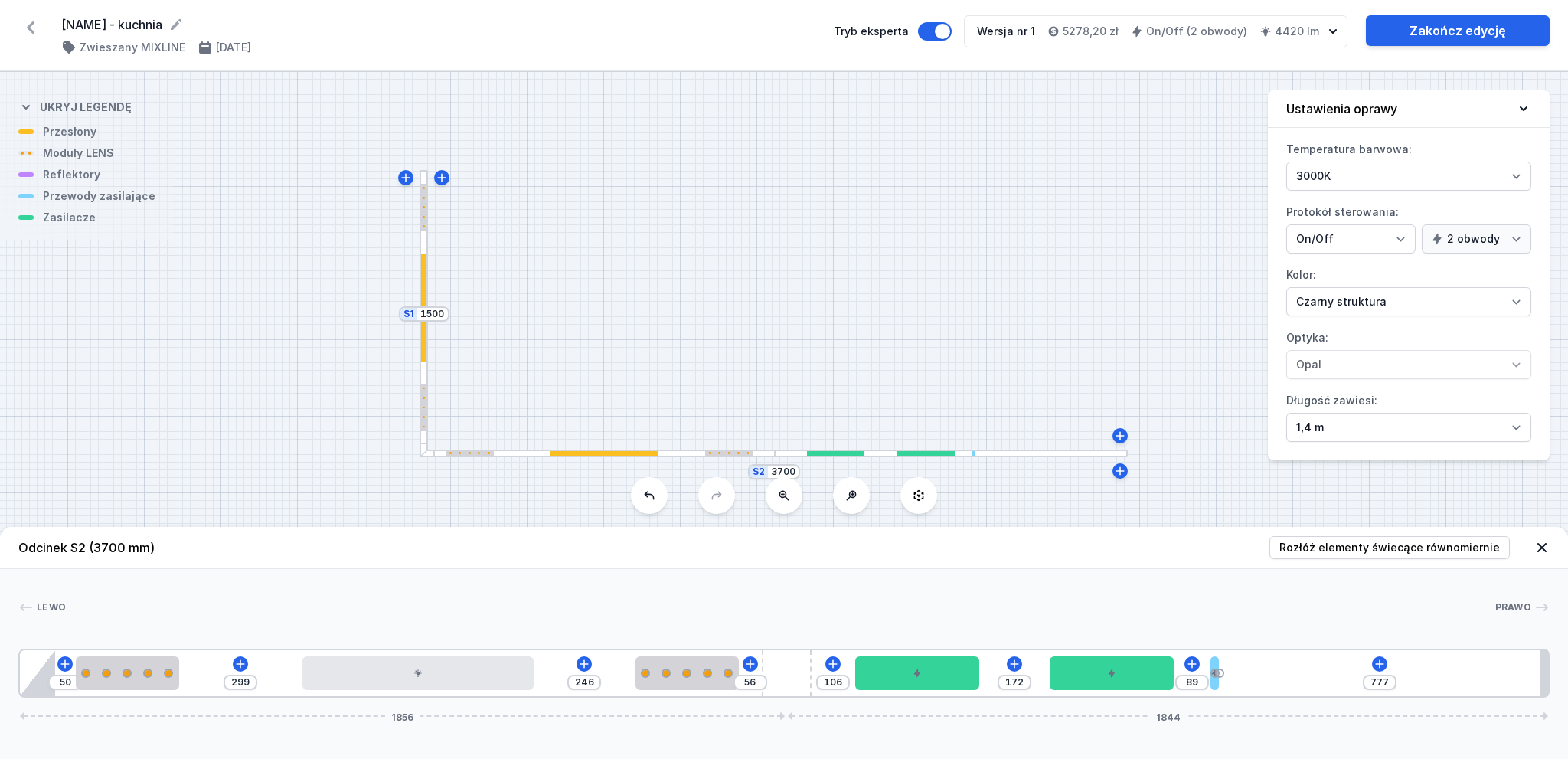 drag, startPoint x: 244, startPoint y: 672, endPoint x: 1233, endPoint y: 613, distance: 990.7583 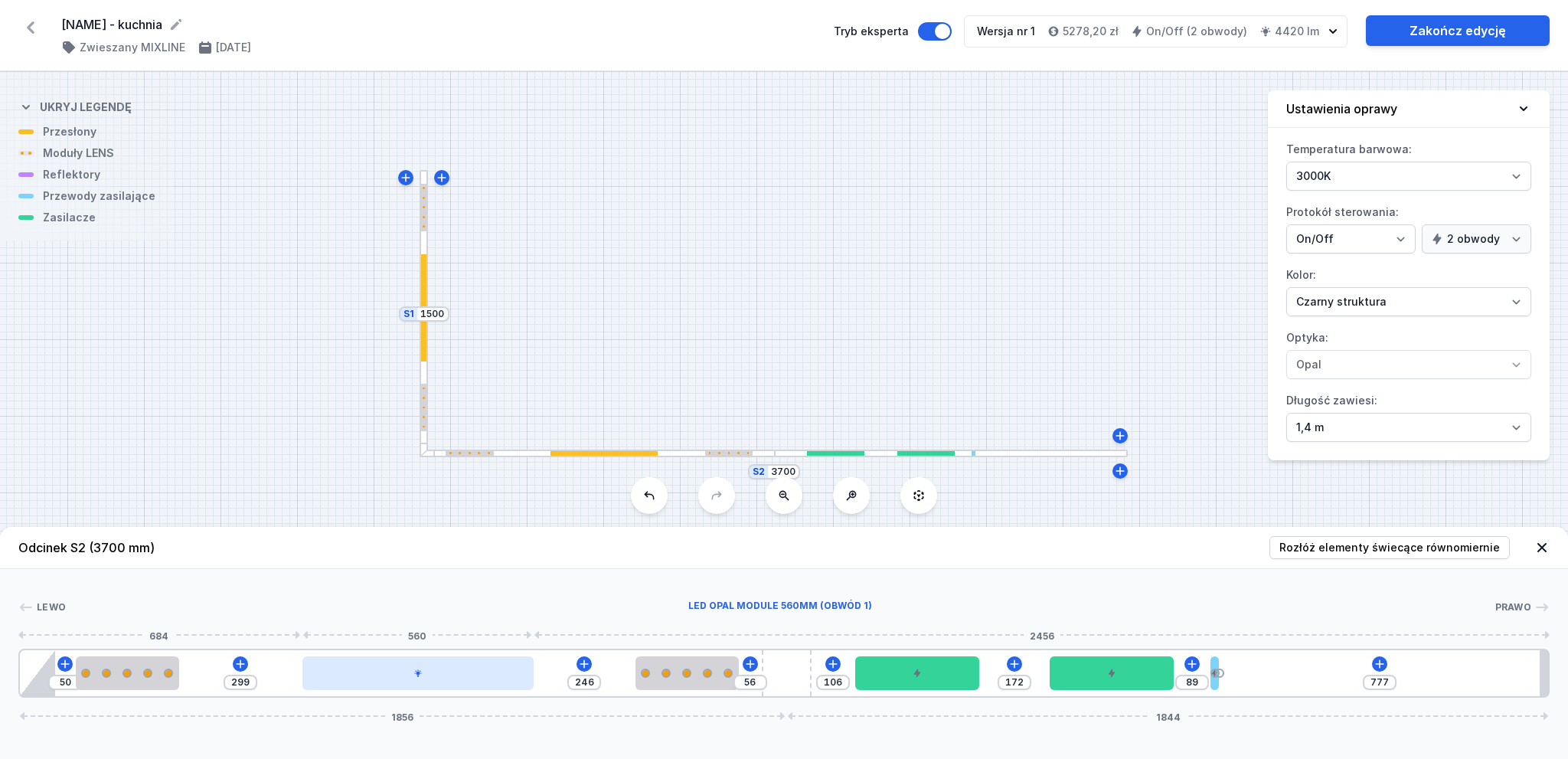 click at bounding box center [418, 673] 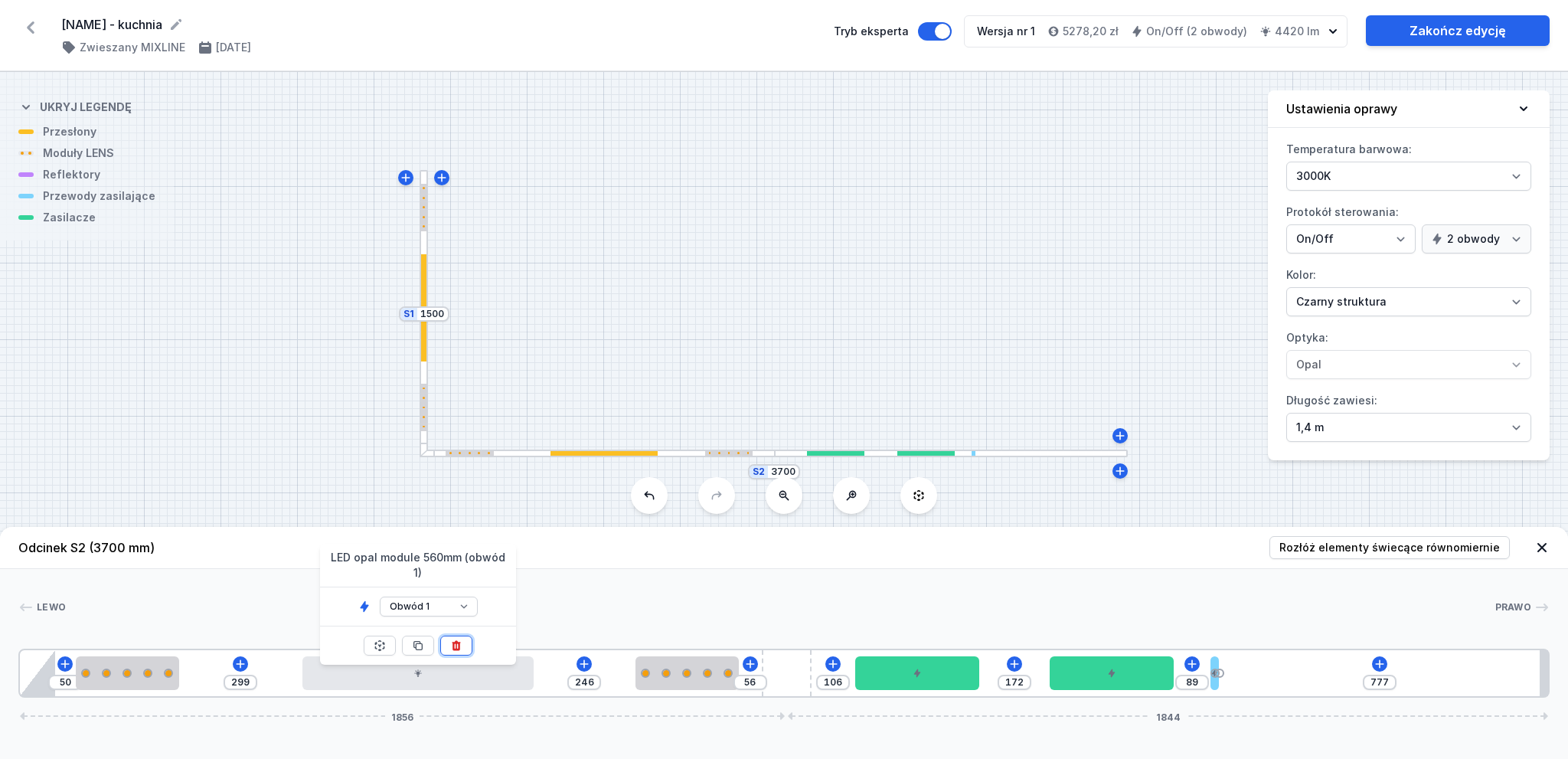 click 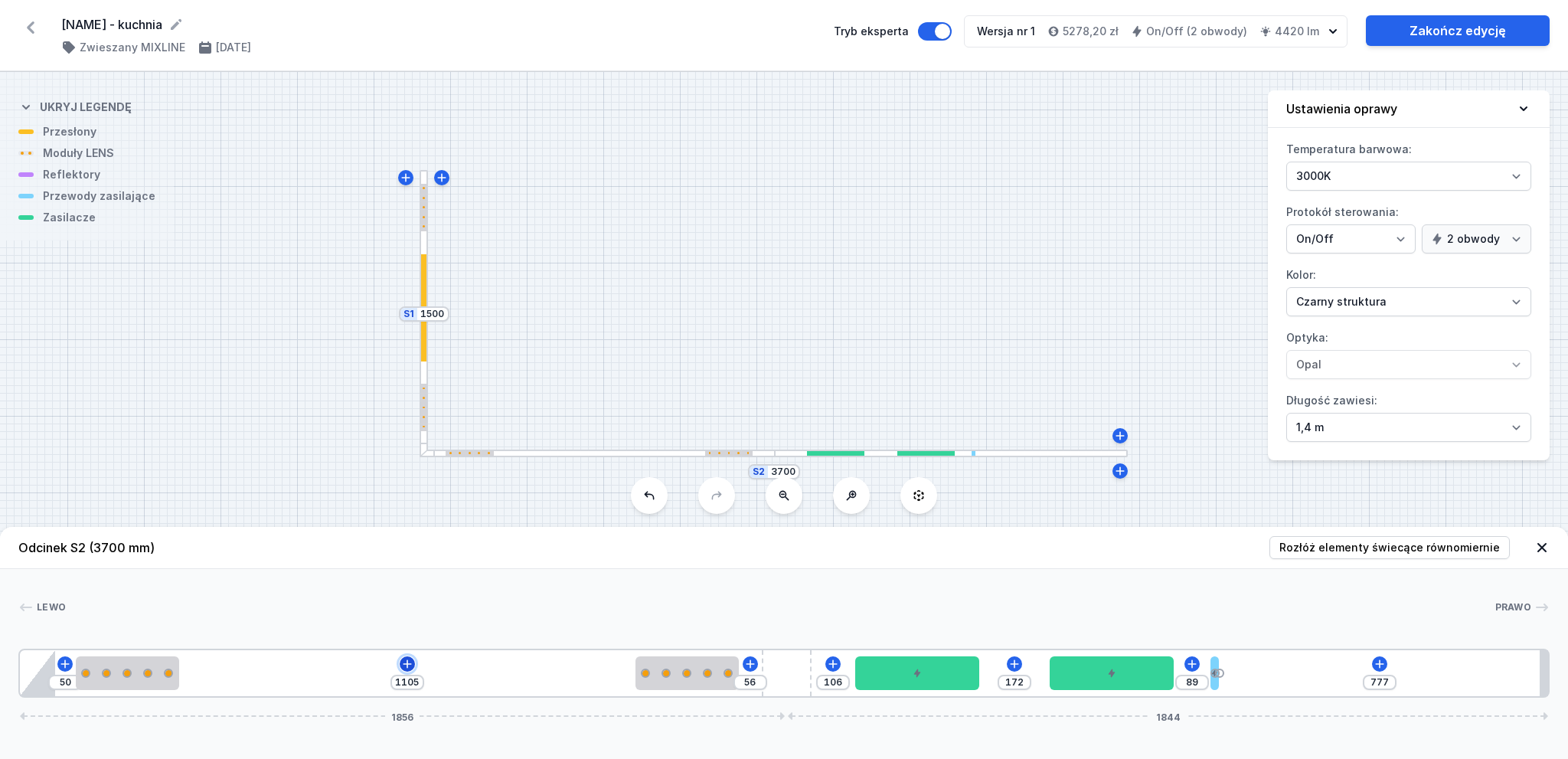 click 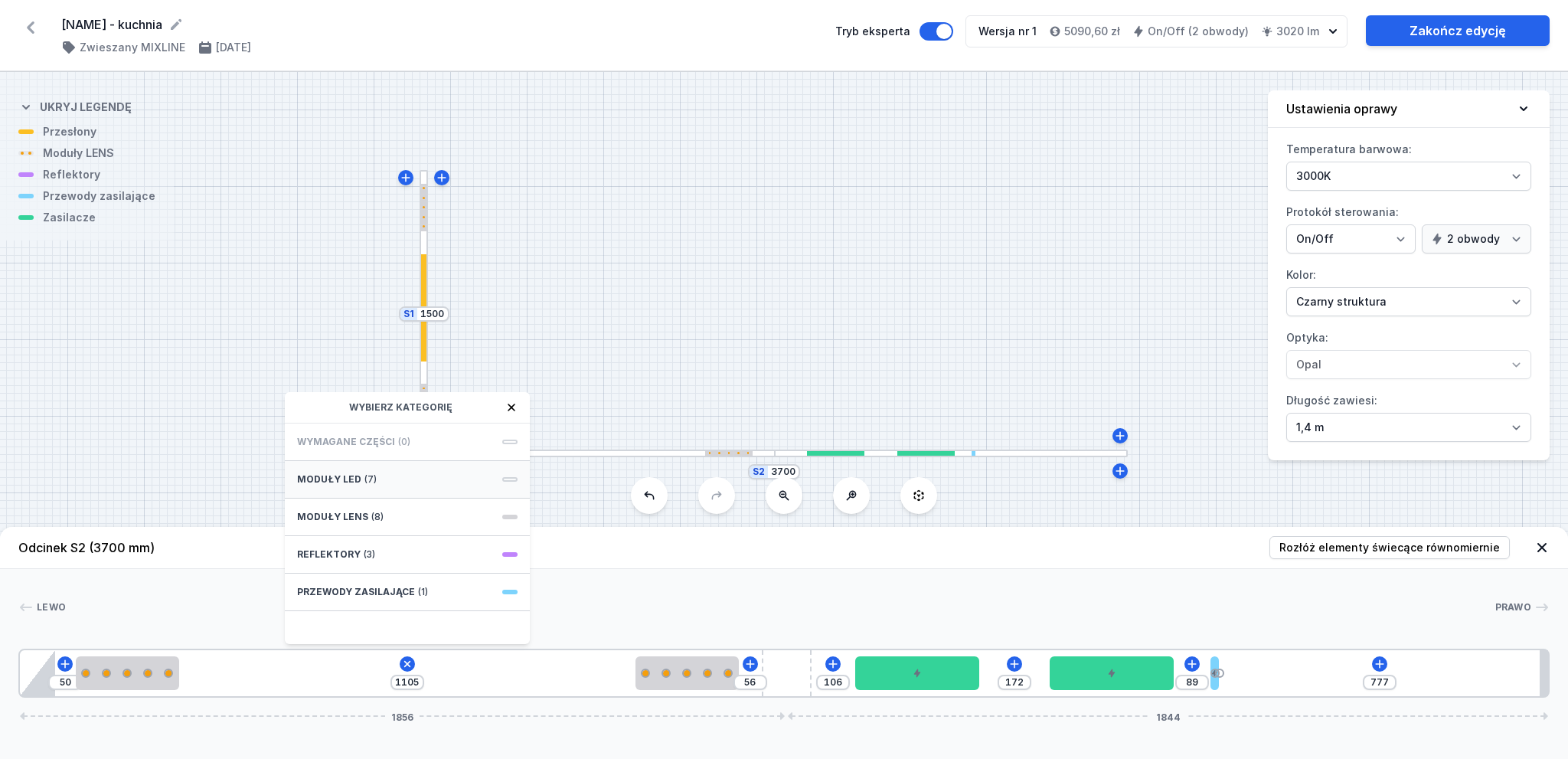 click on "Moduły LED (7)" at bounding box center (407, 479) 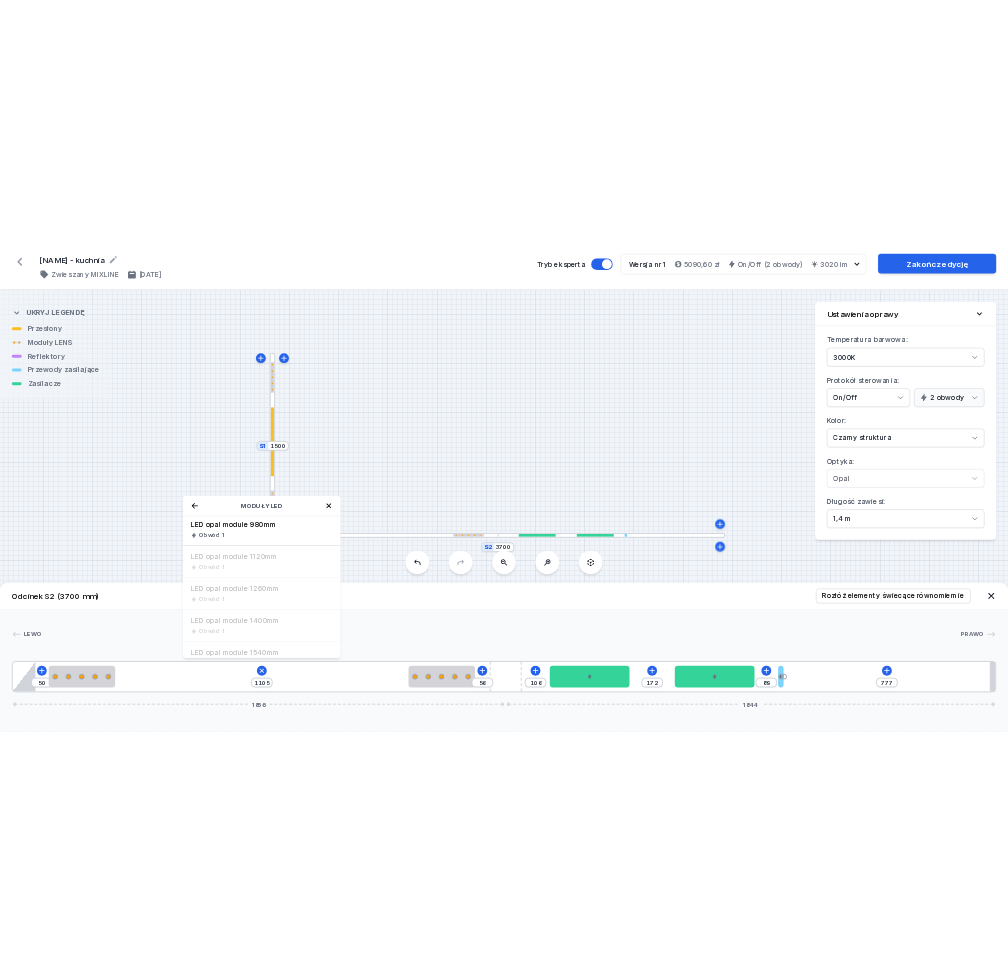 scroll, scrollTop: 0, scrollLeft: 0, axis: both 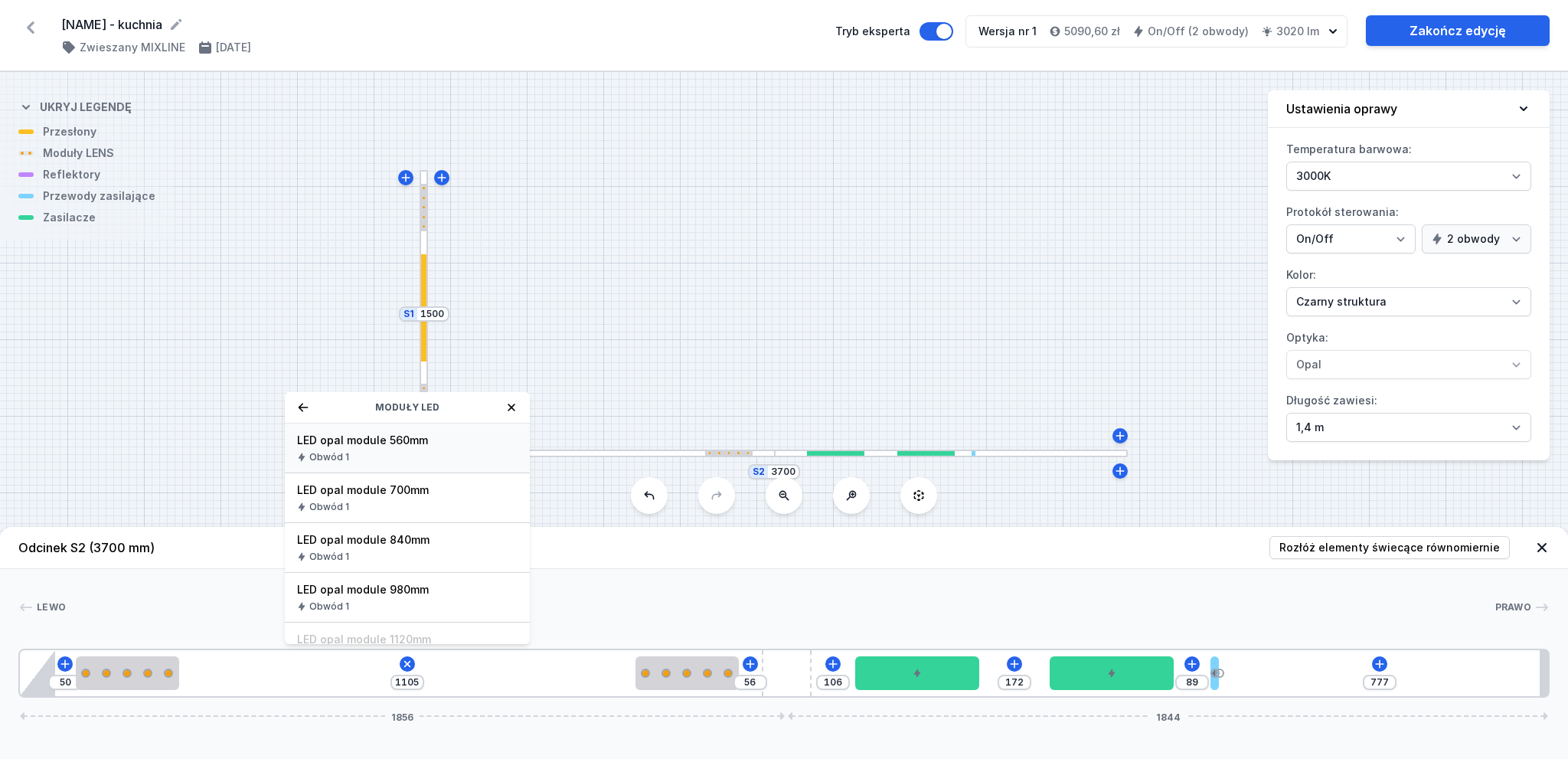 click on "Obwód 1" at bounding box center [407, 457] 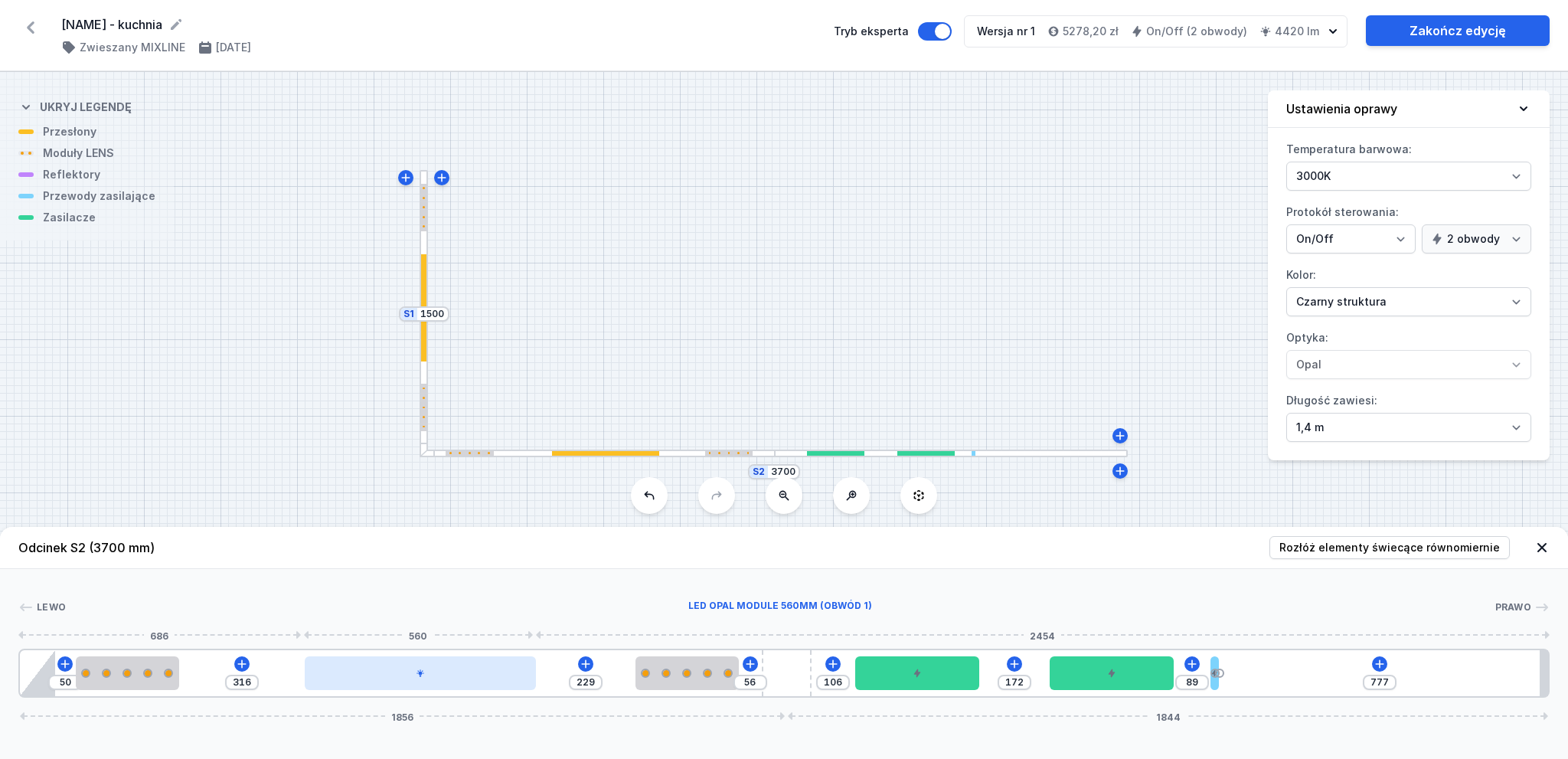 drag, startPoint x: 315, startPoint y: 682, endPoint x: 437, endPoint y: 670, distance: 122.58874 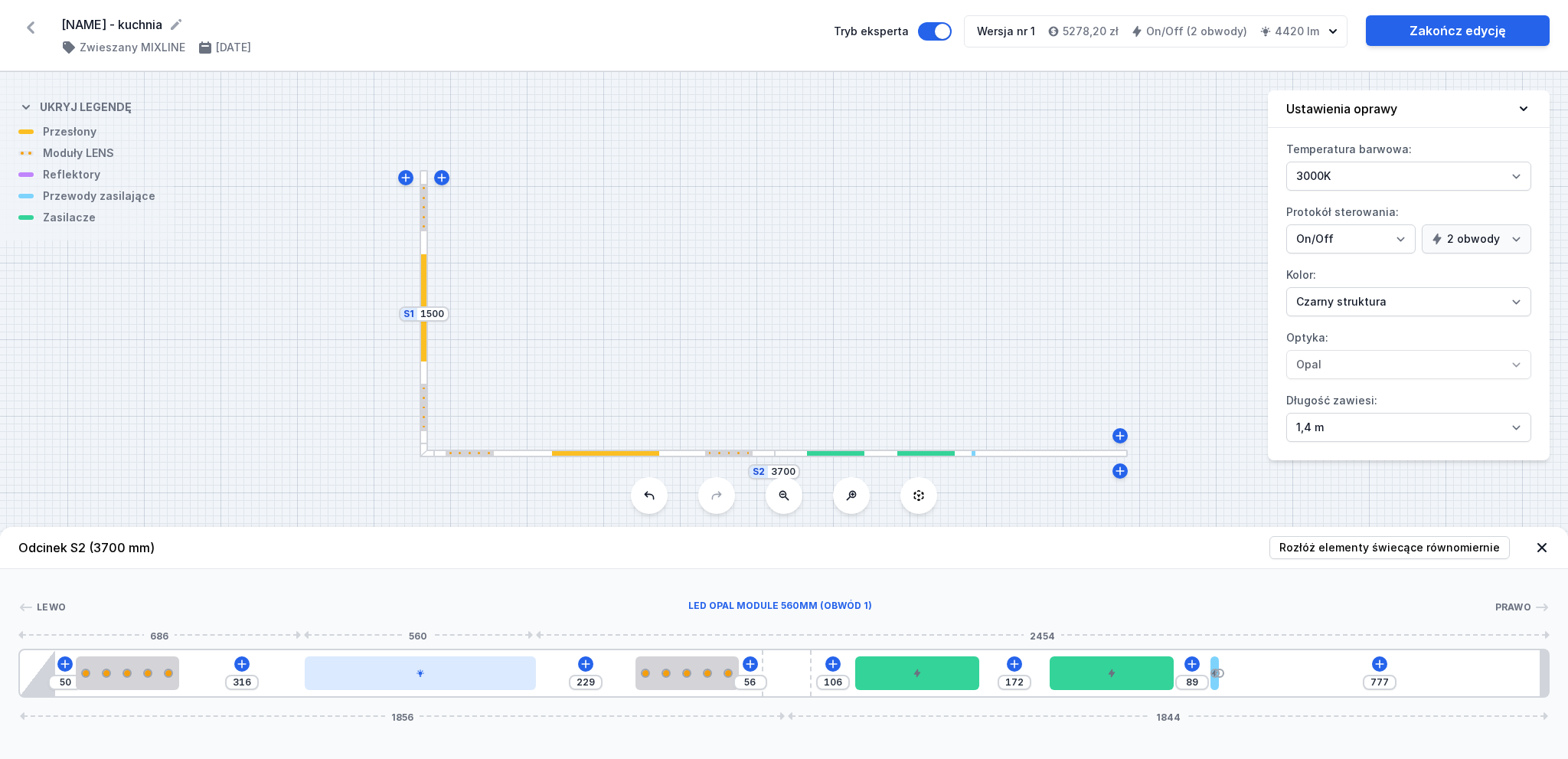 click at bounding box center (420, 673) 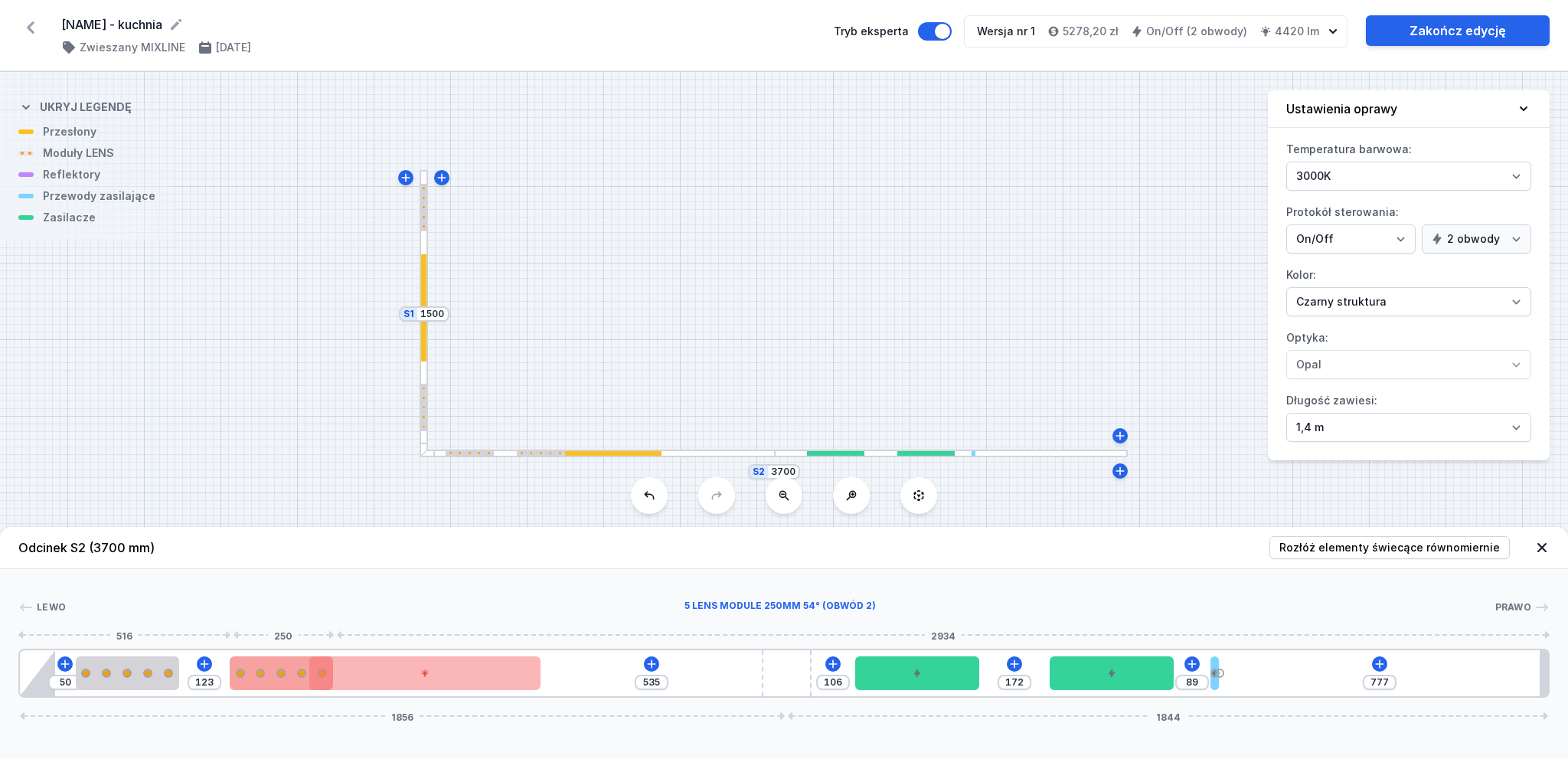 drag, startPoint x: 677, startPoint y: 672, endPoint x: 261, endPoint y: 682, distance: 416.1202 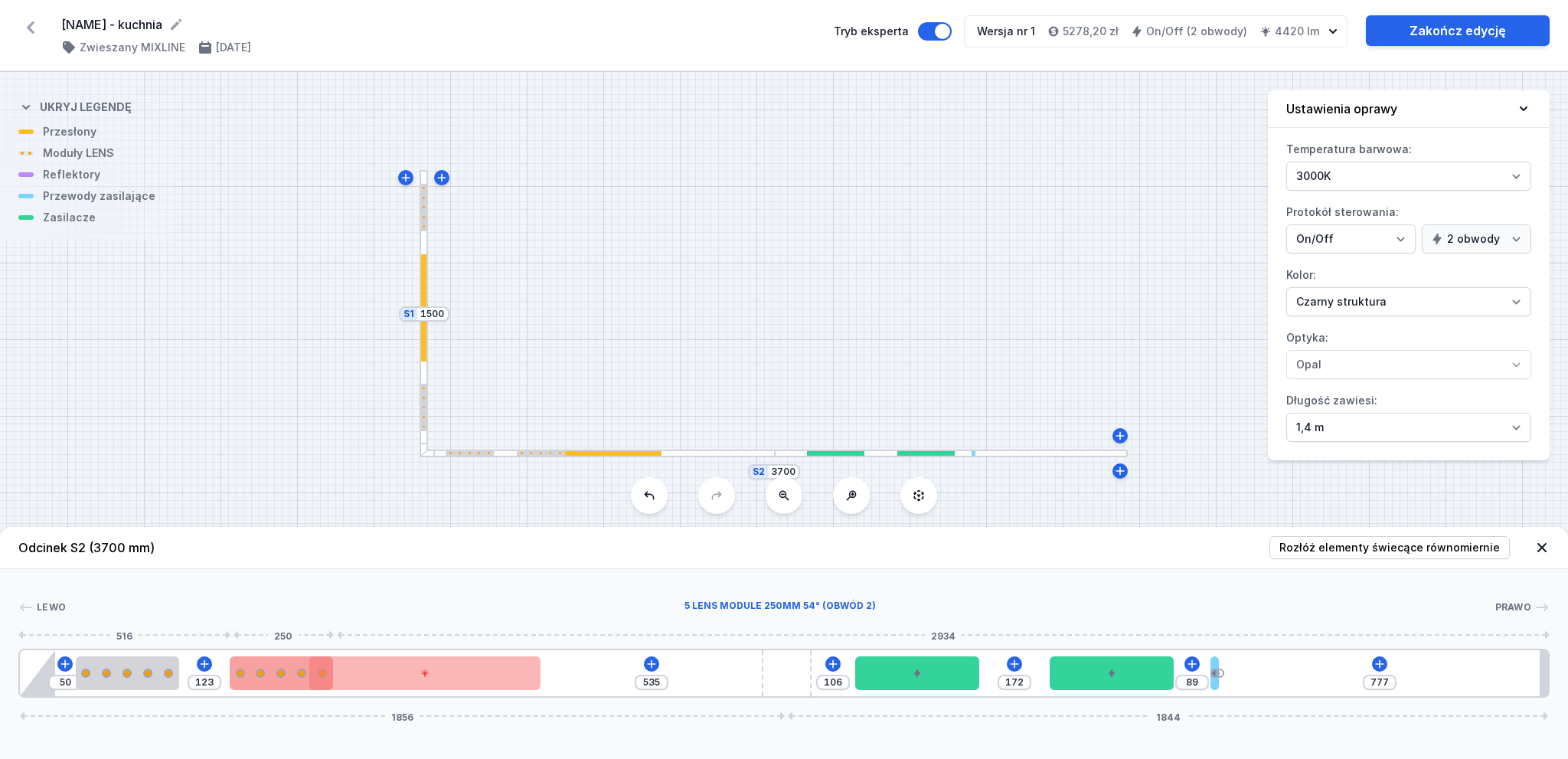 click at bounding box center (281, 673) 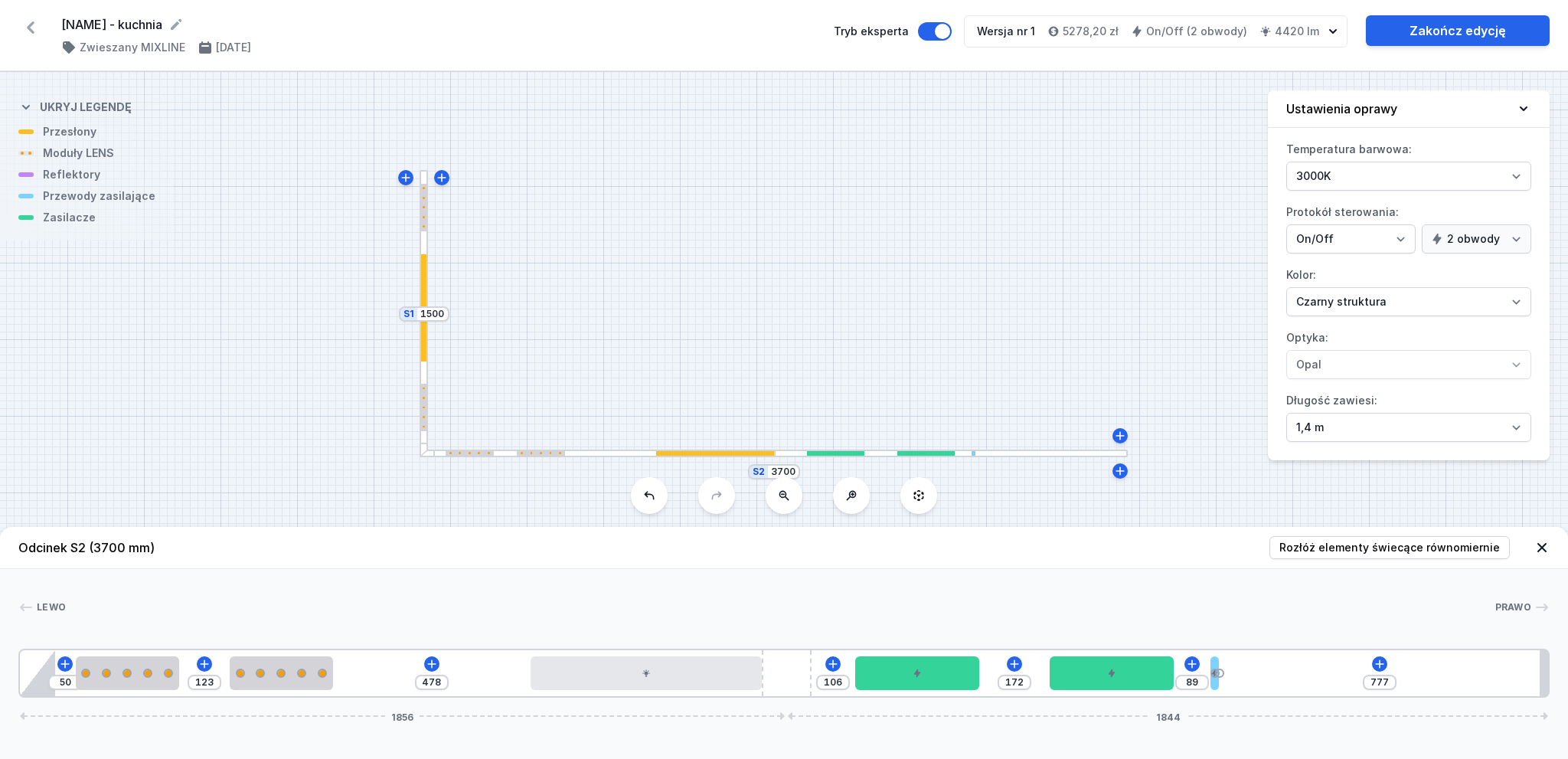 drag, startPoint x: 446, startPoint y: 673, endPoint x: 662, endPoint y: 691, distance: 216.7487 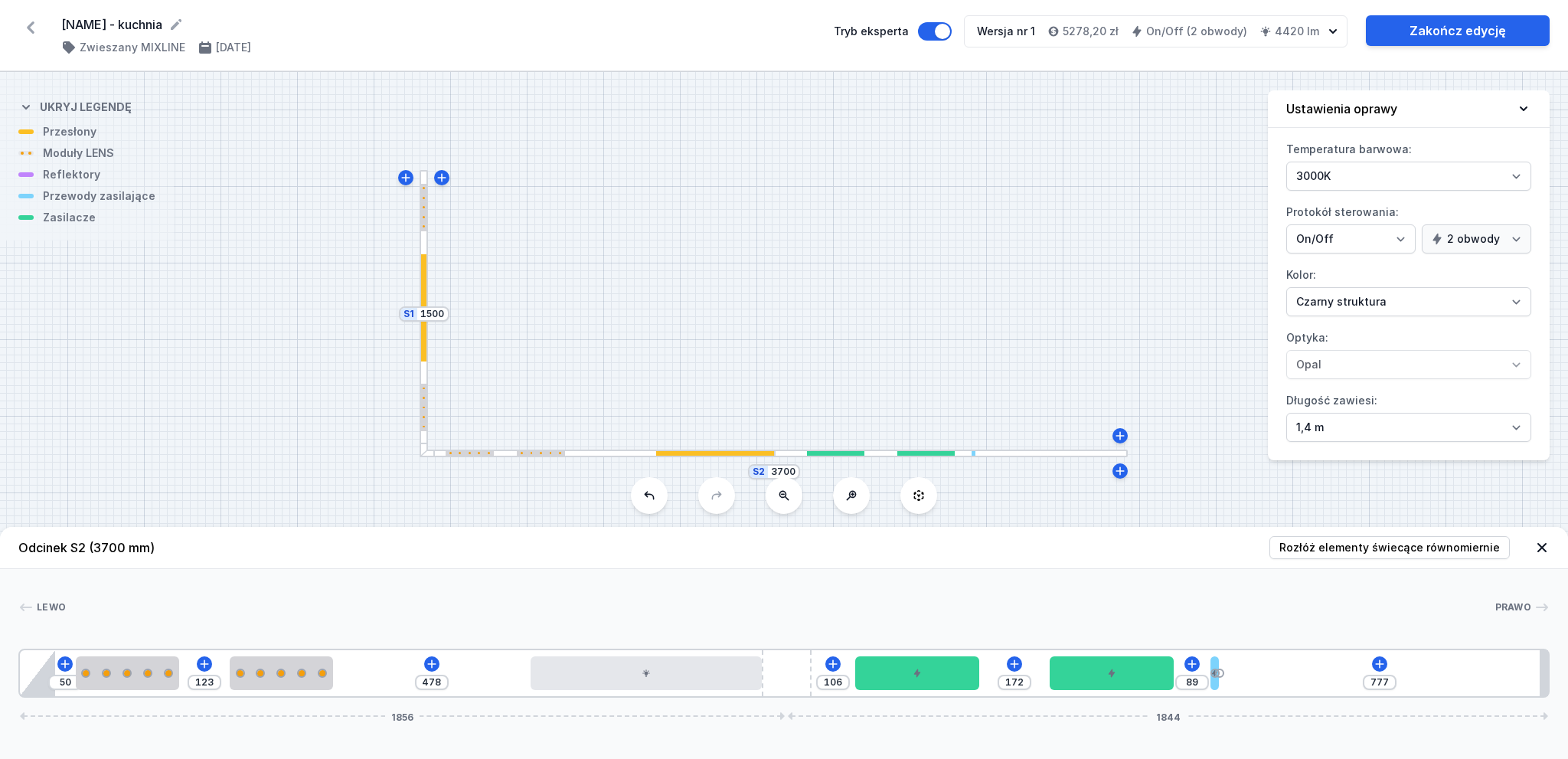 click on "[NUMBERS]" at bounding box center (784, 673) 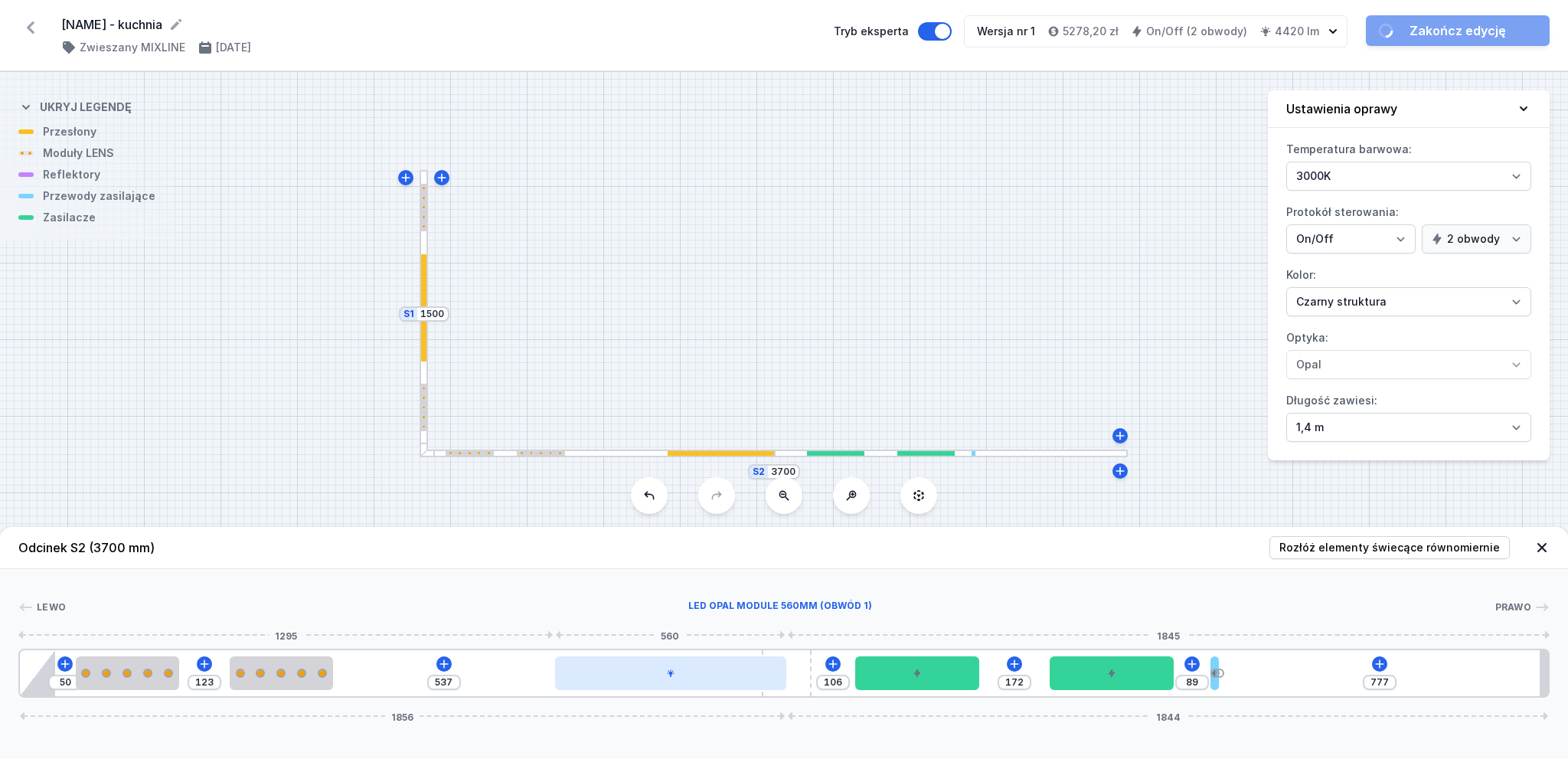drag, startPoint x: 677, startPoint y: 672, endPoint x: 749, endPoint y: 674, distance: 72.02777 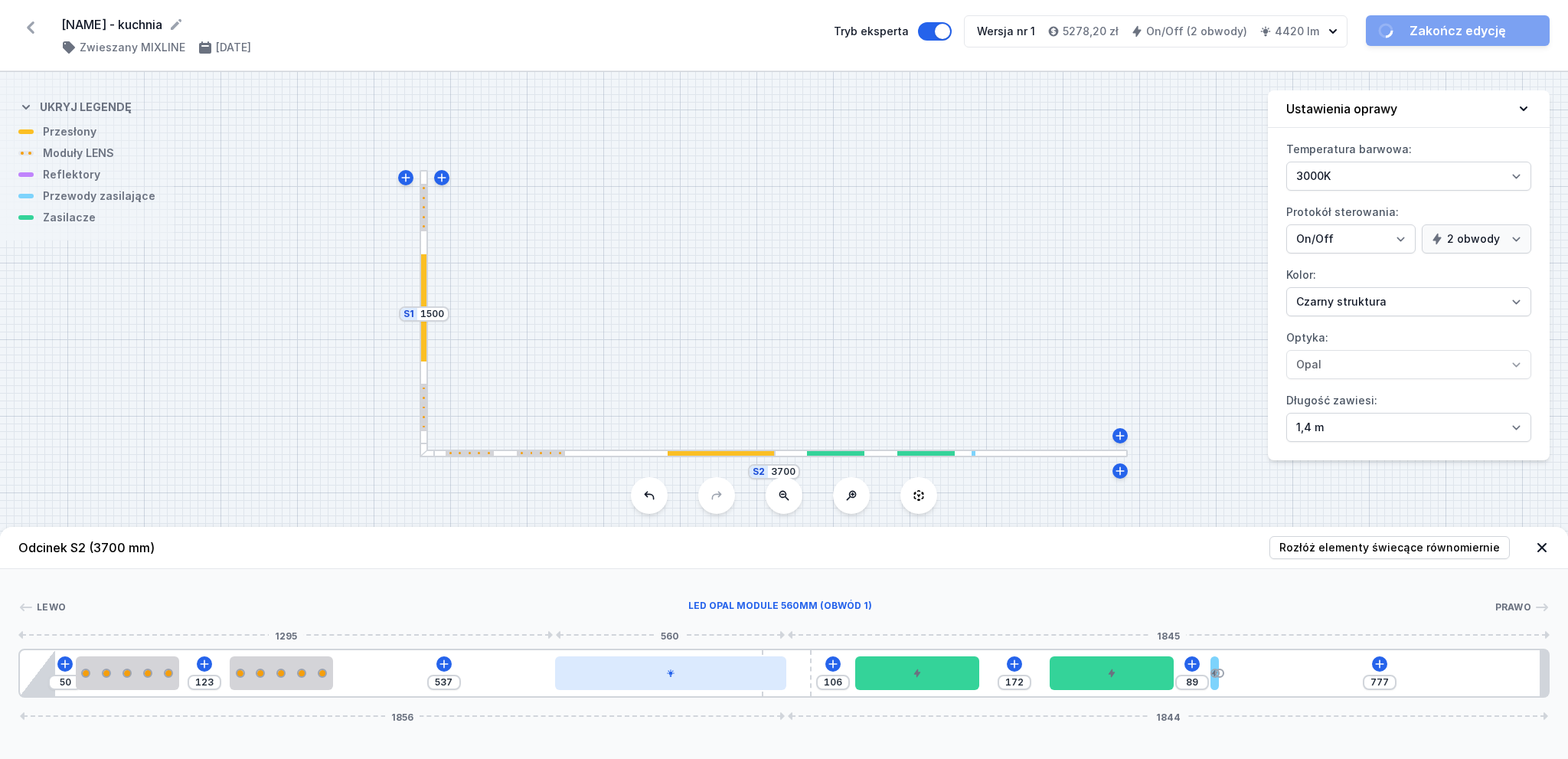 click at bounding box center [671, 673] 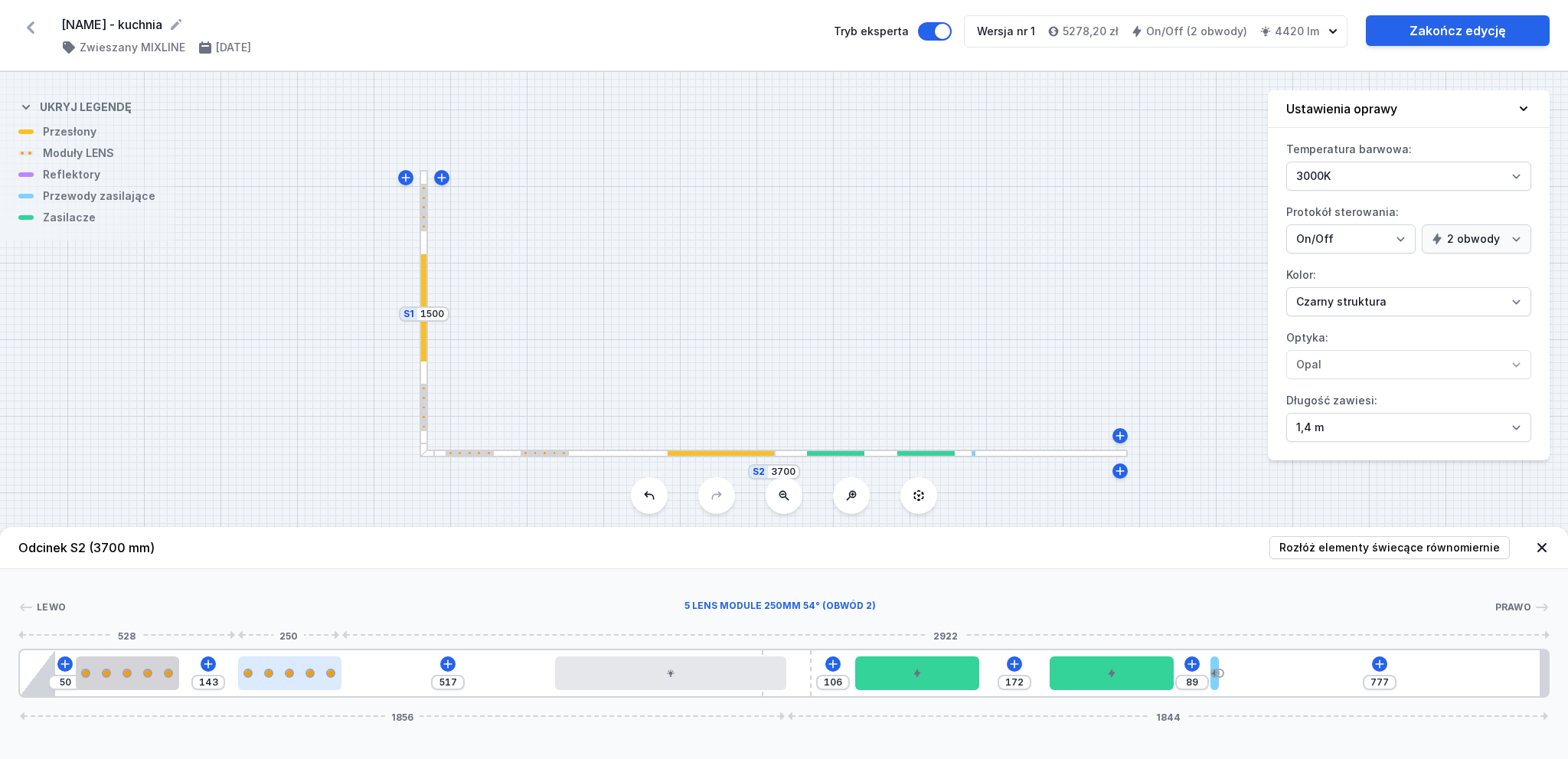 click at bounding box center [289, 673] 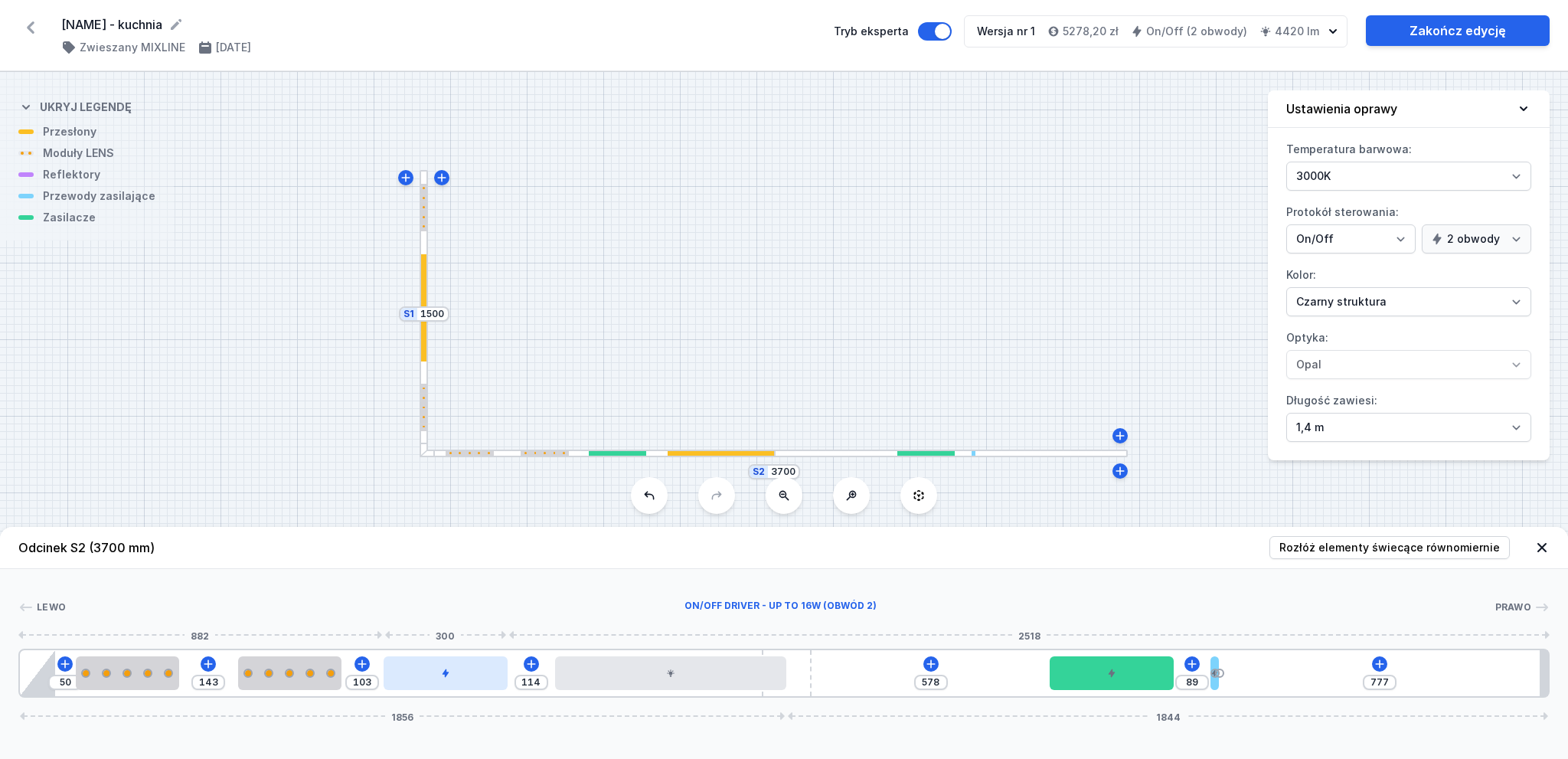 drag, startPoint x: 814, startPoint y: 666, endPoint x: 436, endPoint y: 681, distance: 378.298 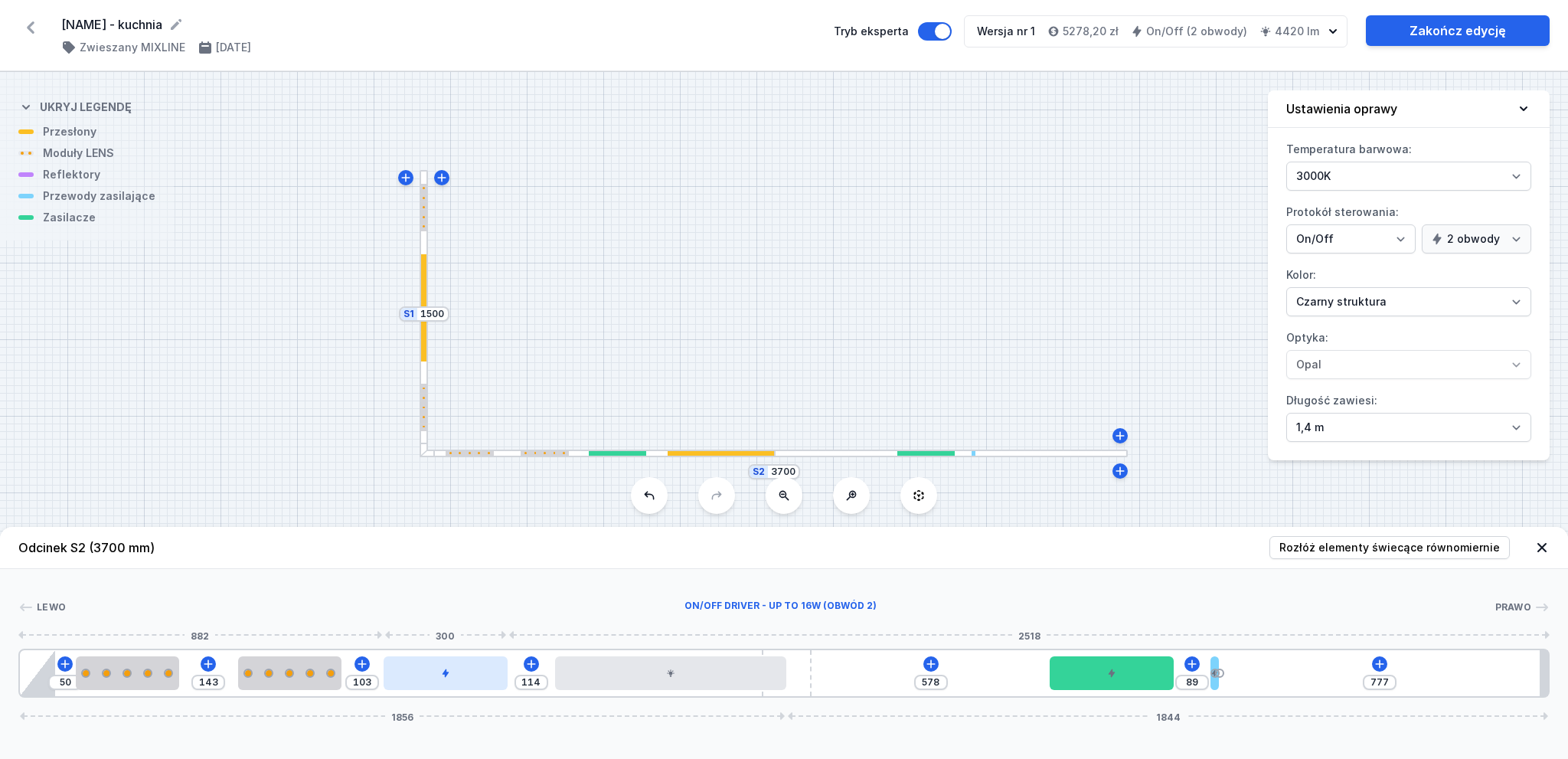 click at bounding box center (446, 673) 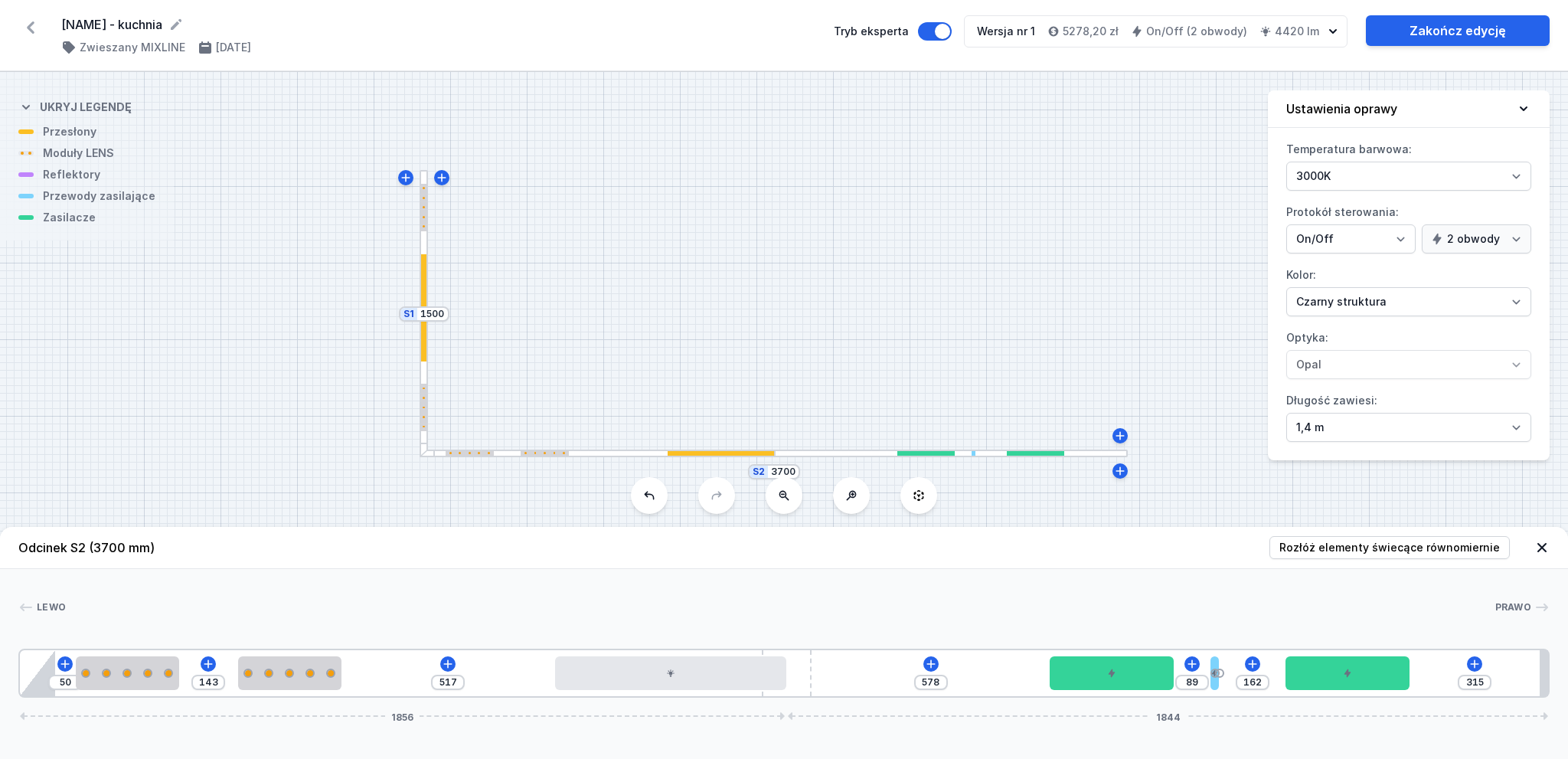 drag, startPoint x: 472, startPoint y: 675, endPoint x: 1394, endPoint y: 620, distance: 923.639 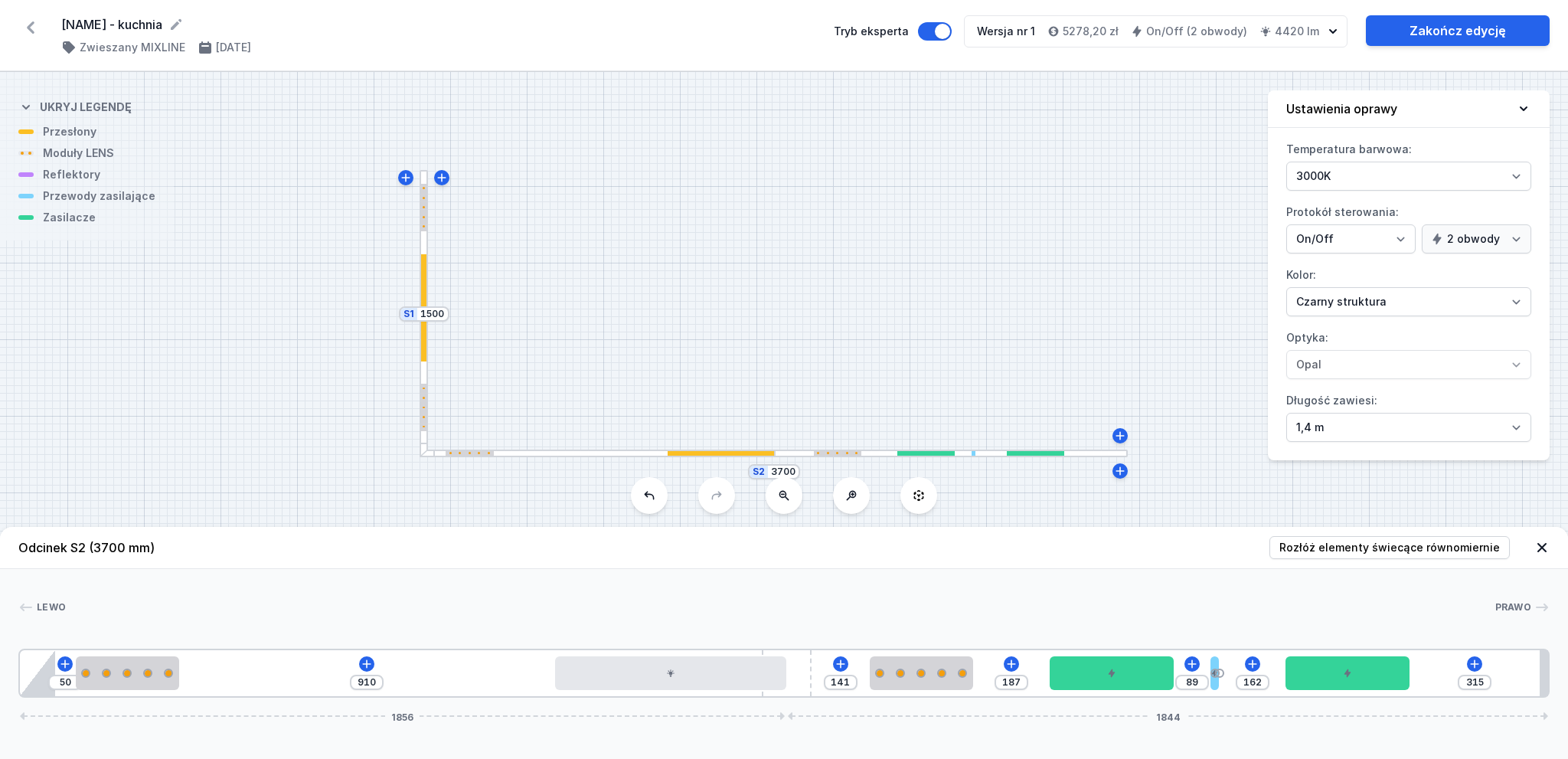 drag, startPoint x: 299, startPoint y: 672, endPoint x: 926, endPoint y: 649, distance: 627.4217 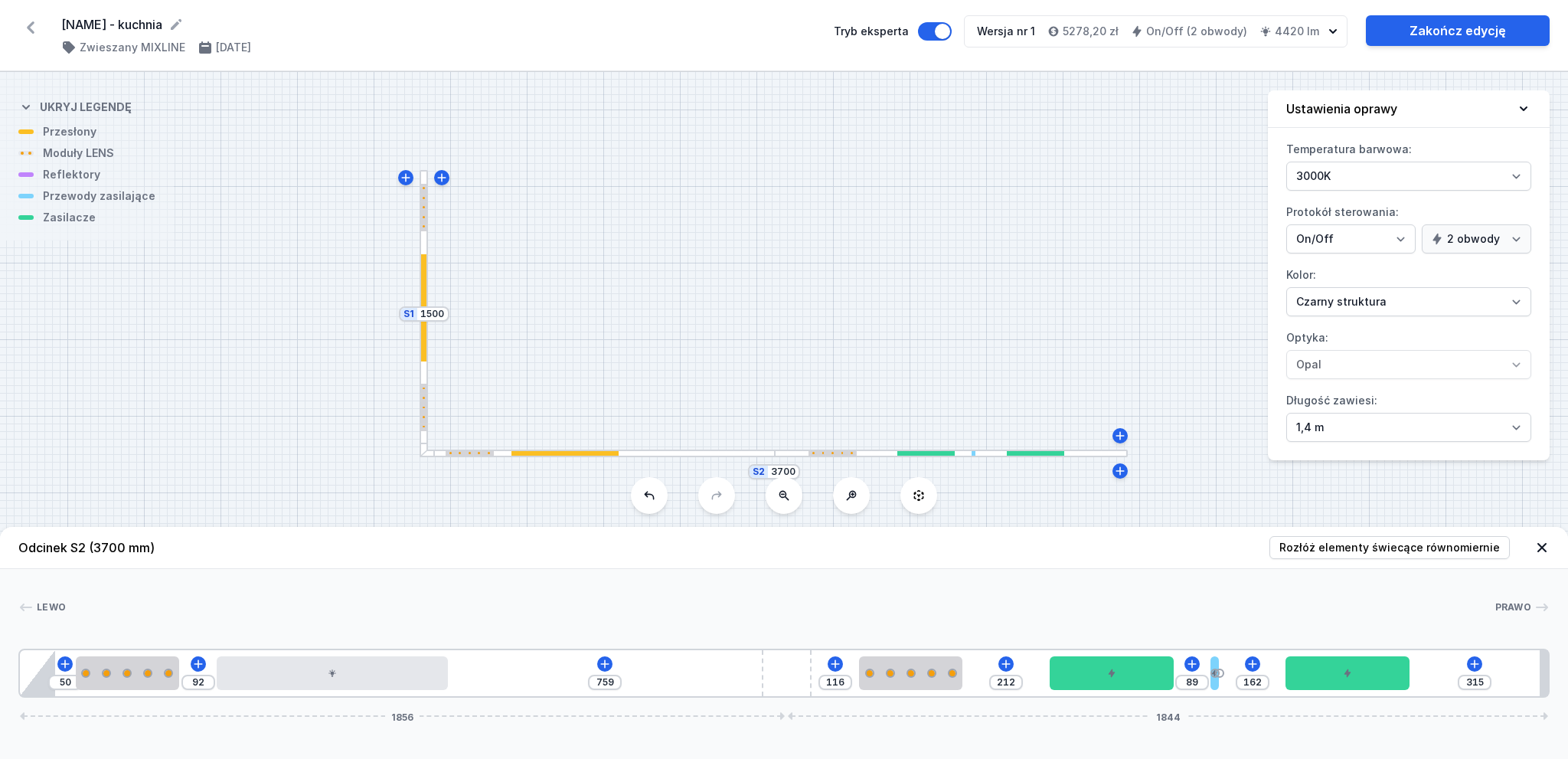 drag, startPoint x: 681, startPoint y: 676, endPoint x: 333, endPoint y: 693, distance: 348.41498 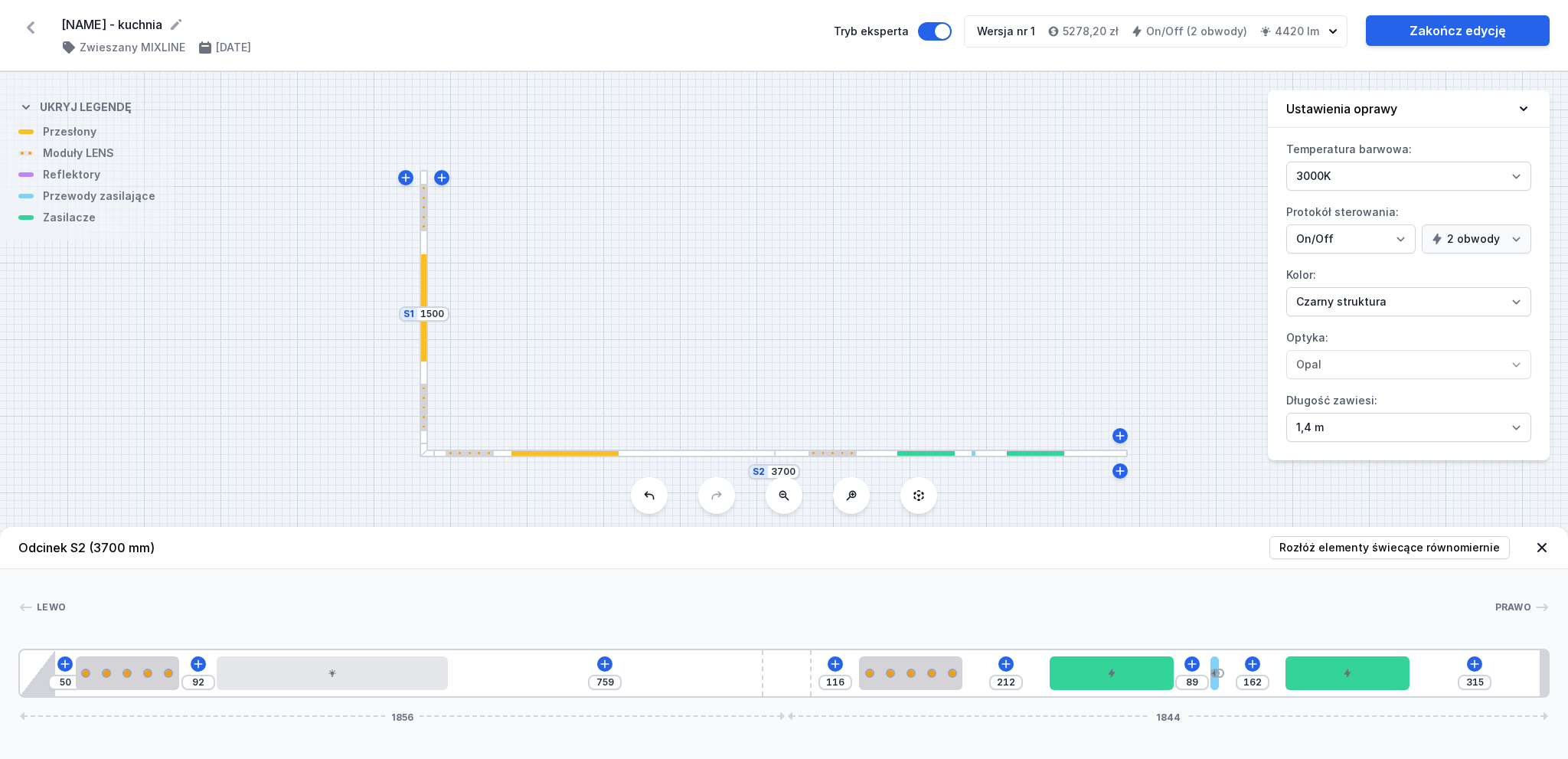 click on "50 92 759 116 212 89 162 315 1856 1844" at bounding box center [784, 673] 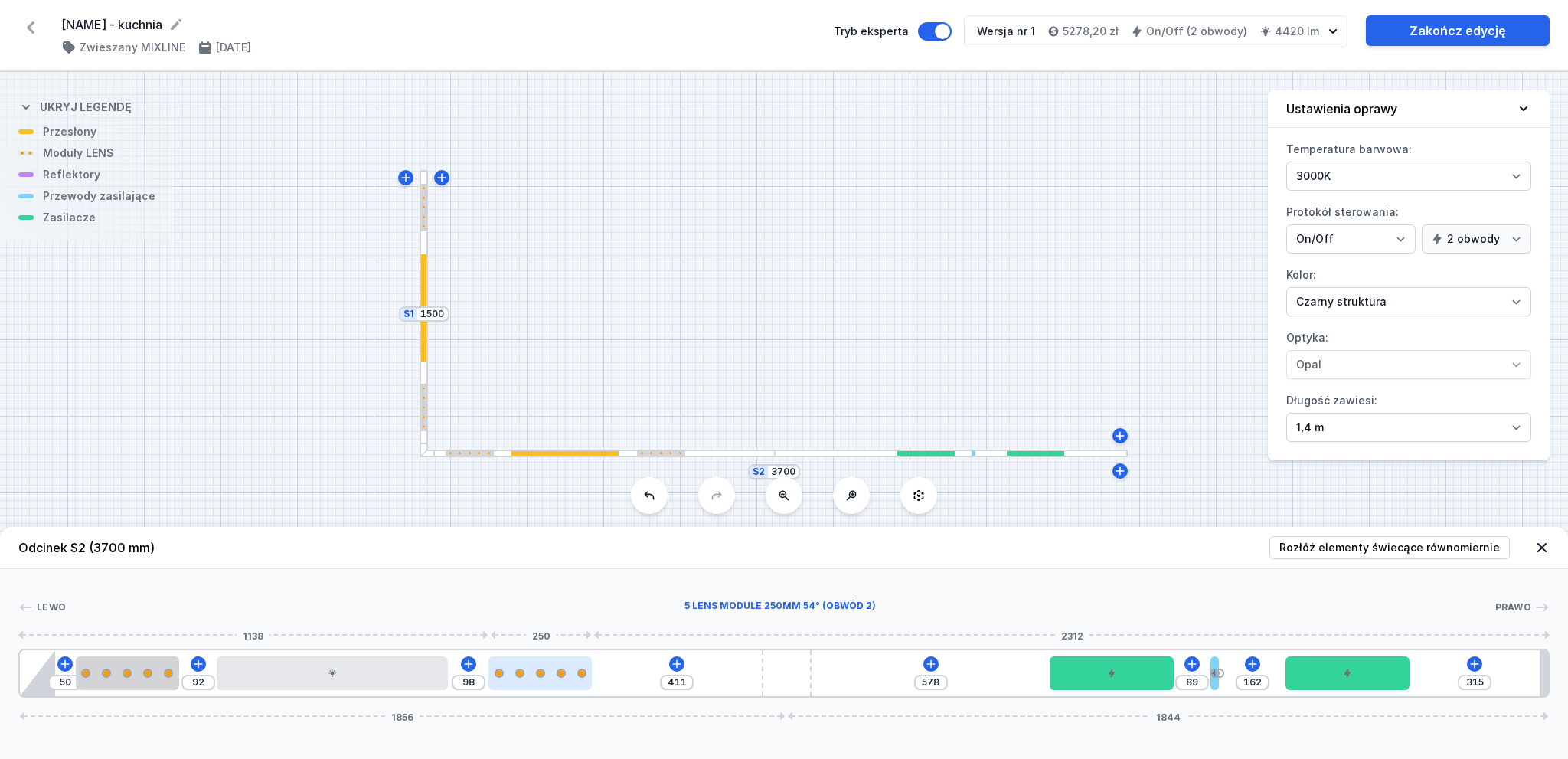 drag, startPoint x: 867, startPoint y: 666, endPoint x: 543, endPoint y: 682, distance: 324.39482 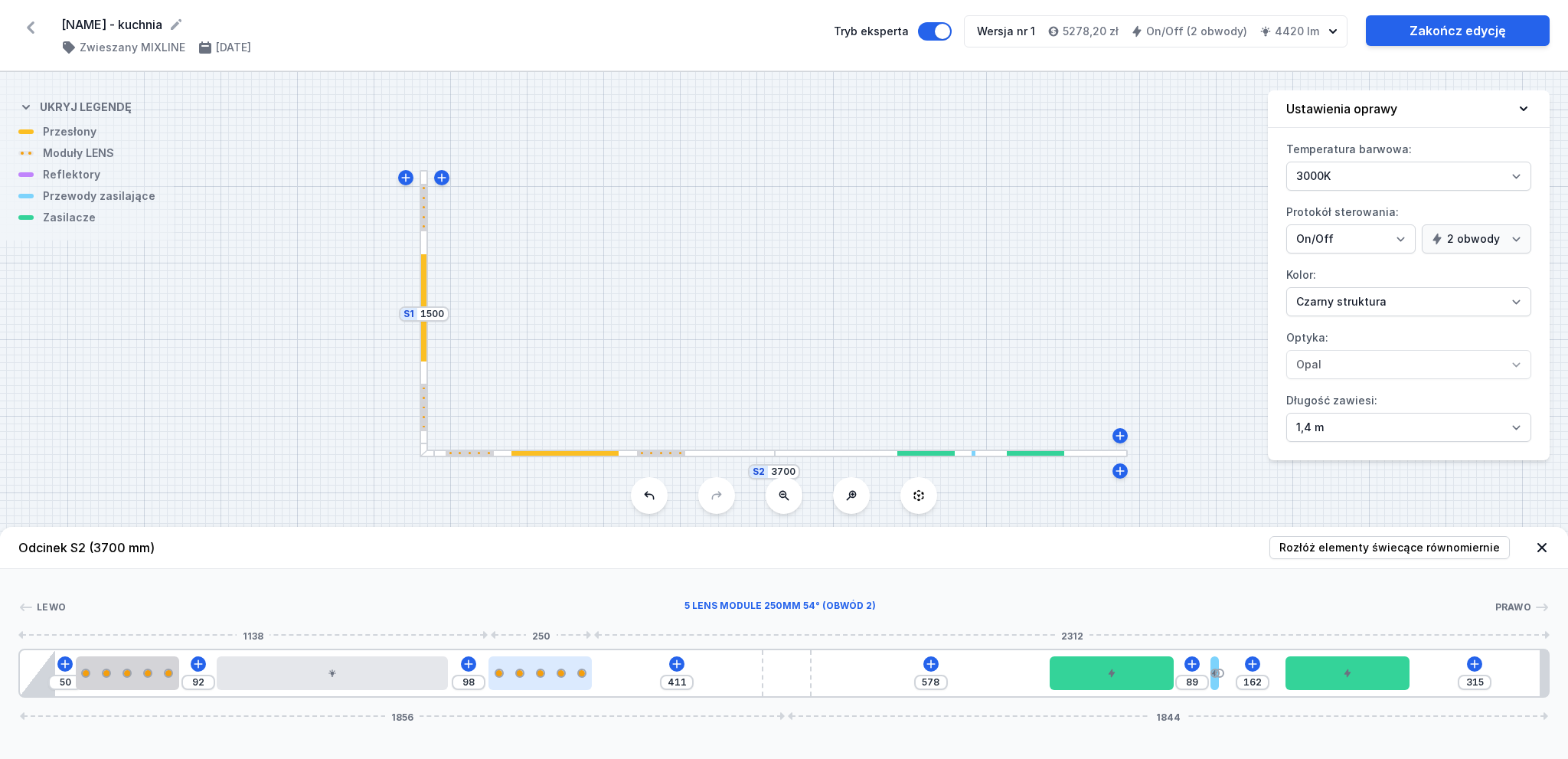 click at bounding box center [540, 673] 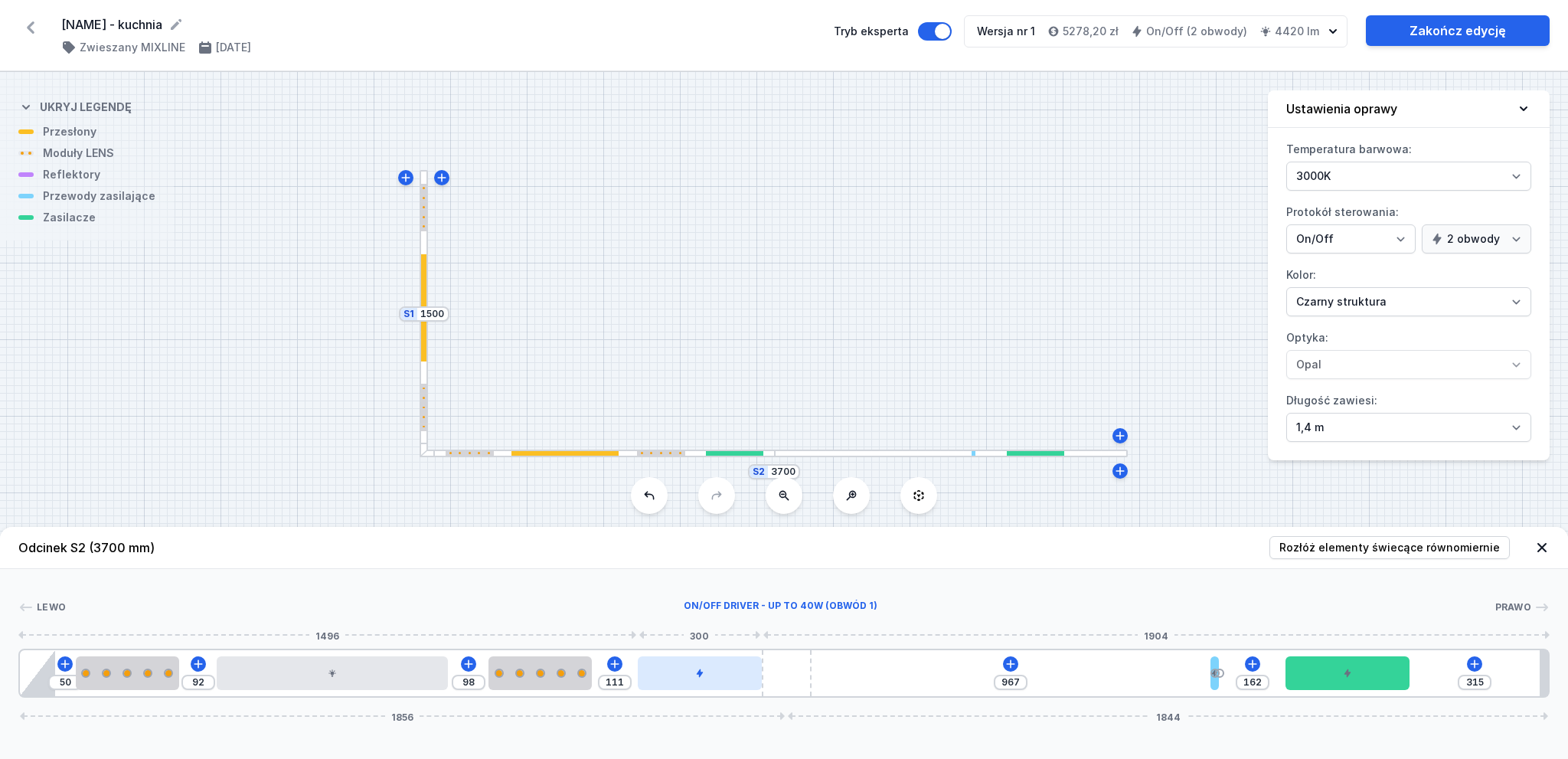 drag, startPoint x: 645, startPoint y: 692, endPoint x: 753, endPoint y: 674, distance: 109.48973 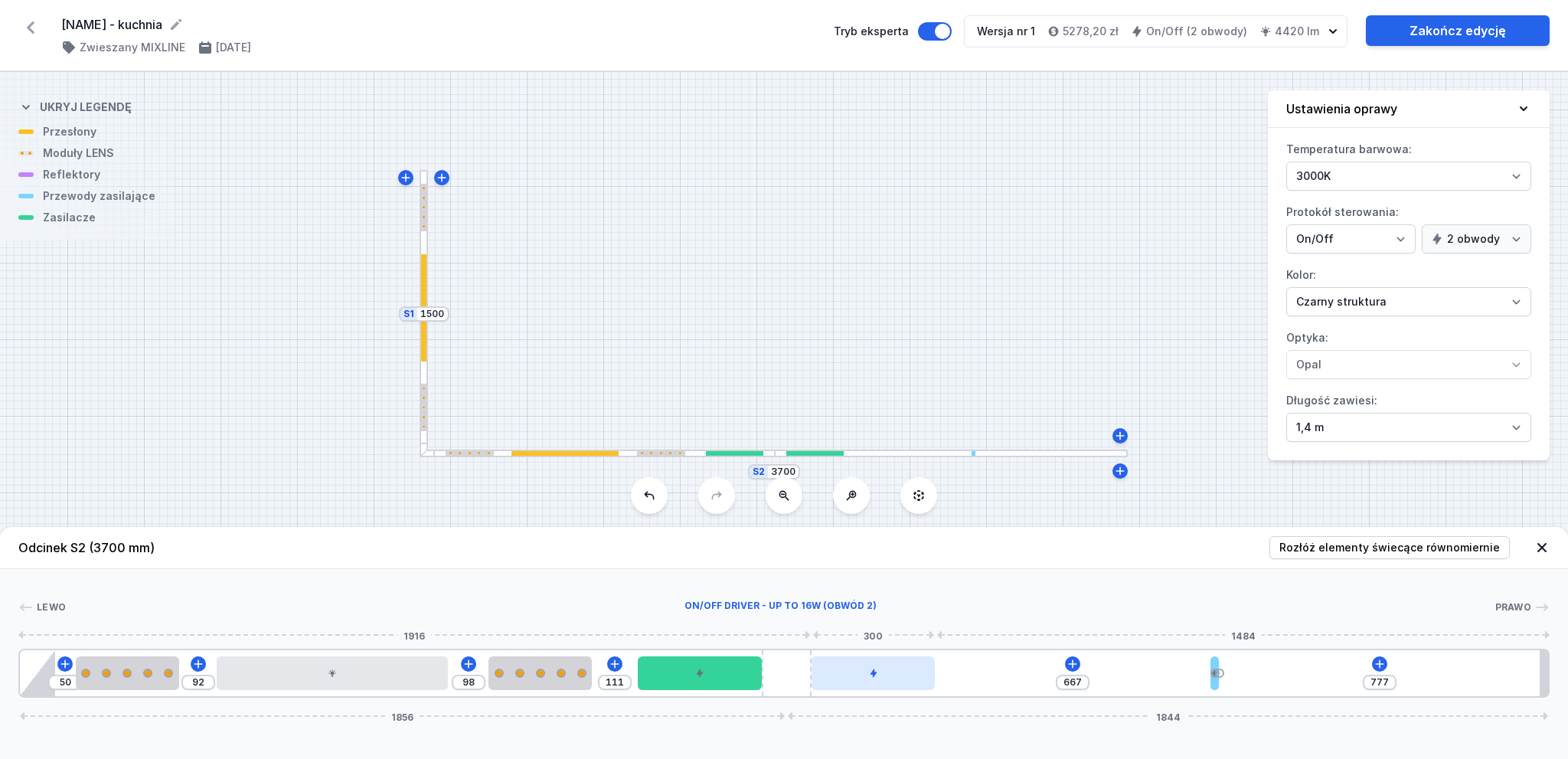 drag, startPoint x: 1314, startPoint y: 676, endPoint x: 916, endPoint y: 687, distance: 398.152 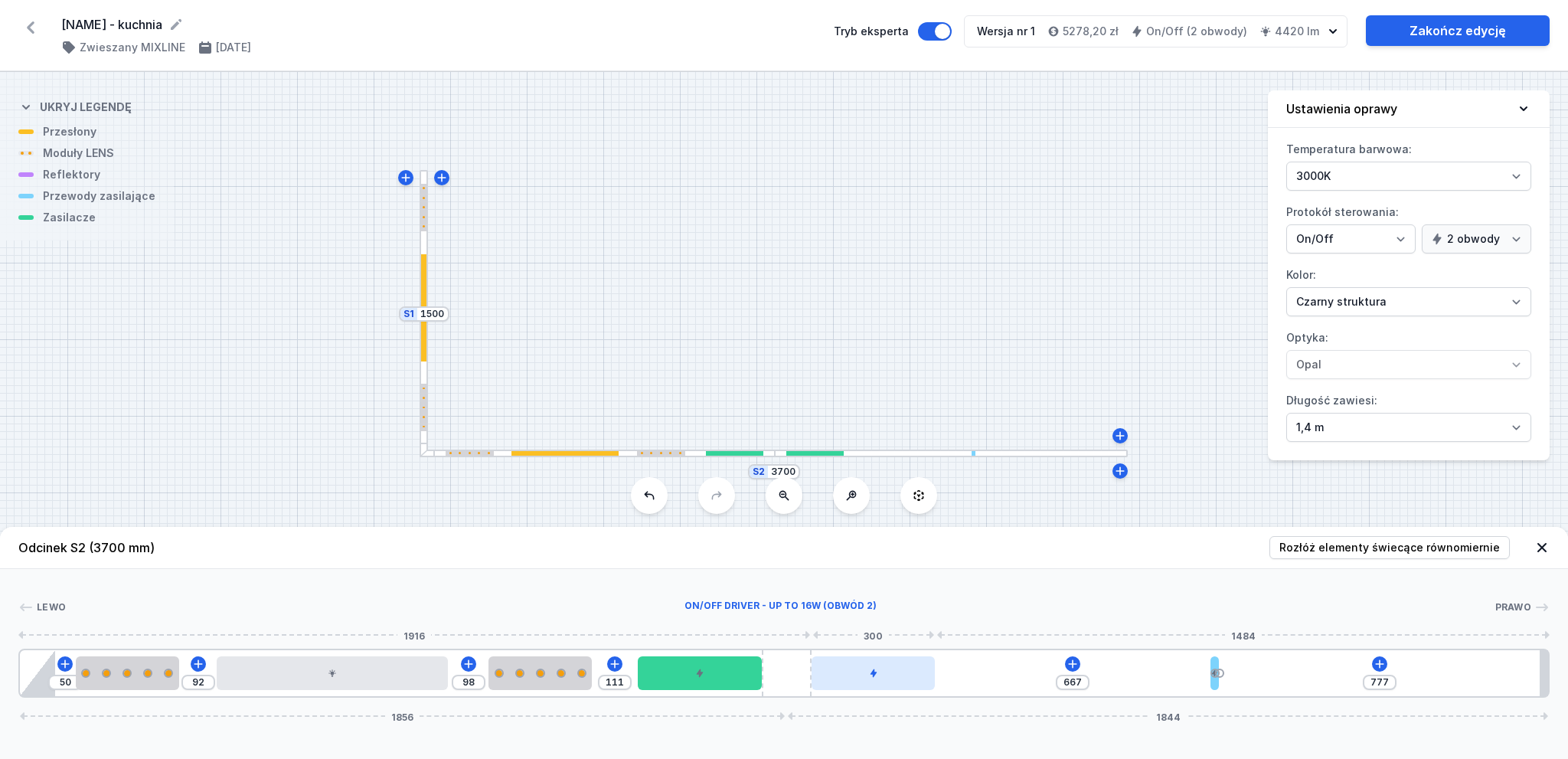 click at bounding box center (874, 673) 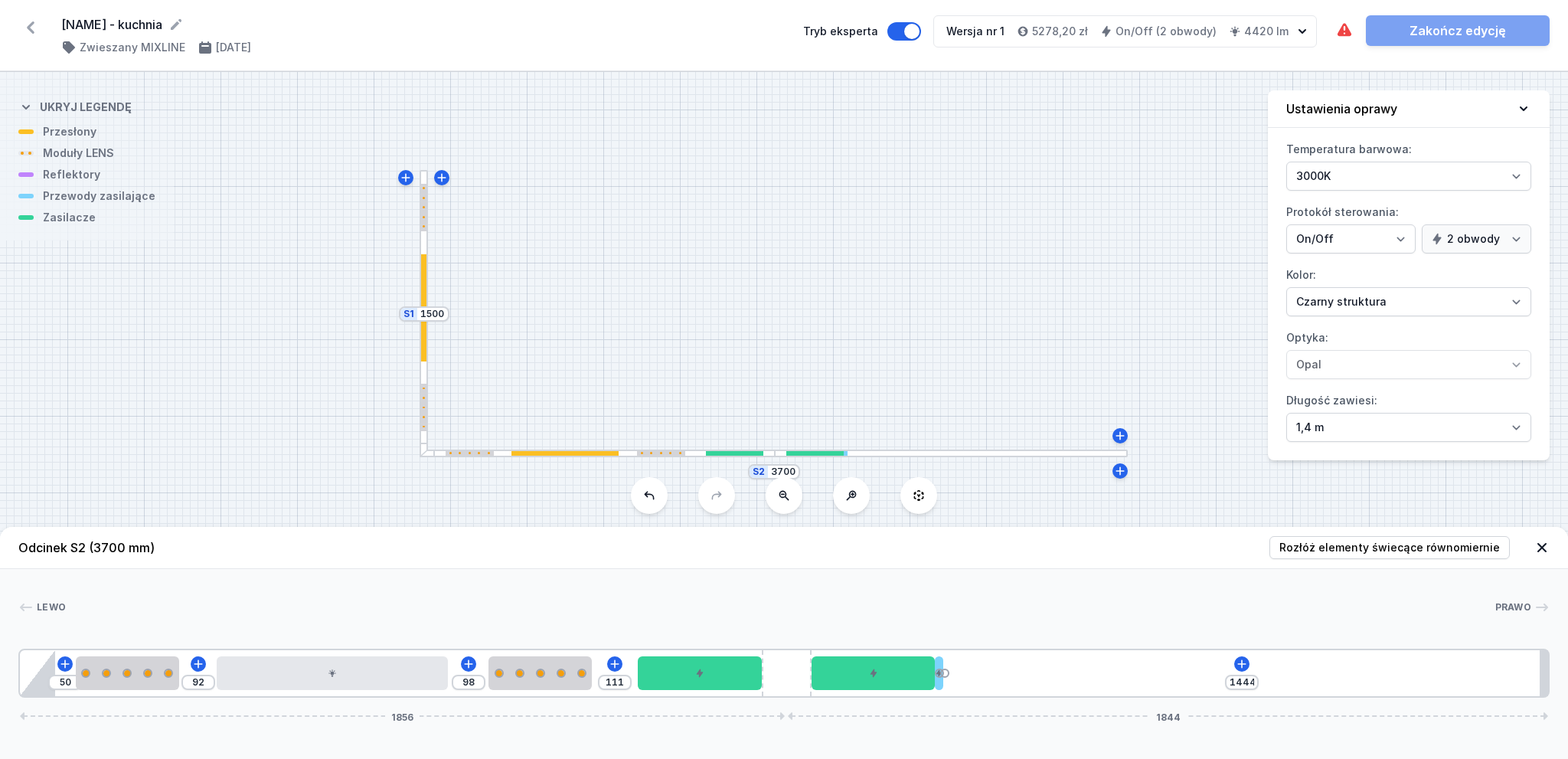 drag, startPoint x: 1212, startPoint y: 680, endPoint x: 958, endPoint y: 675, distance: 254.0492 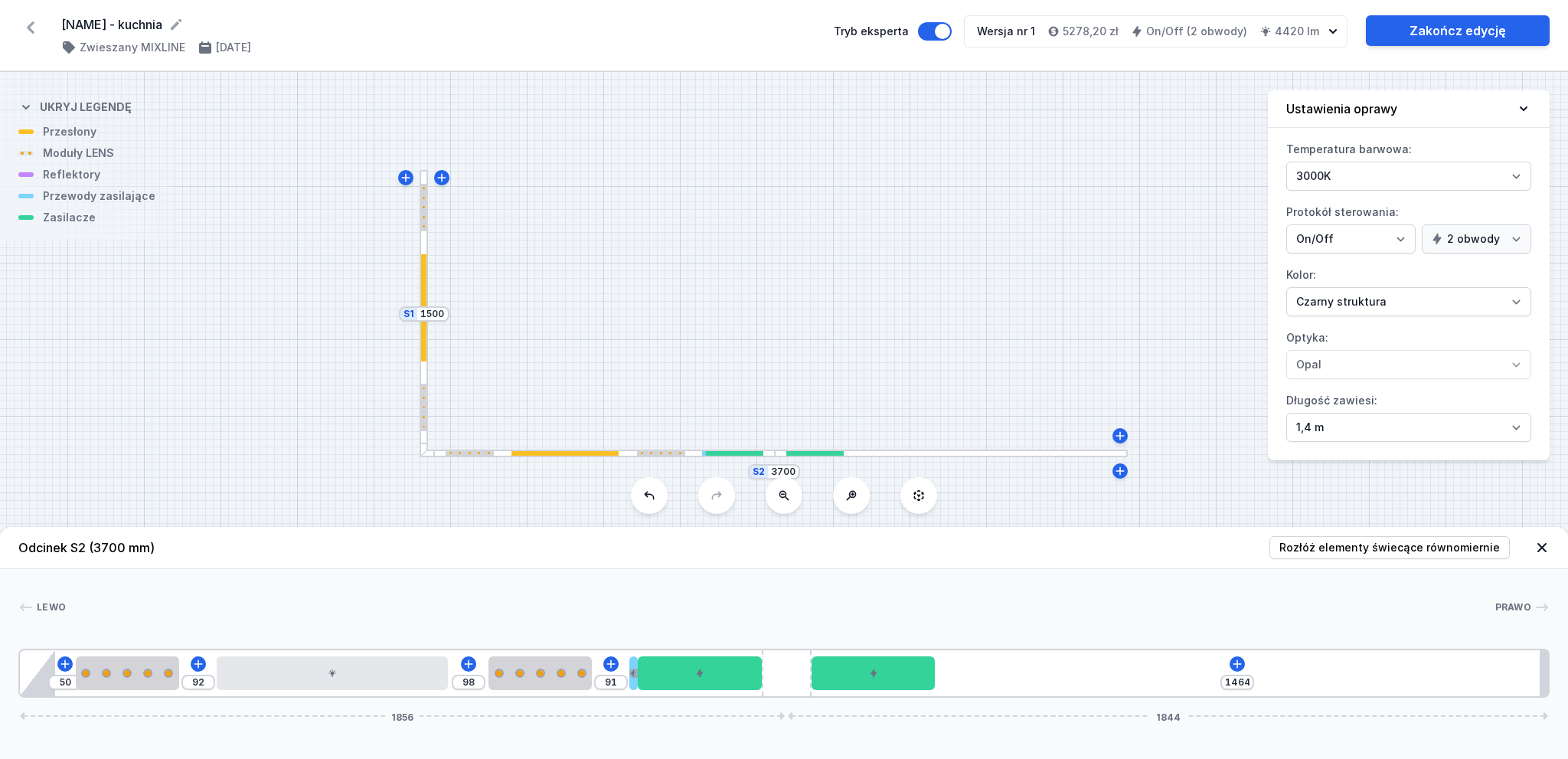 drag, startPoint x: 939, startPoint y: 679, endPoint x: 635, endPoint y: 698, distance: 304.5932 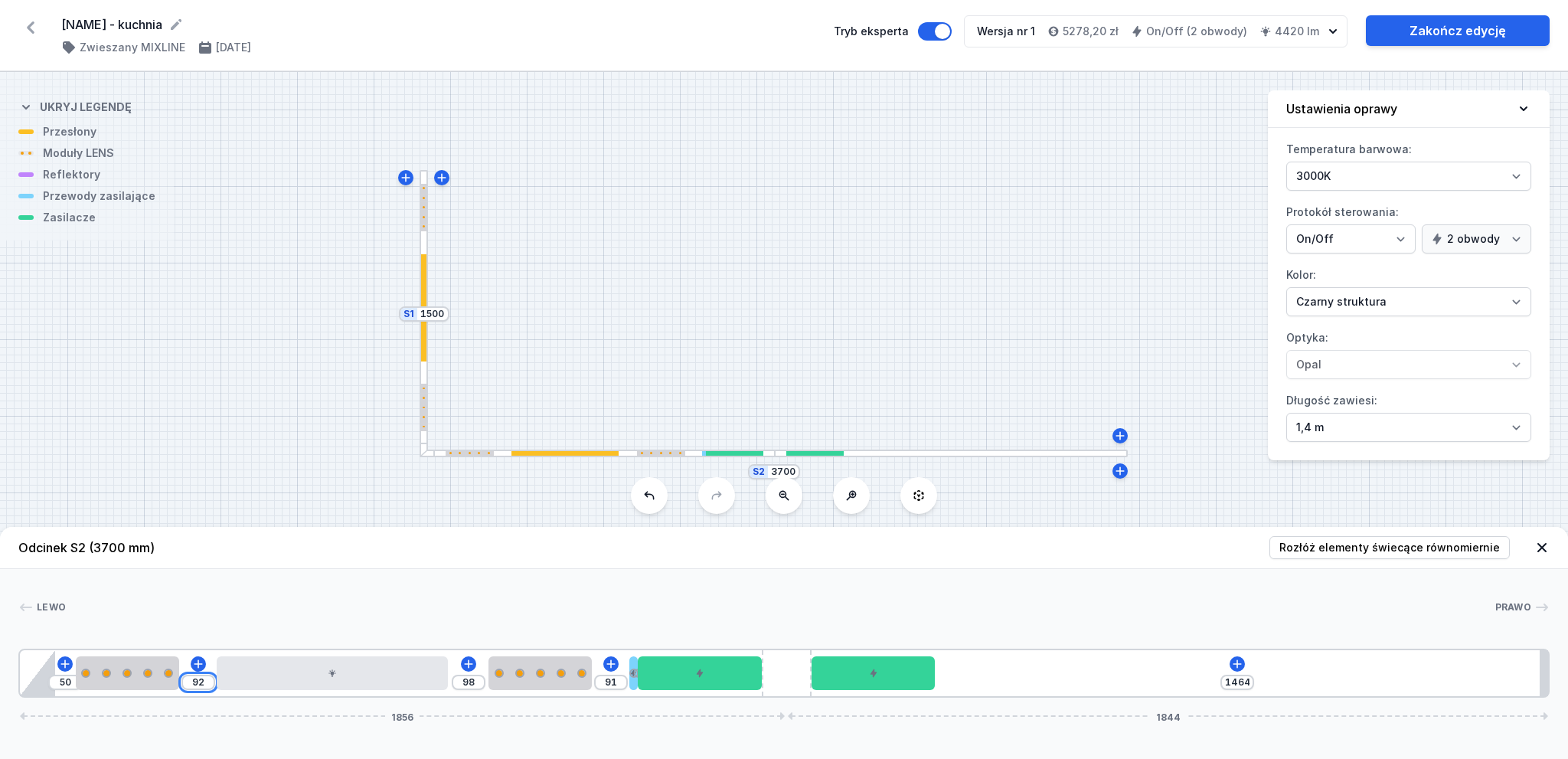 click on "92" at bounding box center (198, 682) 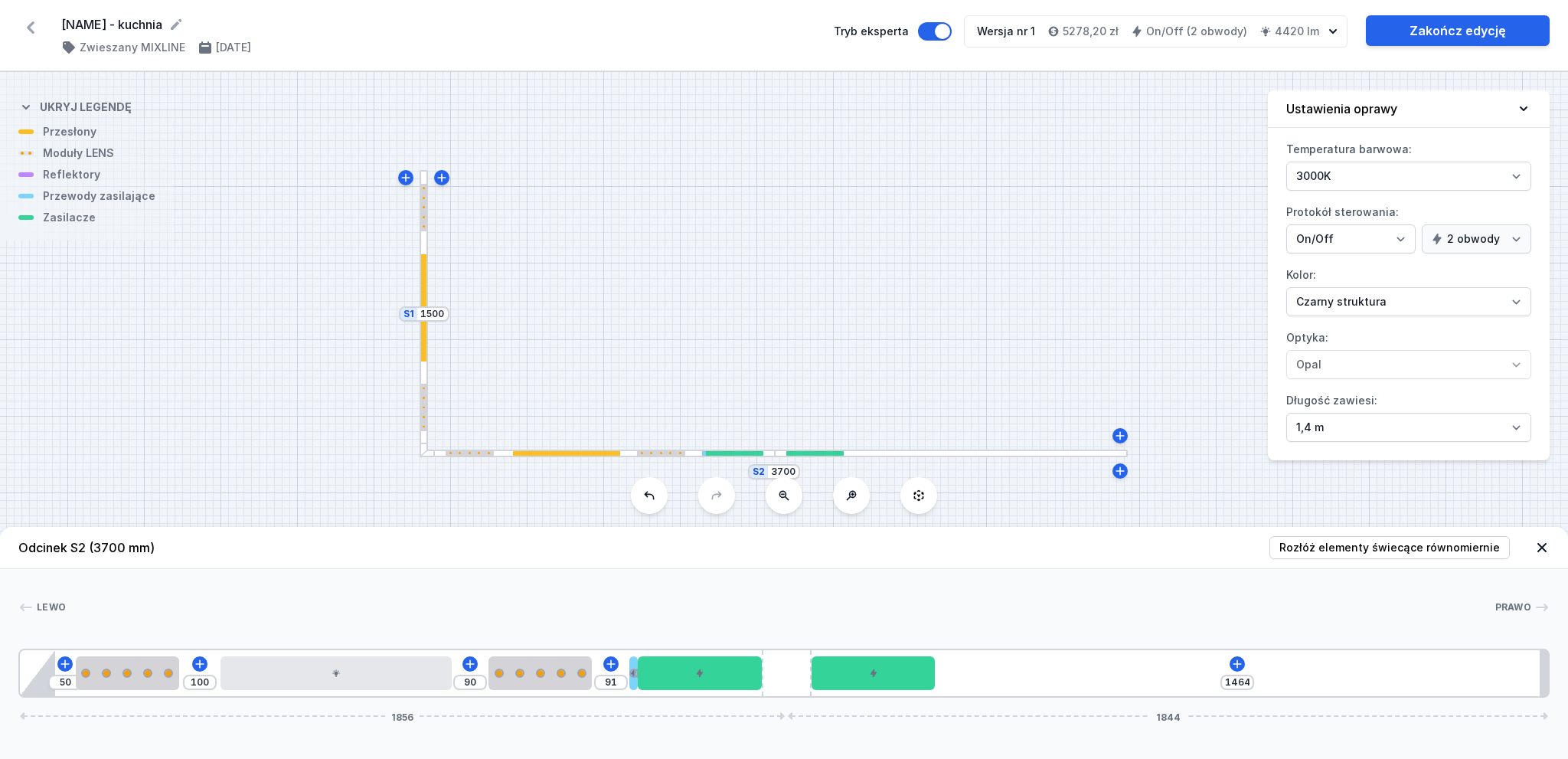 click on "90" at bounding box center [470, 682] 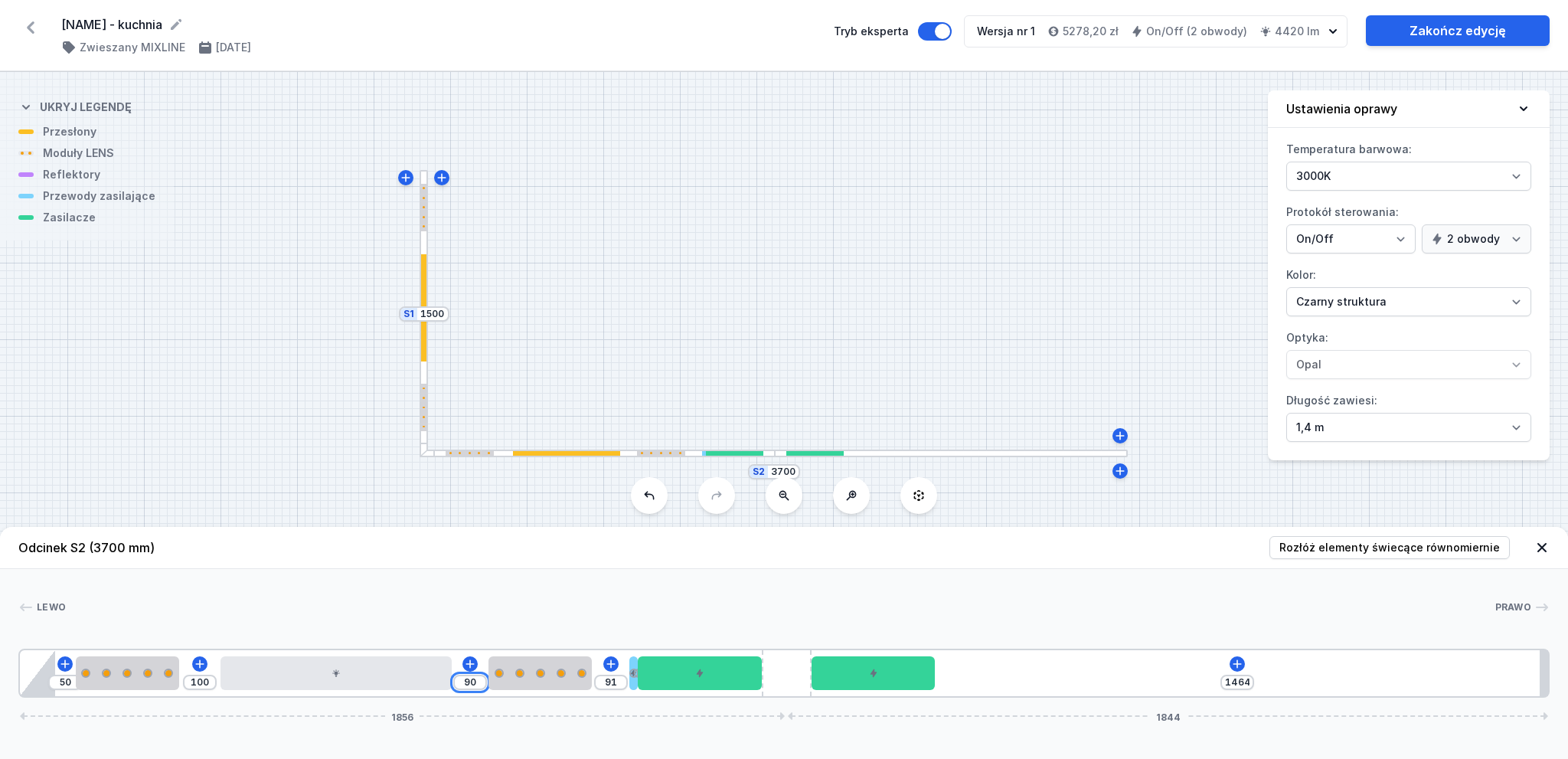 click on "90" at bounding box center [470, 682] 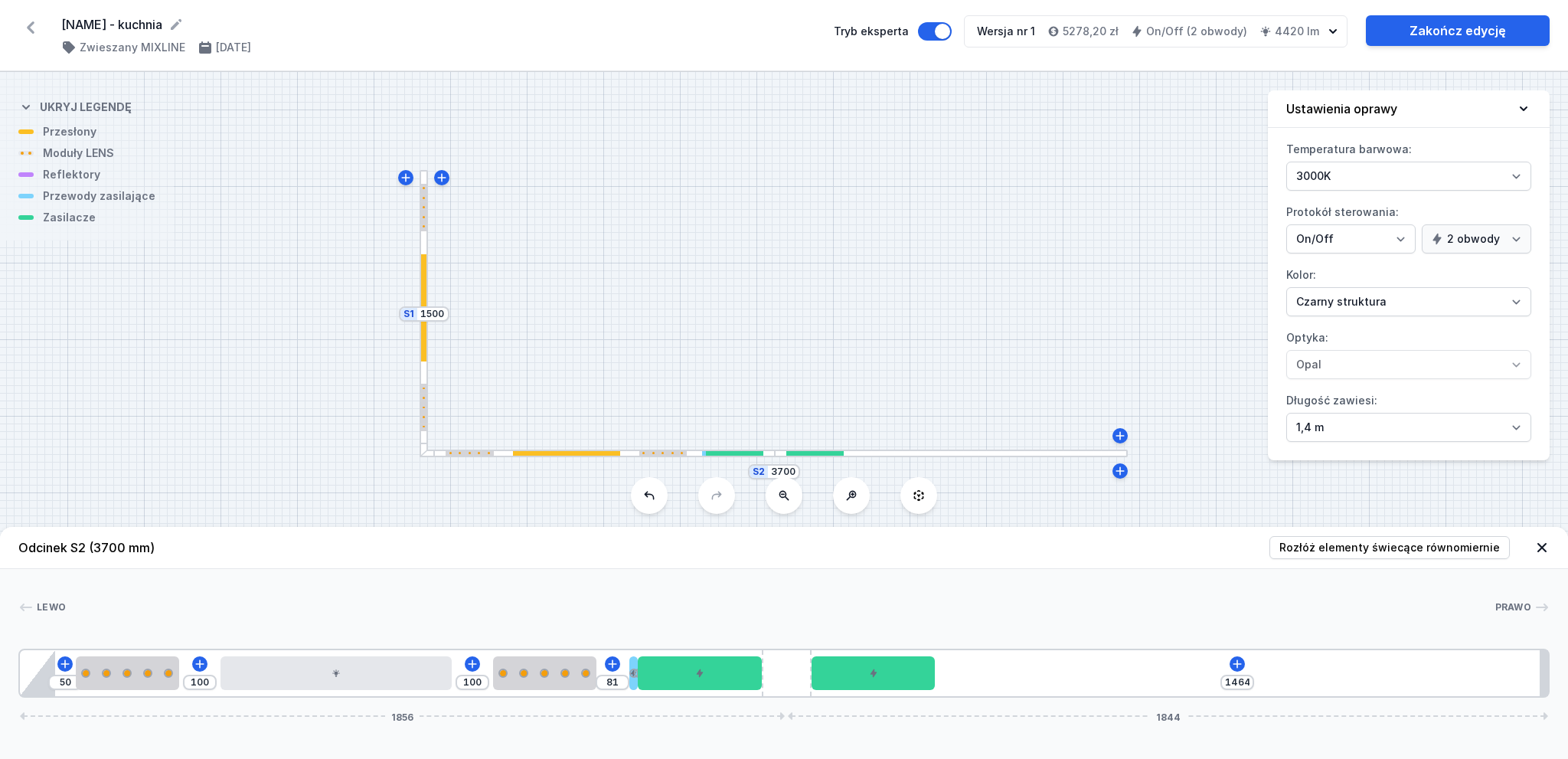click on "50 100 100 81 1464 1856 1844" at bounding box center [784, 673] 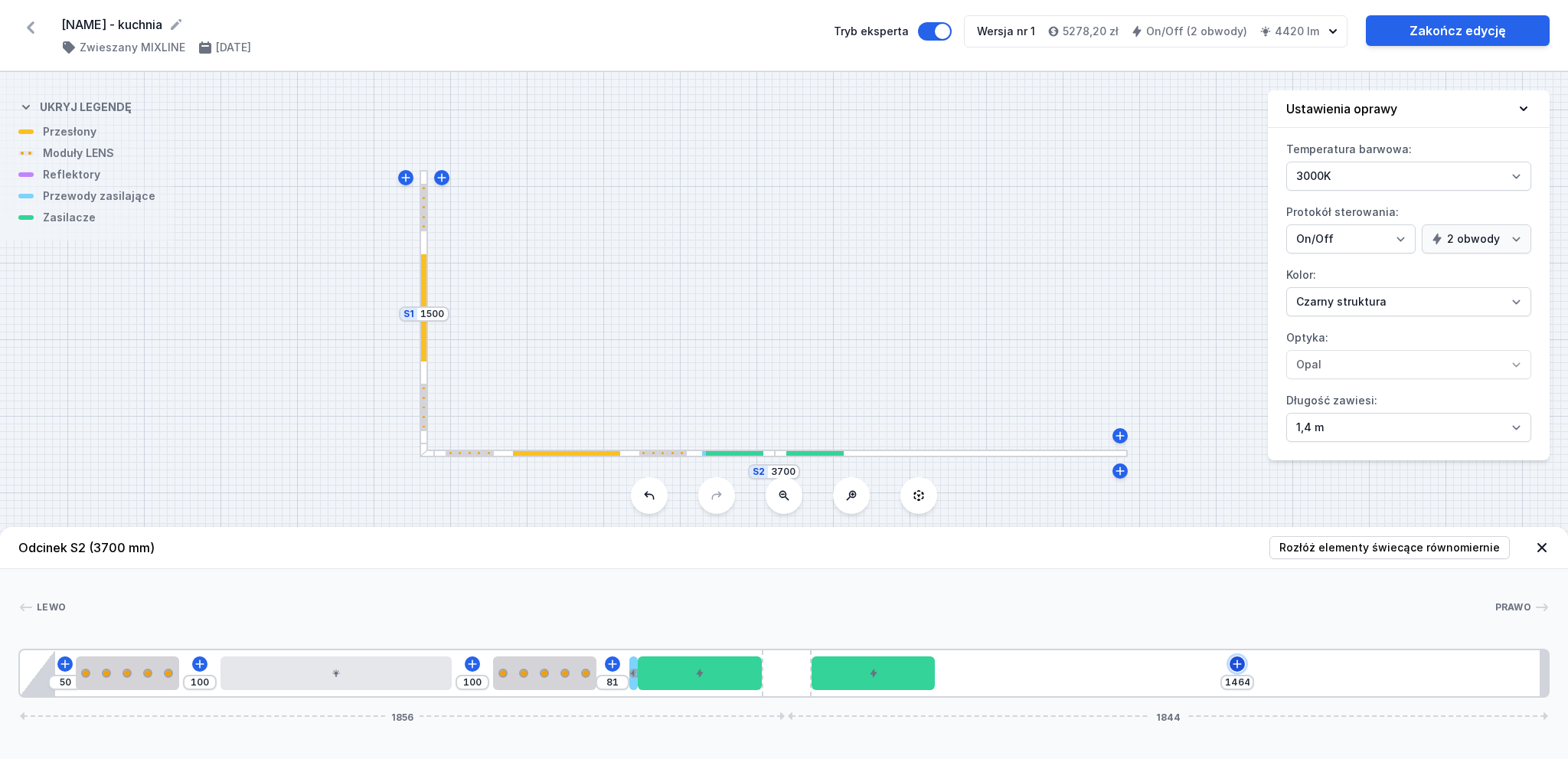 click 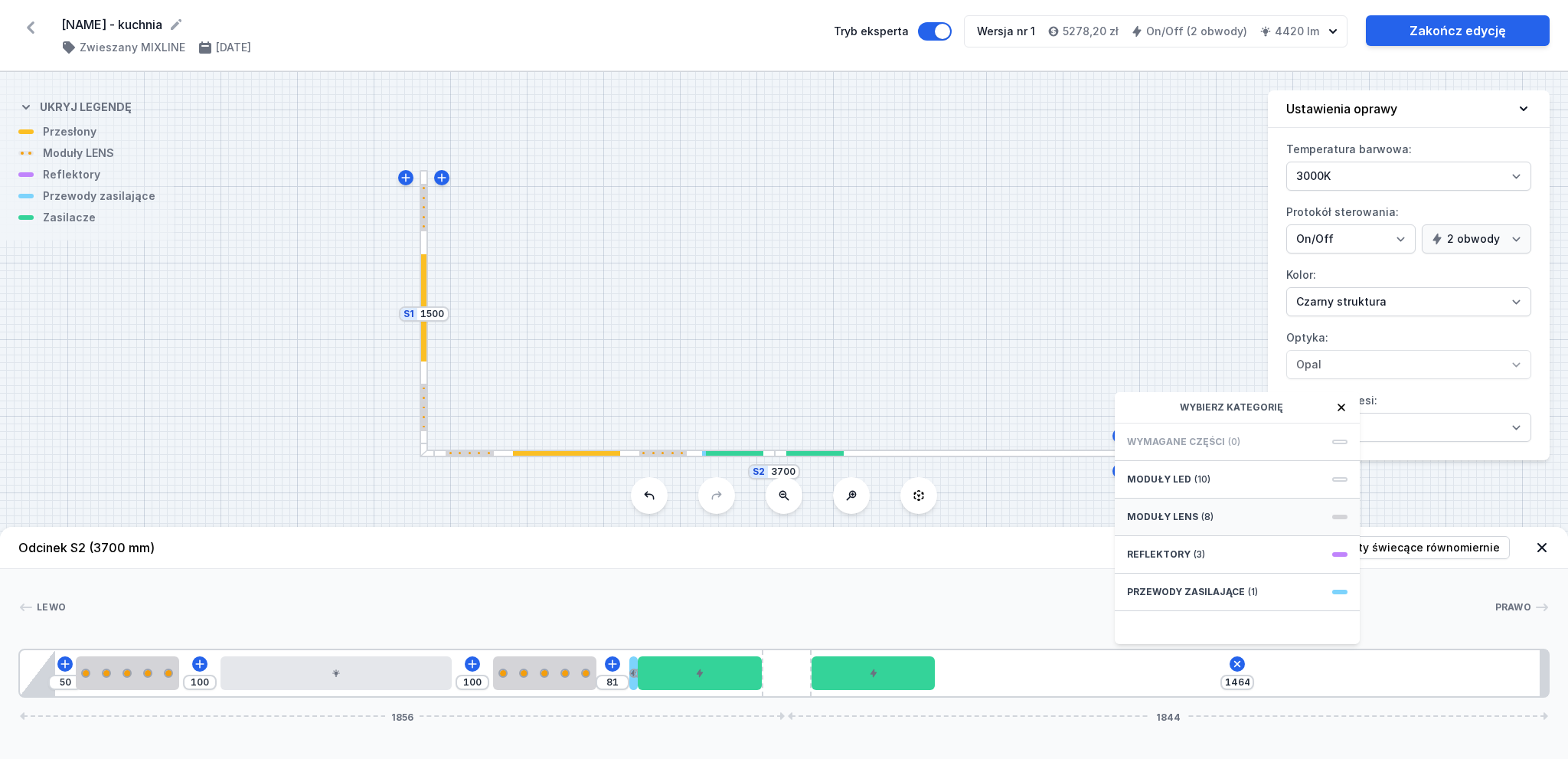 click on "Moduły LENS (8)" at bounding box center (1237, 517) 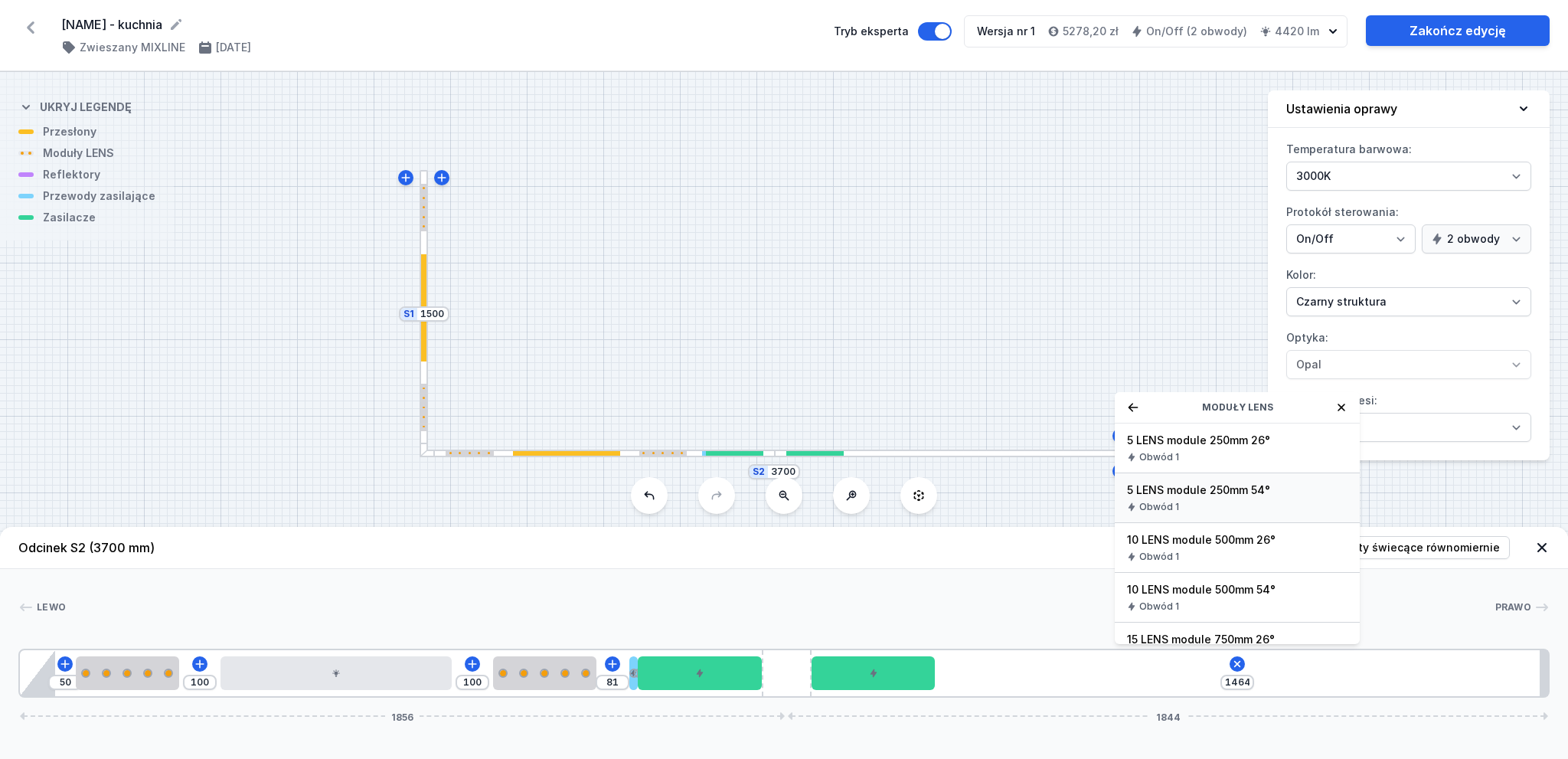 click on "Obwód 1" at bounding box center (1237, 507) 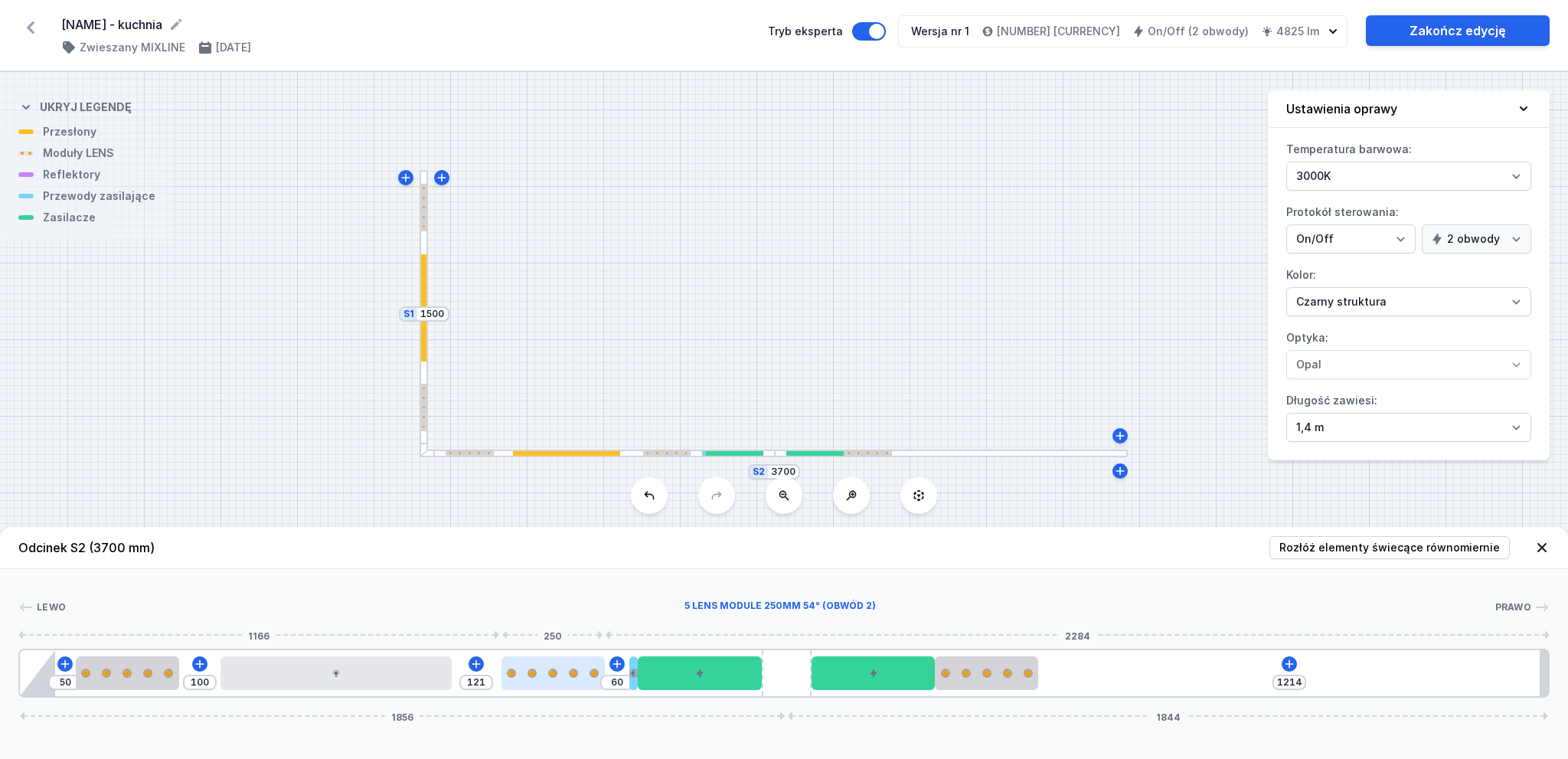 click at bounding box center (553, 673) 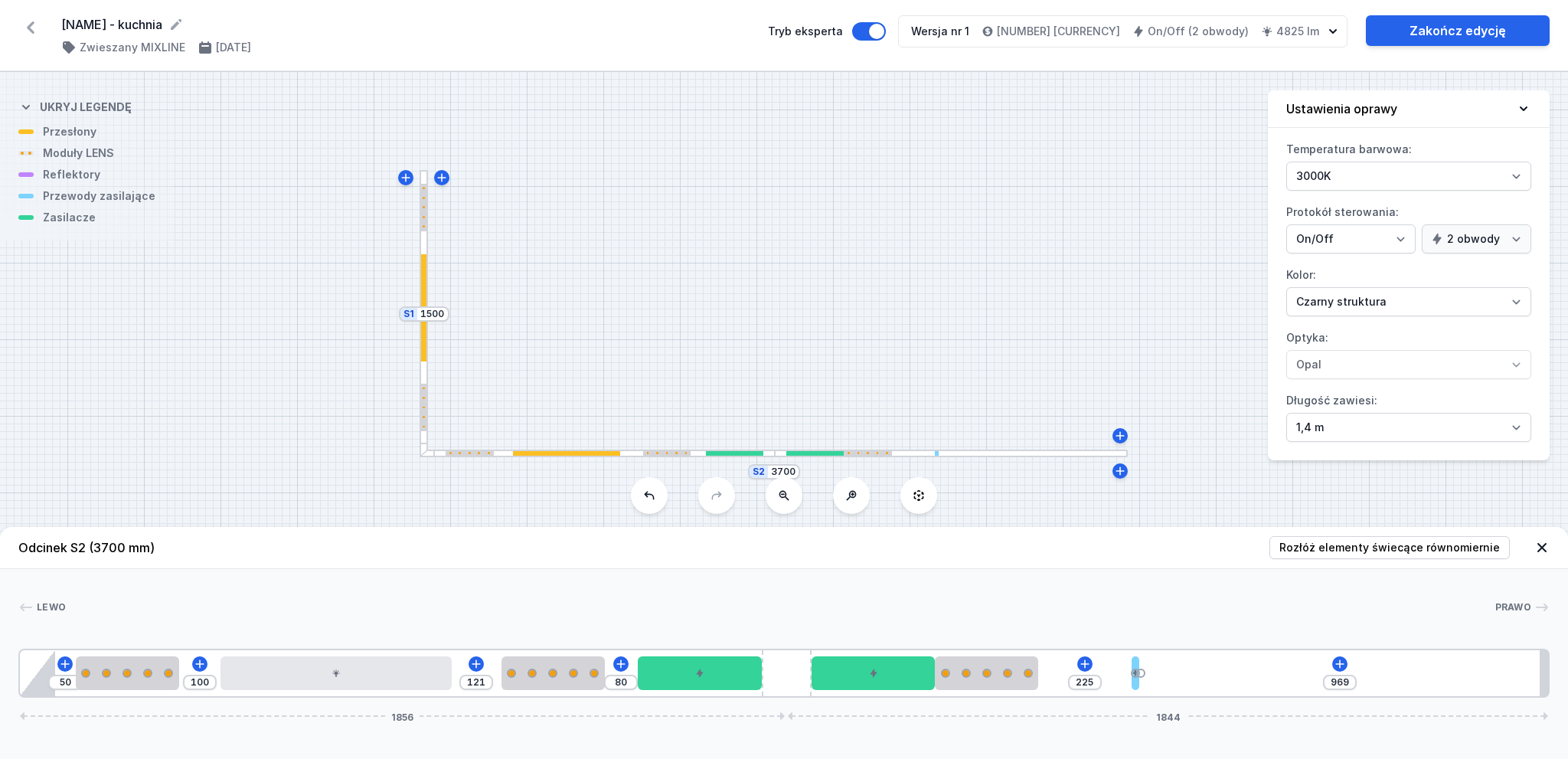 drag, startPoint x: 631, startPoint y: 670, endPoint x: 1151, endPoint y: 669, distance: 520.001 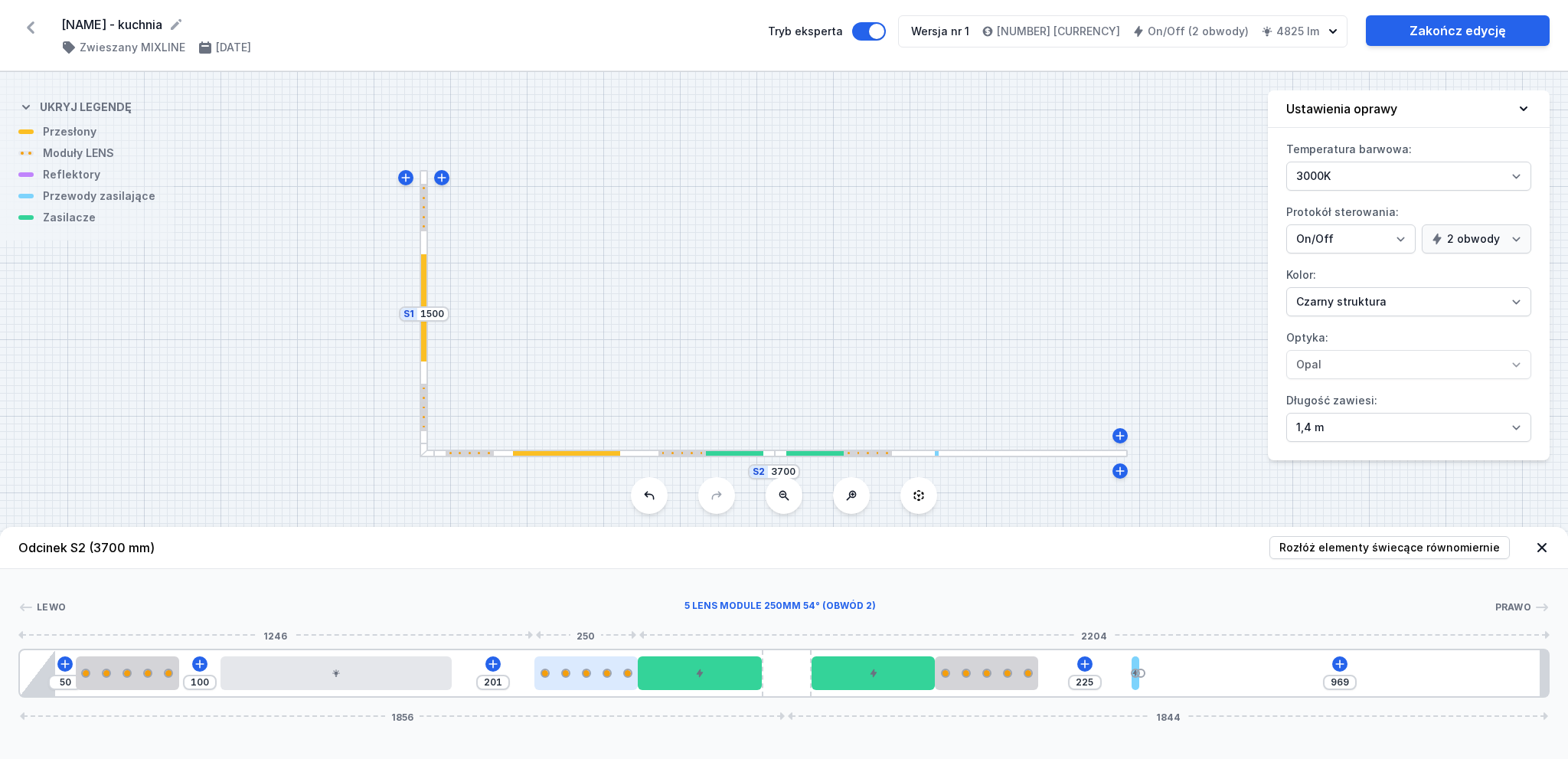 drag, startPoint x: 573, startPoint y: 672, endPoint x: 552, endPoint y: 659, distance: 24.69818 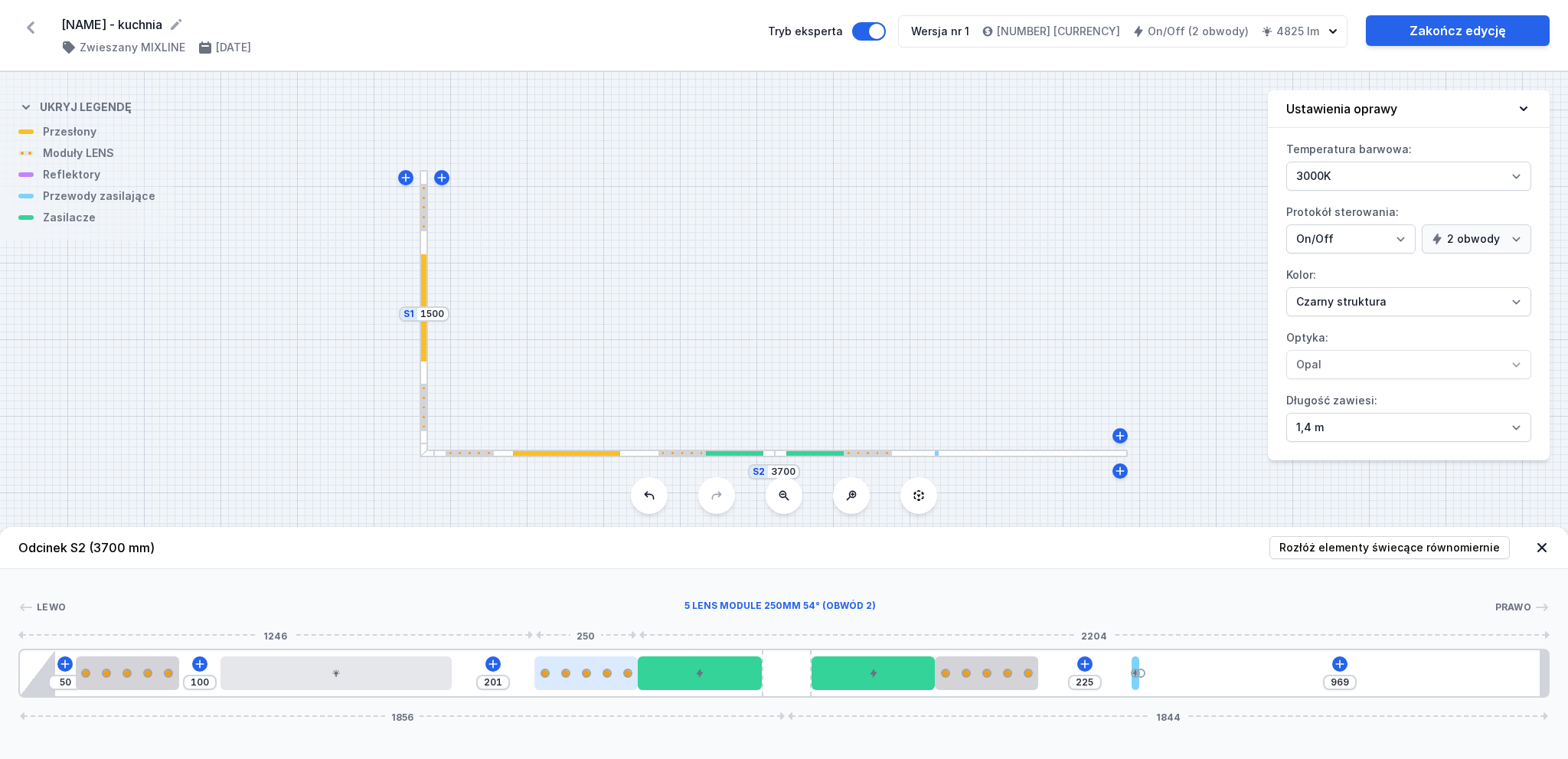 click at bounding box center (586, 673) 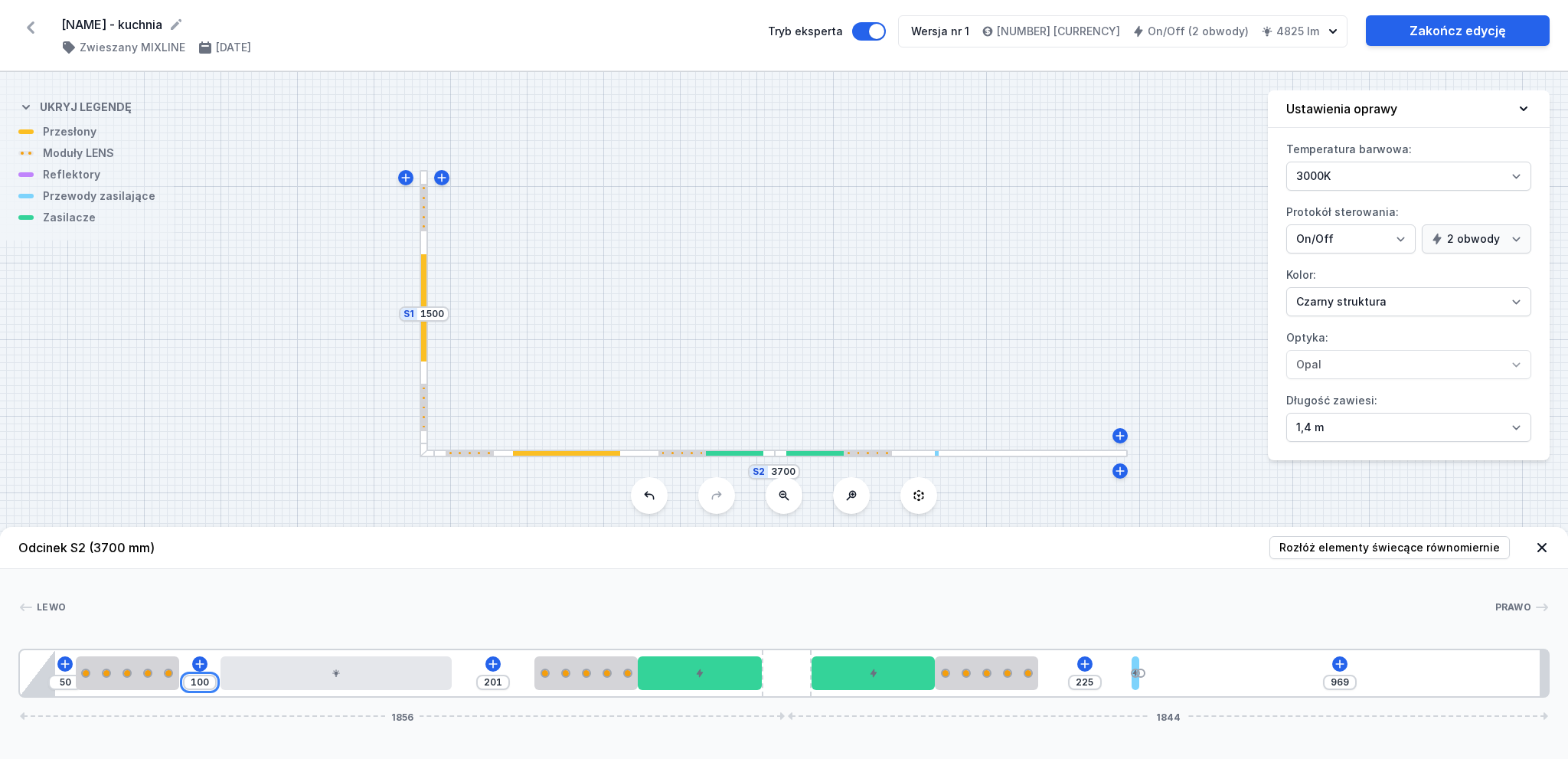 click on "100" at bounding box center [200, 682] 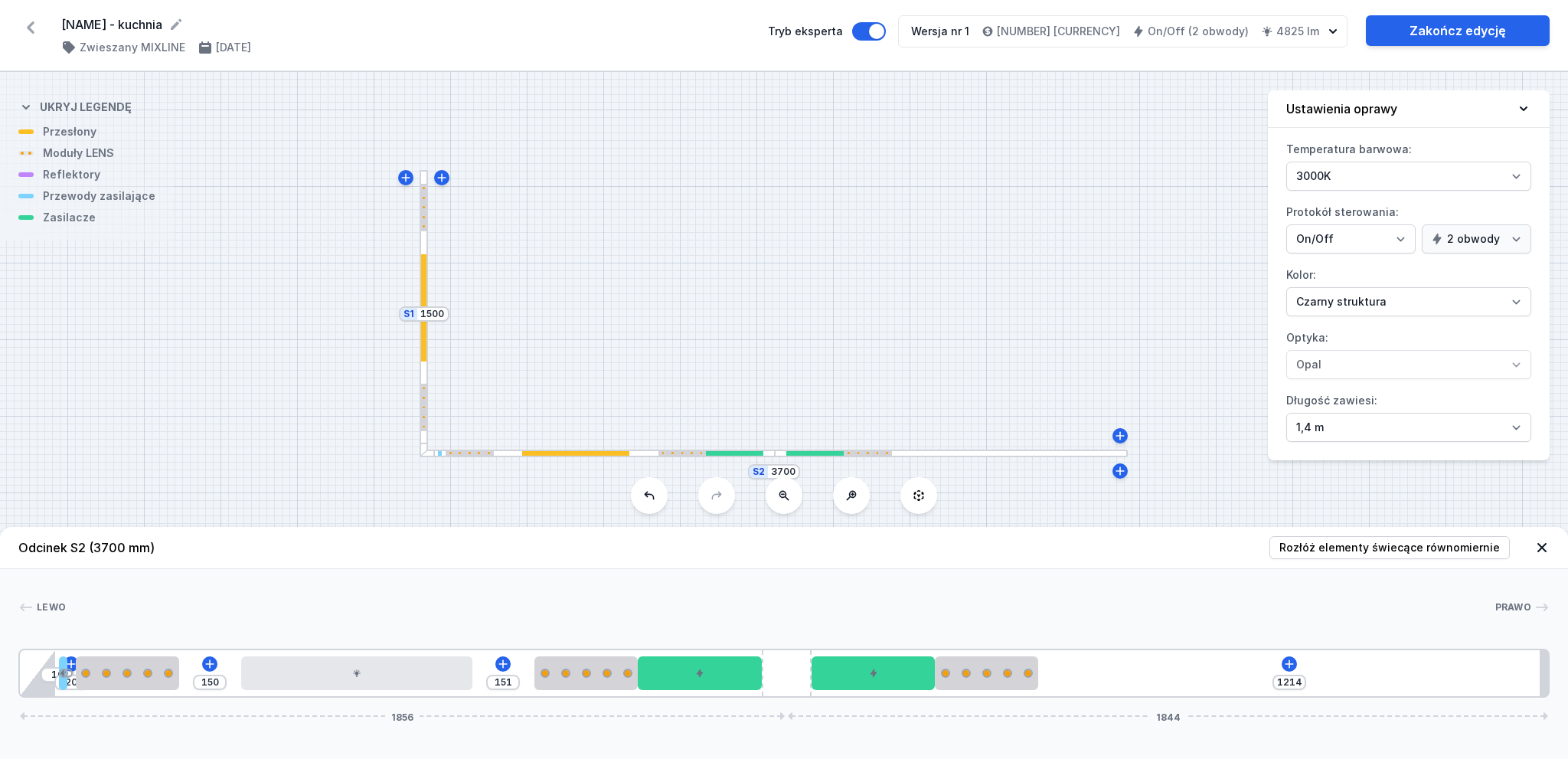 drag, startPoint x: 1135, startPoint y: 679, endPoint x: 49, endPoint y: 711, distance: 1086.4714 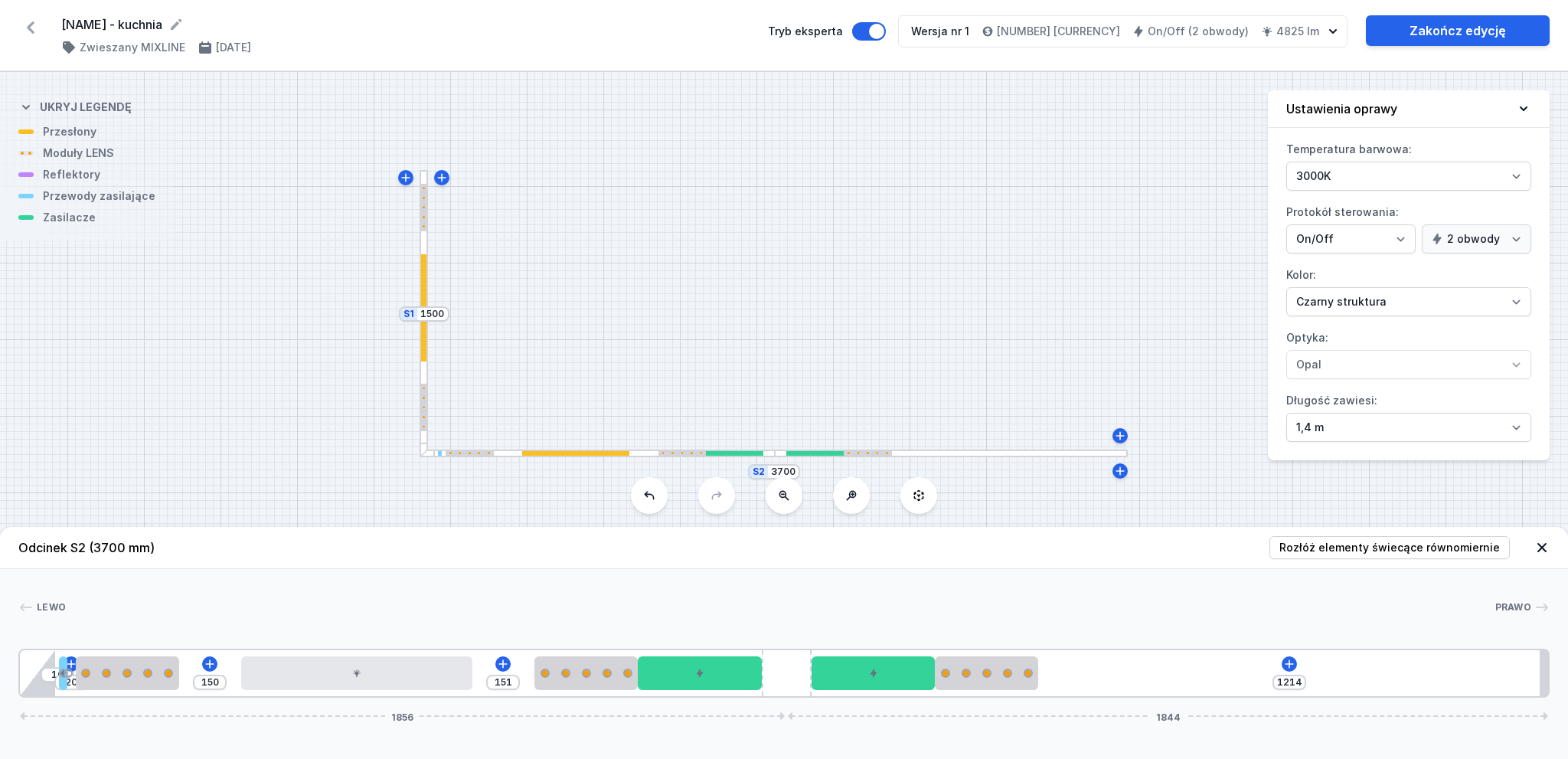 click on "Odcinek S2   (3700 mm) Rozłóż elementy świecące równomiernie Lewo Prawo 1 2 3 2 4 1 3 2 5 1 6 7 2 3 1 8 10 20 150 151 1214 1856 1844 95 20 20 250 150 560 151 250 300 120 300 250 1234 85 1711 120 1764 20 3700" at bounding box center [784, 643] 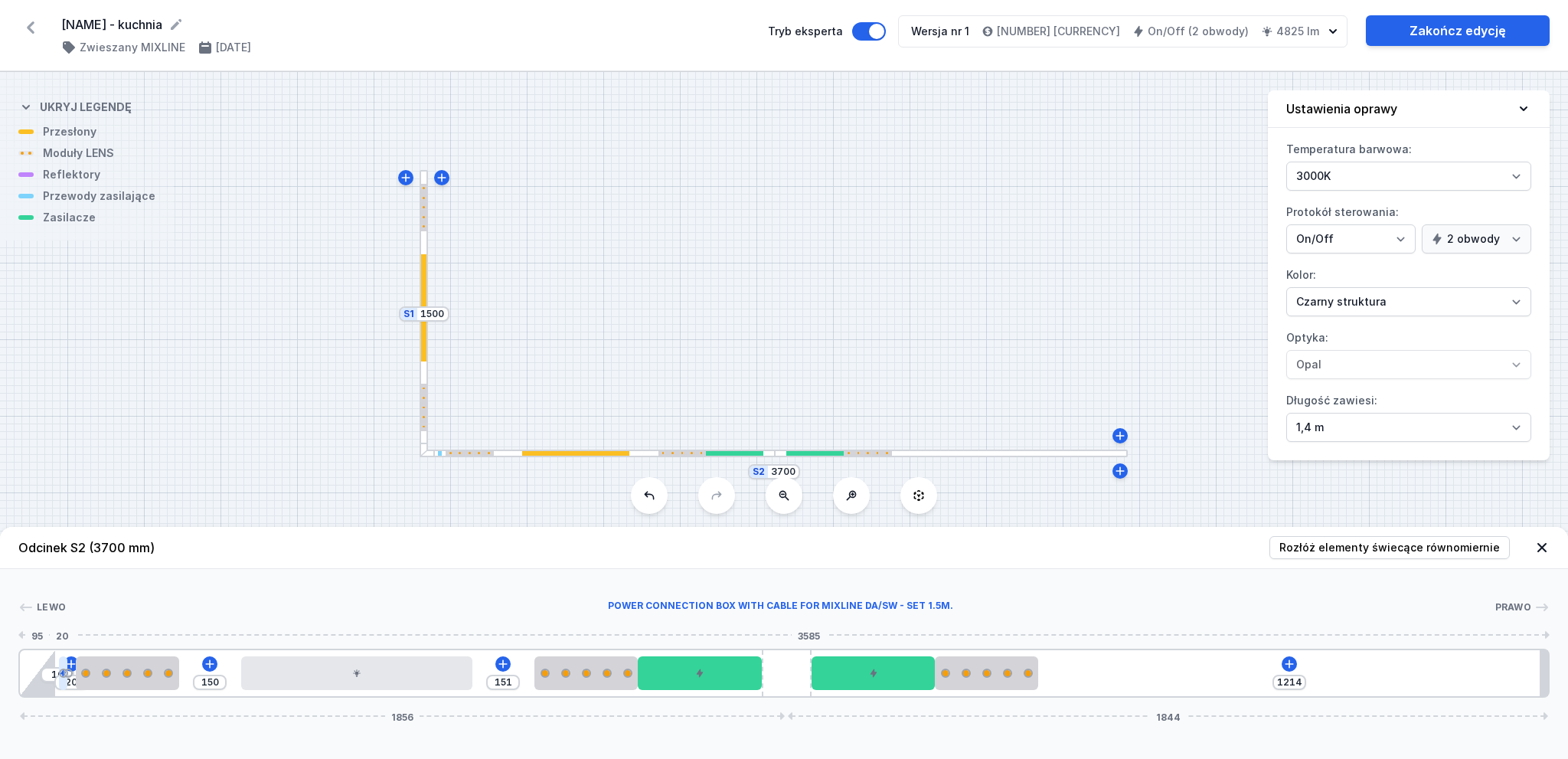 click at bounding box center (63, 673) 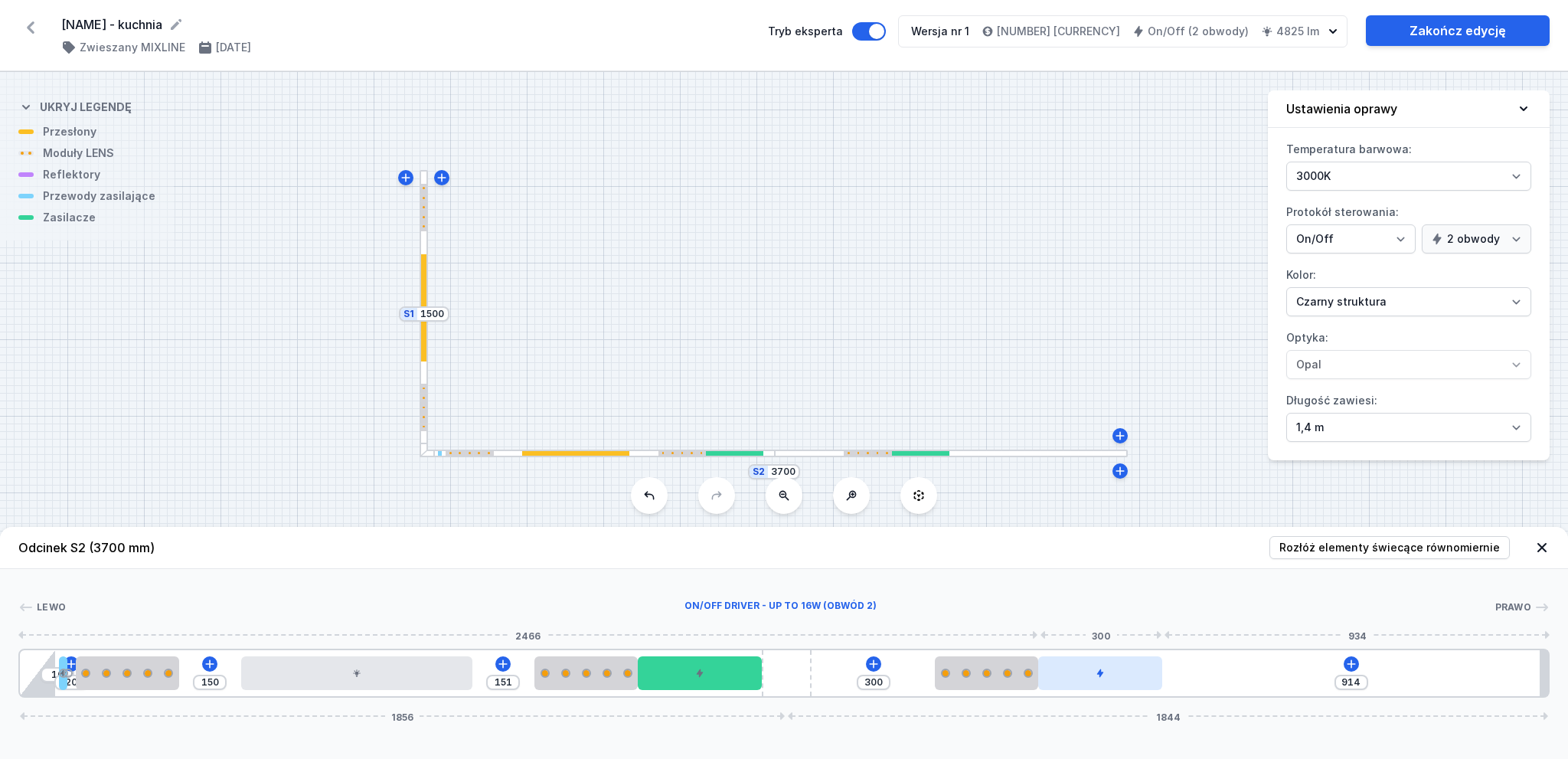 drag, startPoint x: 880, startPoint y: 682, endPoint x: 1140, endPoint y: 662, distance: 260.7681 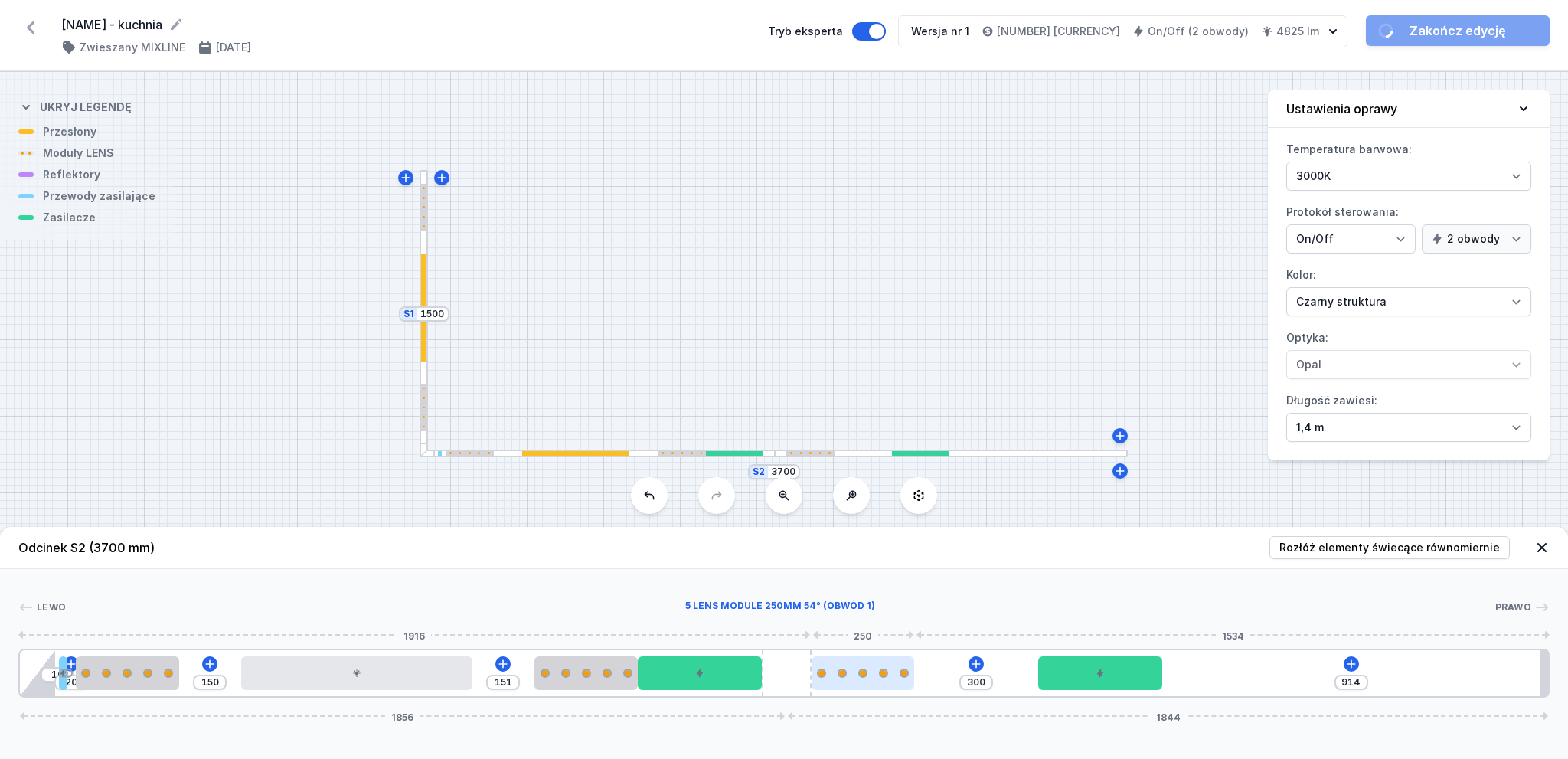 drag, startPoint x: 991, startPoint y: 676, endPoint x: 854, endPoint y: 680, distance: 137.05838 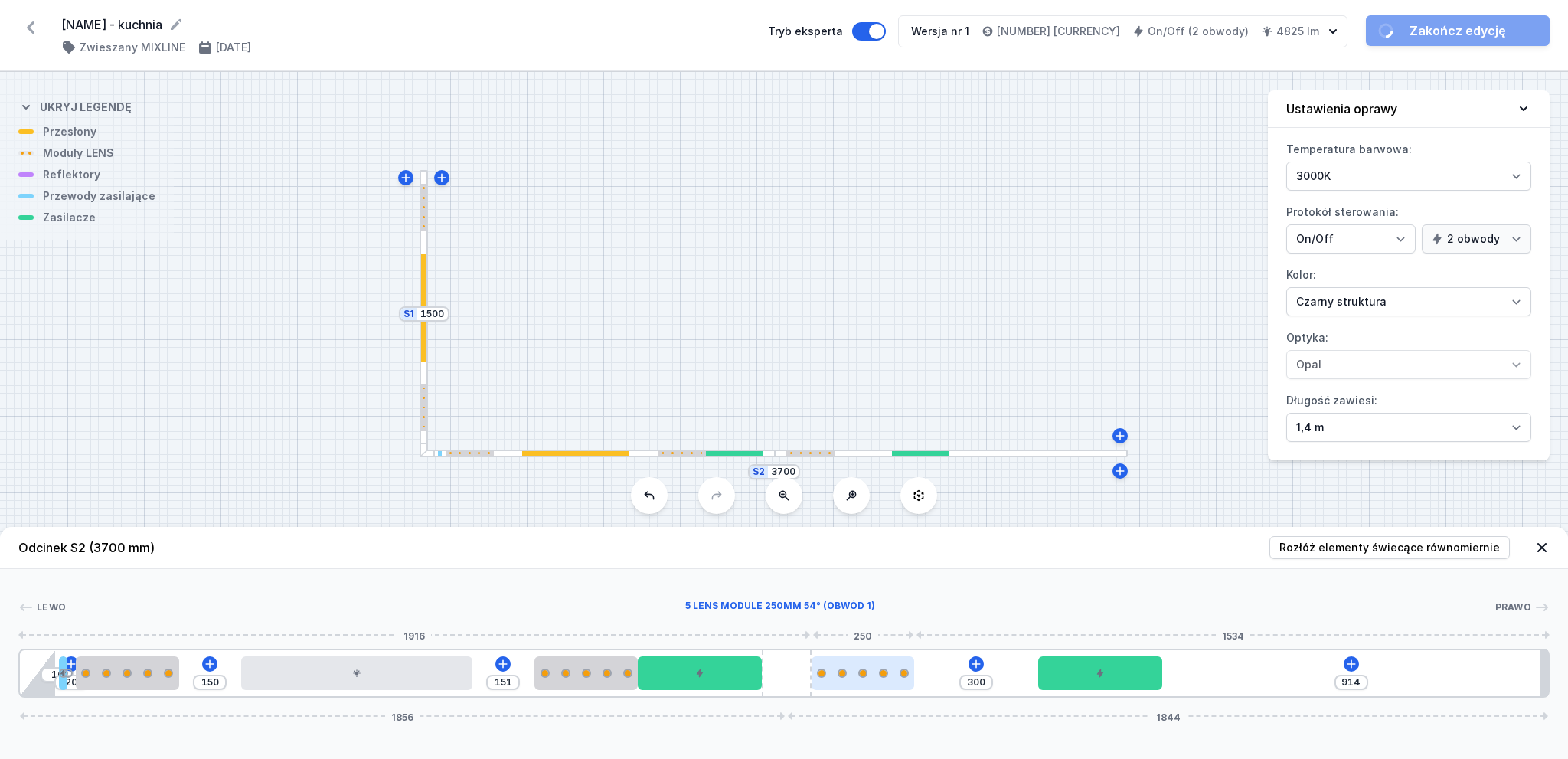 click at bounding box center (863, 673) 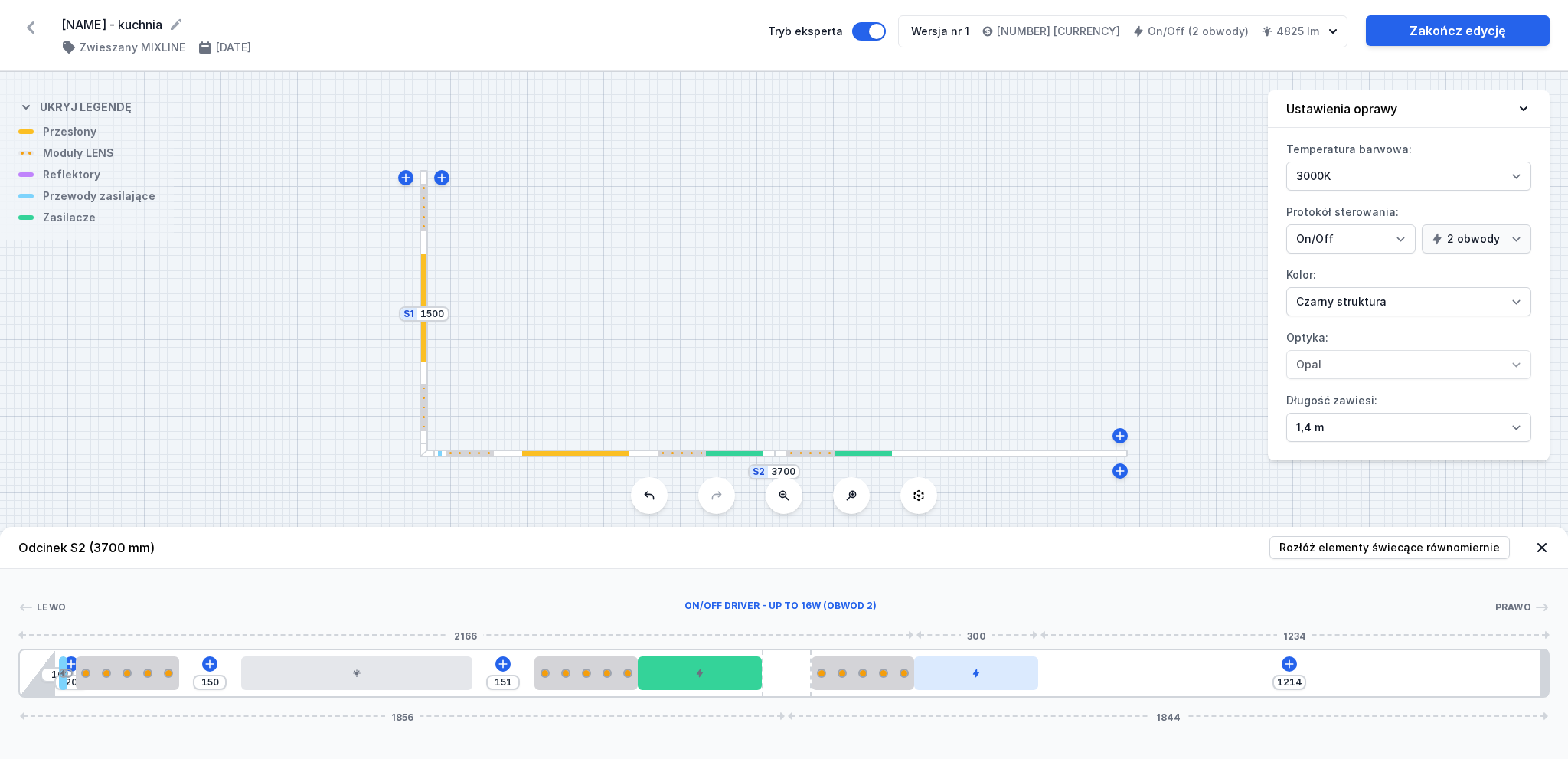 drag, startPoint x: 1086, startPoint y: 676, endPoint x: 960, endPoint y: 681, distance: 126.09917 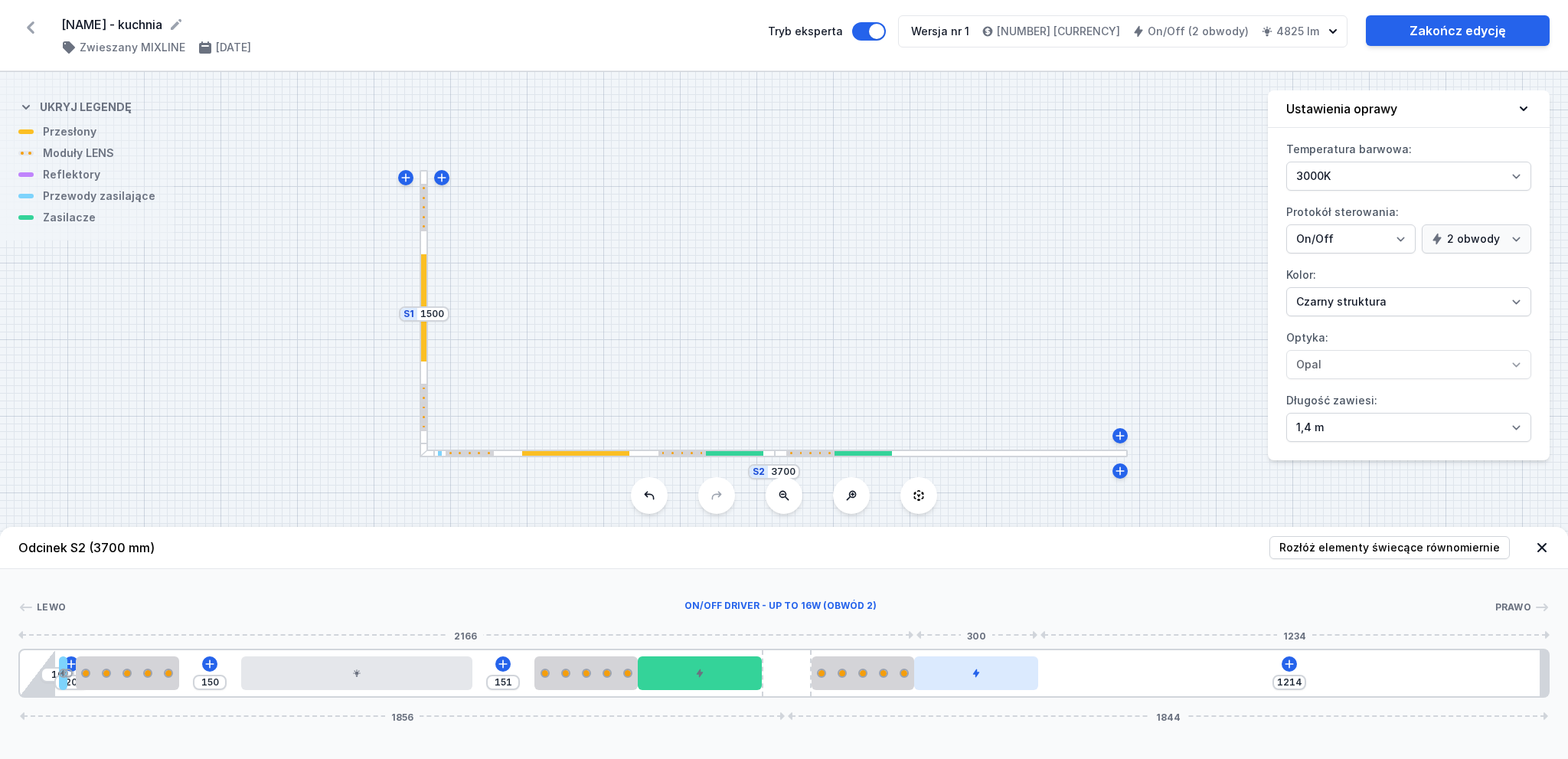 click at bounding box center (976, 673) 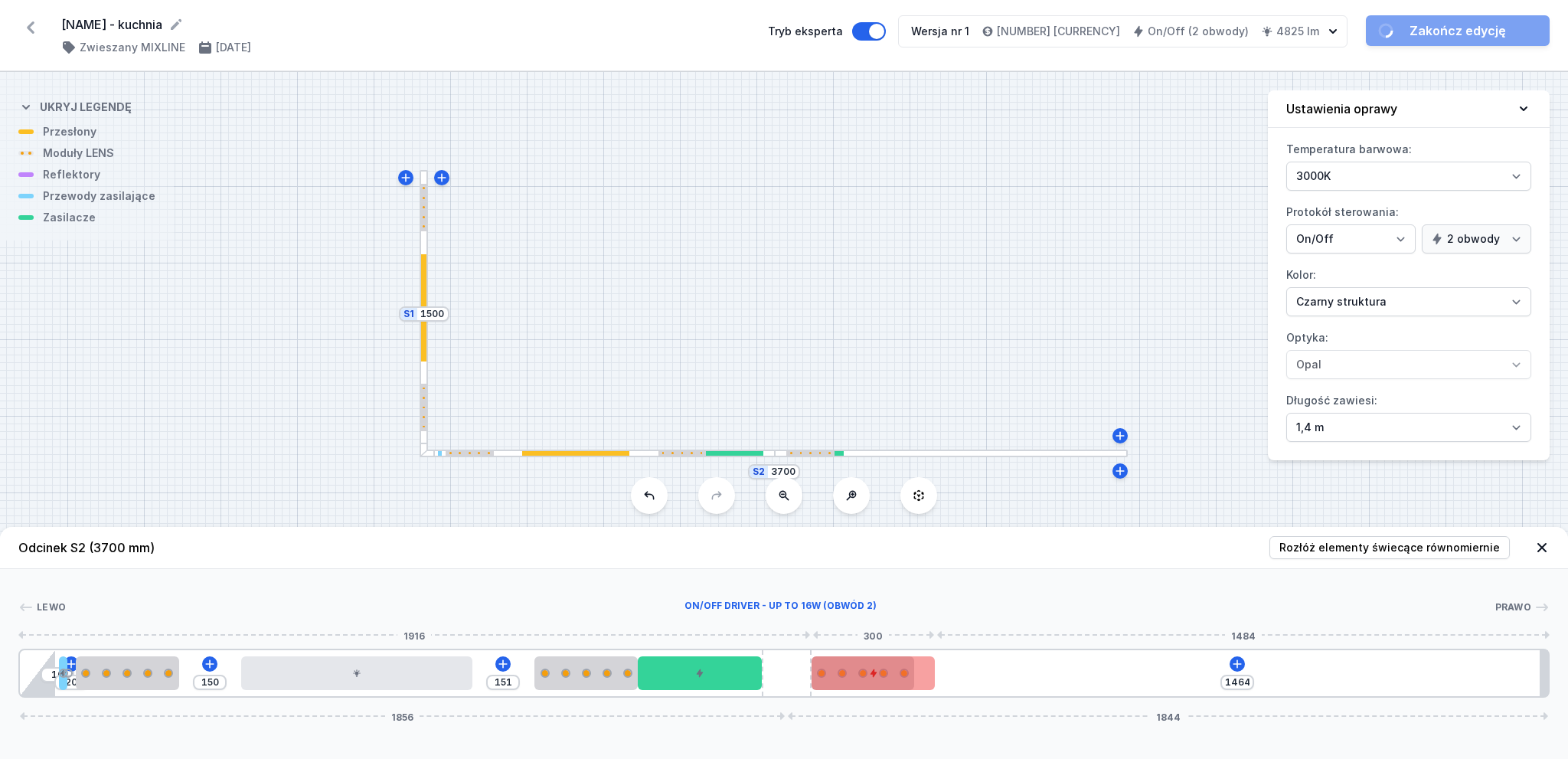 drag, startPoint x: 879, startPoint y: 682, endPoint x: 838, endPoint y: 682, distance: 41 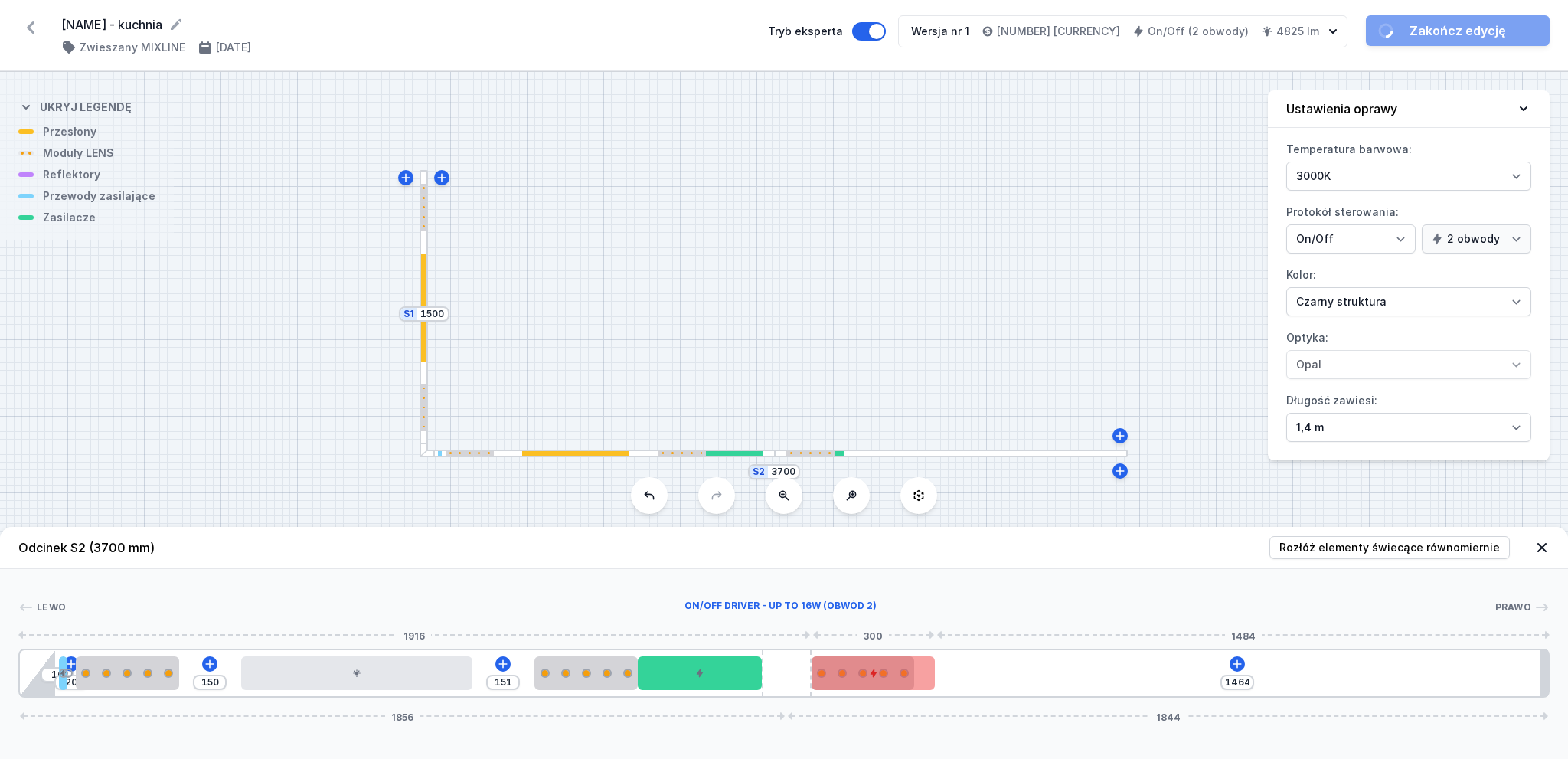 click at bounding box center [874, 673] 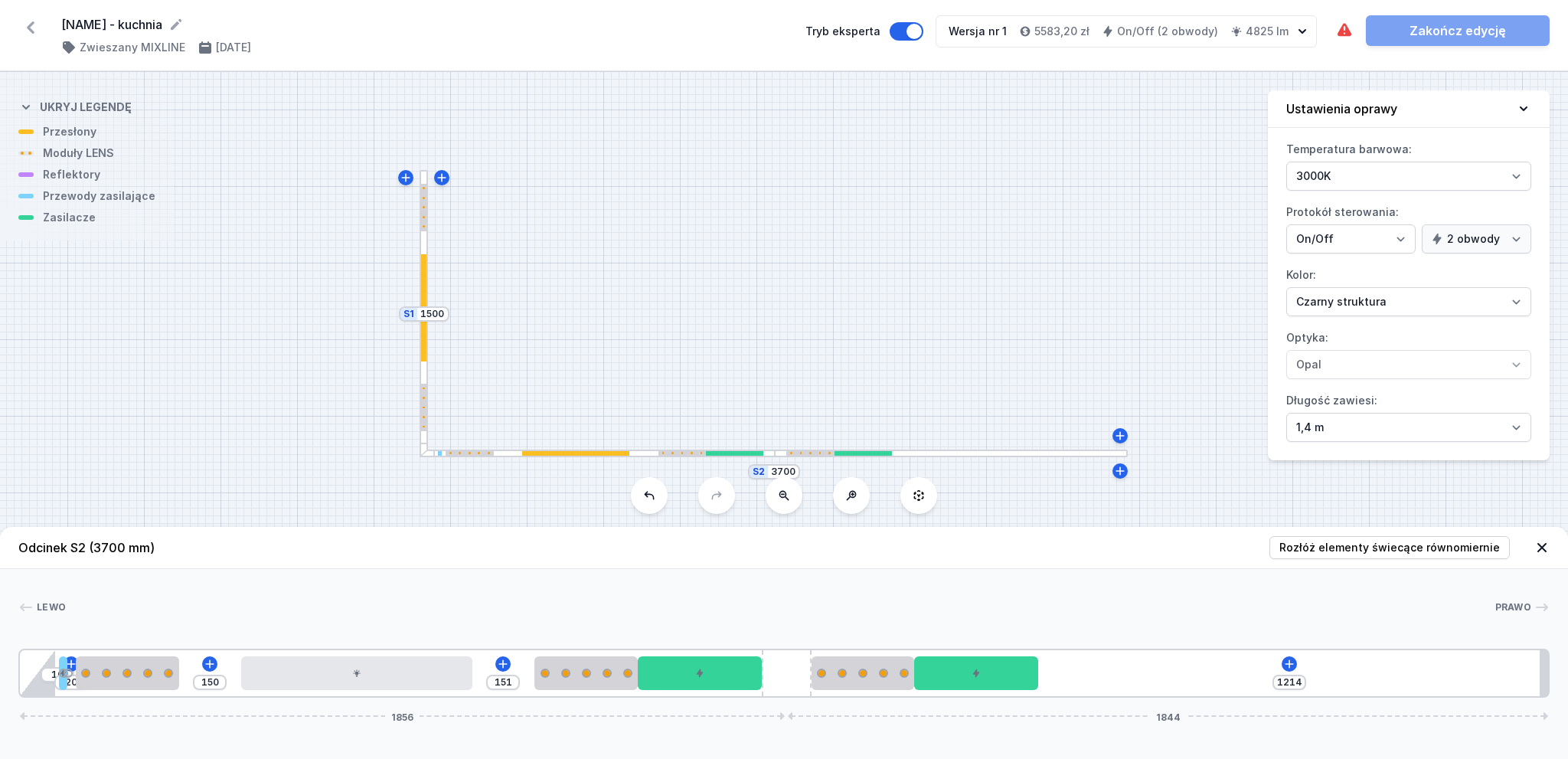 drag, startPoint x: 898, startPoint y: 668, endPoint x: 1021, endPoint y: 651, distance: 124.16924 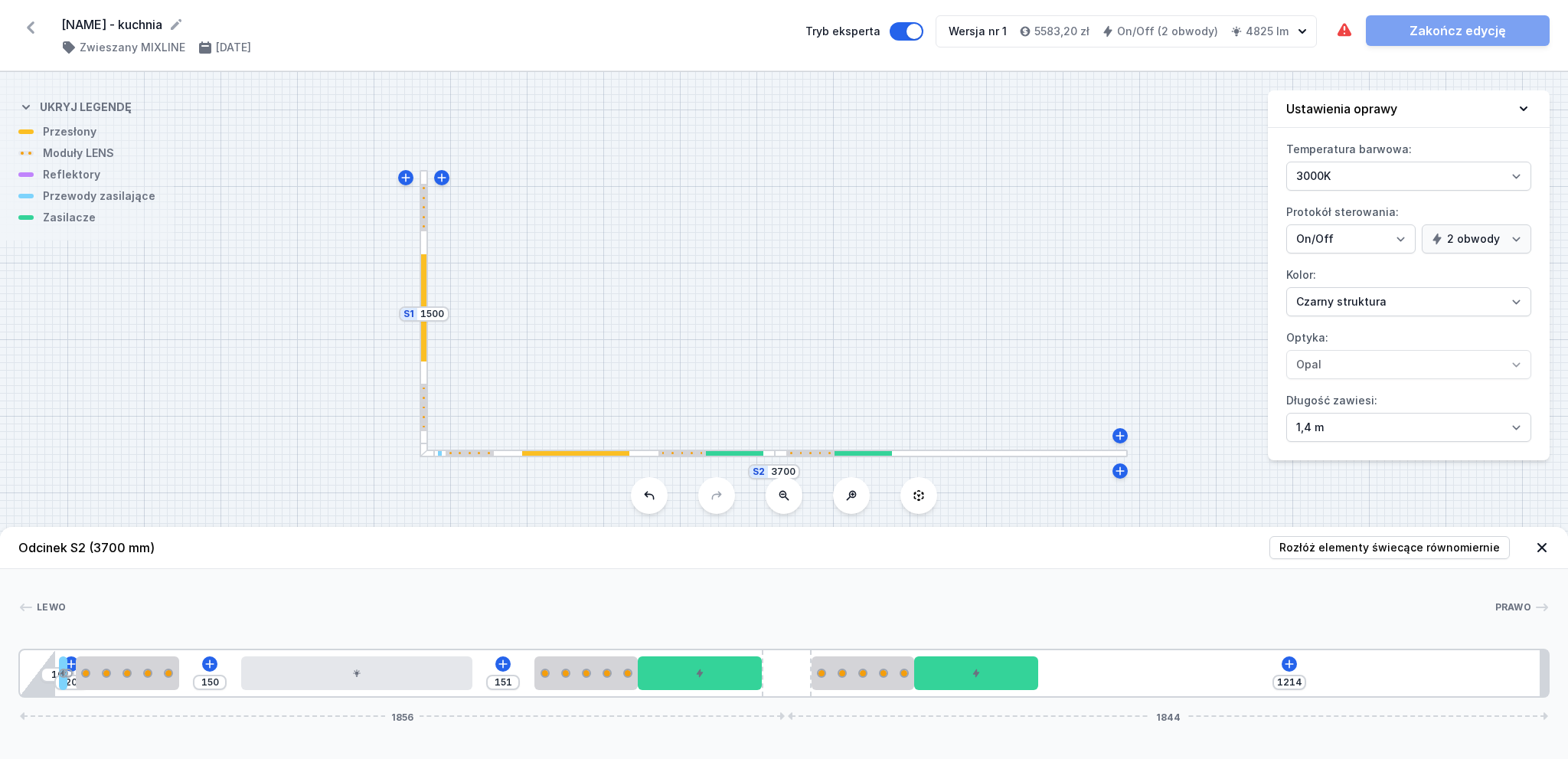 click on "10 20 150 151 1214 1856 1844" at bounding box center (784, 673) 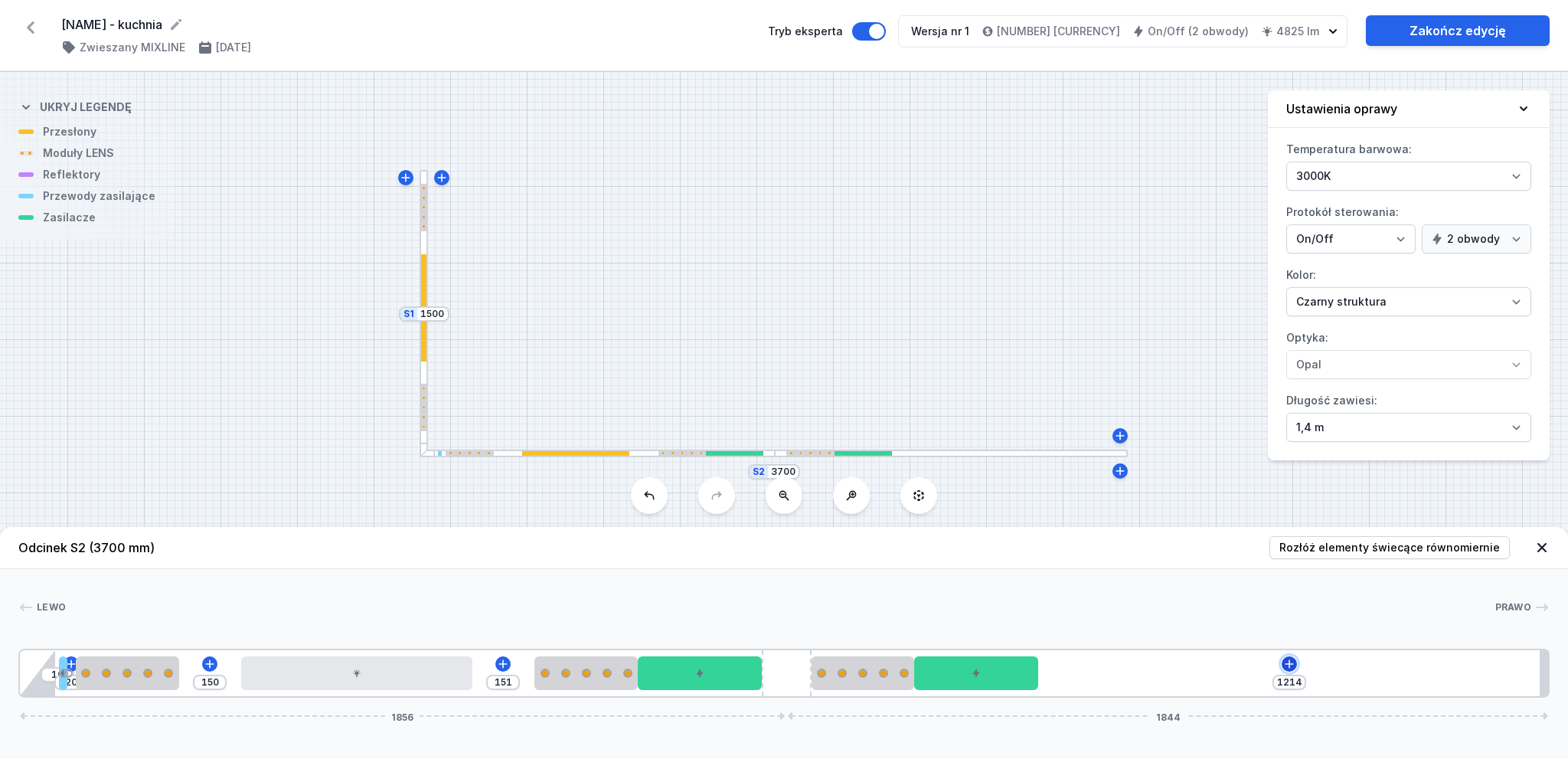 click 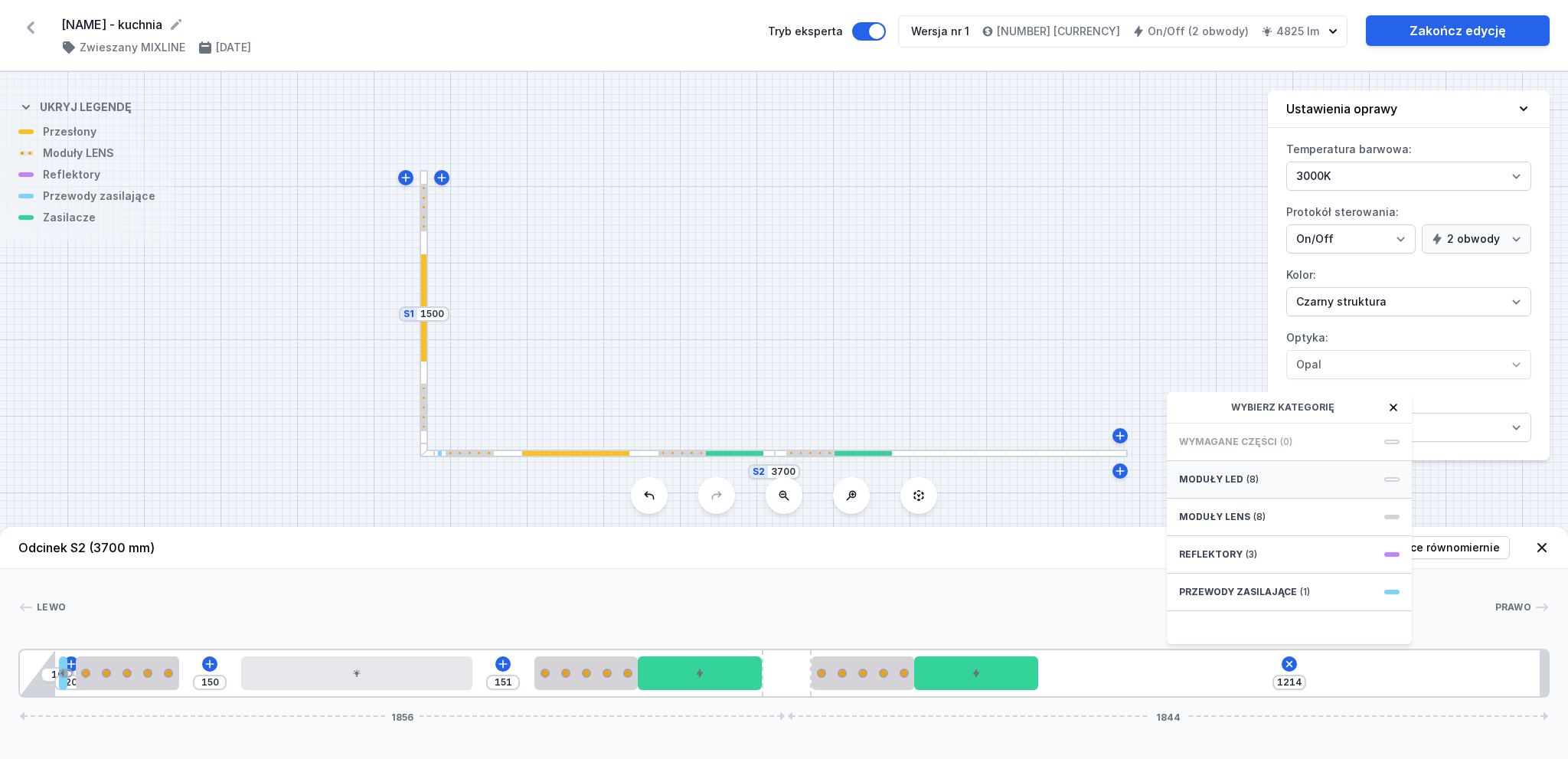 click on "Moduły LED (8)" at bounding box center (1289, 479) 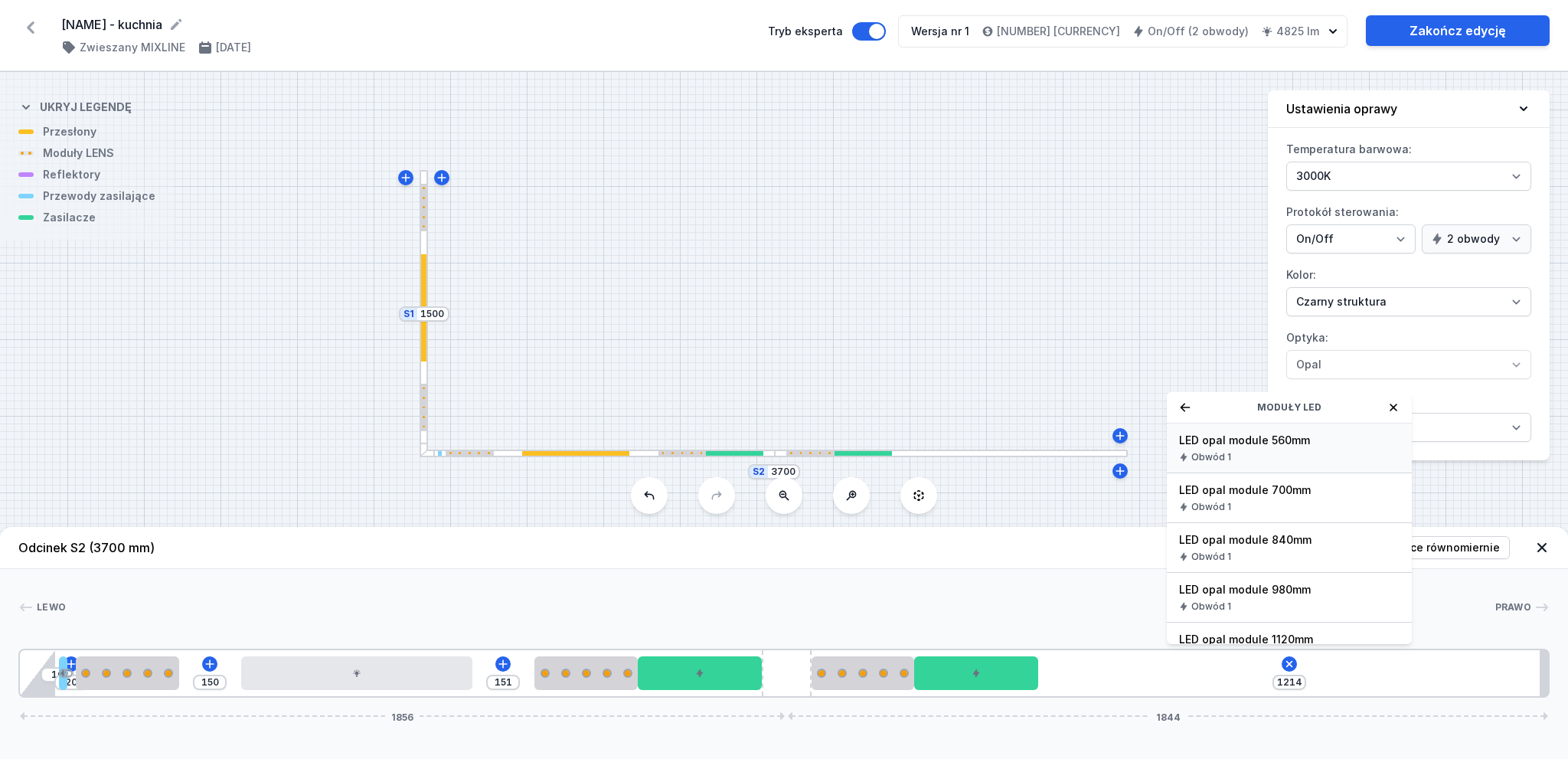 click on "LED opal module 560mm" at bounding box center [1289, 440] 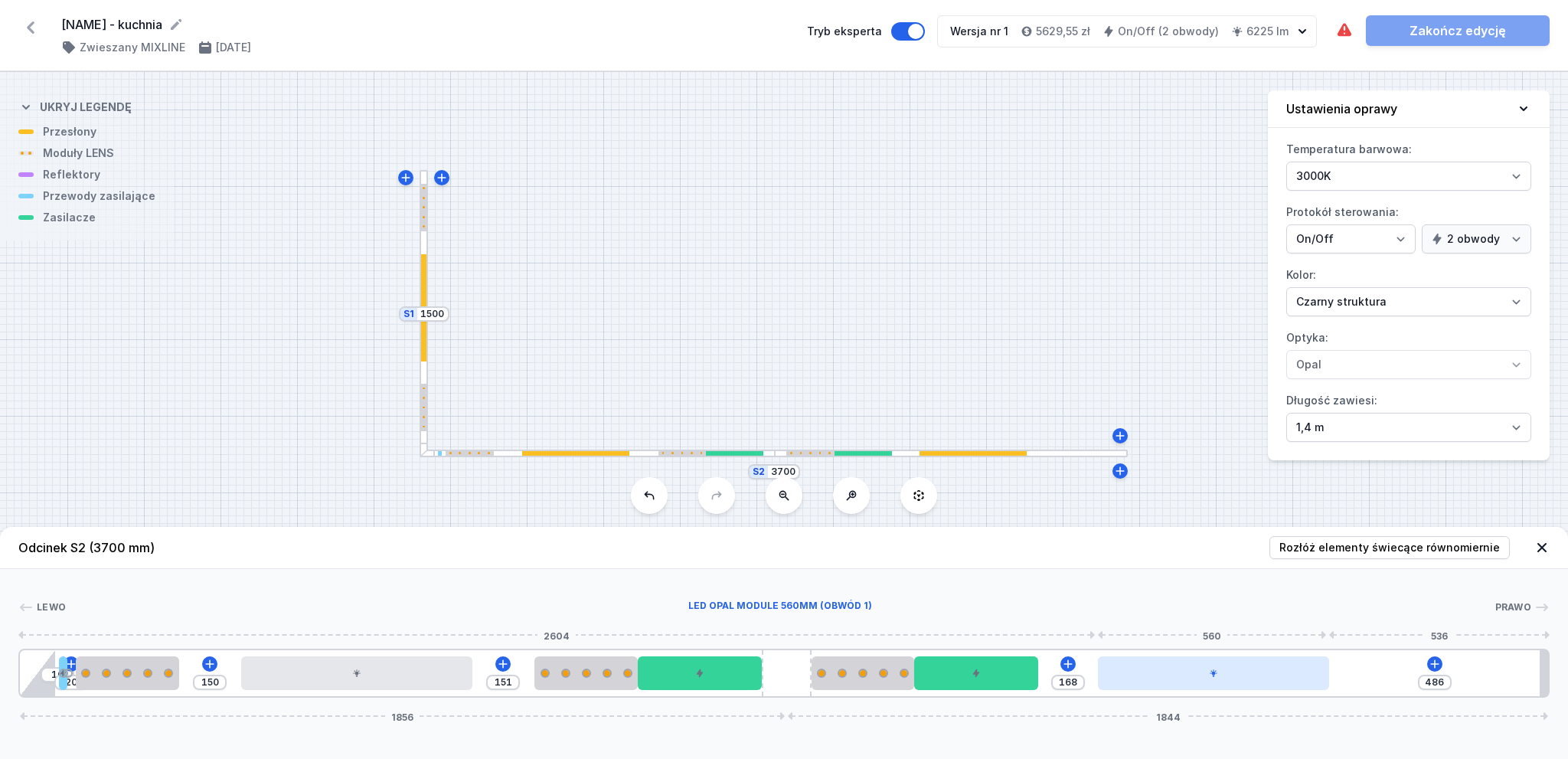 drag, startPoint x: 1182, startPoint y: 680, endPoint x: 1269, endPoint y: 676, distance: 87.09191 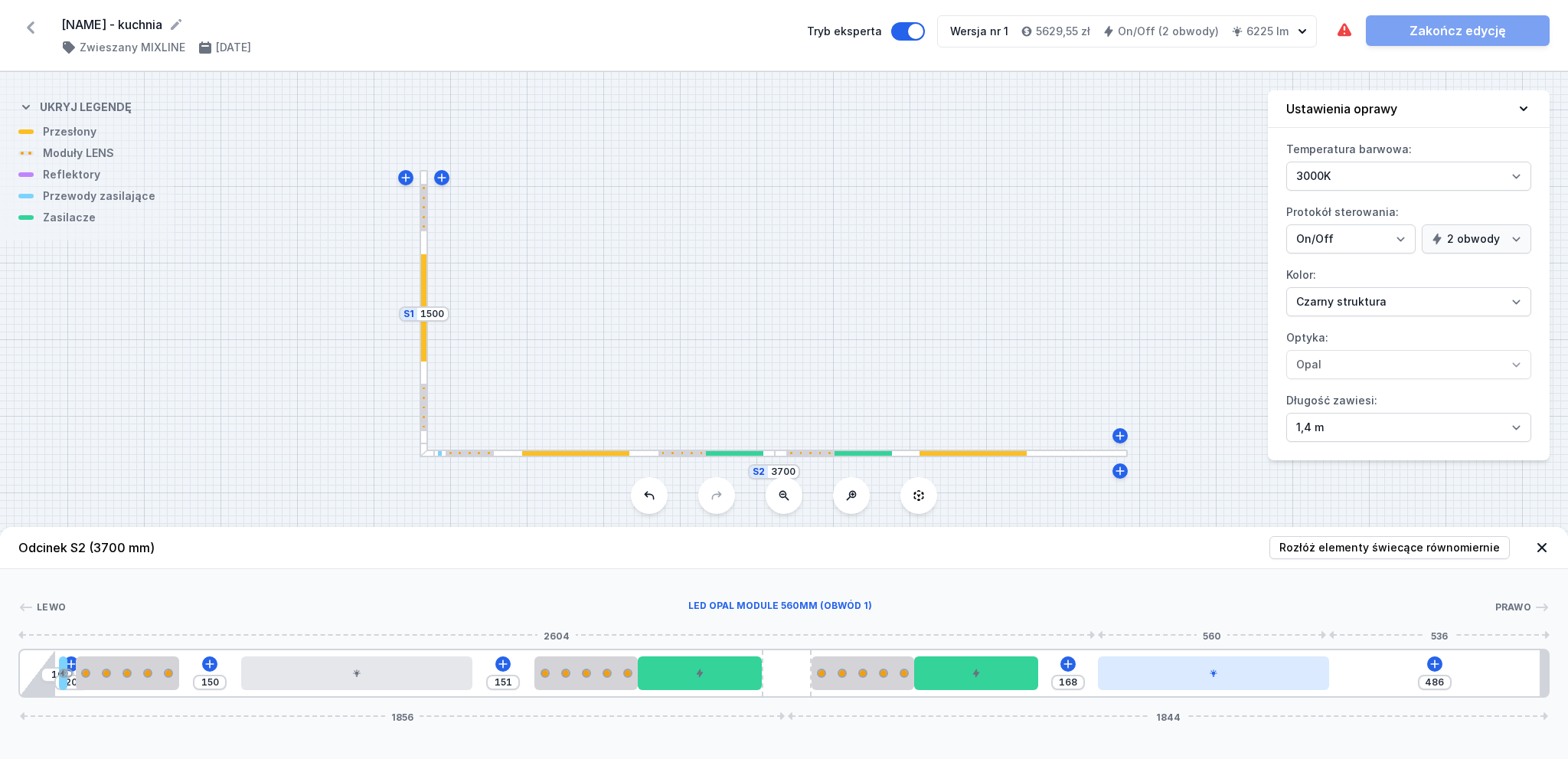 click at bounding box center [1214, 673] 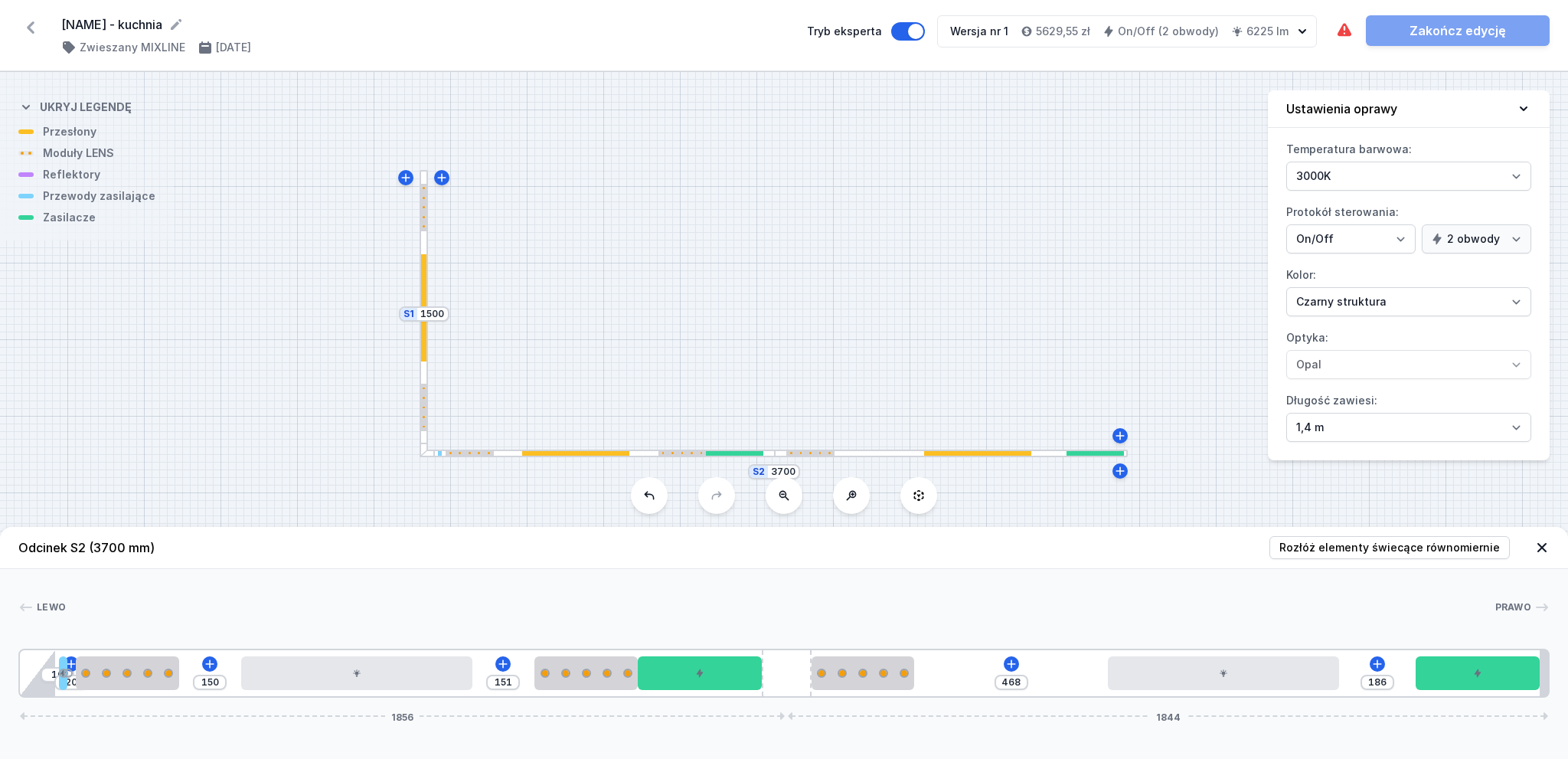 drag, startPoint x: 991, startPoint y: 677, endPoint x: 1567, endPoint y: 661, distance: 576.22218 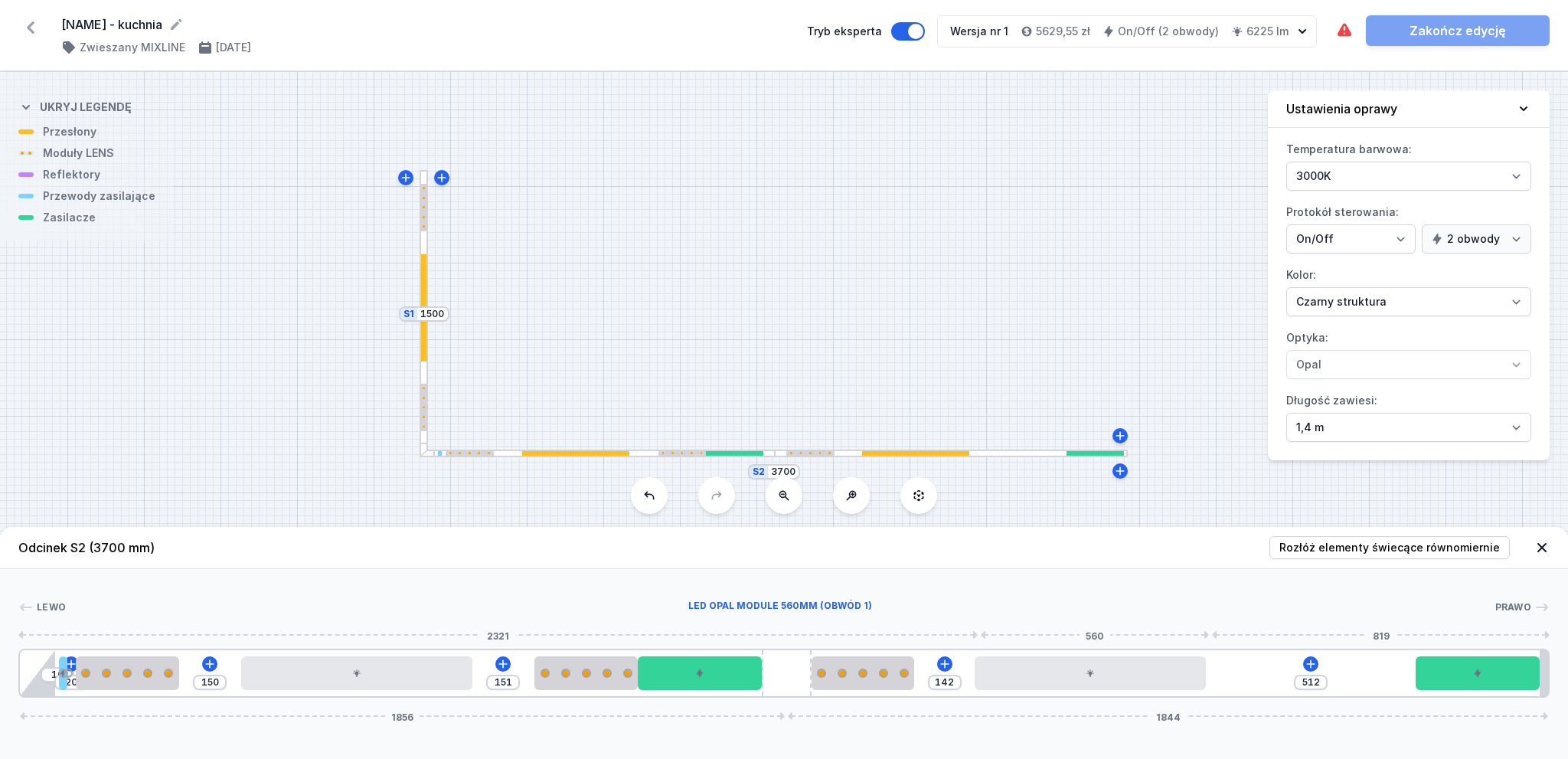 drag, startPoint x: 1194, startPoint y: 669, endPoint x: 952, endPoint y: 685, distance: 242.52835 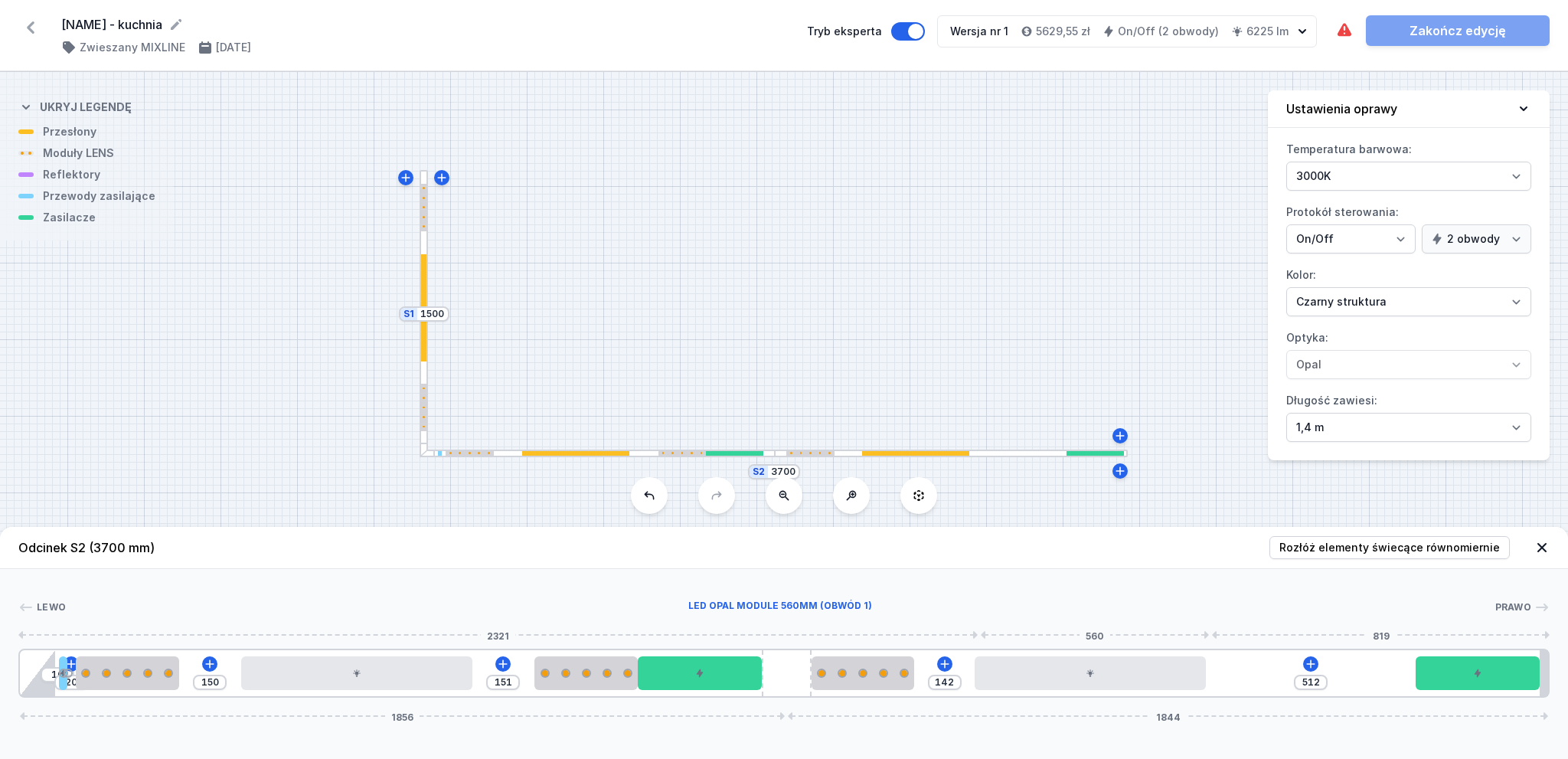 click at bounding box center [1090, 673] 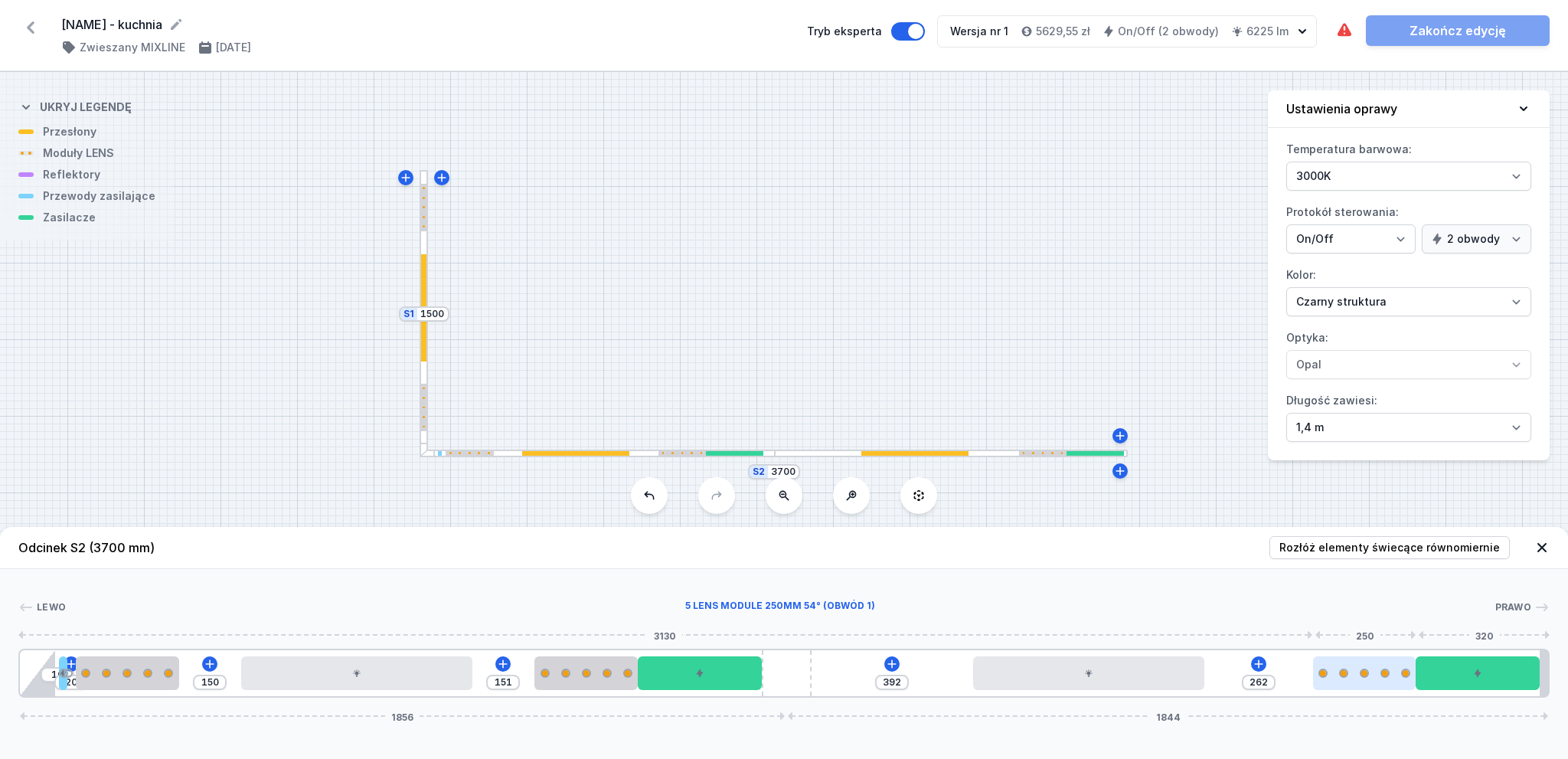 drag, startPoint x: 886, startPoint y: 674, endPoint x: 1409, endPoint y: 674, distance: 523 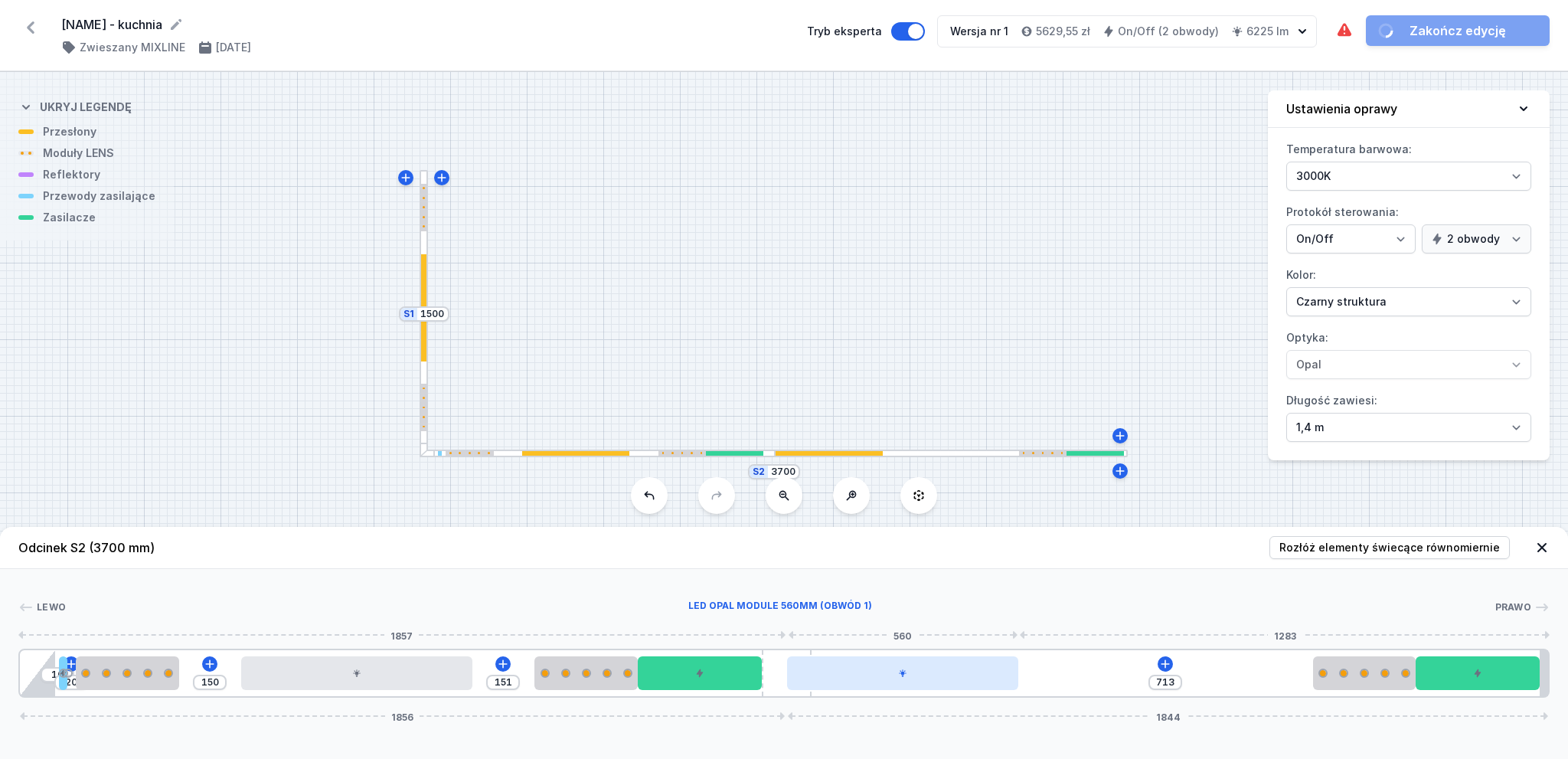 drag, startPoint x: 1121, startPoint y: 677, endPoint x: 906, endPoint y: 689, distance: 215.3346 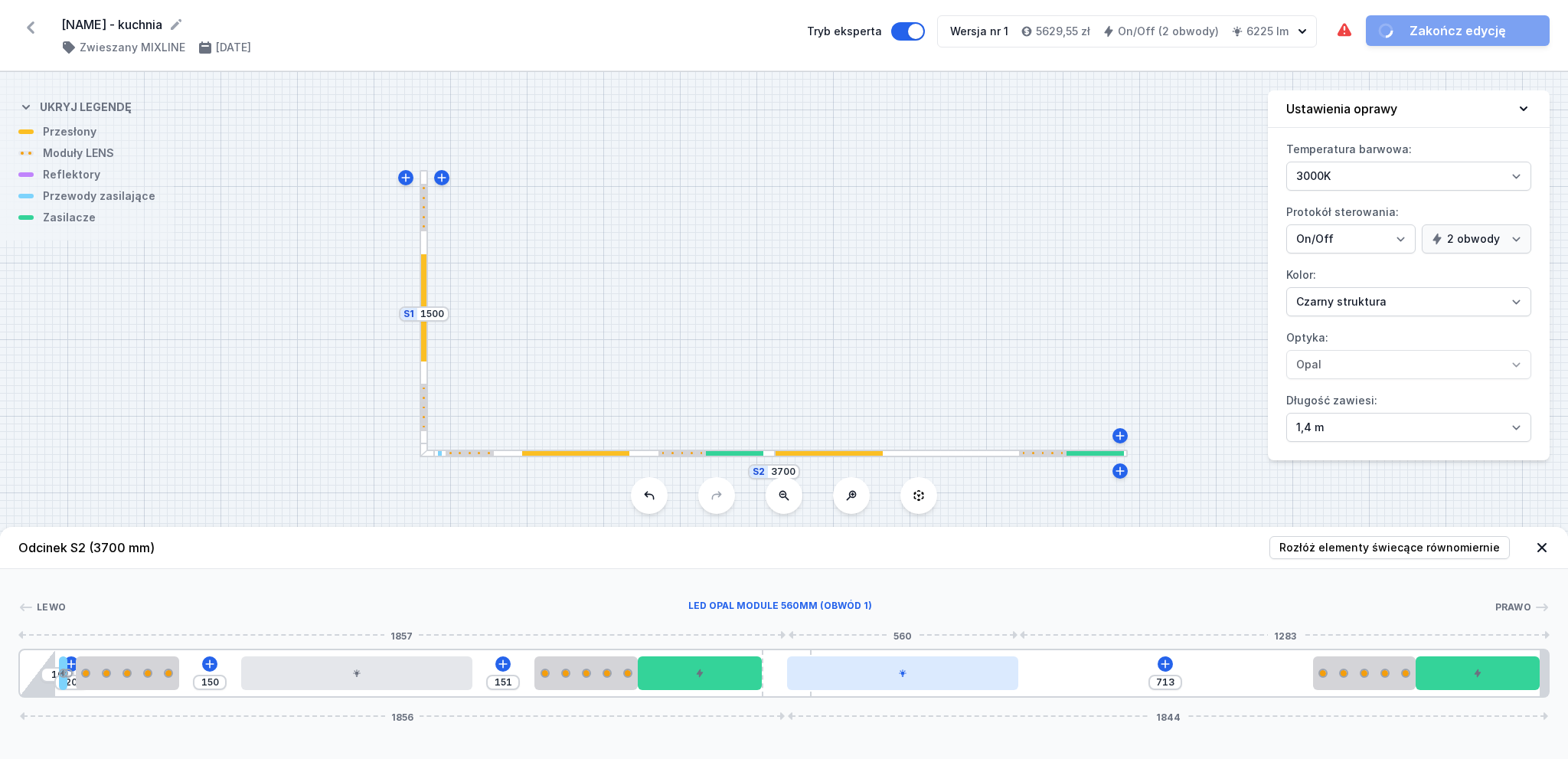 click at bounding box center [903, 673] 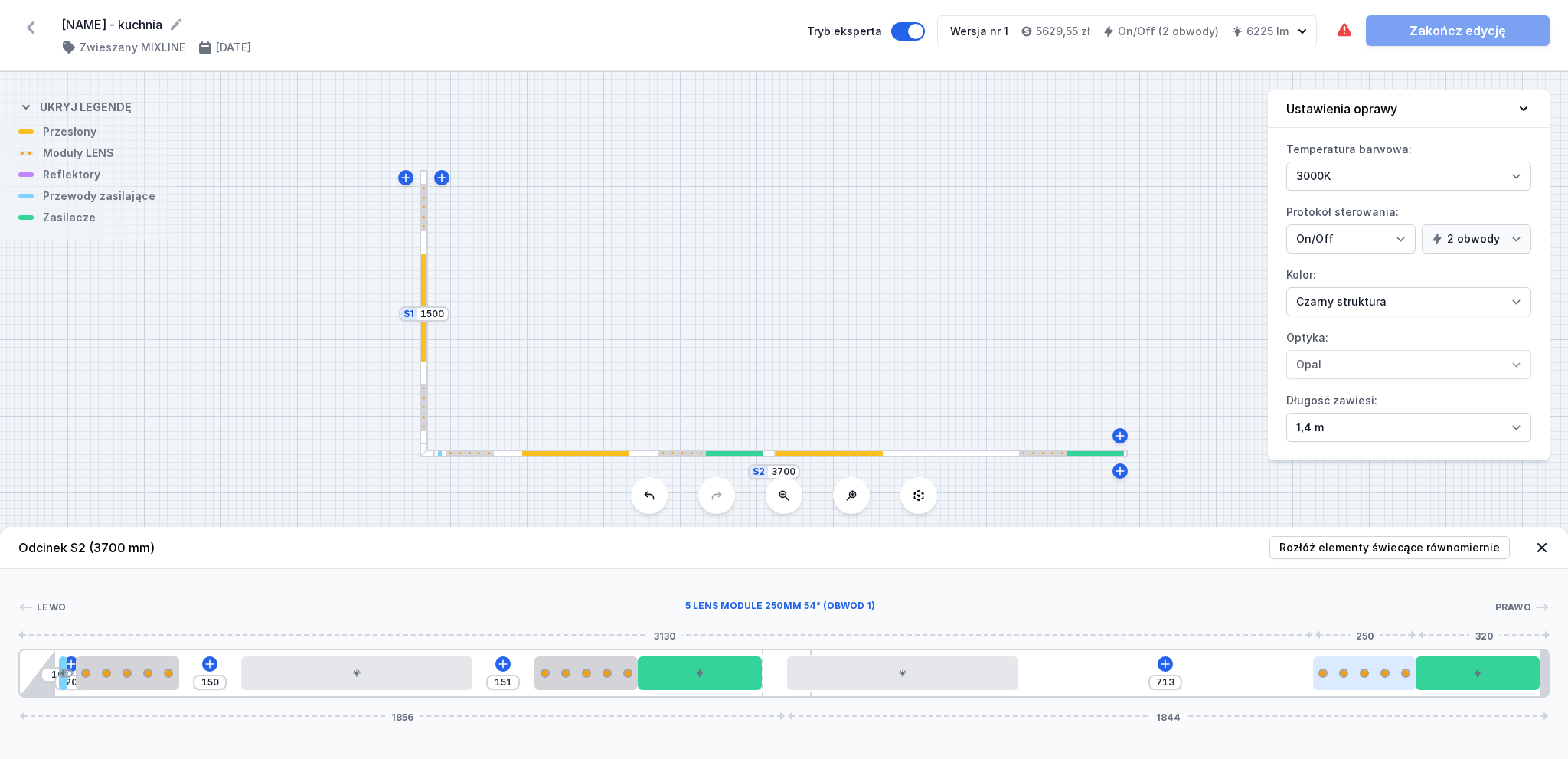click at bounding box center [1385, 673] 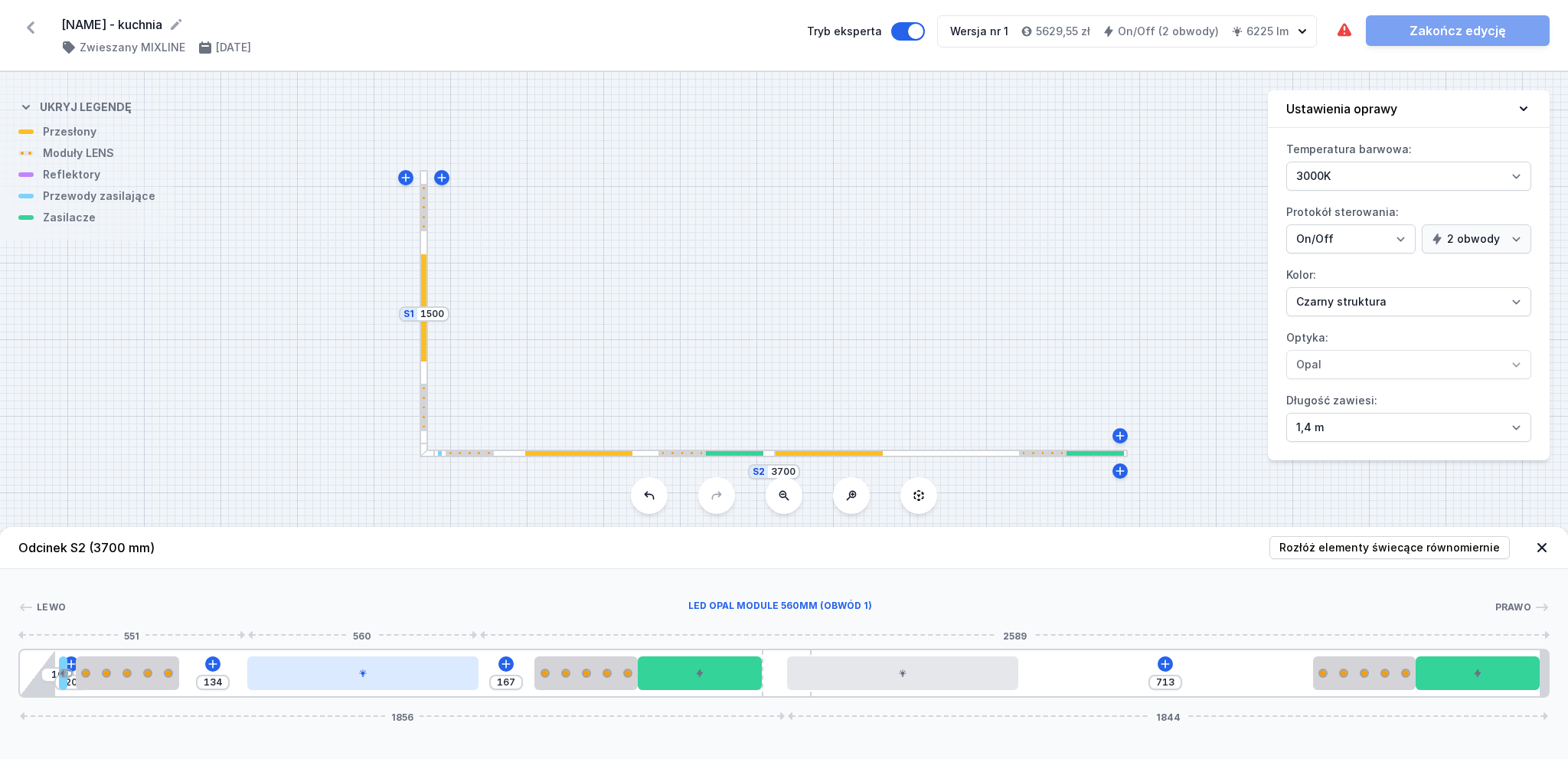 drag, startPoint x: 310, startPoint y: 665, endPoint x: 289, endPoint y: 664, distance: 21.0238 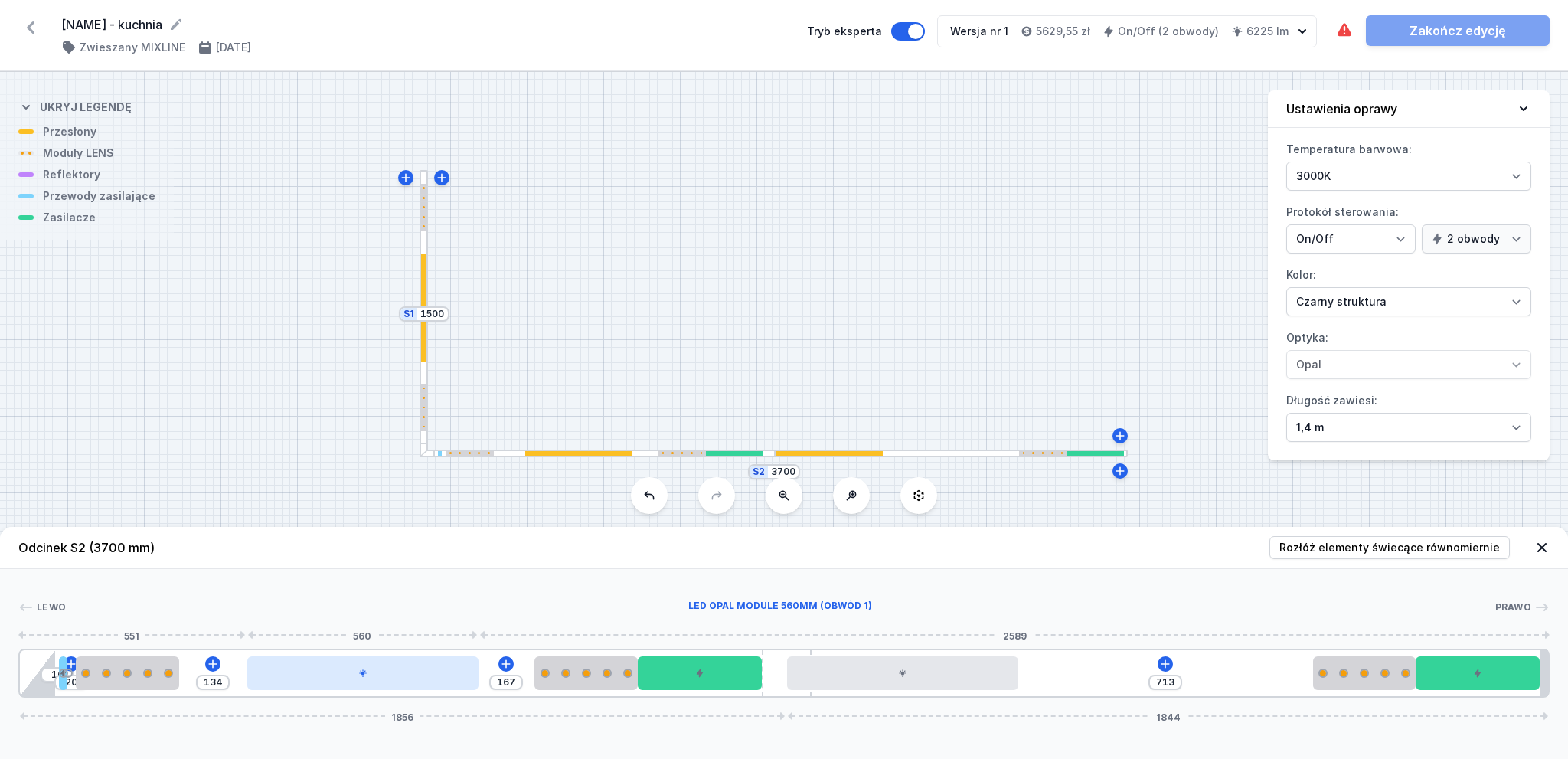 click at bounding box center (363, 673) 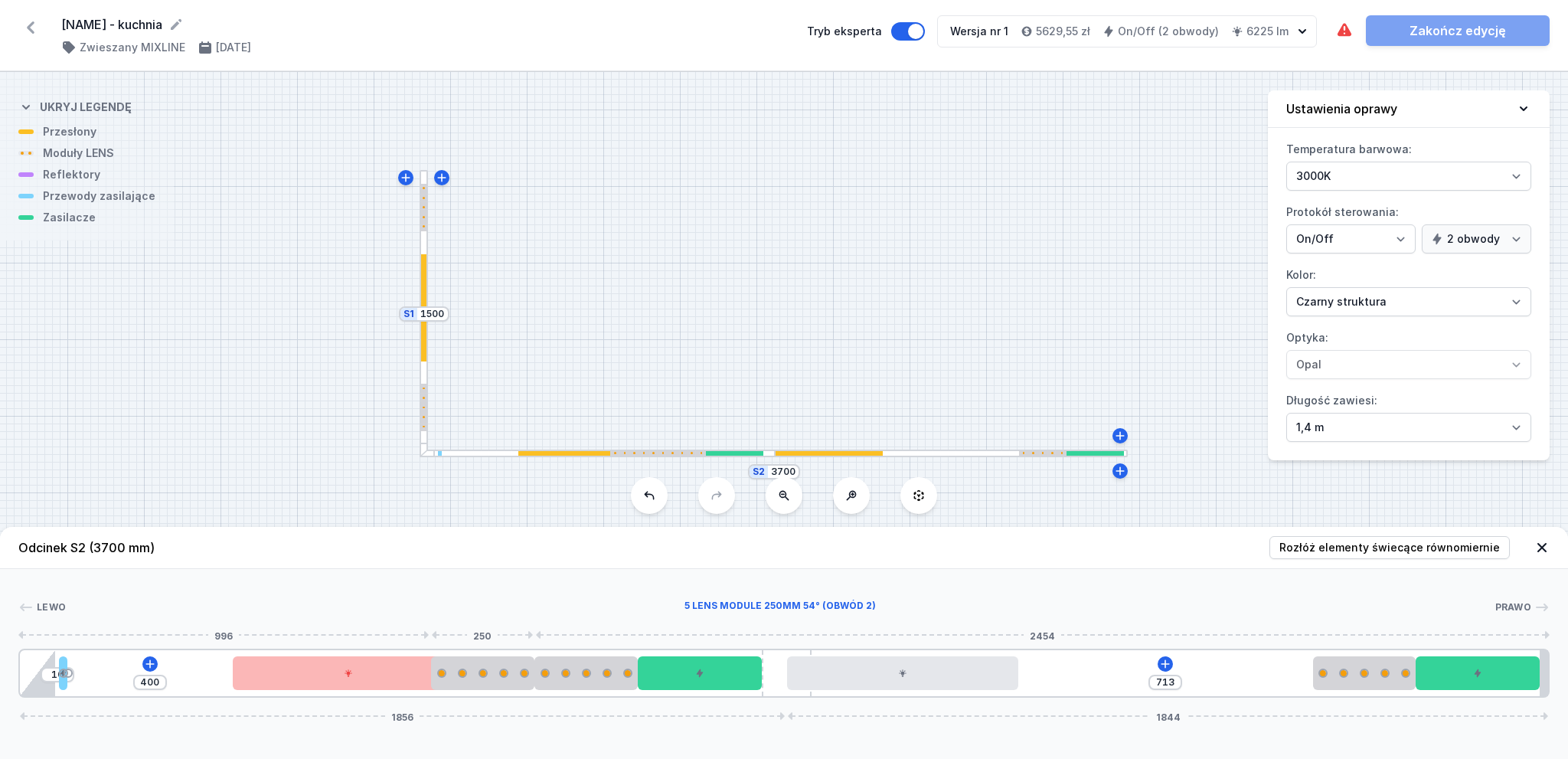 drag, startPoint x: 191, startPoint y: 677, endPoint x: 498, endPoint y: 671, distance: 307.0586 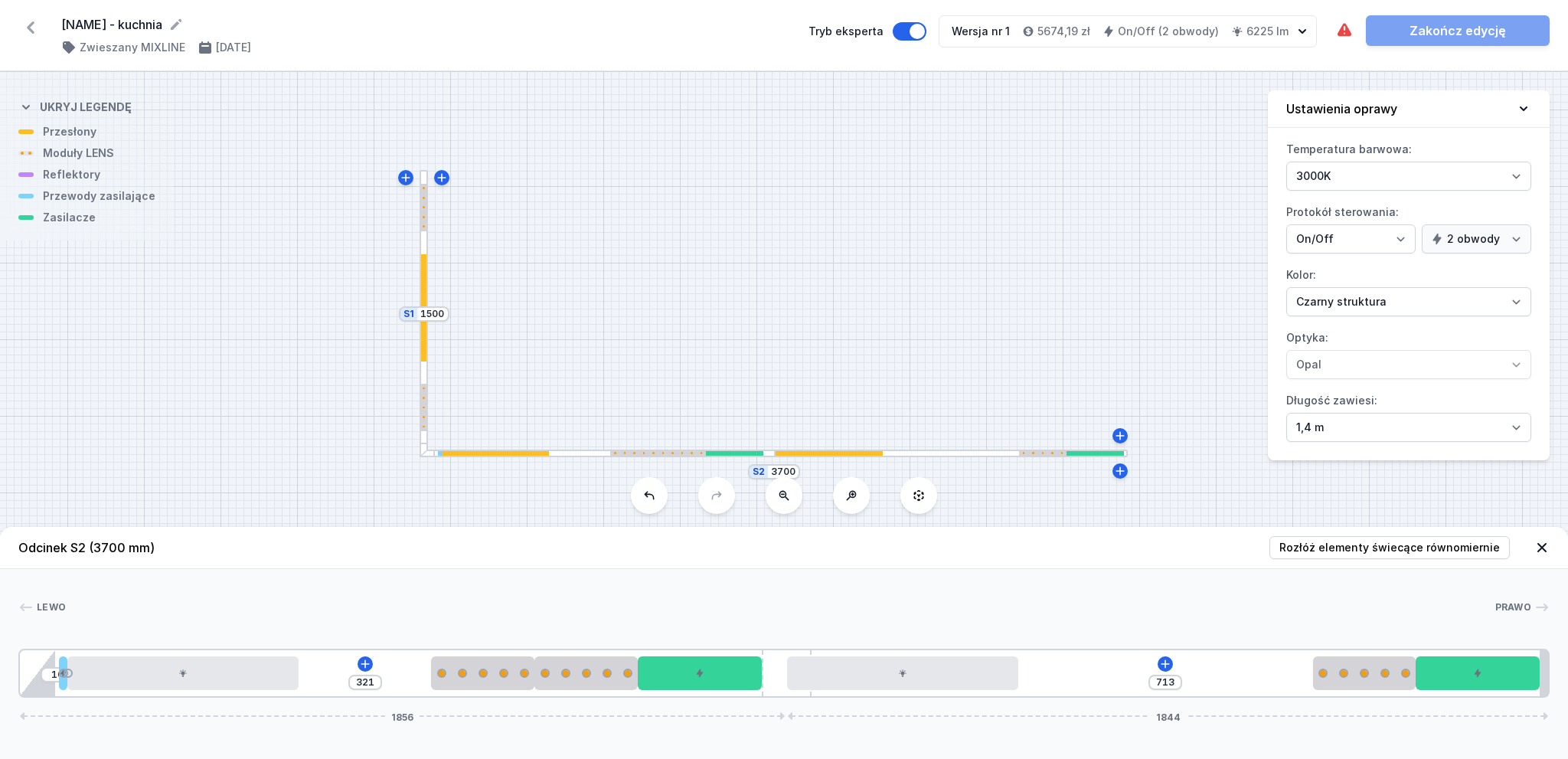 drag, startPoint x: 275, startPoint y: 681, endPoint x: 187, endPoint y: 692, distance: 88.68484 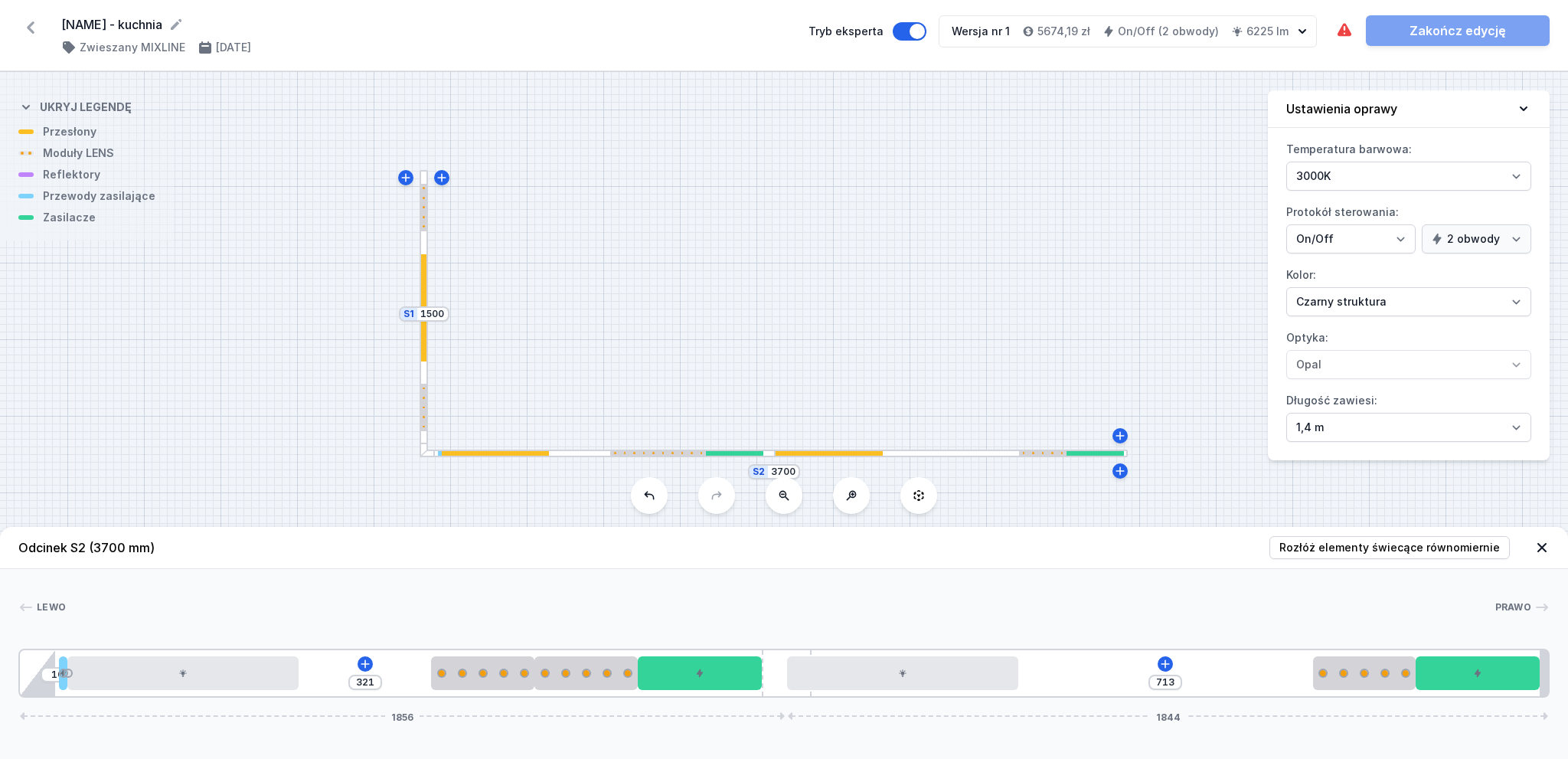 click on "[PHONE]" at bounding box center (784, 673) 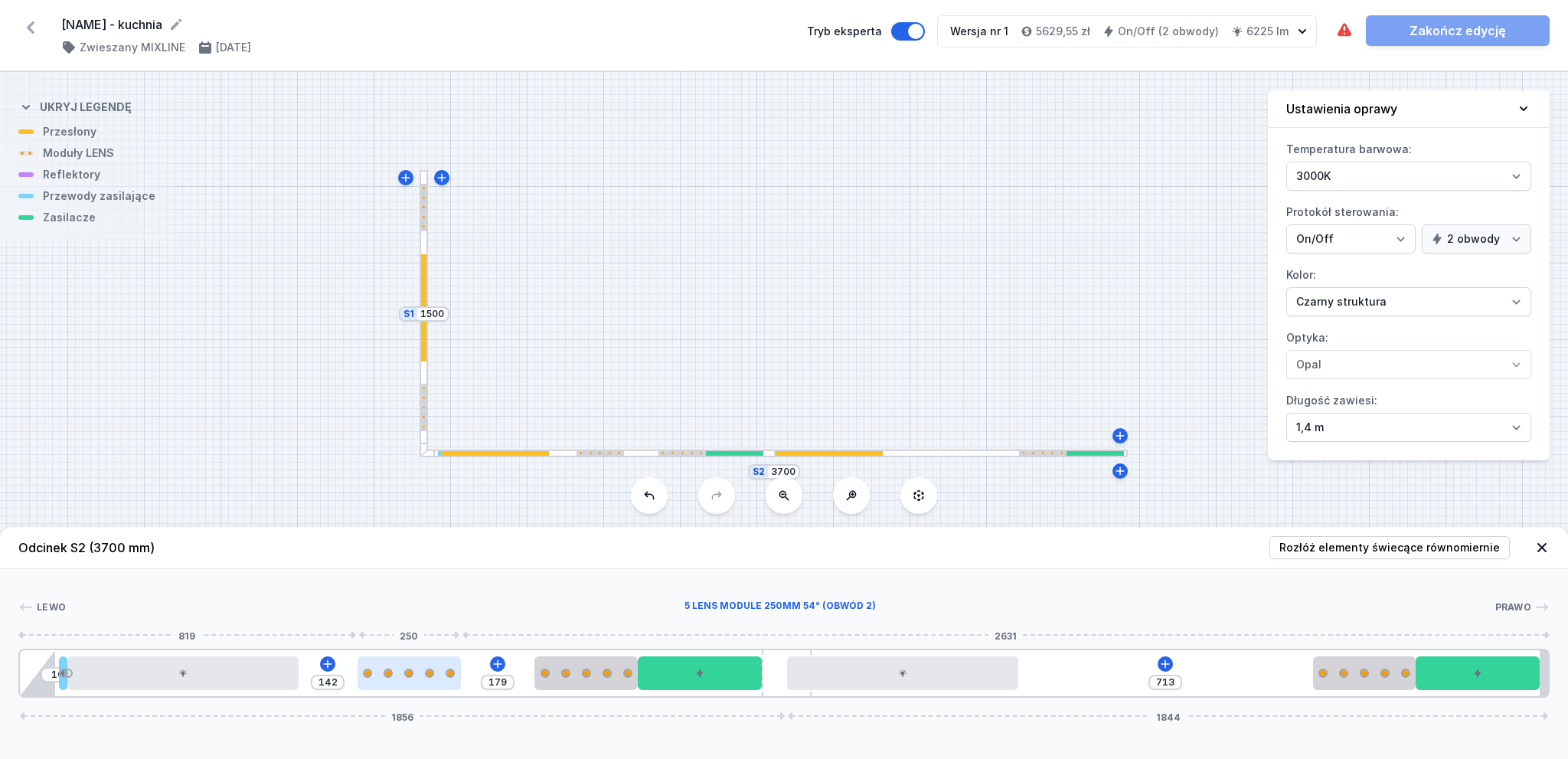 drag, startPoint x: 499, startPoint y: 673, endPoint x: 423, endPoint y: 684, distance: 76.79193 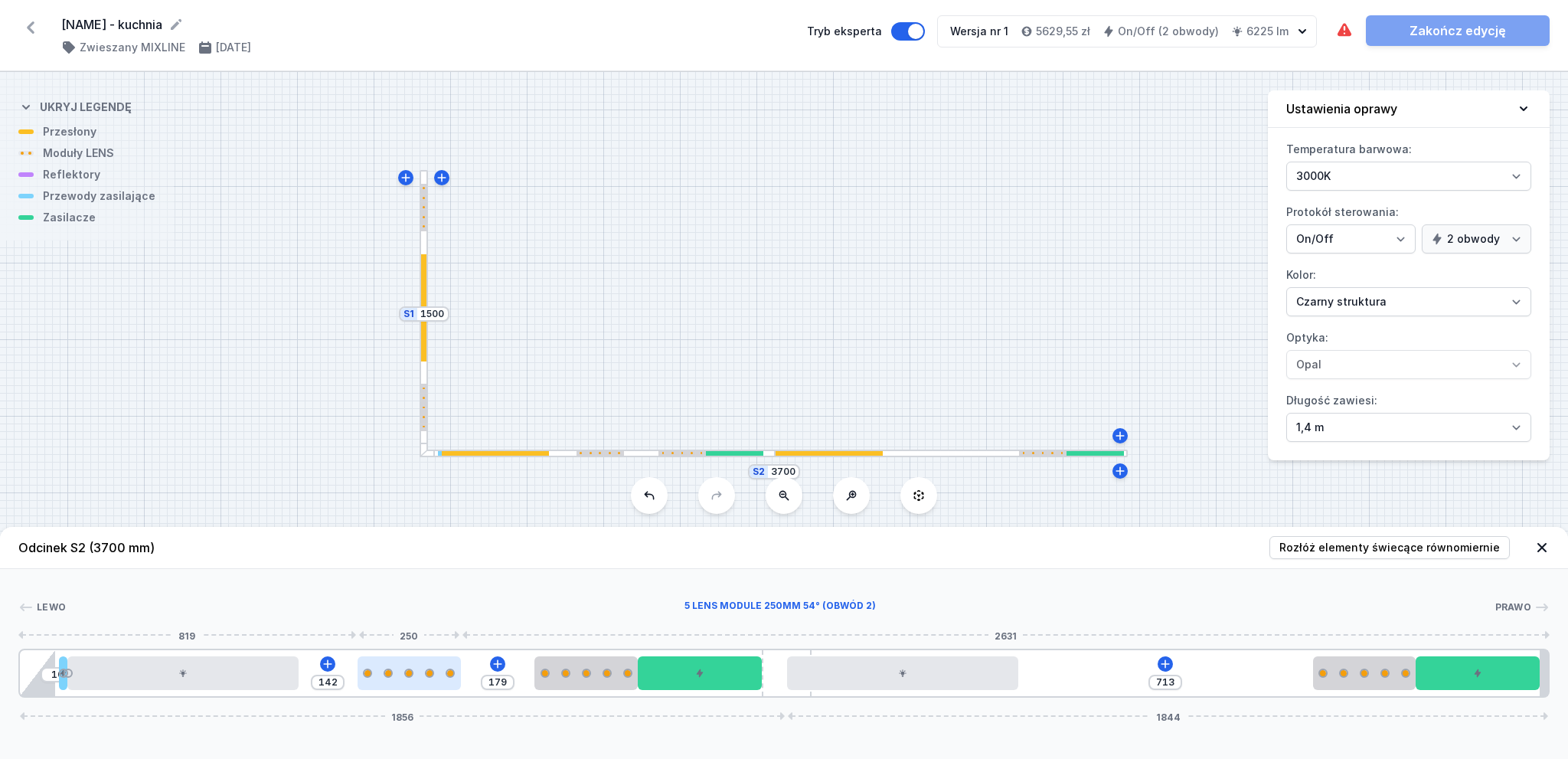 click at bounding box center [409, 673] 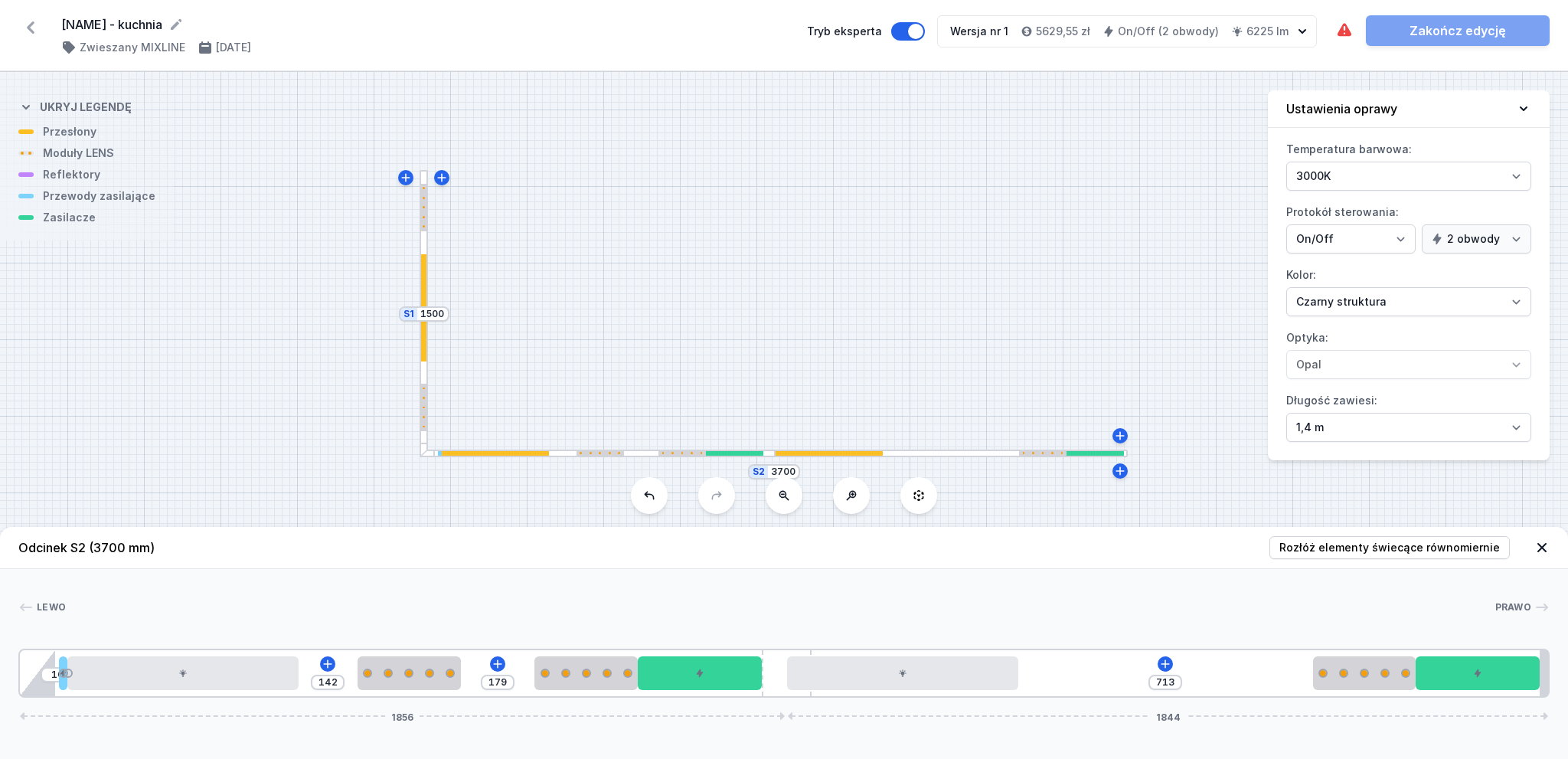 click on "[NUMBERS]" at bounding box center (784, 673) 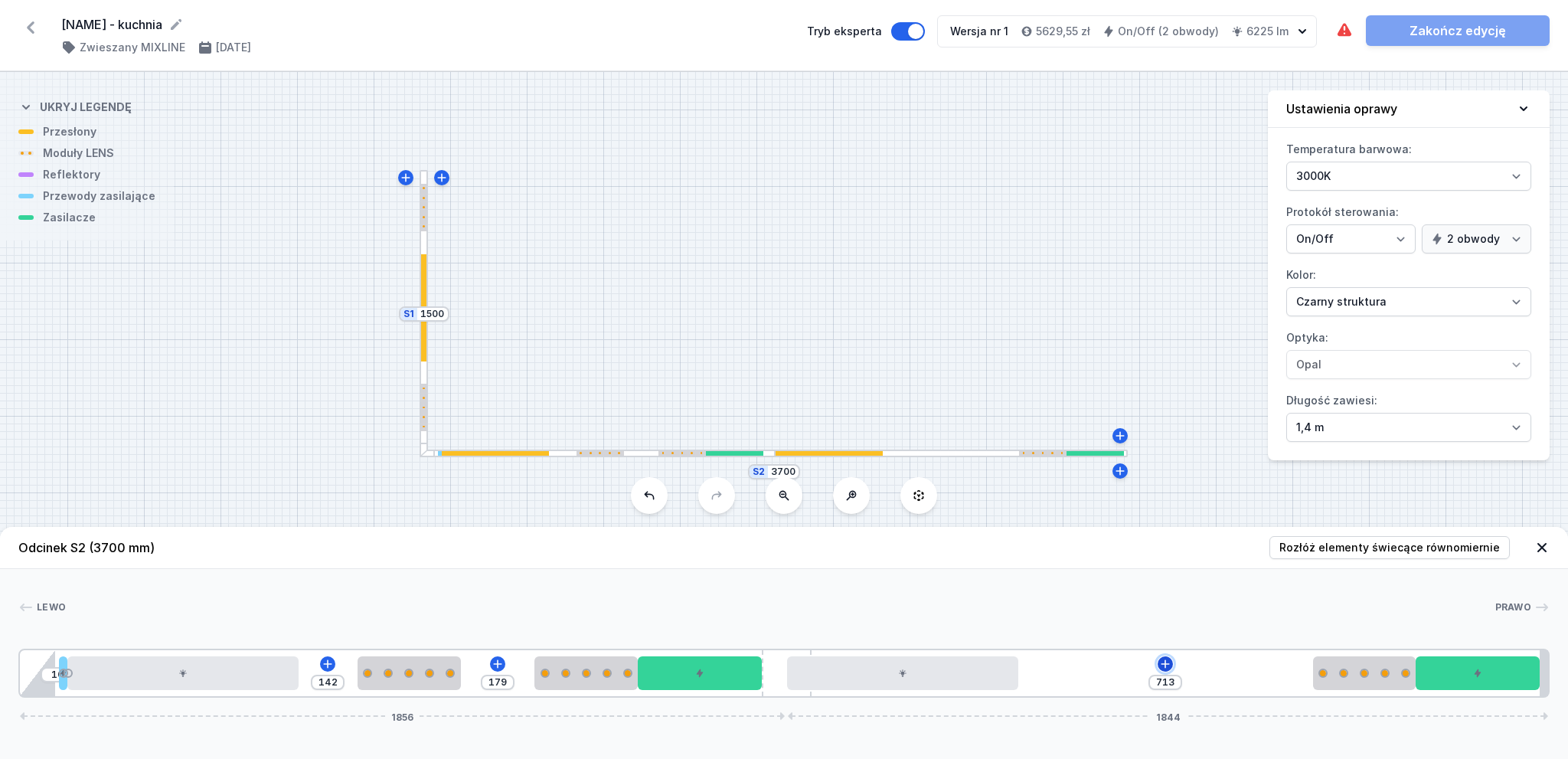 click 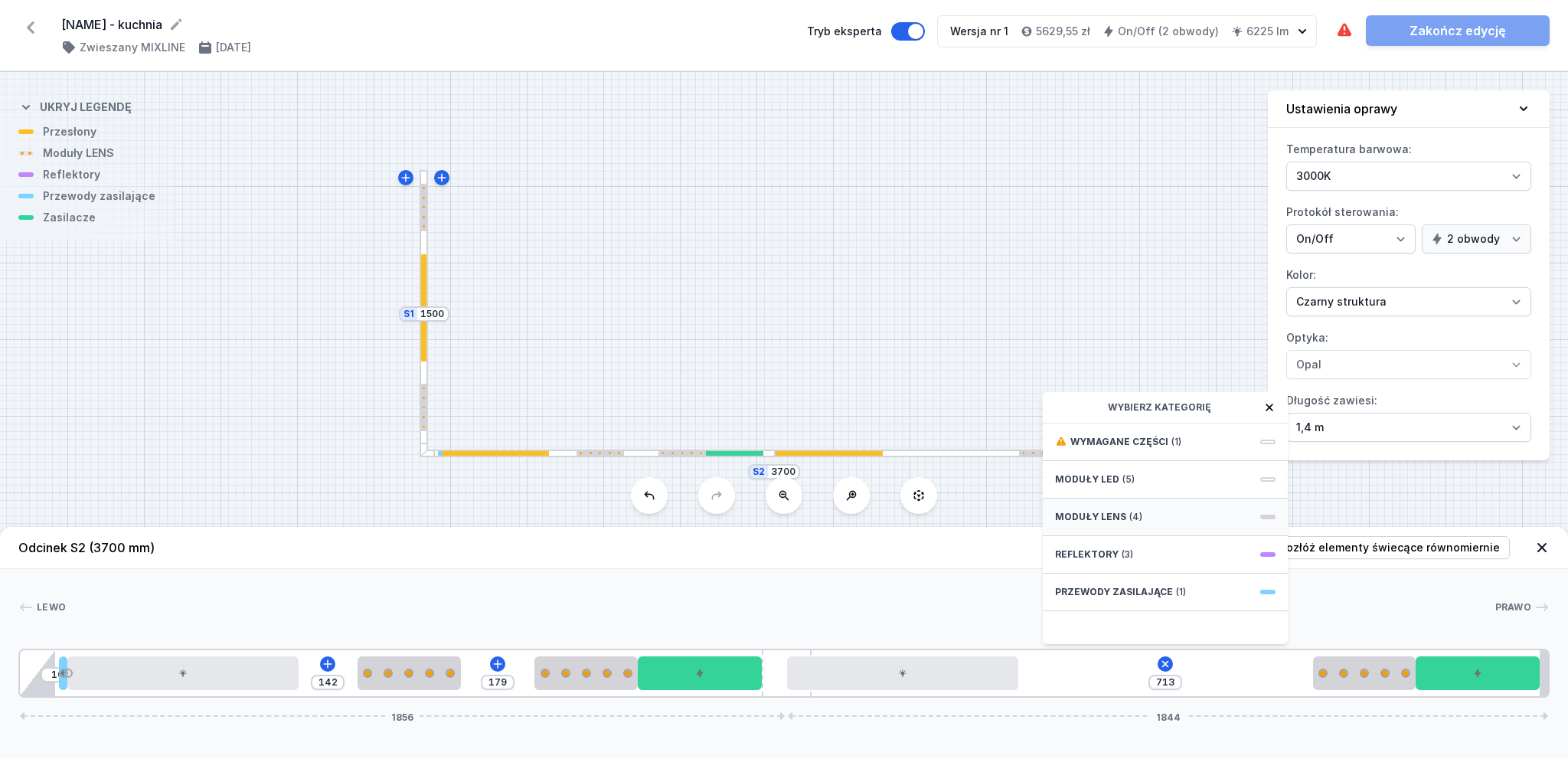 click on "Moduły LENS (4)" at bounding box center (1165, 517) 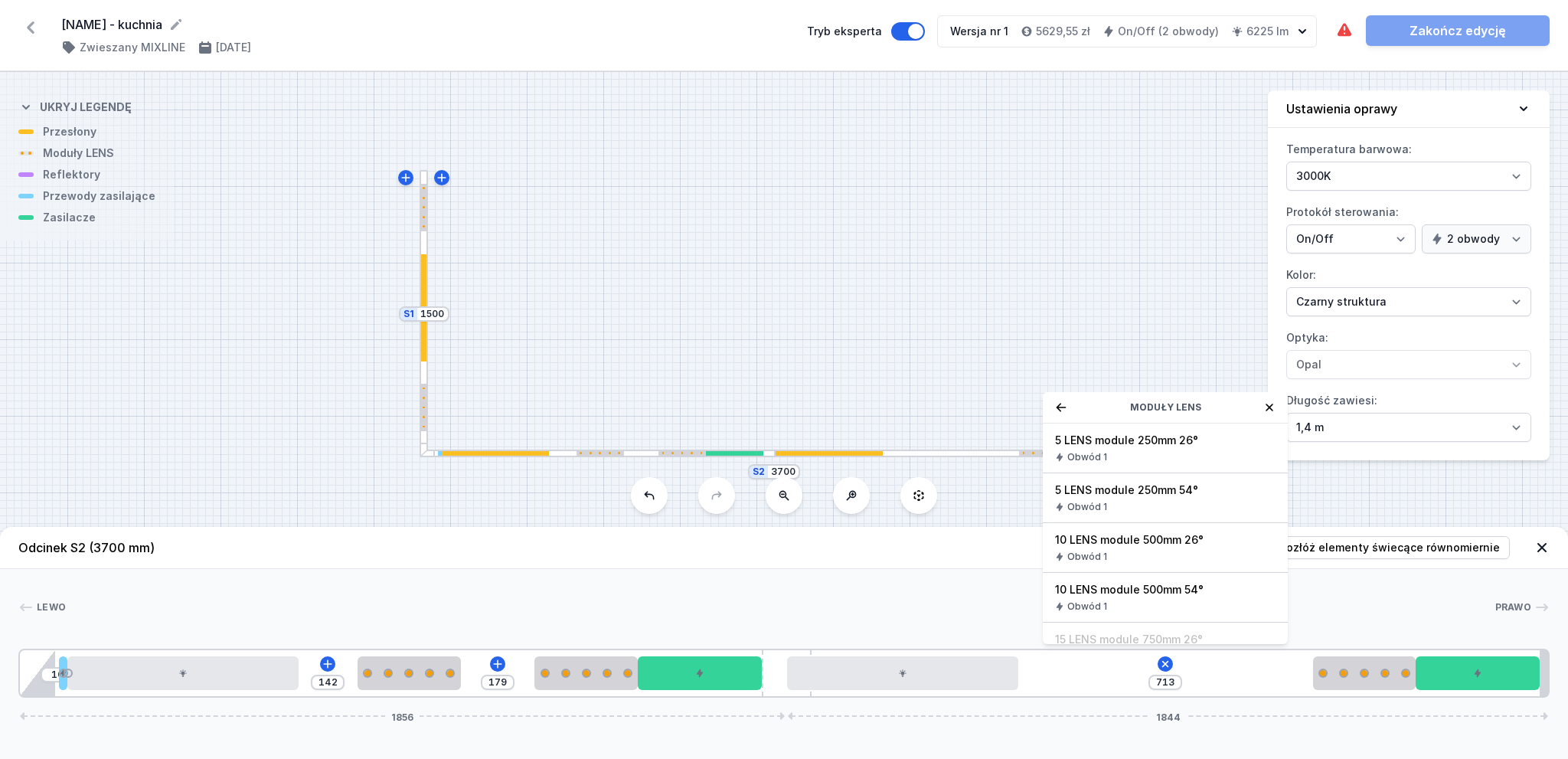 click on "5 LENS module 250mm 54°" at bounding box center (1165, 490) 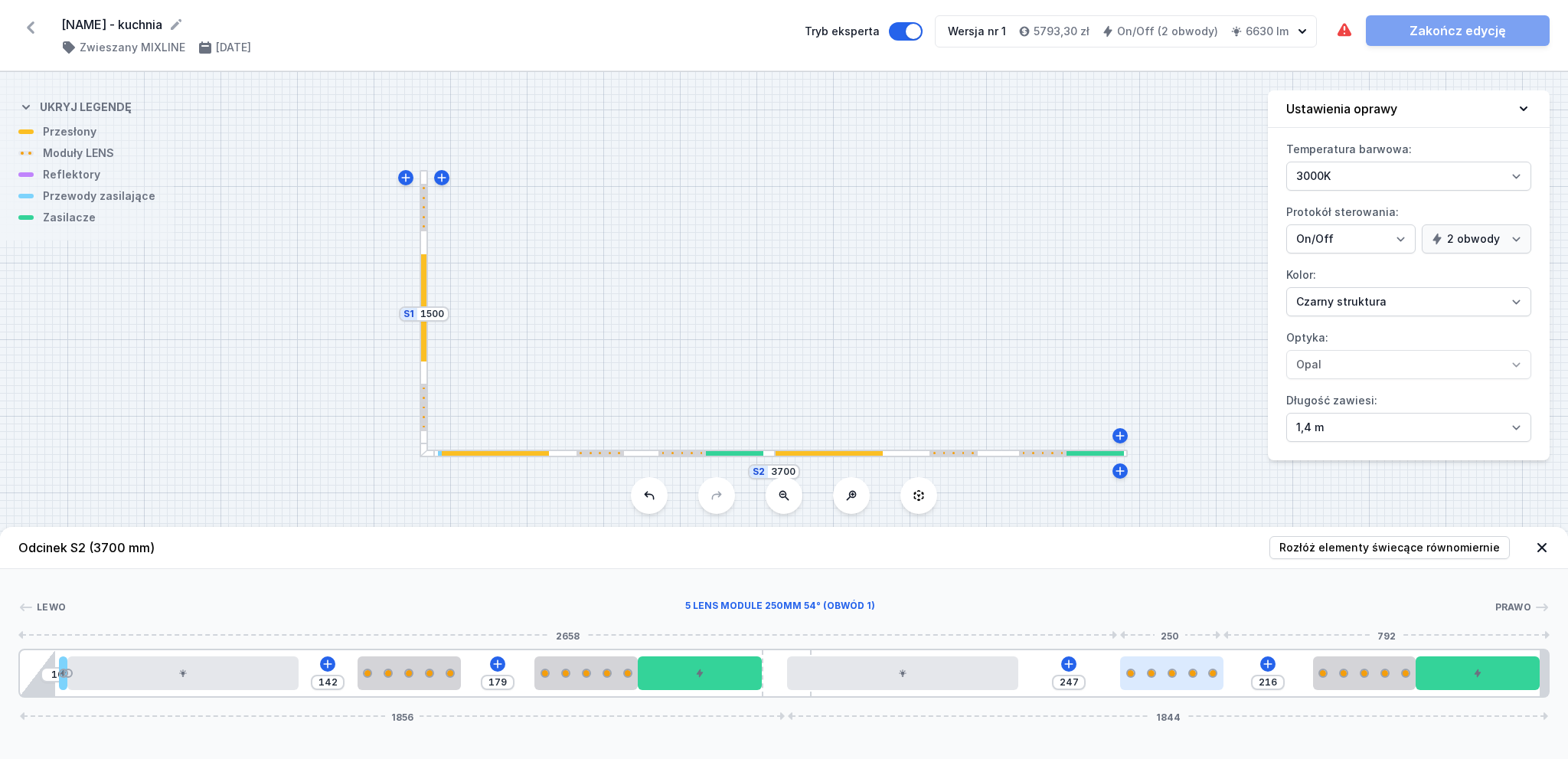 drag, startPoint x: 1099, startPoint y: 672, endPoint x: 1219, endPoint y: 670, distance: 120.01667 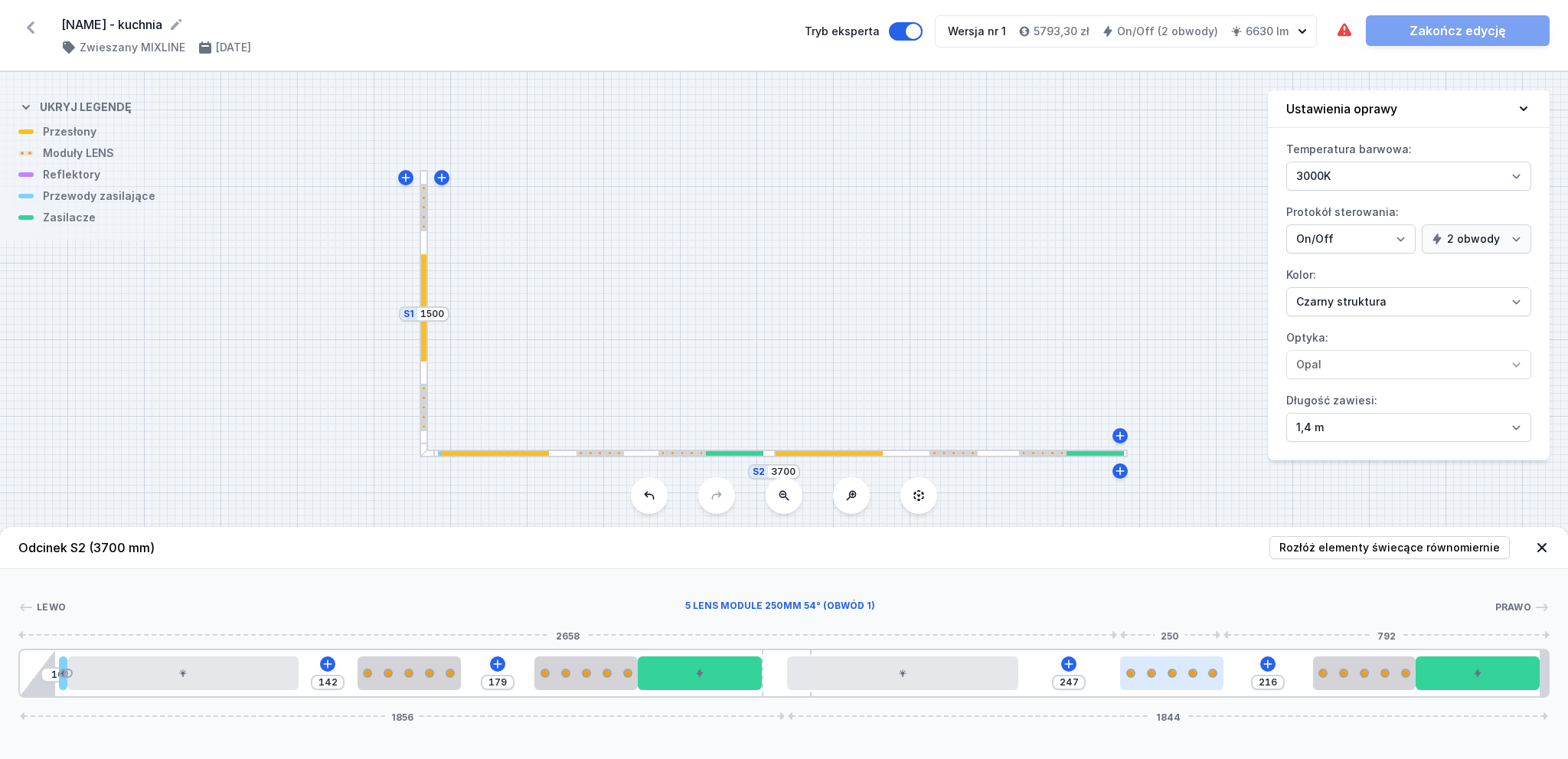 click at bounding box center [1171, 673] 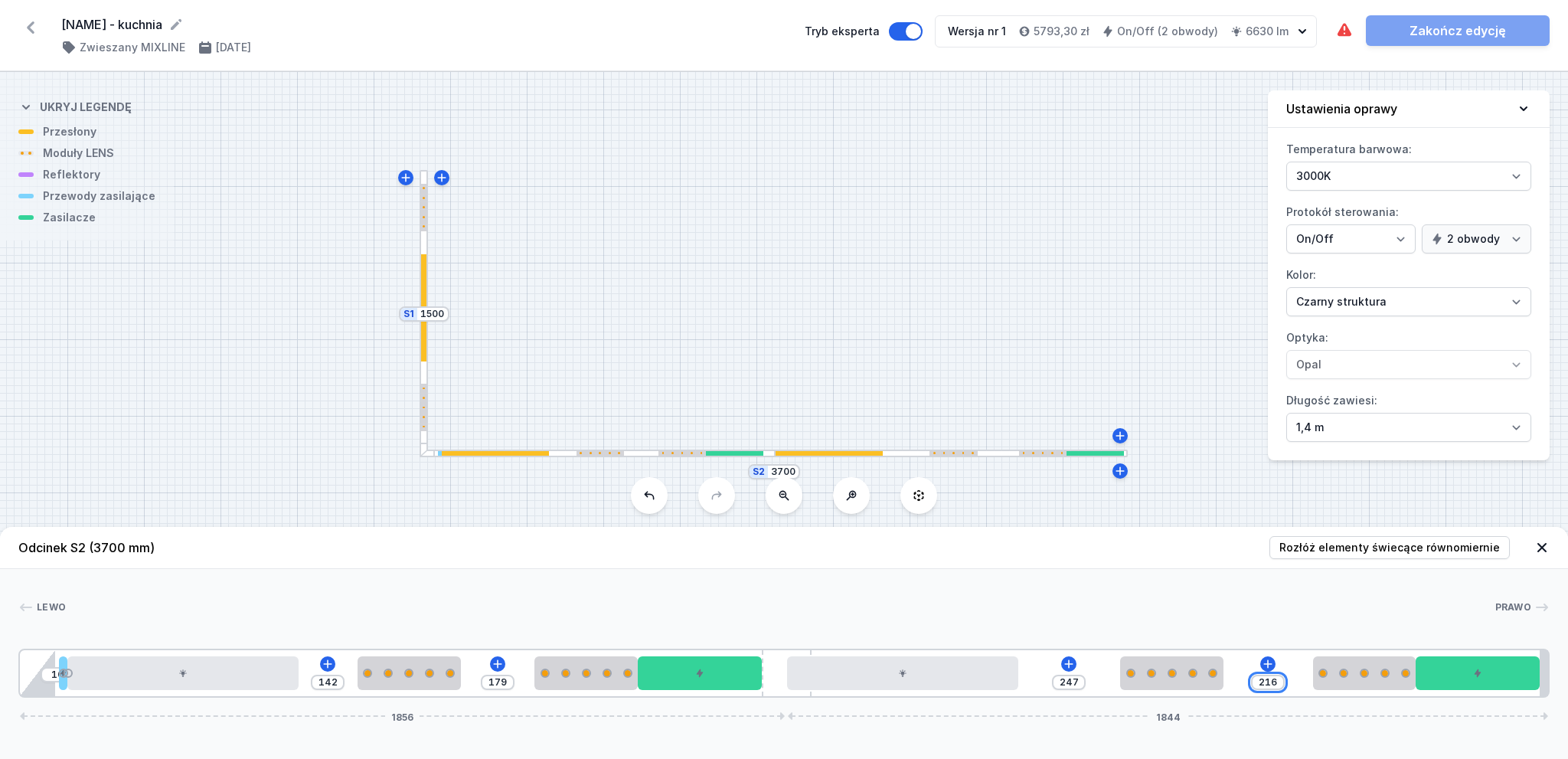 click on "216" at bounding box center [1268, 682] 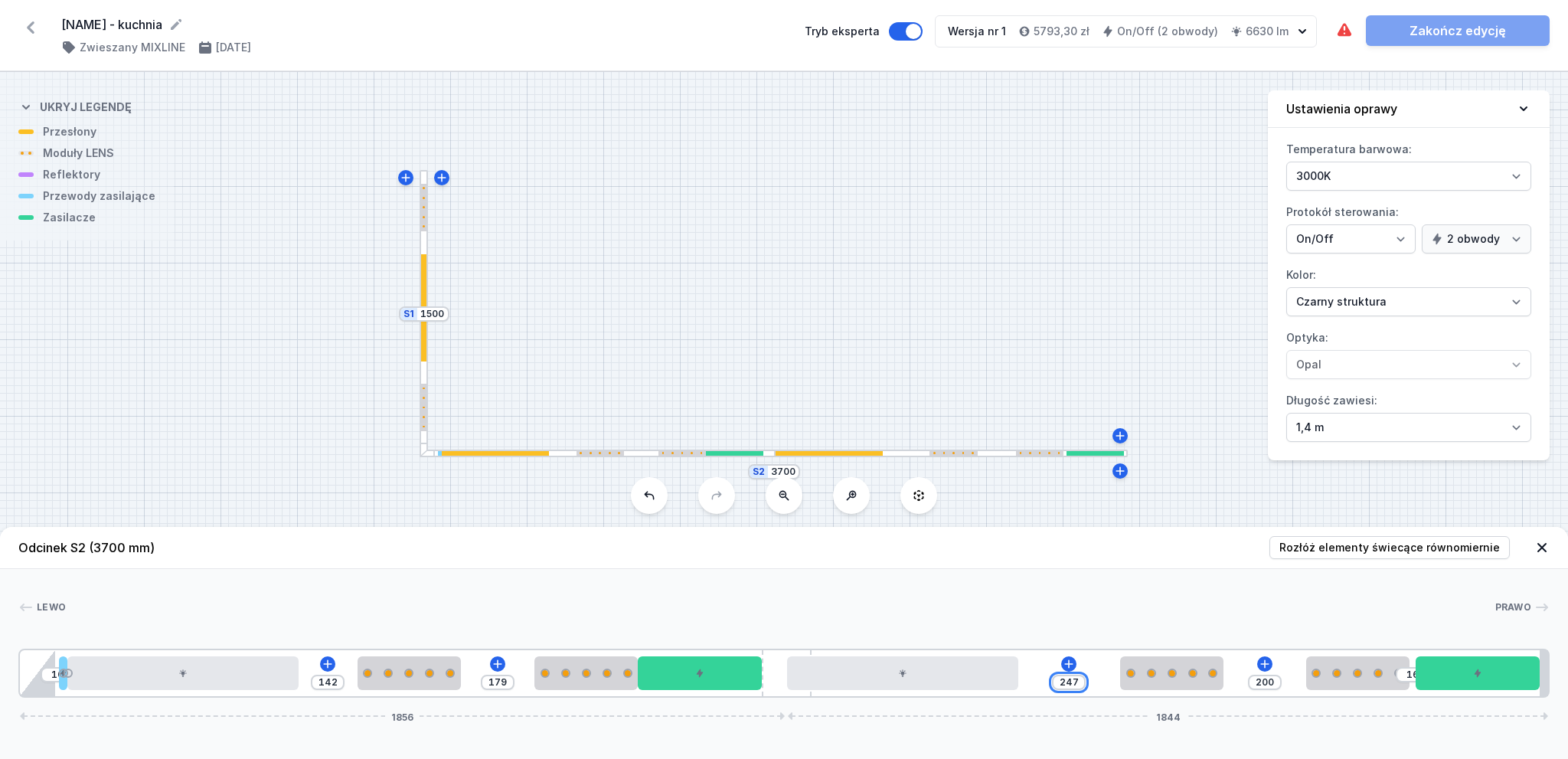 click on "247" at bounding box center (1069, 682) 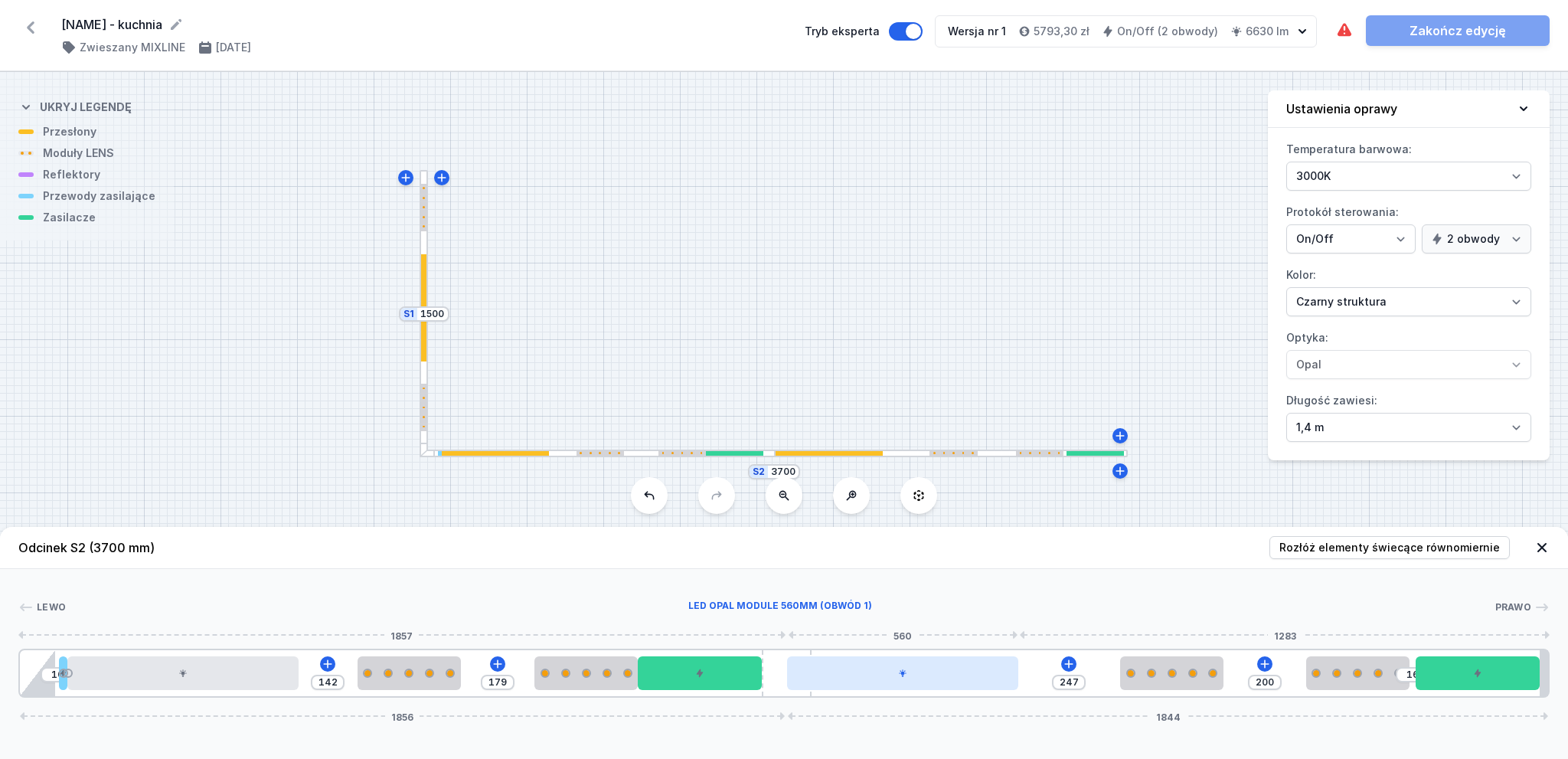 drag, startPoint x: 926, startPoint y: 682, endPoint x: 956, endPoint y: 681, distance: 30.016662 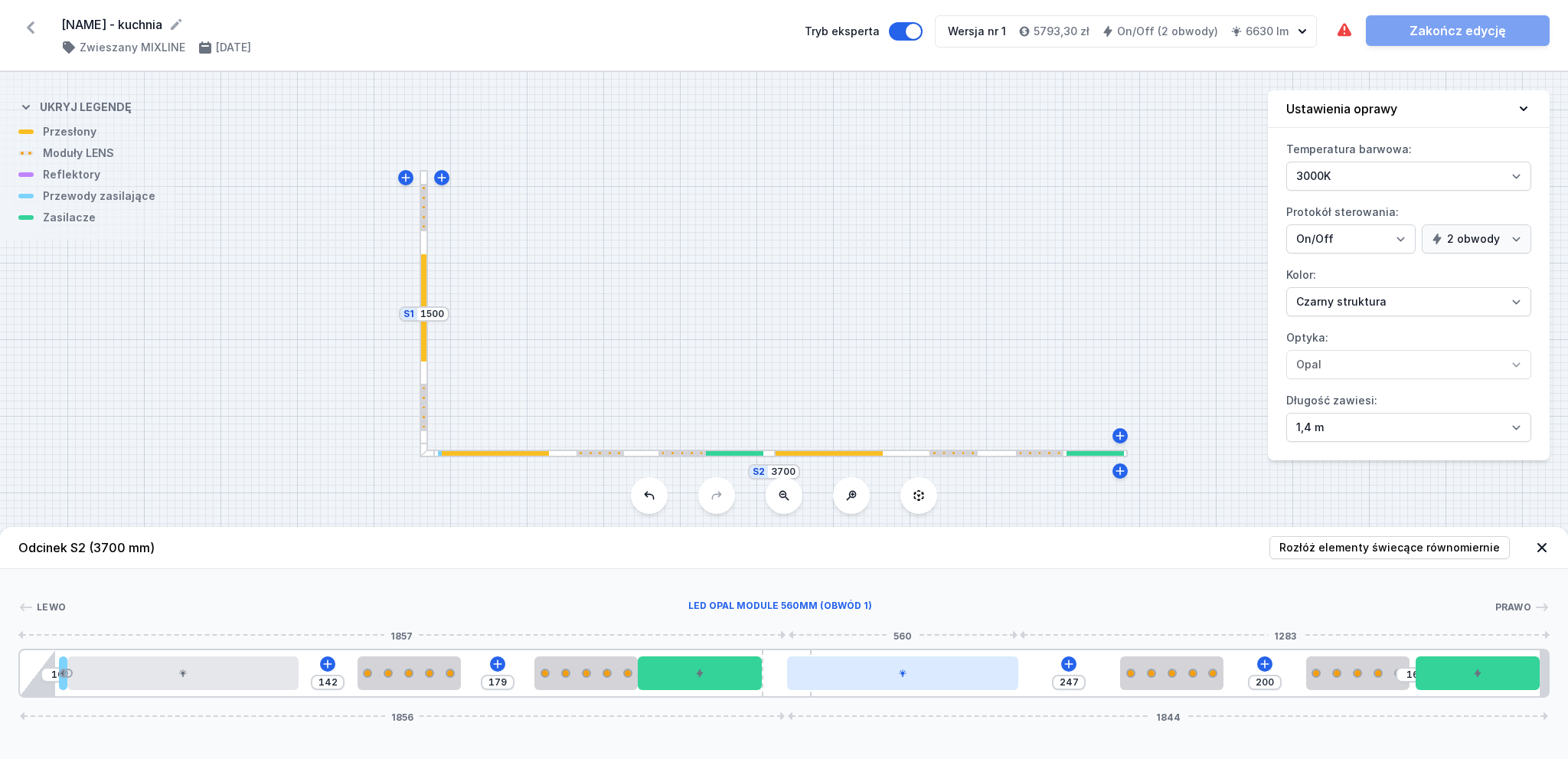 click at bounding box center (903, 673) 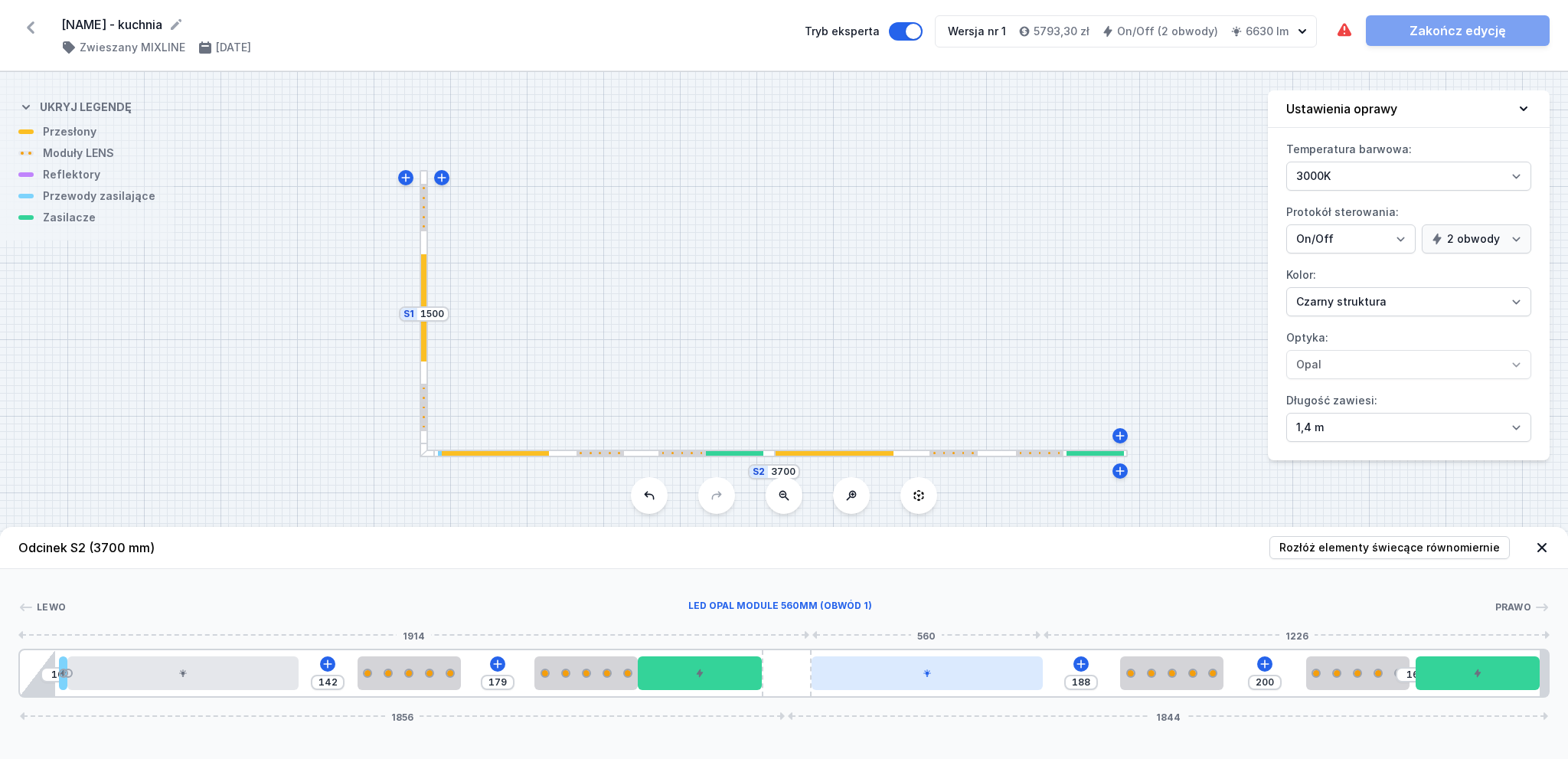 drag, startPoint x: 894, startPoint y: 667, endPoint x: 931, endPoint y: 672, distance: 37.336309 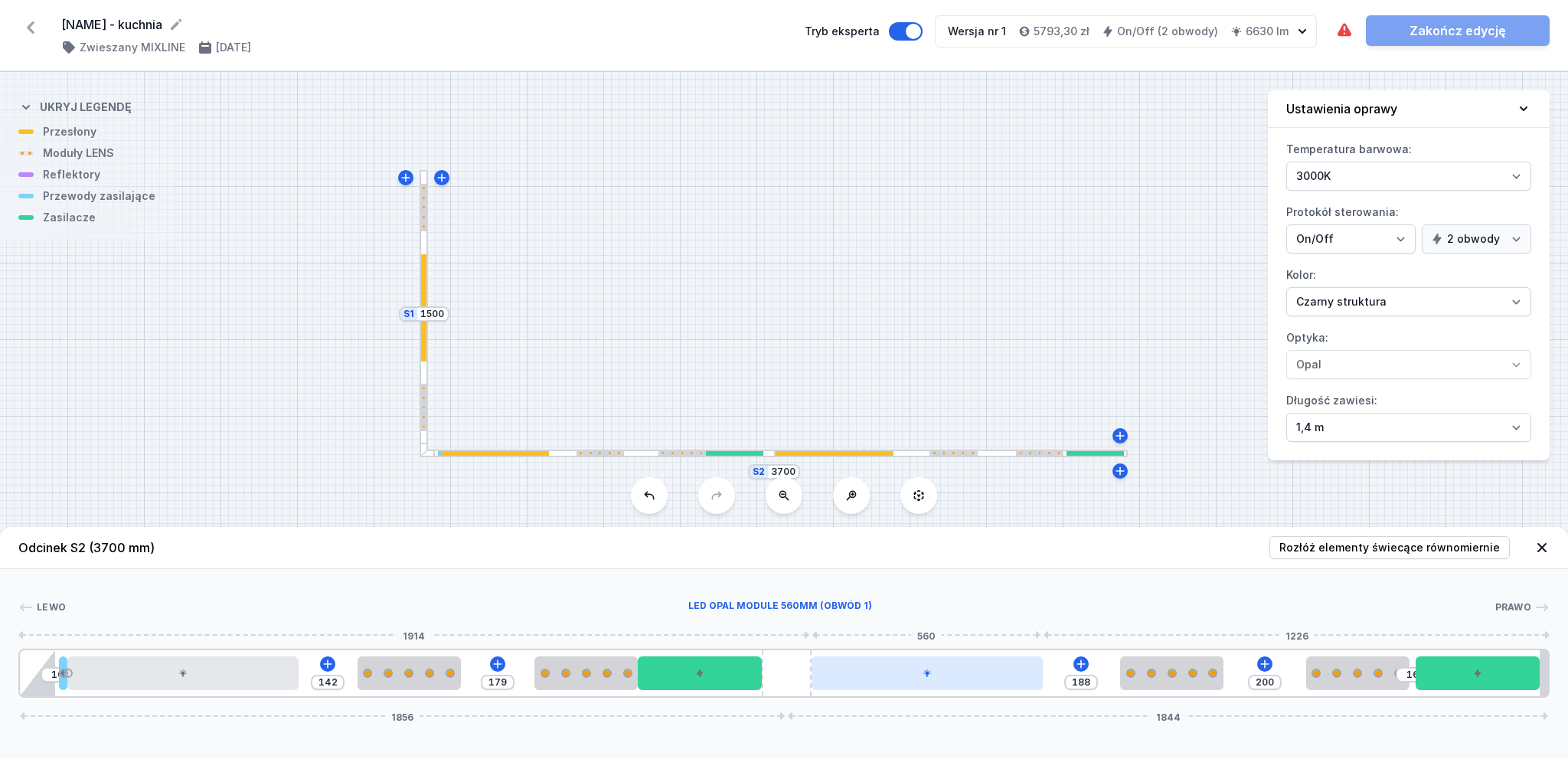 click at bounding box center [927, 673] 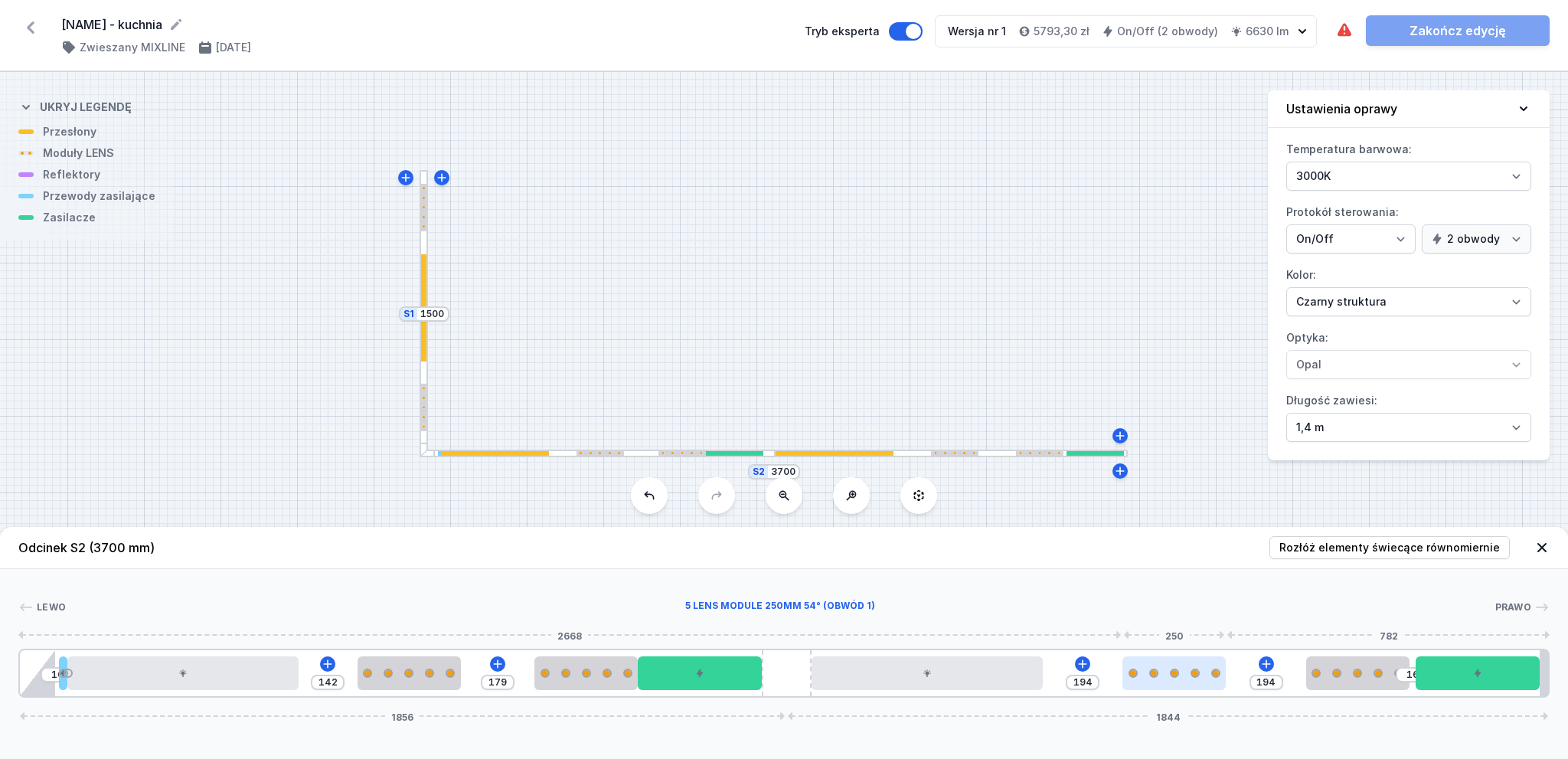 drag, startPoint x: 1165, startPoint y: 676, endPoint x: 1181, endPoint y: 685, distance: 18.35756 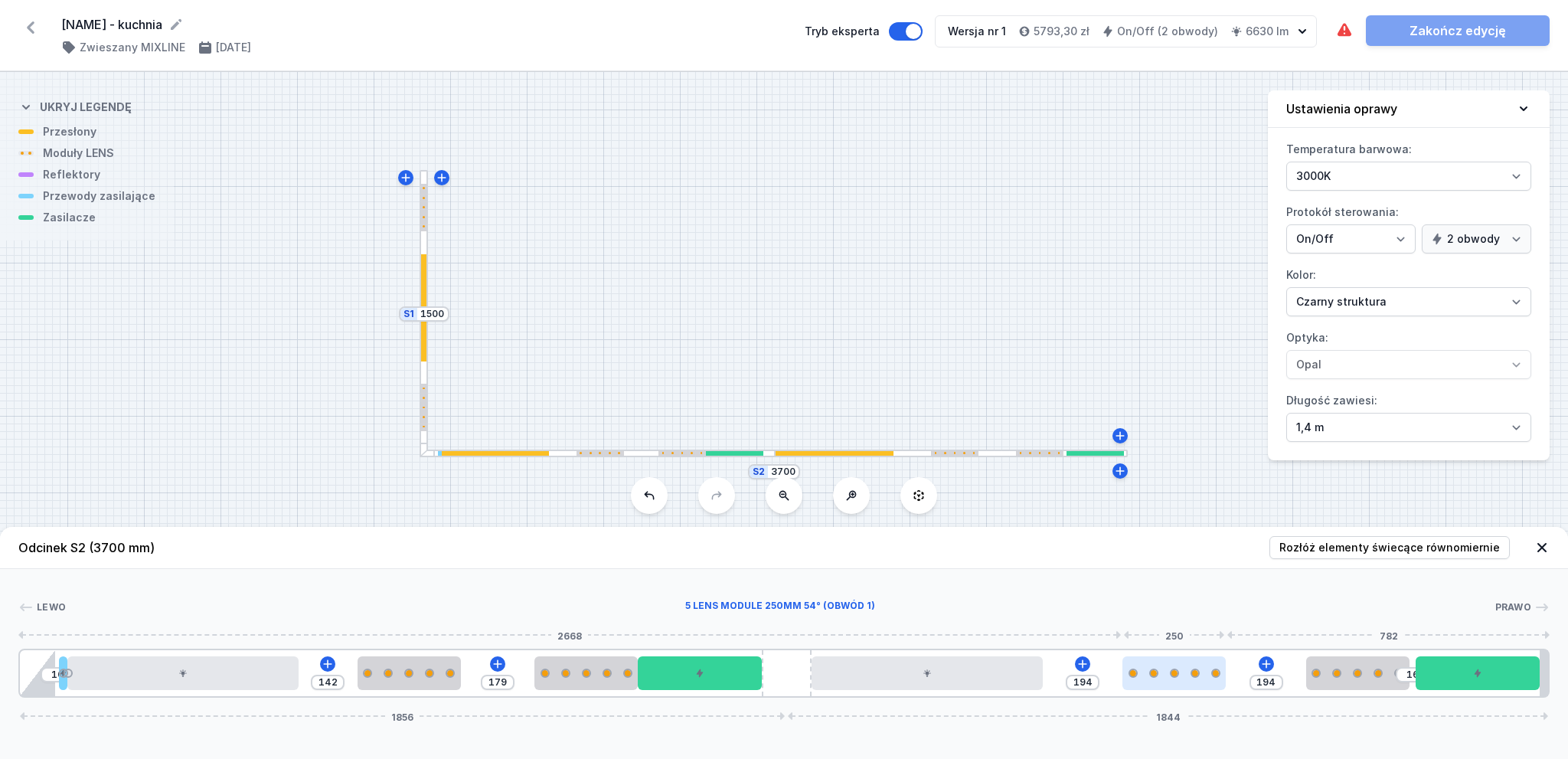 click at bounding box center [1174, 673] 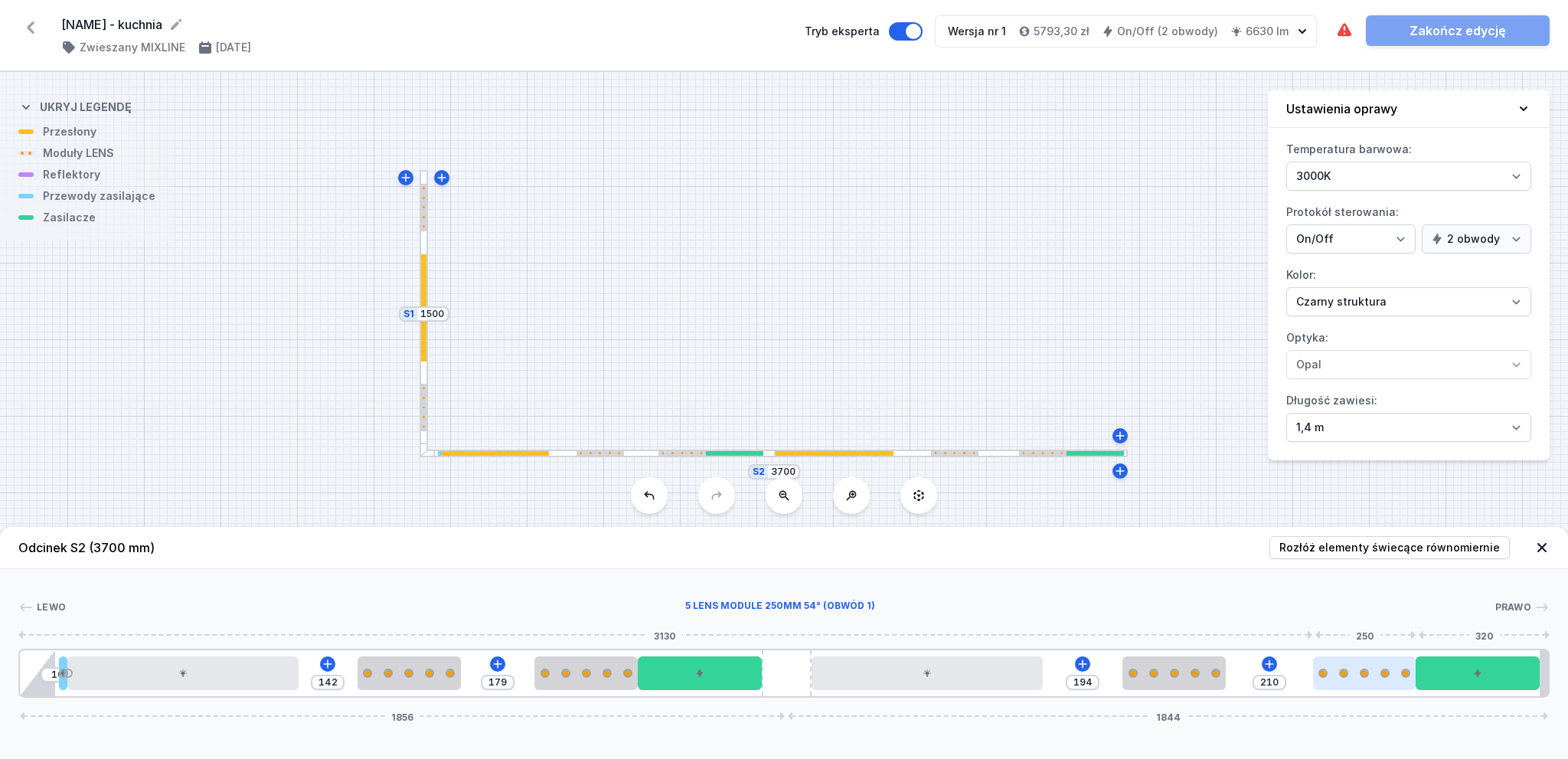 drag, startPoint x: 1351, startPoint y: 672, endPoint x: 1360, endPoint y: 672, distance: 9 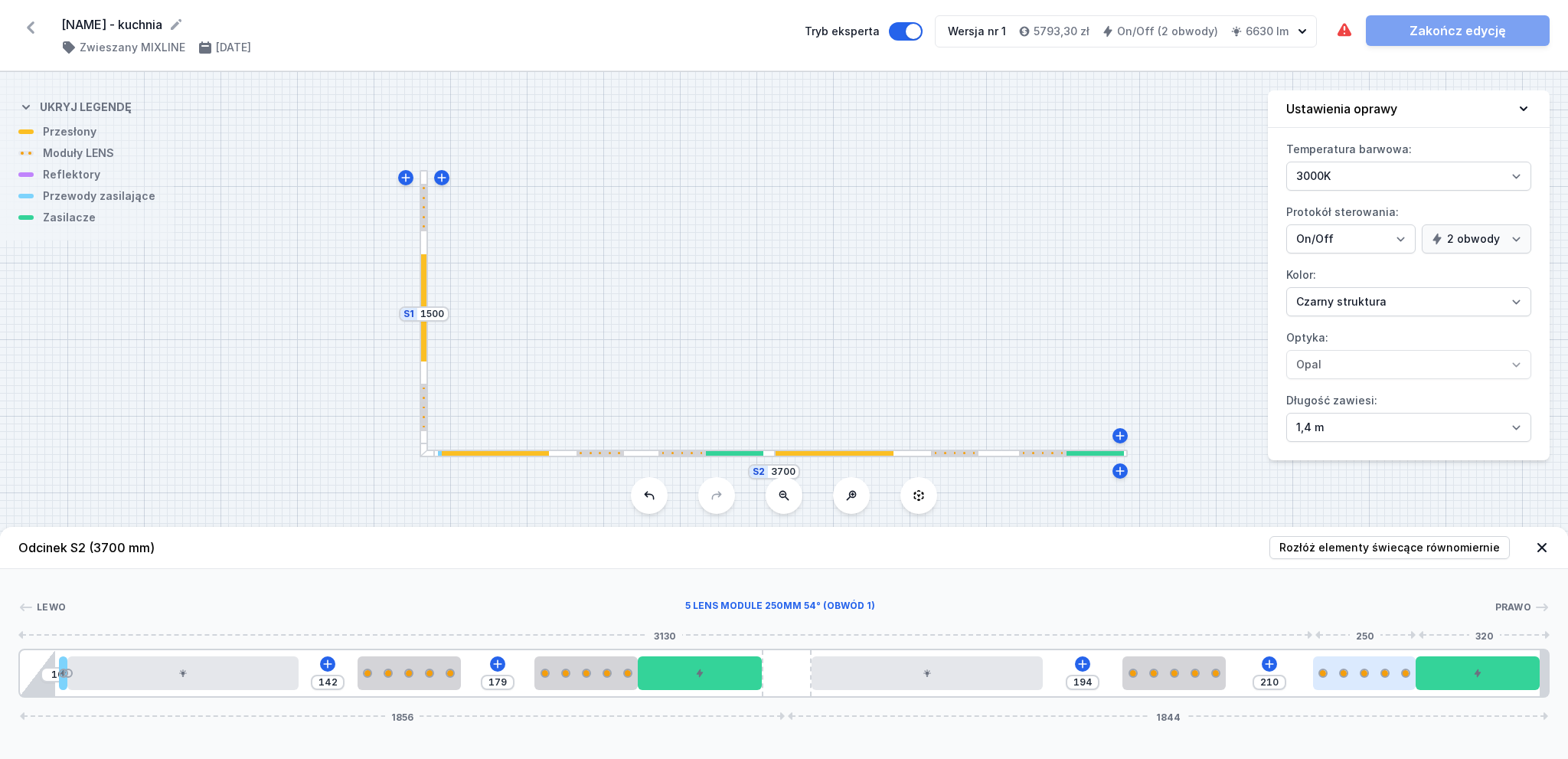 click at bounding box center [1364, 673] 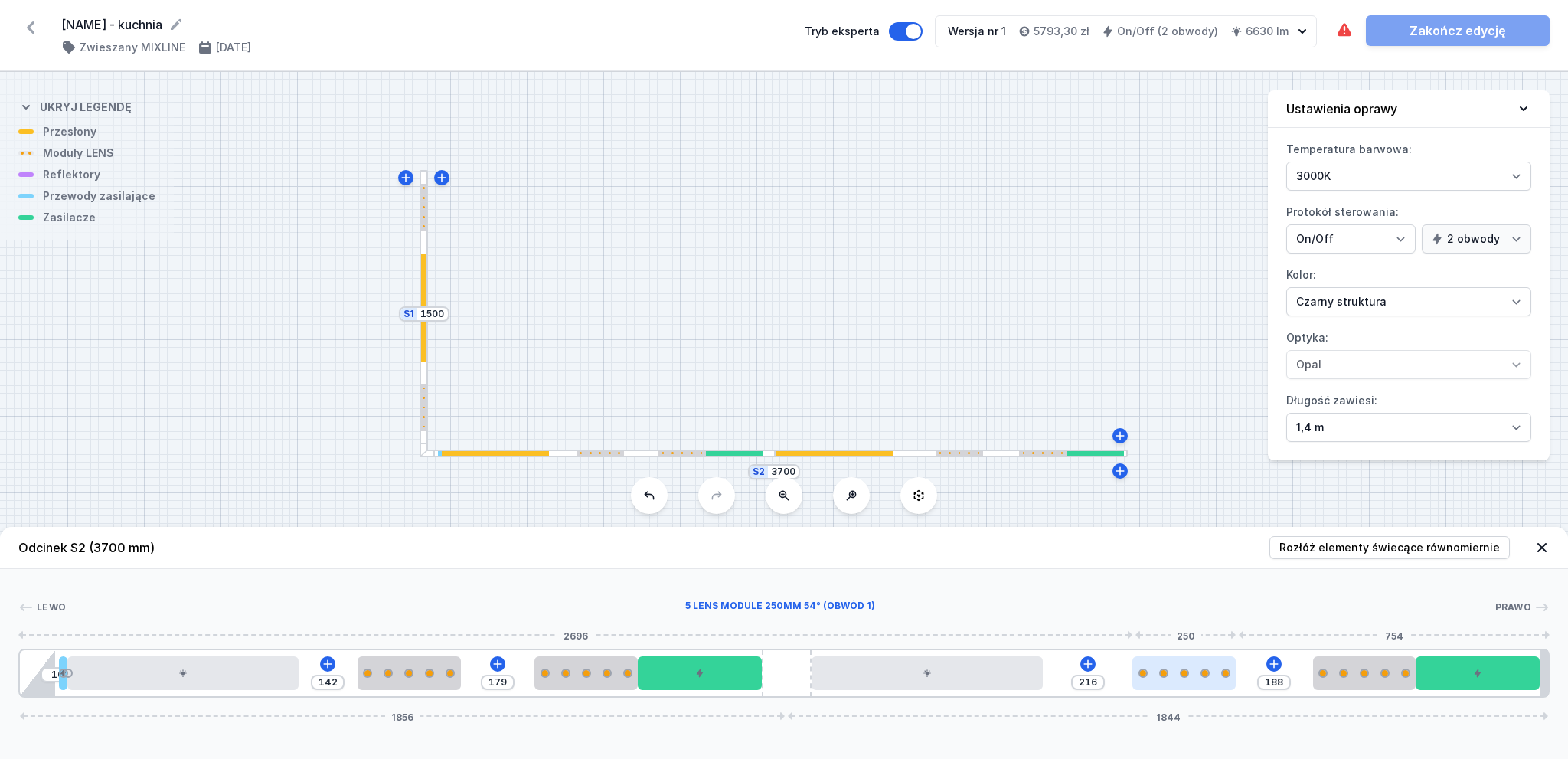 drag, startPoint x: 1169, startPoint y: 674, endPoint x: 1196, endPoint y: 686, distance: 29.546573 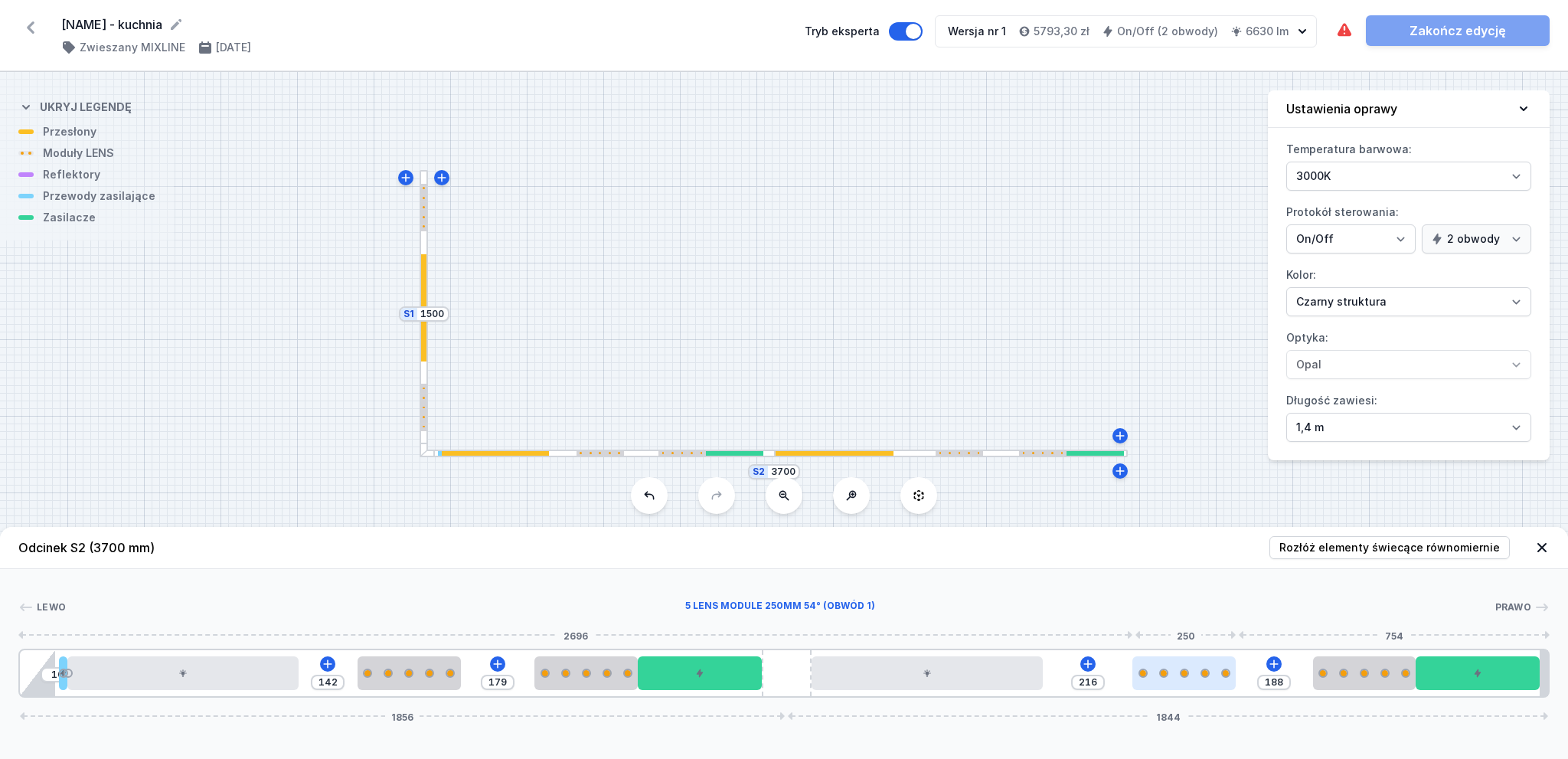 click at bounding box center (1184, 673) 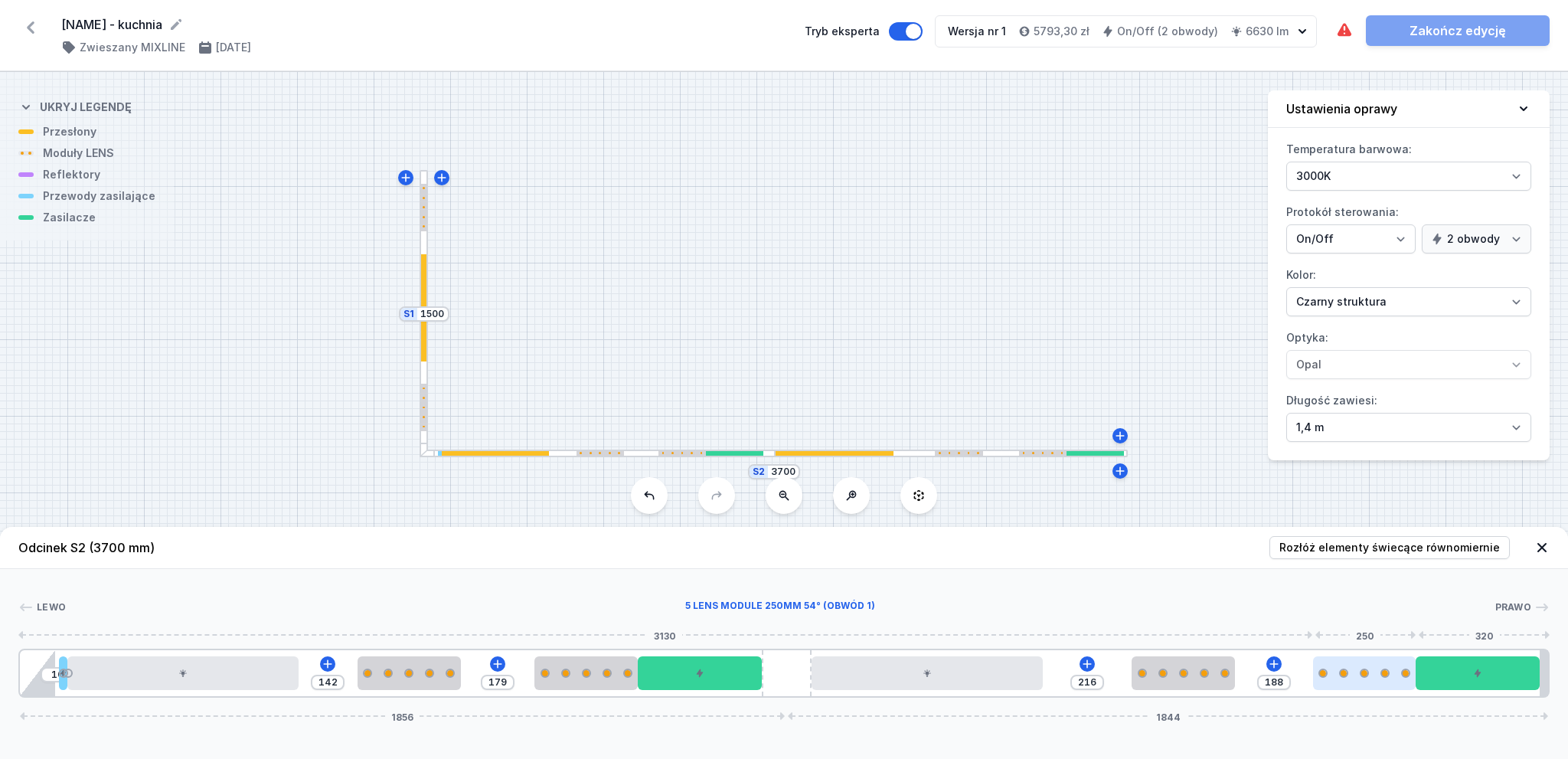 click at bounding box center [1364, 673] 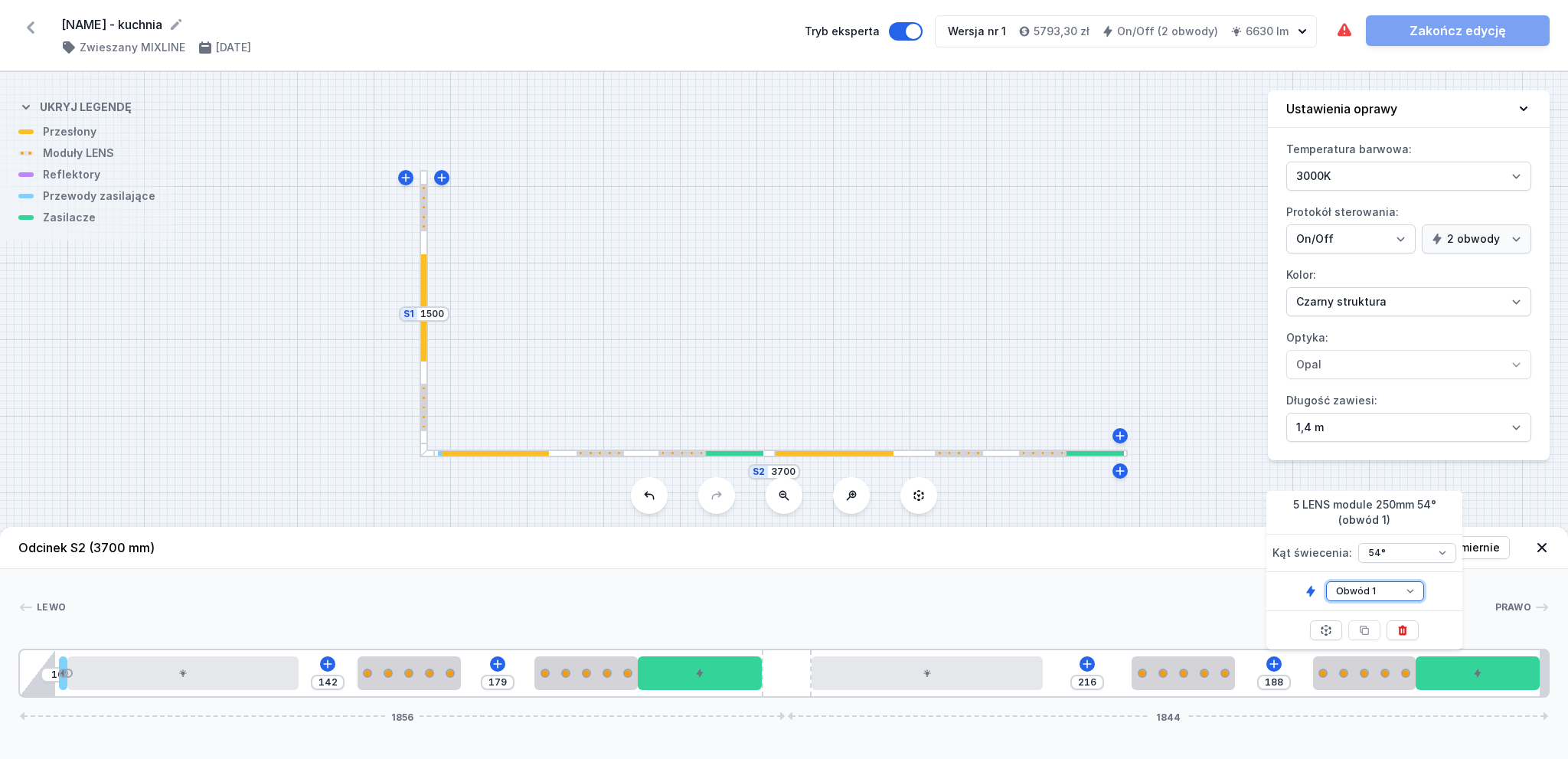 click on "Obwód 1 Obwód 2" at bounding box center [1375, 591] 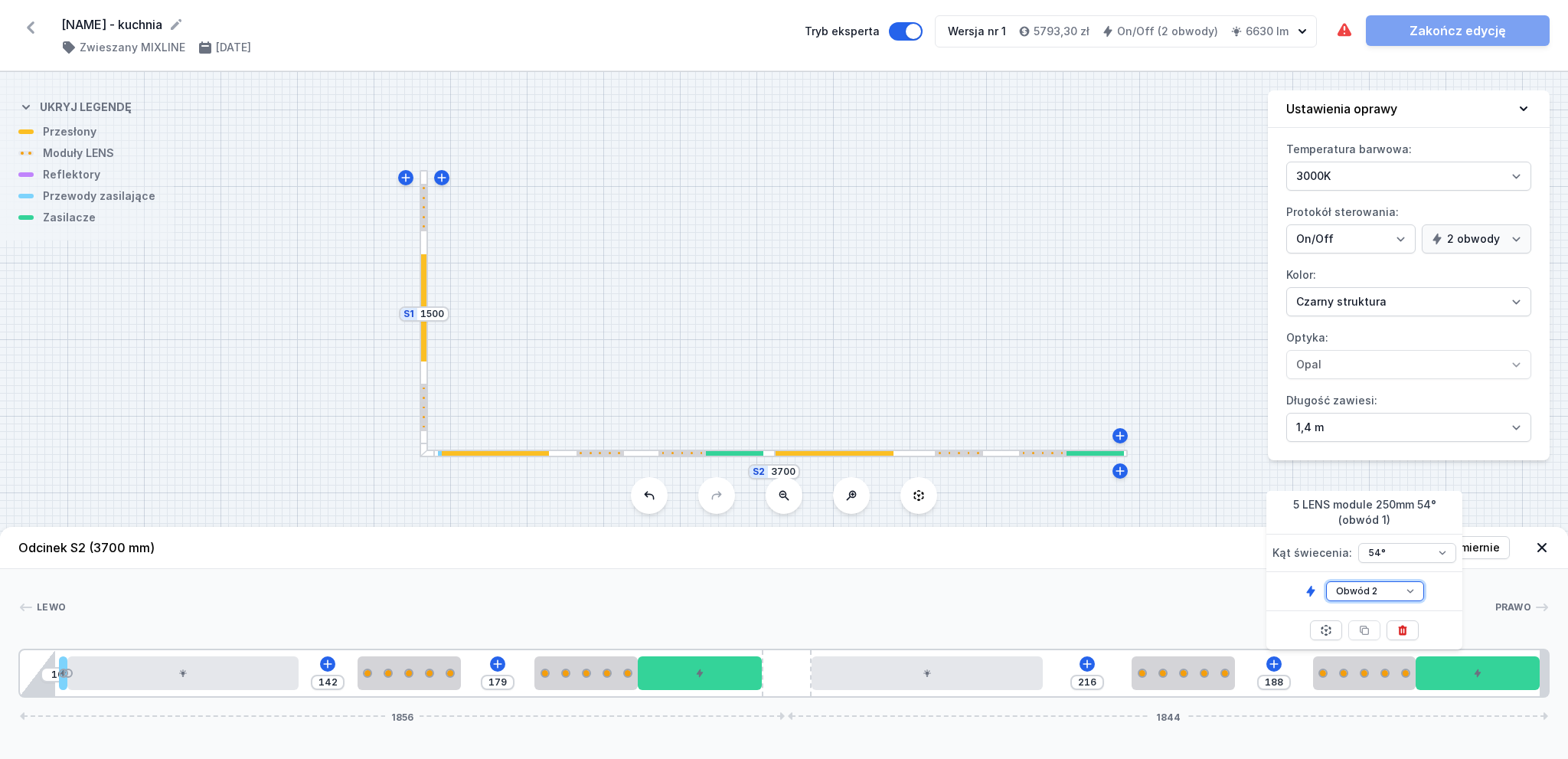 click on "Obwód 1 Obwód 2" at bounding box center (1375, 591) 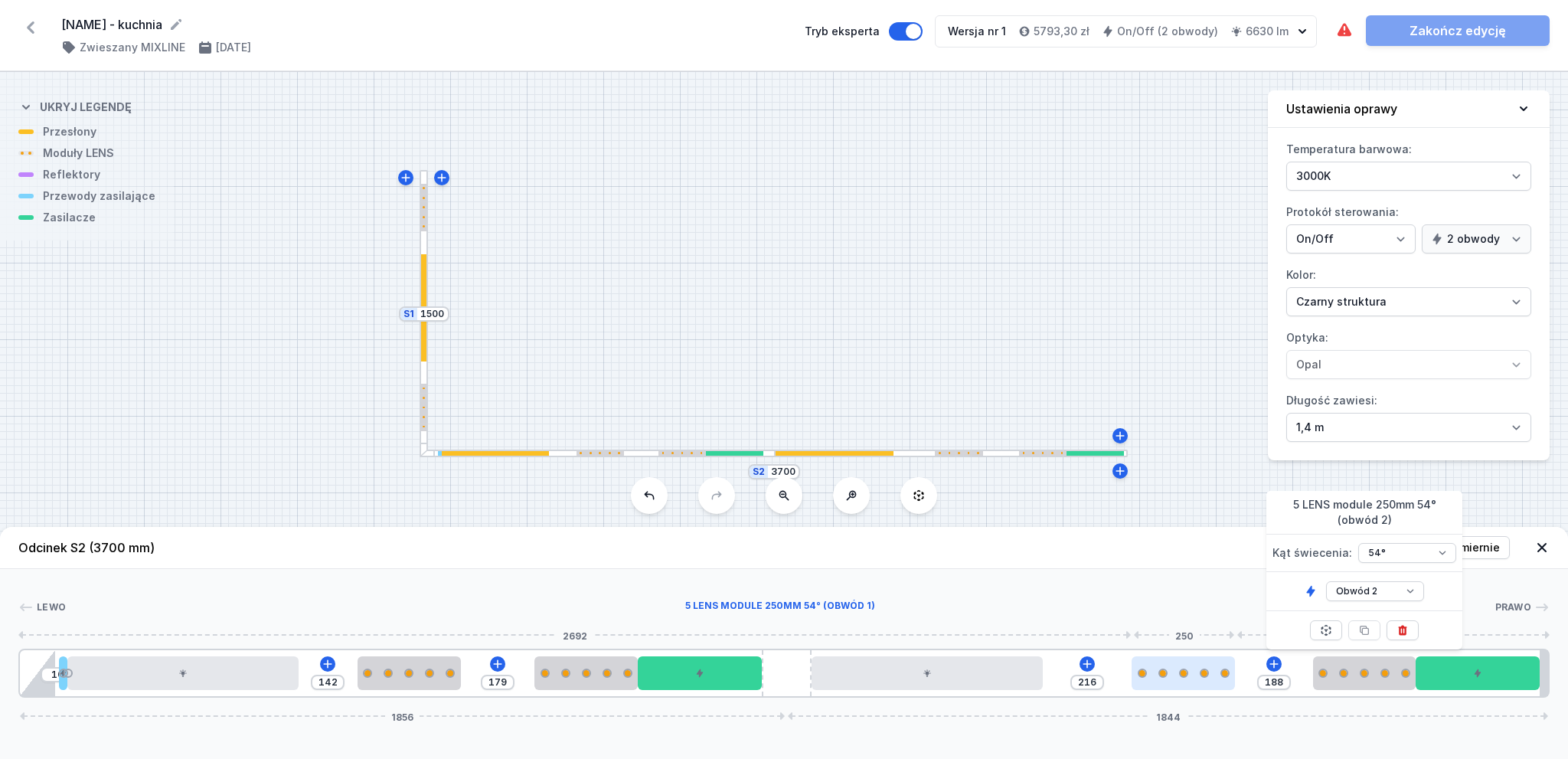 click at bounding box center (1183, 673) 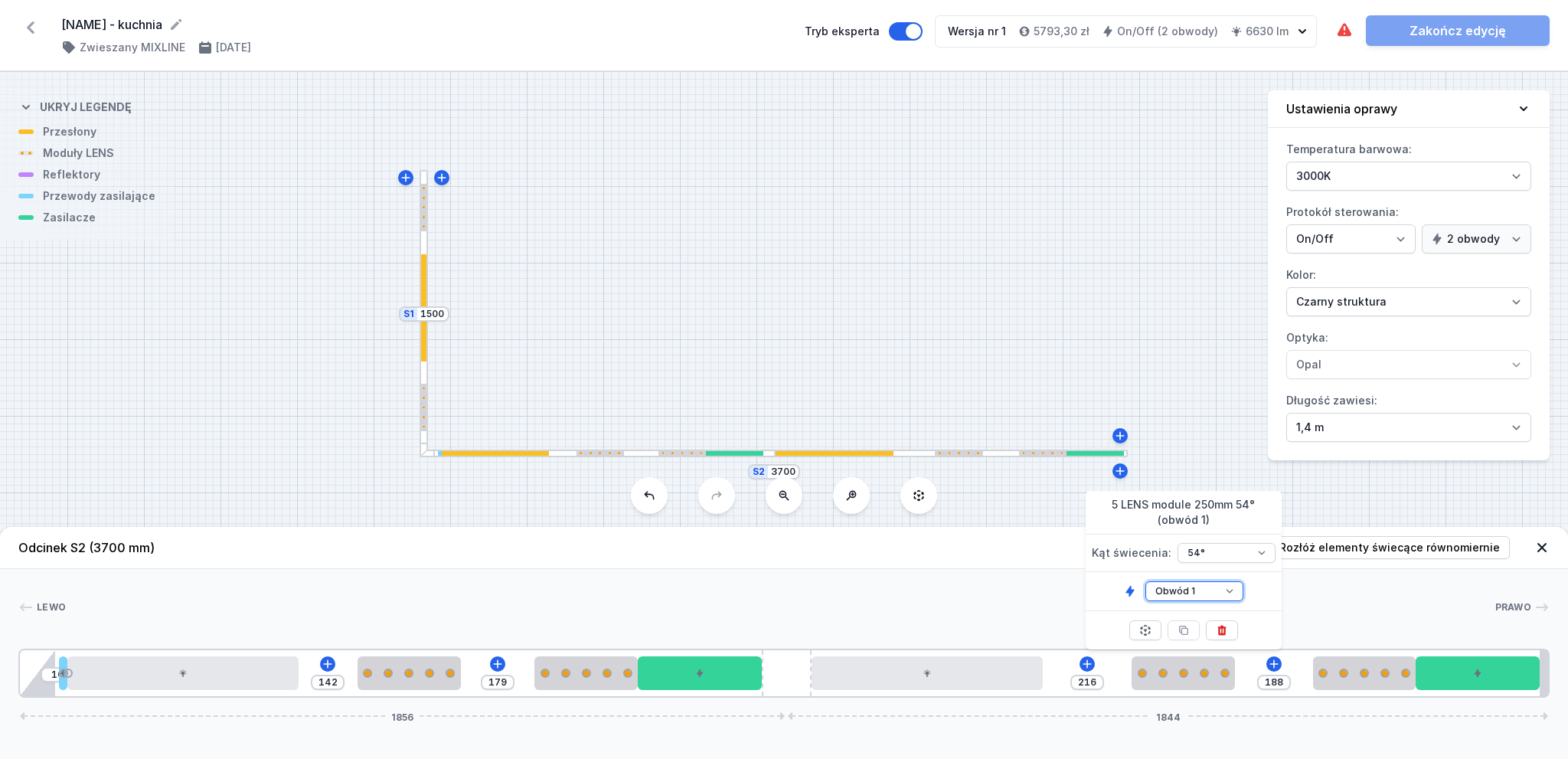 click on "Obwód 1 Obwód 2" at bounding box center (1194, 591) 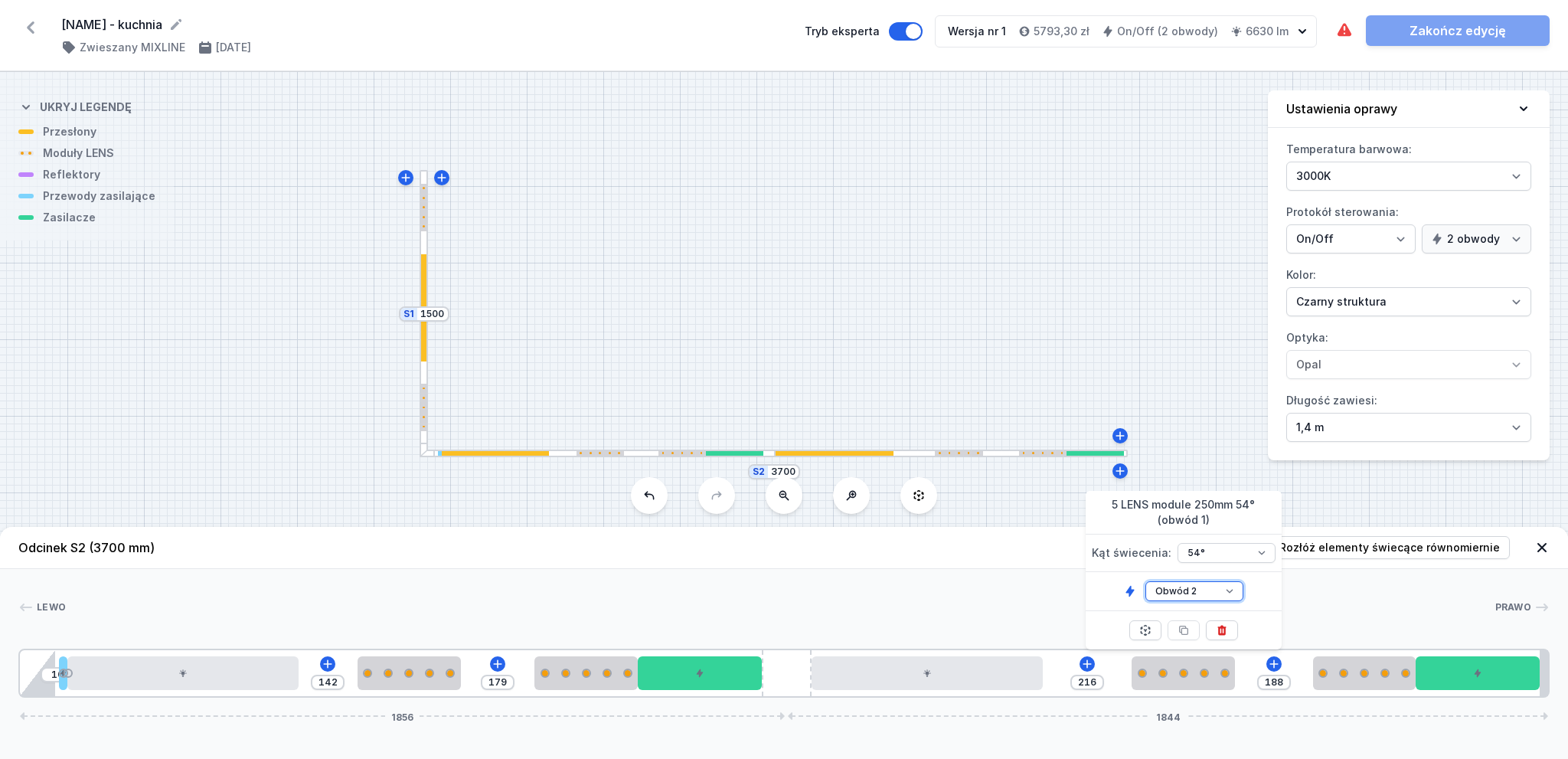 click on "Obwód 1 Obwód 2" at bounding box center (1194, 591) 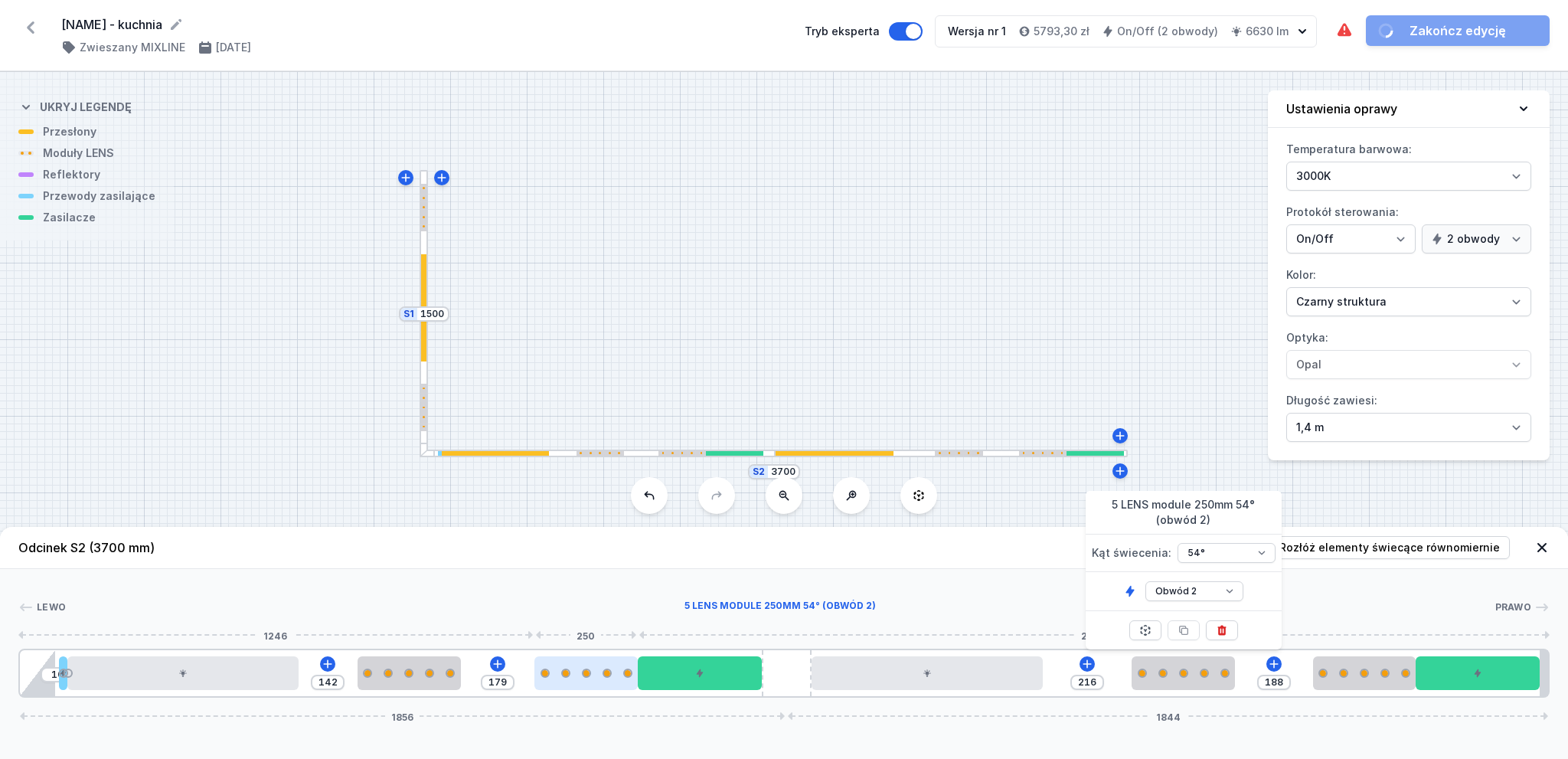 click at bounding box center (586, 673) 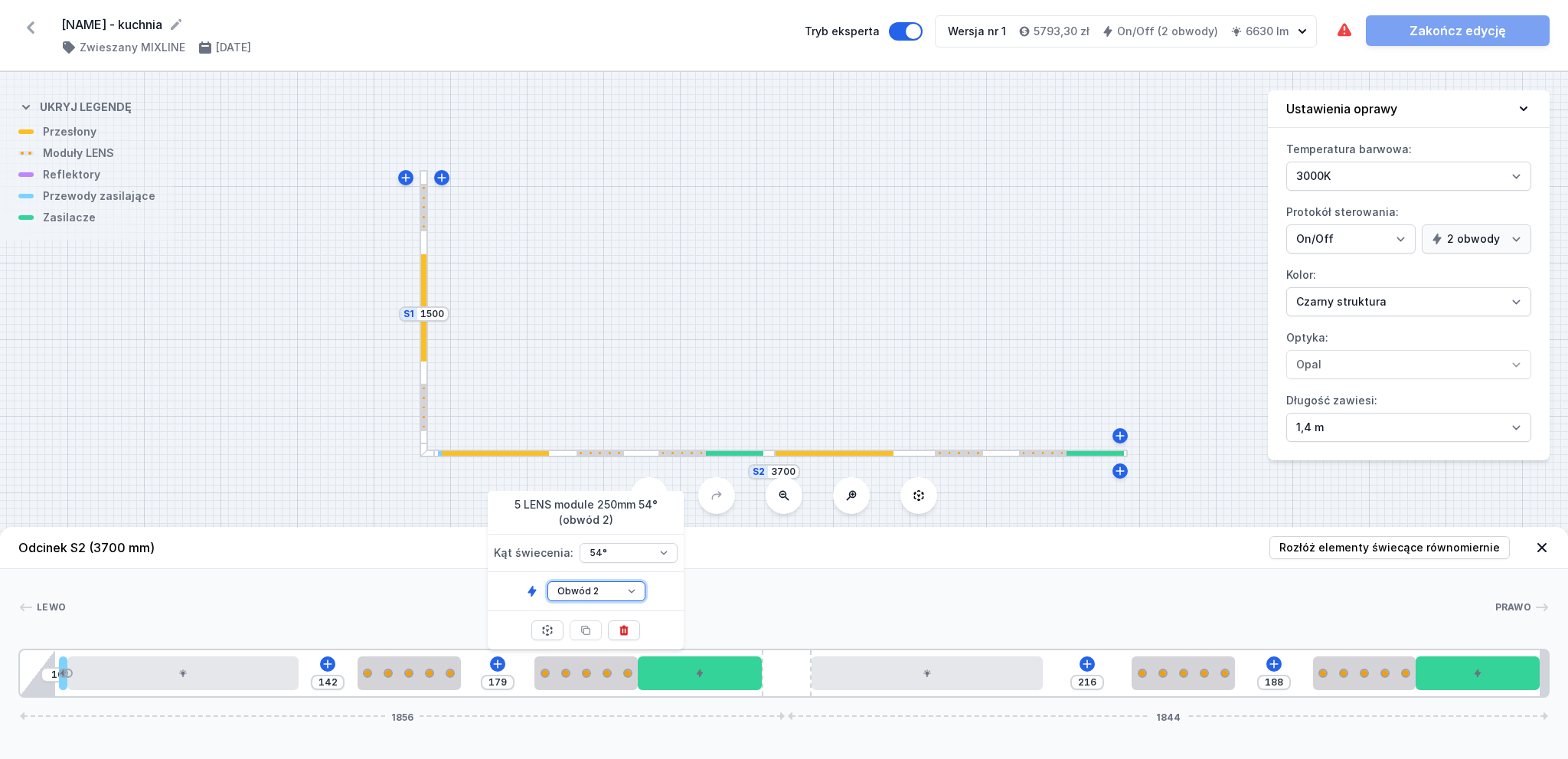 click on "Obwód 1 Obwód 2" at bounding box center [596, 591] 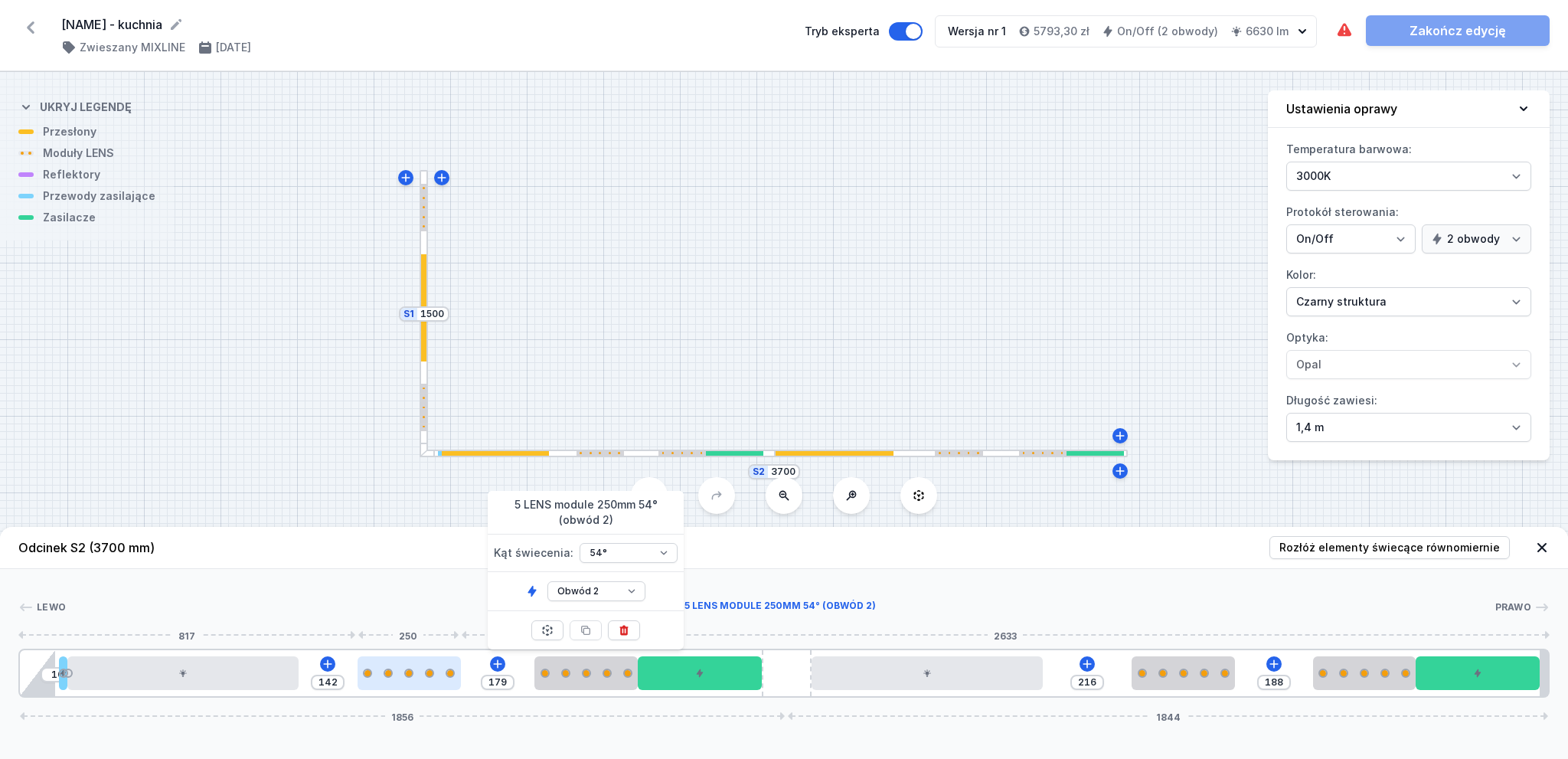 click at bounding box center [409, 673] 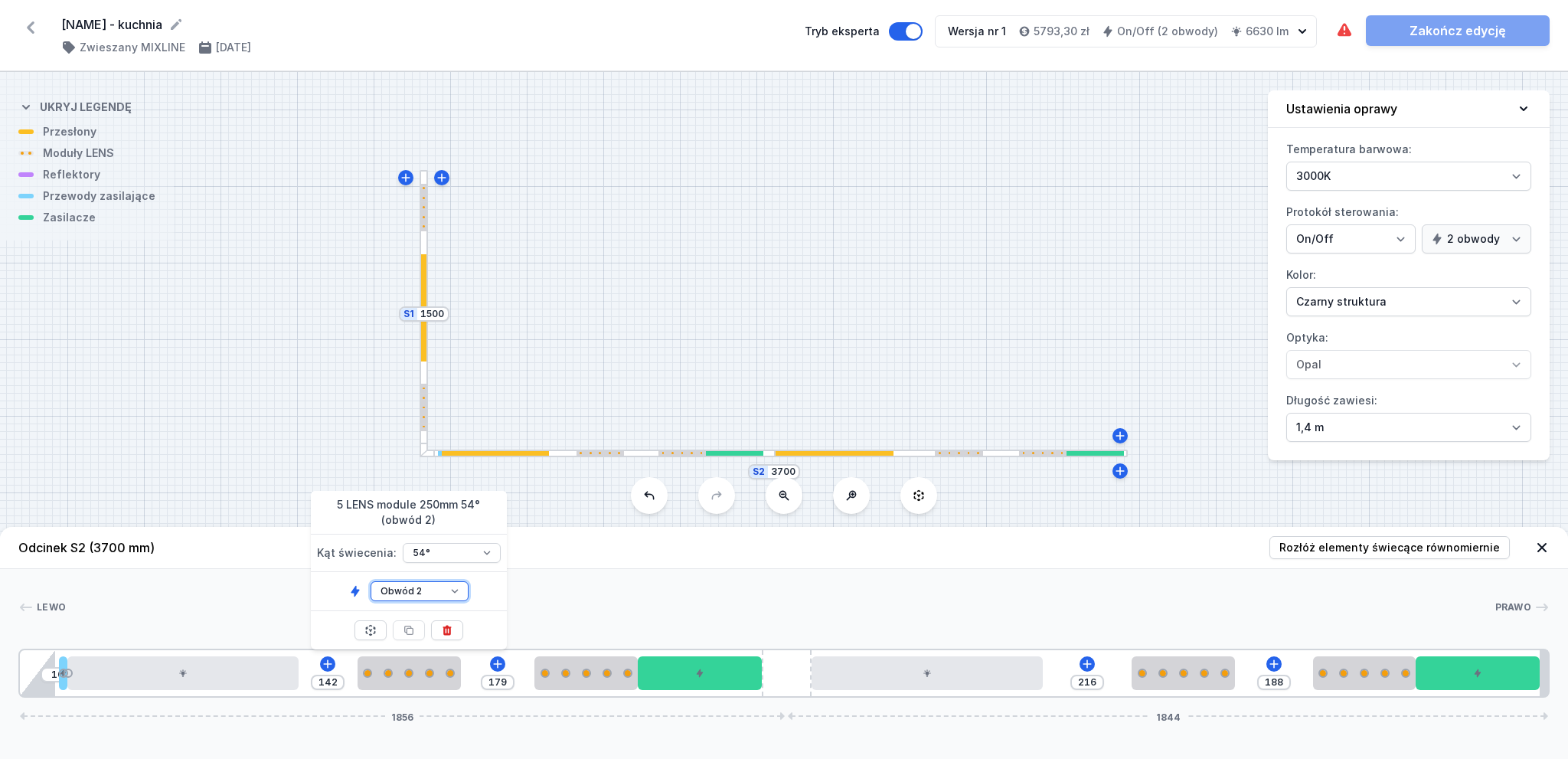 click on "Obwód 1 Obwód 2" at bounding box center [420, 591] 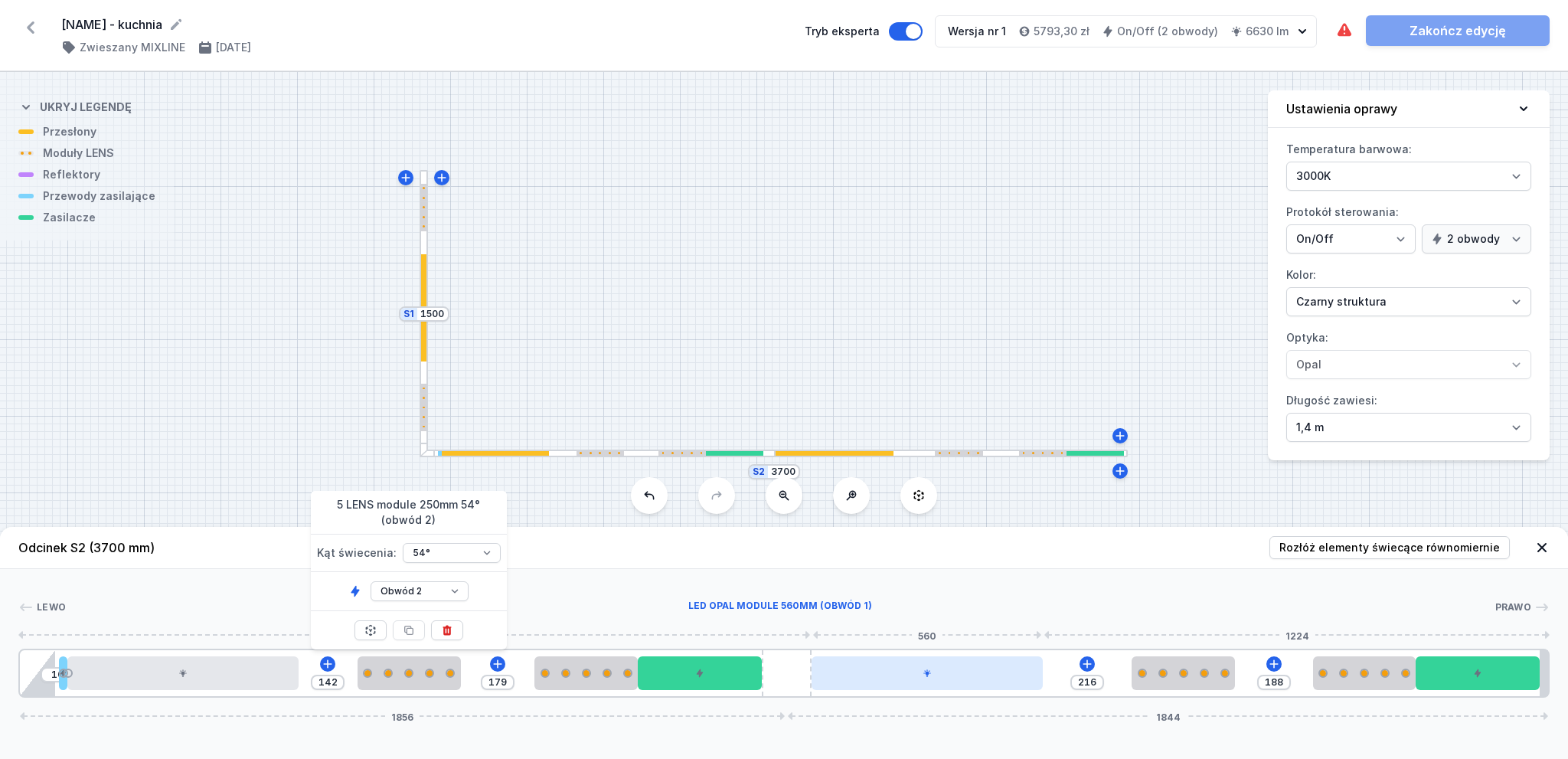 click at bounding box center [927, 673] 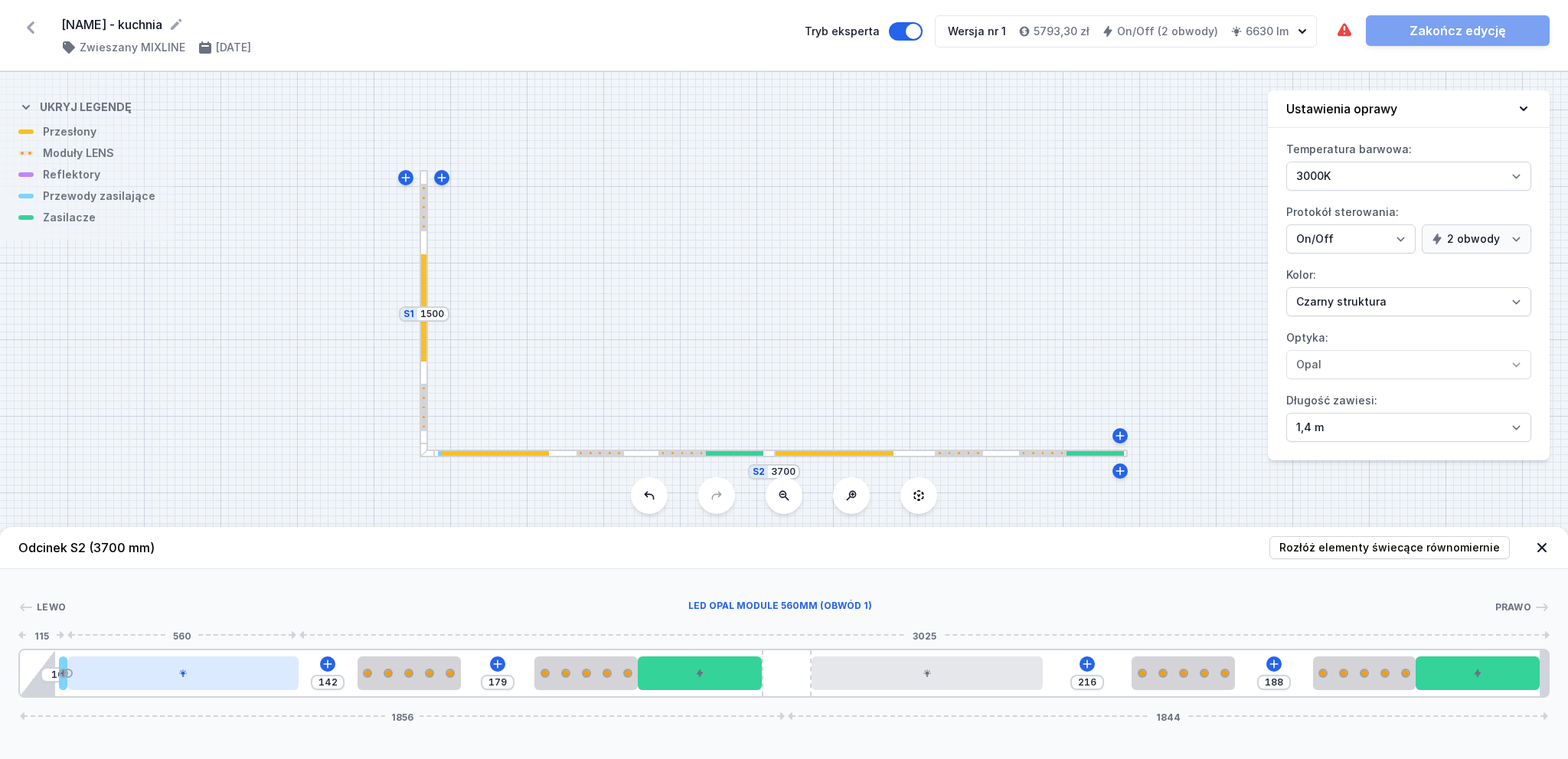 click at bounding box center [183, 673] 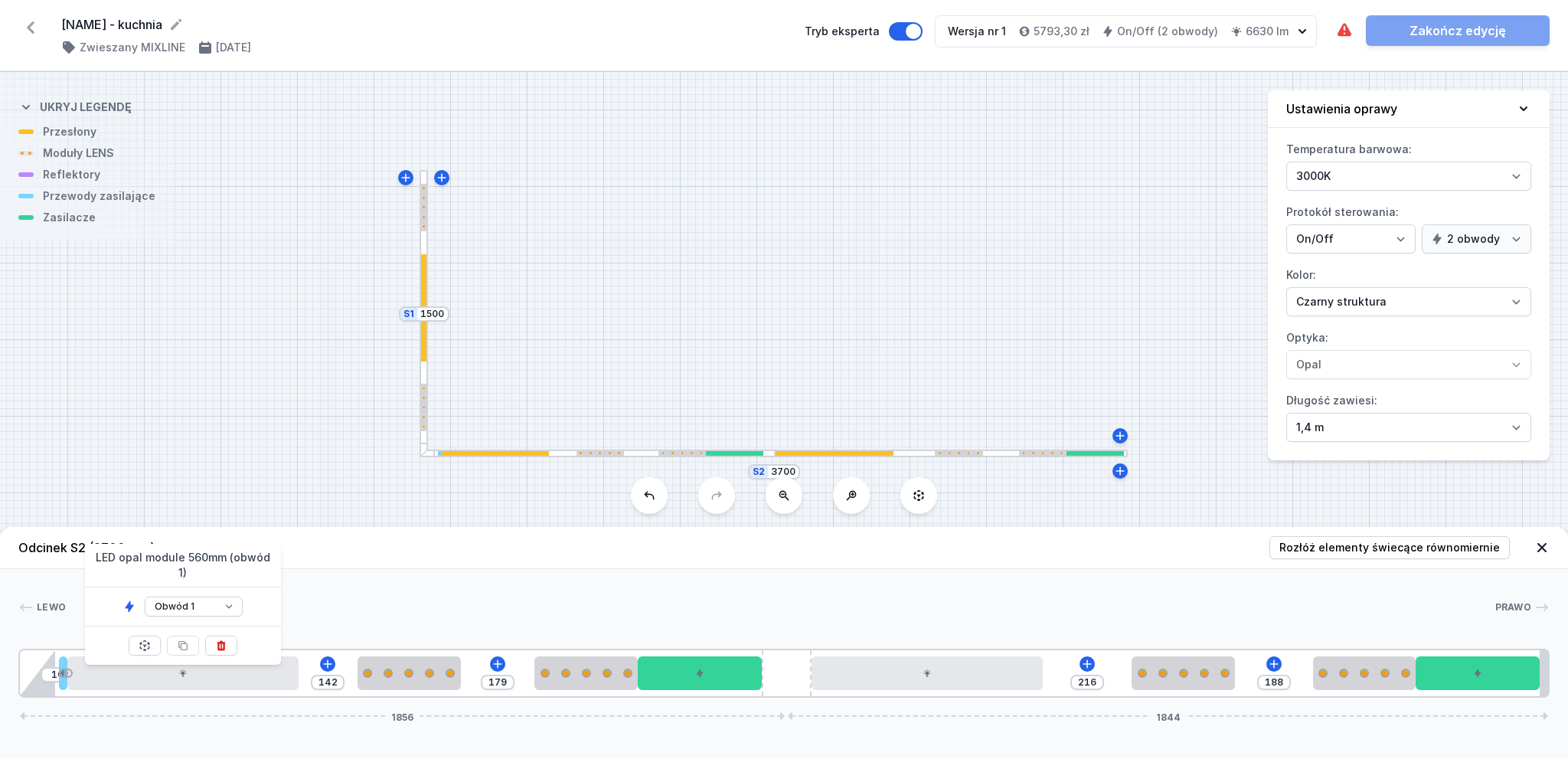 click on "Lewo Prawo 1 2 3 1 4 2 4 2 5 1 6 3 1 4 2 4 2 7 2 8 10 142 179 216 188 1856 1844 95 20 560 142 250 179 250 300 120 560 216 250 188 250 300 20 85 1711 120 1764 20 3700" at bounding box center [784, 633] 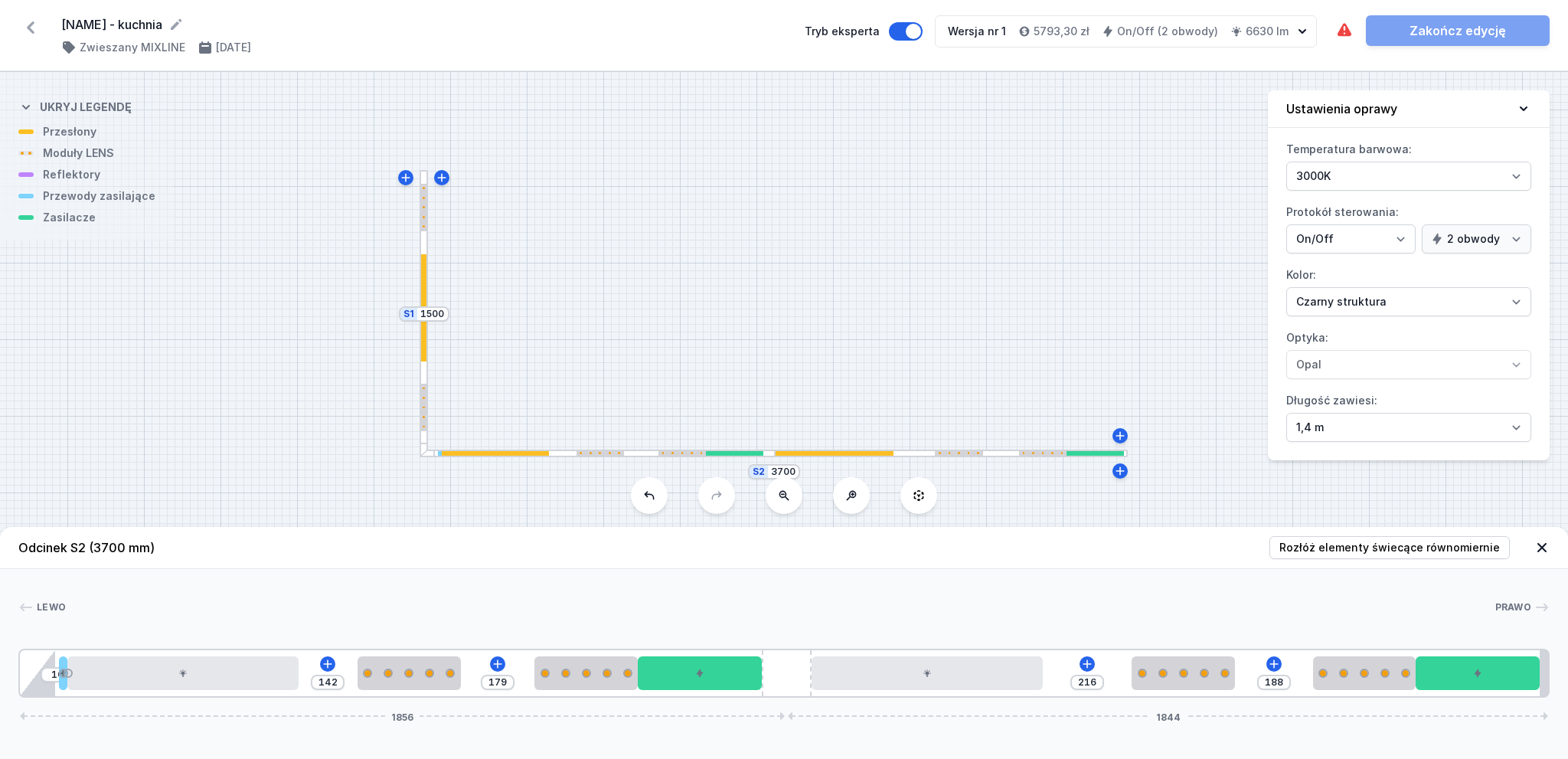 click 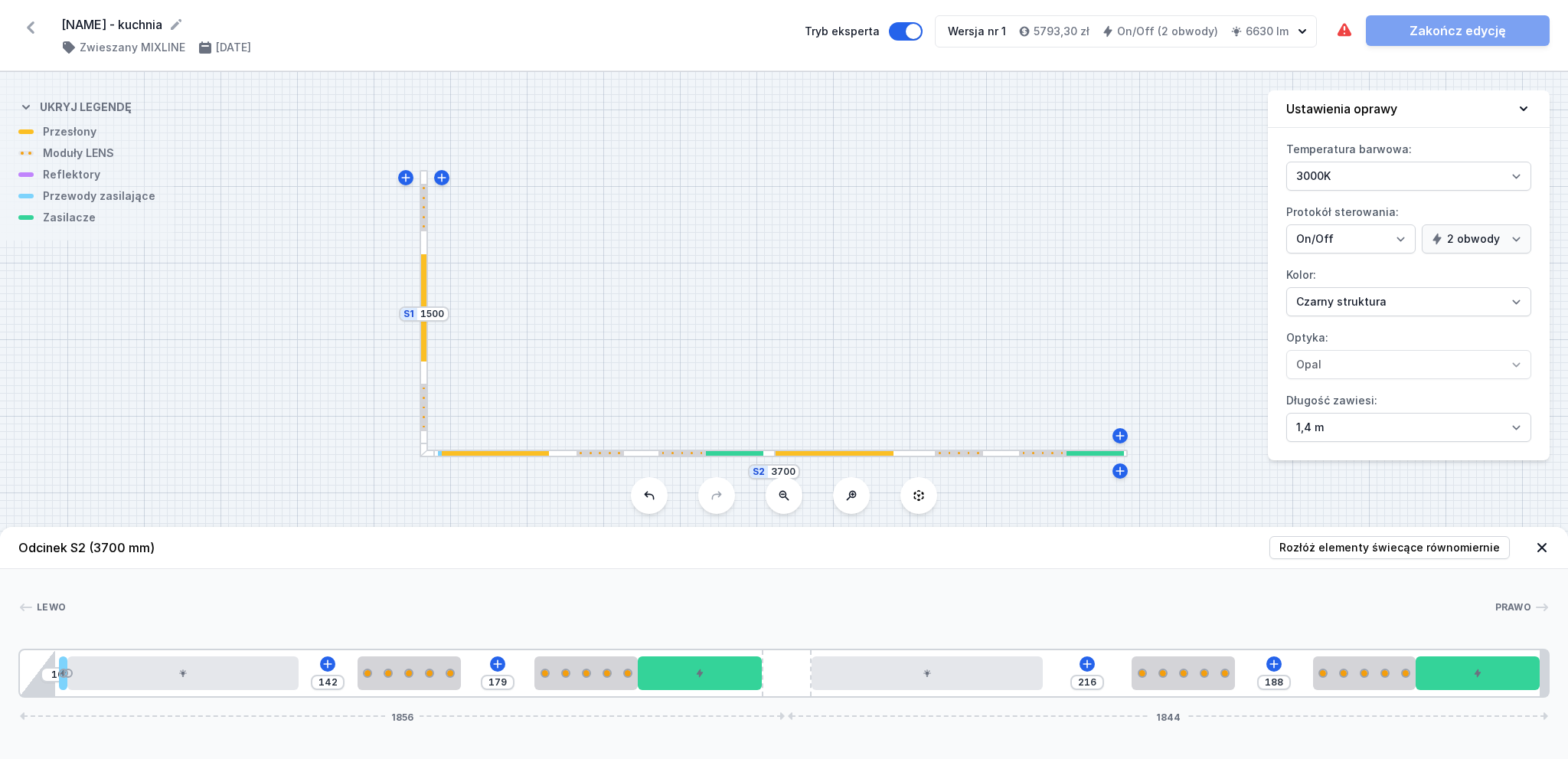 click on "Lewo" at bounding box center [51, 607] 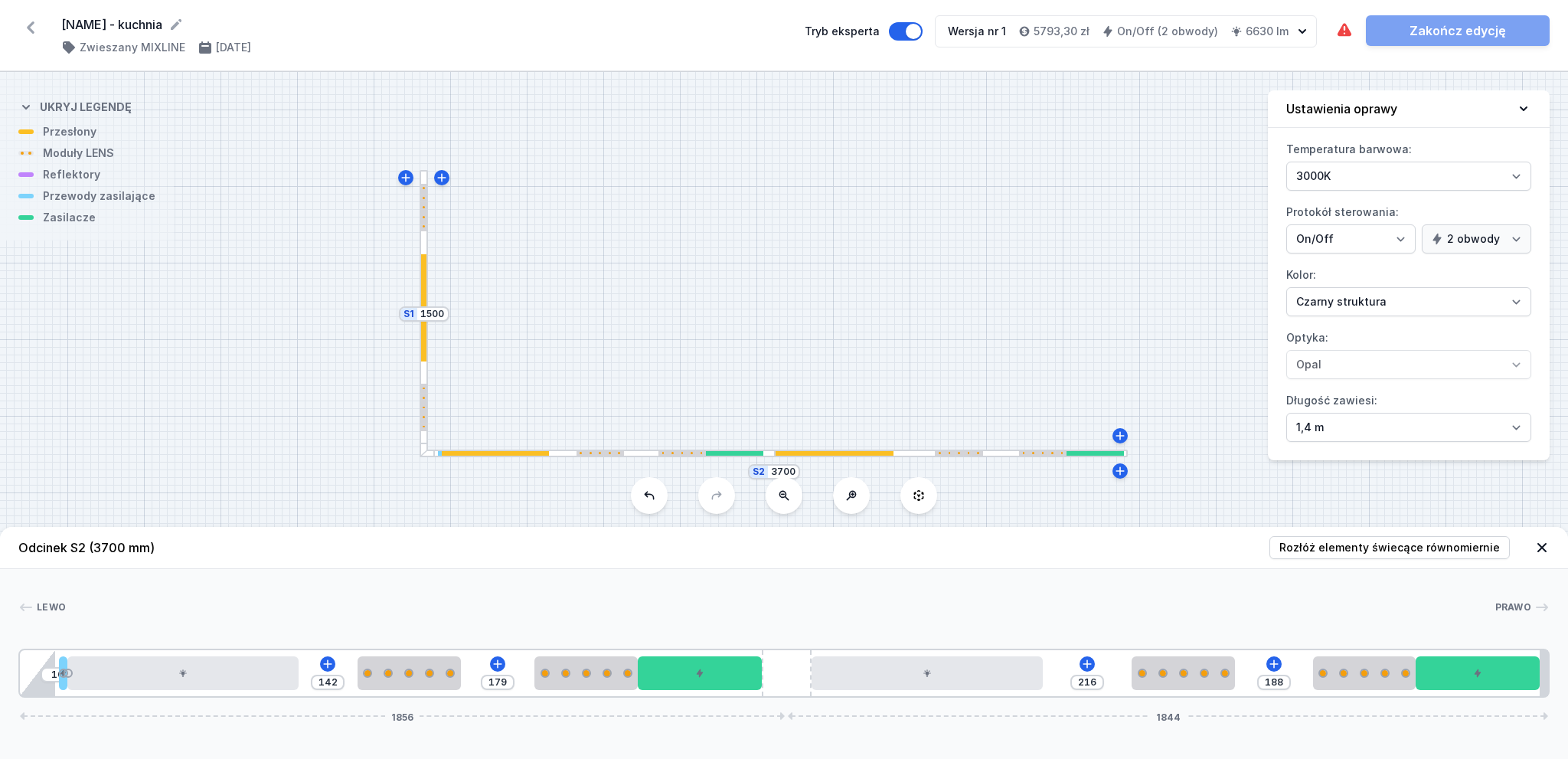 click on "Odcinek S2   (3700 mm) Rozłóż elementy świecące równomiernie" at bounding box center (784, 548) 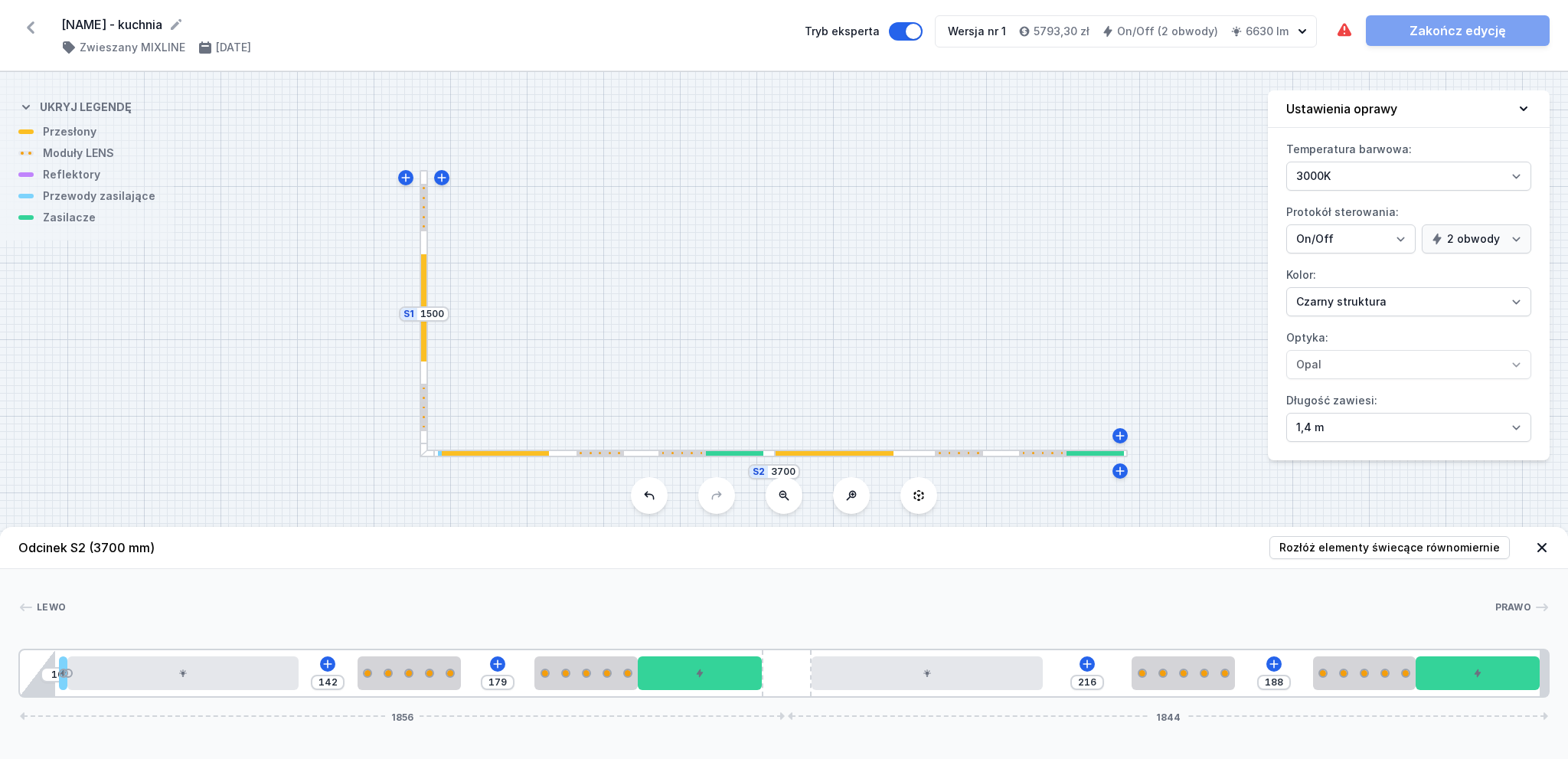 click 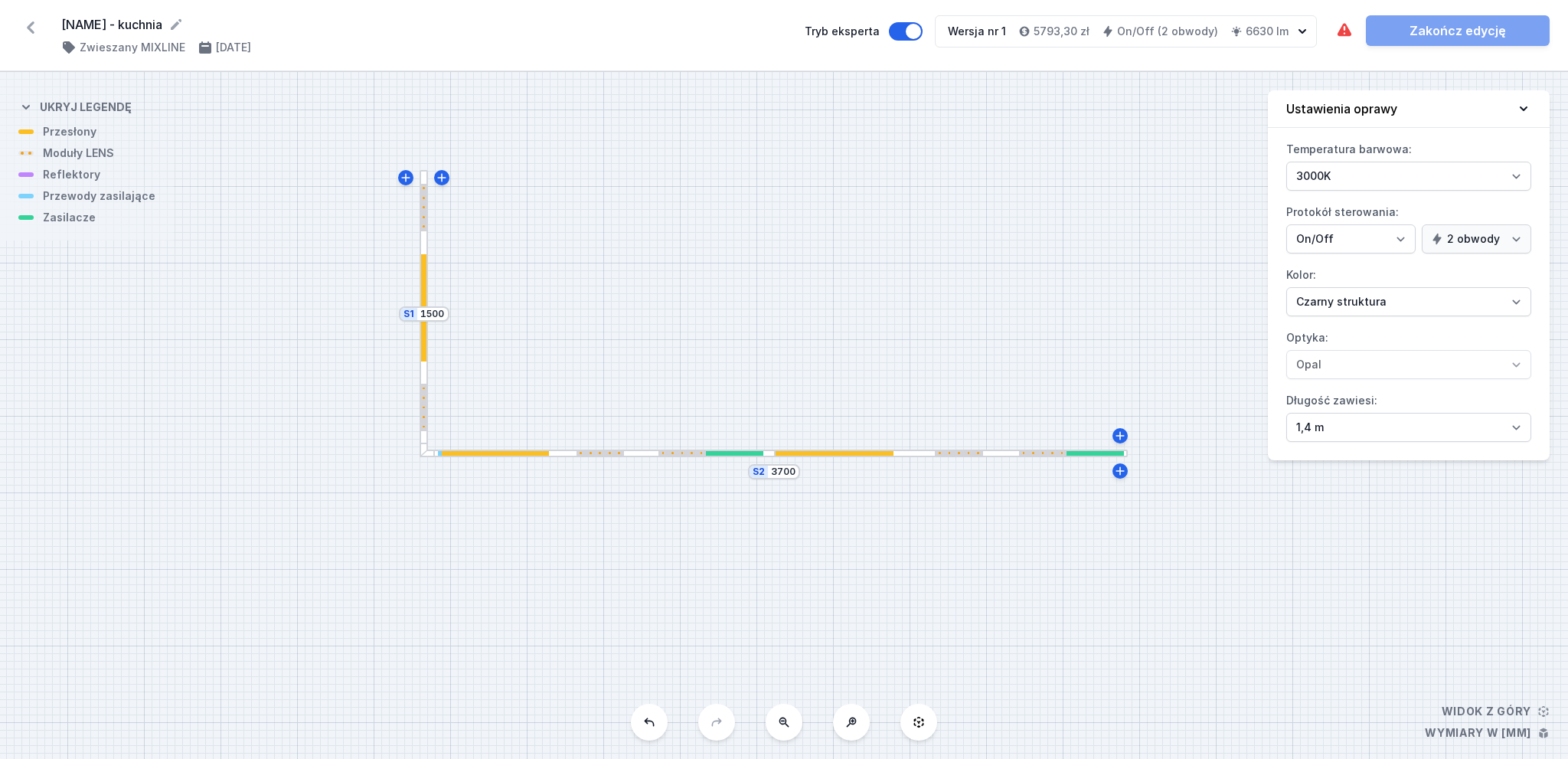 click at bounding box center [423, 313] 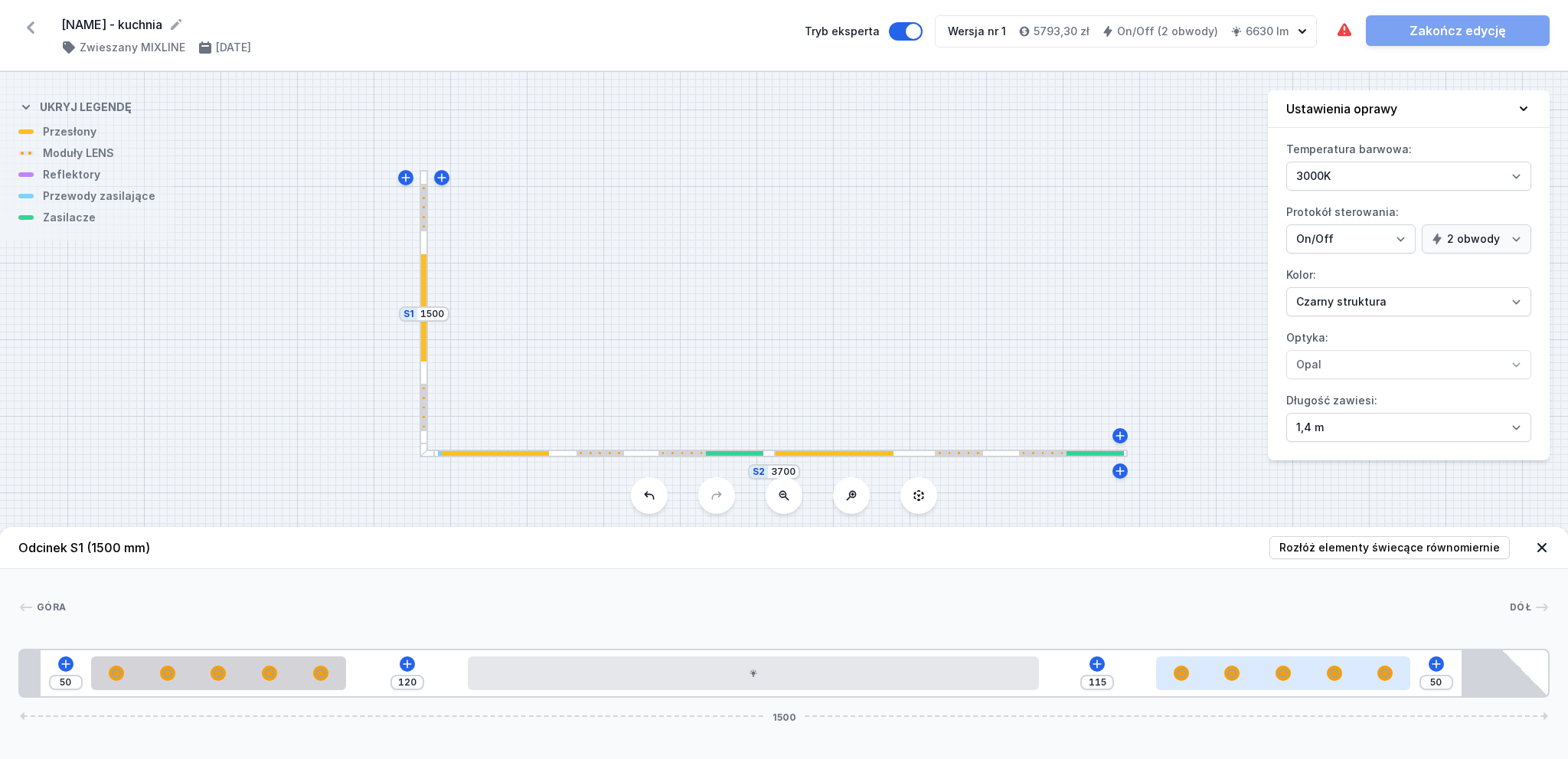 click at bounding box center (1283, 673) 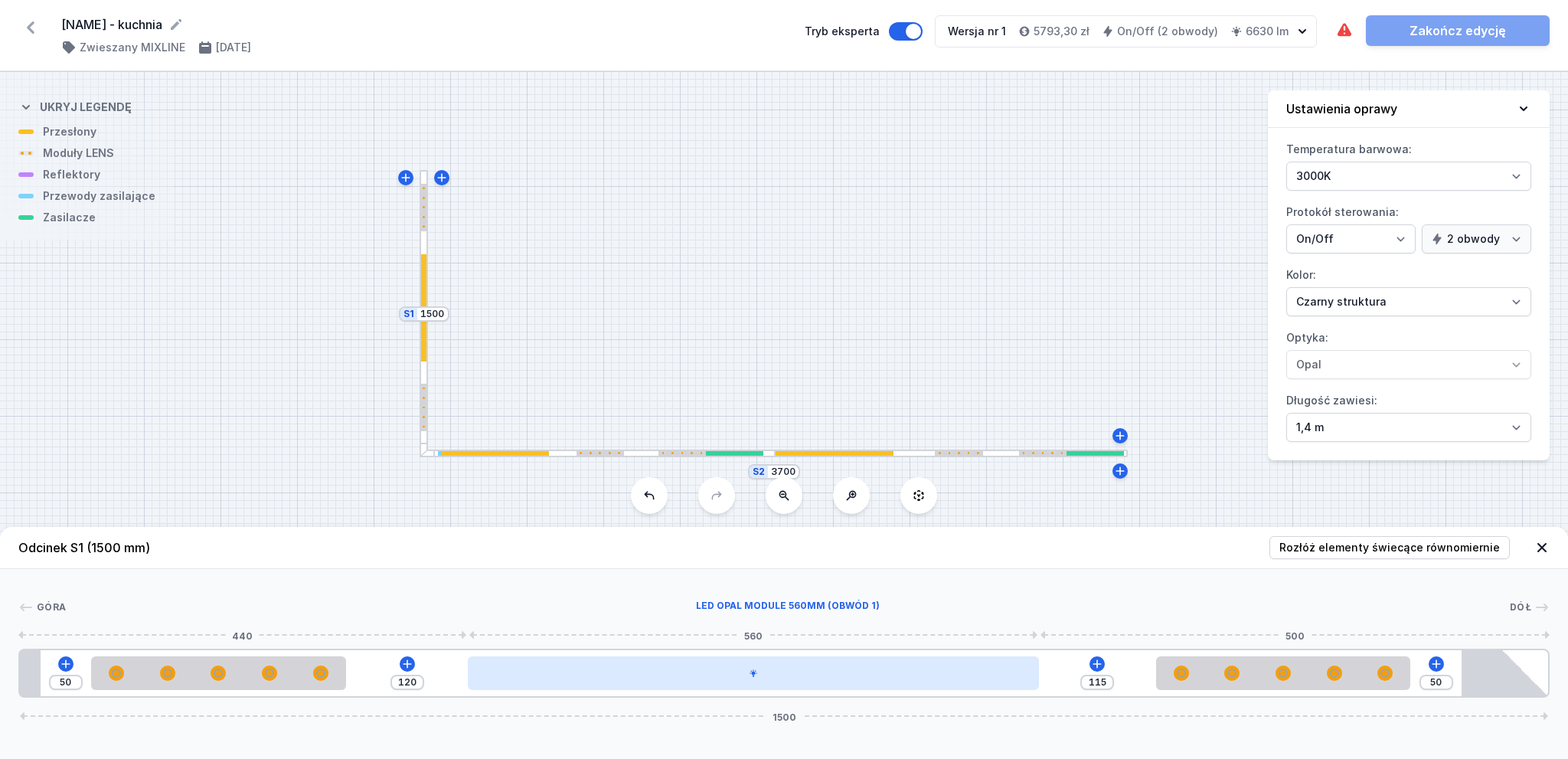 click at bounding box center [753, 673] 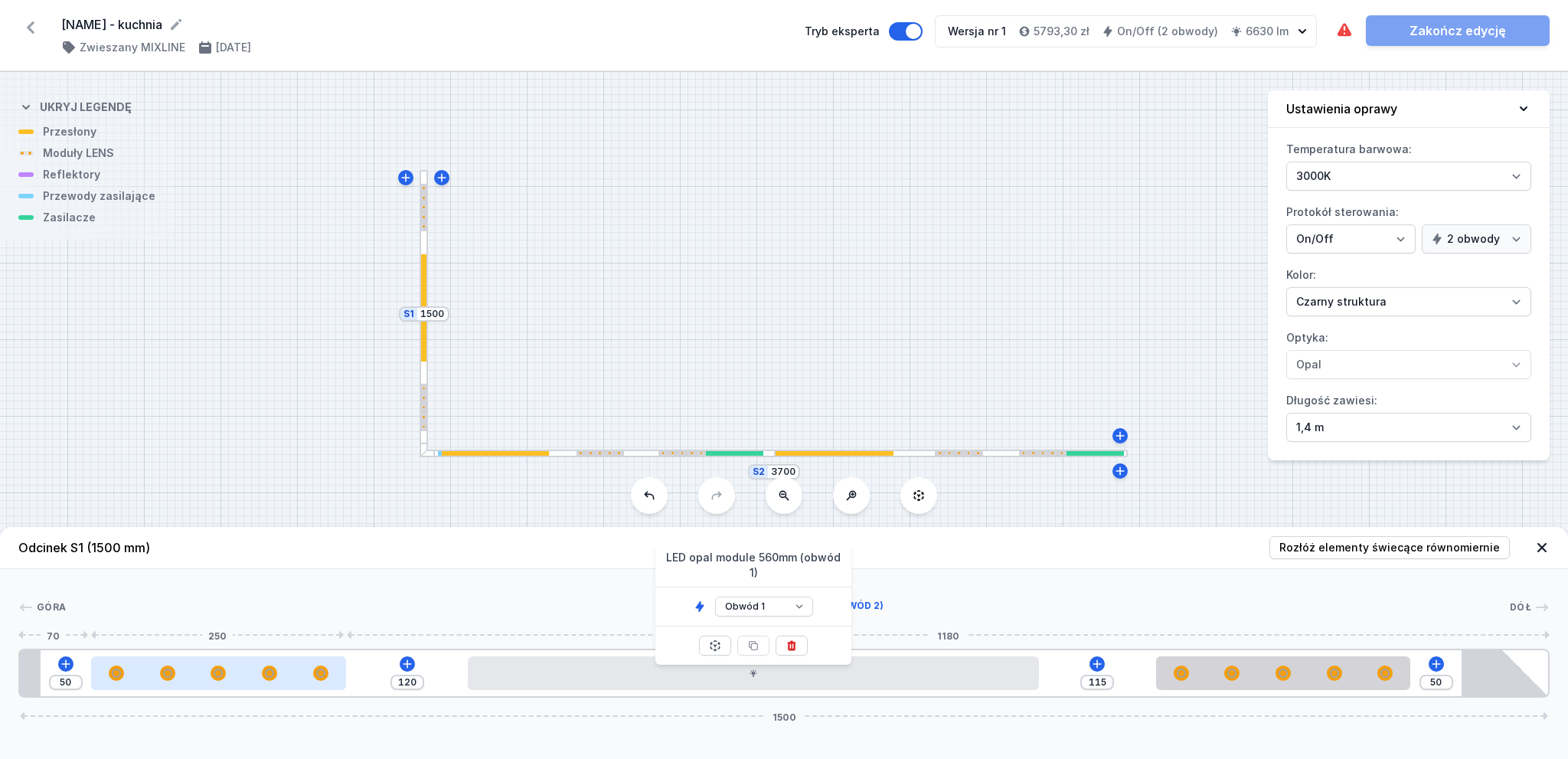 click at bounding box center (320, 672) 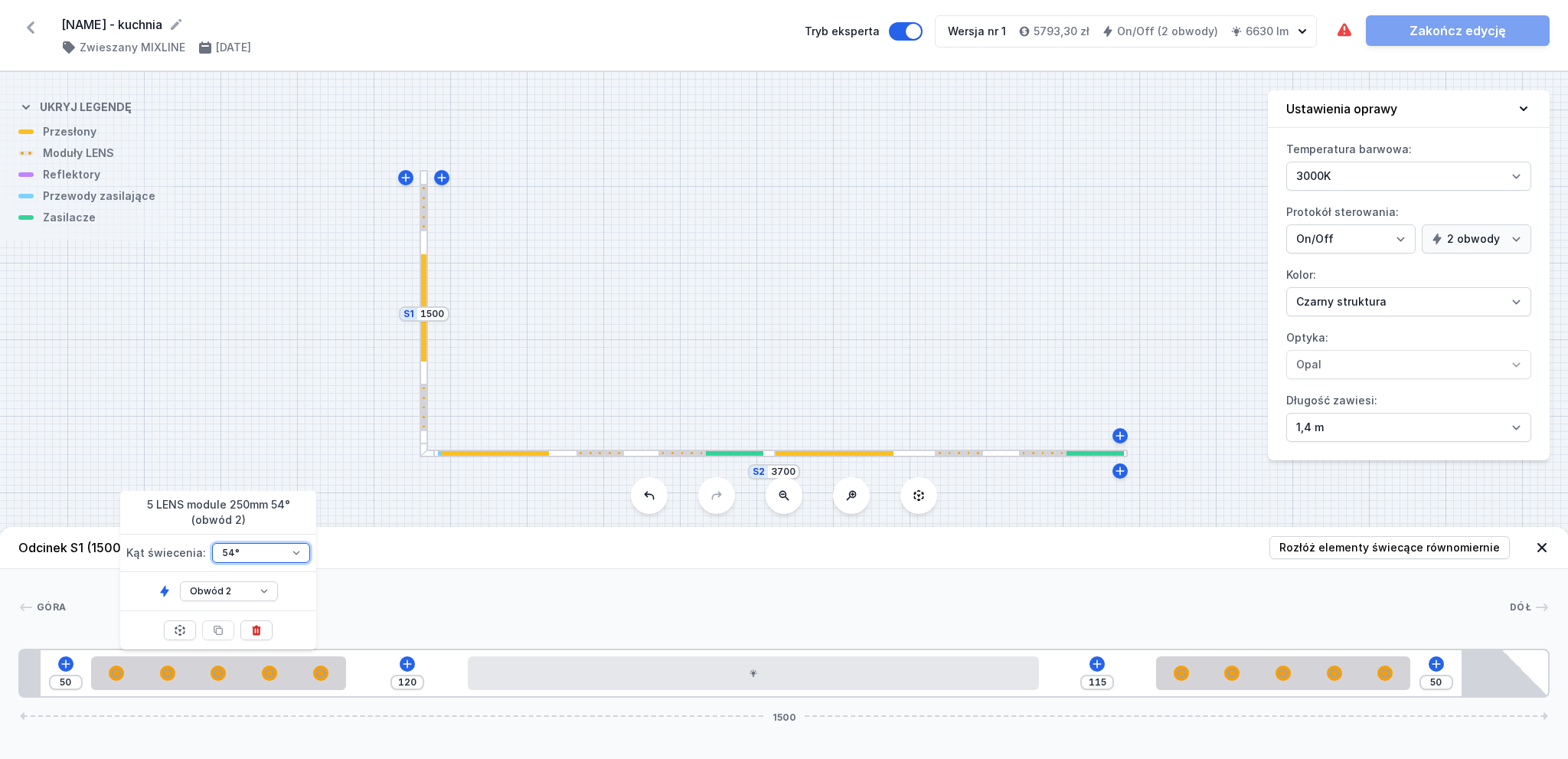 click on "26° 54°" at bounding box center [261, 553] 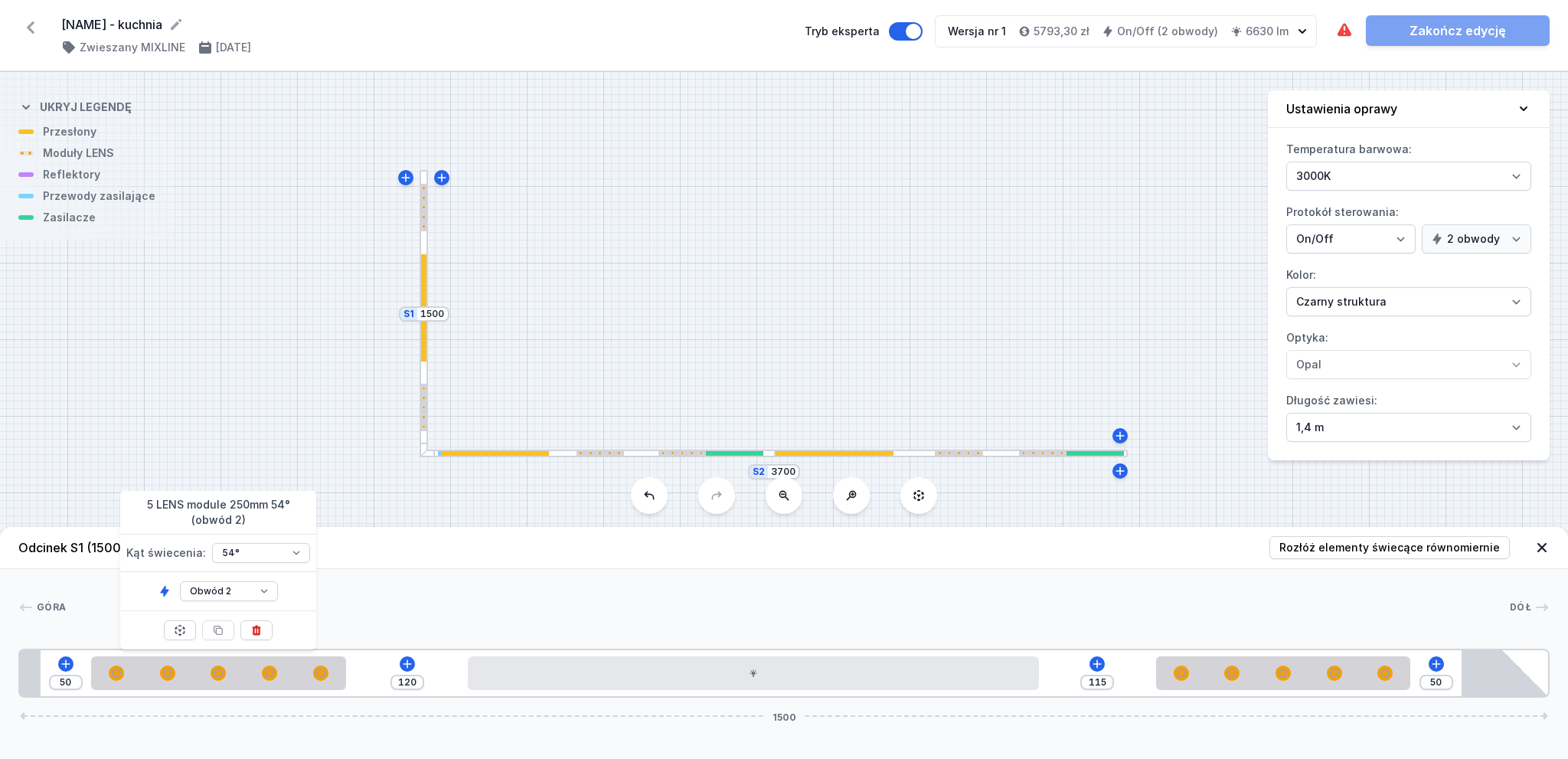 click on "Góra Dół 1 2 2 3 1 2 2 4 50 120 115 50 1500 70 250 120 560 115 250 135 20 1395 85 1500" at bounding box center [784, 633] 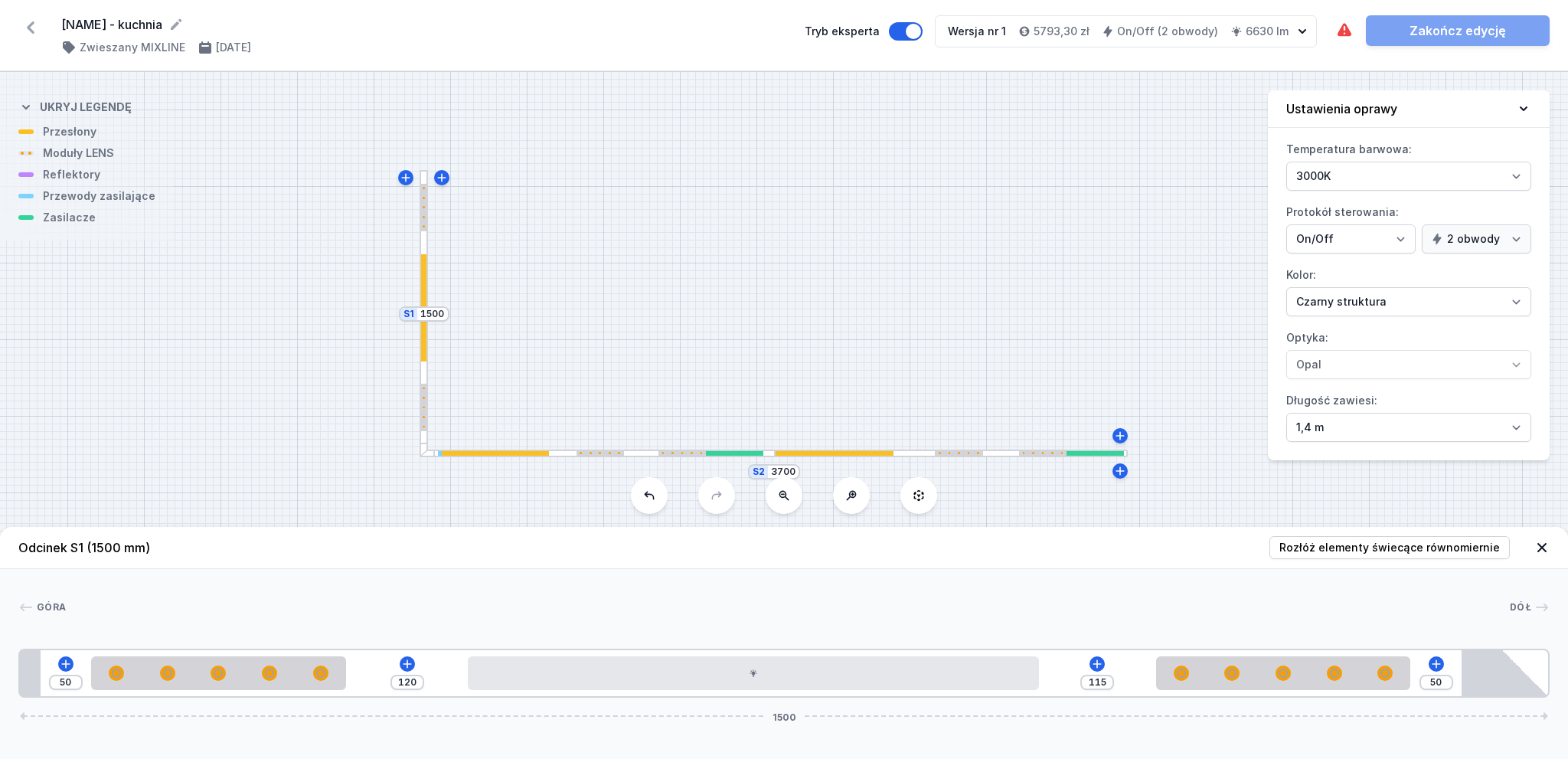 click 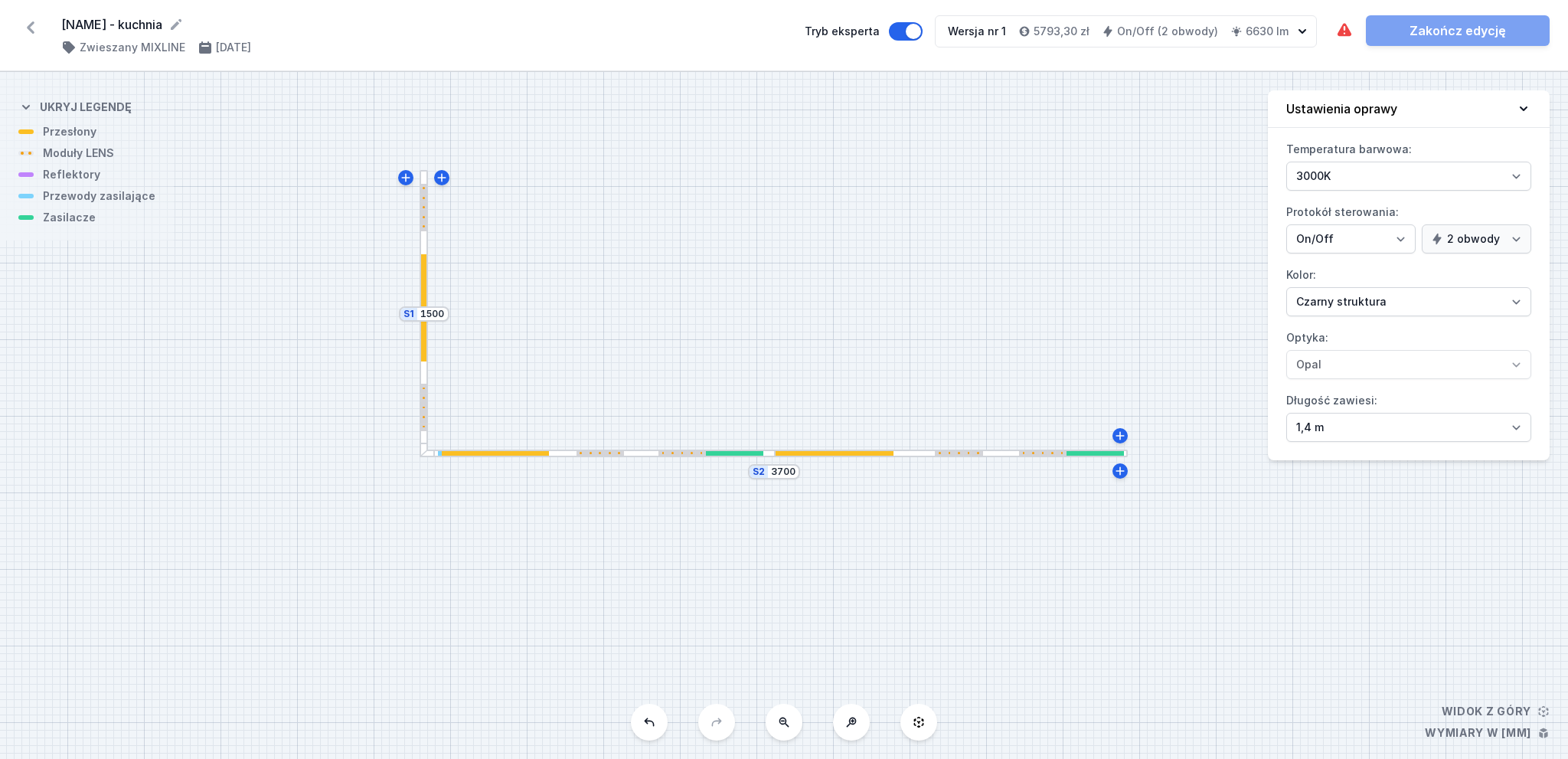 click at bounding box center [951, 453] 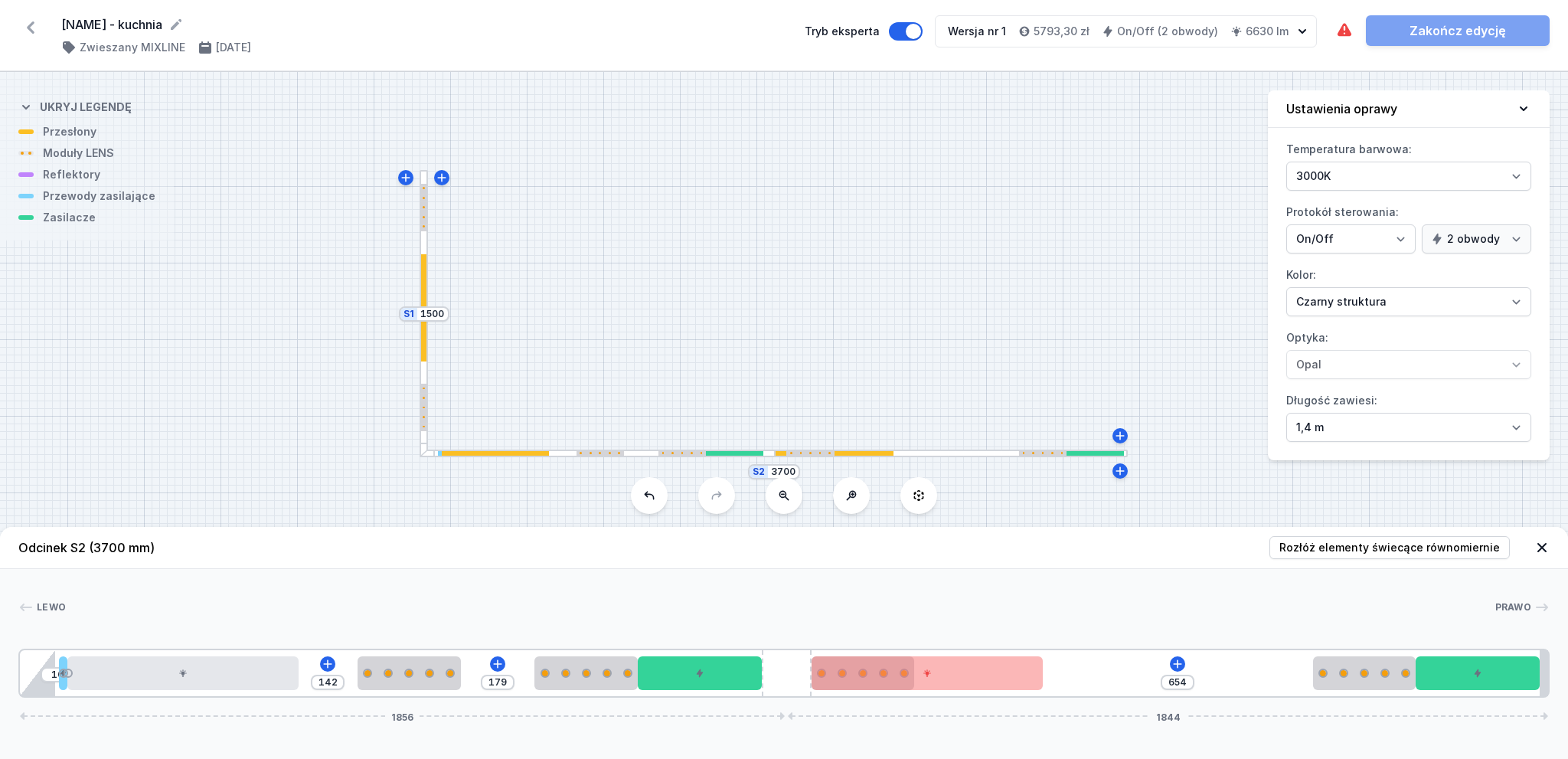 drag, startPoint x: 1176, startPoint y: 680, endPoint x: 839, endPoint y: 712, distance: 338.5159 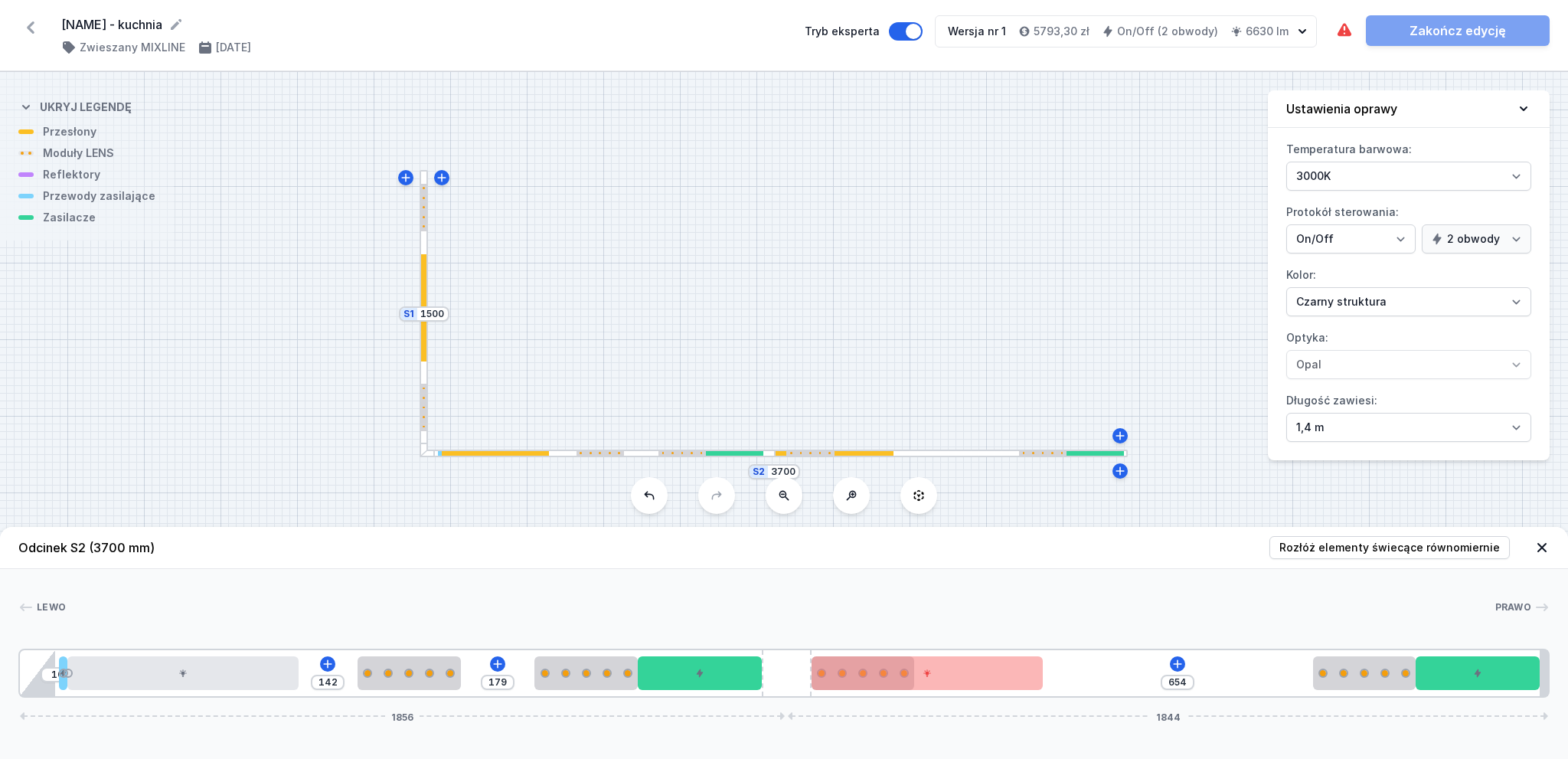 click on "10 142 179 654 1856 1844" at bounding box center [784, 673] 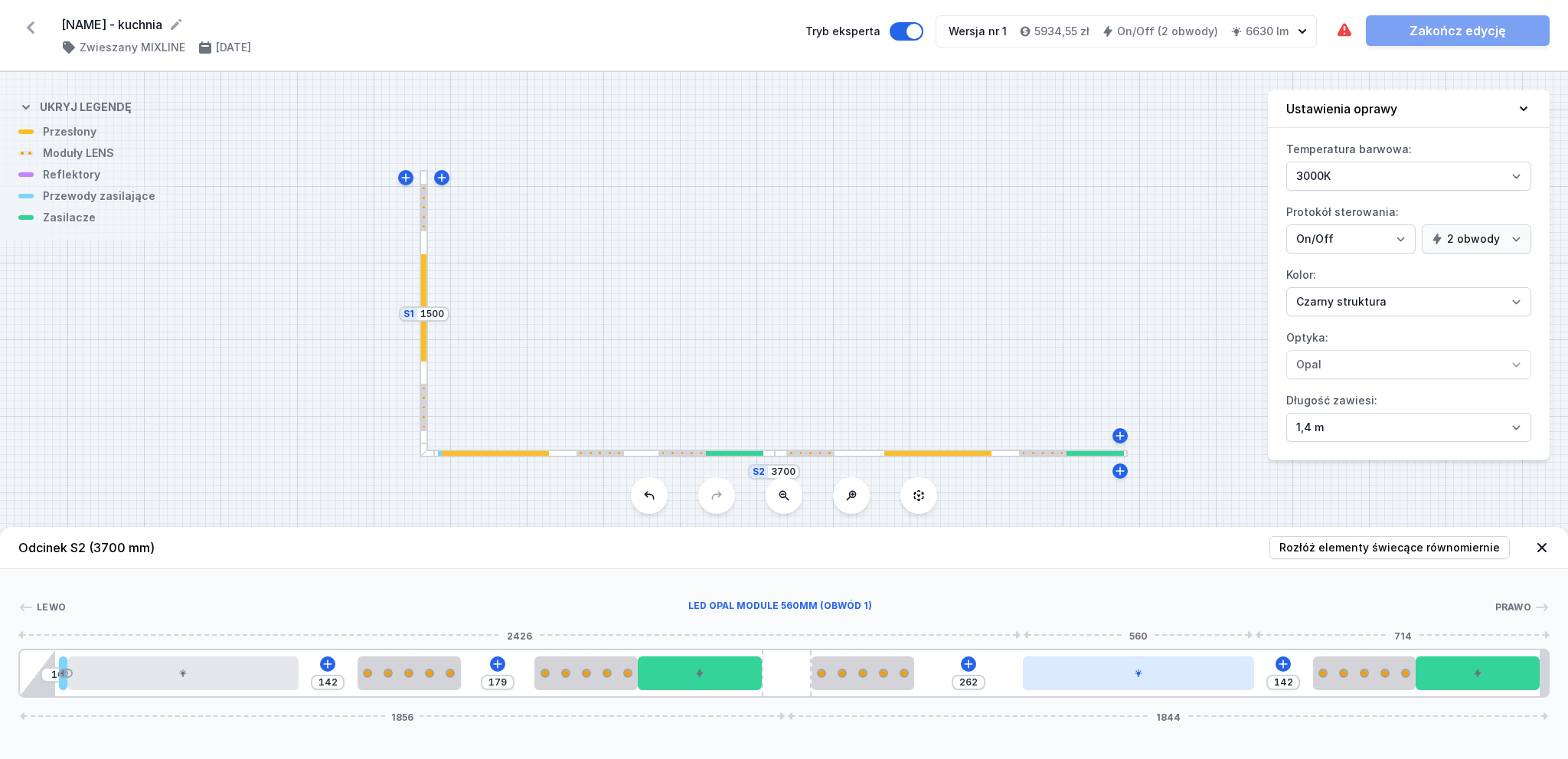 drag, startPoint x: 1063, startPoint y: 680, endPoint x: 1217, endPoint y: 673, distance: 154.159 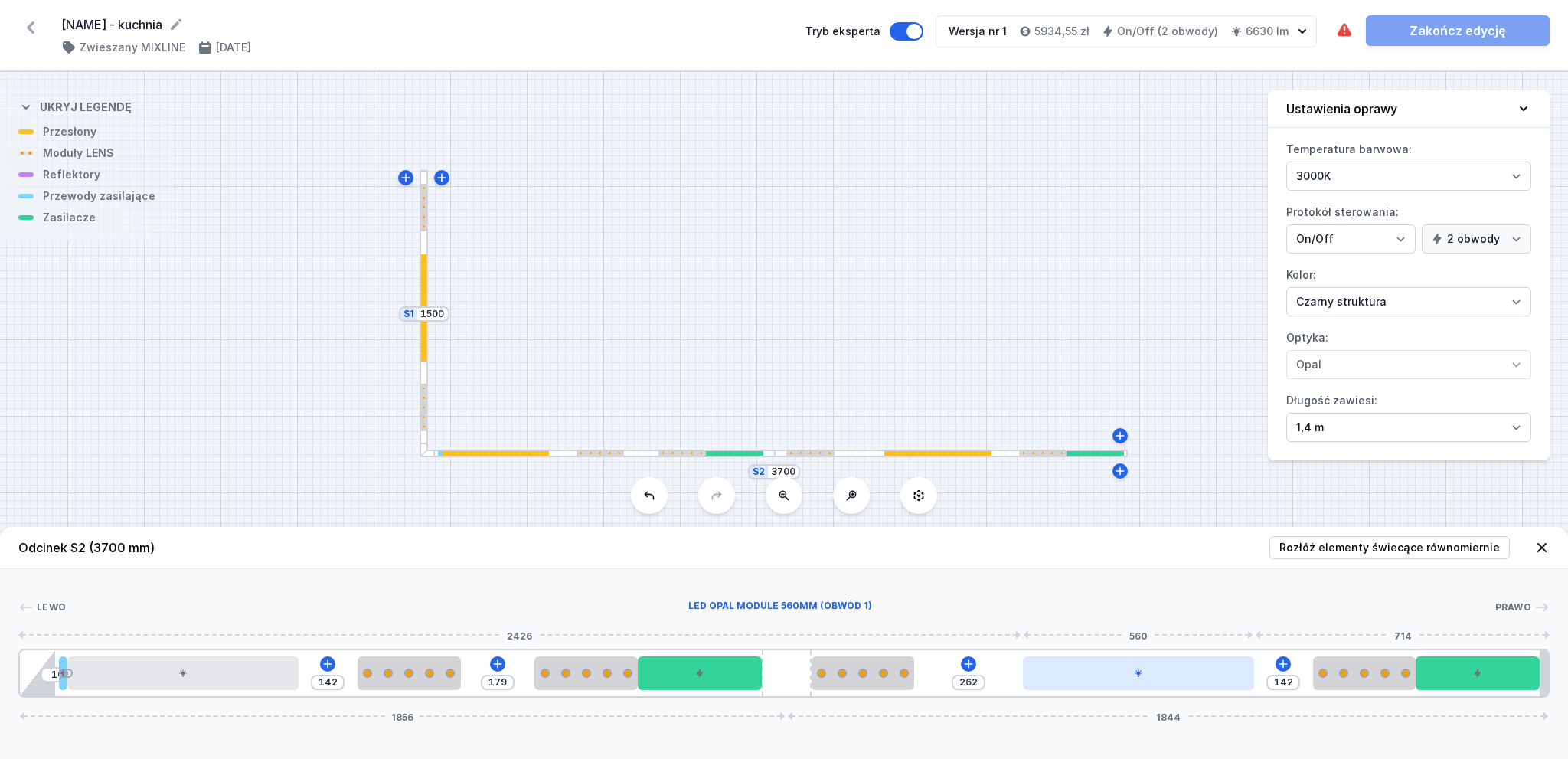 click at bounding box center [1138, 673] 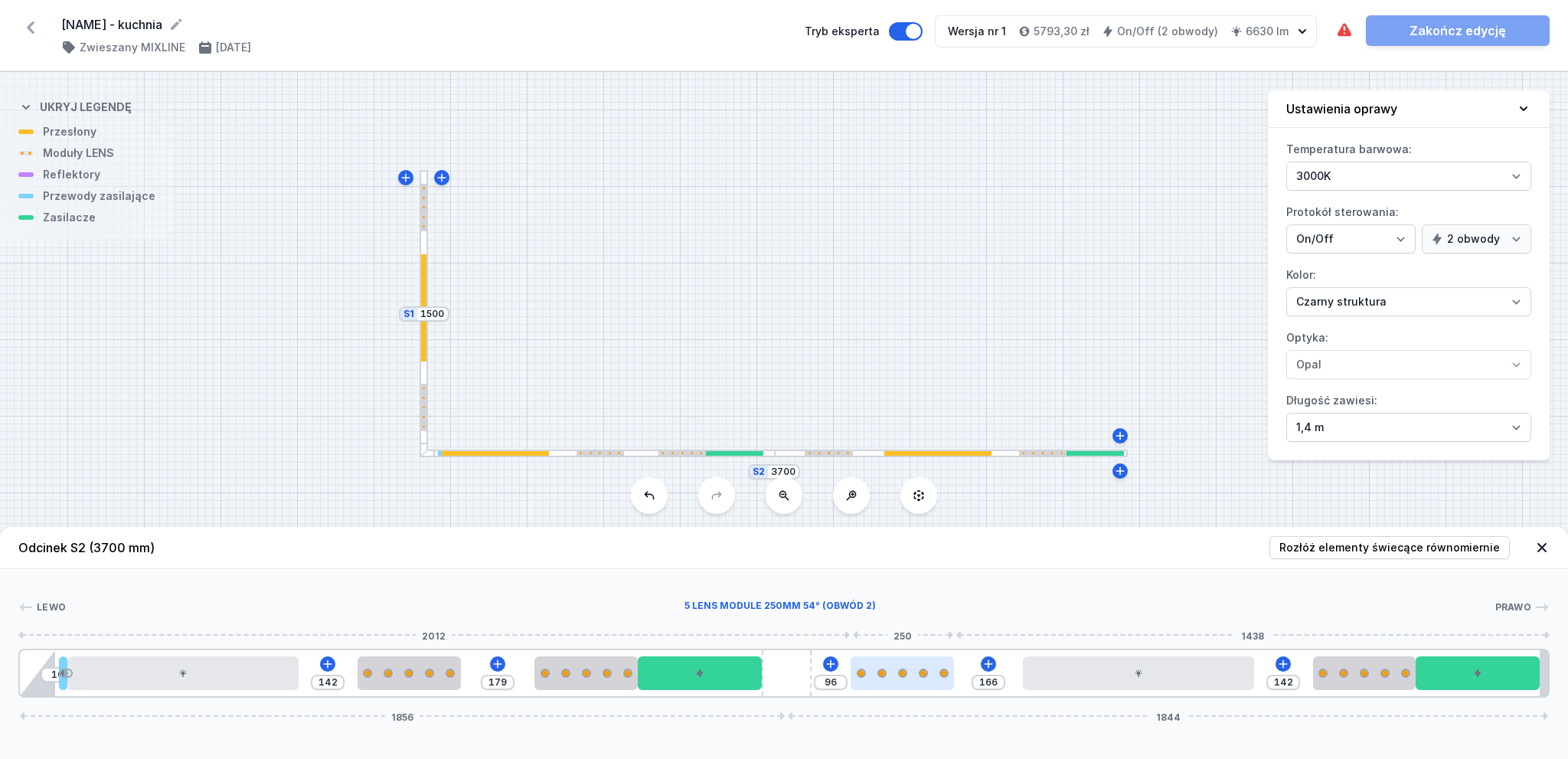 drag, startPoint x: 874, startPoint y: 670, endPoint x: 926, endPoint y: 670, distance: 52 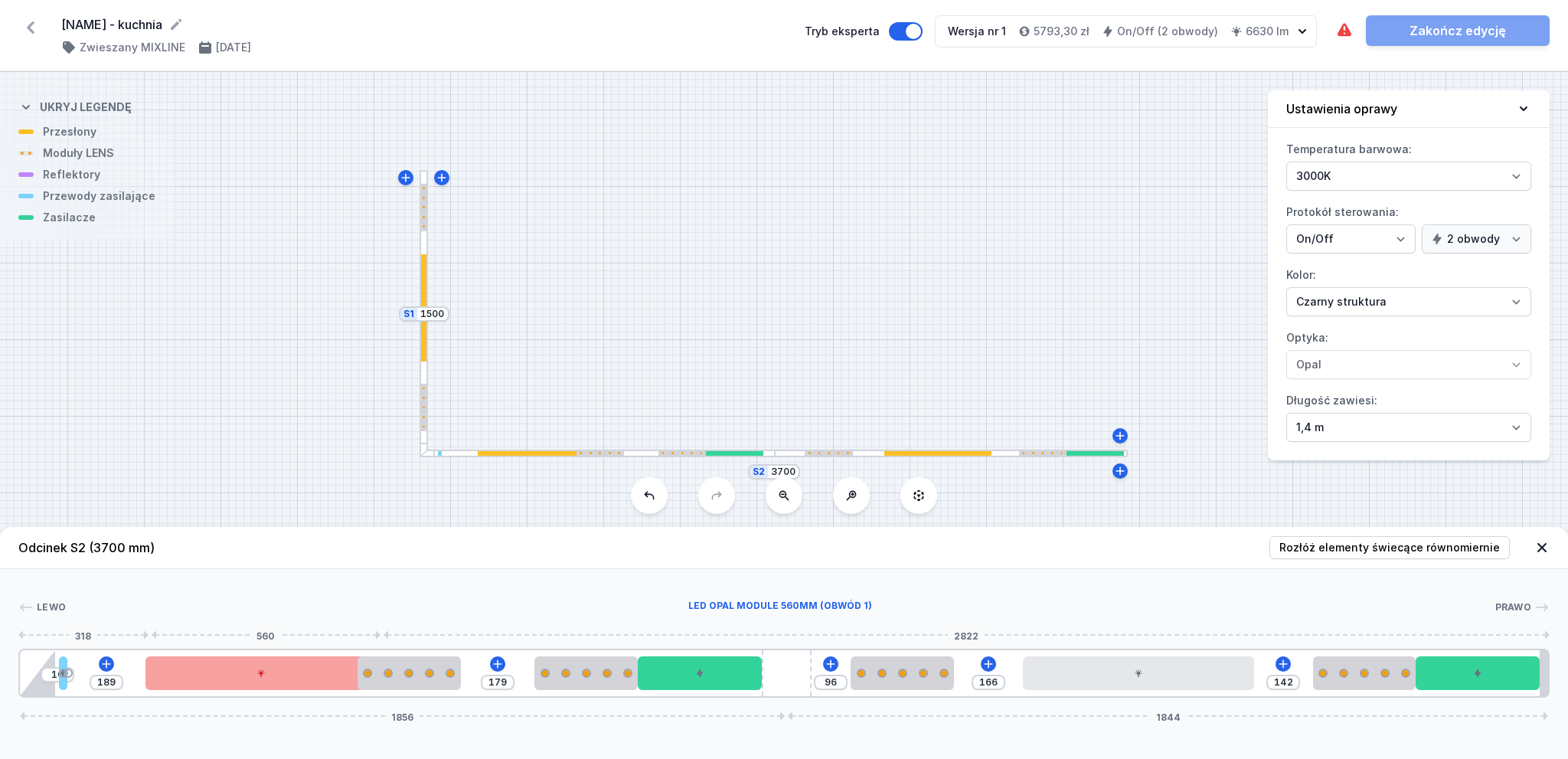 drag, startPoint x: 217, startPoint y: 677, endPoint x: 284, endPoint y: 669, distance: 67.47592 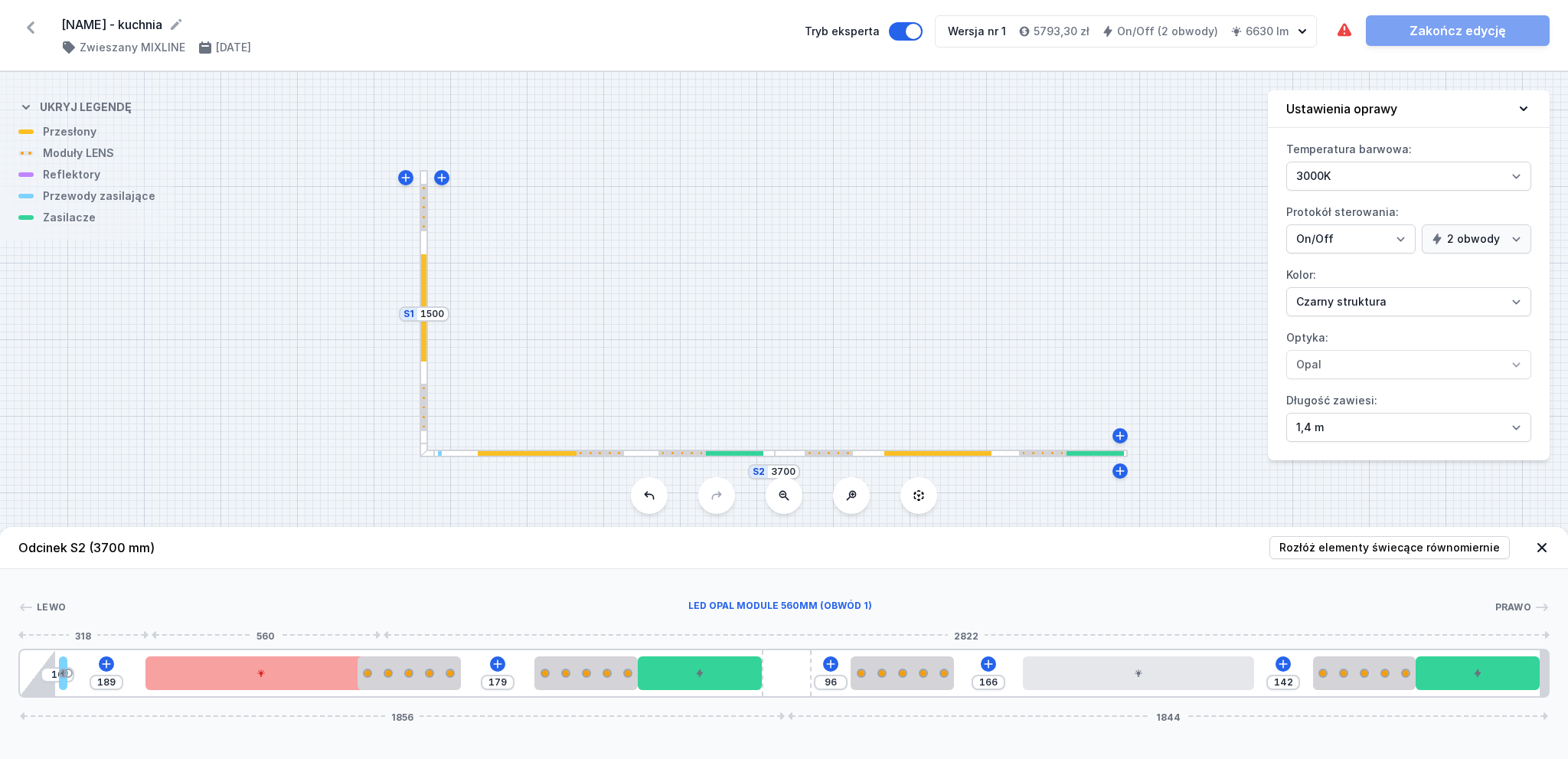 click at bounding box center [261, 673] 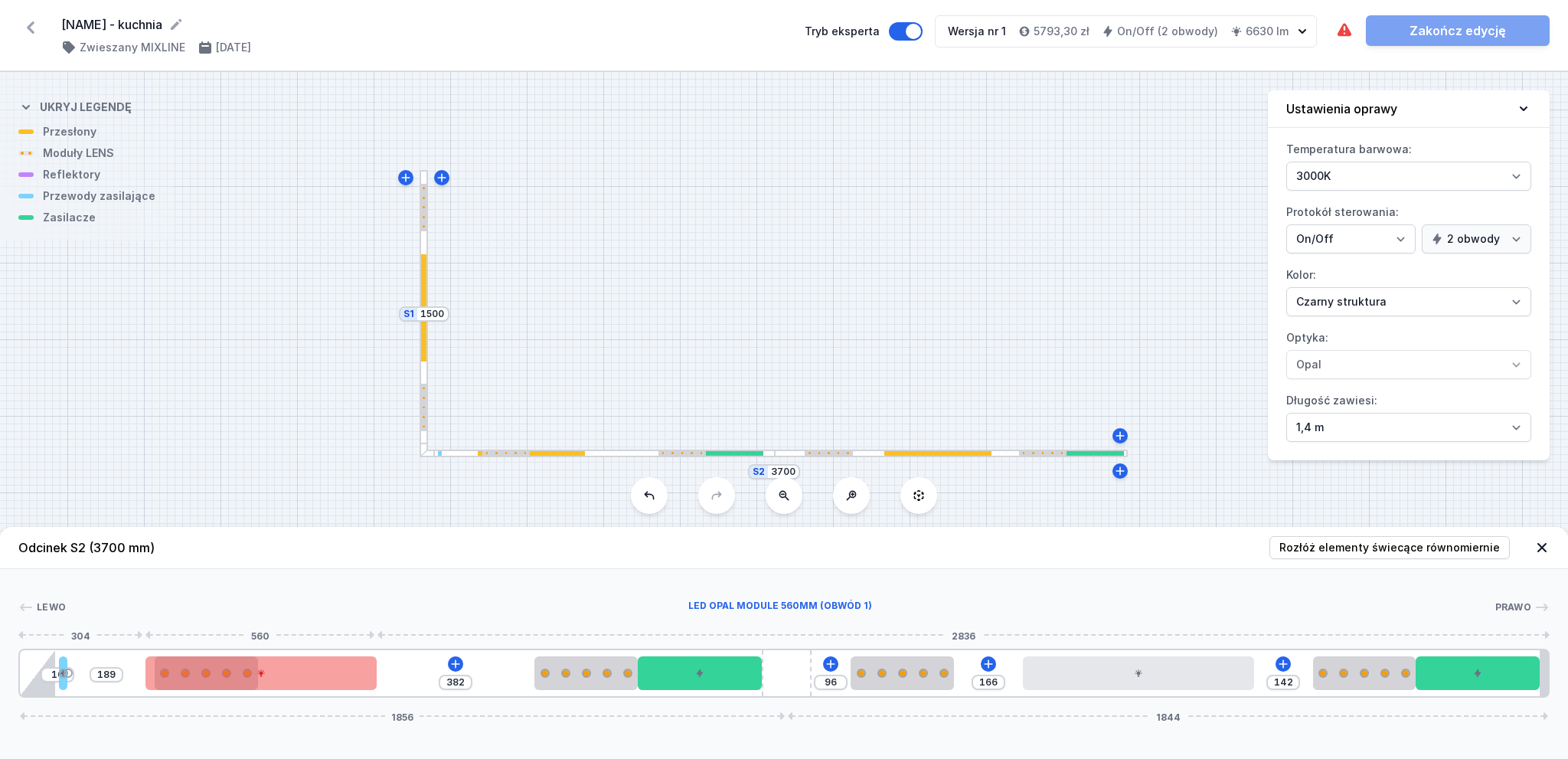 drag, startPoint x: 361, startPoint y: 679, endPoint x: 217, endPoint y: 683, distance: 144.05554 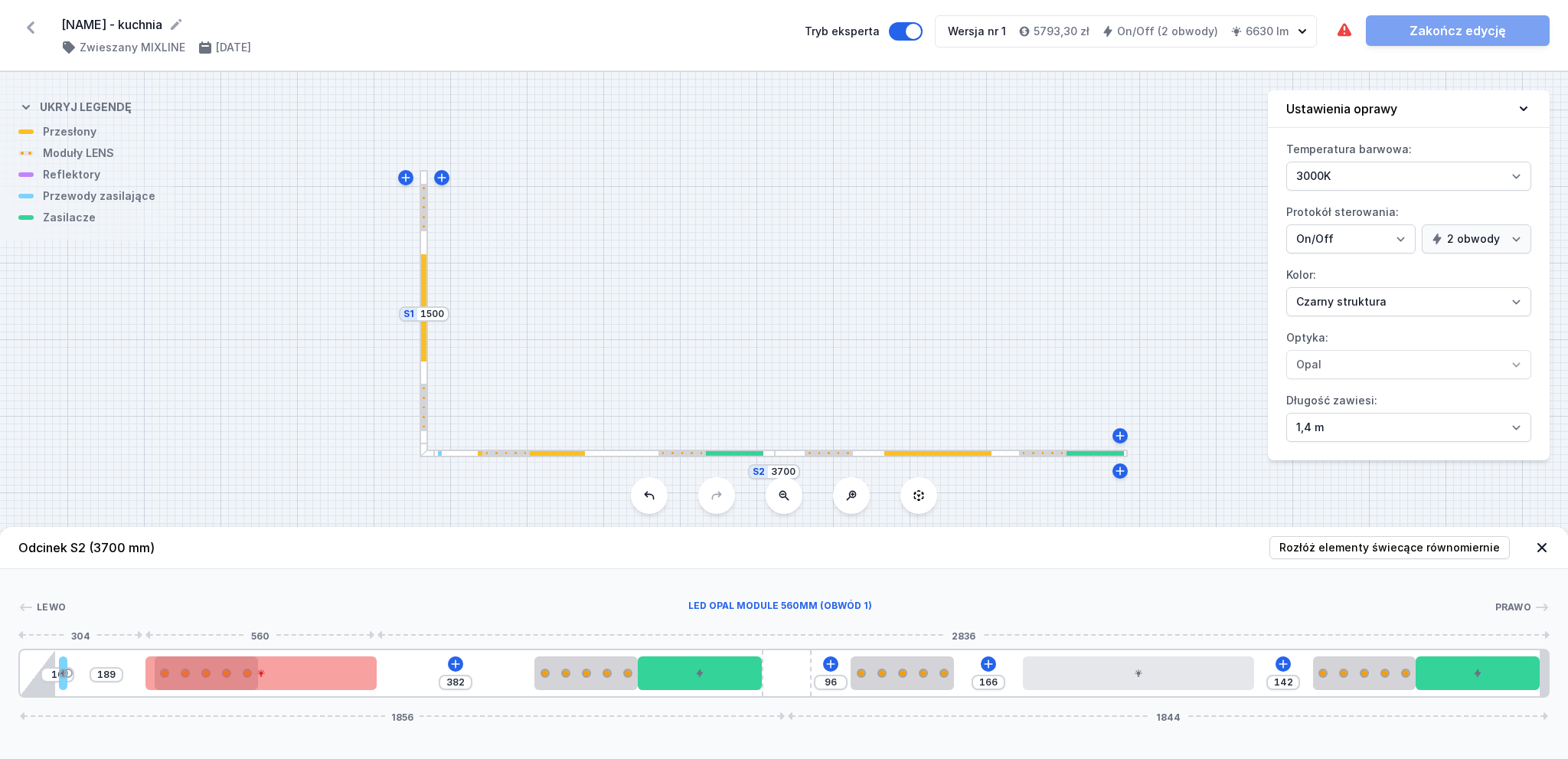 click on "[NUMBERS]" at bounding box center (784, 673) 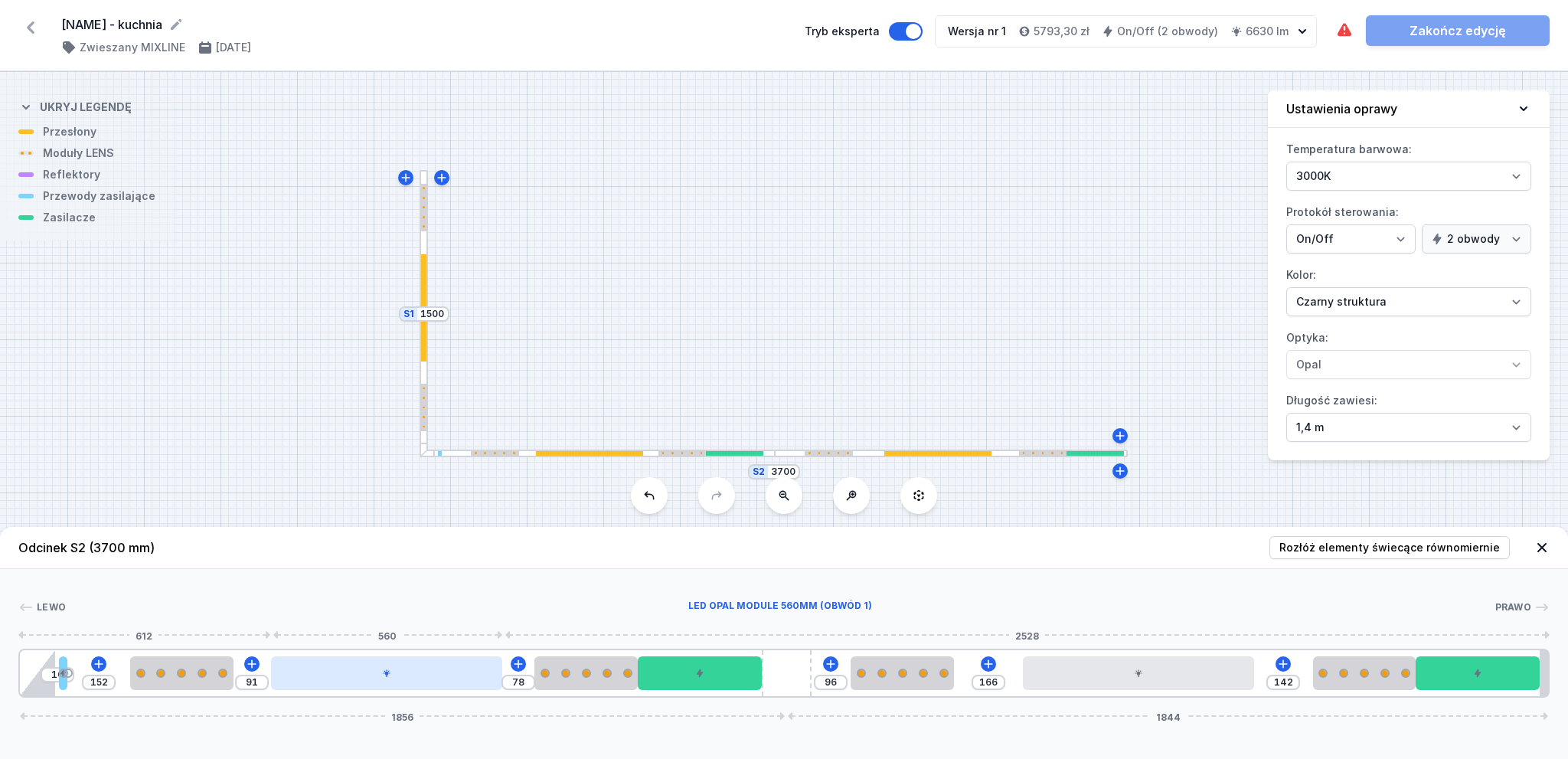 drag, startPoint x: 332, startPoint y: 681, endPoint x: 448, endPoint y: 673, distance: 116.2755 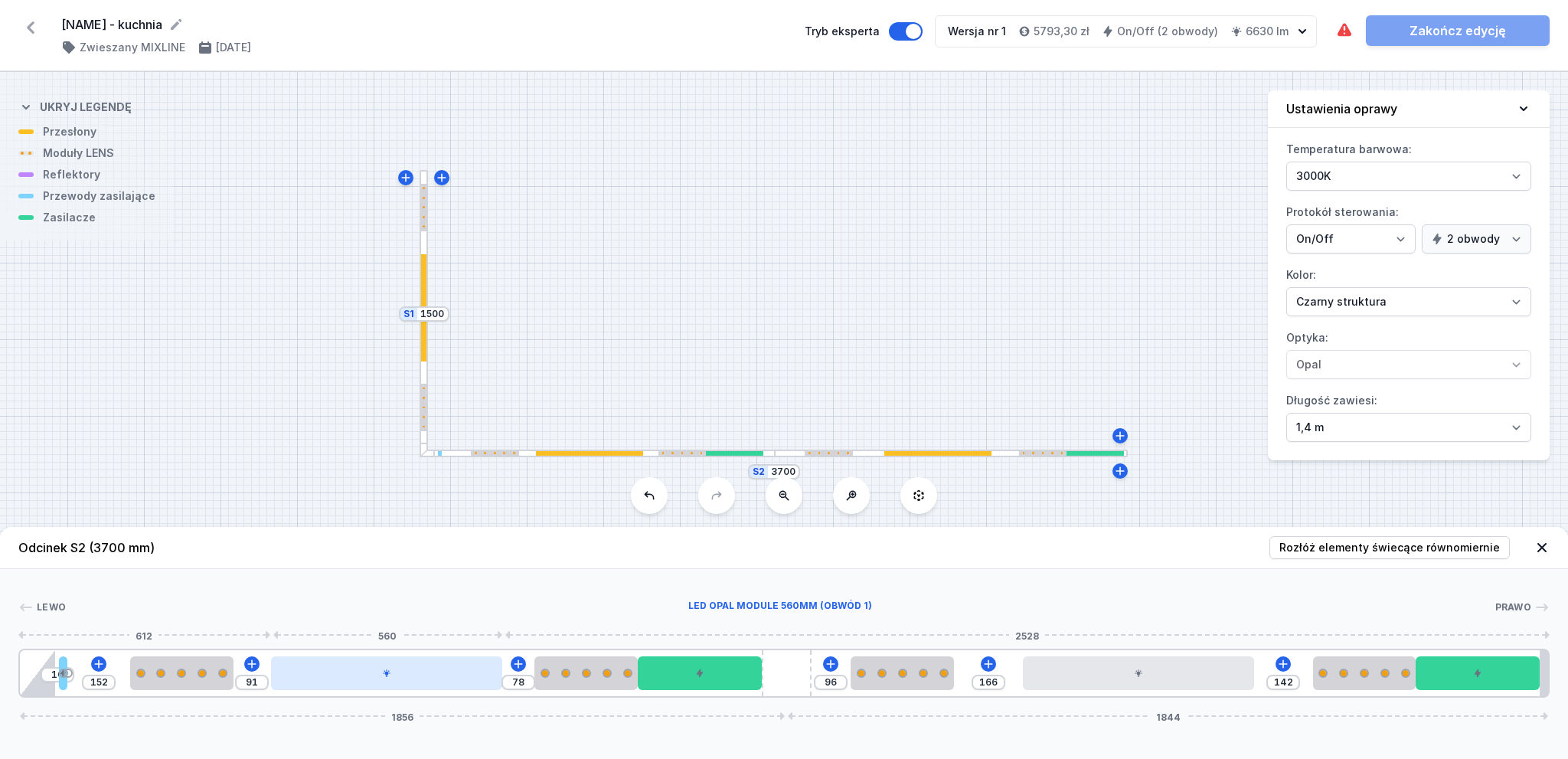 click at bounding box center [387, 673] 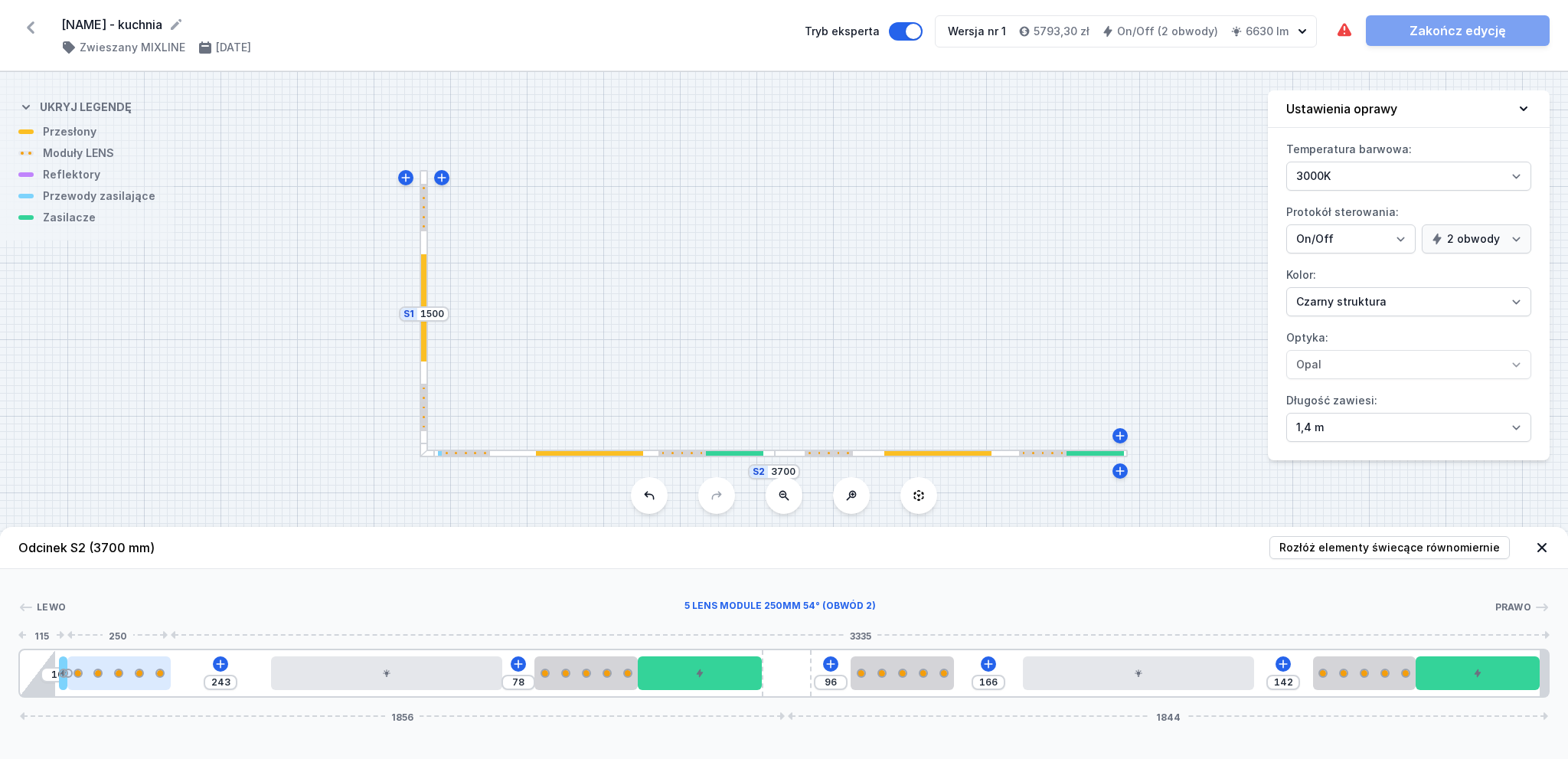 drag, startPoint x: 187, startPoint y: 671, endPoint x: 126, endPoint y: 679, distance: 61.522354 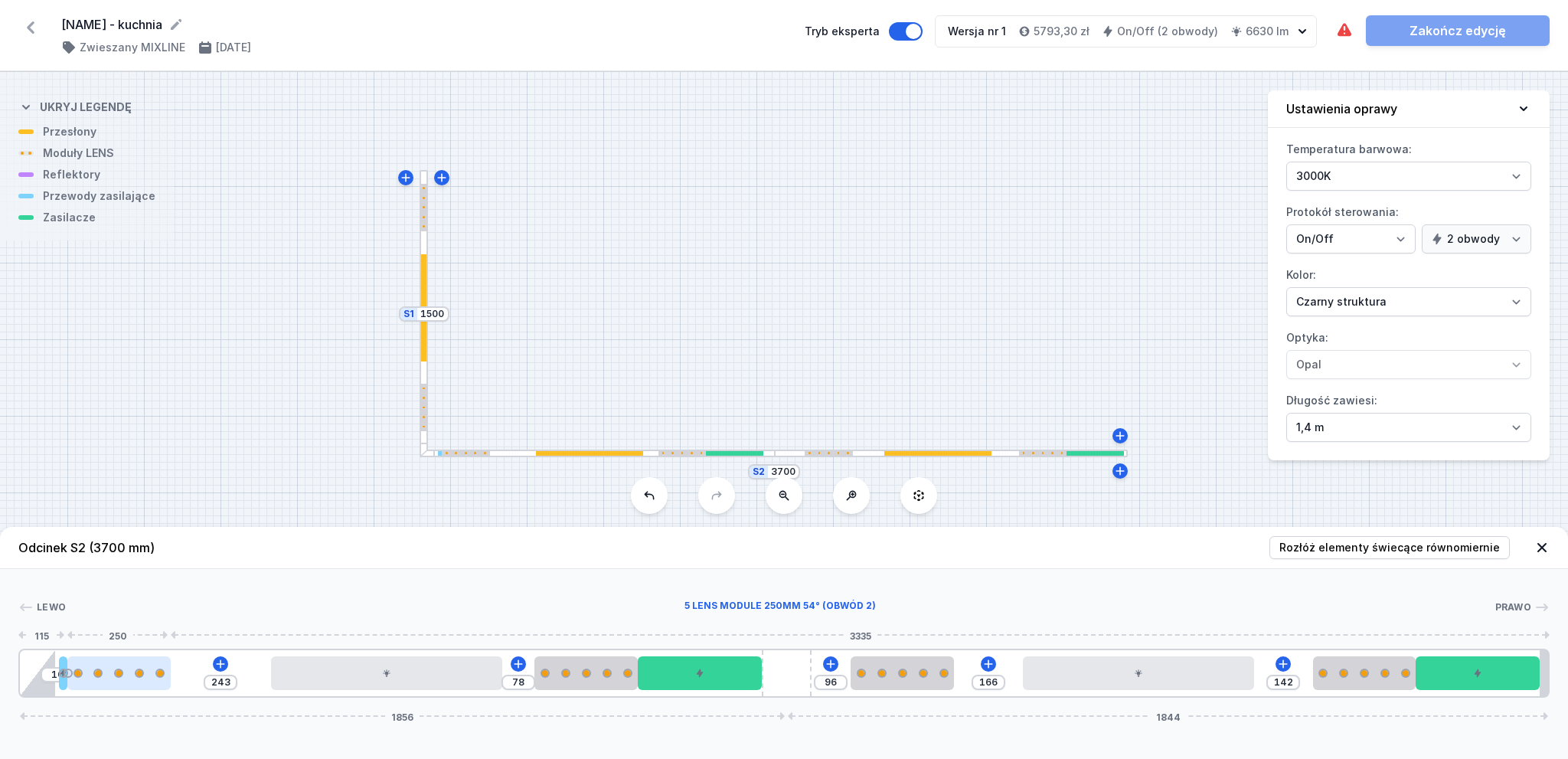 click at bounding box center (119, 673) 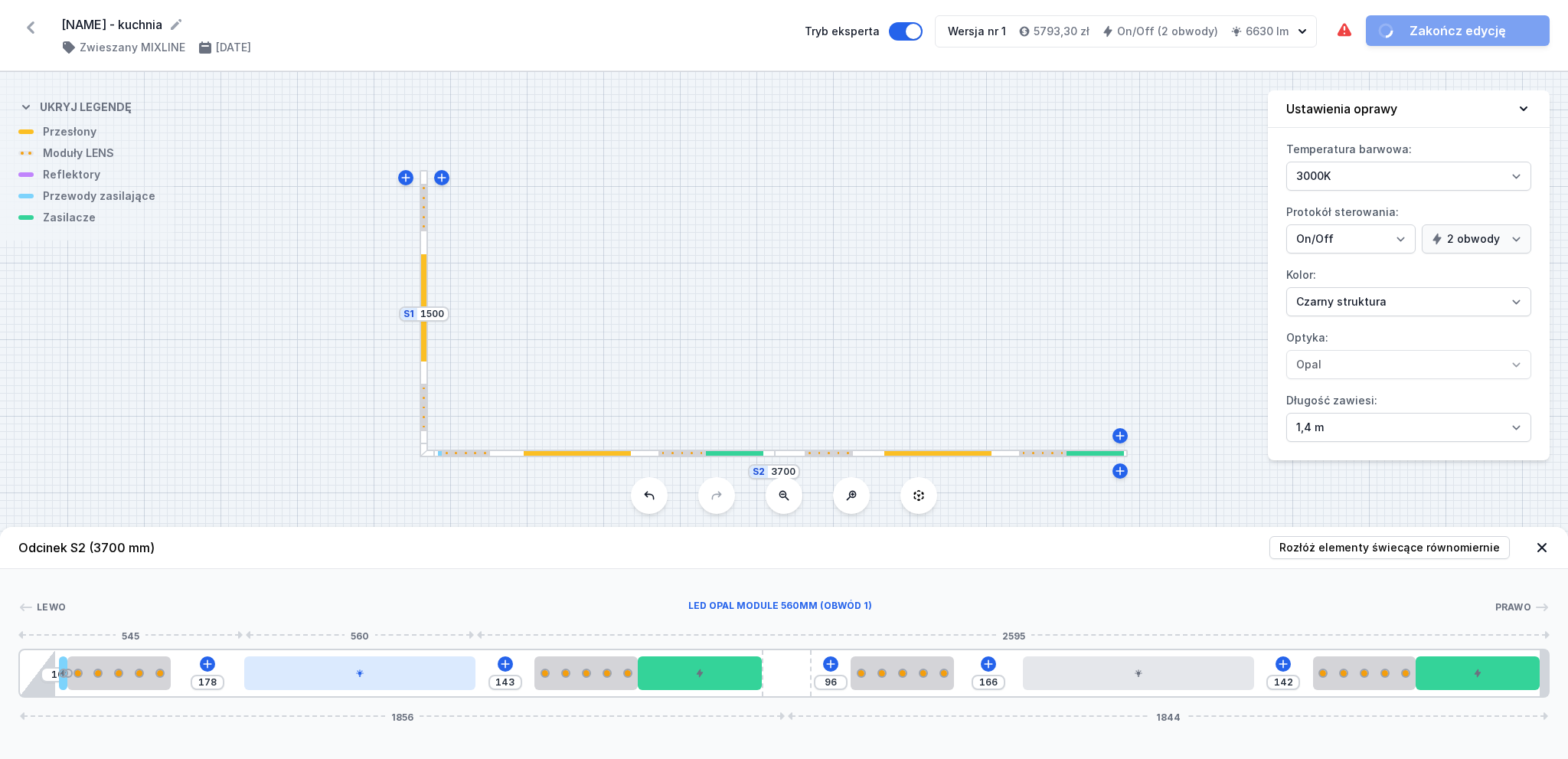 drag, startPoint x: 404, startPoint y: 682, endPoint x: 392, endPoint y: 680, distance: 12.165525 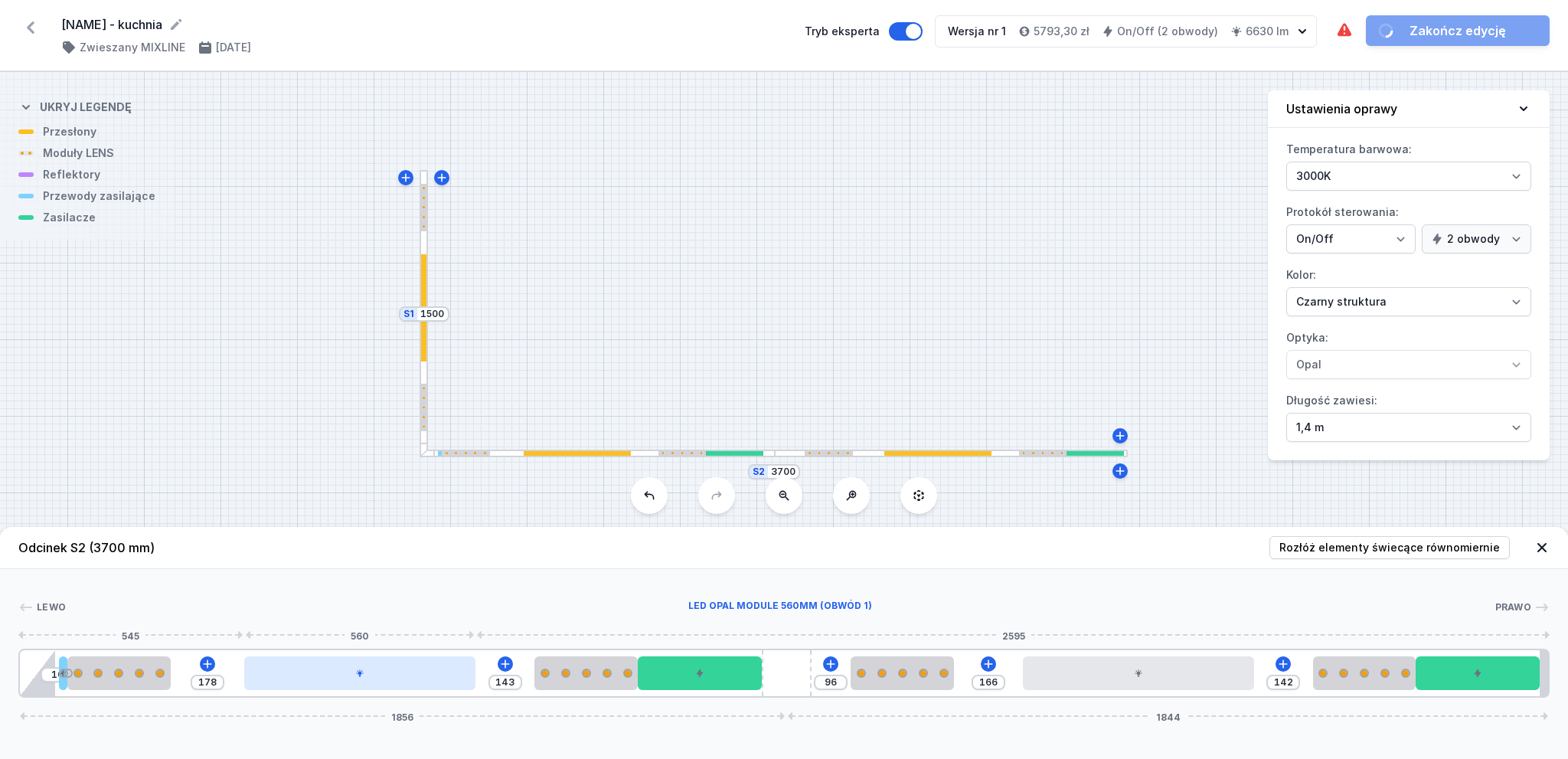 click at bounding box center (360, 673) 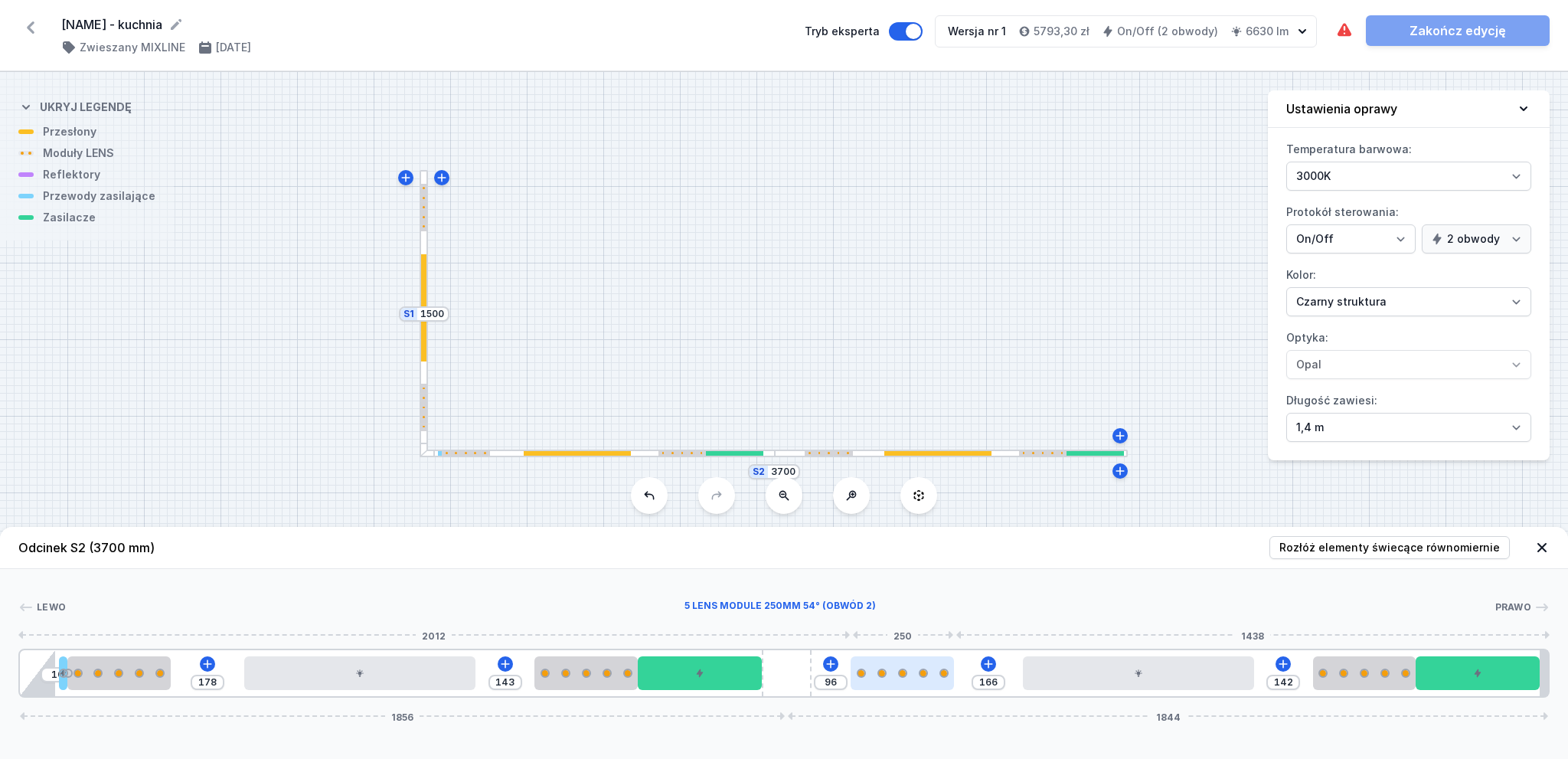 click at bounding box center [902, 673] 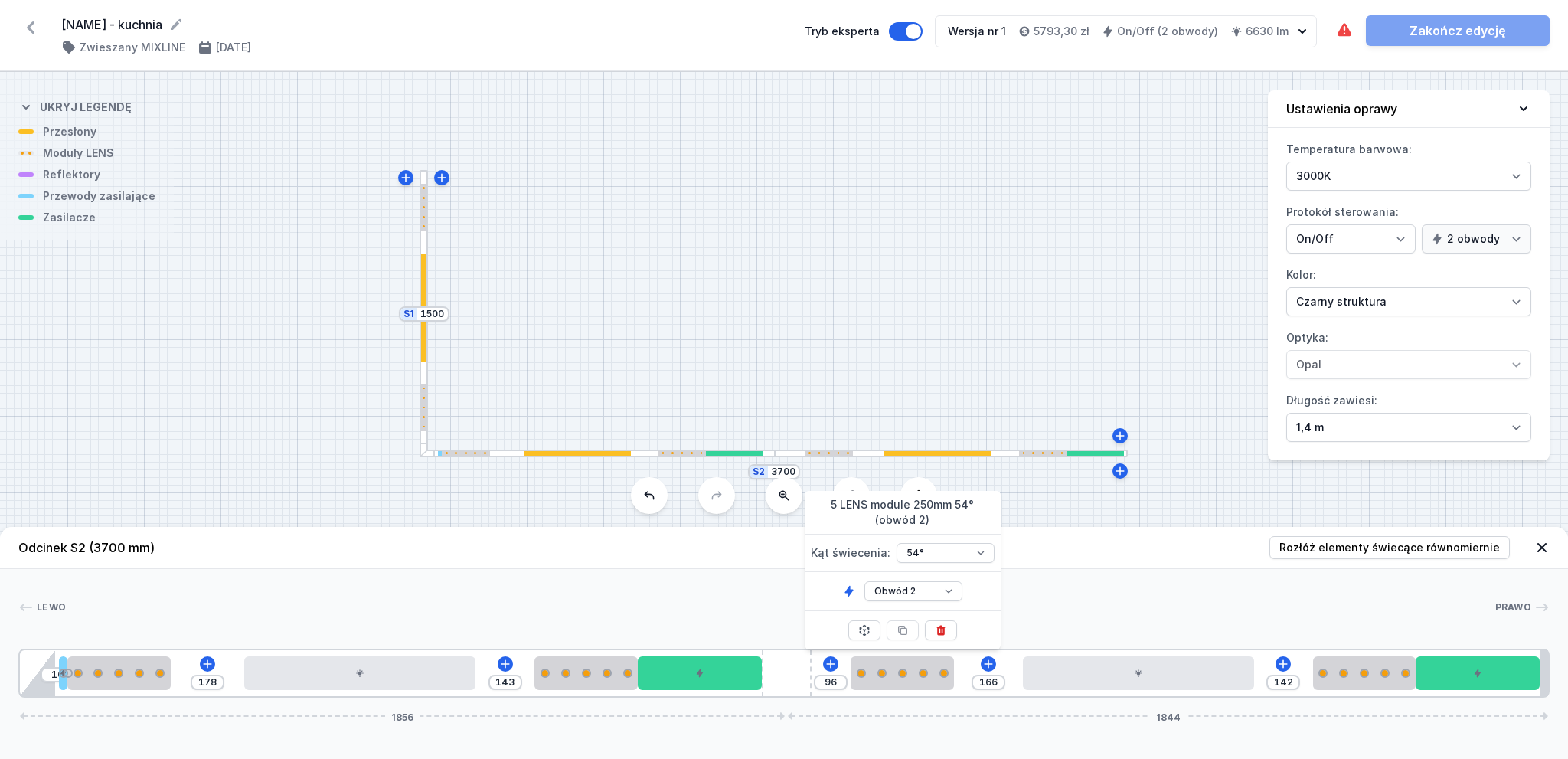 click on "Odcinek S2   (3700 mm) Rozłóż elementy świecące równomiernie" at bounding box center (784, 548) 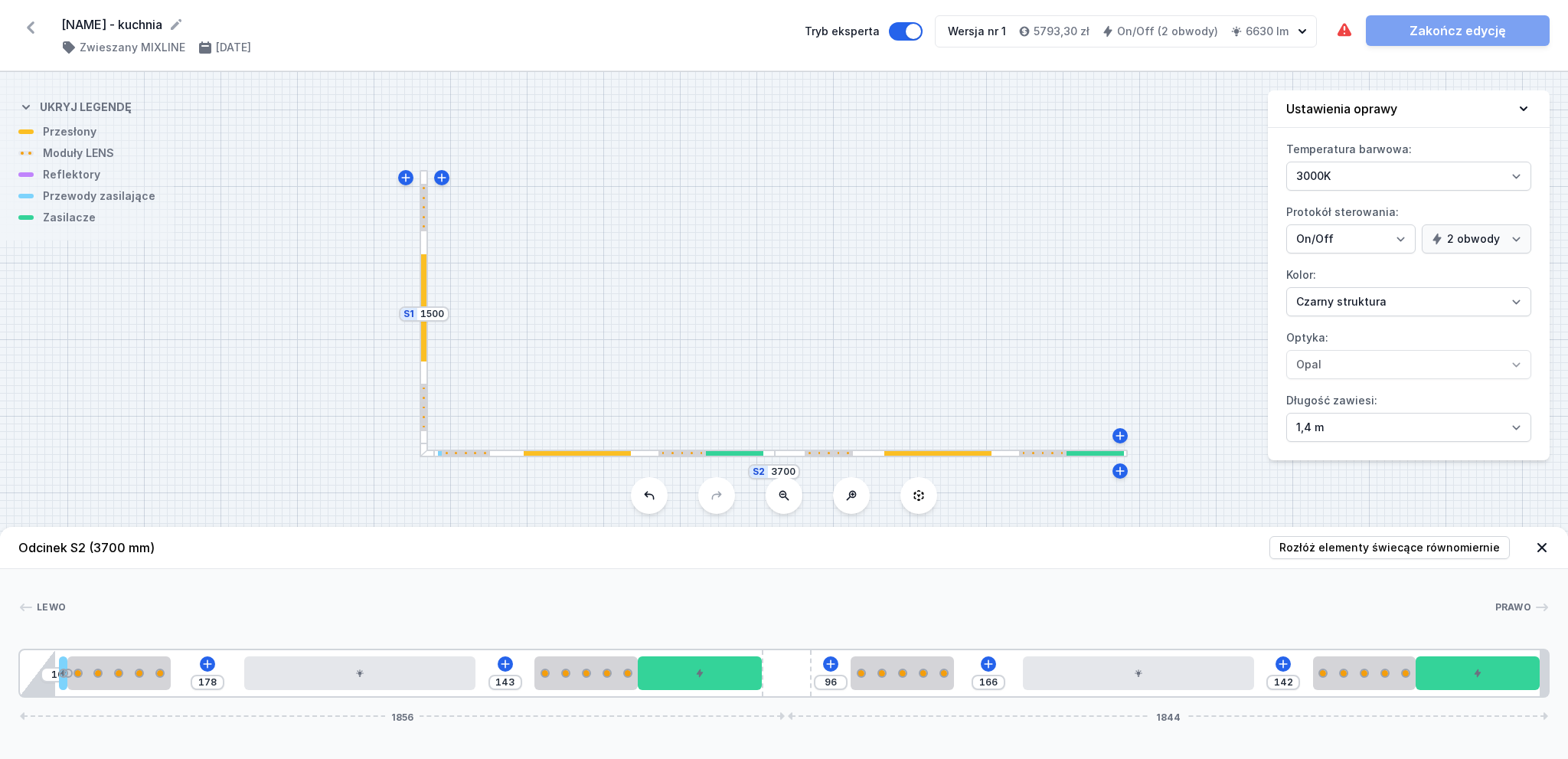 click at bounding box center [1095, 453] 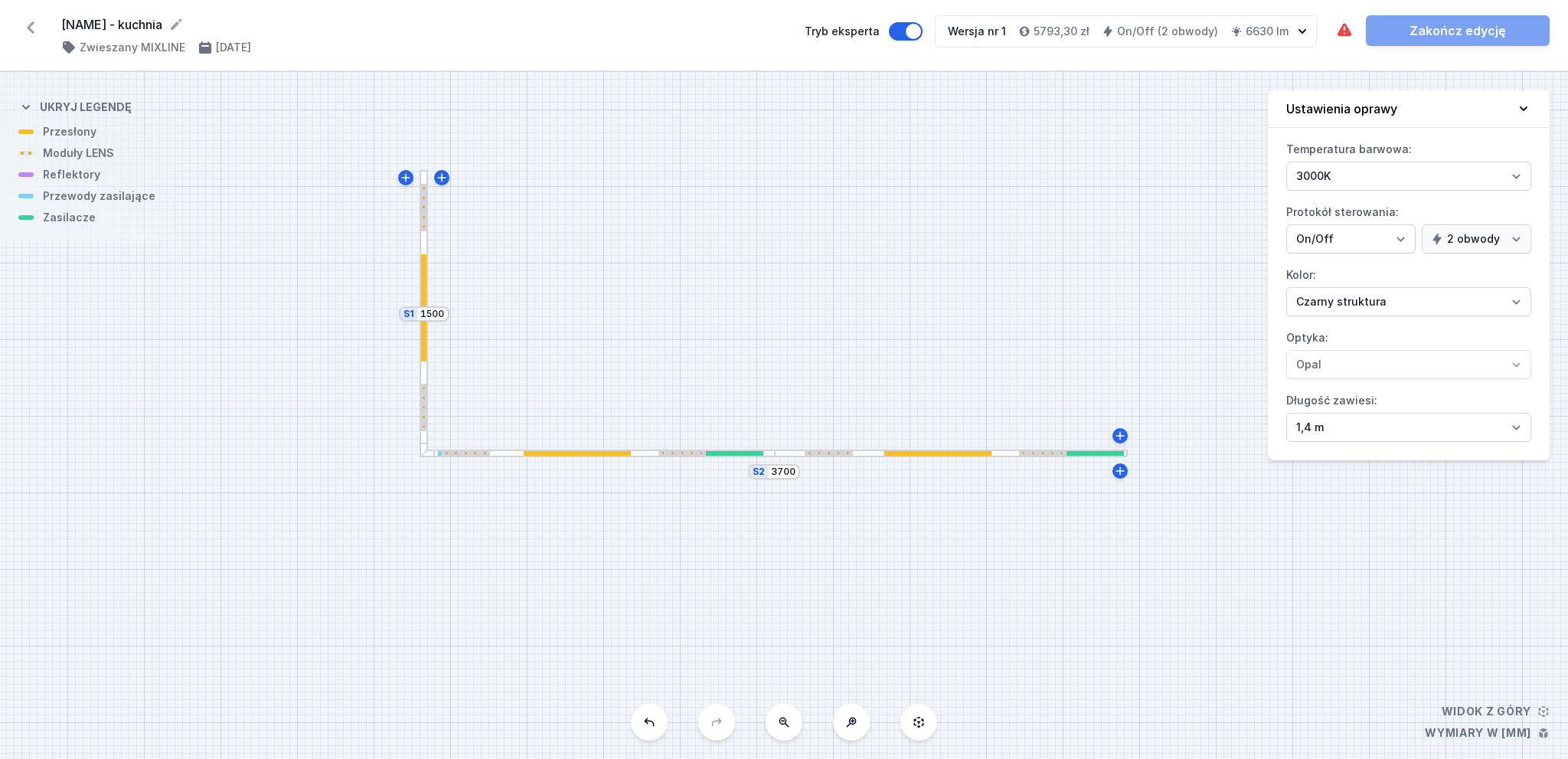 drag, startPoint x: 1095, startPoint y: 453, endPoint x: 1042, endPoint y: 455, distance: 53.03772 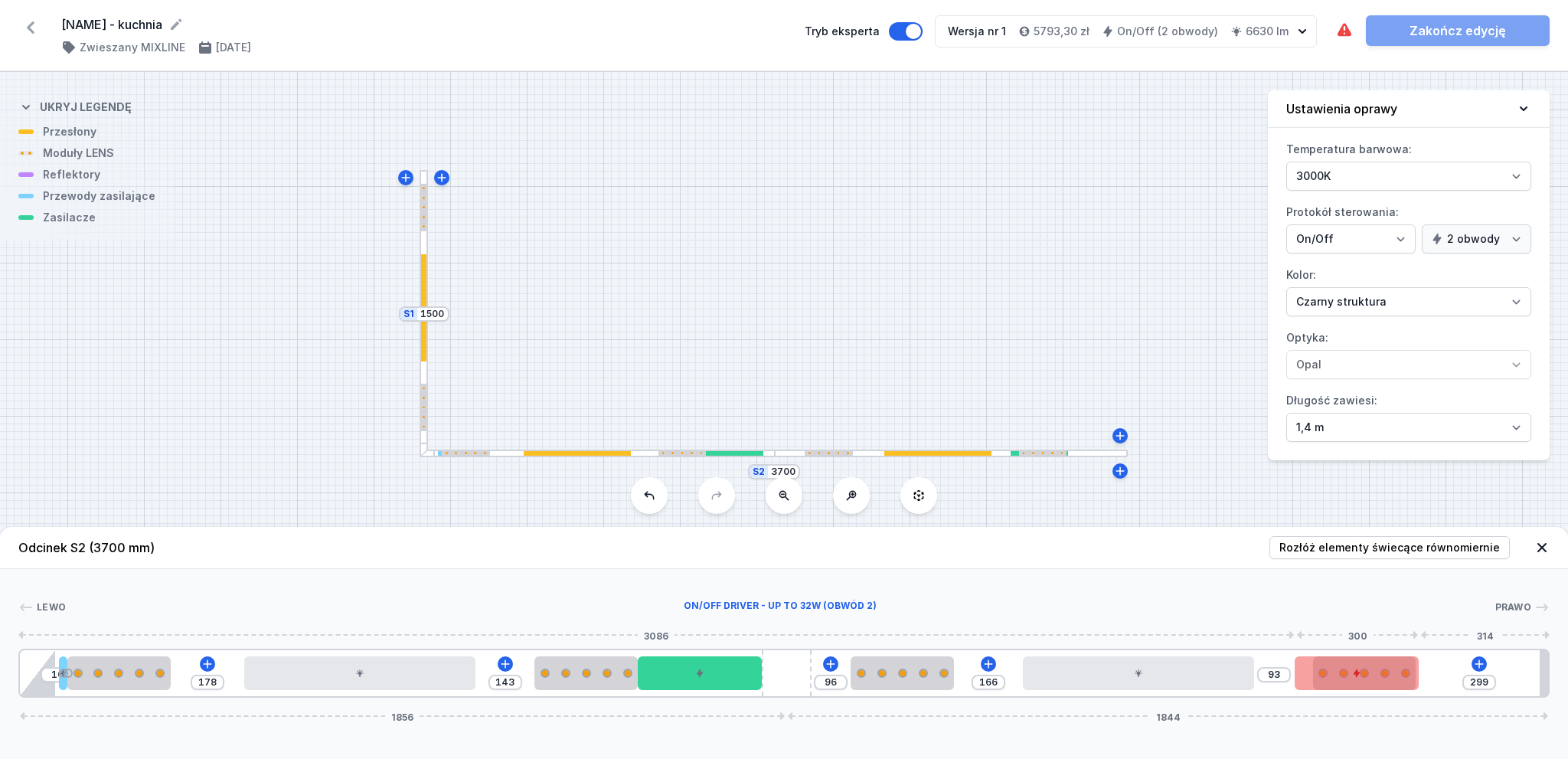 click at bounding box center [1357, 673] 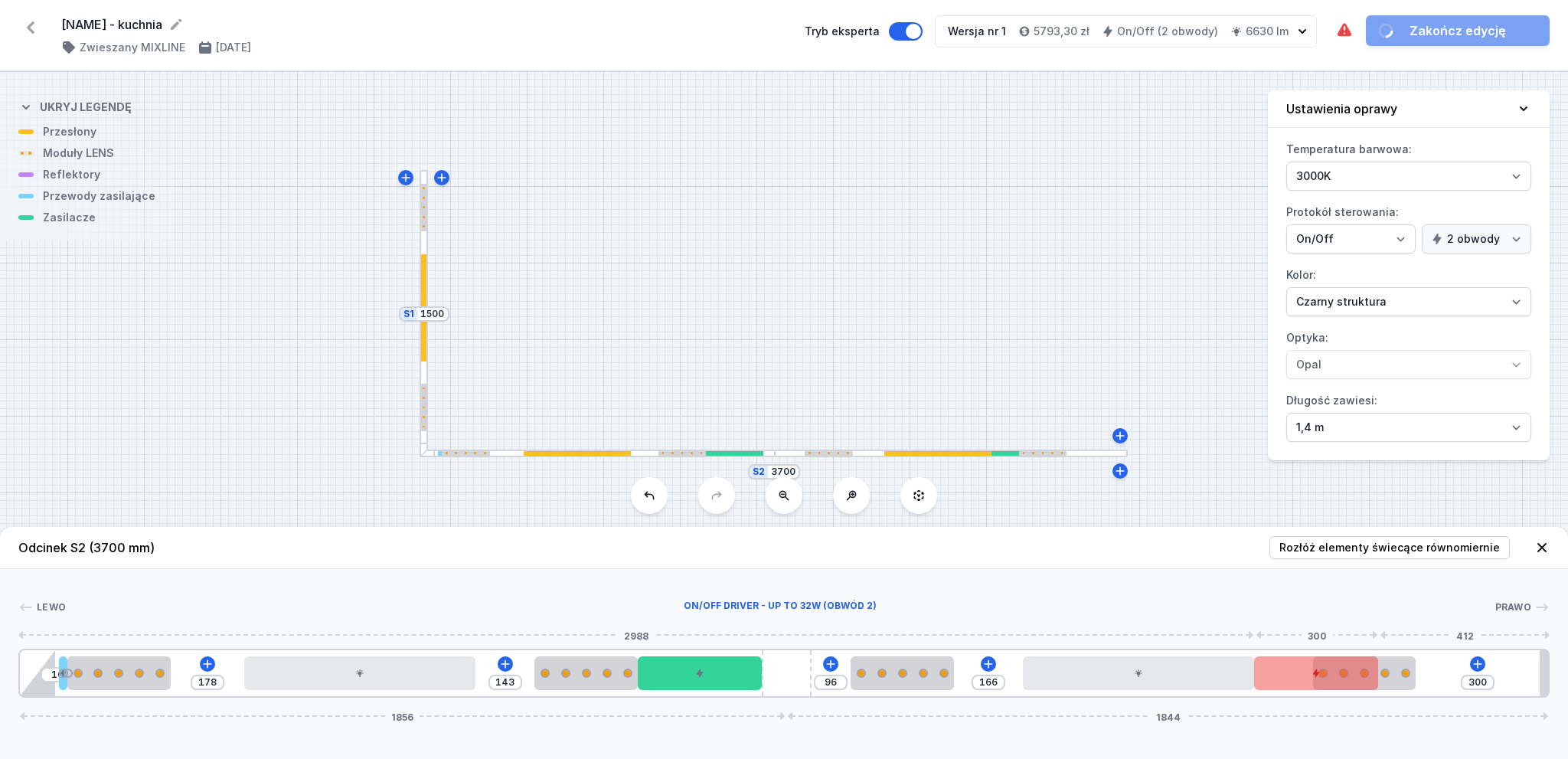 drag, startPoint x: 1367, startPoint y: 674, endPoint x: 1326, endPoint y: 677, distance: 41.10961 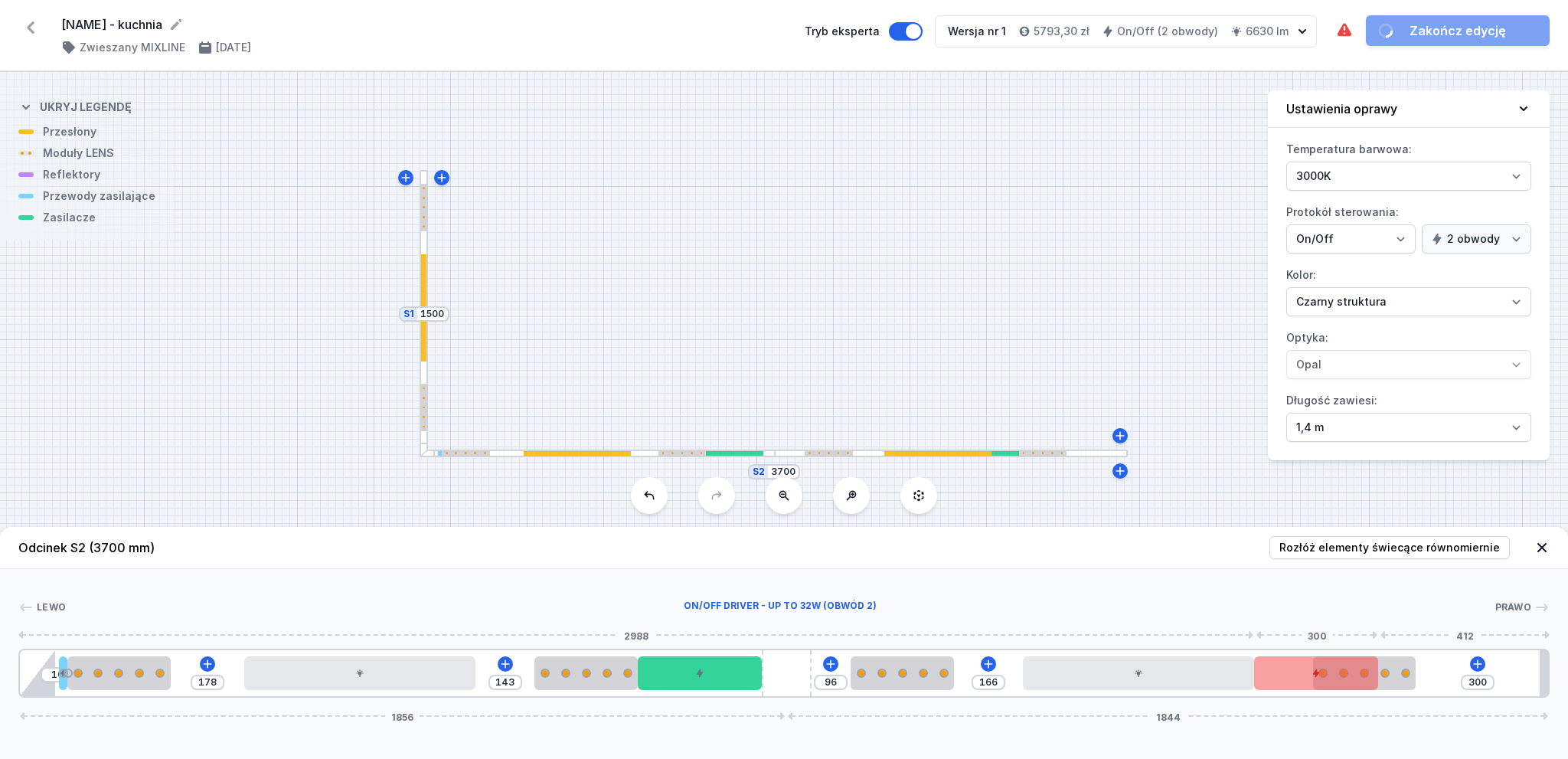 click at bounding box center (1316, 673) 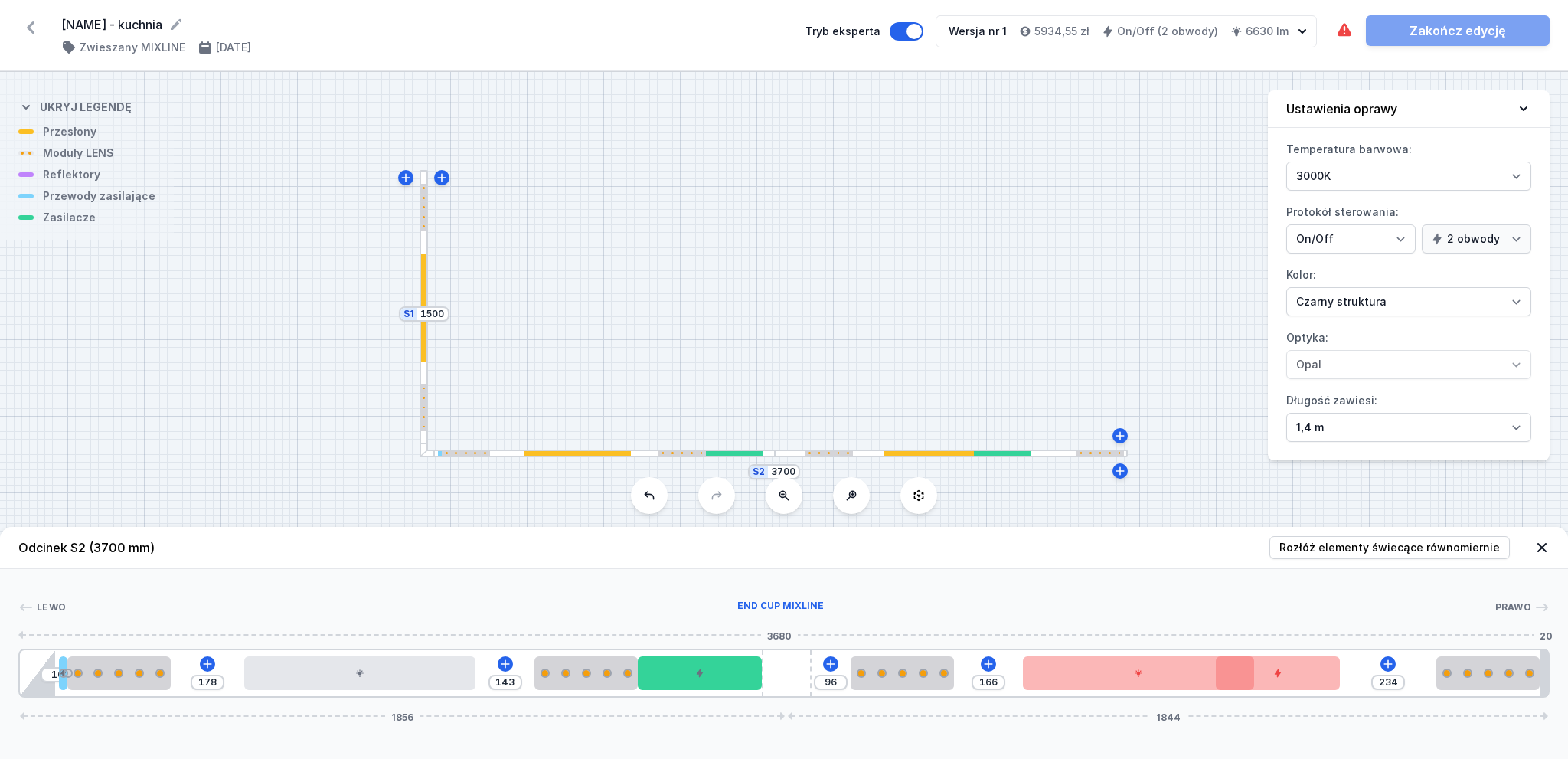 drag, startPoint x: 1400, startPoint y: 674, endPoint x: 1550, endPoint y: 675, distance: 150.00333 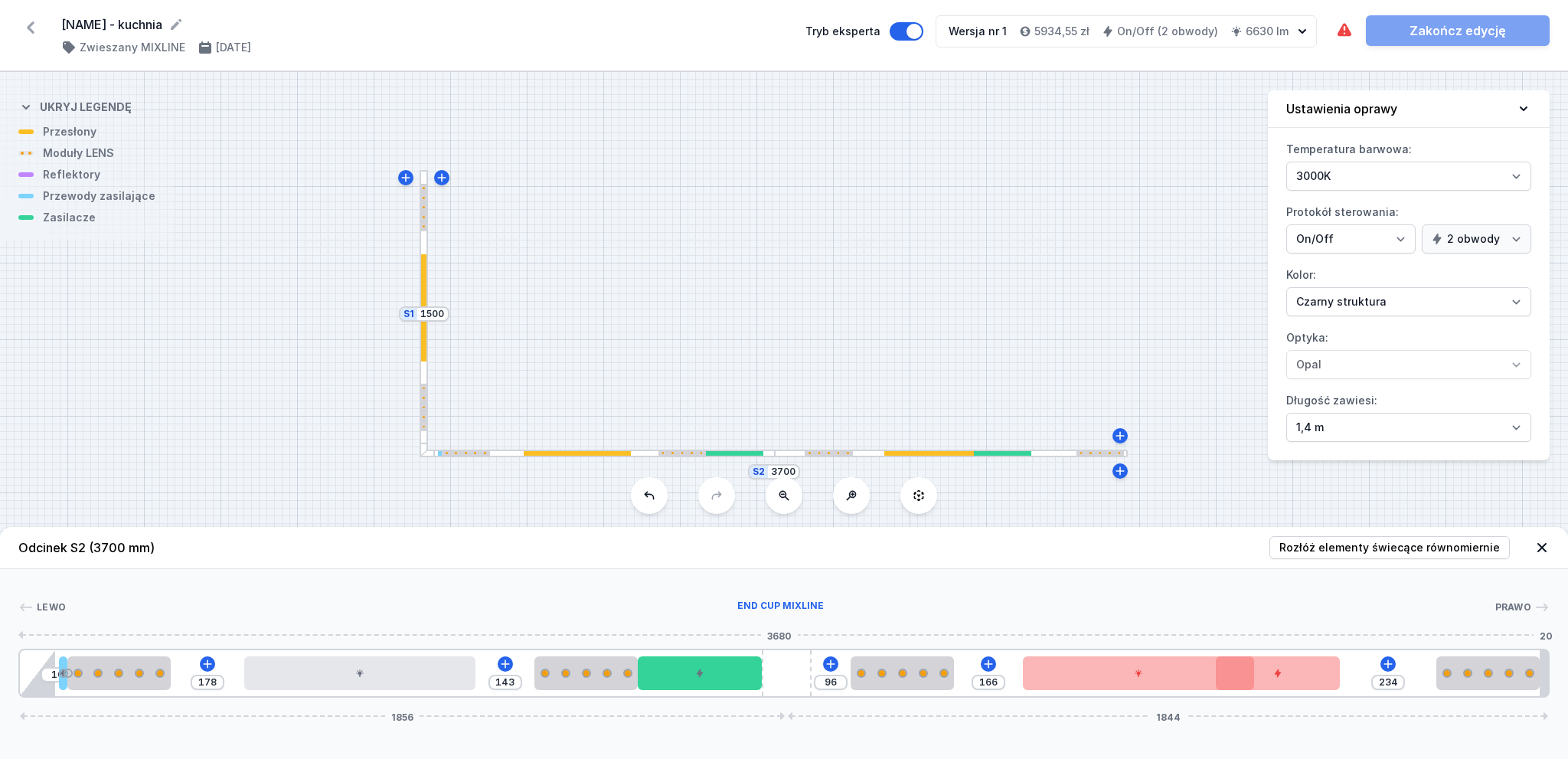 click on "Lewo End cup MIXLINE Prawo 3680 20 1 2 3 2 4 1 3 2 5 1 6 3 2 4 1 7 2 3 2 8 10 178 143 96 166 234 1856 1844 95 20 250 178 560 143 250 300 216 250 166 560 300 234 250 20 85 1711 120 1764 20 3700" at bounding box center (784, 633) 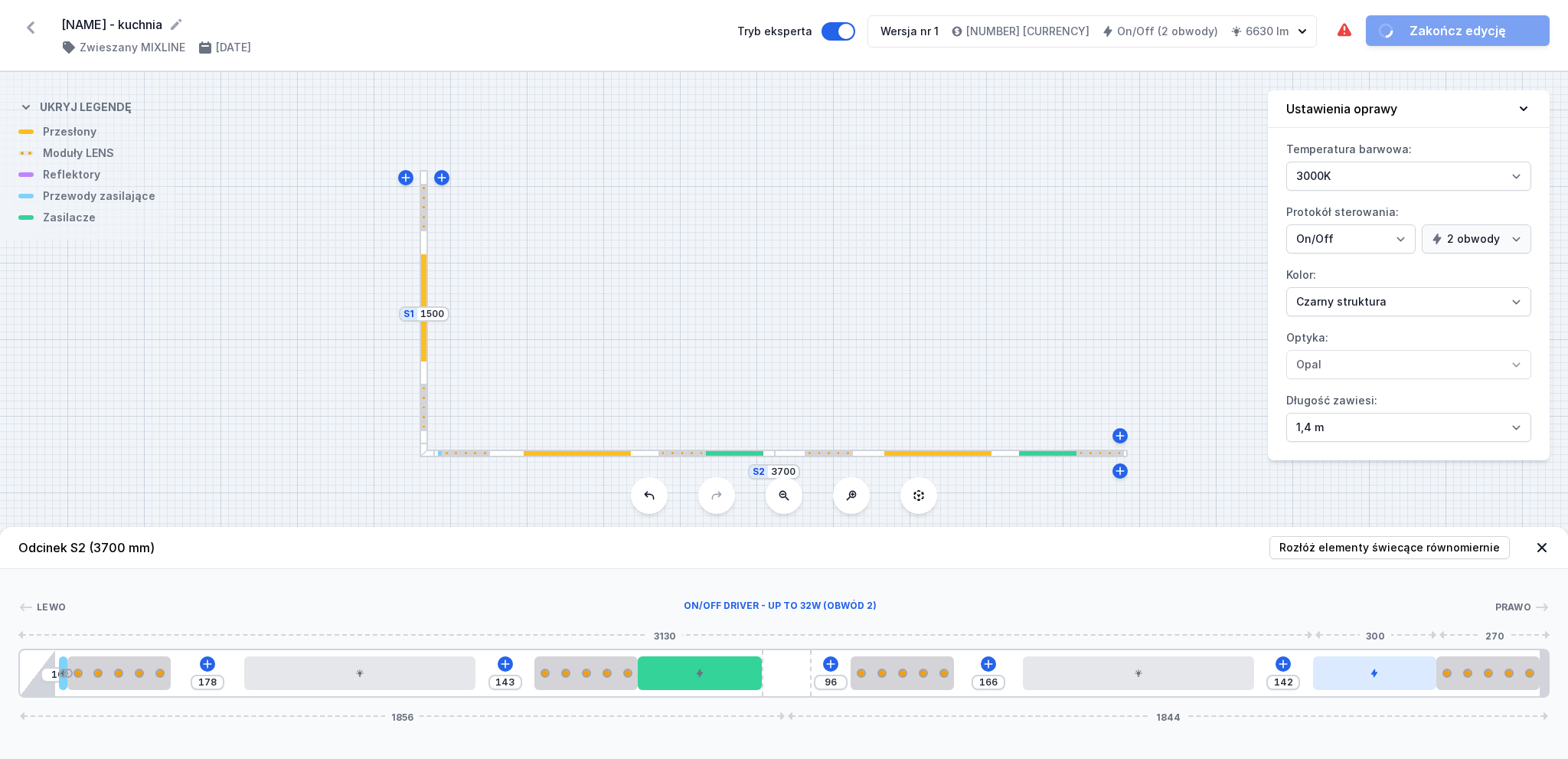 drag, startPoint x: 1318, startPoint y: 677, endPoint x: 1421, endPoint y: 677, distance: 103 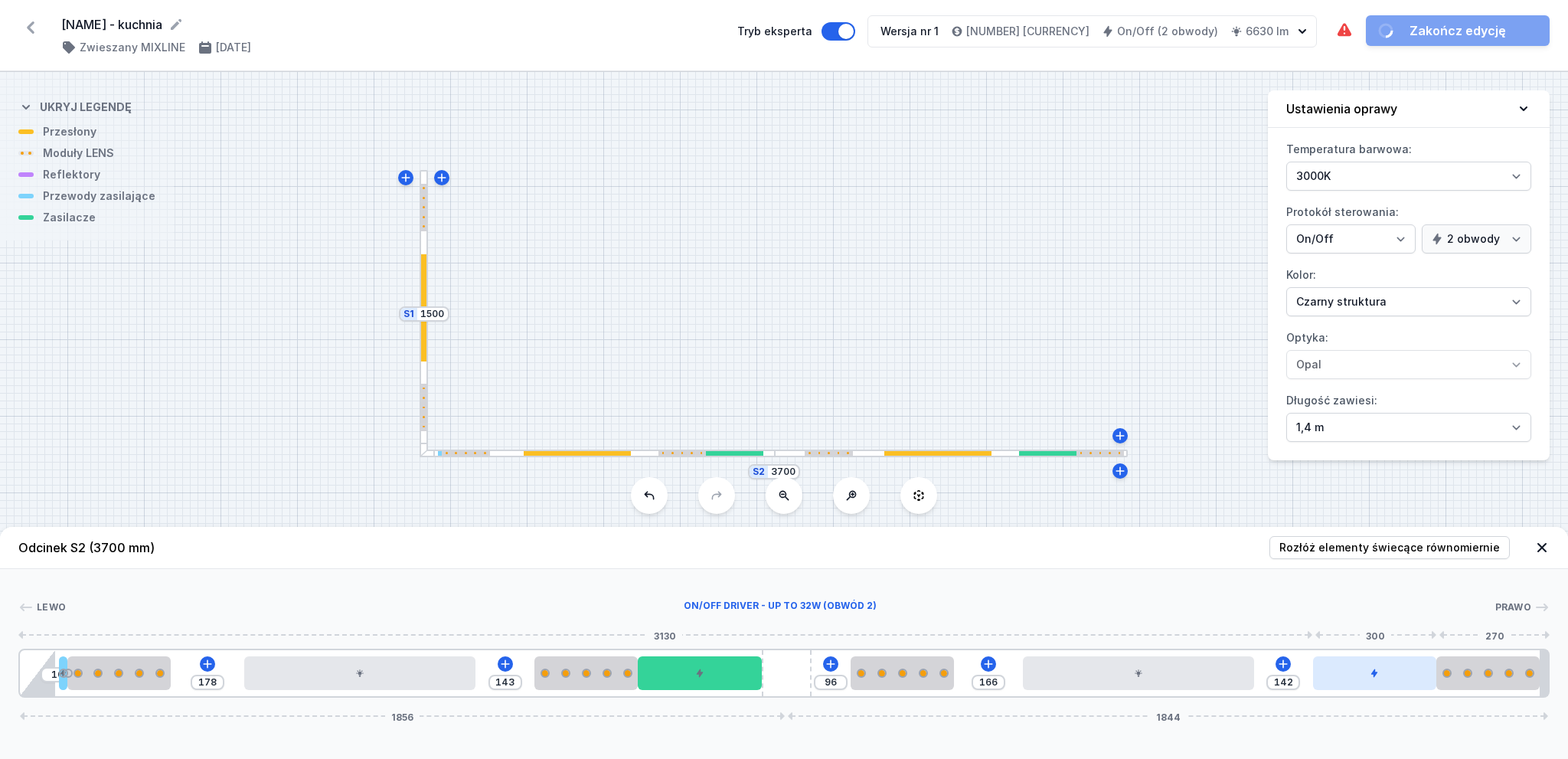 click at bounding box center (1375, 673) 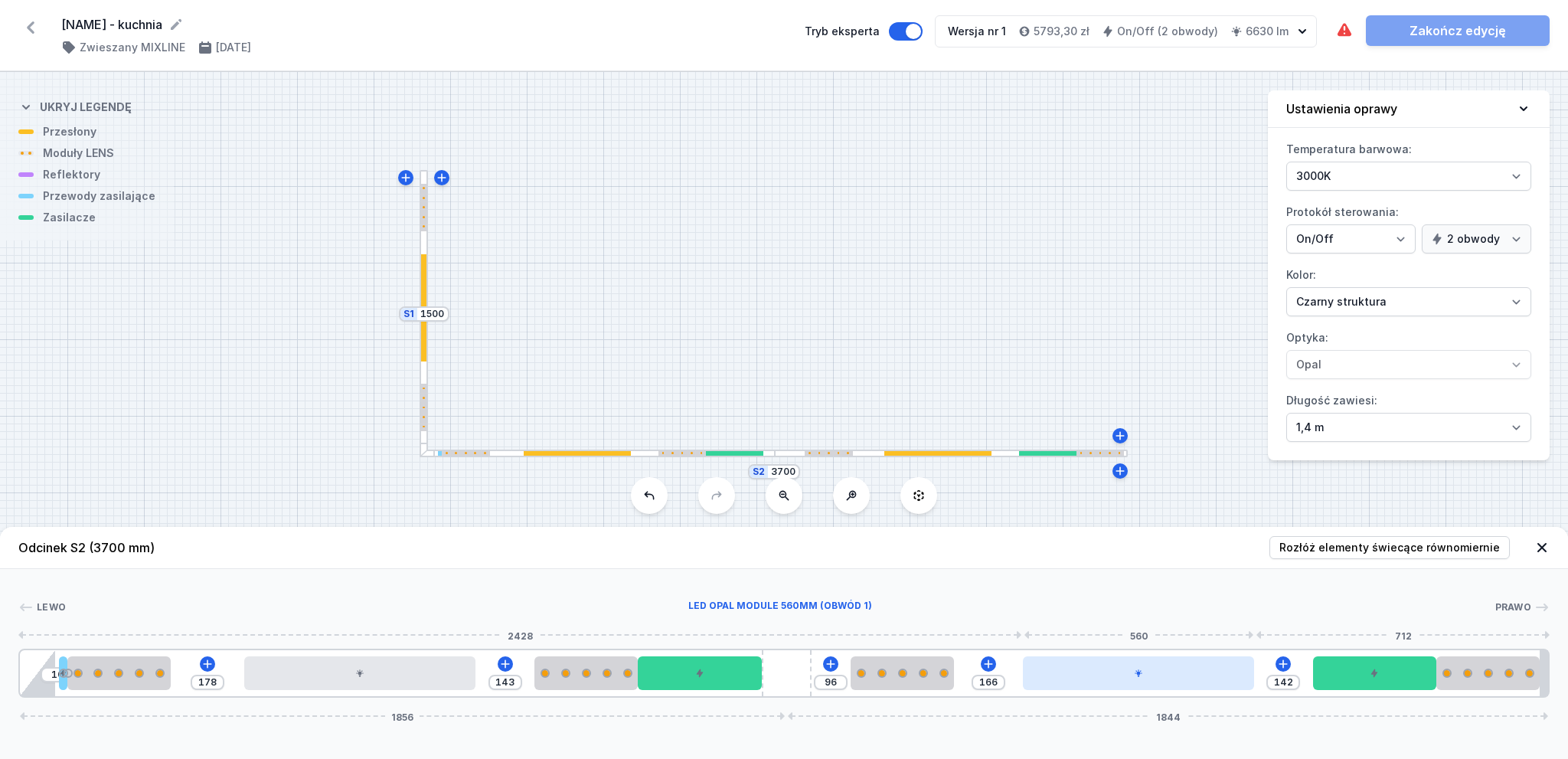 click at bounding box center (1138, 673) 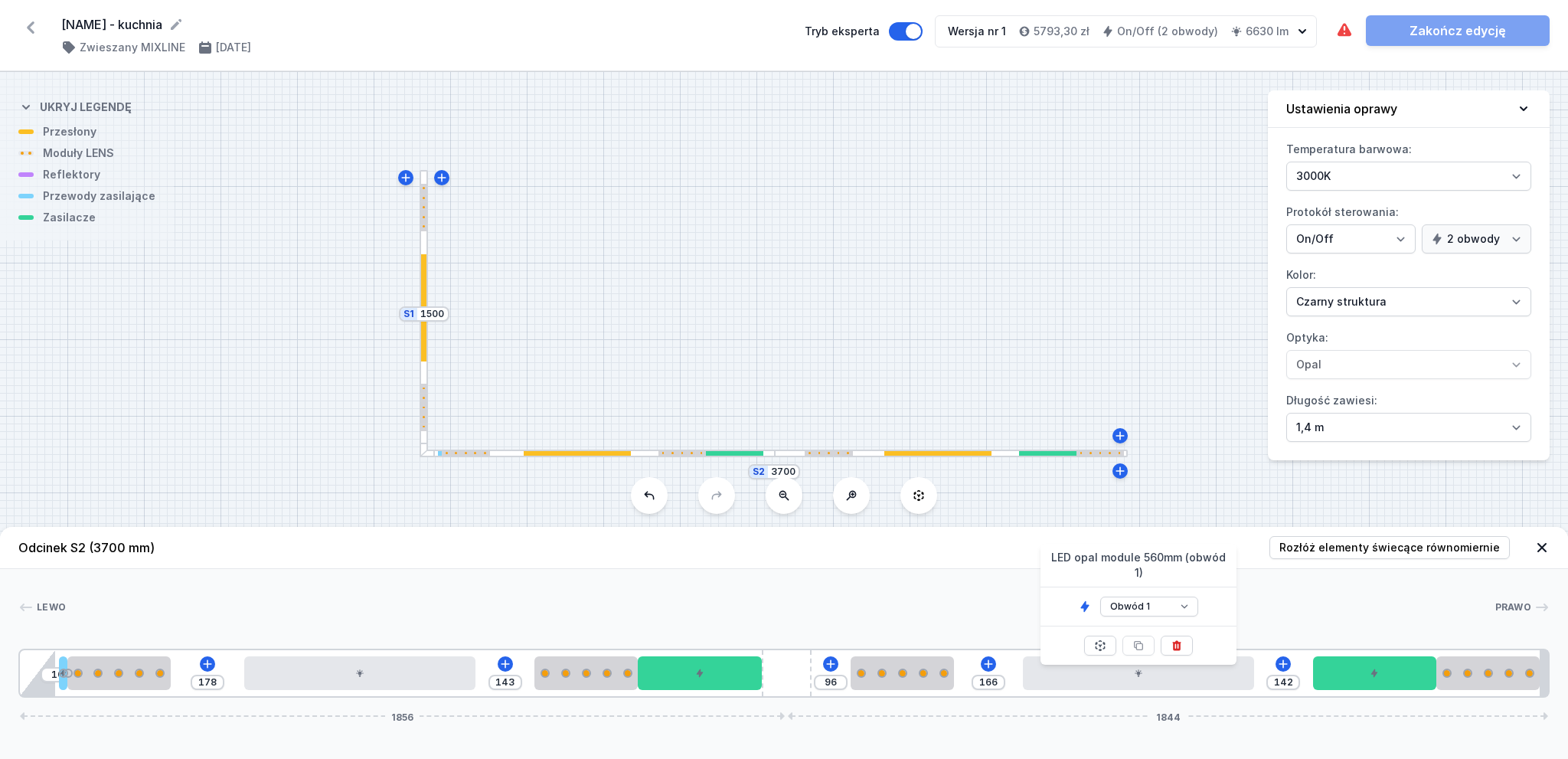 click at bounding box center [780, 607] 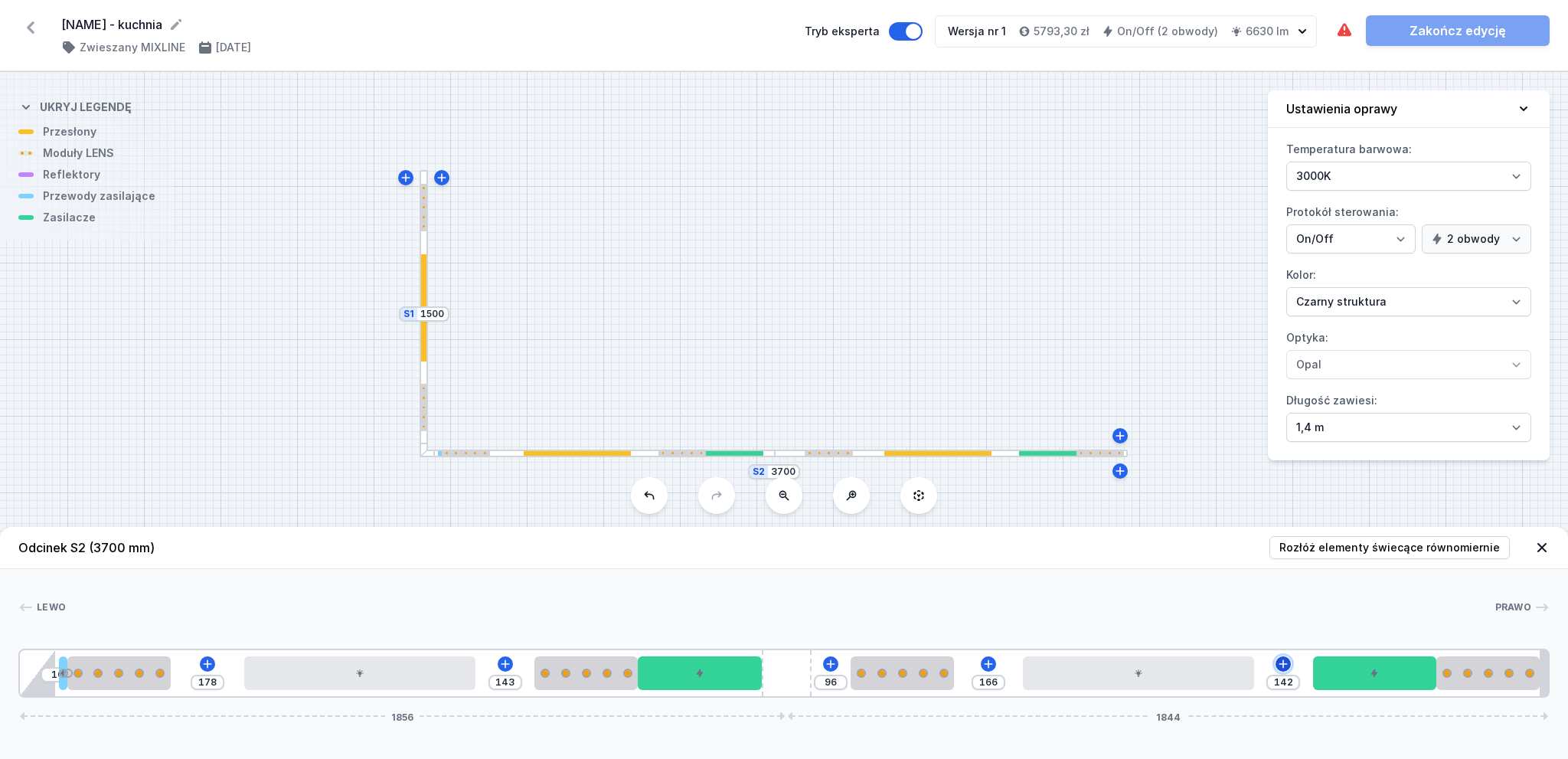 click 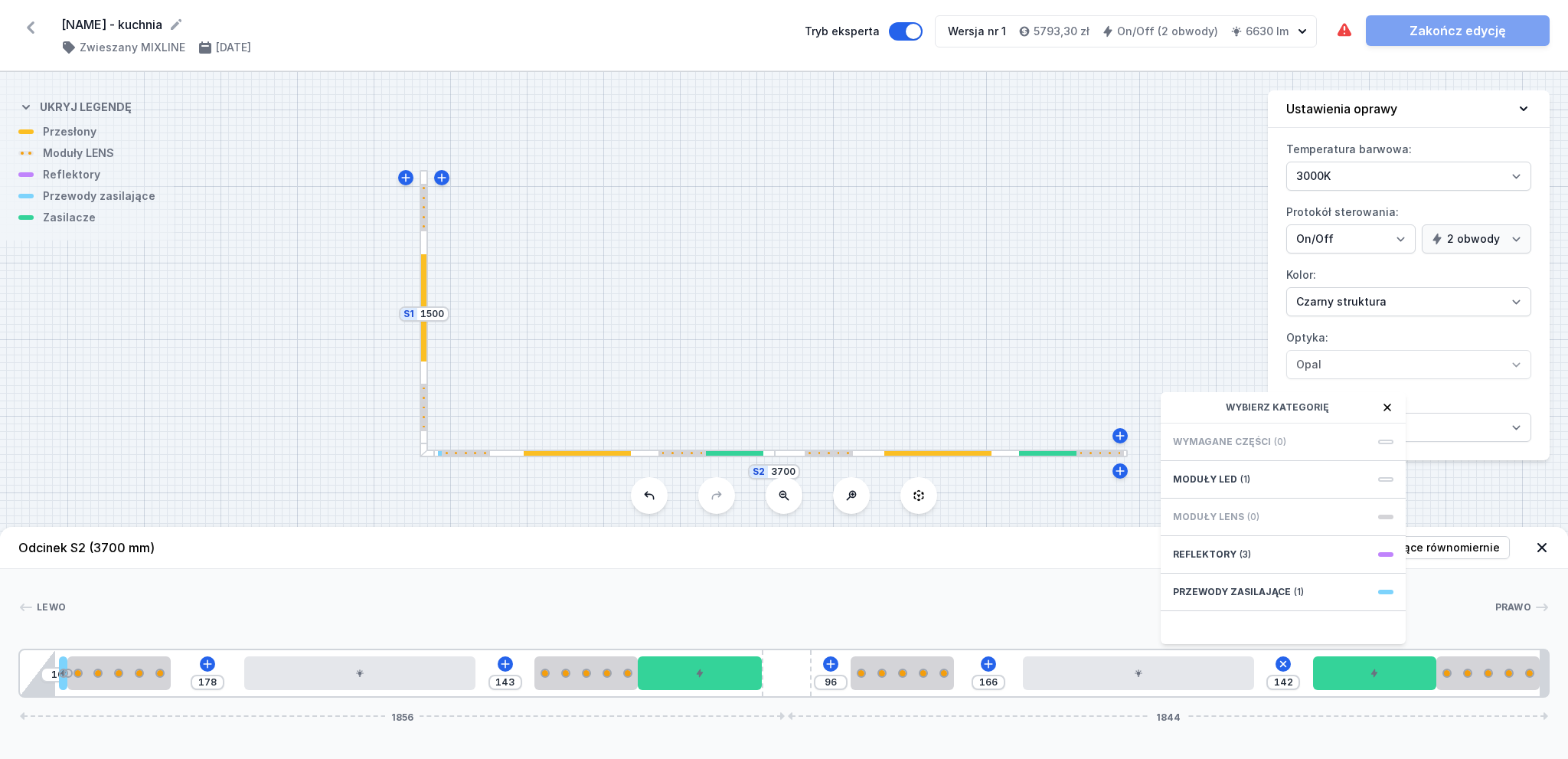 click on "Wymagane części (0)" at bounding box center [1283, 442] 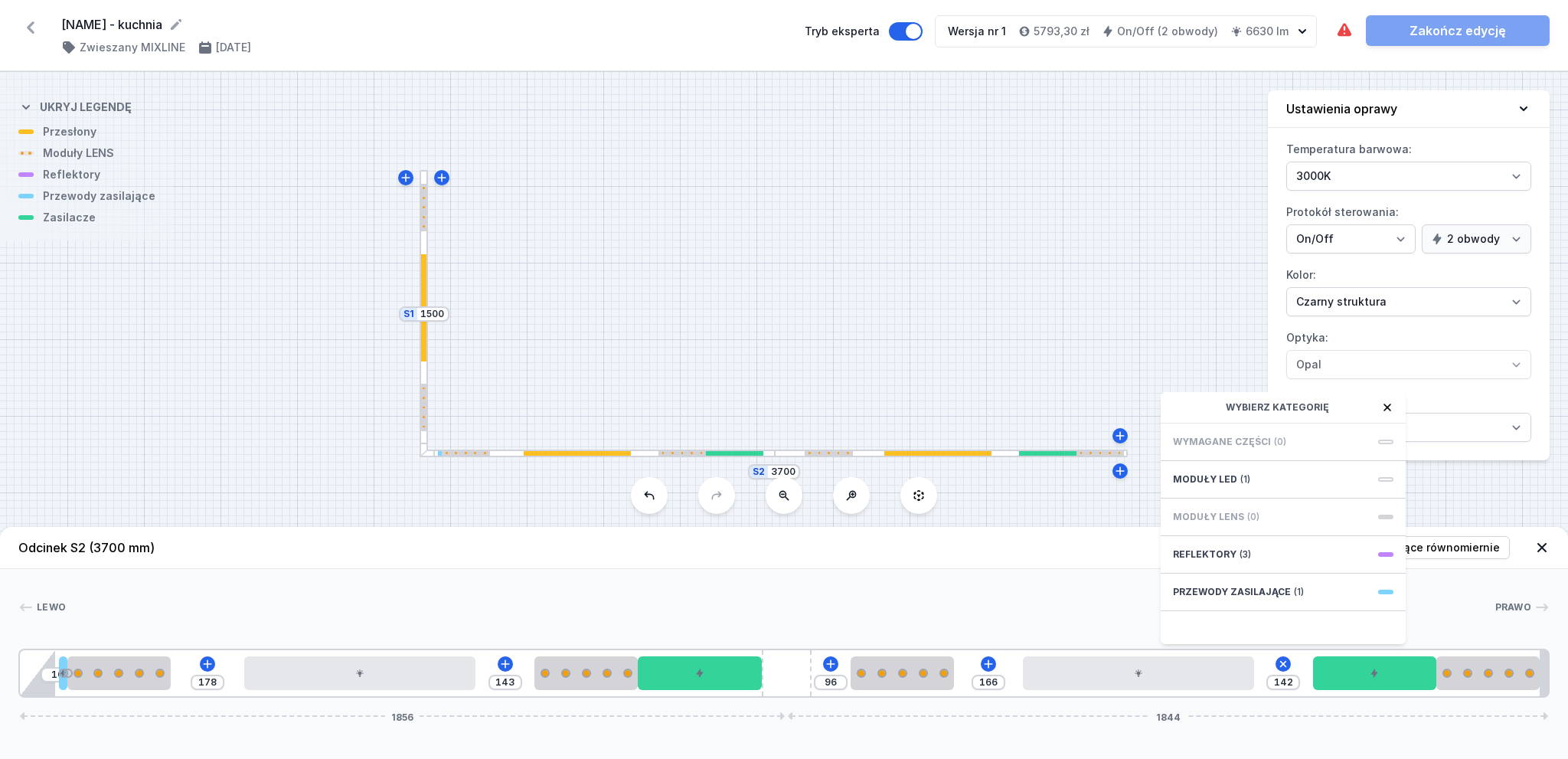 click 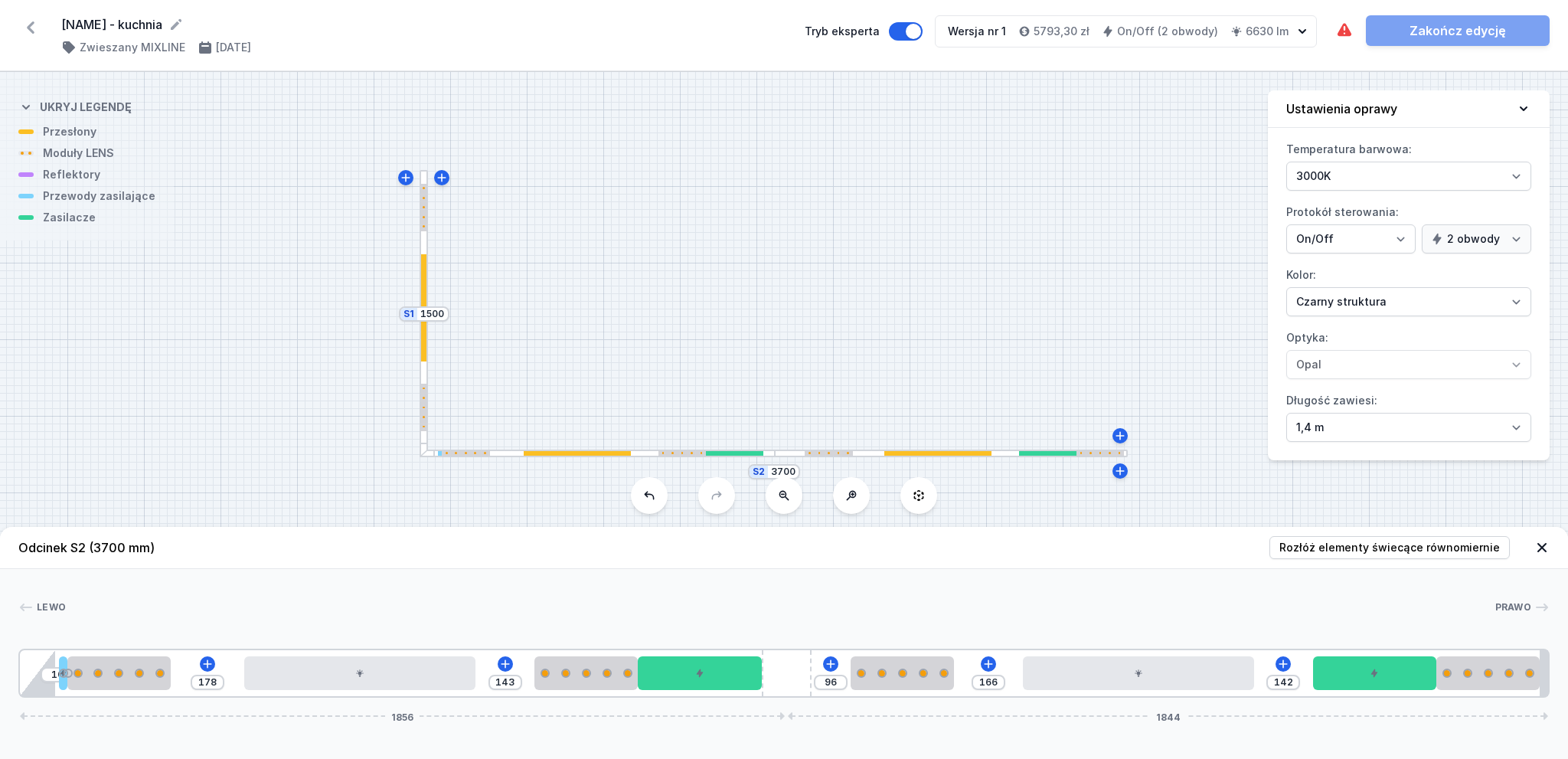 click 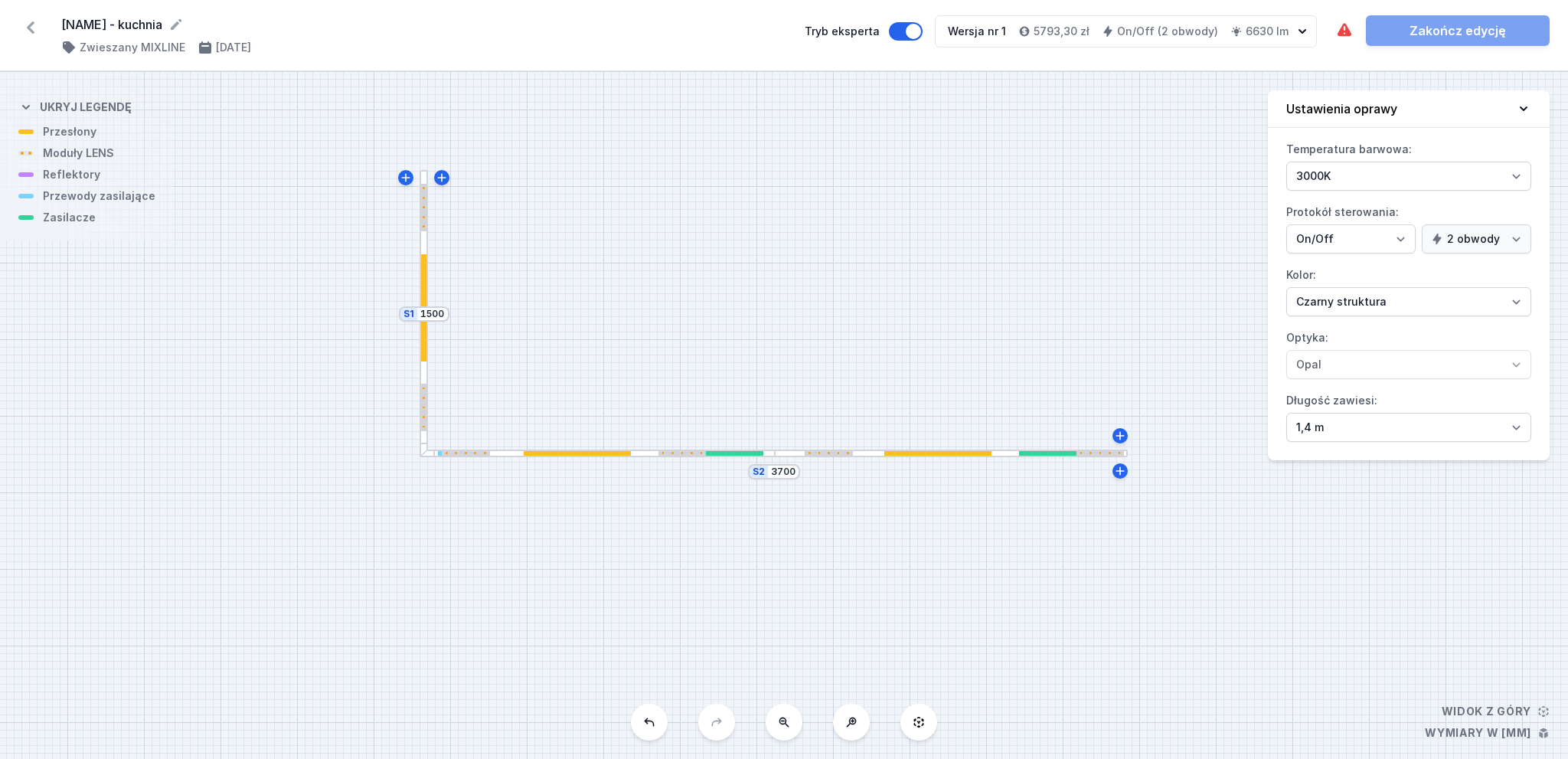 click at bounding box center (423, 313) 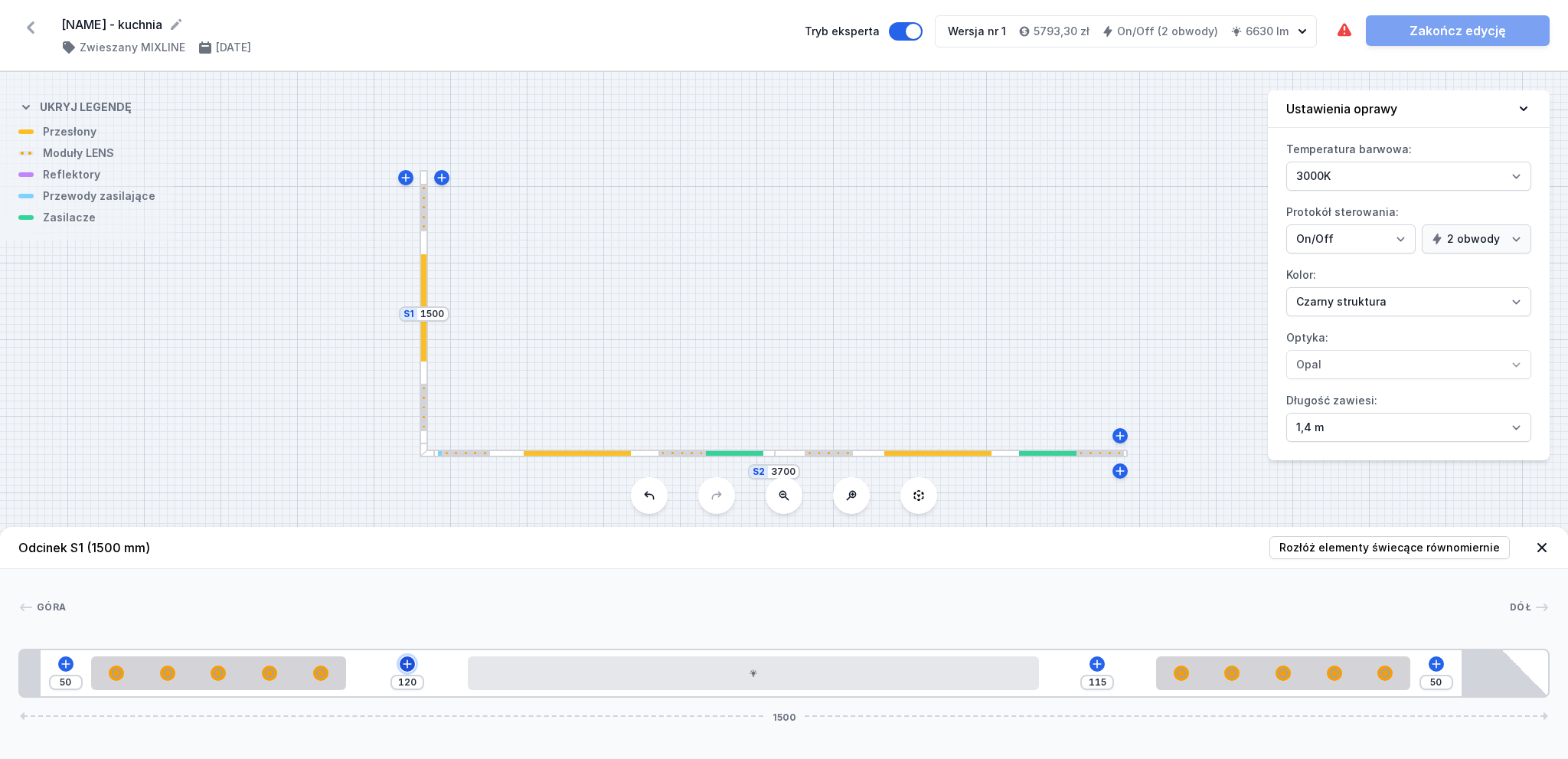click 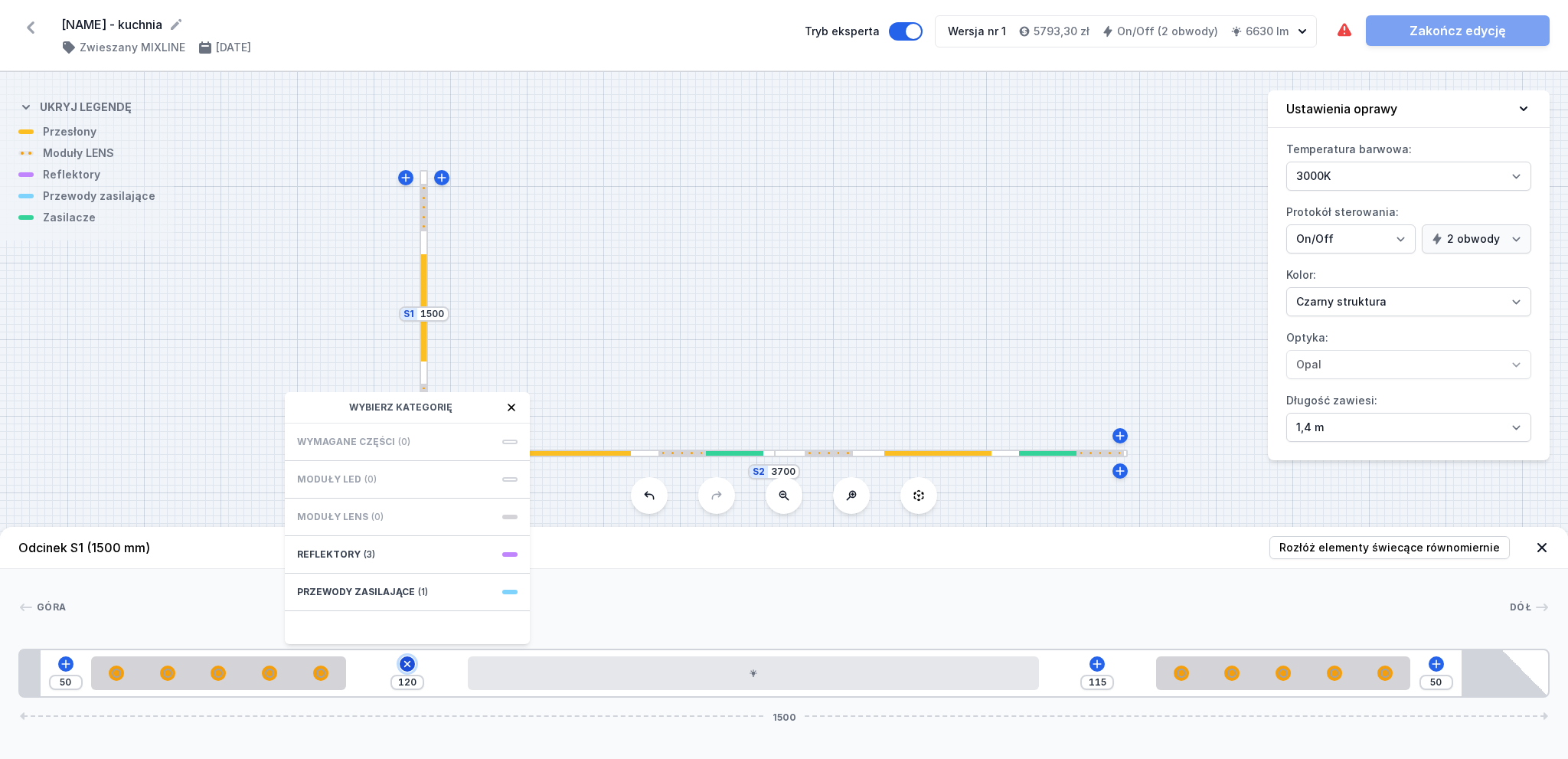 click 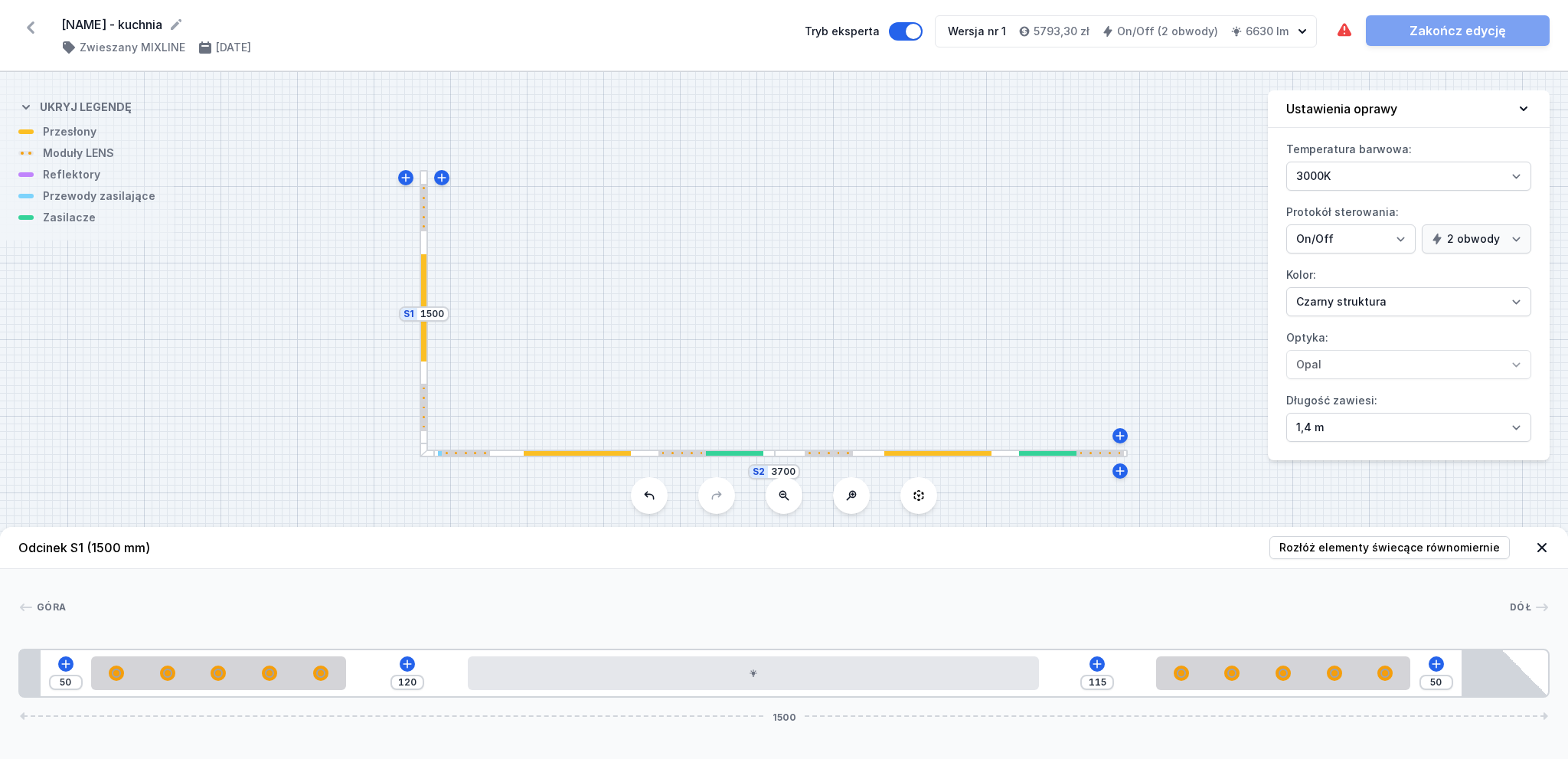 click on "Wymagane części nie zostały dodane. Zakończ edycję" at bounding box center [1442, 31] 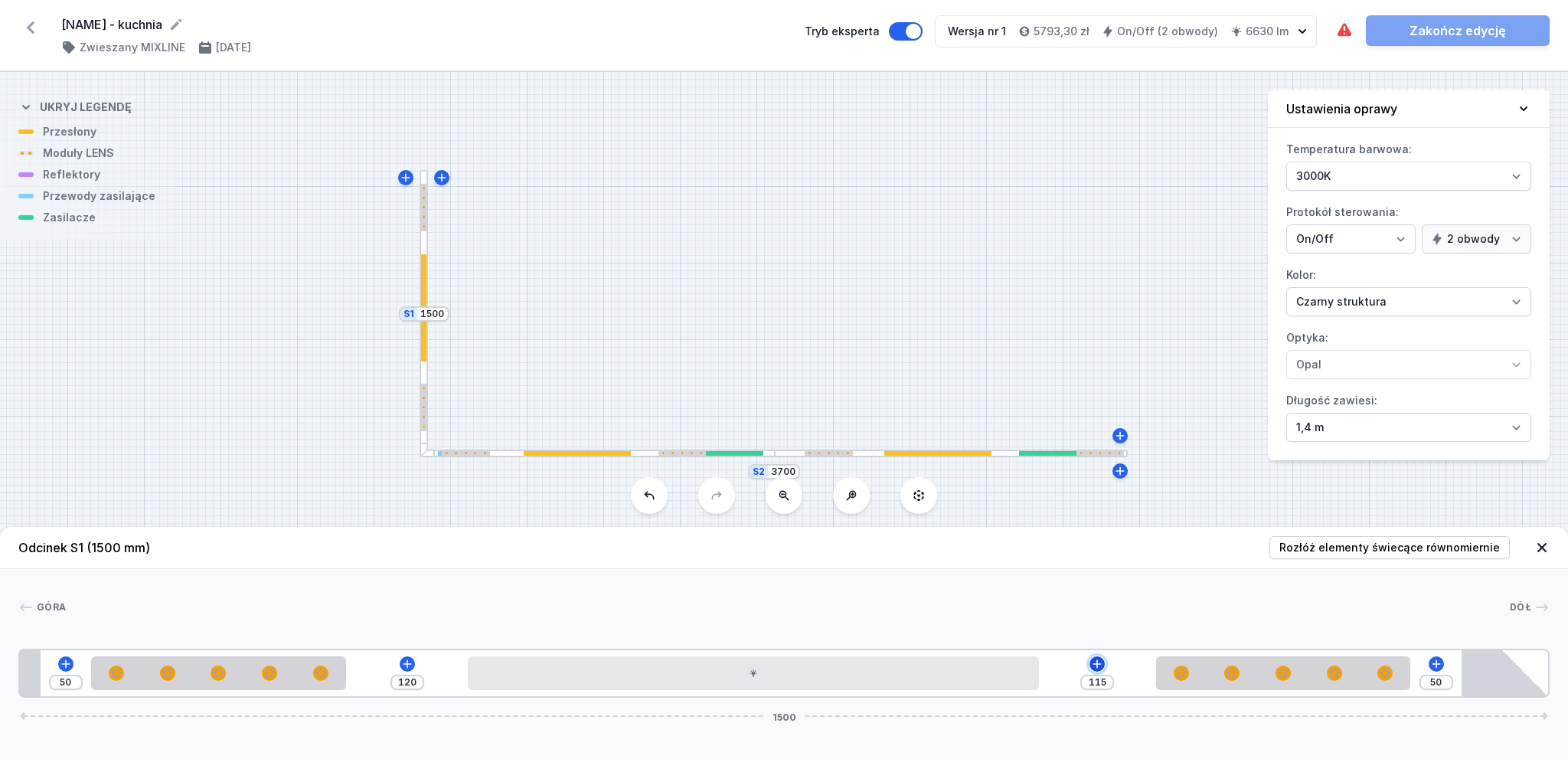 click 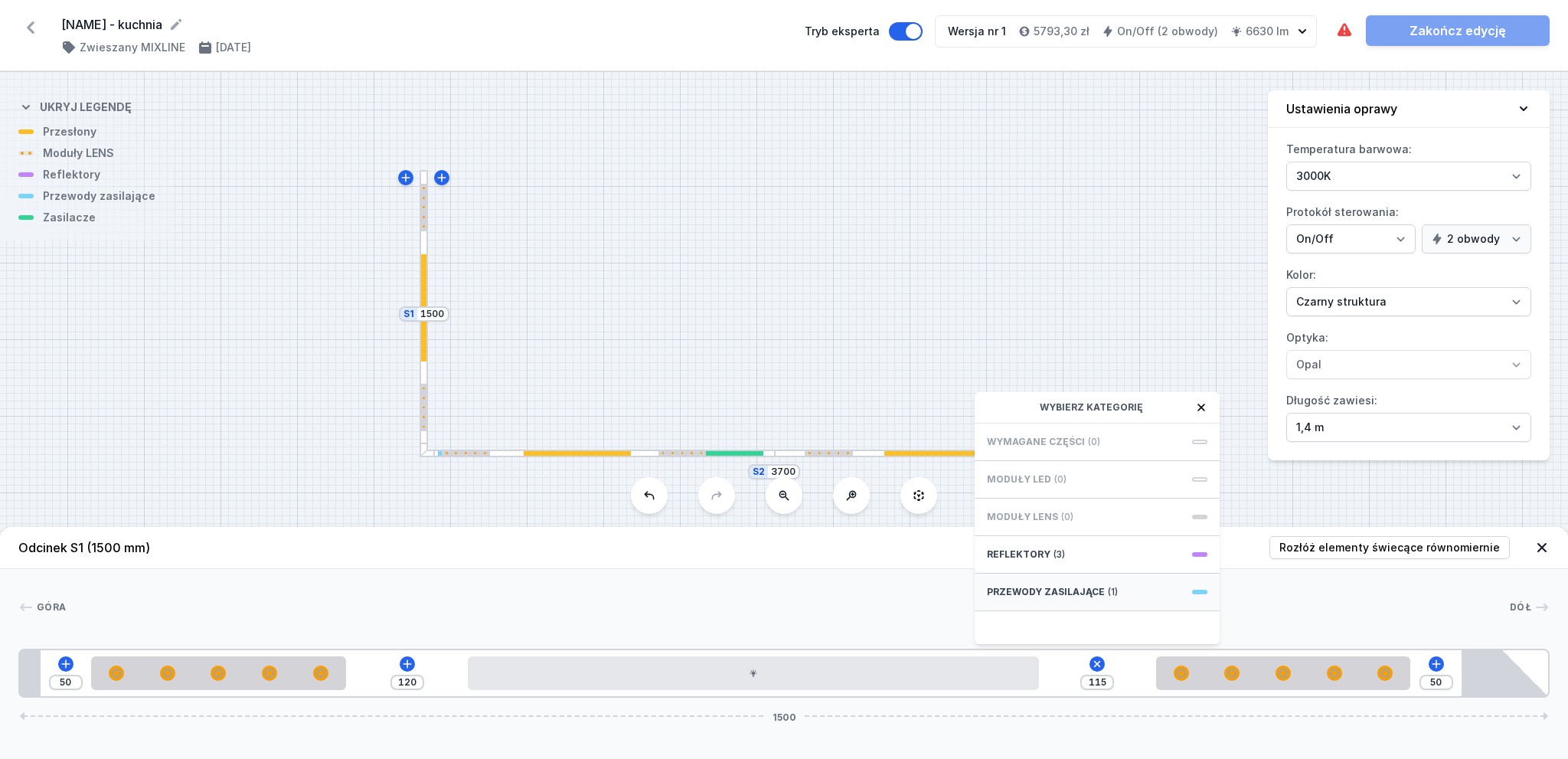 click on "Przewody zasilające (1)" at bounding box center (1097, 592) 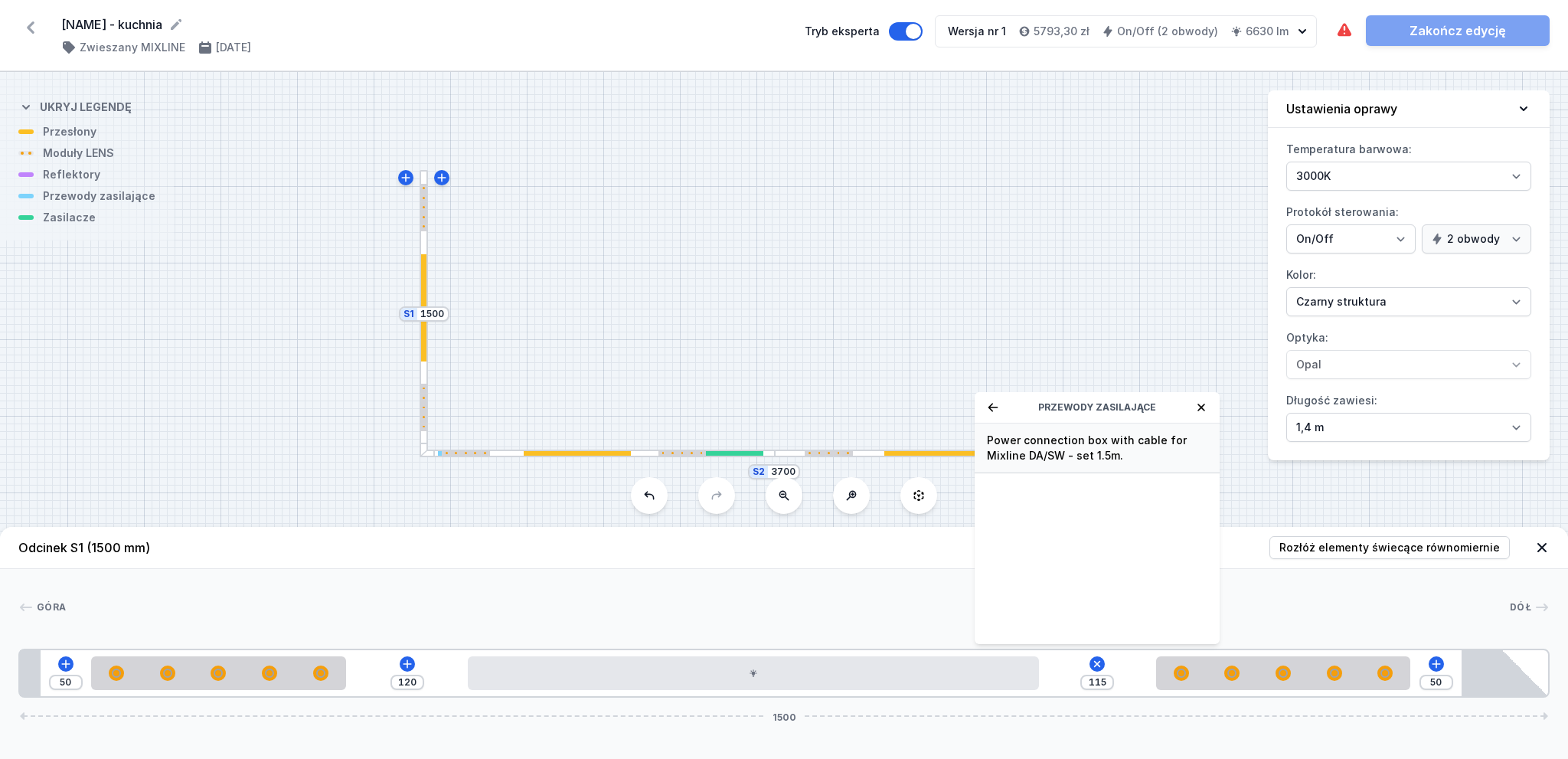 click on "Power connection box with cable for Mixline DA/SW - set 1.5m." at bounding box center (1097, 448) 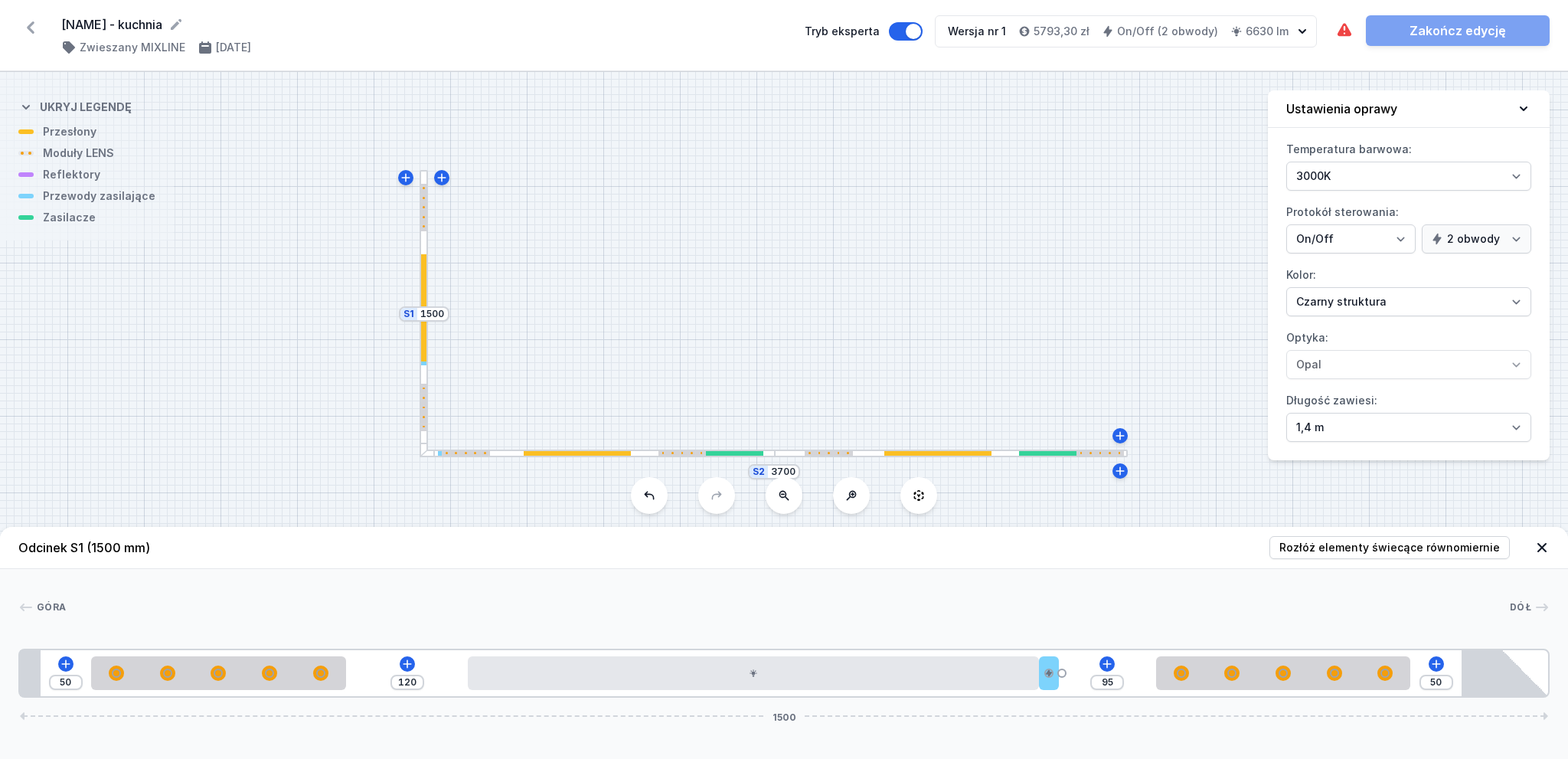 click at bounding box center [423, 313] 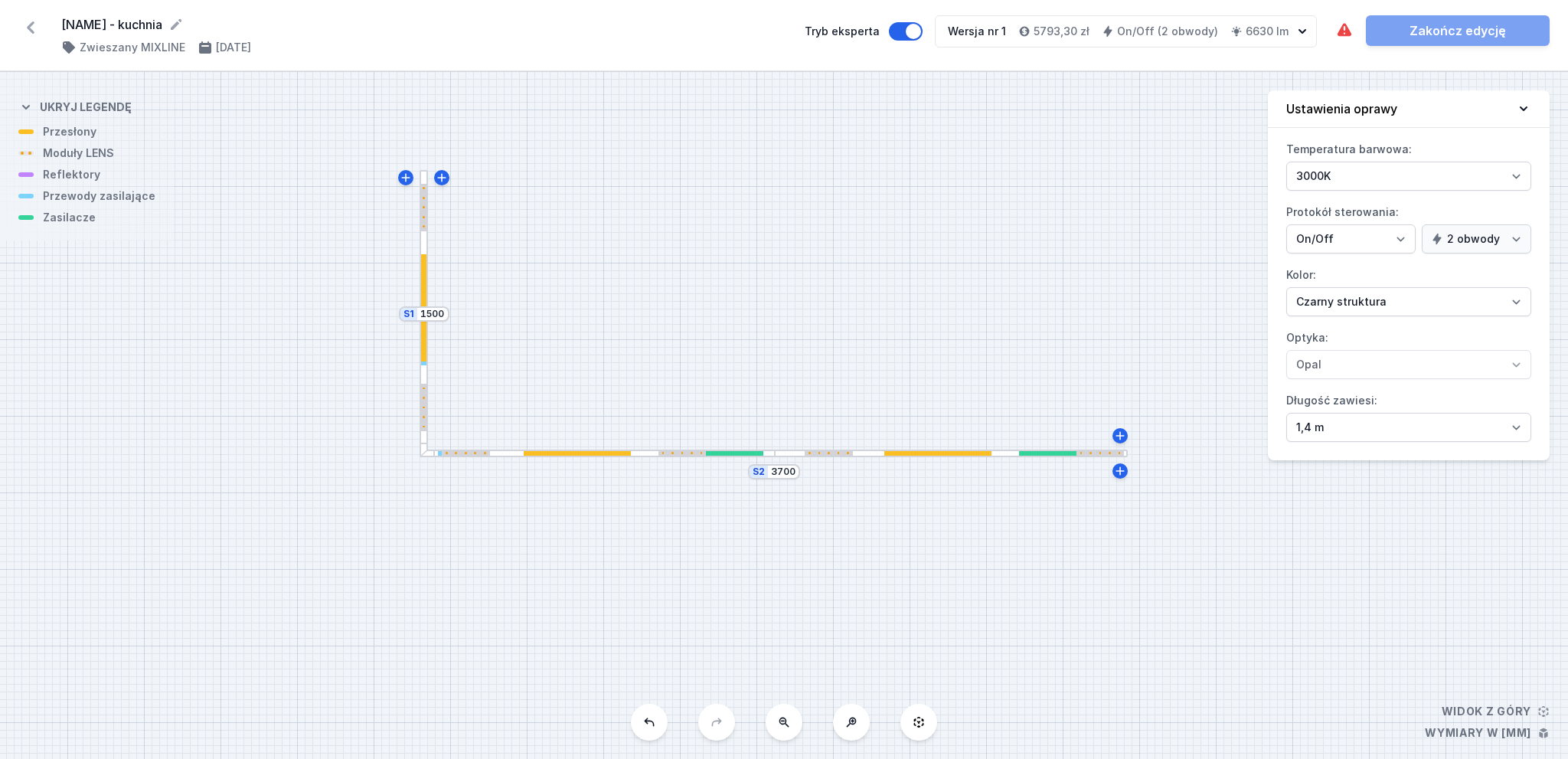 click at bounding box center [423, 308] 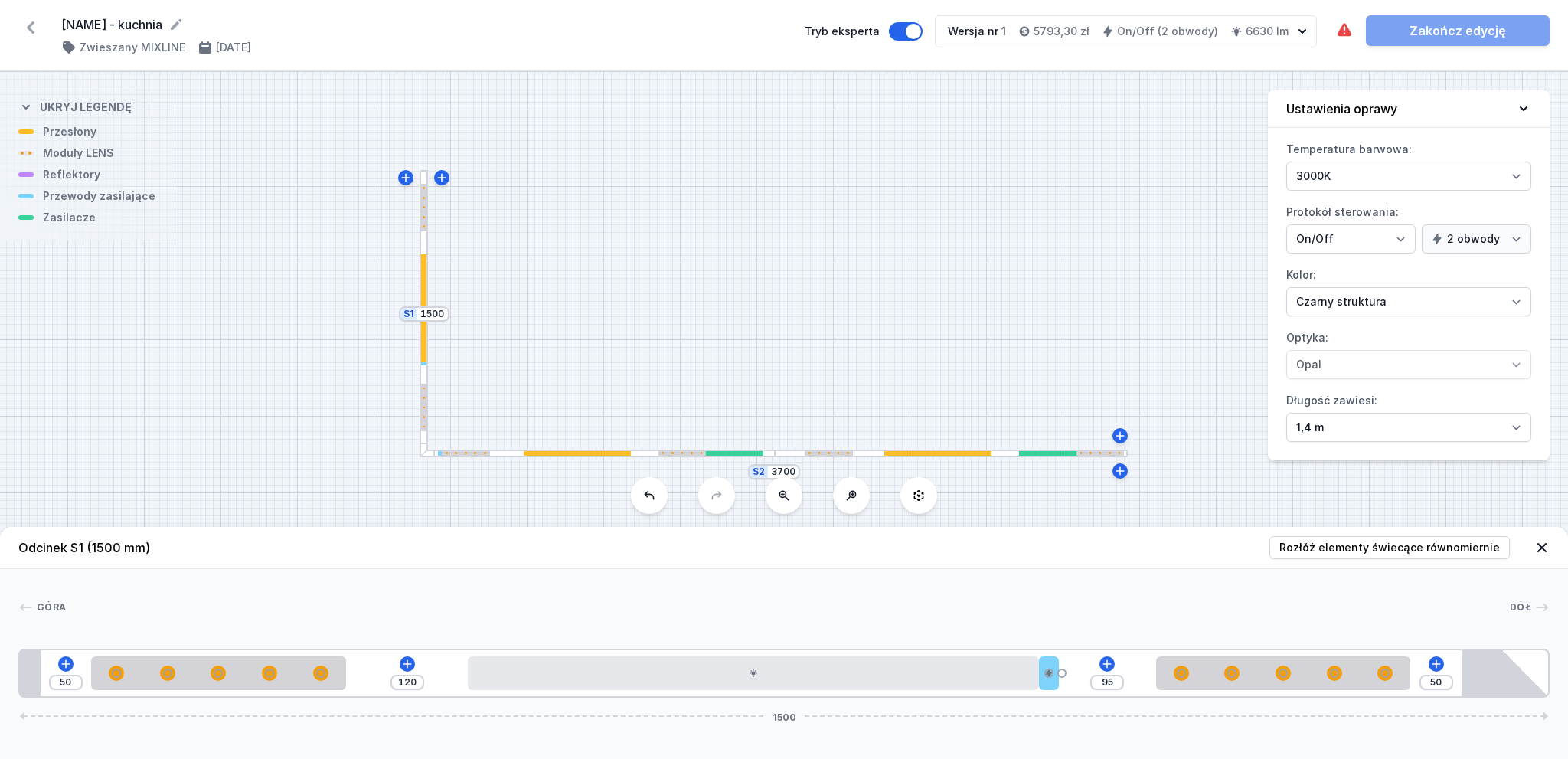 drag, startPoint x: 1047, startPoint y: 672, endPoint x: 1077, endPoint y: 661, distance: 31.953091 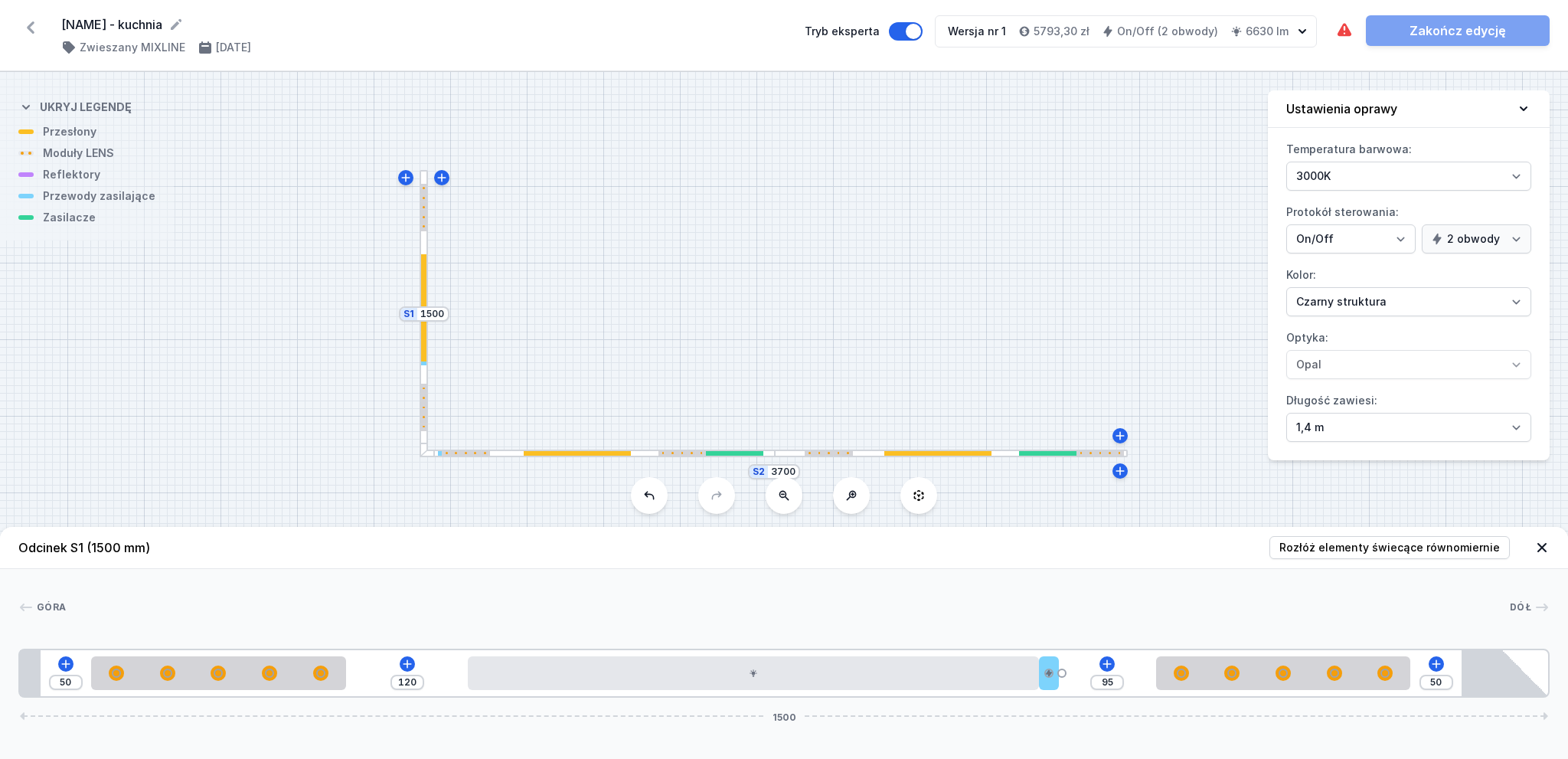 click on "50 120 95 50 1500" at bounding box center [784, 673] 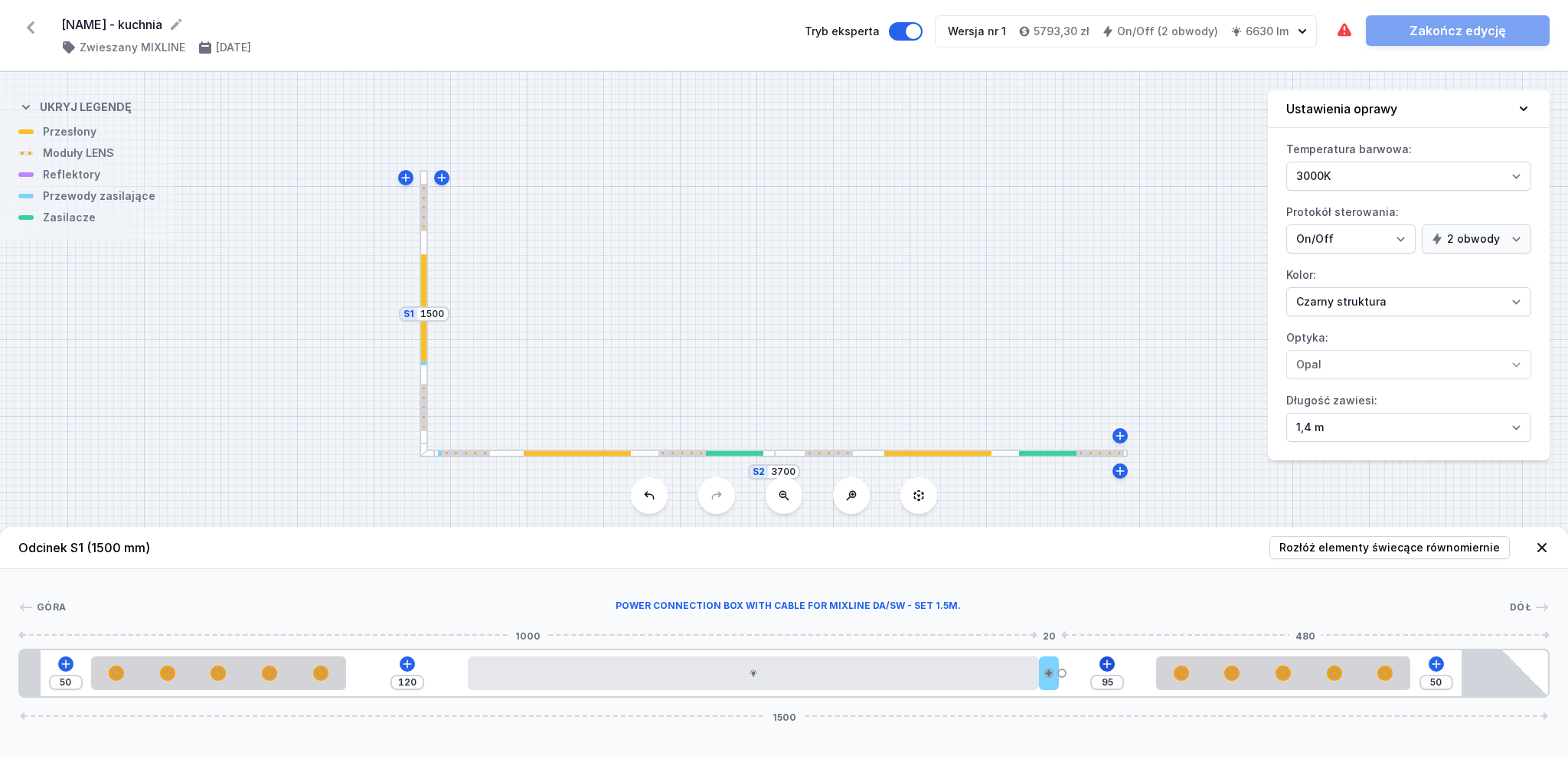 drag, startPoint x: 1050, startPoint y: 676, endPoint x: 1109, endPoint y: 658, distance: 61.68468 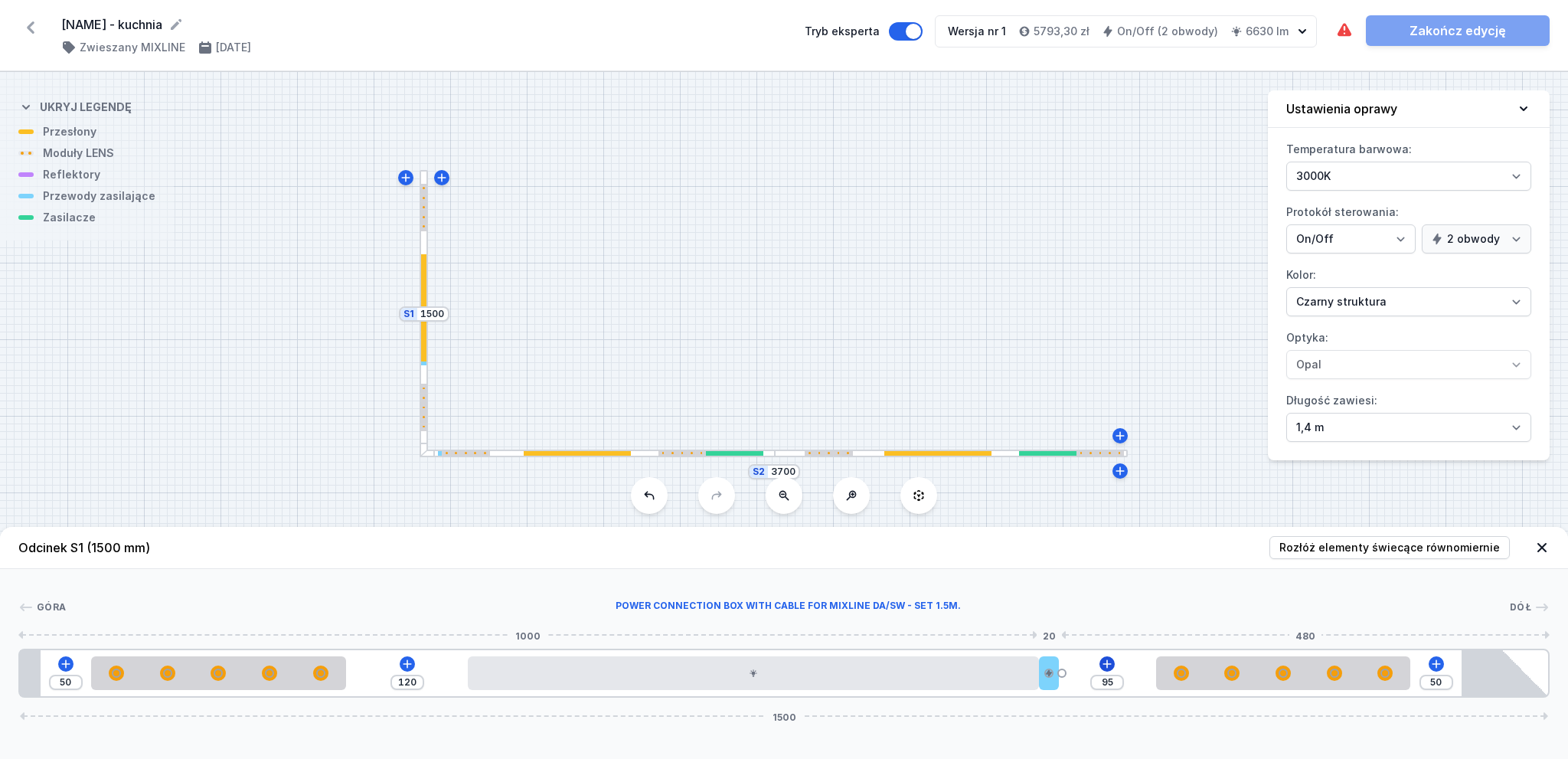 click on "50 120 95 50 1500" at bounding box center [784, 673] 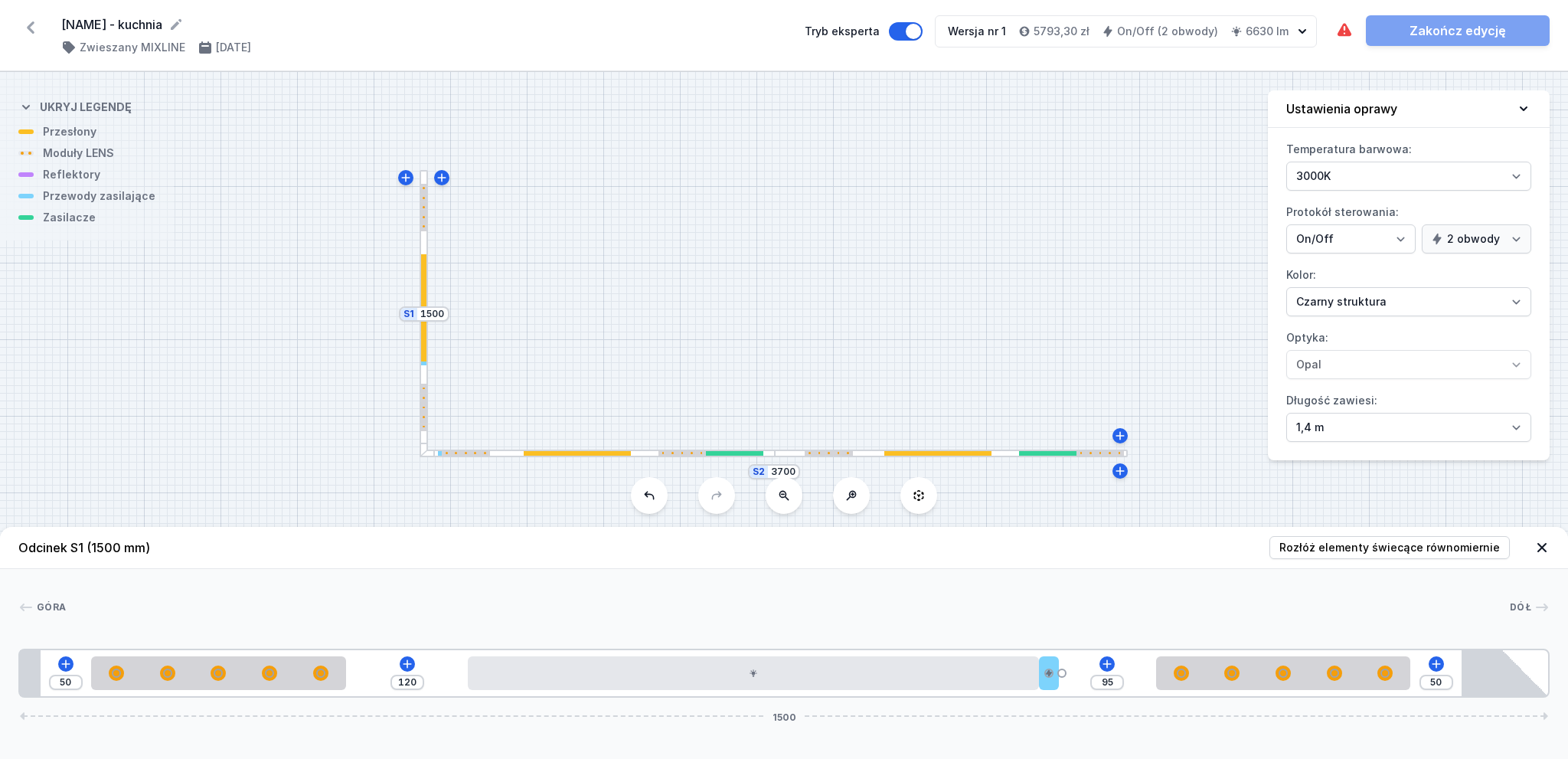 click on "120" at bounding box center [407, 682] 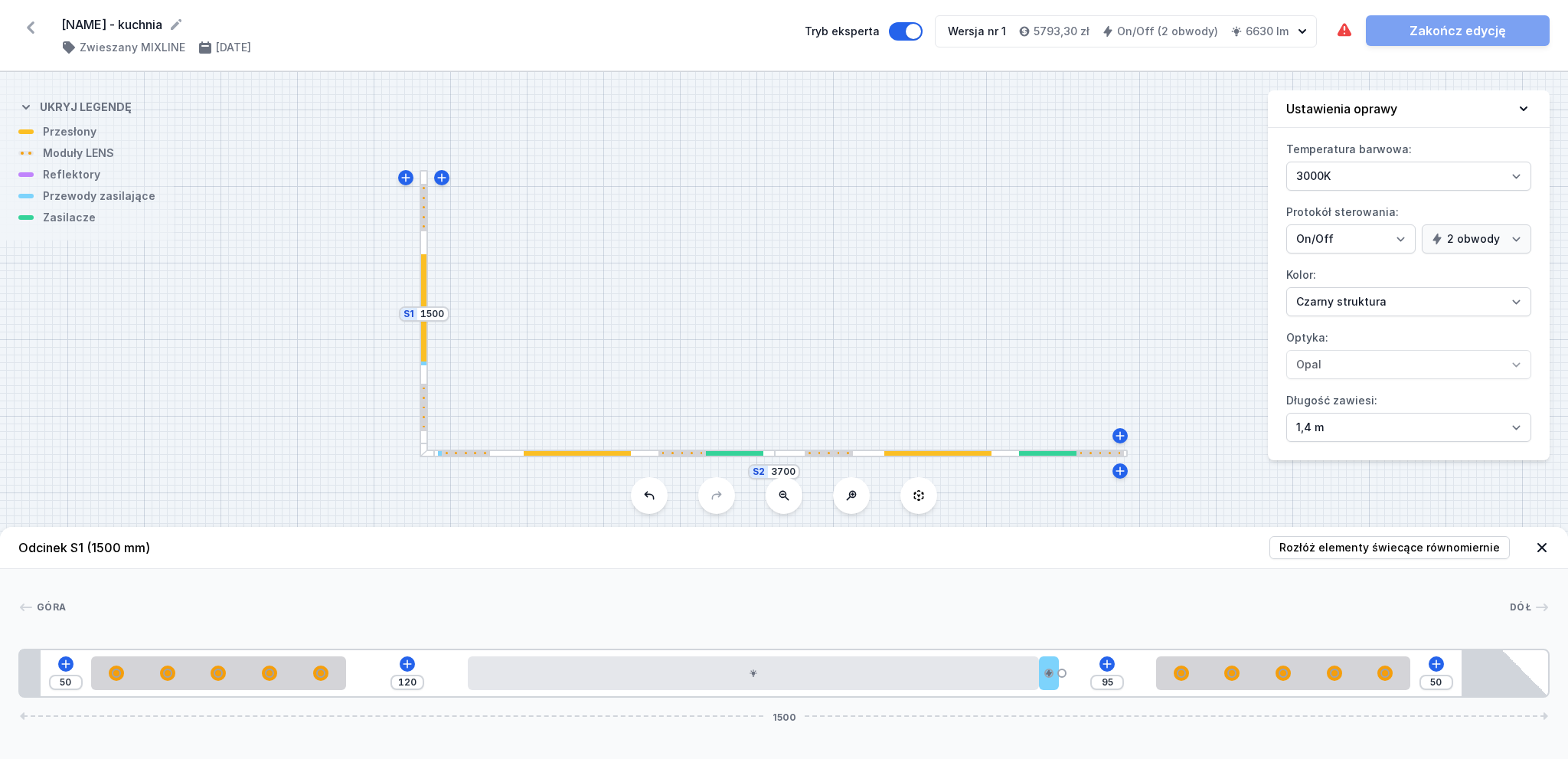click at bounding box center [734, 453] 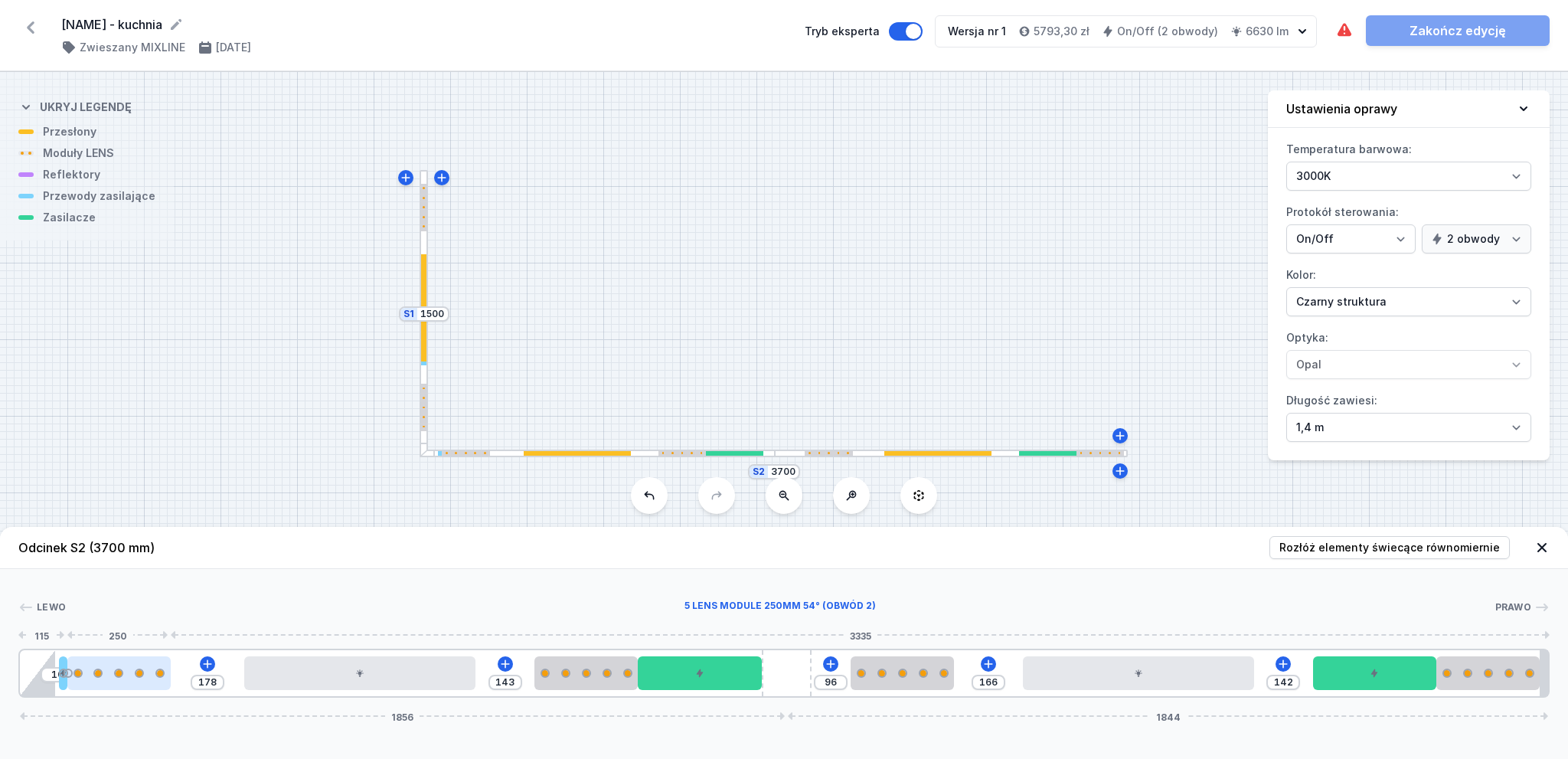 drag, startPoint x: 90, startPoint y: 673, endPoint x: 108, endPoint y: 672, distance: 18.027756 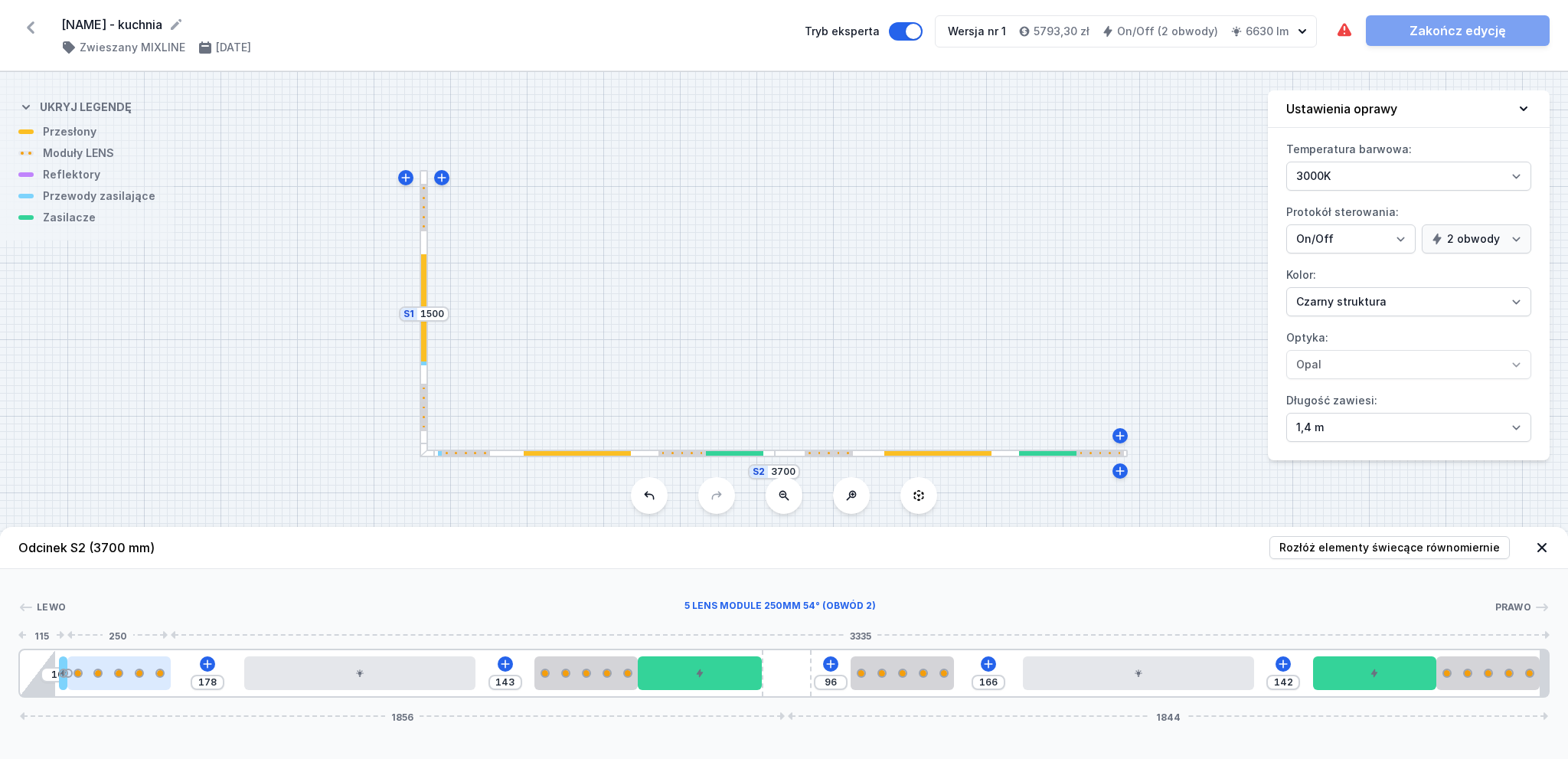click at bounding box center (119, 673) 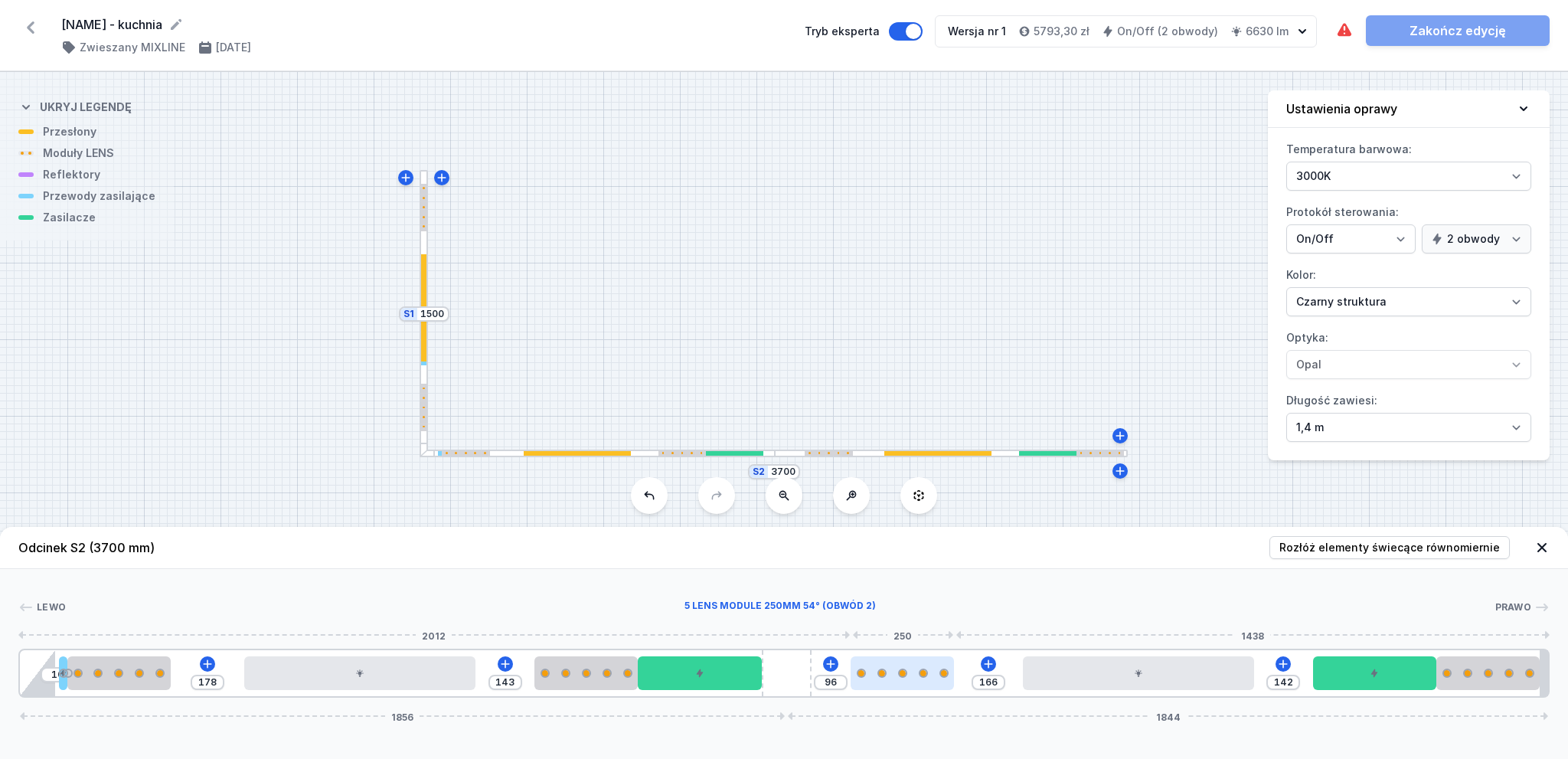 drag, startPoint x: 797, startPoint y: 682, endPoint x: 864, endPoint y: 674, distance: 67.47592 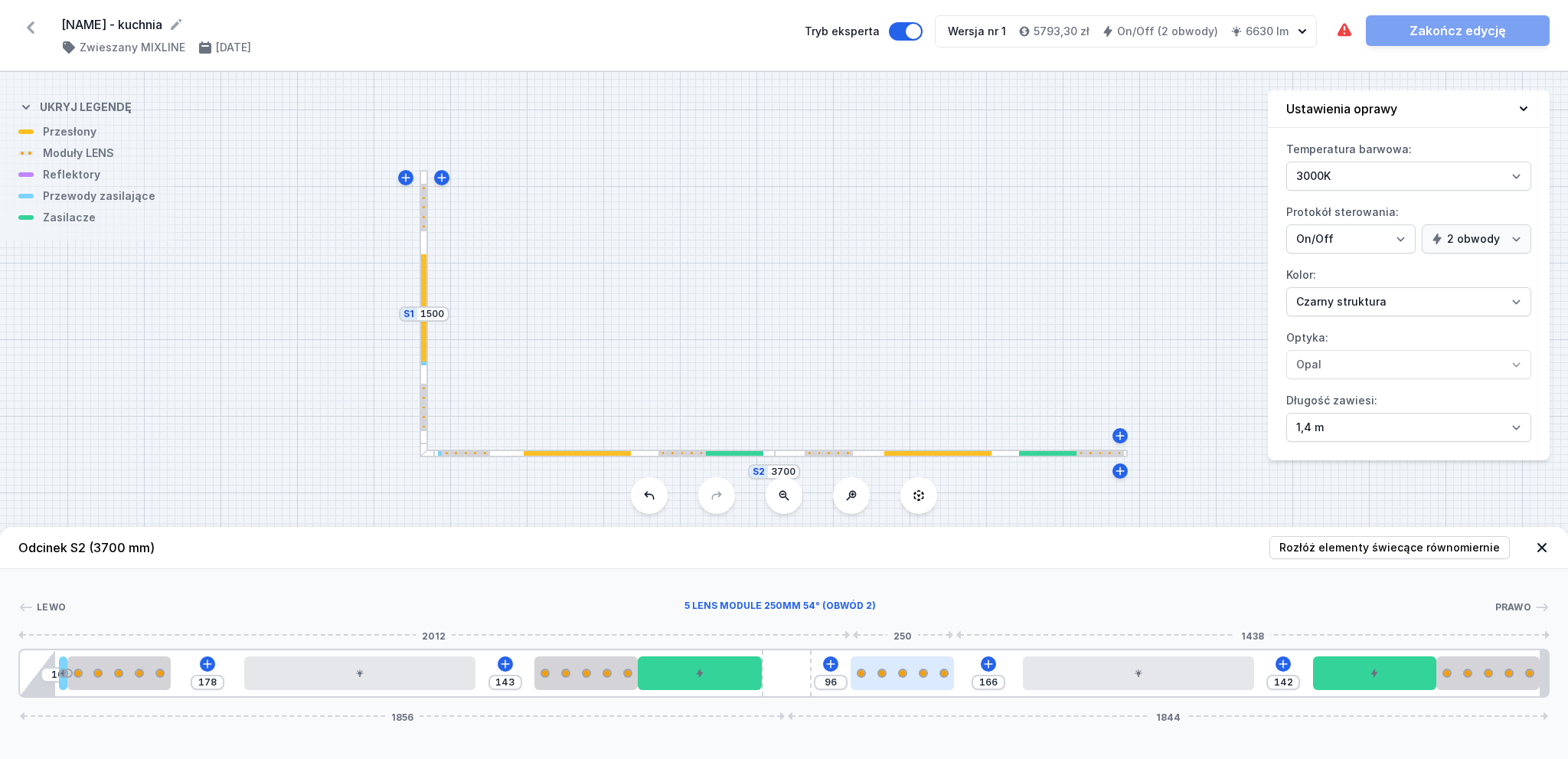 click on "10 178 143 96 166 142 1856 1844" at bounding box center [784, 673] 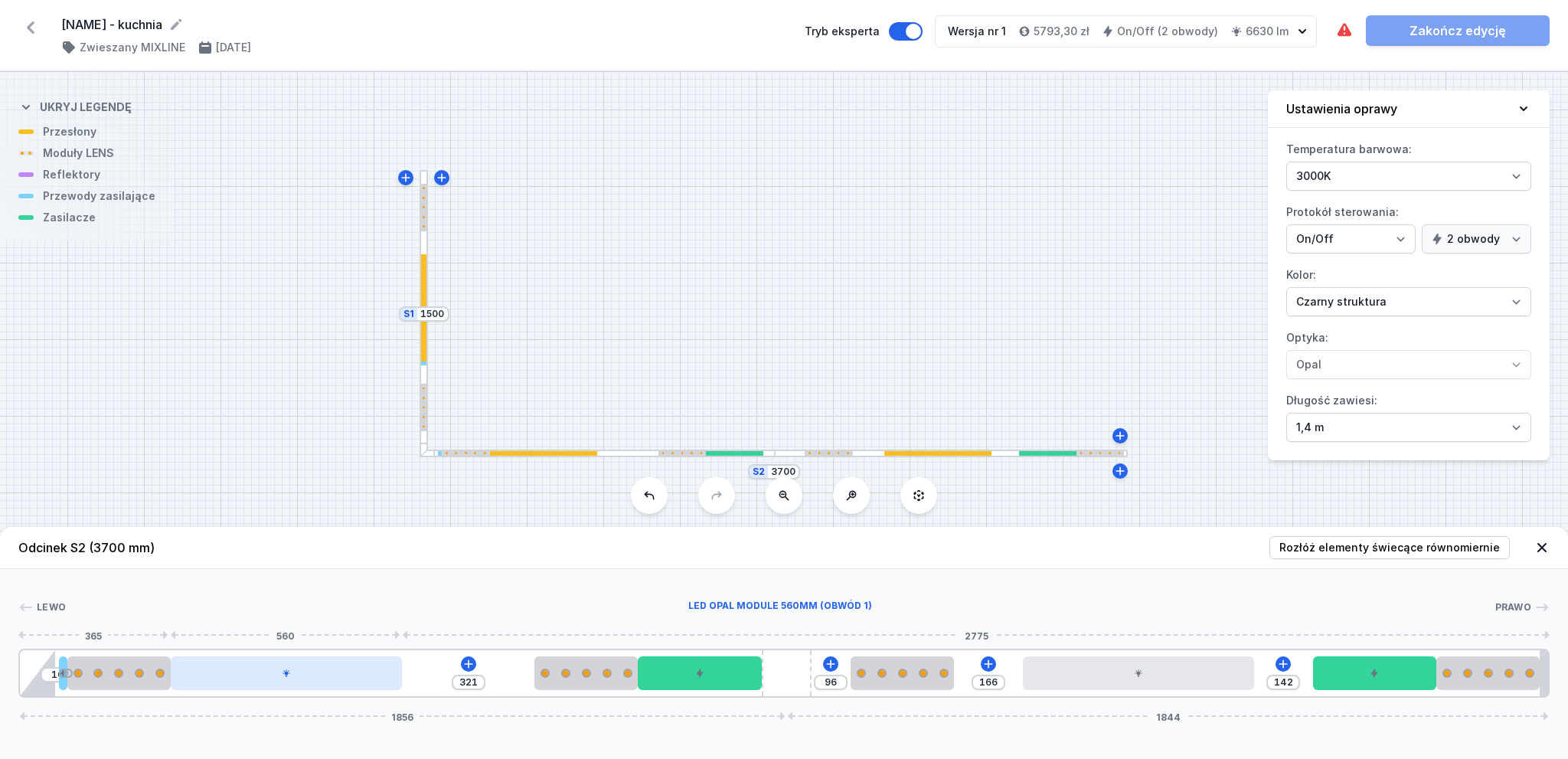 drag, startPoint x: 380, startPoint y: 679, endPoint x: 296, endPoint y: 671, distance: 84.38009 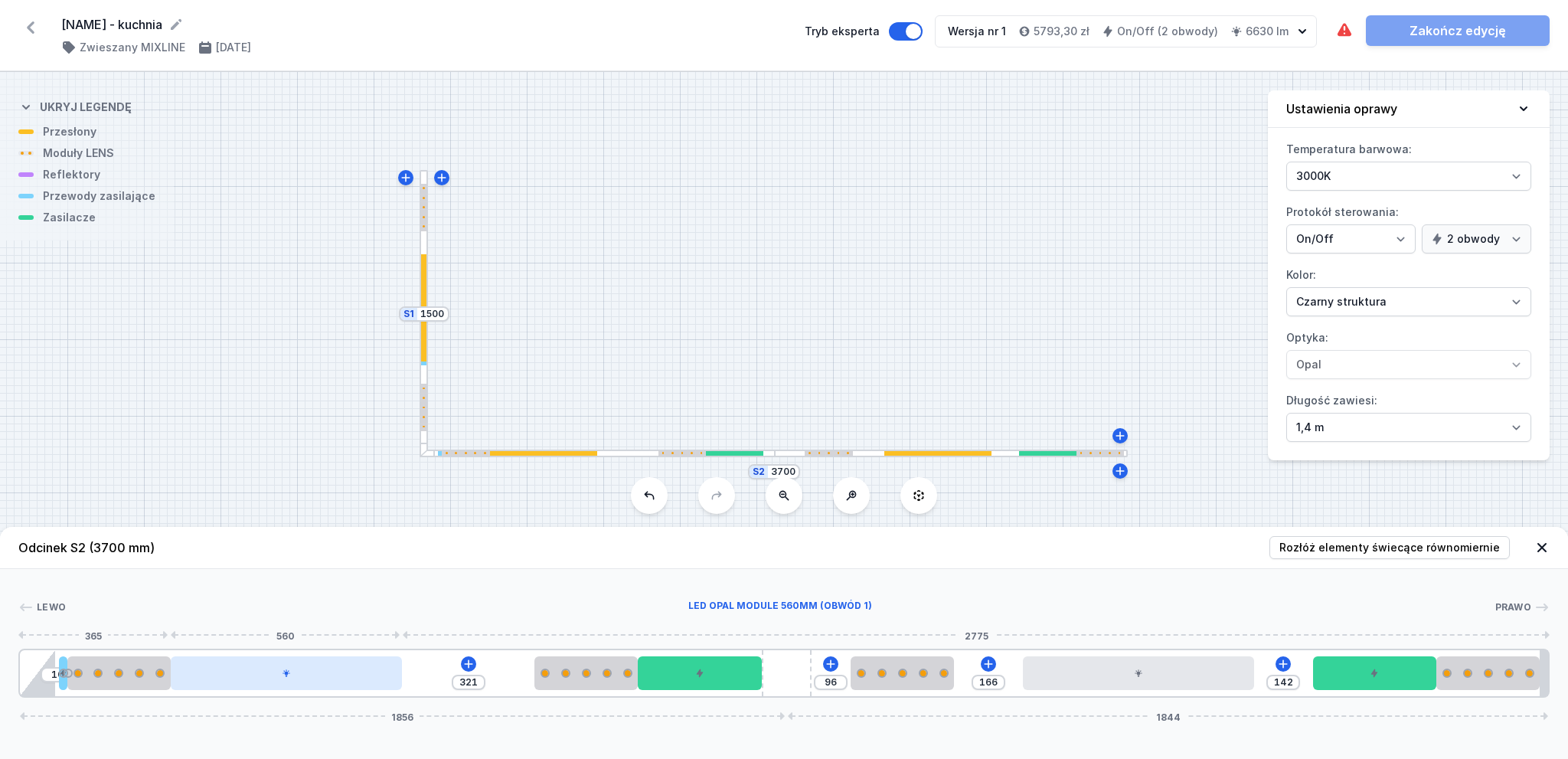 click at bounding box center (286, 673) 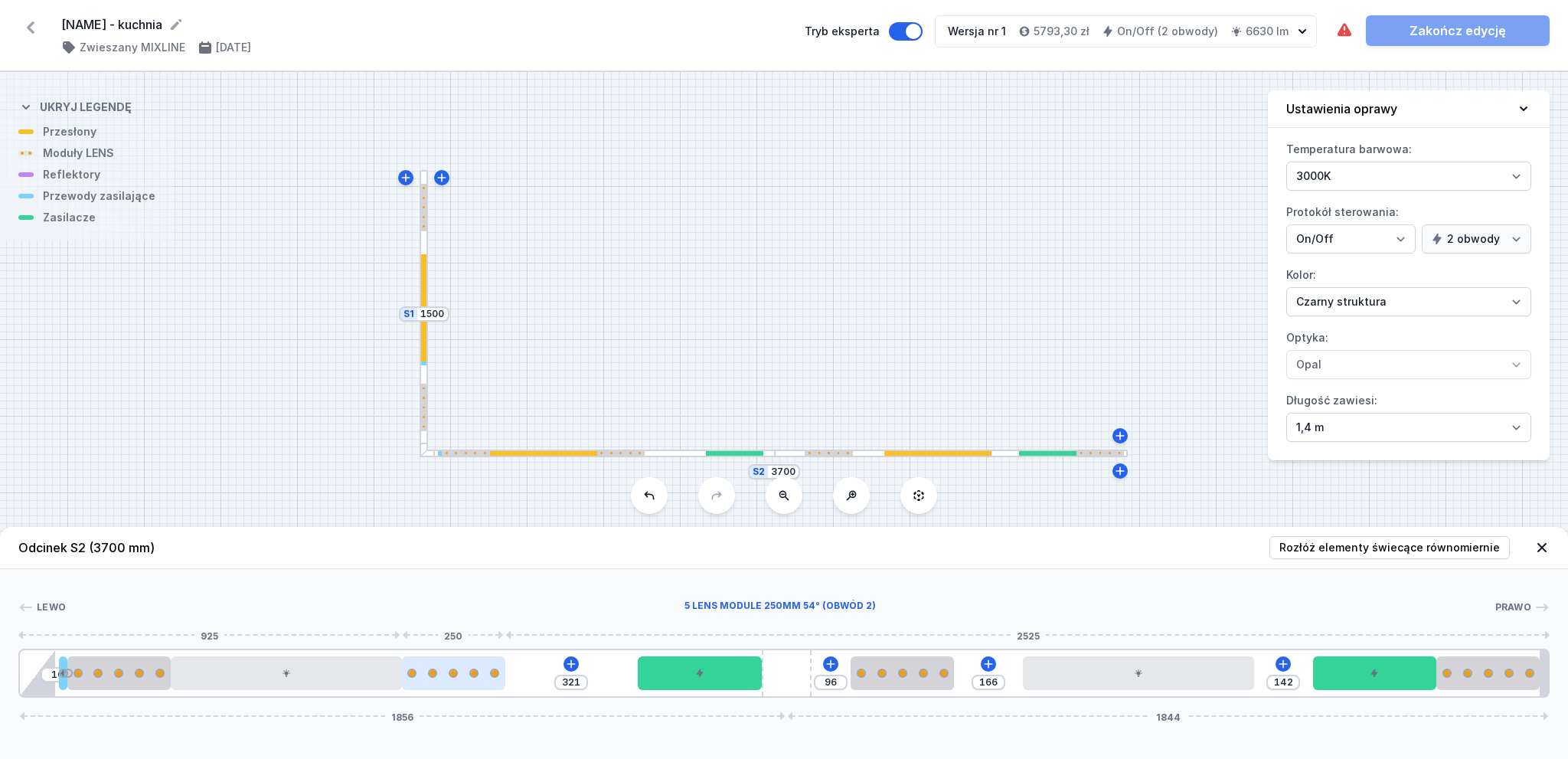 drag, startPoint x: 583, startPoint y: 674, endPoint x: 459, endPoint y: 682, distance: 124.2578 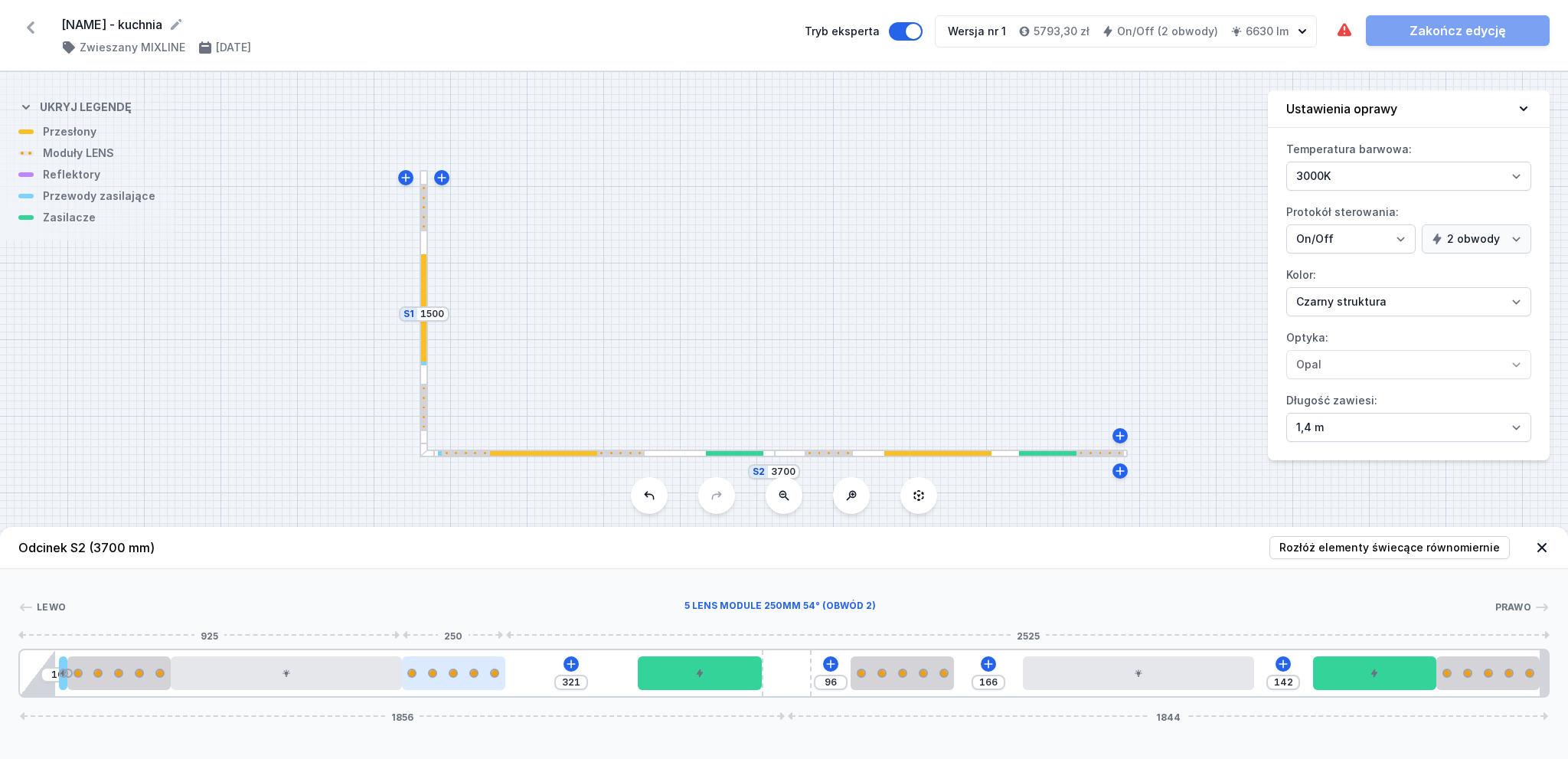 click at bounding box center (453, 673) 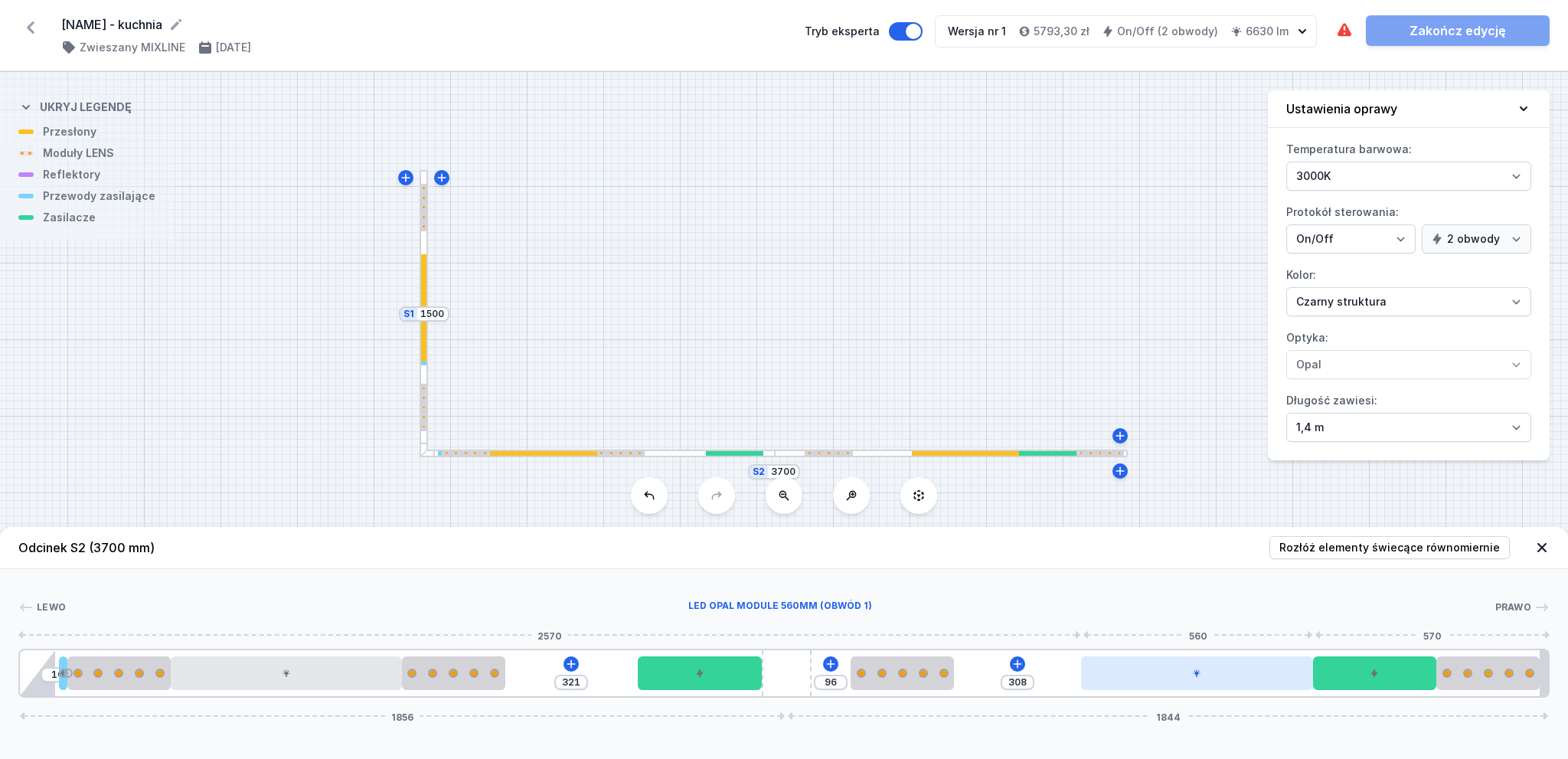 drag, startPoint x: 1226, startPoint y: 679, endPoint x: 1300, endPoint y: 666, distance: 75.13322 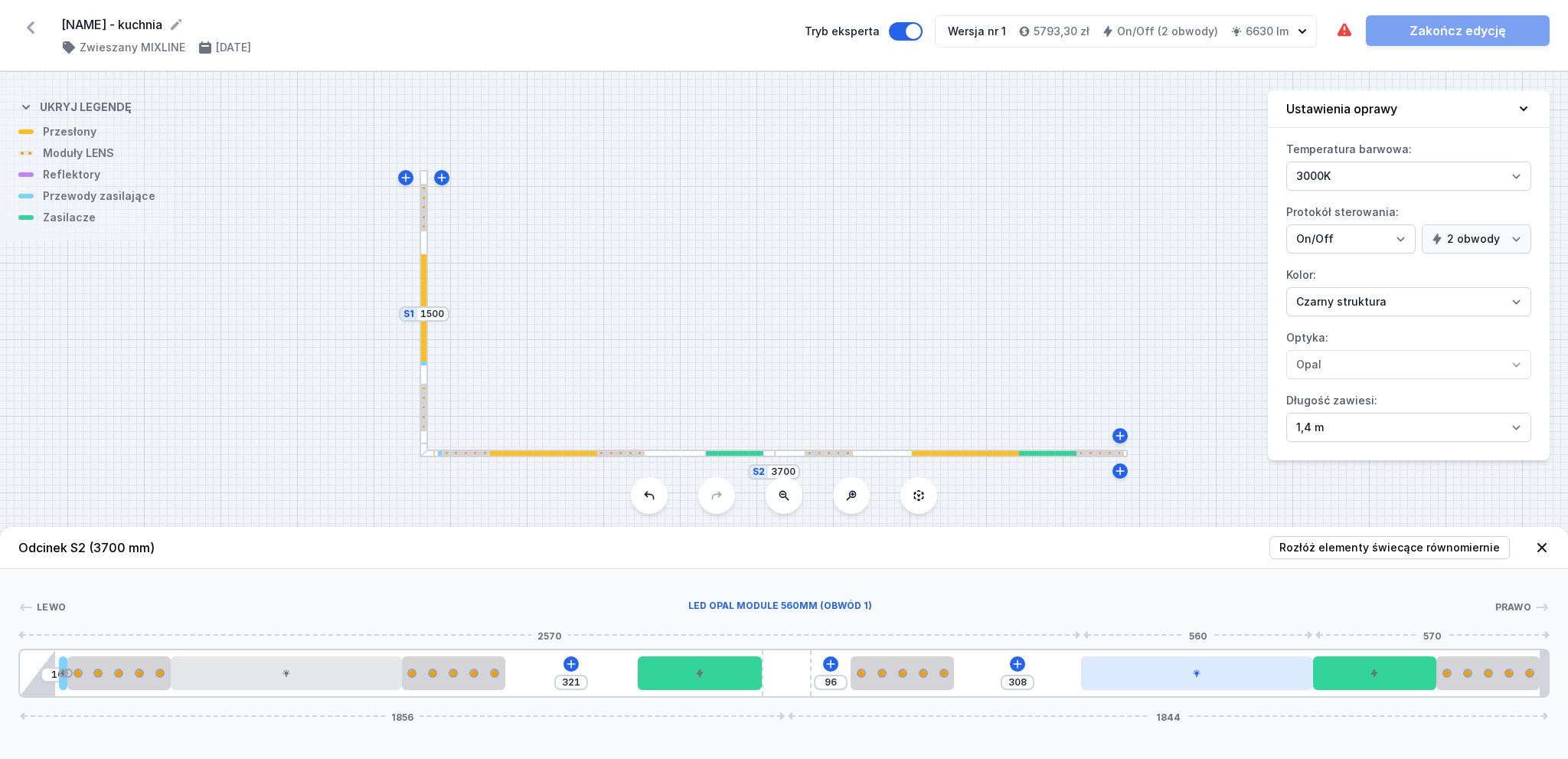click at bounding box center (1197, 673) 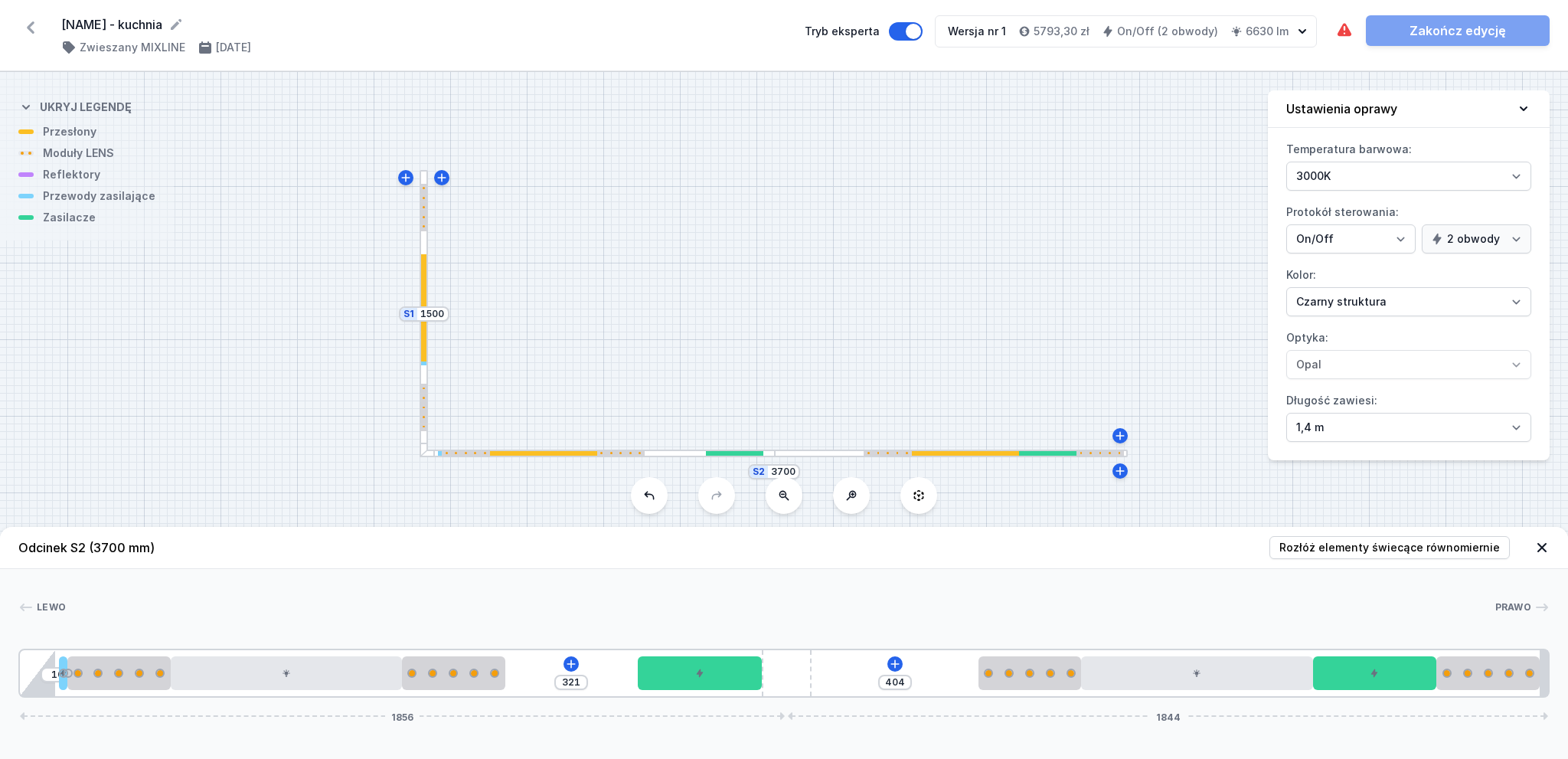 drag, startPoint x: 891, startPoint y: 673, endPoint x: 1048, endPoint y: 652, distance: 158.39823 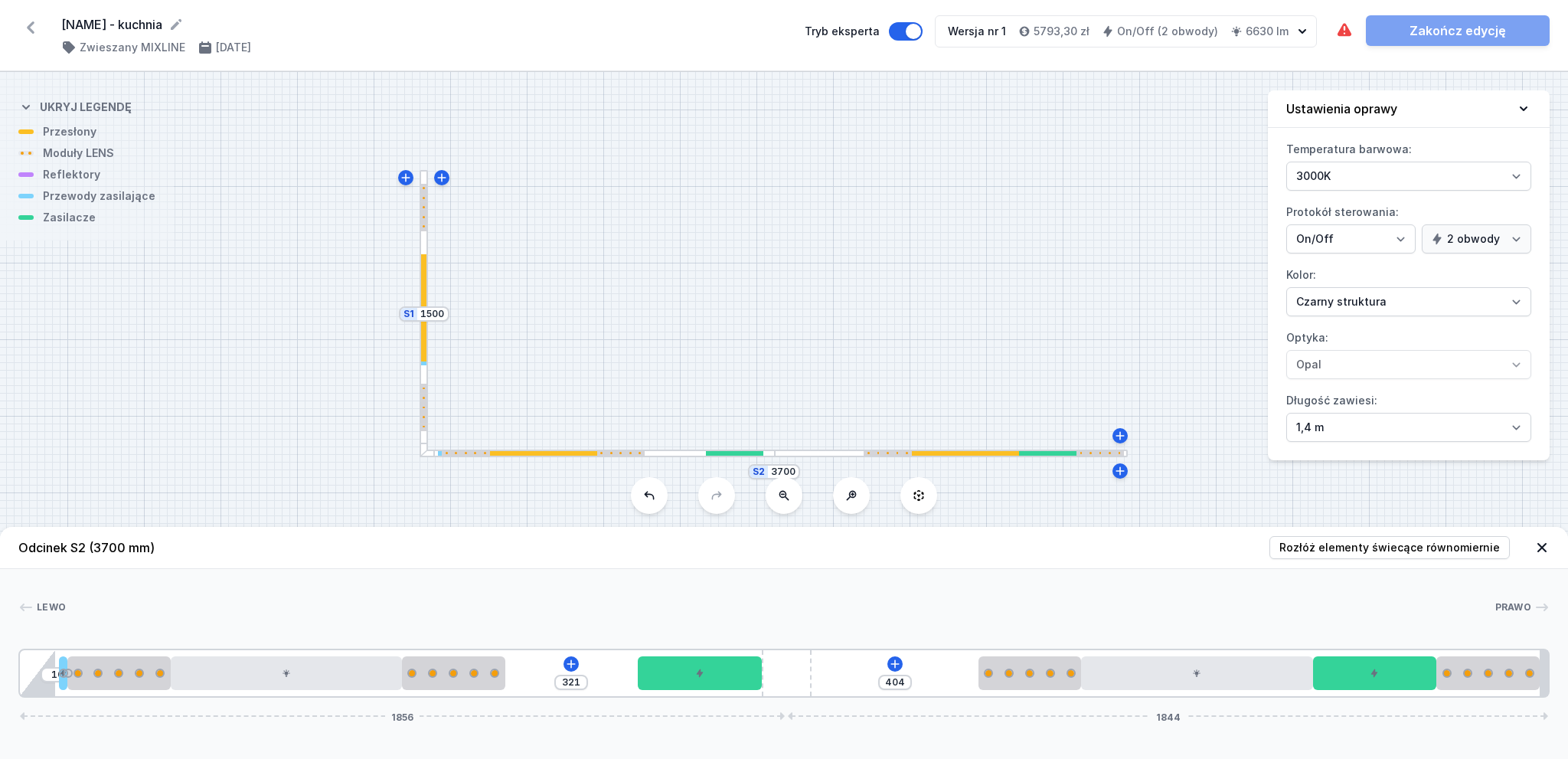 click on "10 321 404 1856 1844" at bounding box center (784, 673) 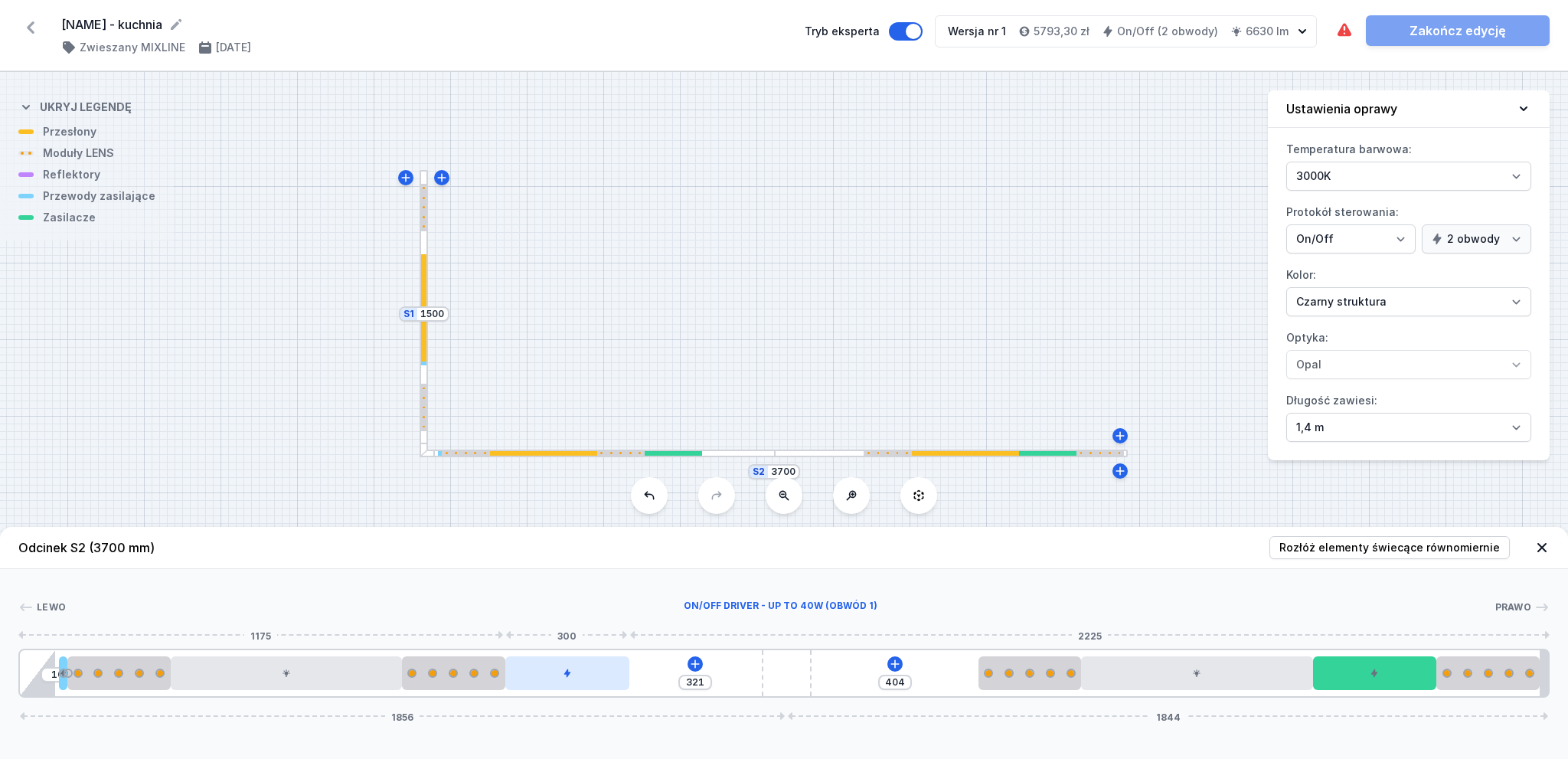 drag, startPoint x: 693, startPoint y: 672, endPoint x: 565, endPoint y: 672, distance: 128 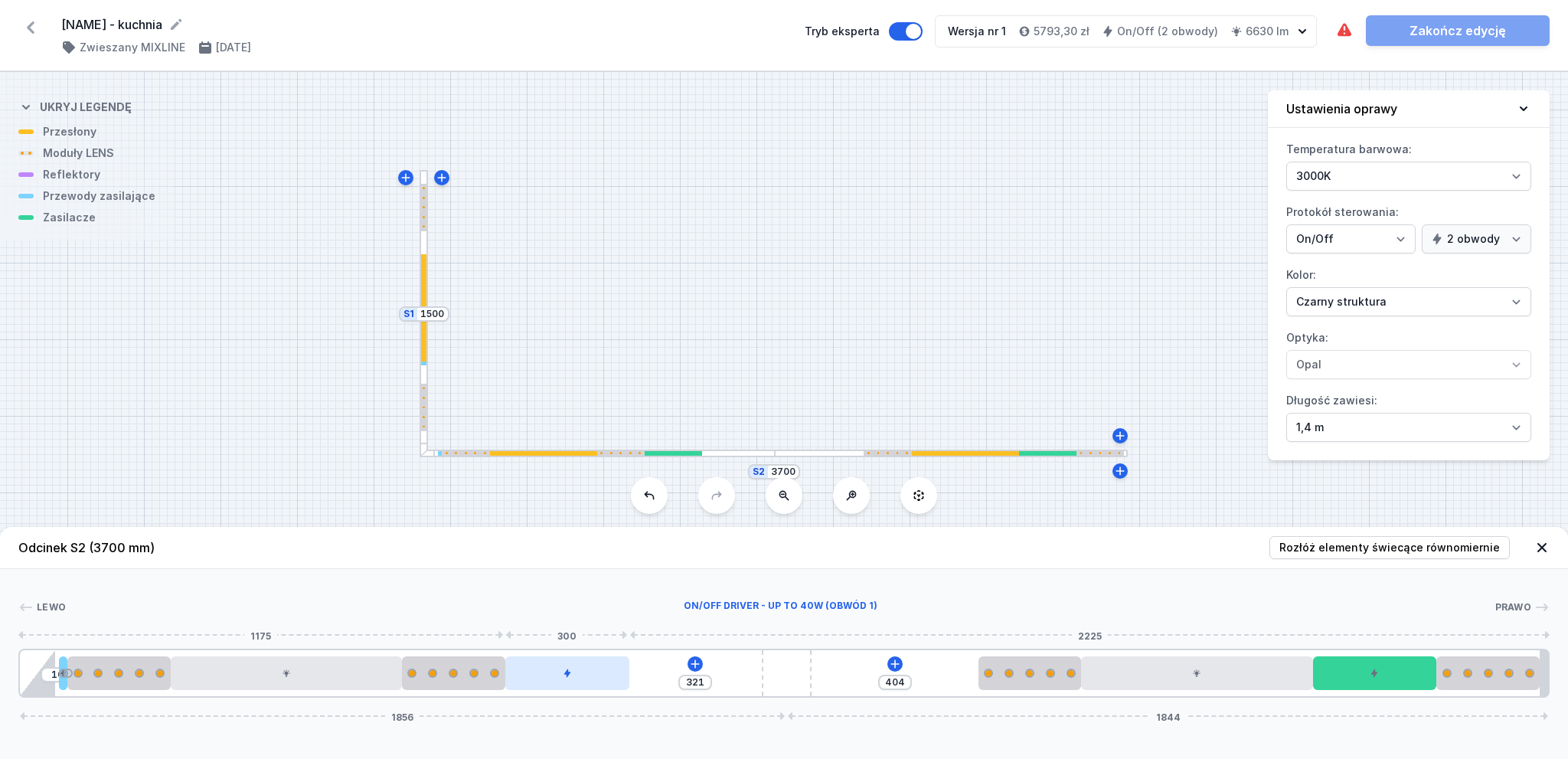 click at bounding box center [567, 673] 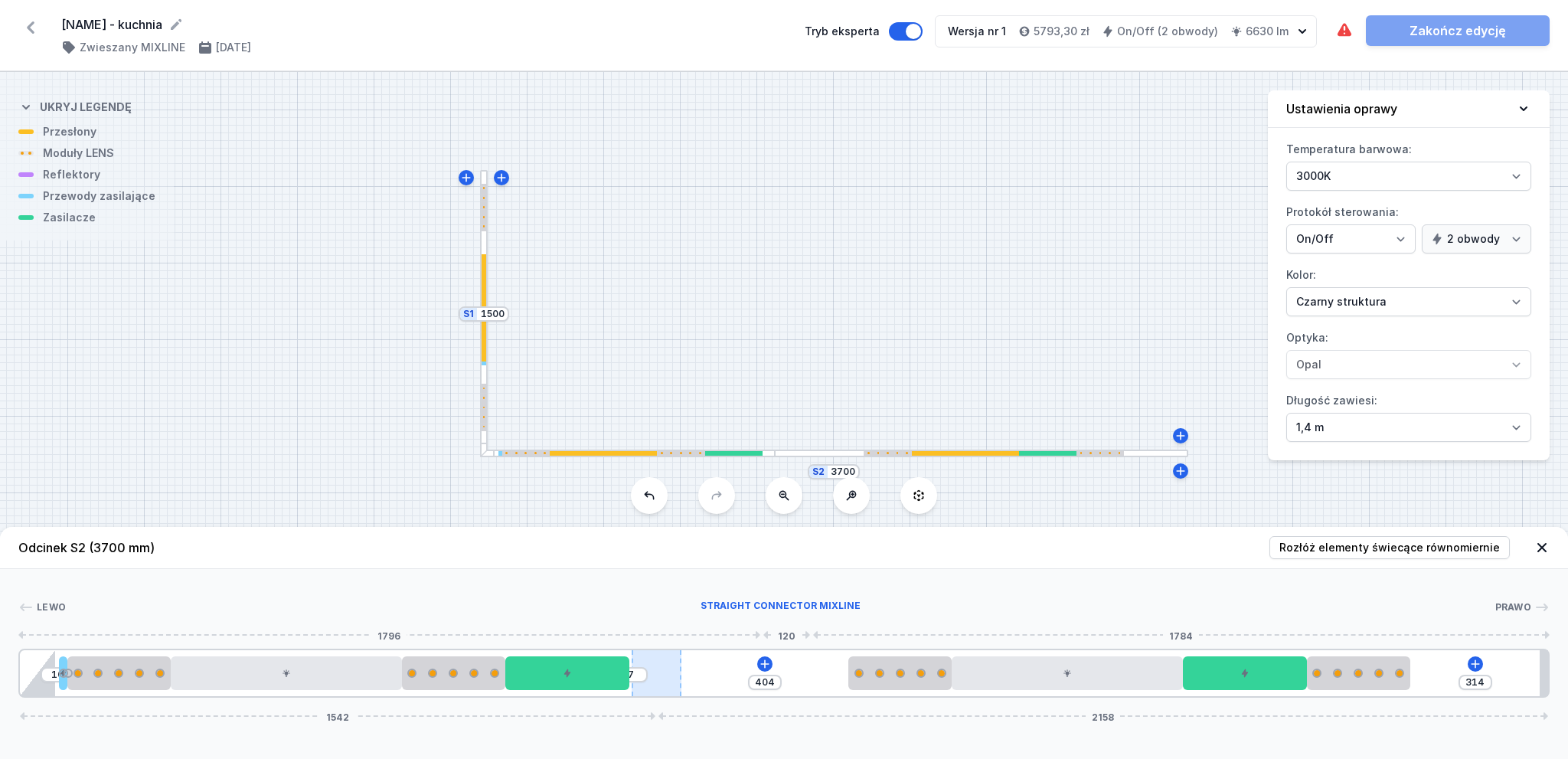 drag, startPoint x: 766, startPoint y: 666, endPoint x: 671, endPoint y: 653, distance: 95.885 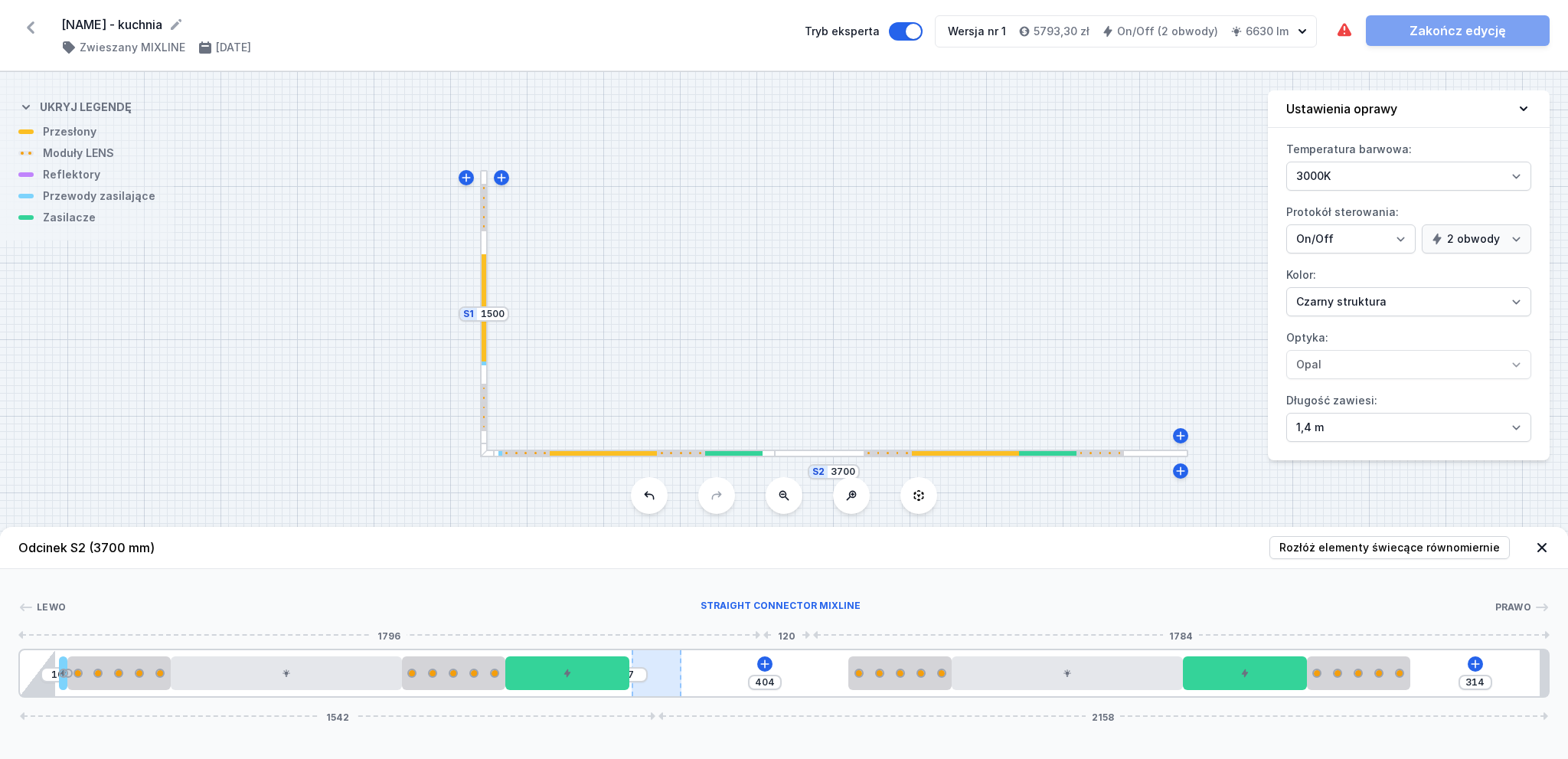 click at bounding box center (656, 673) 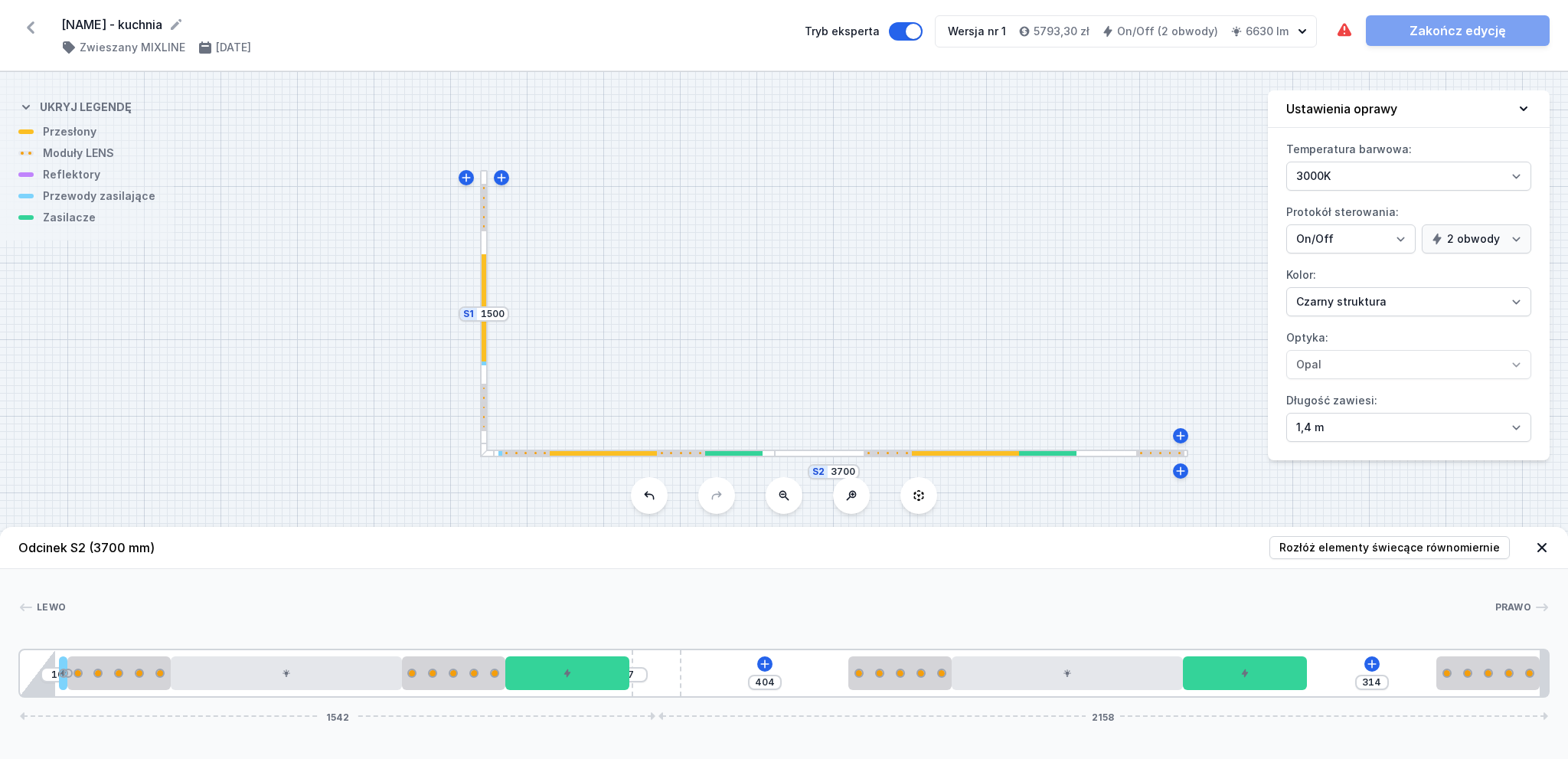 drag, startPoint x: 1381, startPoint y: 675, endPoint x: 1556, endPoint y: 656, distance: 176.02841 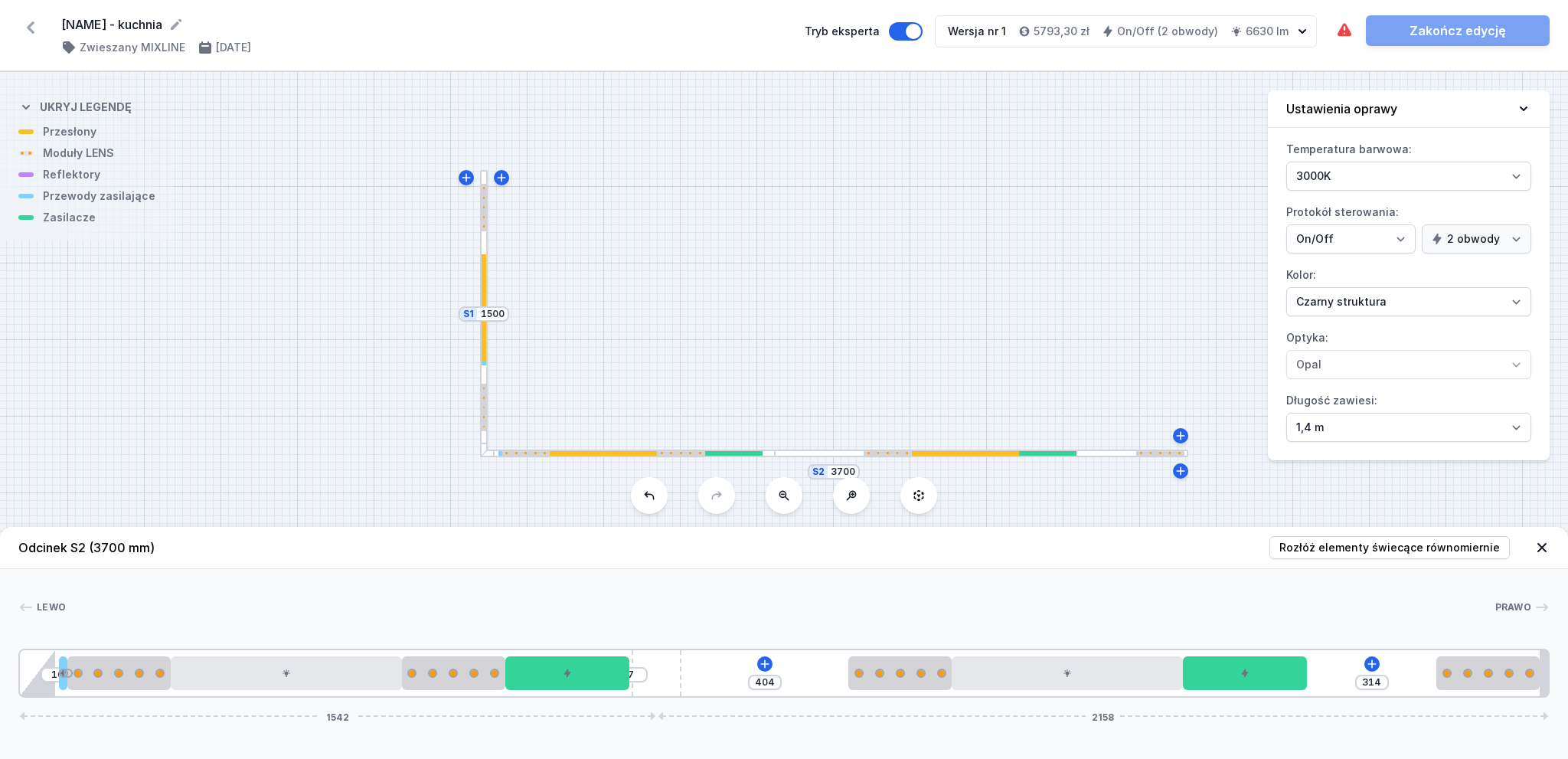 click on "Lewo Prawo 1 2 3 2 4 1 3 2 5 1 6 3 2 4 1 7 2 3 2 8 10 7 404 314 1542 2158 95 20 250 560 250 300 531 250 560 300 314 250 20 85 1397 120 2078 20 3700" at bounding box center (784, 633) 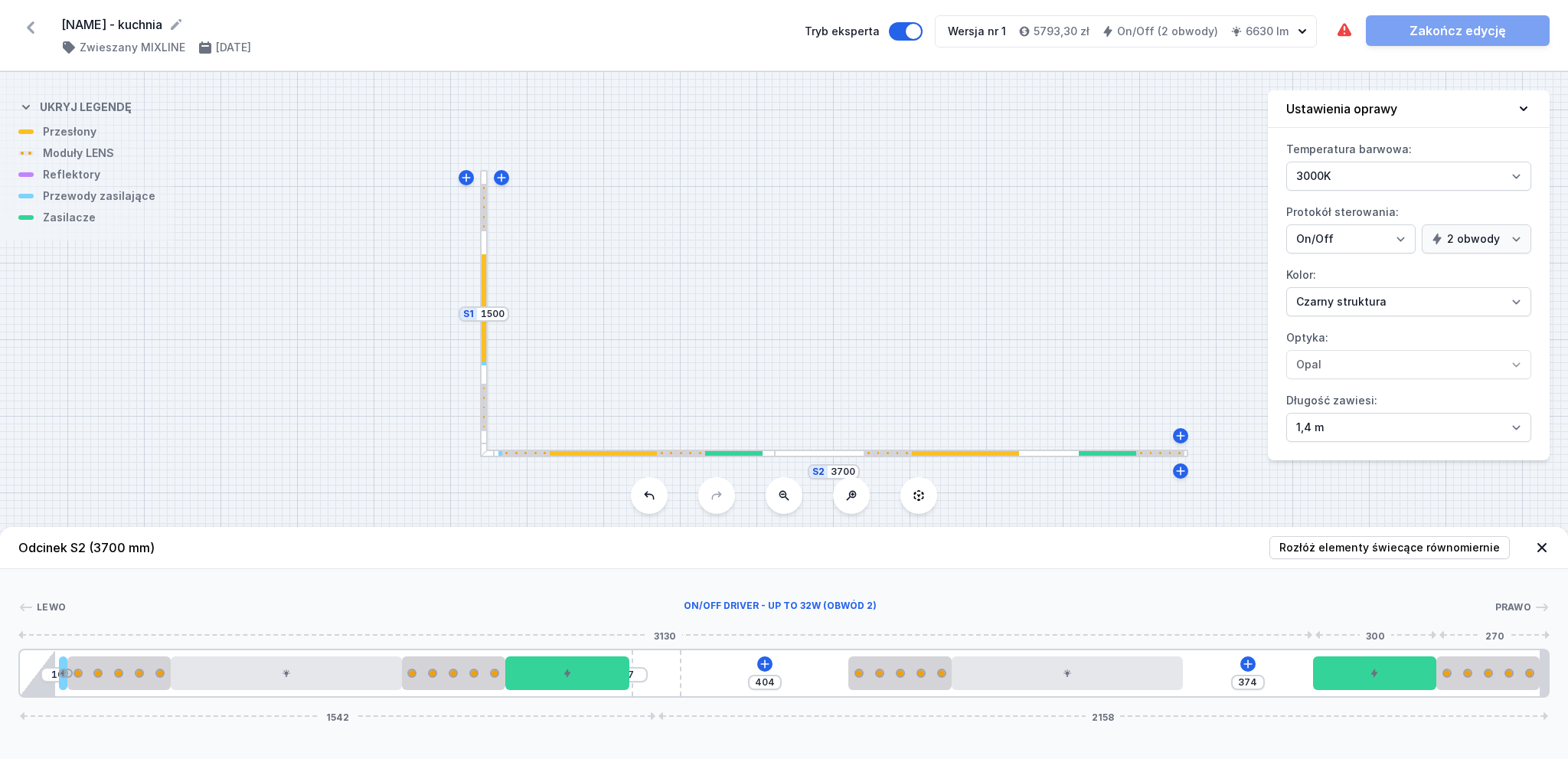 drag, startPoint x: 1256, startPoint y: 683, endPoint x: 1431, endPoint y: 653, distance: 177.55281 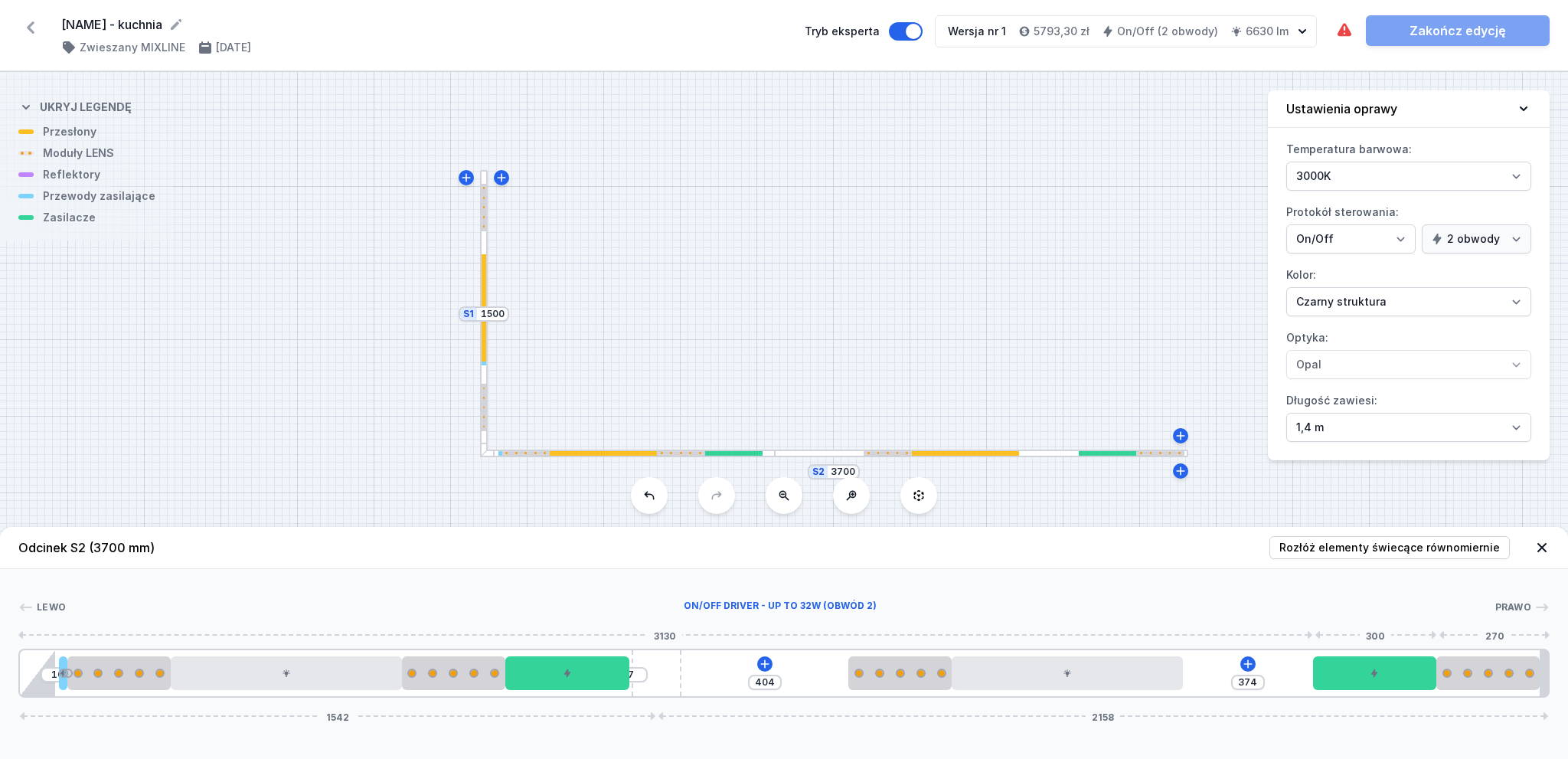 click on "[NUMBERS]" at bounding box center (784, 673) 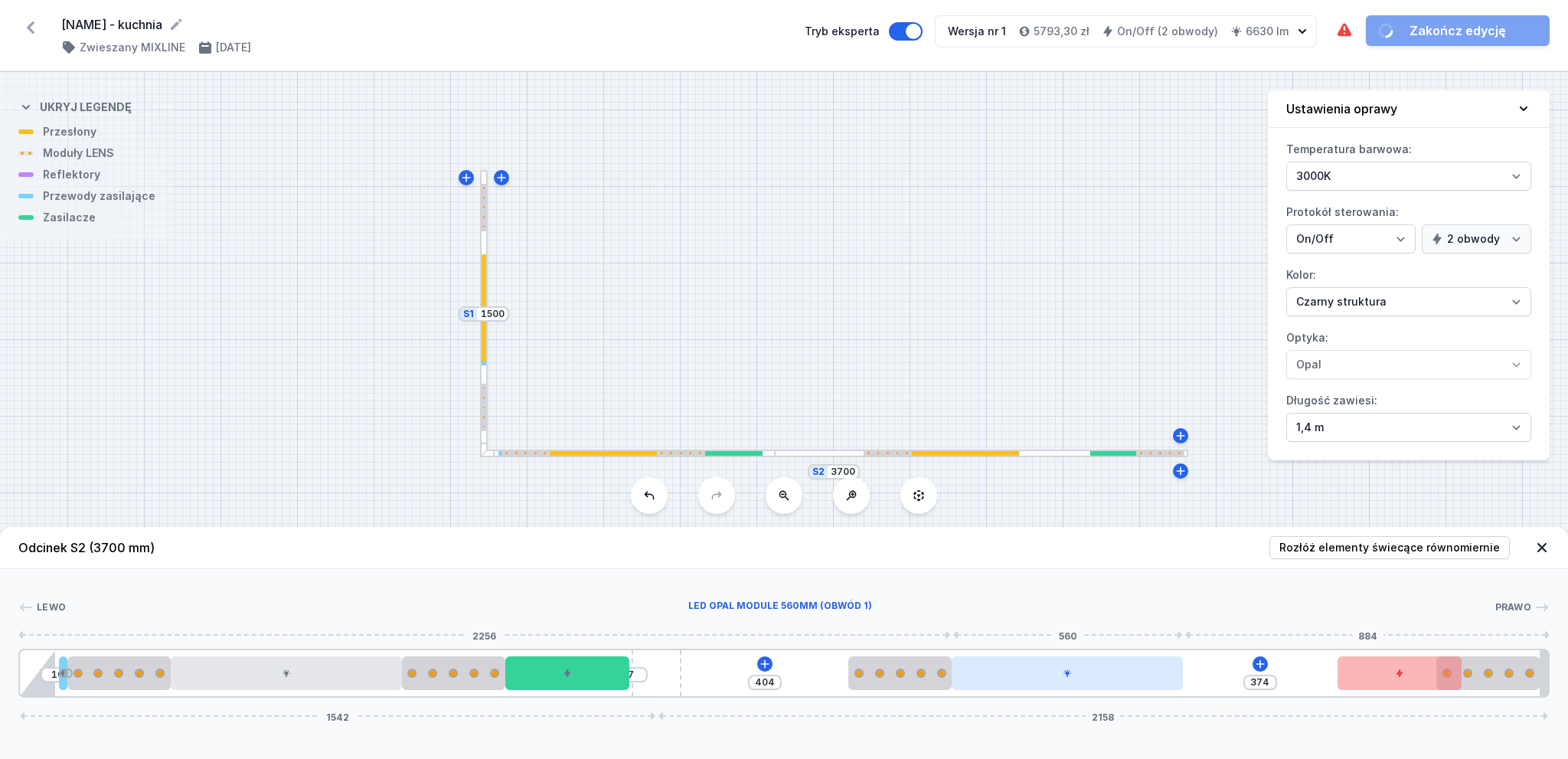 drag, startPoint x: 1127, startPoint y: 674, endPoint x: 1141, endPoint y: 667, distance: 15.65248 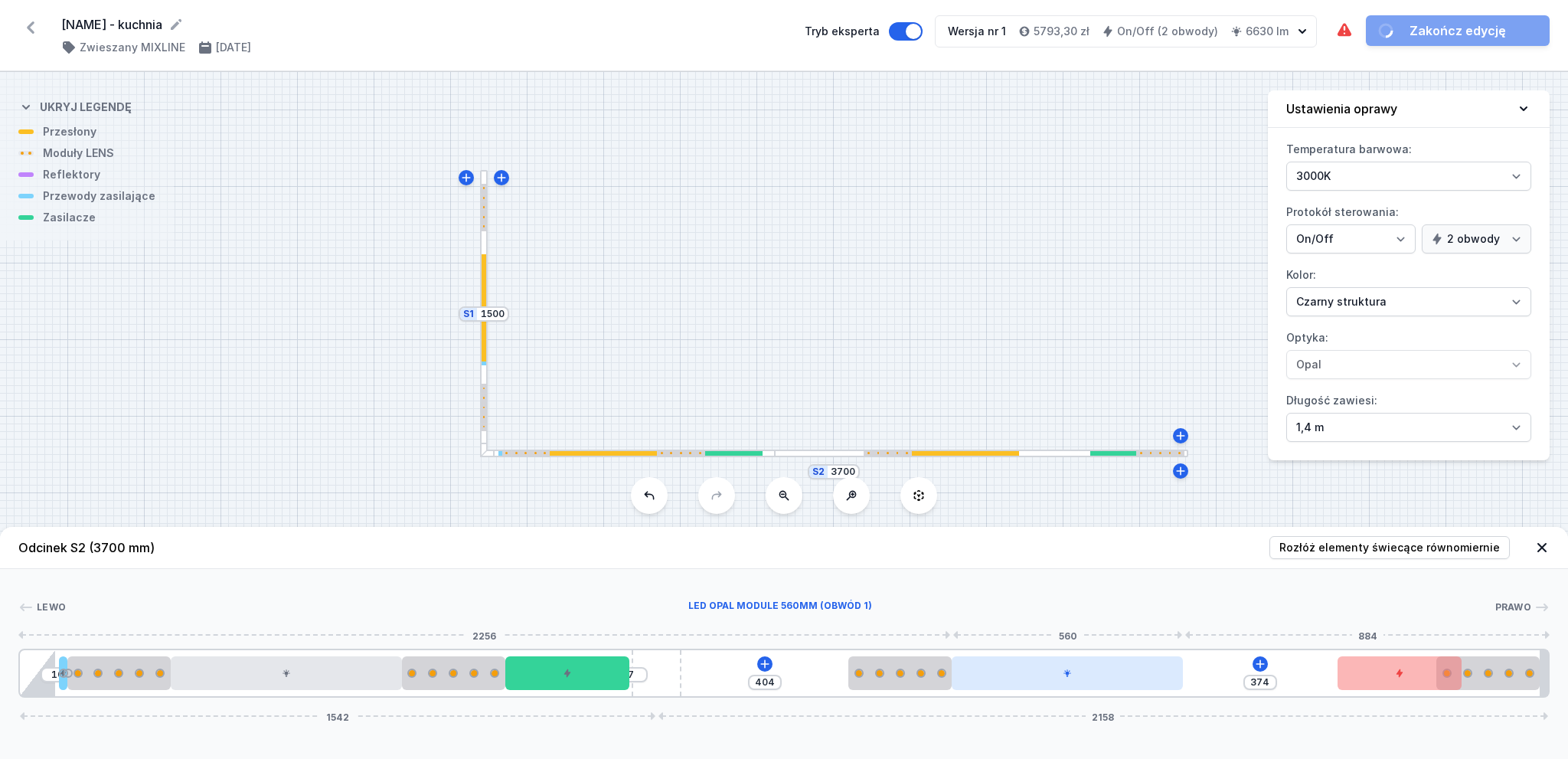 click at bounding box center (1067, 673) 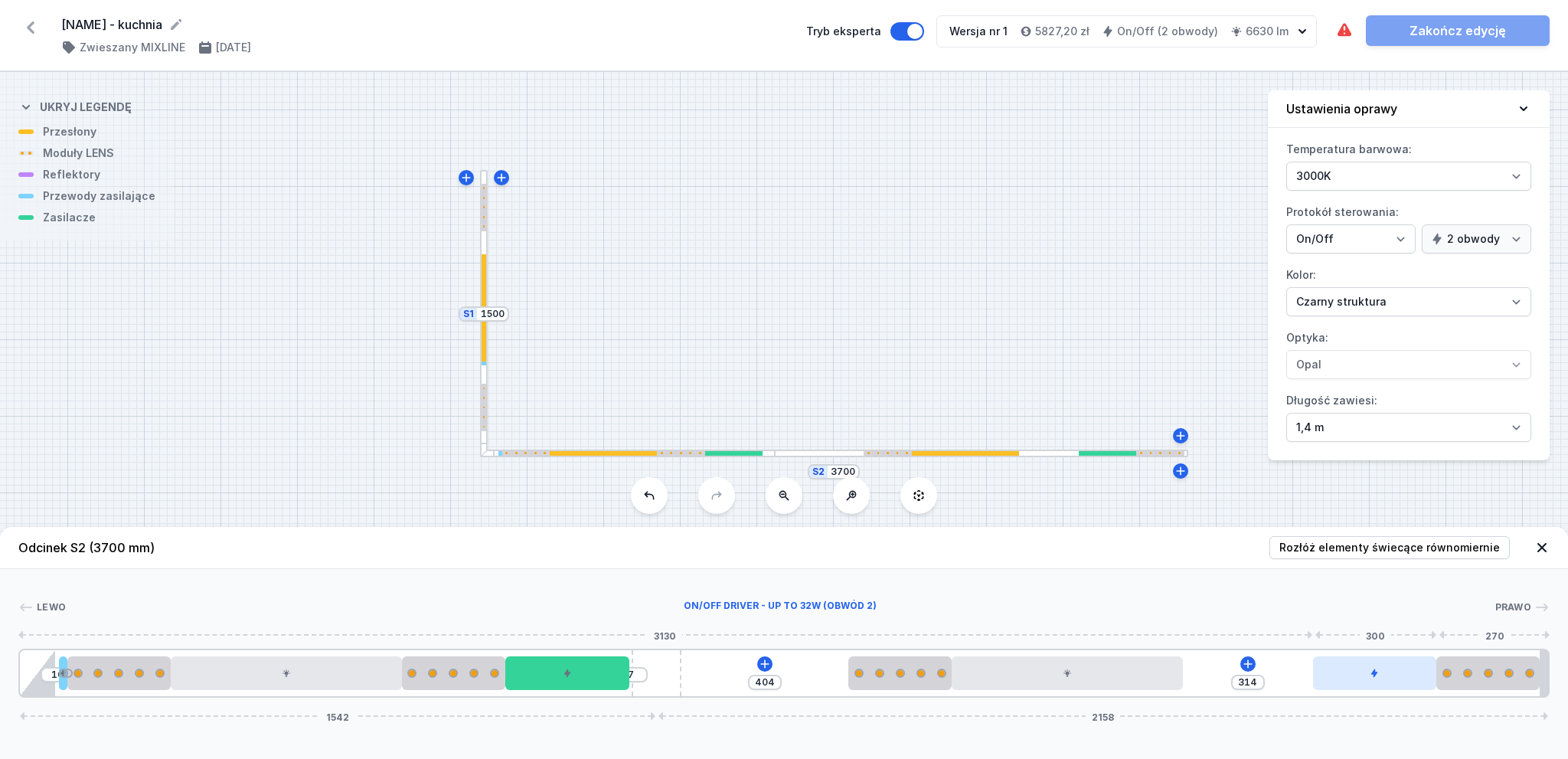 drag, startPoint x: 1379, startPoint y: 672, endPoint x: 1364, endPoint y: 671, distance: 15.033296 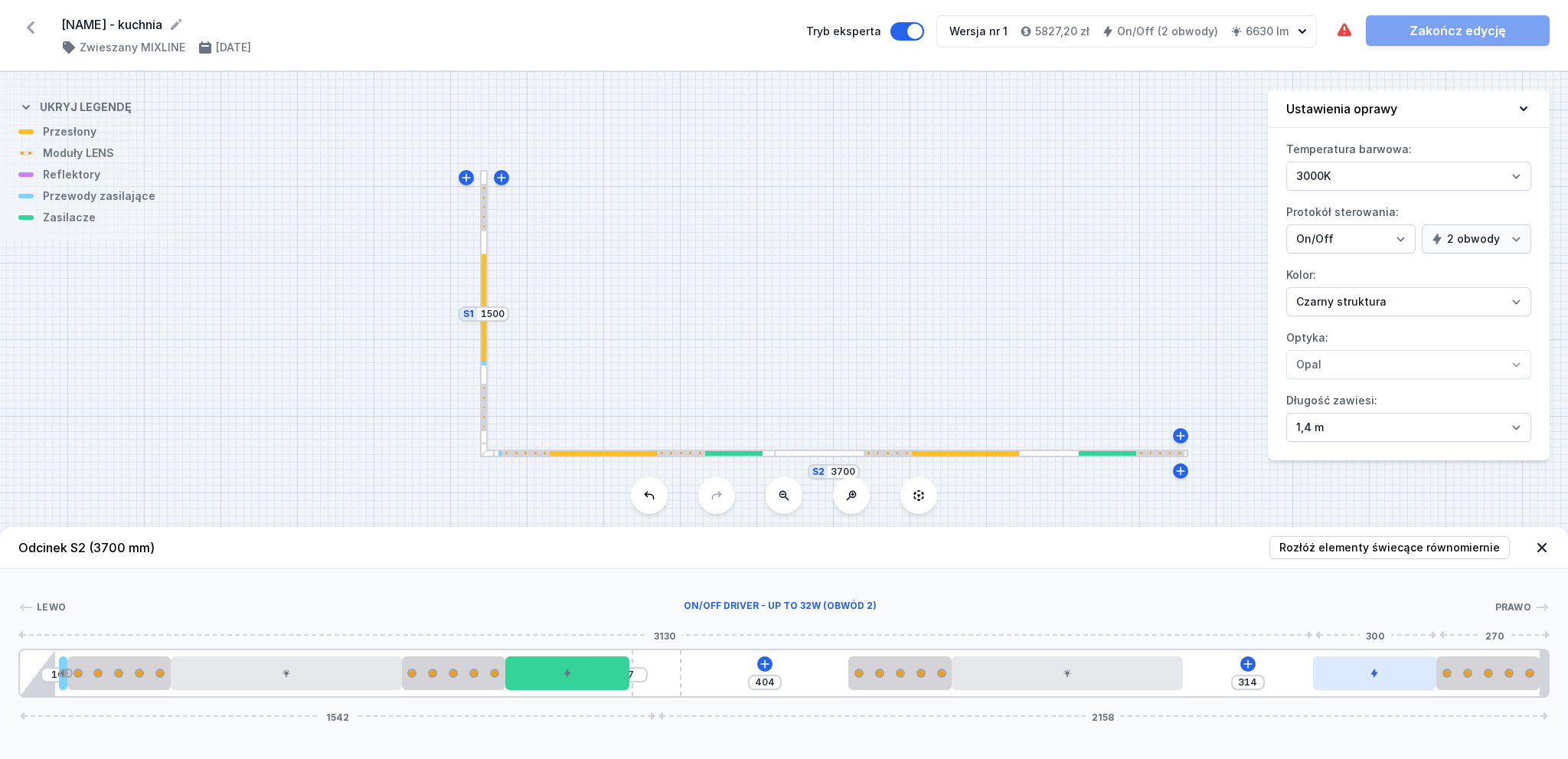 click at bounding box center (1375, 673) 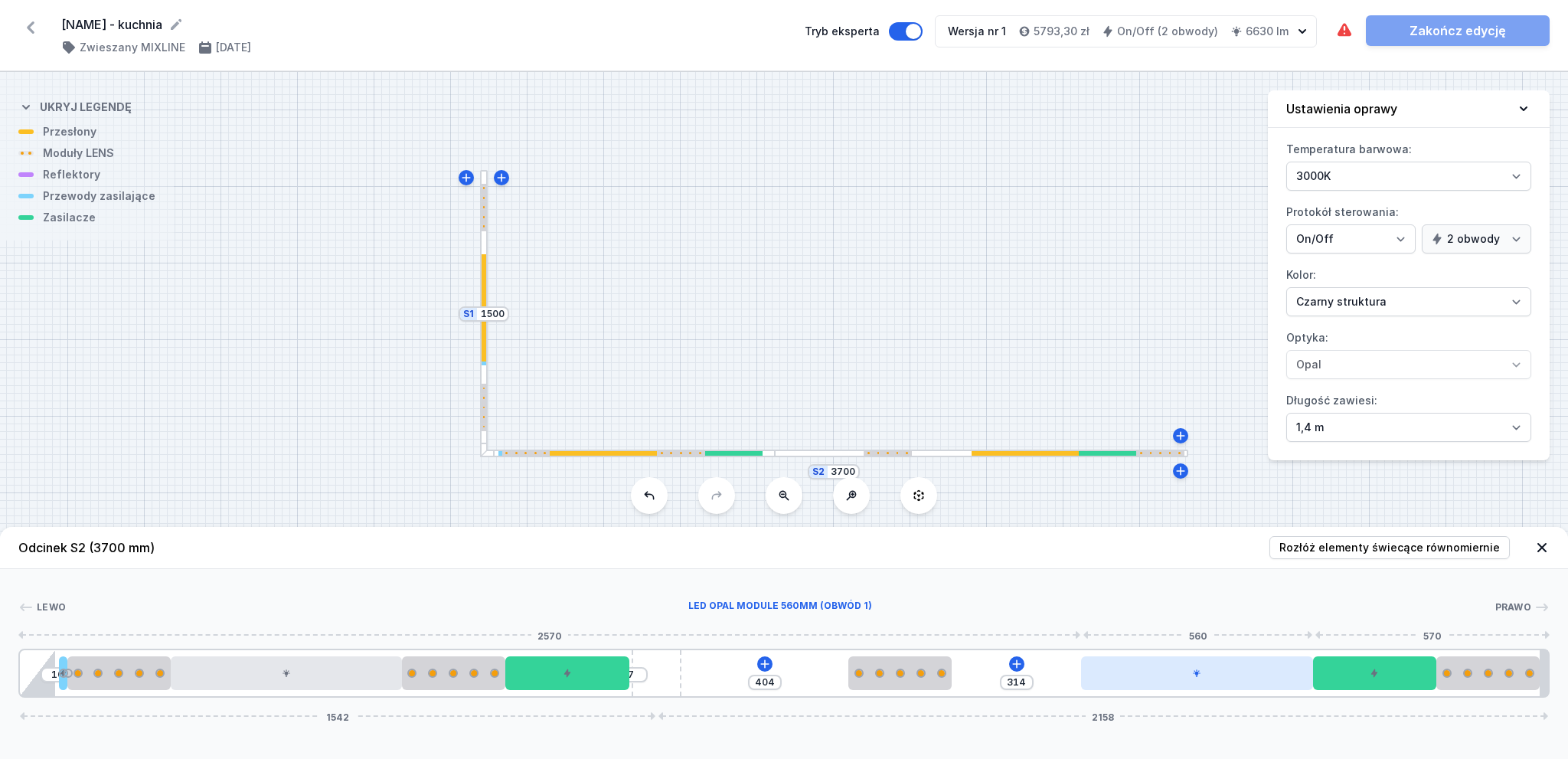 drag, startPoint x: 1125, startPoint y: 682, endPoint x: 1271, endPoint y: 676, distance: 146.12324 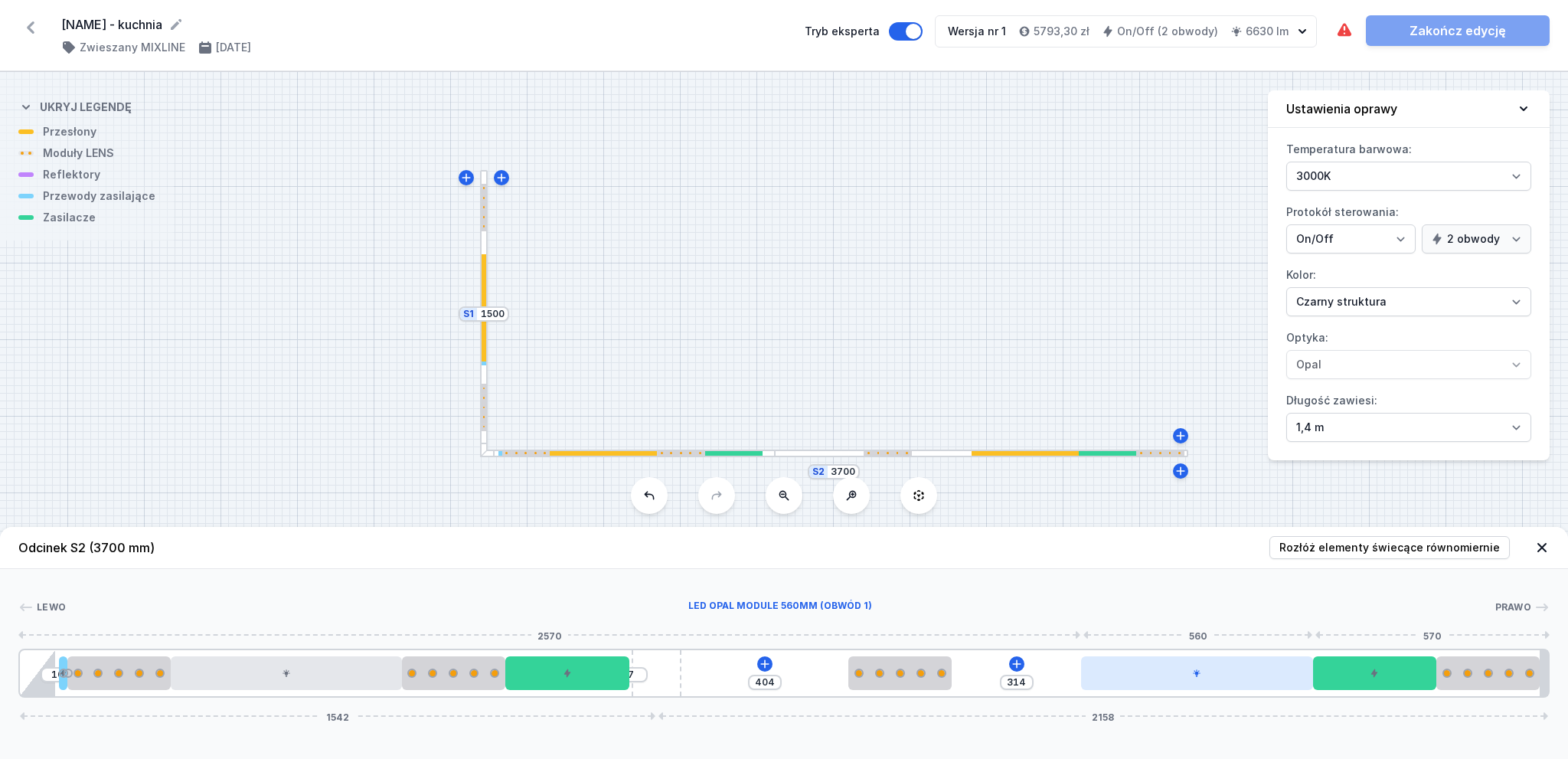 click at bounding box center (1197, 673) 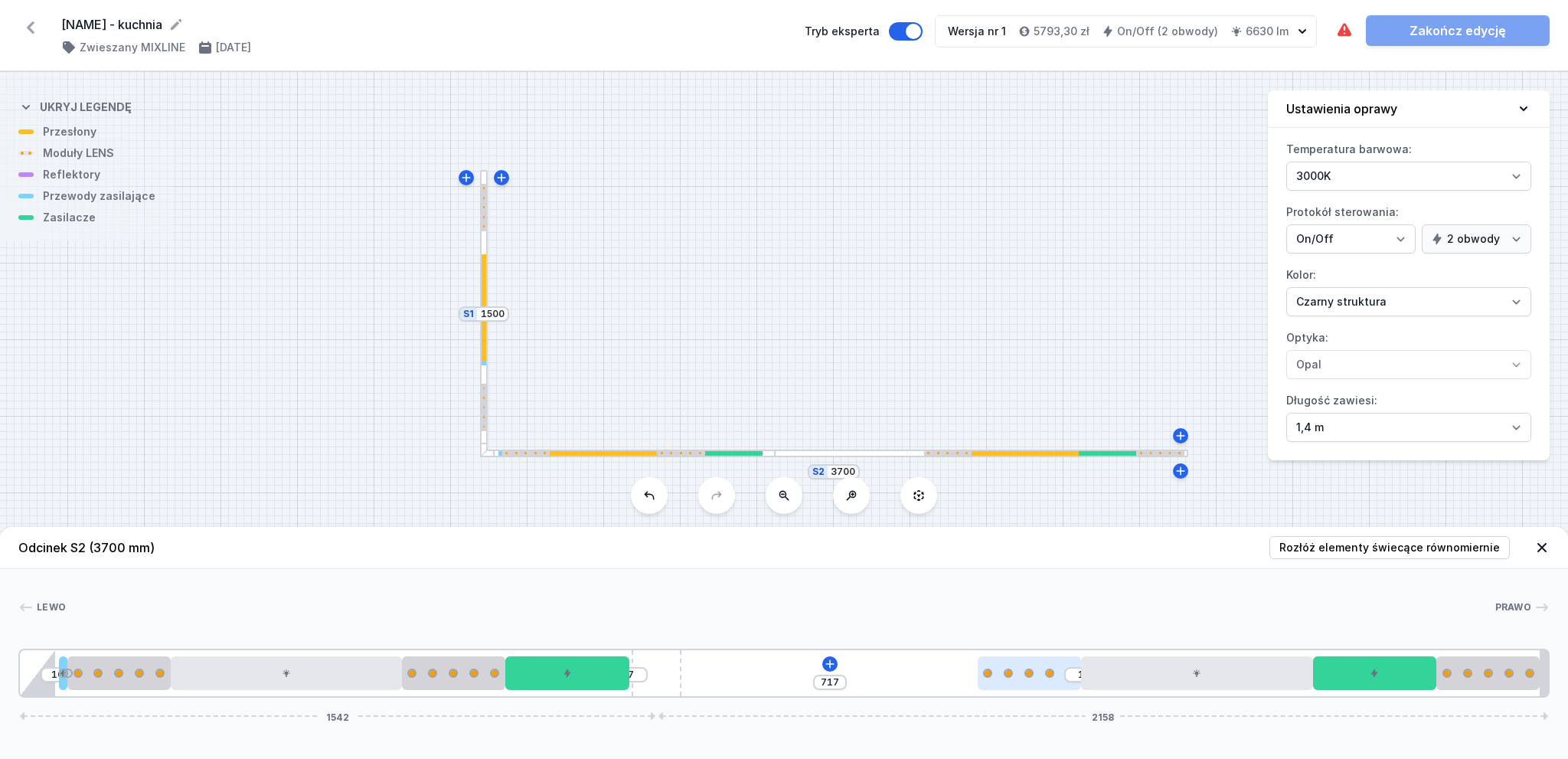 drag, startPoint x: 1050, startPoint y: 681, endPoint x: 1068, endPoint y: 676, distance: 18.68154 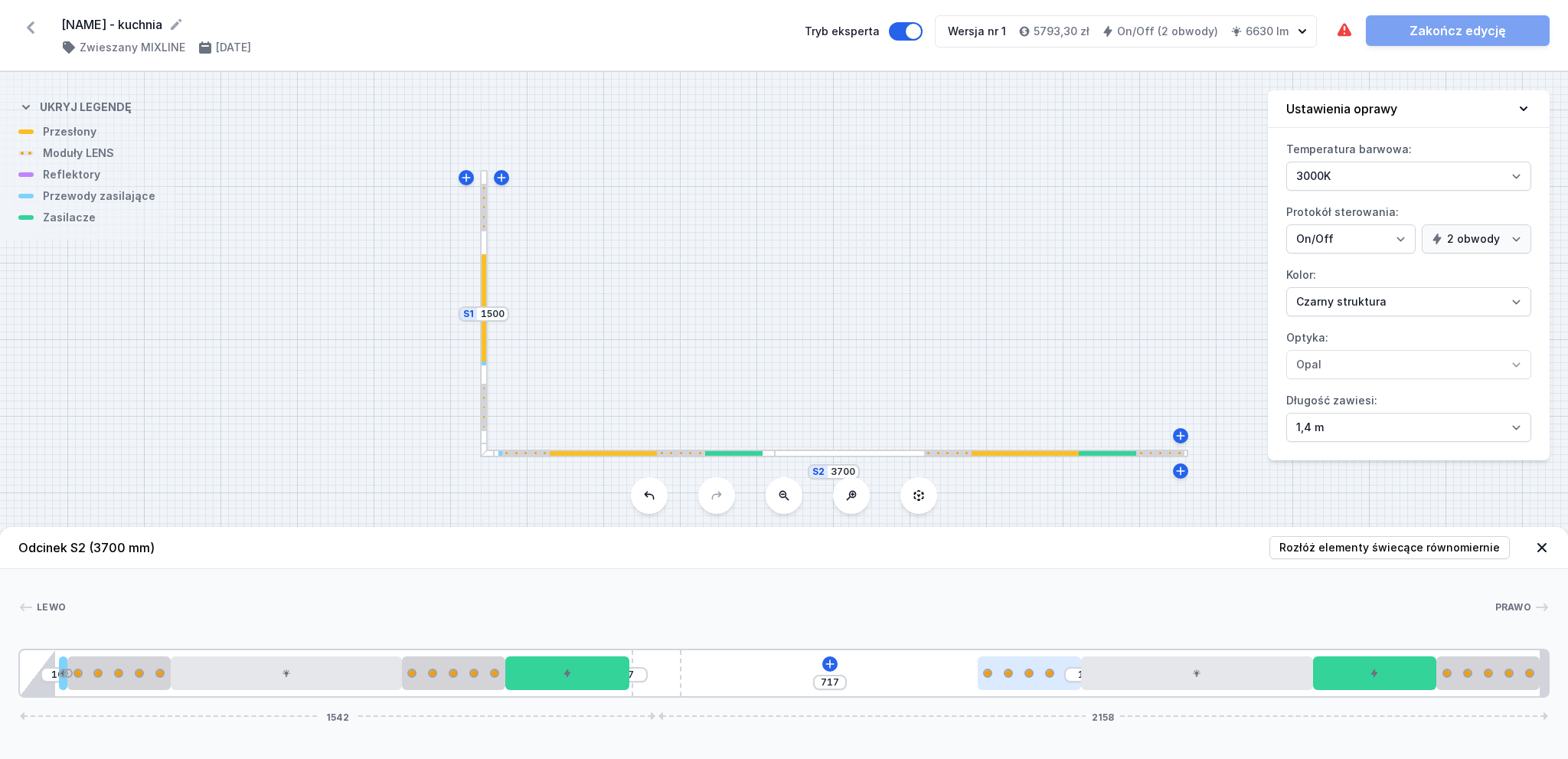 click on "10 7 717 1 1542 2158" at bounding box center (784, 673) 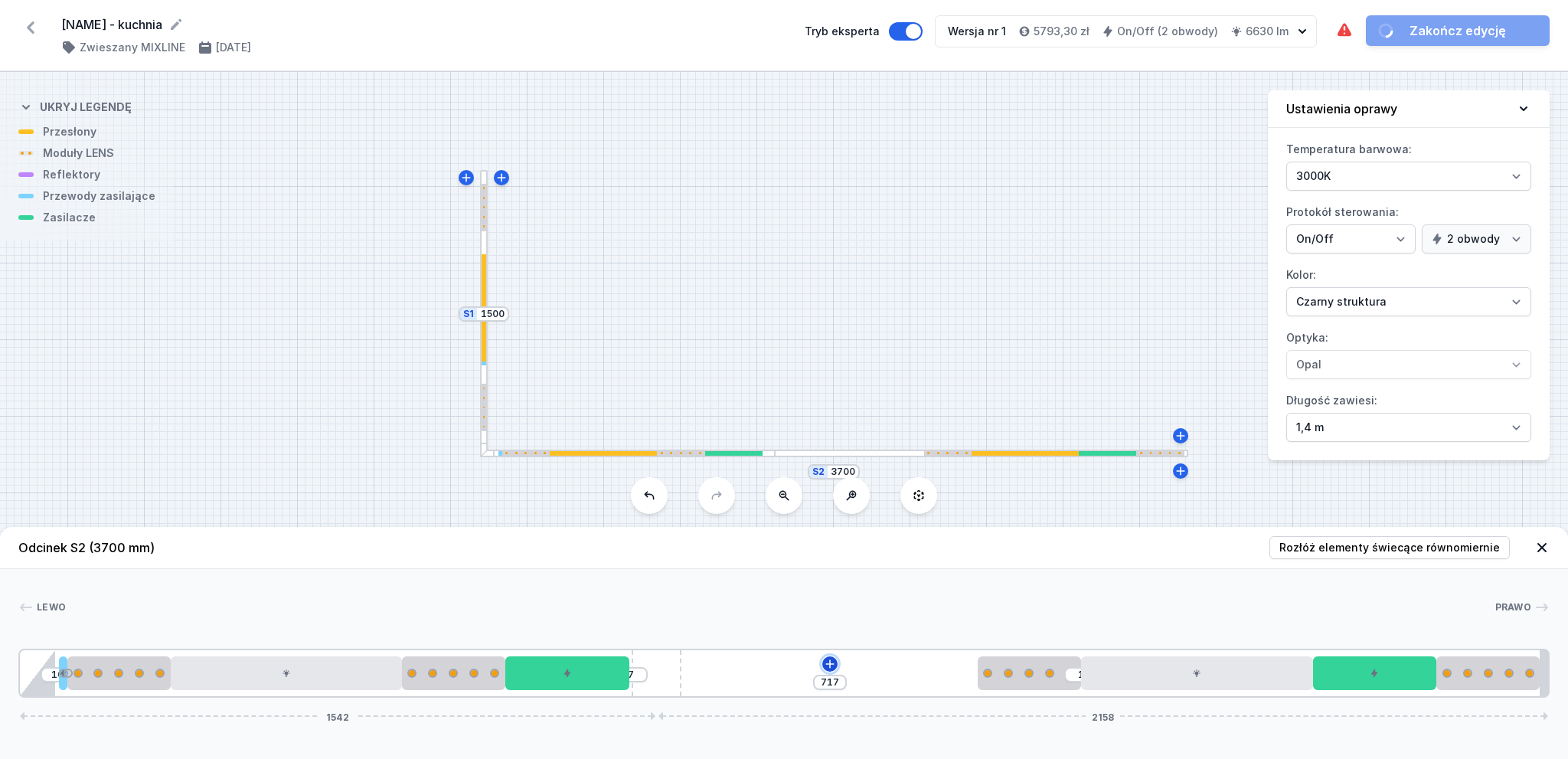 click 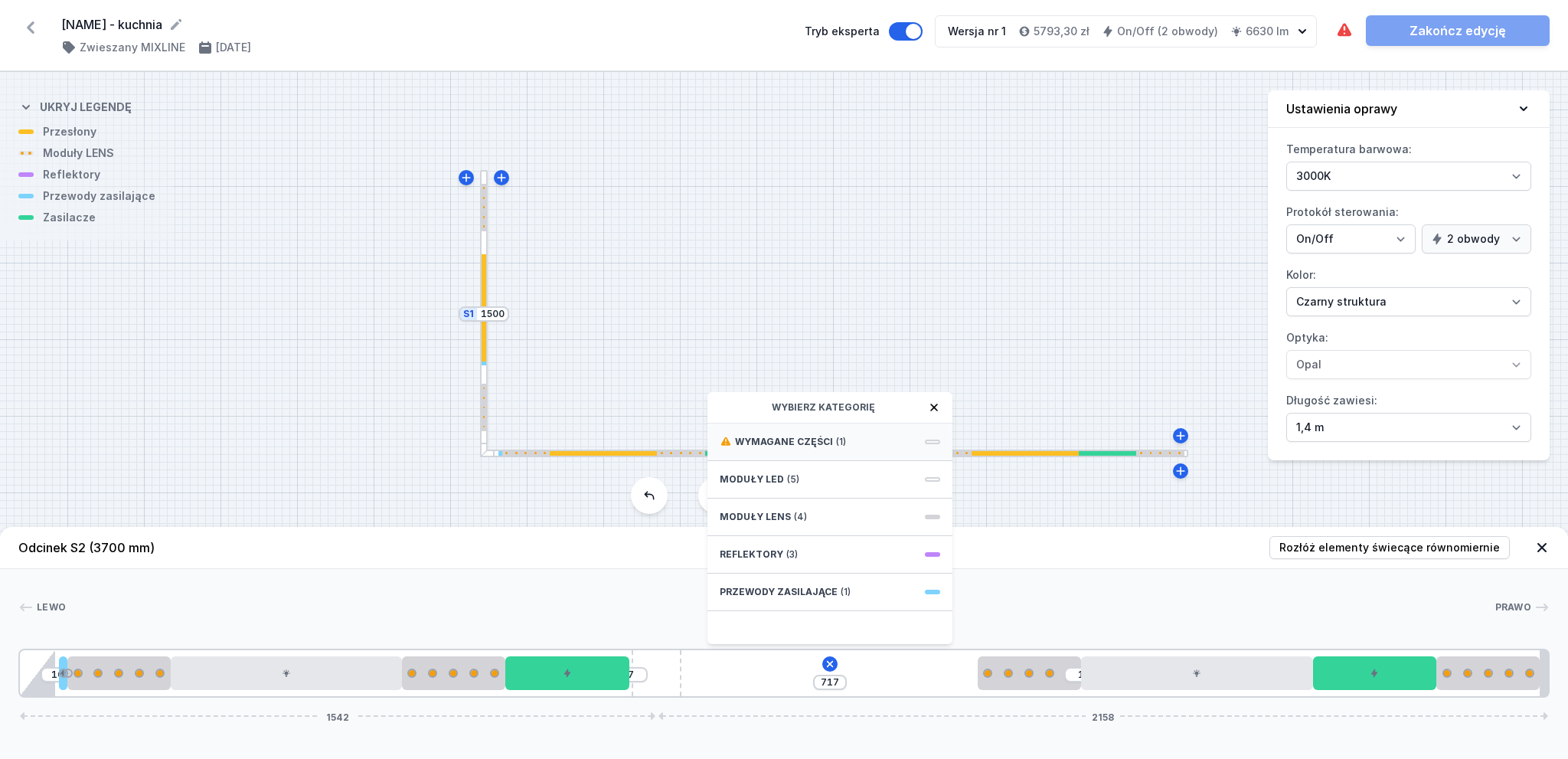 click on "Wymagane części" at bounding box center [784, 442] 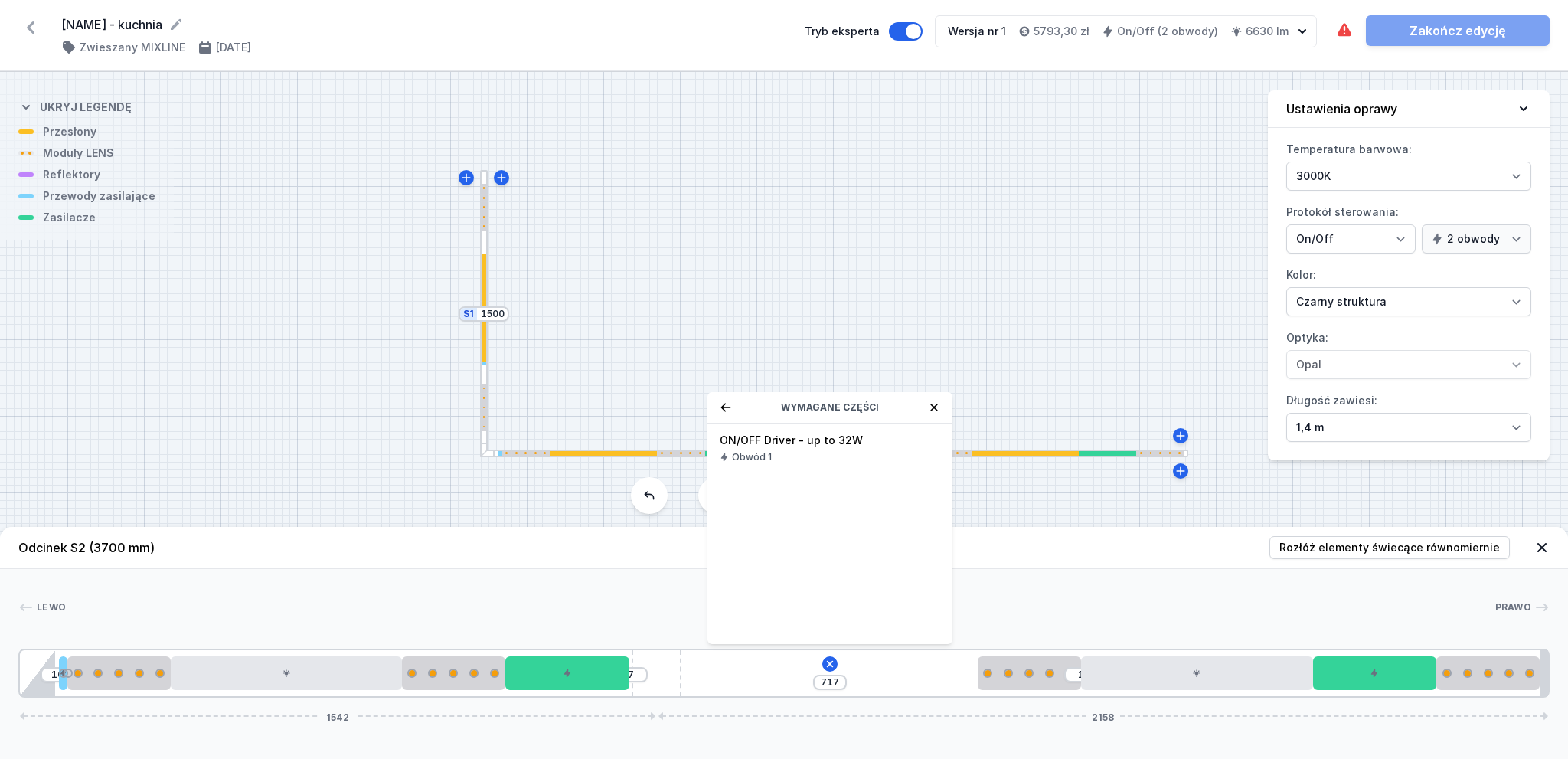 click on "ON/OFF Driver - up to 32W" at bounding box center [830, 440] 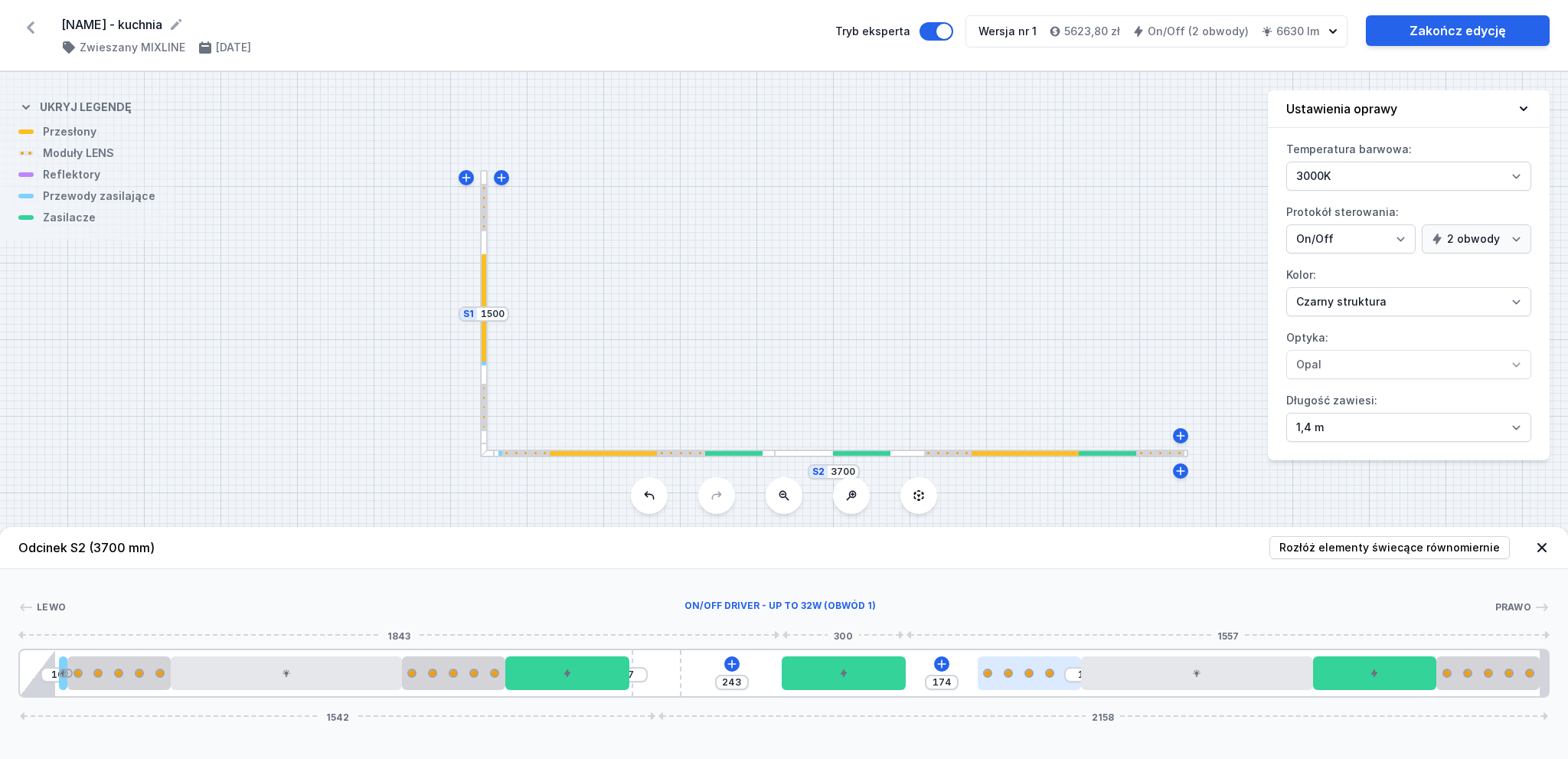 drag, startPoint x: 750, startPoint y: 678, endPoint x: 1014, endPoint y: 665, distance: 264.3199 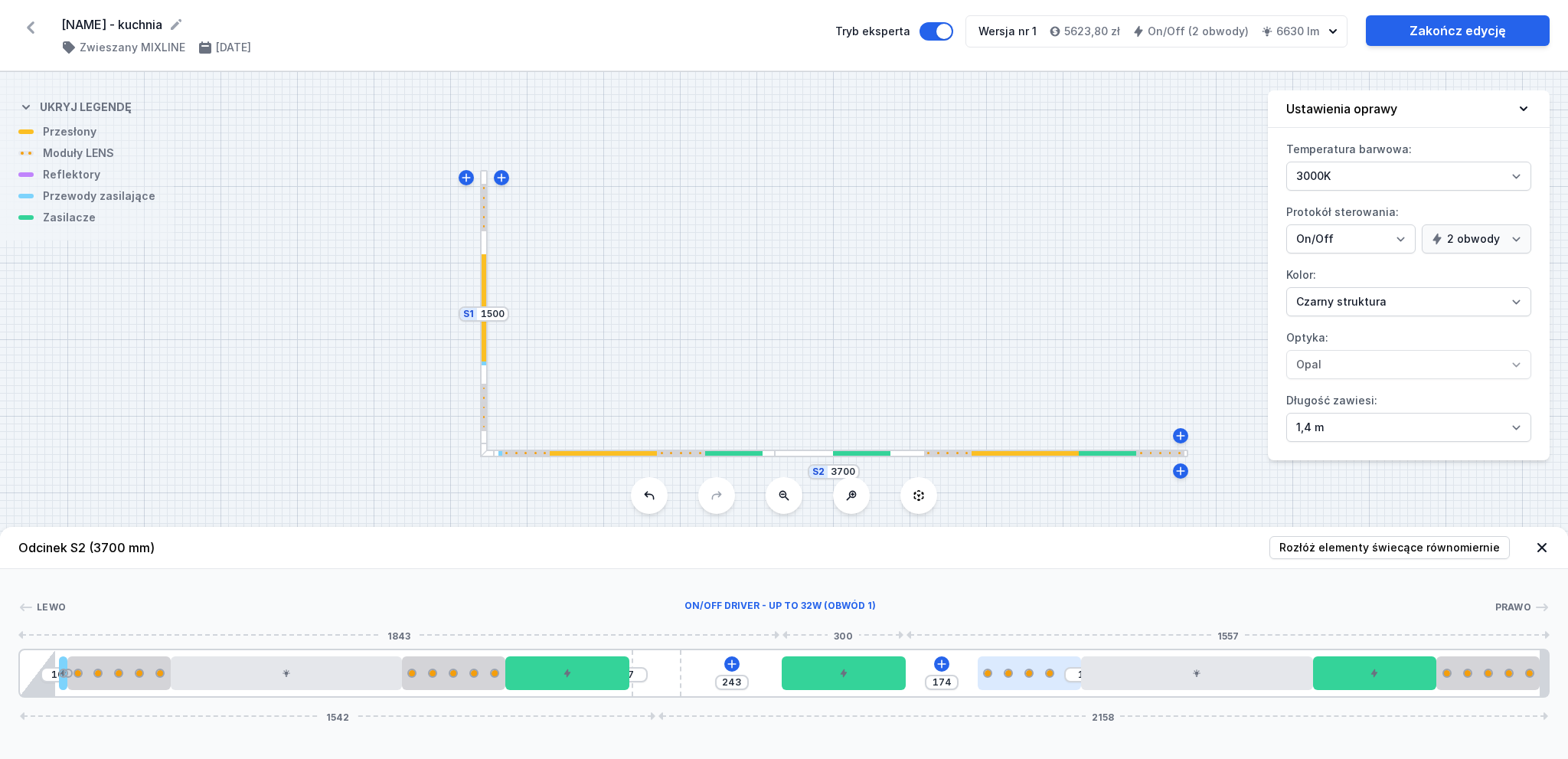 click at bounding box center [844, 673] 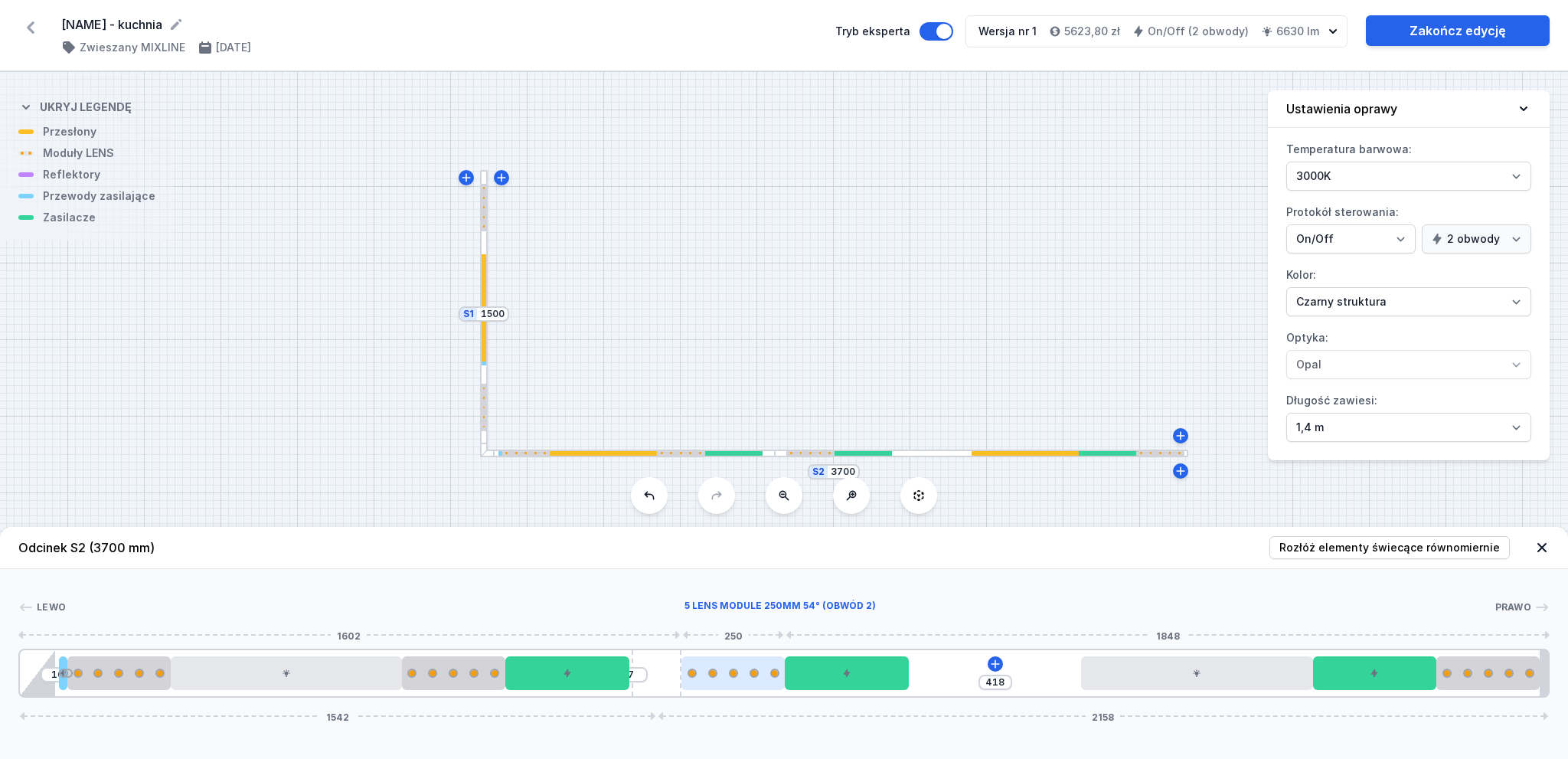 drag, startPoint x: 766, startPoint y: 685, endPoint x: 751, endPoint y: 685, distance: 15 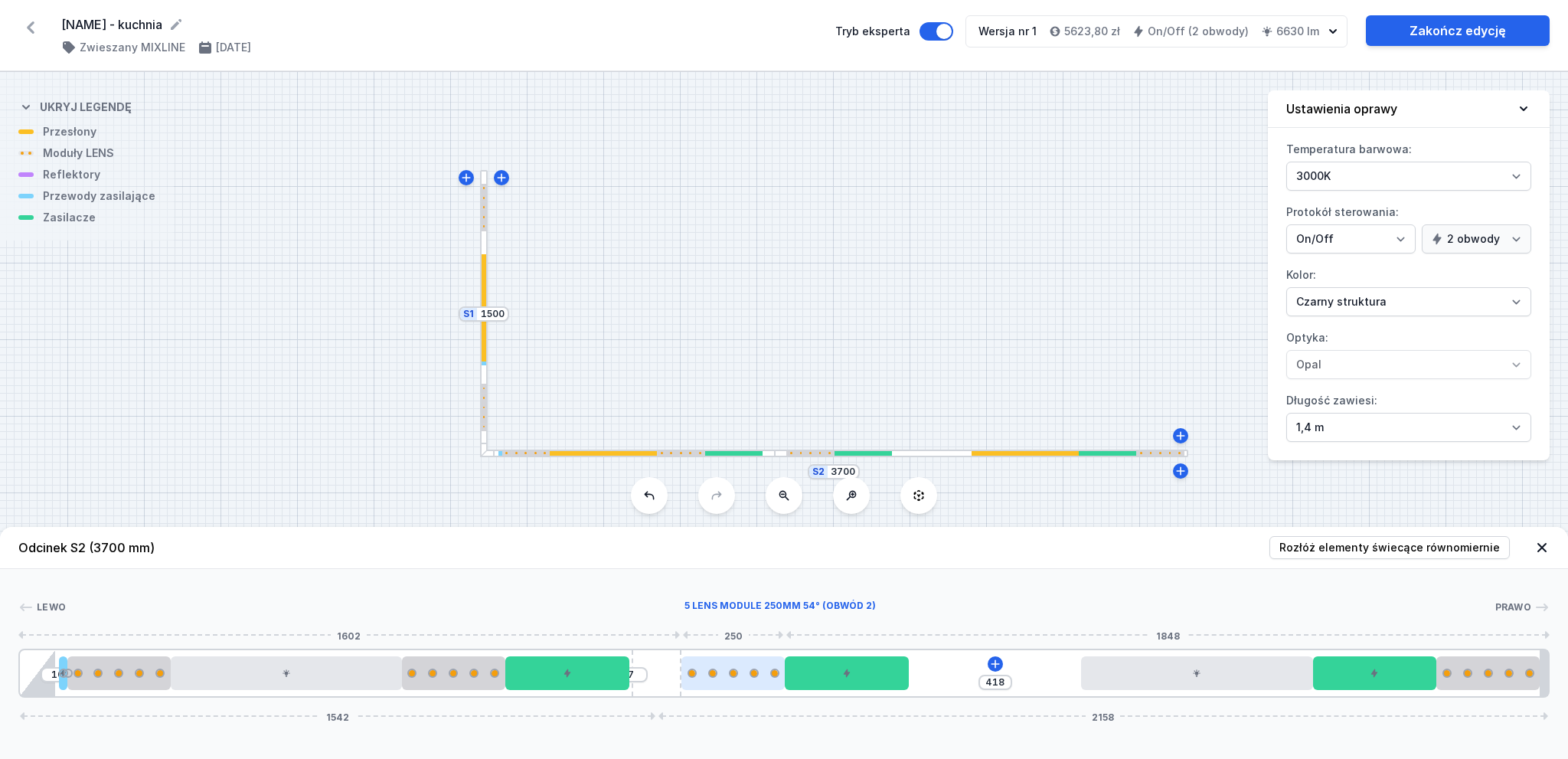 click at bounding box center [733, 673] 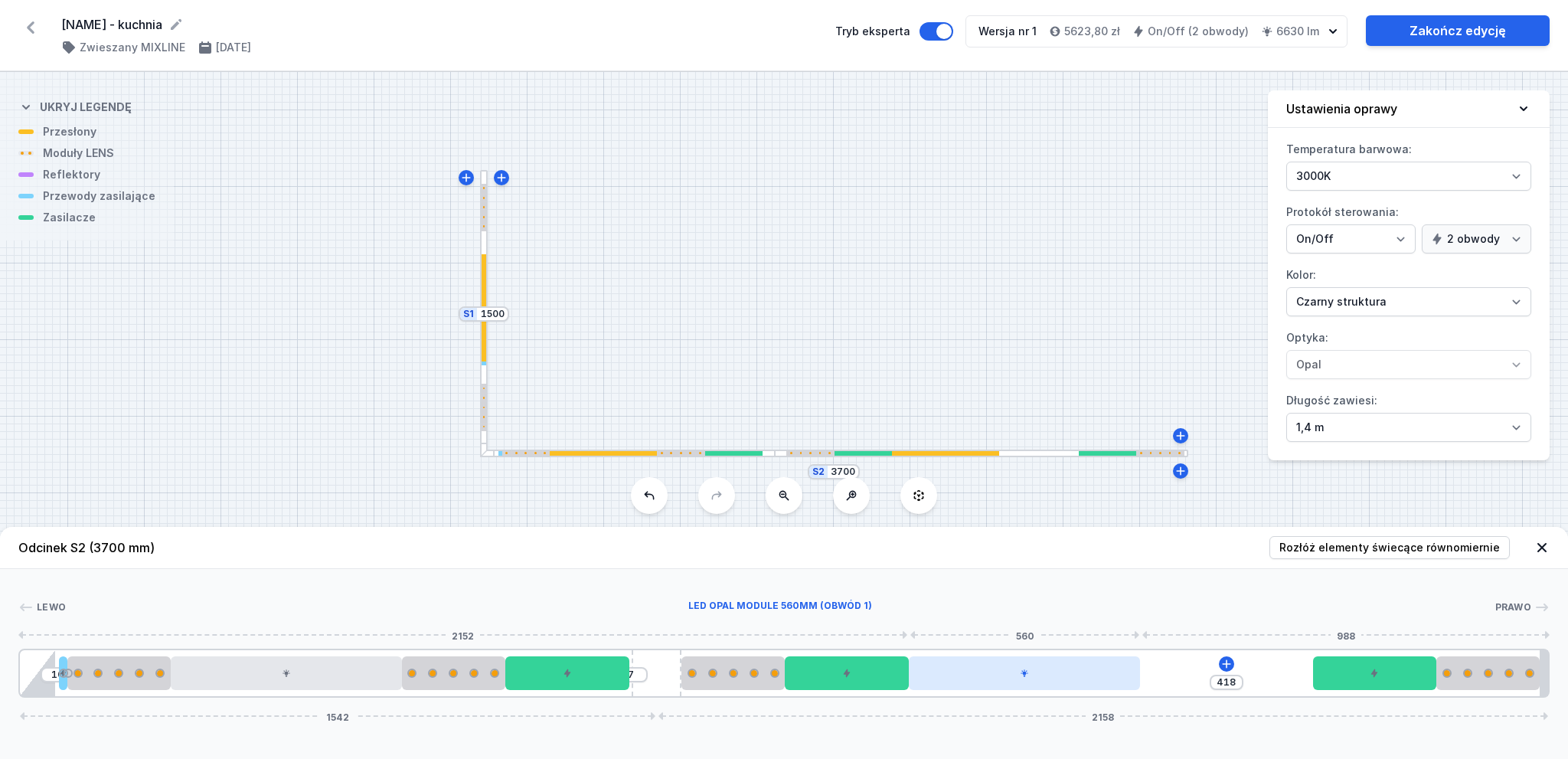 drag, startPoint x: 1019, startPoint y: 689, endPoint x: 962, endPoint y: 690, distance: 57.00877 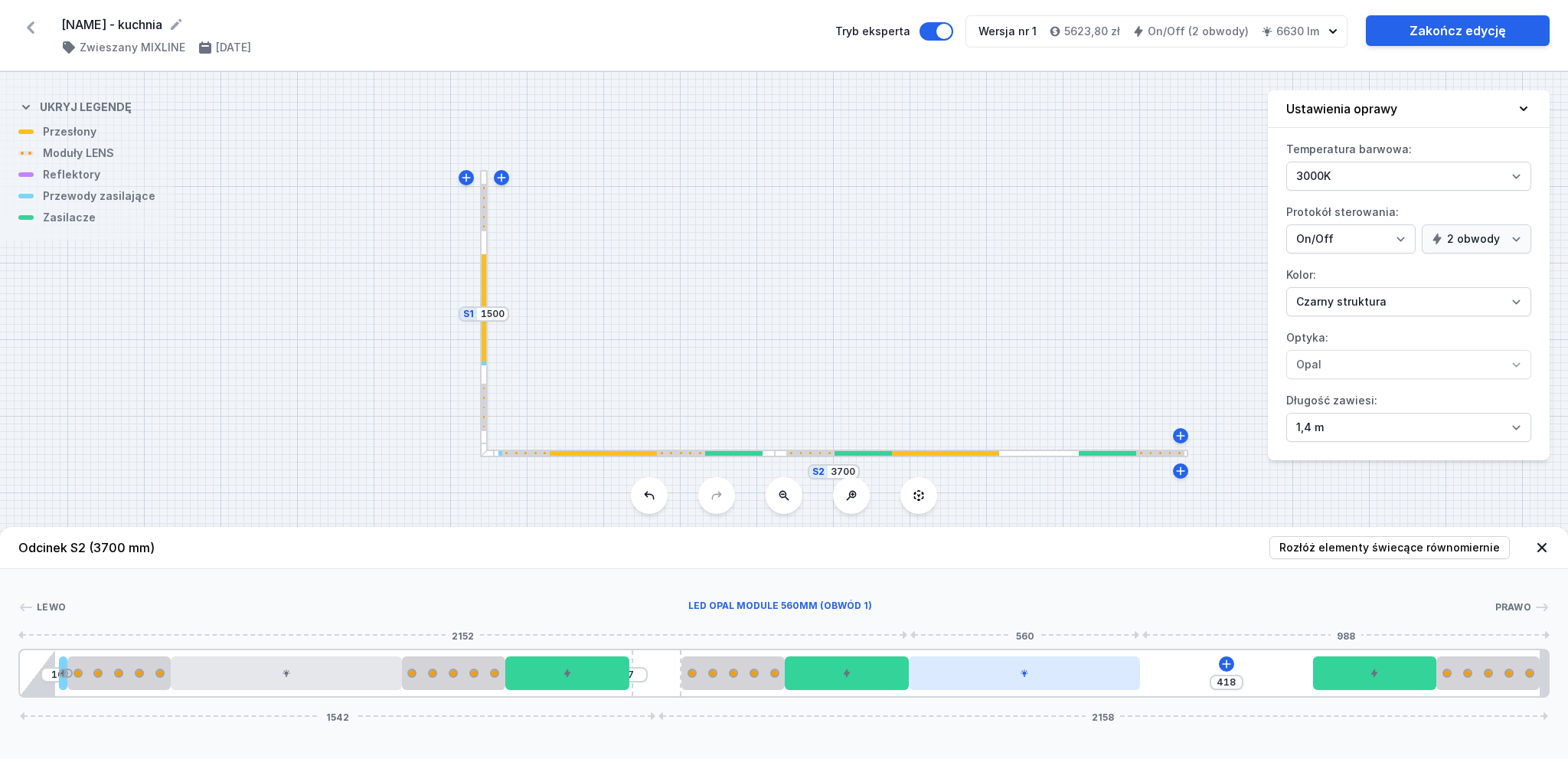 click at bounding box center (1024, 673) 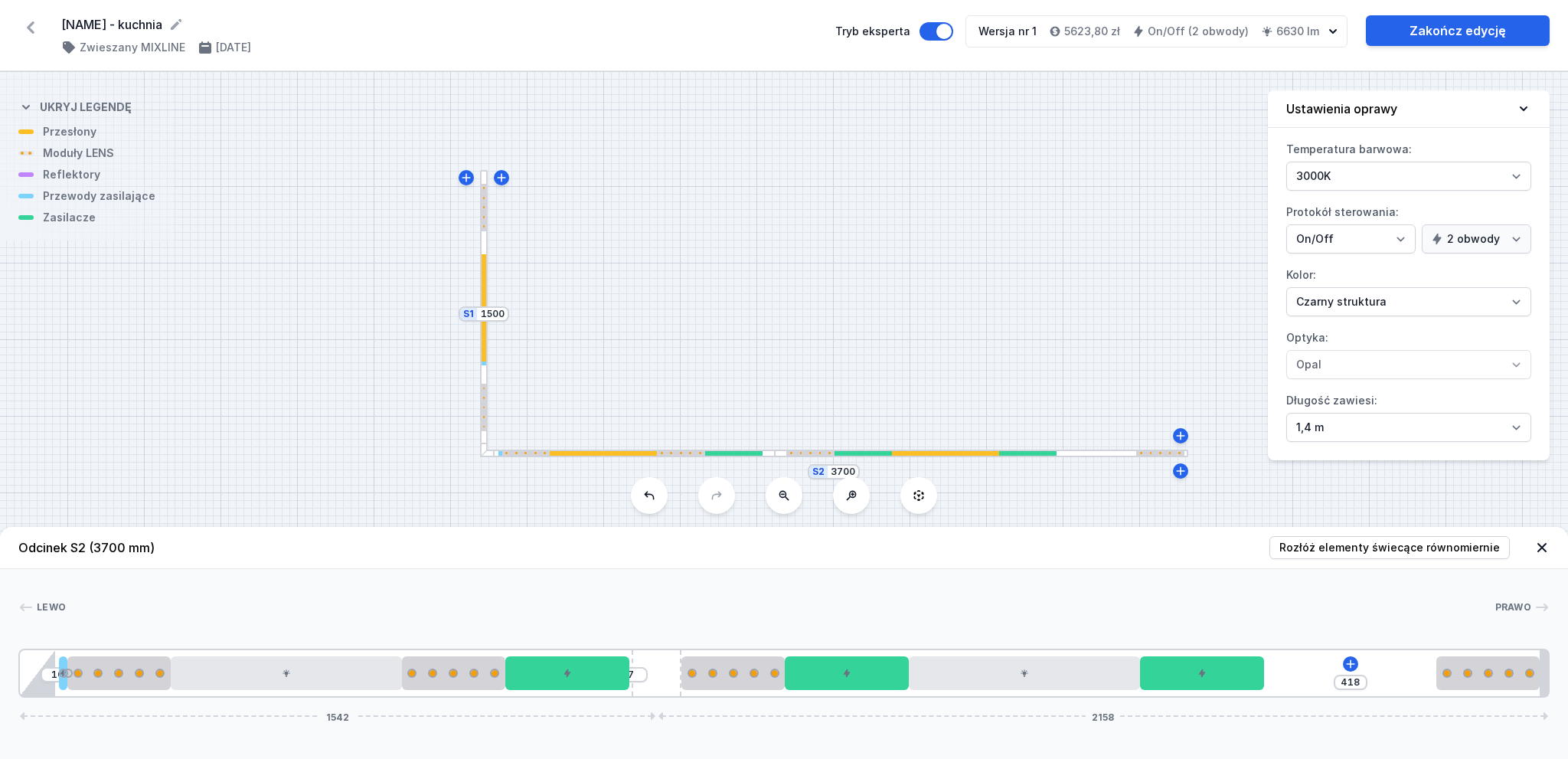drag, startPoint x: 1407, startPoint y: 676, endPoint x: 1265, endPoint y: 682, distance: 142.1267 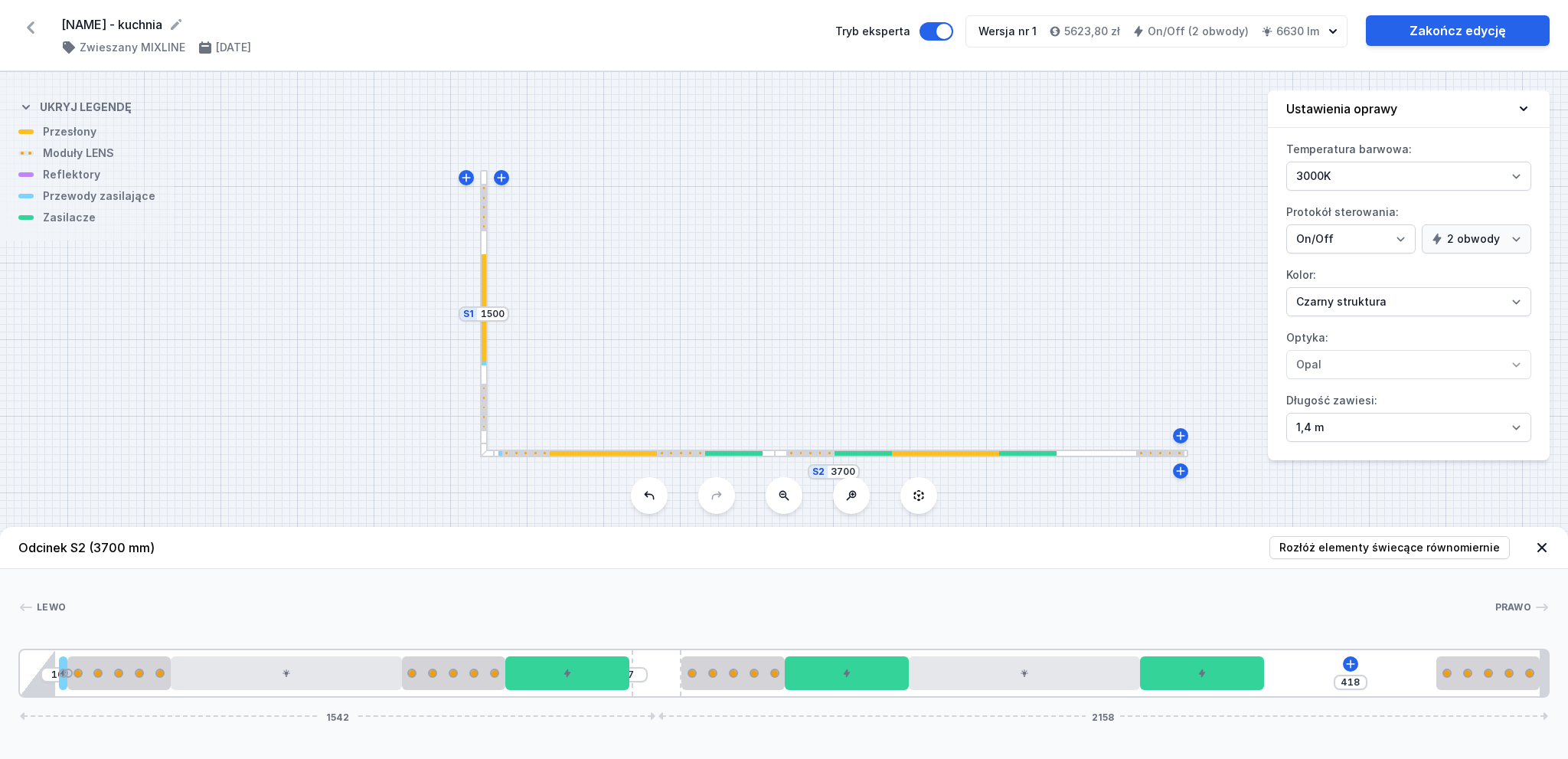 click on "10 7 418 1542 2158" at bounding box center (784, 673) 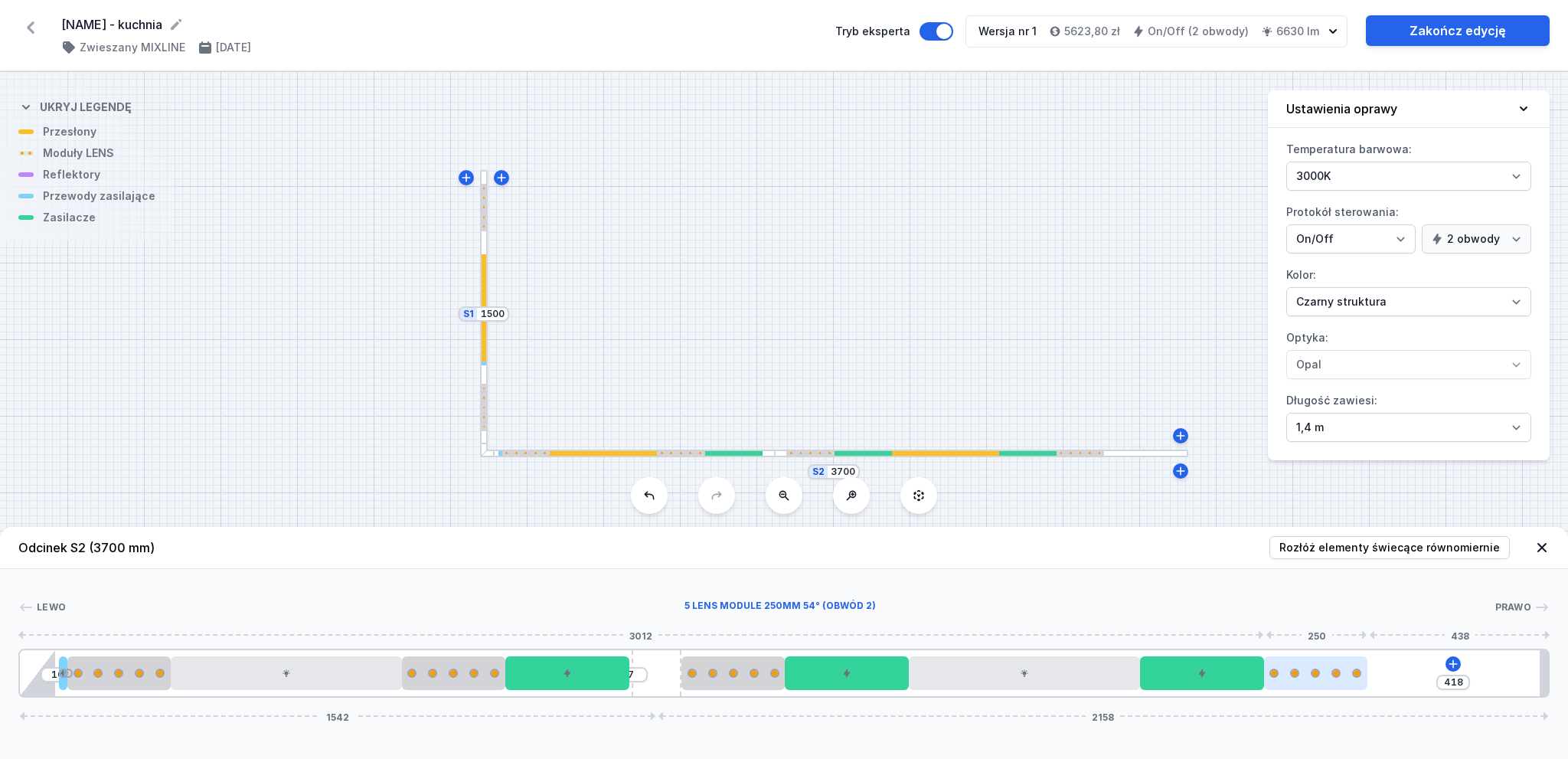 drag, startPoint x: 1429, startPoint y: 682, endPoint x: 1339, endPoint y: 689, distance: 90.27181 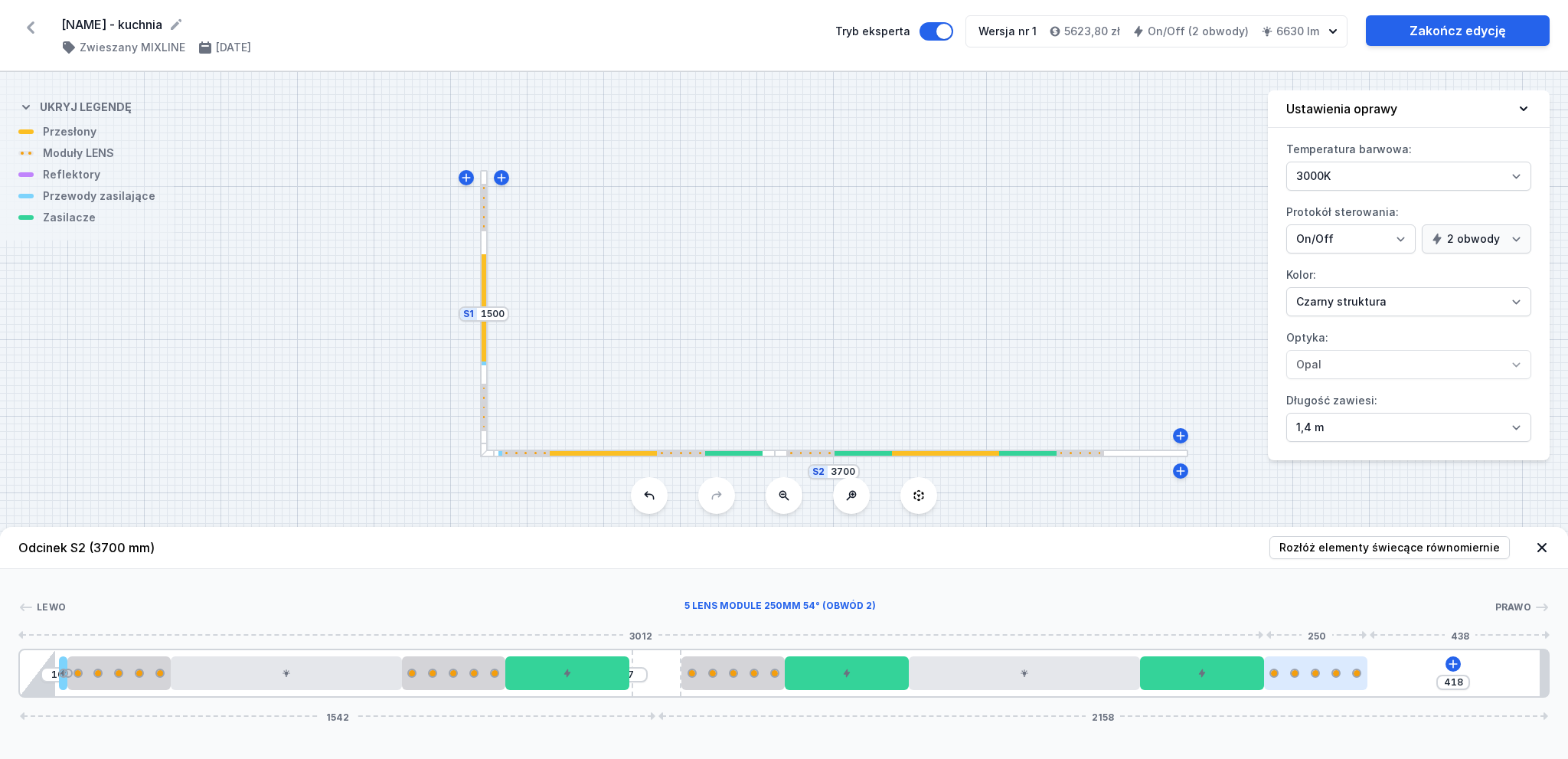 click at bounding box center (1315, 673) 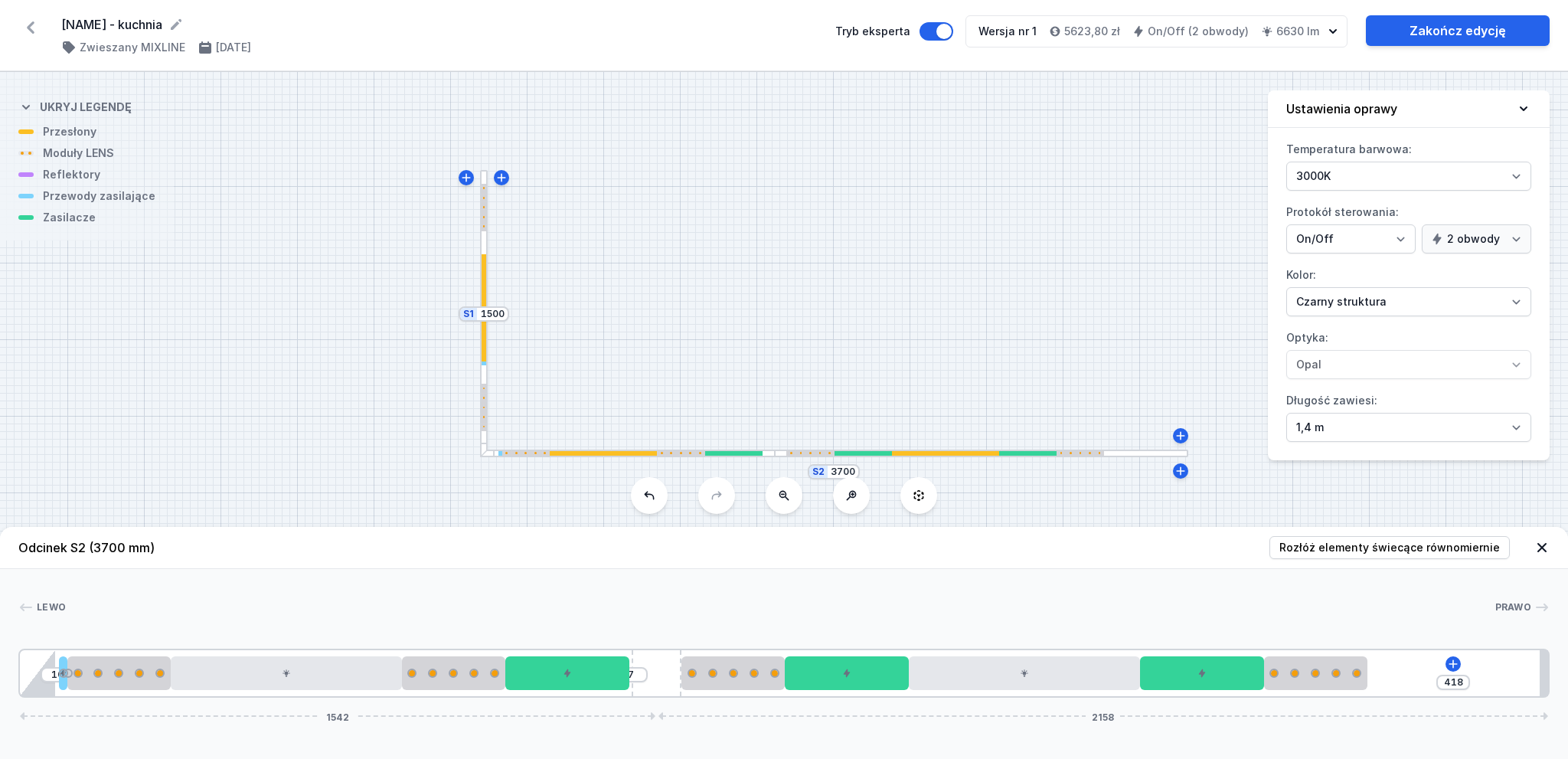 click on "Prawo" at bounding box center [1514, 607] 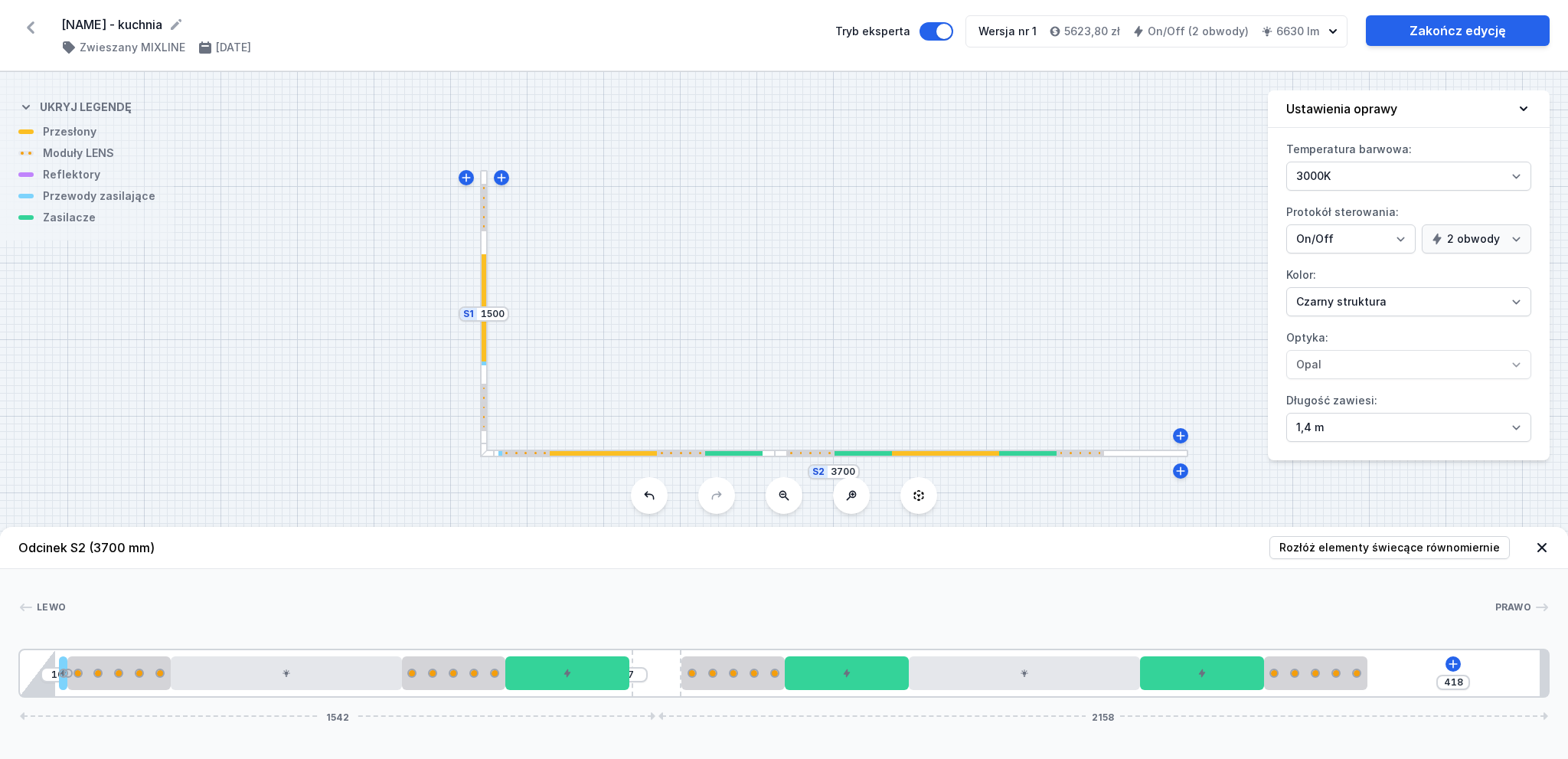 click 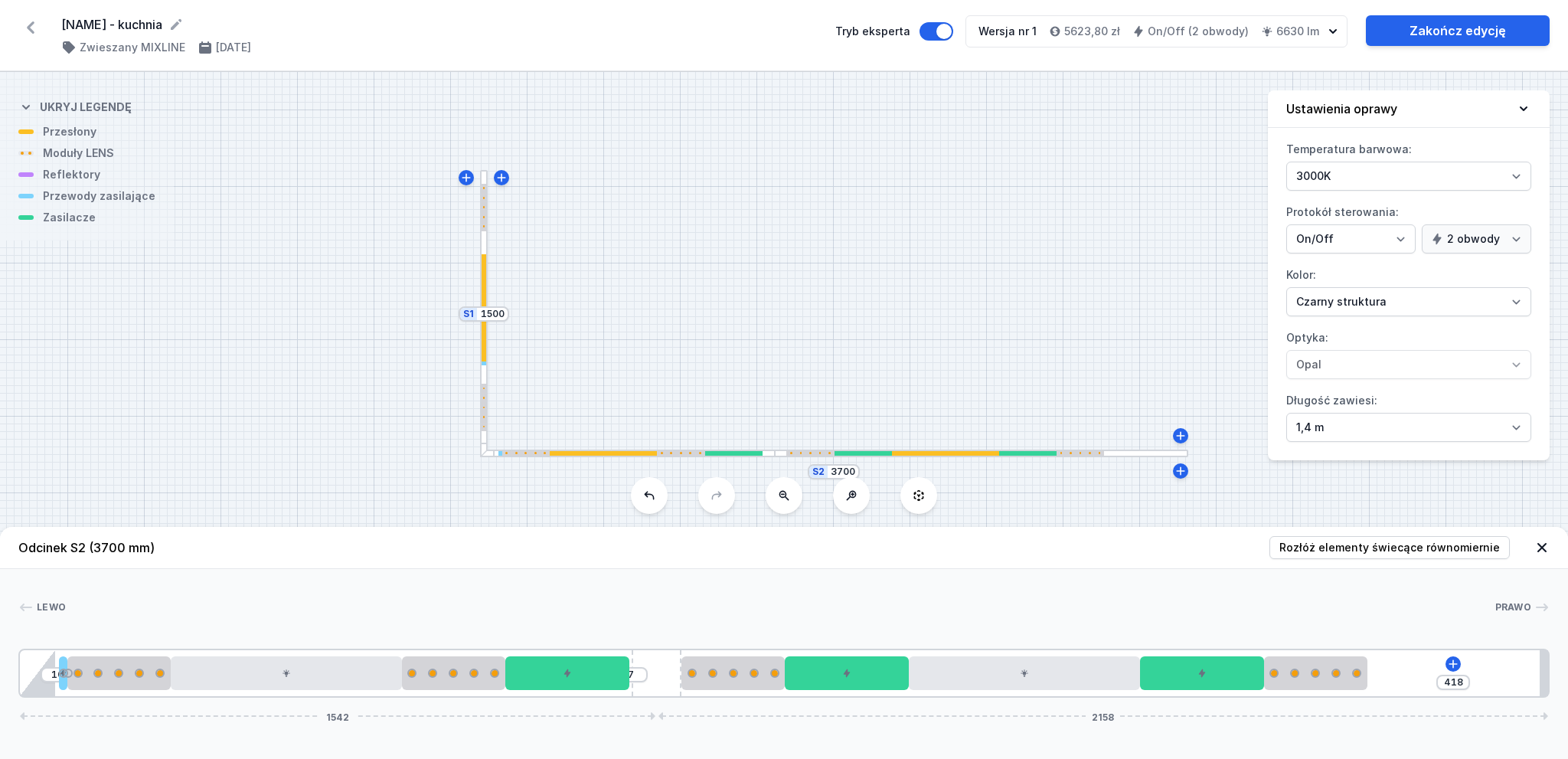 click on "Prawo" at bounding box center (1523, 607) 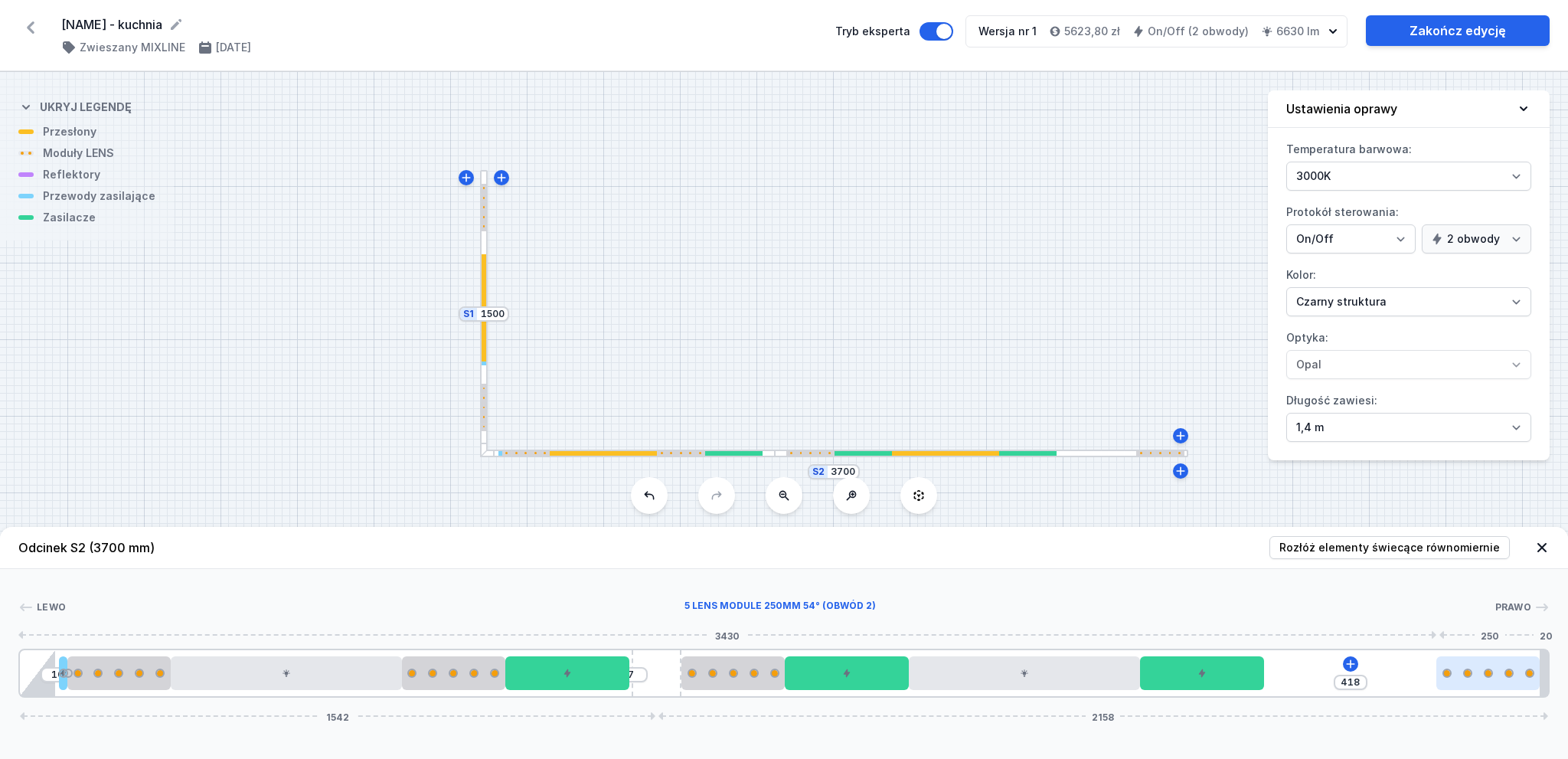 drag, startPoint x: 1329, startPoint y: 668, endPoint x: 1517, endPoint y: 672, distance: 188.04255 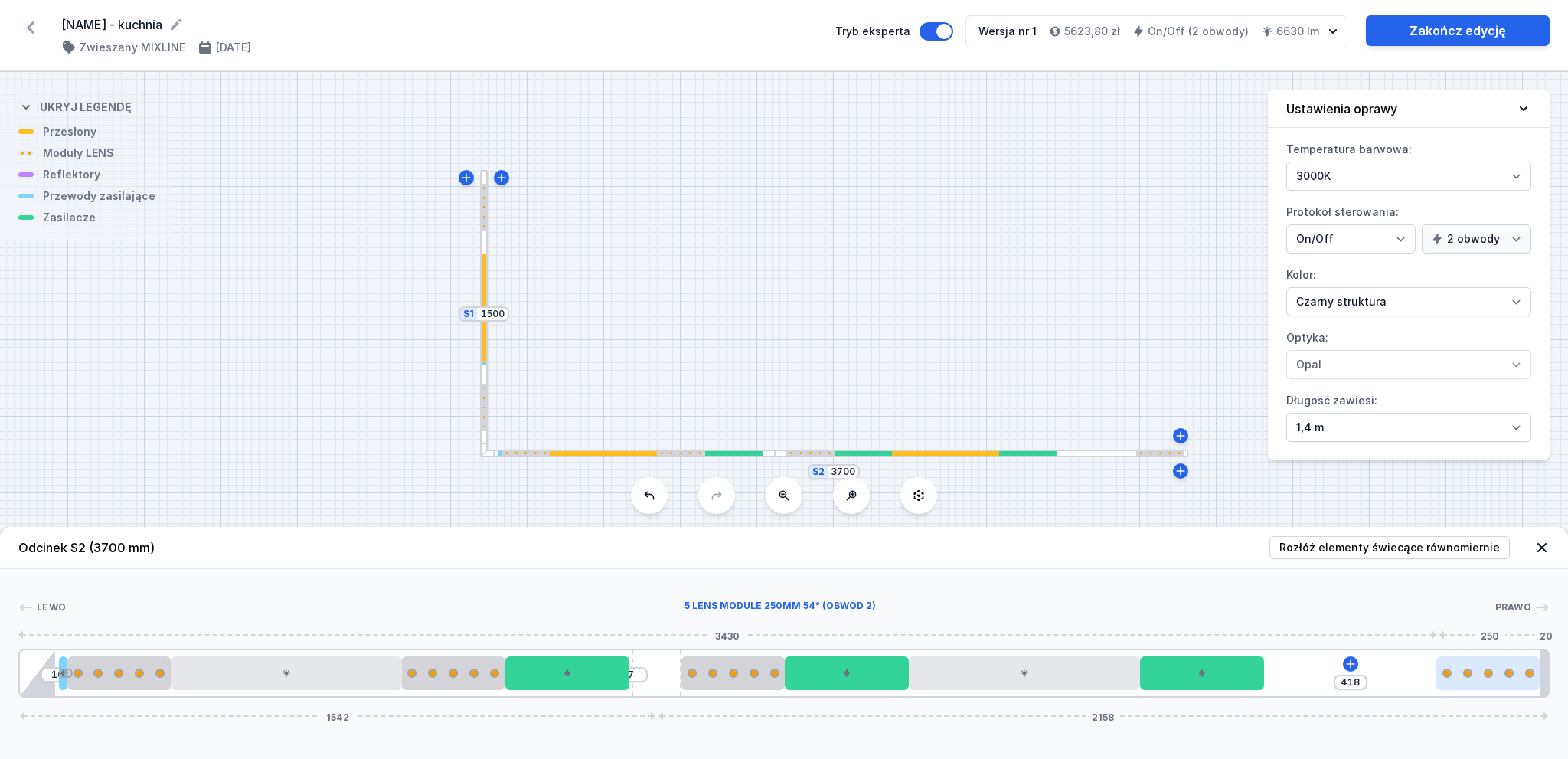 click at bounding box center (1488, 673) 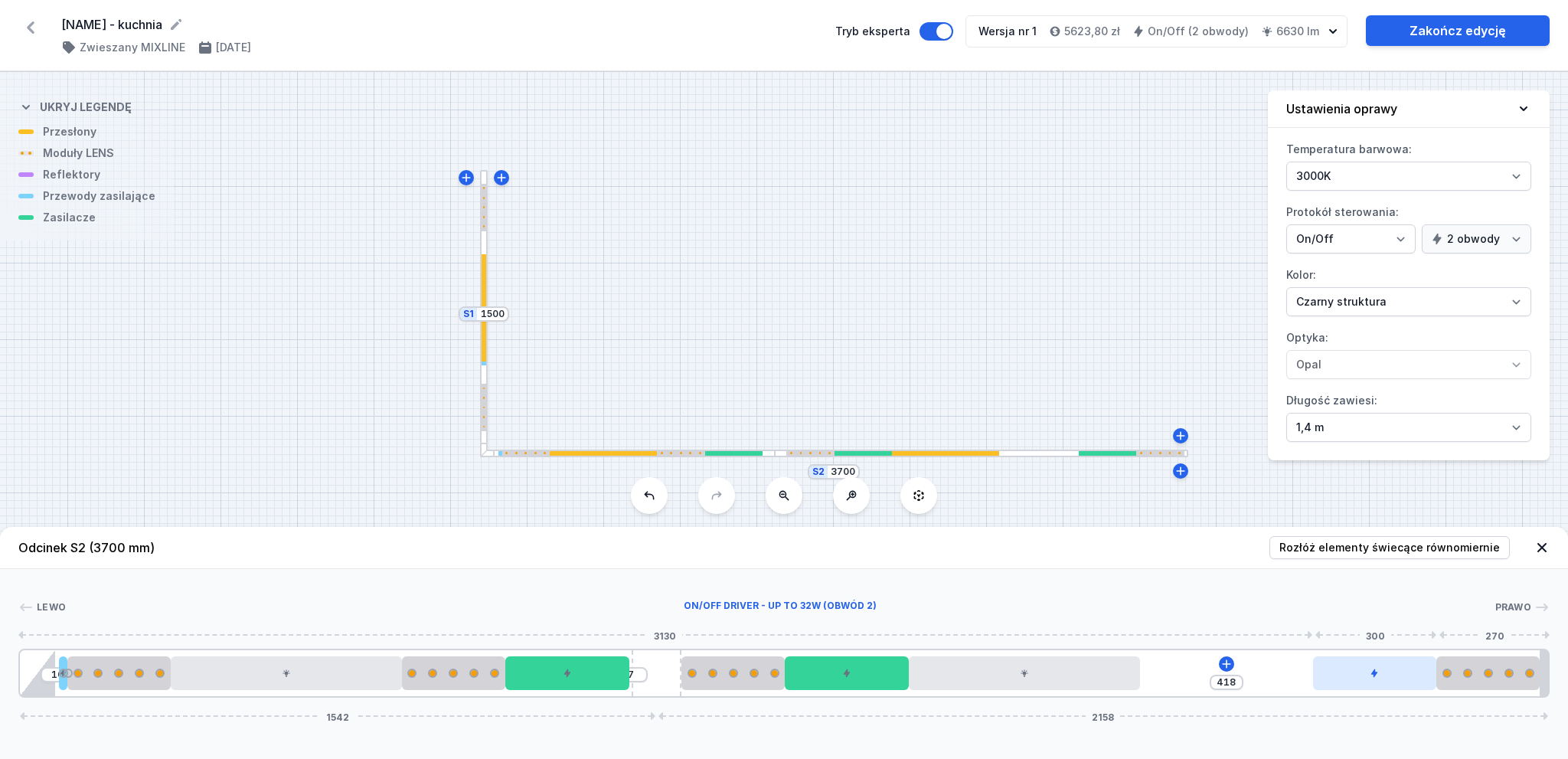 drag, startPoint x: 1236, startPoint y: 674, endPoint x: 1421, endPoint y: 667, distance: 185.1324 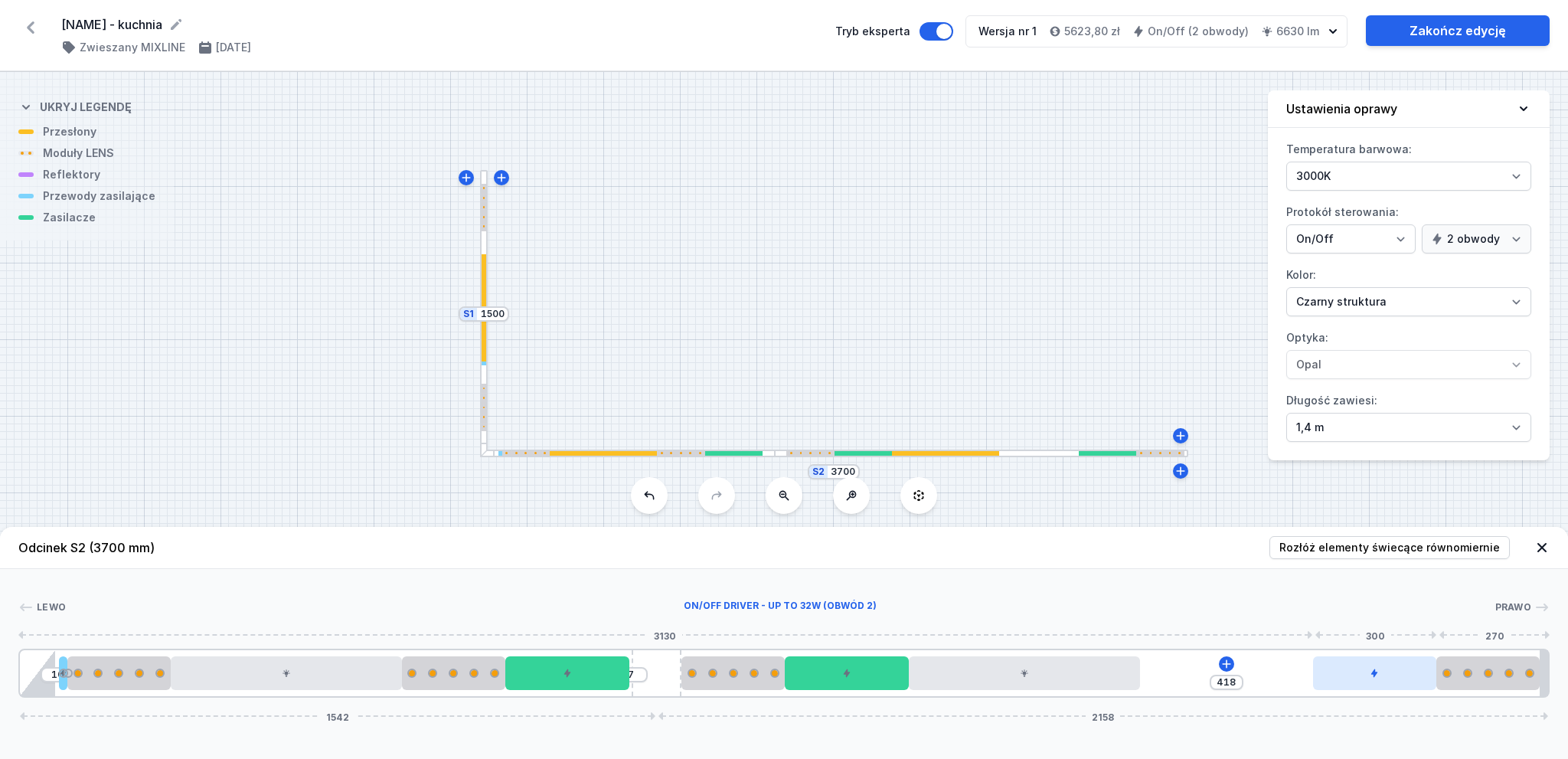 click at bounding box center (1375, 673) 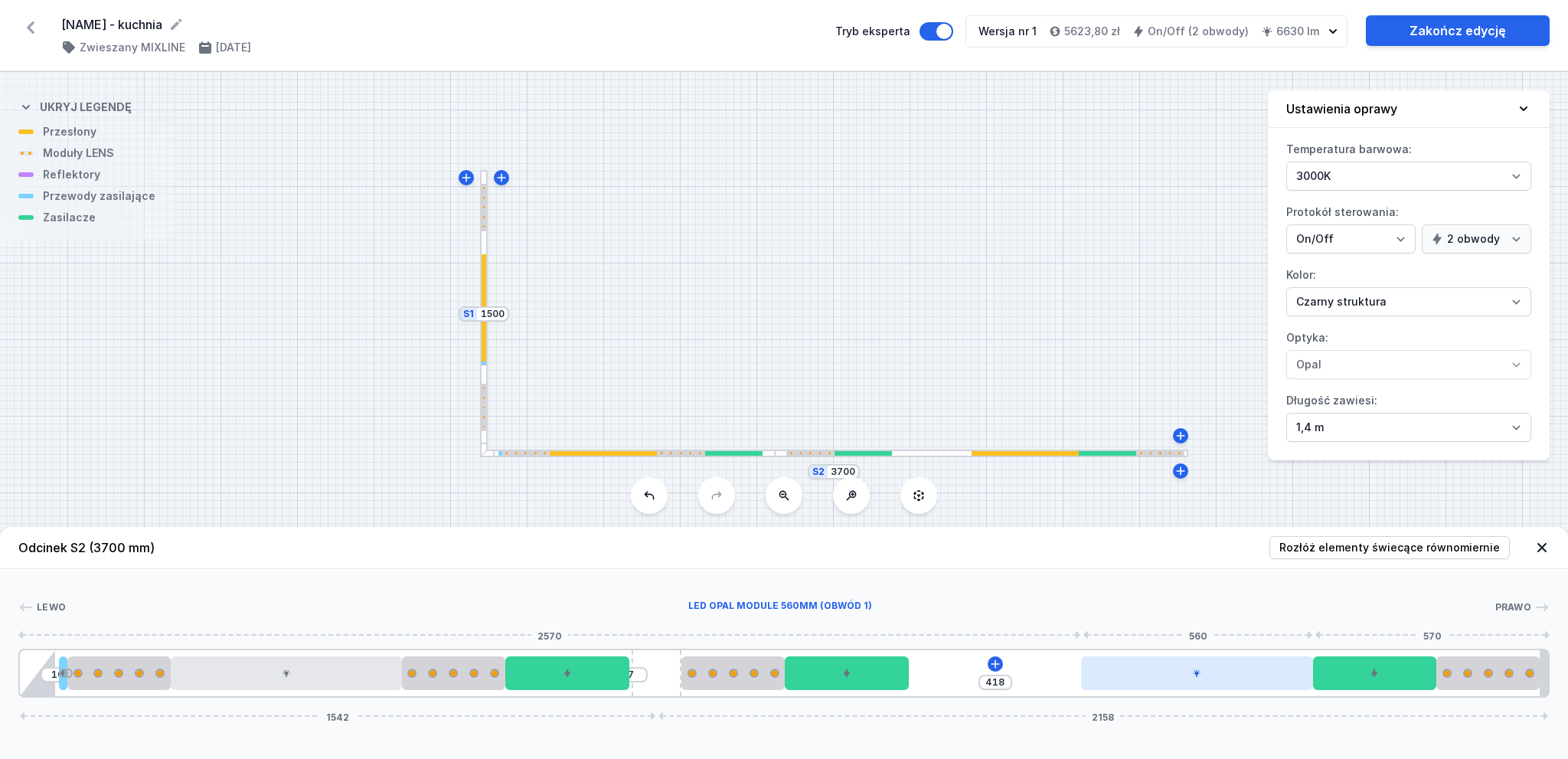 drag, startPoint x: 1075, startPoint y: 669, endPoint x: 1263, endPoint y: 667, distance: 188.01064 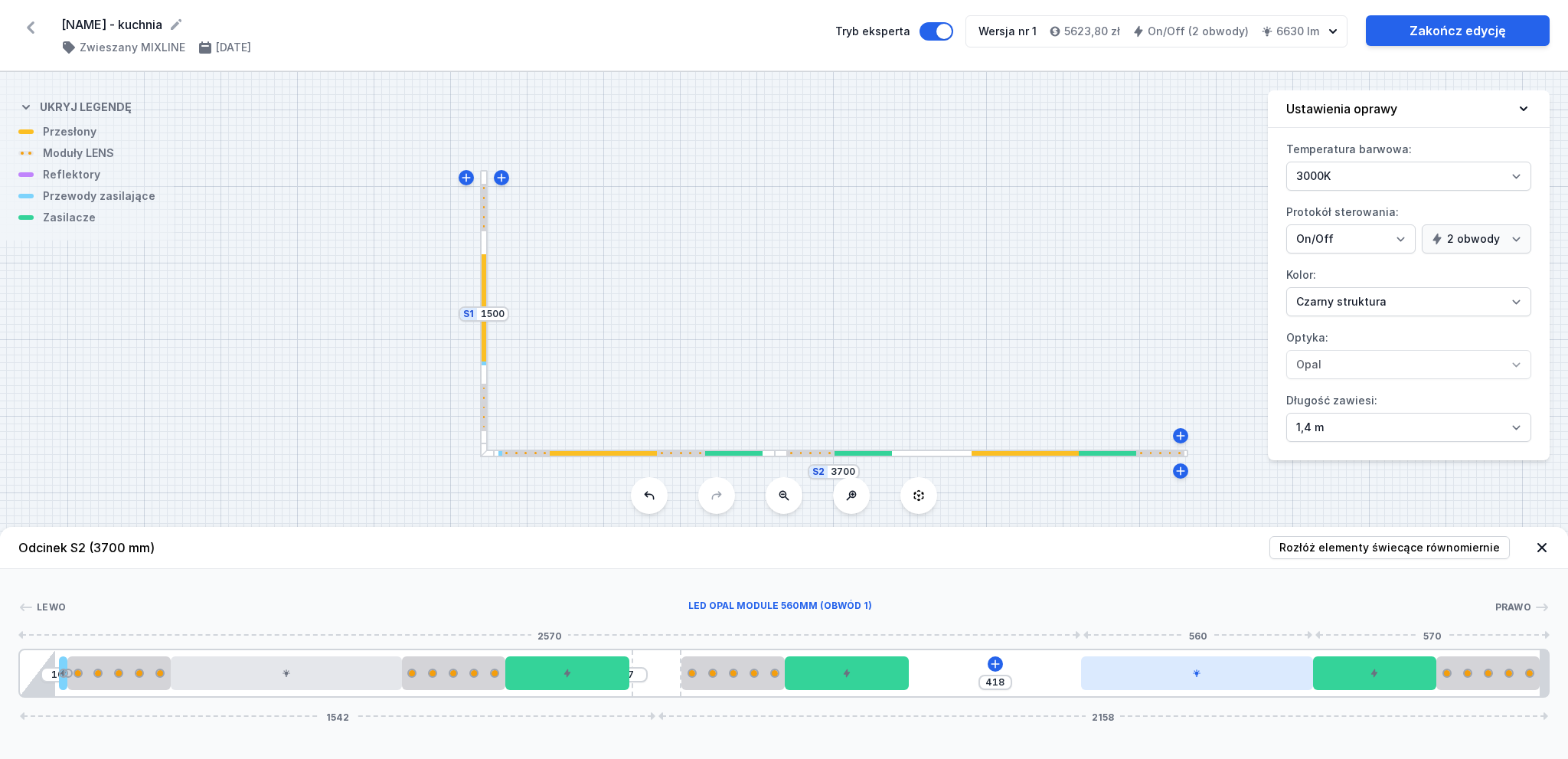 click at bounding box center [1197, 673] 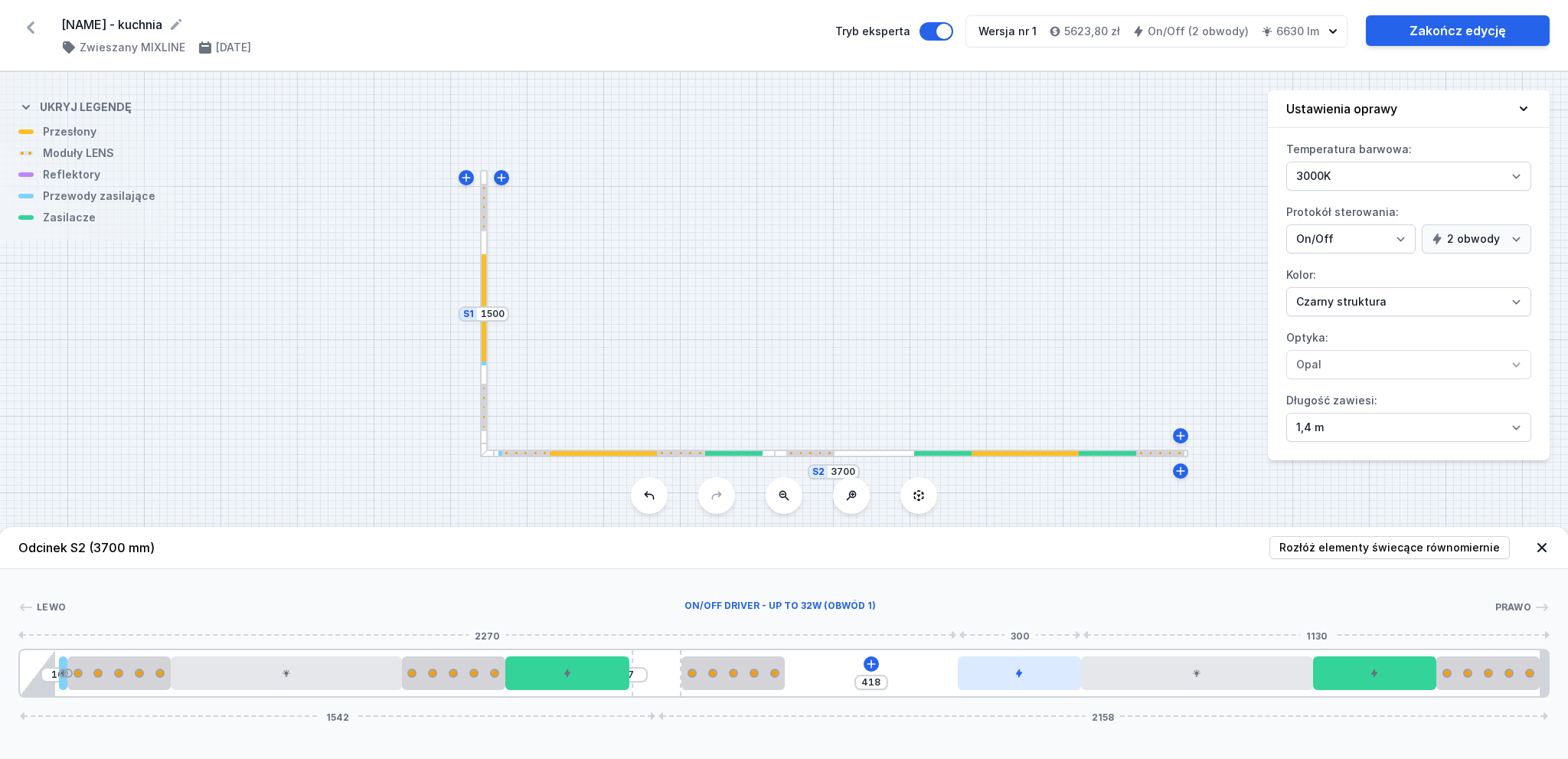 drag, startPoint x: 858, startPoint y: 676, endPoint x: 1035, endPoint y: 673, distance: 177.02542 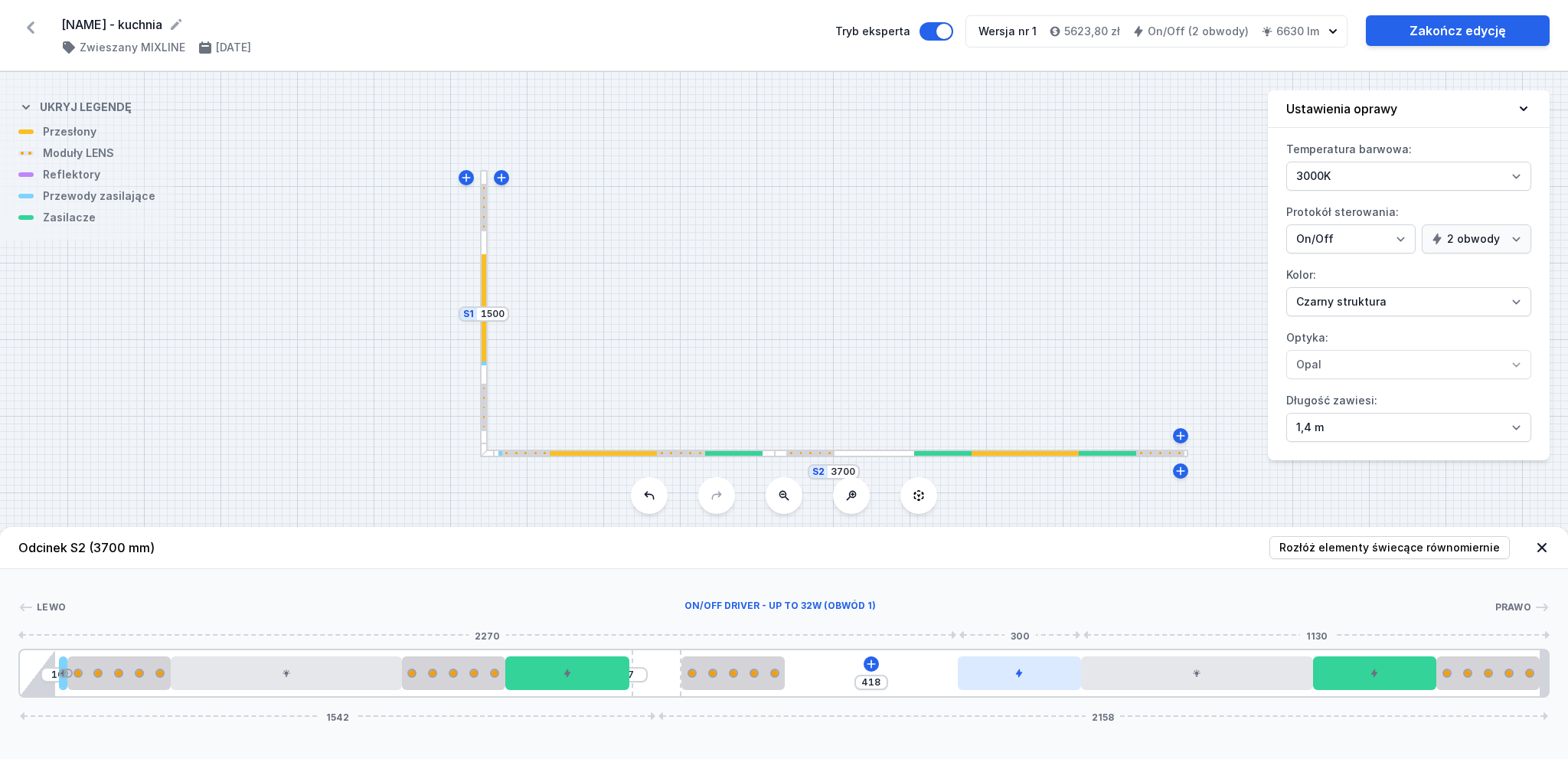 click at bounding box center (1020, 673) 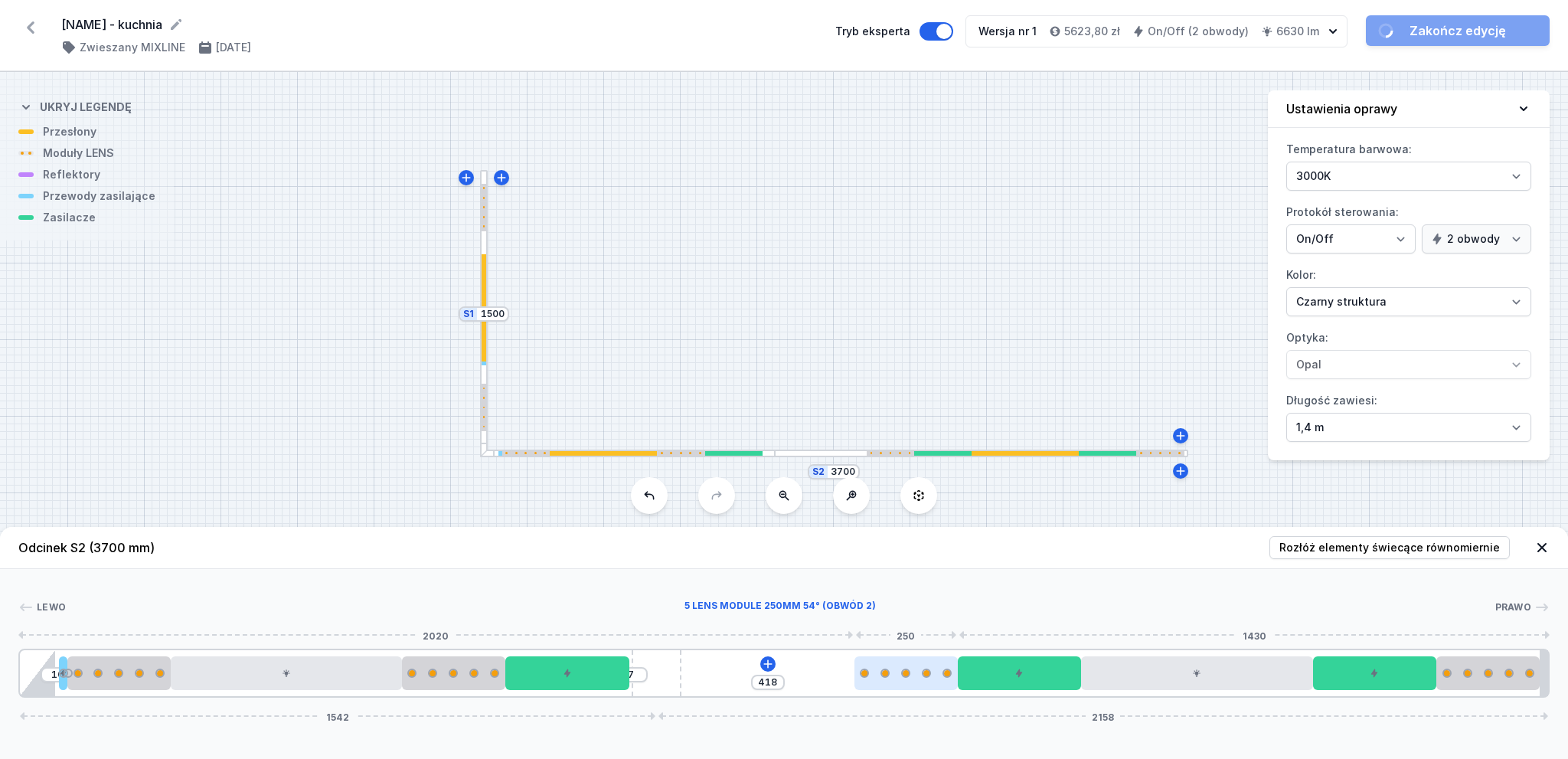 drag, startPoint x: 729, startPoint y: 673, endPoint x: 910, endPoint y: 670, distance: 181.02486 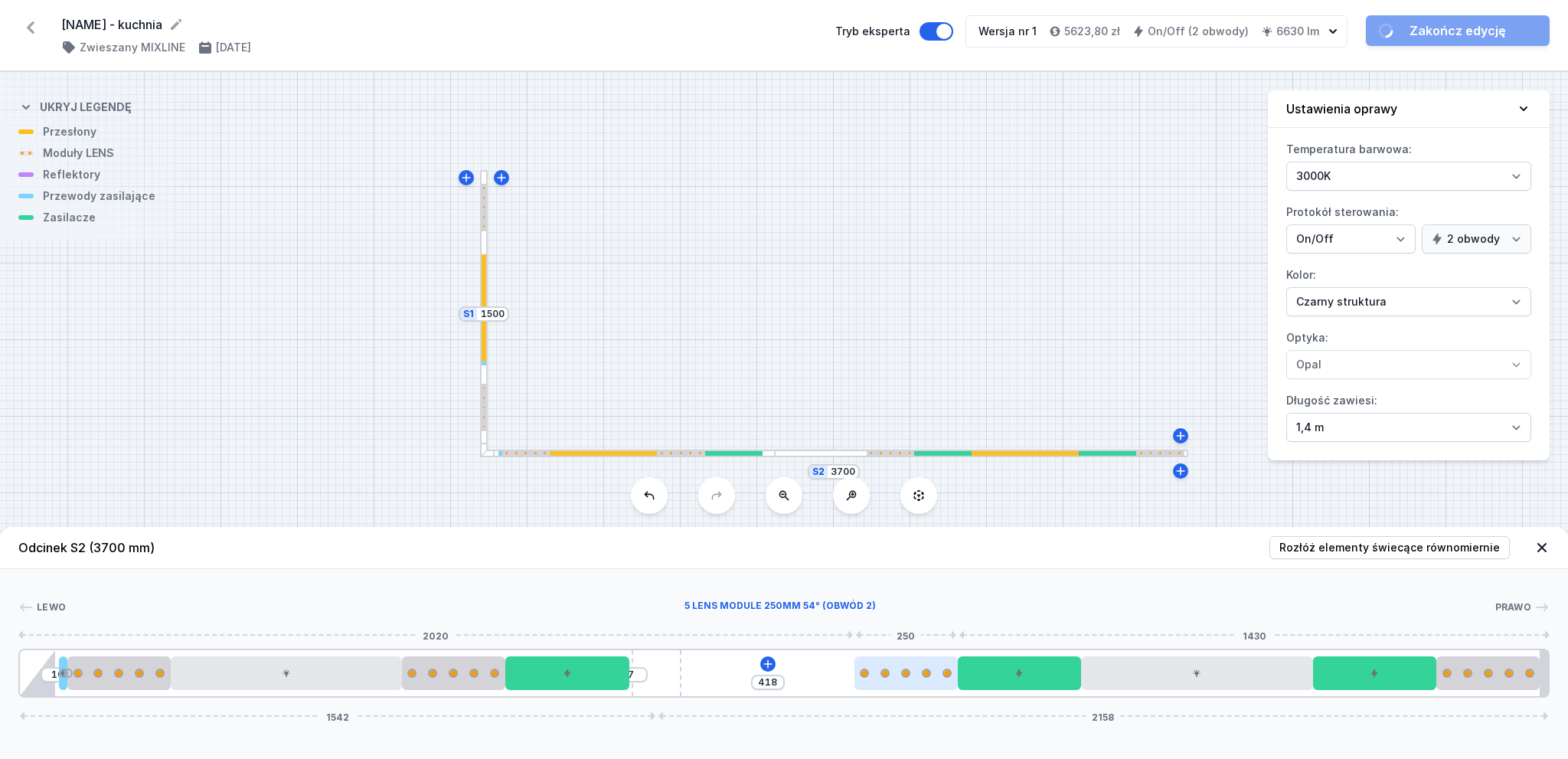 click at bounding box center [906, 673] 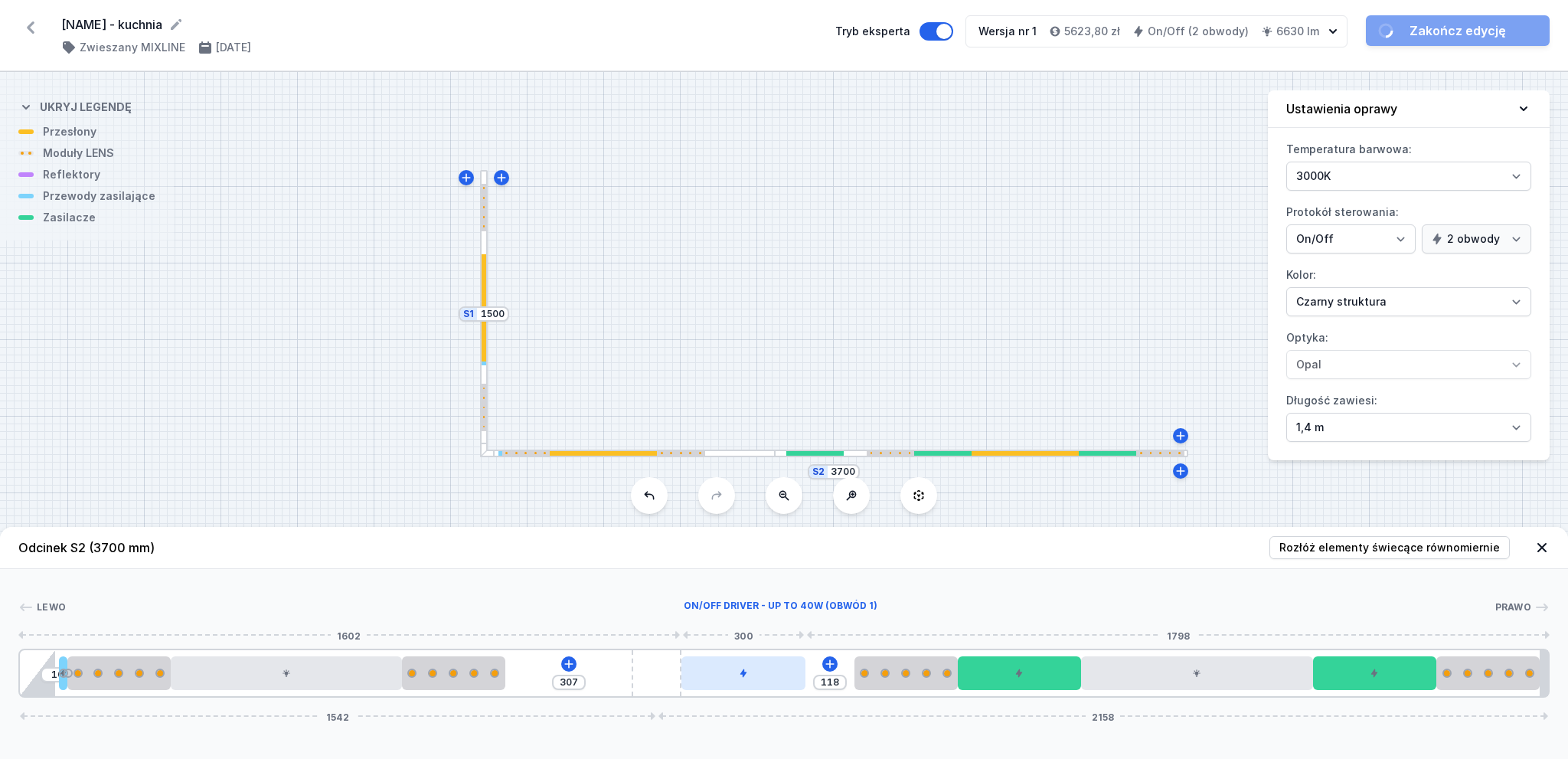 drag, startPoint x: 564, startPoint y: 676, endPoint x: 717, endPoint y: 667, distance: 153.26448 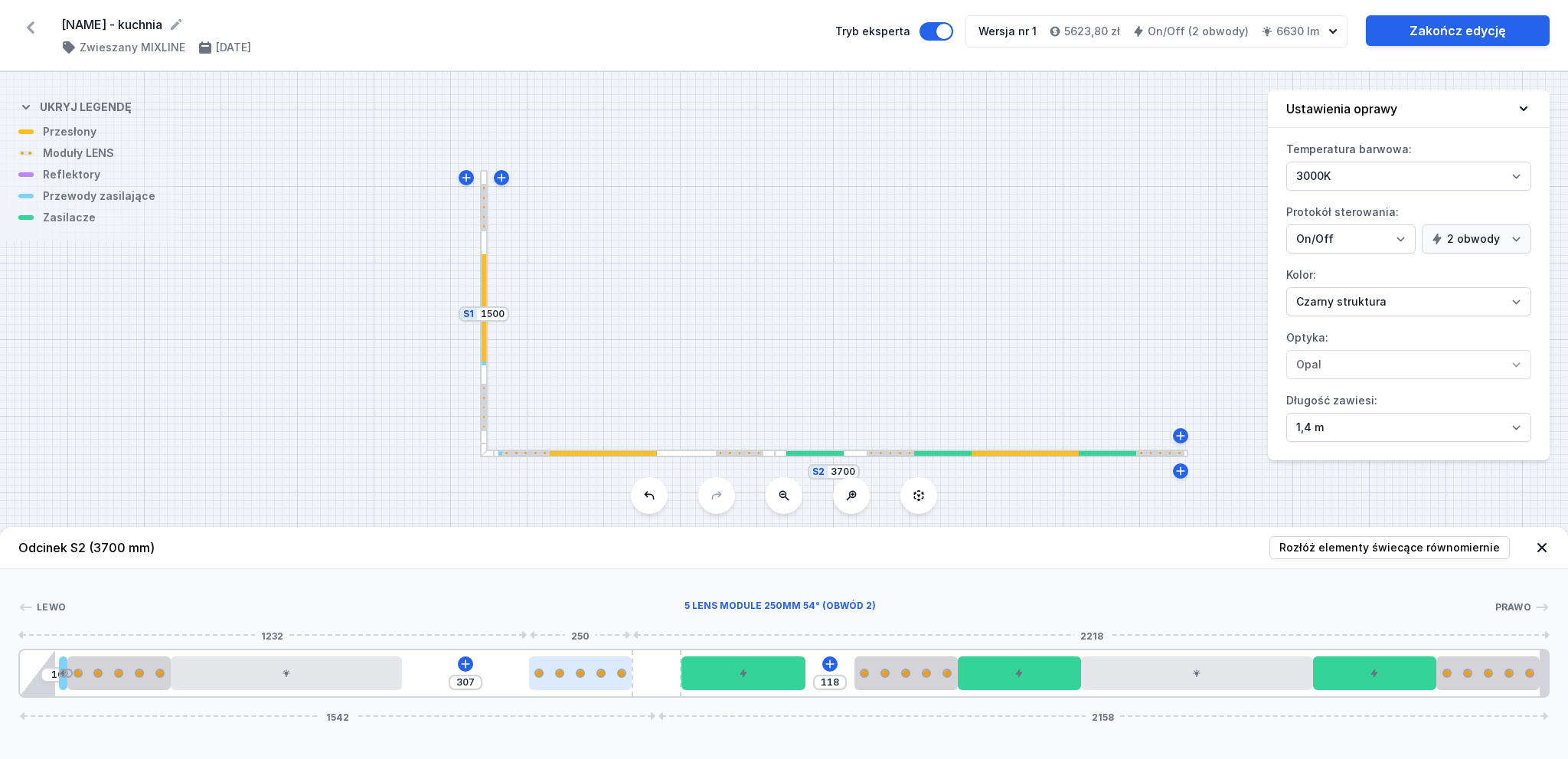 drag, startPoint x: 489, startPoint y: 674, endPoint x: 606, endPoint y: 672, distance: 117.0171 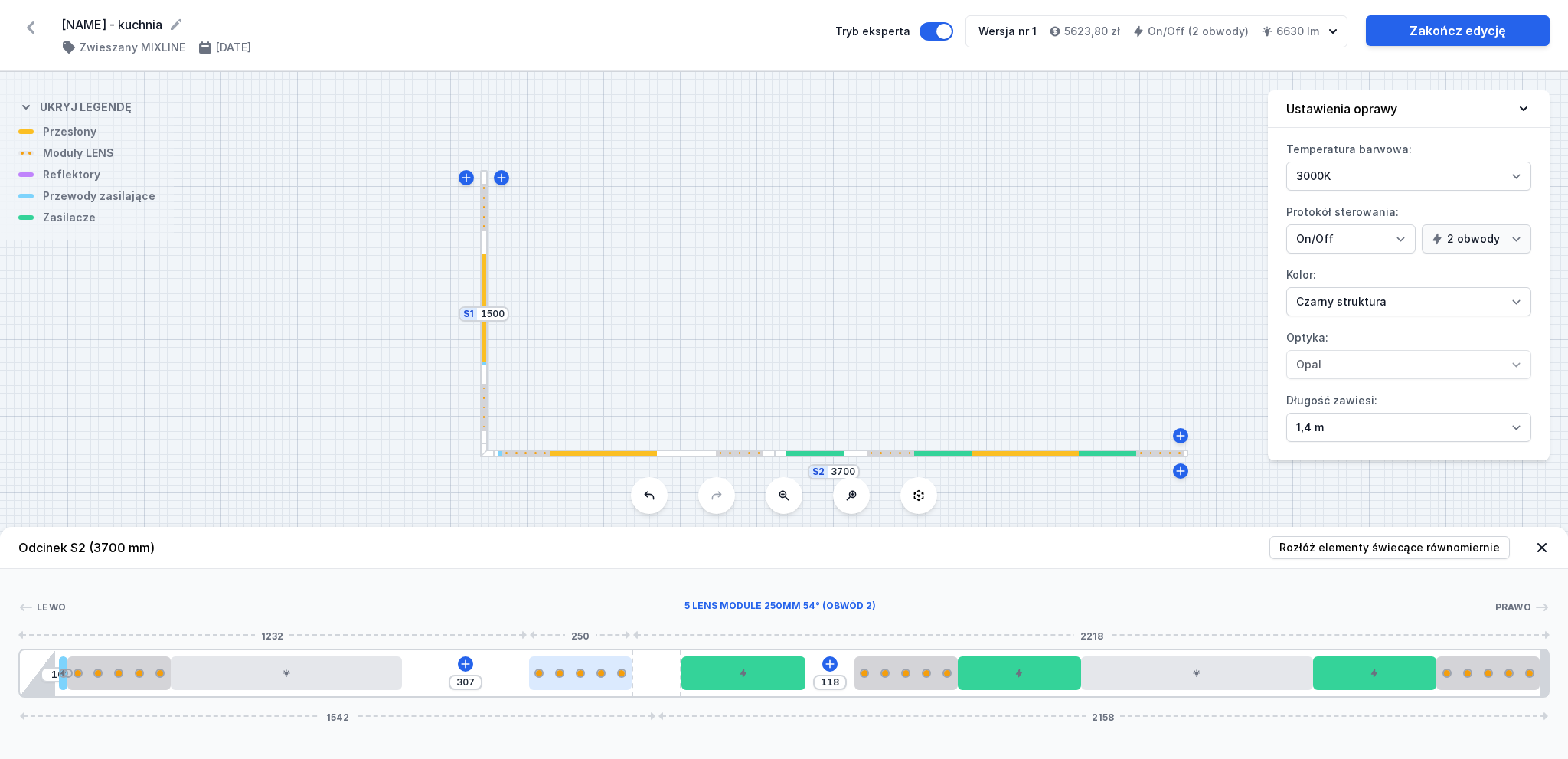 click at bounding box center (580, 673) 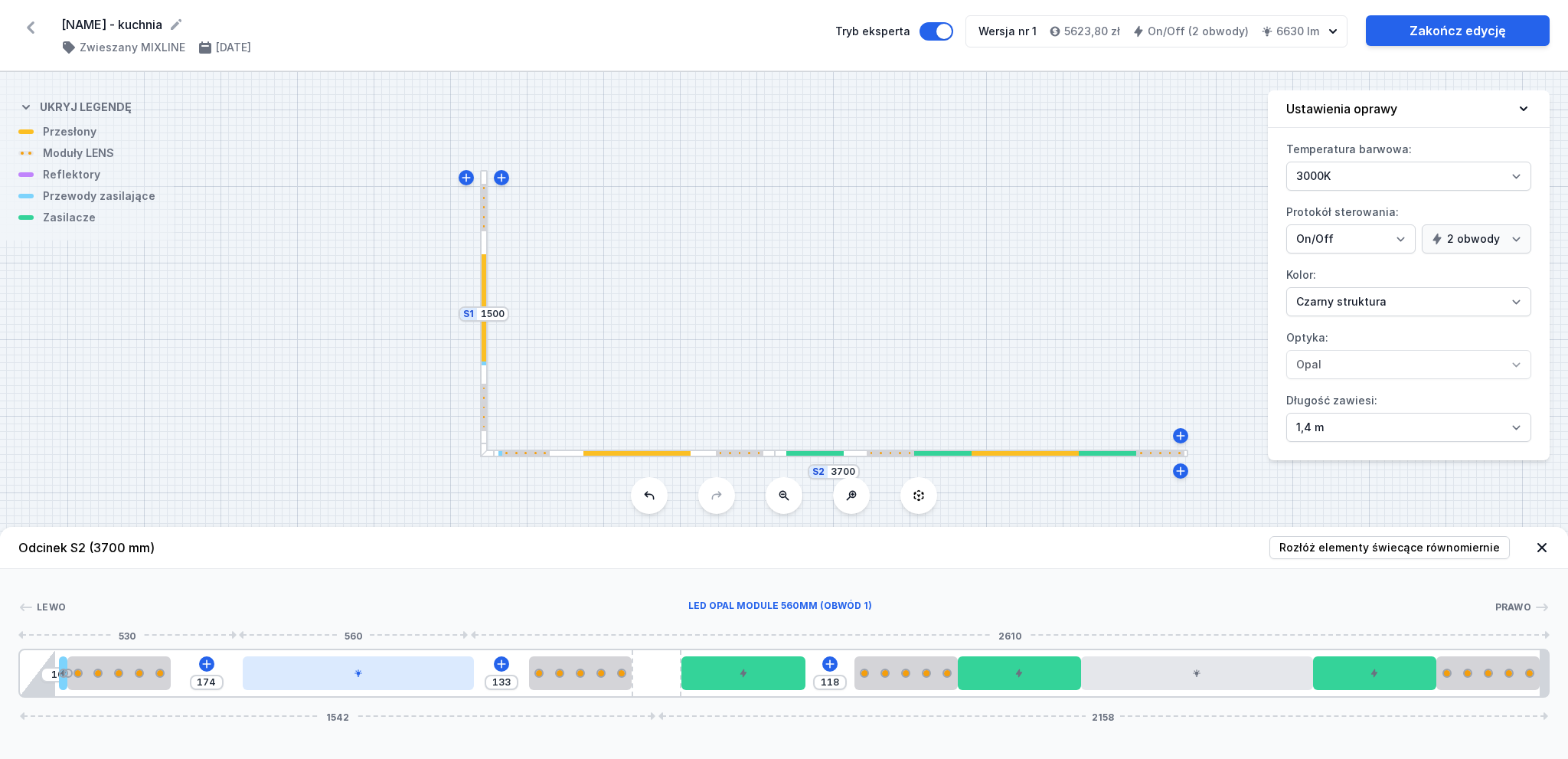 drag, startPoint x: 346, startPoint y: 681, endPoint x: 408, endPoint y: 685, distance: 62.1289 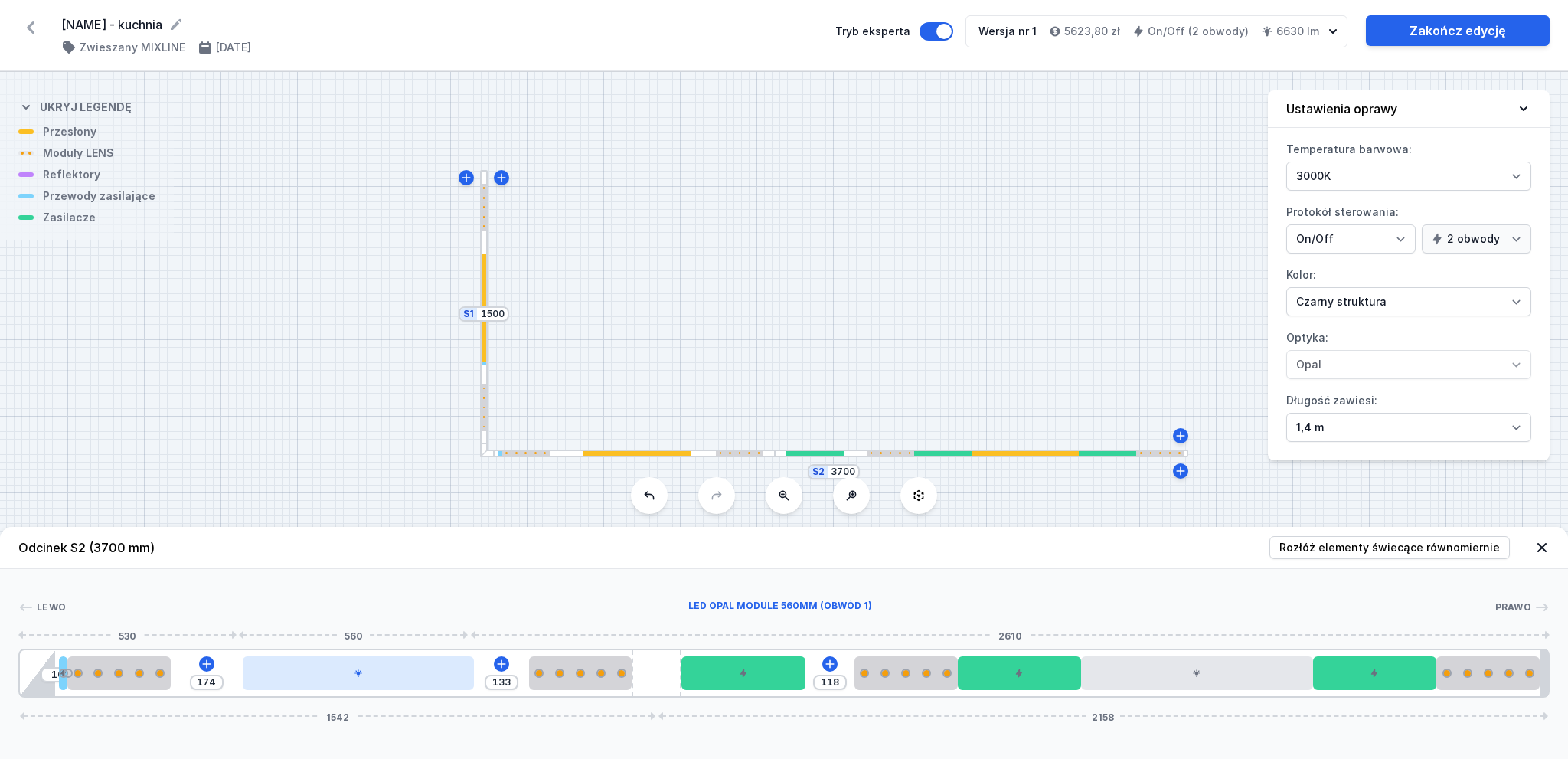 click at bounding box center (358, 673) 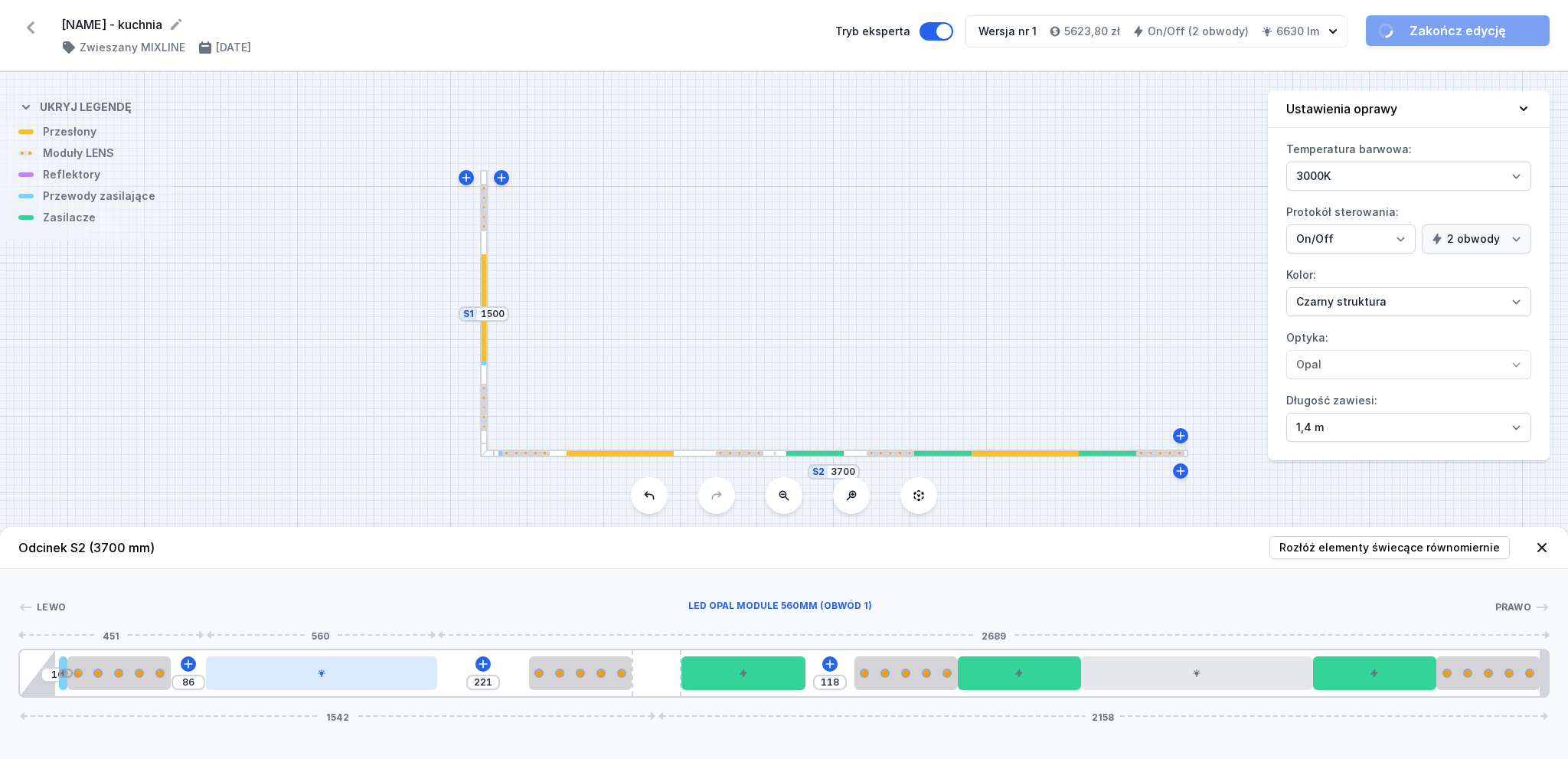 drag, startPoint x: 385, startPoint y: 673, endPoint x: 361, endPoint y: 671, distance: 24.083189 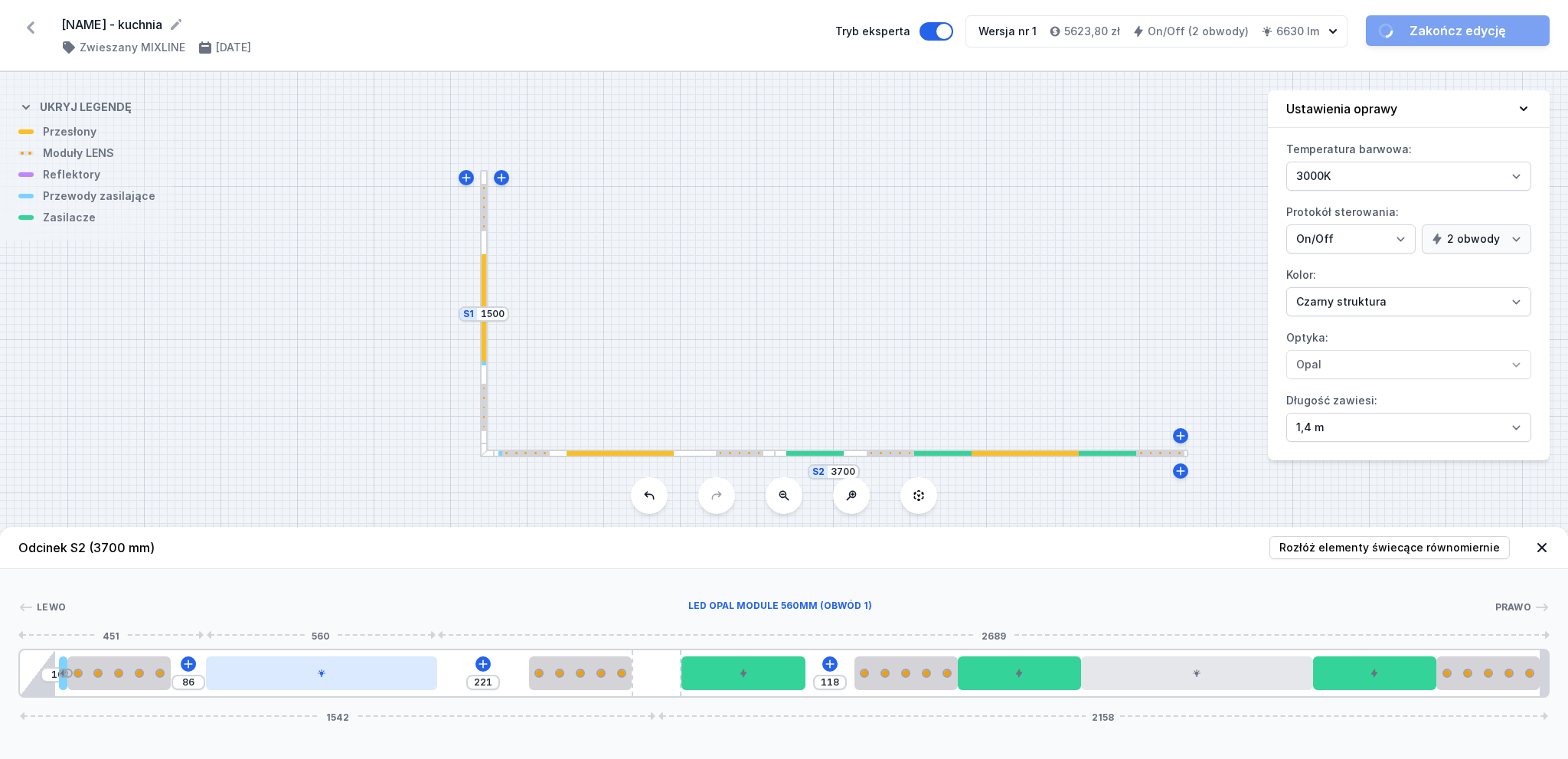 click at bounding box center [322, 673] 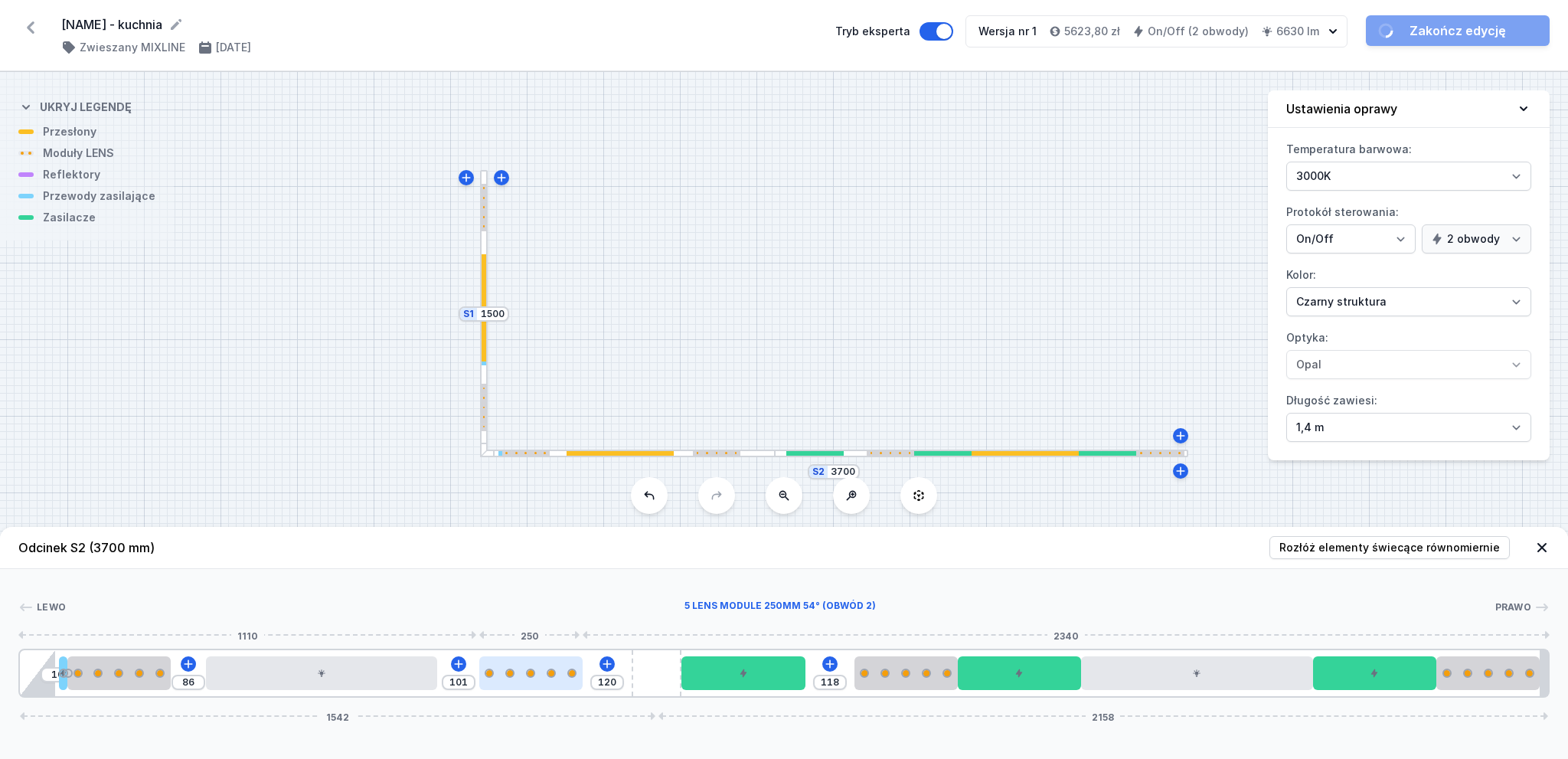 drag, startPoint x: 615, startPoint y: 672, endPoint x: 559, endPoint y: 681, distance: 56.7186 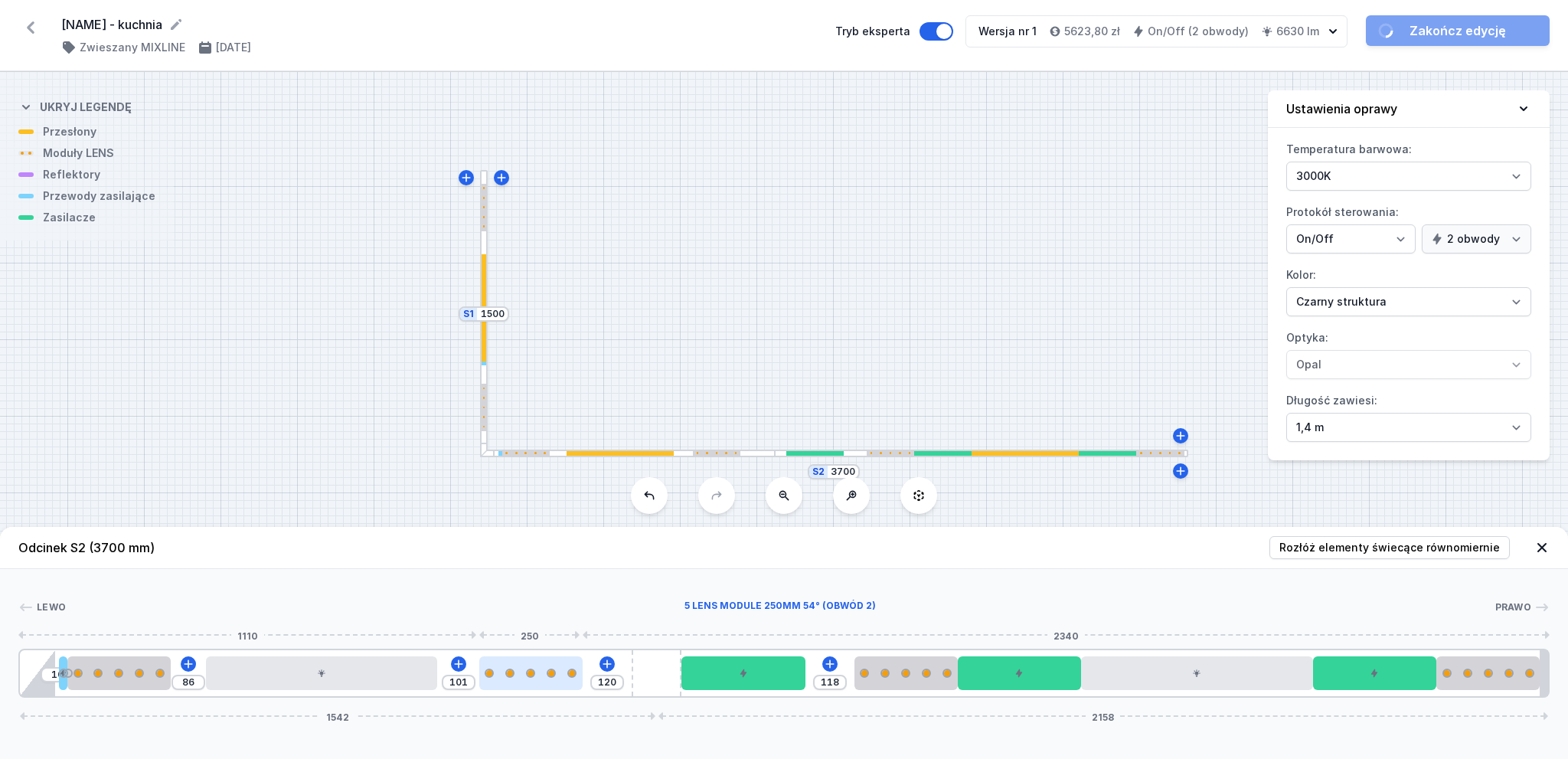 click at bounding box center (531, 673) 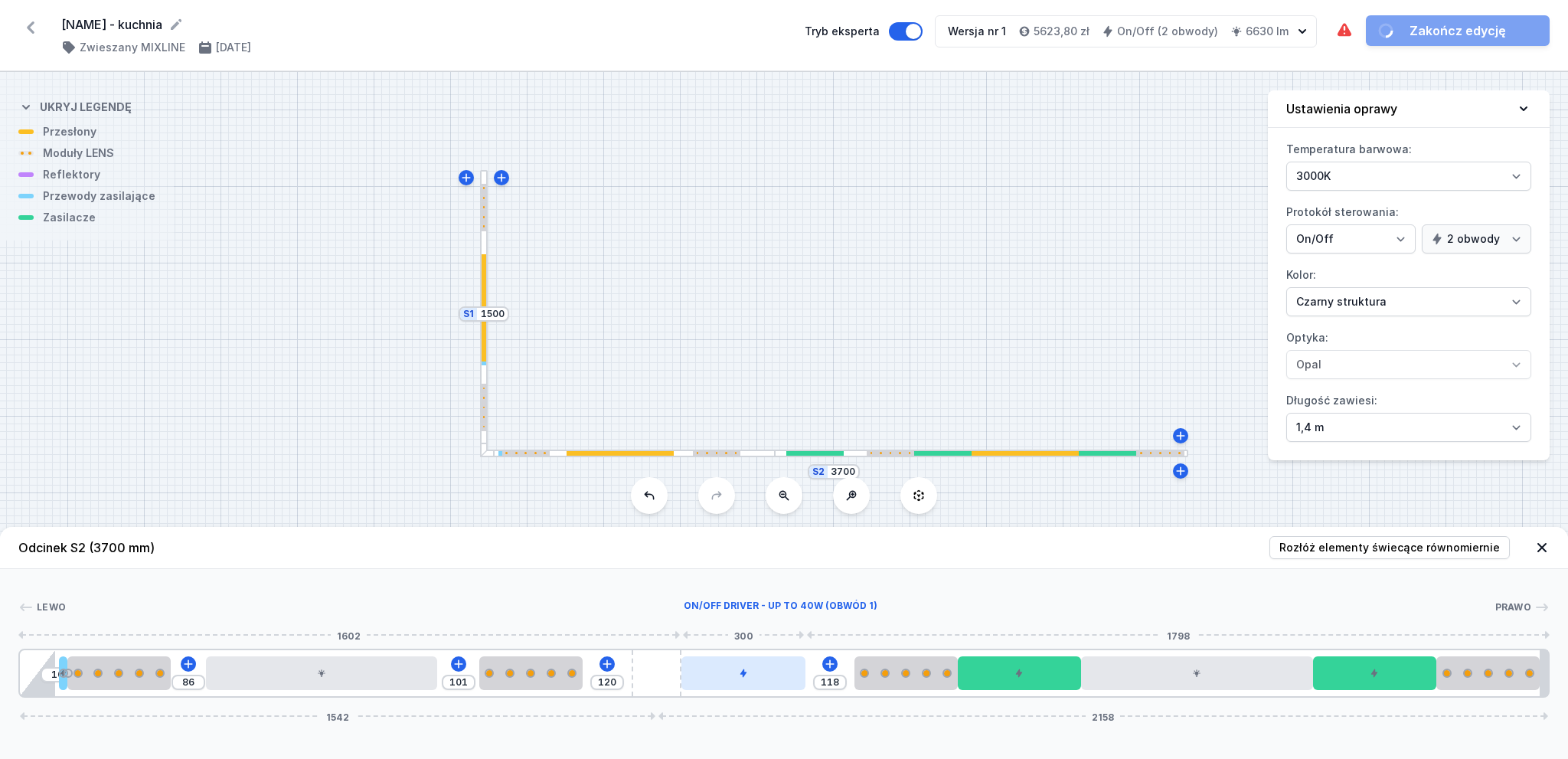drag, startPoint x: 758, startPoint y: 675, endPoint x: 741, endPoint y: 686, distance: 20.248457 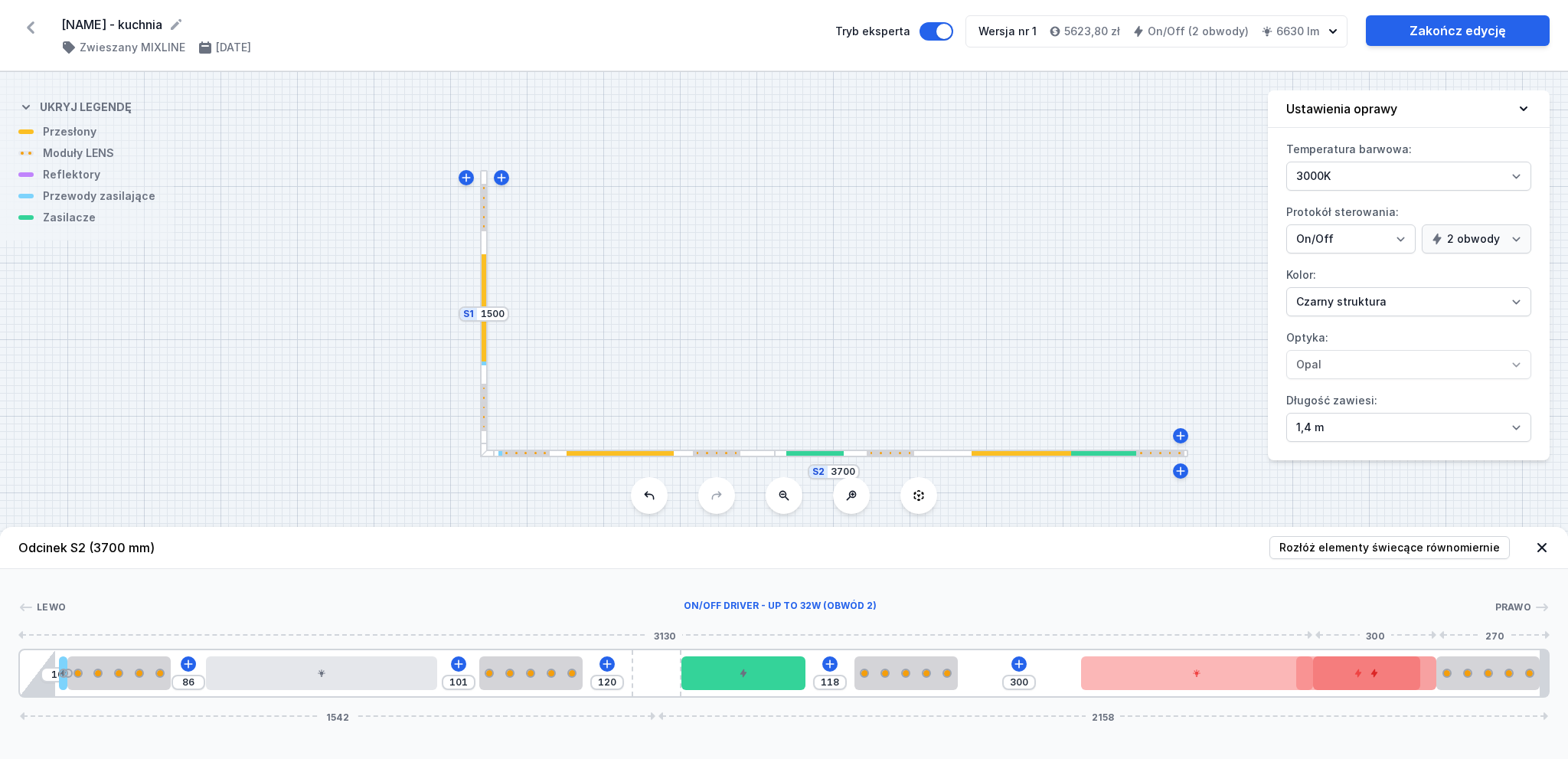drag, startPoint x: 1037, startPoint y: 672, endPoint x: 1396, endPoint y: 667, distance: 359.03482 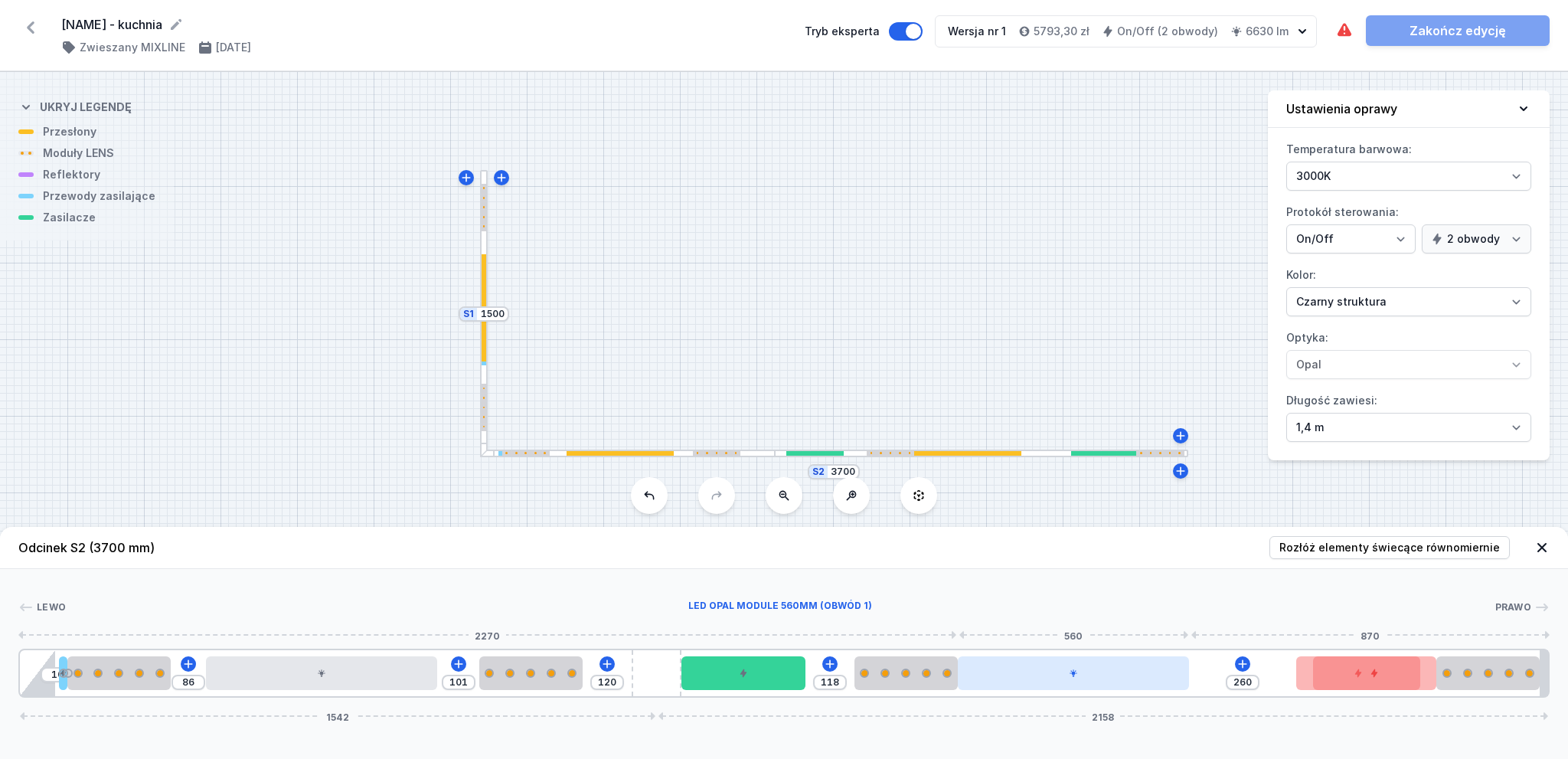 drag, startPoint x: 1145, startPoint y: 676, endPoint x: 1042, endPoint y: 669, distance: 103.23759 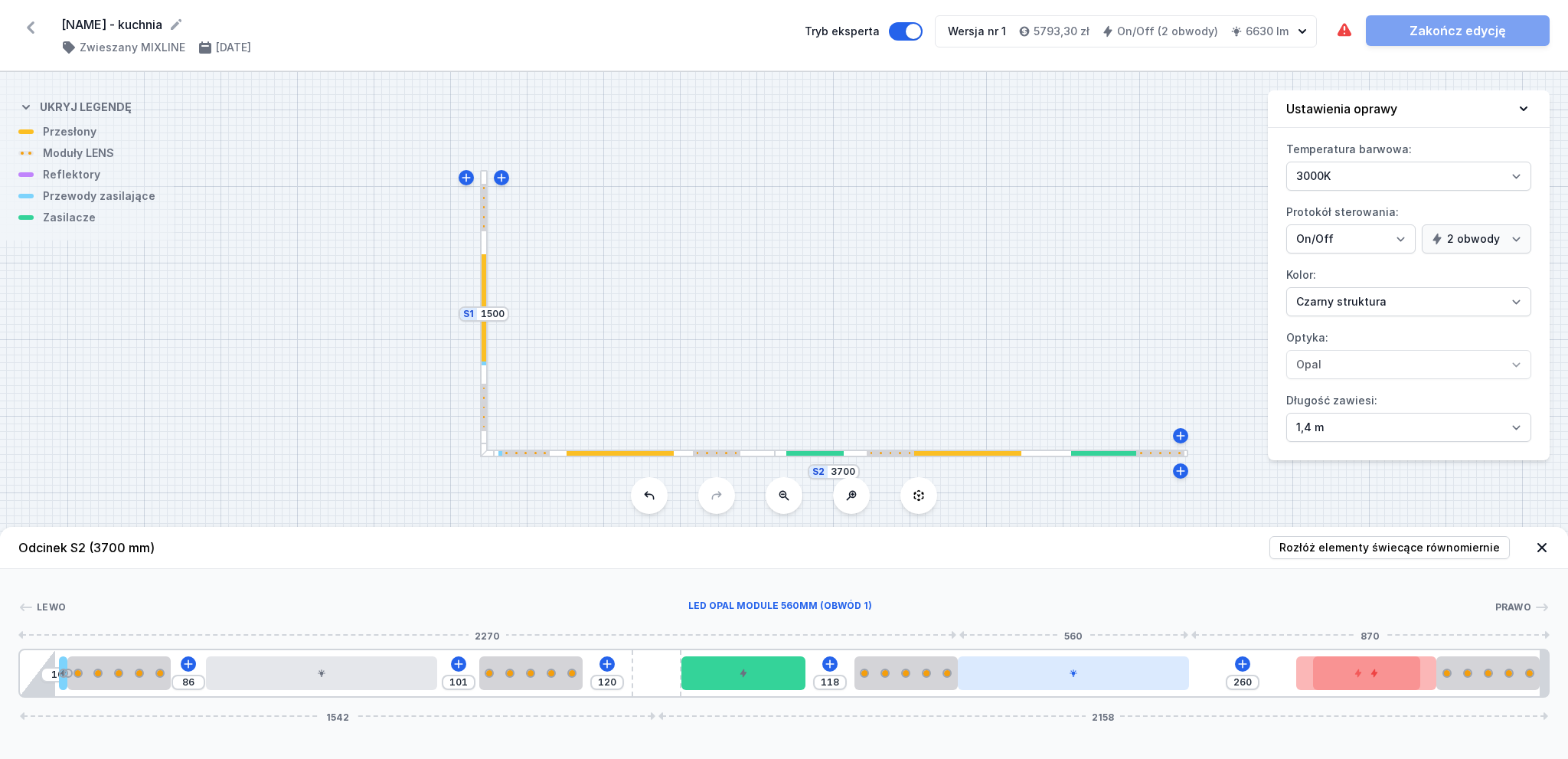 click at bounding box center (1073, 673) 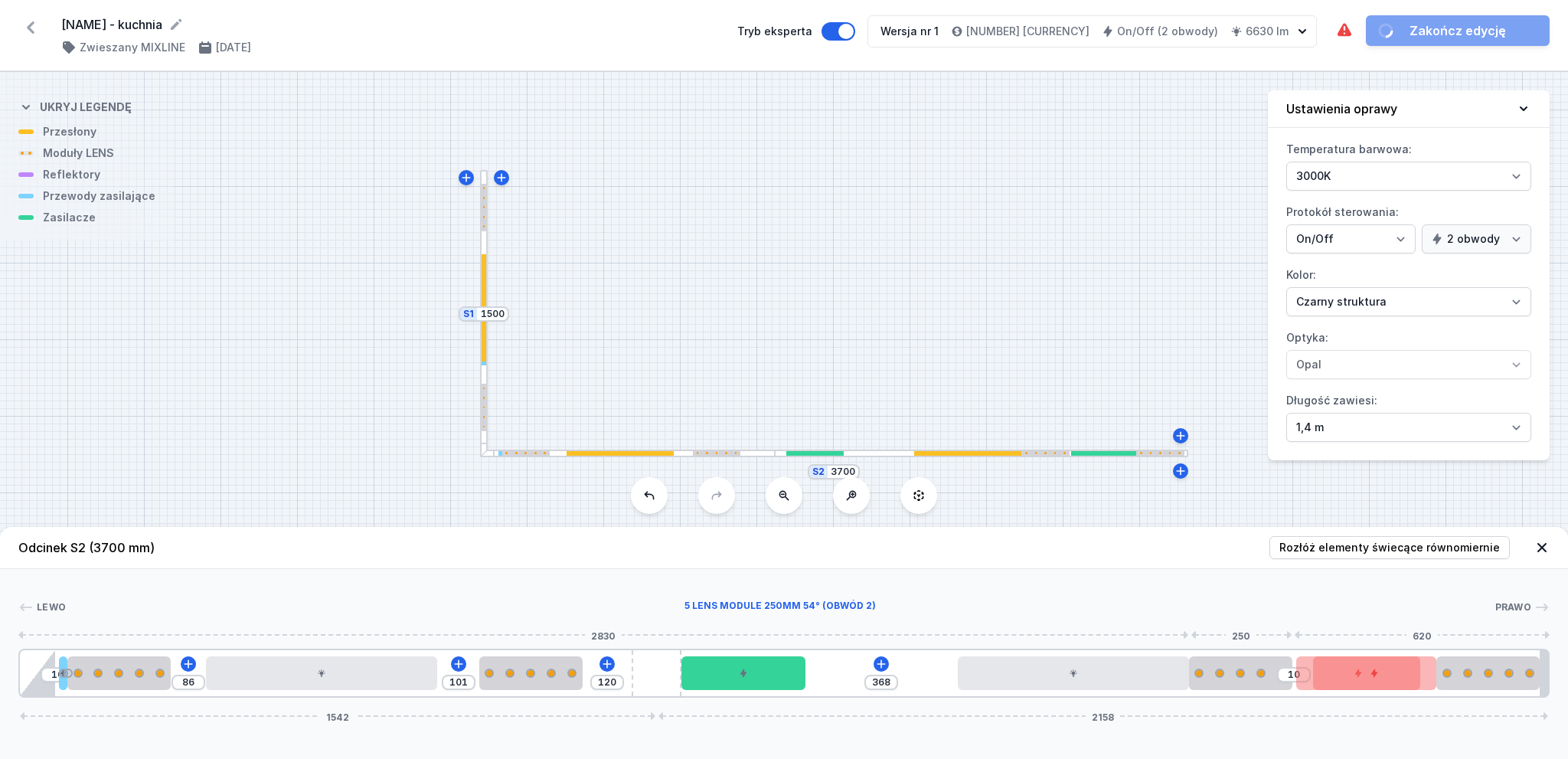 drag, startPoint x: 900, startPoint y: 682, endPoint x: 1244, endPoint y: 659, distance: 344.768 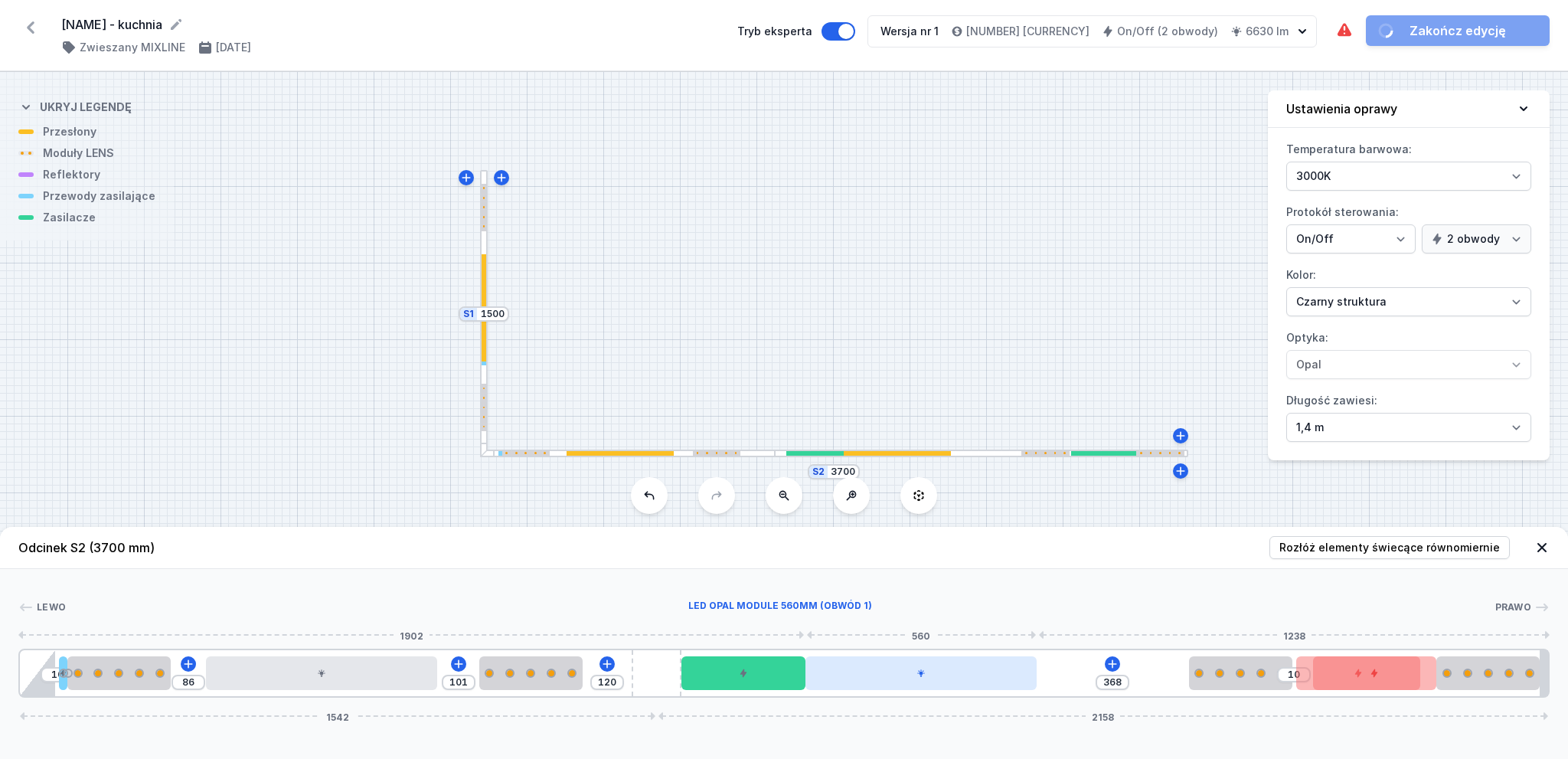 drag, startPoint x: 986, startPoint y: 679, endPoint x: 931, endPoint y: 683, distance: 55.1453 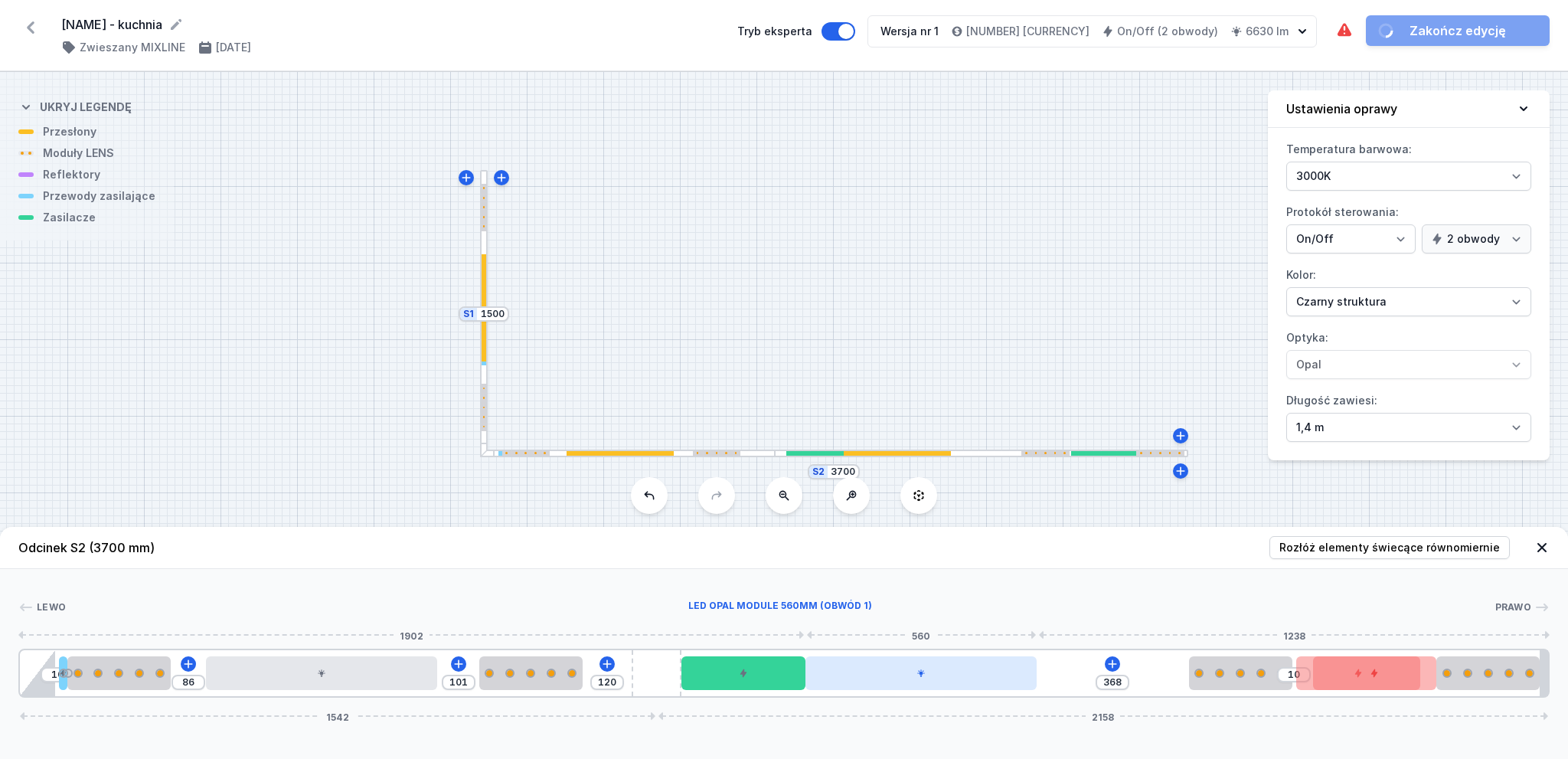 click at bounding box center [921, 673] 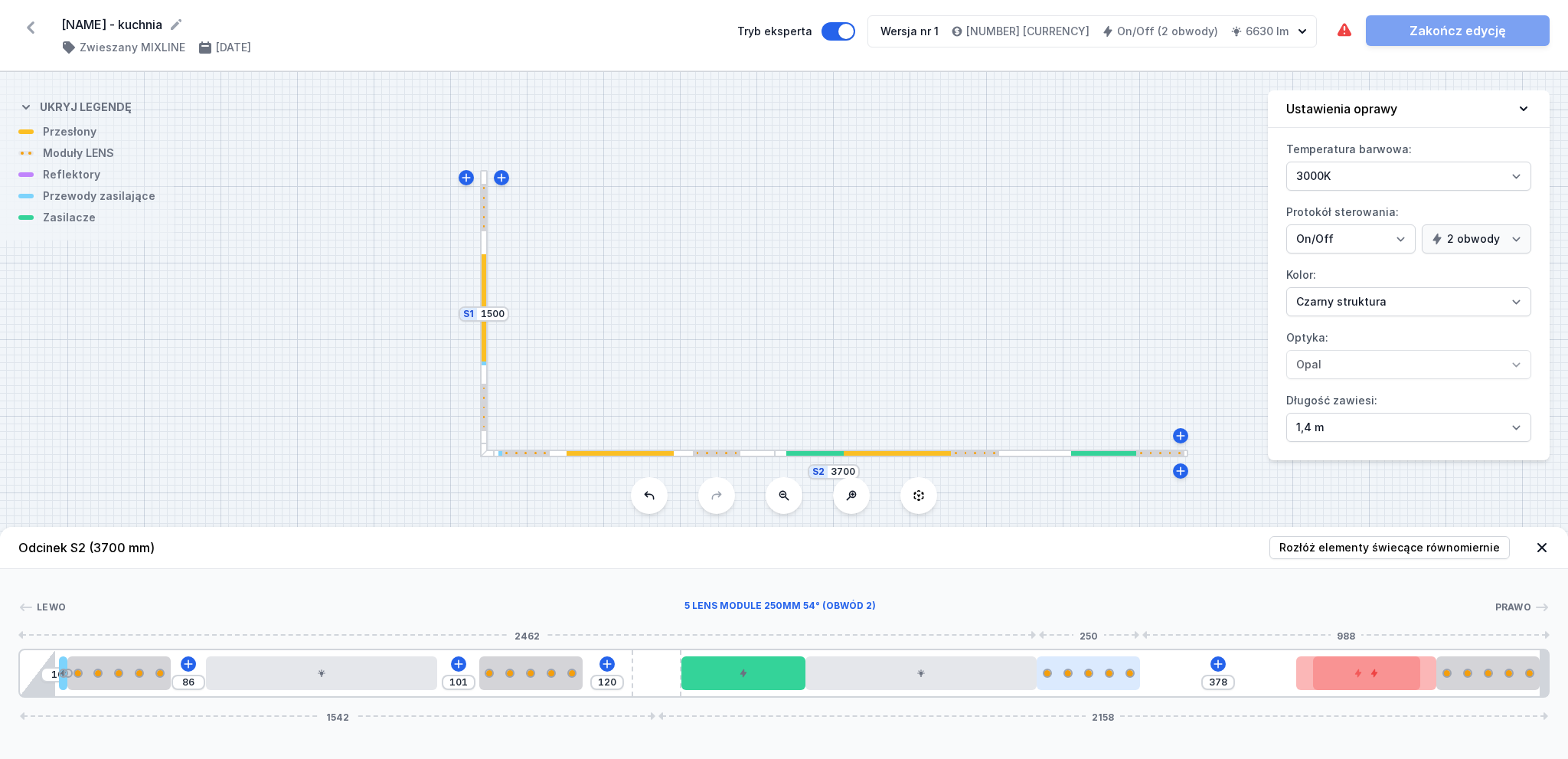 drag, startPoint x: 1159, startPoint y: 673, endPoint x: 1082, endPoint y: 673, distance: 77 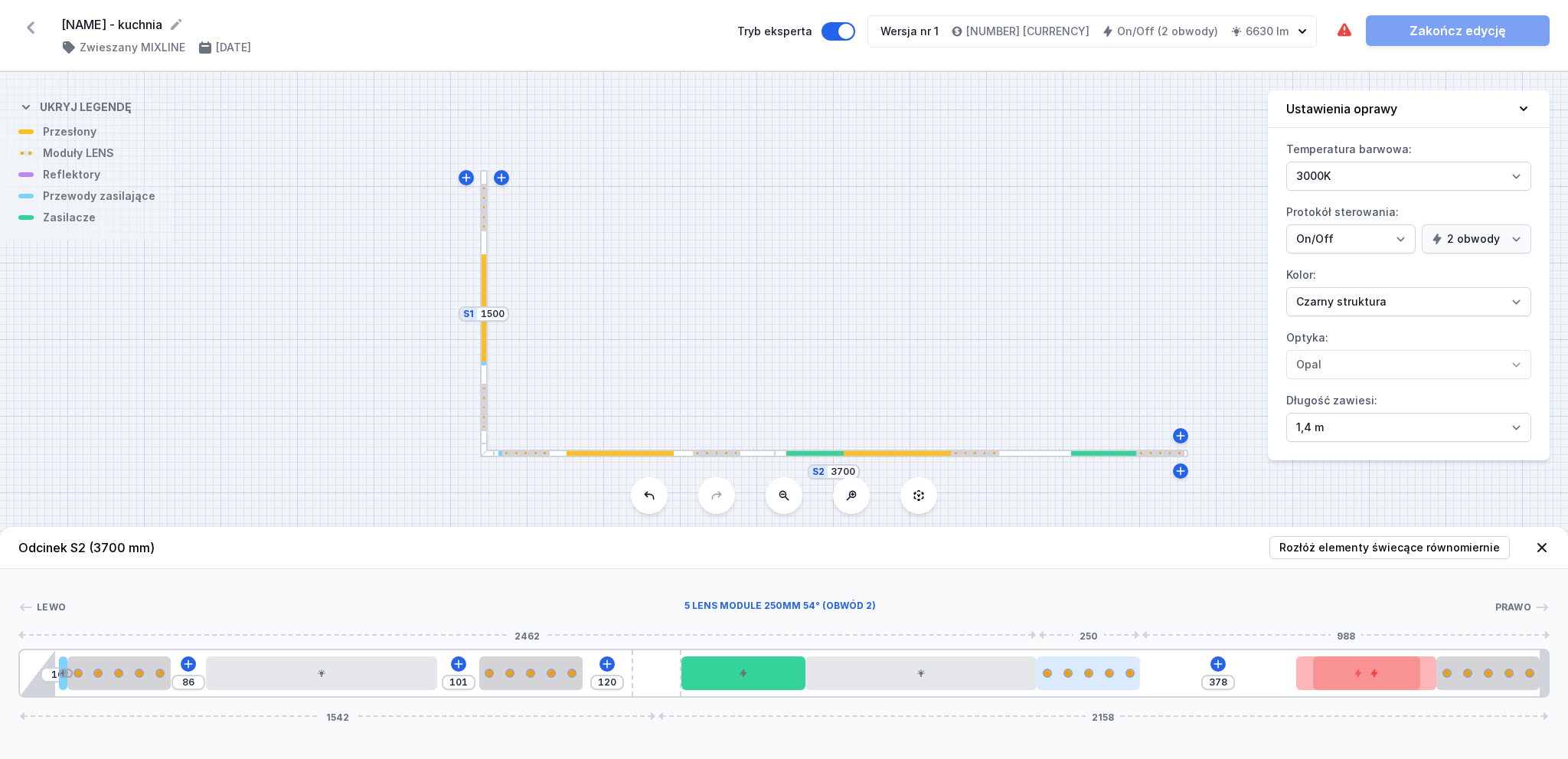 click at bounding box center (1088, 673) 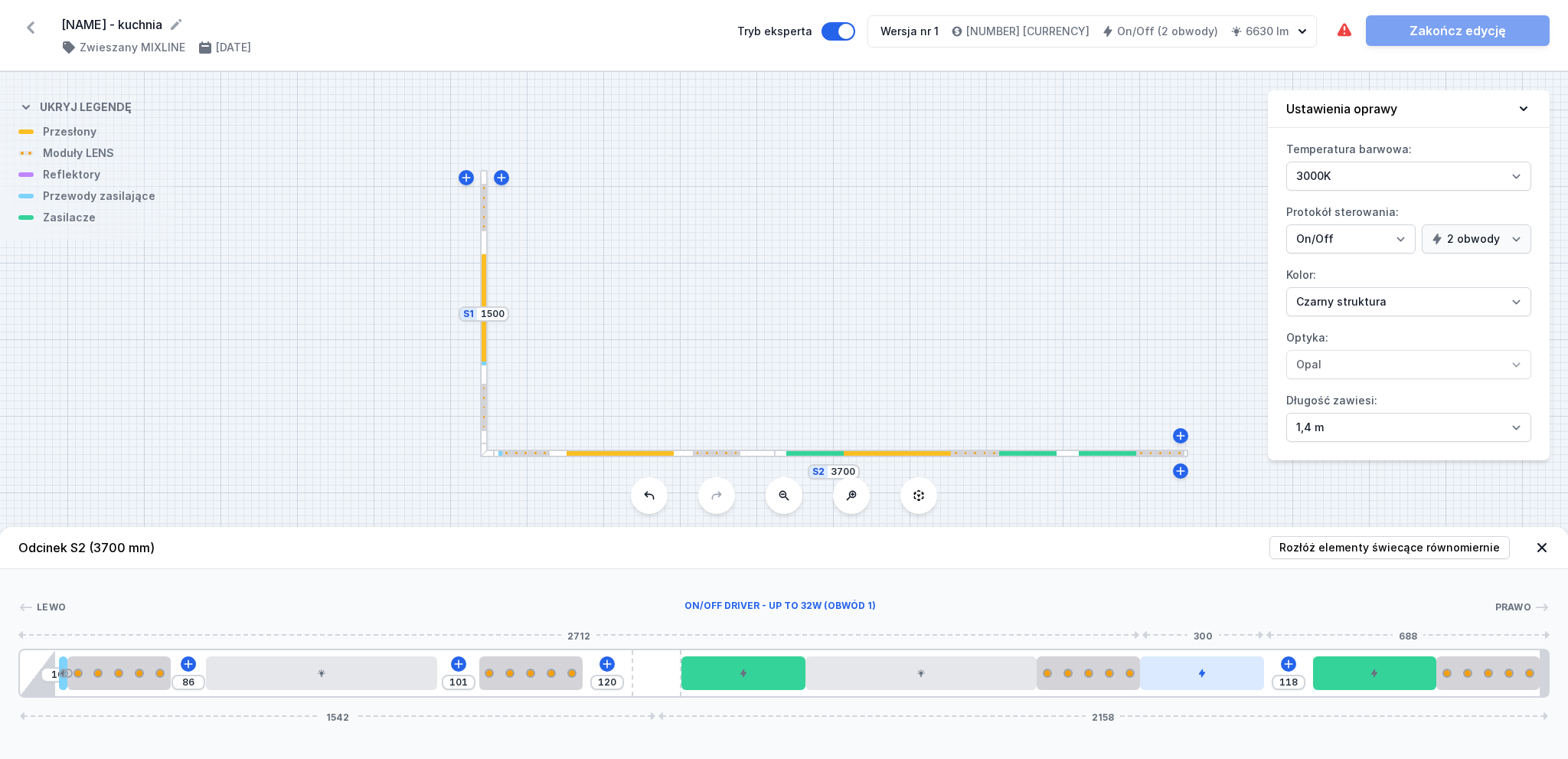drag, startPoint x: 1302, startPoint y: 673, endPoint x: 1167, endPoint y: 672, distance: 135.0037 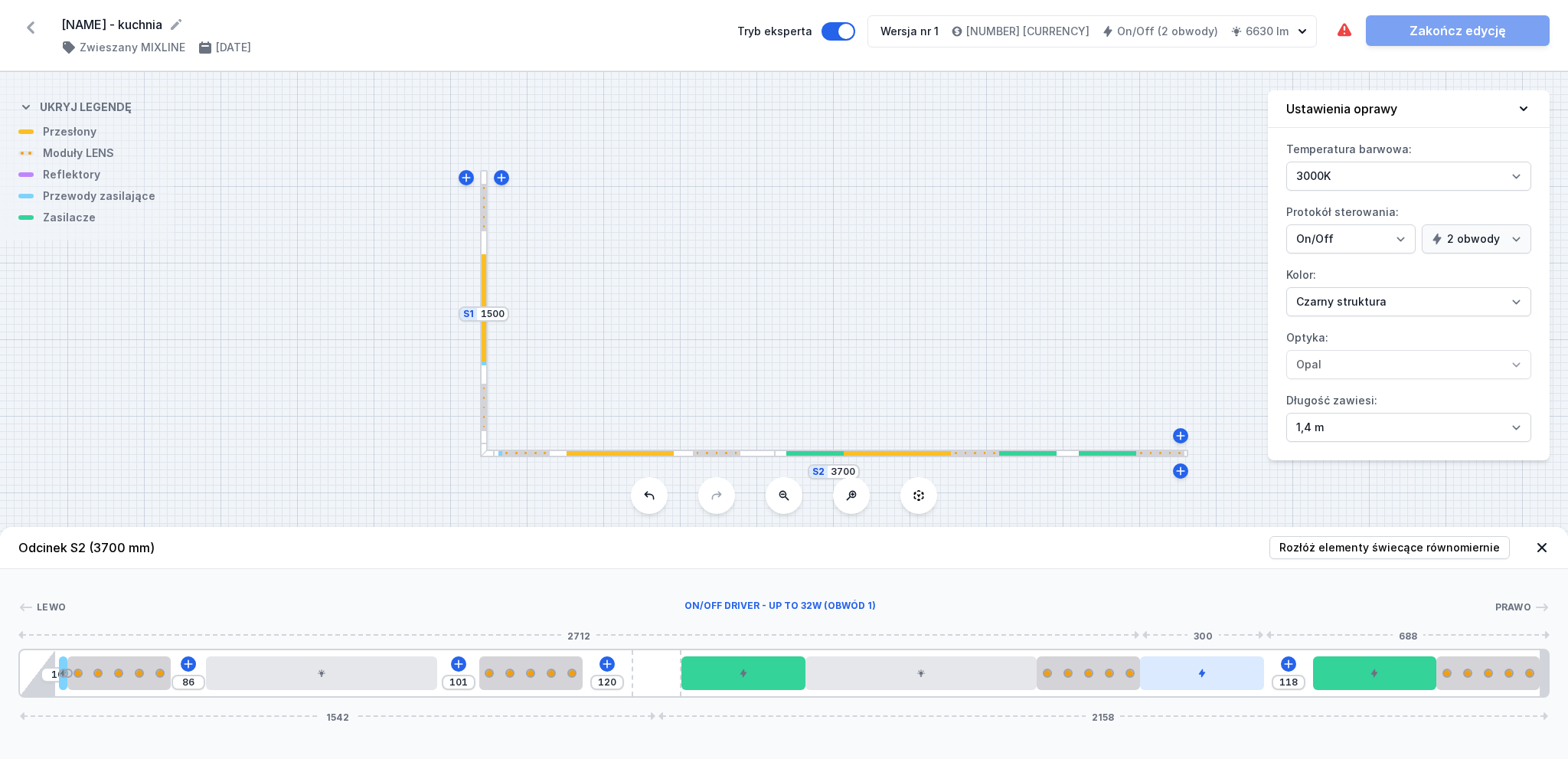 click at bounding box center (1202, 673) 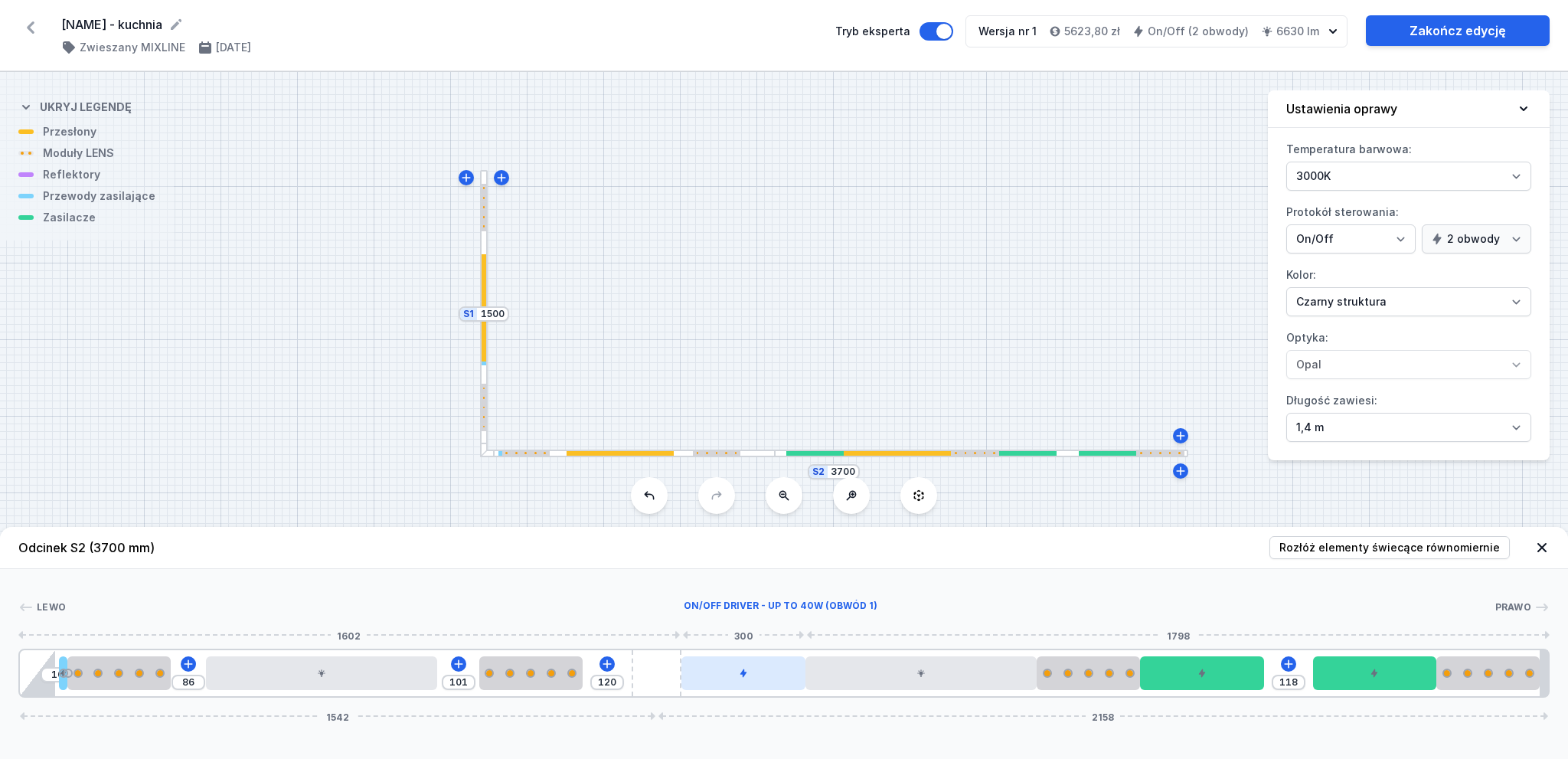 click at bounding box center [743, 673] 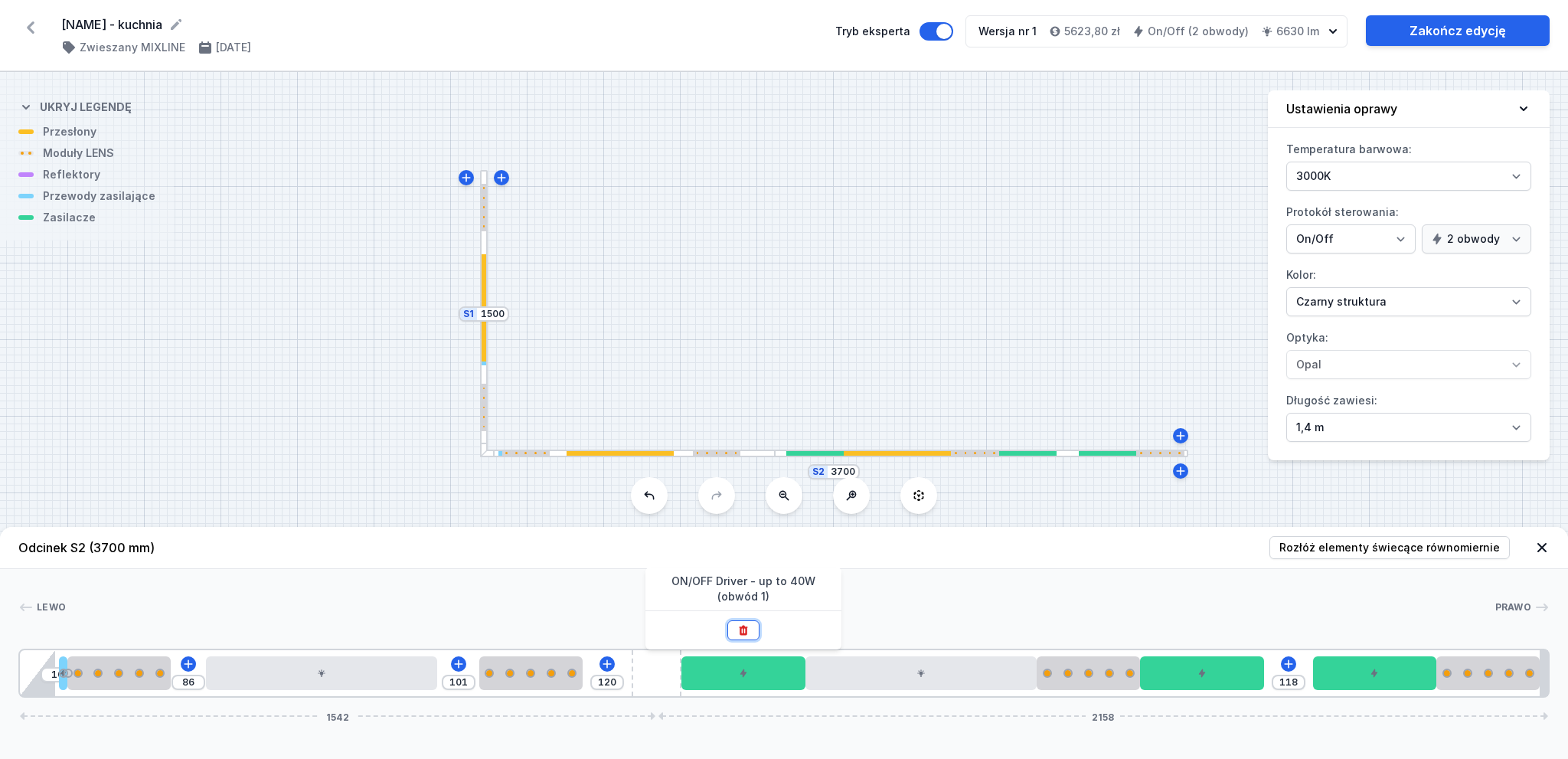 click 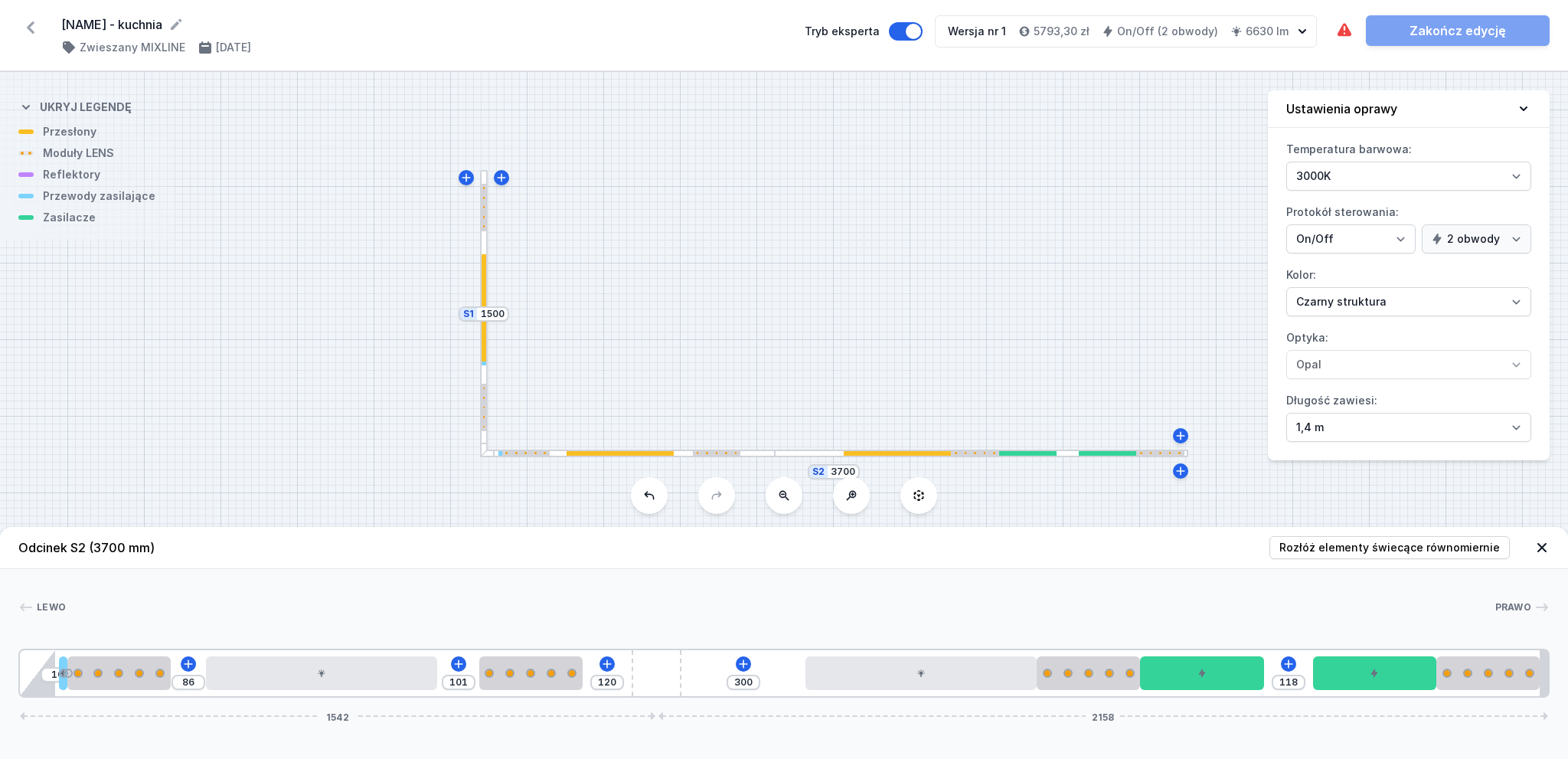 click at bounding box center [484, 313] 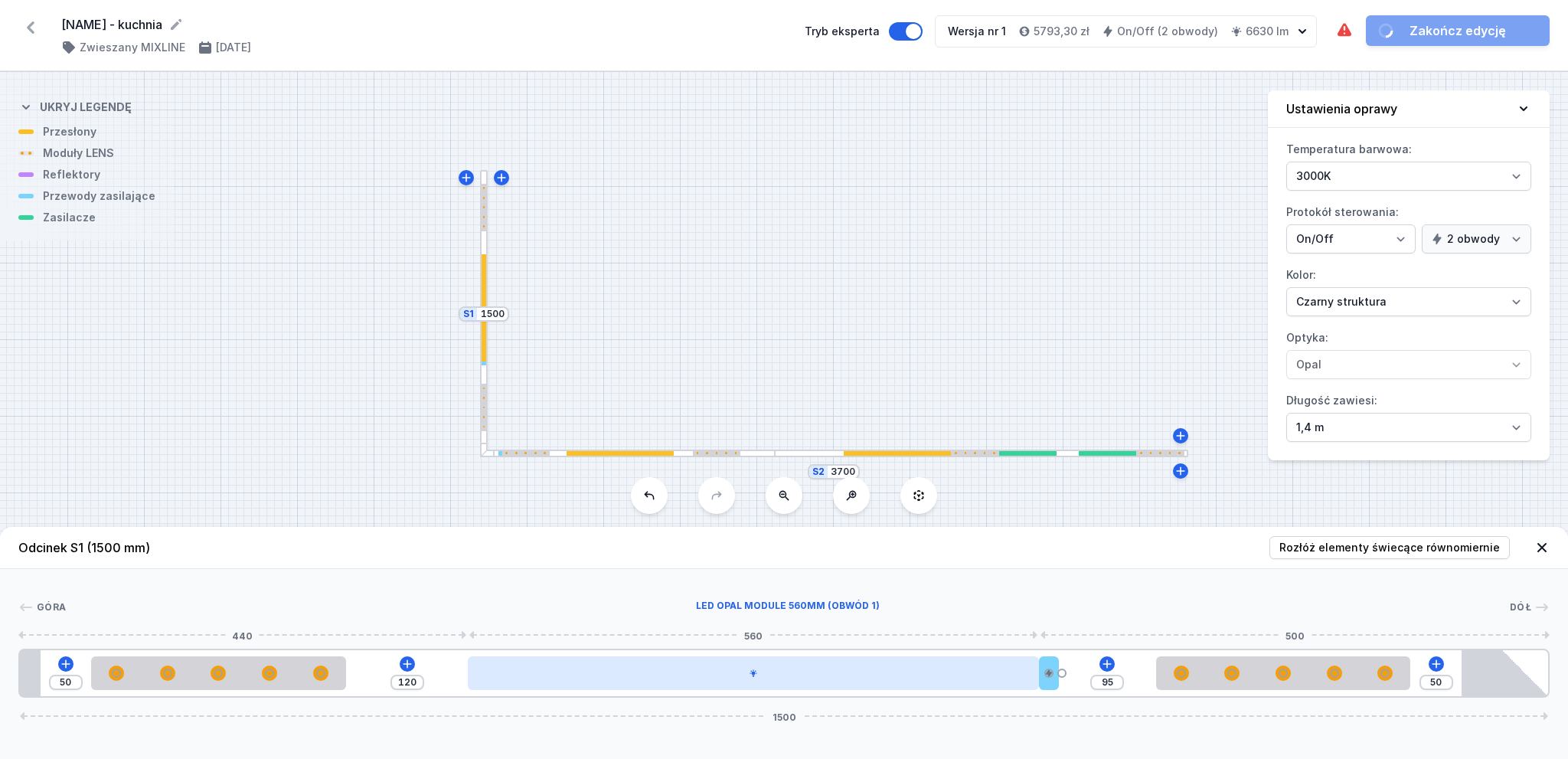 drag, startPoint x: 732, startPoint y: 672, endPoint x: 717, endPoint y: 664, distance: 17 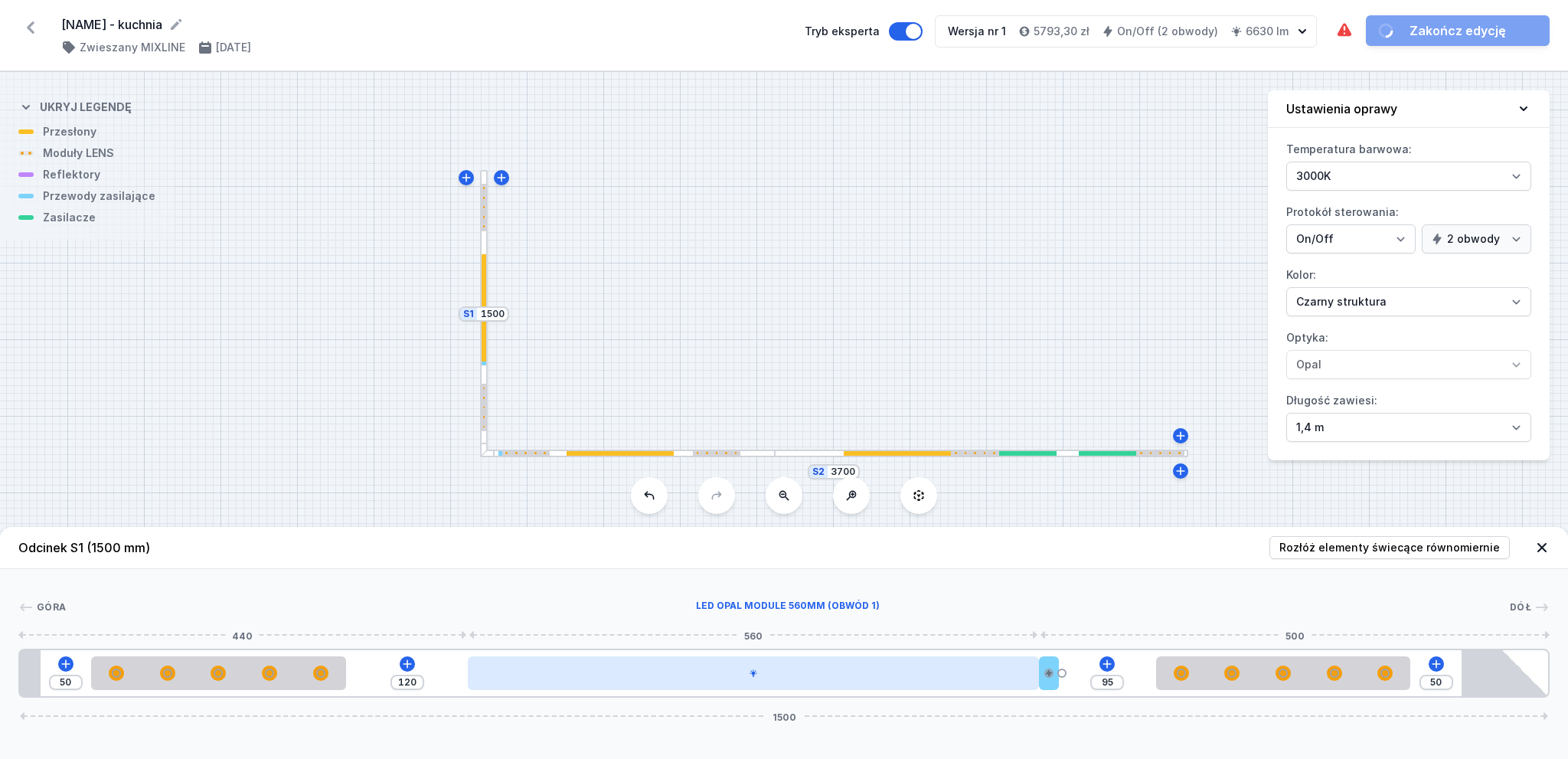 click at bounding box center (753, 673) 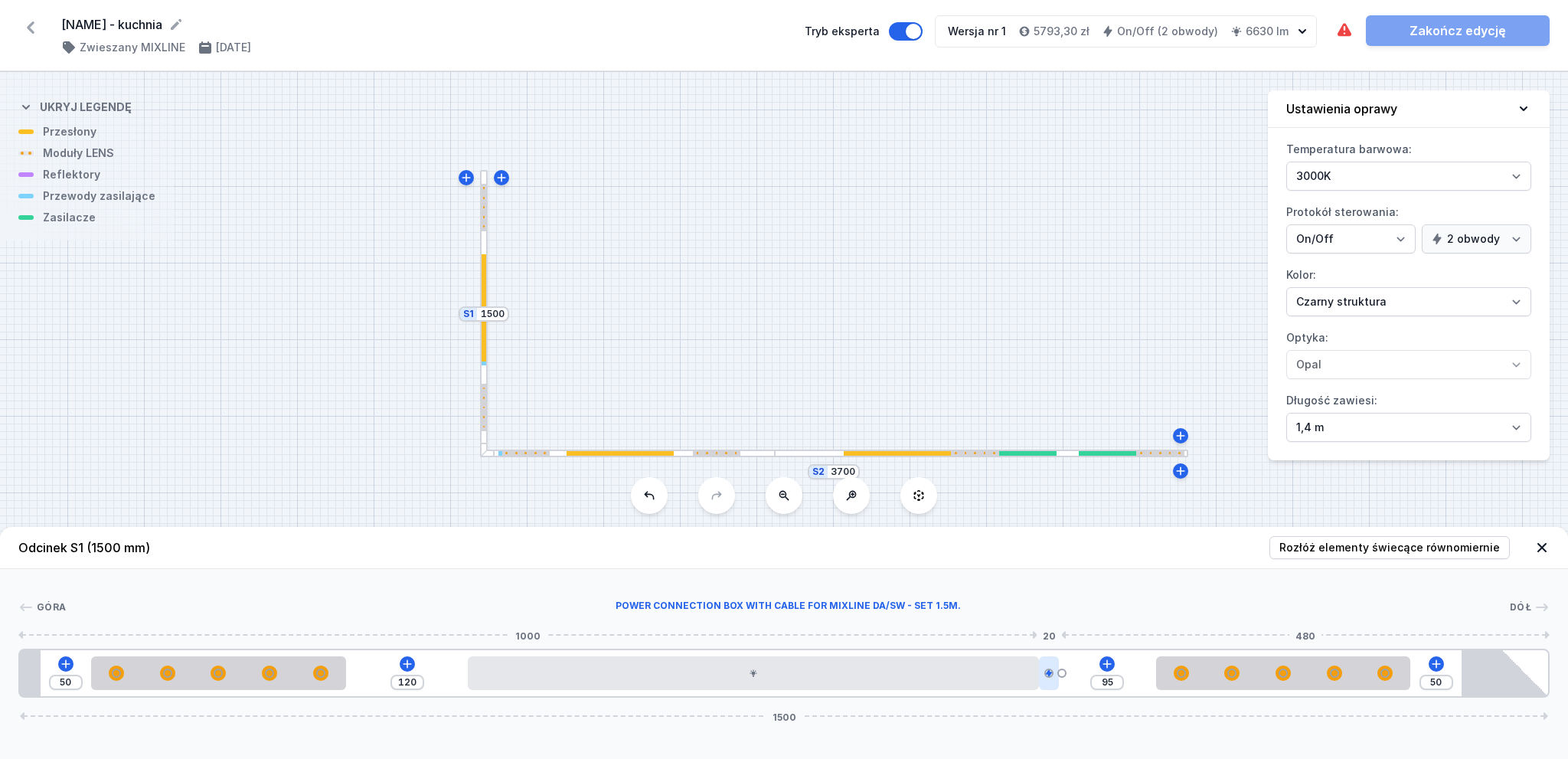 click at bounding box center [1049, 673] 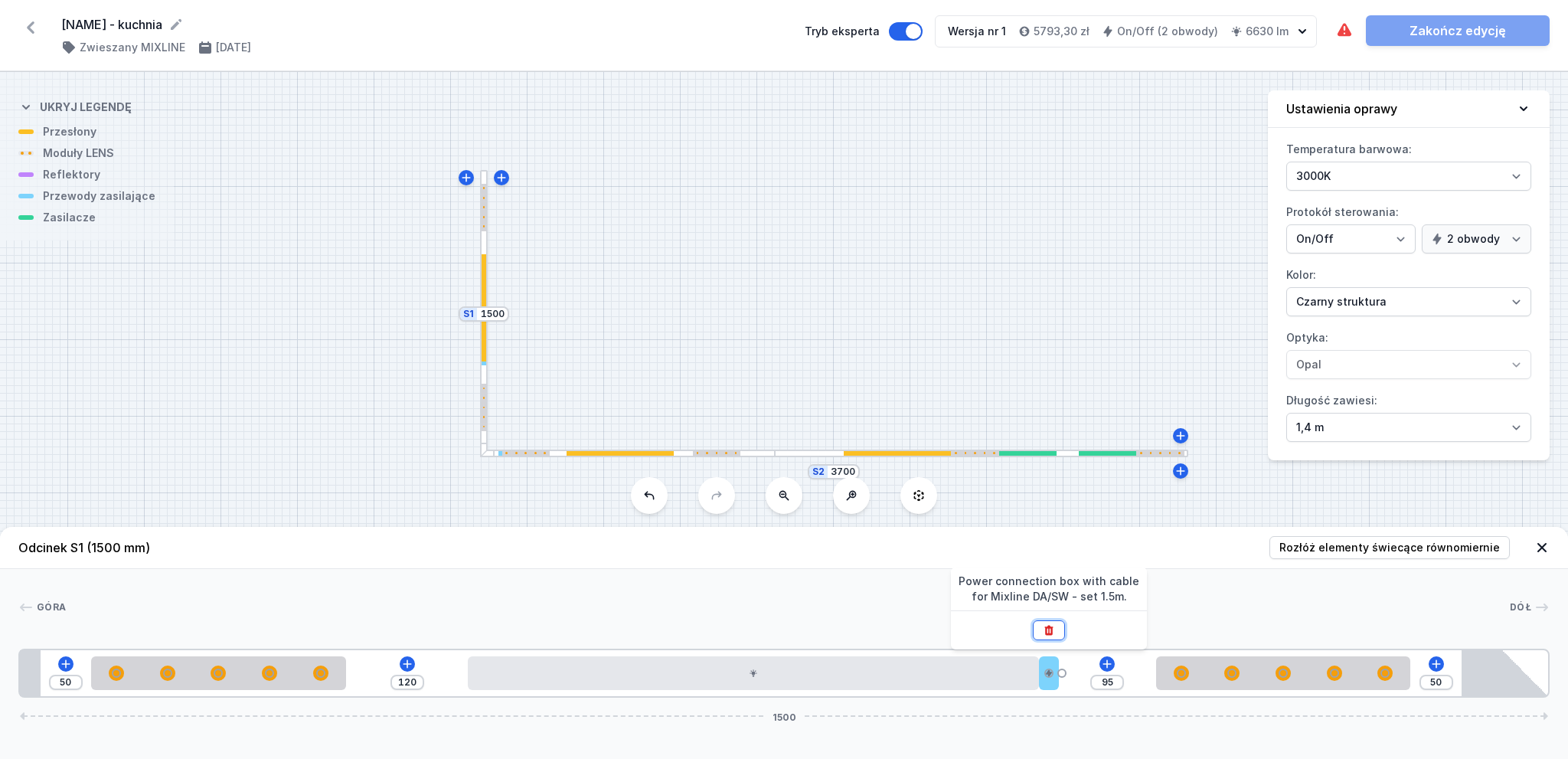 click 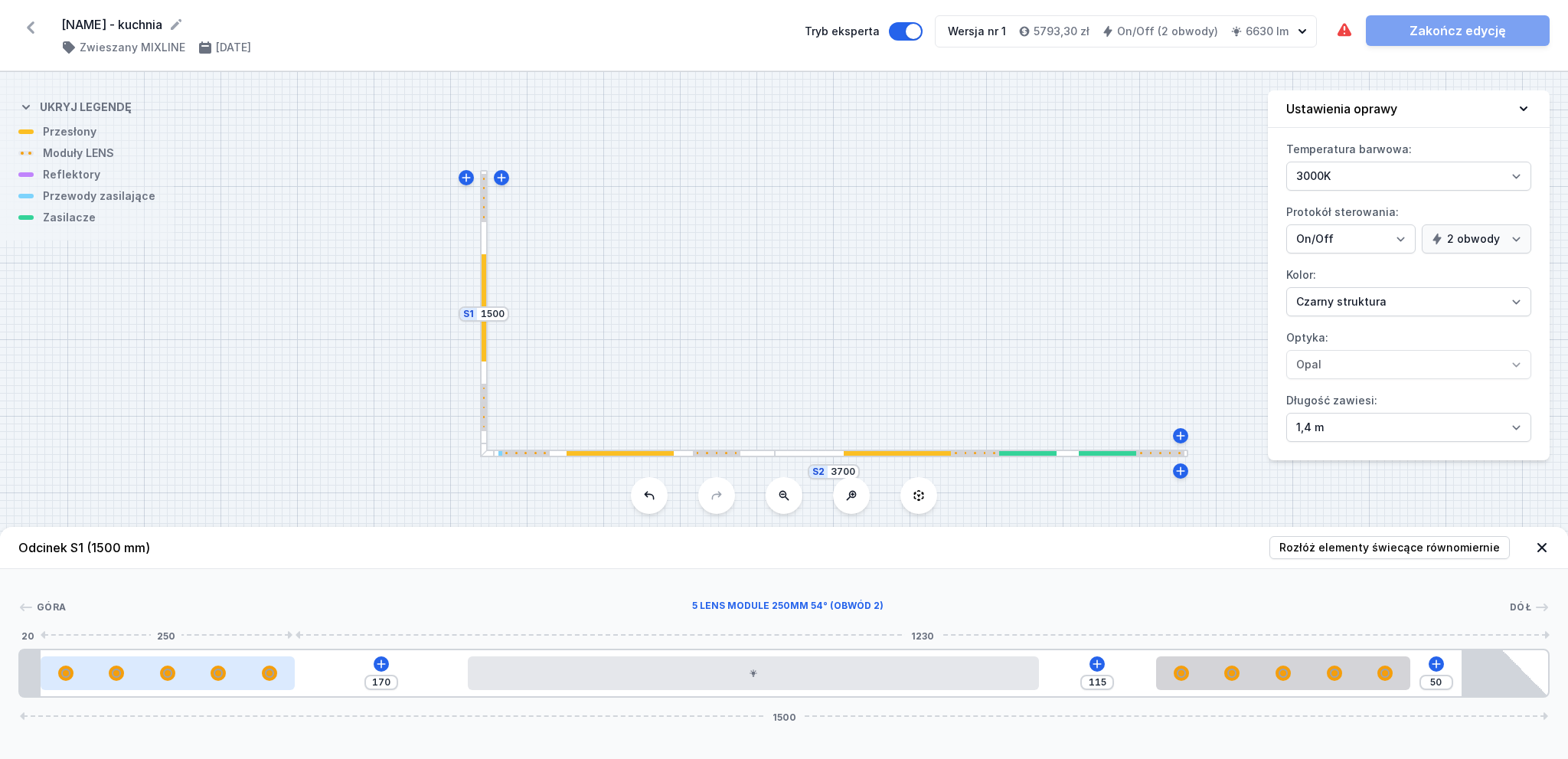 drag, startPoint x: 216, startPoint y: 672, endPoint x: 163, endPoint y: 667, distance: 53.235327 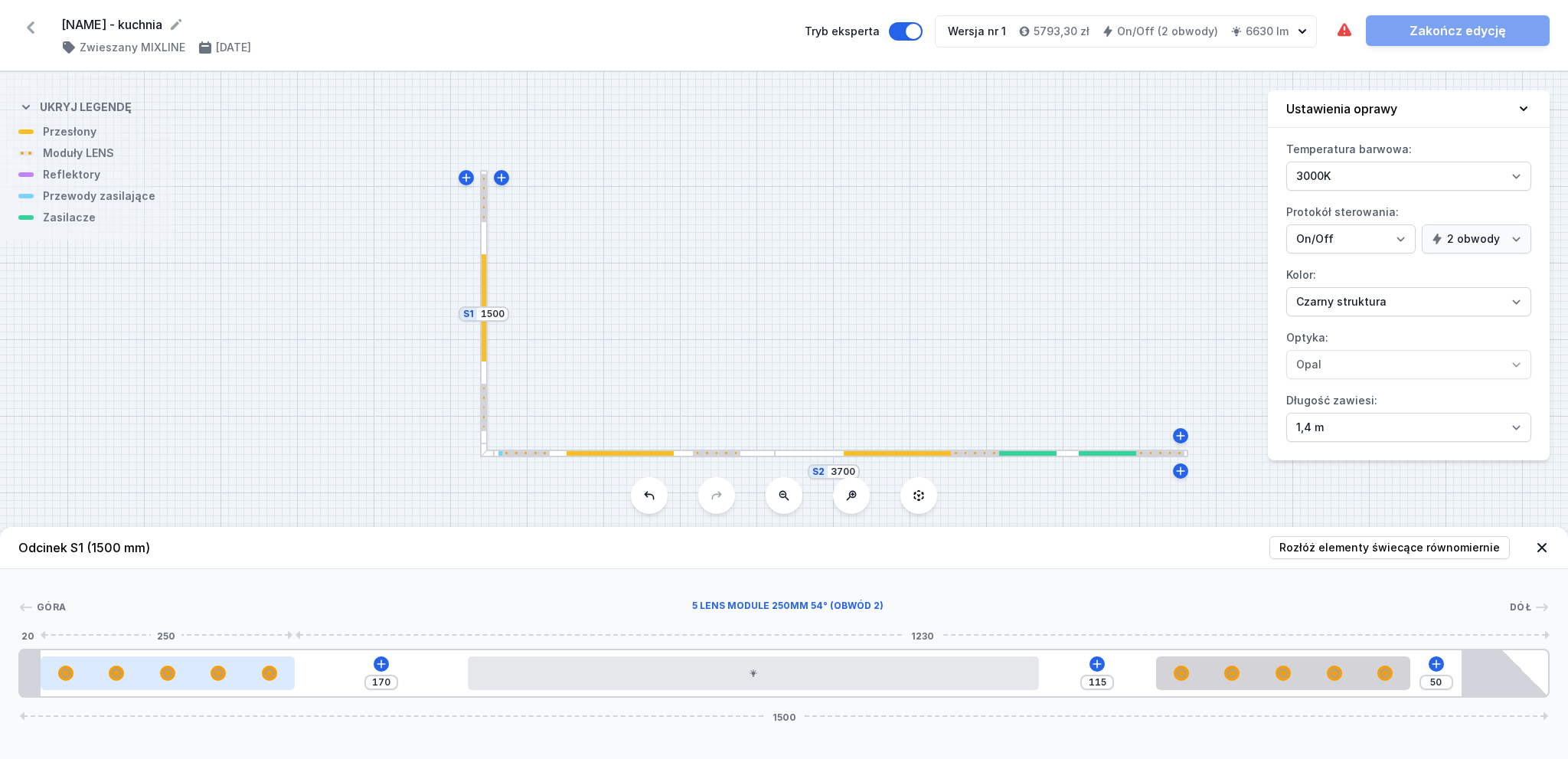 click at bounding box center (167, 672) 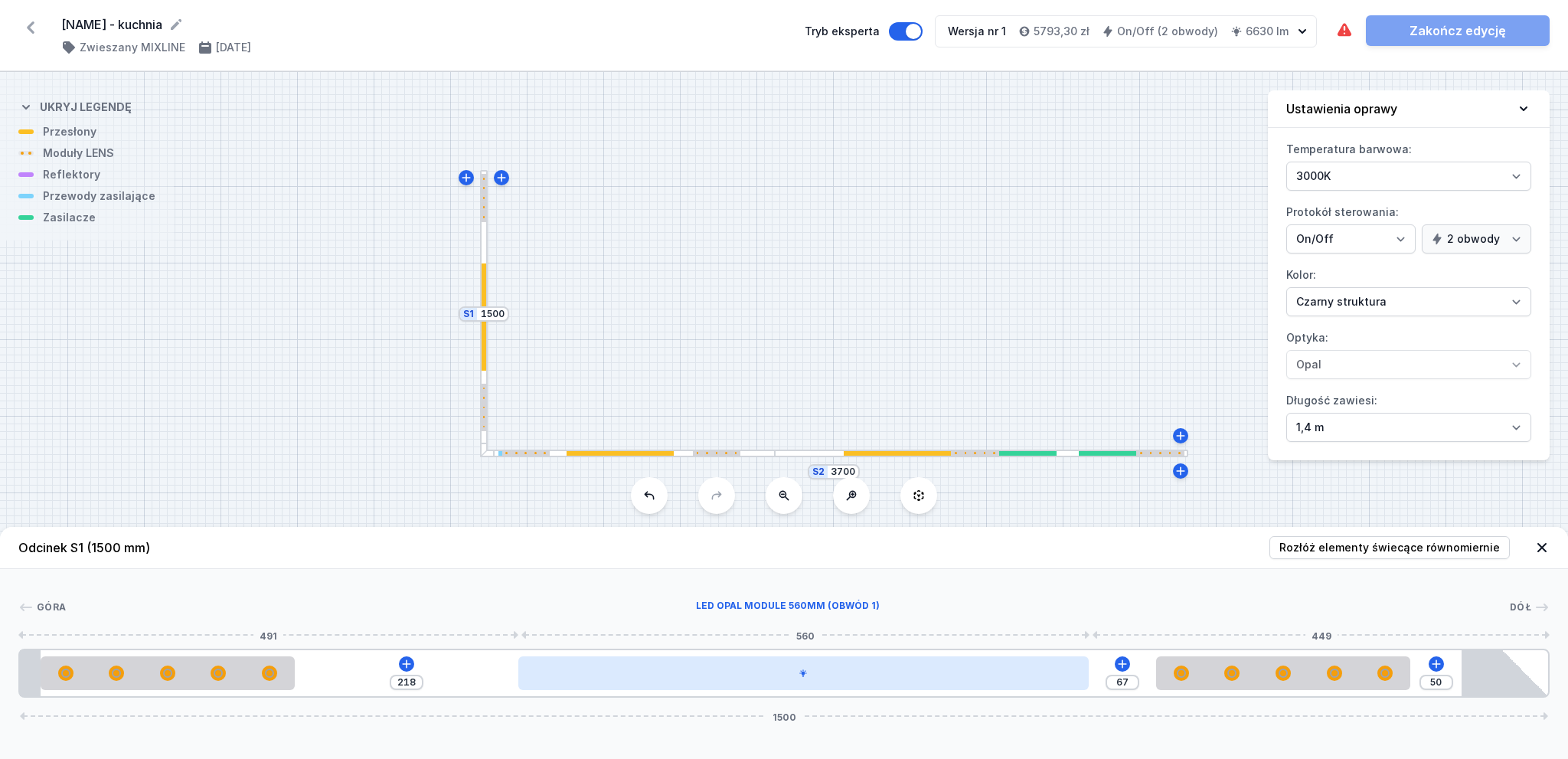 drag, startPoint x: 497, startPoint y: 679, endPoint x: 588, endPoint y: 679, distance: 91 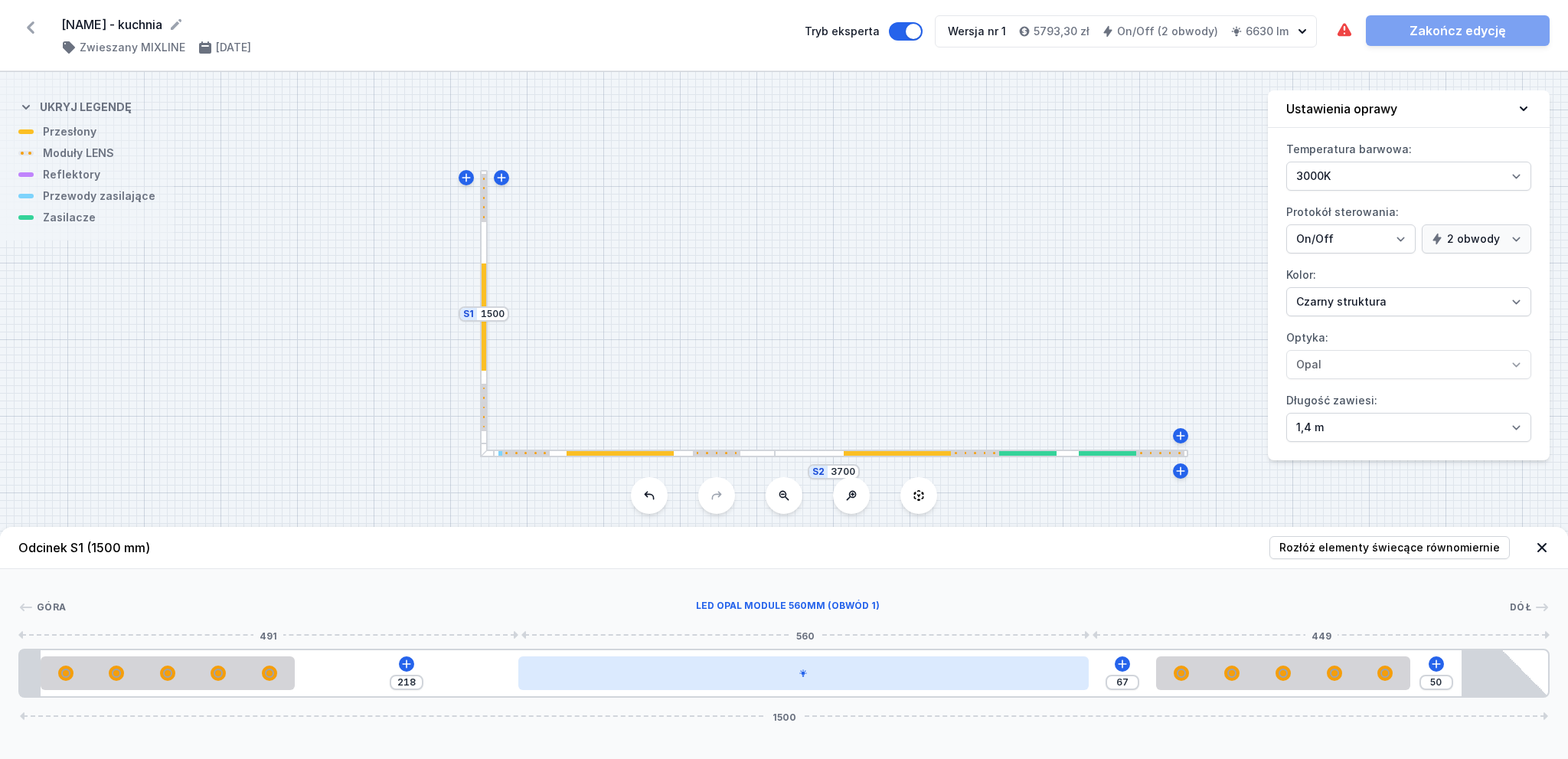 click at bounding box center (803, 673) 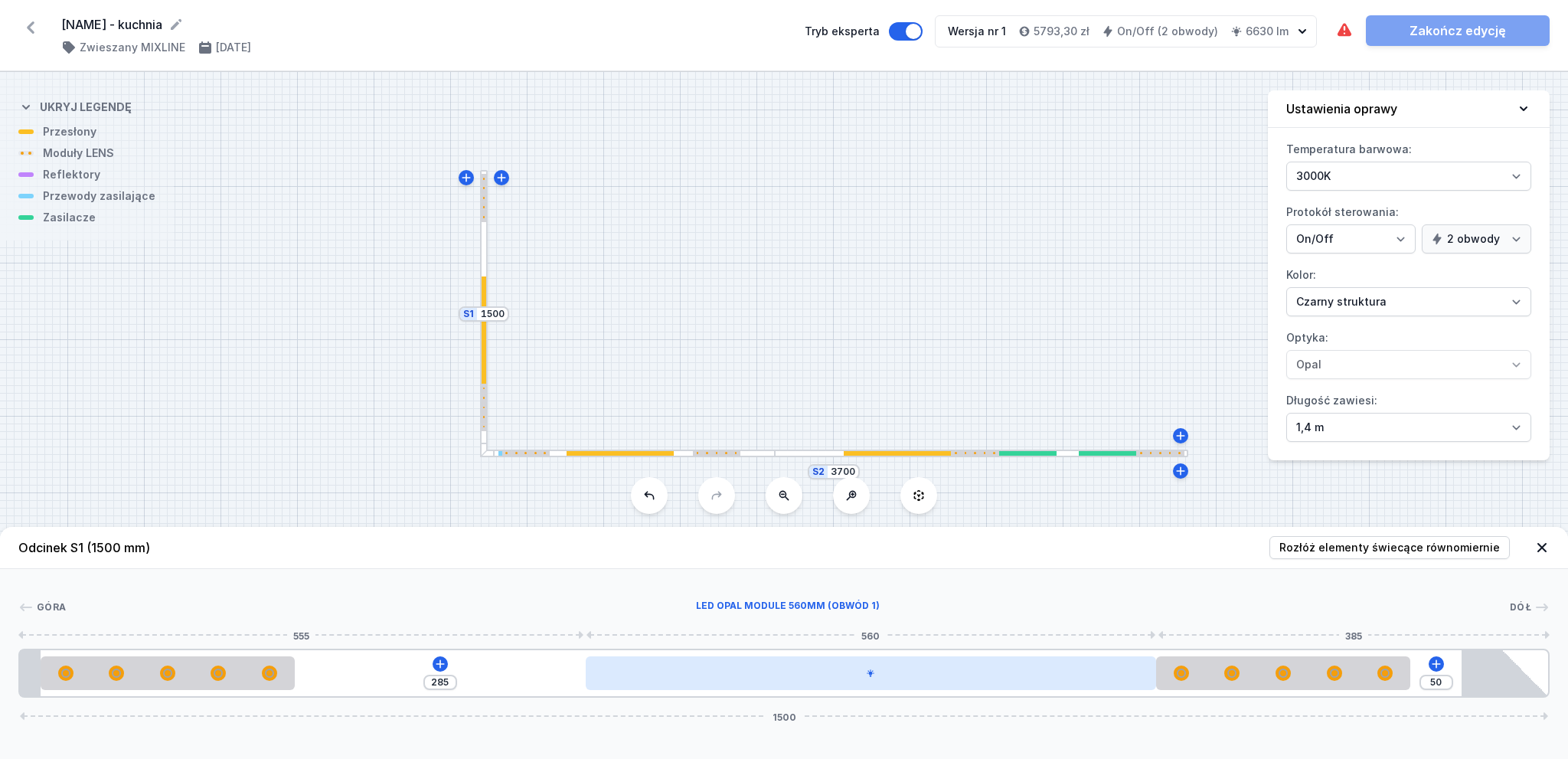 drag, startPoint x: 827, startPoint y: 684, endPoint x: 870, endPoint y: 676, distance: 43.73786 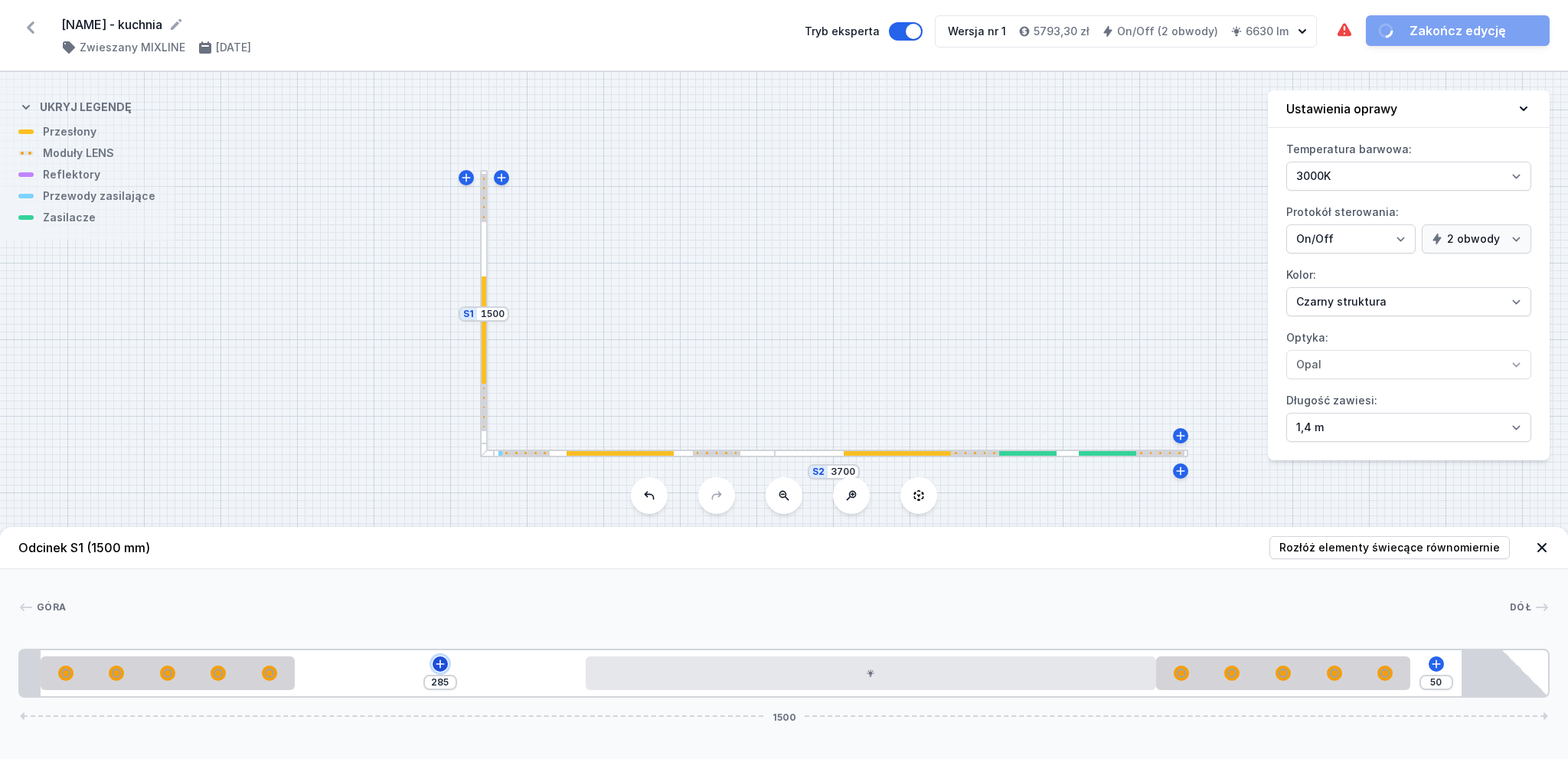click 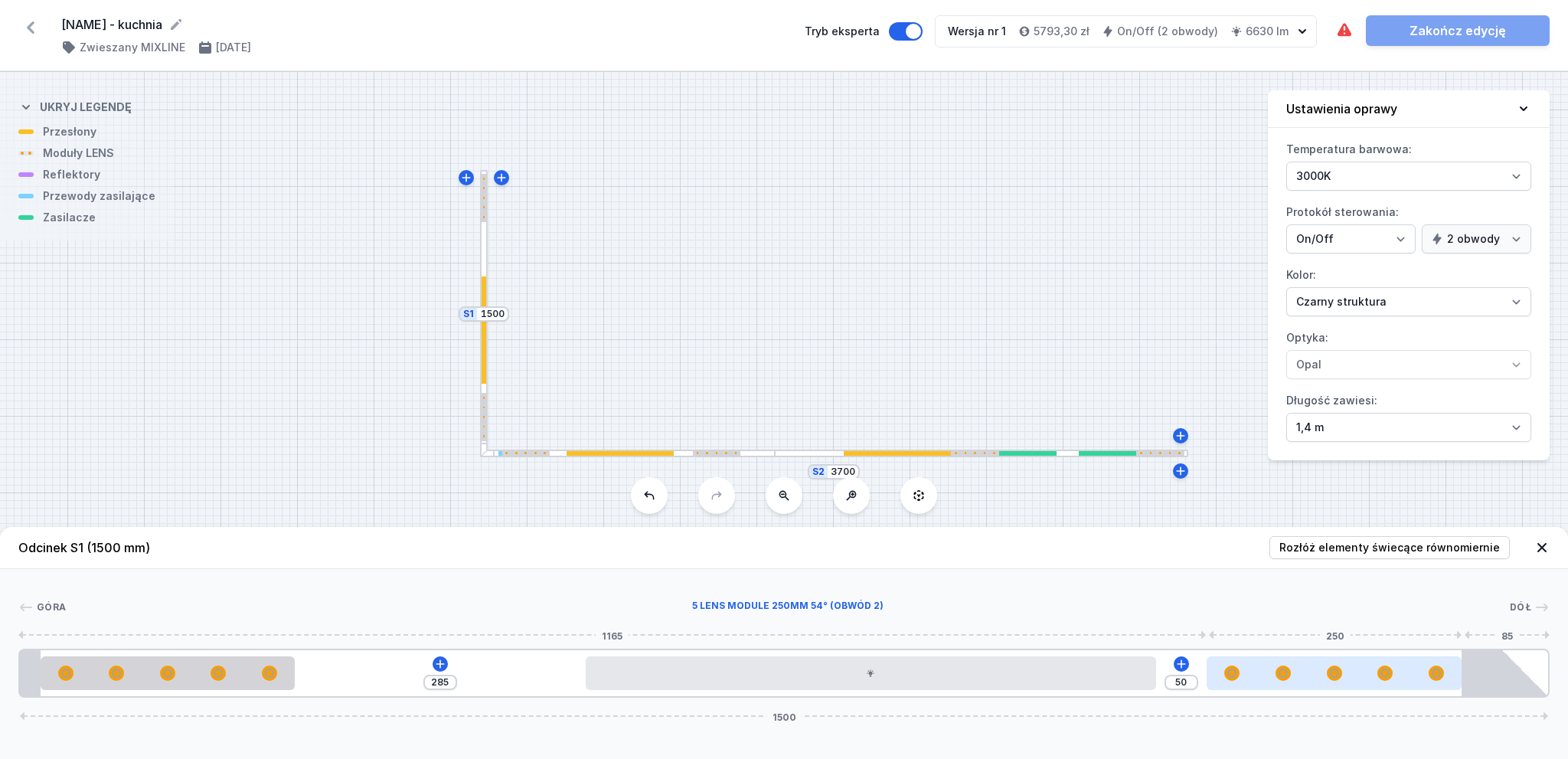 drag, startPoint x: 1364, startPoint y: 675, endPoint x: 1421, endPoint y: 676, distance: 57.00877 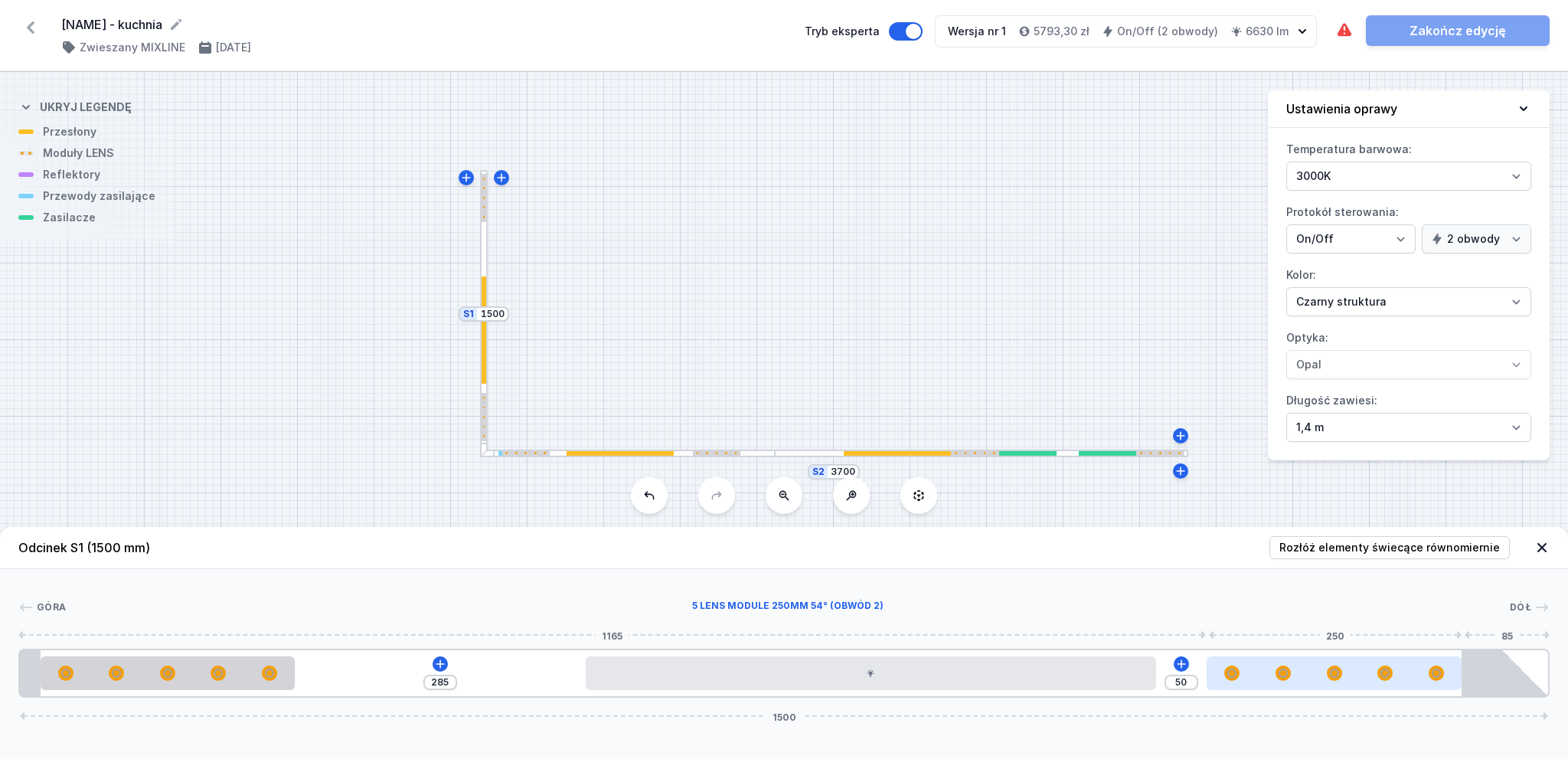 click at bounding box center (1334, 673) 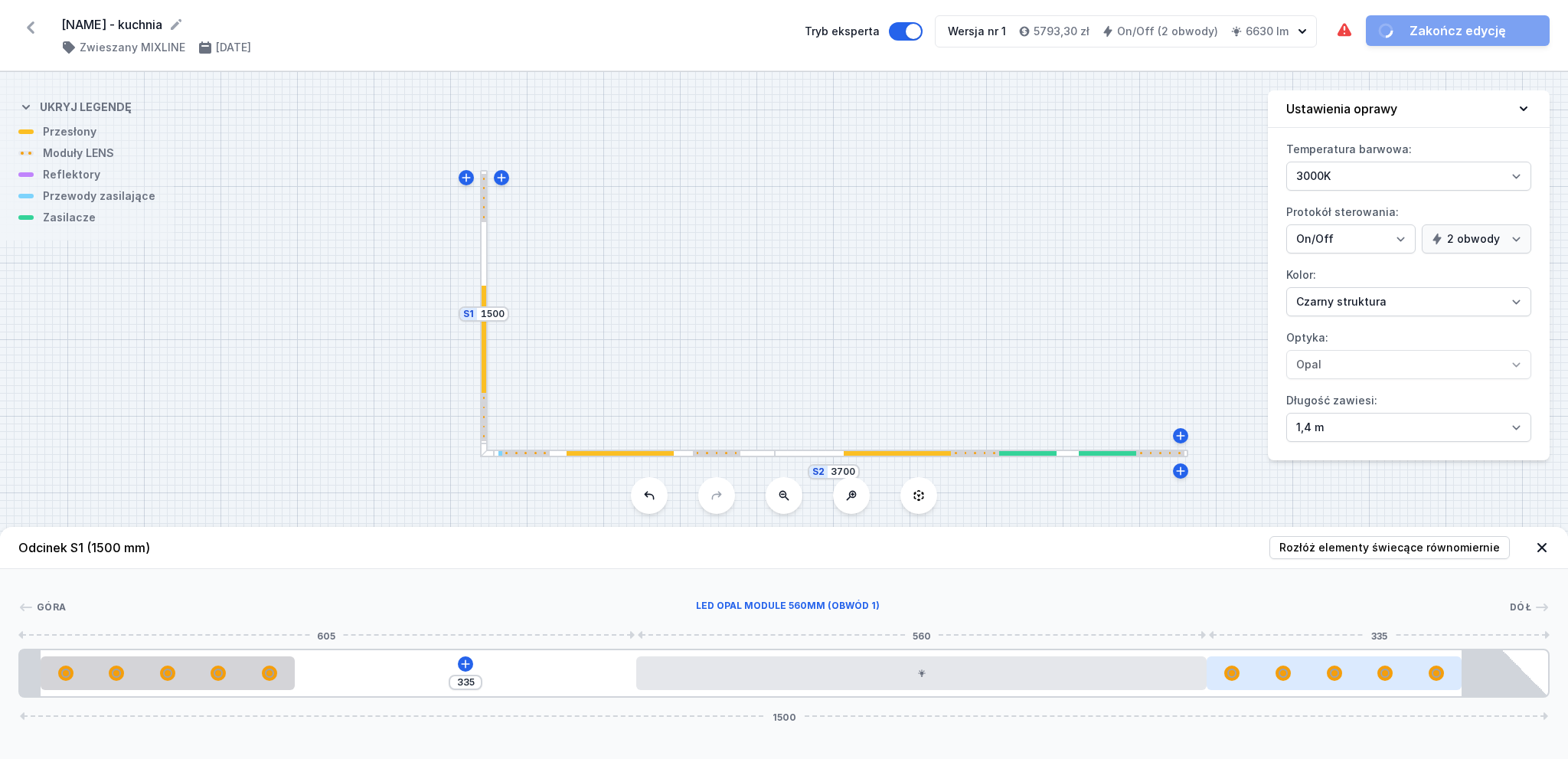 drag, startPoint x: 1158, startPoint y: 685, endPoint x: 1210, endPoint y: 682, distance: 52.08647 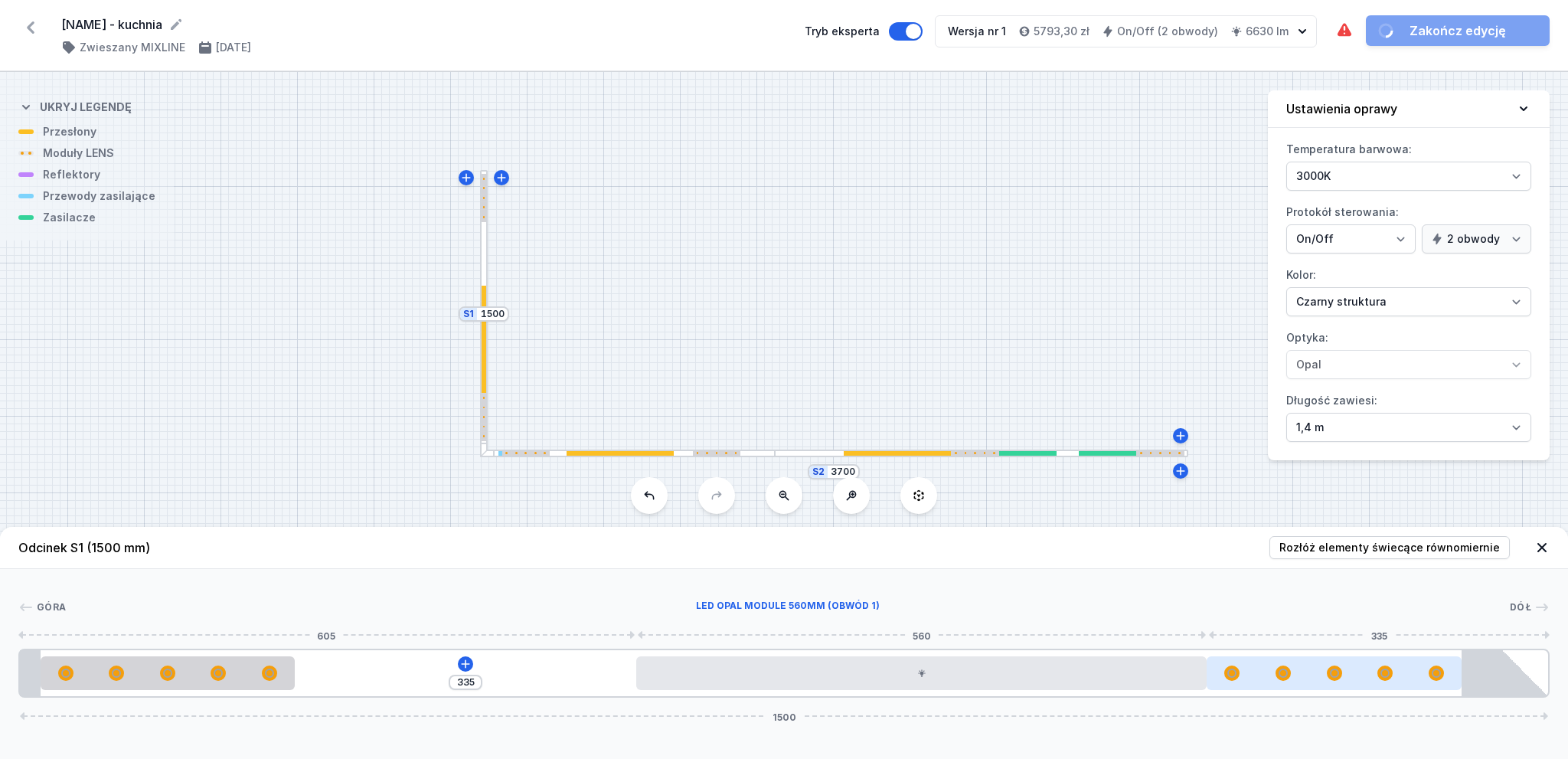 click on "335 1500" at bounding box center (784, 673) 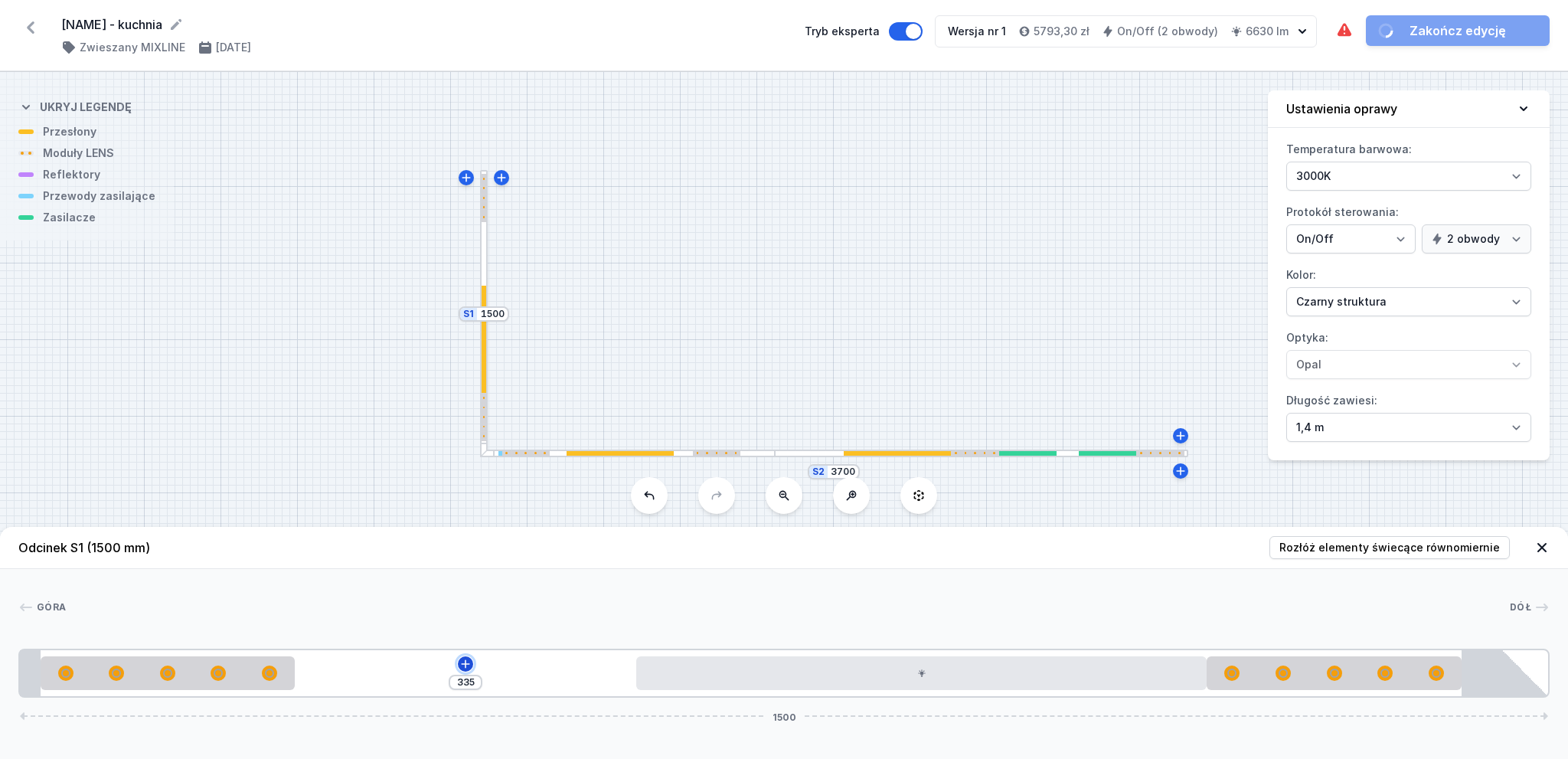 click 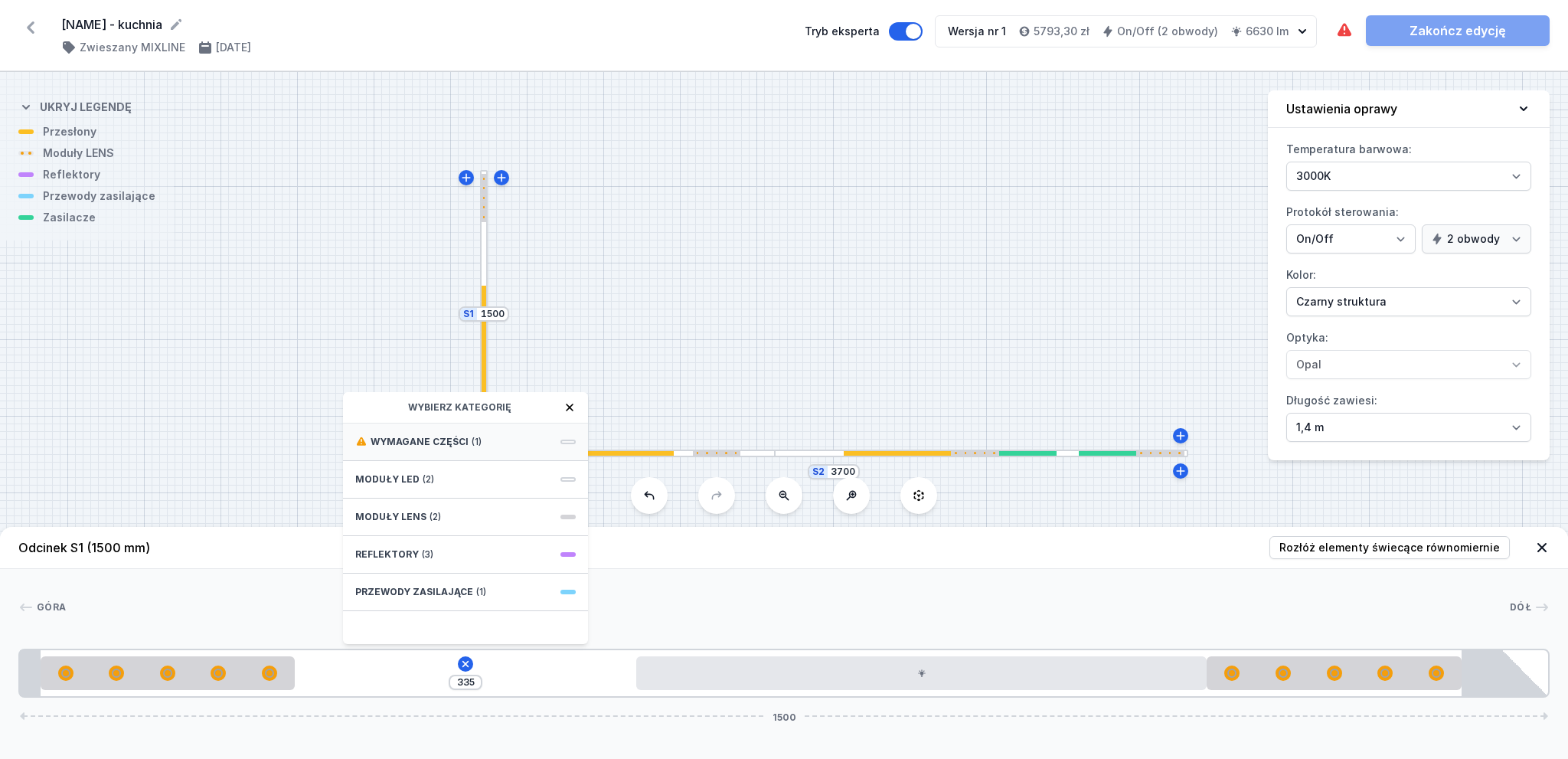 click on "Wymagane części (1)" at bounding box center (466, 442) 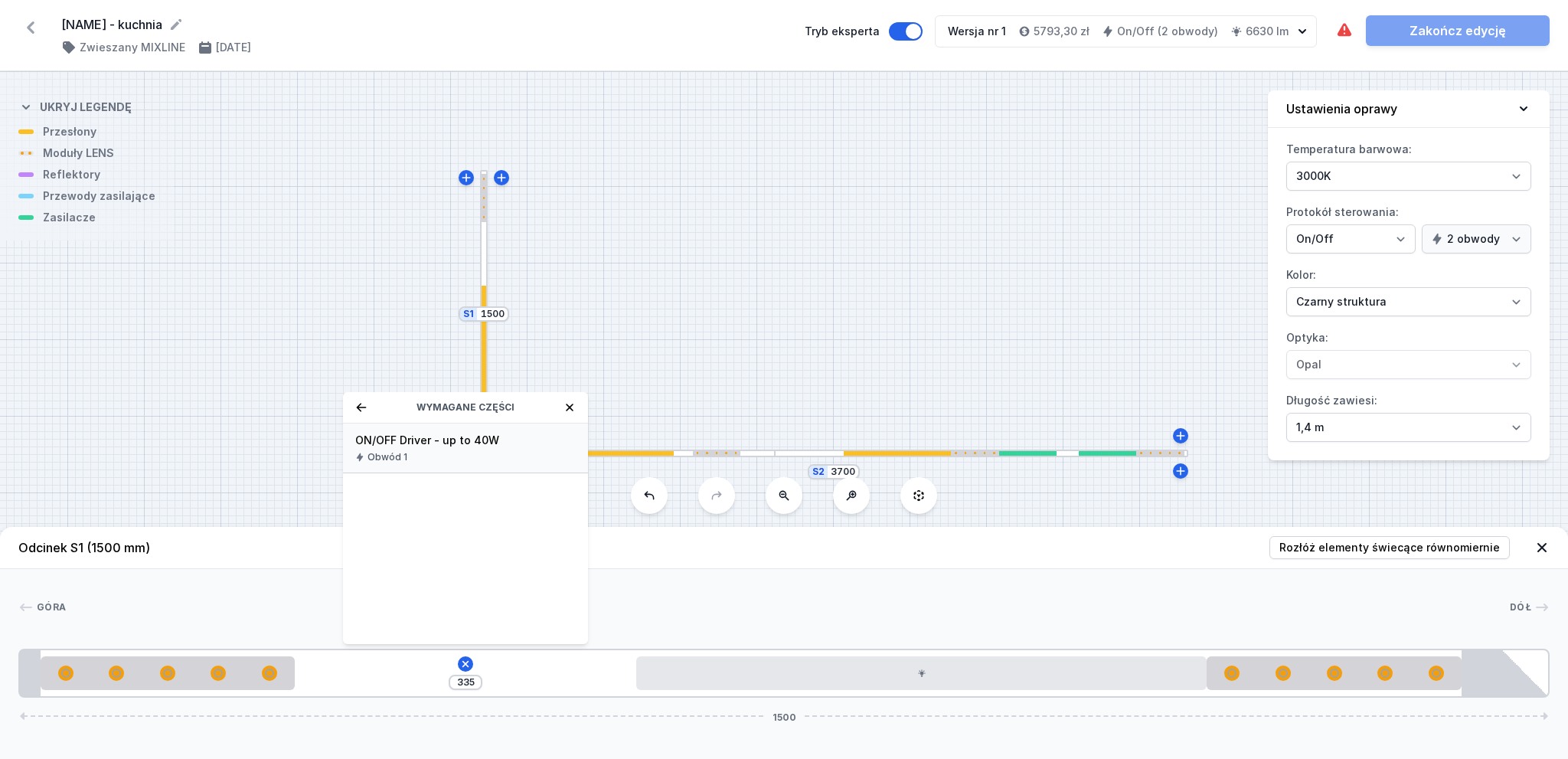click on "ON/OFF Driver - up to 40W   Obwód 1" at bounding box center (466, 448) 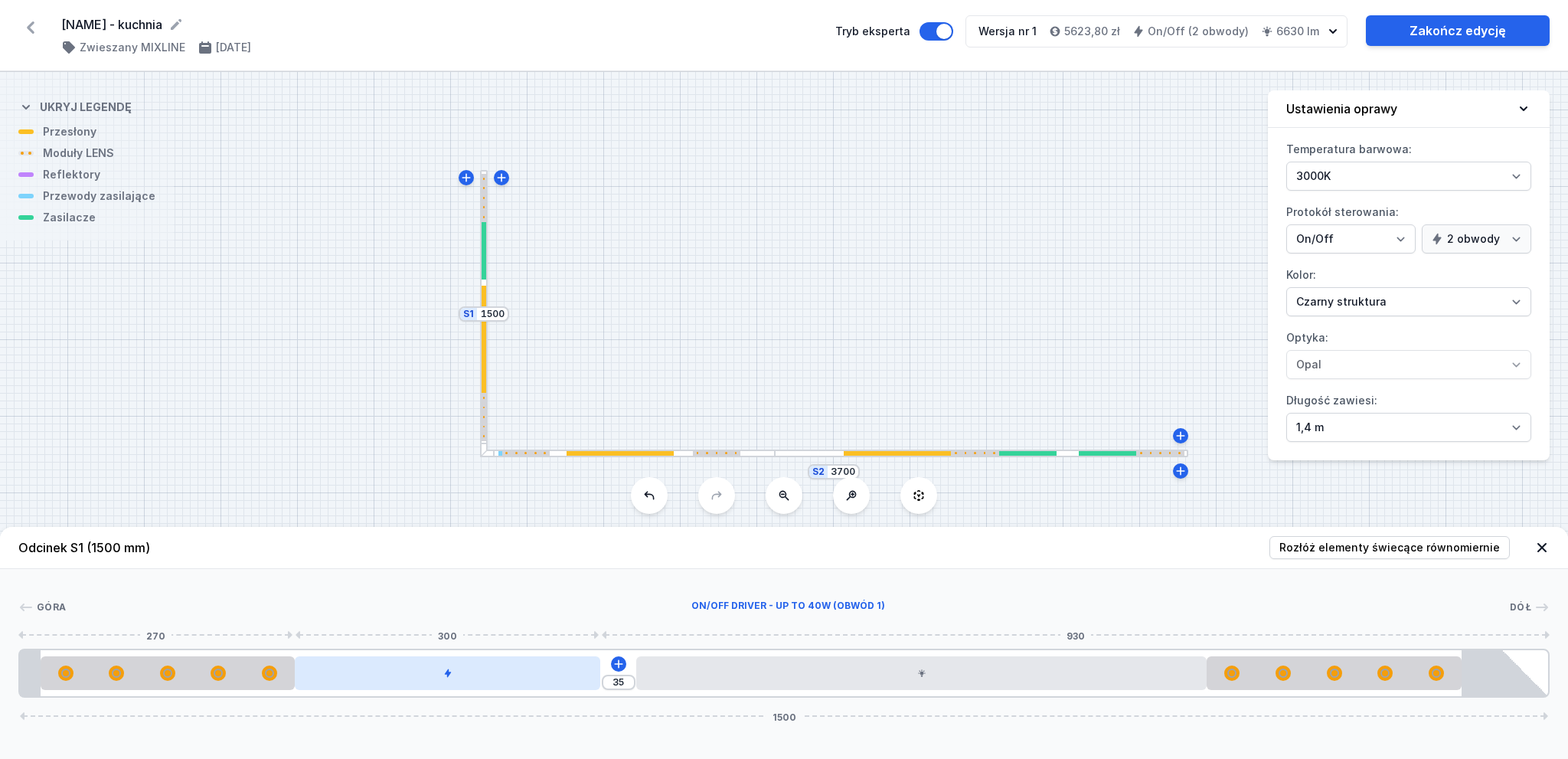 drag, startPoint x: 496, startPoint y: 676, endPoint x: 505, endPoint y: 677, distance: 9.055385 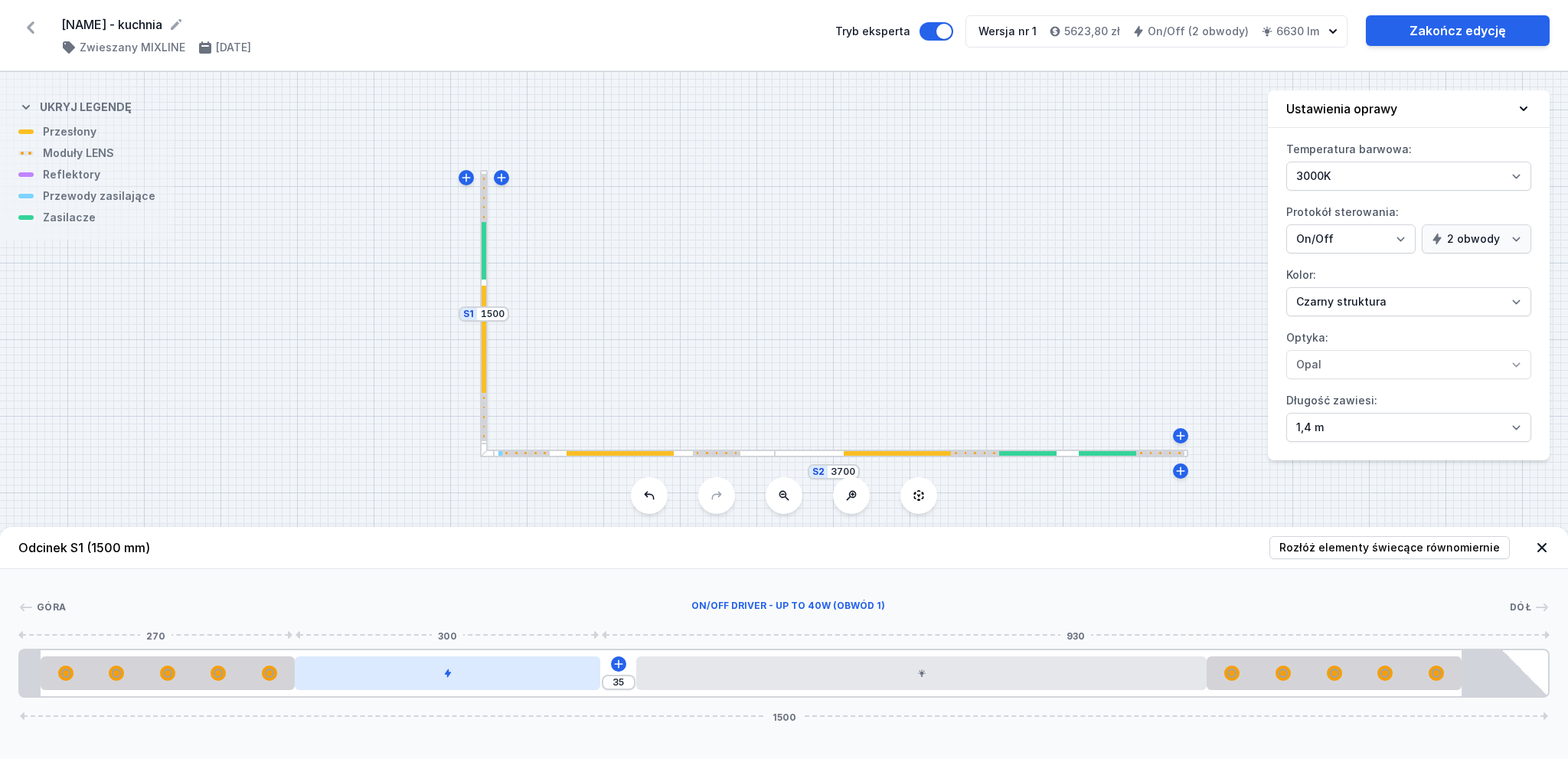 click at bounding box center (447, 673) 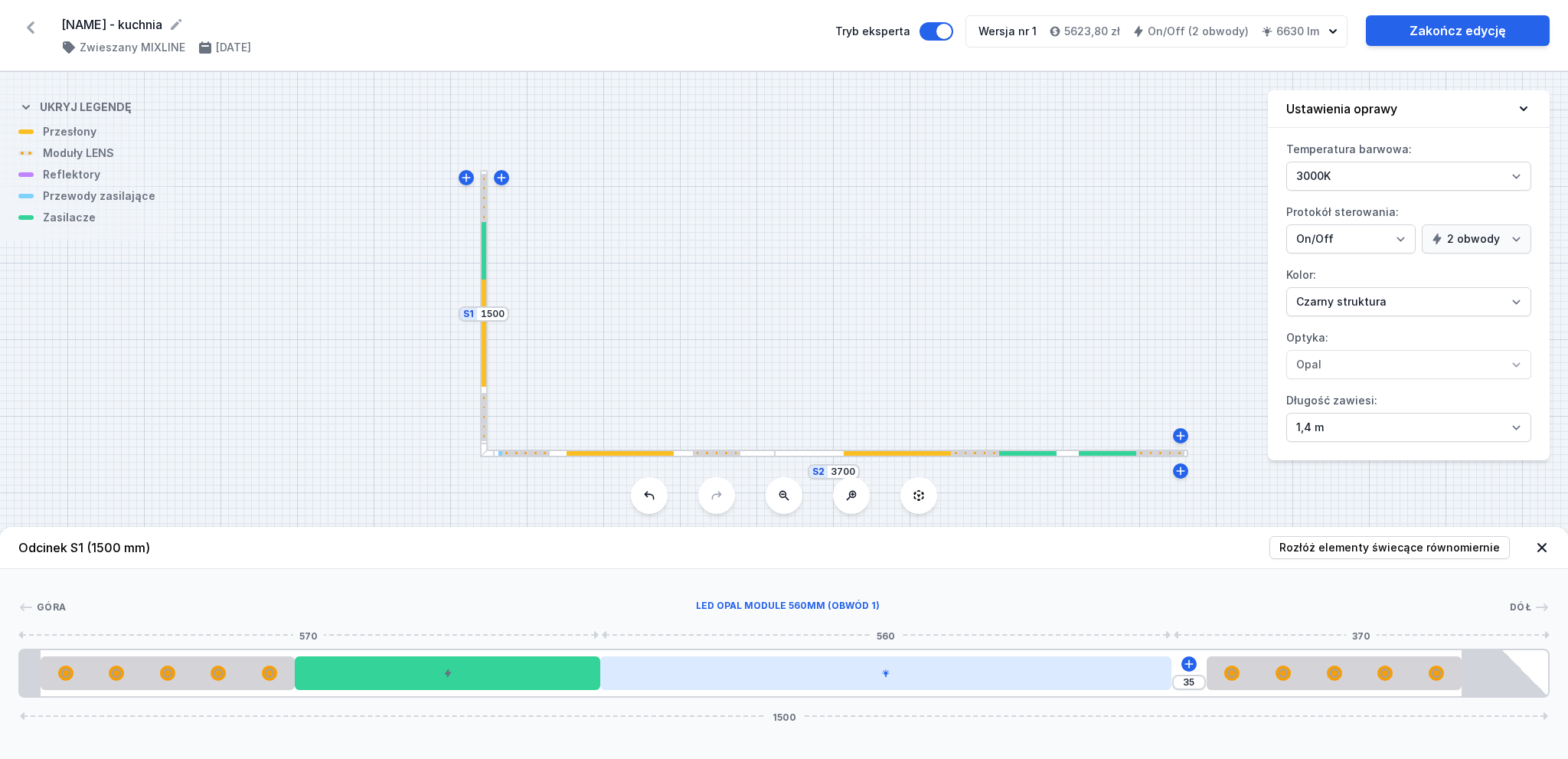 drag, startPoint x: 801, startPoint y: 676, endPoint x: 769, endPoint y: 679, distance: 32.140317 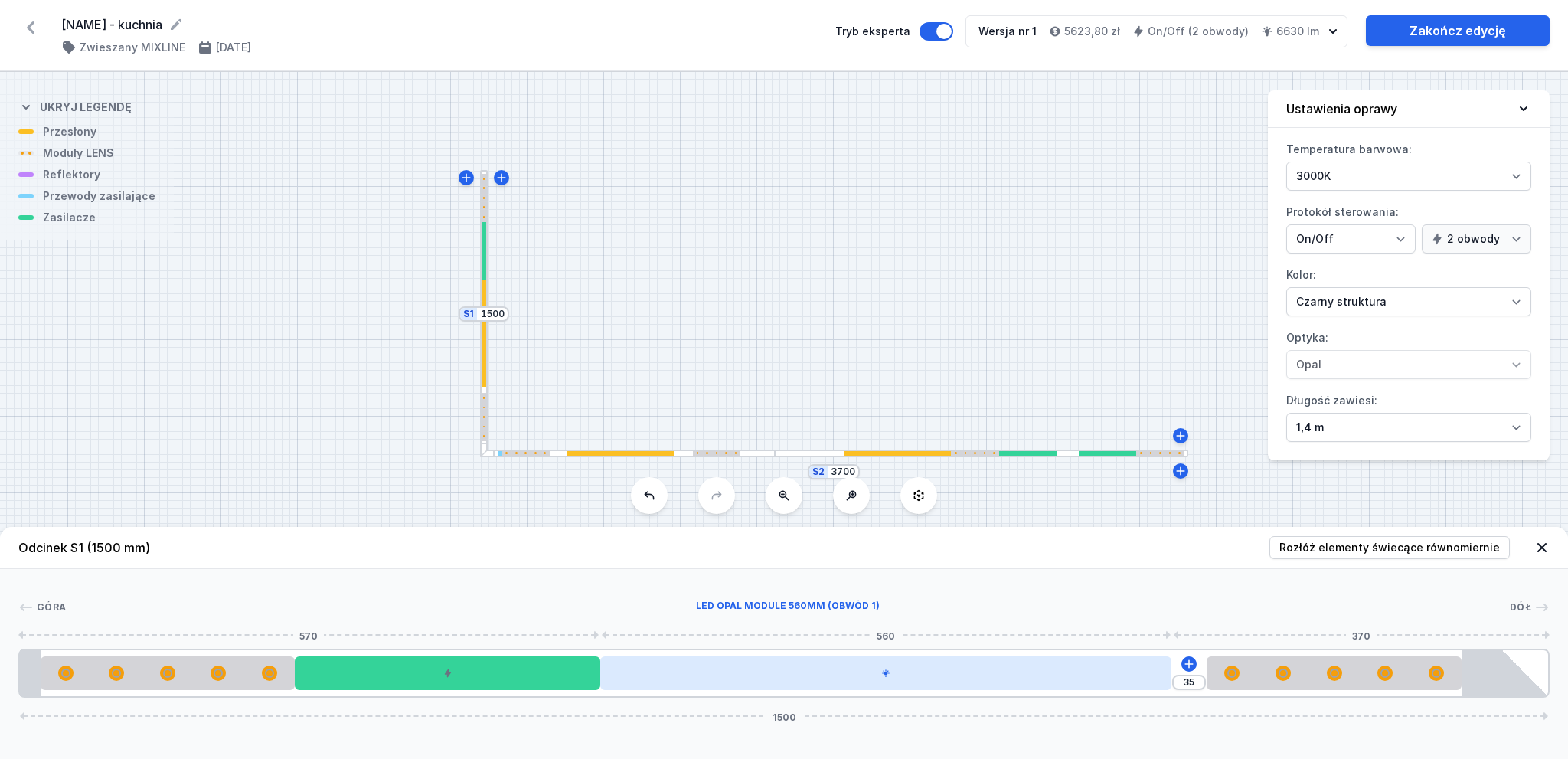 click at bounding box center (885, 673) 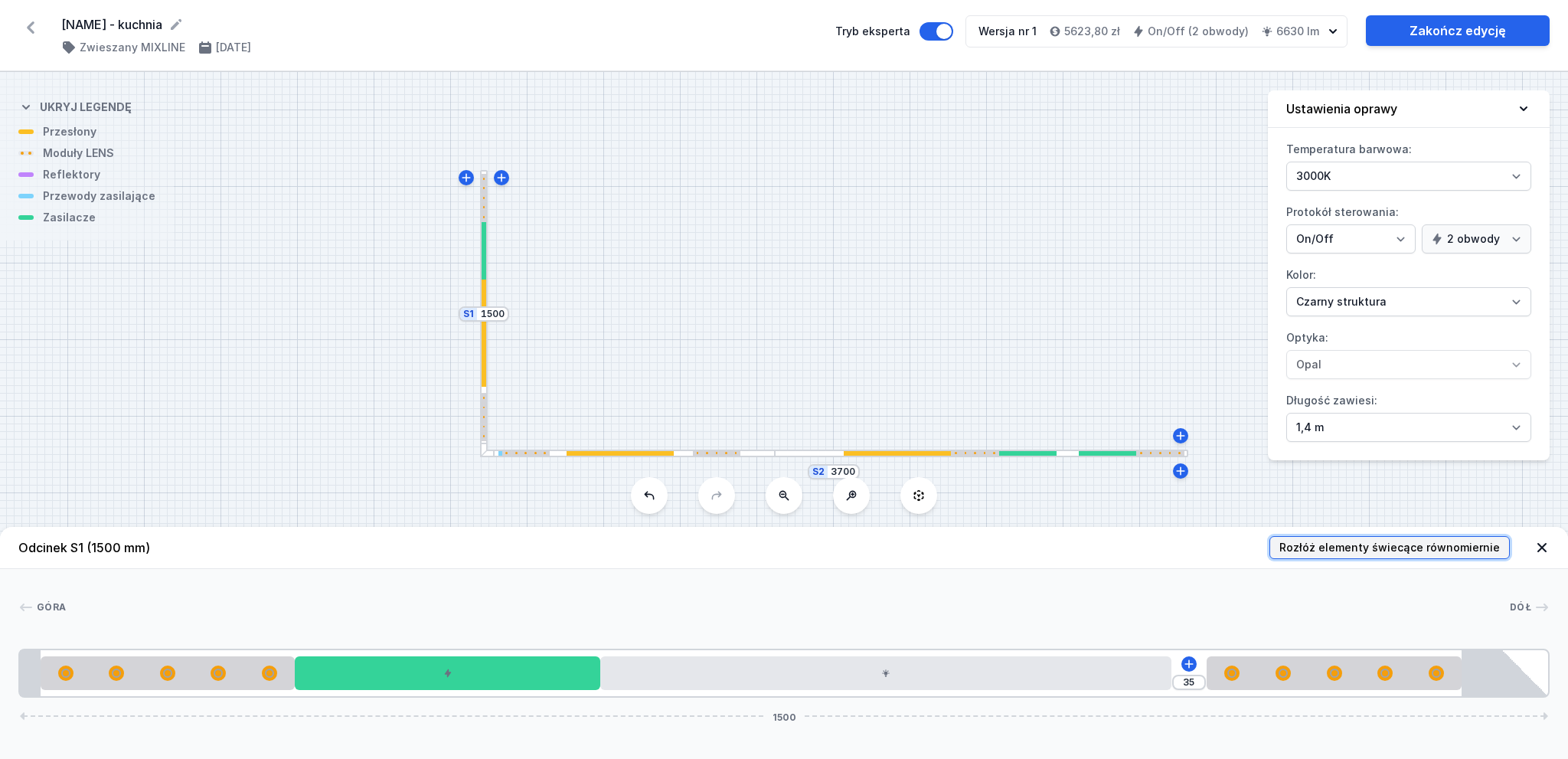 click on "Rozłóż elementy świecące równomiernie" at bounding box center (1390, 548) 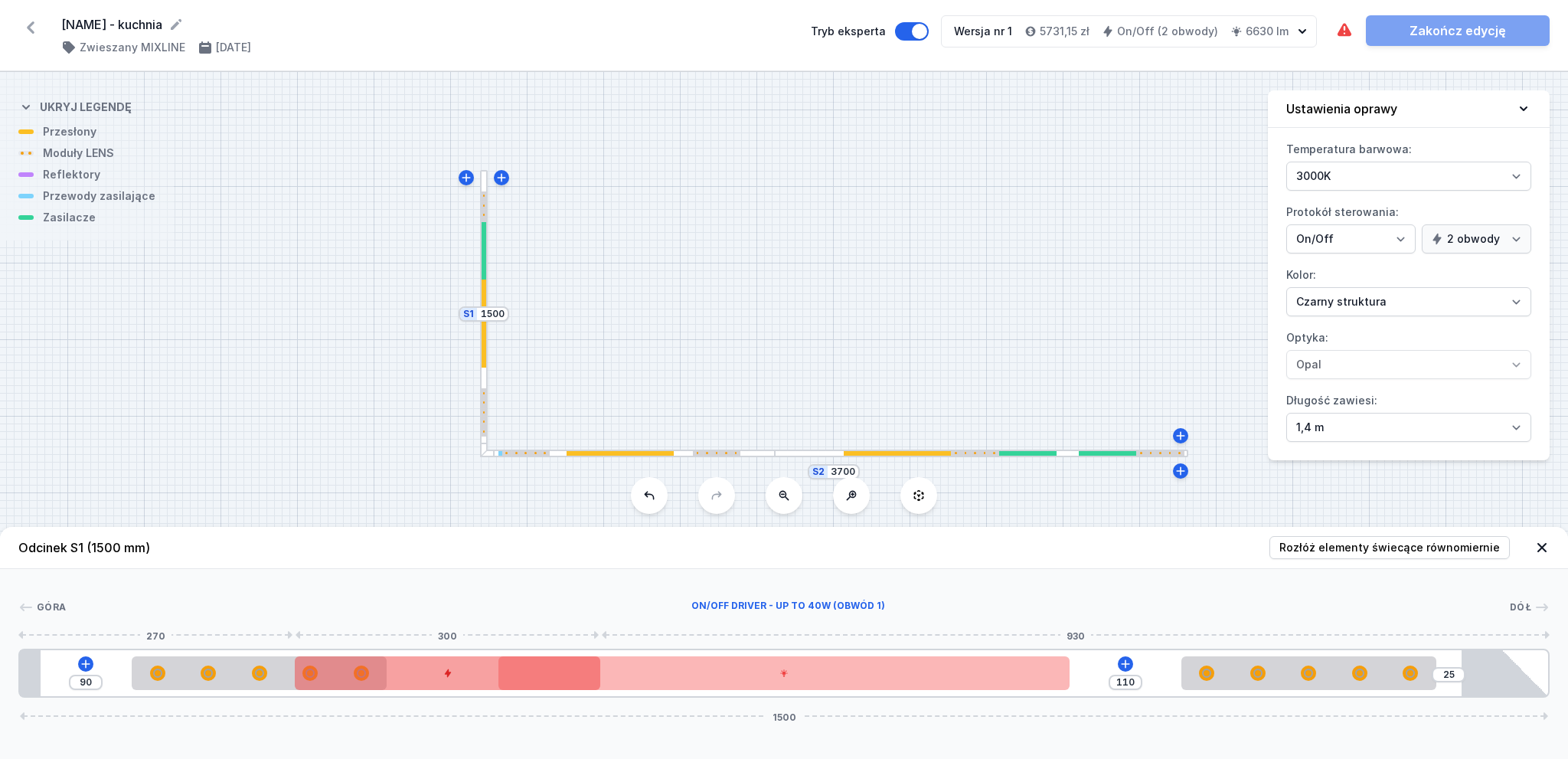 click at bounding box center (447, 673) 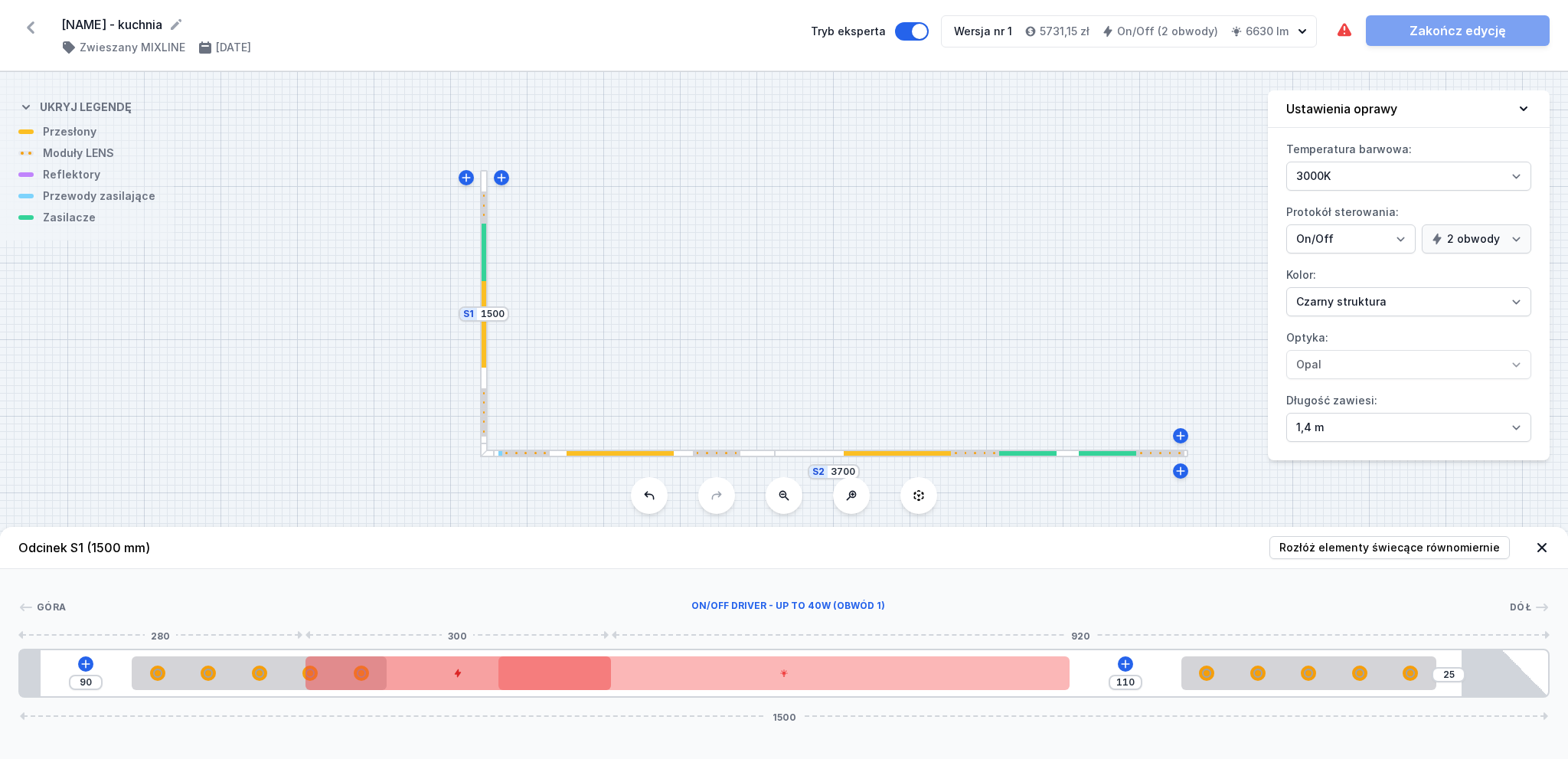 click at bounding box center (458, 673) 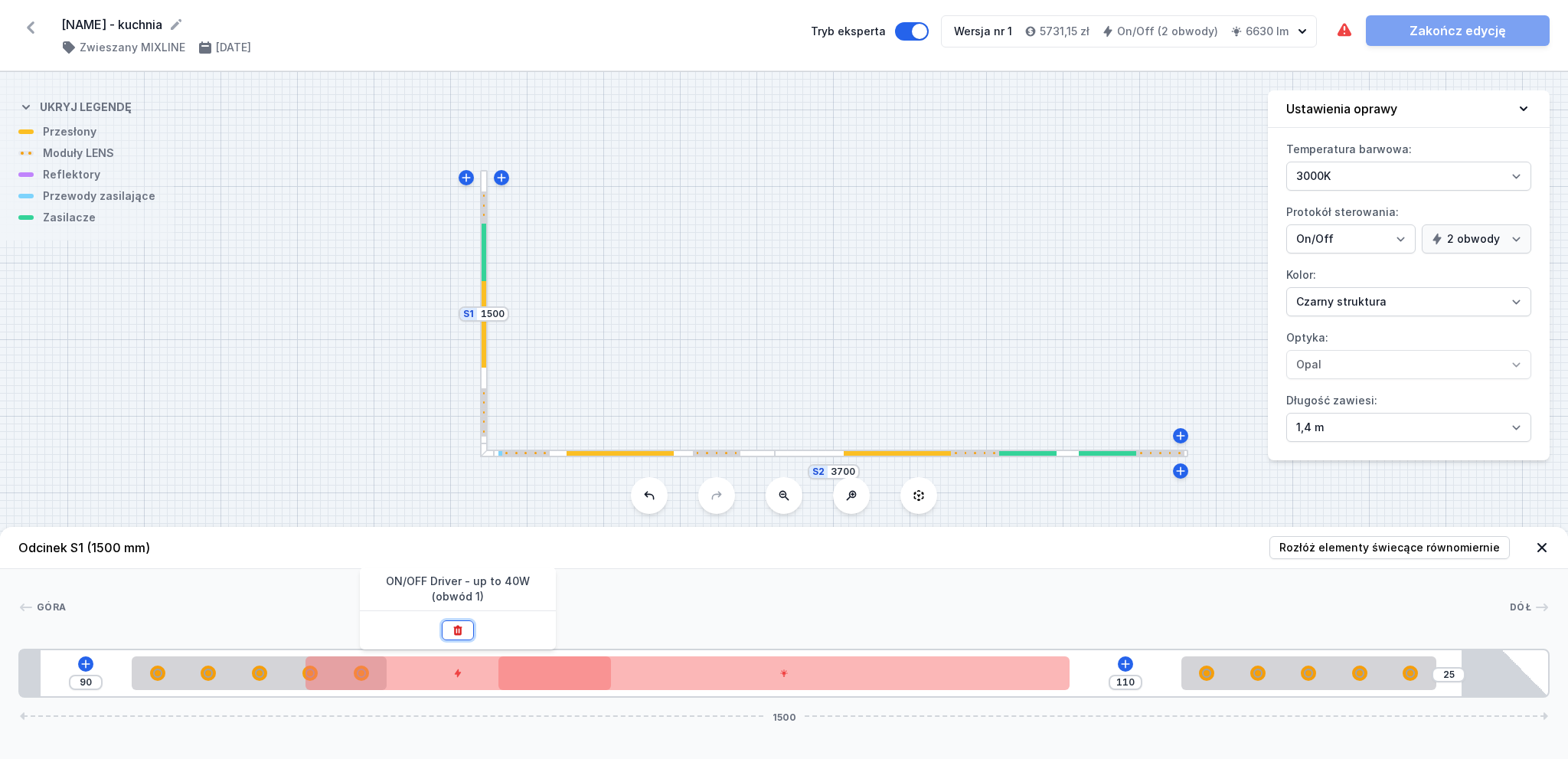 click at bounding box center [458, 630] 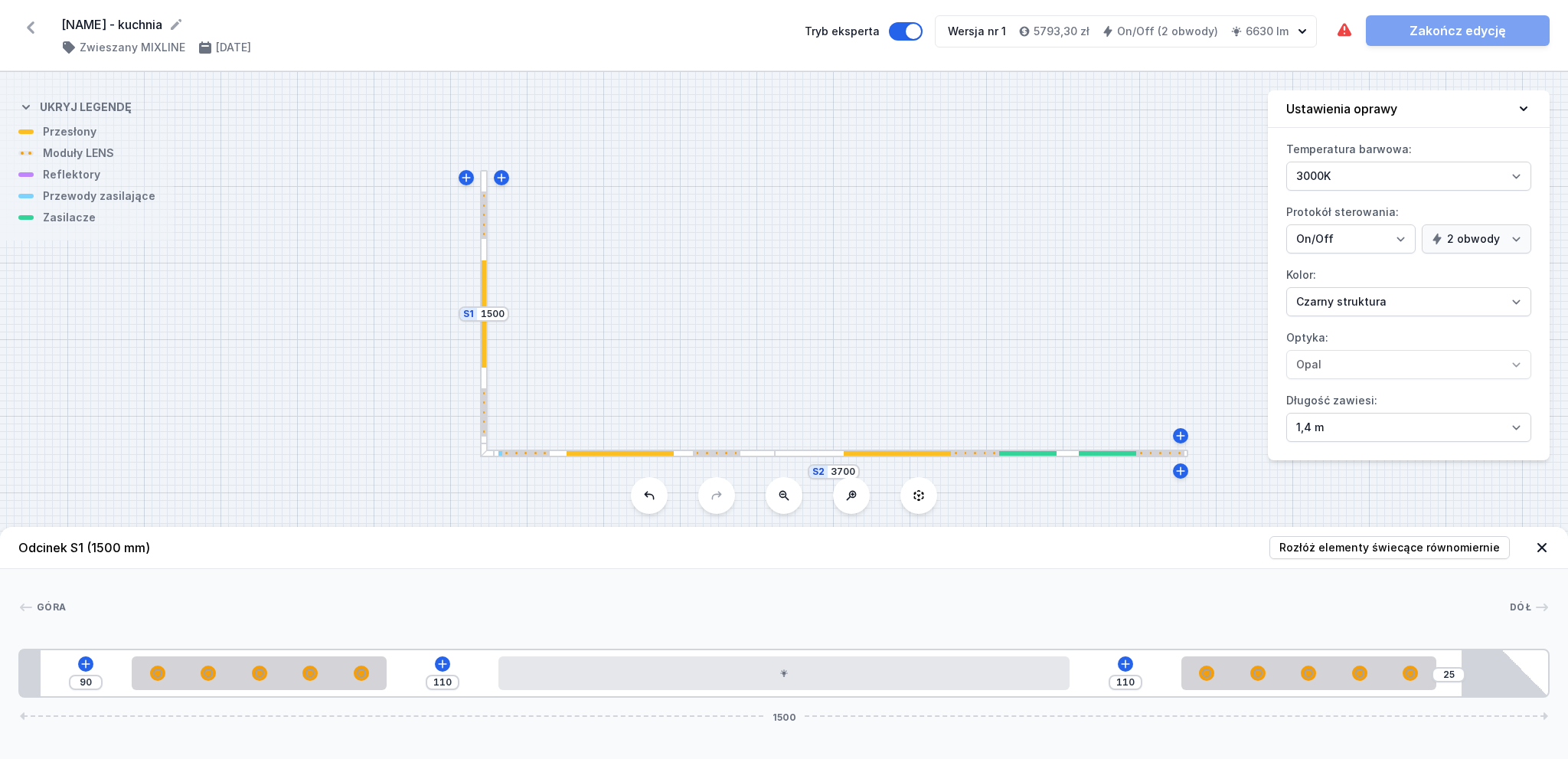click at bounding box center [775, 453] 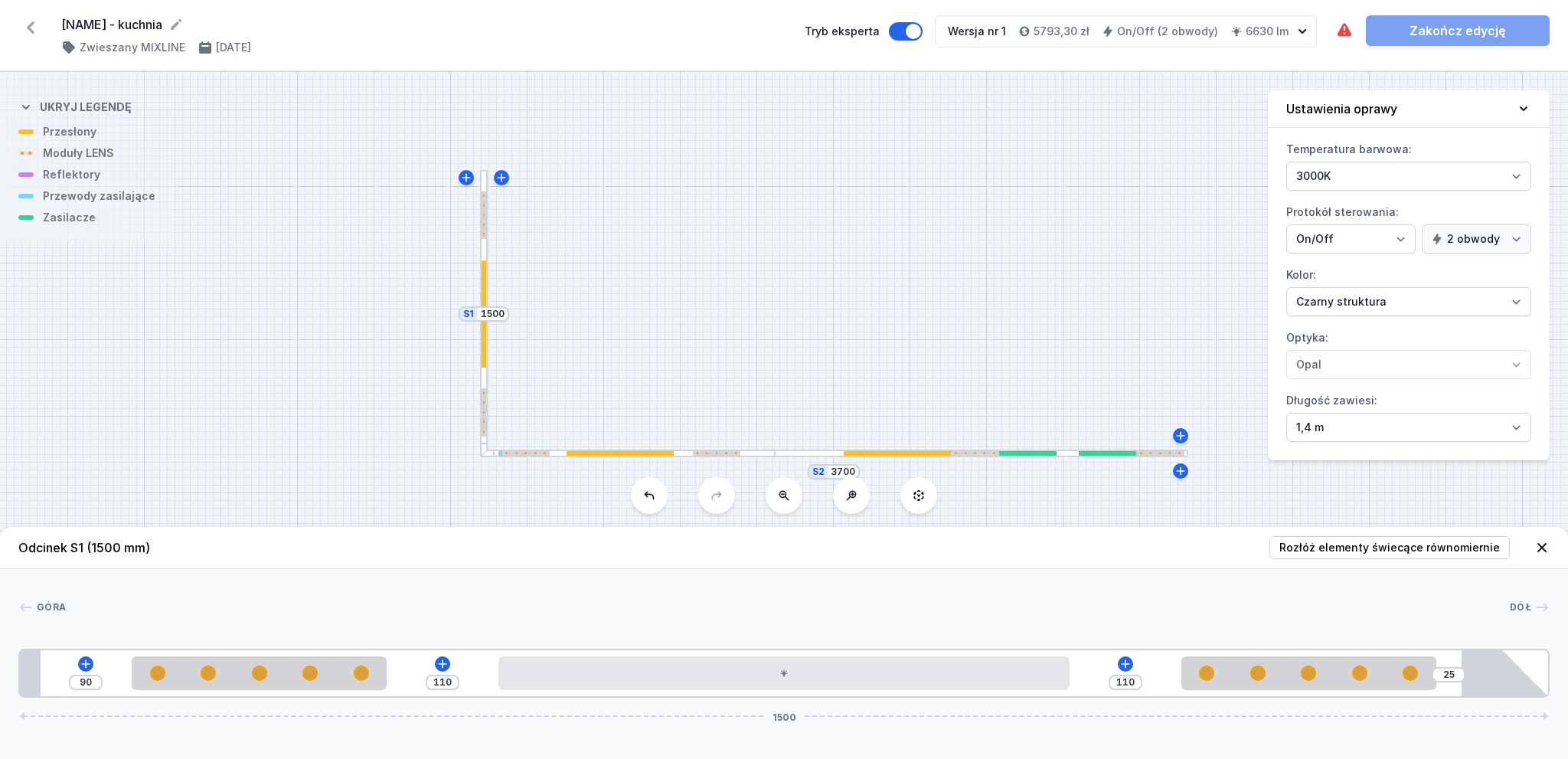 click at bounding box center [628, 453] 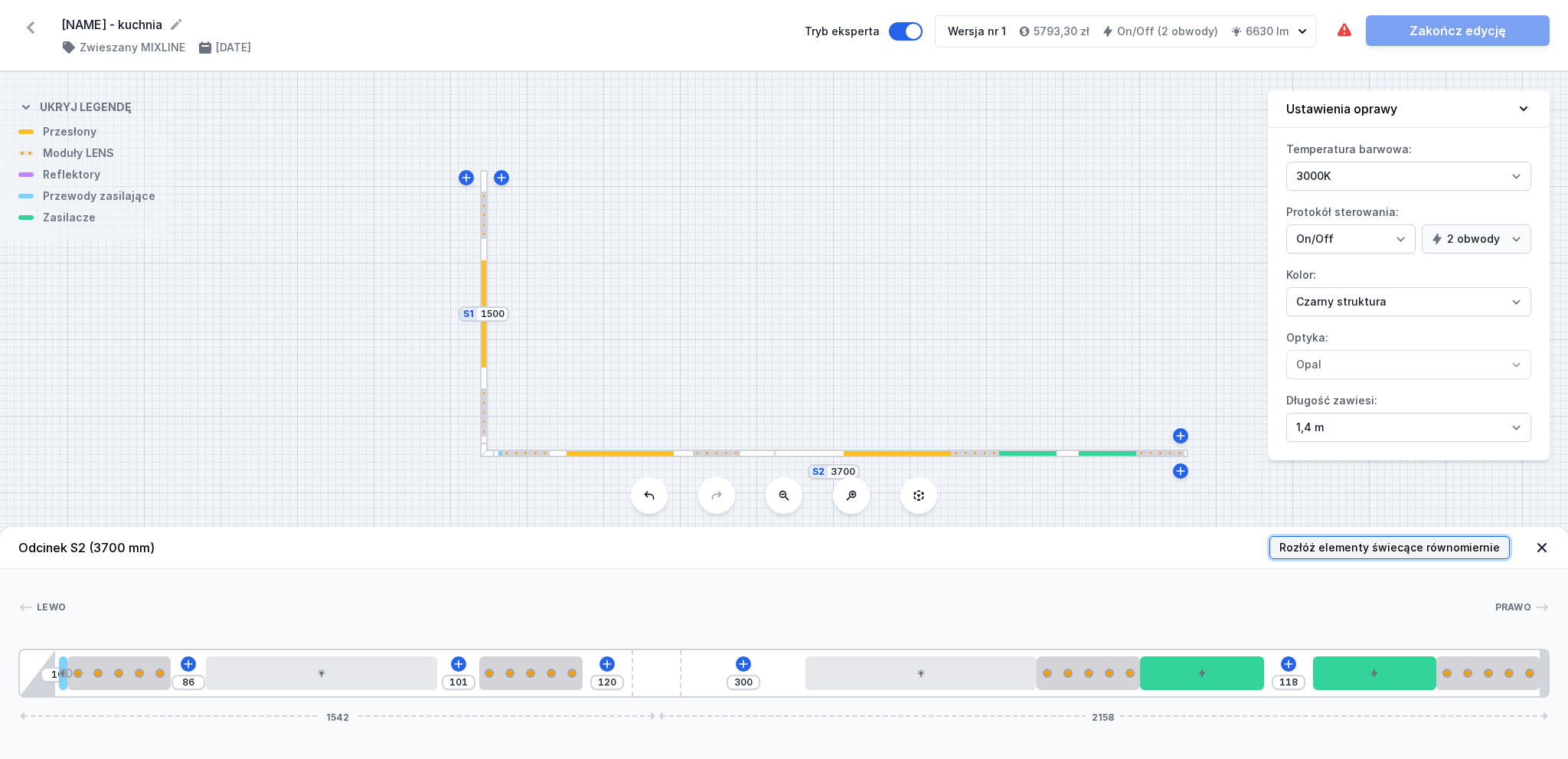click on "Rozłóż elementy świecące równomiernie" at bounding box center (1390, 548) 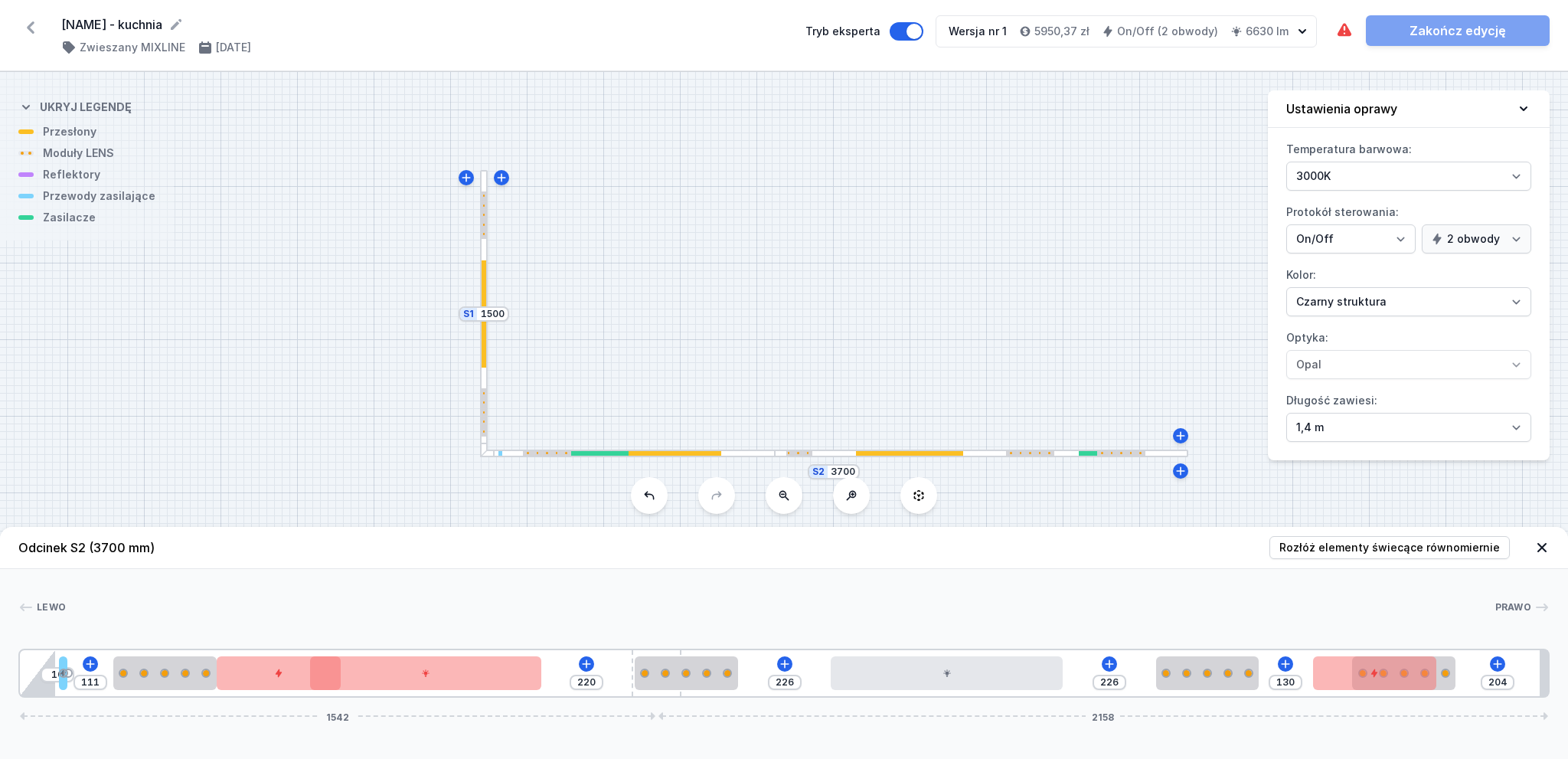 drag, startPoint x: 1145, startPoint y: 669, endPoint x: 243, endPoint y: 704, distance: 902.6788 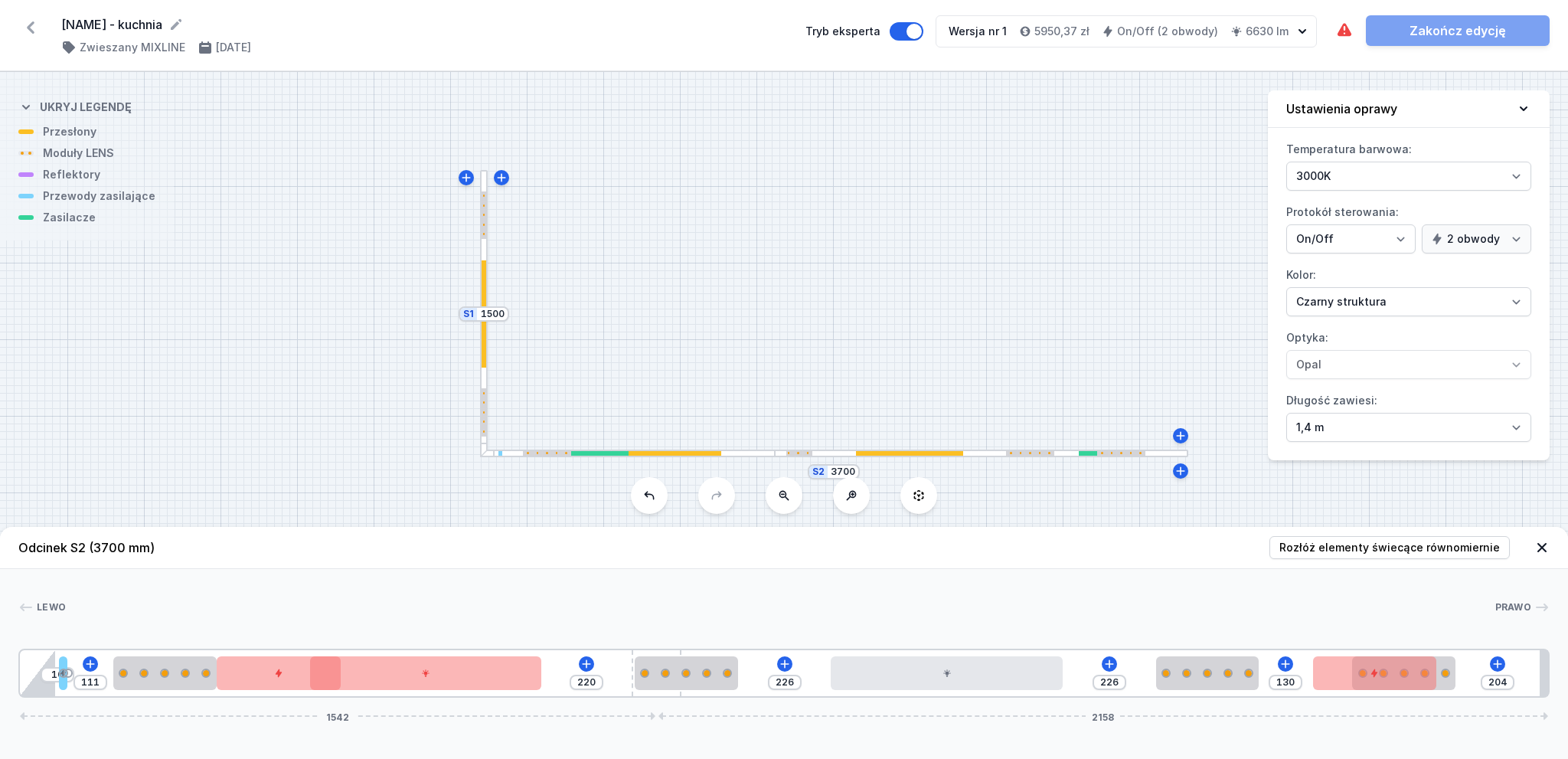 click on "Odcinek S2   (3700 mm) Rozłóż elementy świecące równomiernie Lewo Prawo 1 2 3 2 4 1 5 1 6 3 2 5 1 3 2 4 2 3 2 7 10 111 220 226 226 130 204 1542 2158 95 20 111 250 300 560 226 250 226 560 226 250 130 300 250 224 85 1397 120 2078 20 3700" at bounding box center [784, 643] 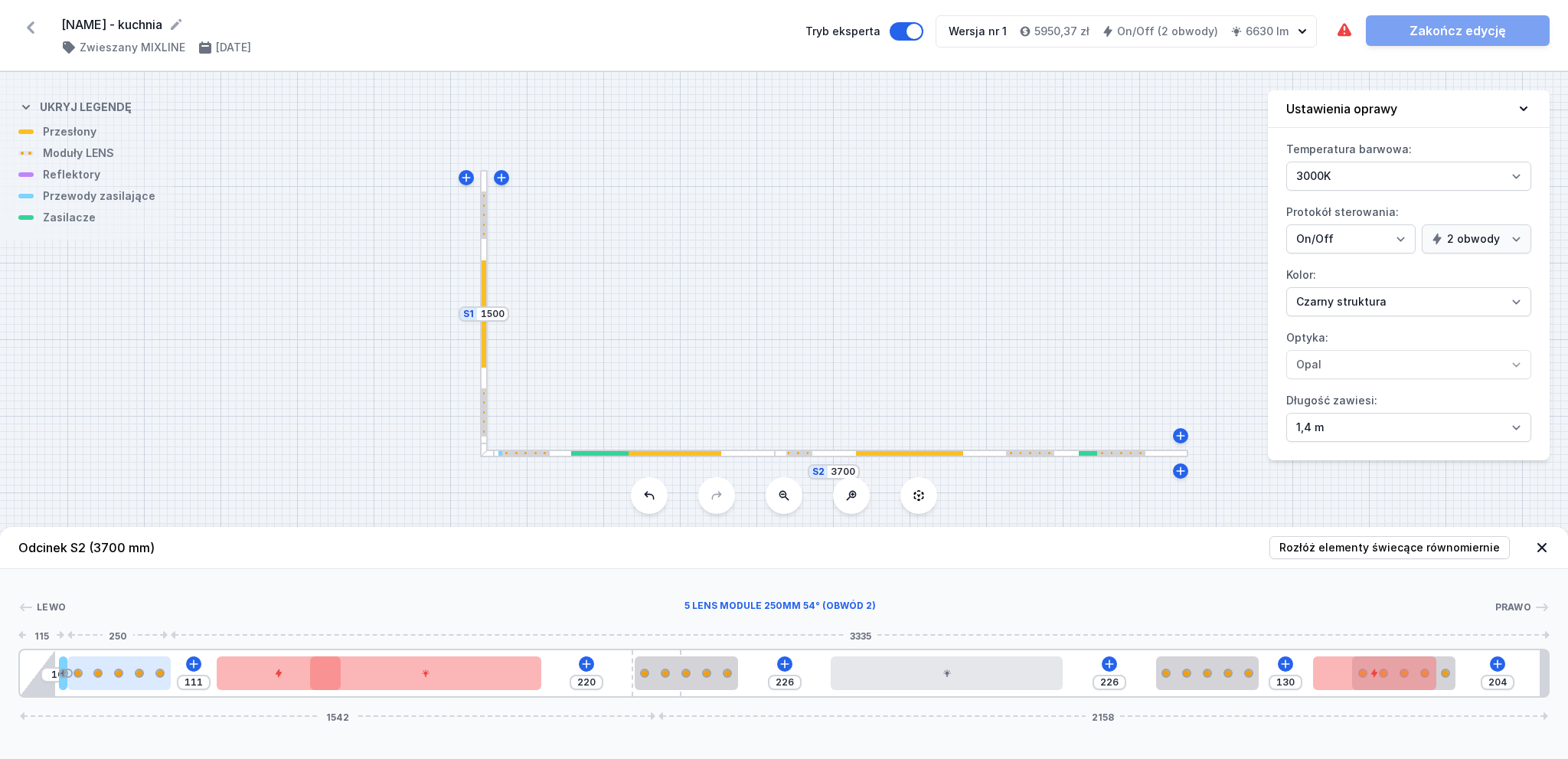 drag, startPoint x: 153, startPoint y: 682, endPoint x: 113, endPoint y: 684, distance: 40.049969 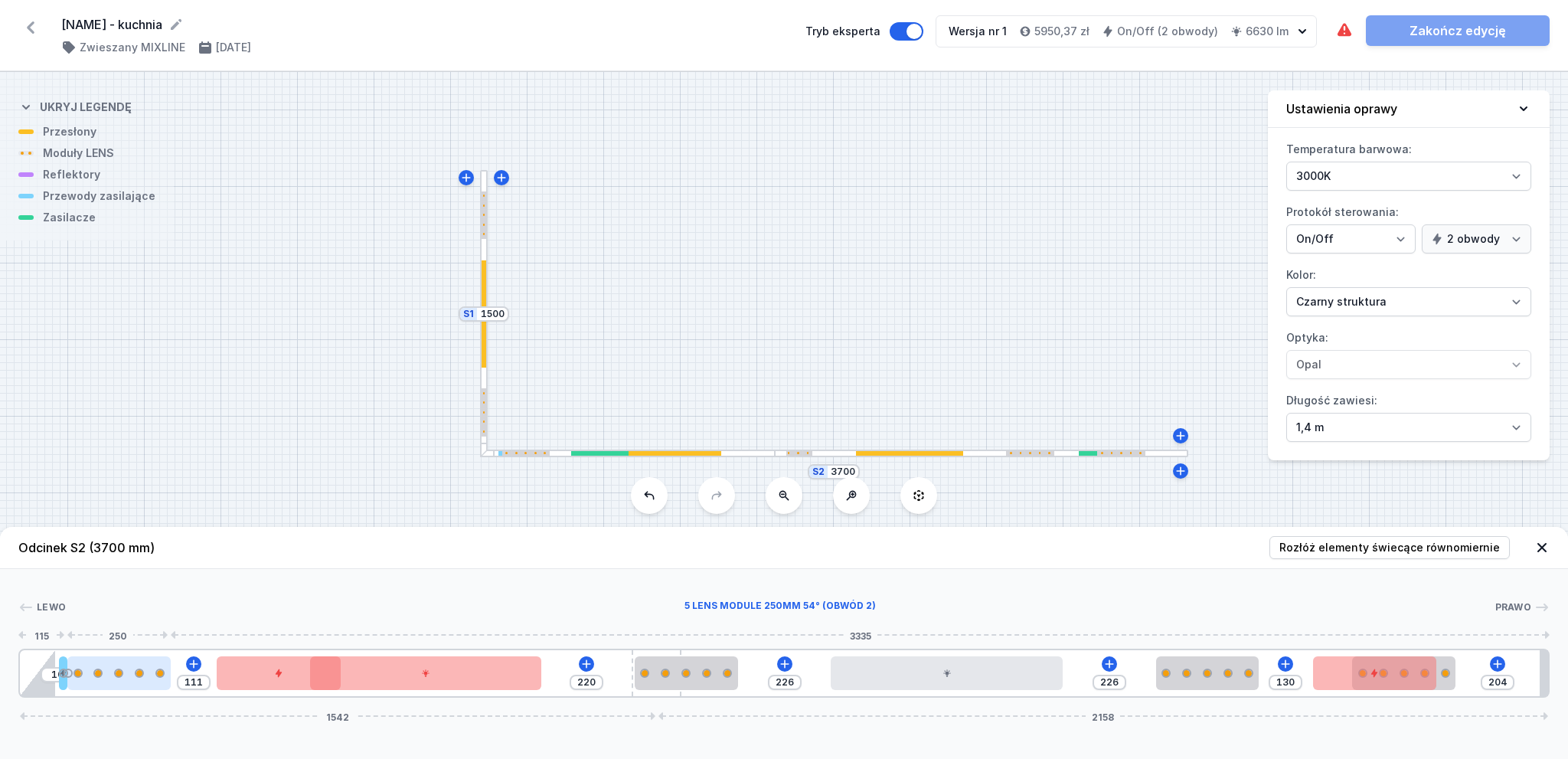 click at bounding box center (119, 673) 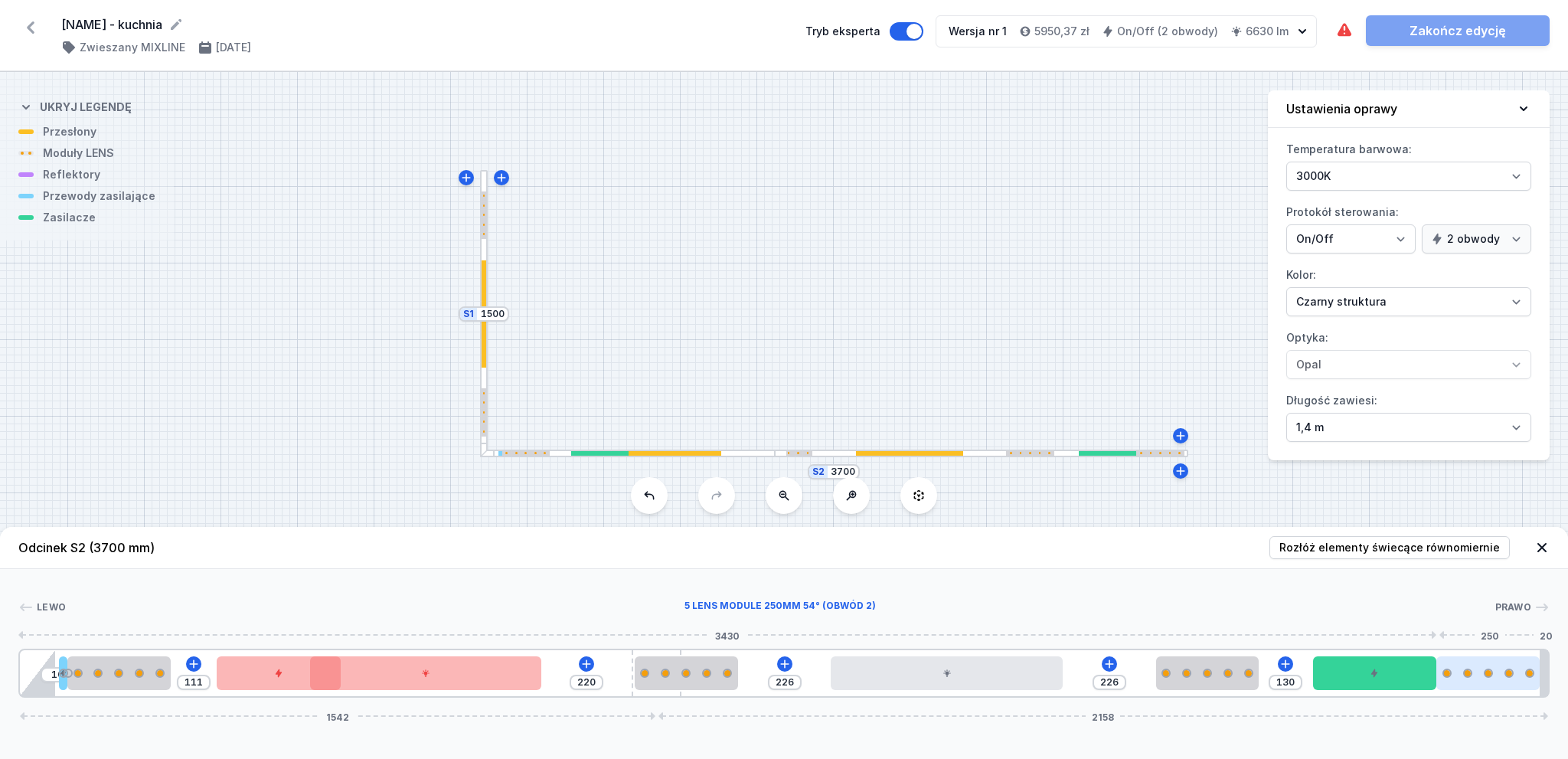 drag, startPoint x: 1452, startPoint y: 670, endPoint x: 1540, endPoint y: 662, distance: 88.36289 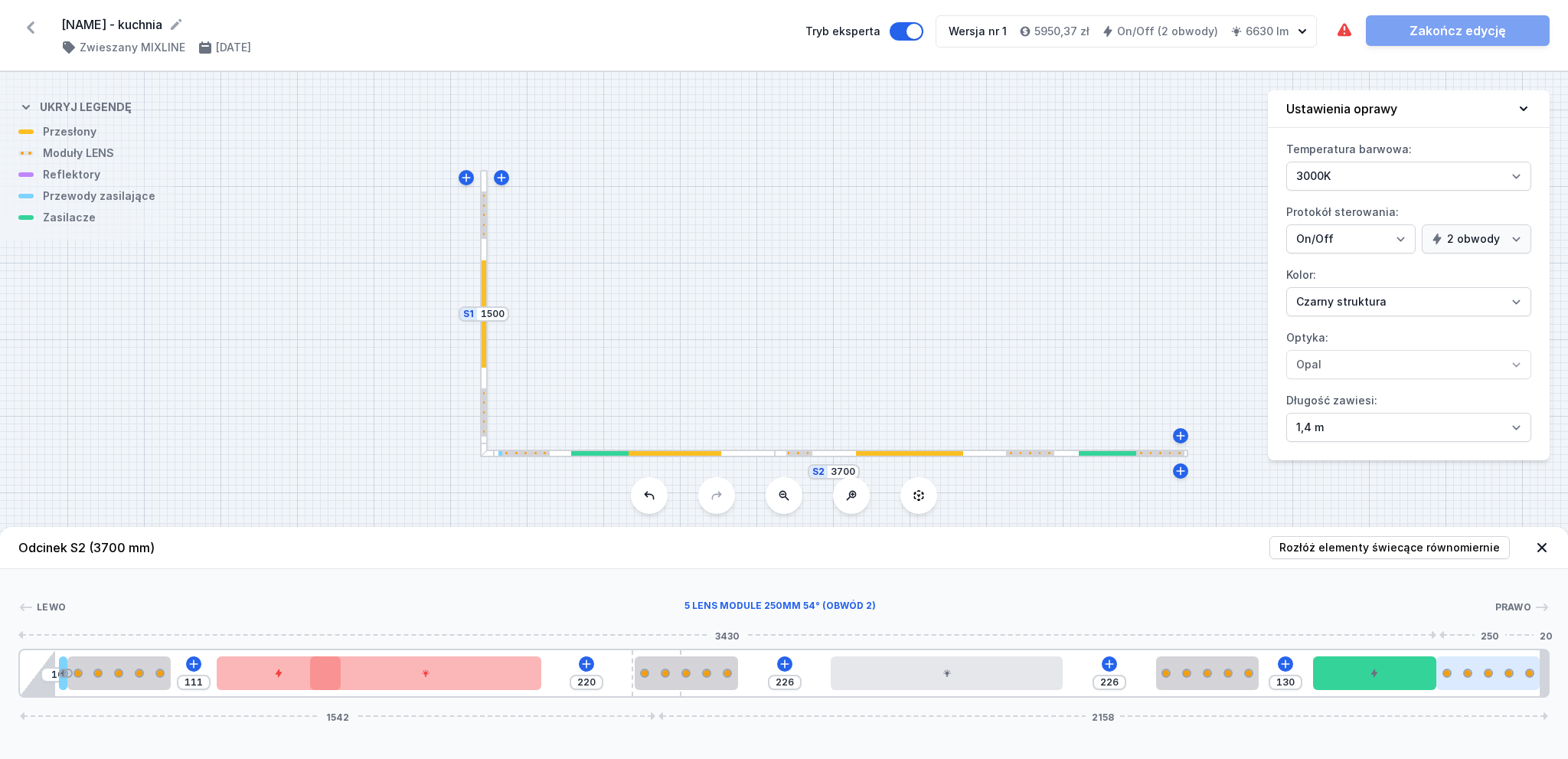 click at bounding box center [1488, 673] 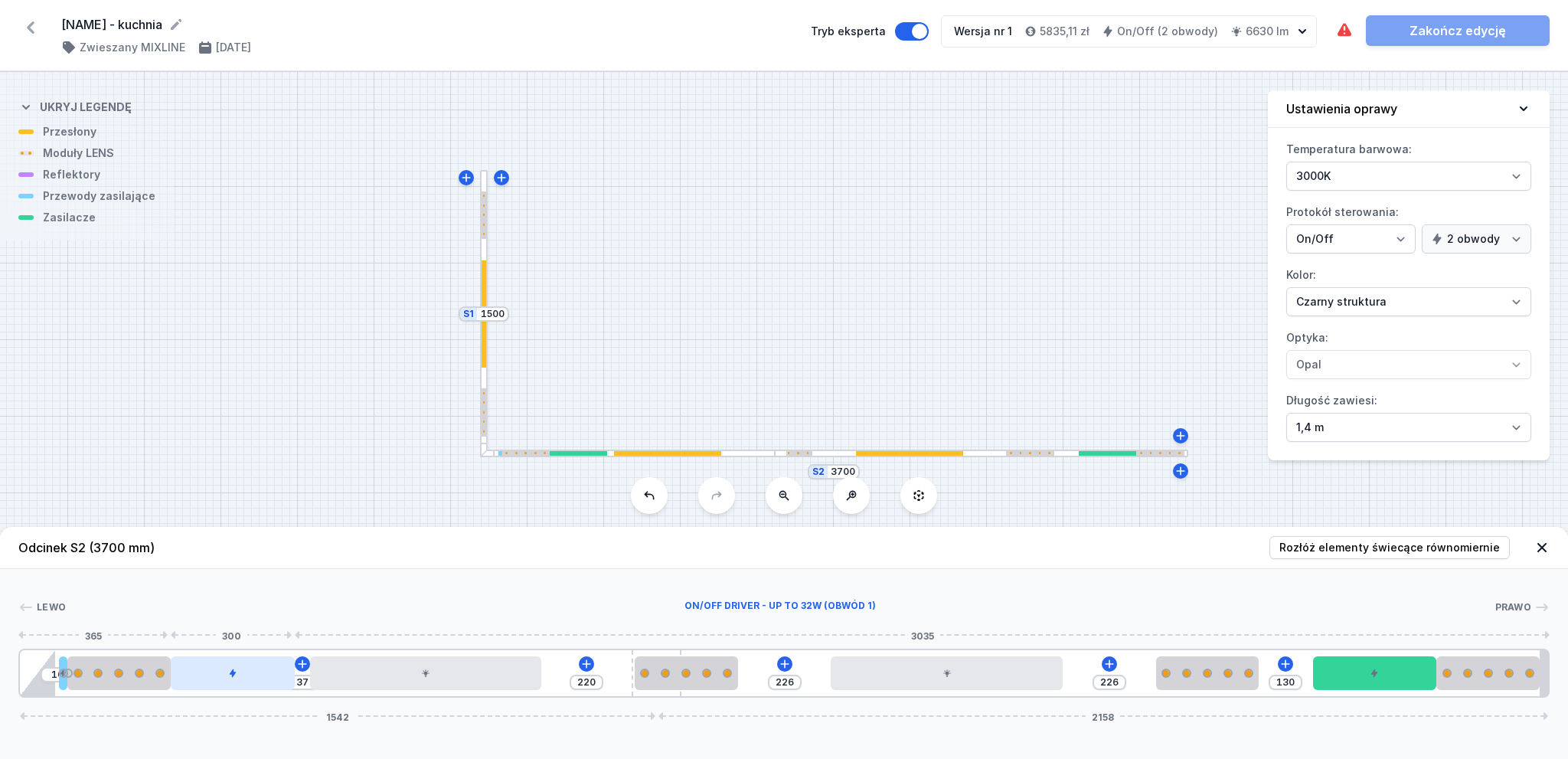 drag, startPoint x: 284, startPoint y: 677, endPoint x: 246, endPoint y: 679, distance: 38.0526 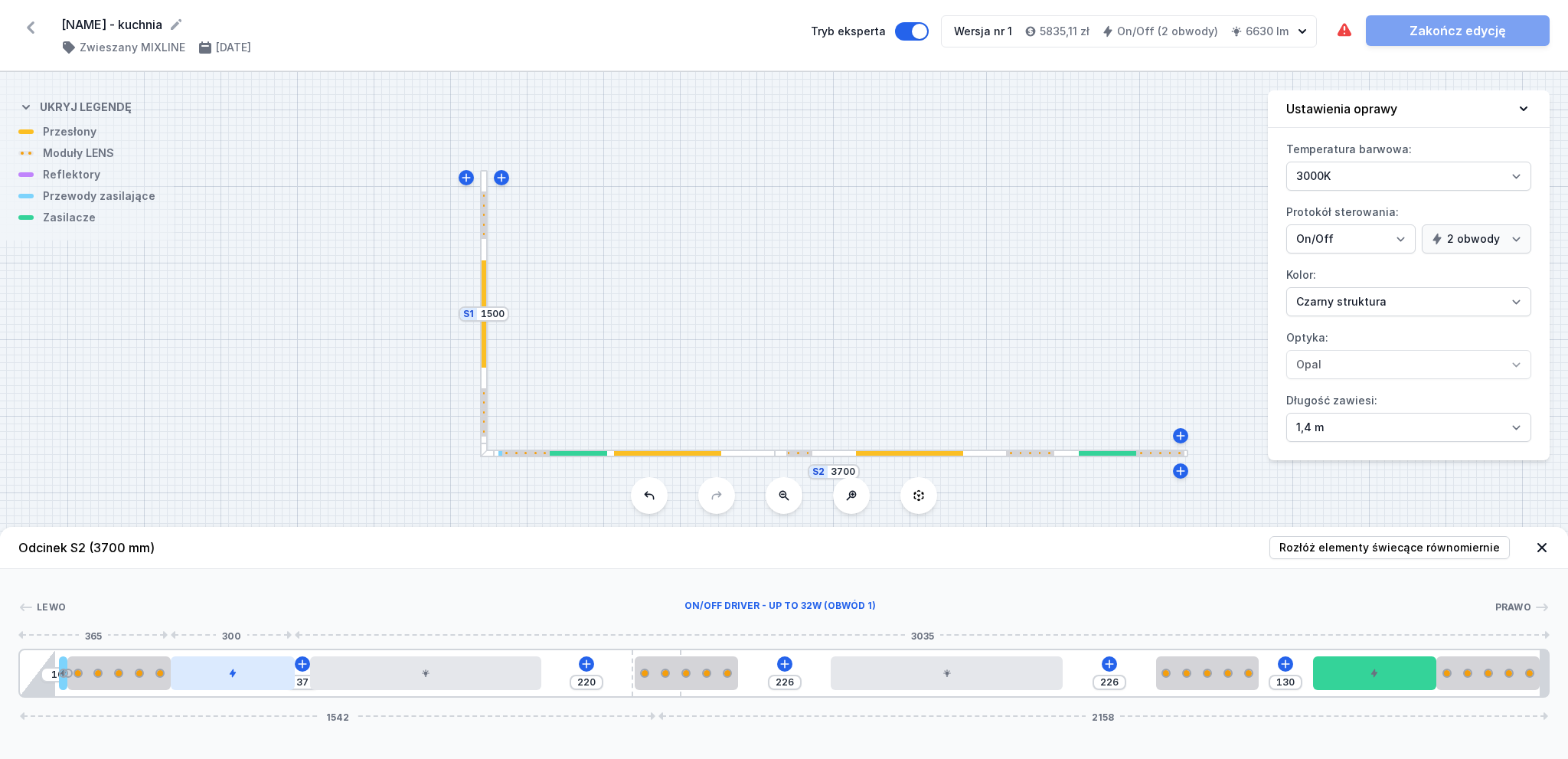 click at bounding box center (233, 673) 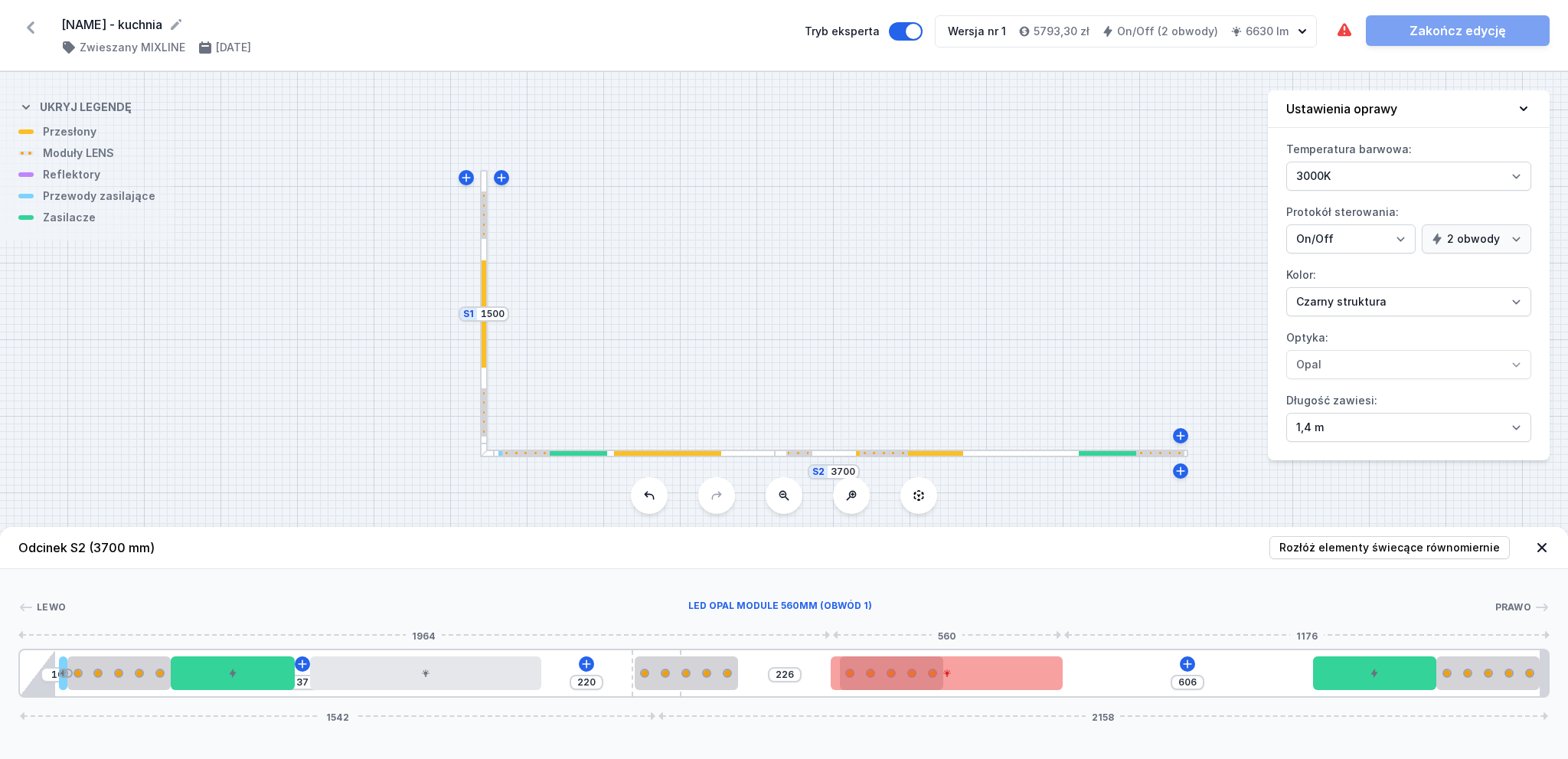 drag, startPoint x: 1217, startPoint y: 679, endPoint x: 903, endPoint y: 680, distance: 314.00159 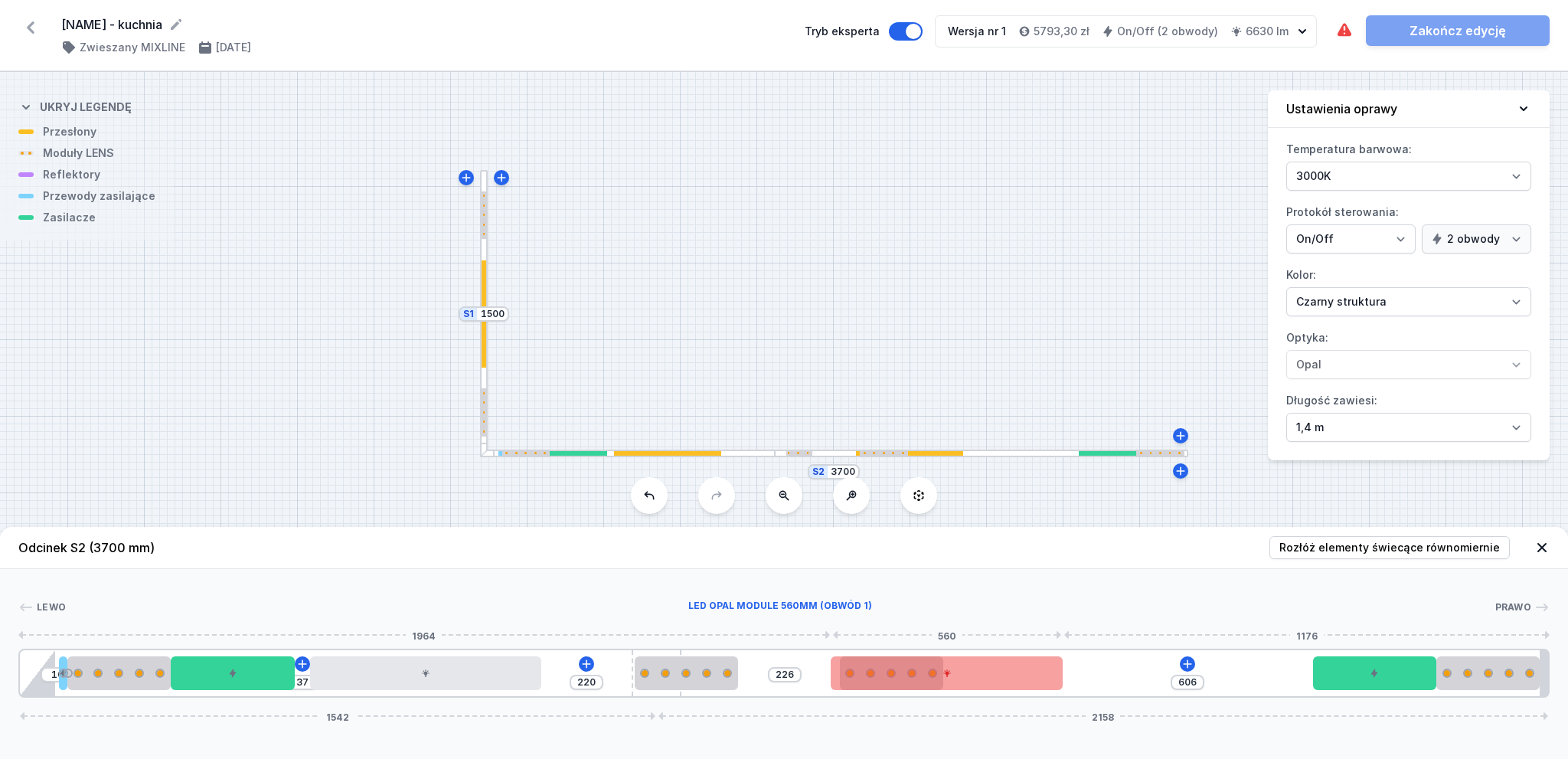 click on "10 37 220 226 606 1542 2158" at bounding box center [784, 673] 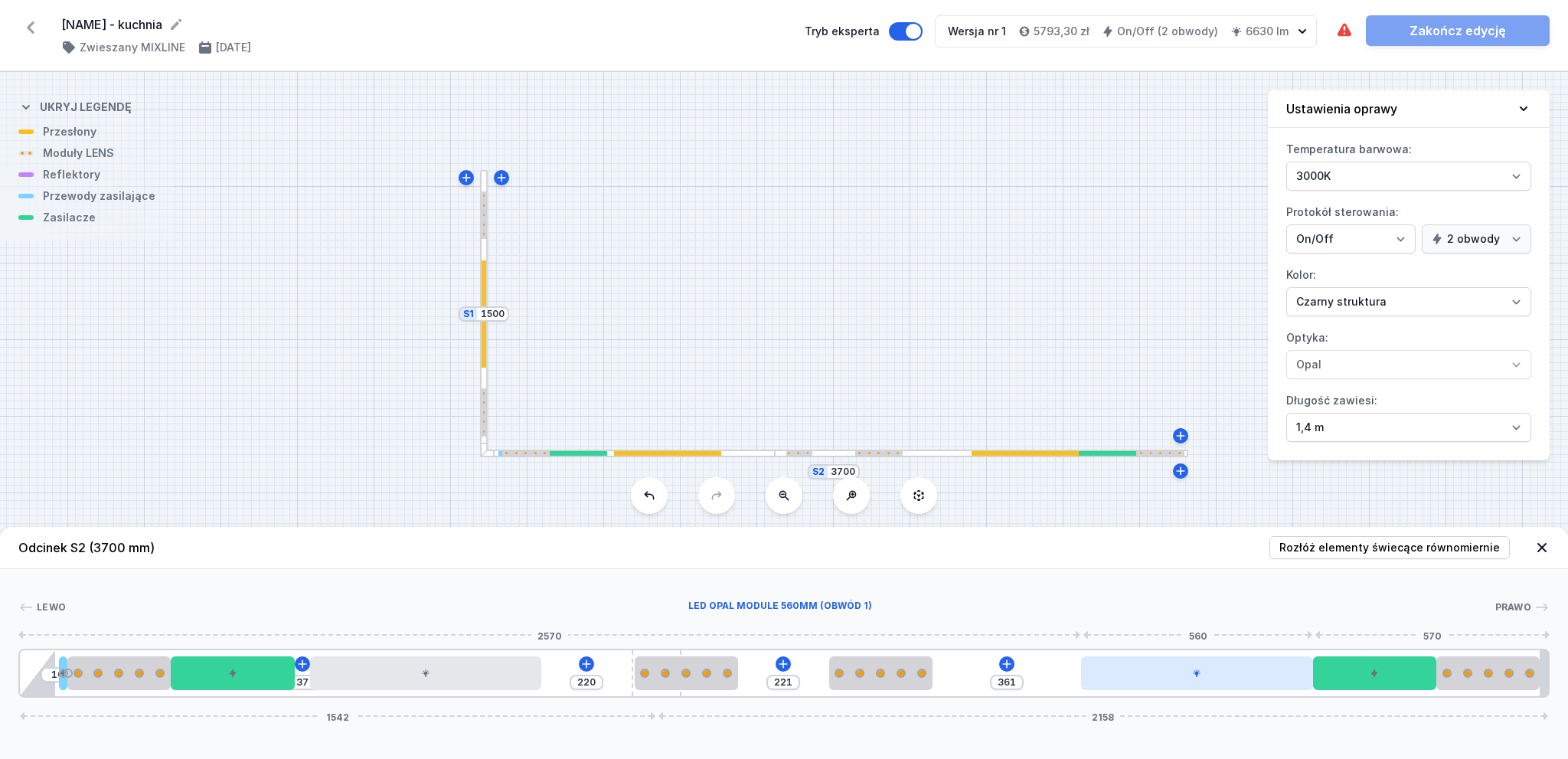 drag, startPoint x: 1047, startPoint y: 669, endPoint x: 1301, endPoint y: 685, distance: 254.50344 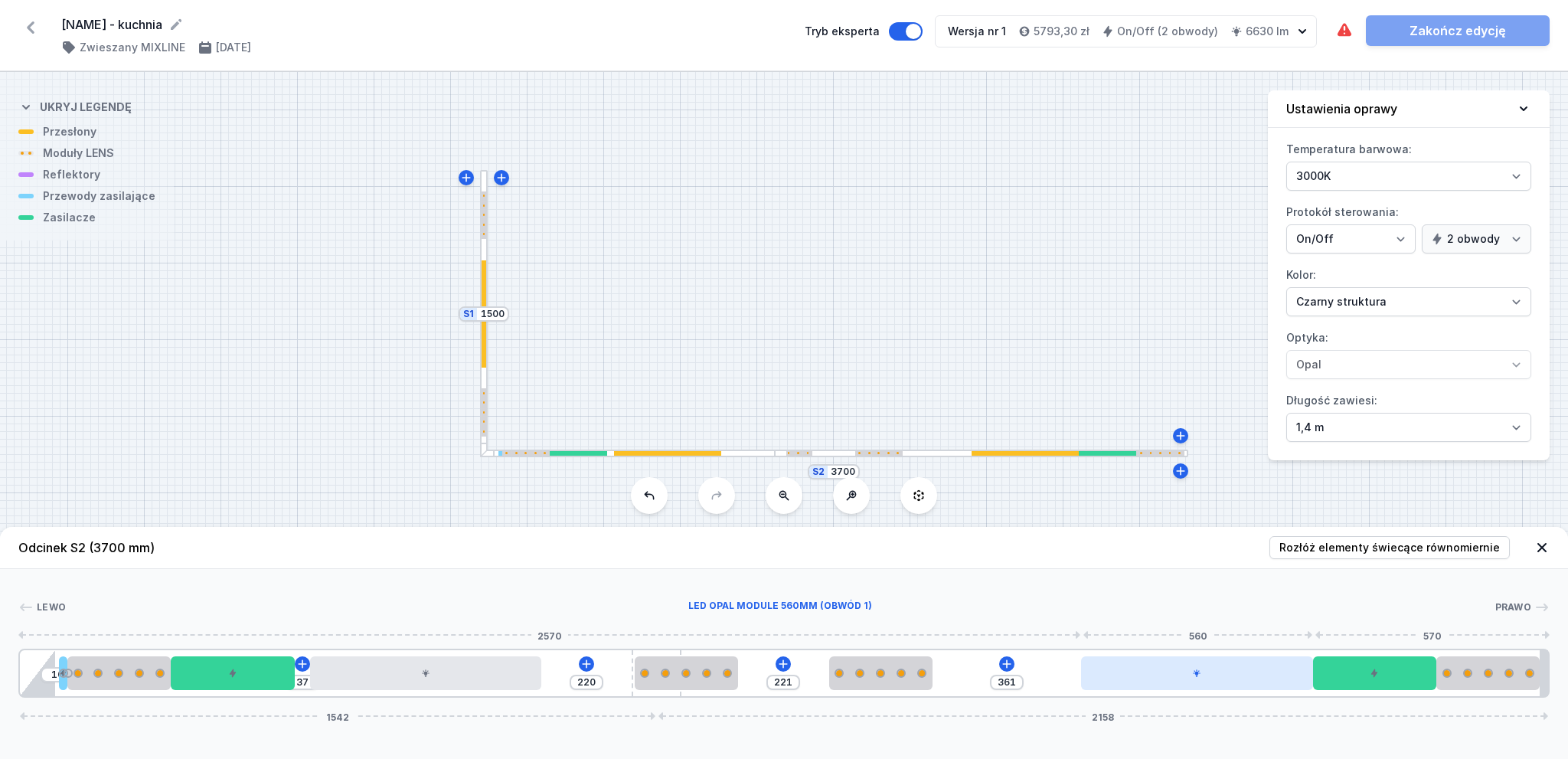 click at bounding box center [1197, 673] 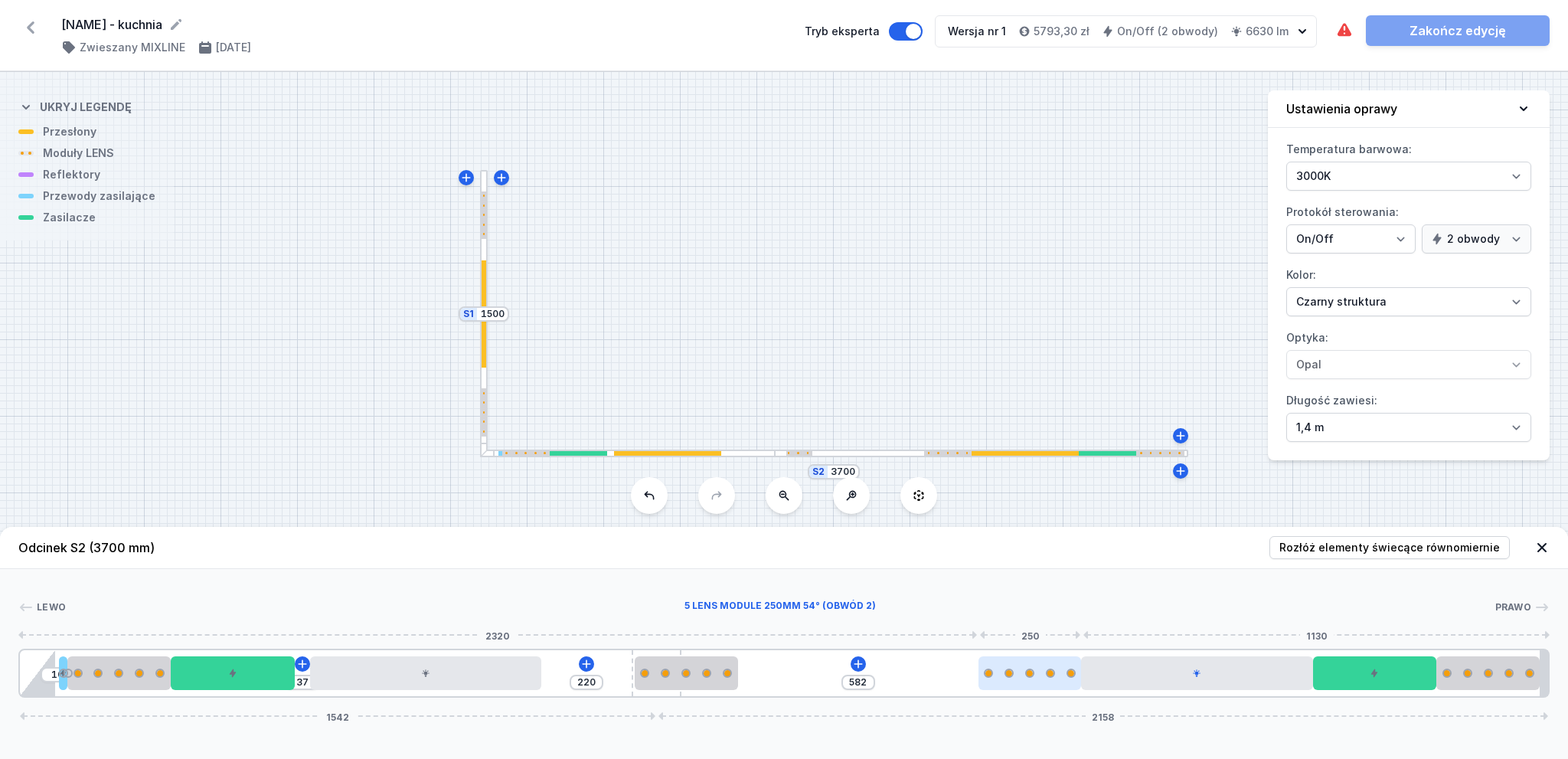drag, startPoint x: 996, startPoint y: 681, endPoint x: 1063, endPoint y: 682, distance: 67.007462 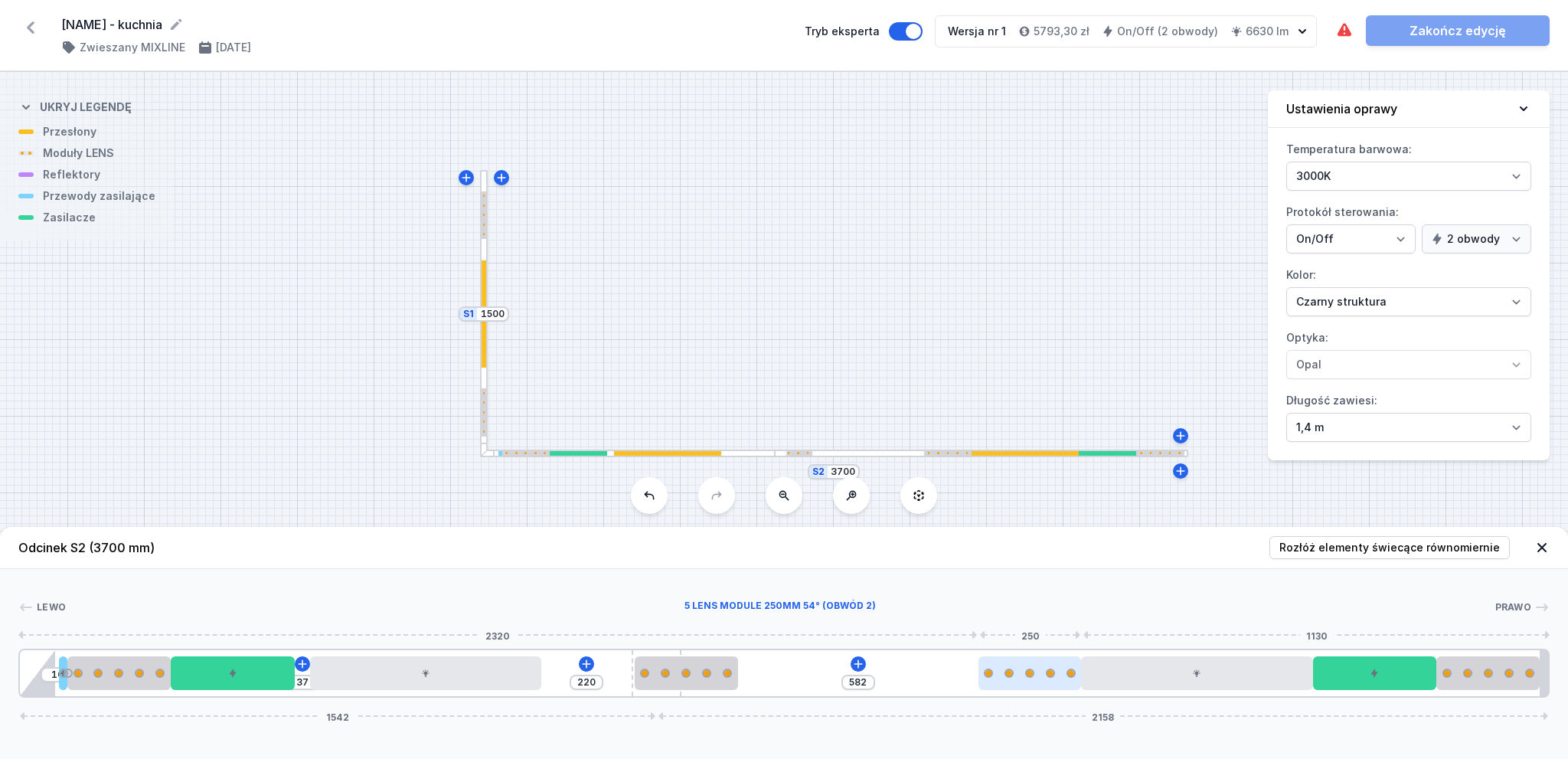 click at bounding box center [1030, 673] 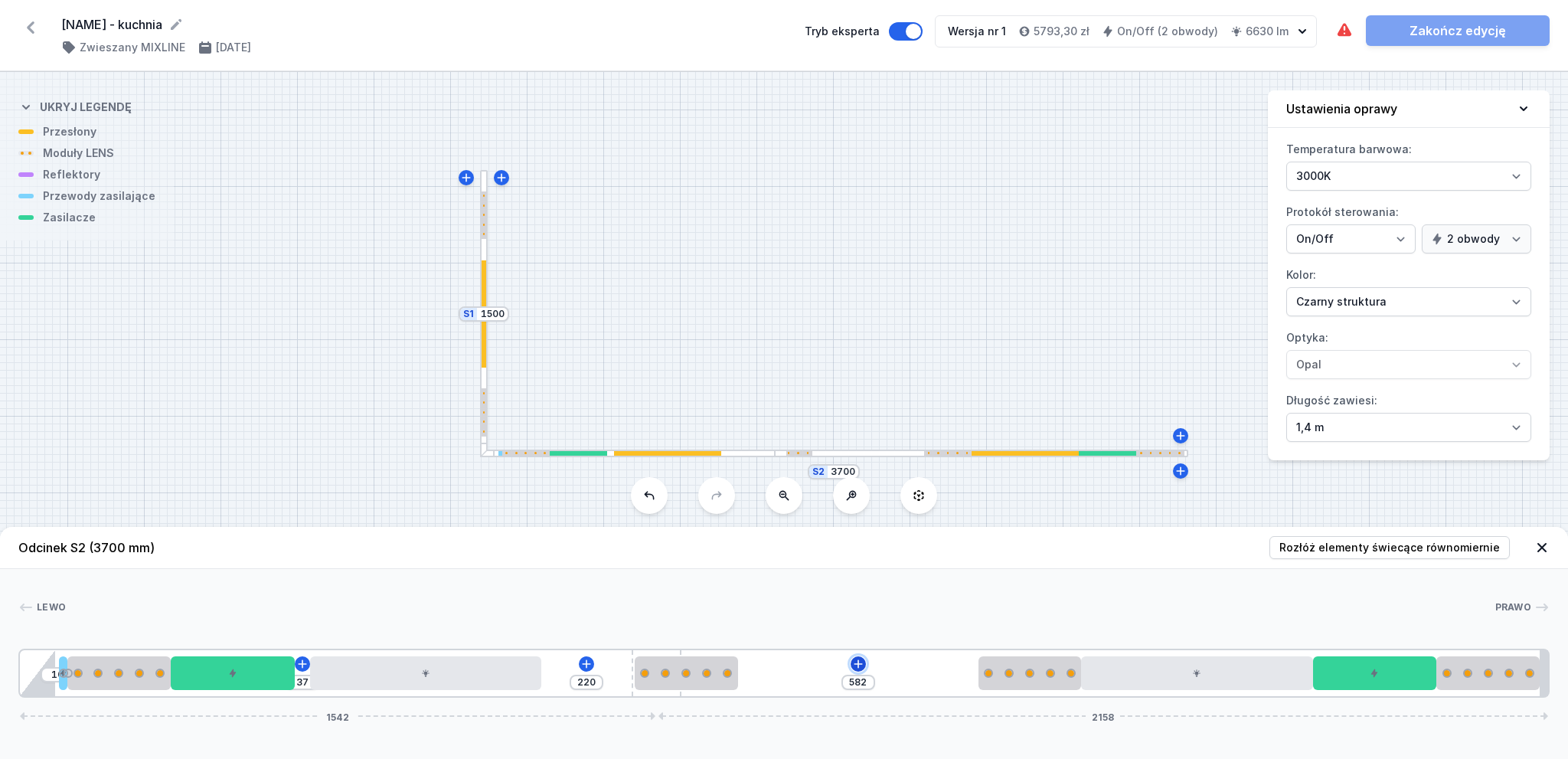 click 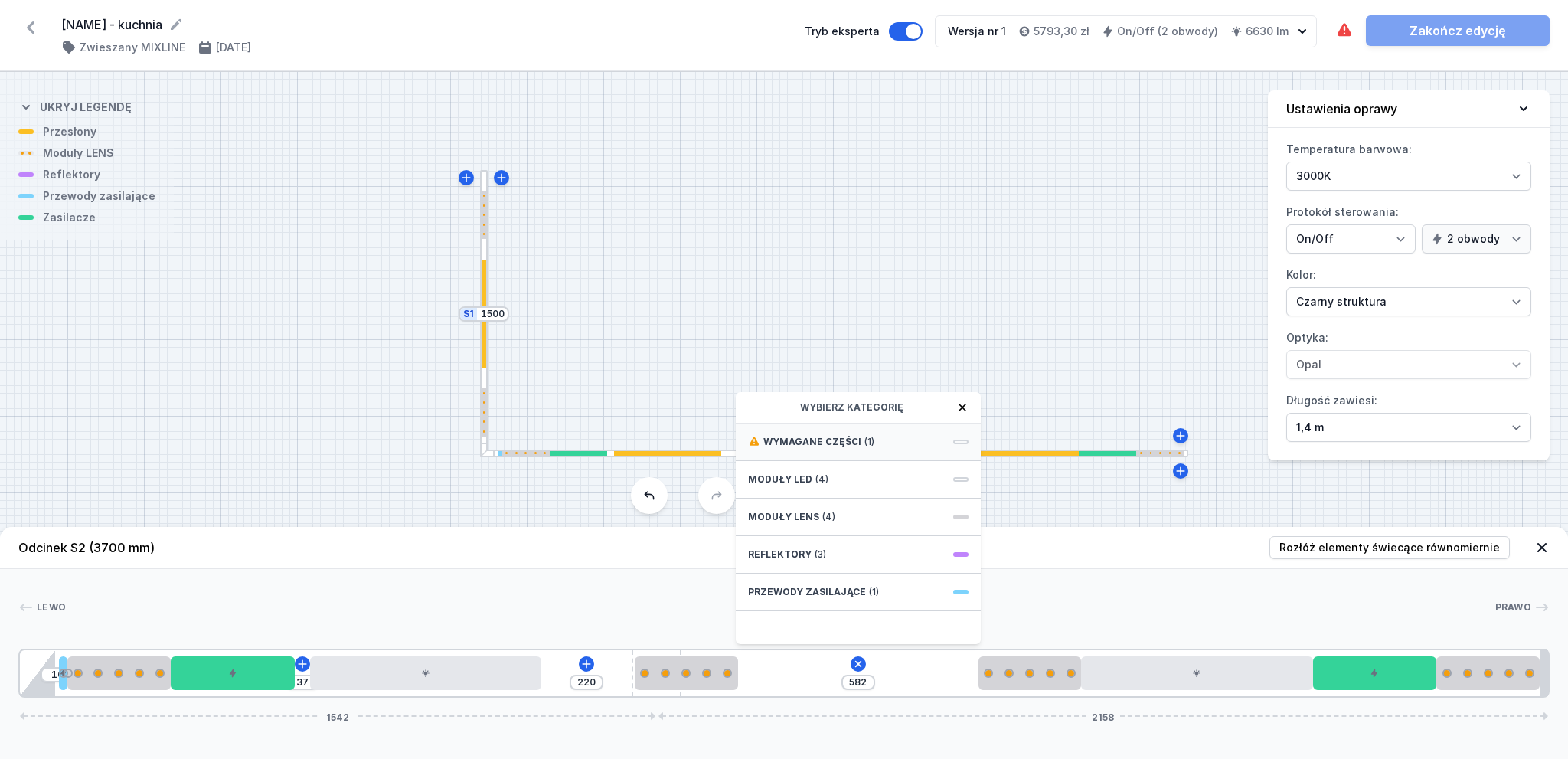 click on "Wymagane części (1)" at bounding box center [858, 442] 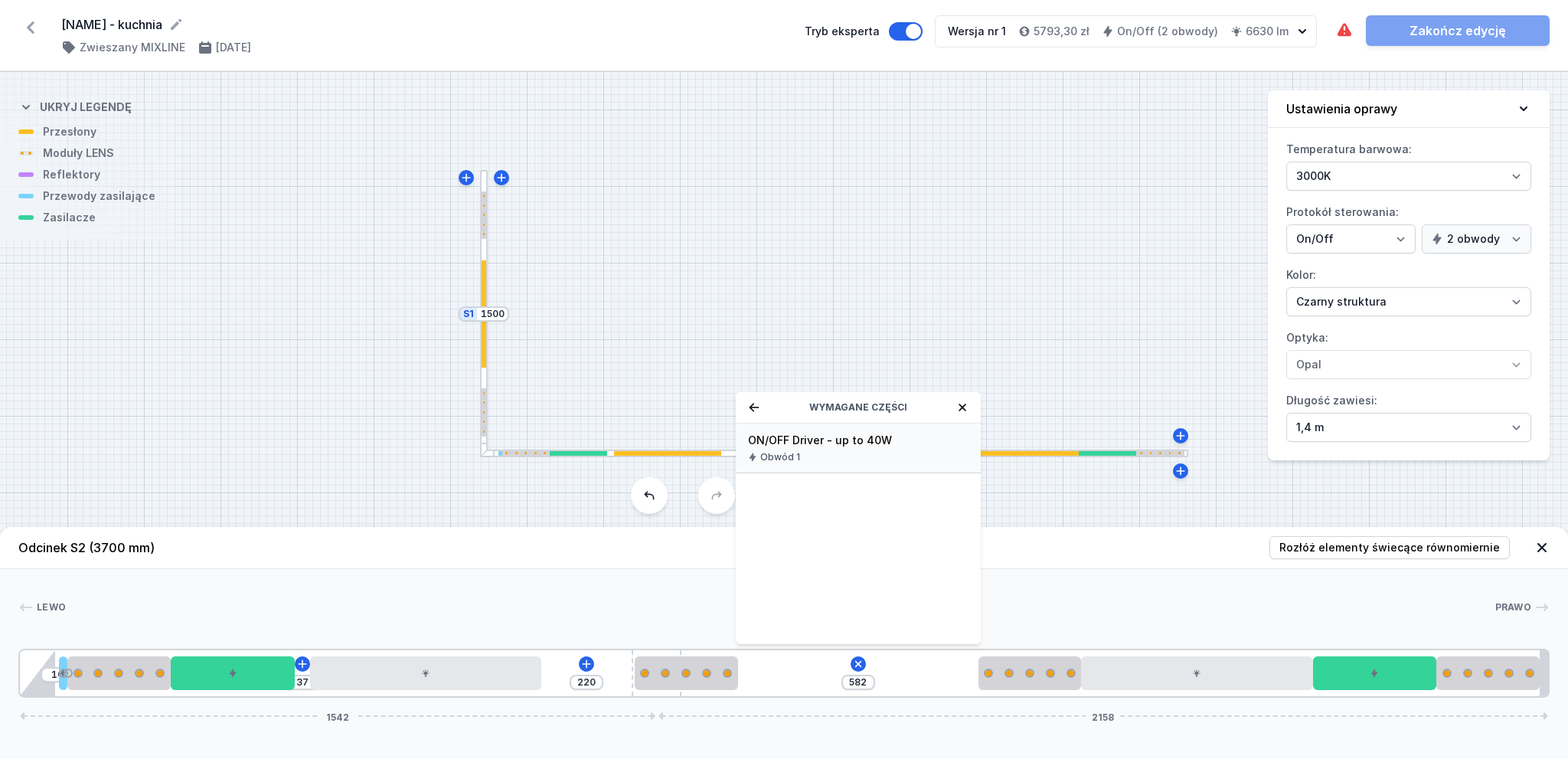 click on "ON/OFF Driver - up to 40W" at bounding box center [858, 440] 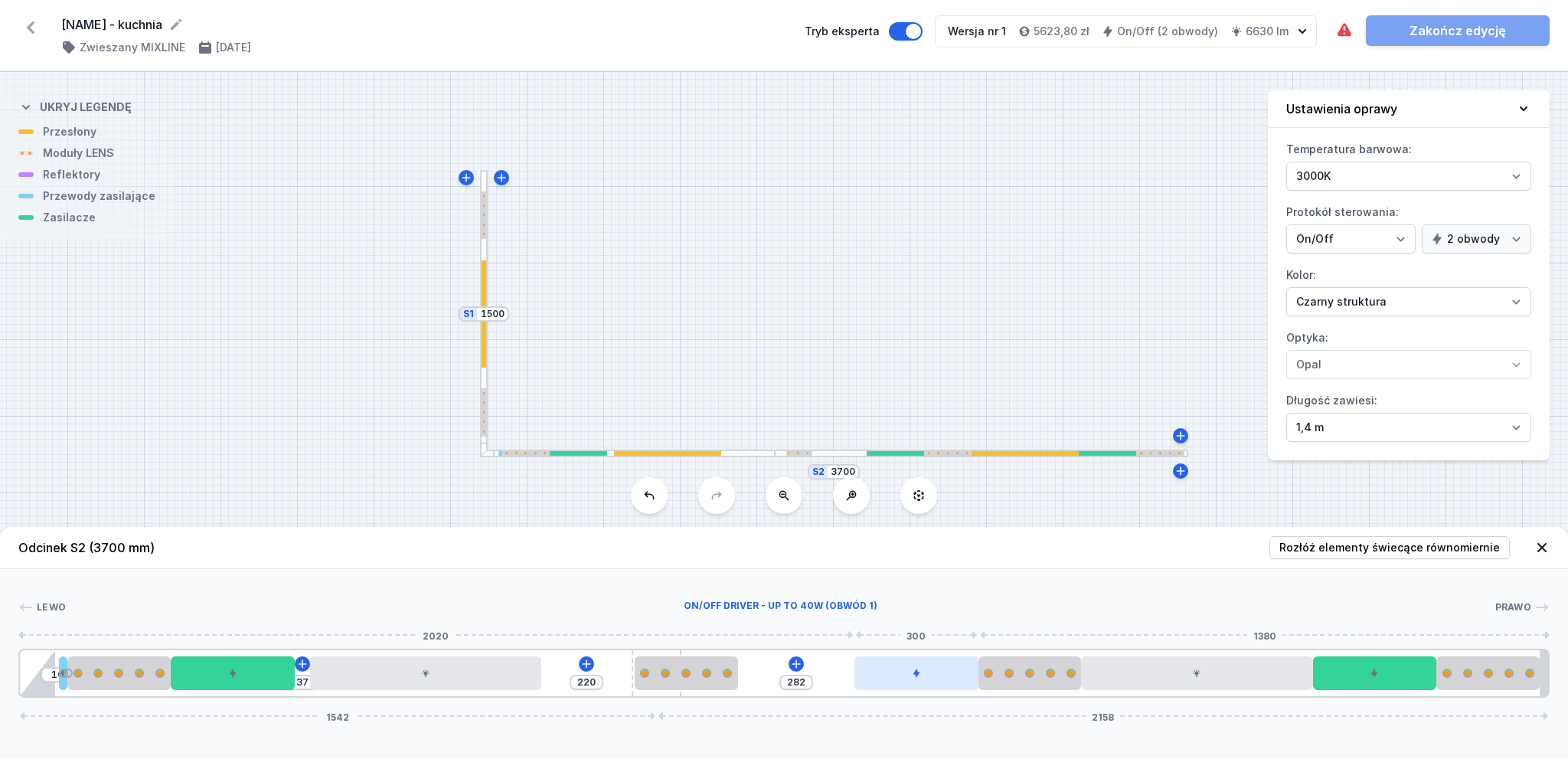 drag, startPoint x: 833, startPoint y: 676, endPoint x: 965, endPoint y: 679, distance: 132.03409 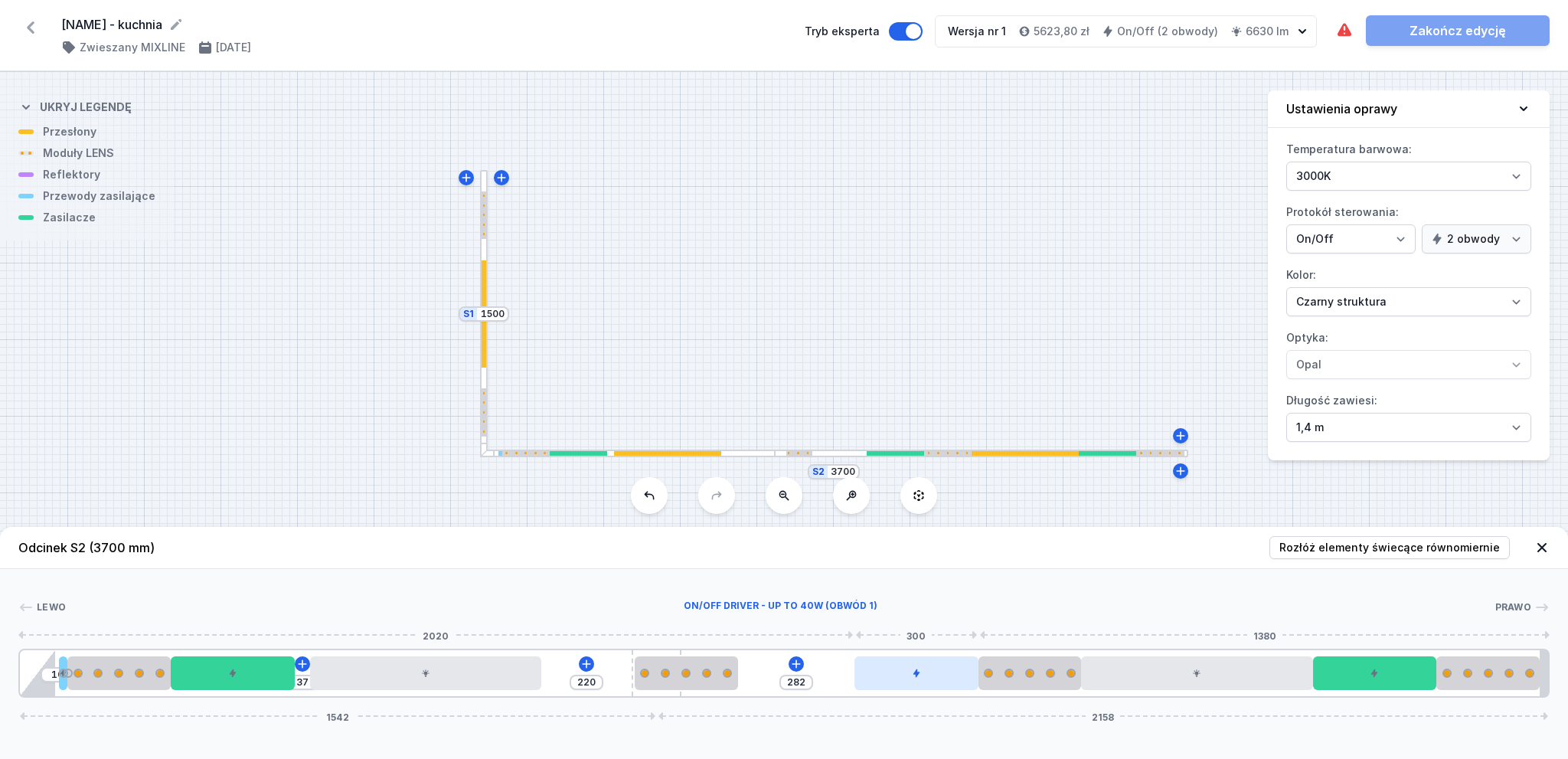 click at bounding box center [916, 673] 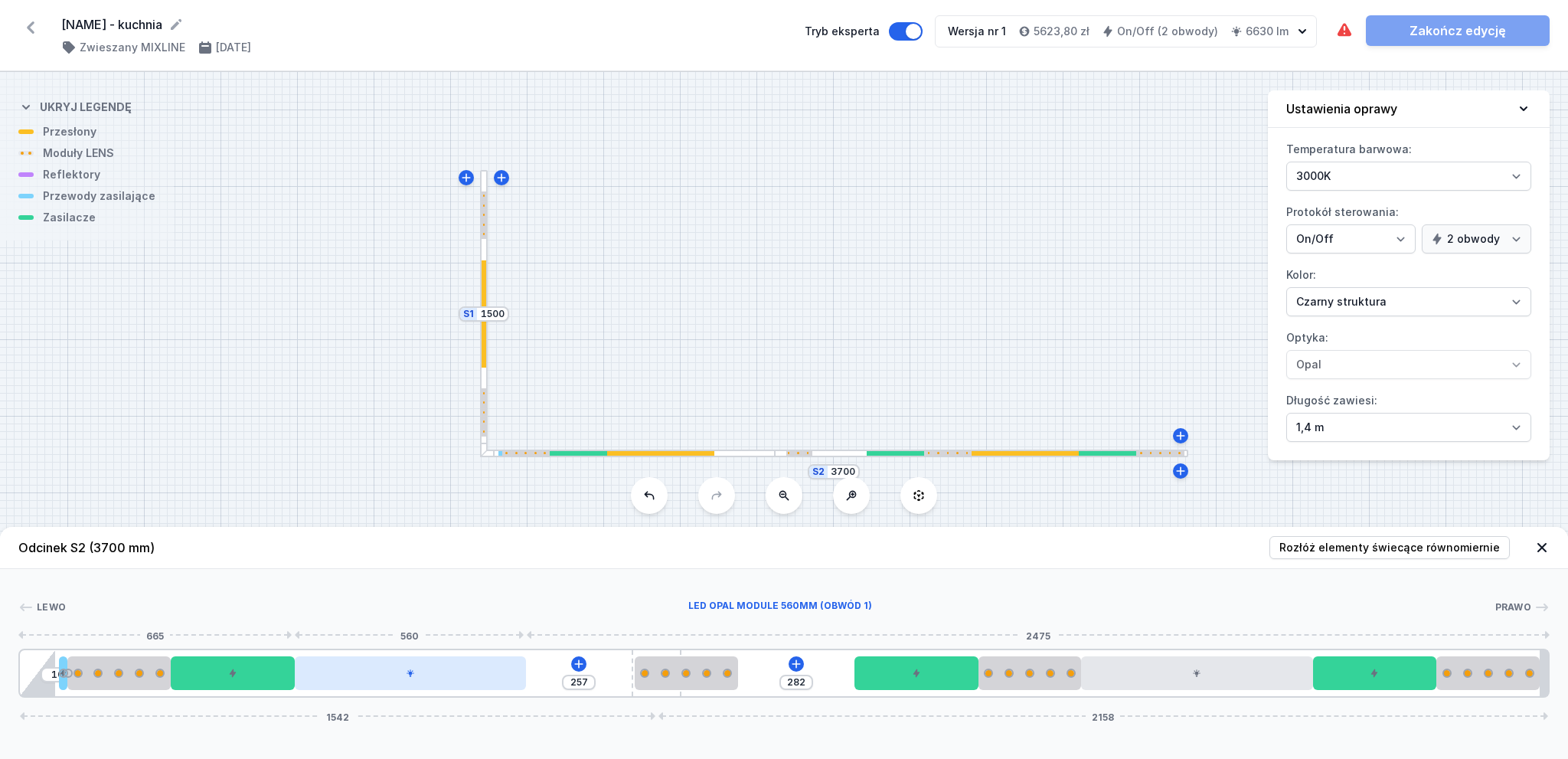 drag, startPoint x: 479, startPoint y: 677, endPoint x: 463, endPoint y: 677, distance: 16 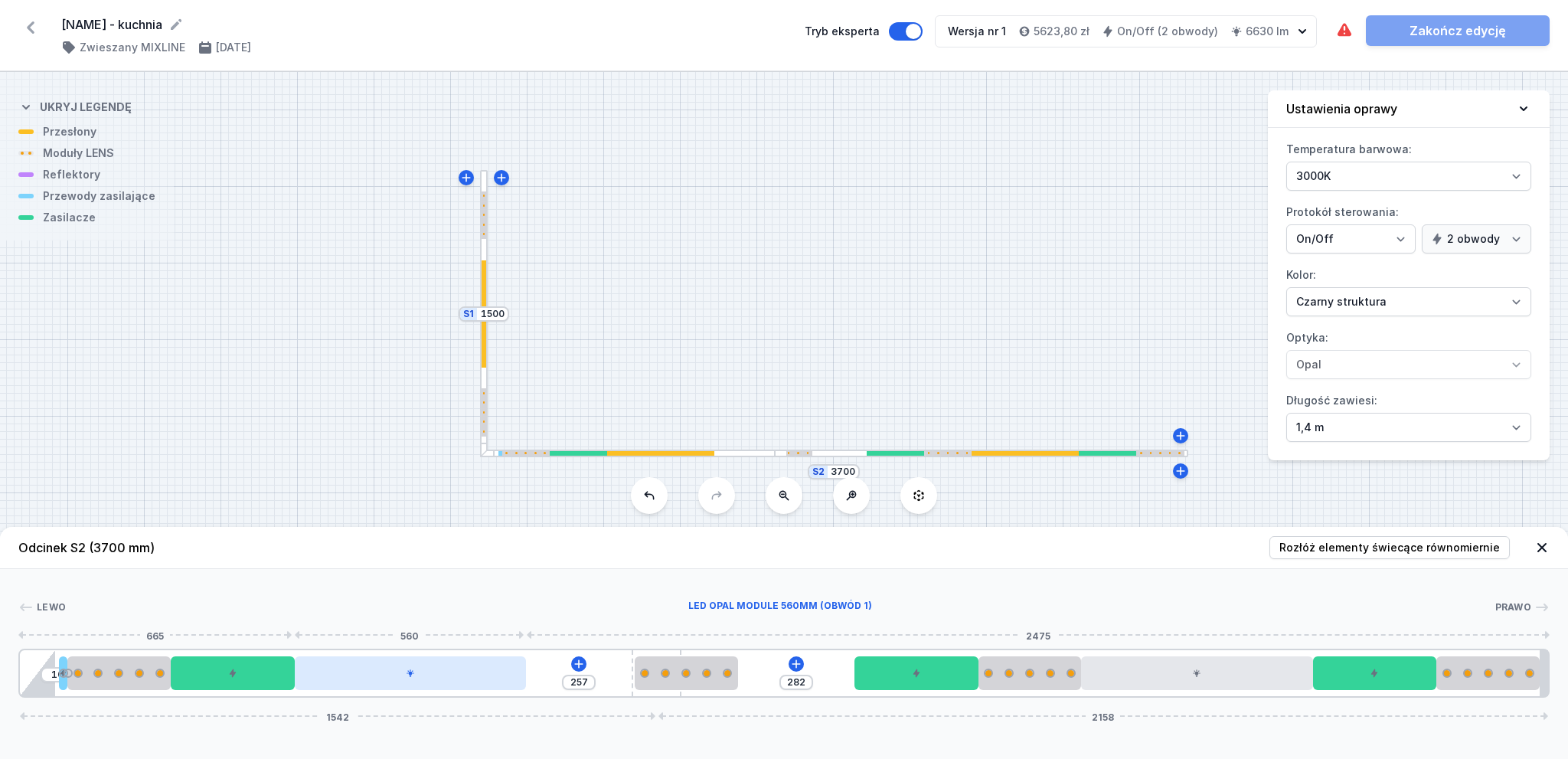 click at bounding box center [410, 673] 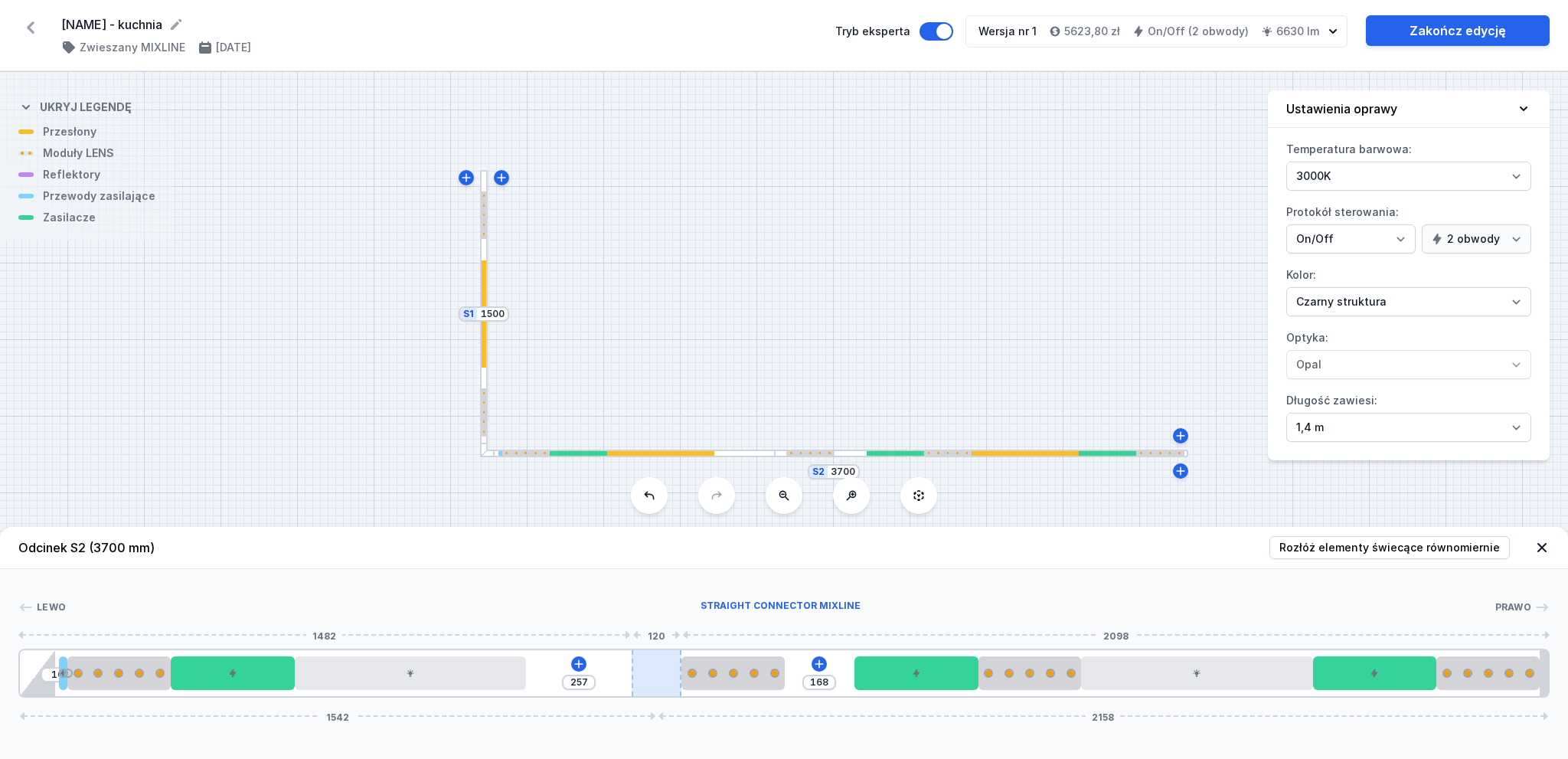 drag, startPoint x: 699, startPoint y: 673, endPoint x: 680, endPoint y: 678, distance: 19.64688 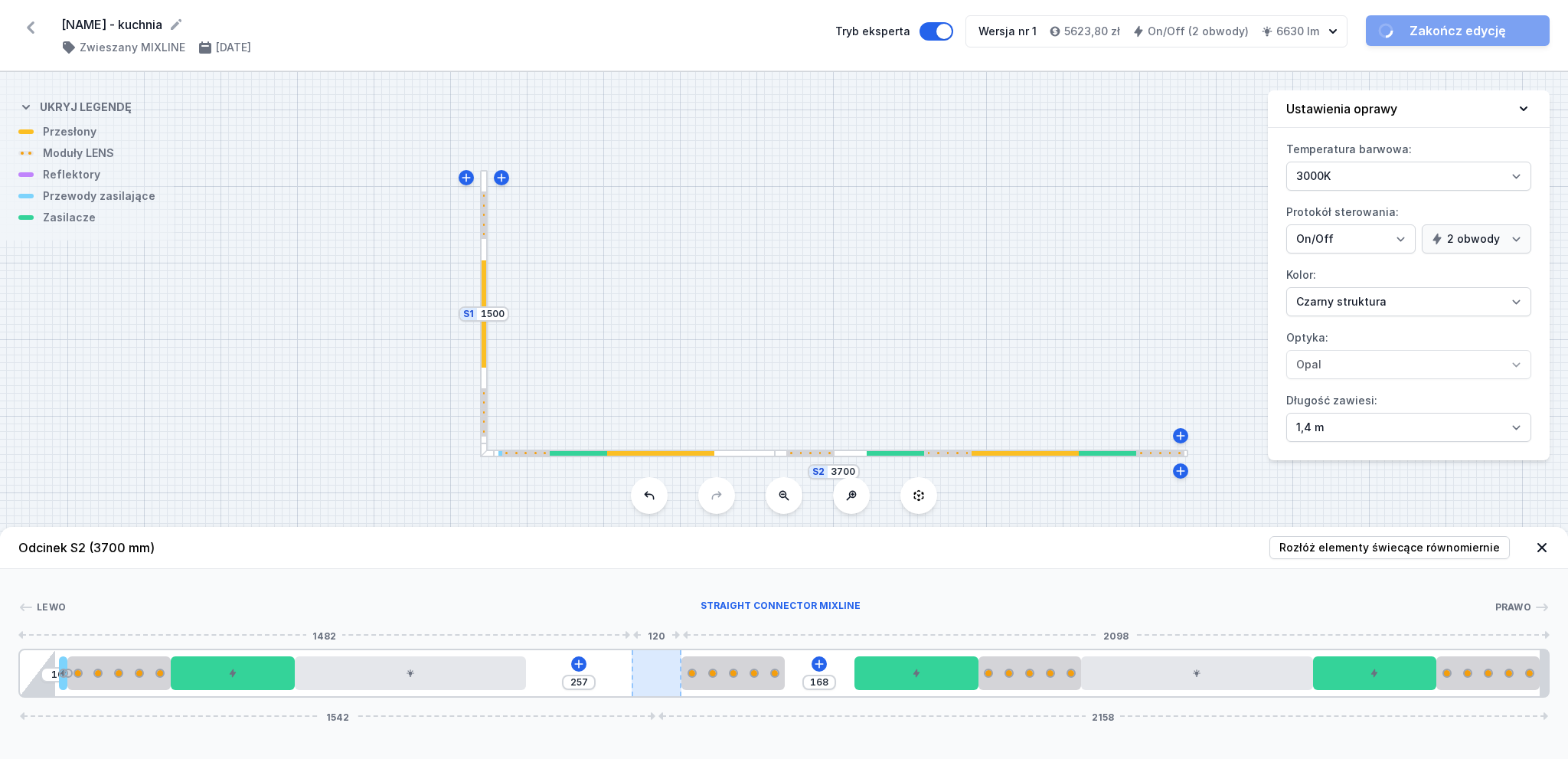 click at bounding box center (656, 673) 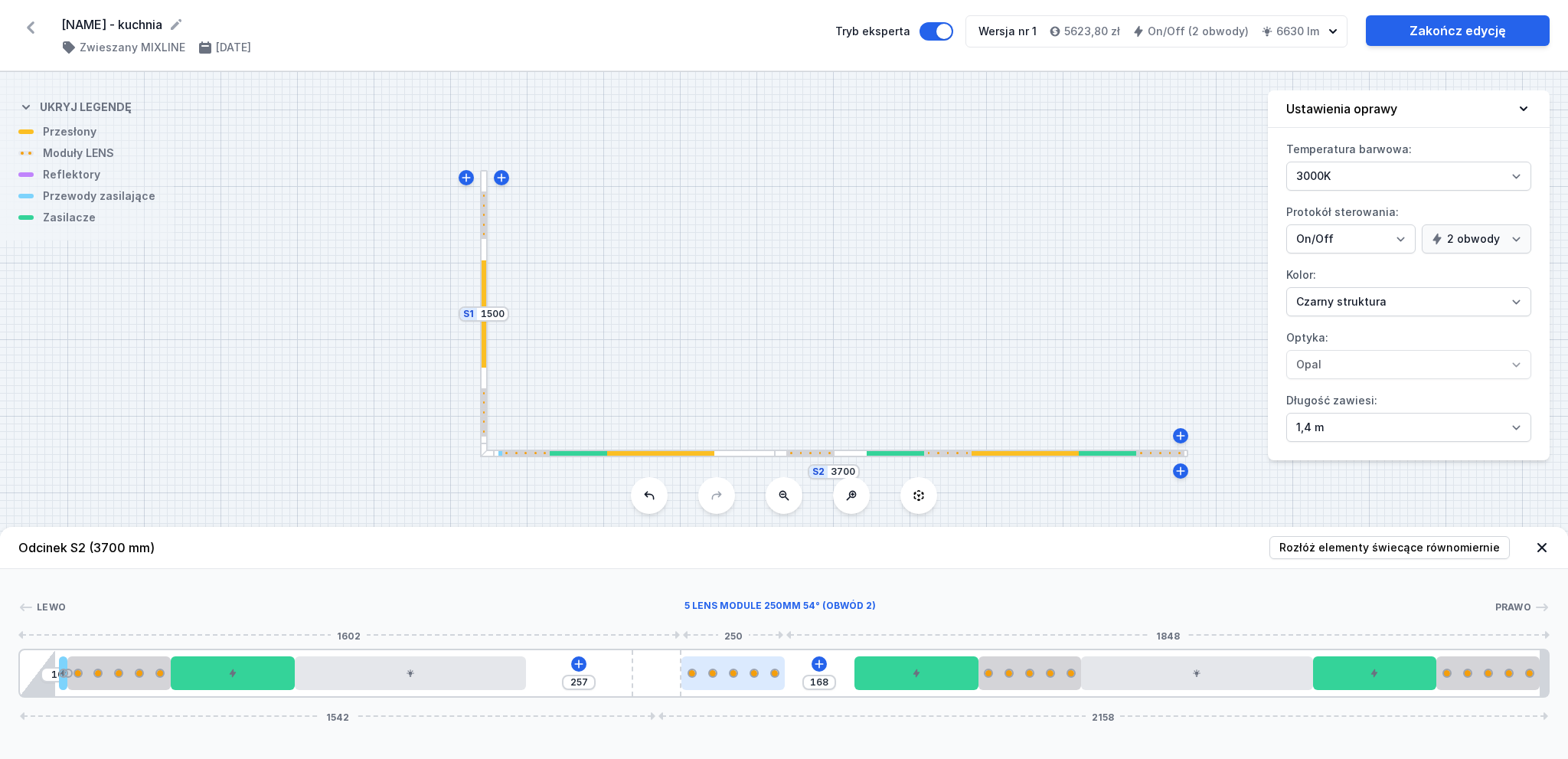 click at bounding box center (733, 673) 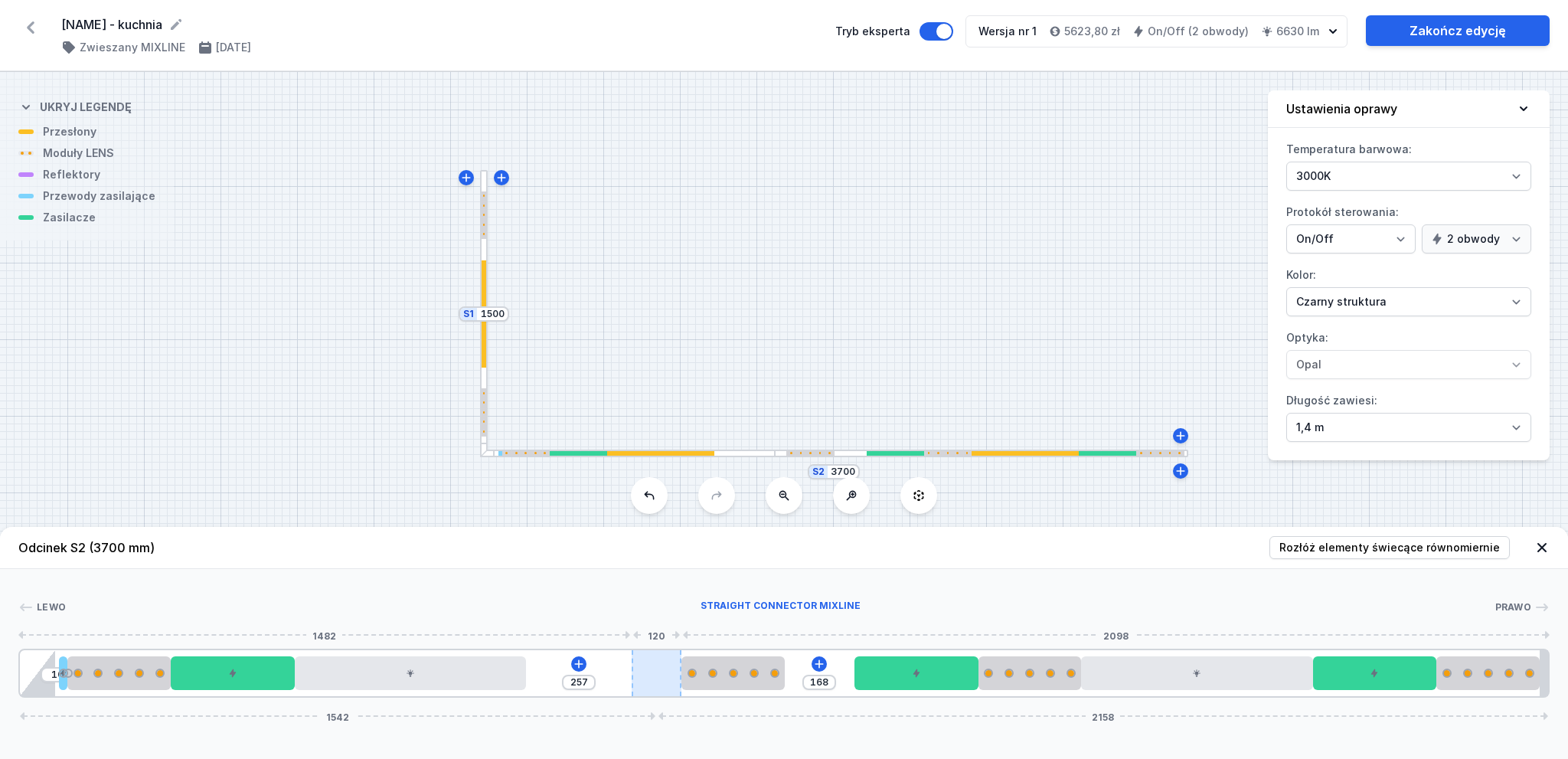 drag, startPoint x: 698, startPoint y: 673, endPoint x: 665, endPoint y: 666, distance: 33.73426 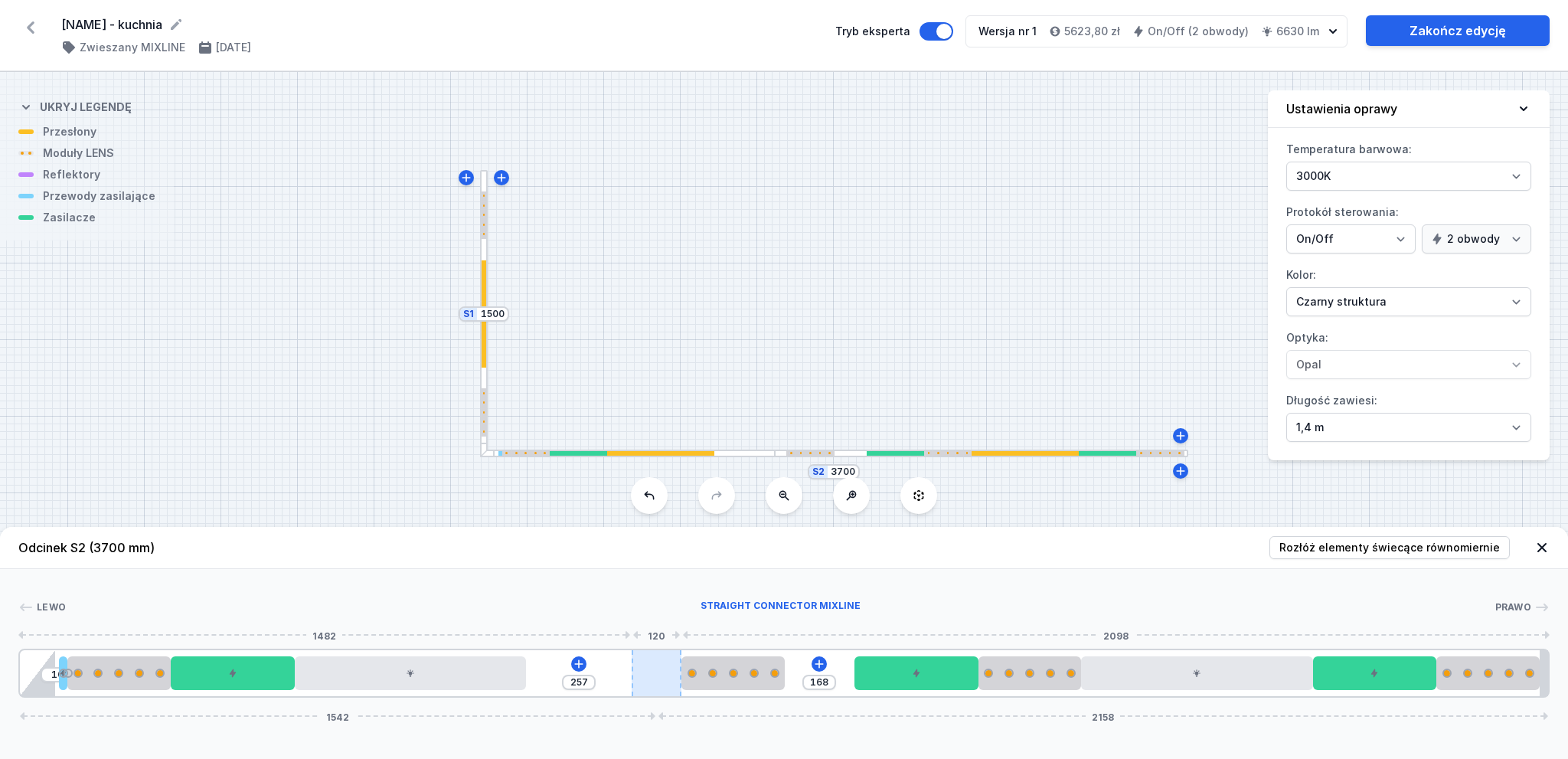 click on "10 257 168 1542 2158" at bounding box center [784, 673] 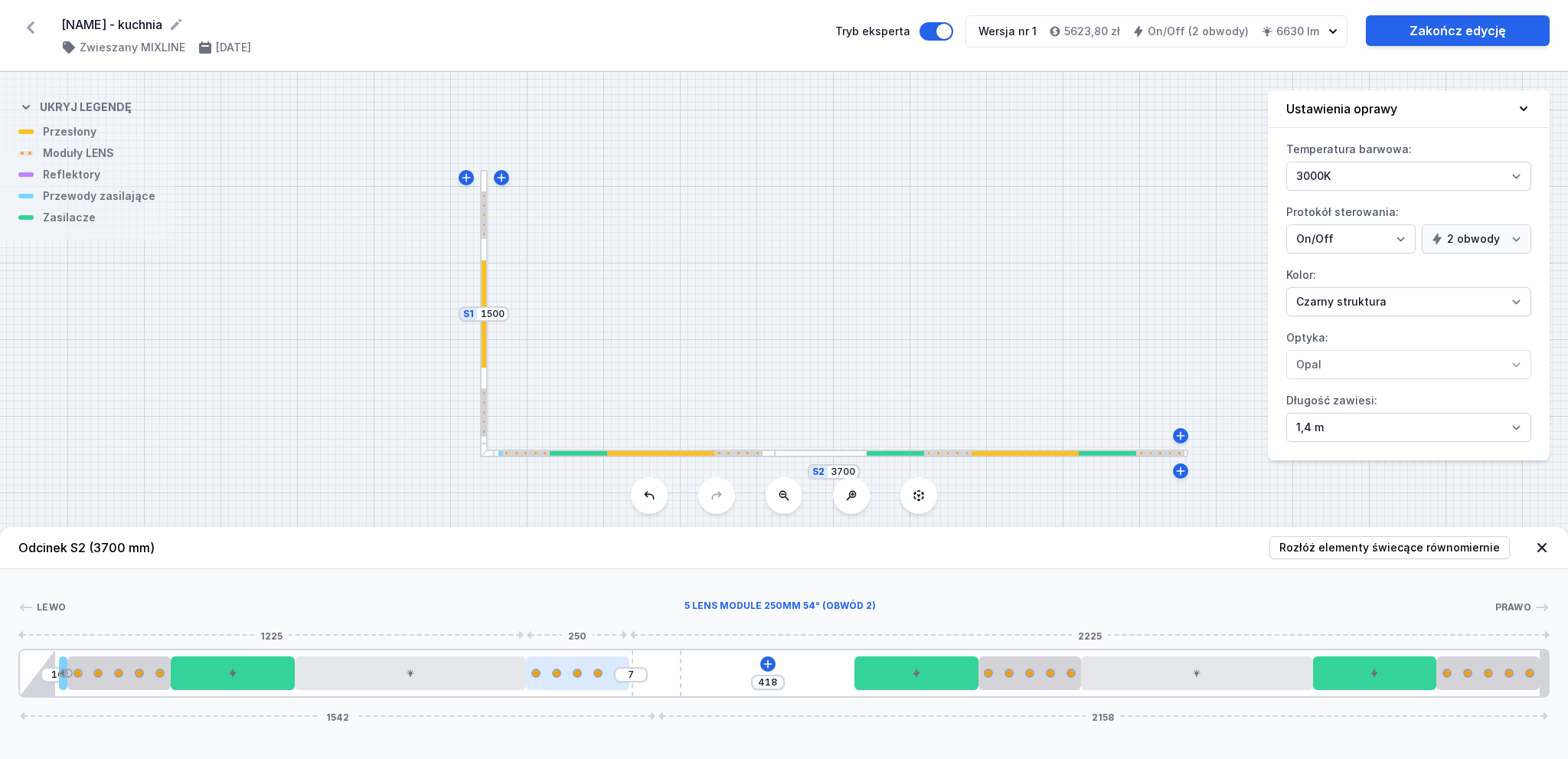 drag, startPoint x: 731, startPoint y: 676, endPoint x: 599, endPoint y: 672, distance: 132.06059 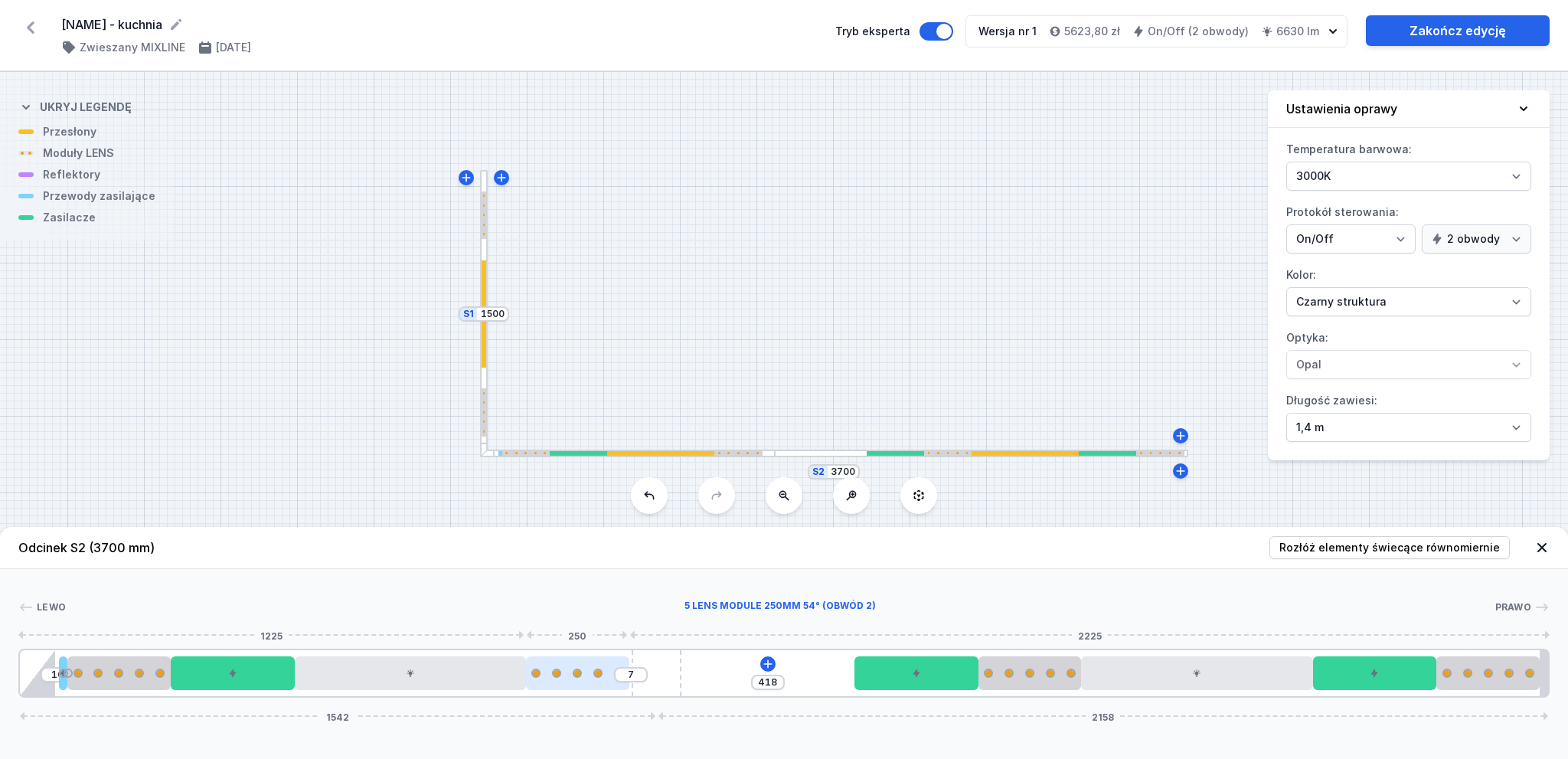 click at bounding box center (577, 673) 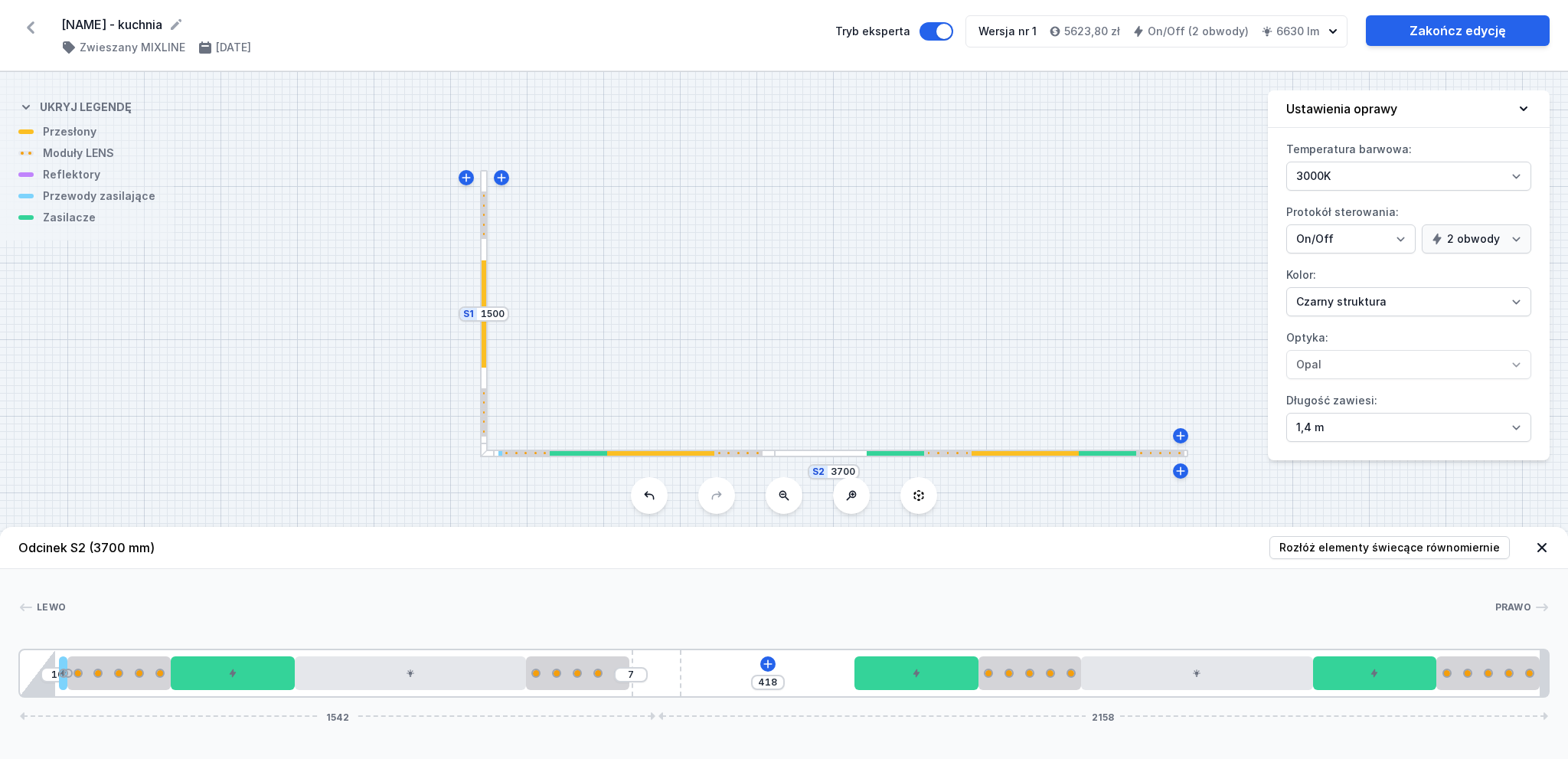 click on "10 7 418 1542 2158" at bounding box center (784, 673) 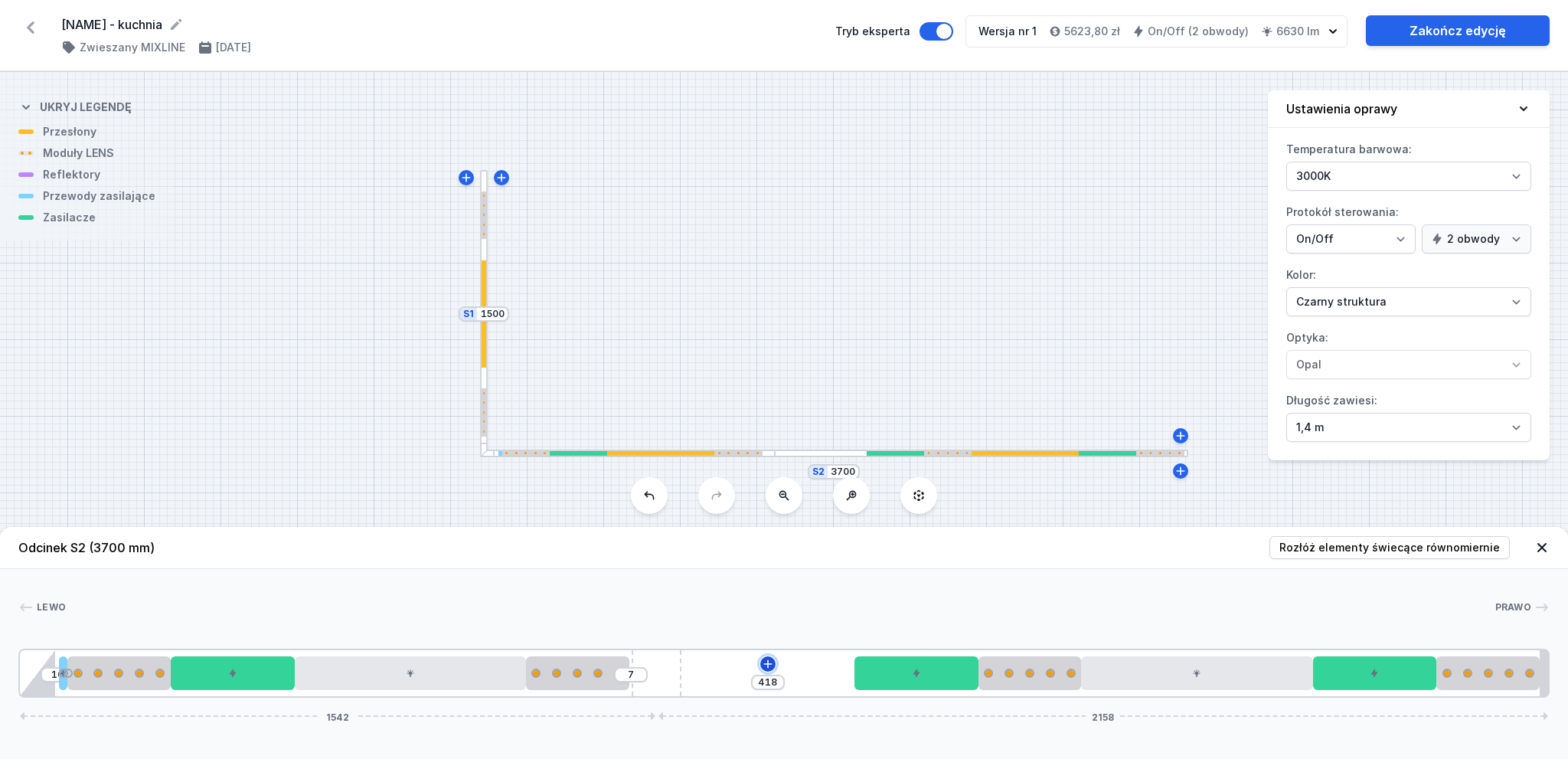 click 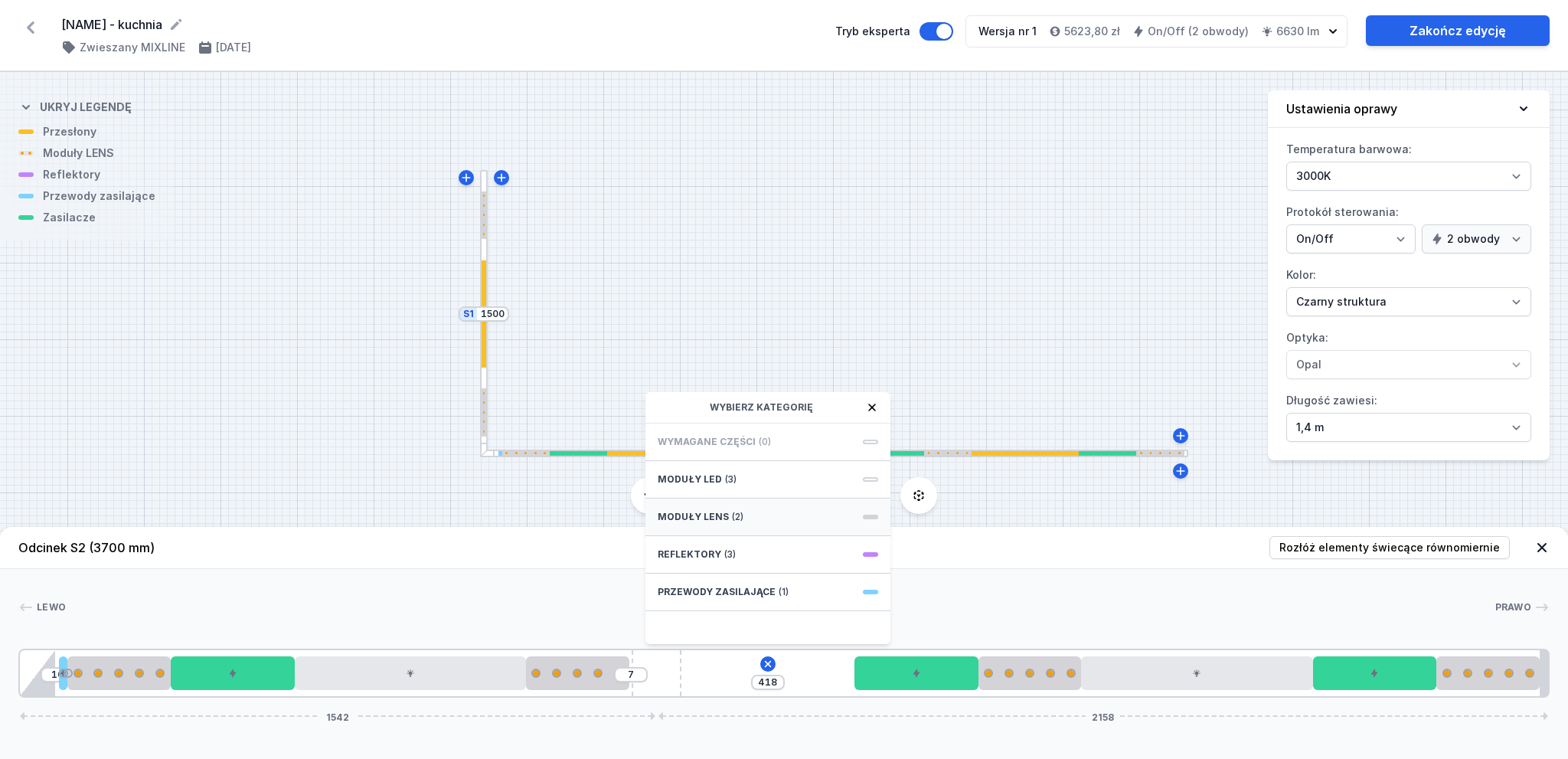click on "Moduły LENS (2)" at bounding box center (768, 517) 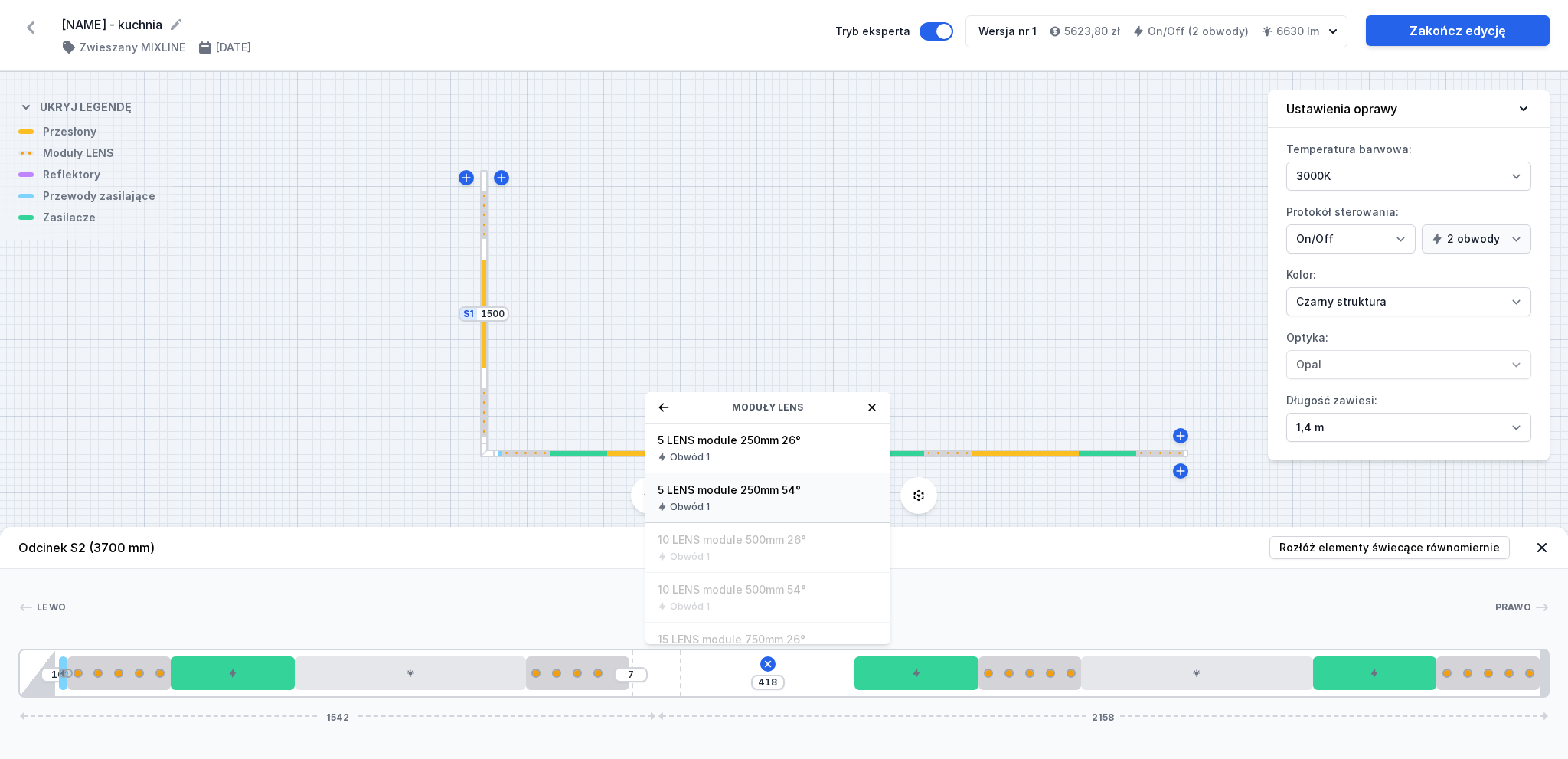click on "5 LENS module 250mm 54°   Obwód 1" at bounding box center [768, 498] 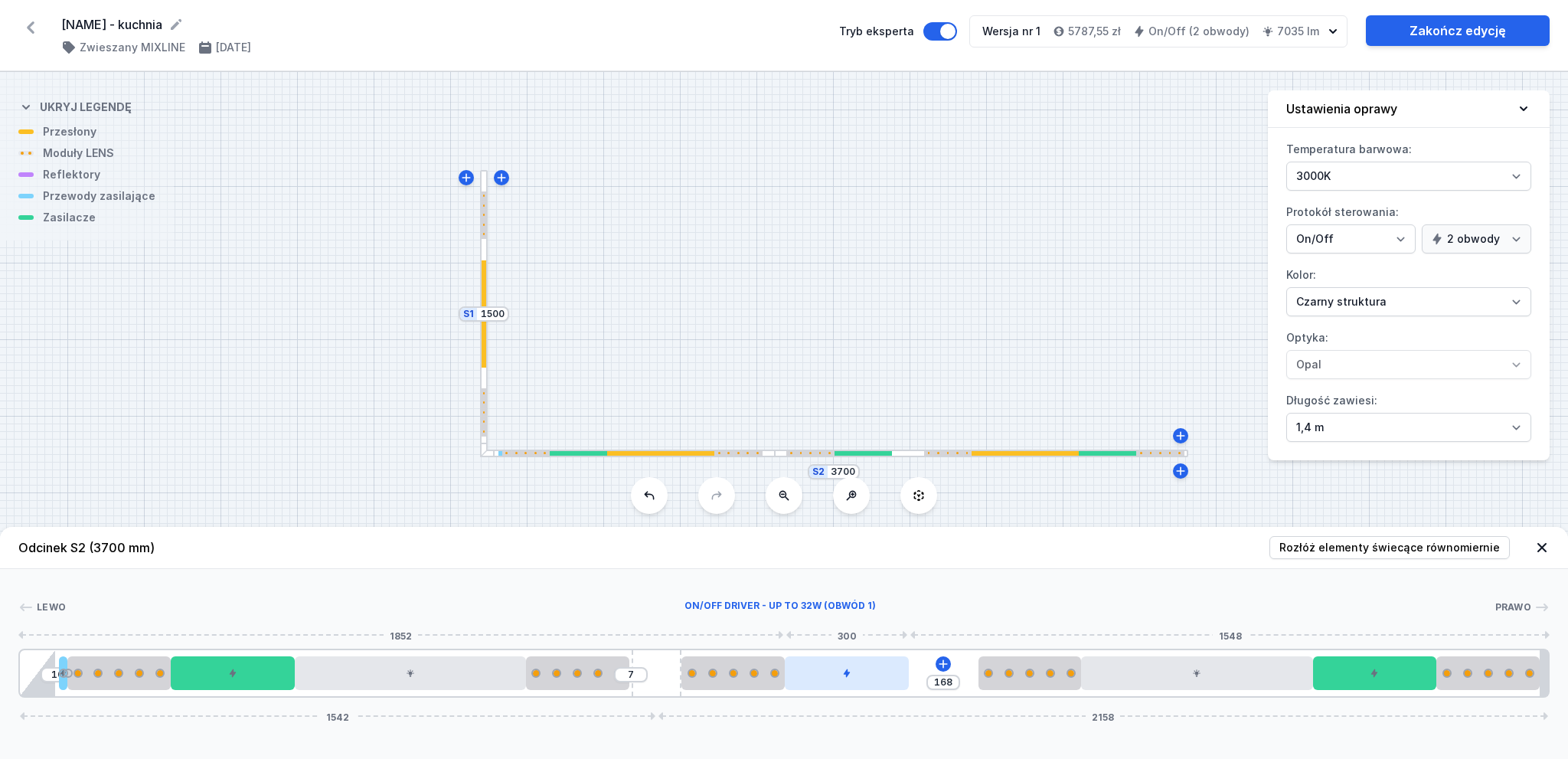 drag, startPoint x: 900, startPoint y: 674, endPoint x: 890, endPoint y: 676, distance: 10.198039 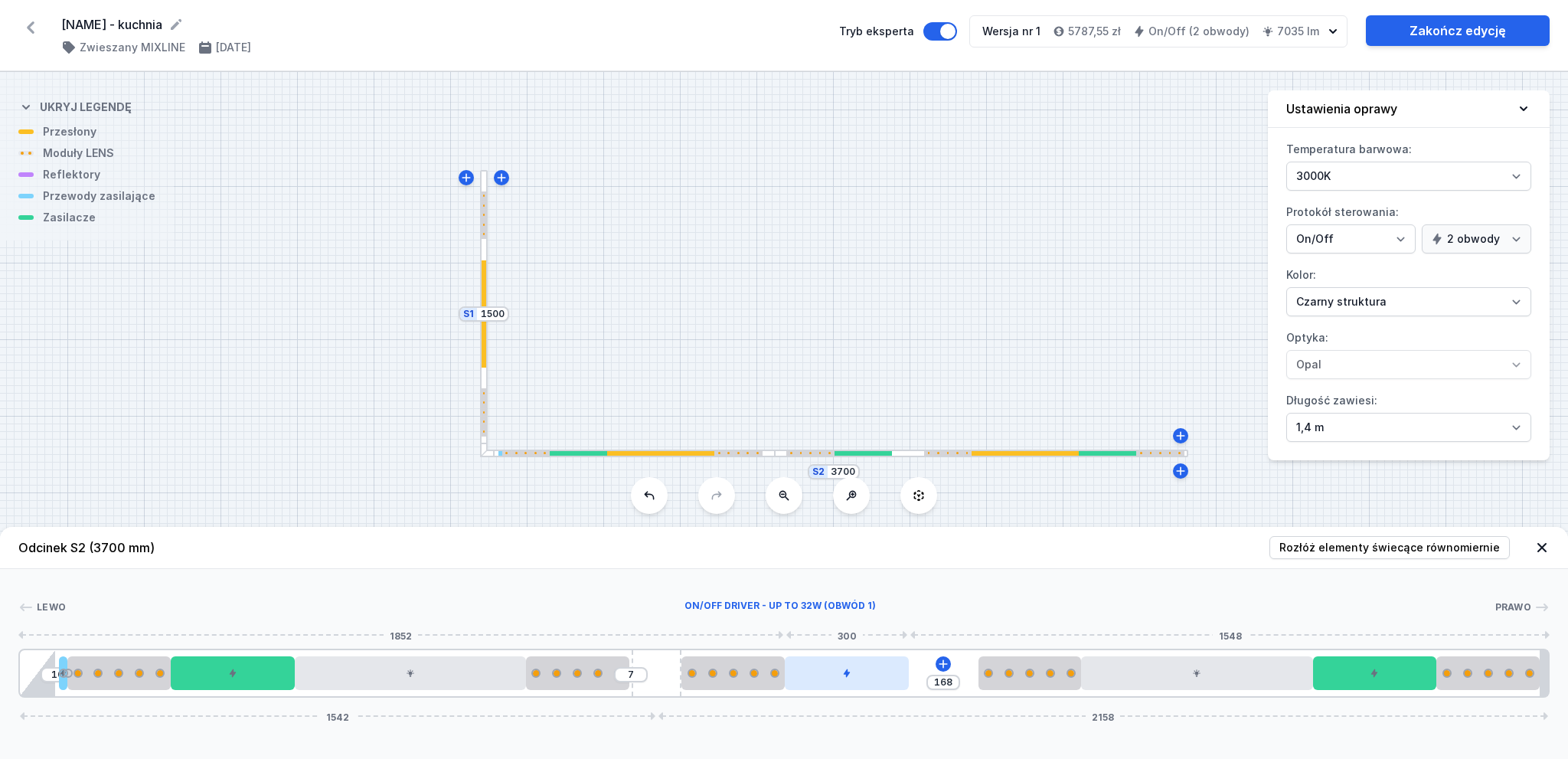 click at bounding box center (847, 673) 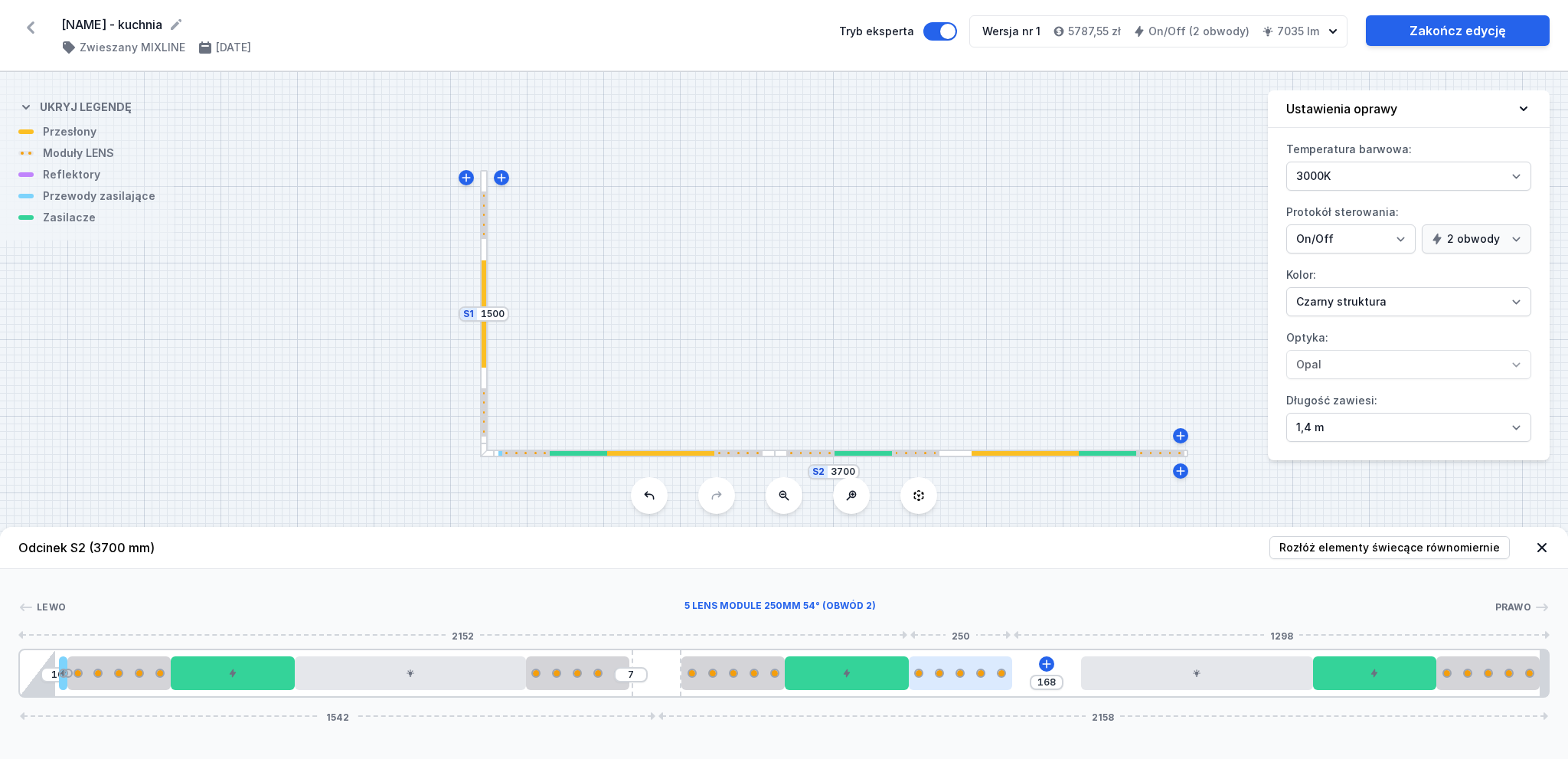drag, startPoint x: 941, startPoint y: 672, endPoint x: 962, endPoint y: 672, distance: 21 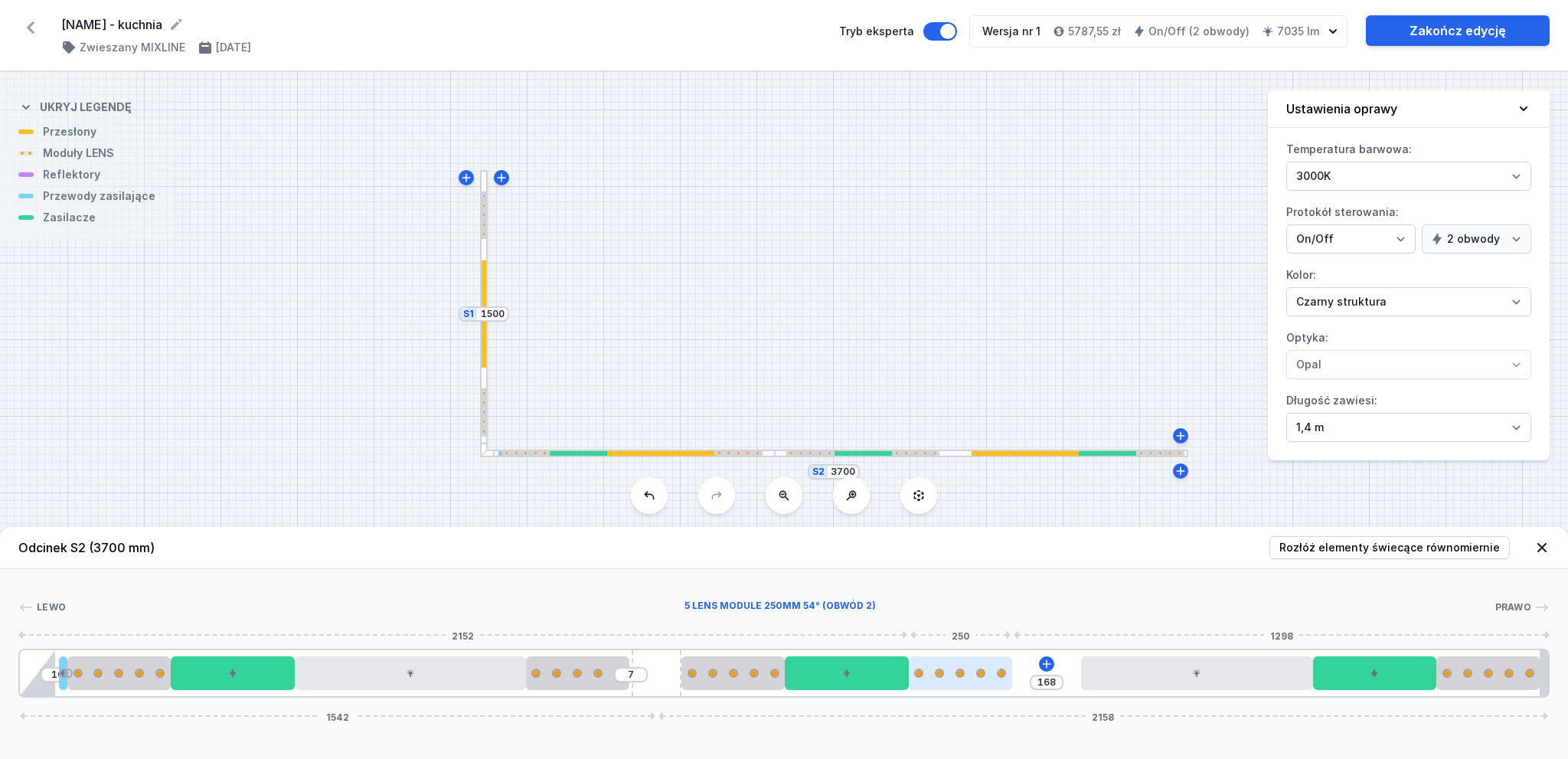 click at bounding box center [960, 673] 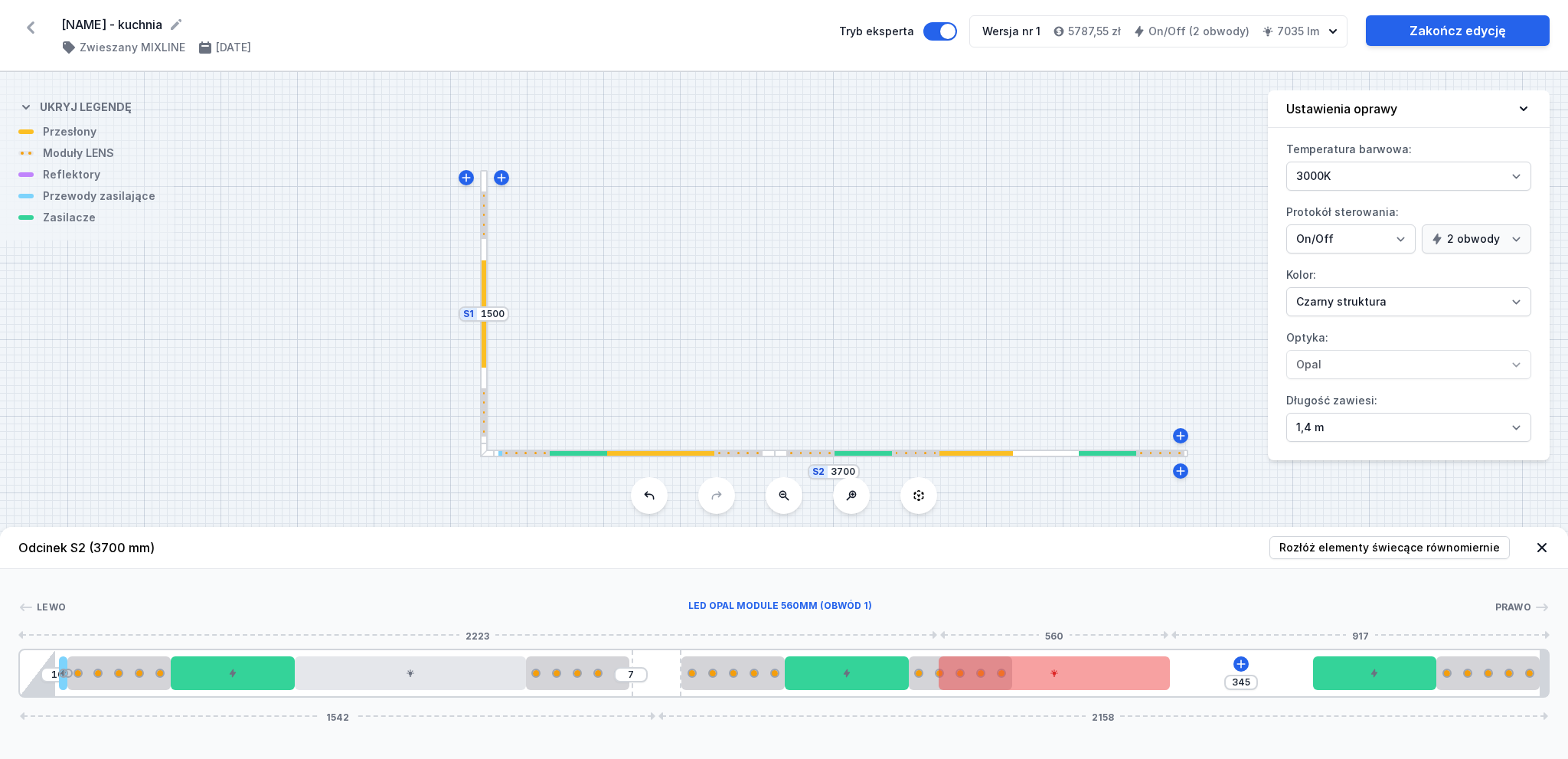 drag, startPoint x: 1148, startPoint y: 678, endPoint x: 1021, endPoint y: 686, distance: 127.25172 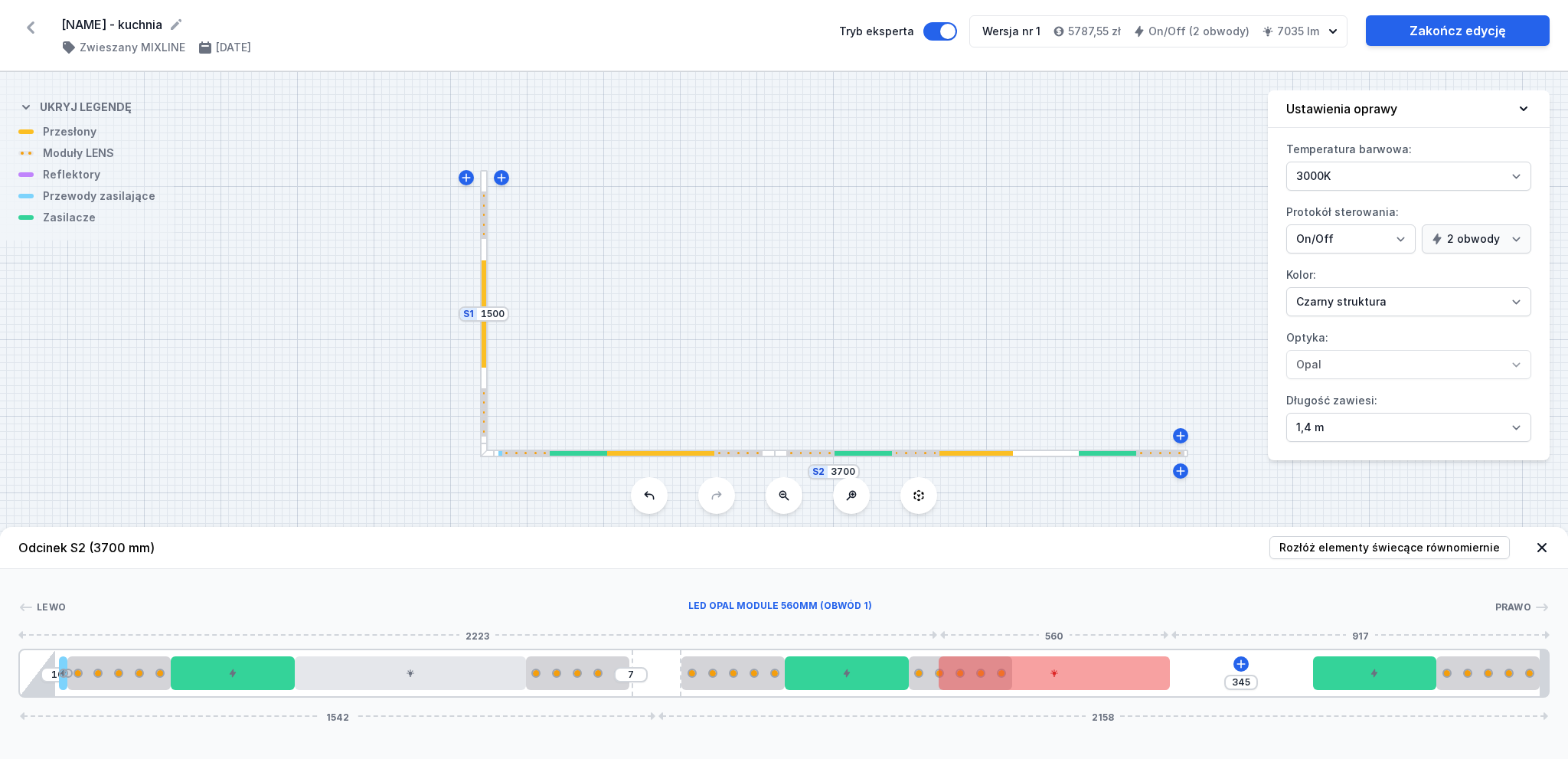 click at bounding box center [1054, 673] 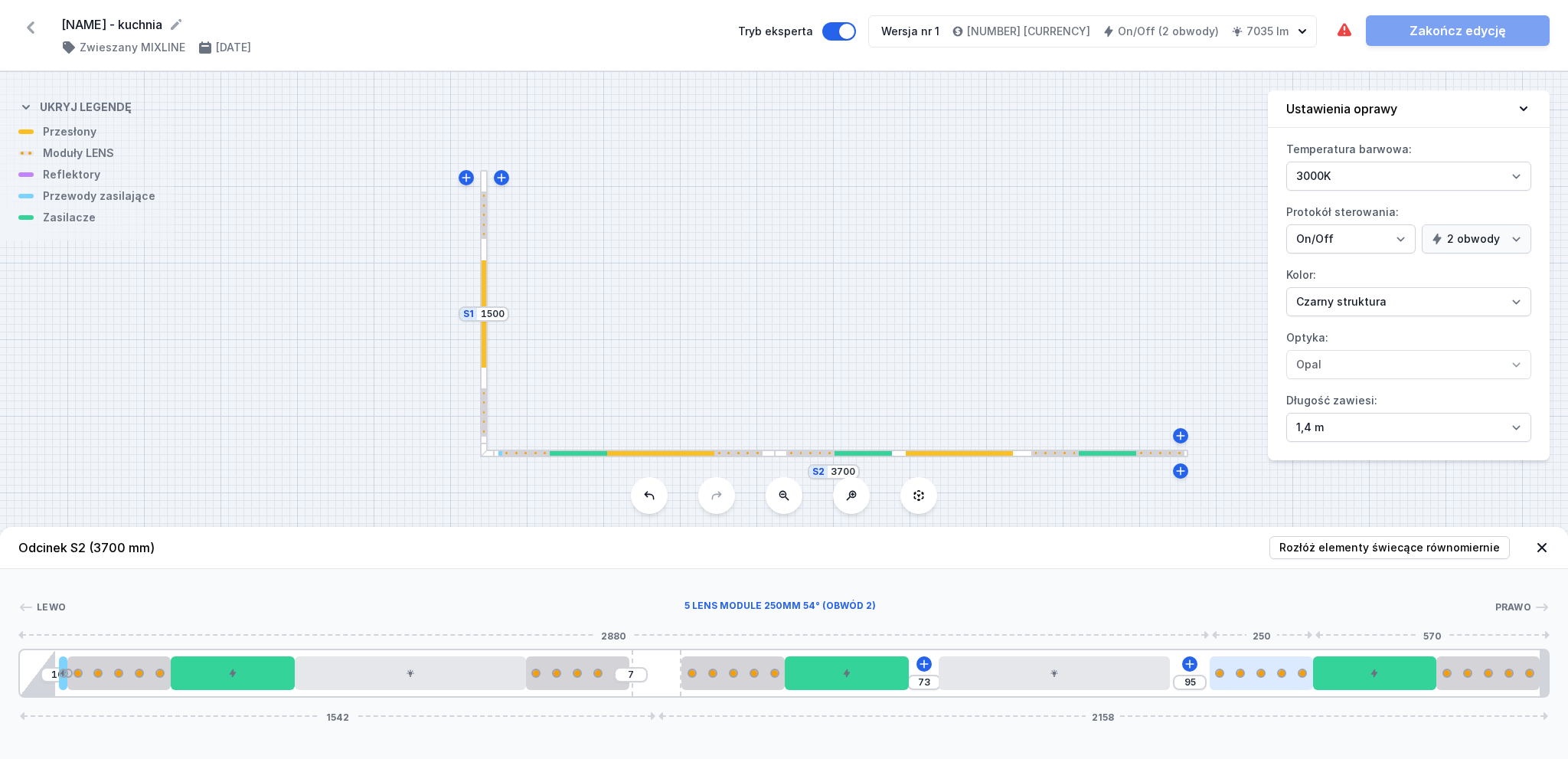 drag, startPoint x: 929, startPoint y: 682, endPoint x: 1246, endPoint y: 664, distance: 317.5106 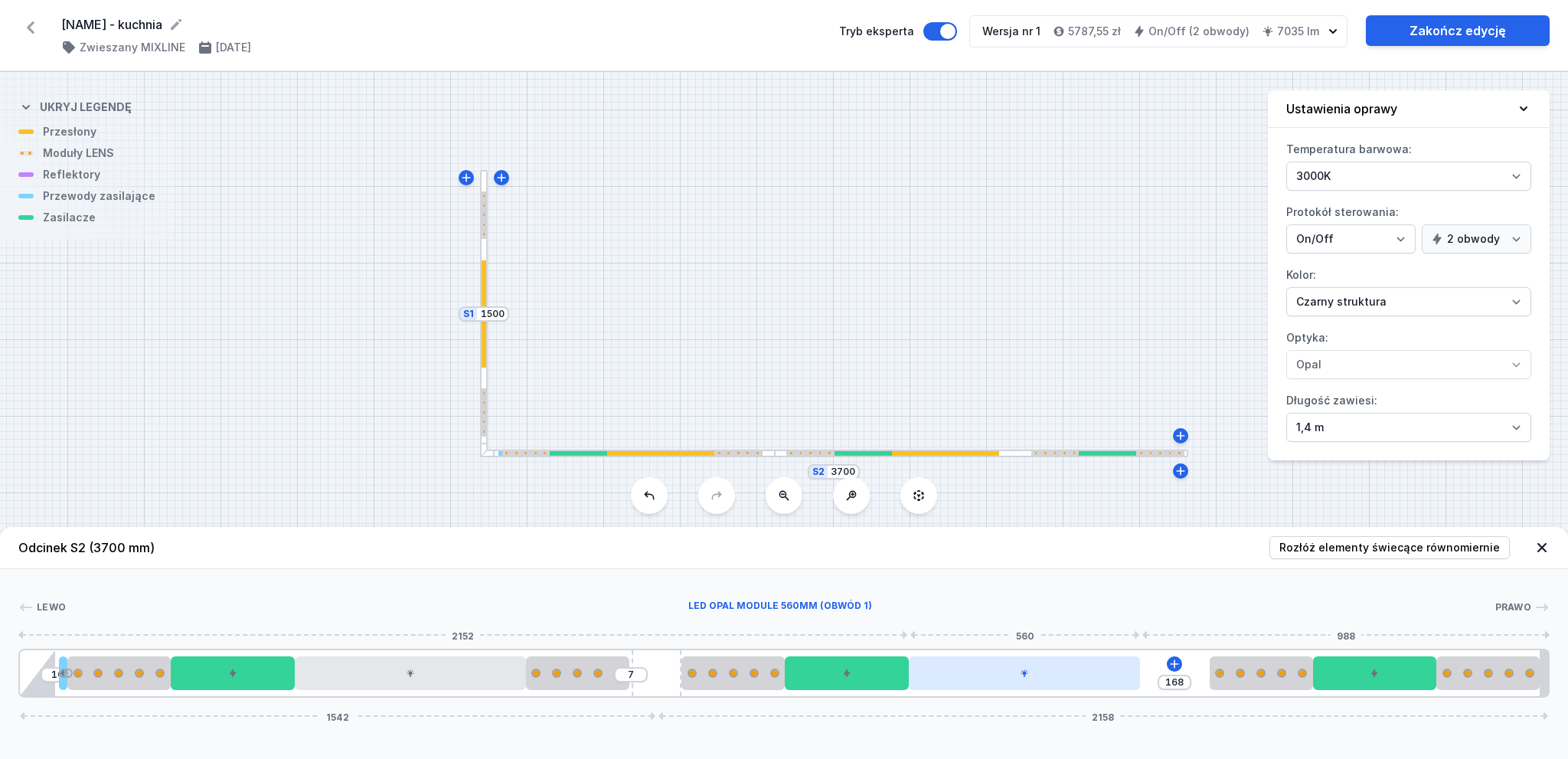 drag, startPoint x: 1099, startPoint y: 679, endPoint x: 1073, endPoint y: 677, distance: 26.07681 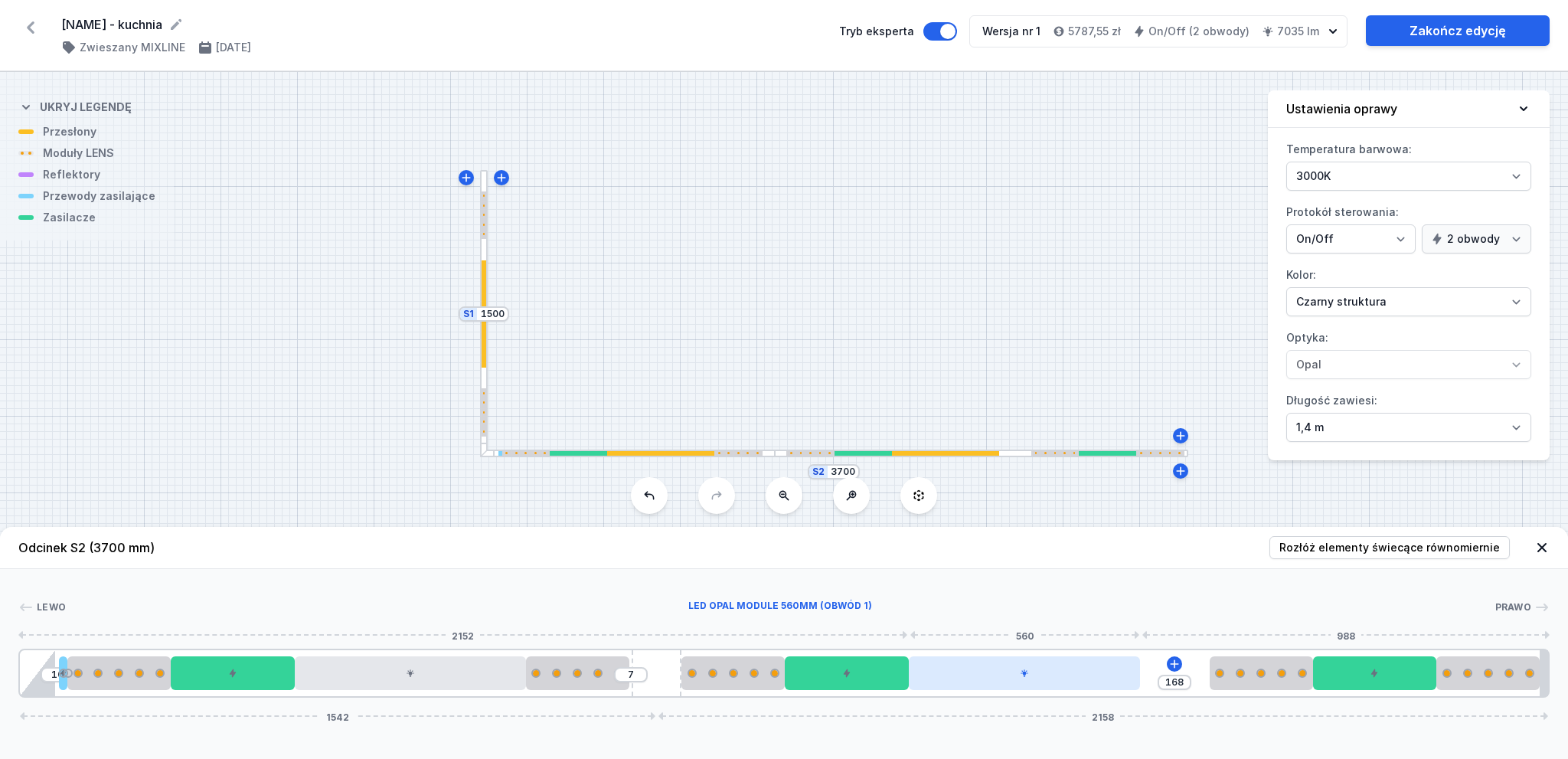 click at bounding box center (1024, 673) 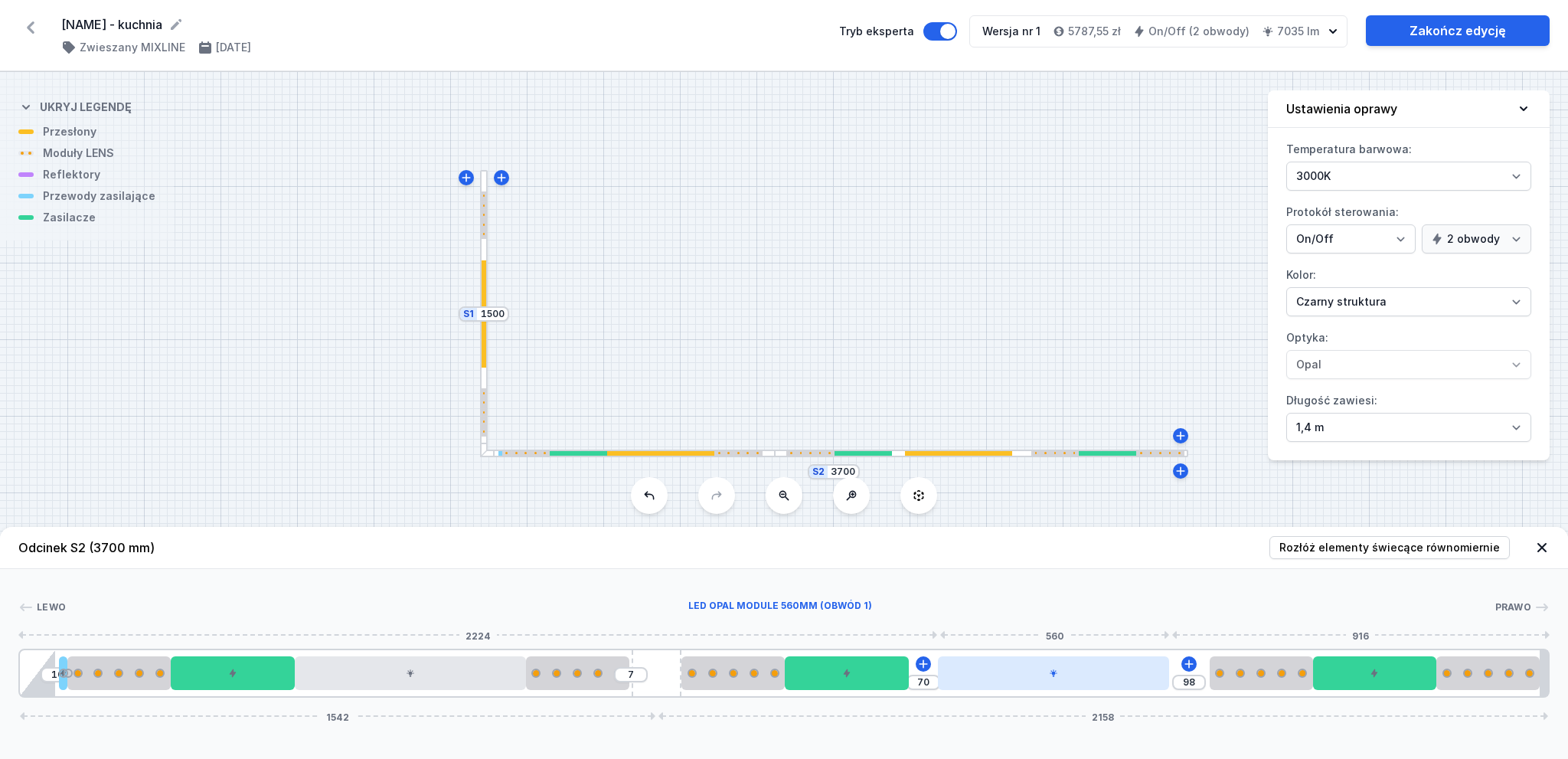 drag, startPoint x: 1017, startPoint y: 681, endPoint x: 1060, endPoint y: 676, distance: 43.28972 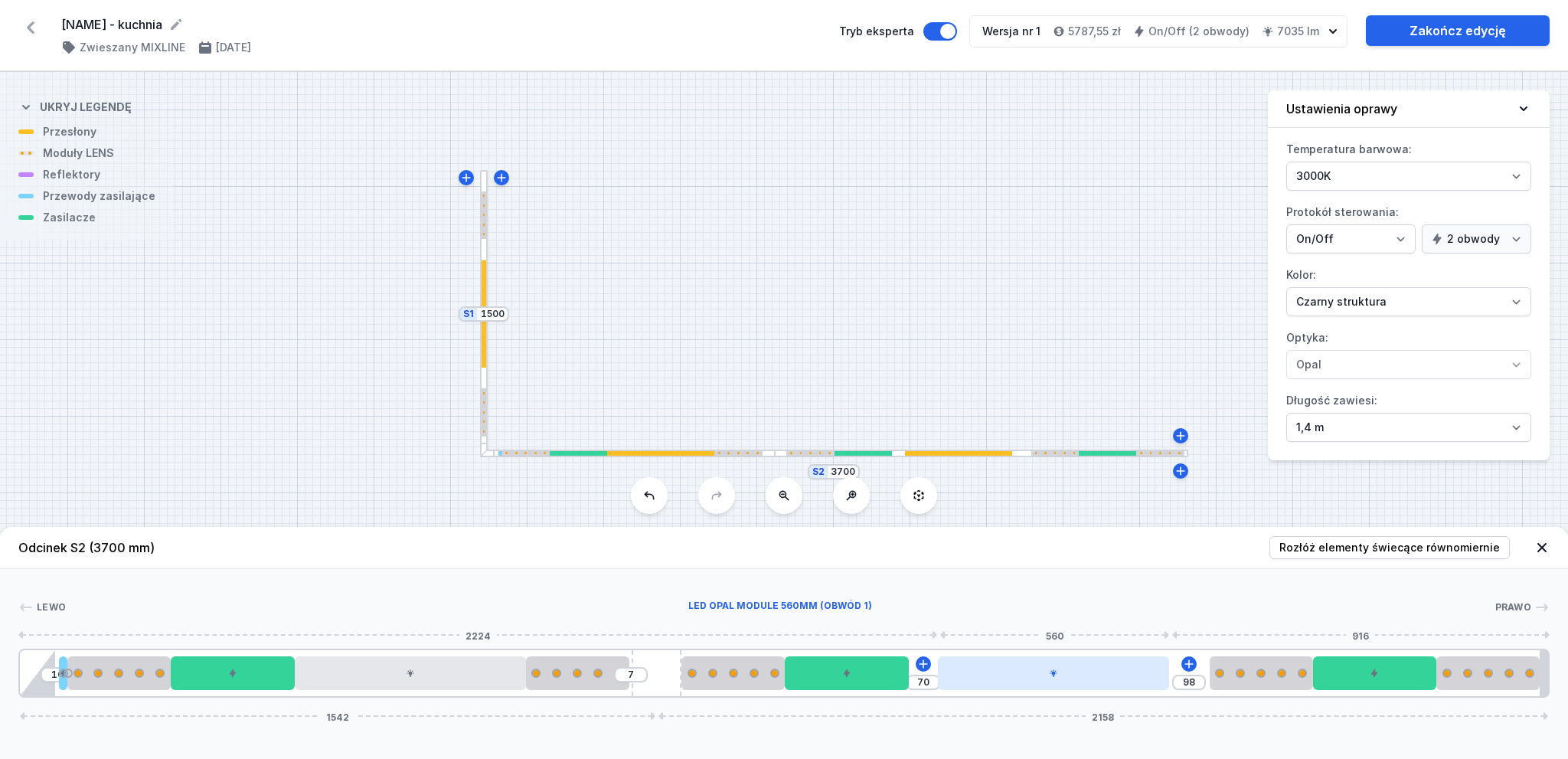 click at bounding box center [1054, 673] 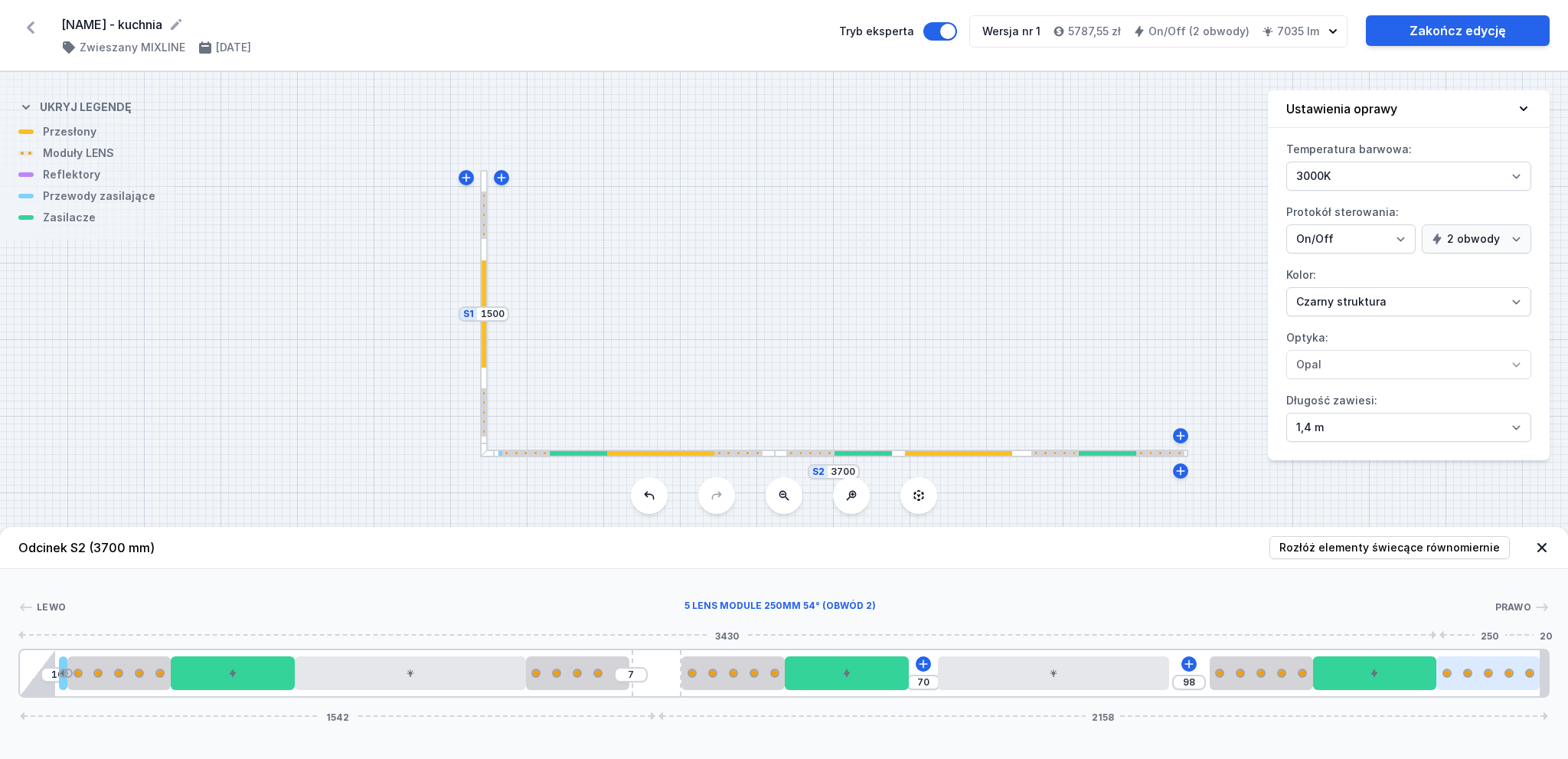 click at bounding box center [1488, 673] 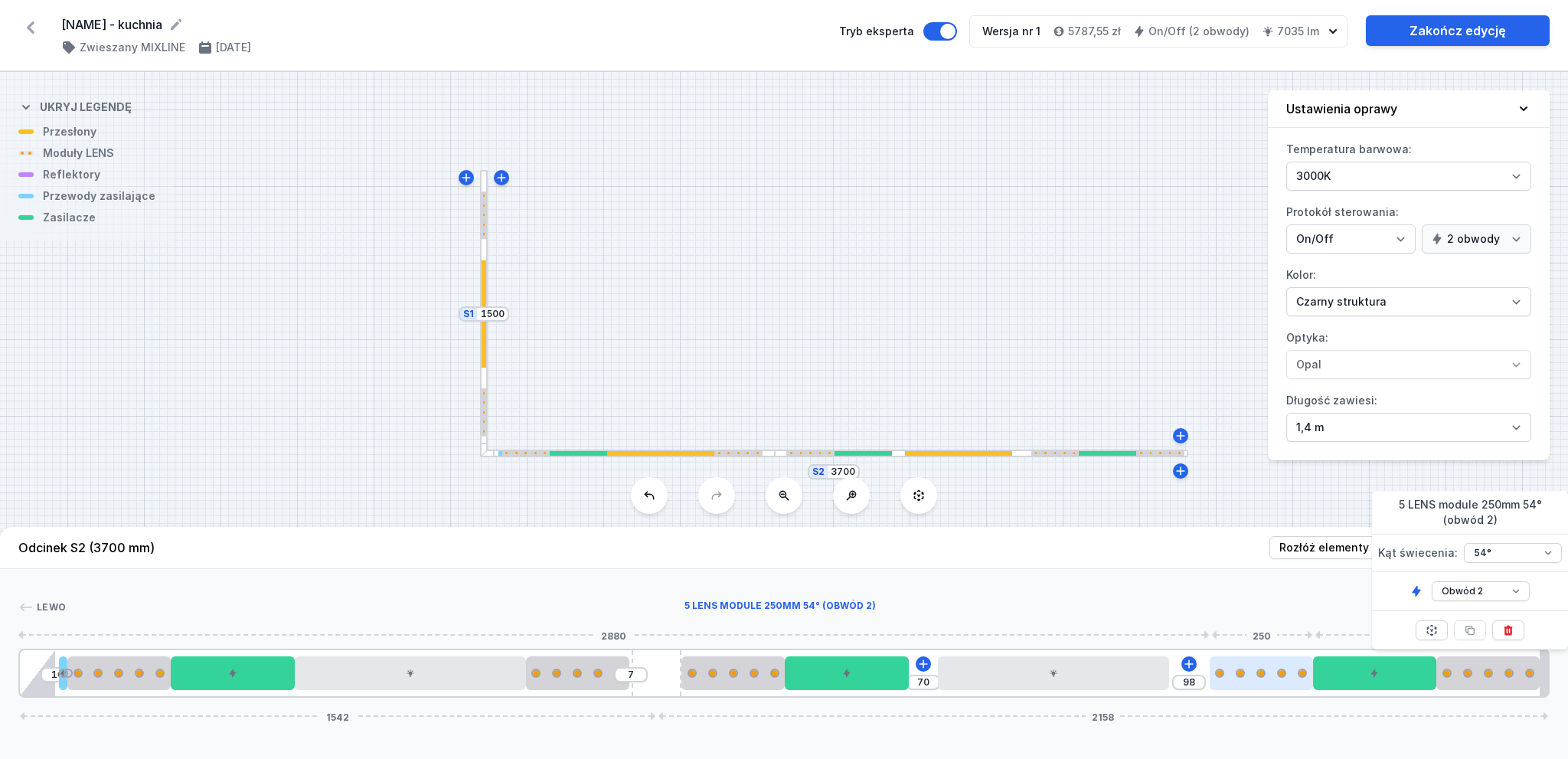 click at bounding box center [1261, 673] 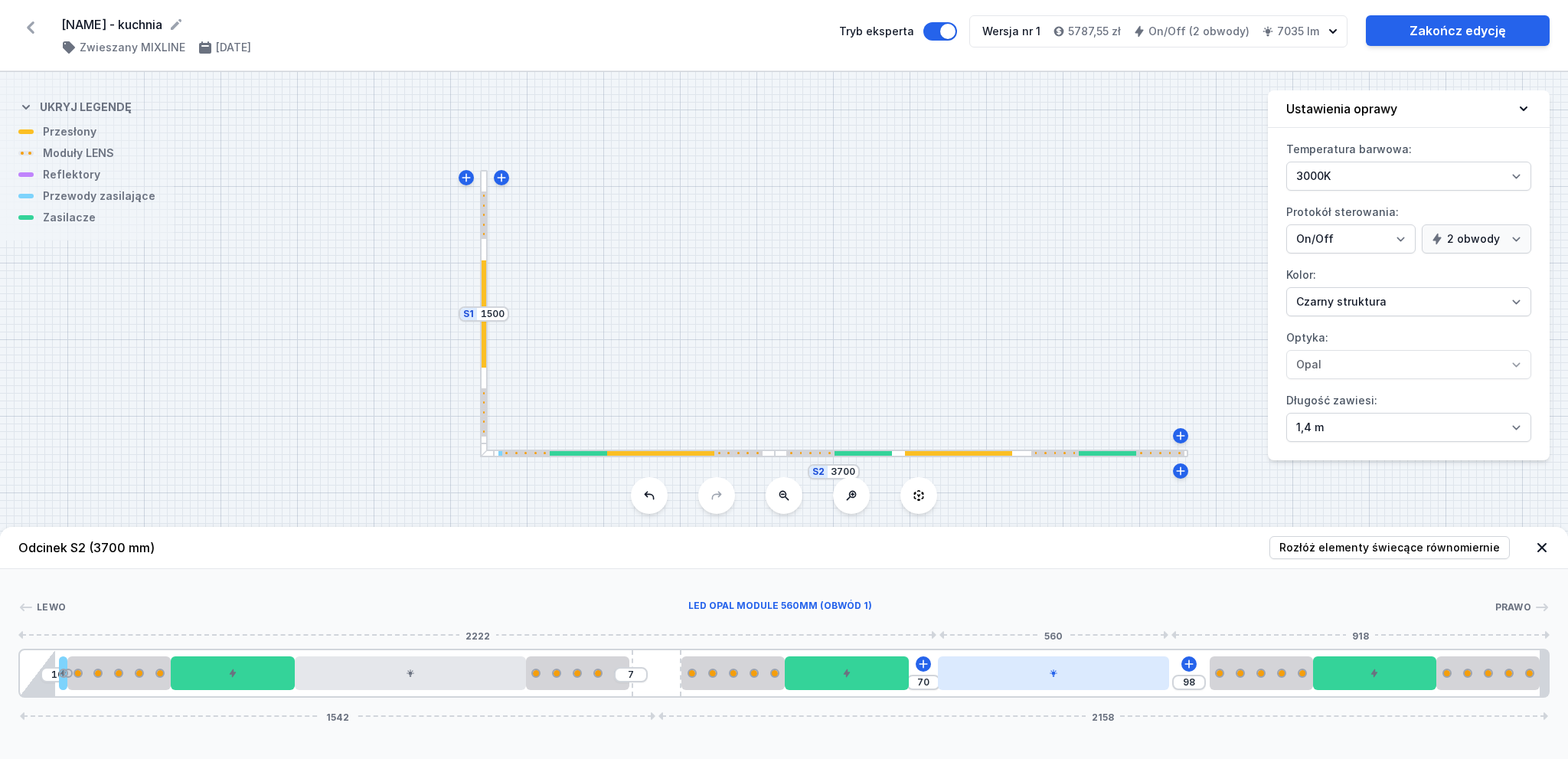 click at bounding box center (1054, 673) 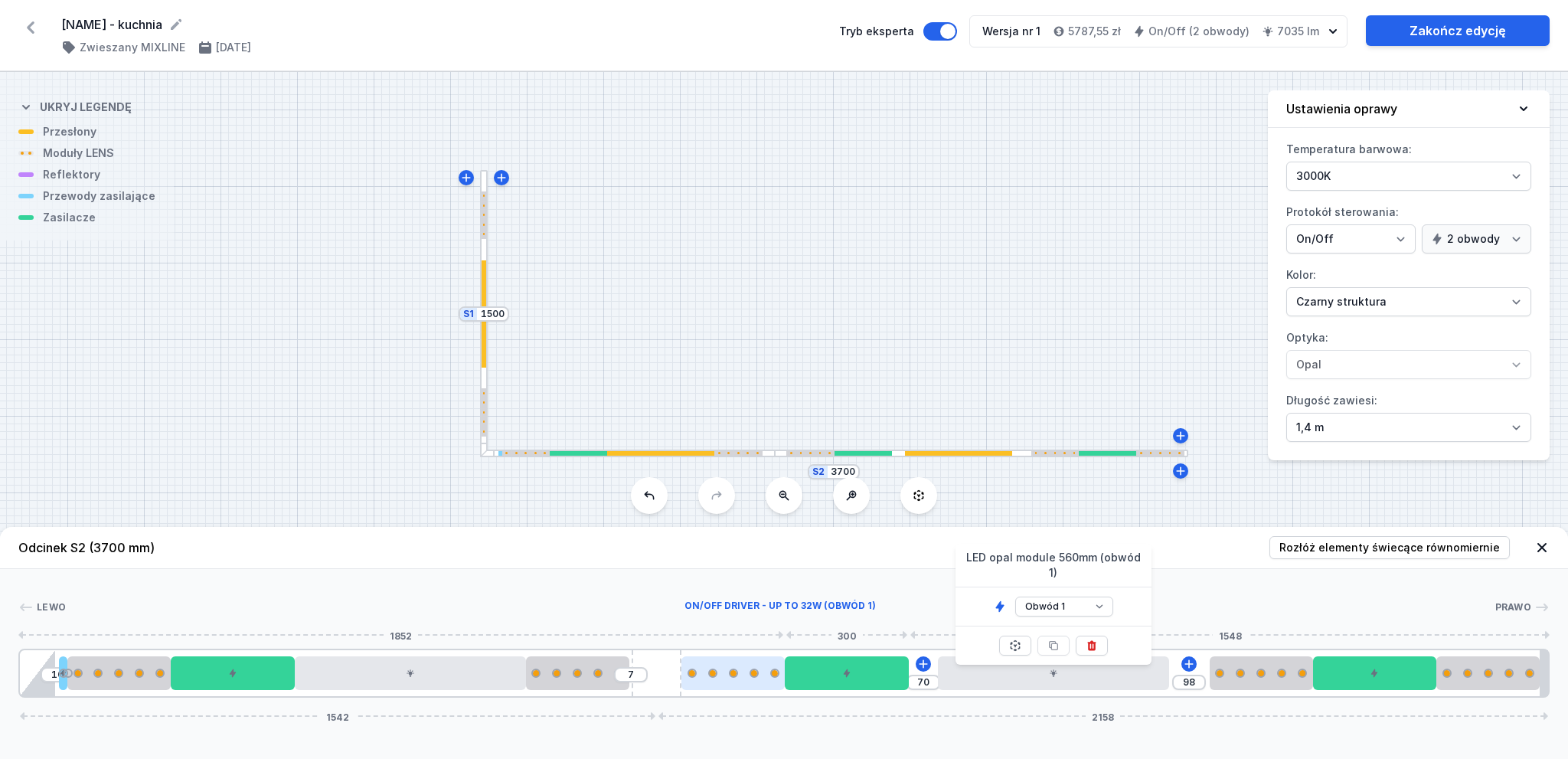 click at bounding box center [733, 673] 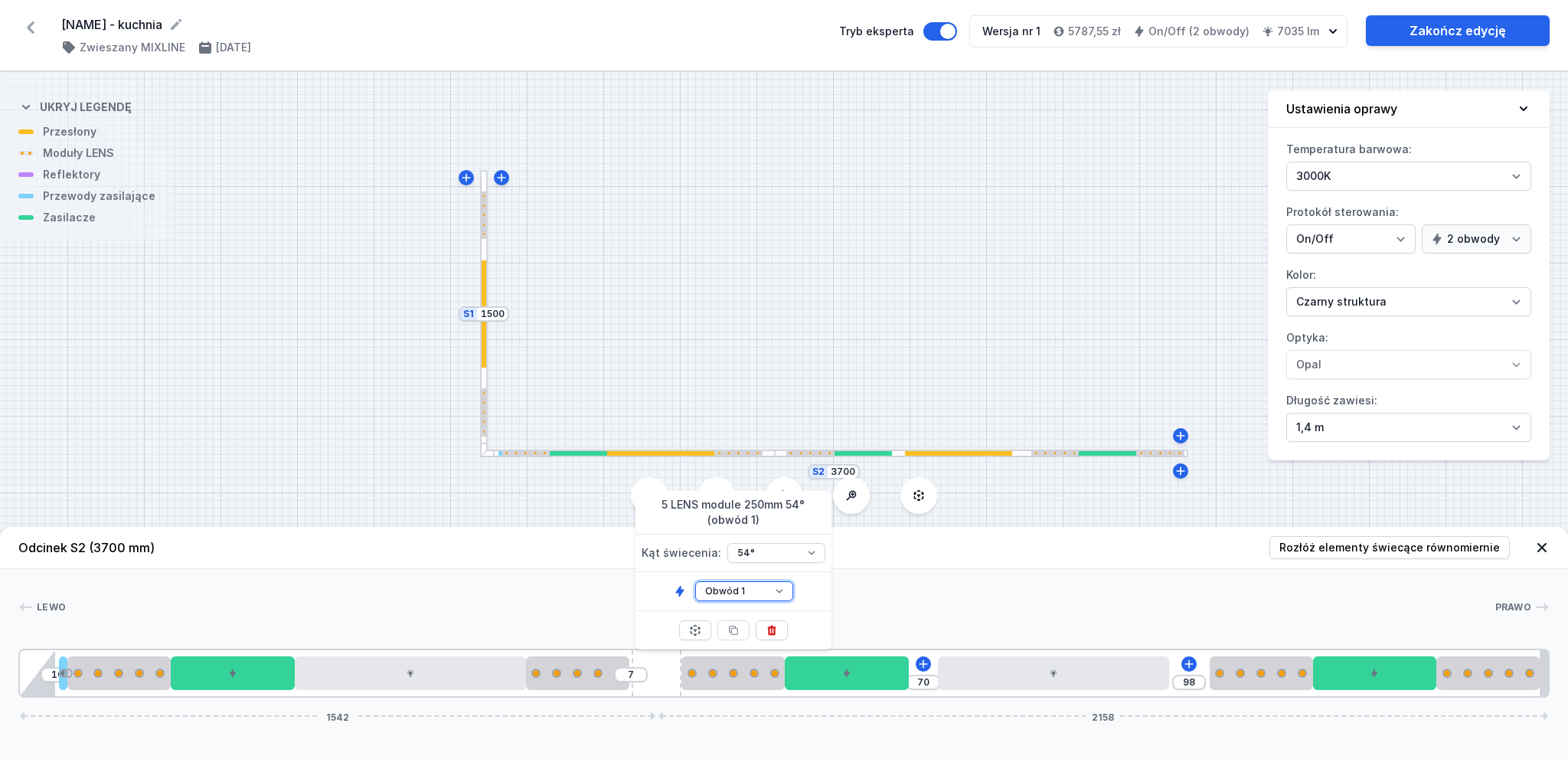 click on "Obwód 1 Obwód 2" at bounding box center (744, 591) 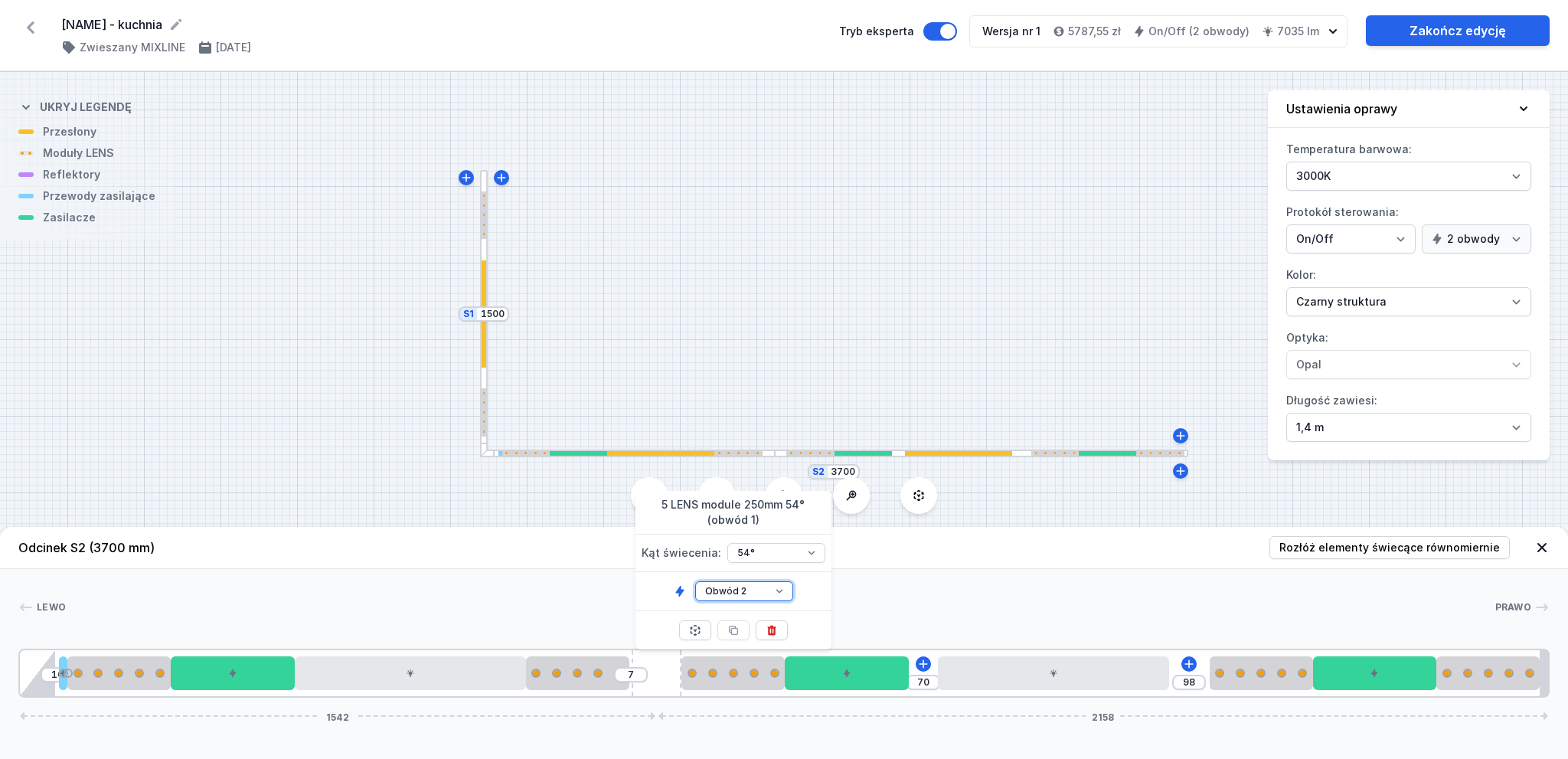 click on "Obwód 1 Obwód 2" at bounding box center (744, 591) 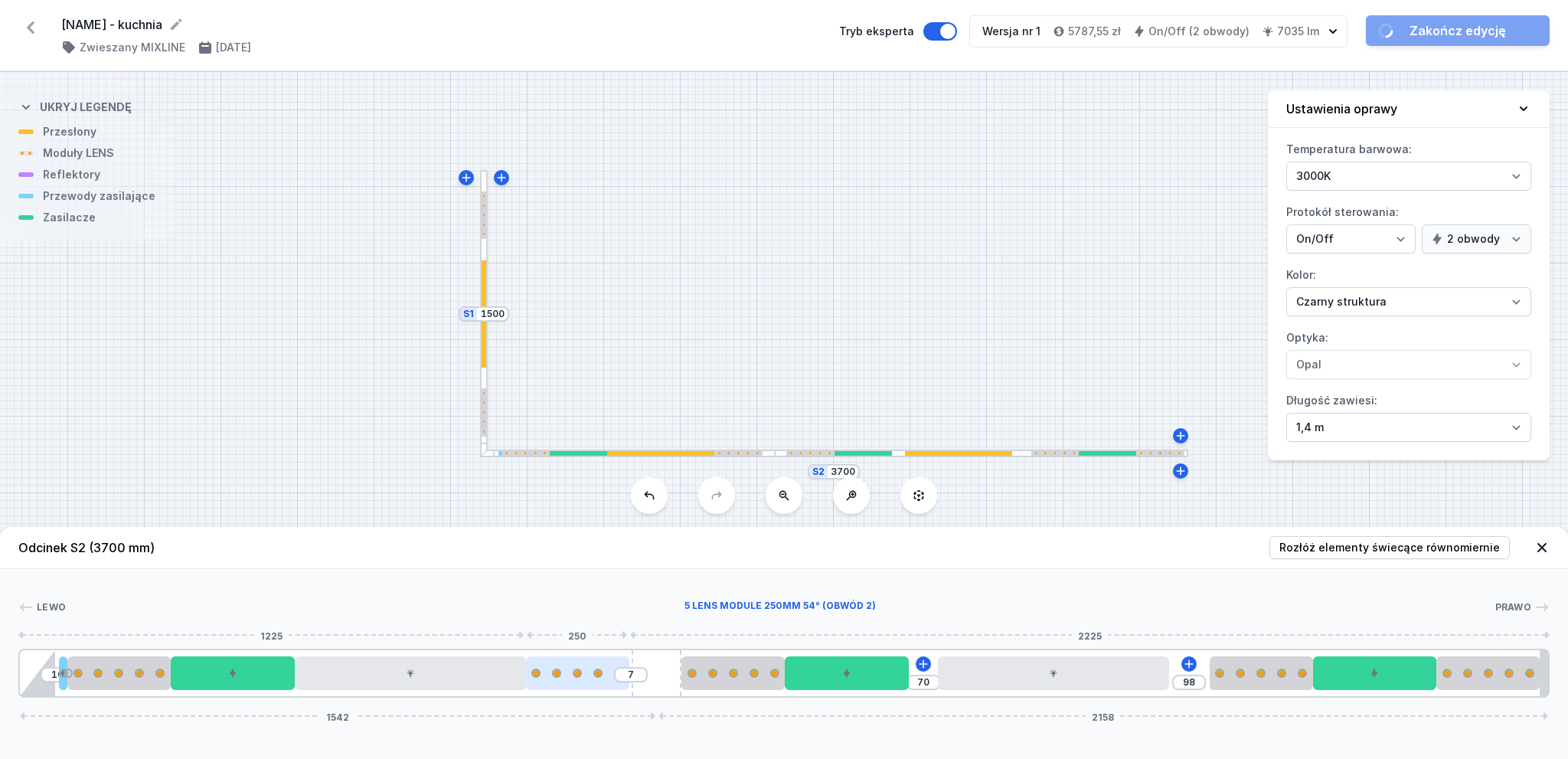 click at bounding box center (577, 673) 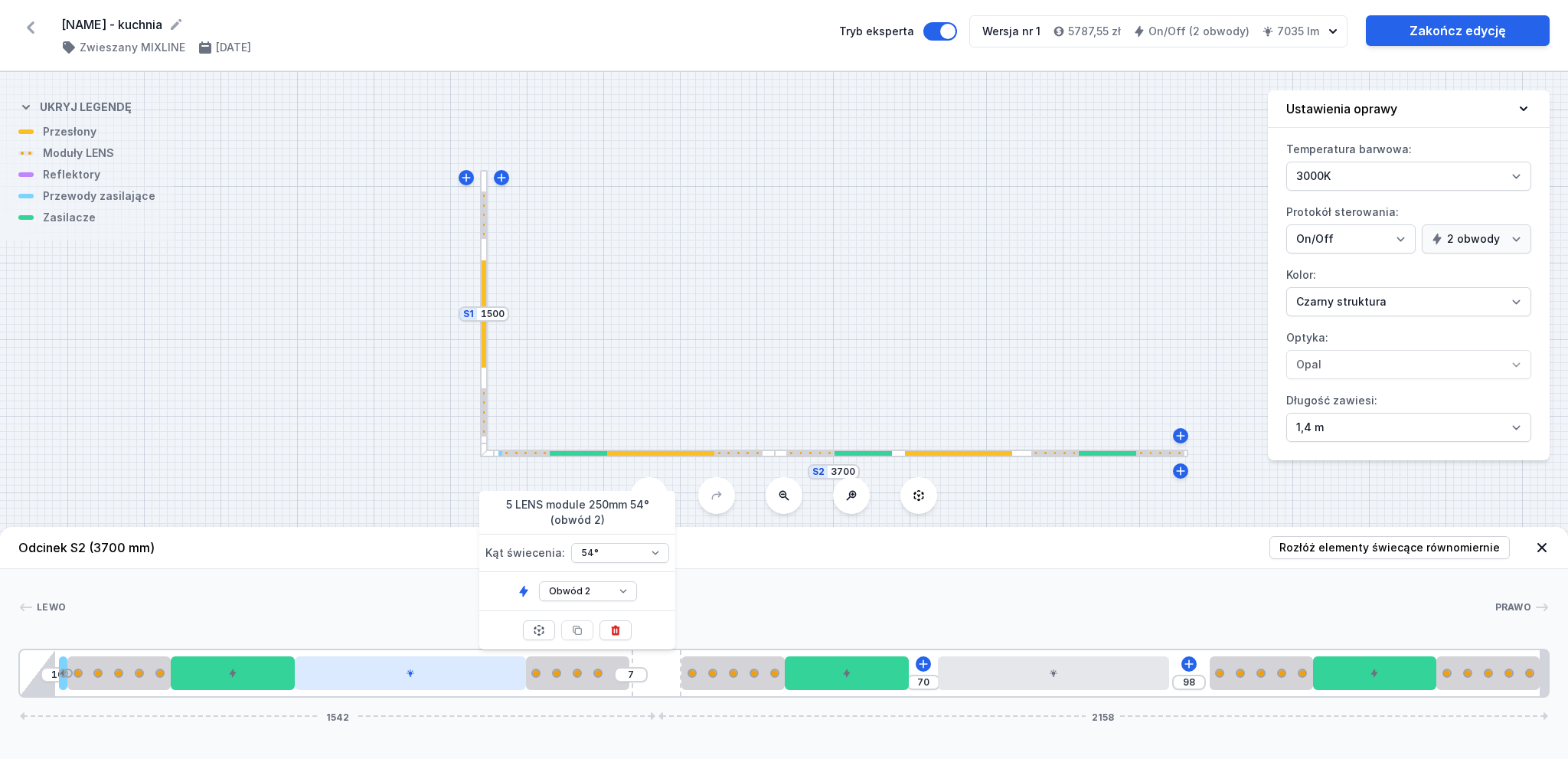 click at bounding box center (410, 673) 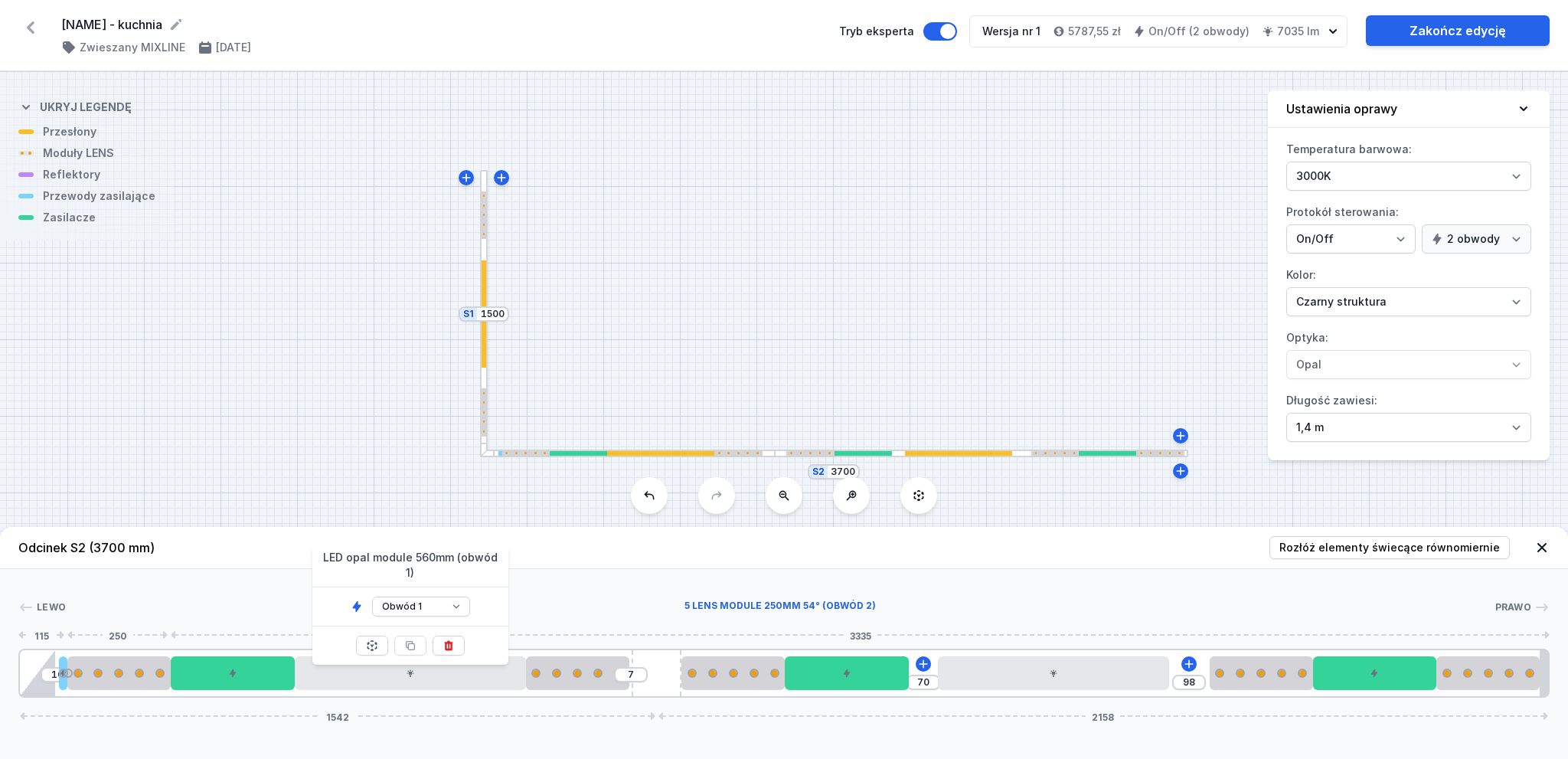 click on "10 7 70 98 1542 2158" at bounding box center [784, 673] 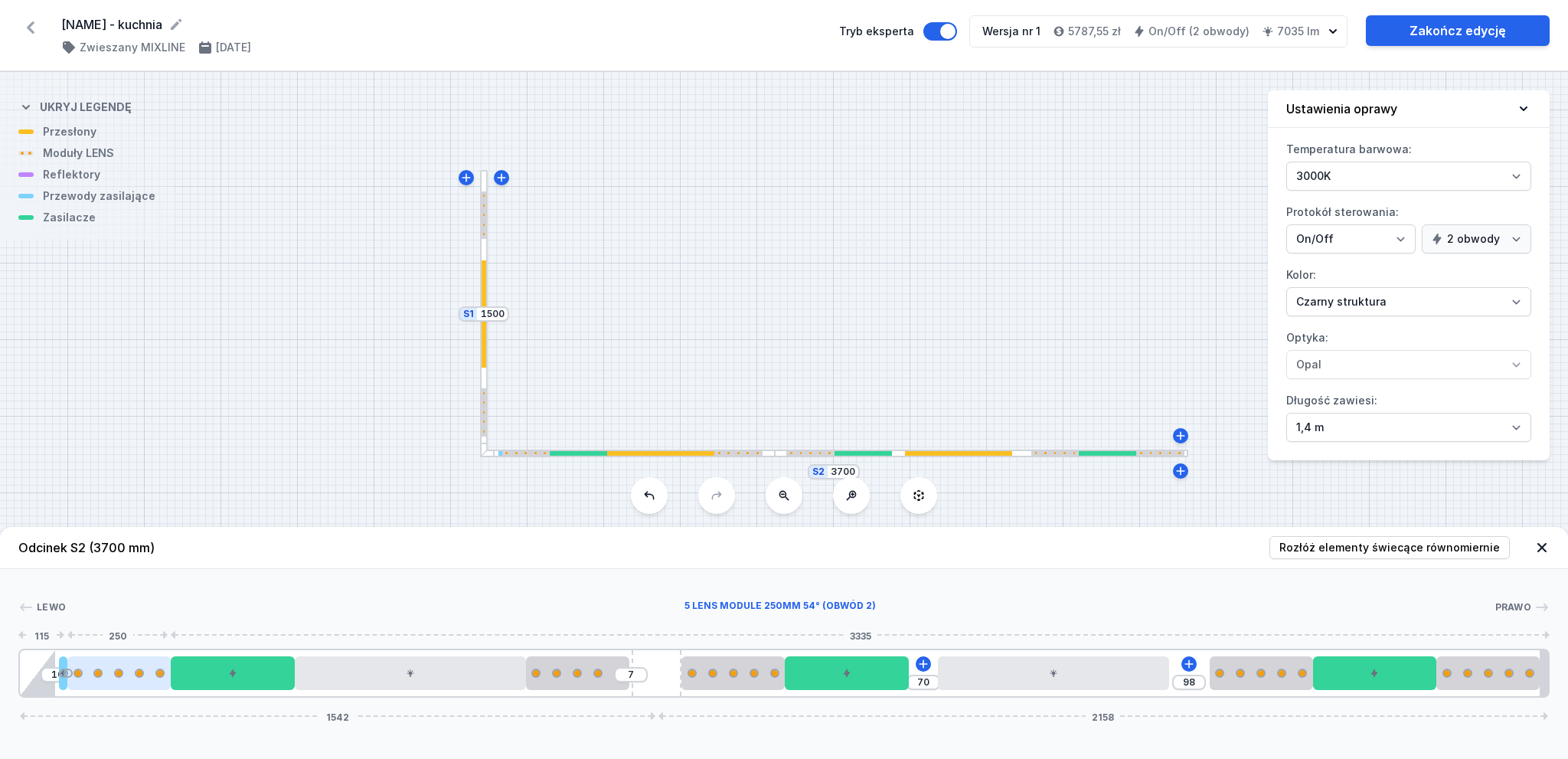 click at bounding box center (119, 673) 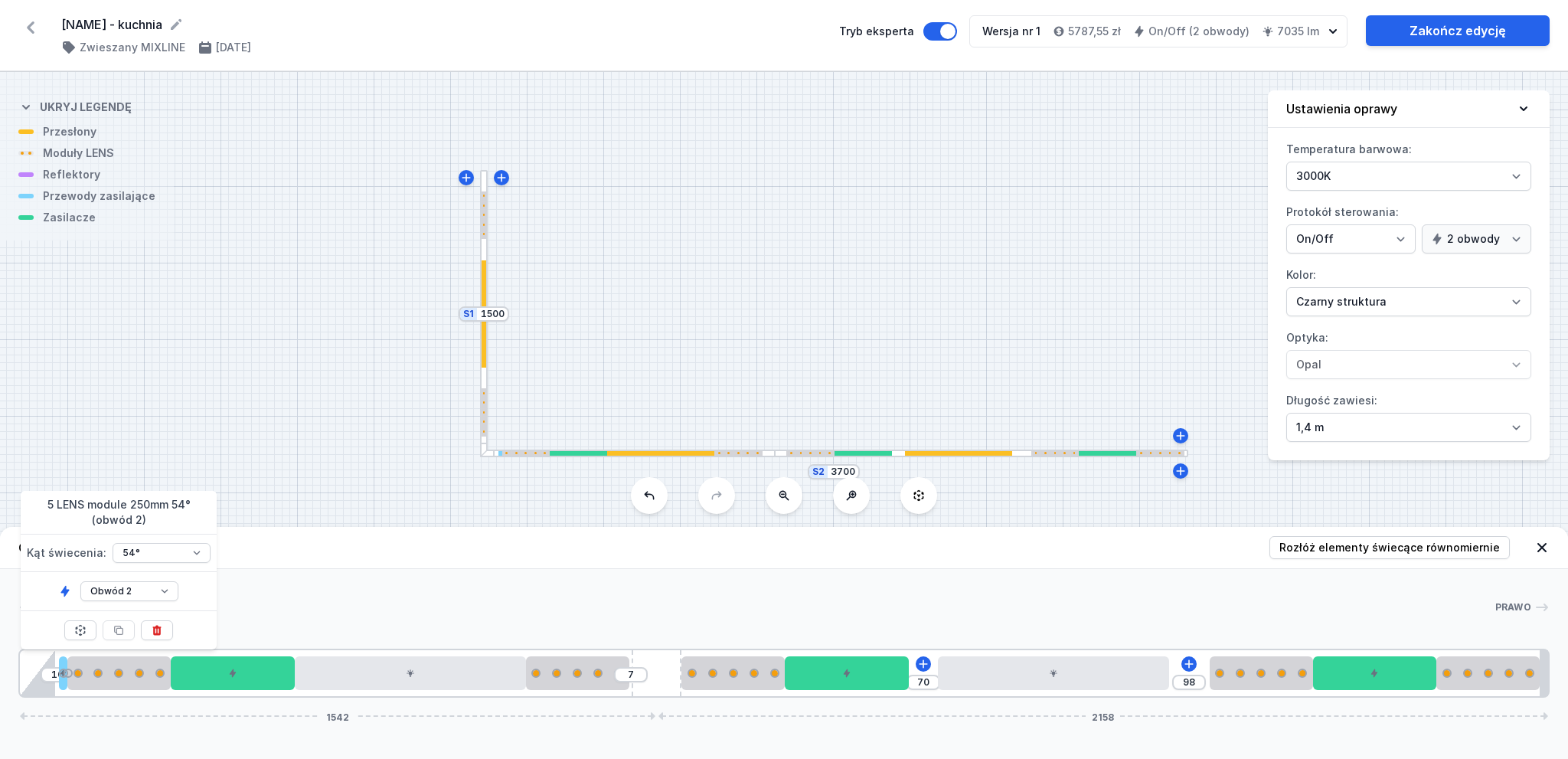 click at bounding box center [484, 313] 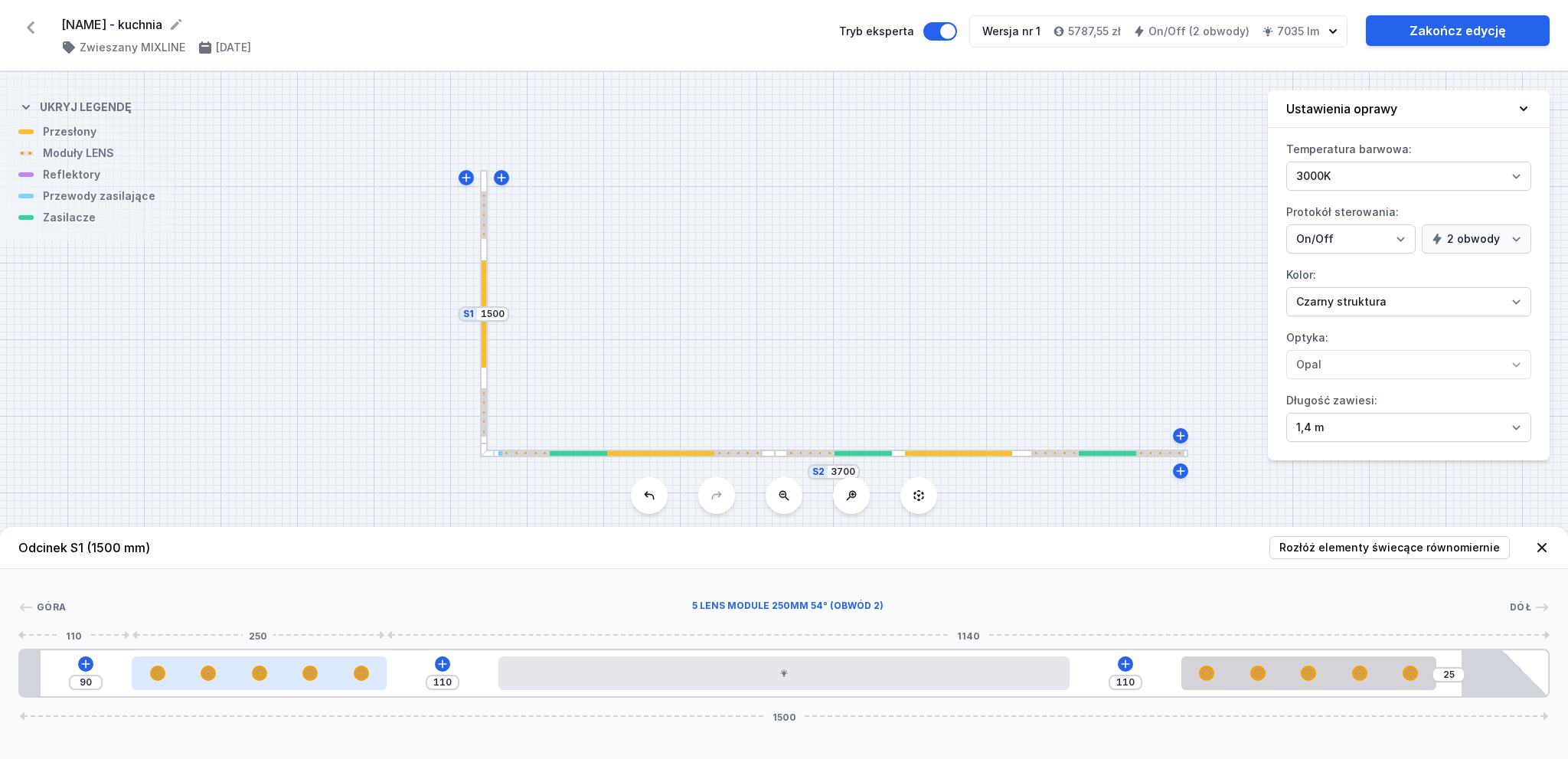 click at bounding box center (259, 673) 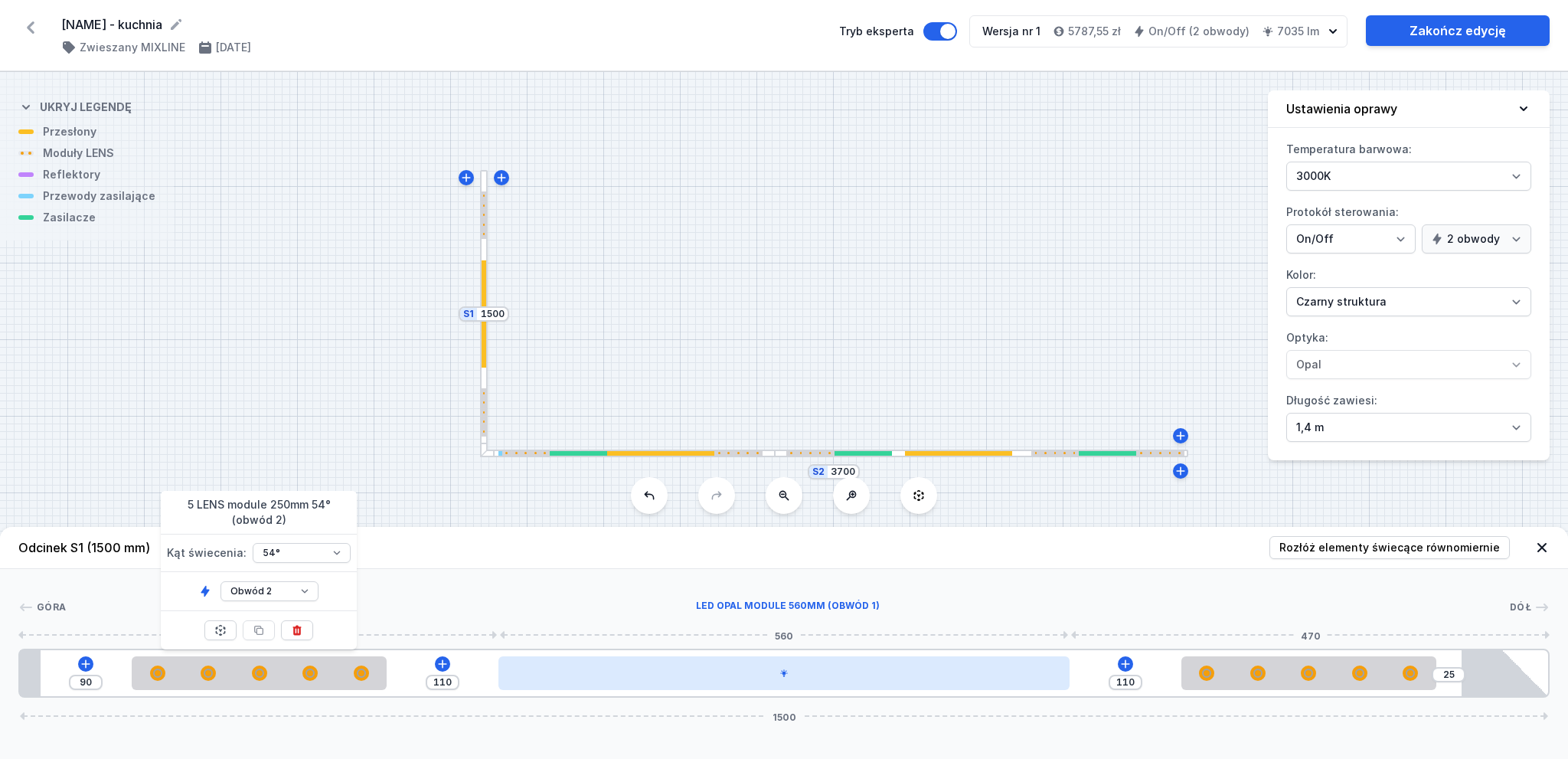 click at bounding box center (783, 673) 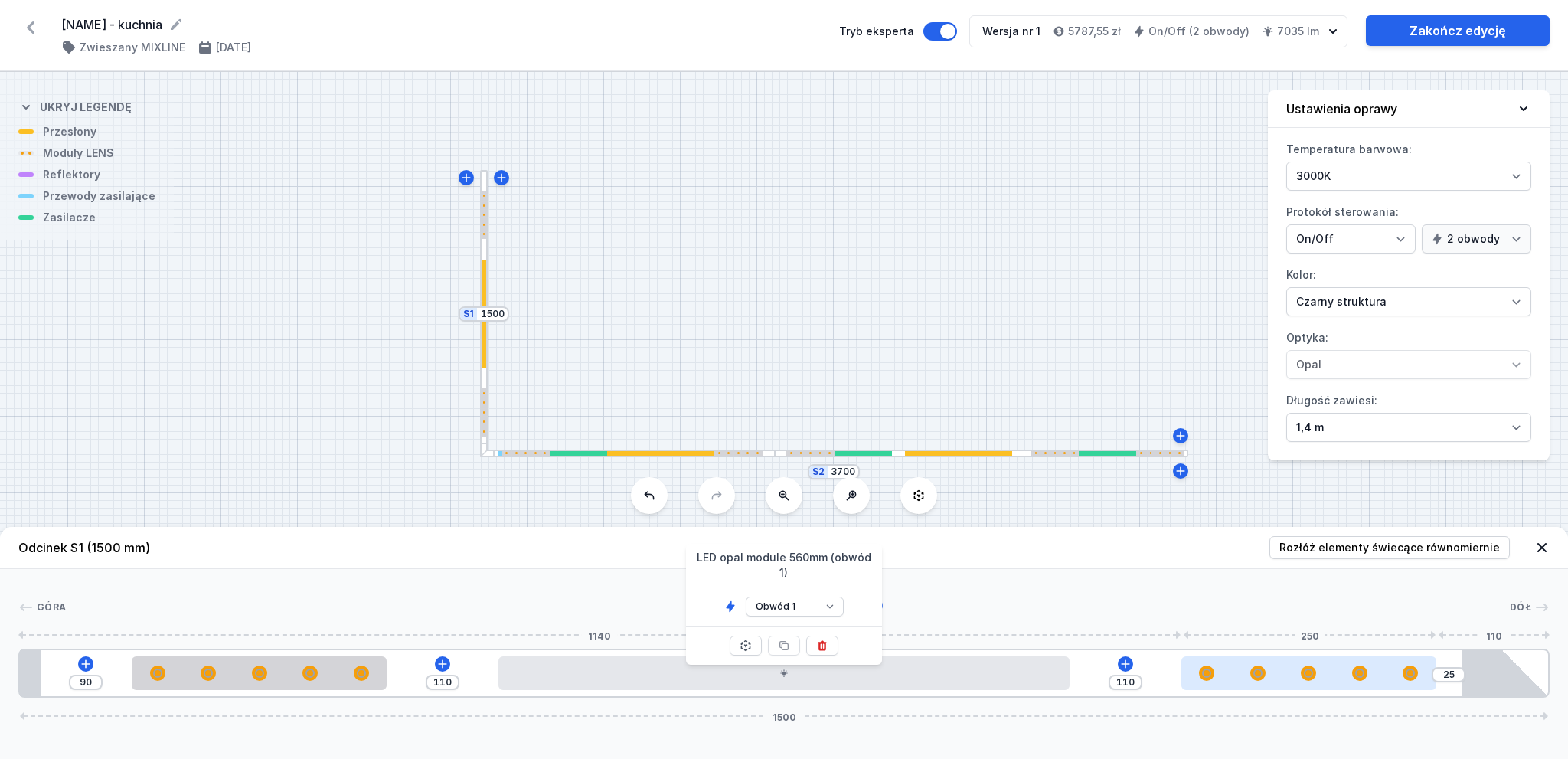 click at bounding box center (1308, 673) 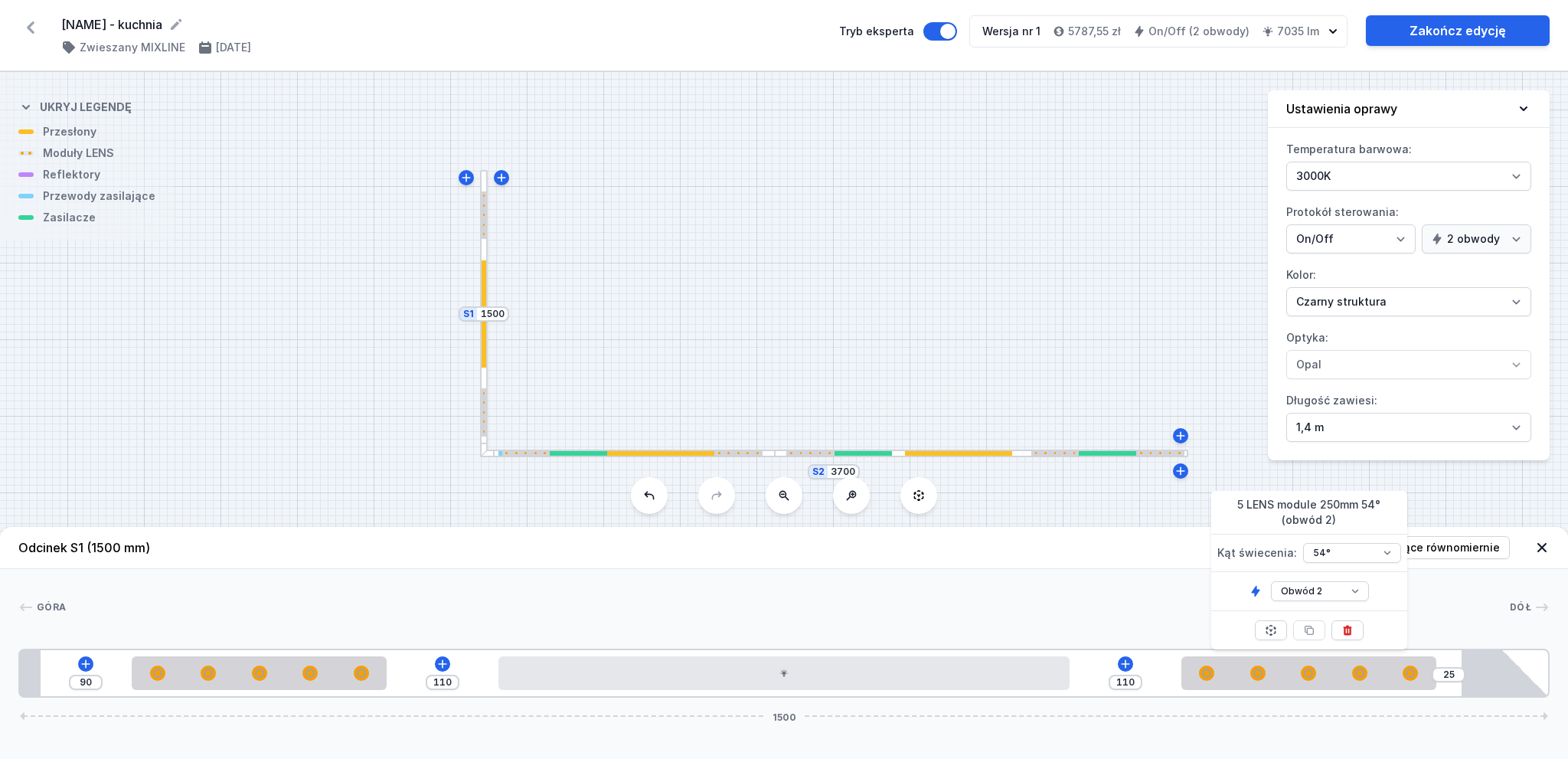click 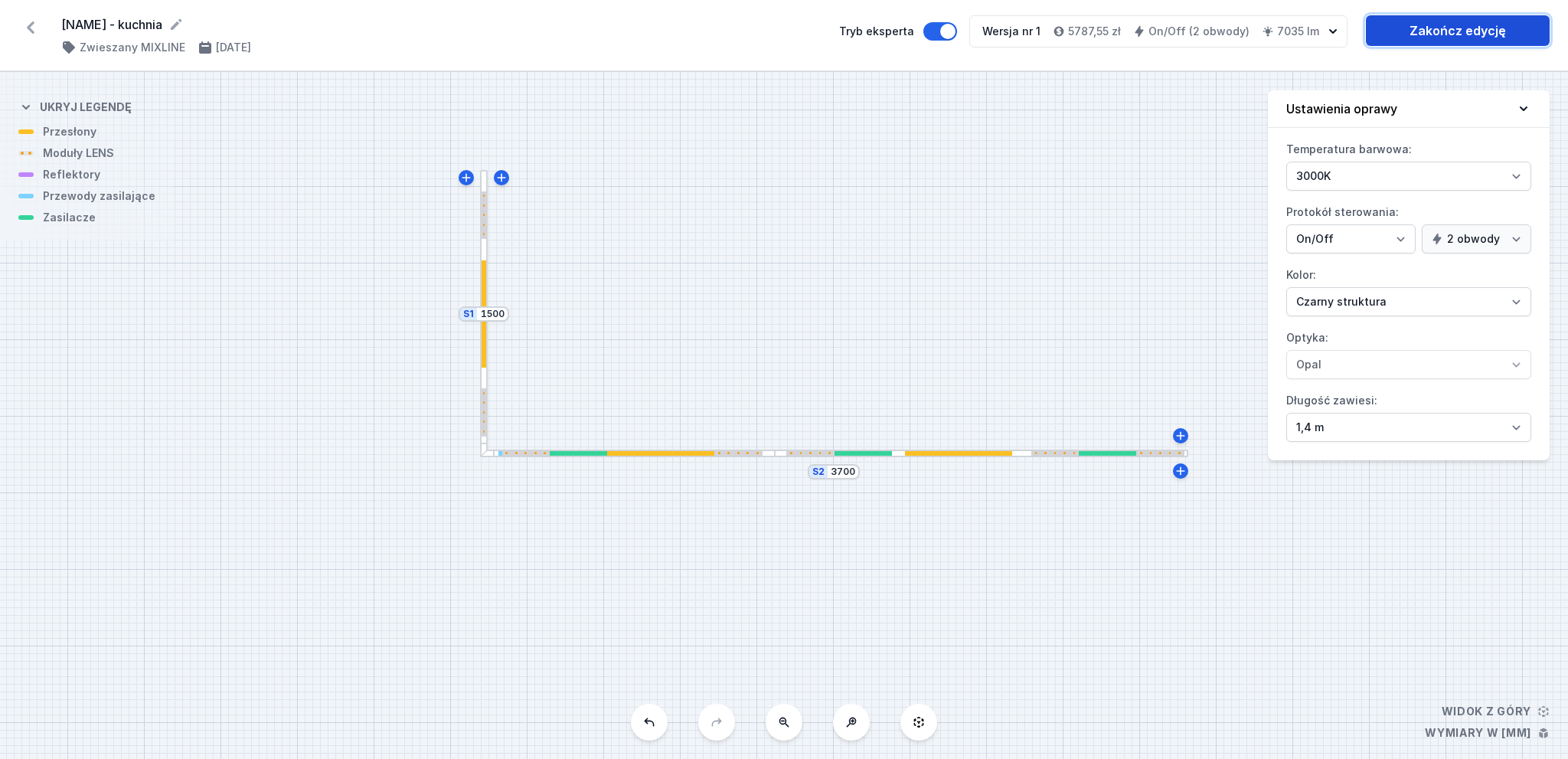 click on "Zakończ edycję" at bounding box center (1458, 31) 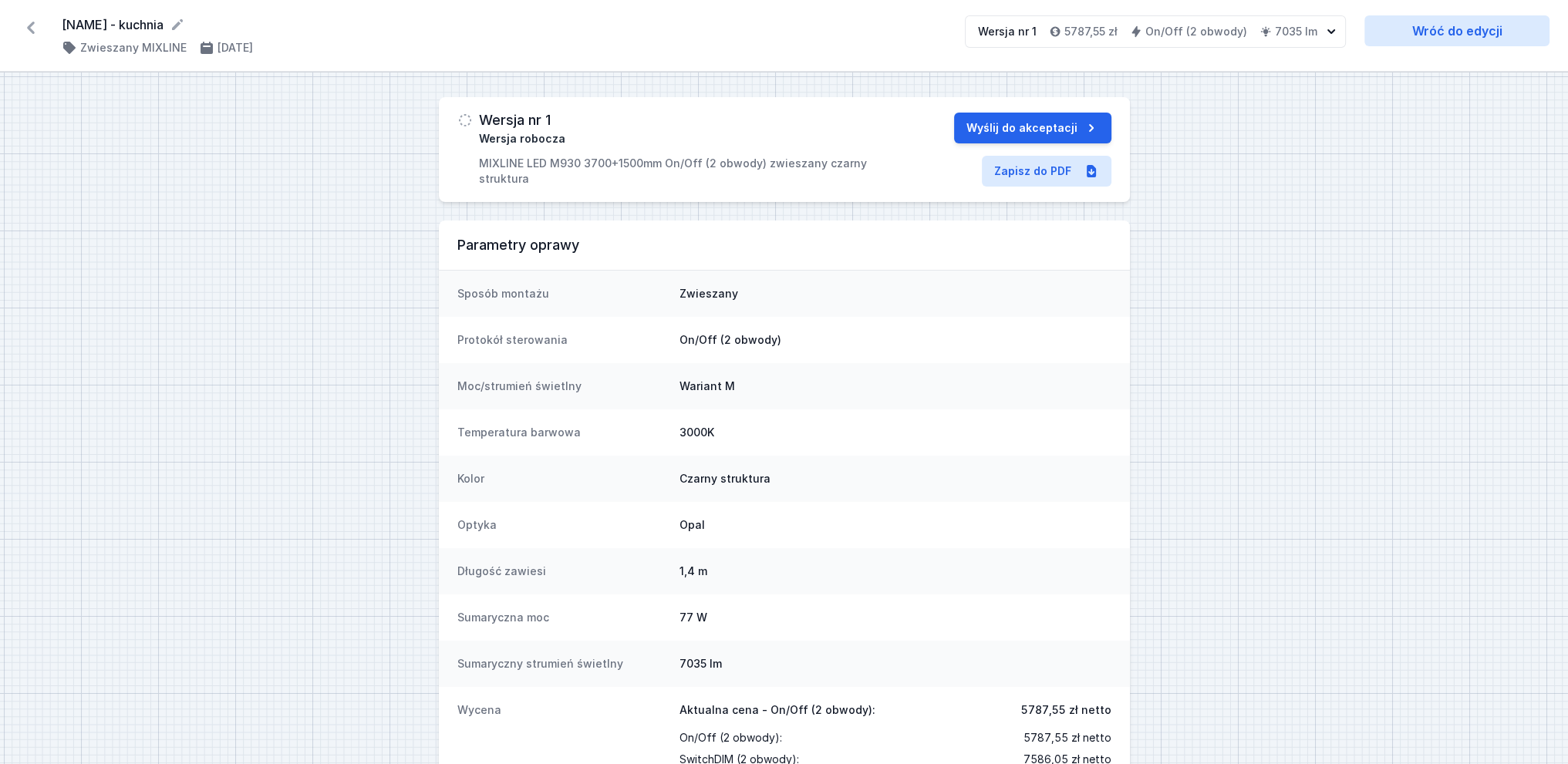 click 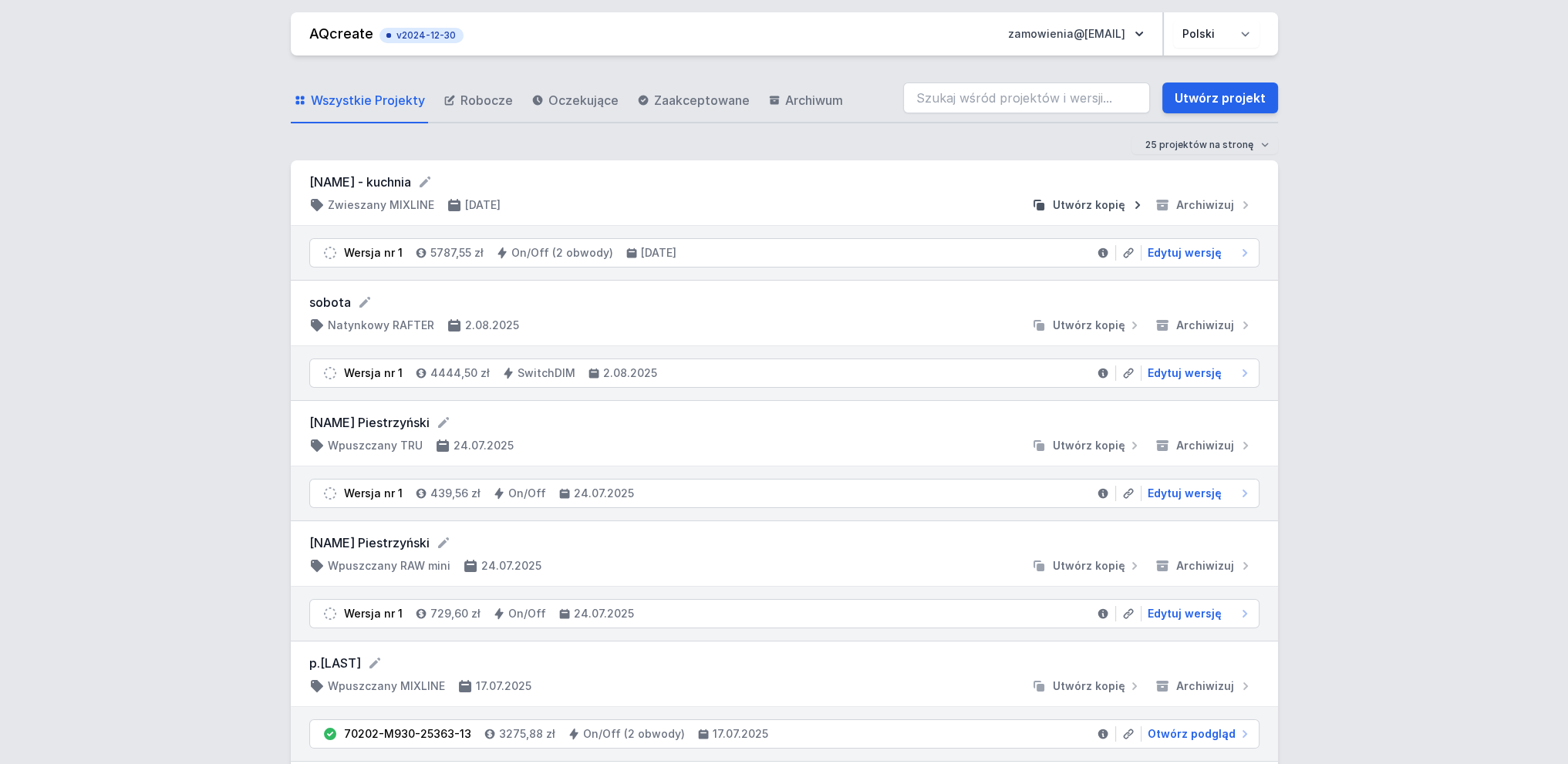 click on "Utwórz kopię" at bounding box center [1089, 205] 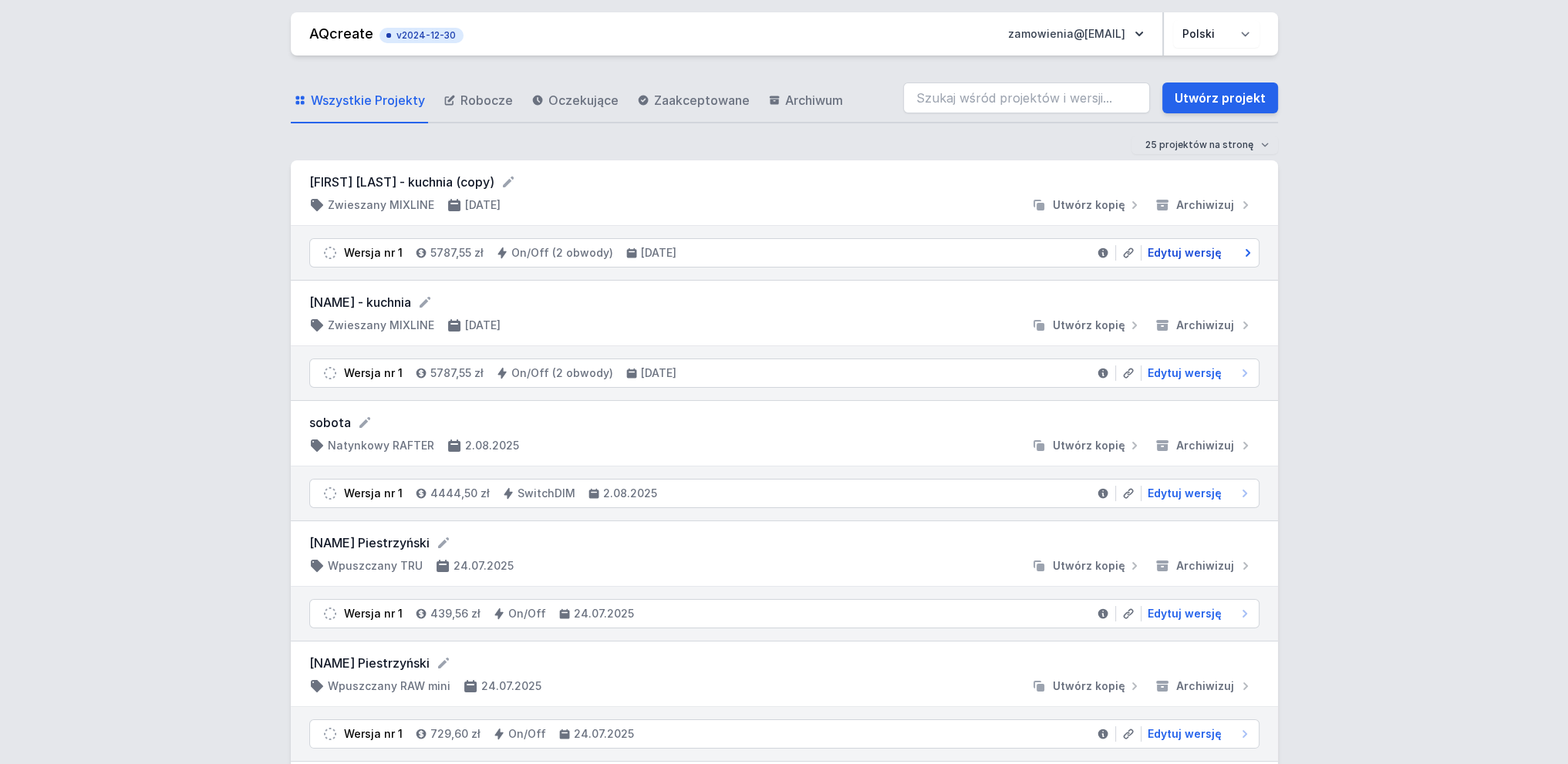 click 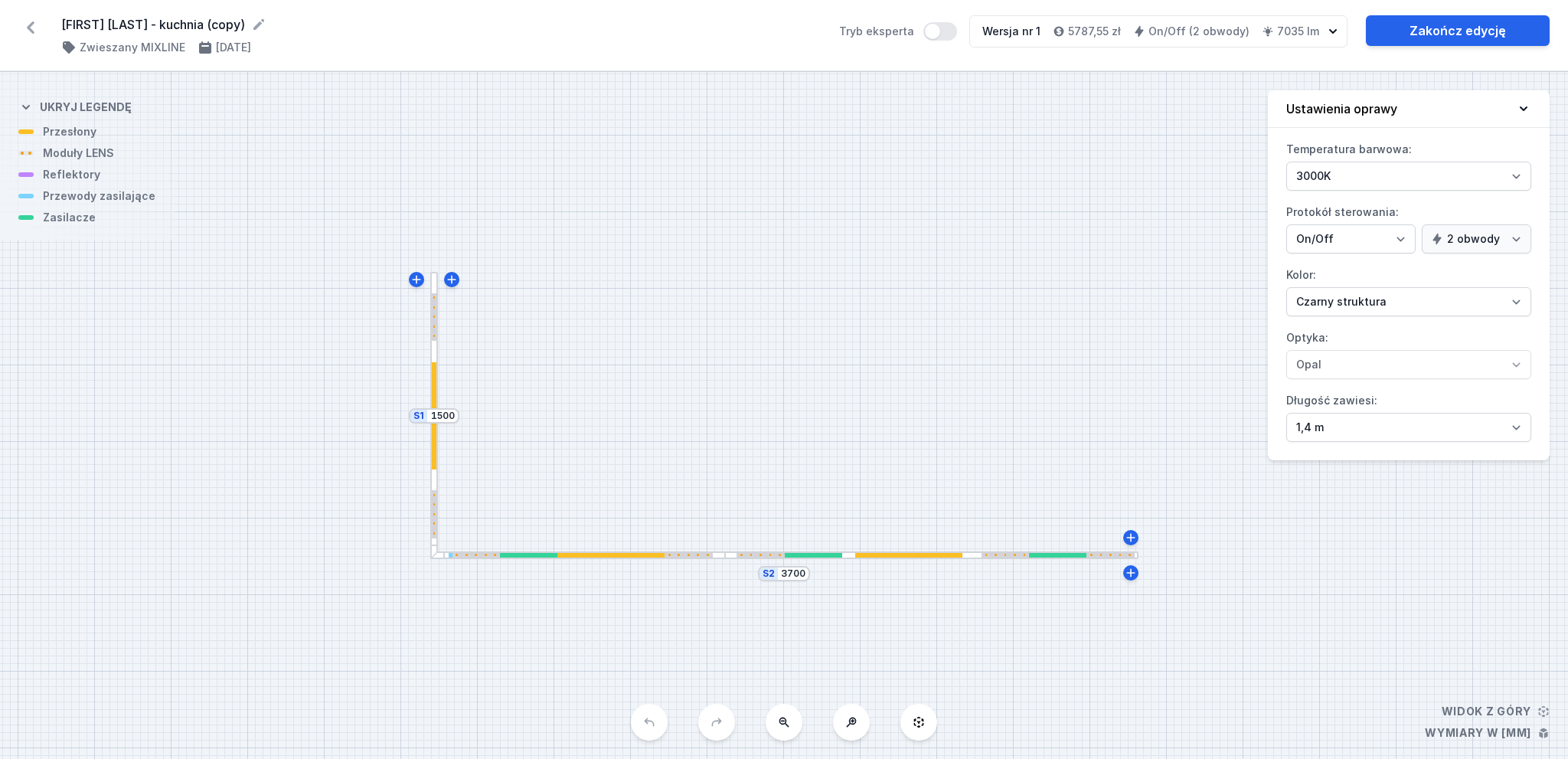 click 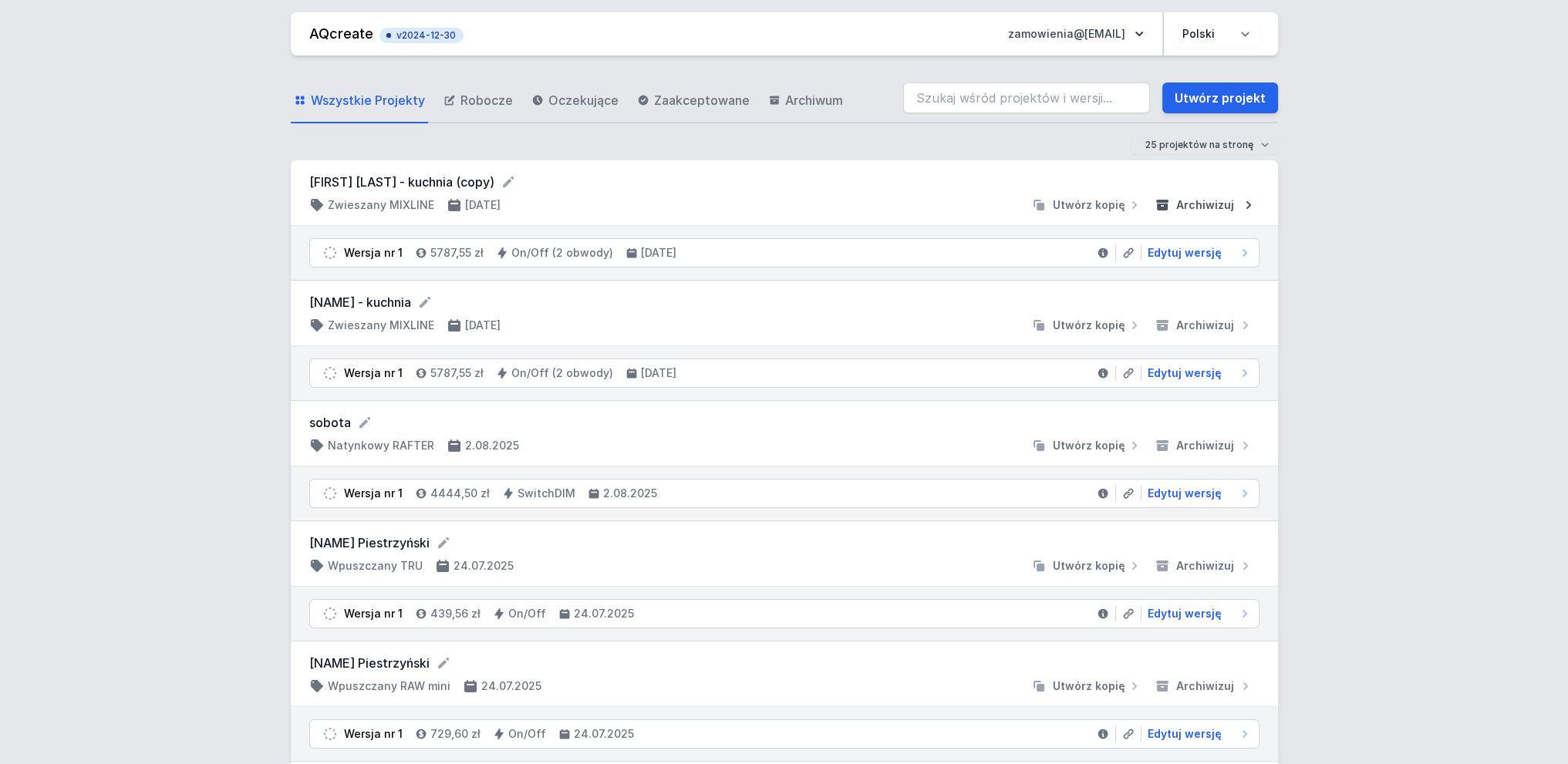 click 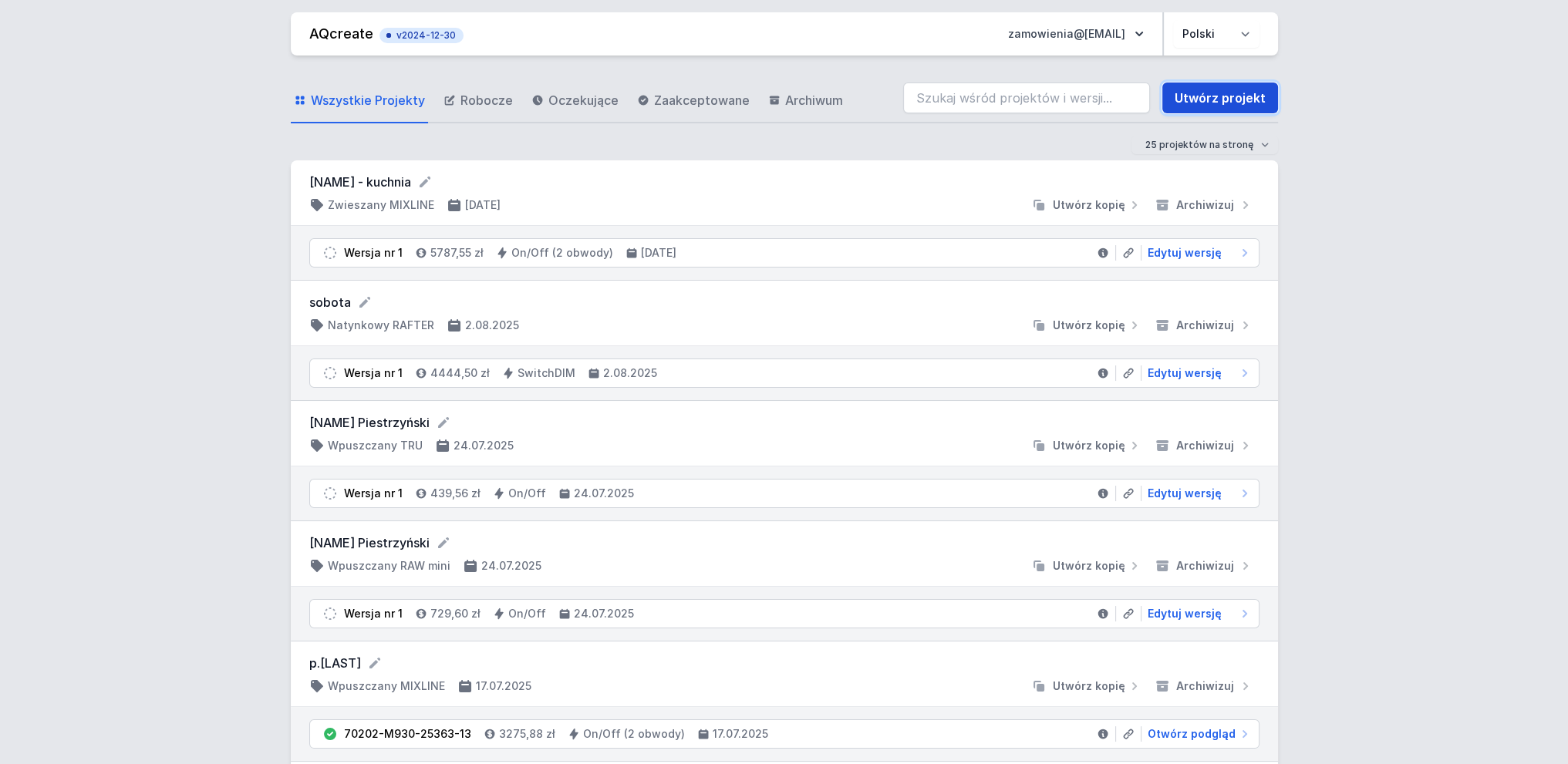 click on "Utwórz projekt" at bounding box center (1220, 98) 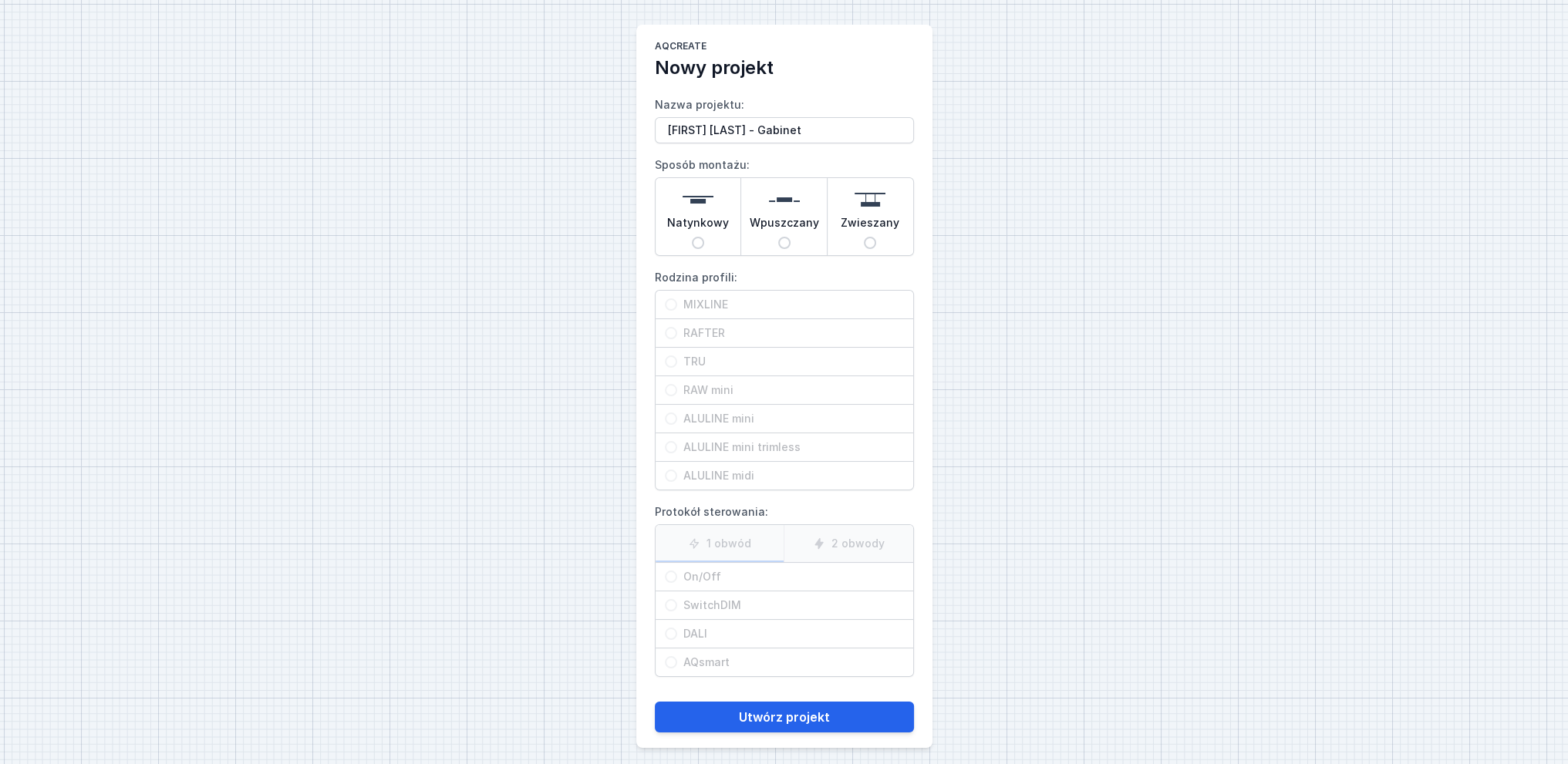click on "Utwórz projekt" at bounding box center [784, 717] 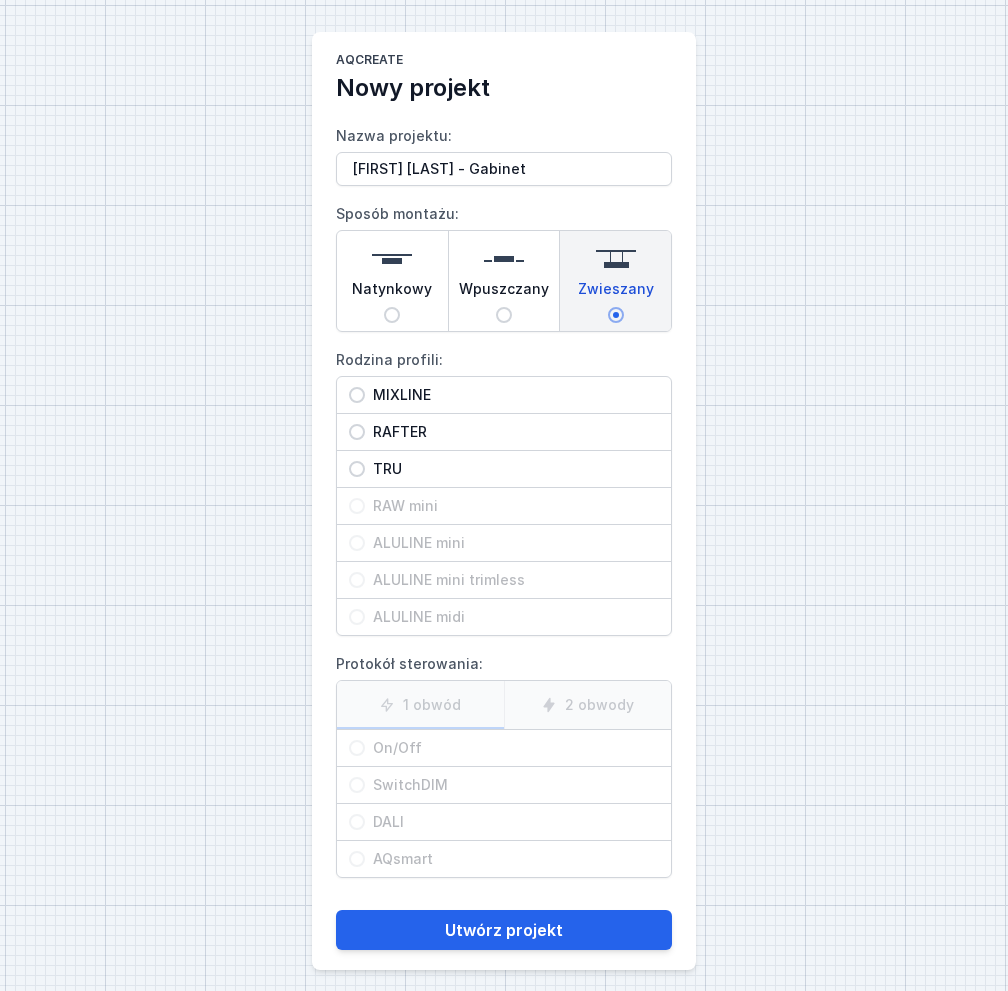 click on "MIXLINE" at bounding box center (512, 395) 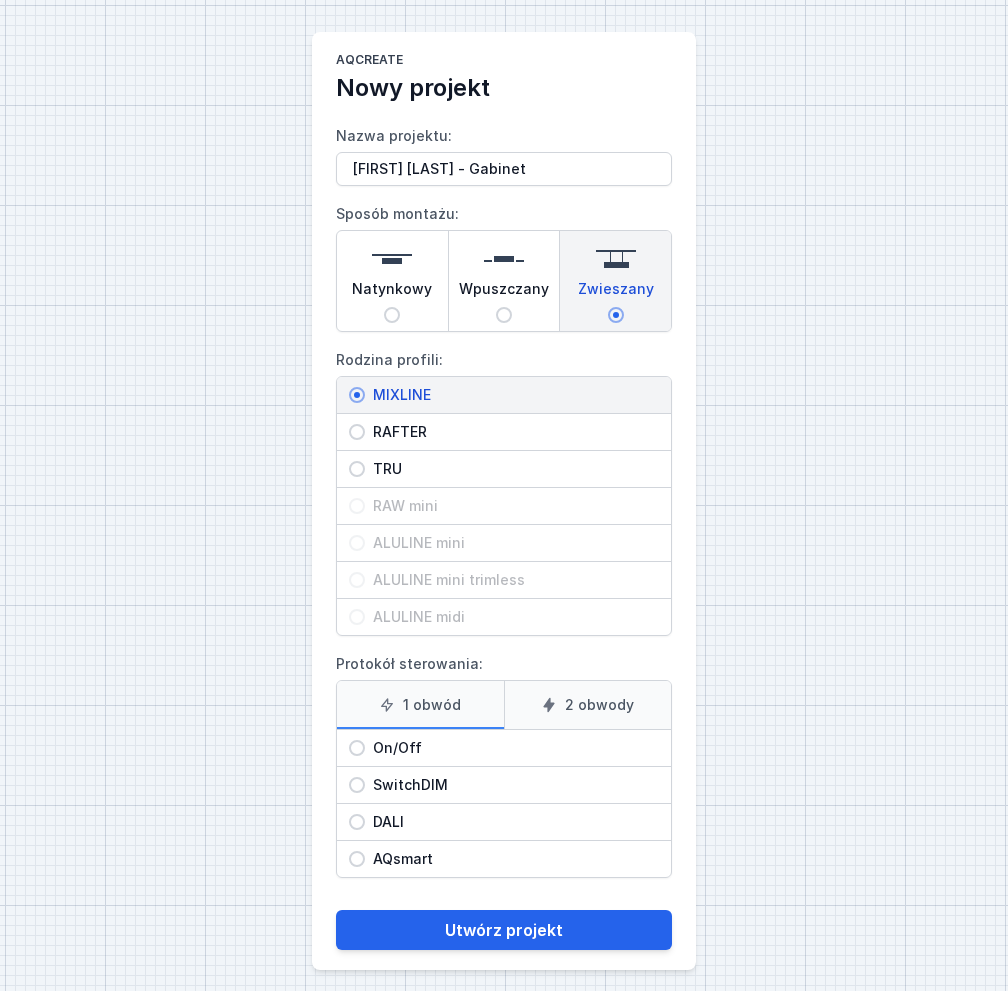 click on "2 obwody" at bounding box center (588, 705) 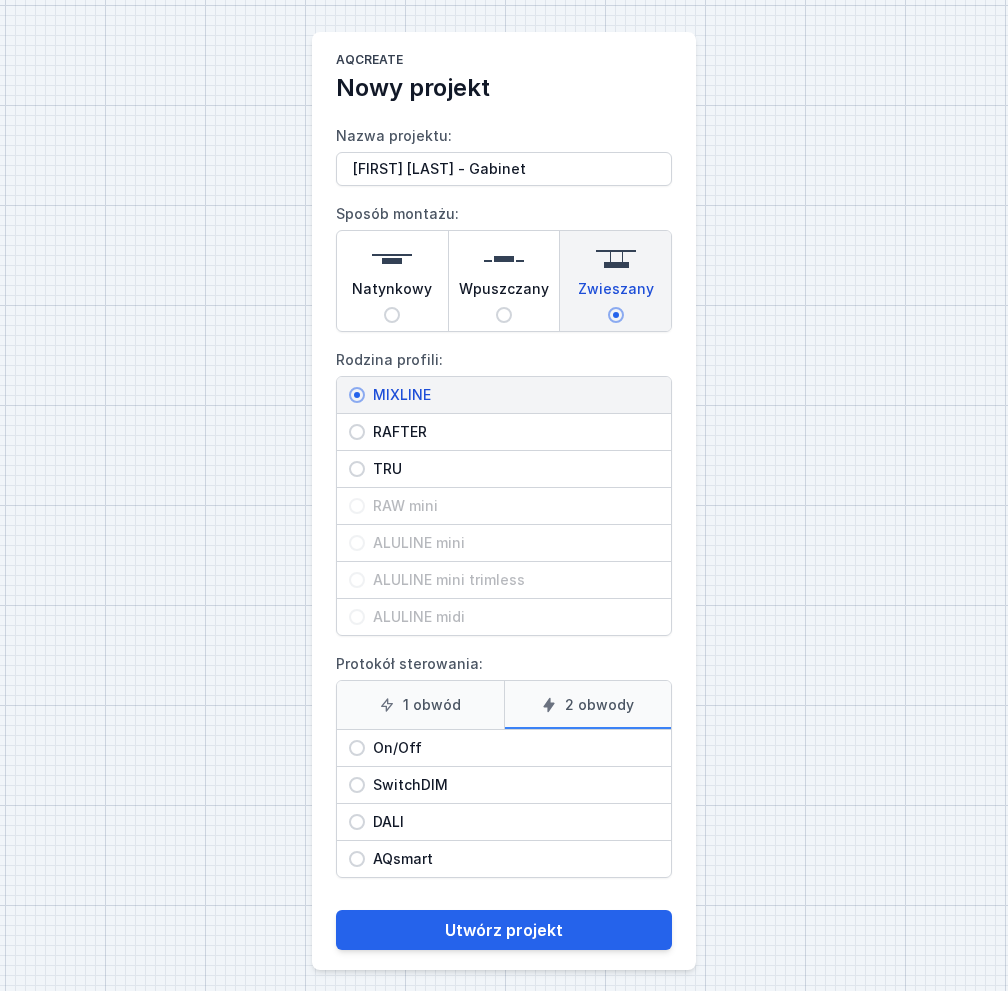 click on "On/Off" at bounding box center [512, 748] 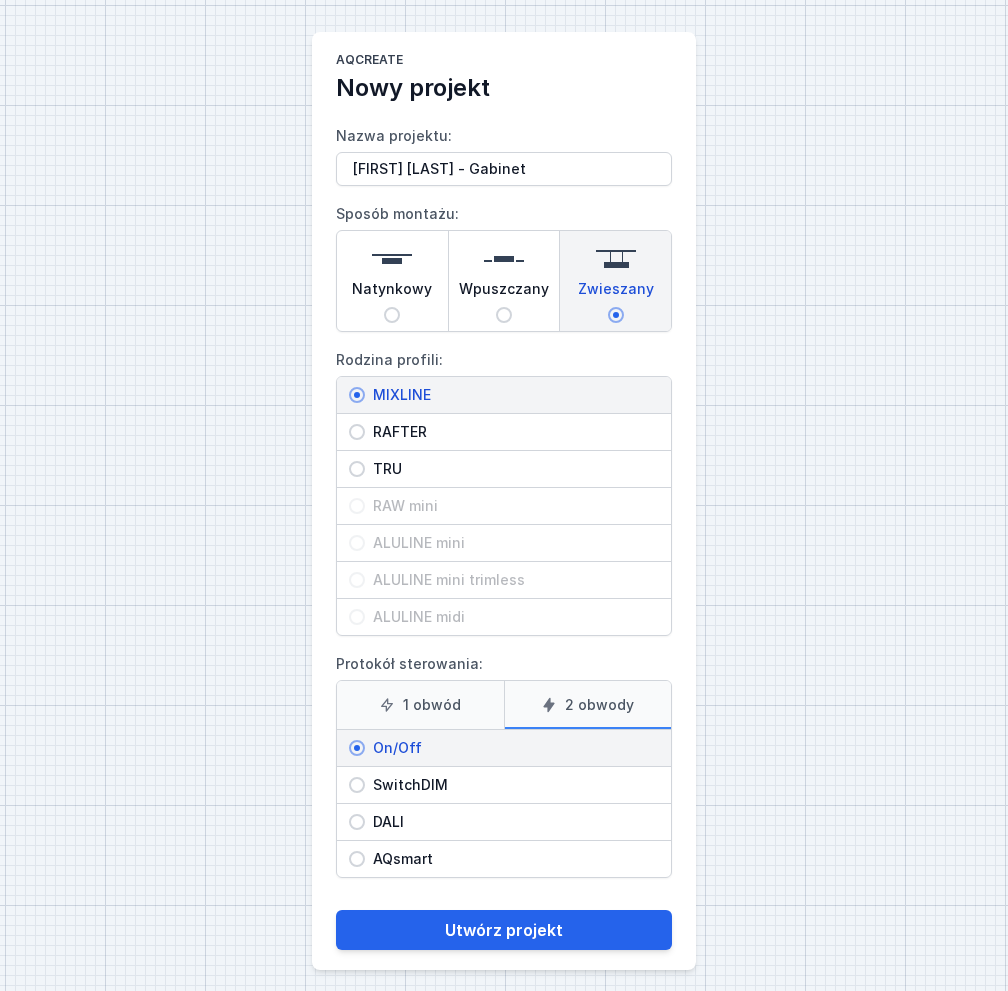 click on "On/Off" at bounding box center [512, 748] 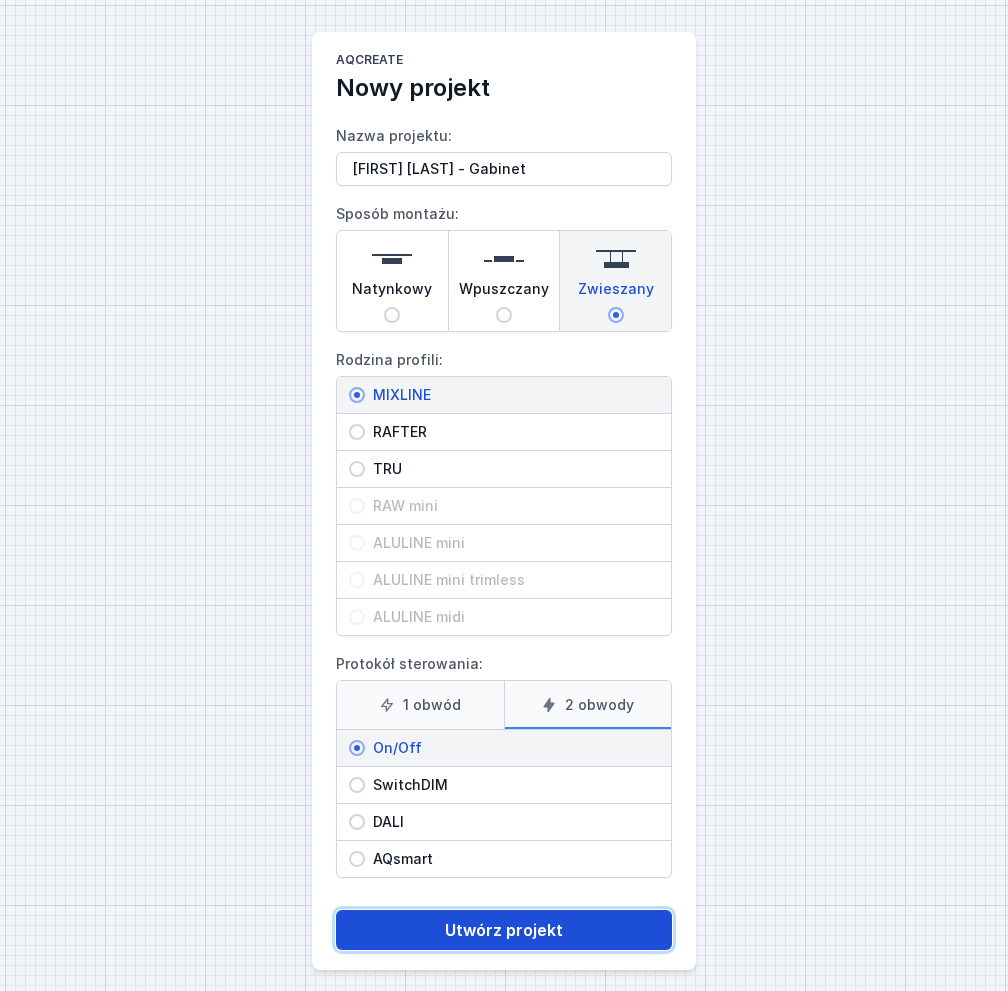 click on "Utwórz projekt" at bounding box center (504, 930) 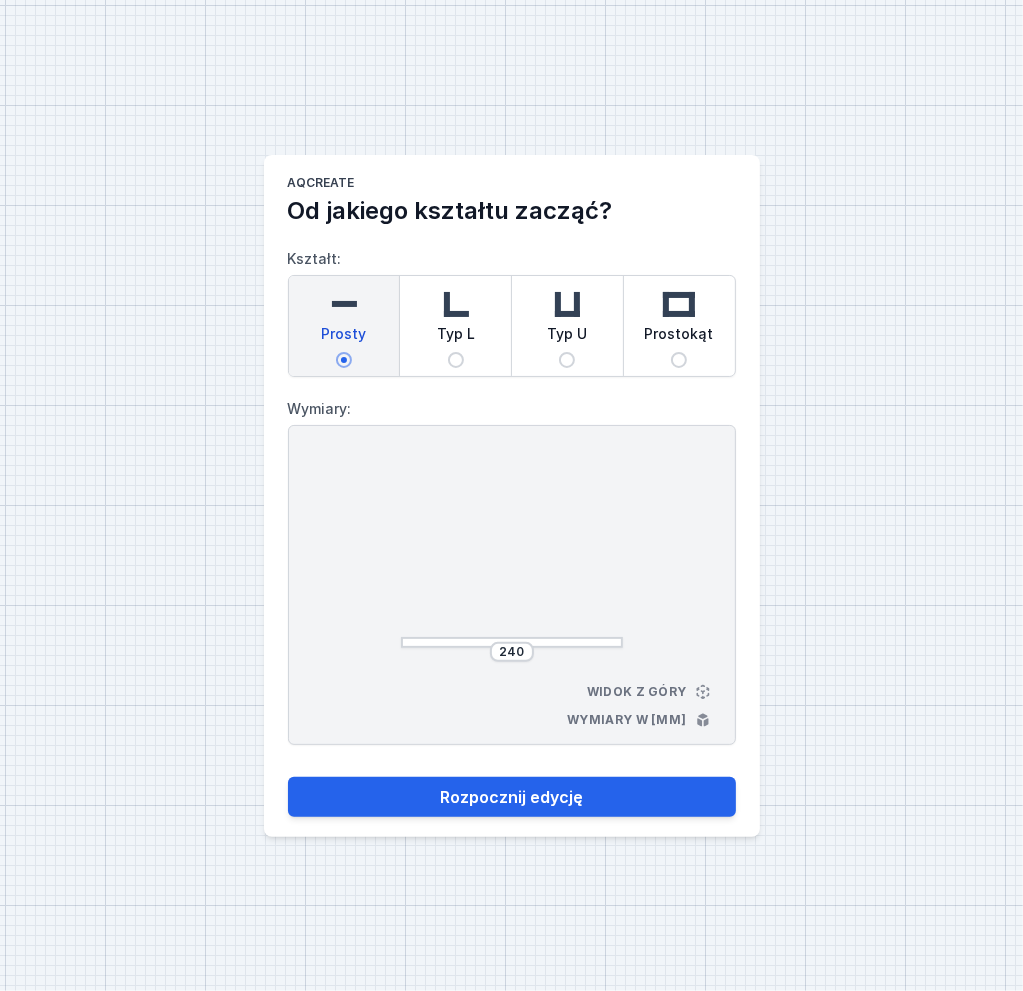 click on "Typ L" at bounding box center (456, 360) 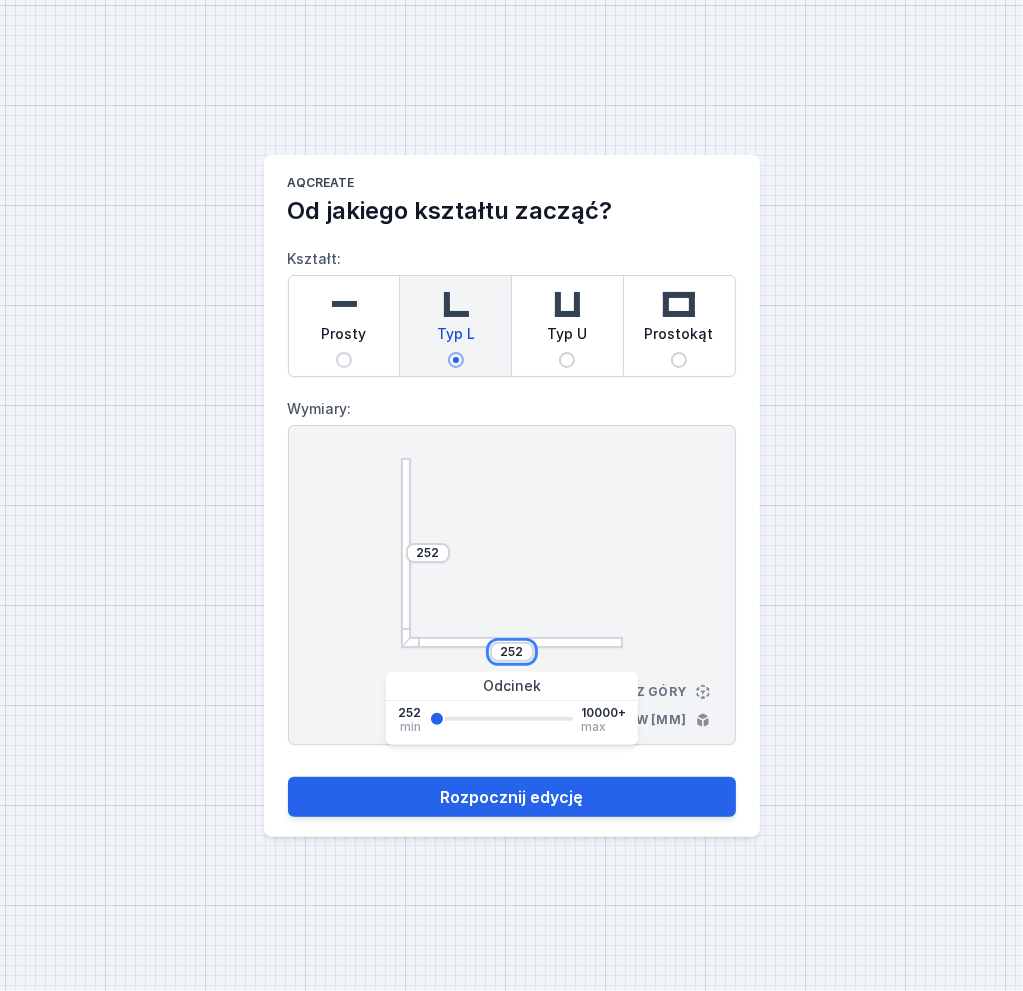 click on "252" at bounding box center (512, 652) 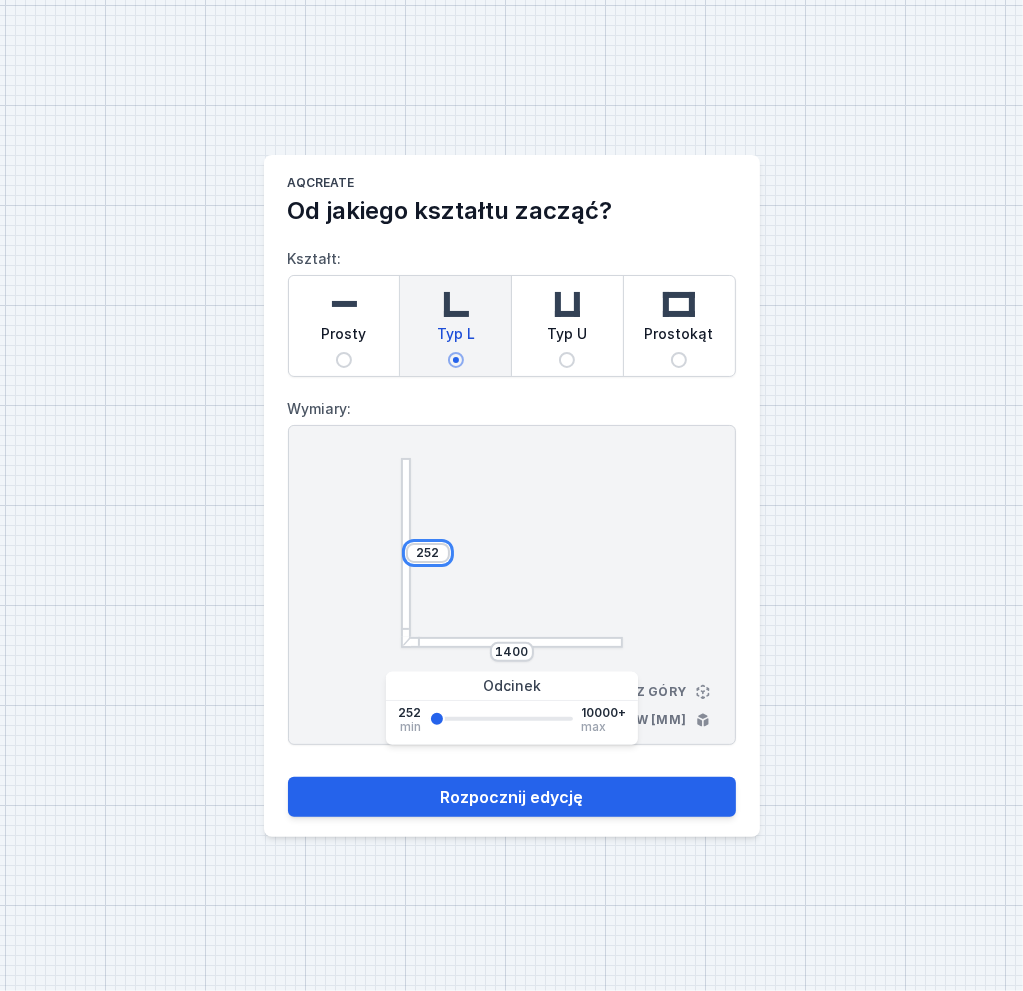 click on "252" at bounding box center (428, 553) 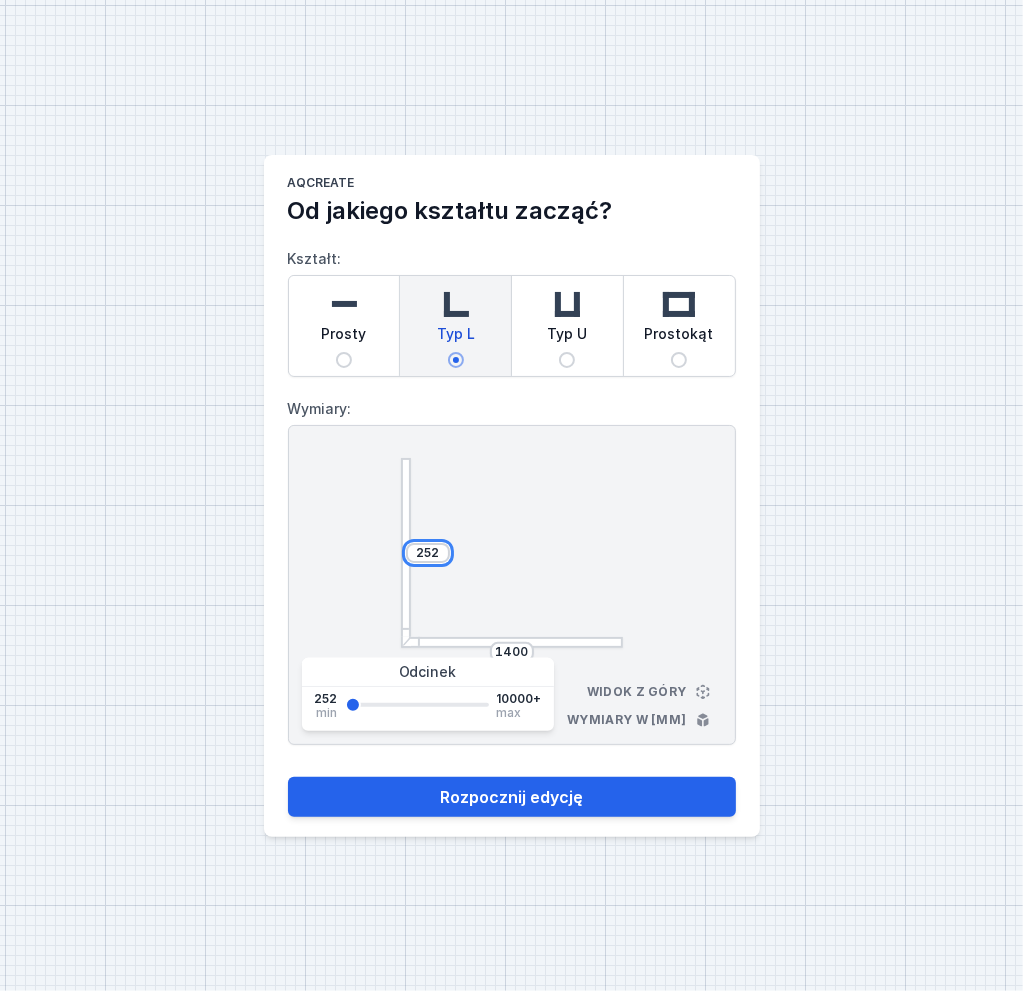 click on "252" at bounding box center [428, 553] 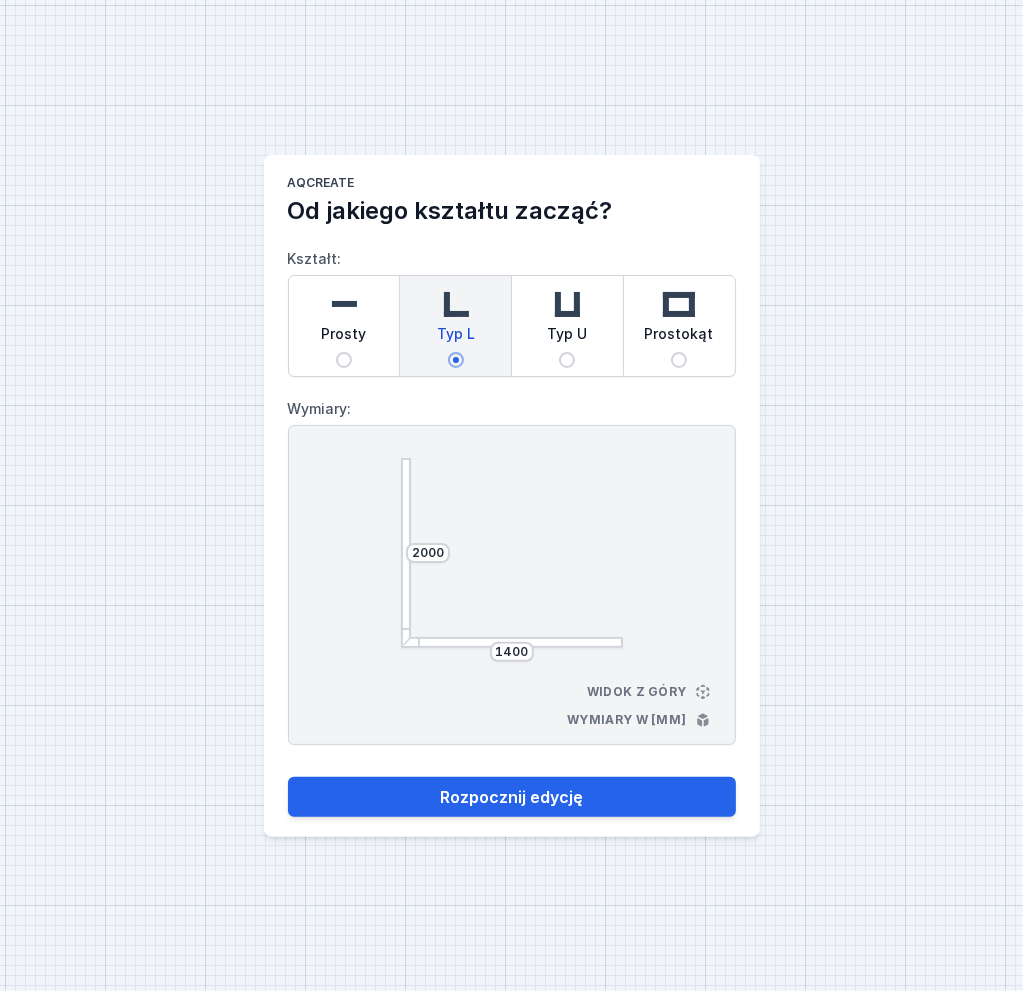 click at bounding box center [512, 553] 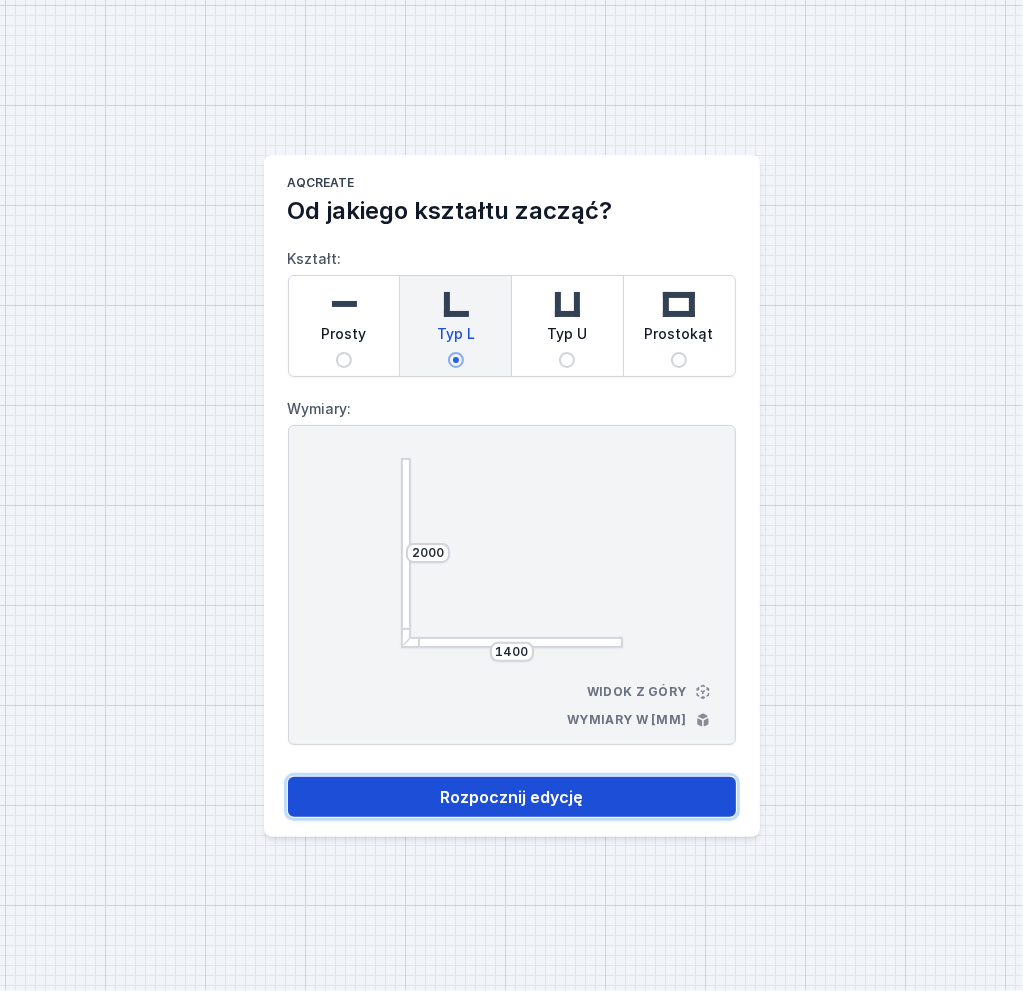 click on "Rozpocznij edycję" at bounding box center [512, 797] 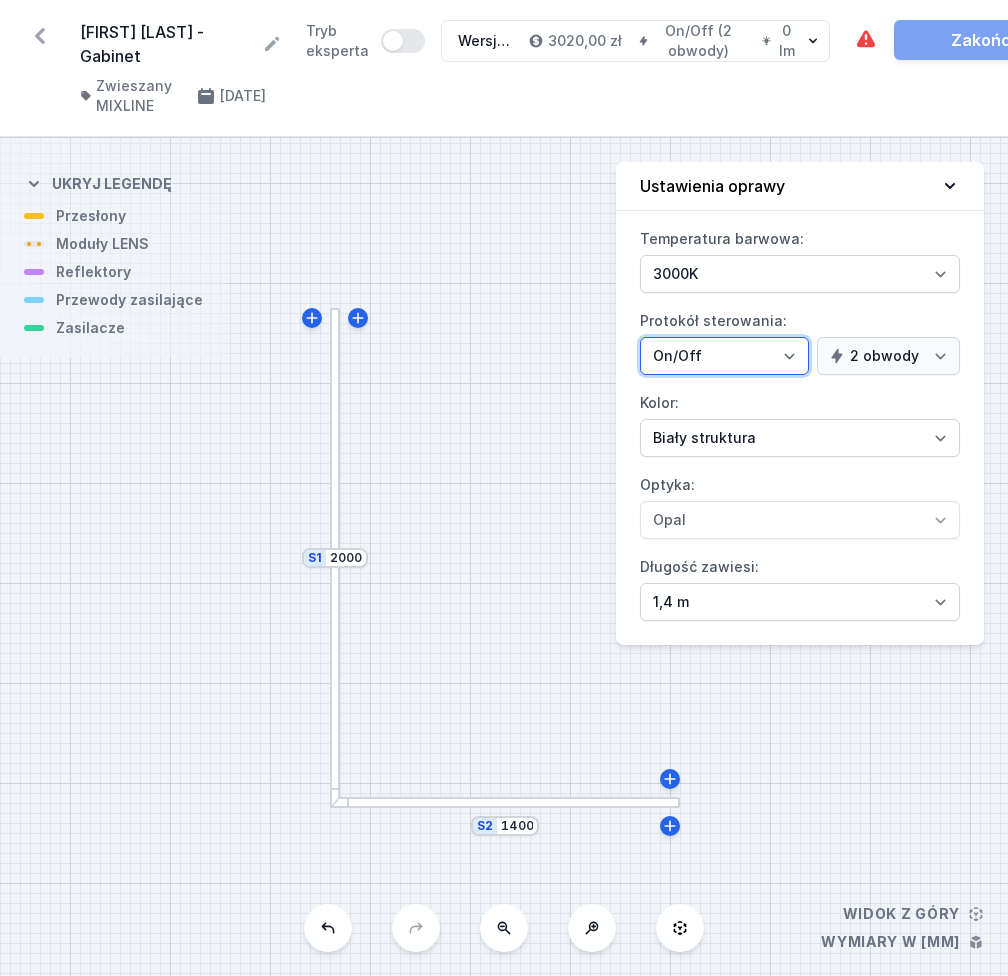 click on "On/Off SwitchDIM DALI AQsmart" at bounding box center (724, 356) 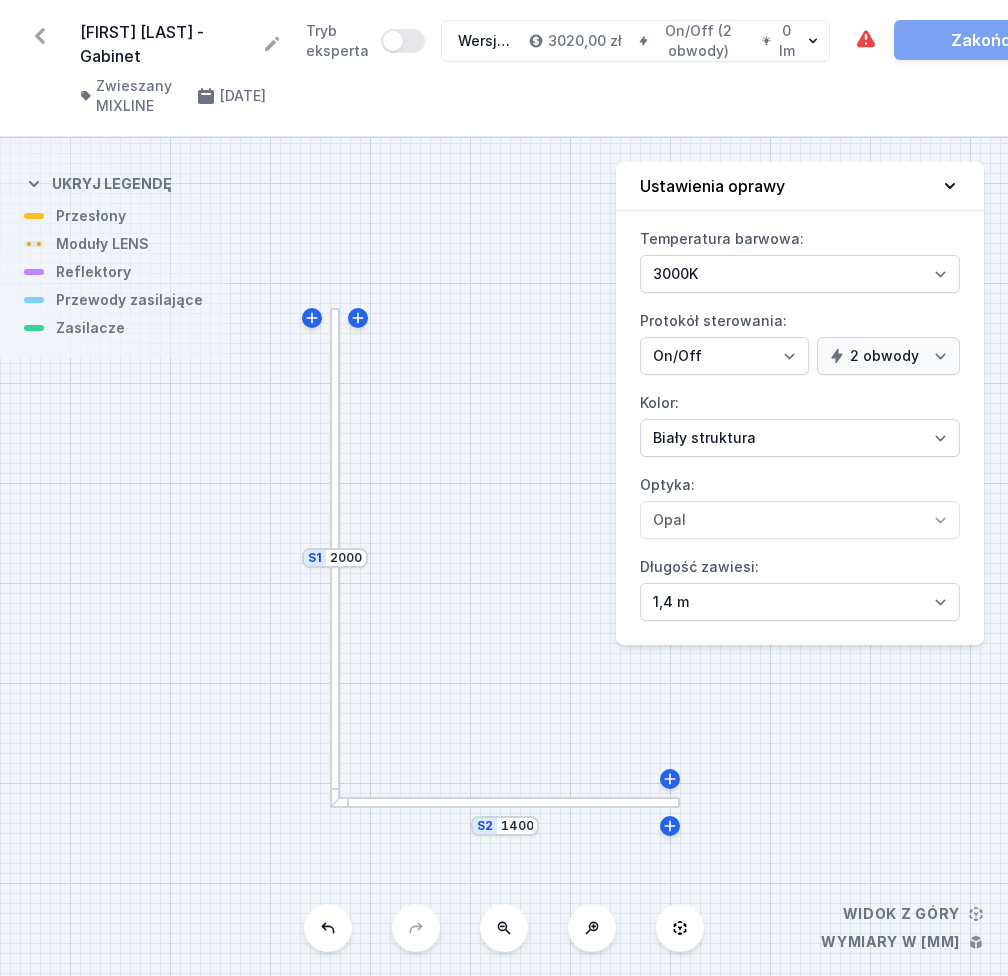 click on "Protokół sterowania: On/Off SwitchDIM DALI AQsmart 1 obwód 2 obwody" at bounding box center [800, 340] 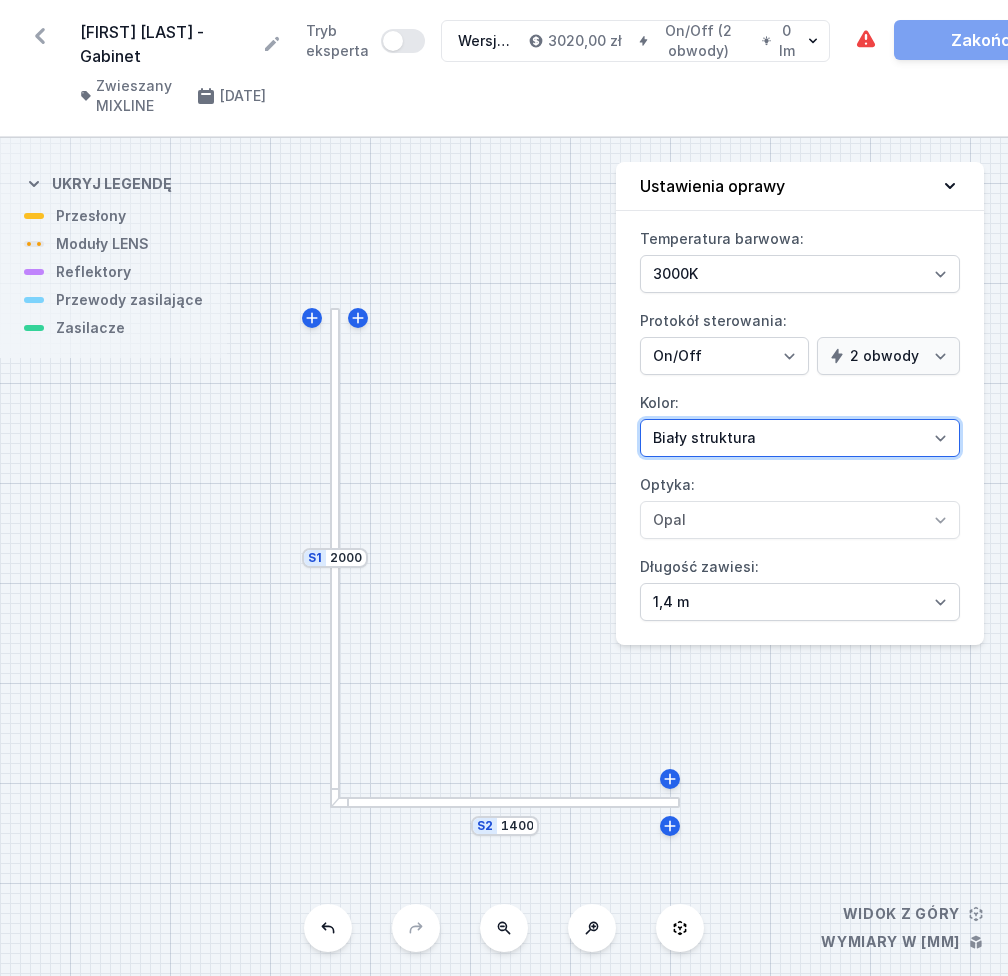 click on "Biały struktura Czarny struktura Złoty struktura Miedziany Szary Inny (z palety RAL)" at bounding box center (800, 438) 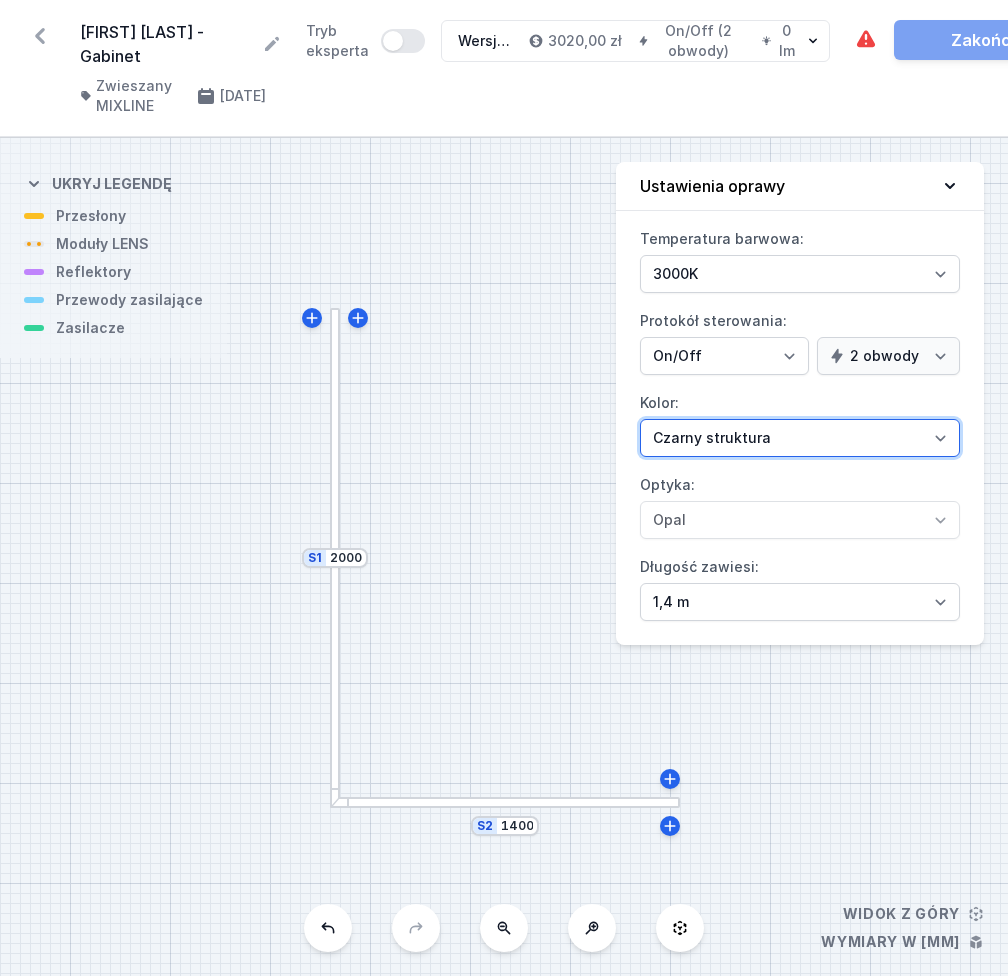 click on "Biały struktura Czarny struktura Złoty struktura Miedziany Szary Inny (z palety RAL)" at bounding box center [800, 438] 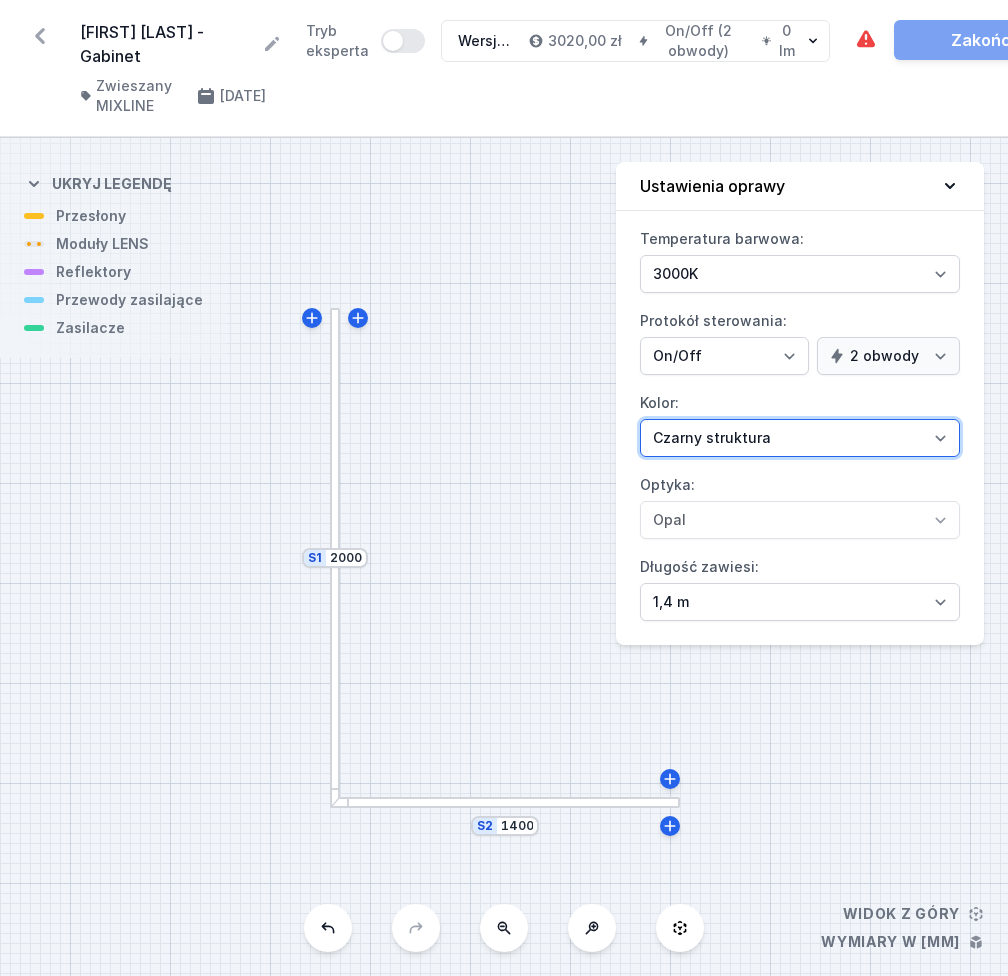 scroll, scrollTop: 15, scrollLeft: 0, axis: vertical 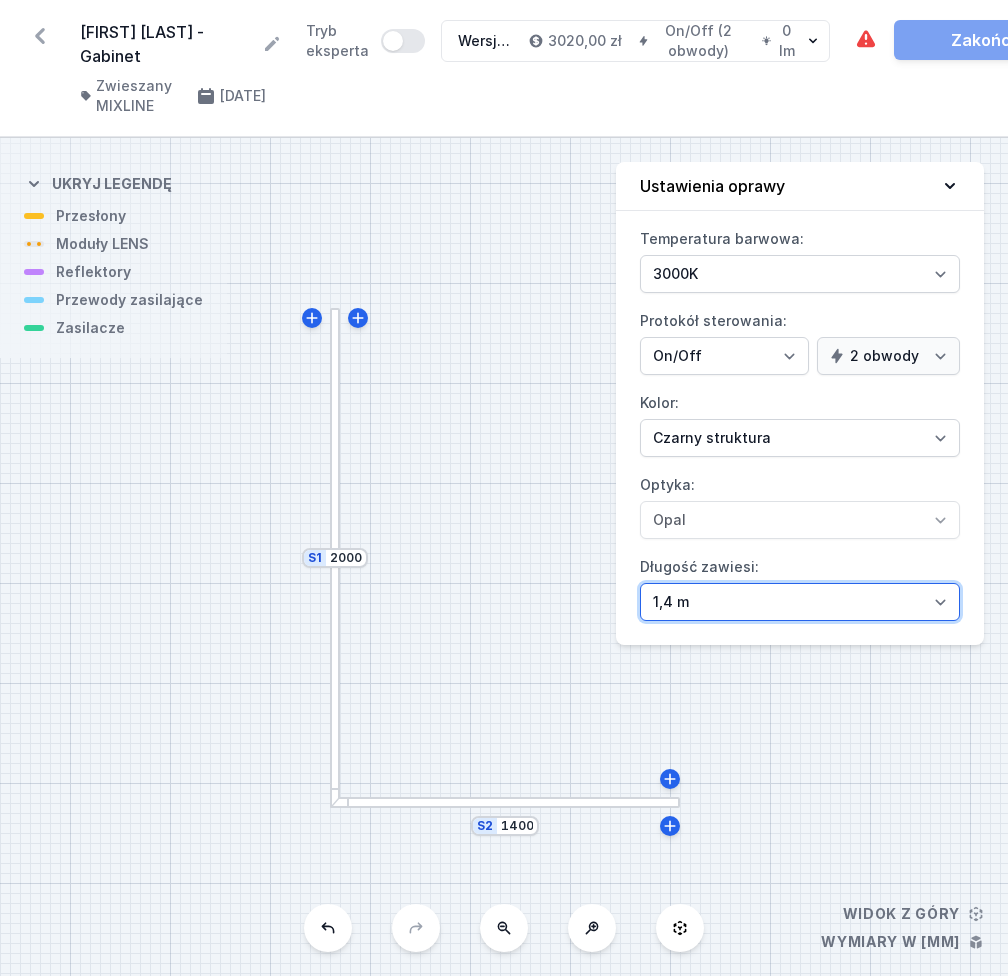 click on "1,4 m 3 m 4 m 5 m" at bounding box center (800, 602) 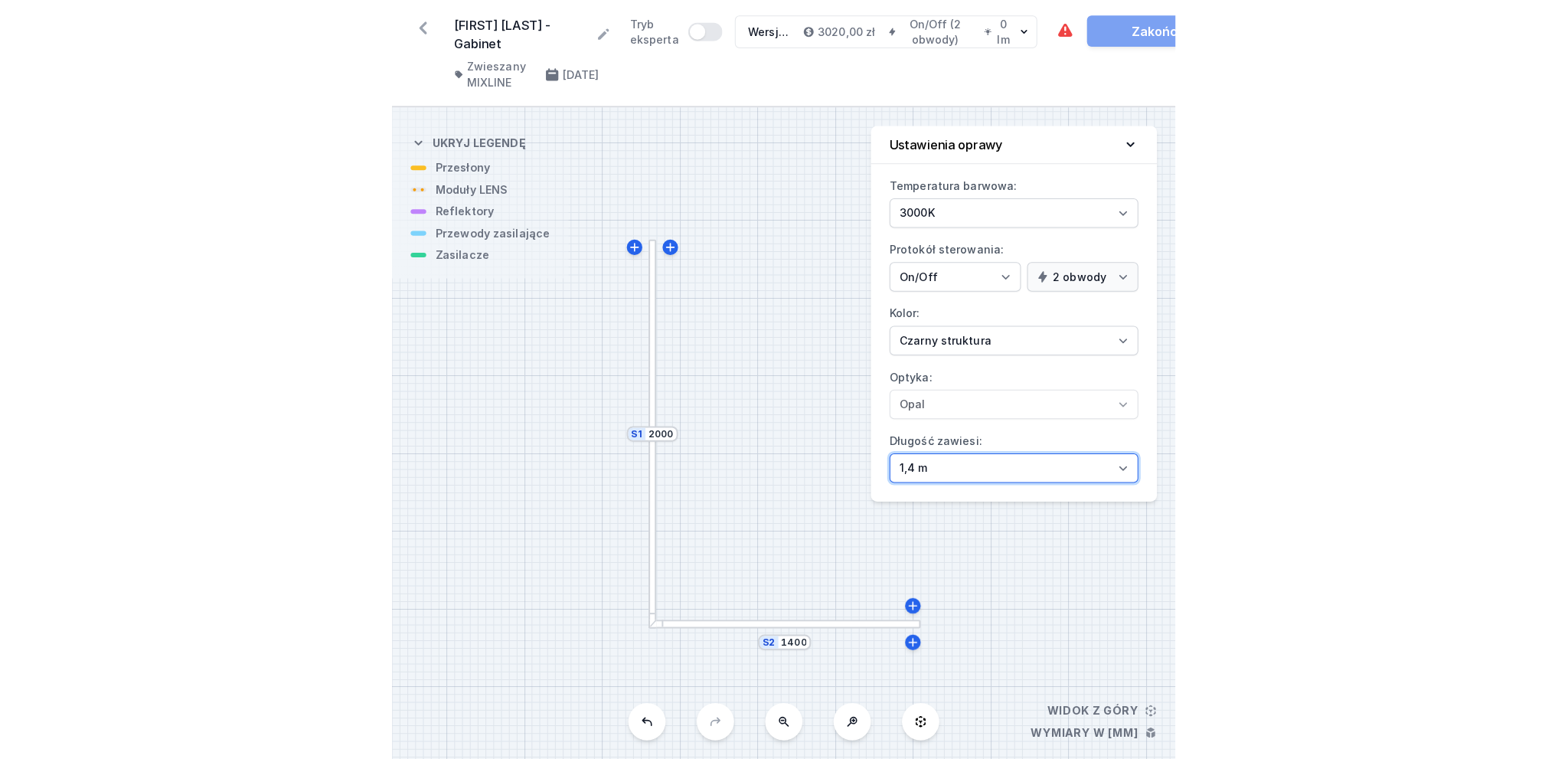 scroll, scrollTop: 0, scrollLeft: 0, axis: both 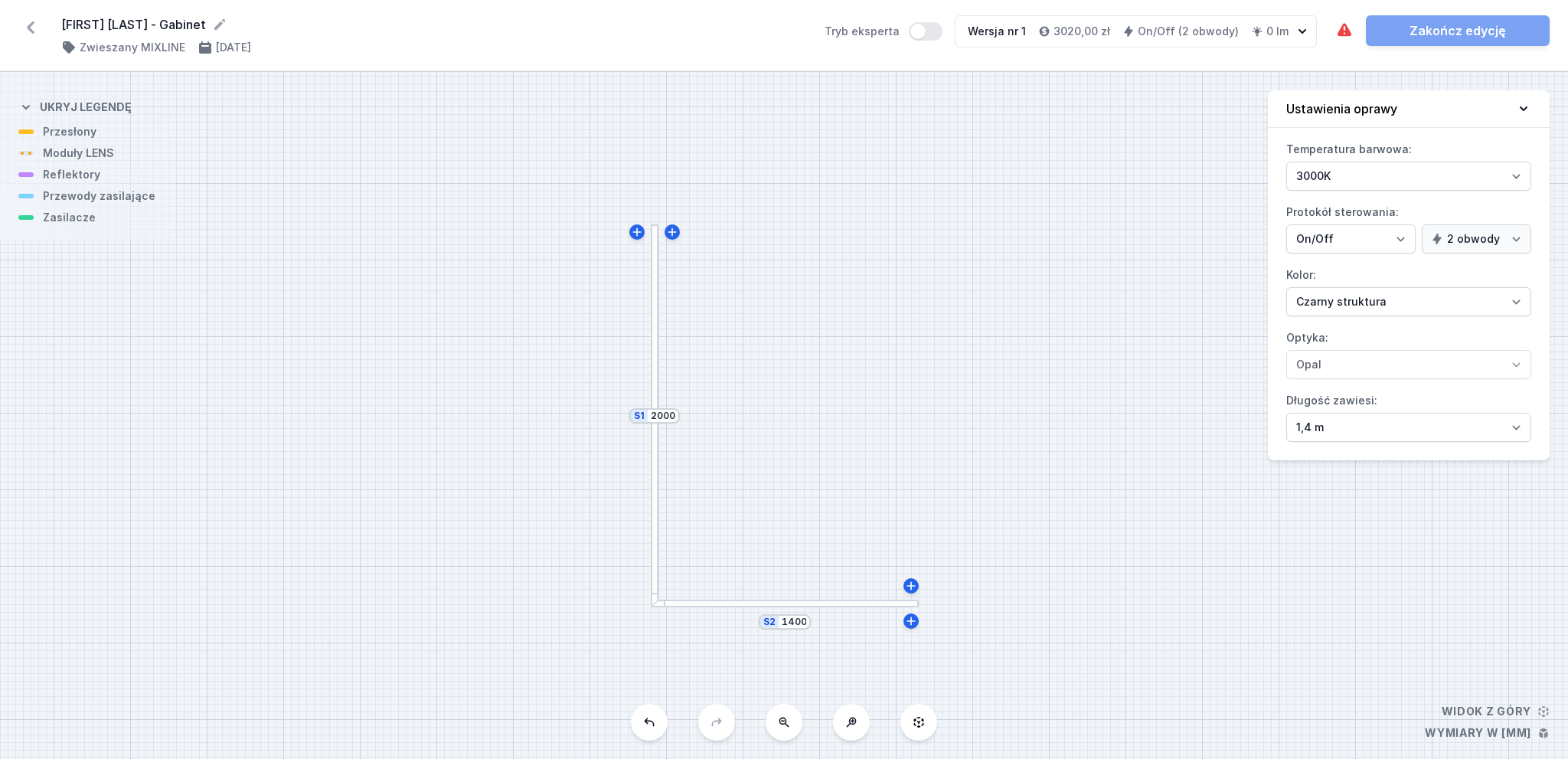 drag, startPoint x: 1260, startPoint y: 579, endPoint x: 1242, endPoint y: 47, distance: 532.30442 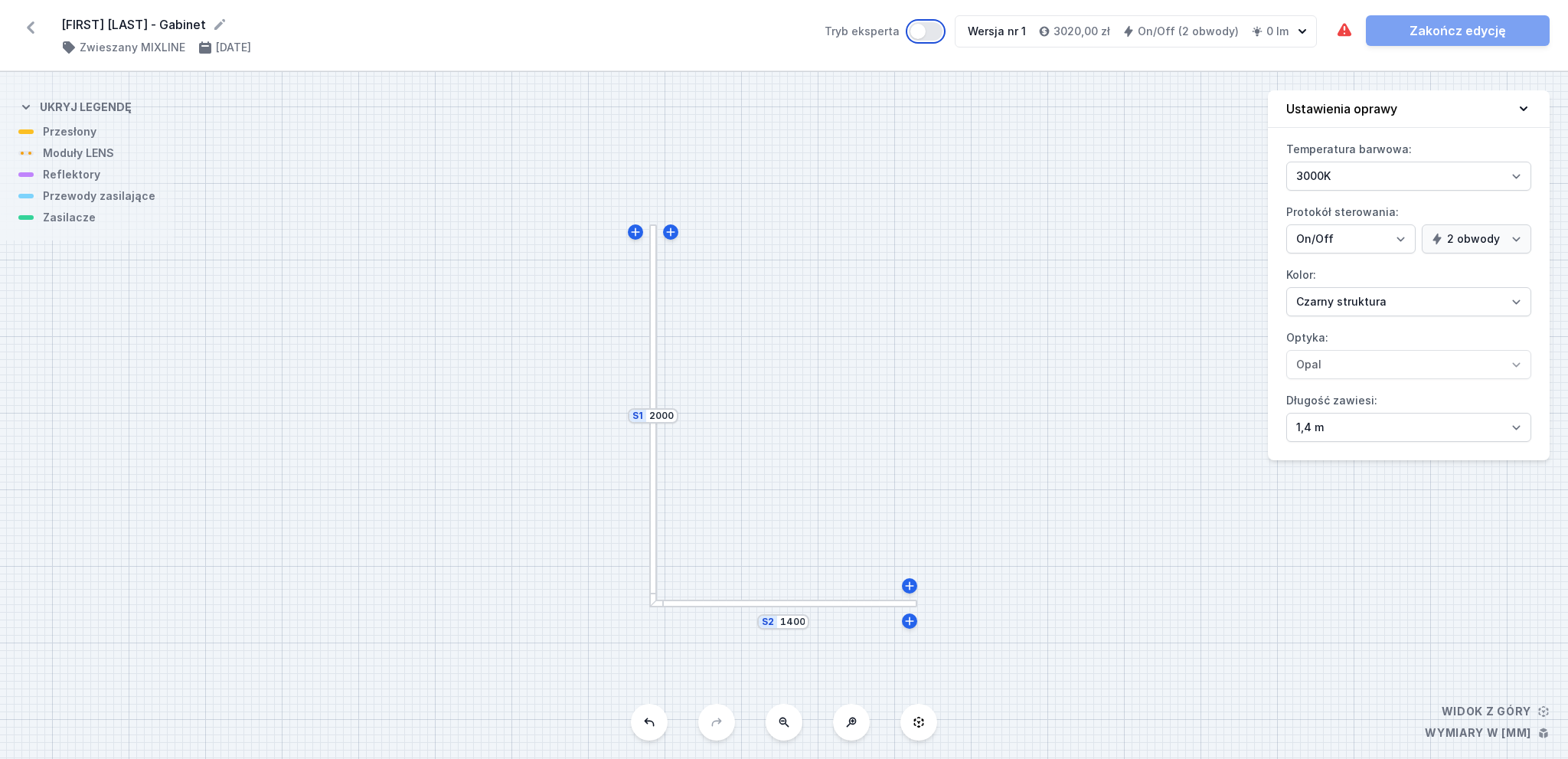 click on "Tryb eksperta" at bounding box center [926, 31] 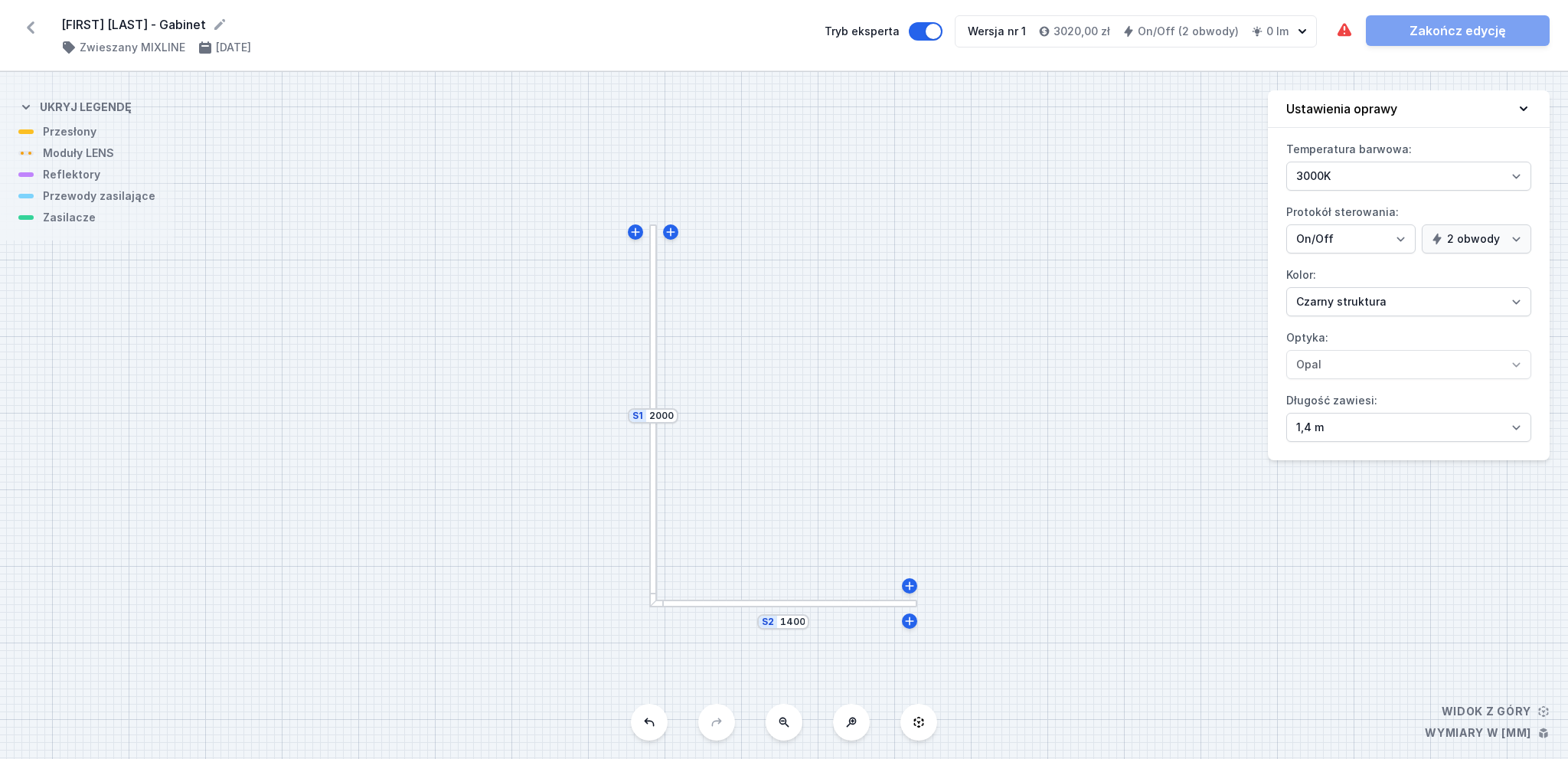 click at bounding box center [783, 604] 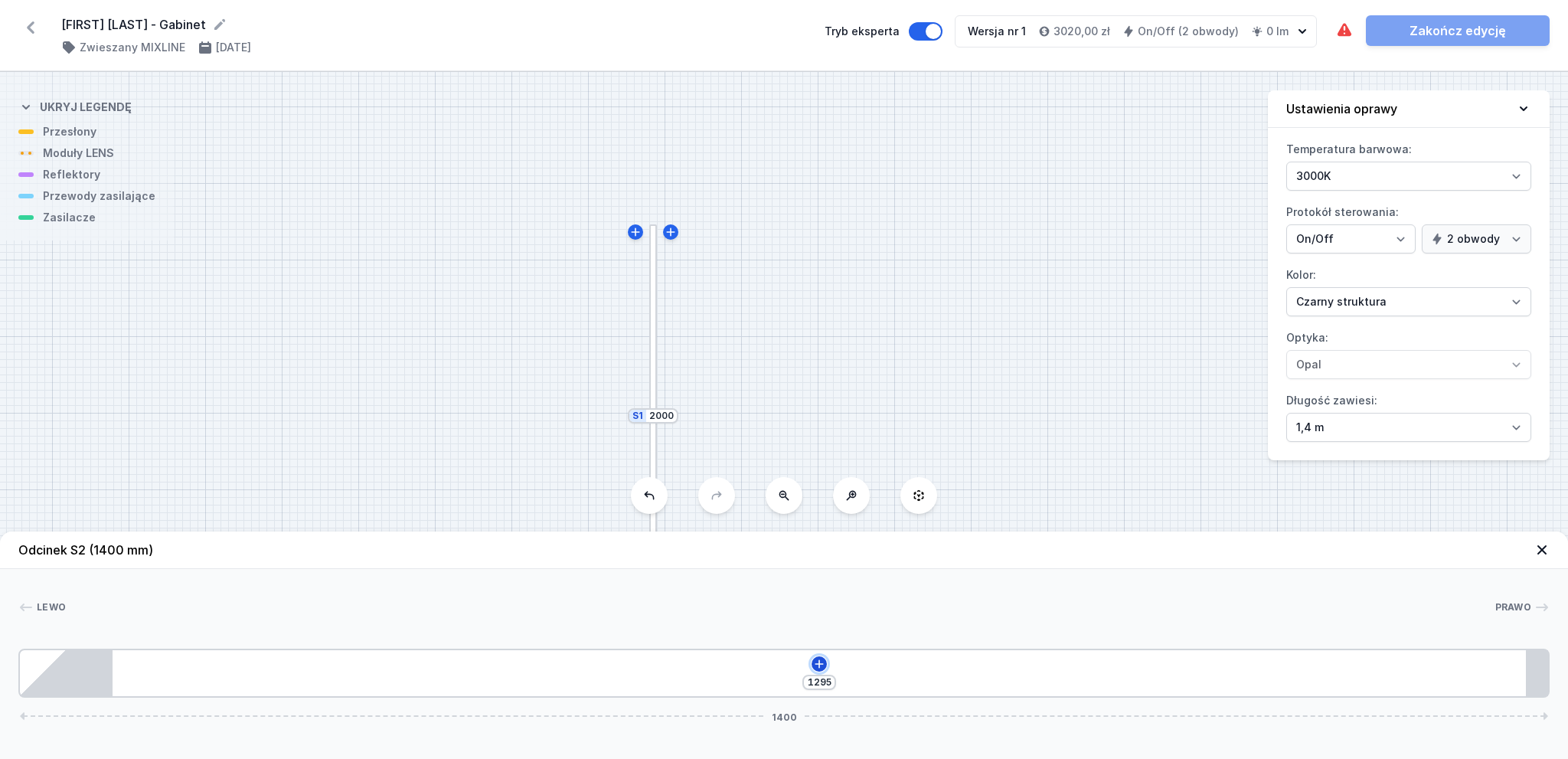 click 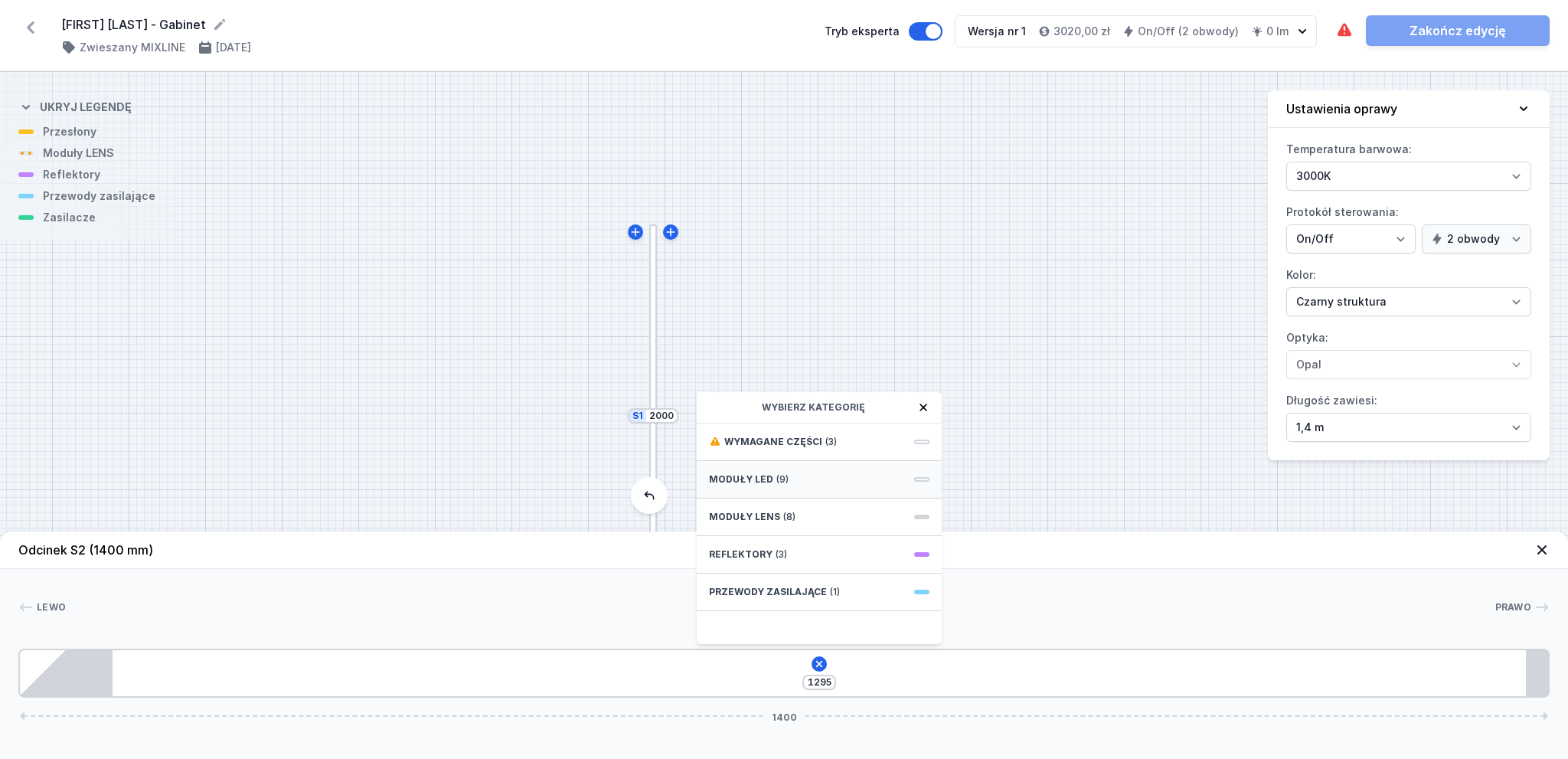 click on "Moduły LED (9)" at bounding box center (819, 479) 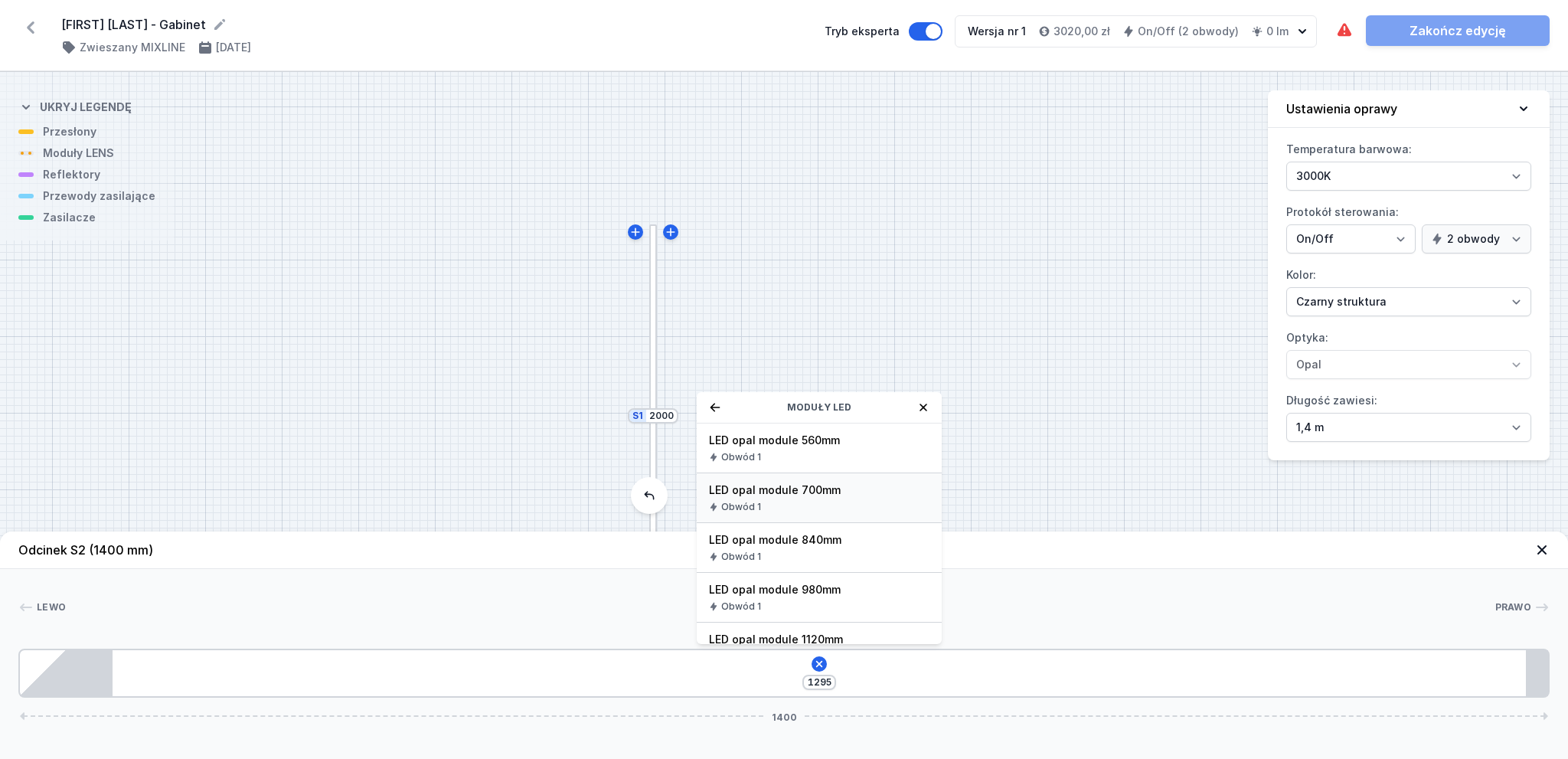 click on "Obwód 1" at bounding box center (819, 507) 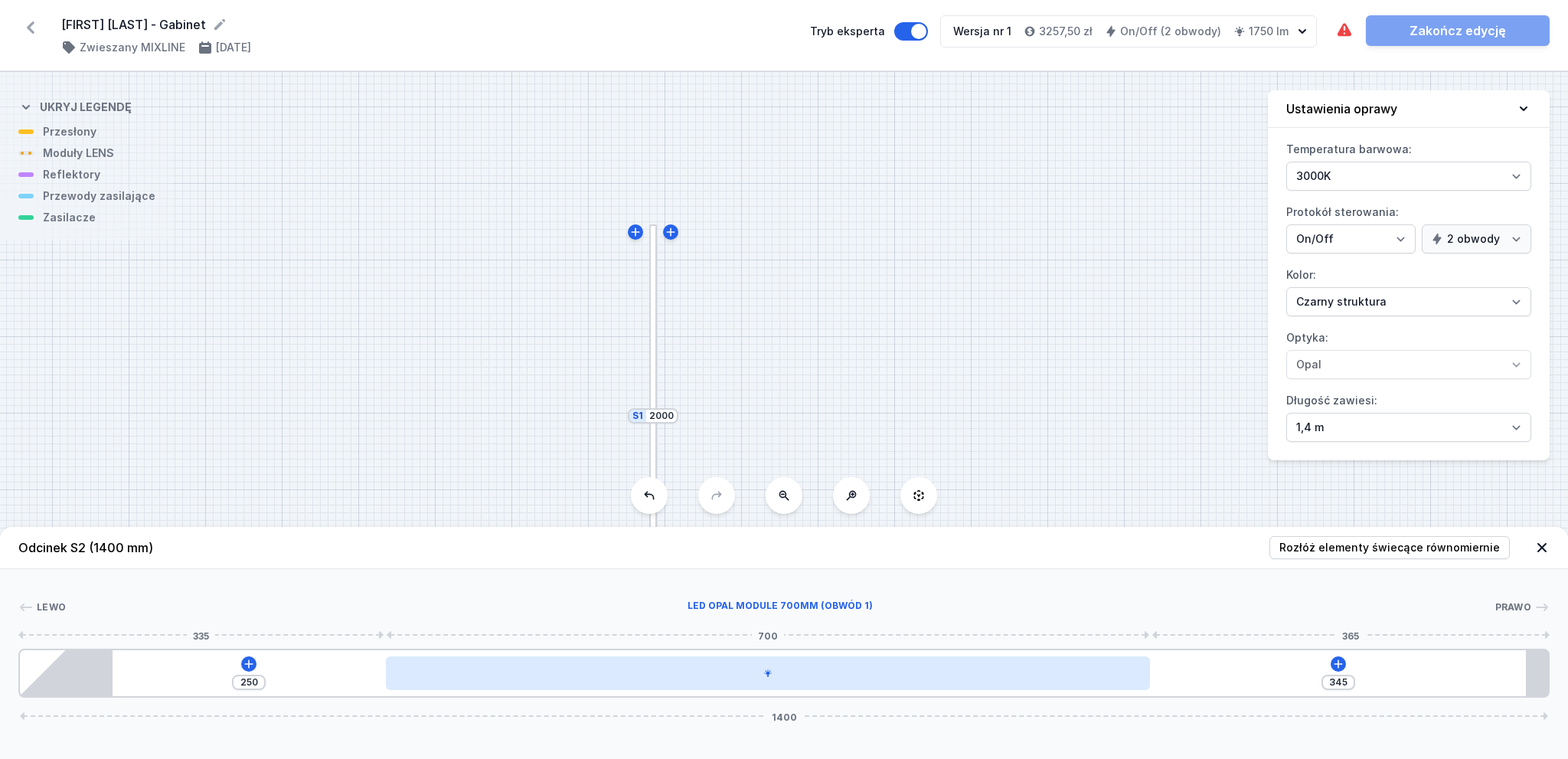 drag, startPoint x: 588, startPoint y: 668, endPoint x: 897, endPoint y: 676, distance: 309.10354 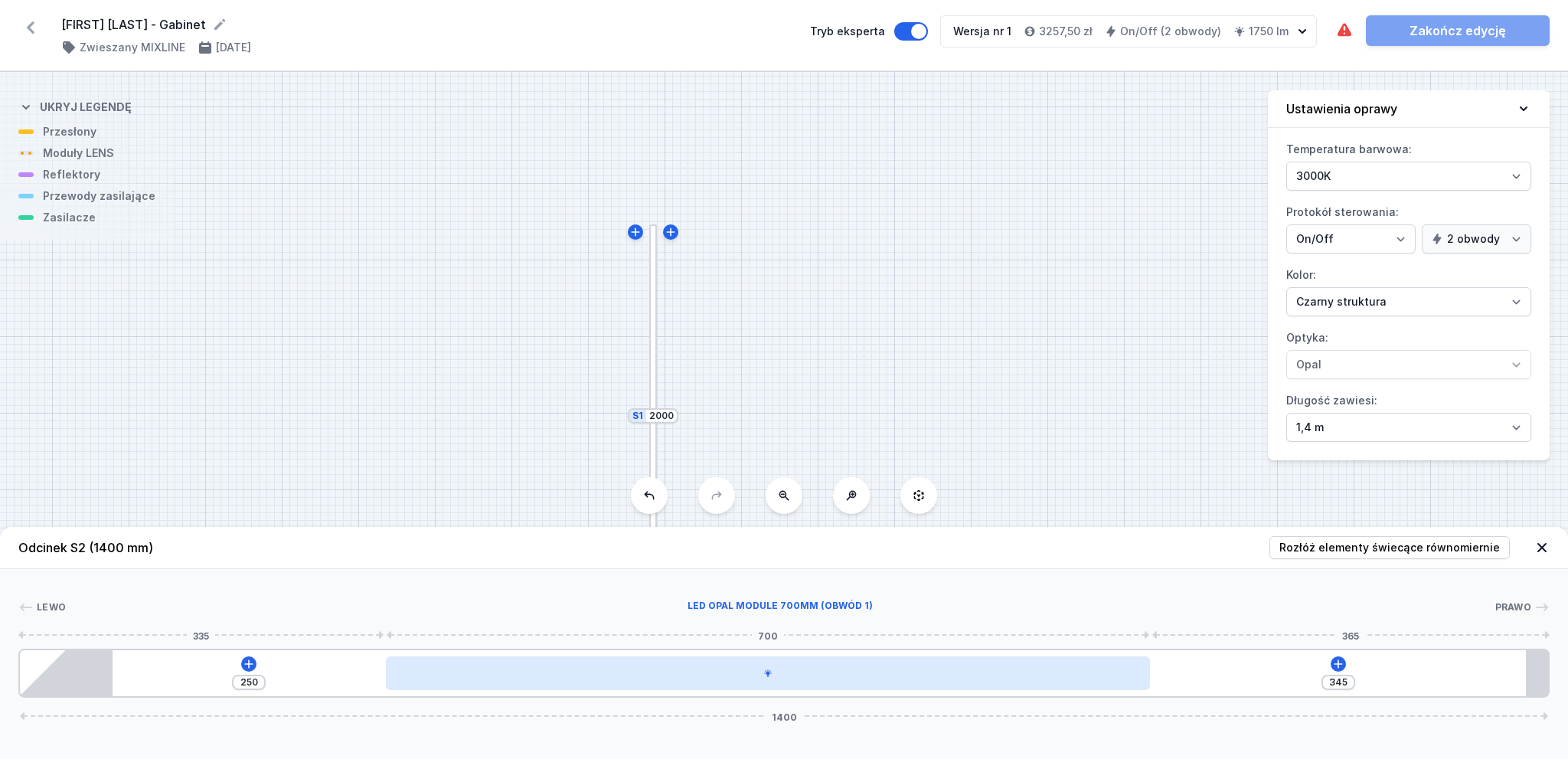 click at bounding box center (768, 673) 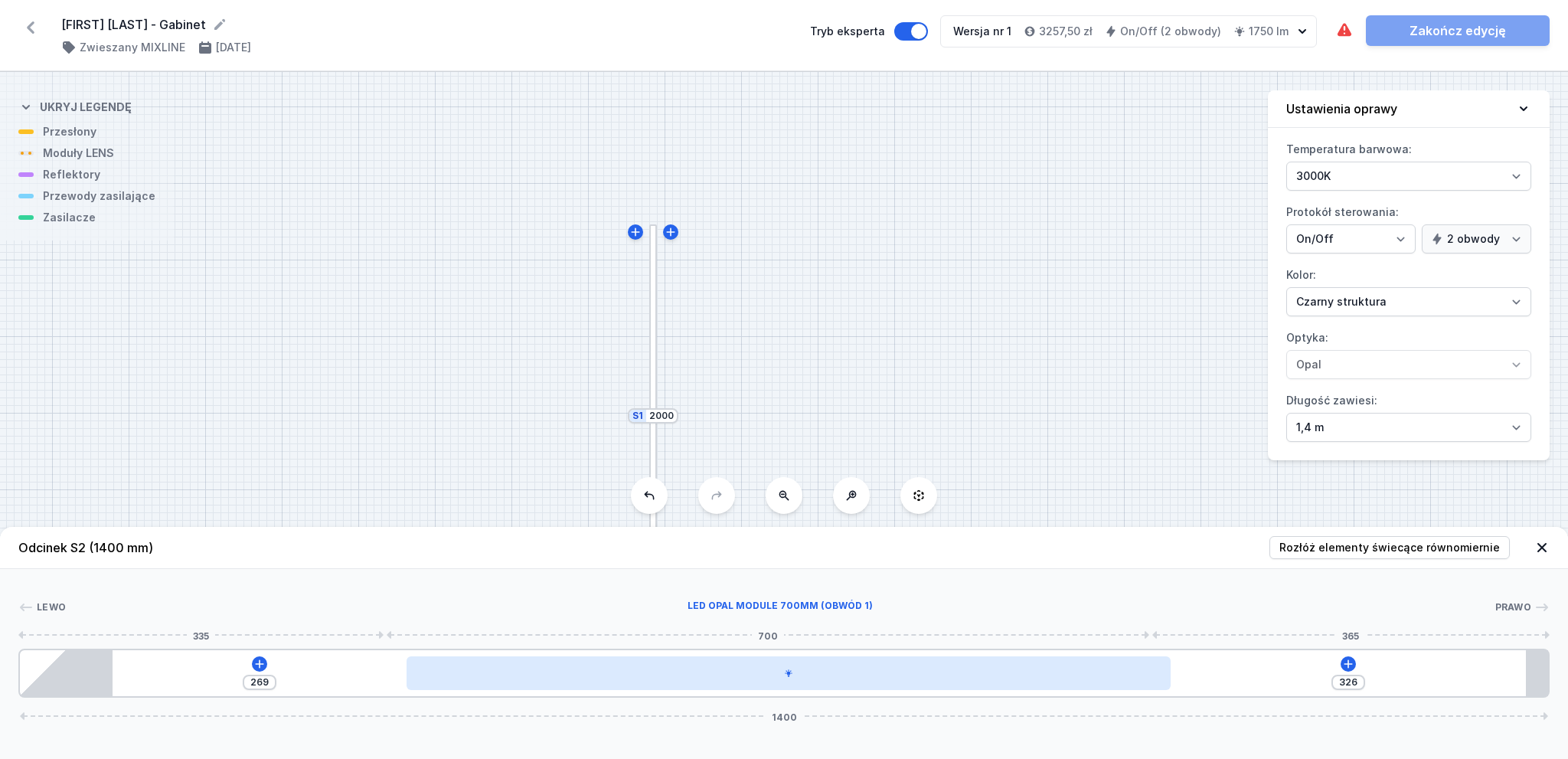 click at bounding box center (789, 673) 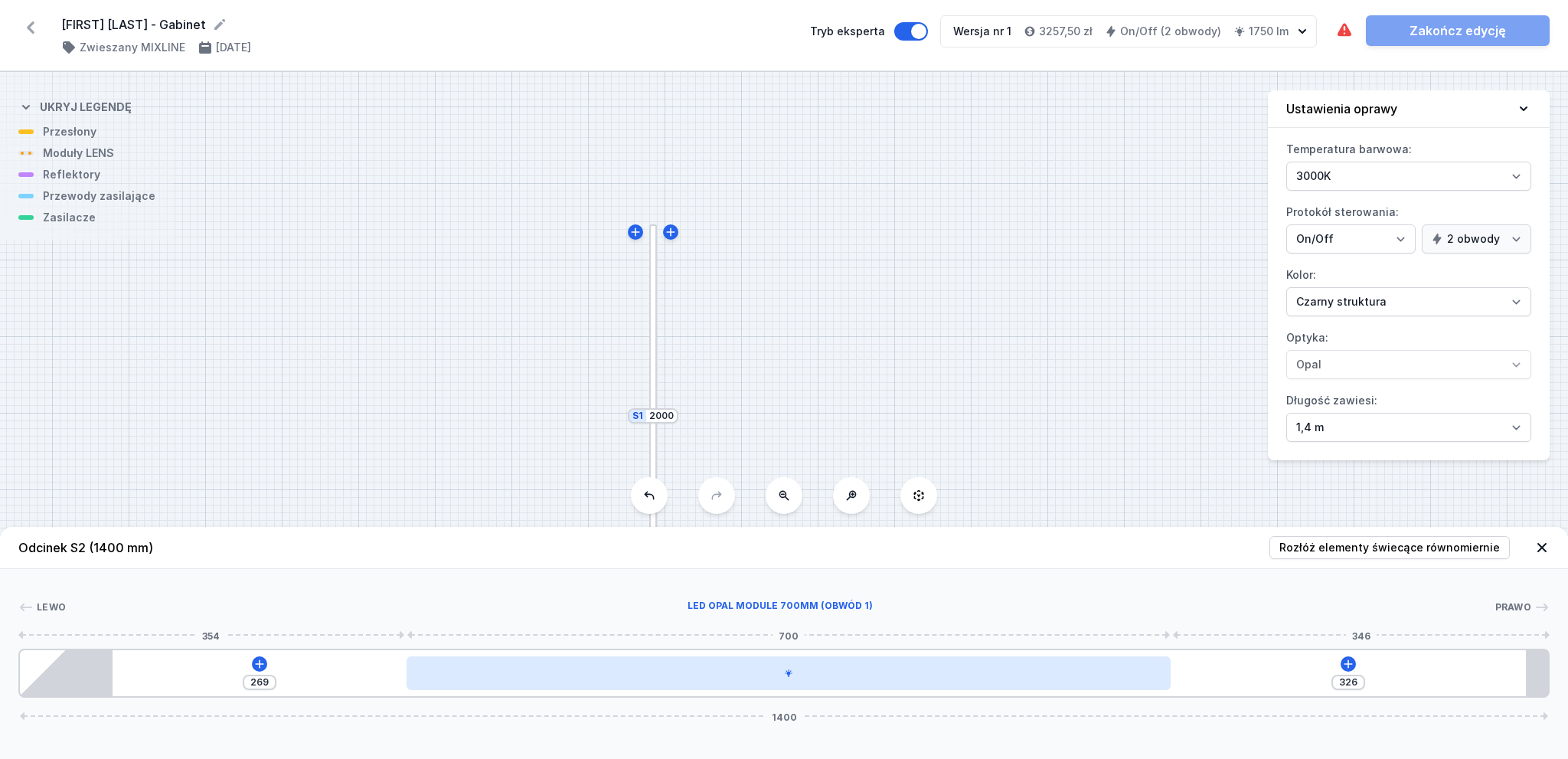 click at bounding box center [789, 673] 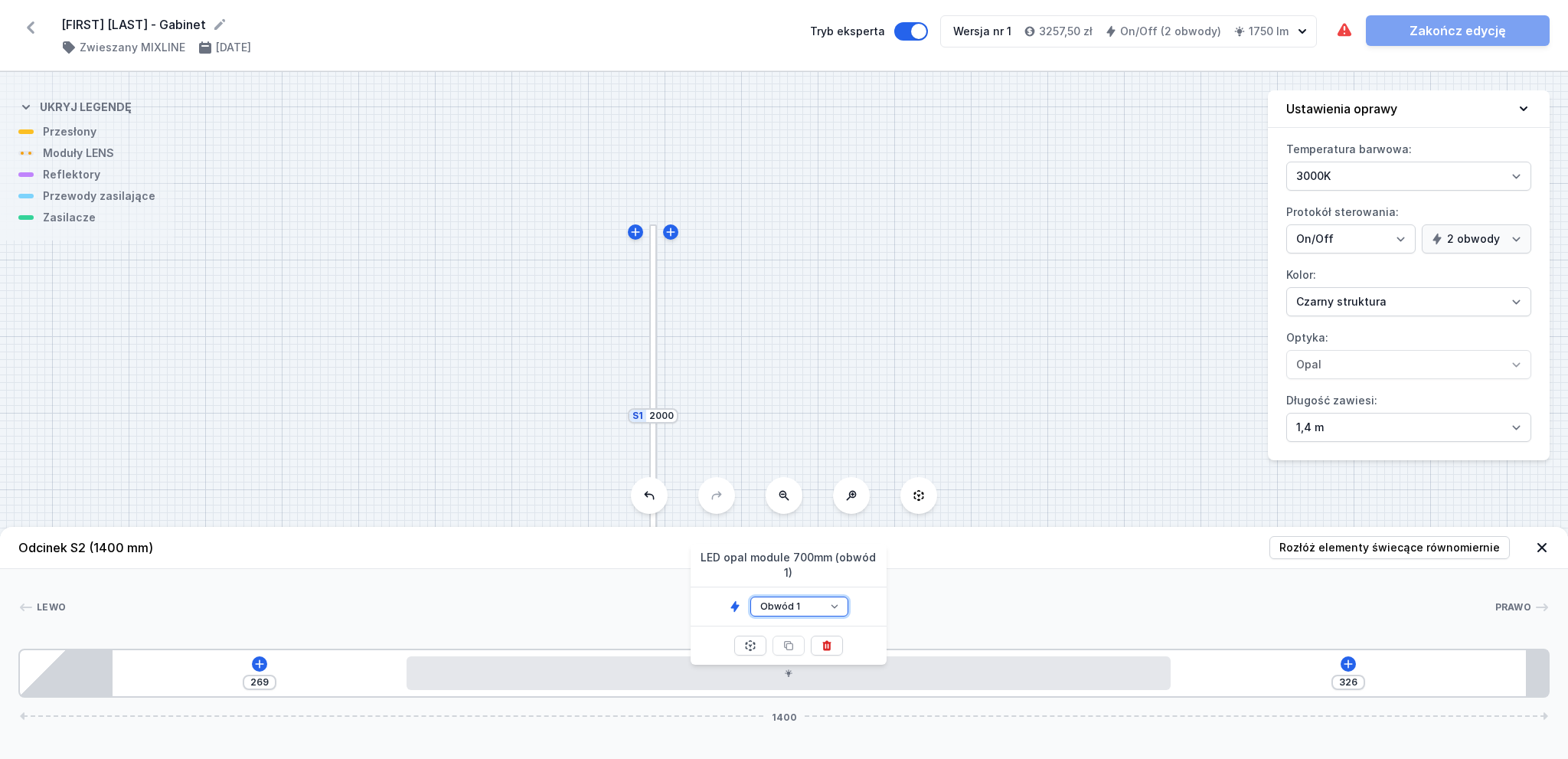 click on "Obwód 1 Obwód 2" at bounding box center [799, 607] 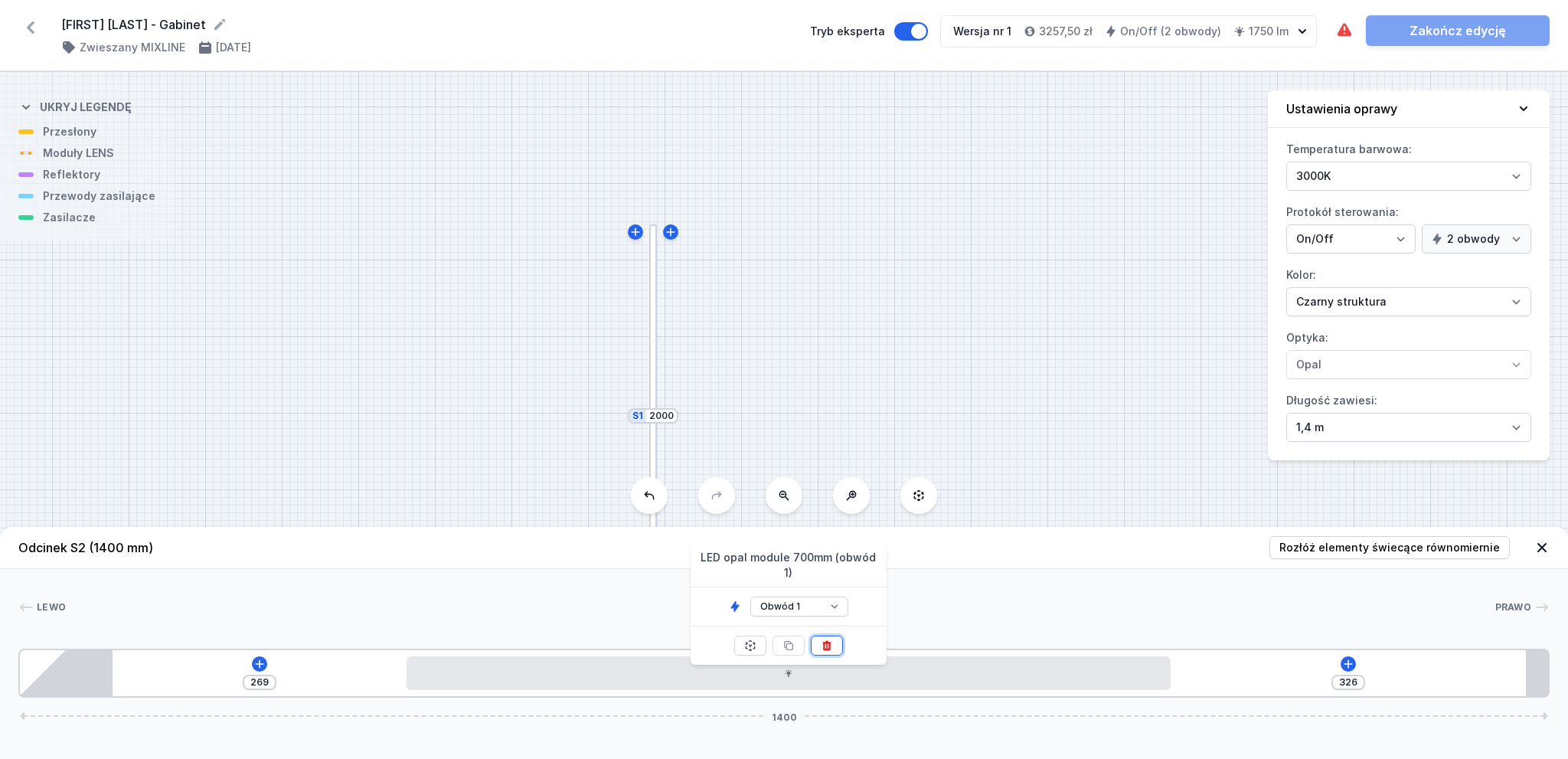 click 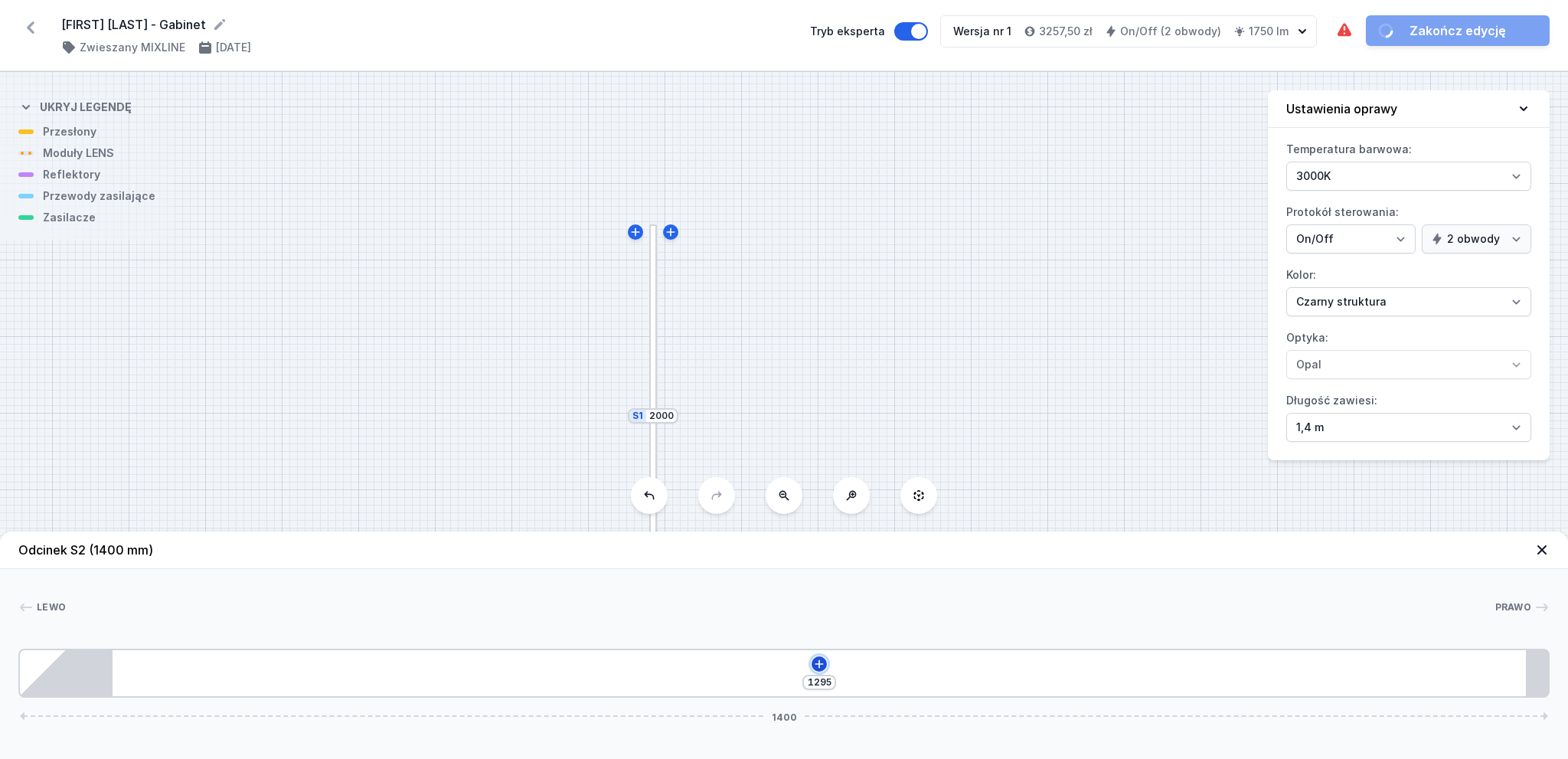 click 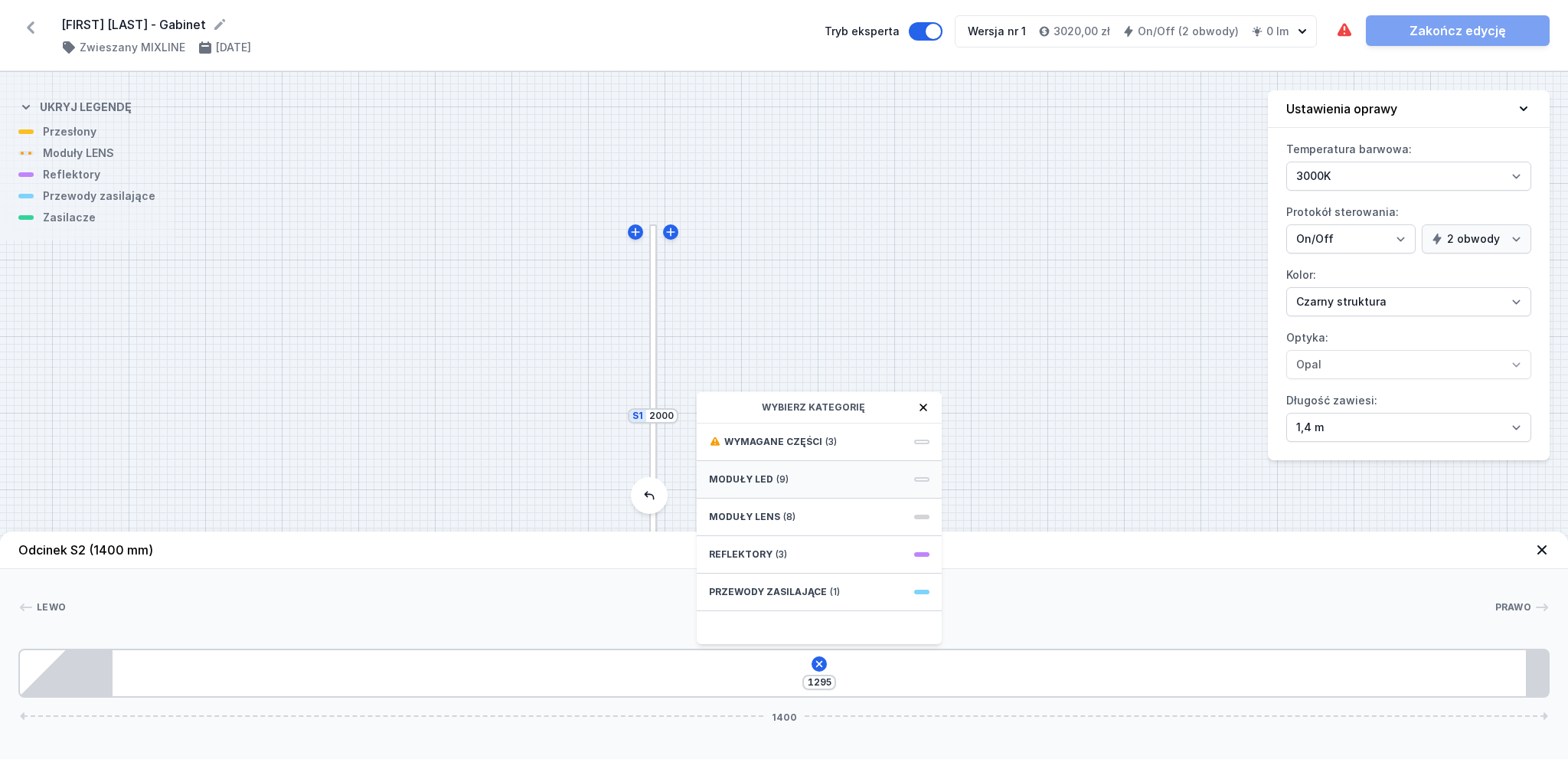 click on "Moduły LED (9)" at bounding box center (819, 479) 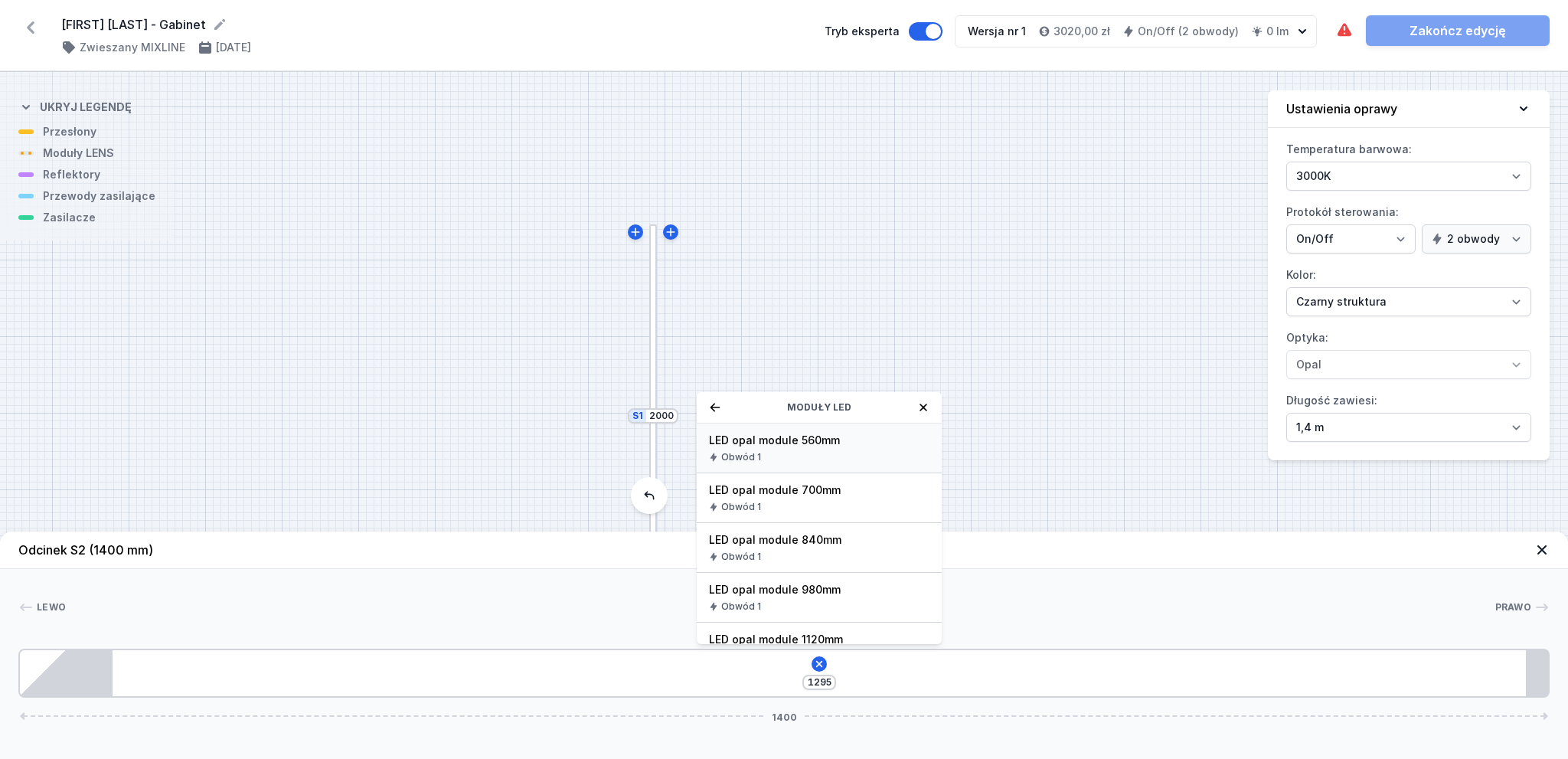 click on "LED opal module 560mm" at bounding box center (819, 440) 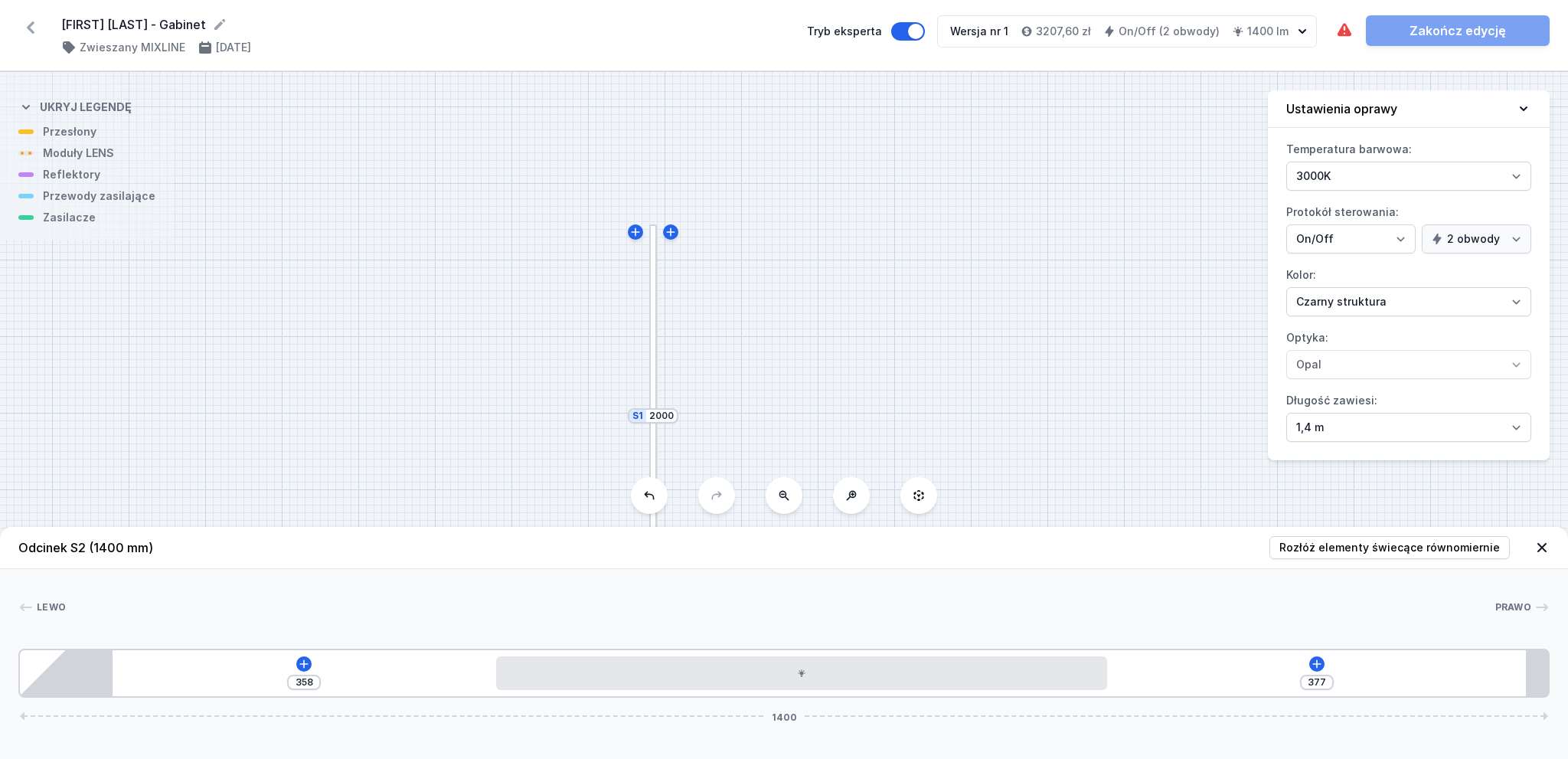 drag, startPoint x: 482, startPoint y: 670, endPoint x: 916, endPoint y: 698, distance: 434.90229 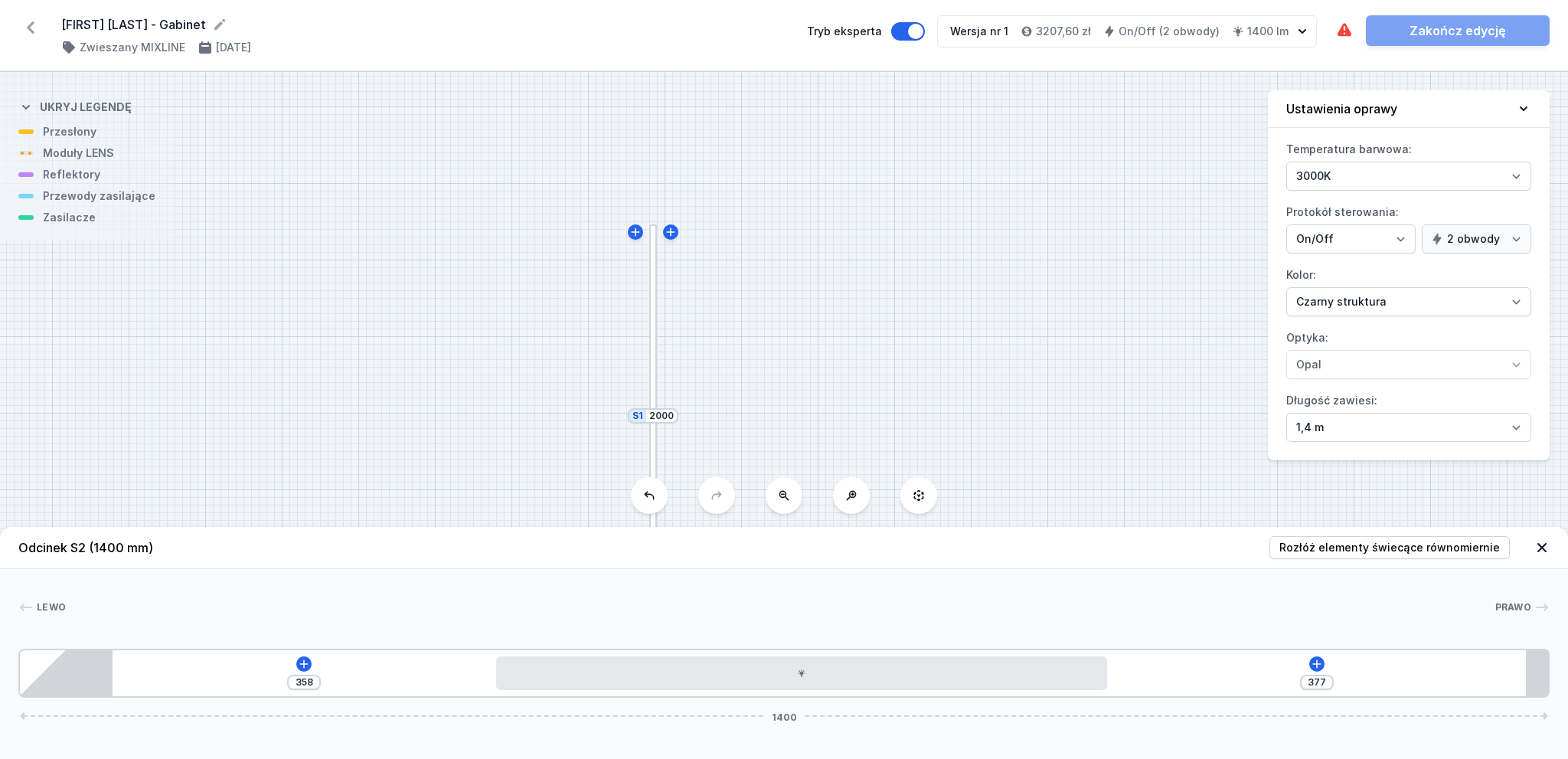 click on "Odcinek S2   (1400 mm) Rozłóż elementy świecące równomiernie Lewo Prawo 1 2 1 3 358 377 1400 436 560 404 85 1295 20 1400" at bounding box center [784, 643] 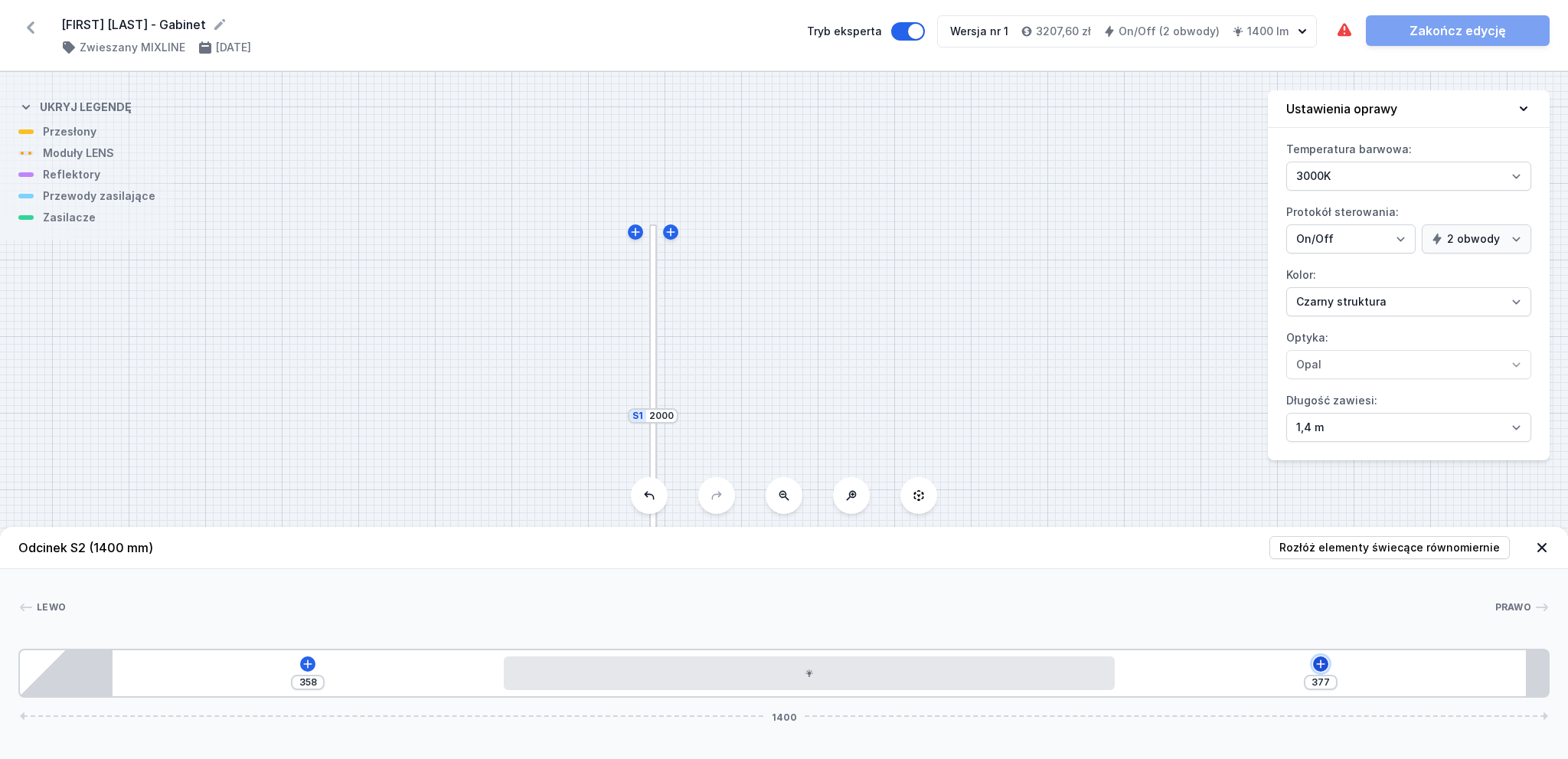 click 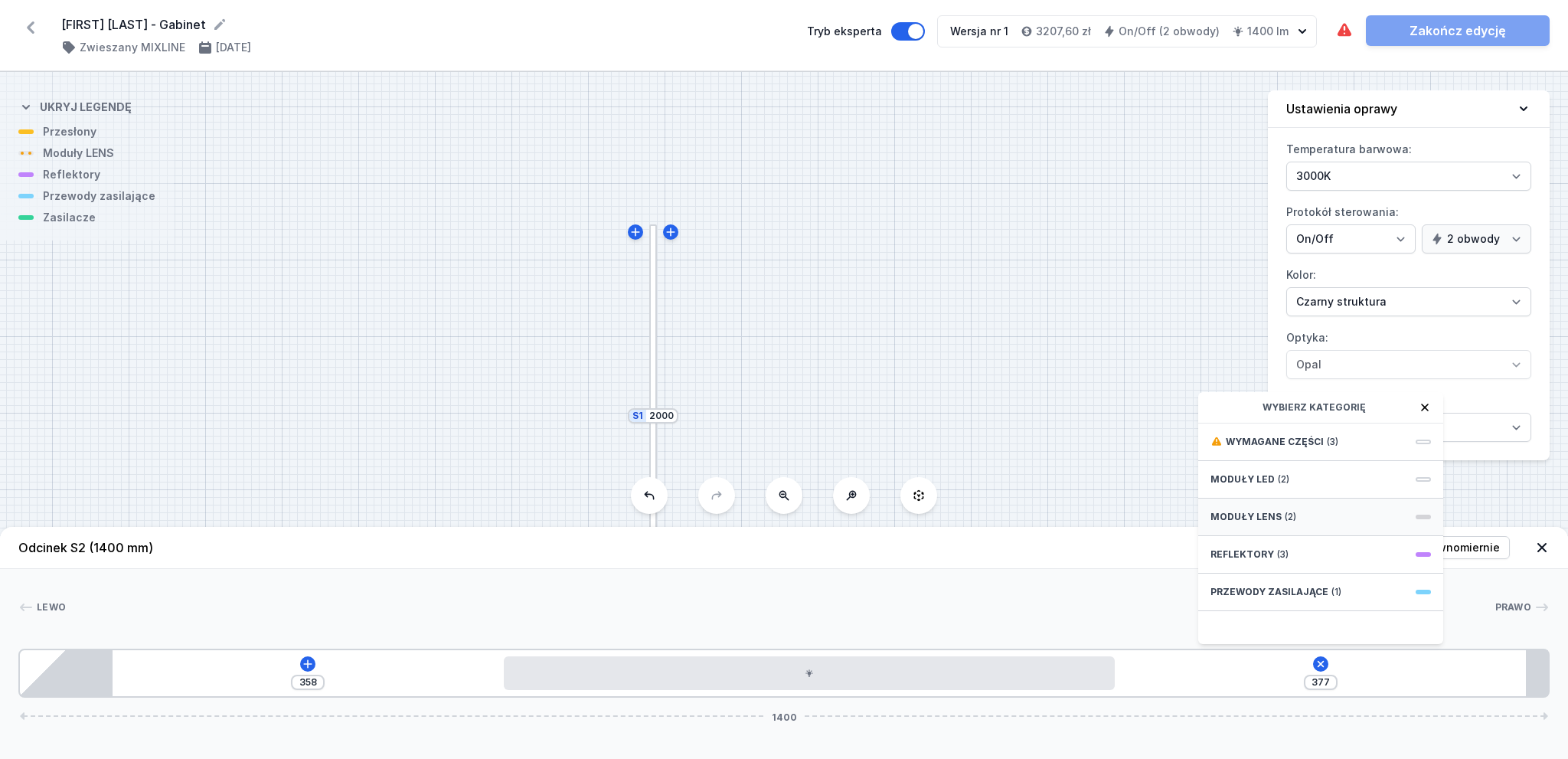 click on "Moduły LENS (2)" at bounding box center (1321, 517) 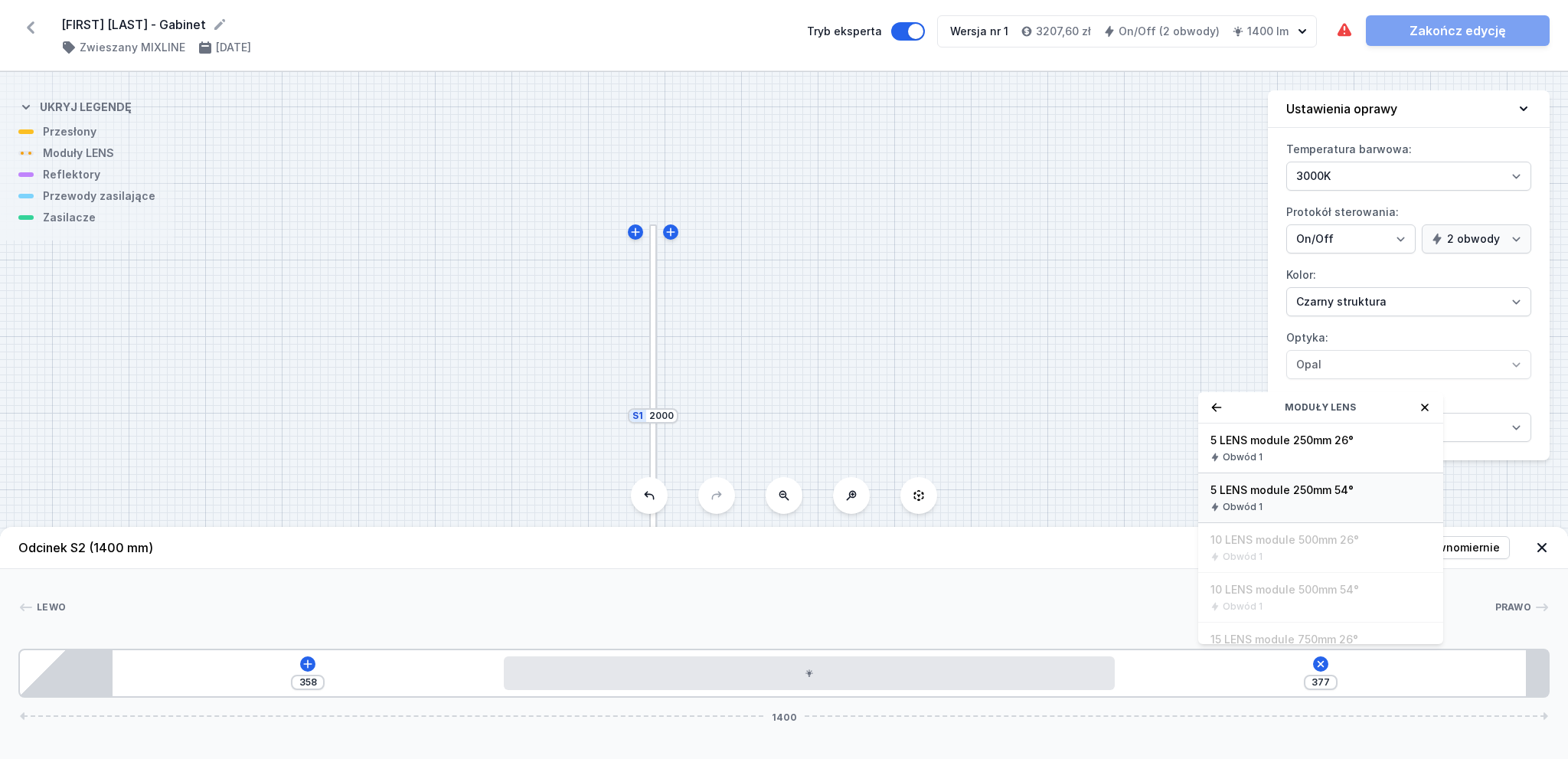 click on "5 LENS module 250mm 54°" at bounding box center [1321, 490] 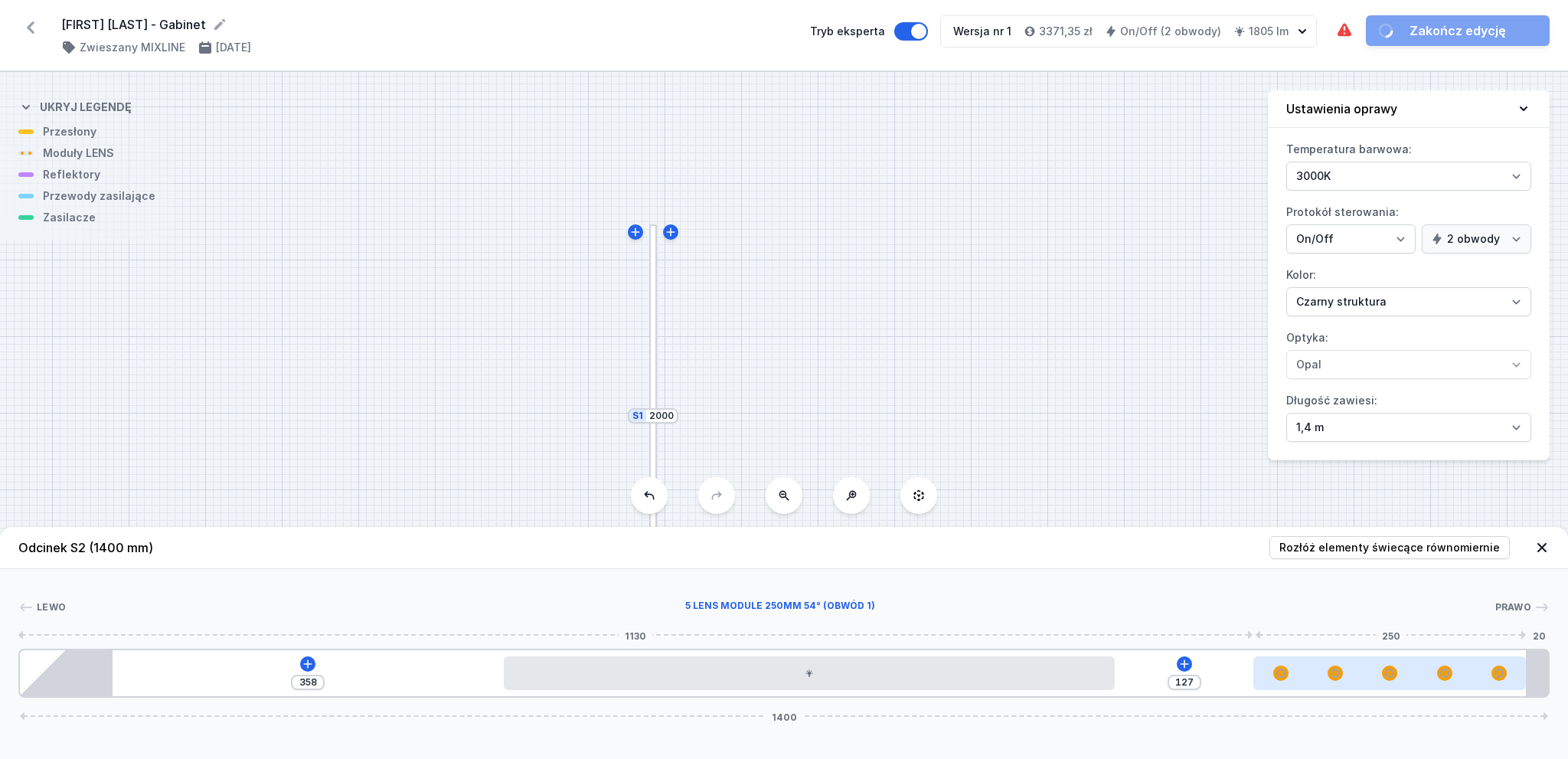 drag, startPoint x: 1267, startPoint y: 679, endPoint x: 1461, endPoint y: 682, distance: 194.02319 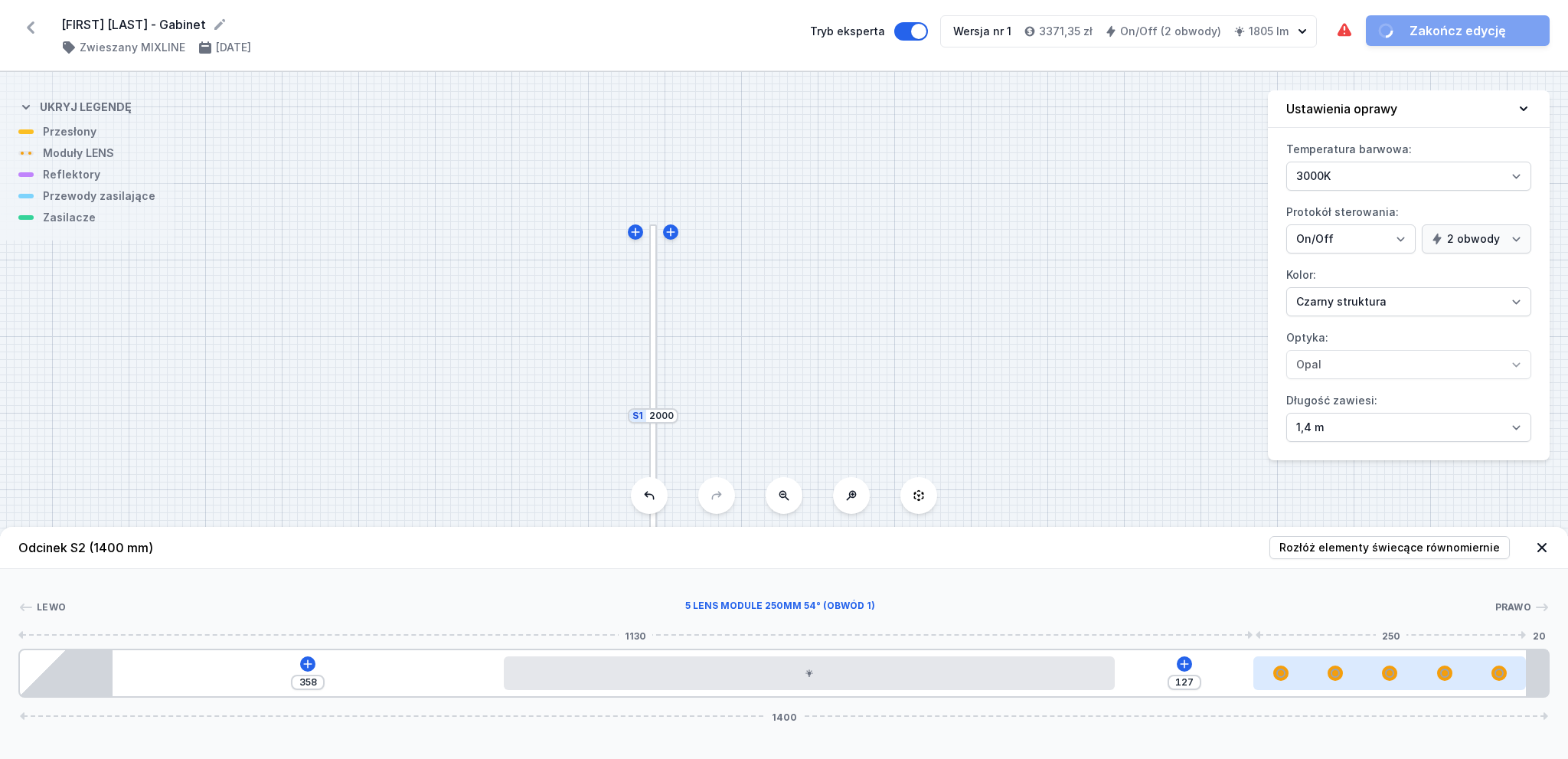 click at bounding box center [1390, 673] 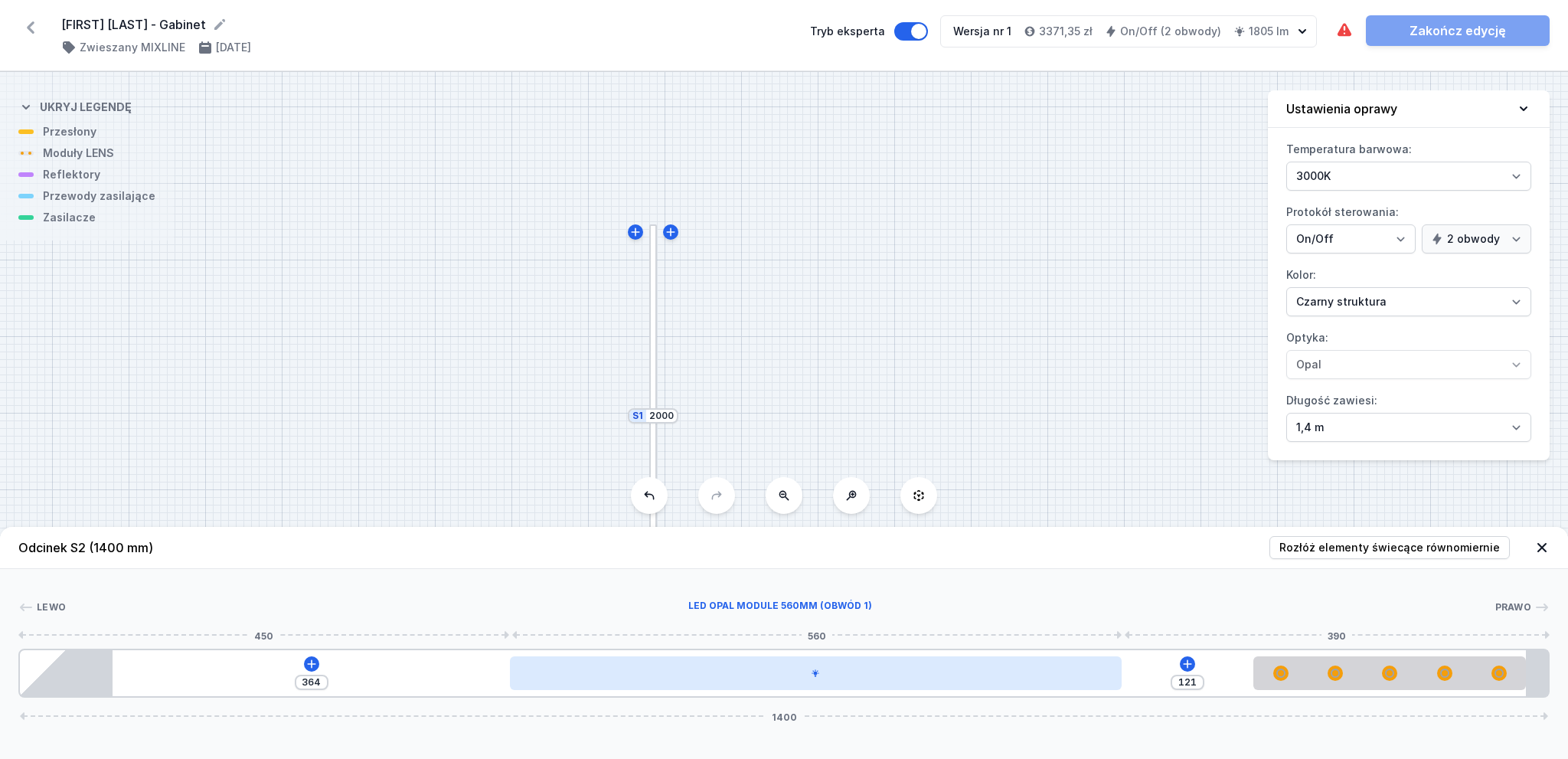drag, startPoint x: 851, startPoint y: 676, endPoint x: 841, endPoint y: 676, distance: 10 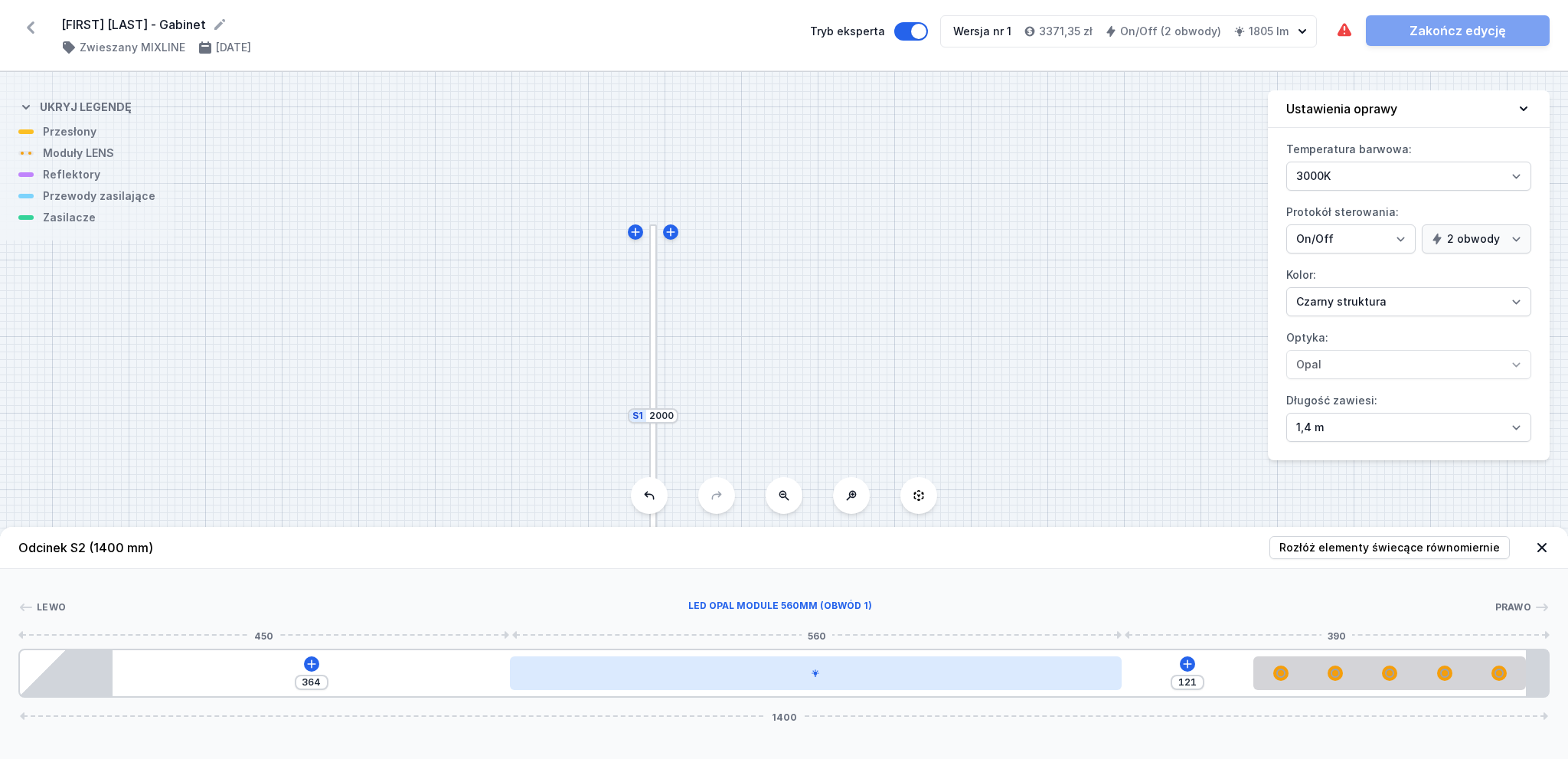 click at bounding box center (815, 673) 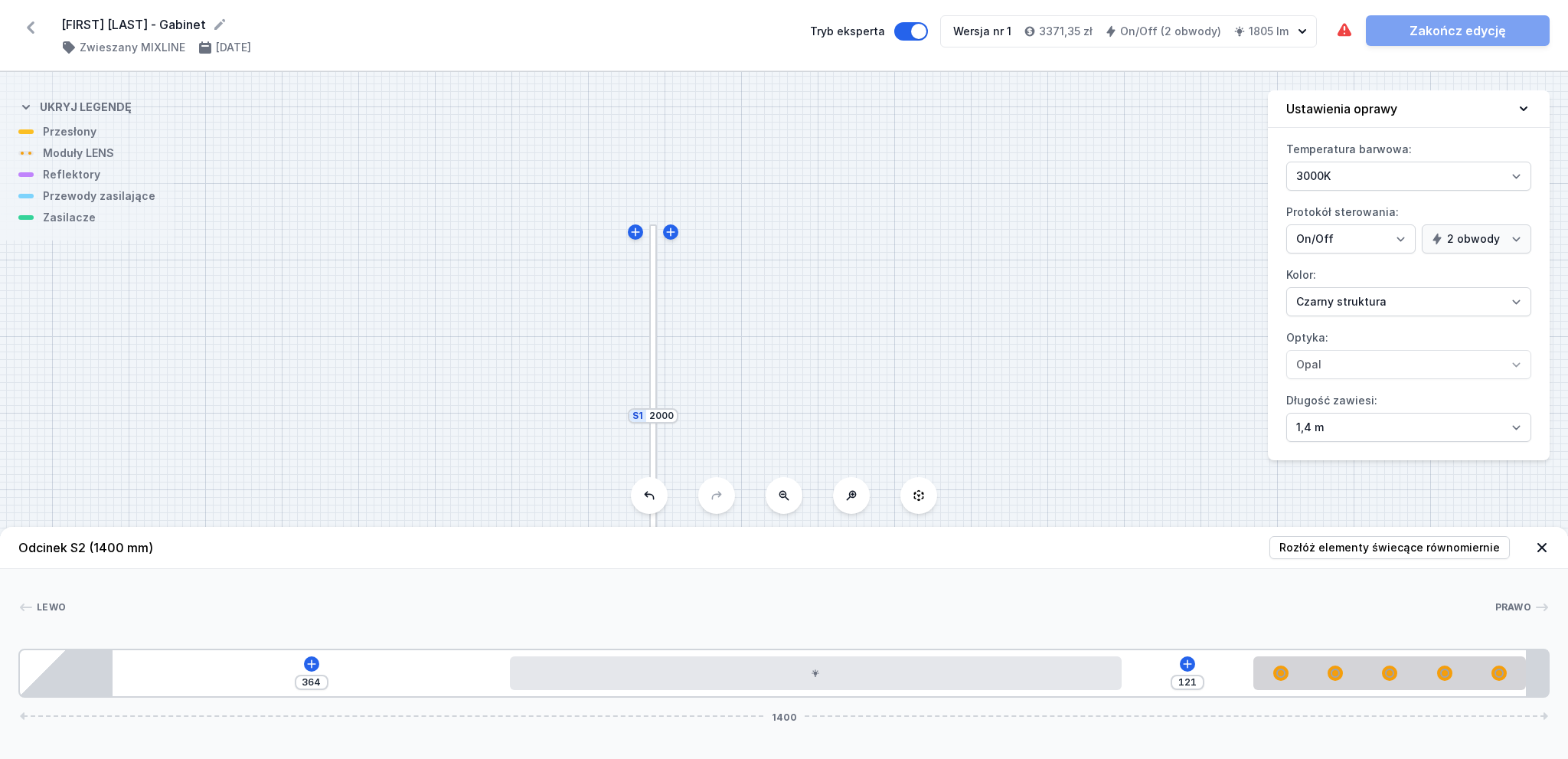 click 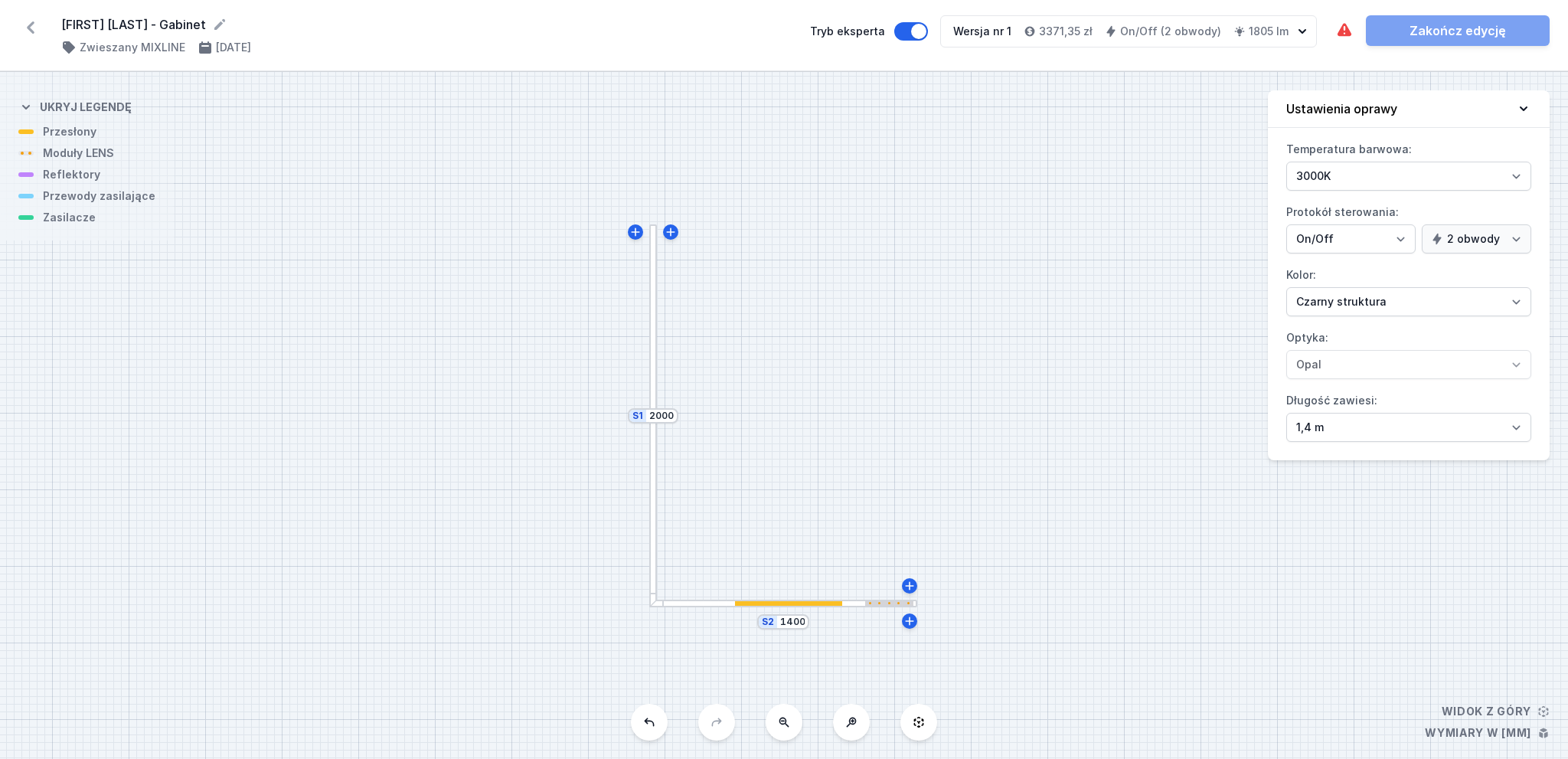 click at bounding box center [653, 416] 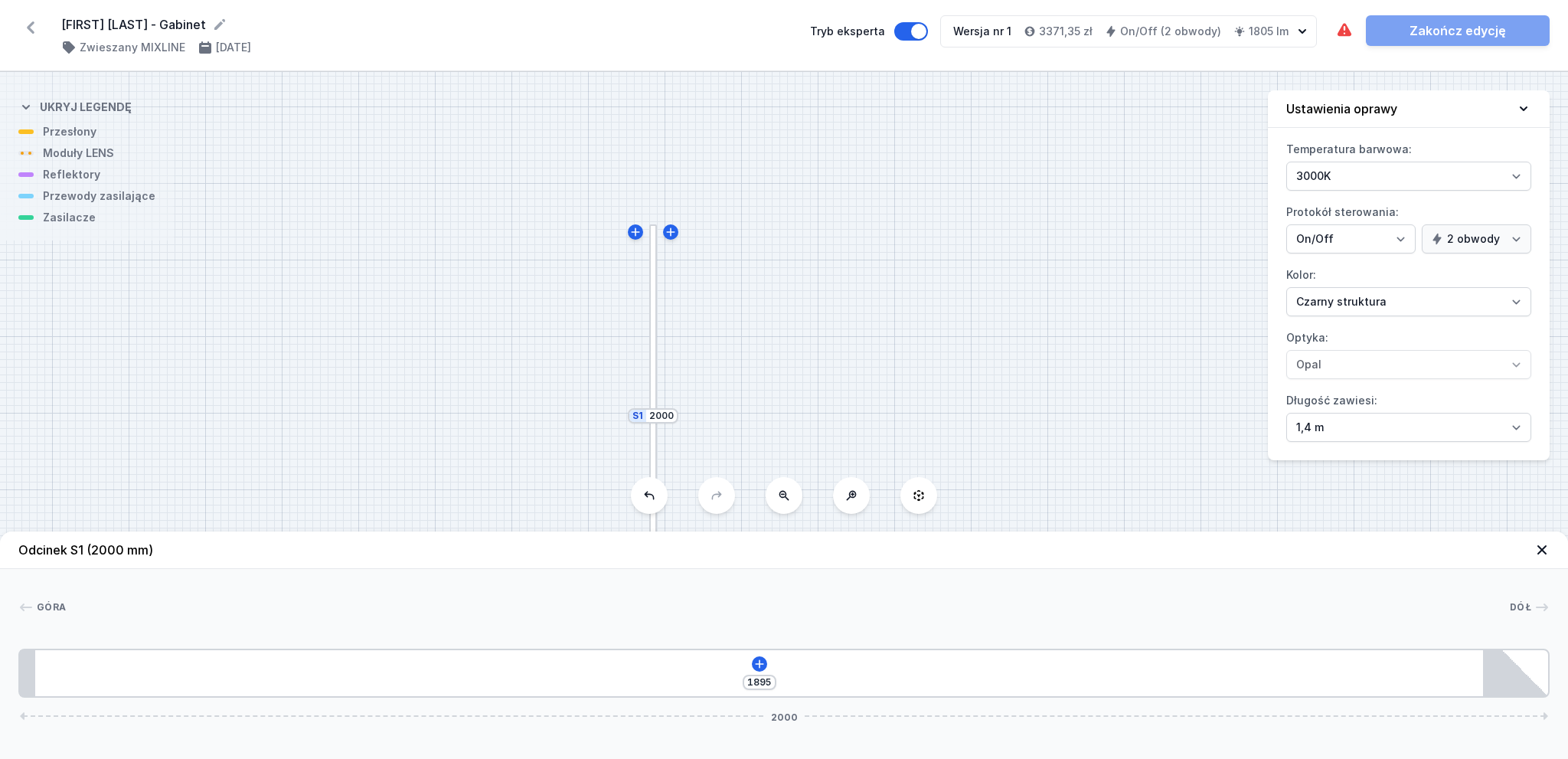 click on "S2 1400 S1 2000" at bounding box center [784, 415] 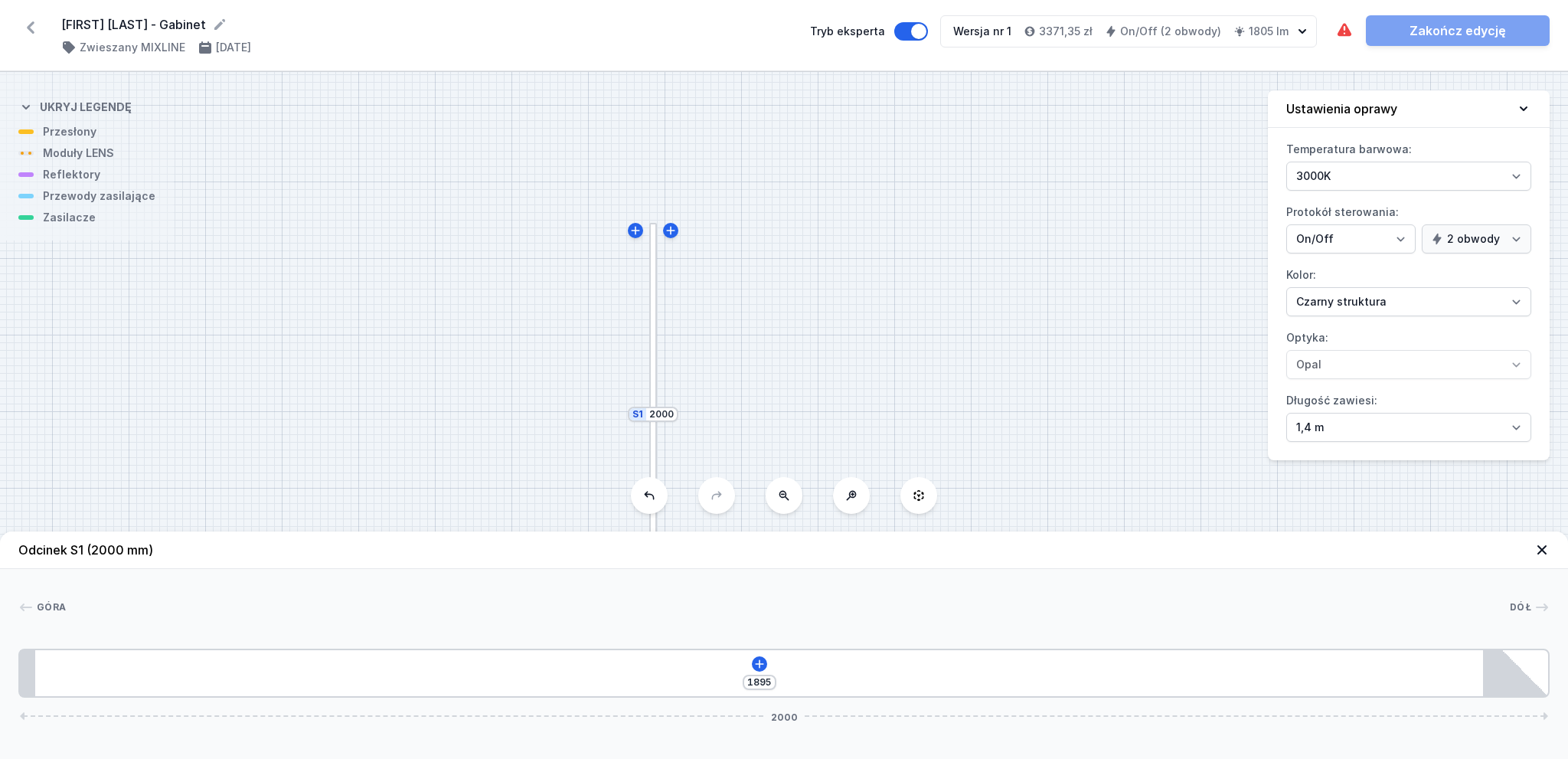 click 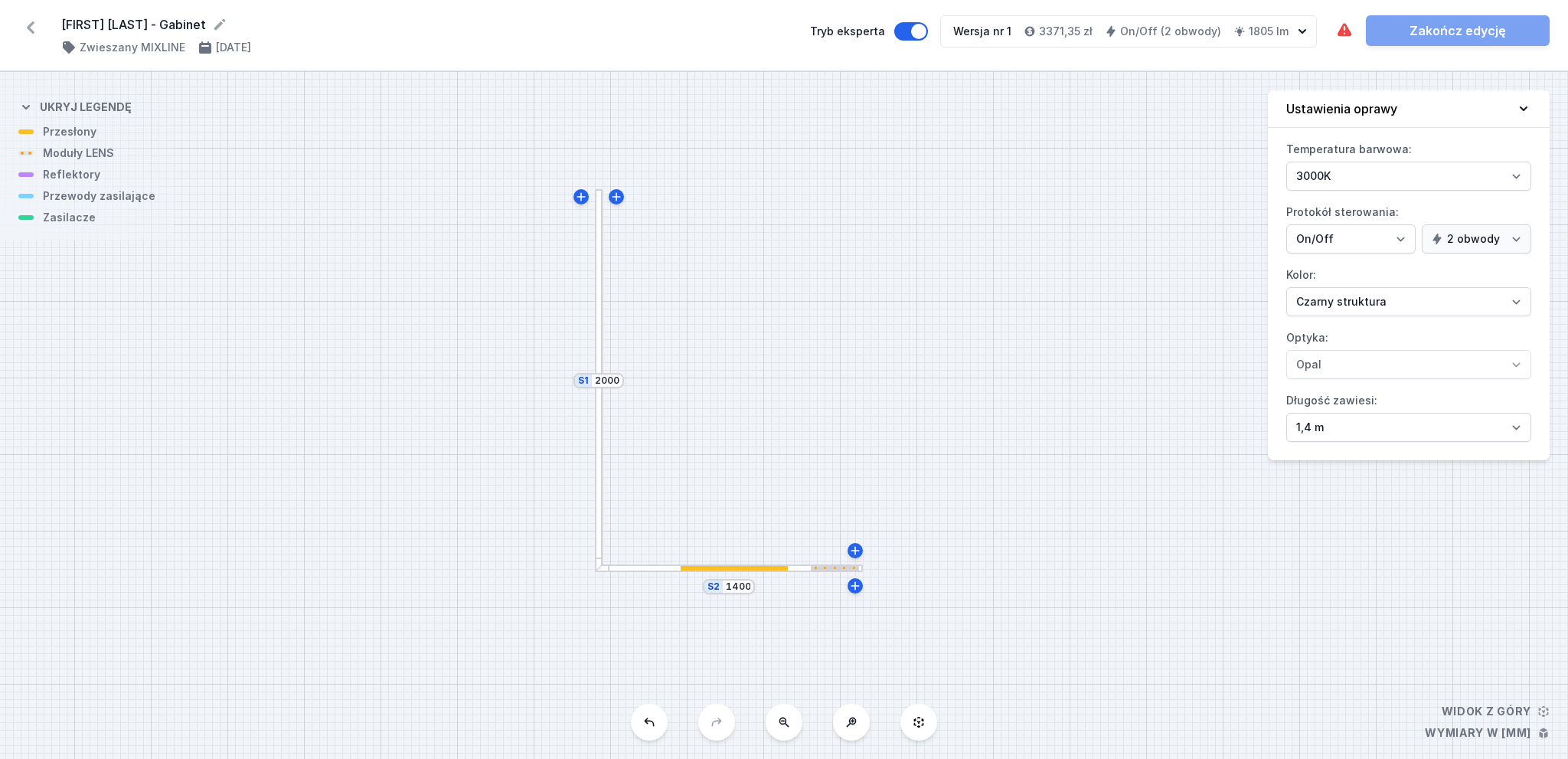 drag, startPoint x: 880, startPoint y: 607, endPoint x: 826, endPoint y: 574, distance: 63.285069 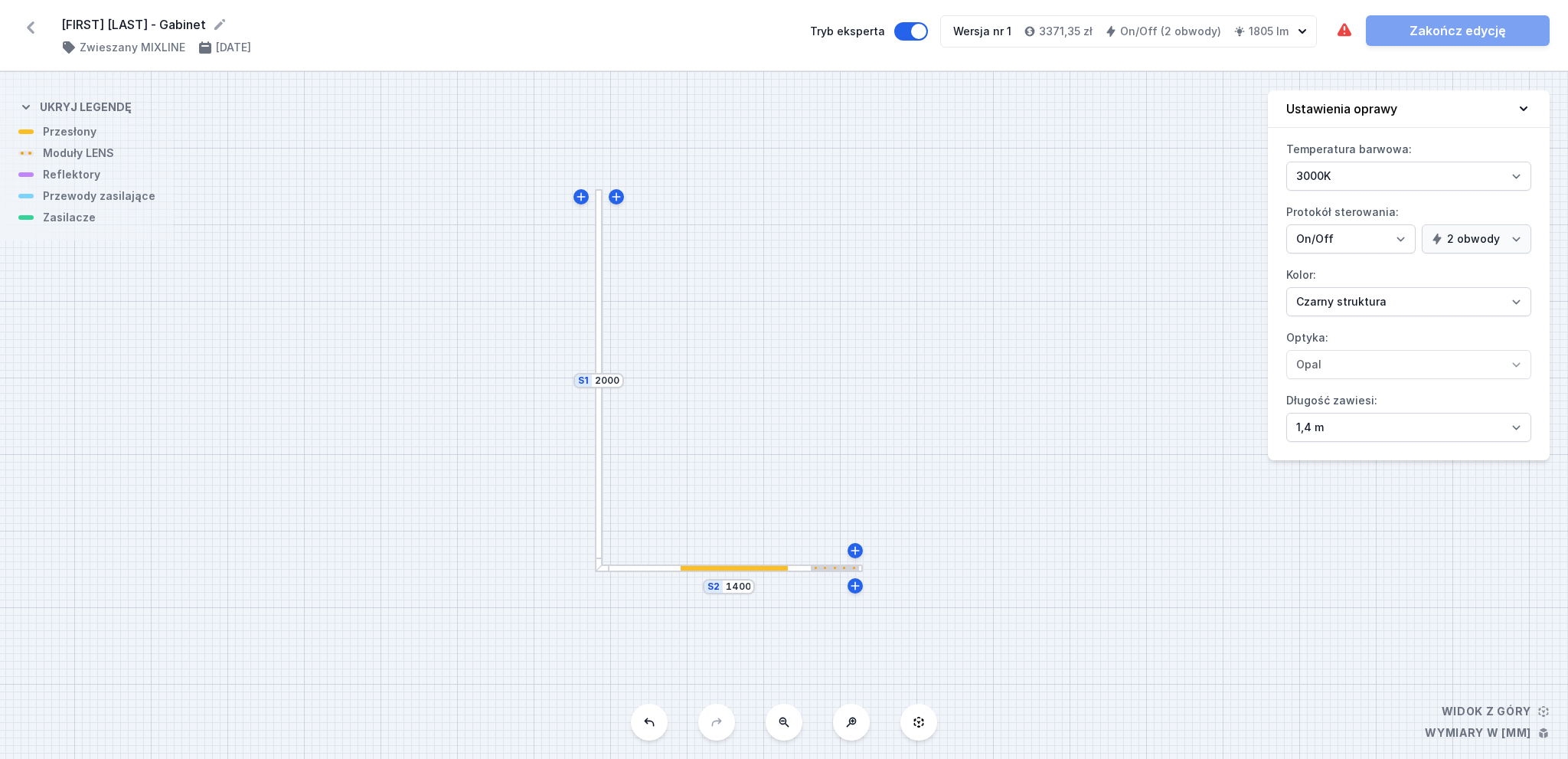 click on "S2 1400 S1 2000" at bounding box center [784, 415] 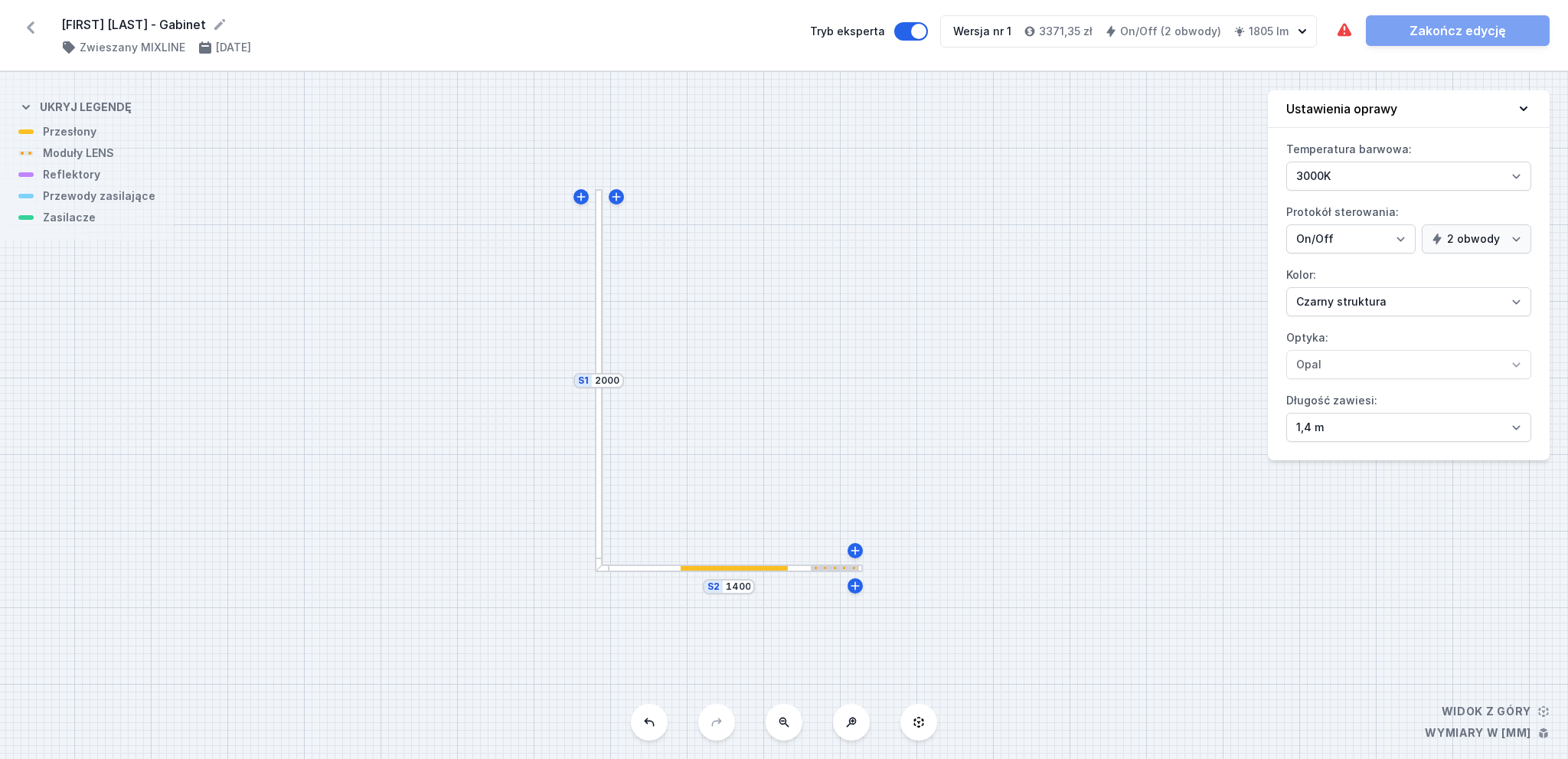 click at bounding box center (734, 568) 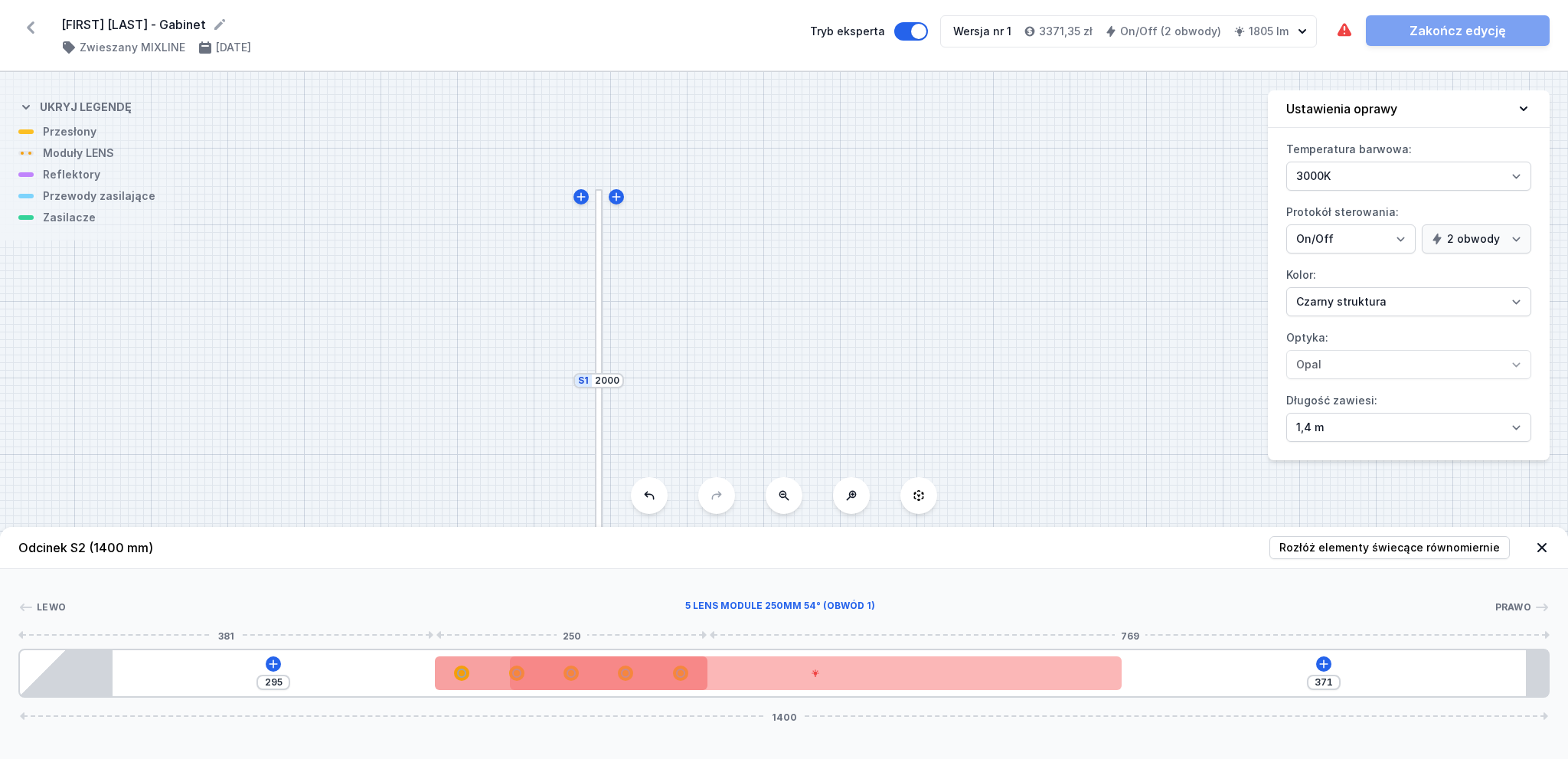 drag, startPoint x: 825, startPoint y: 666, endPoint x: 495, endPoint y: 669, distance: 330.01364 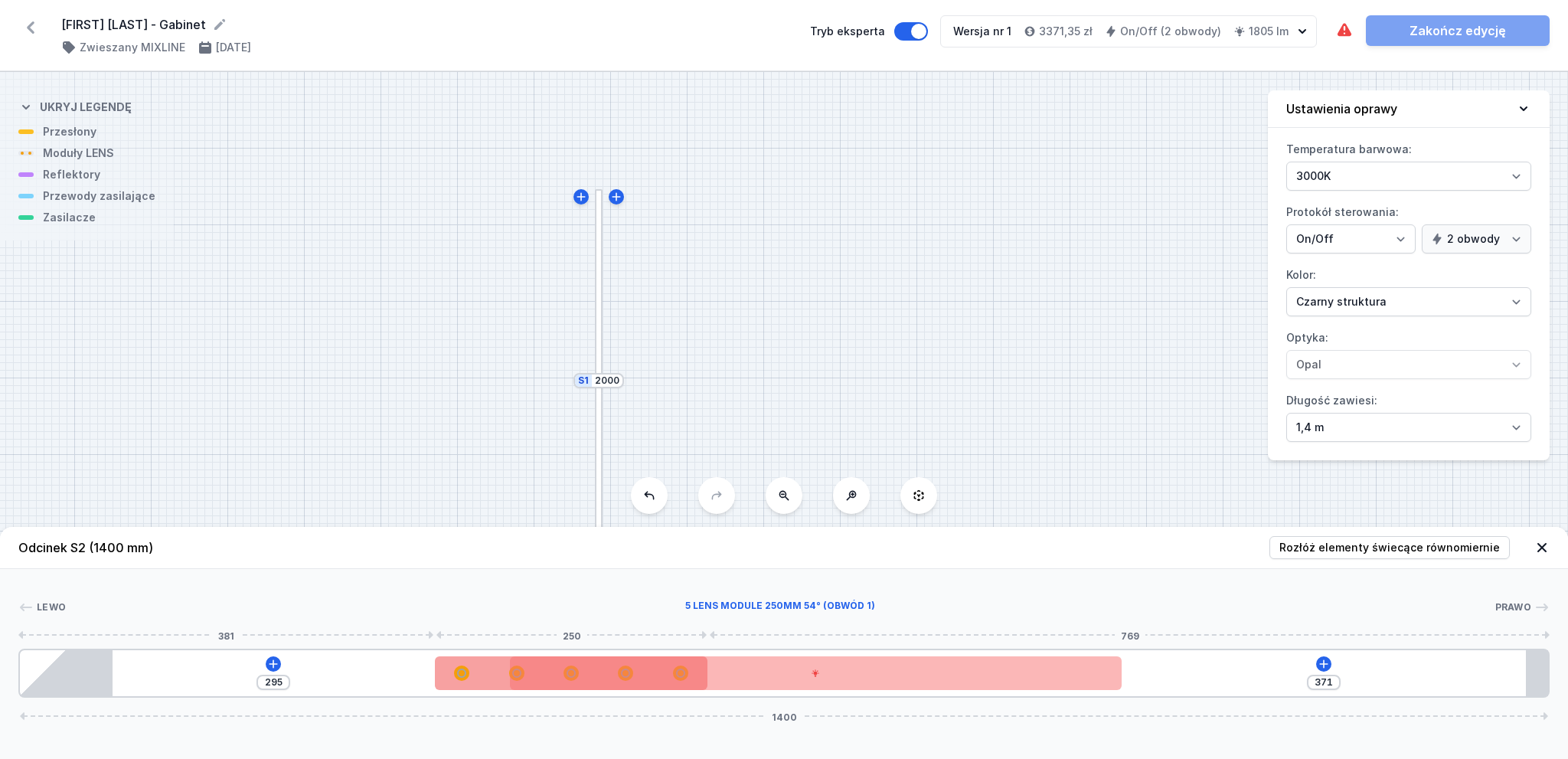 click at bounding box center (571, 673) 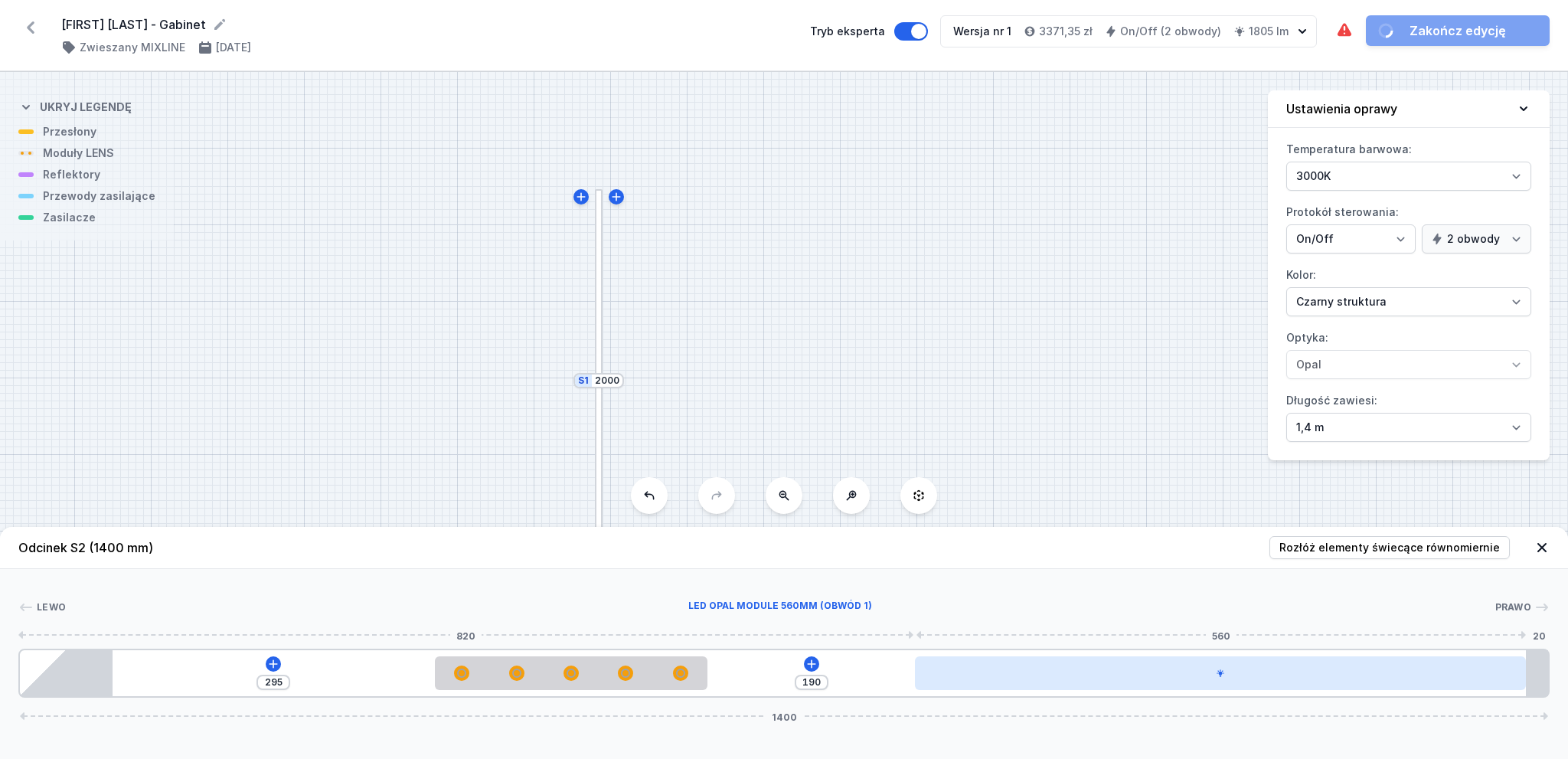 drag, startPoint x: 918, startPoint y: 678, endPoint x: 1325, endPoint y: 672, distance: 407.044 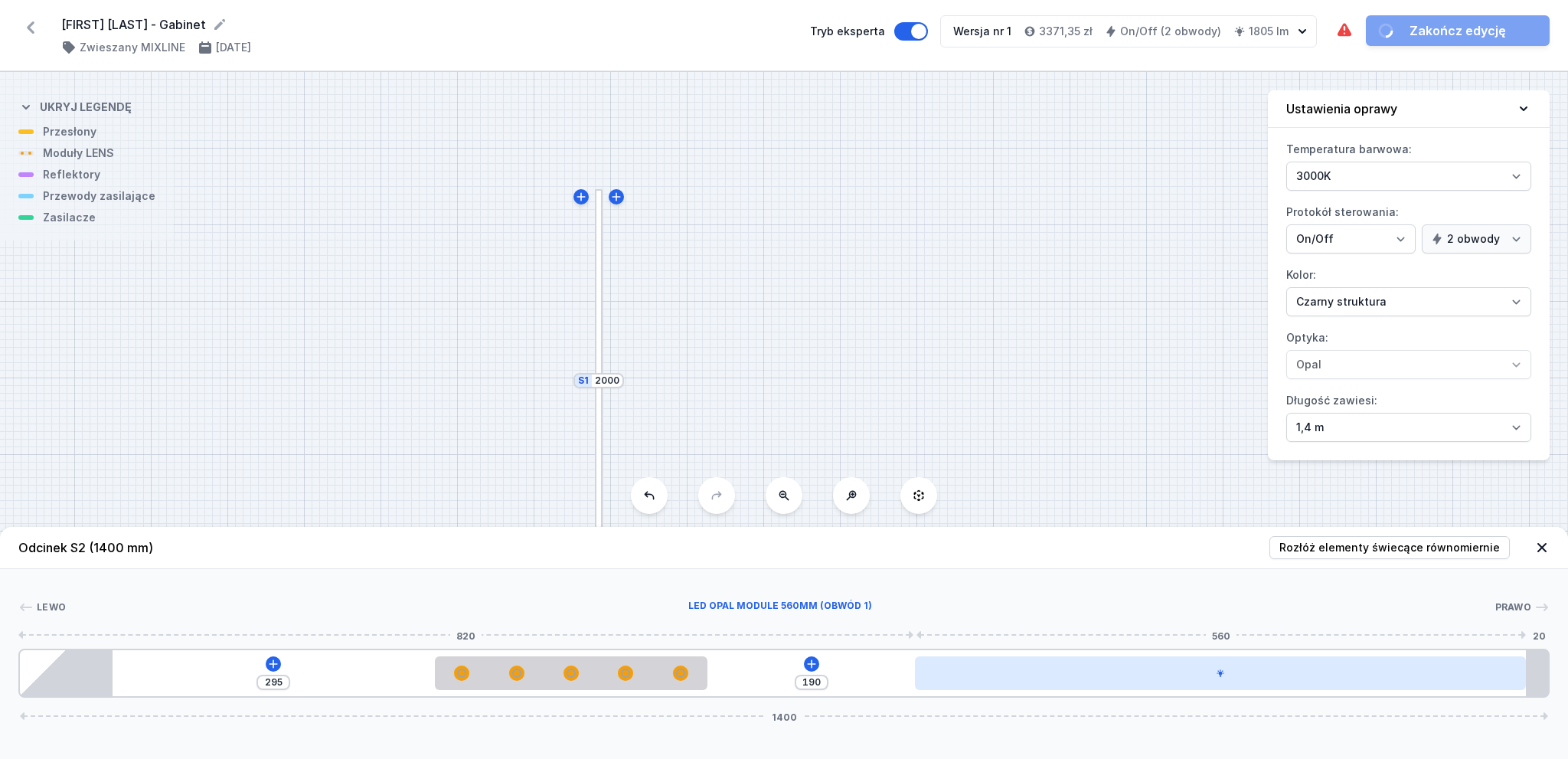 click at bounding box center (1220, 673) 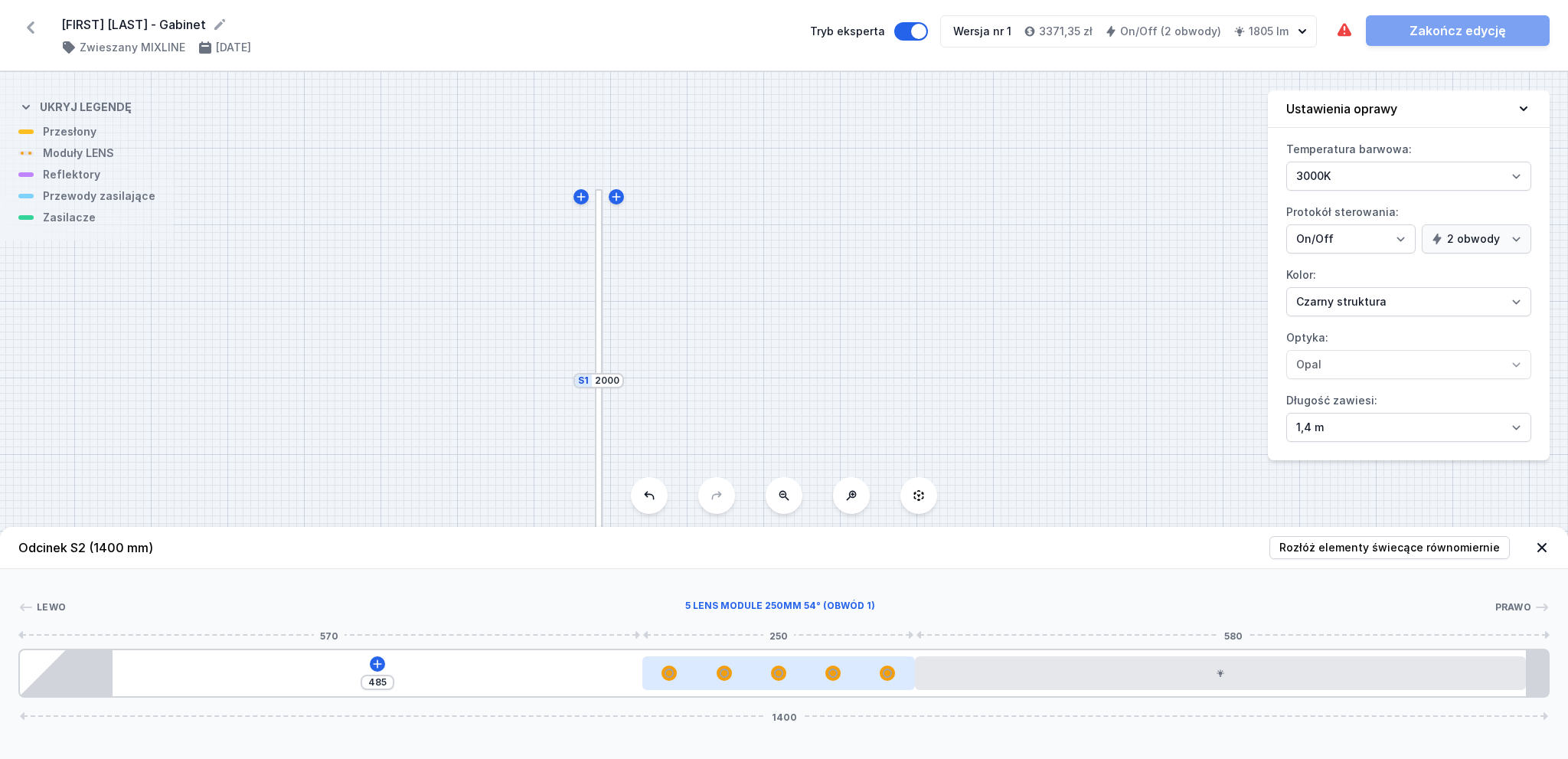 drag, startPoint x: 659, startPoint y: 667, endPoint x: 861, endPoint y: 670, distance: 202.02228 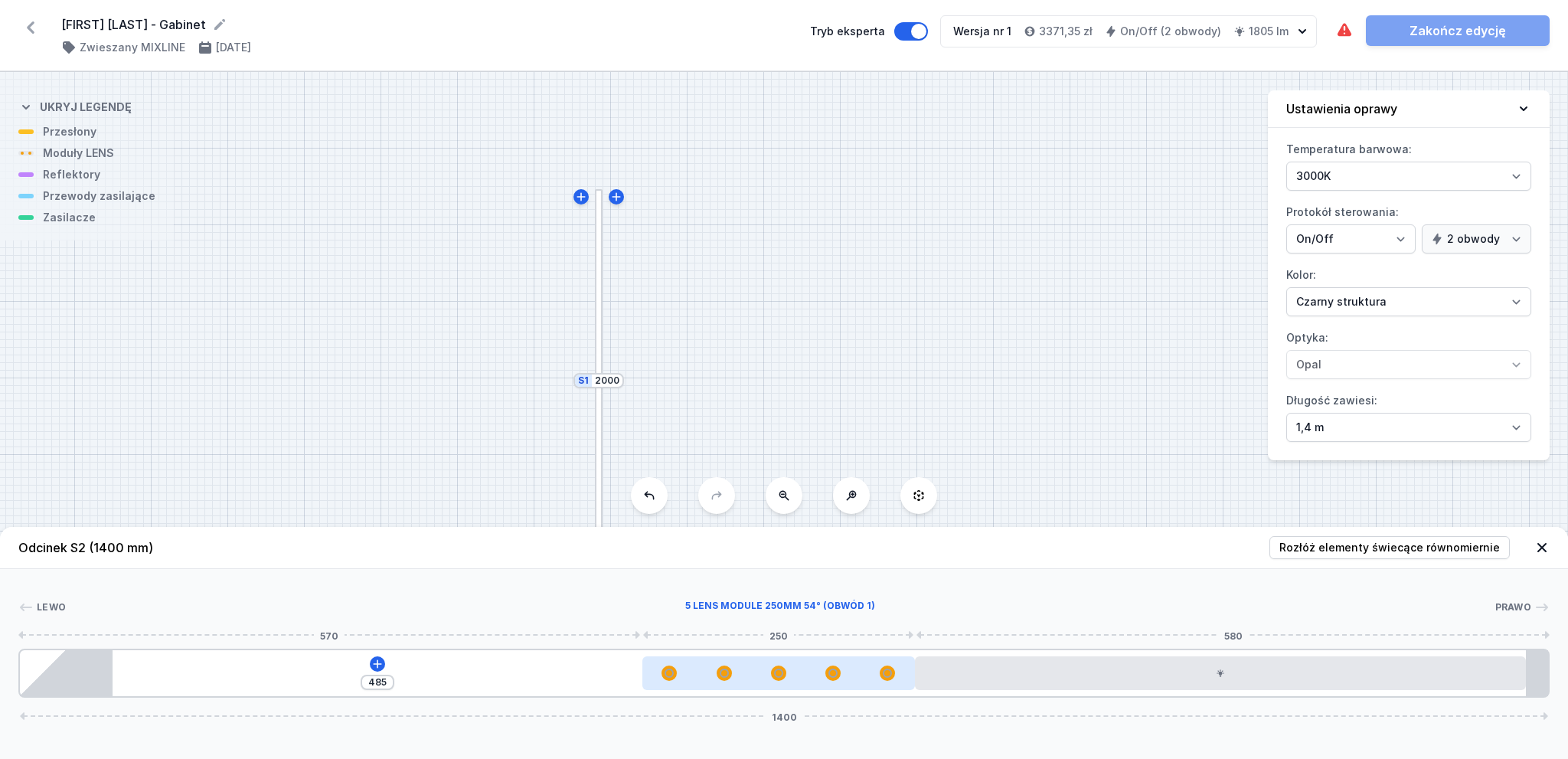 click at bounding box center (779, 673) 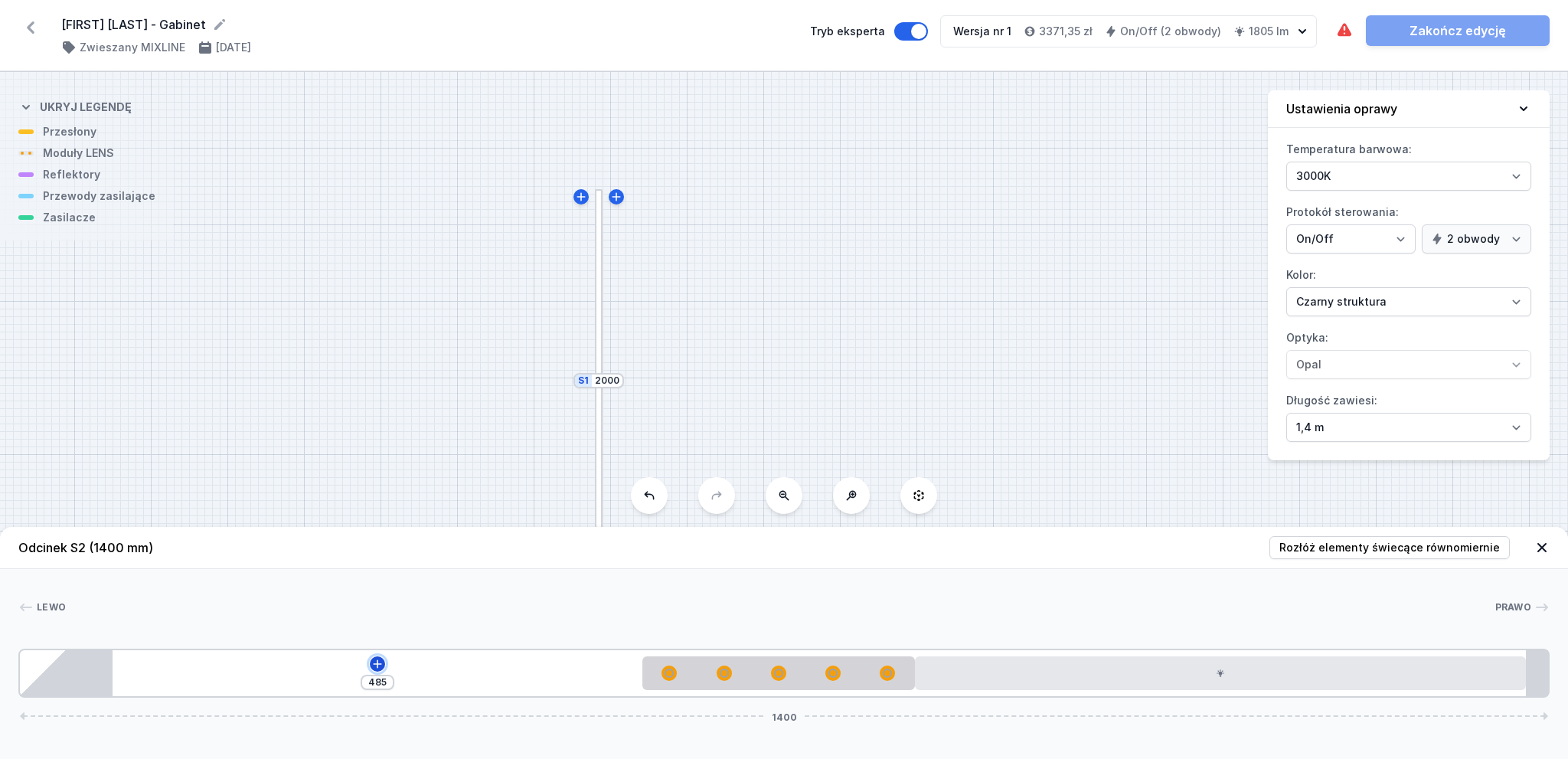 click 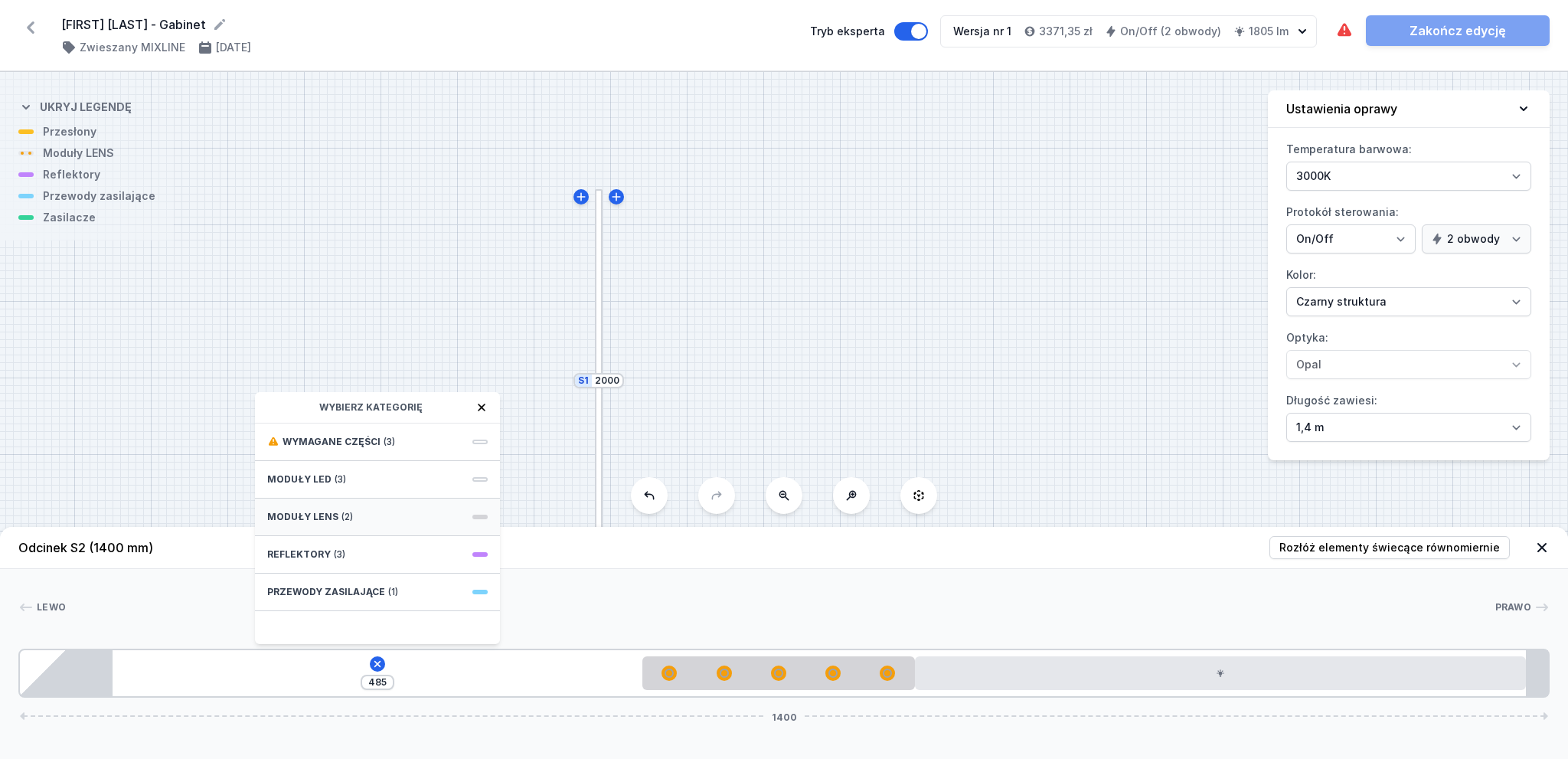 click on "Moduły LENS (2)" at bounding box center [377, 517] 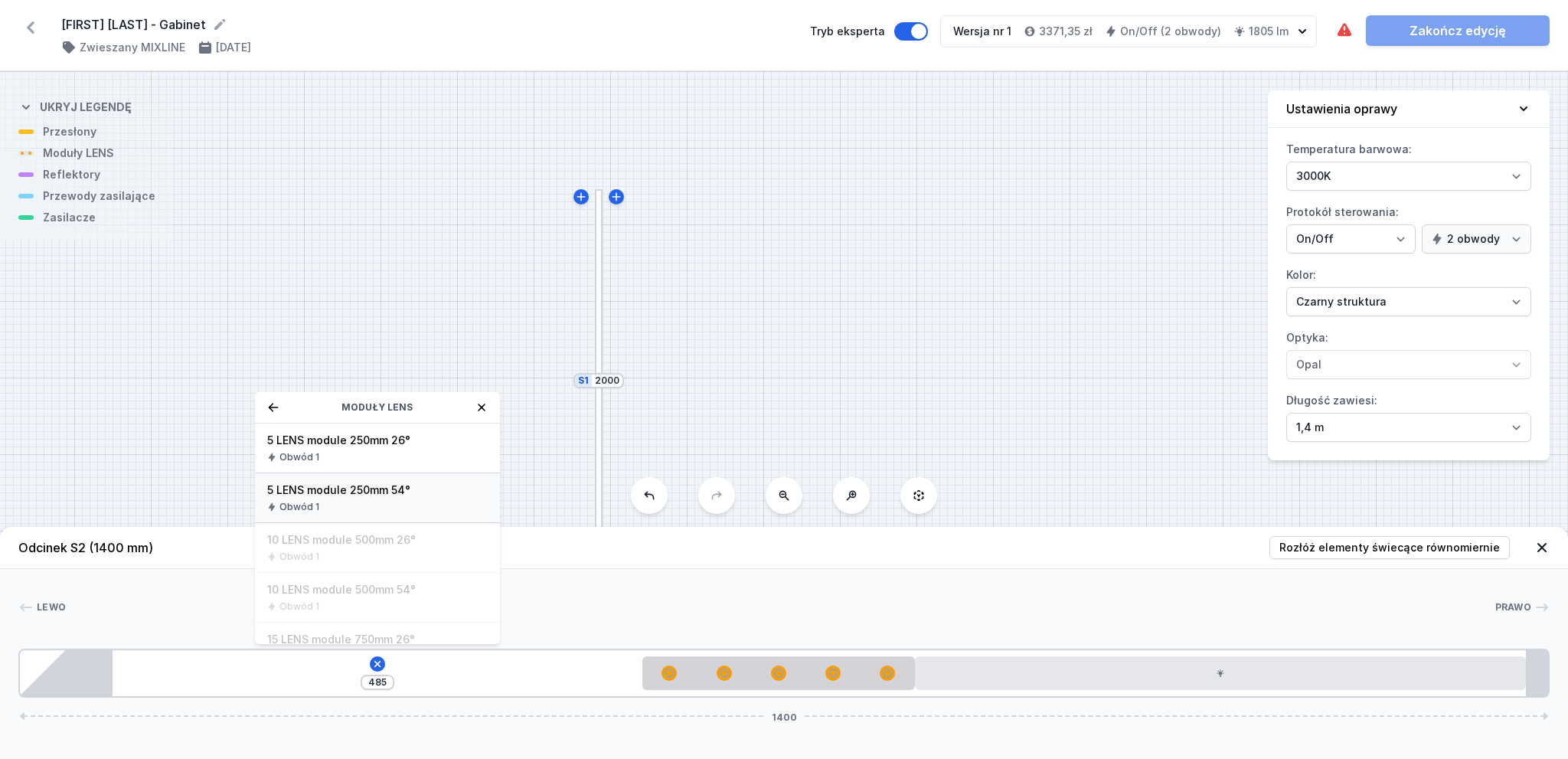 click on "5 LENS module 250mm 54°   Obwód 1" at bounding box center [377, 498] 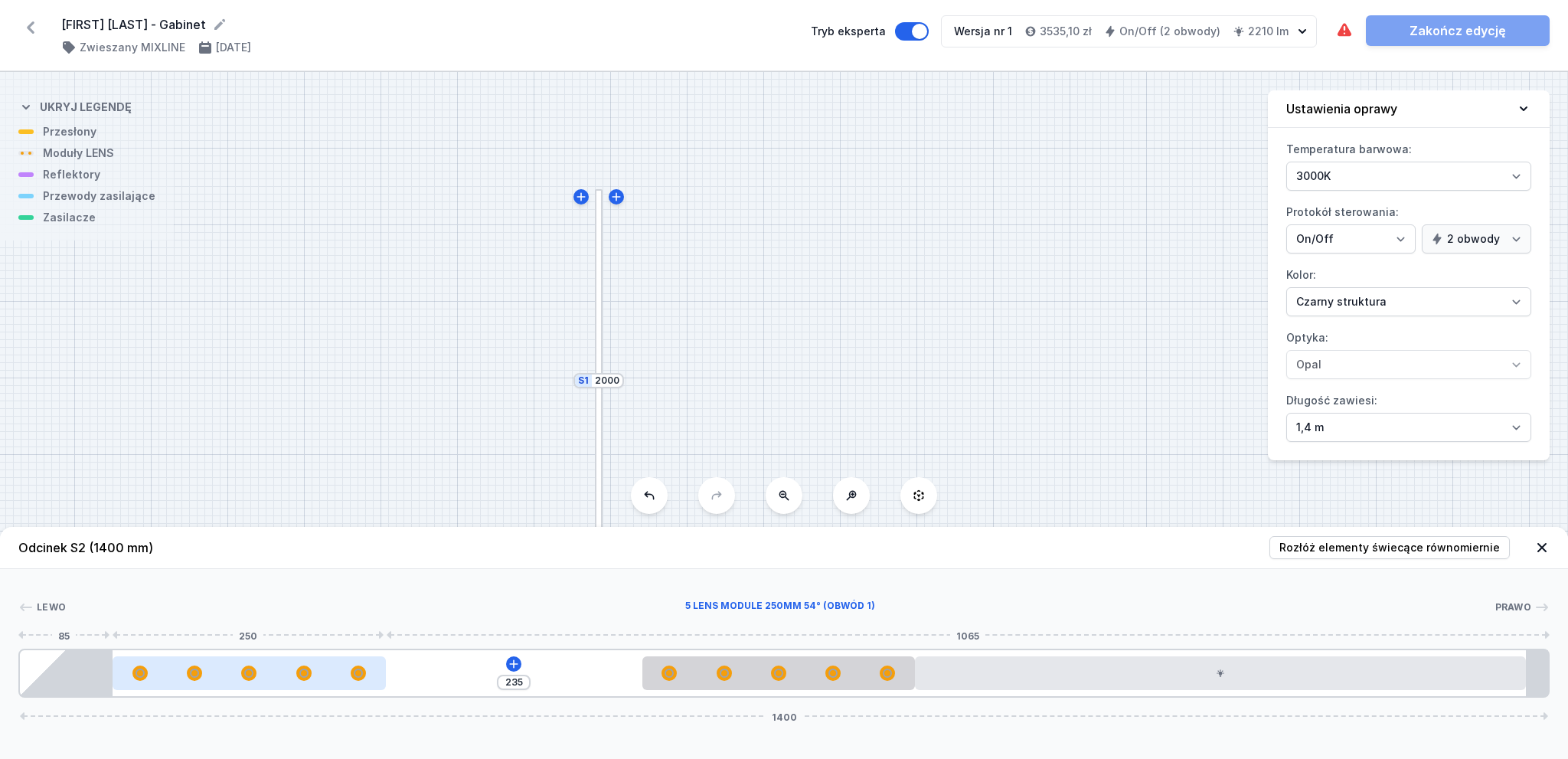 drag, startPoint x: 328, startPoint y: 682, endPoint x: 258, endPoint y: 676, distance: 70.256672 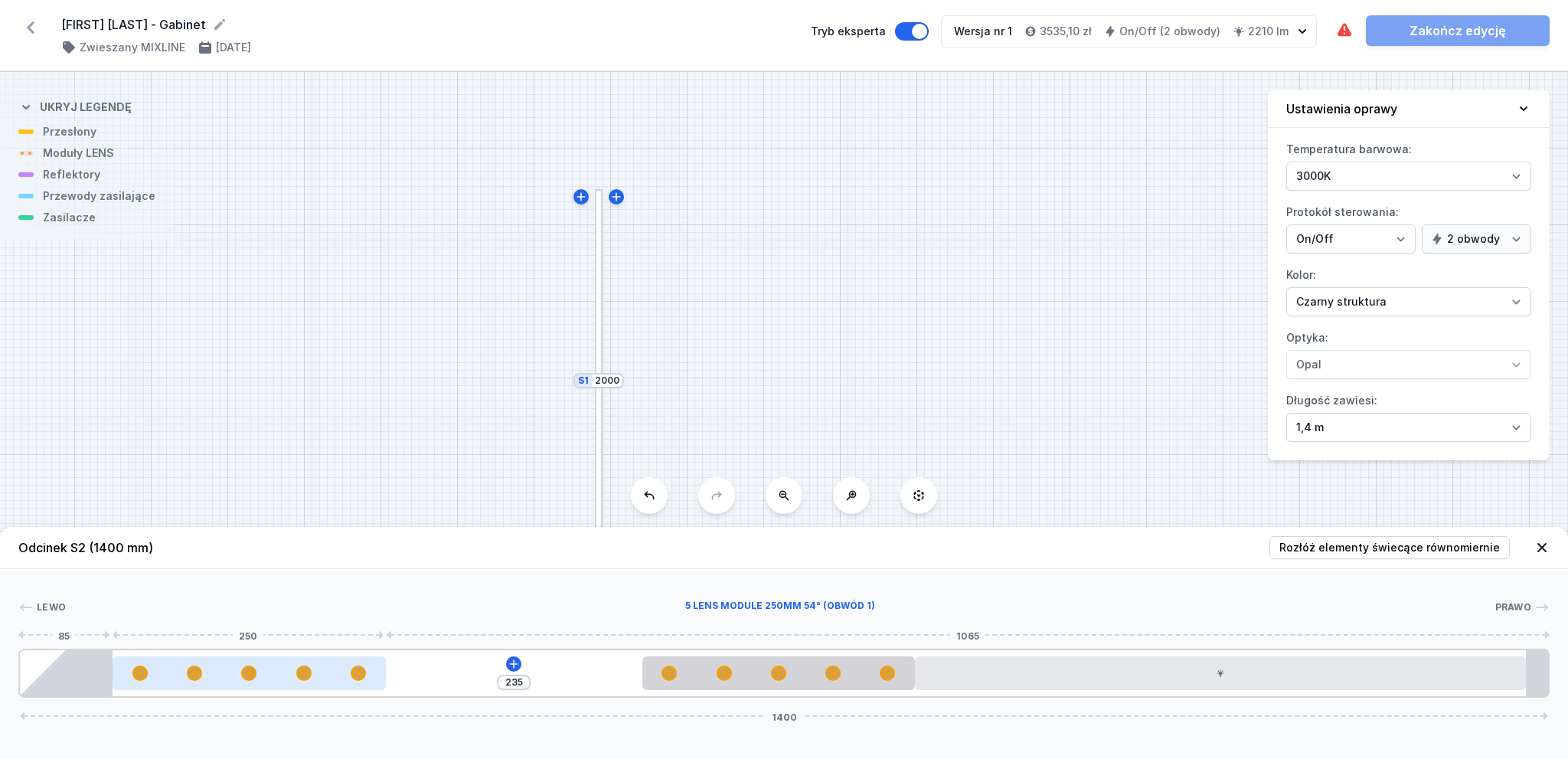 click at bounding box center (249, 673) 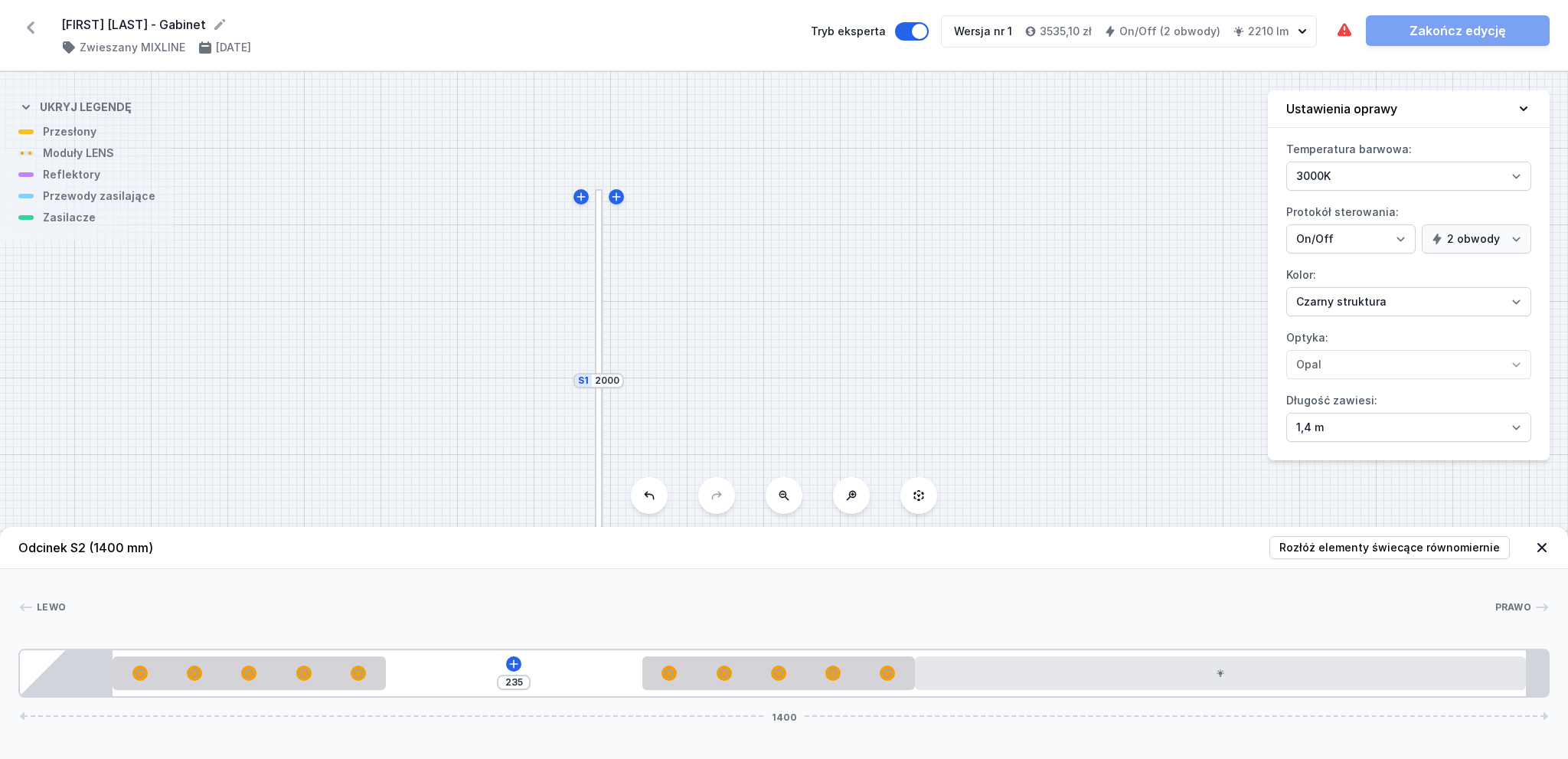 click 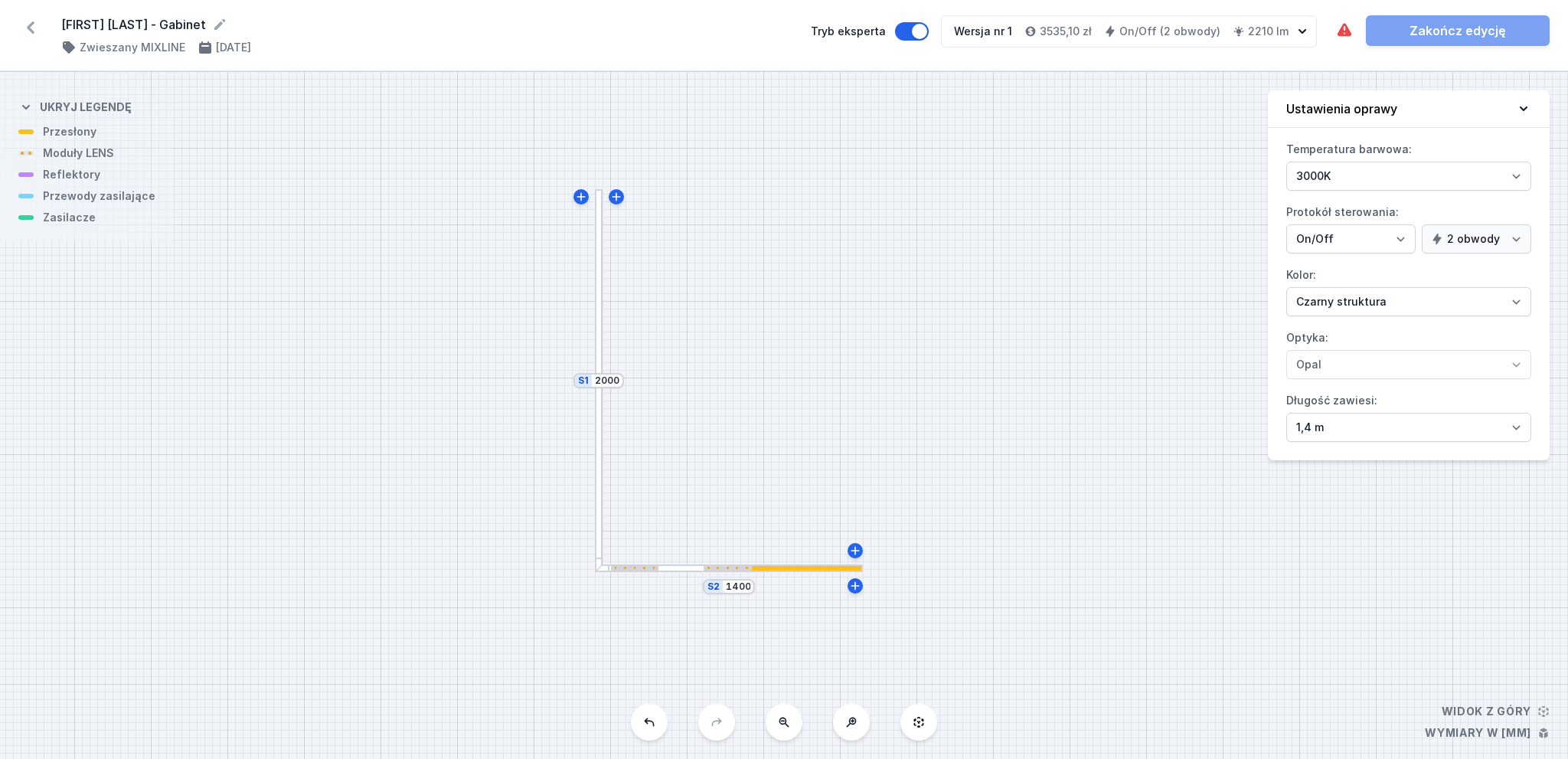 click at bounding box center [729, 568] 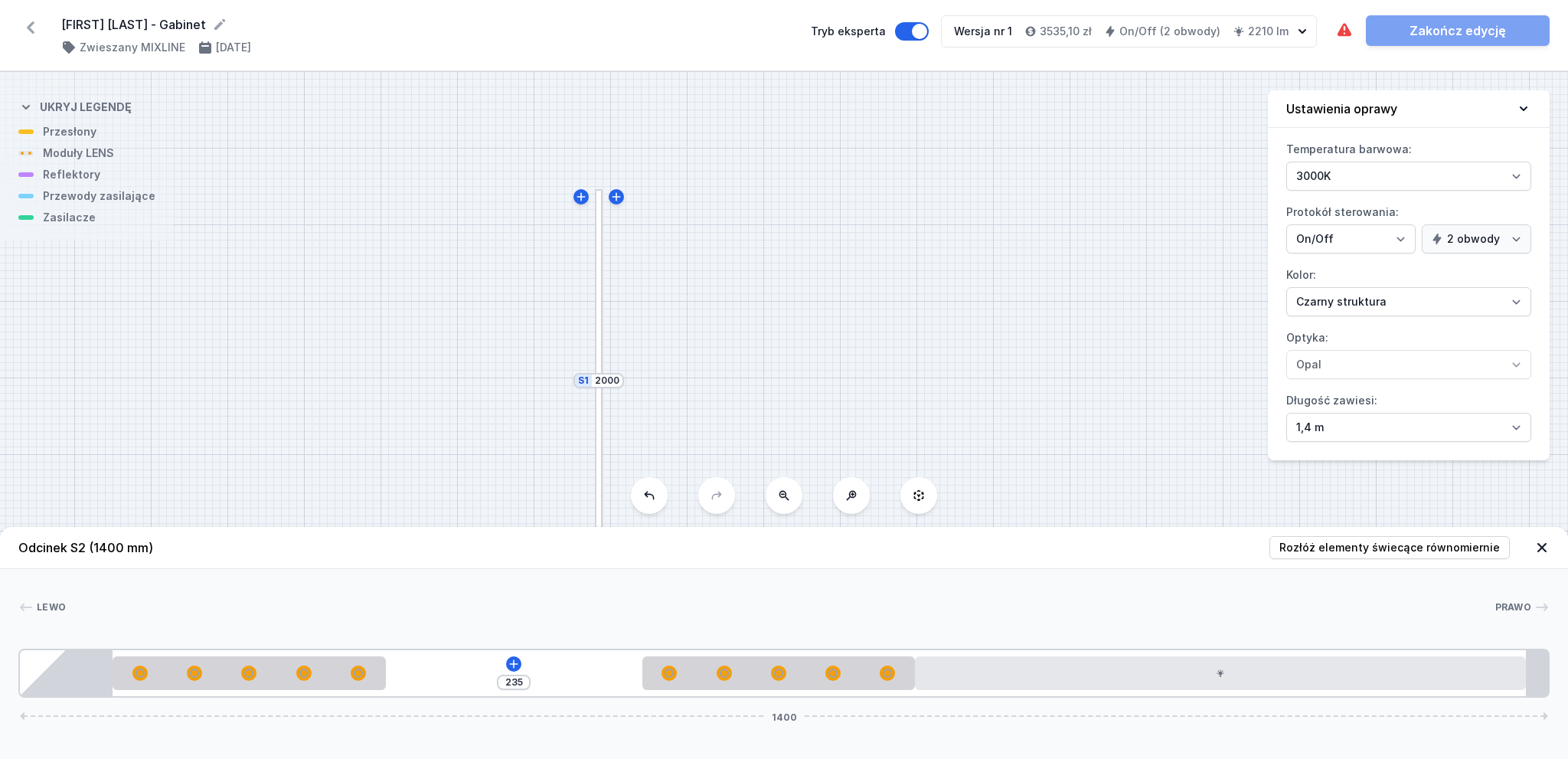 click on "S2 1400 S1 2000" at bounding box center (784, 415) 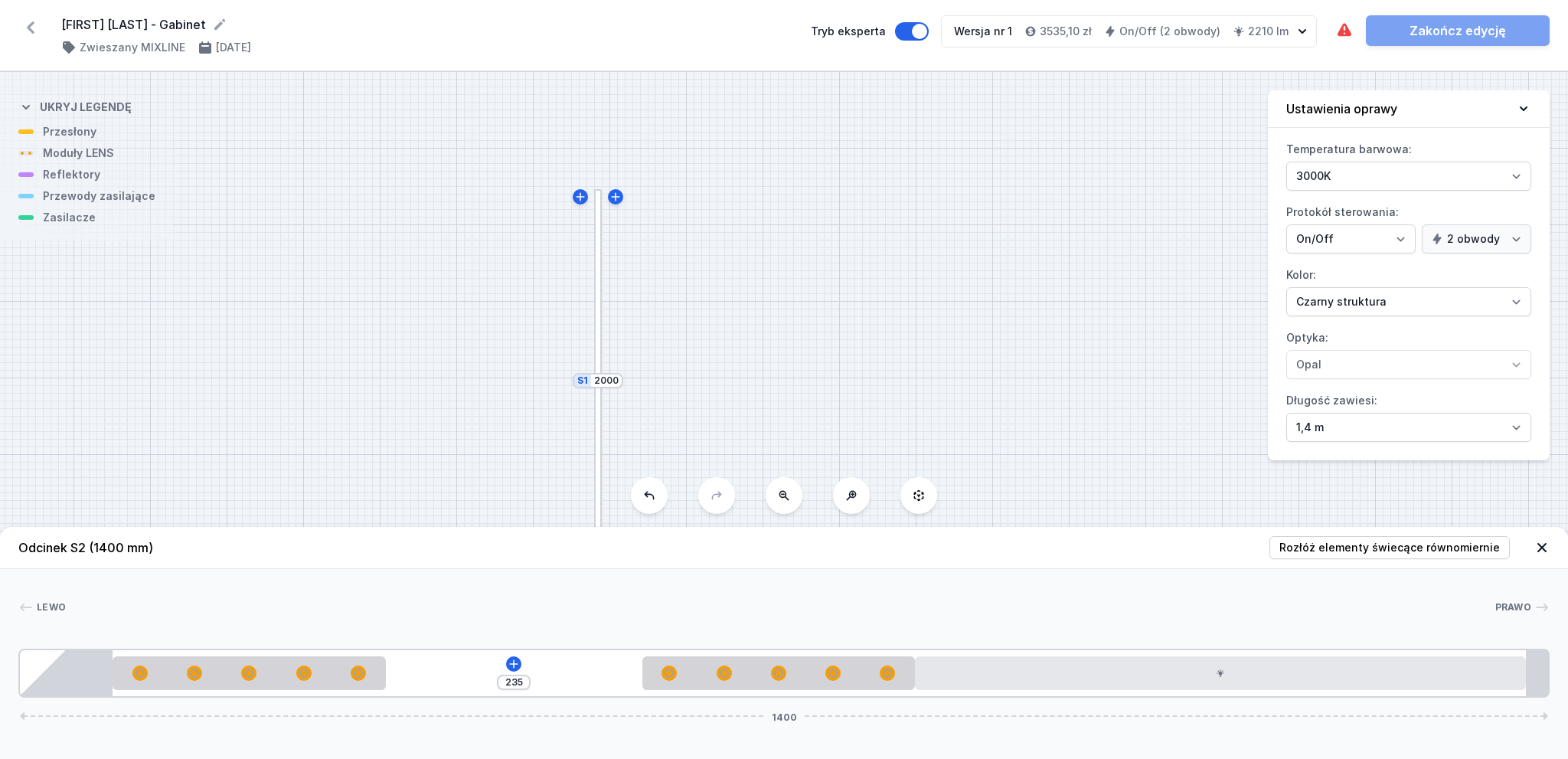 click at bounding box center [598, 381] 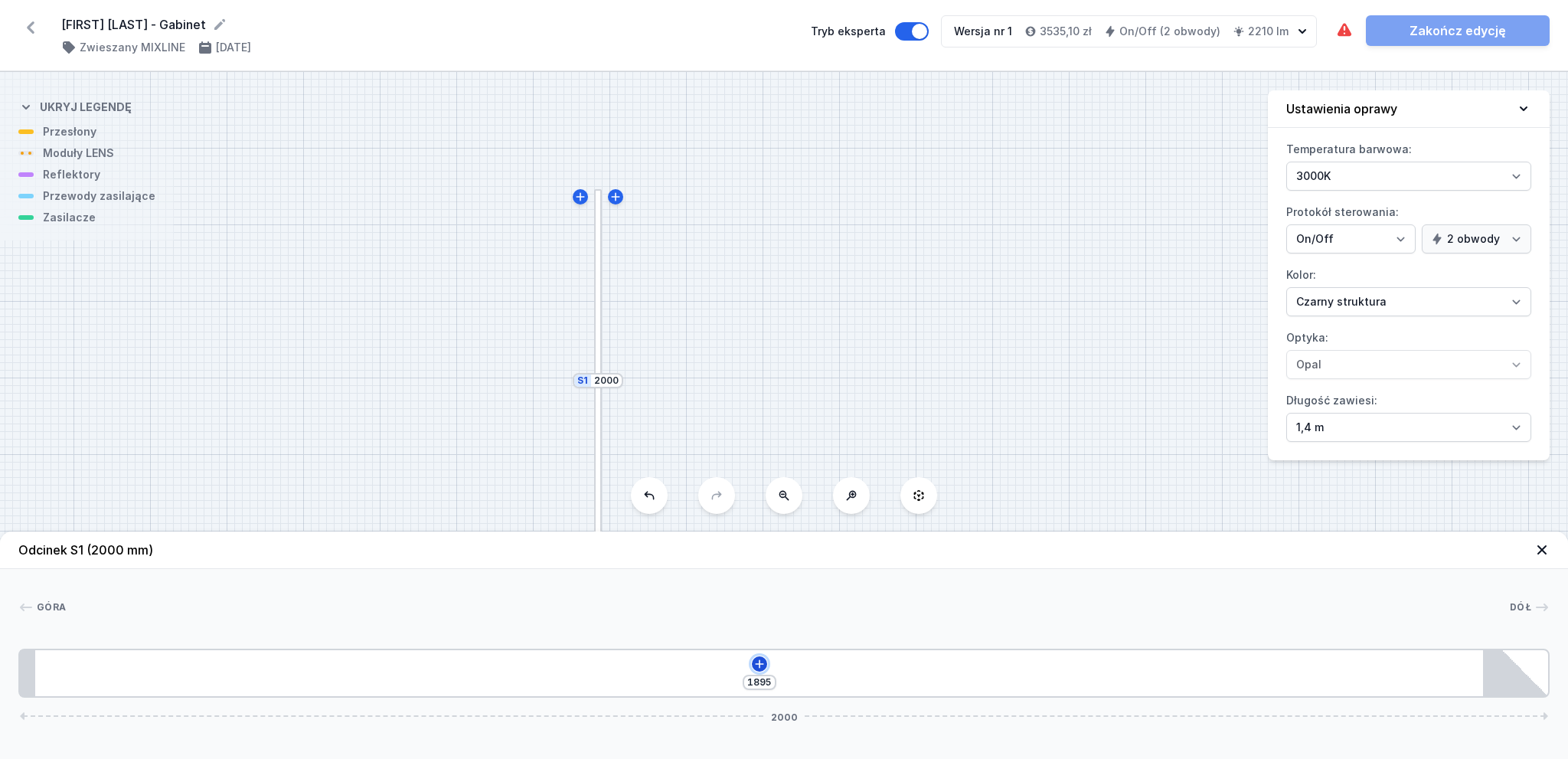 click 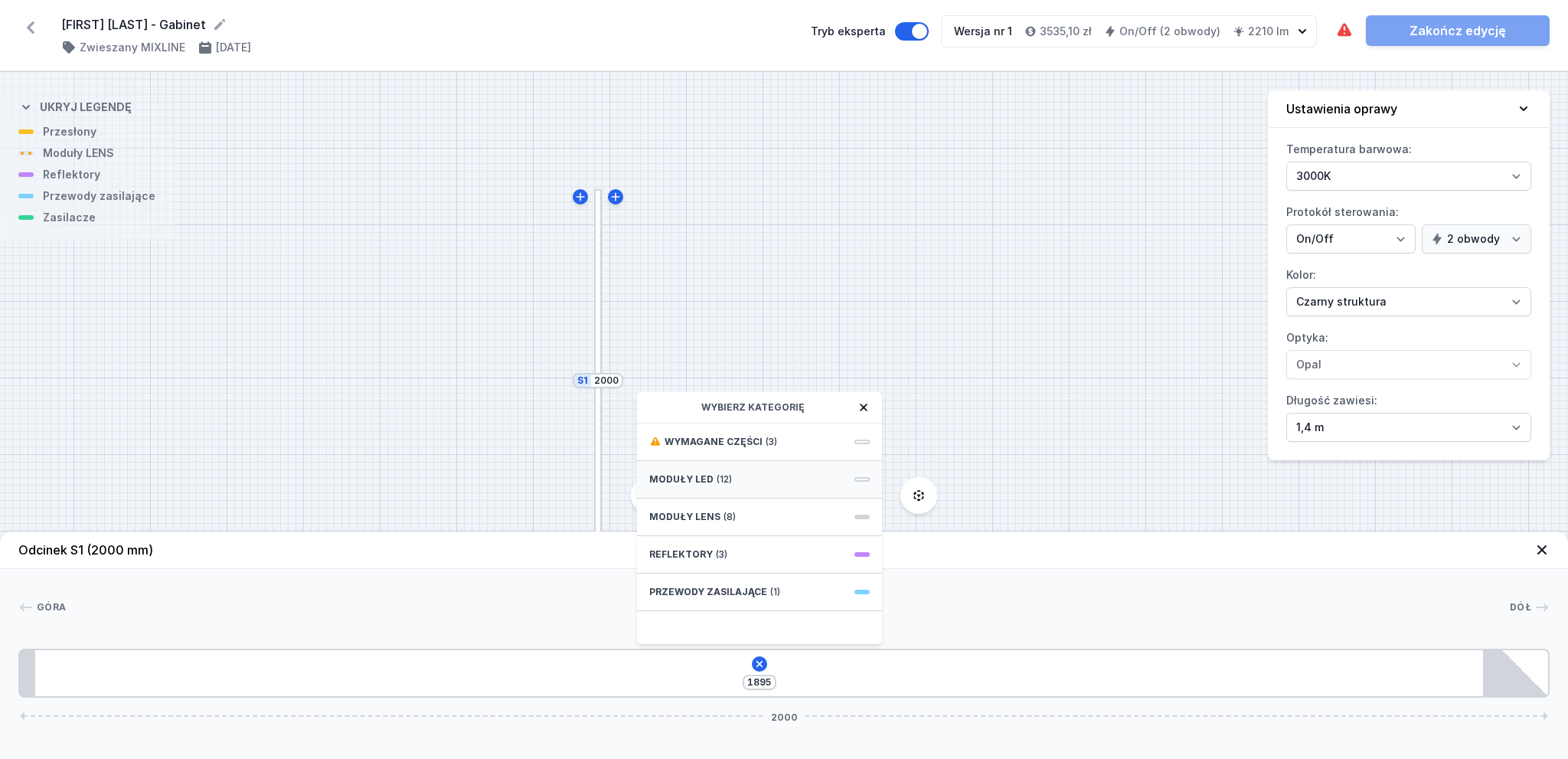 click on "Moduły LED (12)" at bounding box center [760, 479] 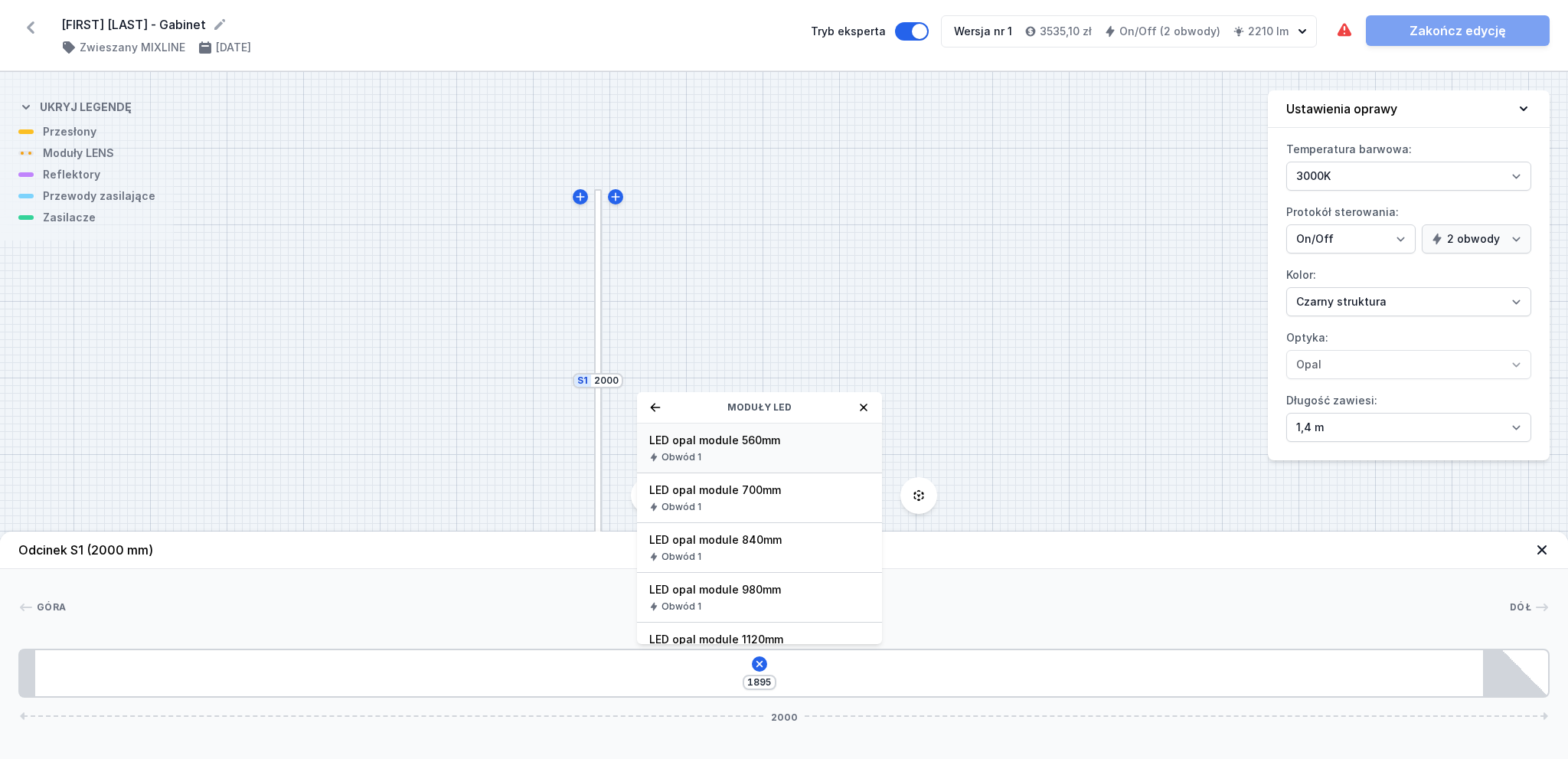 click on "LED opal module 560mm" at bounding box center (760, 440) 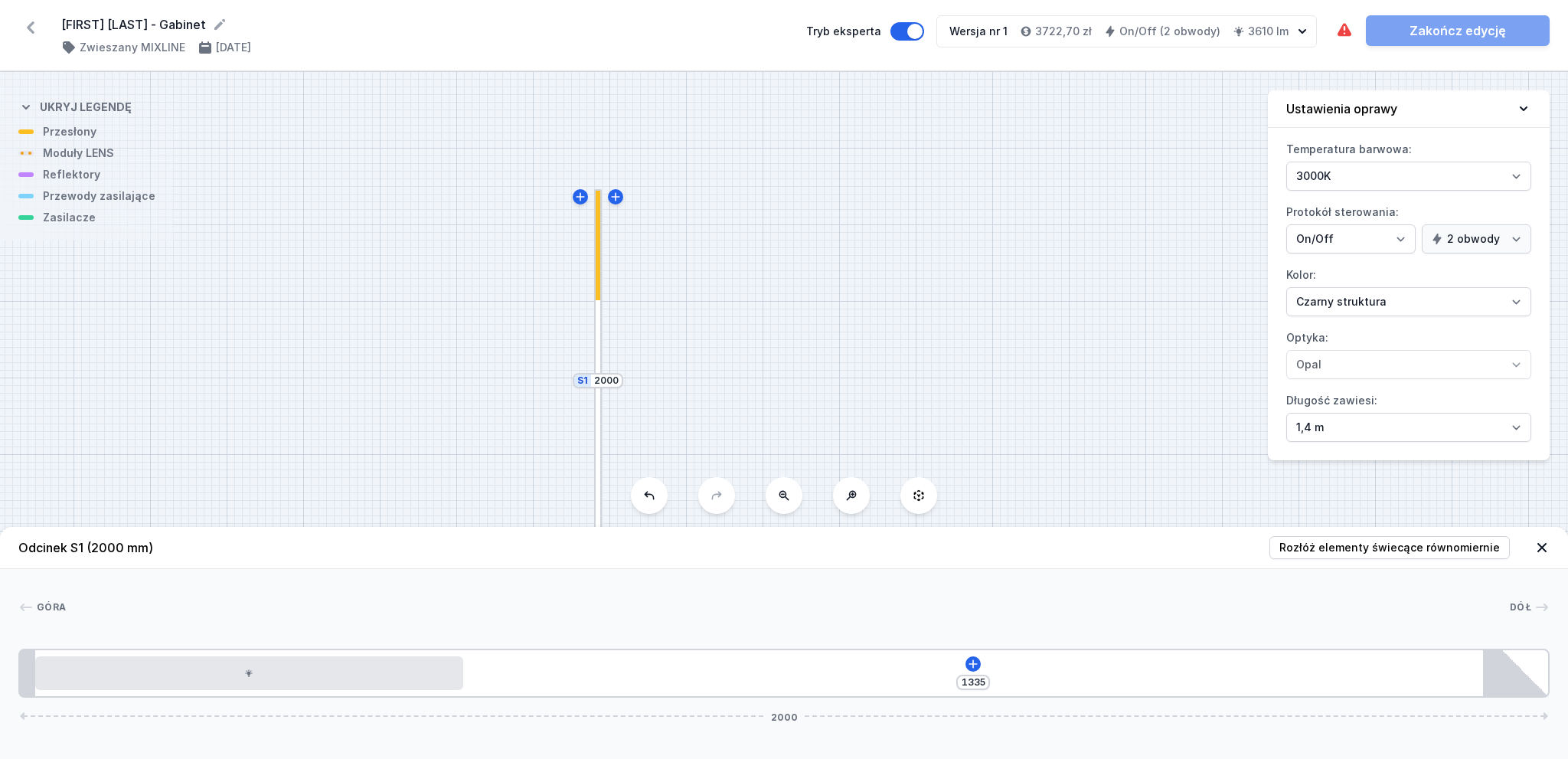 click 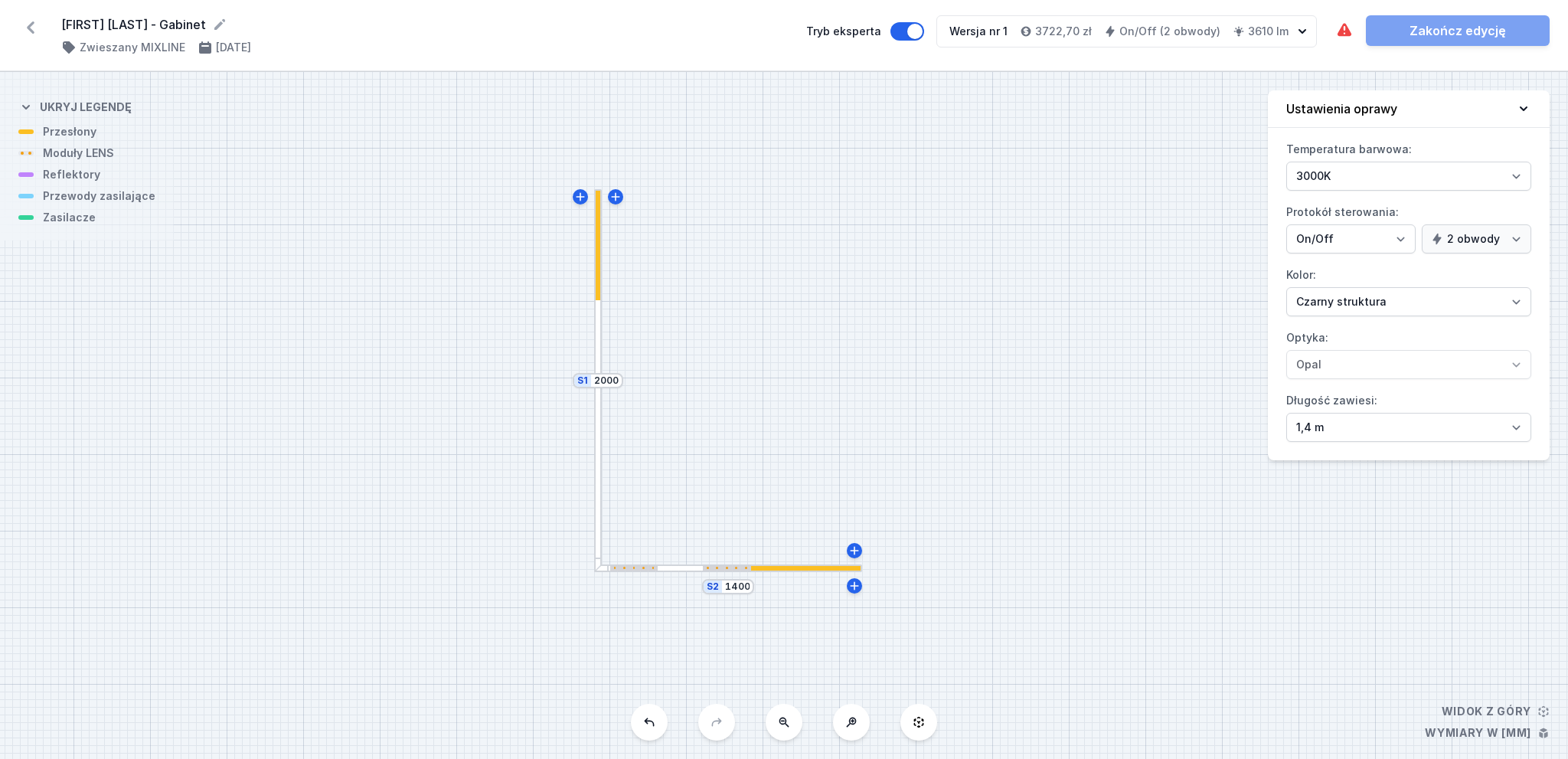 click at bounding box center (598, 381) 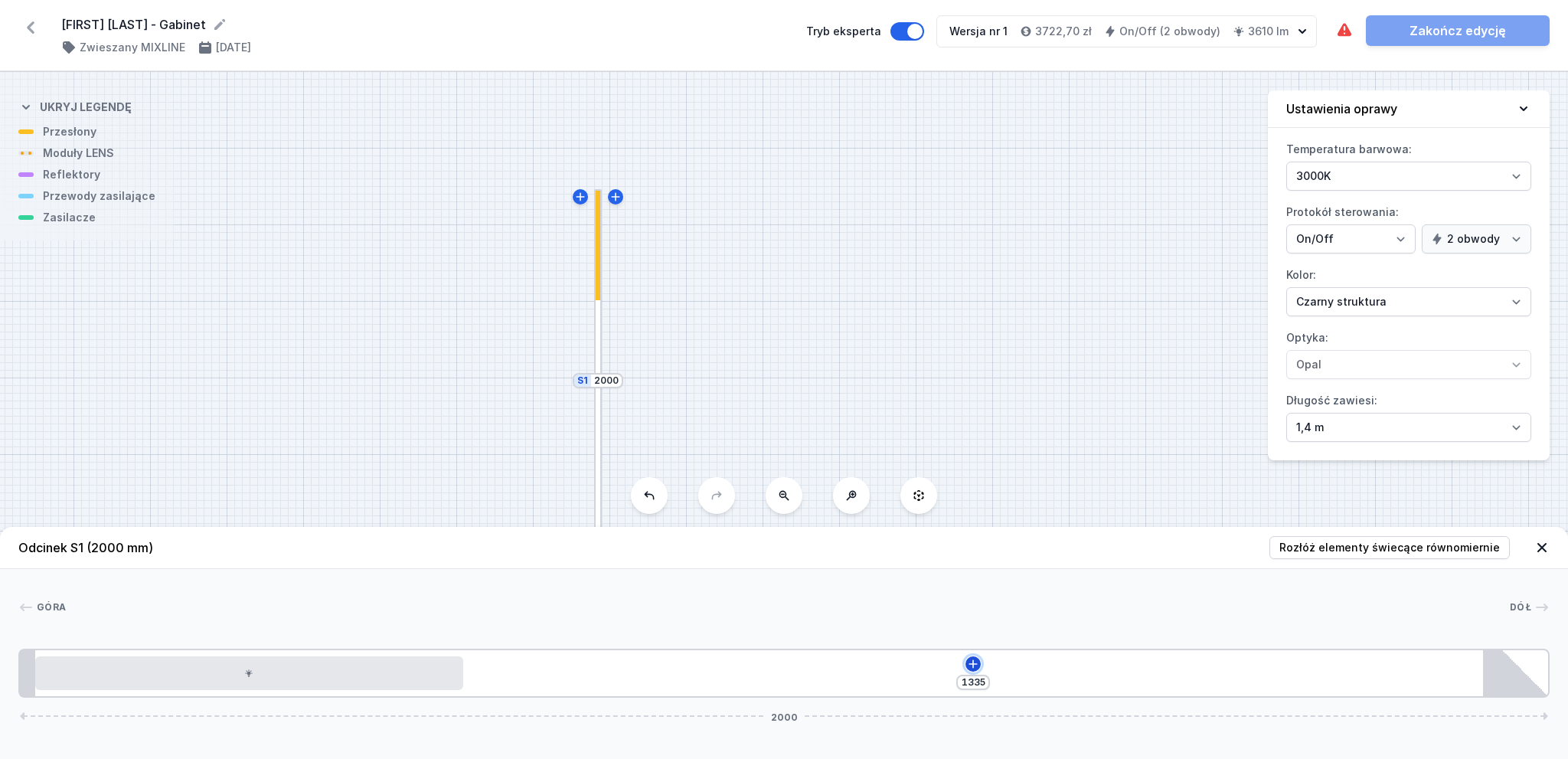 click 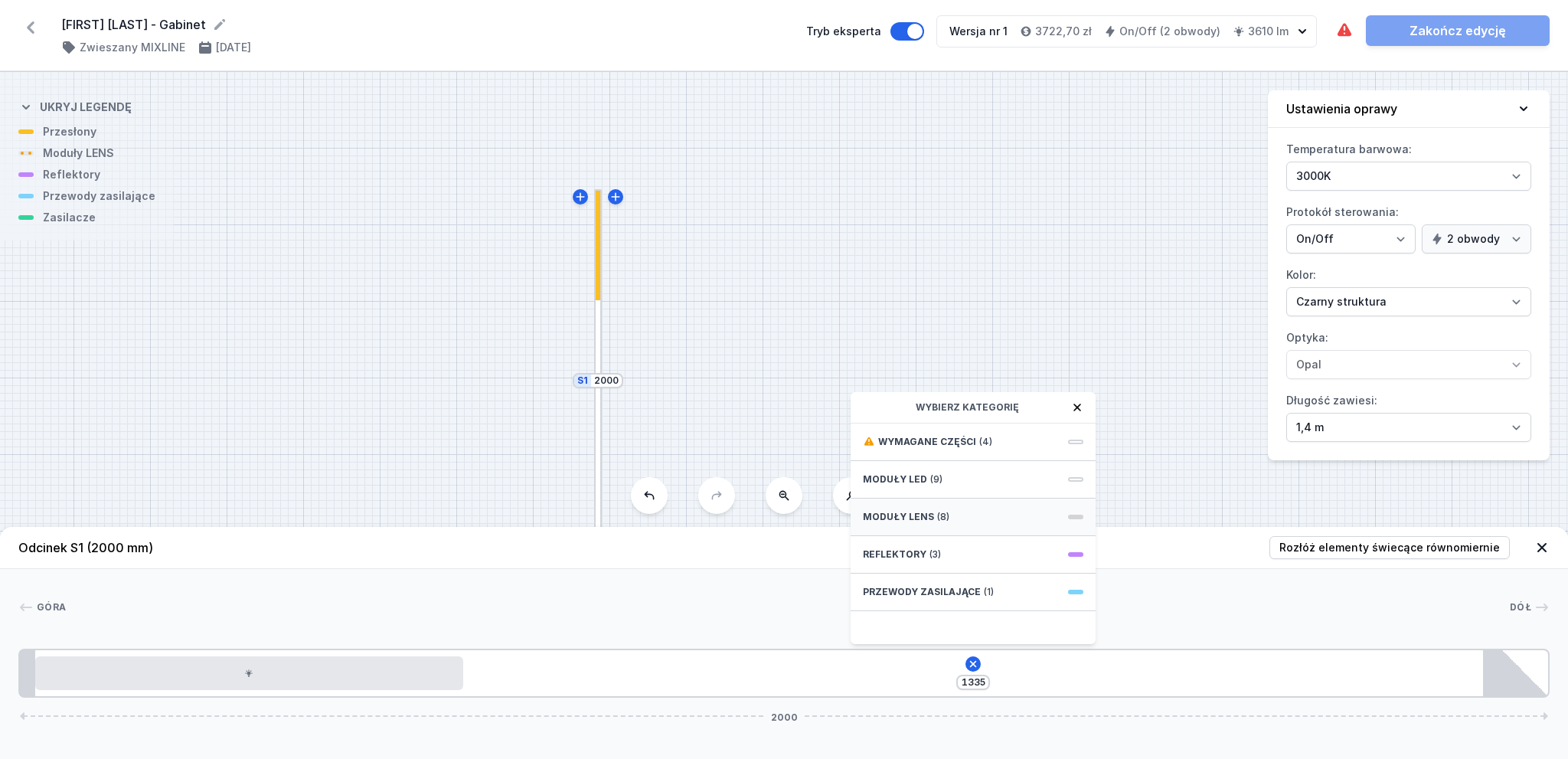 click on "Moduły LENS (8)" at bounding box center [973, 517] 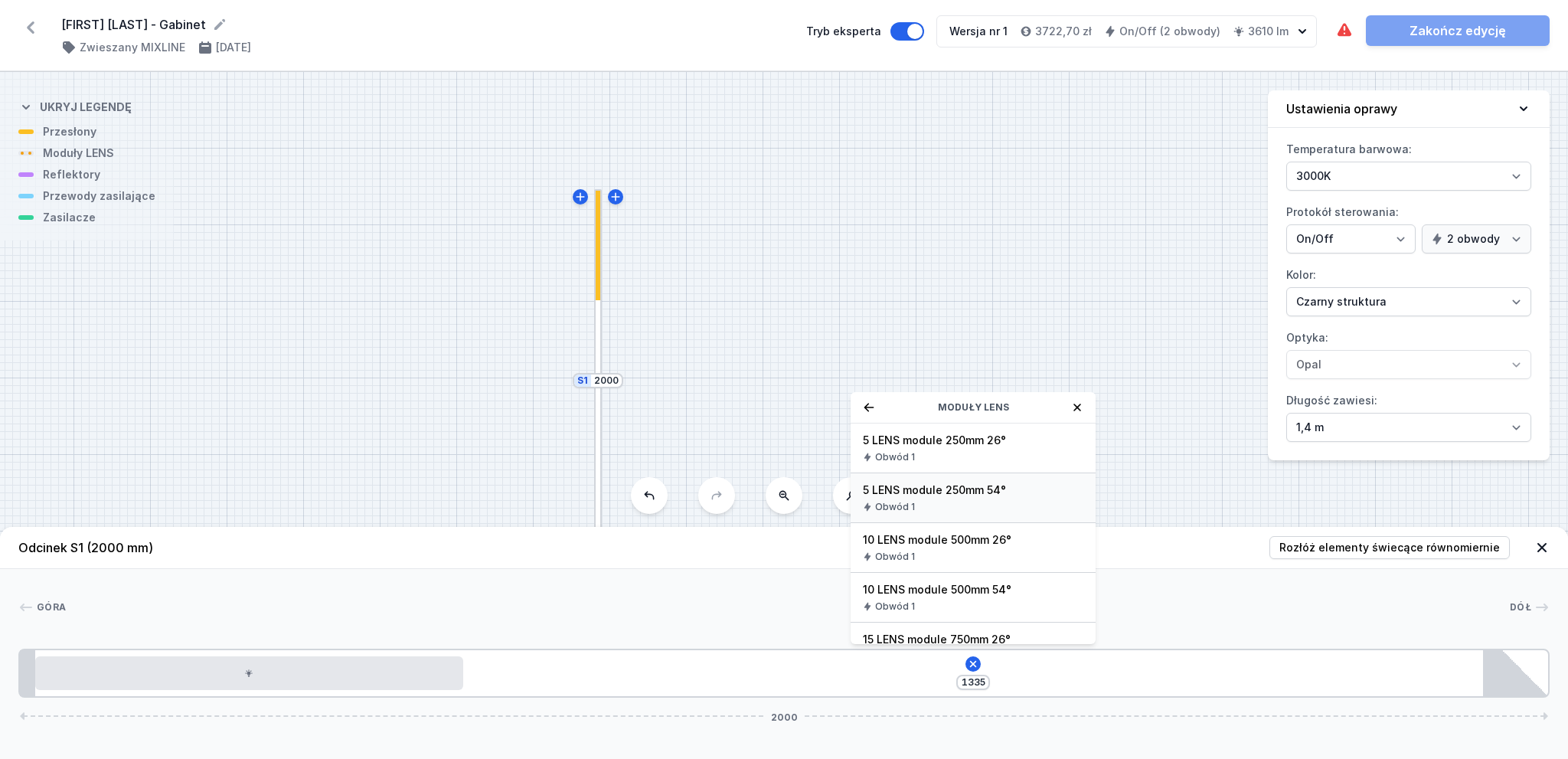 click on "5 LENS module 250mm 54°" at bounding box center (973, 490) 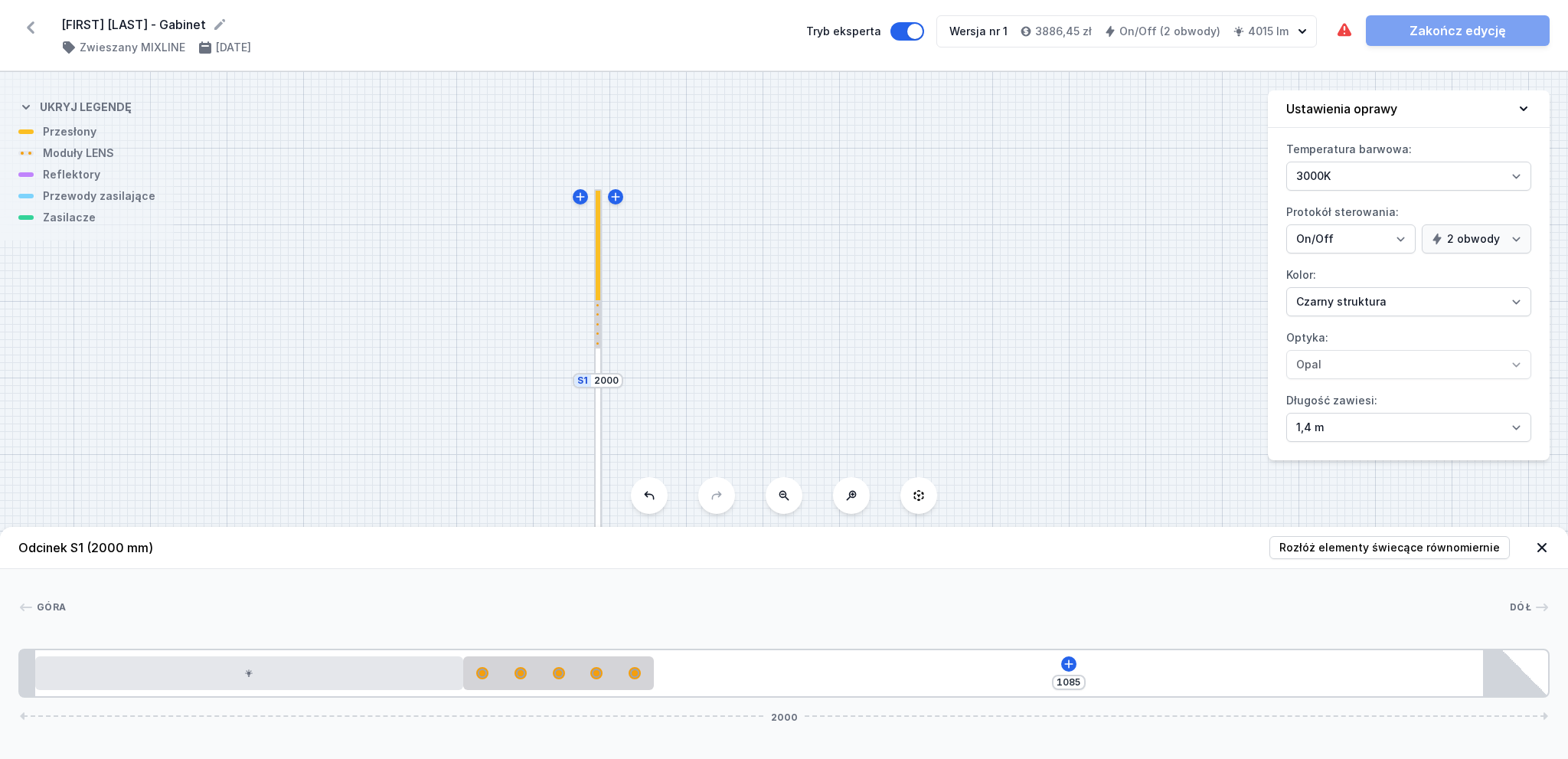 click on "S2 1400 S1 2000" at bounding box center (784, 415) 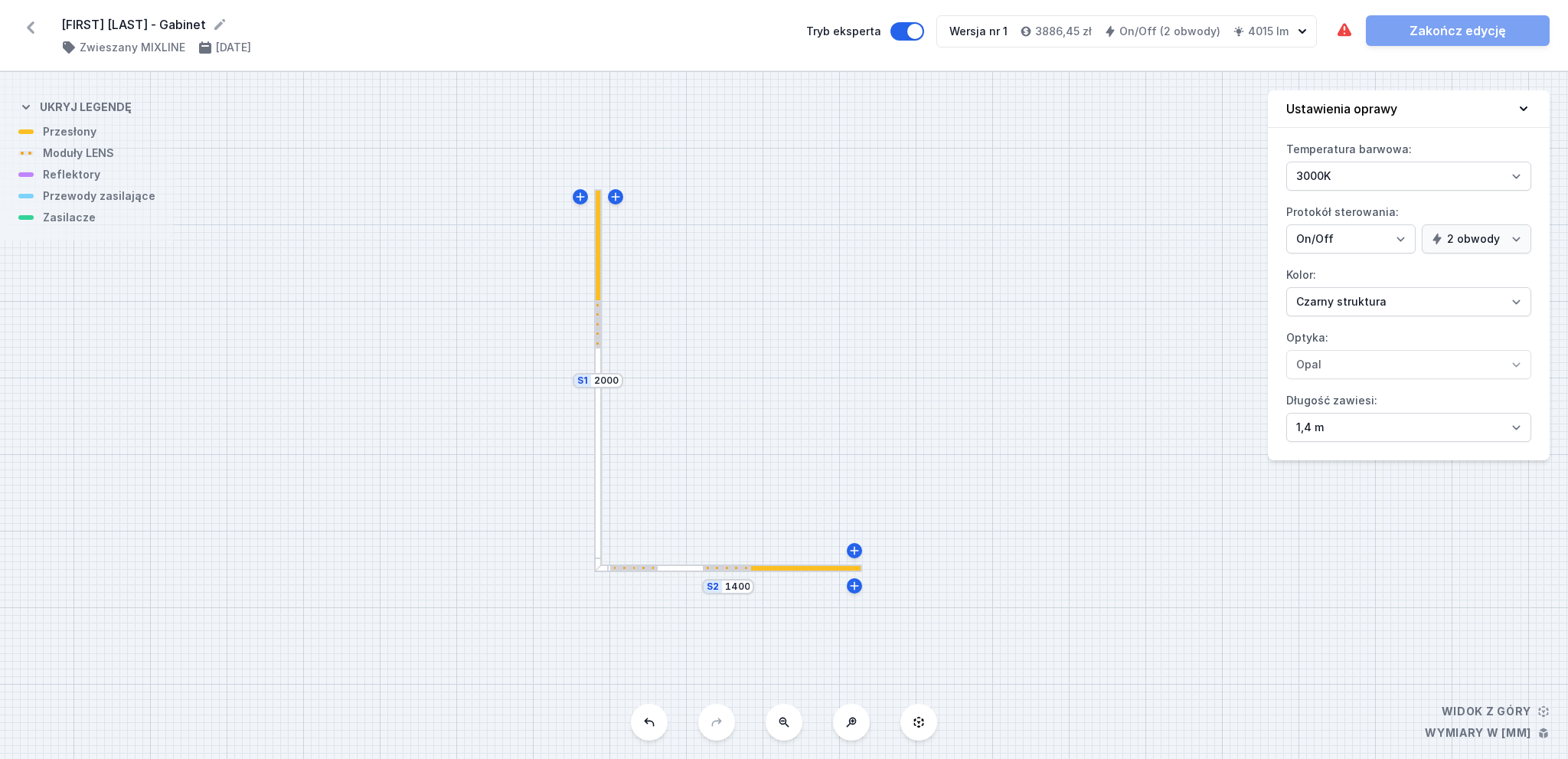 click at bounding box center [598, 381] 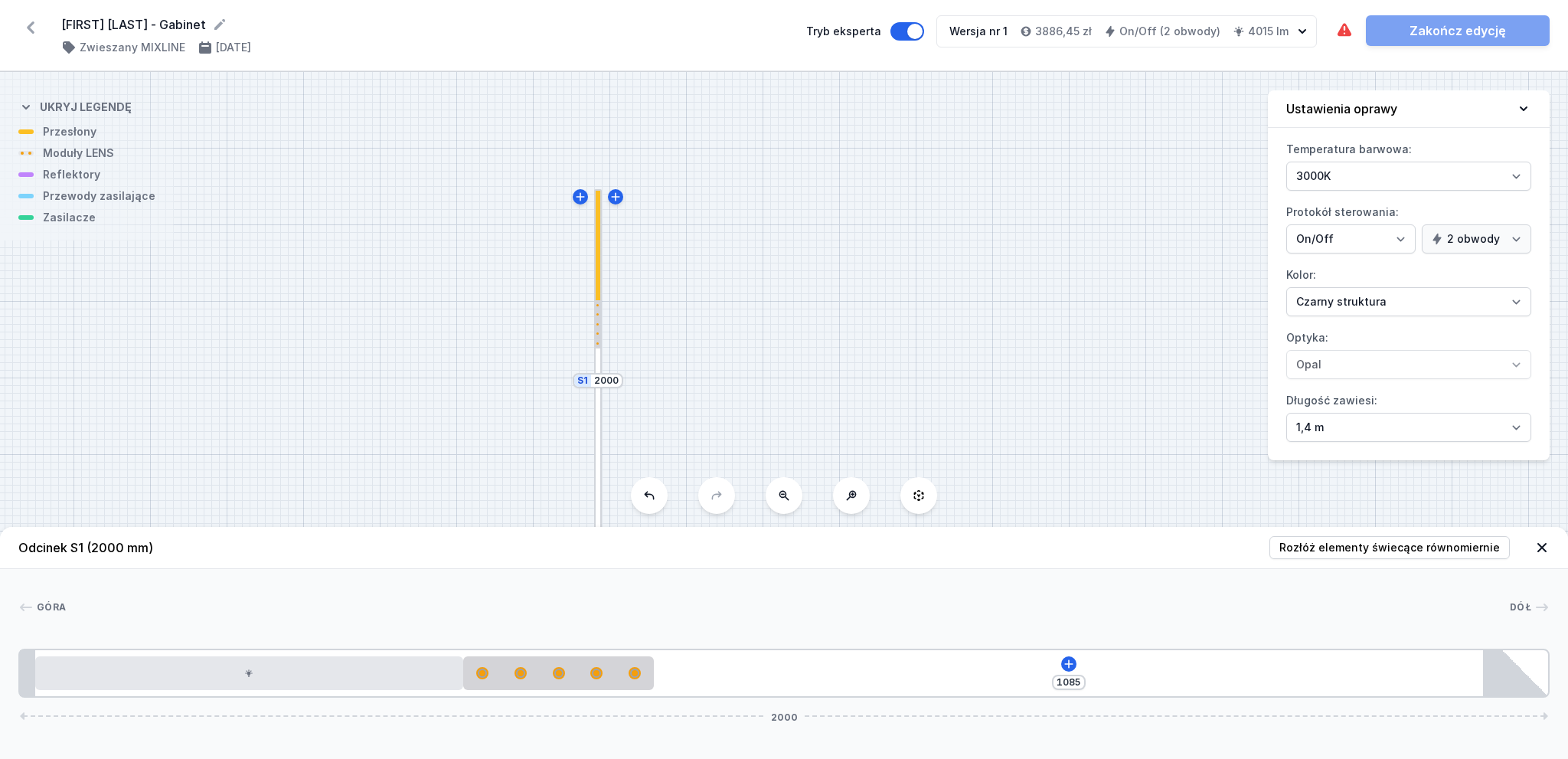 click on "1085 2000" at bounding box center (784, 673) 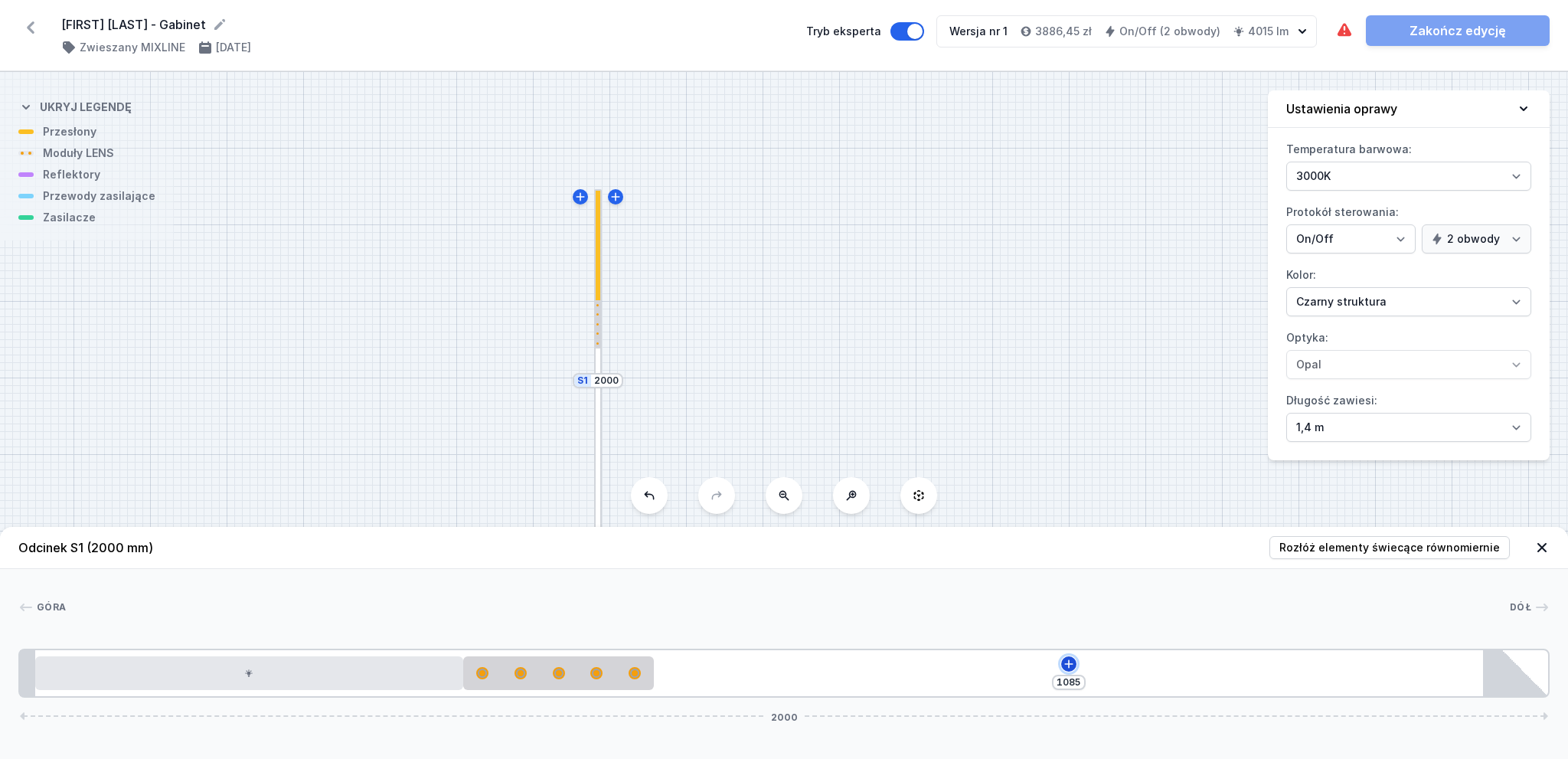 click 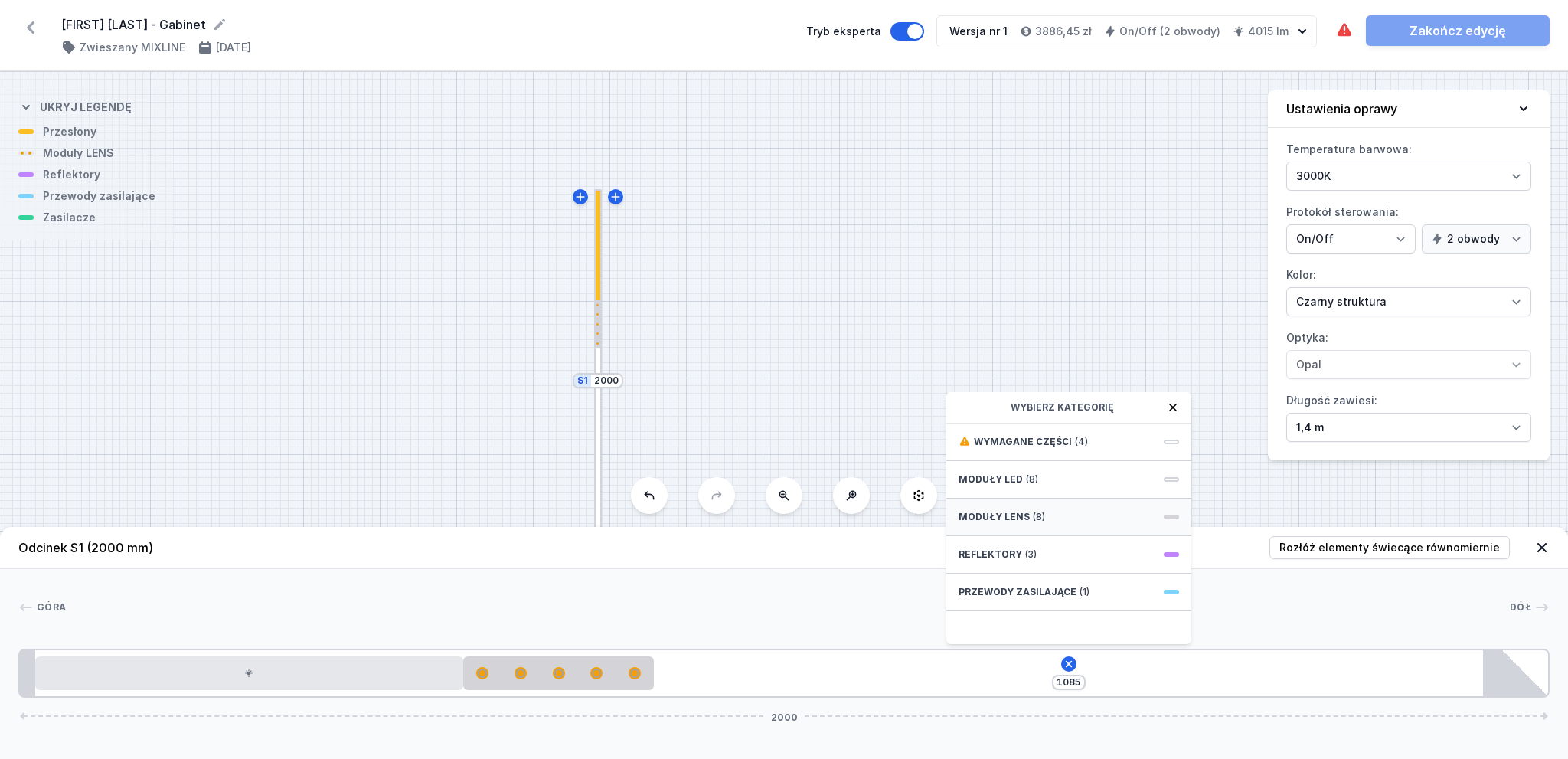 click on "Moduły LENS (8)" at bounding box center (1069, 517) 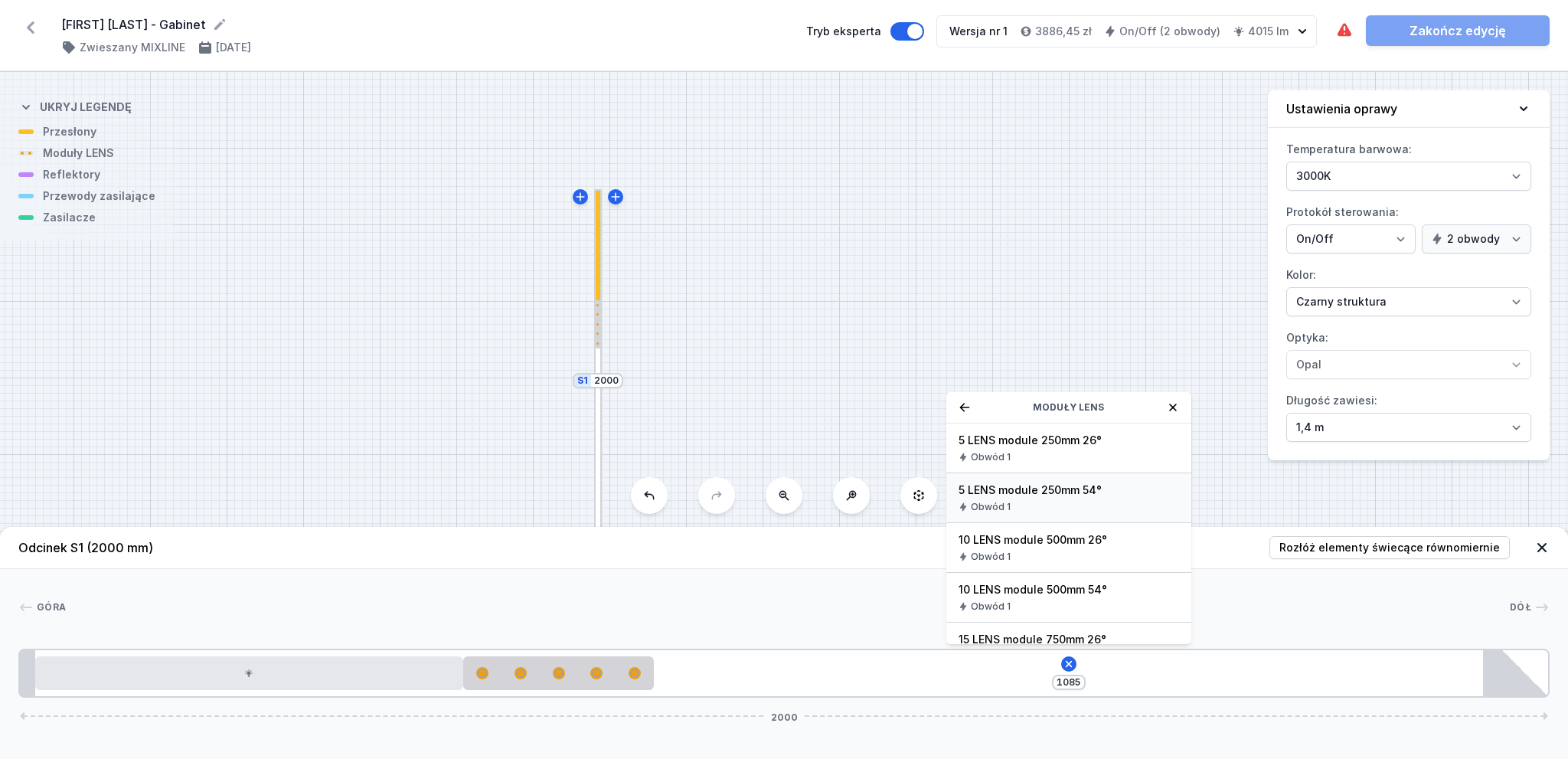 click on "Obwód 1" at bounding box center [1069, 507] 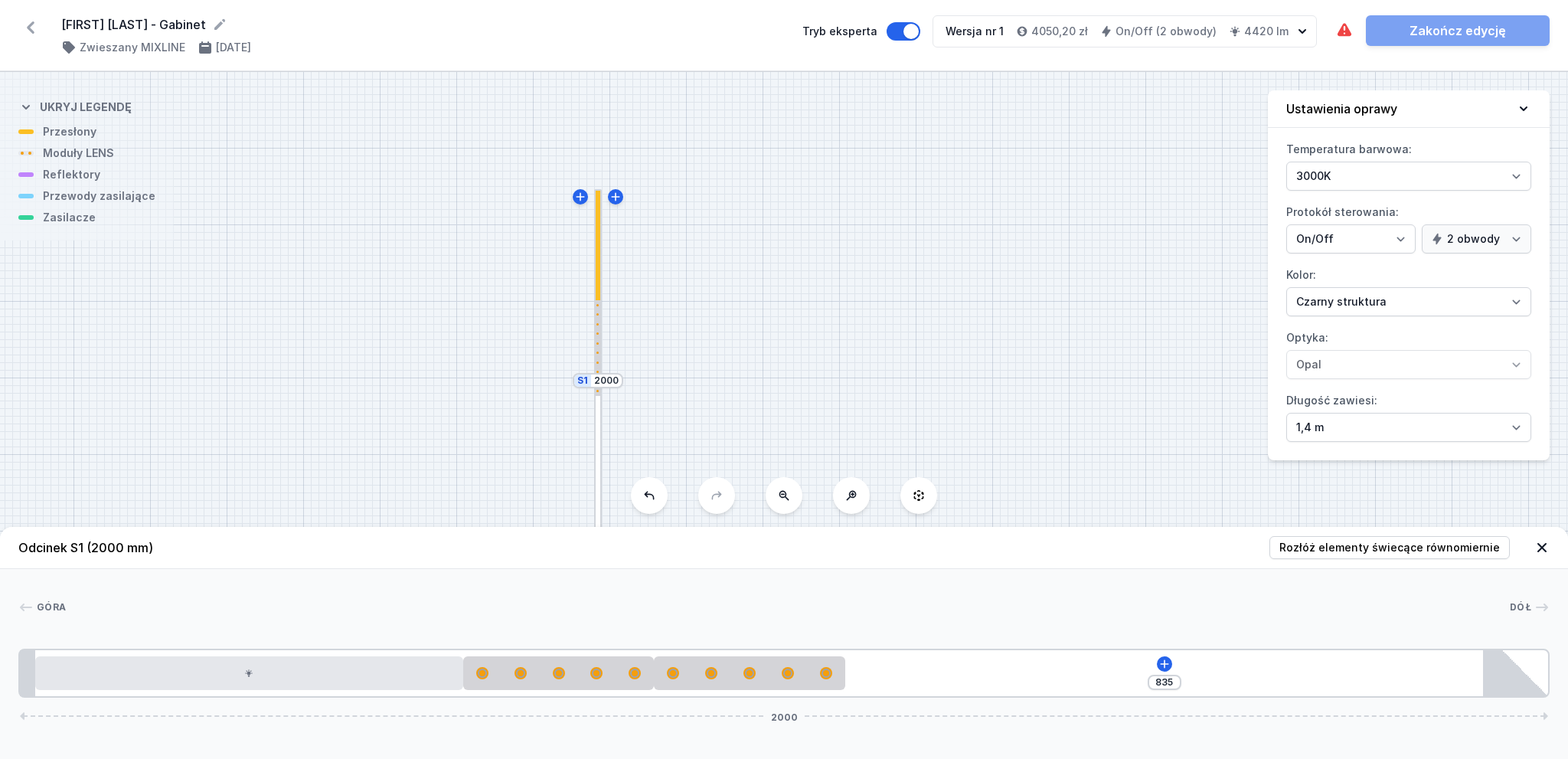 click at bounding box center [598, 372] 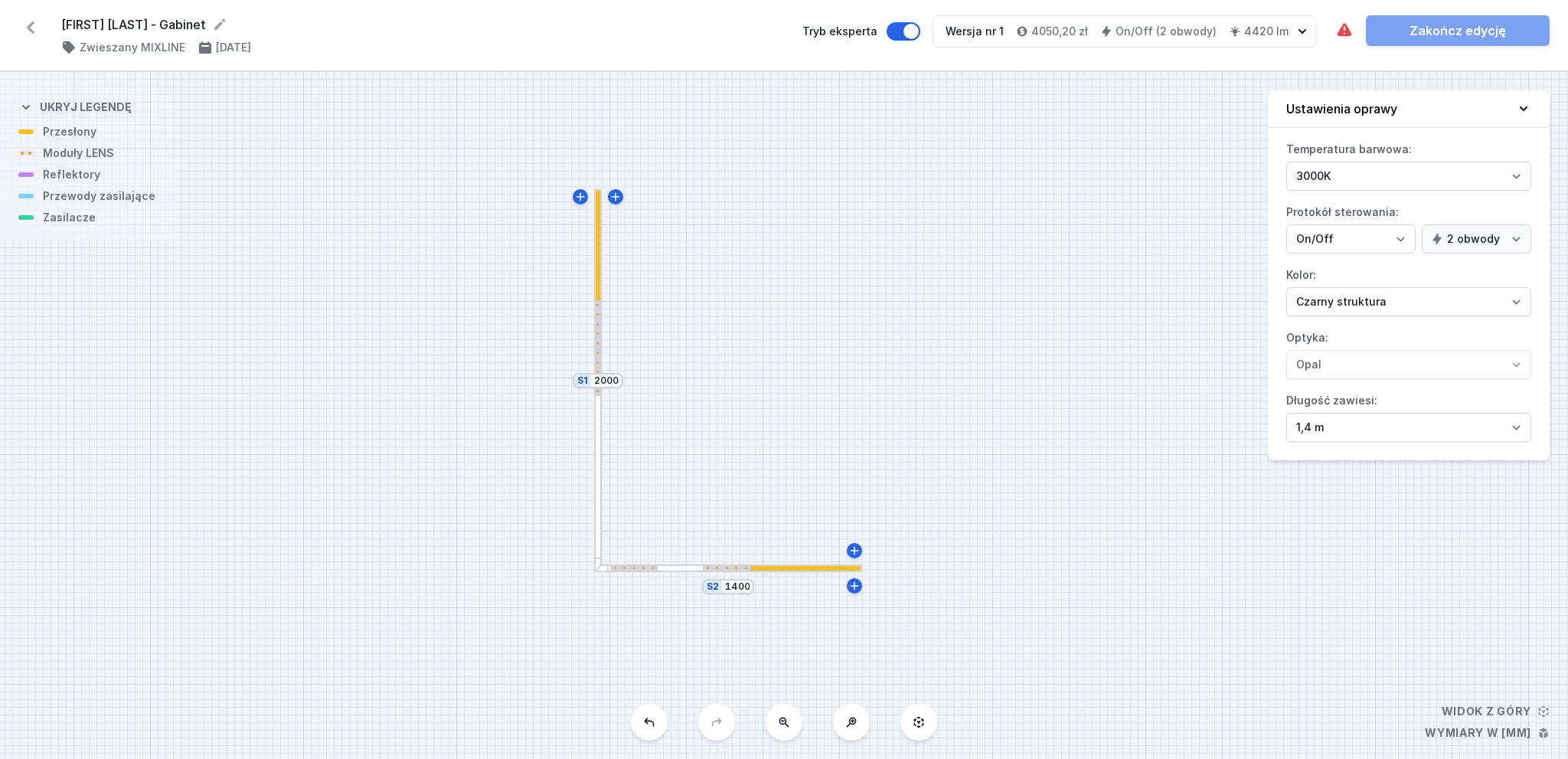 drag, startPoint x: 597, startPoint y: 356, endPoint x: 595, endPoint y: 389, distance: 33.060551 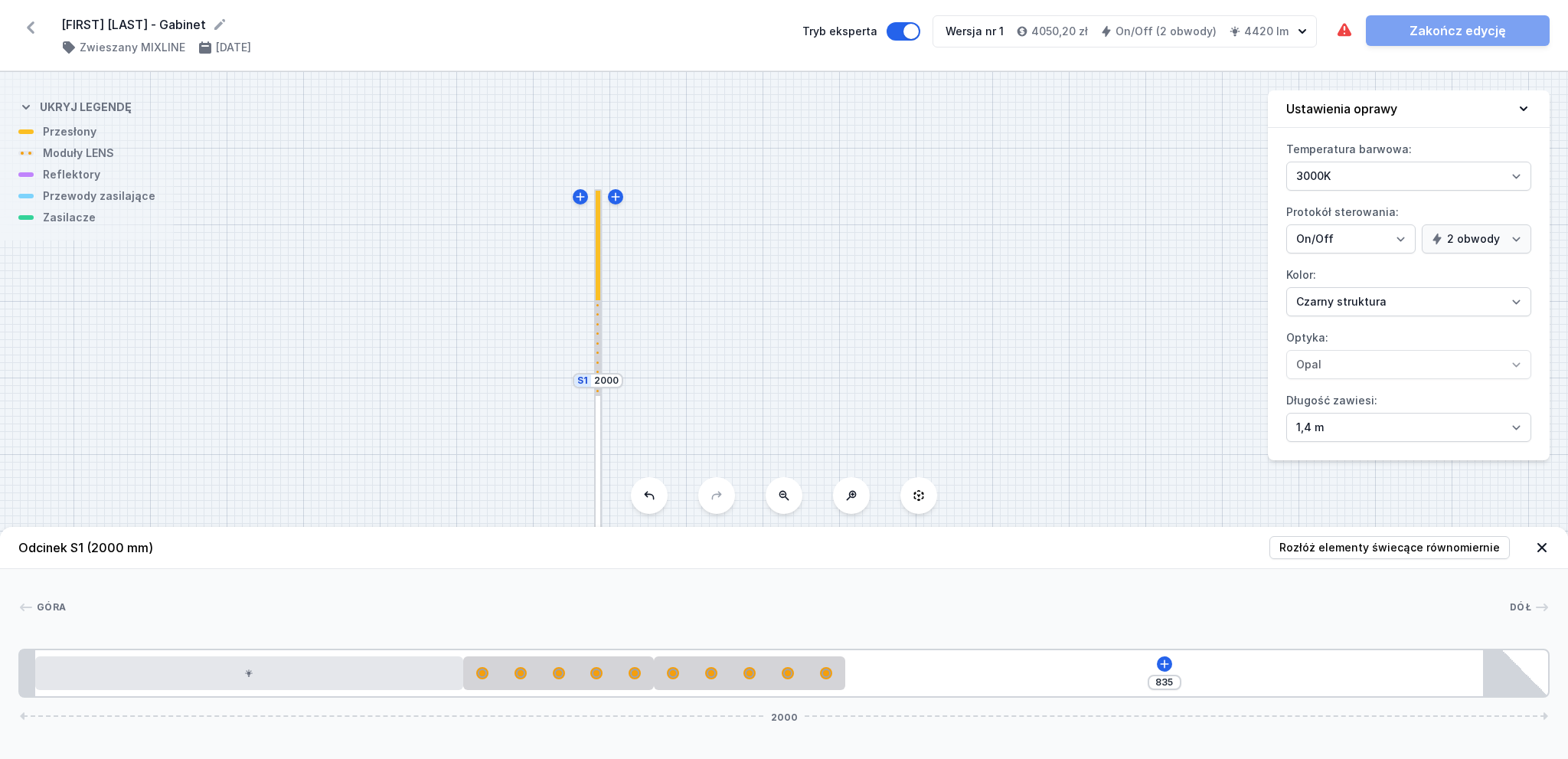 click at bounding box center [598, 372] 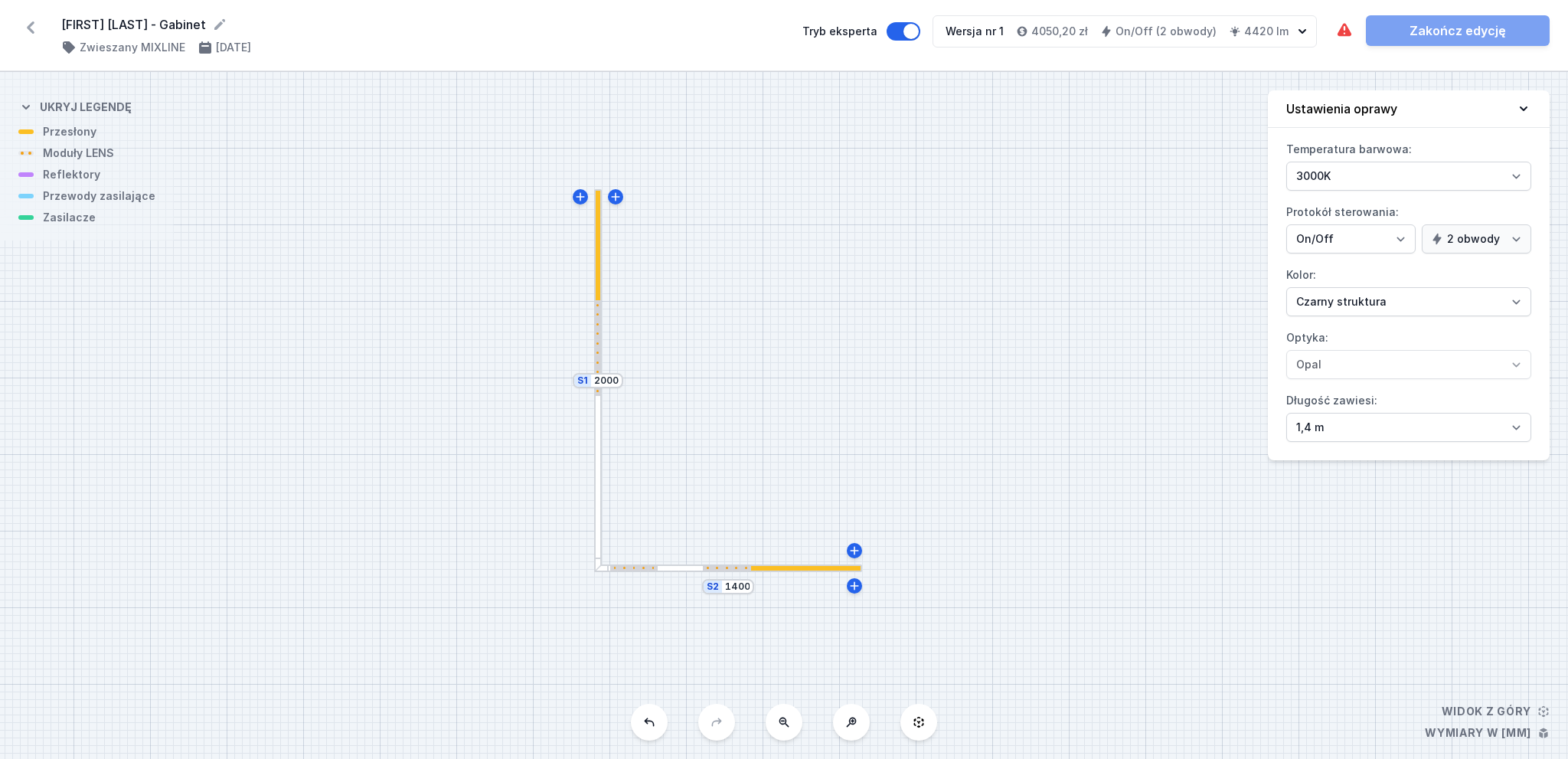 click at bounding box center [598, 372] 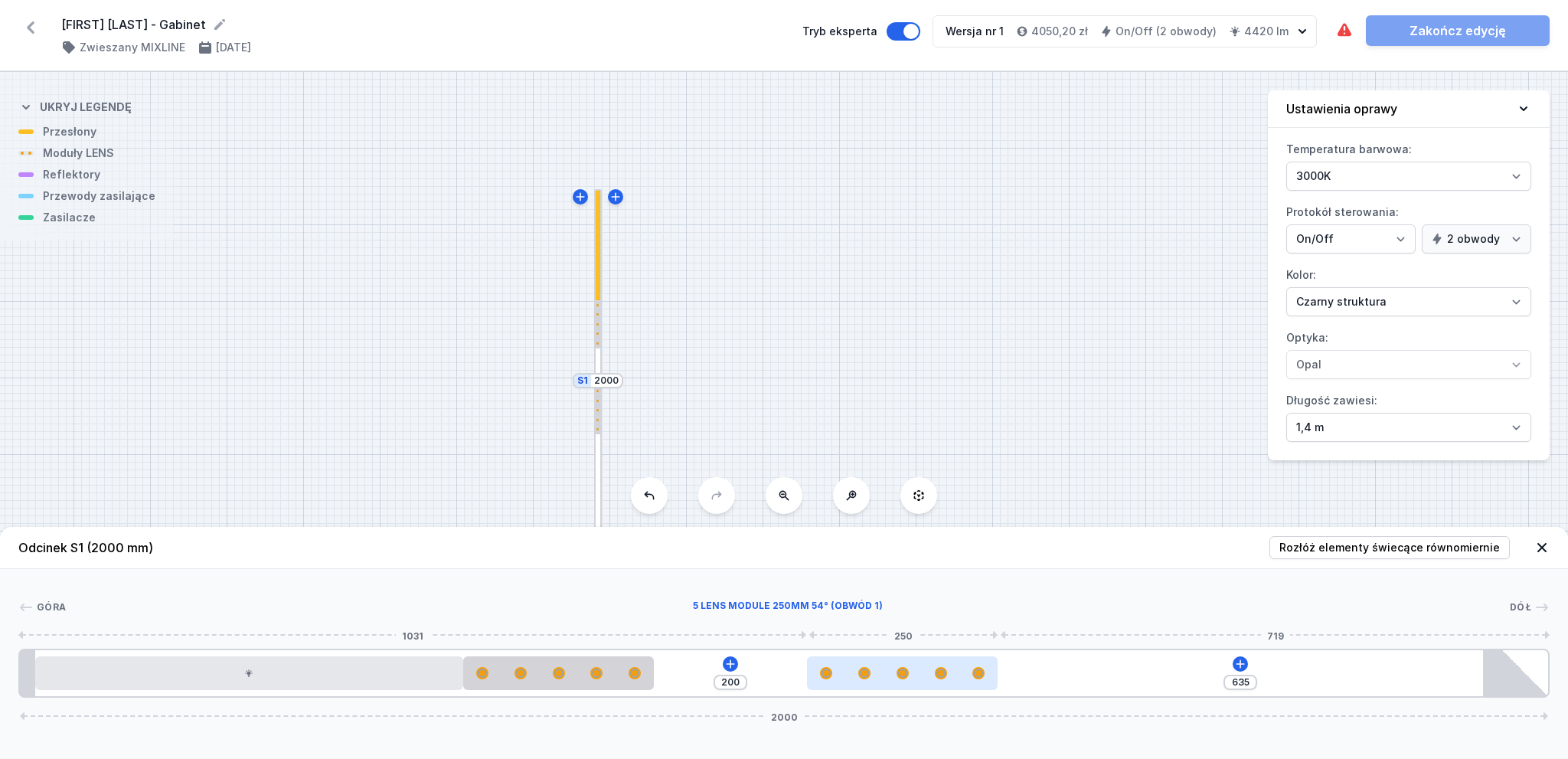 drag, startPoint x: 779, startPoint y: 677, endPoint x: 939, endPoint y: 672, distance: 160.07811 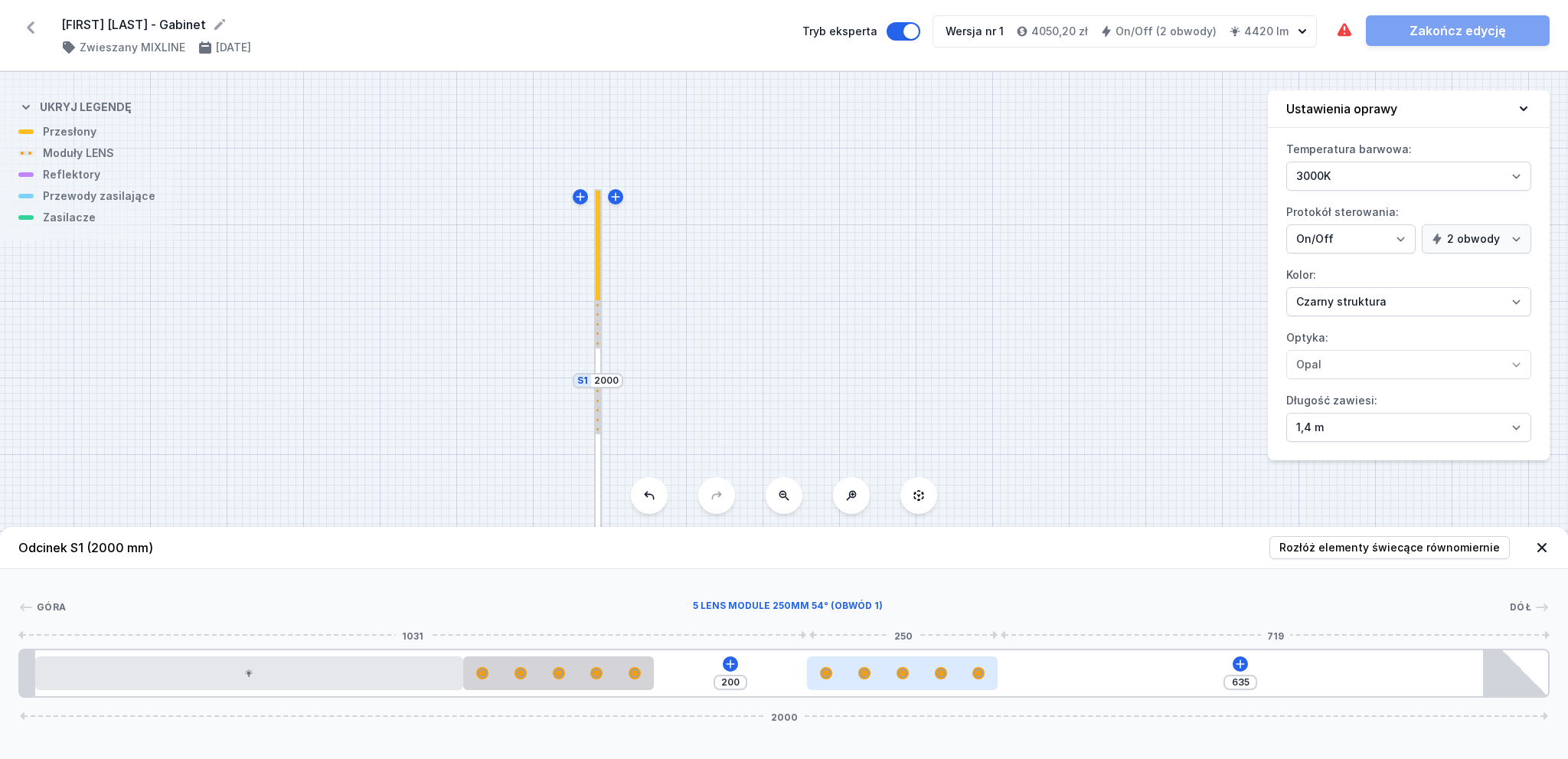 click at bounding box center (903, 673) 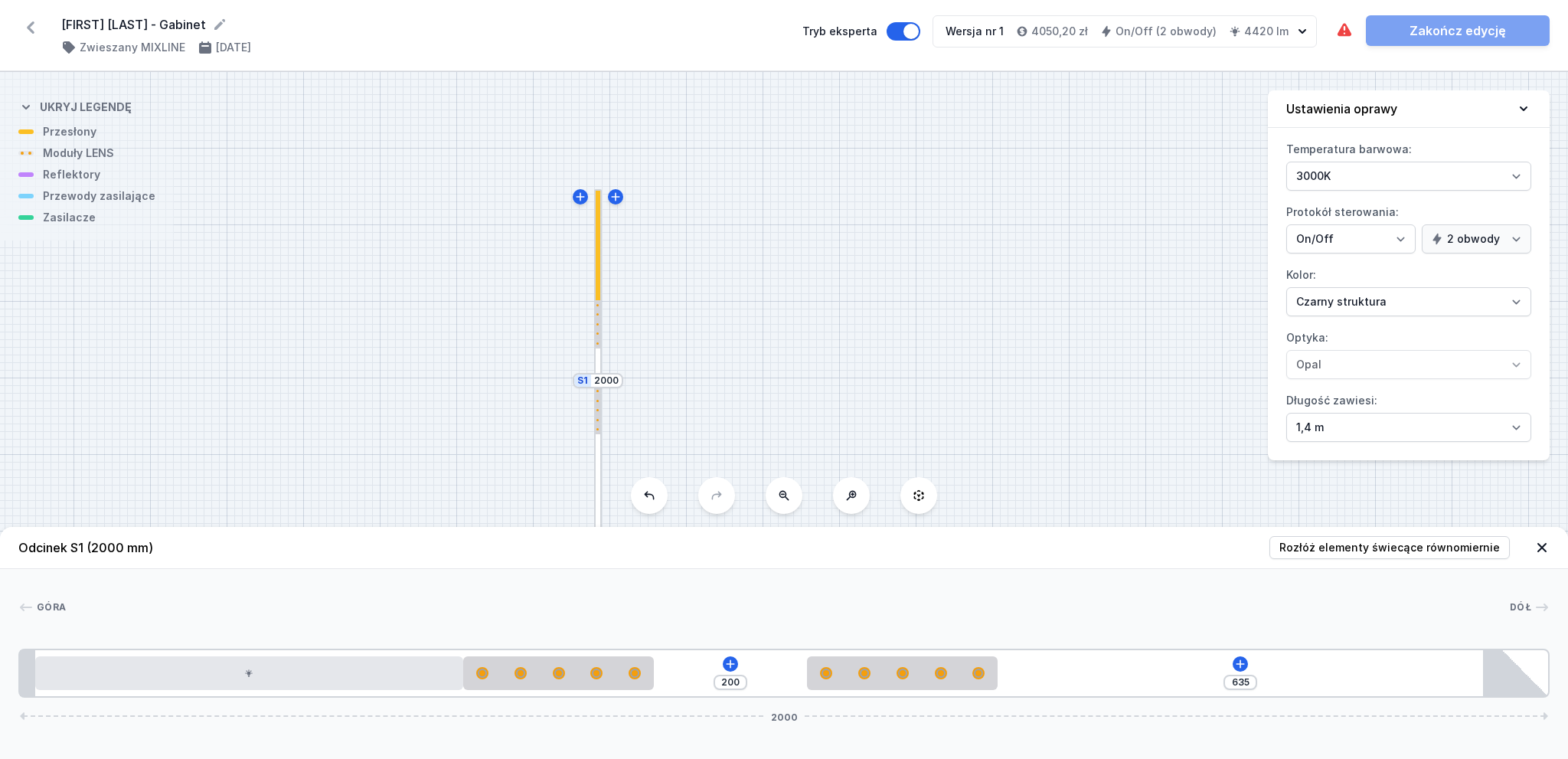 click 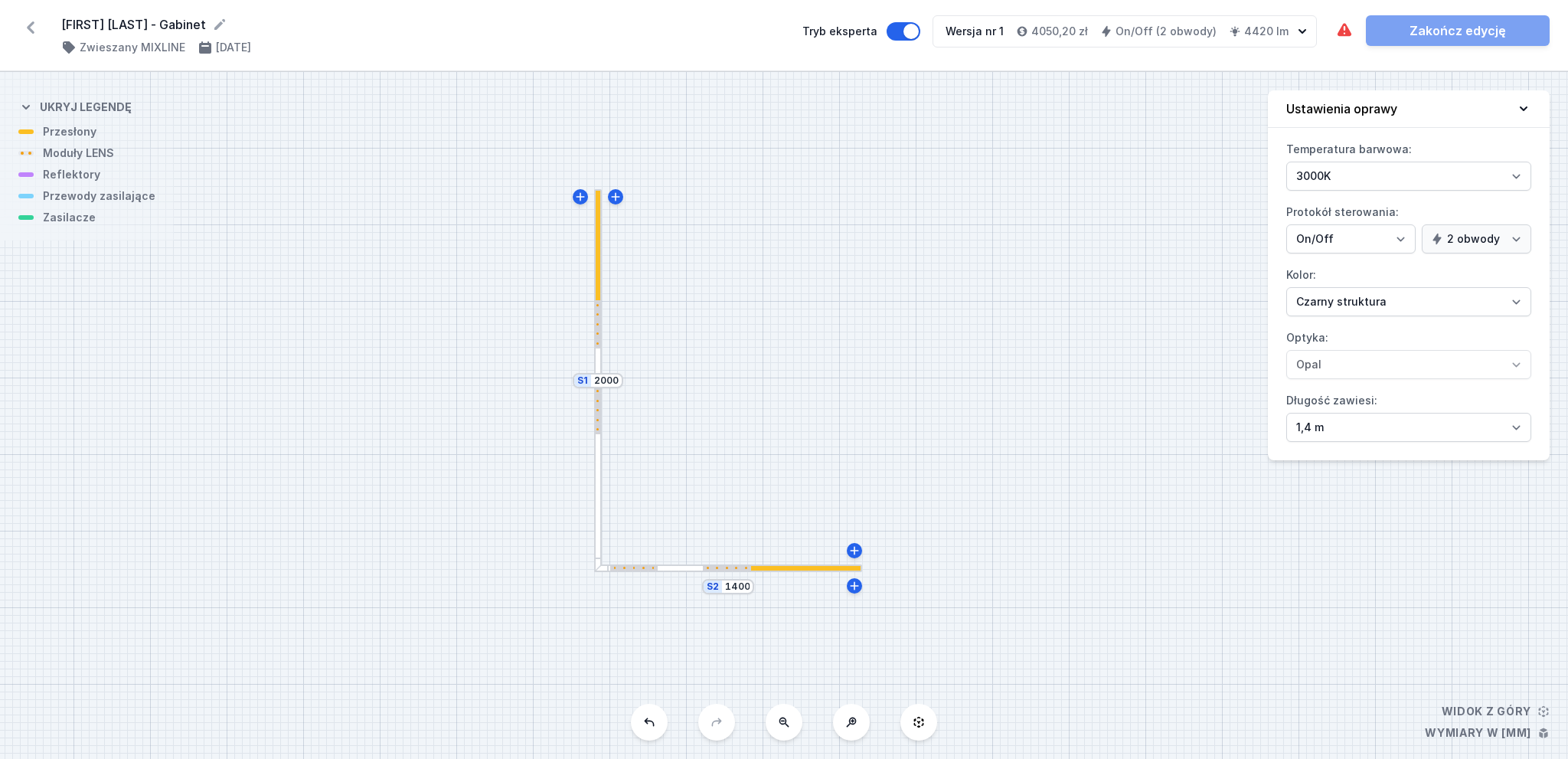 click at bounding box center (598, 381) 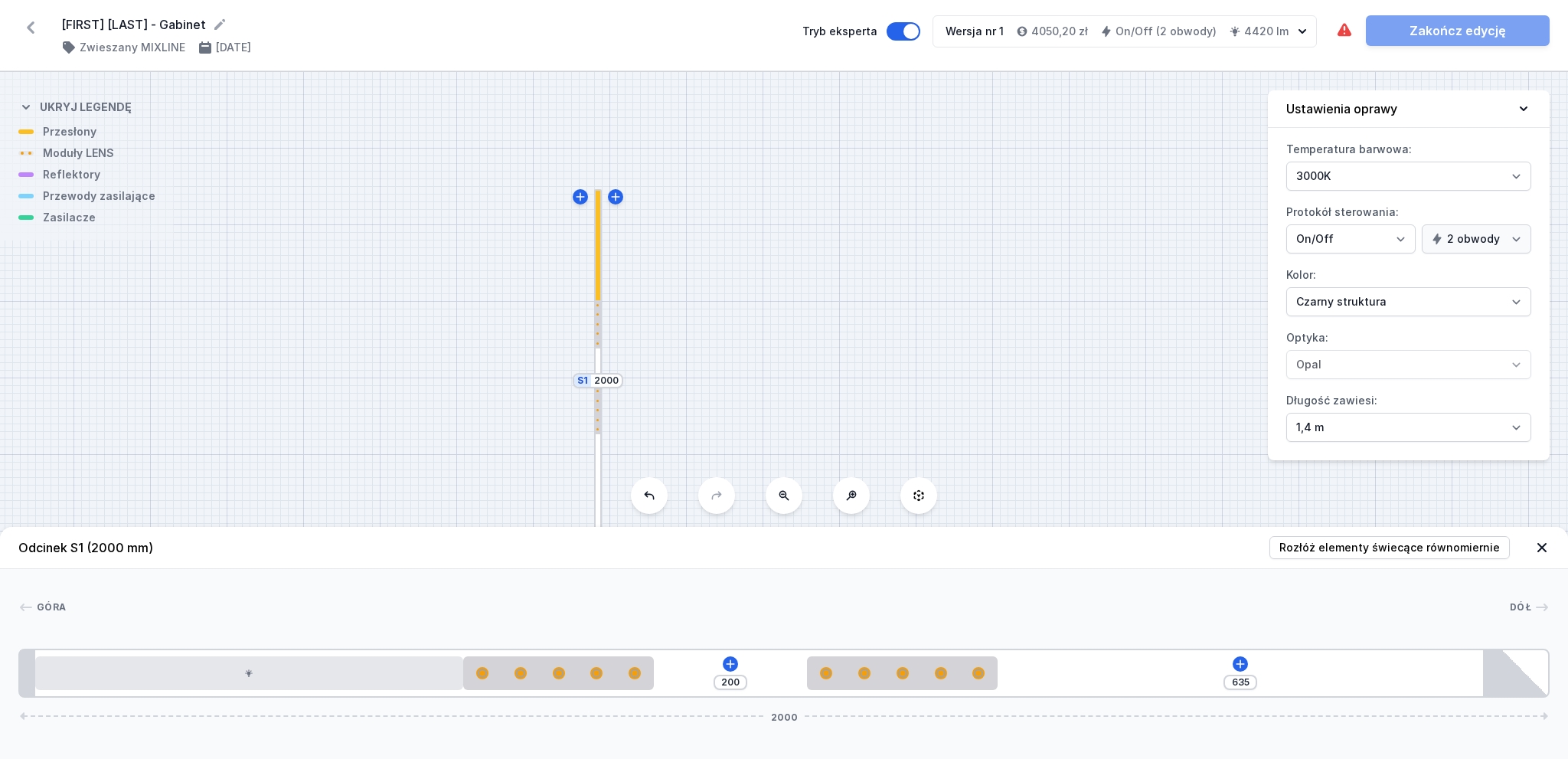click on "S2 1400 S1 2000" at bounding box center [784, 415] 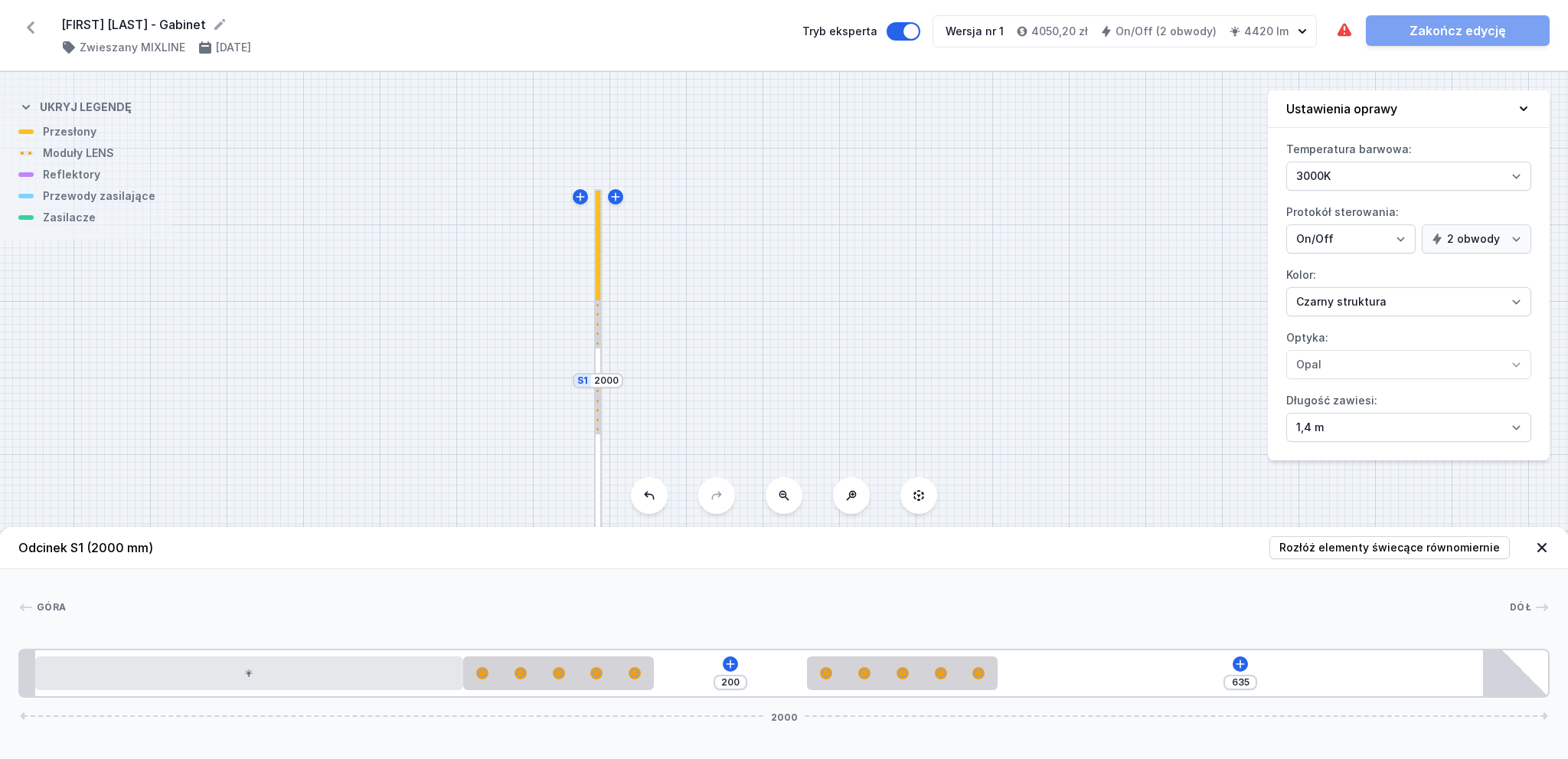 click on "Góra Dół 1 2 1 3 1 3 1 4 200 635 2000 20 560 250 200 250 720 20 1895 85 2000" at bounding box center [784, 633] 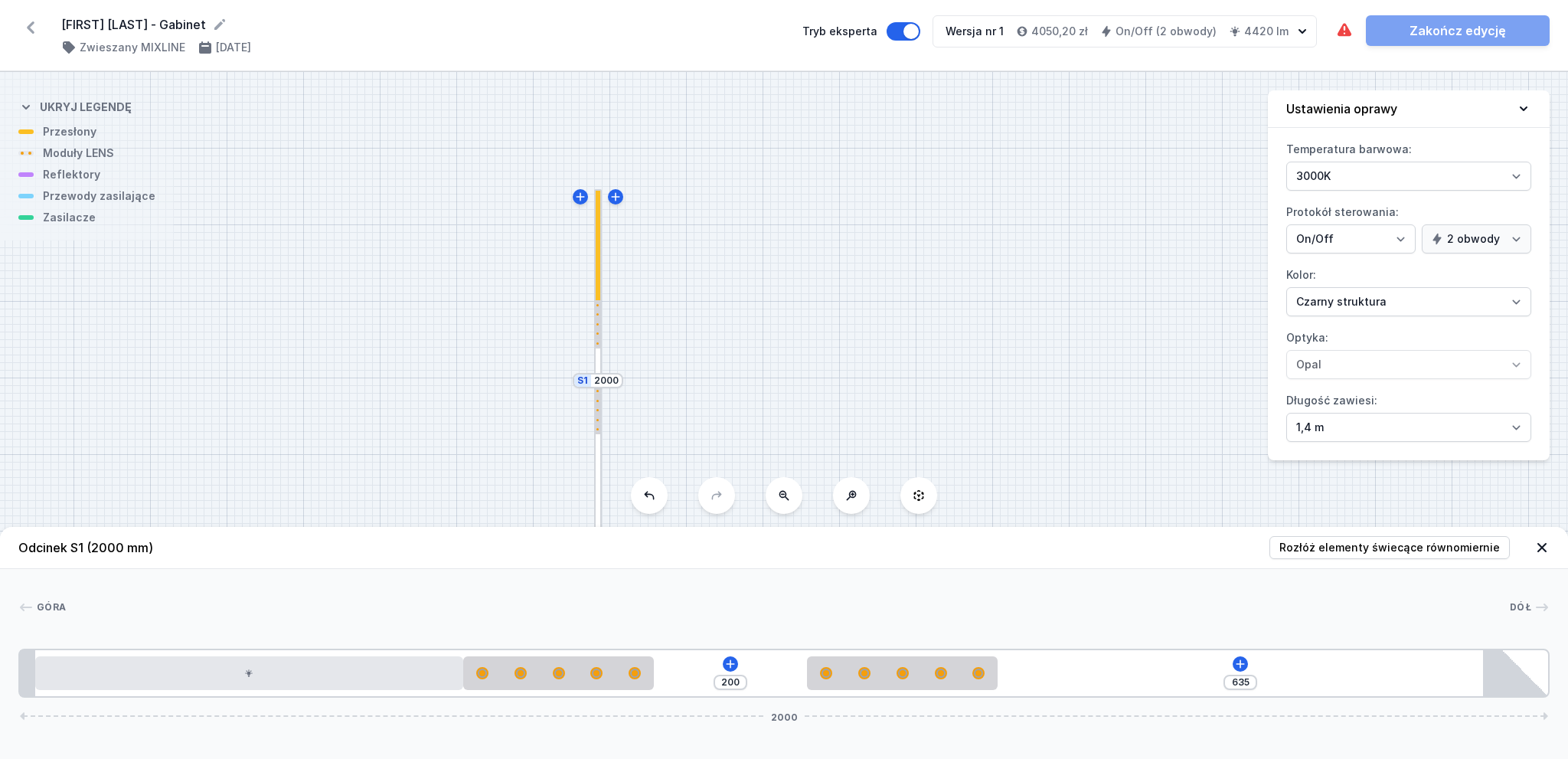 click on "Odcinek S1   (2000 mm) Rozłóż elementy świecące równomiernie" at bounding box center (784, 548) 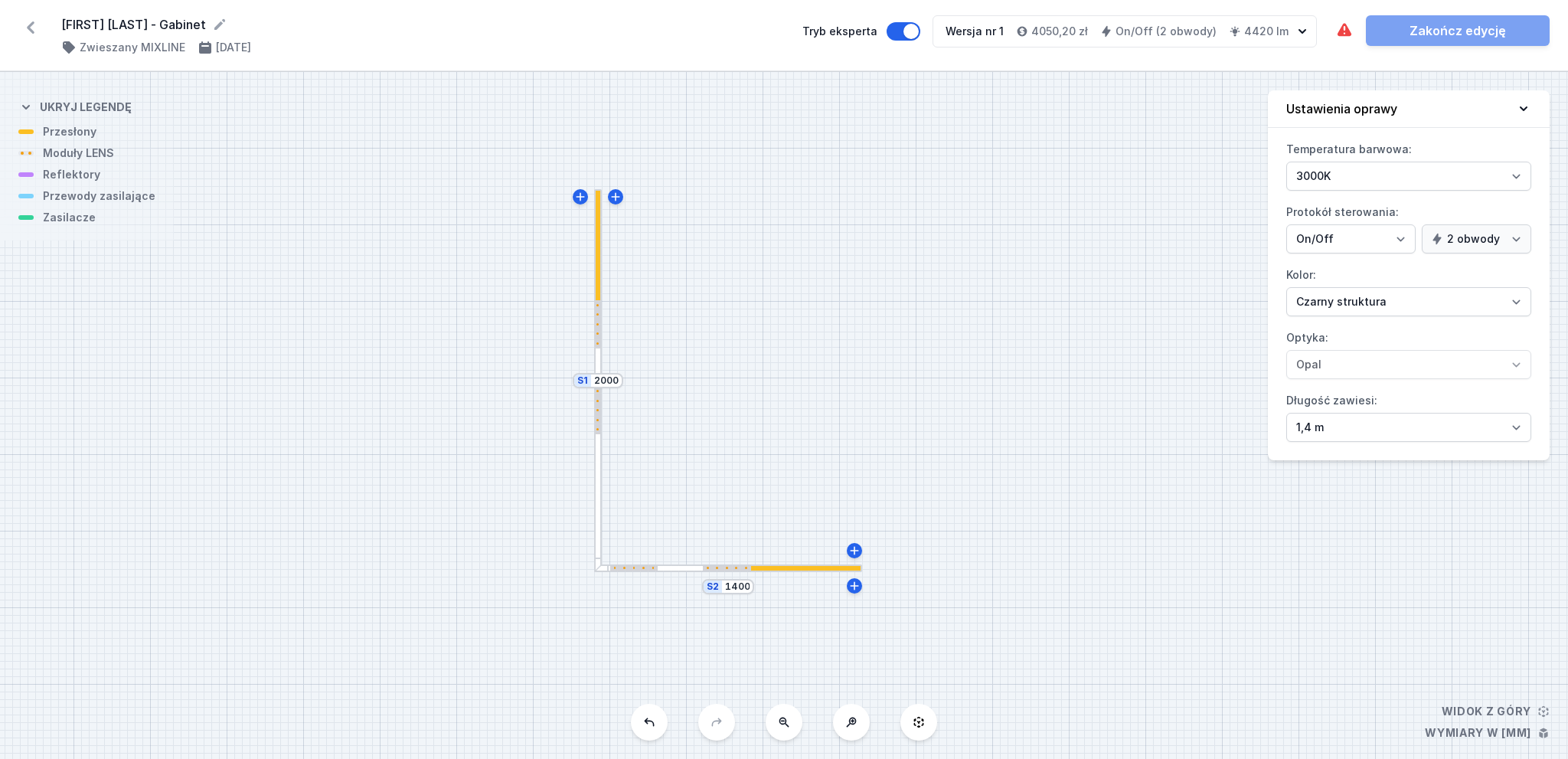 click at bounding box center (598, 381) 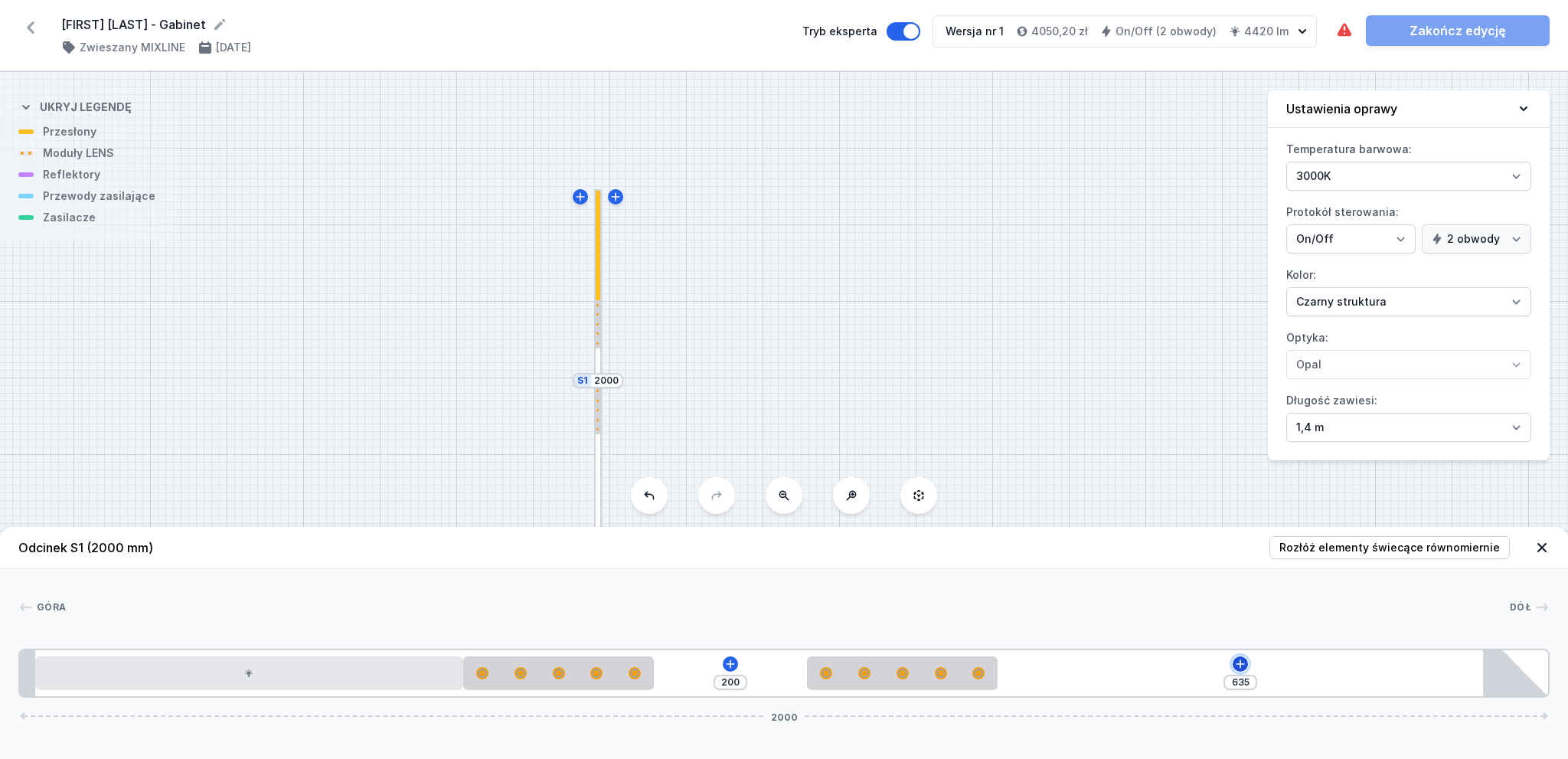 click 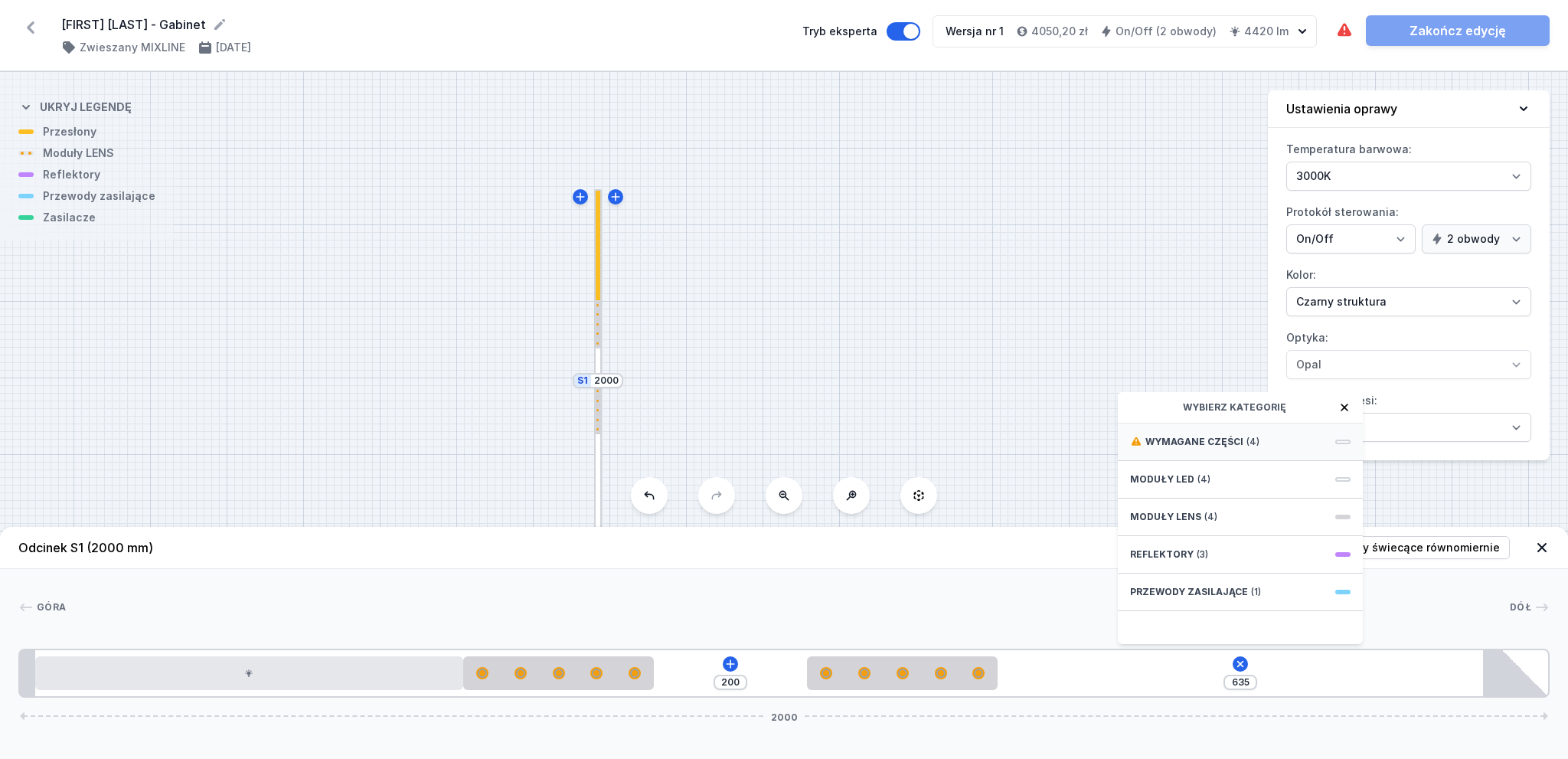 click on "Wymagane części" at bounding box center [1194, 442] 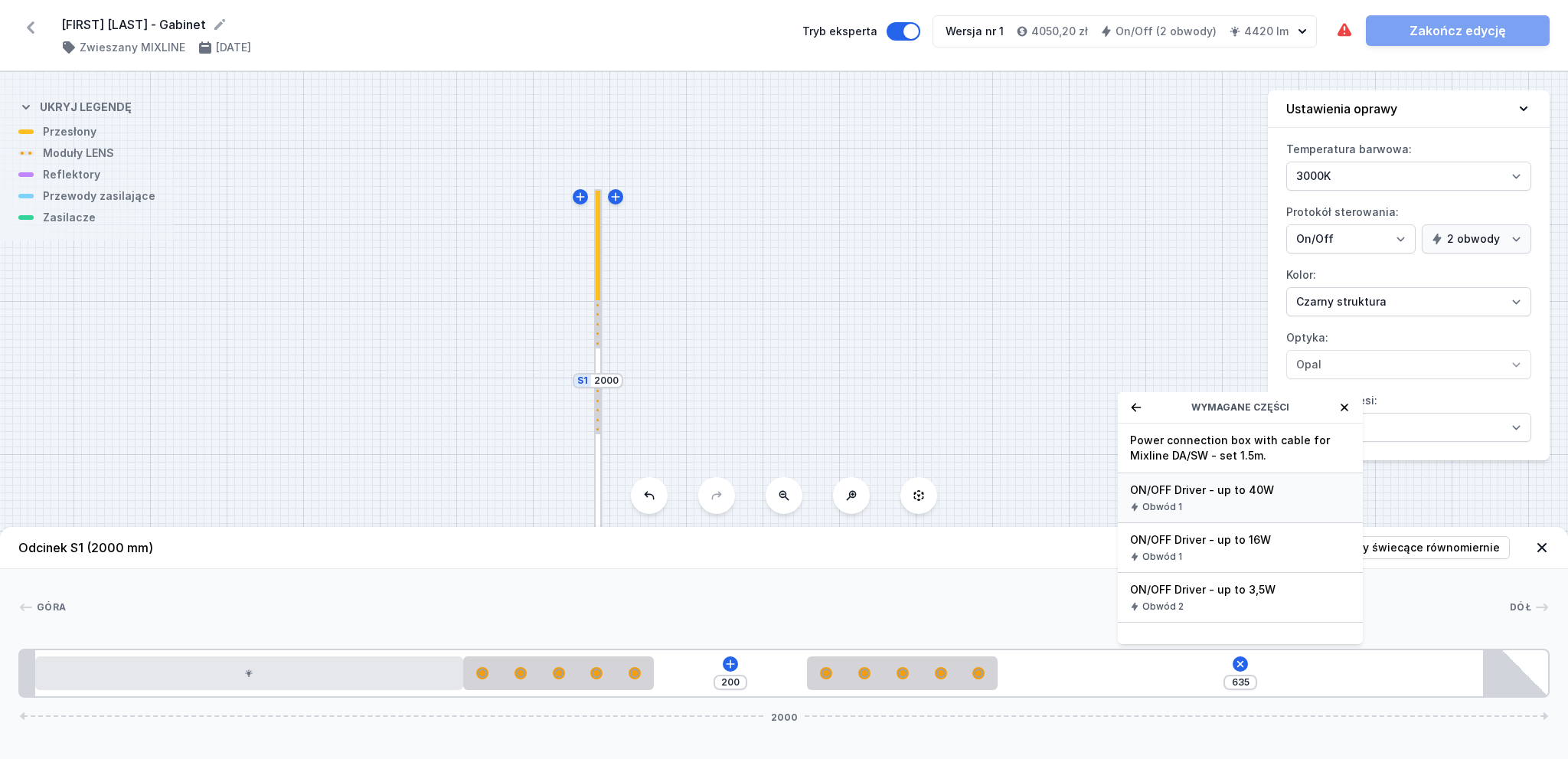 click on "ON/OFF Driver - up to 40W" at bounding box center (1240, 490) 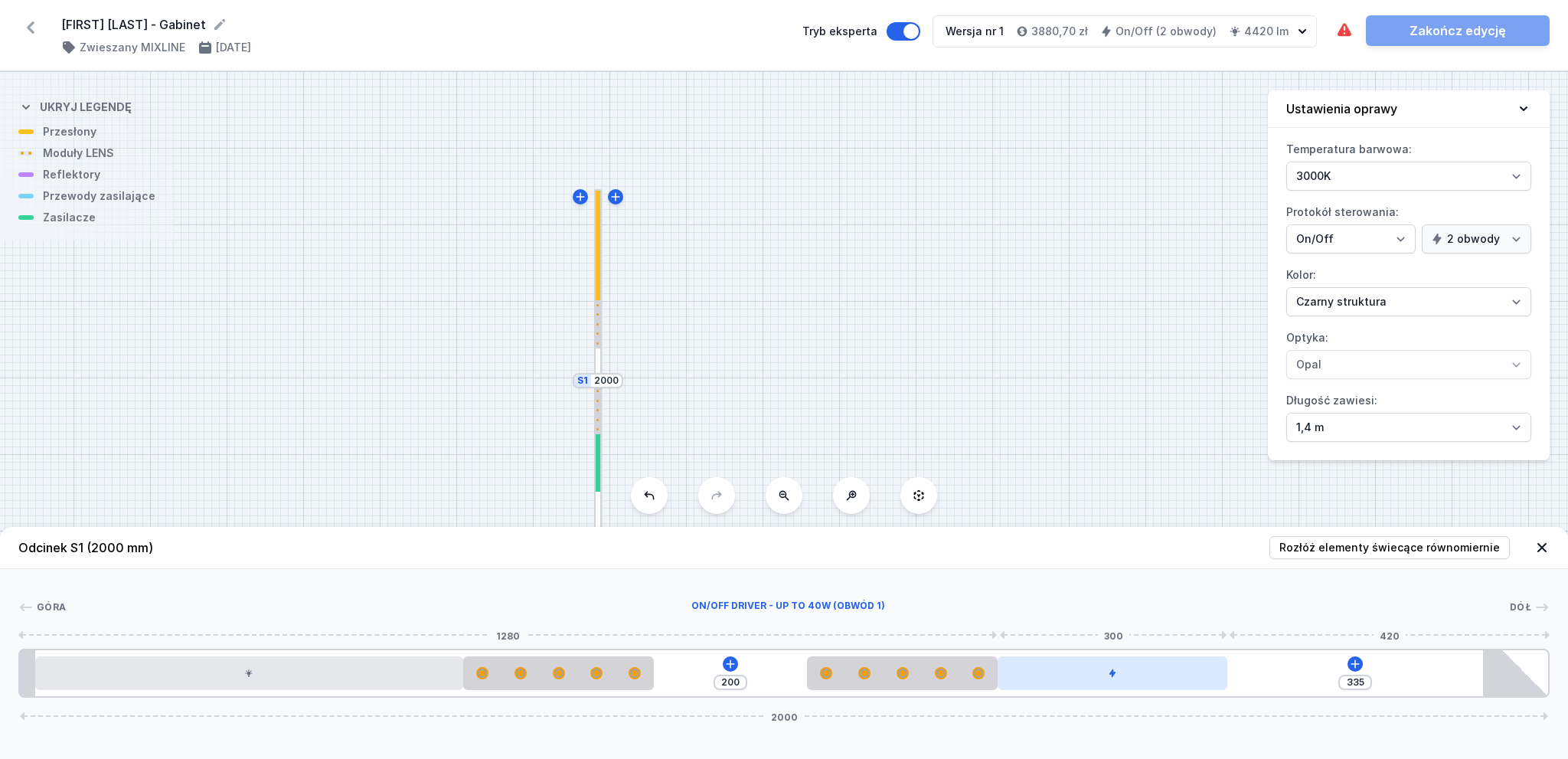 click at bounding box center [1112, 673] 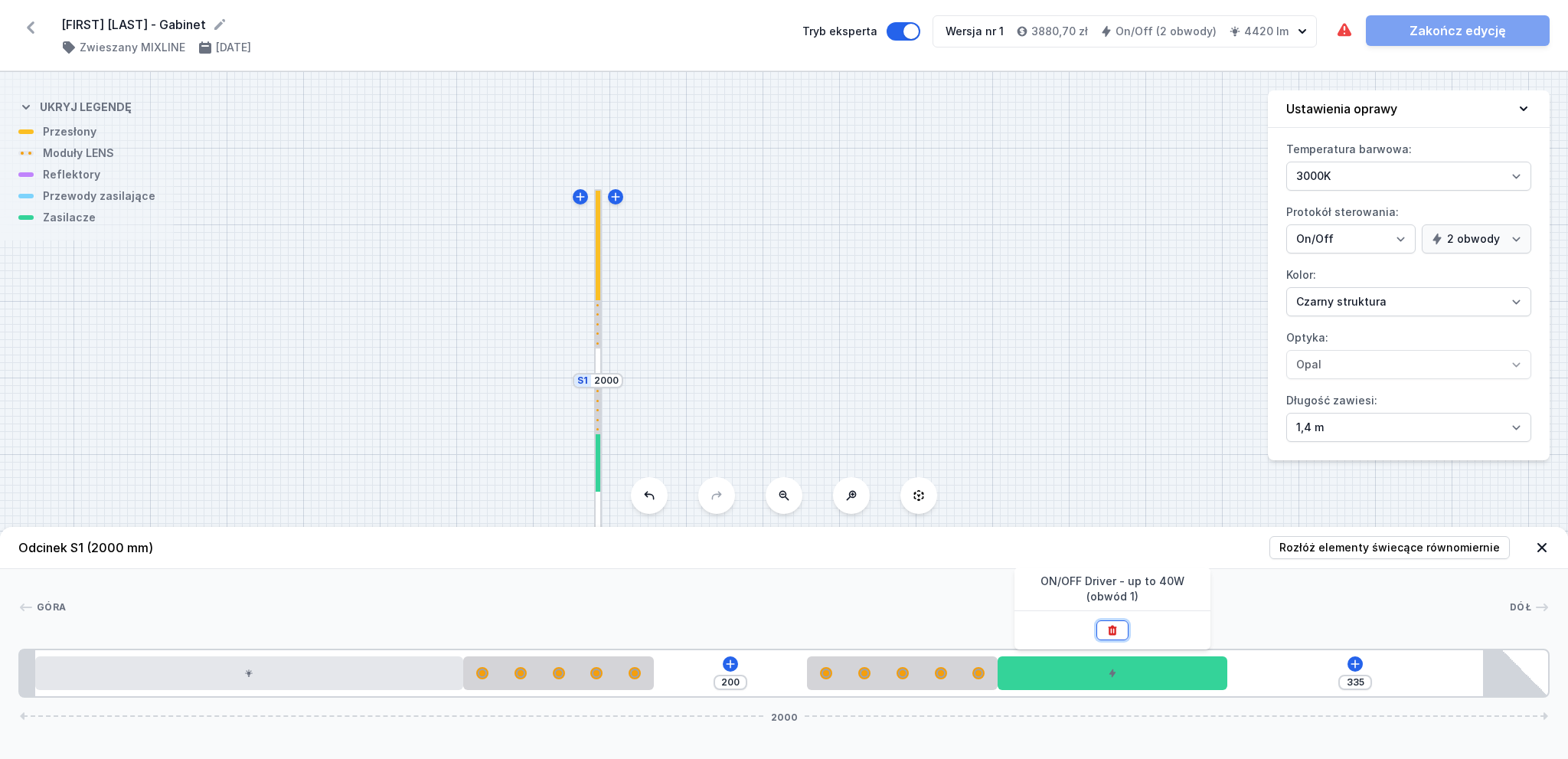 click at bounding box center [1112, 630] 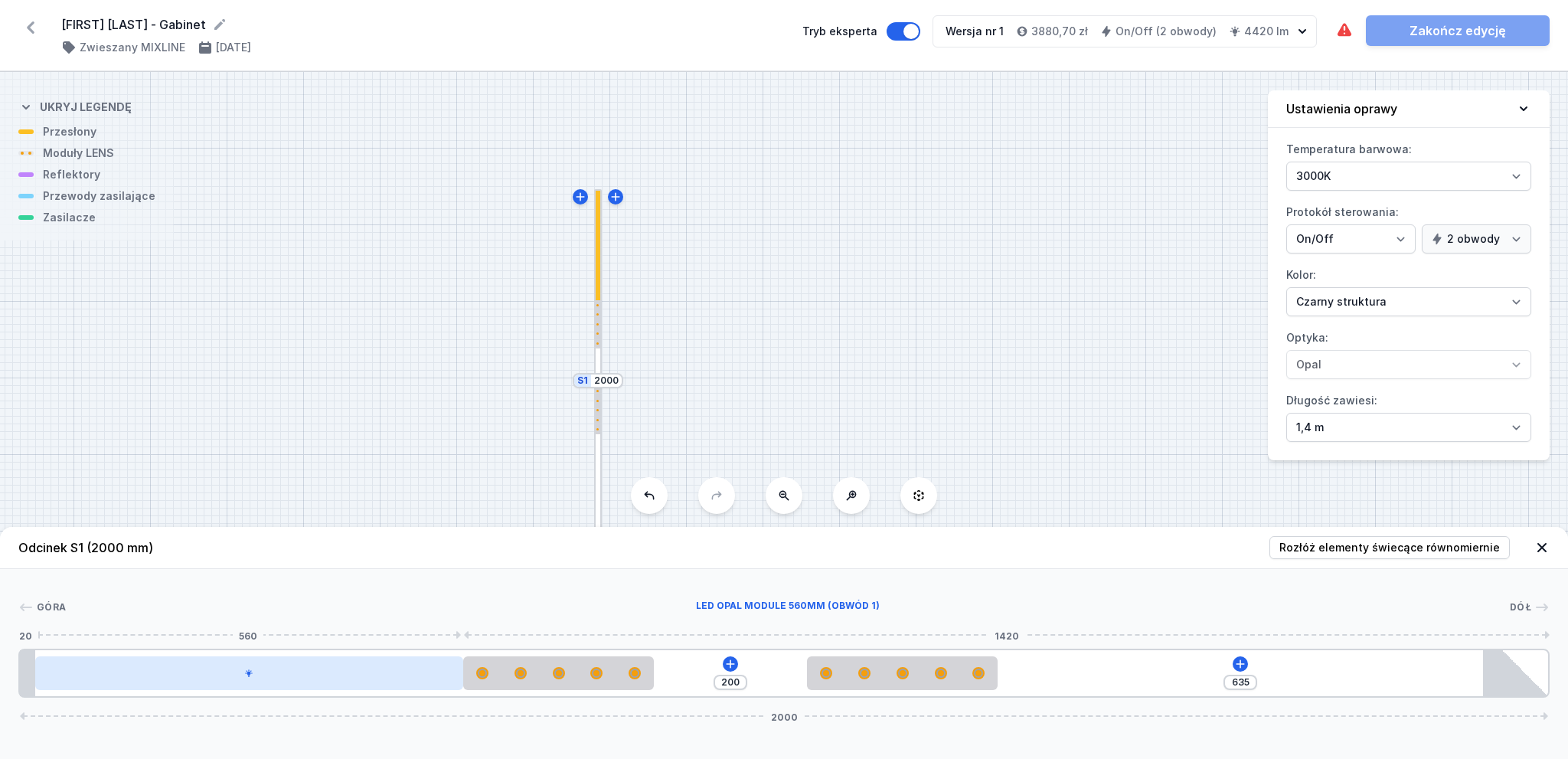 click at bounding box center [249, 673] 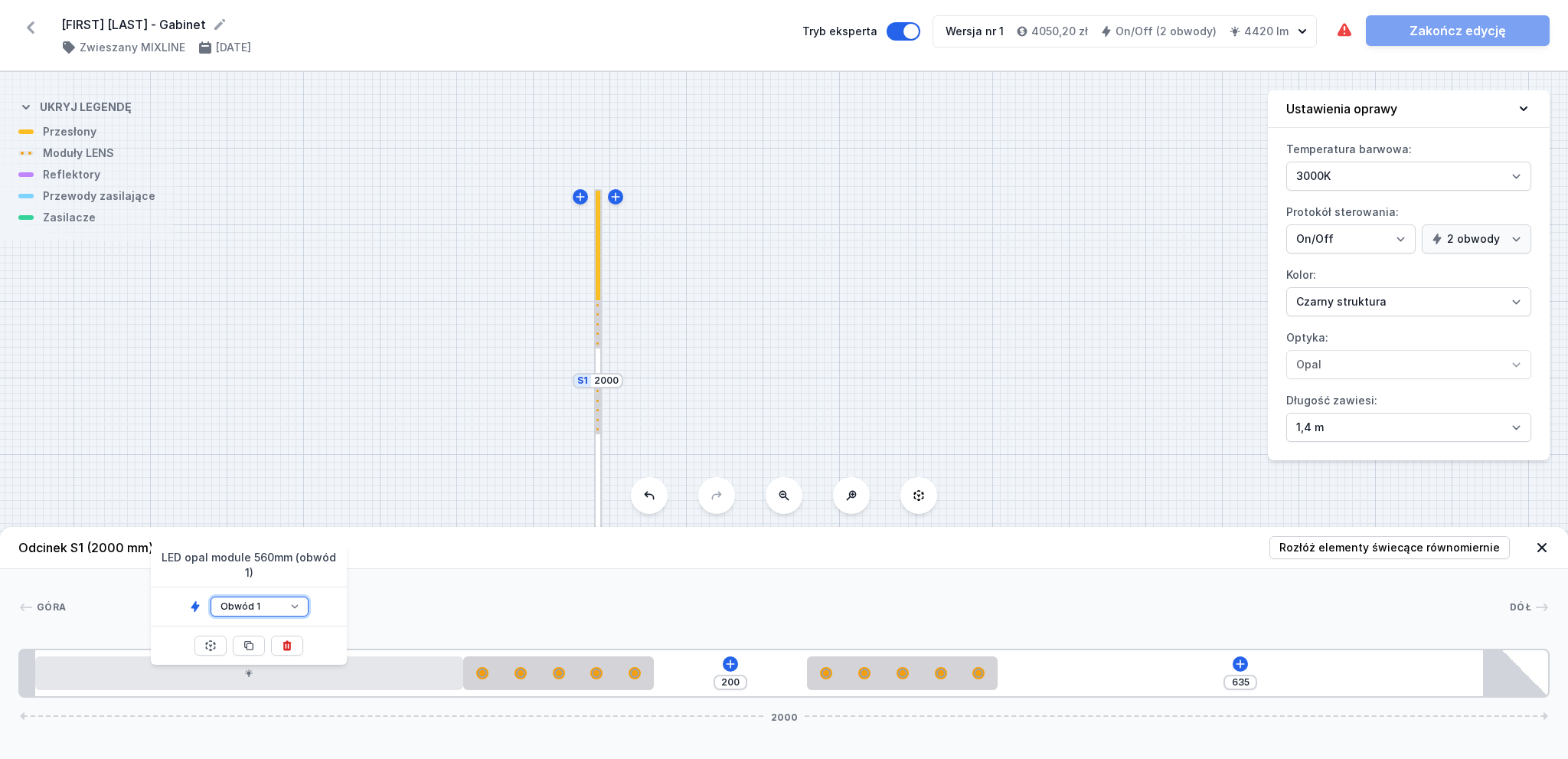 click on "Obwód 1 Obwód 2" at bounding box center [260, 607] 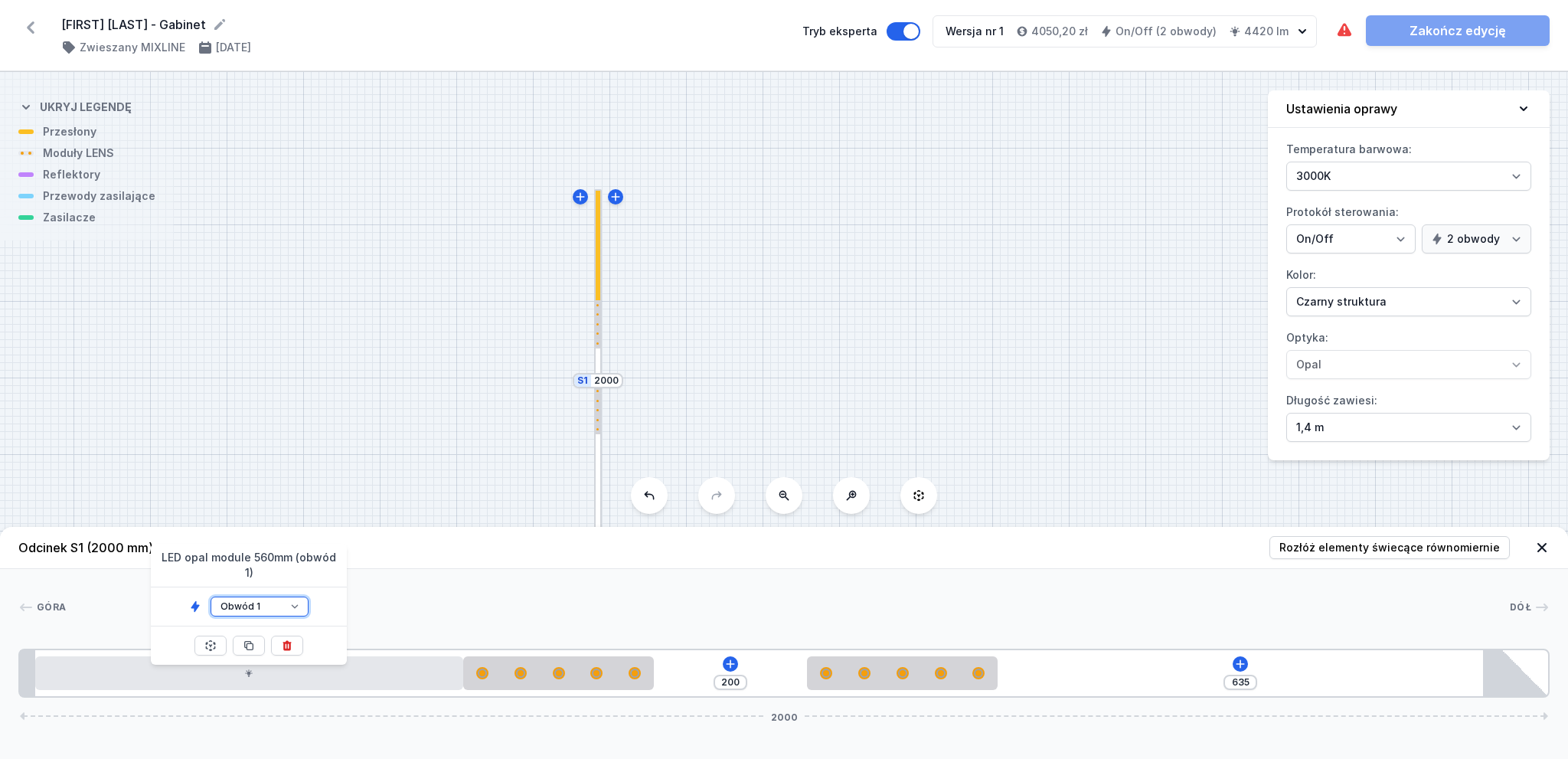 click on "Obwód 1 Obwód 2" at bounding box center [260, 607] 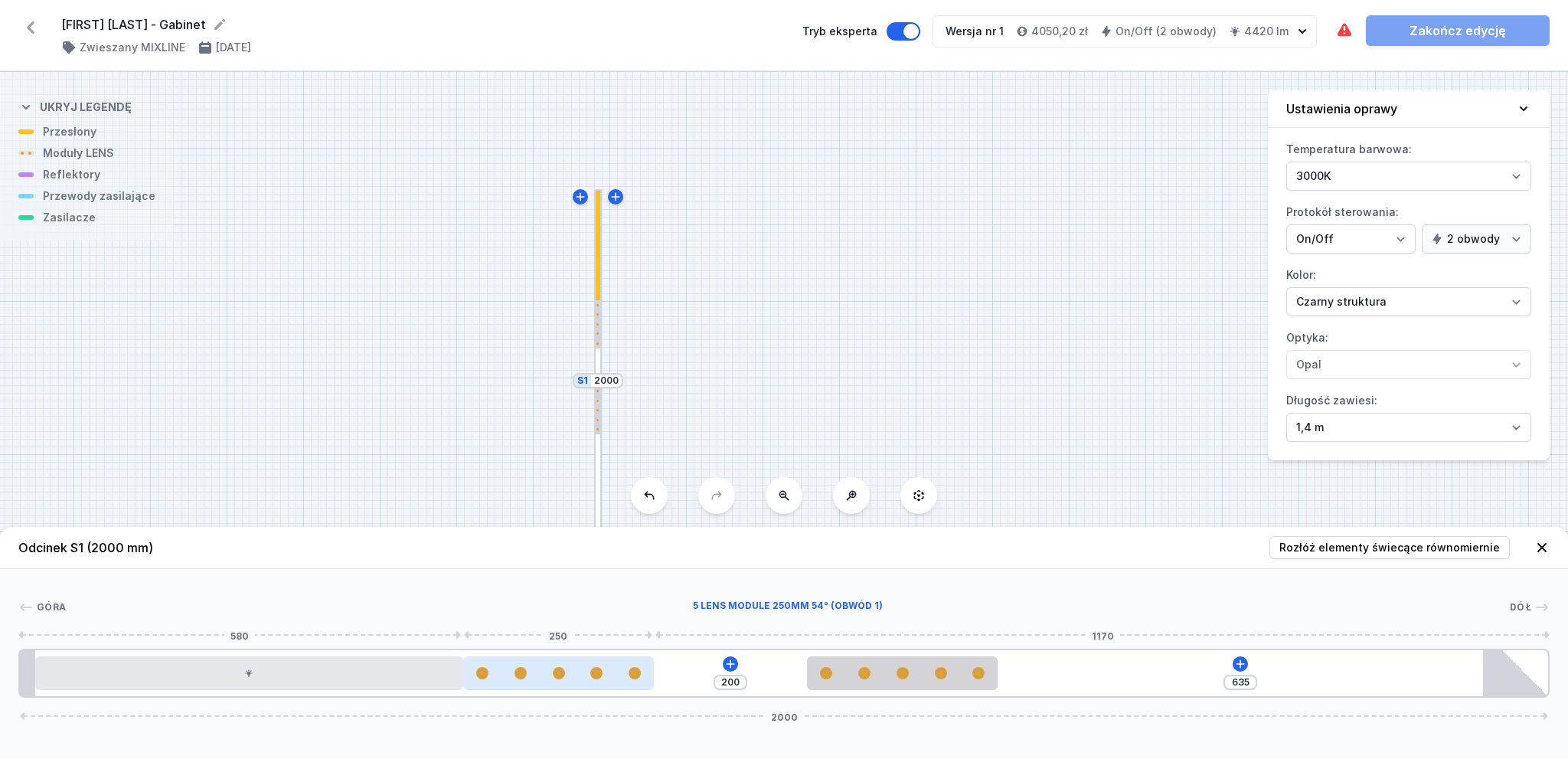 click at bounding box center (559, 673) 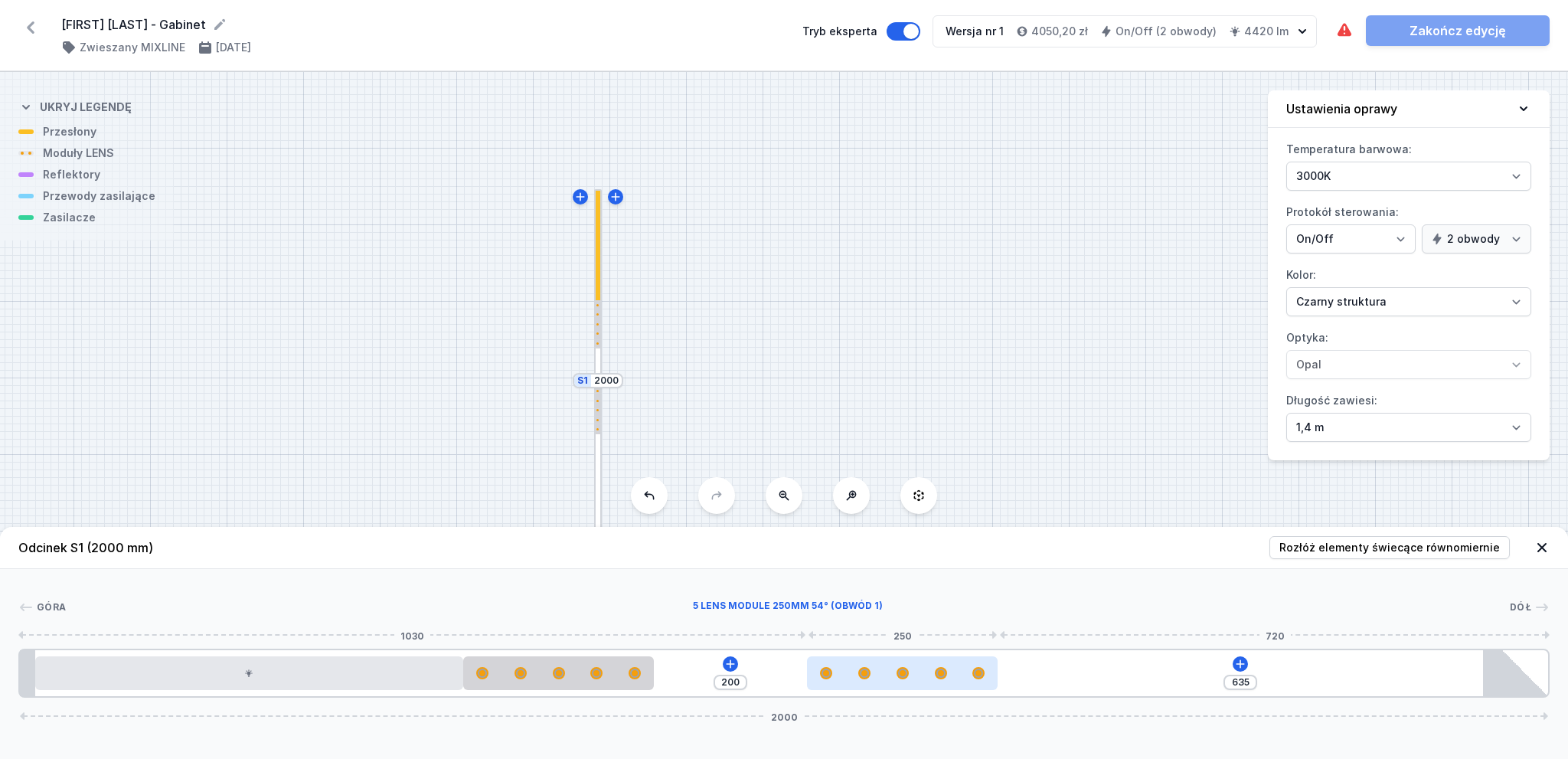 click at bounding box center (903, 673) 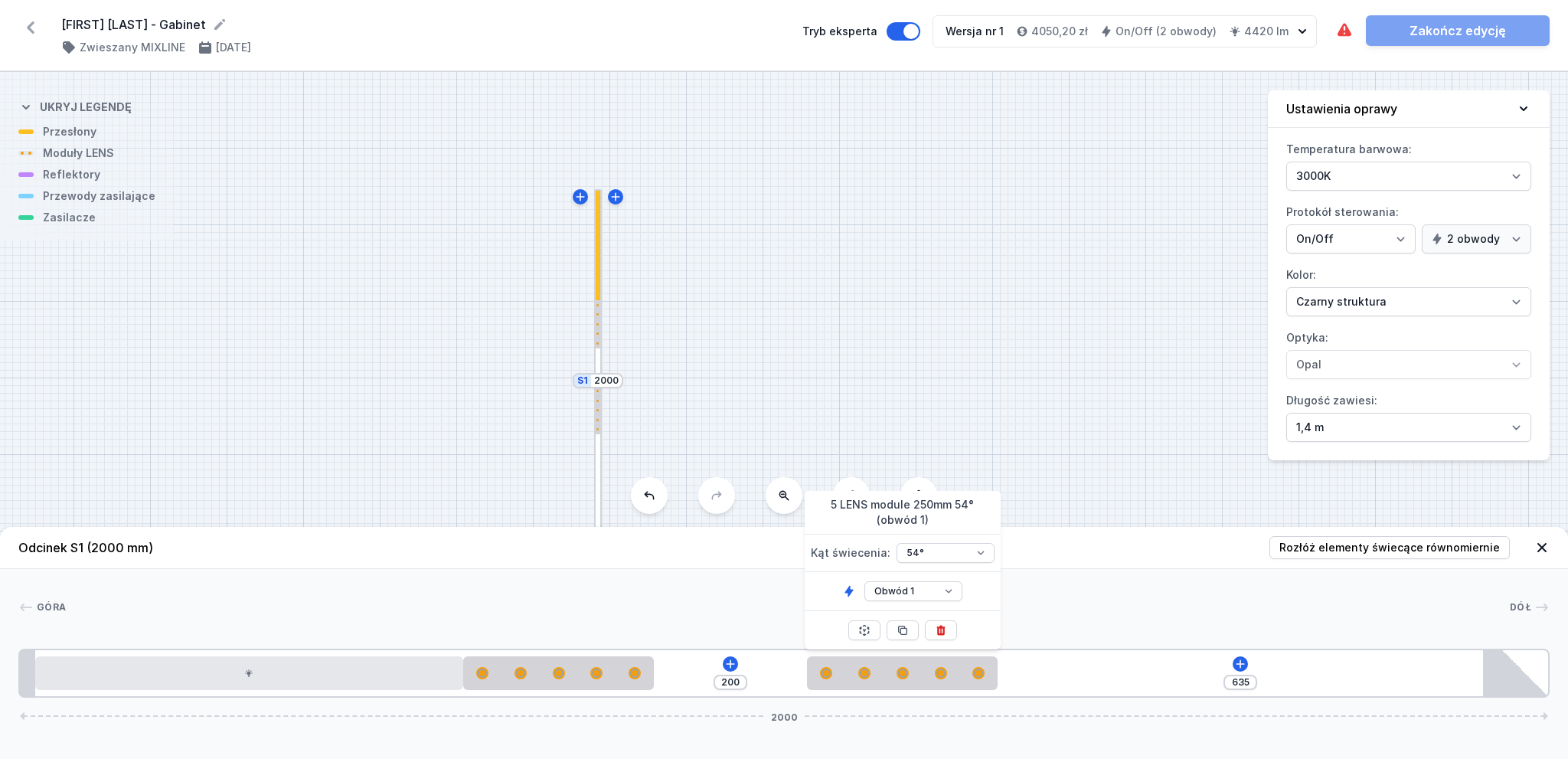 click on "Góra Dół 1 2 1 3 1 3 1 4 200 635 2000 20 560 250 200 250 720 20 1895 85 2000" at bounding box center [784, 633] 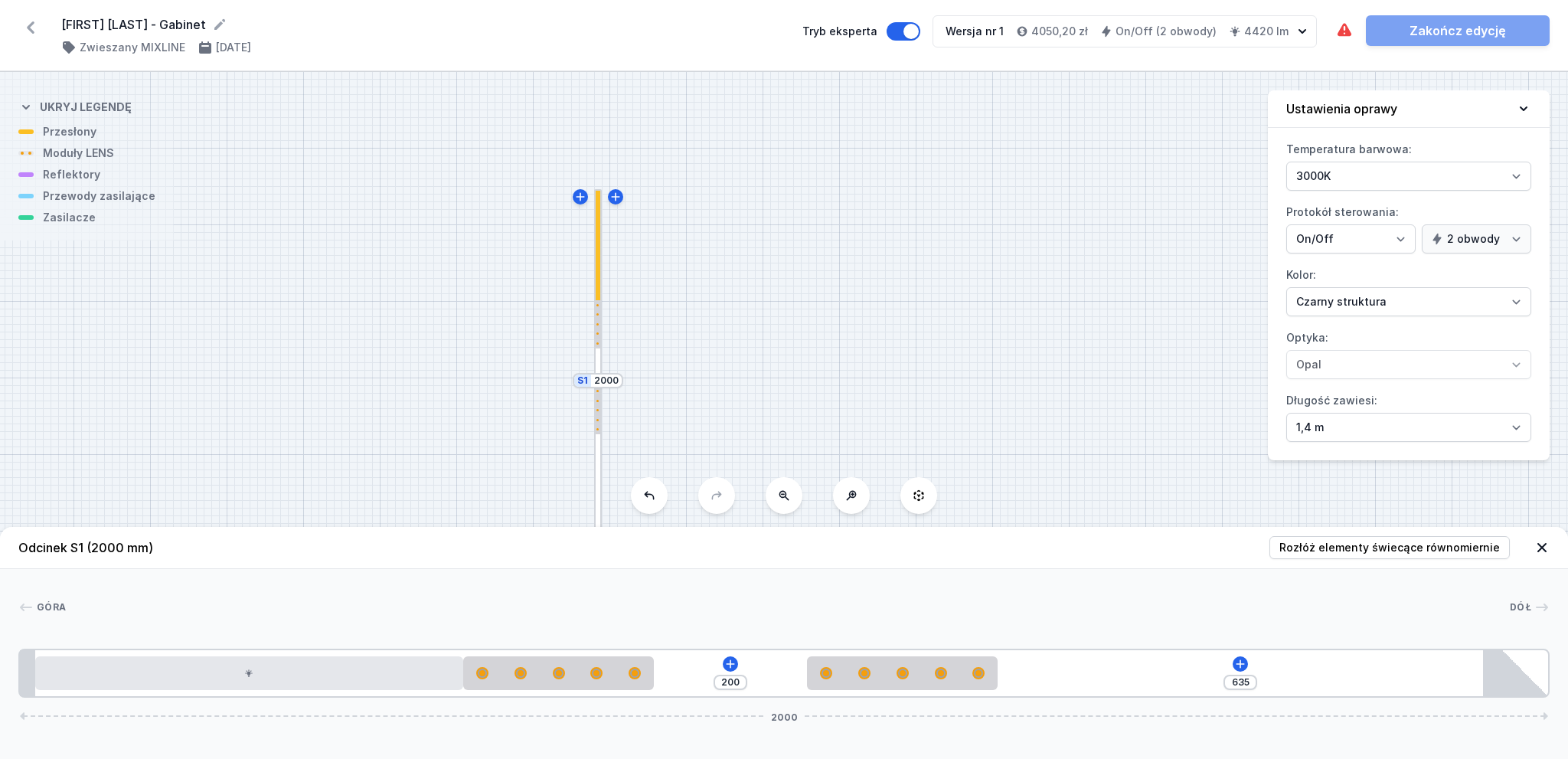 click on "200 635 2000" at bounding box center (784, 673) 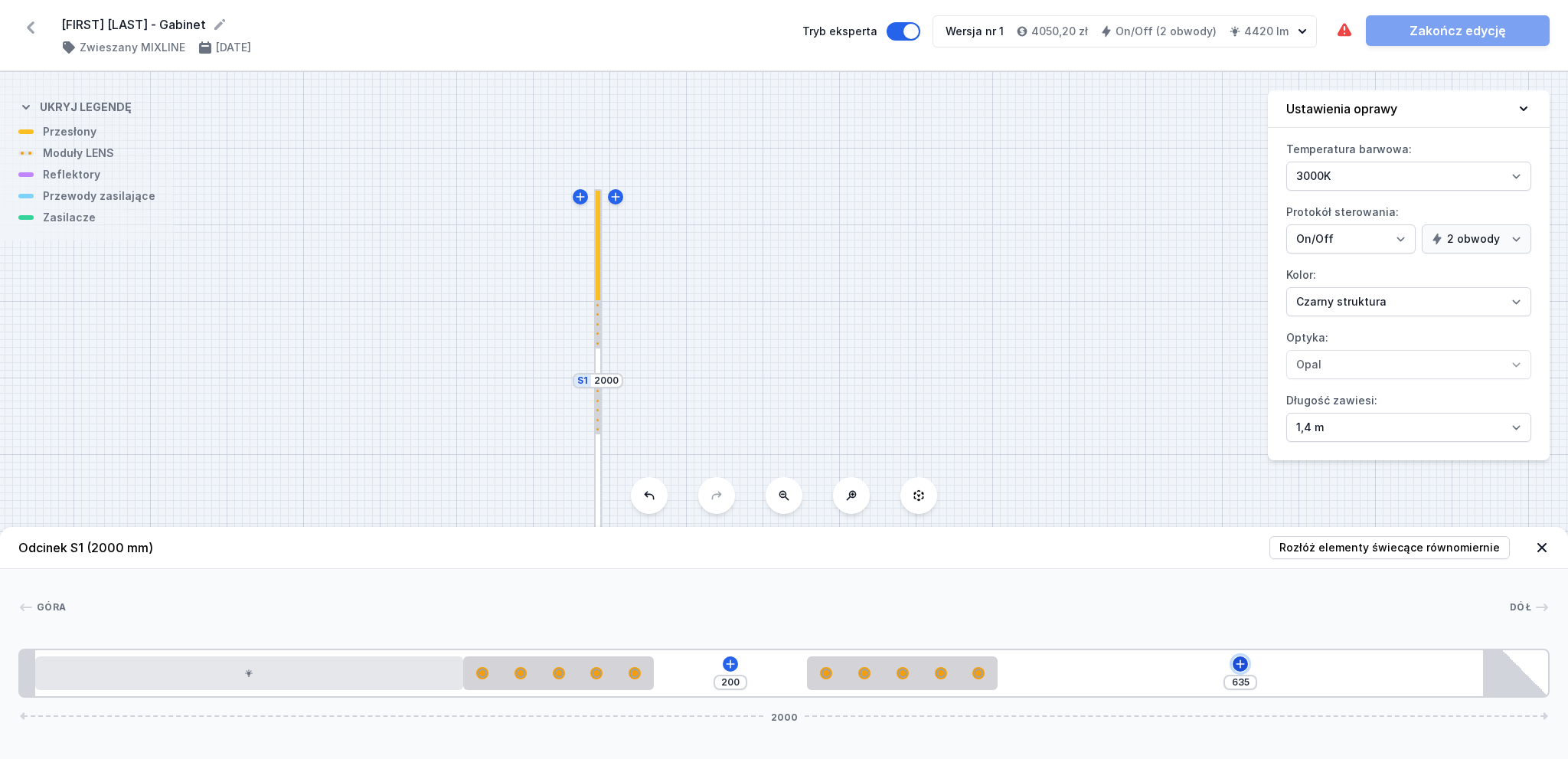 click 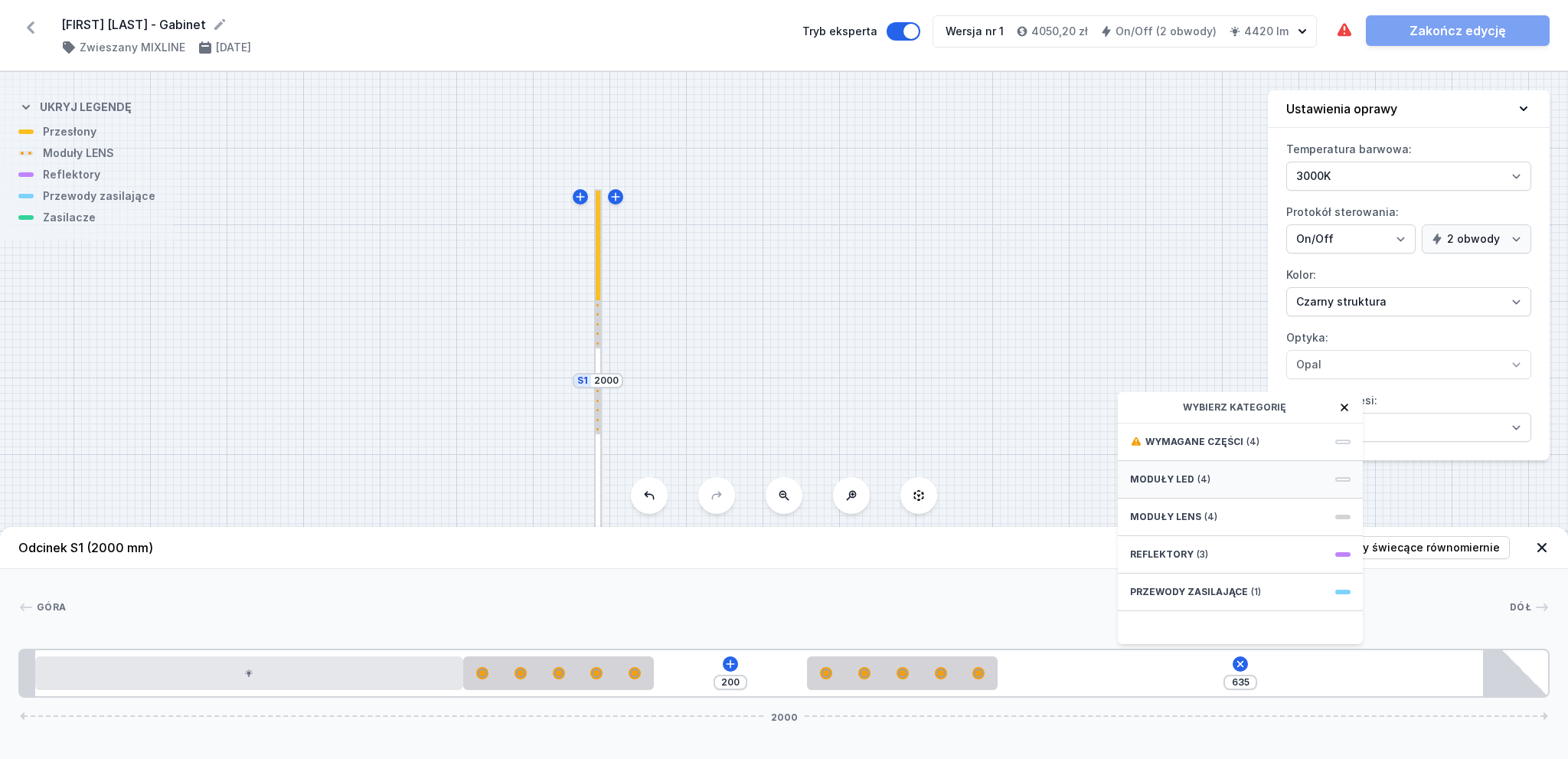 click on "Moduły LED (4)" at bounding box center [1240, 479] 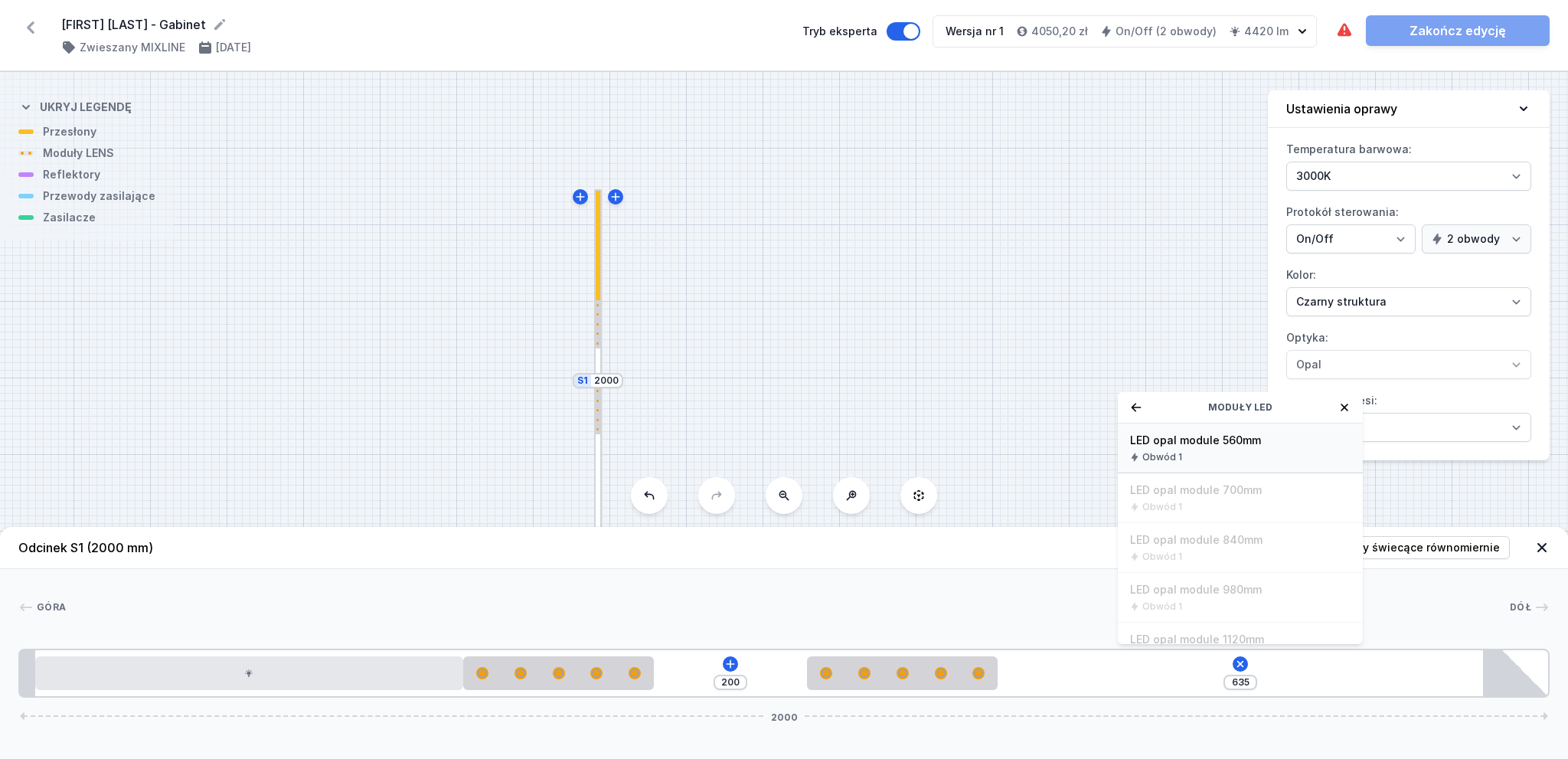 click on "LED opal module 560mm   Obwód 1" at bounding box center (1240, 448) 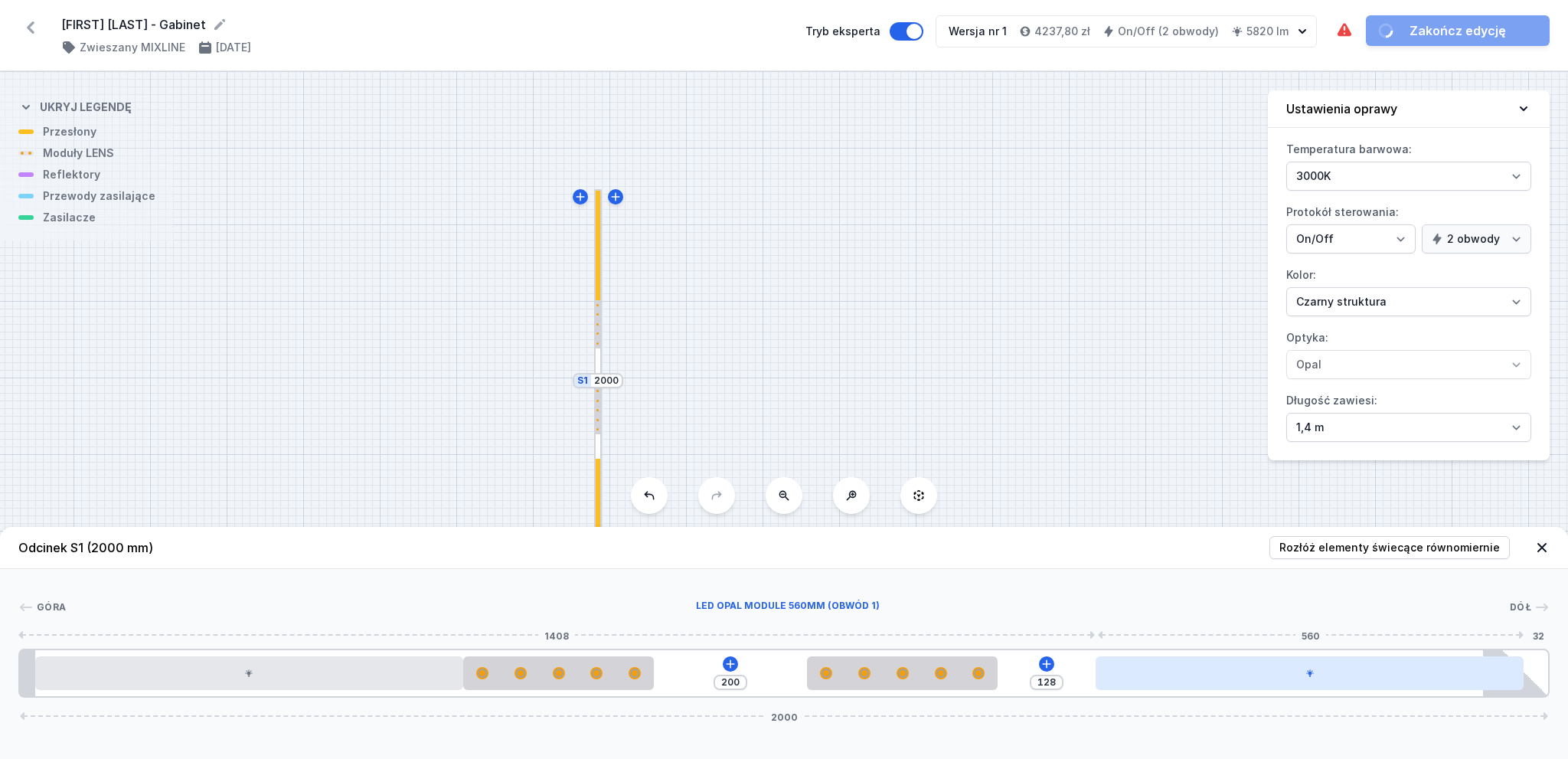 drag, startPoint x: 1295, startPoint y: 679, endPoint x: 1374, endPoint y: 671, distance: 79.40403 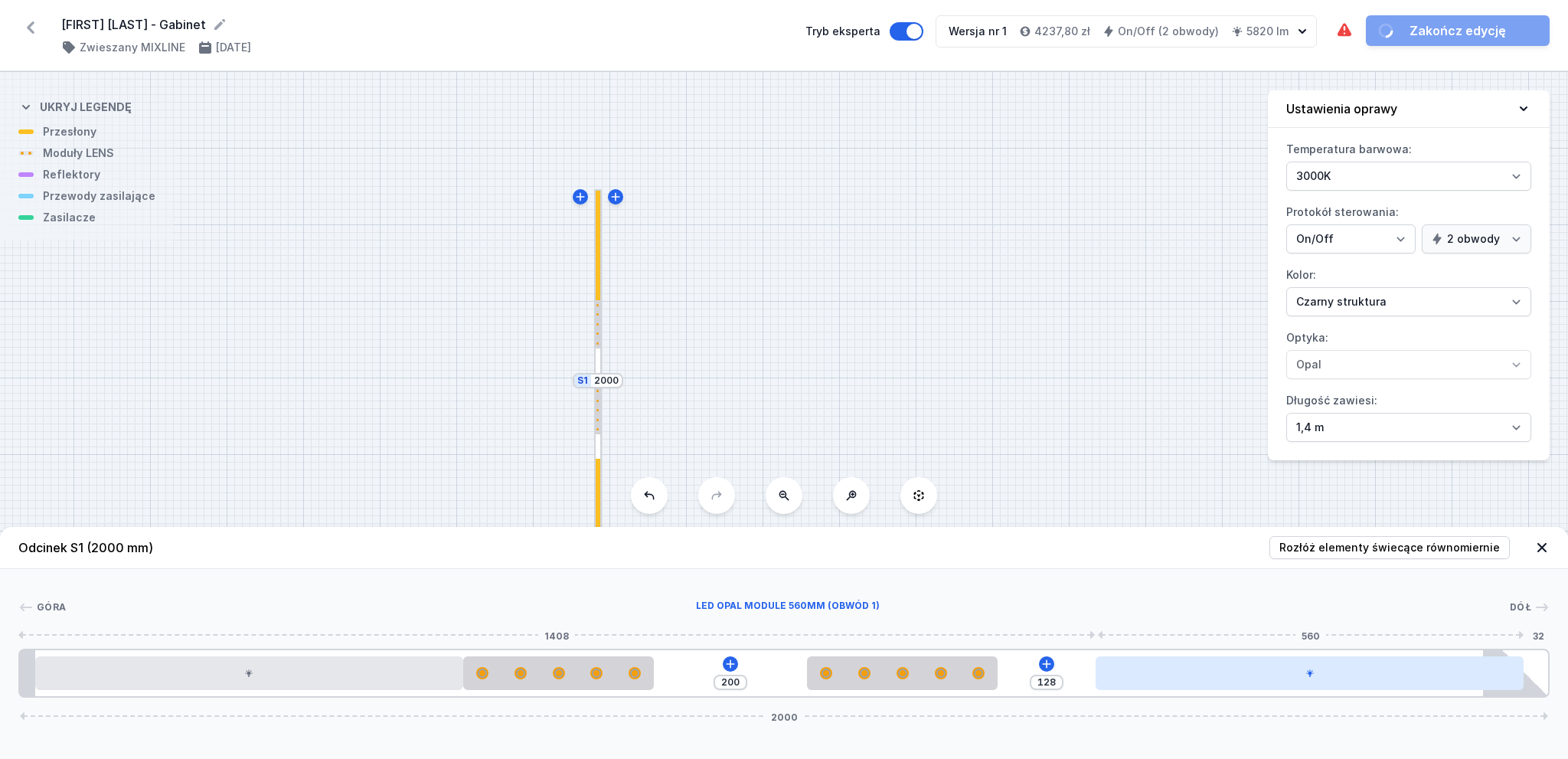 click at bounding box center (1309, 673) 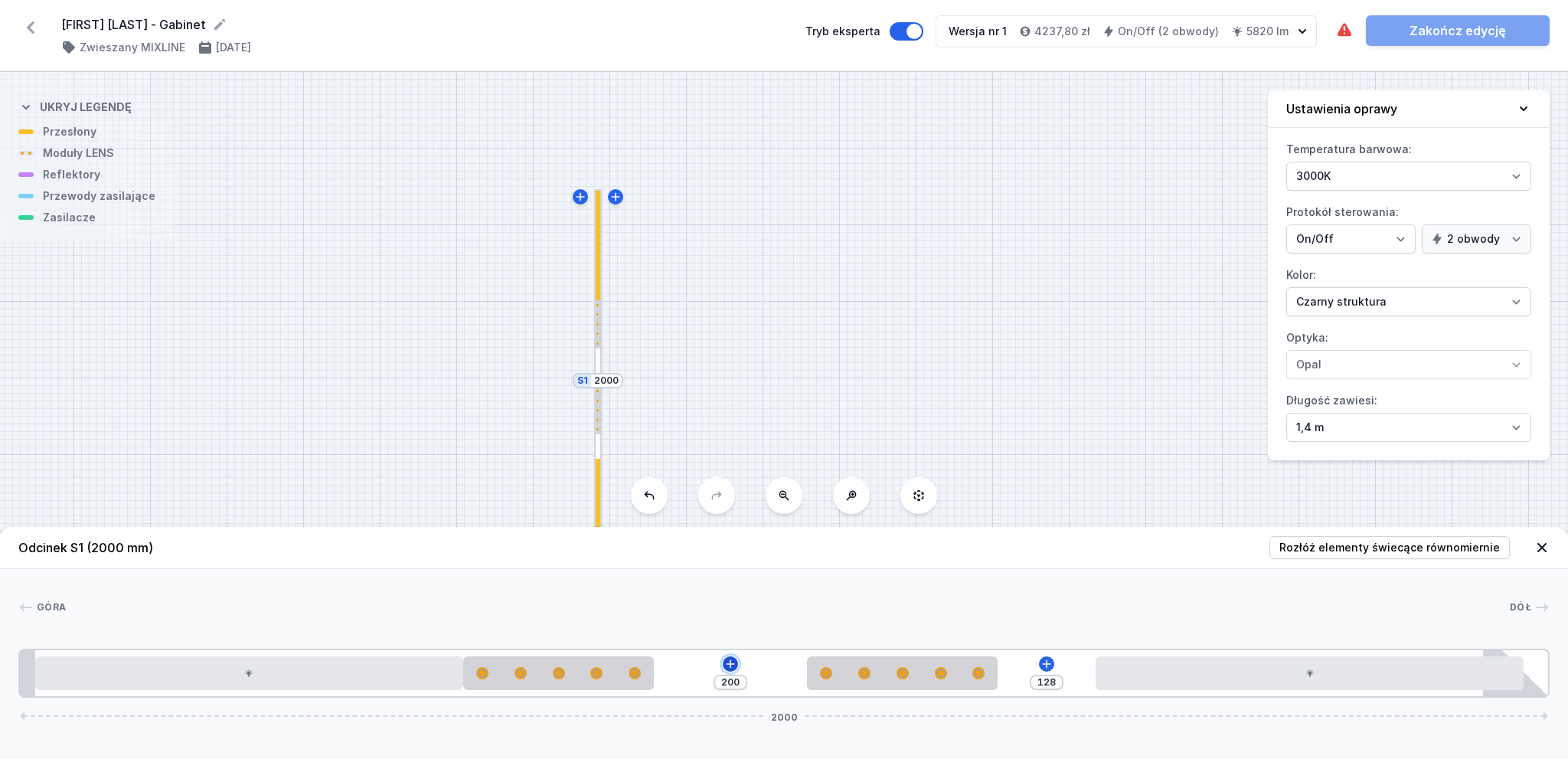 click 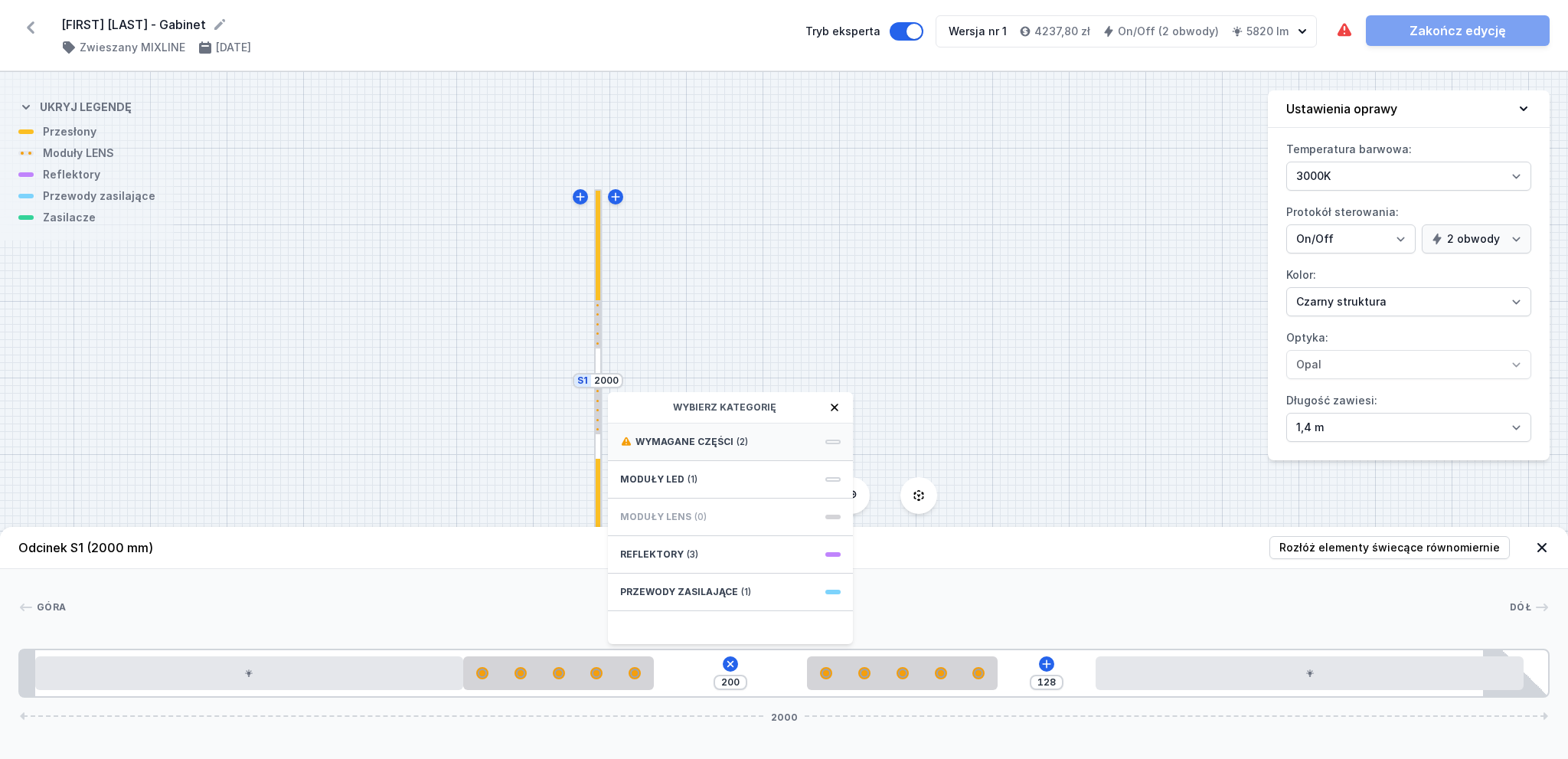 click on "Wymagane części (2)" at bounding box center [730, 442] 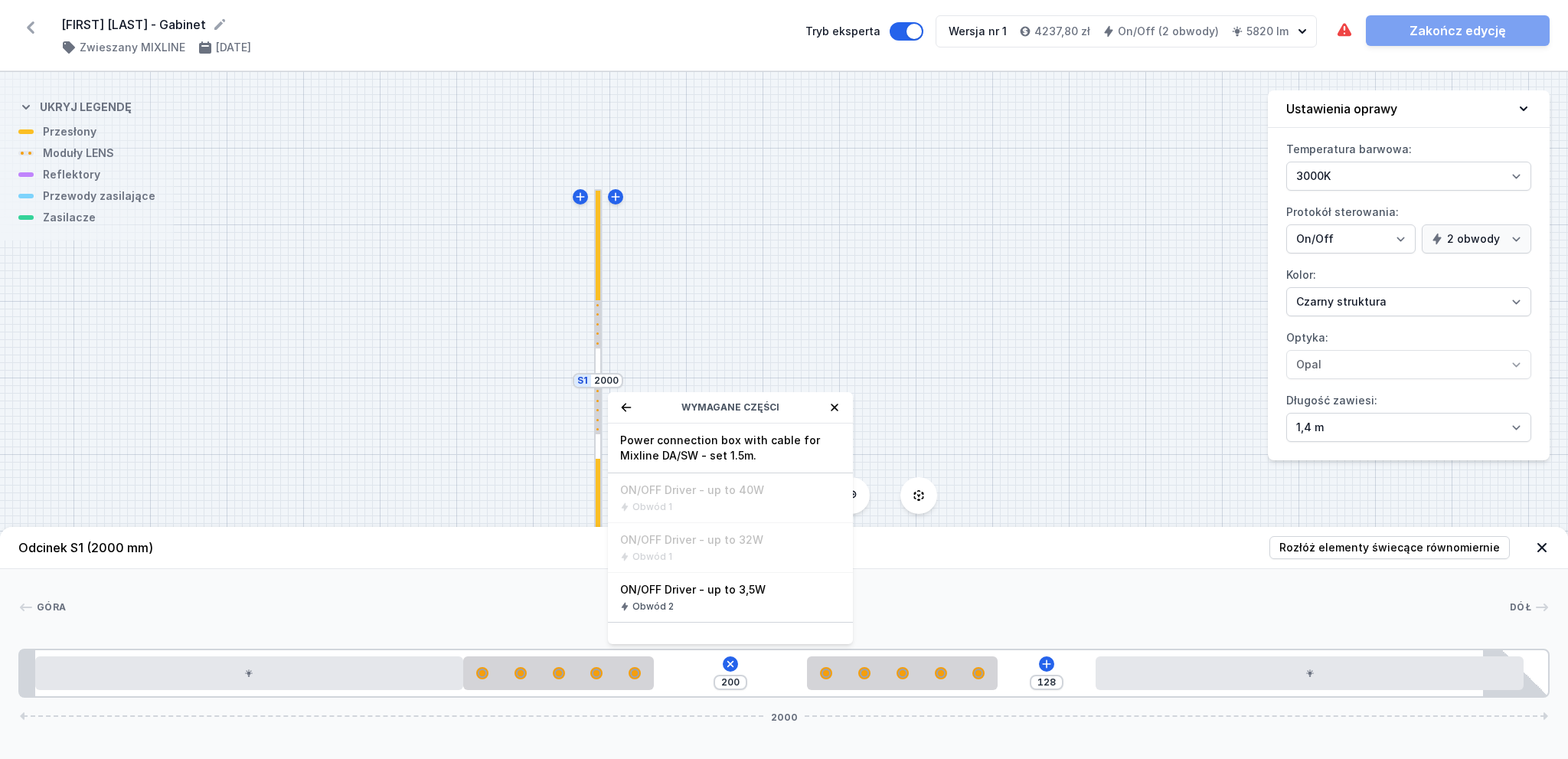 click on "Odcinek S1   (2000 mm) Rozłóż elementy świecące równomiernie" at bounding box center (784, 548) 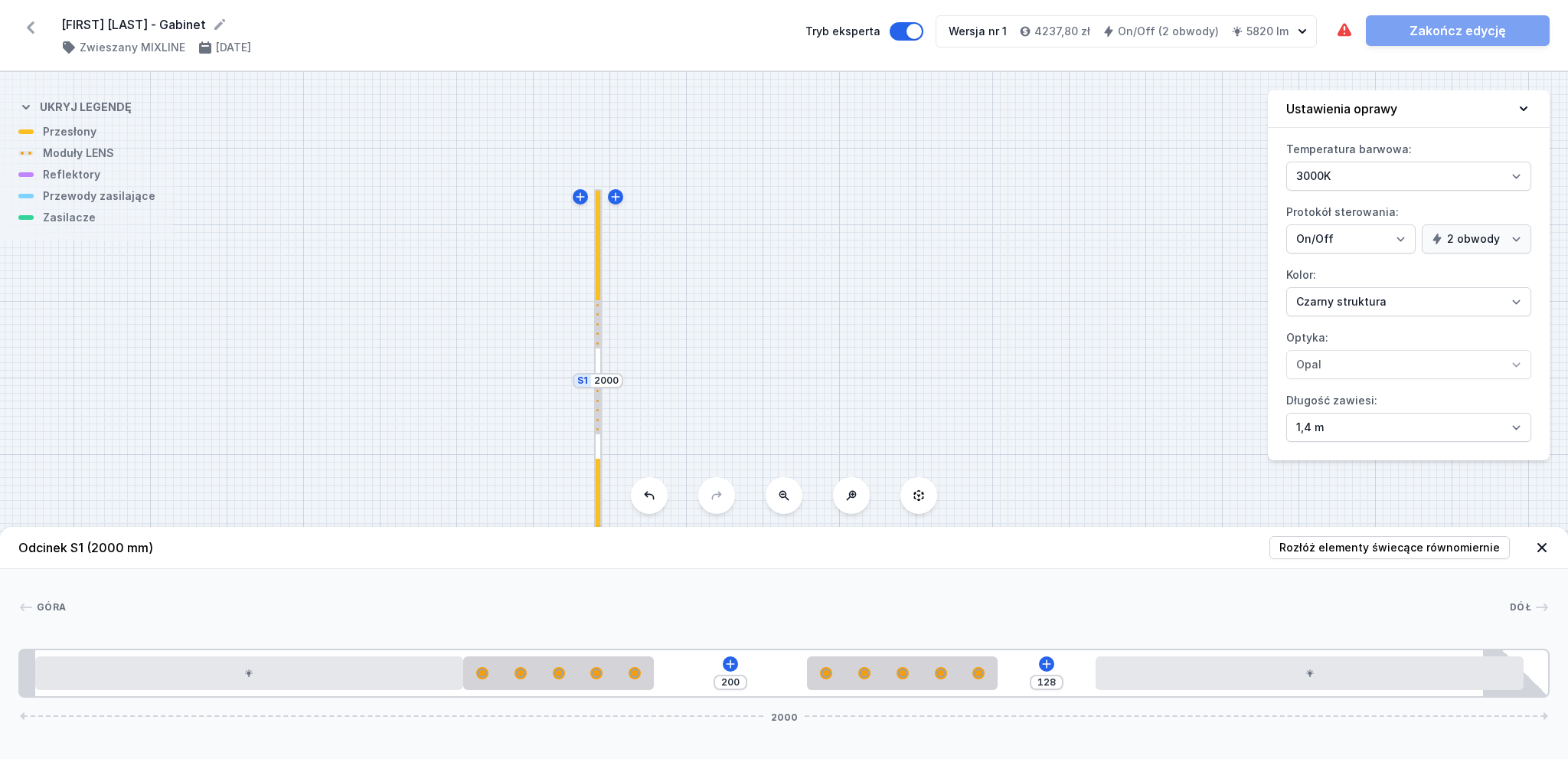 click 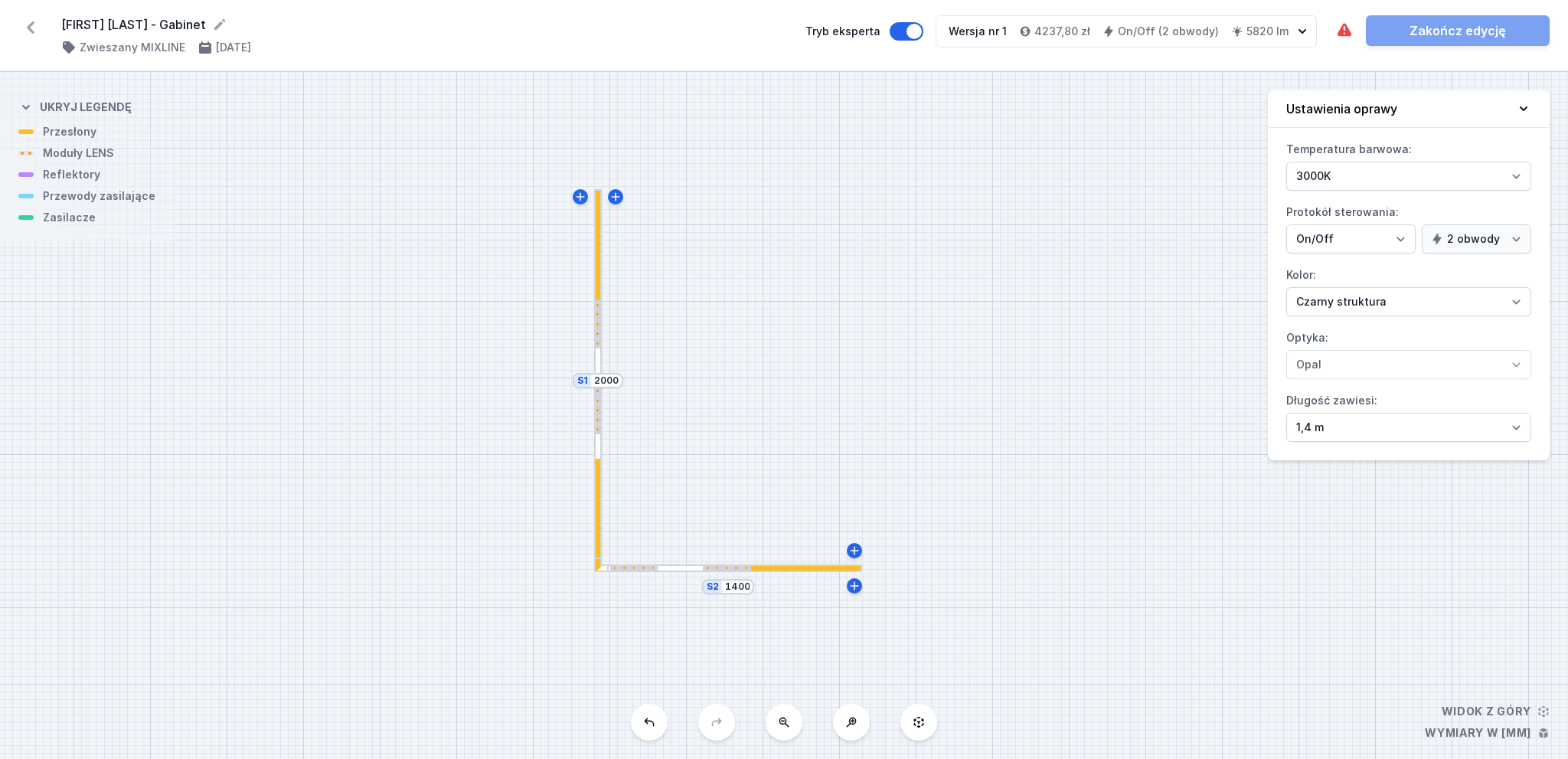 click at bounding box center (728, 568) 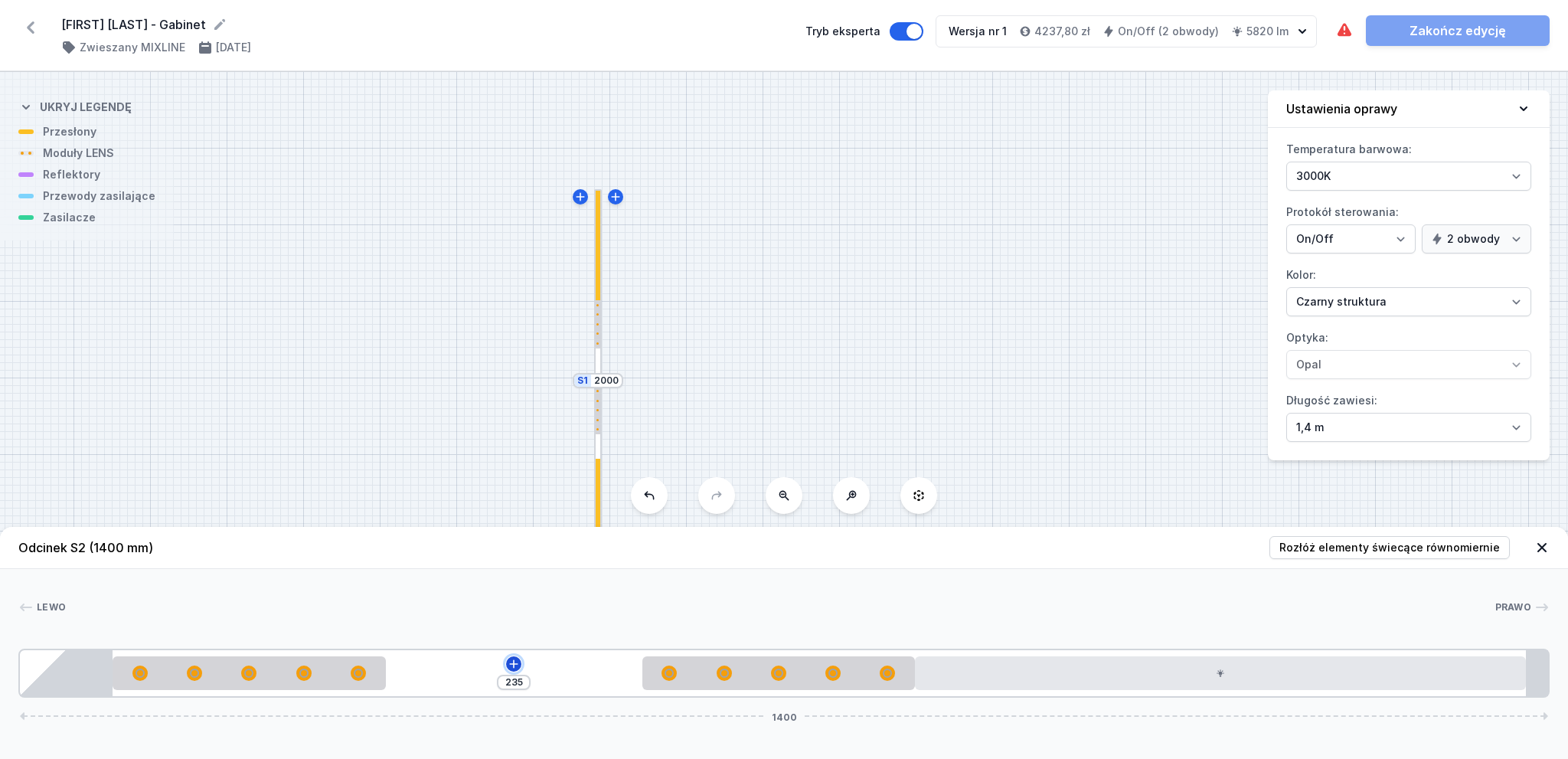click 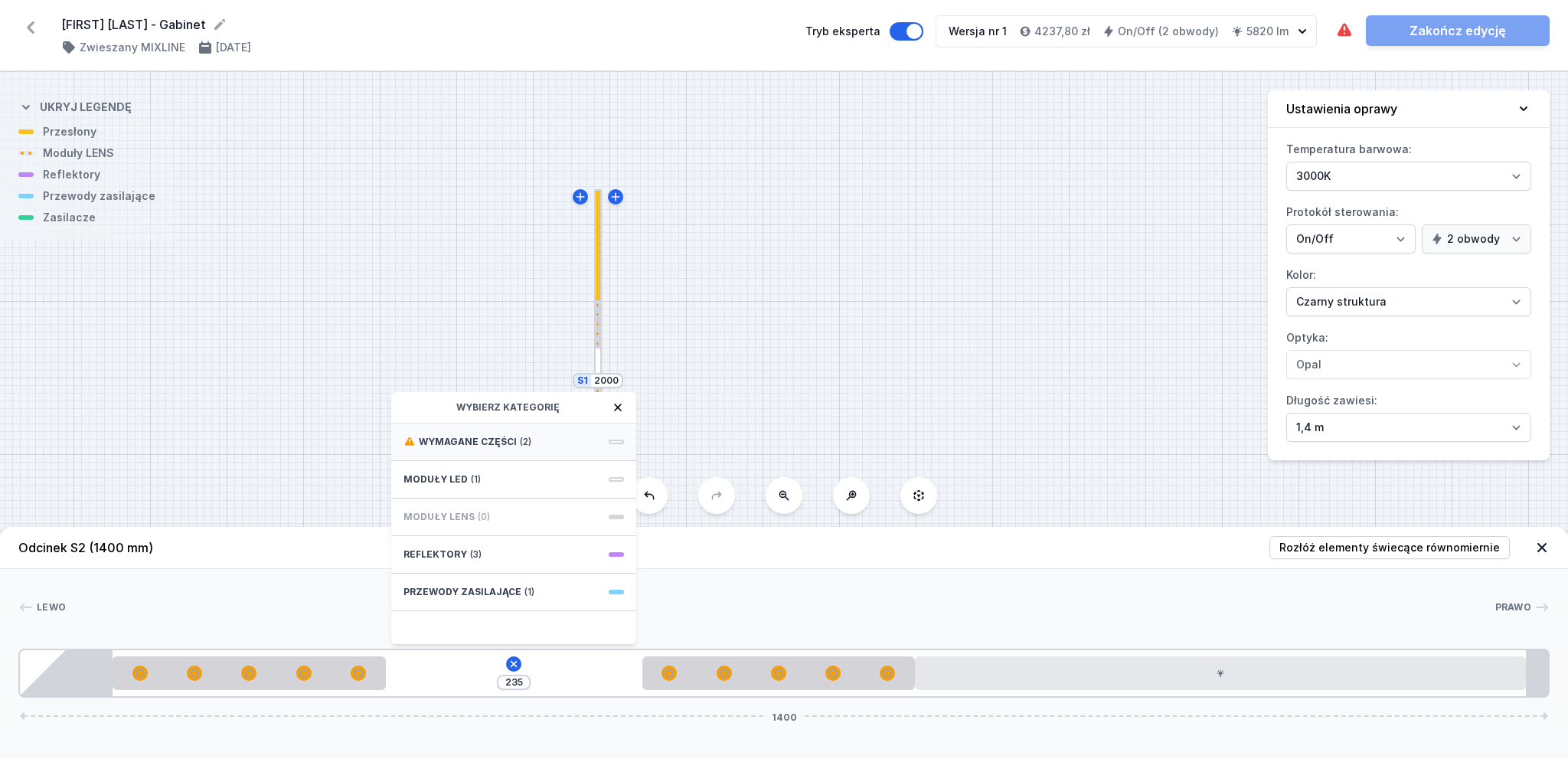 click on "Wymagane części (2)" at bounding box center (514, 442) 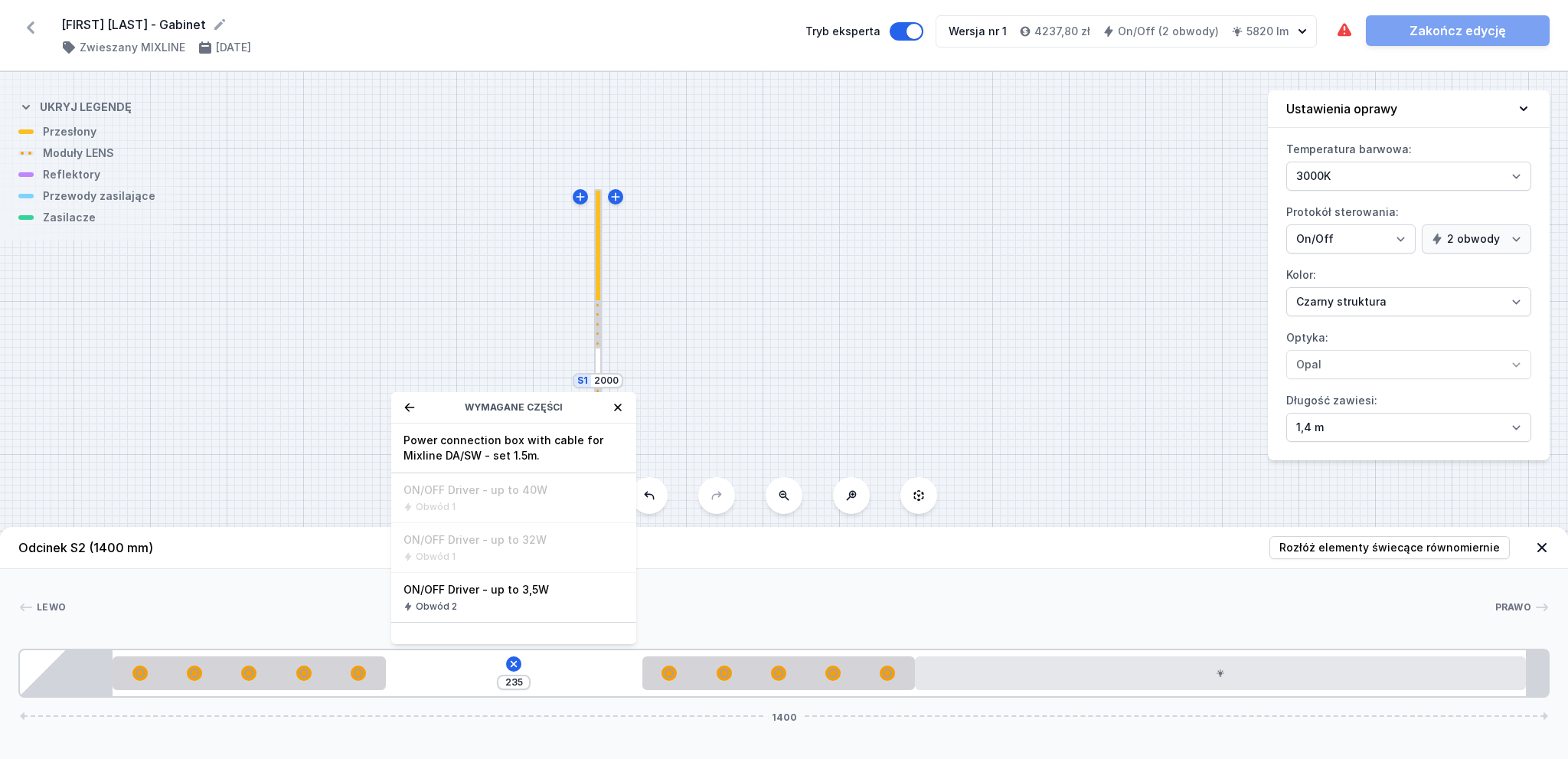 click on "S2 1400 S1 2000" at bounding box center [784, 415] 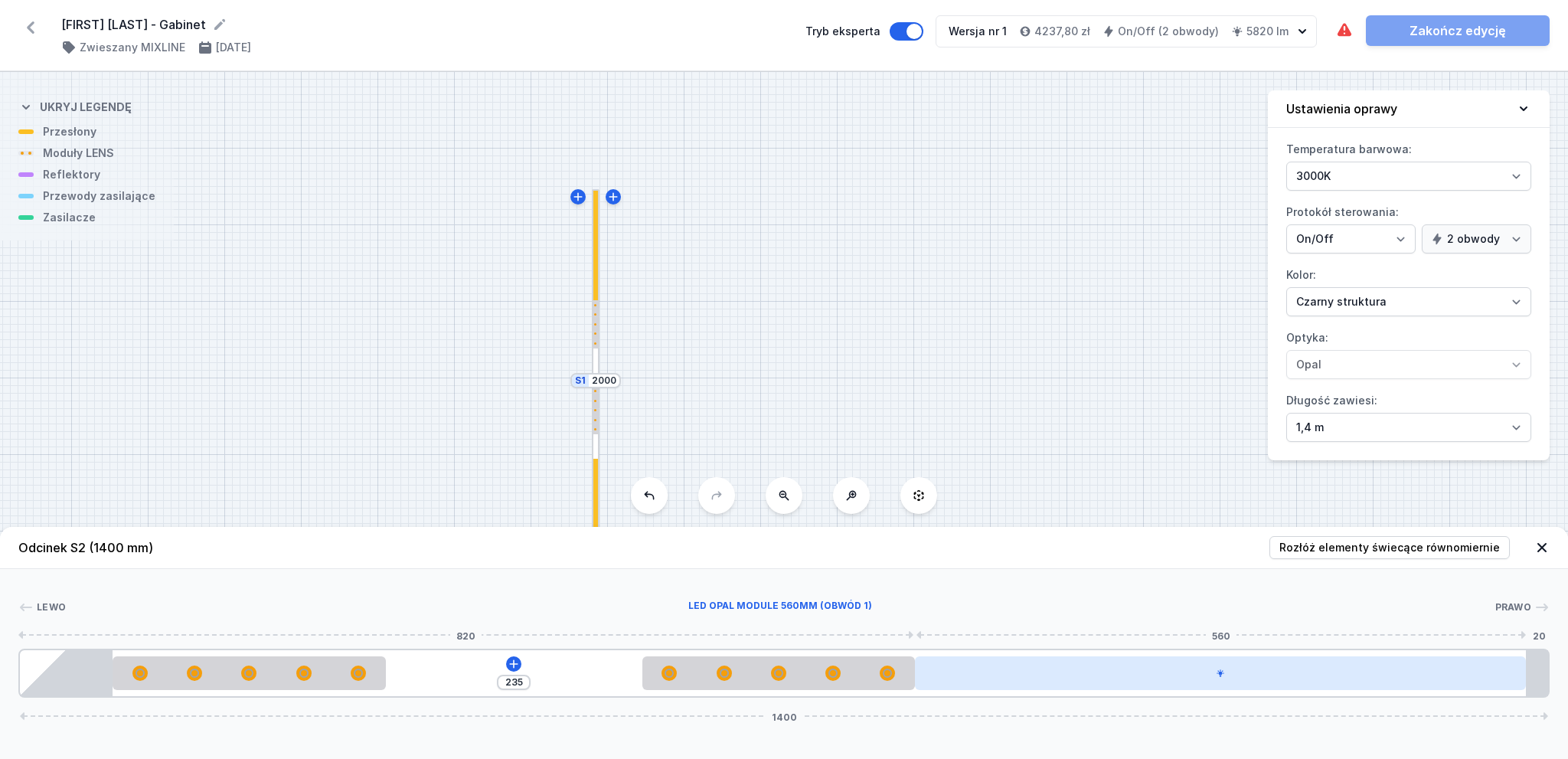 click at bounding box center (1220, 673) 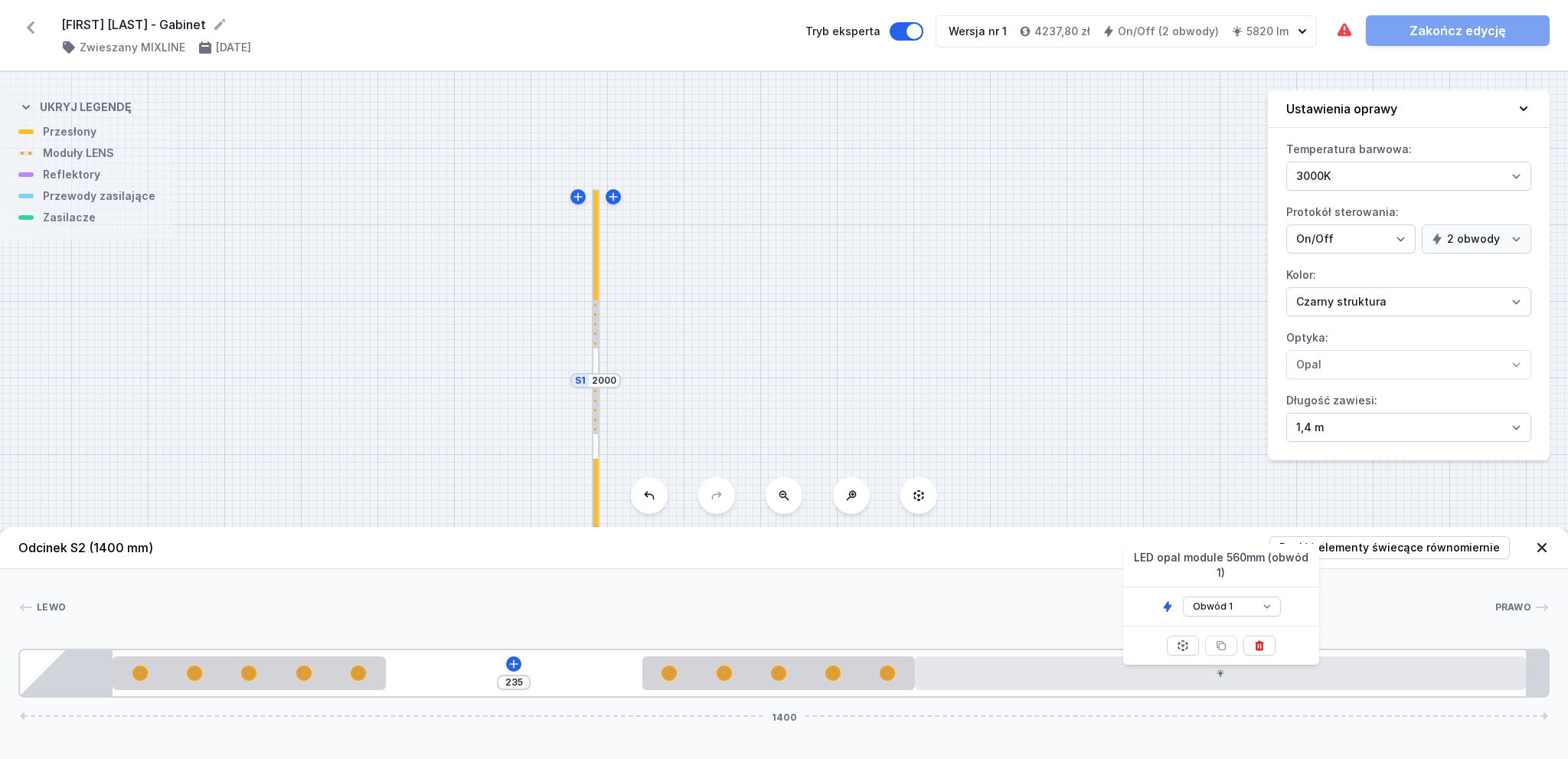 click on "S2 1400 S1 2000" at bounding box center (784, 415) 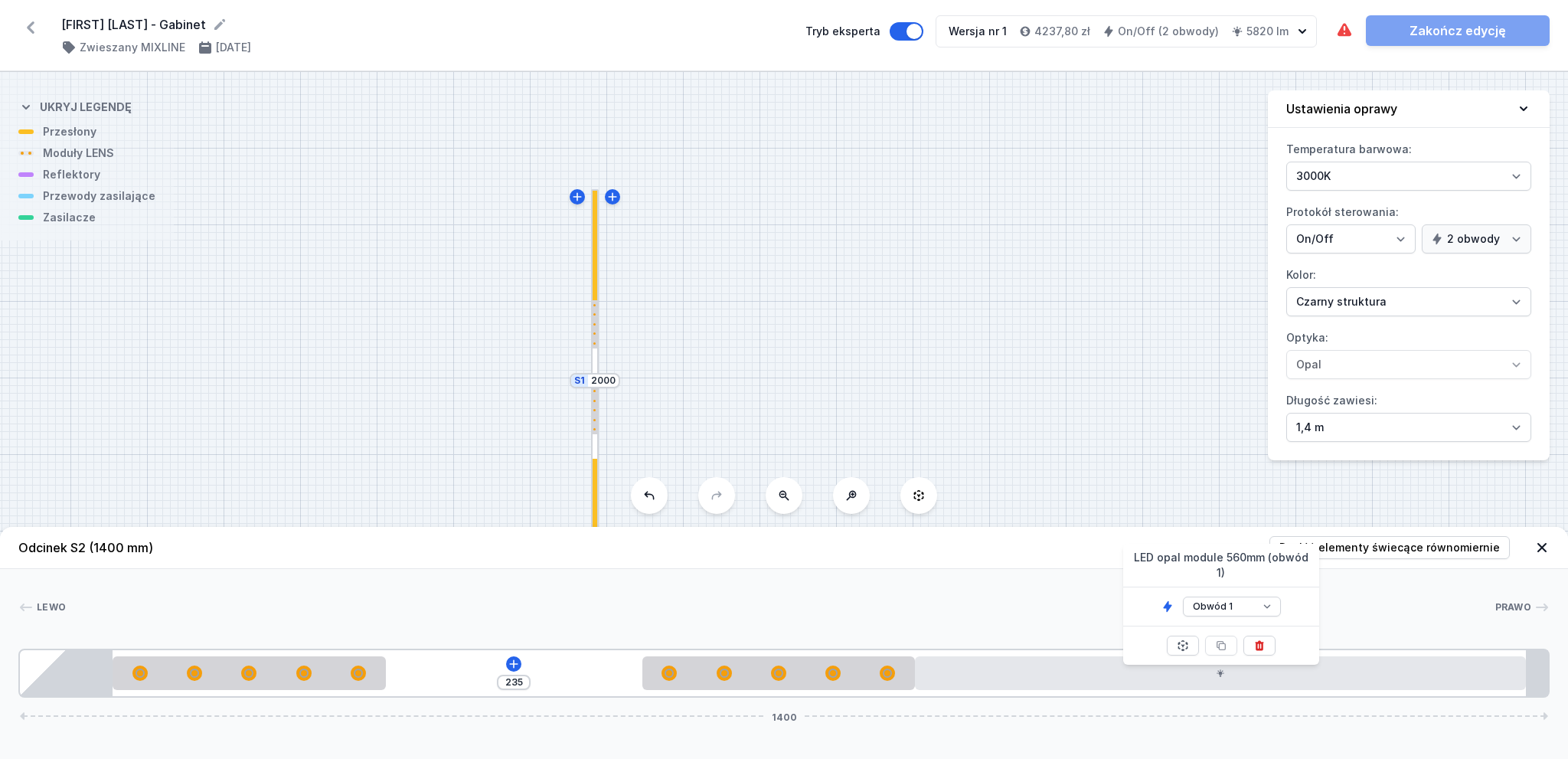 click at bounding box center (595, 324) 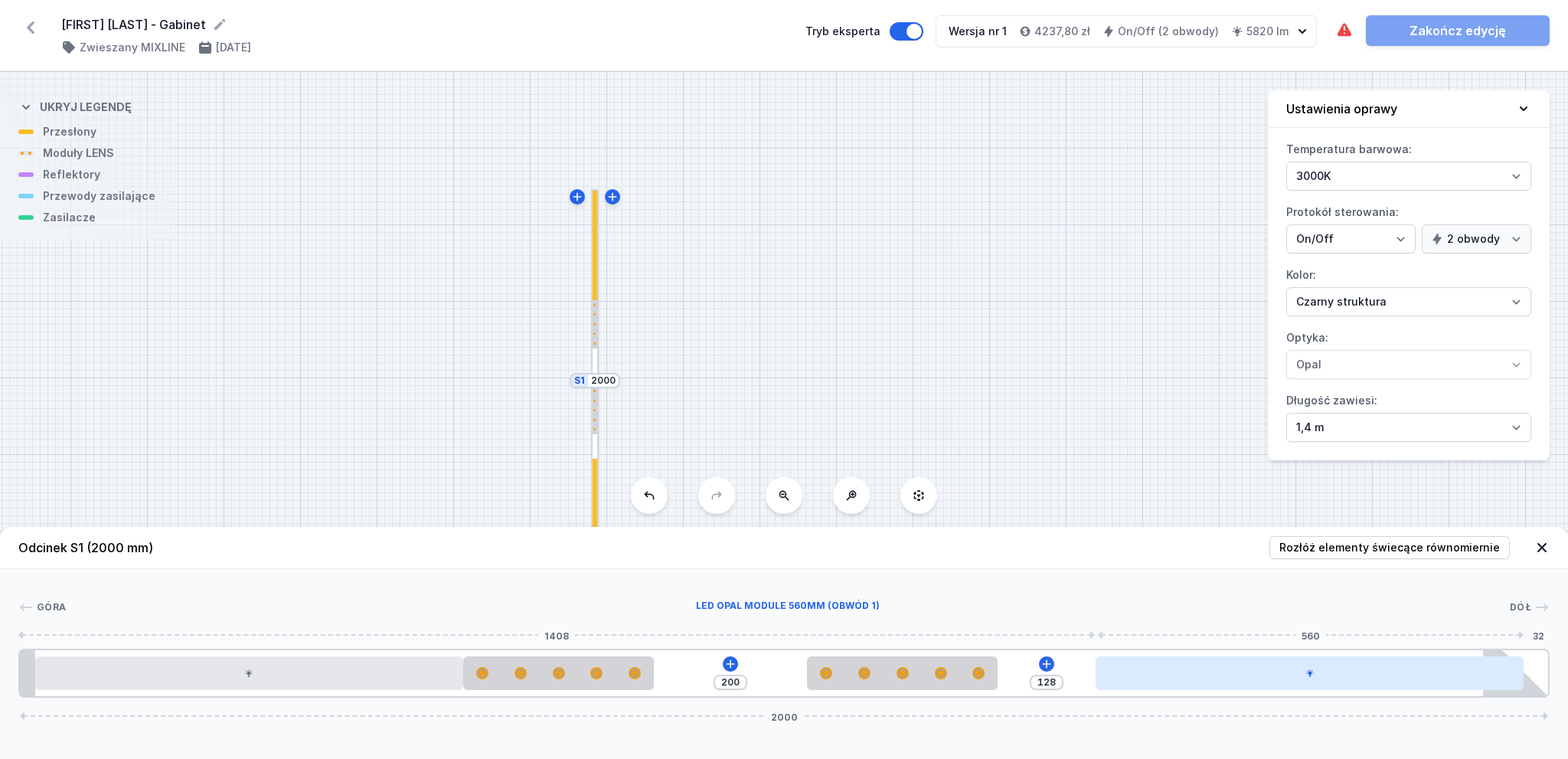 click at bounding box center [1309, 673] 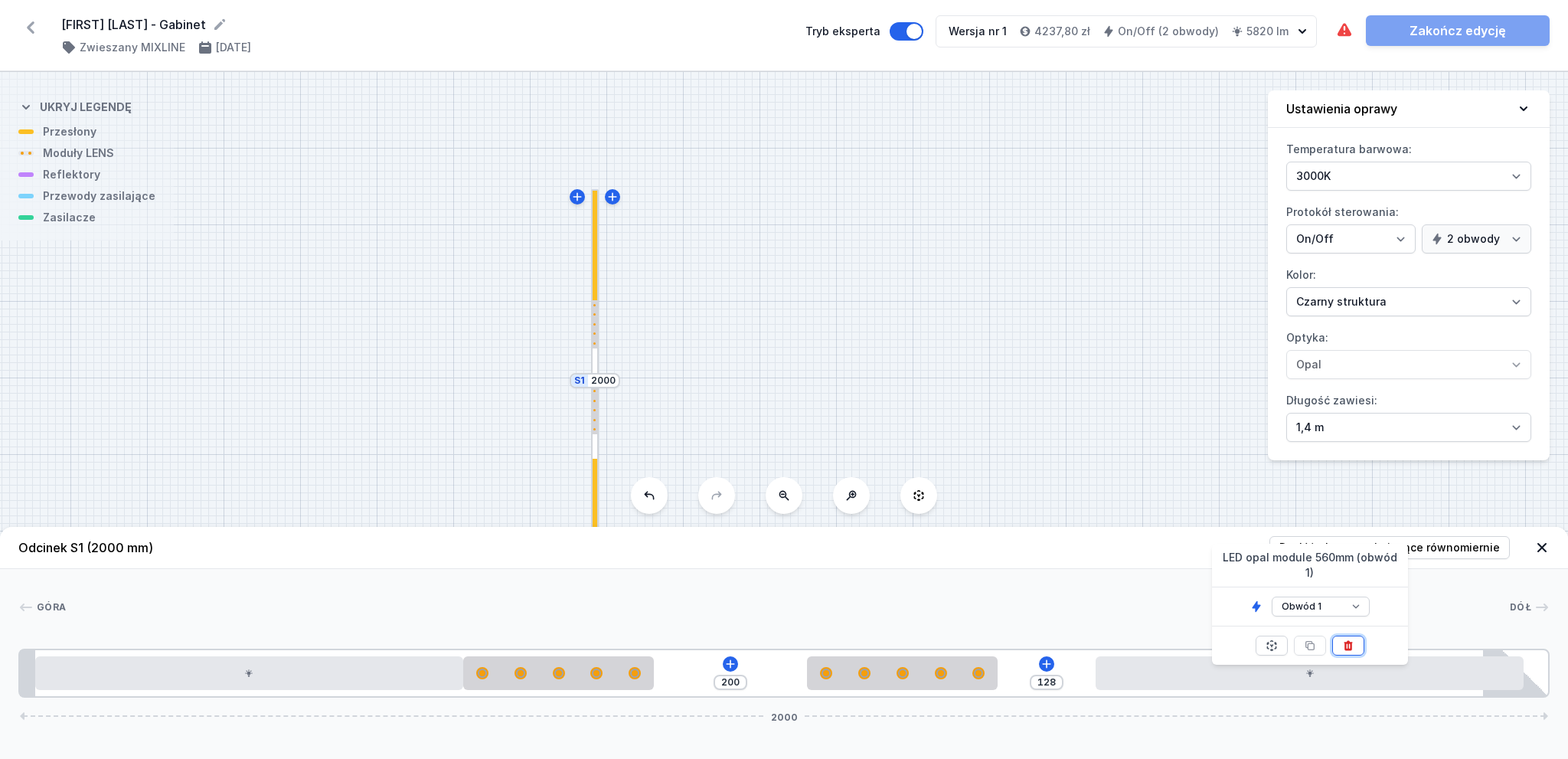 click at bounding box center [1348, 646] 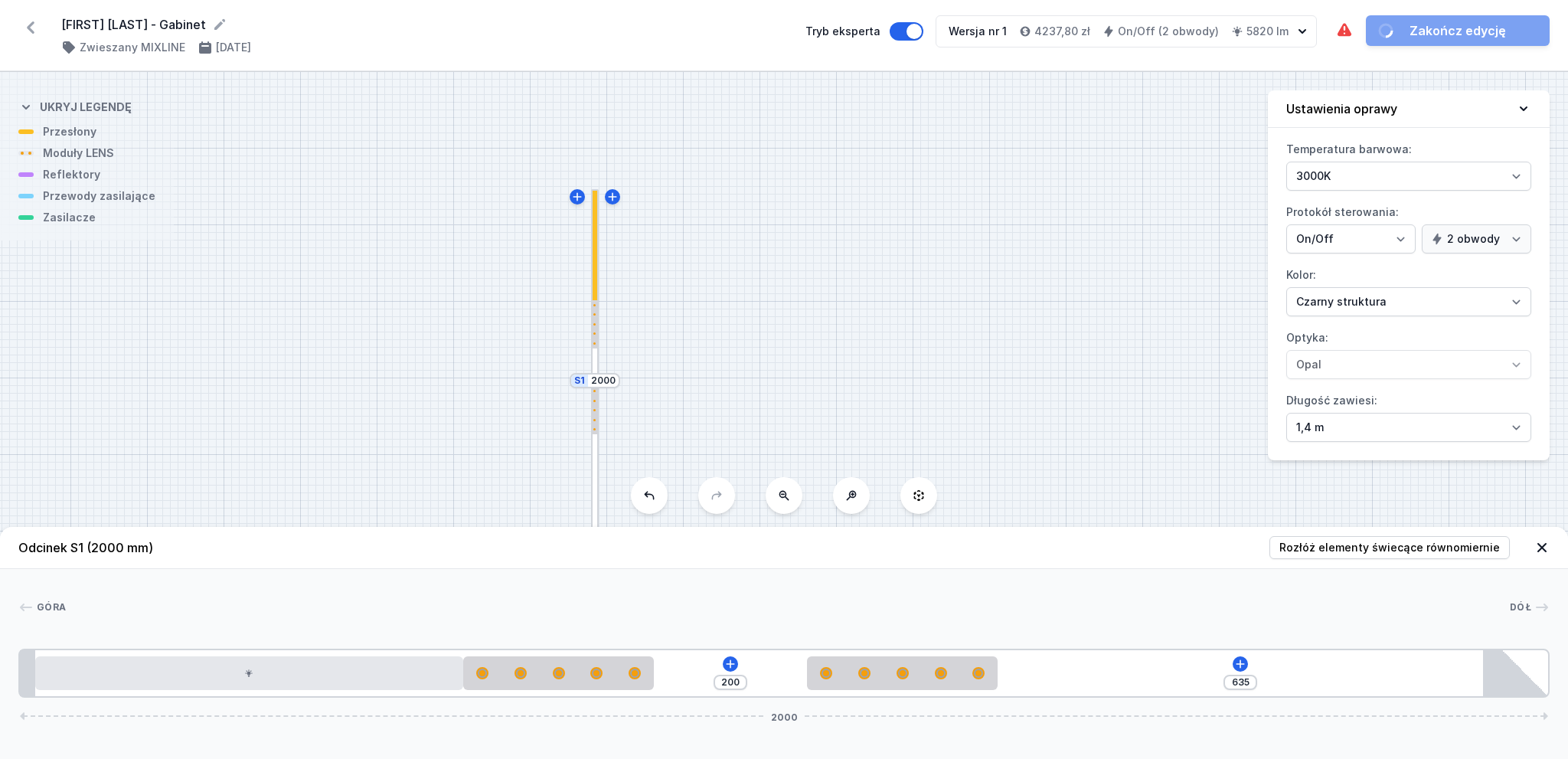 click on "635" at bounding box center (1240, 682) 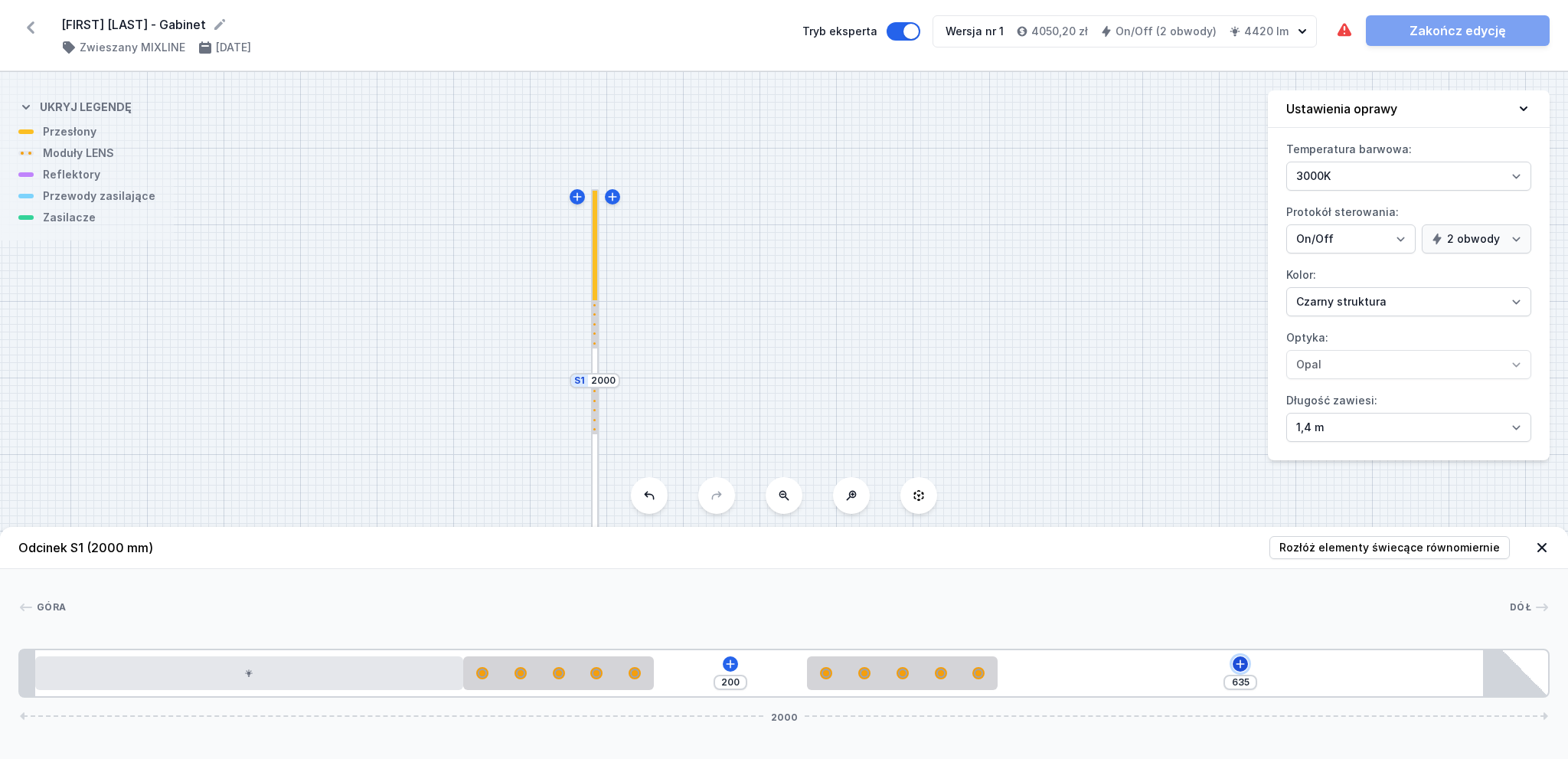 click 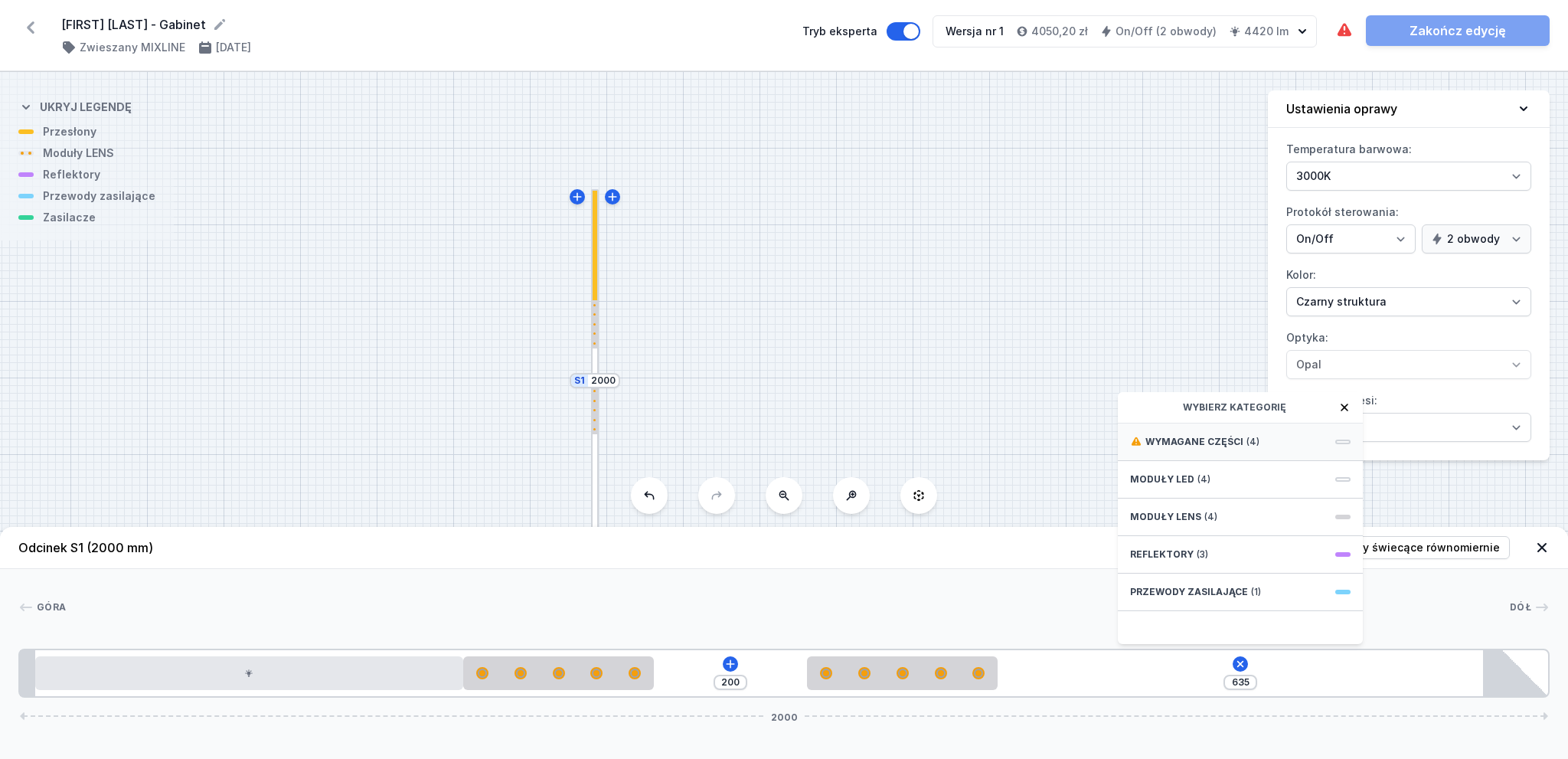 click on "Wymagane części" at bounding box center (1194, 442) 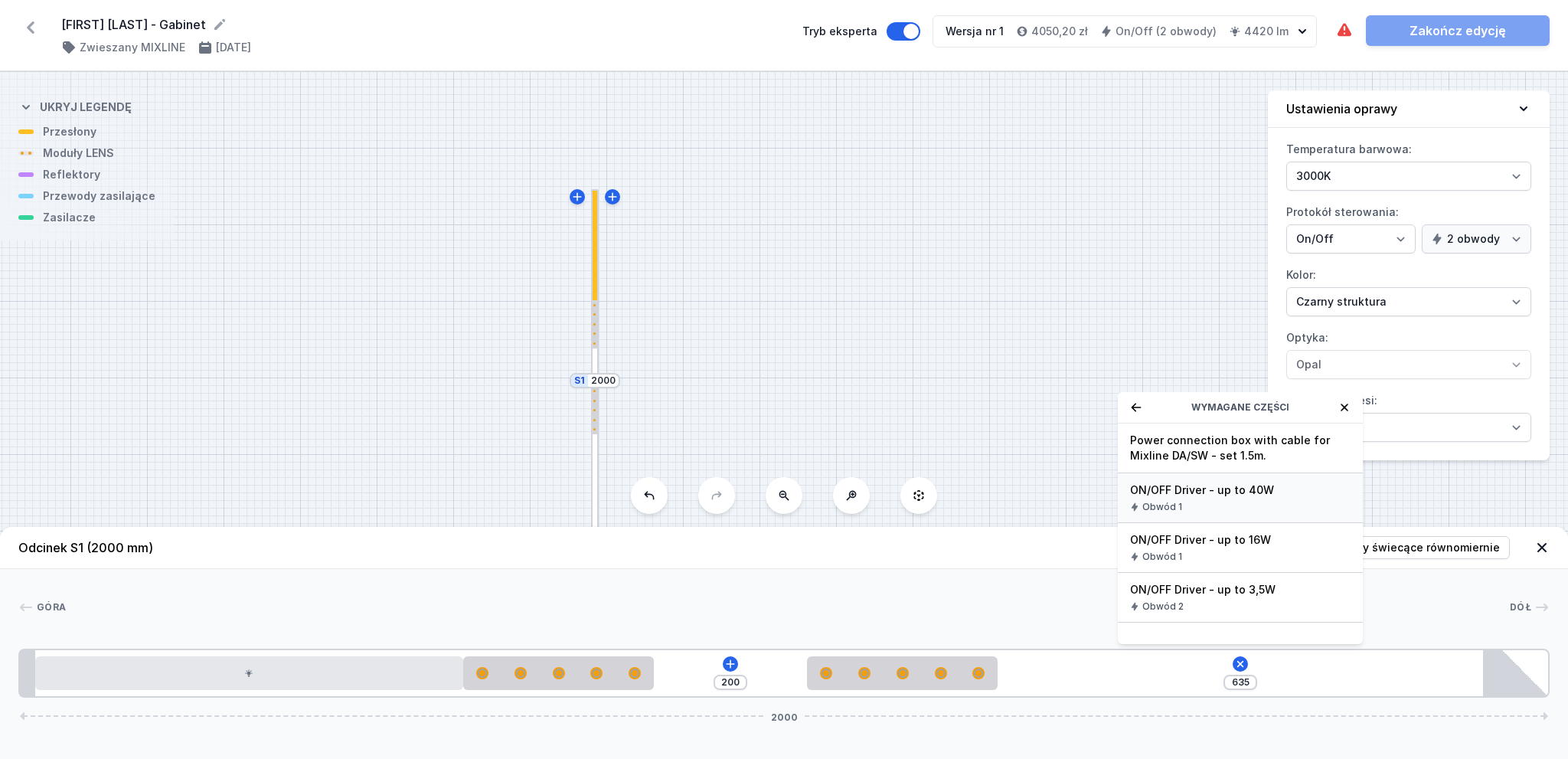 click on "ON/OFF Driver - up to 40W" at bounding box center (1240, 490) 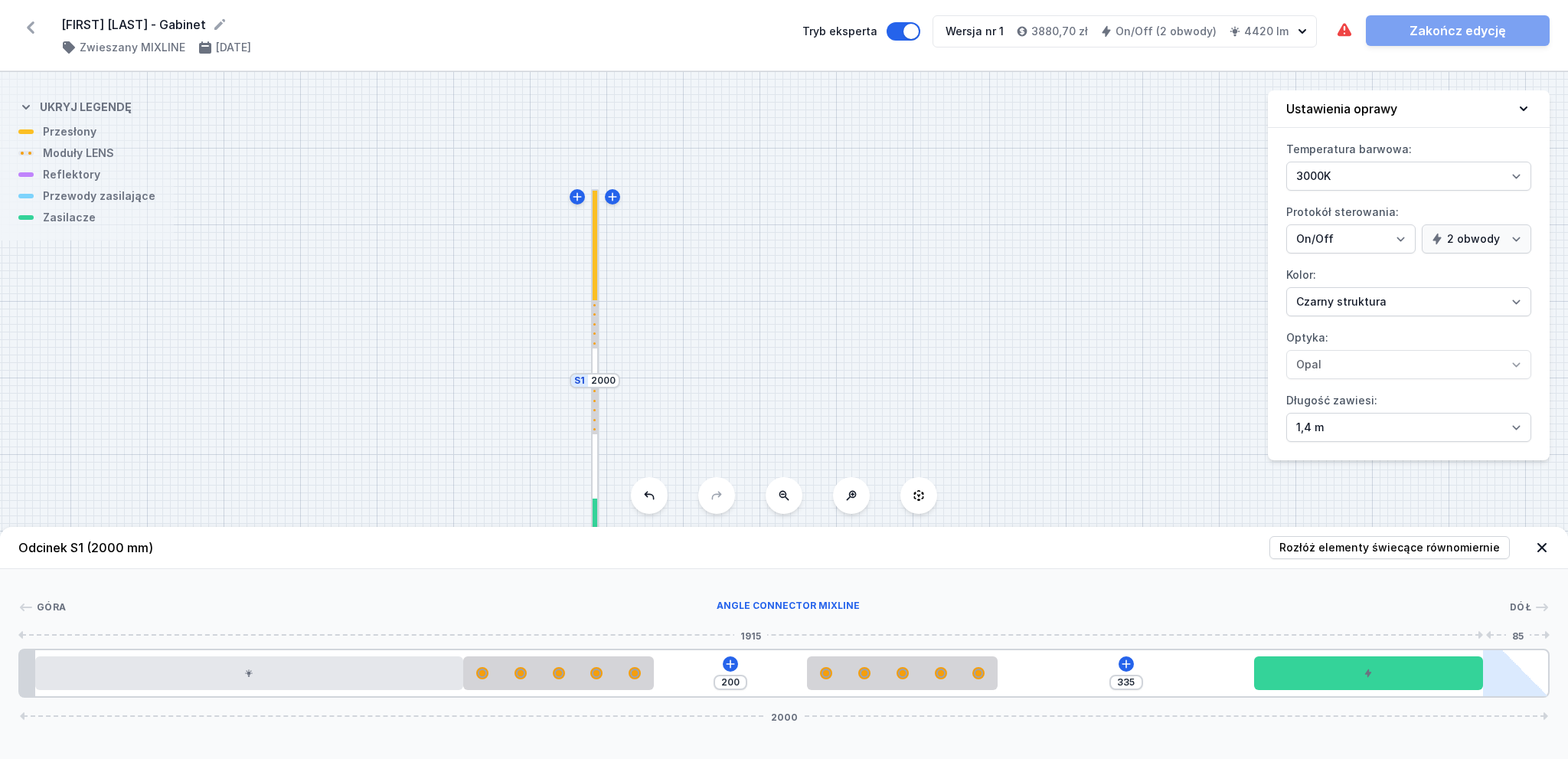 drag, startPoint x: 1175, startPoint y: 672, endPoint x: 1546, endPoint y: 673, distance: 371.00135 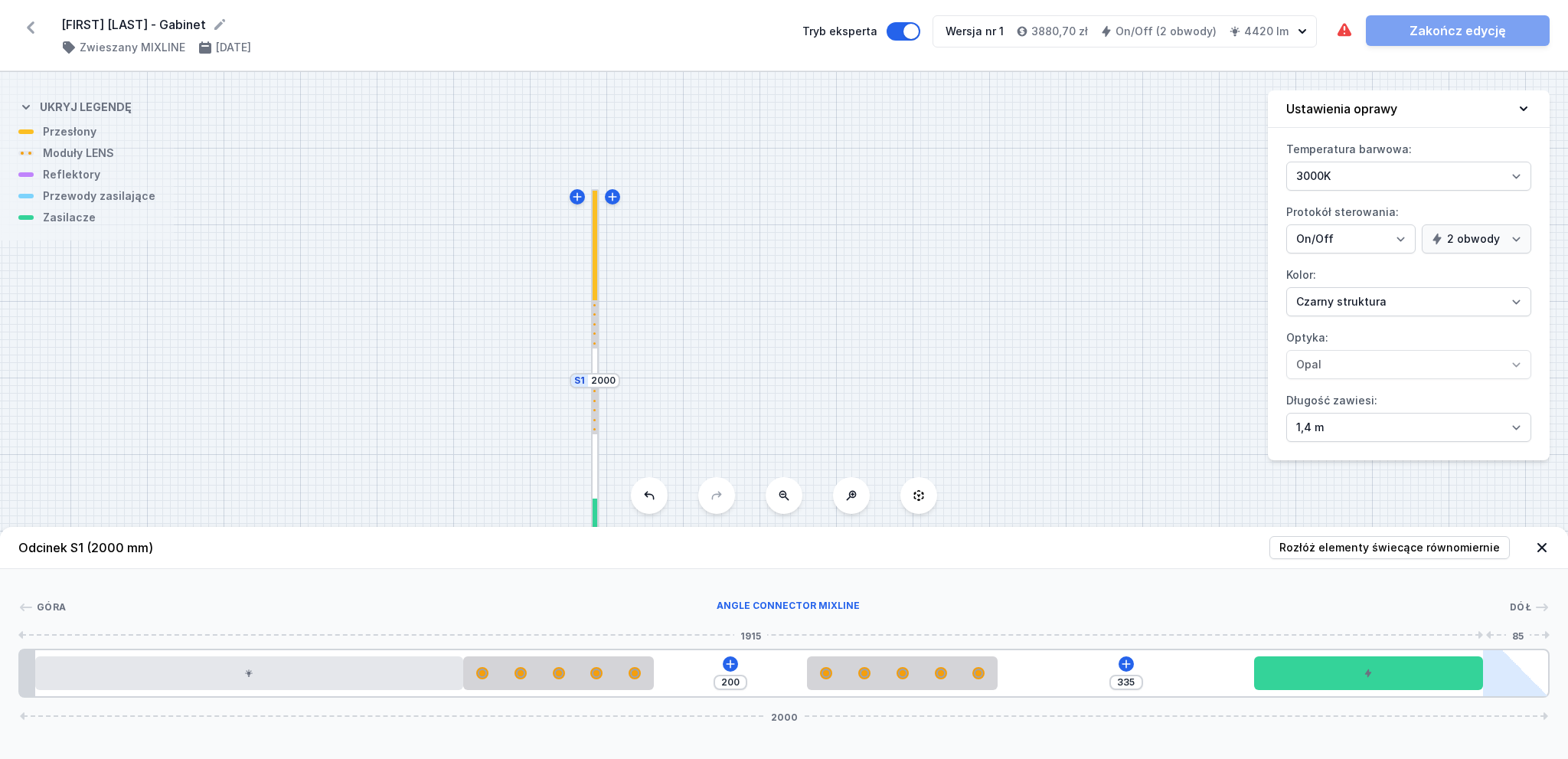 click on "200 335 2000" at bounding box center [784, 673] 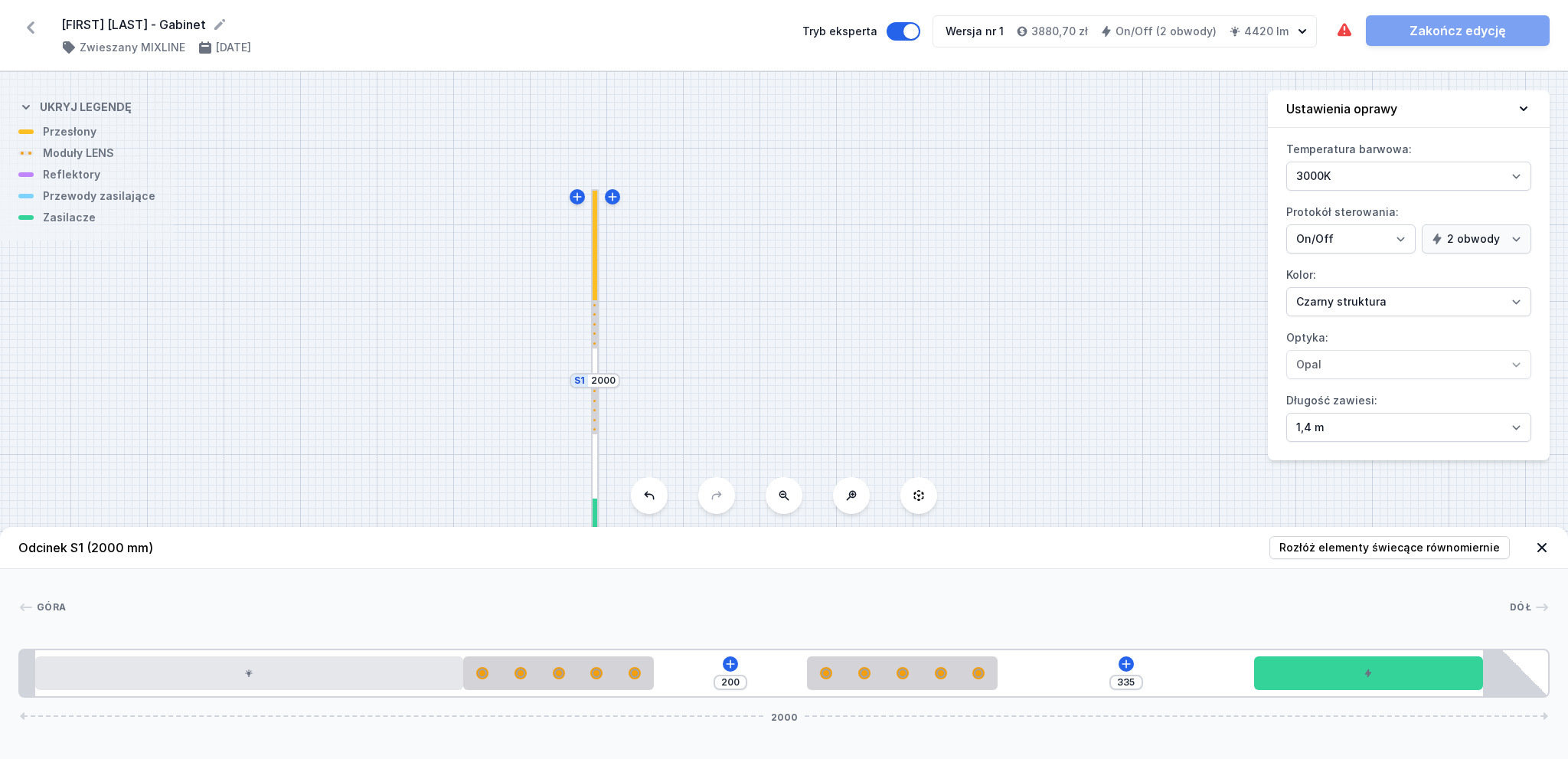 click on "200 335 2000" at bounding box center (784, 673) 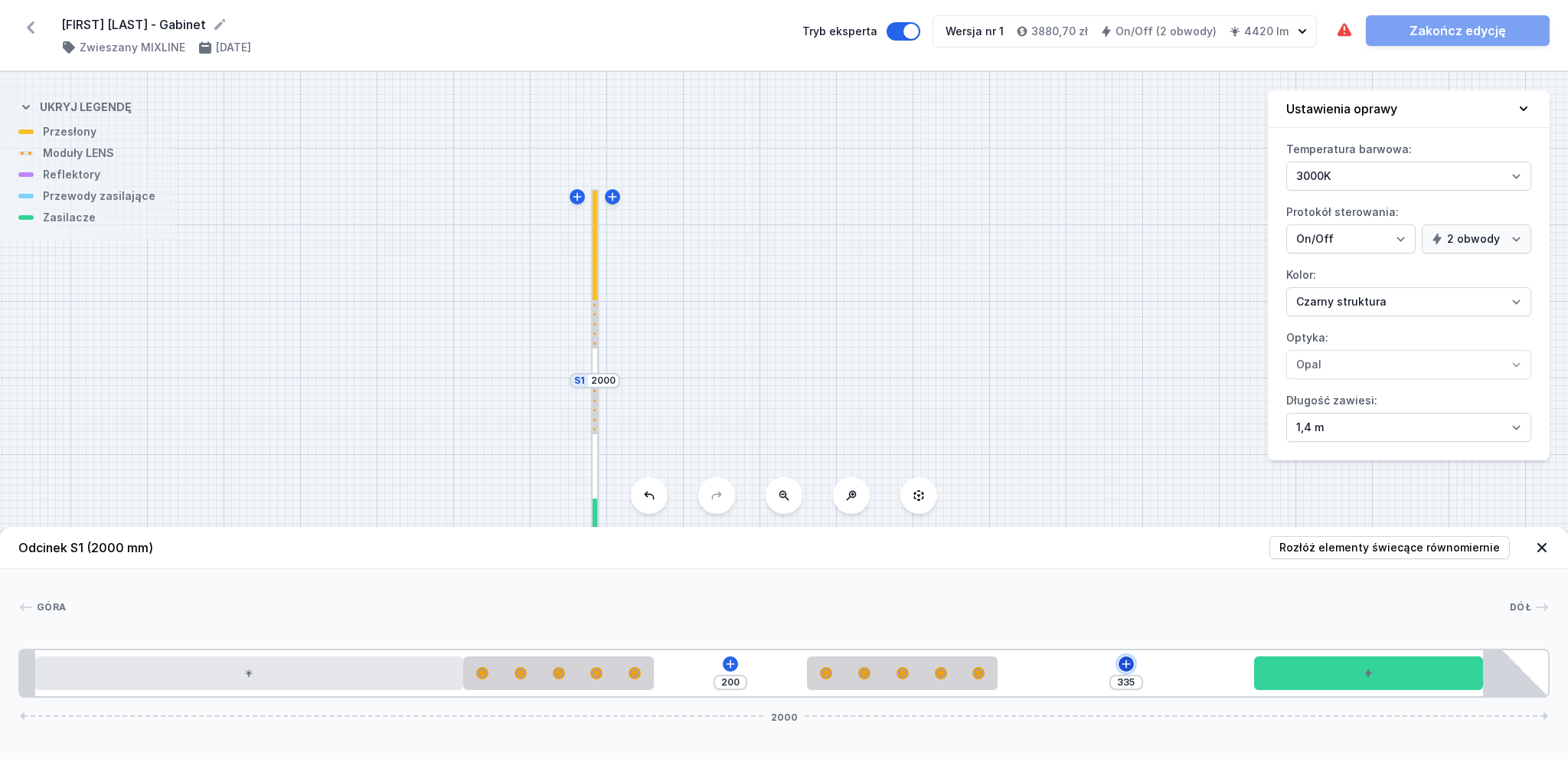 click 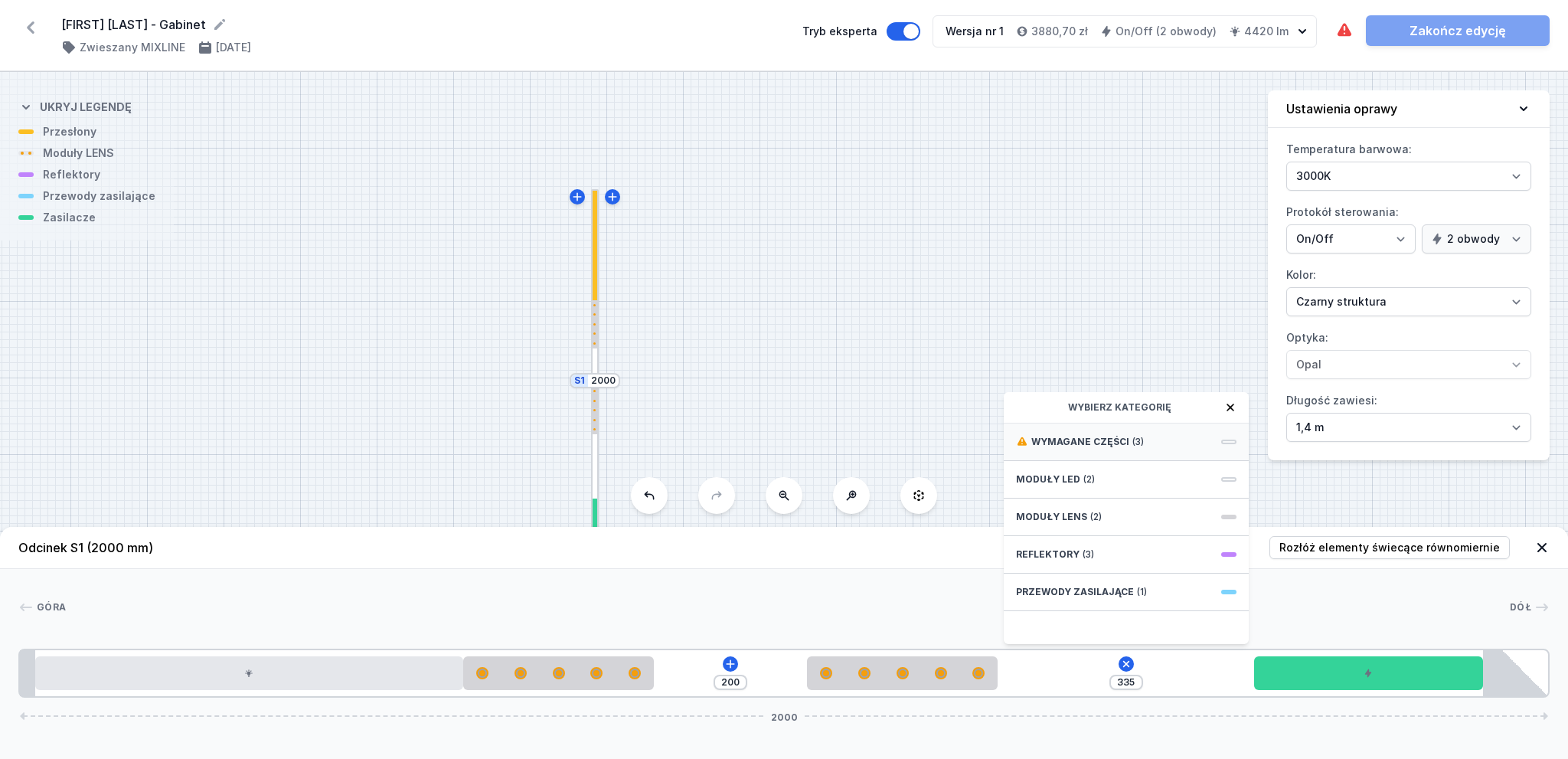 click on "Wymagane części (3)" at bounding box center (1126, 442) 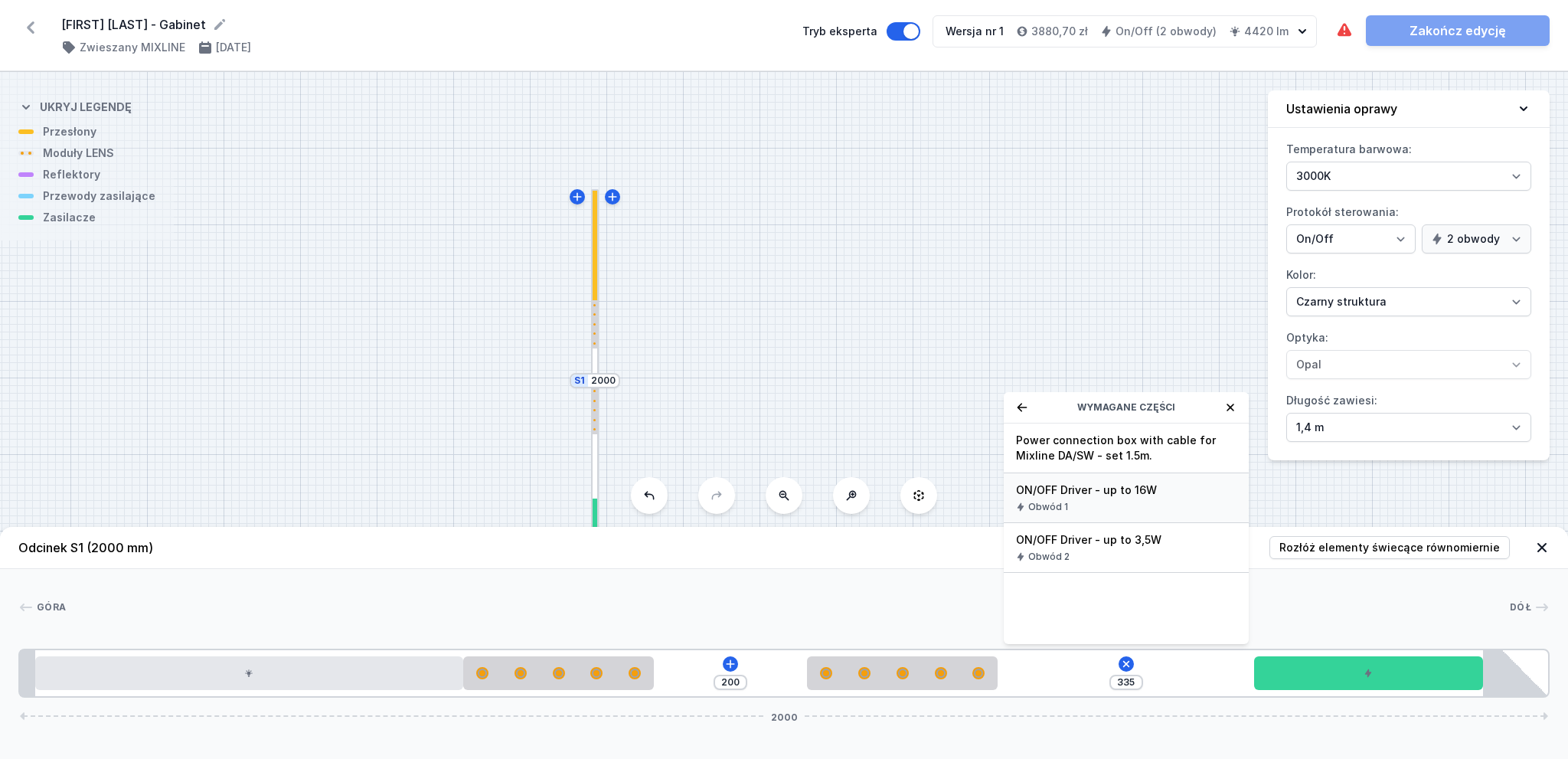 click on "ON/OFF Driver - up to 16W" at bounding box center [1126, 490] 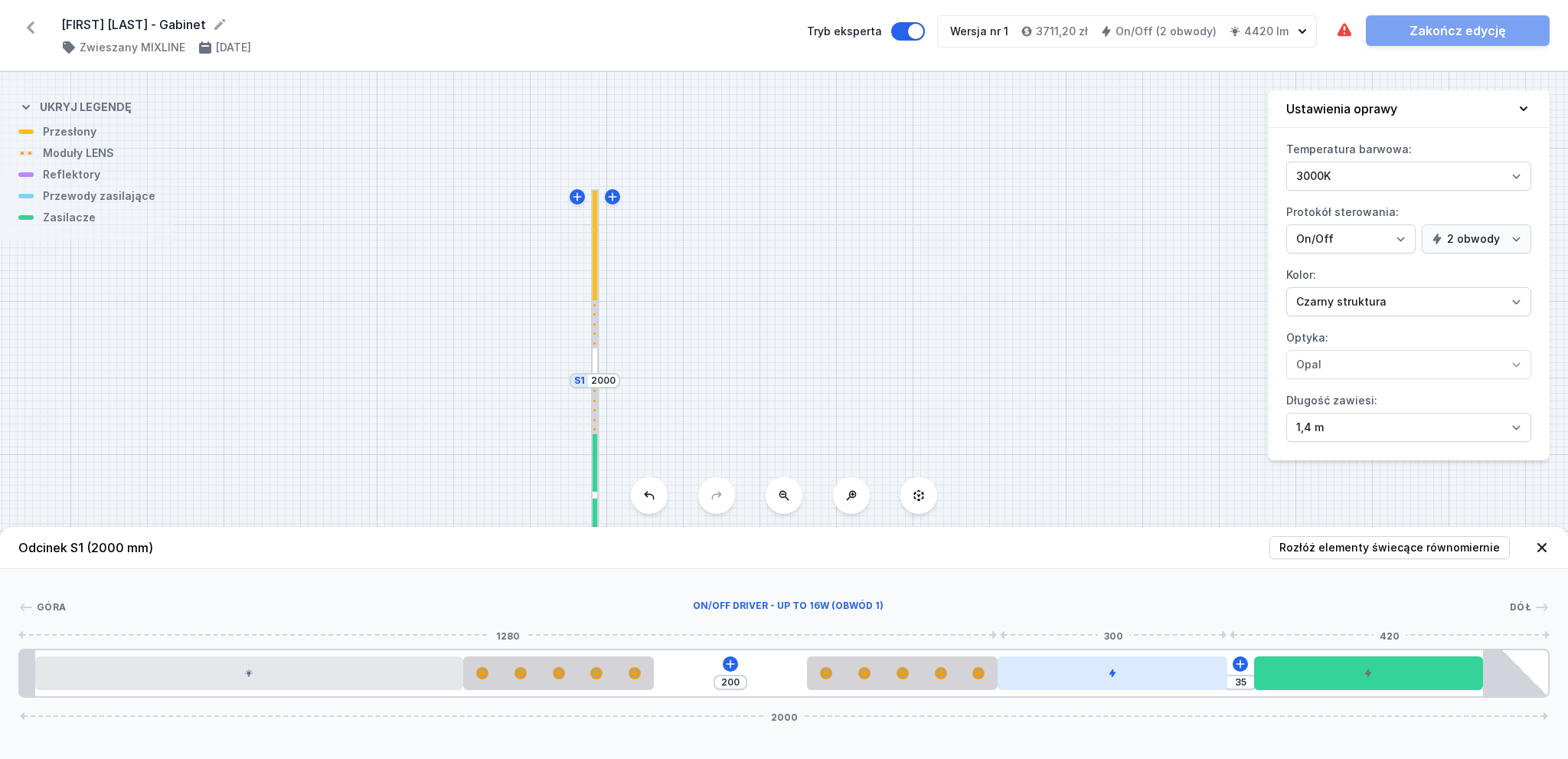click at bounding box center [1112, 673] 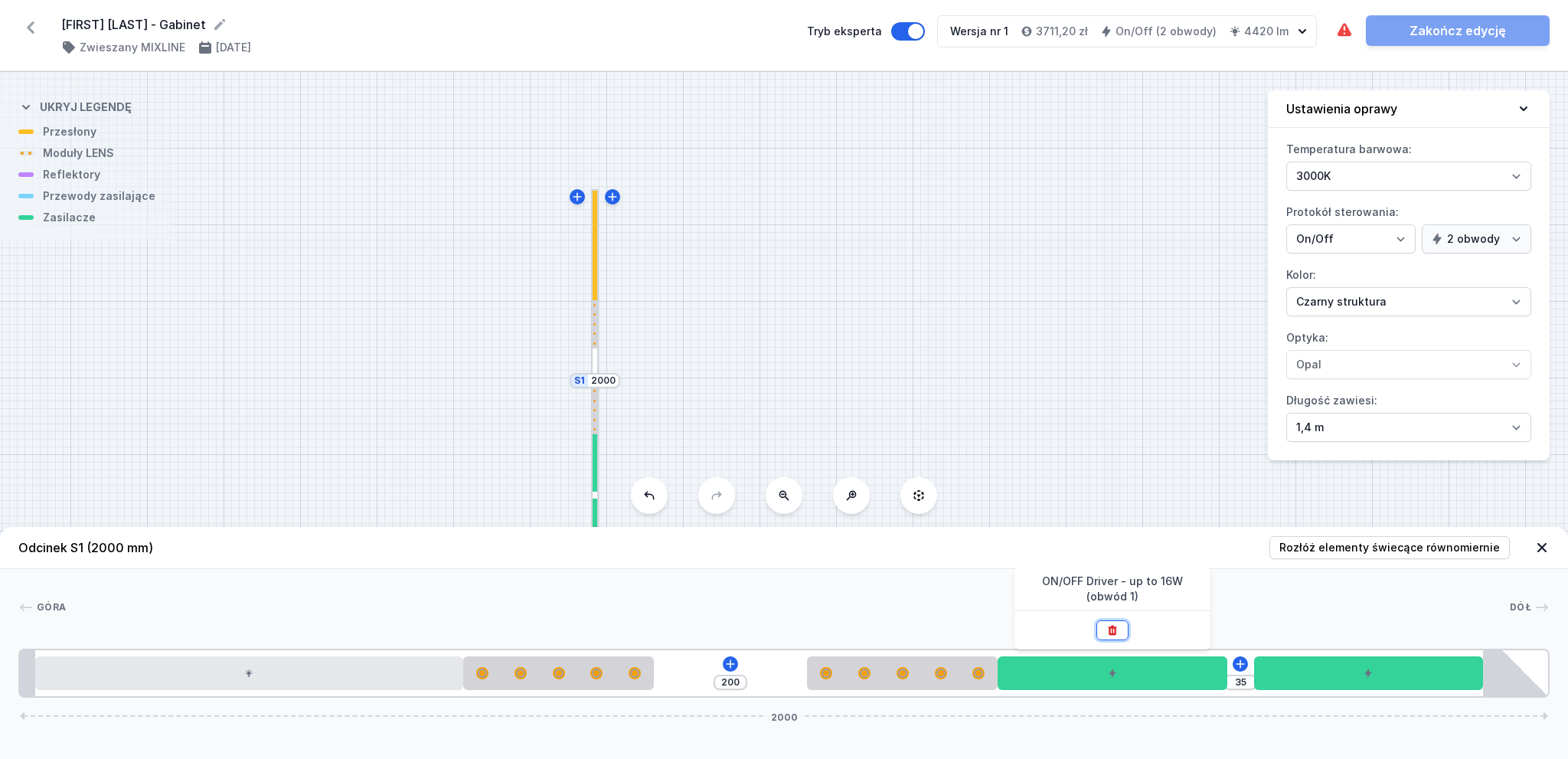 click 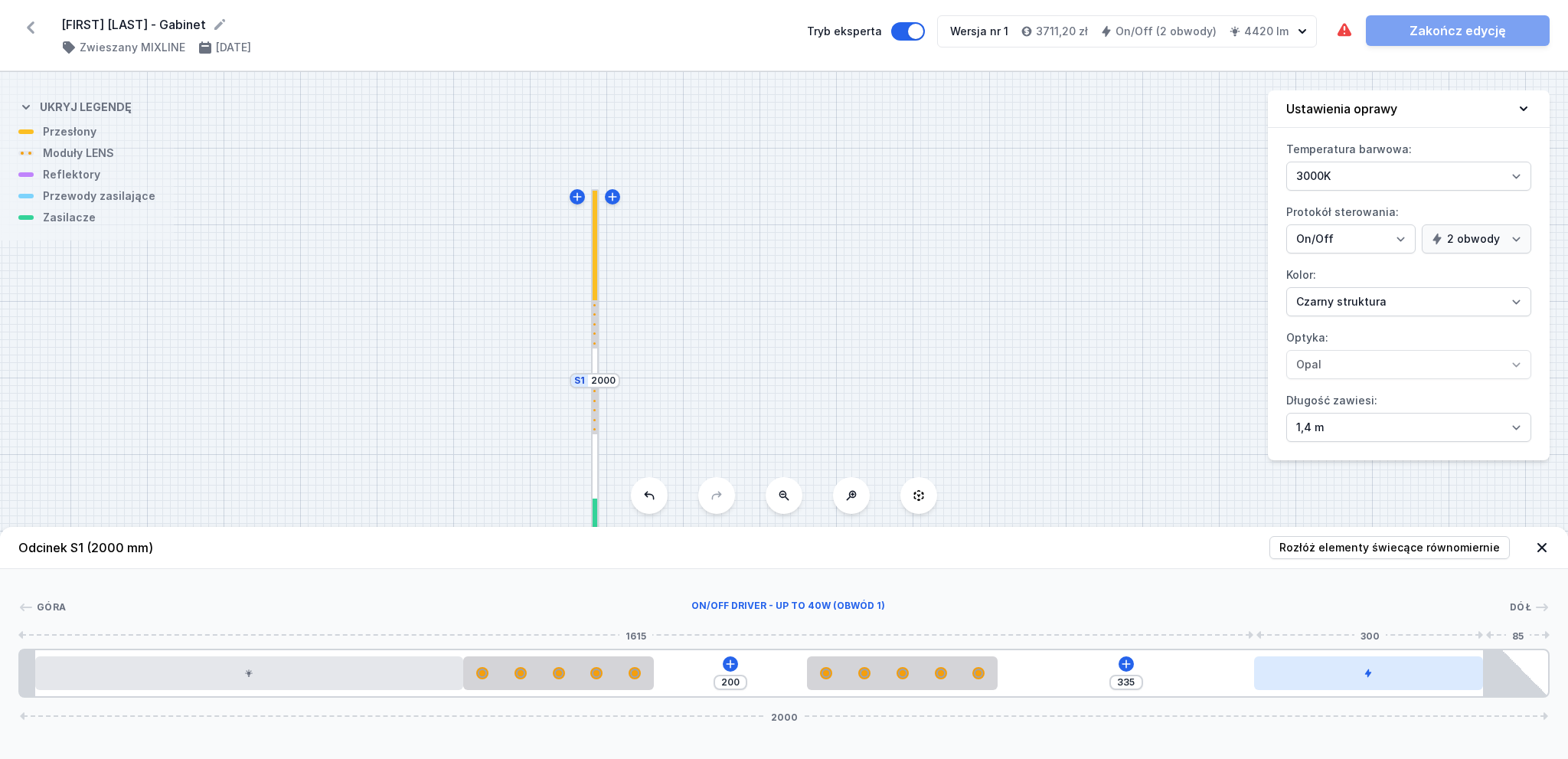 click at bounding box center [1368, 673] 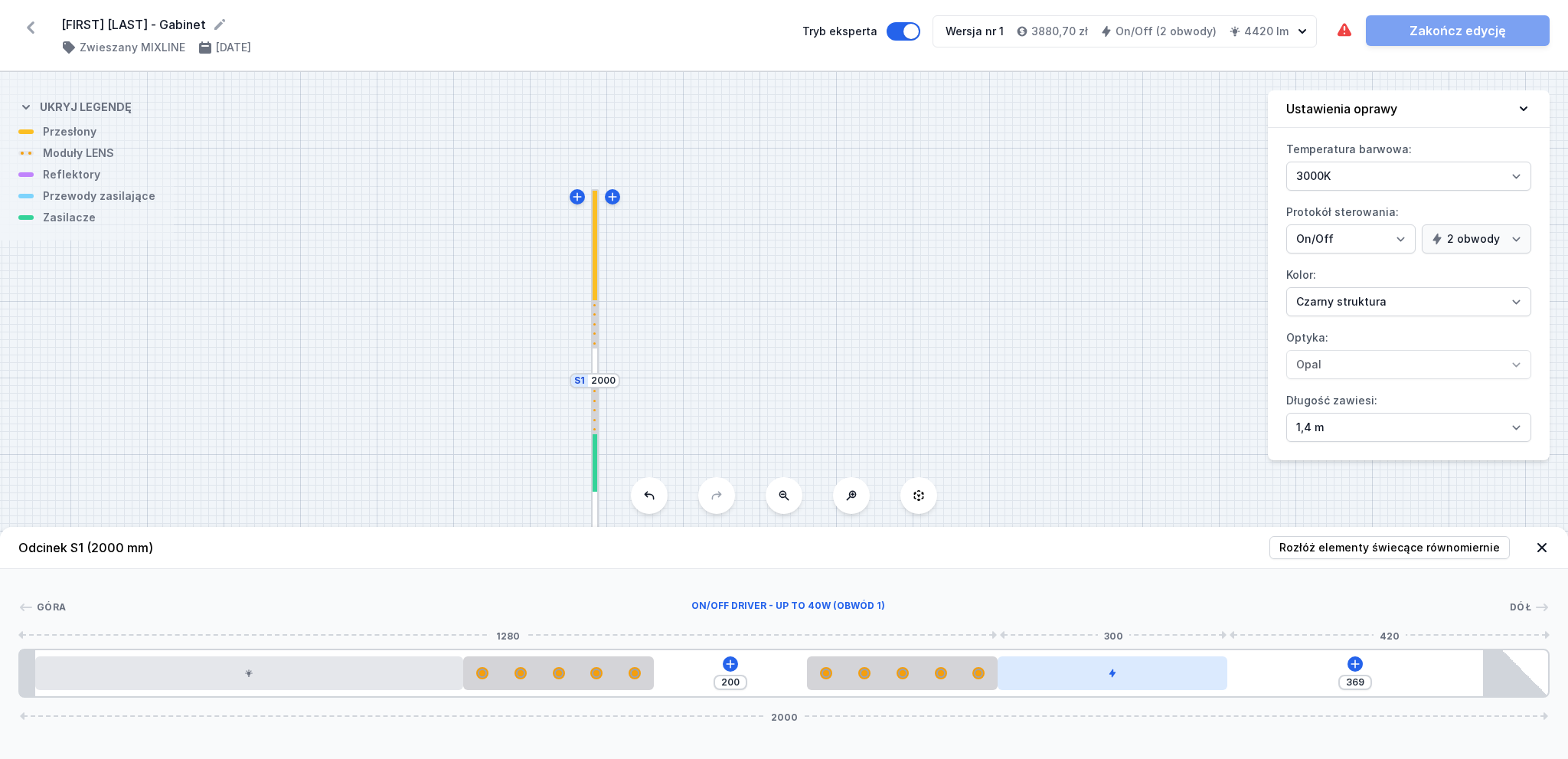 drag, startPoint x: 1337, startPoint y: 673, endPoint x: 1066, endPoint y: 674, distance: 271.0018 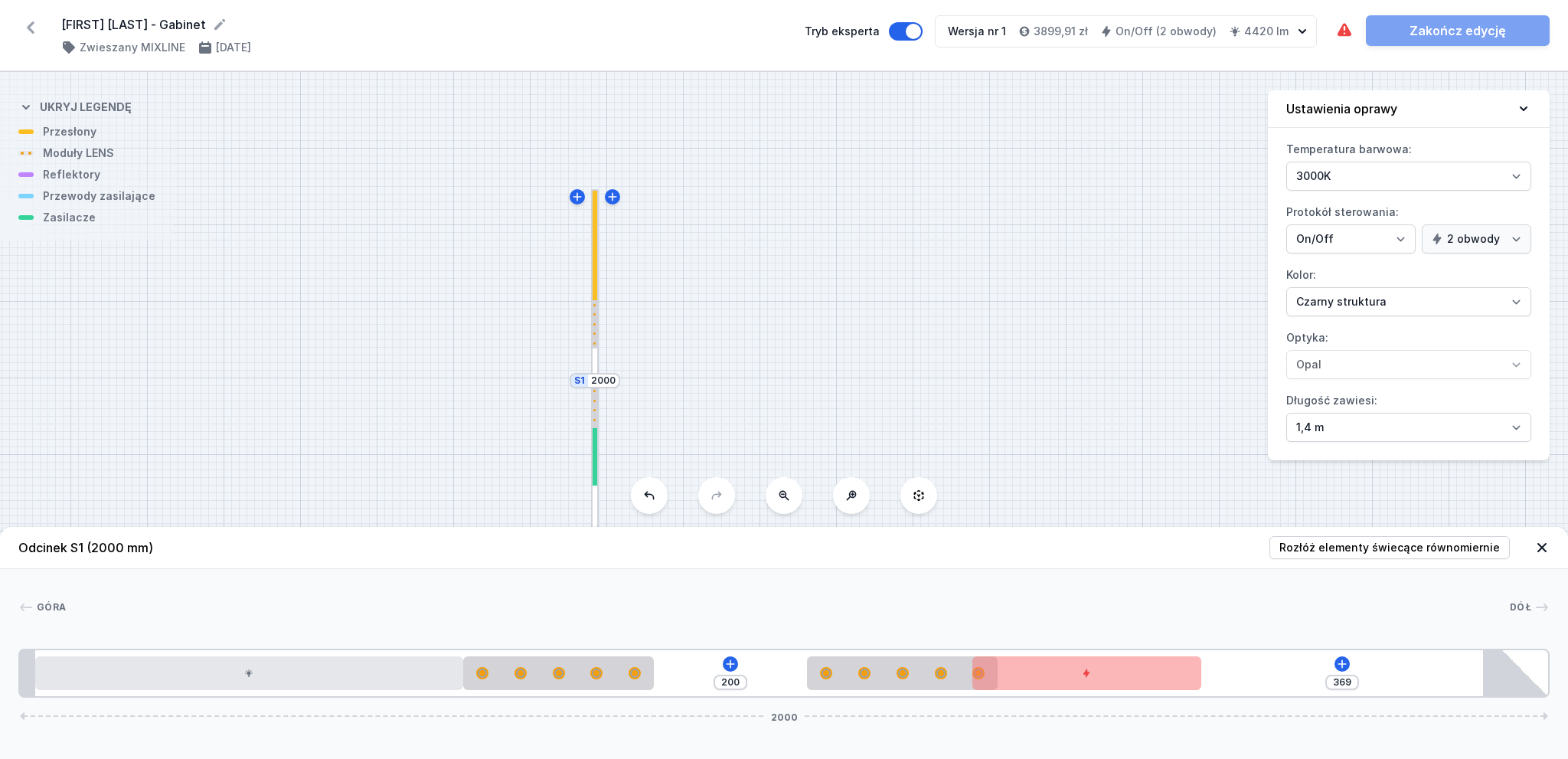 drag, startPoint x: 1104, startPoint y: 698, endPoint x: 1126, endPoint y: 695, distance: 22.203603 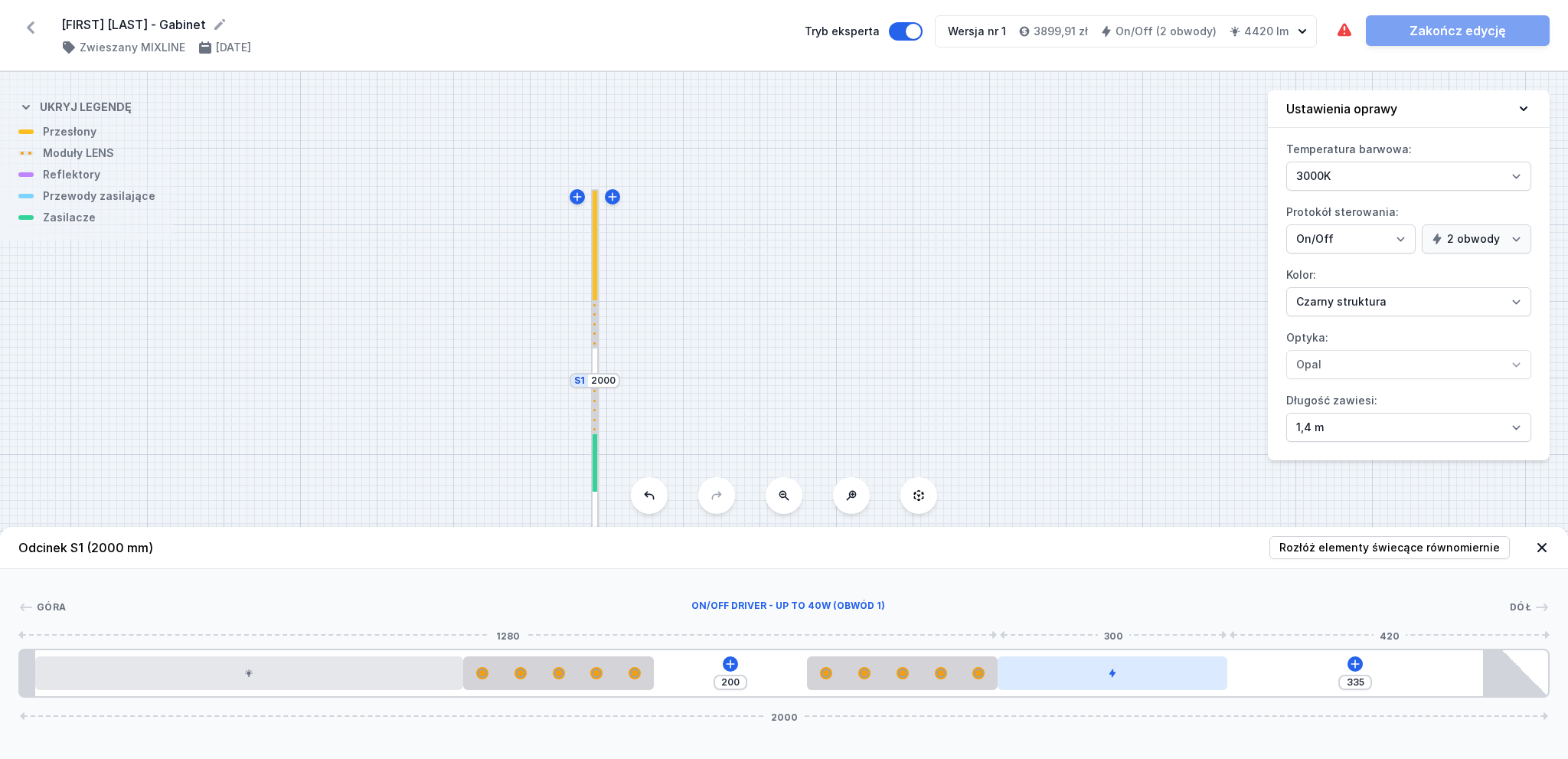 drag, startPoint x: 1116, startPoint y: 679, endPoint x: 1139, endPoint y: 680, distance: 23.021729 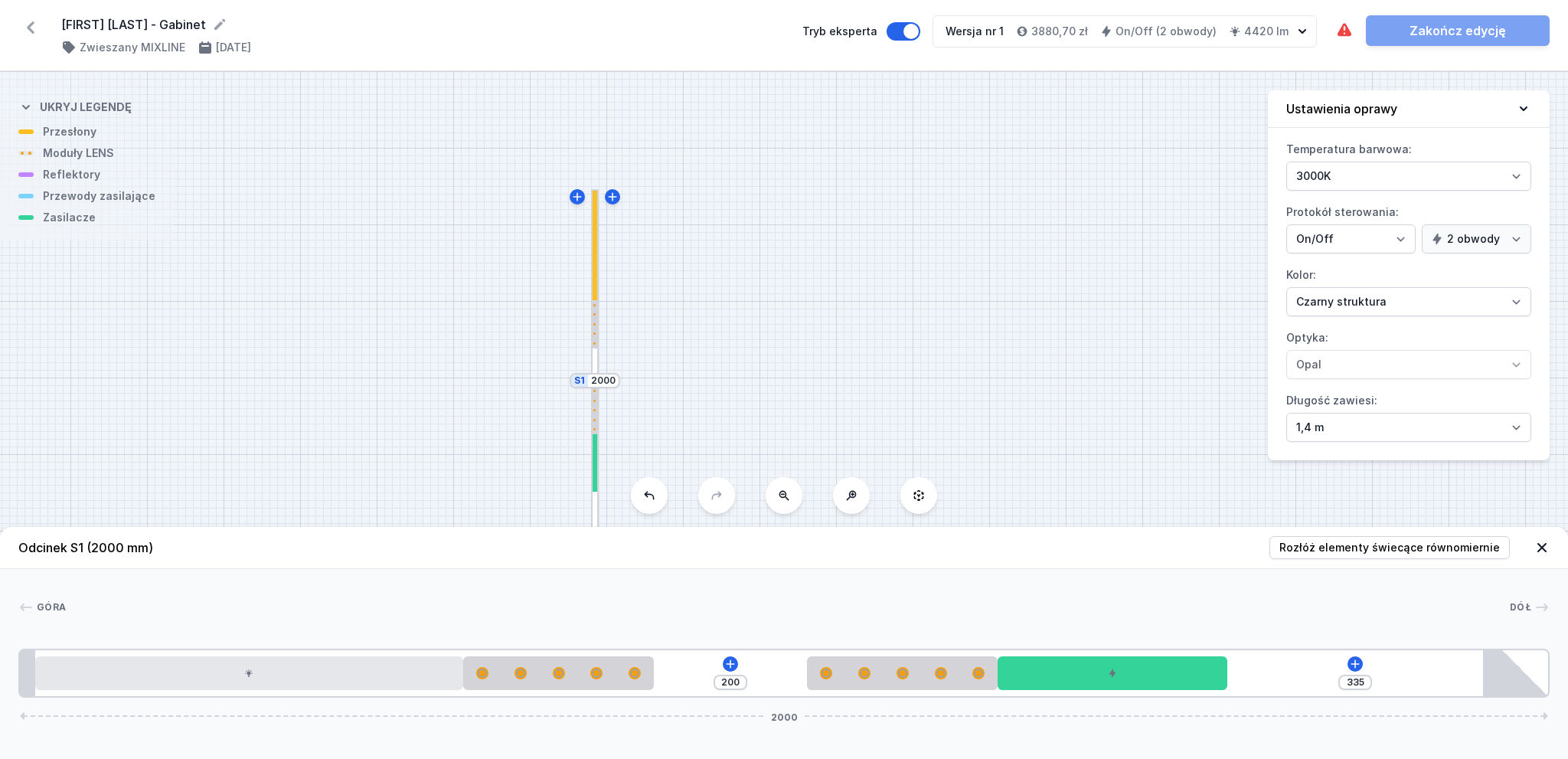 click 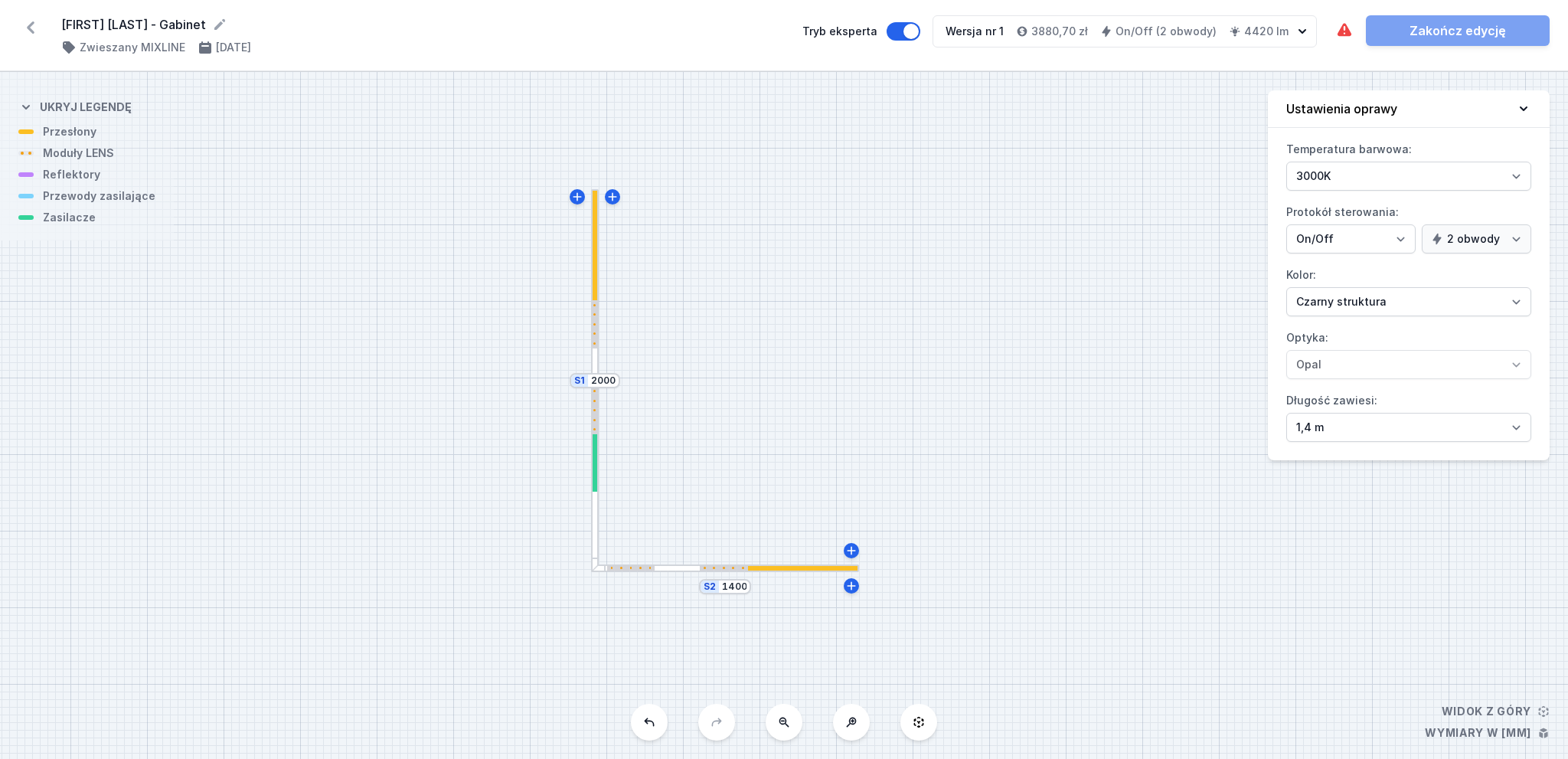 click at bounding box center (724, 568) 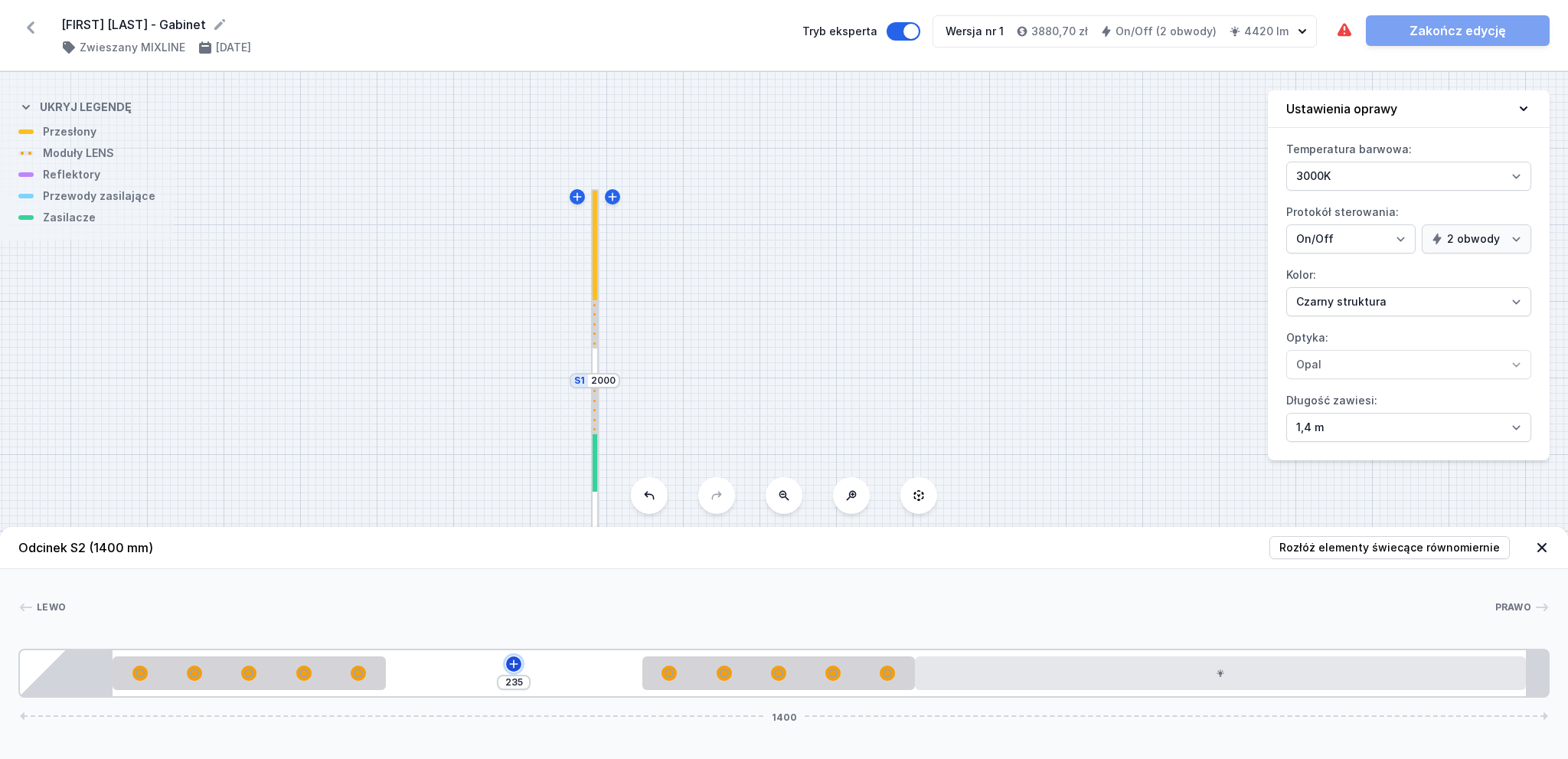 click 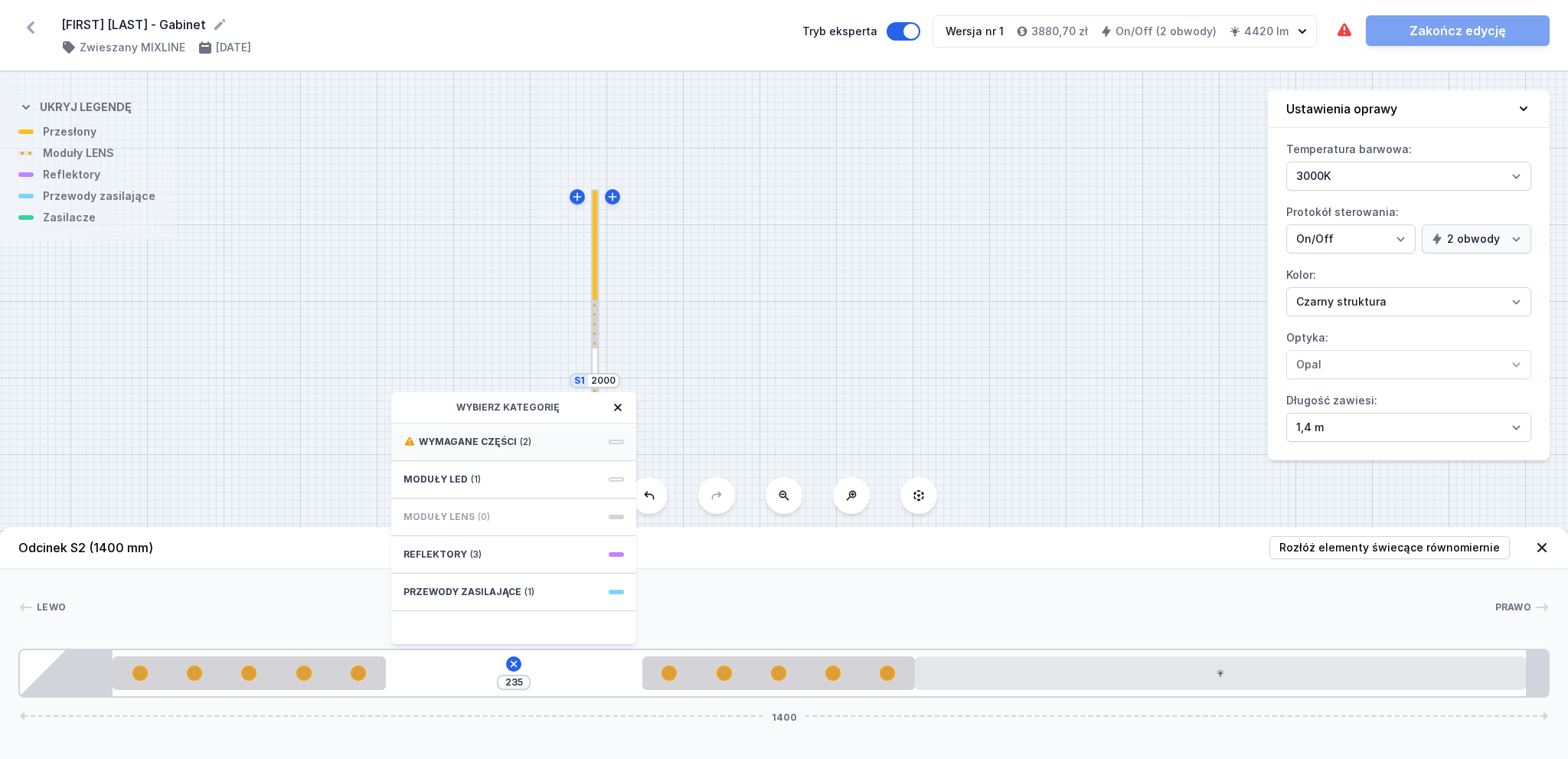 click on "(2)" at bounding box center (525, 442) 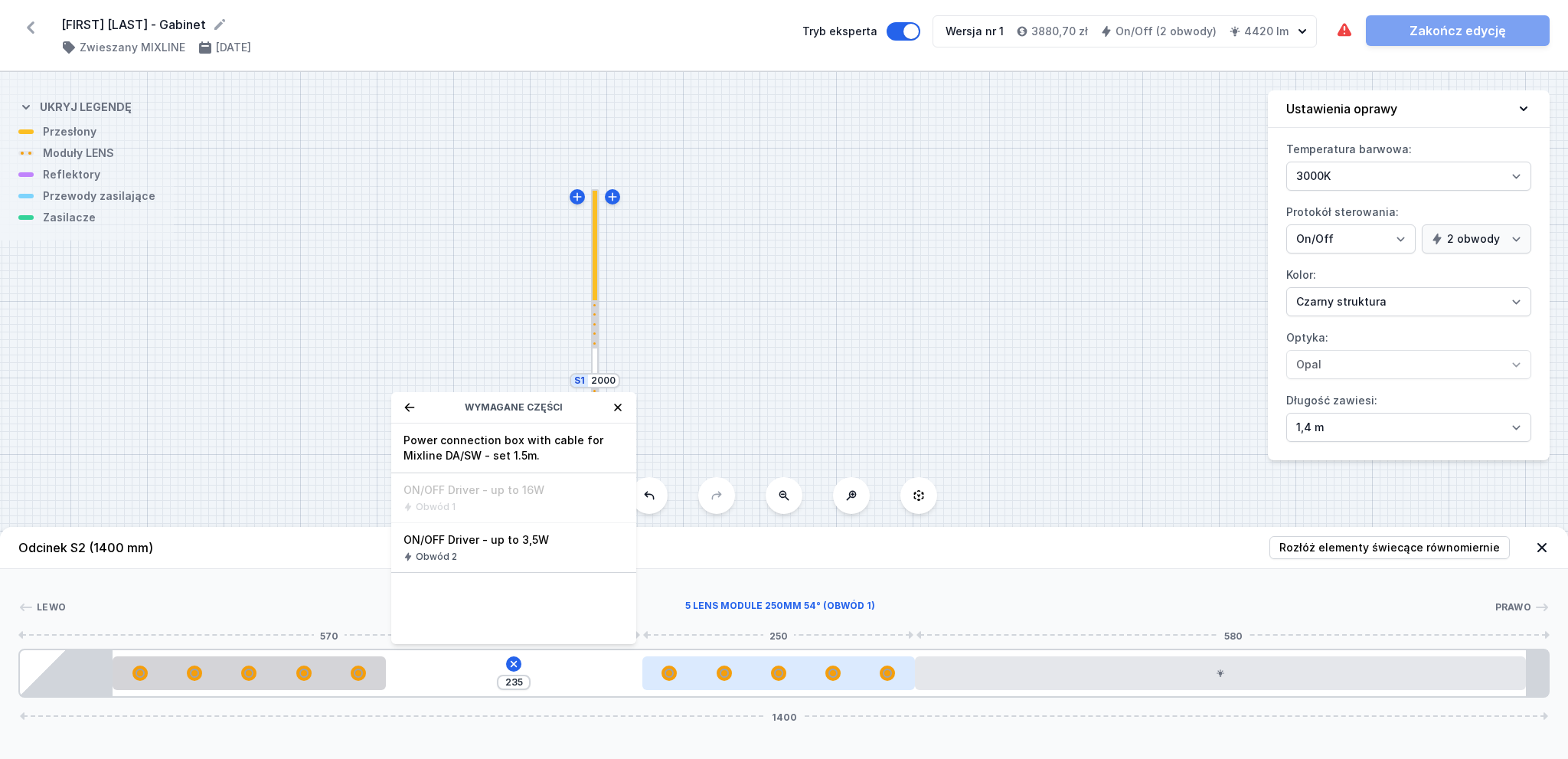 drag, startPoint x: 824, startPoint y: 685, endPoint x: 831, endPoint y: 679, distance: 9.2195445 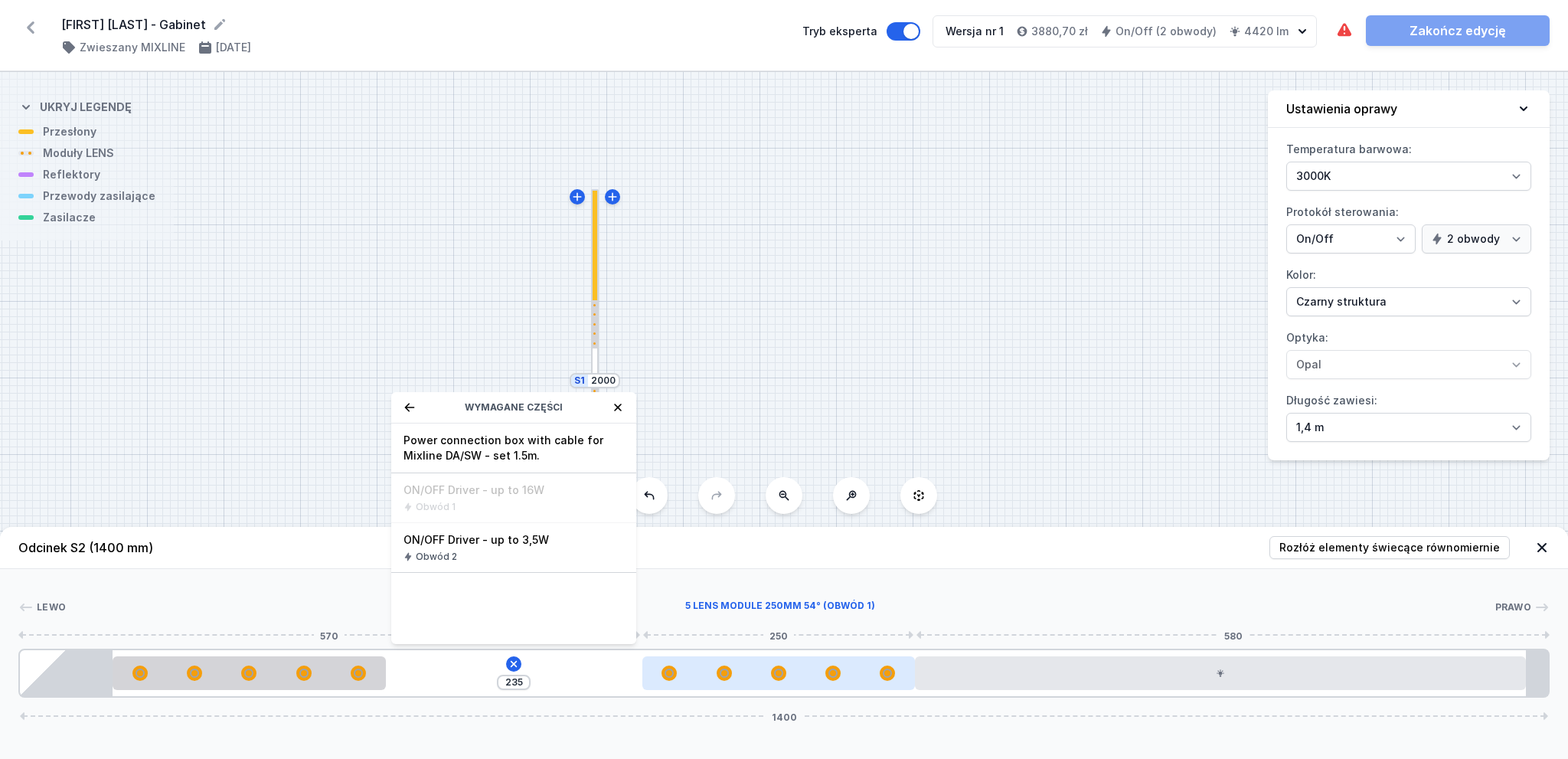 click at bounding box center [779, 673] 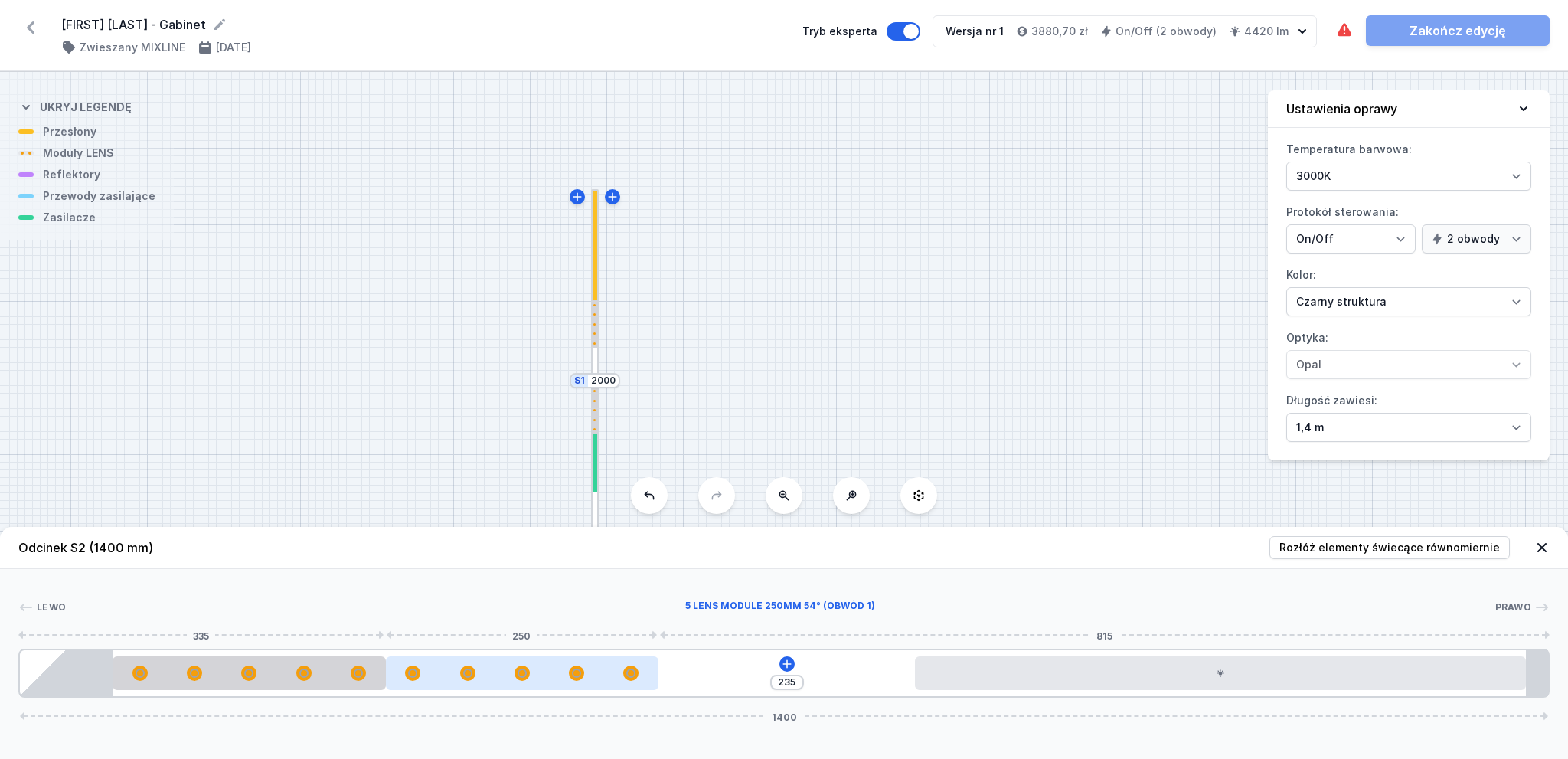 drag, startPoint x: 763, startPoint y: 673, endPoint x: 536, endPoint y: 674, distance: 227.0022 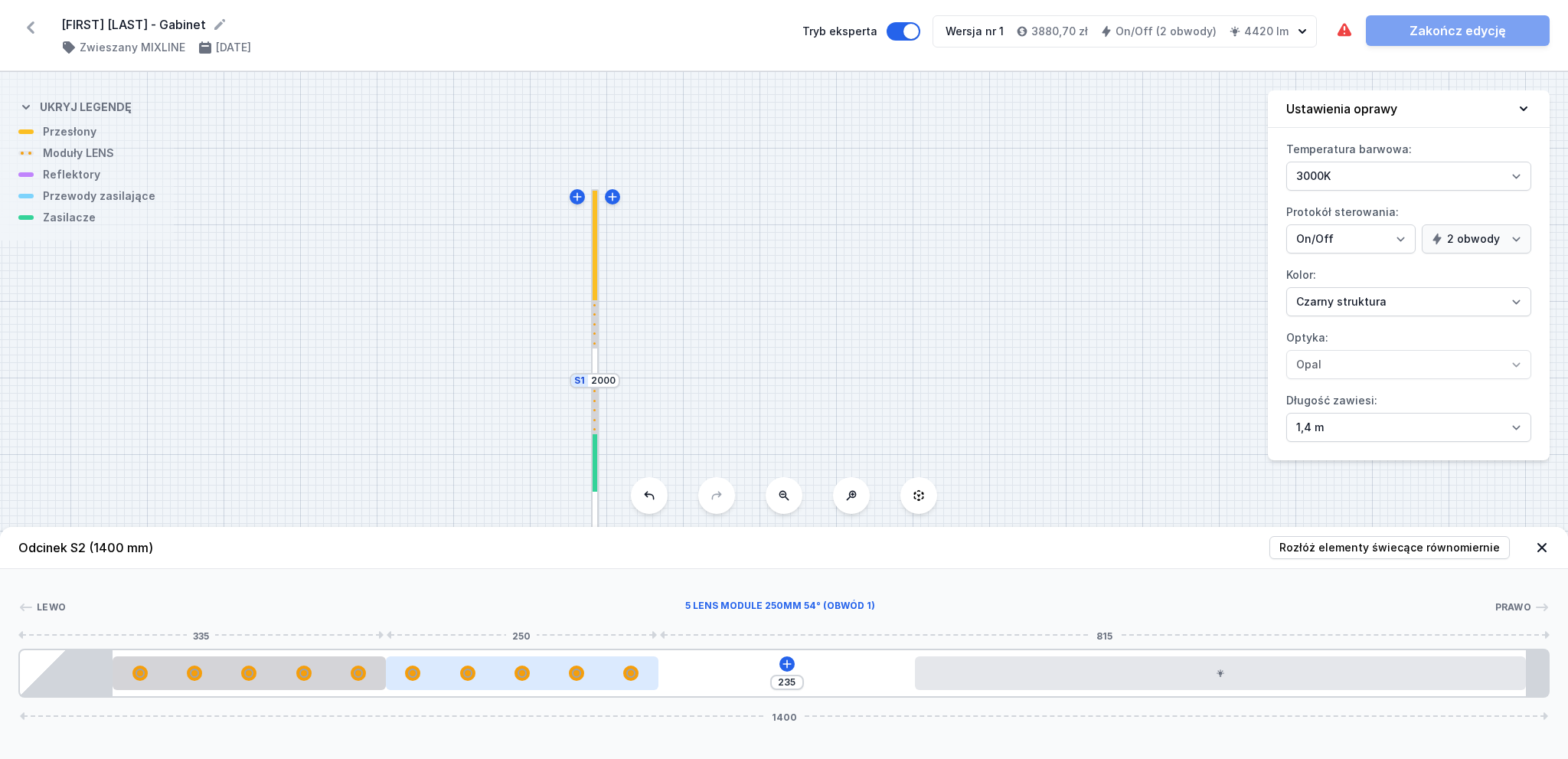 click at bounding box center (522, 673) 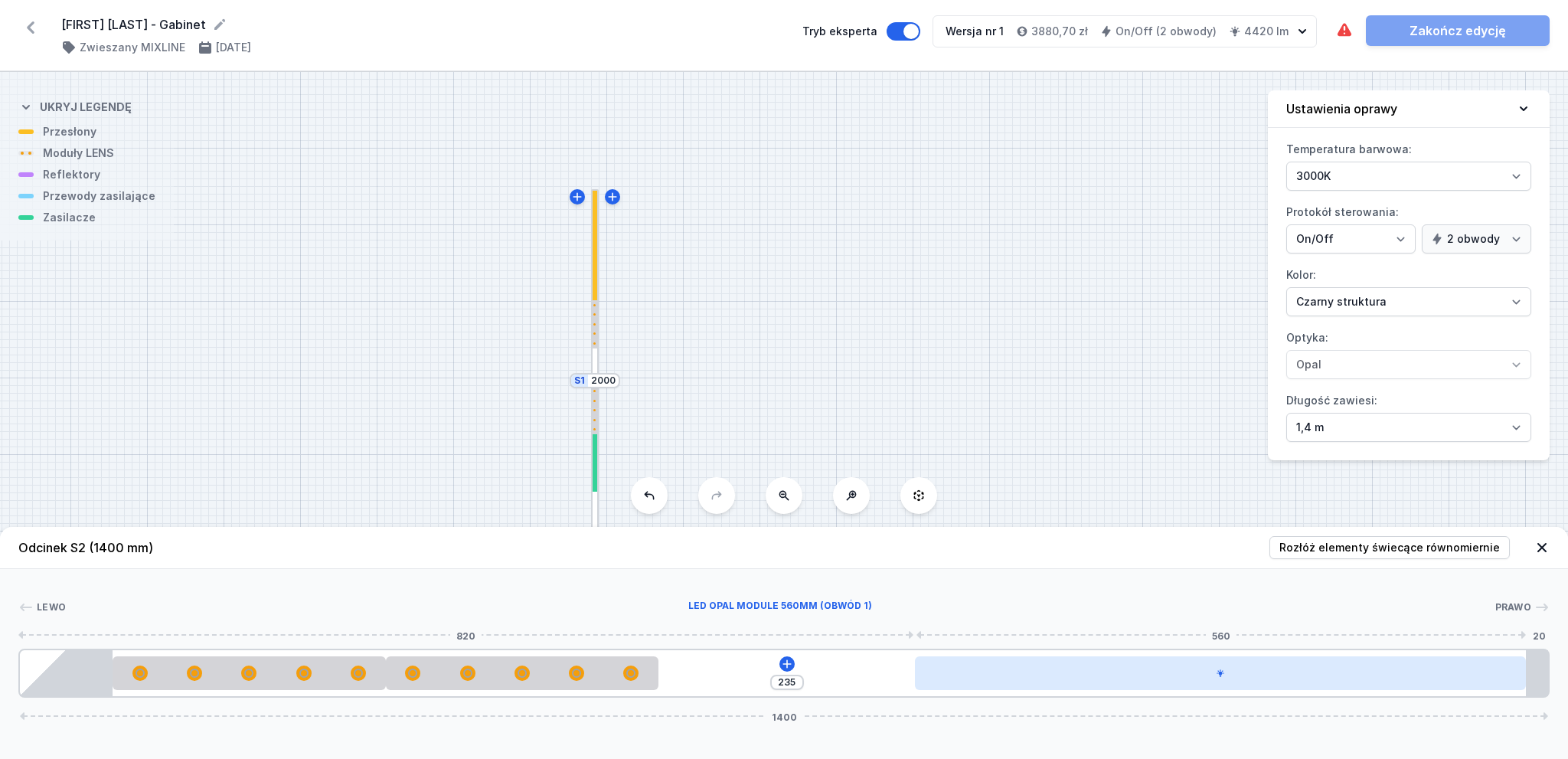 drag, startPoint x: 1125, startPoint y: 685, endPoint x: 1208, endPoint y: 685, distance: 83 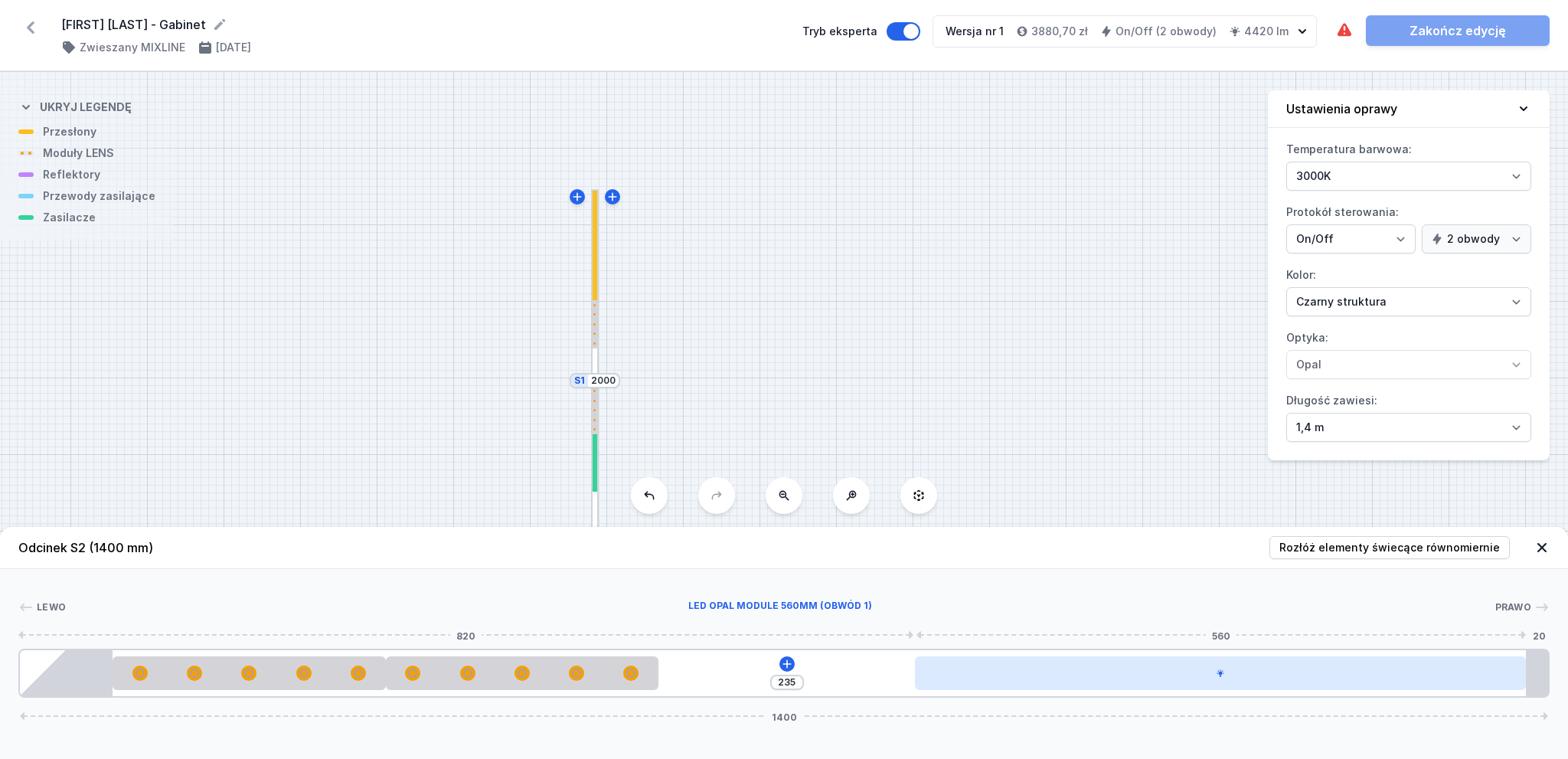 click at bounding box center (1220, 673) 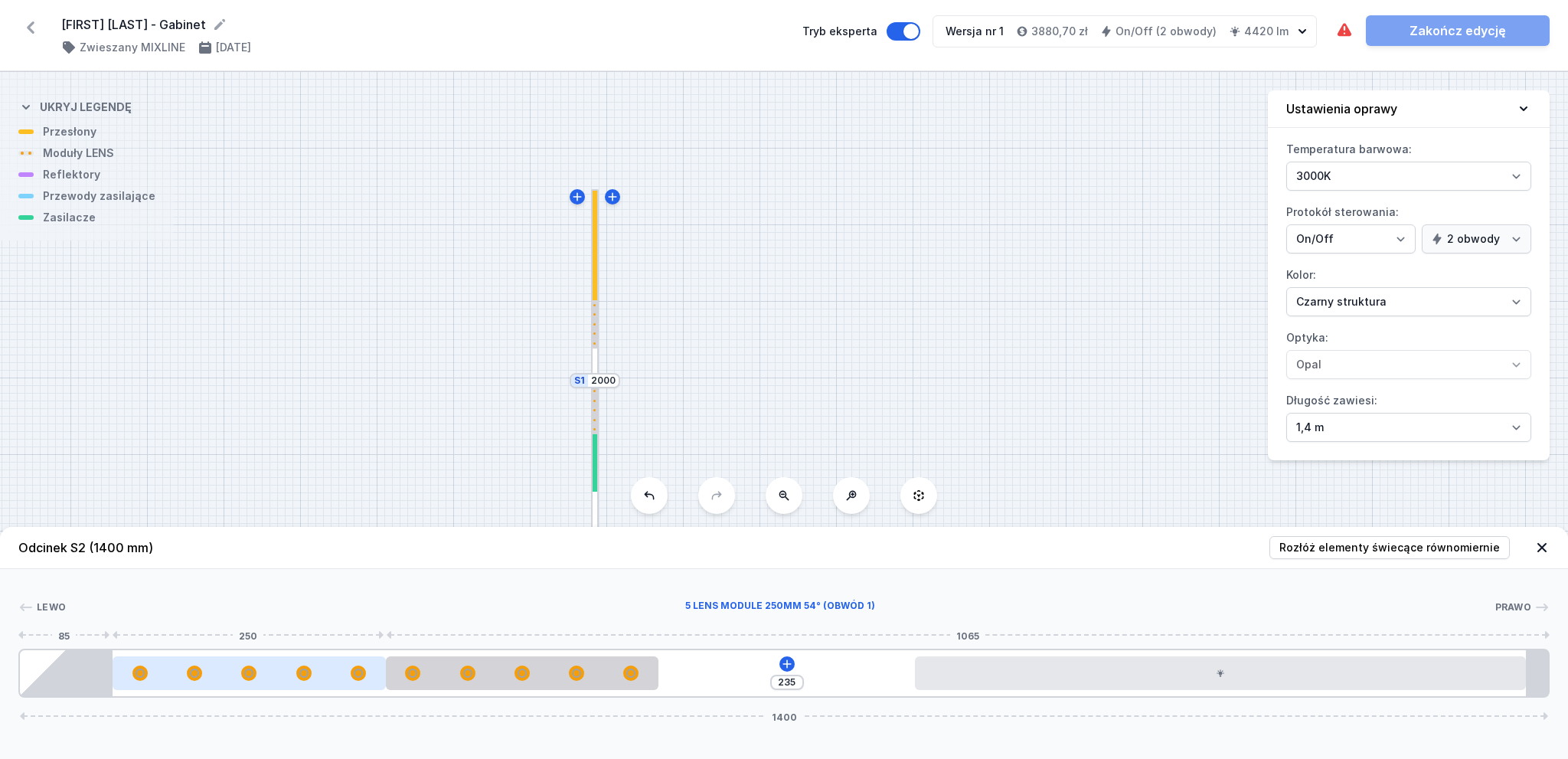 drag, startPoint x: 291, startPoint y: 673, endPoint x: 127, endPoint y: 673, distance: 164 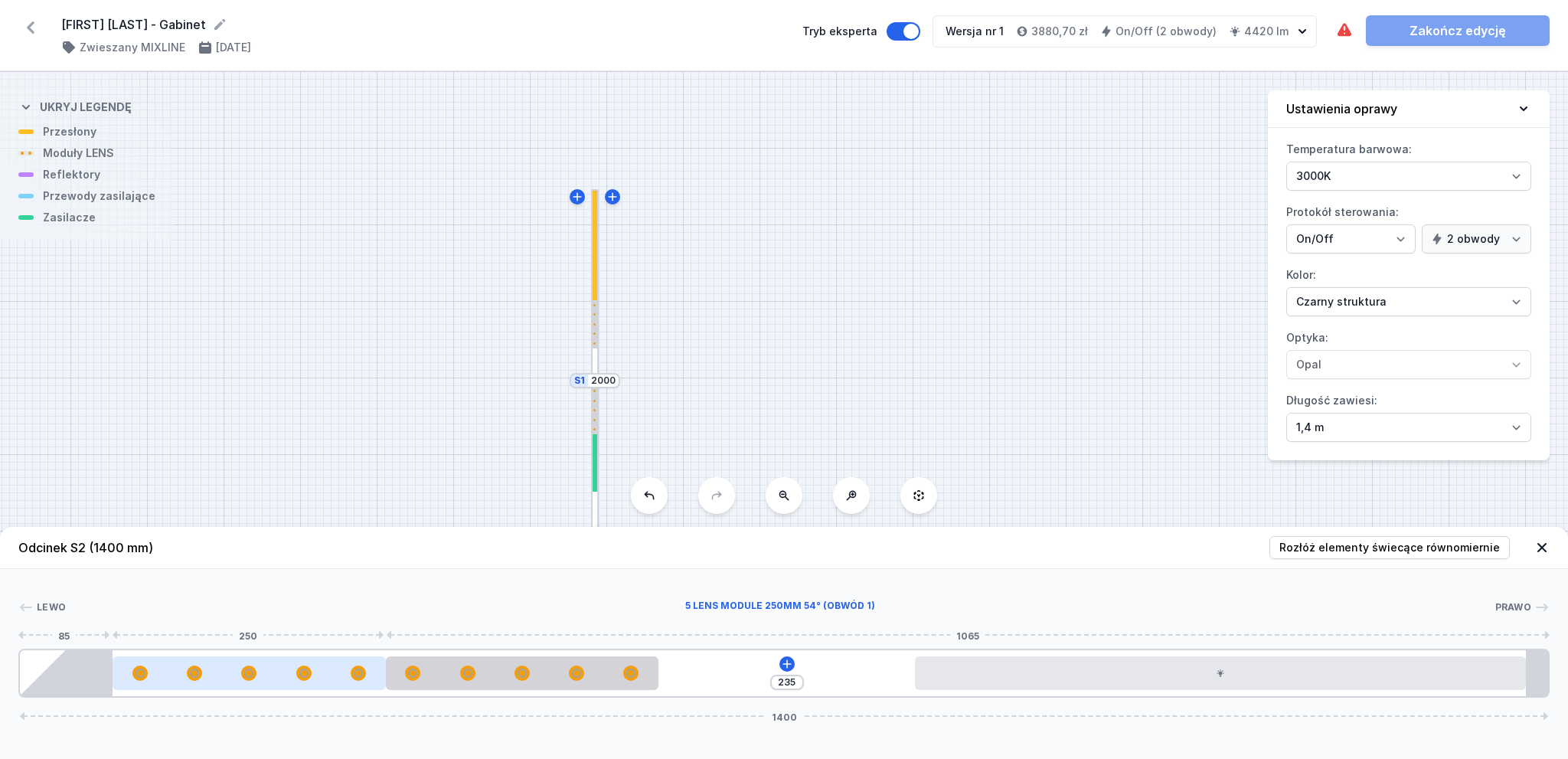 click at bounding box center [249, 673] 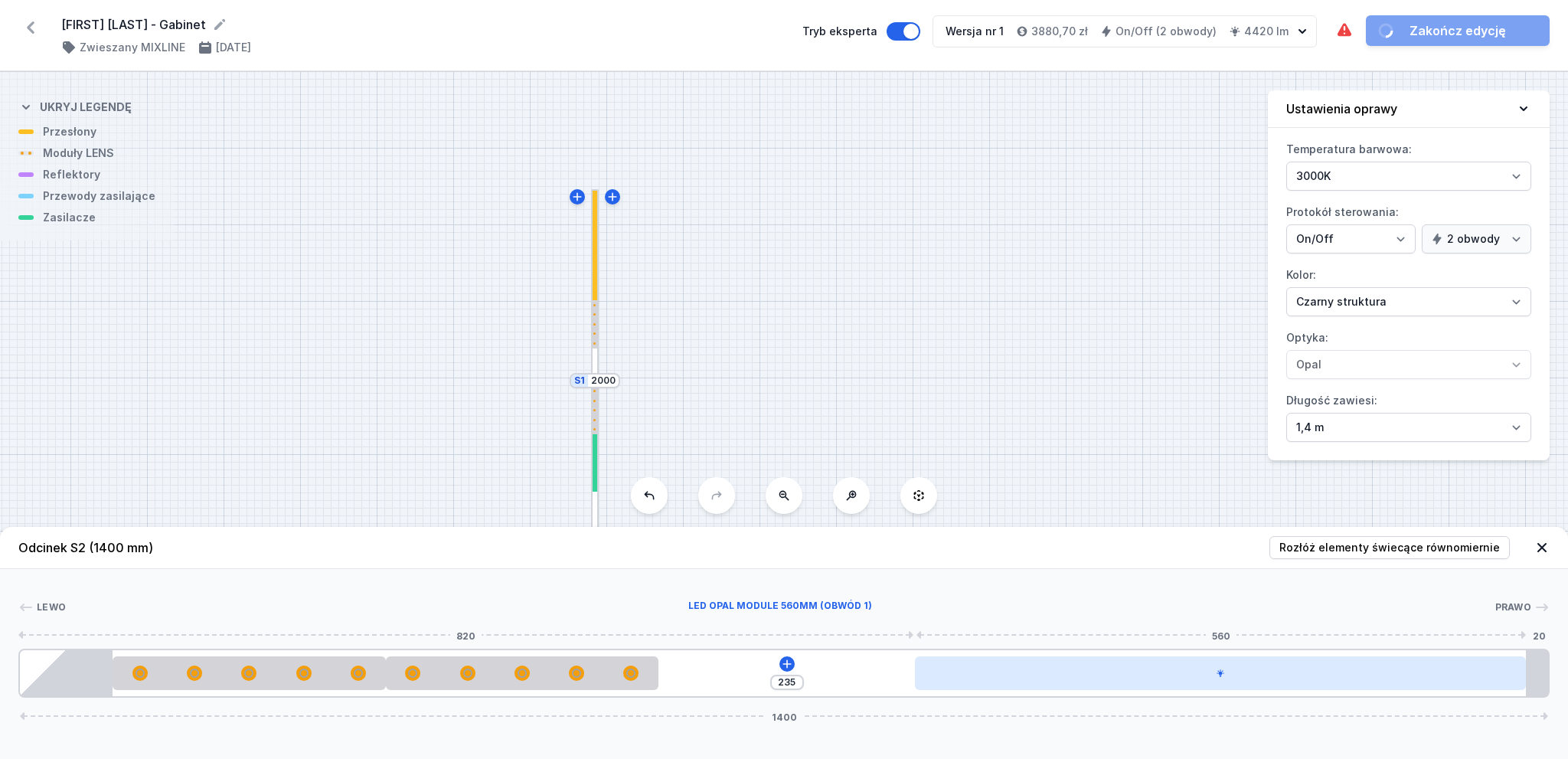 drag, startPoint x: 1069, startPoint y: 672, endPoint x: 1158, endPoint y: 673, distance: 89.00562 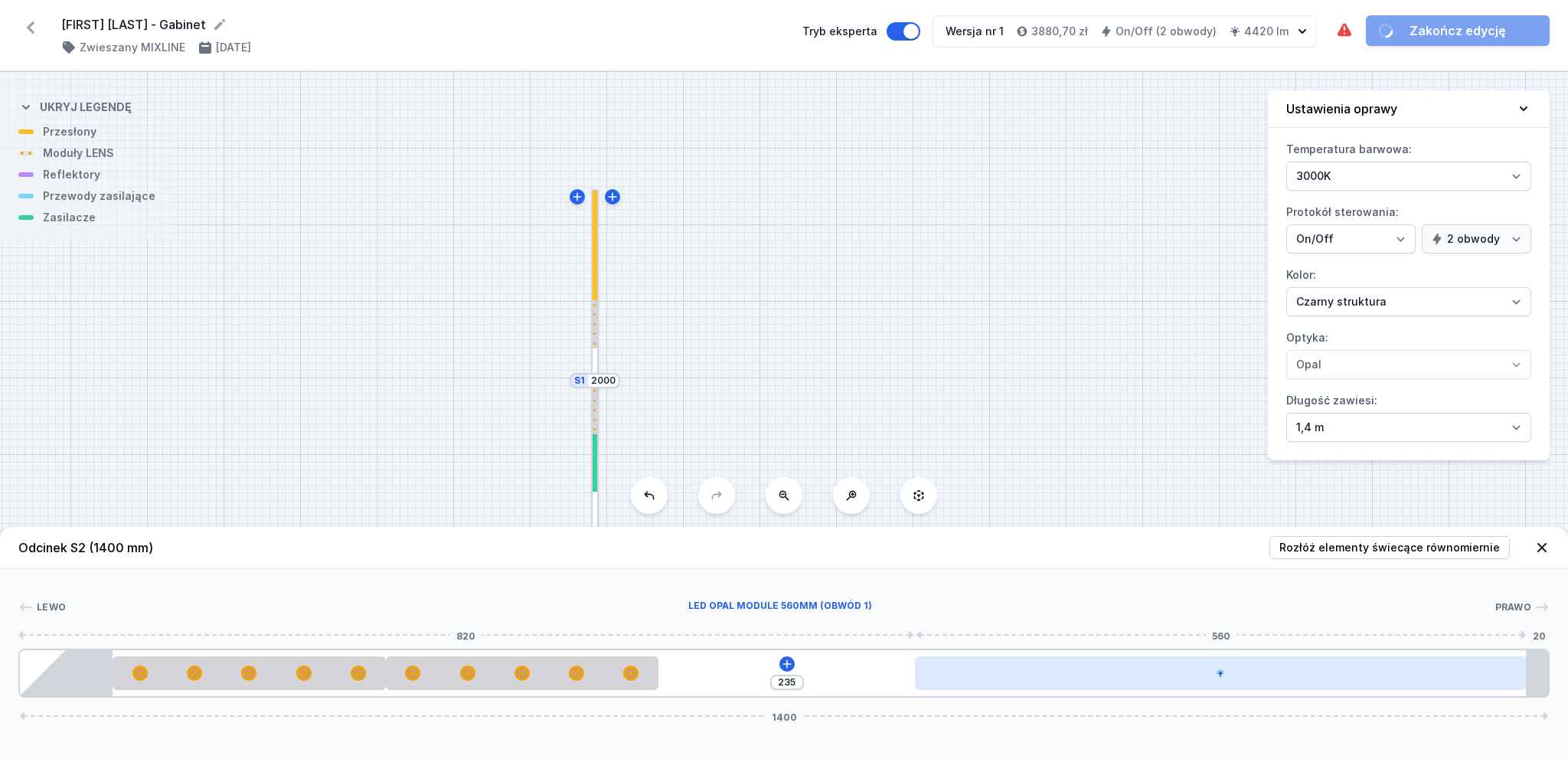 click at bounding box center (1220, 673) 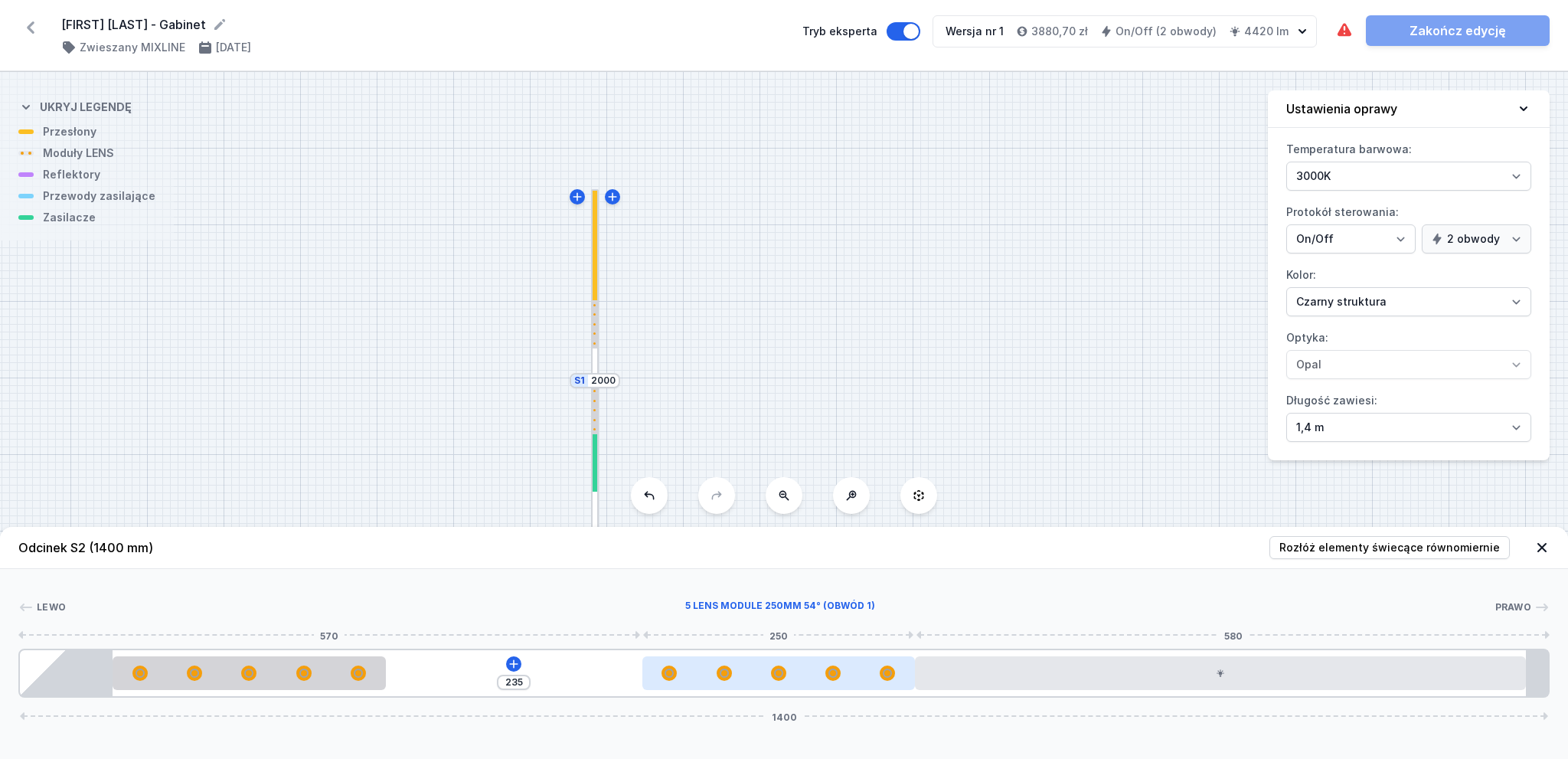 drag, startPoint x: 616, startPoint y: 678, endPoint x: 830, endPoint y: 672, distance: 214.0841 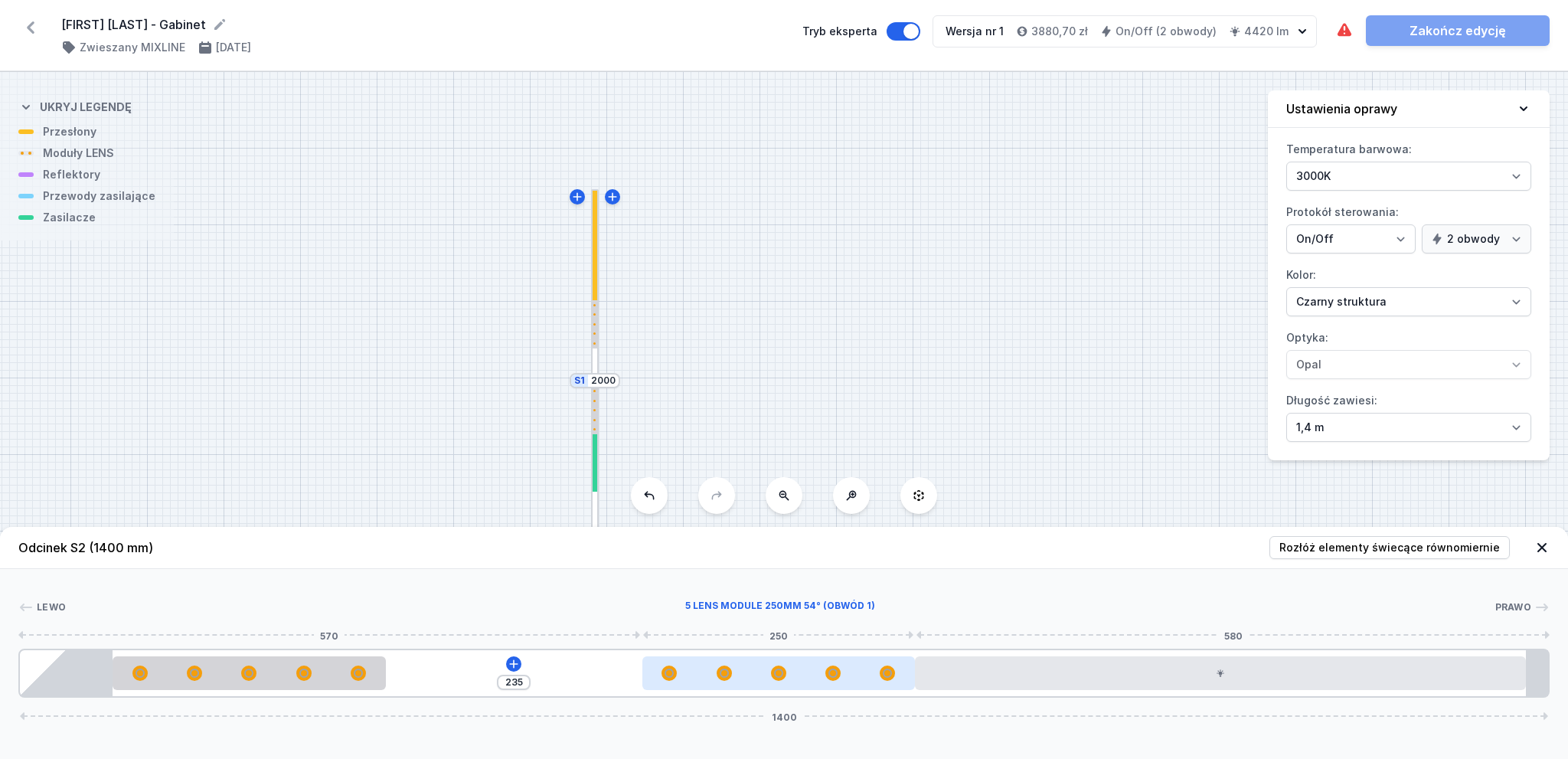 click at bounding box center (779, 673) 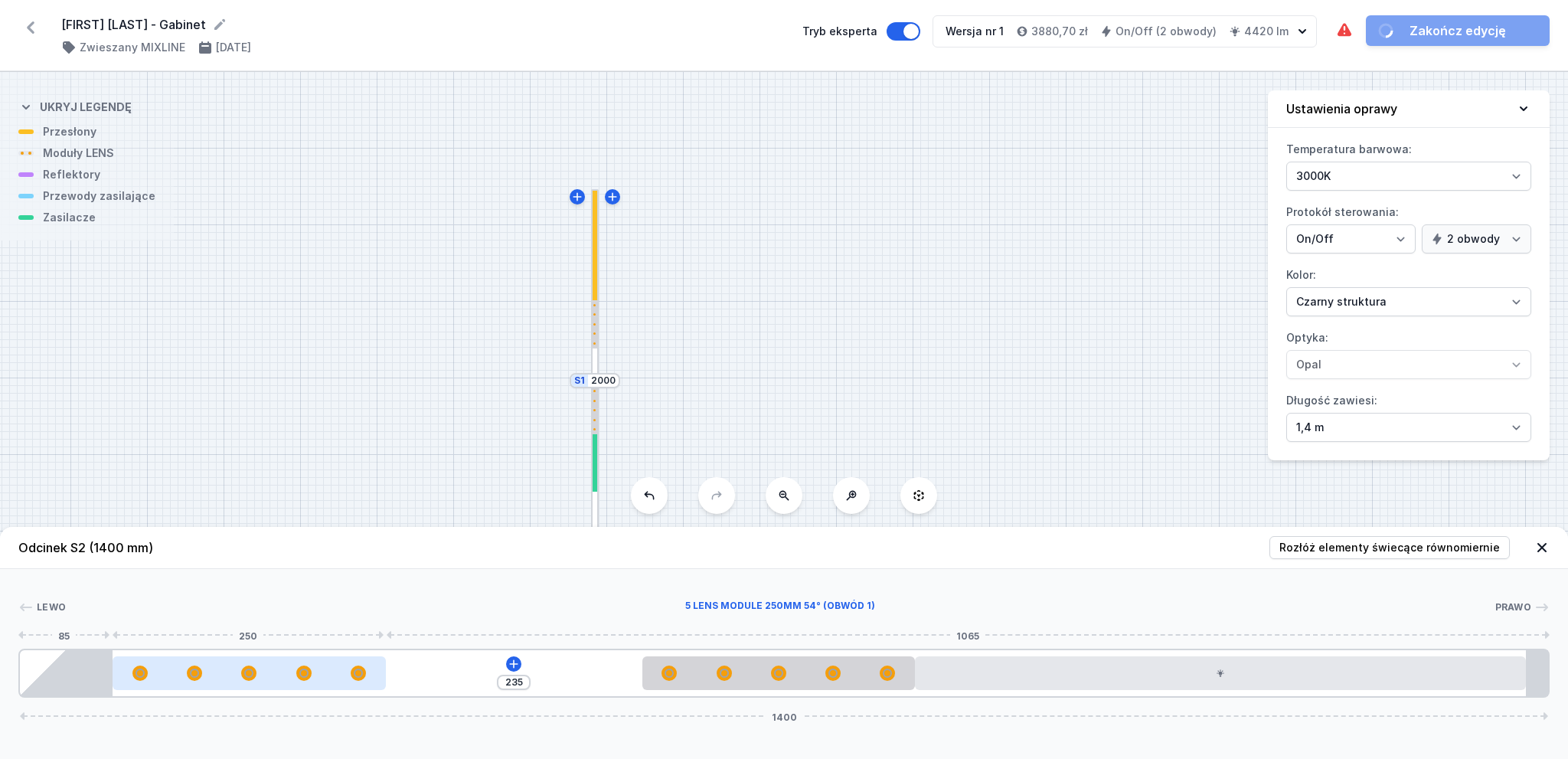 click at bounding box center (249, 673) 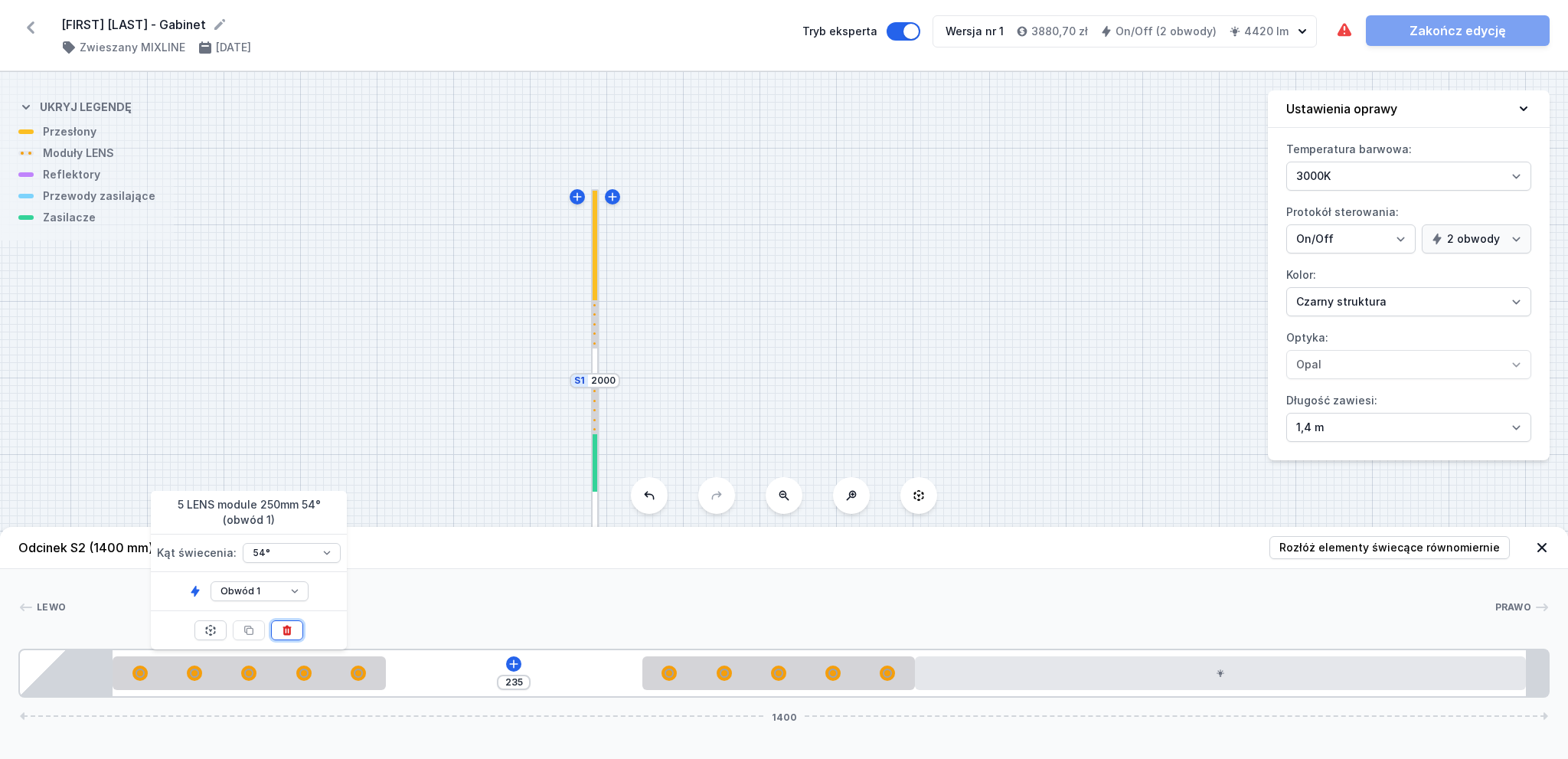 click 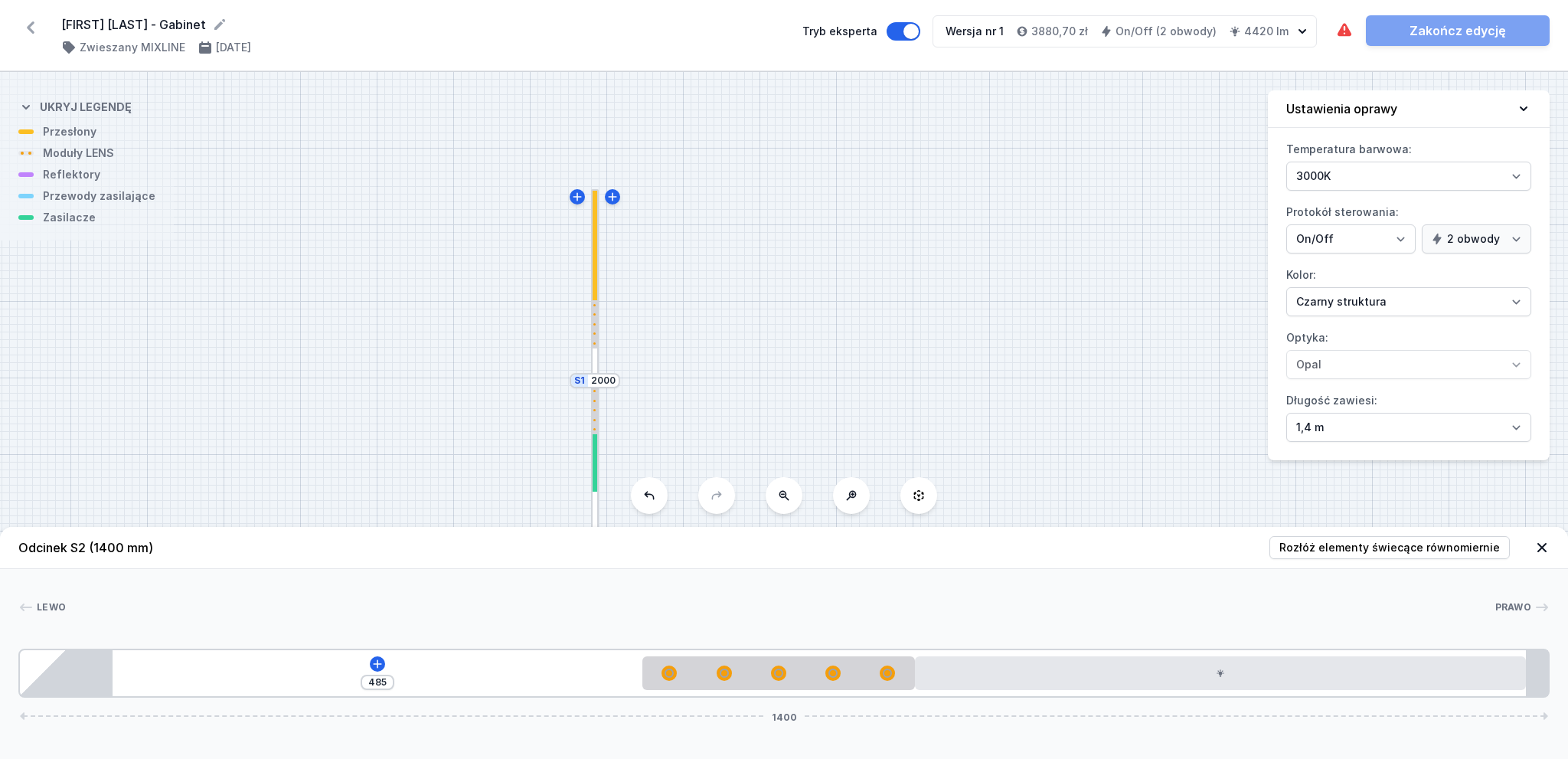 click on "485 1400" at bounding box center [784, 673] 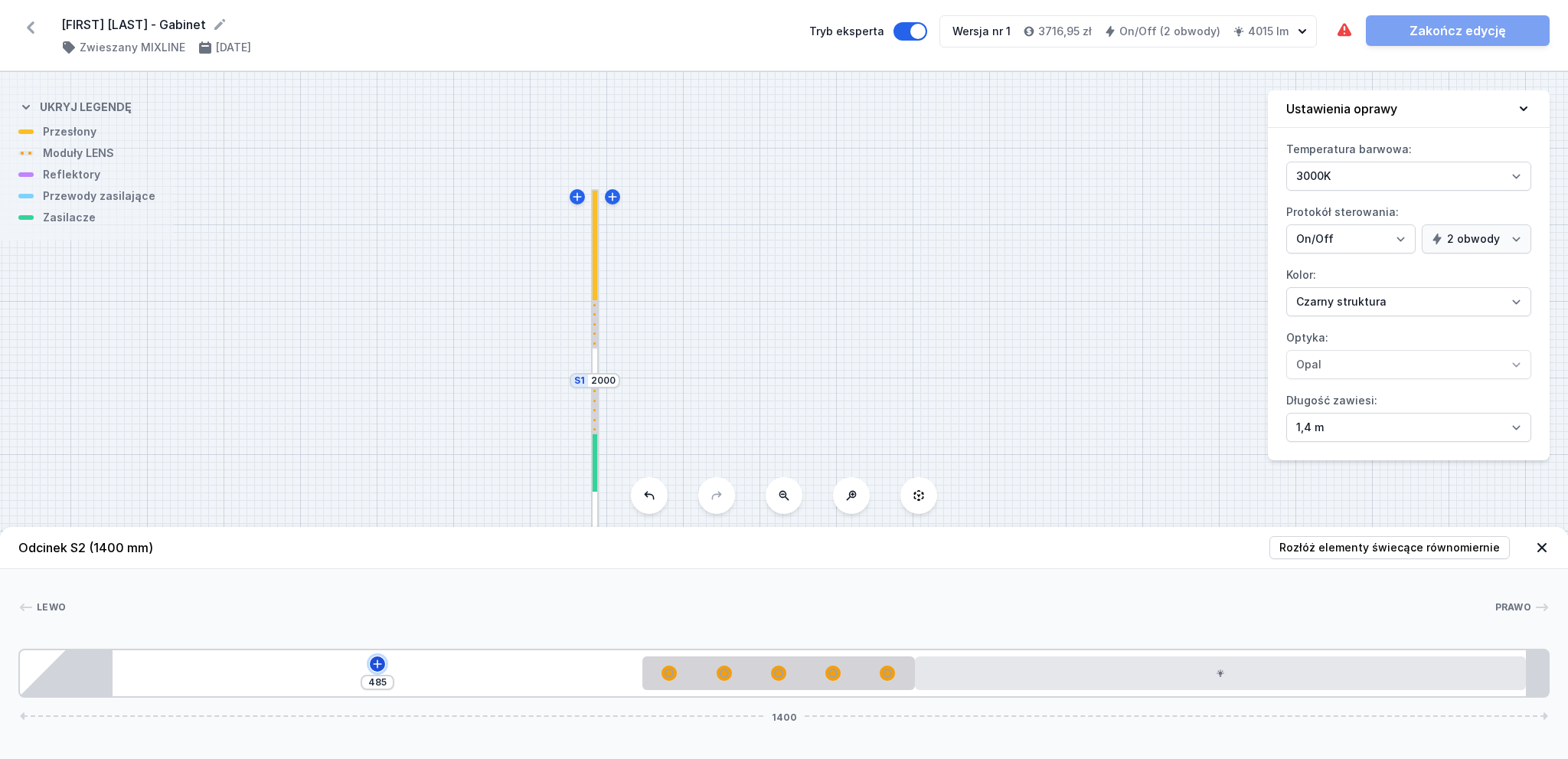 click 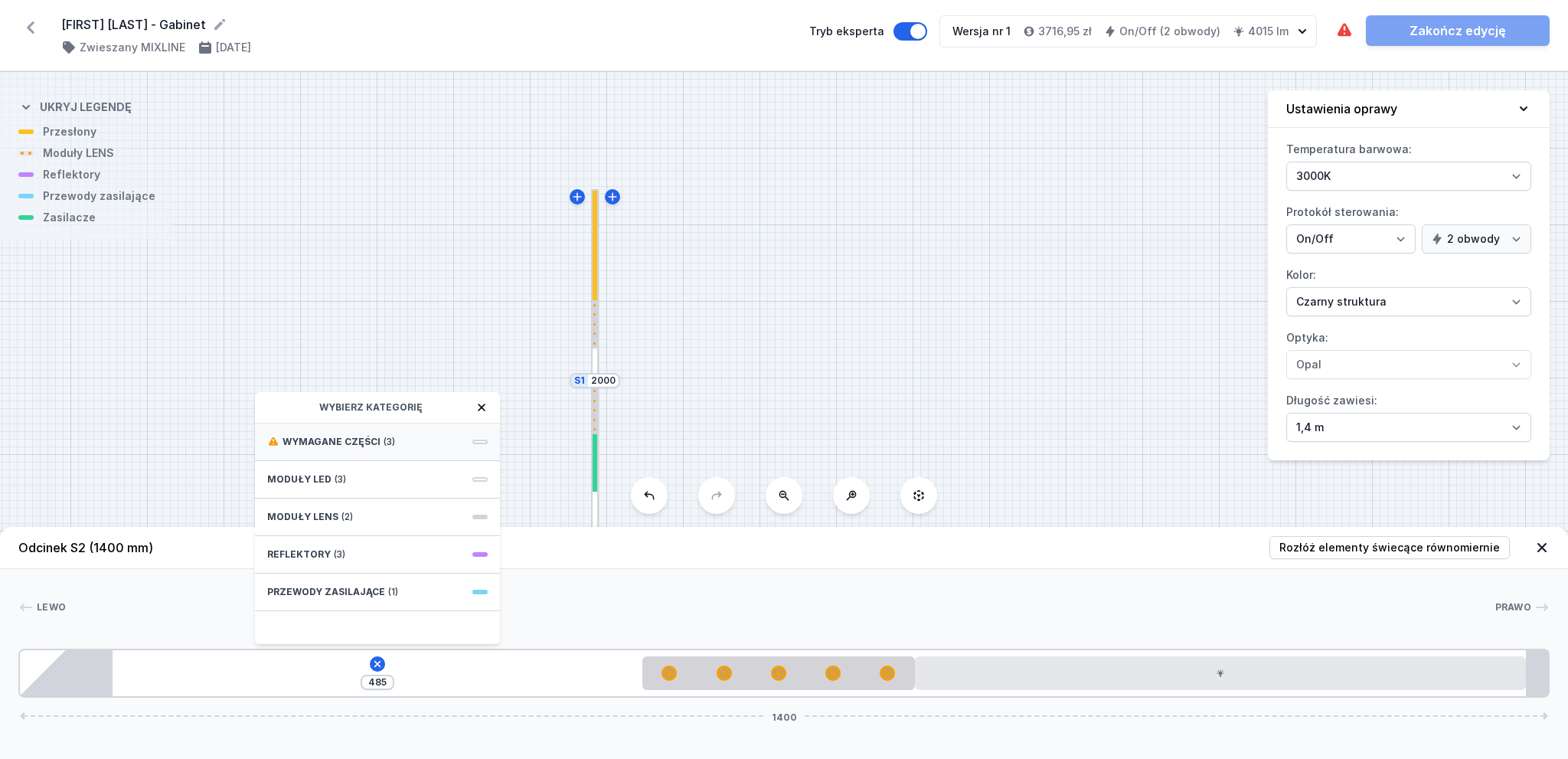 click on "Wymagane części (3)" at bounding box center (377, 442) 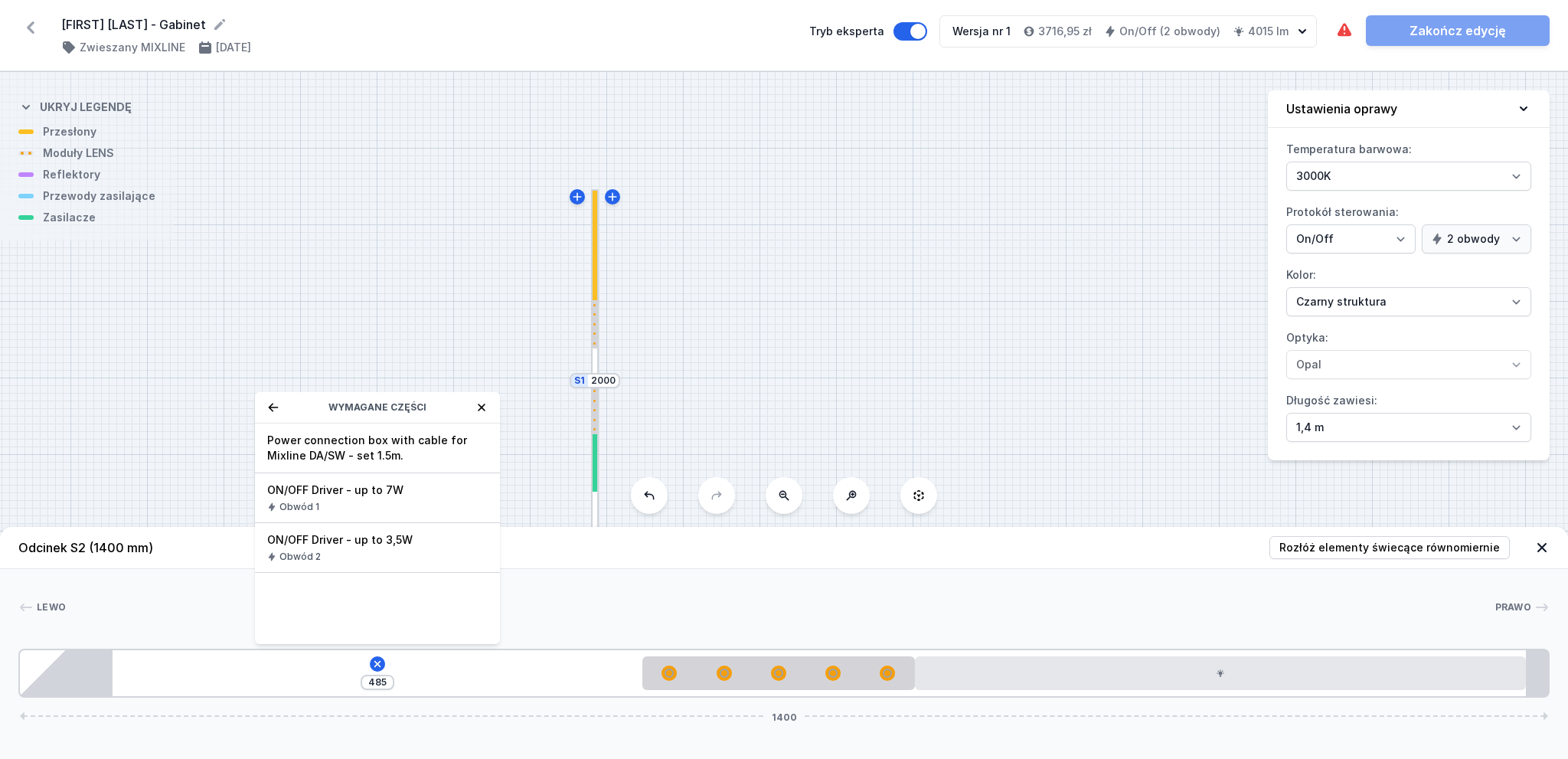 click on "Obwód 1" at bounding box center (377, 507) 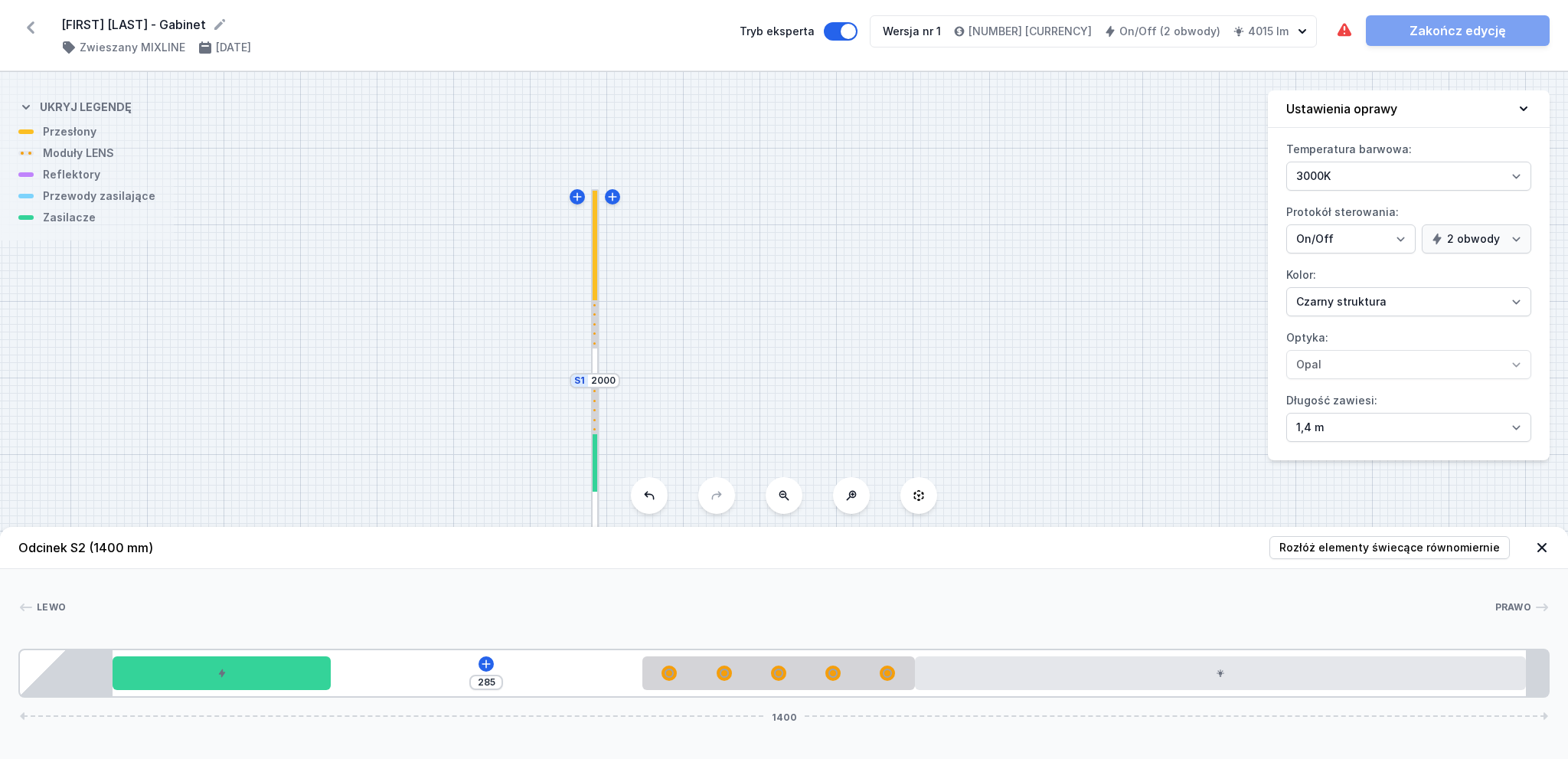 click on "285 1400" at bounding box center [784, 673] 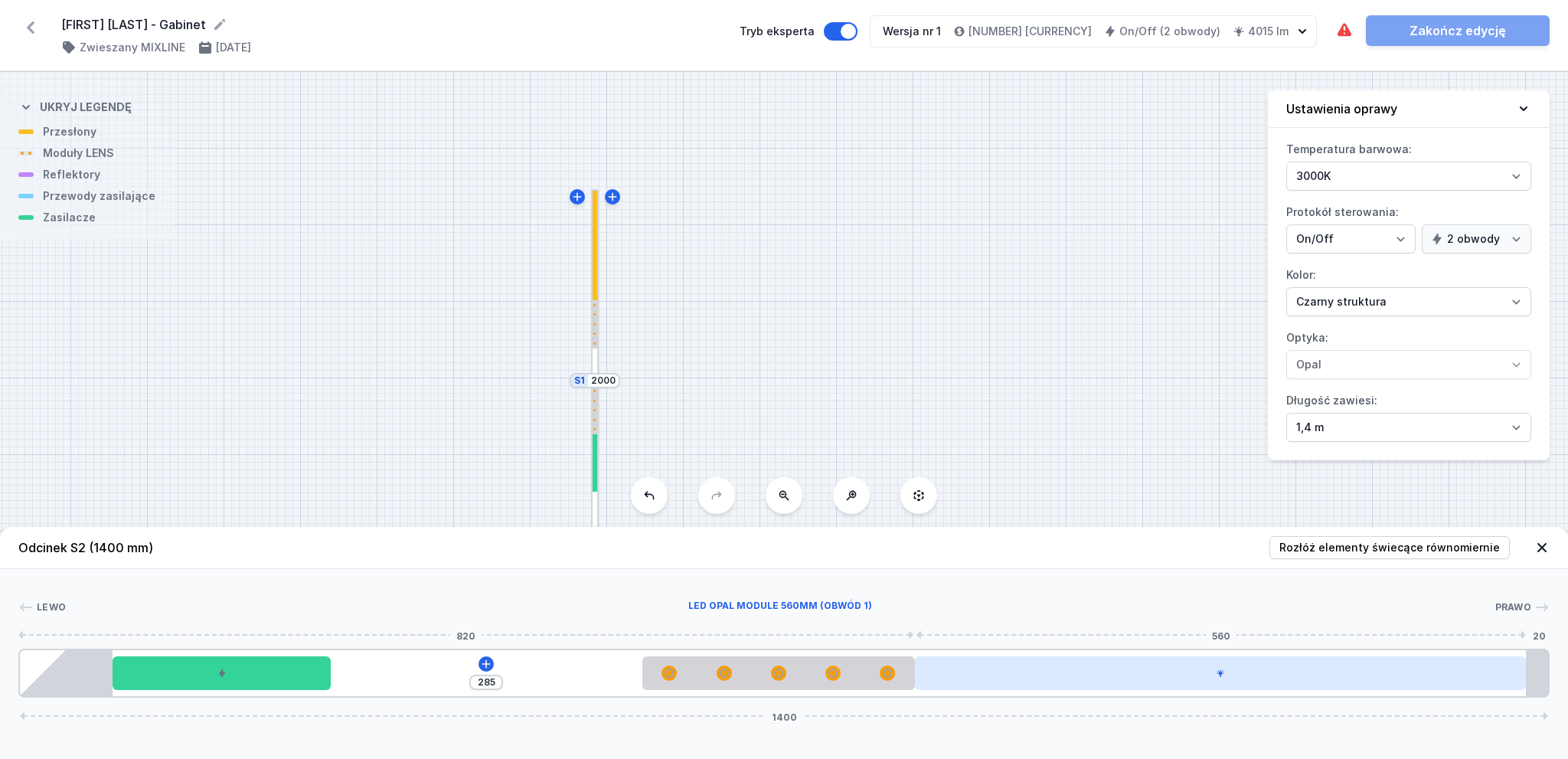 click at bounding box center (1220, 673) 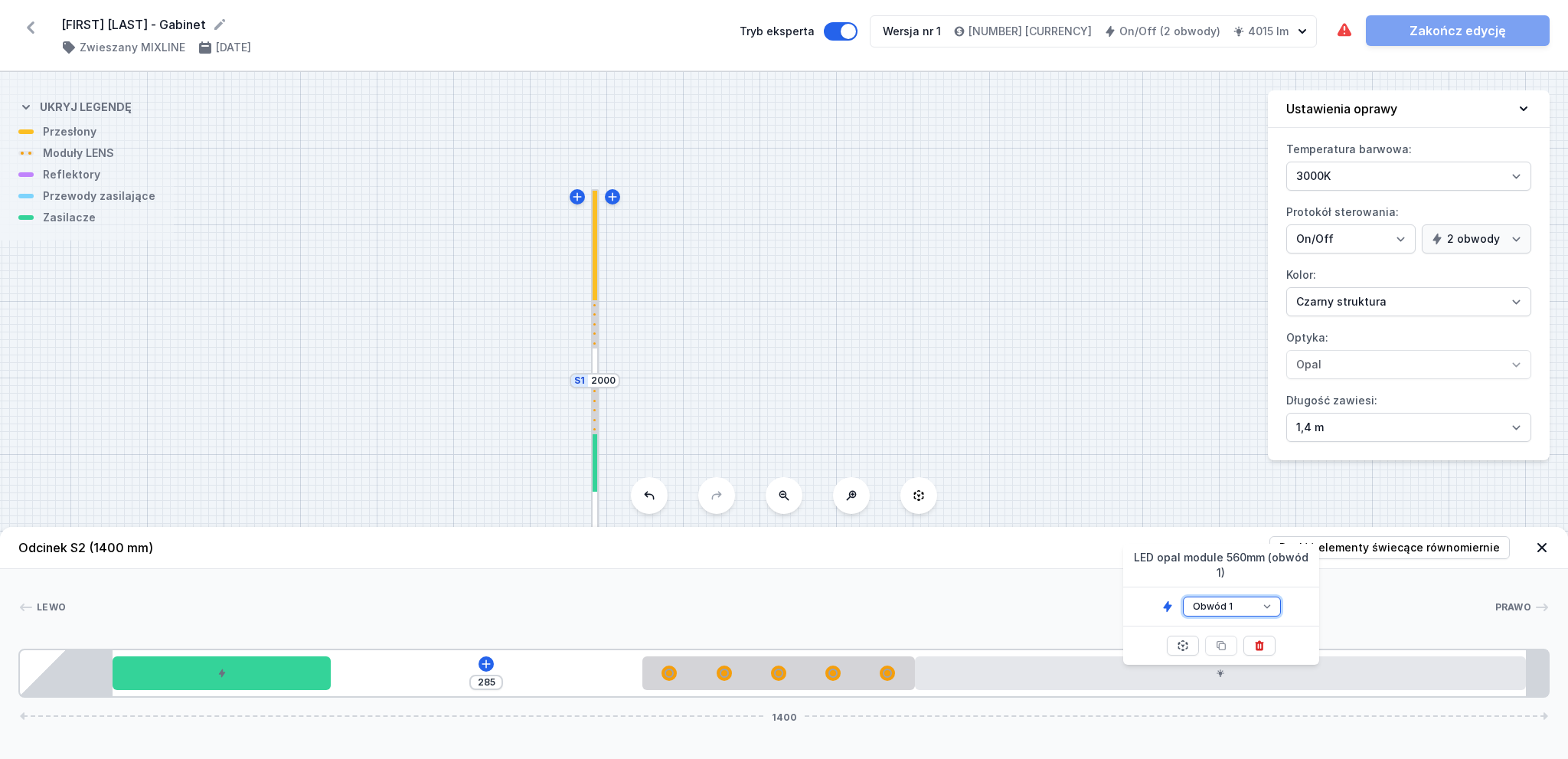 click on "Obwód 1 Obwód 2" at bounding box center (1232, 607) 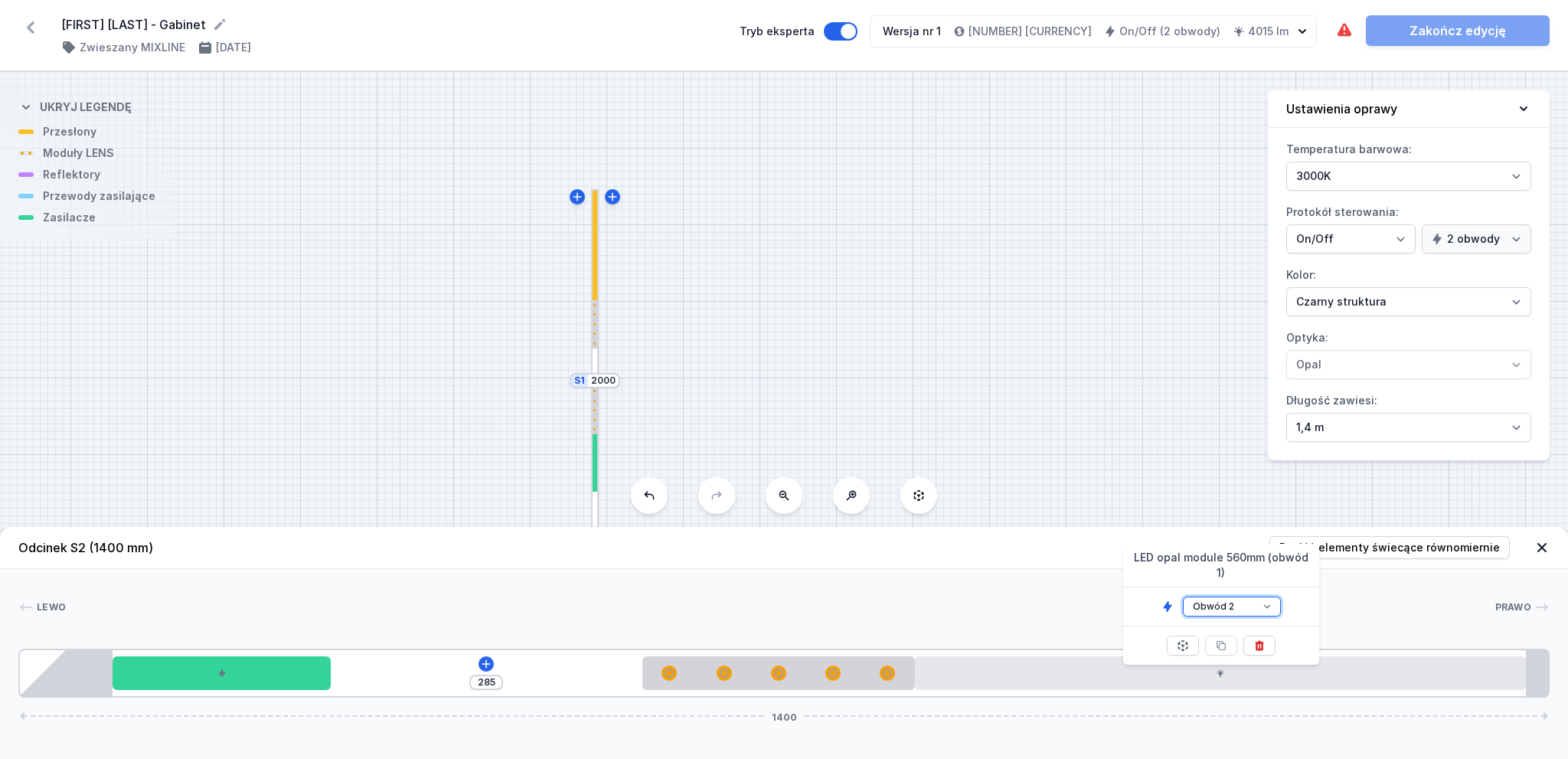 click on "Obwód 1 Obwód 2" at bounding box center (1232, 607) 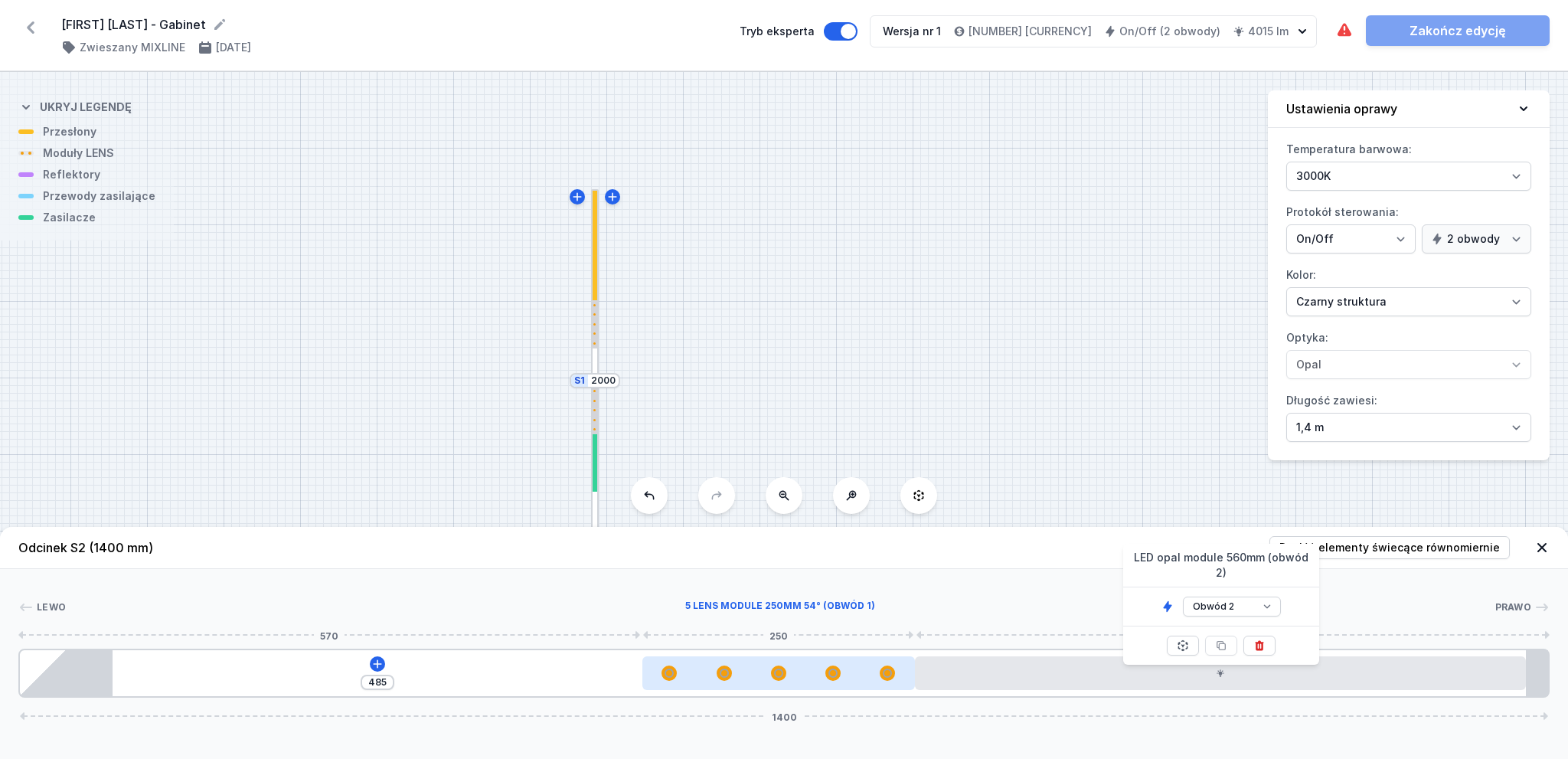 click at bounding box center (779, 673) 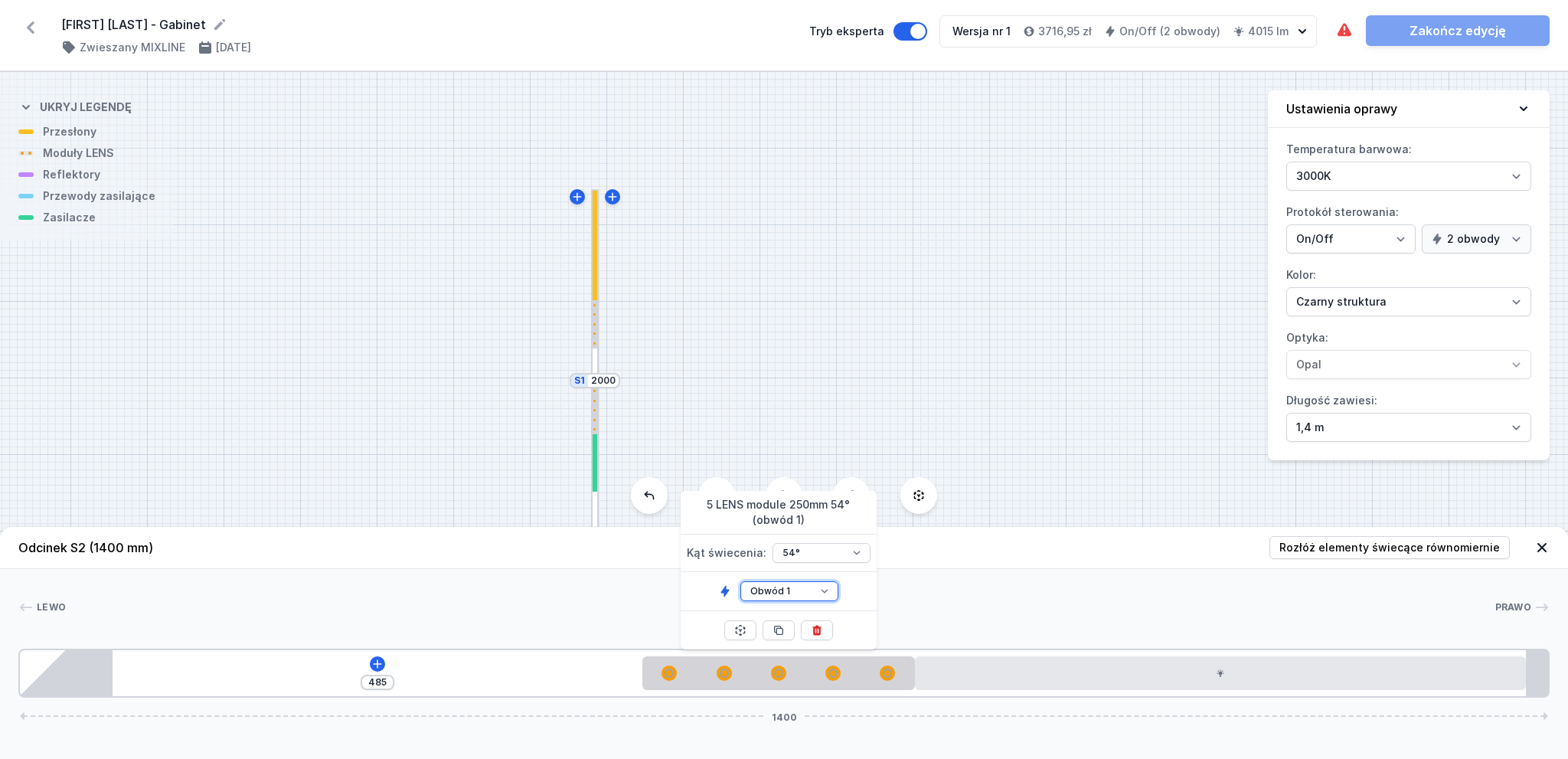 click on "Obwód 1 Obwód 2" at bounding box center [789, 591] 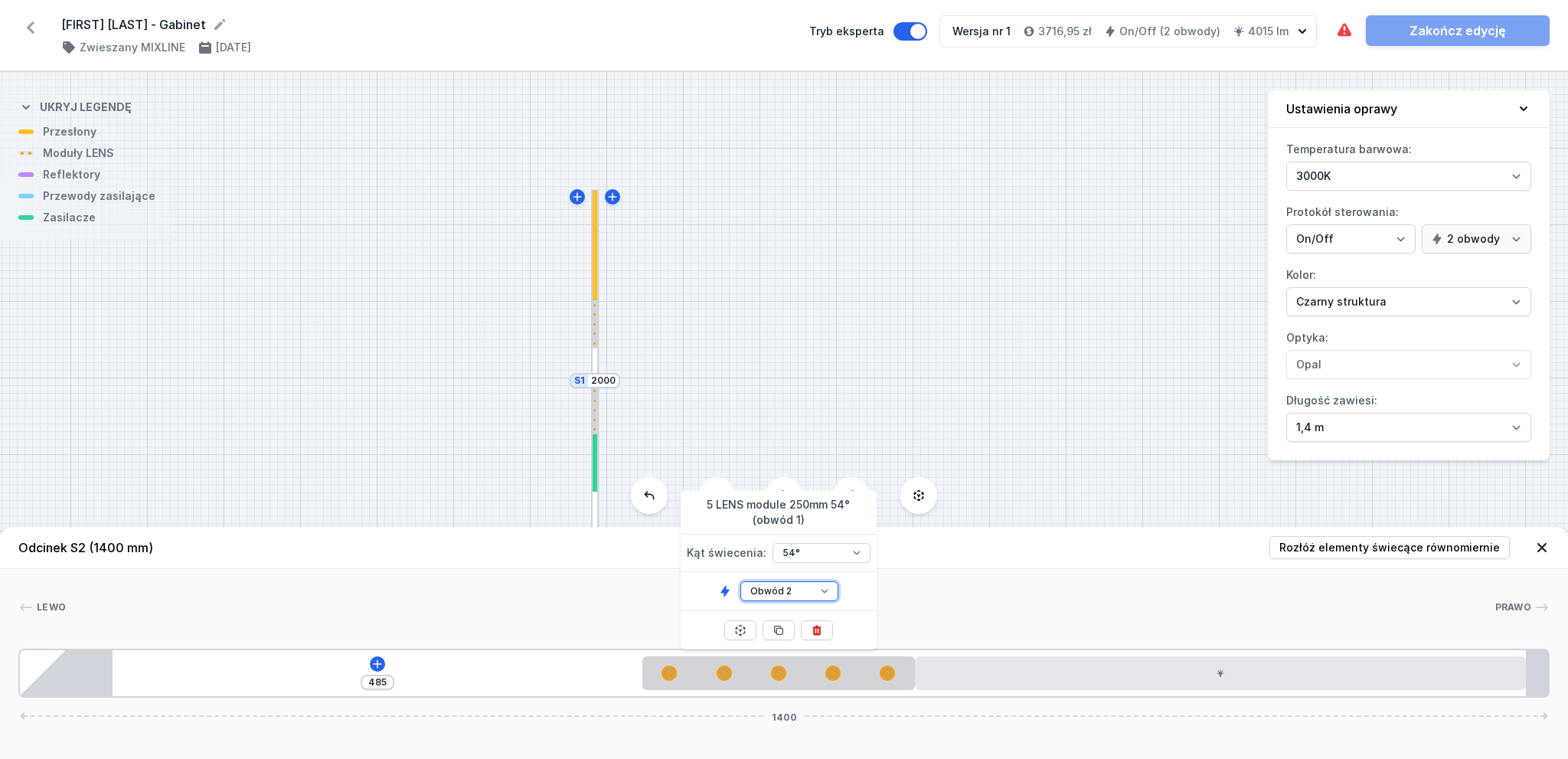 click on "Obwód 1 Obwód 2" at bounding box center [789, 591] 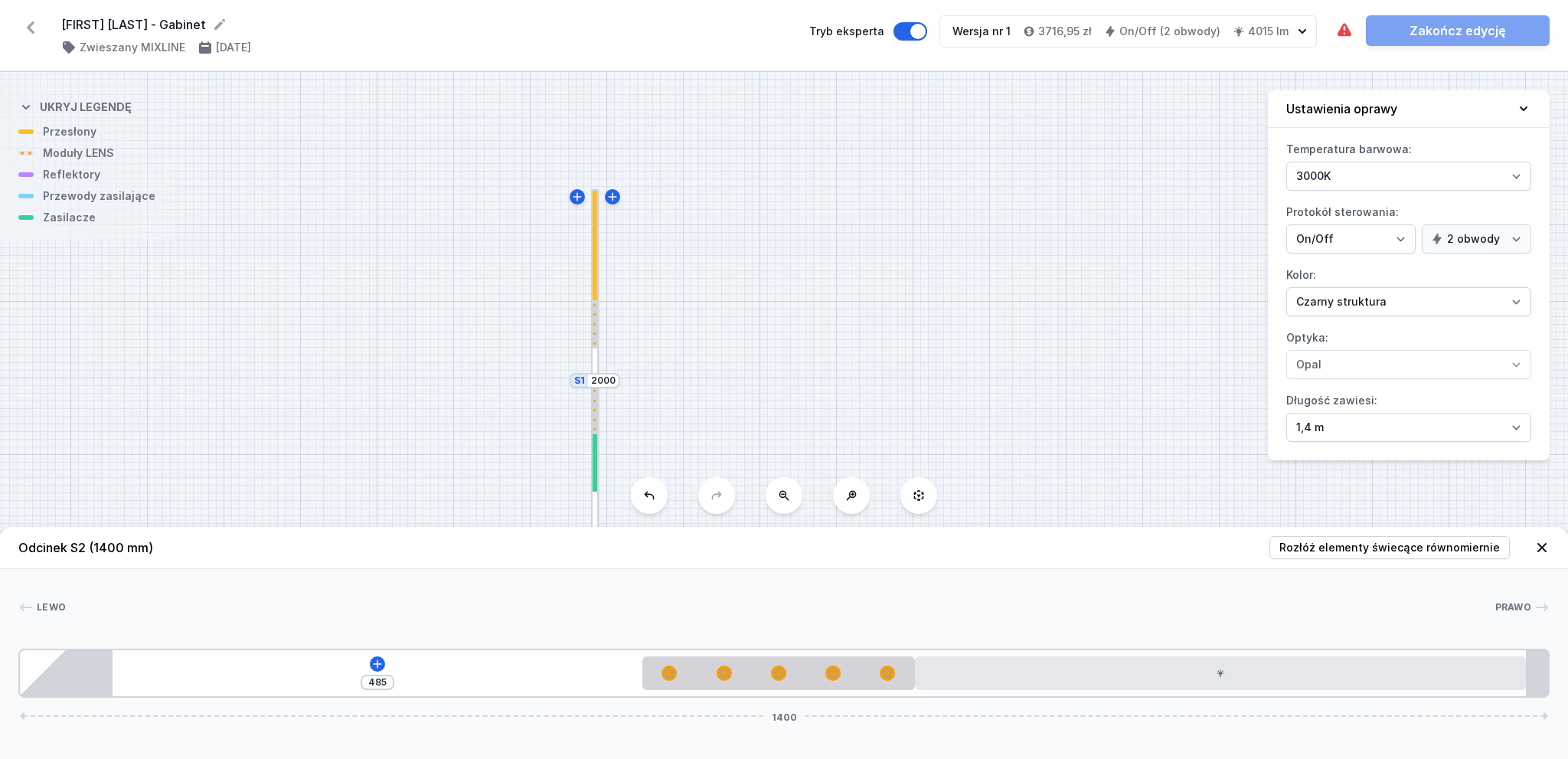 click on "485 1400" at bounding box center [784, 673] 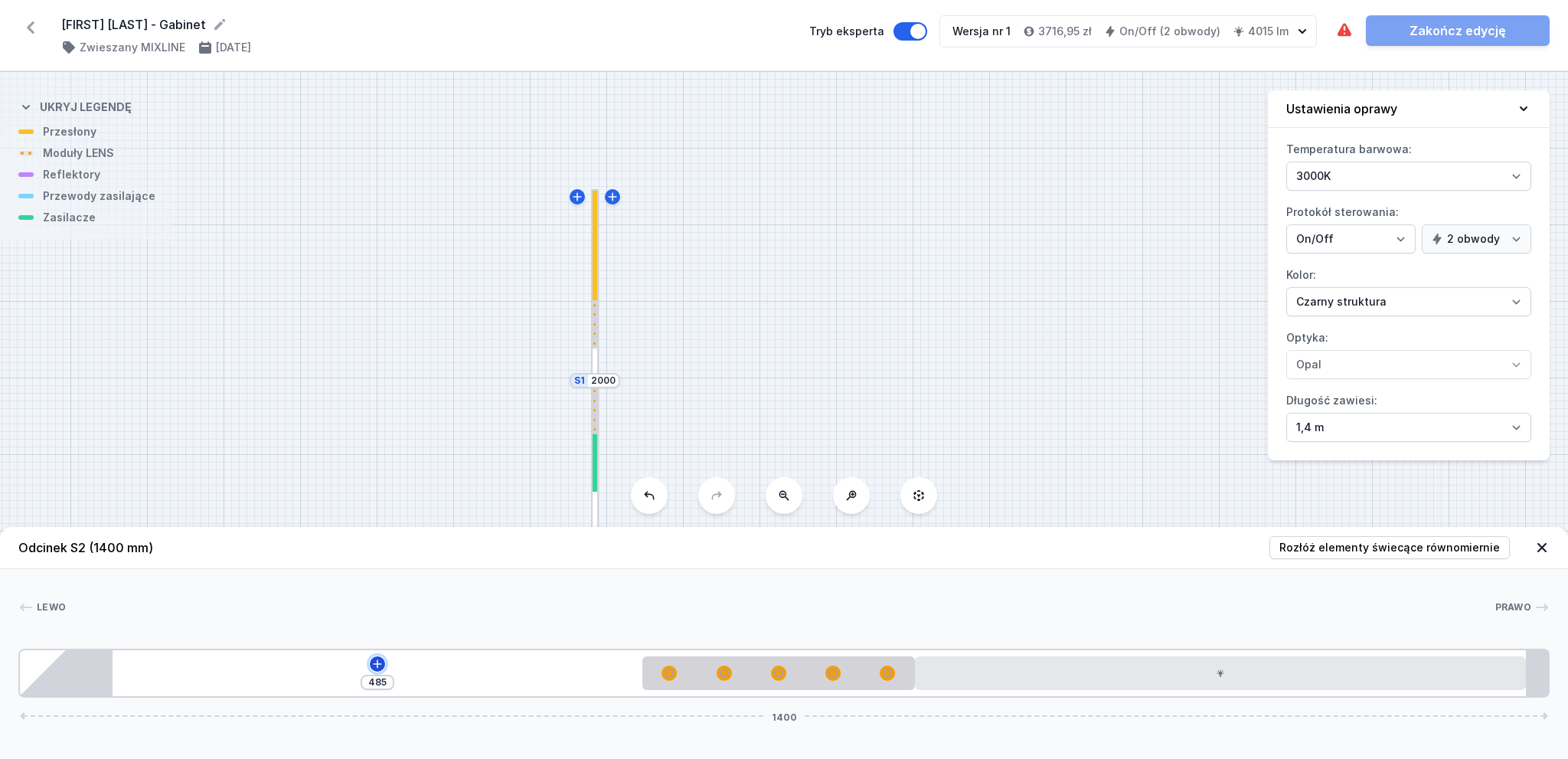 click 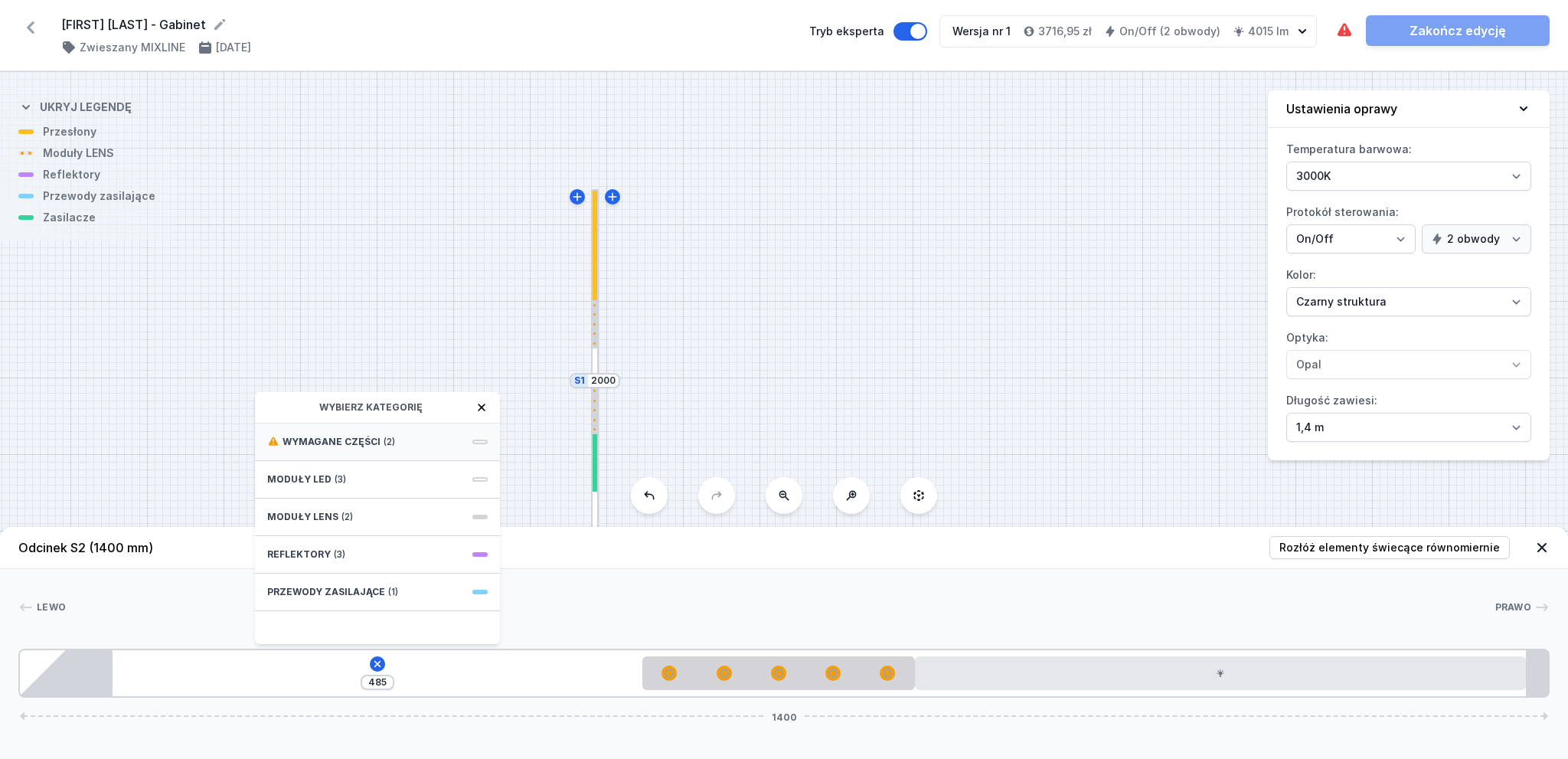 click on "Wymagane części (2)" at bounding box center [377, 442] 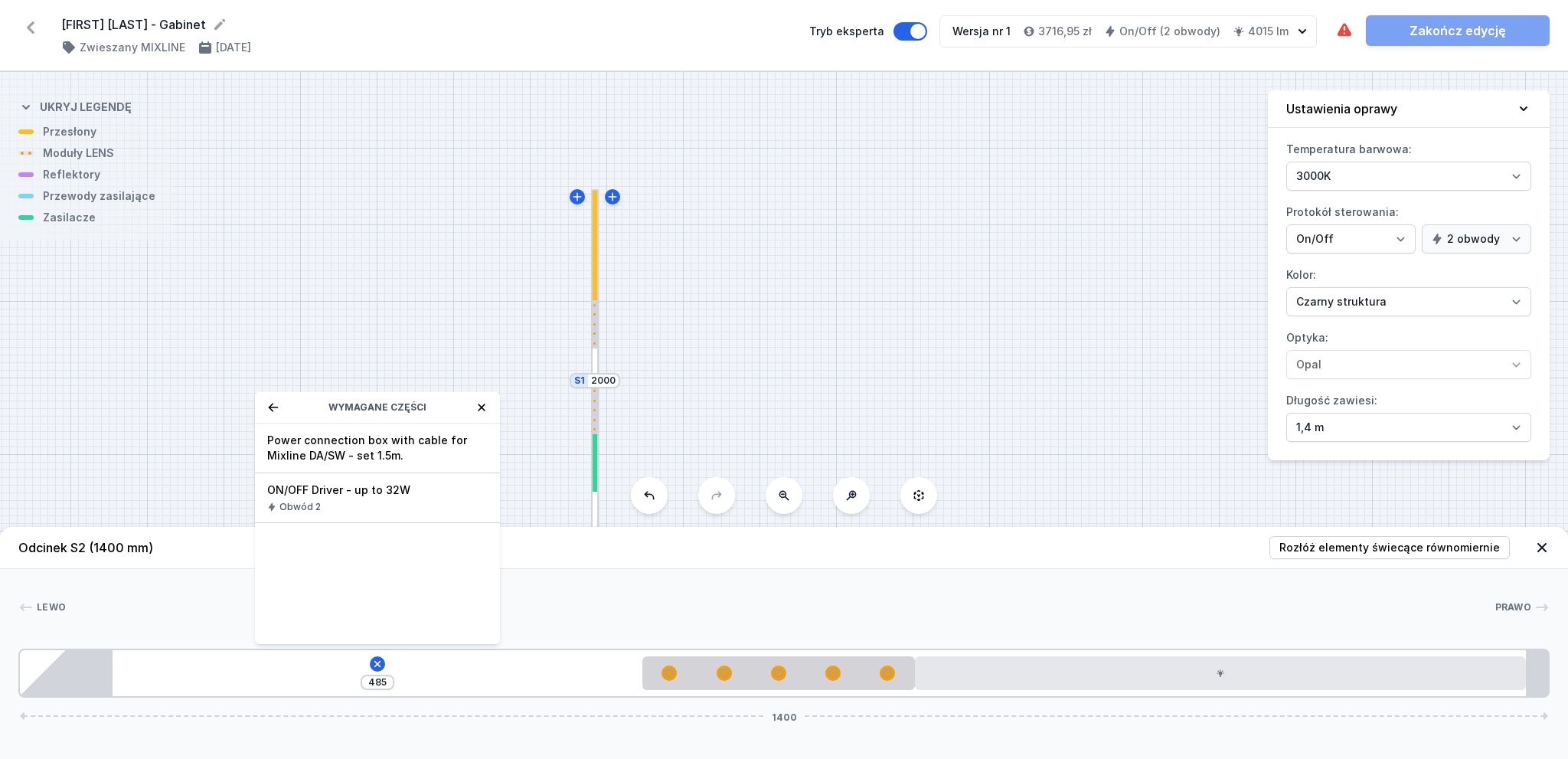 click on "ON/OFF Driver - up to 32W" at bounding box center (377, 490) 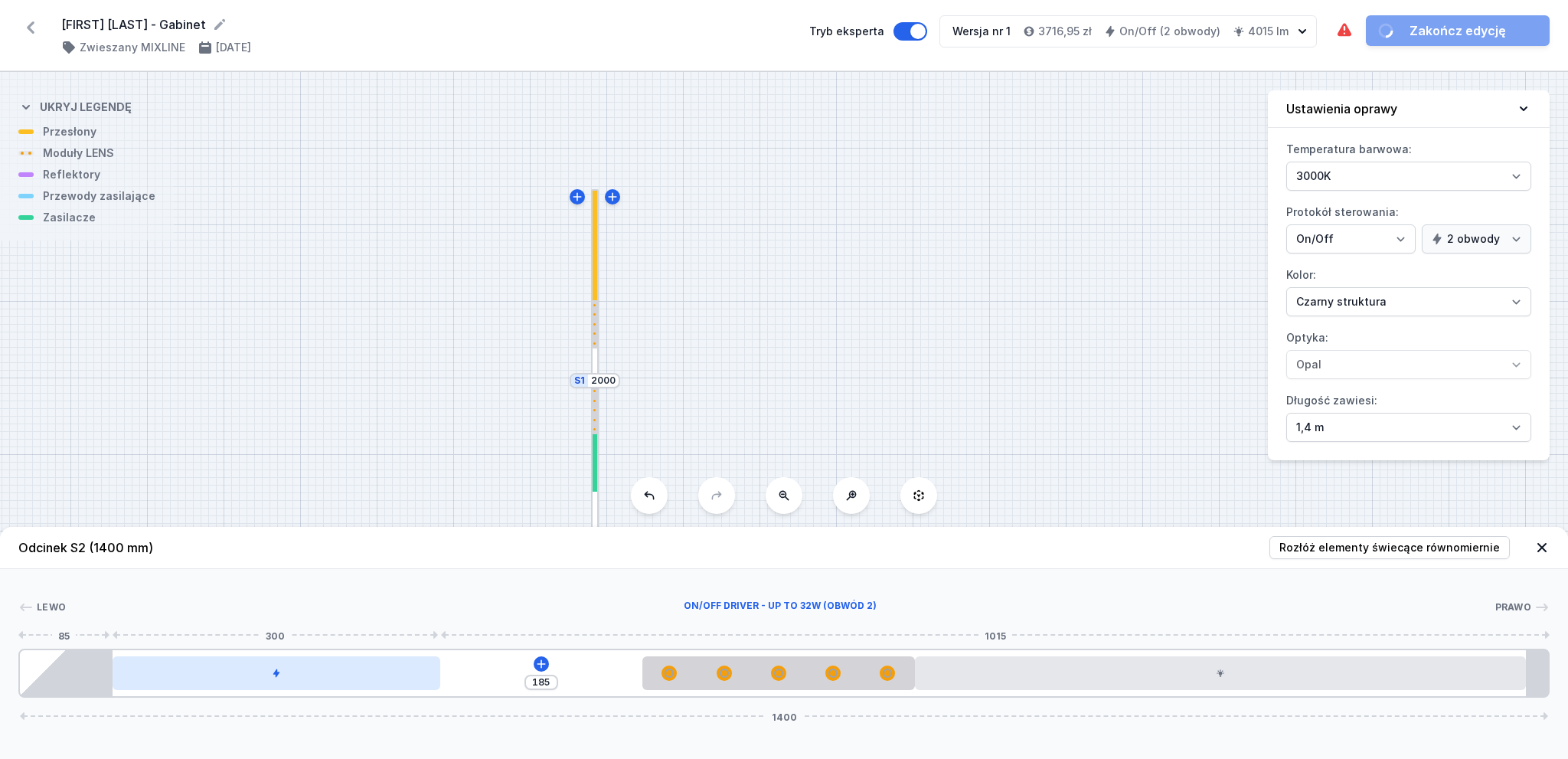 drag, startPoint x: 338, startPoint y: 679, endPoint x: 303, endPoint y: 668, distance: 36.68787 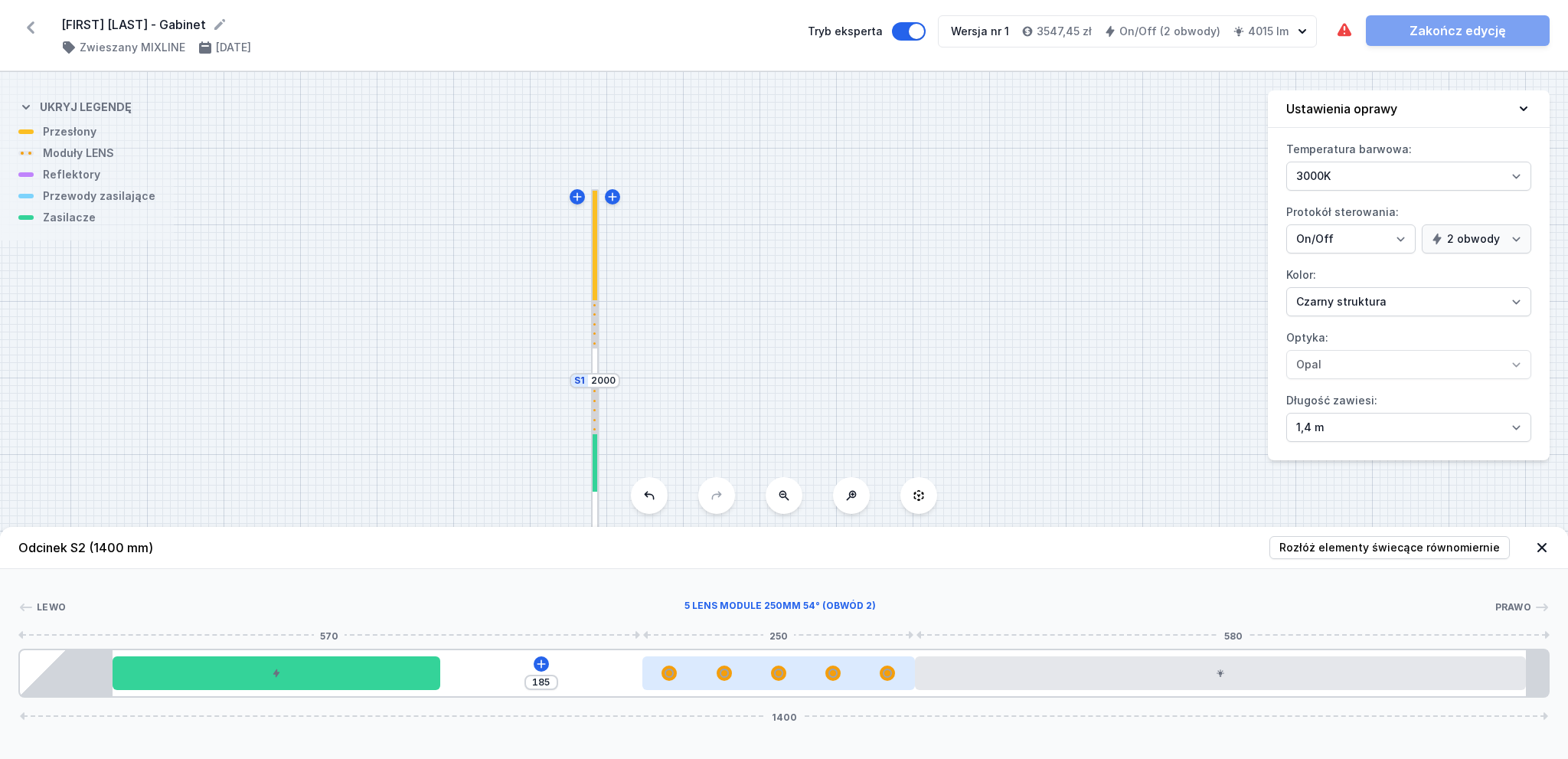drag, startPoint x: 733, startPoint y: 676, endPoint x: 809, endPoint y: 672, distance: 76.10519 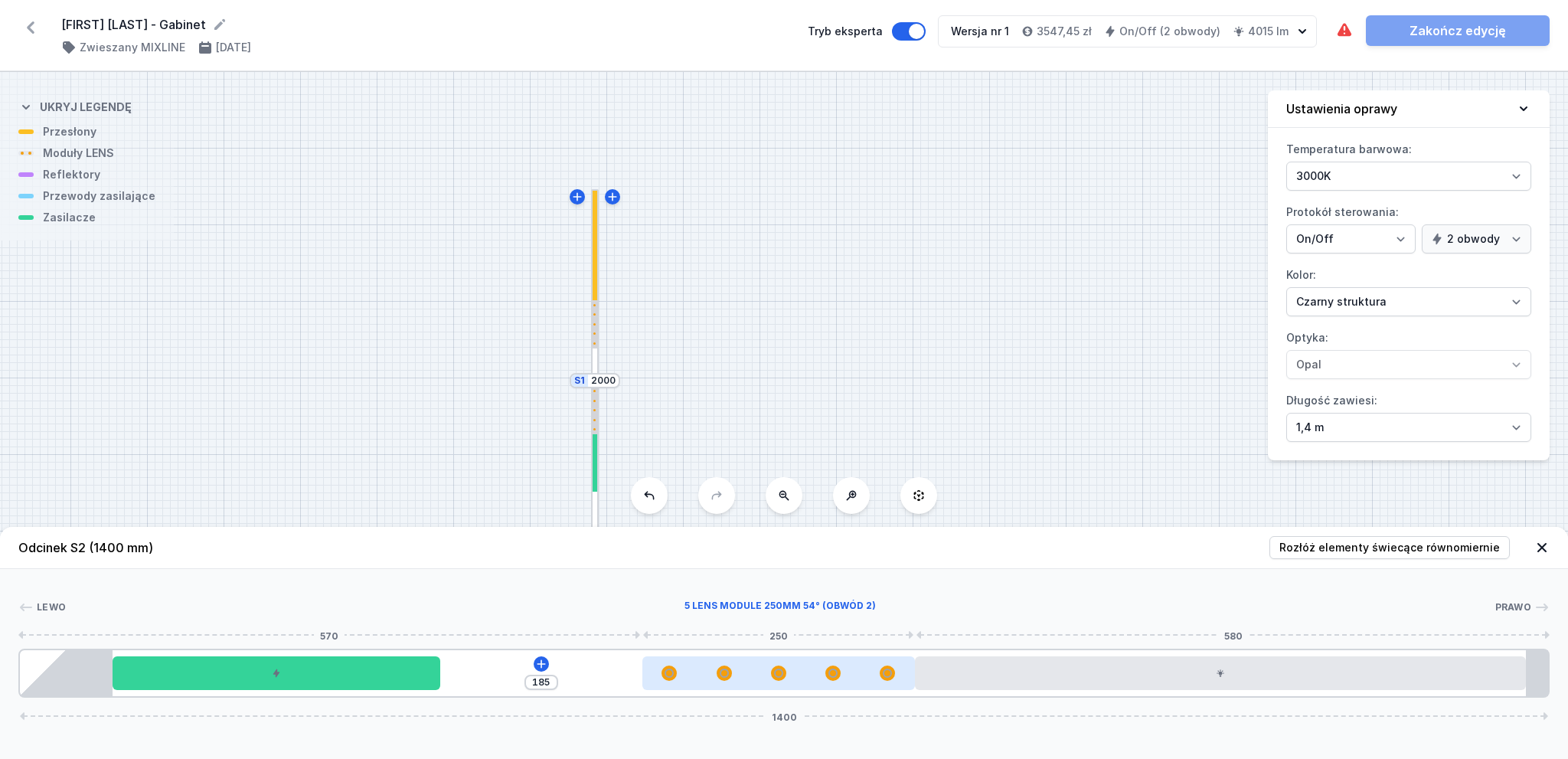 click at bounding box center (779, 673) 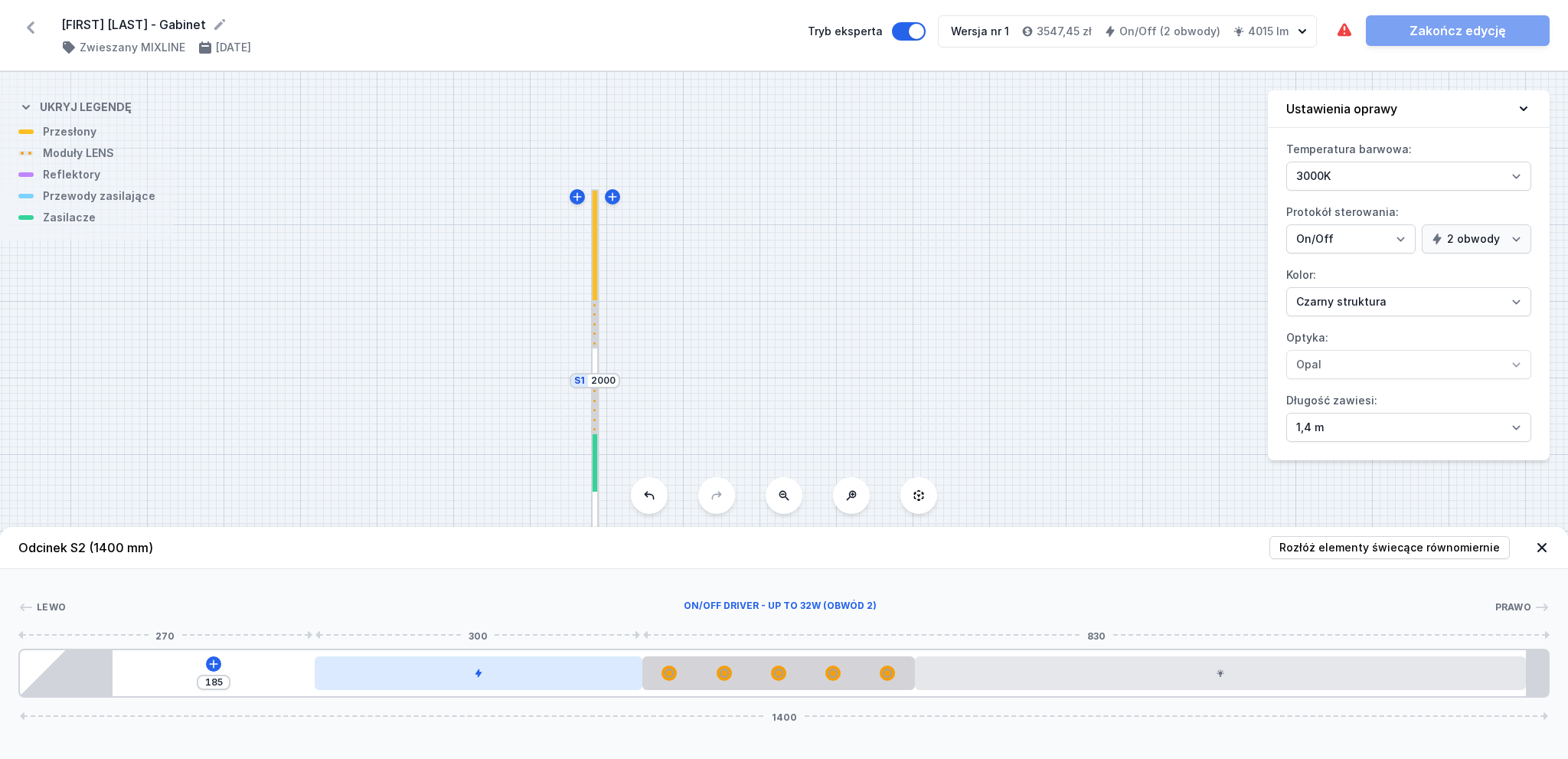 drag, startPoint x: 358, startPoint y: 676, endPoint x: 490, endPoint y: 676, distance: 132 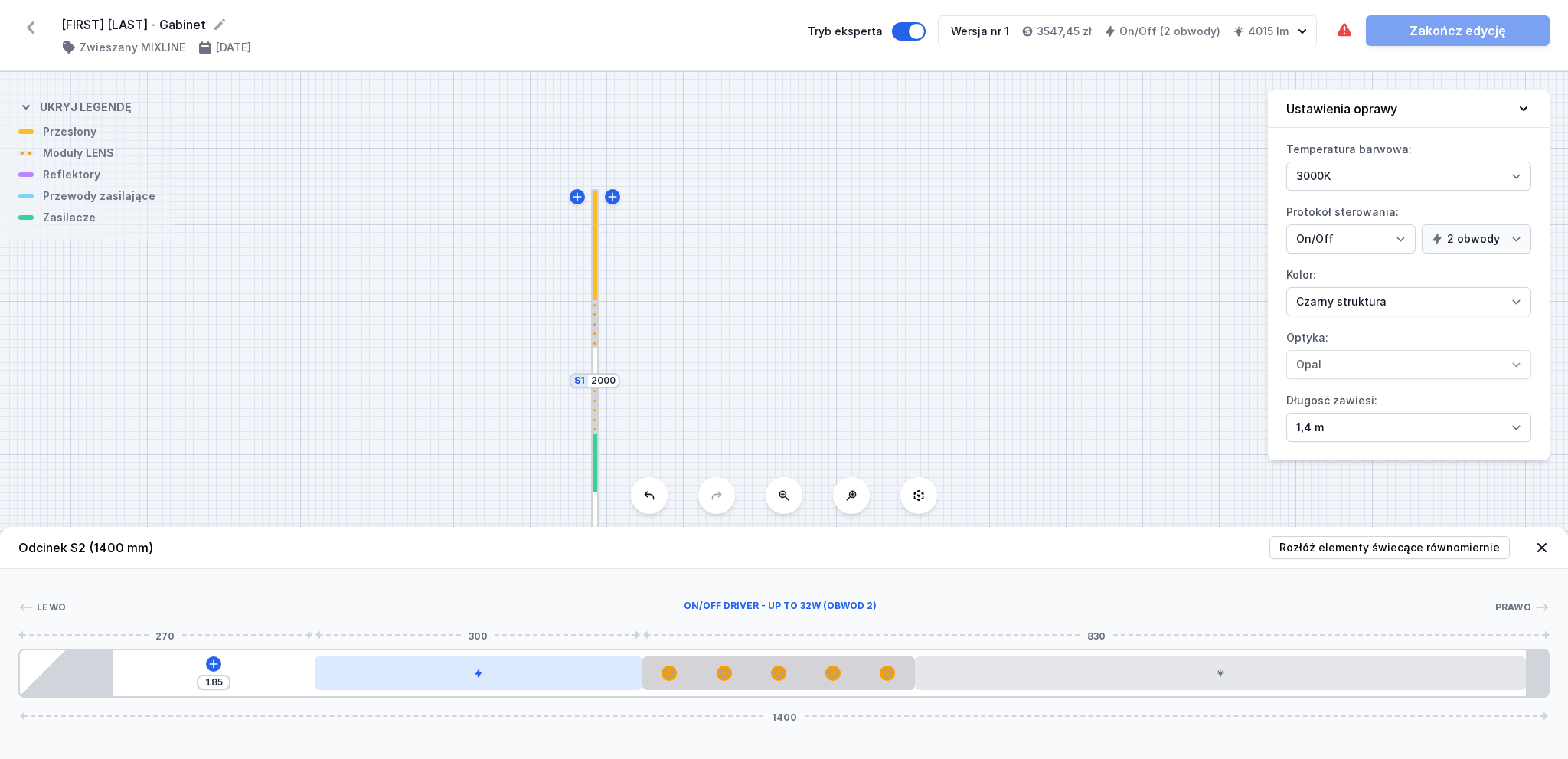click at bounding box center [479, 673] 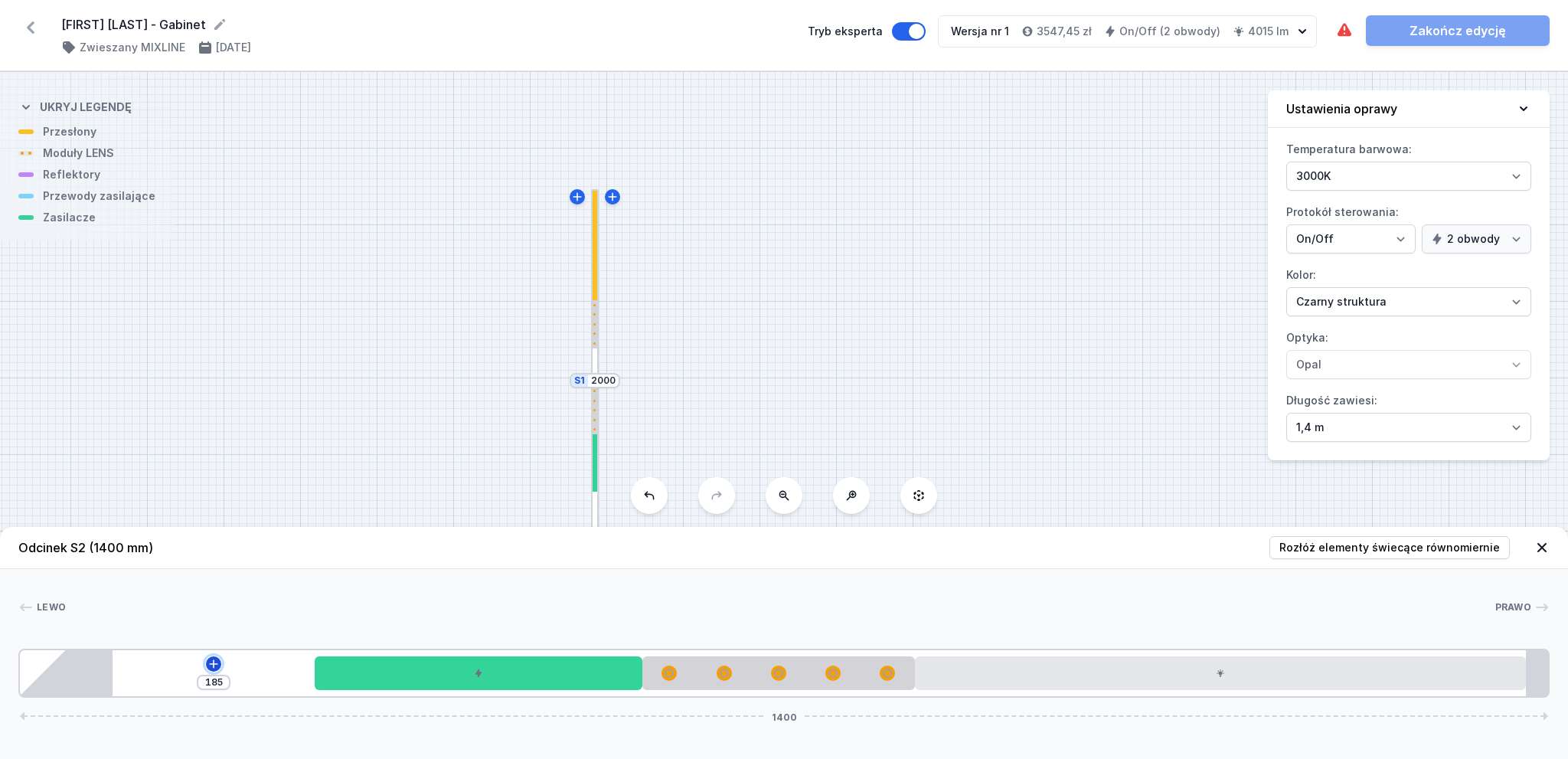 click 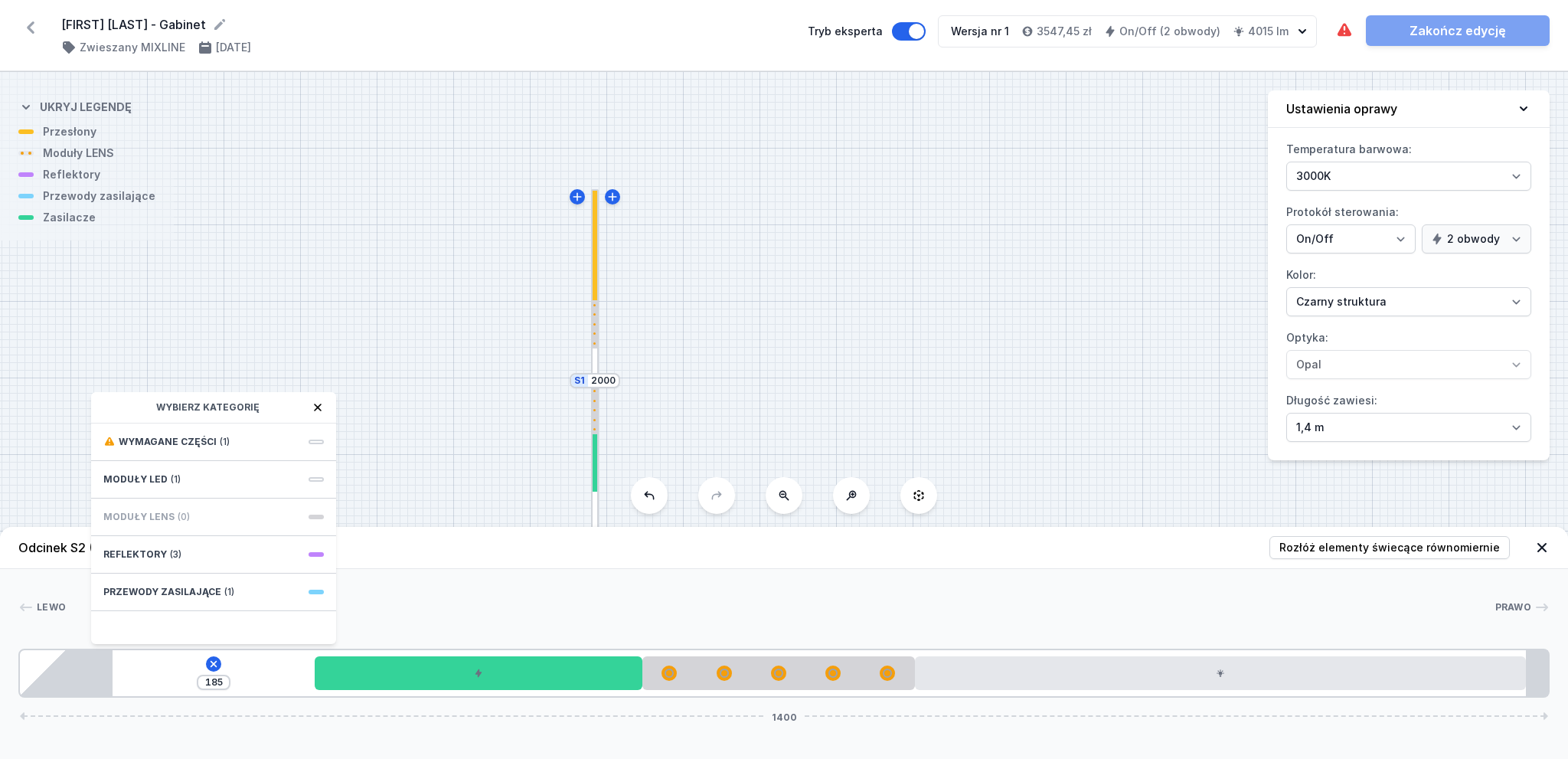 click on "Moduły LENS (0)" at bounding box center [214, 517] 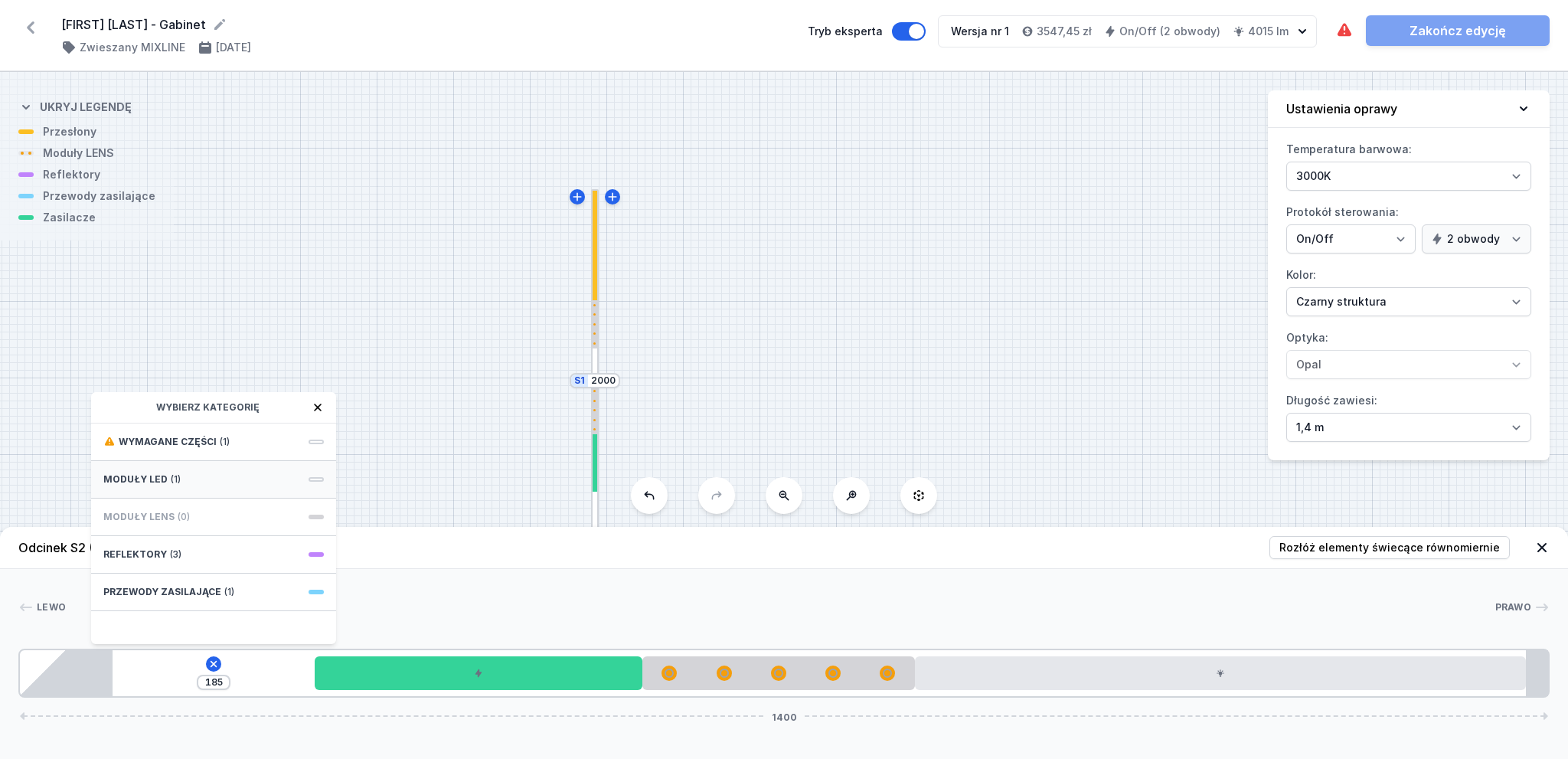 click on "Moduły LED (1)" at bounding box center [214, 479] 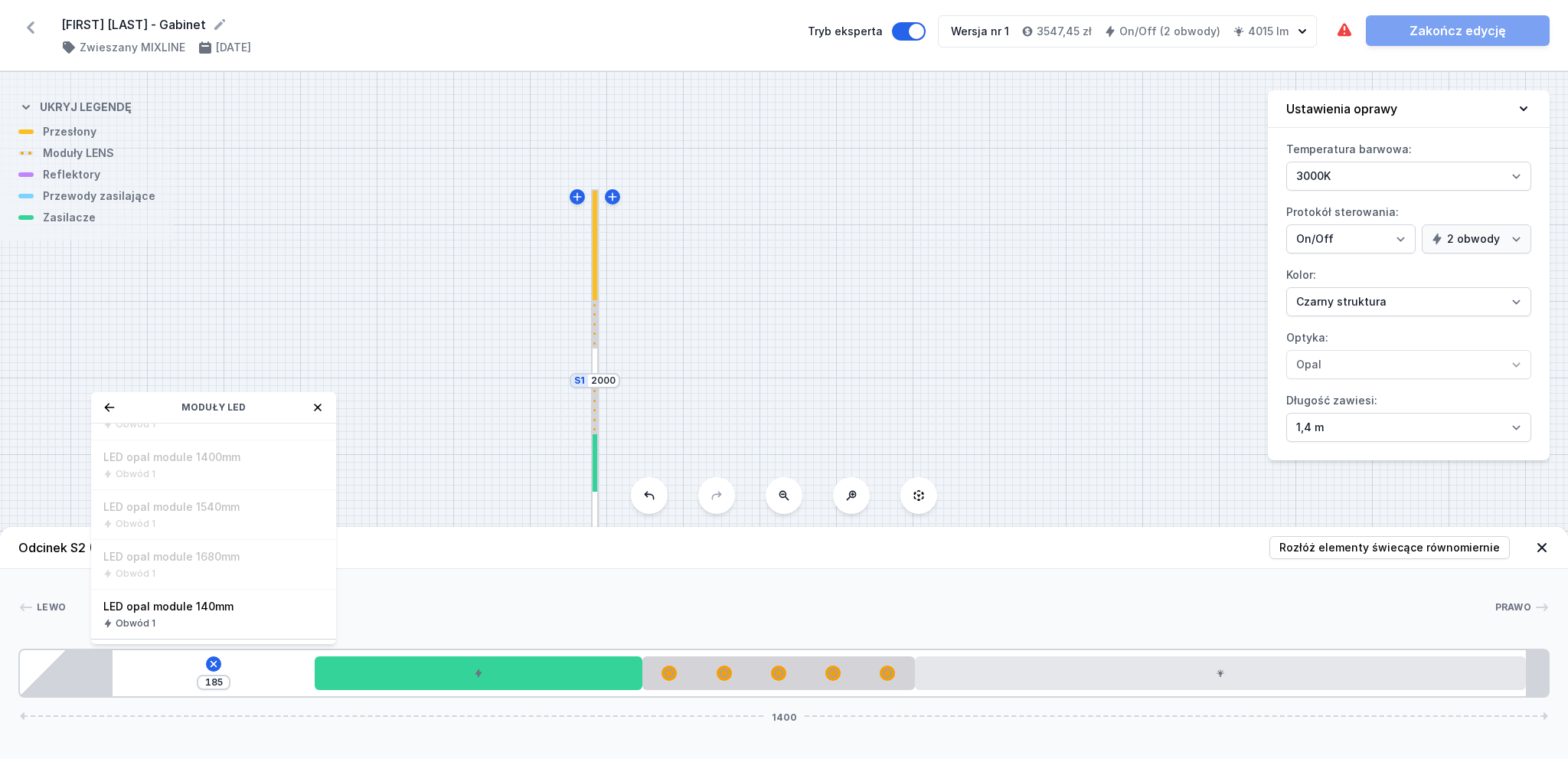 scroll, scrollTop: 0, scrollLeft: 0, axis: both 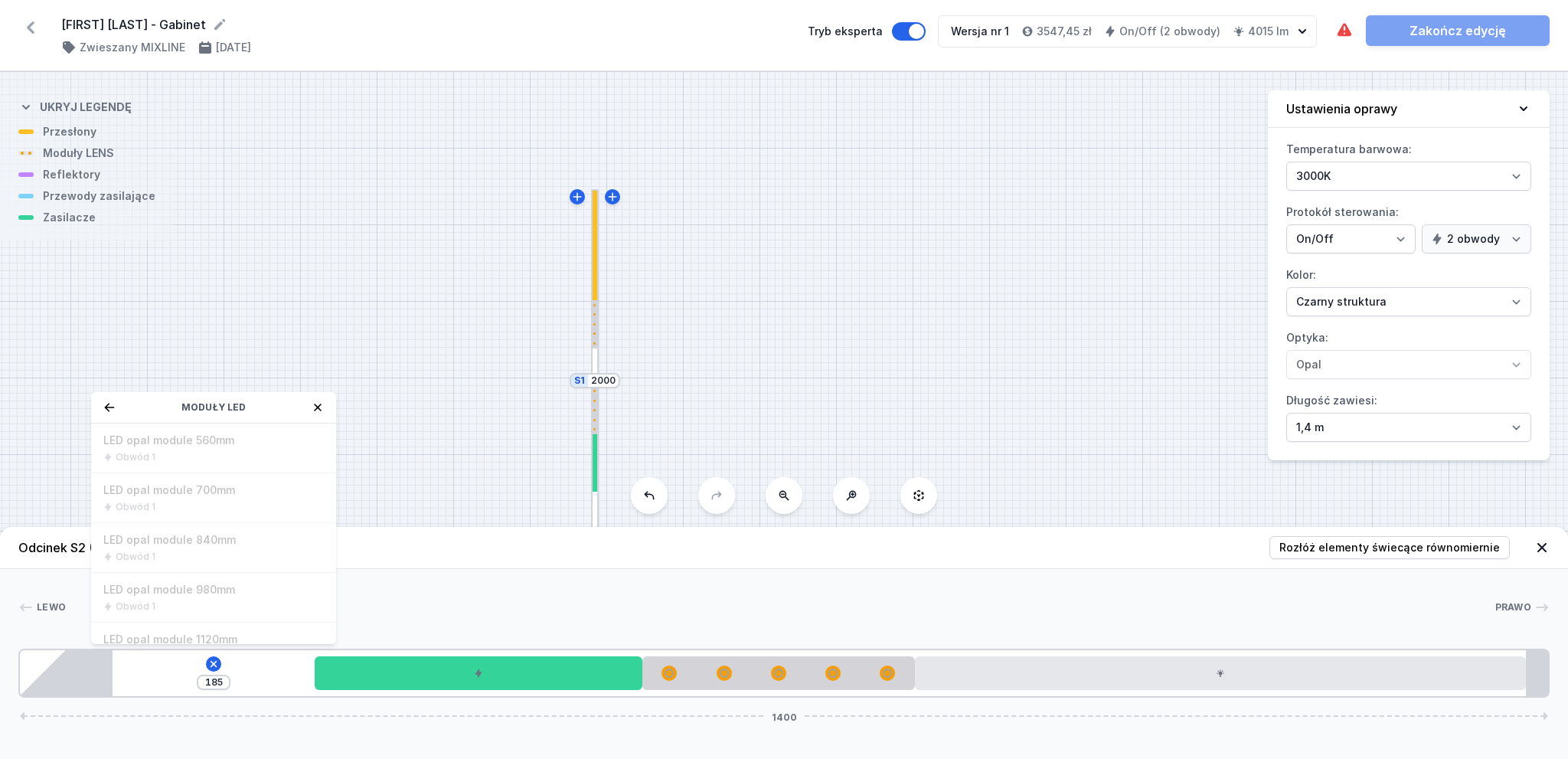 click on "Moduły LED" at bounding box center [214, 407] 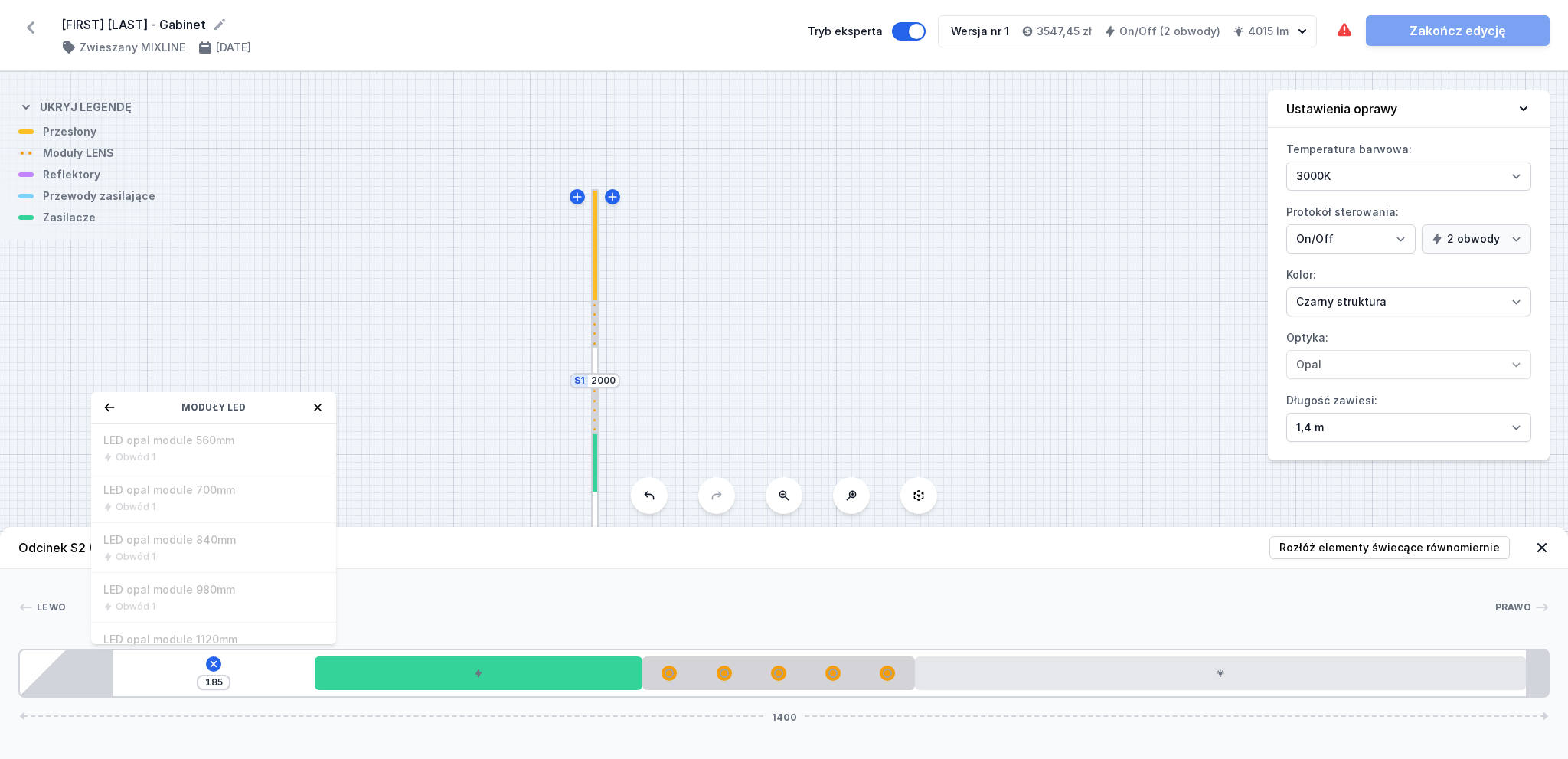 click 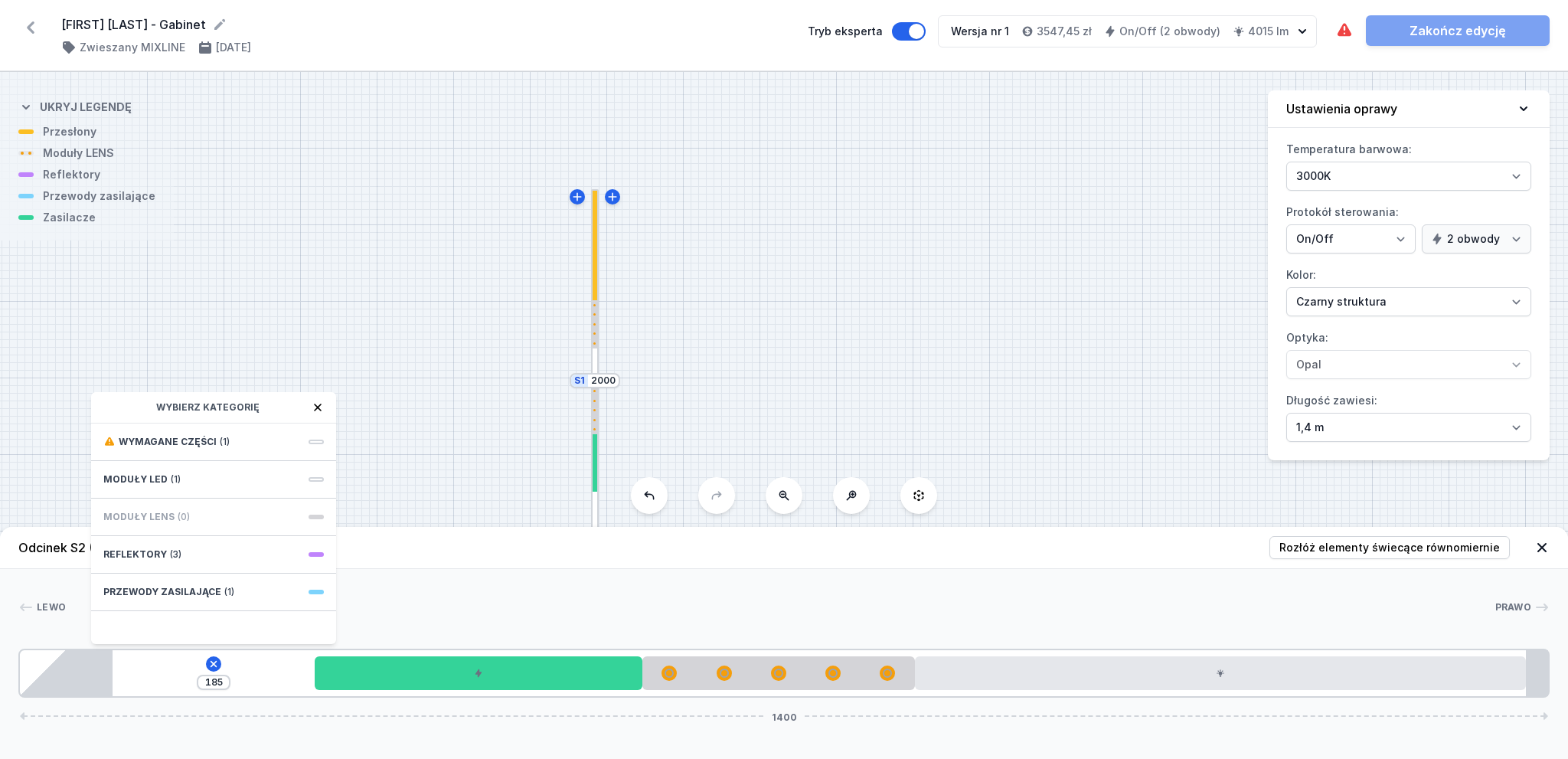 click on "Wybierz kategorię" at bounding box center [214, 407] 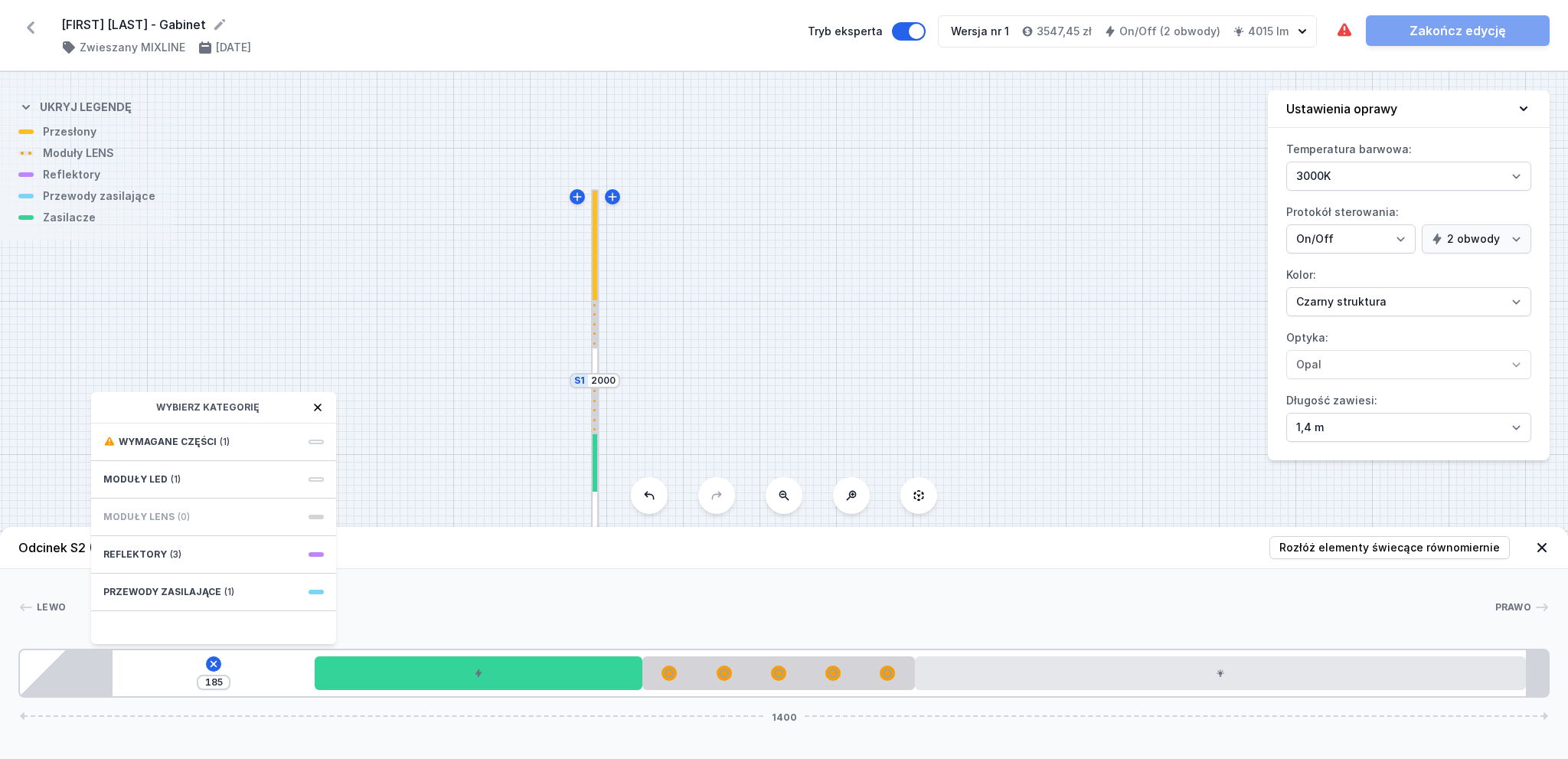 click 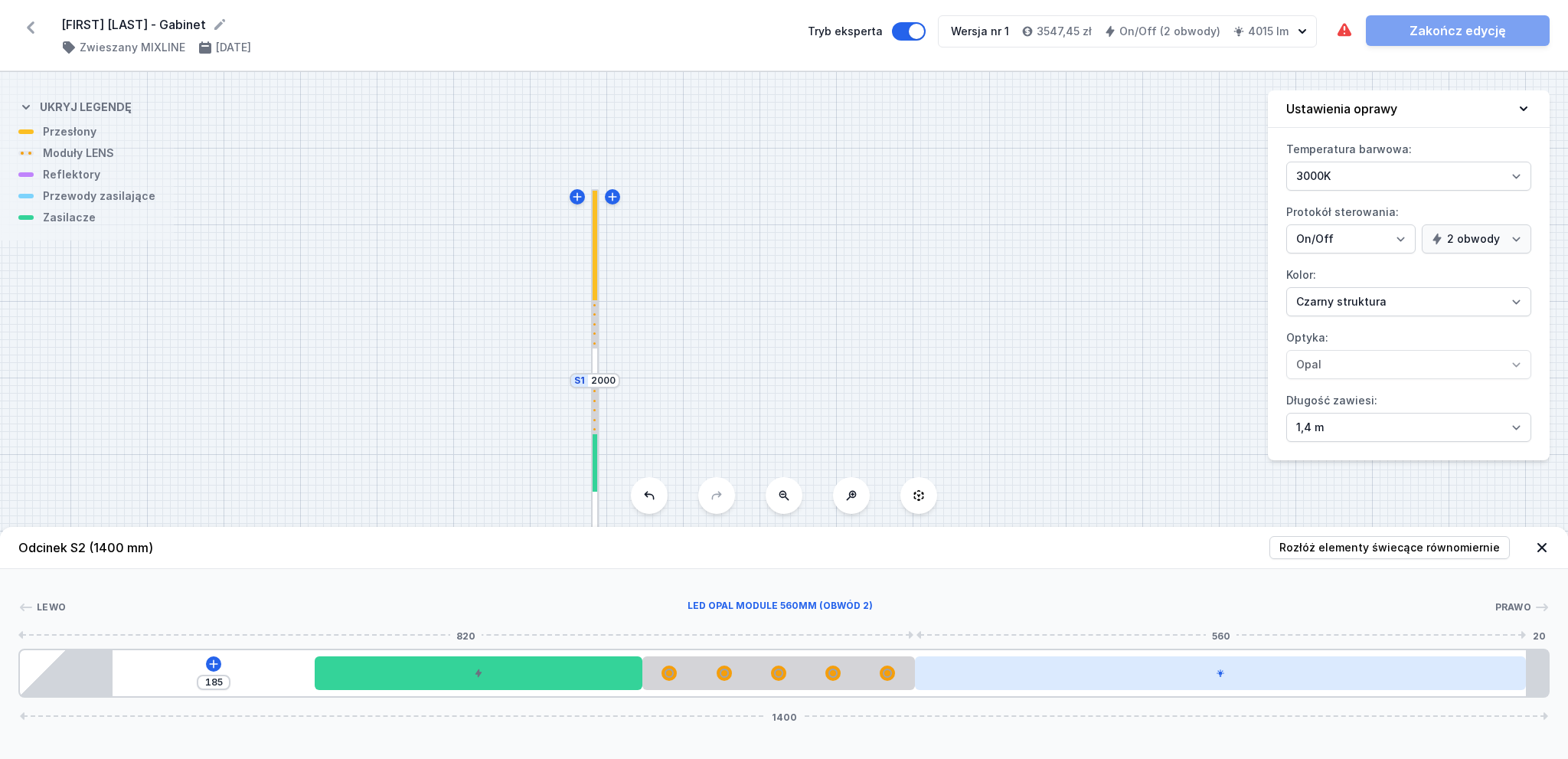 click at bounding box center (1220, 673) 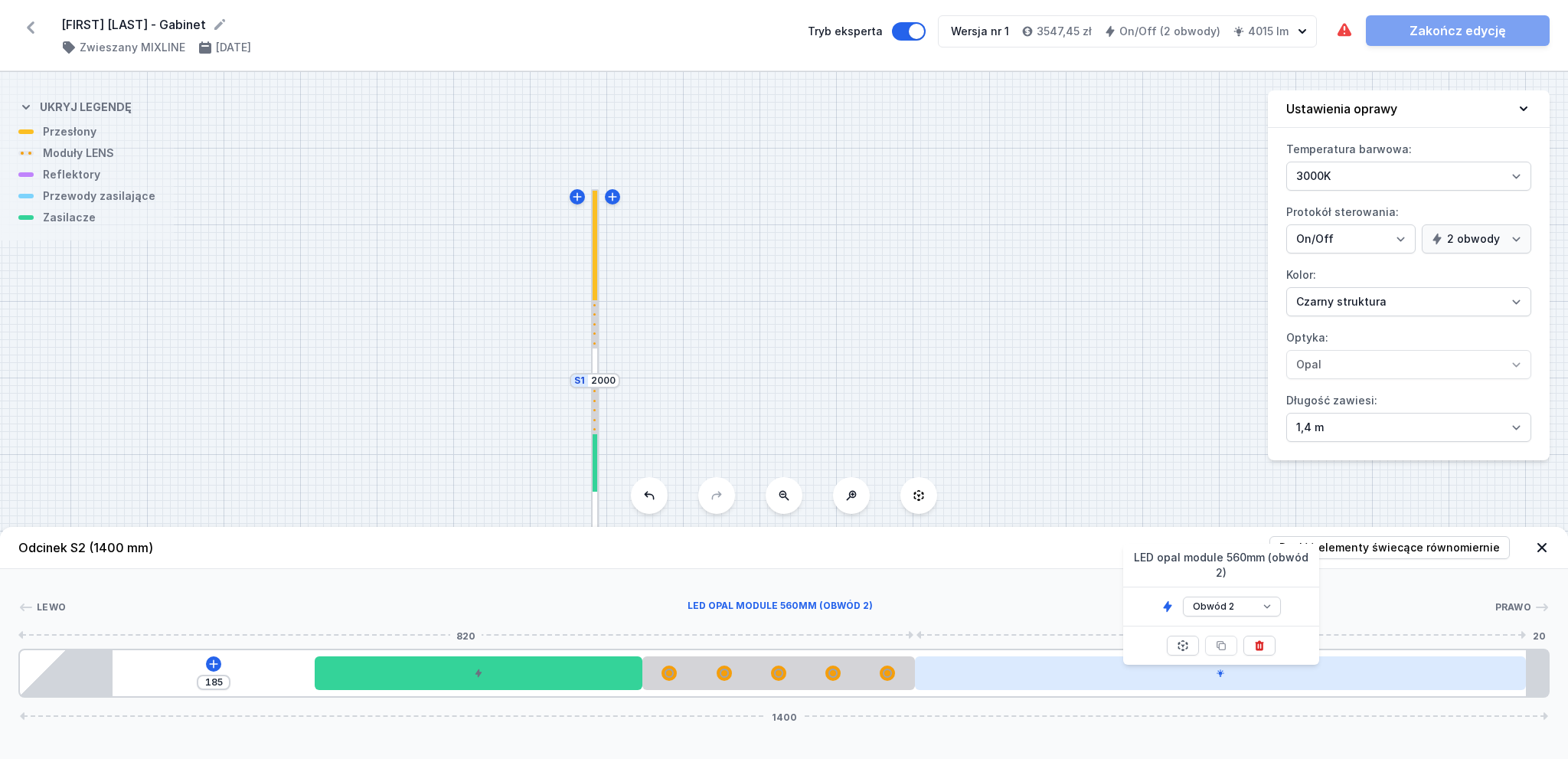 click at bounding box center [1220, 673] 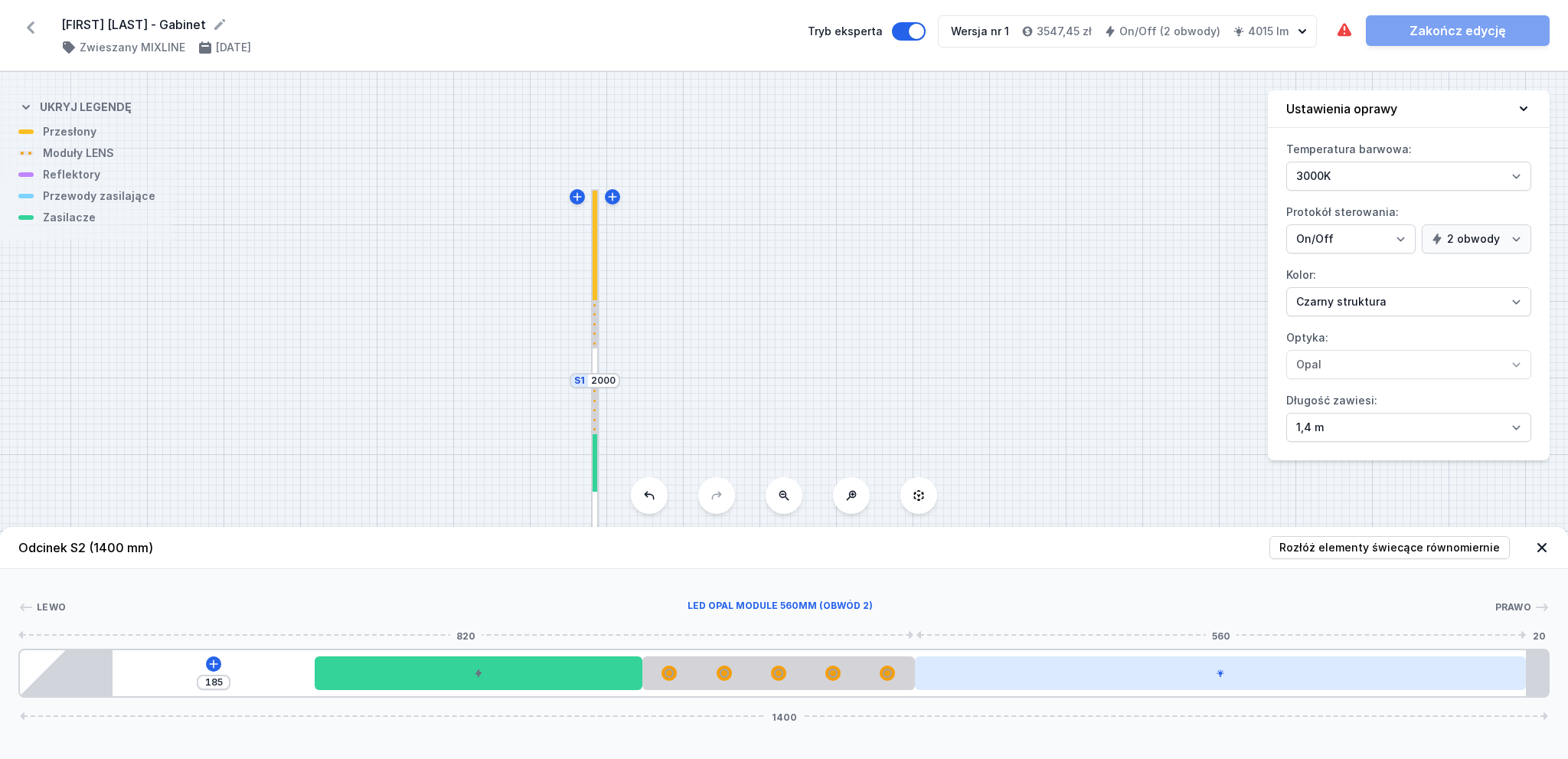 click at bounding box center (1220, 673) 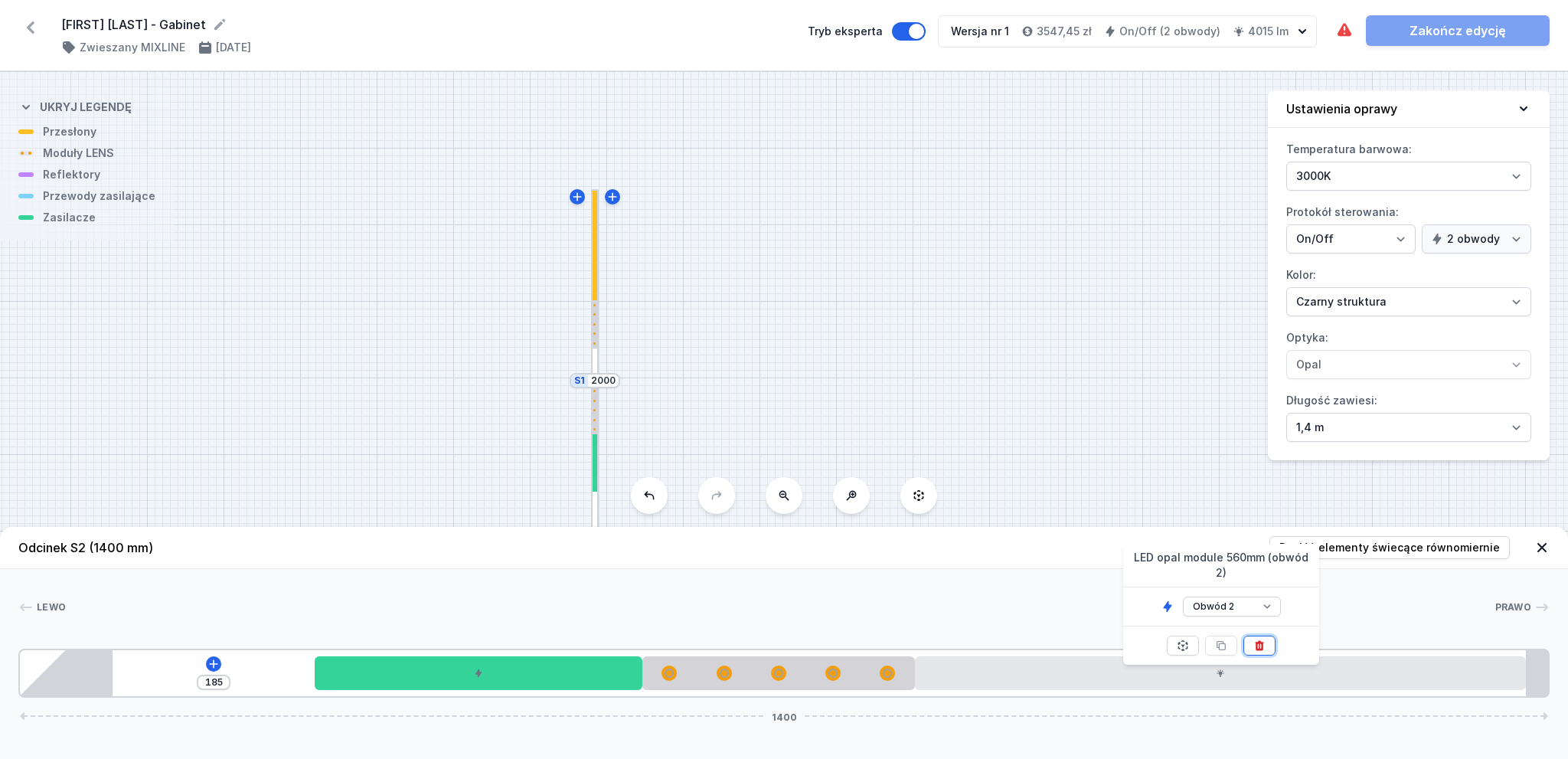 drag, startPoint x: 1258, startPoint y: 636, endPoint x: 1262, endPoint y: 628, distance: 8.94427 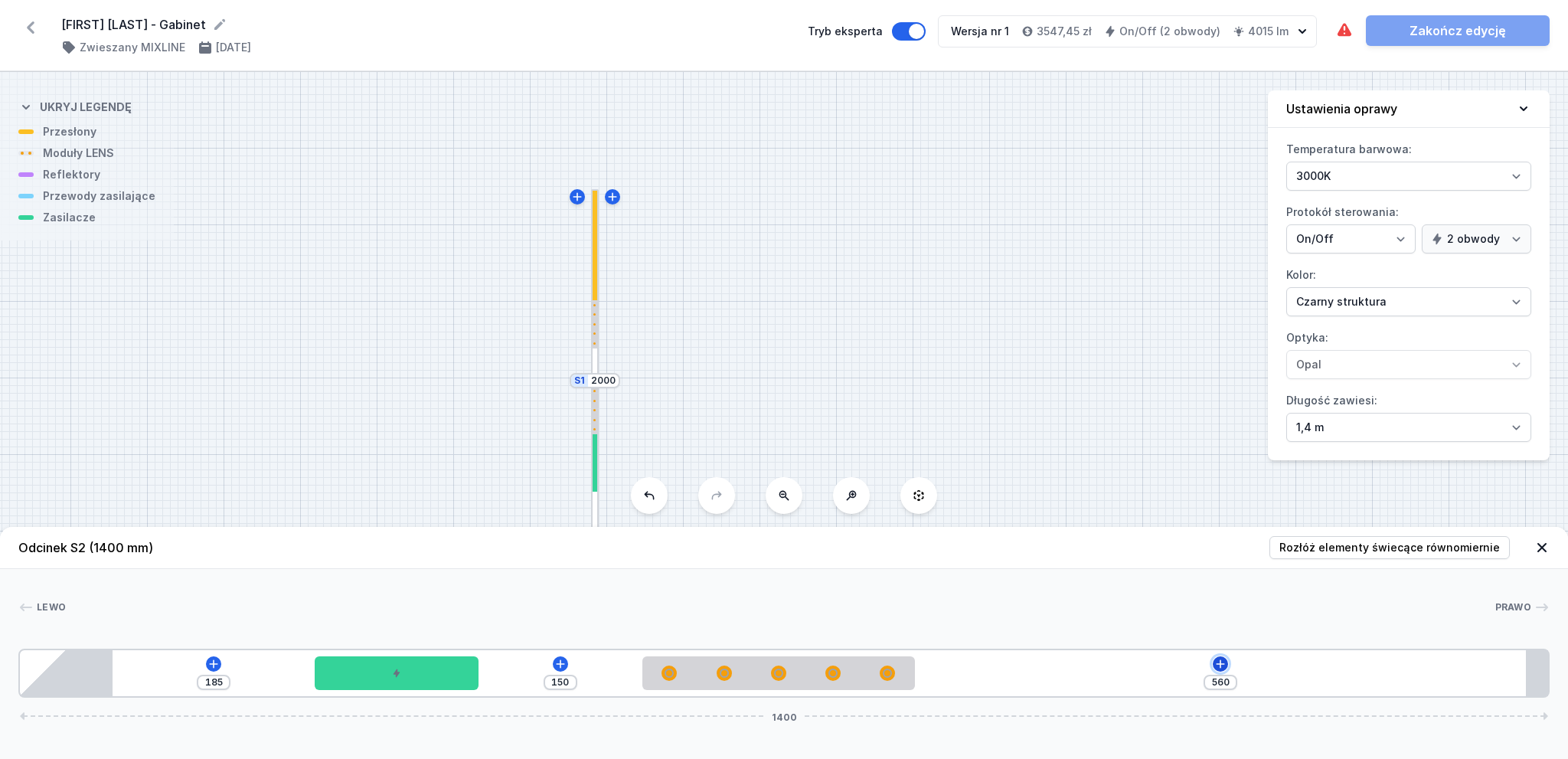 click 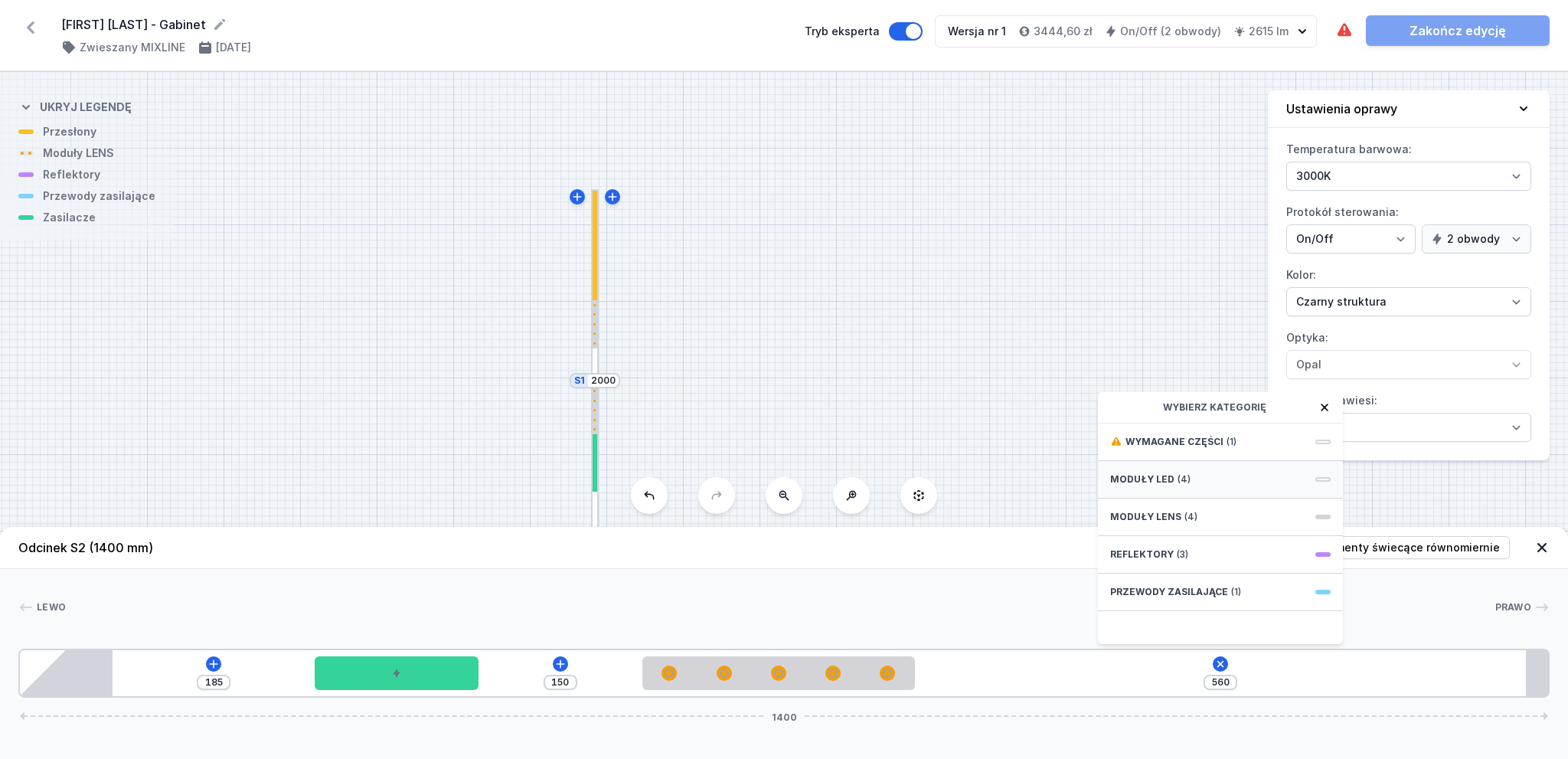click on "Moduły LED (4)" at bounding box center [1220, 479] 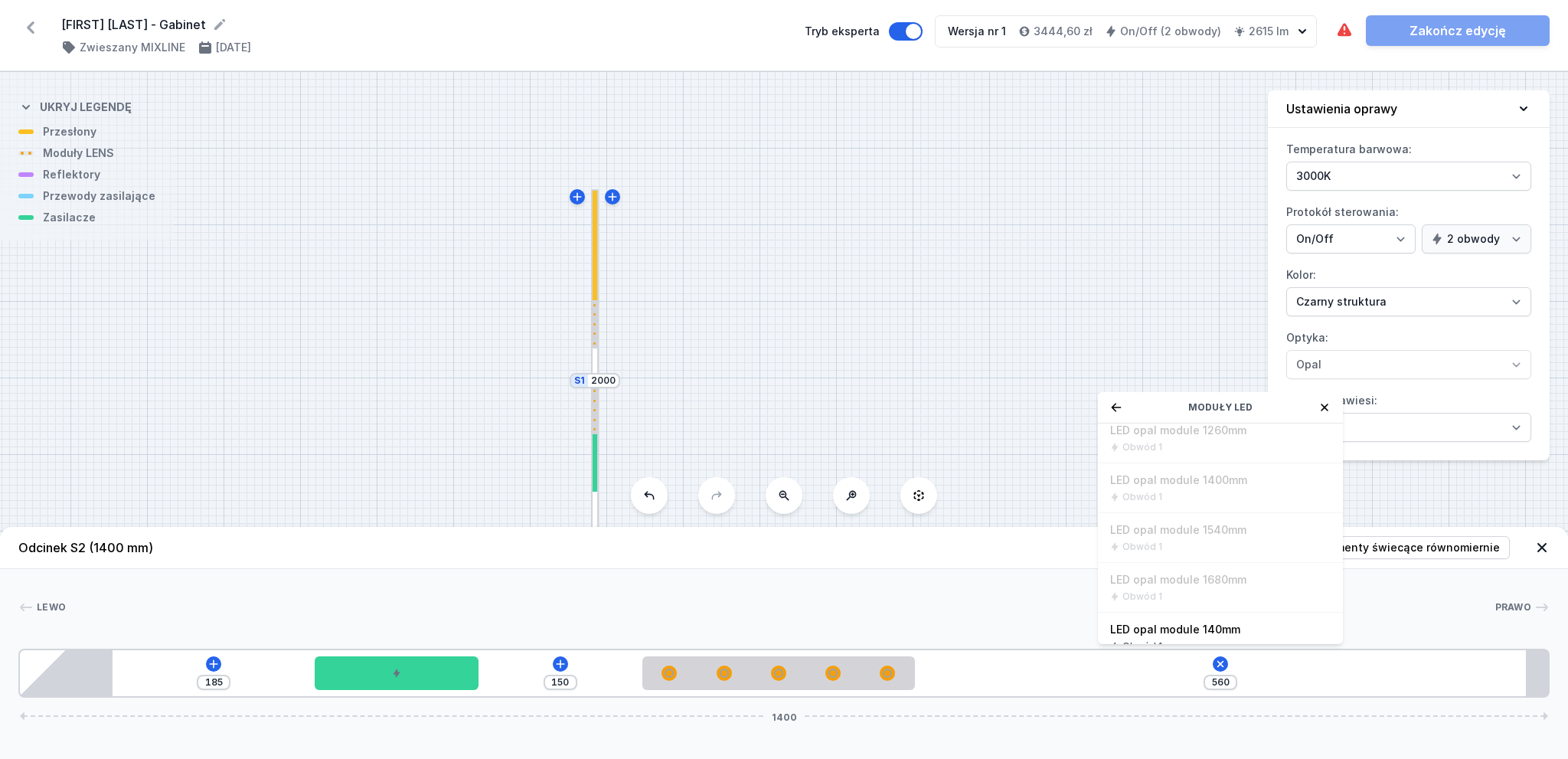 scroll, scrollTop: 375, scrollLeft: 0, axis: vertical 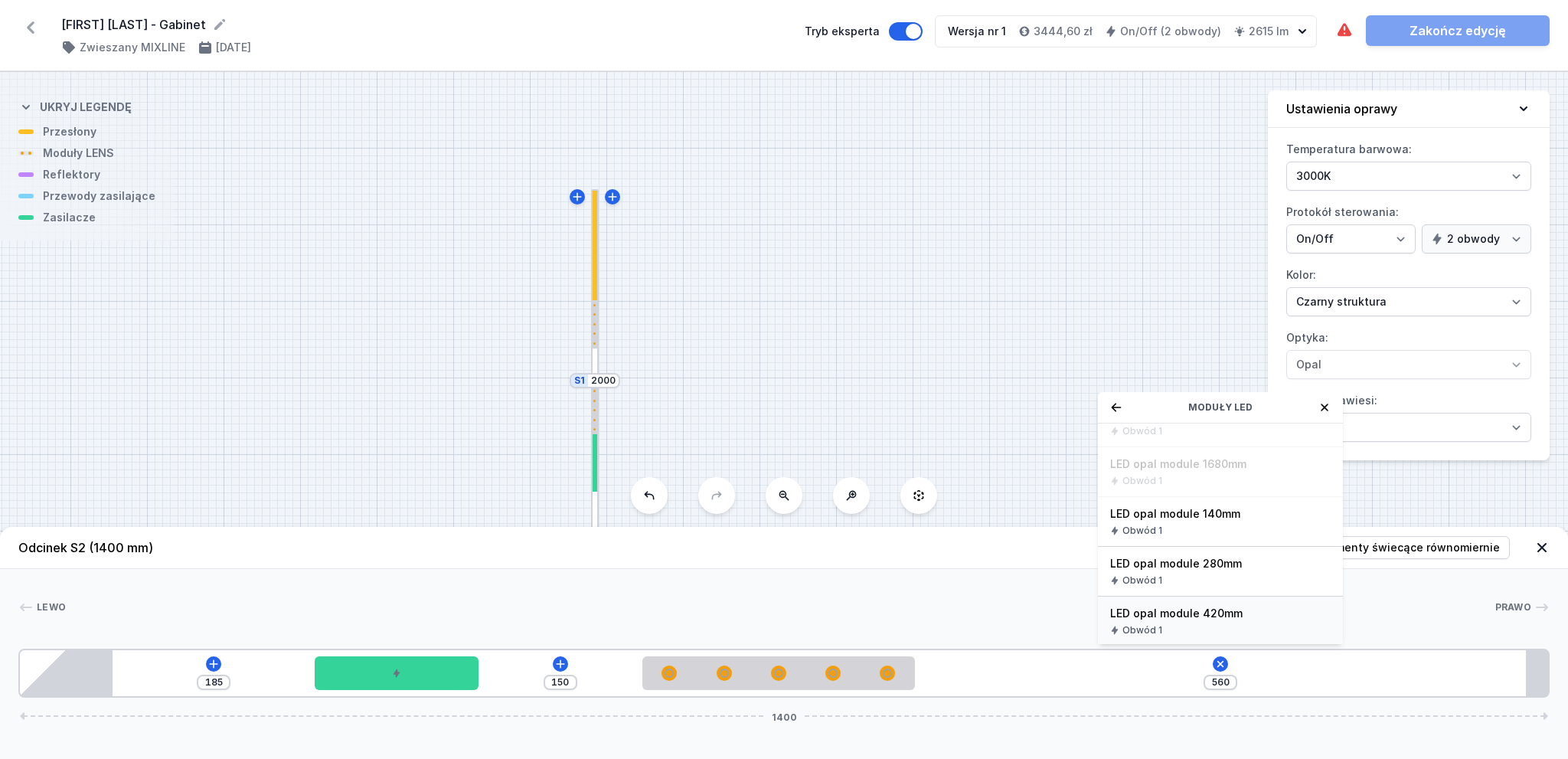 click on "LED opal module 420mm" at bounding box center (1220, 613) 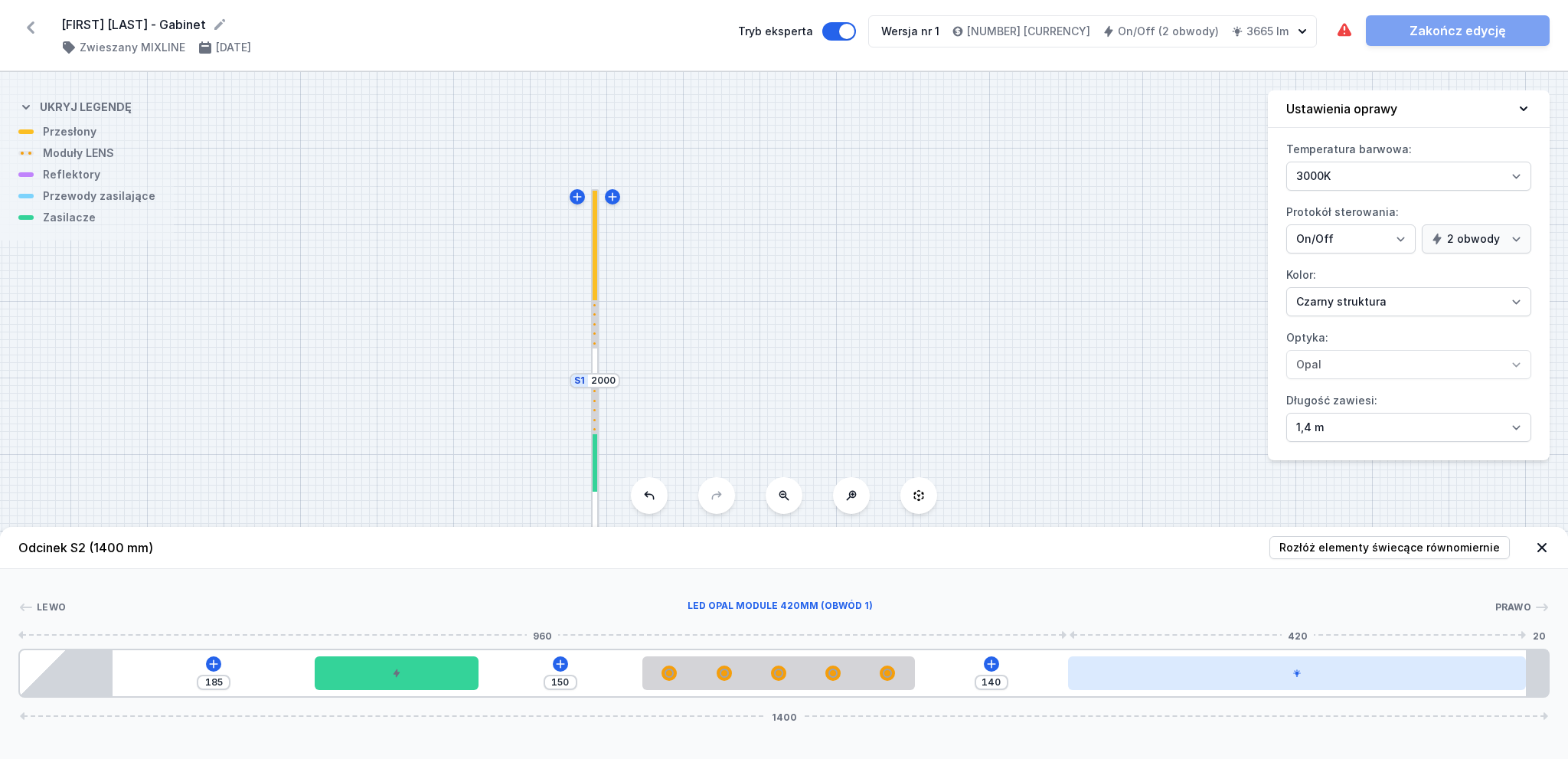 drag, startPoint x: 1193, startPoint y: 673, endPoint x: 1421, endPoint y: 664, distance: 228.17756 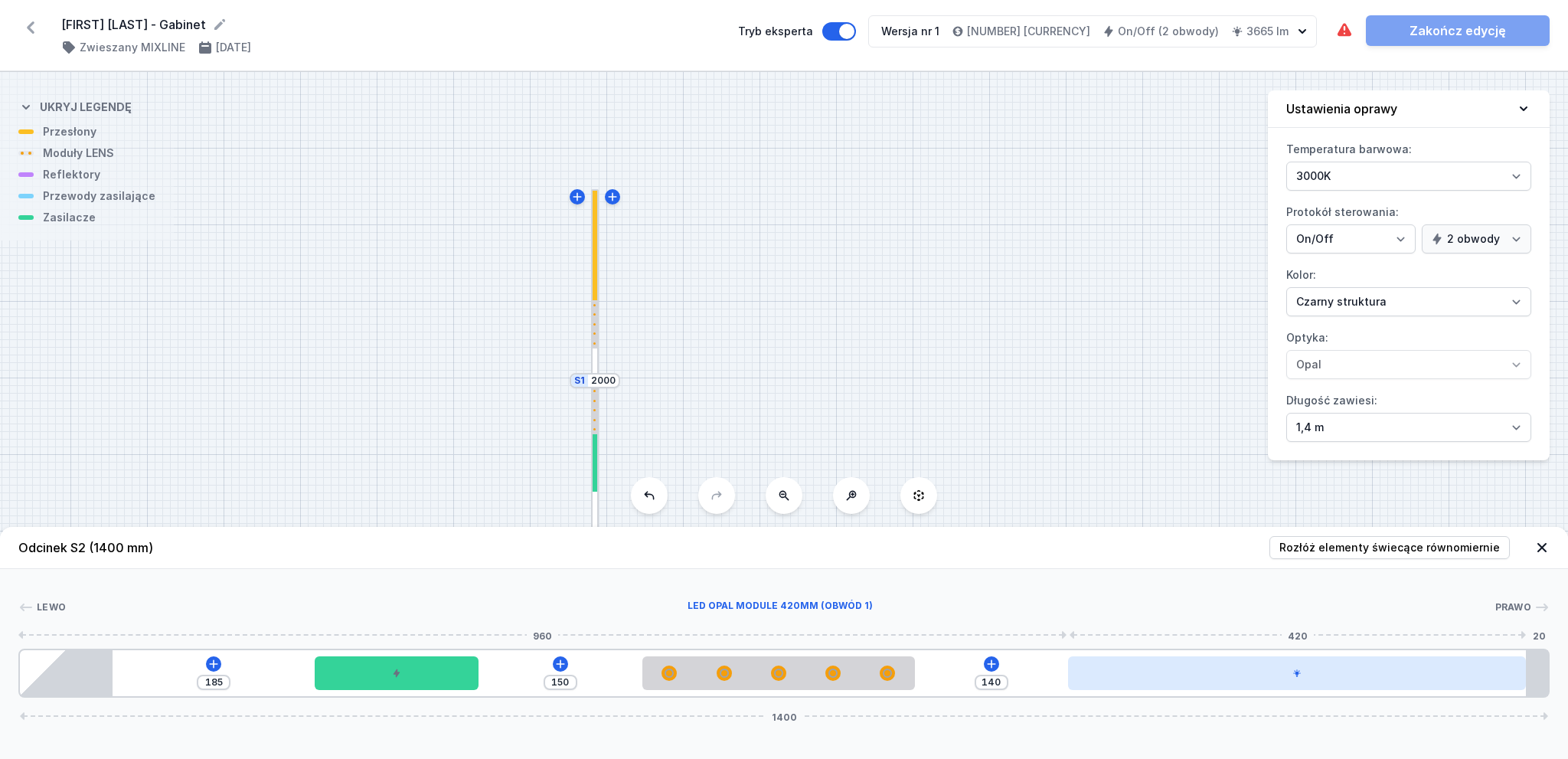click at bounding box center (1297, 673) 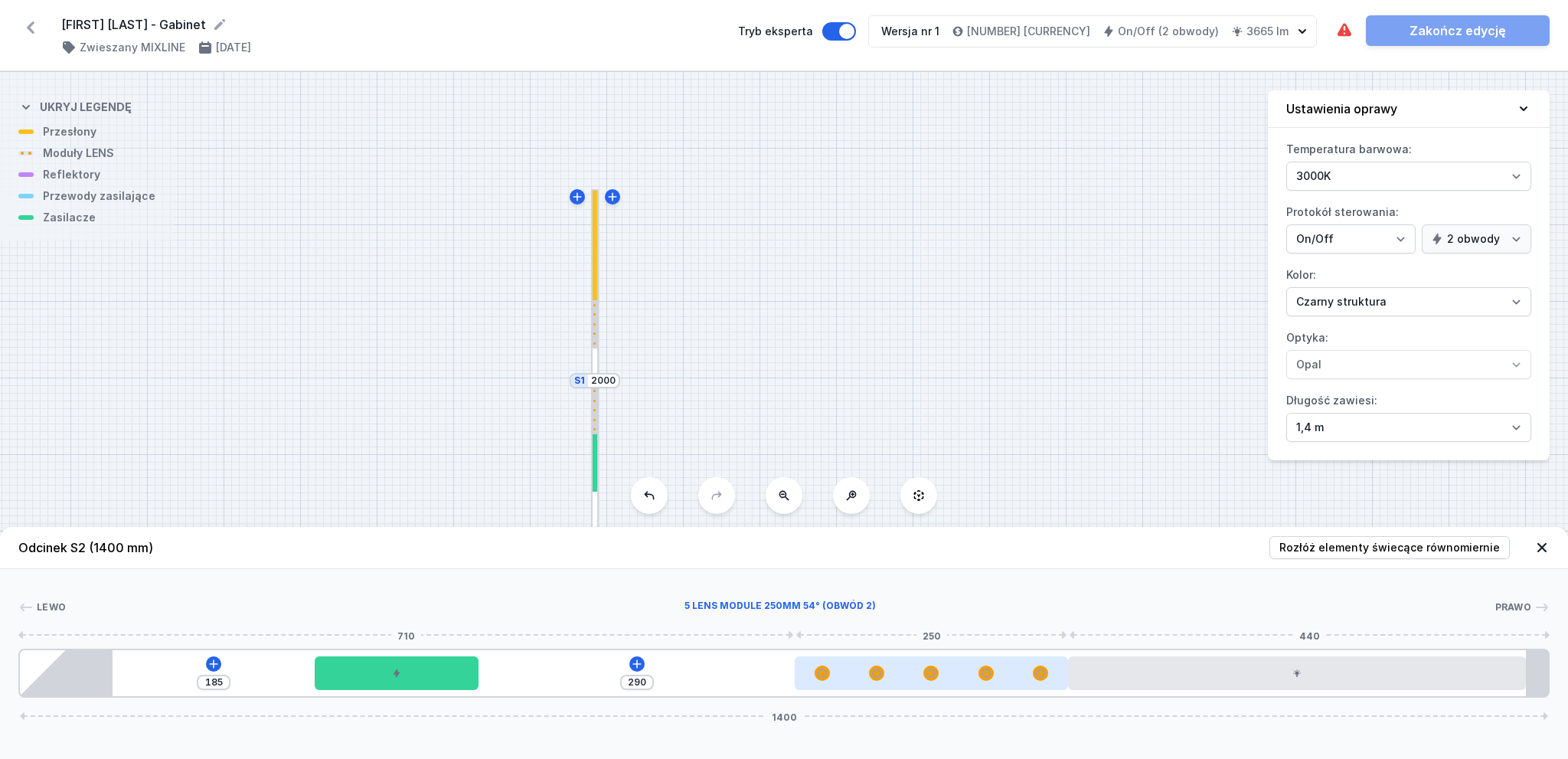 drag, startPoint x: 889, startPoint y: 672, endPoint x: 1022, endPoint y: 669, distance: 133.03383 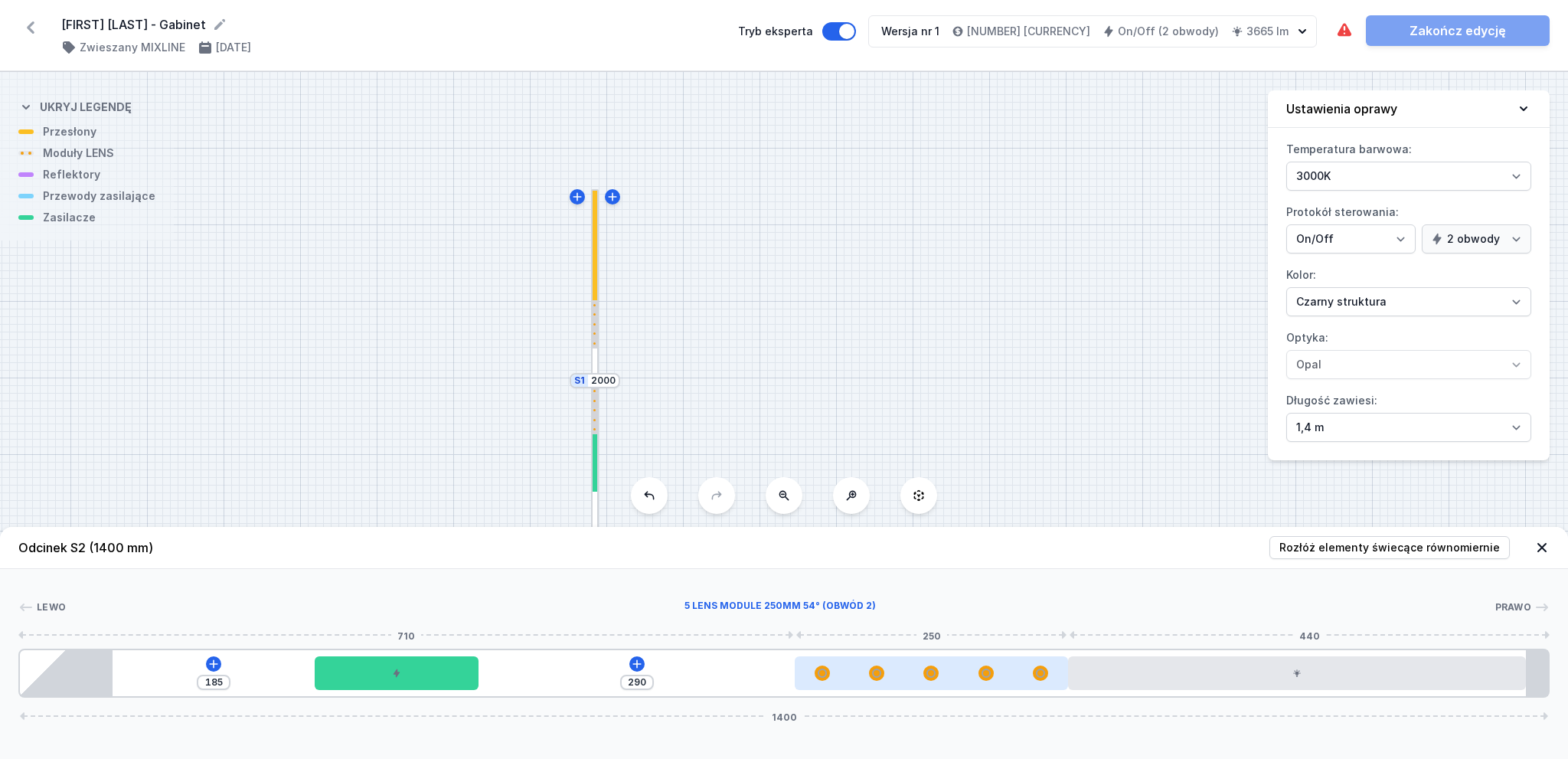 click at bounding box center (931, 673) 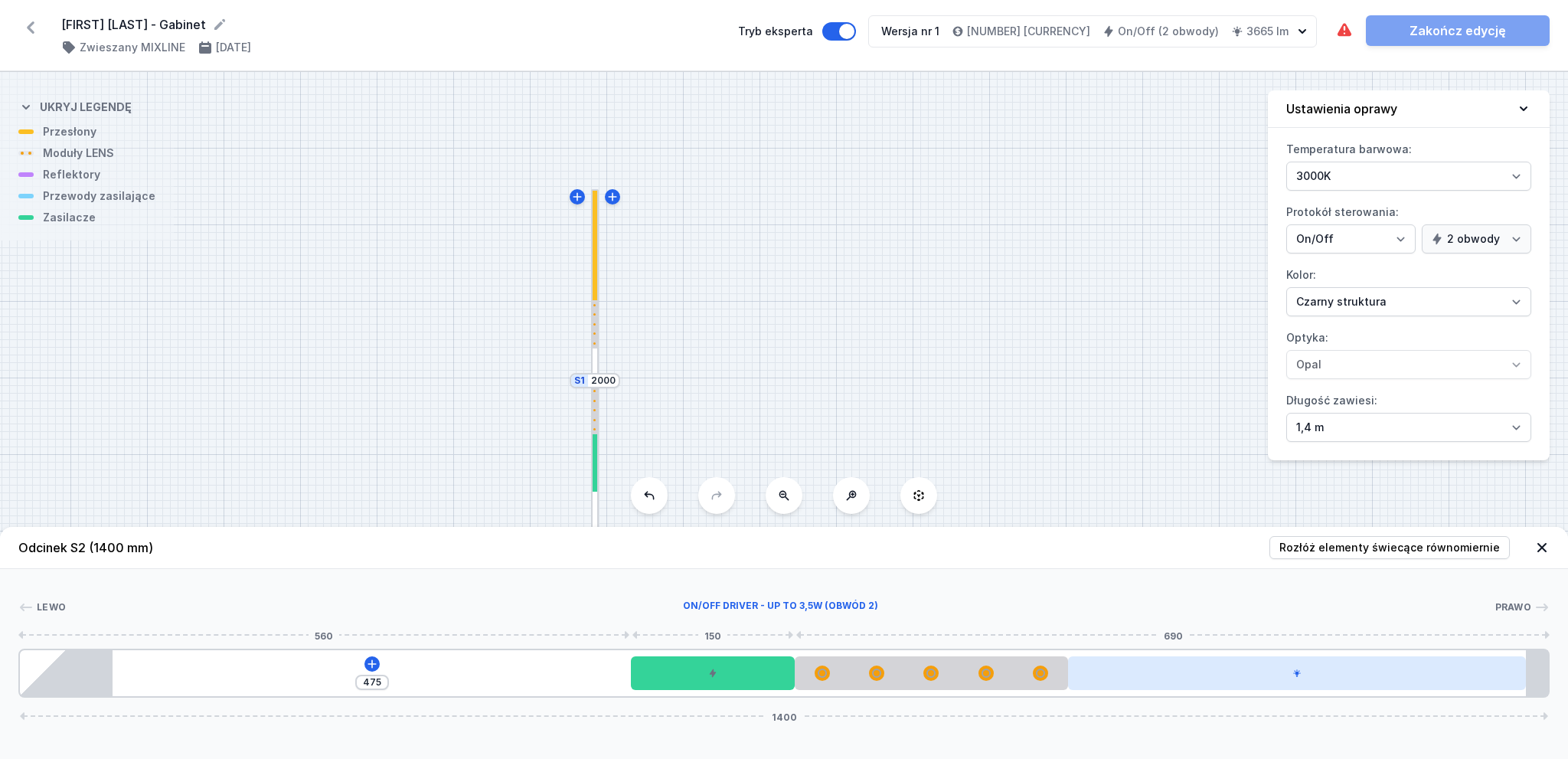 drag, startPoint x: 459, startPoint y: 669, endPoint x: 1108, endPoint y: 670, distance: 649.0008 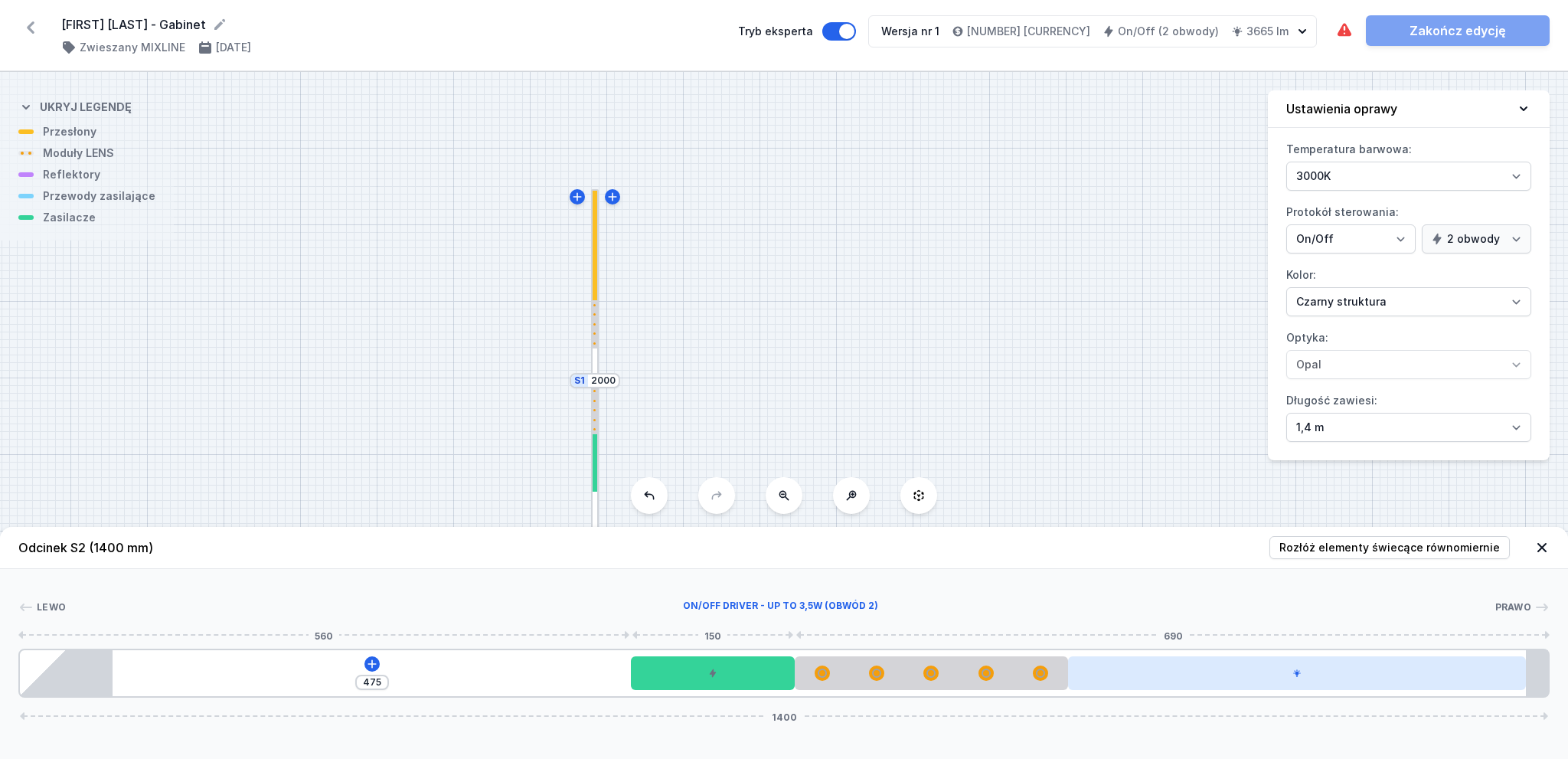 click at bounding box center (713, 673) 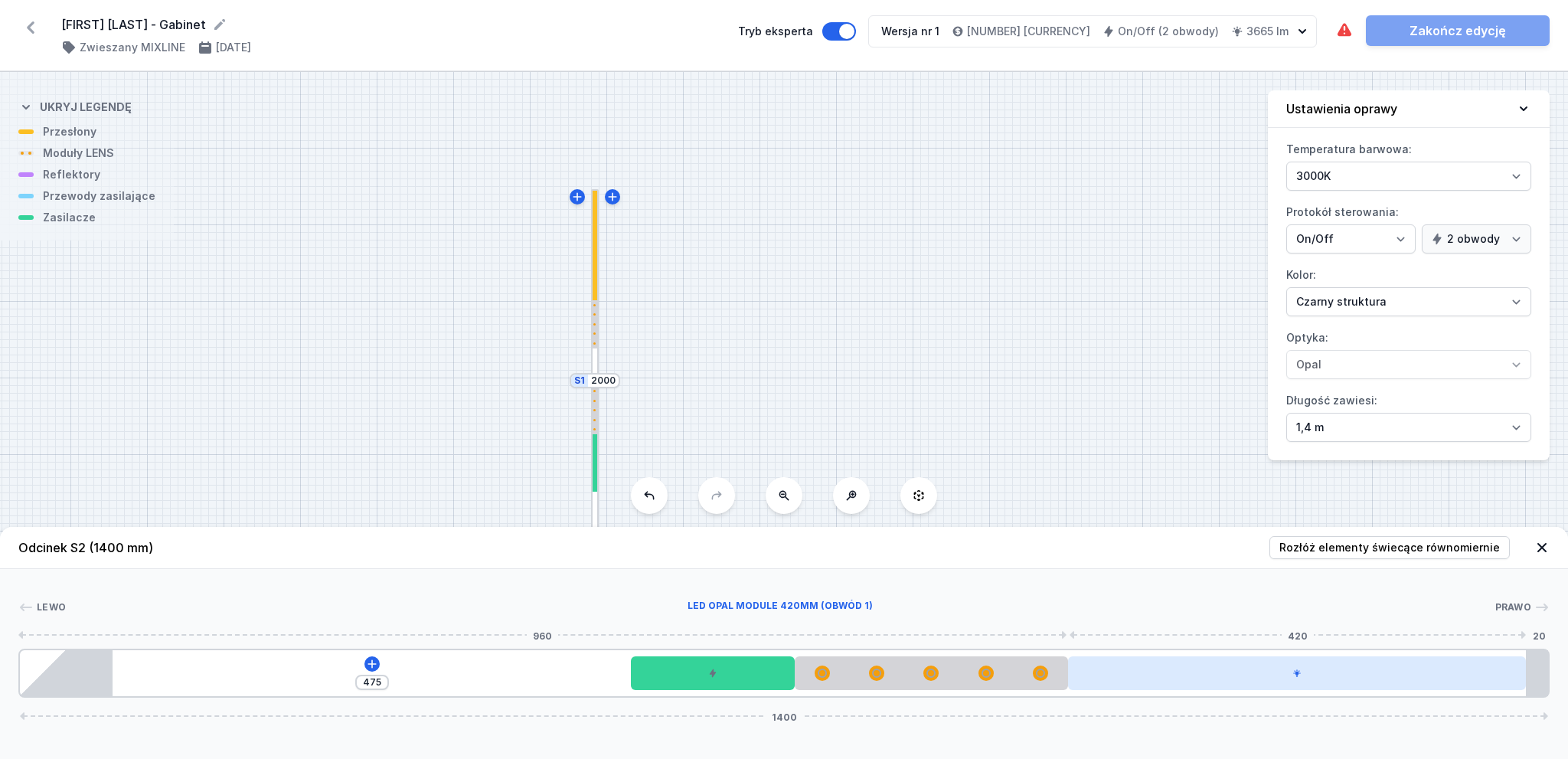 click at bounding box center [1297, 673] 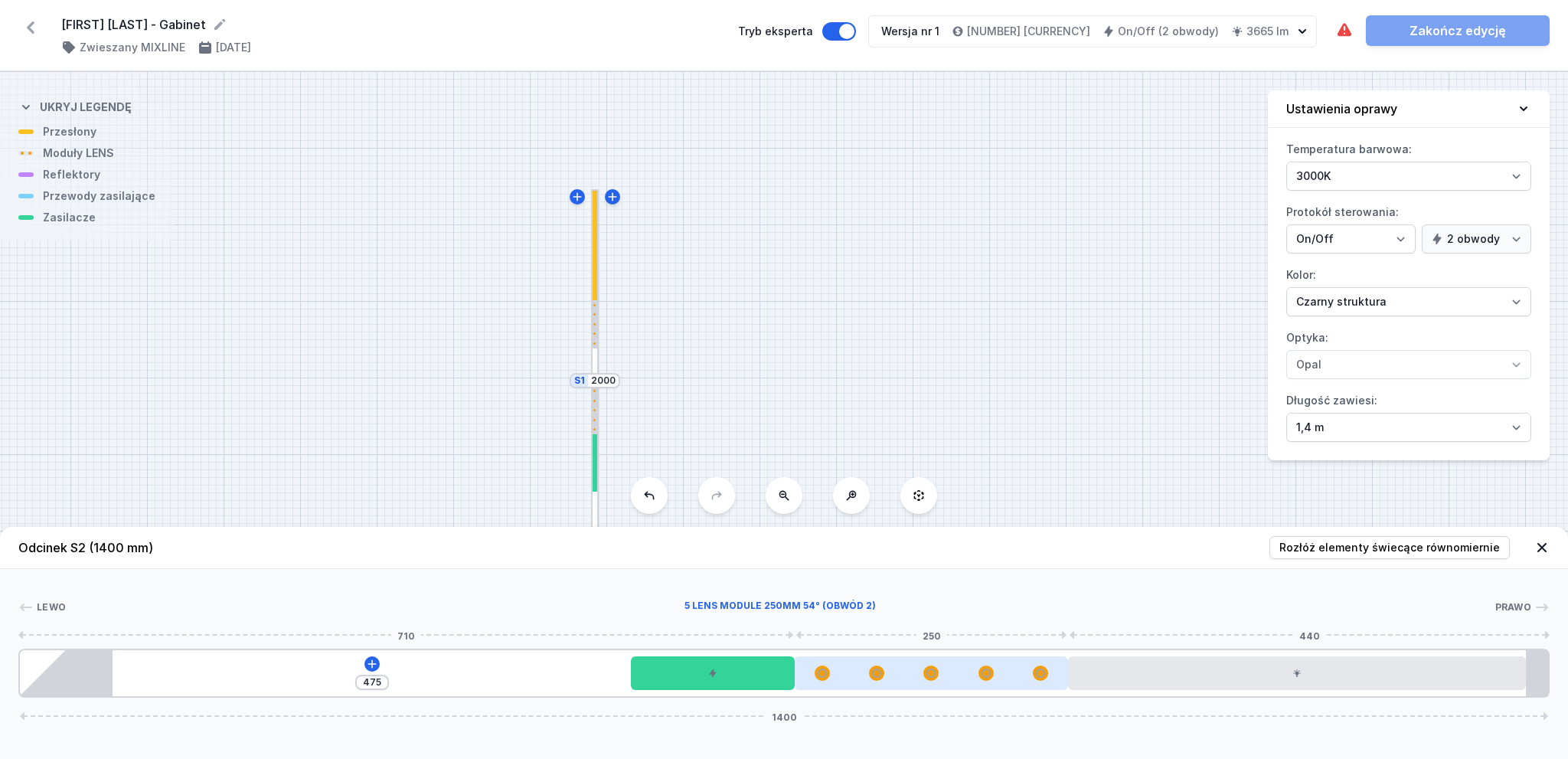 click at bounding box center [931, 673] 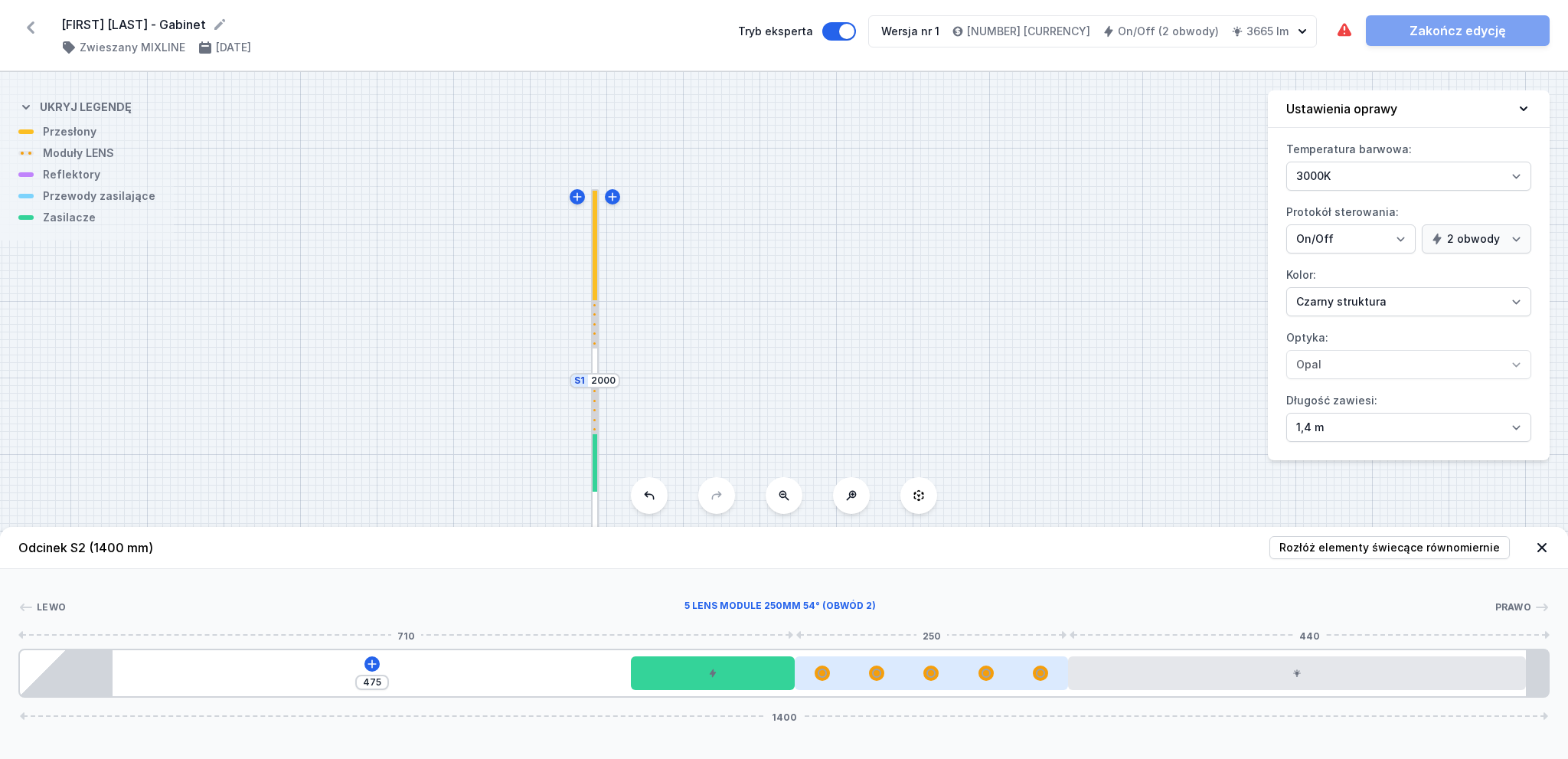 click at bounding box center (931, 673) 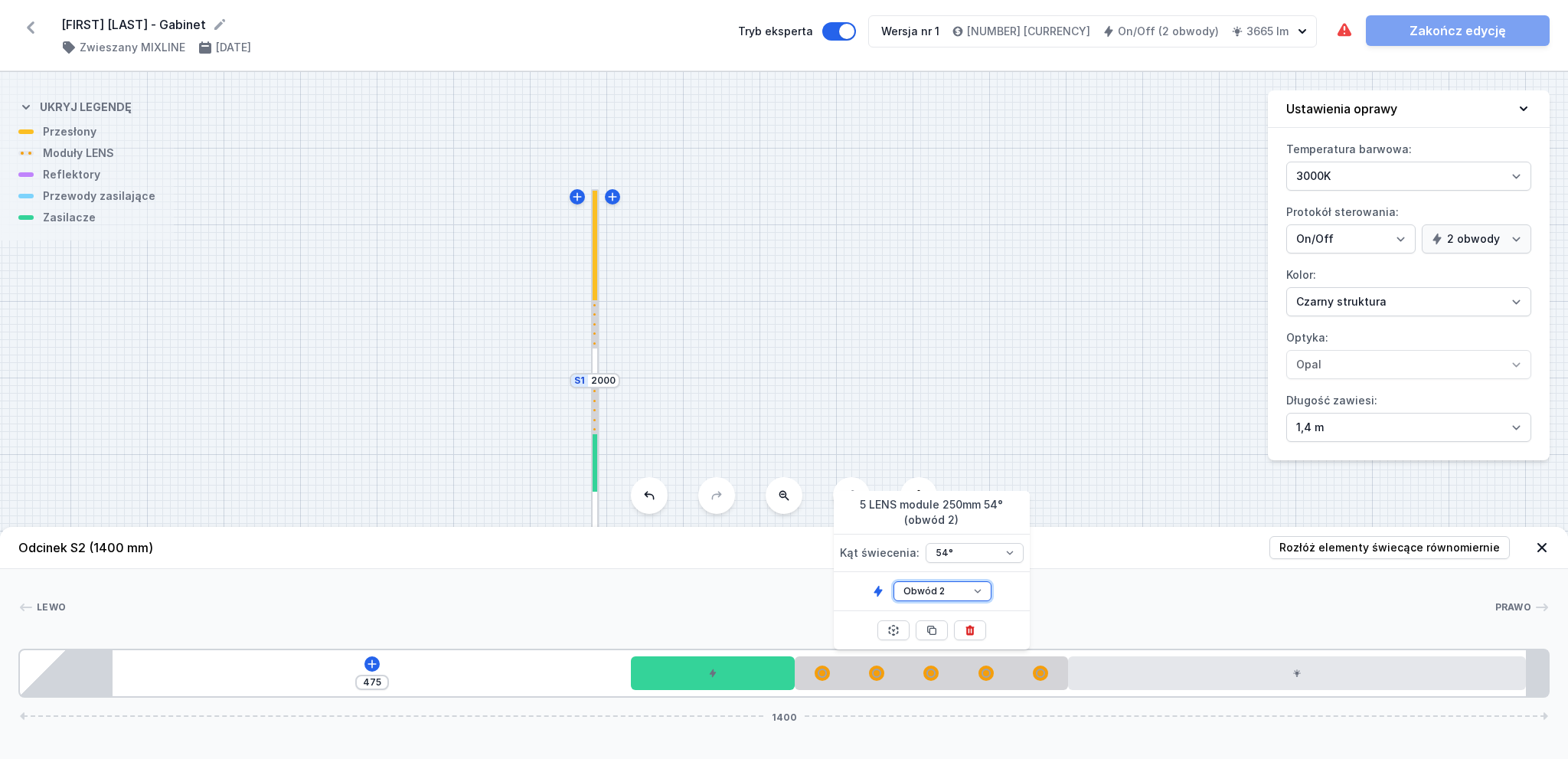 click on "Obwód 1 Obwód 2" at bounding box center (942, 591) 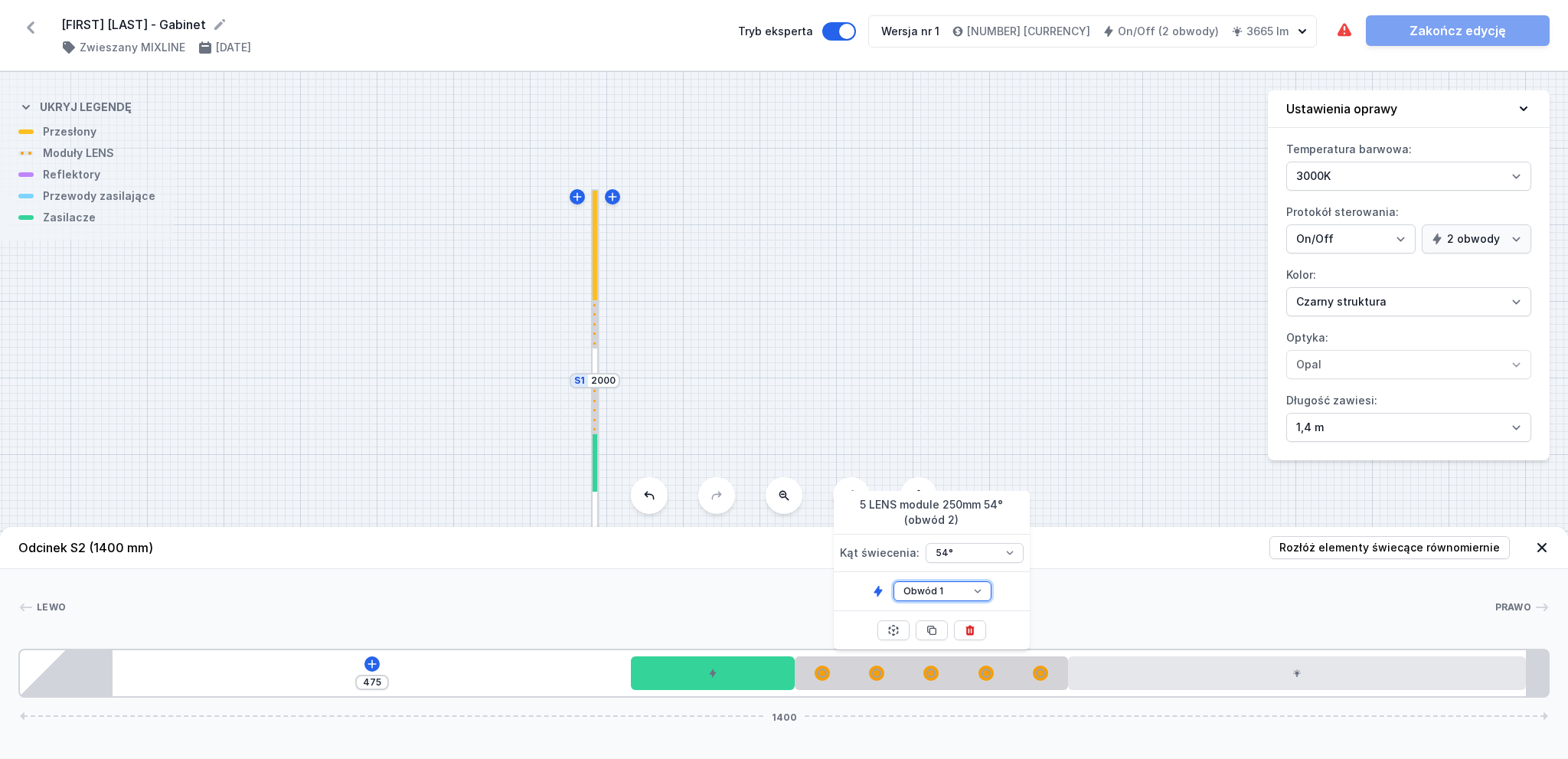 click on "Obwód 1 Obwód 2" at bounding box center (942, 591) 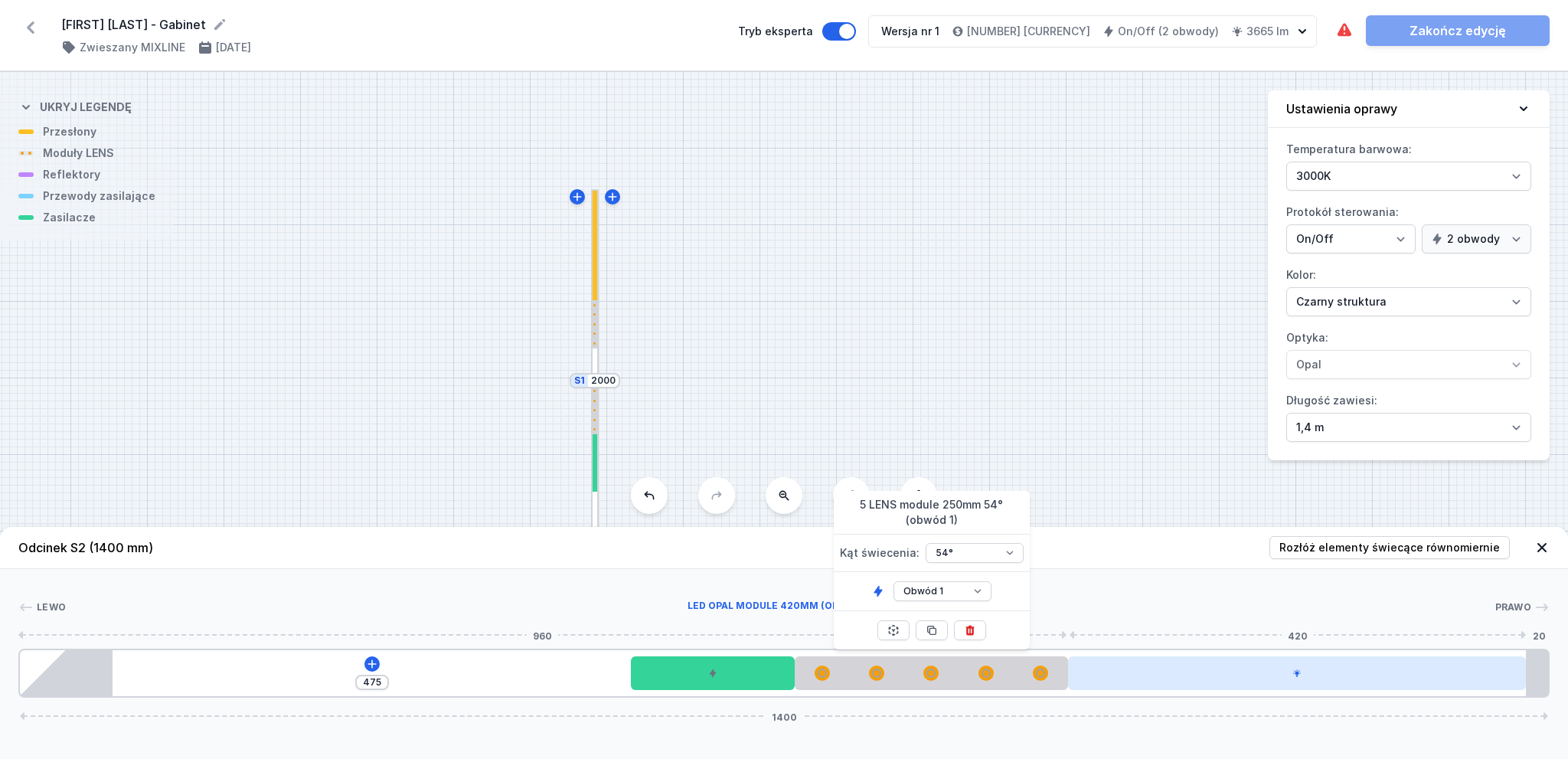 click at bounding box center [1297, 673] 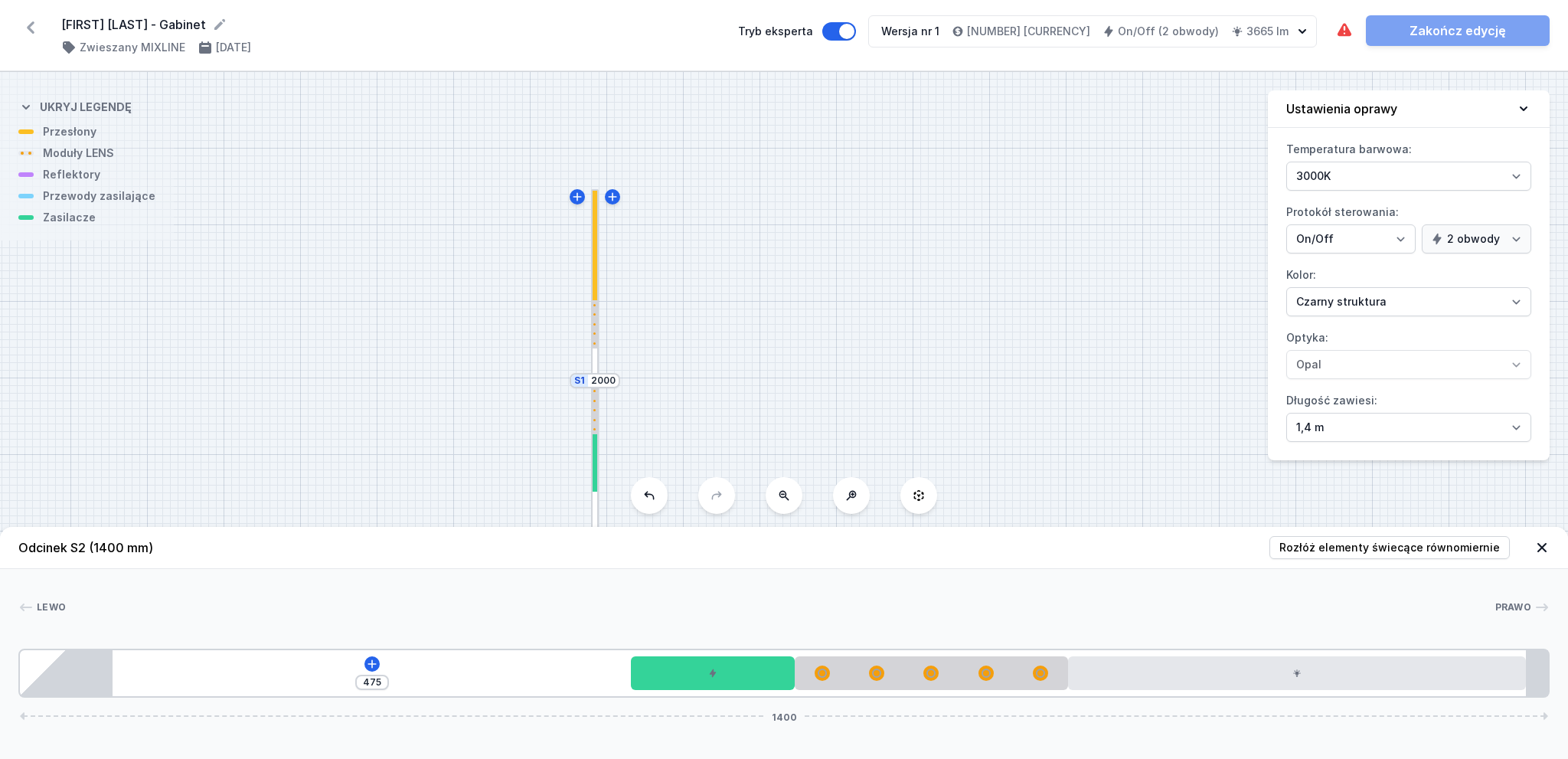 click on "475 1400" at bounding box center (784, 673) 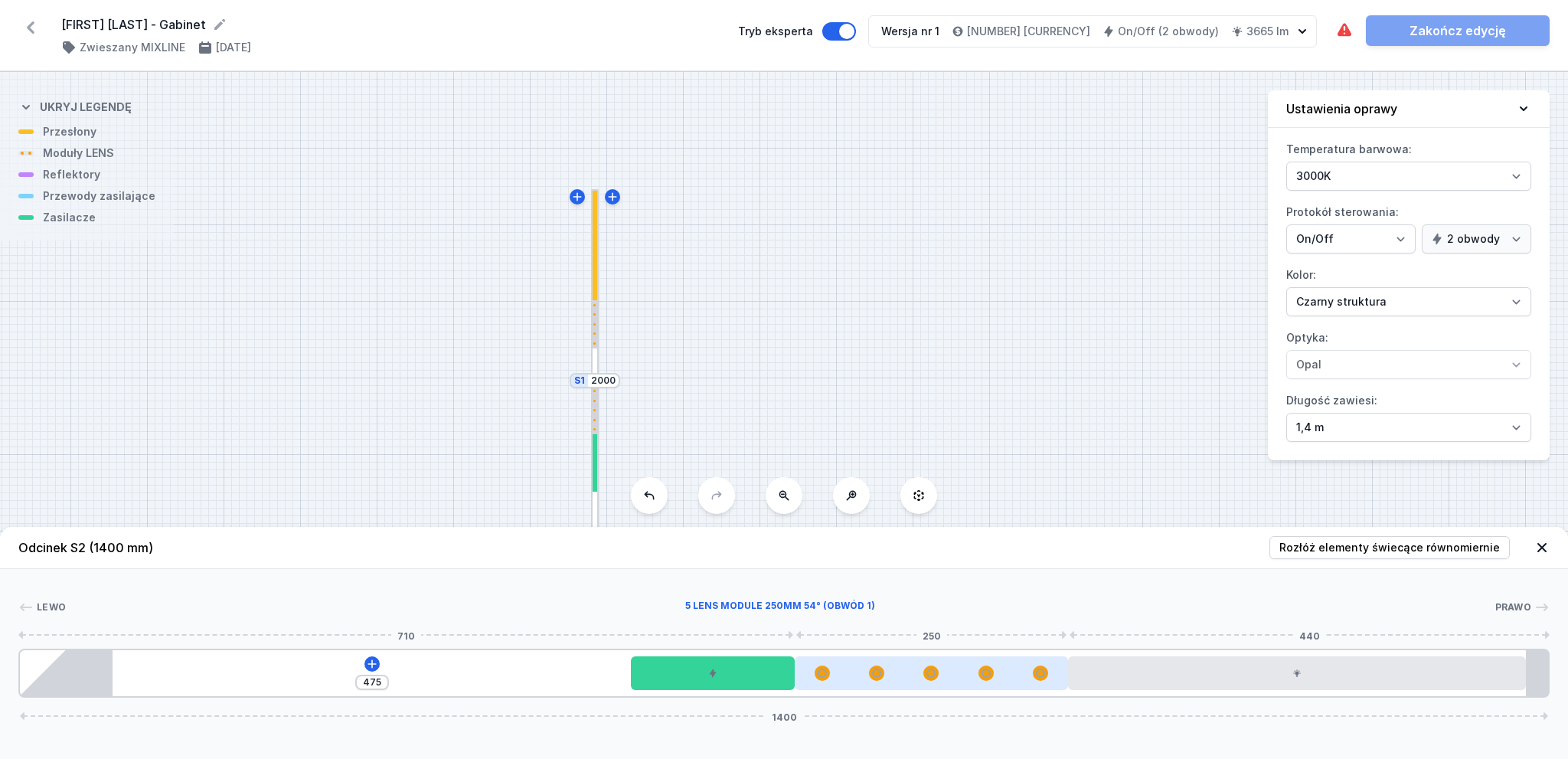 click at bounding box center [931, 673] 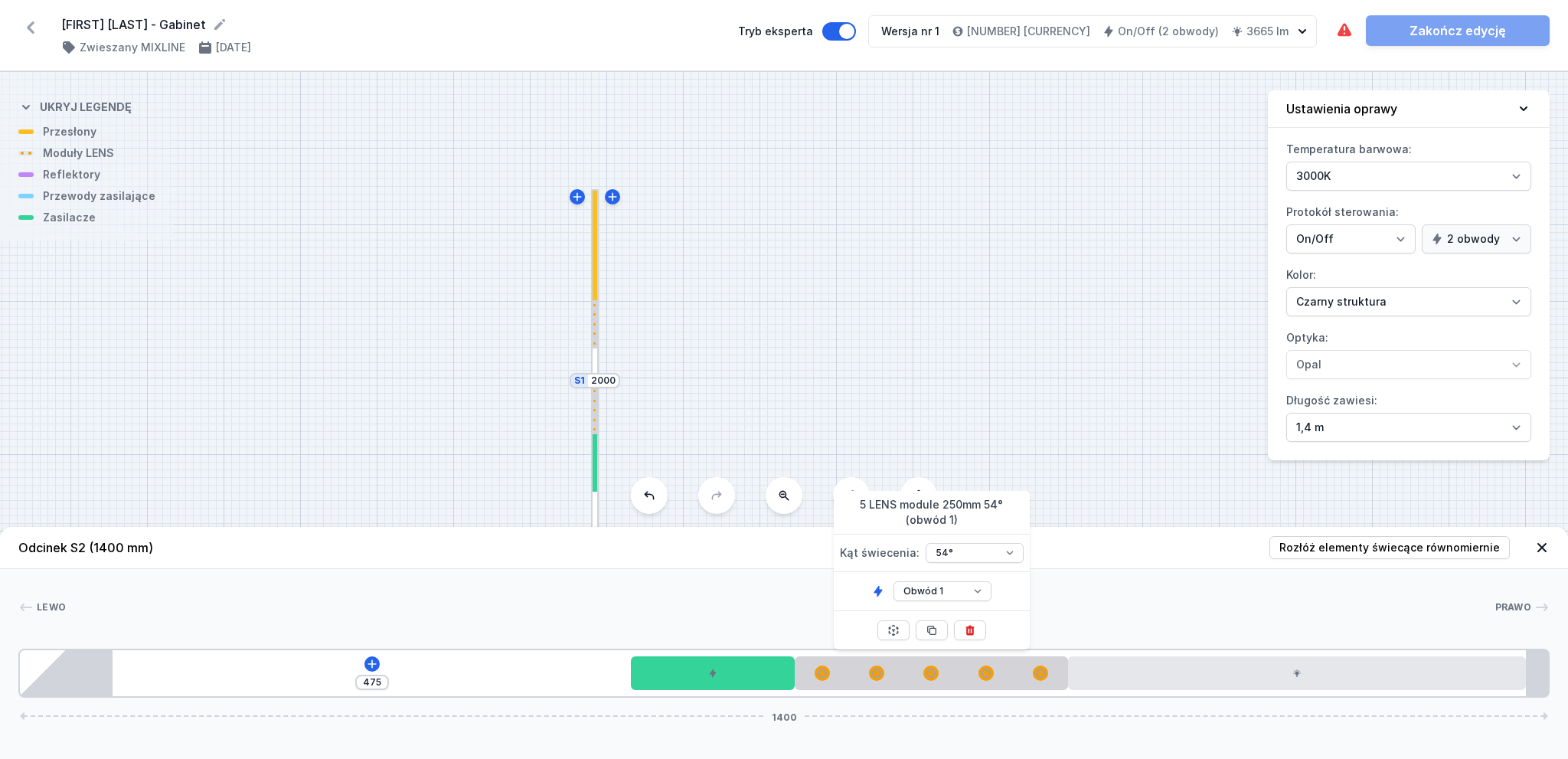 click on "475 1400" at bounding box center [784, 673] 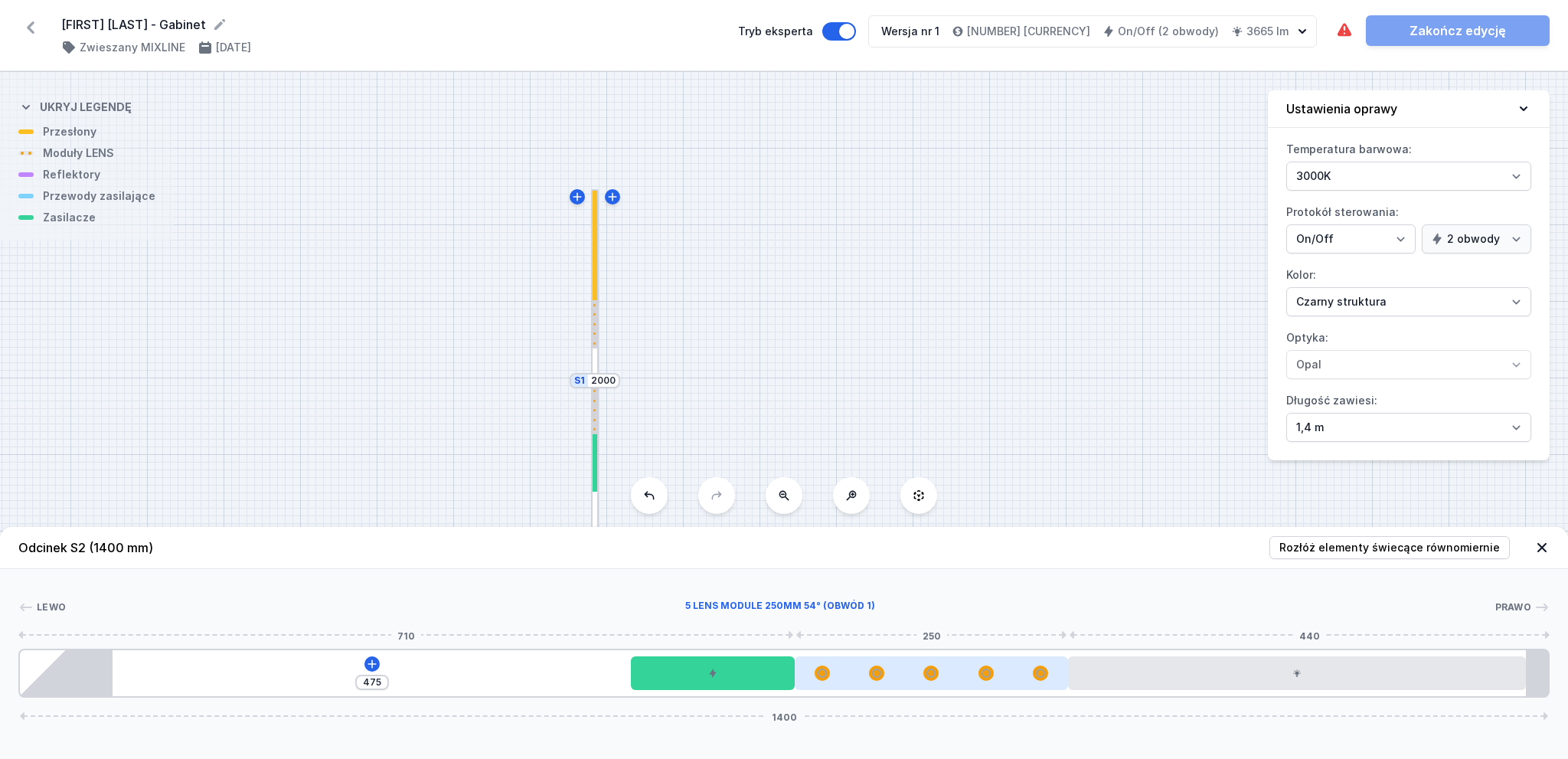 click at bounding box center (931, 673) 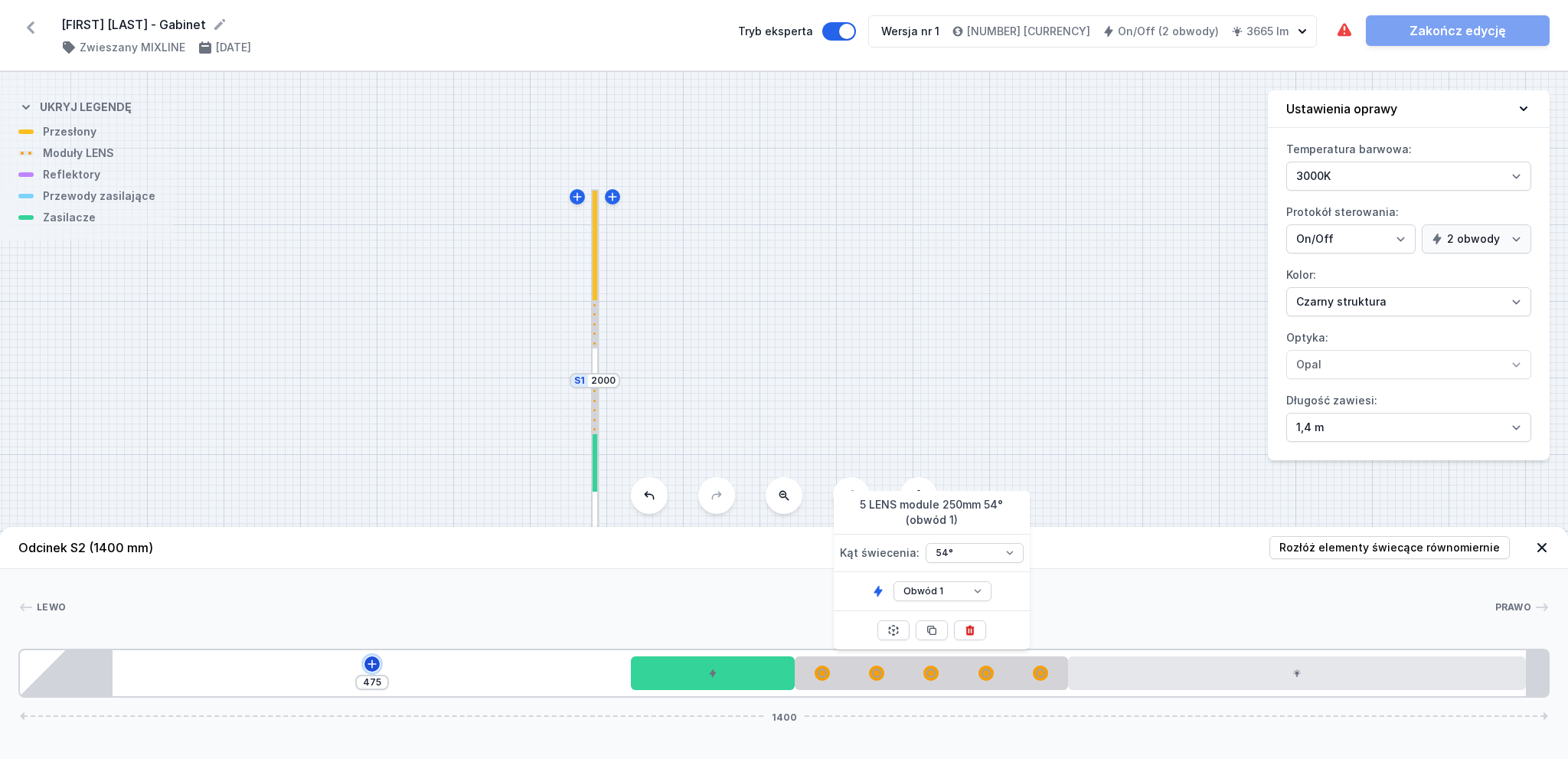 click 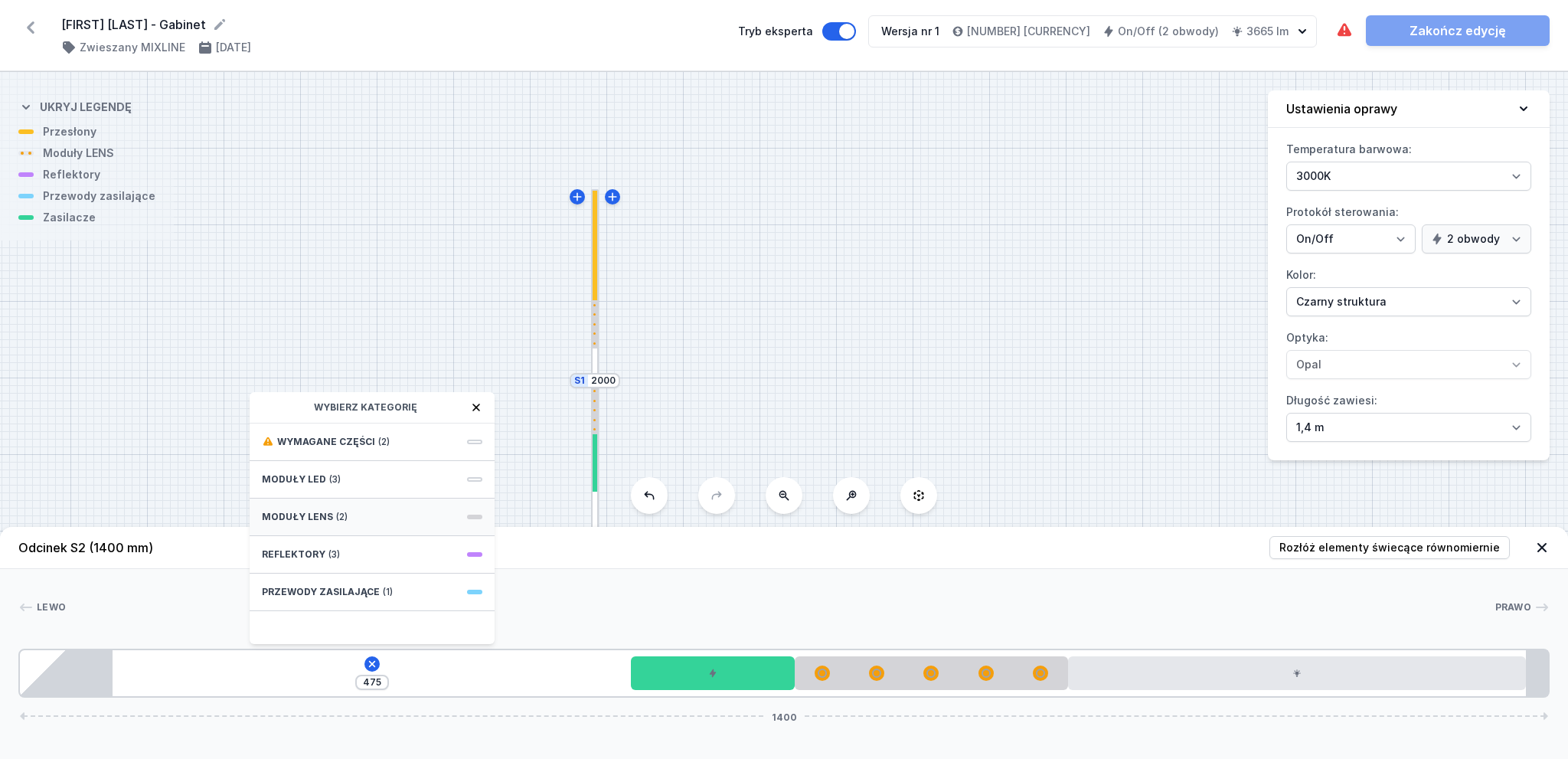 click on "Moduły LENS (2)" at bounding box center (372, 517) 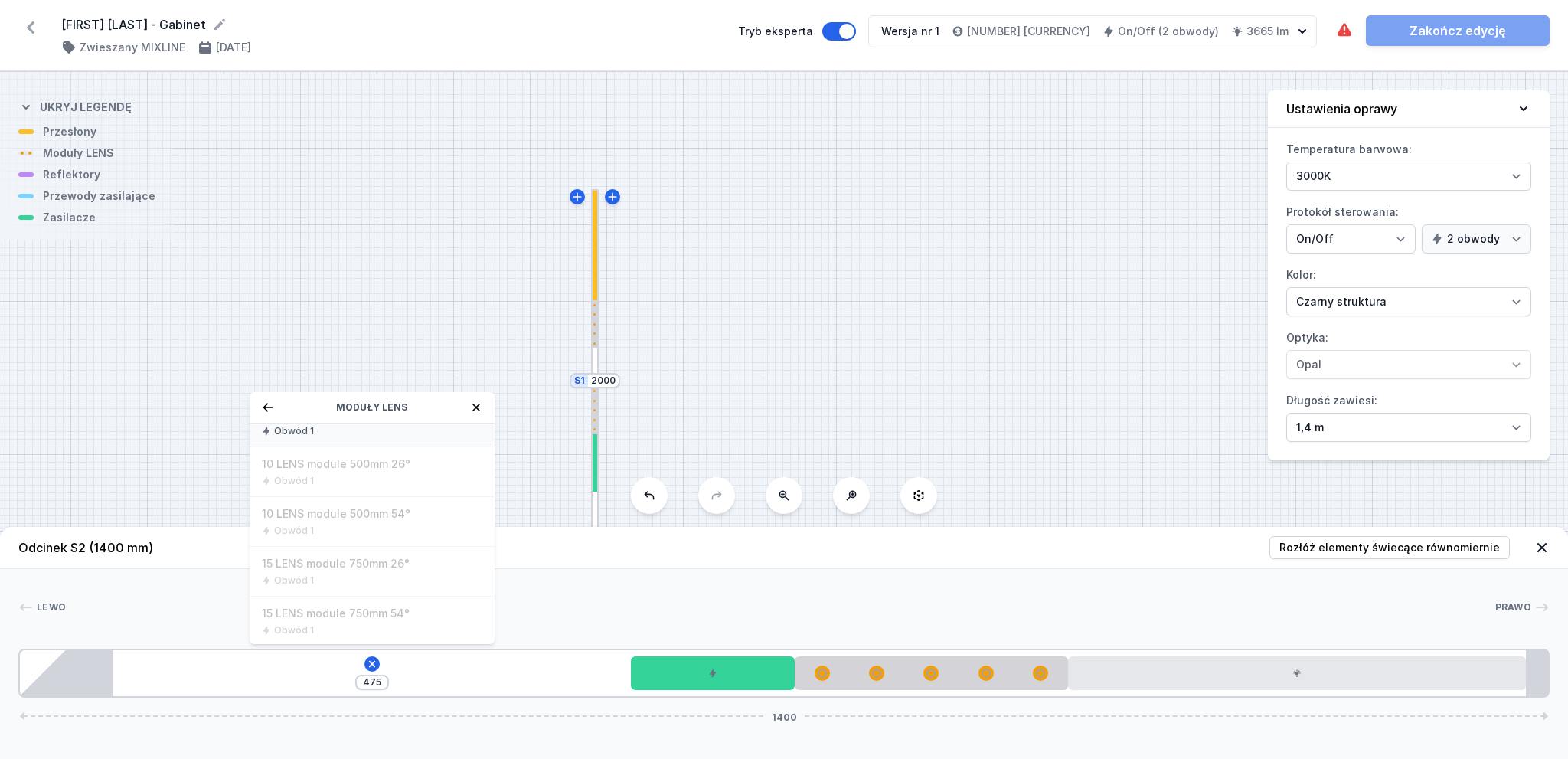 scroll, scrollTop: 0, scrollLeft: 0, axis: both 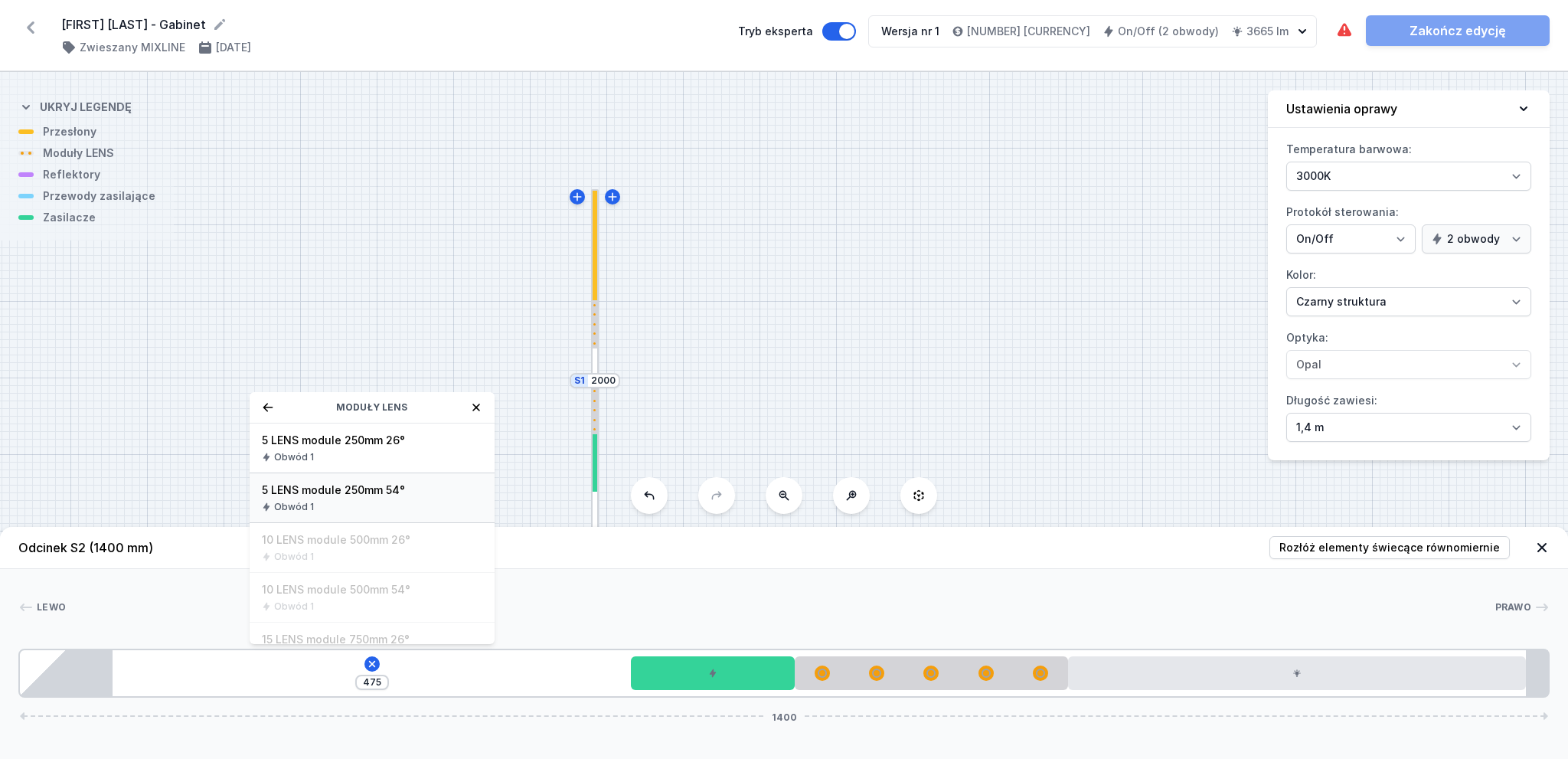 click on "5 LENS module 250mm 54°" at bounding box center [372, 490] 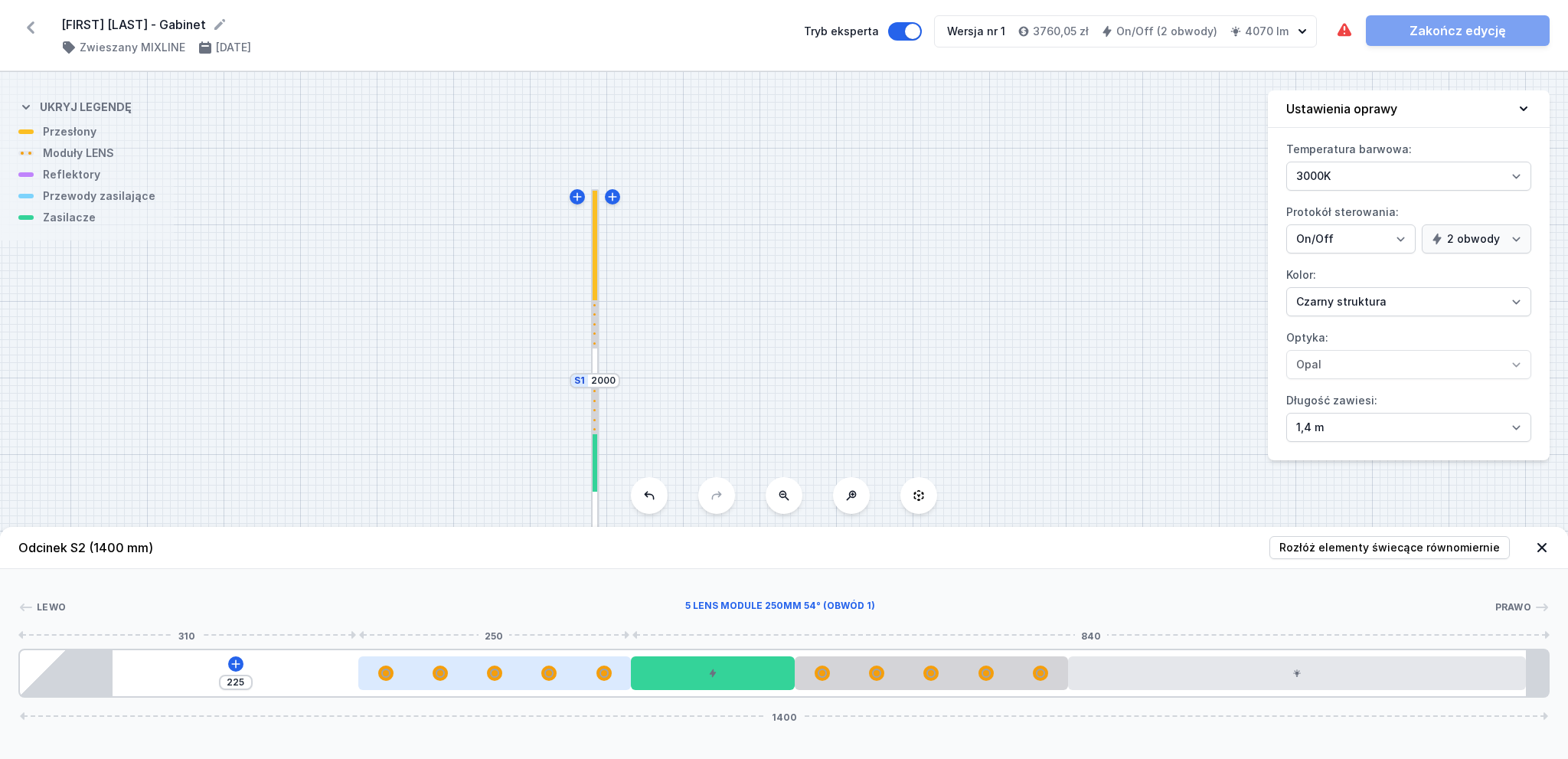 drag, startPoint x: 374, startPoint y: 677, endPoint x: 528, endPoint y: 676, distance: 154.00325 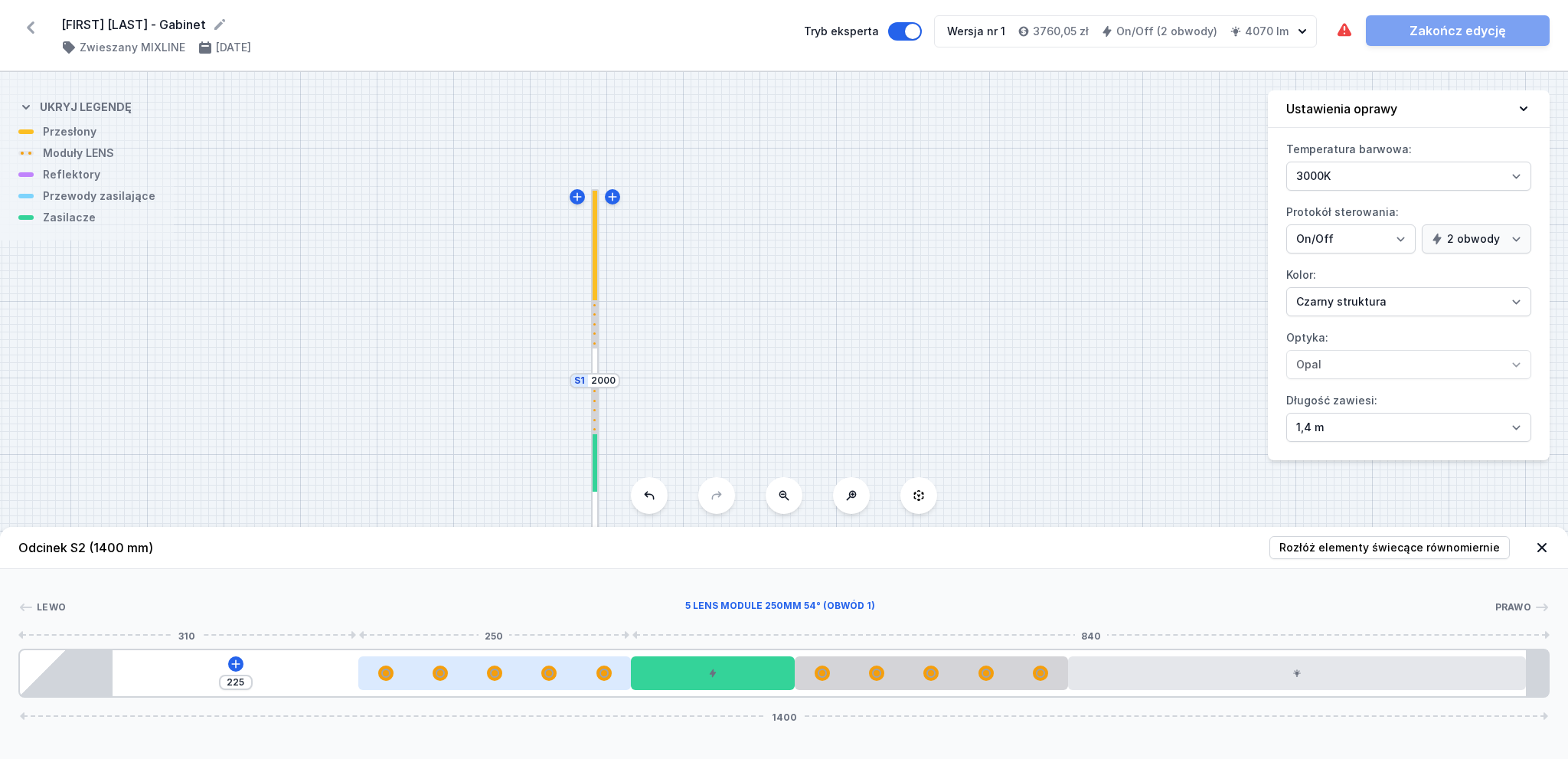 click at bounding box center (495, 673) 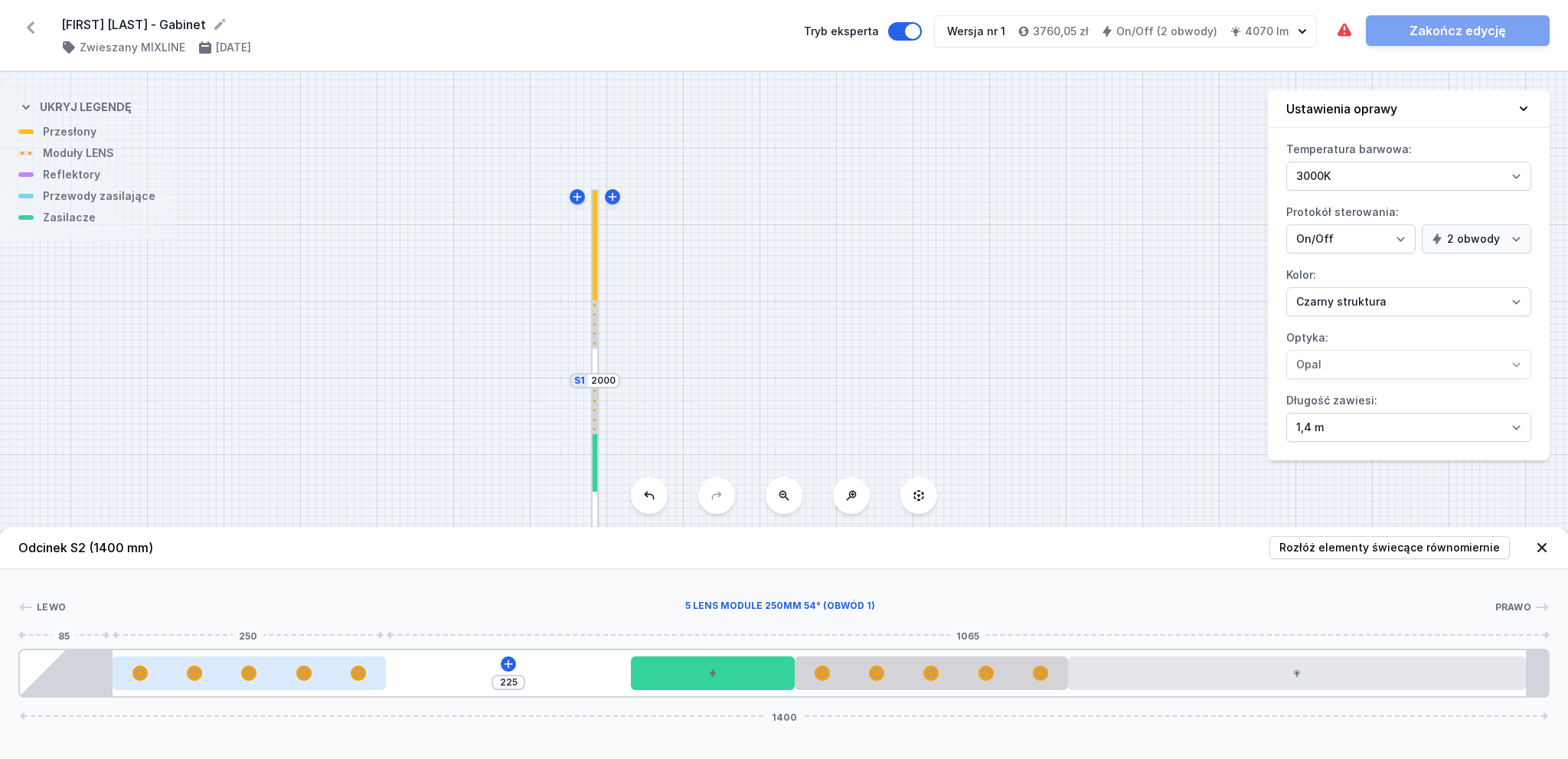 drag, startPoint x: 306, startPoint y: 676, endPoint x: 296, endPoint y: 676, distance: 10 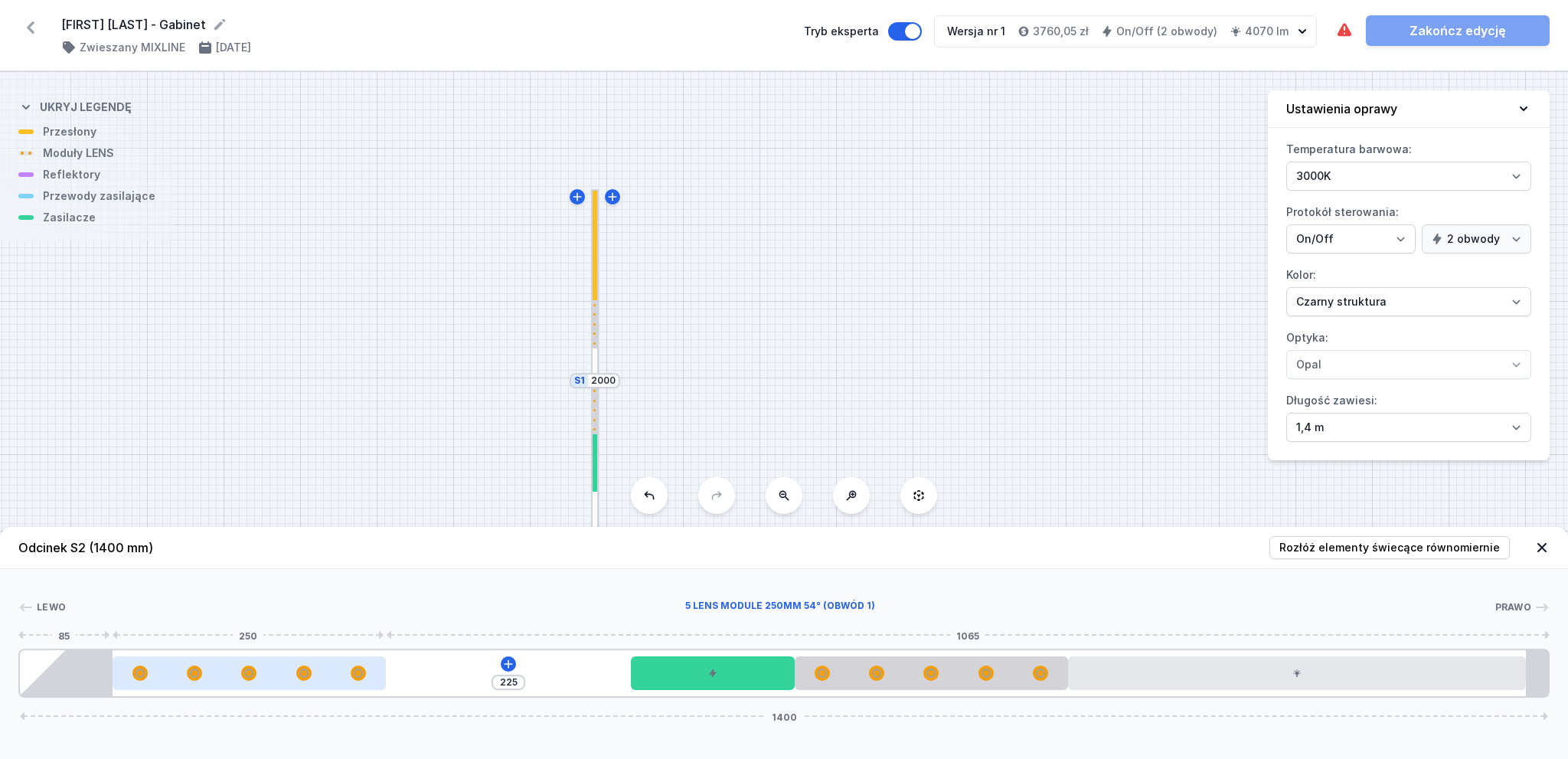 click at bounding box center (249, 673) 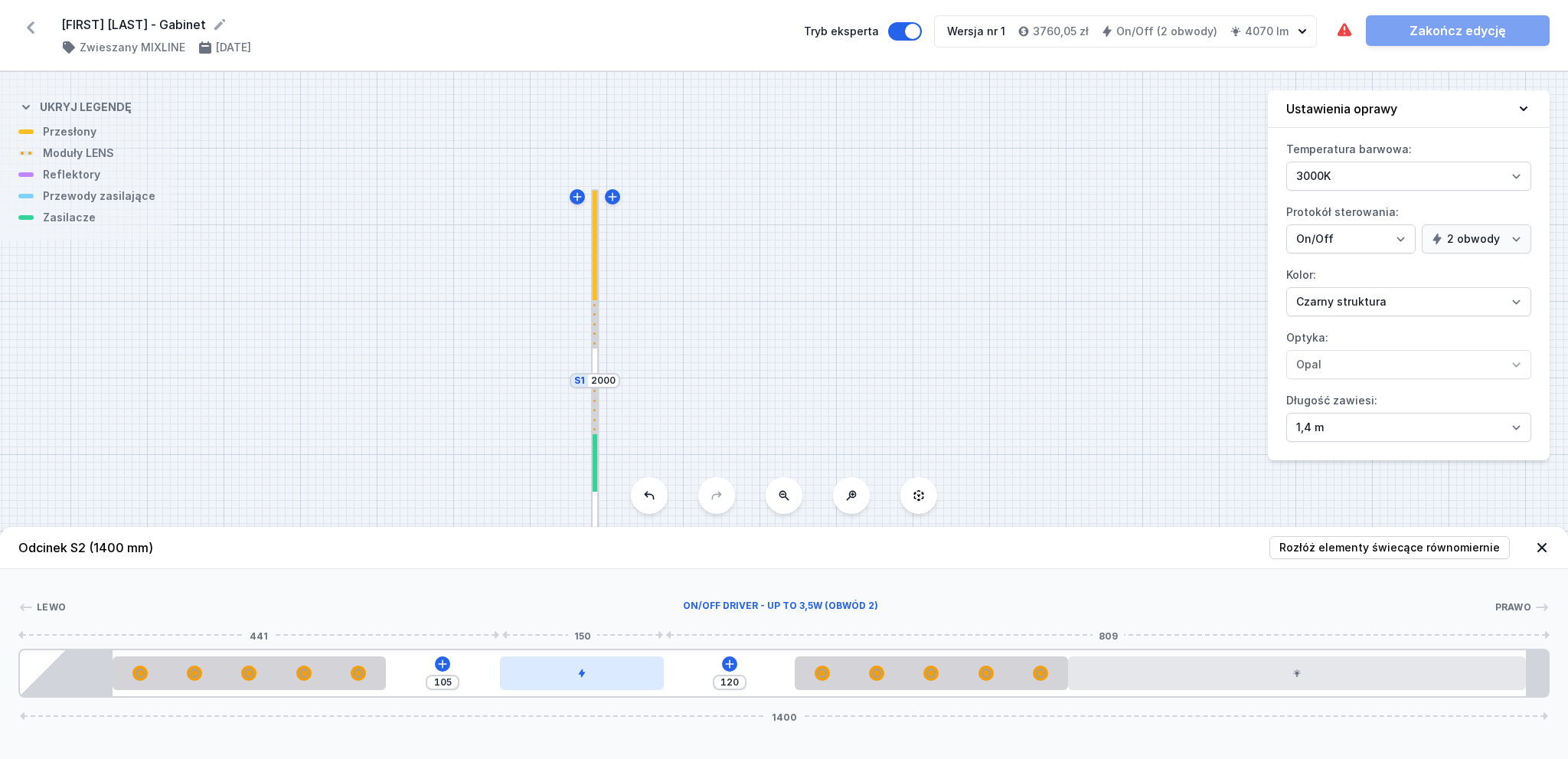 drag, startPoint x: 677, startPoint y: 678, endPoint x: 587, endPoint y: 679, distance: 90.00556 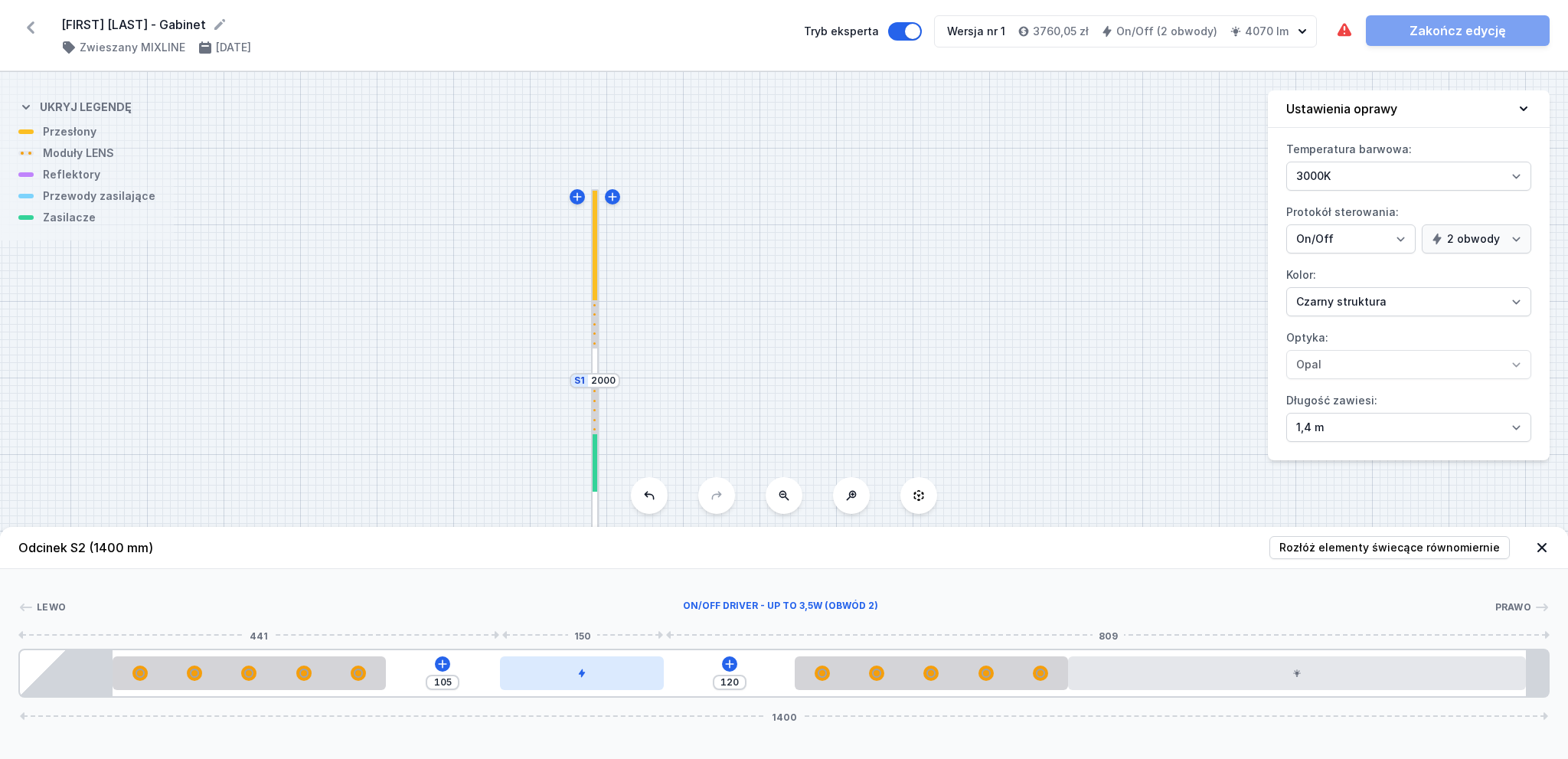 click at bounding box center [582, 673] 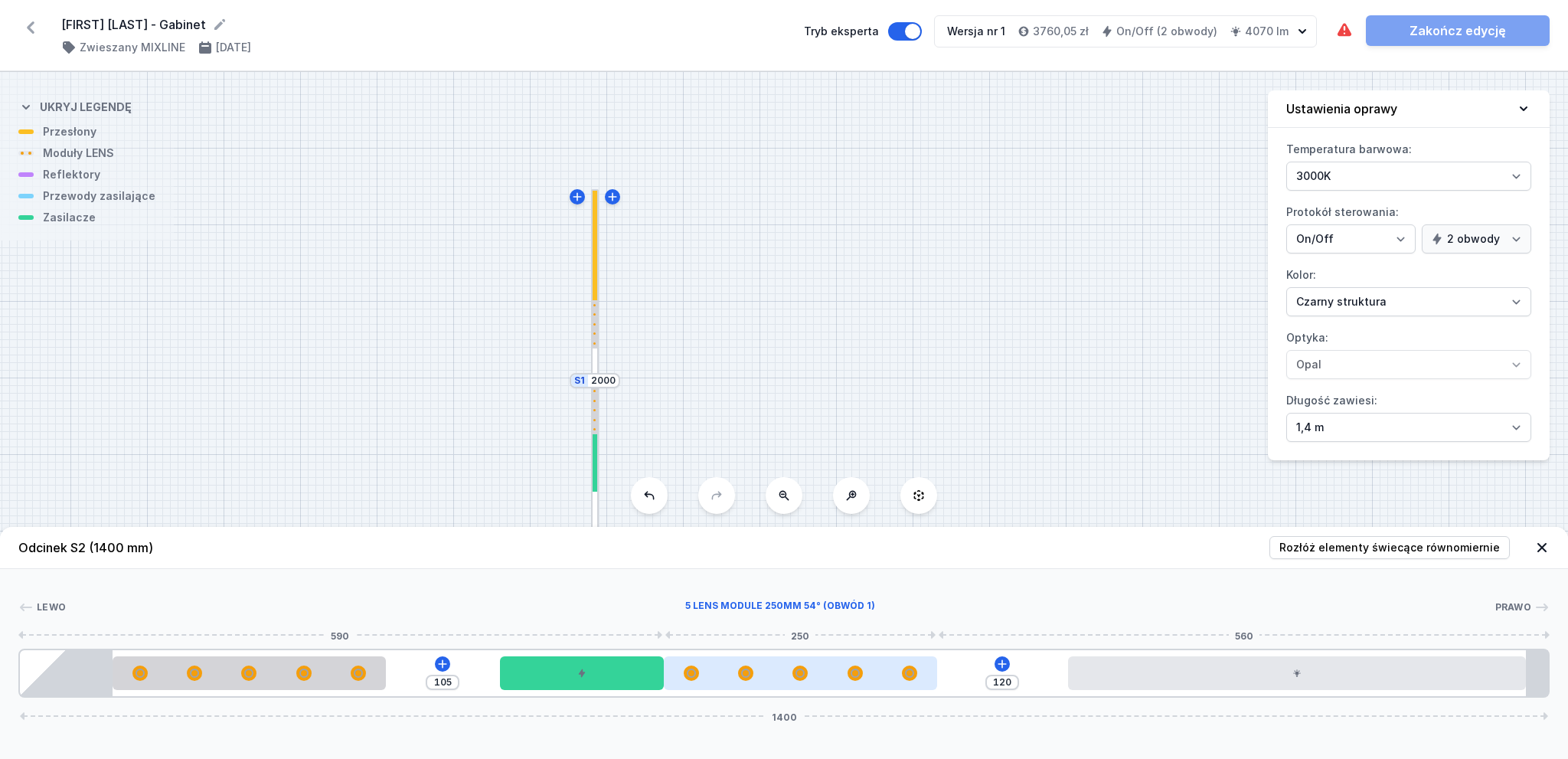 drag, startPoint x: 890, startPoint y: 673, endPoint x: 802, endPoint y: 677, distance: 88.09086 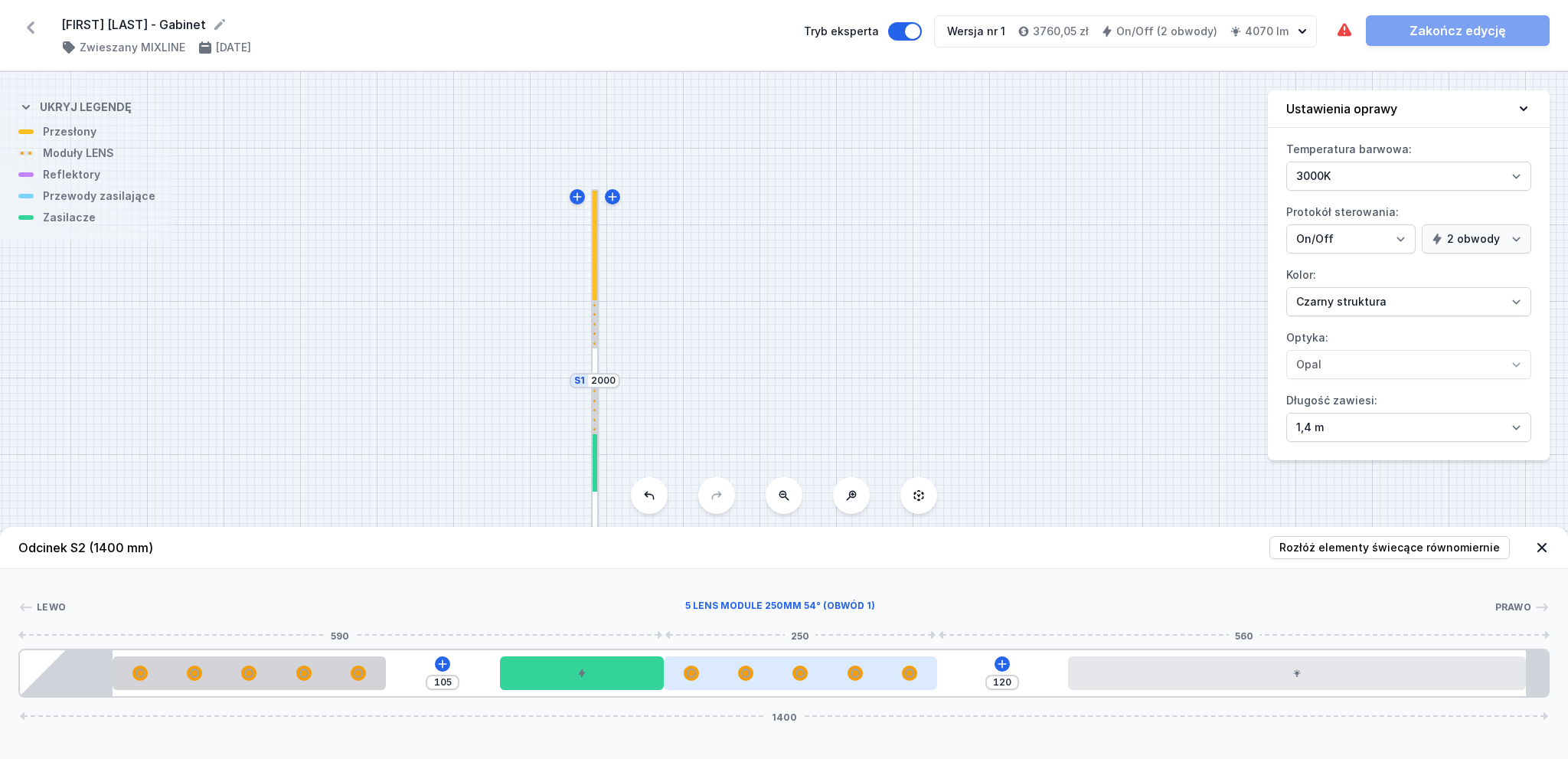 click at bounding box center (800, 673) 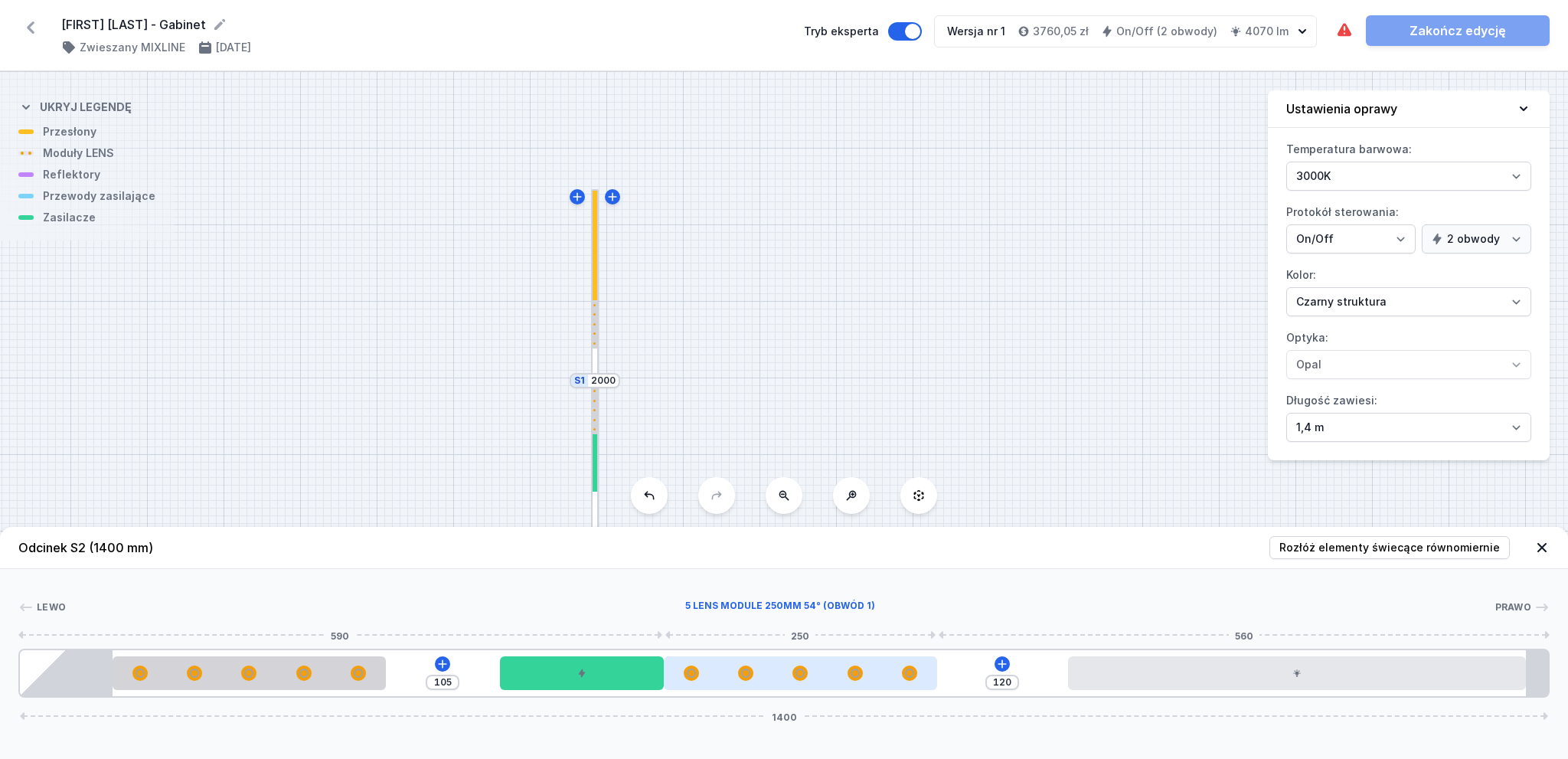 drag, startPoint x: 821, startPoint y: 676, endPoint x: 831, endPoint y: 676, distance: 10 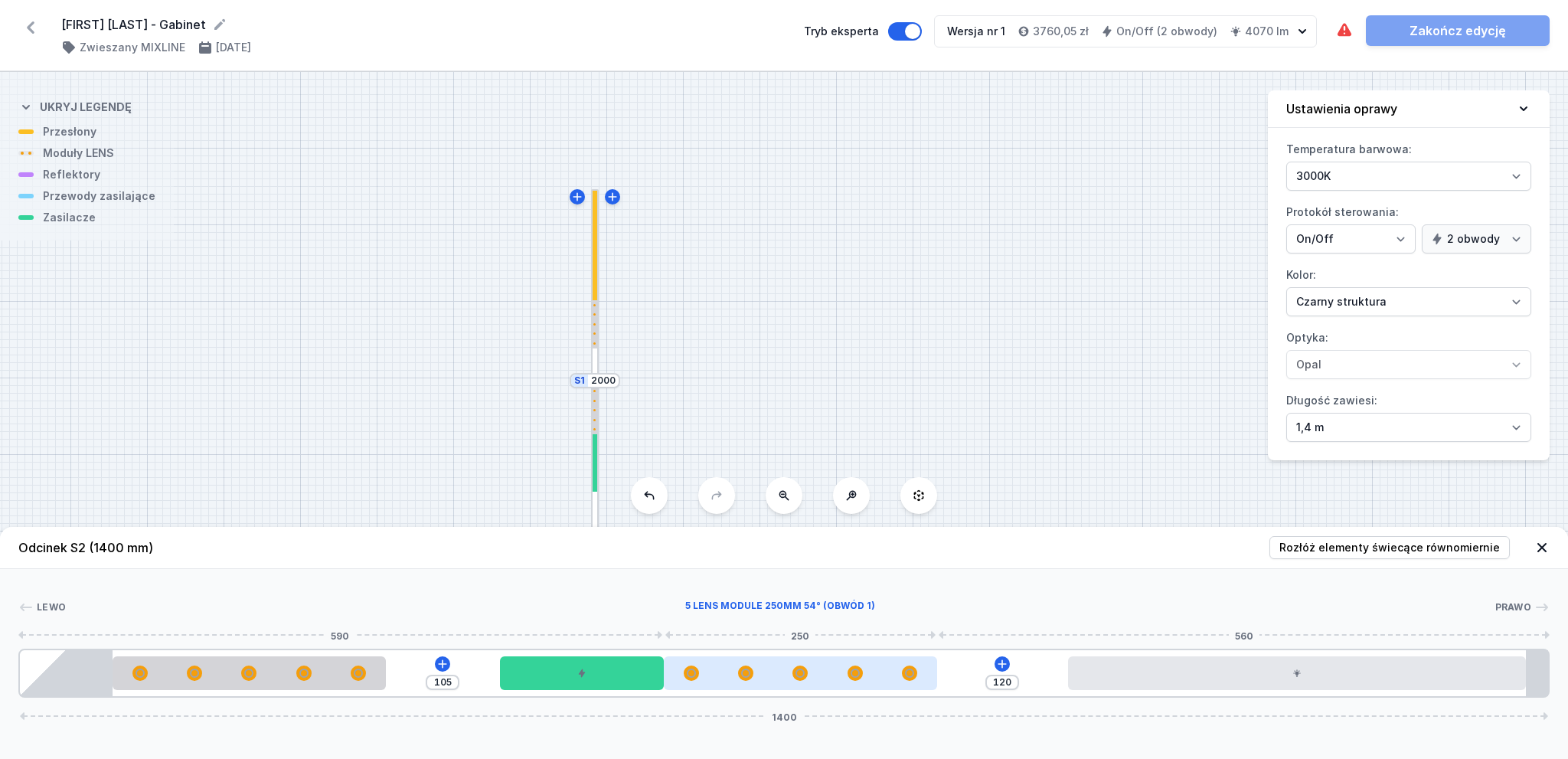 click at bounding box center (800, 673) 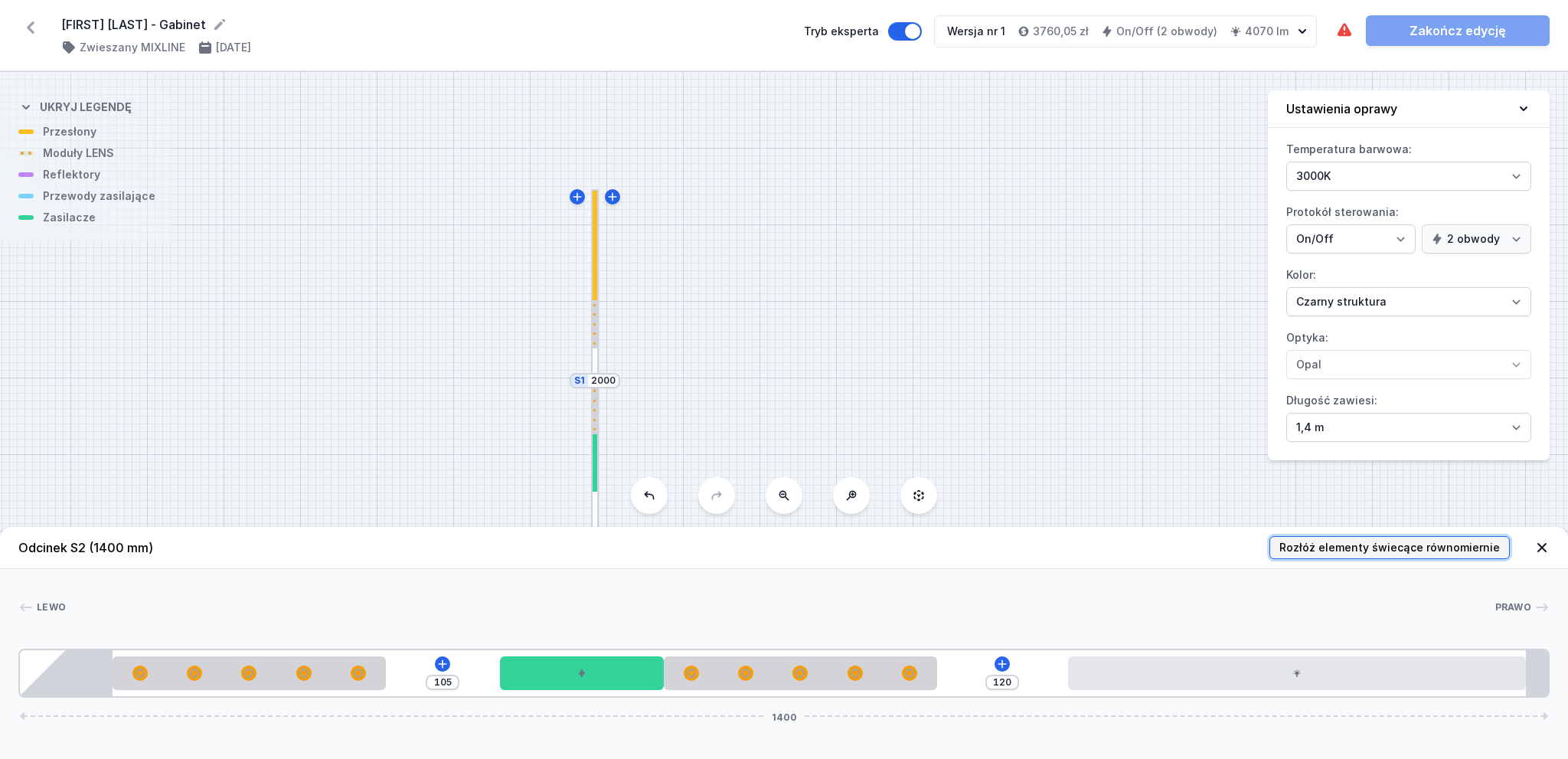 click on "Rozłóż elementy świecące równomiernie" at bounding box center (1390, 548) 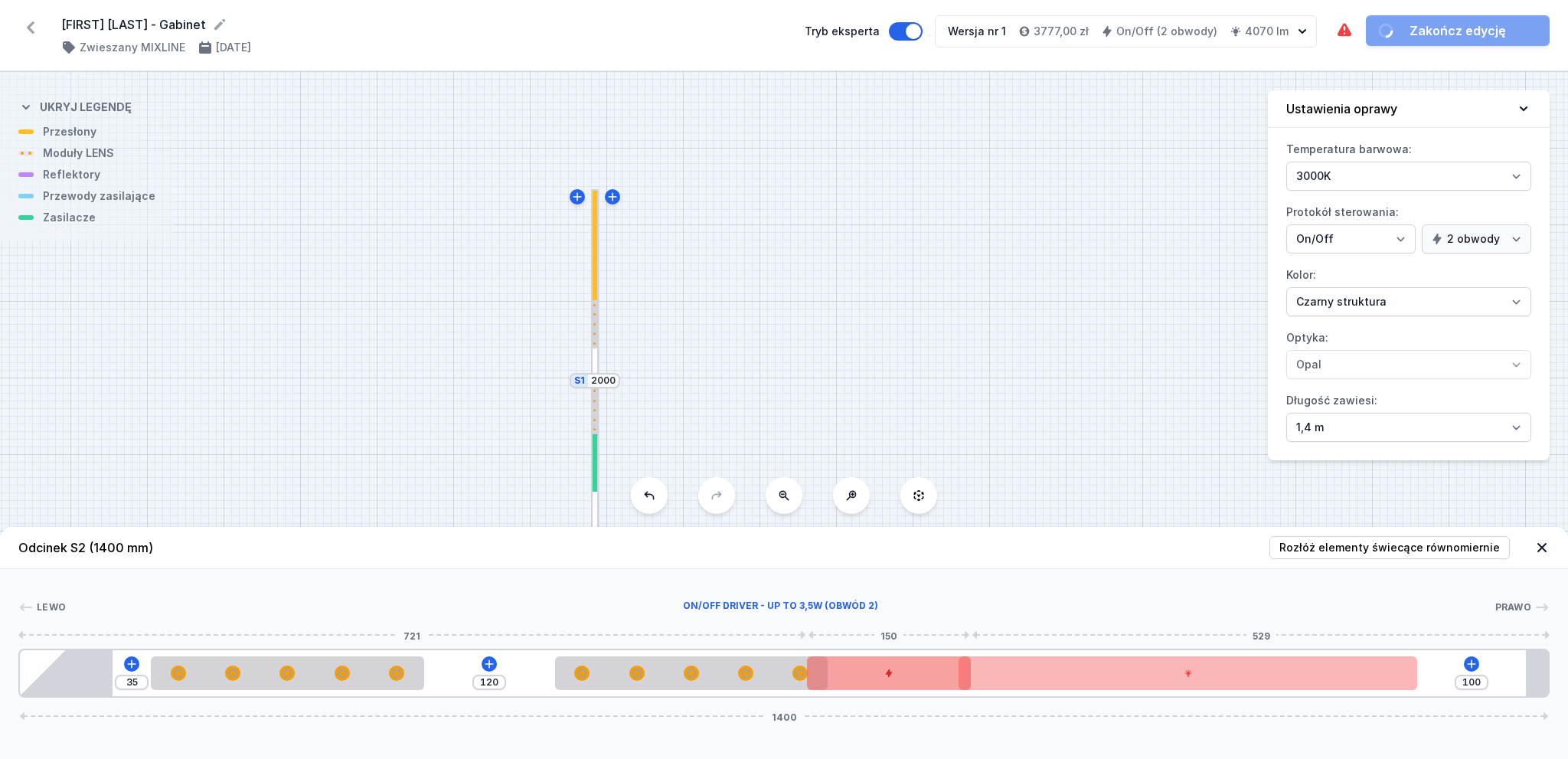 drag, startPoint x: 534, startPoint y: 675, endPoint x: 845, endPoint y: 660, distance: 311.36153 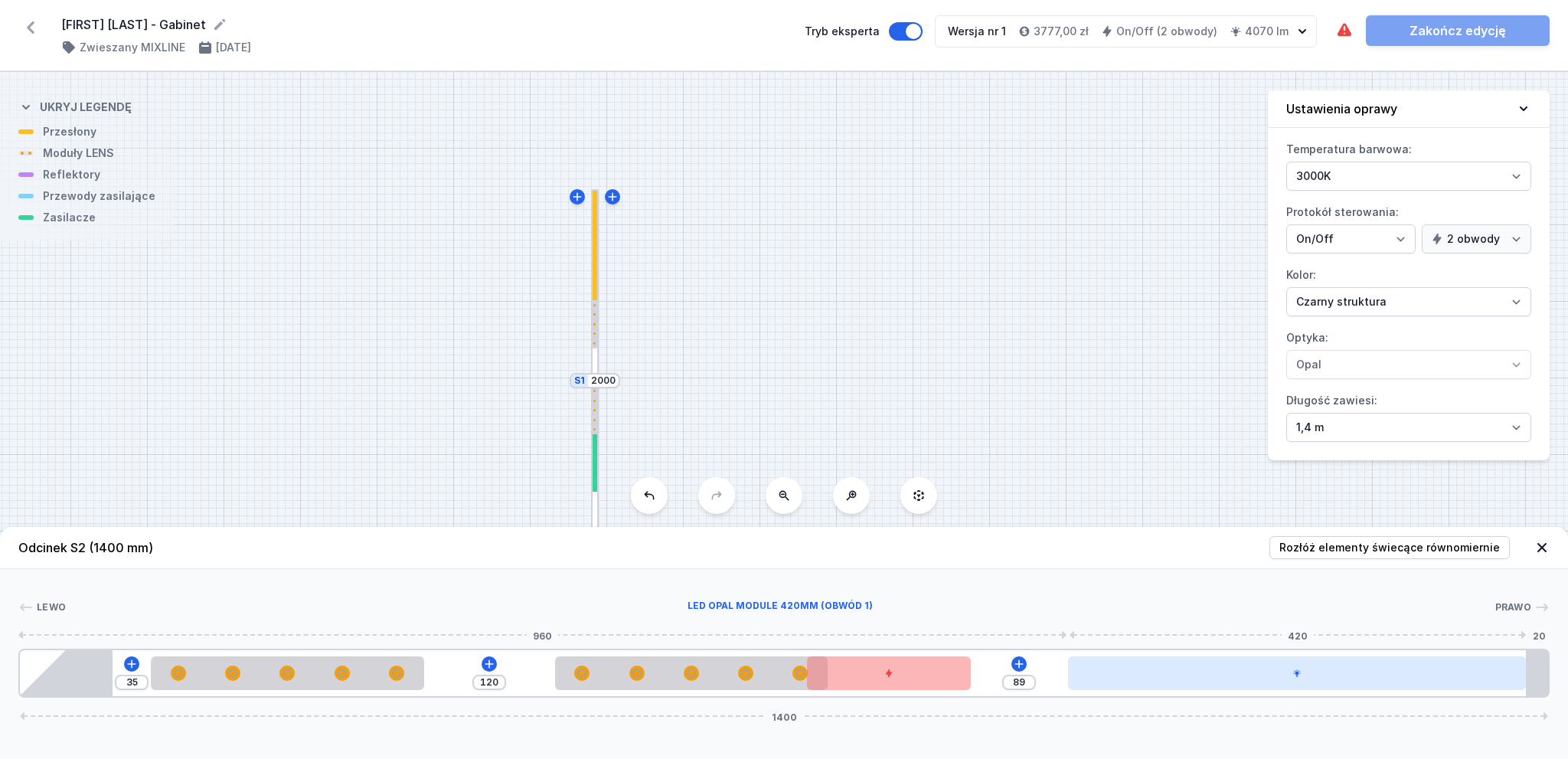 drag, startPoint x: 1123, startPoint y: 677, endPoint x: 1289, endPoint y: 669, distance: 166.19266 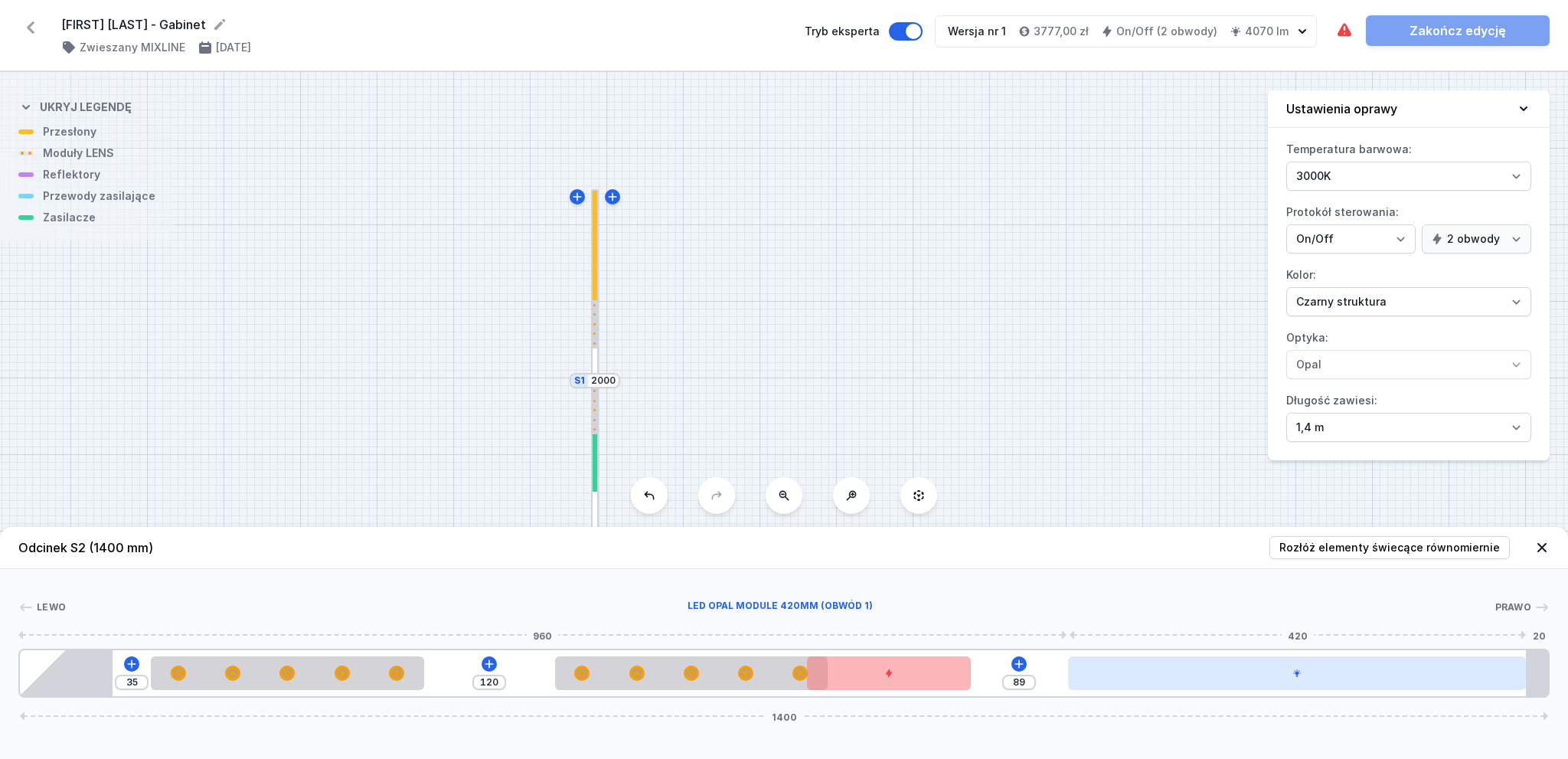 click at bounding box center [1297, 673] 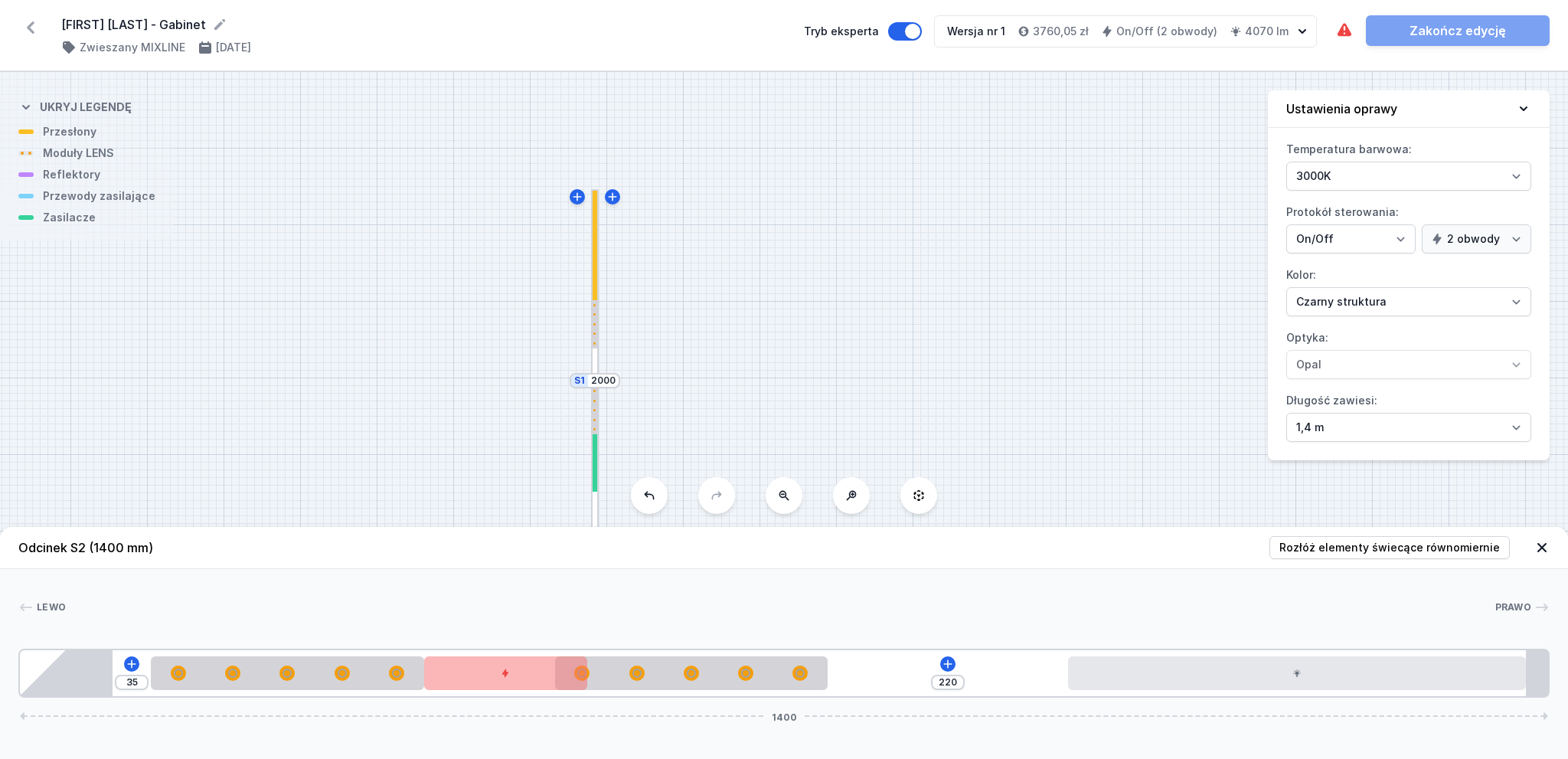 drag, startPoint x: 964, startPoint y: 676, endPoint x: 539, endPoint y: 704, distance: 425.921 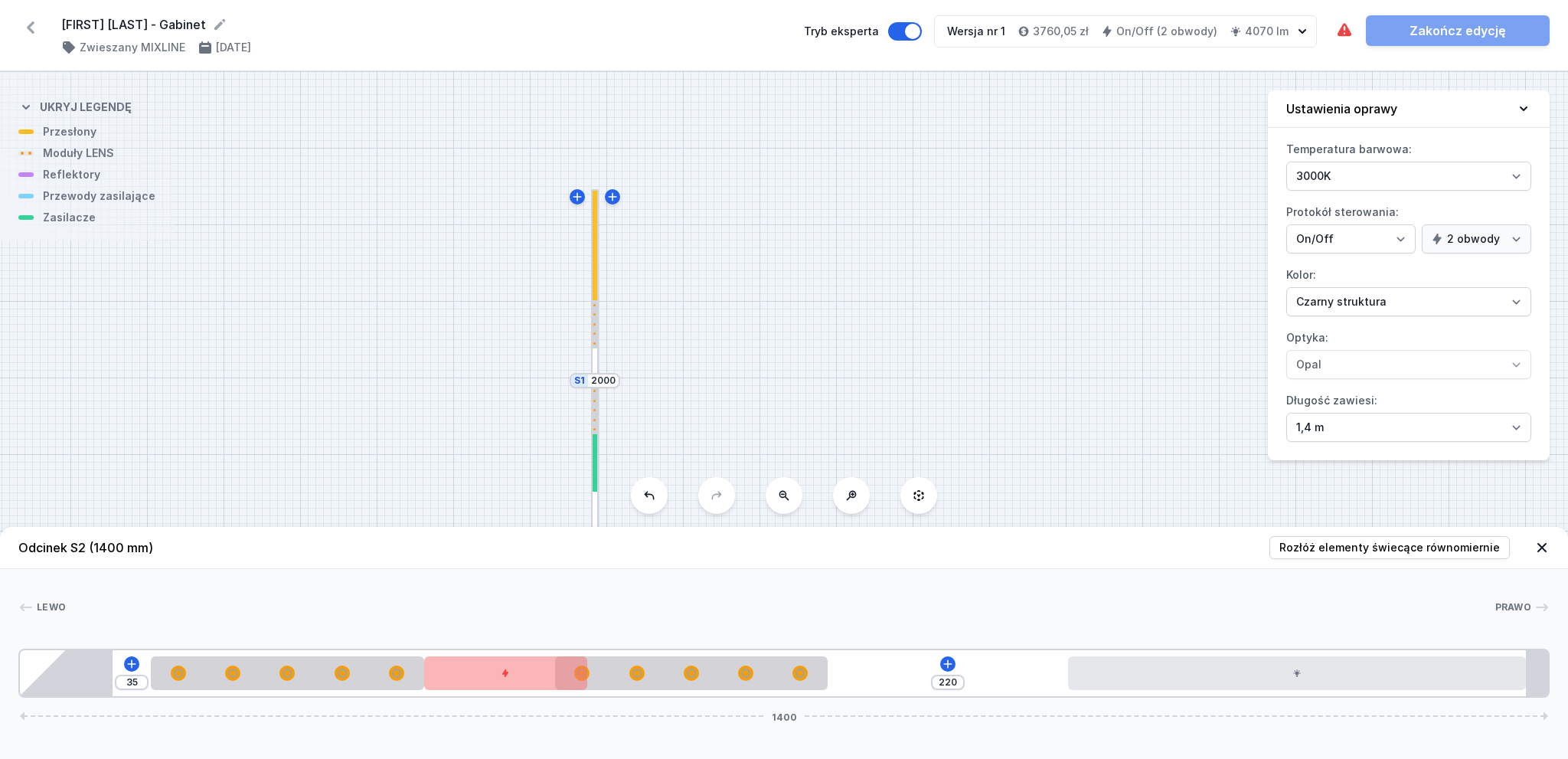 click on "Odcinek S2   (1400 mm) Rozłóż elementy świecące równomiernie Lewo Prawo 1 2 1 3 2 2 1 4 1 5 35 220 1400 120 250 150 250 220 420 20 85 1295 20 1400" at bounding box center [784, 643] 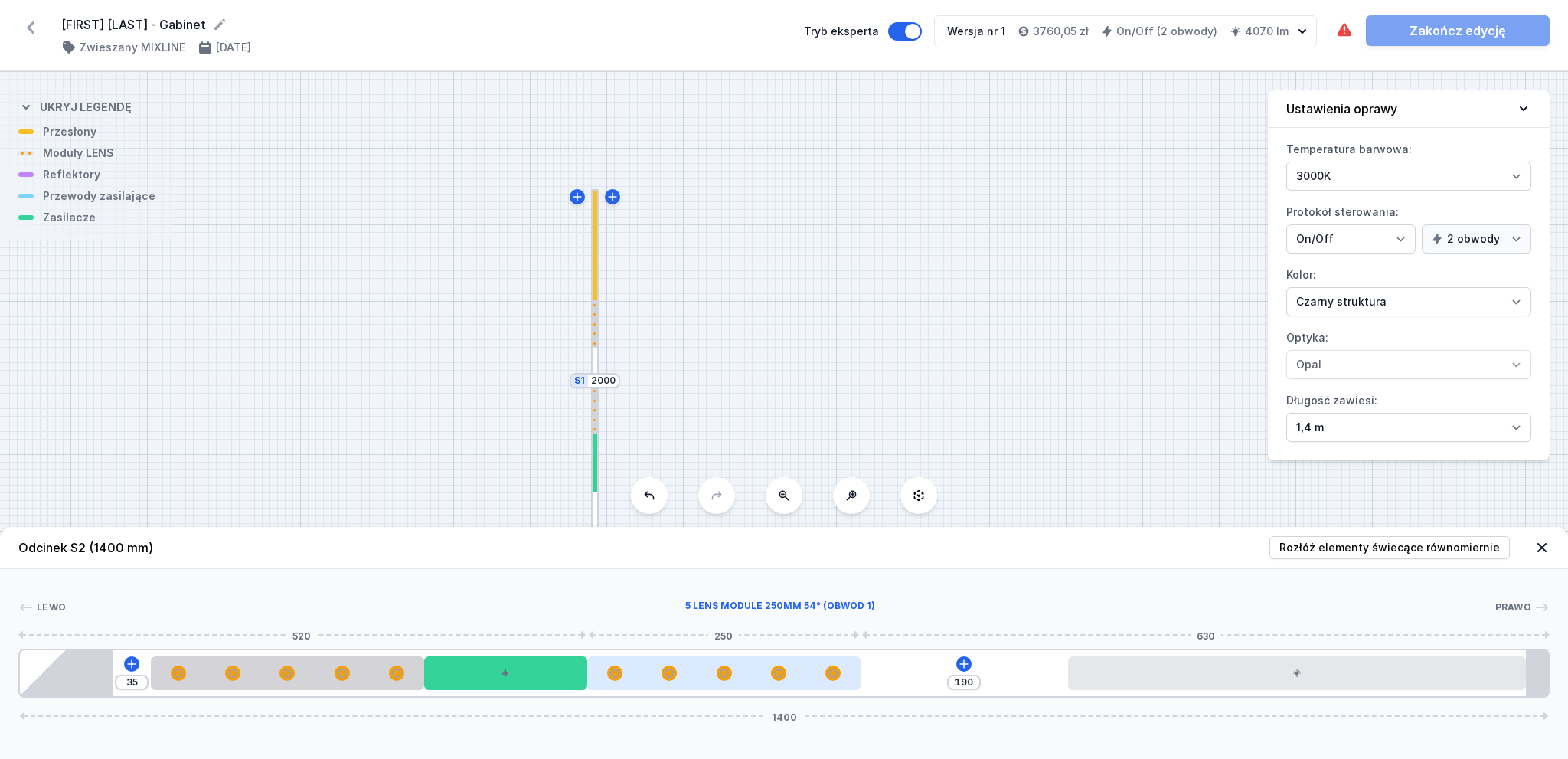 drag, startPoint x: 678, startPoint y: 682, endPoint x: 723, endPoint y: 684, distance: 45.04442 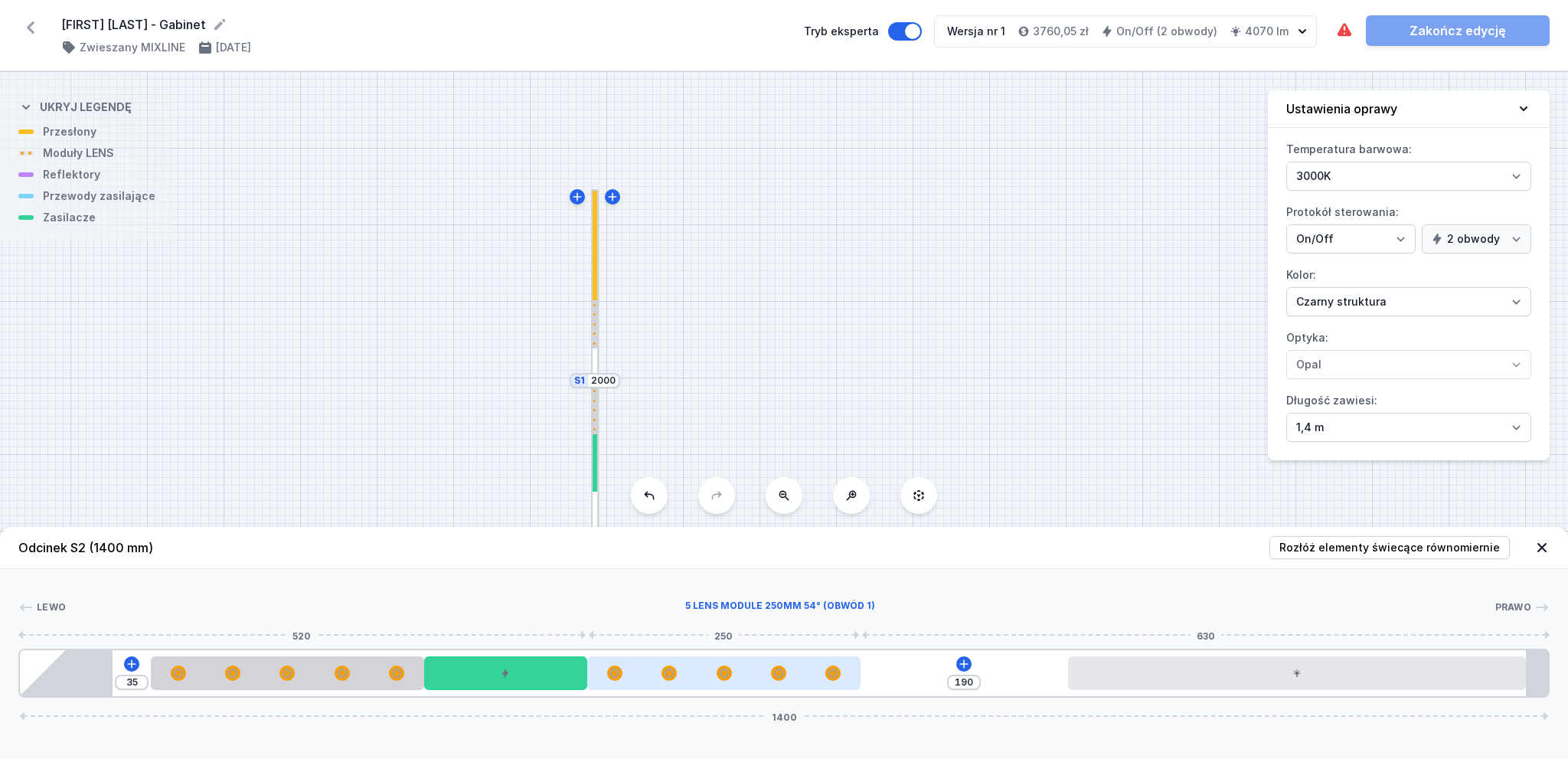 click at bounding box center (724, 673) 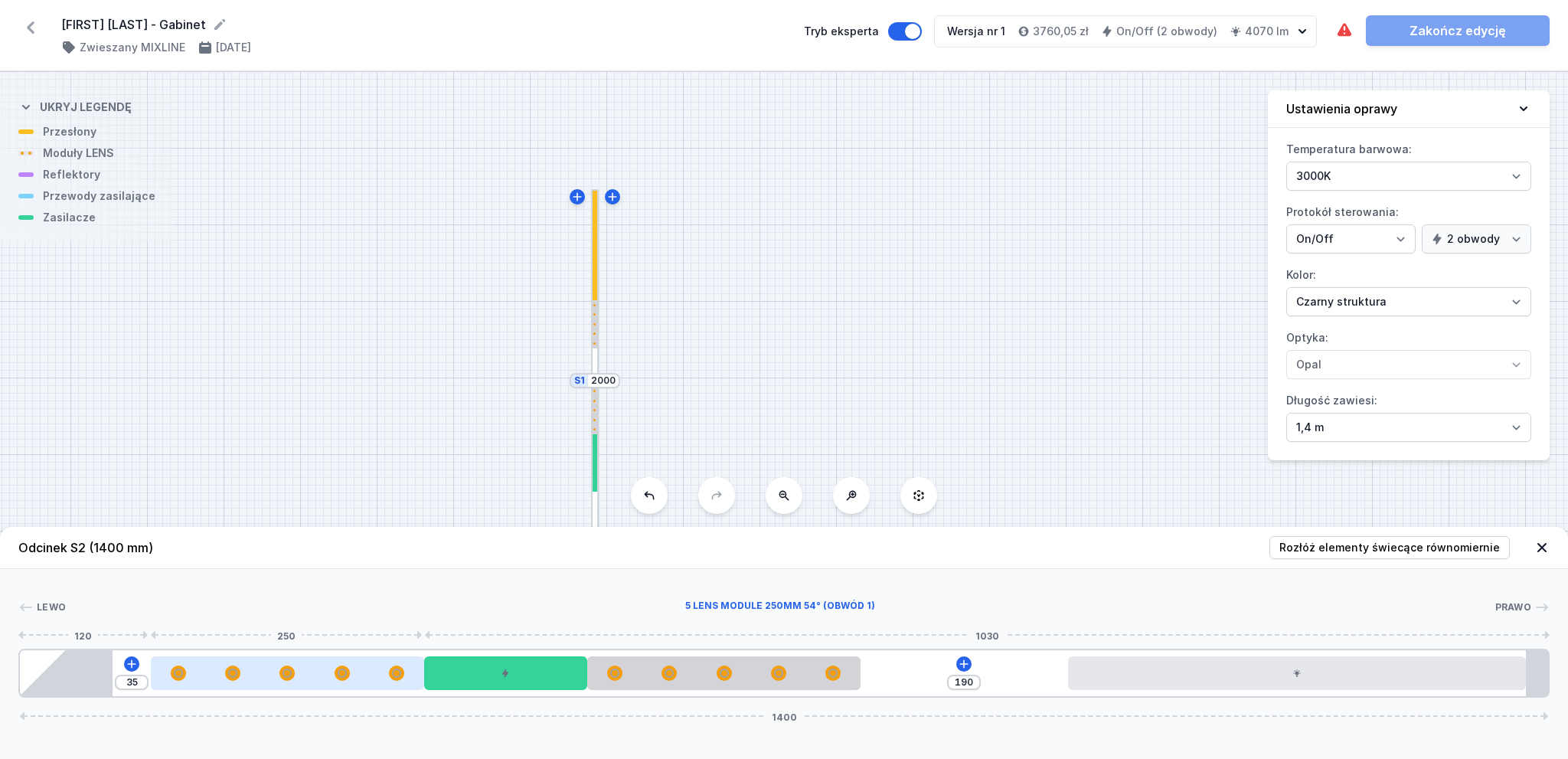 click at bounding box center [342, 673] 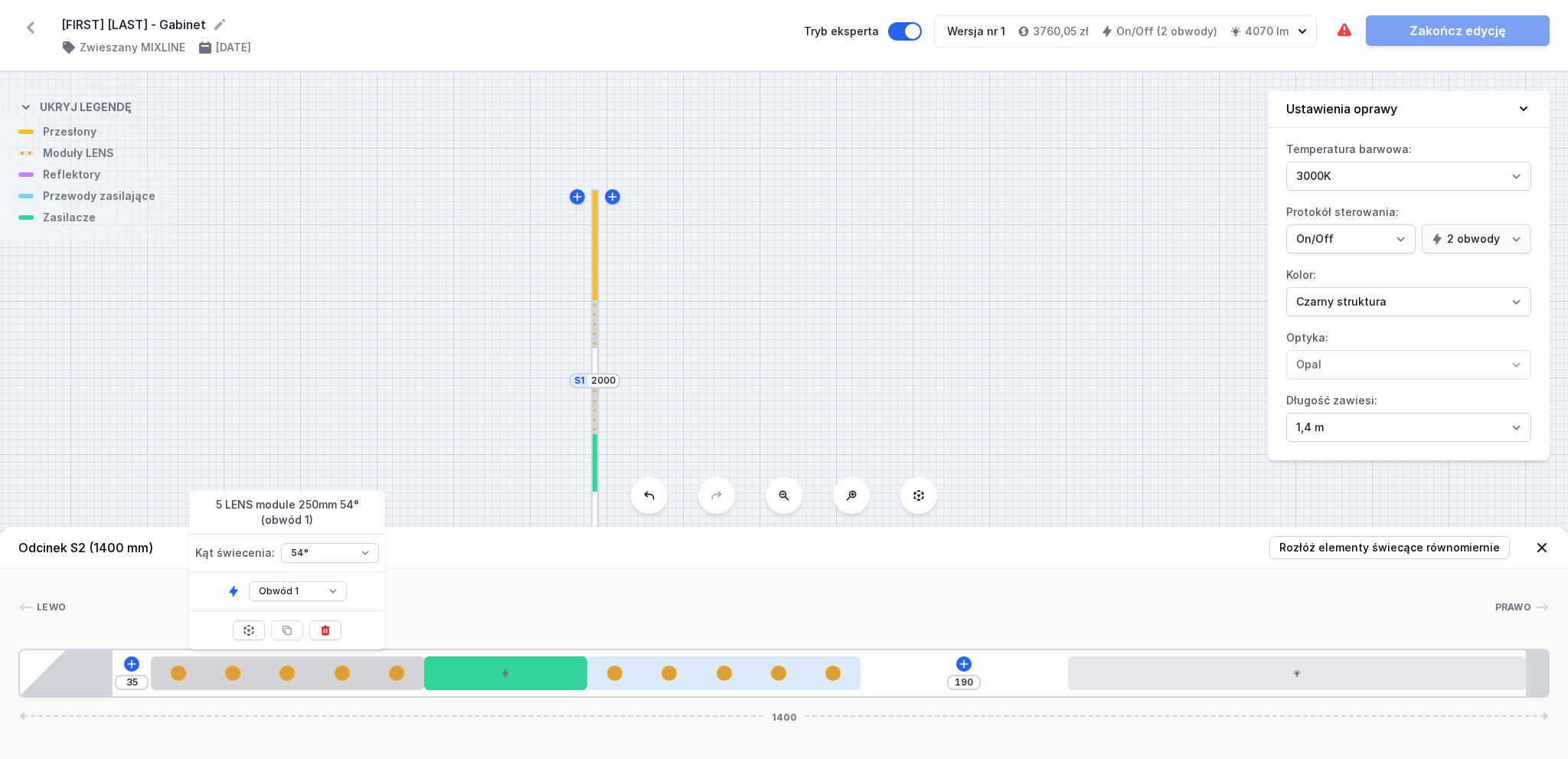 click at bounding box center (779, 673) 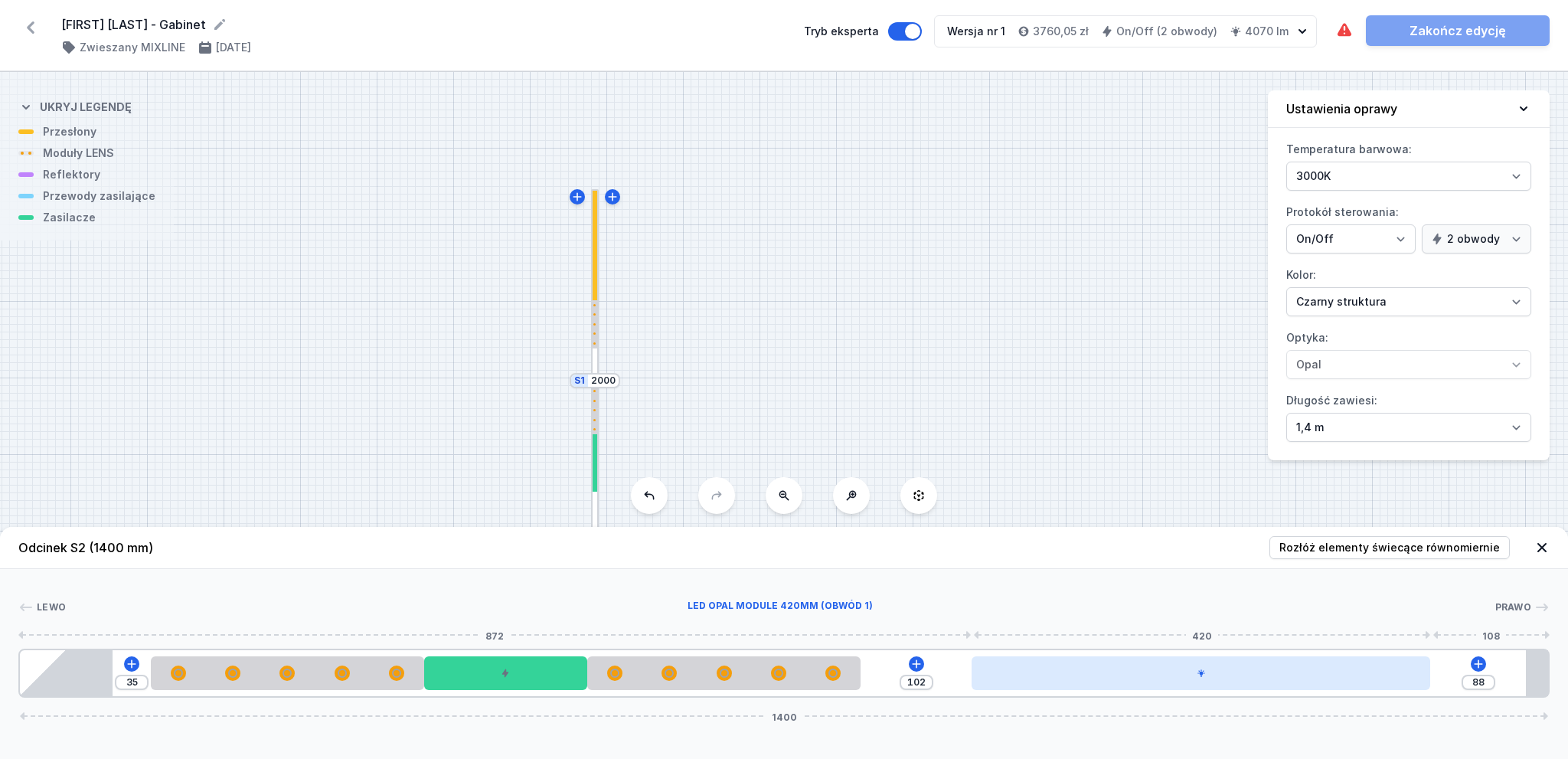 drag, startPoint x: 1160, startPoint y: 664, endPoint x: 1108, endPoint y: 671, distance: 52.469 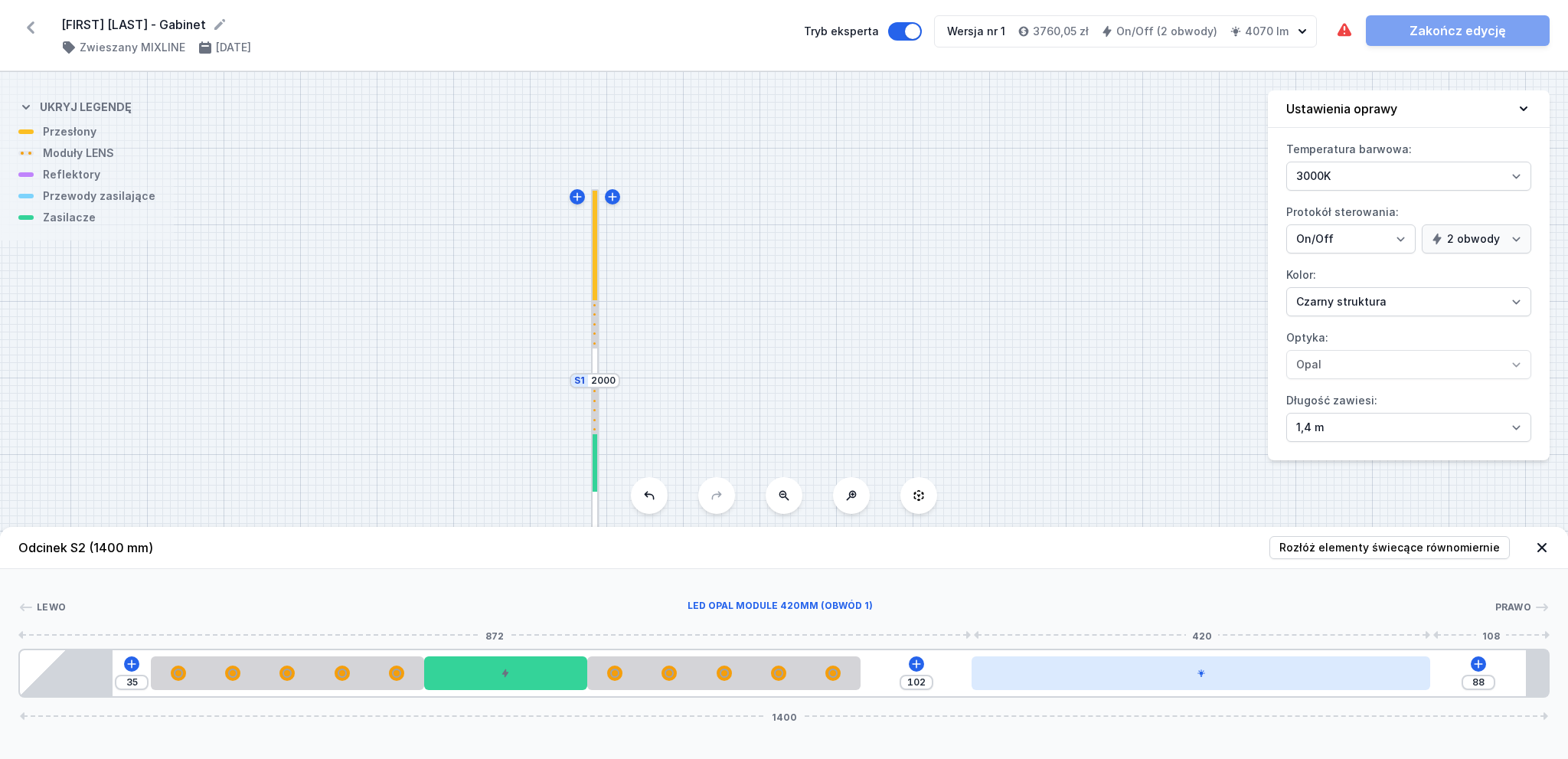 click at bounding box center [1200, 673] 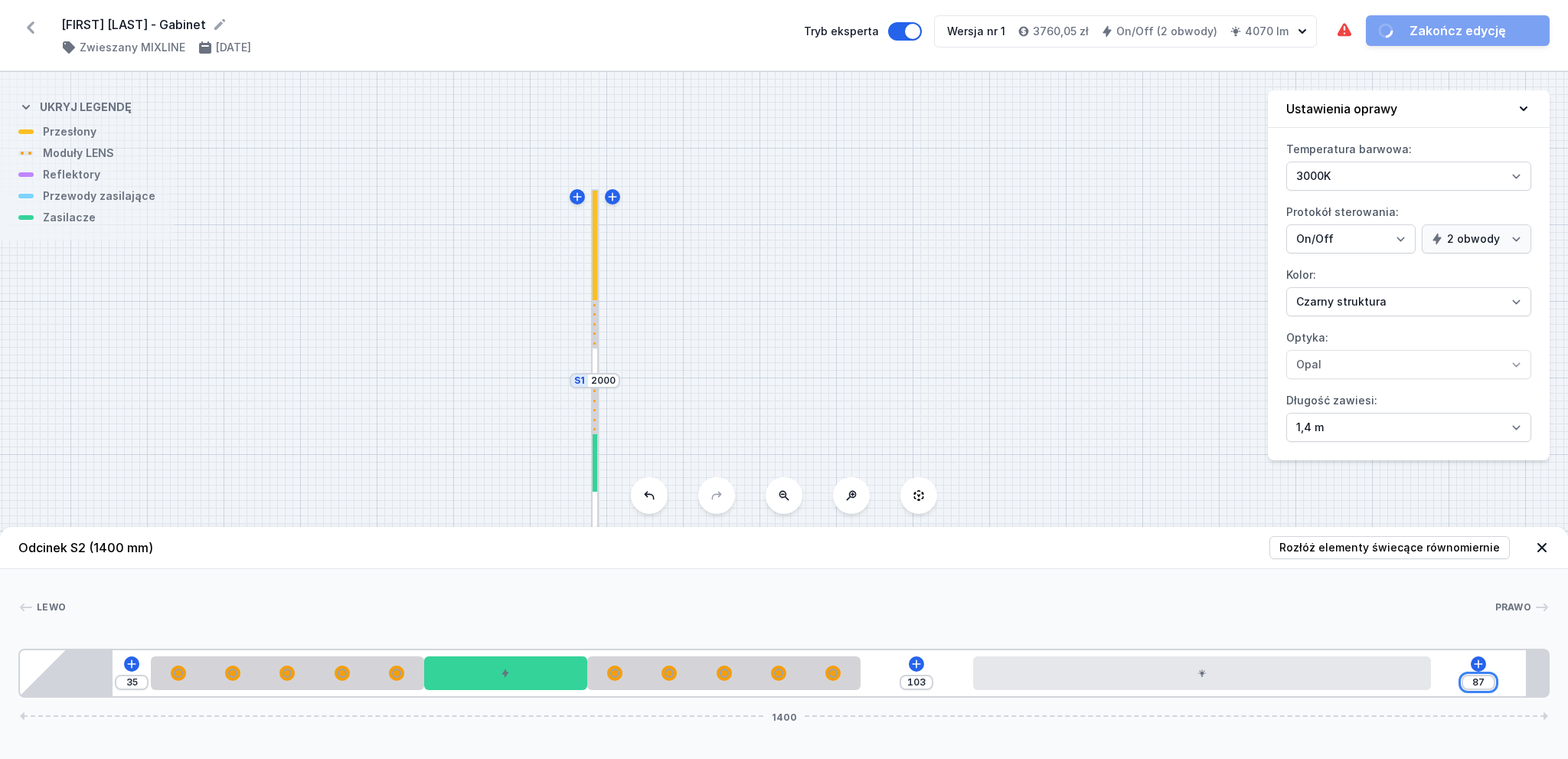click on "87" at bounding box center [1478, 682] 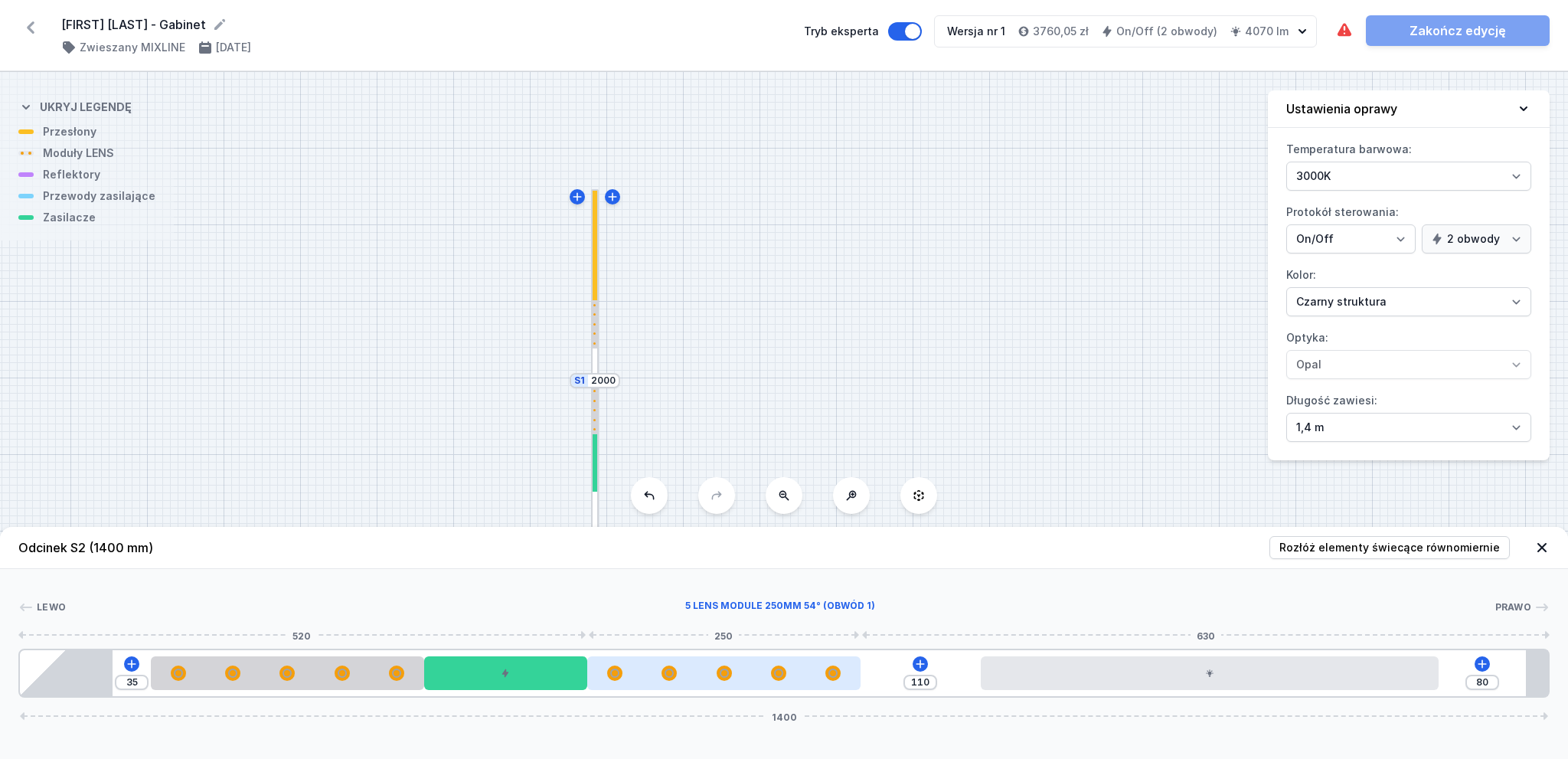 drag, startPoint x: 689, startPoint y: 676, endPoint x: 799, endPoint y: 661, distance: 111.01802 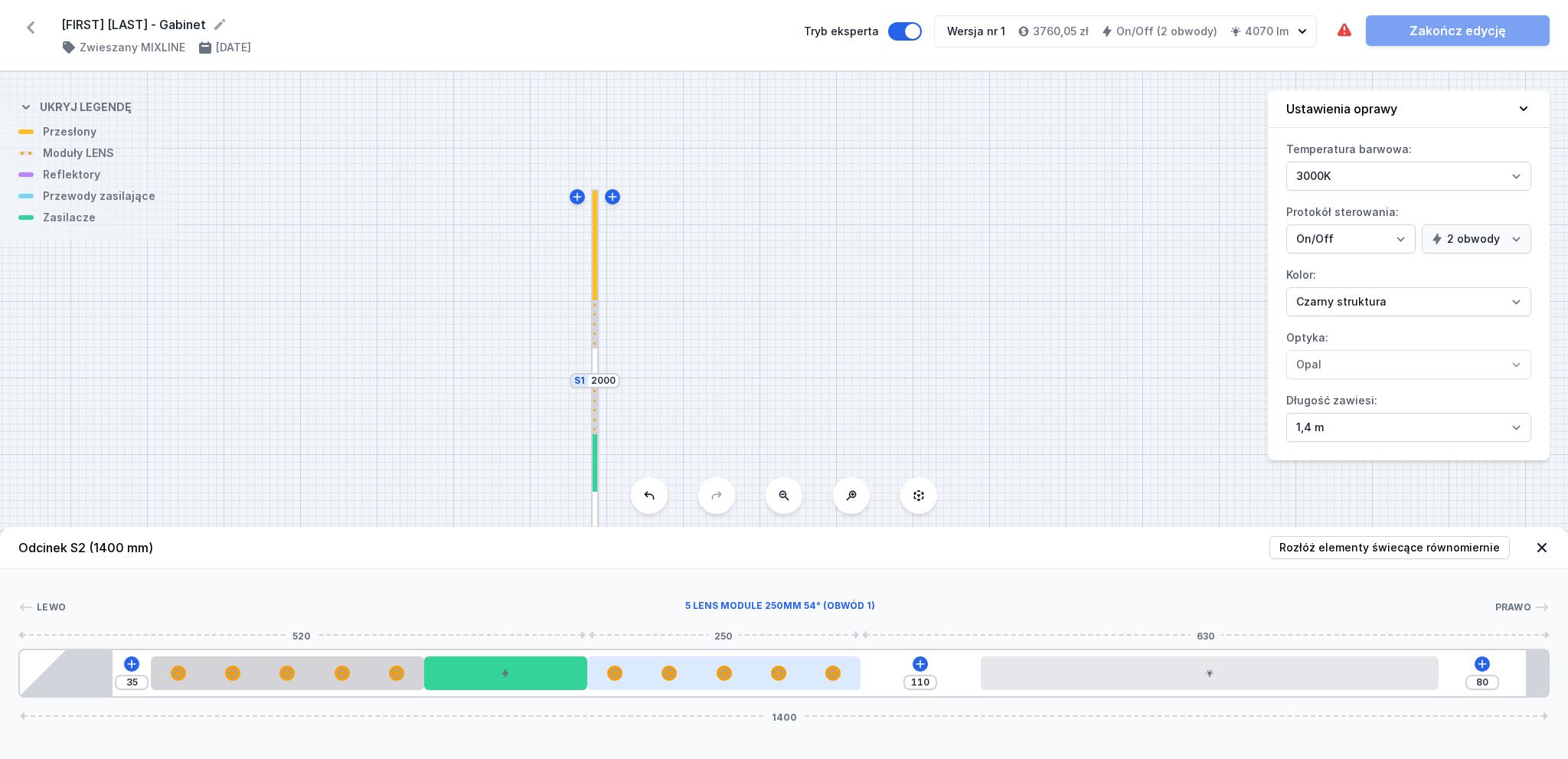 click at bounding box center [724, 673] 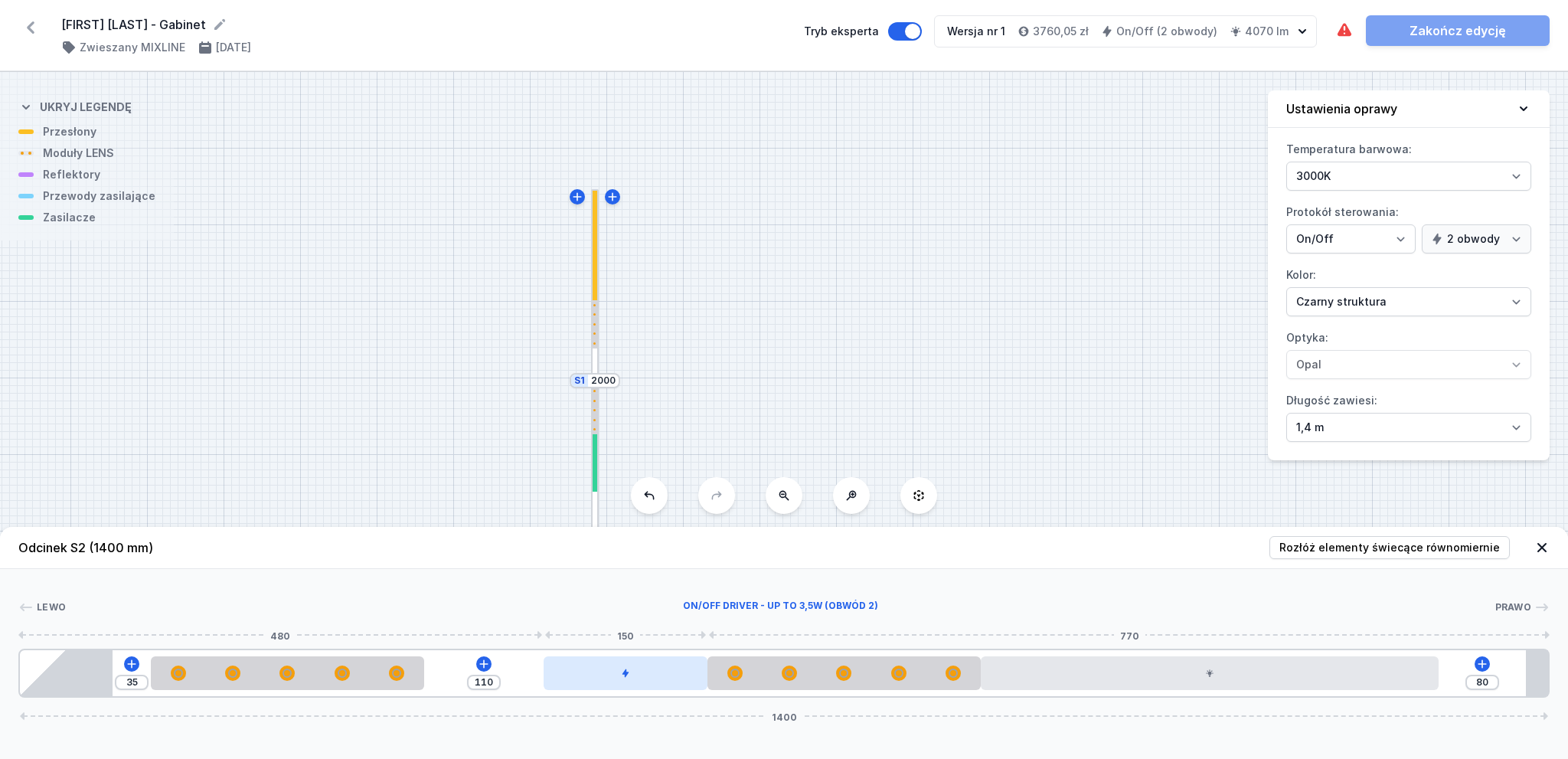 drag, startPoint x: 538, startPoint y: 673, endPoint x: 614, endPoint y: 674, distance: 76.00658 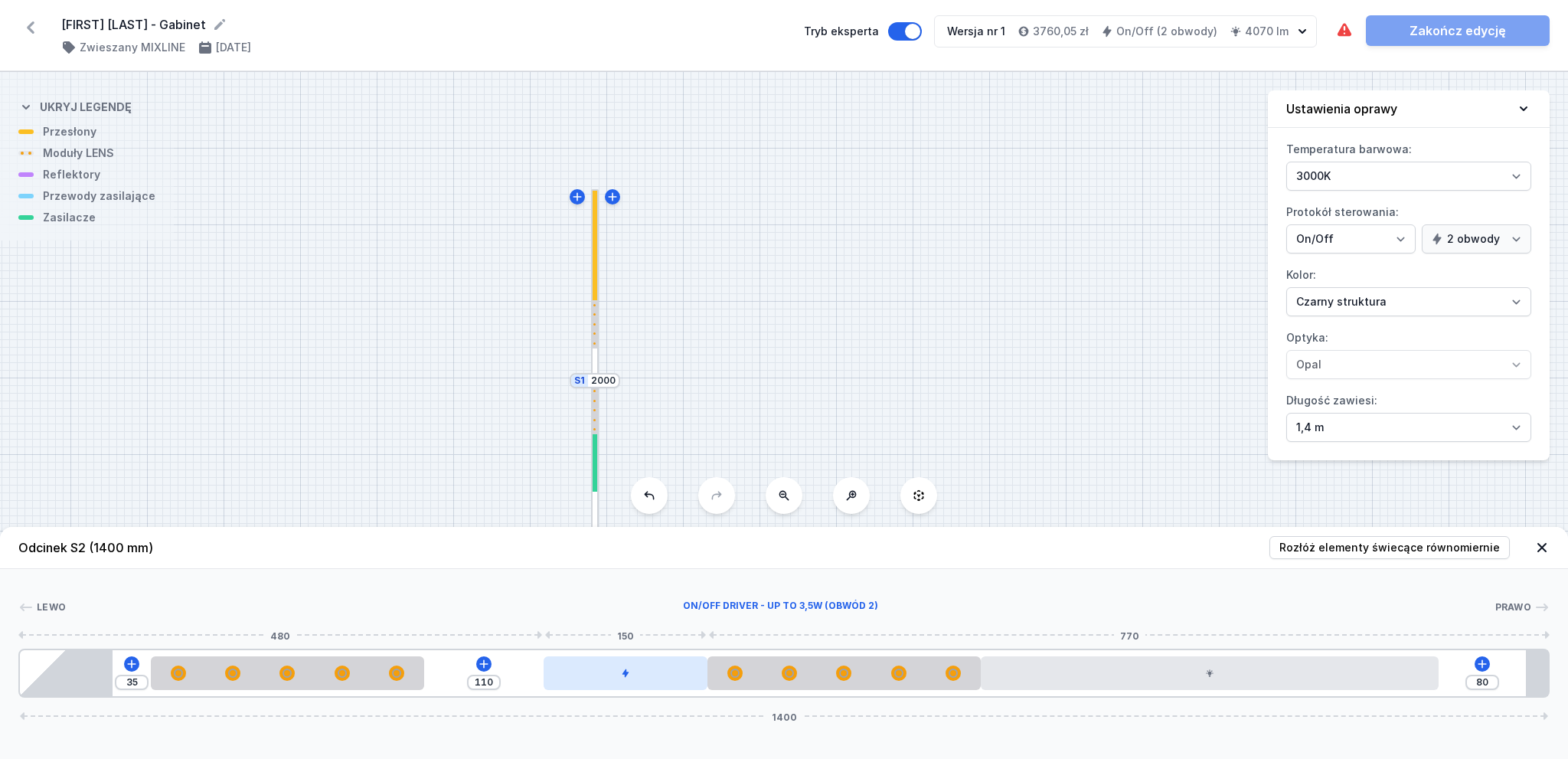 click at bounding box center [626, 673] 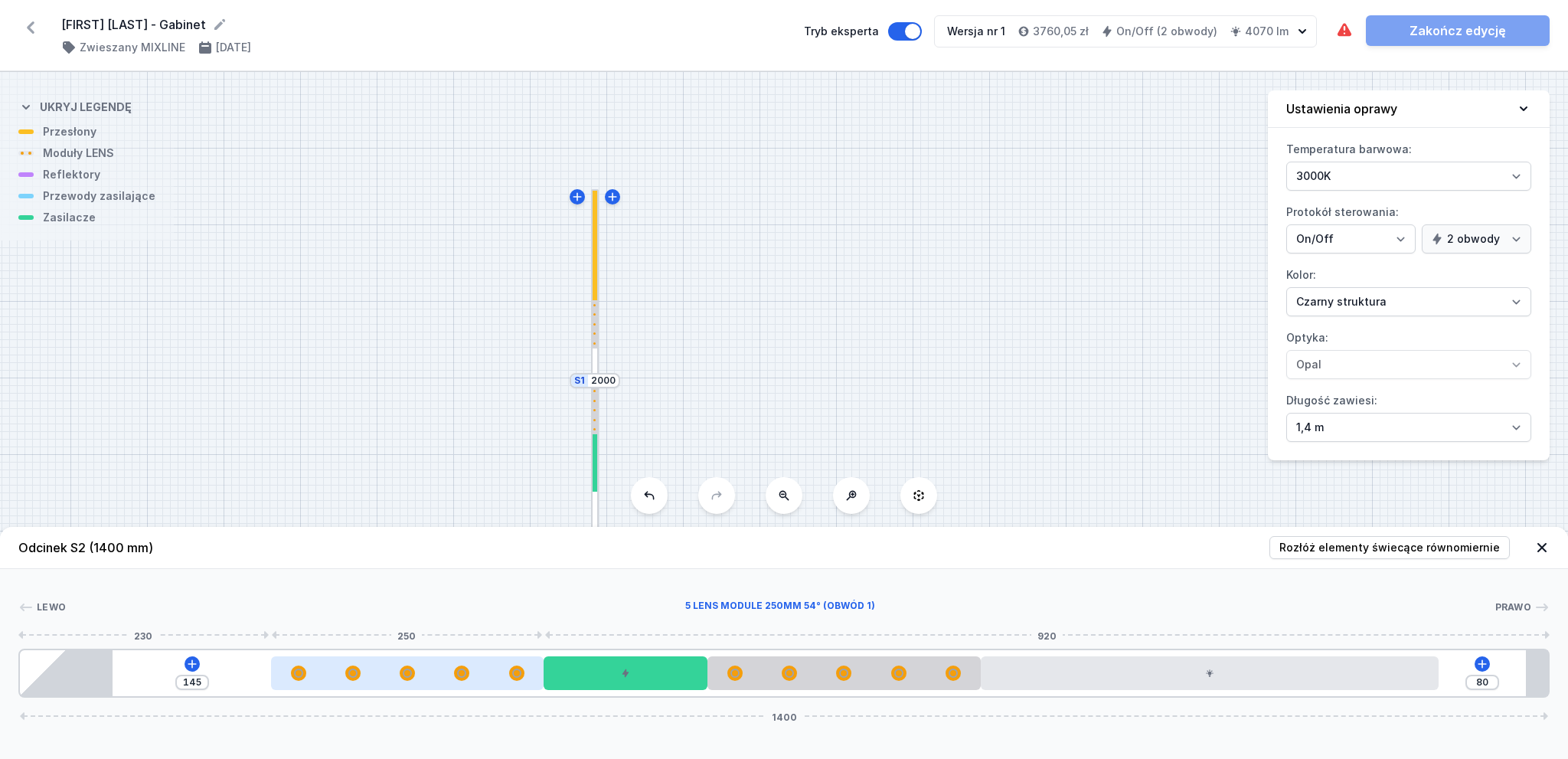 drag, startPoint x: 374, startPoint y: 667, endPoint x: 470, endPoint y: 673, distance: 96.187317 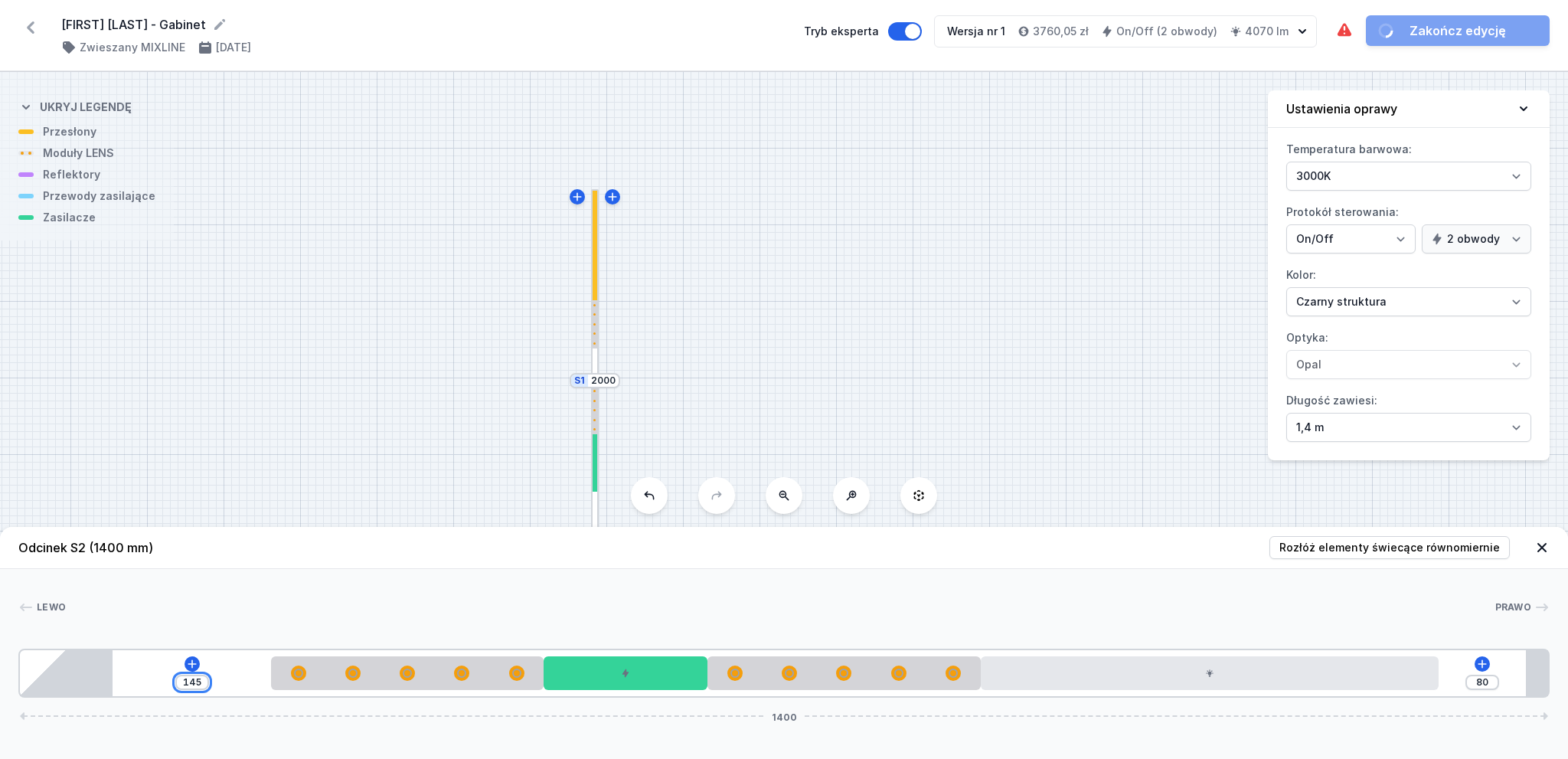 click on "145" at bounding box center [192, 682] 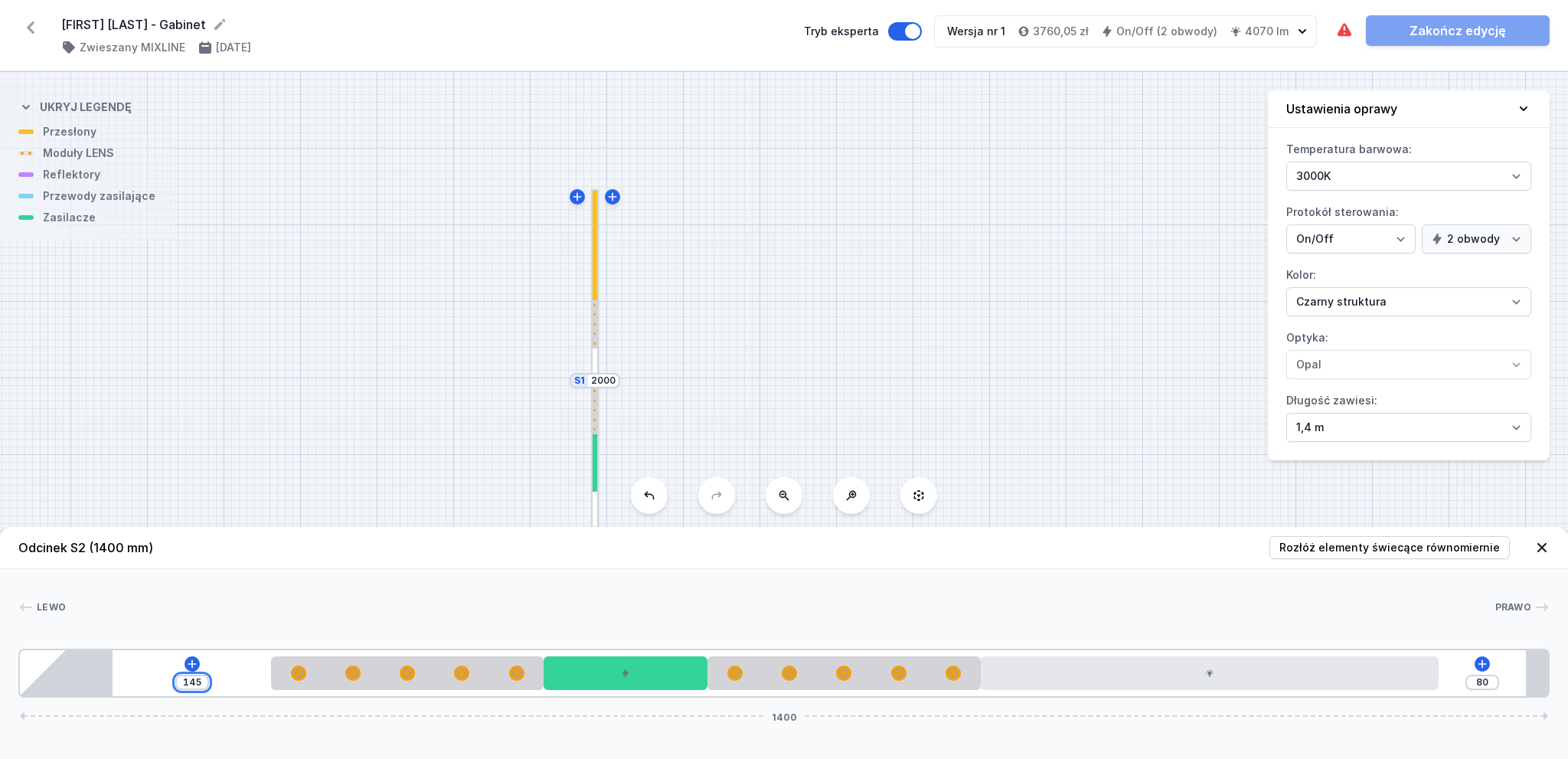 click on "145" at bounding box center [192, 682] 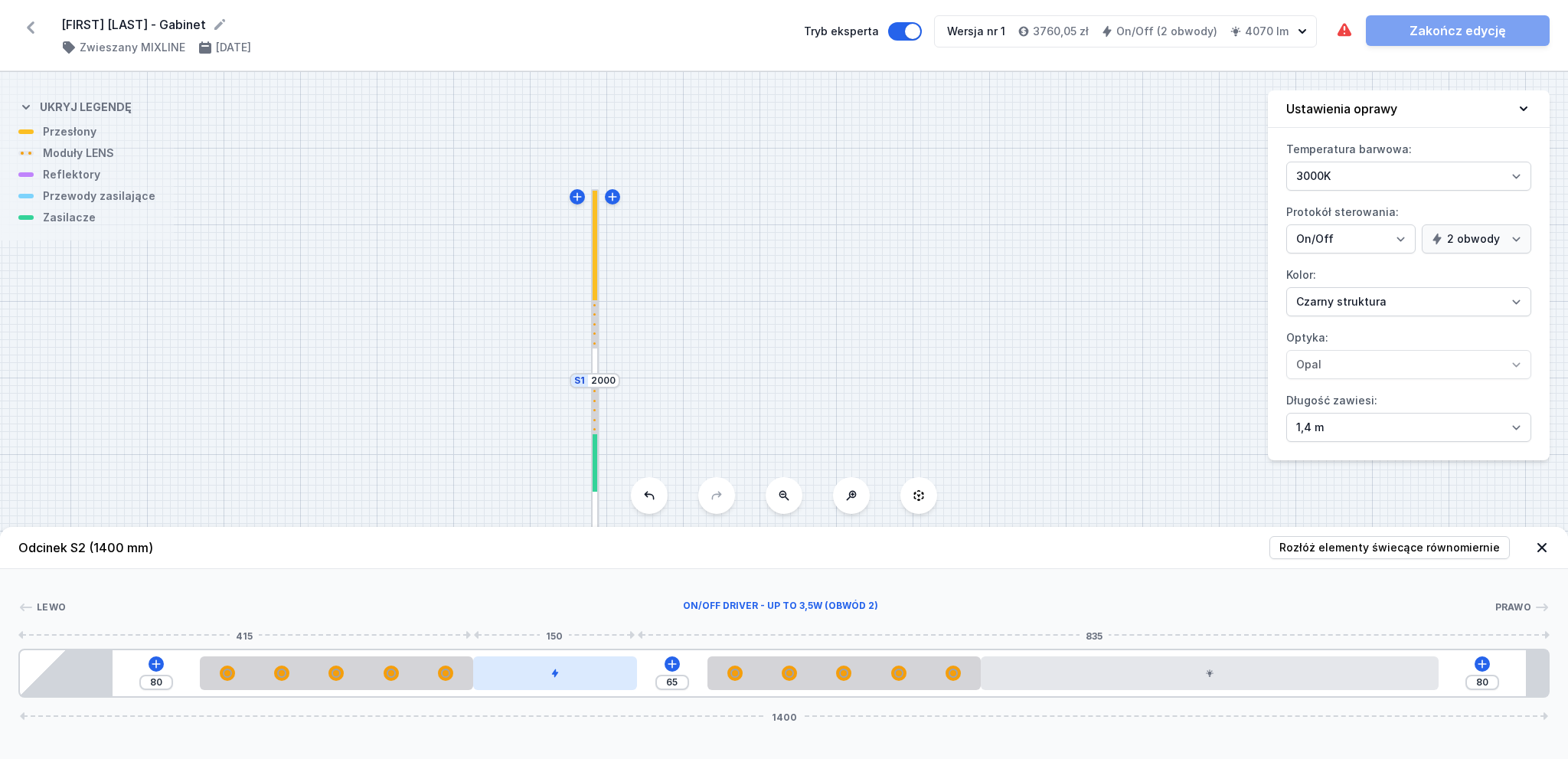 drag, startPoint x: 563, startPoint y: 676, endPoint x: 547, endPoint y: 676, distance: 16 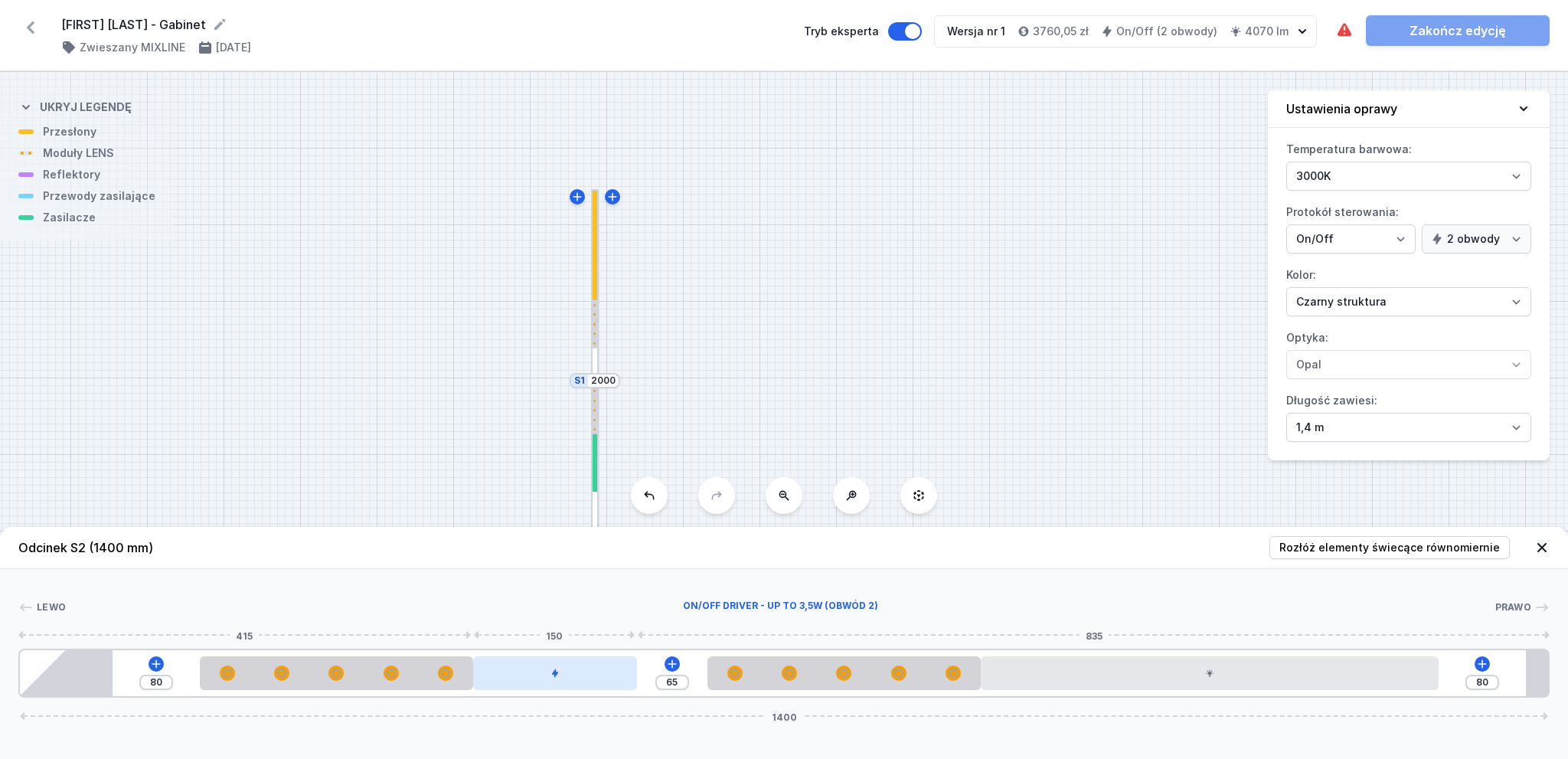 click at bounding box center (555, 673) 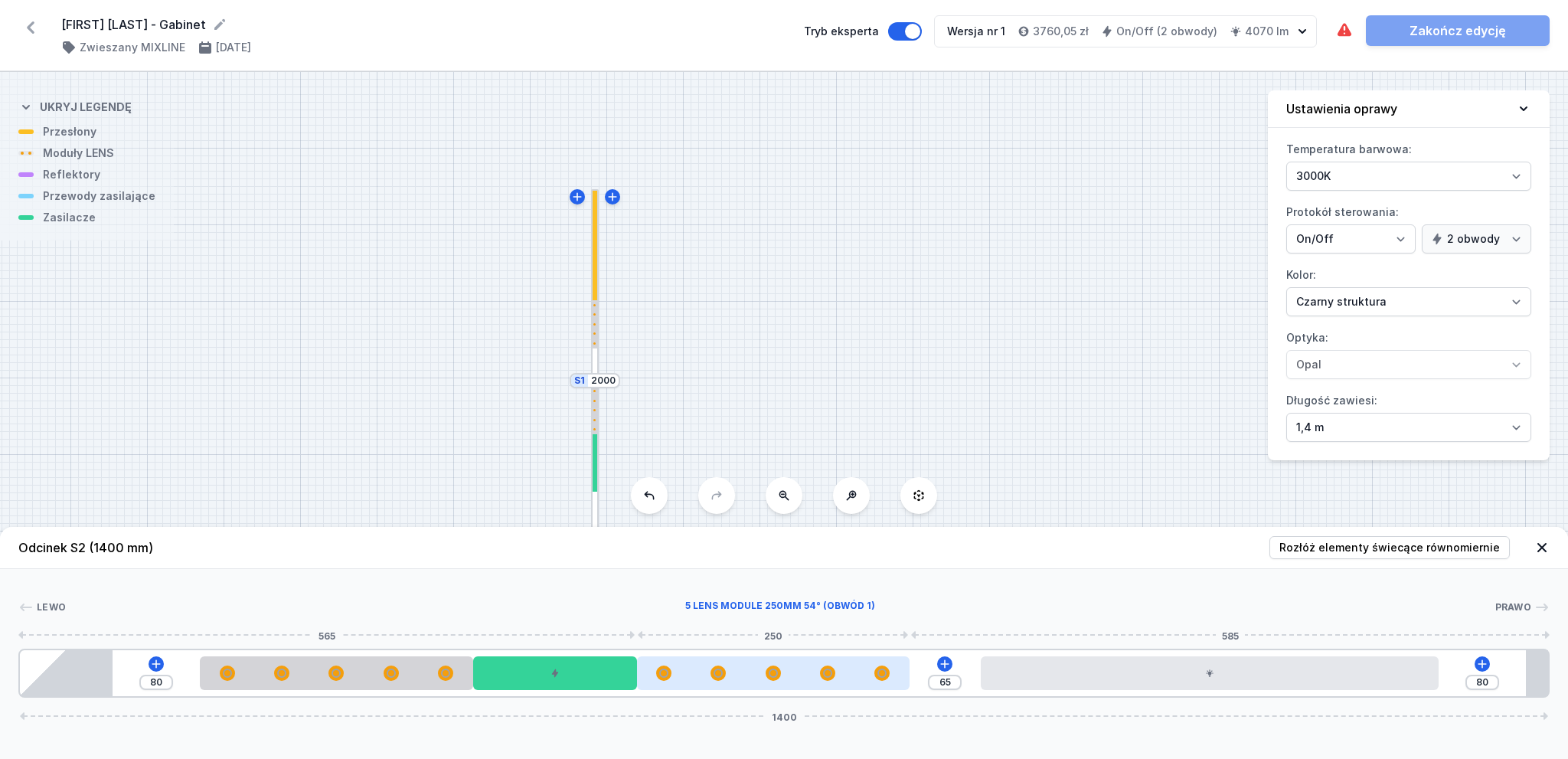 drag, startPoint x: 760, startPoint y: 666, endPoint x: 696, endPoint y: 669, distance: 64.07027 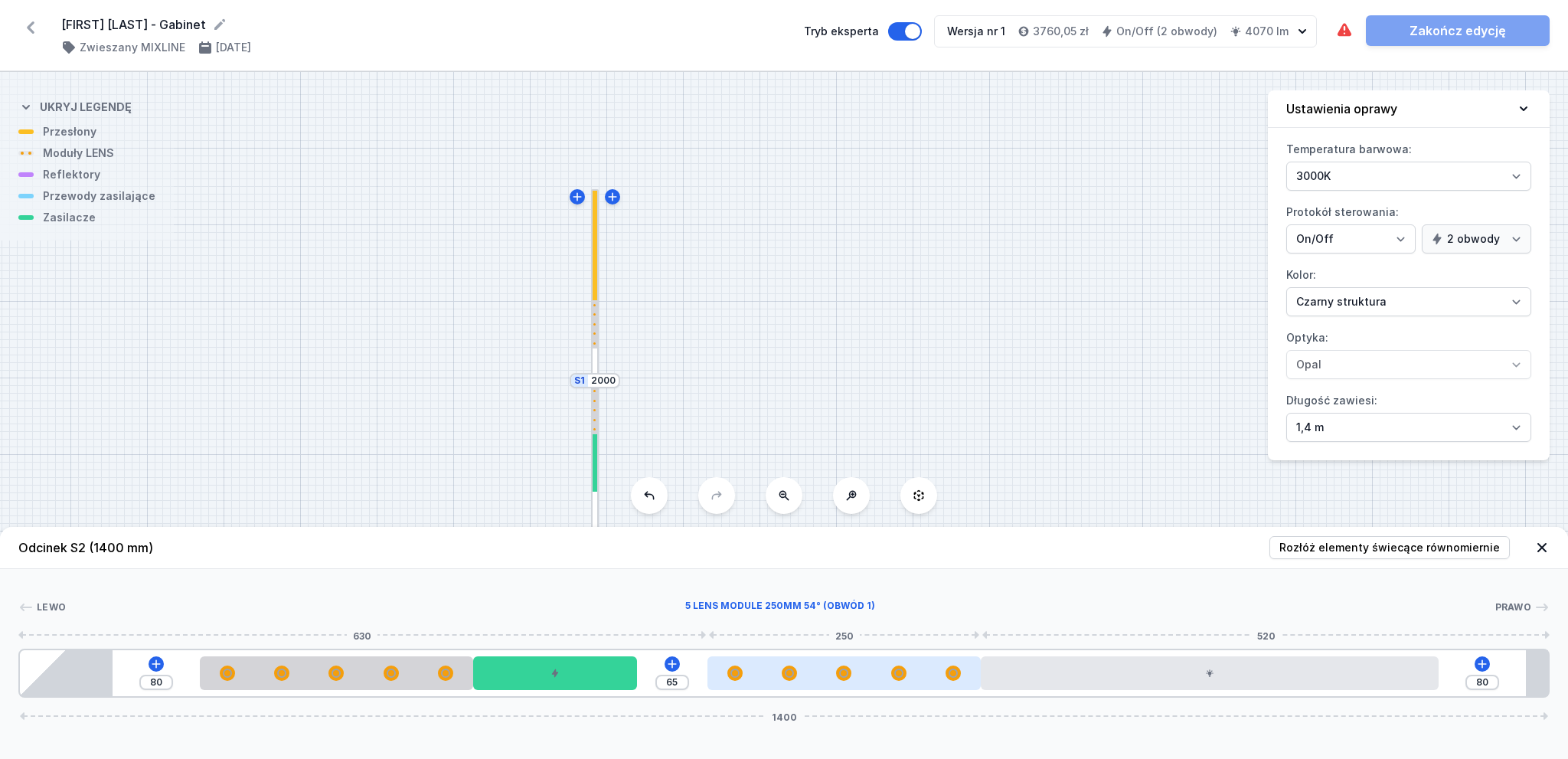 drag, startPoint x: 828, startPoint y: 676, endPoint x: 954, endPoint y: 673, distance: 126.03571 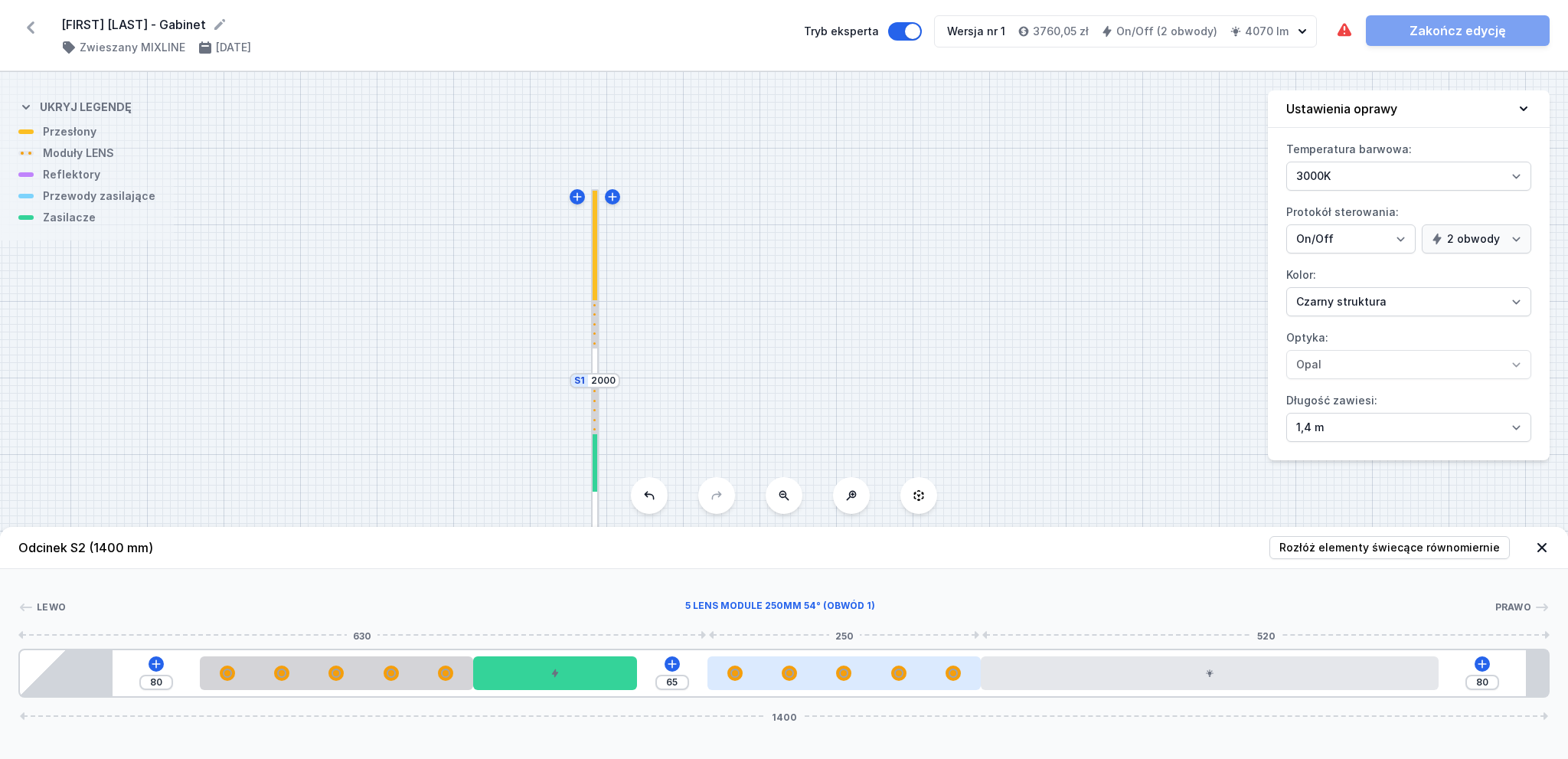 click at bounding box center [844, 673] 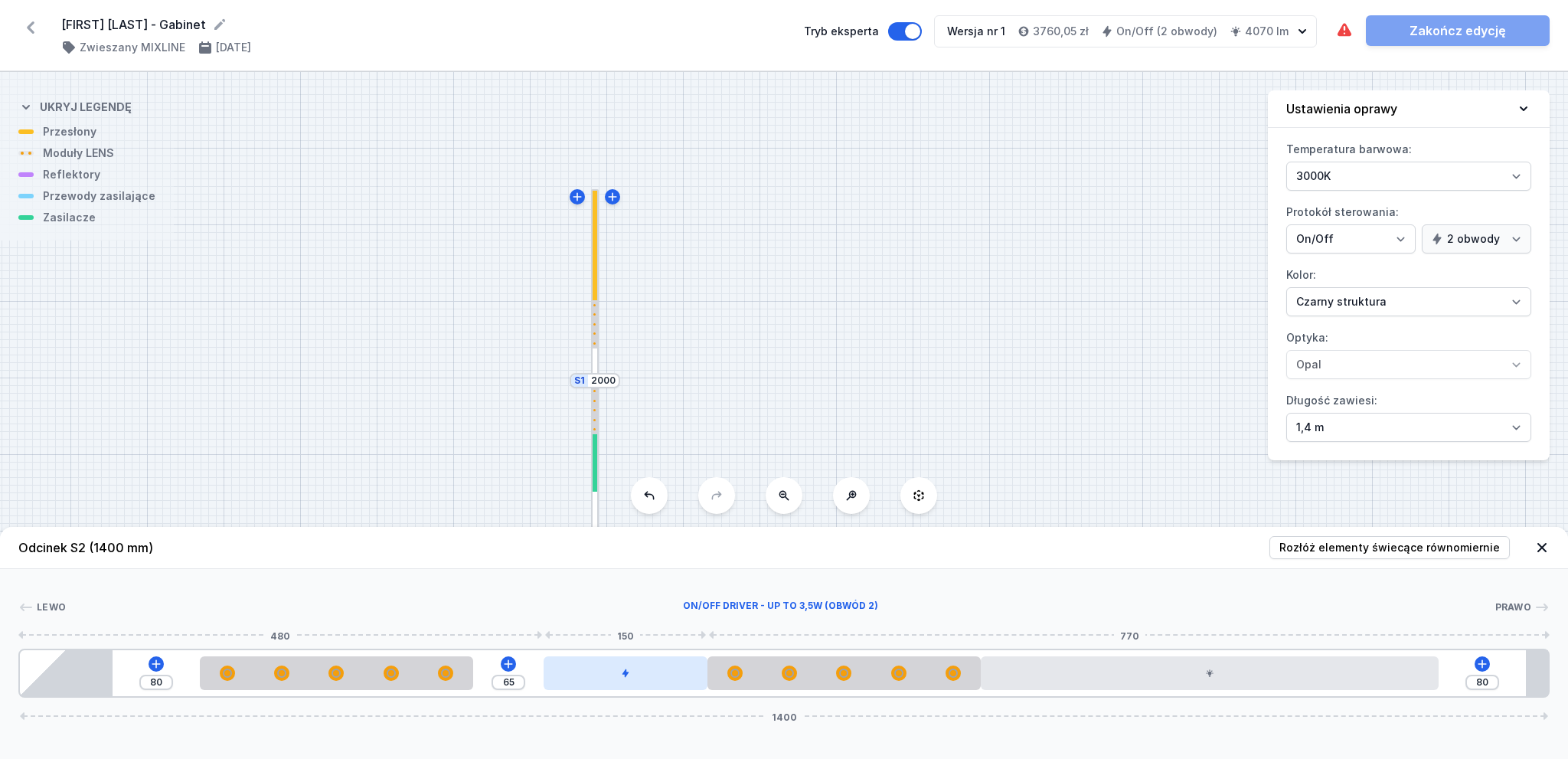drag, startPoint x: 598, startPoint y: 670, endPoint x: 704, endPoint y: 670, distance: 106 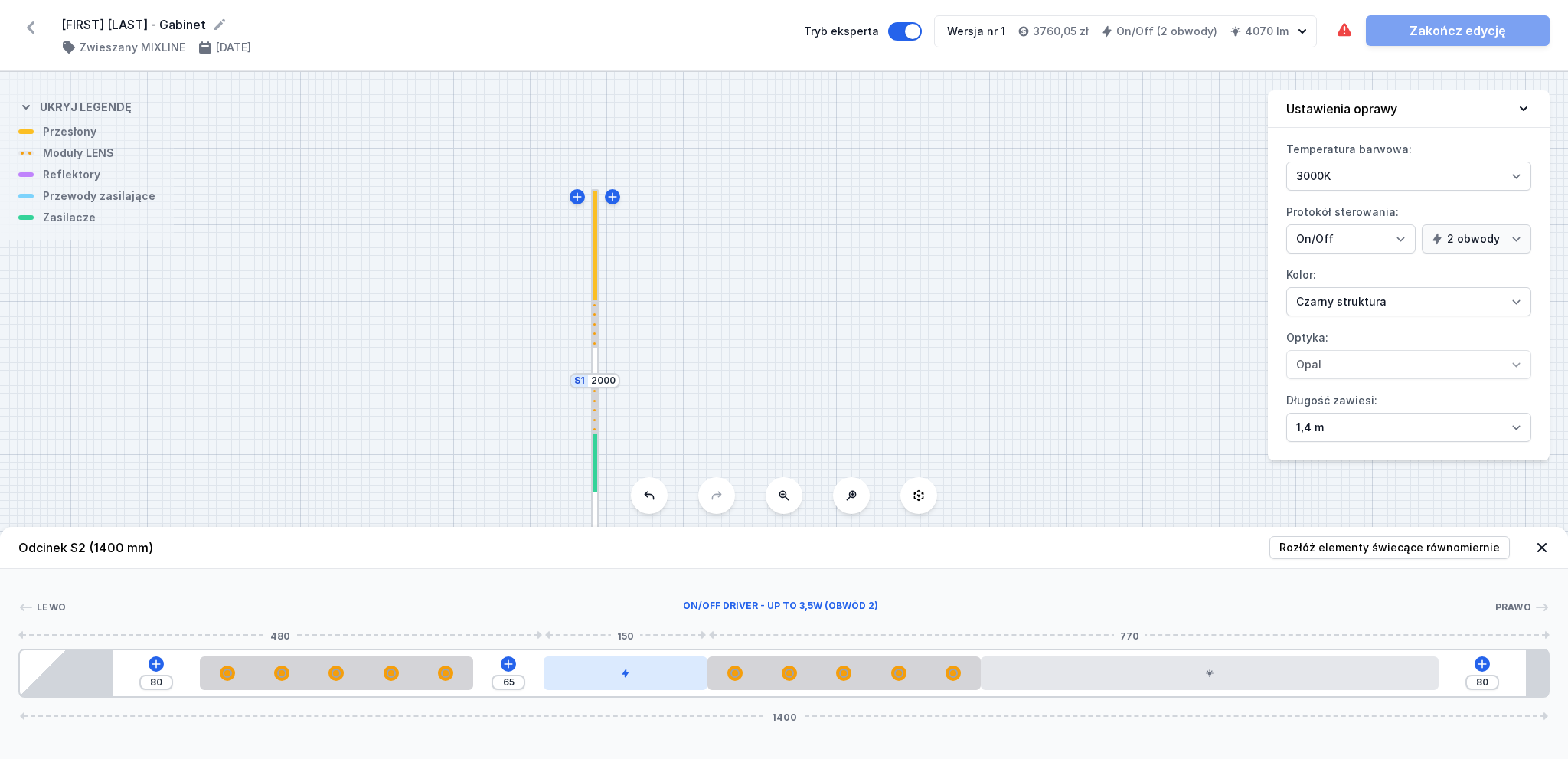 click at bounding box center [626, 673] 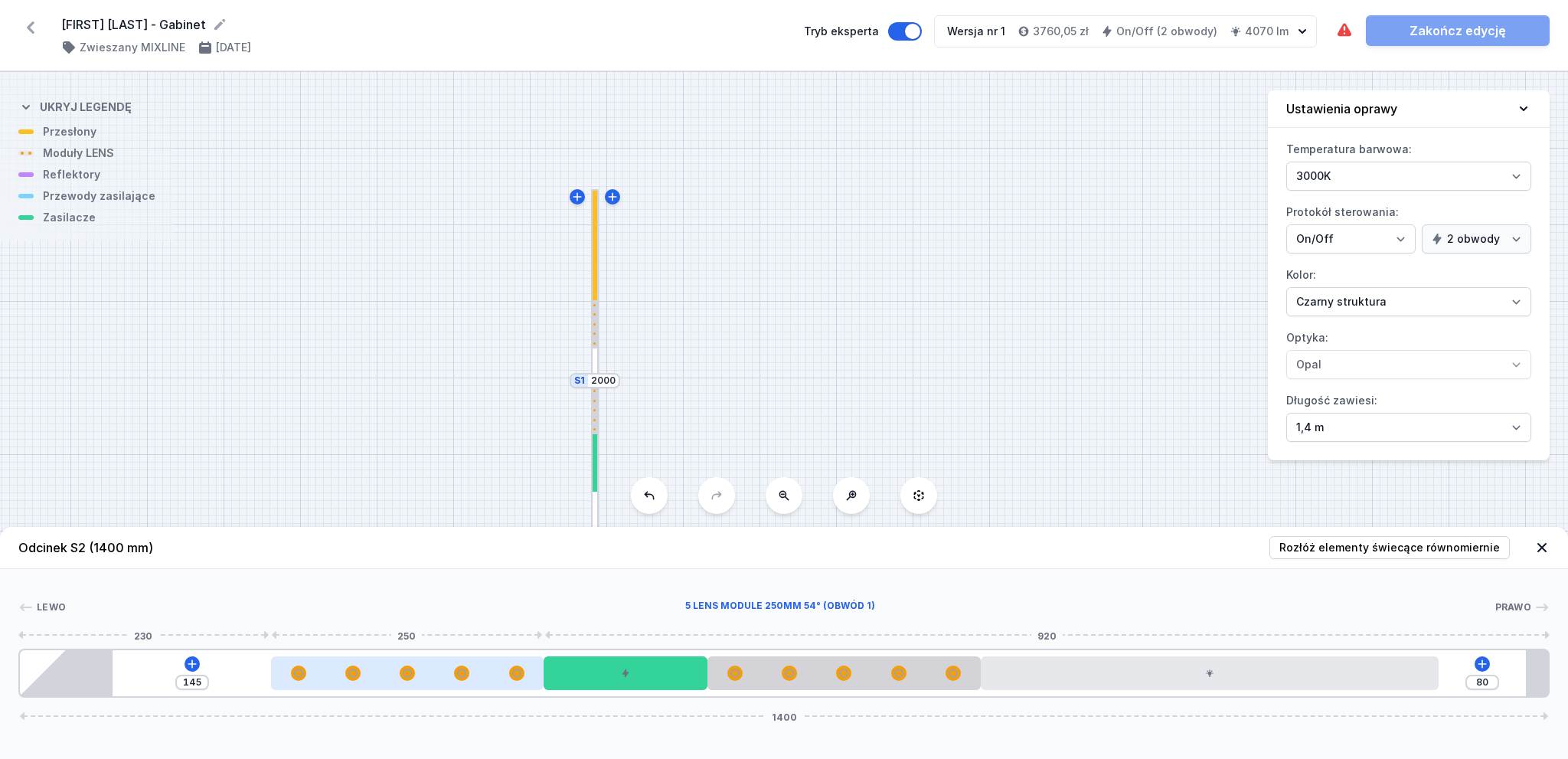 drag, startPoint x: 406, startPoint y: 682, endPoint x: 513, endPoint y: 676, distance: 107.1681 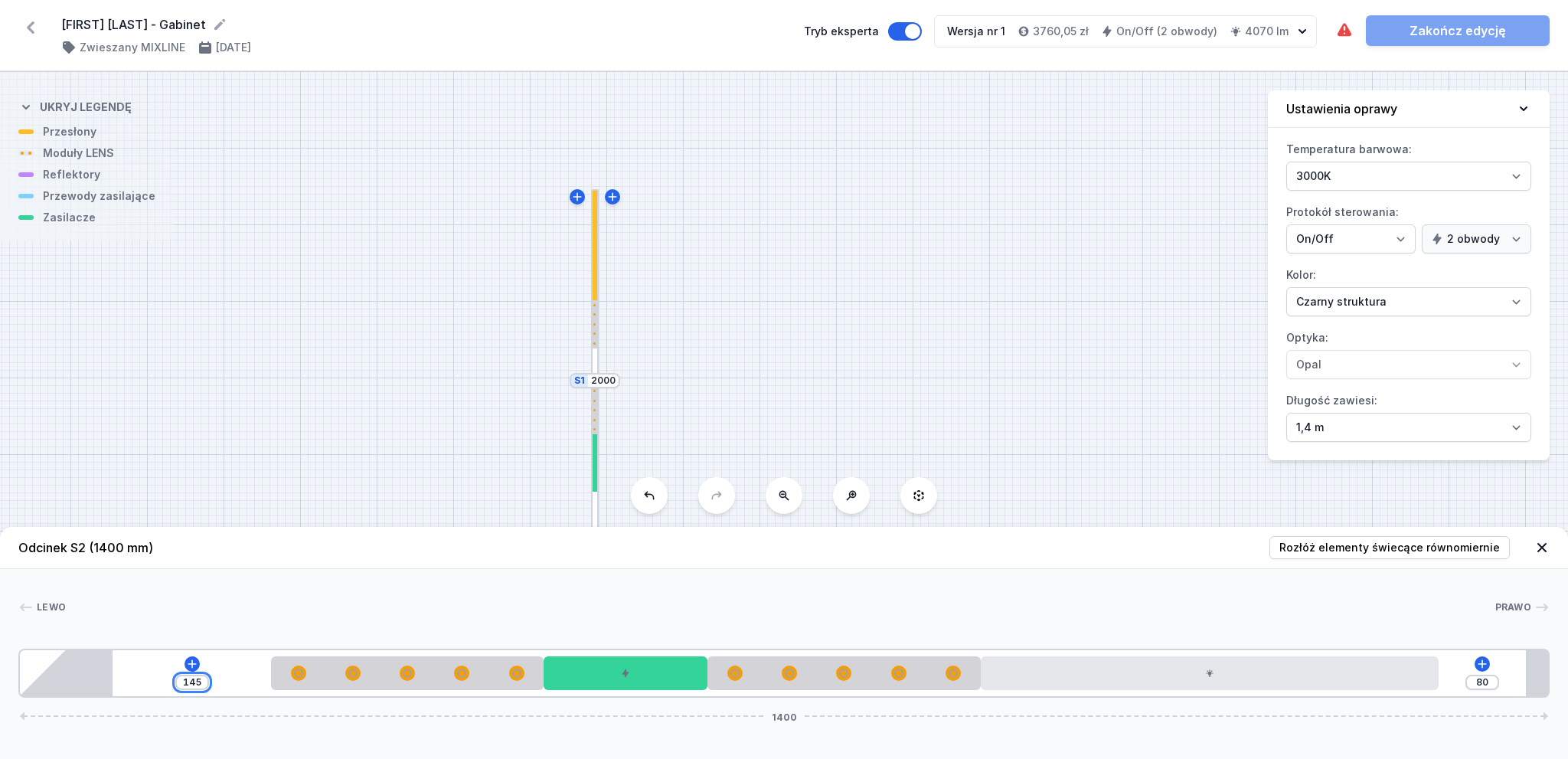 click on "145" at bounding box center (192, 682) 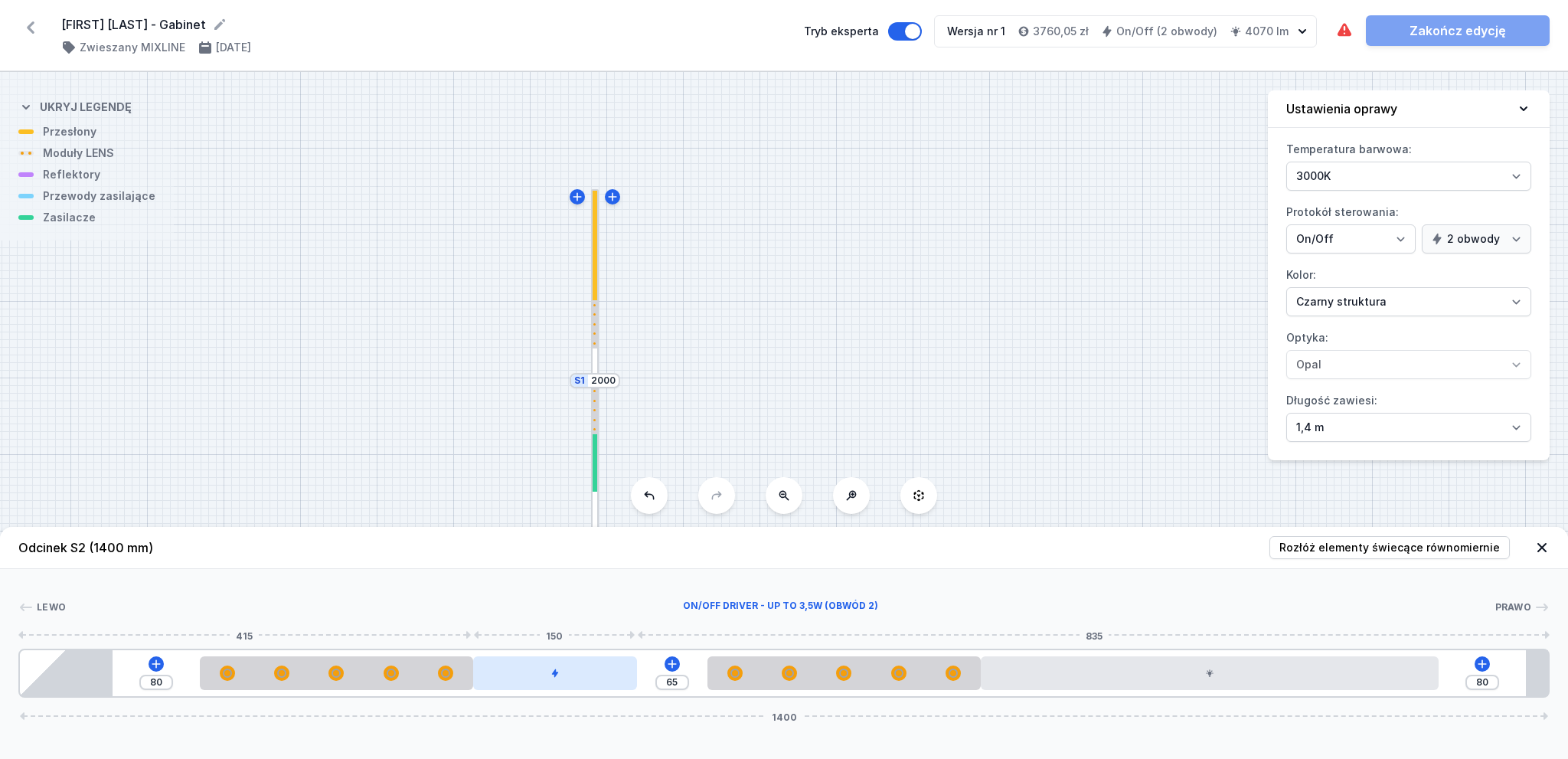 drag, startPoint x: 604, startPoint y: 671, endPoint x: 526, endPoint y: 671, distance: 78 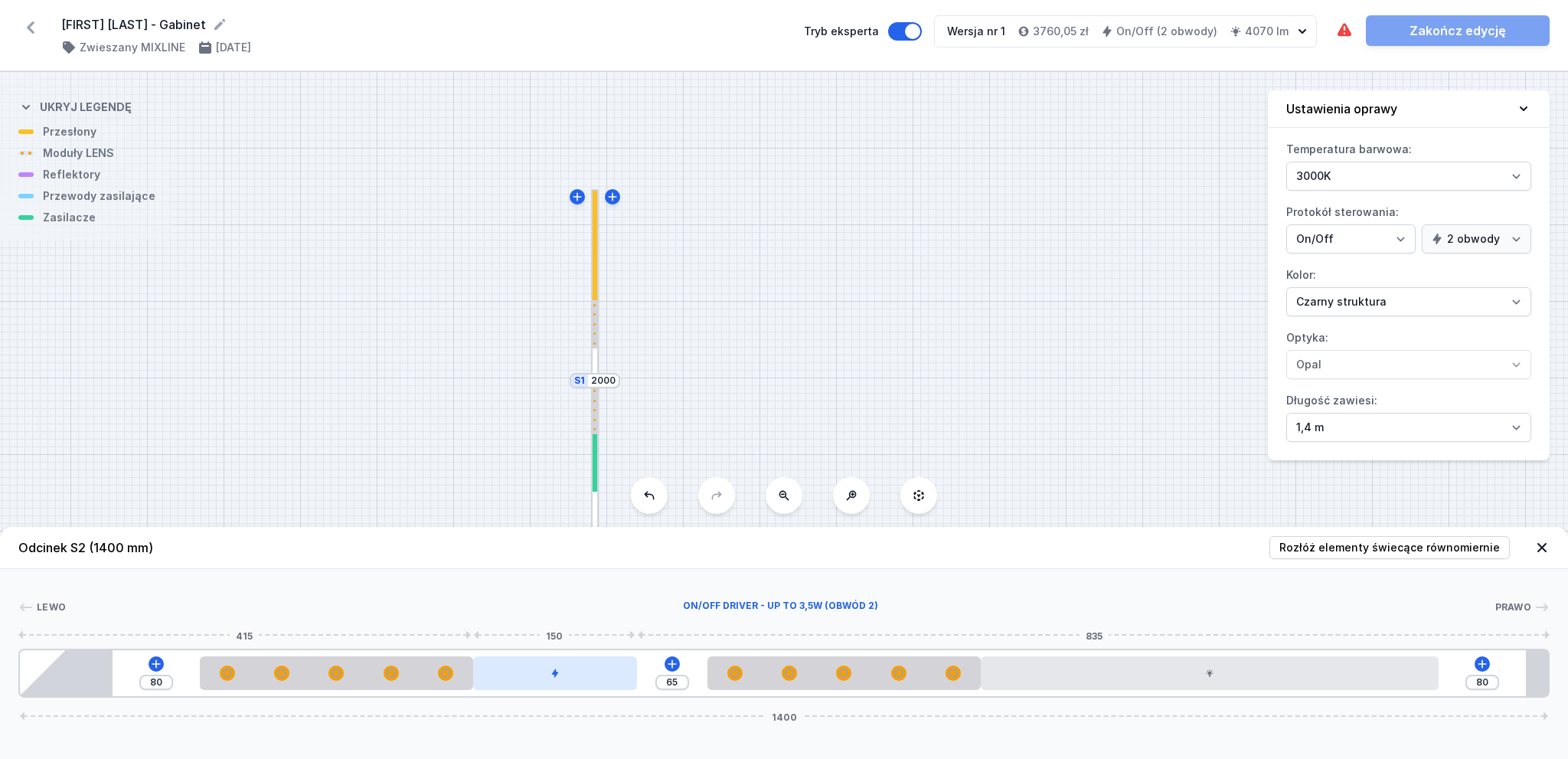 click at bounding box center [555, 673] 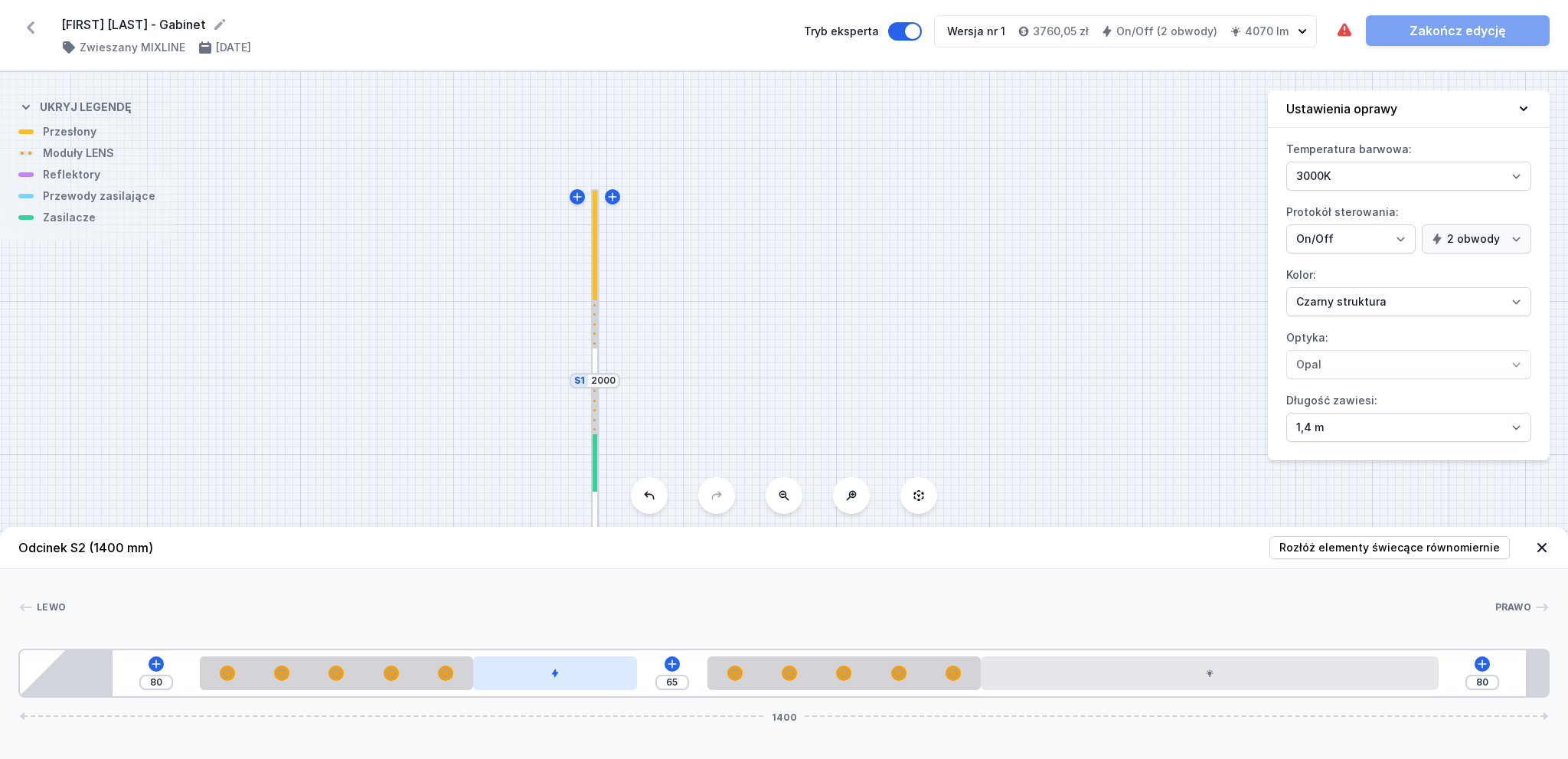 drag, startPoint x: 581, startPoint y: 682, endPoint x: 658, endPoint y: 673, distance: 77.52419 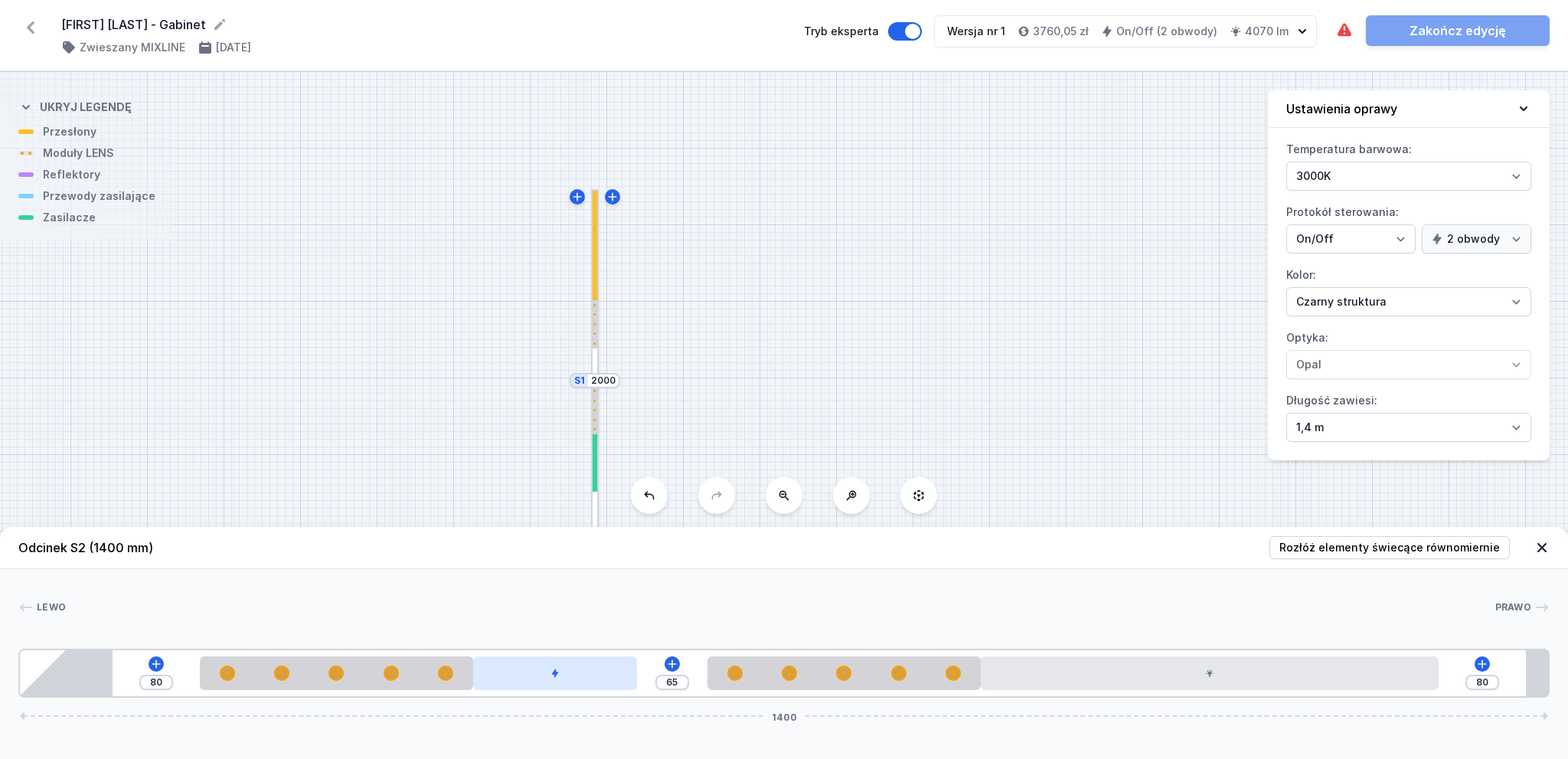 click at bounding box center [555, 673] 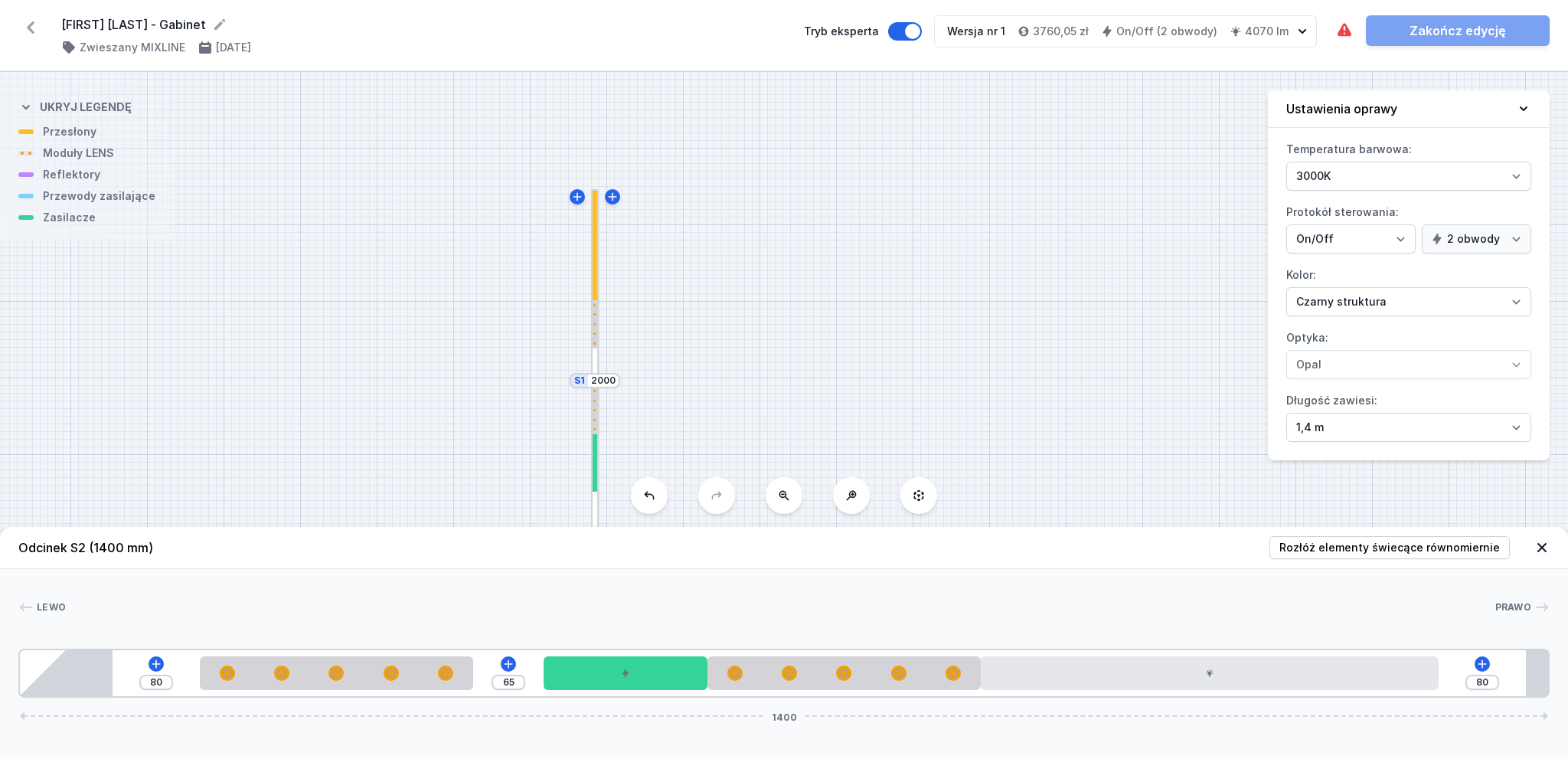 click on "80 65 80 1400" at bounding box center [784, 673] 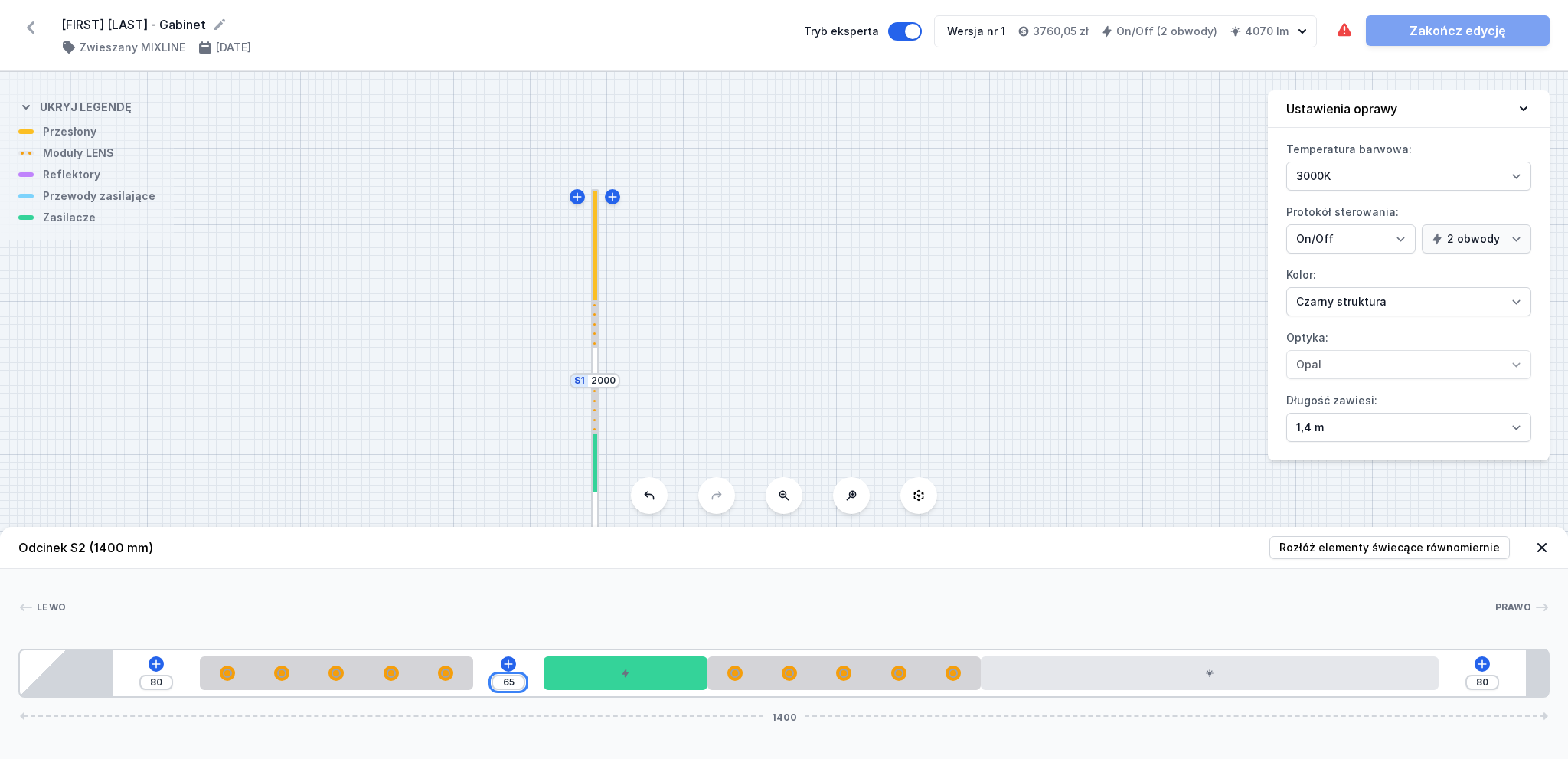 click on "65" at bounding box center [508, 682] 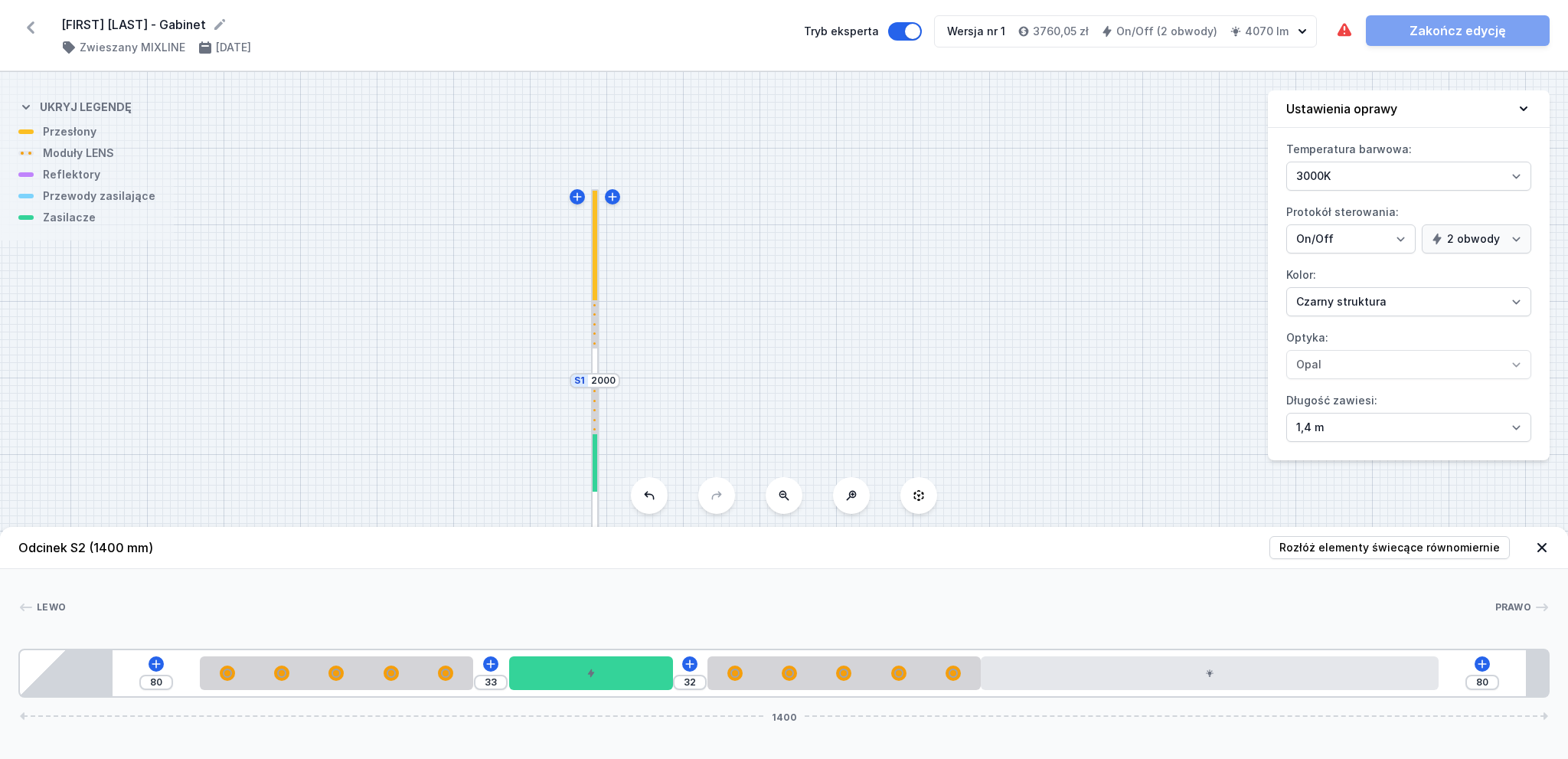 click on "Lewo Prawo 1 2 1 3 2 2 1 4 1 5 80 33 32 80 1400 165 250 33 150 32 250 420 100 85 1295 20 1400" at bounding box center [784, 633] 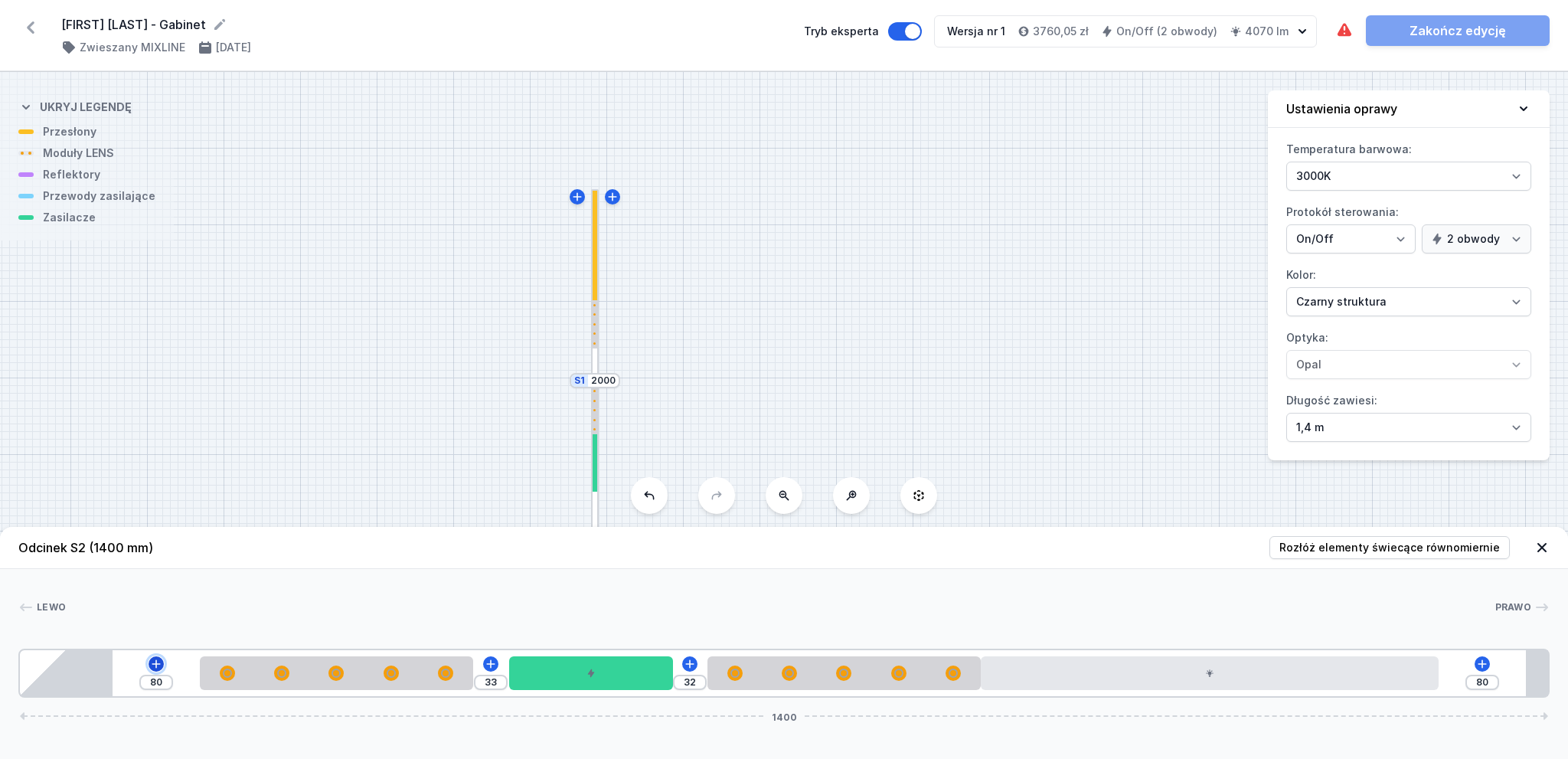 click 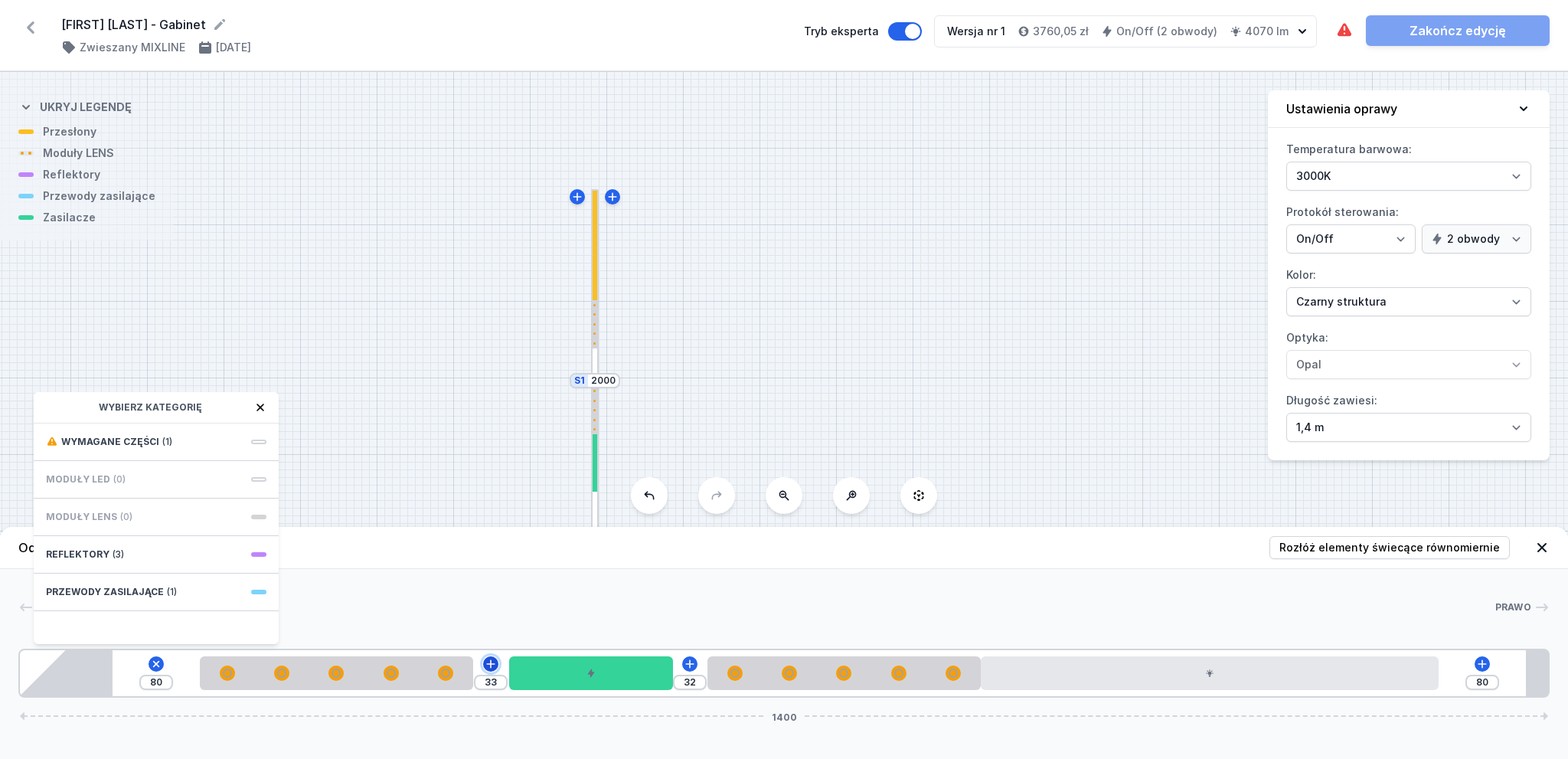 click 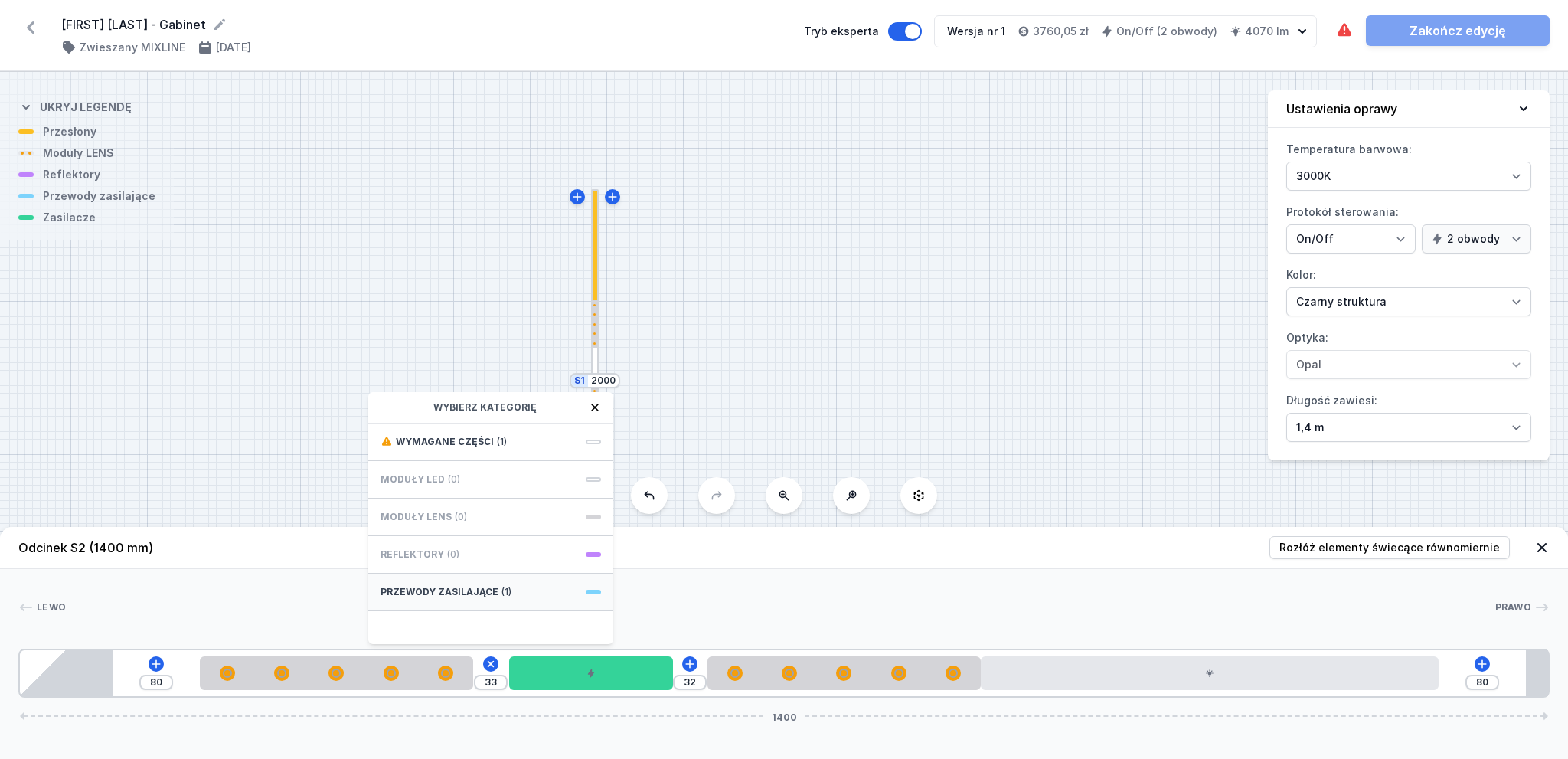 click on "Przewody zasilające (1)" at bounding box center (491, 592) 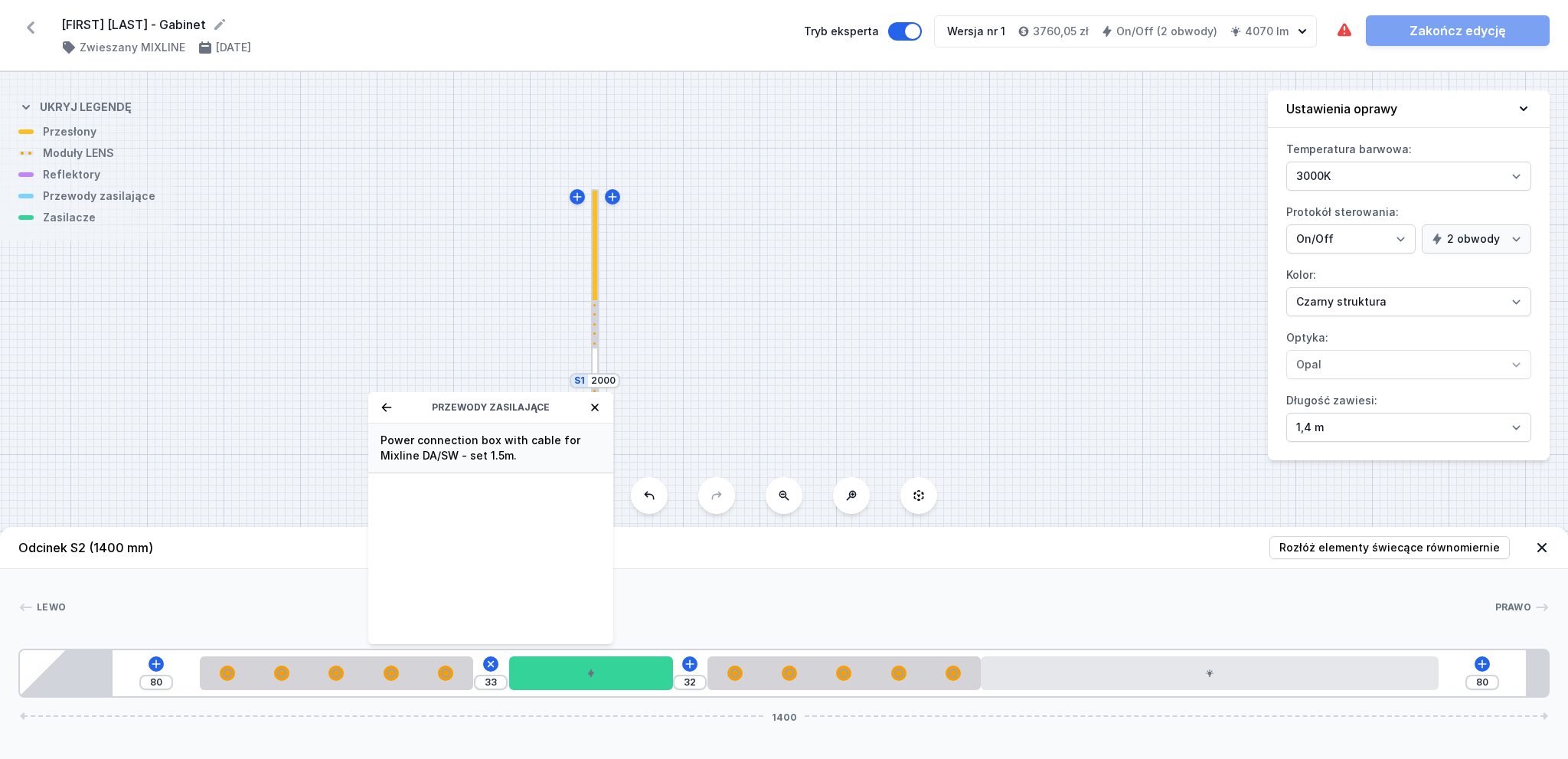 click on "Power connection box with cable for Mixline DA/SW - set 1.5m." at bounding box center (491, 448) 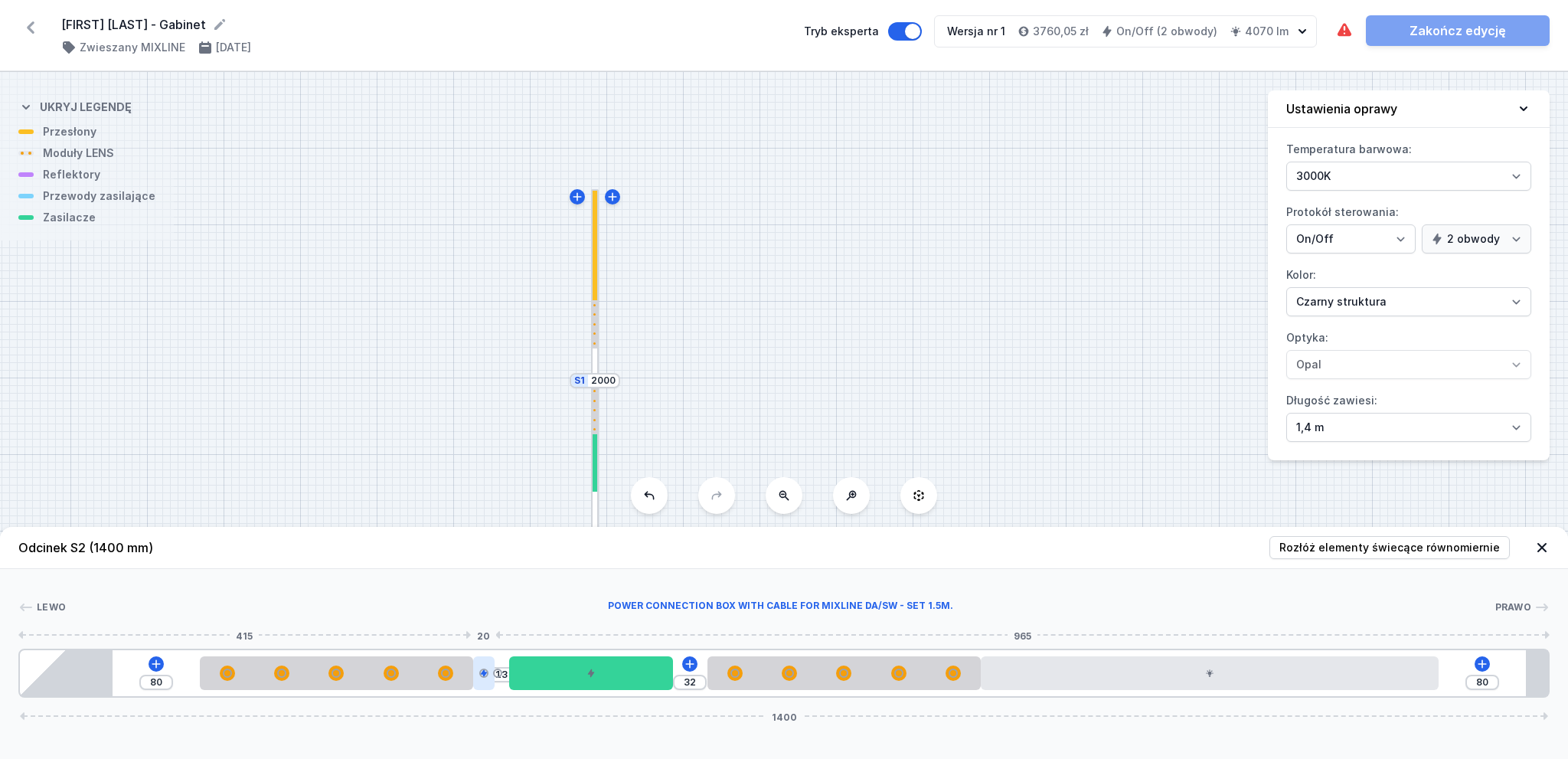 click at bounding box center [484, 673] 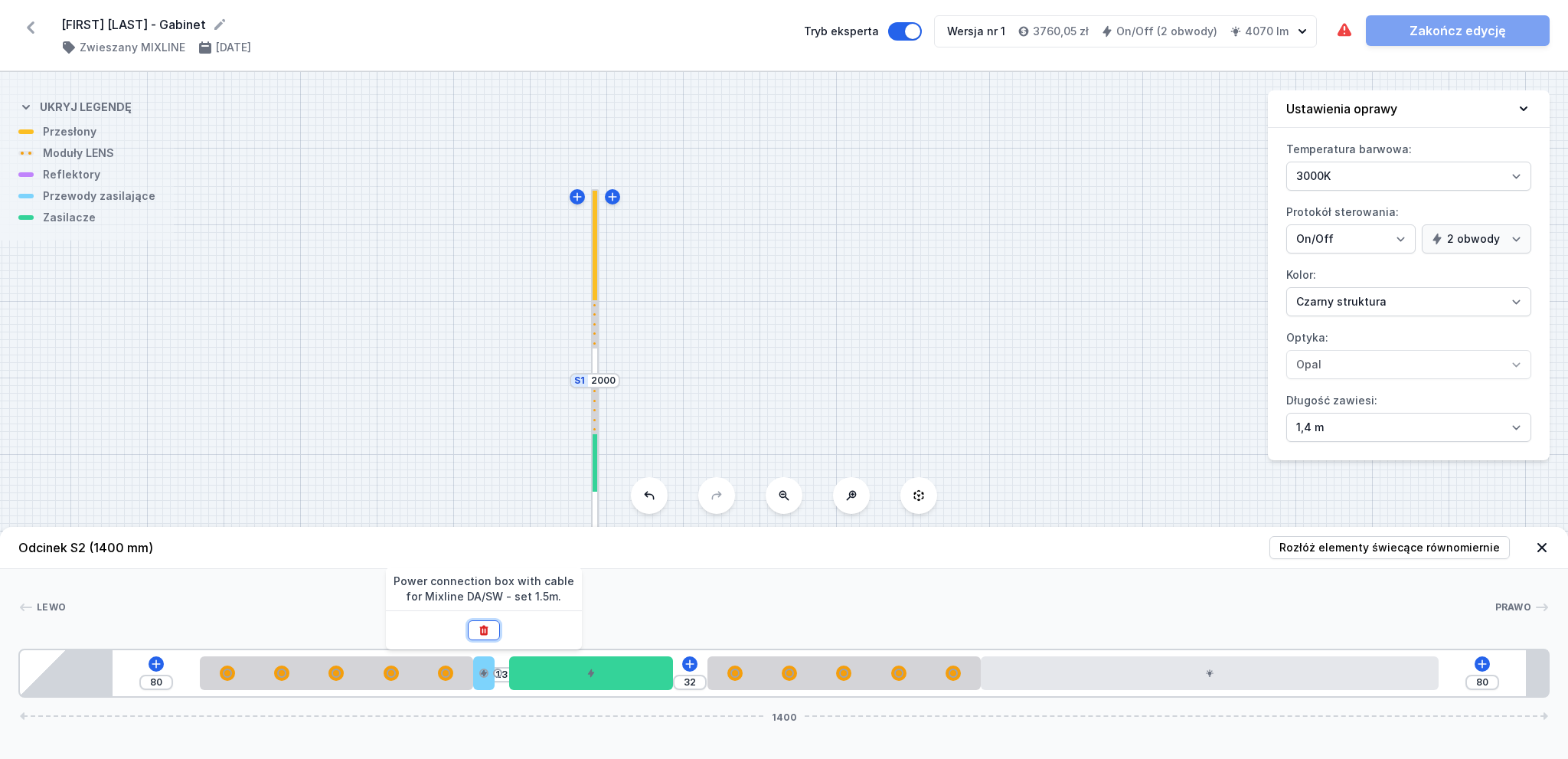 click 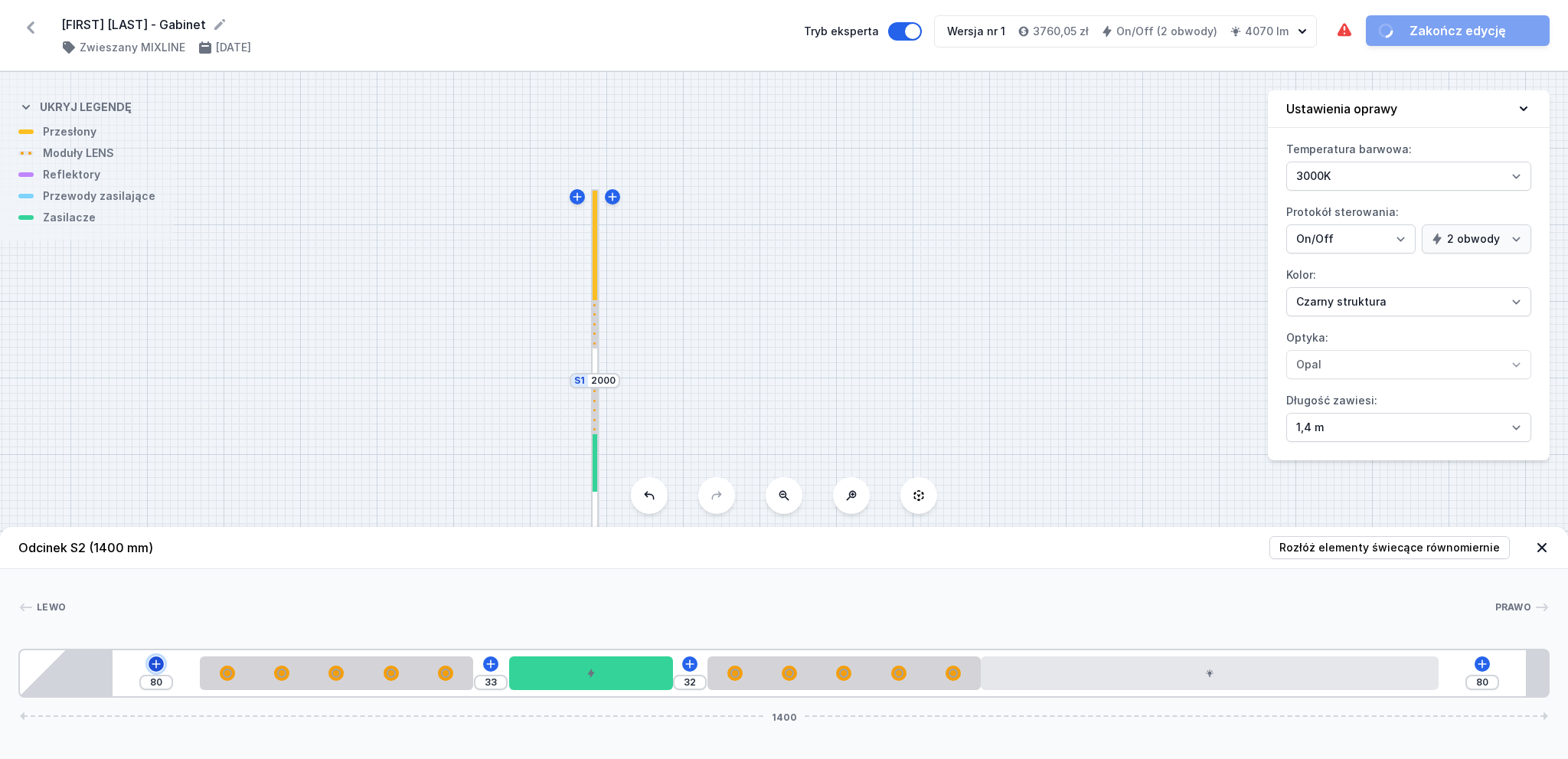 click 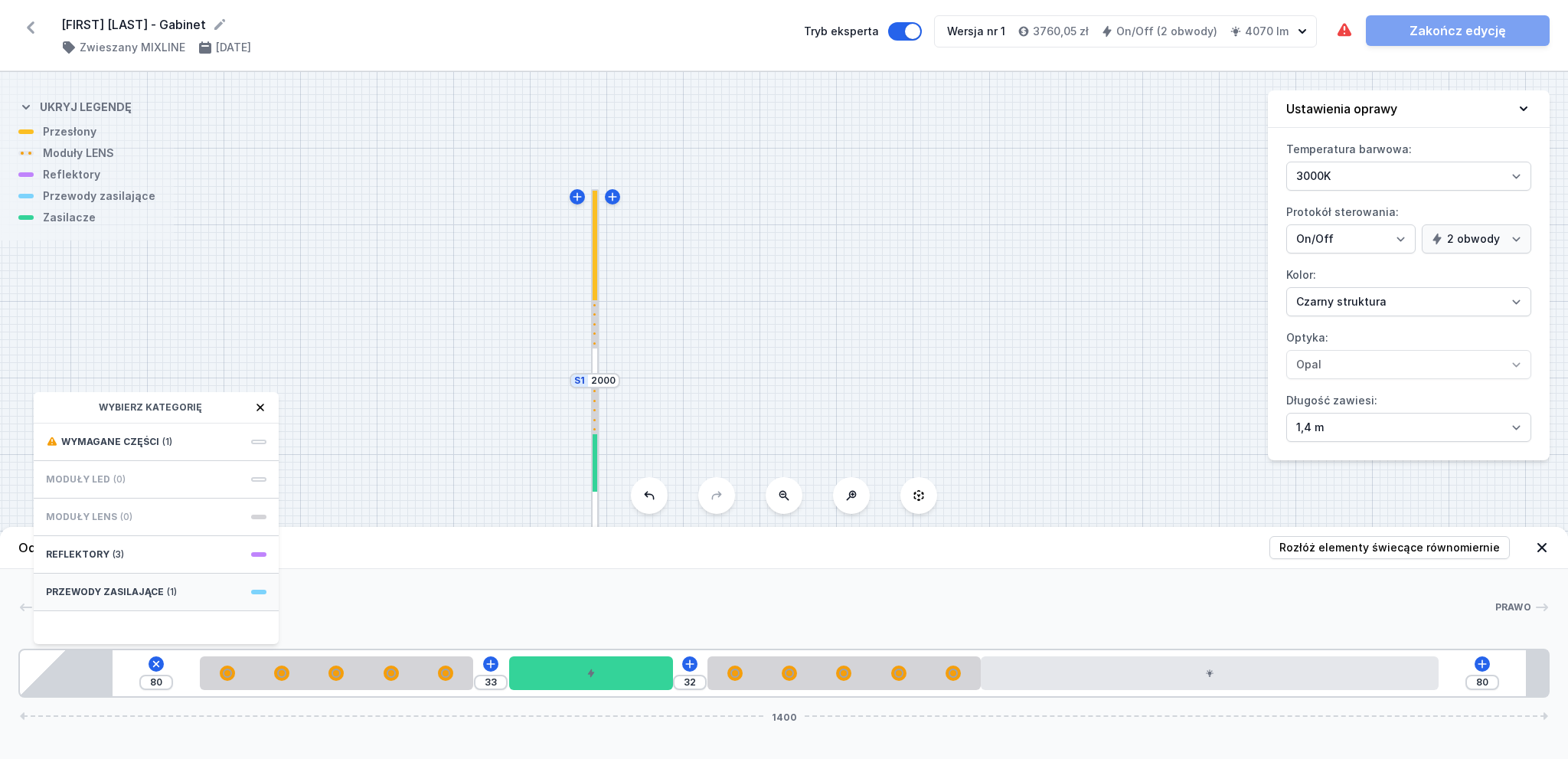 click on "Przewody zasilające (1)" at bounding box center (156, 592) 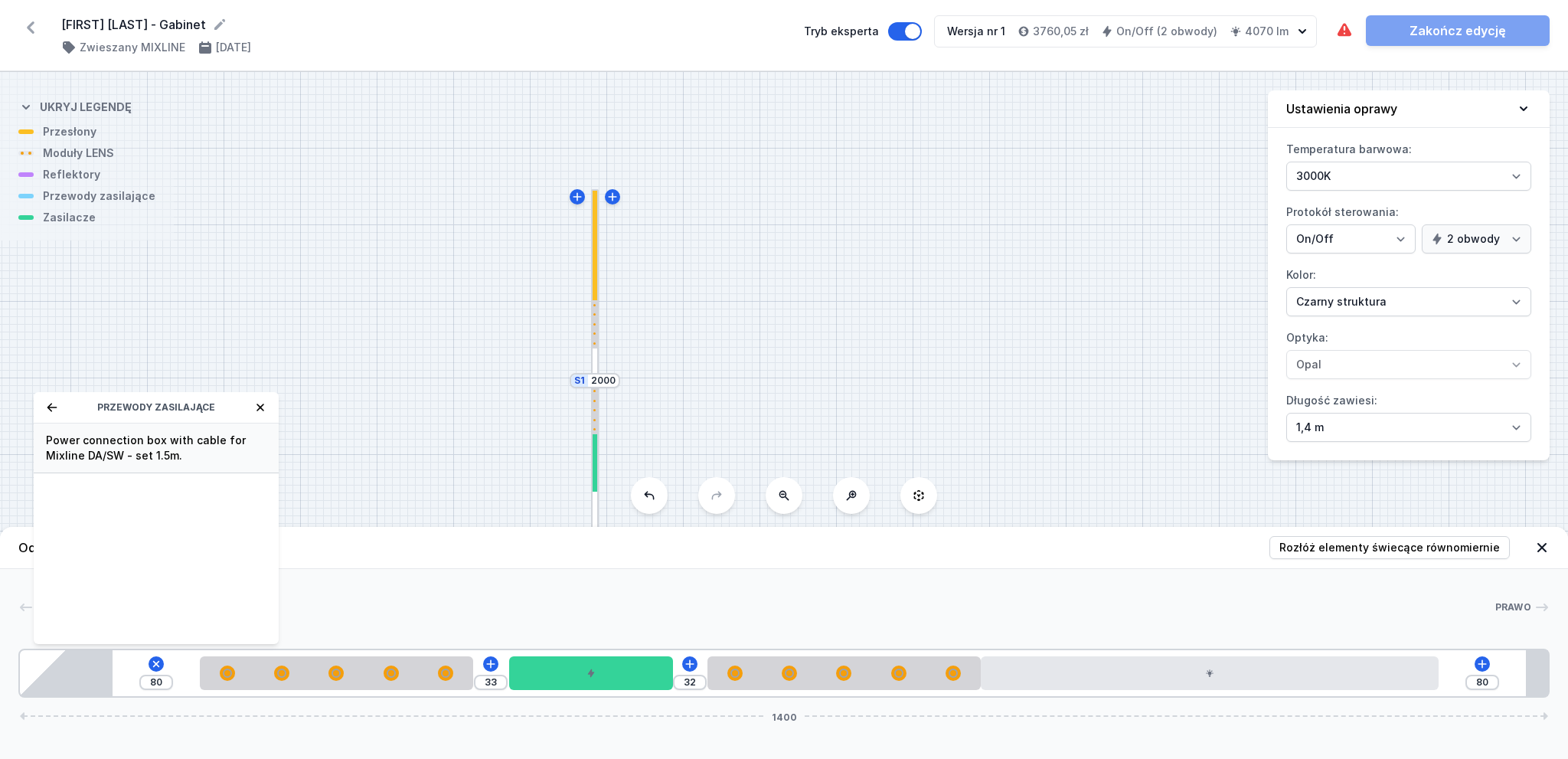 click on "Power connection box with cable for Mixline DA/SW - set 1.5m." at bounding box center [156, 448] 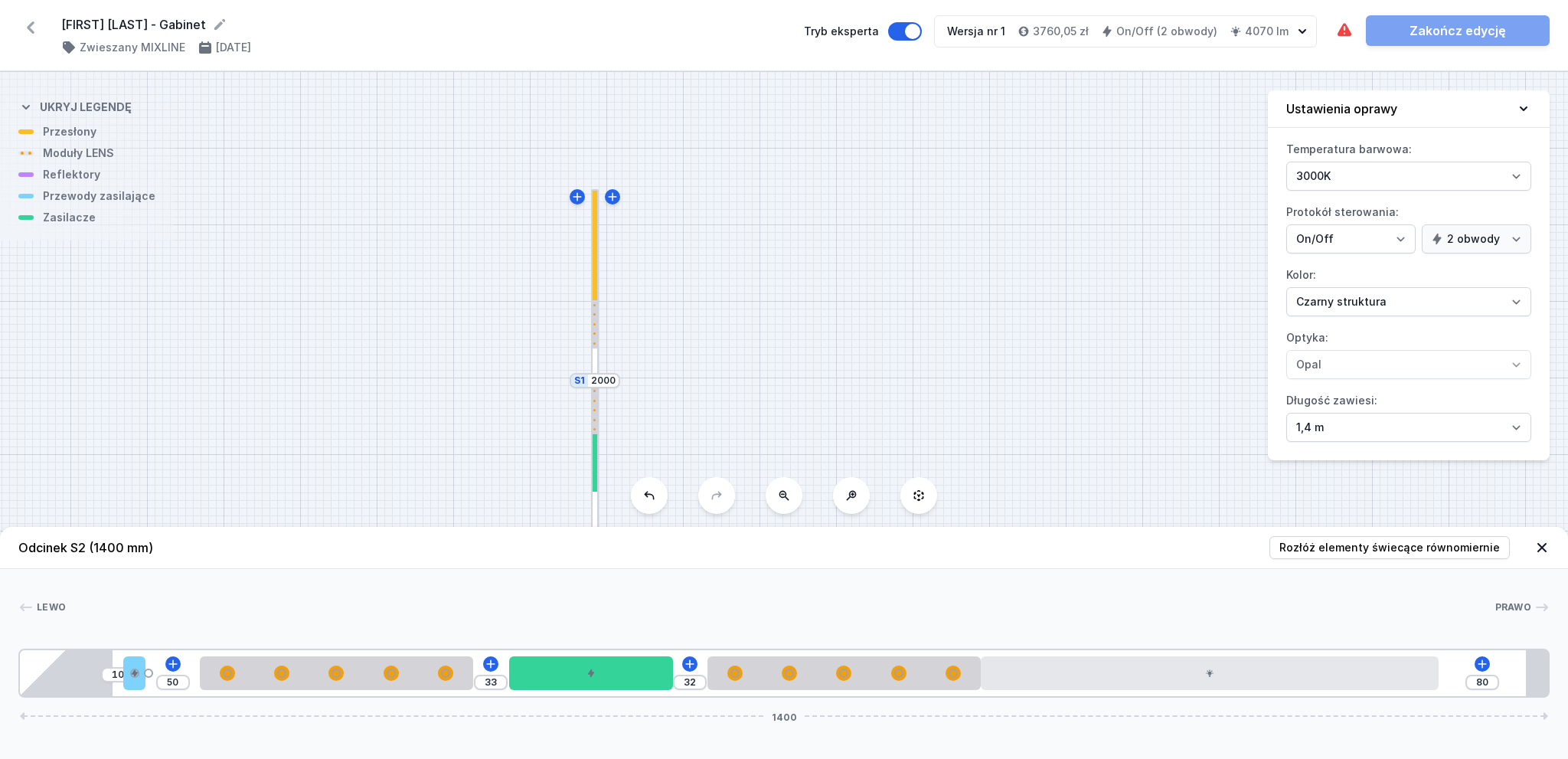 drag, startPoint x: 129, startPoint y: 673, endPoint x: 107, endPoint y: 668, distance: 22.56103 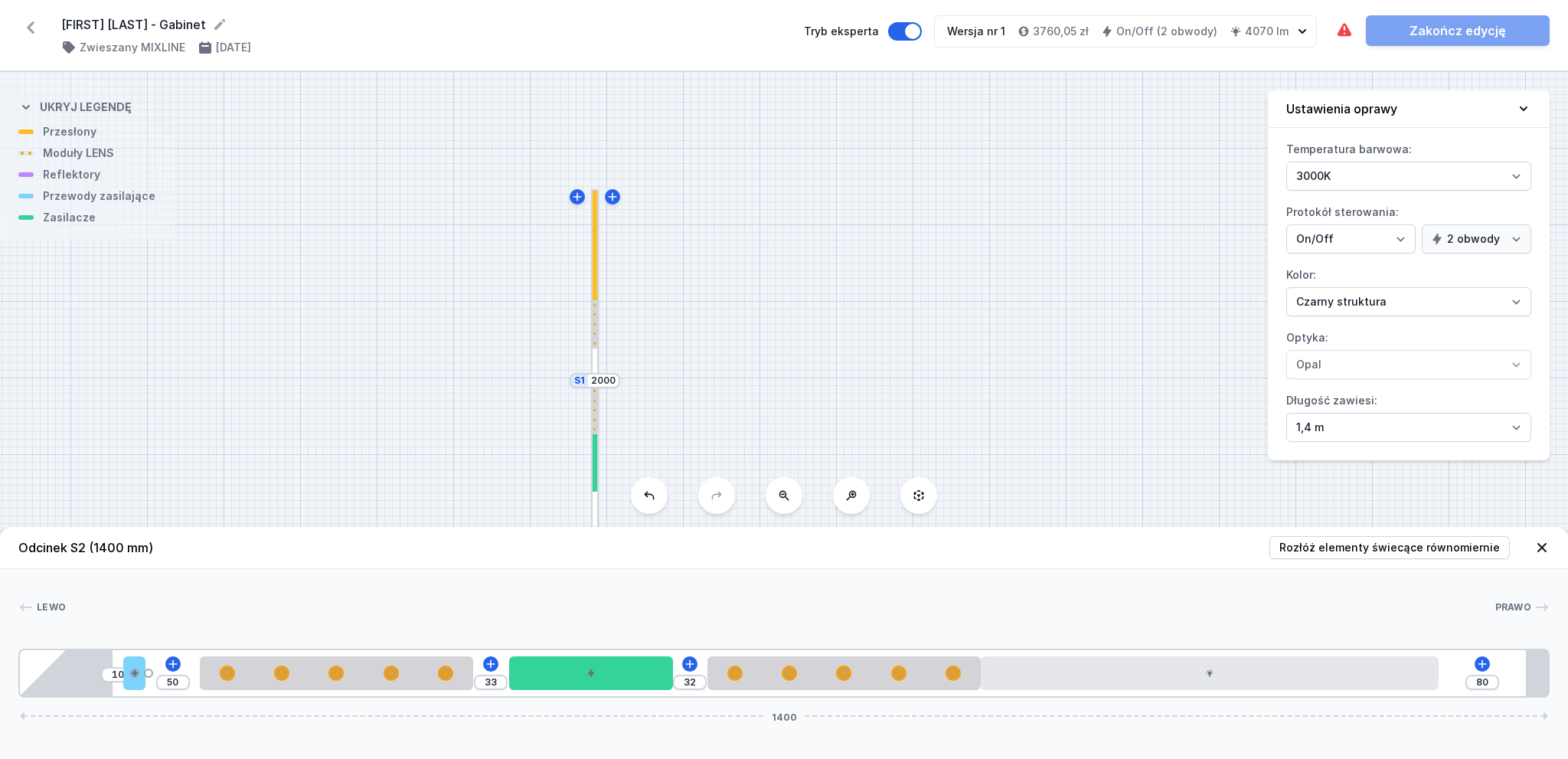 click on "10" at bounding box center (20, 673) 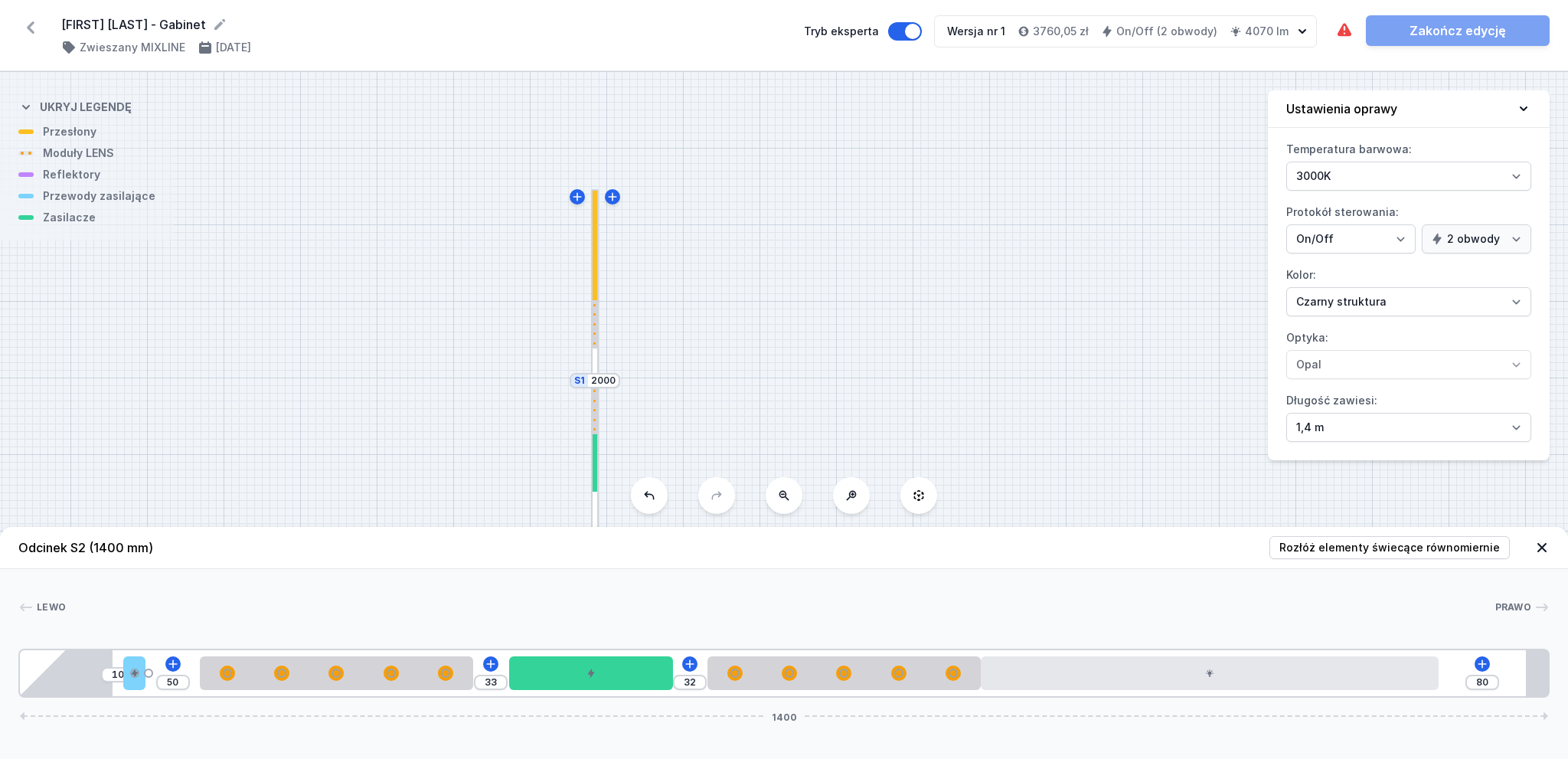 click on "Lewo Prawo 1 2 3 1 4 2 3 1 5 1 6 10 50 33 32 80 1400 95 20 50 250 33 150 32 250 420 100 85 1295 20 1400" at bounding box center [784, 633] 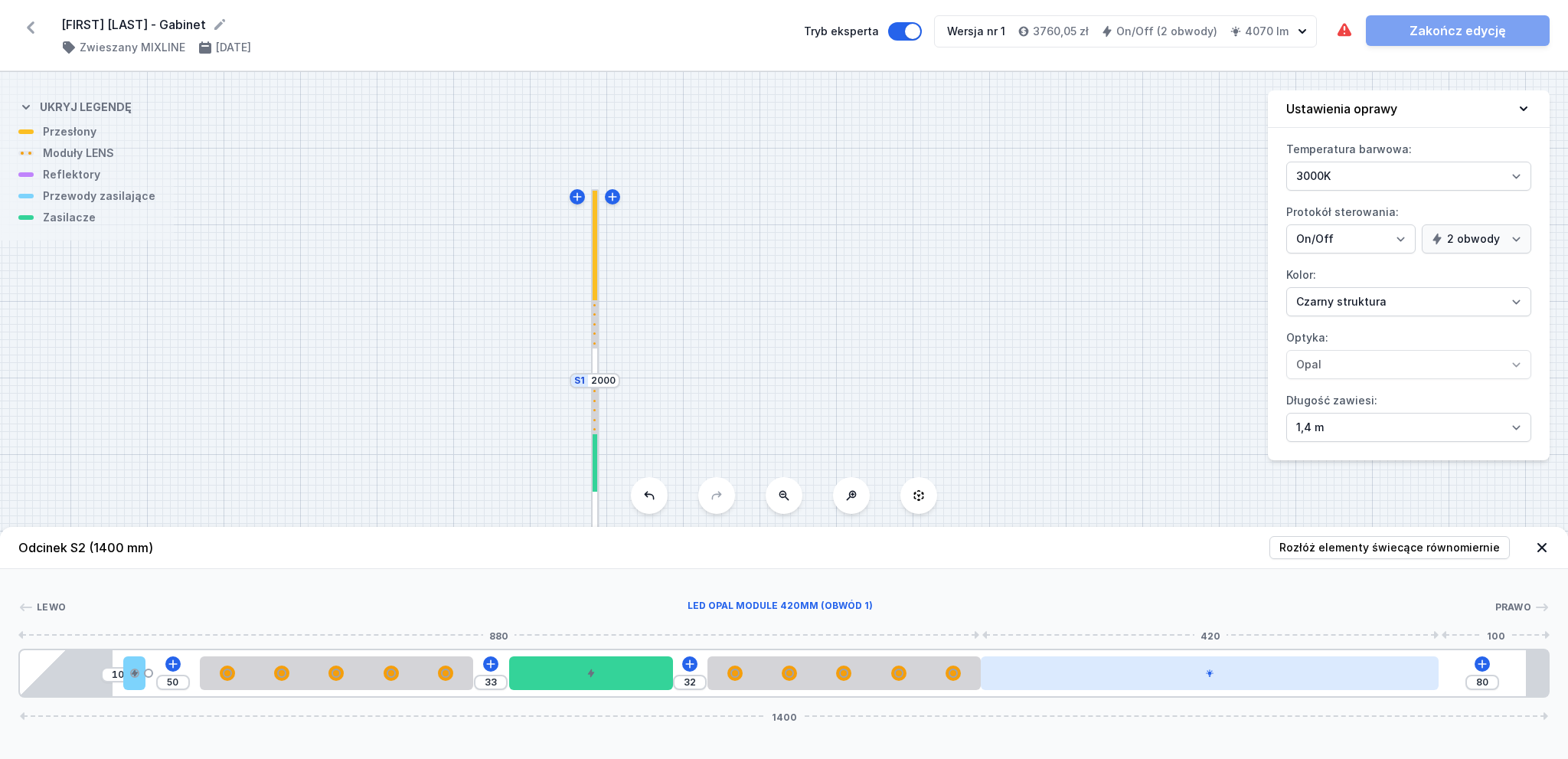 click at bounding box center [1210, 673] 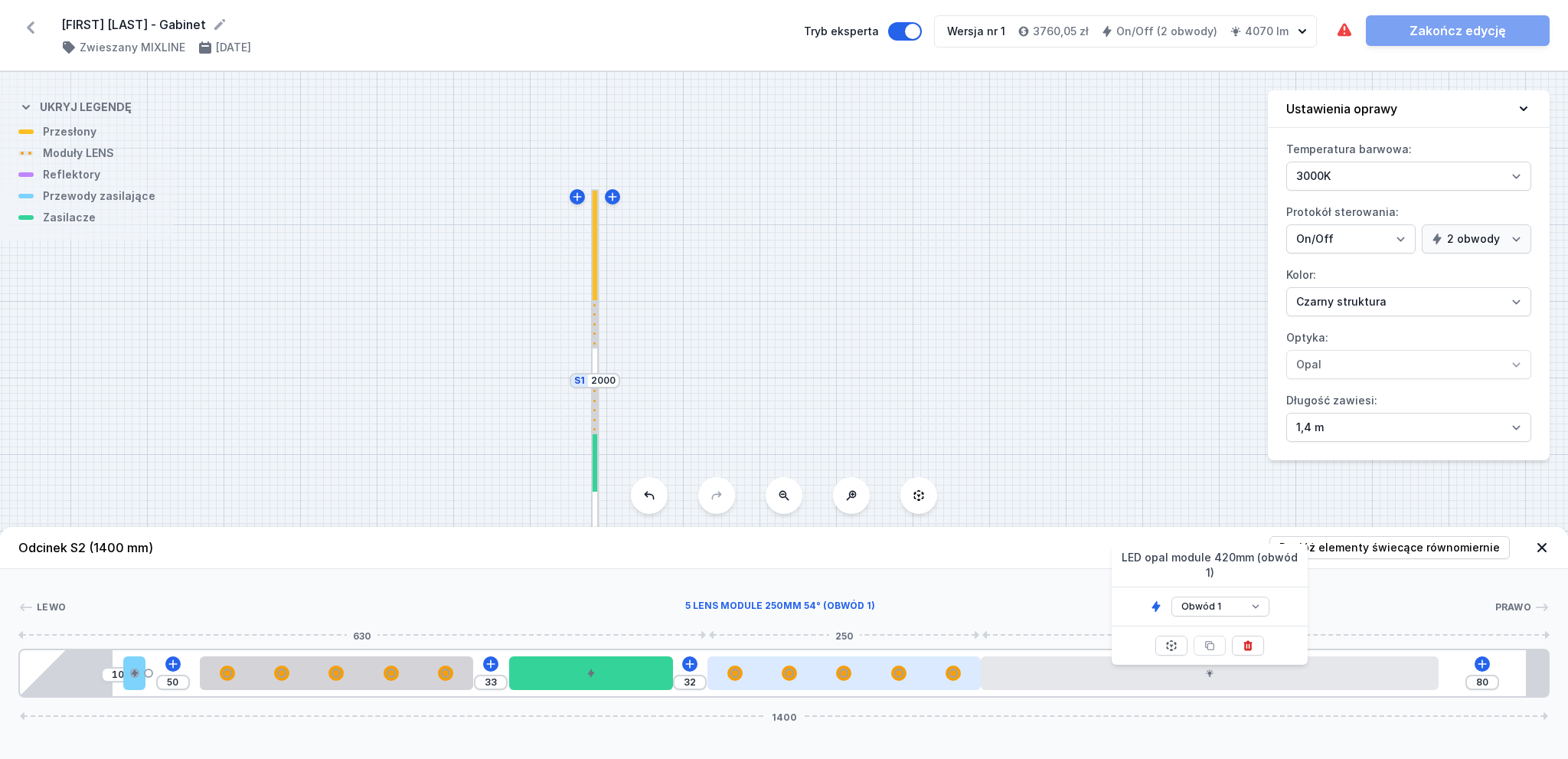 click at bounding box center [844, 673] 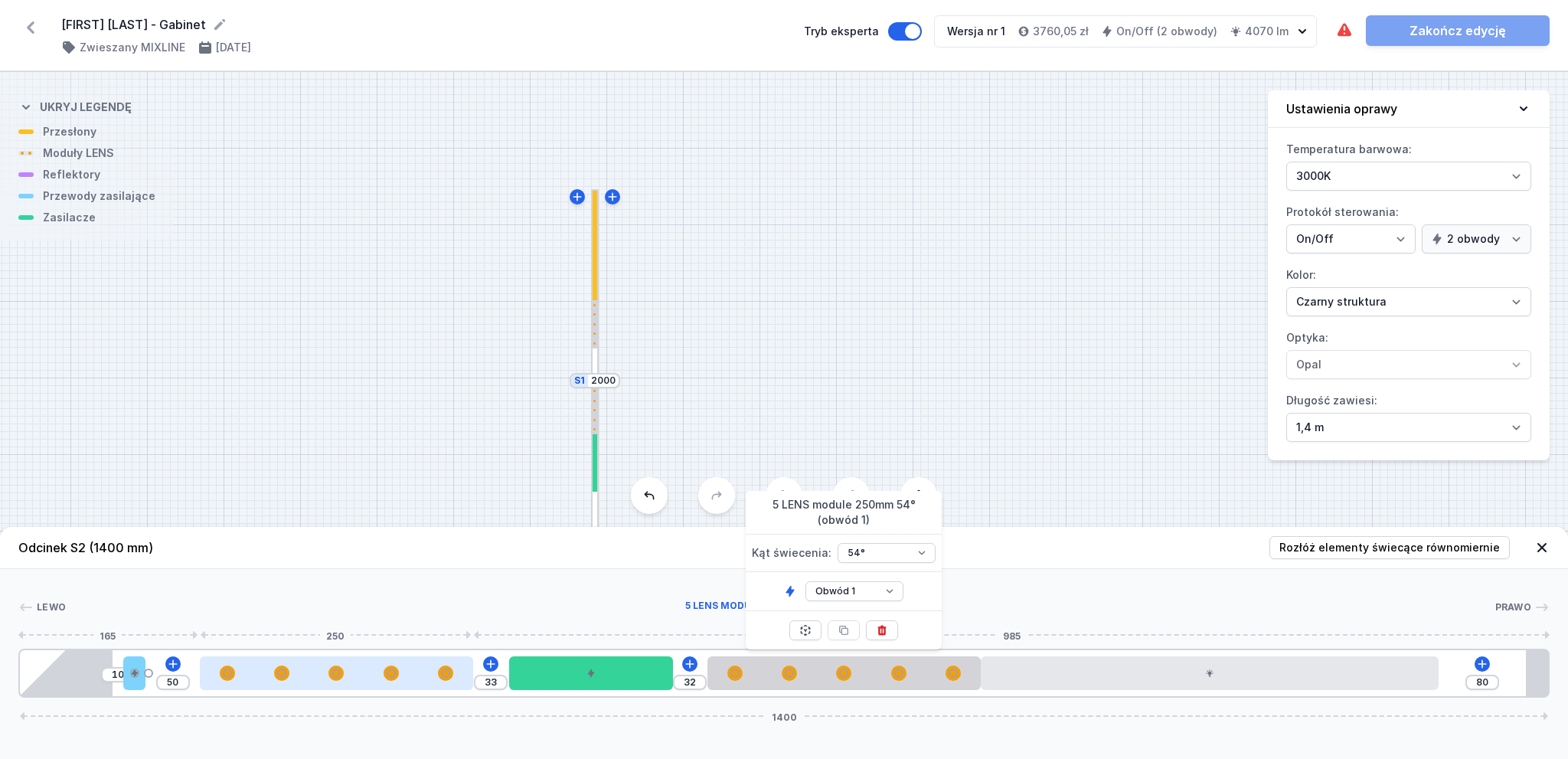 click at bounding box center (446, 673) 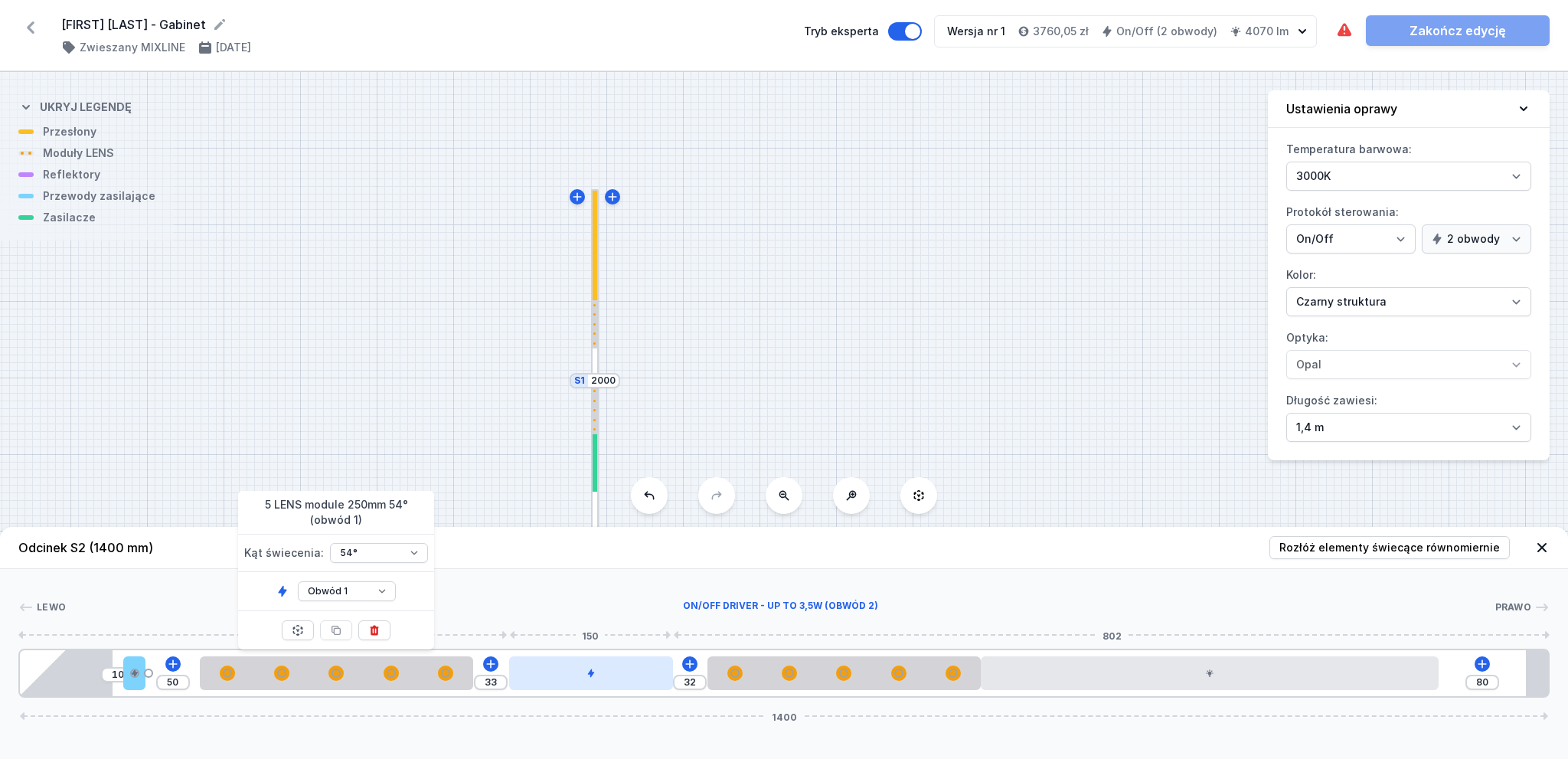 click at bounding box center (591, 673) 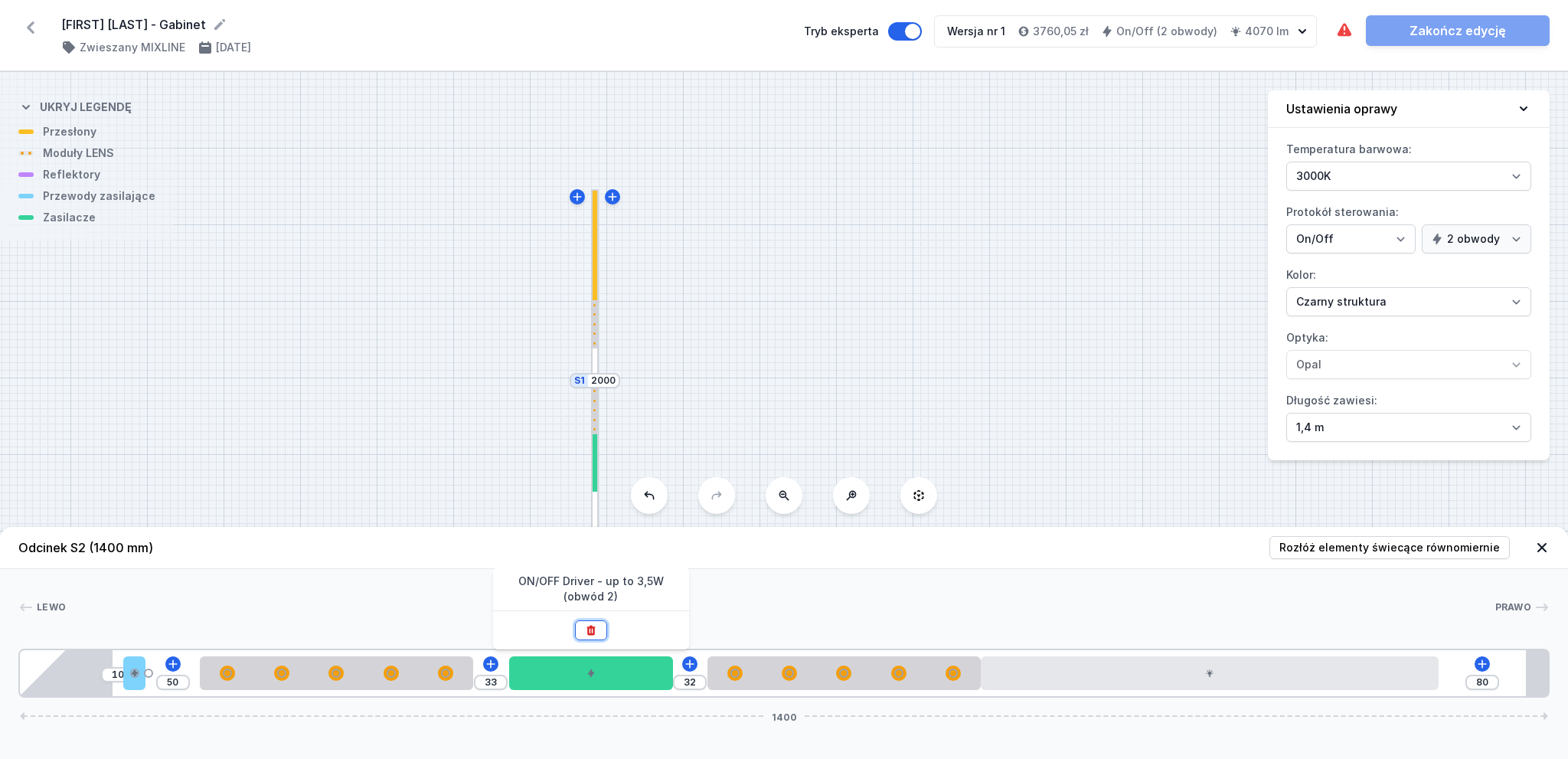 click 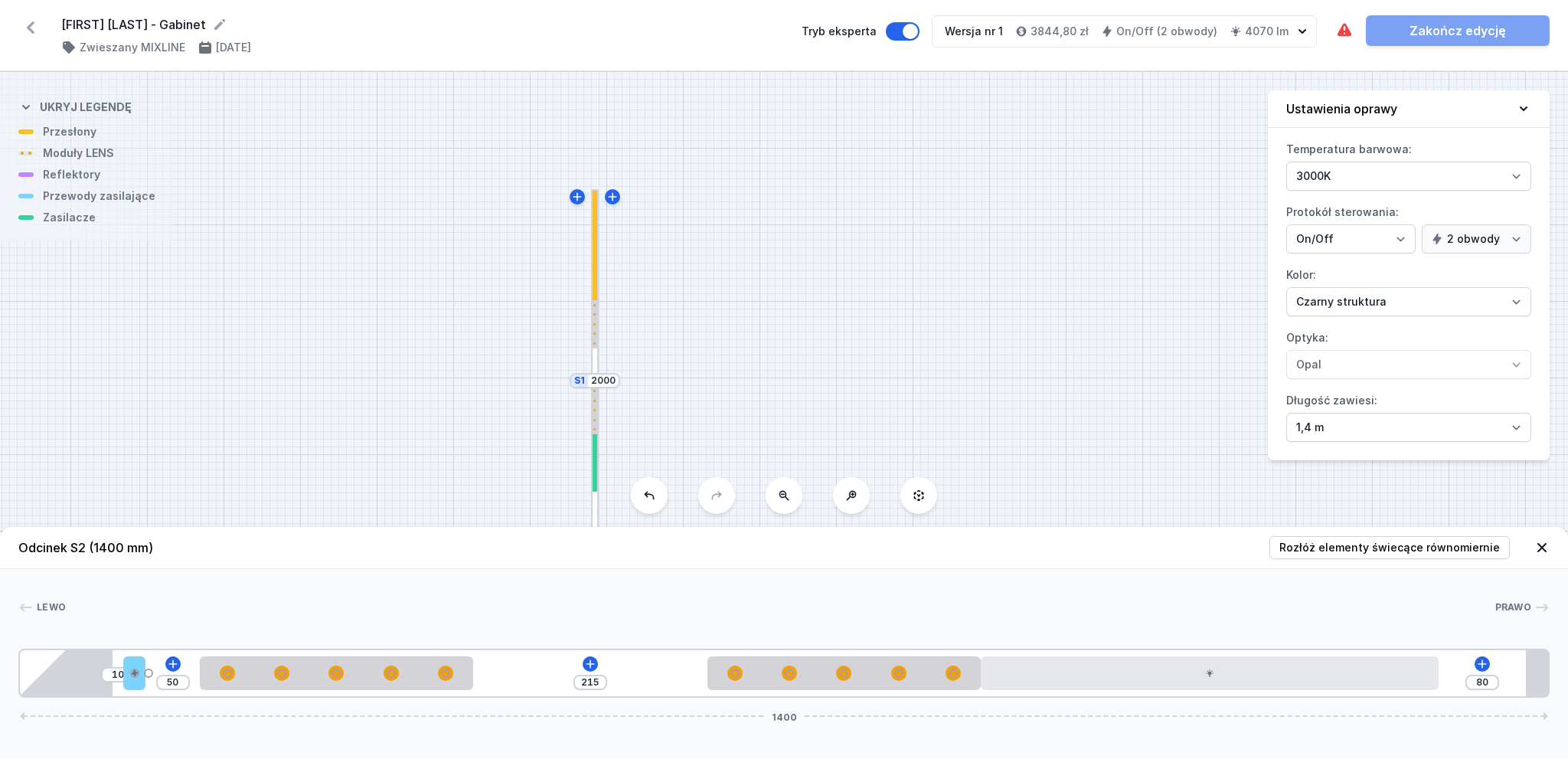 click on "S2 1400 S1 2000" at bounding box center (784, 415) 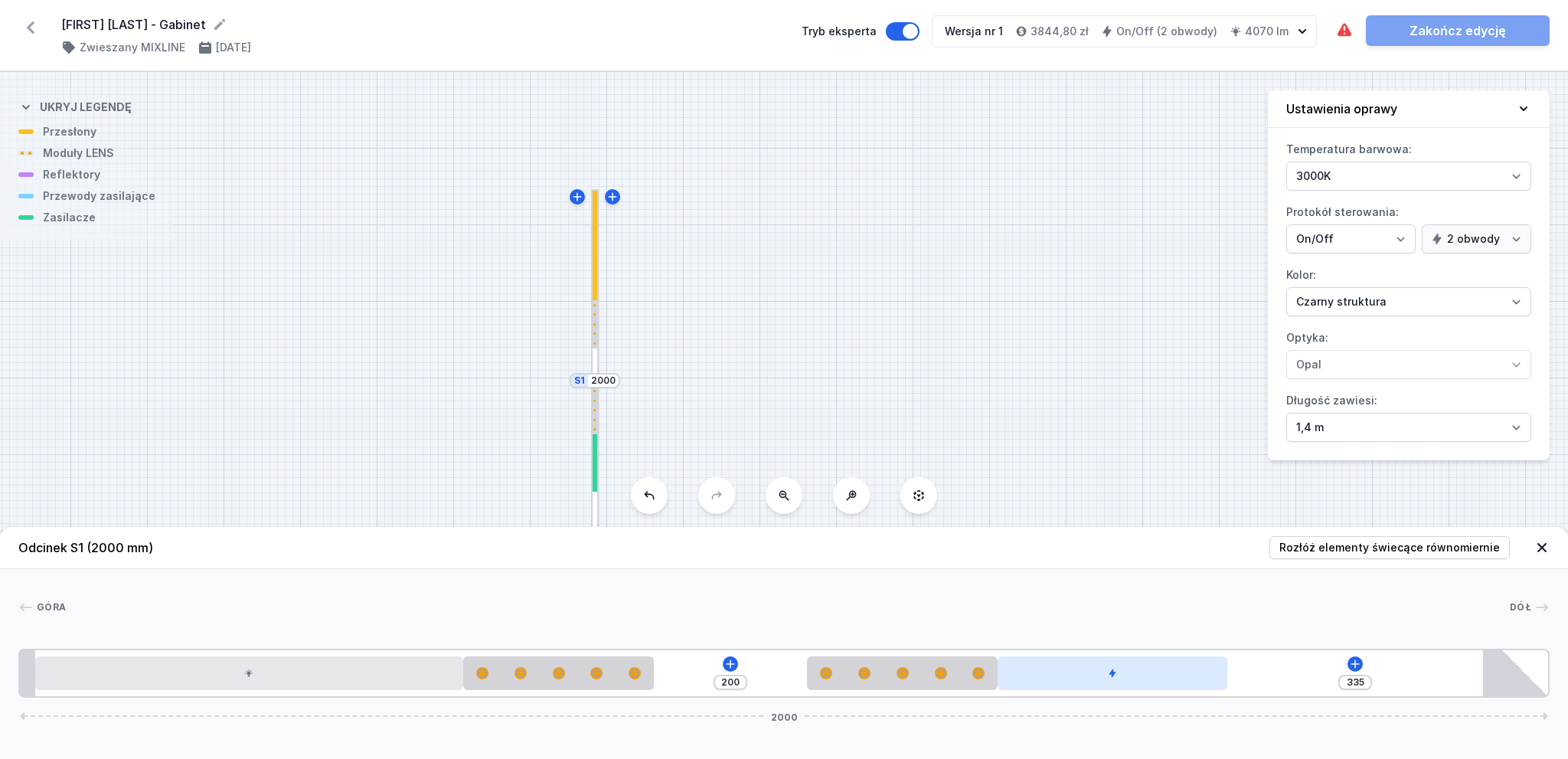 click at bounding box center (1112, 673) 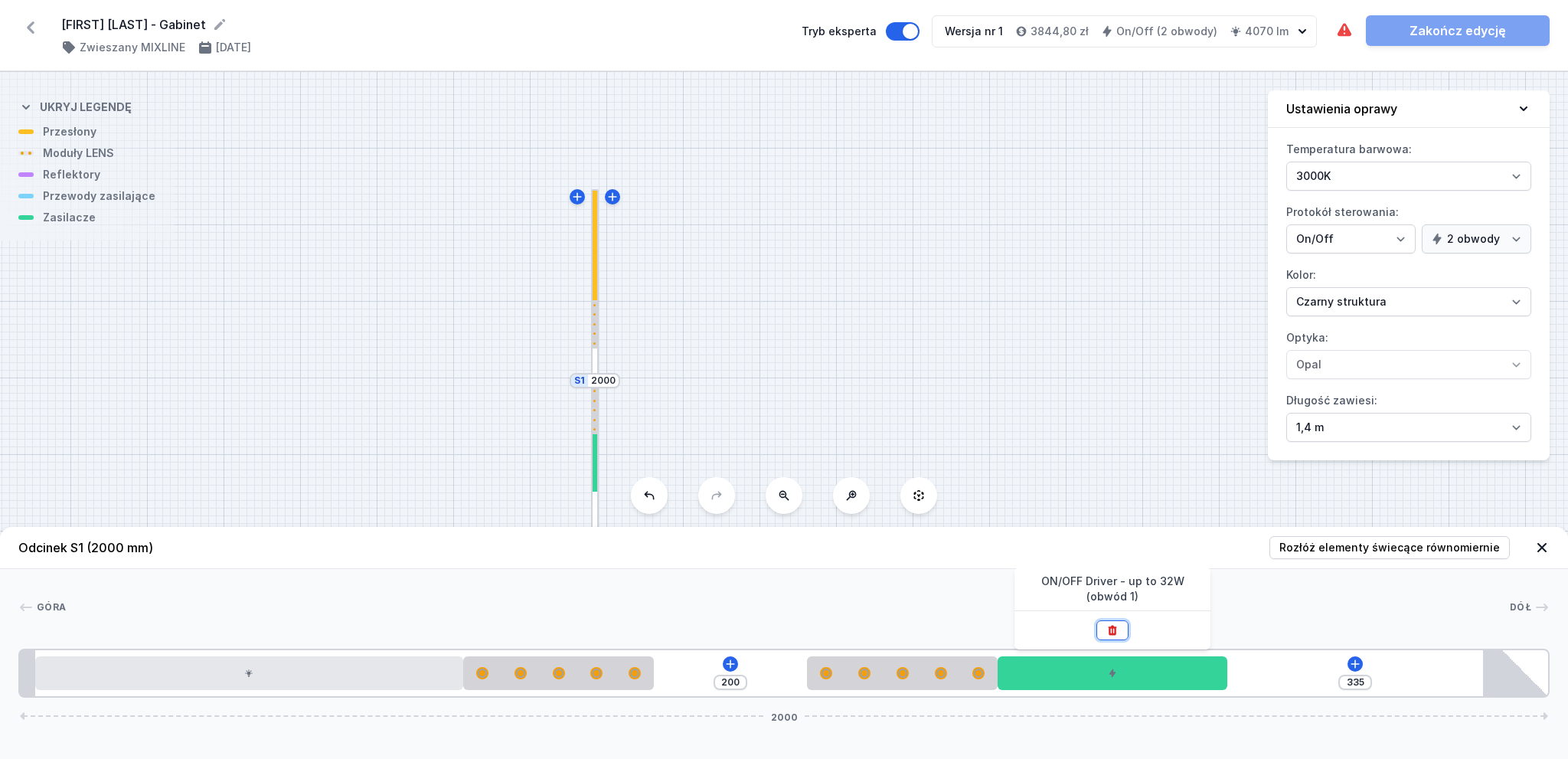 click 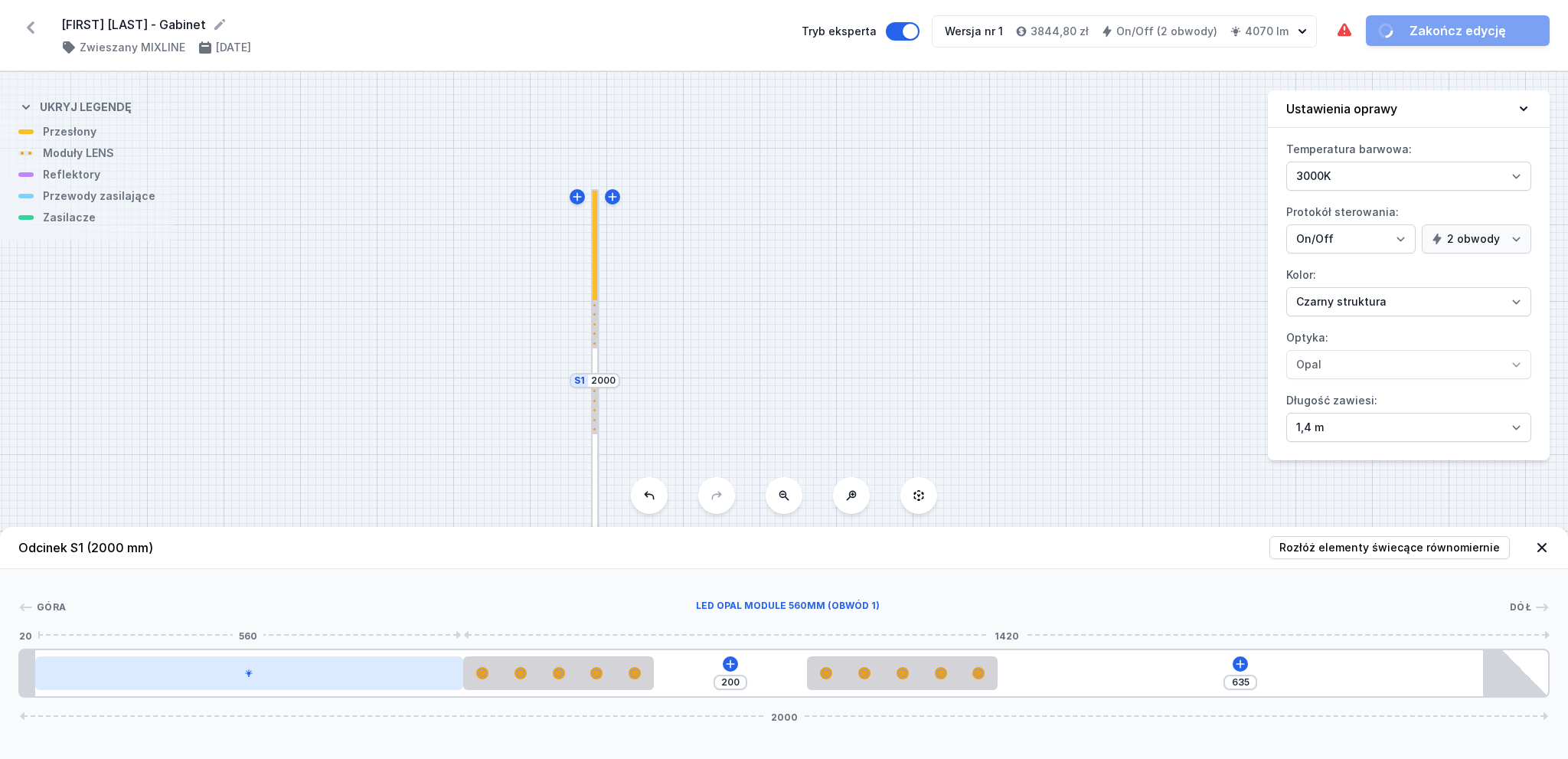 click at bounding box center [249, 673] 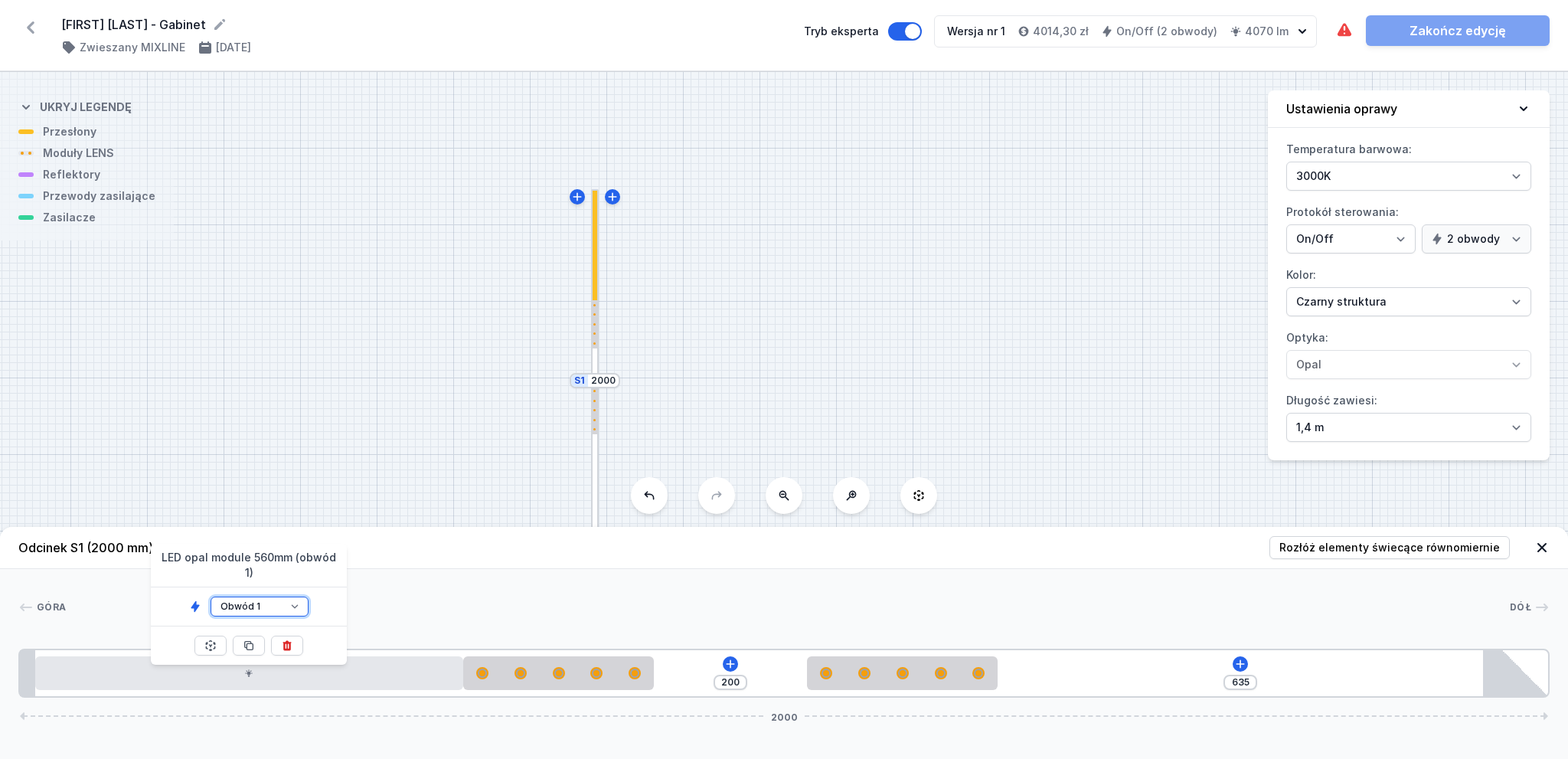 click on "Obwód 1 Obwód 2" at bounding box center (260, 607) 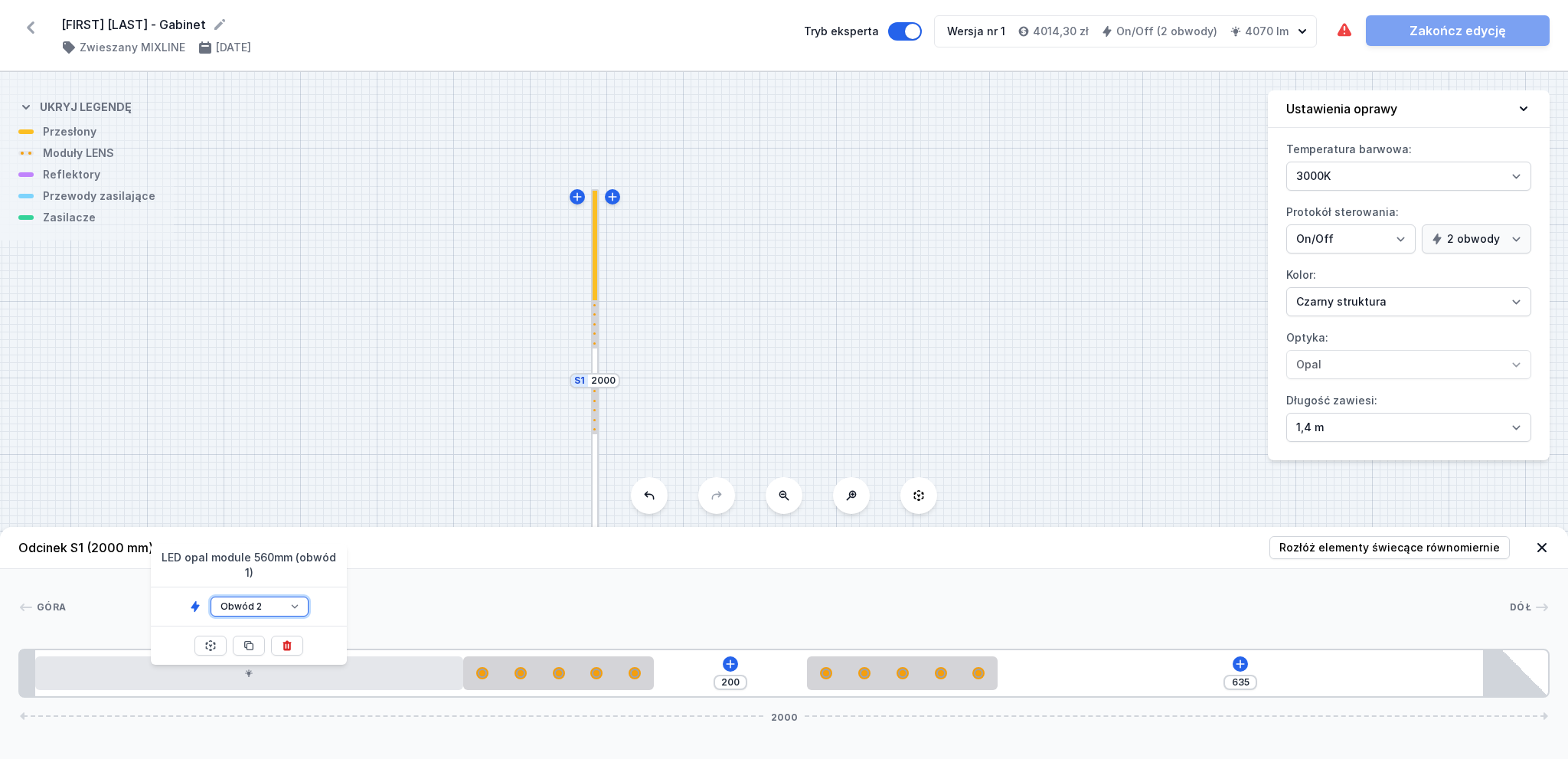 click on "Obwód 1 Obwód 2" at bounding box center [260, 607] 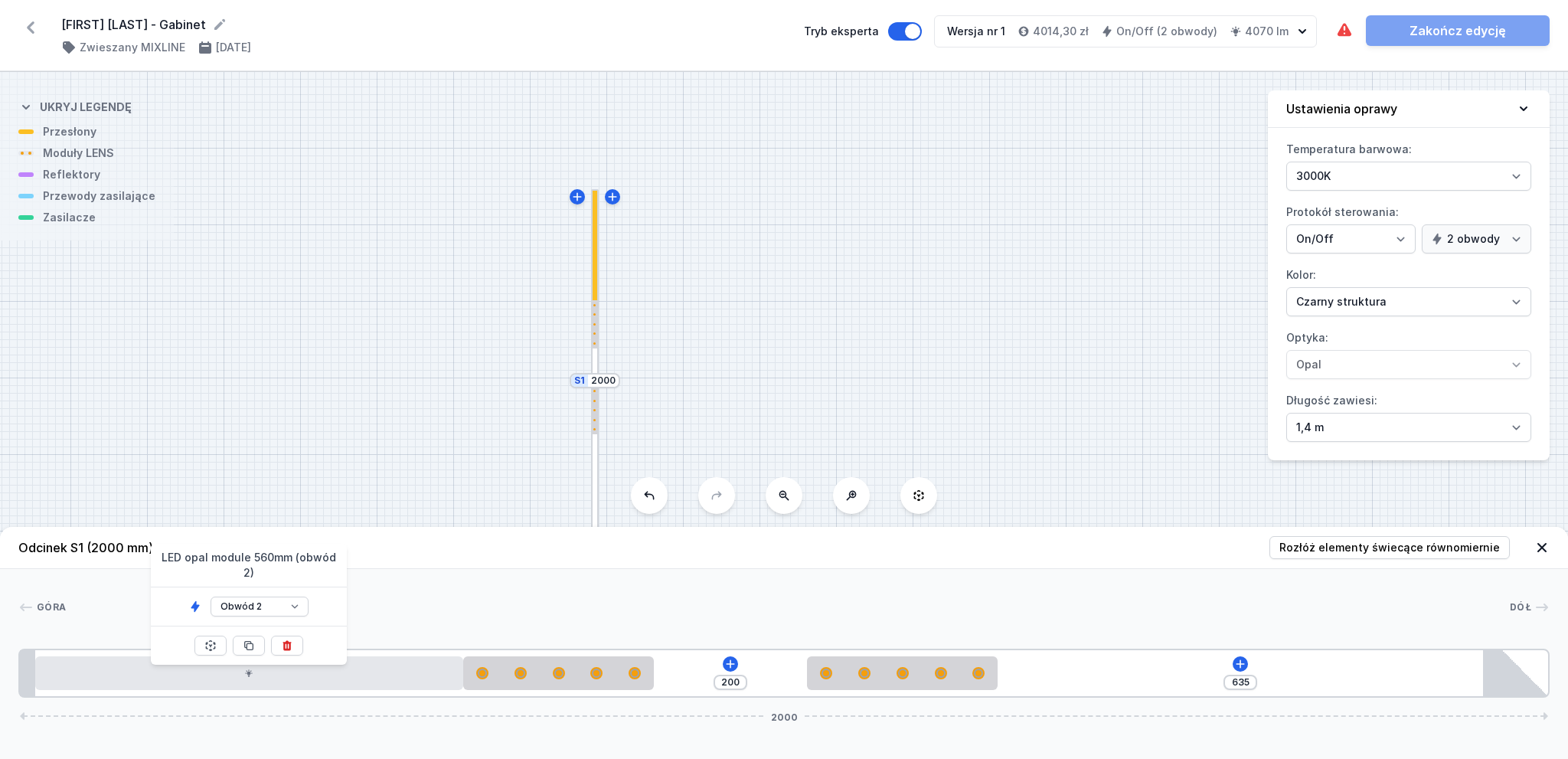 click on "200 635 2000" at bounding box center (784, 673) 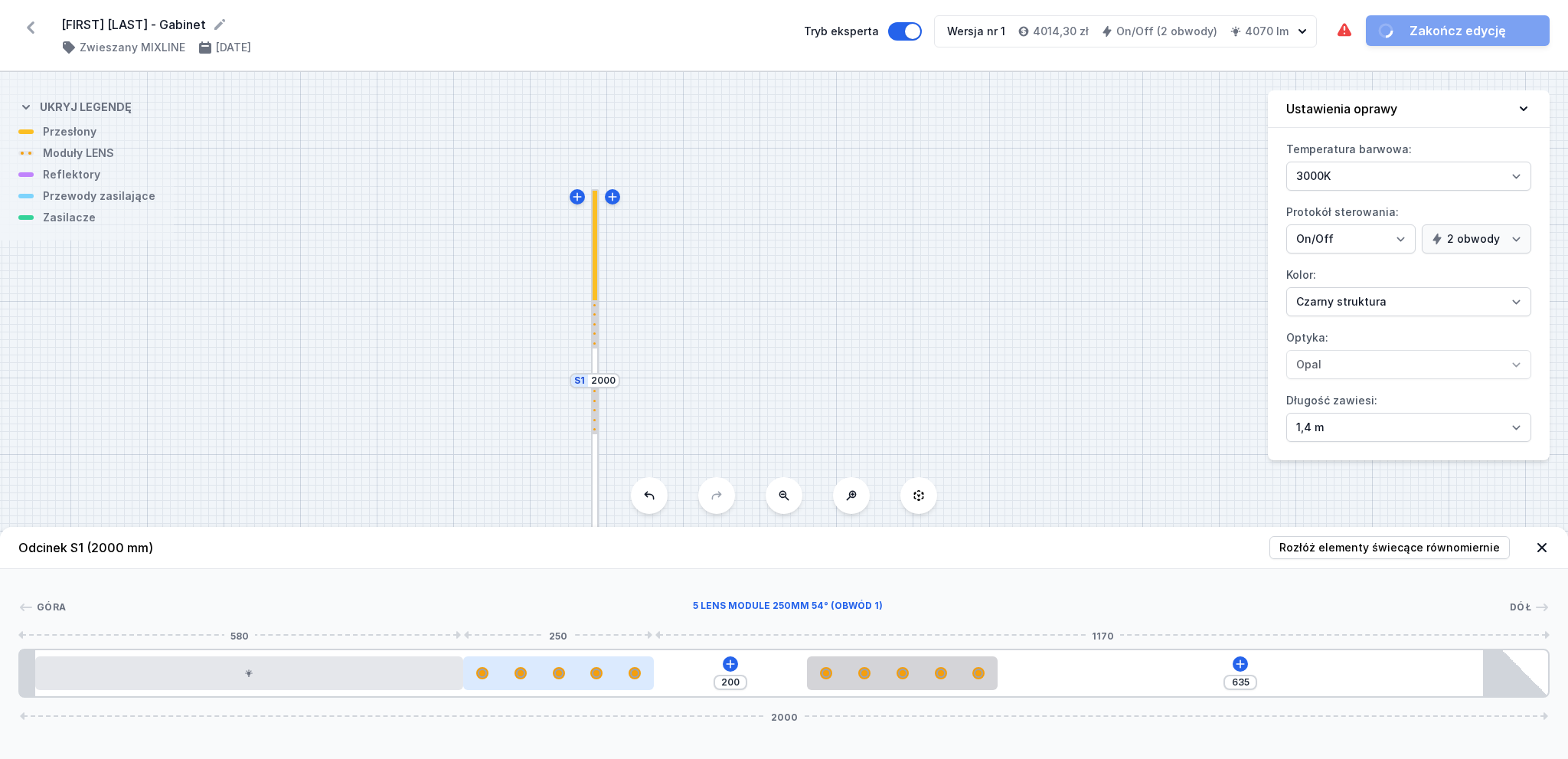 click at bounding box center (559, 673) 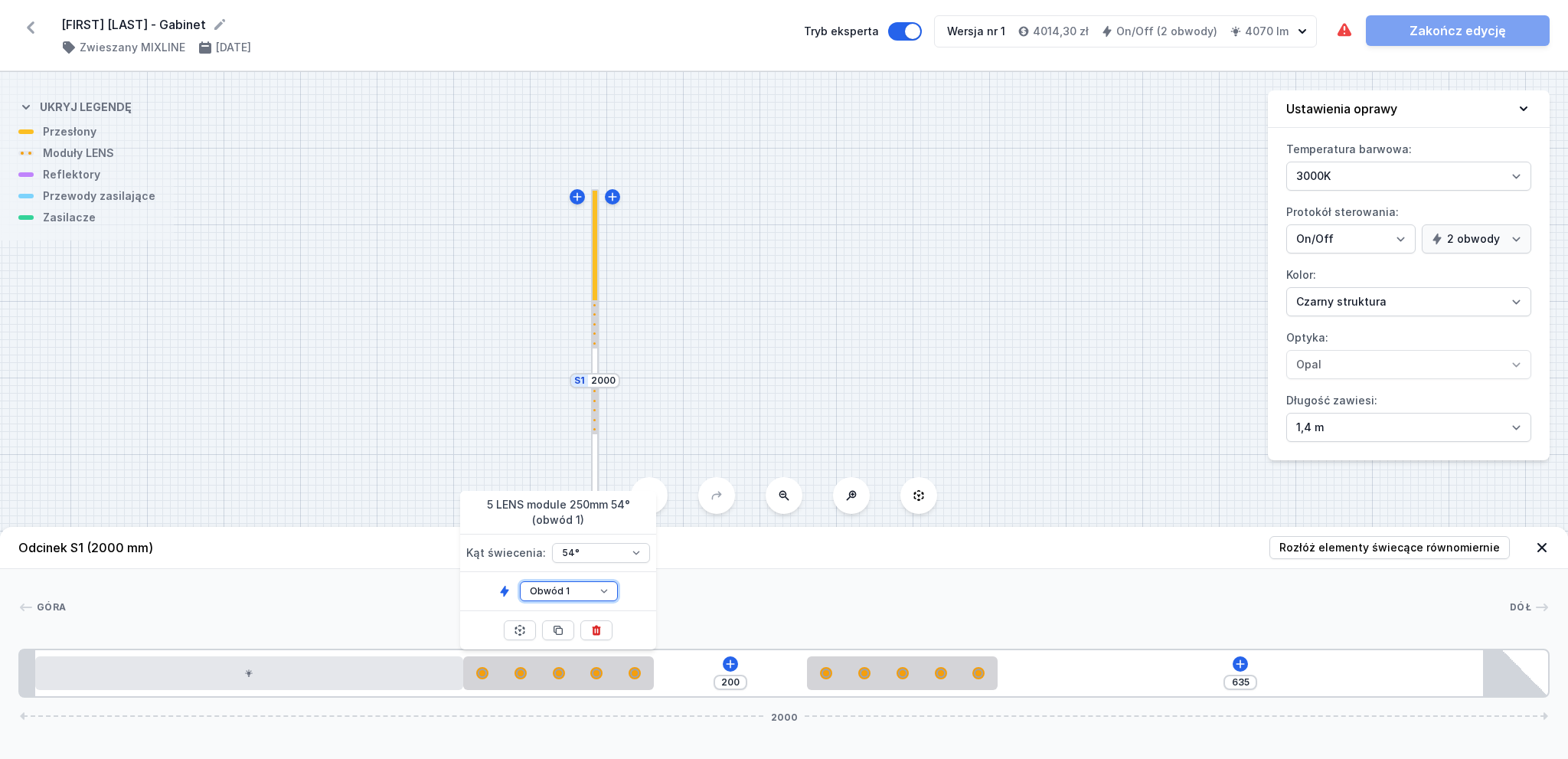 click on "Obwód 1 Obwód 2" at bounding box center [569, 591] 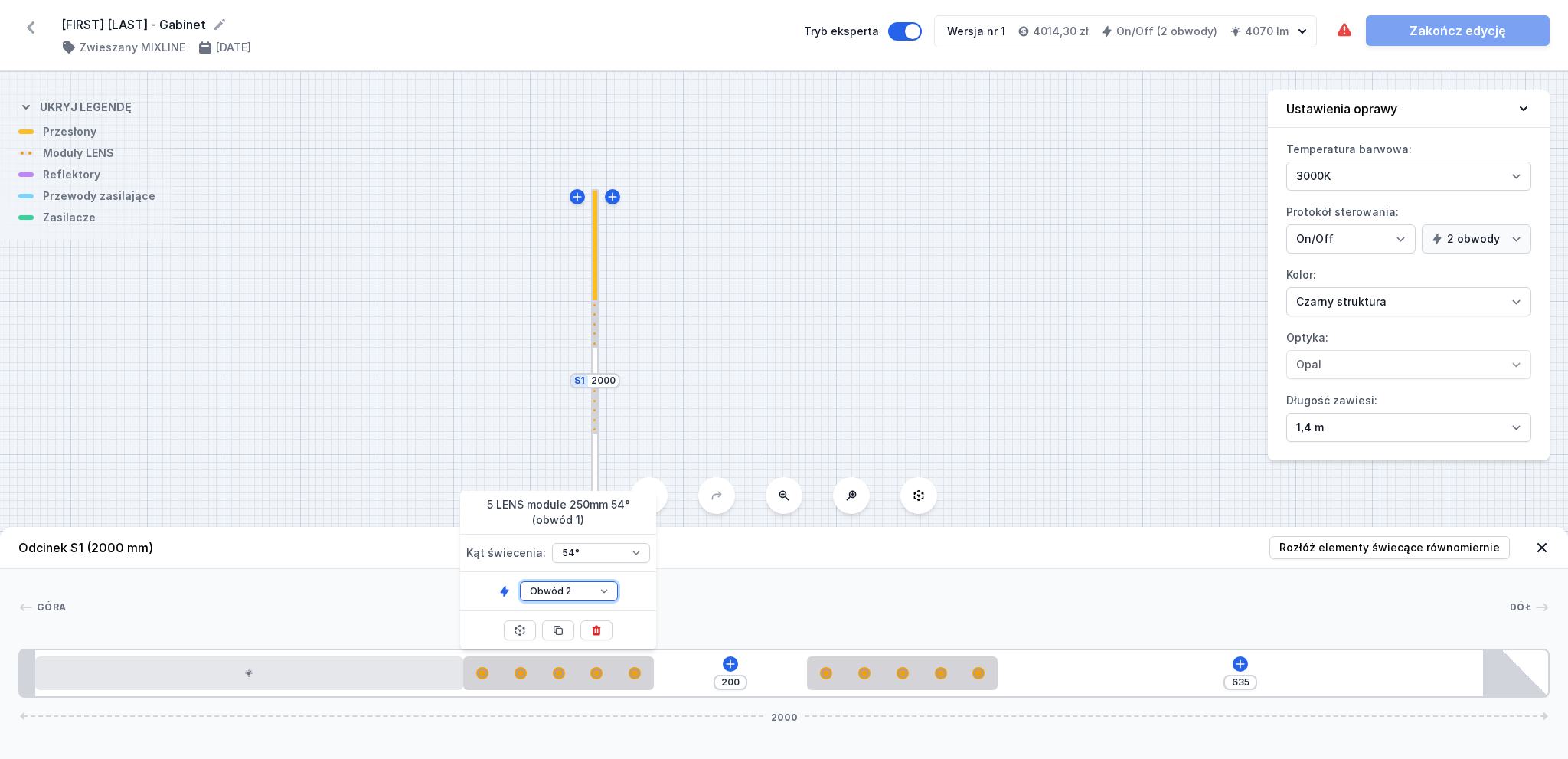 click on "Obwód 1 Obwód 2" at bounding box center (569, 591) 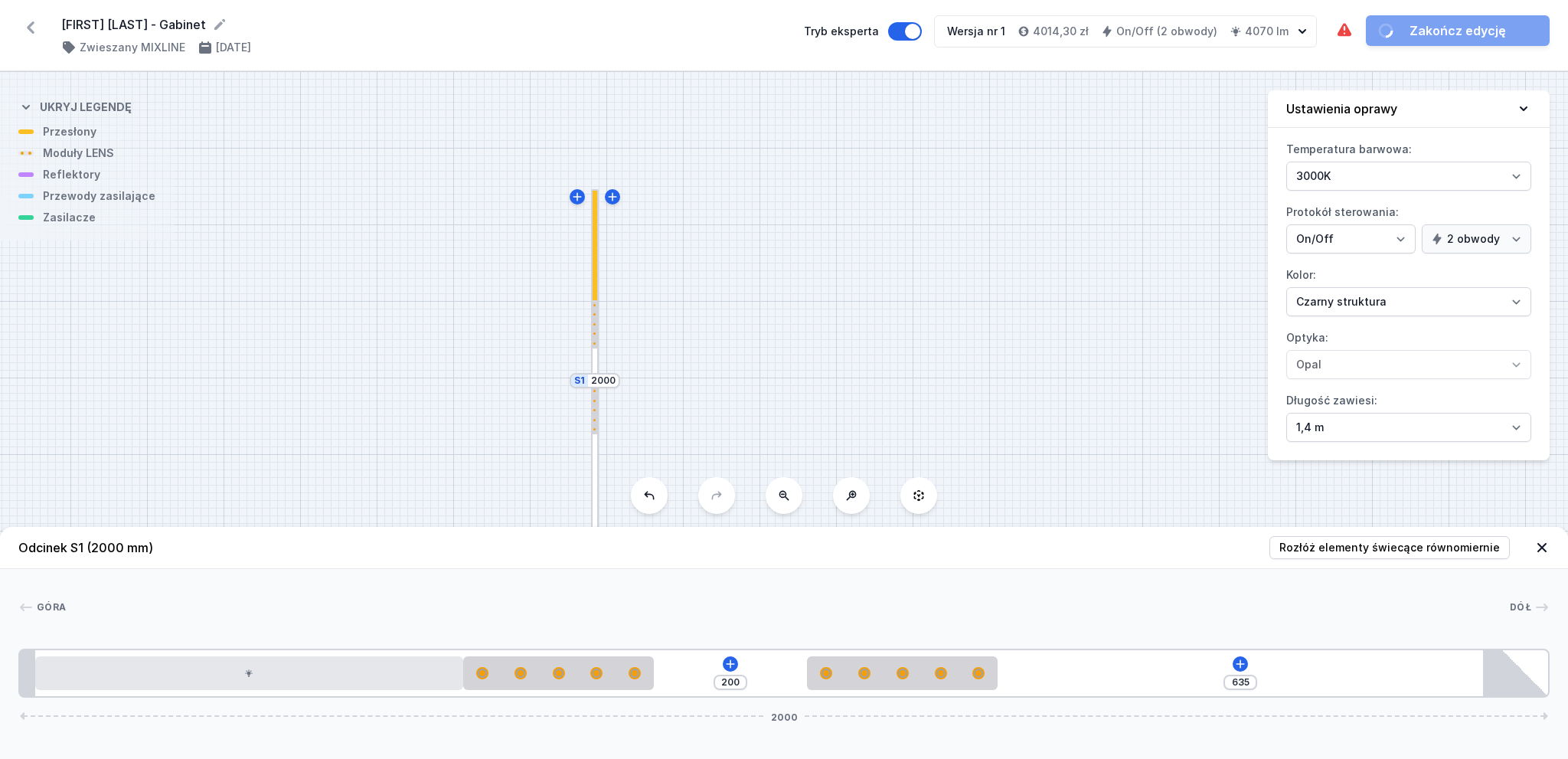 click at bounding box center [784, 635] 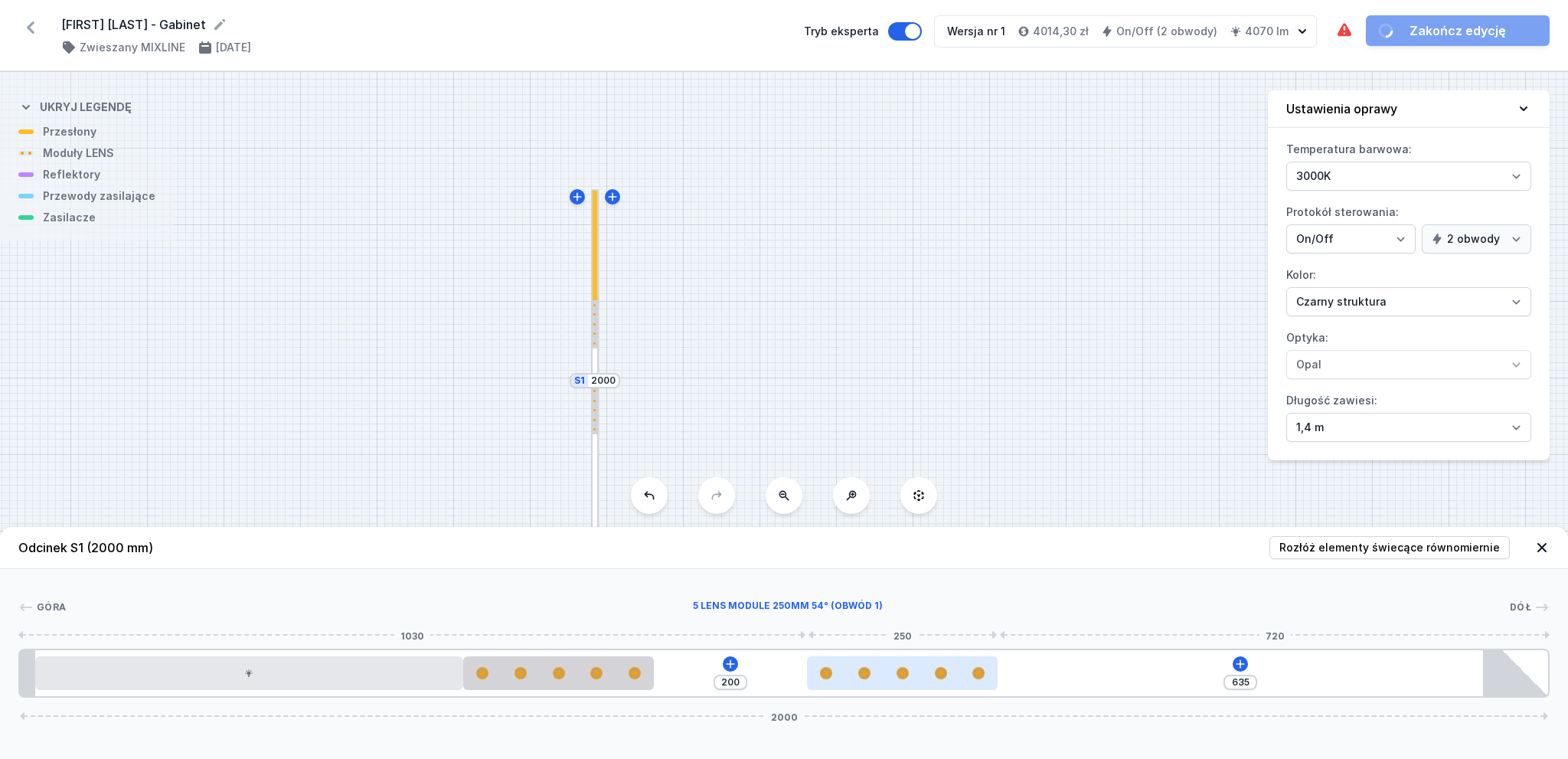 click at bounding box center [903, 673] 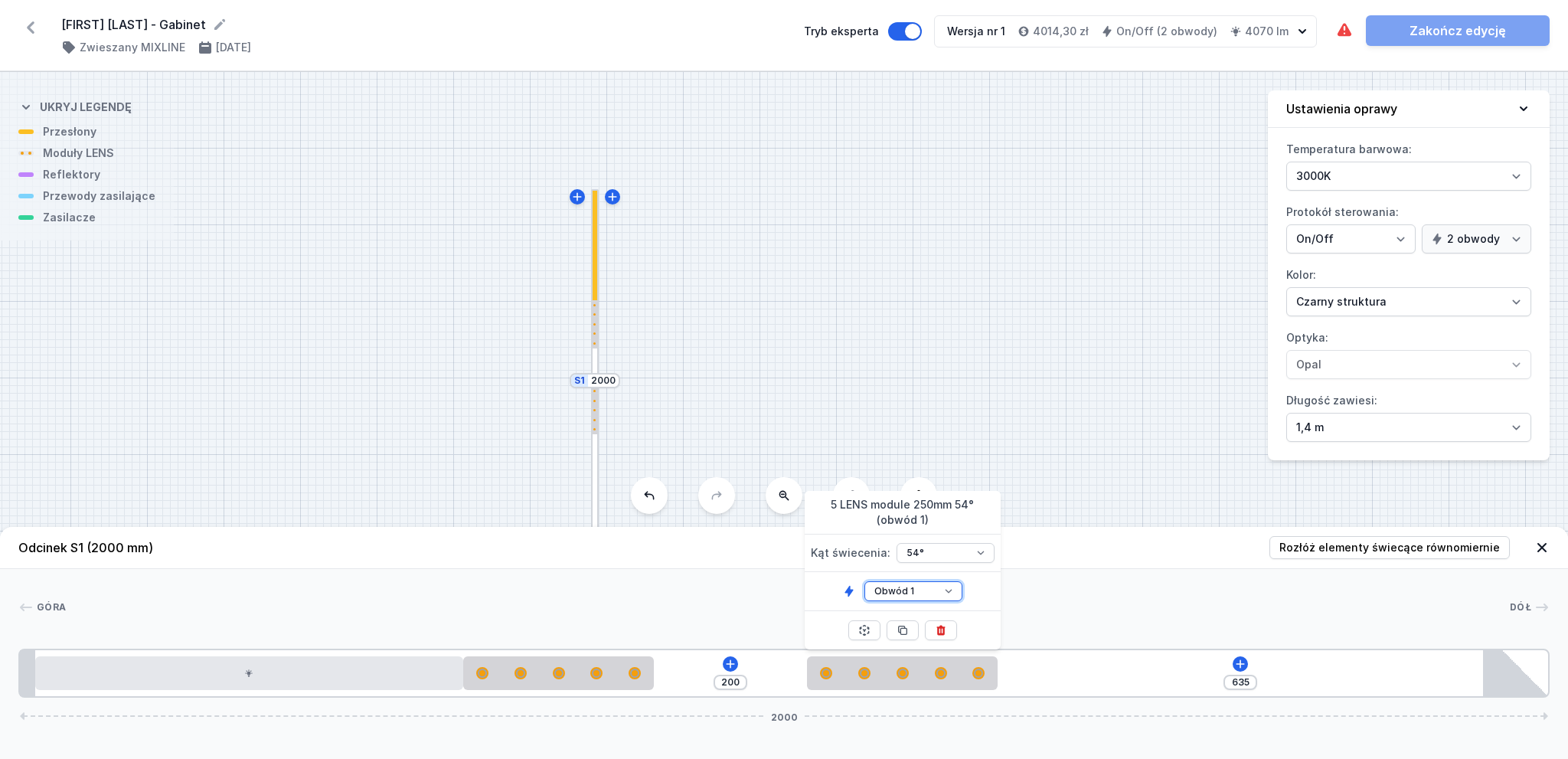click on "Obwód 1 Obwód 2" at bounding box center [913, 591] 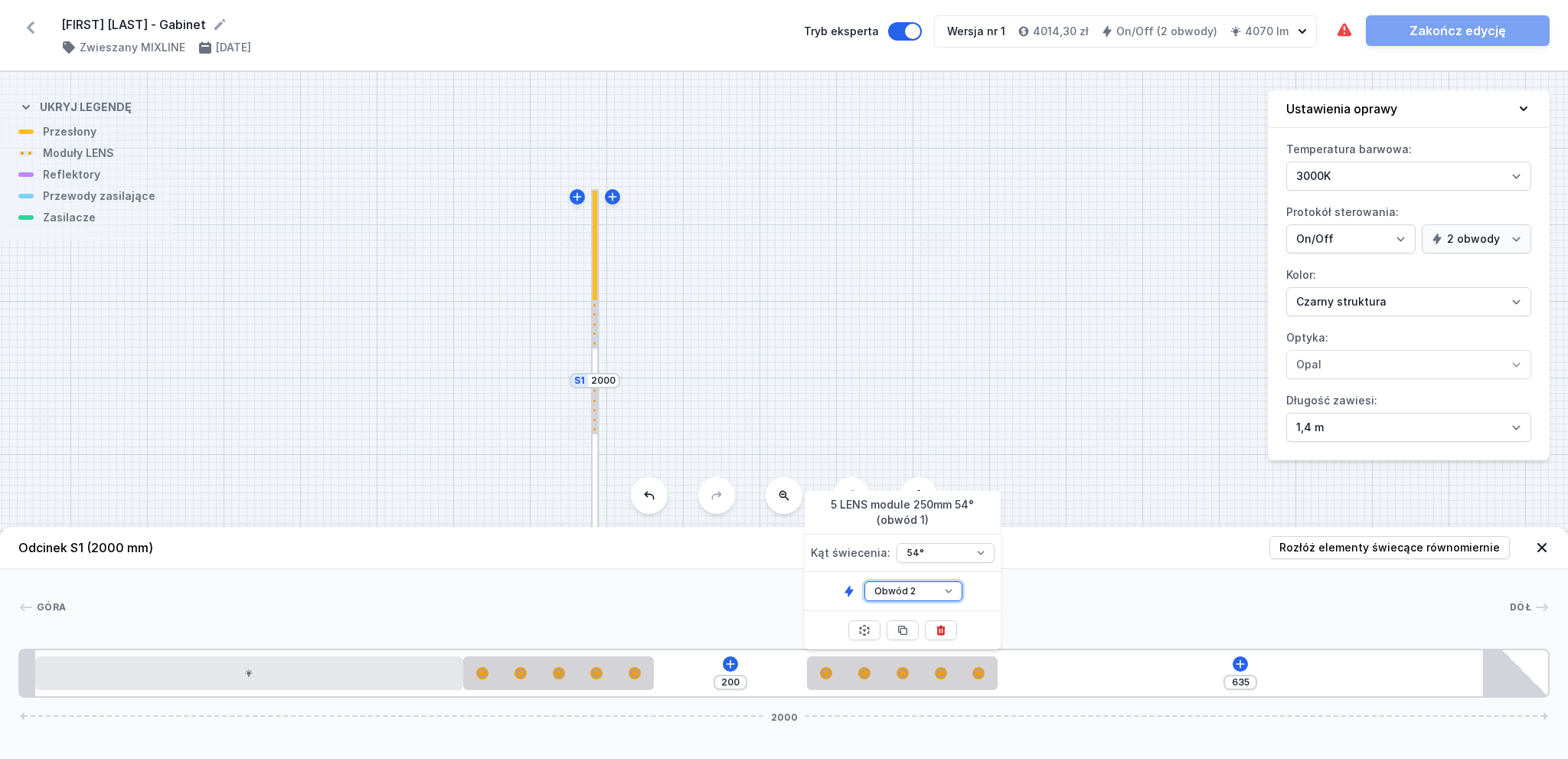 click on "Obwód 1 Obwód 2" at bounding box center (913, 591) 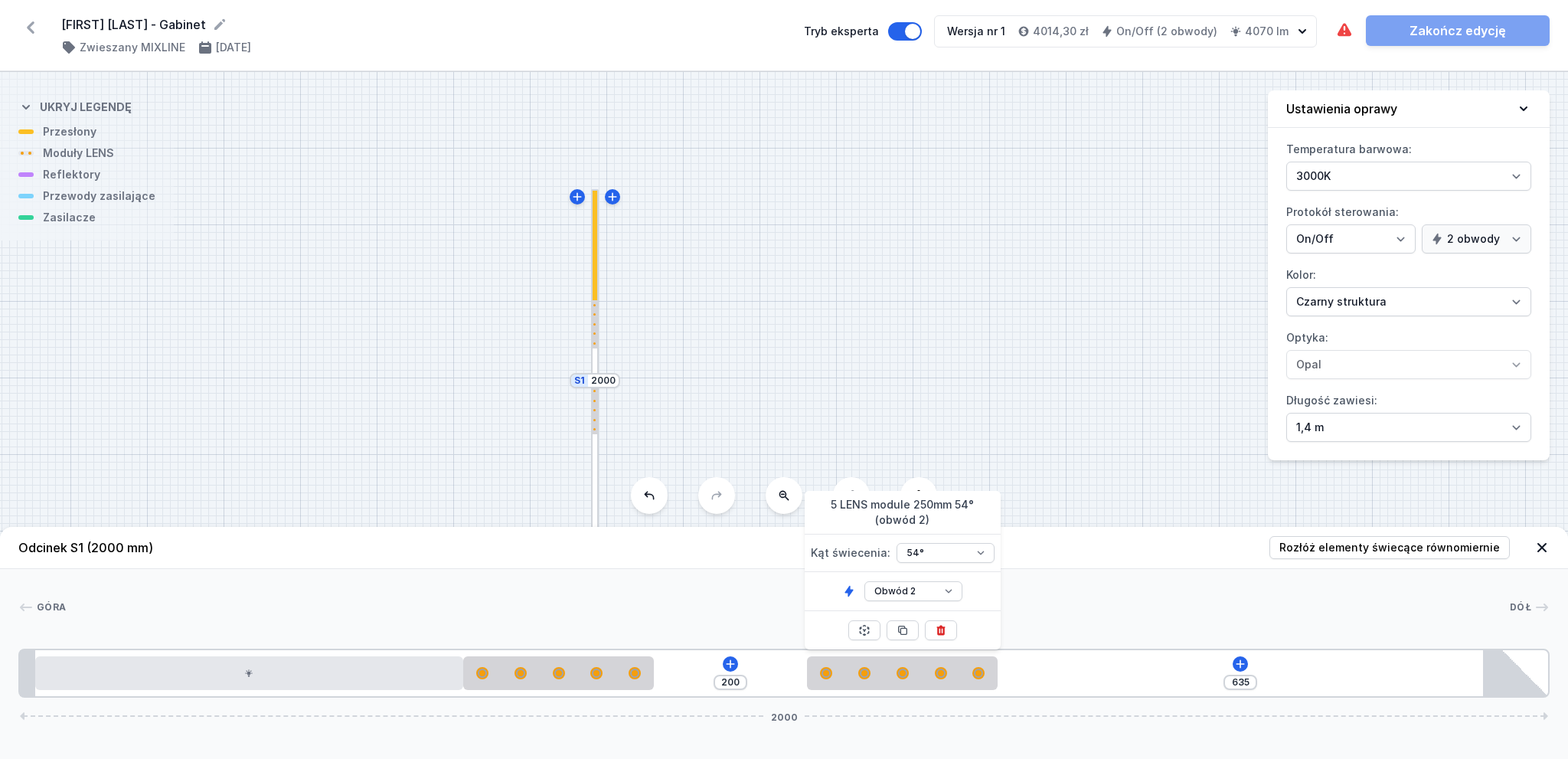 click on "Góra Dół 1 2 2 3 2 3 2 4 200 635 2000 20 560 250 200 250 720 20 1895 85 2000" at bounding box center (784, 633) 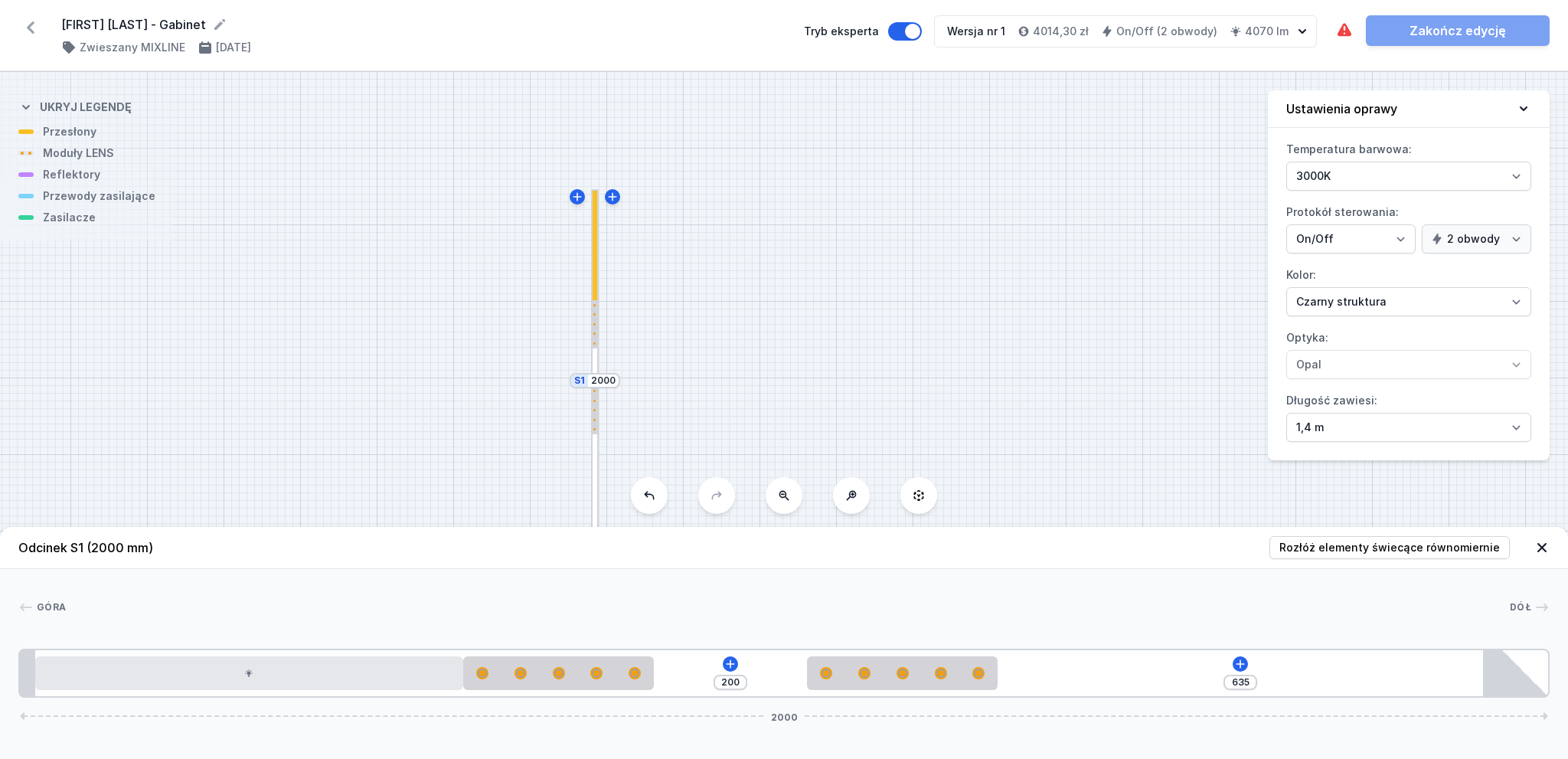 click 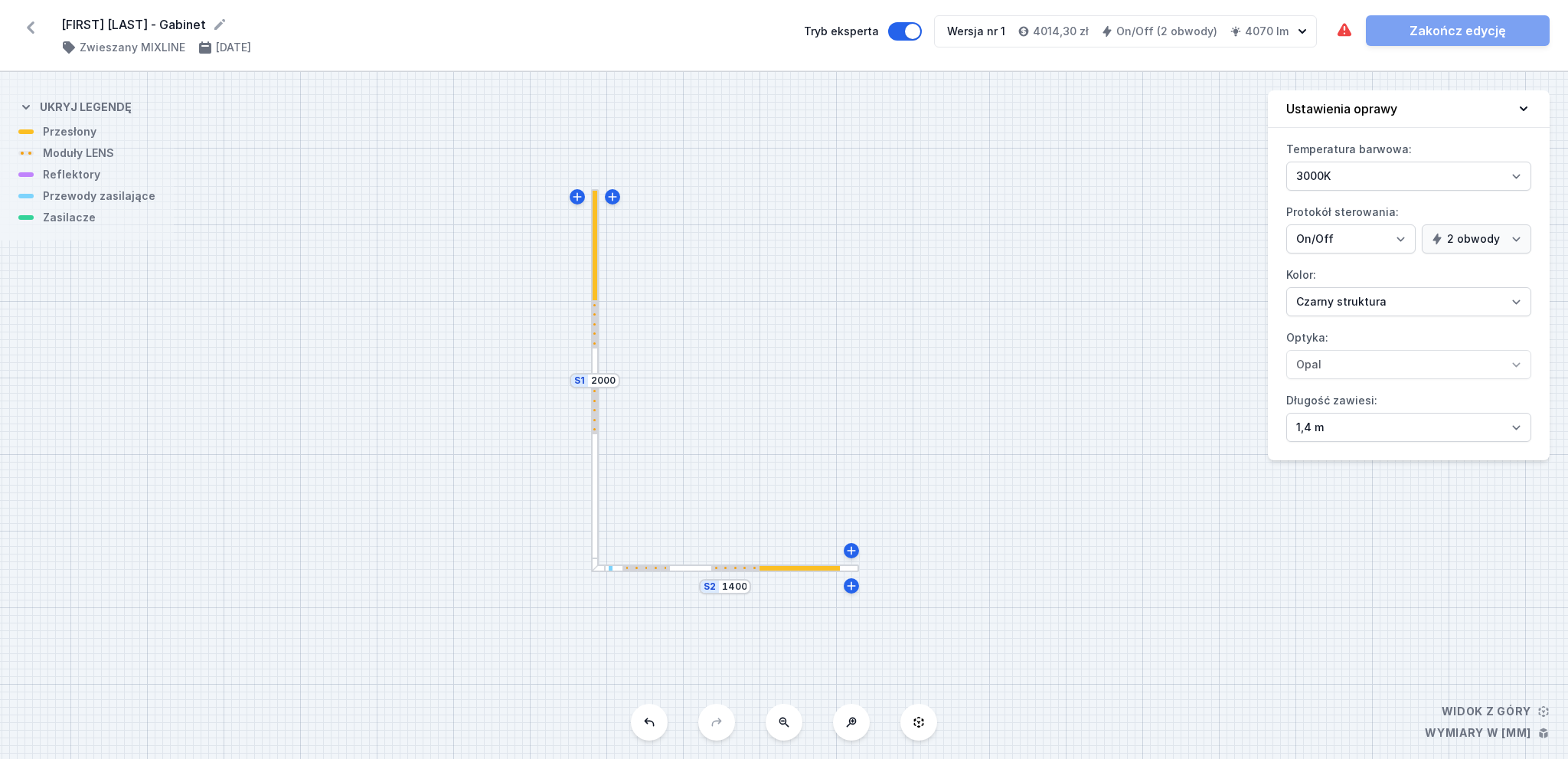 click on "S2 1400 S1 2000" at bounding box center (784, 415) 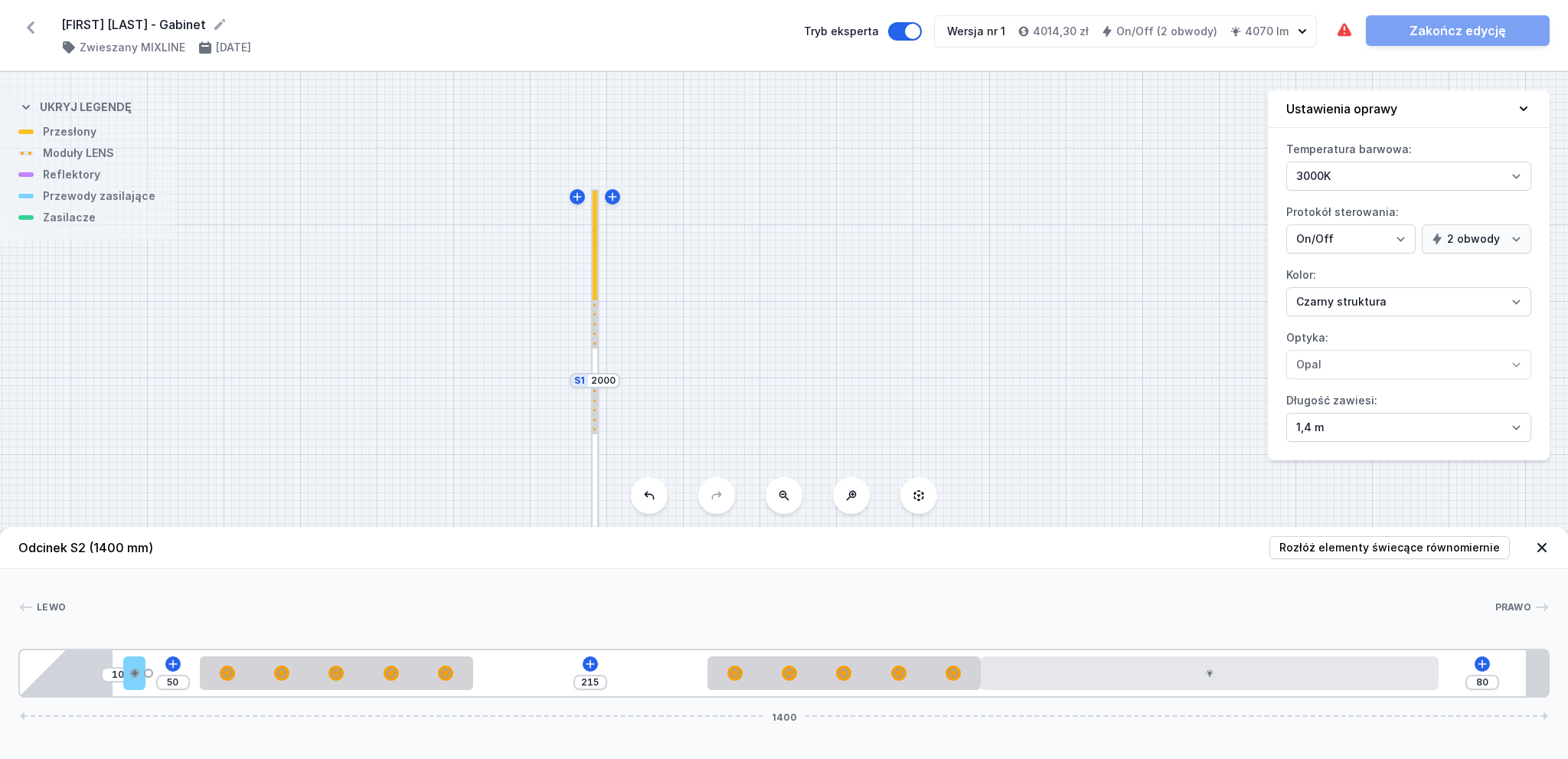click on "Odcinek S2   (1400 mm) Rozłóż elementy świecące równomiernie" at bounding box center (784, 548) 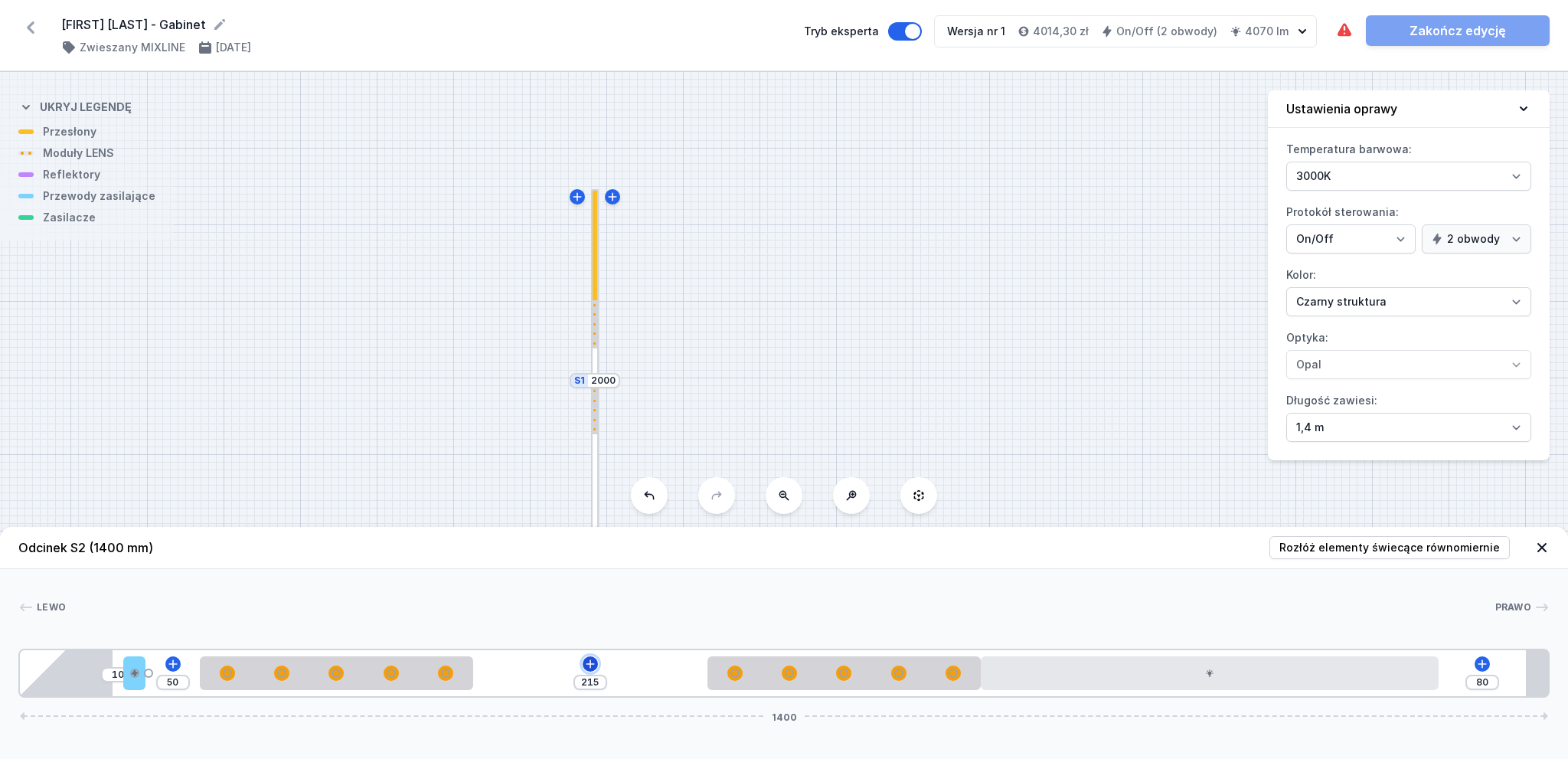 click 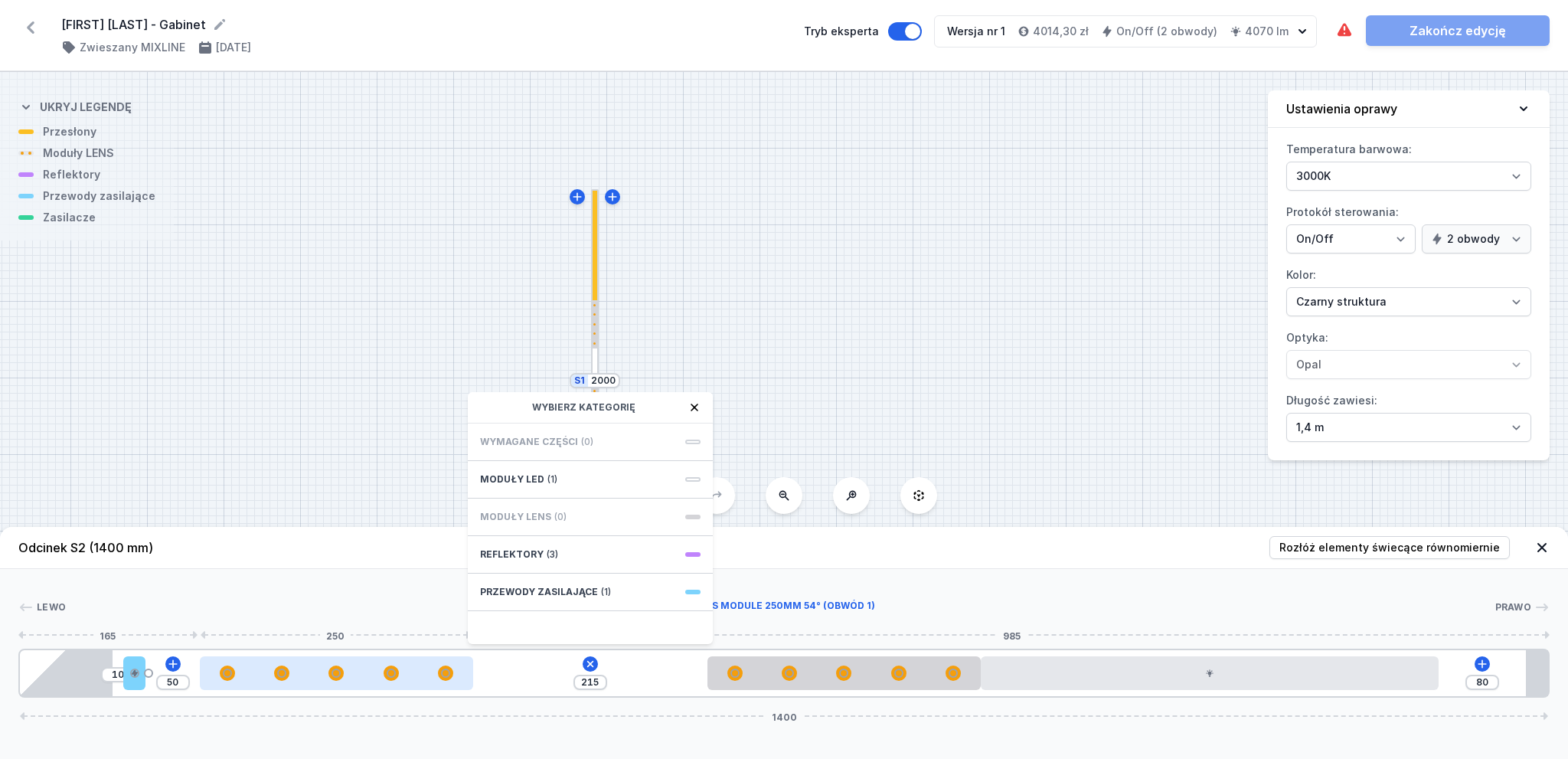 click at bounding box center [336, 673] 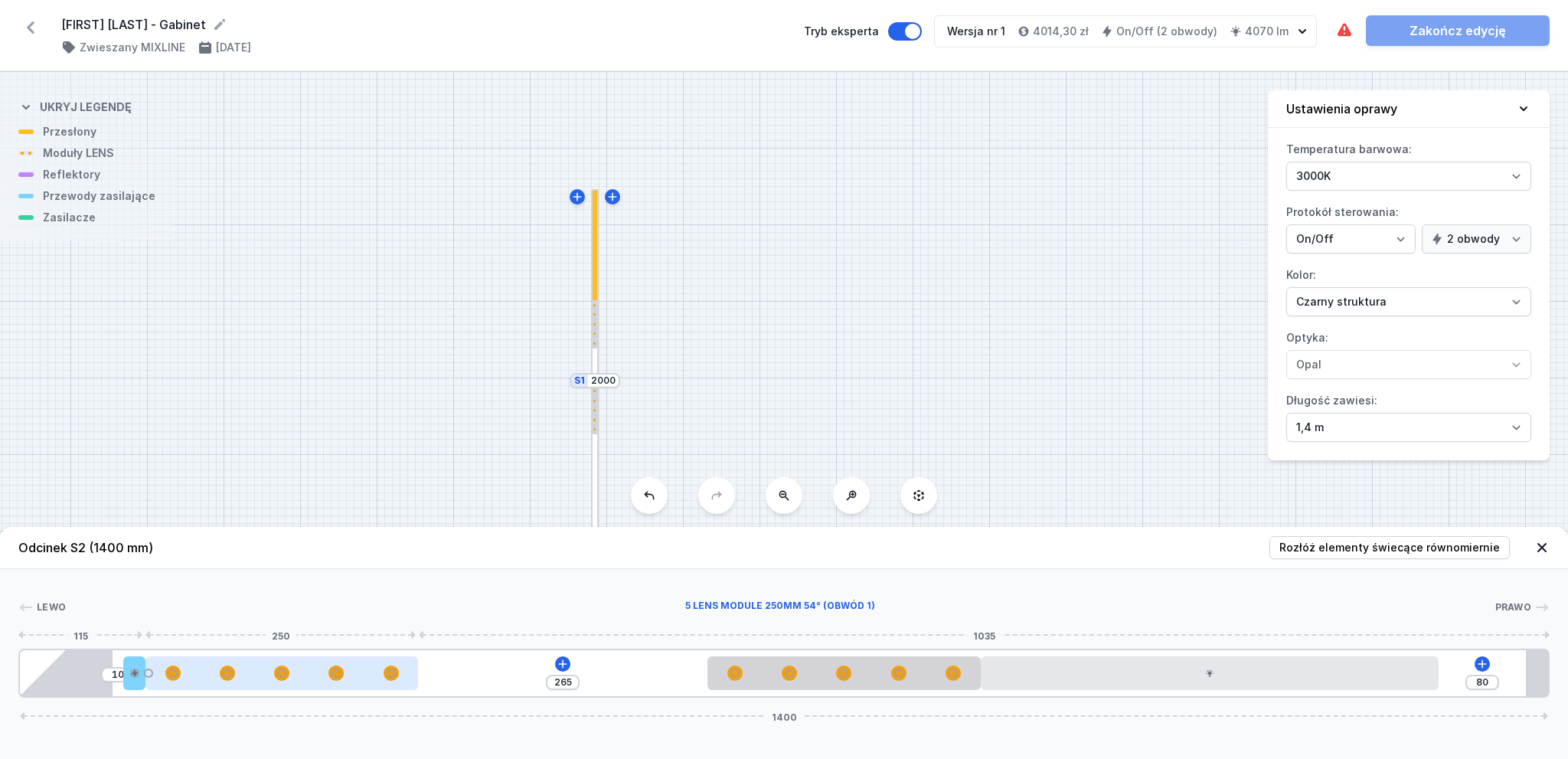 drag, startPoint x: 378, startPoint y: 674, endPoint x: 338, endPoint y: 668, distance: 40.447497 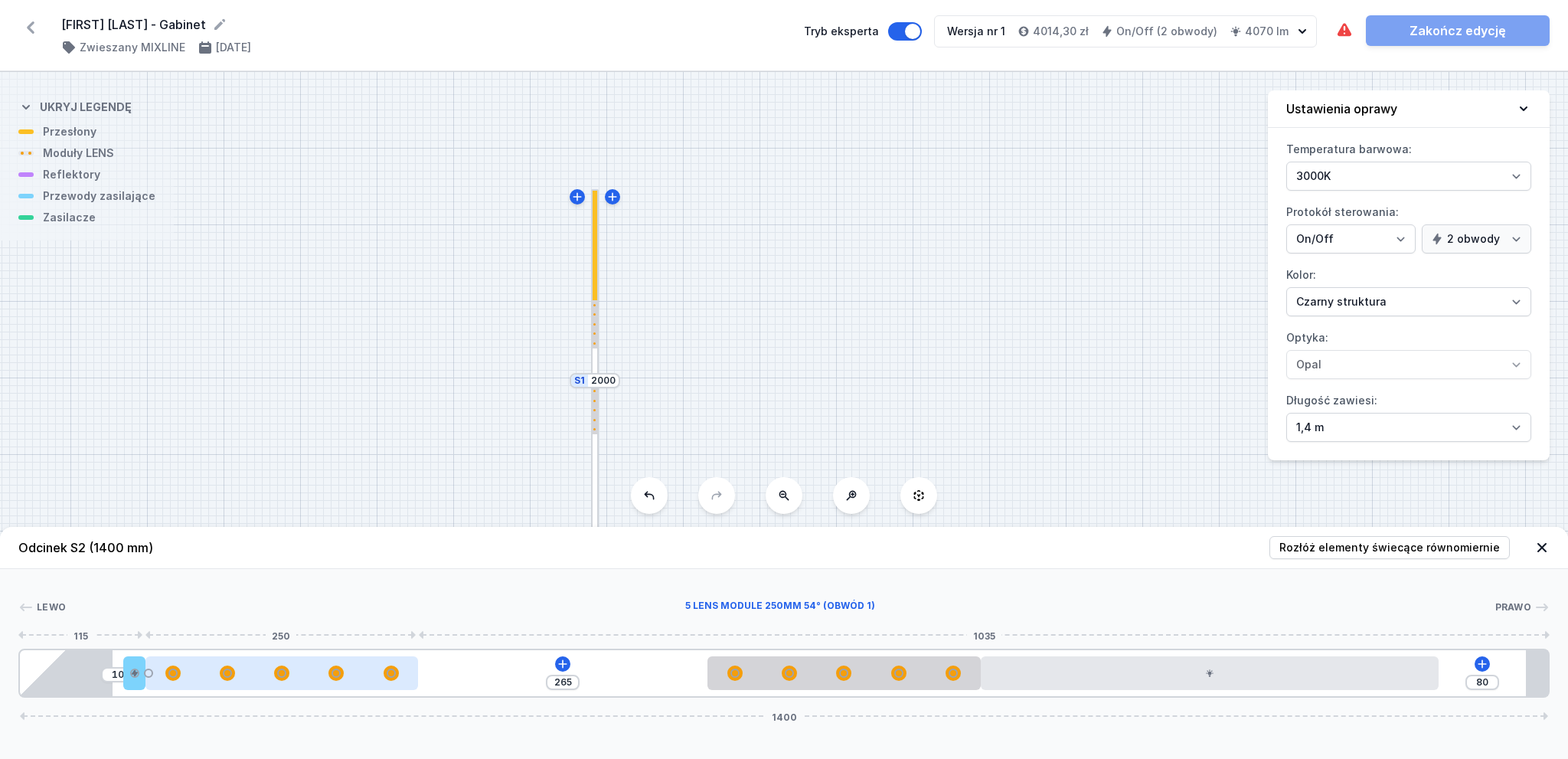click at bounding box center (282, 673) 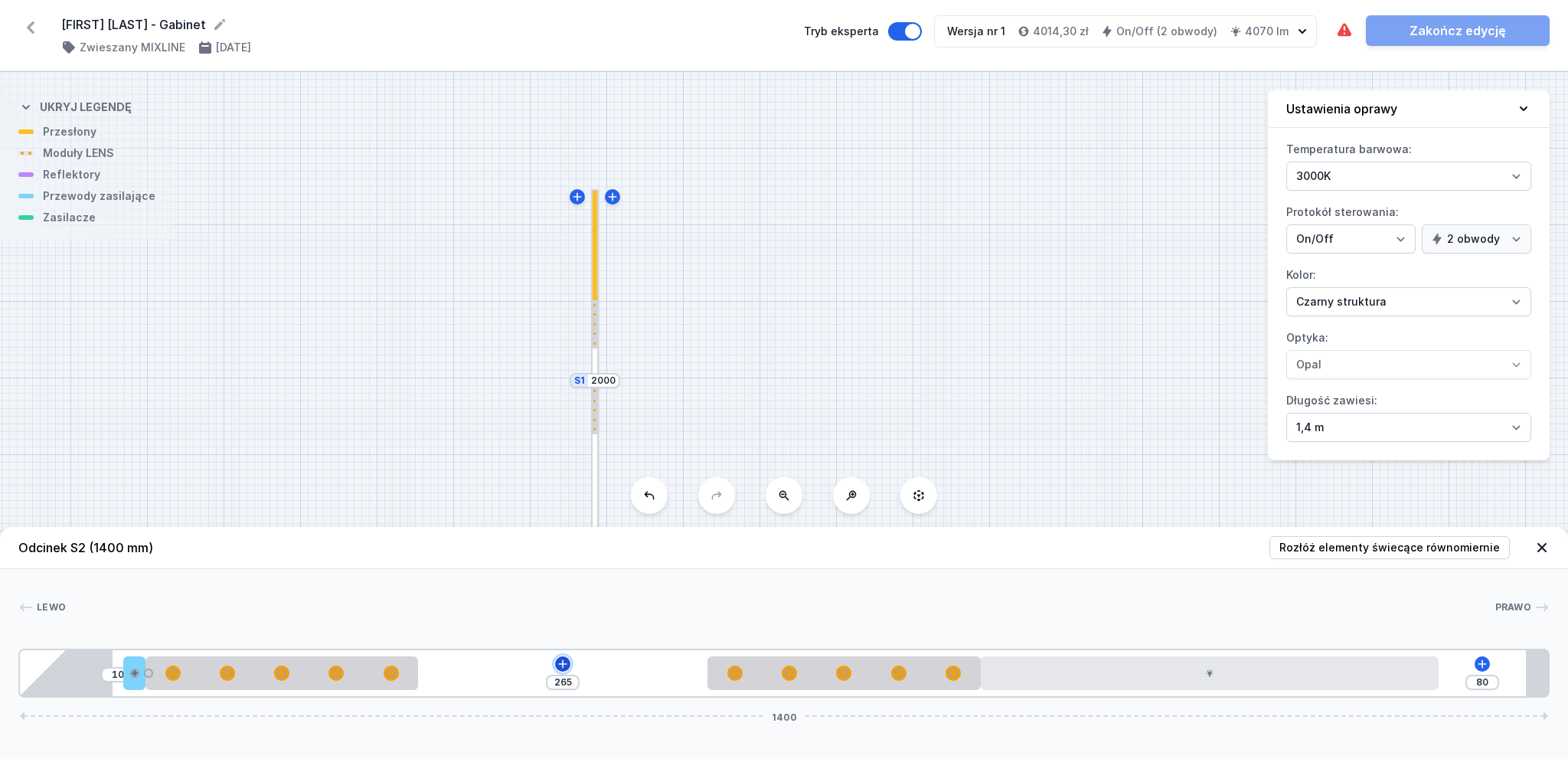 click 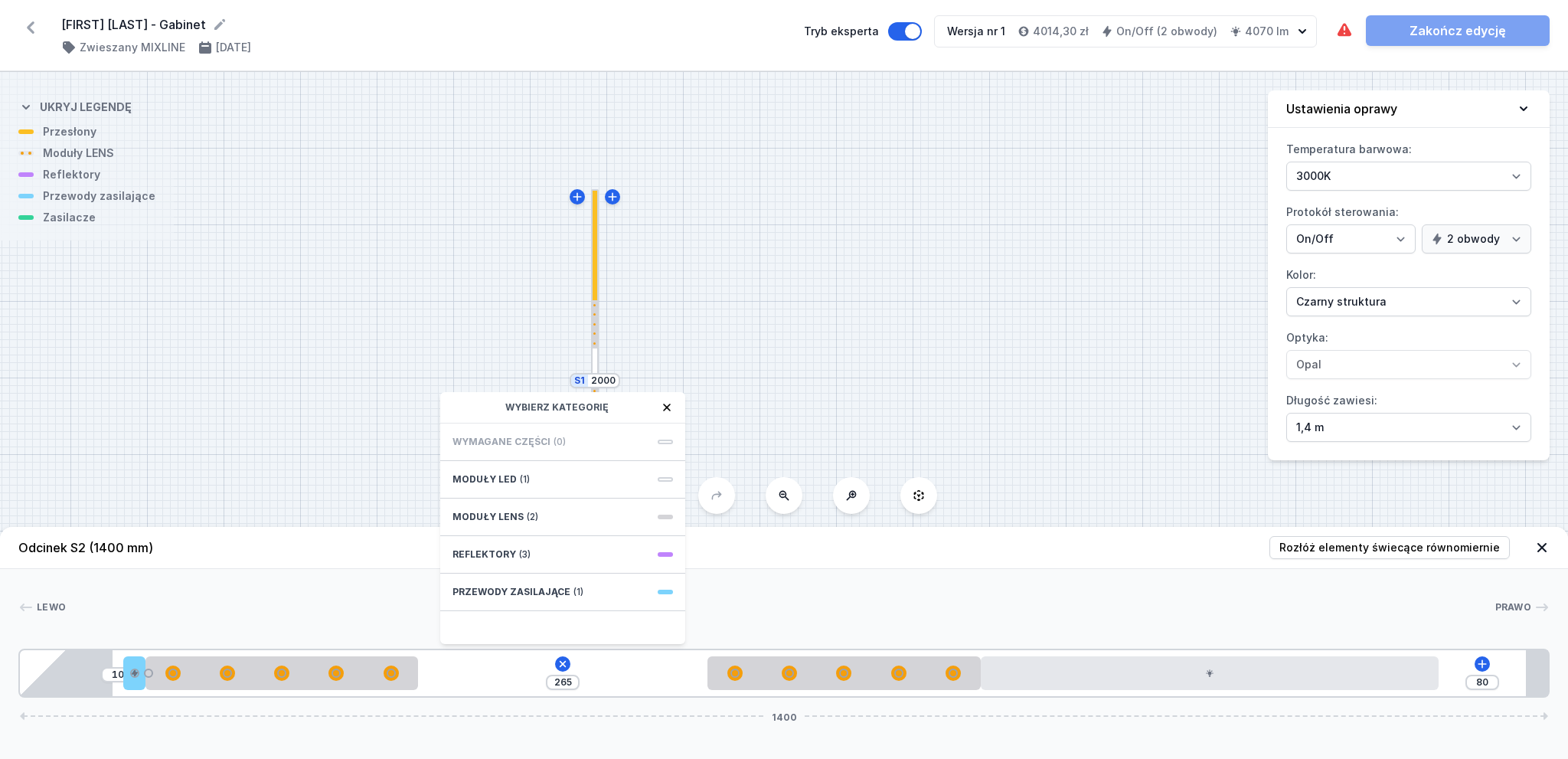 click on "Lewo Prawo 1 2 3 1 3 1 4 1 5 10 265 Wybierz kategorię Wymagane części (0) Moduły LED (1) Moduły LENS (2) Reflektory (3) Przewody zasilające (1) 80 1400 95 20 250 265 250 420 100 85 1295 20 1400" at bounding box center (784, 633) 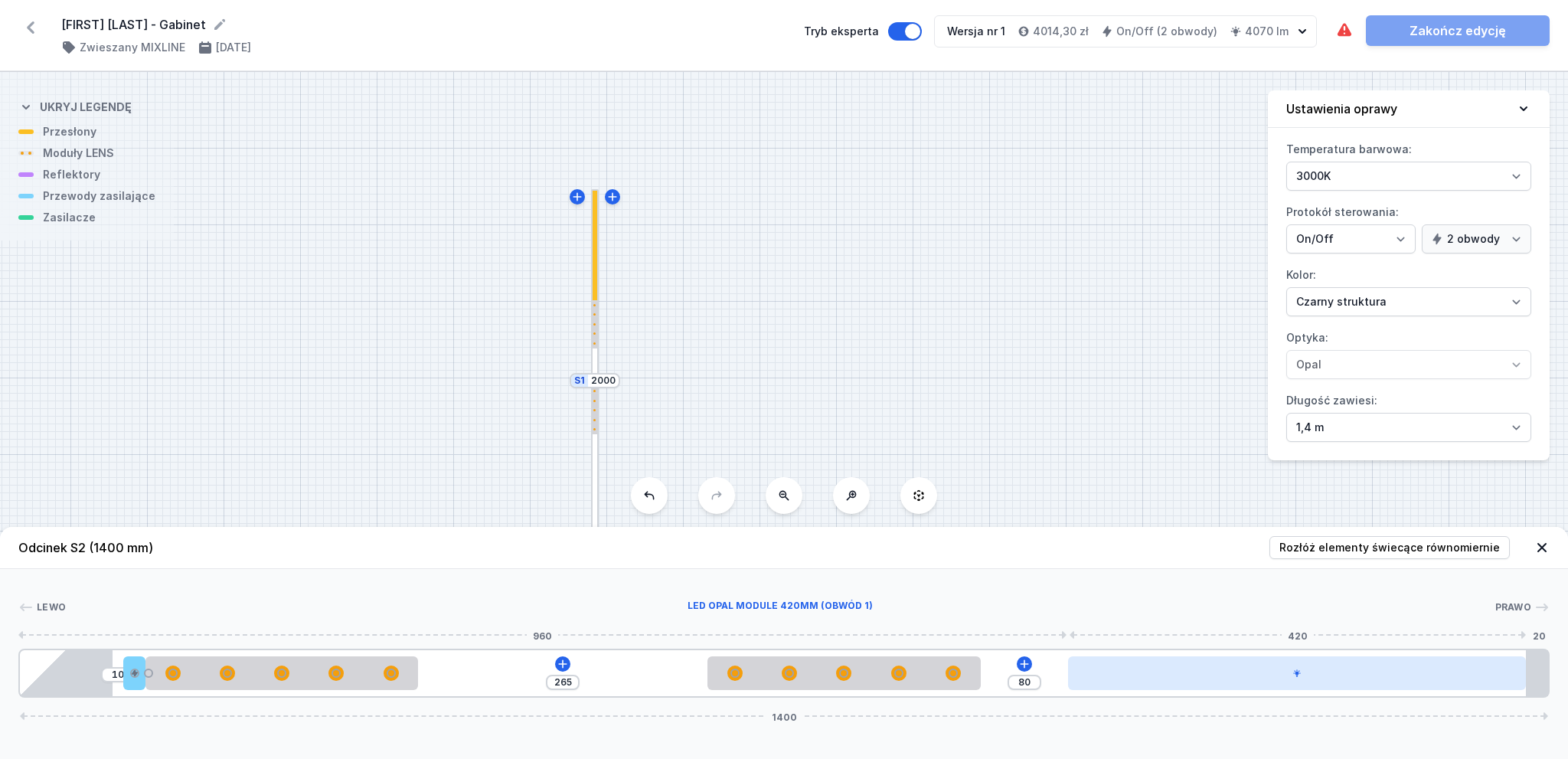 drag, startPoint x: 1145, startPoint y: 662, endPoint x: 1291, endPoint y: 676, distance: 146.67 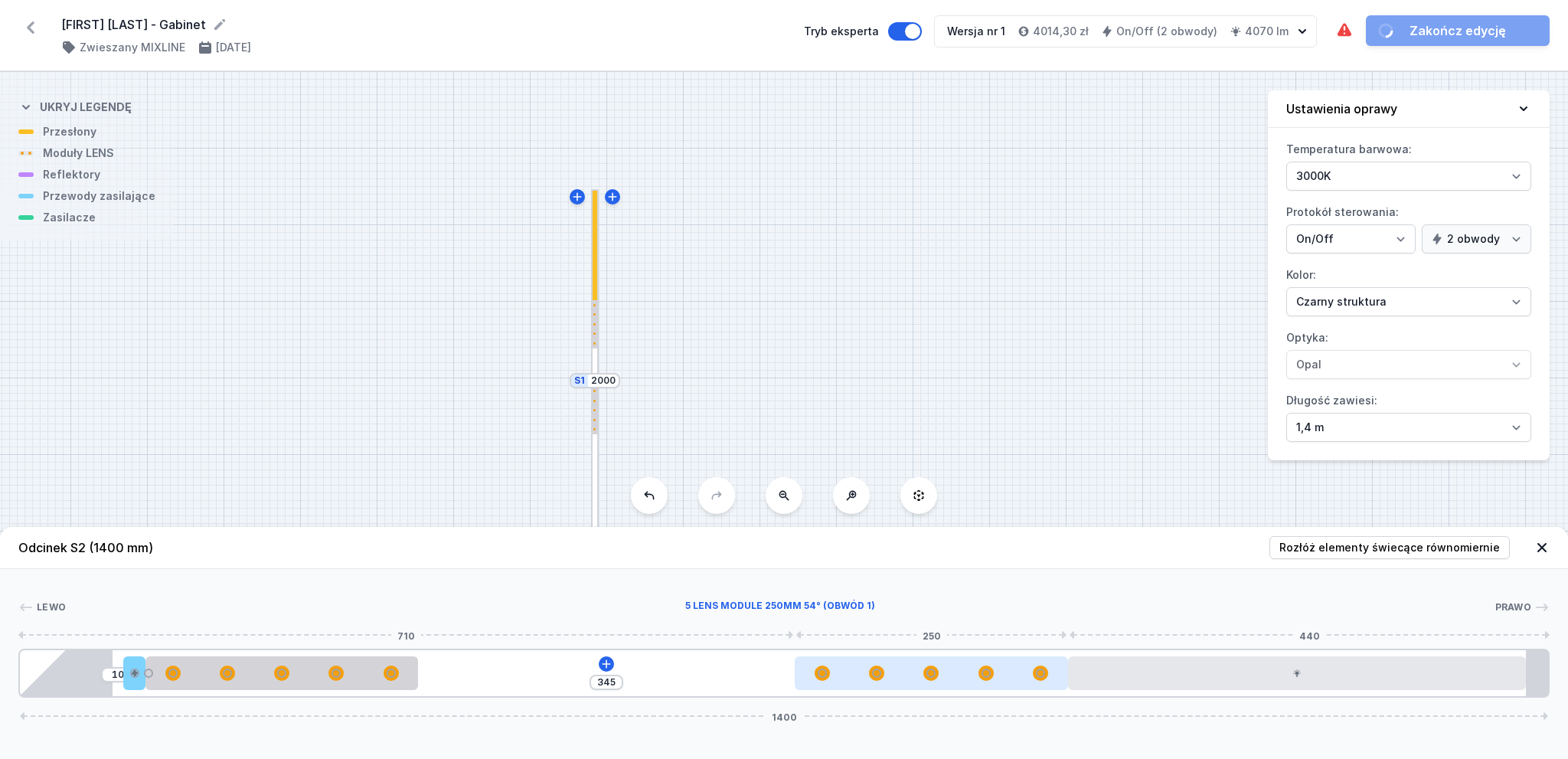 drag, startPoint x: 925, startPoint y: 676, endPoint x: 965, endPoint y: 676, distance: 40 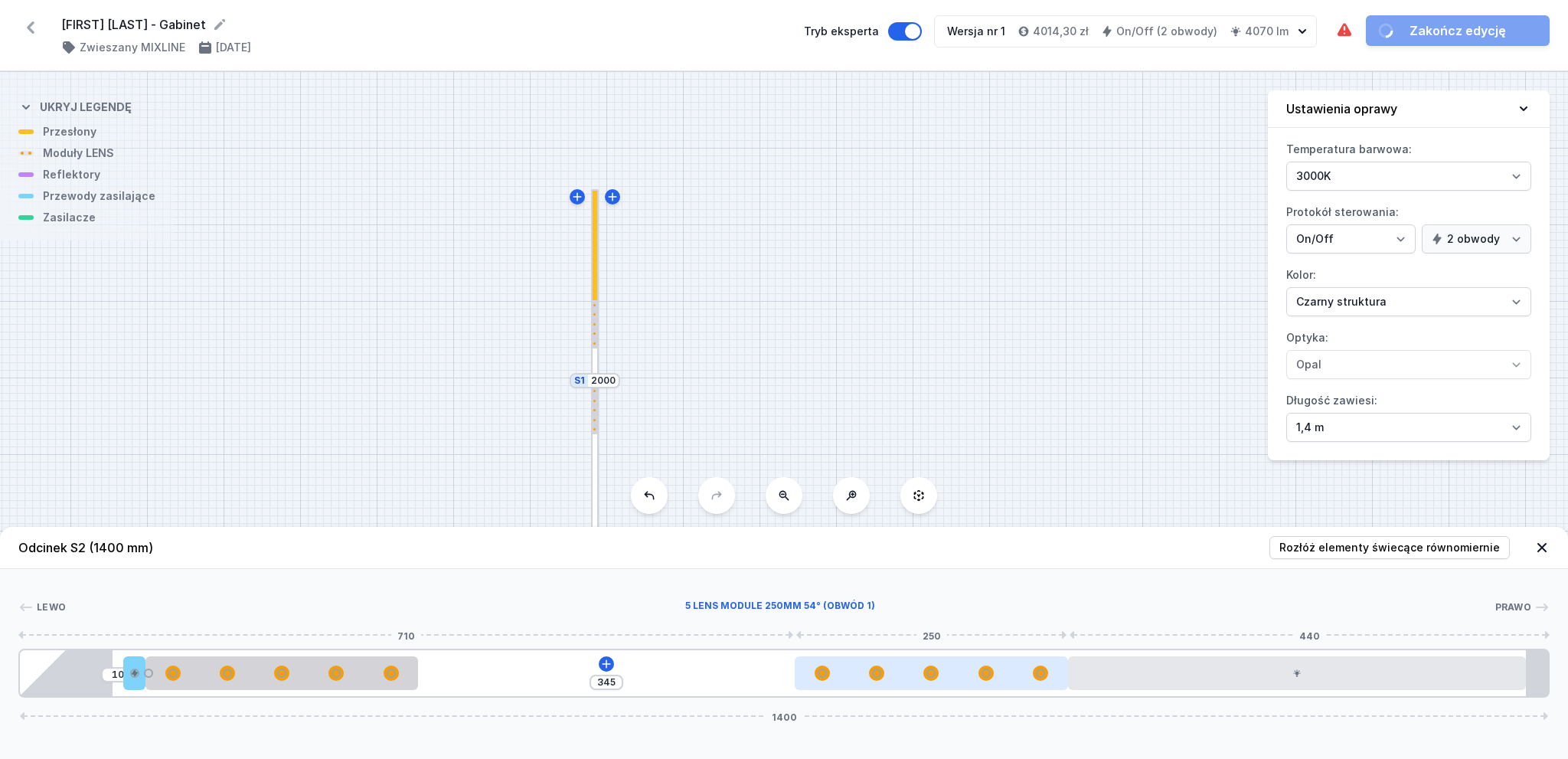 click at bounding box center [931, 673] 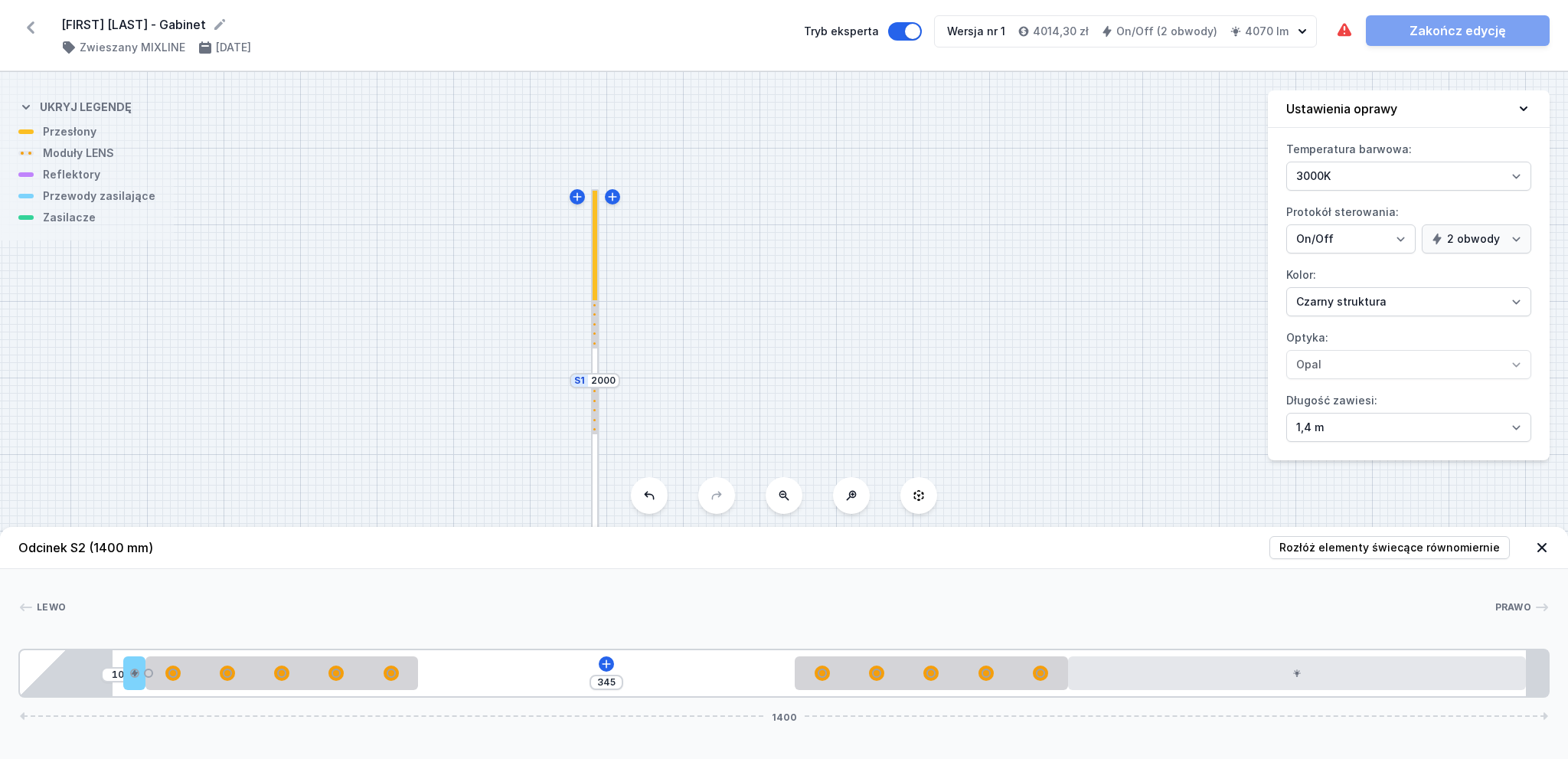 click on "10 345 1400" at bounding box center (784, 673) 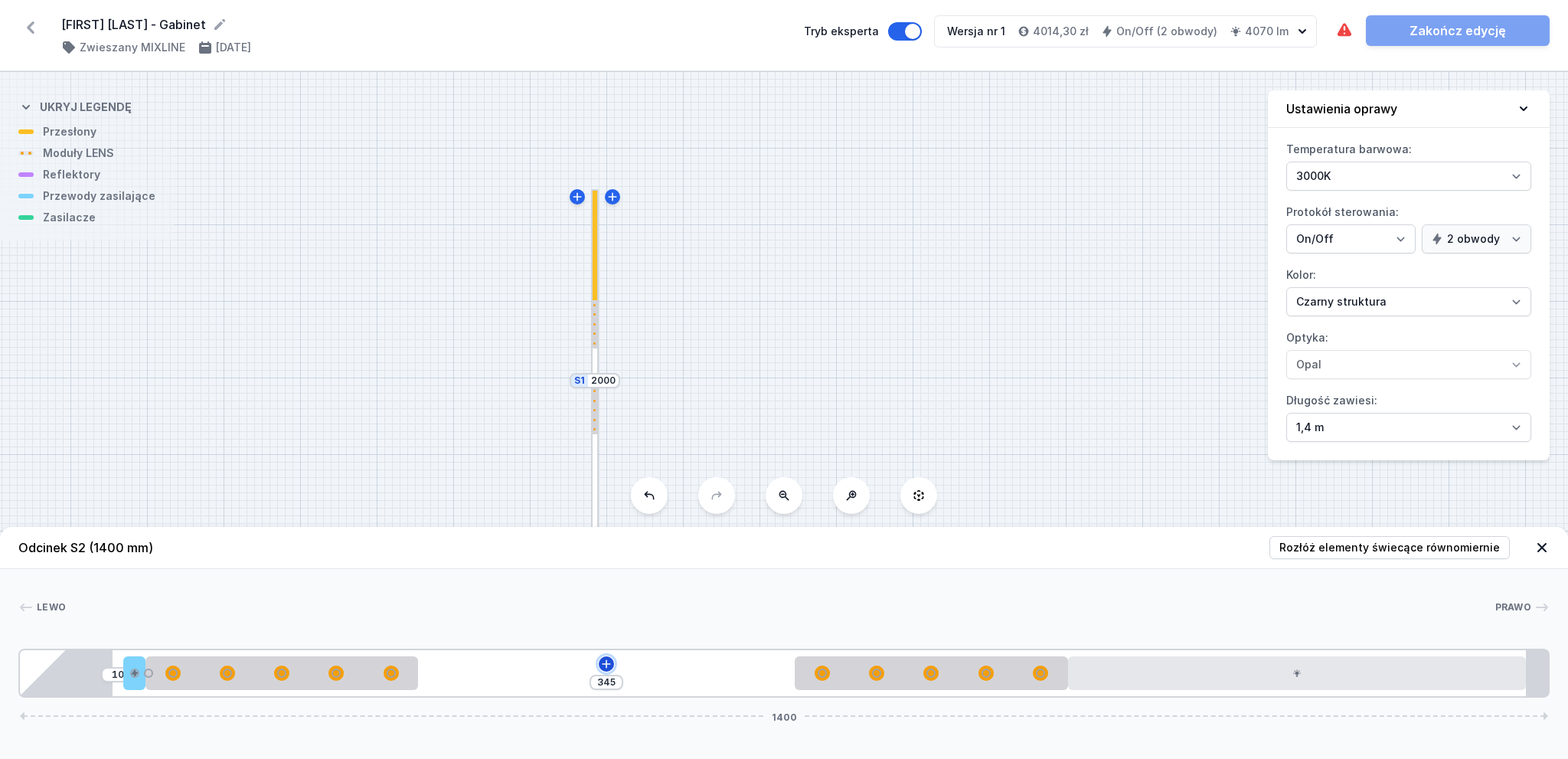 click 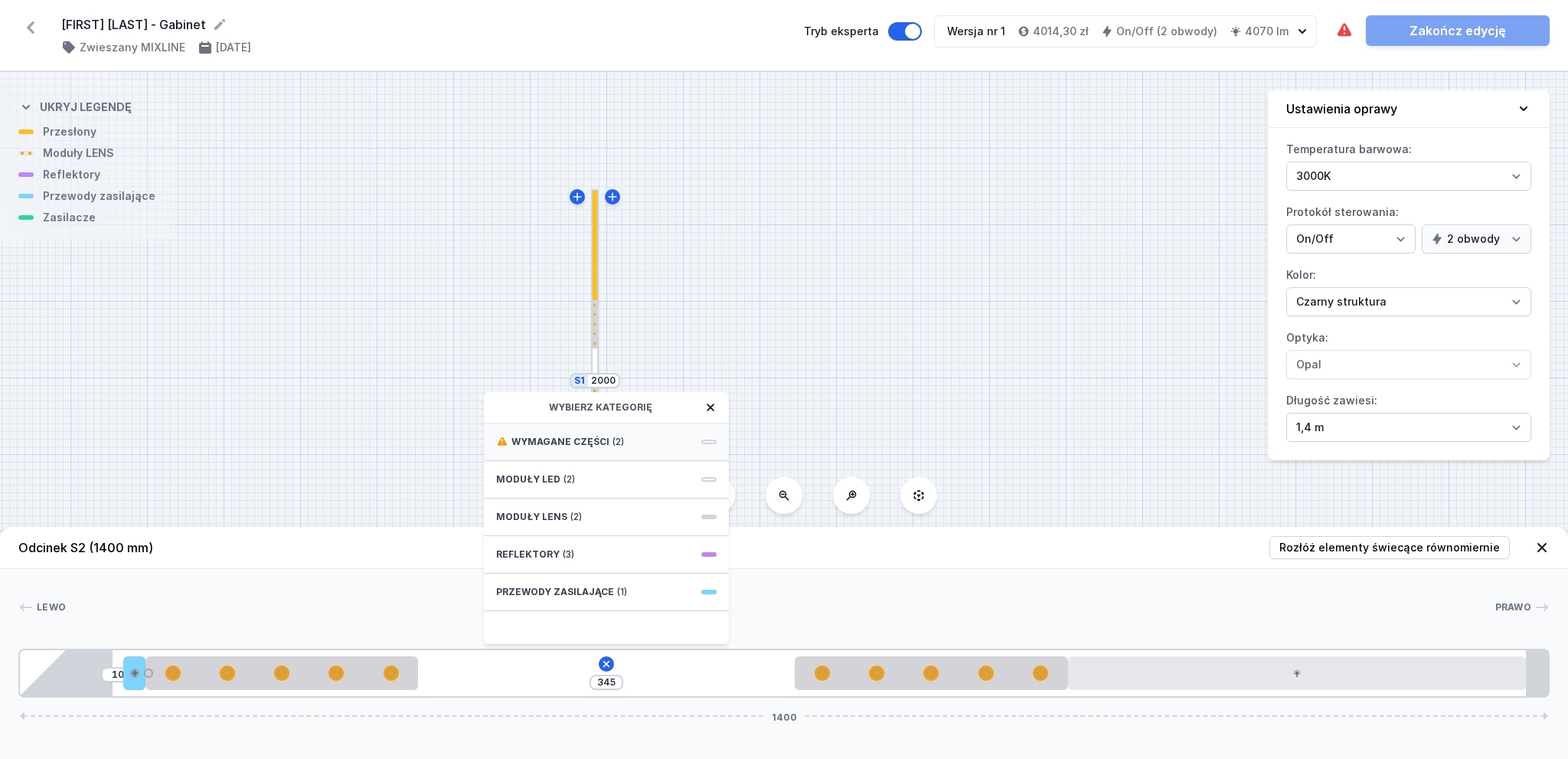 click on "Wymagane części (2)" at bounding box center (606, 442) 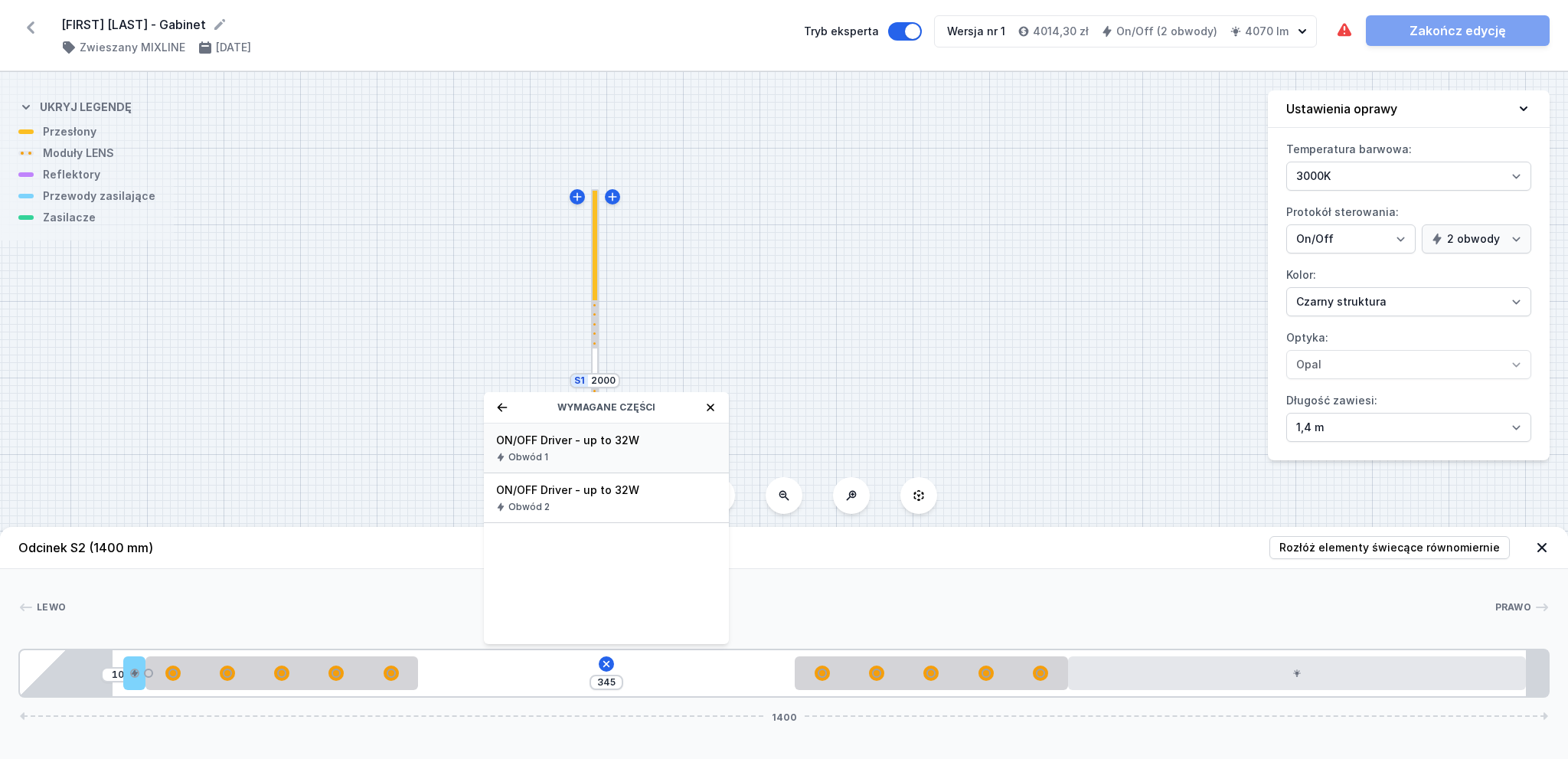click on "ON/OFF Driver - up to 32W" at bounding box center (606, 440) 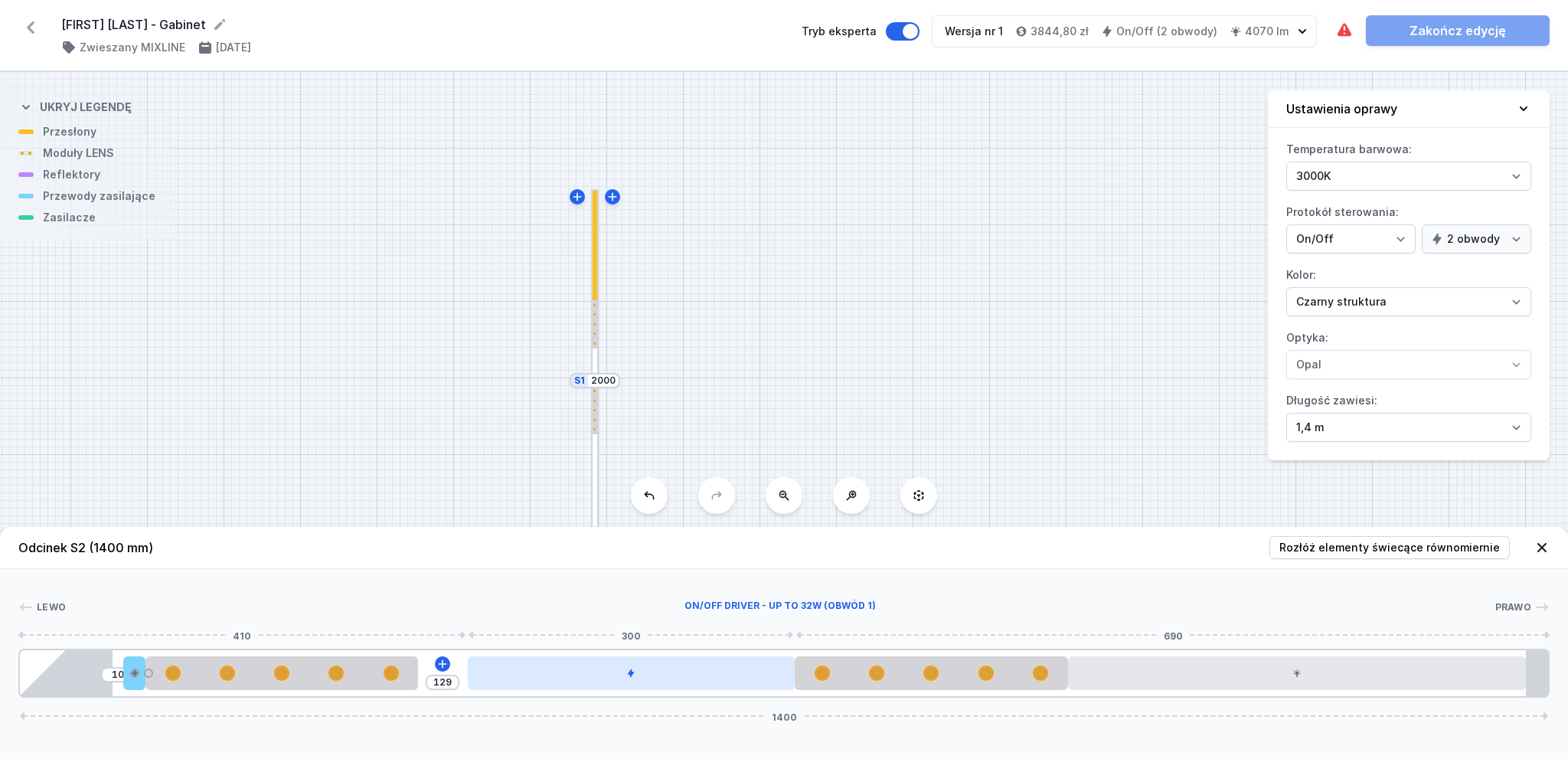 drag, startPoint x: 645, startPoint y: 670, endPoint x: 771, endPoint y: 667, distance: 126.03571 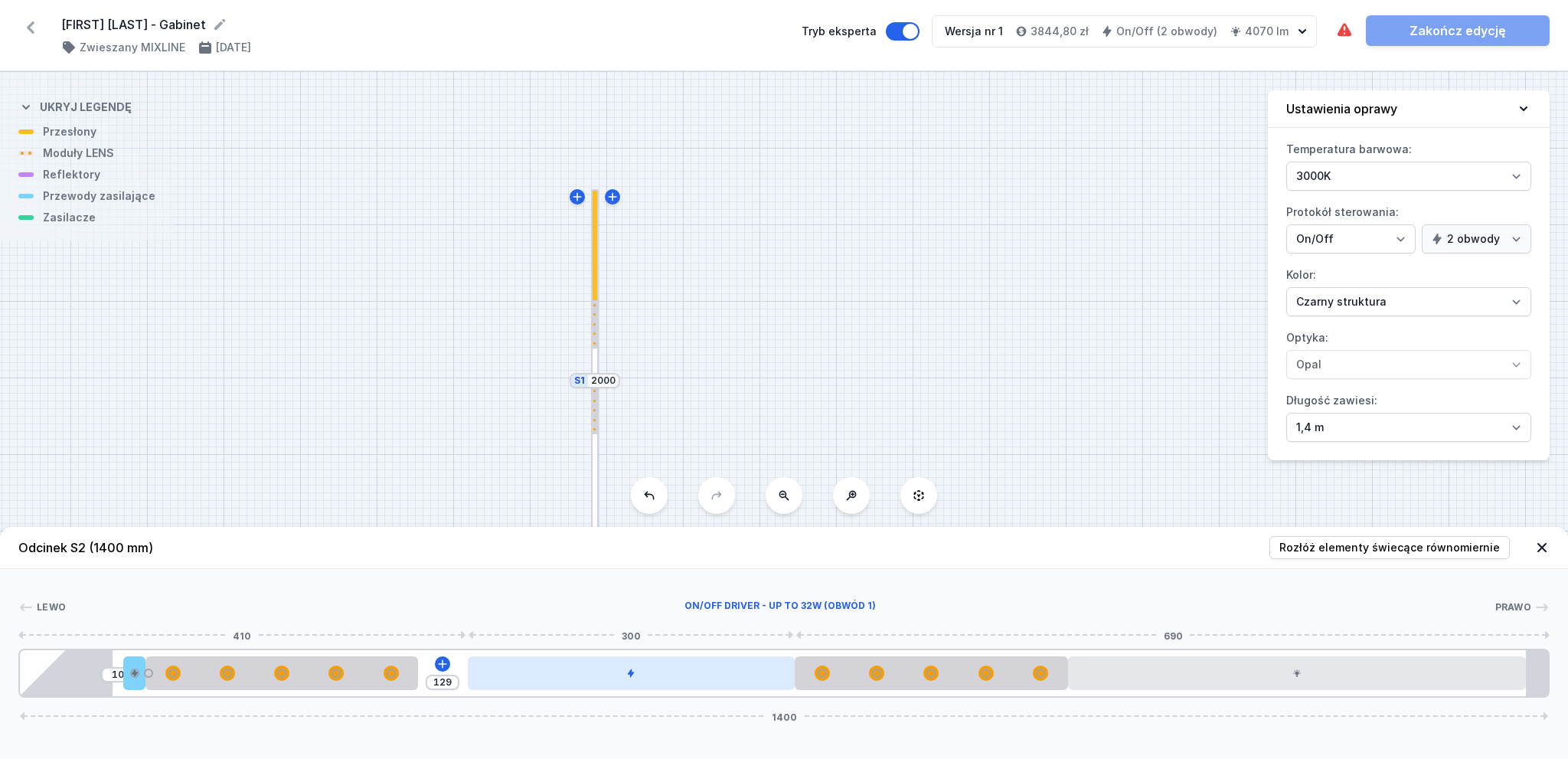 click at bounding box center (632, 673) 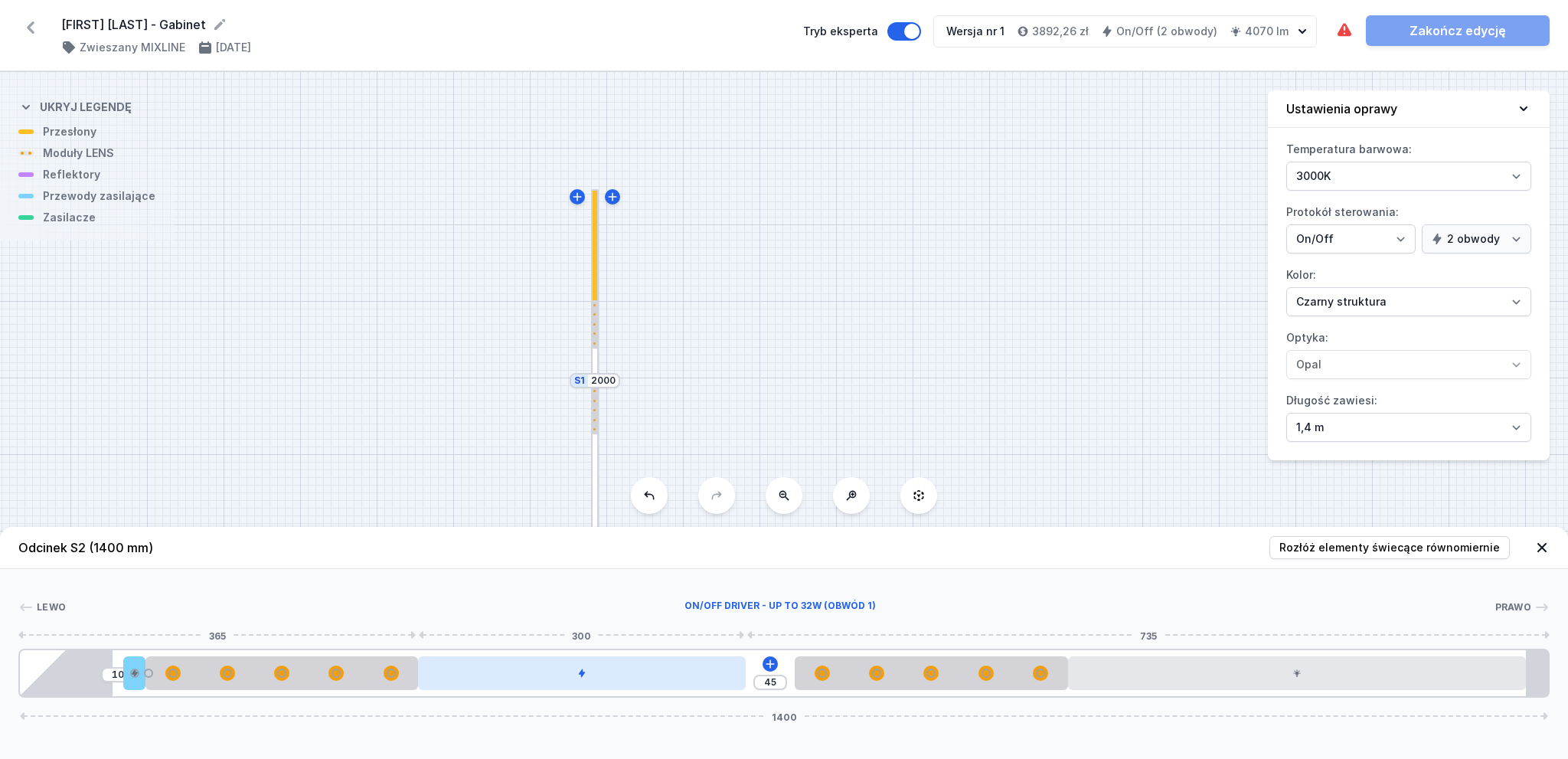drag, startPoint x: 618, startPoint y: 682, endPoint x: 517, endPoint y: 682, distance: 101 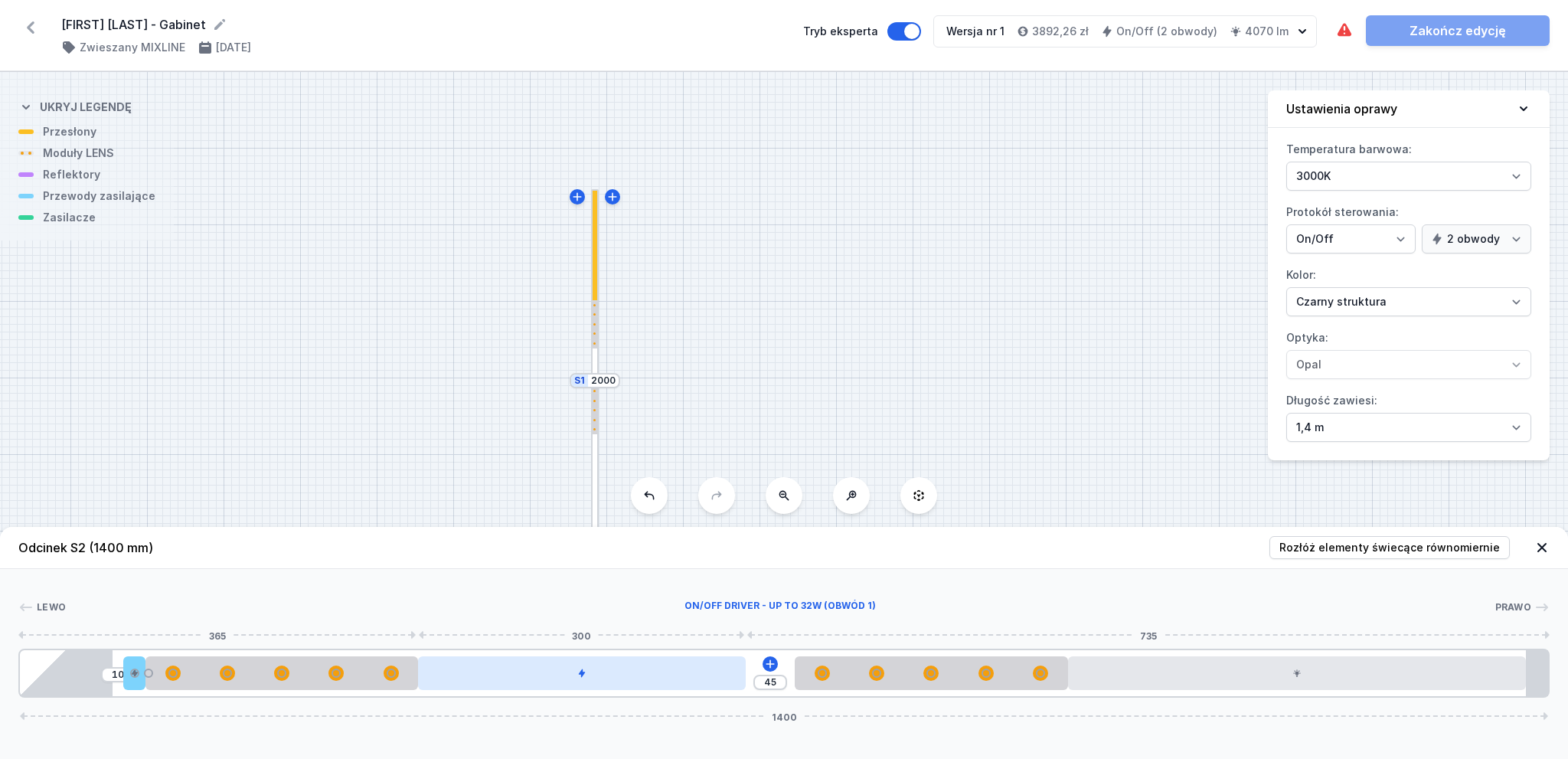 click at bounding box center (582, 673) 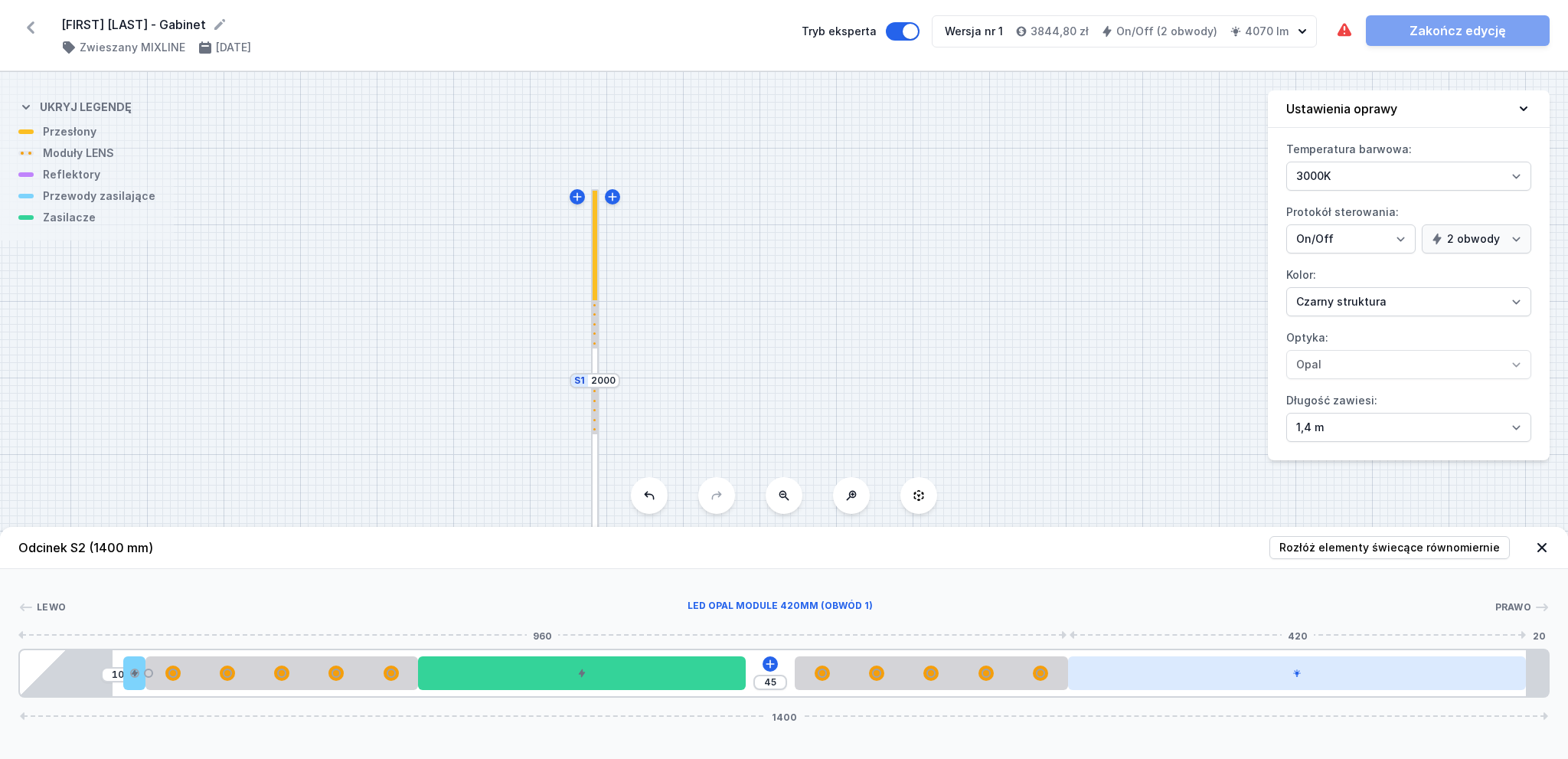 click at bounding box center [1297, 673] 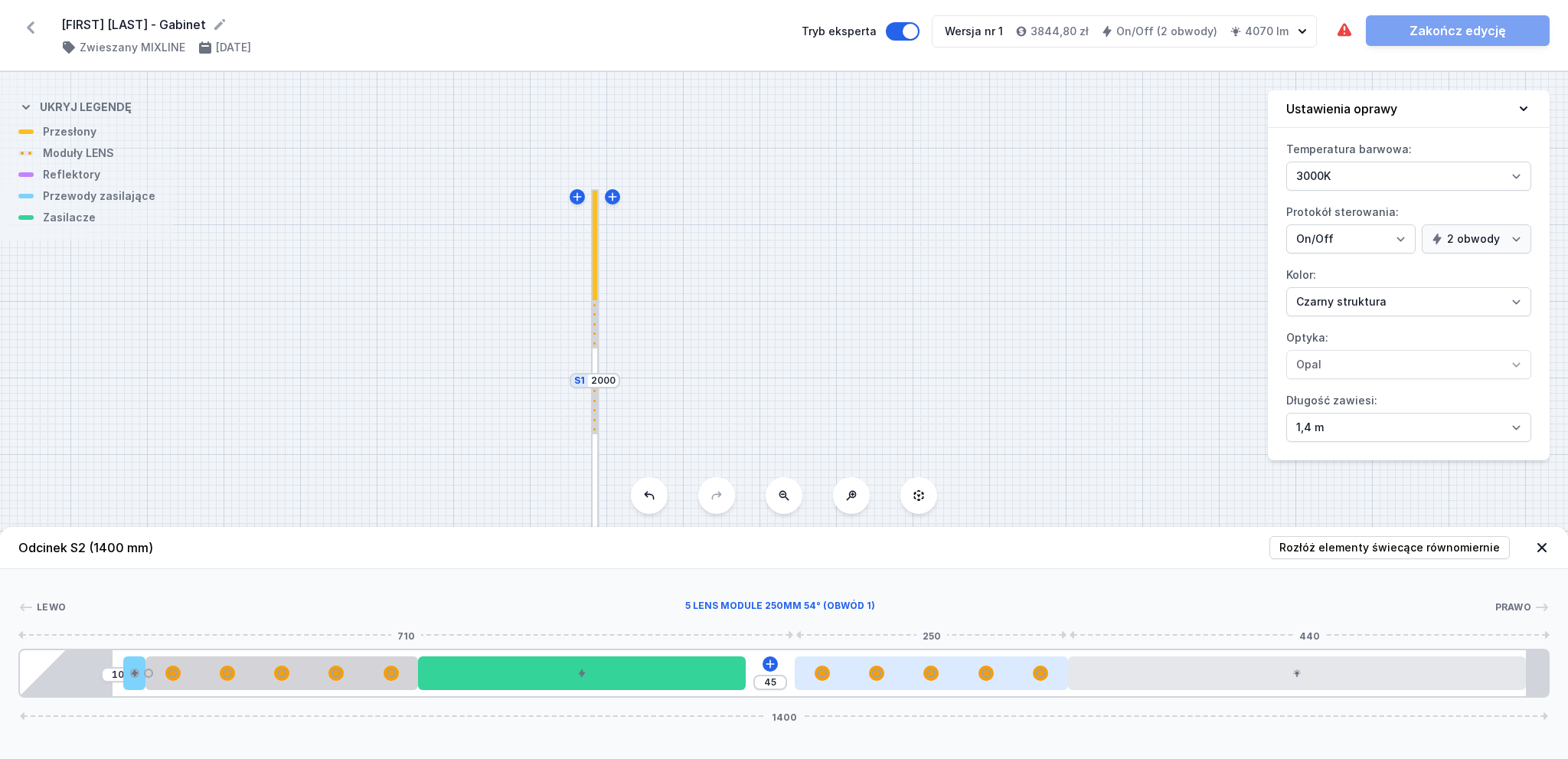click at bounding box center [931, 673] 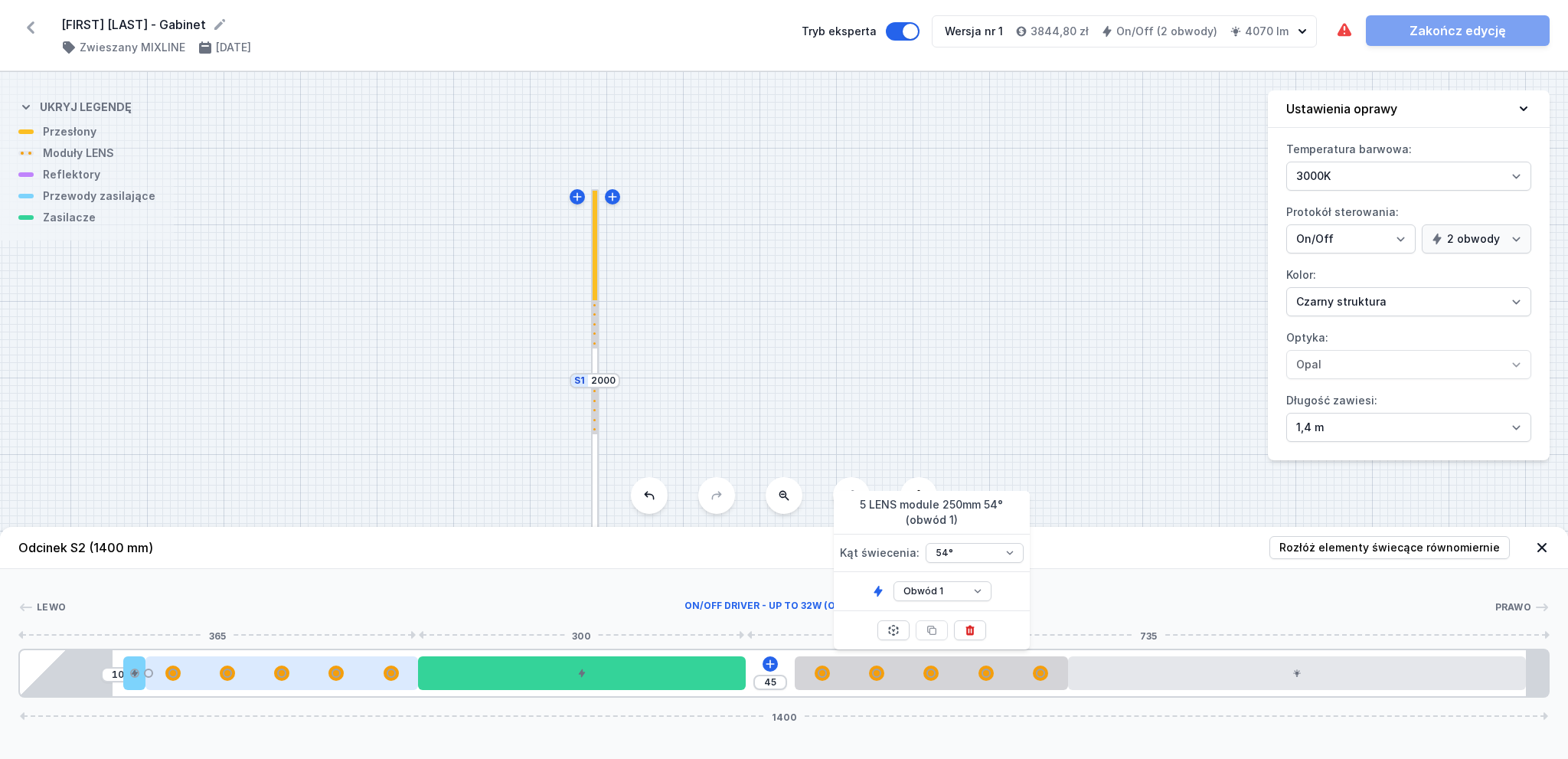 click at bounding box center (282, 673) 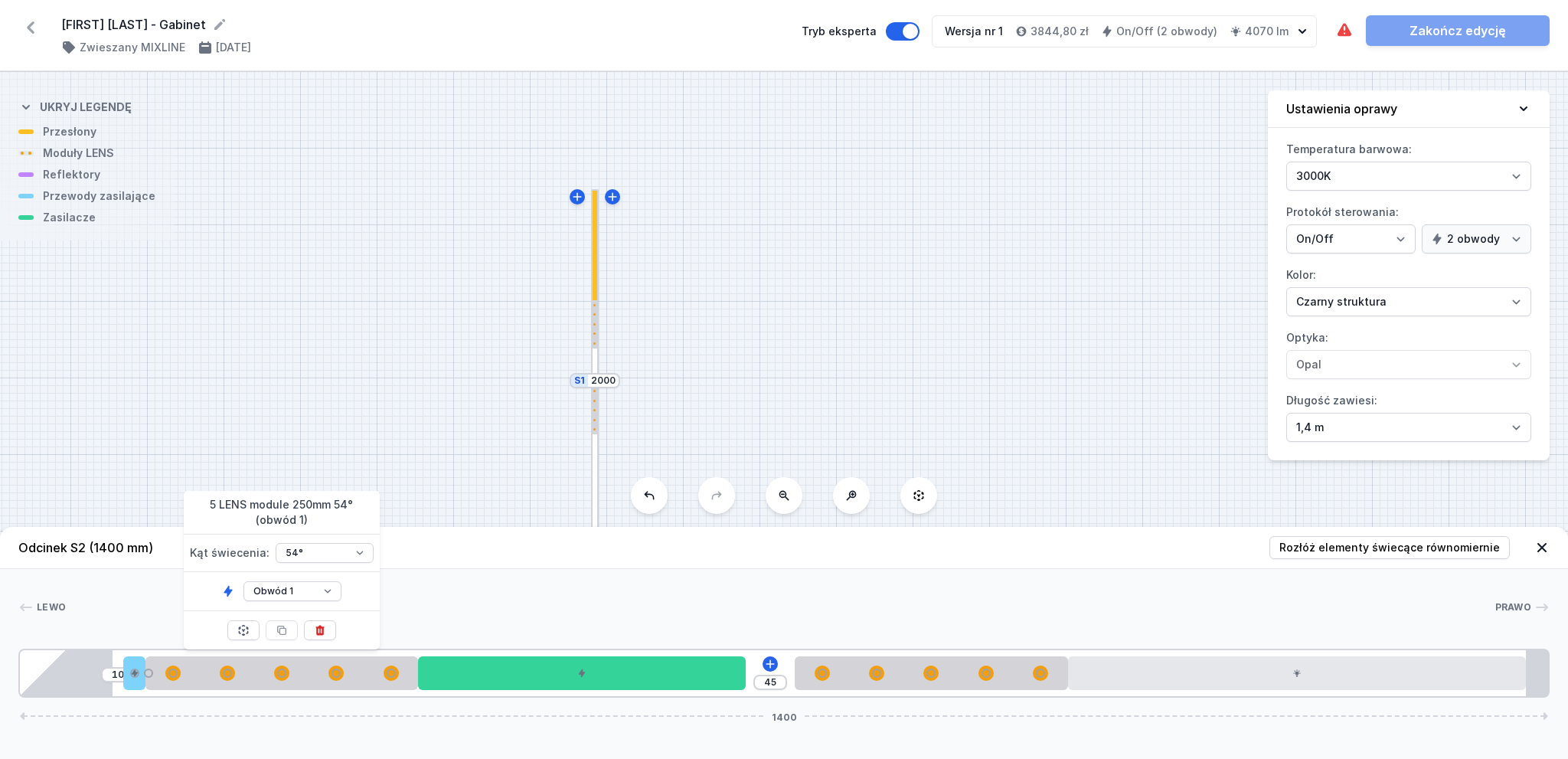 click at bounding box center (595, 381) 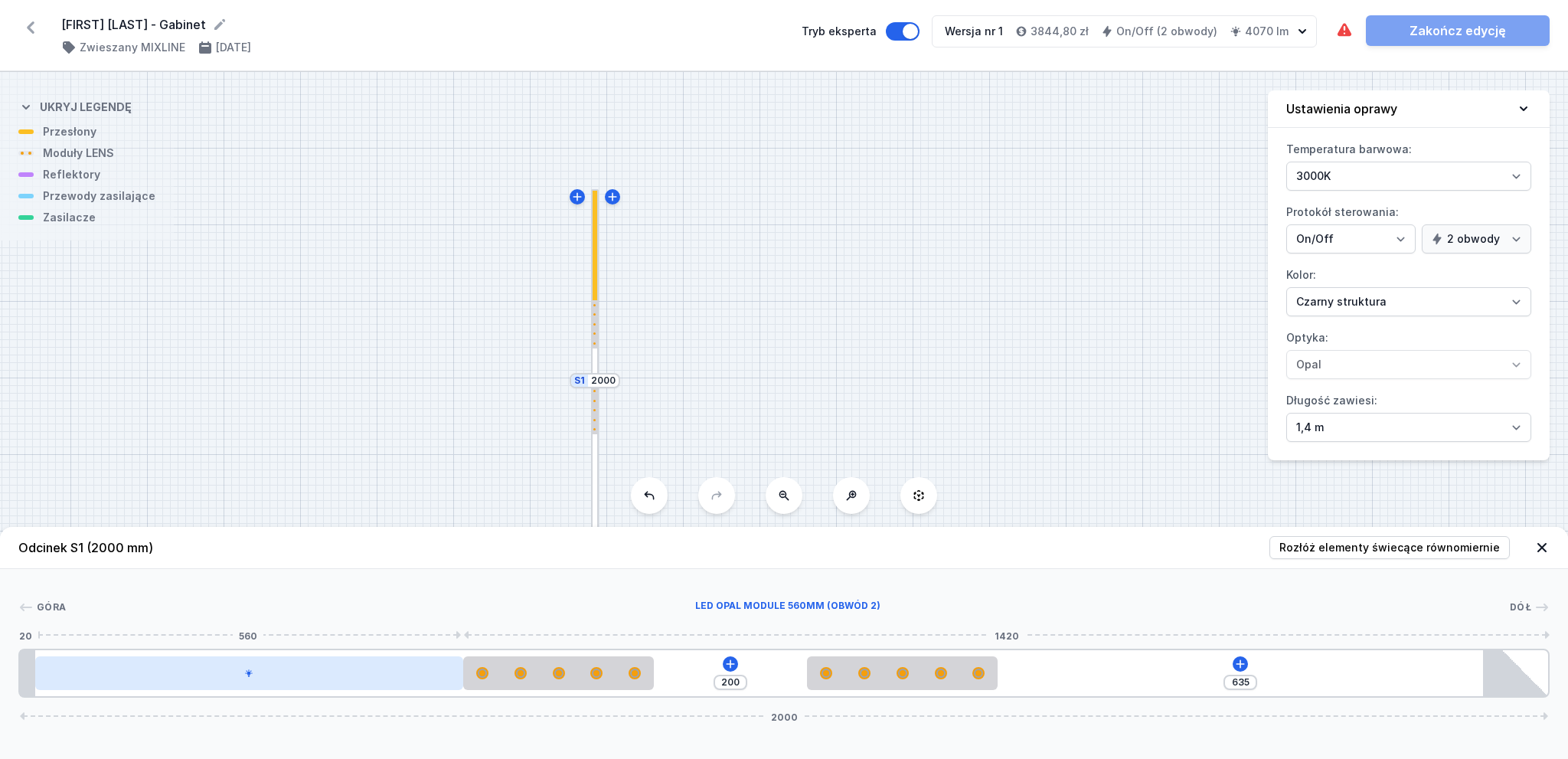 click at bounding box center (249, 673) 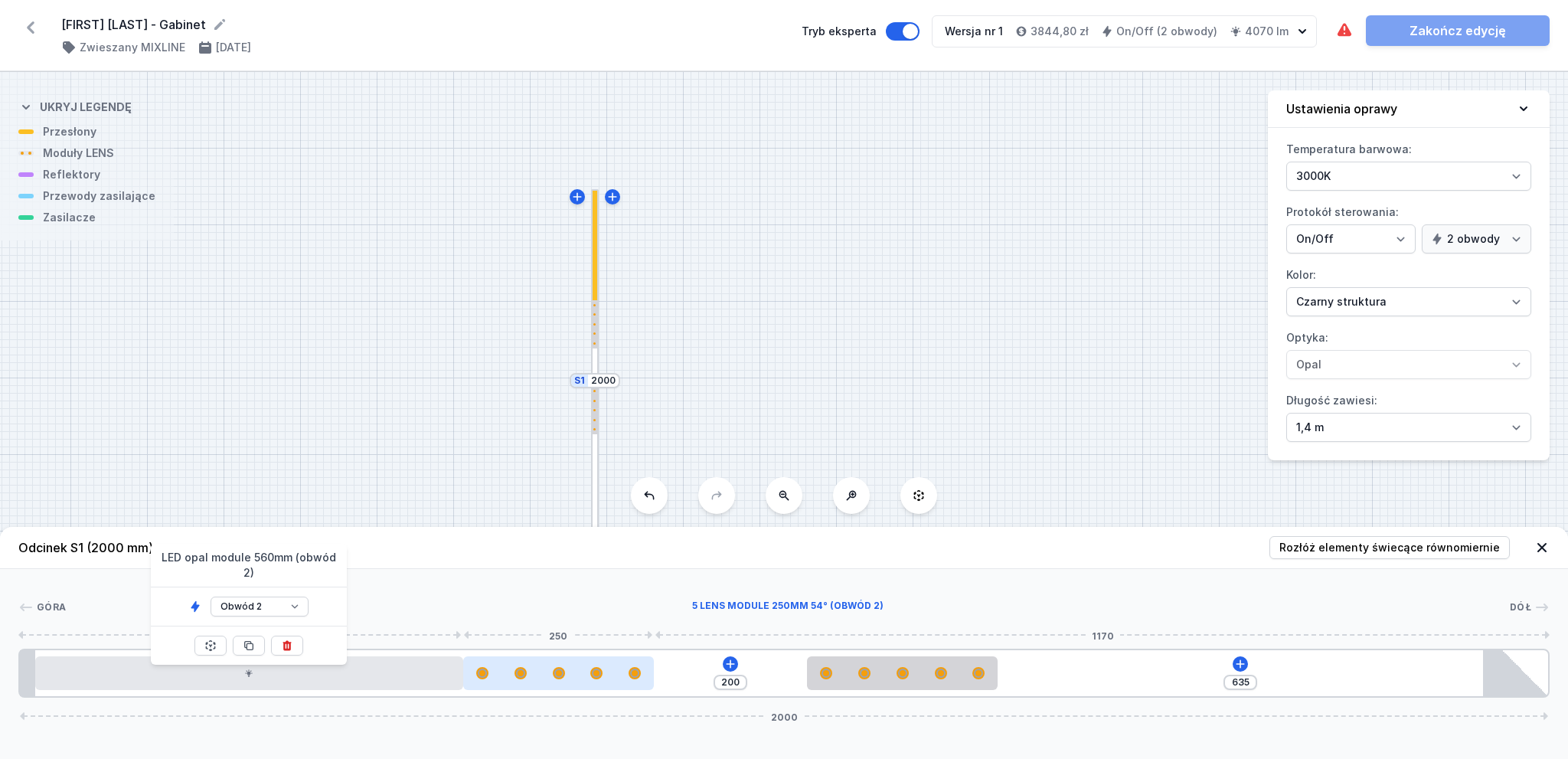click at bounding box center (558, 673) 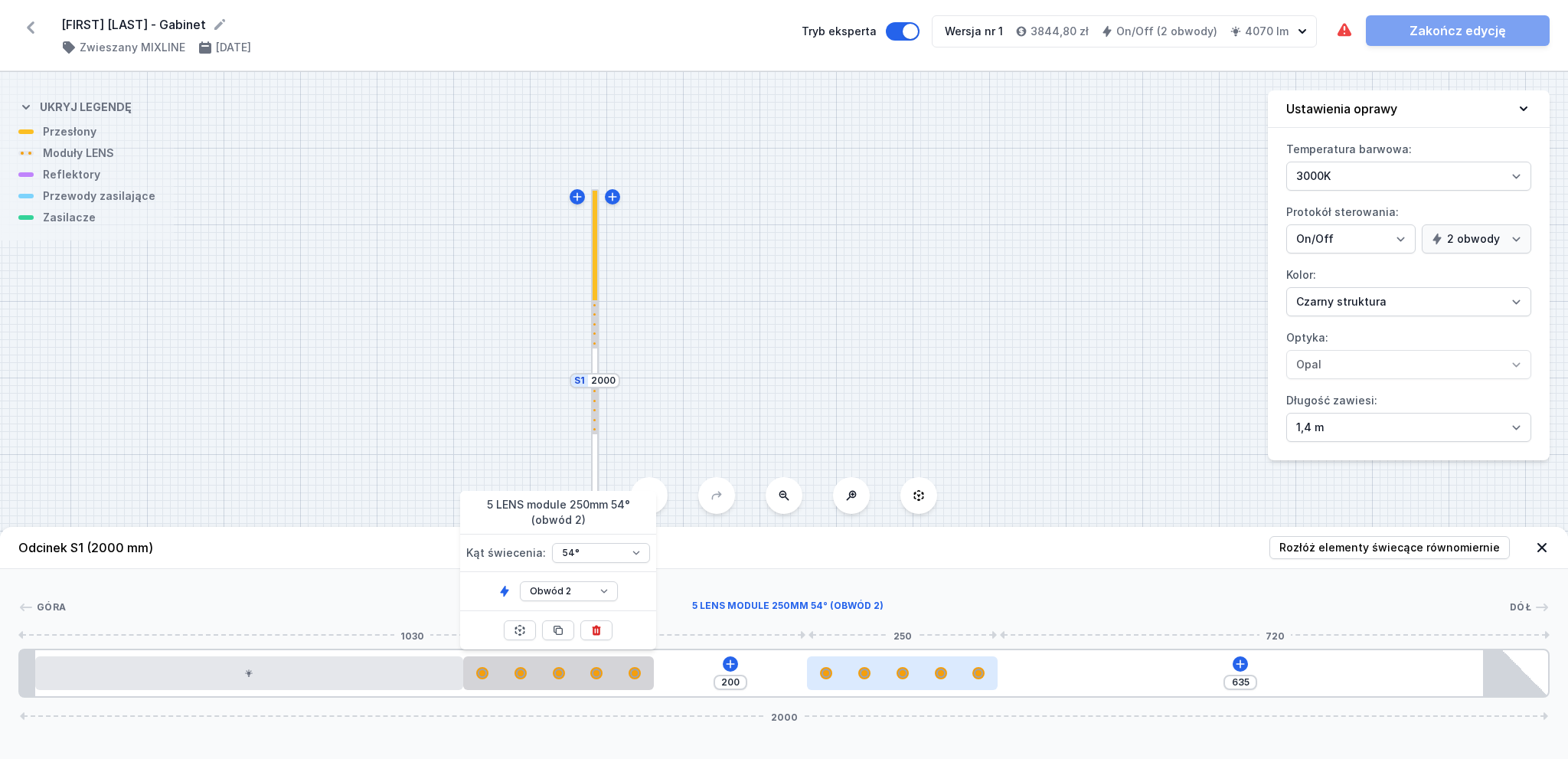 click at bounding box center (903, 673) 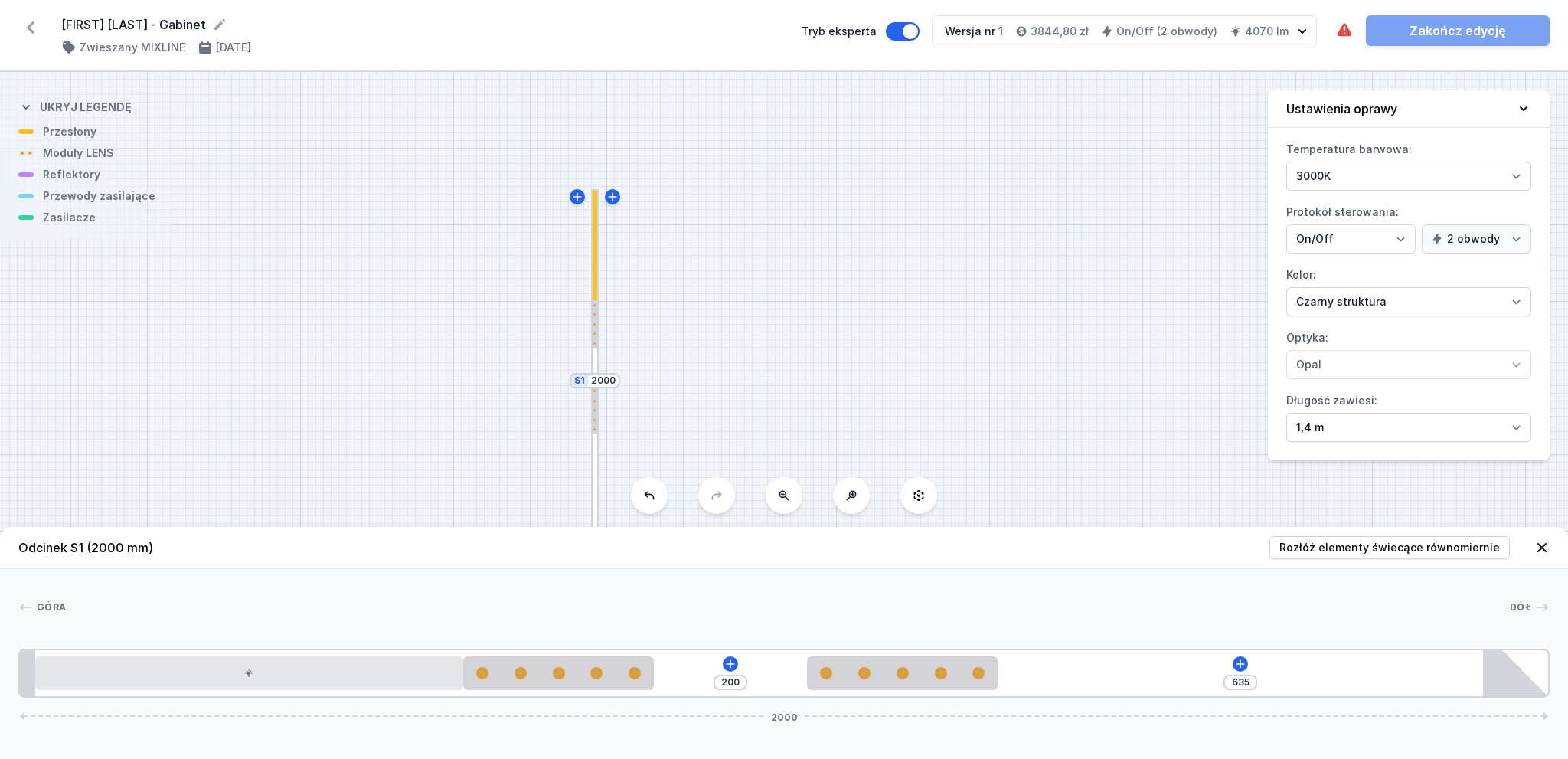 click 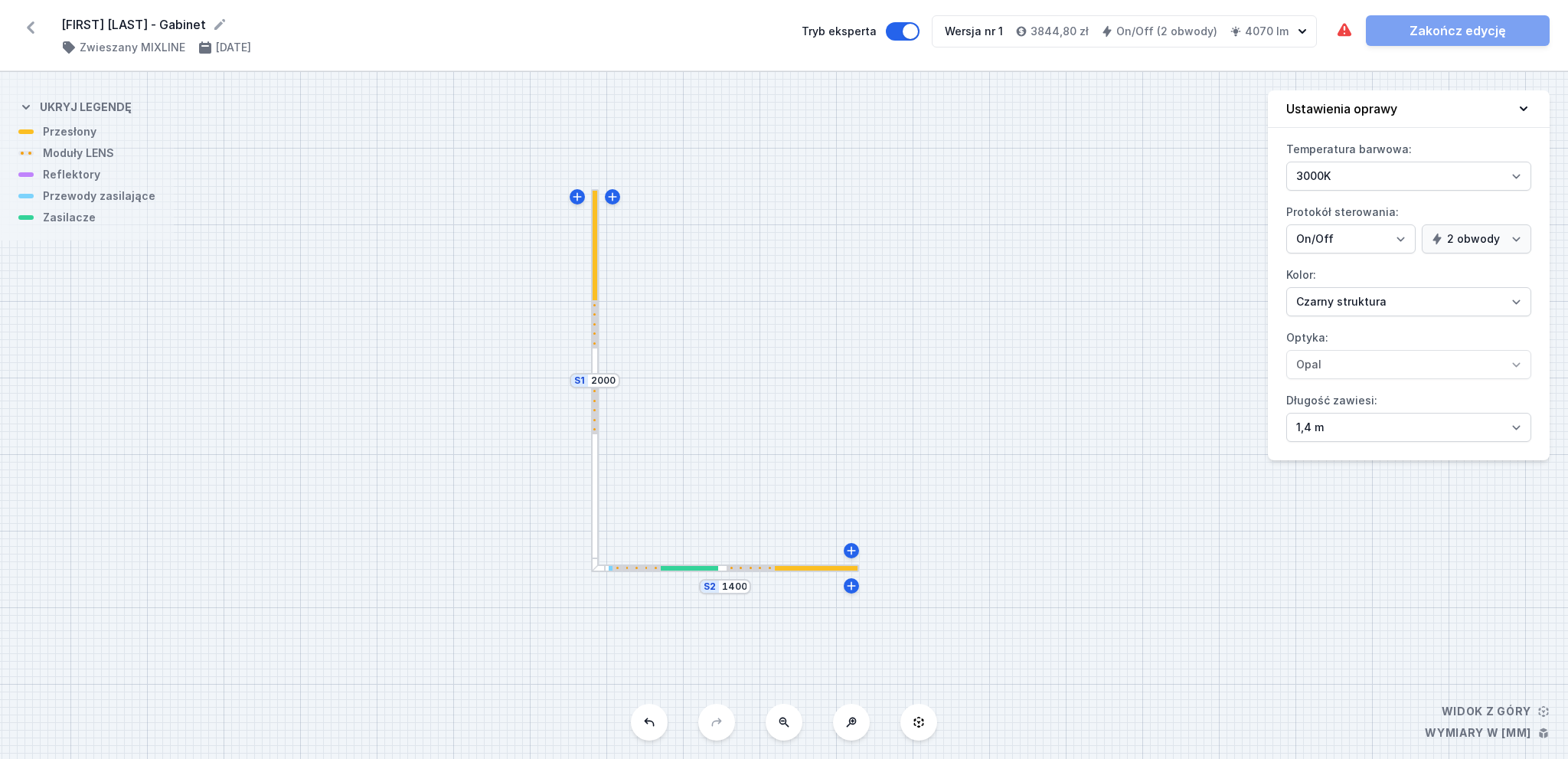 click at bounding box center [750, 568] 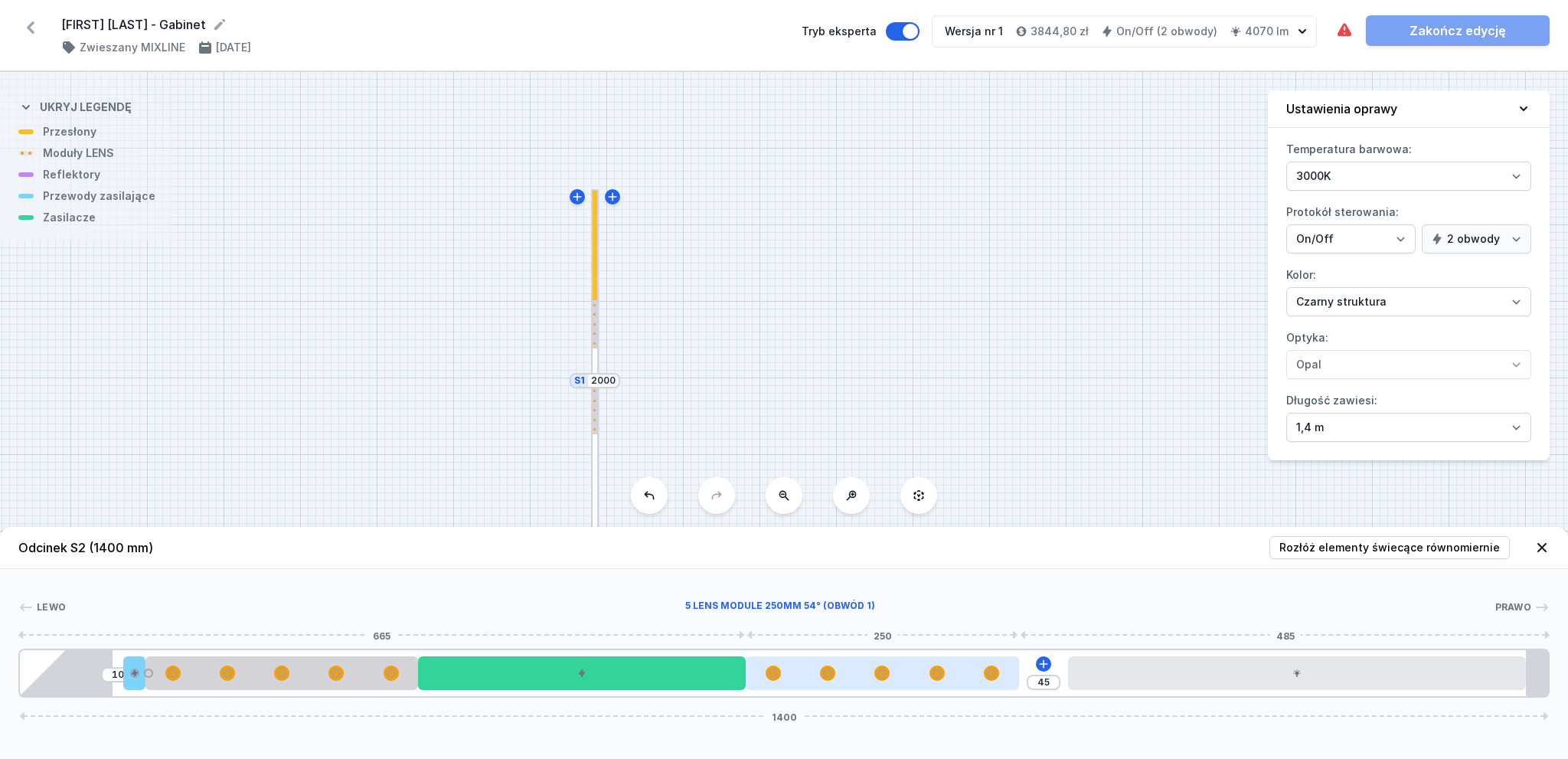 drag, startPoint x: 937, startPoint y: 676, endPoint x: 867, endPoint y: 676, distance: 70 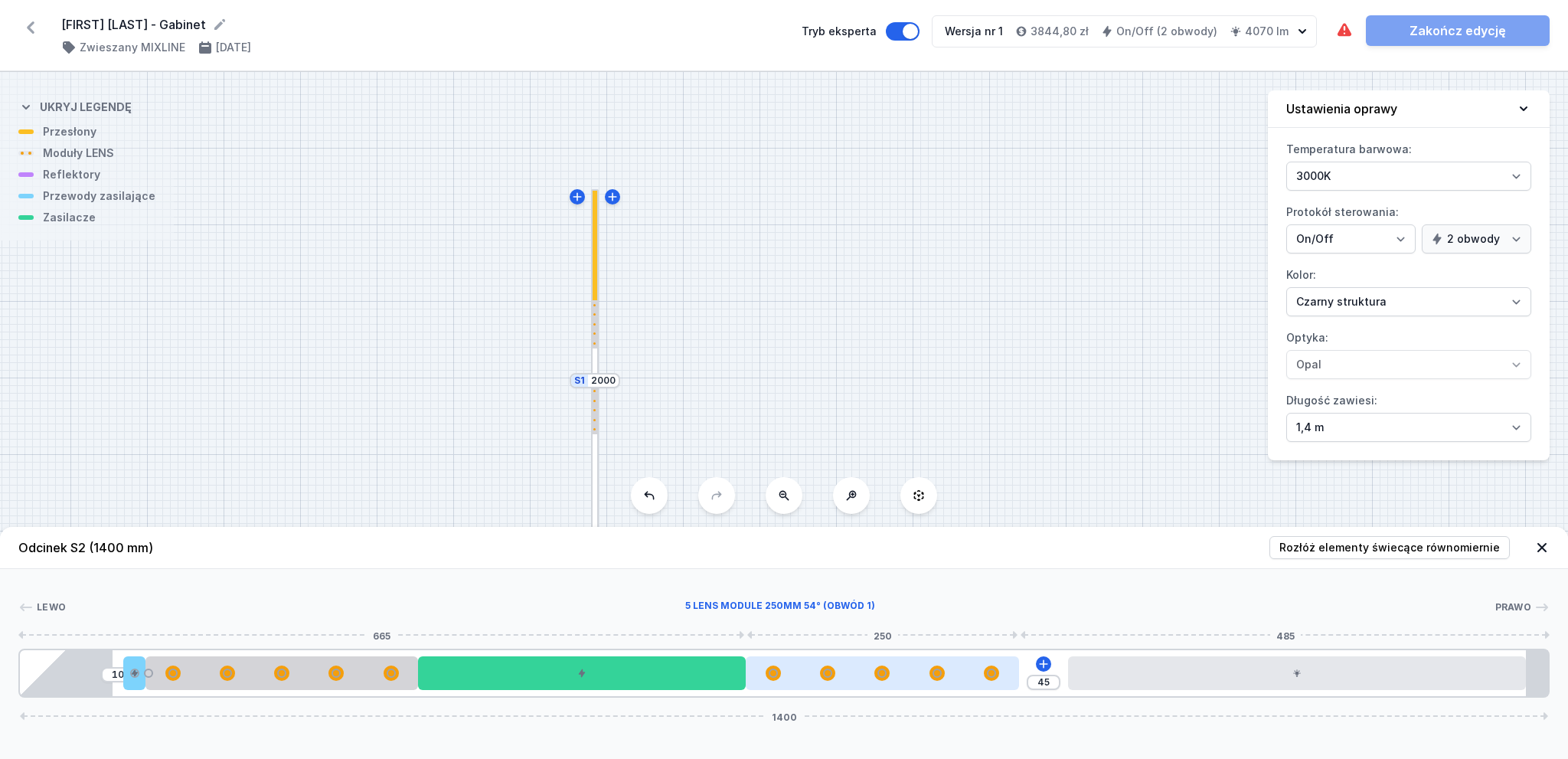 click at bounding box center (882, 673) 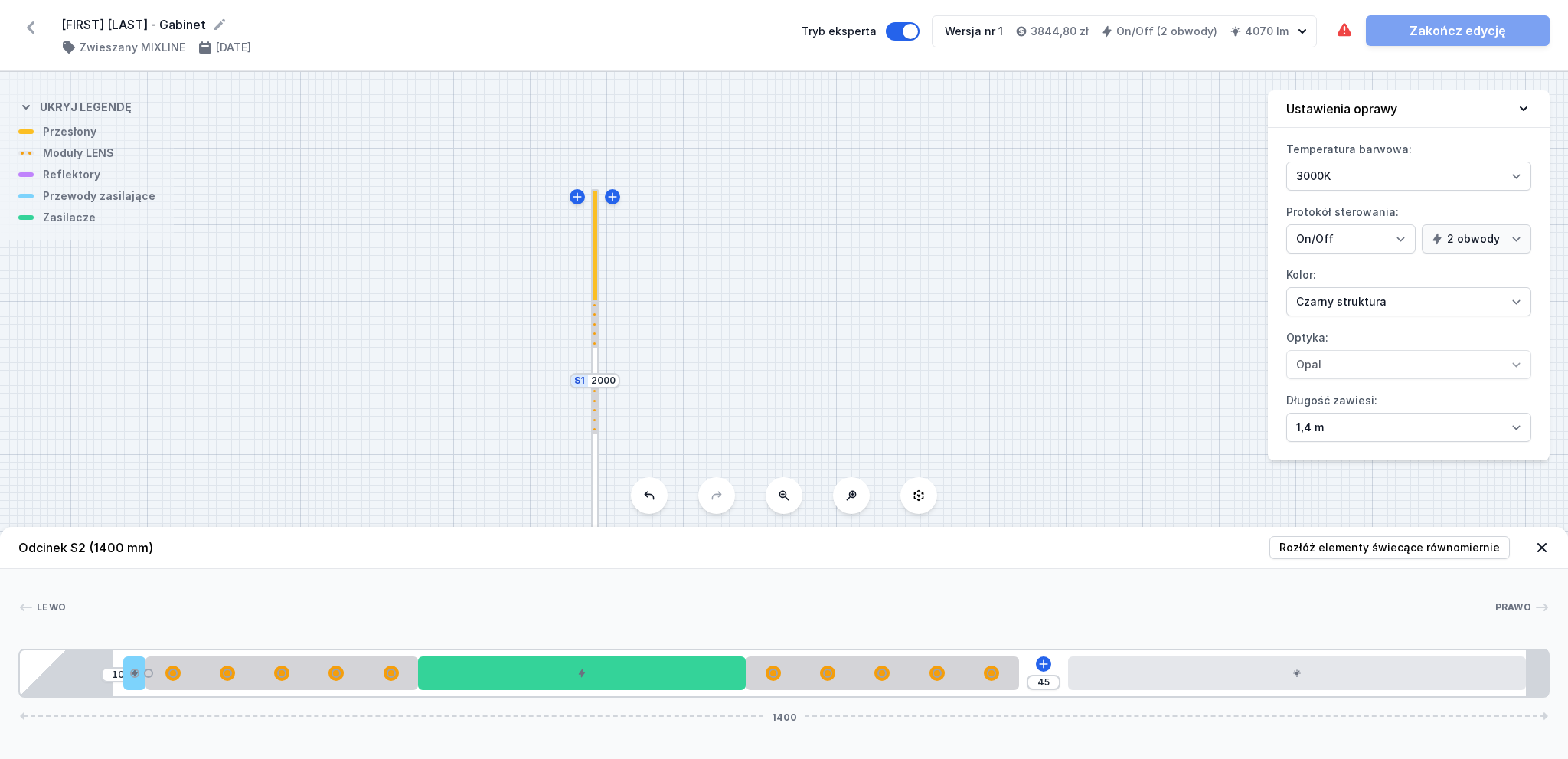 click 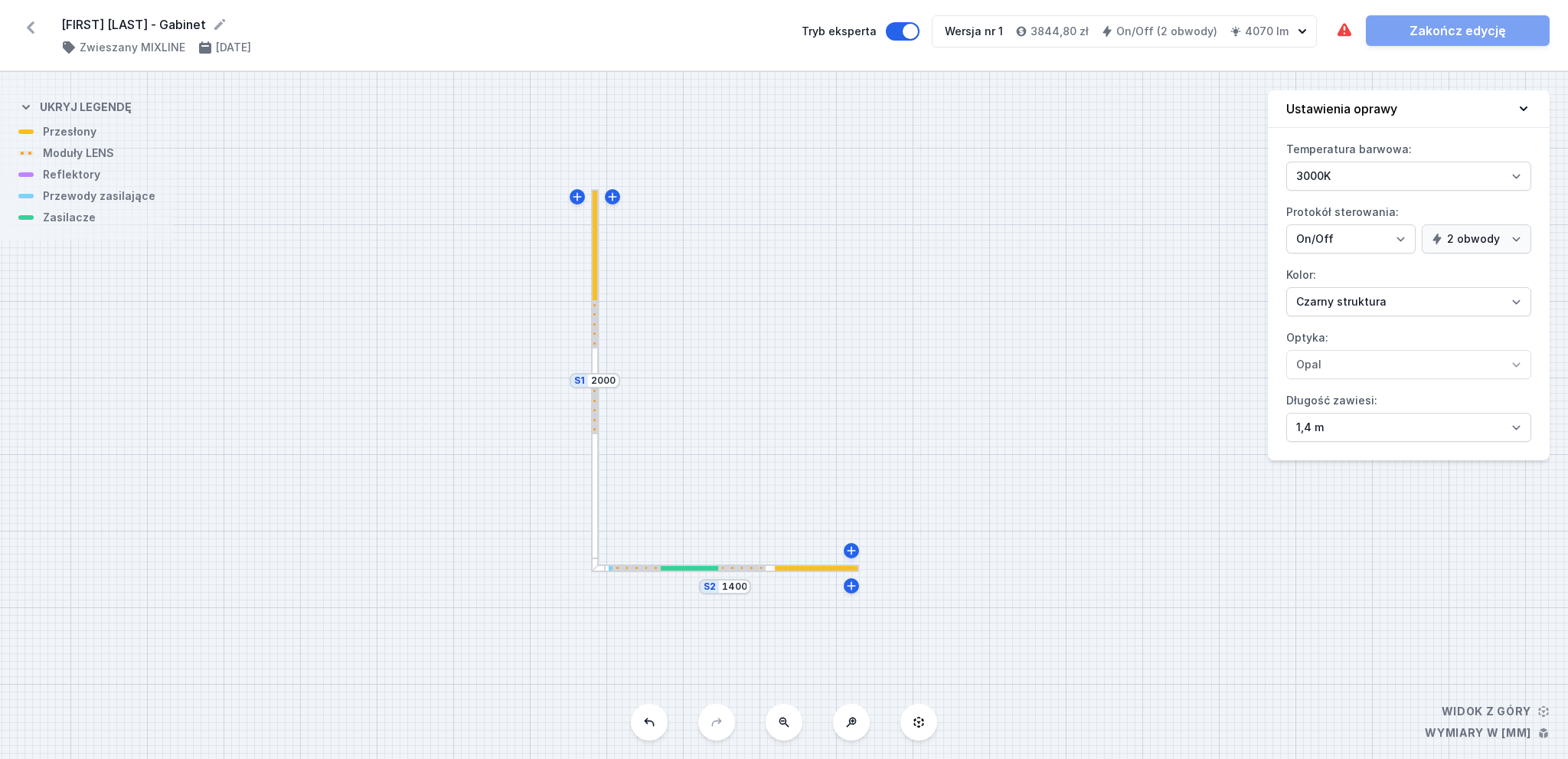 click at bounding box center (595, 381) 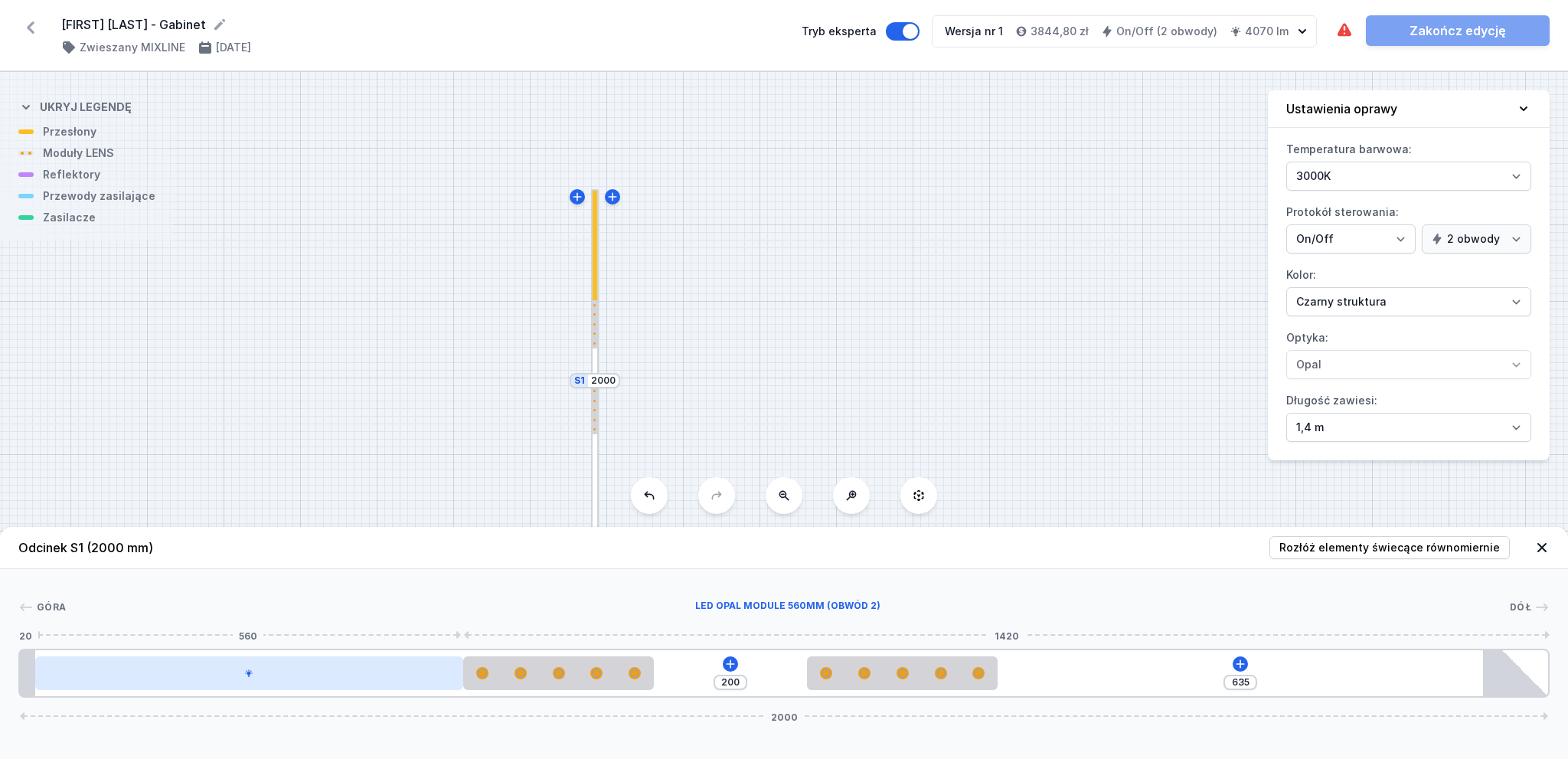 click at bounding box center [249, 673] 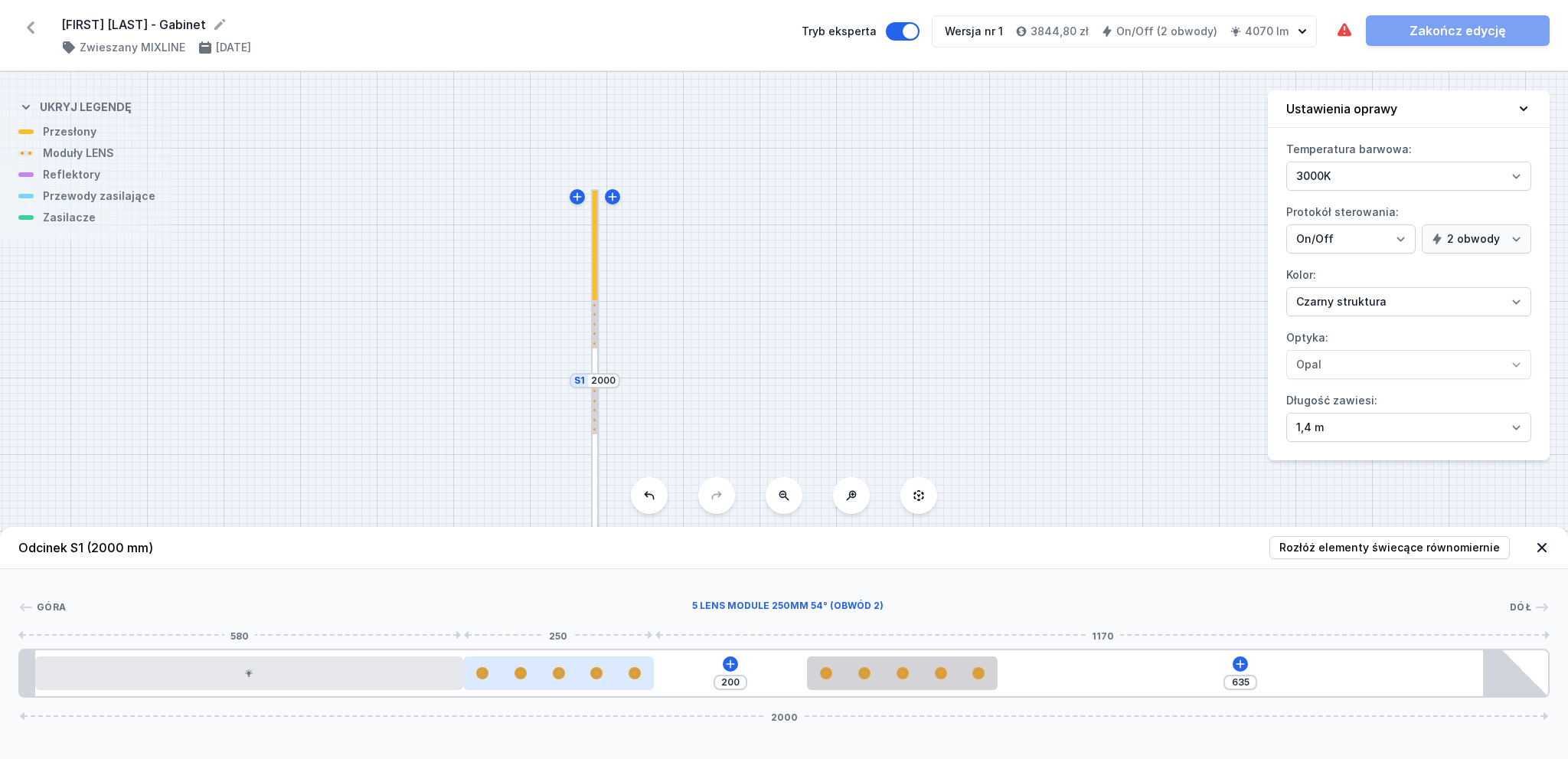 click at bounding box center [559, 673] 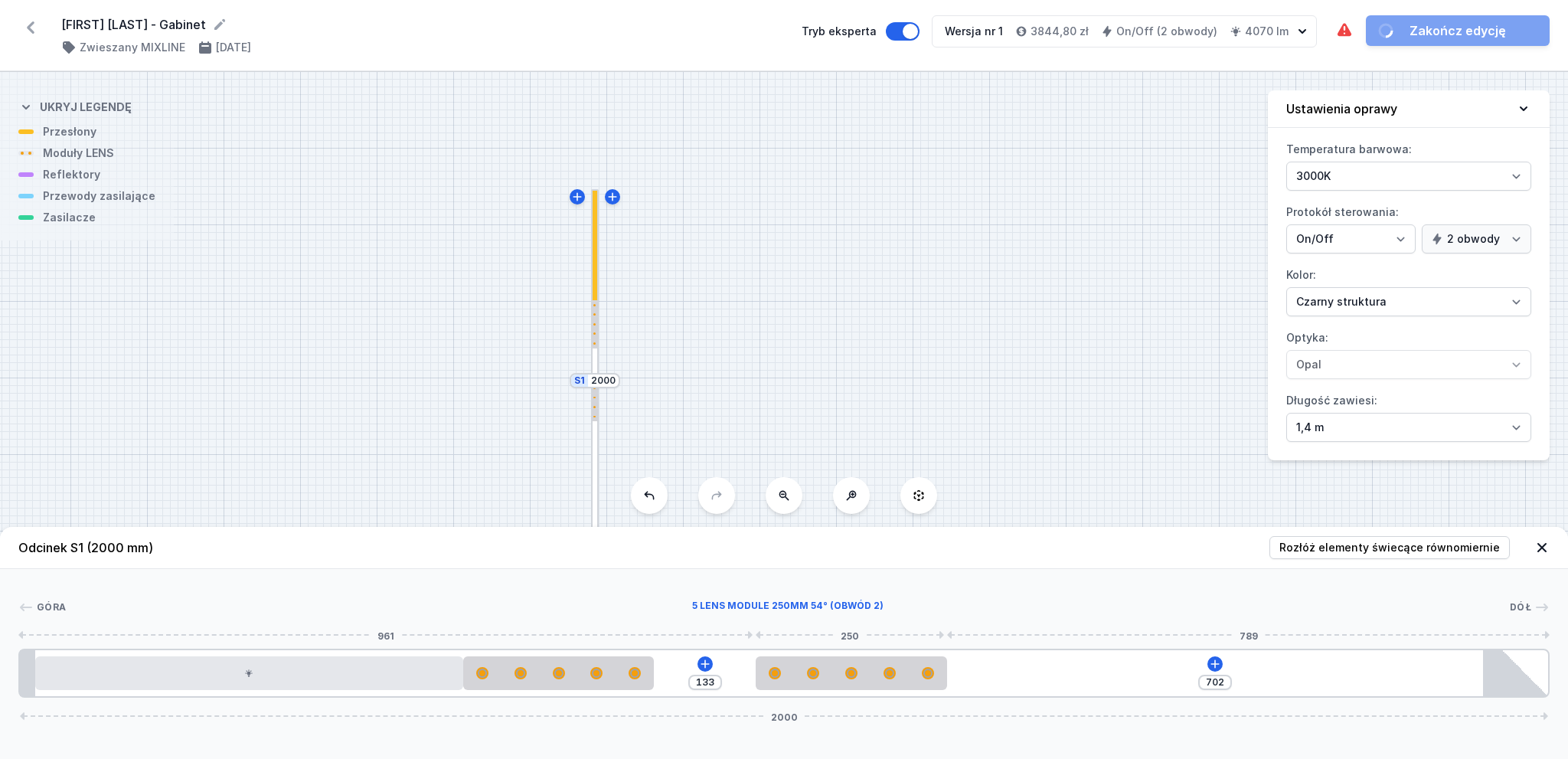 drag, startPoint x: 910, startPoint y: 678, endPoint x: 1094, endPoint y: 660, distance: 184.87834 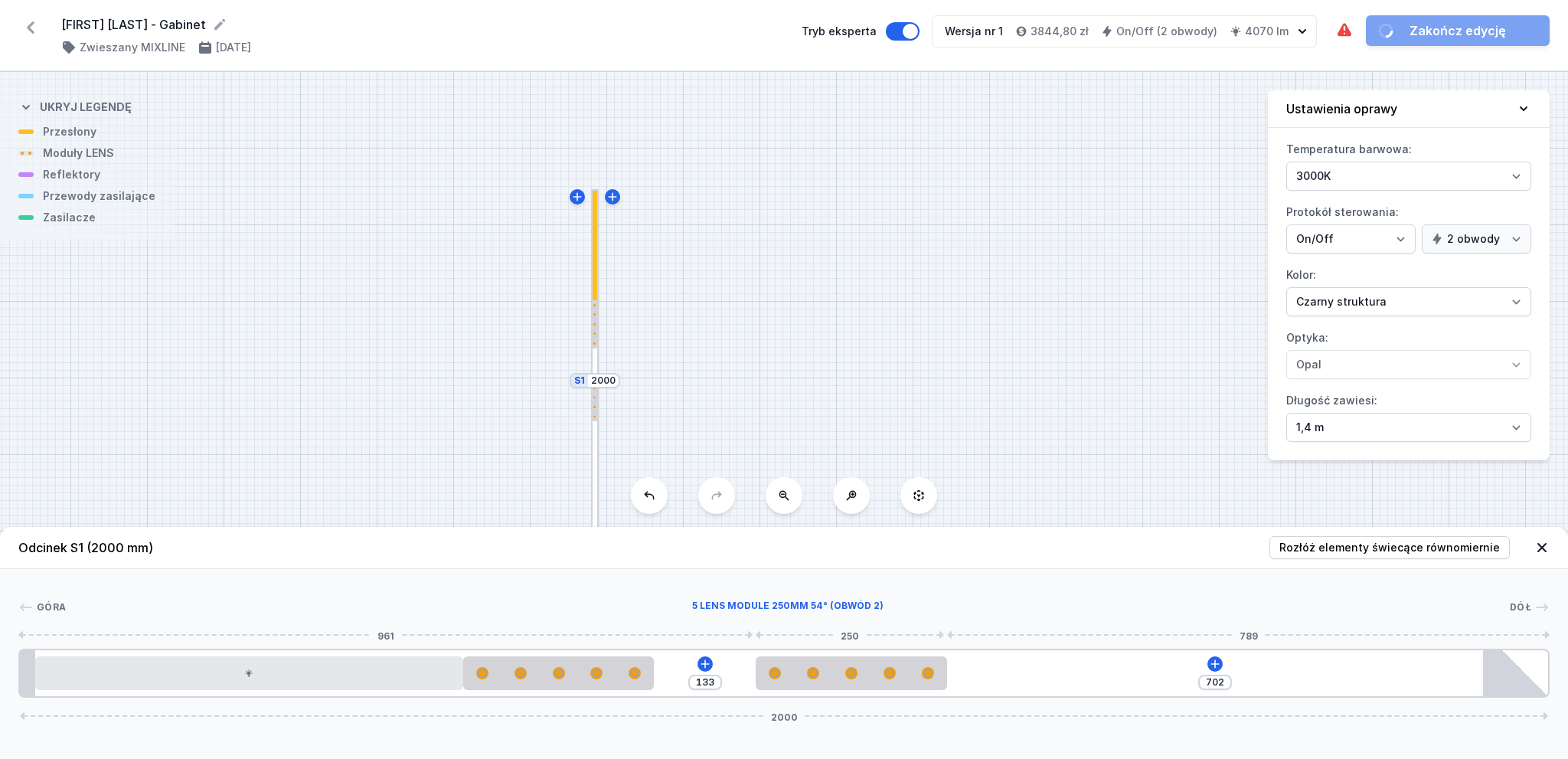 click at bounding box center (851, 673) 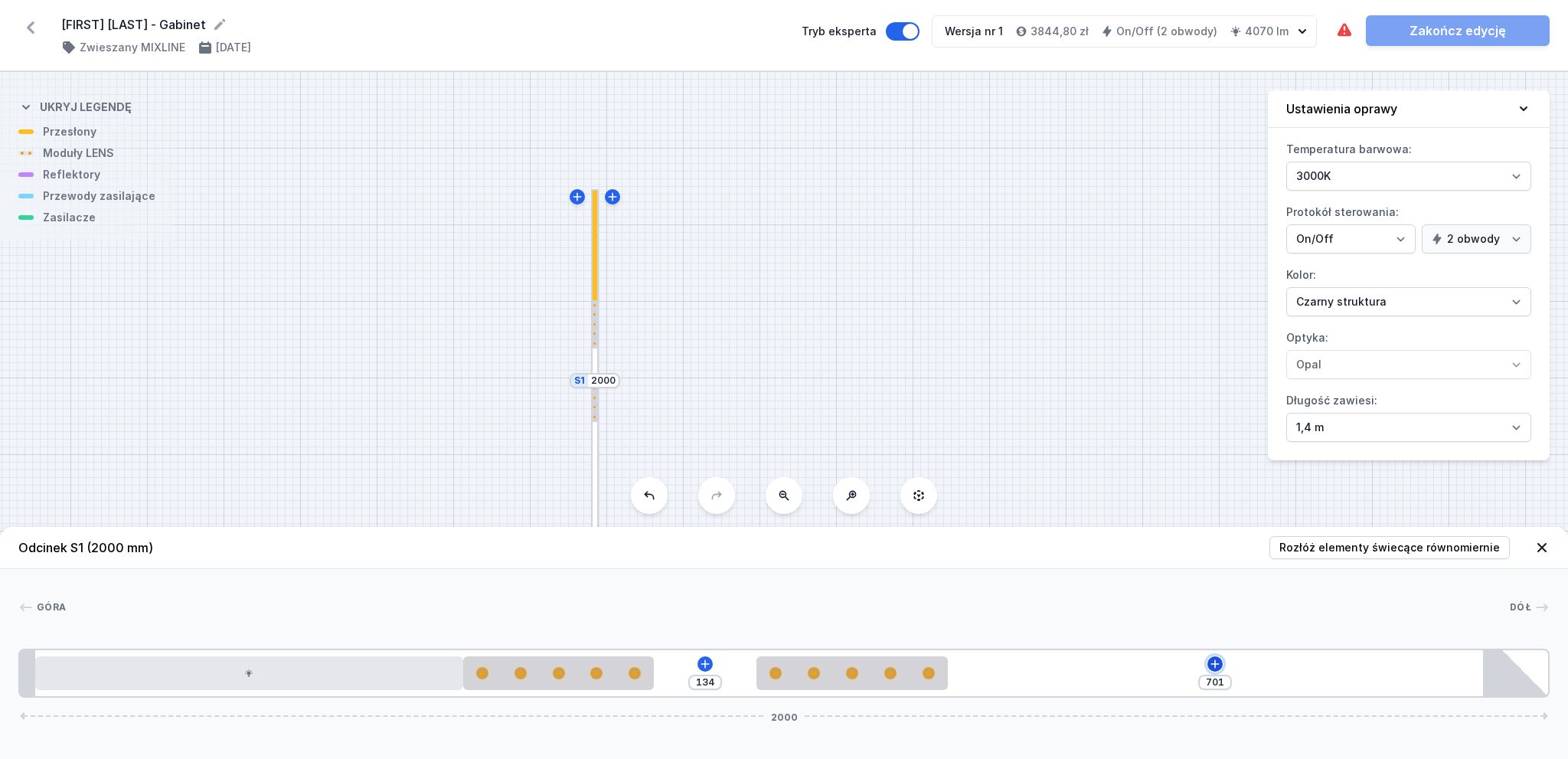 click at bounding box center [1215, 664] 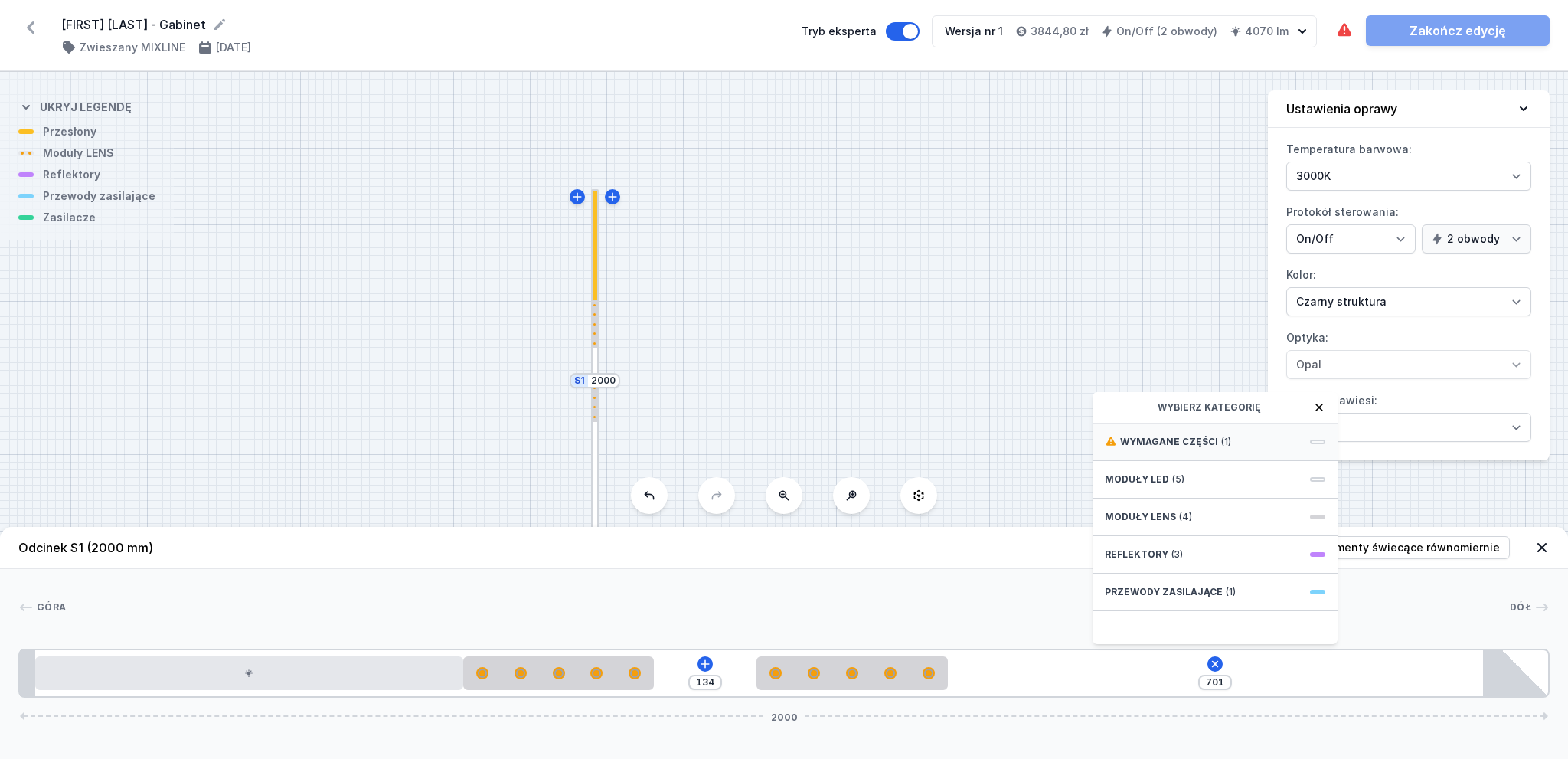 click on "(1)" at bounding box center [1226, 442] 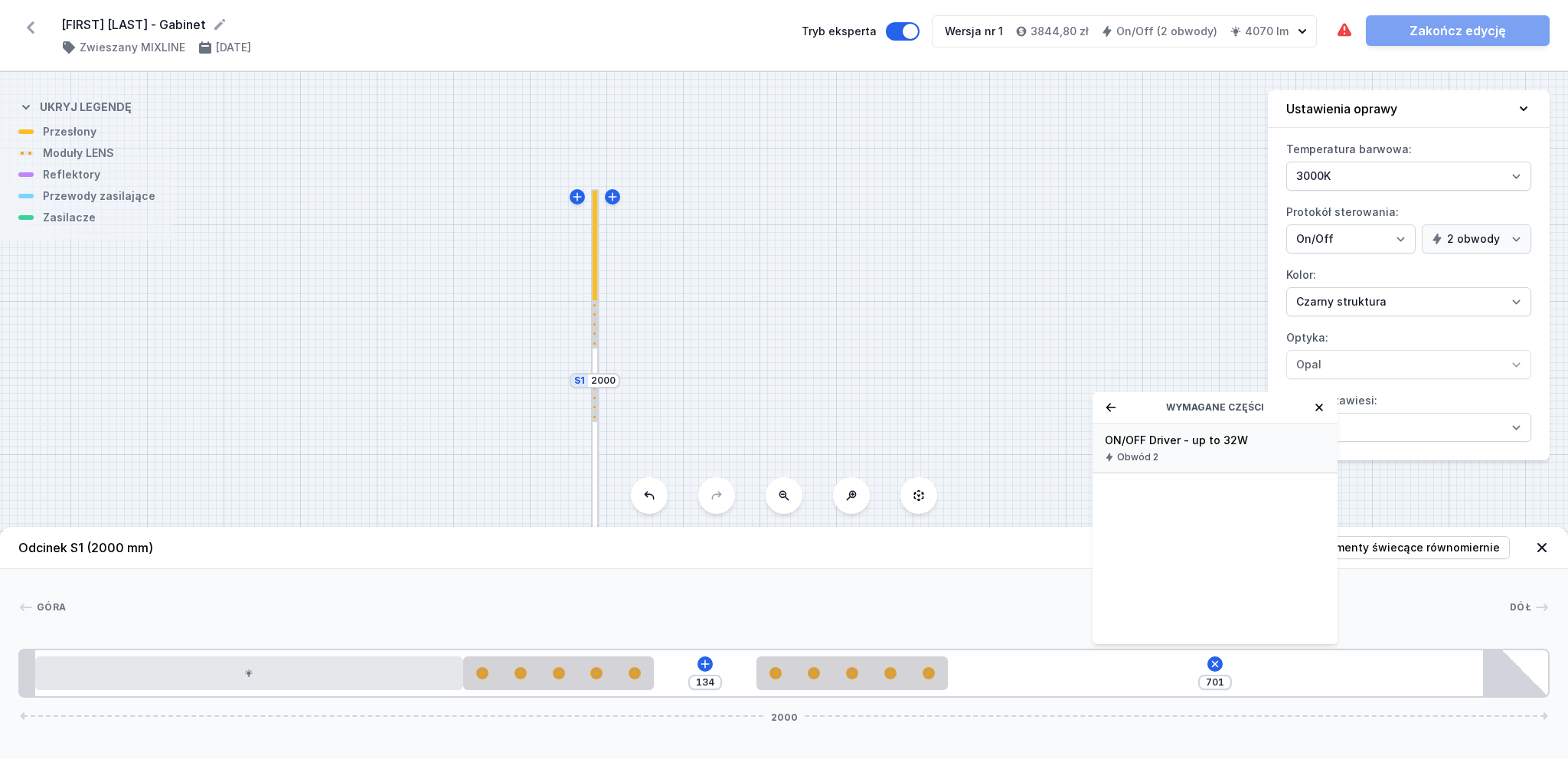 click on "ON/OFF Driver - up to 32W" at bounding box center (1215, 440) 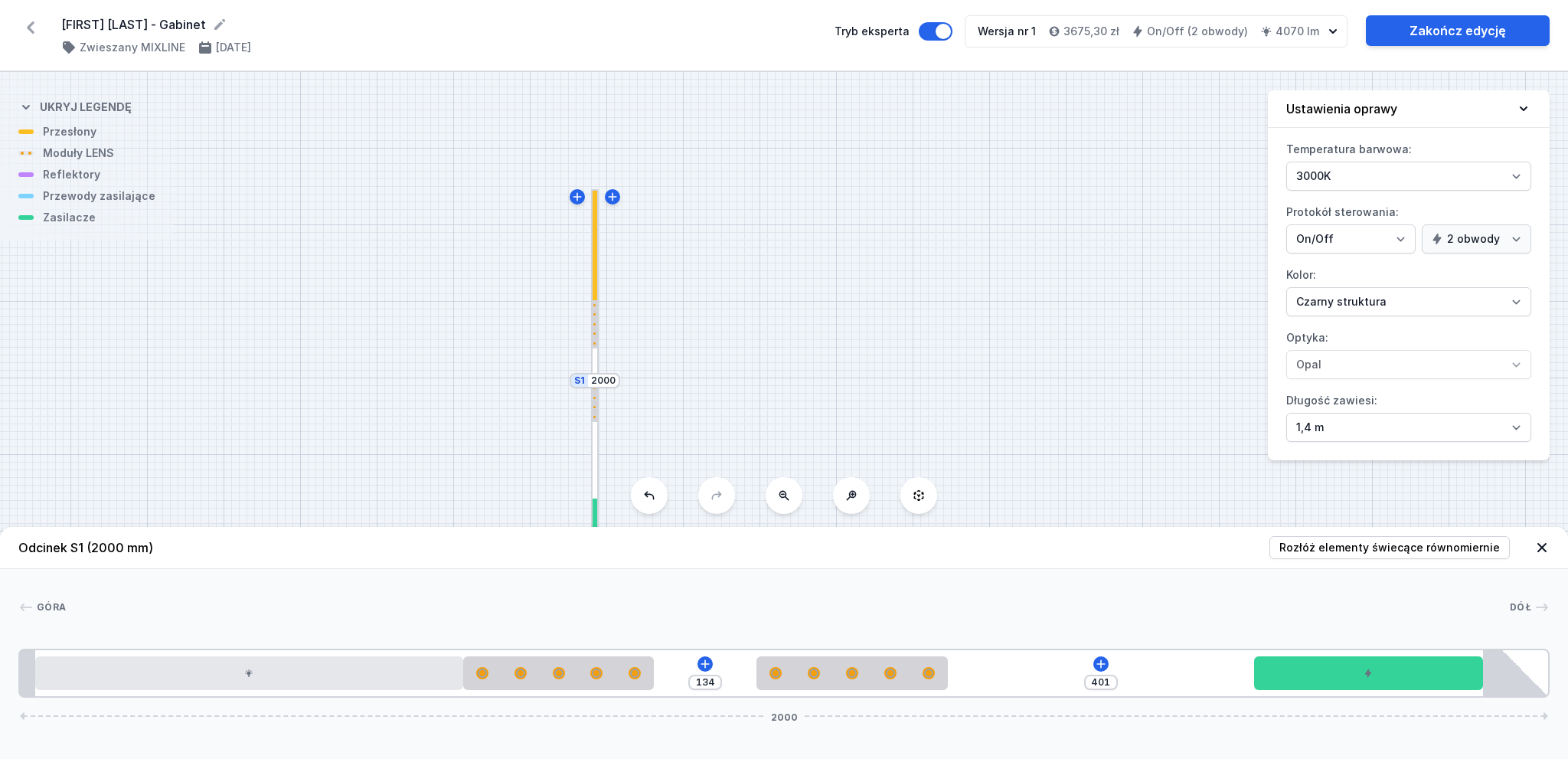 drag, startPoint x: 1063, startPoint y: 685, endPoint x: 1400, endPoint y: 654, distance: 338.4228 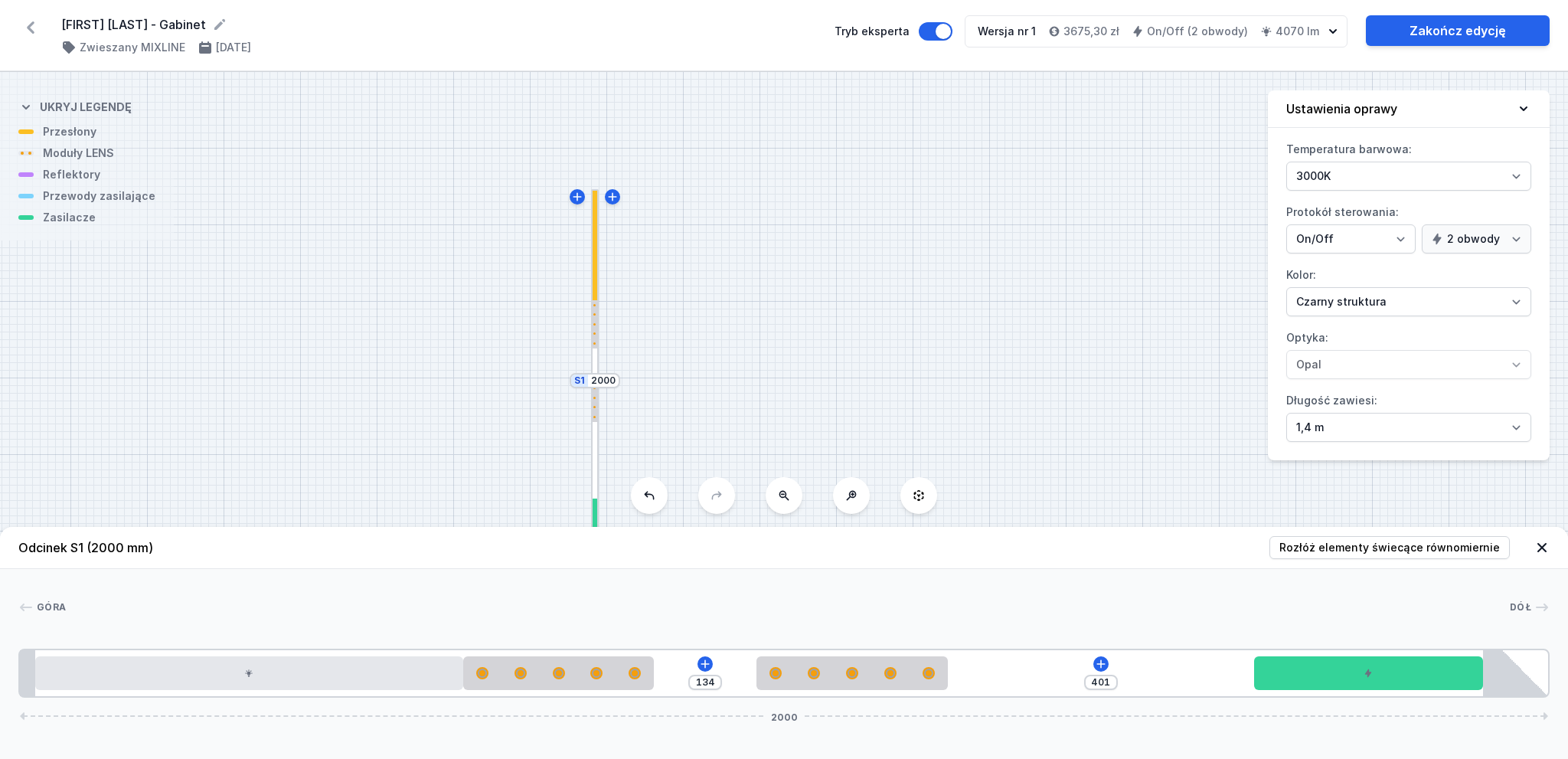click on "[NUMBERS]" at bounding box center [784, 673] 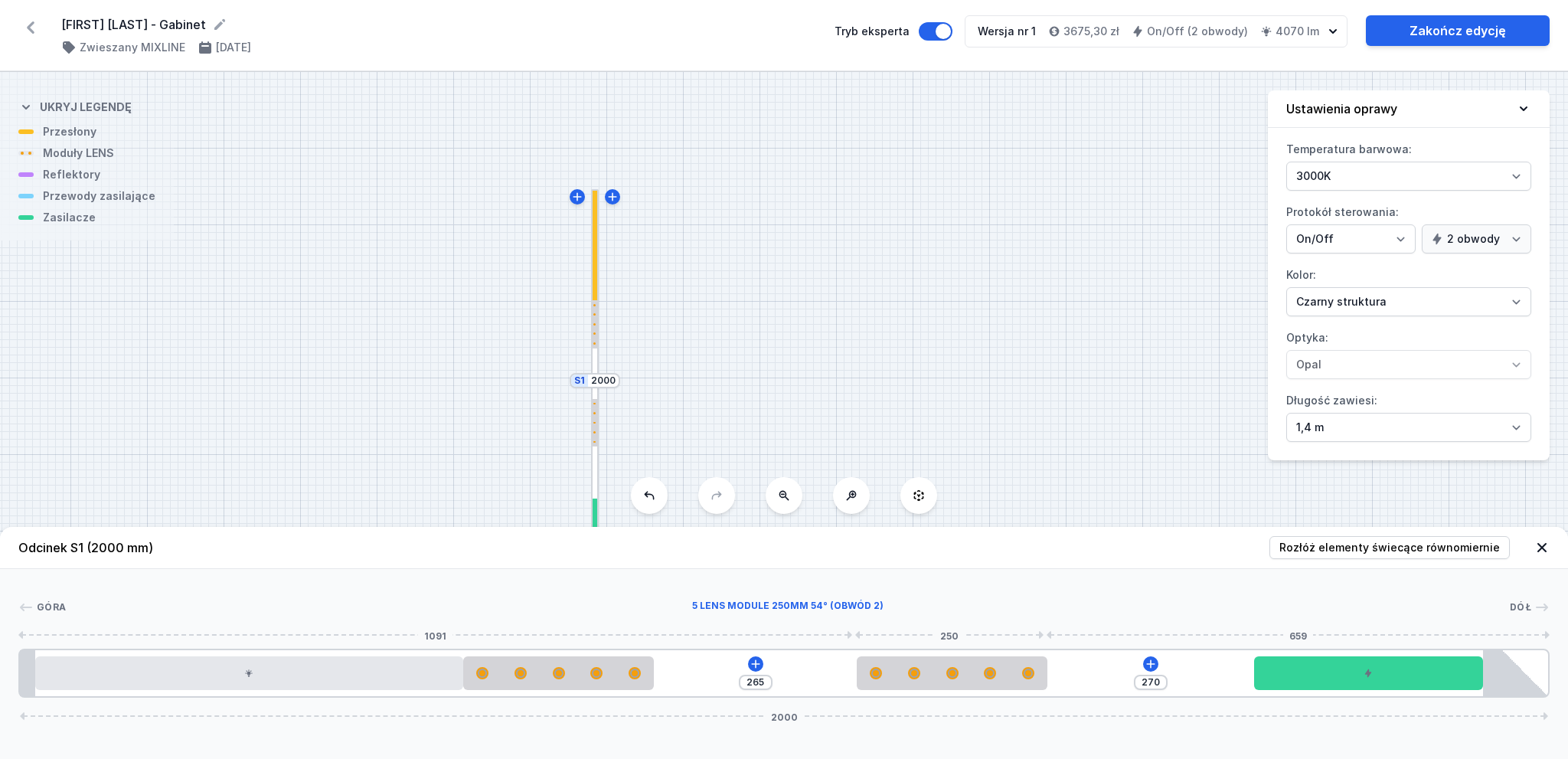drag, startPoint x: 812, startPoint y: 672, endPoint x: 1269, endPoint y: 652, distance: 457.4374 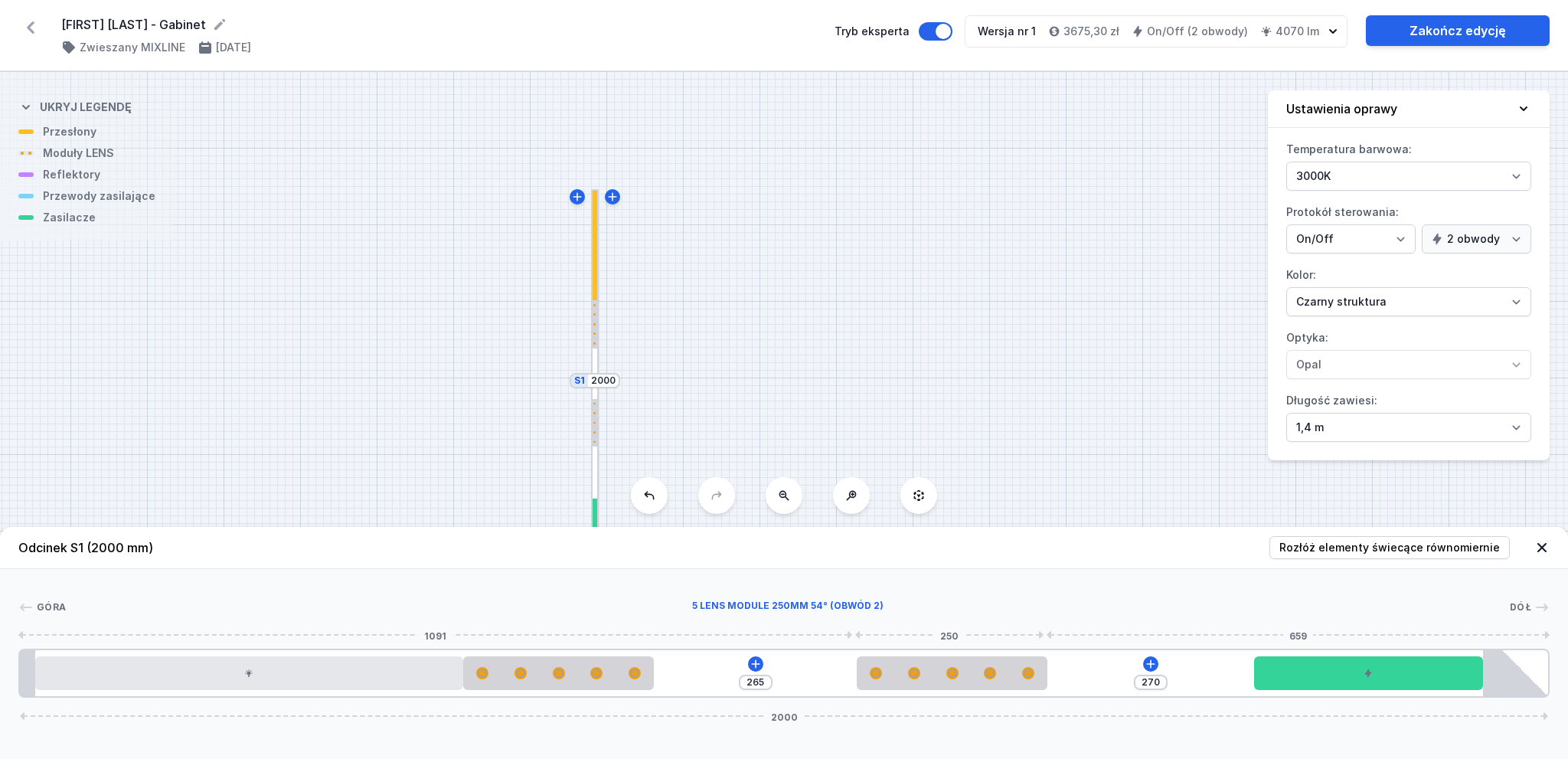 click at bounding box center (952, 673) 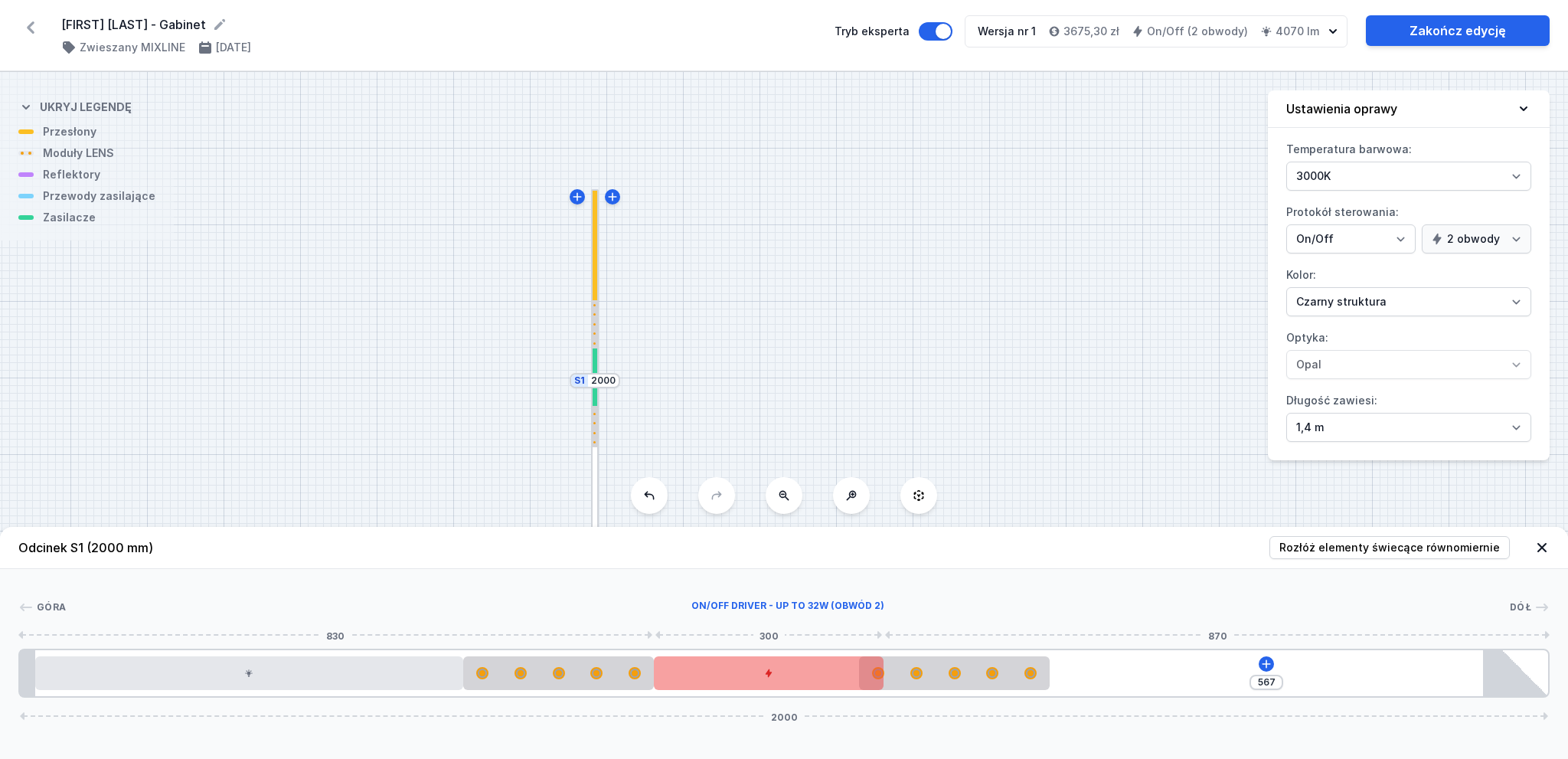 drag, startPoint x: 1360, startPoint y: 668, endPoint x: 779, endPoint y: 685, distance: 581.2487 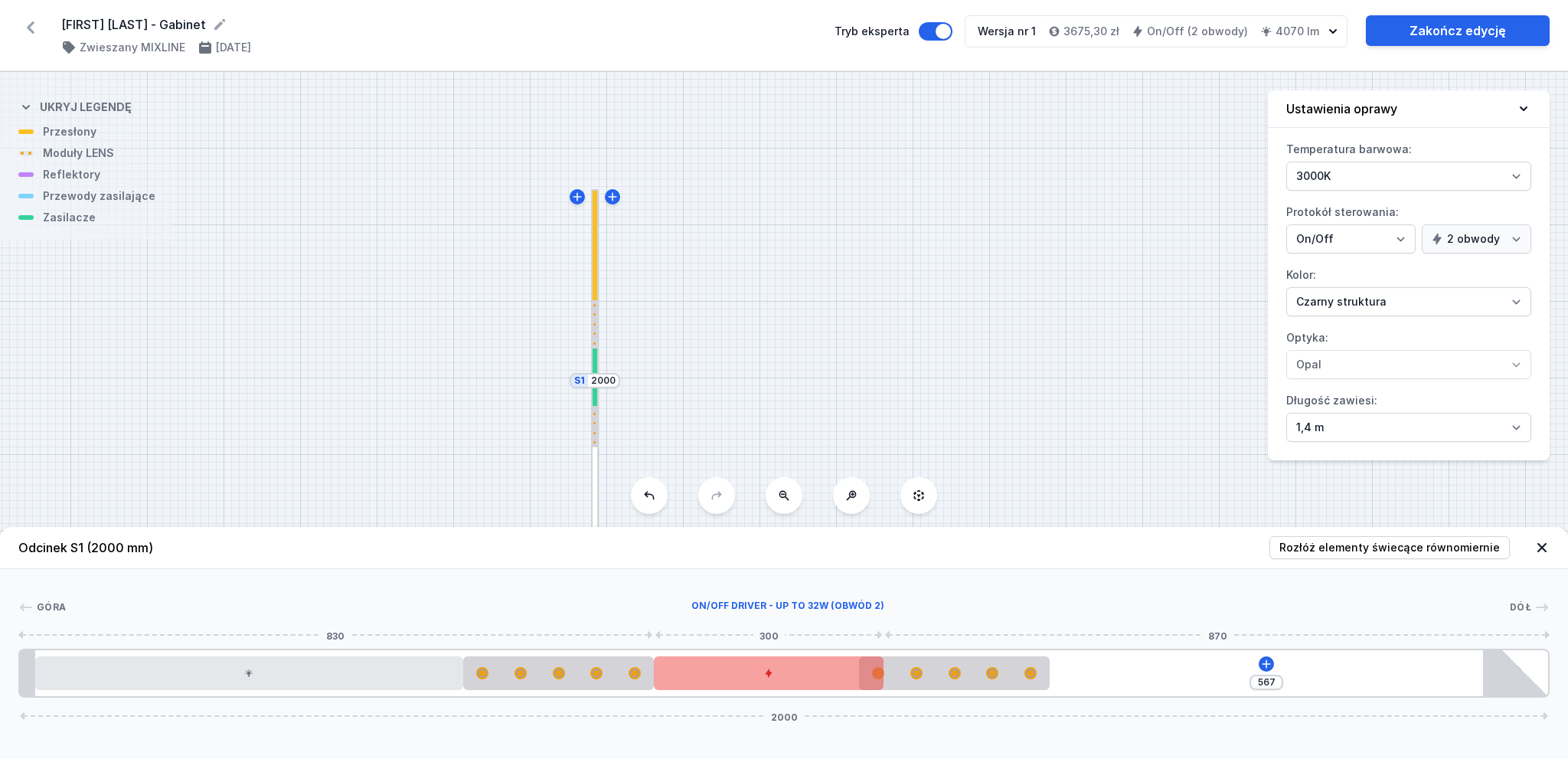 click at bounding box center (768, 673) 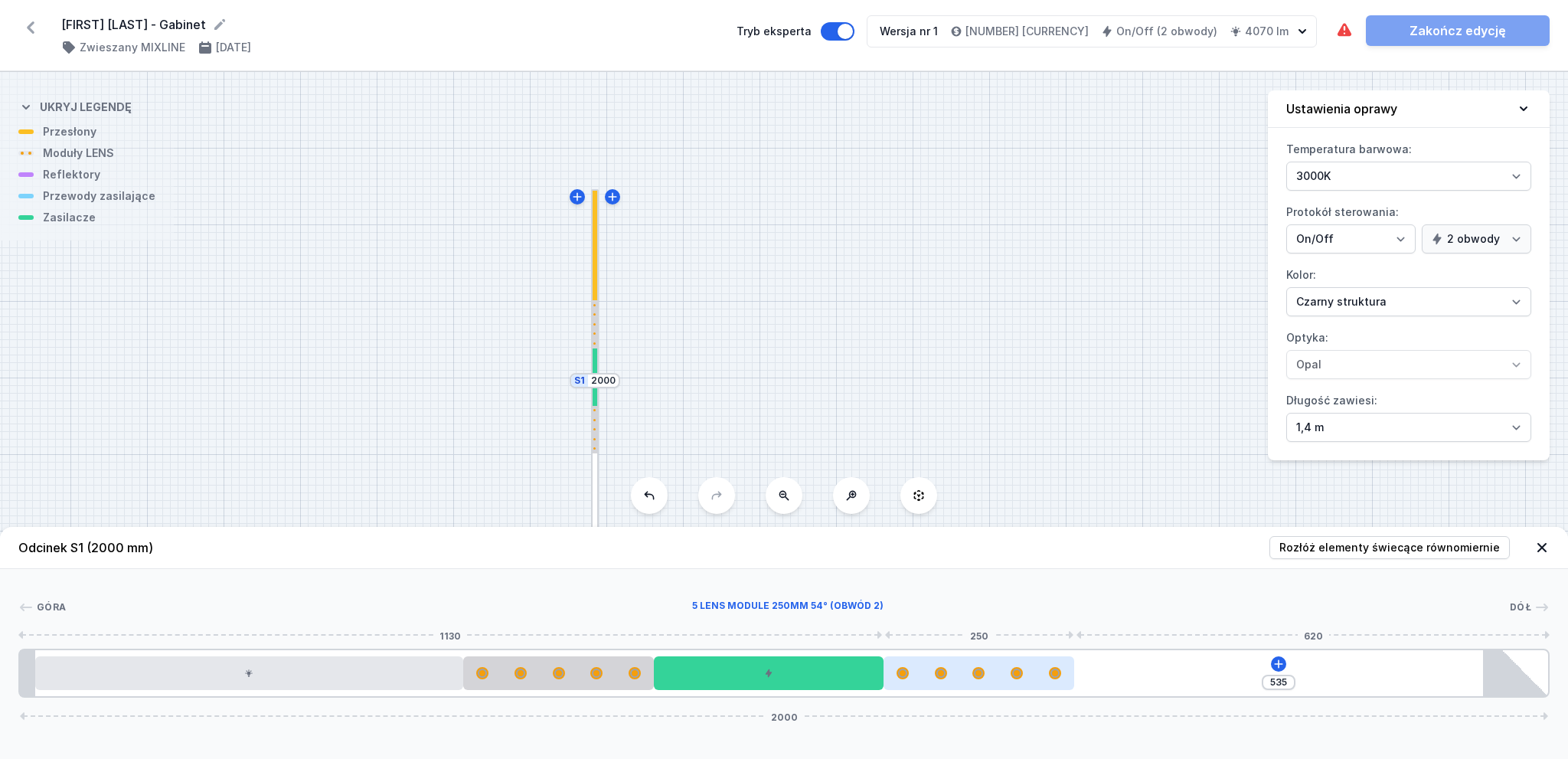 drag, startPoint x: 982, startPoint y: 670, endPoint x: 1023, endPoint y: 672, distance: 41.048752 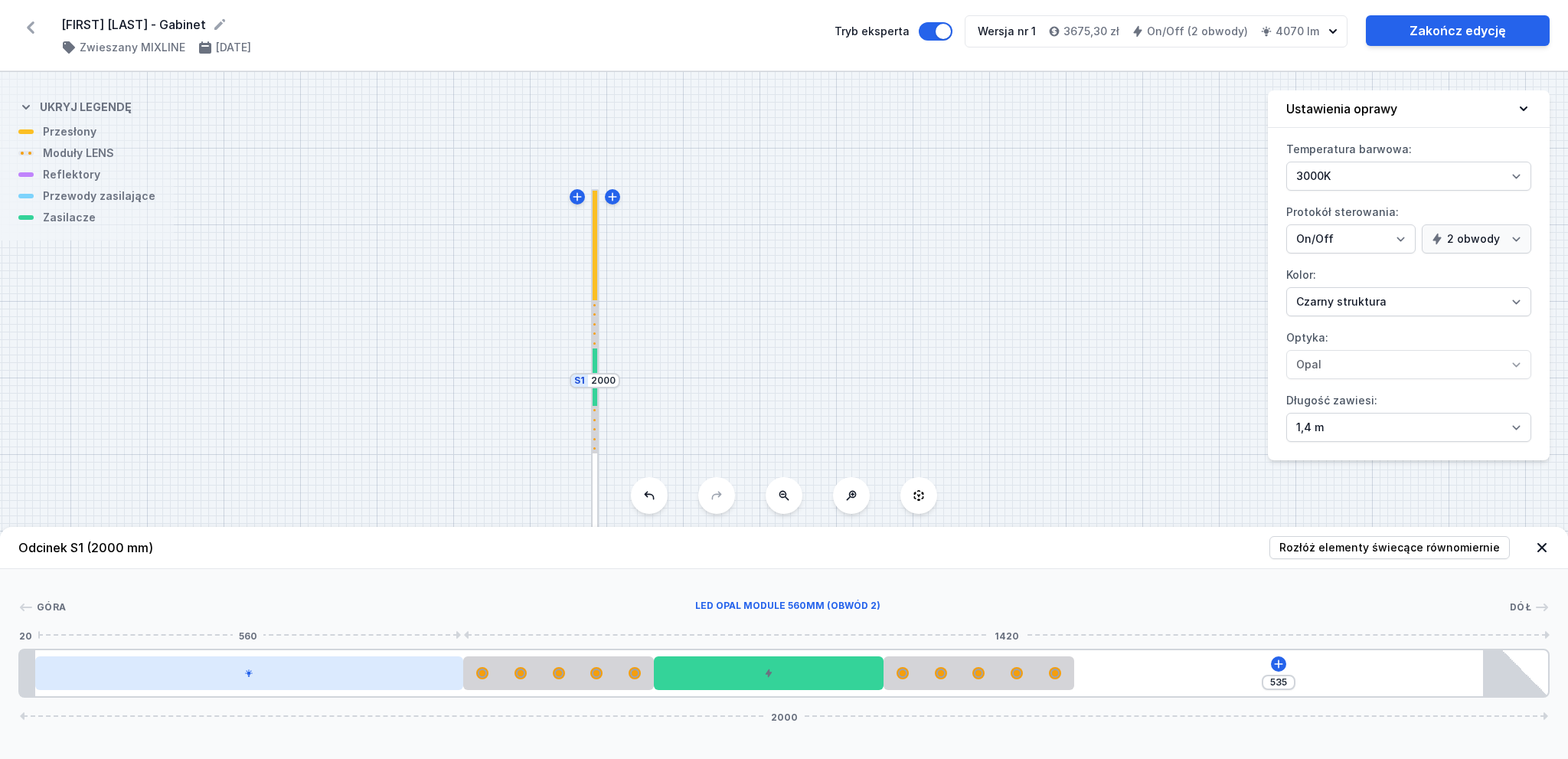 click at bounding box center [249, 673] 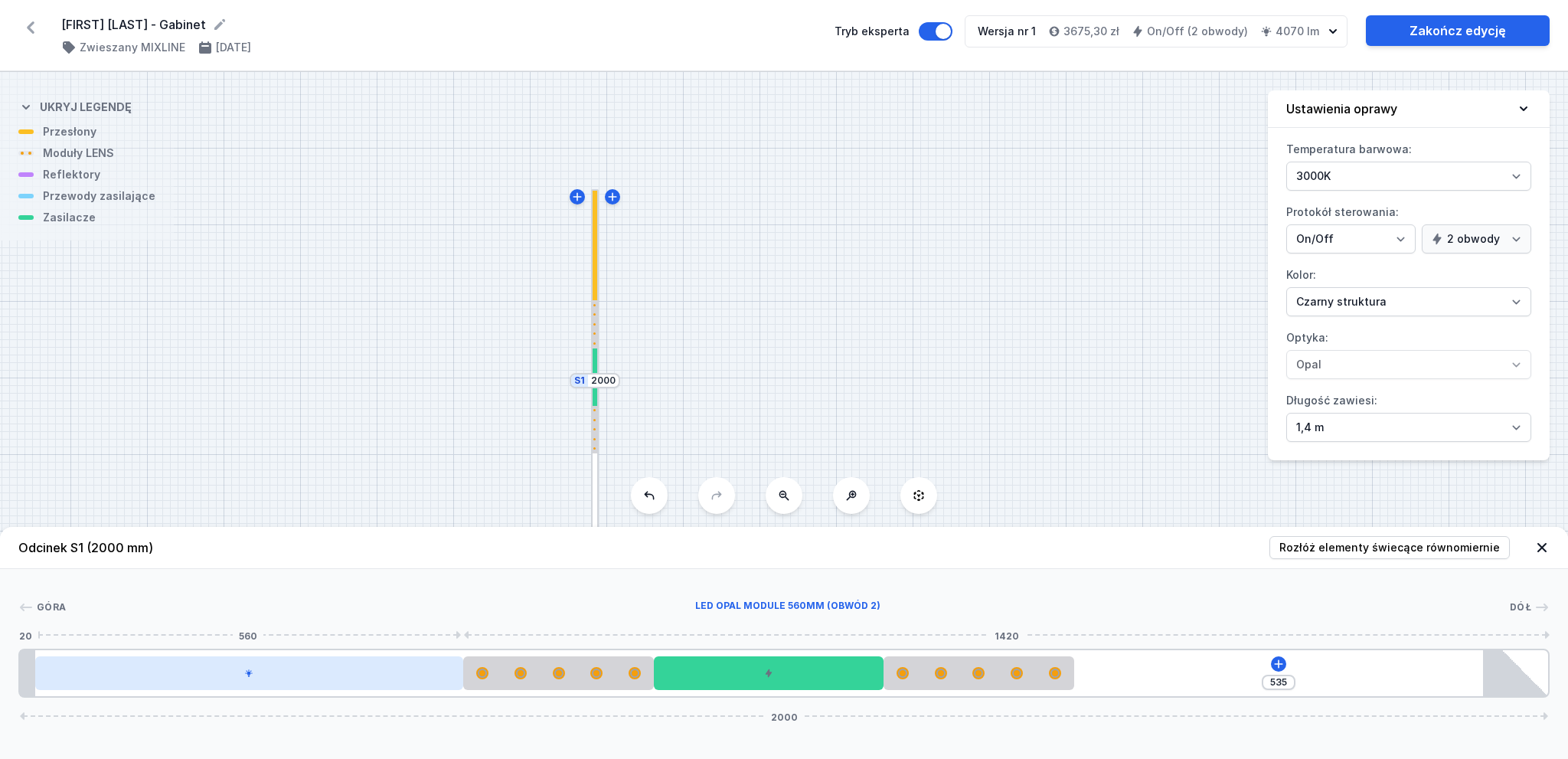 click at bounding box center [249, 673] 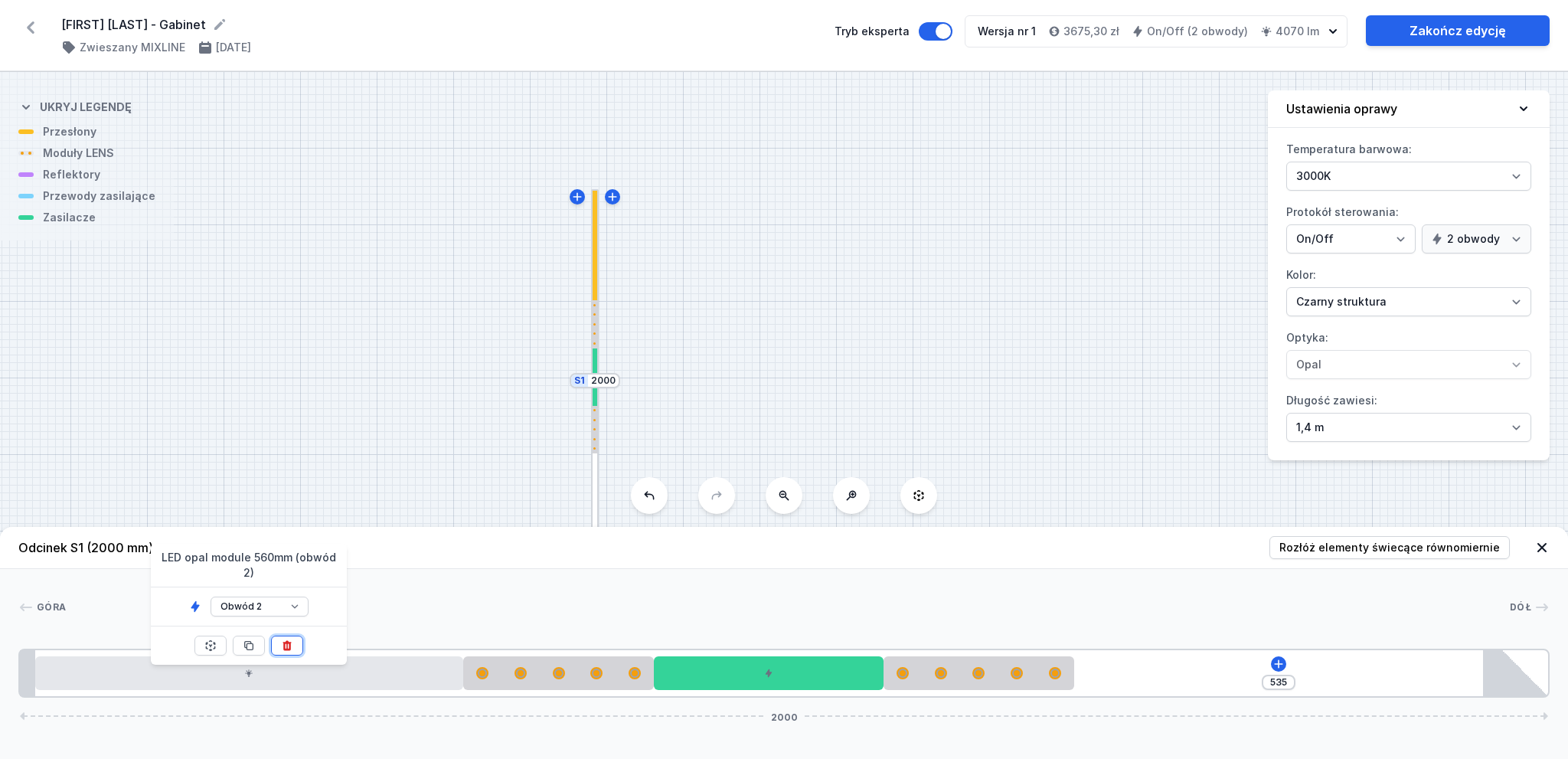 click 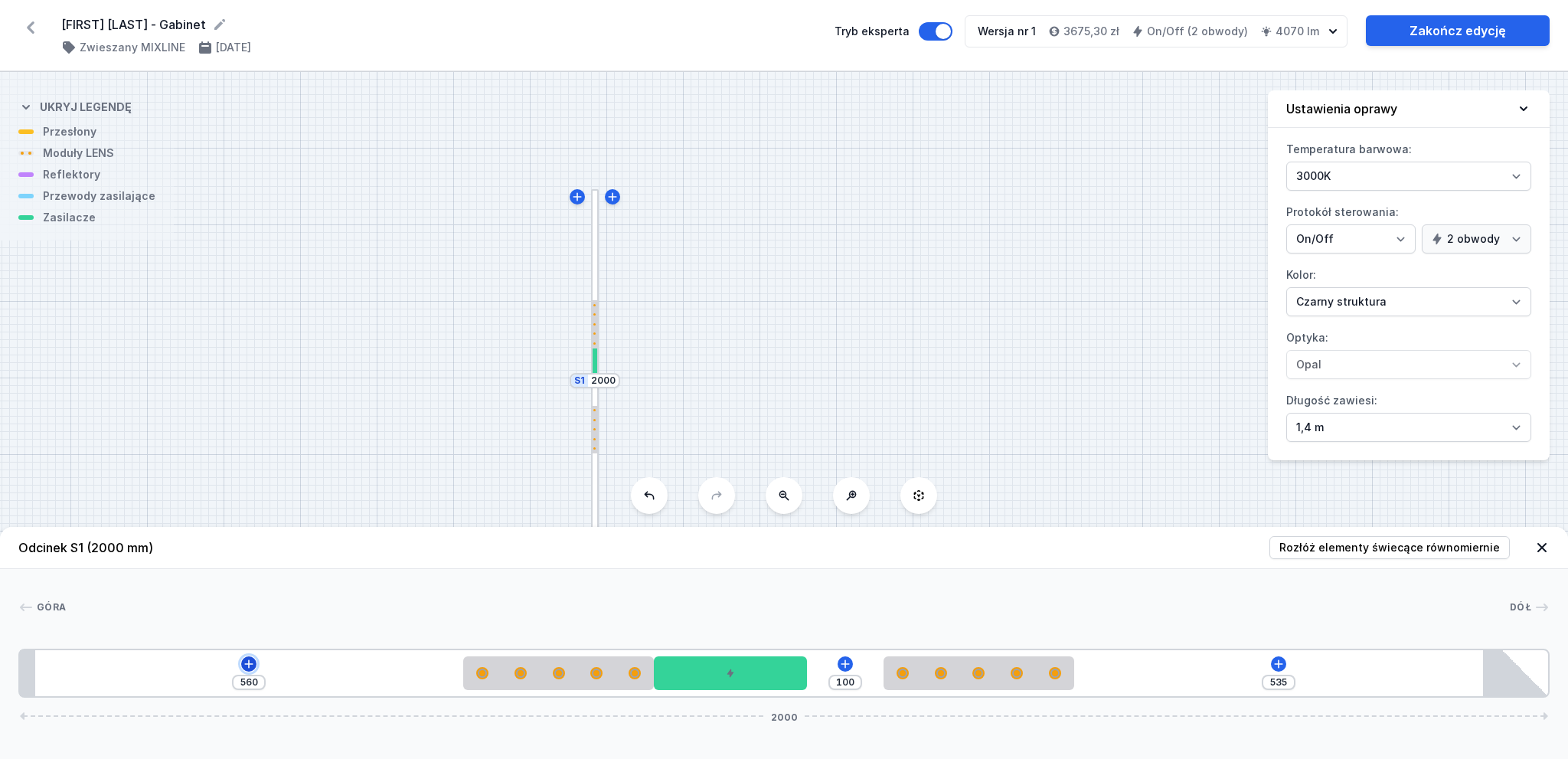 click 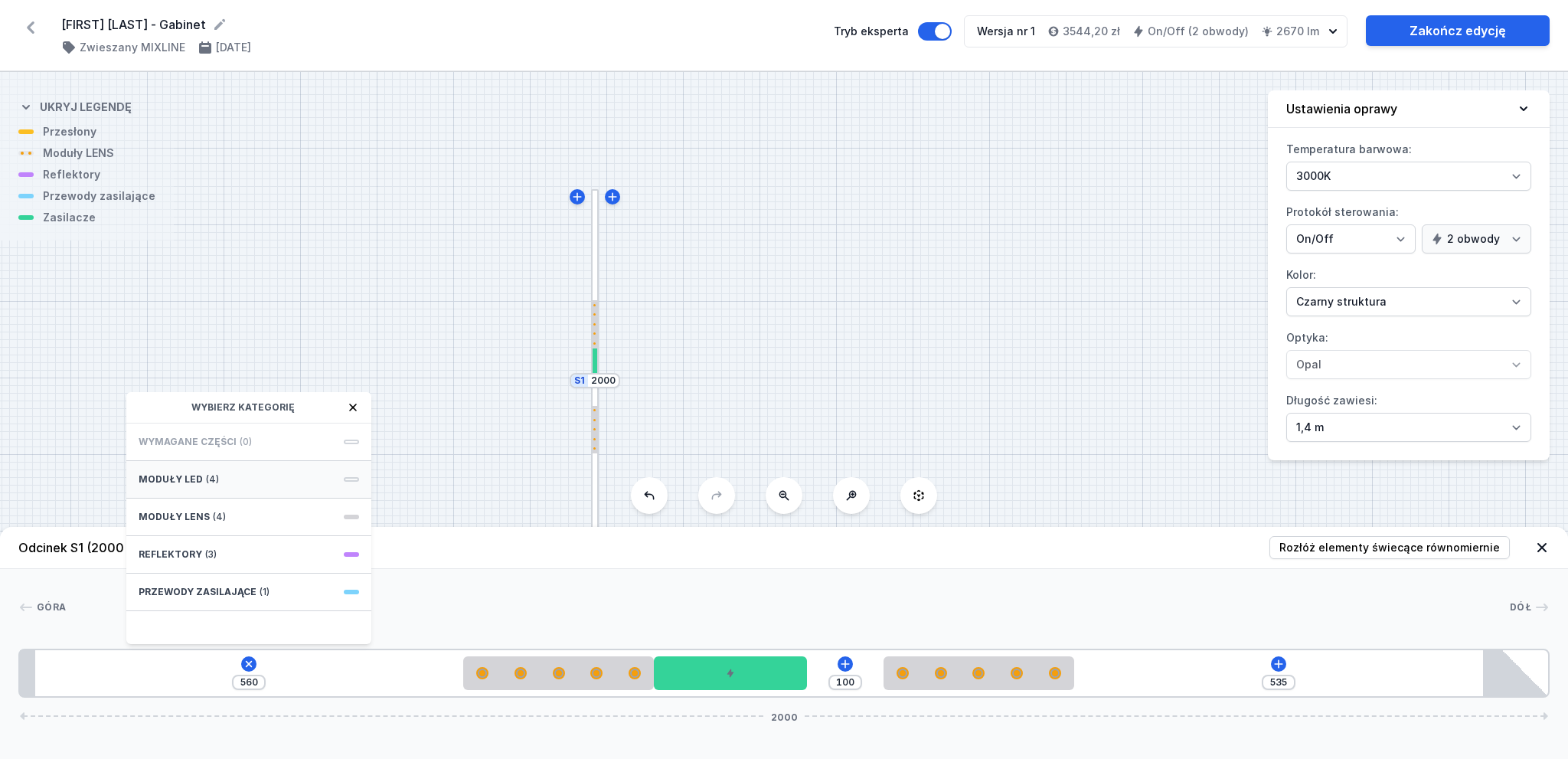 click on "Moduły LED (4)" at bounding box center (249, 479) 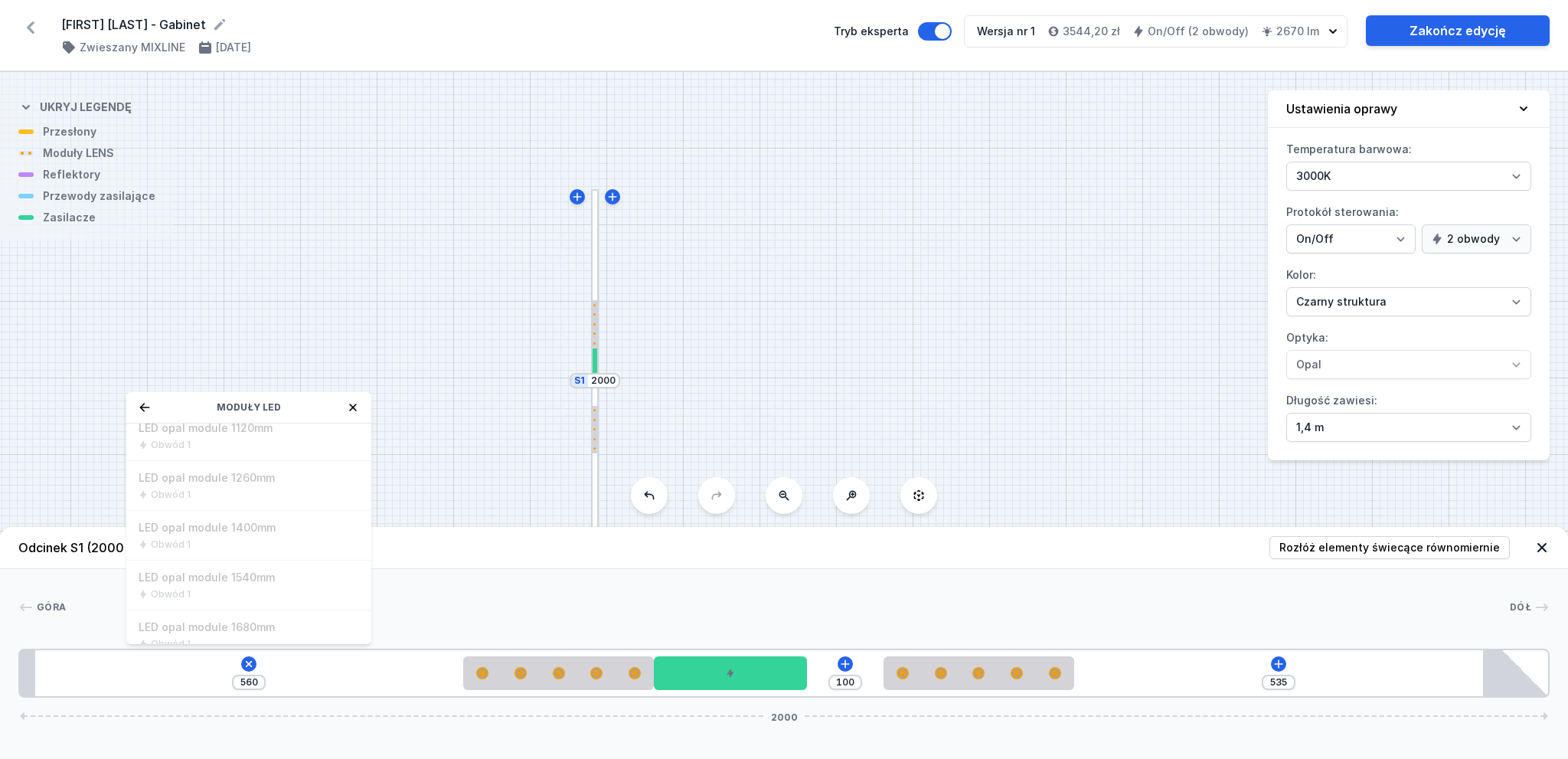 scroll, scrollTop: 375, scrollLeft: 0, axis: vertical 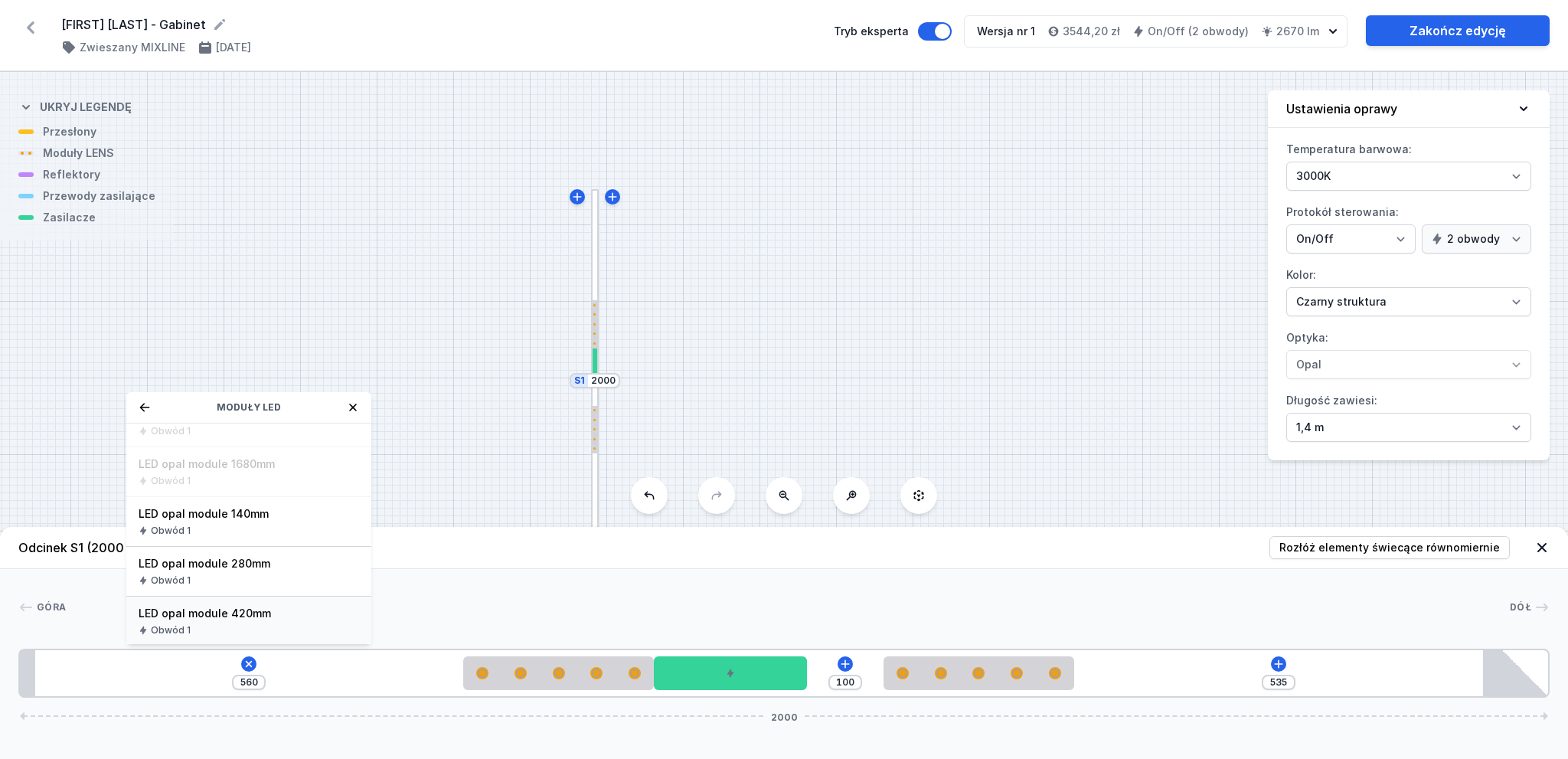 click on "LED opal module 420mm" at bounding box center (249, 613) 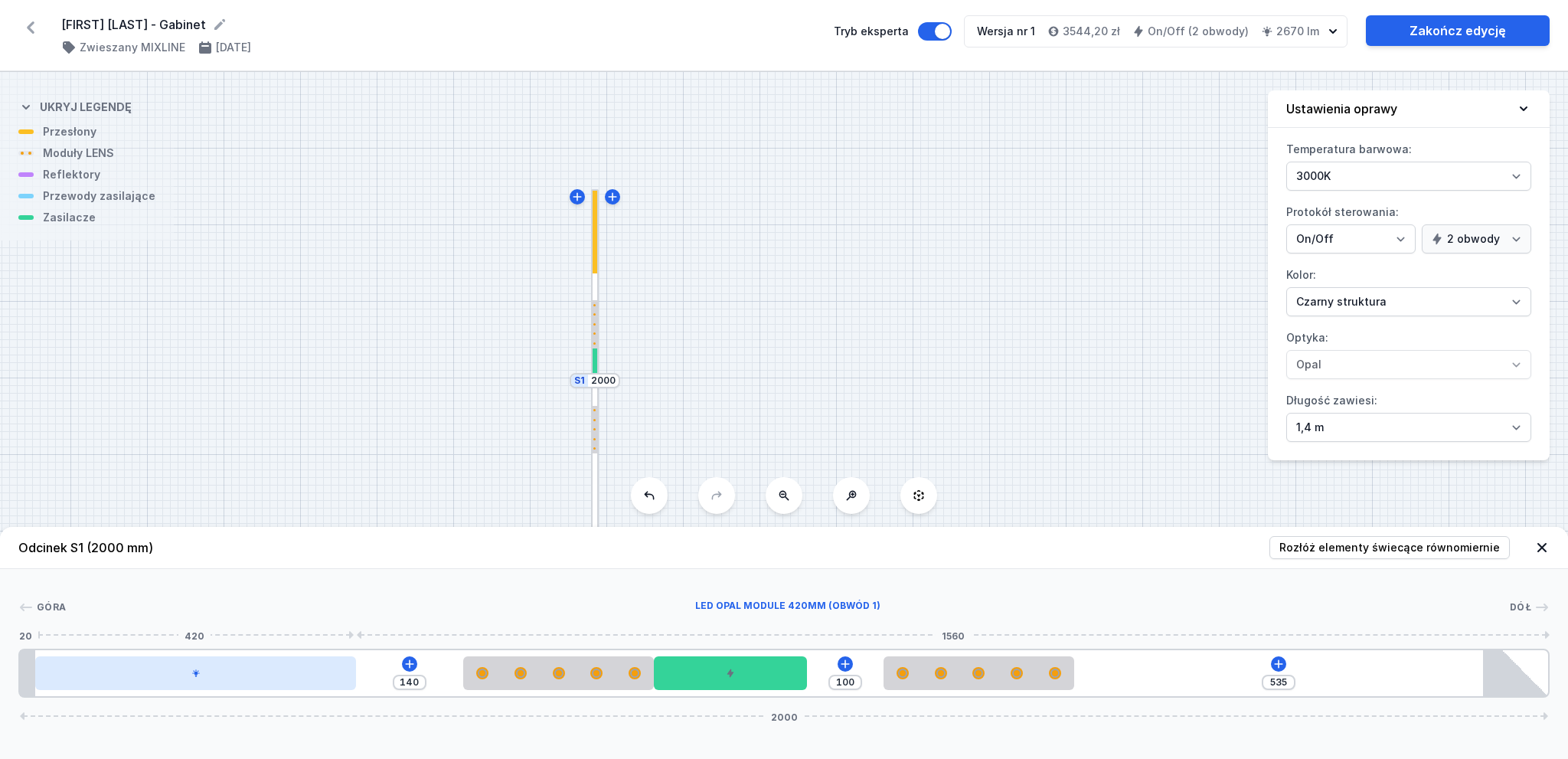 drag, startPoint x: 237, startPoint y: 676, endPoint x: 266, endPoint y: 669, distance: 29.832868 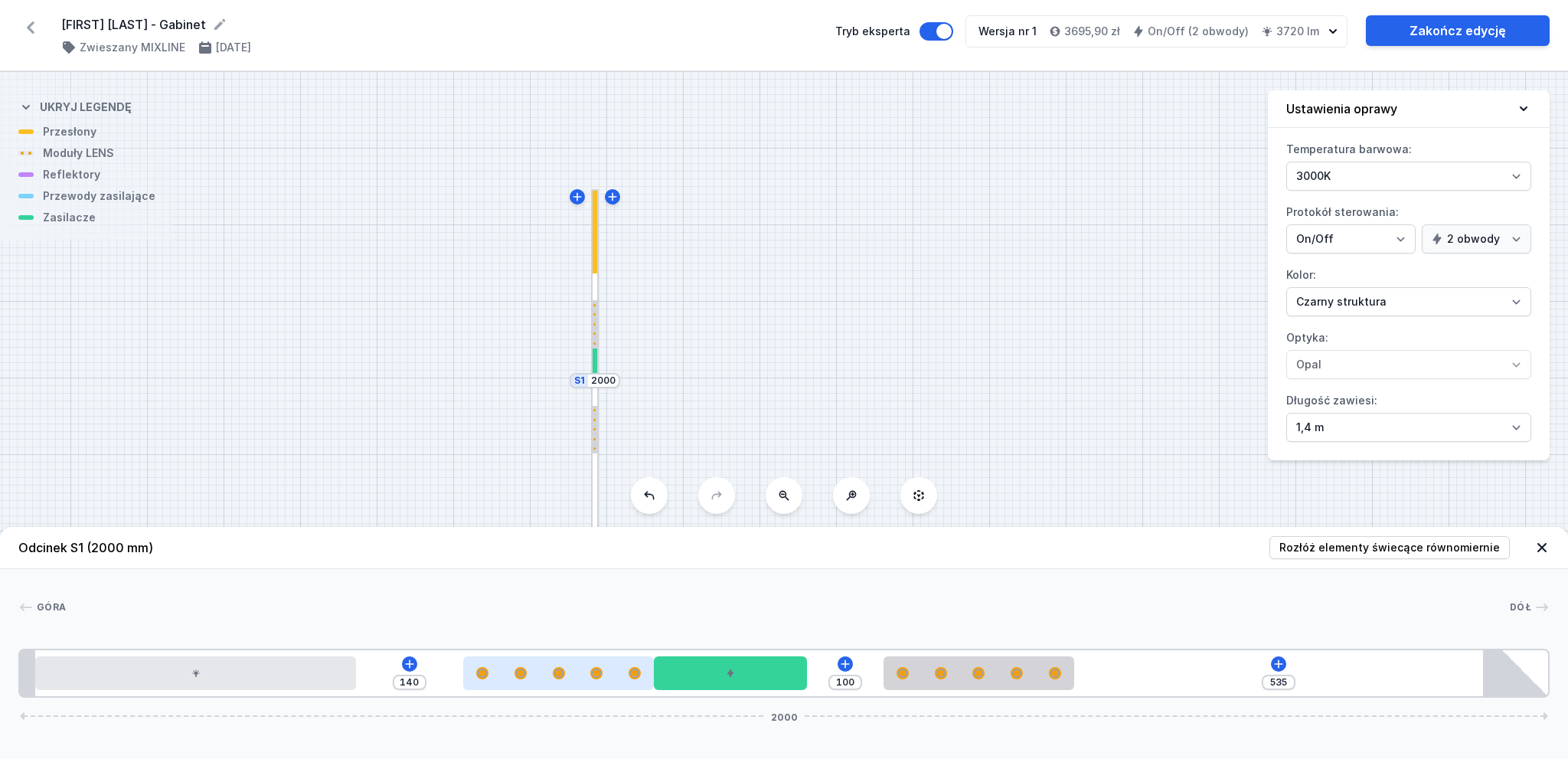 drag, startPoint x: 460, startPoint y: 669, endPoint x: 523, endPoint y: 672, distance: 63.0714 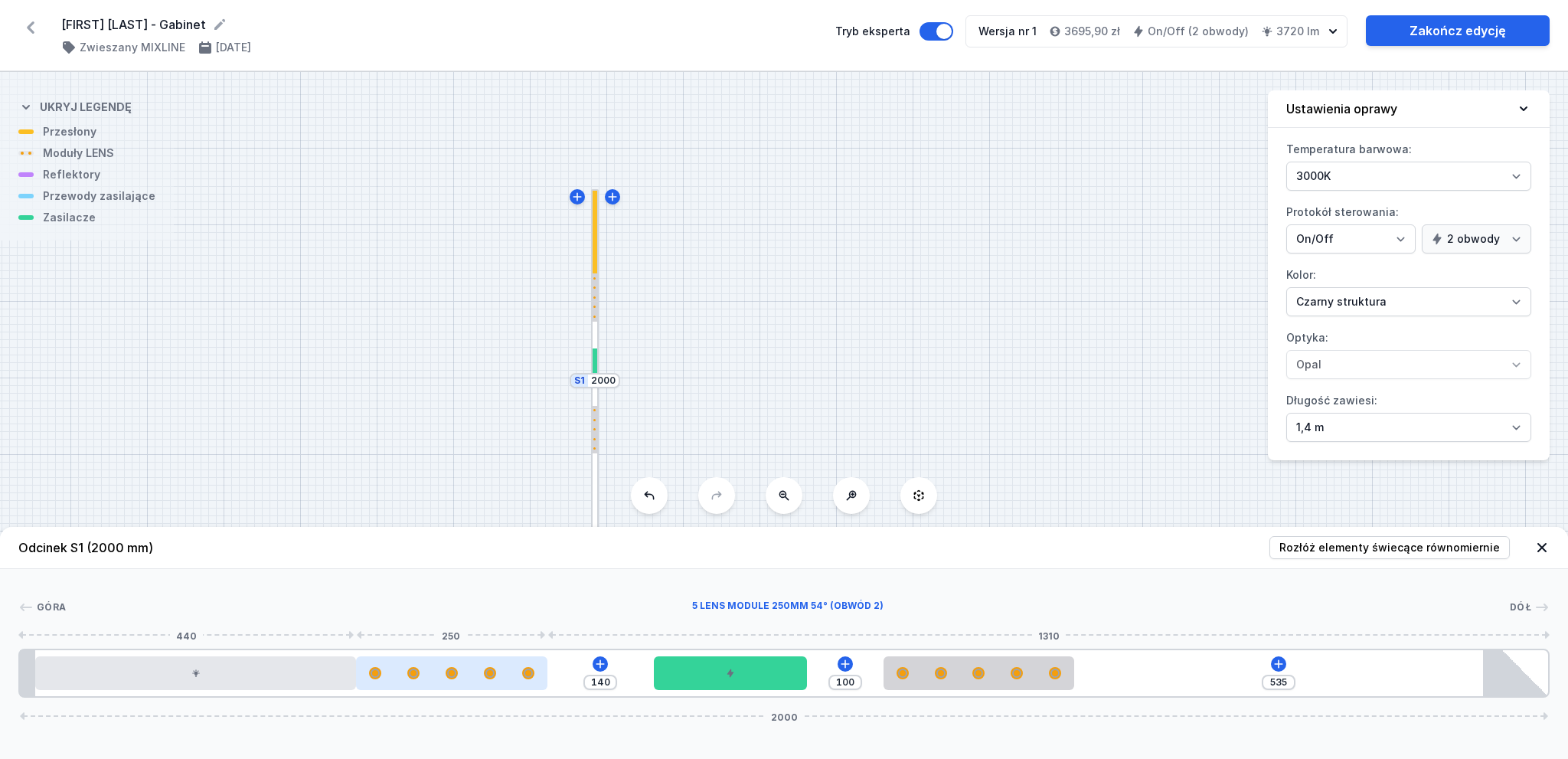 drag, startPoint x: 523, startPoint y: 672, endPoint x: 420, endPoint y: 674, distance: 103.01942 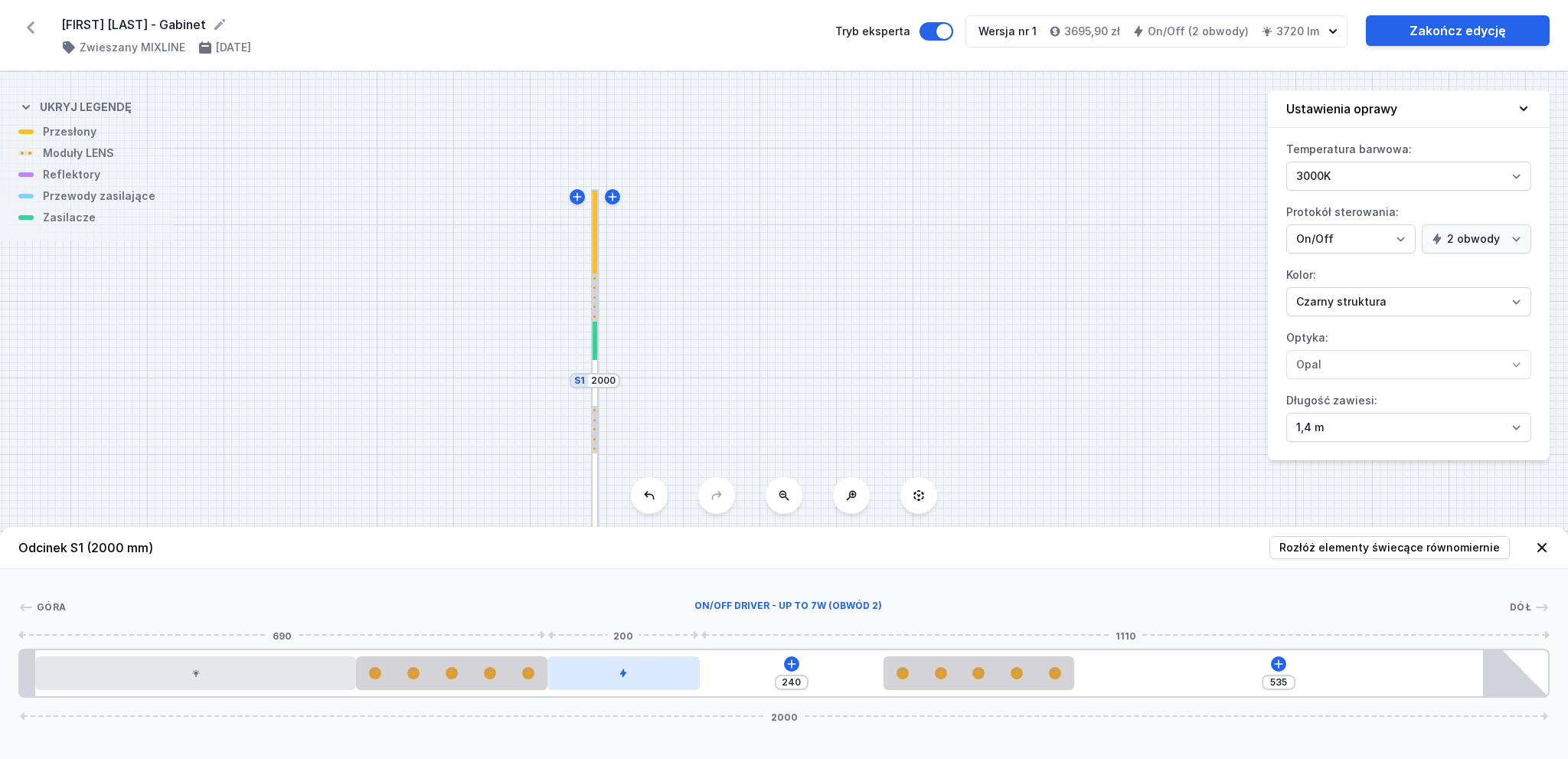 drag, startPoint x: 720, startPoint y: 679, endPoint x: 664, endPoint y: 681, distance: 56.0357 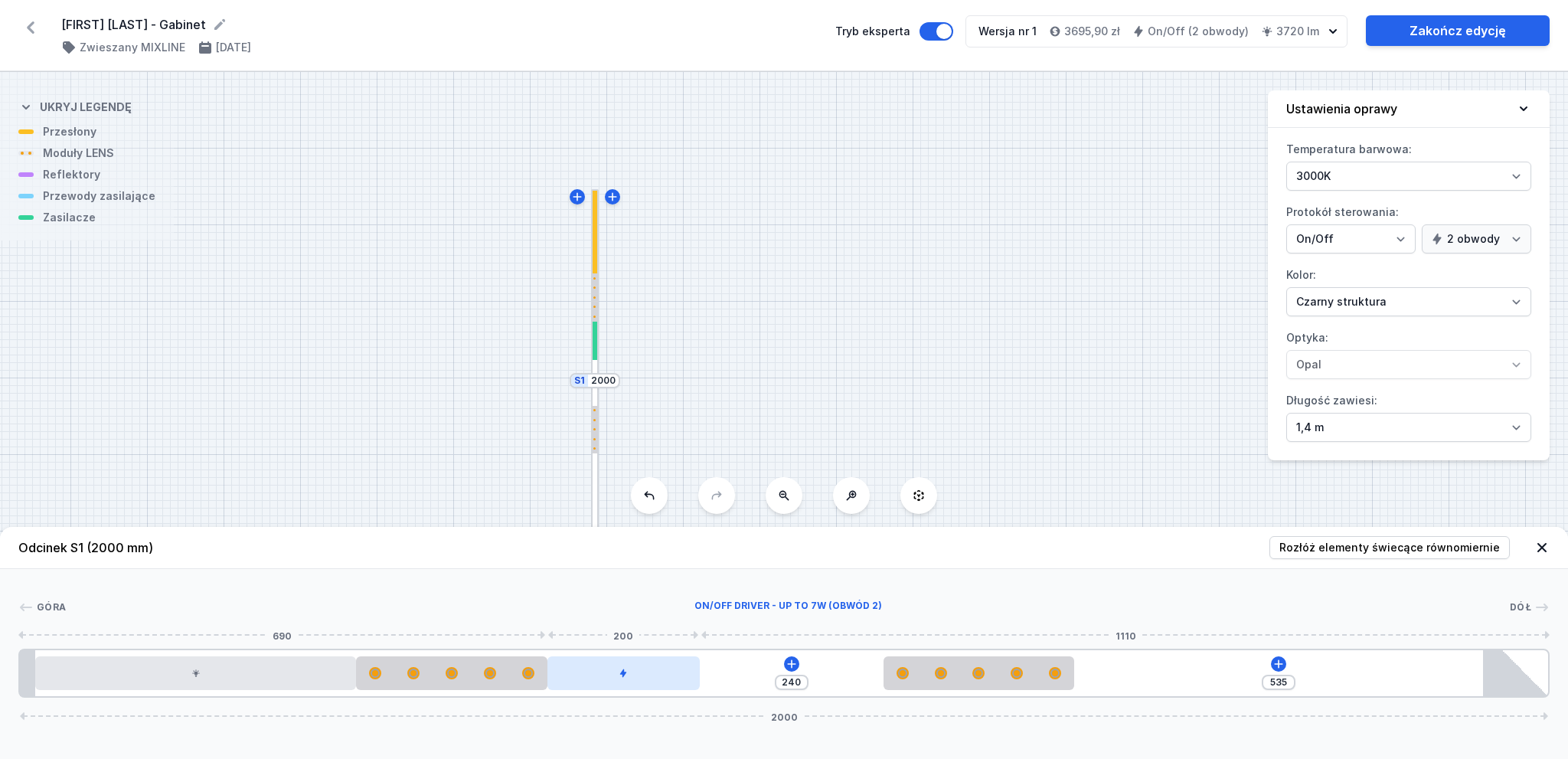 click at bounding box center [624, 673] 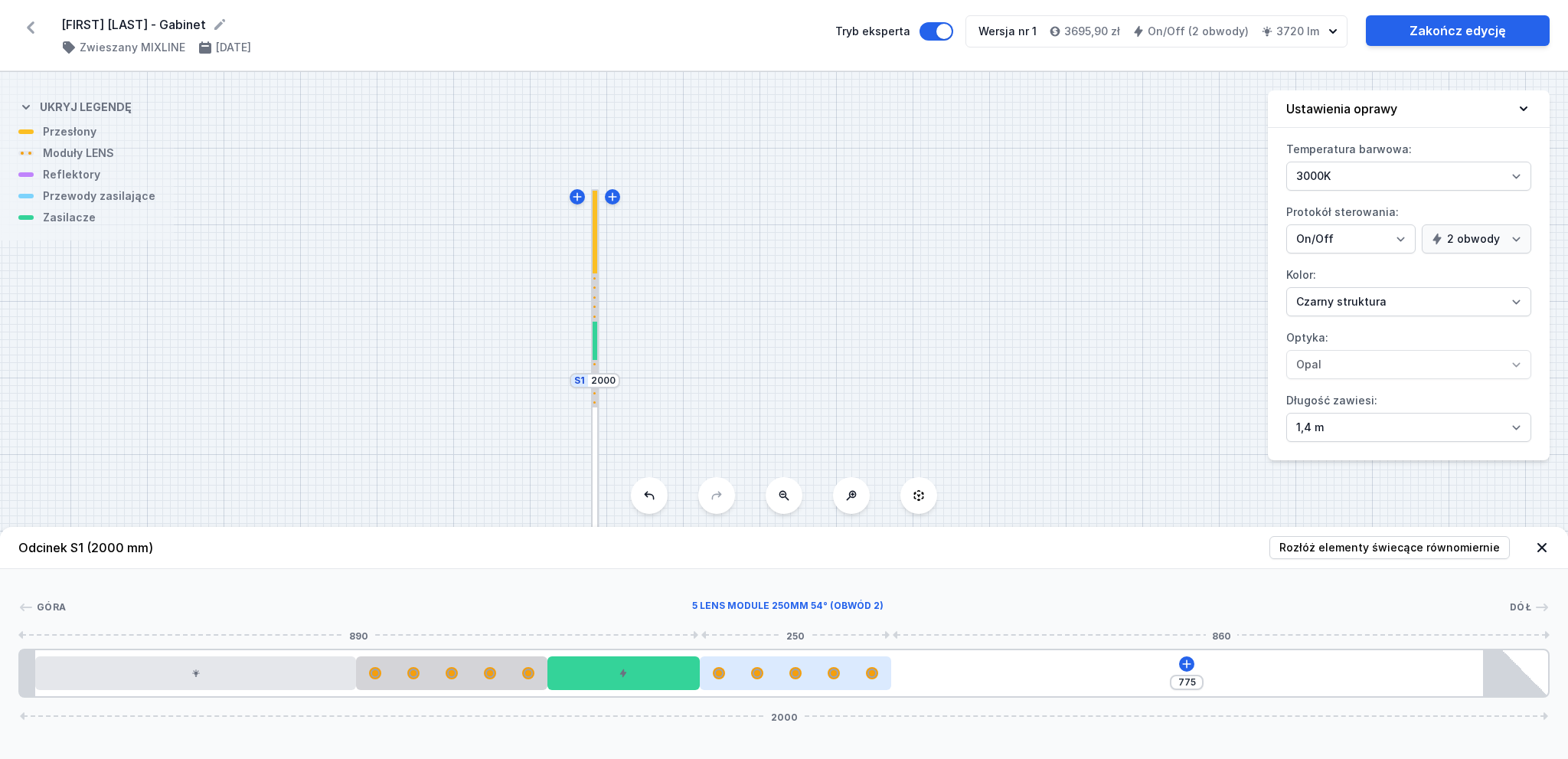 drag, startPoint x: 962, startPoint y: 676, endPoint x: 787, endPoint y: 679, distance: 175.02571 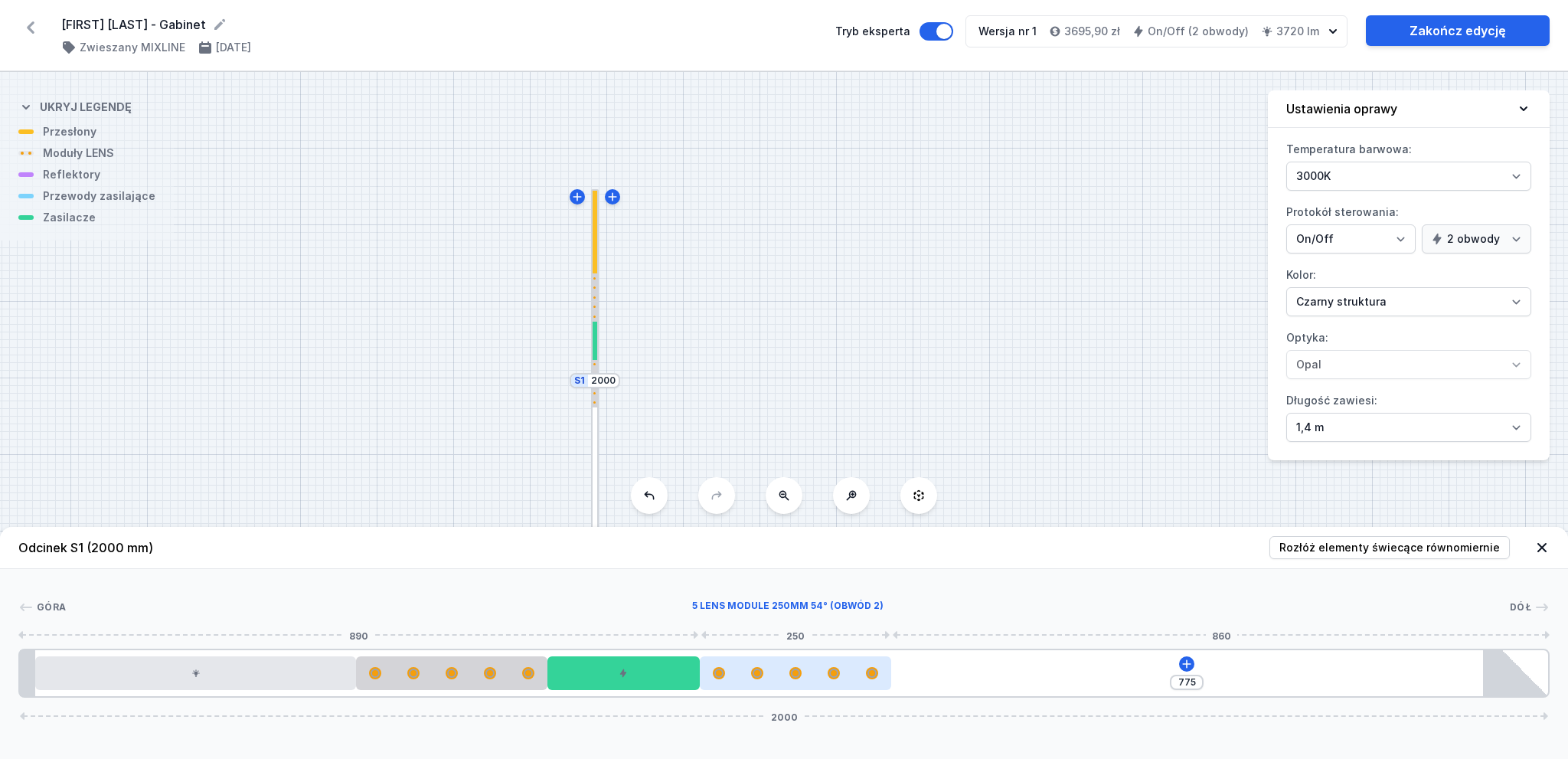 click at bounding box center [795, 673] 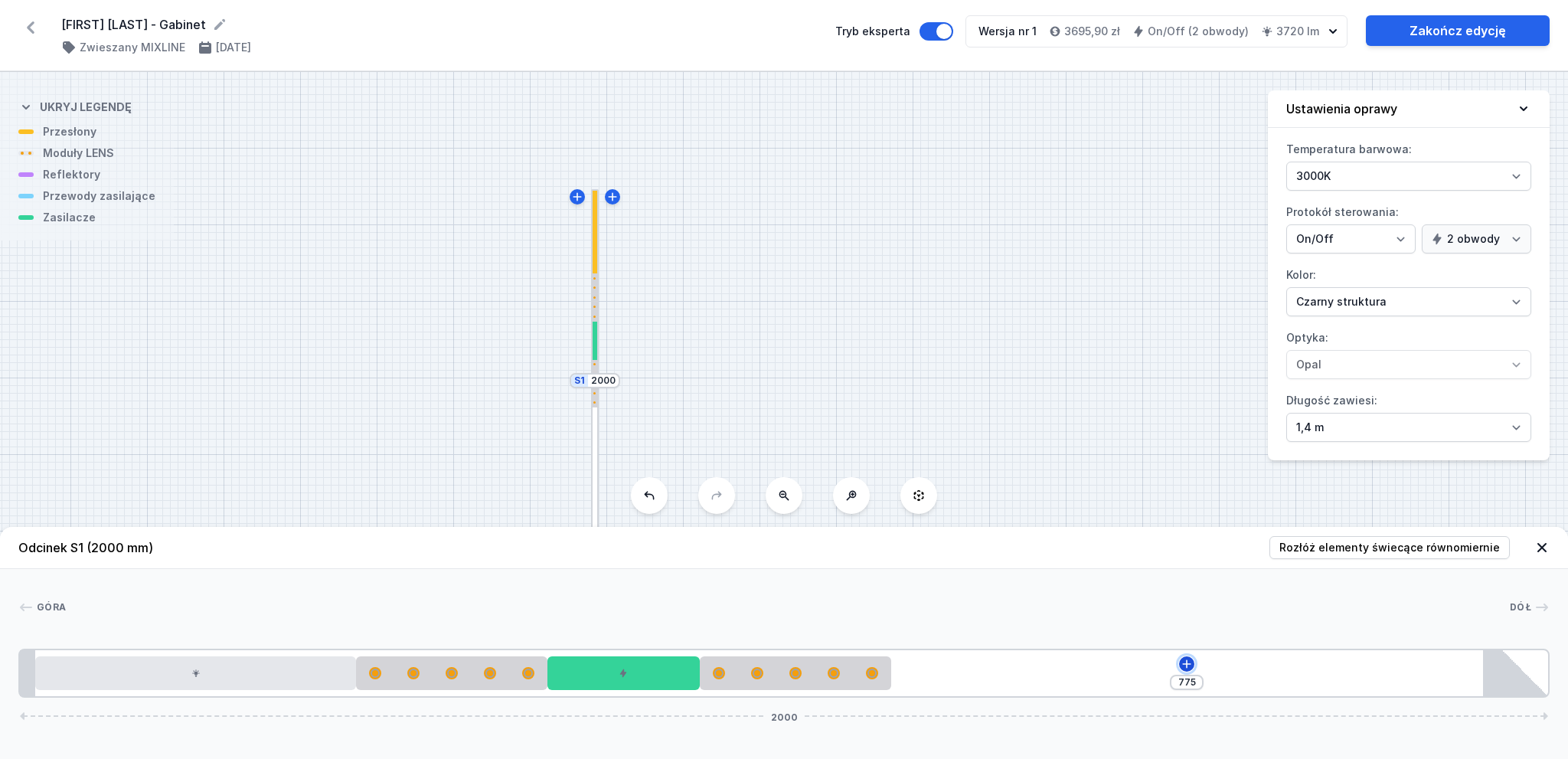 click 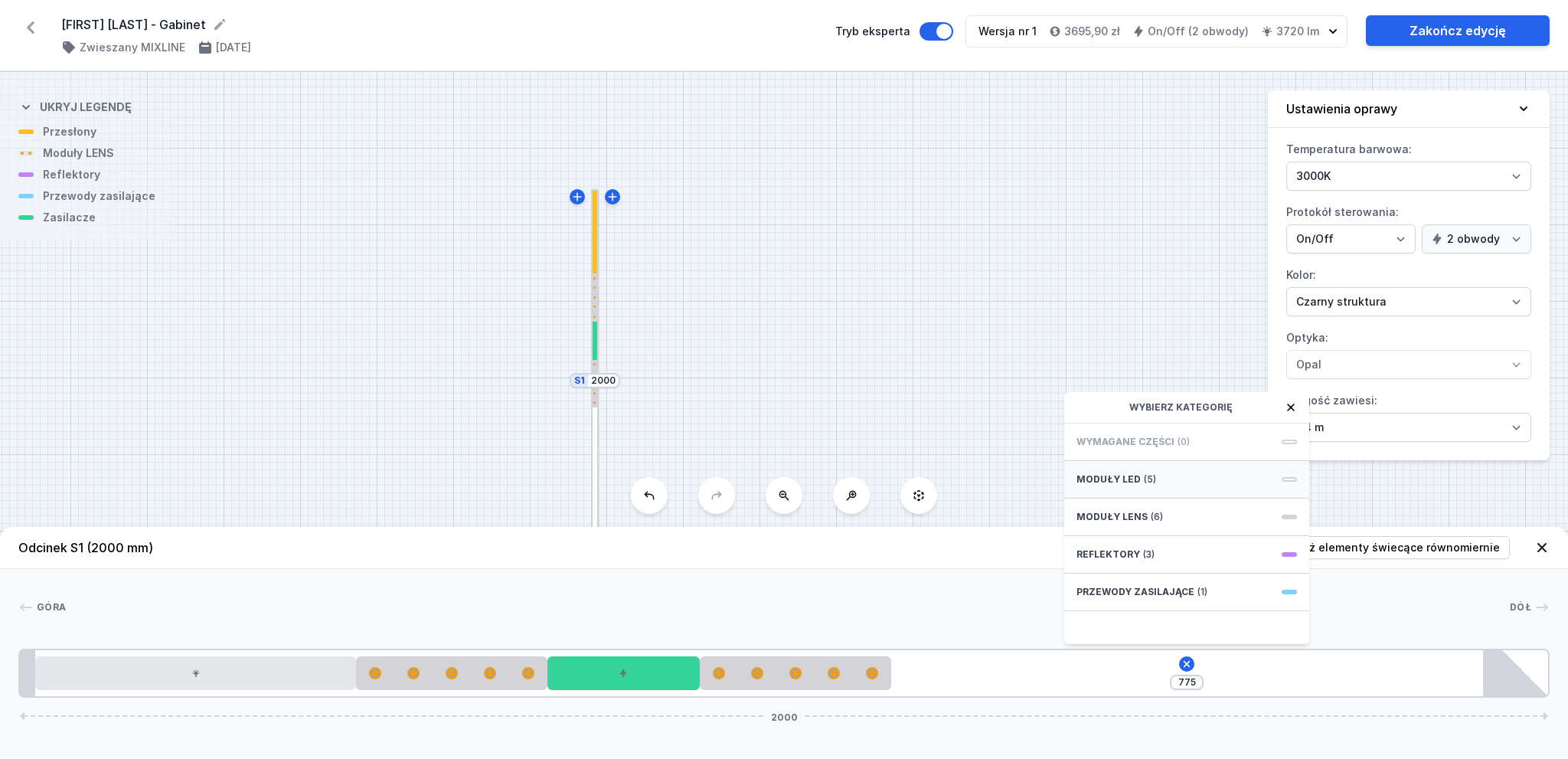 click on "Moduły LED (5)" at bounding box center (1187, 479) 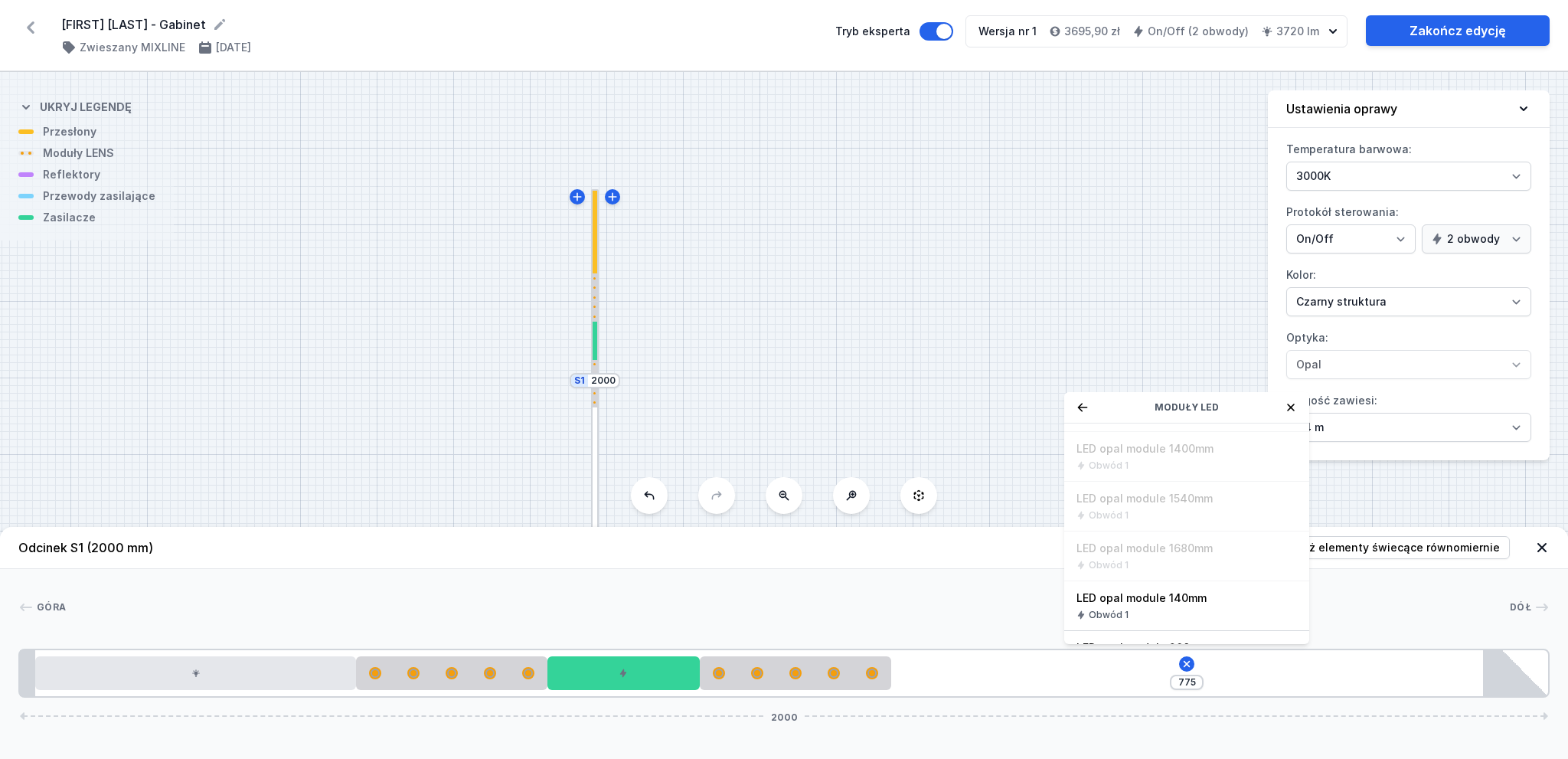 scroll, scrollTop: 375, scrollLeft: 0, axis: vertical 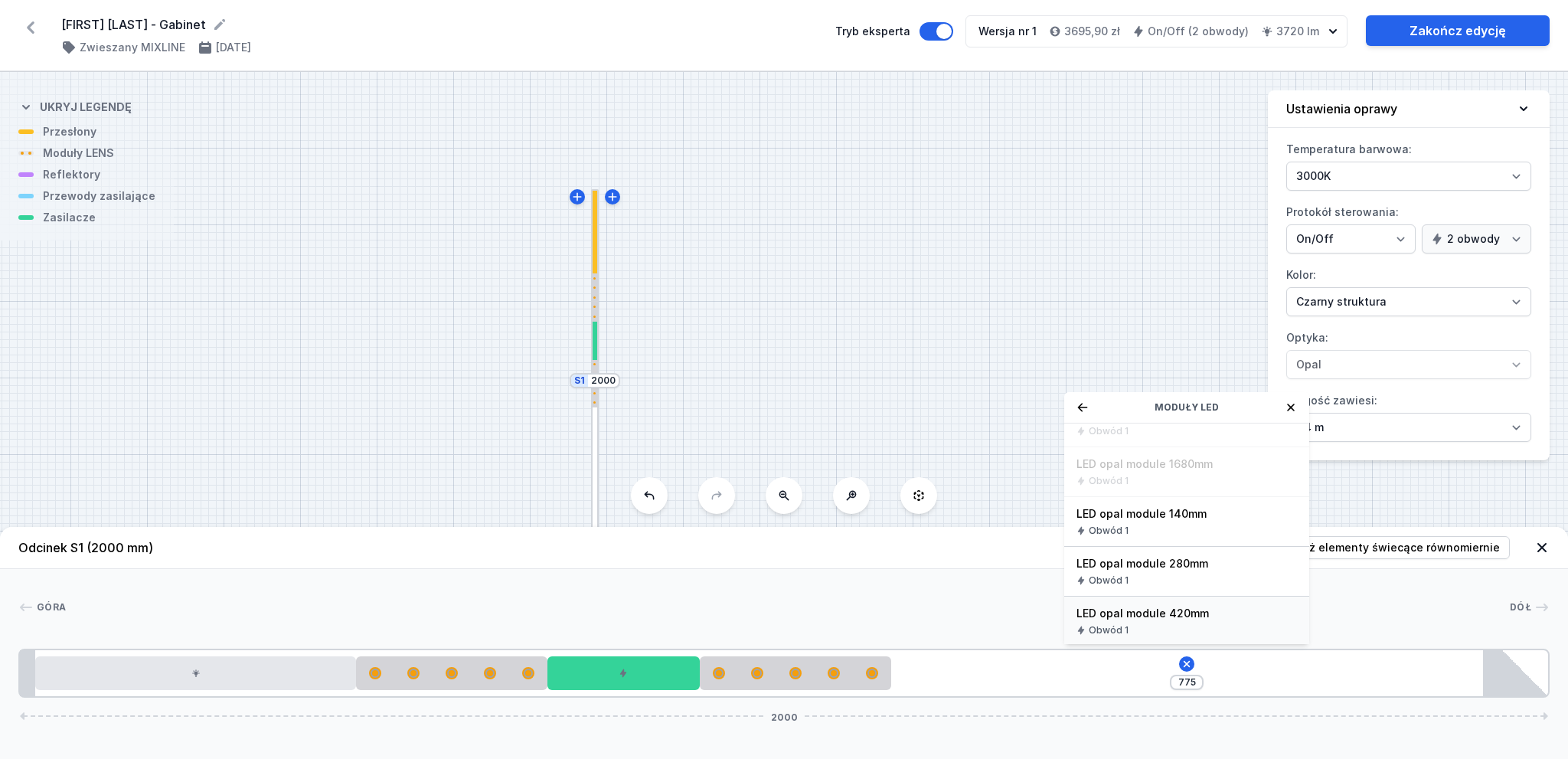 click on "Obwód 1" at bounding box center (1187, 630) 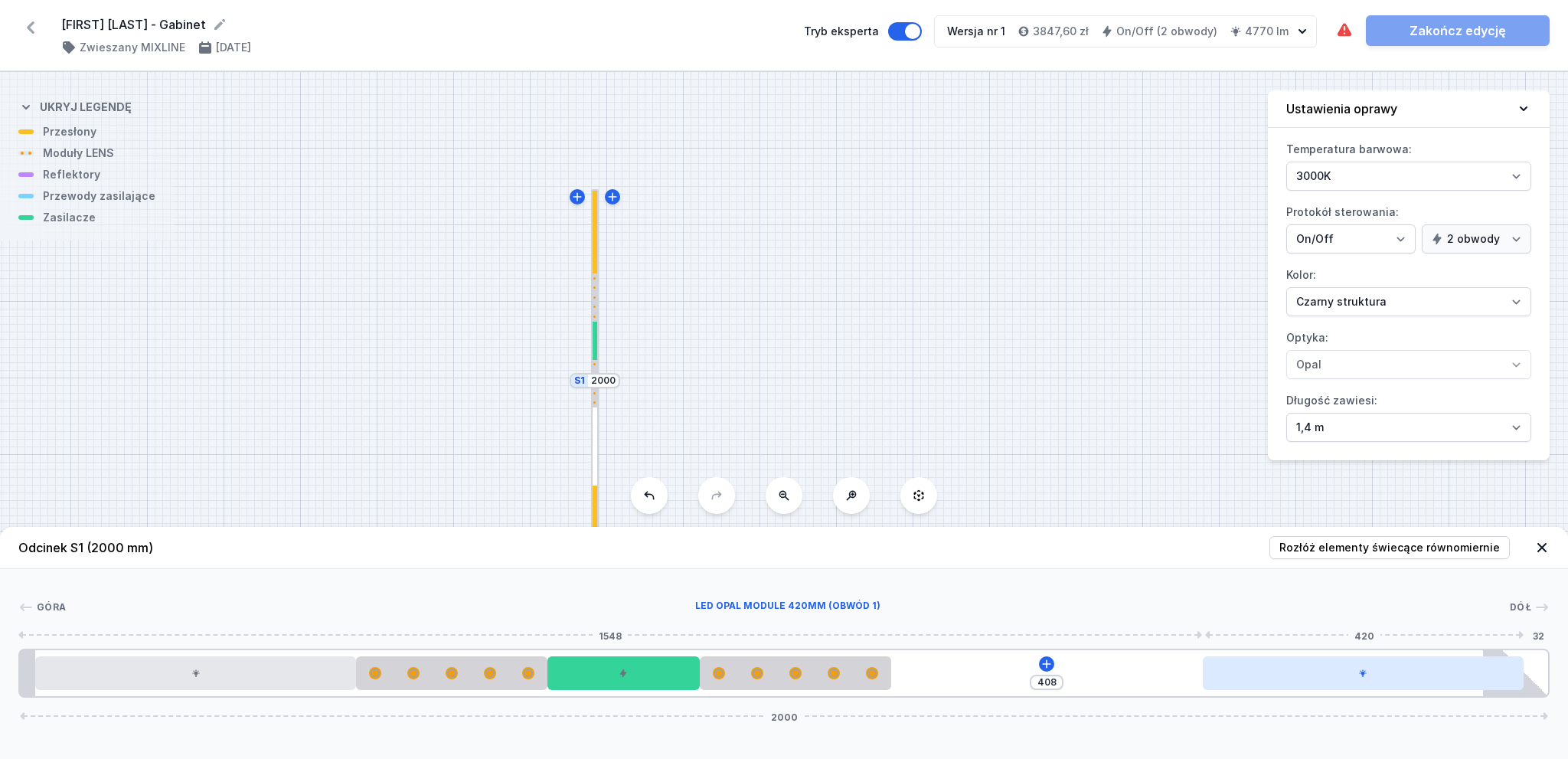 drag, startPoint x: 1115, startPoint y: 675, endPoint x: 1511, endPoint y: 658, distance: 396.365 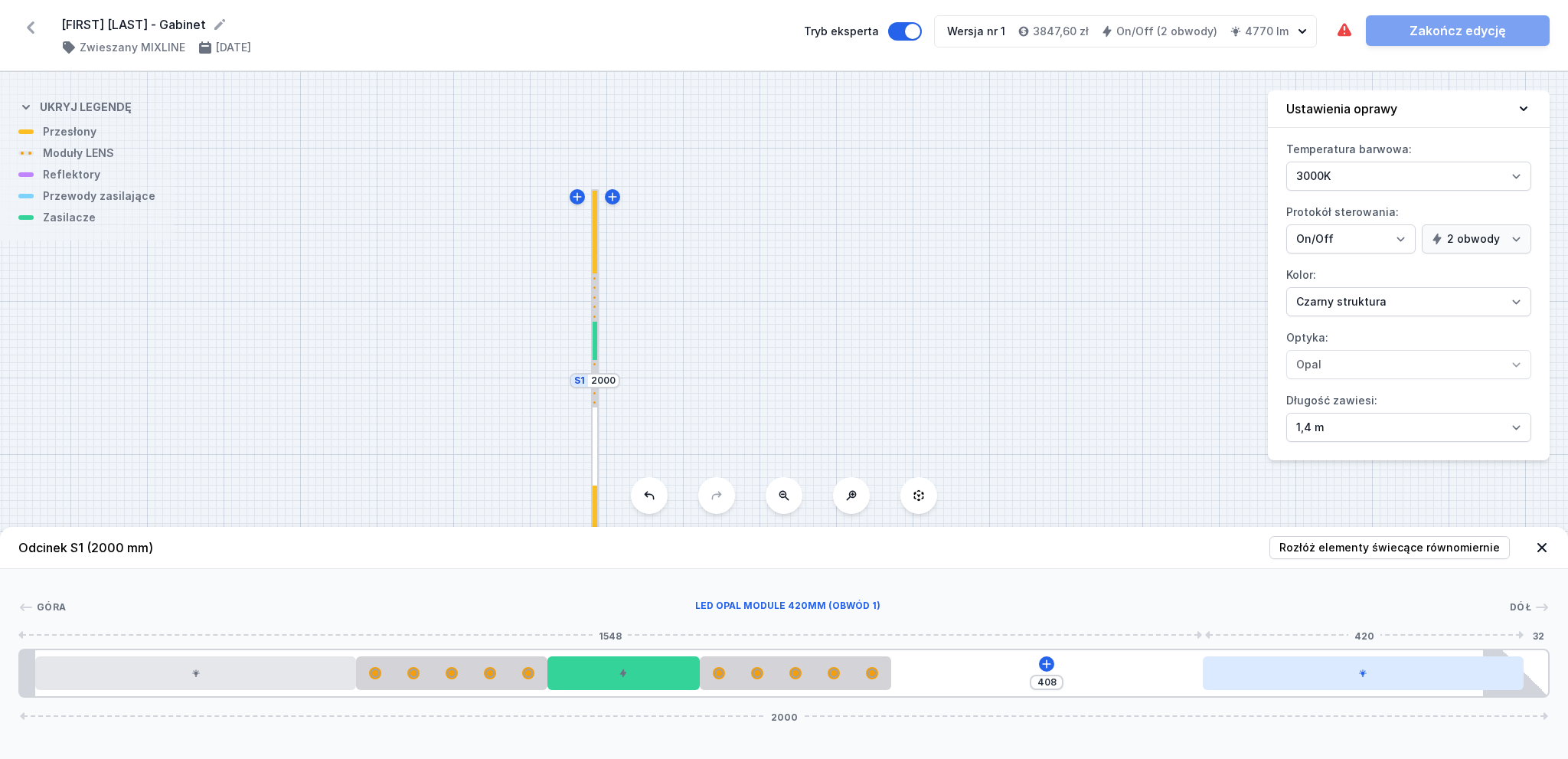 click at bounding box center (1363, 673) 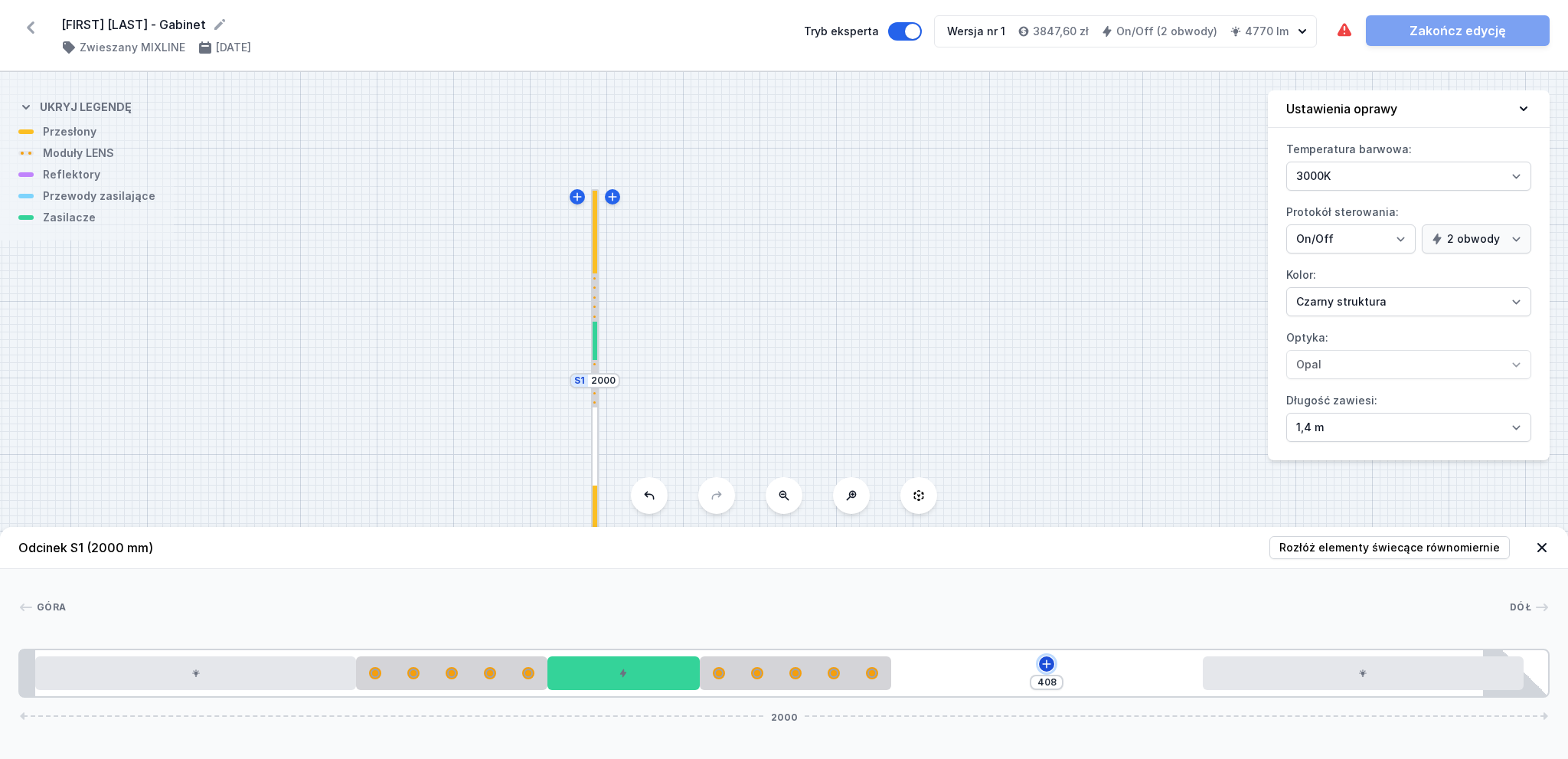 click 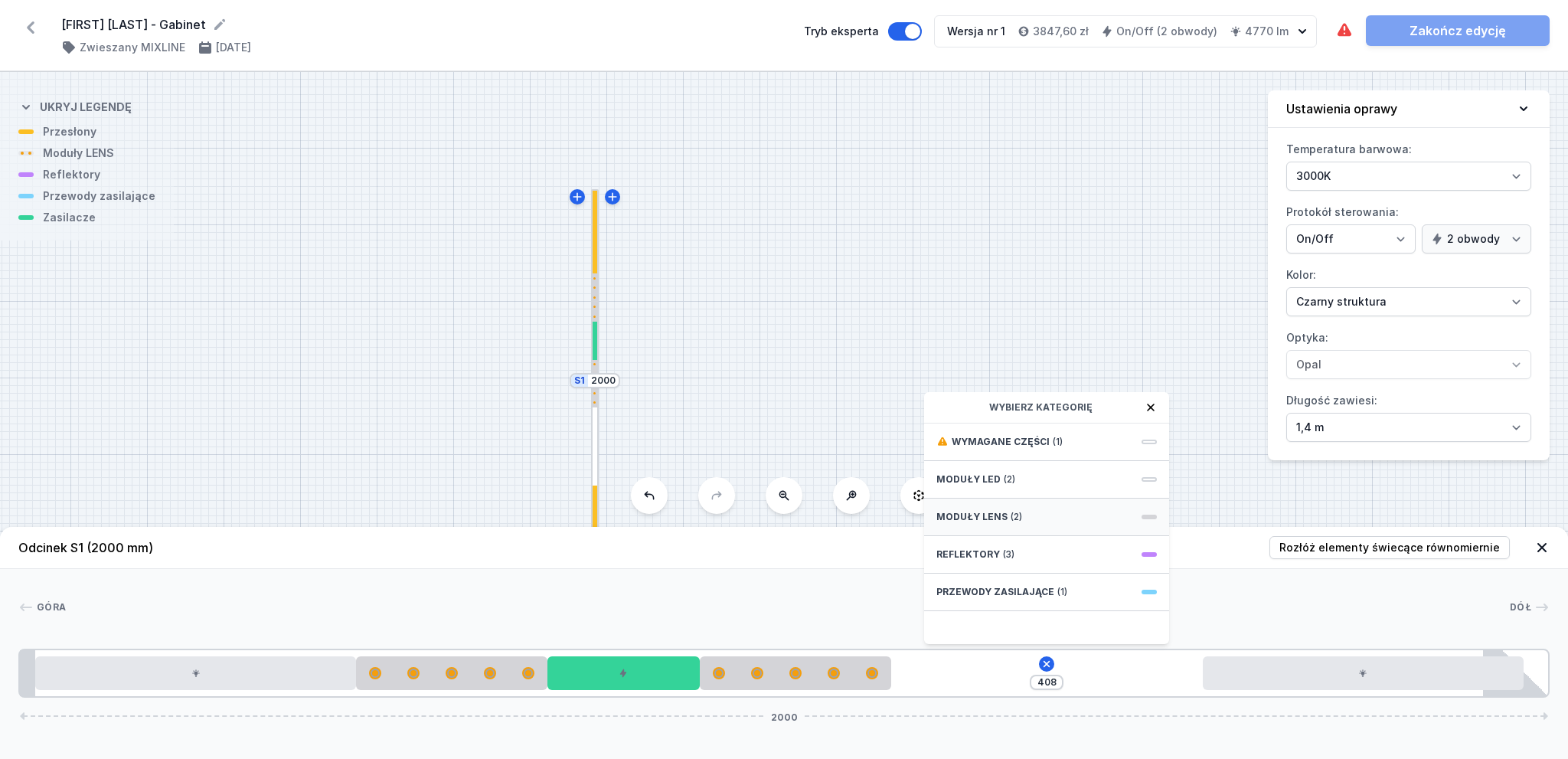 click on "Moduły LENS (2)" at bounding box center (1047, 517) 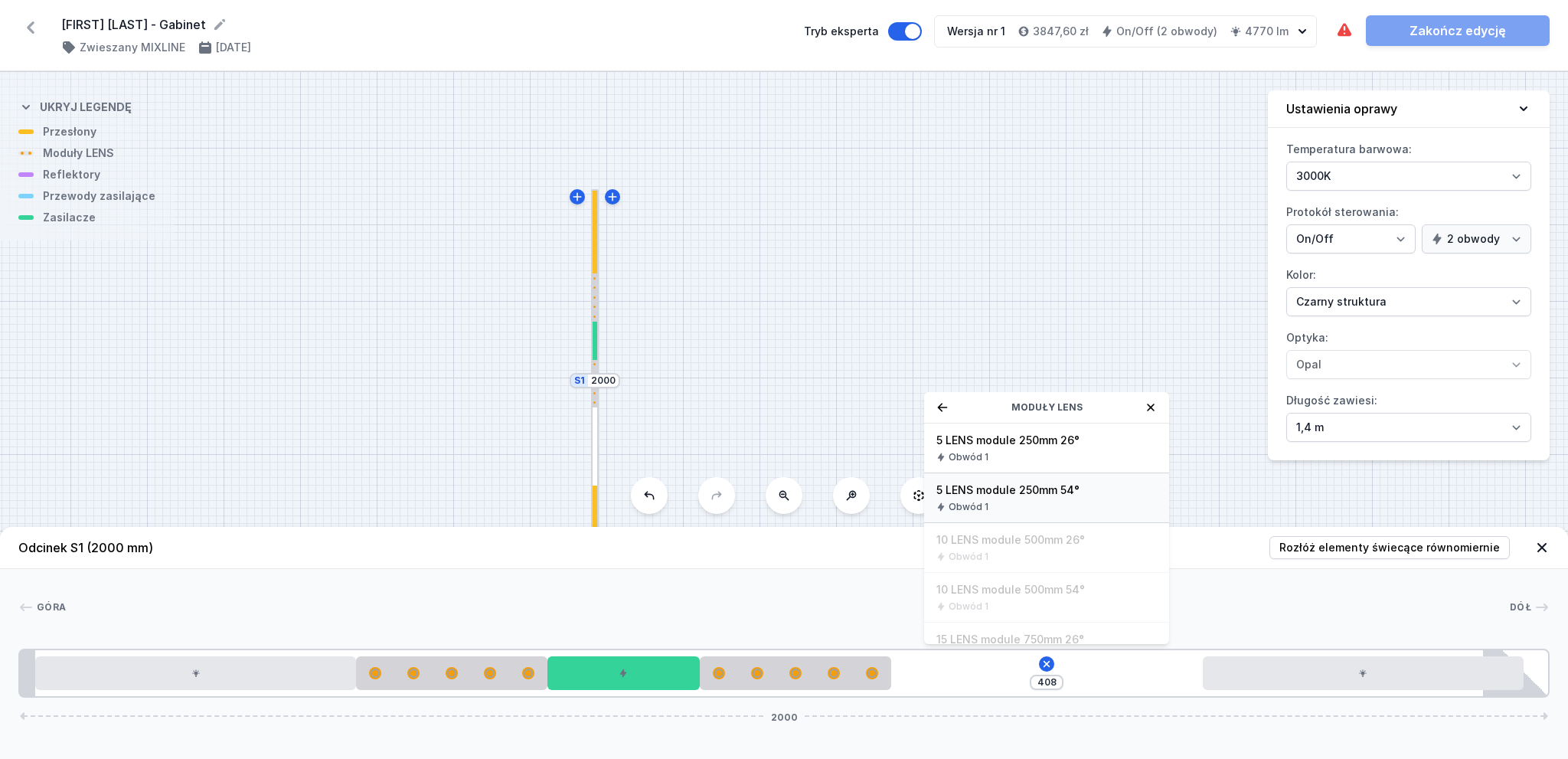 click on "5 LENS module 250mm 54°" at bounding box center (1047, 490) 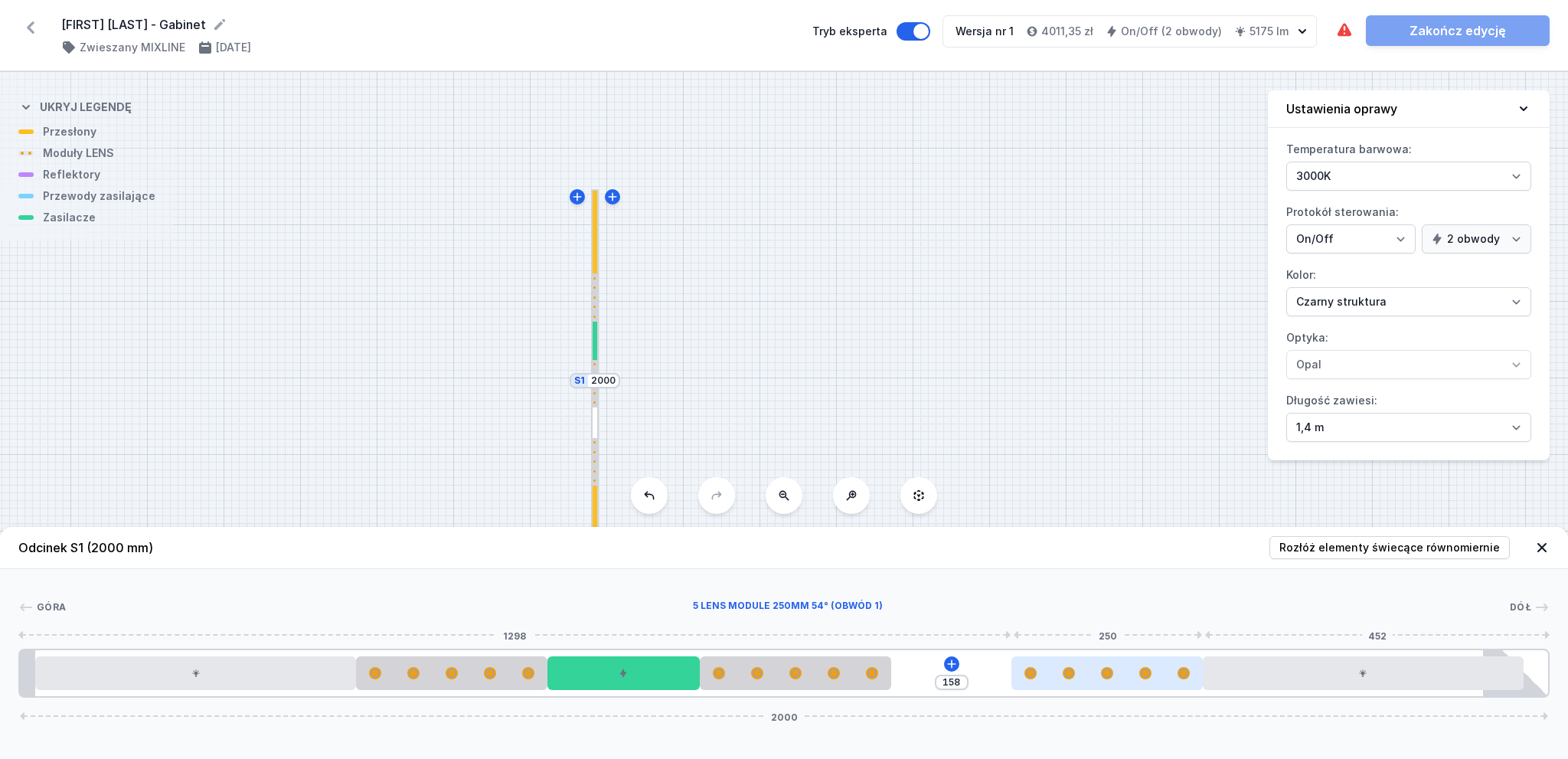 drag, startPoint x: 1010, startPoint y: 683, endPoint x: 1089, endPoint y: 681, distance: 79.02531 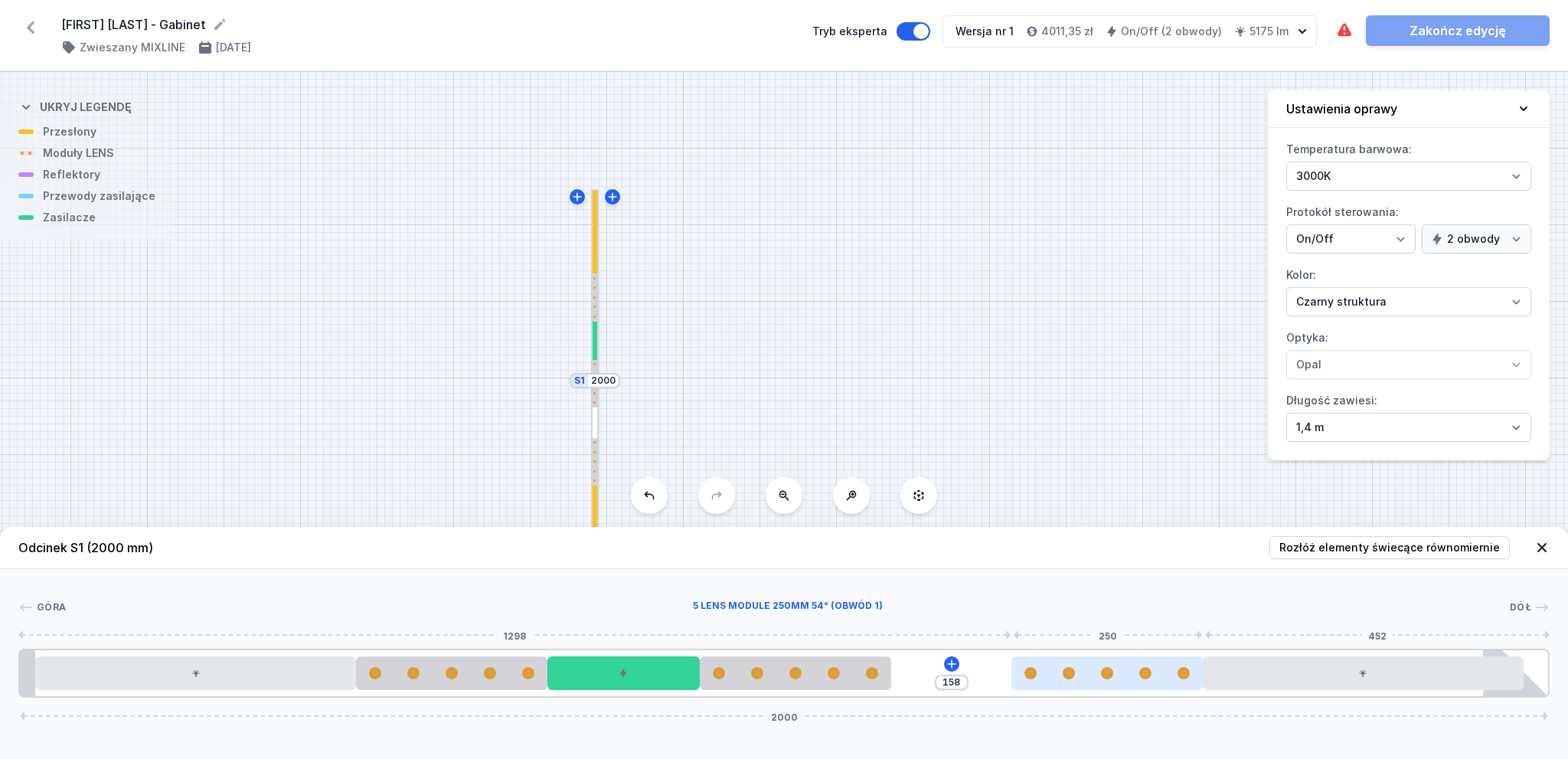 click at bounding box center (1107, 673) 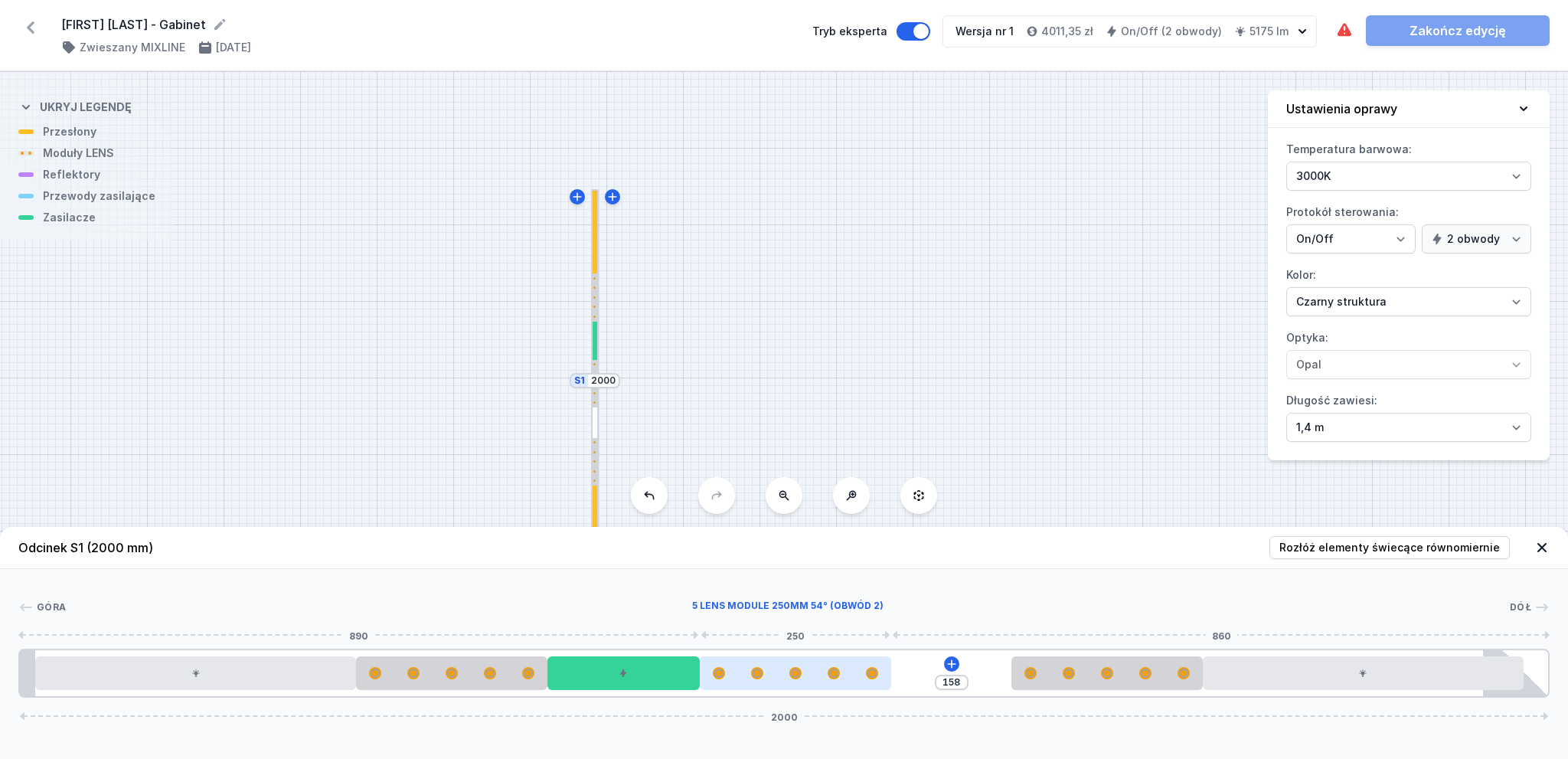 drag, startPoint x: 779, startPoint y: 672, endPoint x: 789, endPoint y: 675, distance: 10.440307 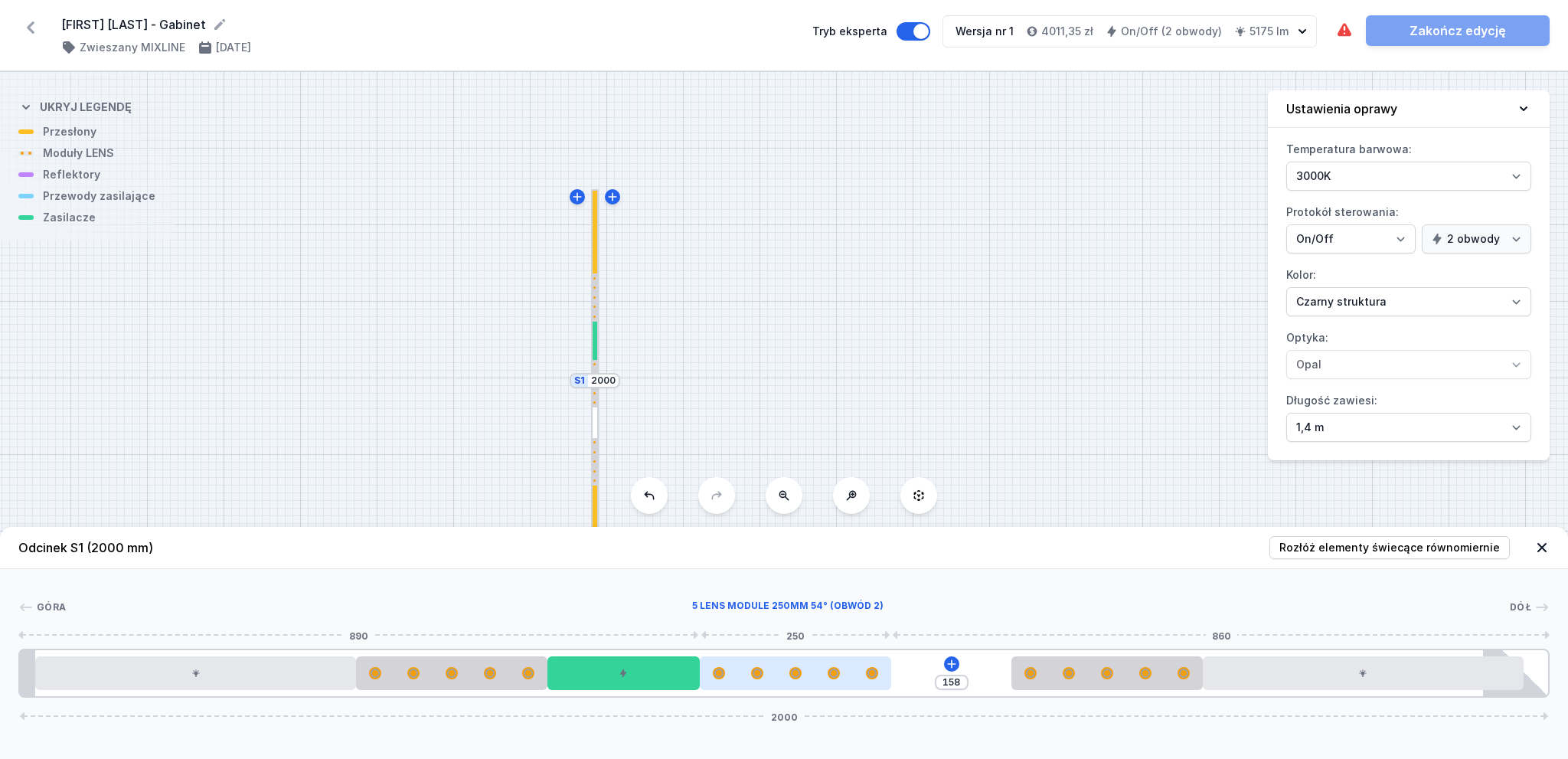 click at bounding box center (795, 673) 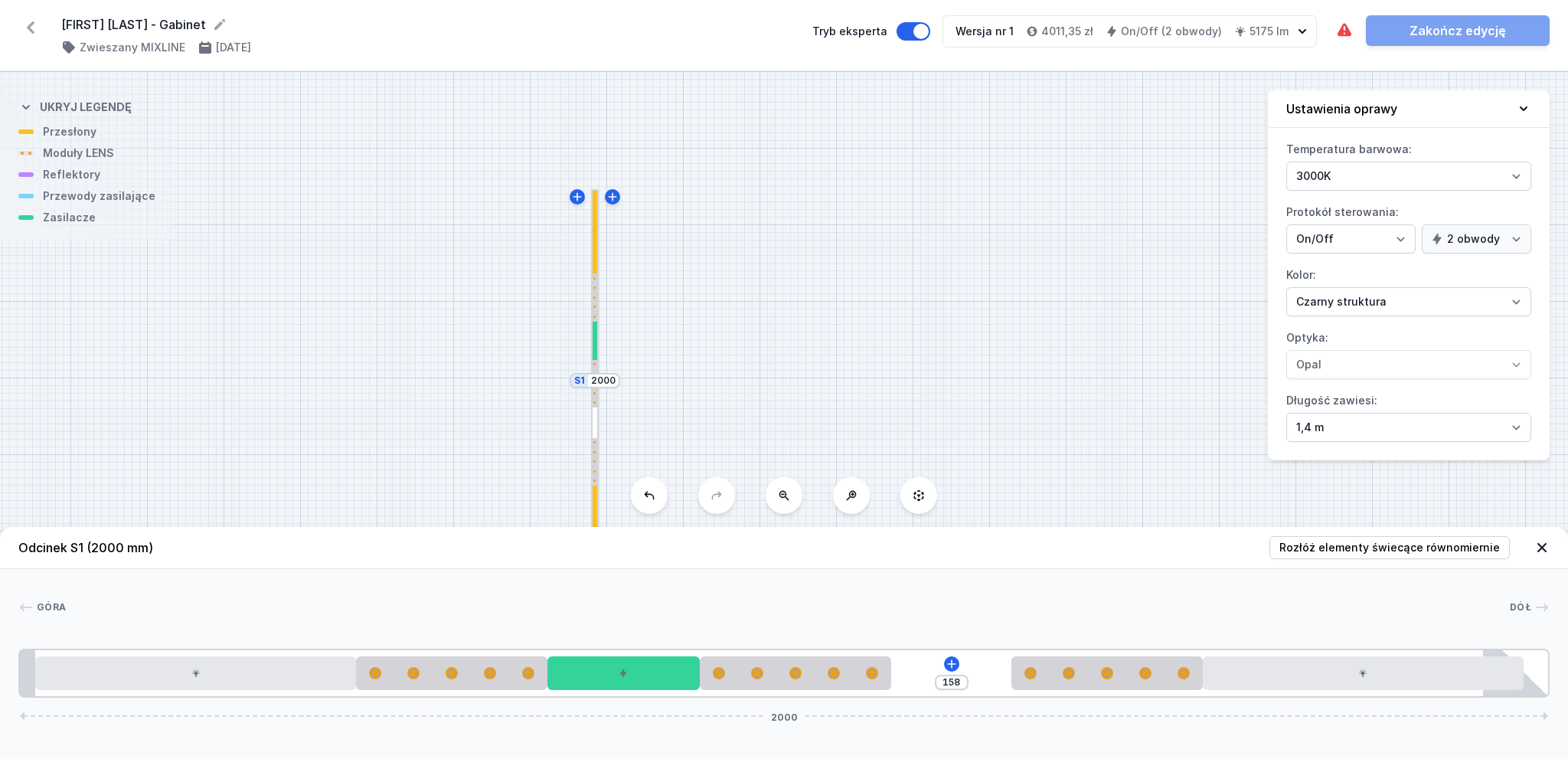 click at bounding box center [788, 607] 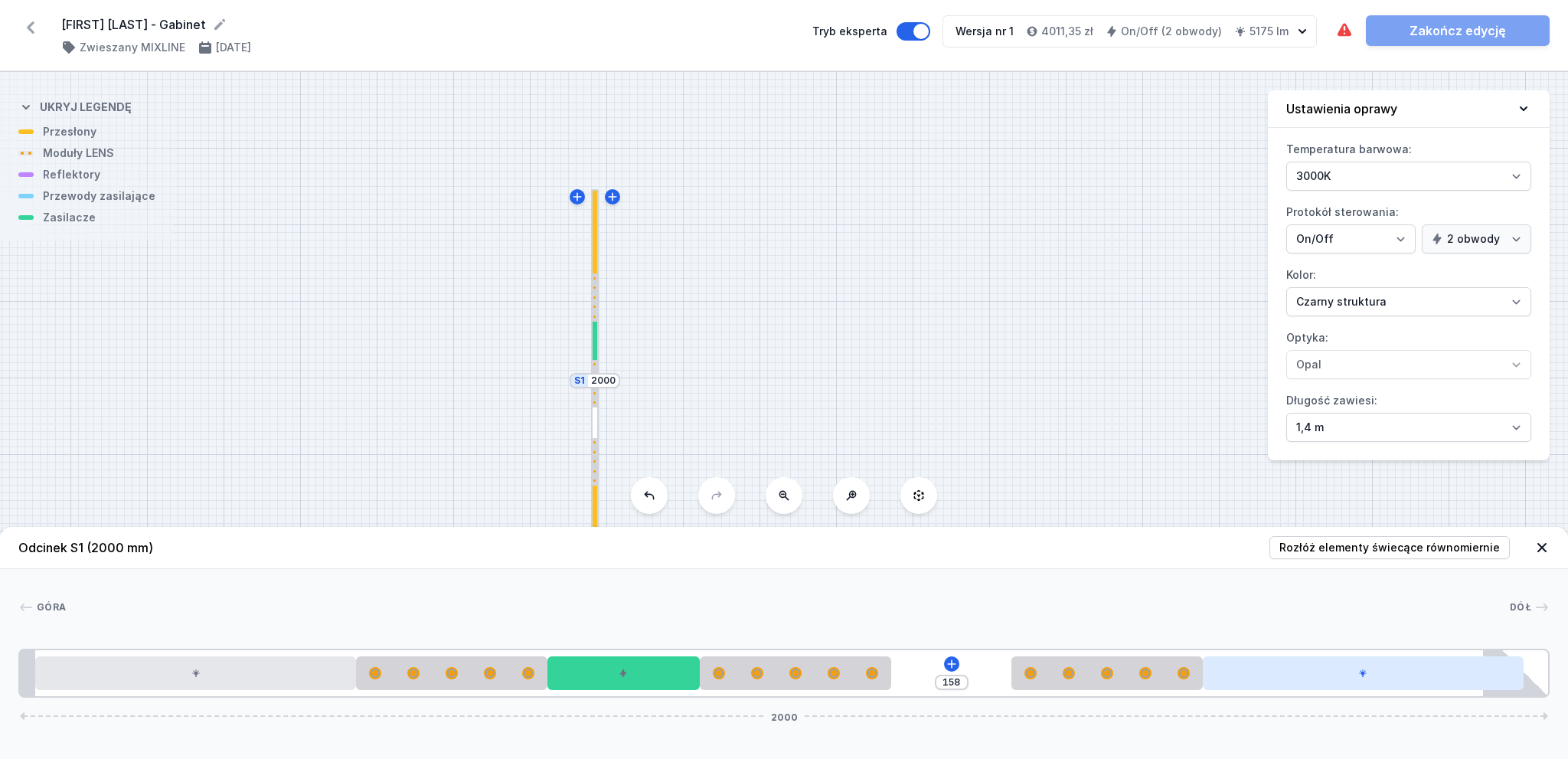 click at bounding box center [1363, 673] 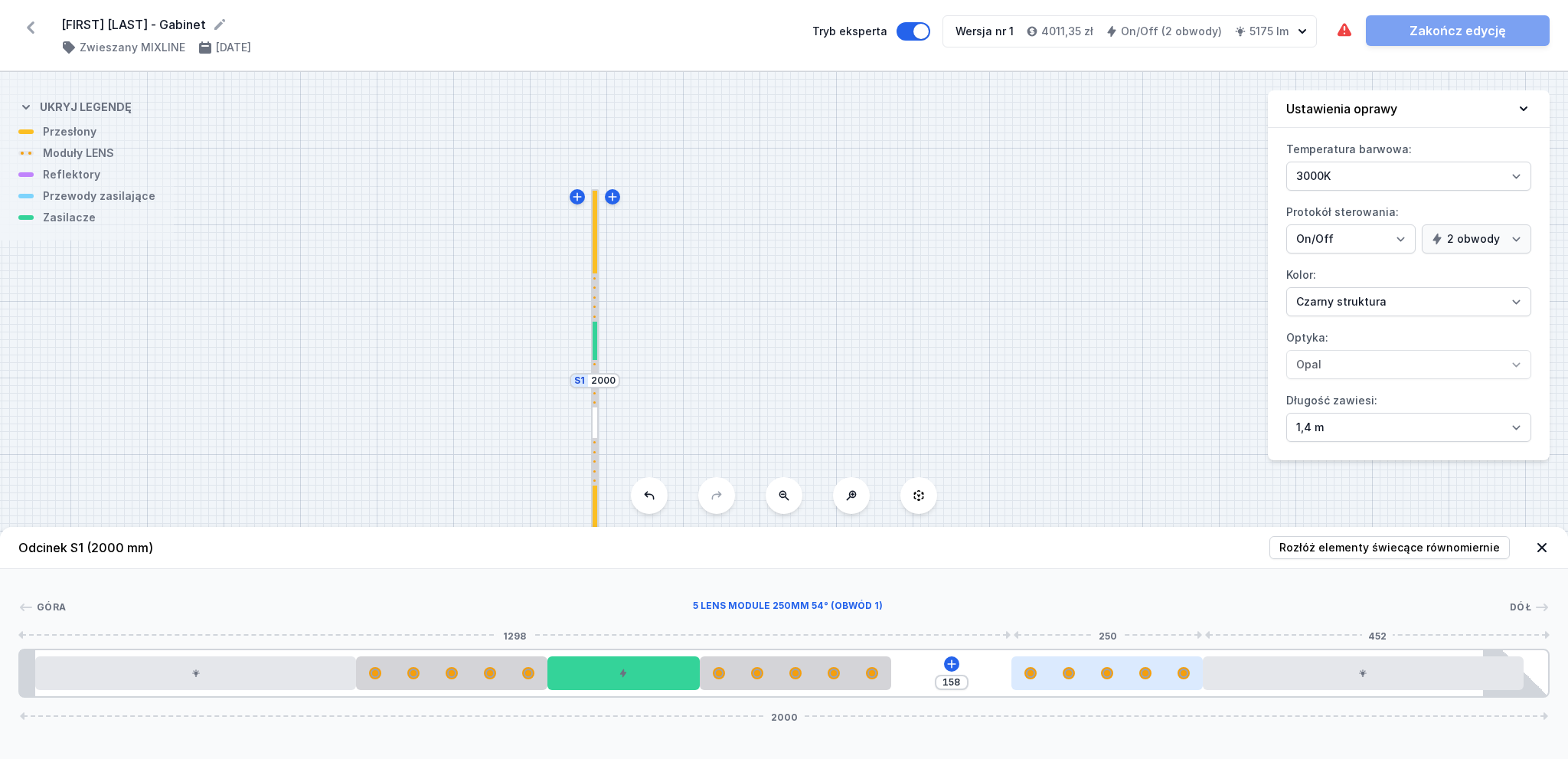 click at bounding box center [1145, 673] 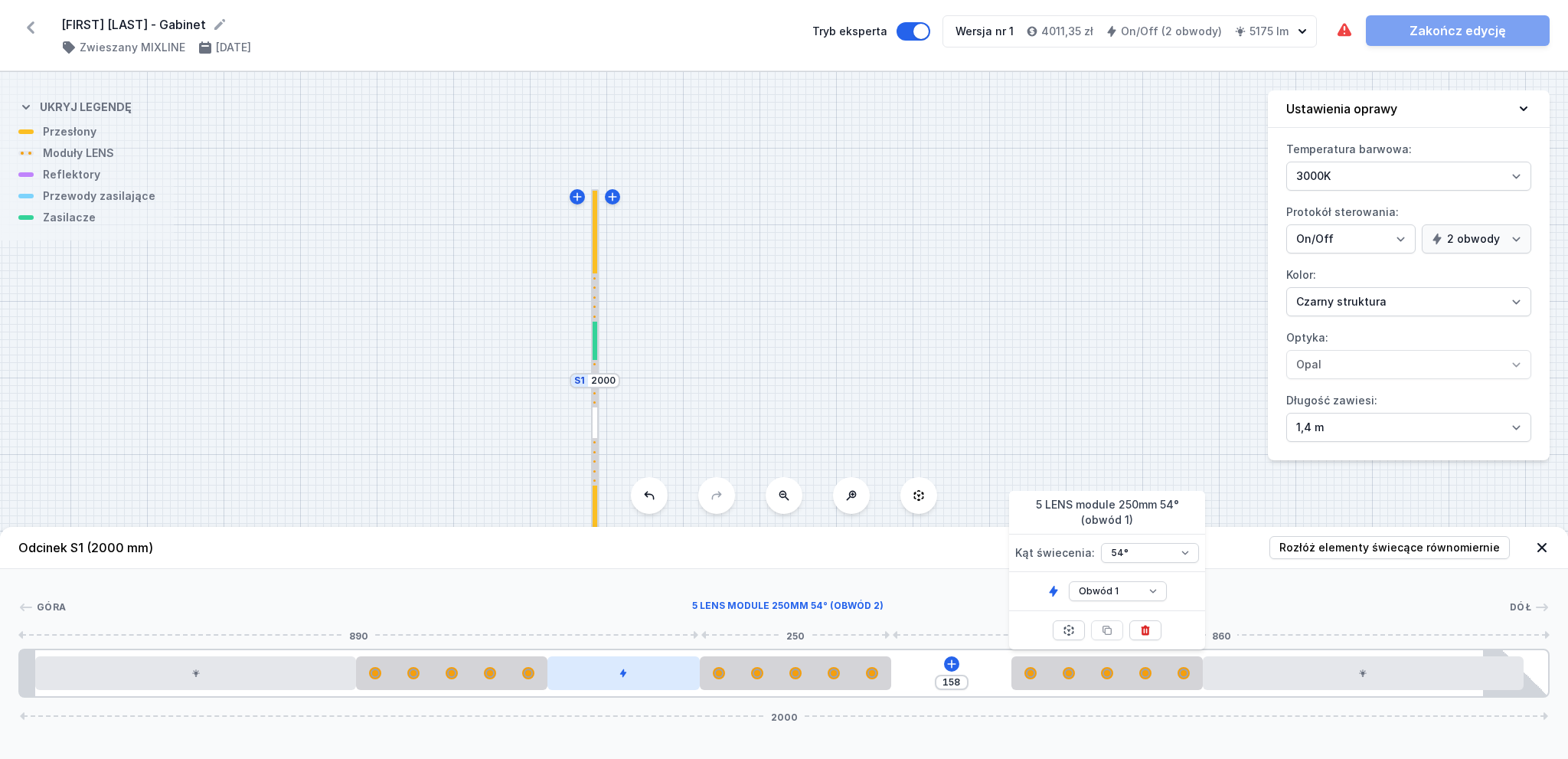 click at bounding box center (624, 673) 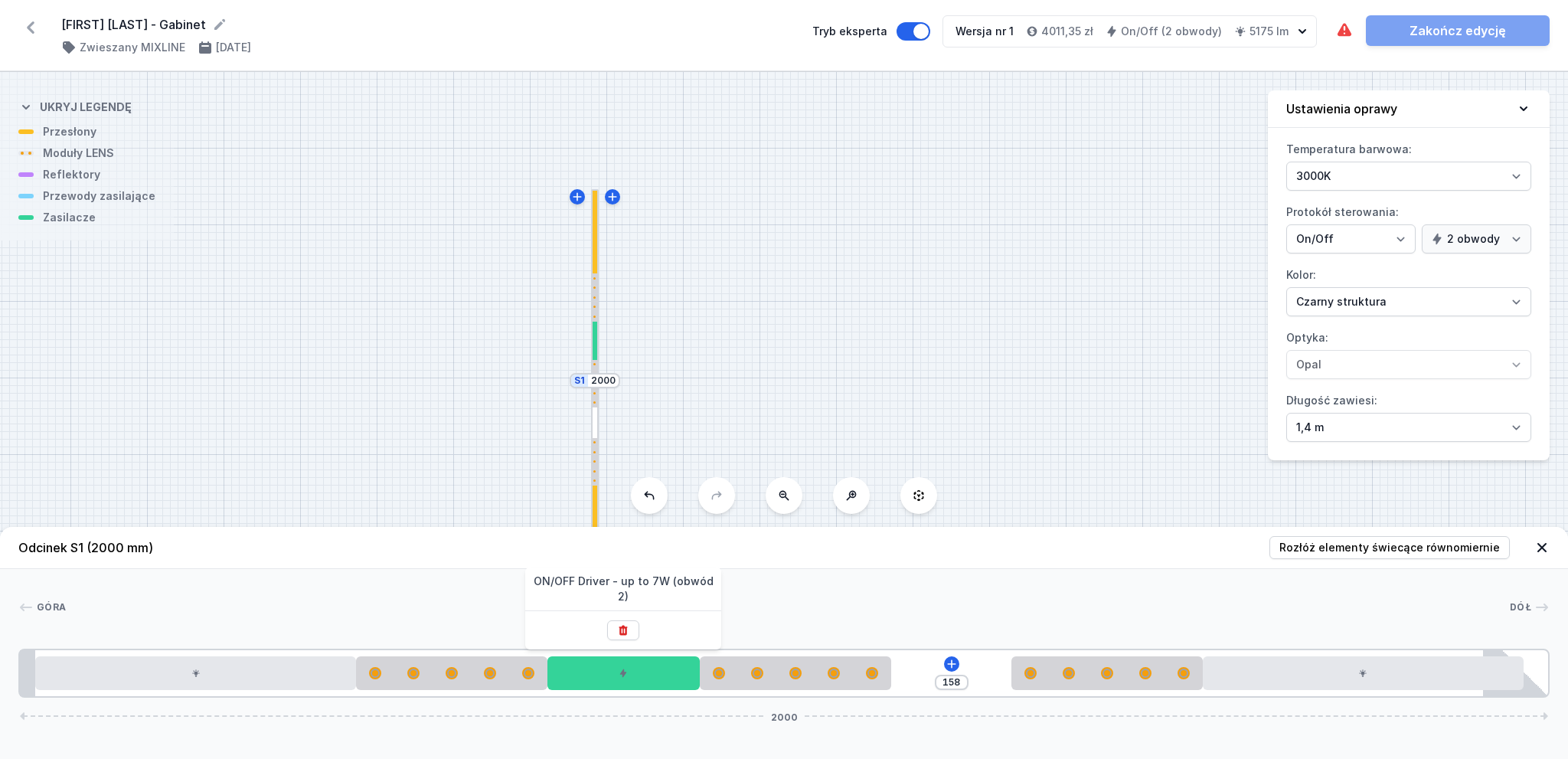 click at bounding box center [788, 607] 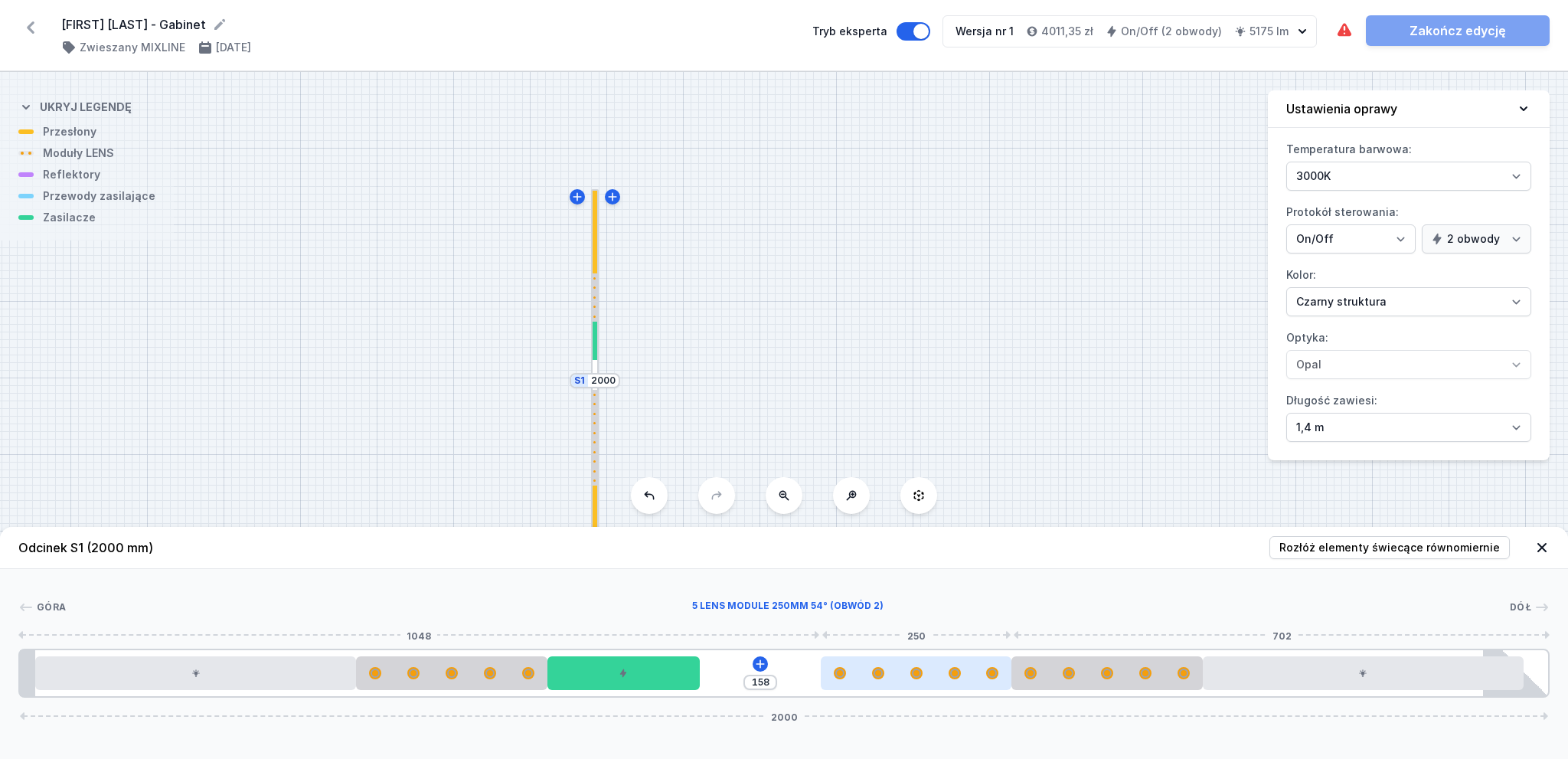 drag, startPoint x: 918, startPoint y: 676, endPoint x: 975, endPoint y: 674, distance: 57.035077 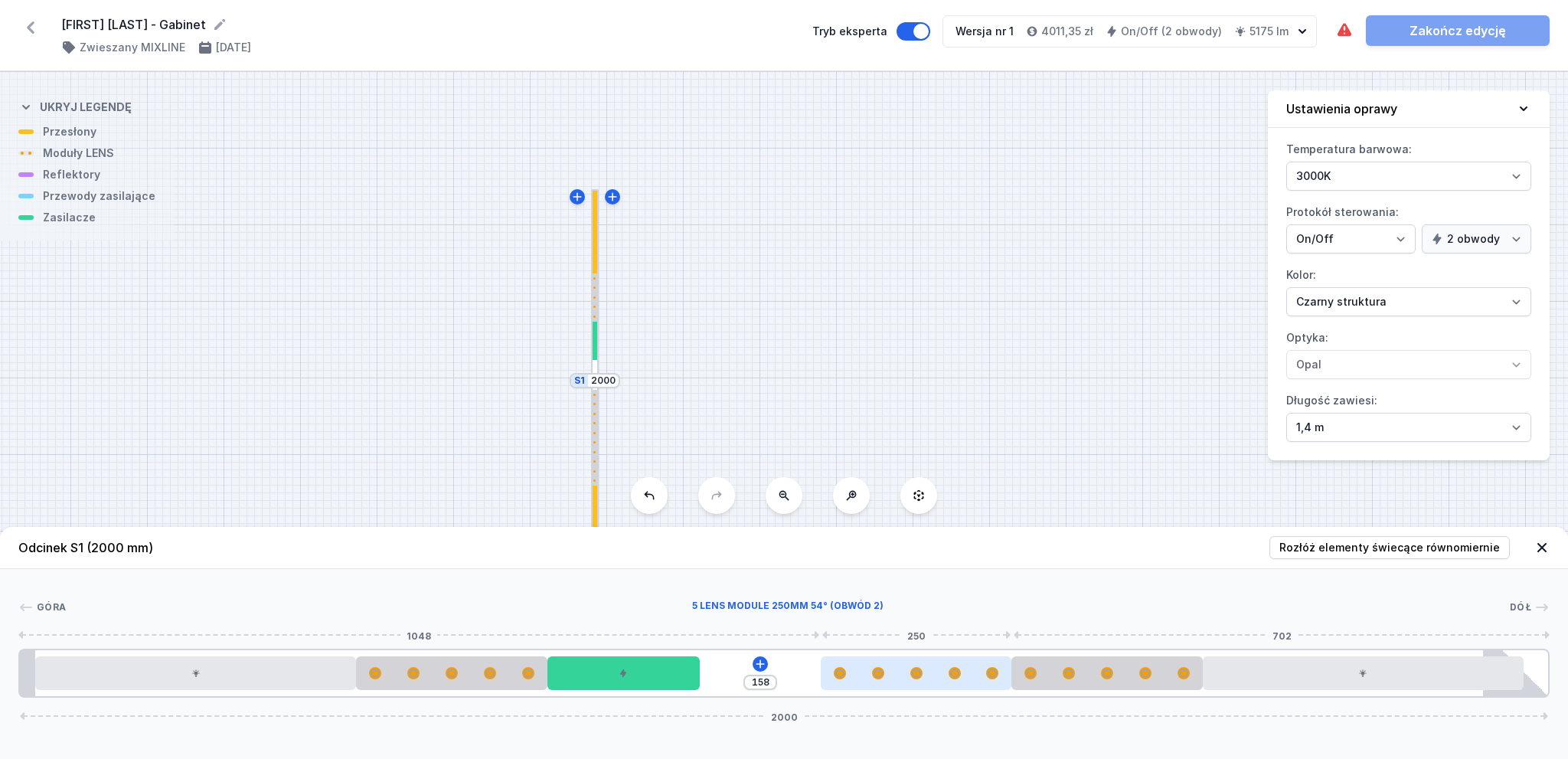 click at bounding box center [916, 673] 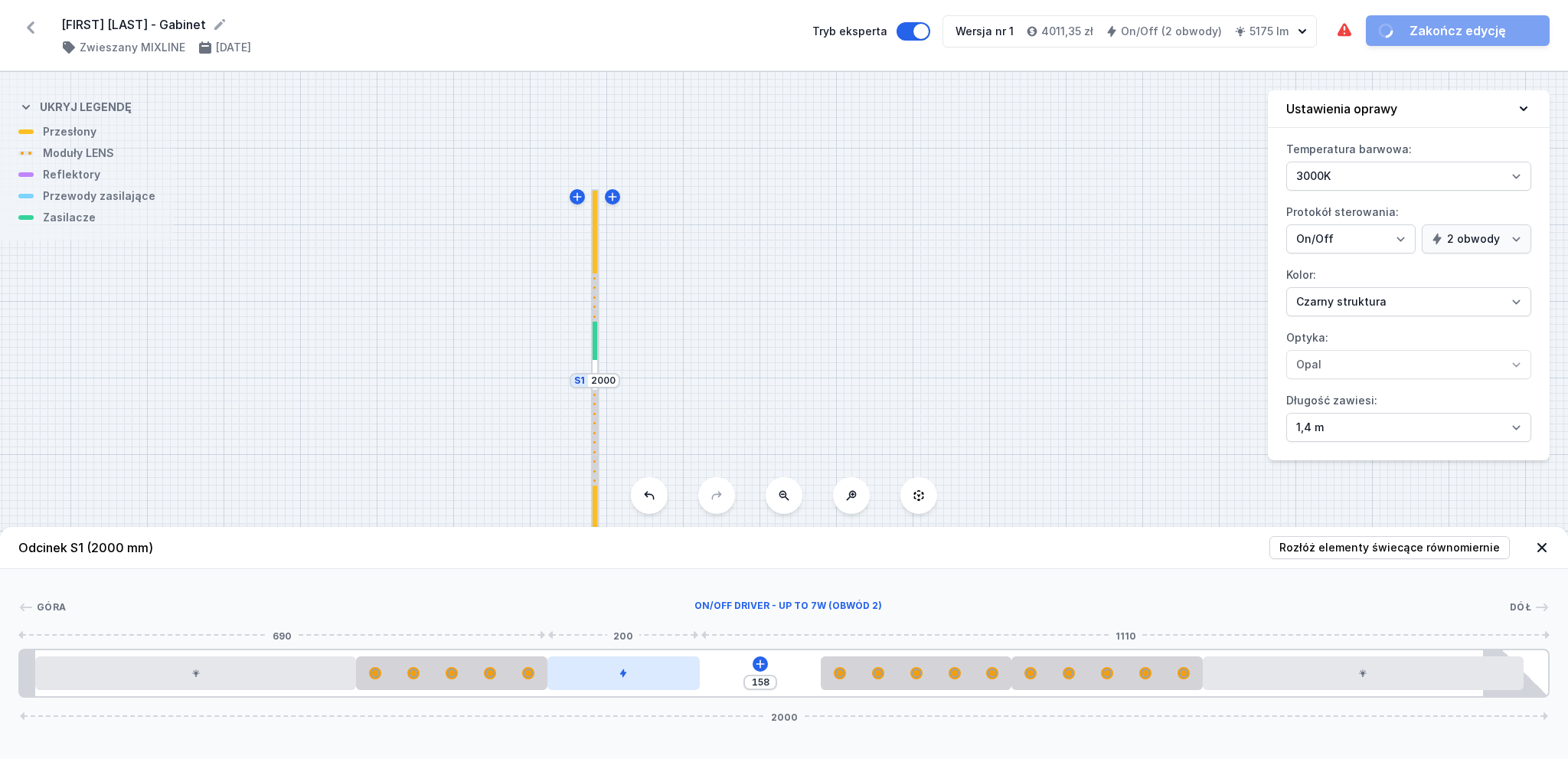 click at bounding box center (624, 673) 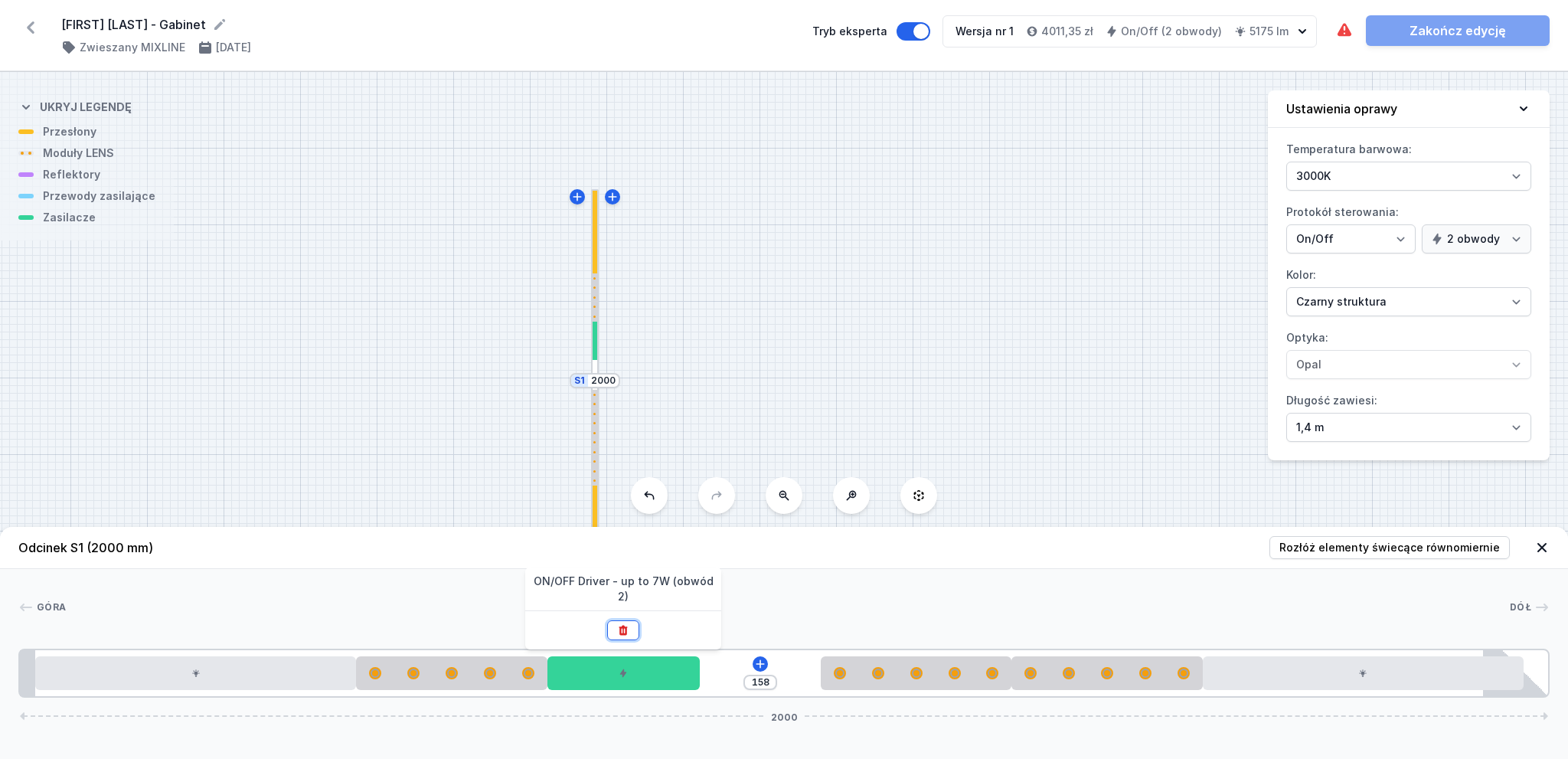 click at bounding box center (623, 630) 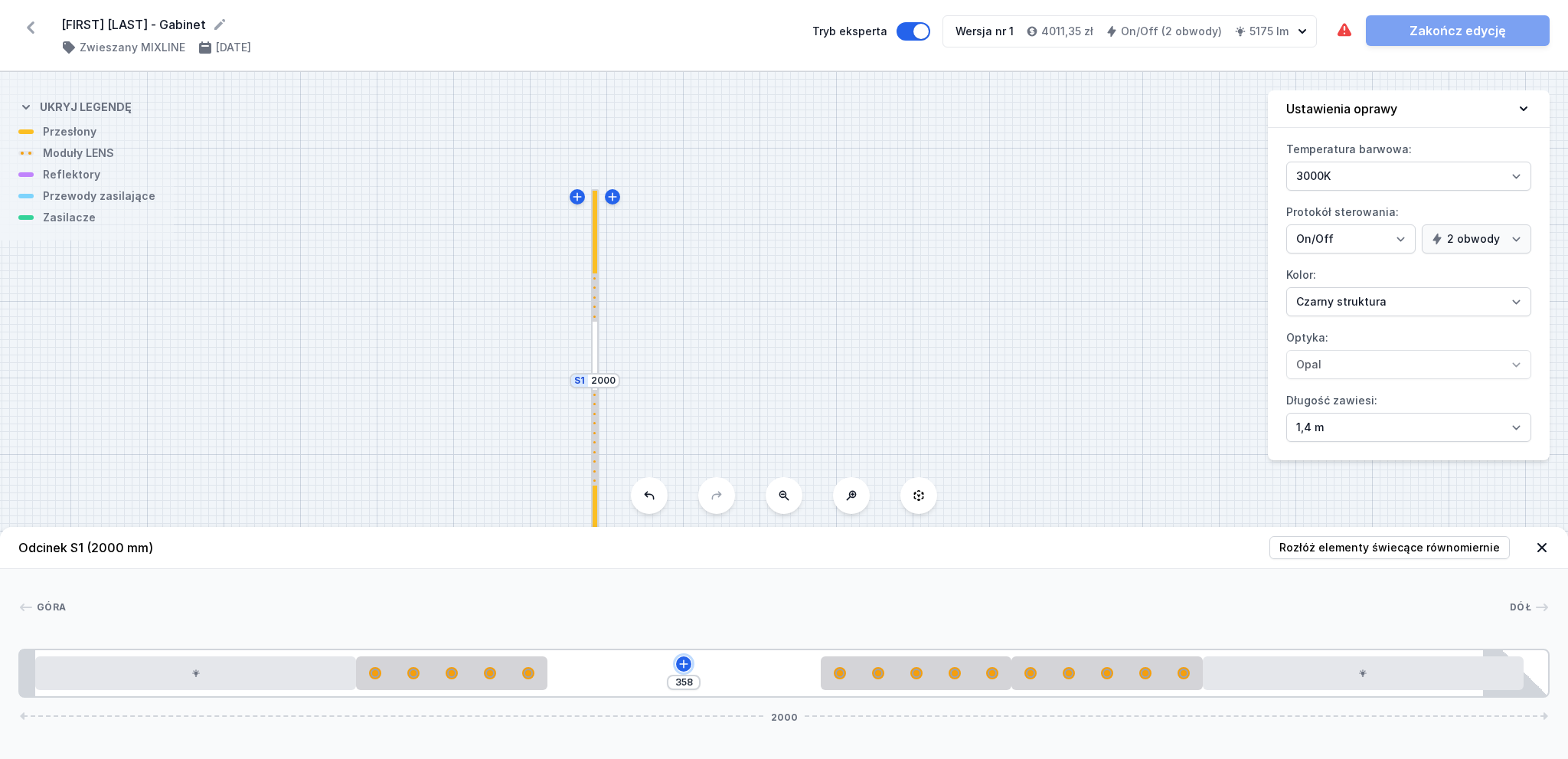 click 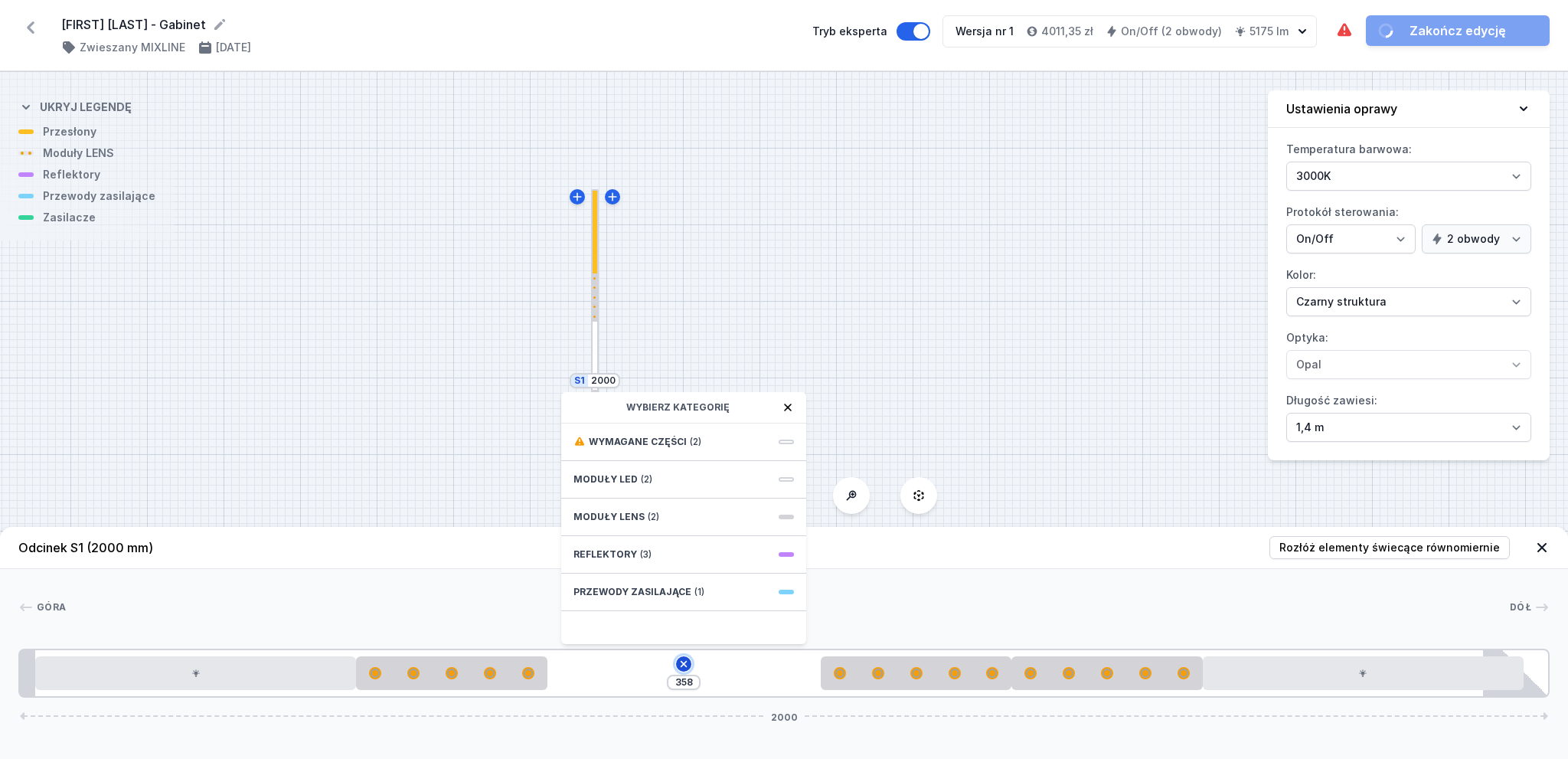 click 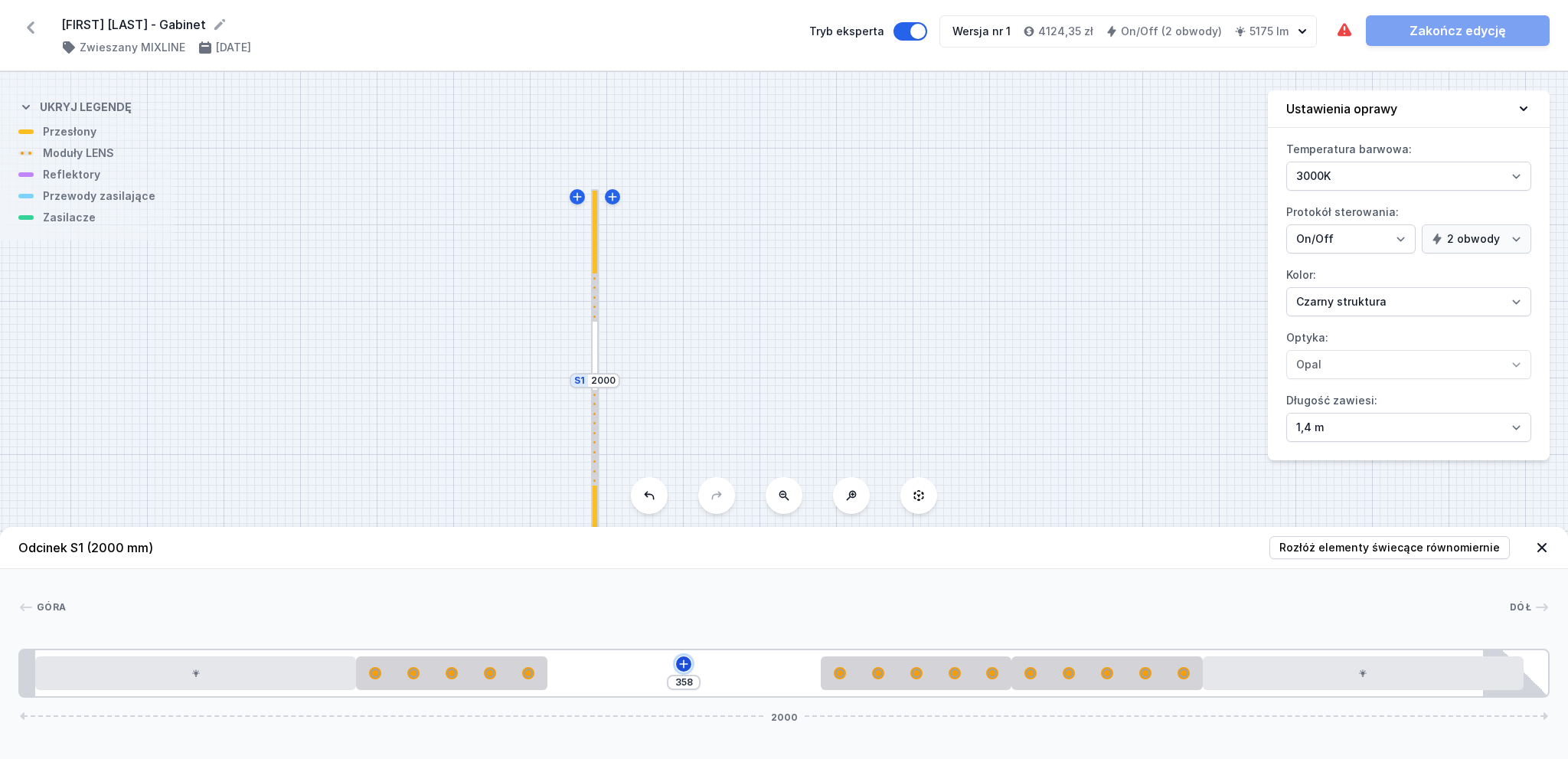 click 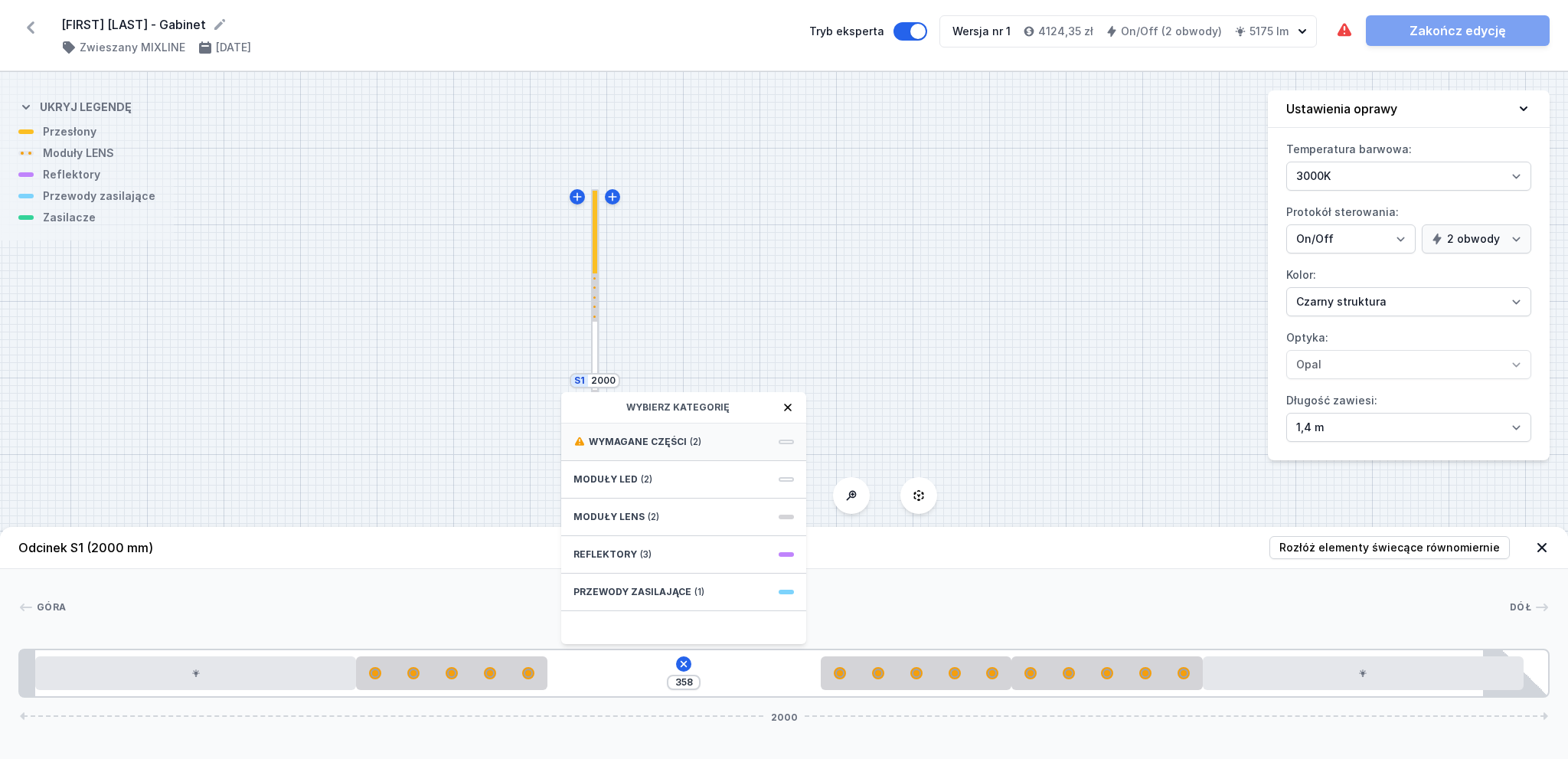 click on "Wymagane części (2)" at bounding box center [684, 442] 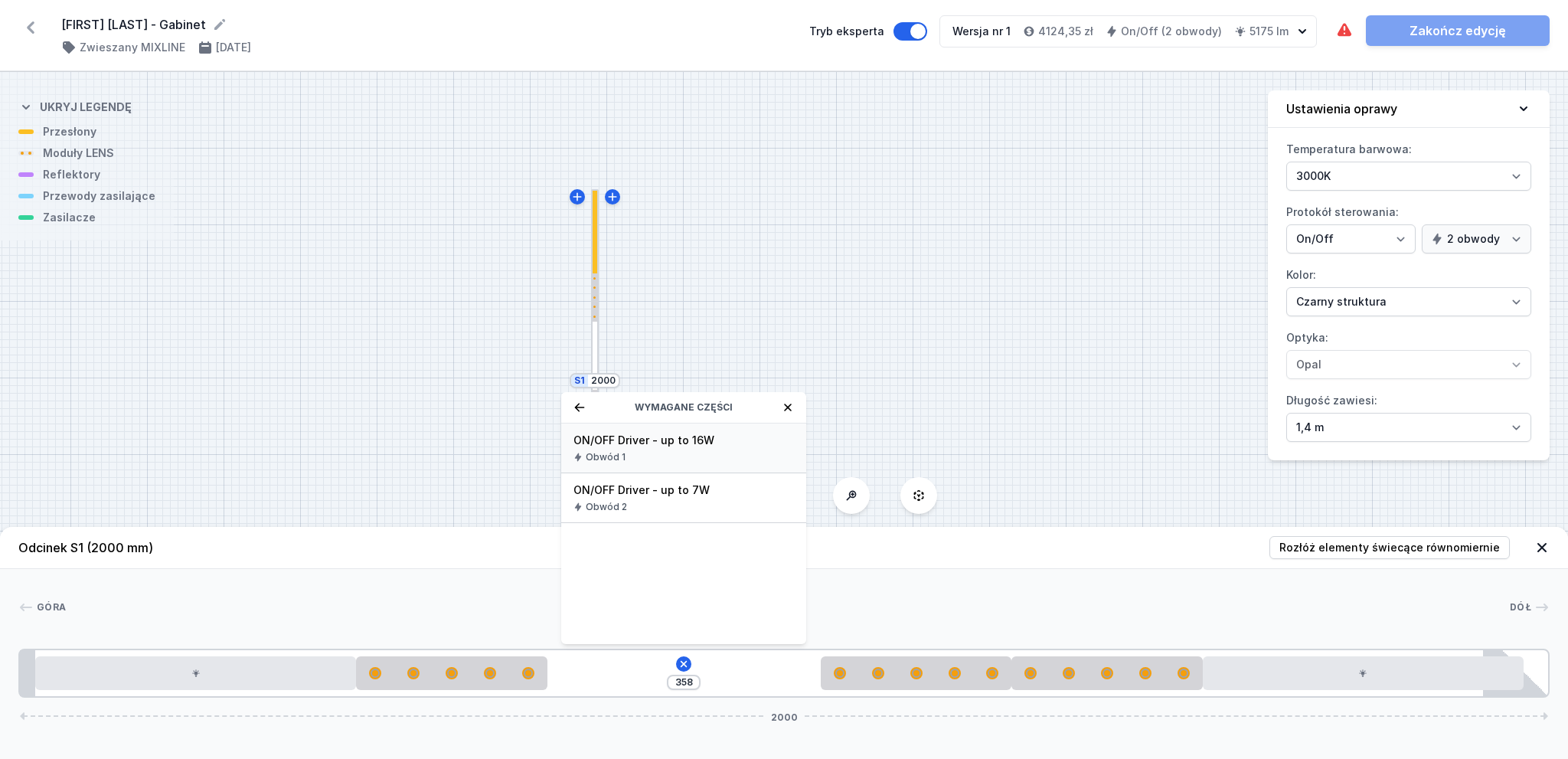 click on "ON/OFF Driver - up to 16W" at bounding box center (684, 440) 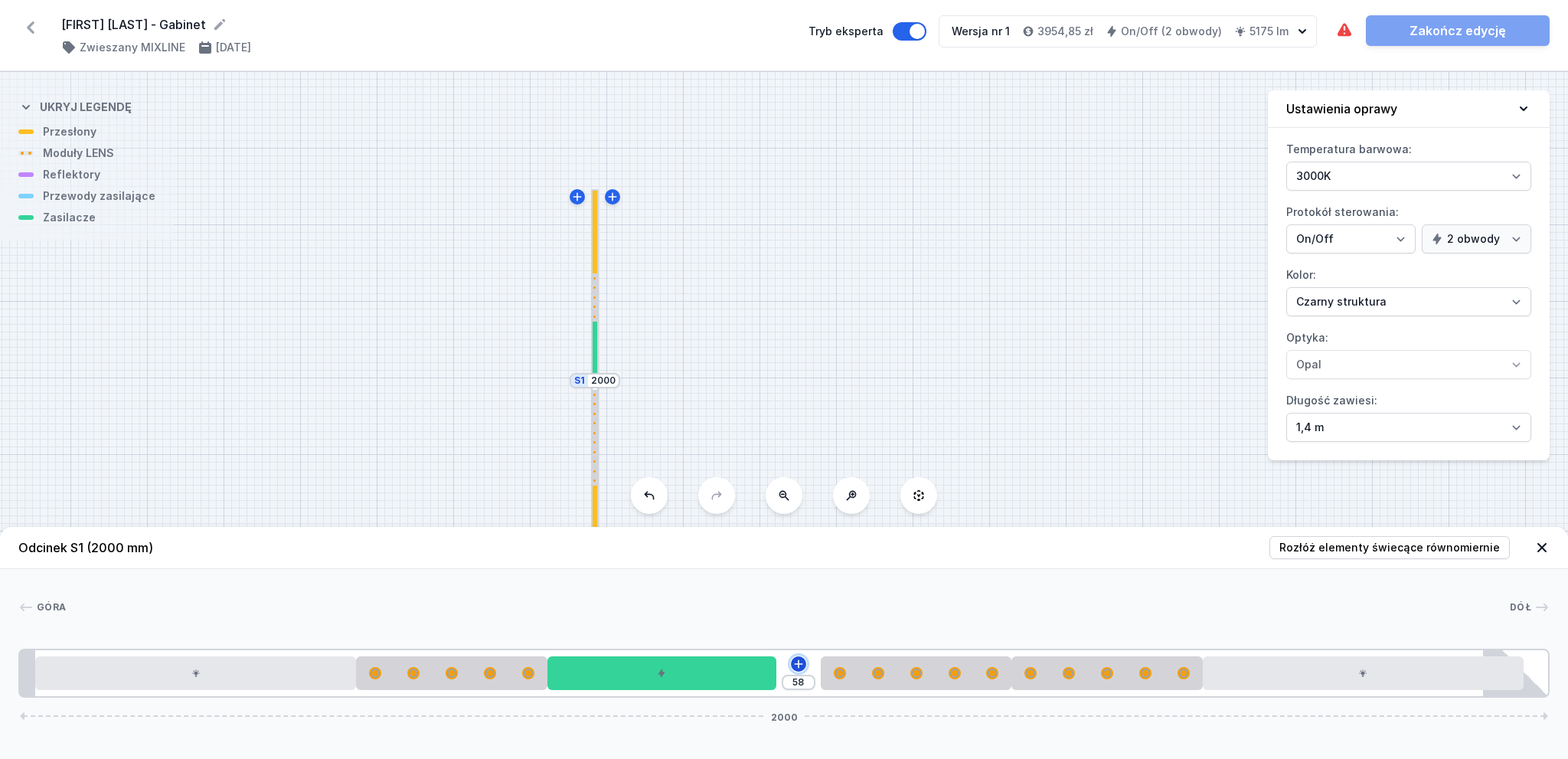 click at bounding box center (799, 664) 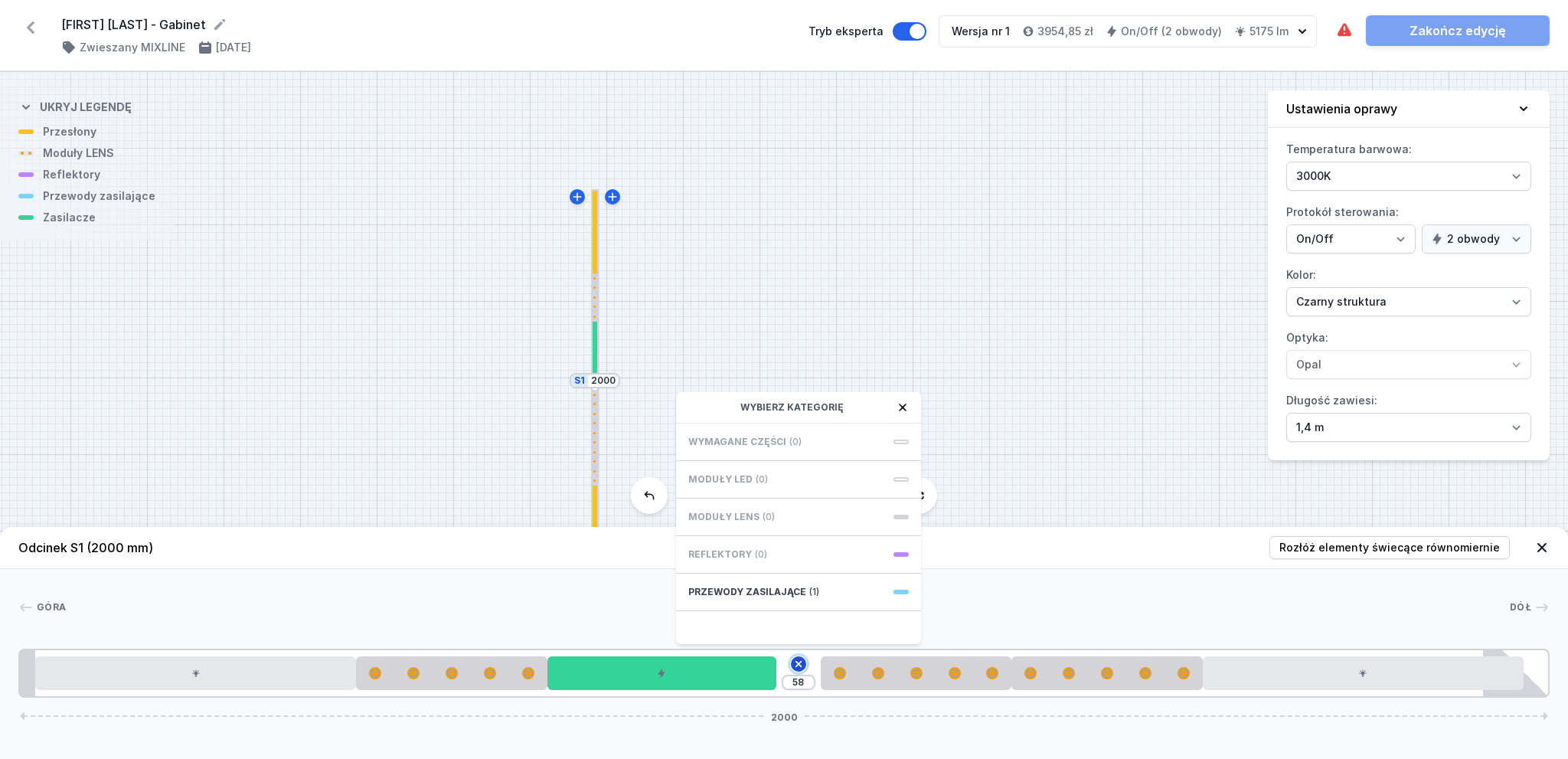 click 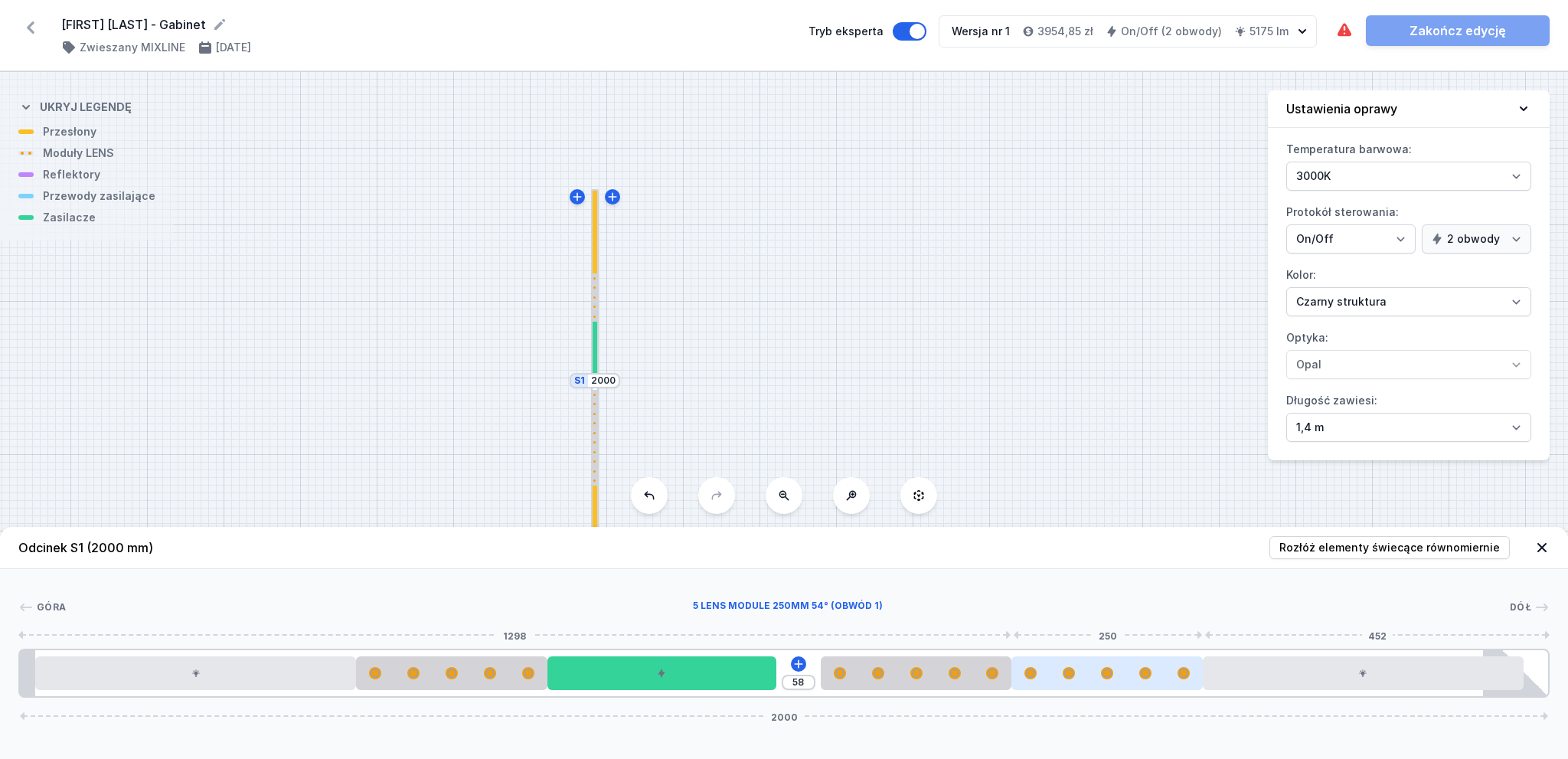 click at bounding box center (1107, 673) 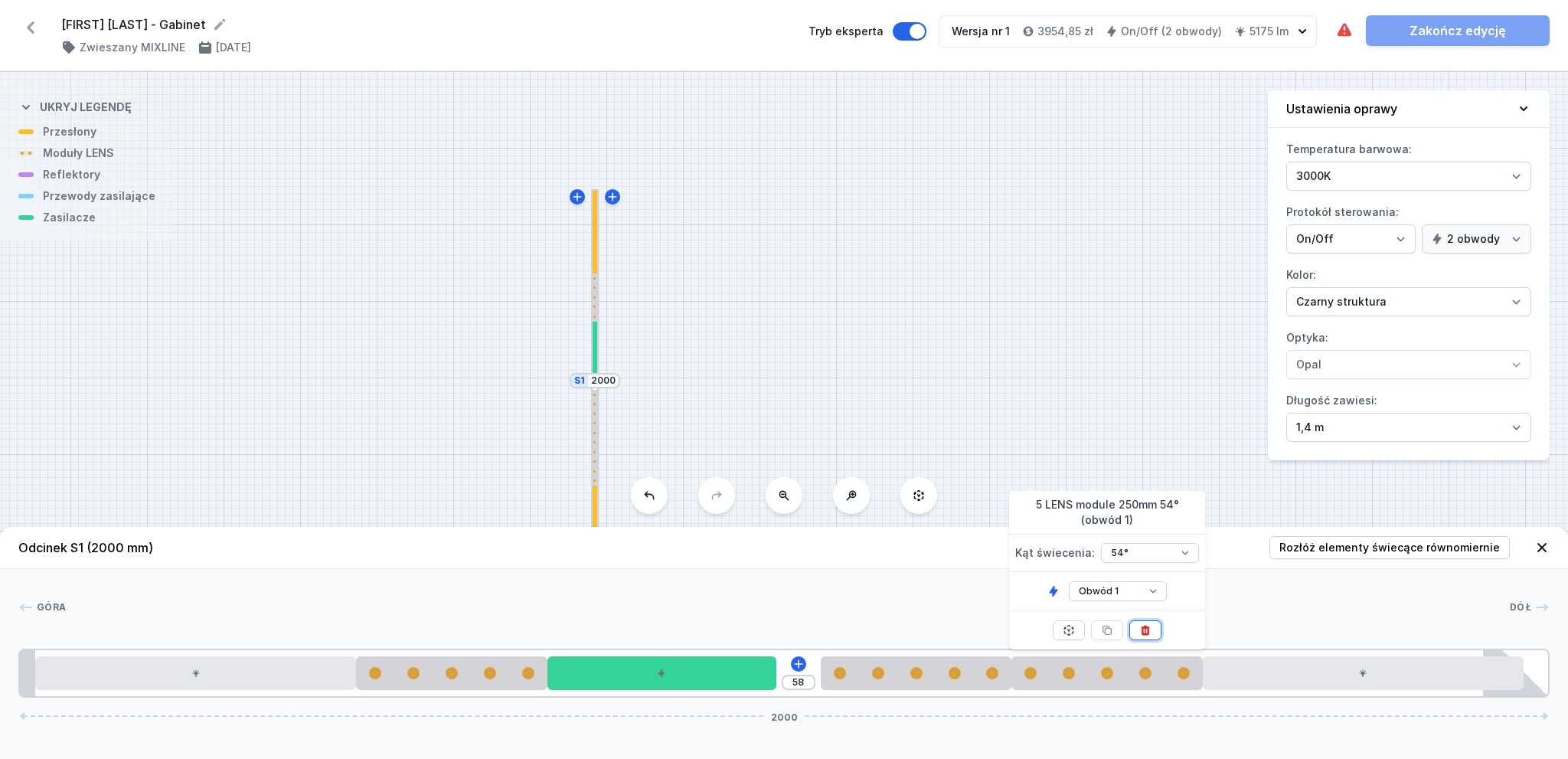 click 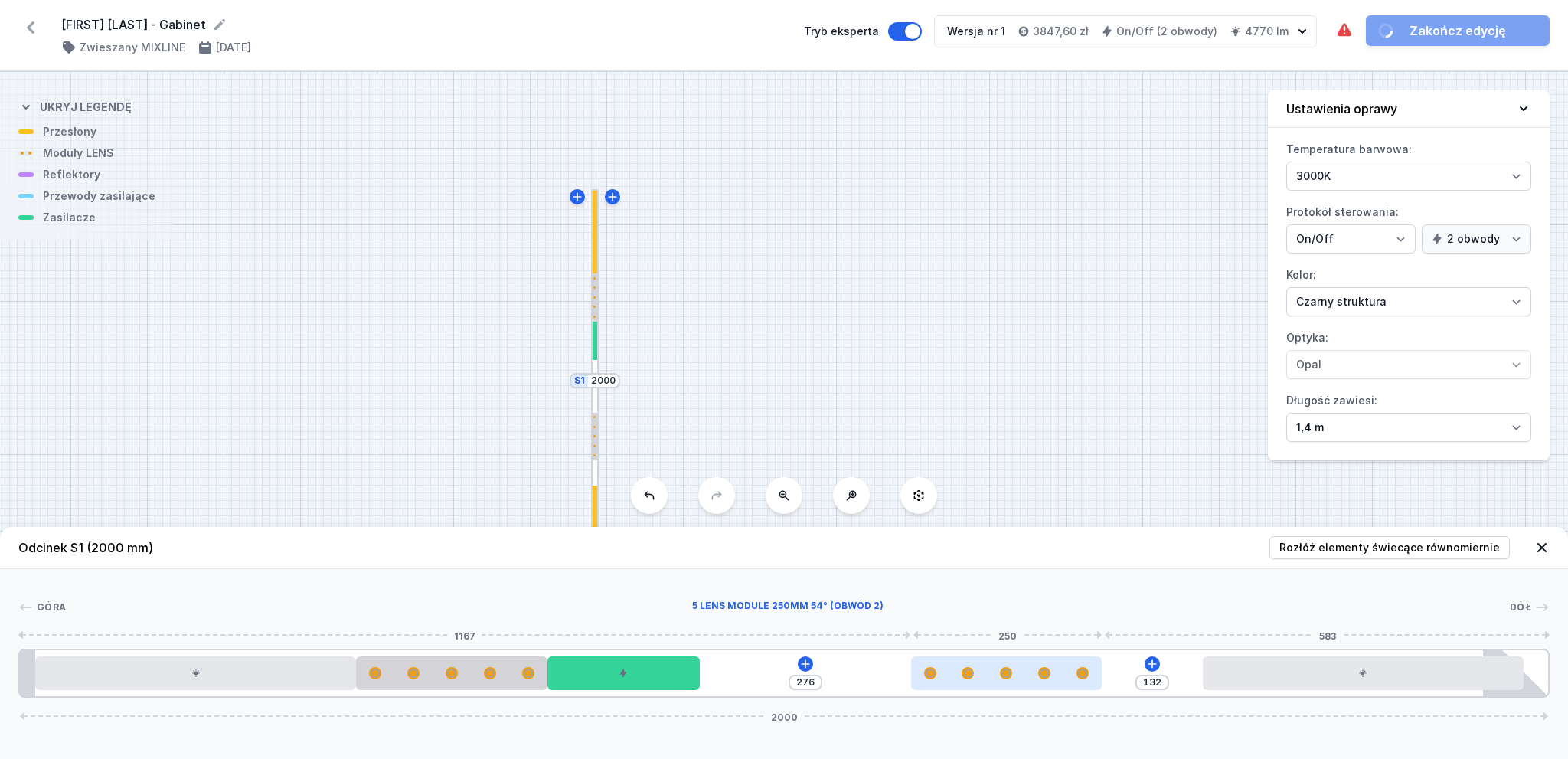 drag, startPoint x: 1058, startPoint y: 687, endPoint x: 1050, endPoint y: 672, distance: 17 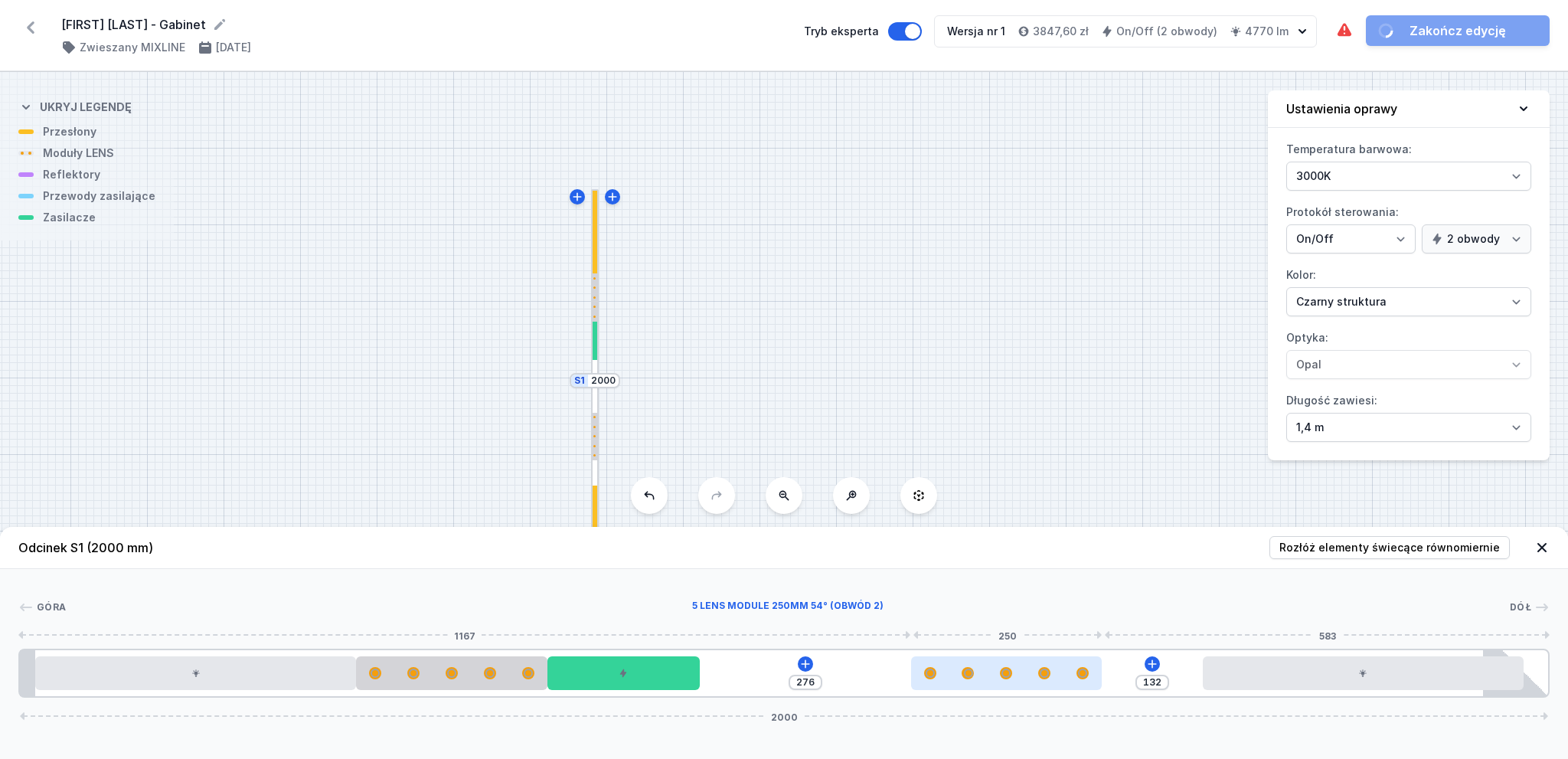 click at bounding box center [1007, 673] 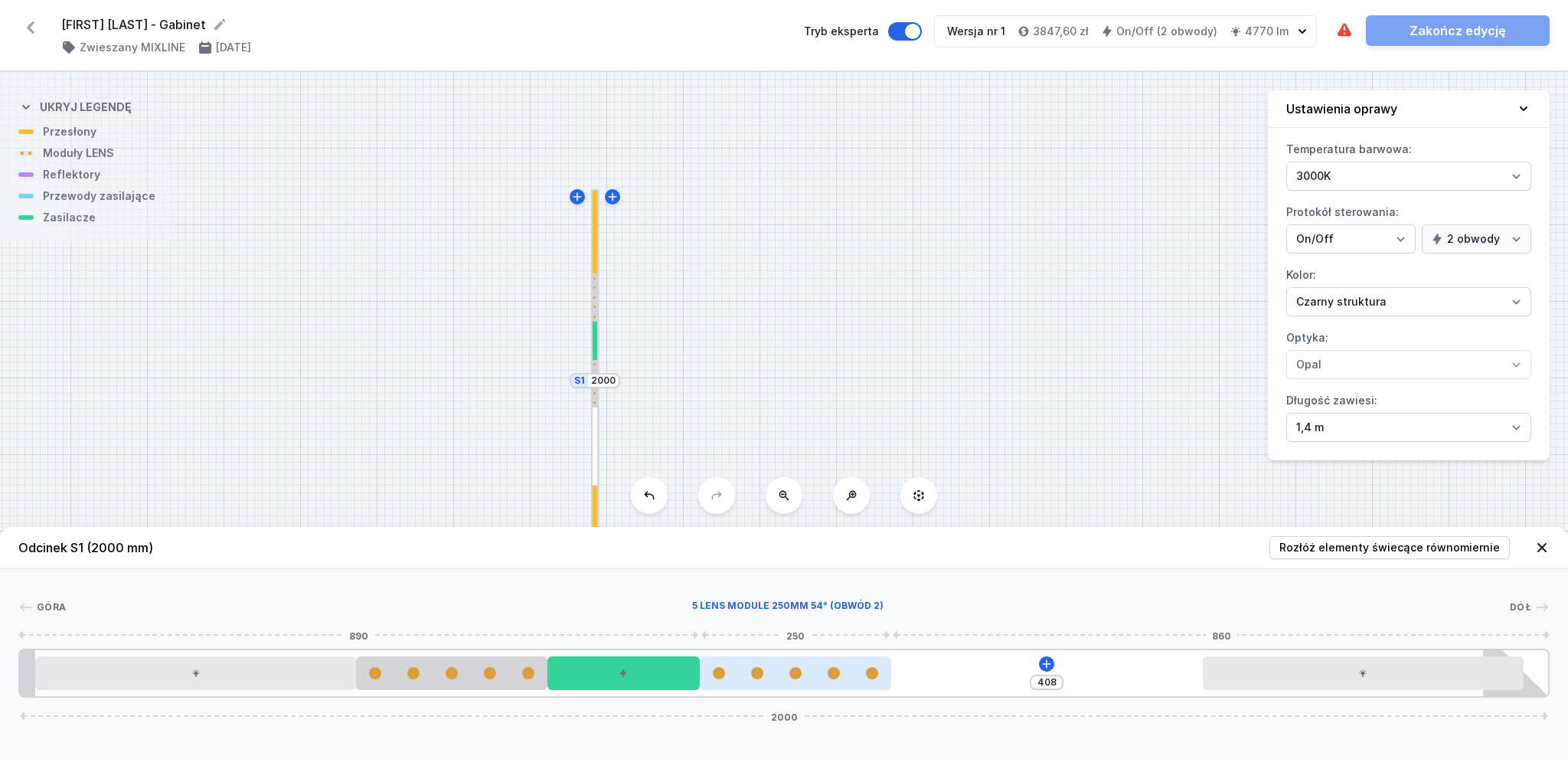 click at bounding box center [795, 673] 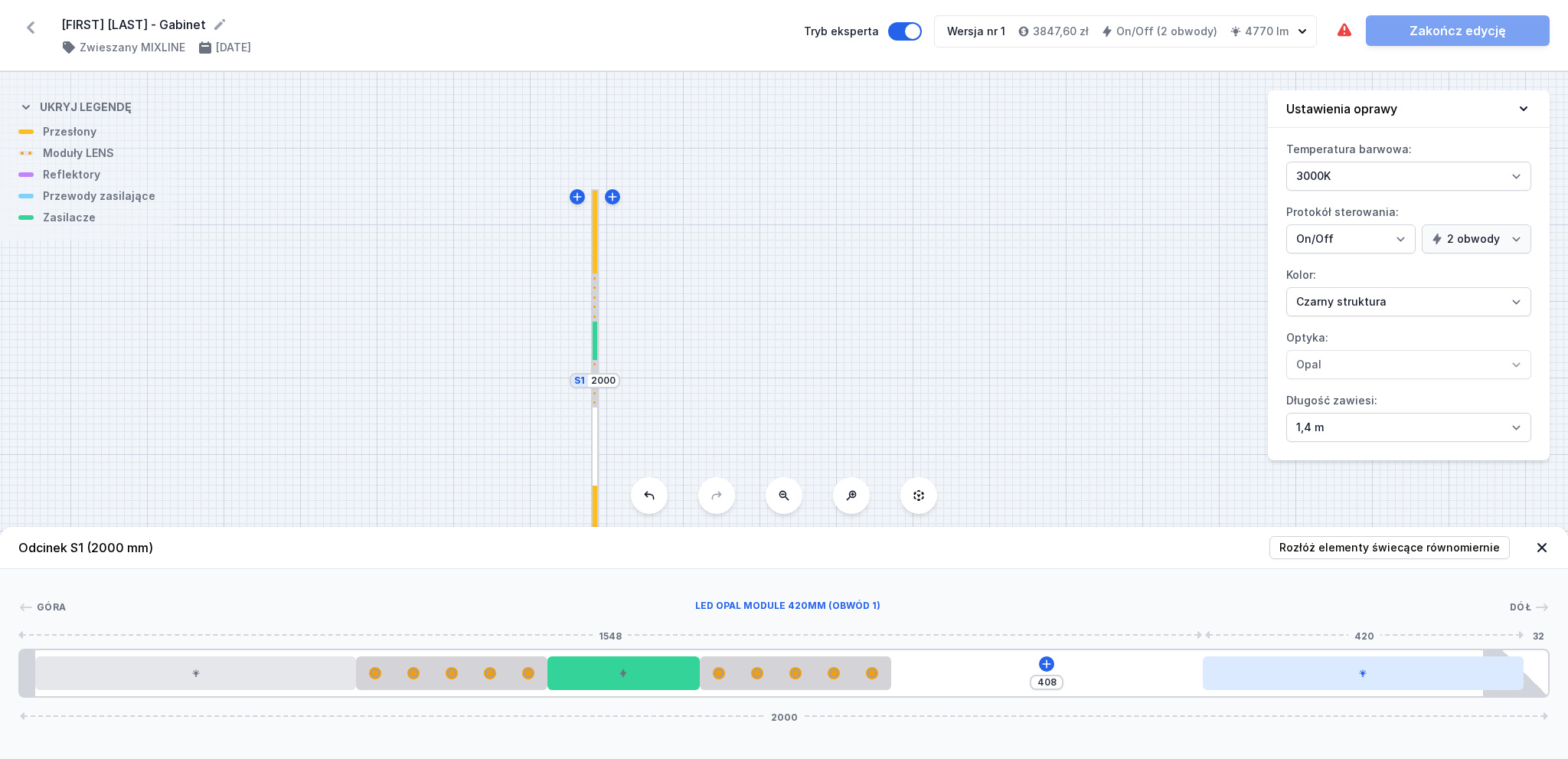 click at bounding box center [1363, 673] 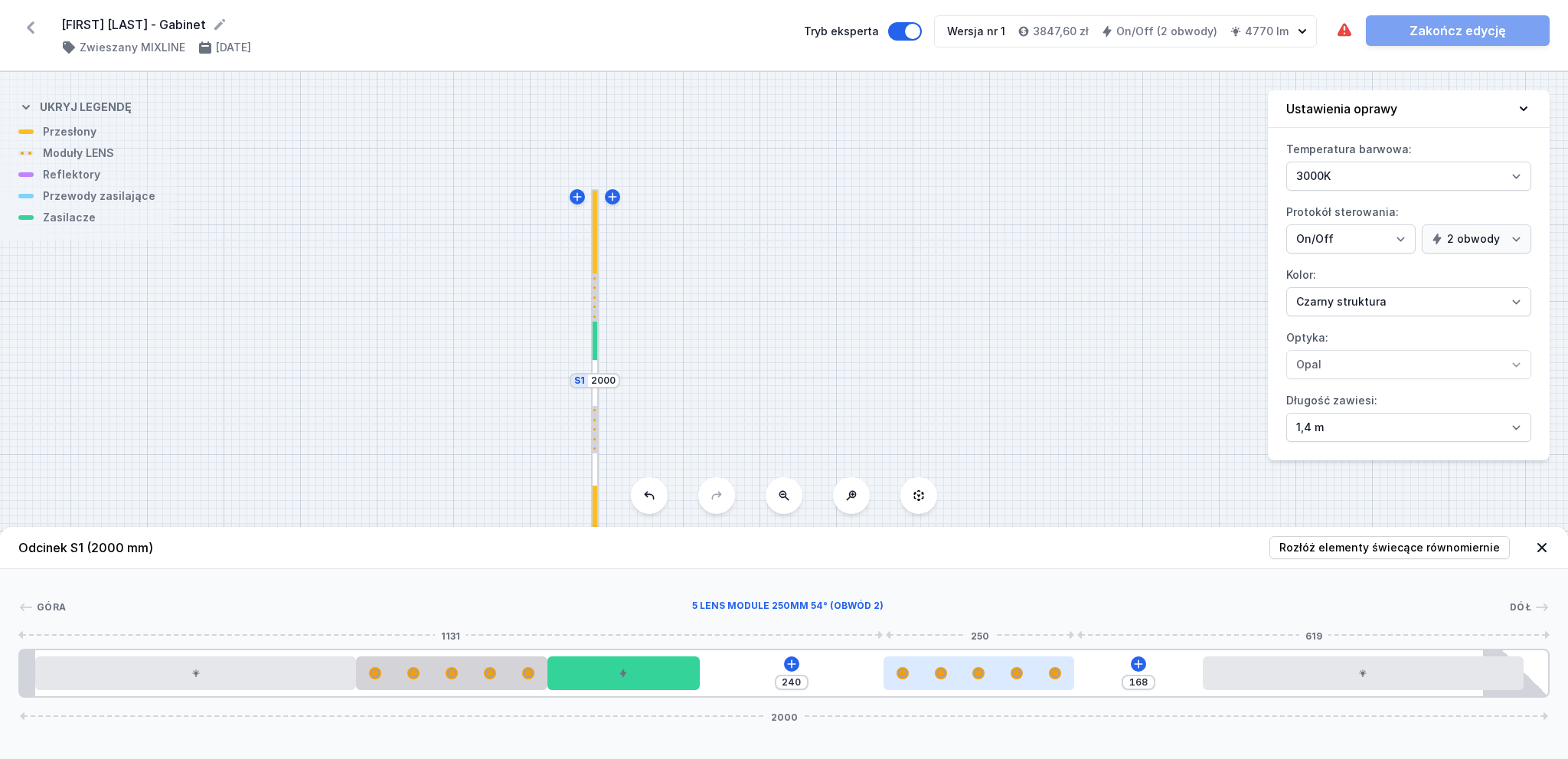 drag, startPoint x: 770, startPoint y: 676, endPoint x: 962, endPoint y: 675, distance: 192.003 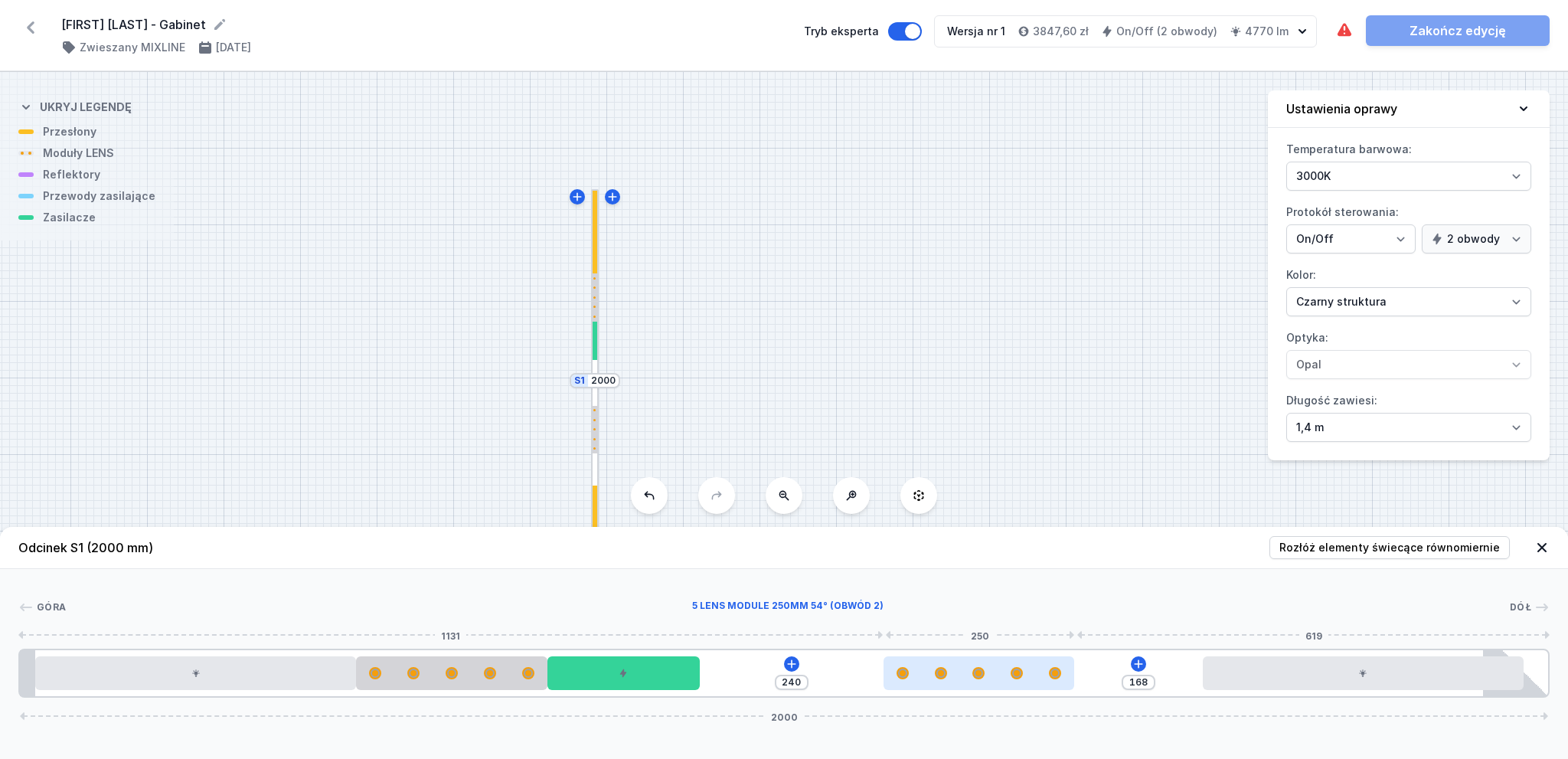click at bounding box center (979, 673) 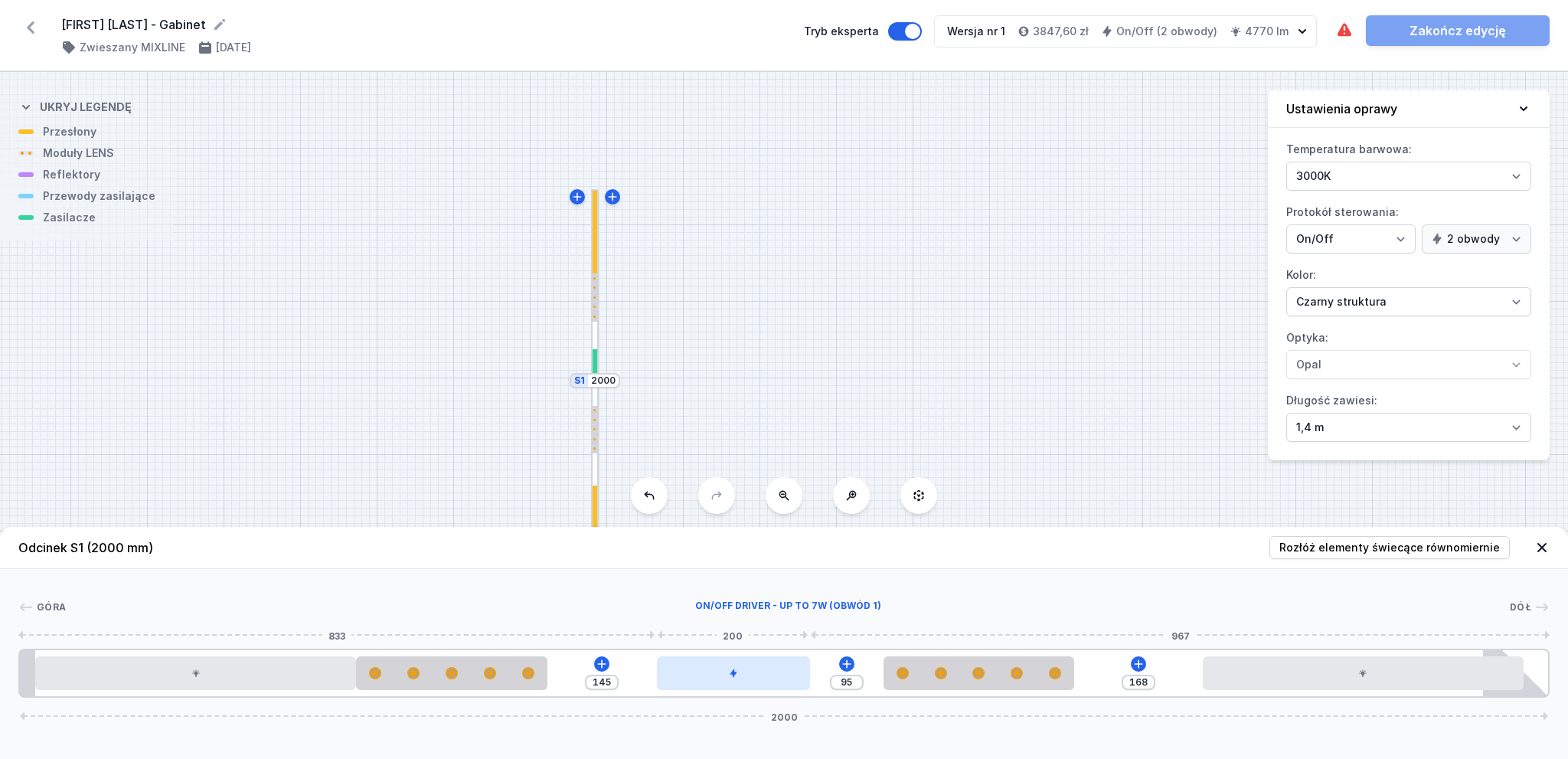 drag, startPoint x: 677, startPoint y: 672, endPoint x: 768, endPoint y: 672, distance: 91 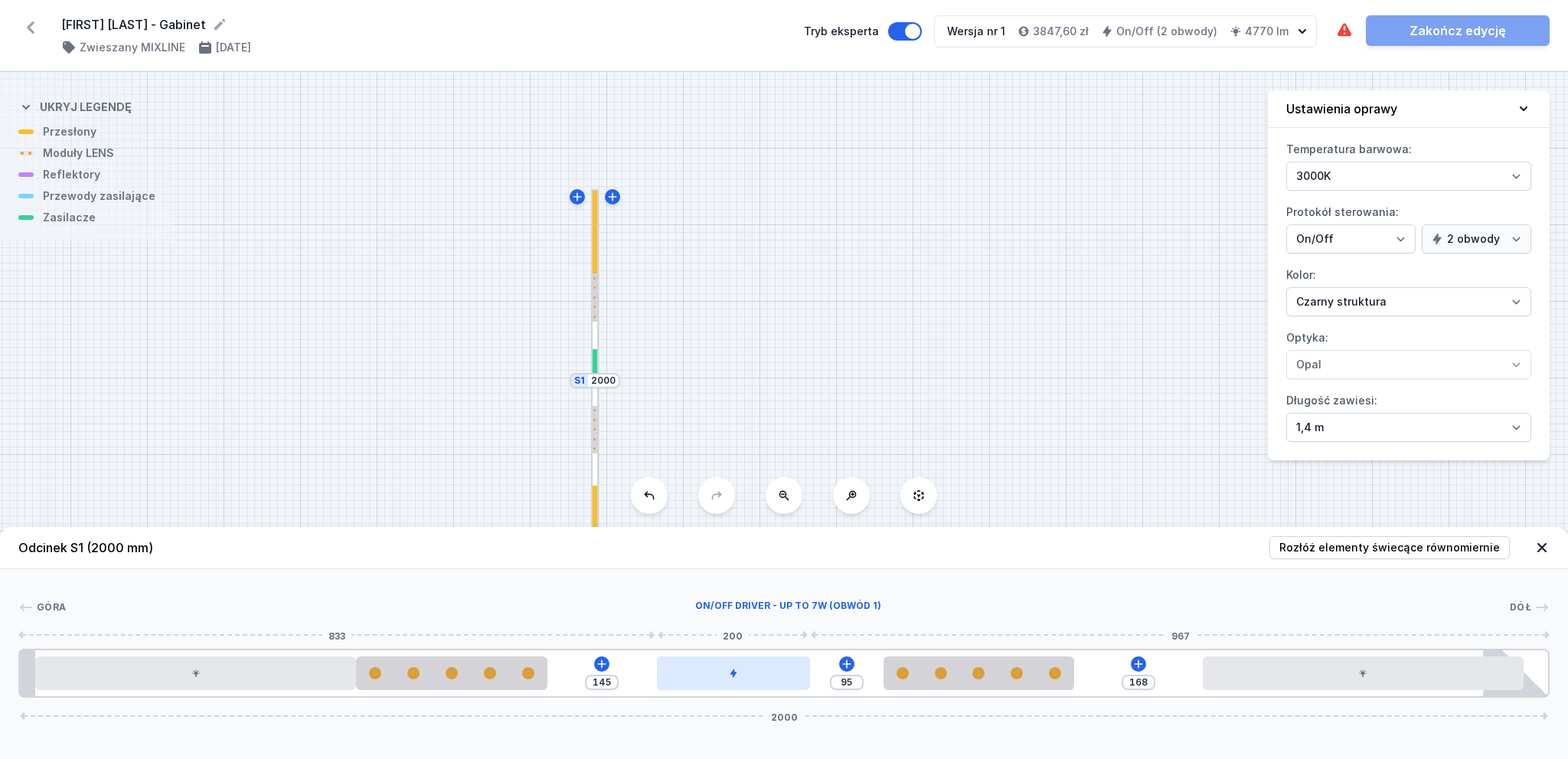 click at bounding box center [733, 673] 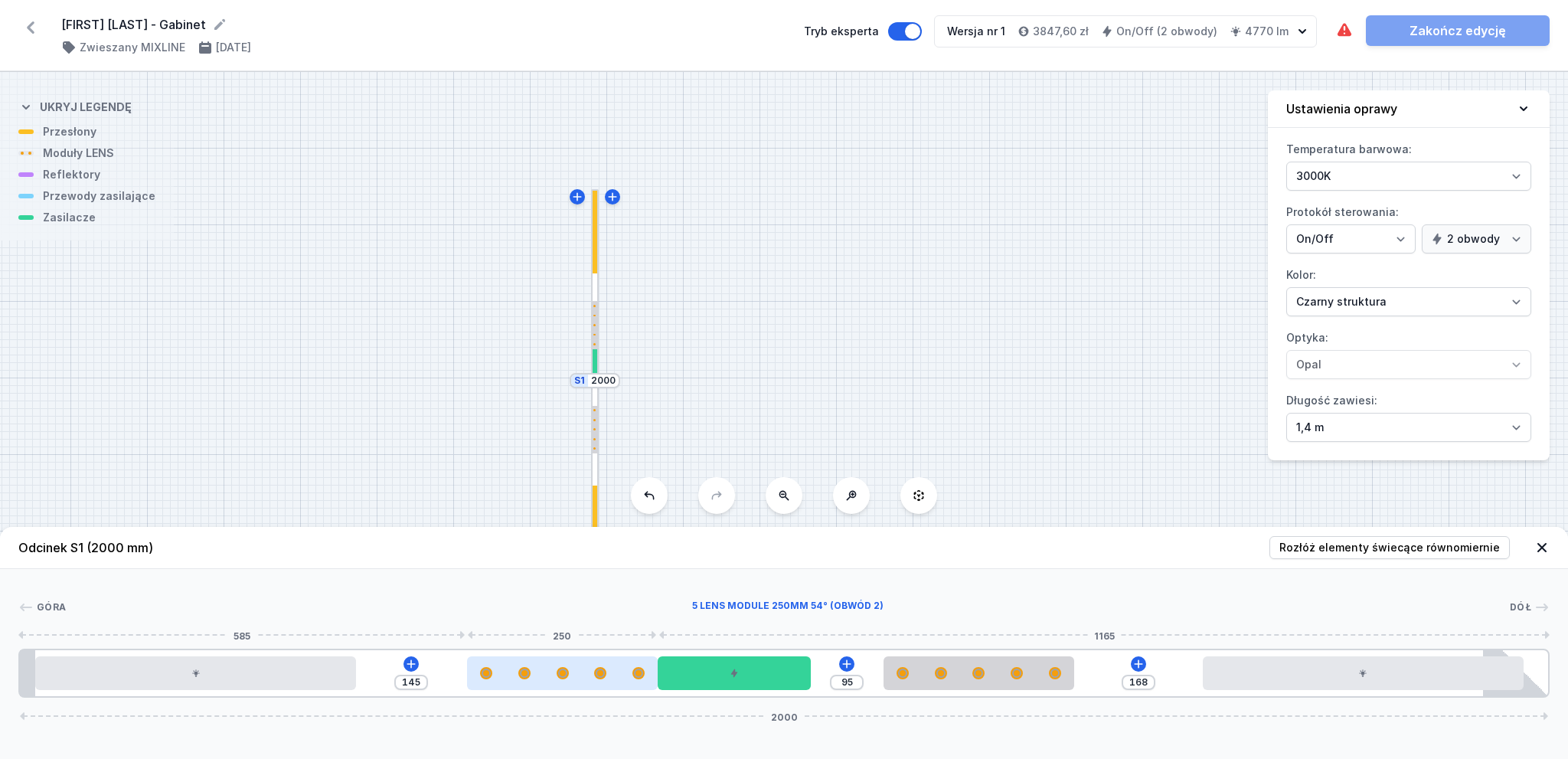 drag, startPoint x: 435, startPoint y: 676, endPoint x: 590, endPoint y: 670, distance: 155.11609 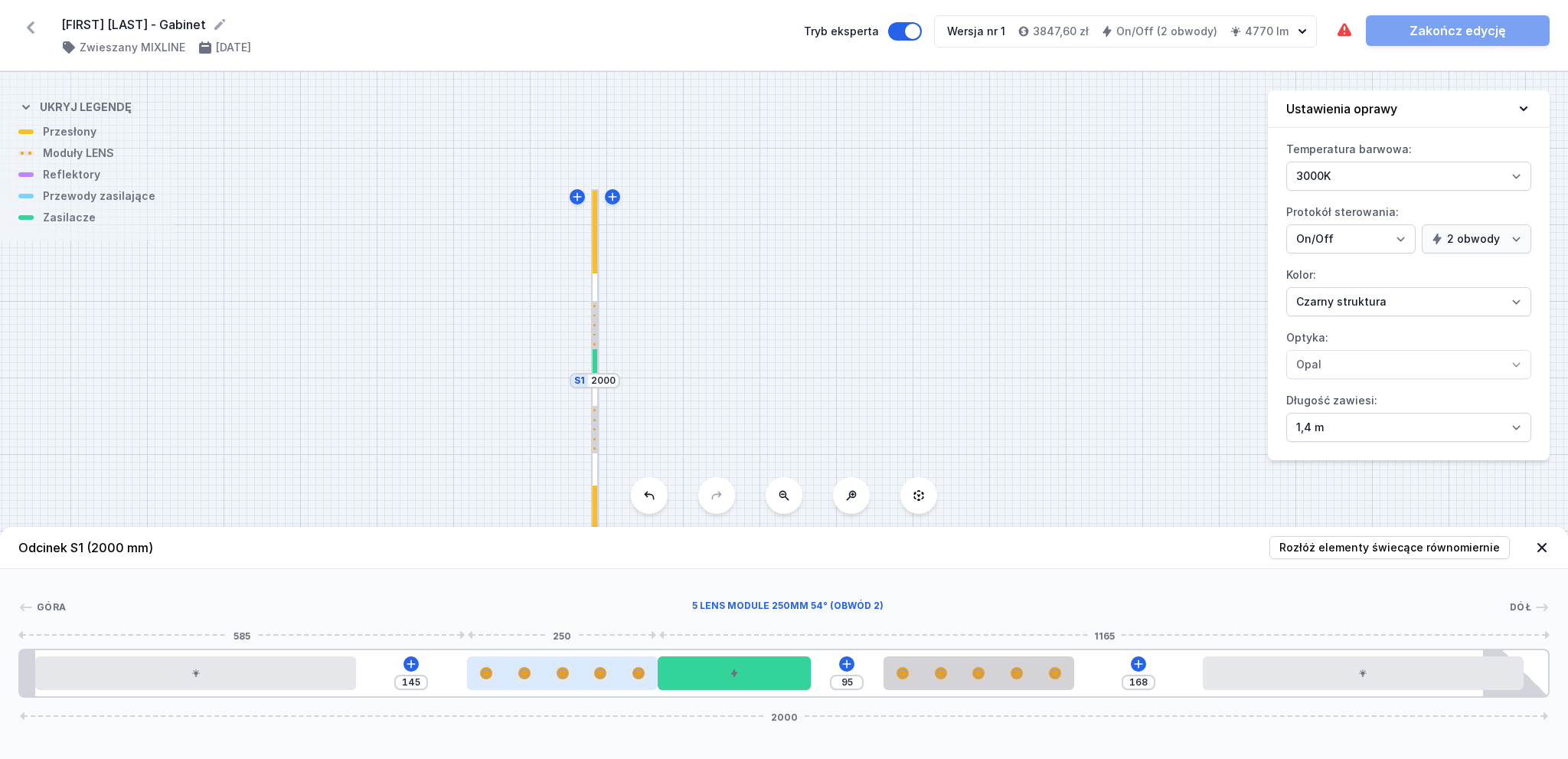 click at bounding box center [563, 673] 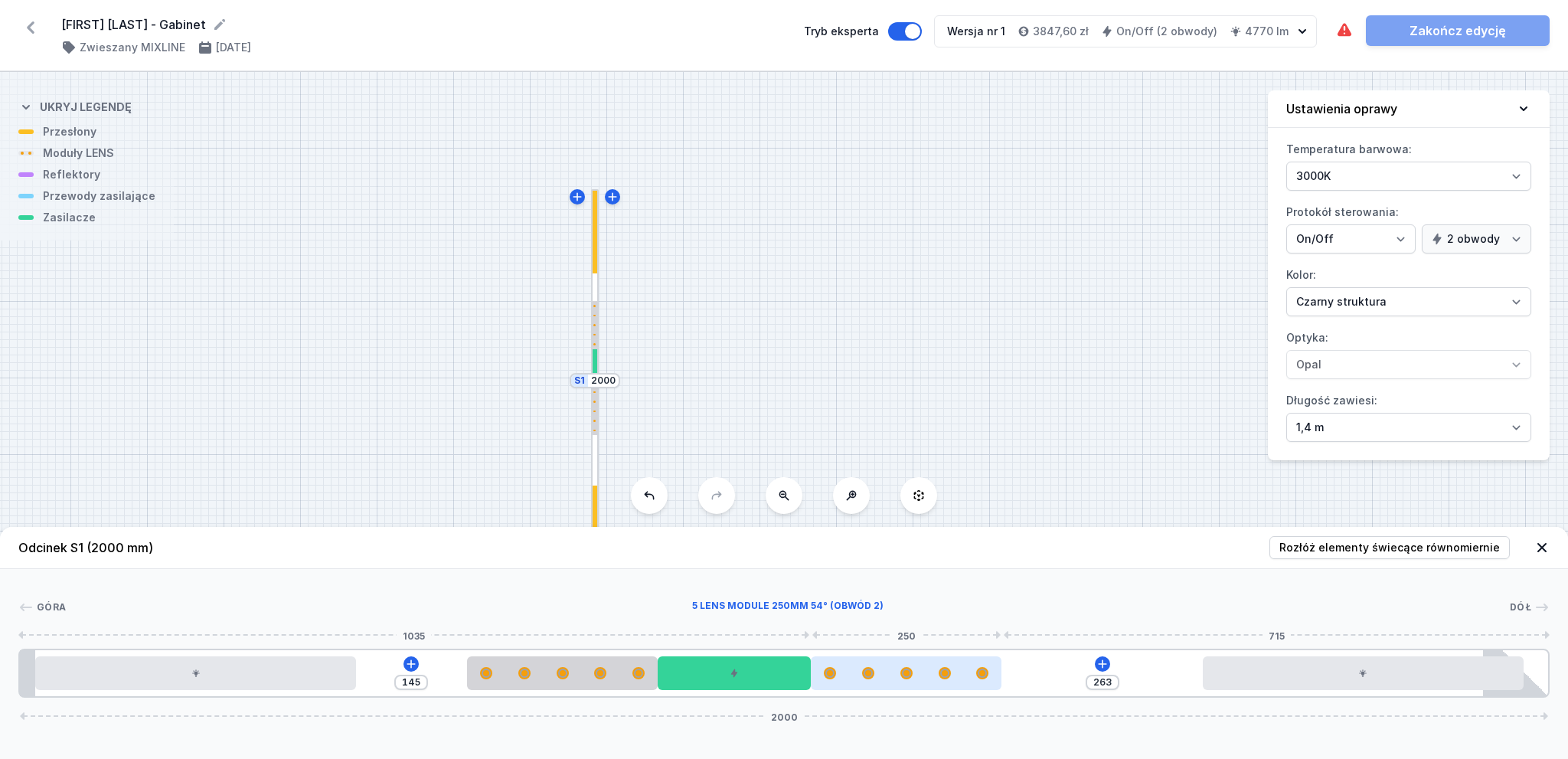 drag, startPoint x: 925, startPoint y: 668, endPoint x: 850, endPoint y: 667, distance: 75.006666 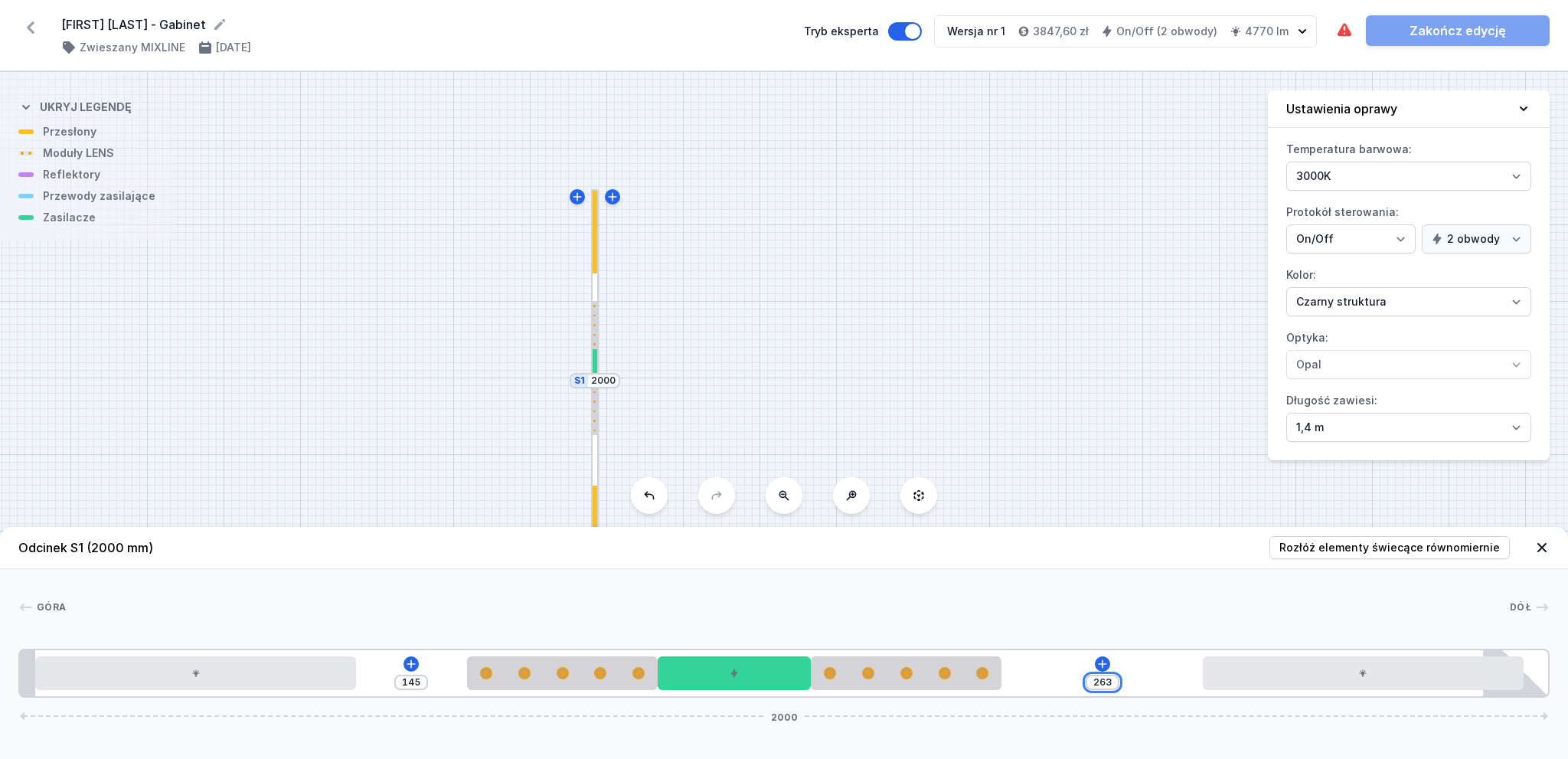 click on "263" at bounding box center (1102, 682) 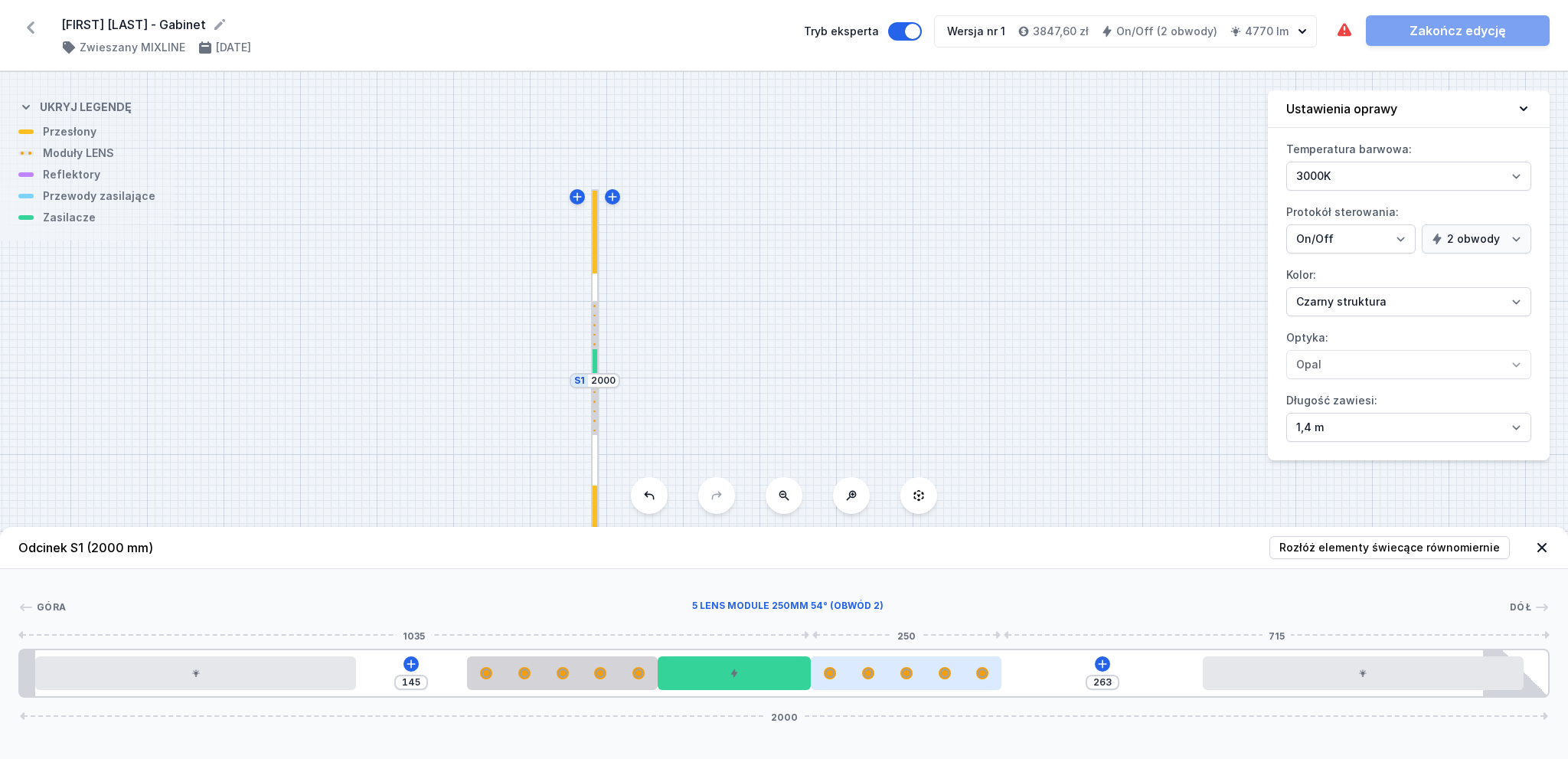 drag, startPoint x: 966, startPoint y: 672, endPoint x: 998, endPoint y: 674, distance: 32.062439 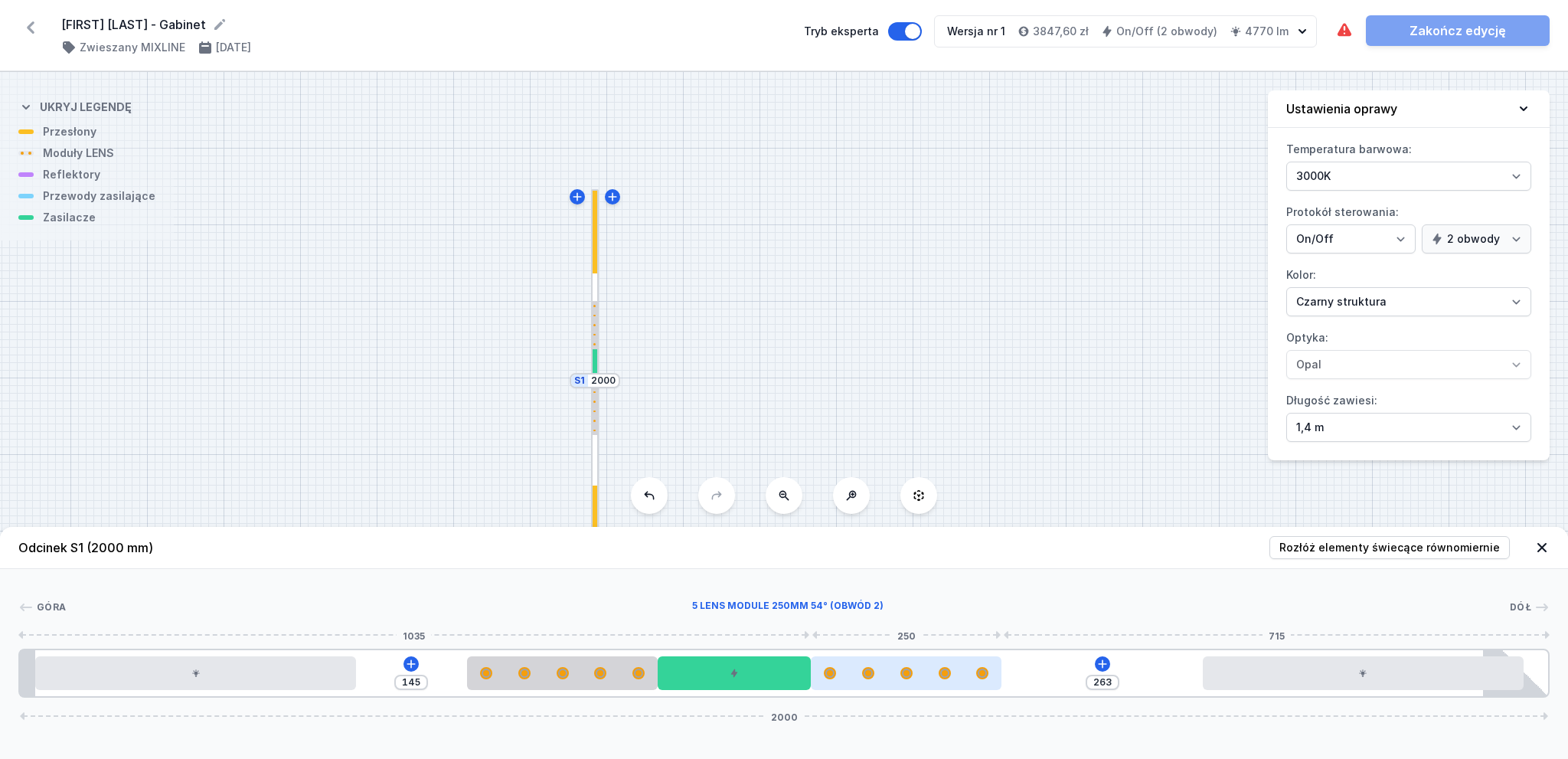 click at bounding box center [906, 673] 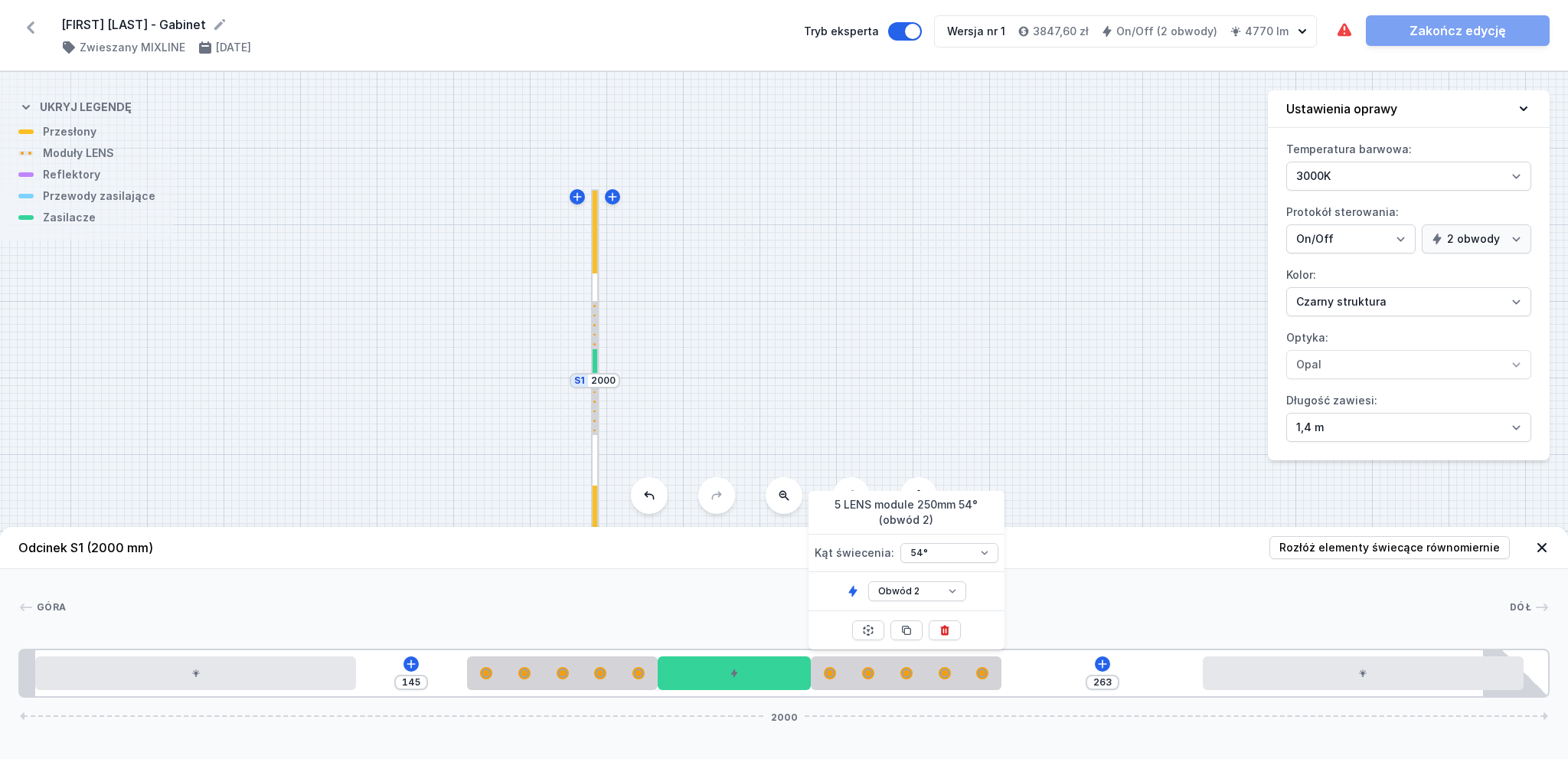 click on "Góra Dół 1 2 1 3 2 4 1 3 2 2 1 5 145 263 2000 20 420 145 250 200 250 263 420 32 20 1895 85 2000" at bounding box center (784, 633) 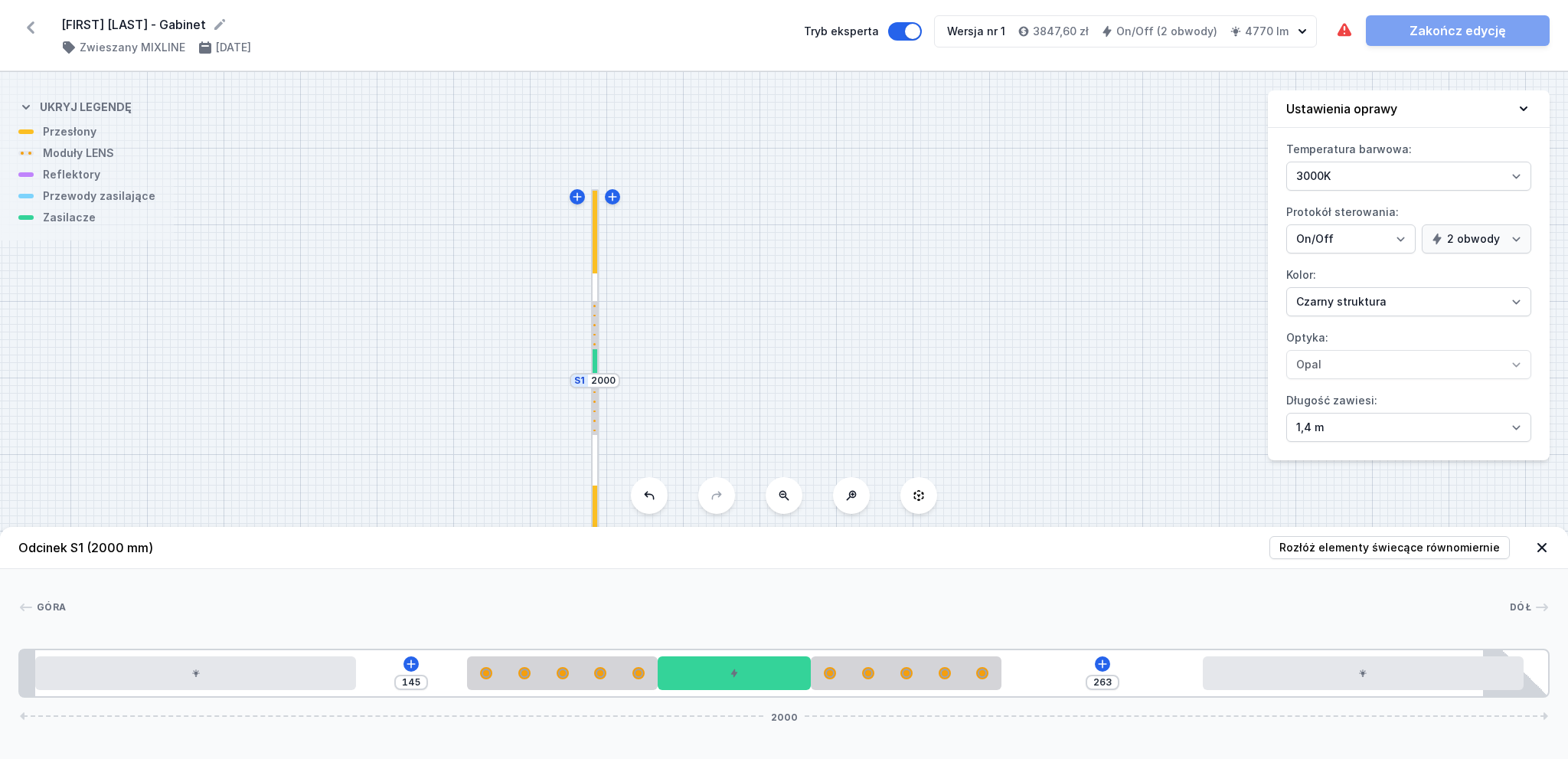 drag, startPoint x: 975, startPoint y: 673, endPoint x: 1127, endPoint y: 682, distance: 152.2662 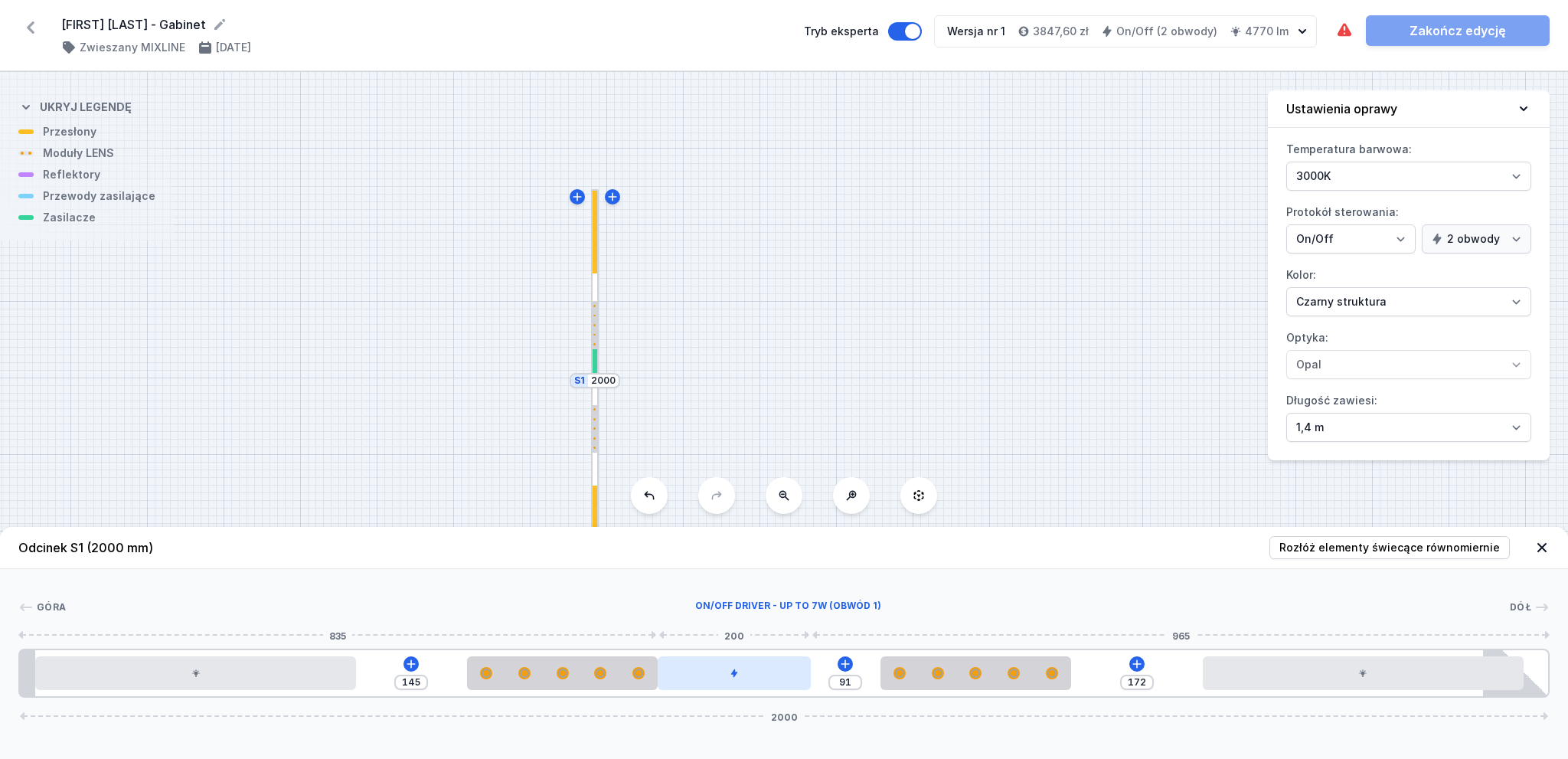 drag, startPoint x: 769, startPoint y: 672, endPoint x: 795, endPoint y: 674, distance: 26.07681 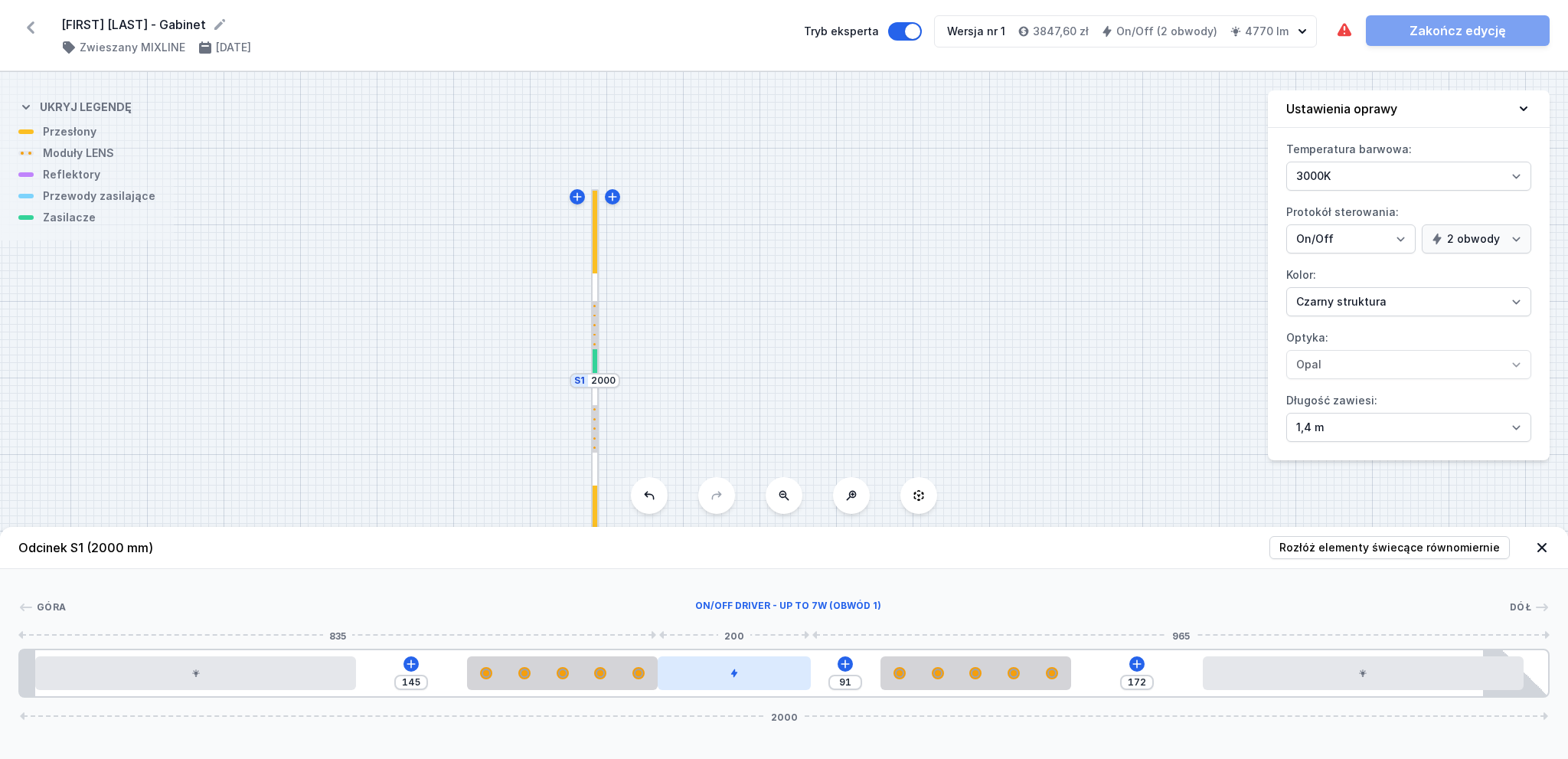 click at bounding box center [734, 673] 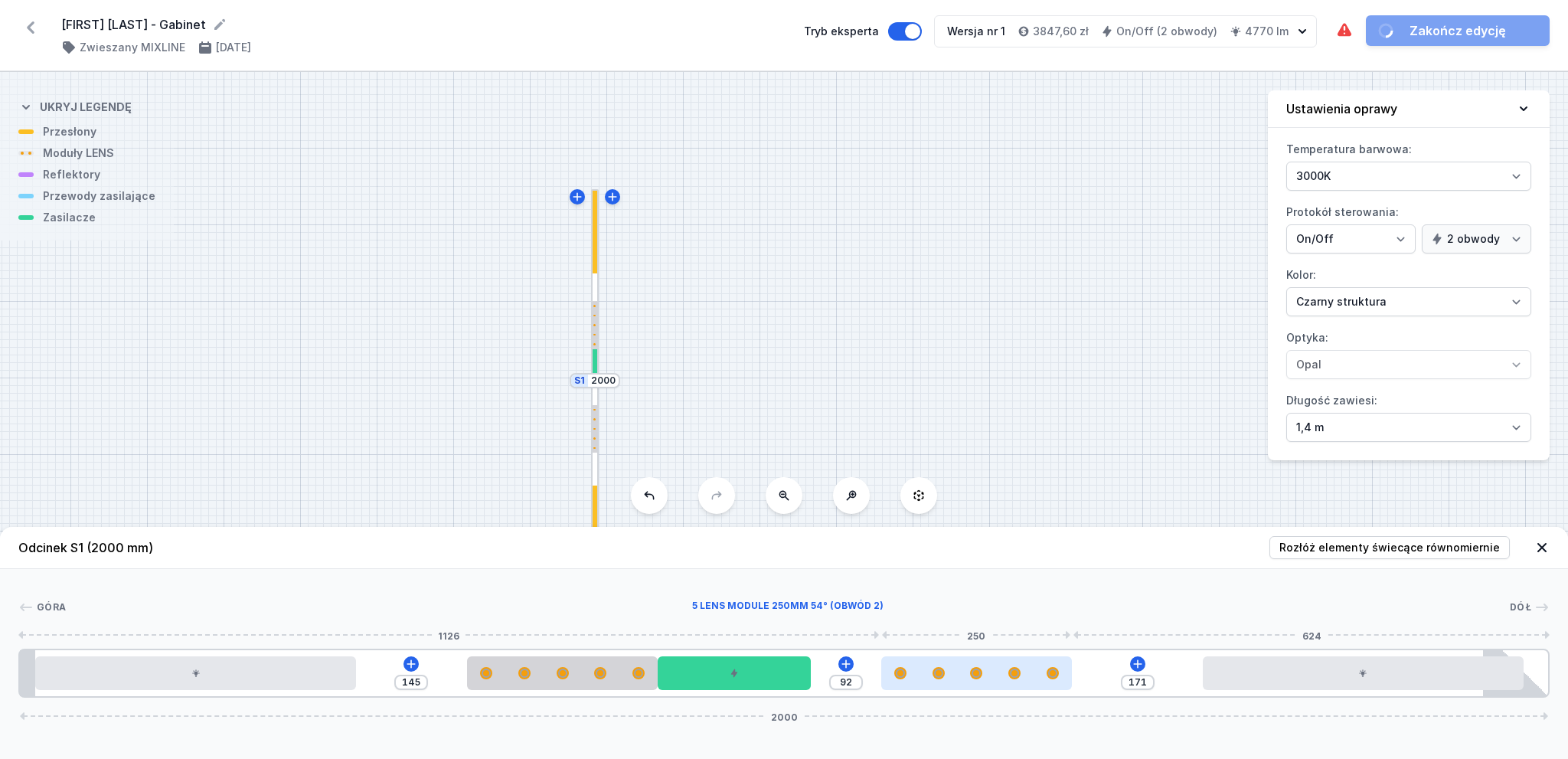 drag, startPoint x: 981, startPoint y: 673, endPoint x: 990, endPoint y: 675, distance: 9.219544 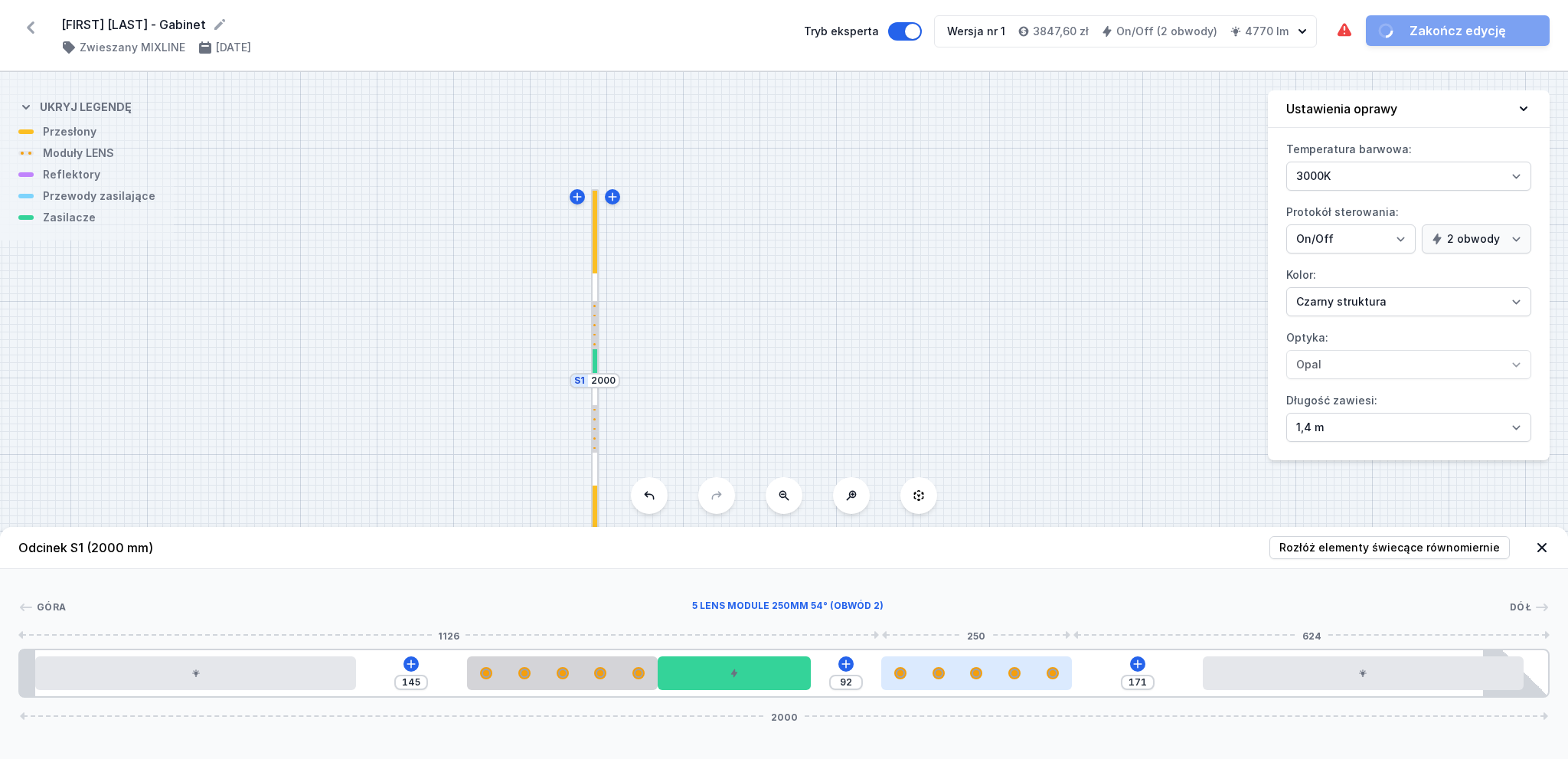 click at bounding box center (977, 673) 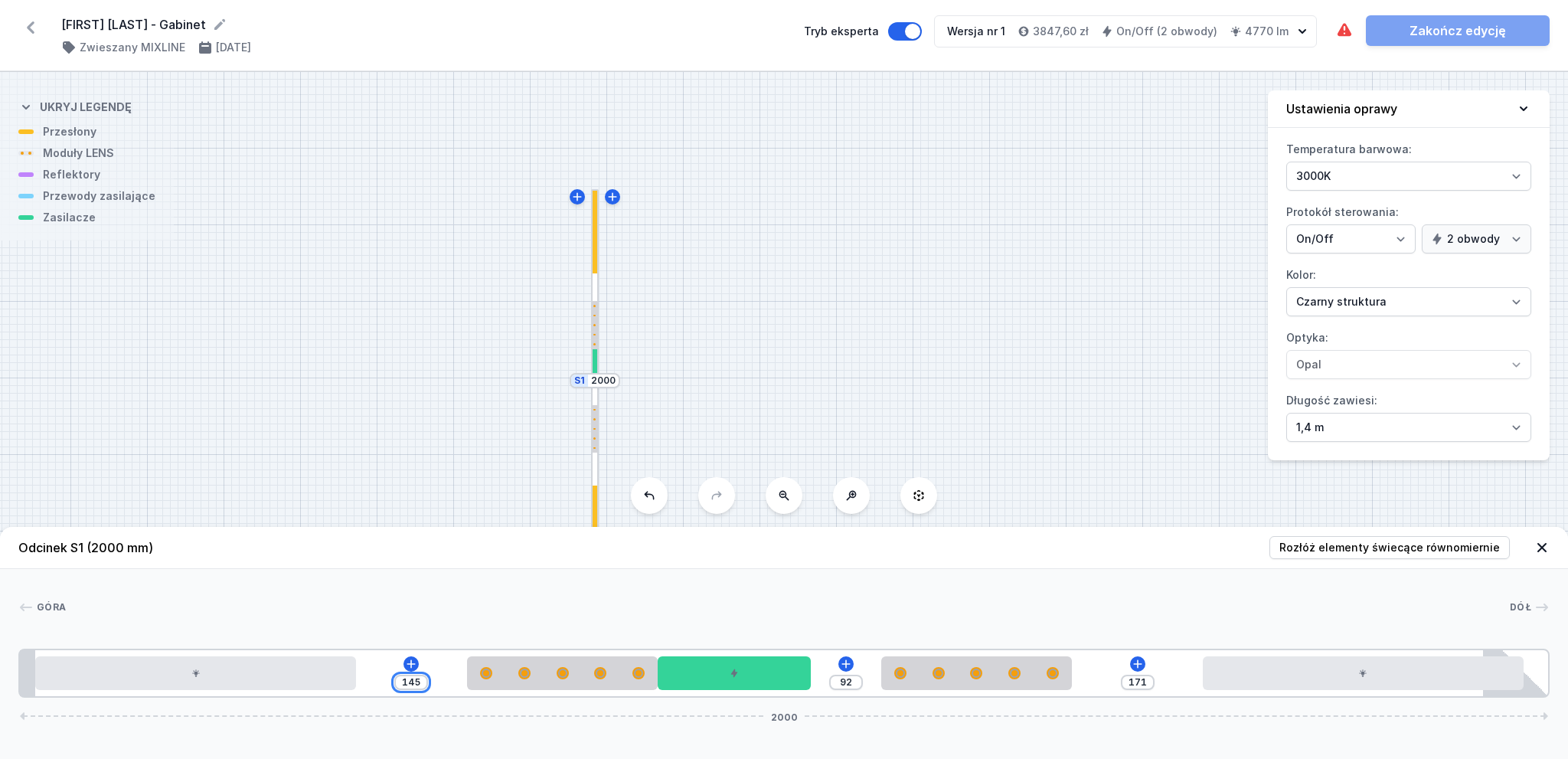 click on "145" at bounding box center [411, 682] 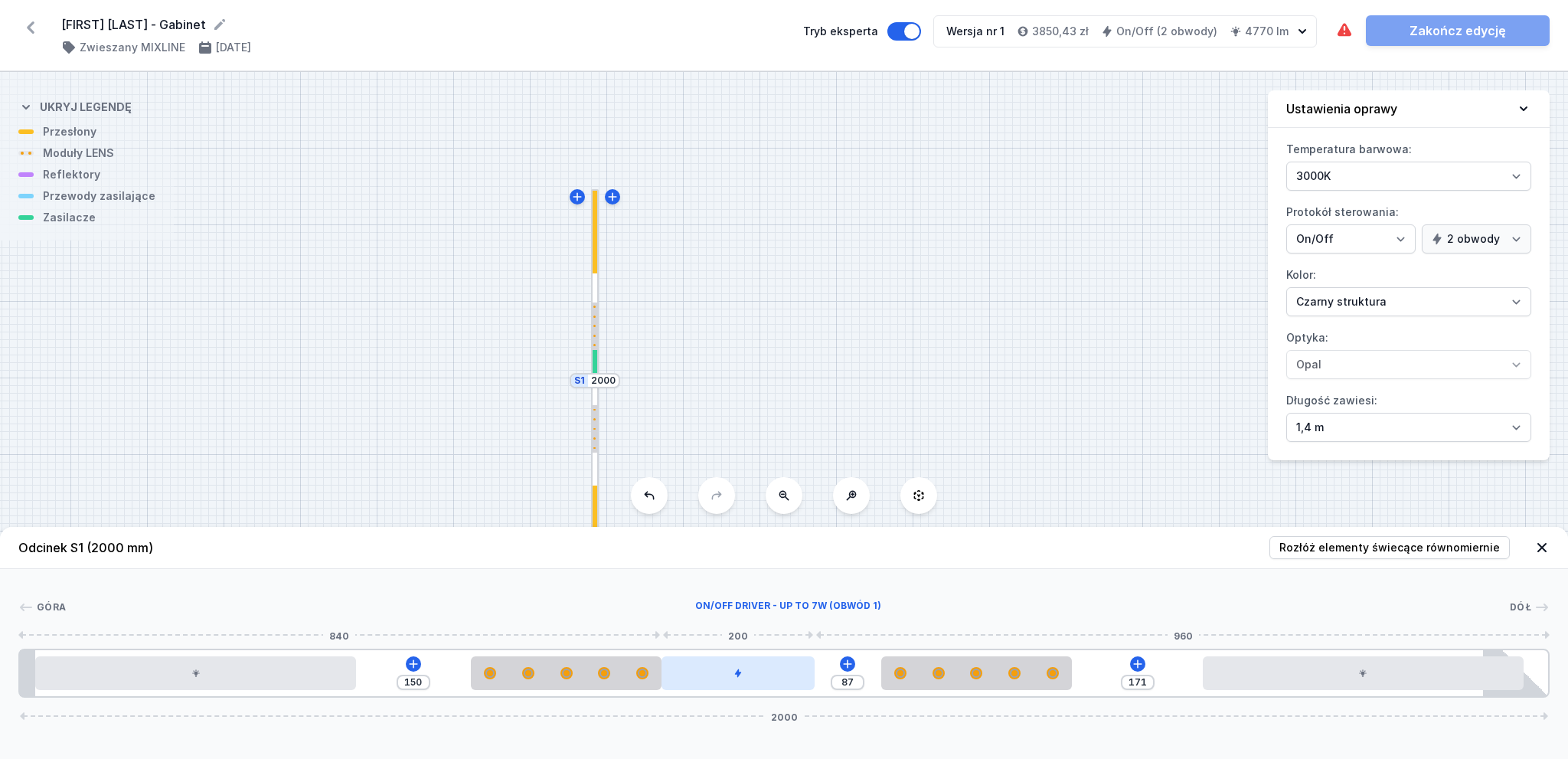 click at bounding box center [738, 673] 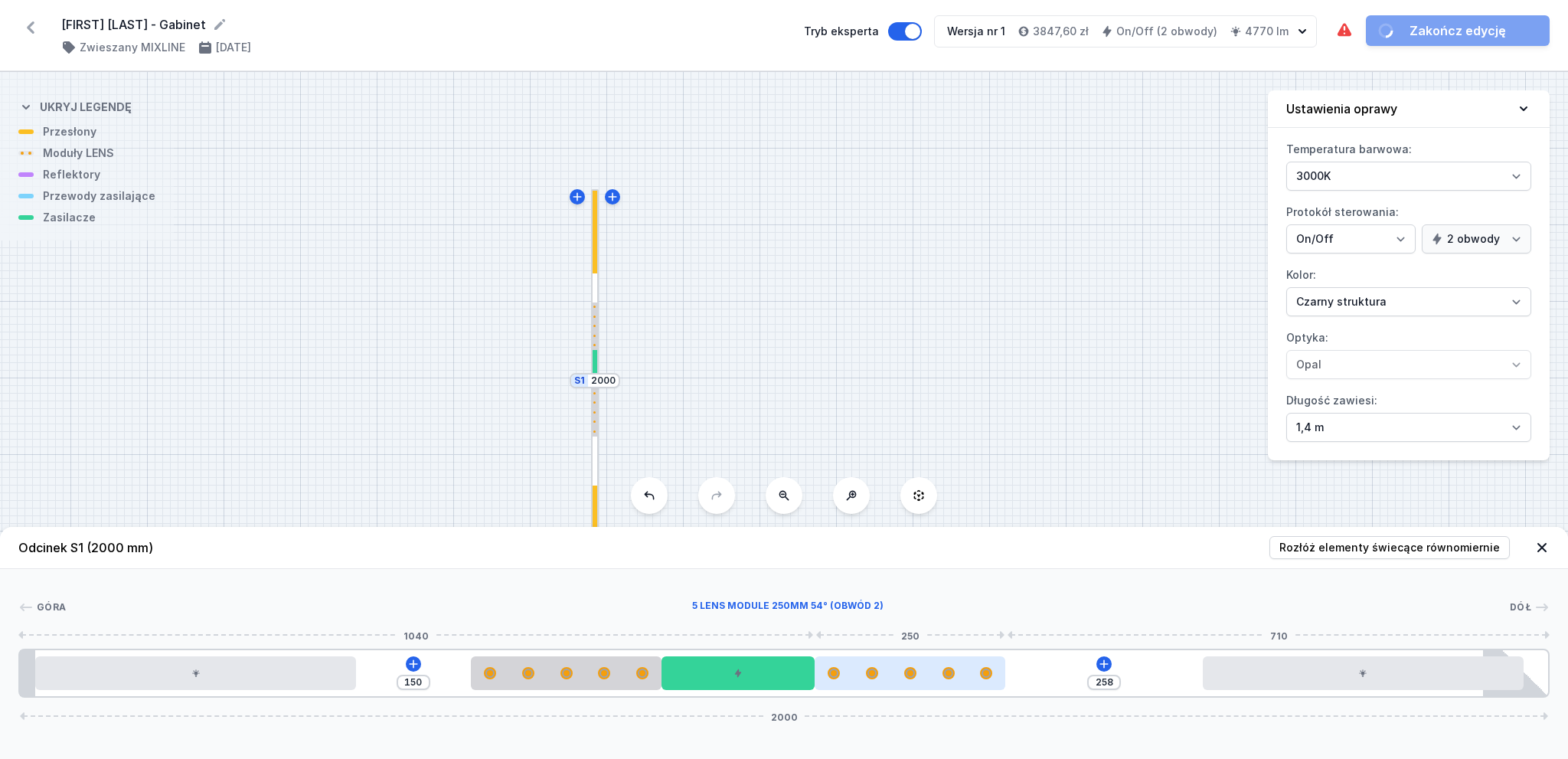 drag, startPoint x: 931, startPoint y: 684, endPoint x: 866, endPoint y: 679, distance: 65.192 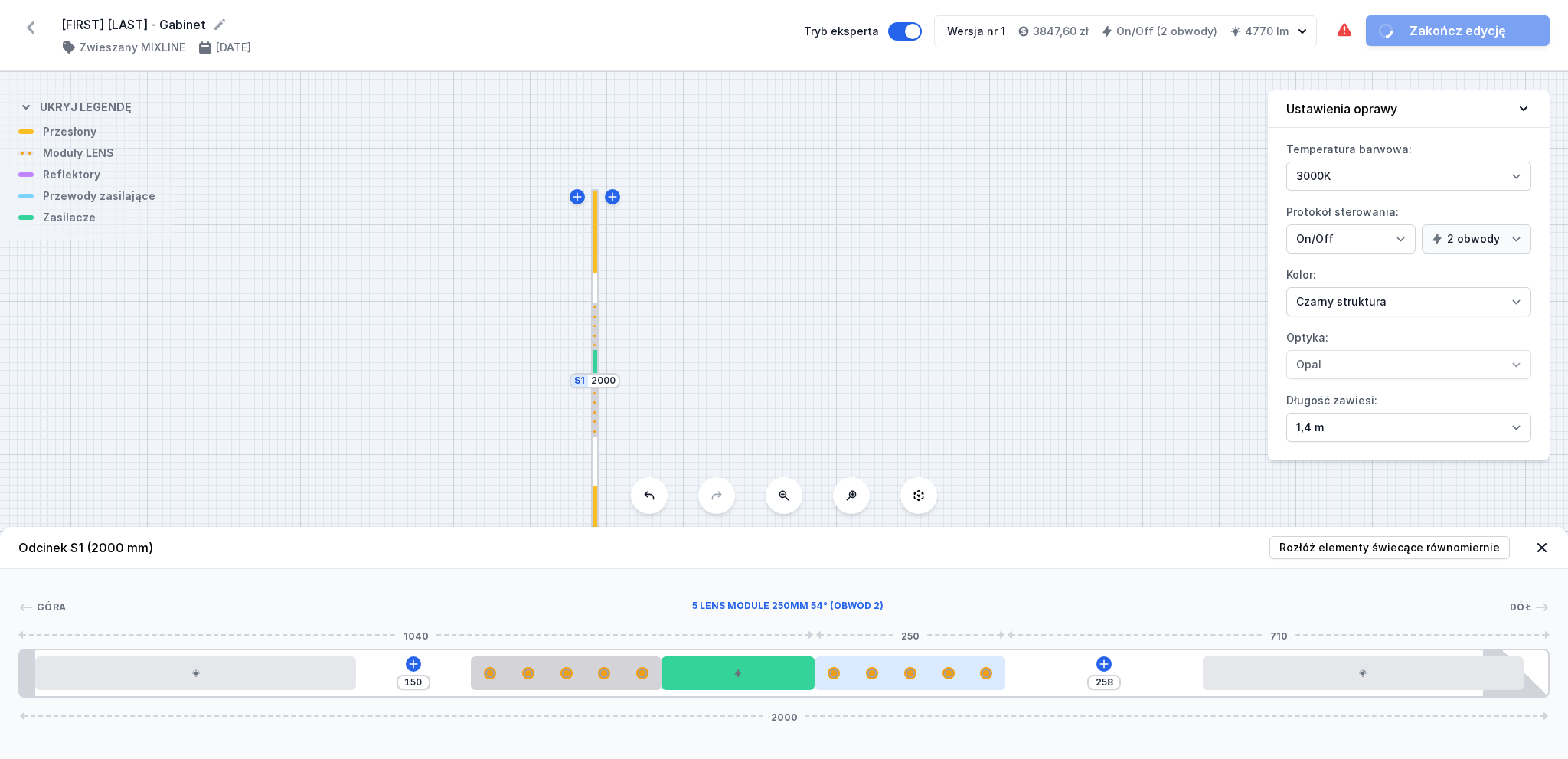 click at bounding box center (910, 673) 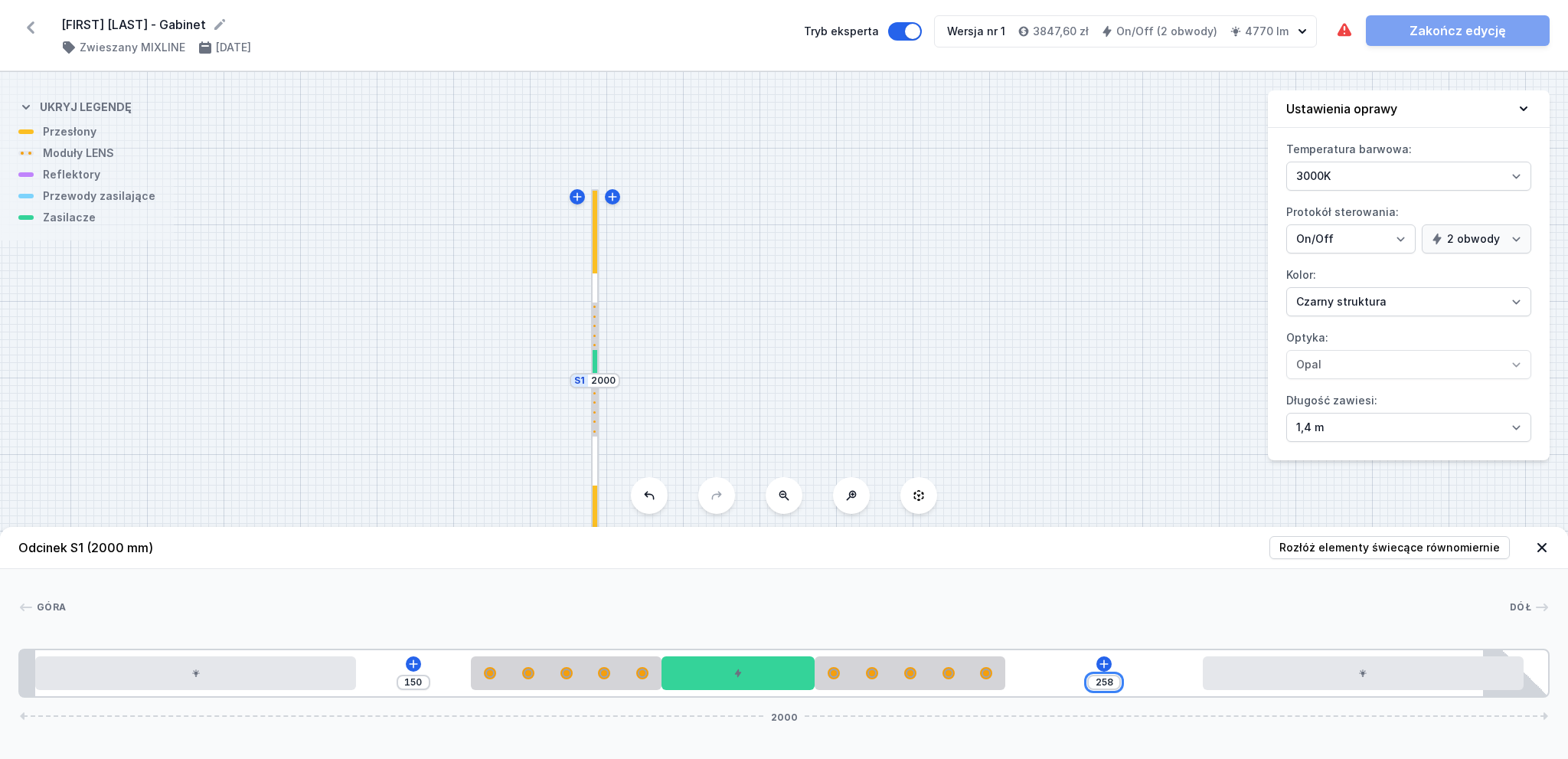 click on "258" at bounding box center (1104, 682) 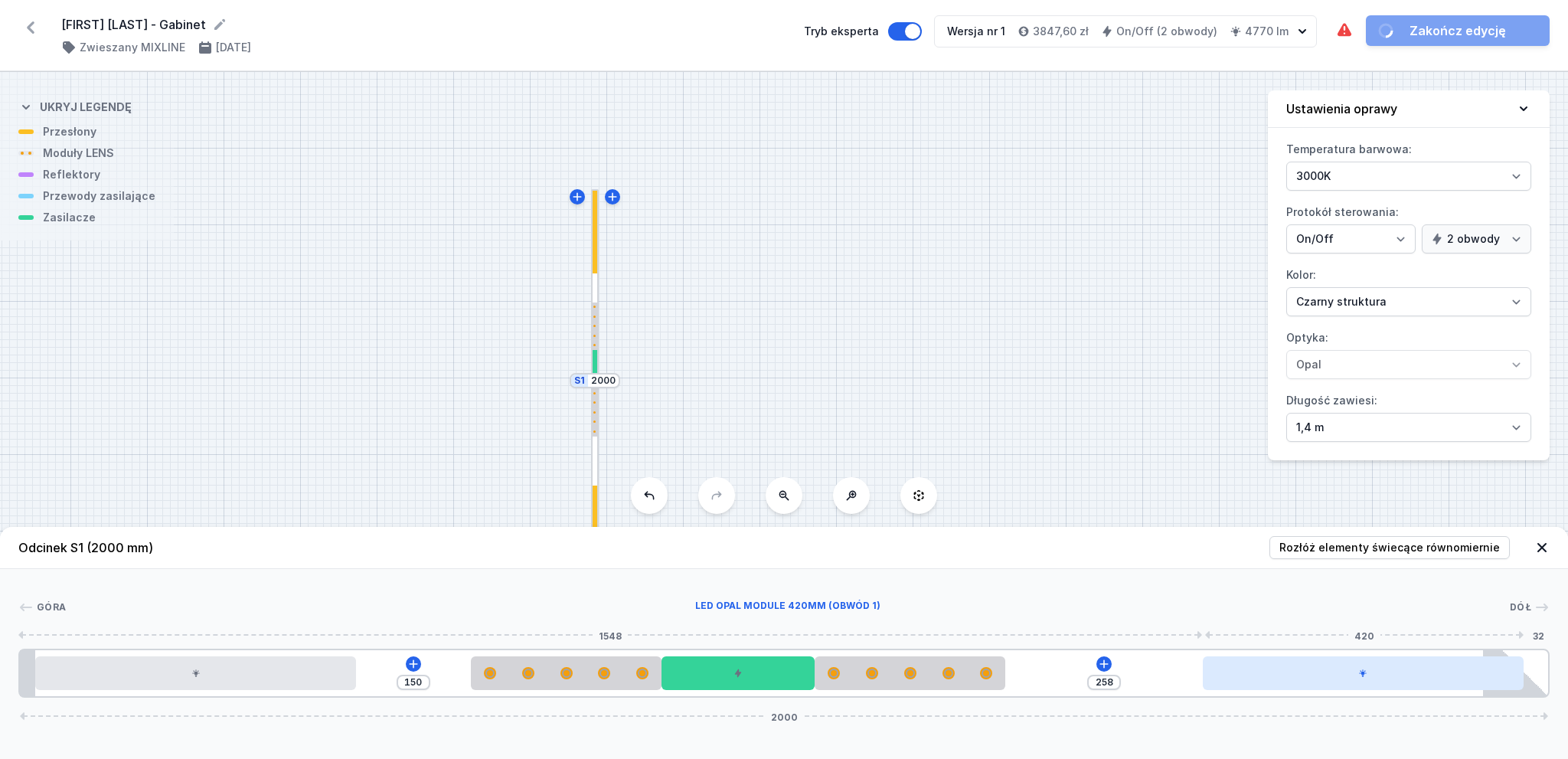 drag, startPoint x: 1321, startPoint y: 679, endPoint x: 1418, endPoint y: 679, distance: 97 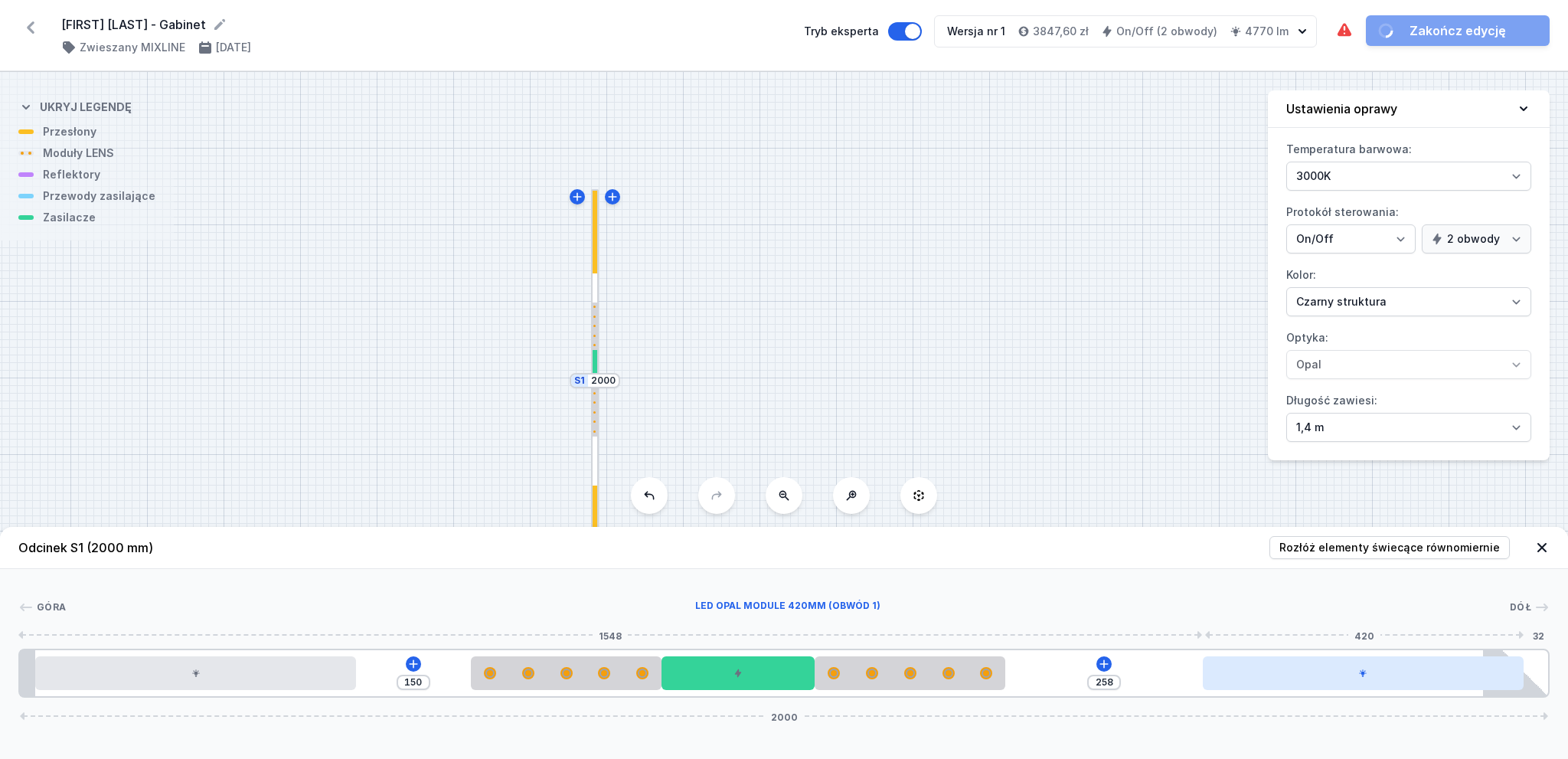 click at bounding box center [1363, 673] 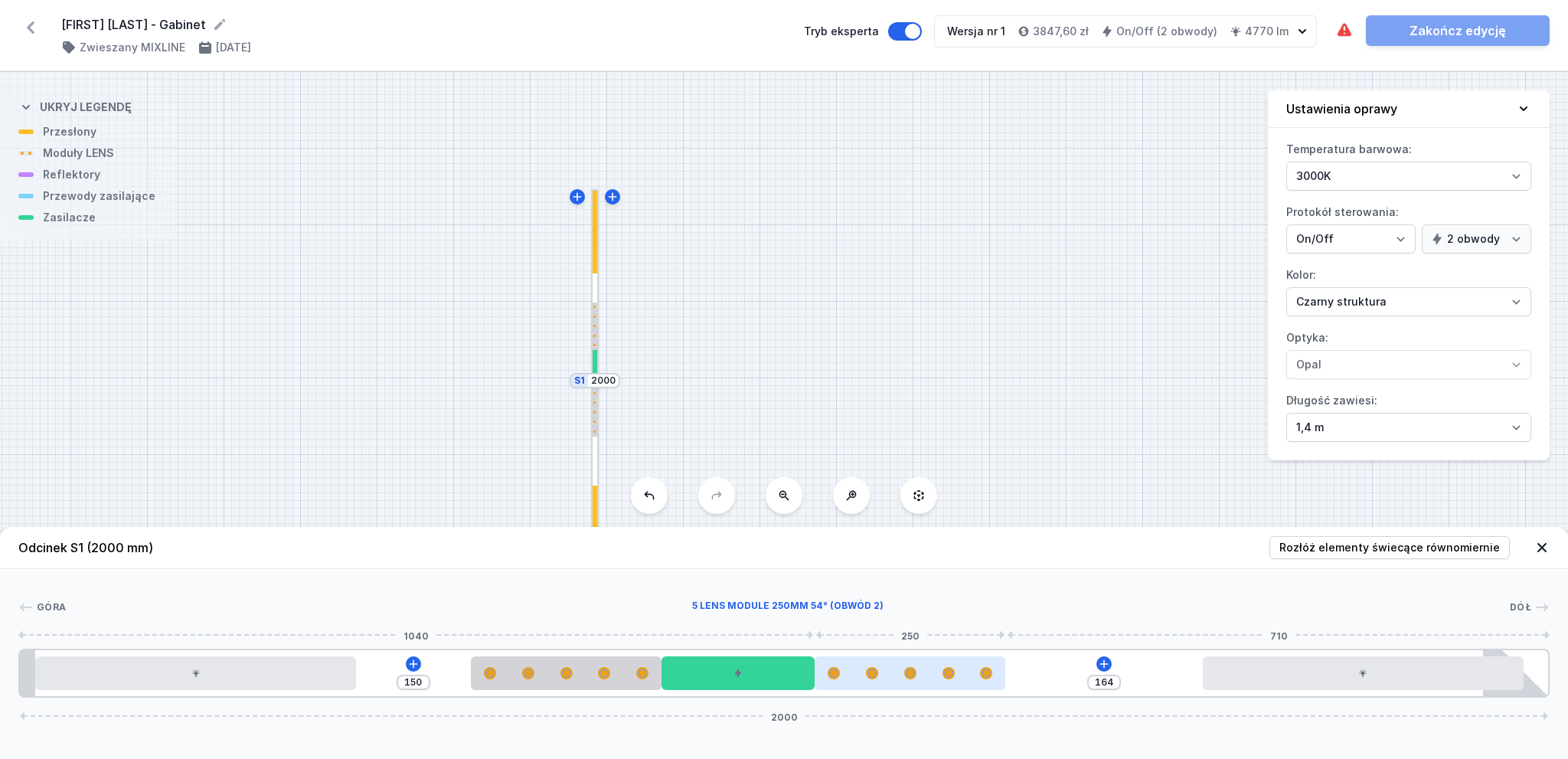 drag, startPoint x: 924, startPoint y: 668, endPoint x: 997, endPoint y: 664, distance: 73.109507 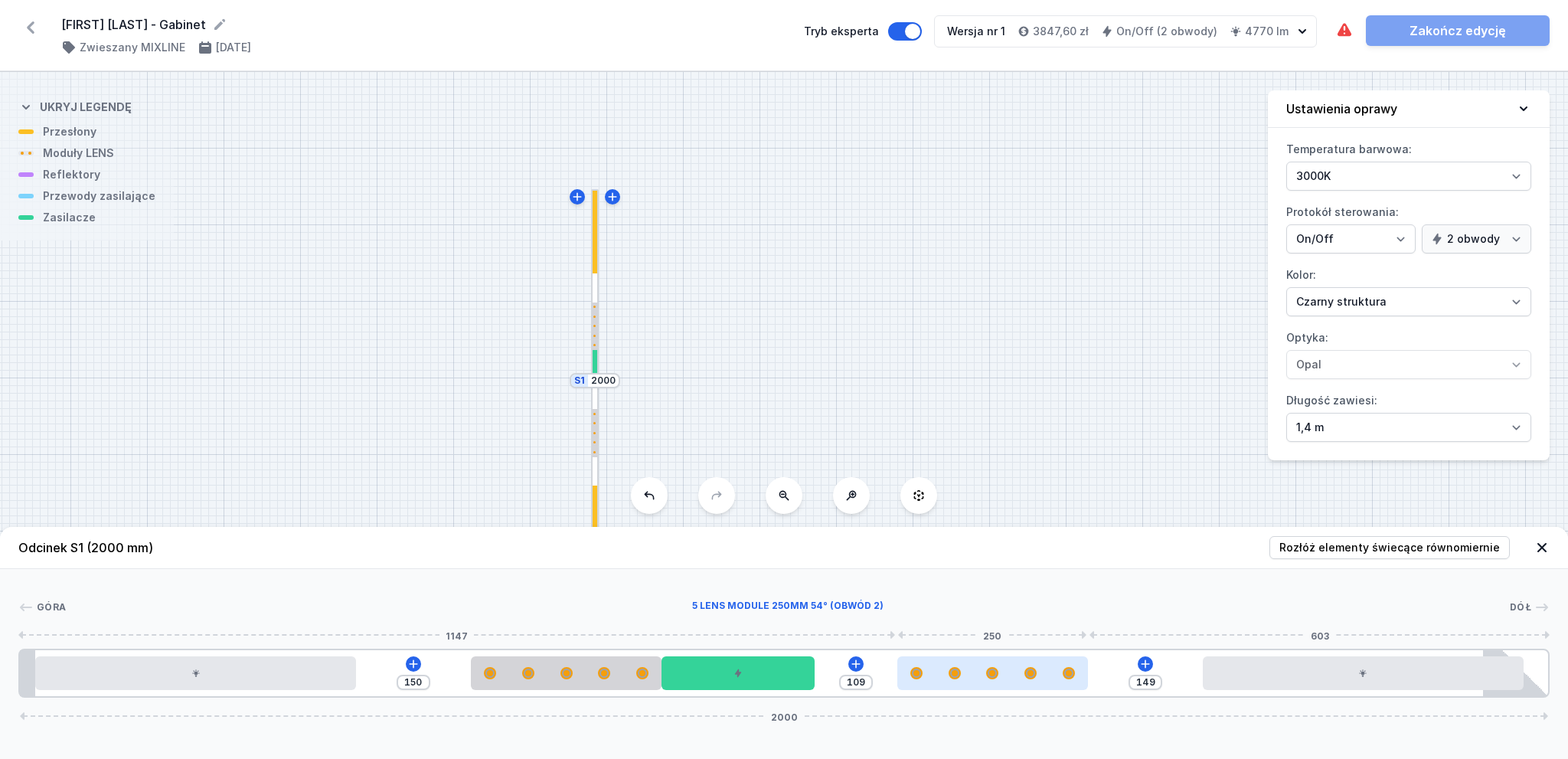 drag, startPoint x: 998, startPoint y: 668, endPoint x: 1018, endPoint y: 667, distance: 20.024984 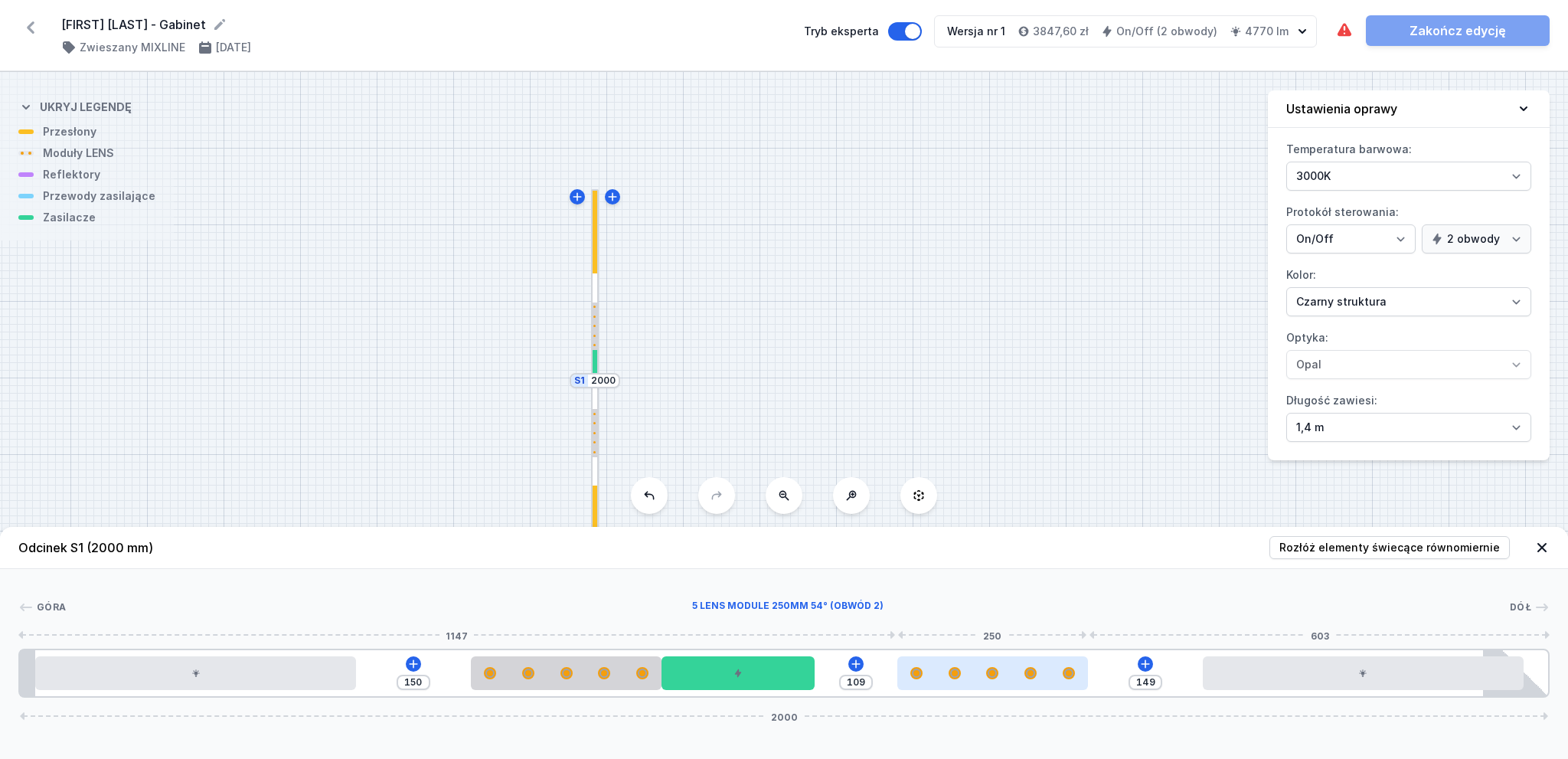 click at bounding box center [993, 673] 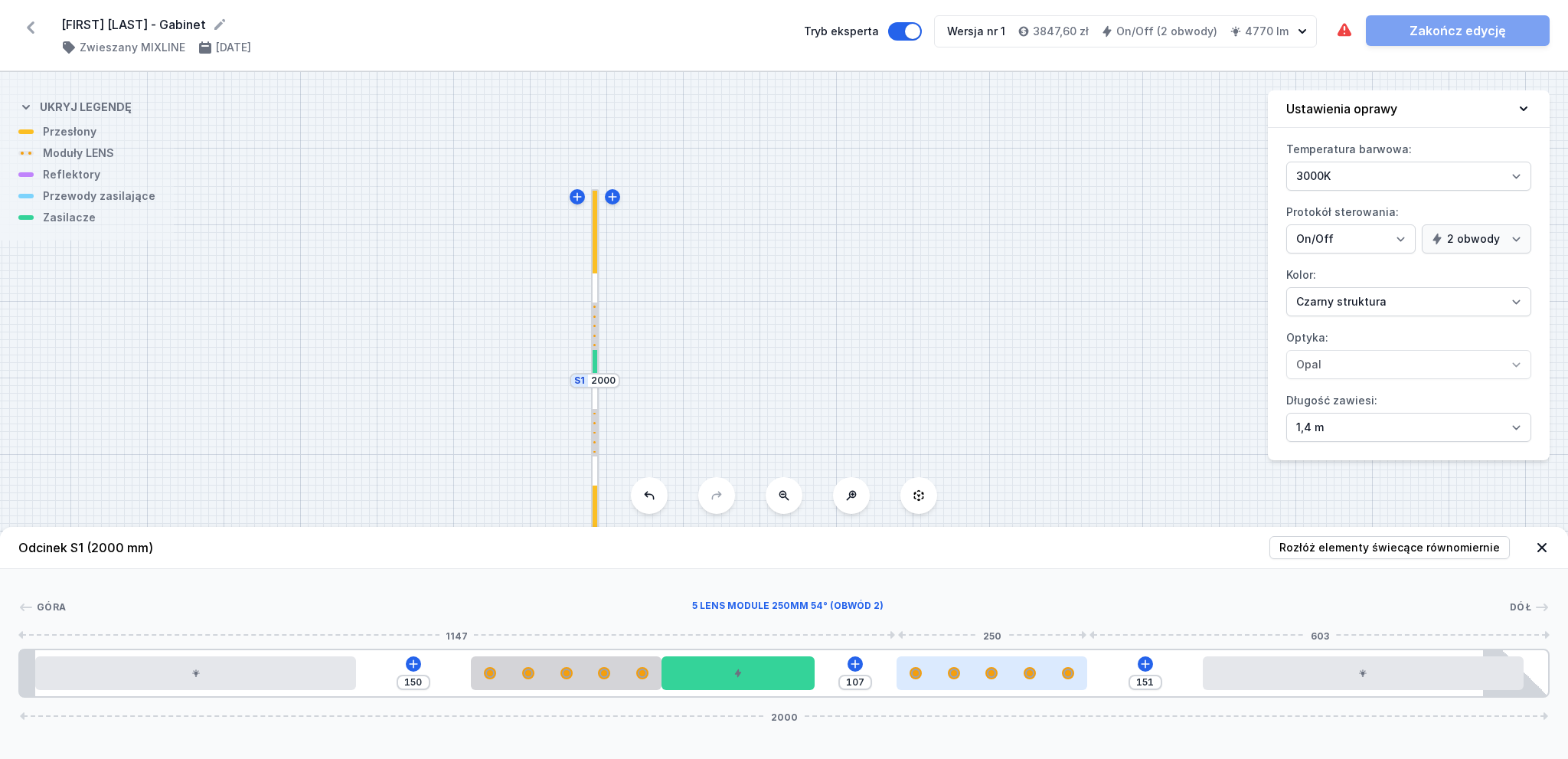 drag, startPoint x: 1018, startPoint y: 667, endPoint x: 1026, endPoint y: 670, distance: 8.544004 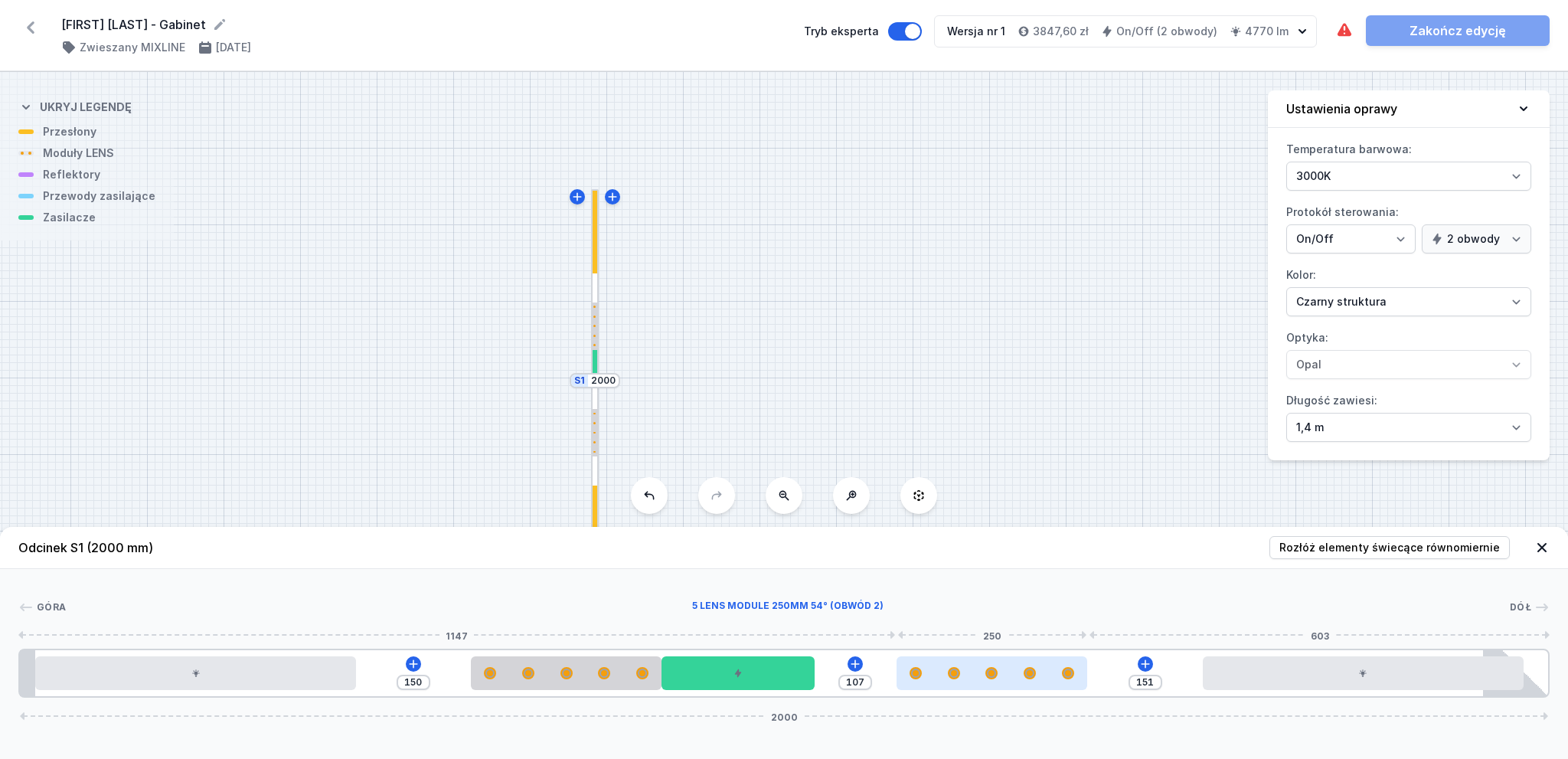 click at bounding box center (992, 673) 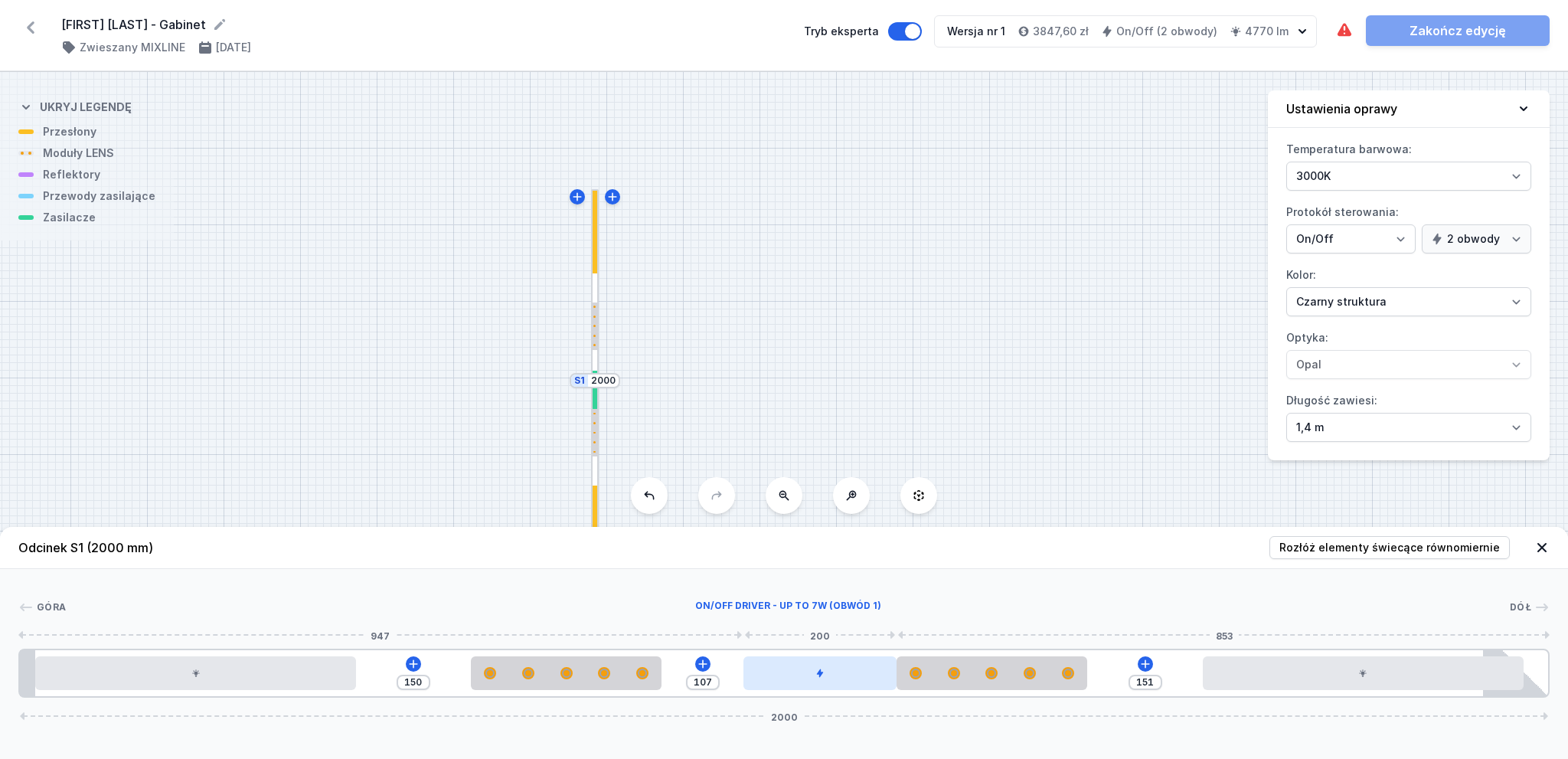 drag, startPoint x: 714, startPoint y: 672, endPoint x: 812, endPoint y: 678, distance: 98.1835 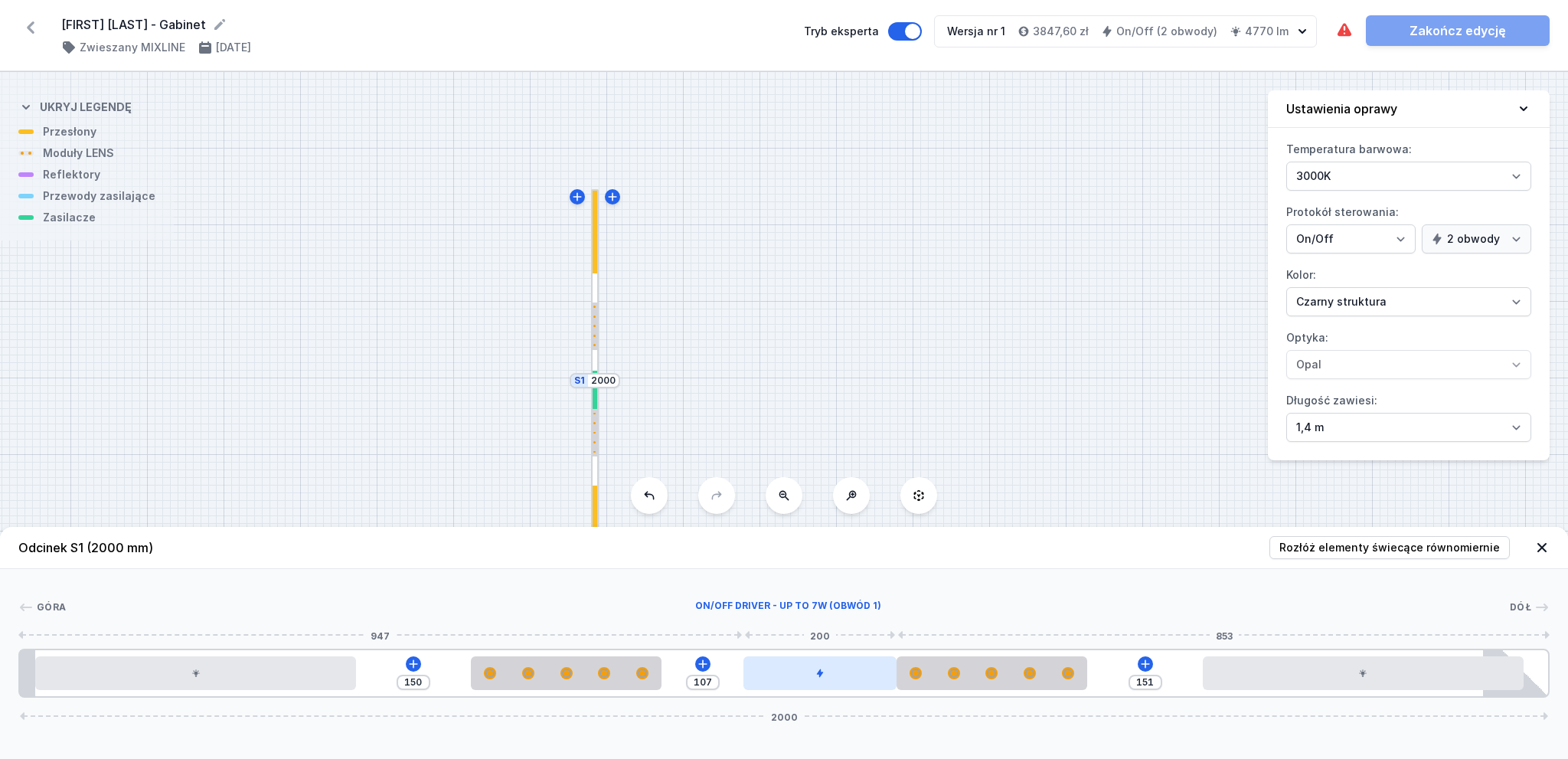 click at bounding box center (820, 673) 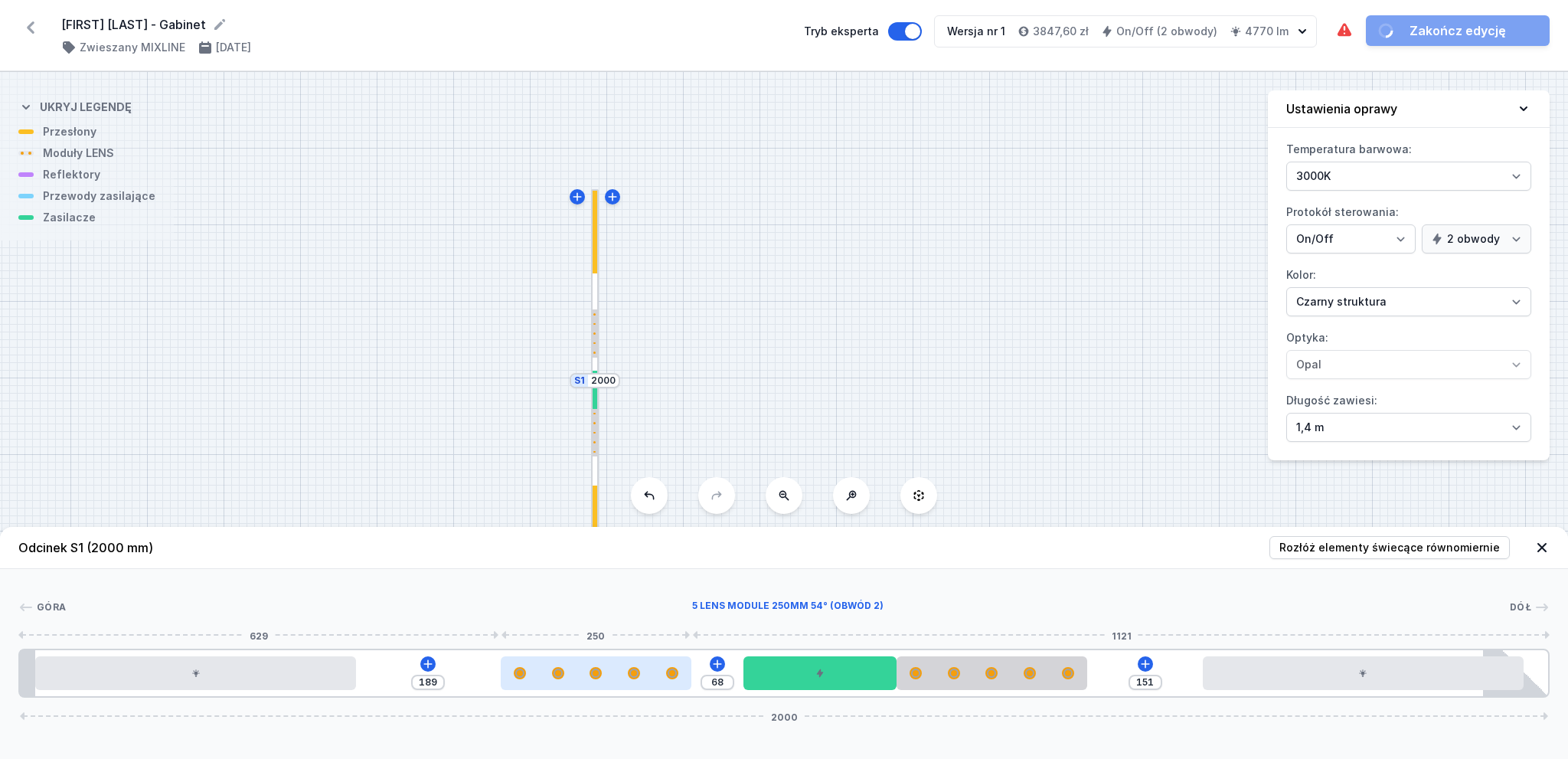 drag, startPoint x: 625, startPoint y: 673, endPoint x: 652, endPoint y: 682, distance: 28.4605 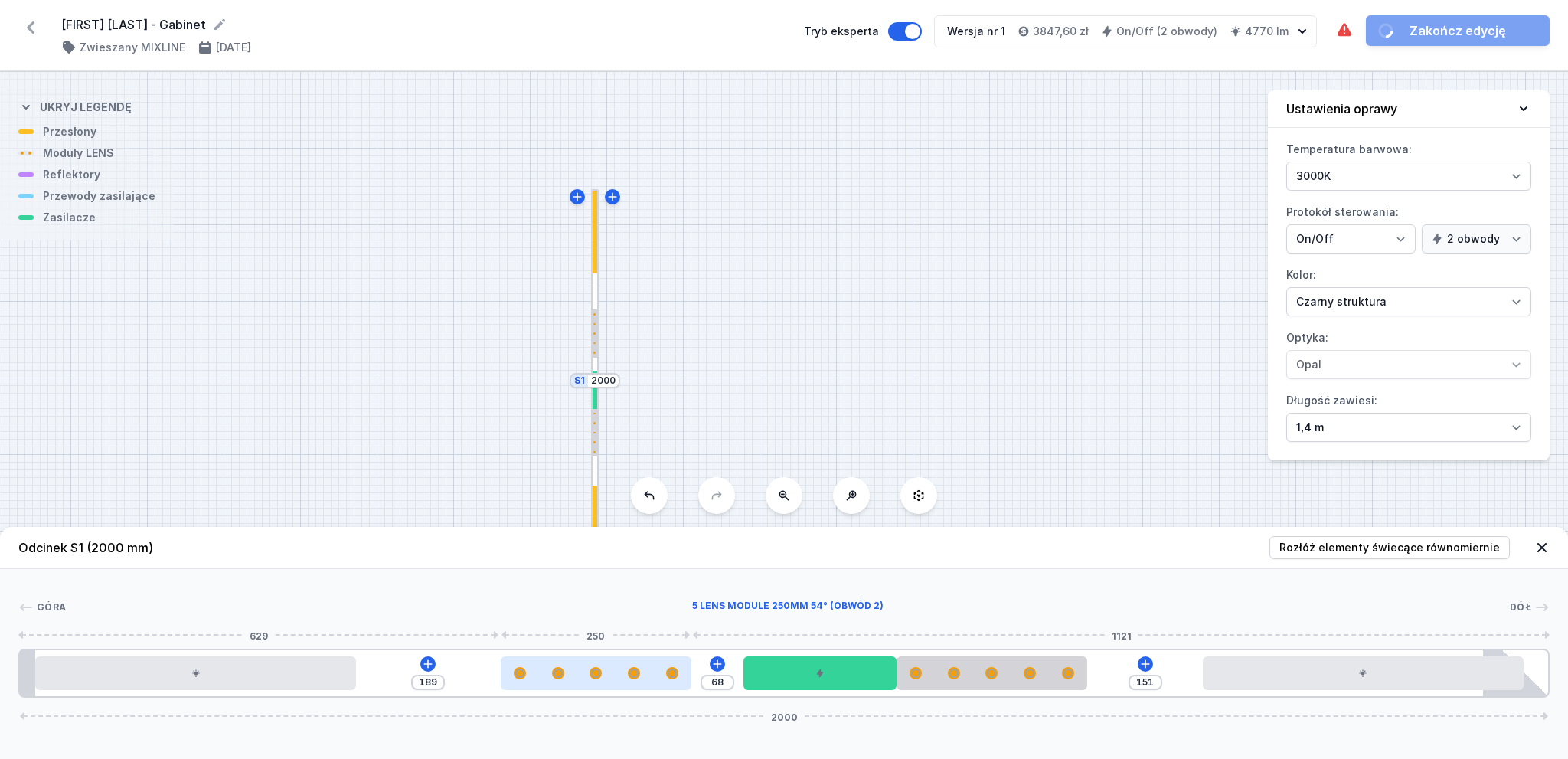 click at bounding box center (596, 673) 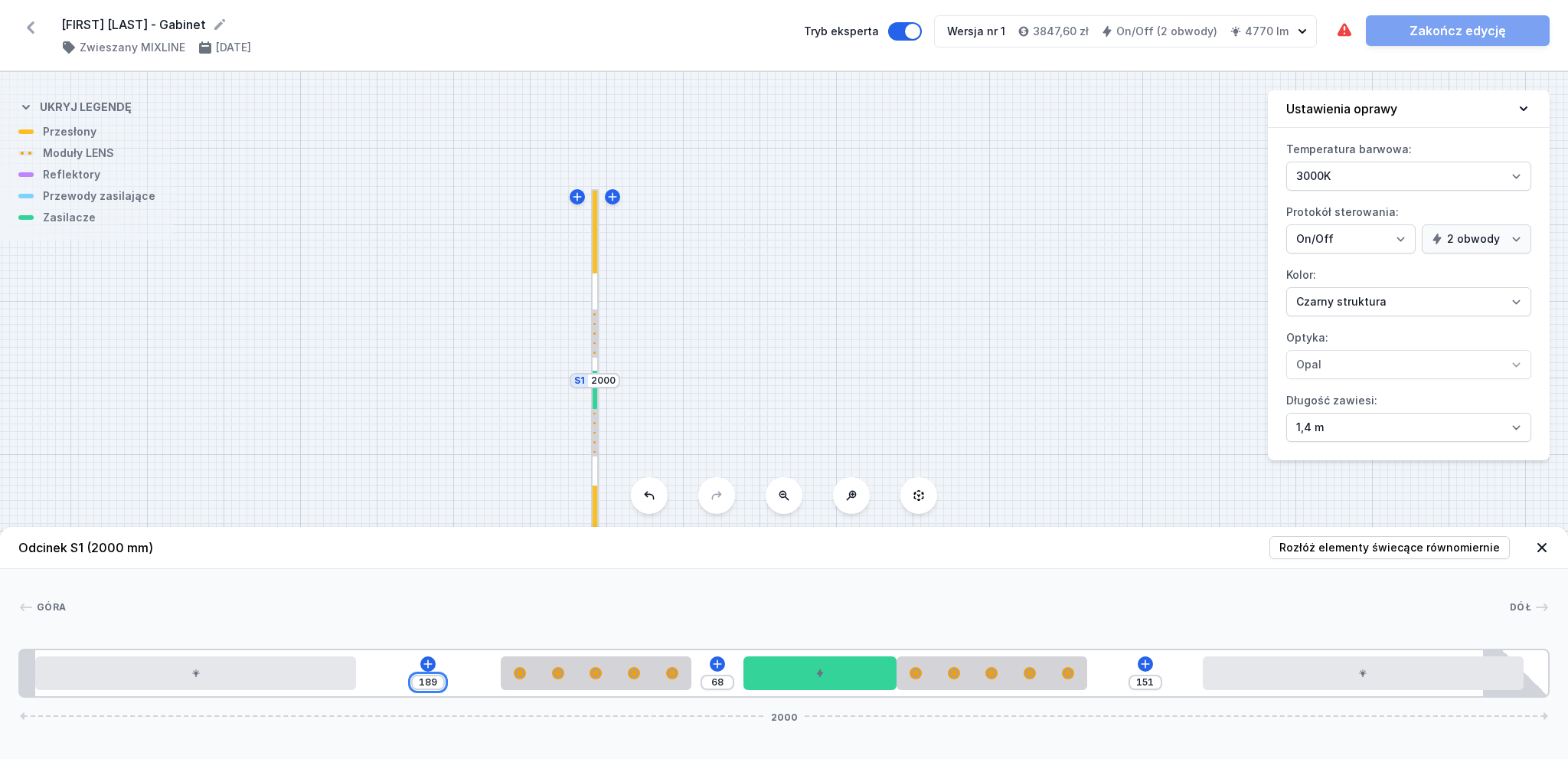 click on "189" at bounding box center [428, 682] 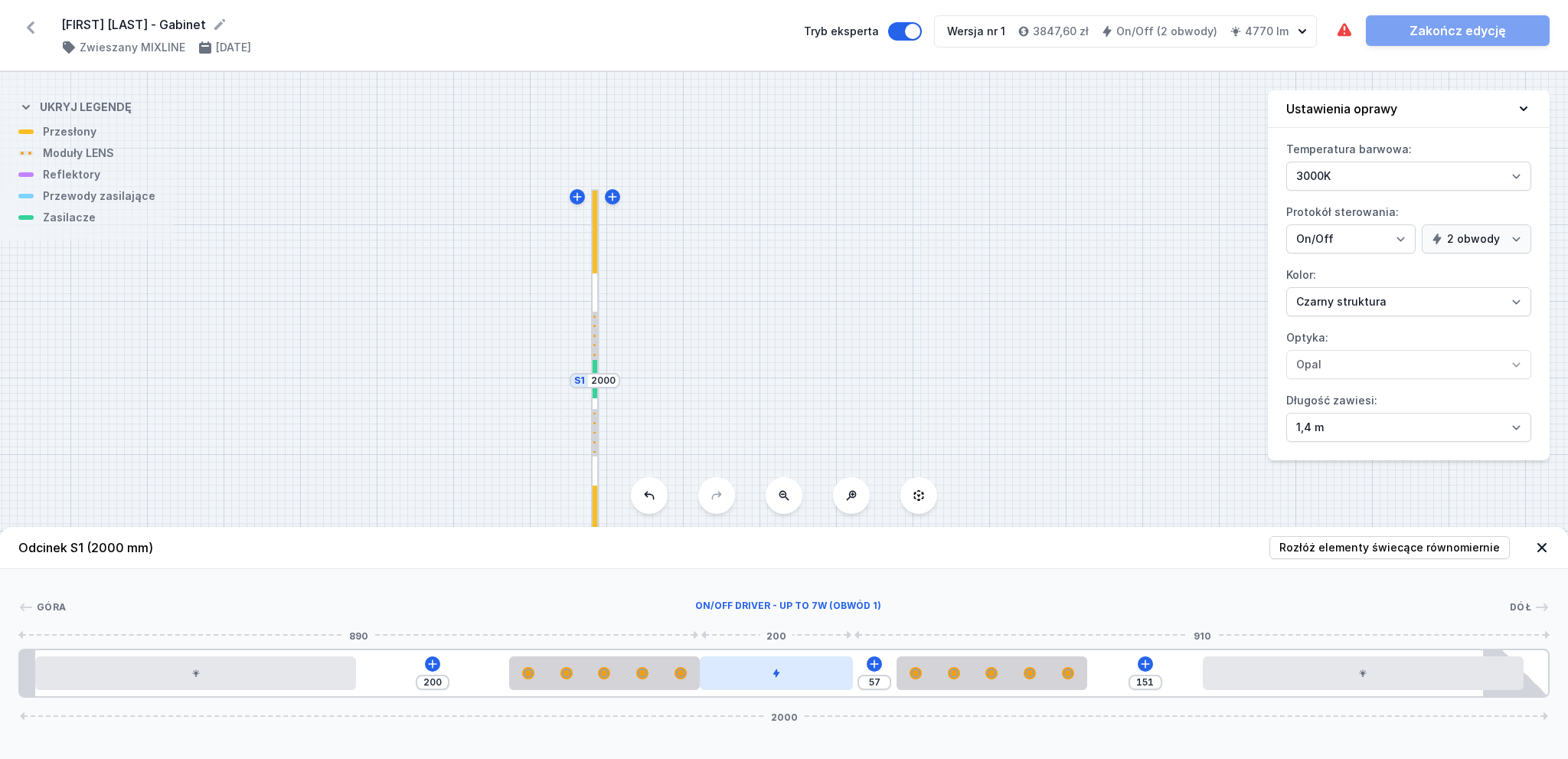 drag, startPoint x: 812, startPoint y: 676, endPoint x: 758, endPoint y: 682, distance: 54.33231 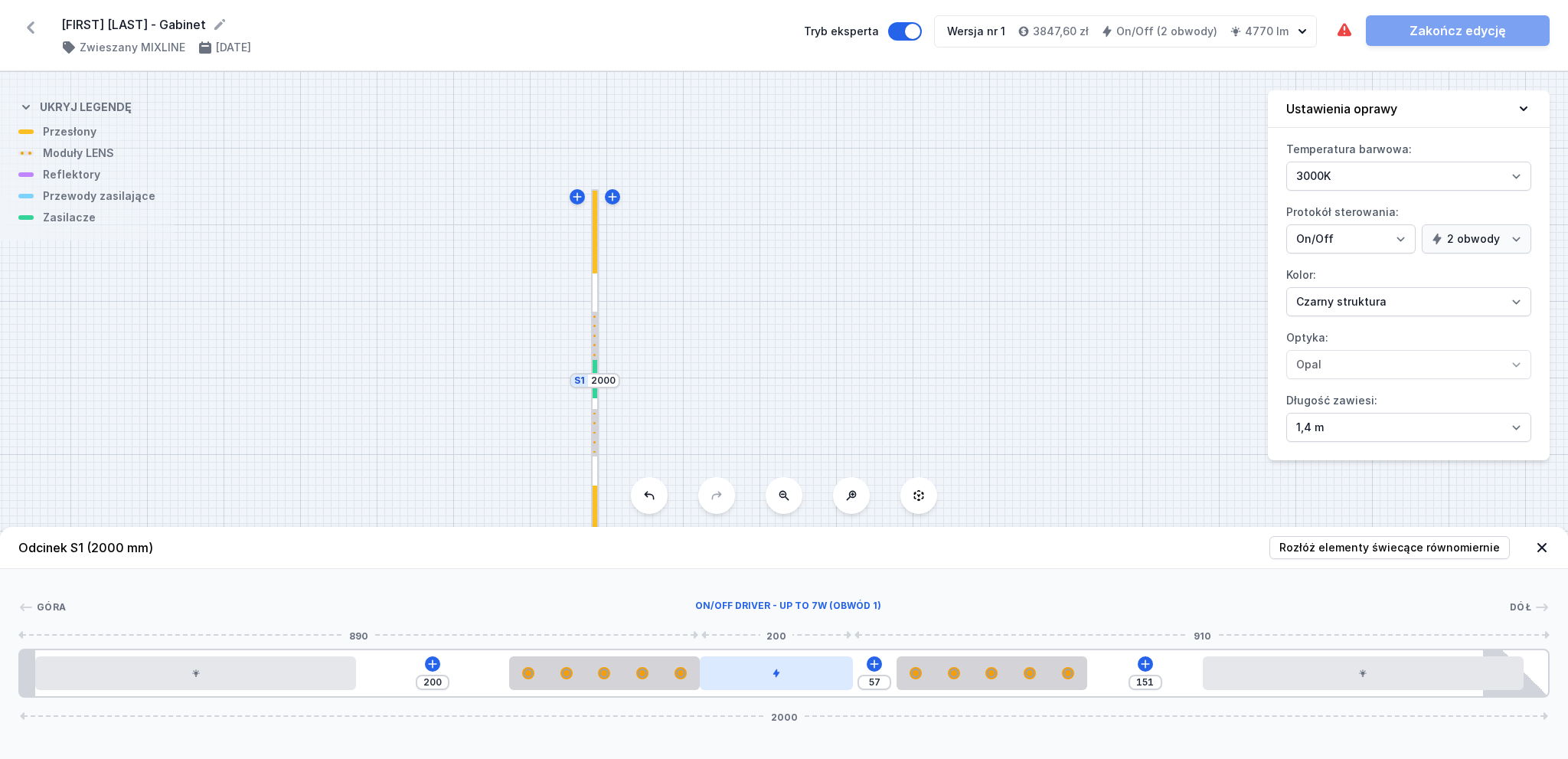 click at bounding box center [776, 673] 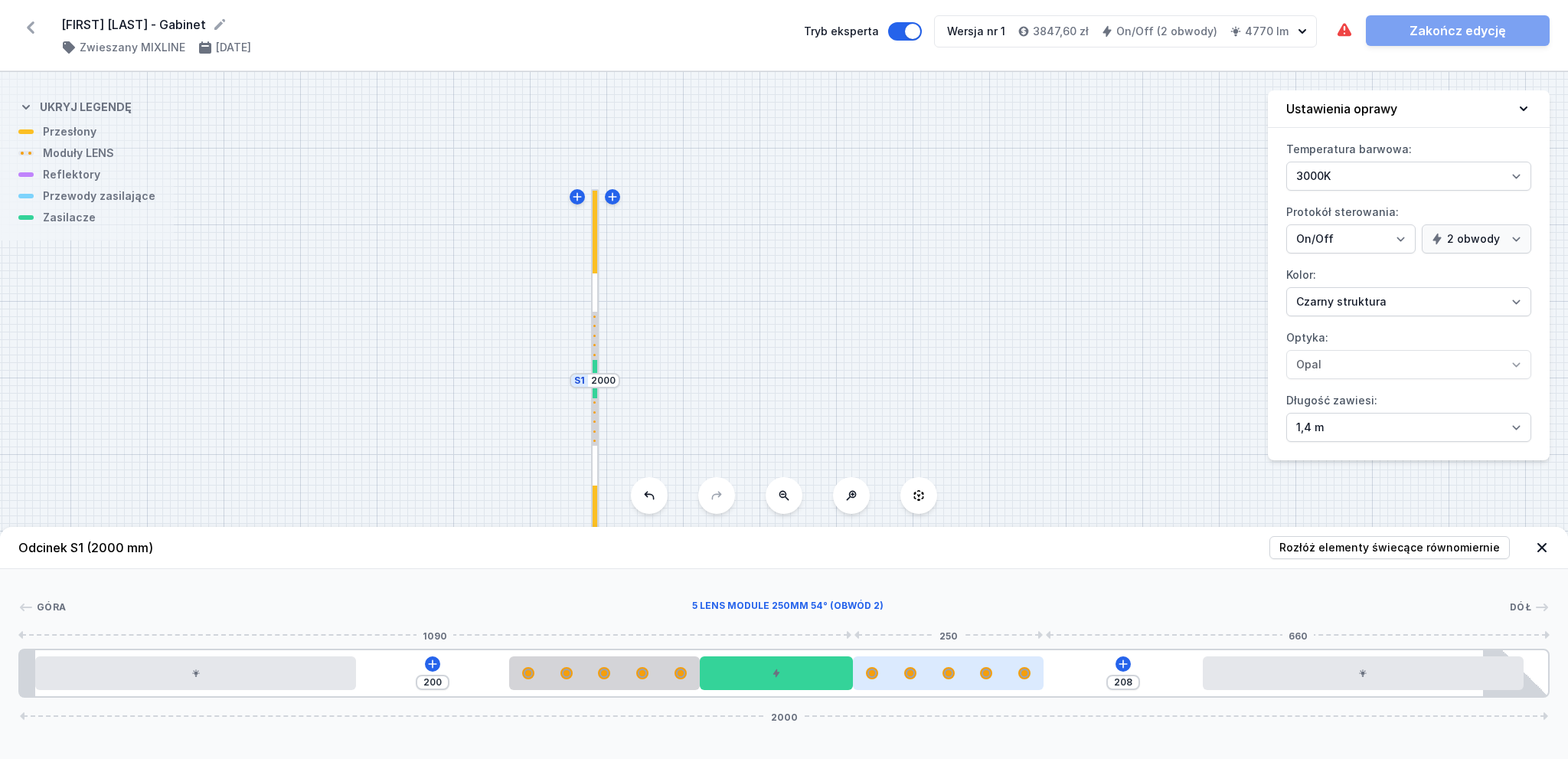 drag, startPoint x: 952, startPoint y: 673, endPoint x: 915, endPoint y: 673, distance: 37 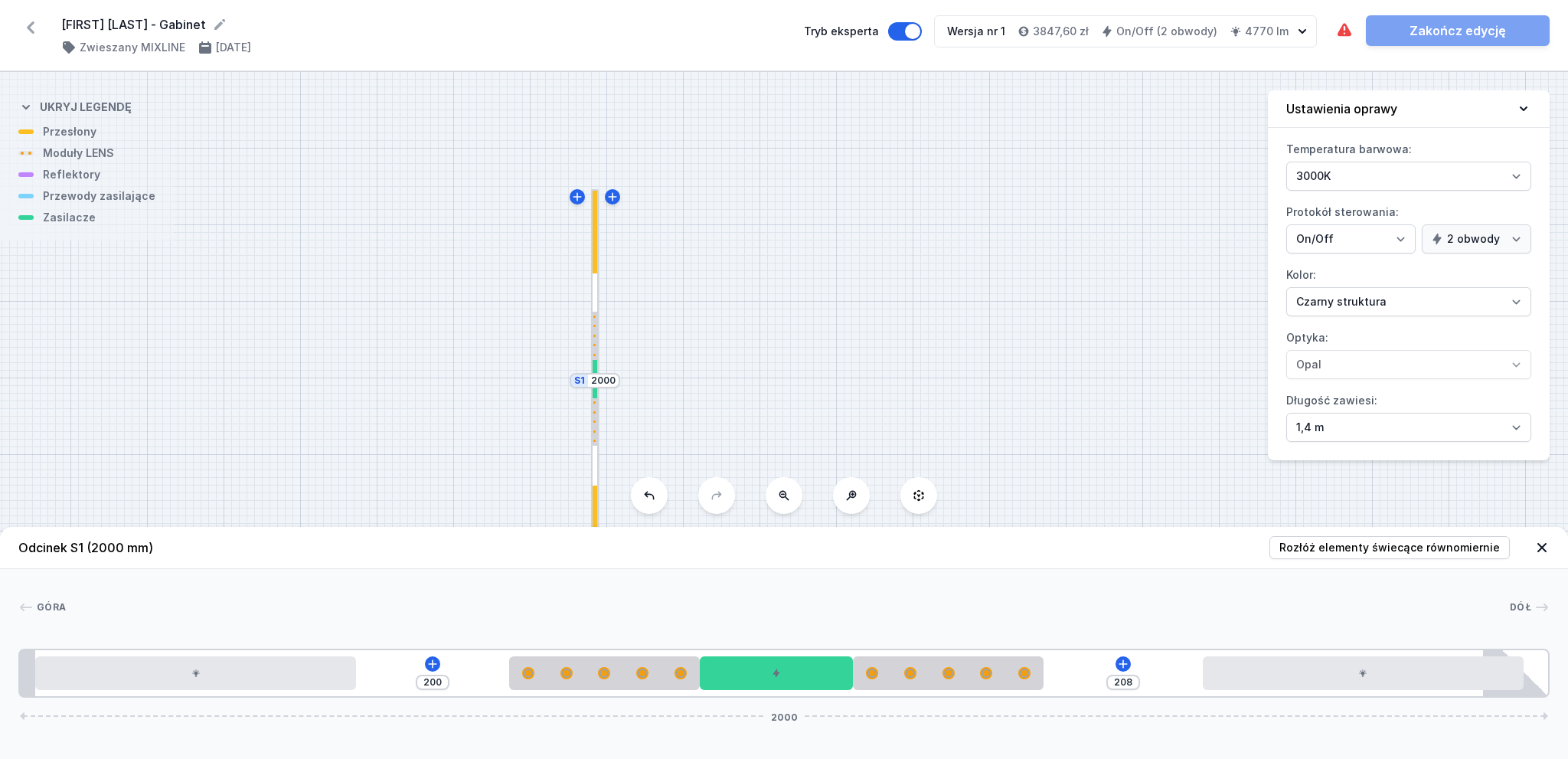 click on "Góra Dół 1 2 1 3 2 4 1 3 2 2 1 5 200 208 2000 20 420 200 250 200 250 208 420 32 20 1895 85 2000" at bounding box center [784, 633] 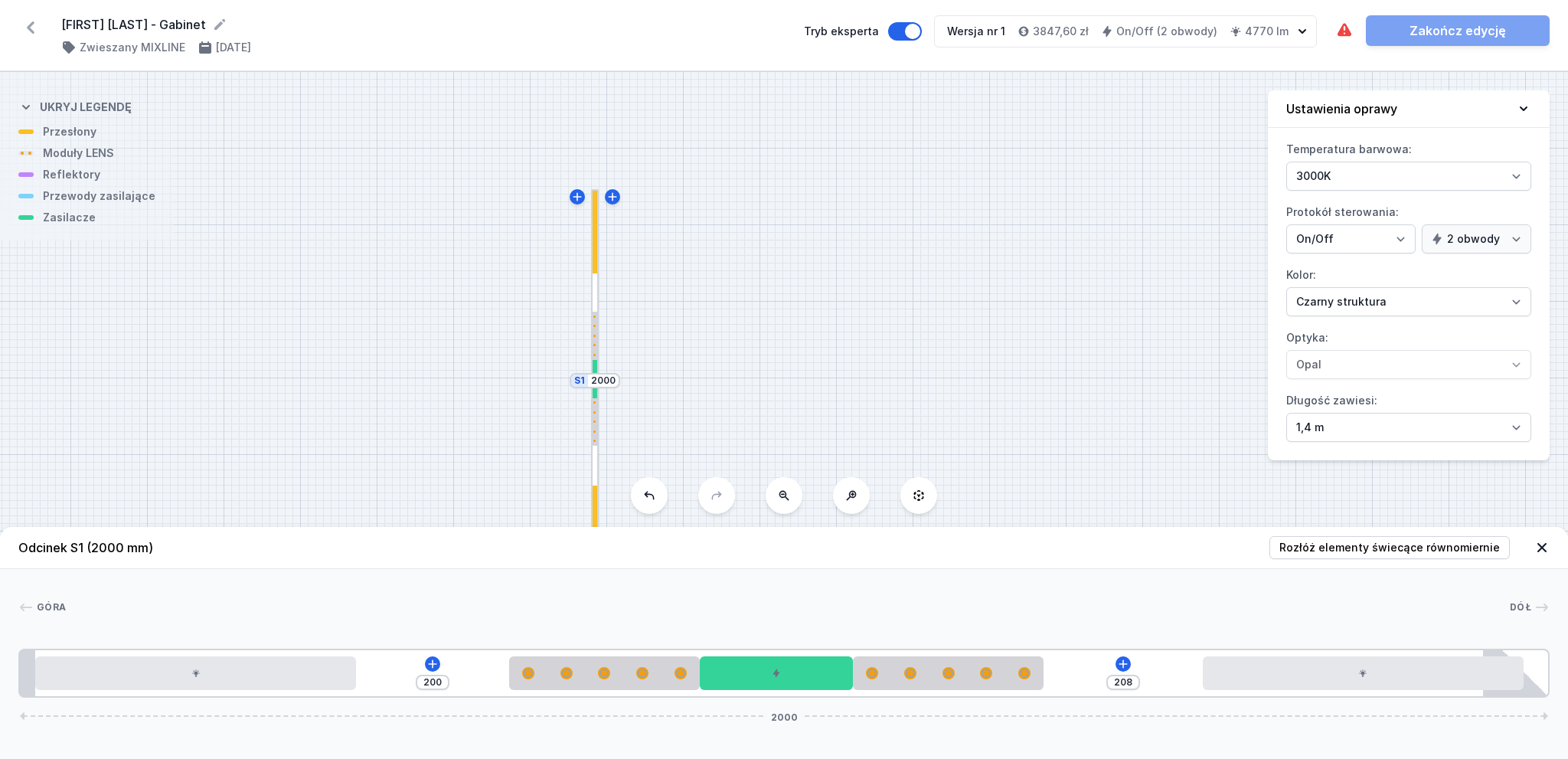 click on "200 208 2000" at bounding box center (784, 673) 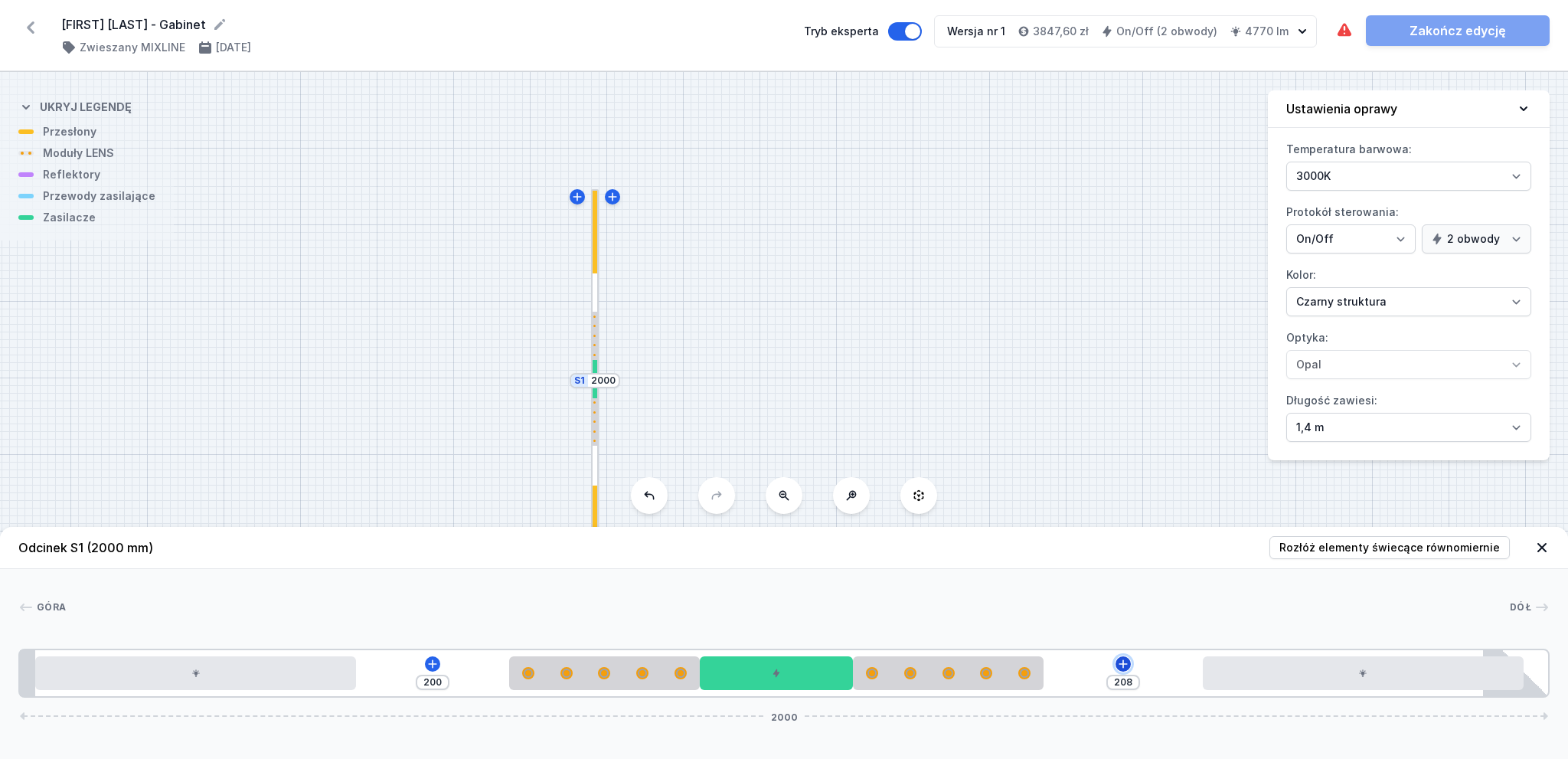 click 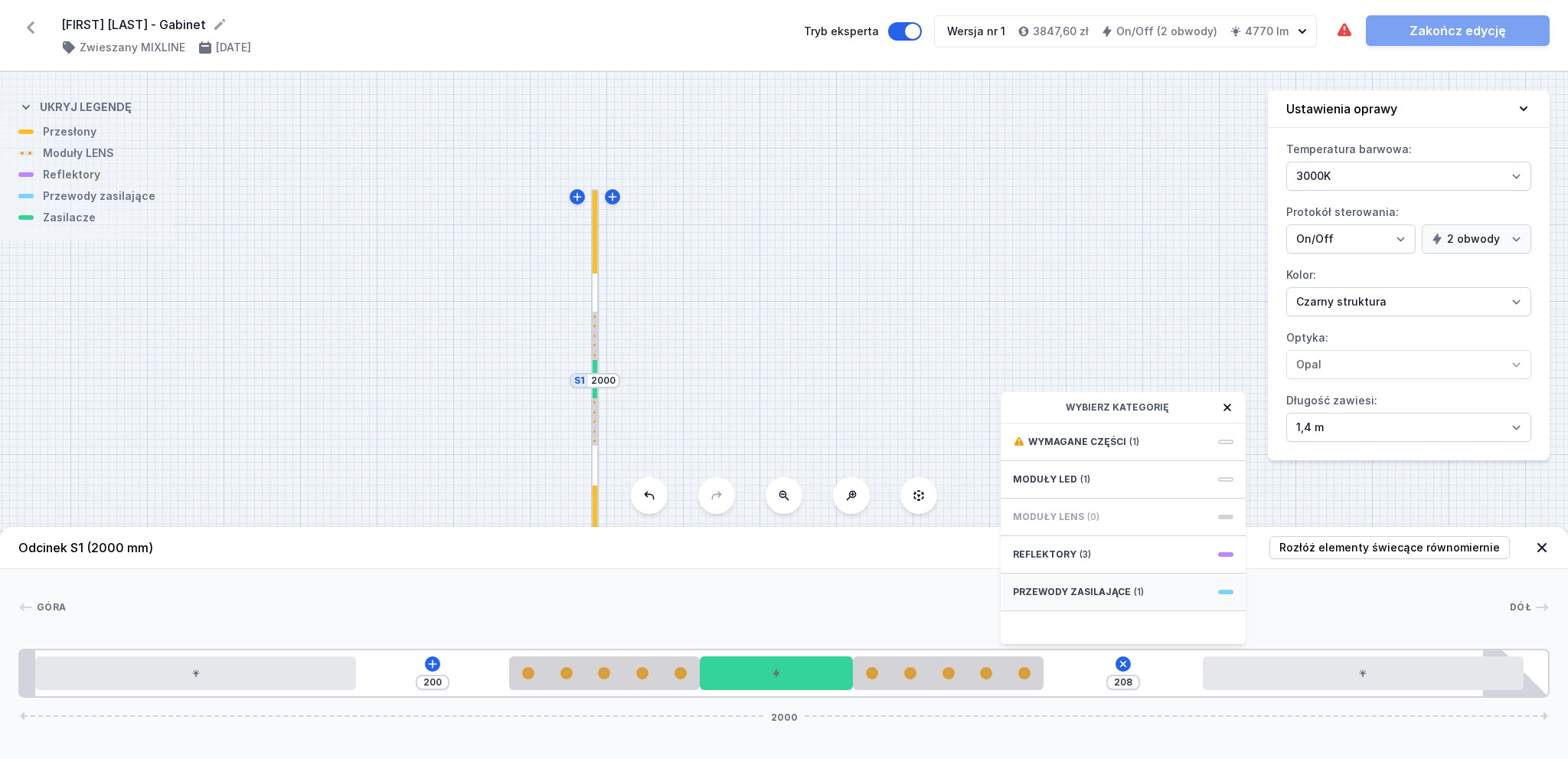 click on "Przewody zasilające (1)" at bounding box center (1123, 592) 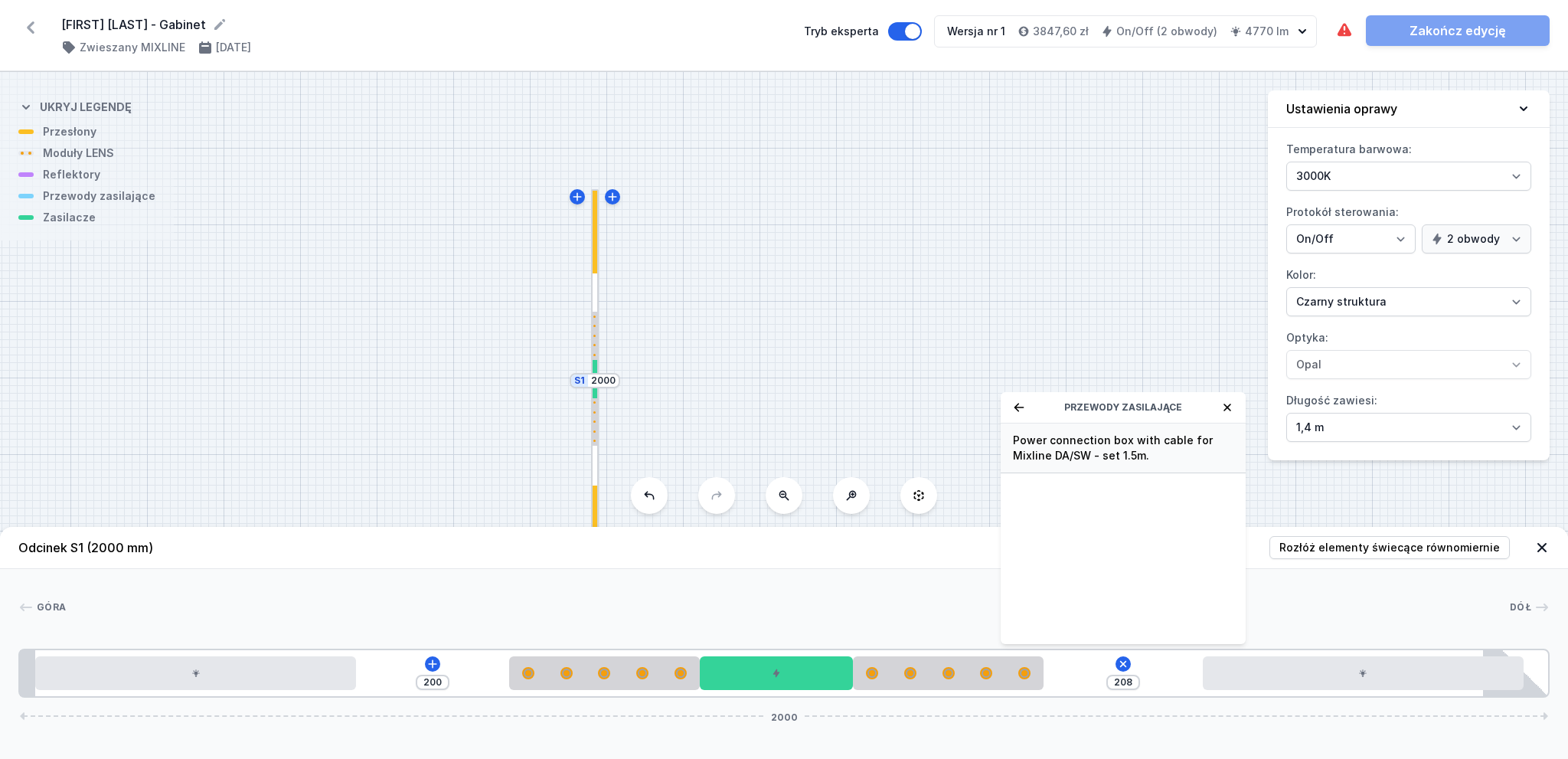click on "Power connection box with cable for Mixline DA/SW - set 1.5m." at bounding box center (1123, 448) 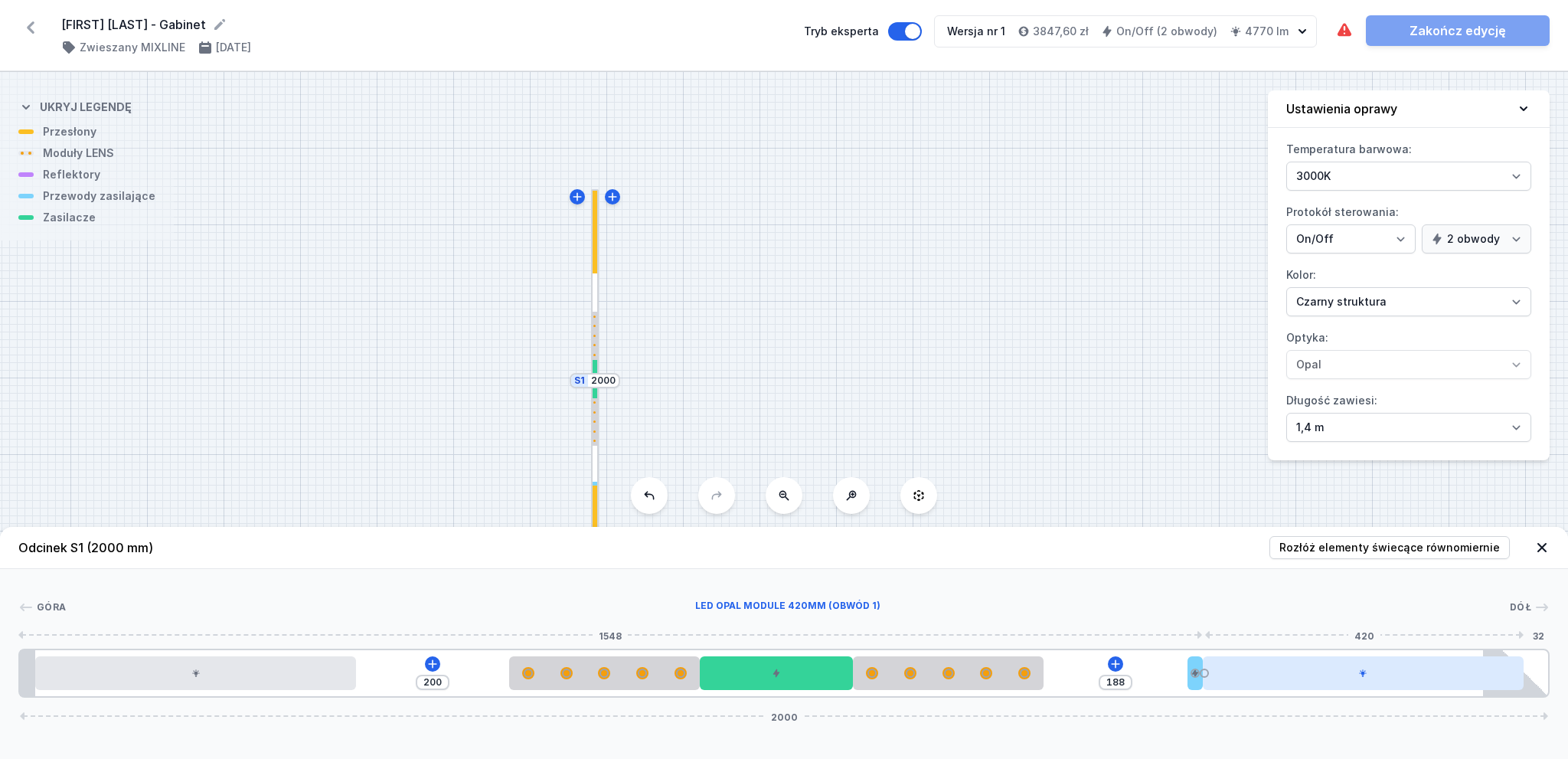 drag, startPoint x: 1051, startPoint y: 667, endPoint x: 1260, endPoint y: 658, distance: 209.1937 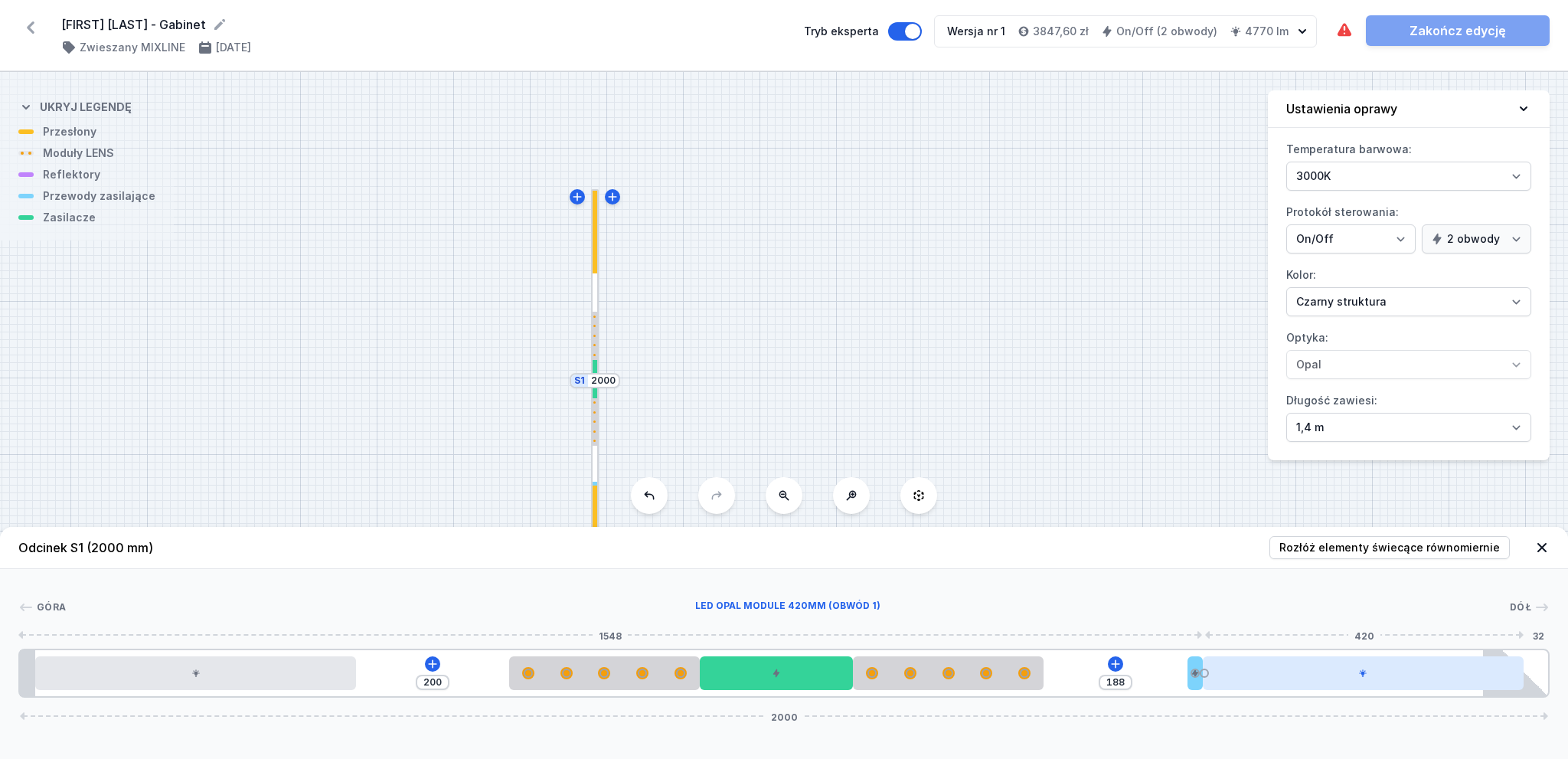 click on "200 188 2000" at bounding box center (784, 673) 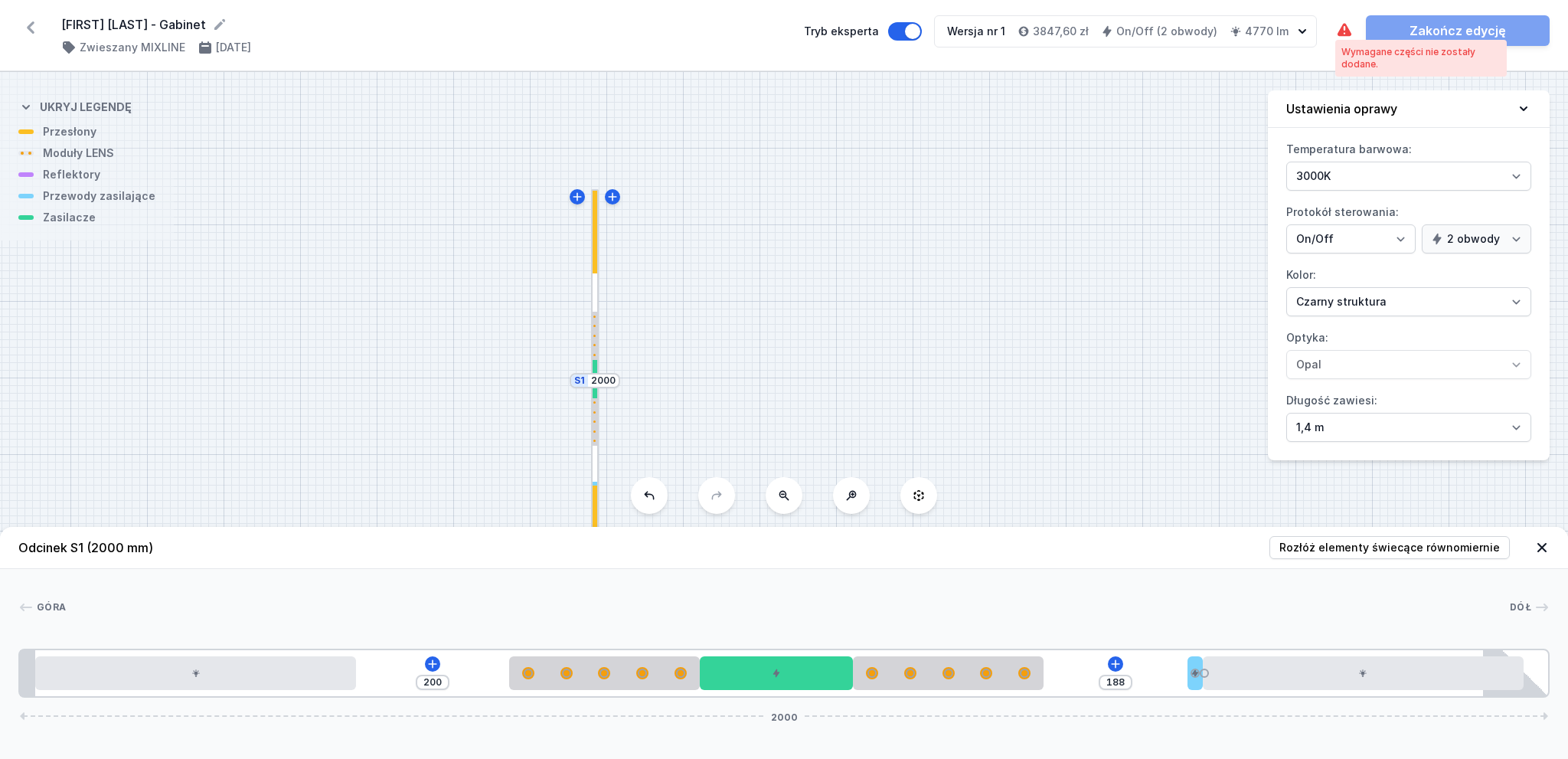 click 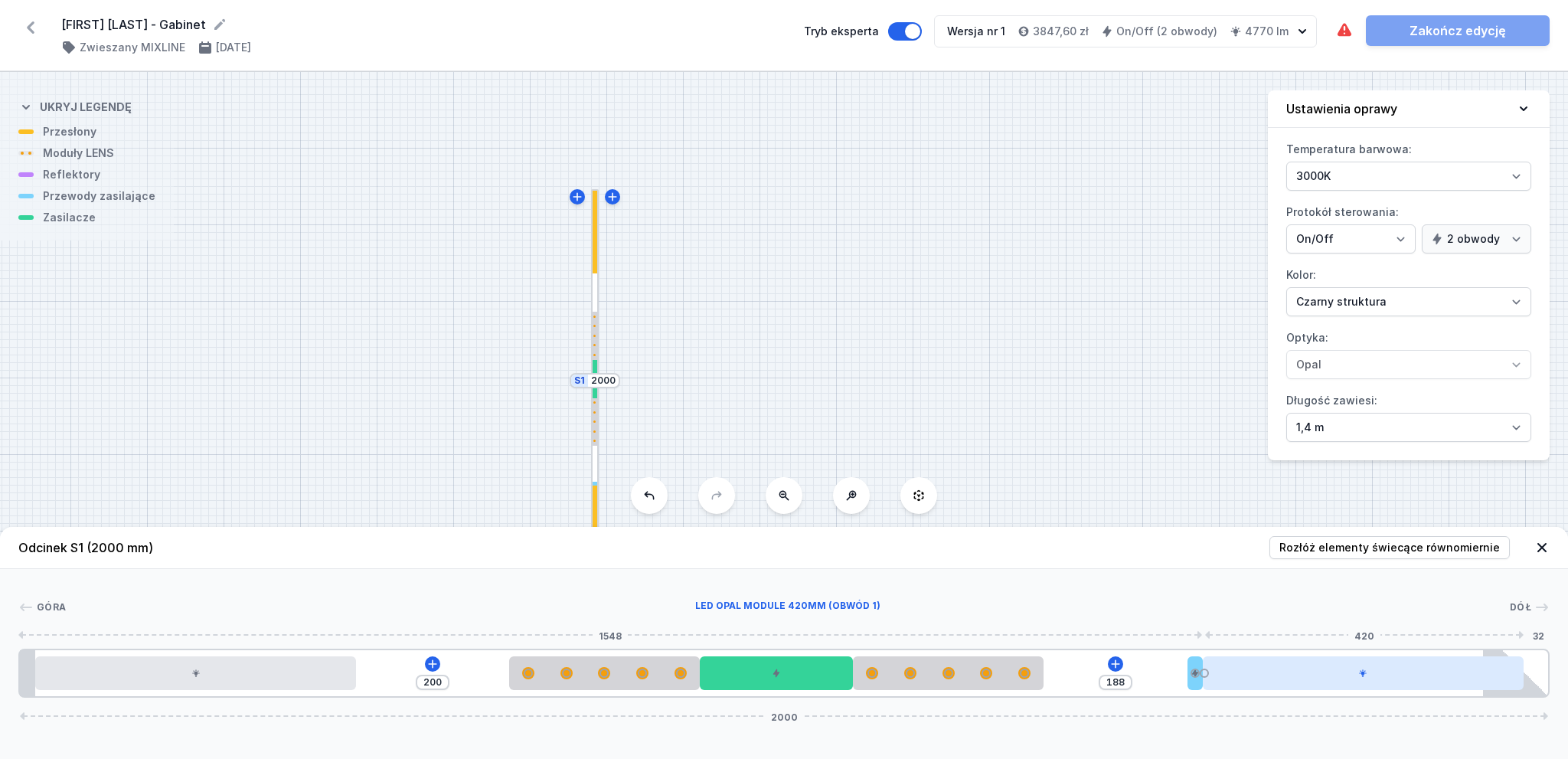 click at bounding box center [1363, 673] 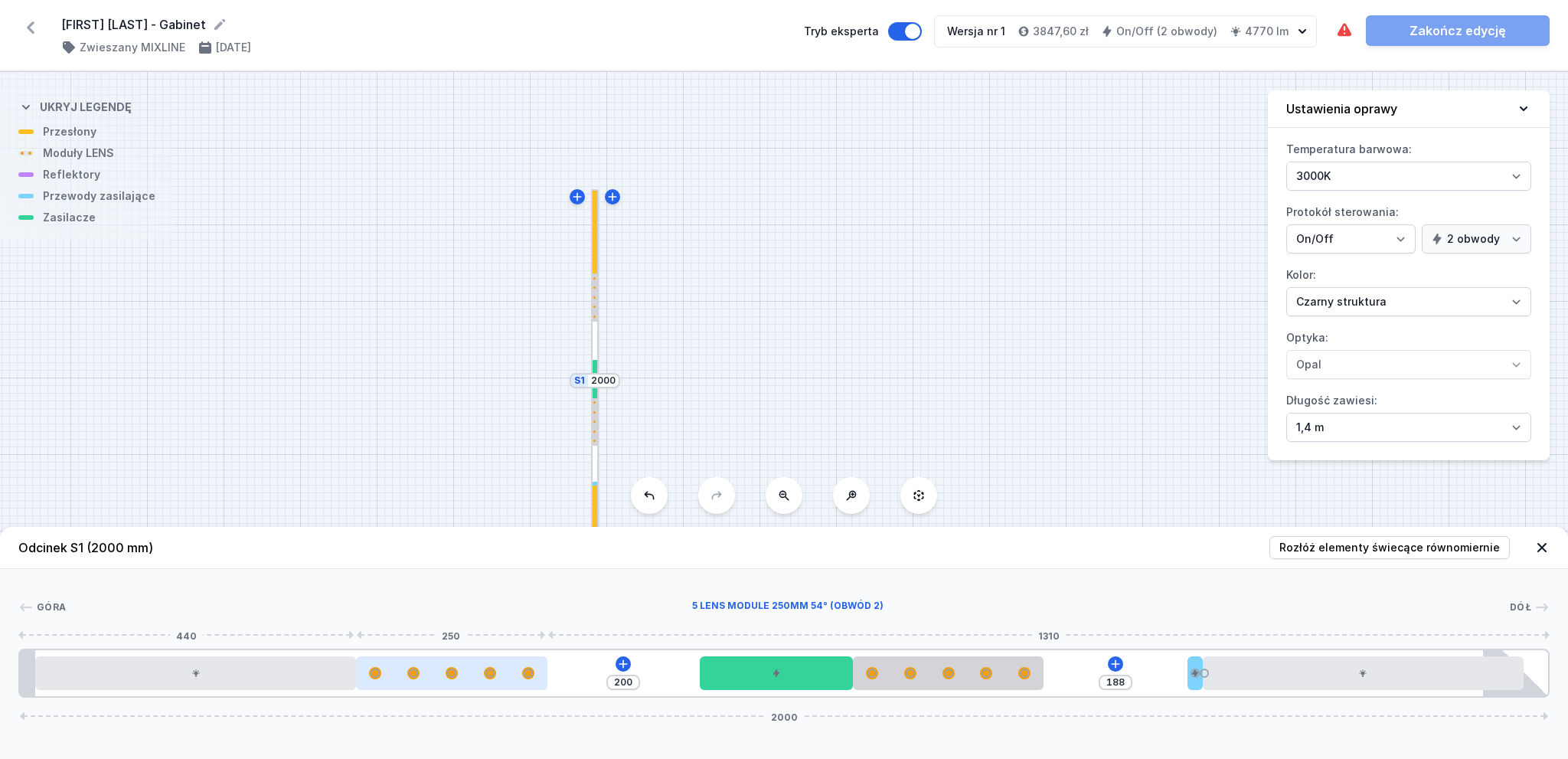 drag, startPoint x: 677, startPoint y: 678, endPoint x: 514, endPoint y: 682, distance: 163.04907 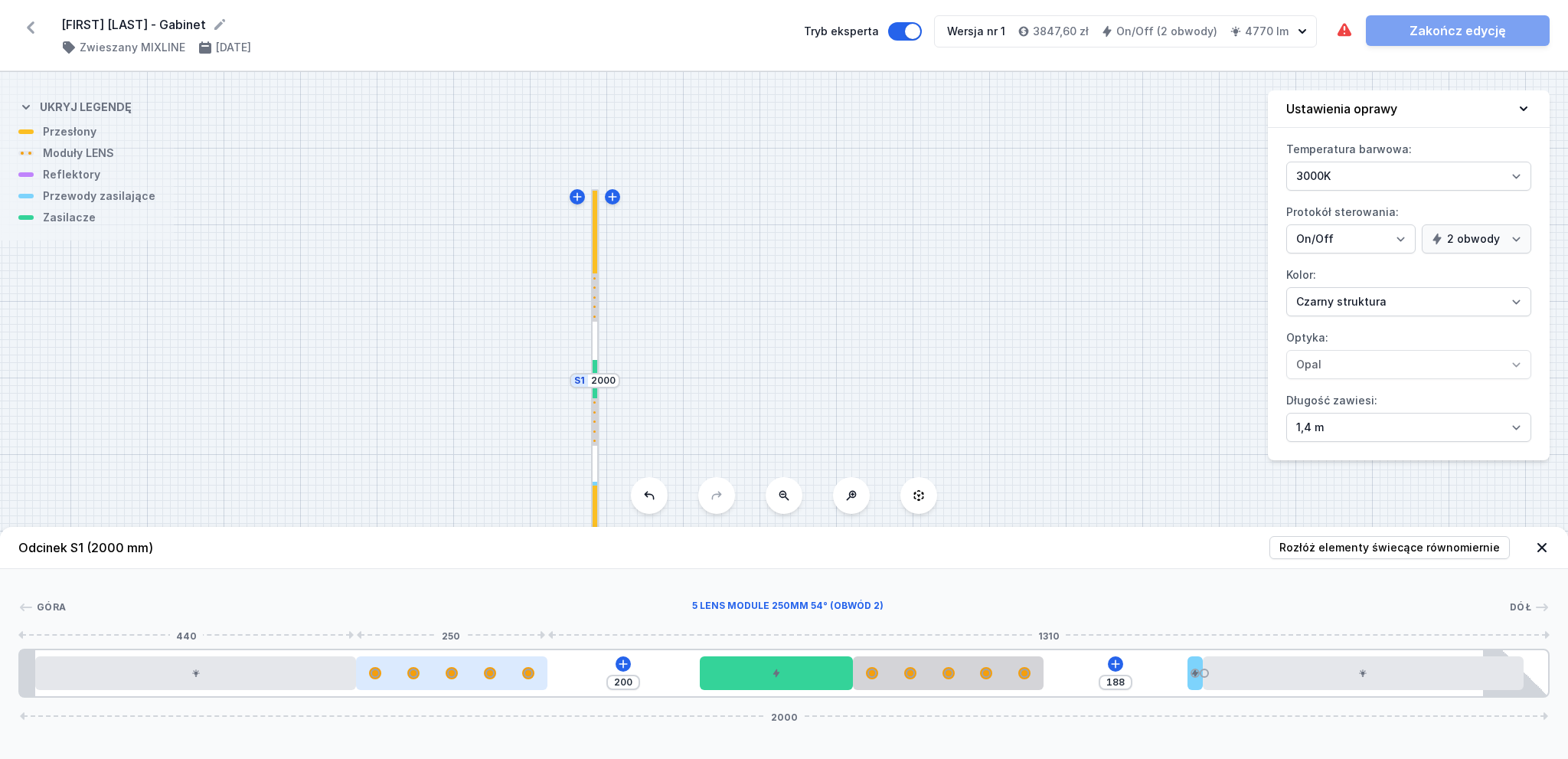 click at bounding box center (452, 673) 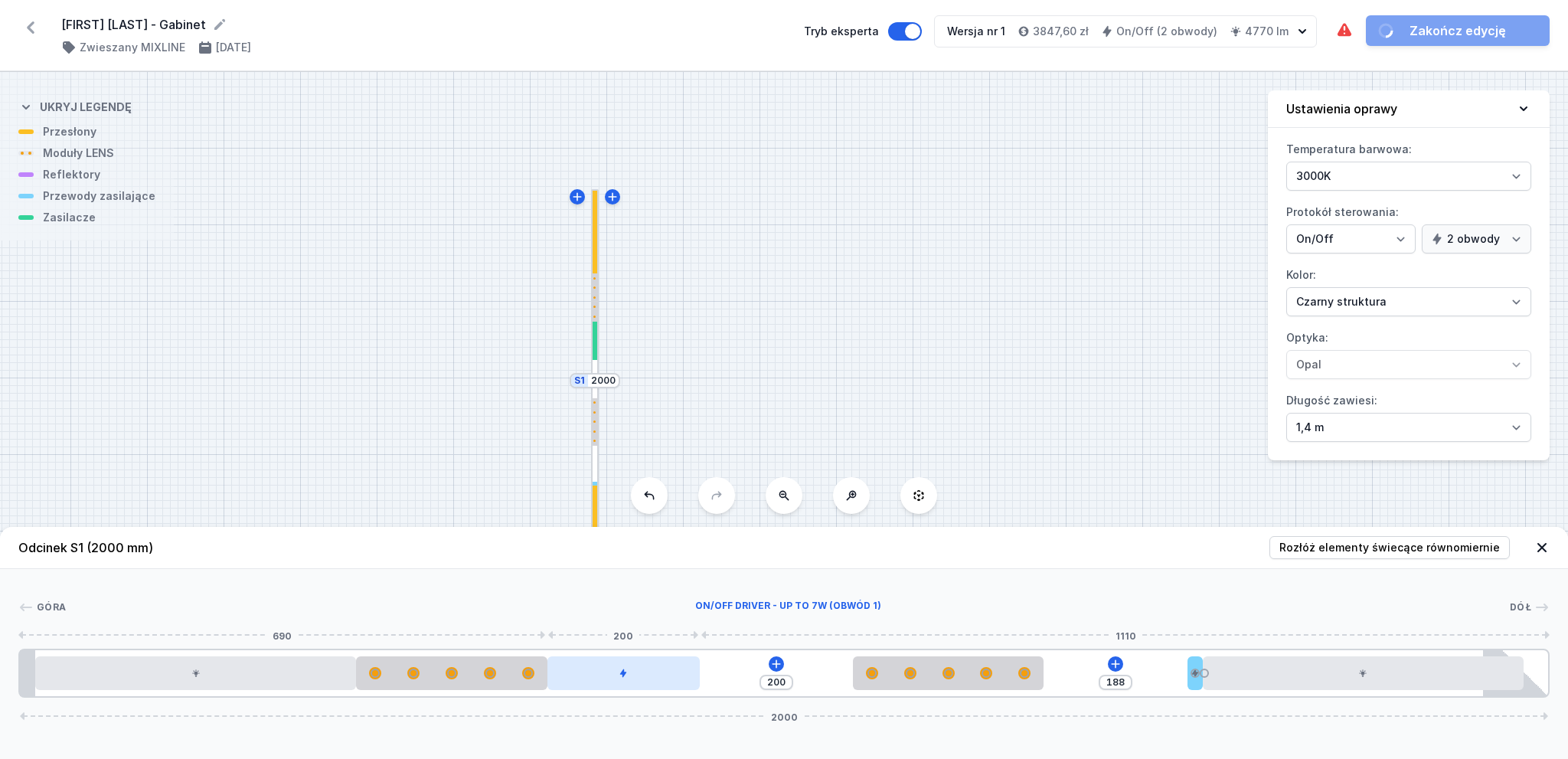 drag, startPoint x: 710, startPoint y: 676, endPoint x: 624, endPoint y: 684, distance: 86.37129 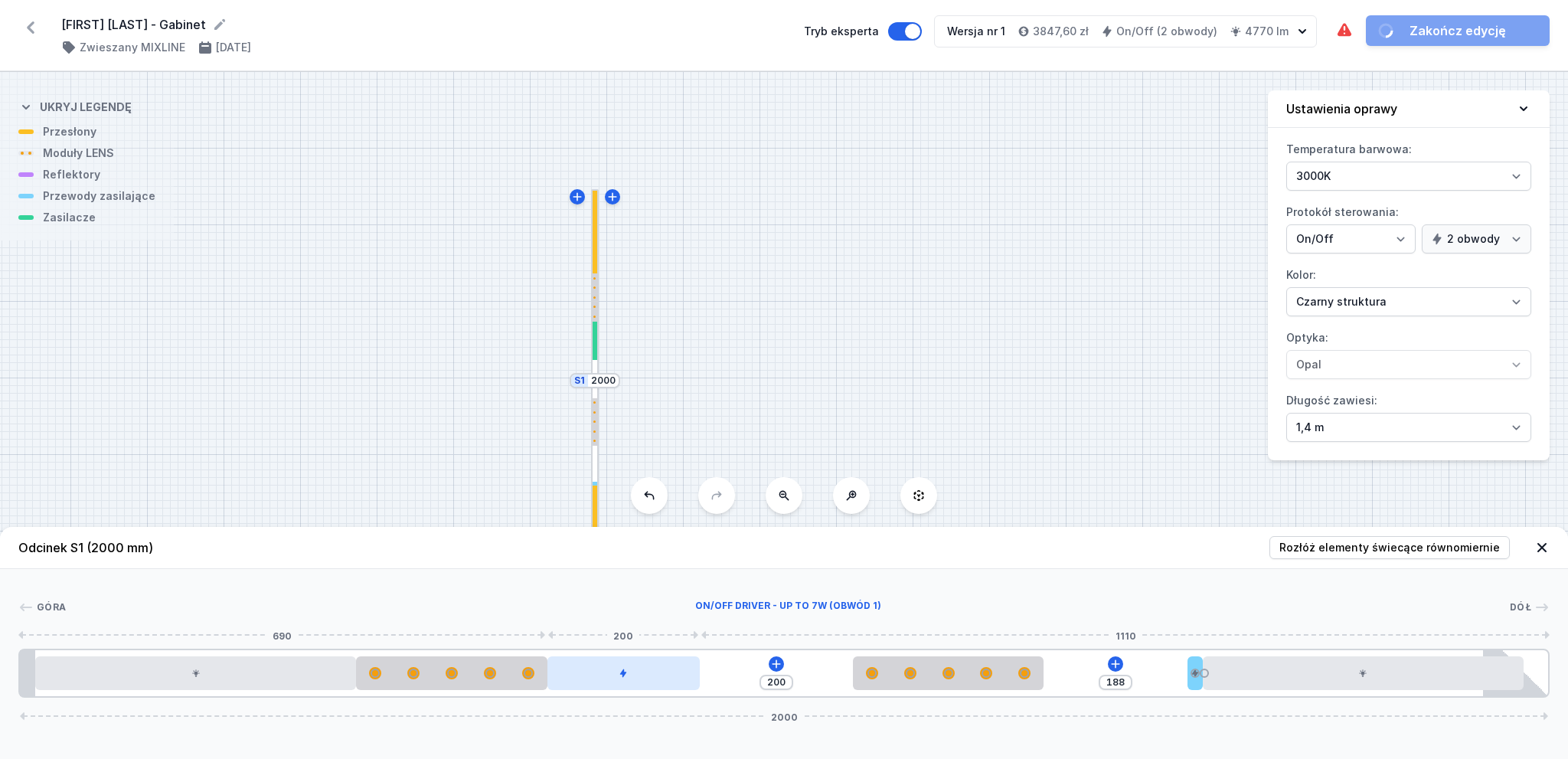 click at bounding box center [624, 673] 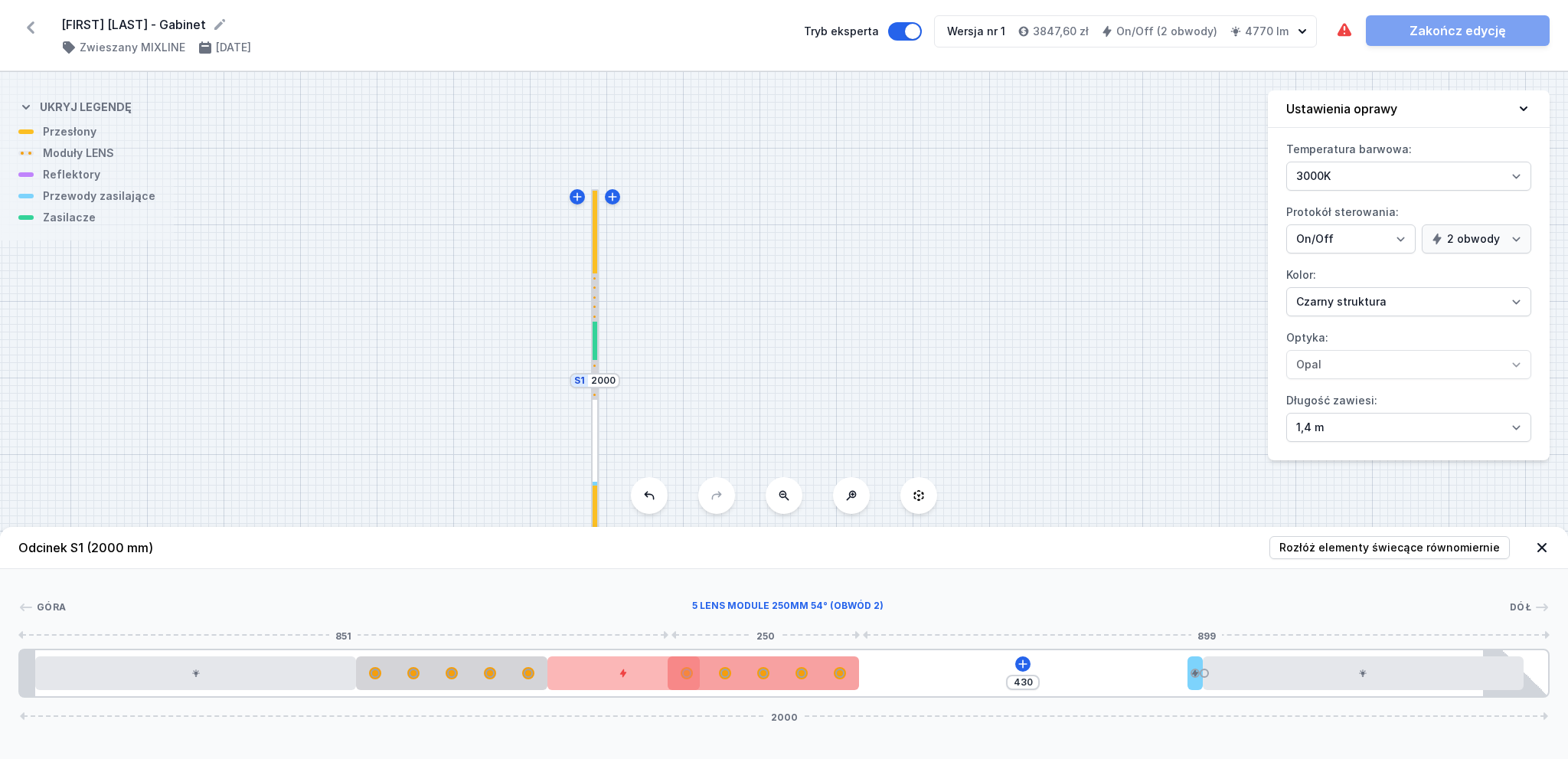 drag, startPoint x: 956, startPoint y: 677, endPoint x: 789, endPoint y: 679, distance: 167.01198 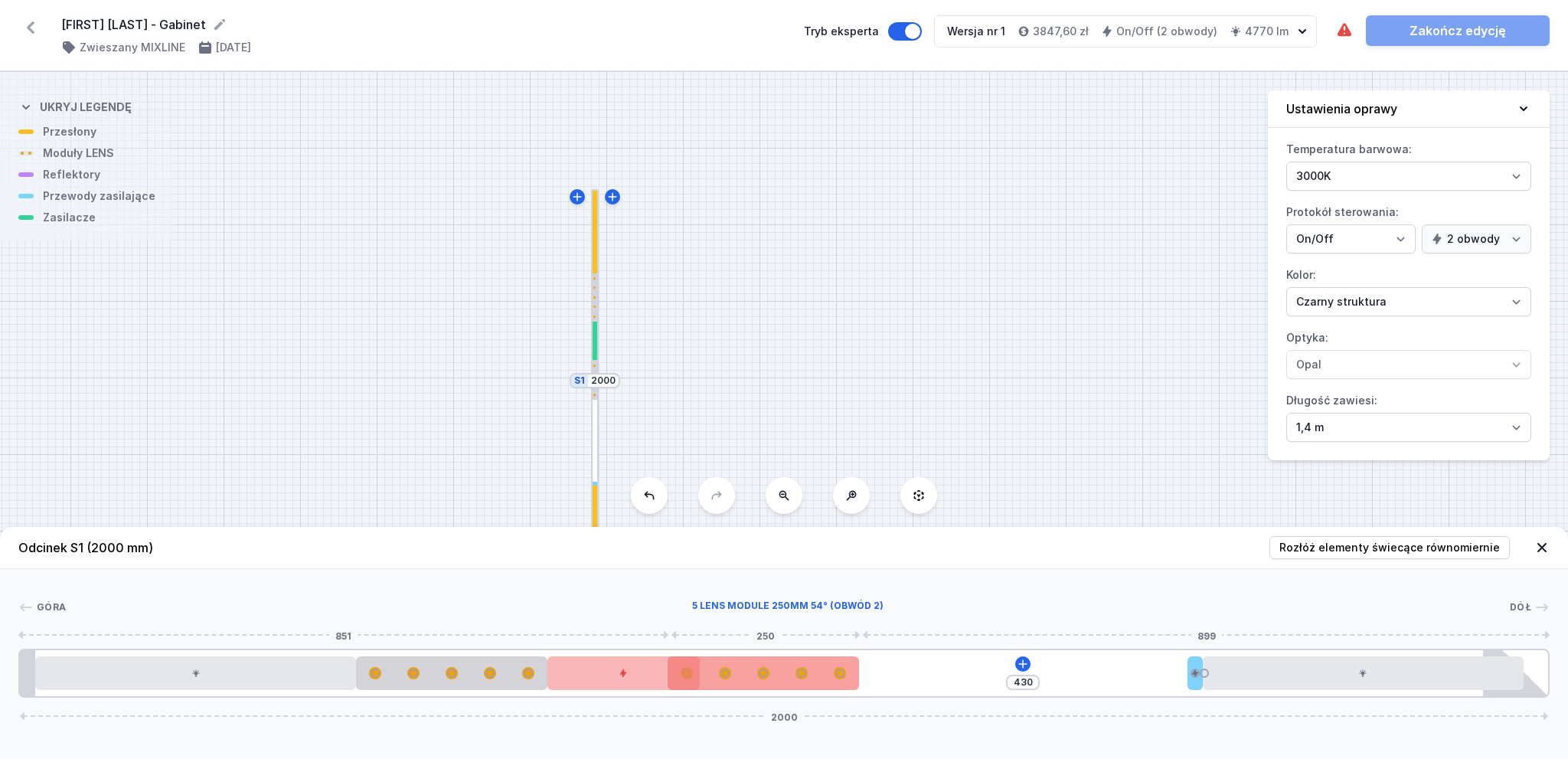click at bounding box center [763, 673] 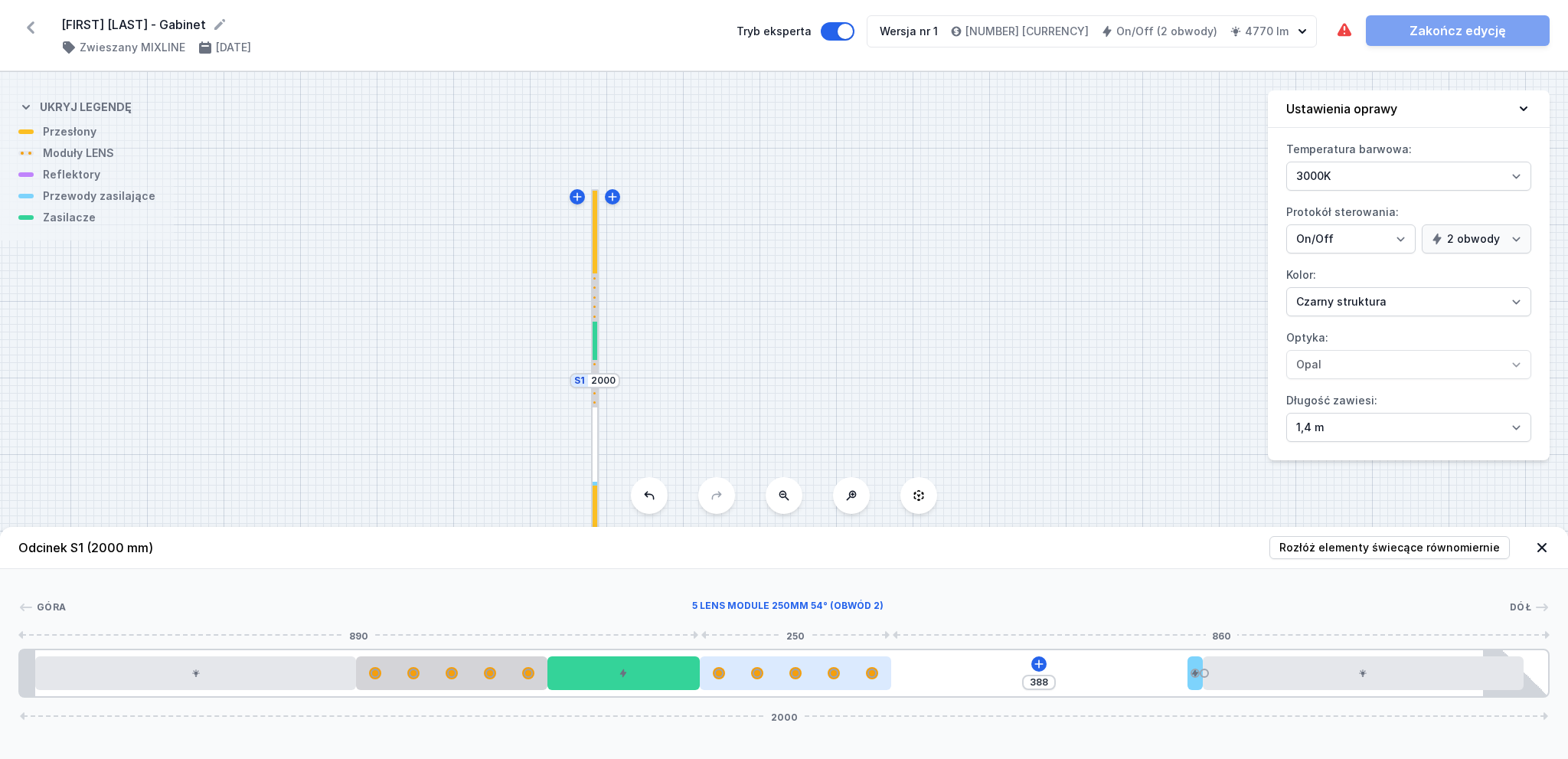 drag, startPoint x: 830, startPoint y: 664, endPoint x: 883, endPoint y: 666, distance: 53.03772 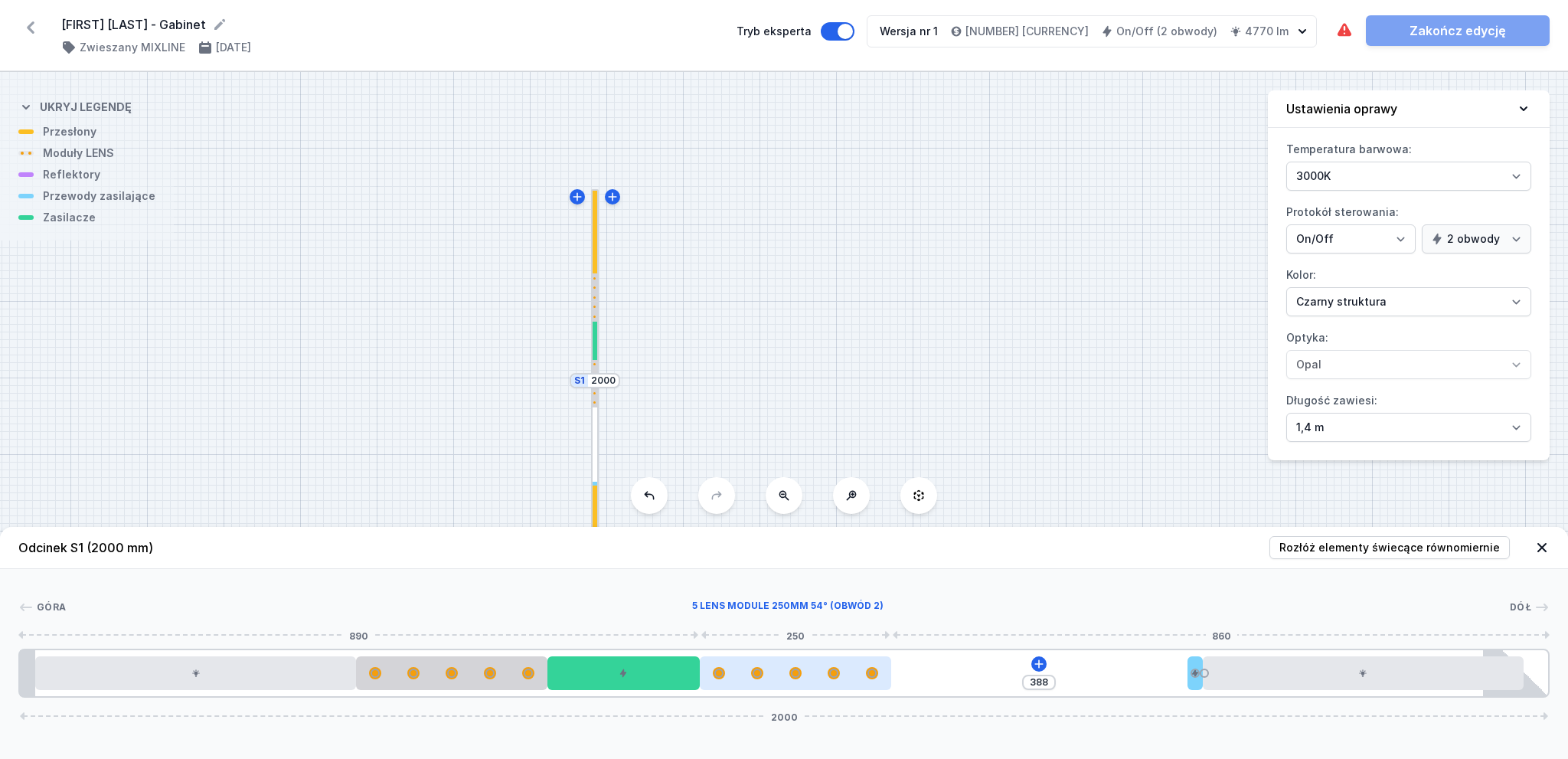 click at bounding box center (795, 673) 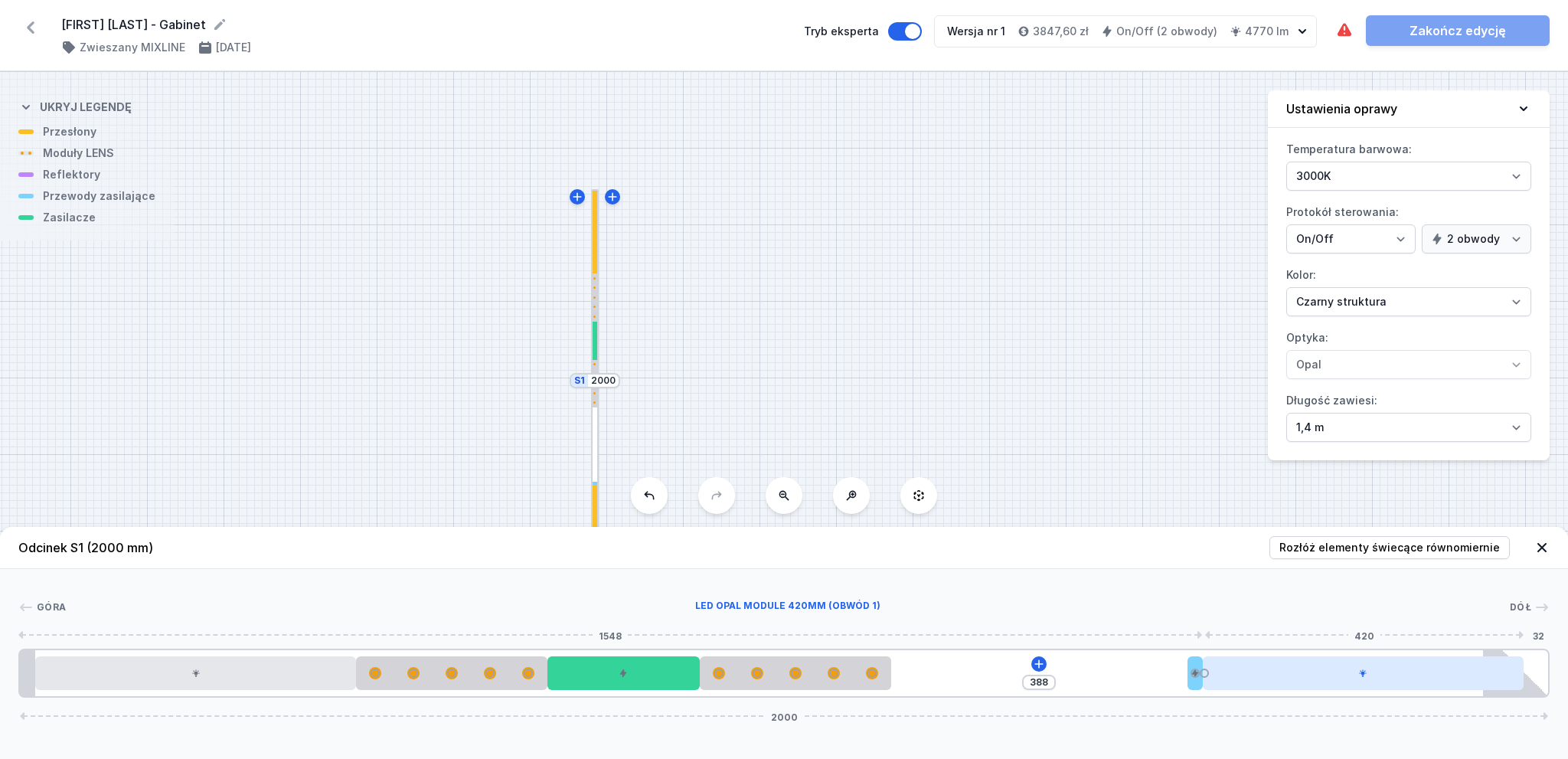 drag, startPoint x: 1360, startPoint y: 666, endPoint x: 1390, endPoint y: 664, distance: 30.066593 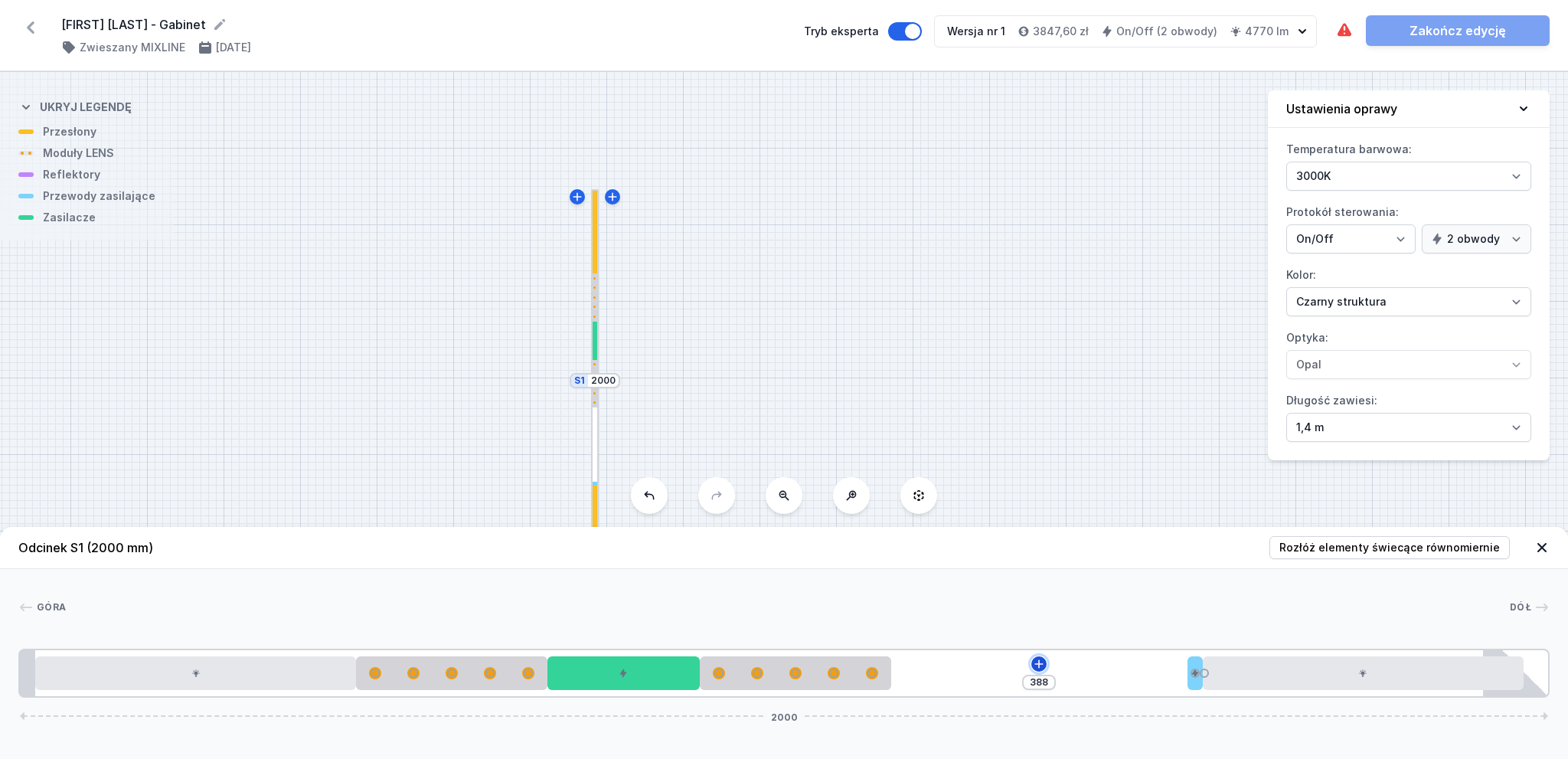 click 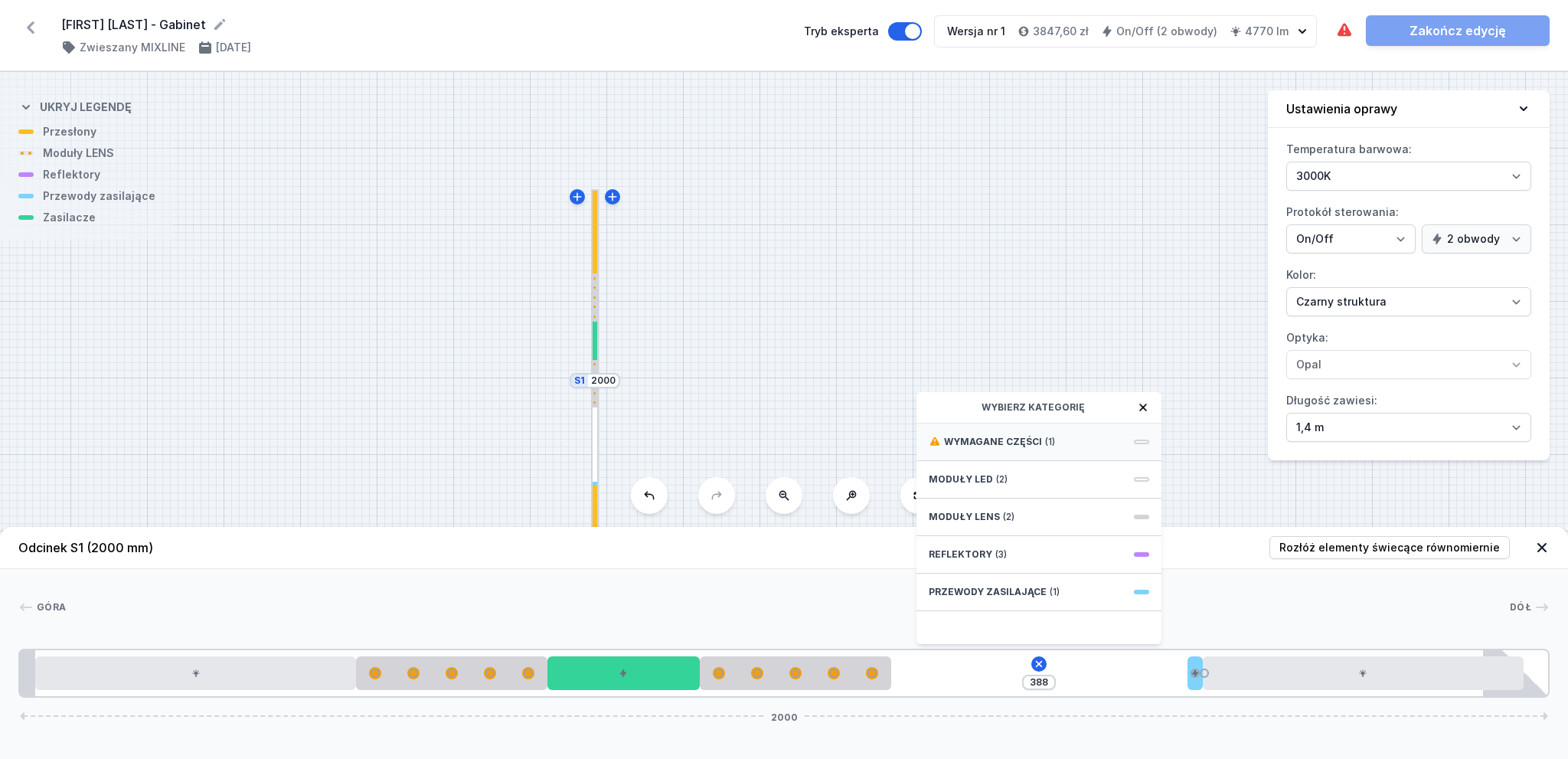 click on "Wymagane części" at bounding box center [993, 442] 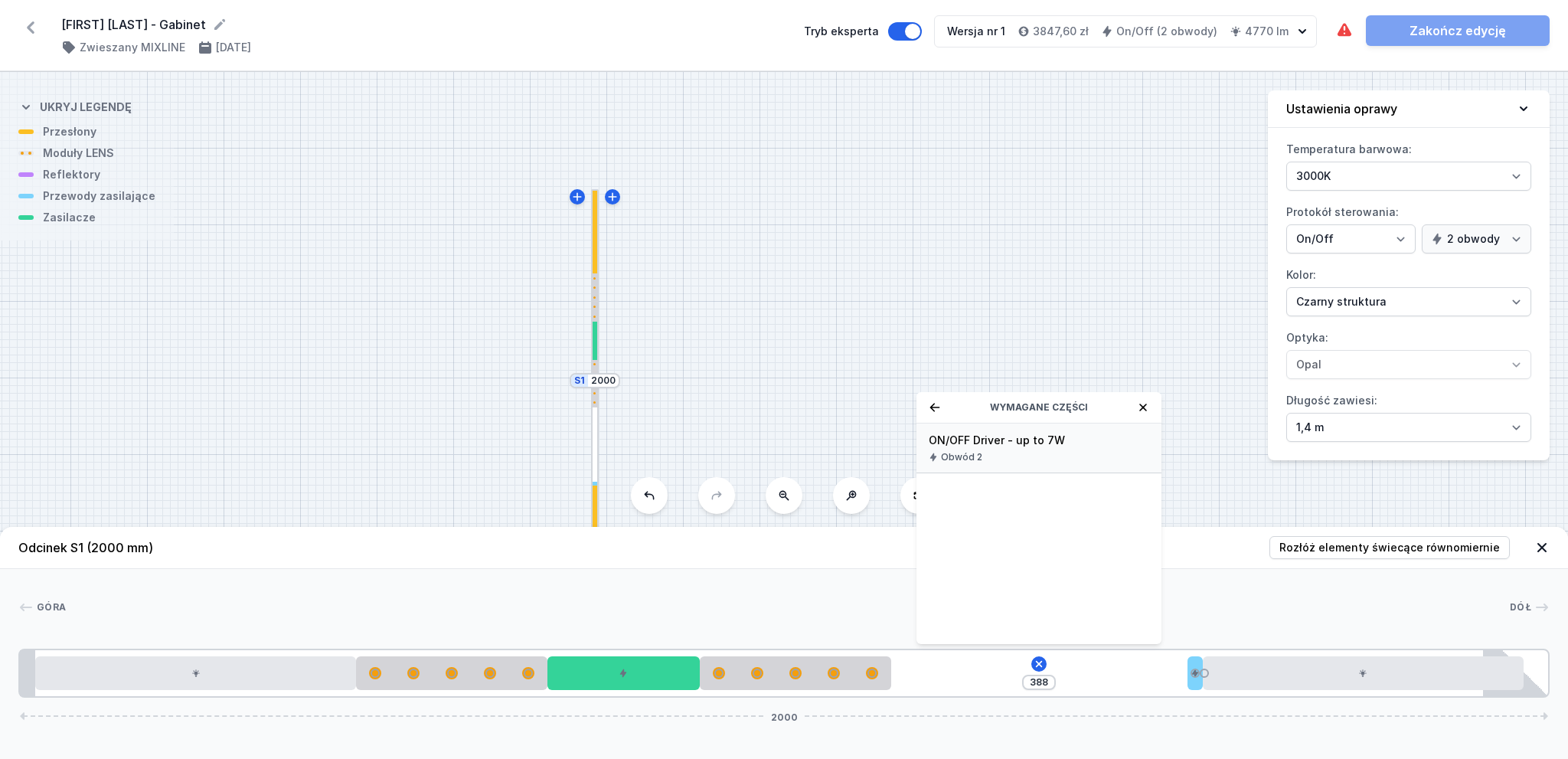 click on "ON/OFF Driver - up to 7W" at bounding box center [1039, 440] 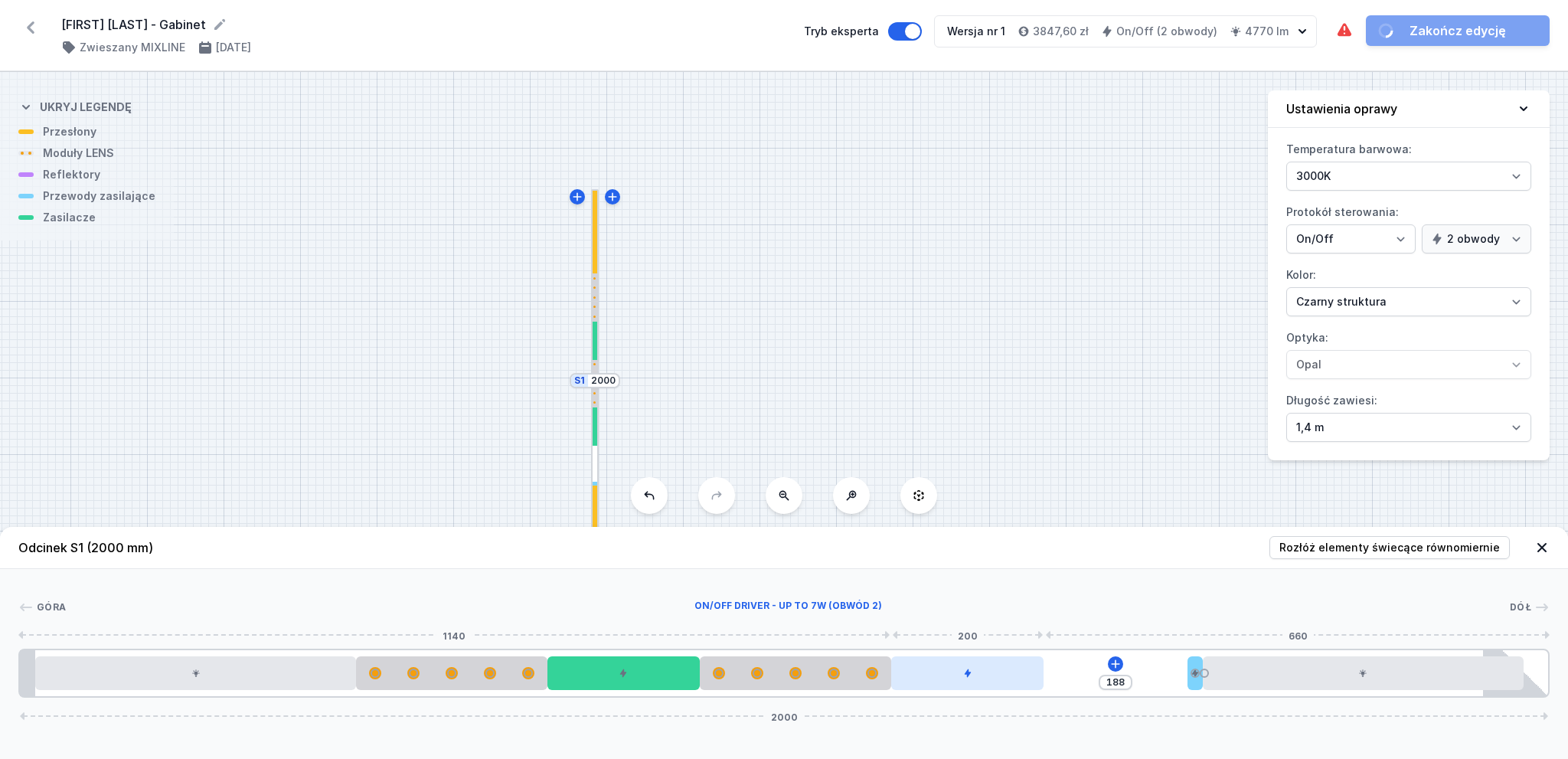 click at bounding box center (968, 673) 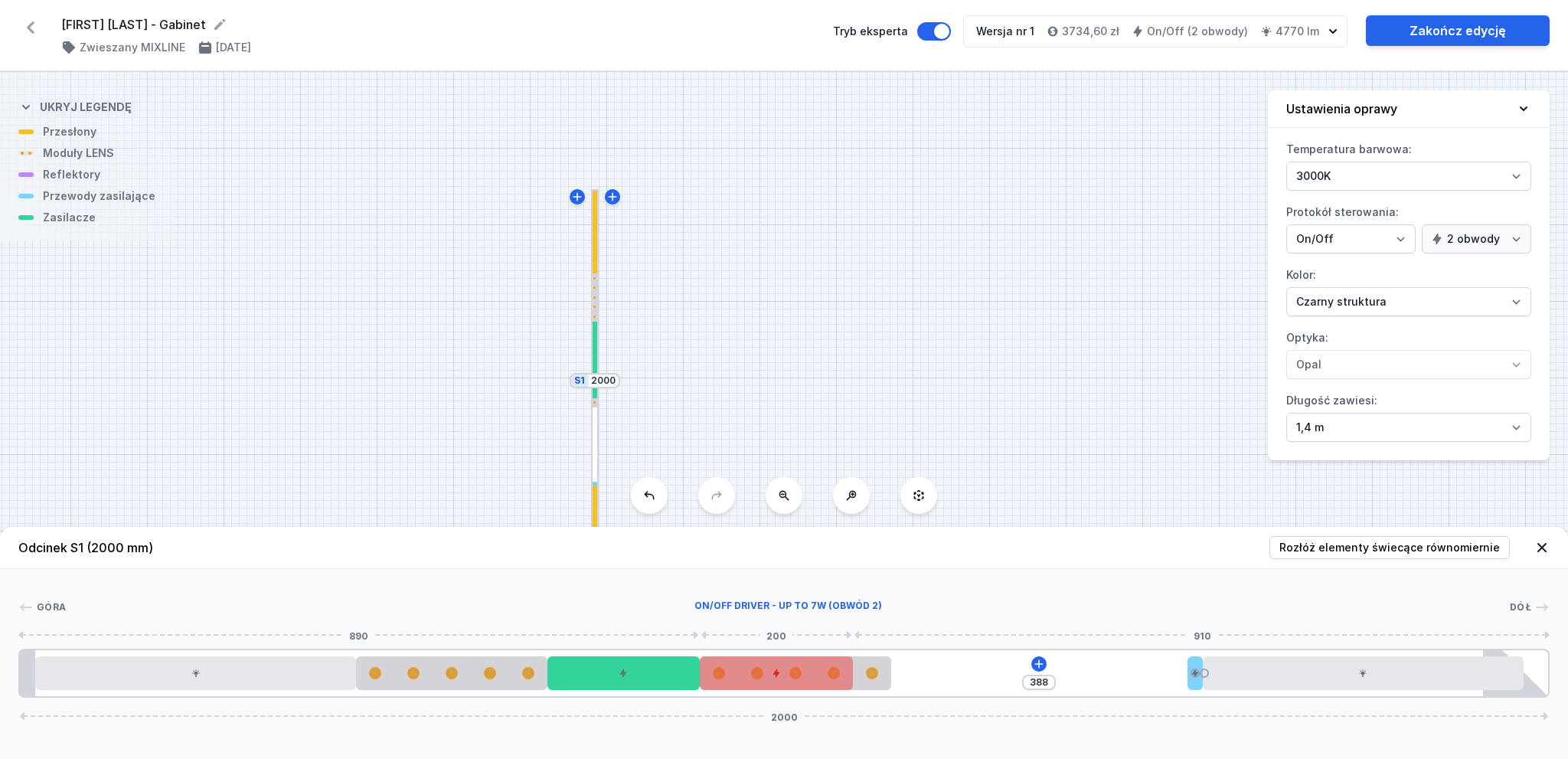 drag, startPoint x: 996, startPoint y: 673, endPoint x: 802, endPoint y: 689, distance: 194.65868 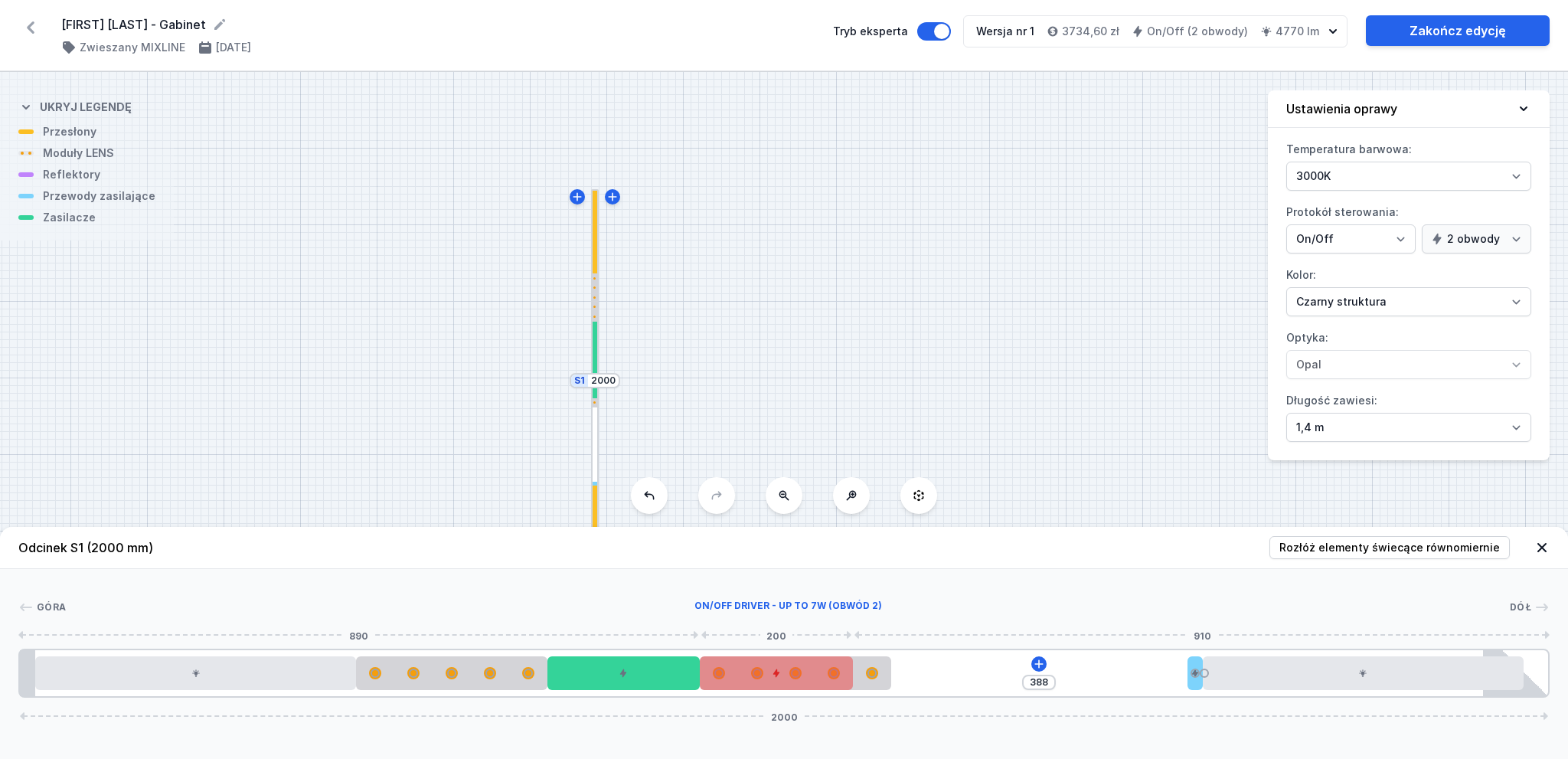 click at bounding box center (776, 673) 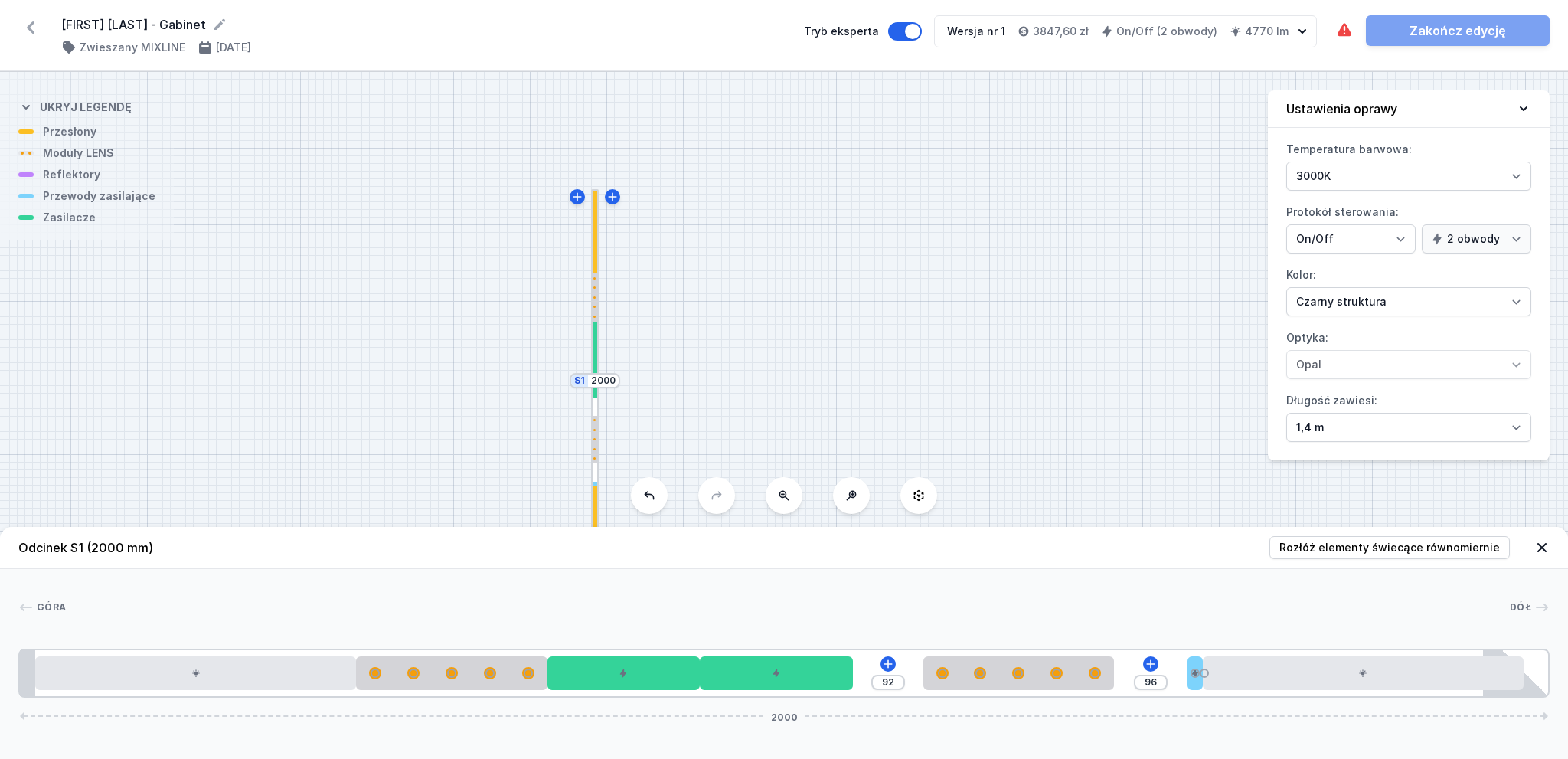 drag, startPoint x: 885, startPoint y: 674, endPoint x: 1118, endPoint y: 653, distance: 233.94444 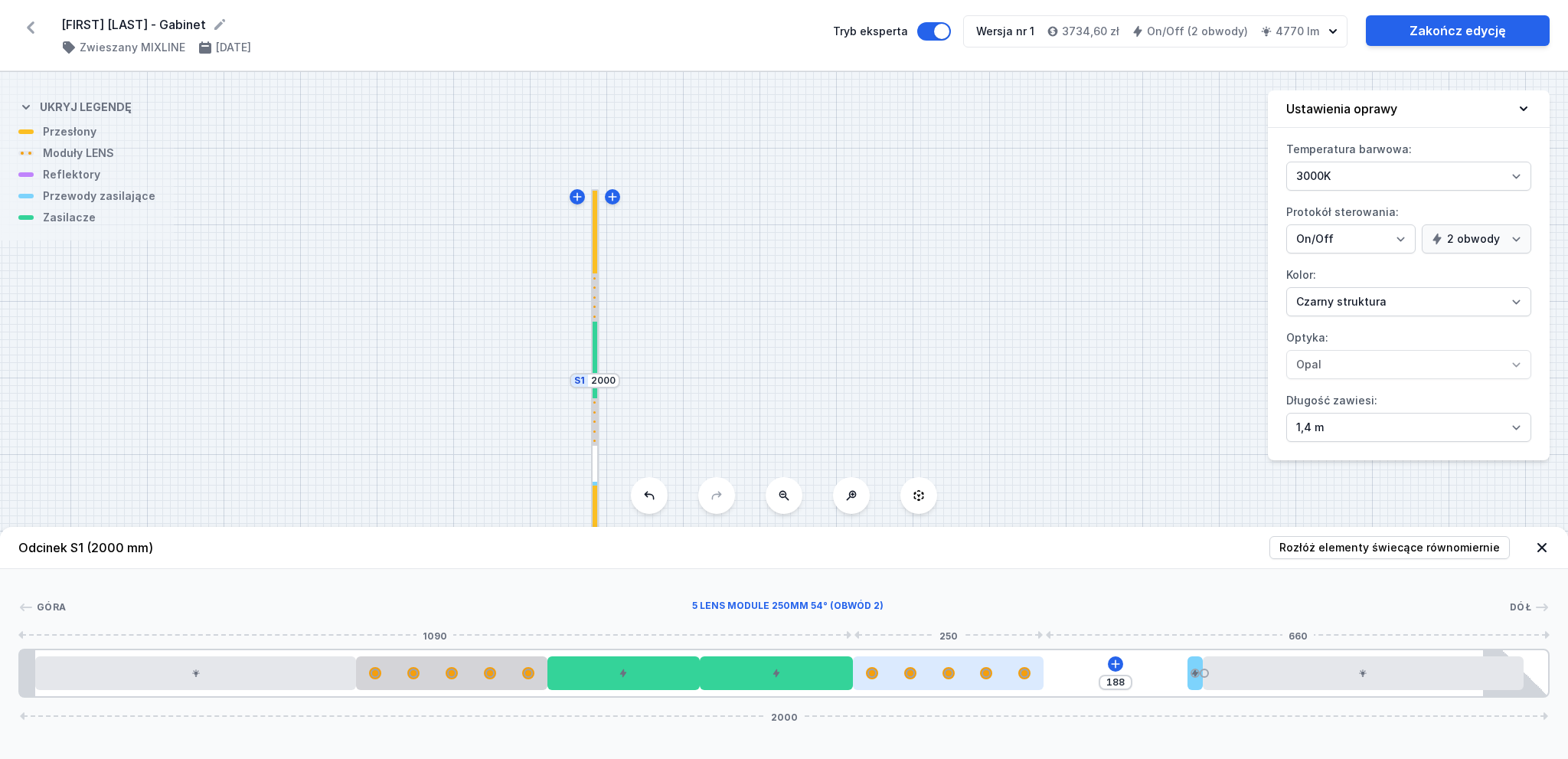 drag, startPoint x: 949, startPoint y: 673, endPoint x: 928, endPoint y: 676, distance: 21.213203 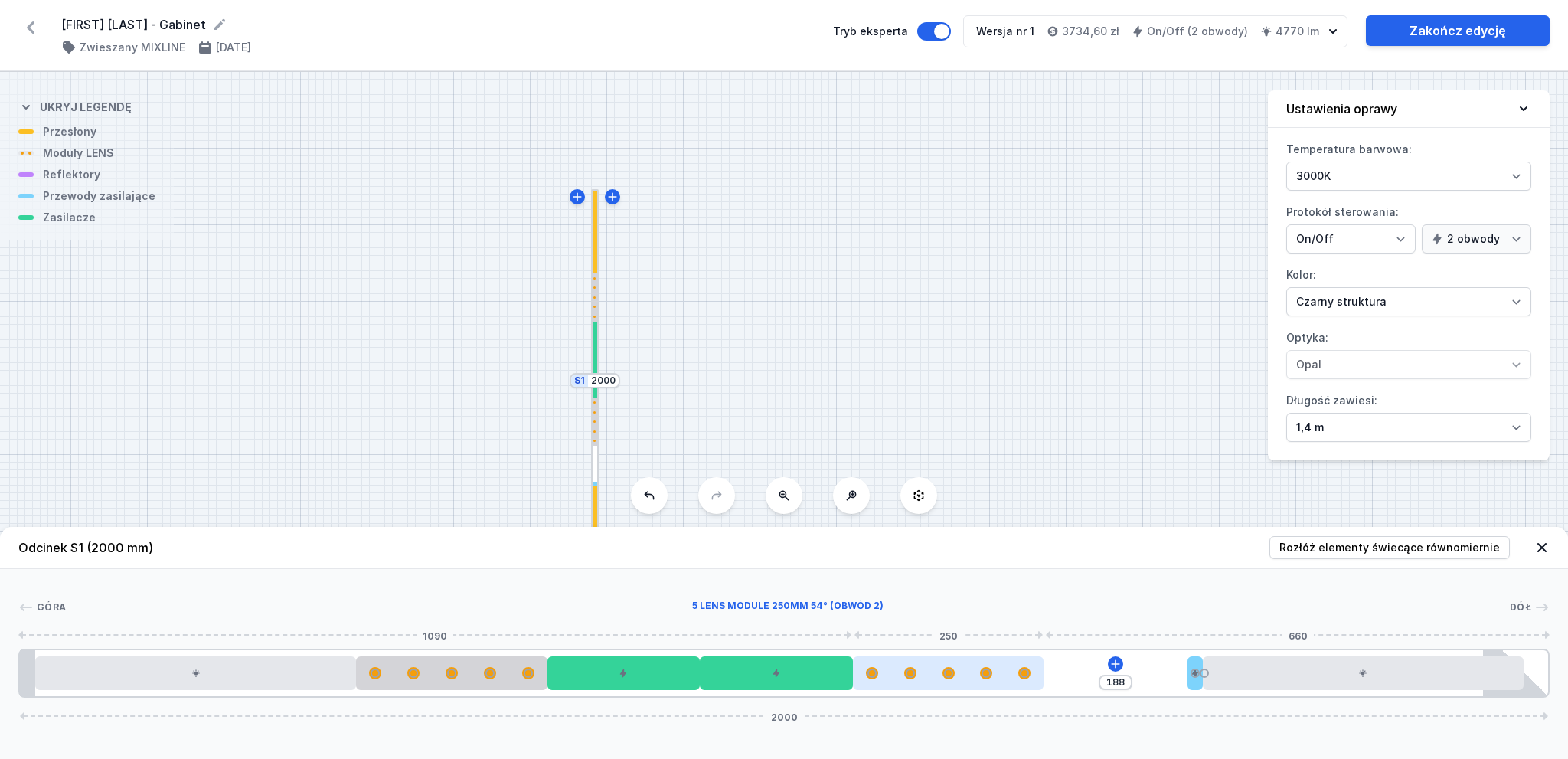 click at bounding box center [949, 673] 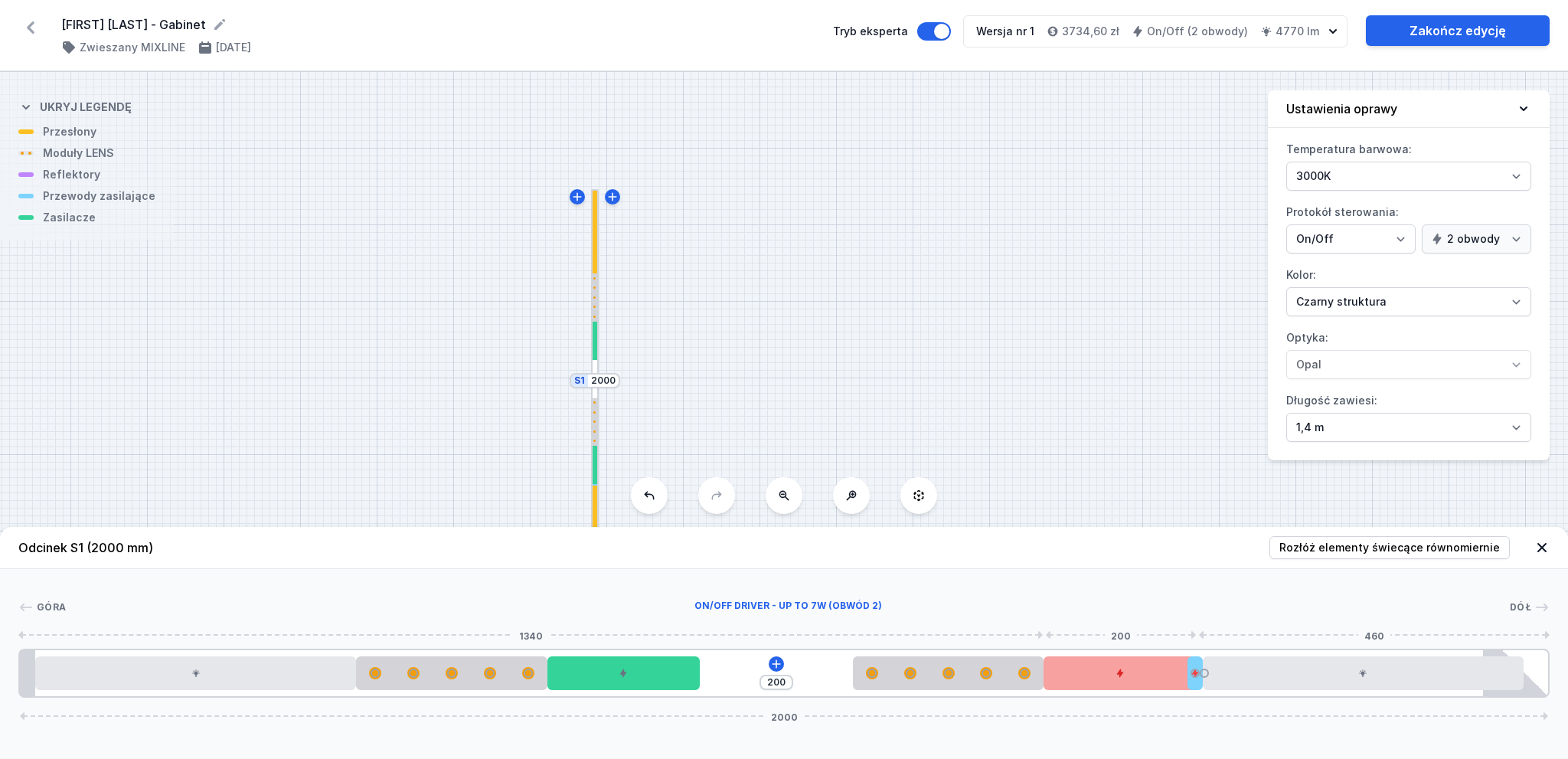 drag, startPoint x: 776, startPoint y: 672, endPoint x: 1115, endPoint y: 664, distance: 339.09438 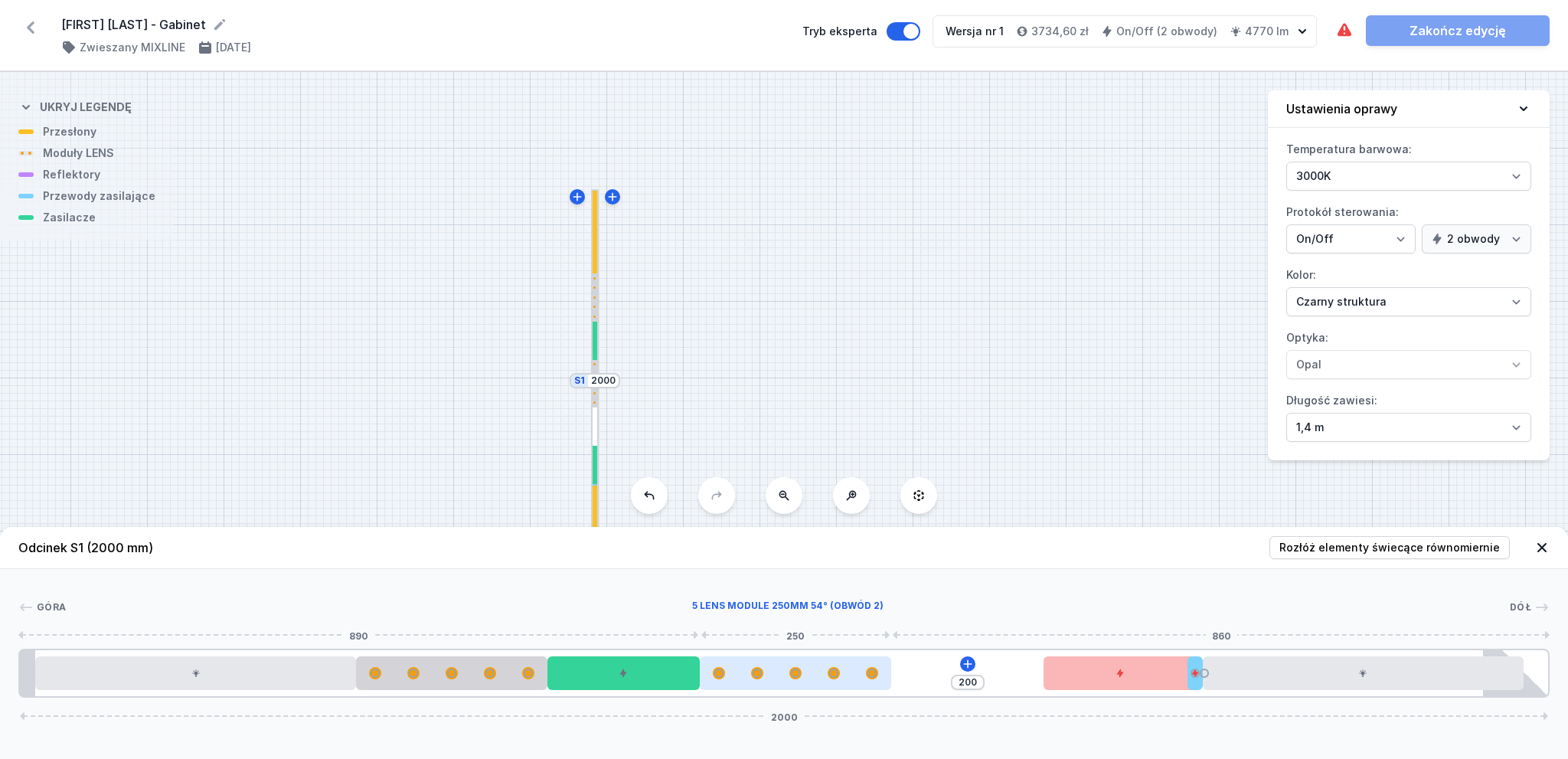 drag, startPoint x: 950, startPoint y: 669, endPoint x: 825, endPoint y: 679, distance: 125.39936 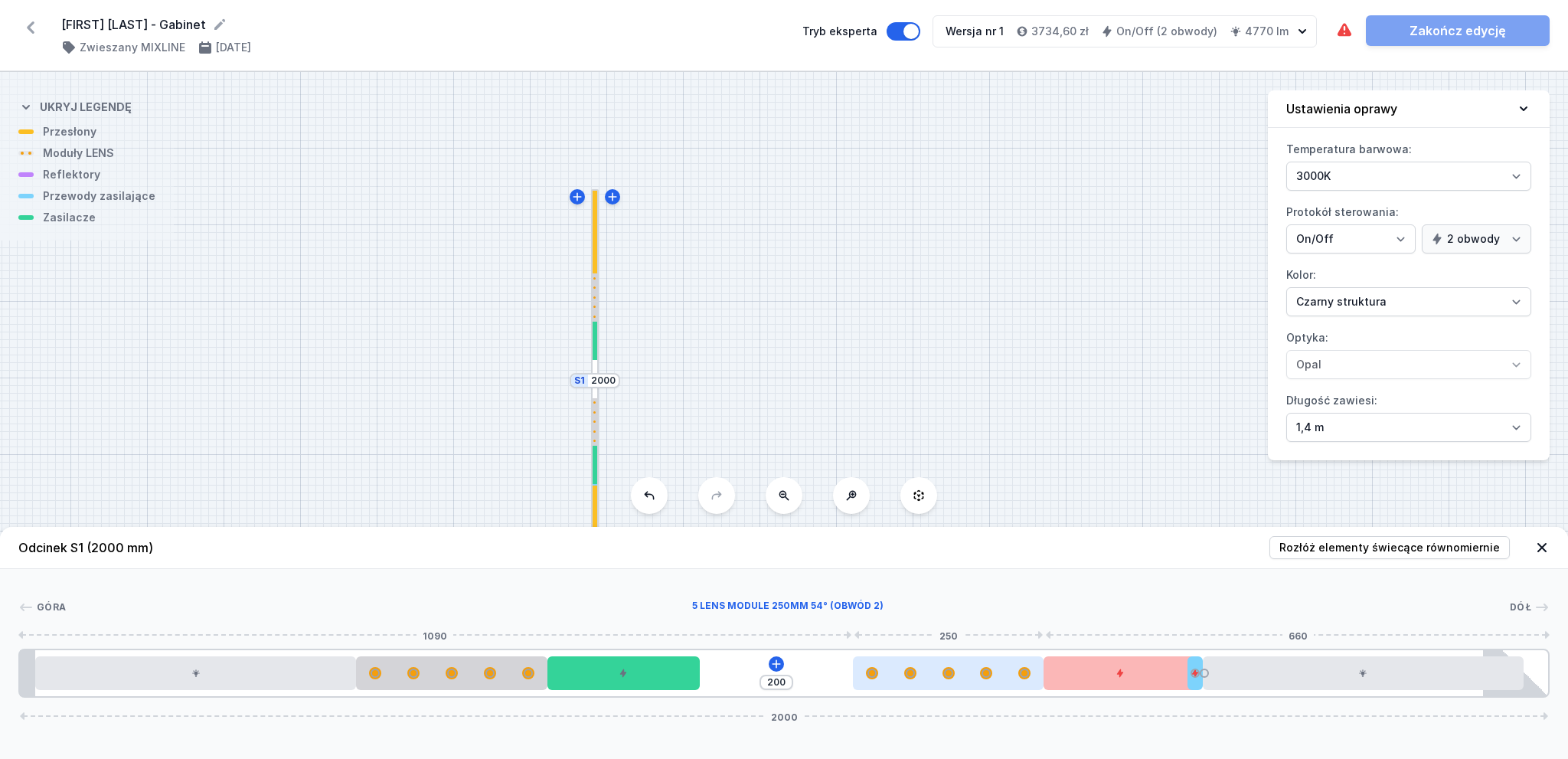 drag, startPoint x: 805, startPoint y: 671, endPoint x: 956, endPoint y: 670, distance: 151.00331 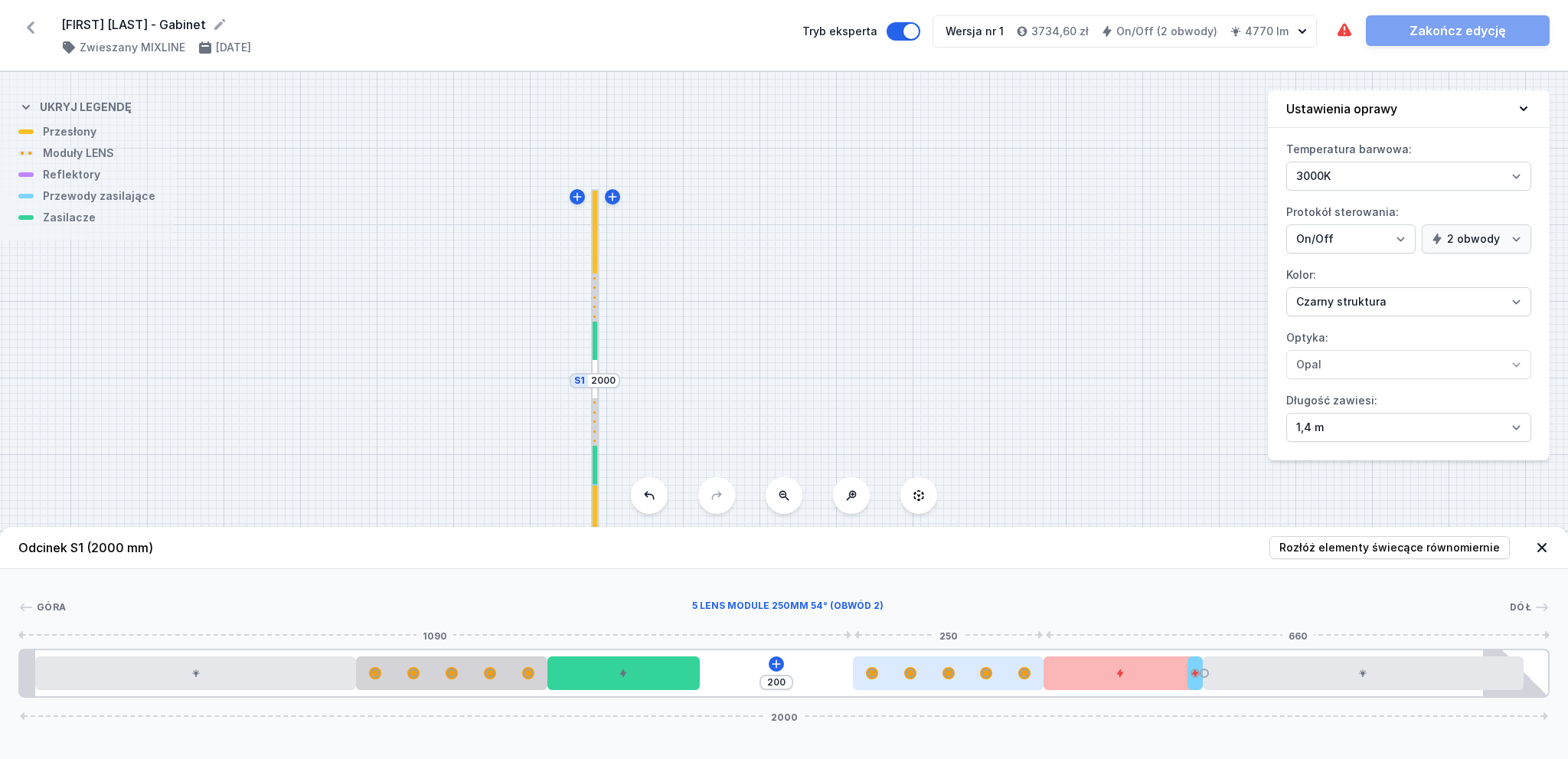 click at bounding box center [949, 673] 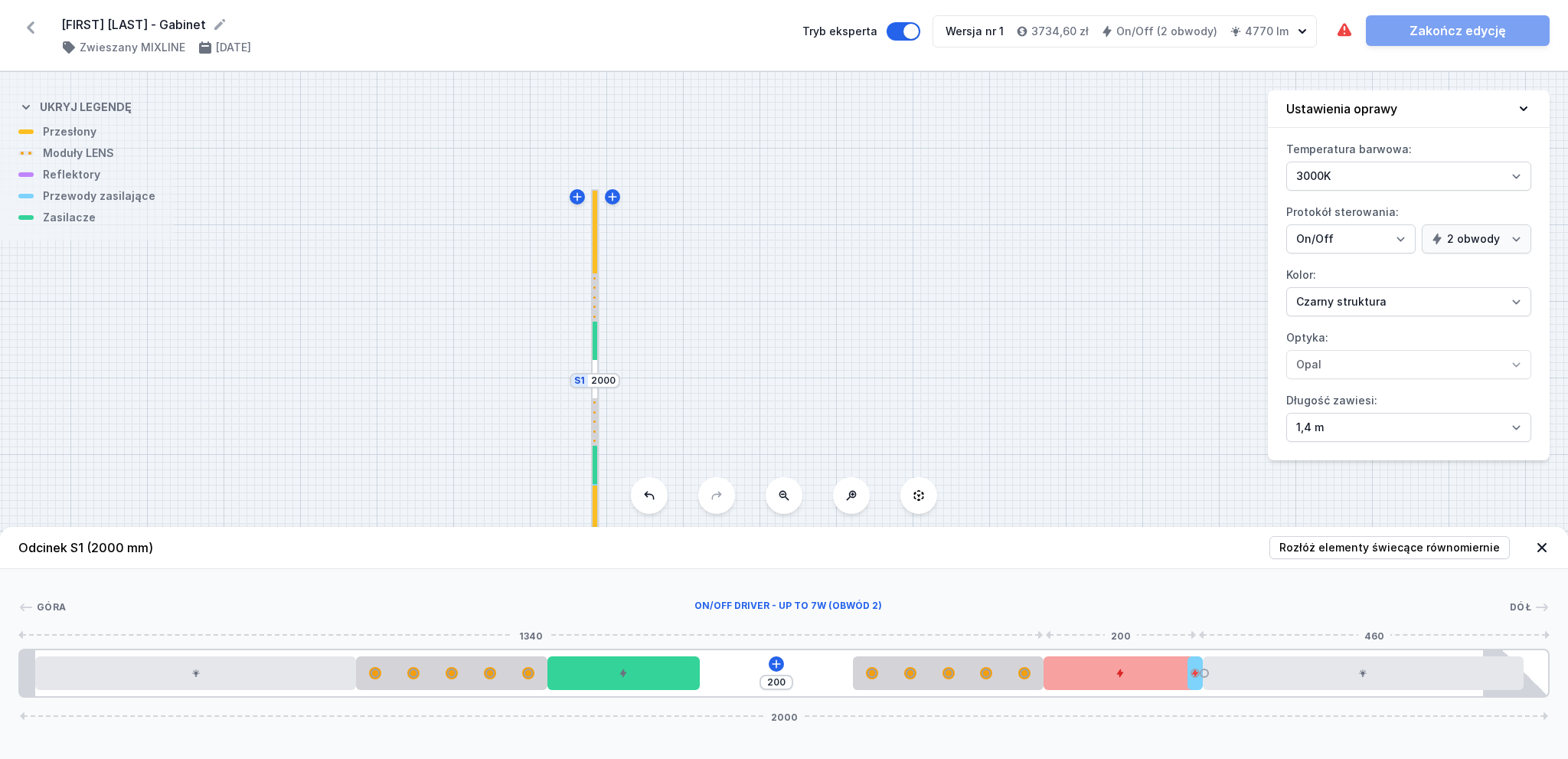click at bounding box center (1120, 673) 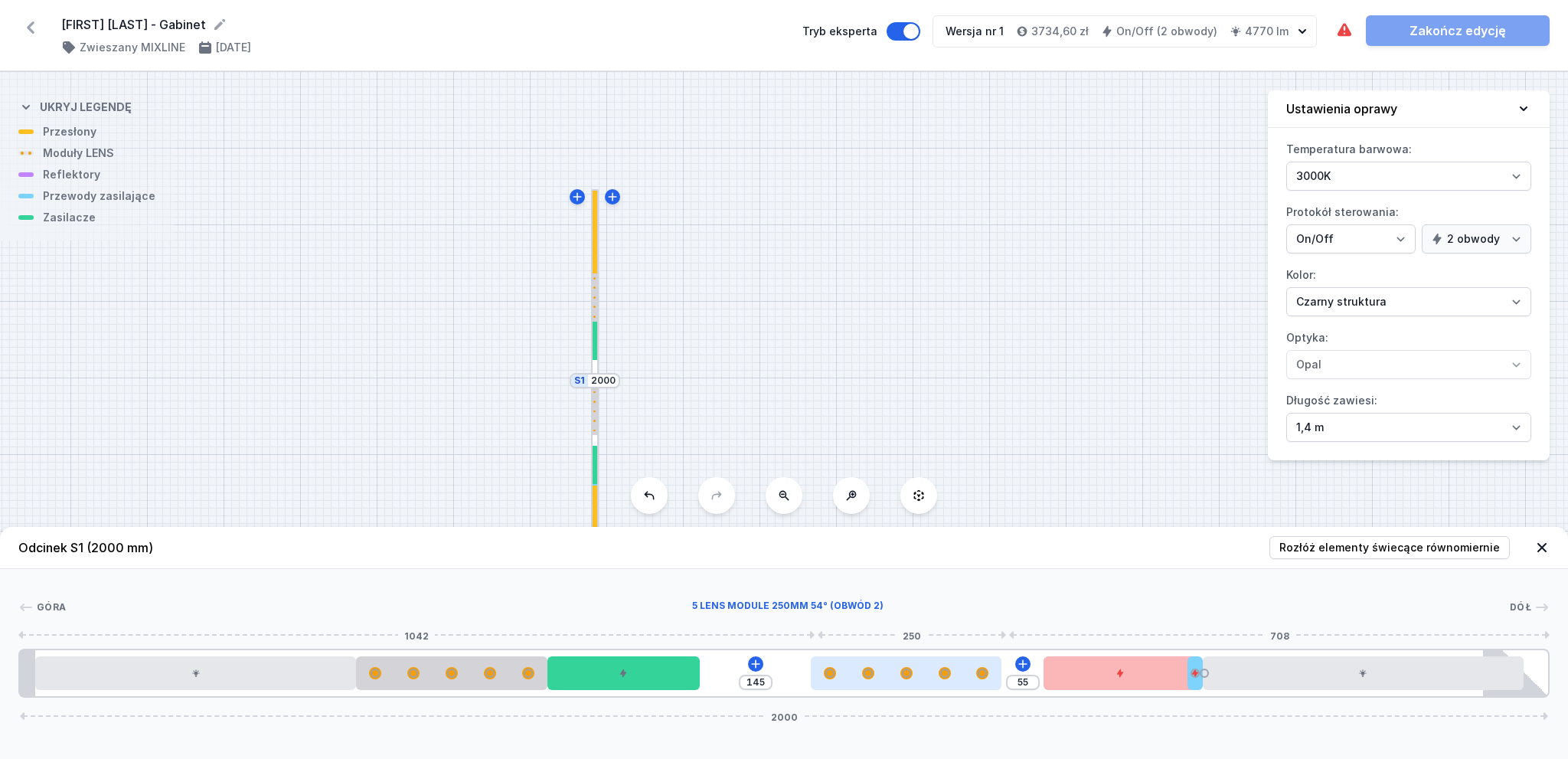 drag, startPoint x: 947, startPoint y: 678, endPoint x: 922, endPoint y: 676, distance: 25.07987 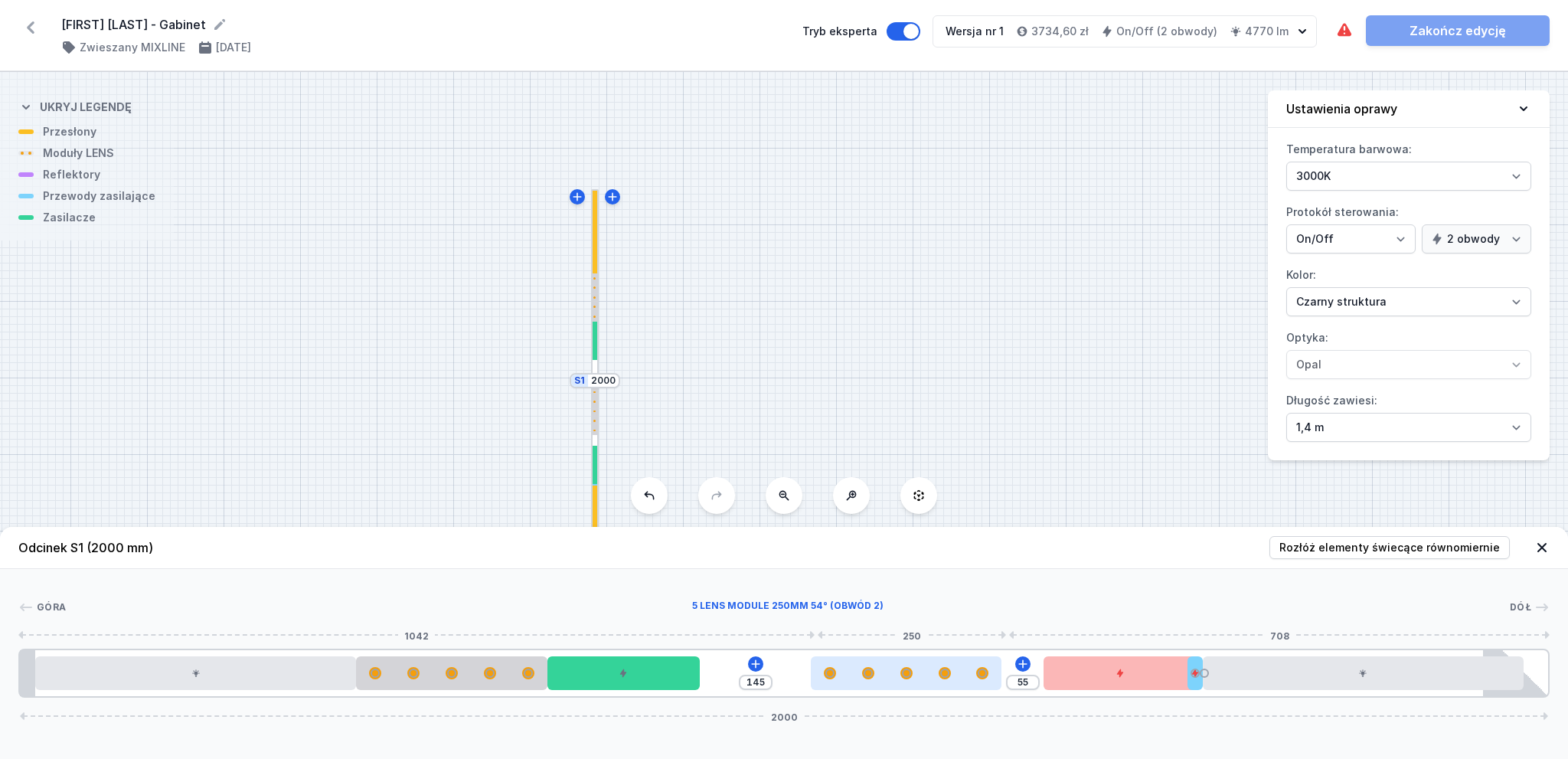 click at bounding box center (906, 673) 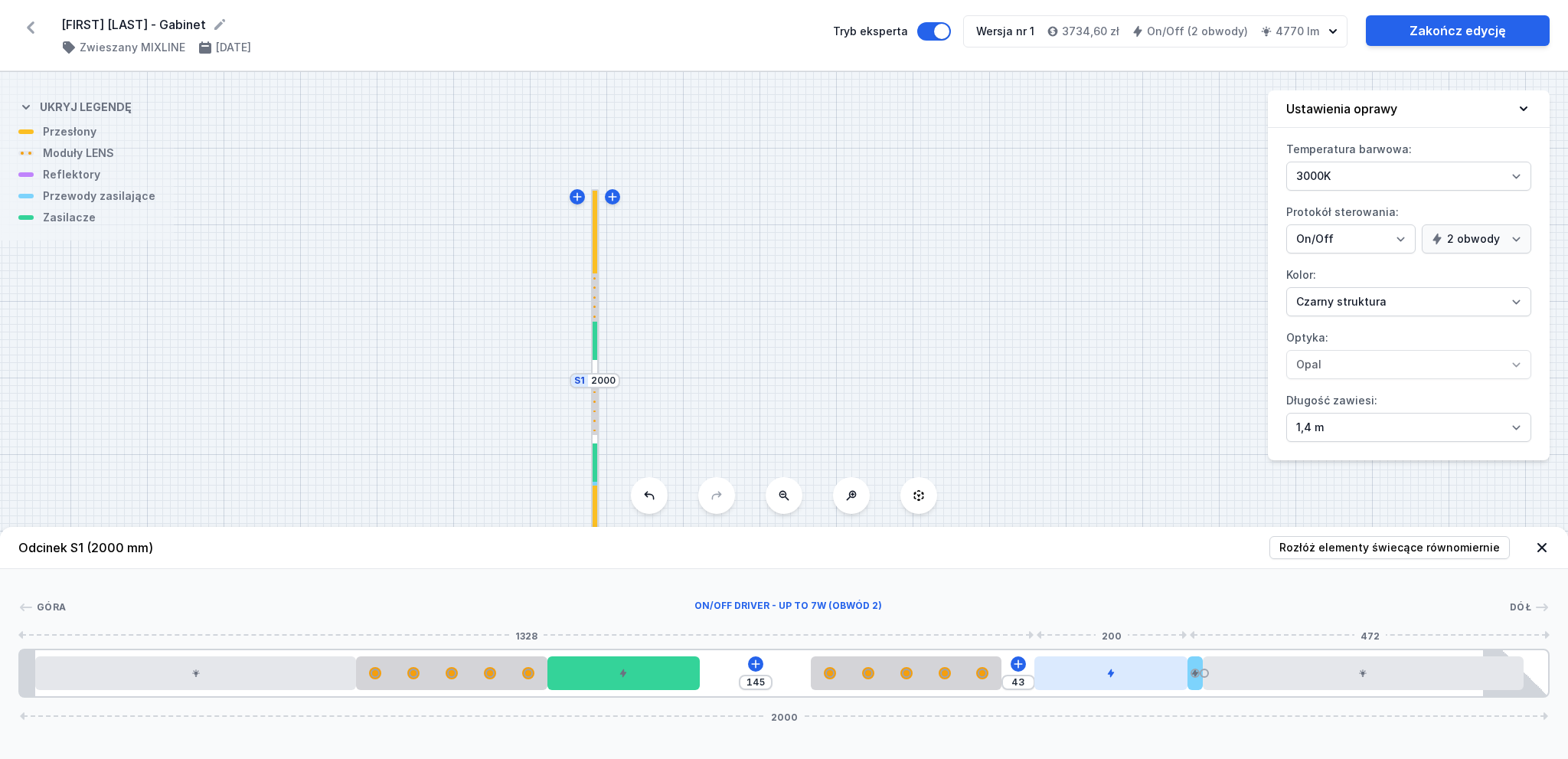 drag, startPoint x: 1093, startPoint y: 673, endPoint x: 1126, endPoint y: 676, distance: 33.136083 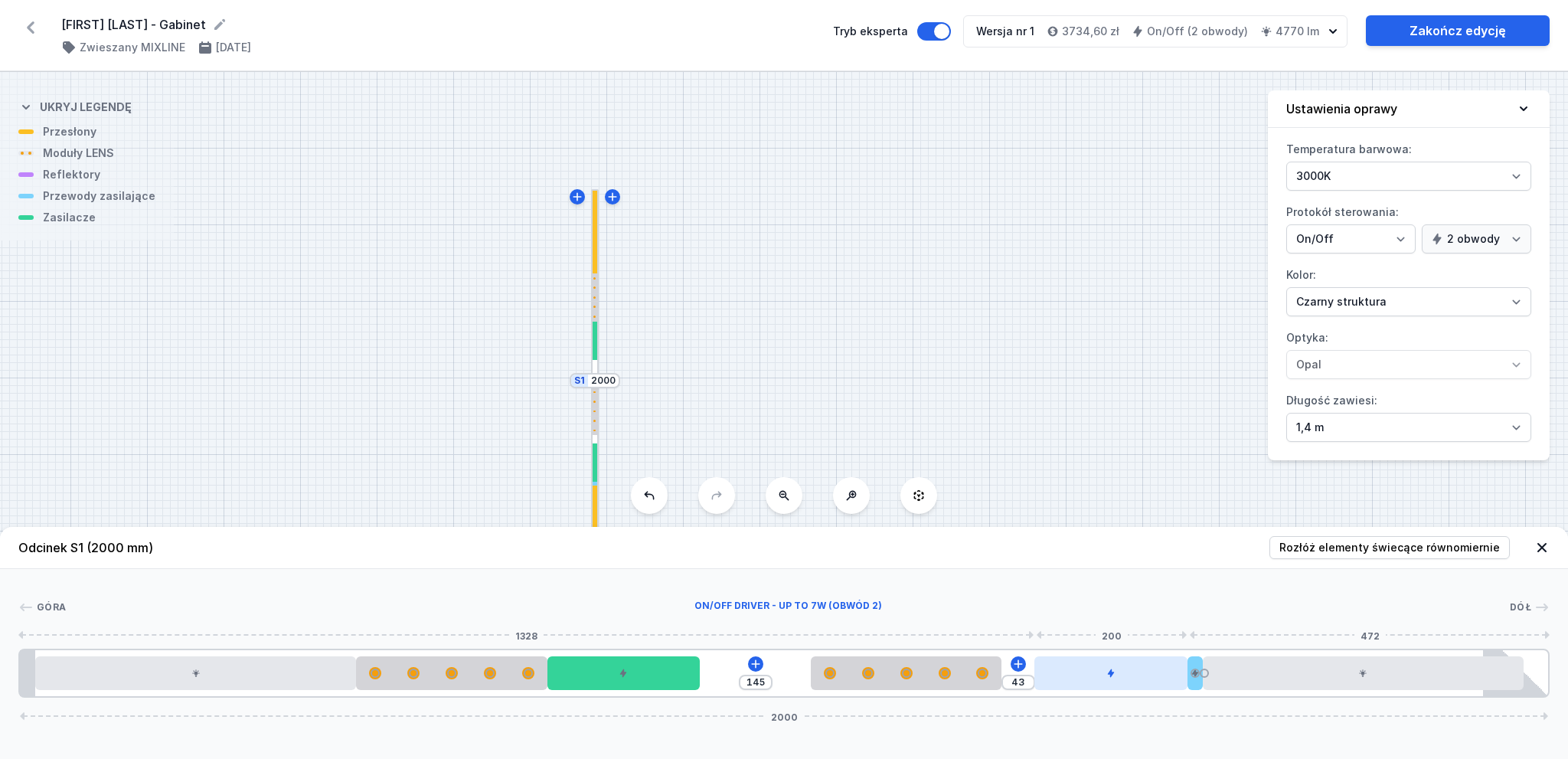click at bounding box center (1111, 673) 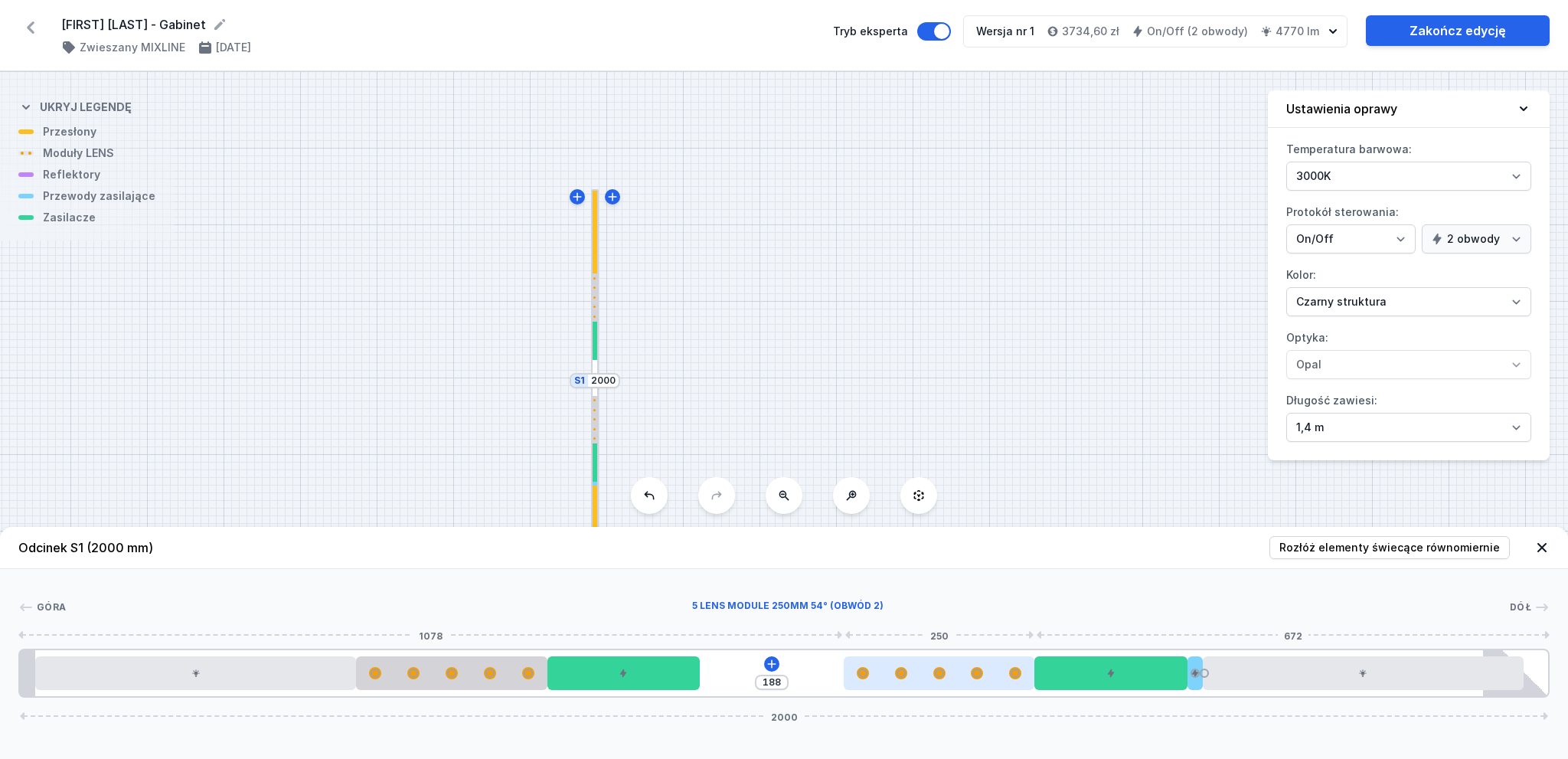drag, startPoint x: 891, startPoint y: 678, endPoint x: 943, endPoint y: 682, distance: 52.15362 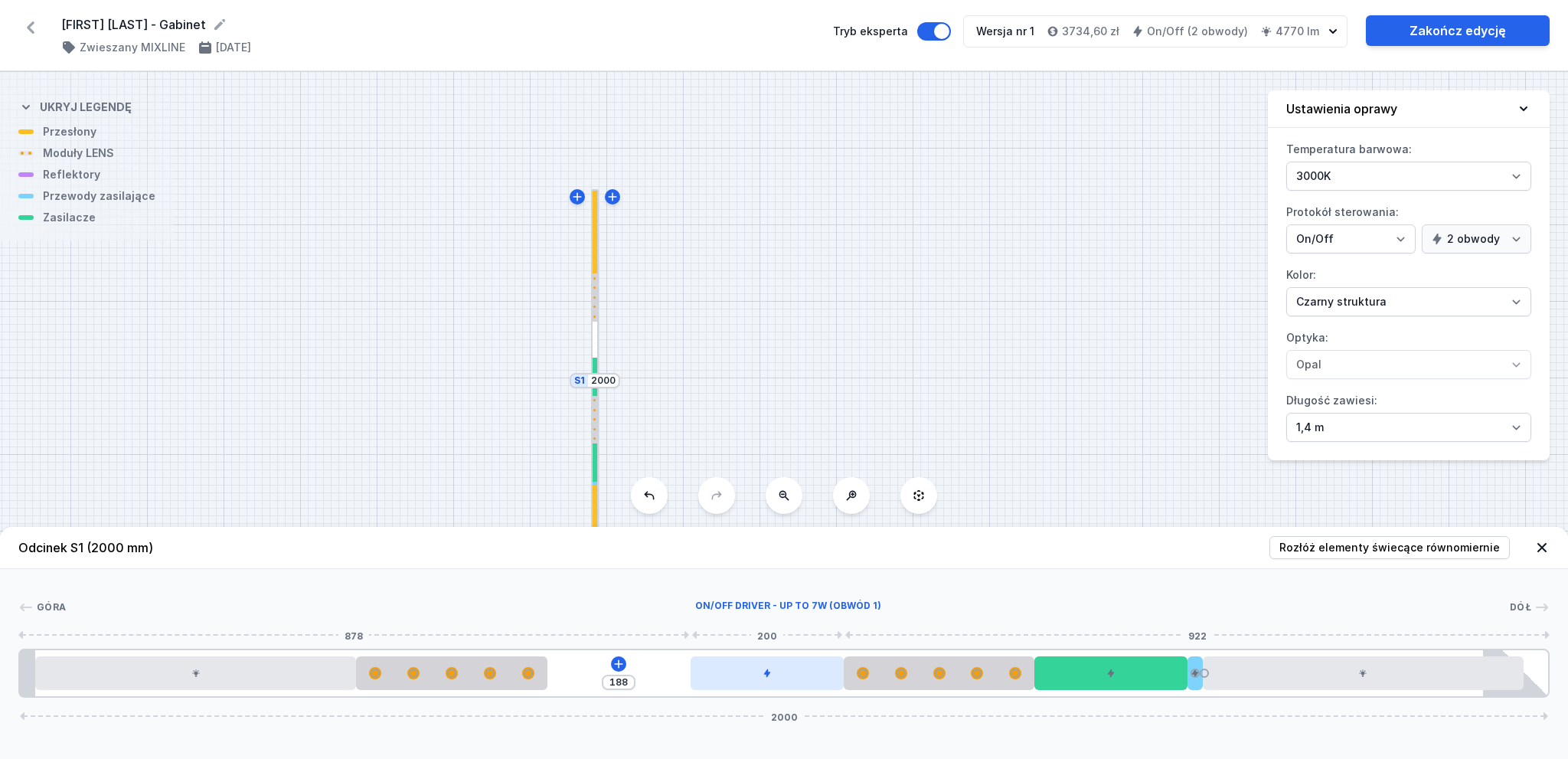drag, startPoint x: 671, startPoint y: 677, endPoint x: 794, endPoint y: 675, distance: 123.01626 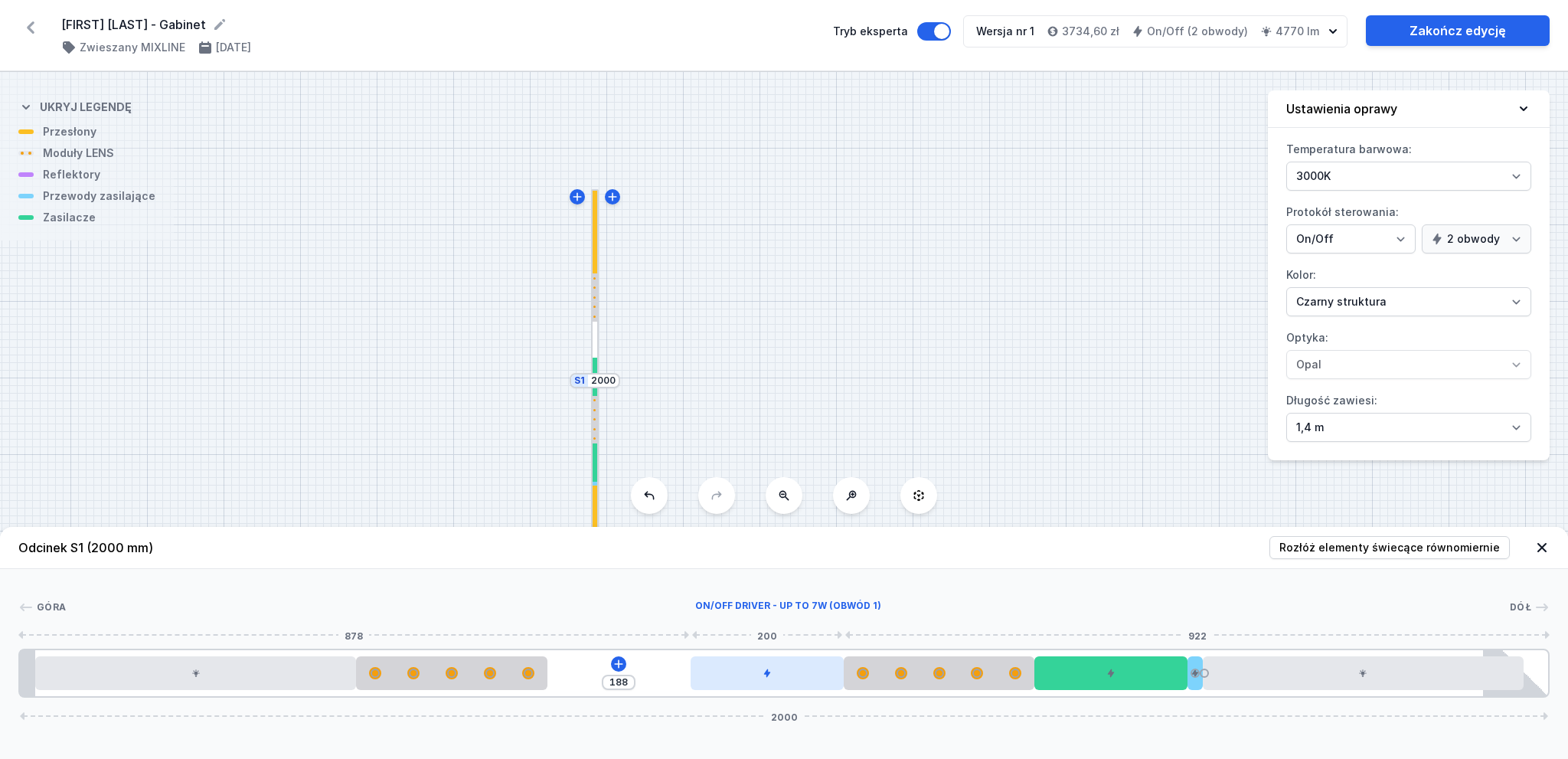 click at bounding box center (767, 673) 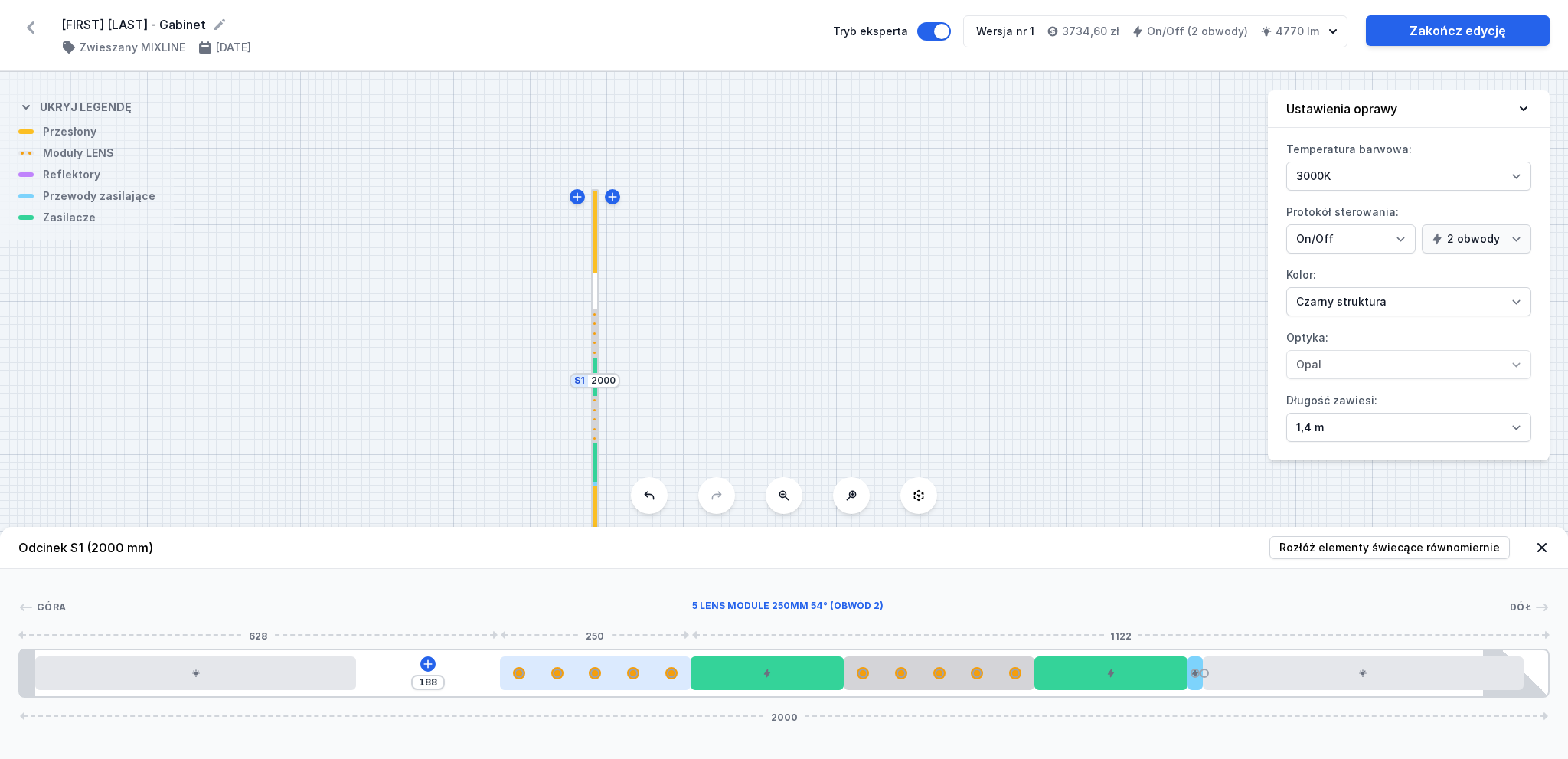 drag, startPoint x: 499, startPoint y: 685, endPoint x: 658, endPoint y: 682, distance: 159.0283 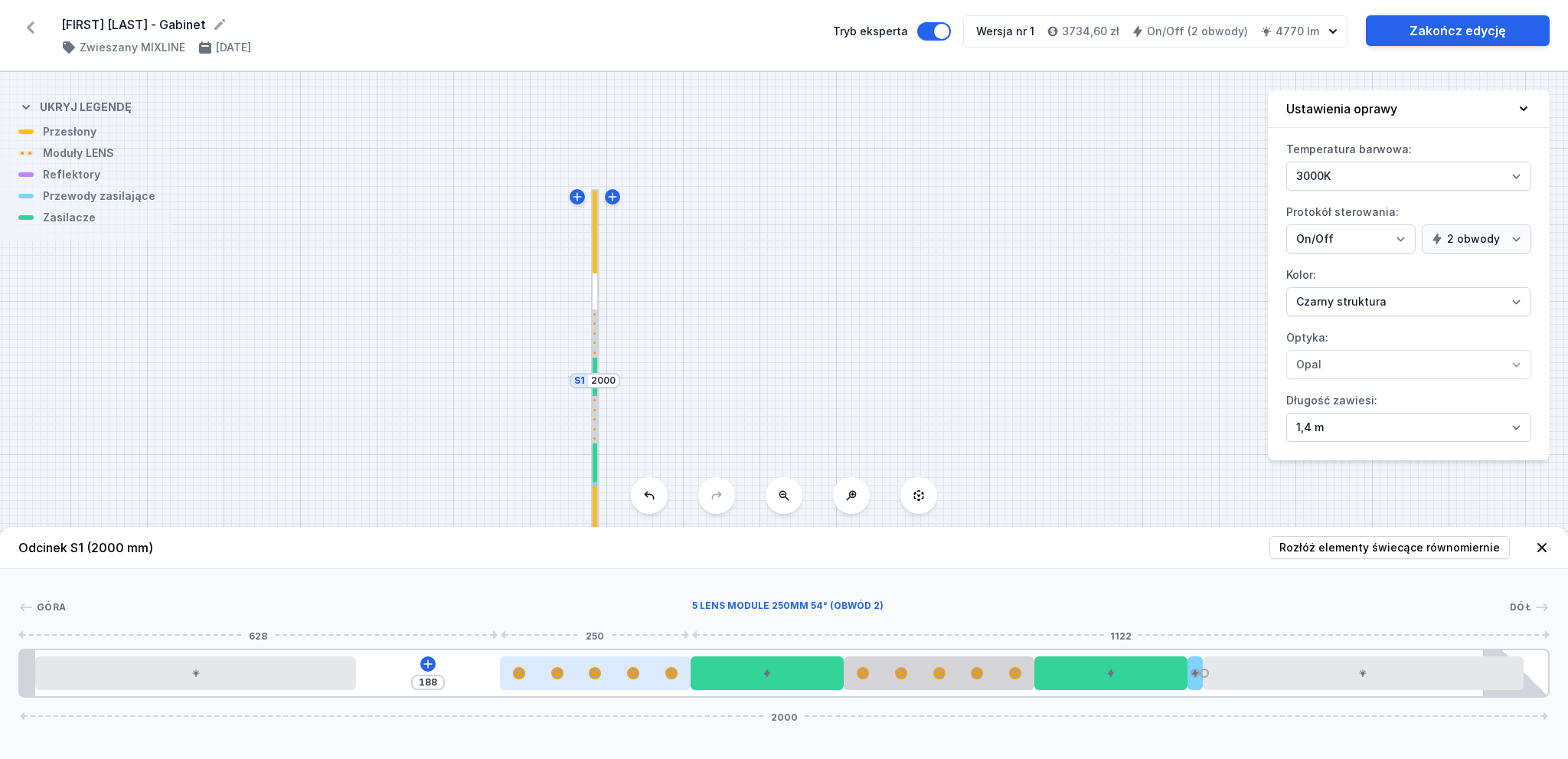 click at bounding box center [596, 673] 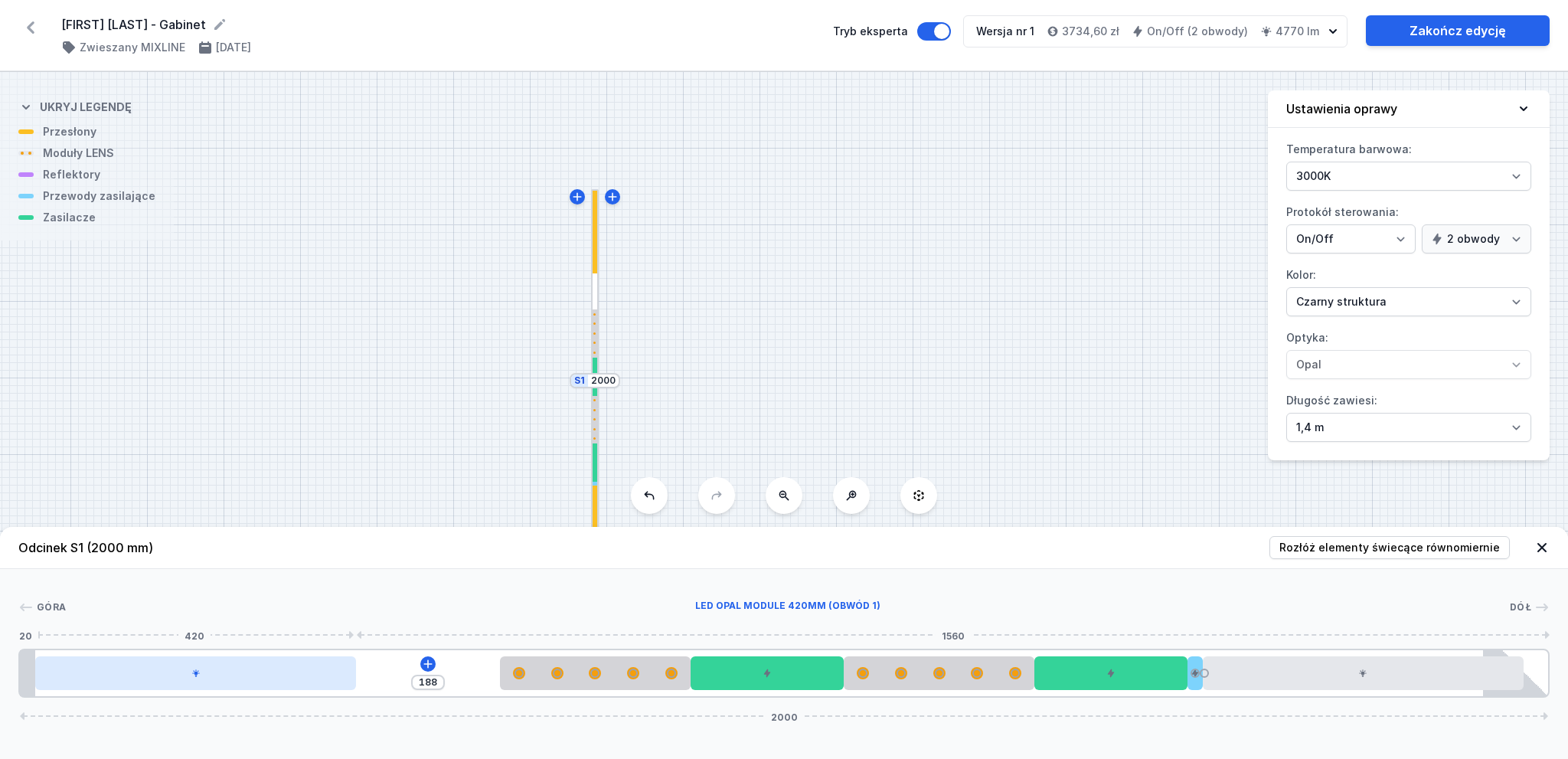 click at bounding box center [195, 673] 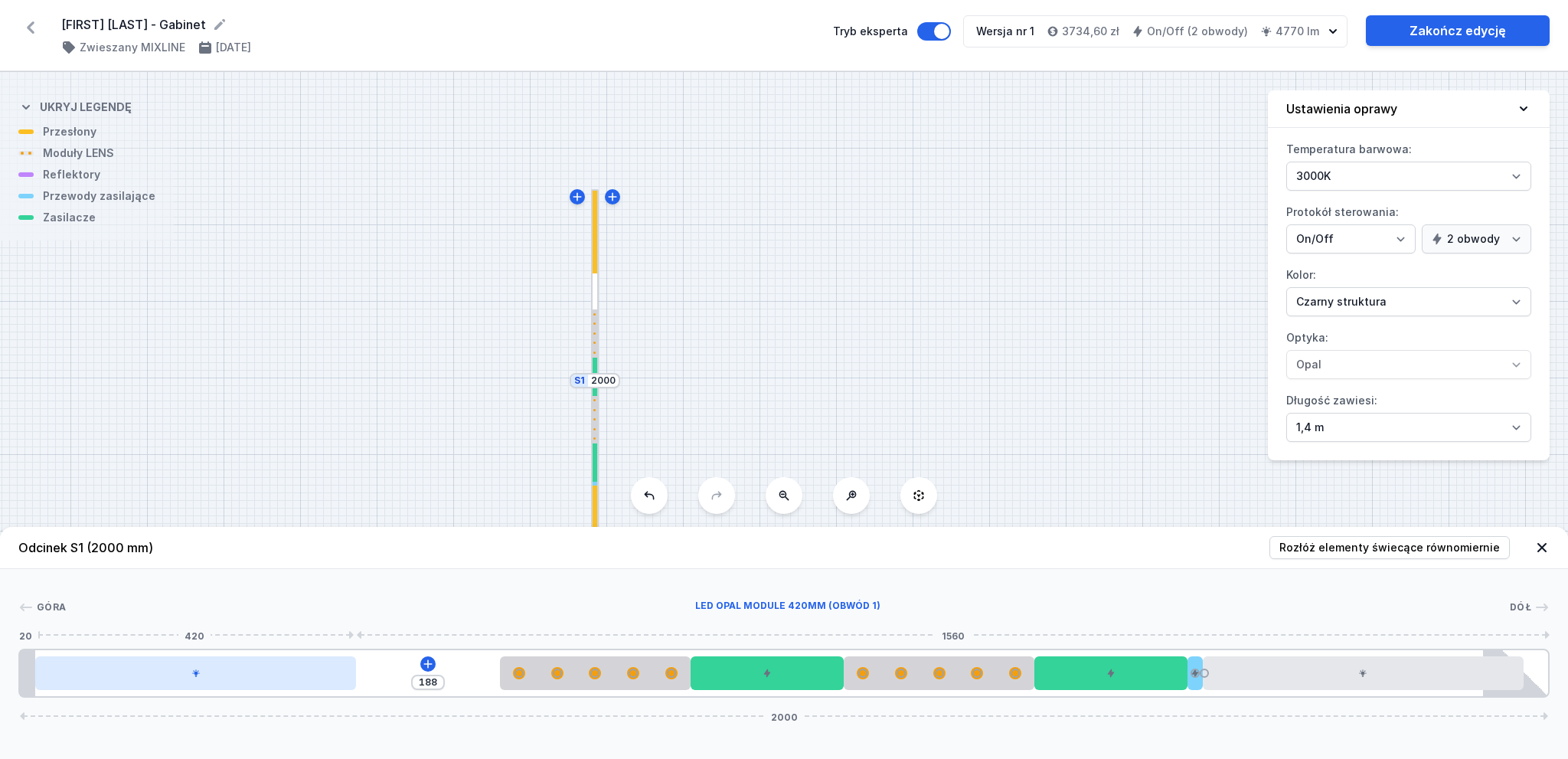 click at bounding box center (195, 673) 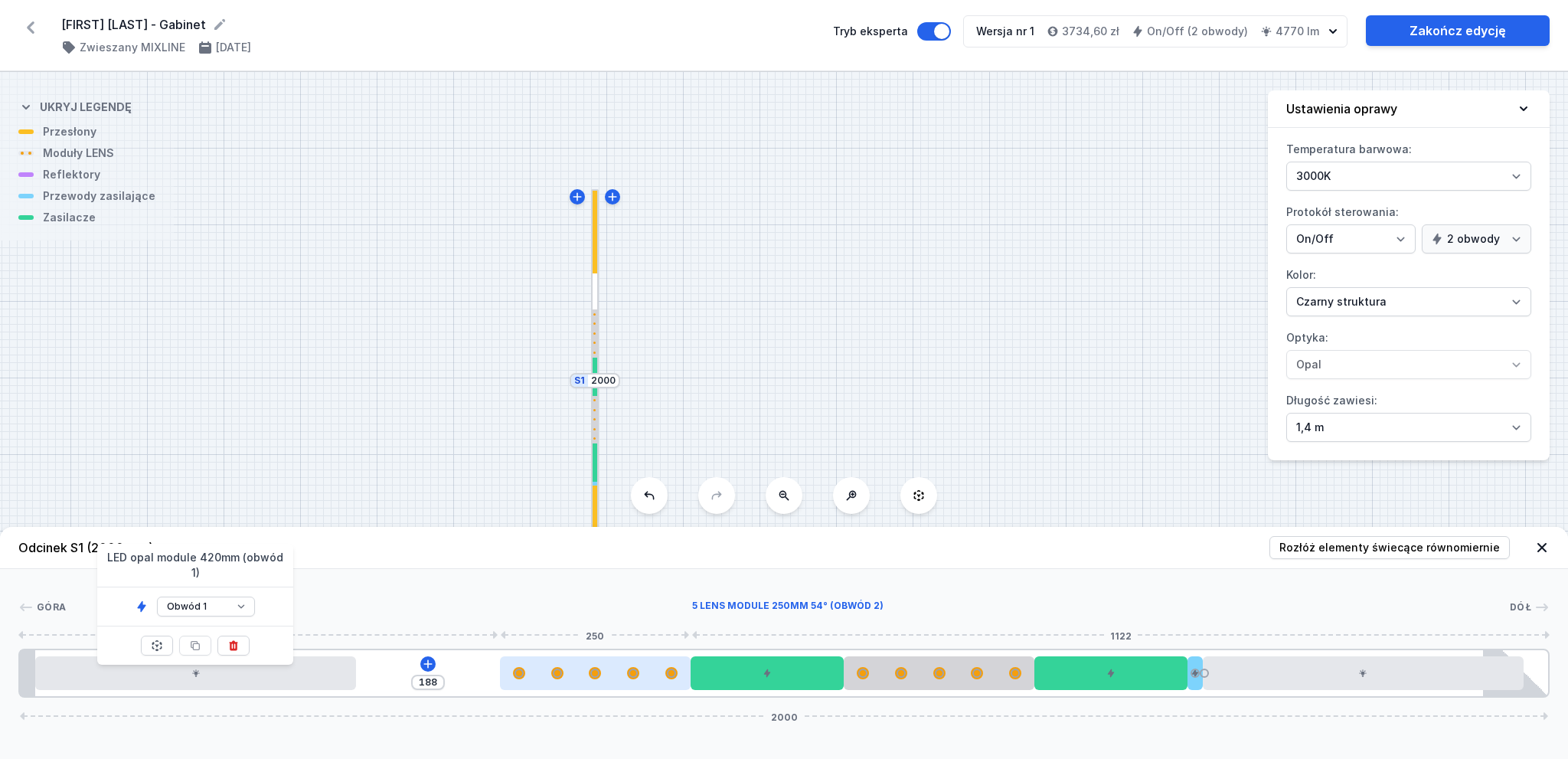 click at bounding box center (596, 673) 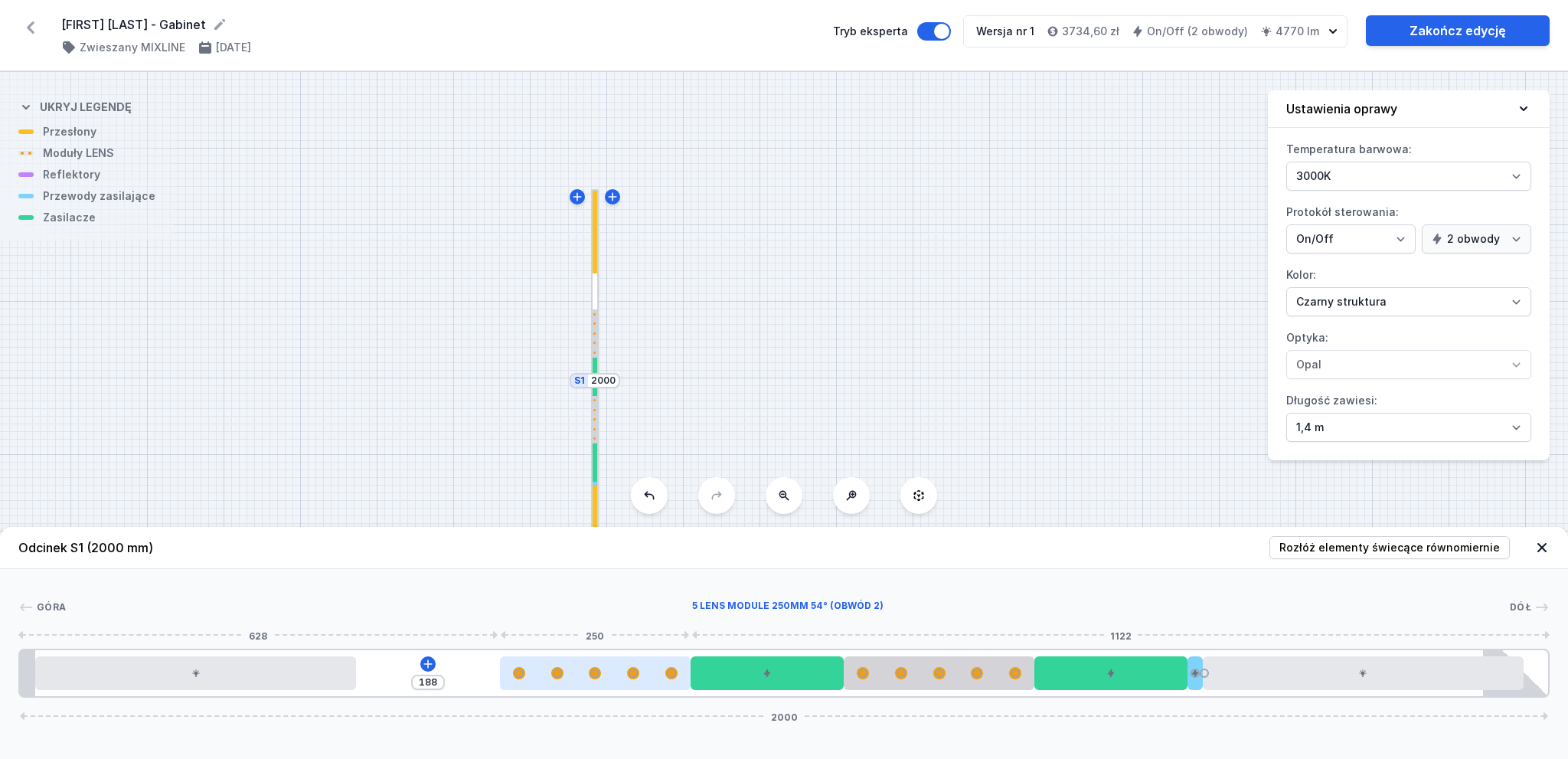 click at bounding box center [596, 673] 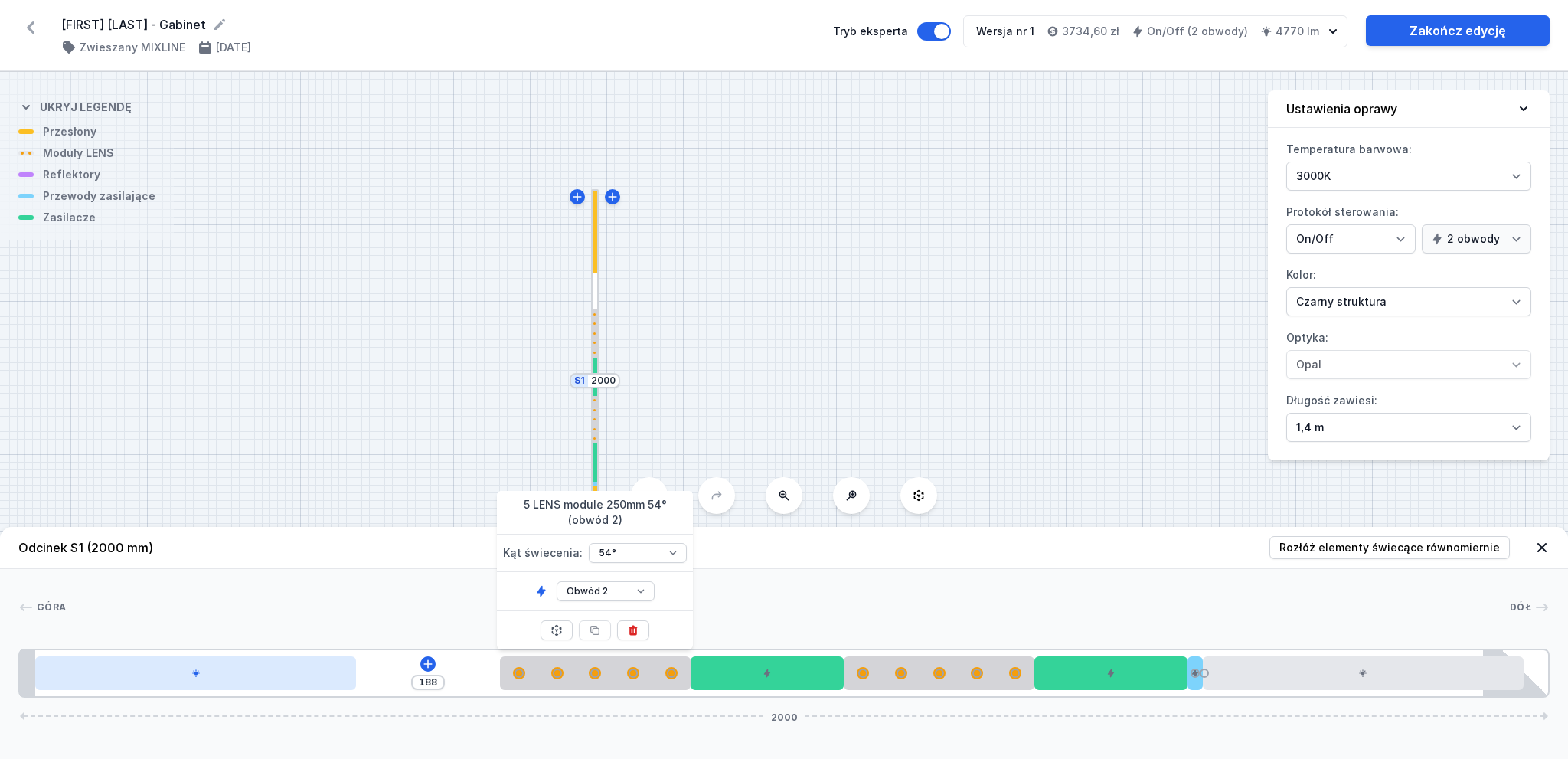click at bounding box center [195, 673] 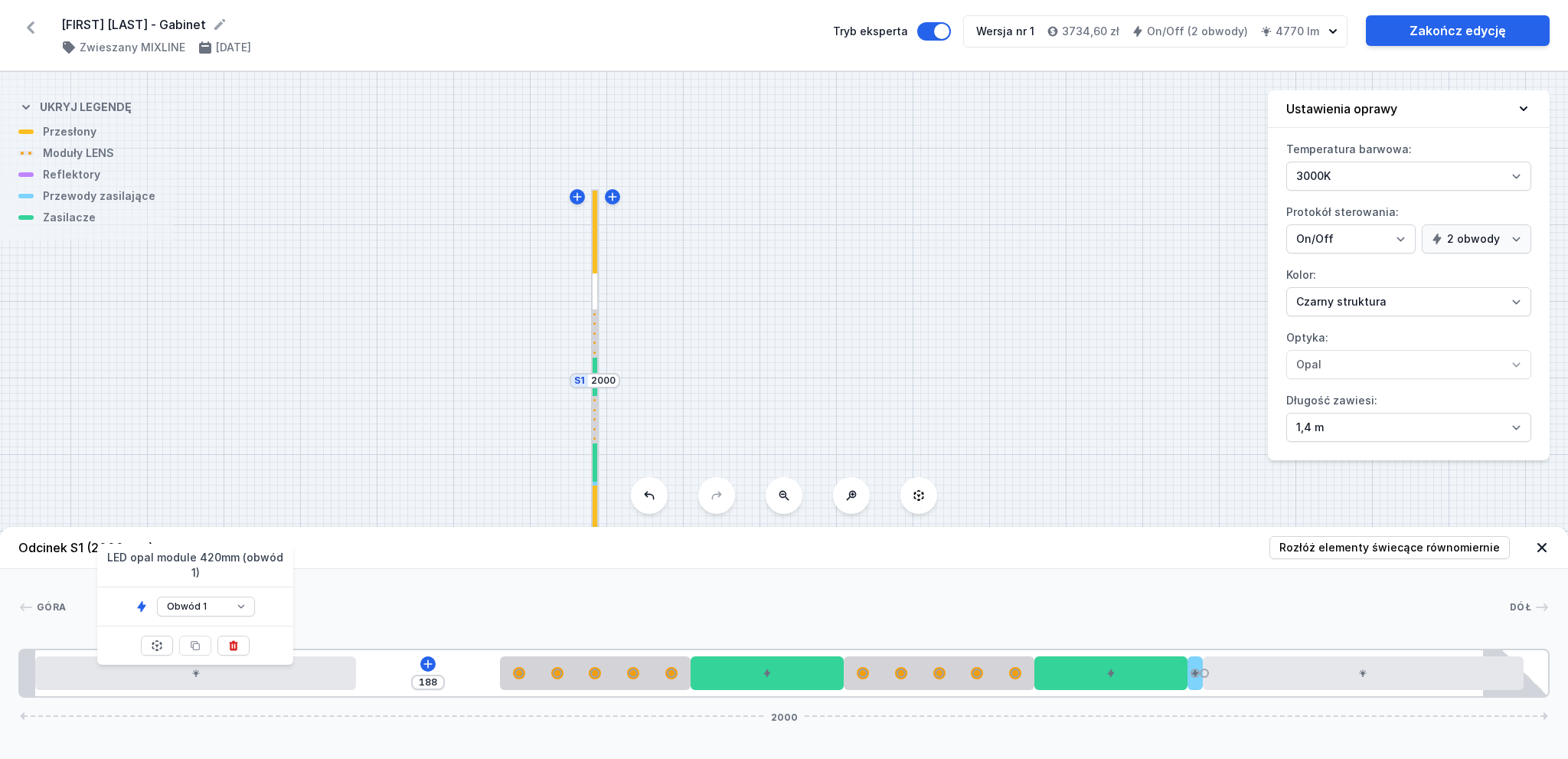 click on "Obwód 1 Obwód 2" at bounding box center [195, 607] 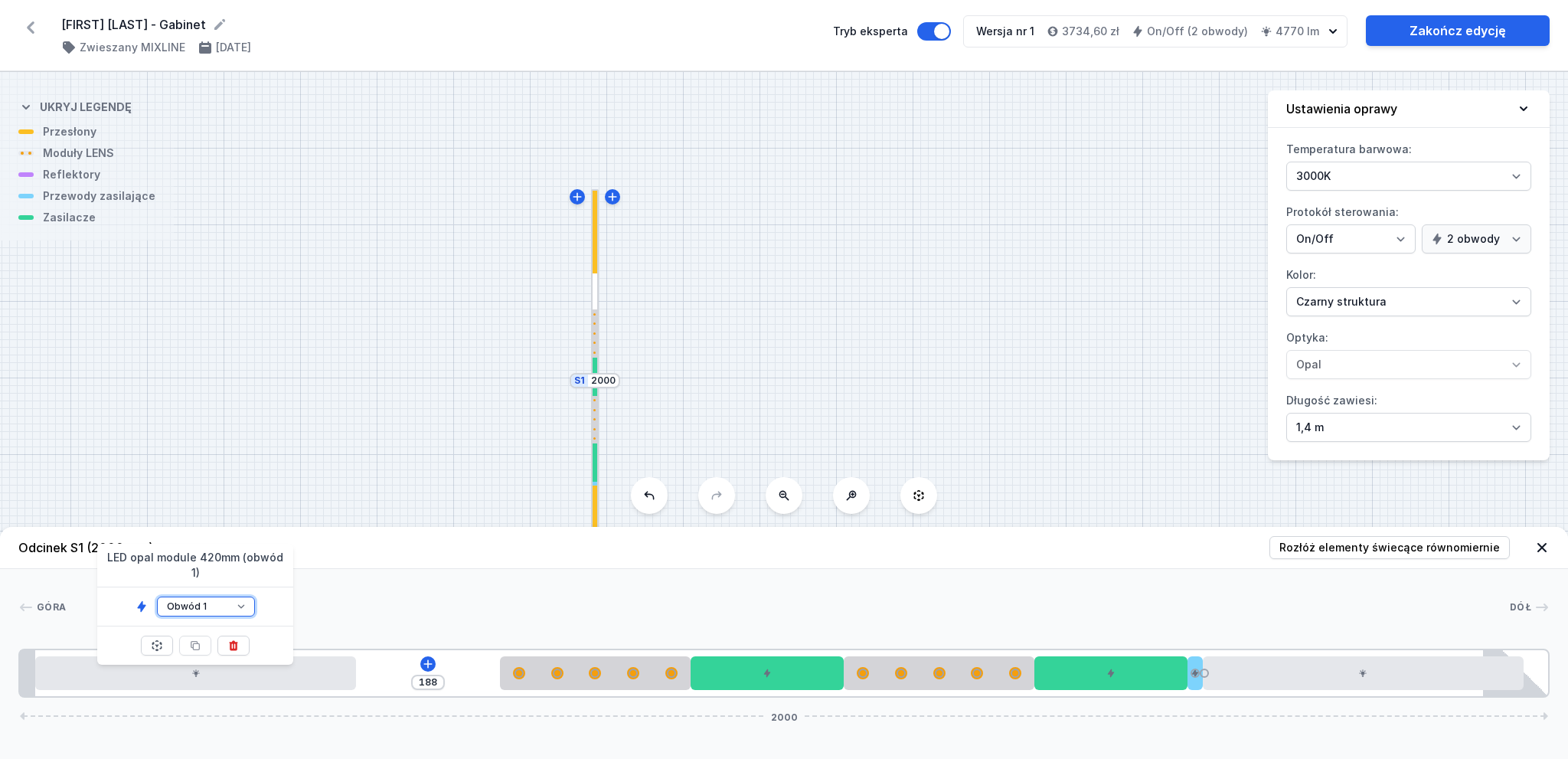 click on "Obwód 1 Obwód 2" at bounding box center (206, 607) 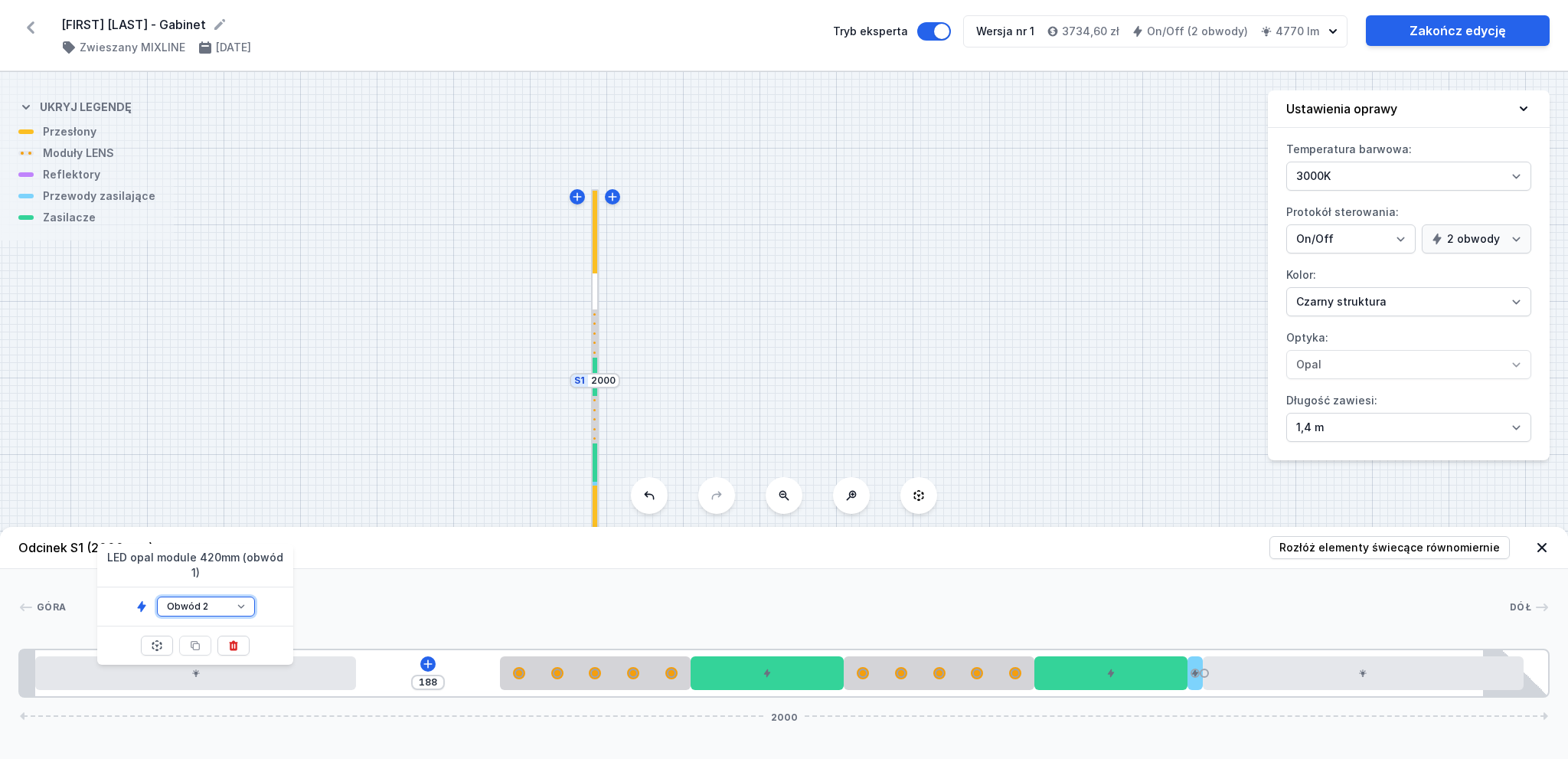 click on "Obwód 1 Obwód 2" at bounding box center (206, 607) 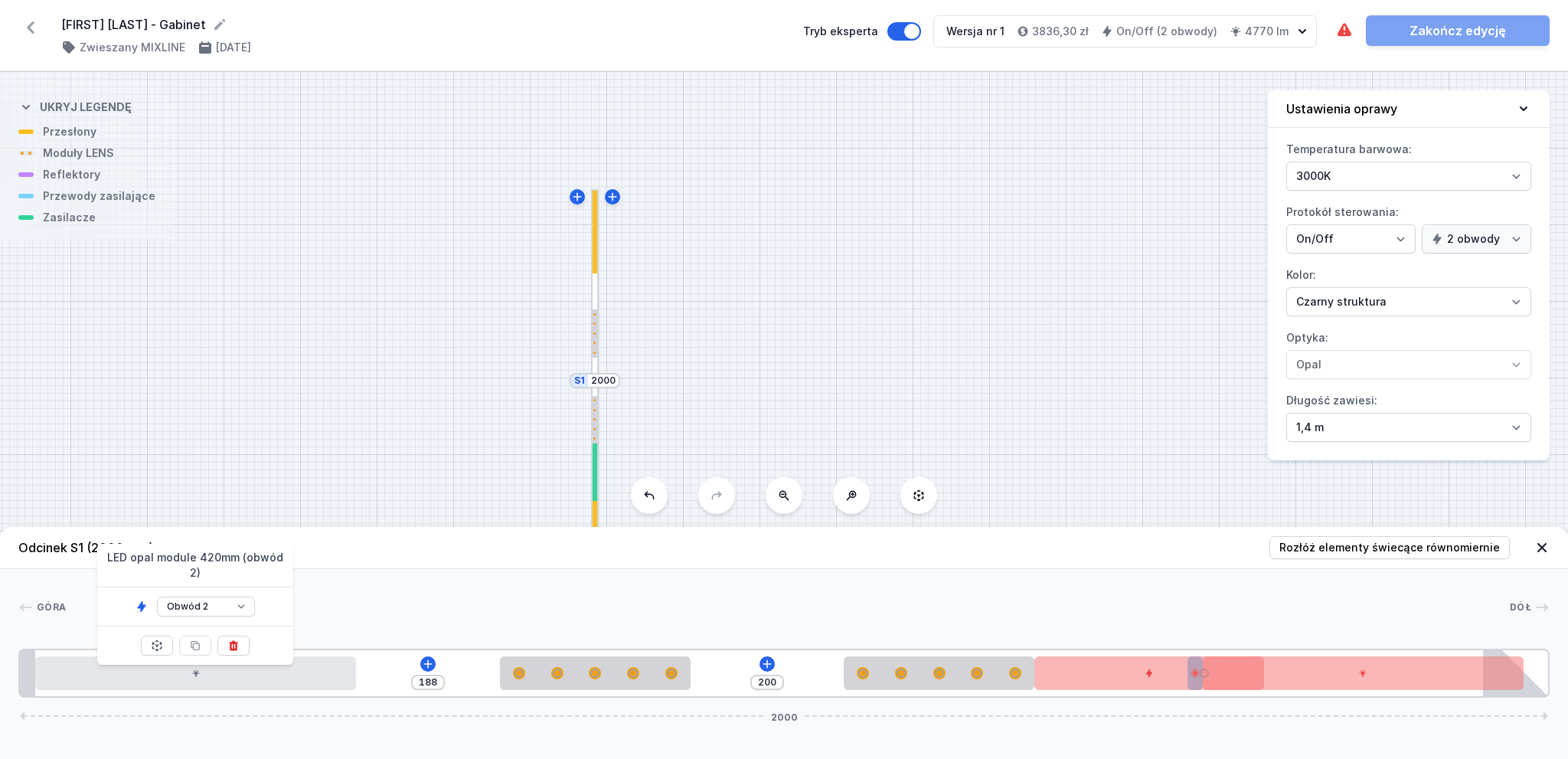 click on "Góra Dół 1 2 2 3 2 3 2 4 5 2 2 1 6 188 200 2000 20 420 188 250 200 250 200 20 300 420 32 20 1895 85 2000" at bounding box center (784, 633) 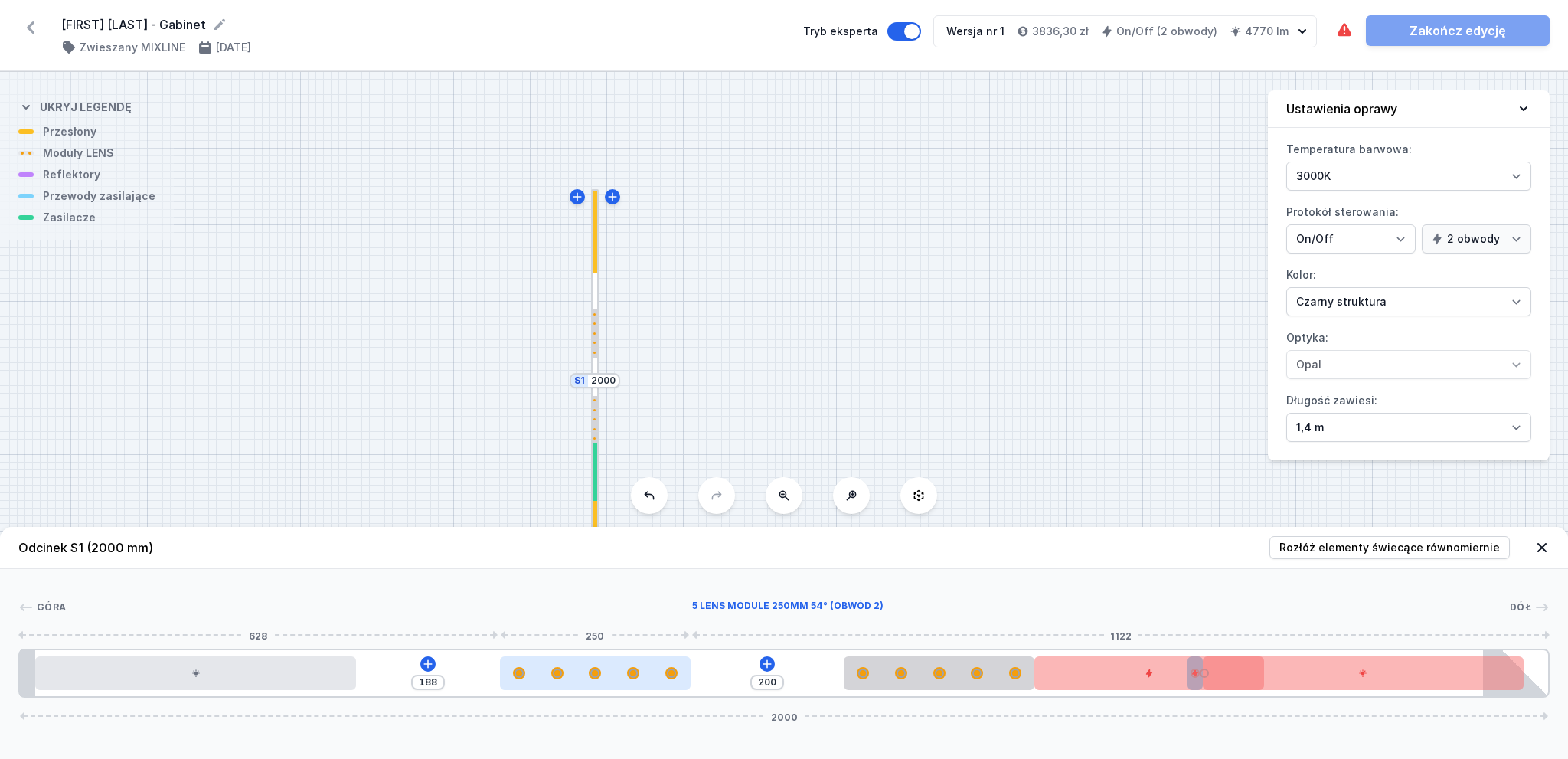 click at bounding box center (596, 673) 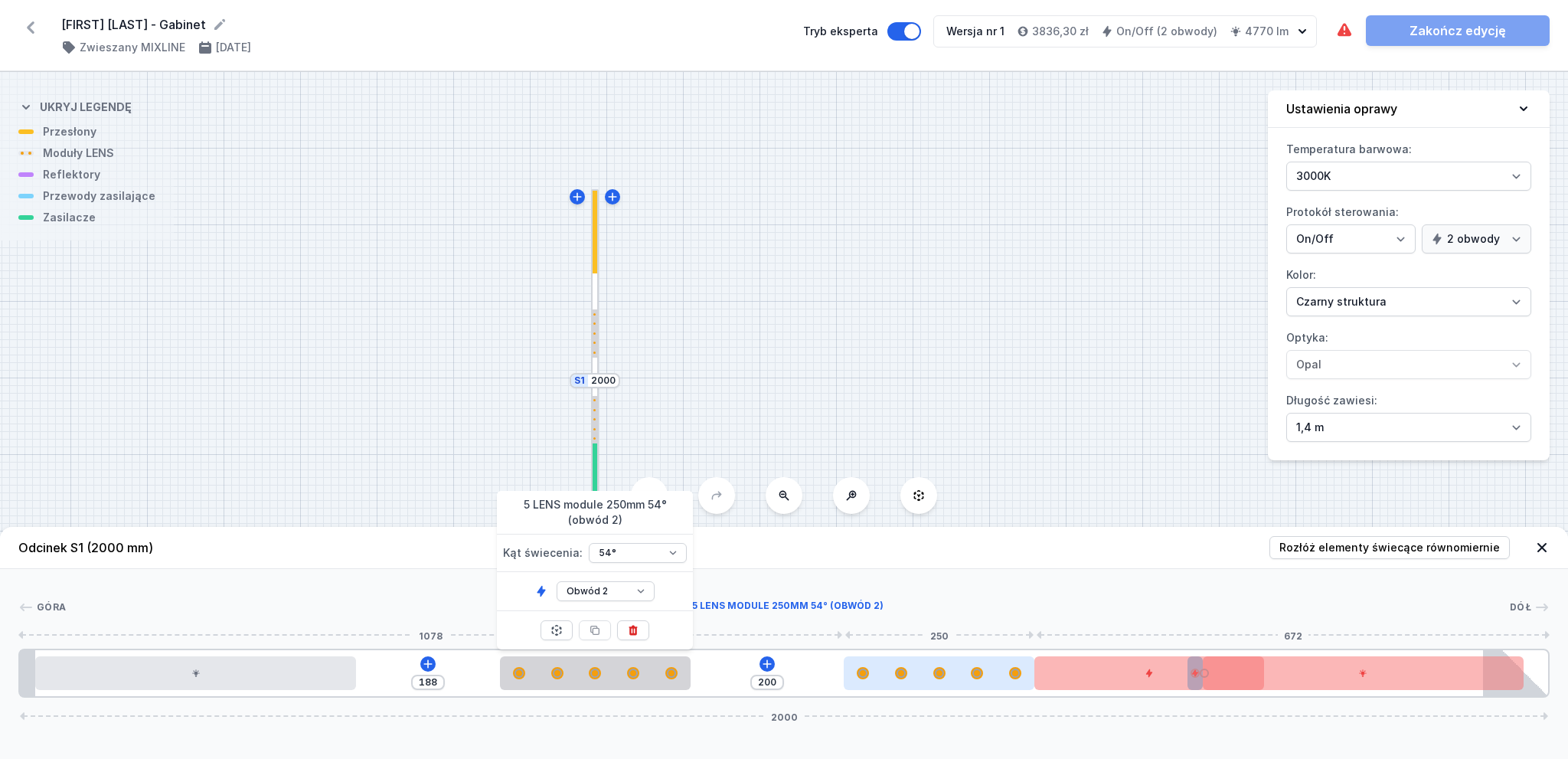 click at bounding box center (901, 673) 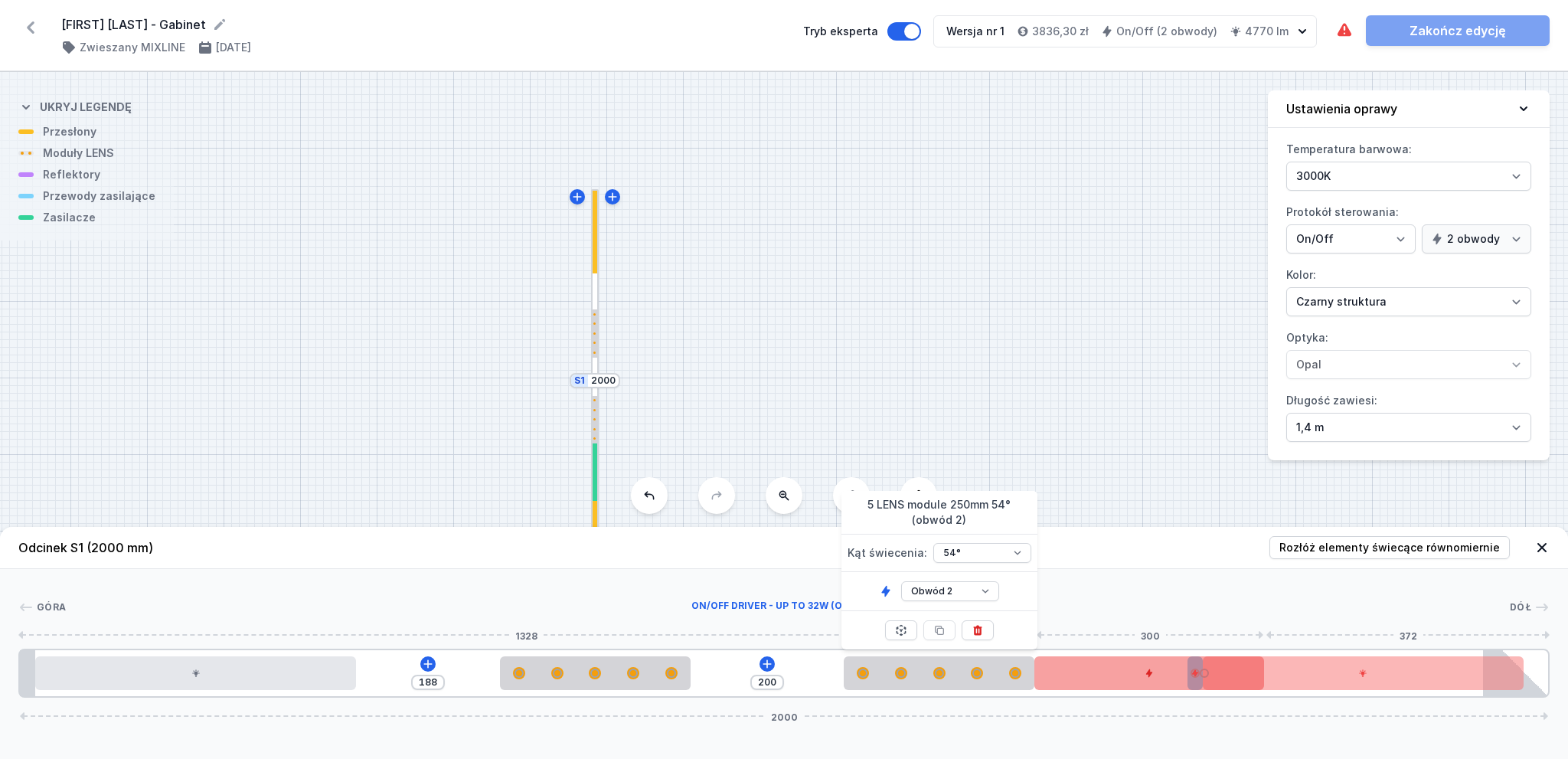 click at bounding box center [1148, 673] 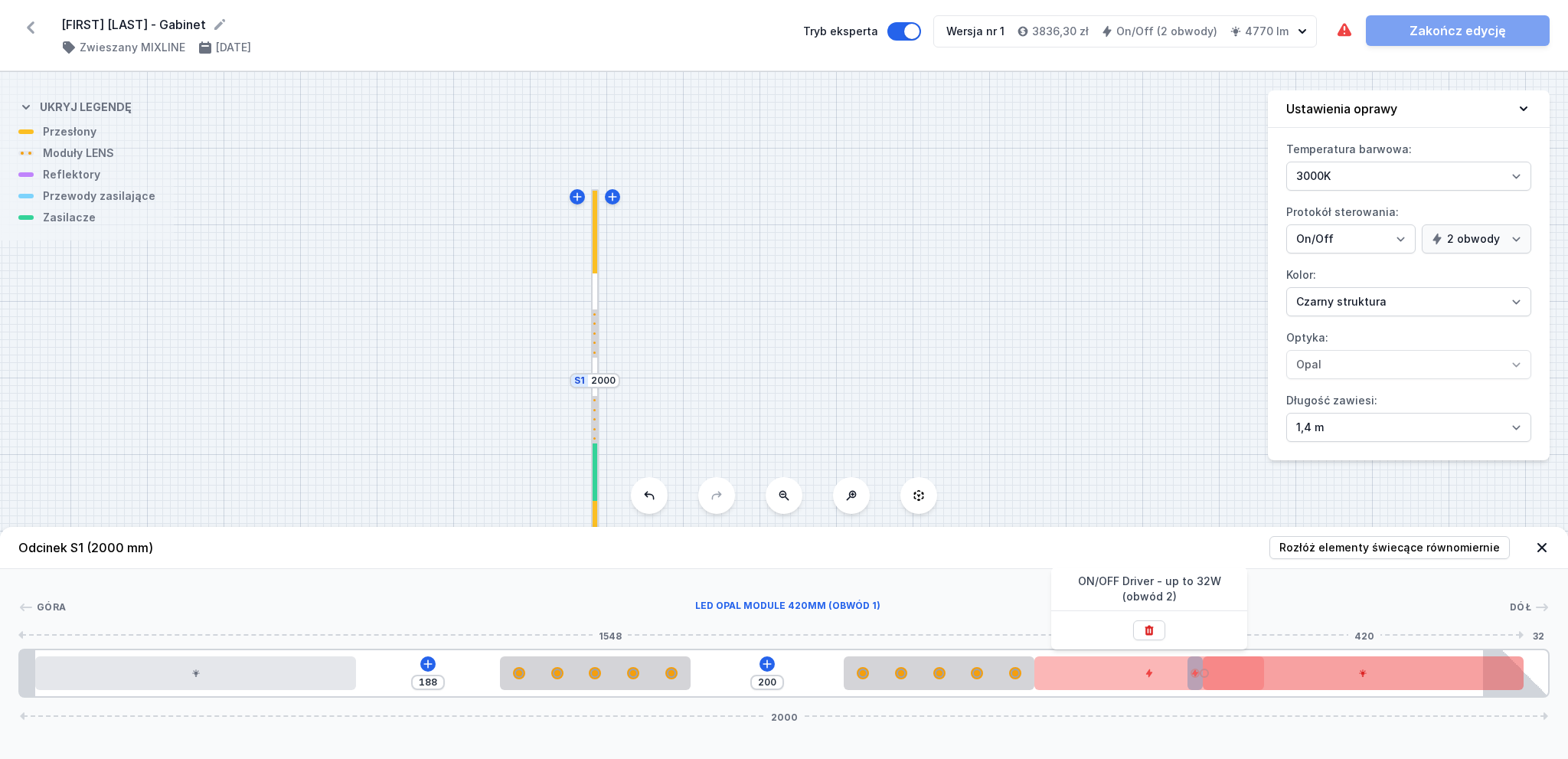 click at bounding box center [1363, 673] 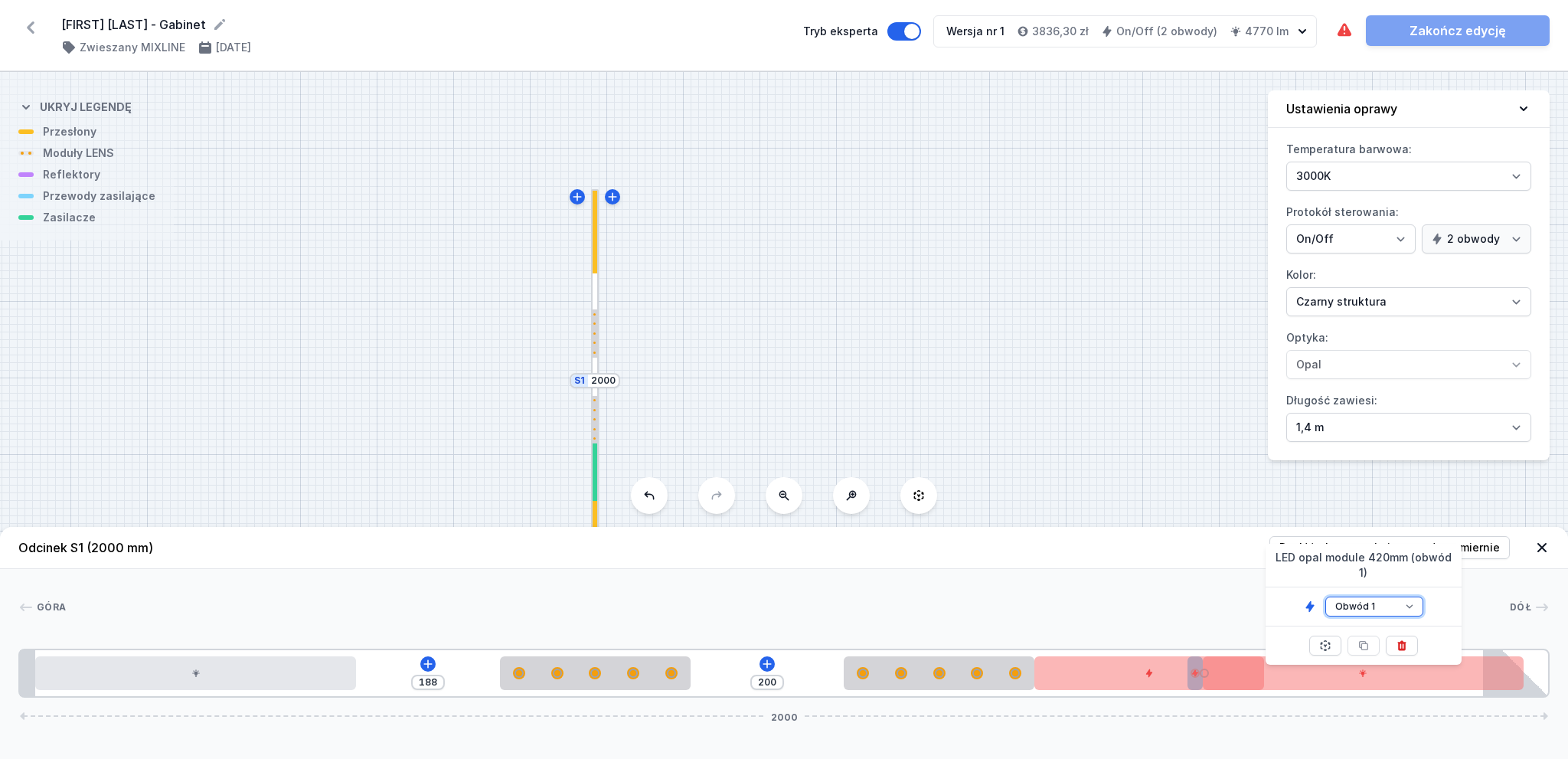 click on "Obwód 1 Obwód 2" at bounding box center (1374, 607) 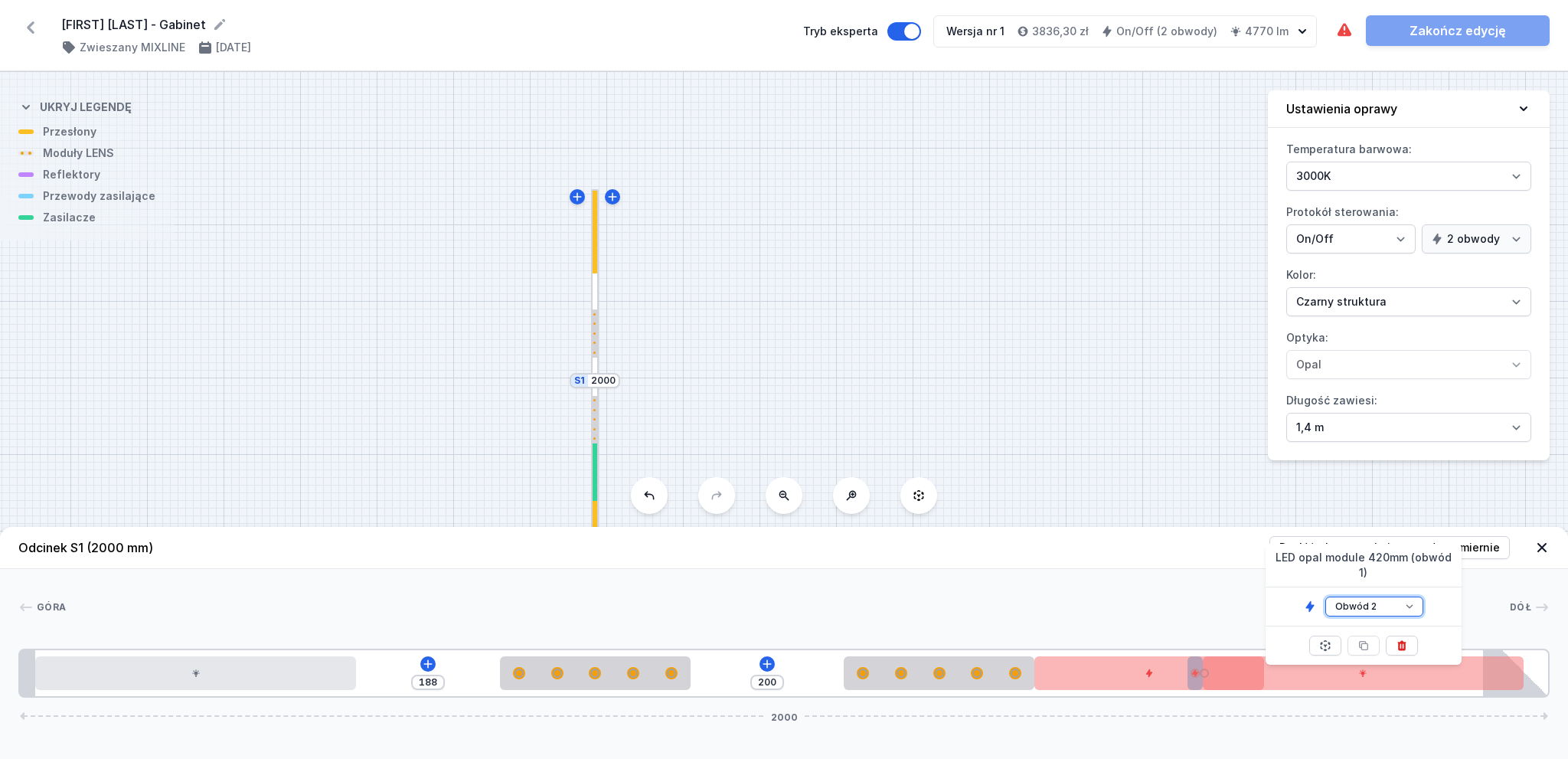click on "Obwód 1 Obwód 2" at bounding box center [1374, 607] 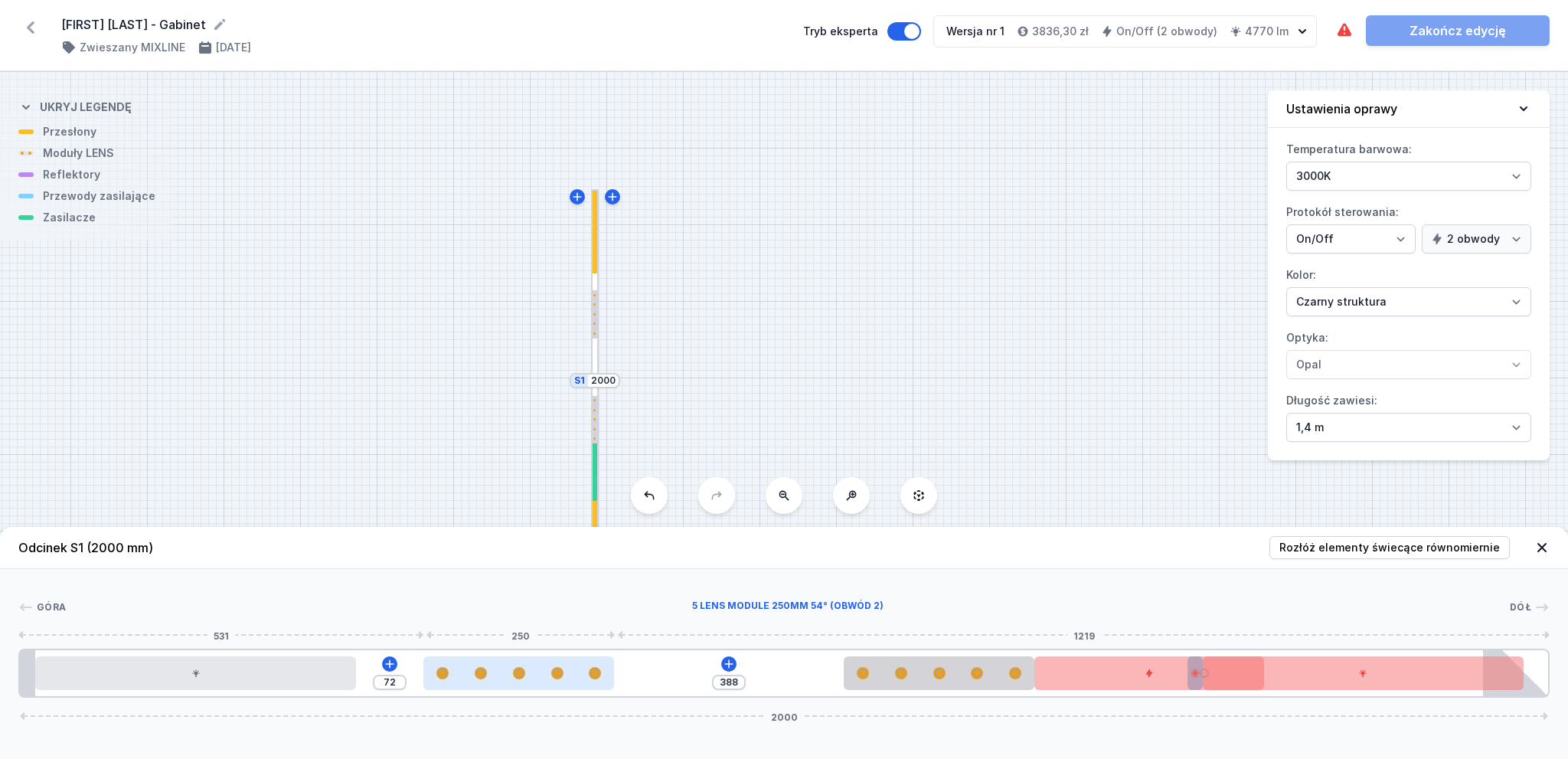 drag, startPoint x: 543, startPoint y: 676, endPoint x: 467, endPoint y: 672, distance: 76.10519 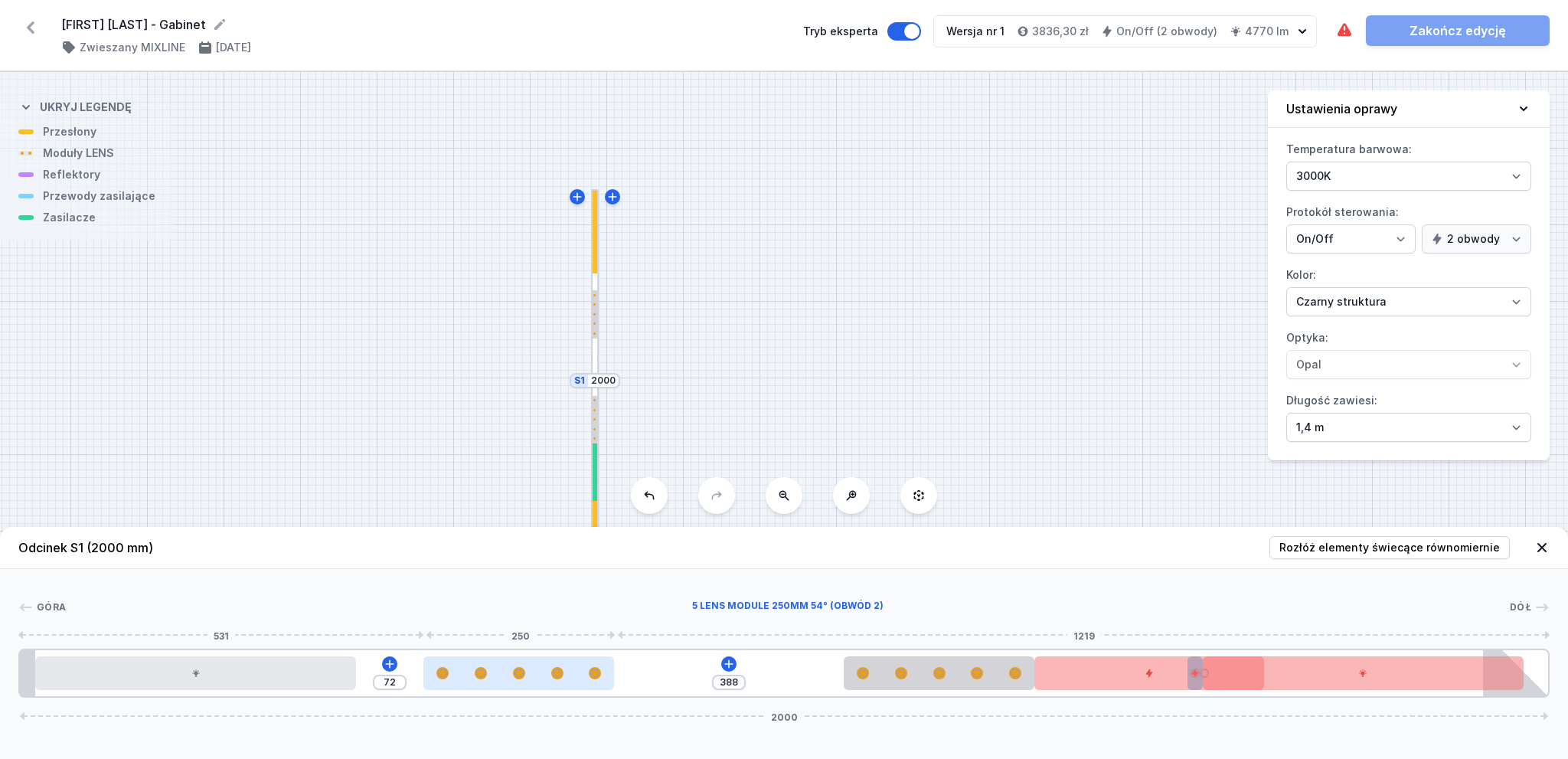 click at bounding box center [519, 673] 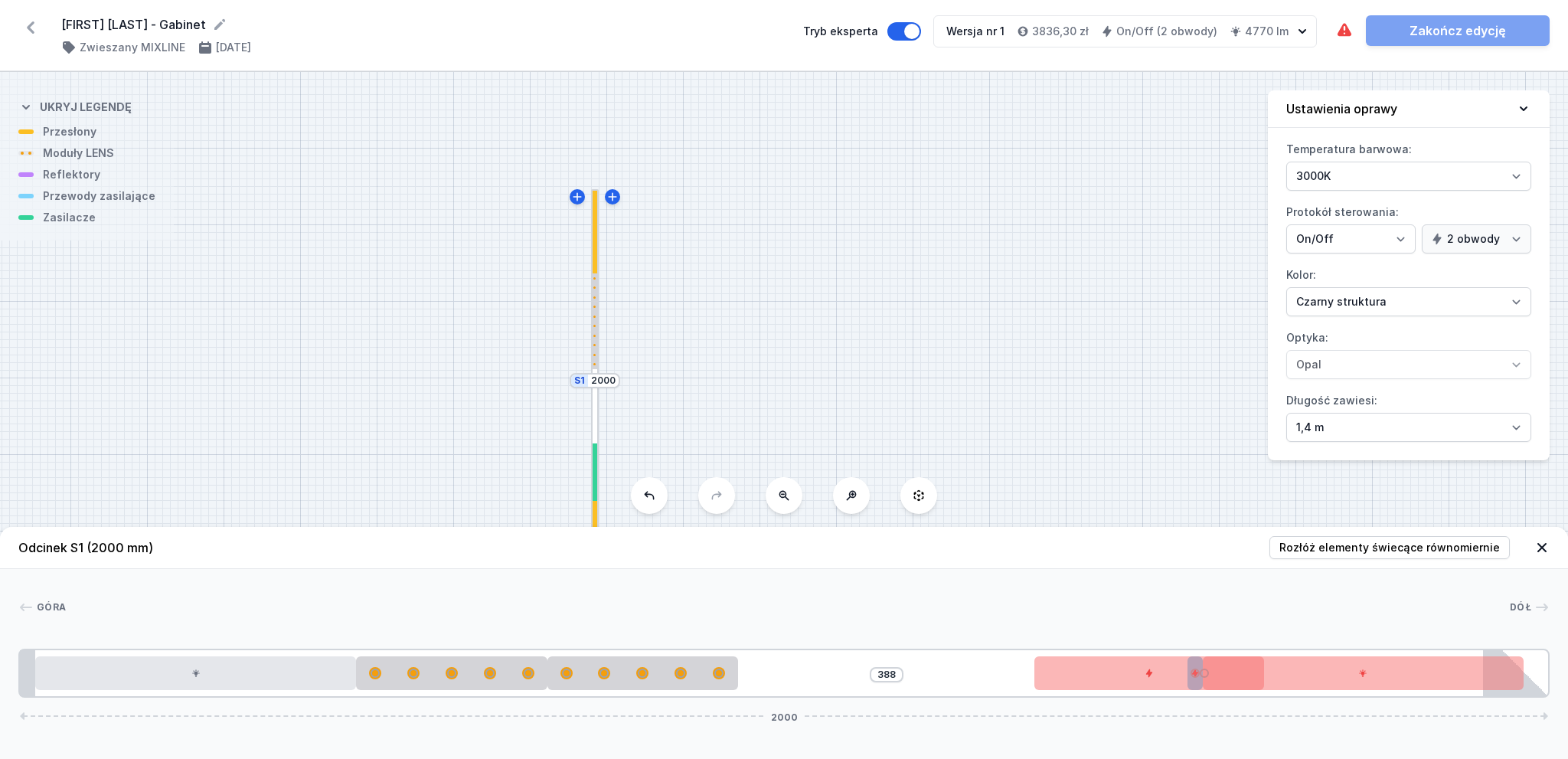 drag, startPoint x: 917, startPoint y: 676, endPoint x: 632, endPoint y: 698, distance: 285.84786 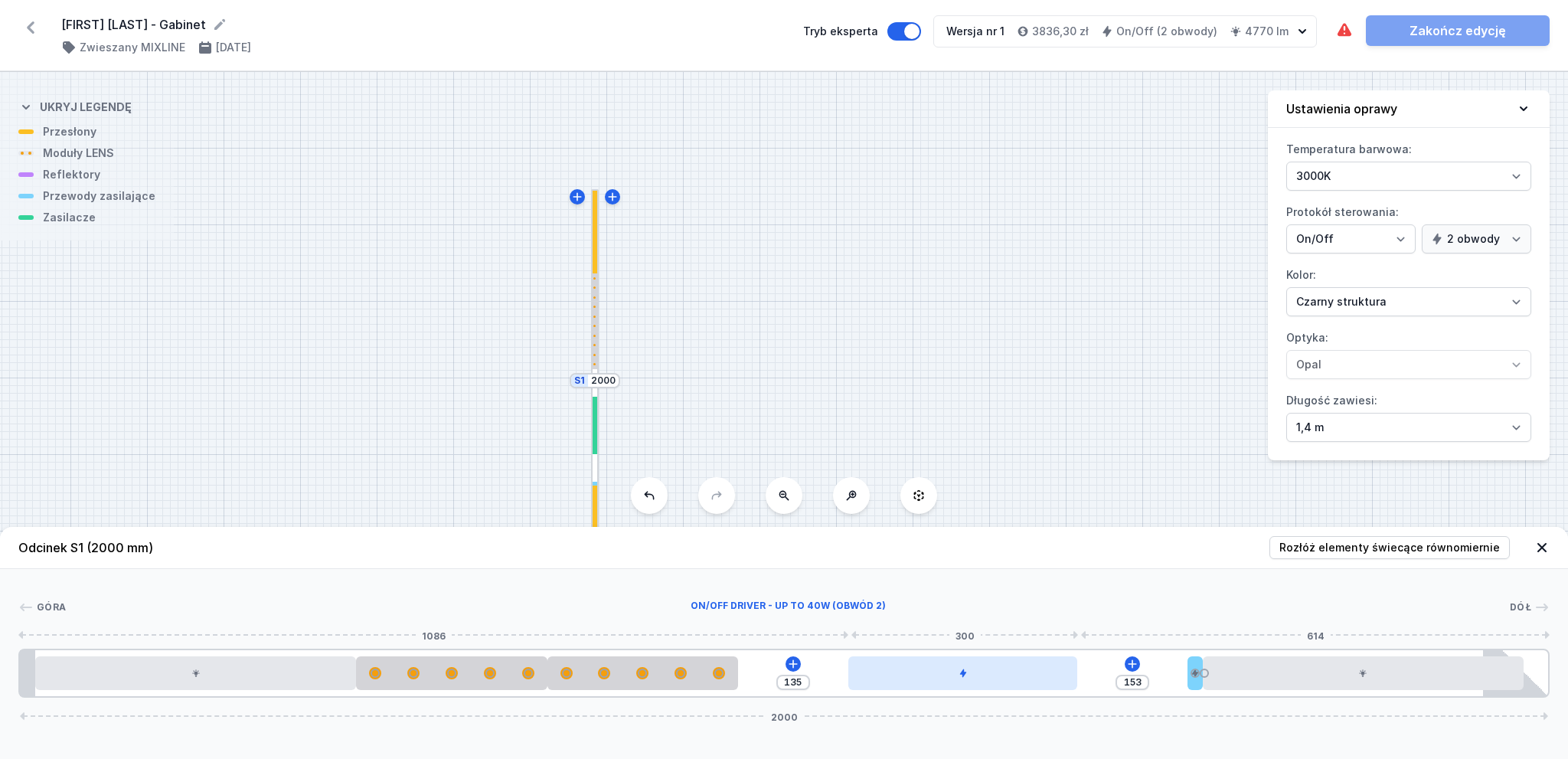 drag, startPoint x: 1122, startPoint y: 674, endPoint x: 979, endPoint y: 673, distance: 143.0035 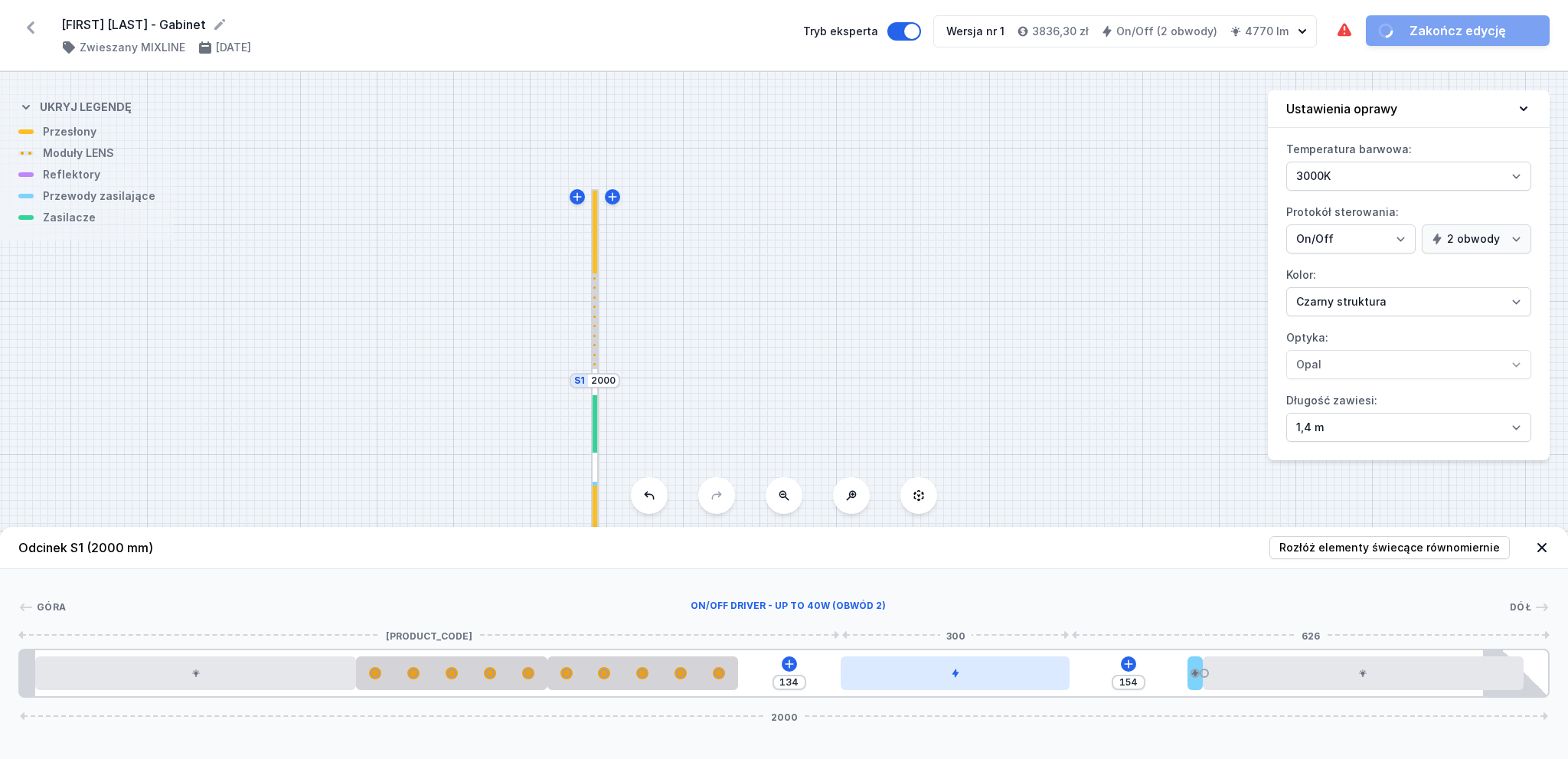 click at bounding box center [955, 673] 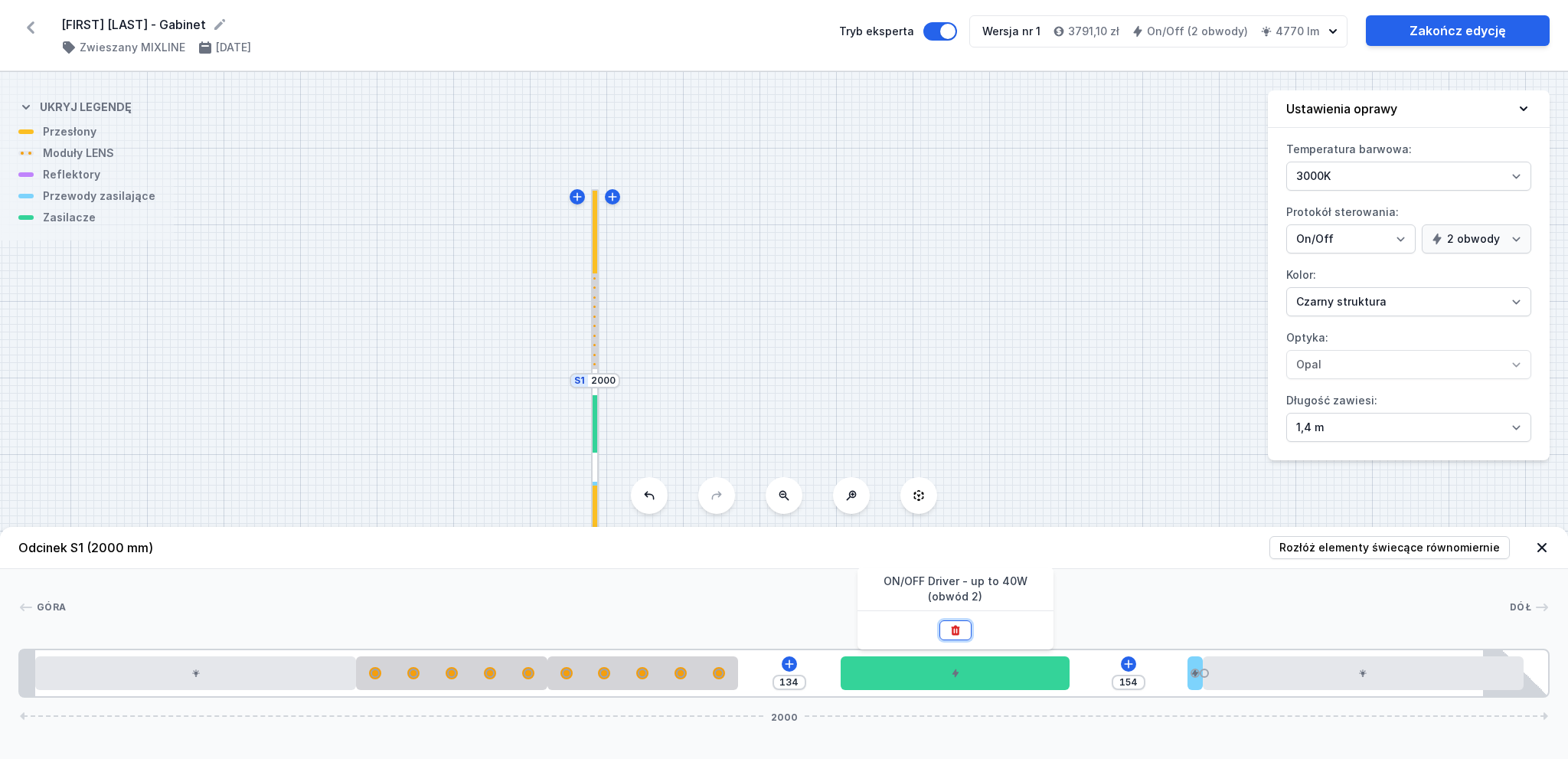 click 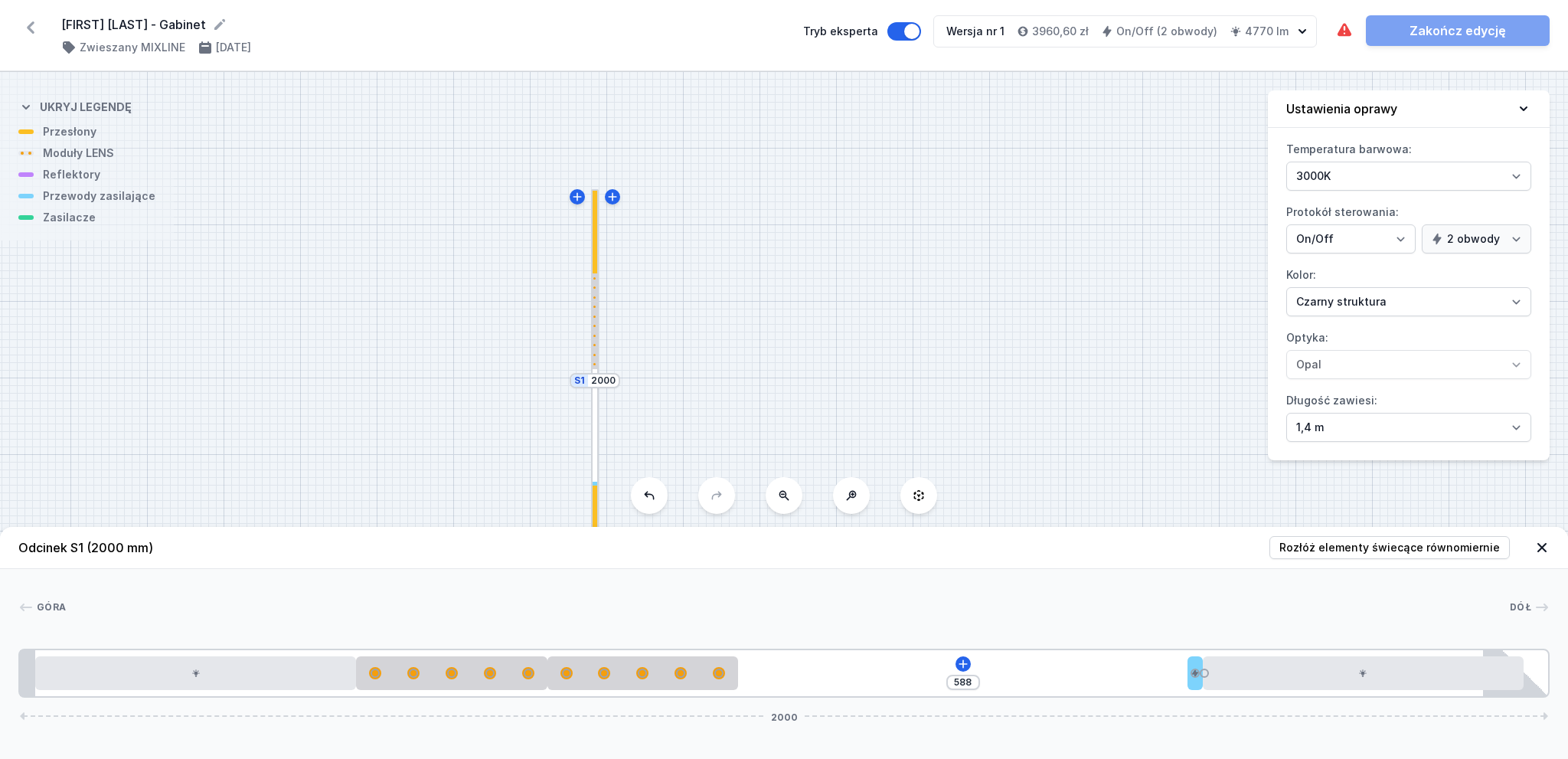 click 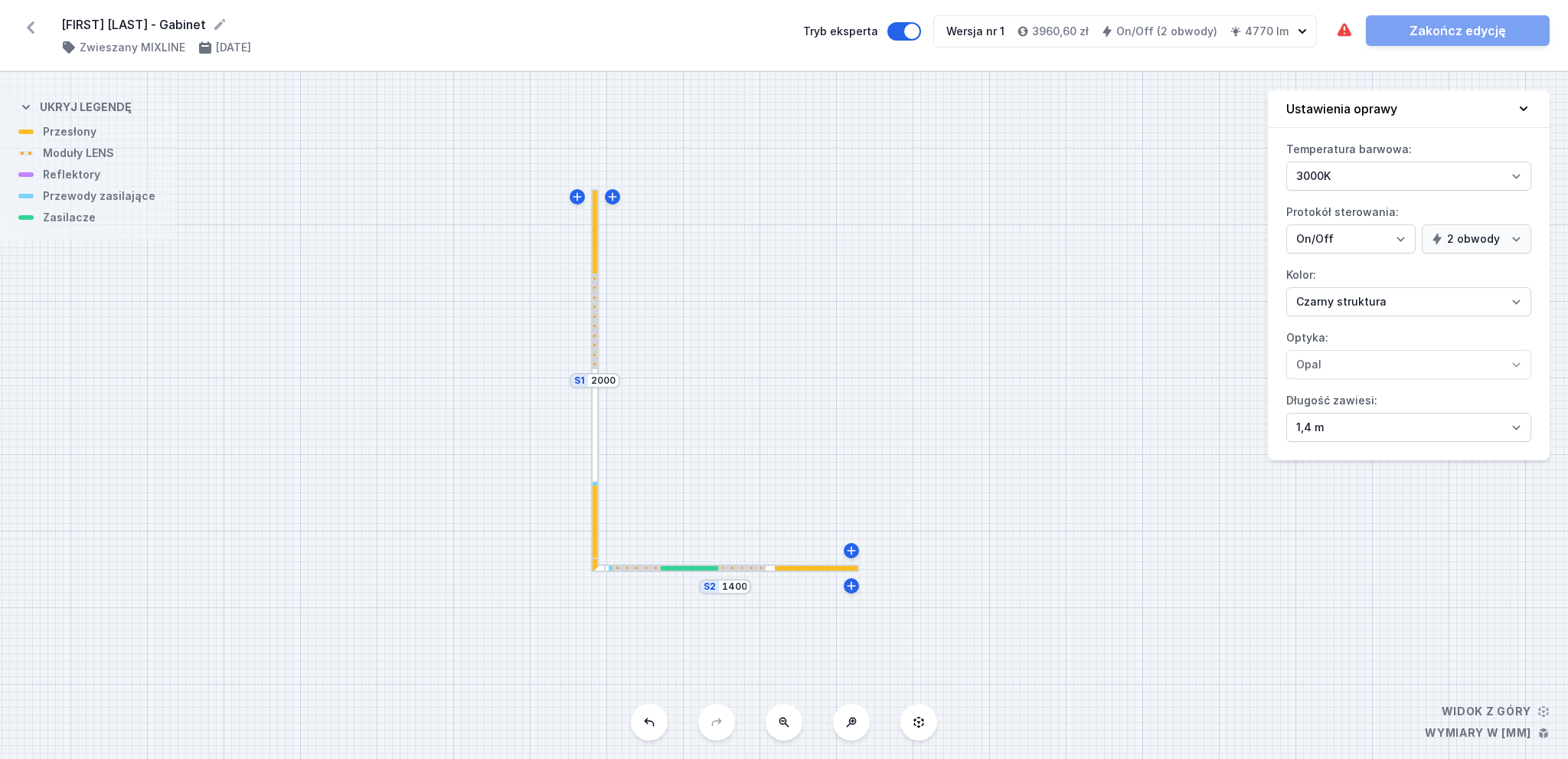 click at bounding box center [725, 568] 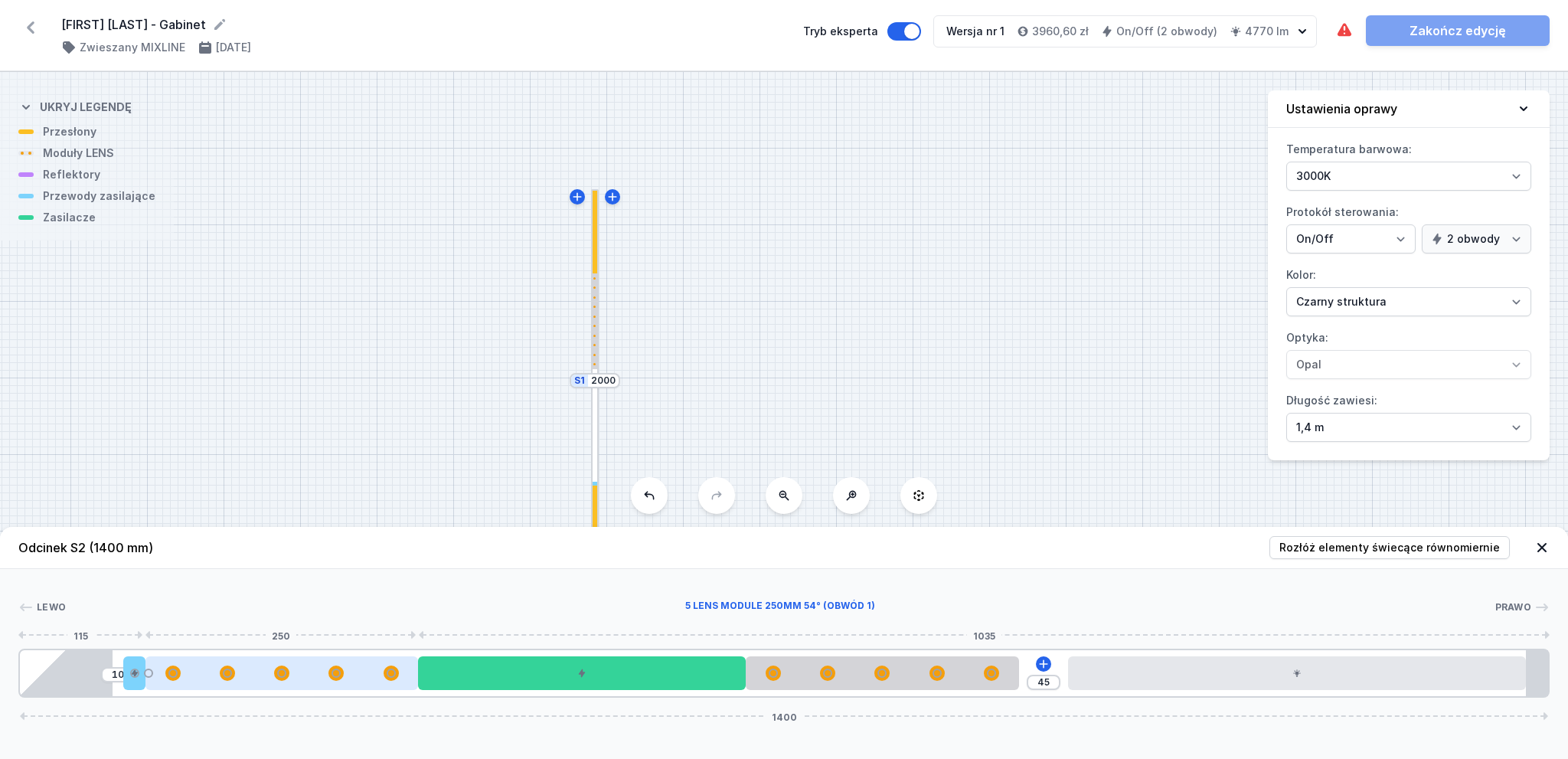 click at bounding box center (282, 673) 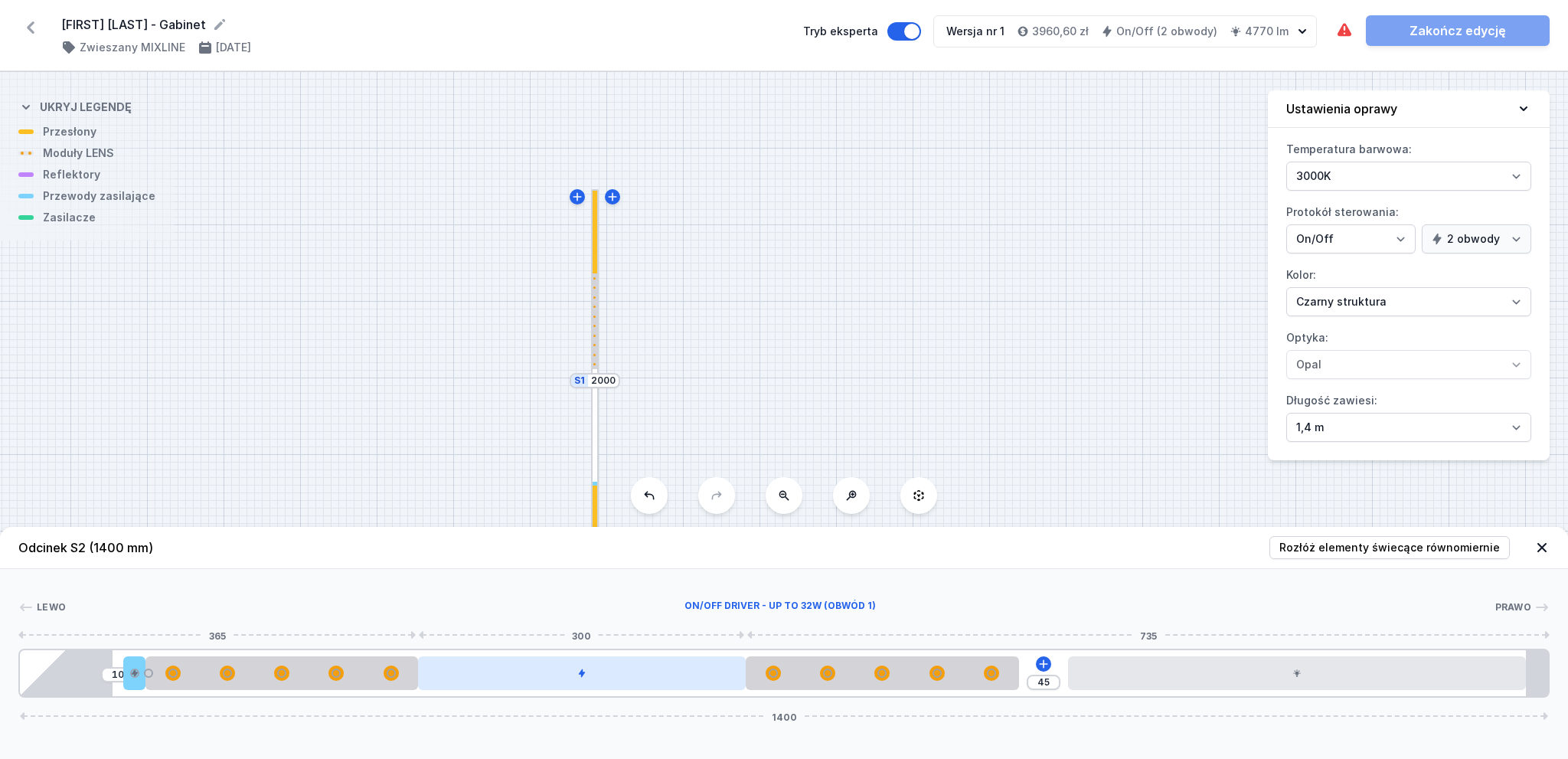 click at bounding box center (582, 673) 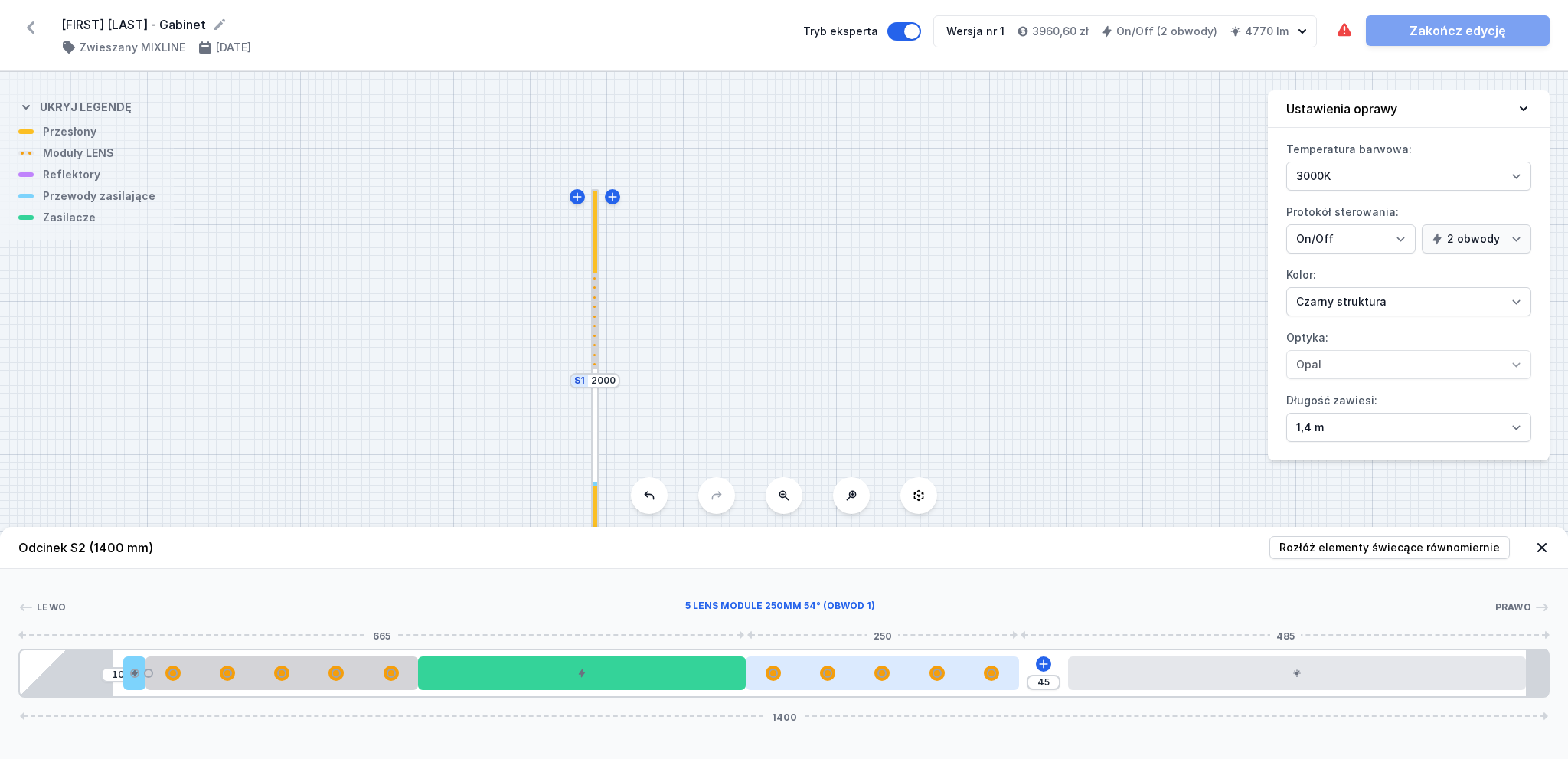 click at bounding box center (773, 673) 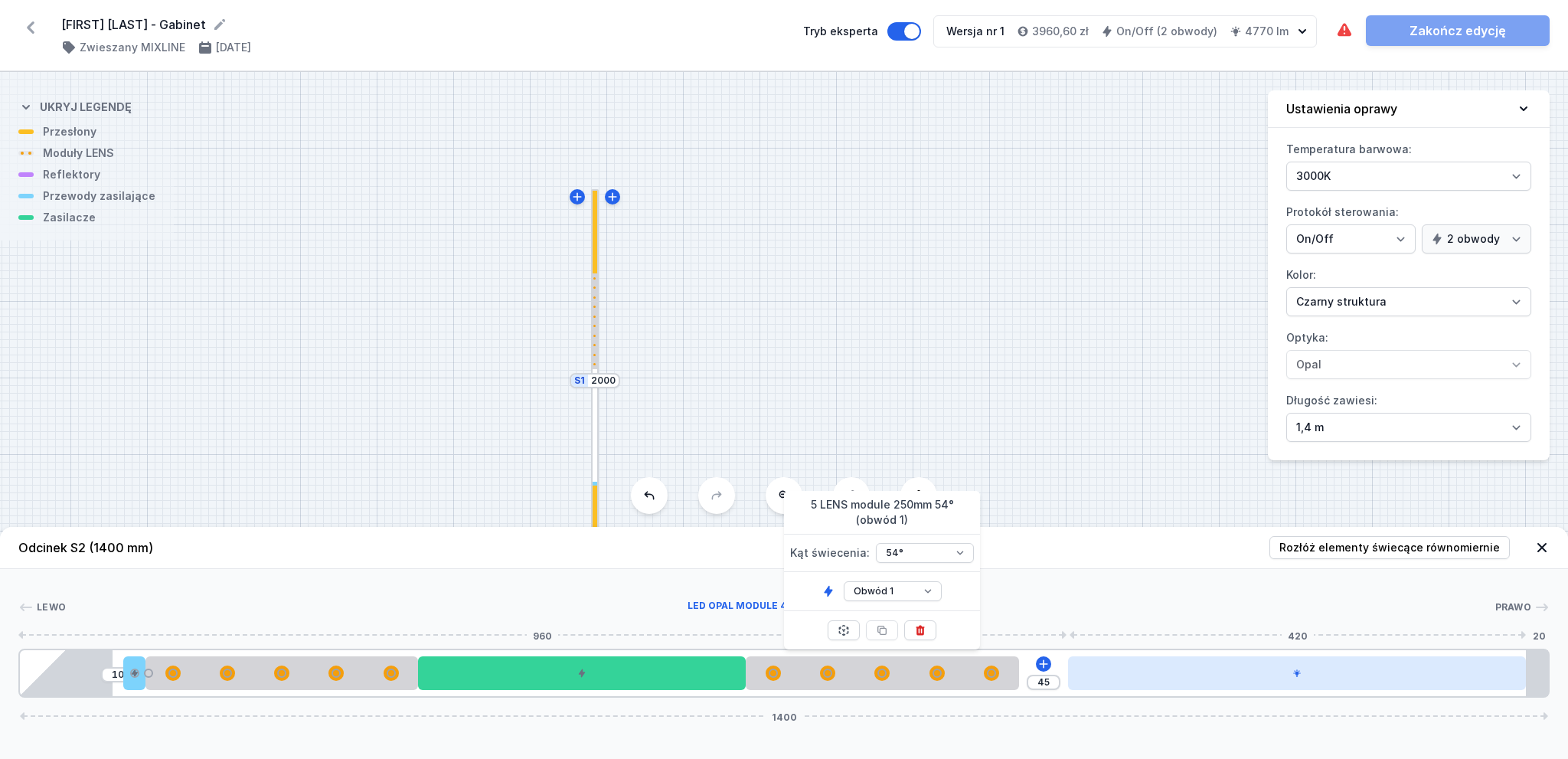 click at bounding box center [1297, 673] 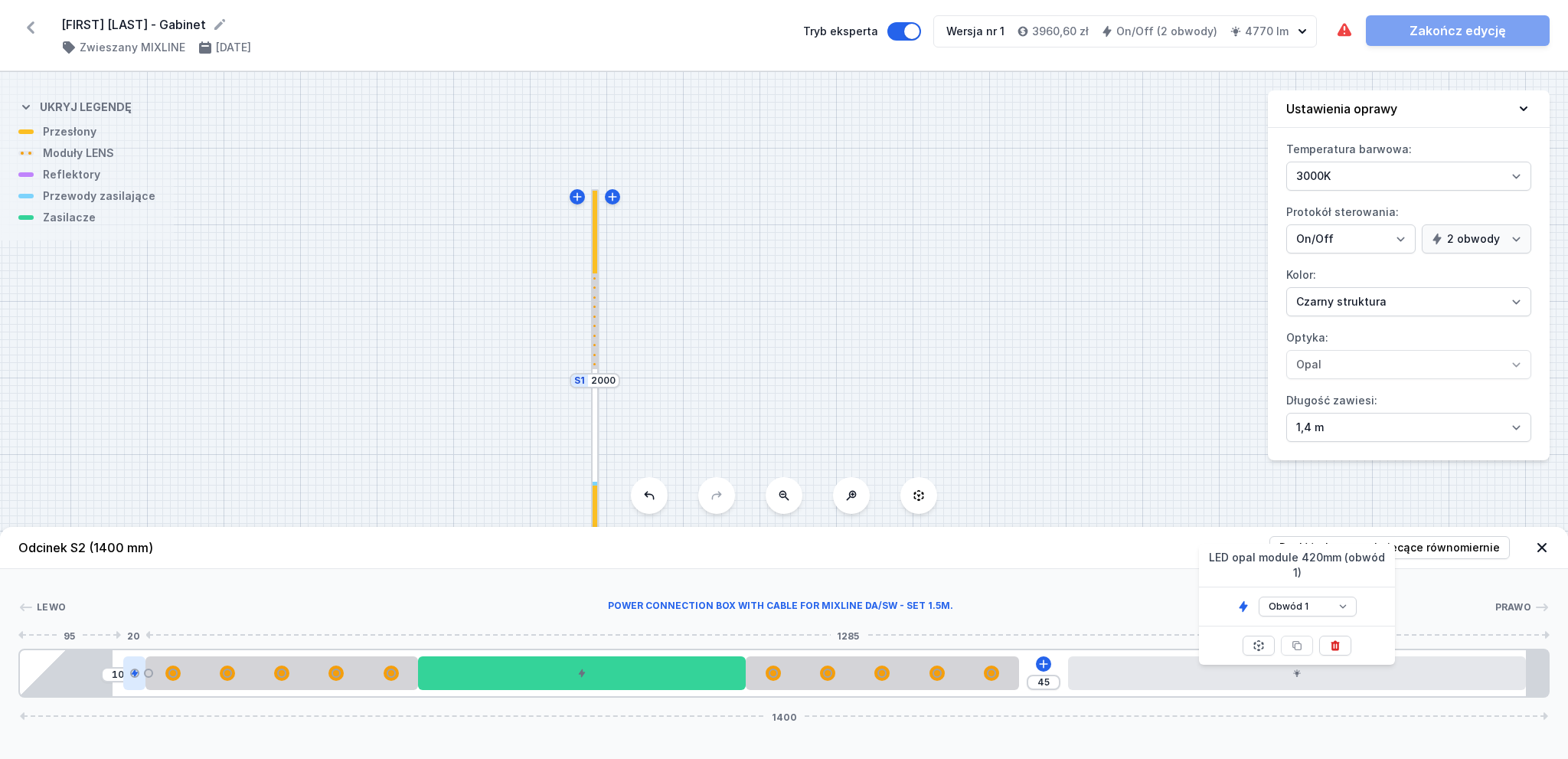 click at bounding box center [135, 673] 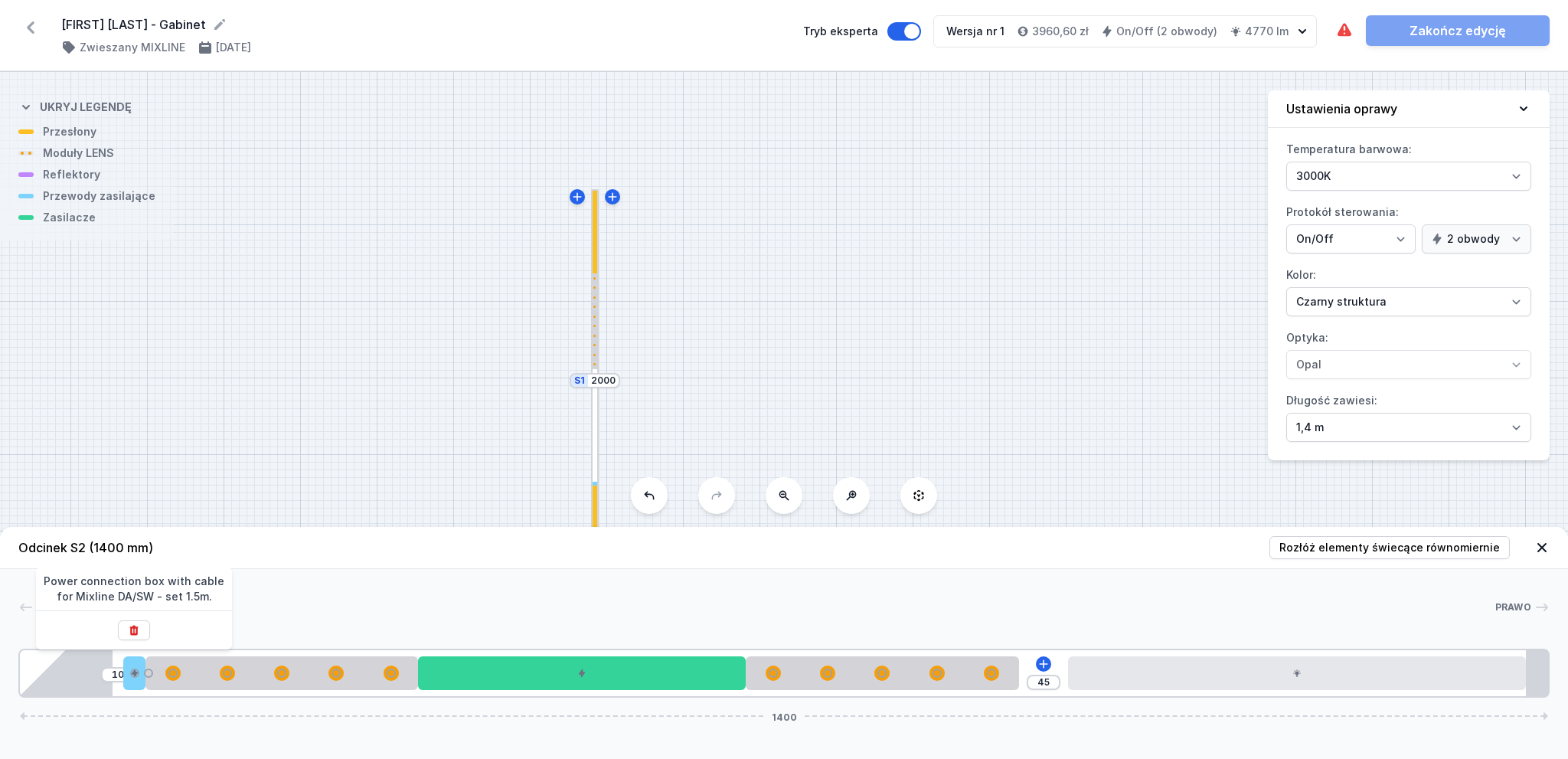 click on "Odcinek S2   (1400 mm) Rozłóż elementy świecące równomiernie" at bounding box center [784, 548] 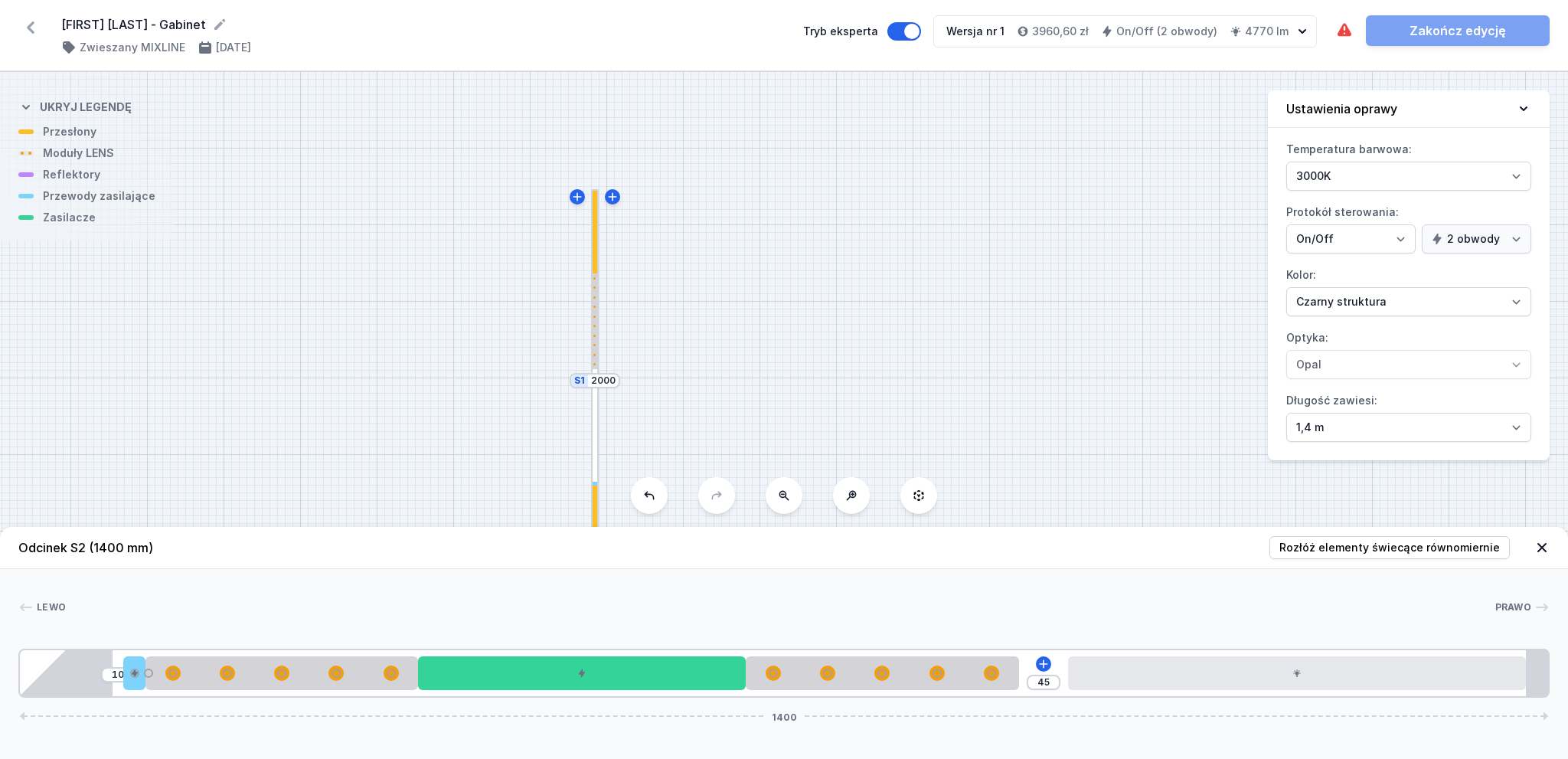 click on "S2 1400 S1 2000" at bounding box center [784, 415] 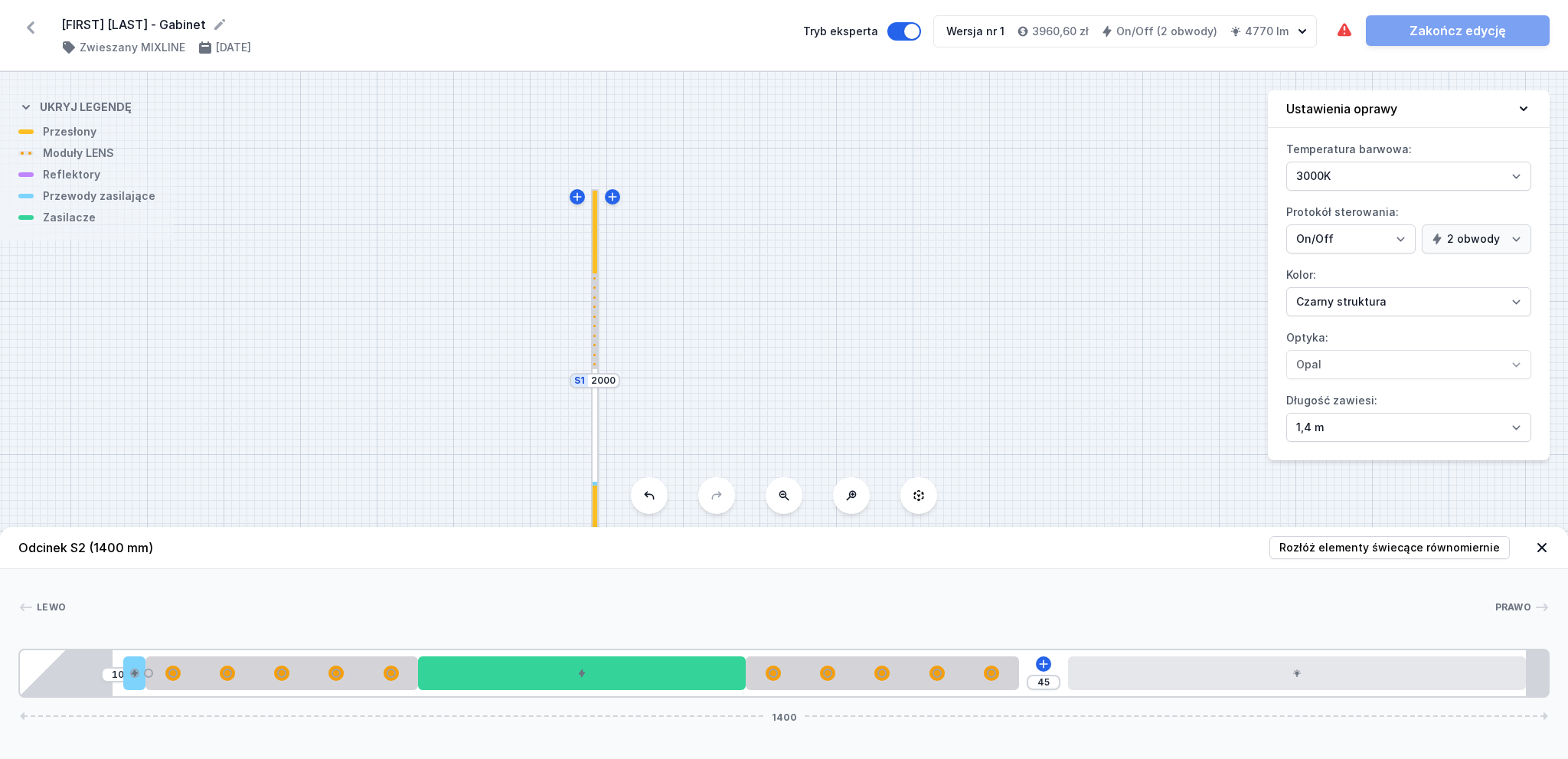 click at bounding box center [595, 381] 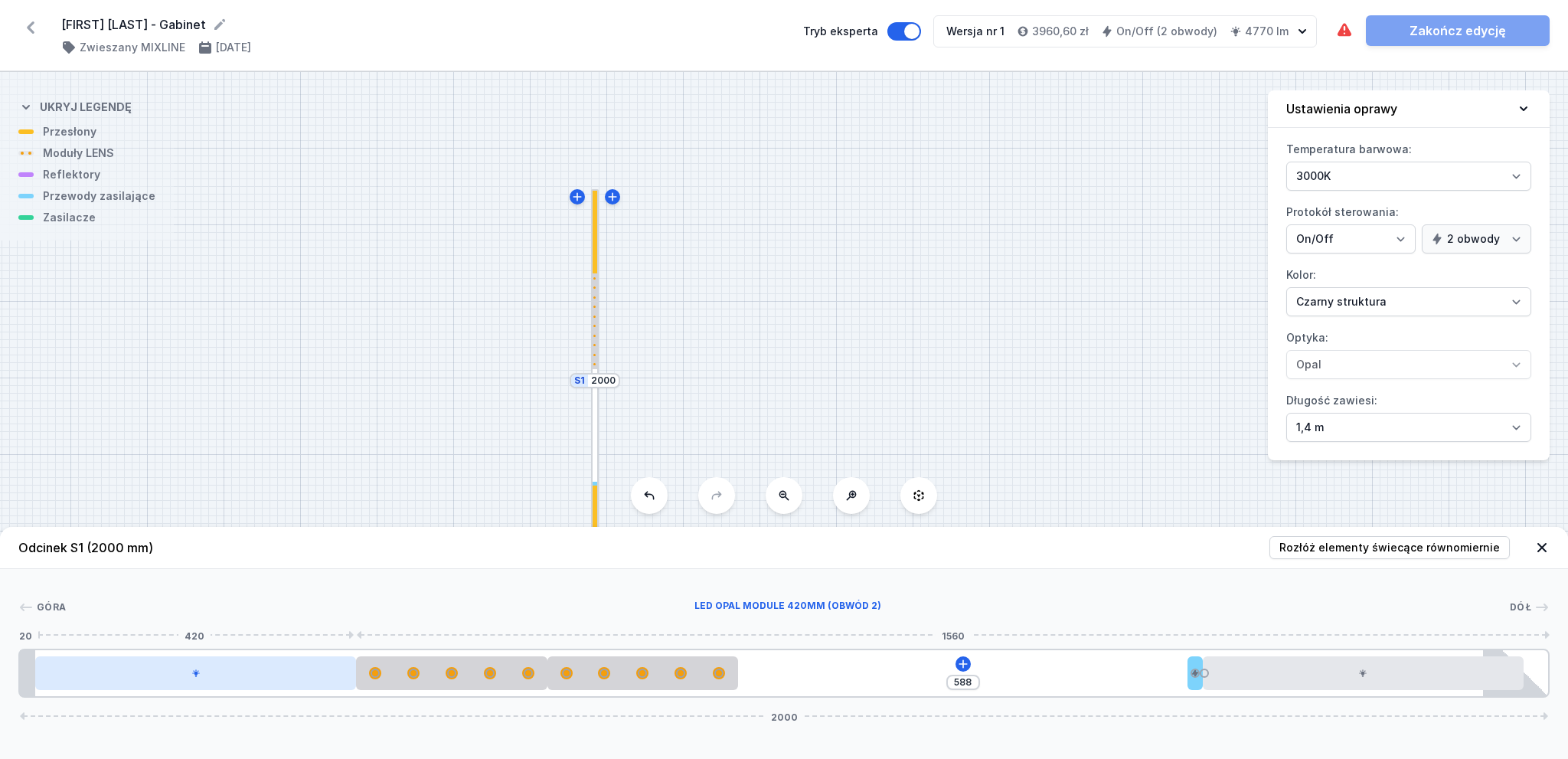 click at bounding box center (195, 673) 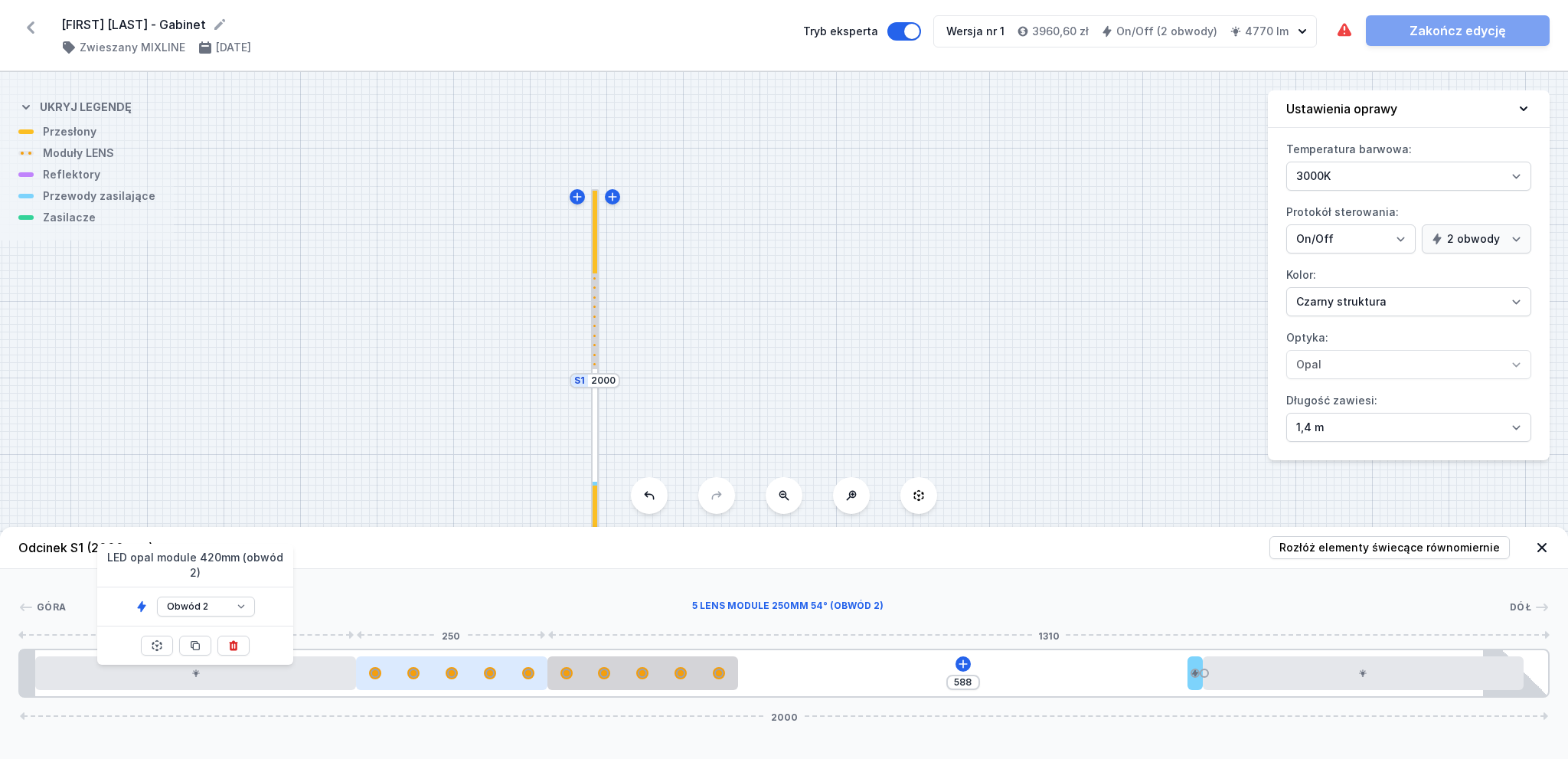 click at bounding box center (490, 673) 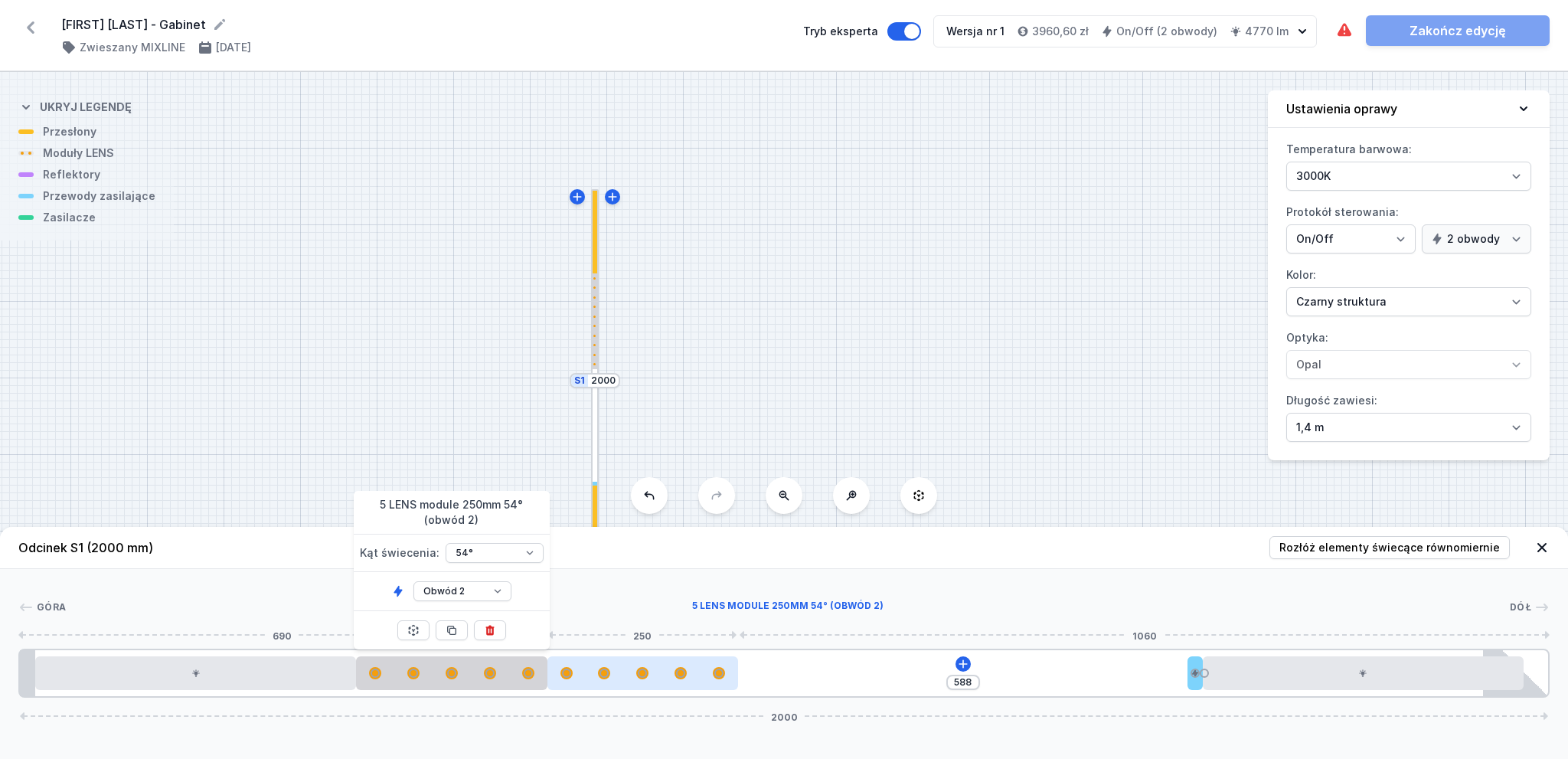 click at bounding box center (643, 673) 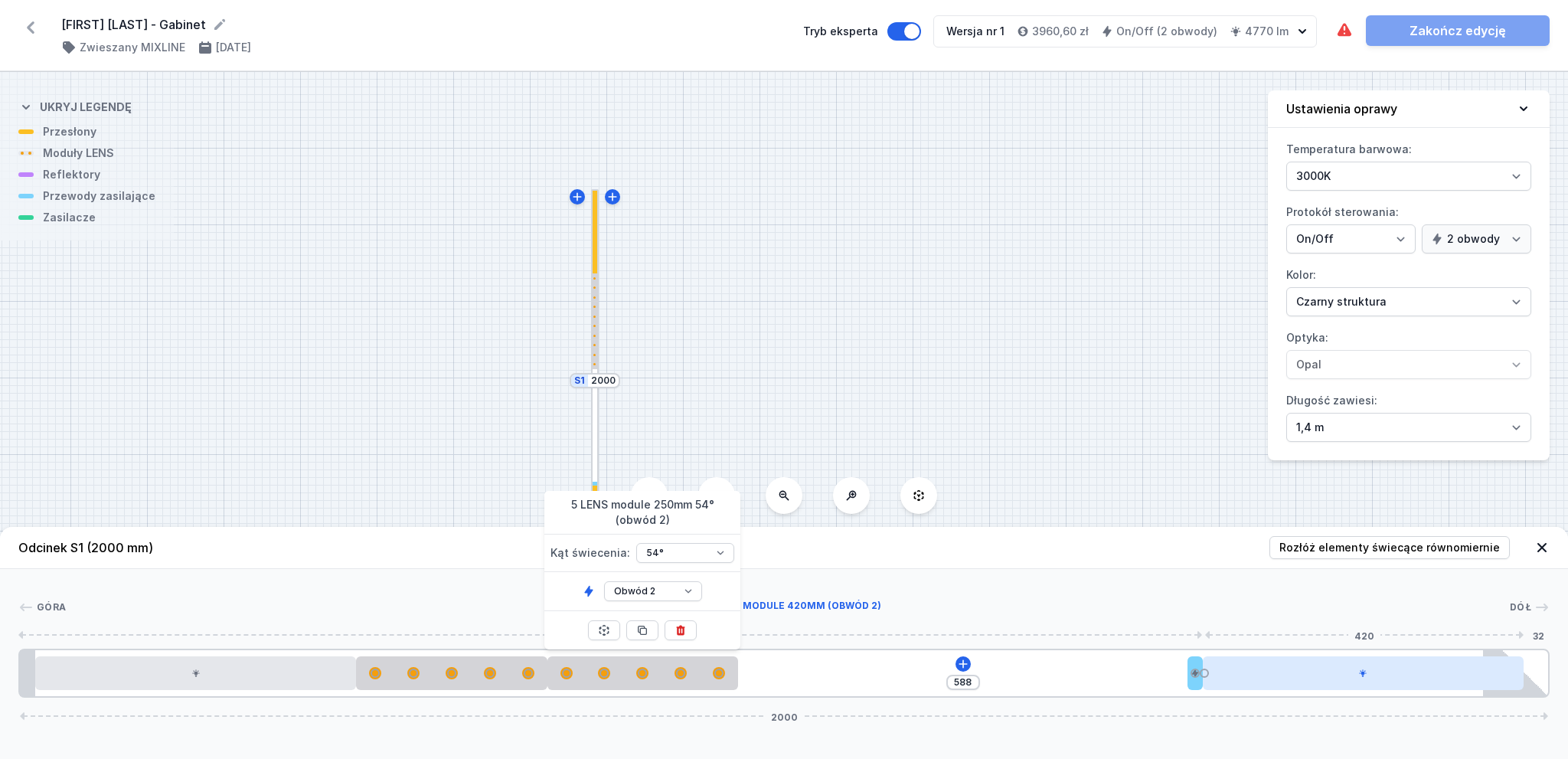 click at bounding box center [1363, 673] 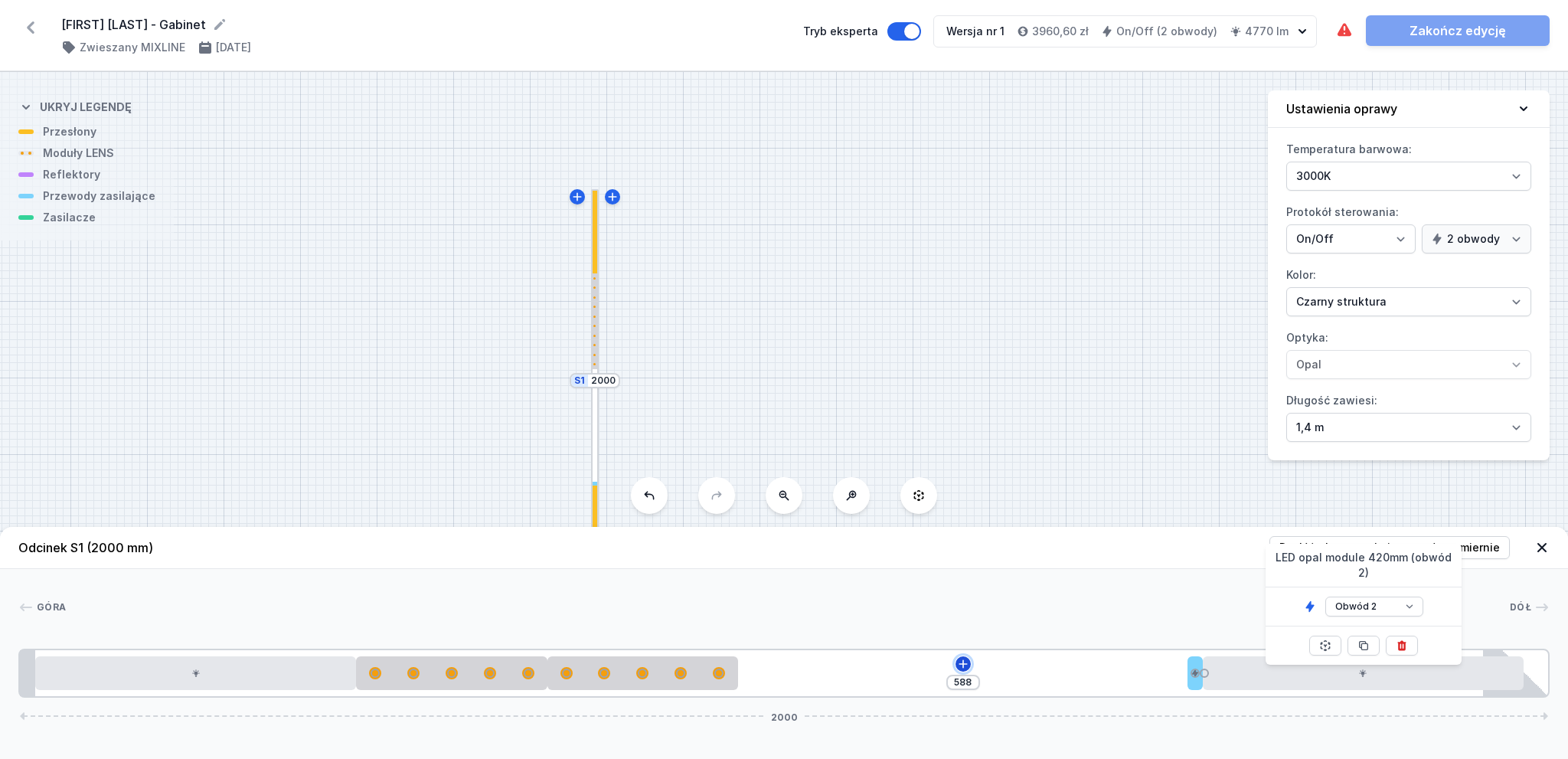 click 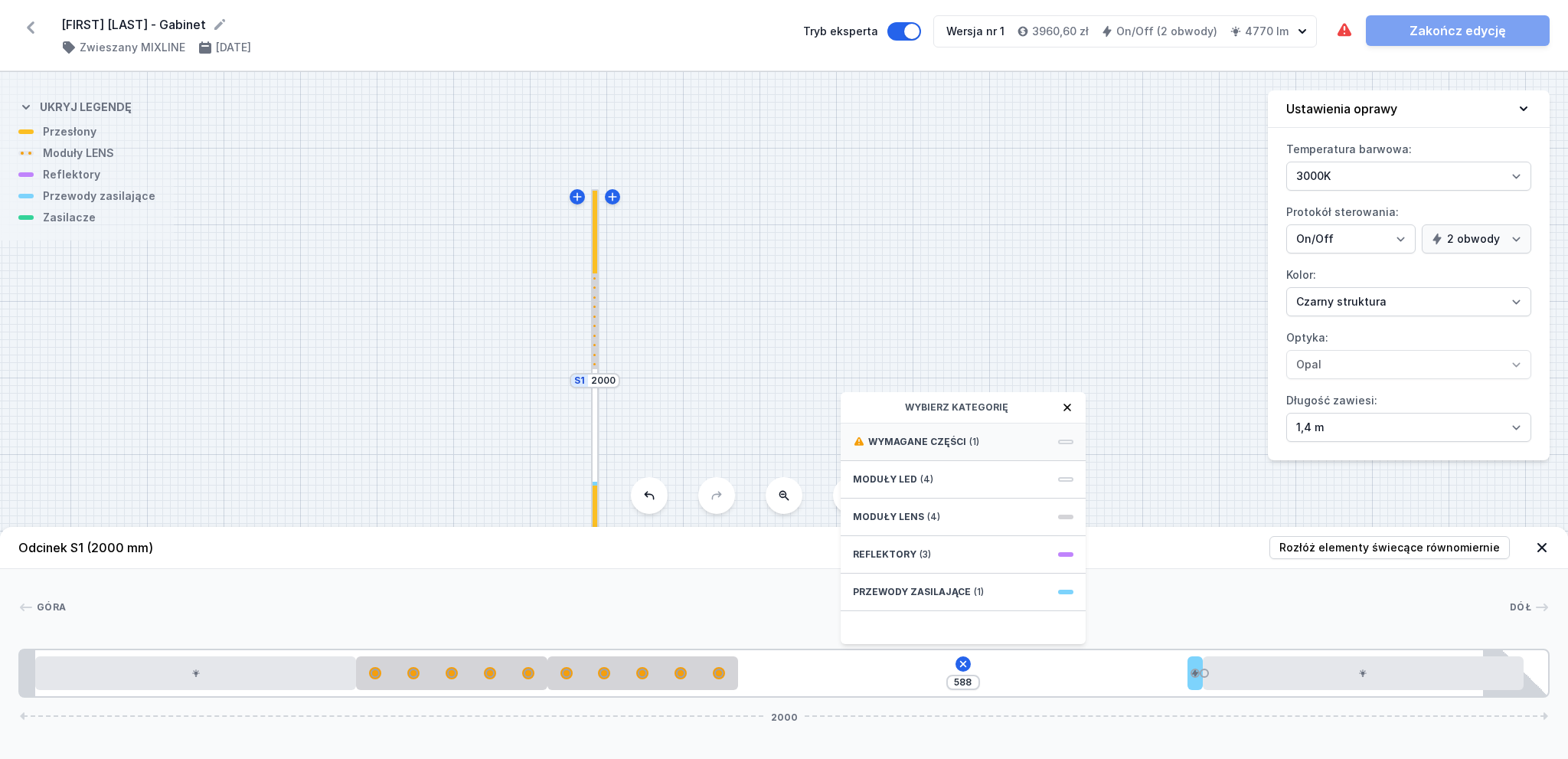 click on "Wymagane części" at bounding box center (917, 442) 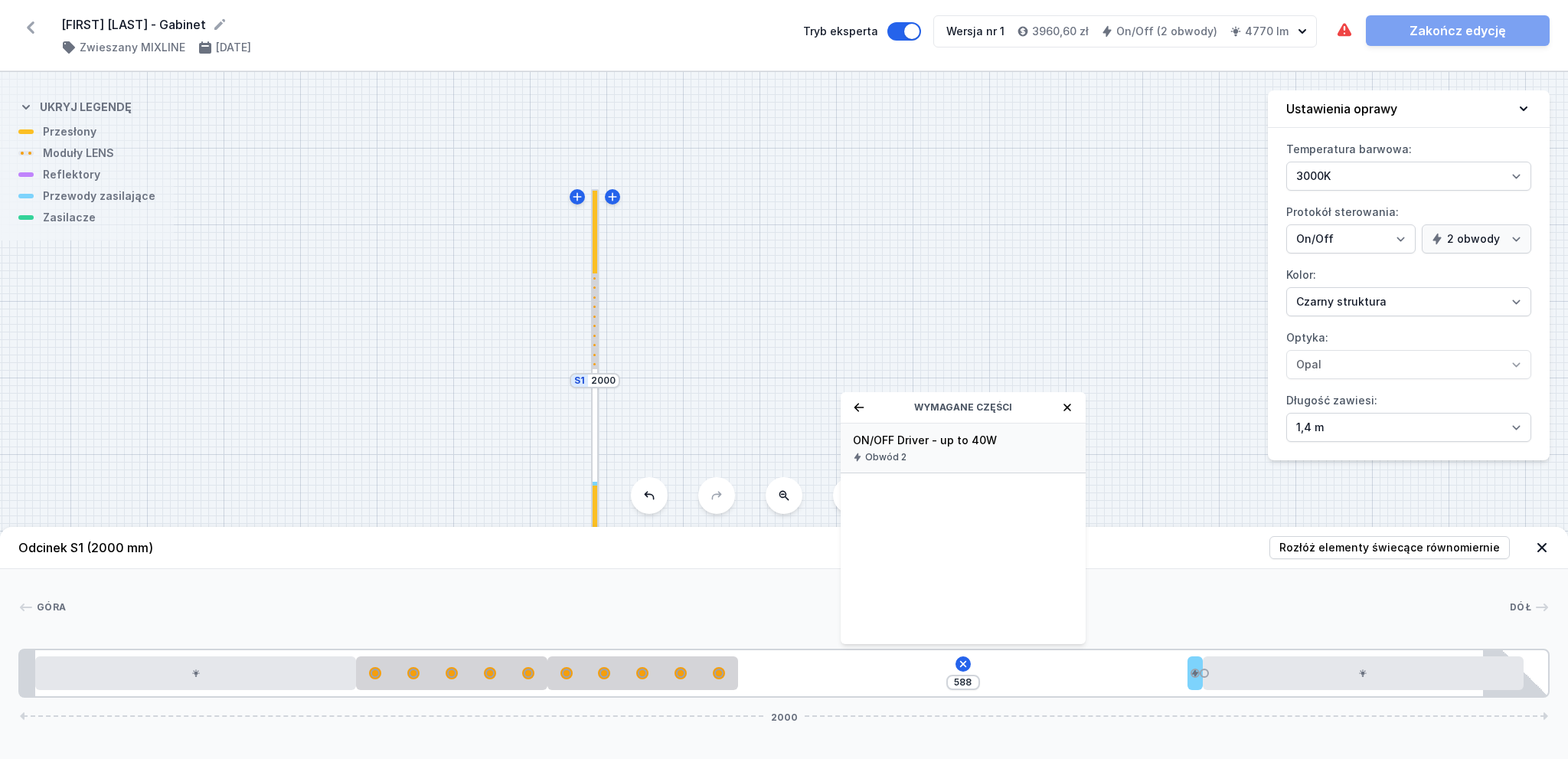 click on "ON/OFF Driver - up to 40W" at bounding box center [963, 440] 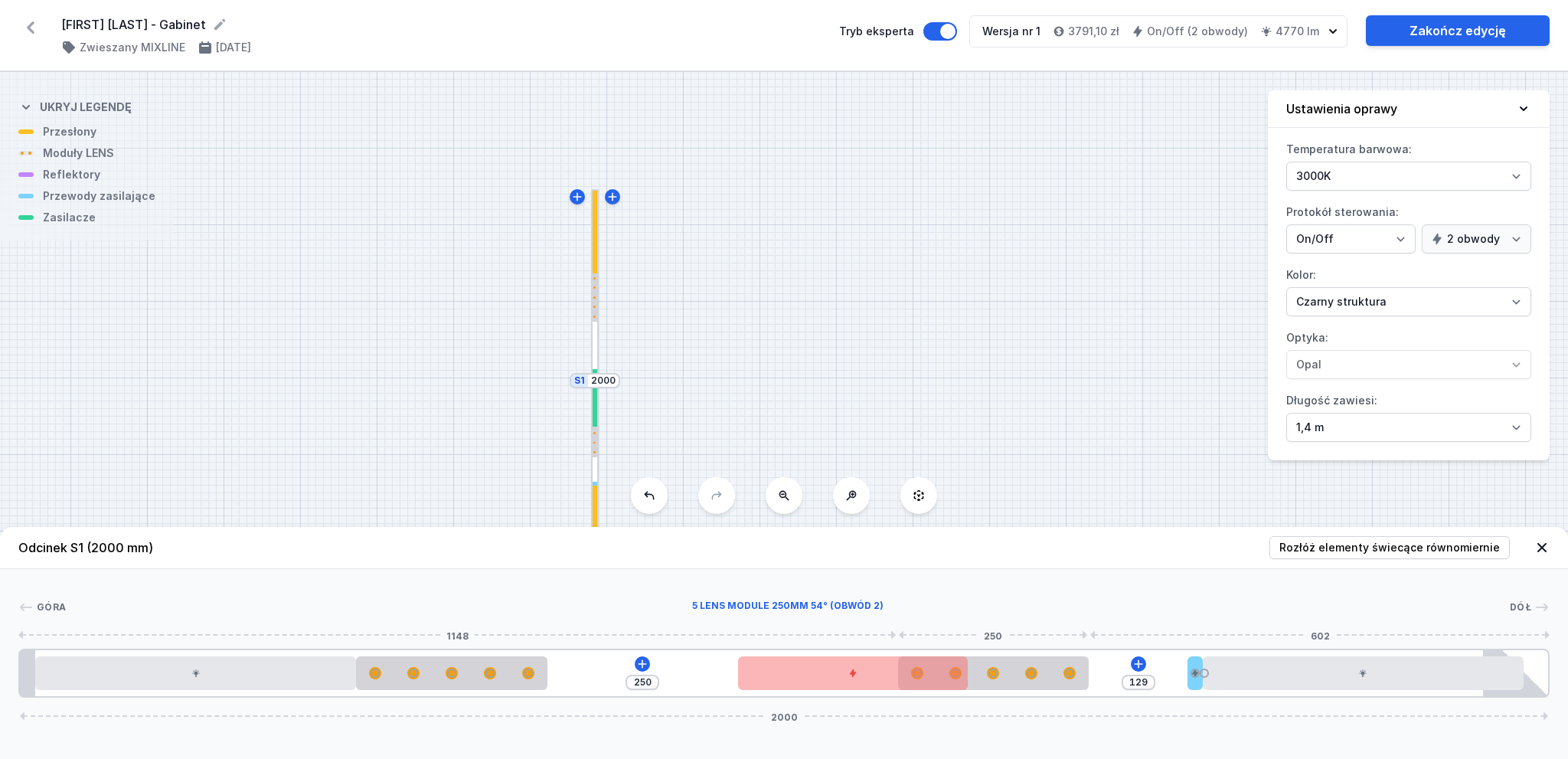 drag, startPoint x: 655, startPoint y: 671, endPoint x: 1015, endPoint y: 672, distance: 360.00139 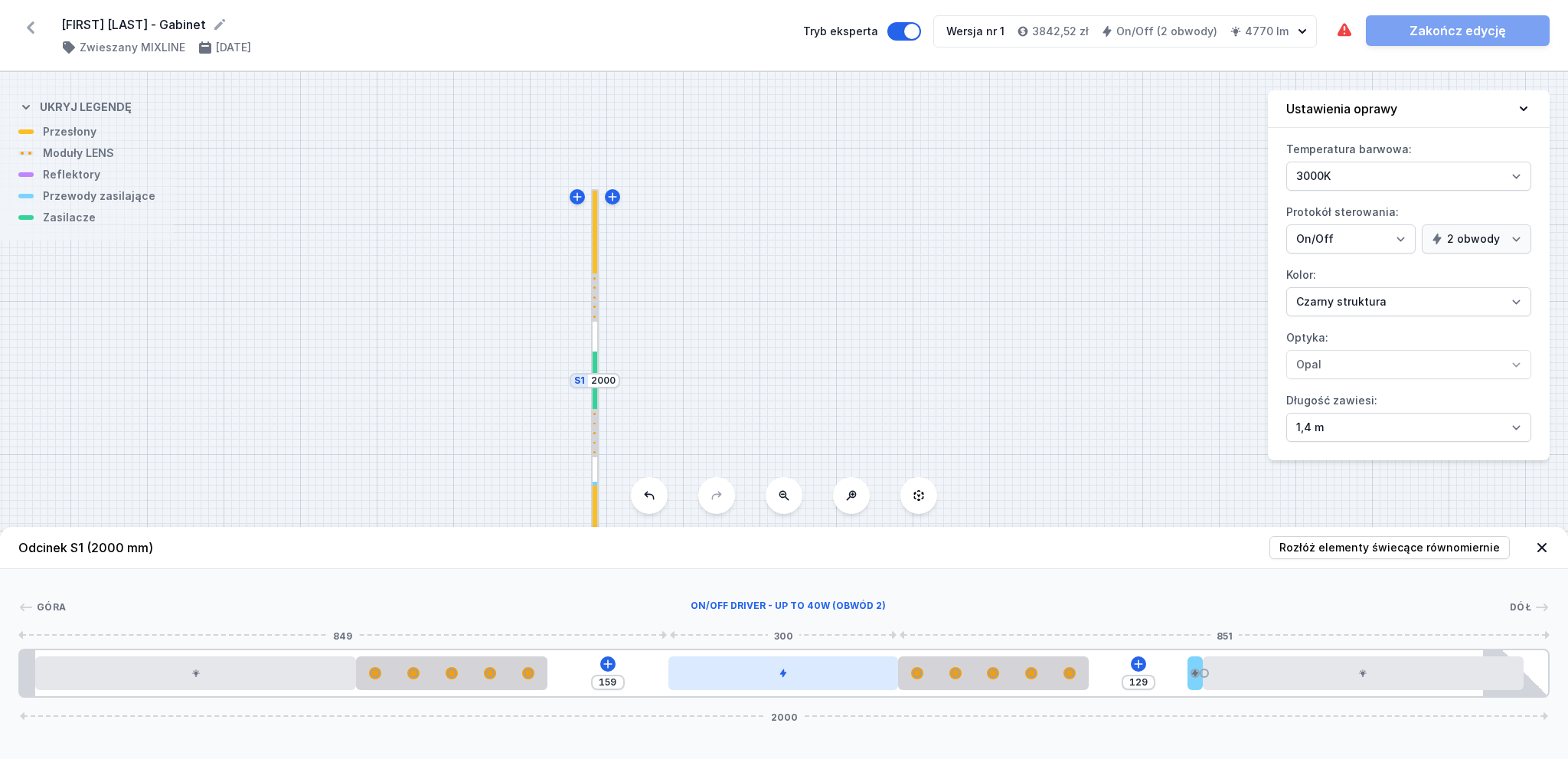 drag, startPoint x: 786, startPoint y: 676, endPoint x: 740, endPoint y: 676, distance: 46 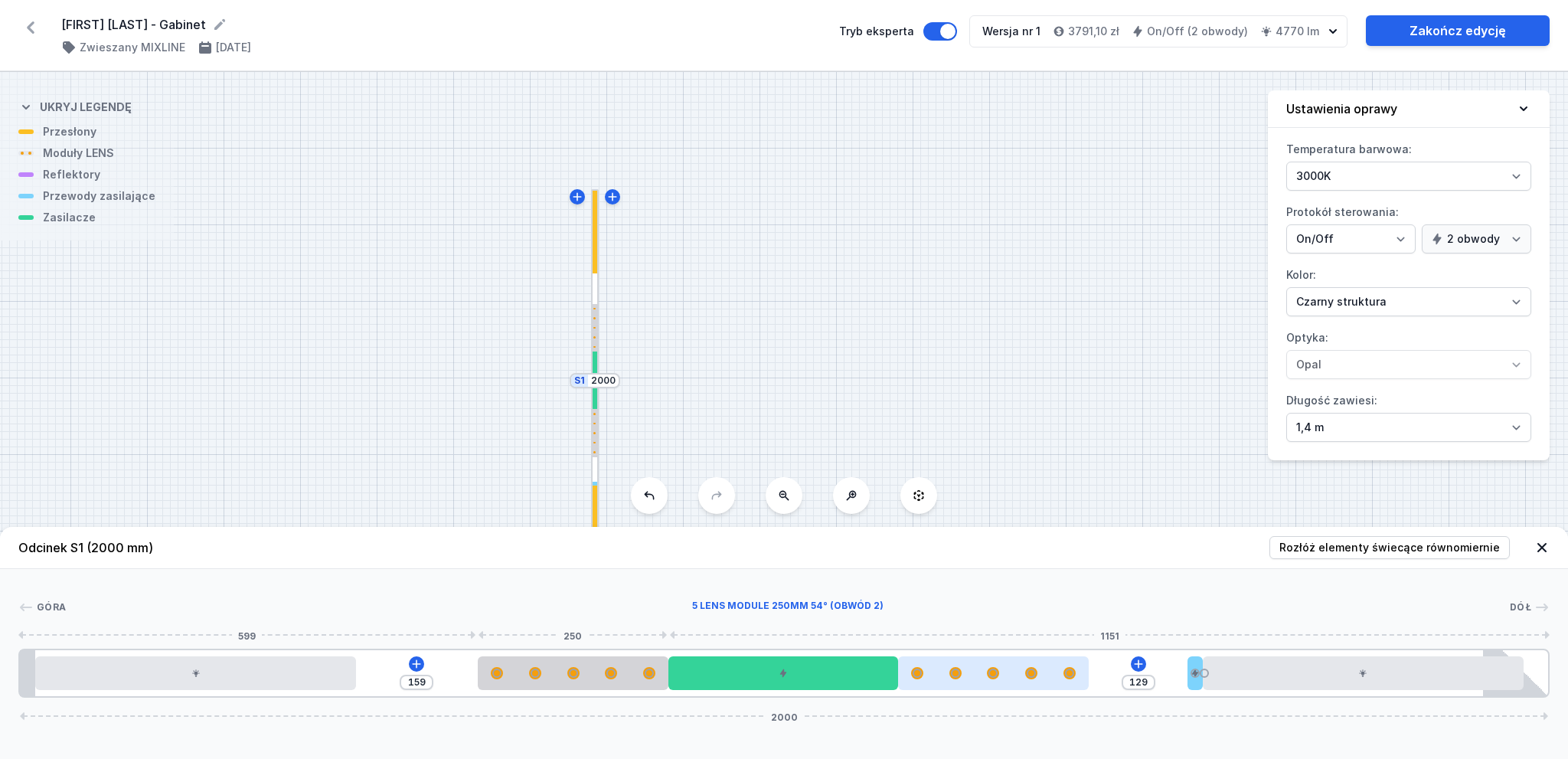 drag, startPoint x: 507, startPoint y: 674, endPoint x: 1035, endPoint y: 666, distance: 528.0606 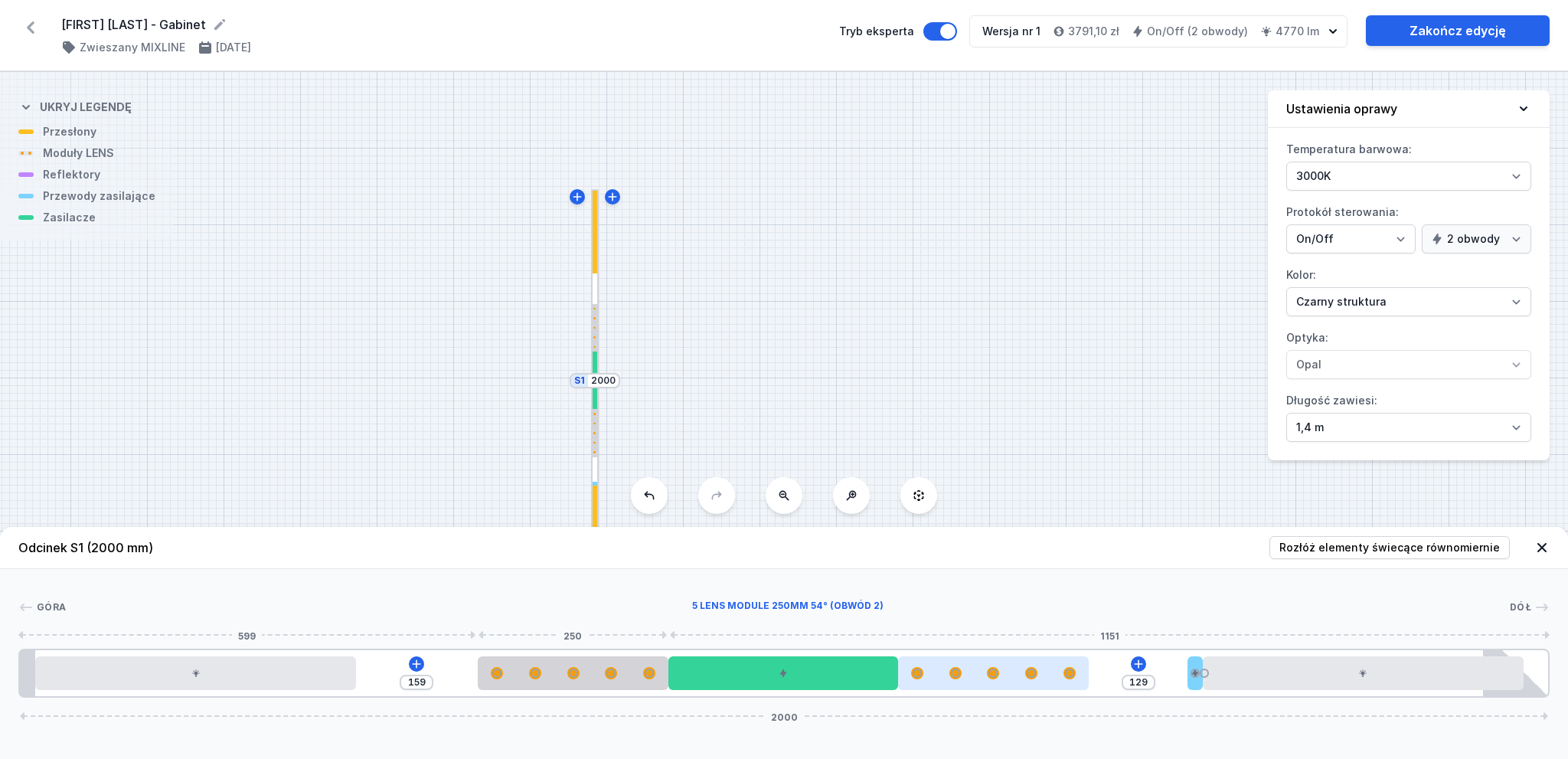 click at bounding box center [573, 673] 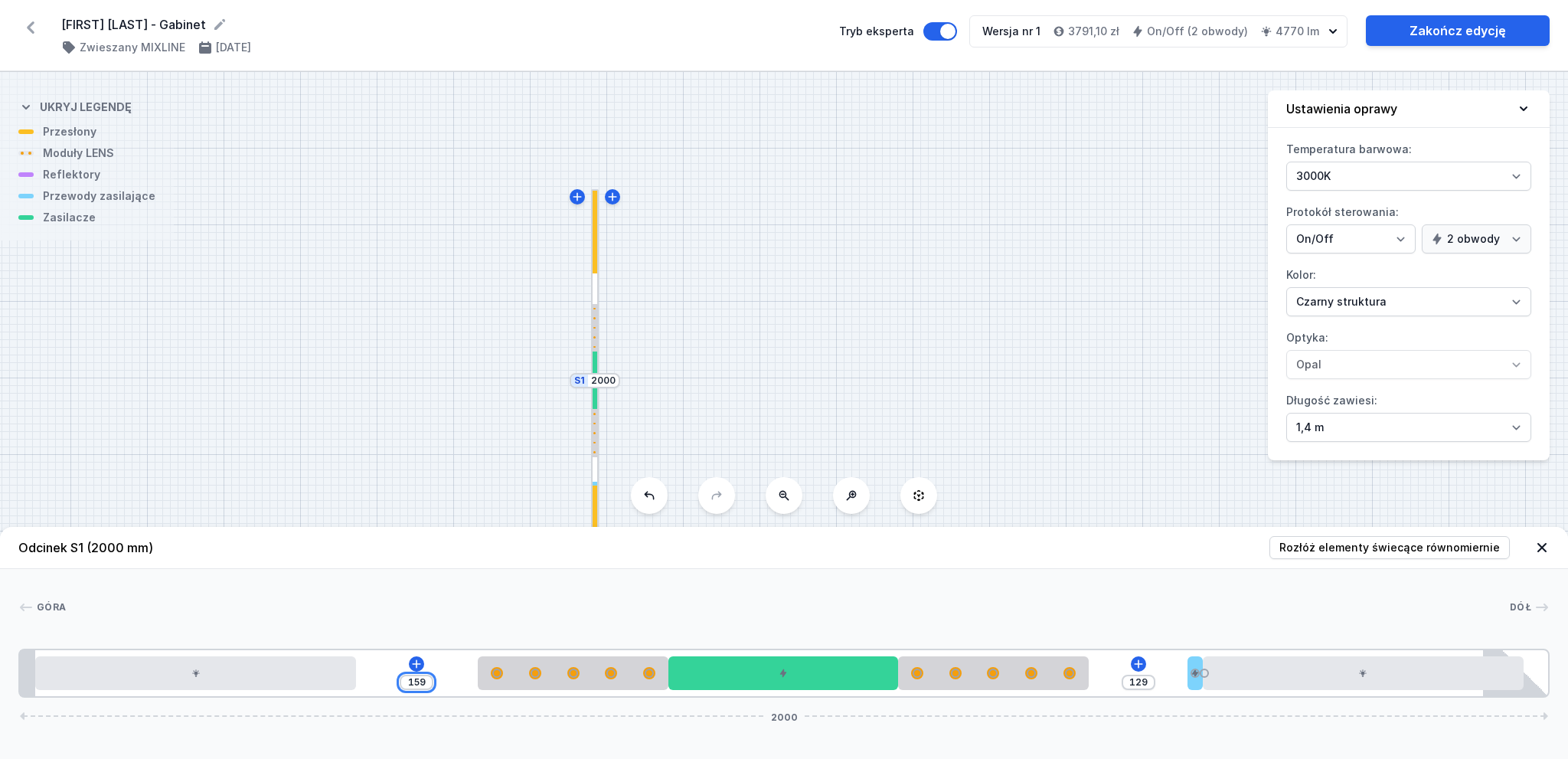 click on "159" at bounding box center [416, 682] 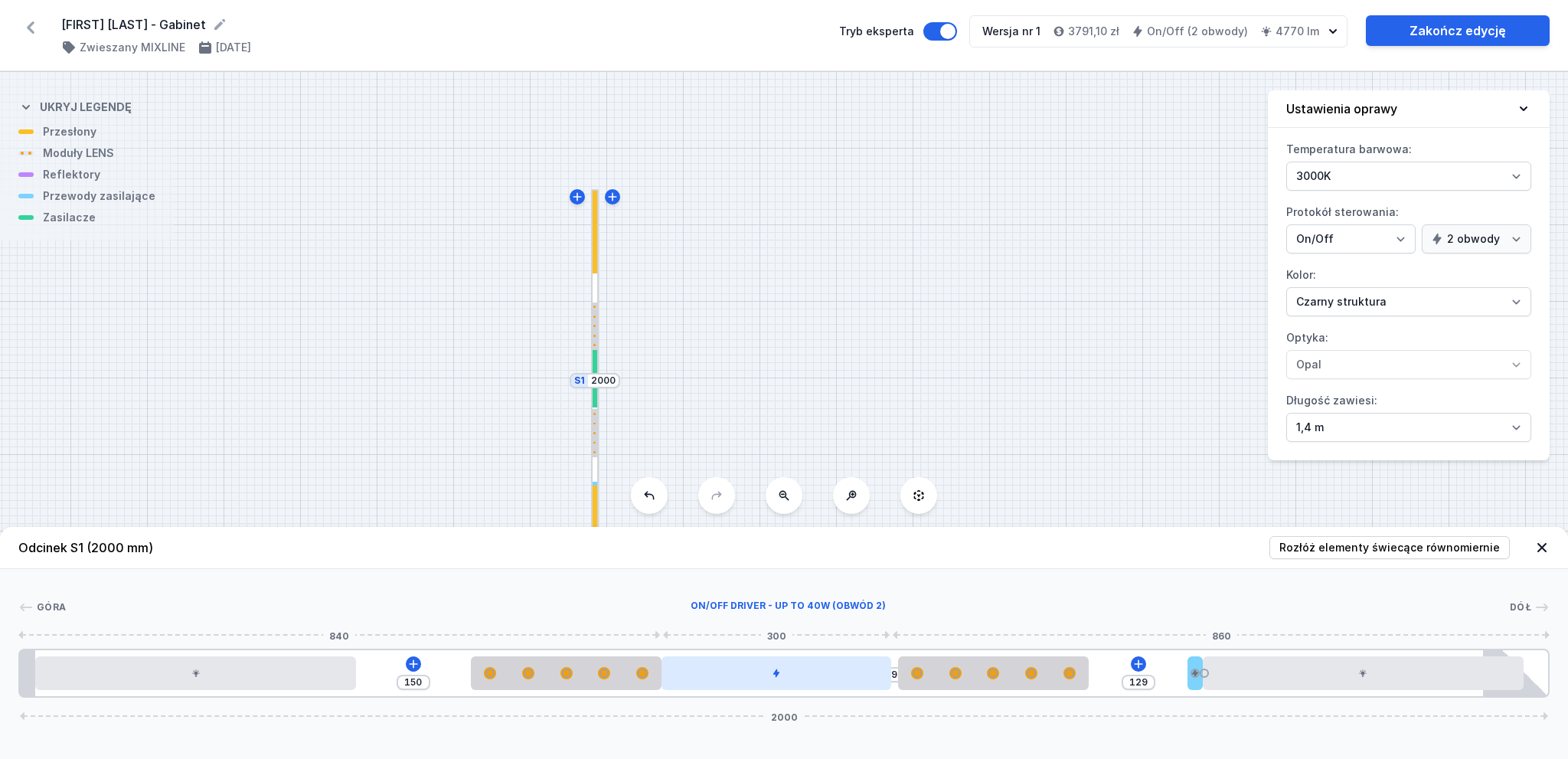 drag, startPoint x: 739, startPoint y: 678, endPoint x: 720, endPoint y: 676, distance: 19.104973 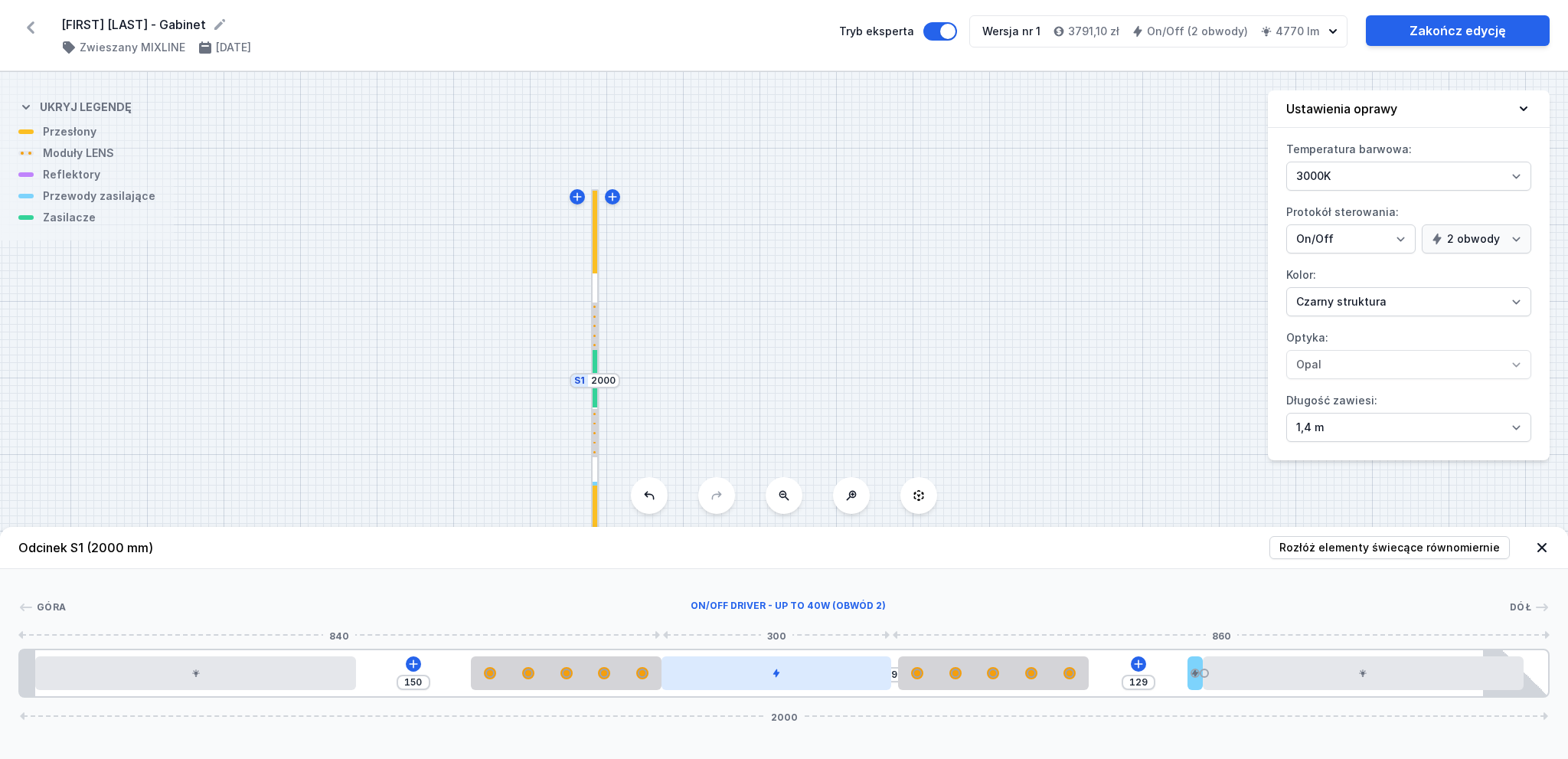 click at bounding box center (776, 673) 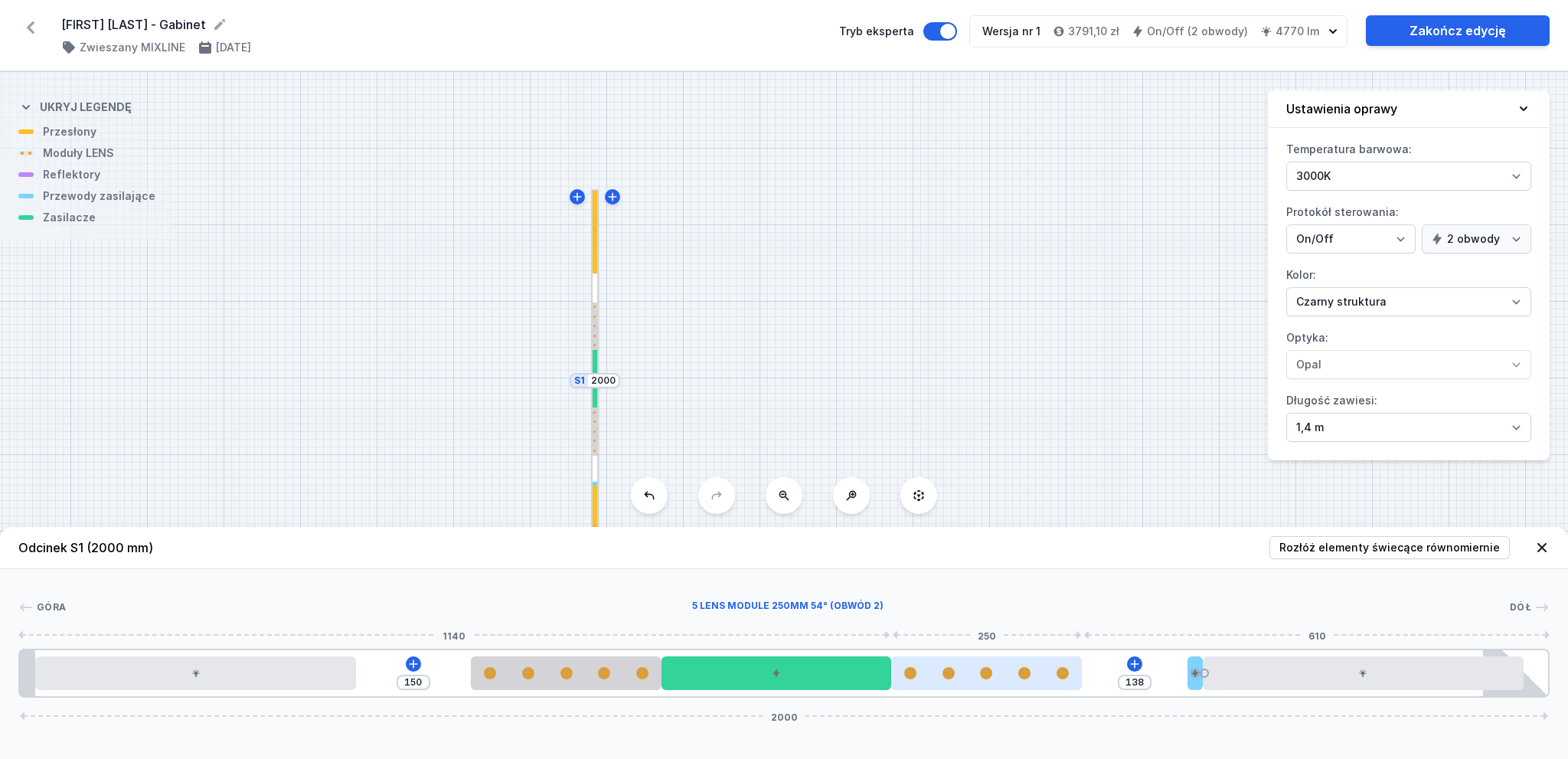 drag, startPoint x: 1033, startPoint y: 670, endPoint x: 1020, endPoint y: 673, distance: 13.341664 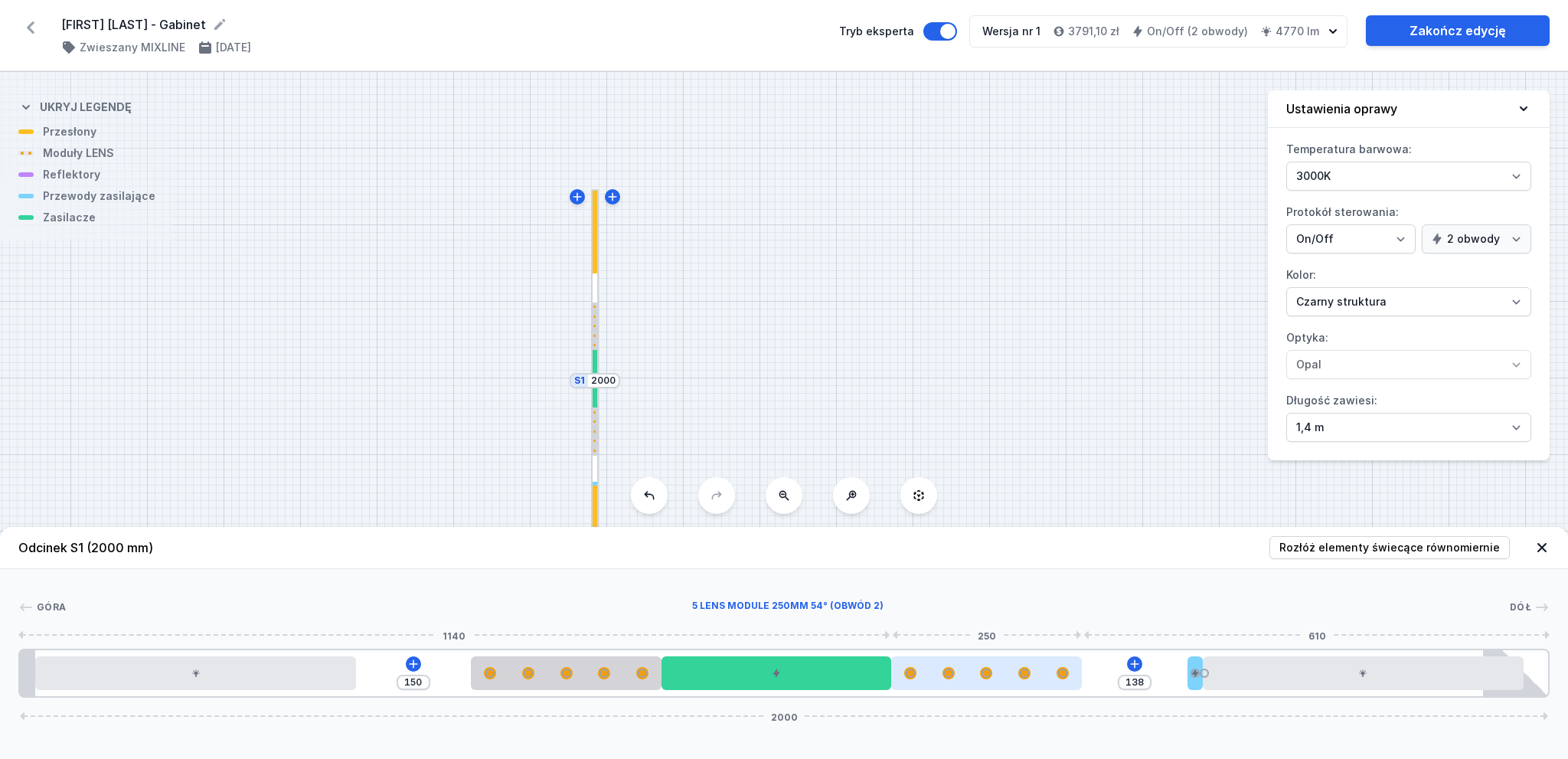 click at bounding box center (1024, 673) 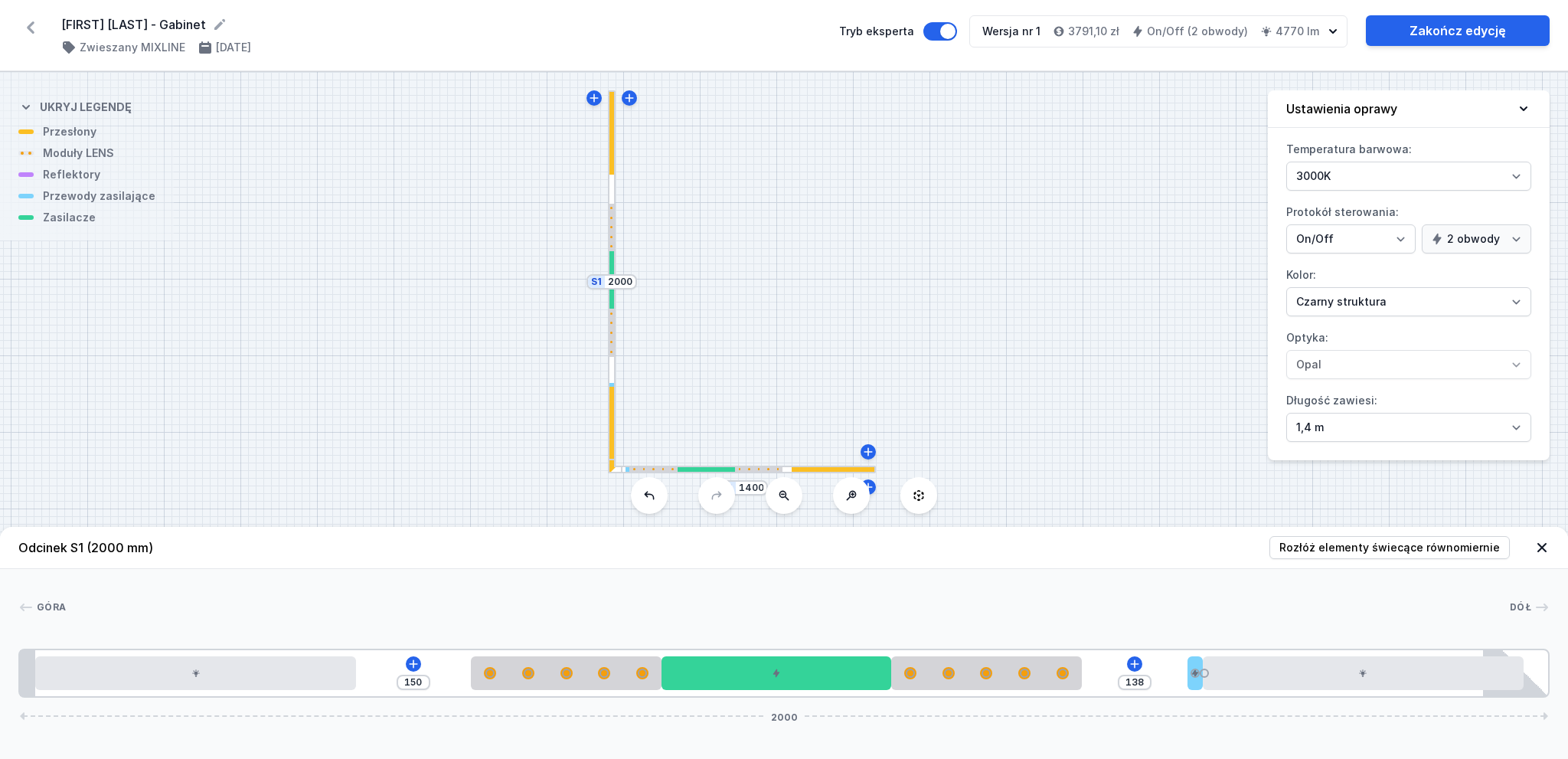 drag, startPoint x: 812, startPoint y: 355, endPoint x: 824, endPoint y: 293, distance: 63.150614 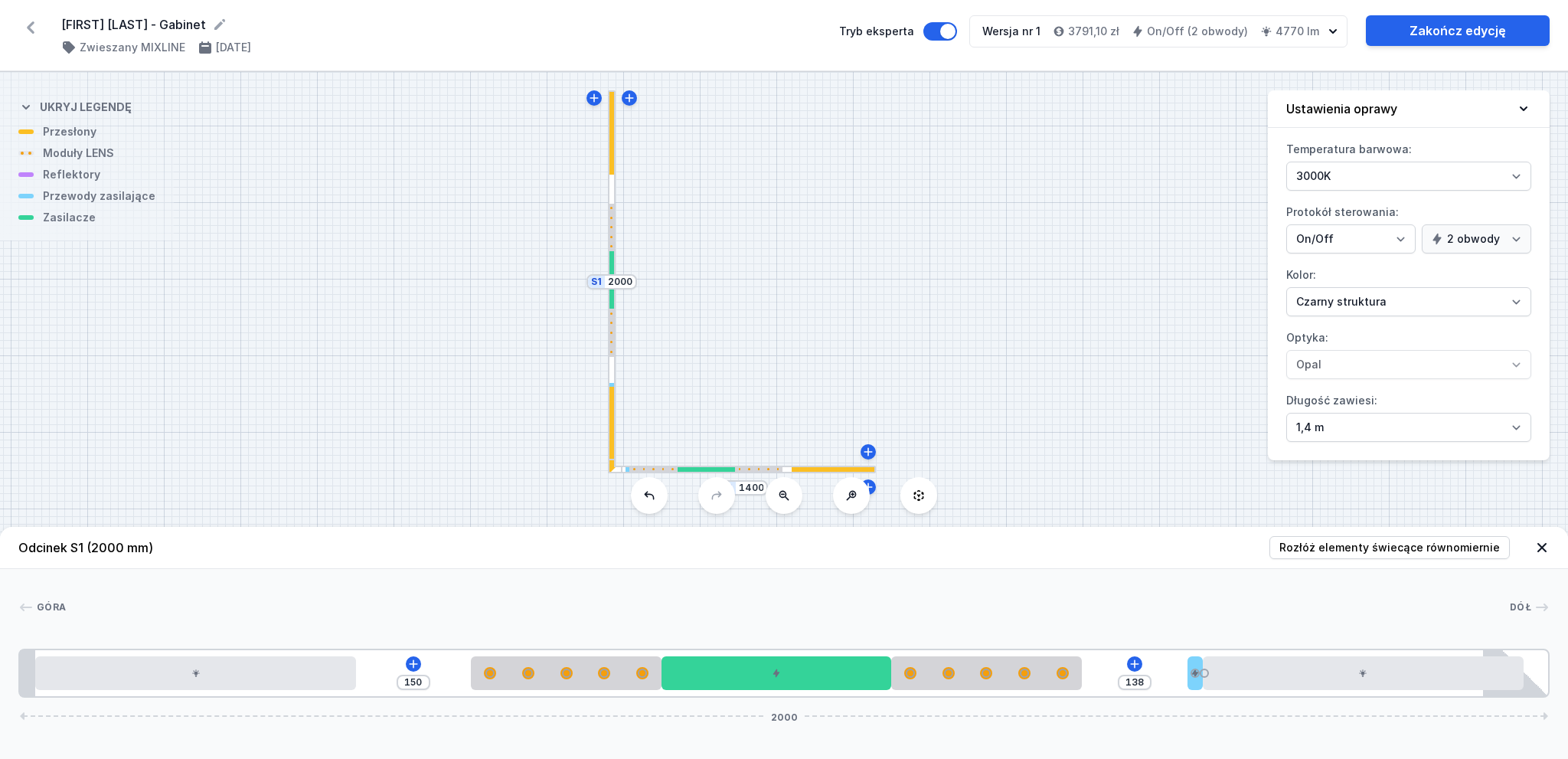 click on "S2 1400 S1 2000" at bounding box center (784, 415) 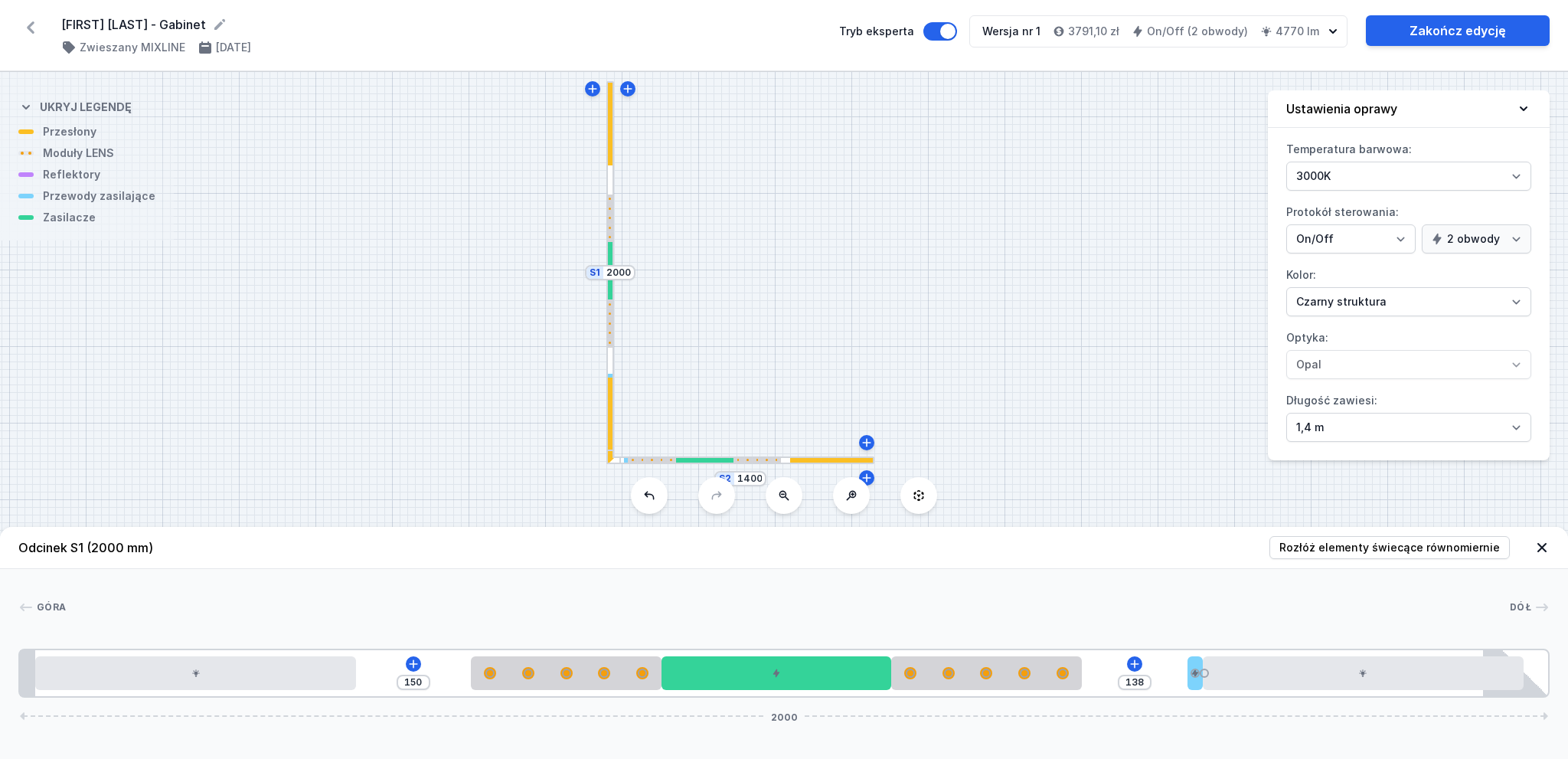 drag, startPoint x: 825, startPoint y: 295, endPoint x: 824, endPoint y: 286, distance: 9.055385 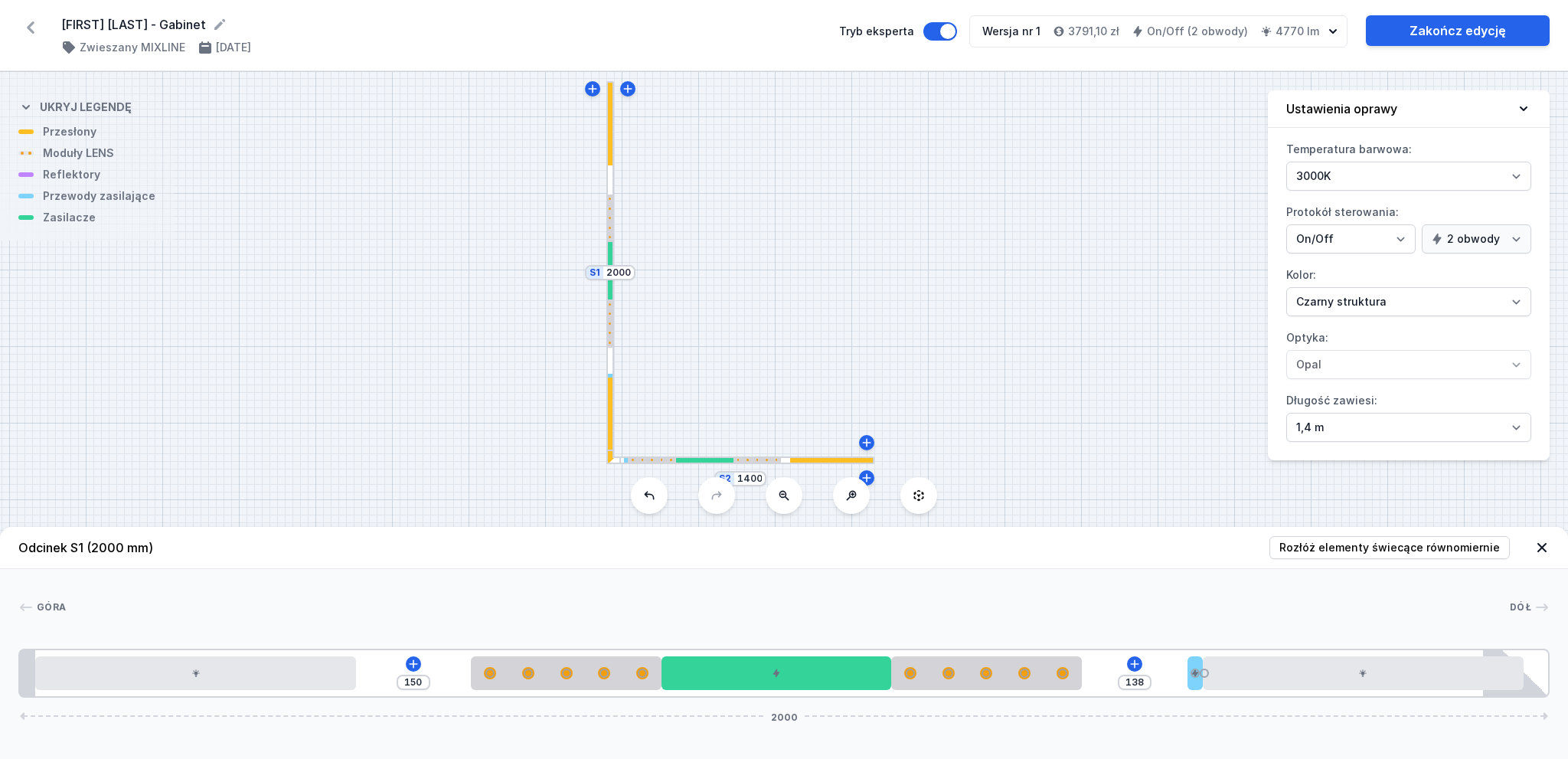 click on "S2 1400 S1 2000" at bounding box center [784, 415] 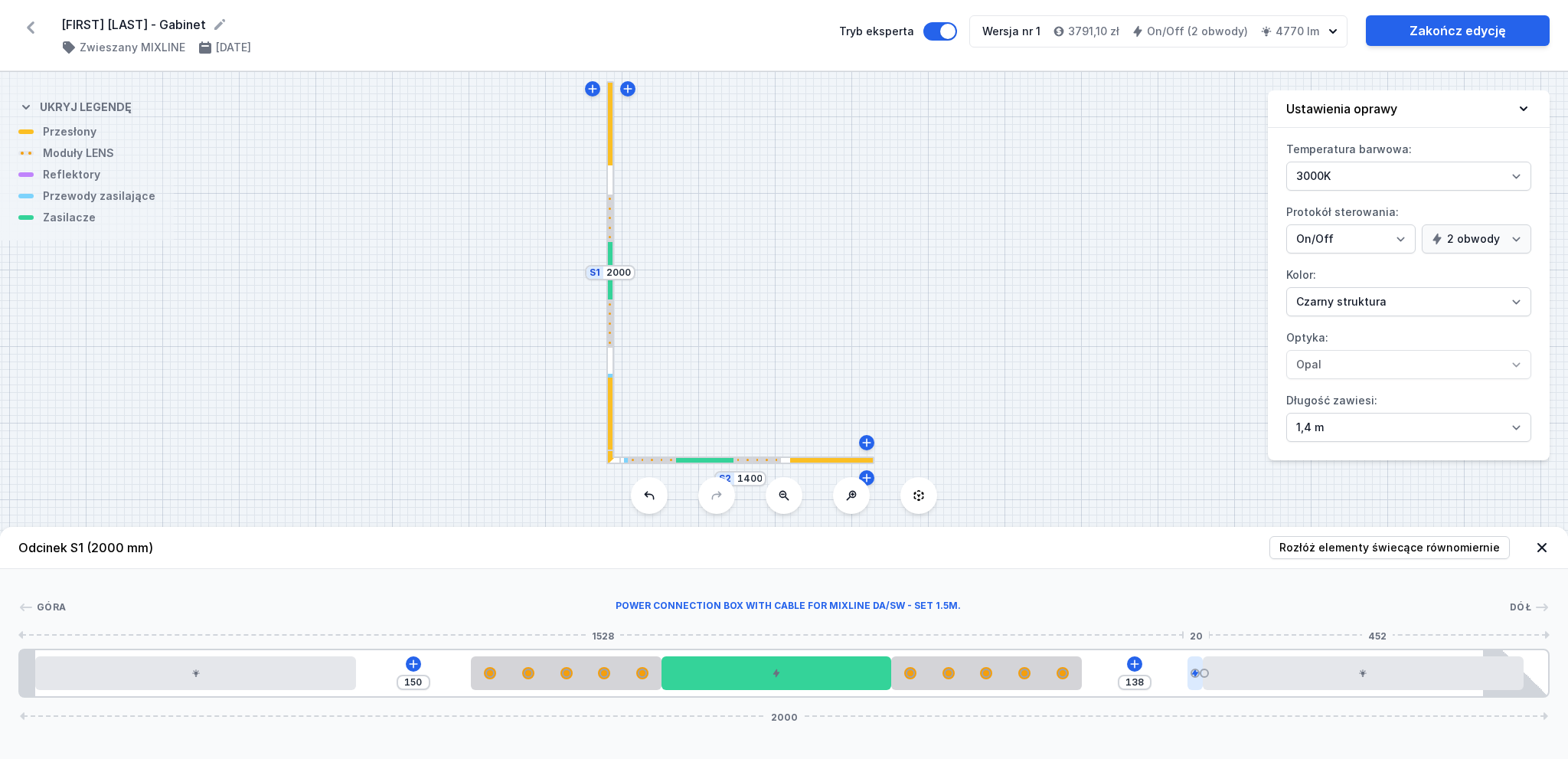 click 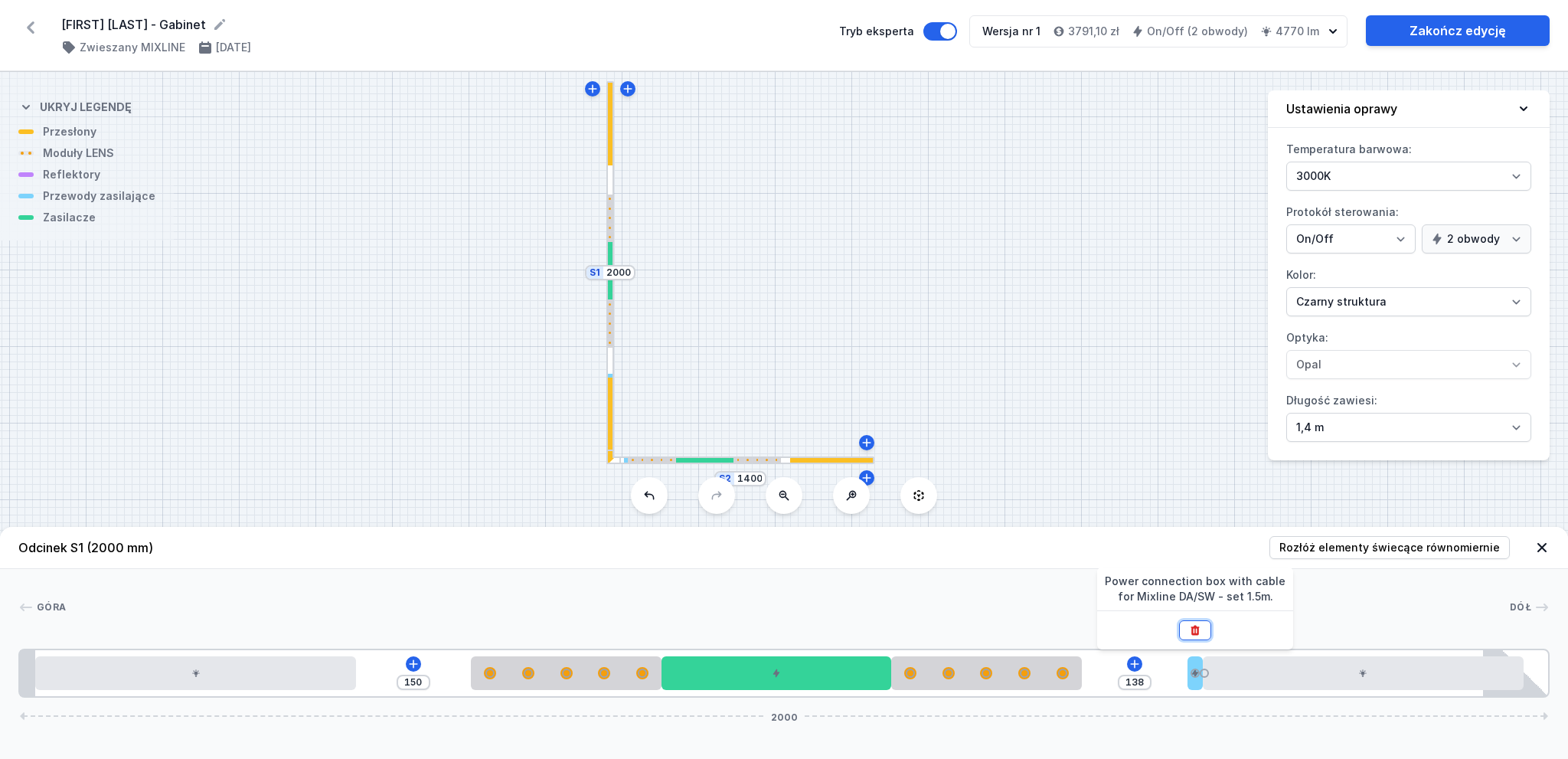 click at bounding box center (1195, 630) 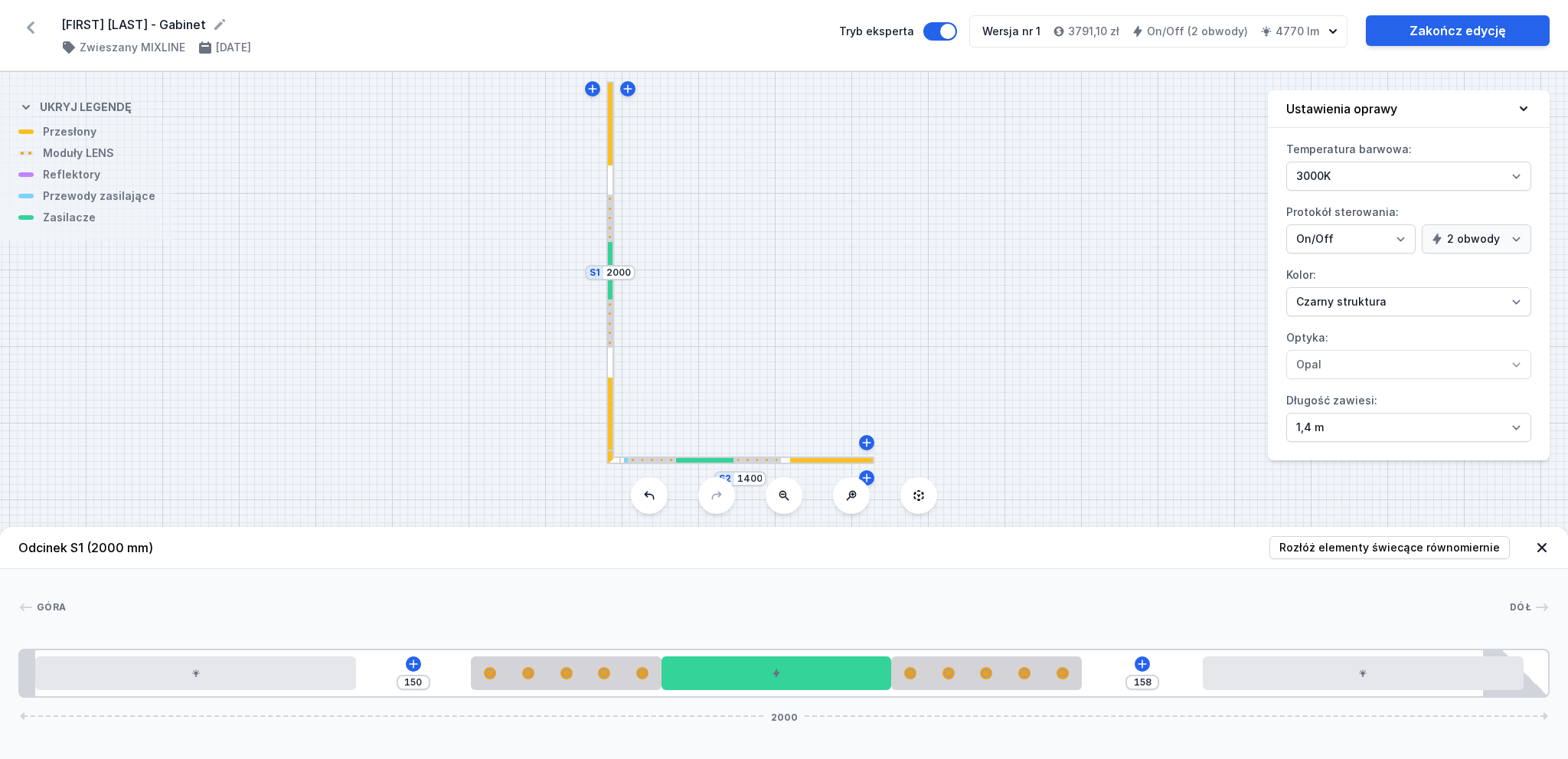click on "150 158 2000" at bounding box center [784, 673] 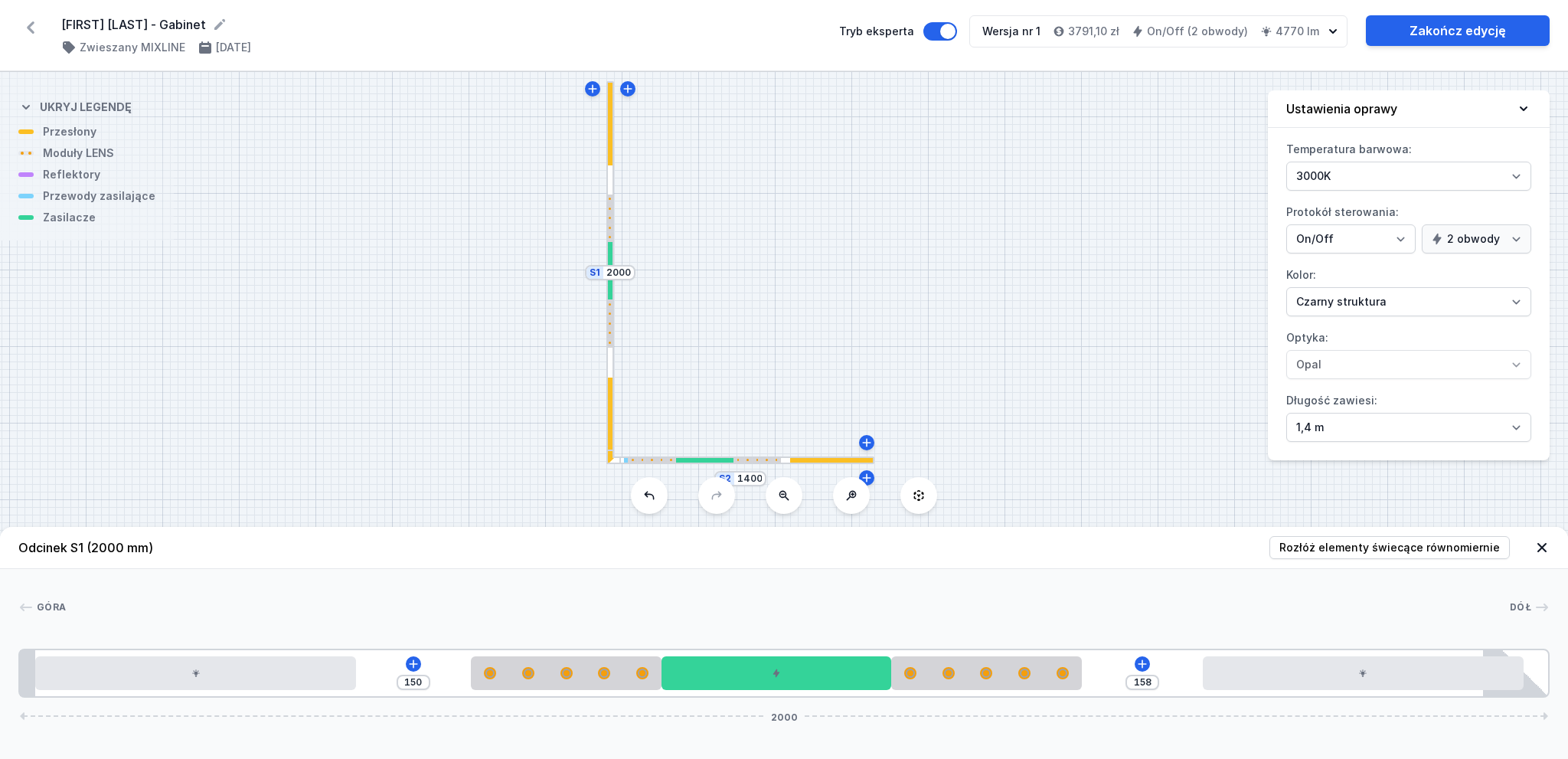 click on "Góra Dół 1 2 2 3 2 4 2 3 2 2 2 5 150 158 2000 20 420 150 250 300 250 158 420 32 20 1895 85 2000" at bounding box center (784, 633) 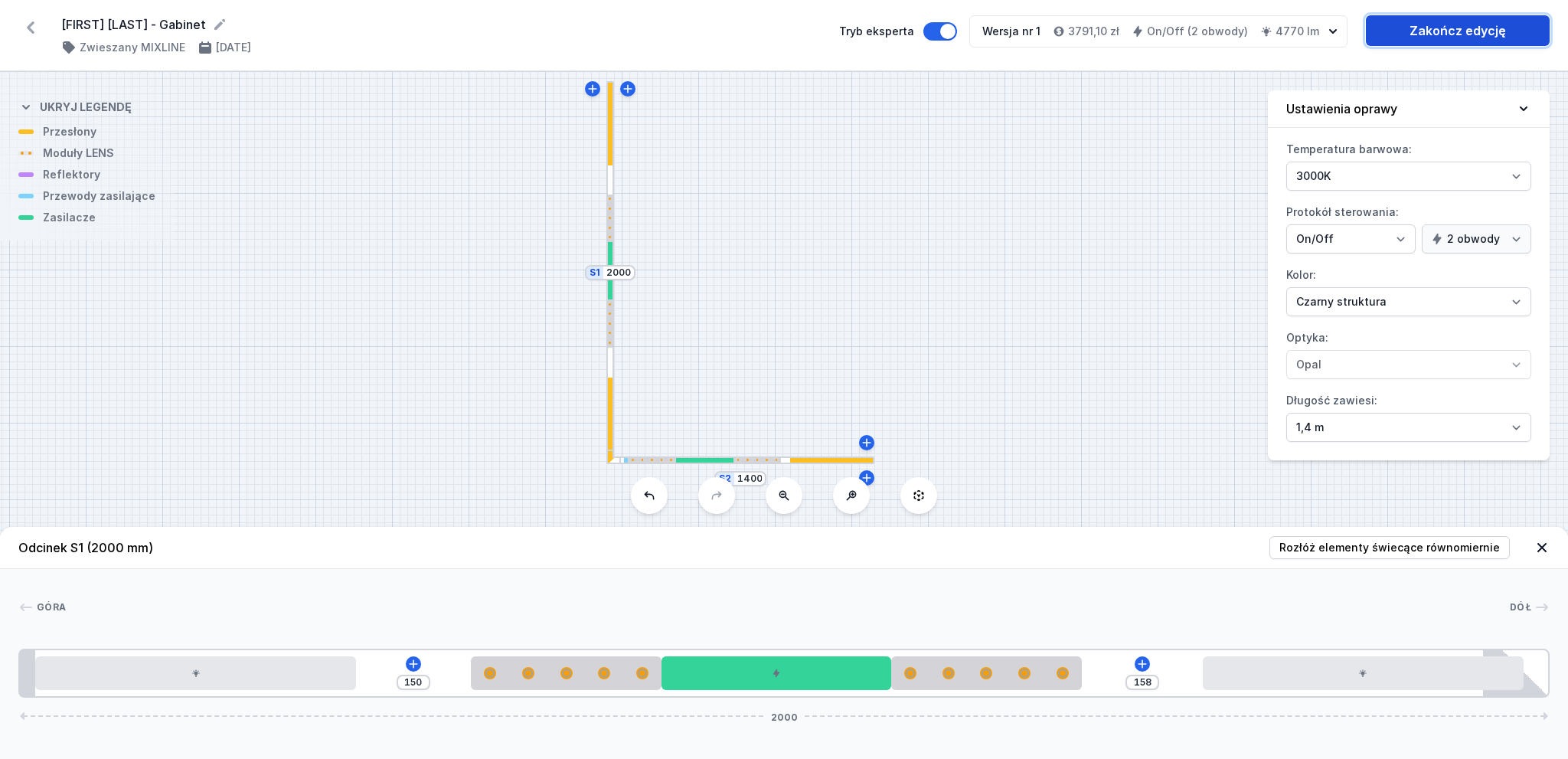 click on "Zakończ edycję" at bounding box center (1458, 31) 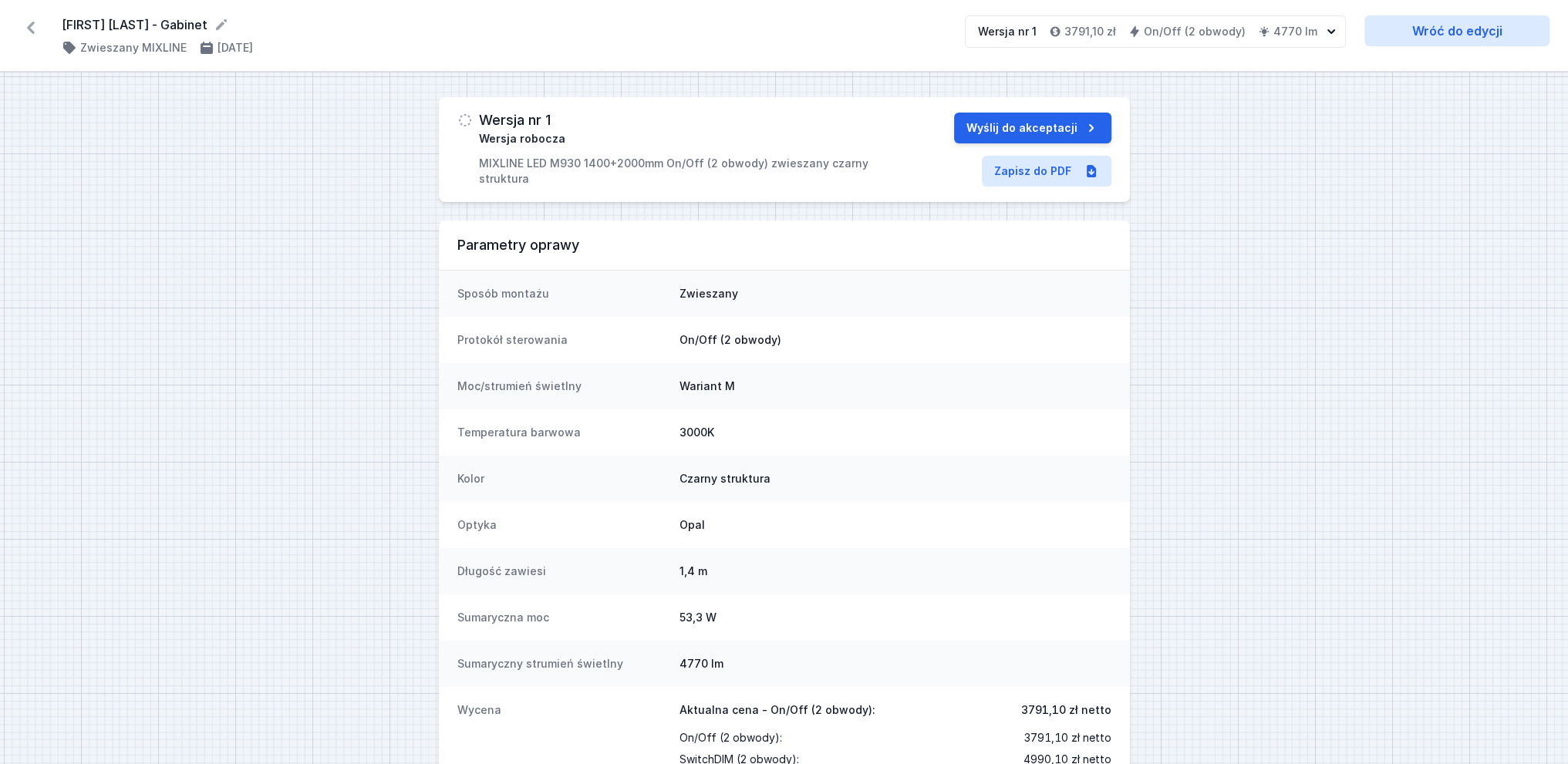 click 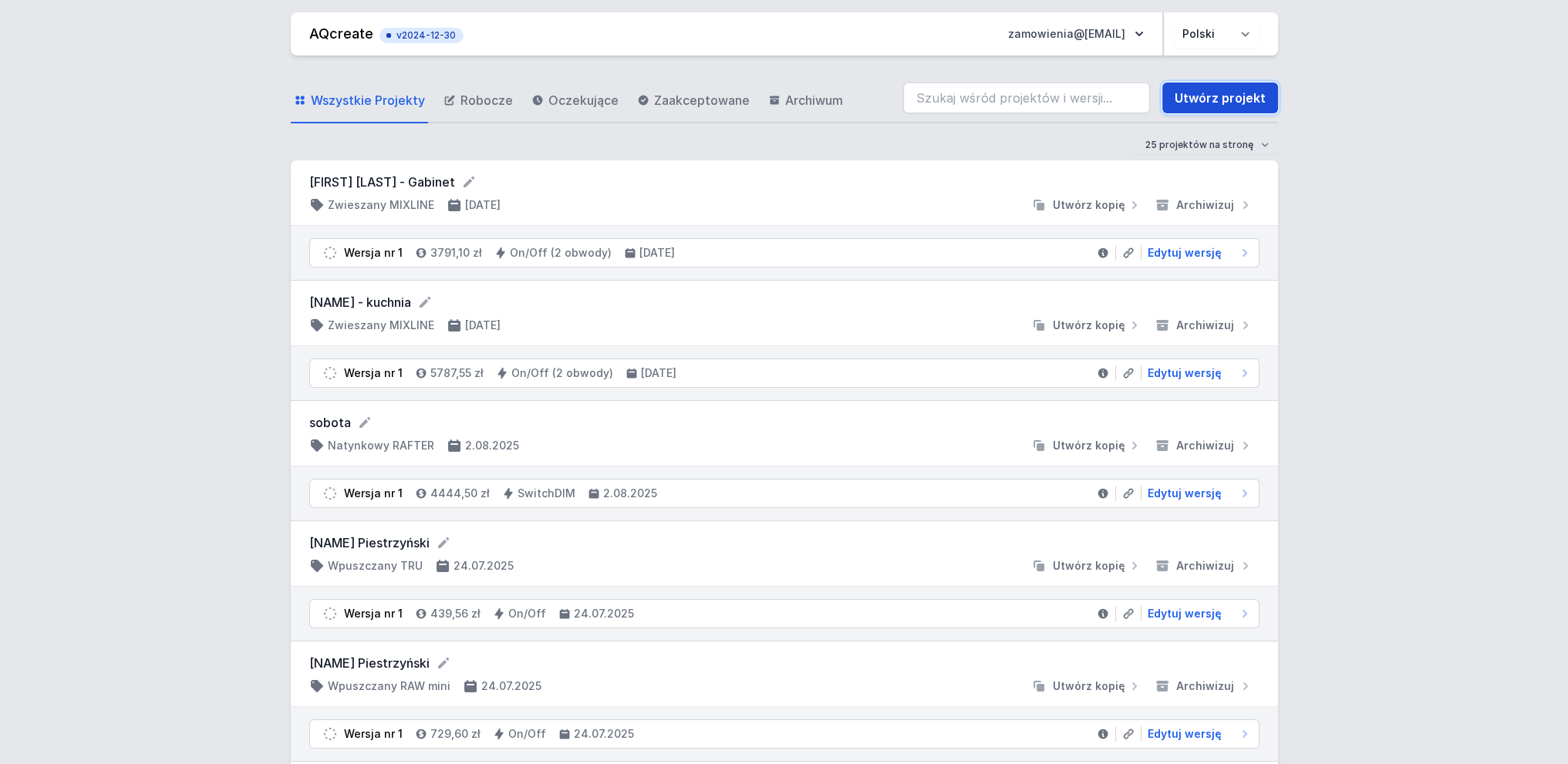 click on "Utwórz projekt" at bounding box center [1220, 98] 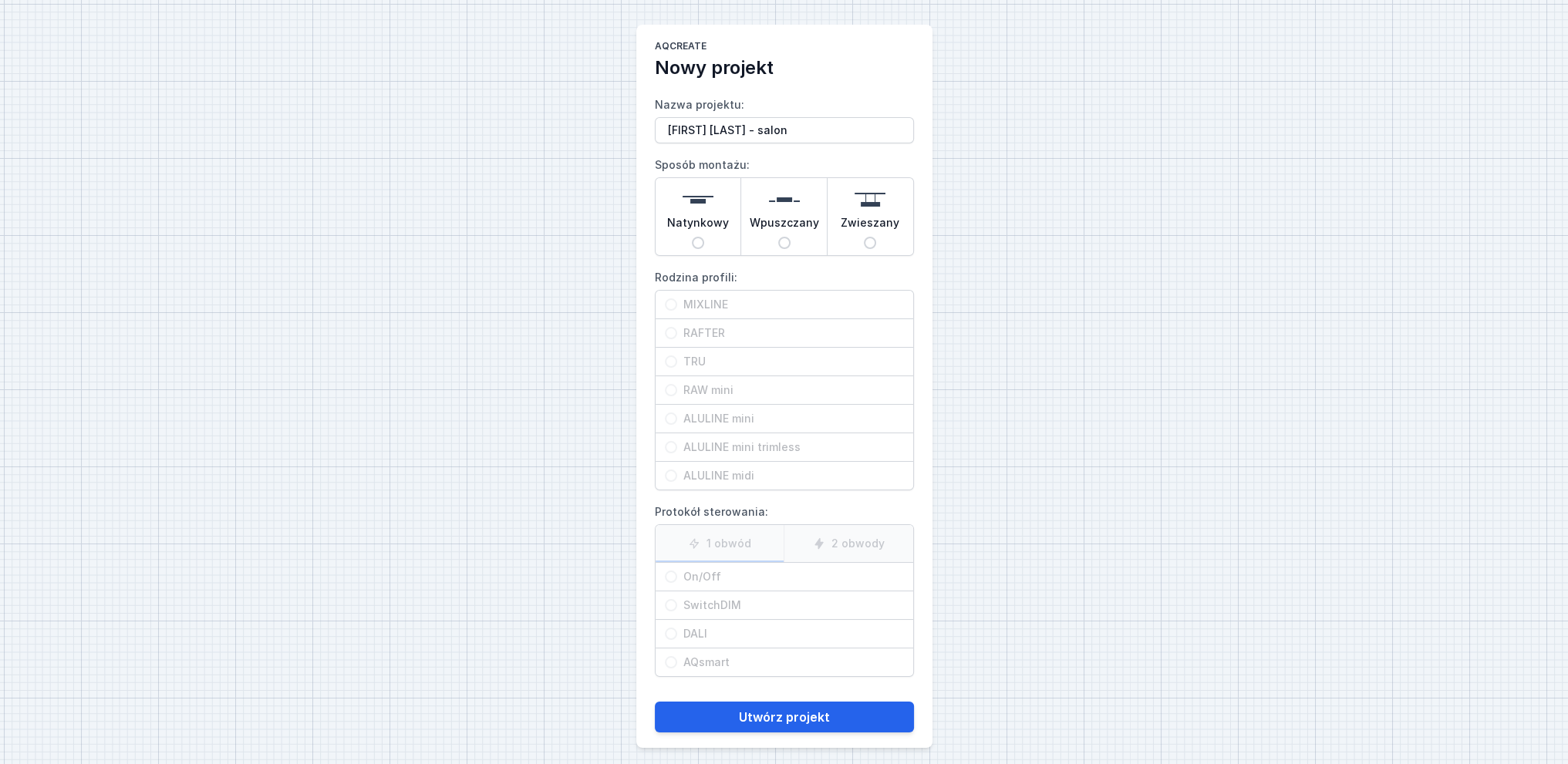 click on "Zwieszany" at bounding box center [870, 243] 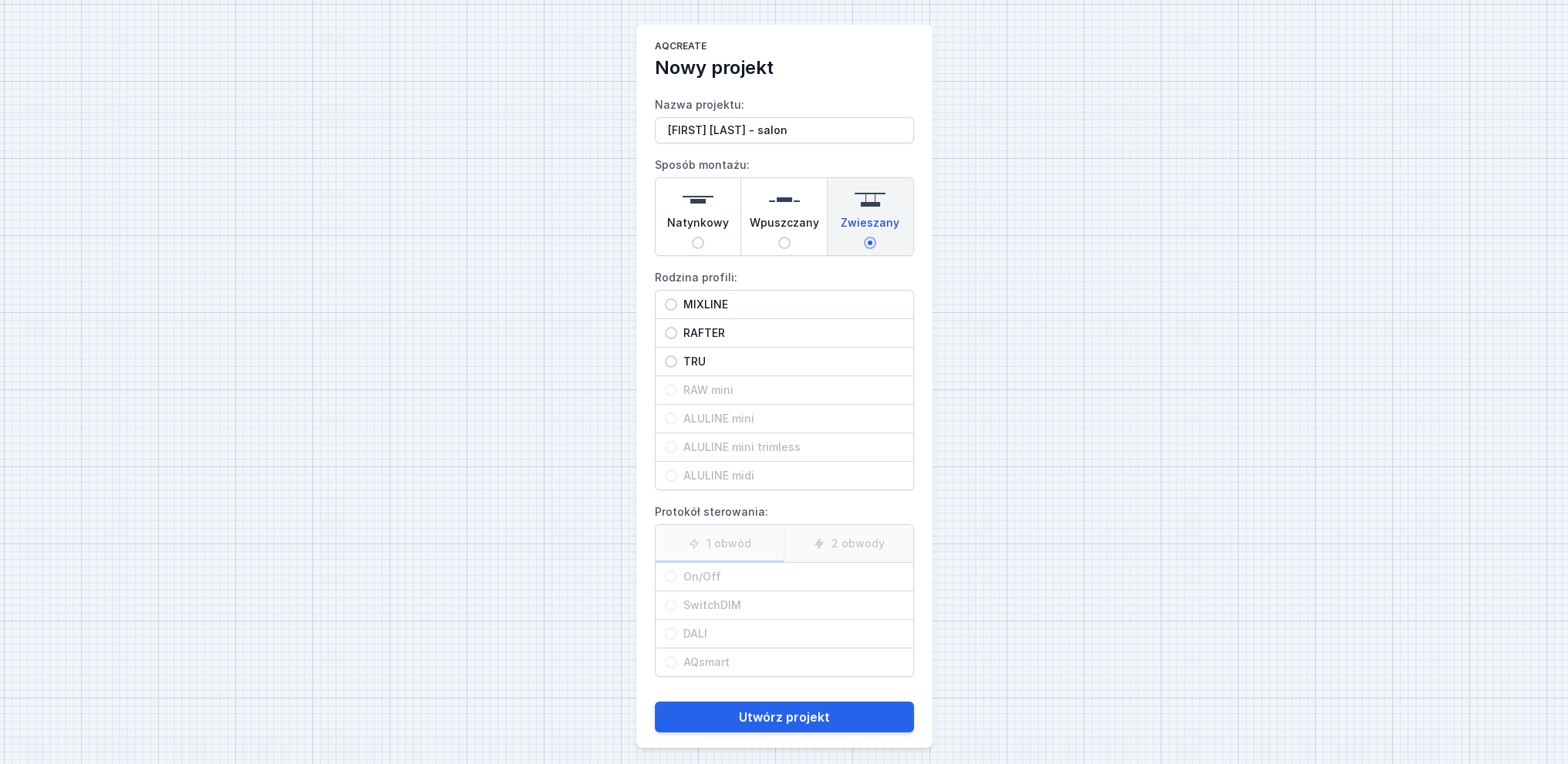 drag, startPoint x: 723, startPoint y: 304, endPoint x: 723, endPoint y: 321, distance: 17 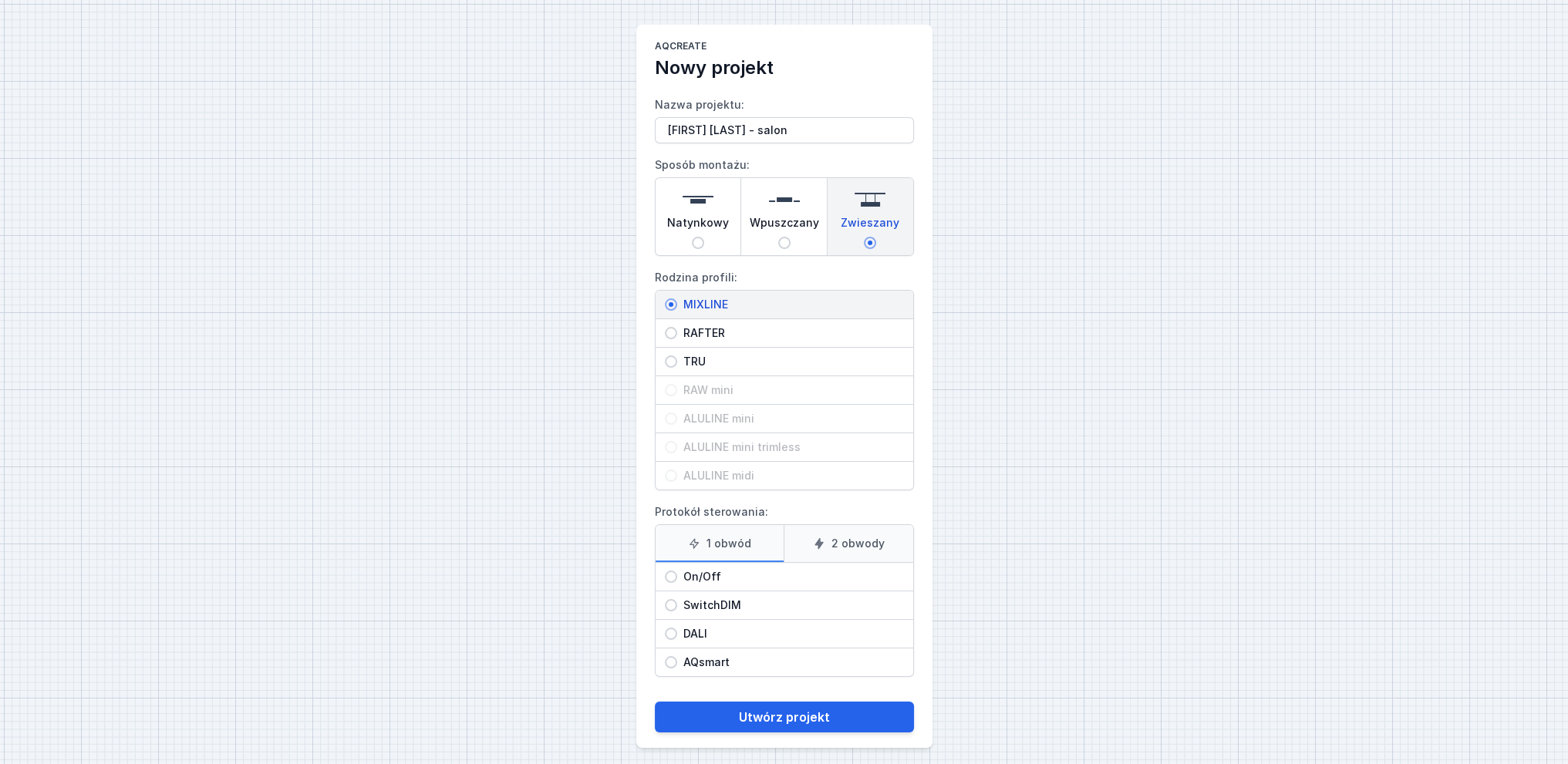 click on "RAFTER" at bounding box center (791, 333) 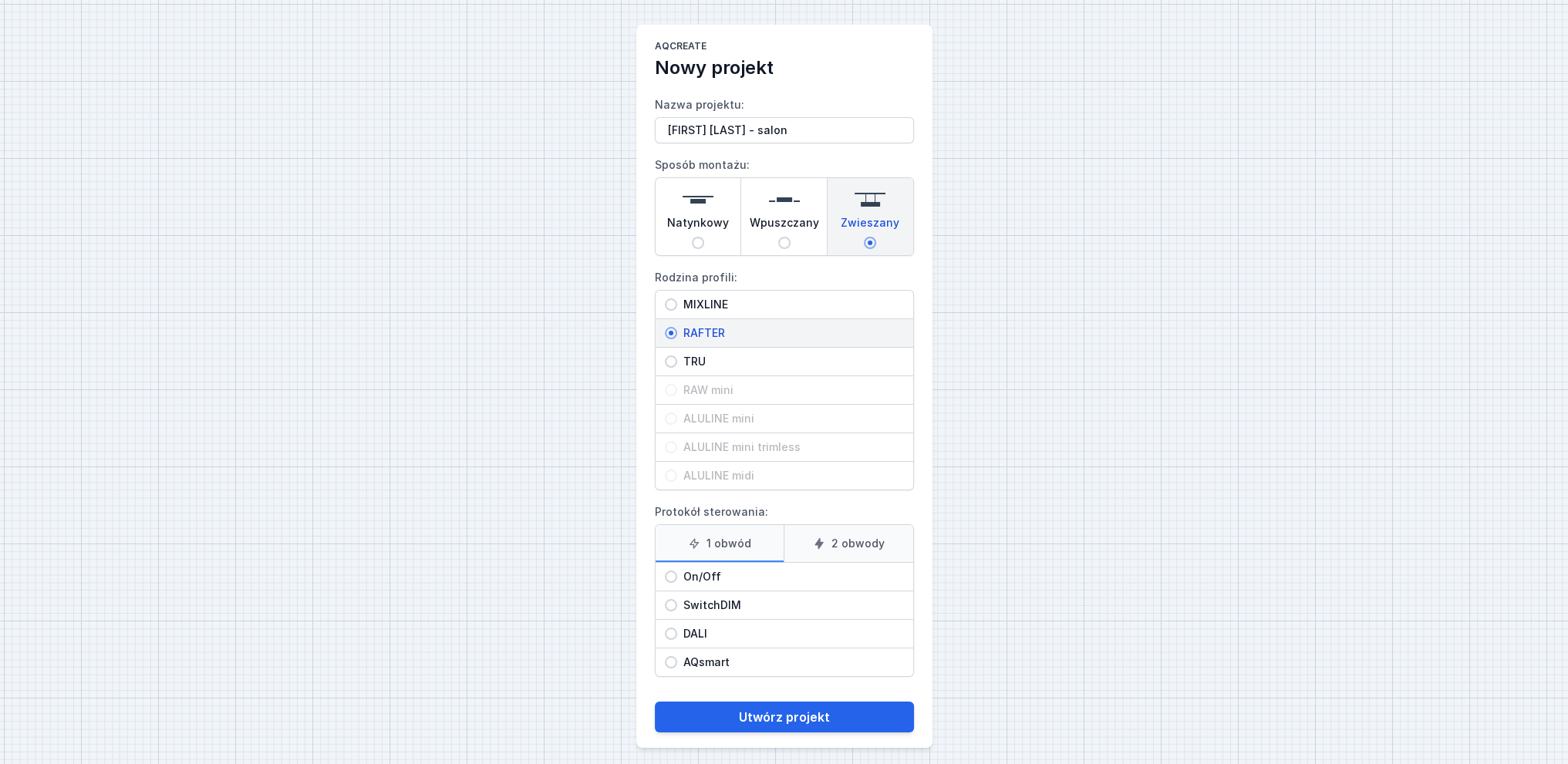 click on "MIXLINE" at bounding box center [791, 305] 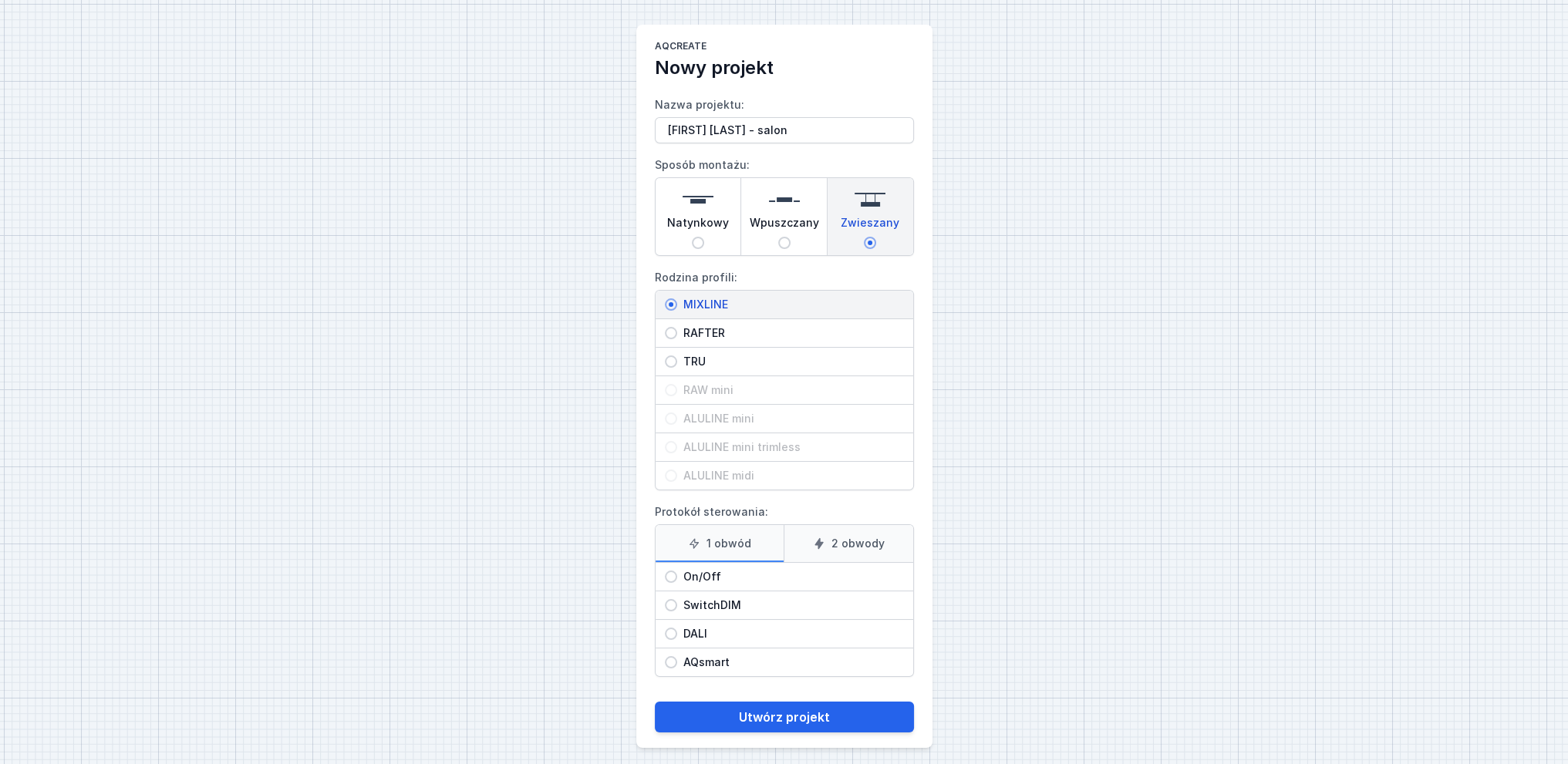 click on "On/Off" at bounding box center [791, 577] 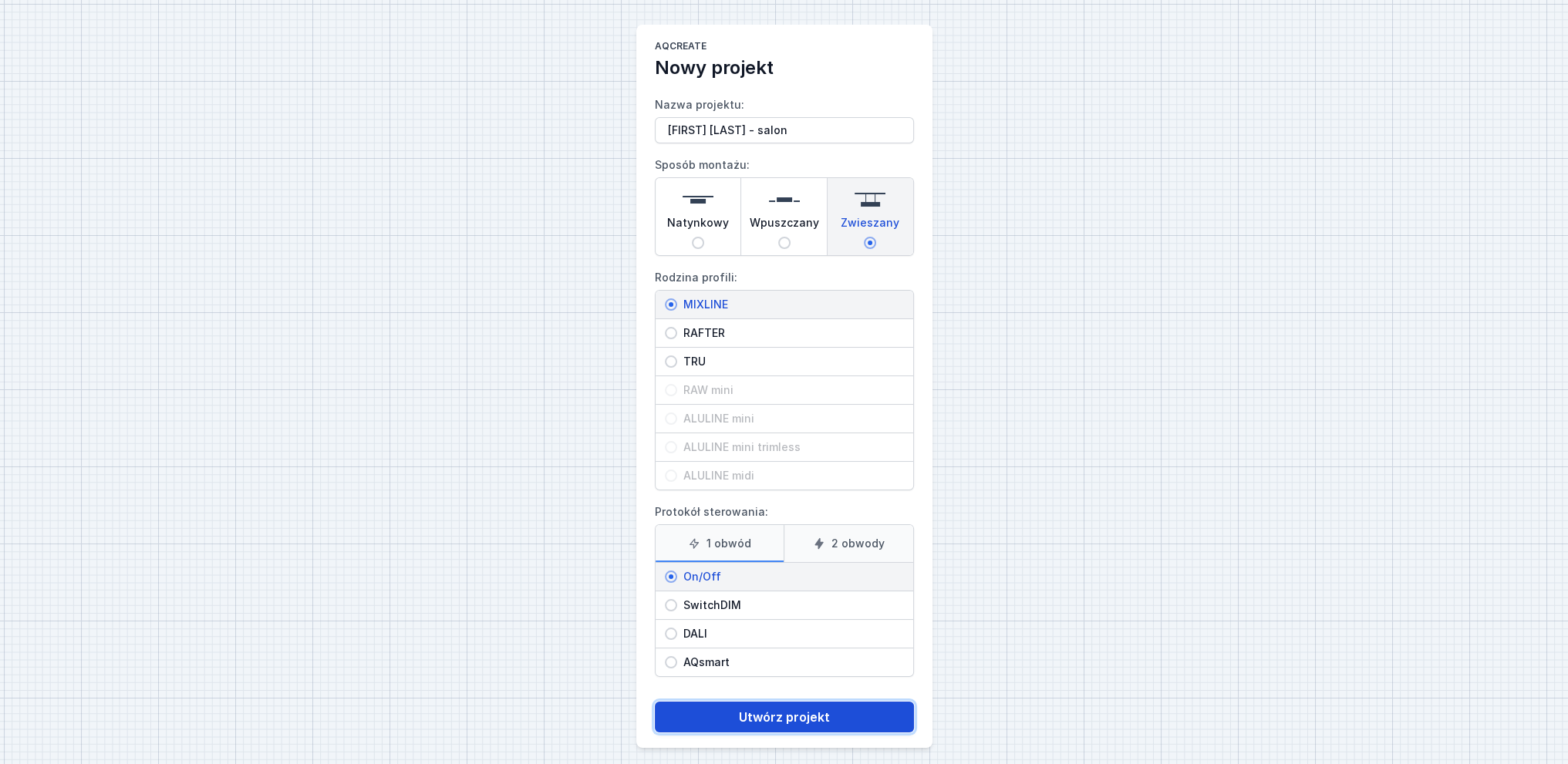 click on "Utwórz projekt" at bounding box center [784, 717] 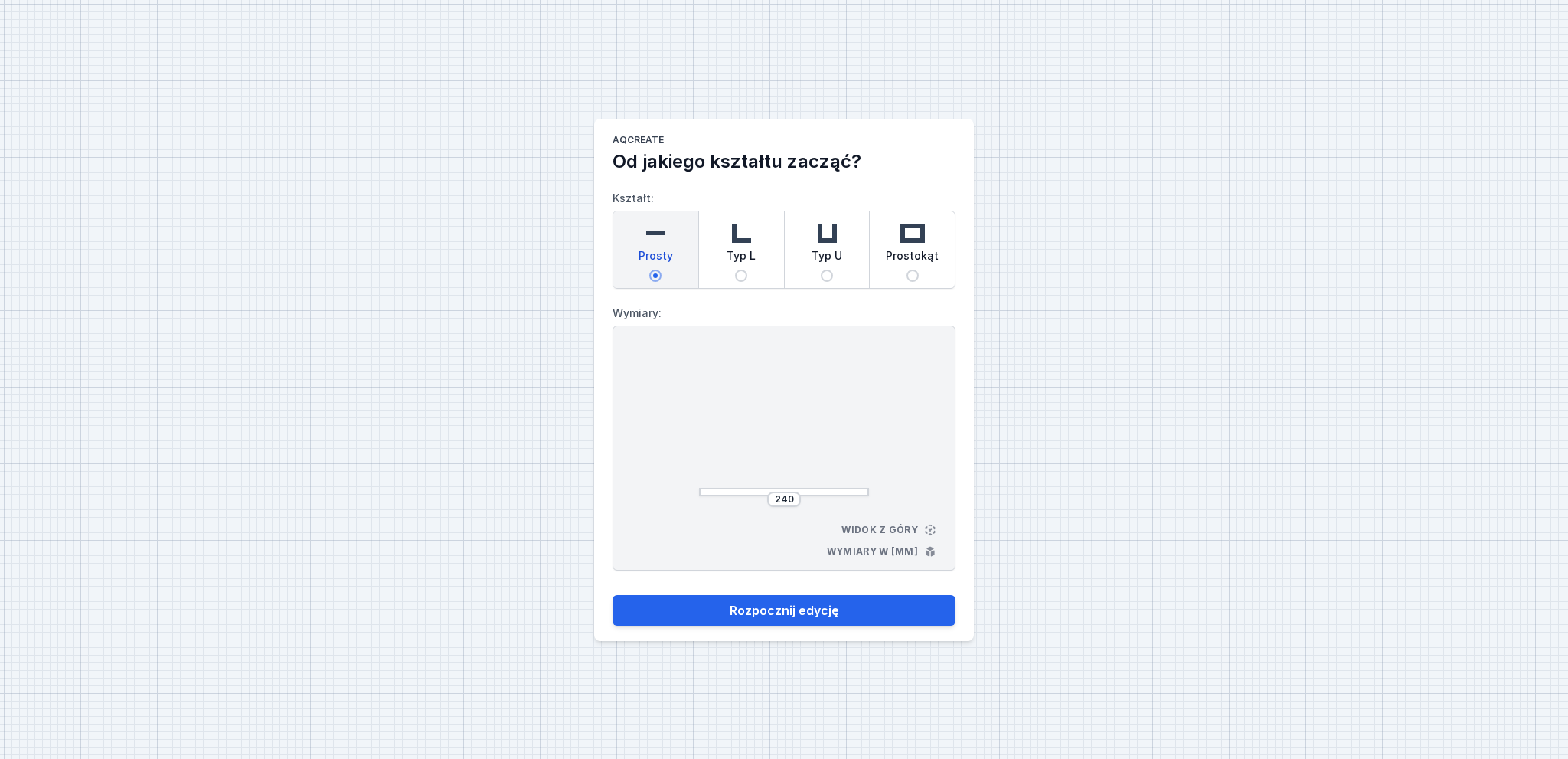 click on "Typ L" at bounding box center (741, 250) 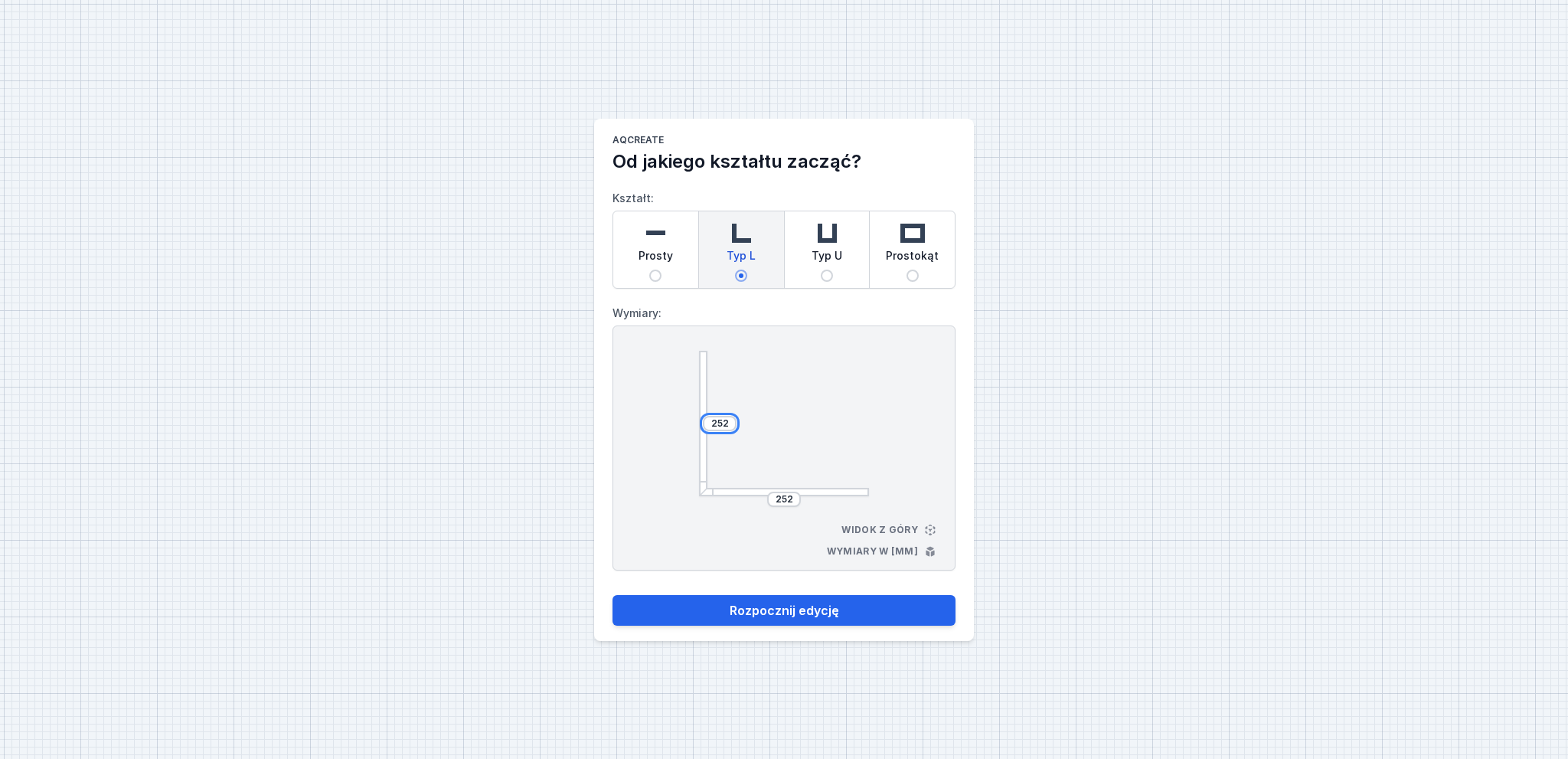click on "252" at bounding box center [720, 424] 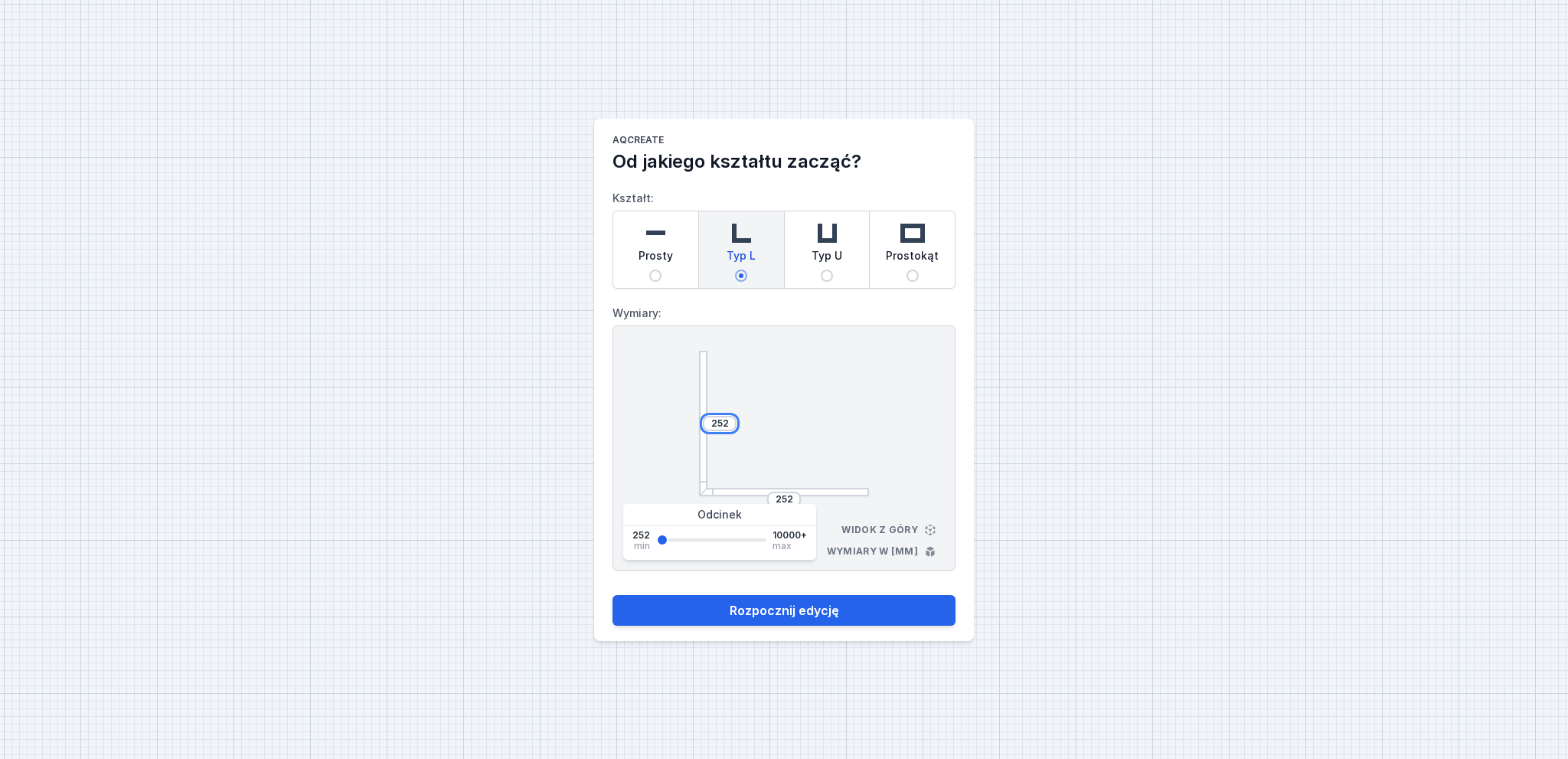 click on "252" at bounding box center (720, 424) 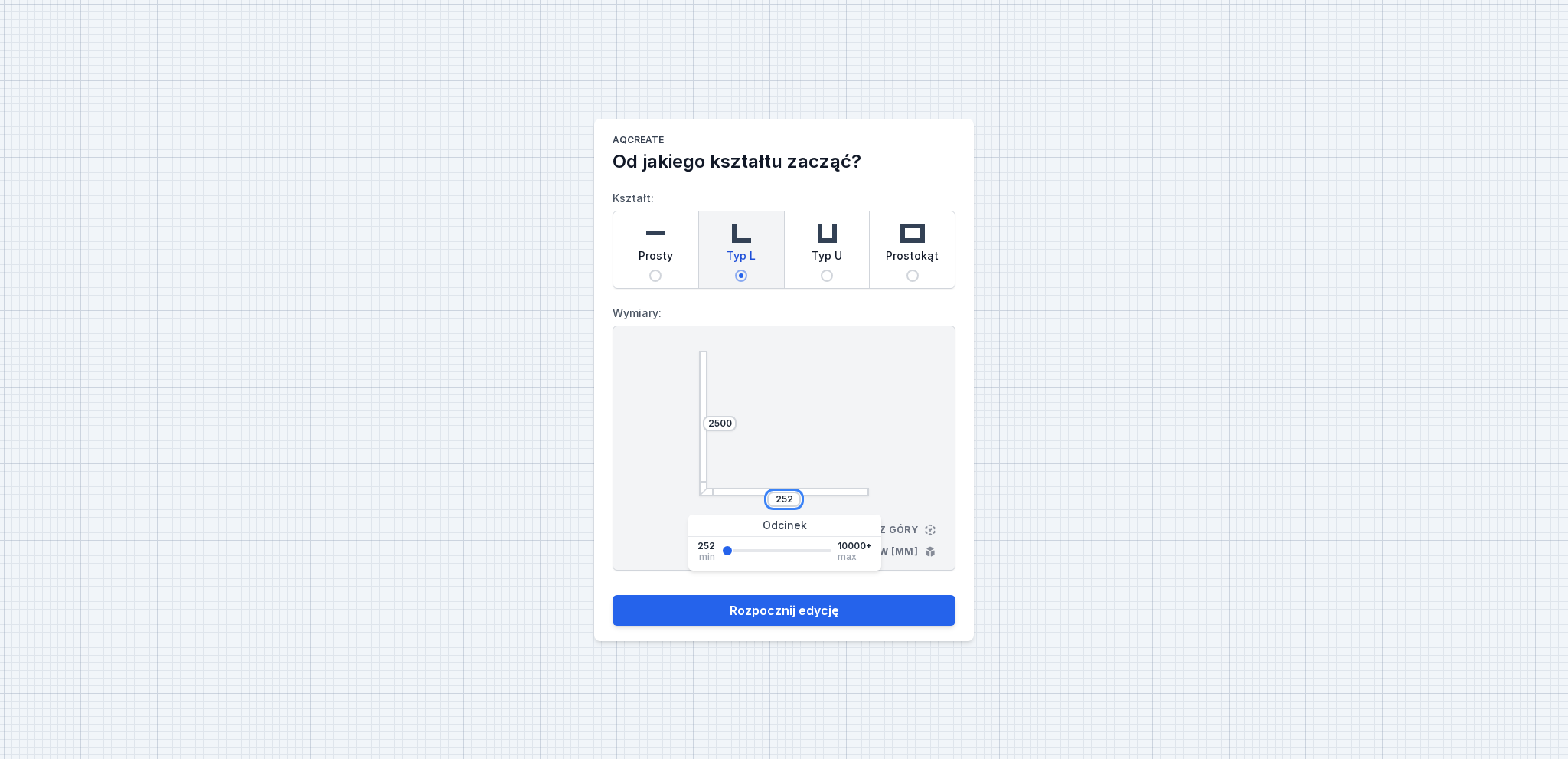click on "252" at bounding box center [784, 499] 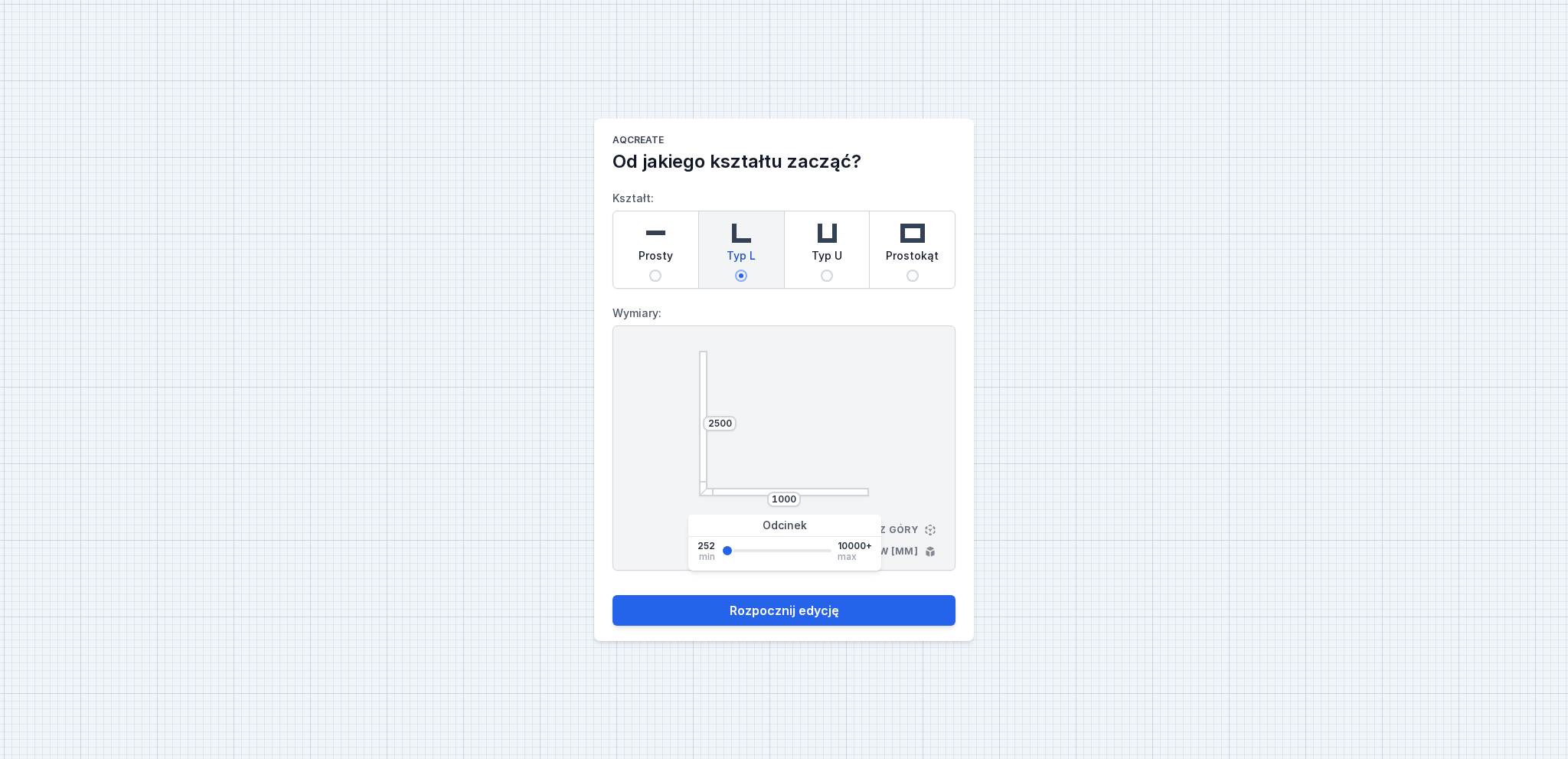 click at bounding box center (784, 424) 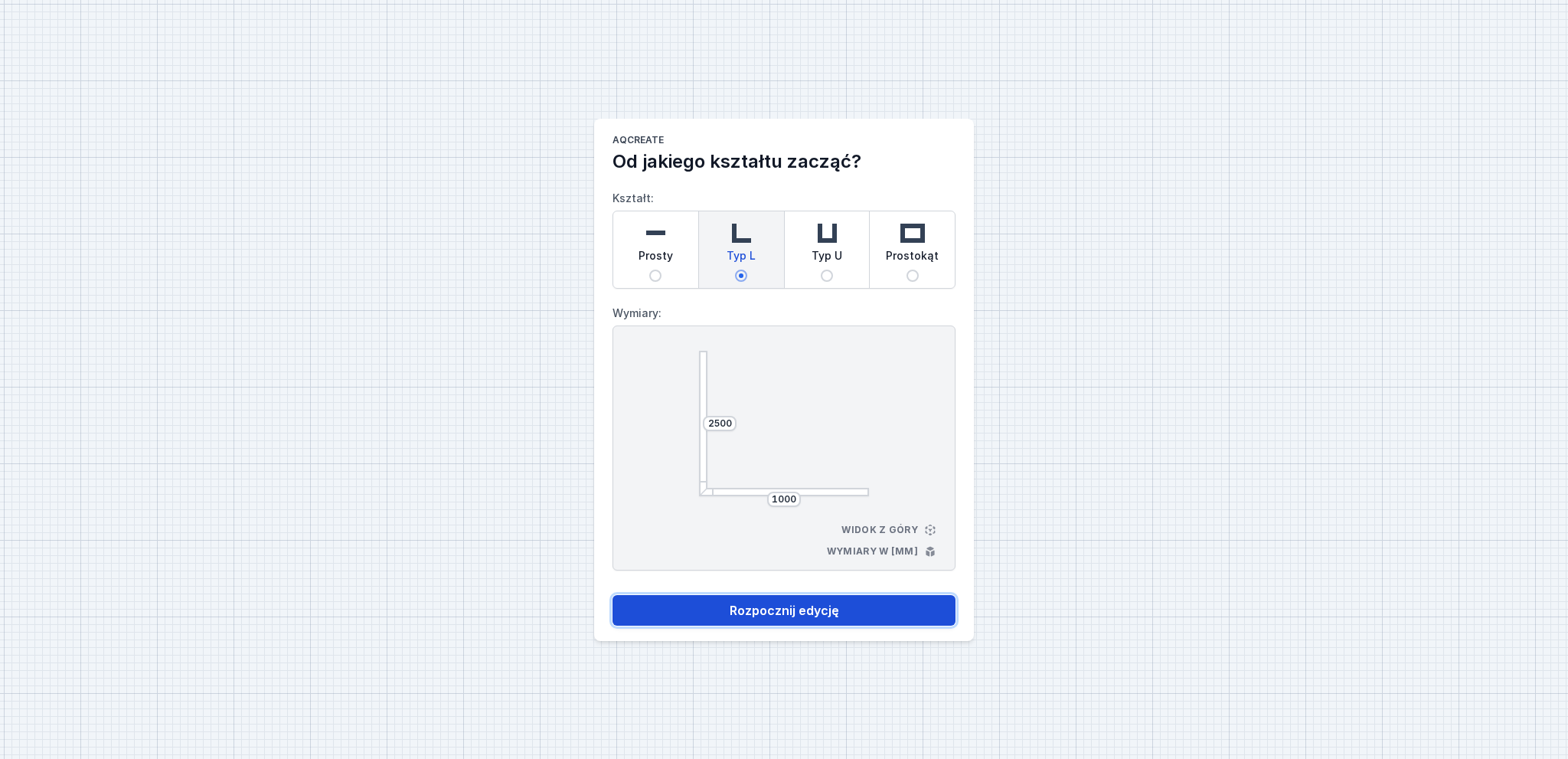 click on "Rozpocznij edycję" at bounding box center (784, 610) 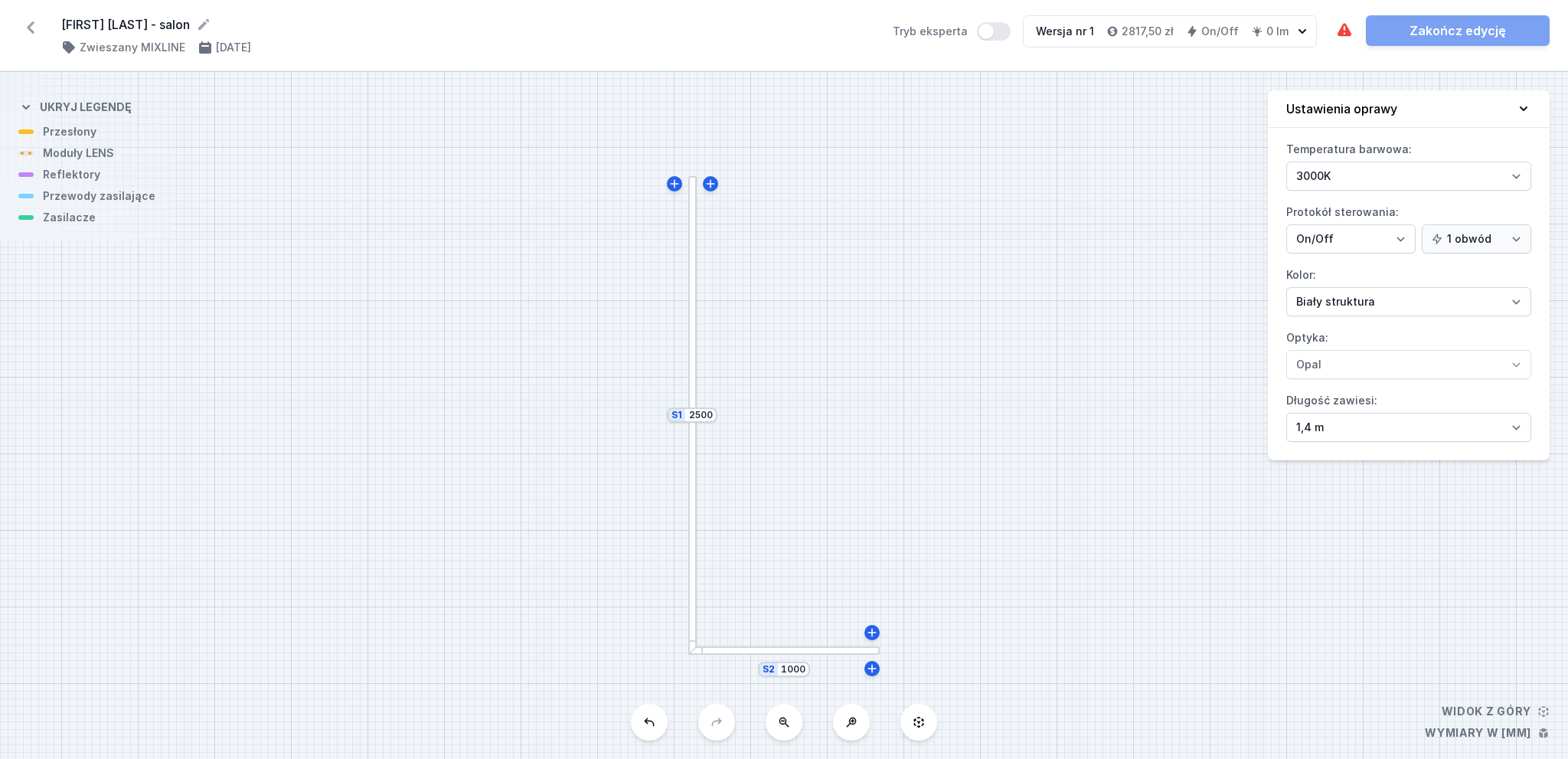 click at bounding box center (692, 535) 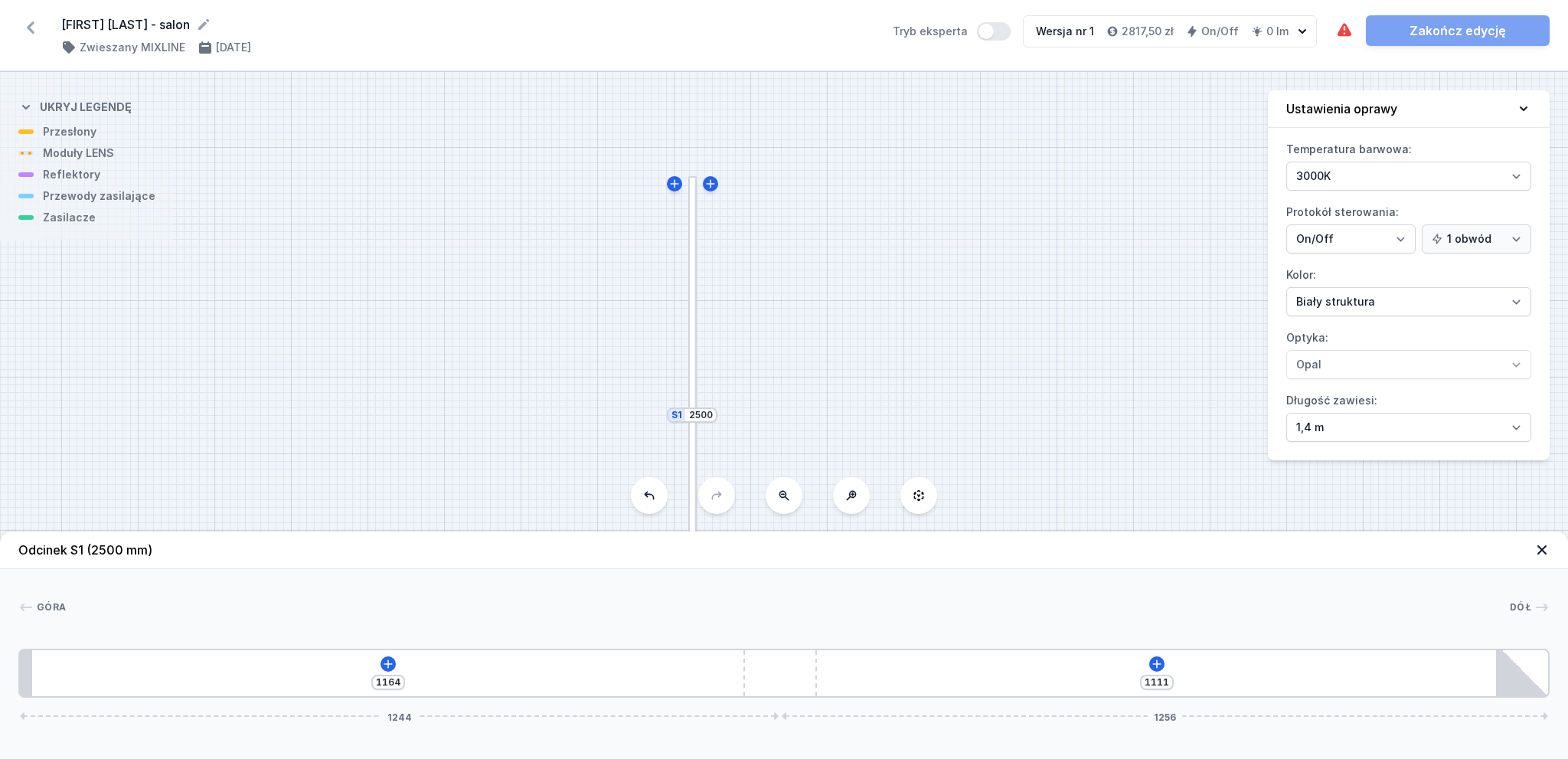 click 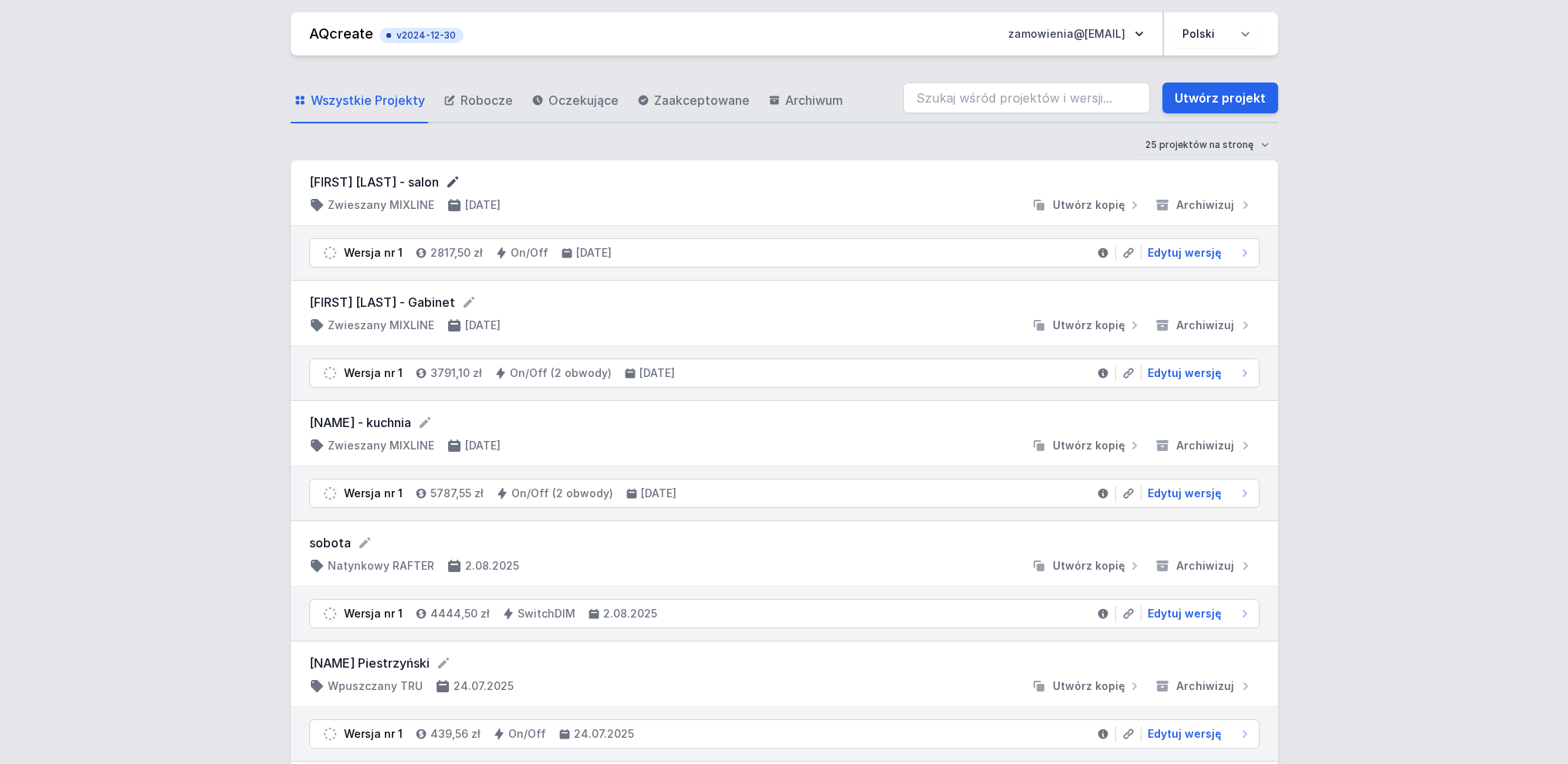 click 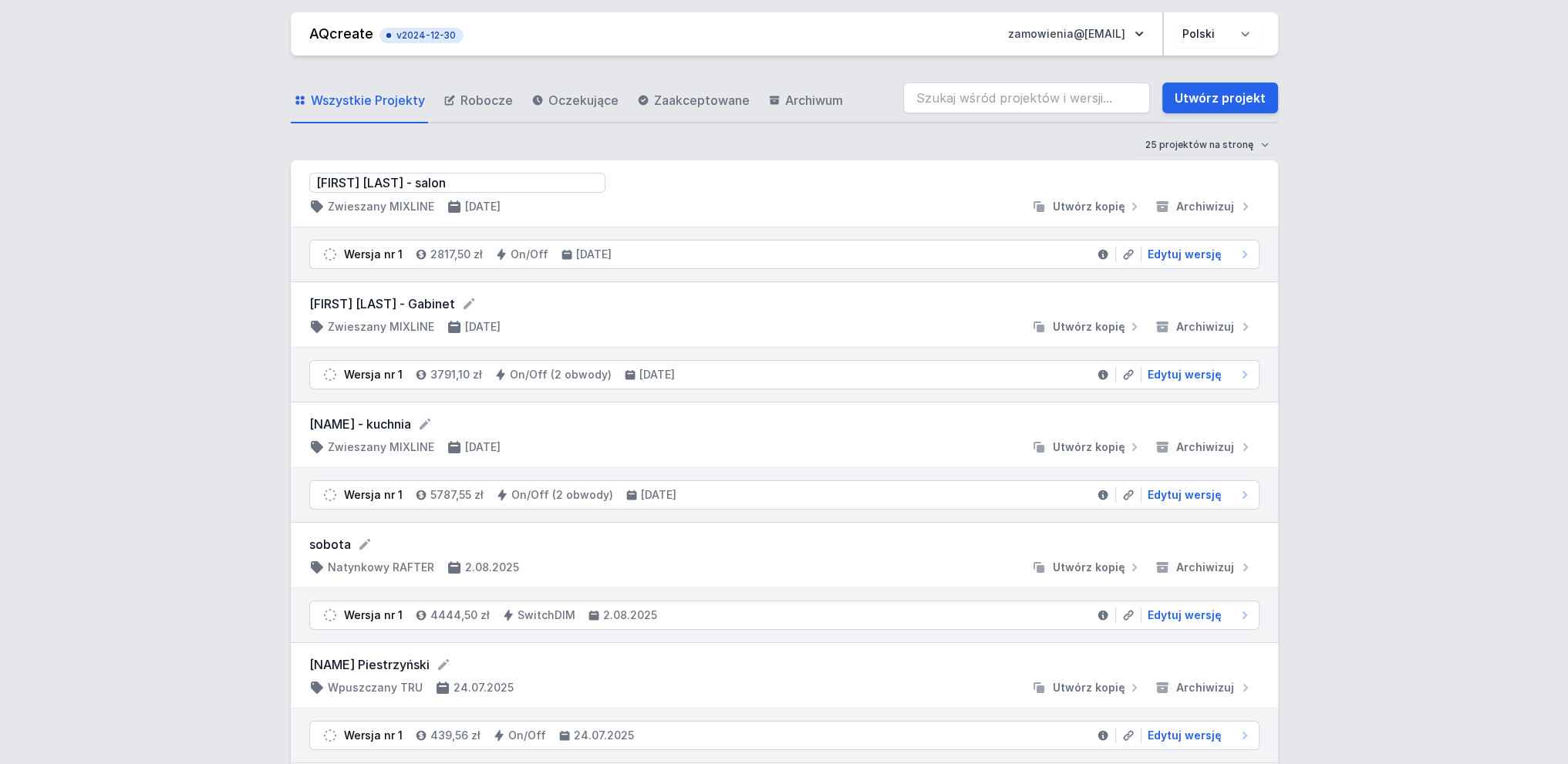 click on "[FIRST] [LAST] - salon" at bounding box center (784, 183) 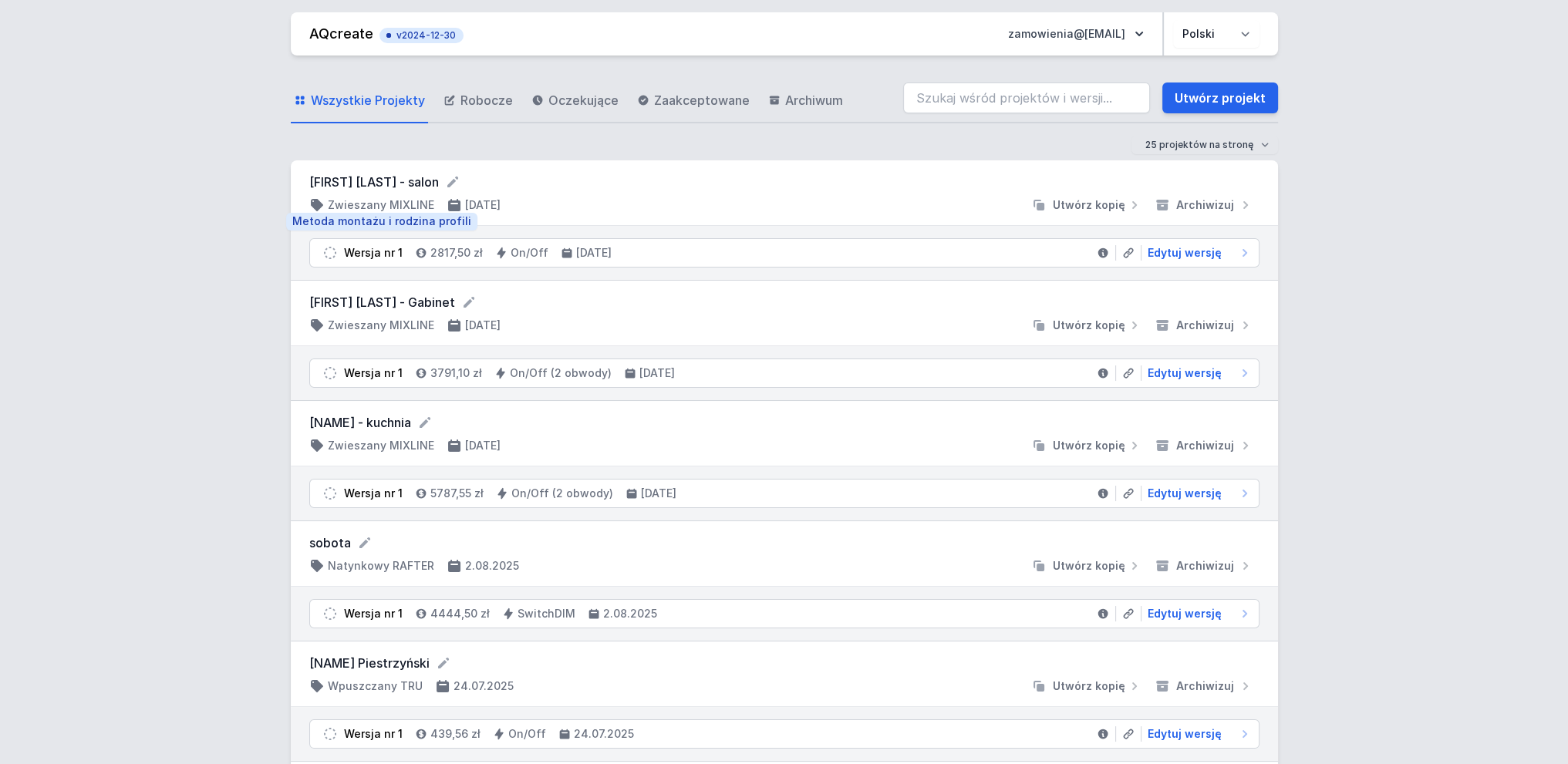 click on "Zwieszany MIXLINE" at bounding box center (381, 205) 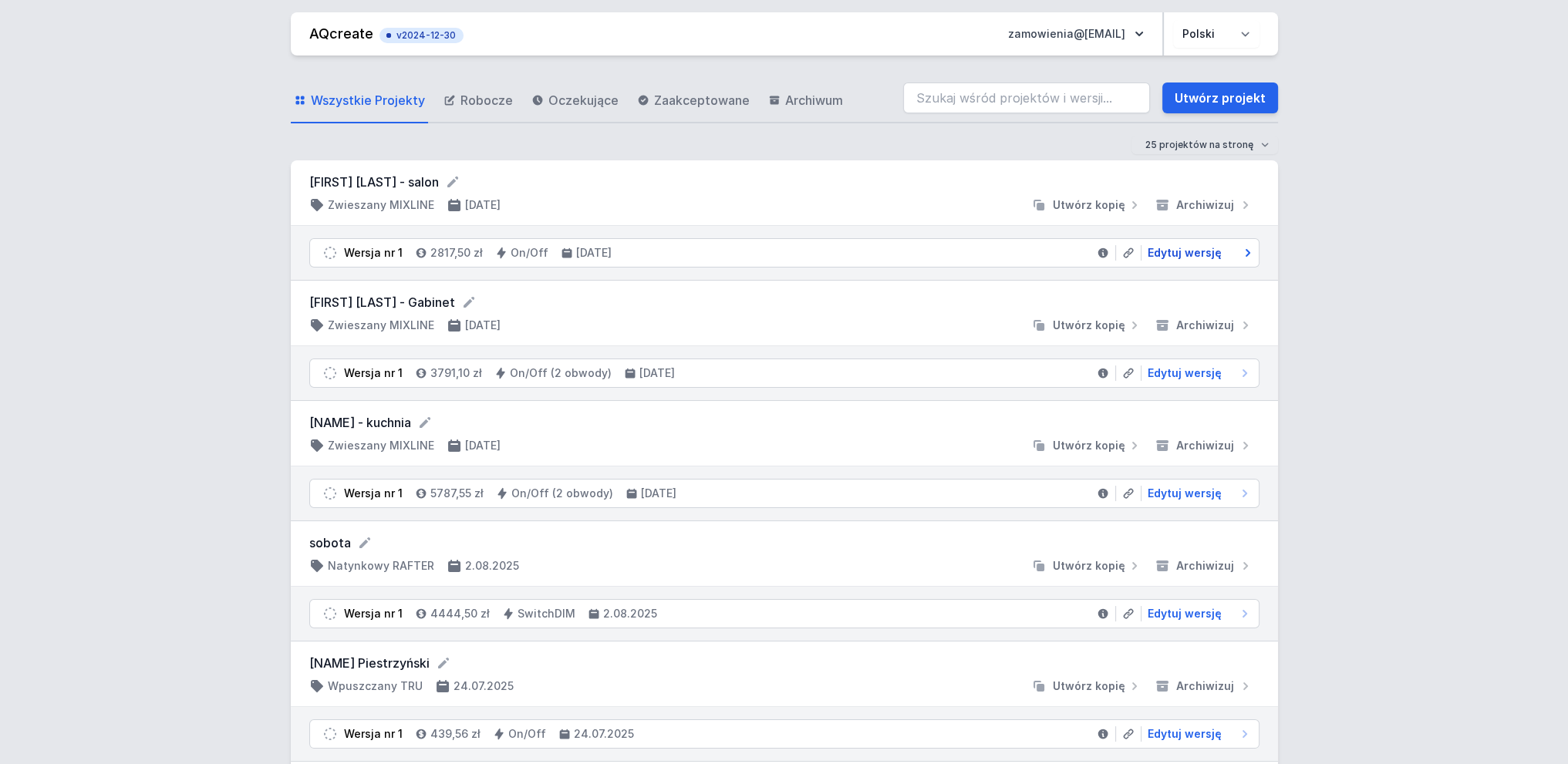 click on "Edytuj wersję" at bounding box center (1197, 253) 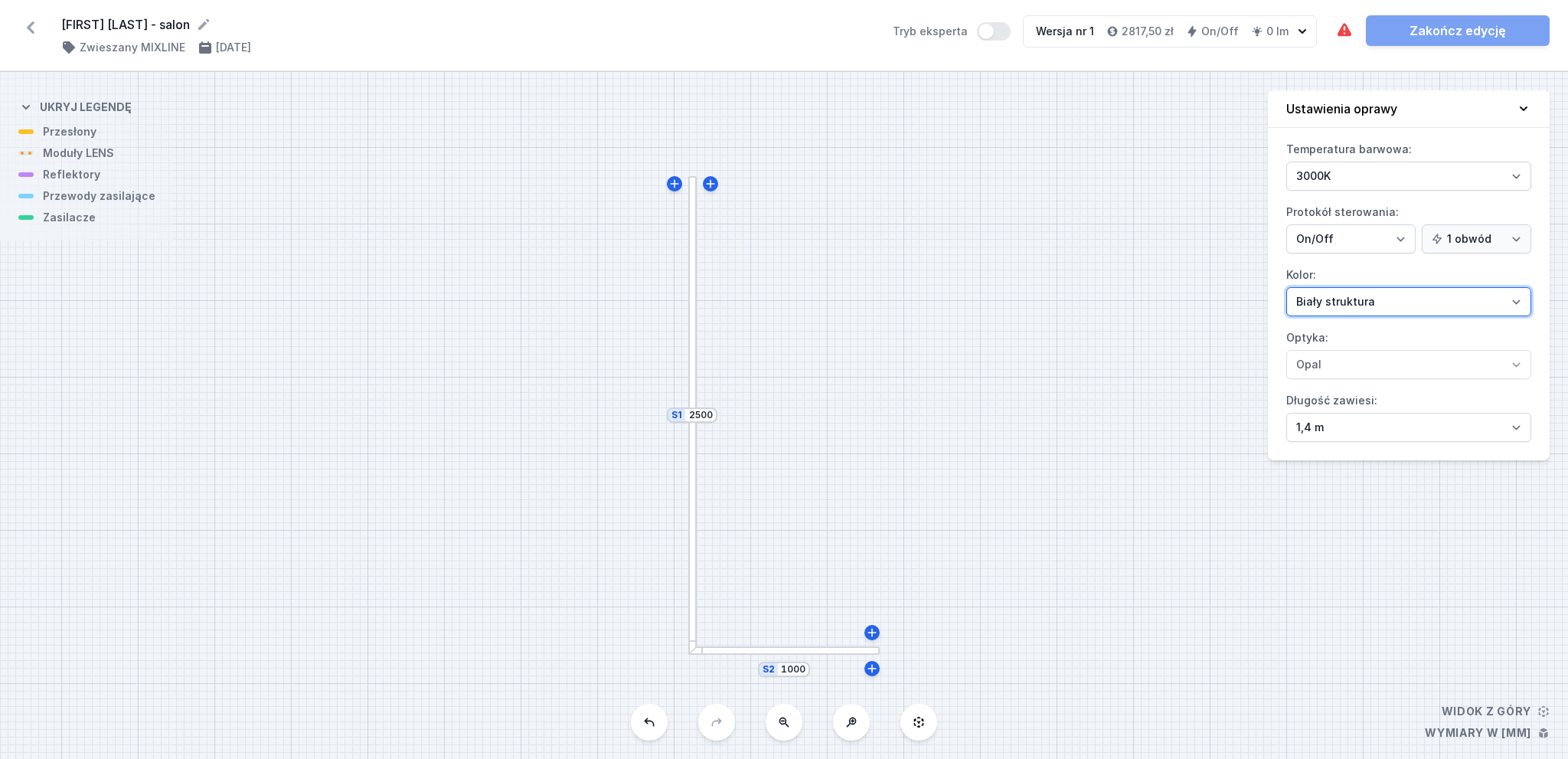 click on "Biały struktura Czarny struktura Złoty struktura Miedziany Szary Inny (z palety RAL)" at bounding box center (1409, 302) 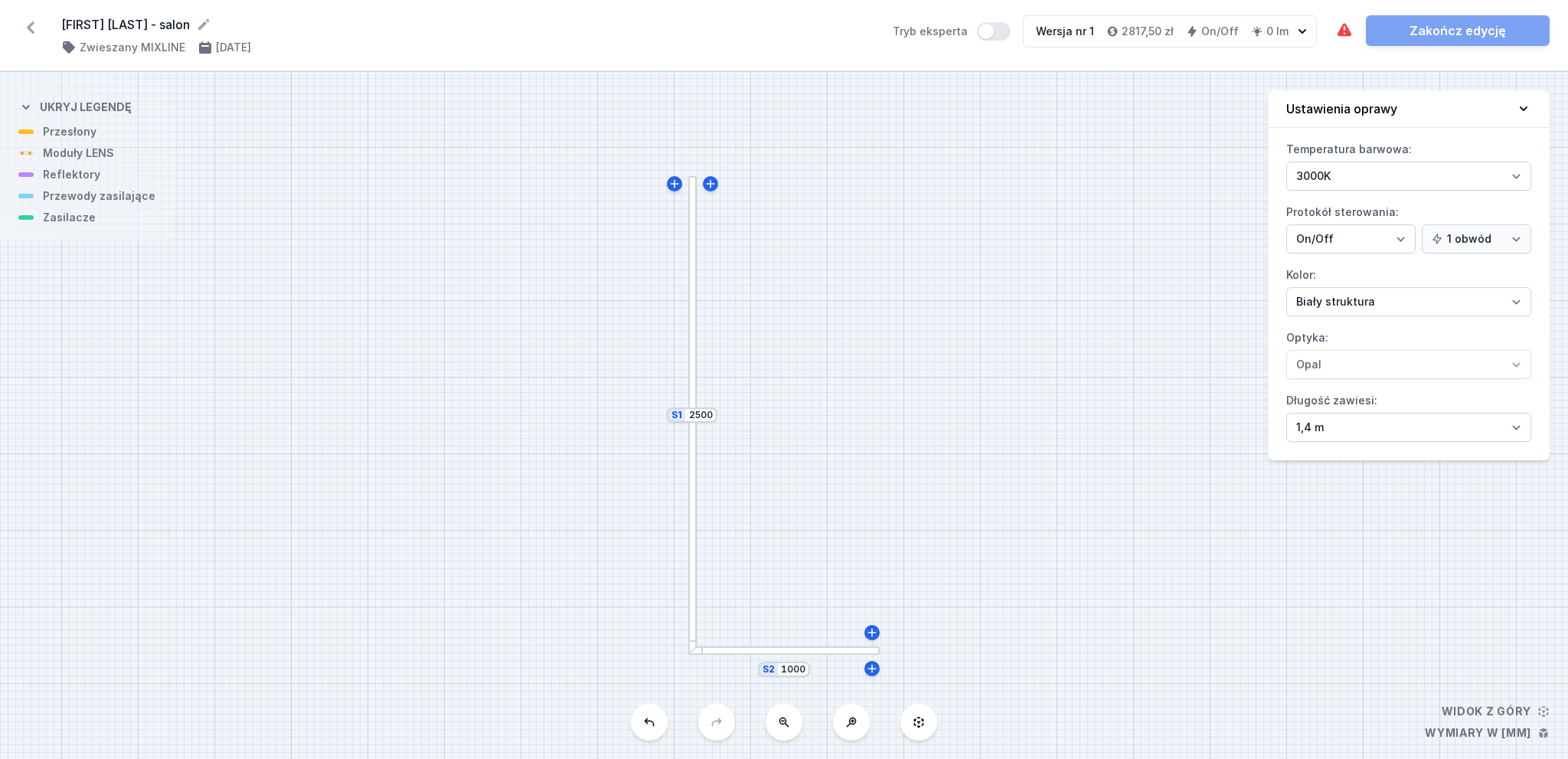 click 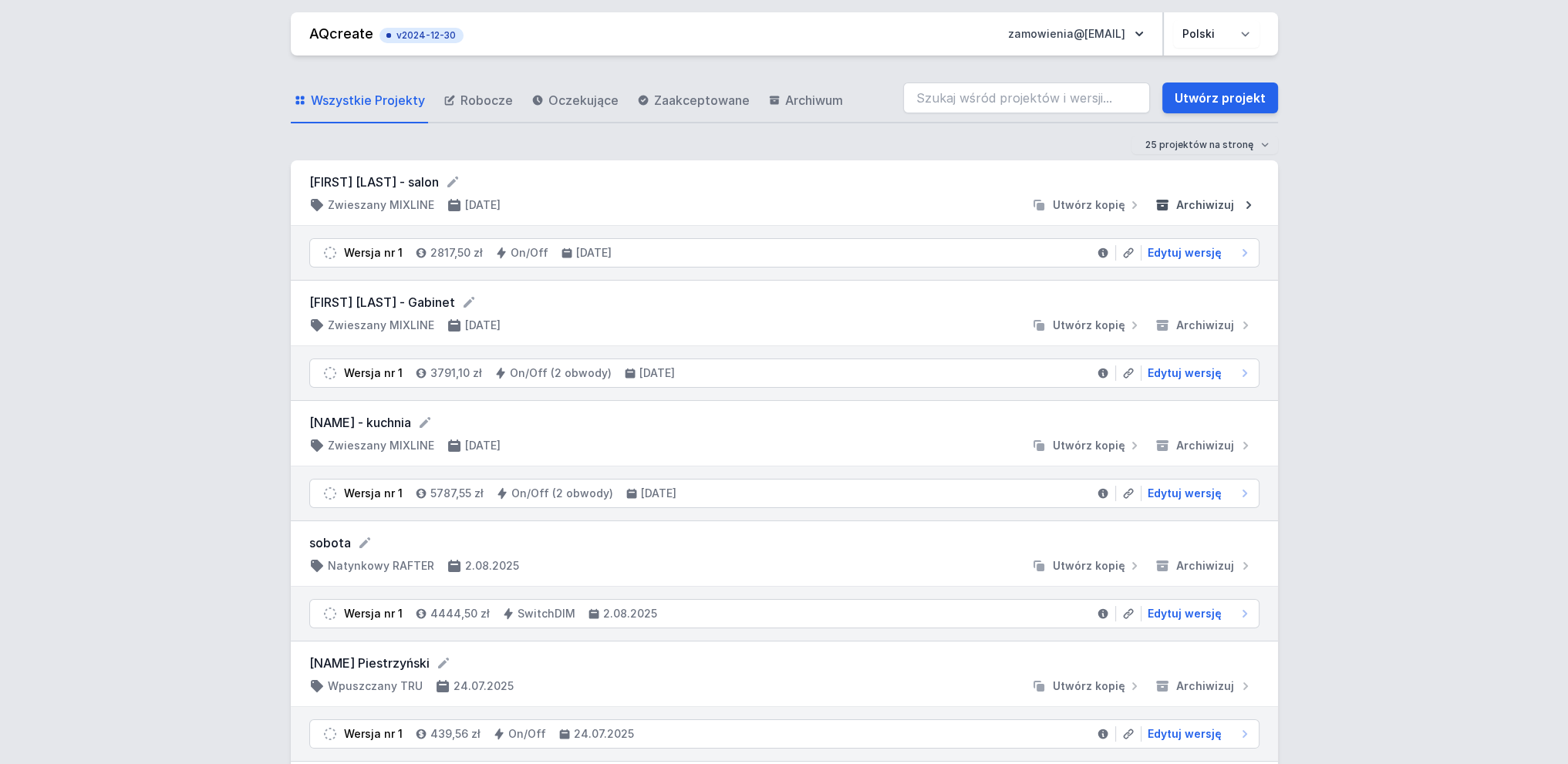click on "Archiwizuj" at bounding box center [1205, 205] 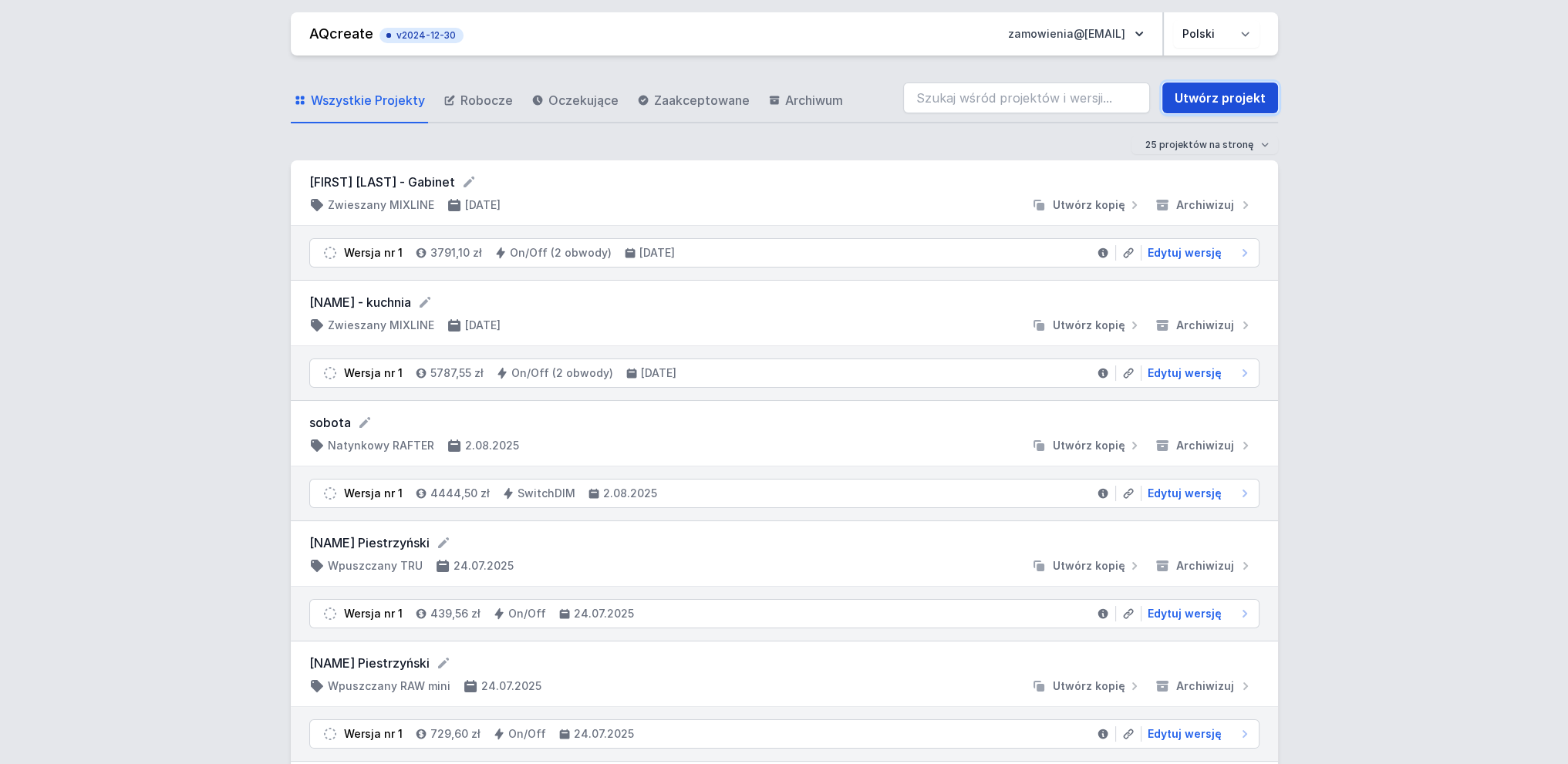 click on "Utwórz projekt" at bounding box center [1220, 98] 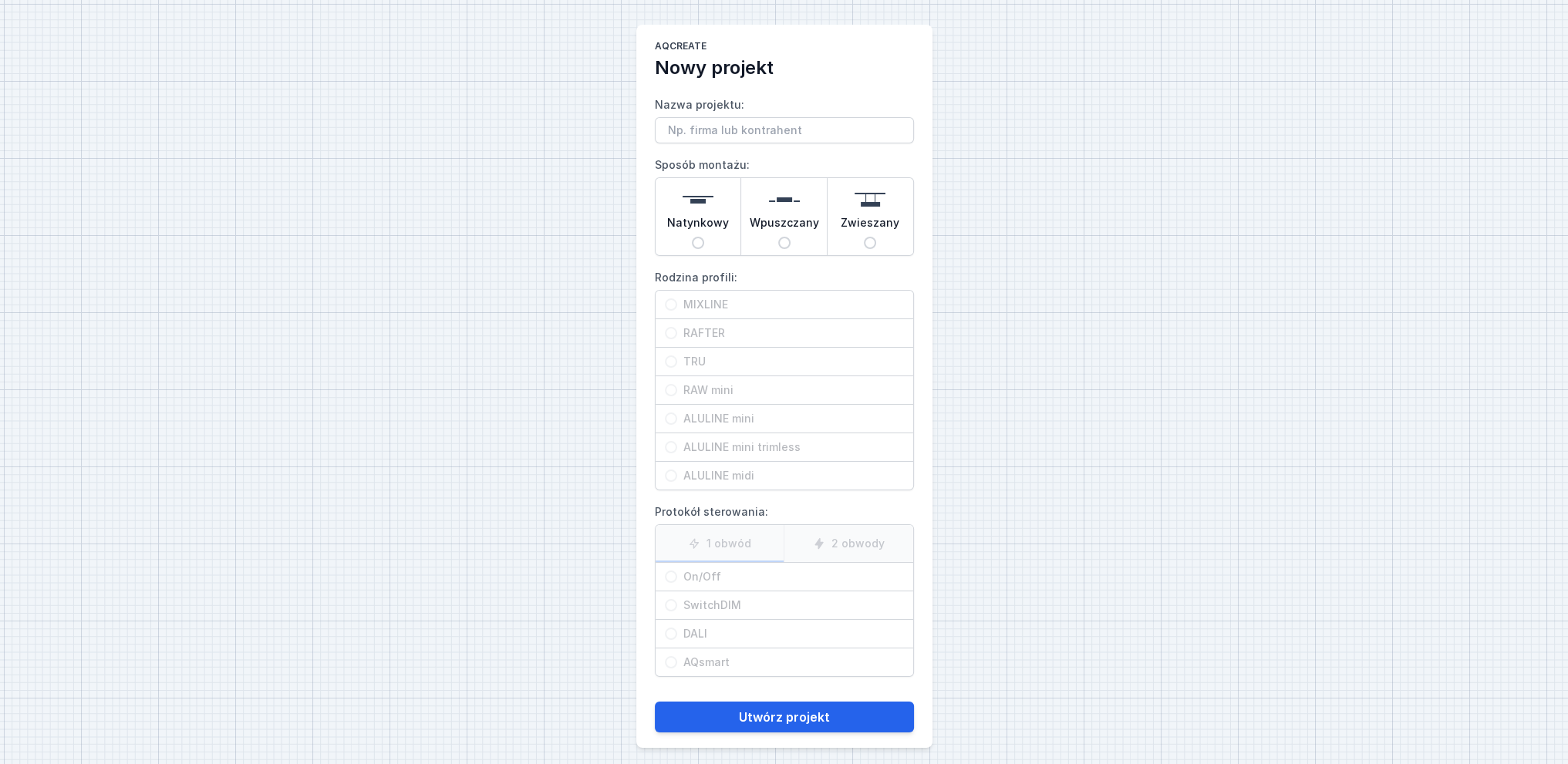 click on "AQcreate Nowy projekt Nazwa projektu: Sposób montażu: Natynkowy Wpuszczany Zwieszany Rodzina profili: MIXLINE RAFTER TRU RAW mini ALULINE mini ALULINE mini trimless ALULINE midi Protokół sterowania: 1 obwód 2 obwody On/Off SwitchDIM DALI AQsmart Utwórz projekt" at bounding box center (784, 386) 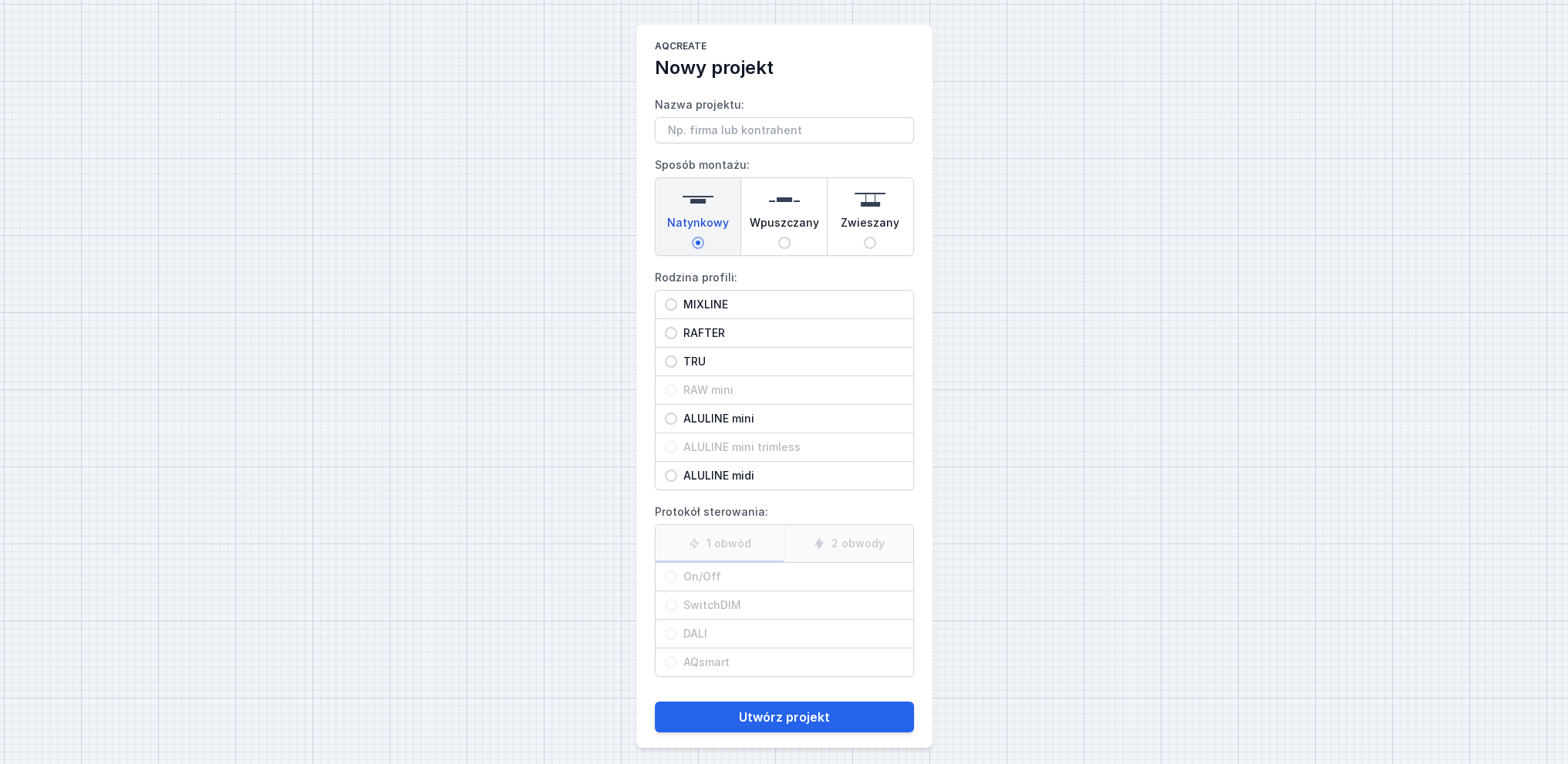 click on "RAFTER" at bounding box center [791, 333] 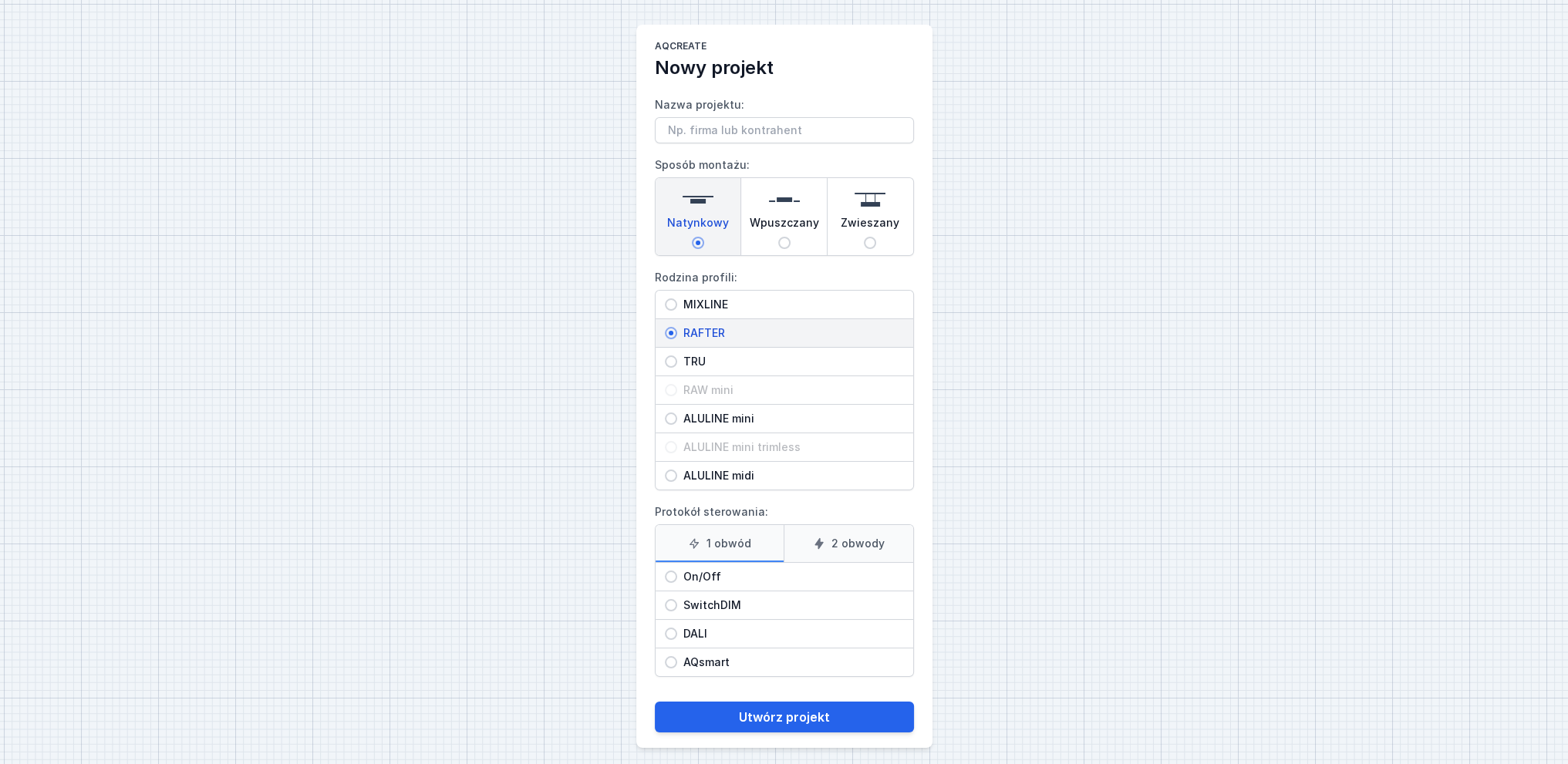 click on "On/Off" at bounding box center (791, 577) 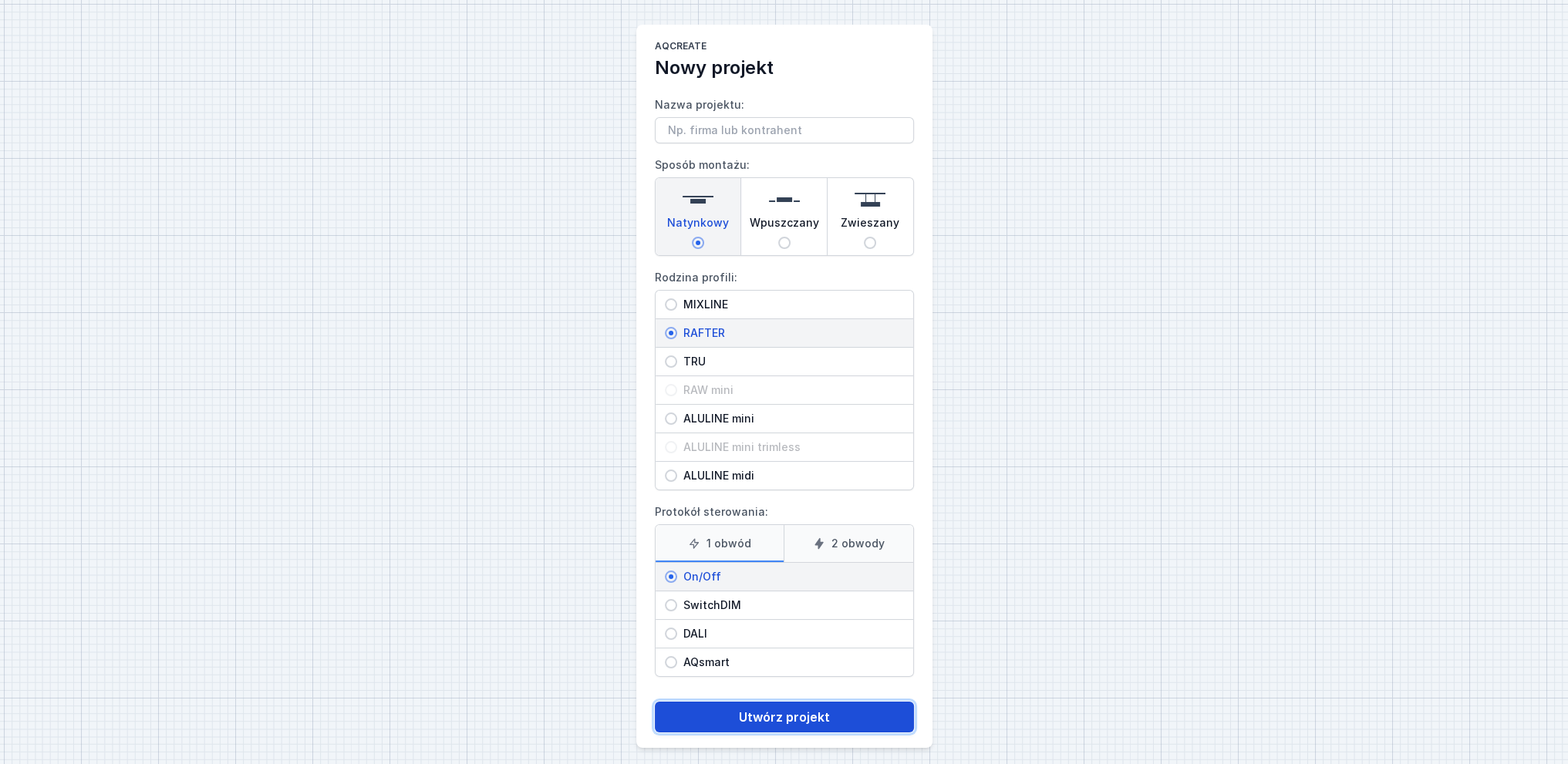 click on "Utwórz projekt" at bounding box center (784, 717) 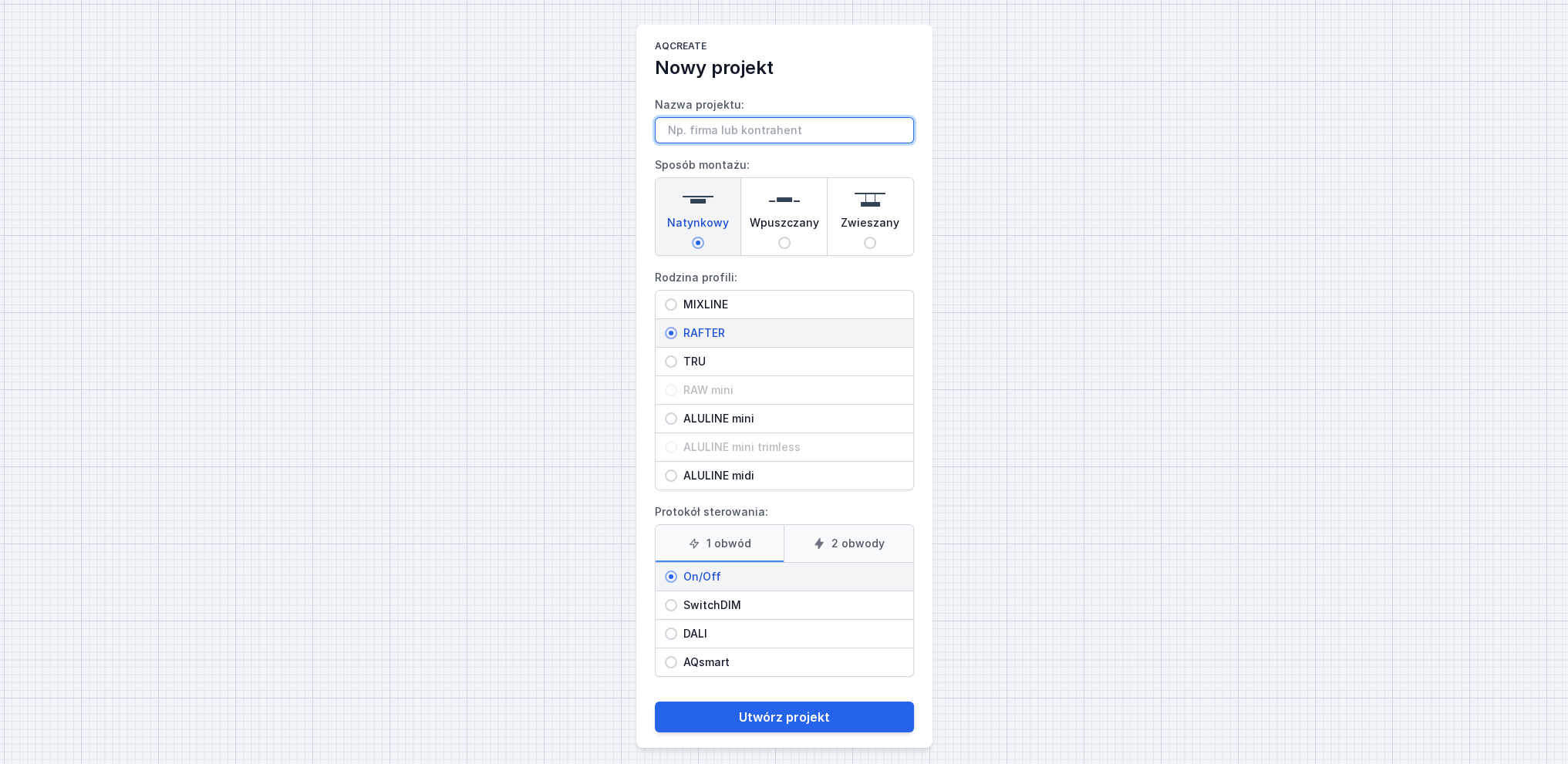 click on "Nazwa projektu:" at bounding box center [784, 130] 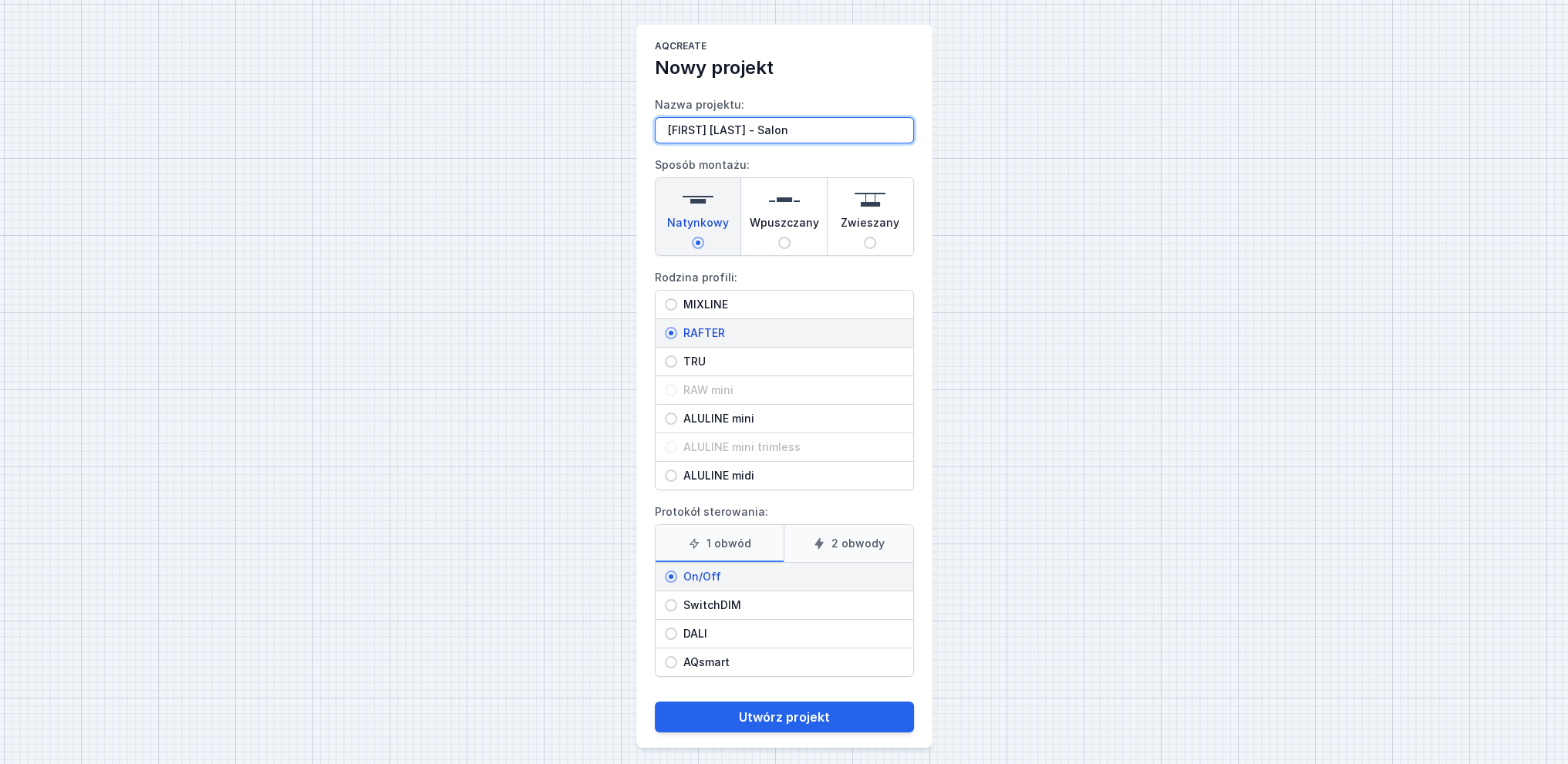 click on "Utwórz projekt" at bounding box center (784, 717) 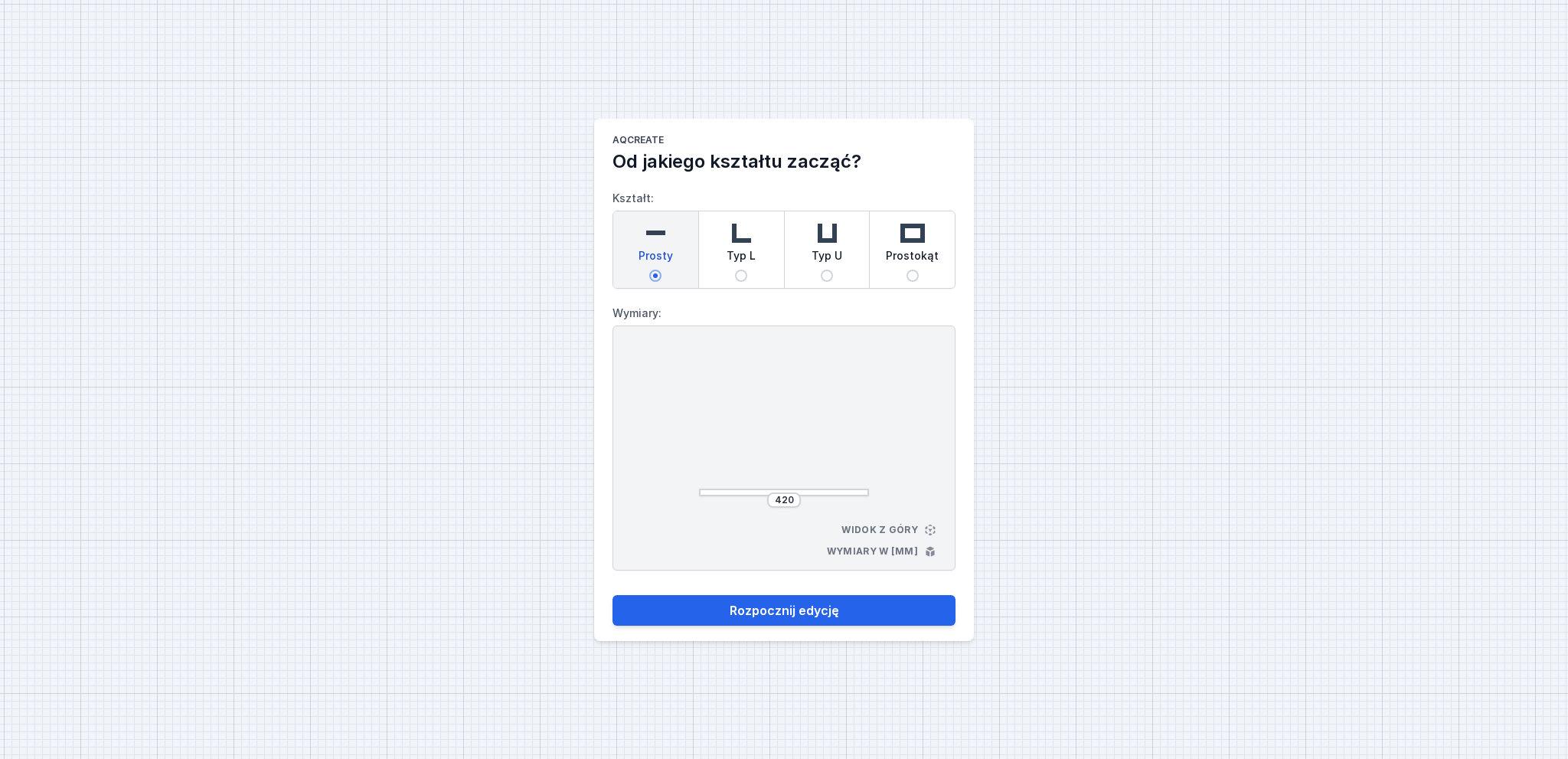 click on "Typ L" at bounding box center [741, 259] 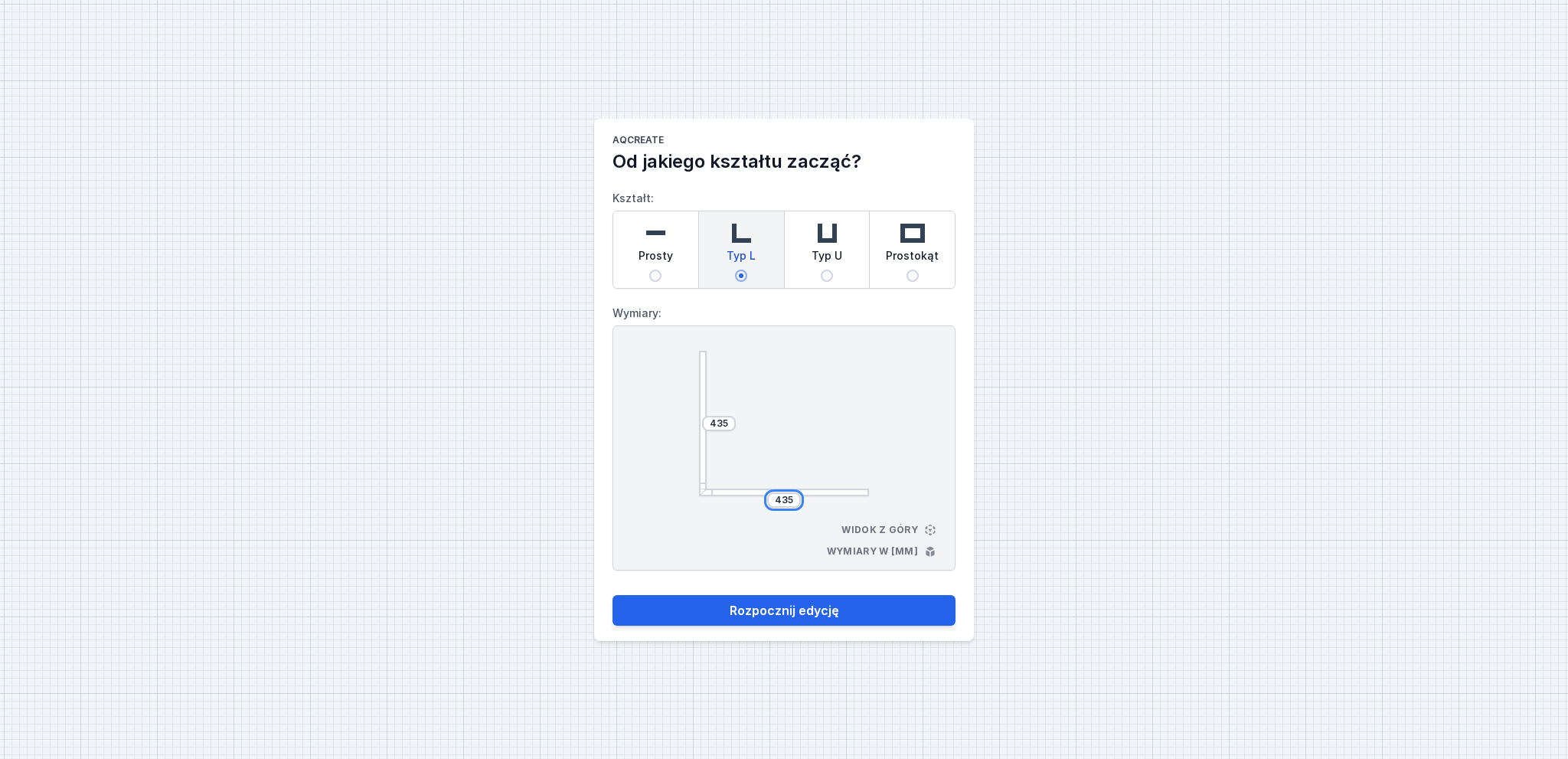 click on "435" at bounding box center (784, 500) 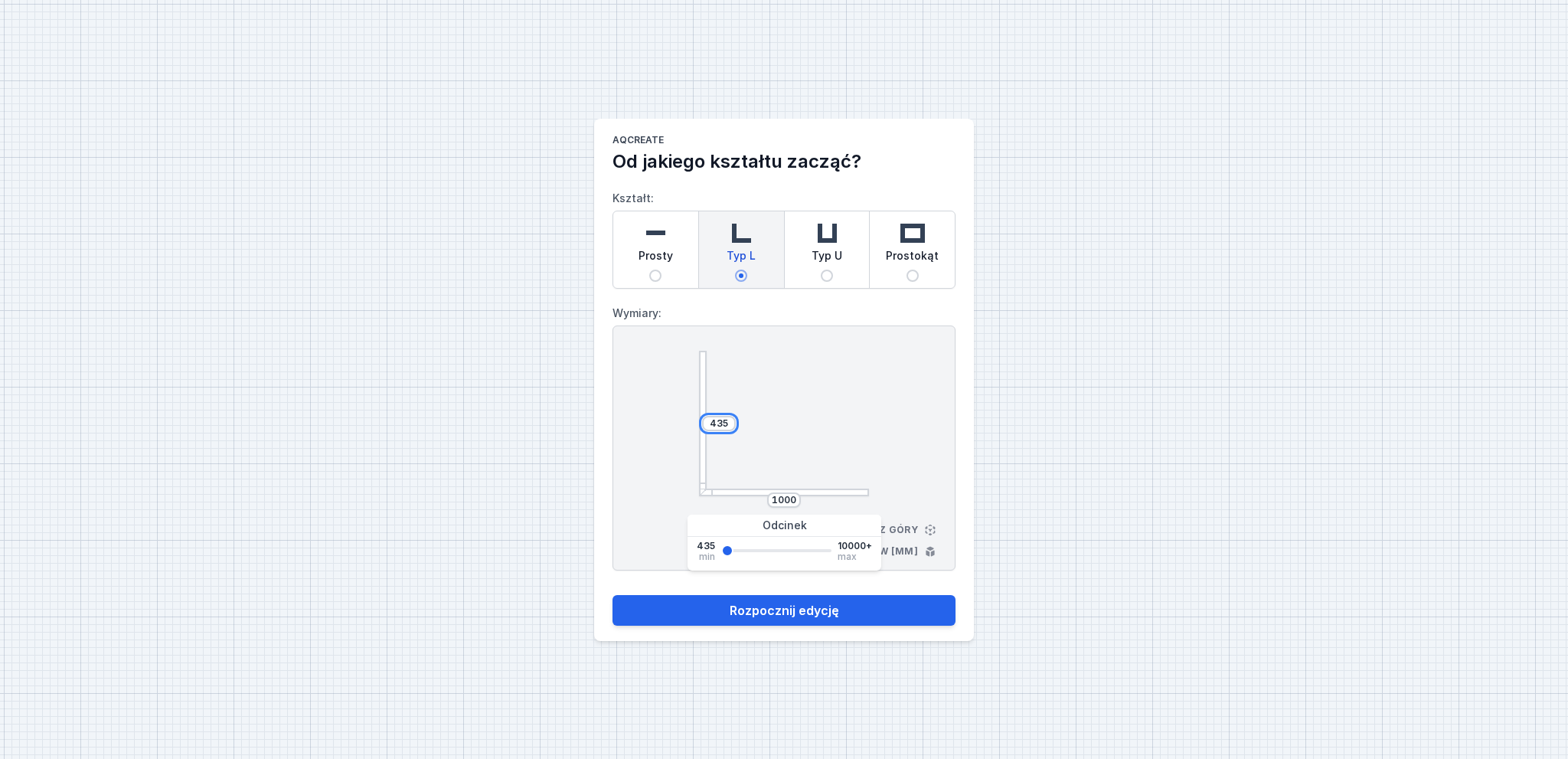 click on "435" at bounding box center (719, 424) 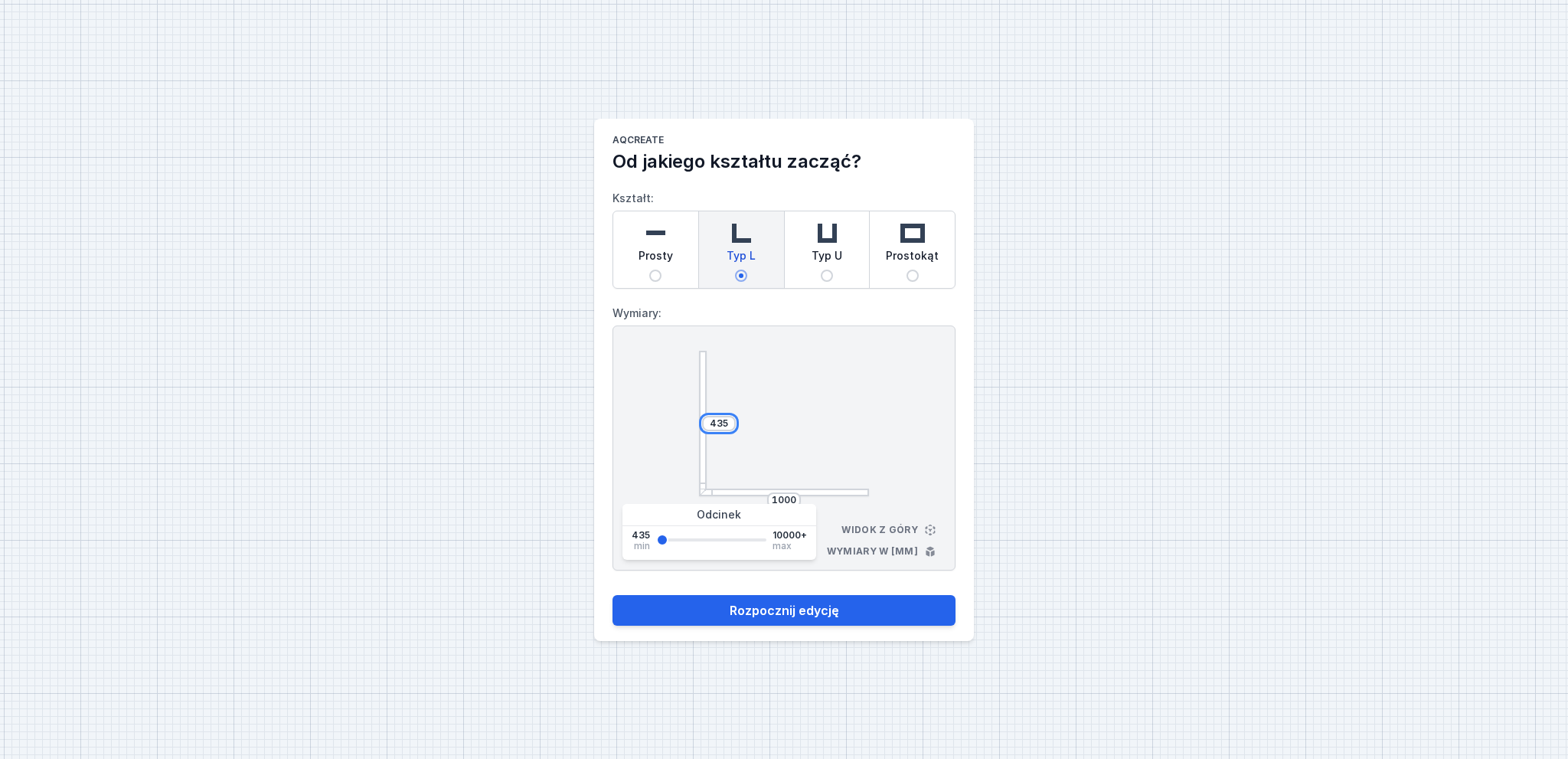 click on "435" at bounding box center [719, 424] 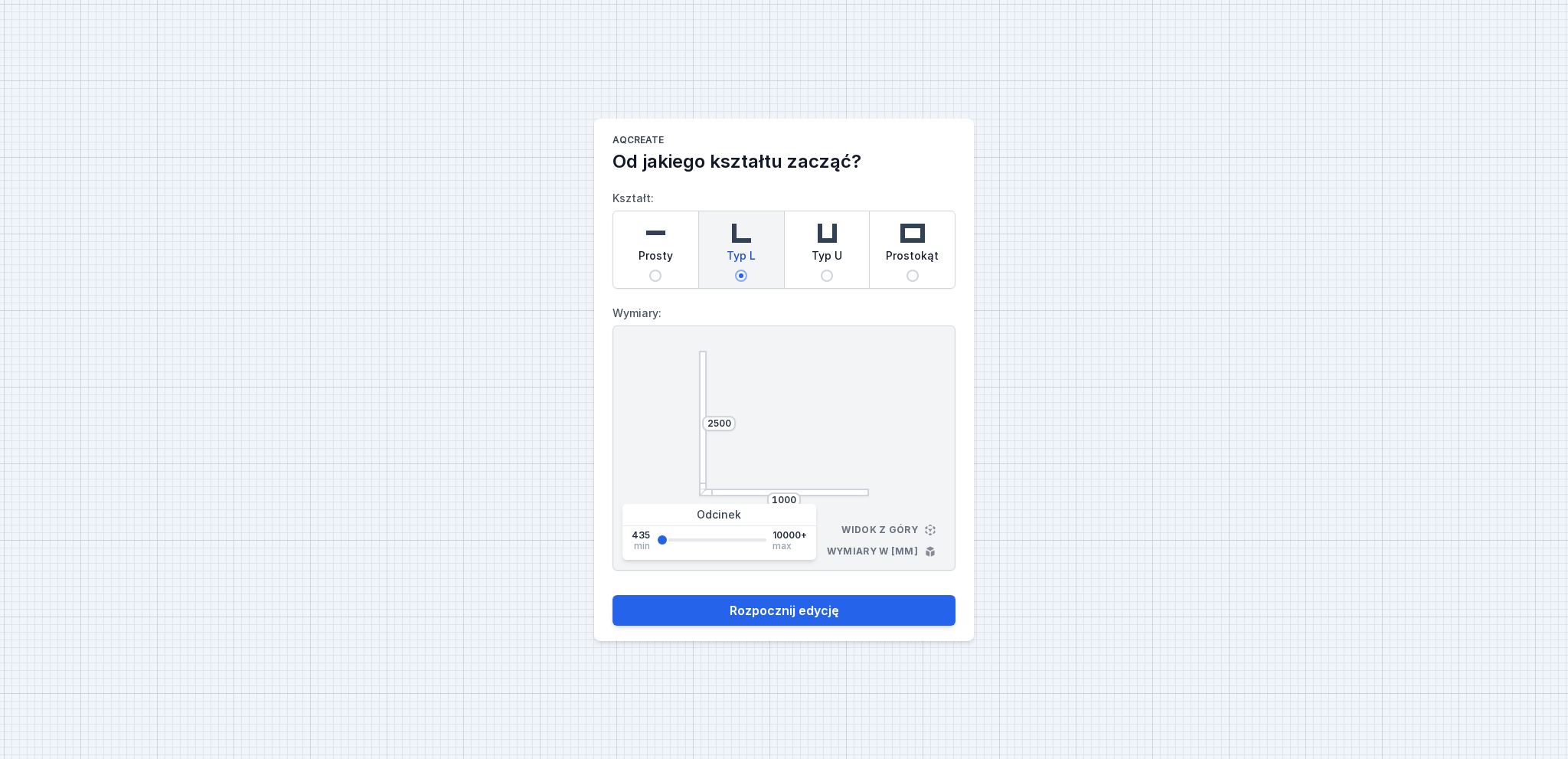 click on "2500 1000 Widok z góry Wymiary w [mm]" at bounding box center [784, 448] 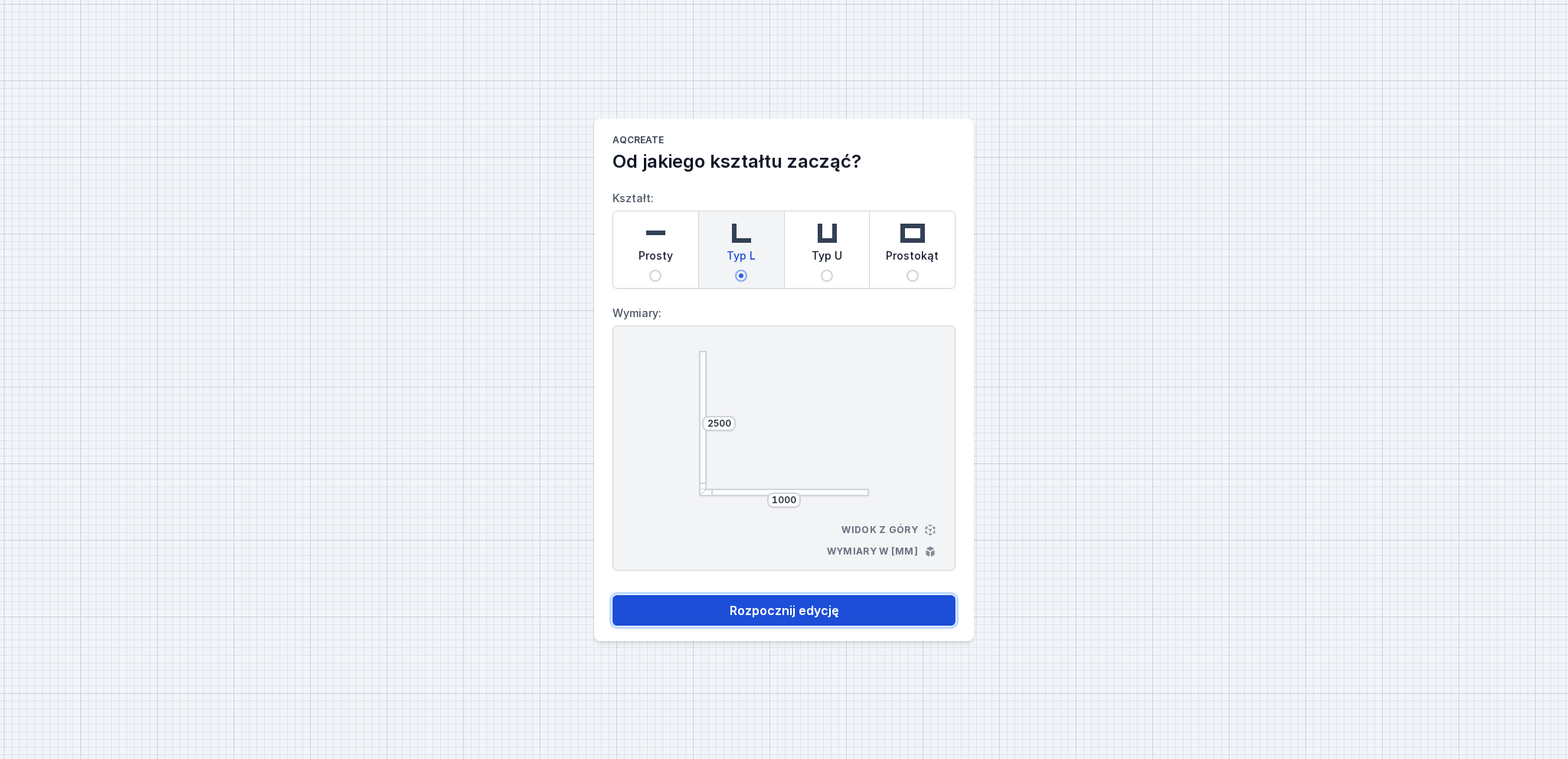 click on "Rozpocznij edycję" at bounding box center [784, 610] 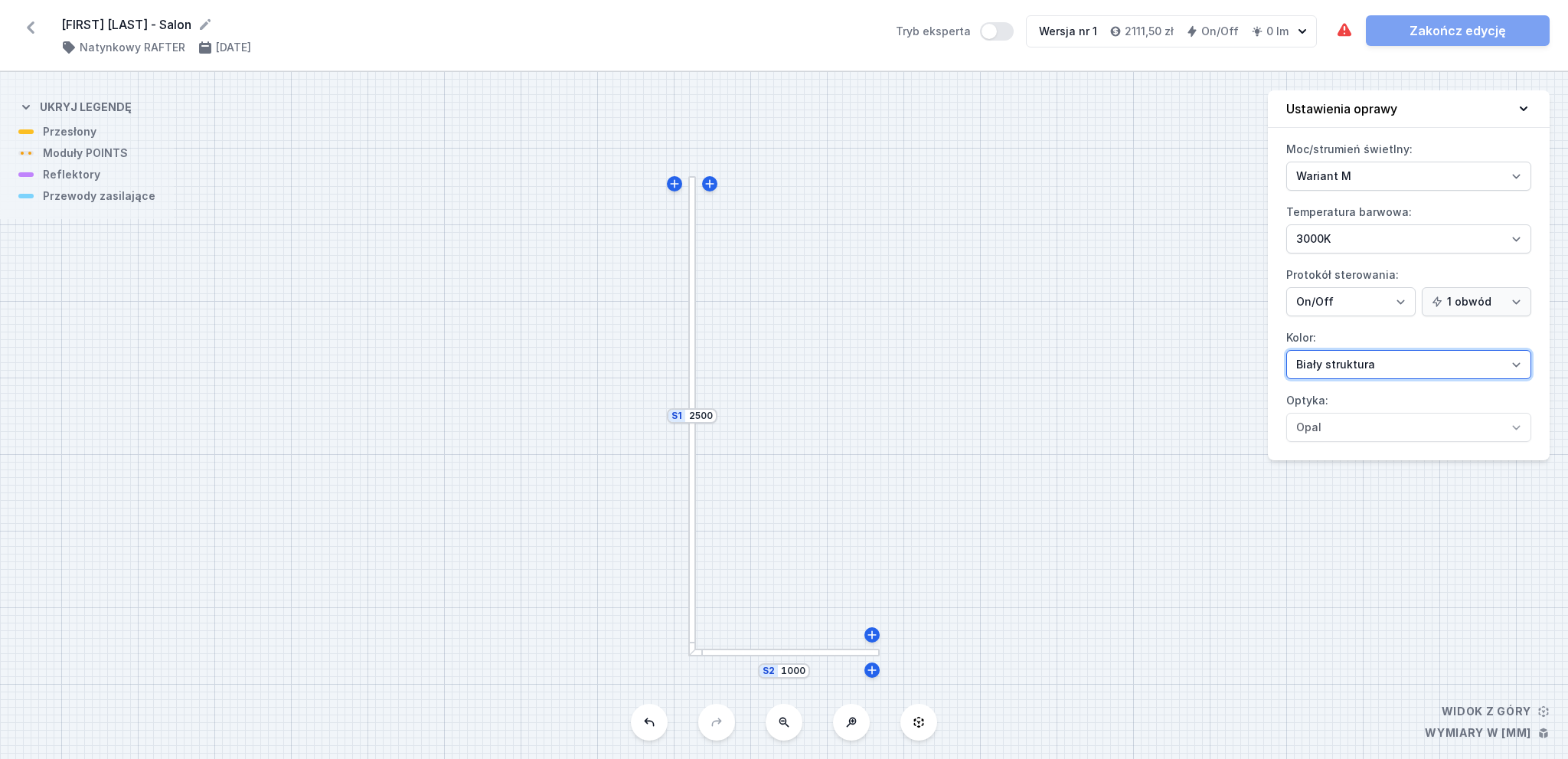 click on "Biały struktura Czarny struktura Złoty struktura Miedziany Szary Inny (z palety RAL)" at bounding box center [1409, 365] 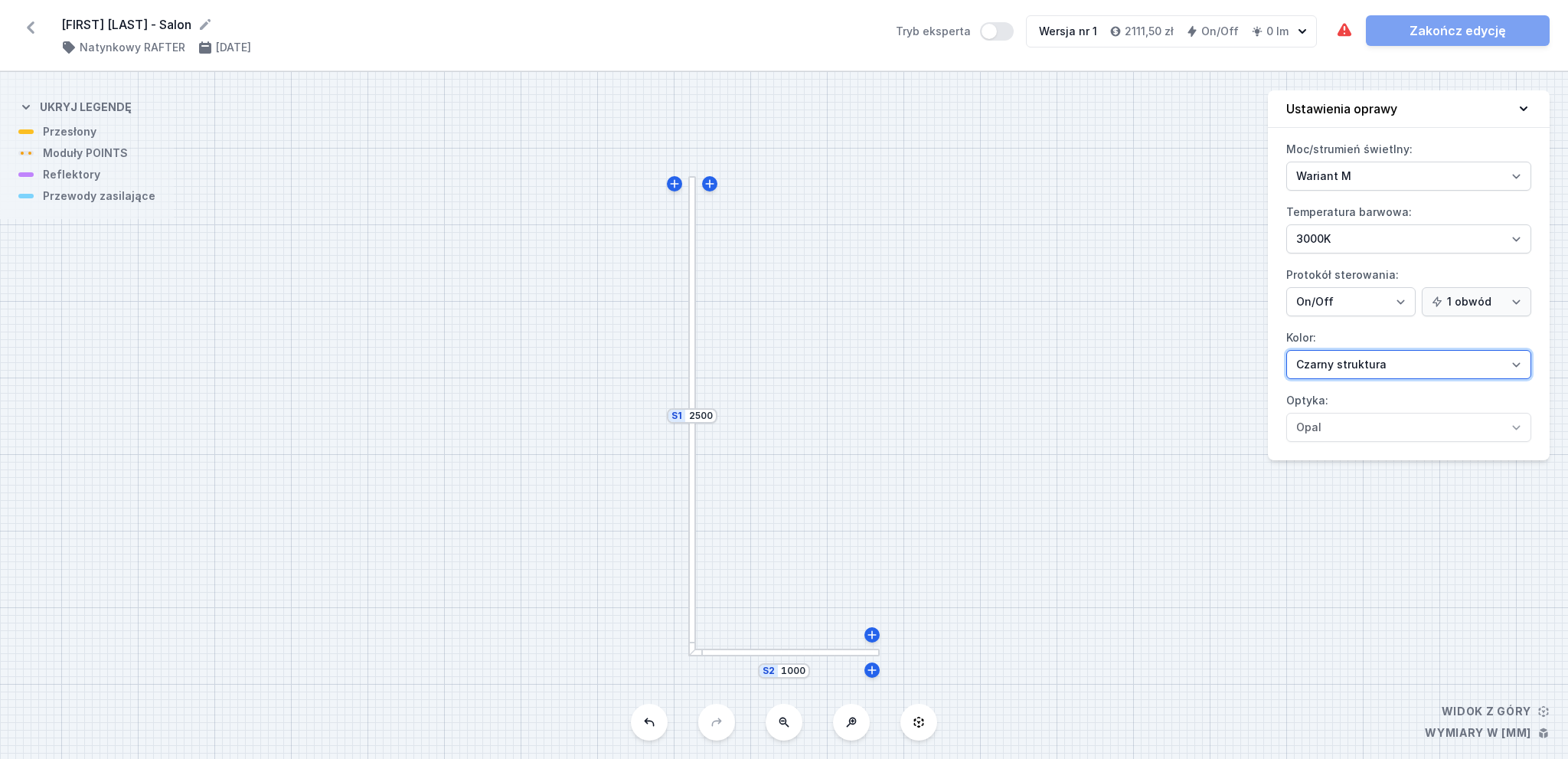 click on "Biały struktura Czarny struktura Złoty struktura Miedziany Szary Inny (z palety RAL)" at bounding box center [1409, 365] 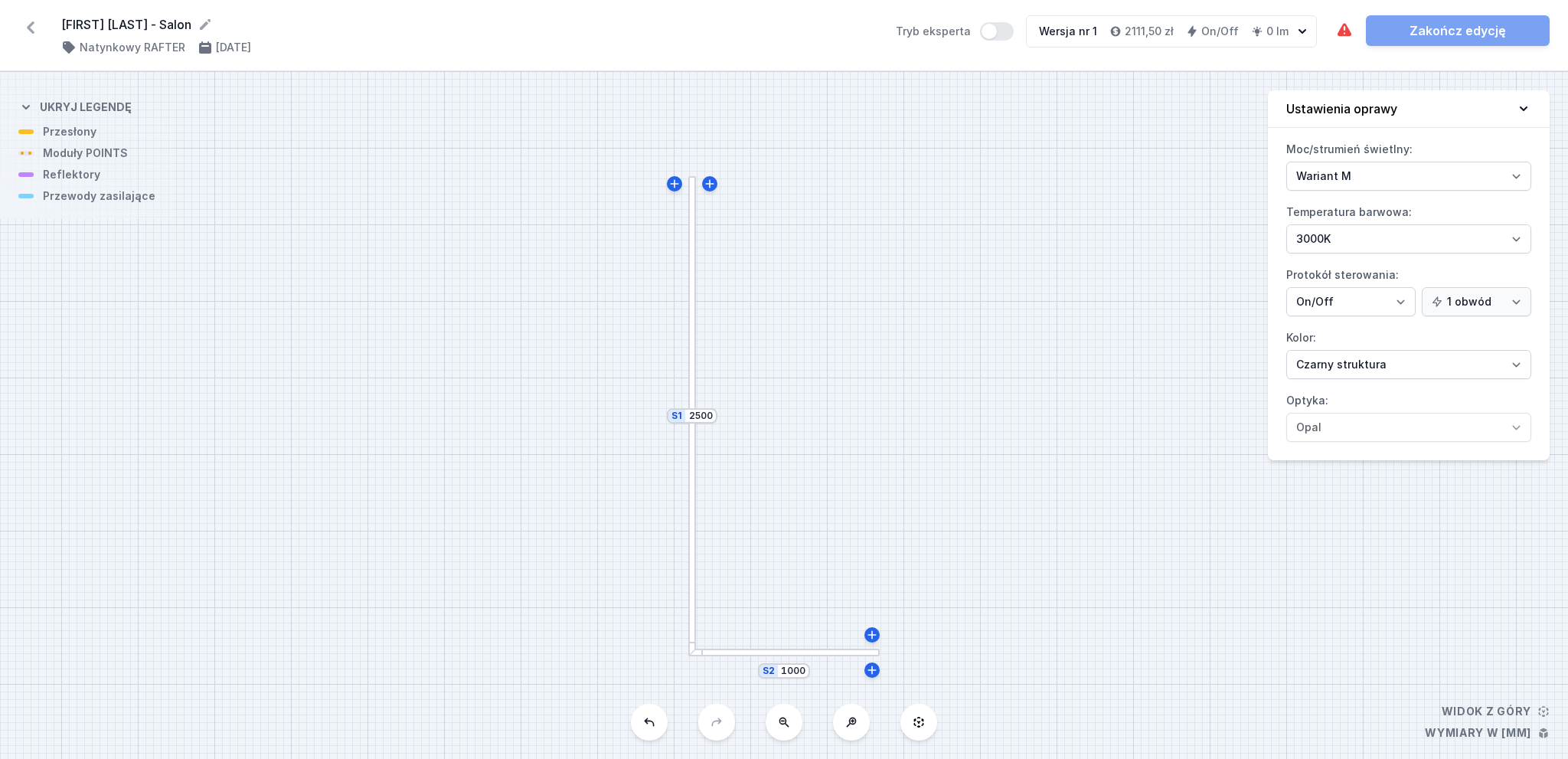 click at bounding box center (692, 535) 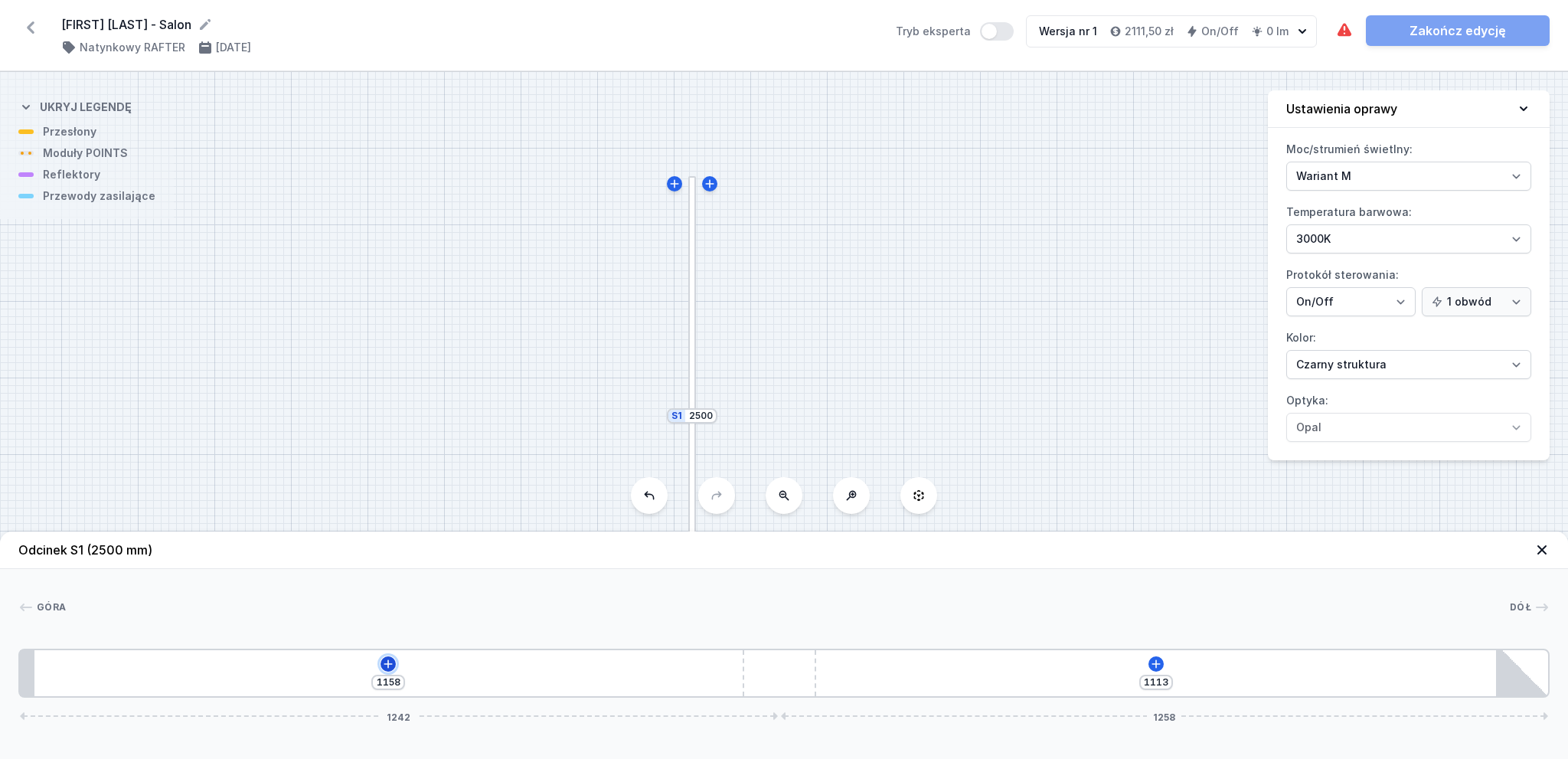 click 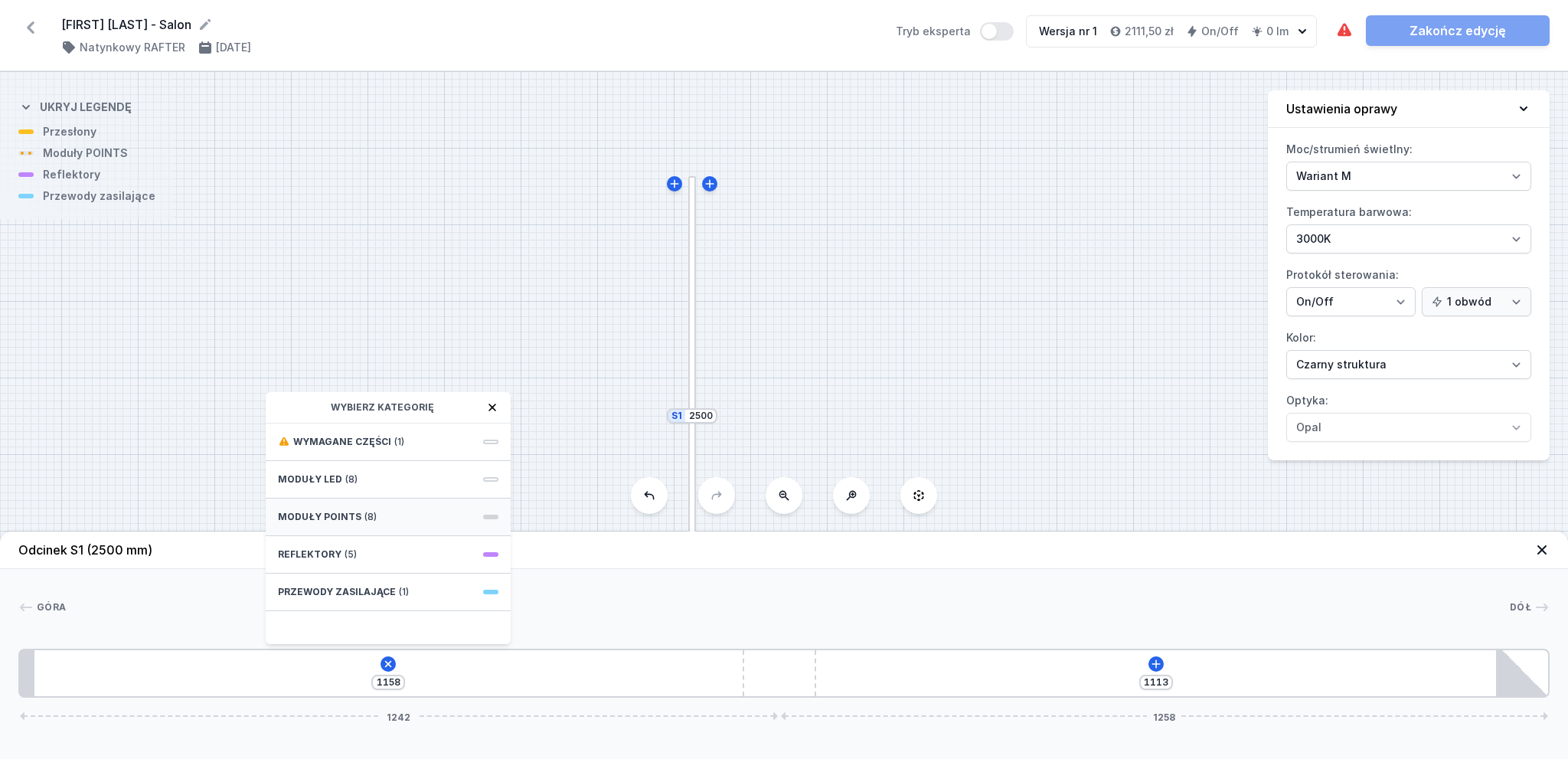 click on "Moduły POINTS" at bounding box center (319, 517) 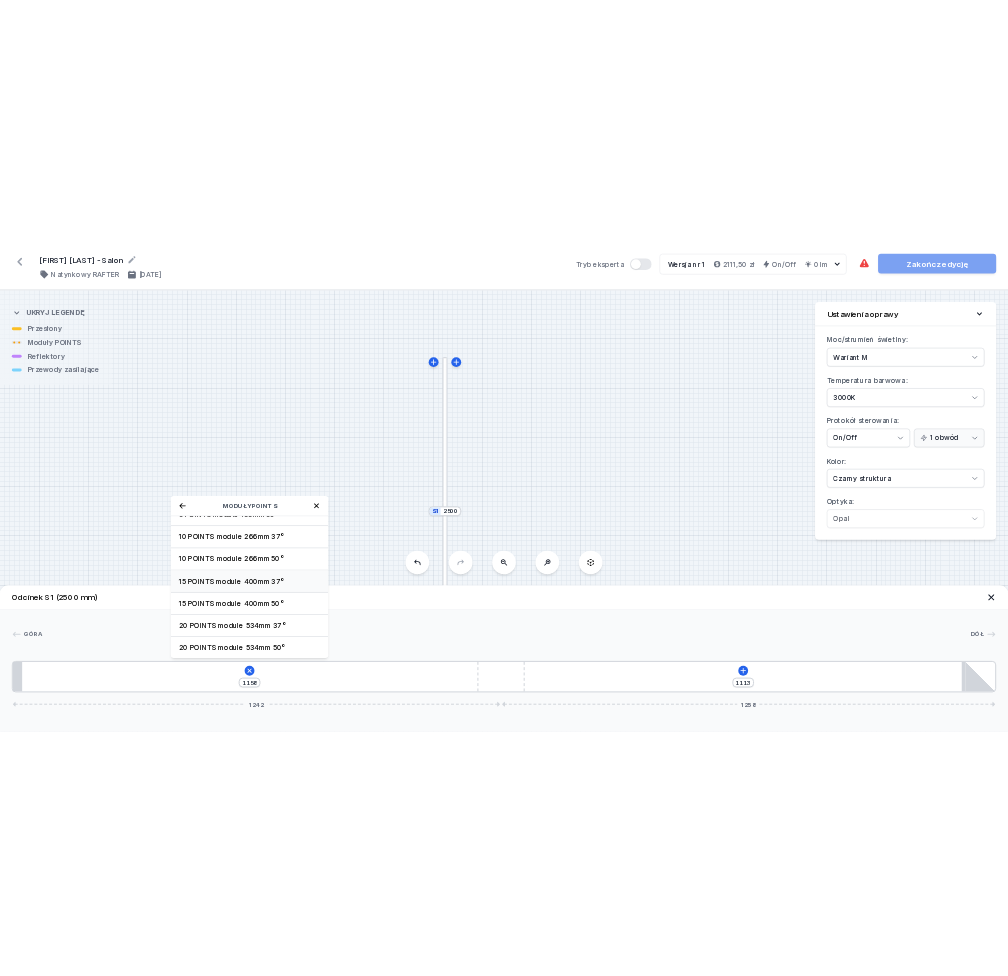 scroll, scrollTop: 0, scrollLeft: 0, axis: both 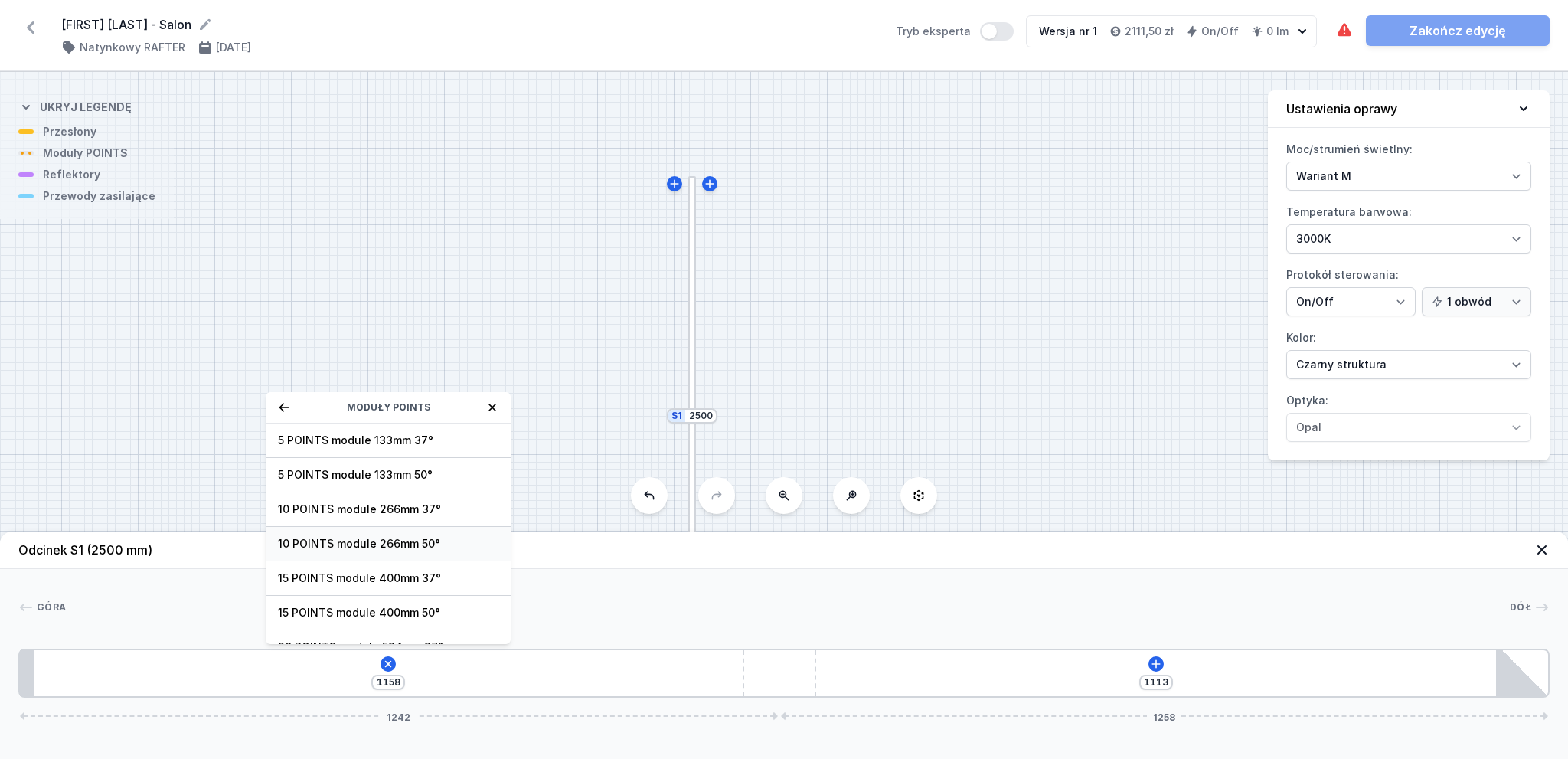 click on "10 POINTS module 266mm 50°" at bounding box center [388, 544] 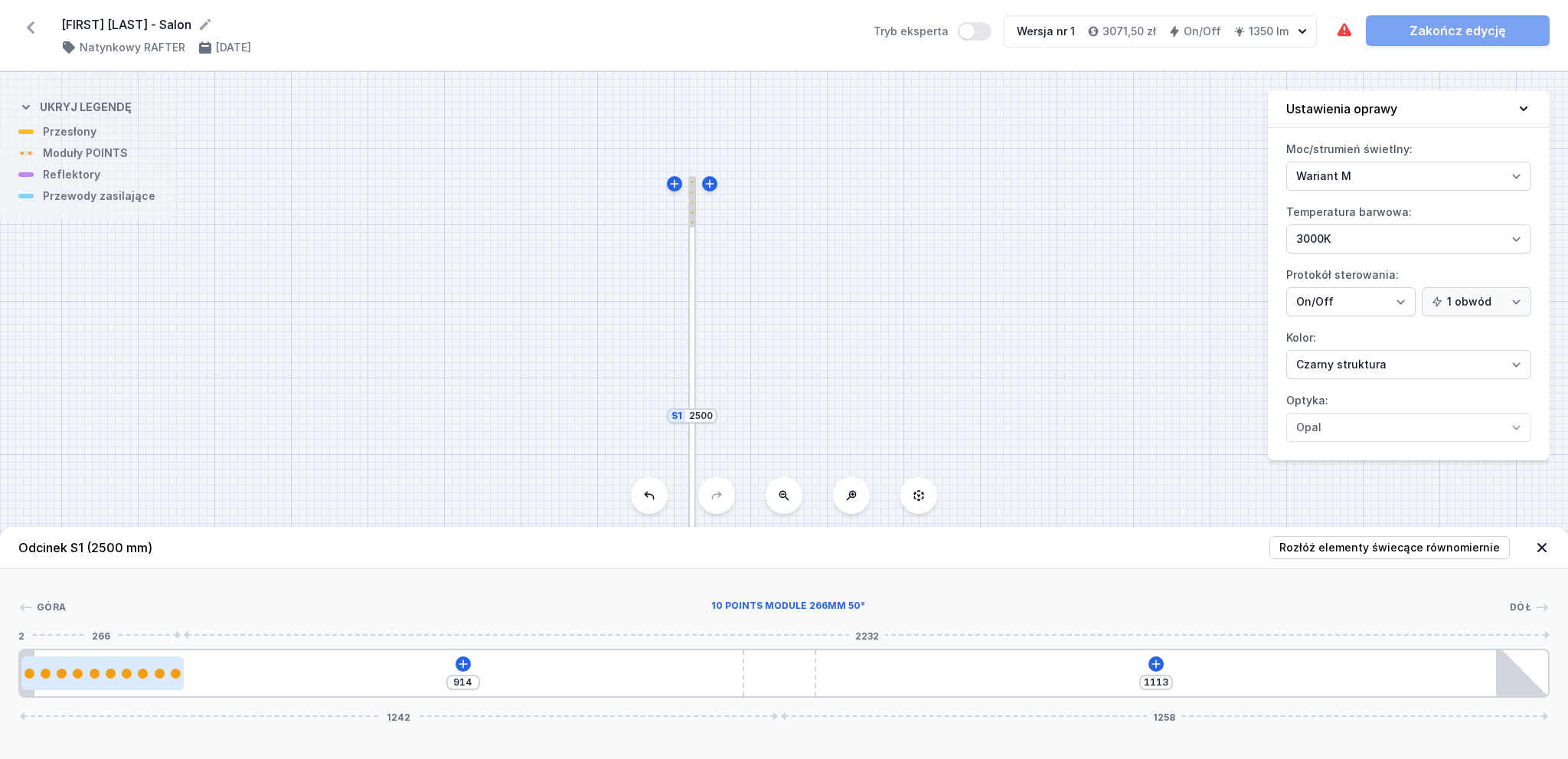 drag, startPoint x: 138, startPoint y: 669, endPoint x: 166, endPoint y: 676, distance: 28.861739 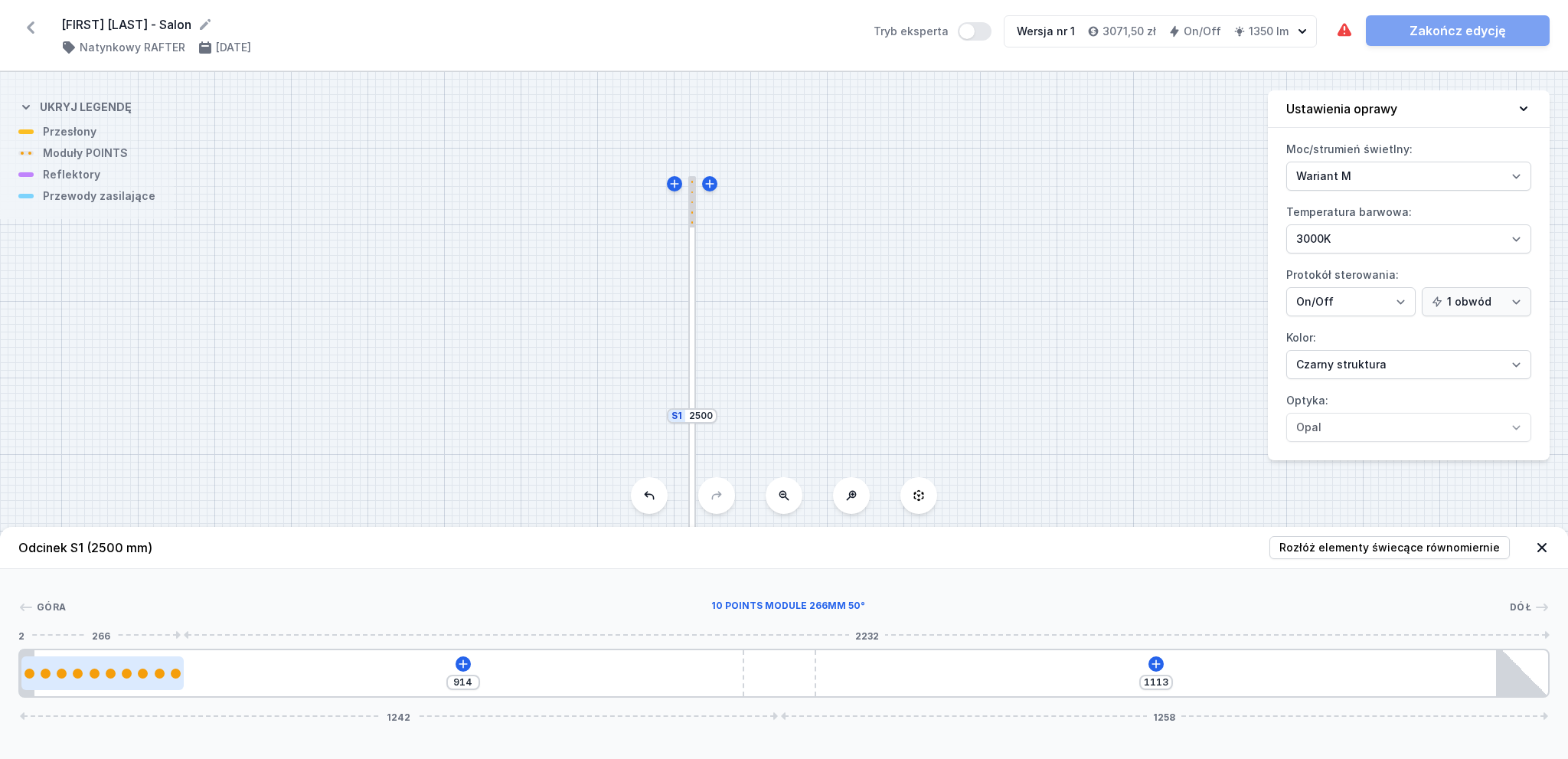 click at bounding box center (103, 673) 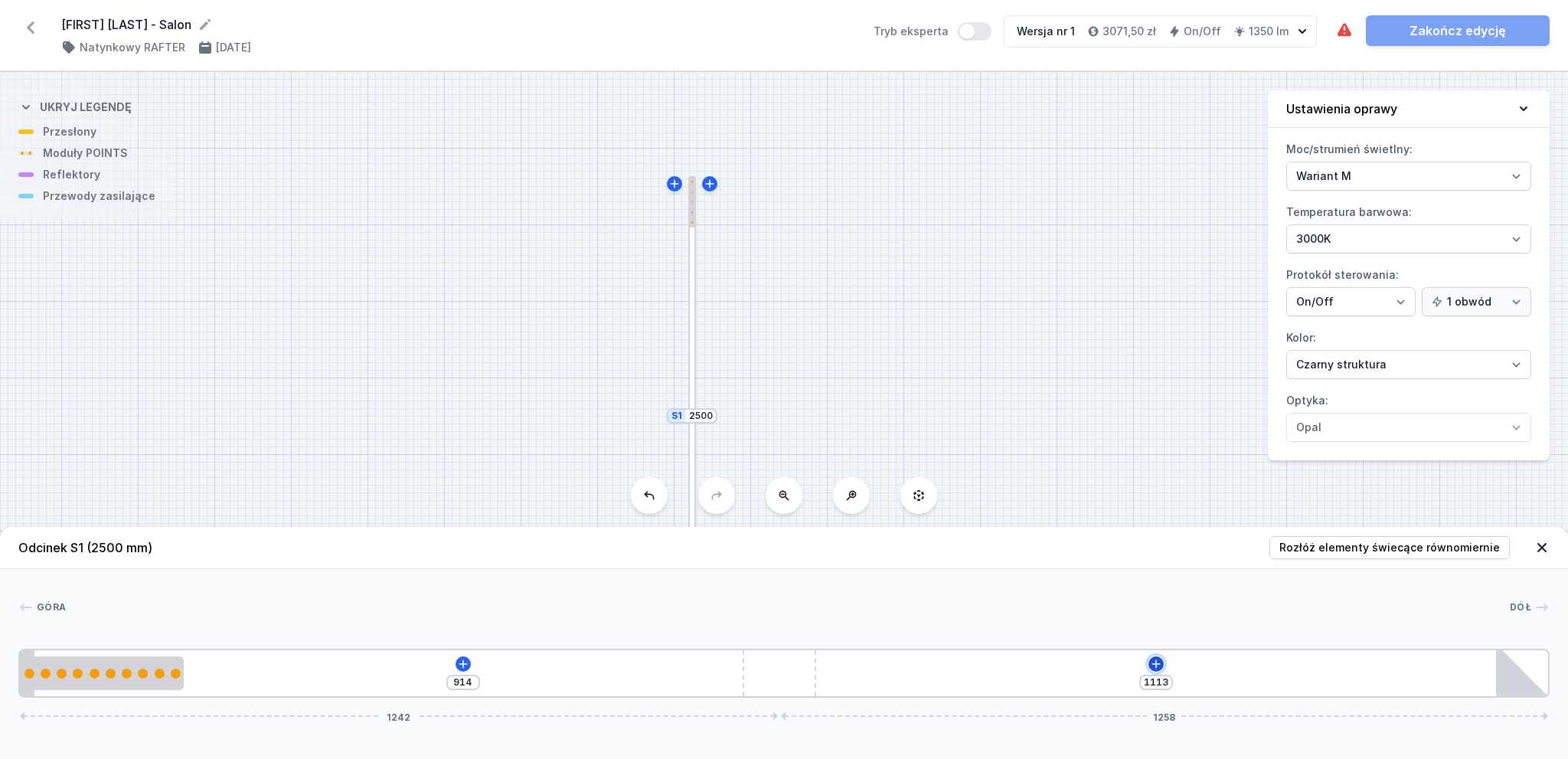 click 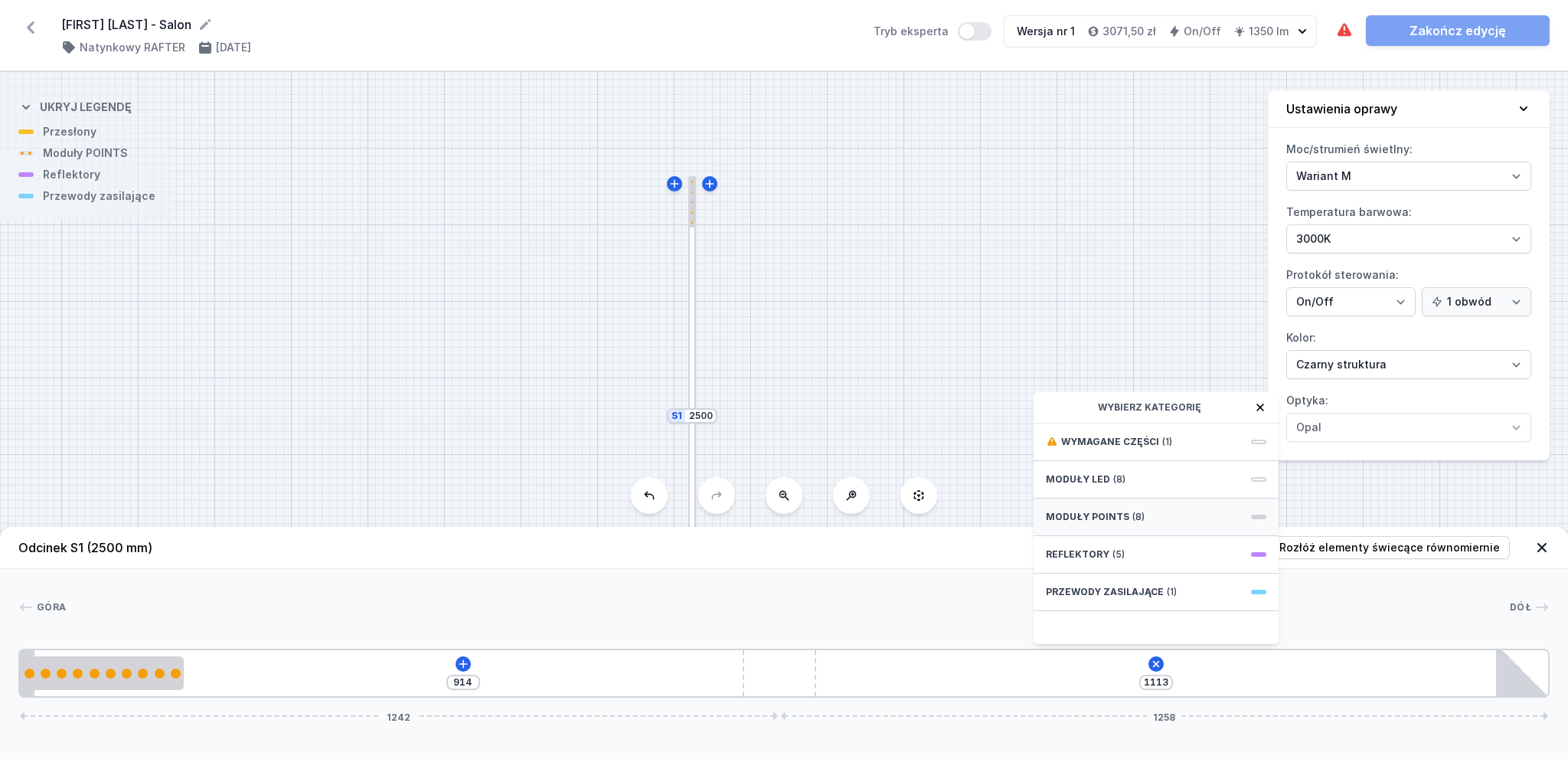 click on "Moduły POINTS (8)" at bounding box center [1156, 517] 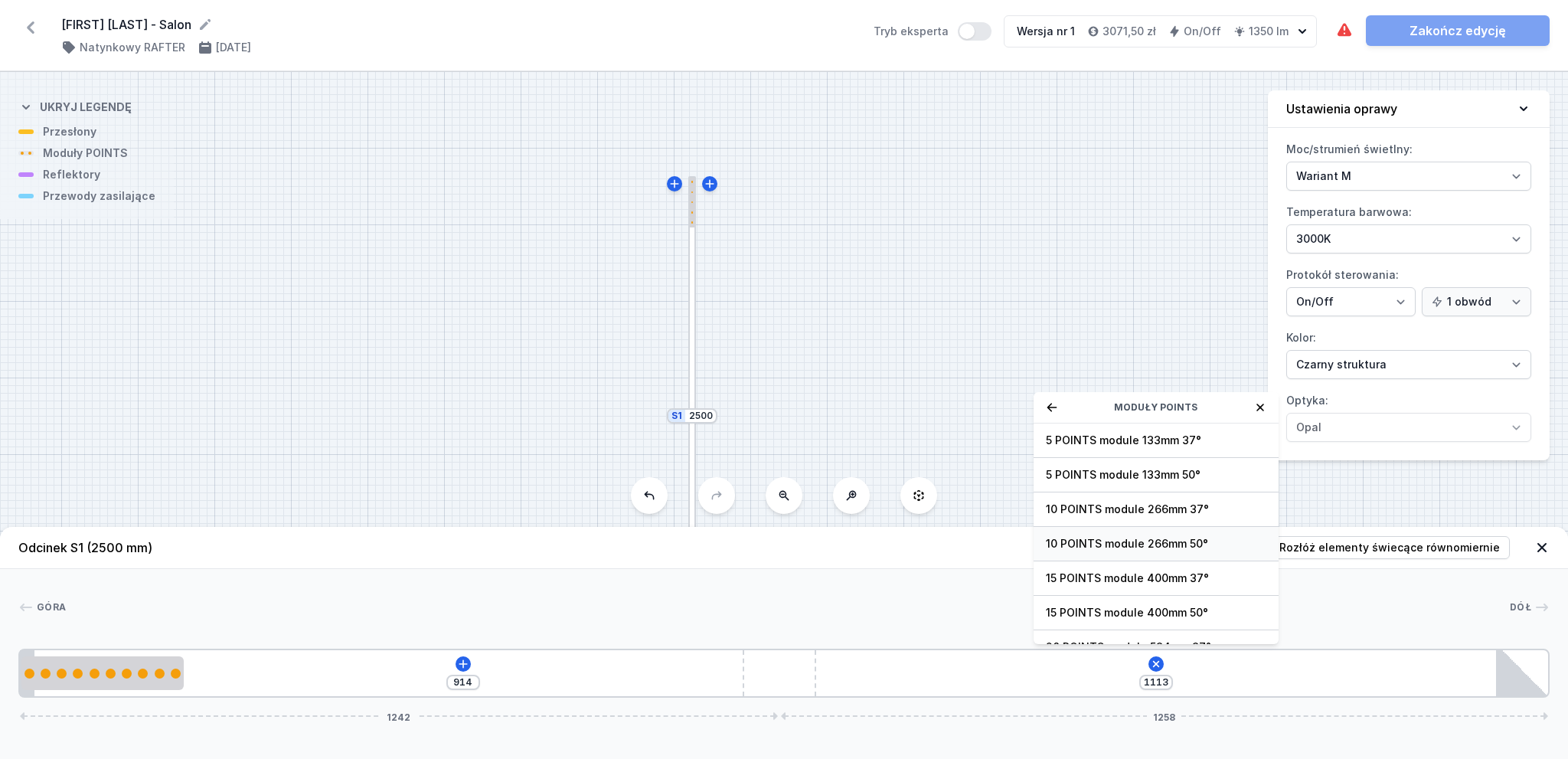 click on "10 POINTS module 266mm 50°" at bounding box center (1156, 544) 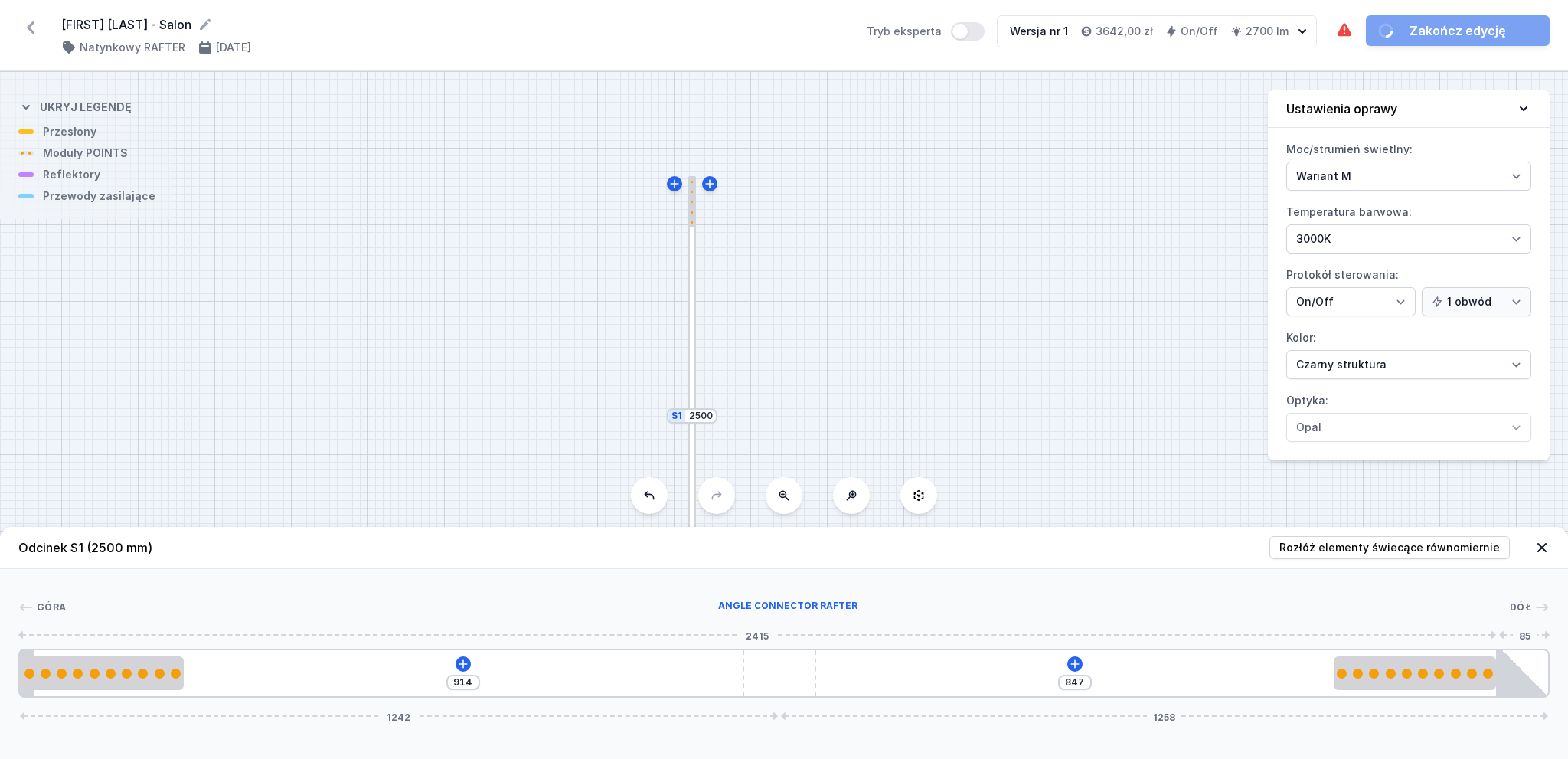drag, startPoint x: 938, startPoint y: 671, endPoint x: 1459, endPoint y: 654, distance: 521.2773 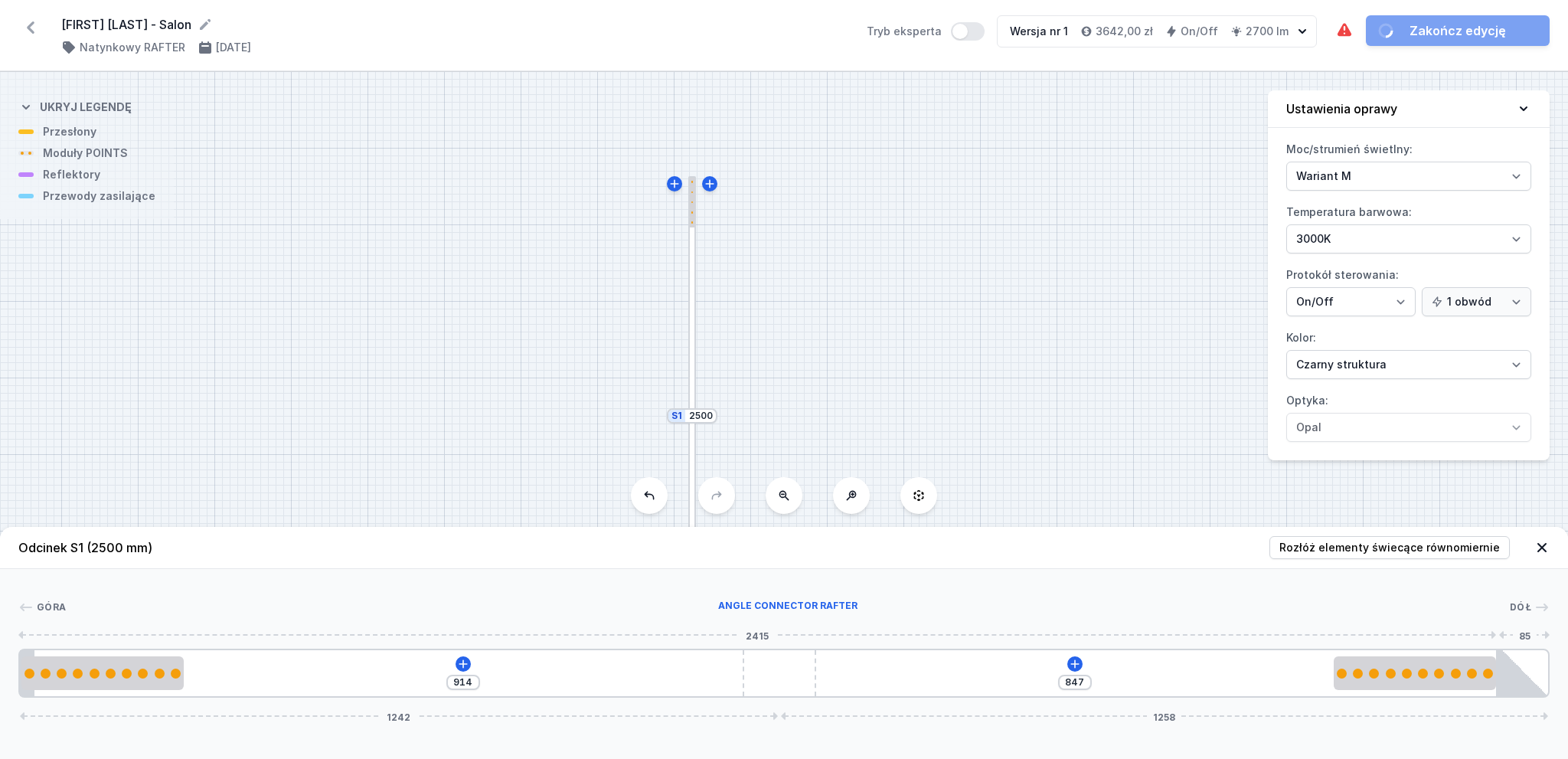 click on "914 847 1242 1258" at bounding box center [784, 673] 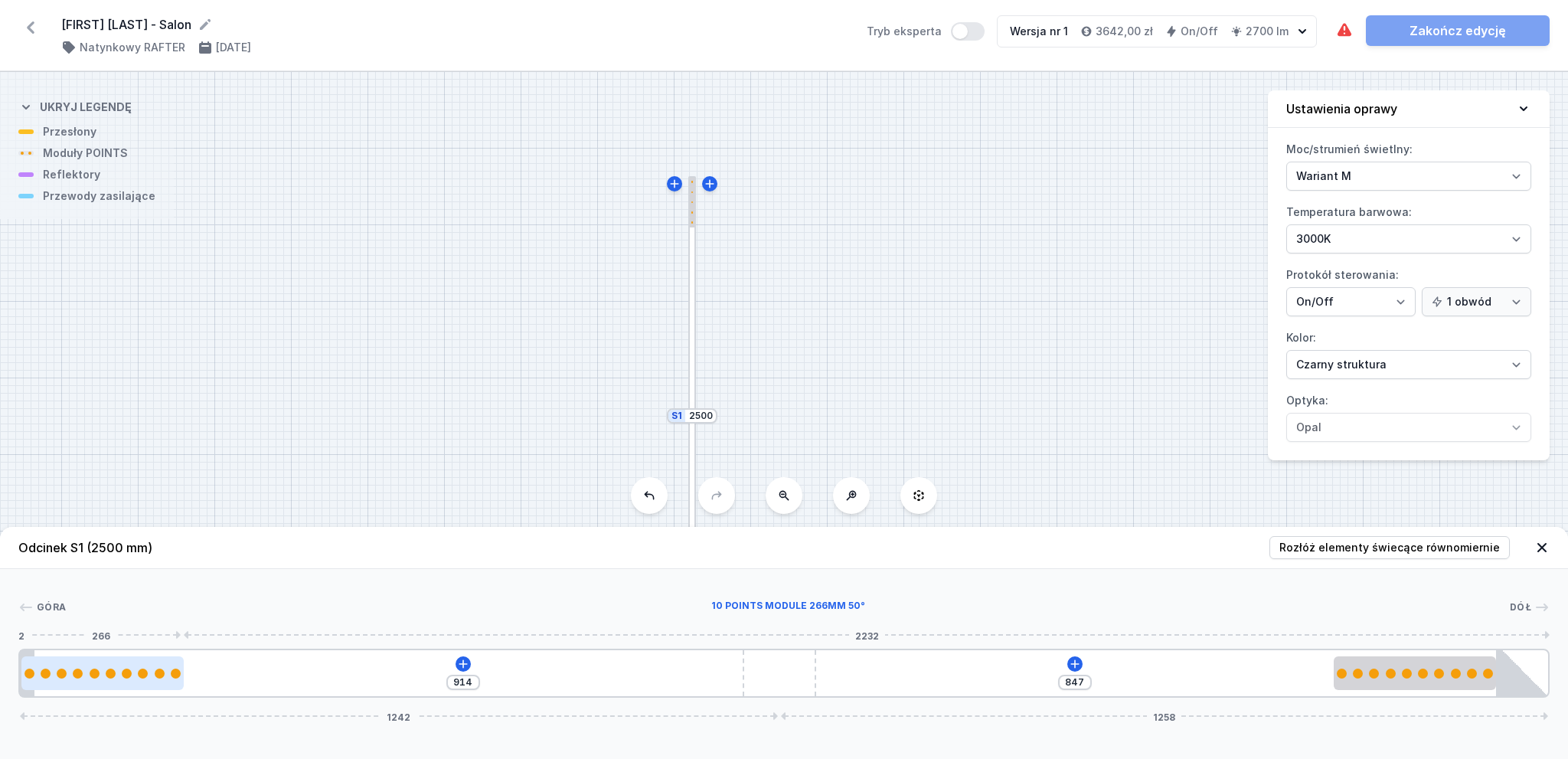 drag, startPoint x: 129, startPoint y: 666, endPoint x: 131, endPoint y: 679, distance: 13.152946 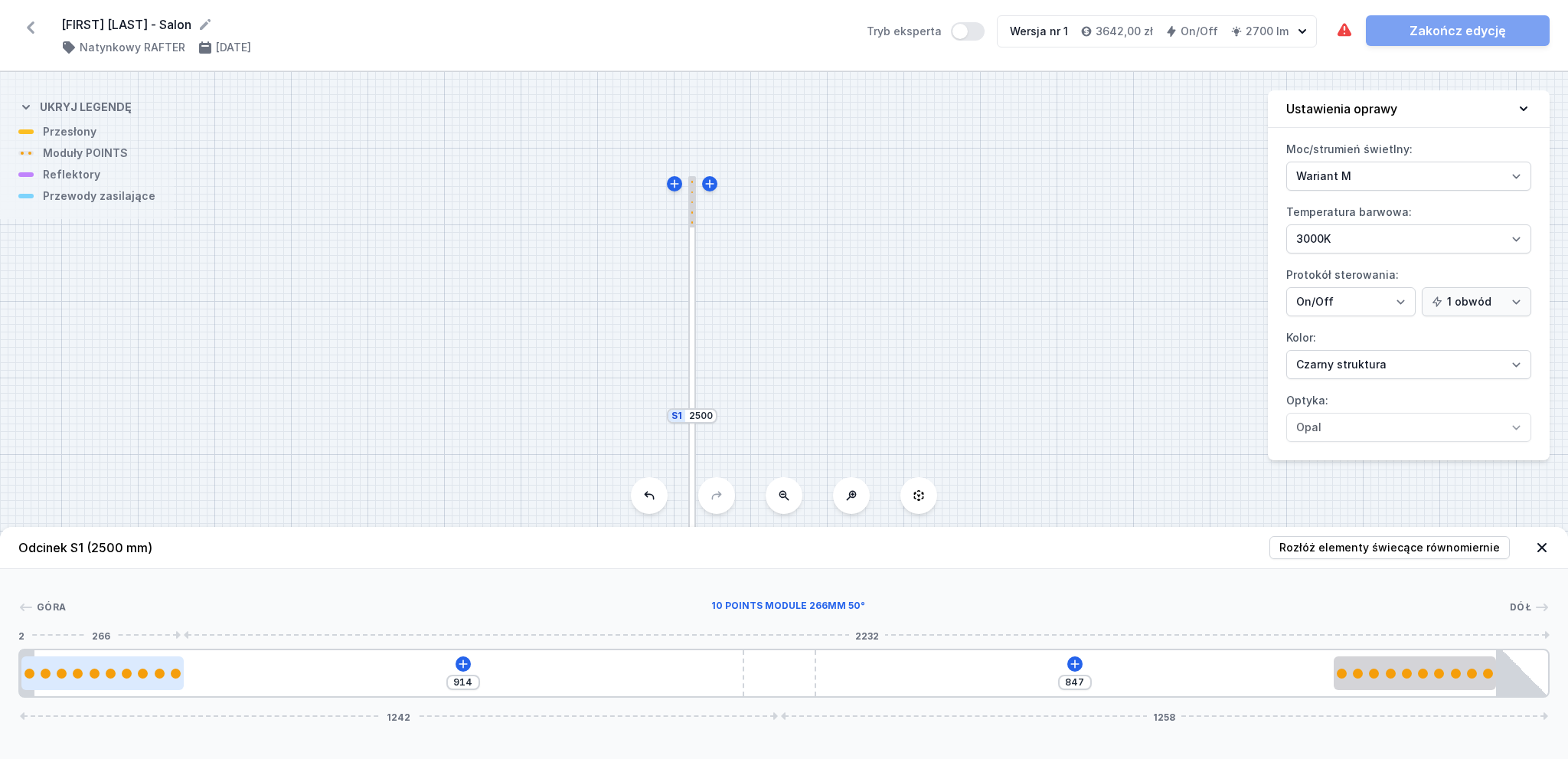 click at bounding box center [103, 673] 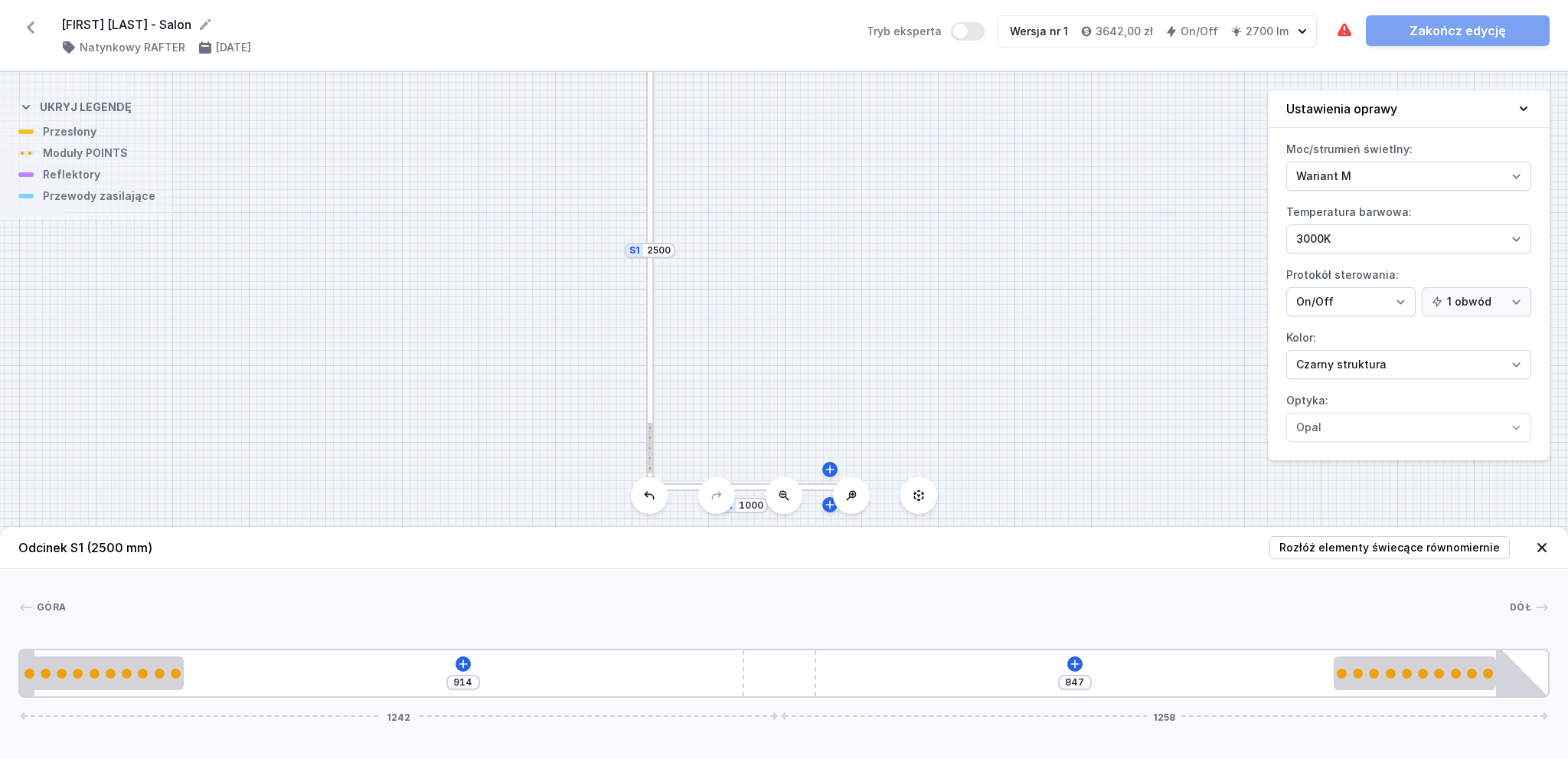 drag, startPoint x: 834, startPoint y: 367, endPoint x: 790, endPoint y: 224, distance: 149.61618 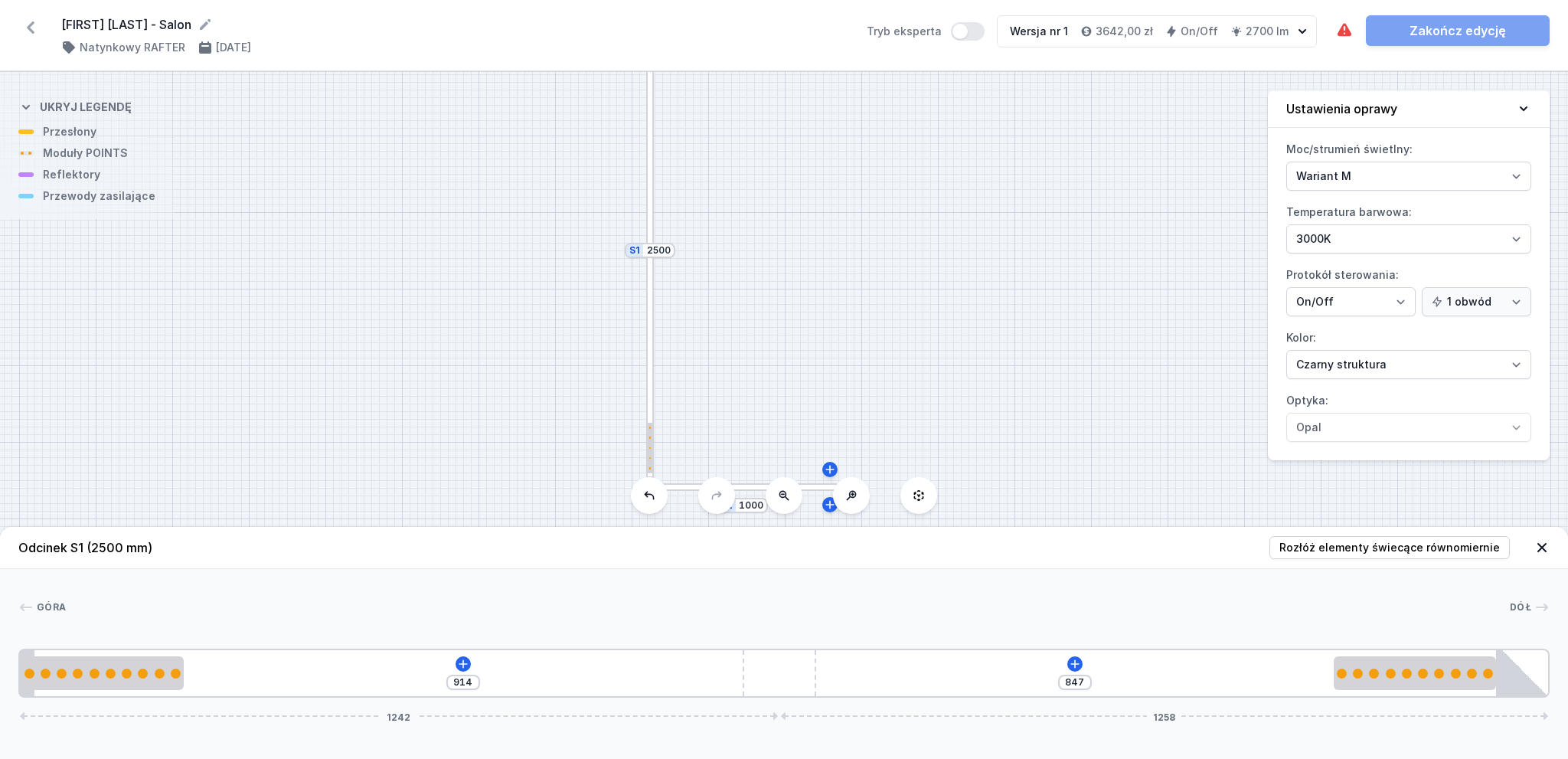 click on "S2 1000 S1 2500" at bounding box center (784, 415) 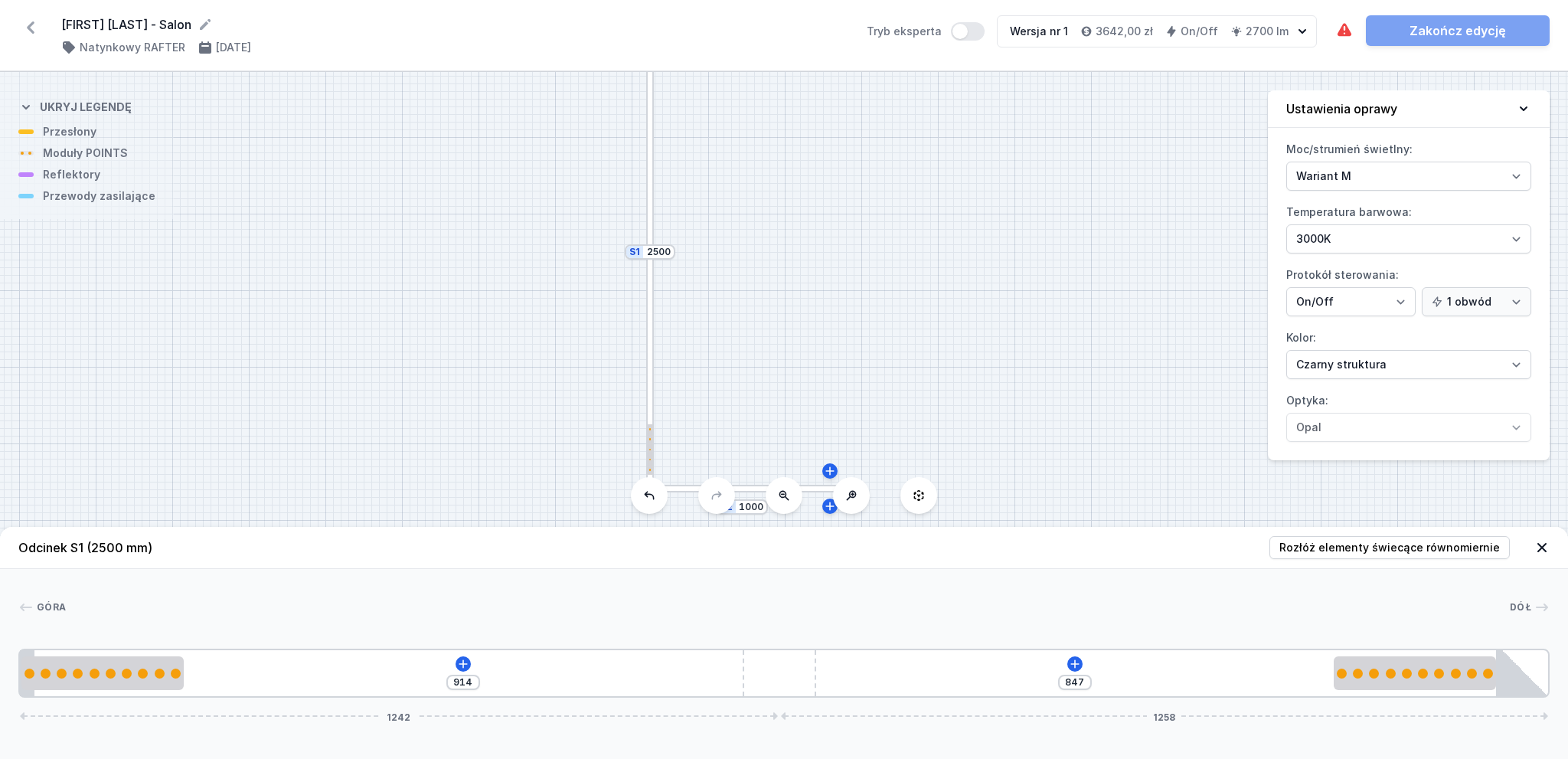 drag, startPoint x: 763, startPoint y: 301, endPoint x: 760, endPoint y: 317, distance: 16.278821 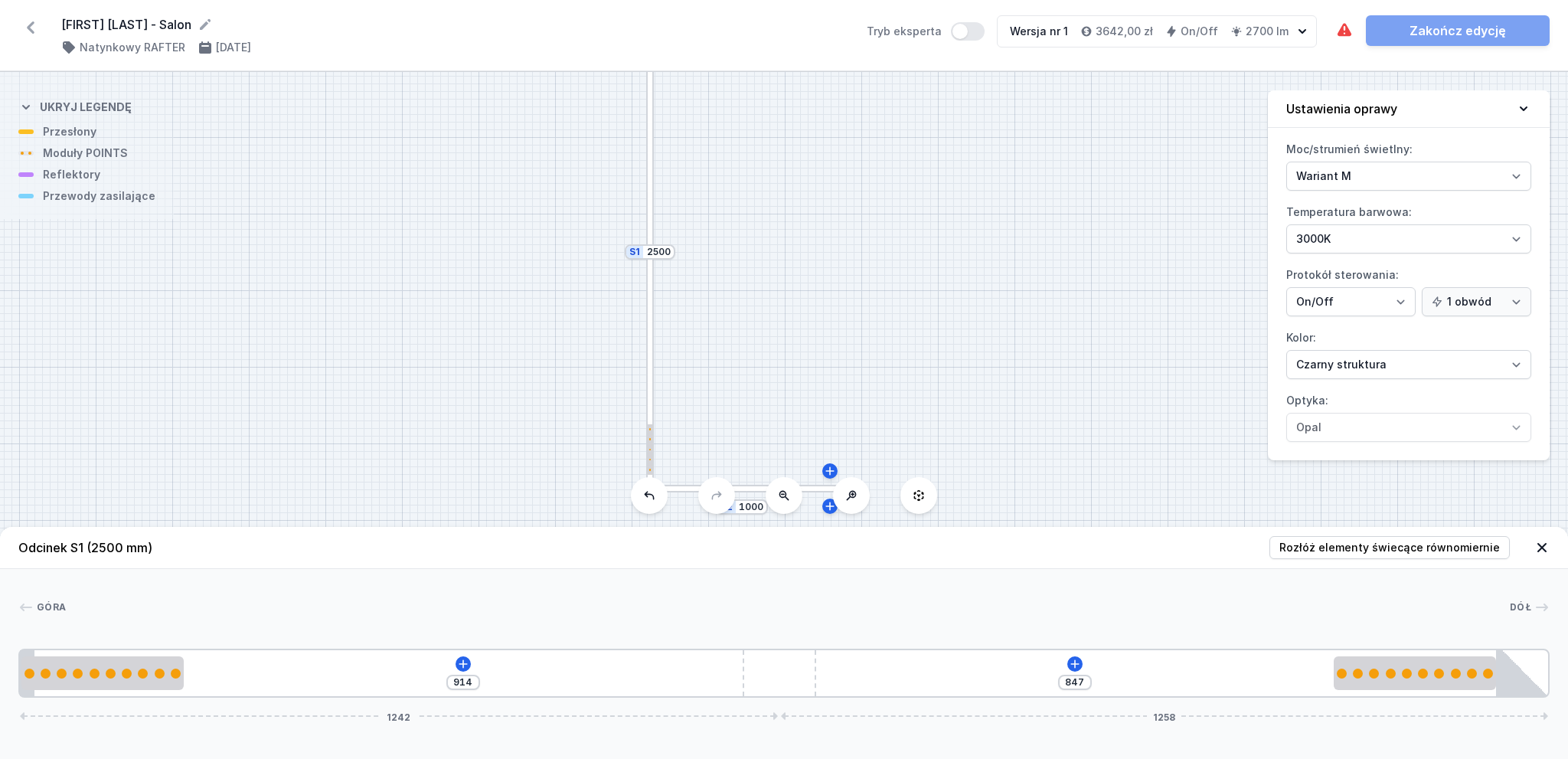 click on "S2 1000 S1 2500" at bounding box center (784, 415) 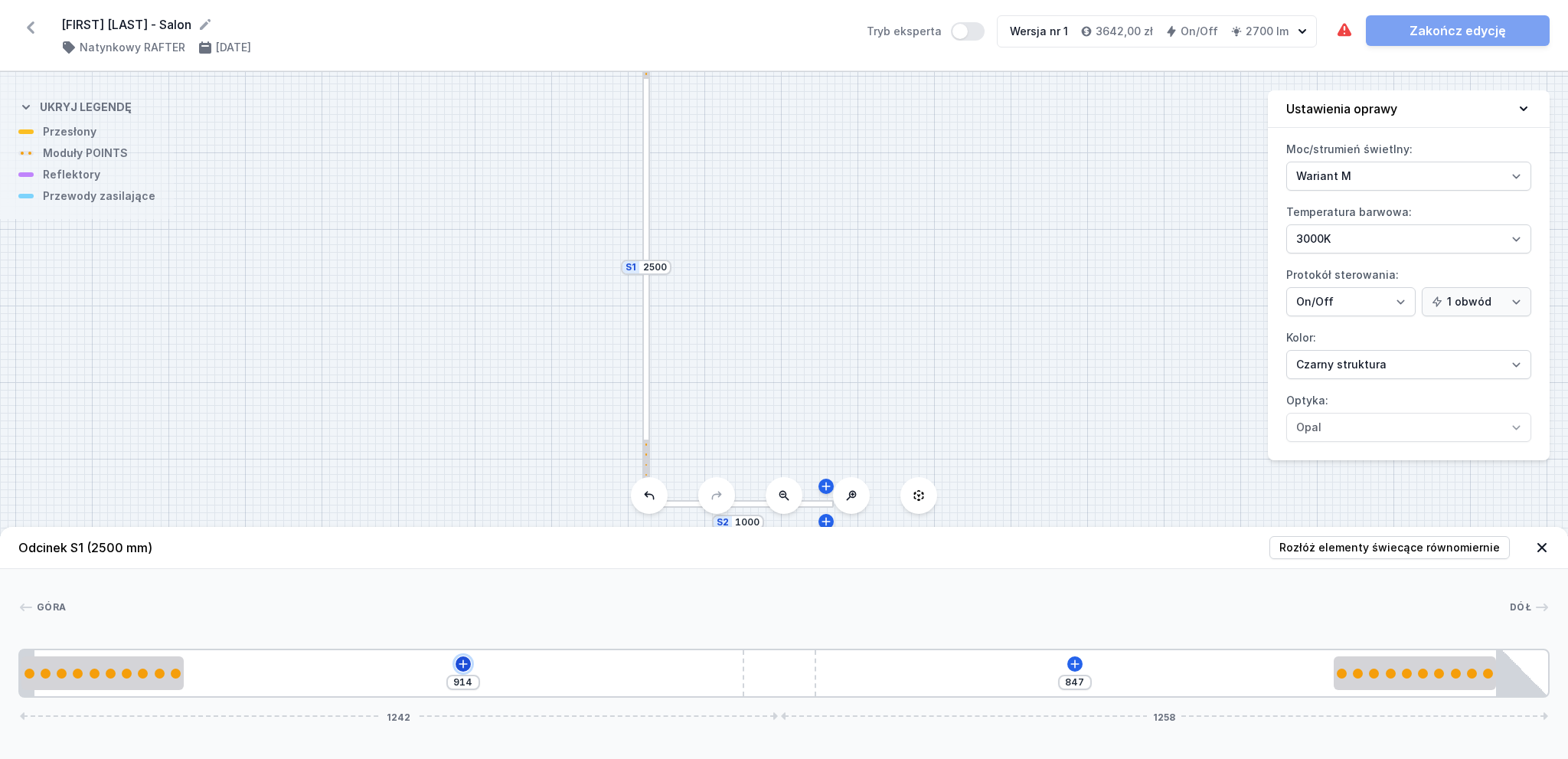 click 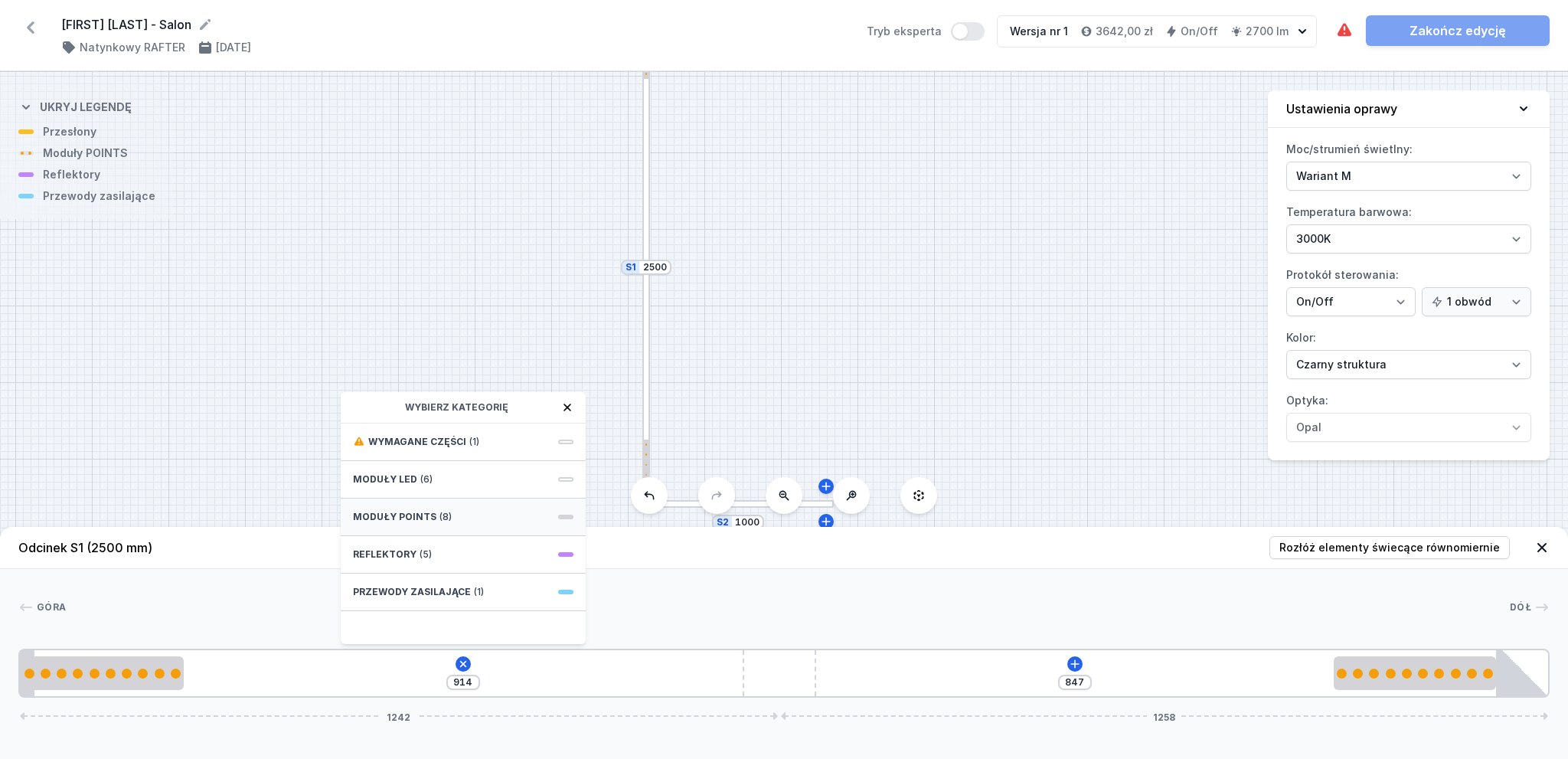 click on "Moduły POINTS (8)" at bounding box center [463, 517] 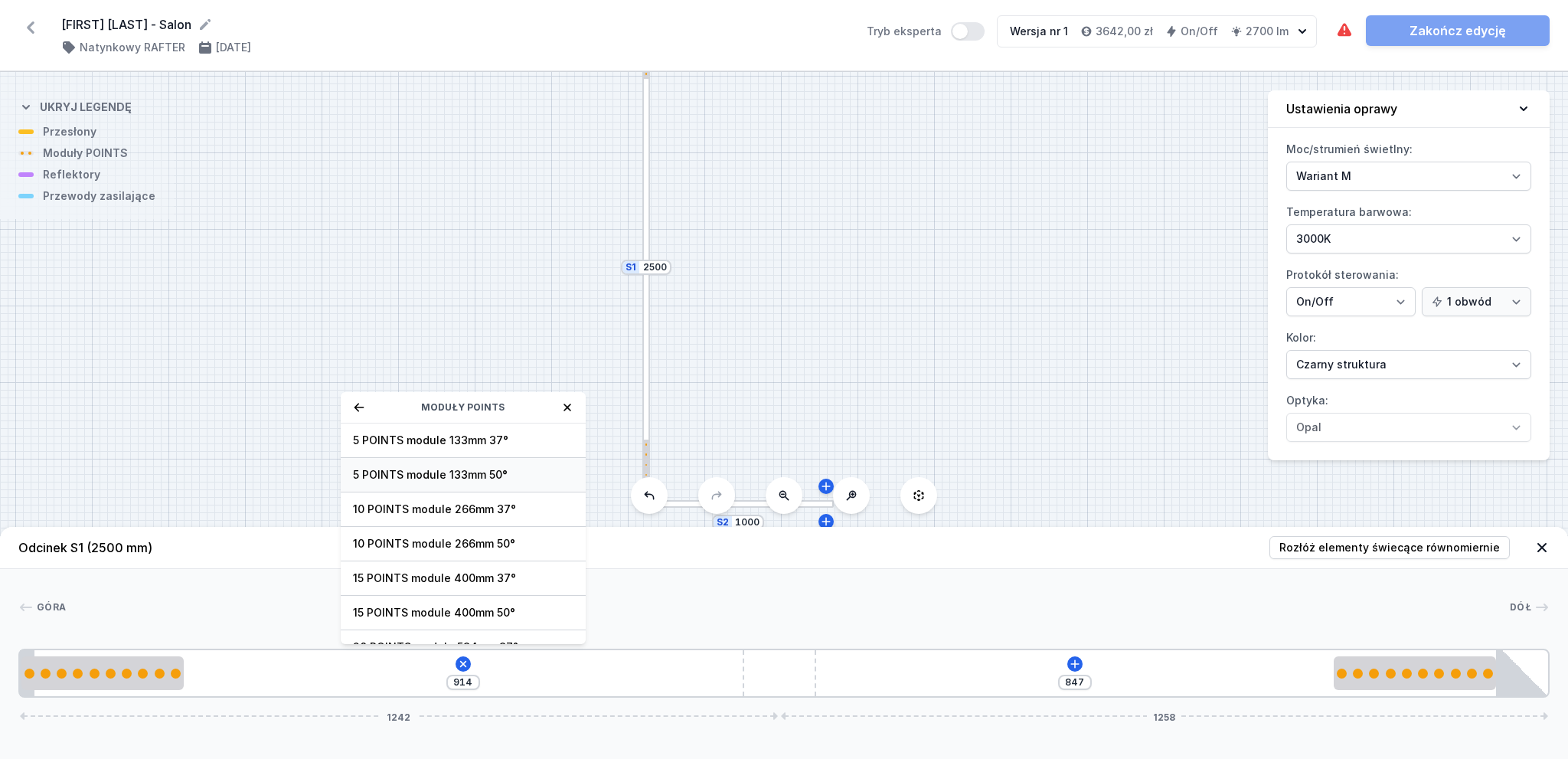 click on "5 POINTS module 133mm 50°" at bounding box center [463, 475] 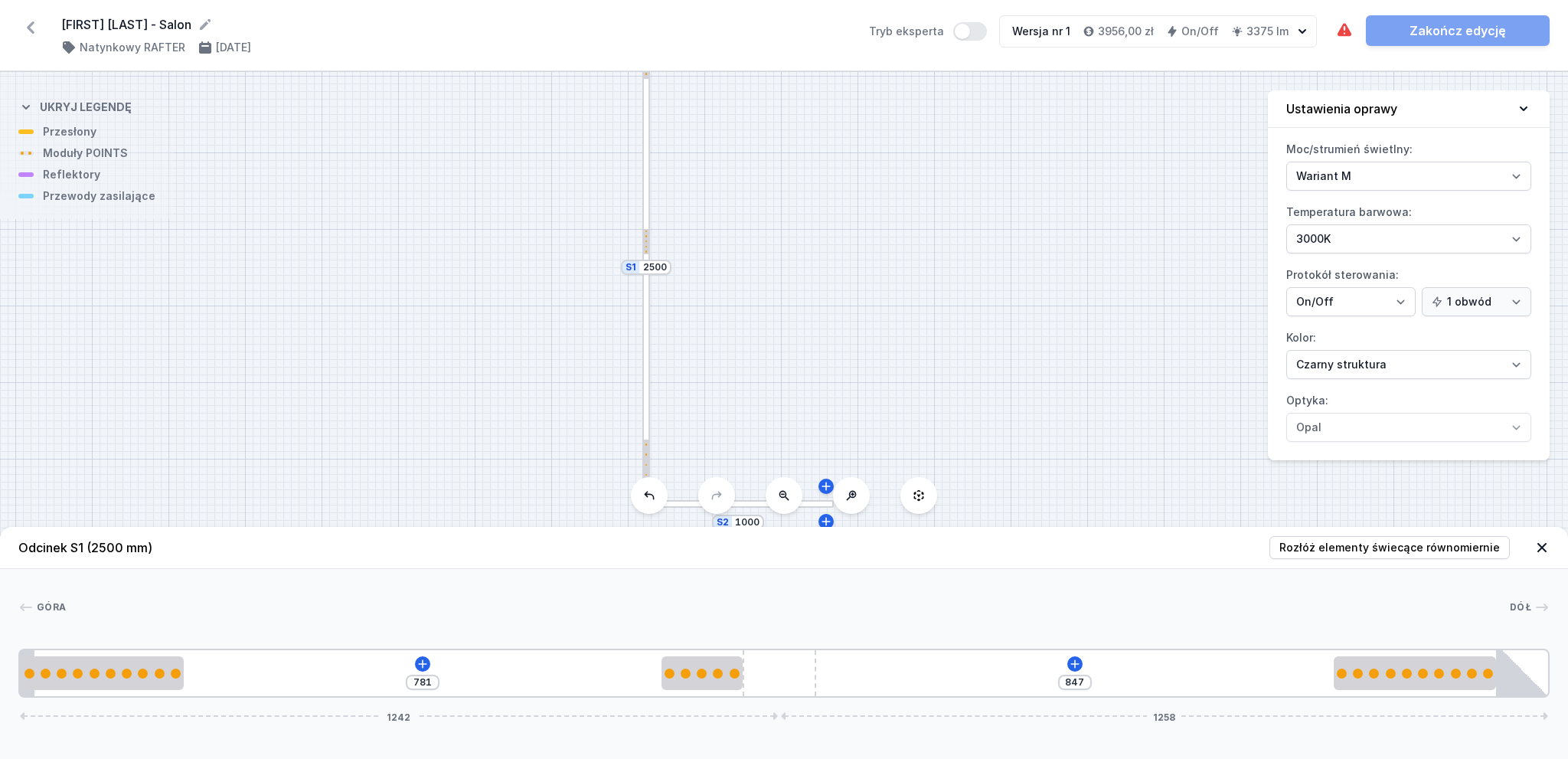 drag, startPoint x: 244, startPoint y: 676, endPoint x: 729, endPoint y: 646, distance: 485.92695 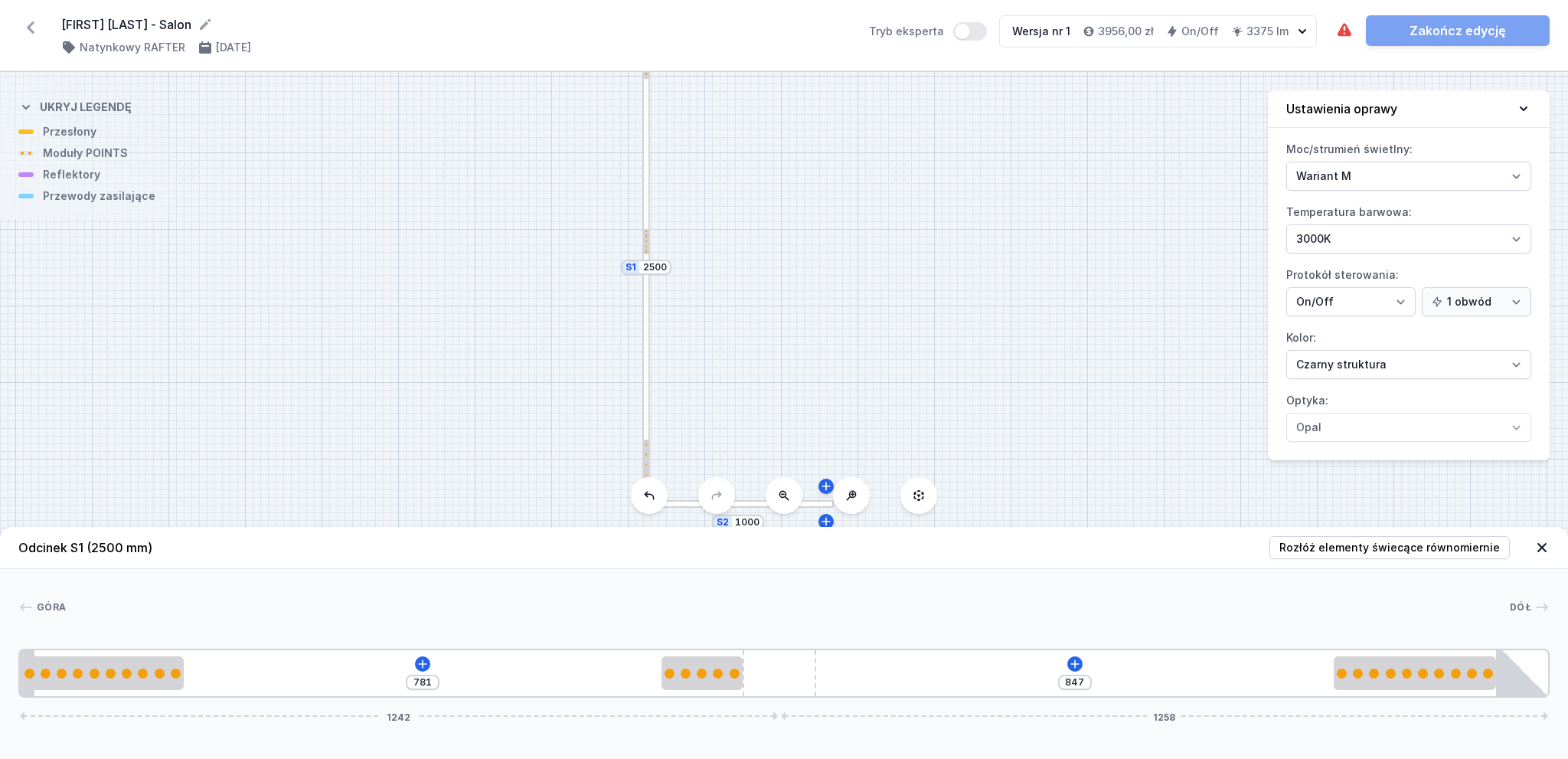 click on "Góra Dół 1 2 3 4 2 5 781 847 1242 1258 266 781 133 967 266 85 24 1158 120 1113 85 2500" at bounding box center [784, 633] 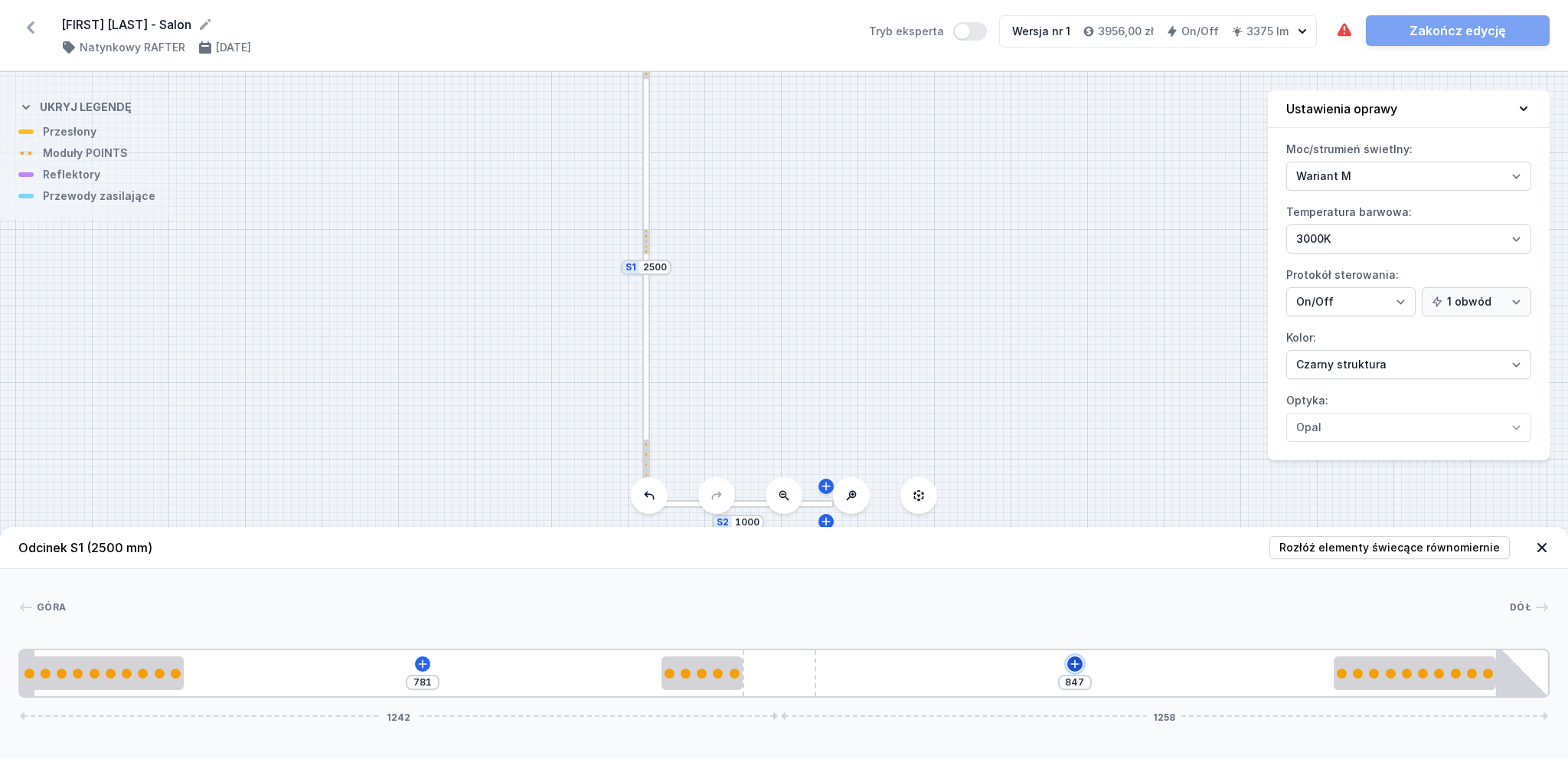 click 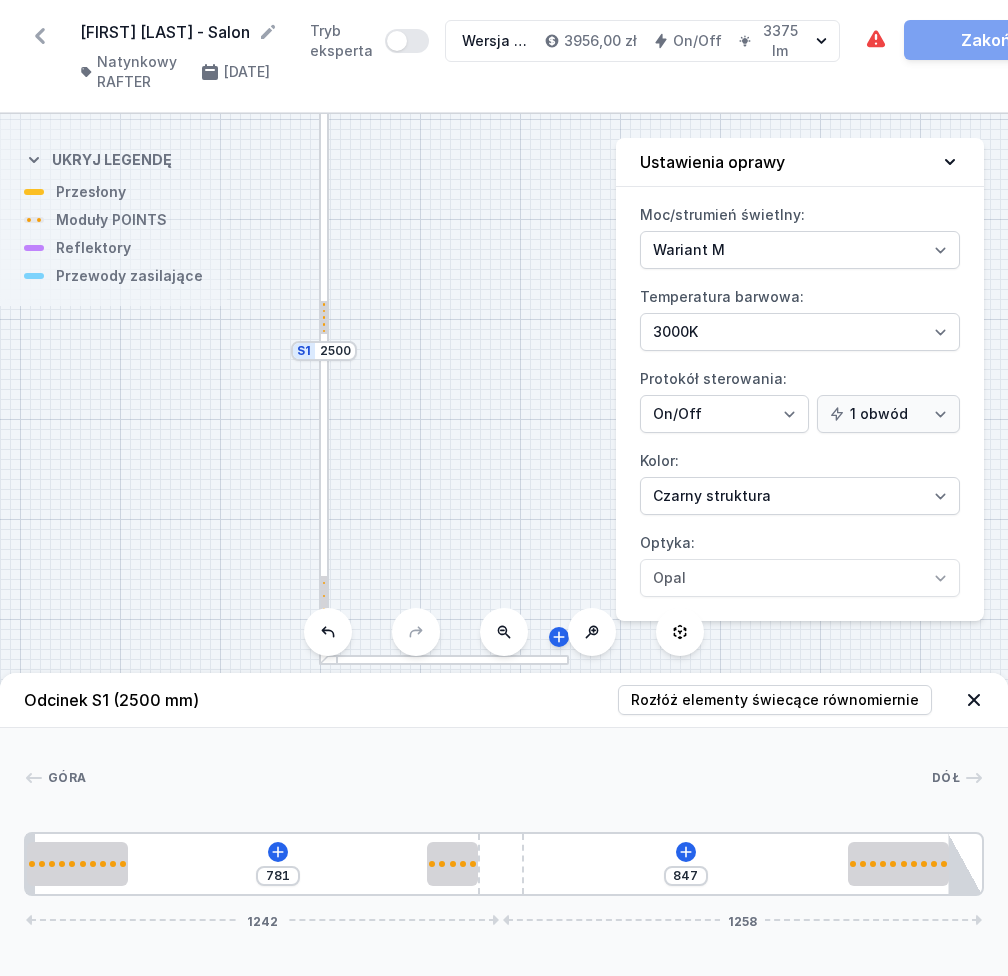 click on "S2 1000 S1 2500" at bounding box center [504, 545] 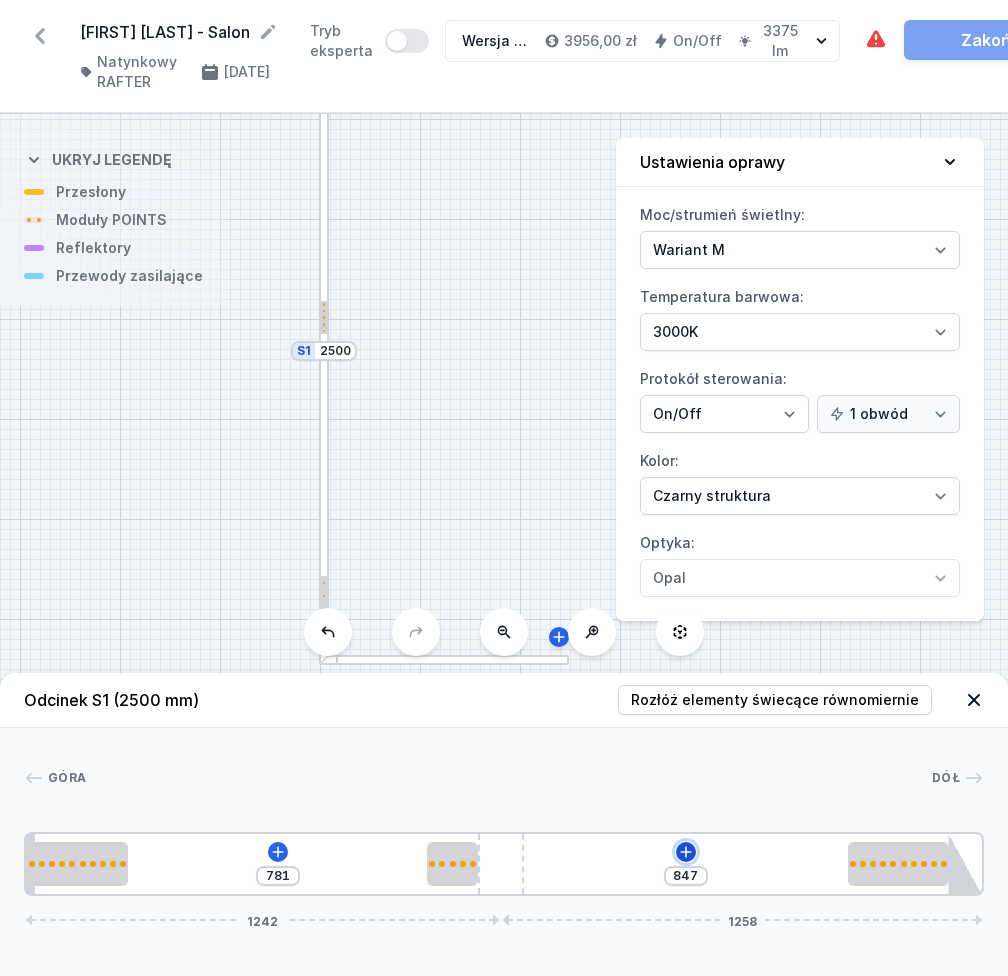 click 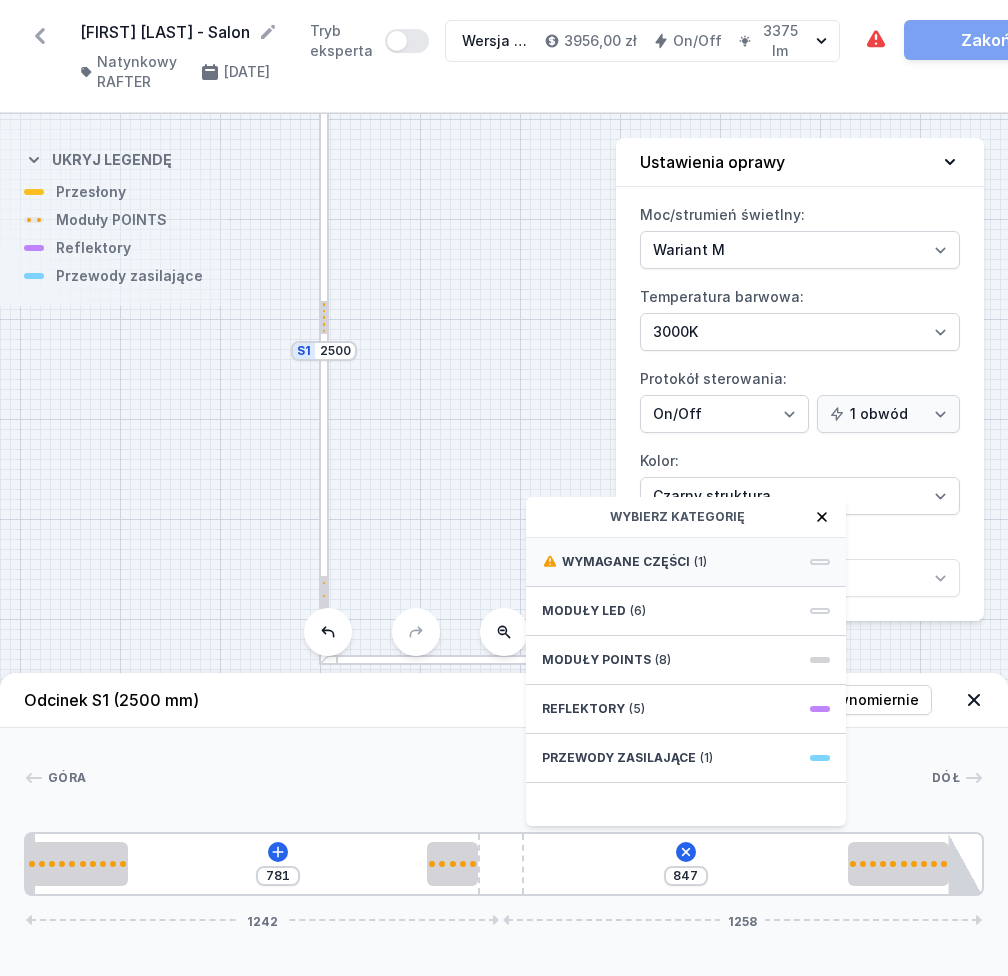 click on "Wymagane części (1)" at bounding box center (686, 562) 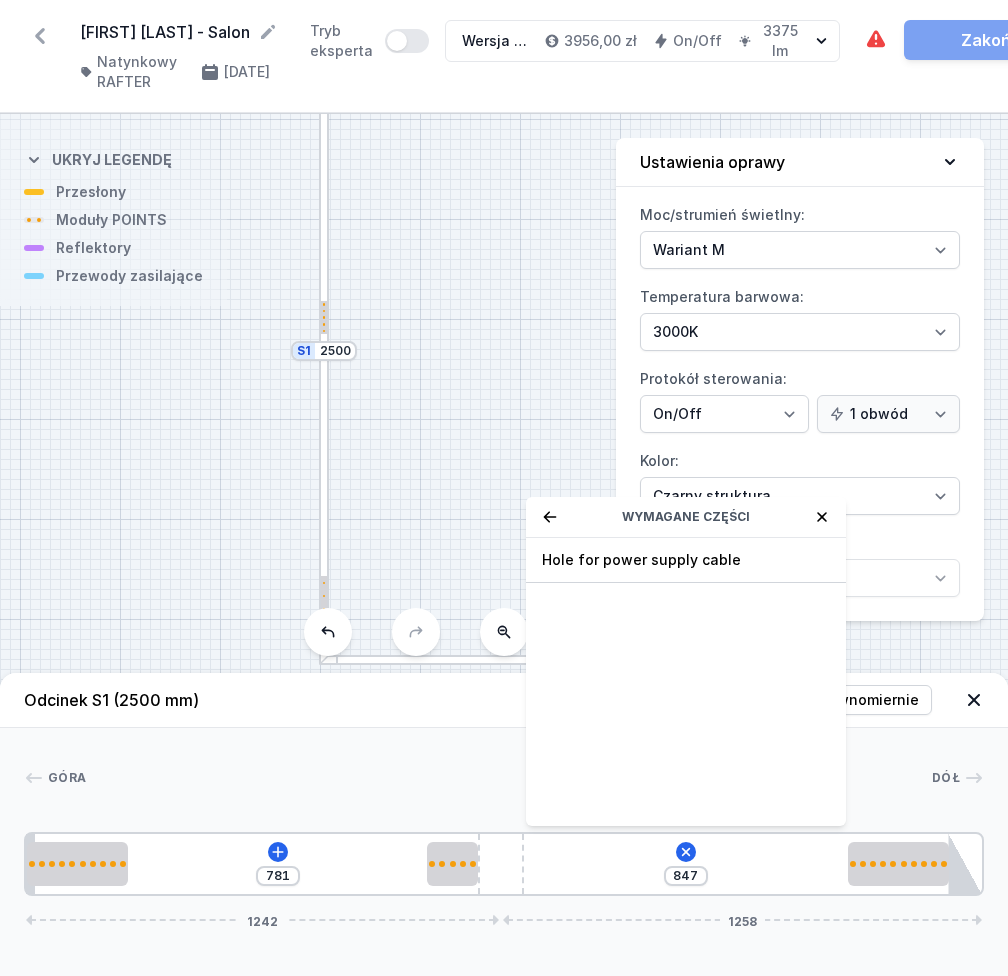 click on "S2 1000 S1 2500" at bounding box center (504, 545) 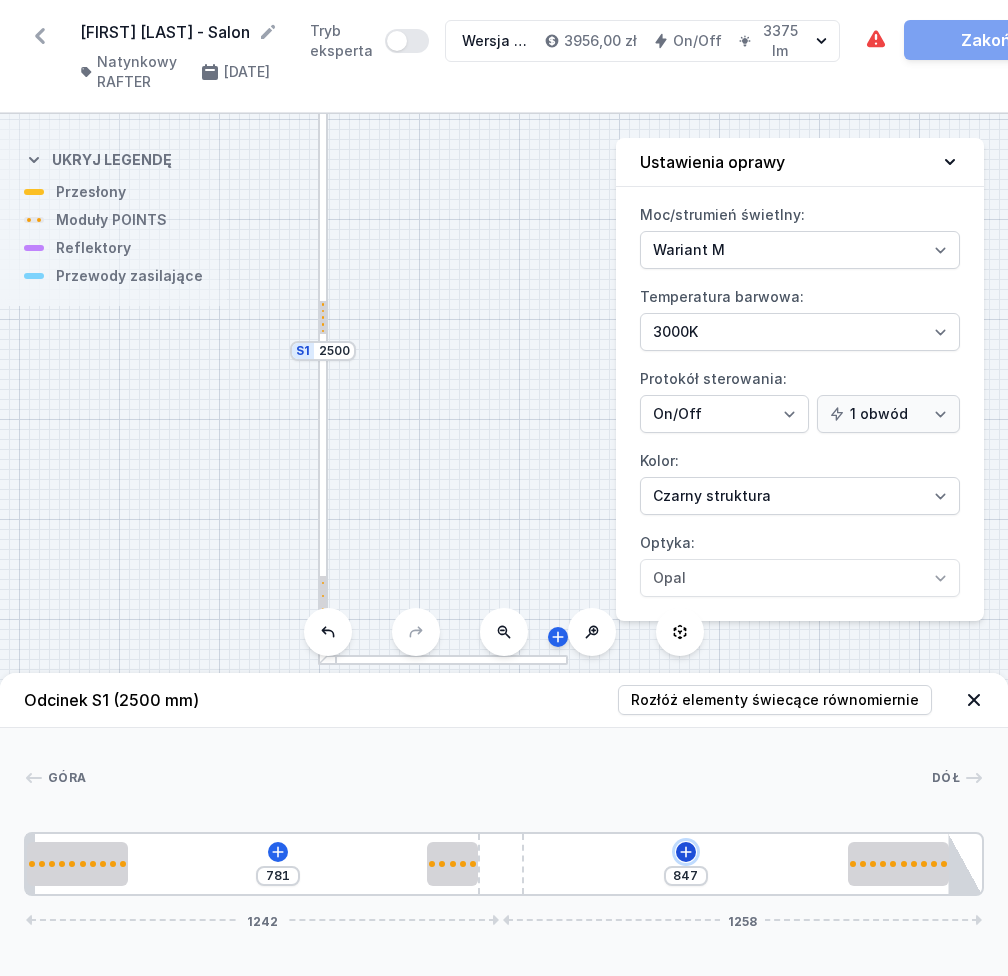 click 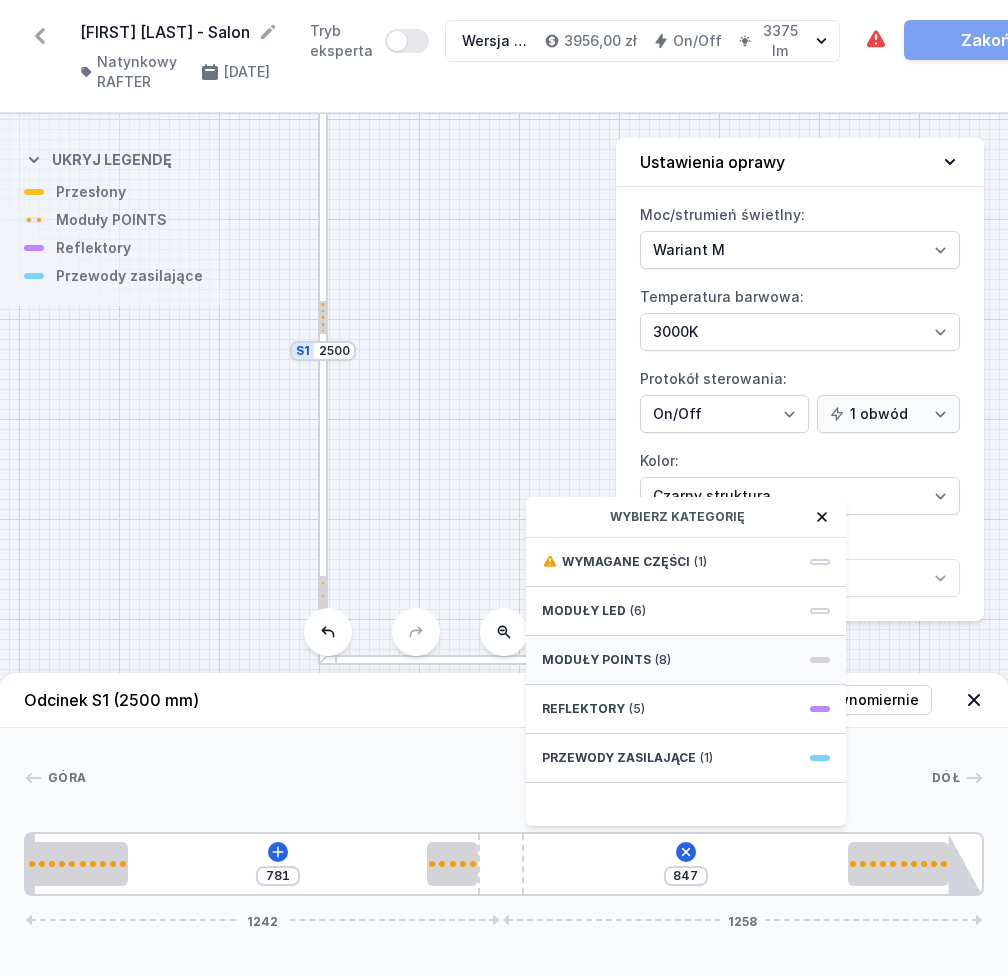 click on "Moduły POINTS (8)" at bounding box center (686, 660) 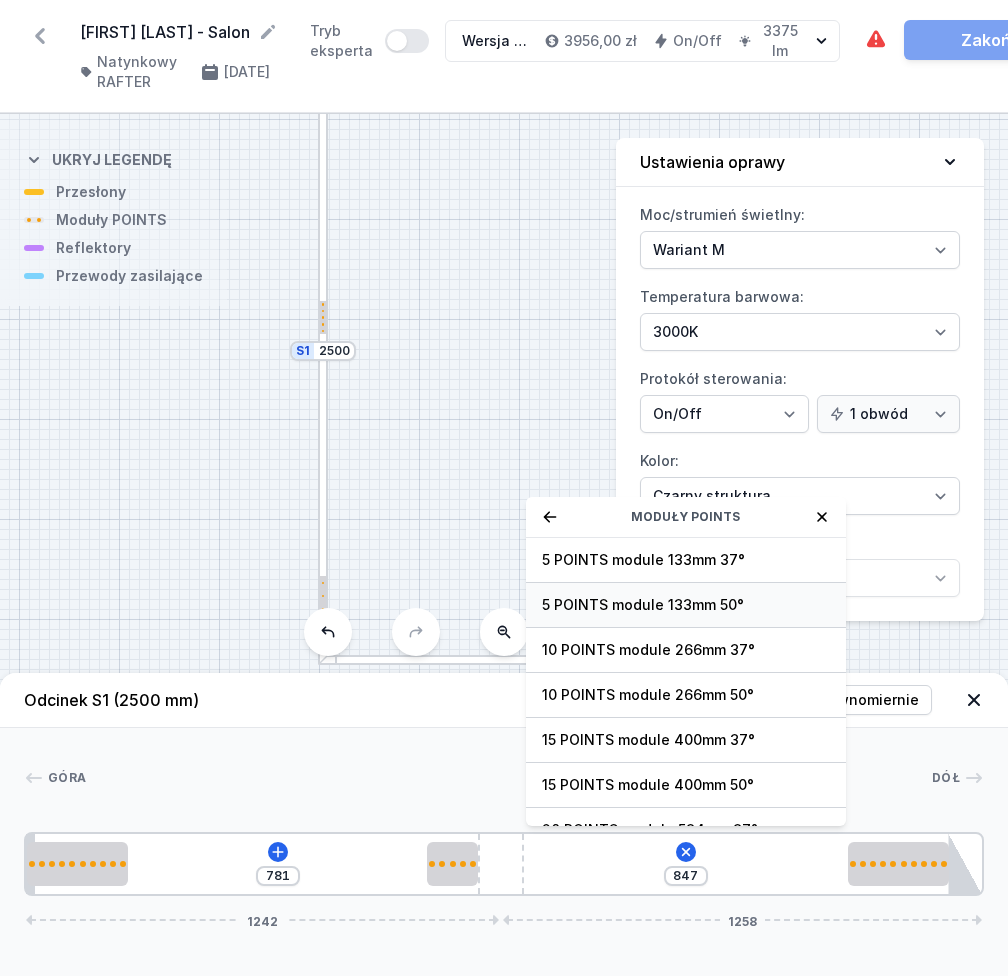click on "5 POINTS module 133mm 50°" at bounding box center [686, 605] 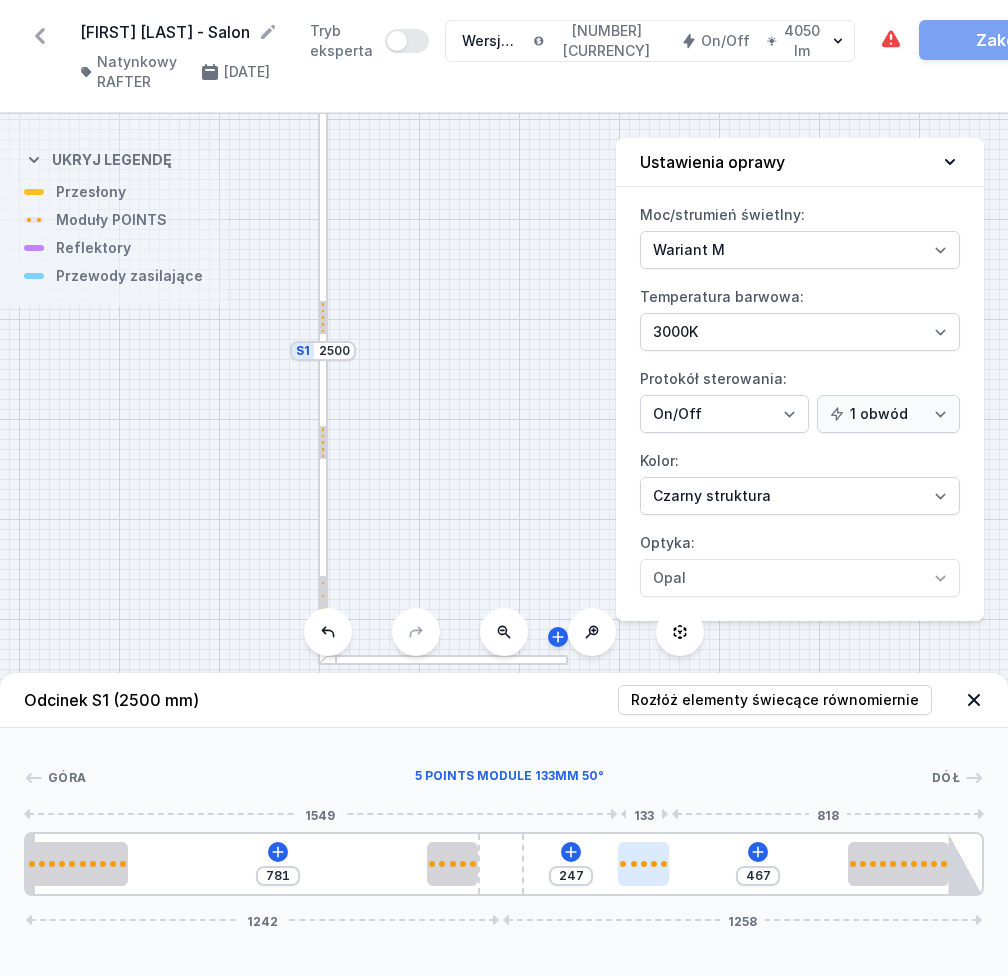 drag, startPoint x: 556, startPoint y: 875, endPoint x: 664, endPoint y: 884, distance: 108.37435 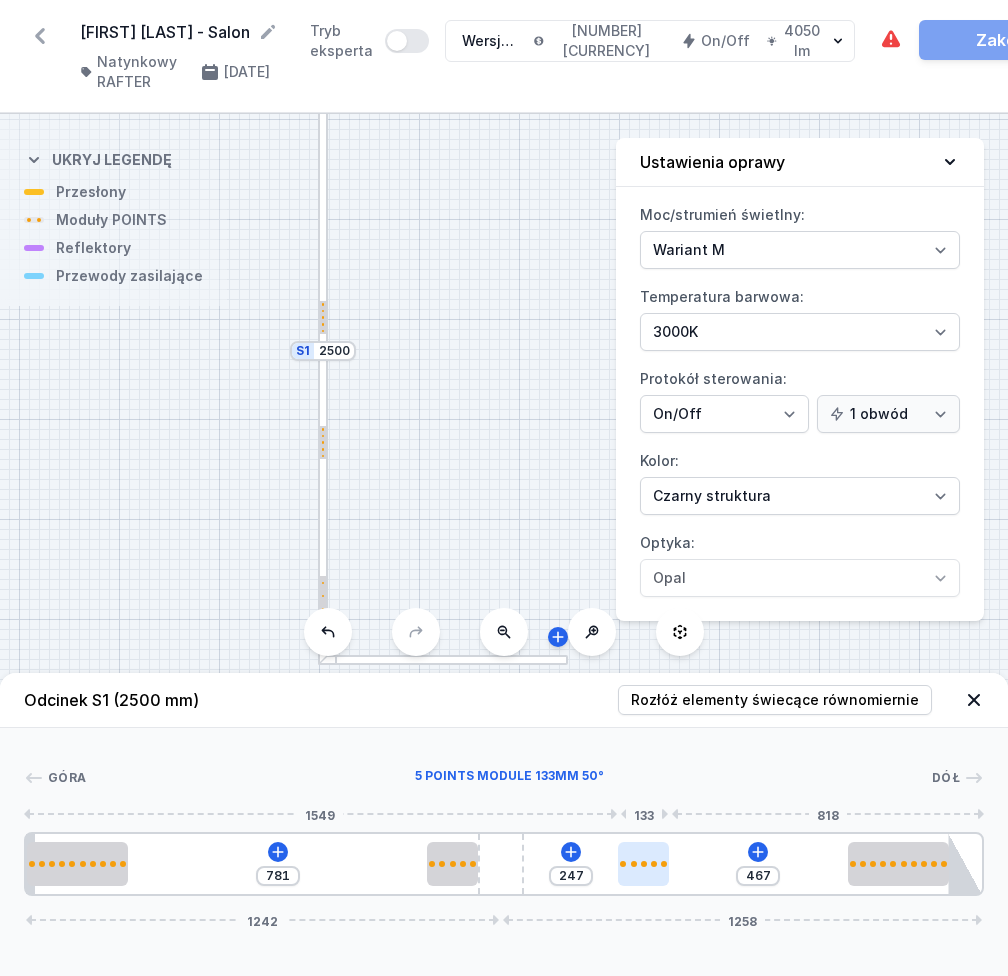 click at bounding box center (643, 864) 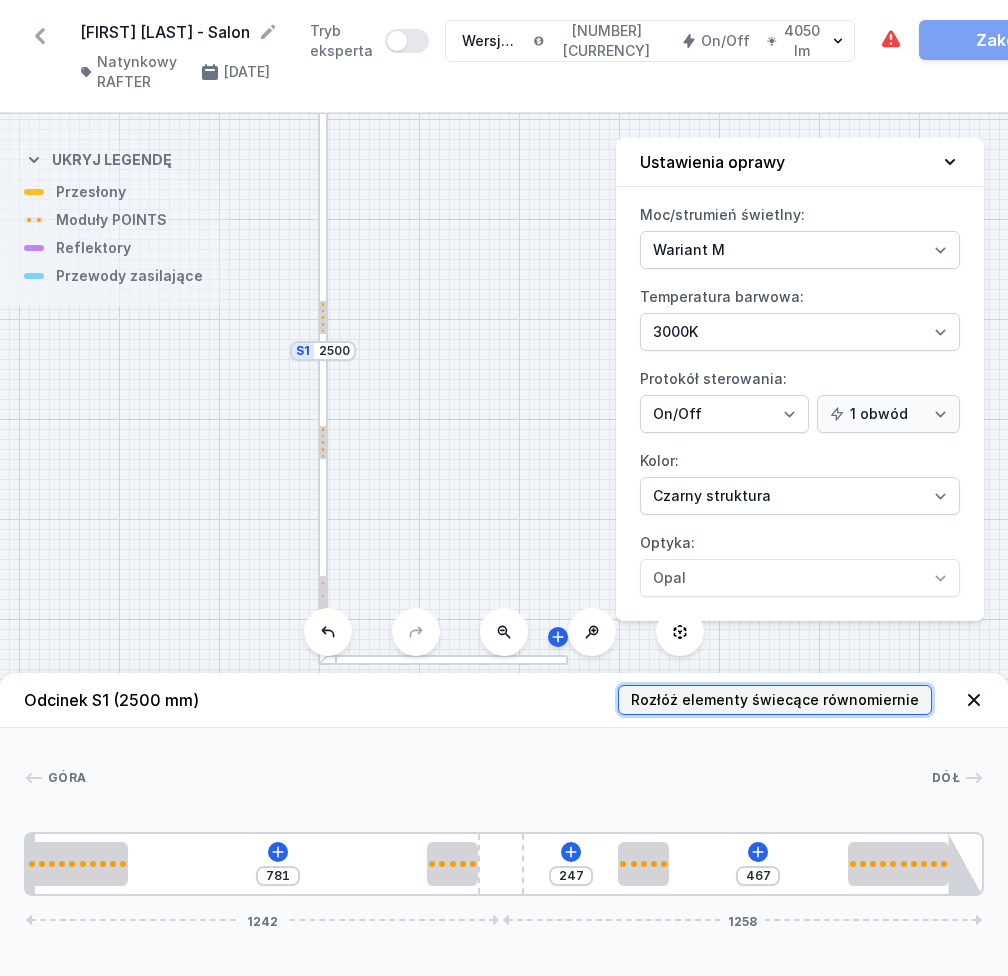 click on "Rozłóż elementy świecące równomiernie" at bounding box center [775, 700] 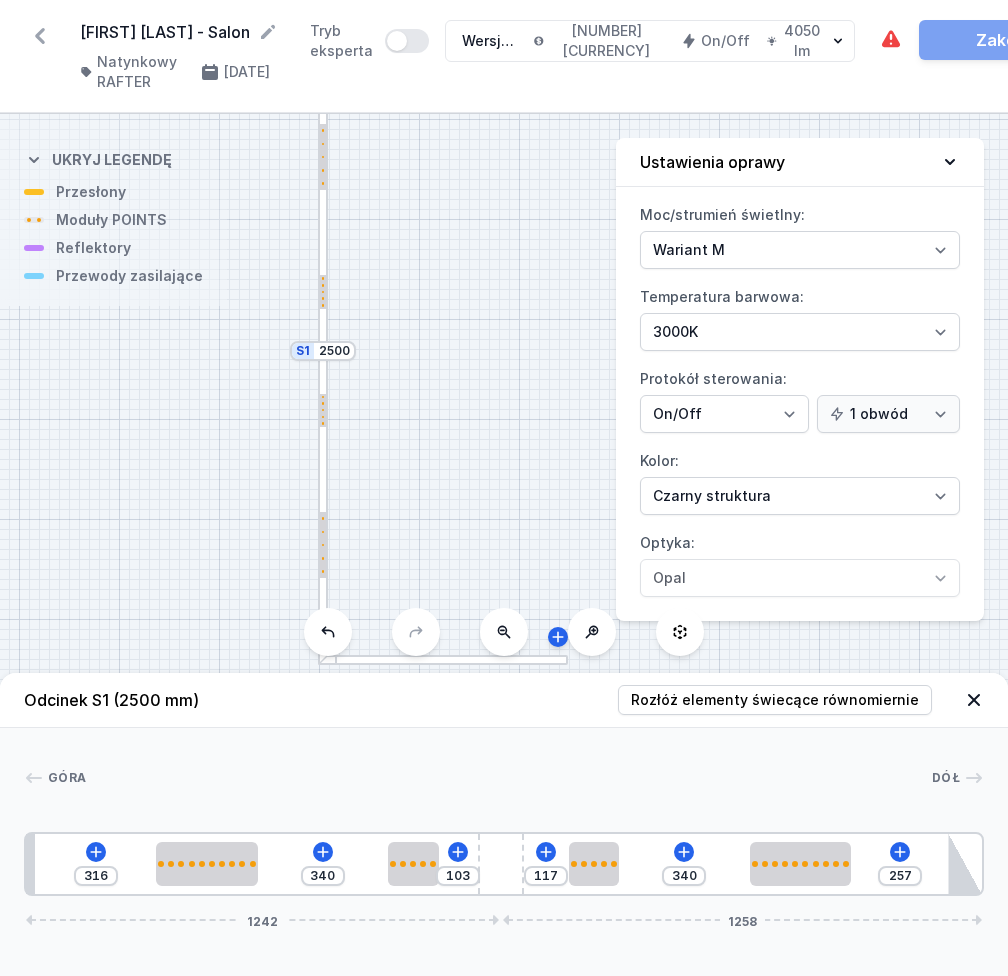 click at bounding box center [323, 545] 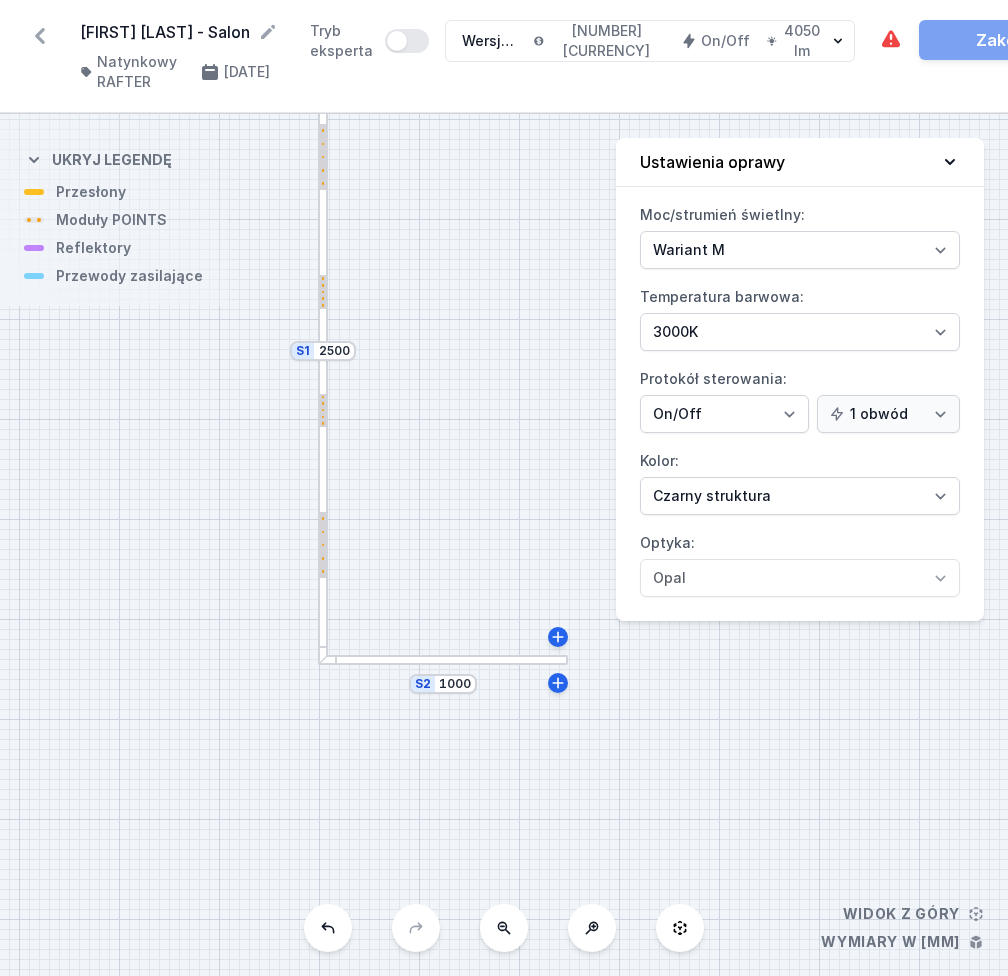 click at bounding box center [323, 545] 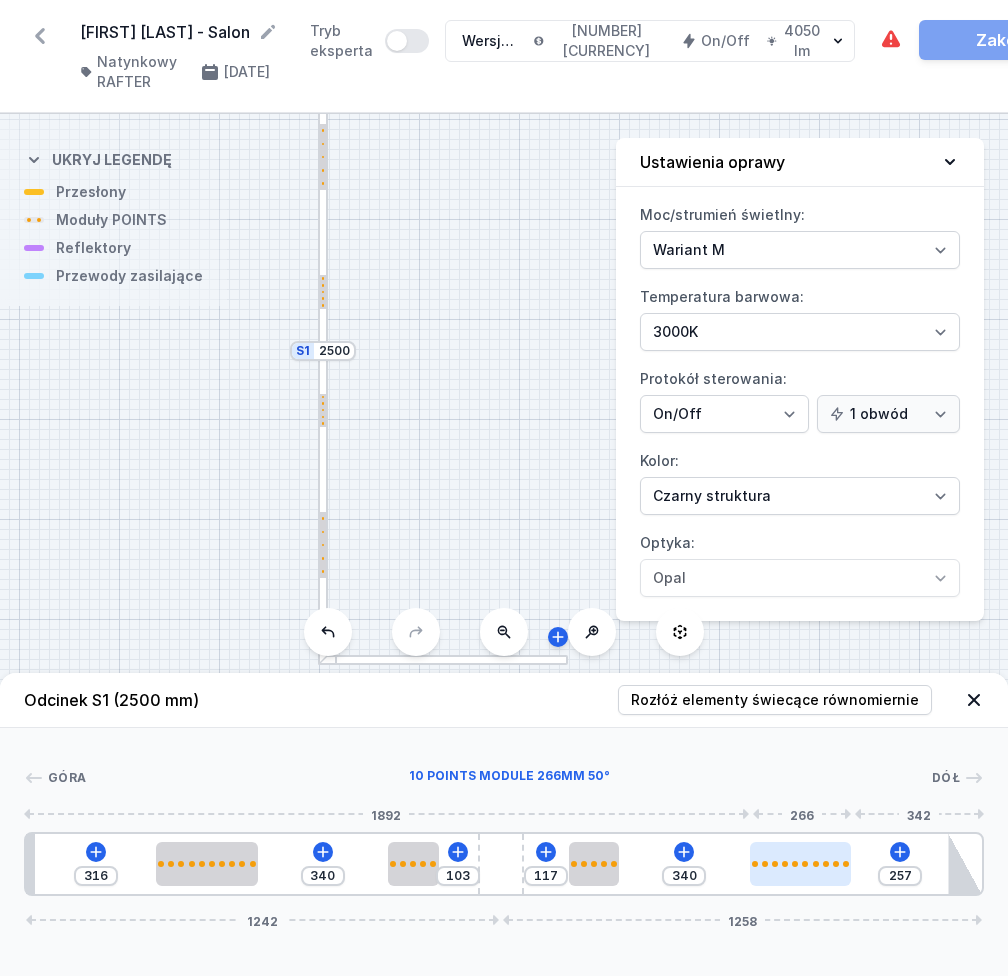 click at bounding box center (801, 864) 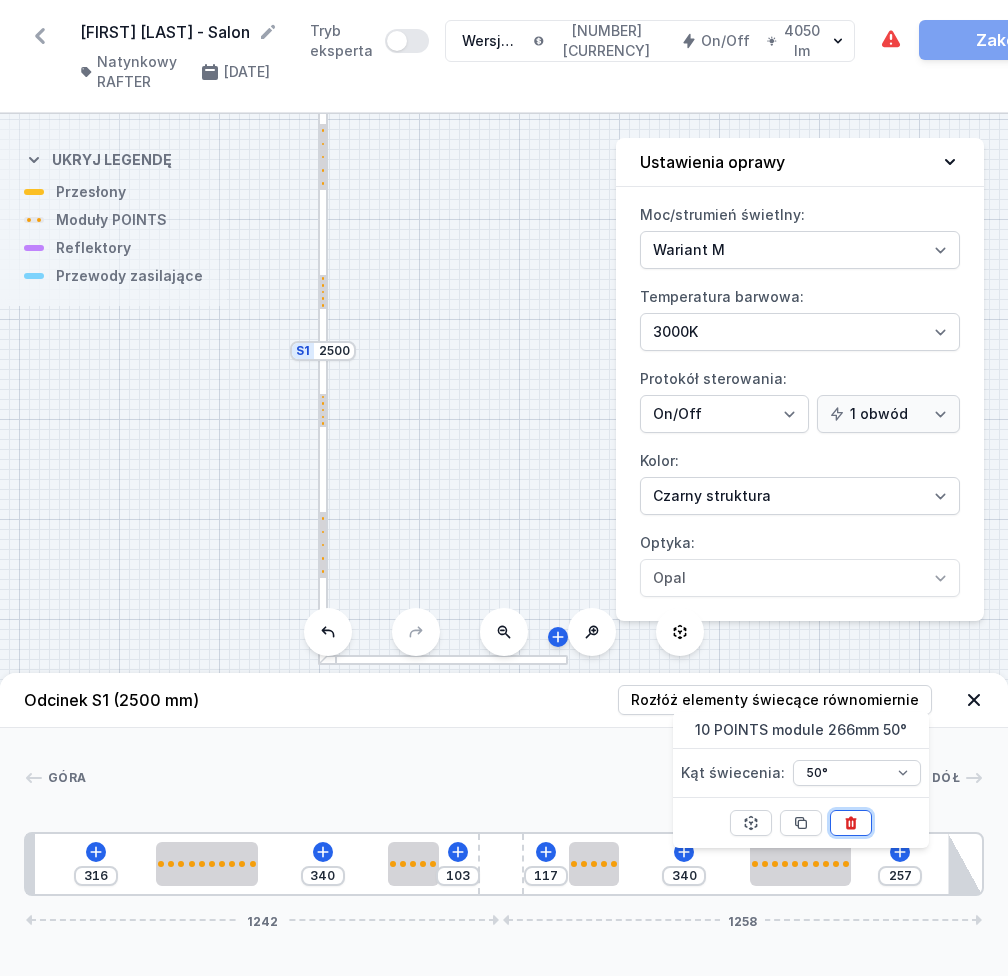 click 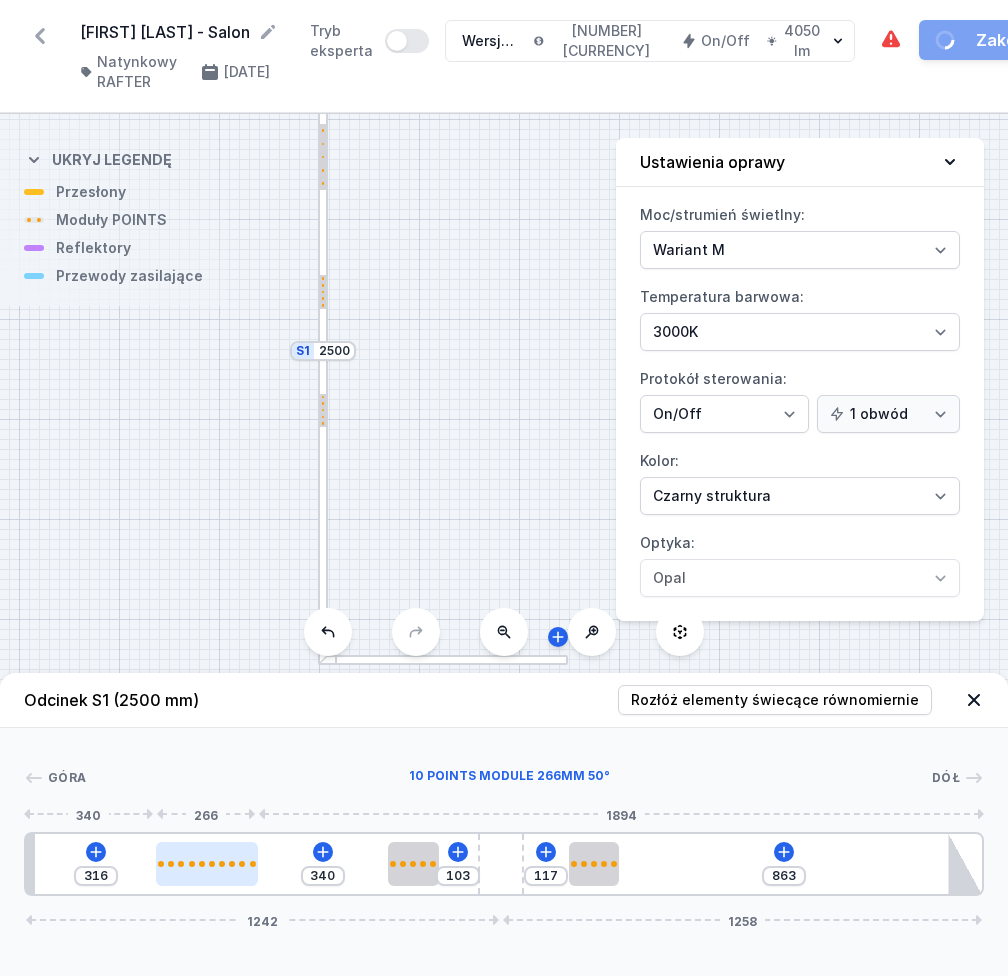 click at bounding box center [202, 864] 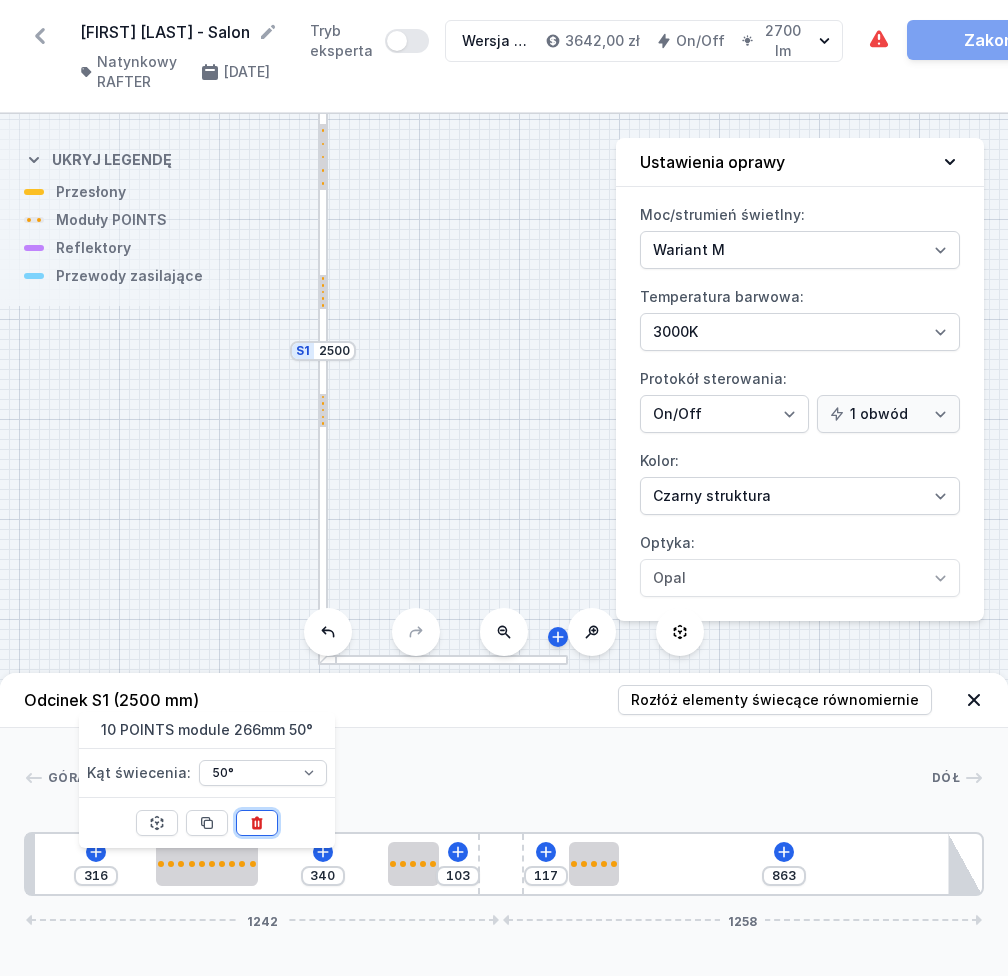 click 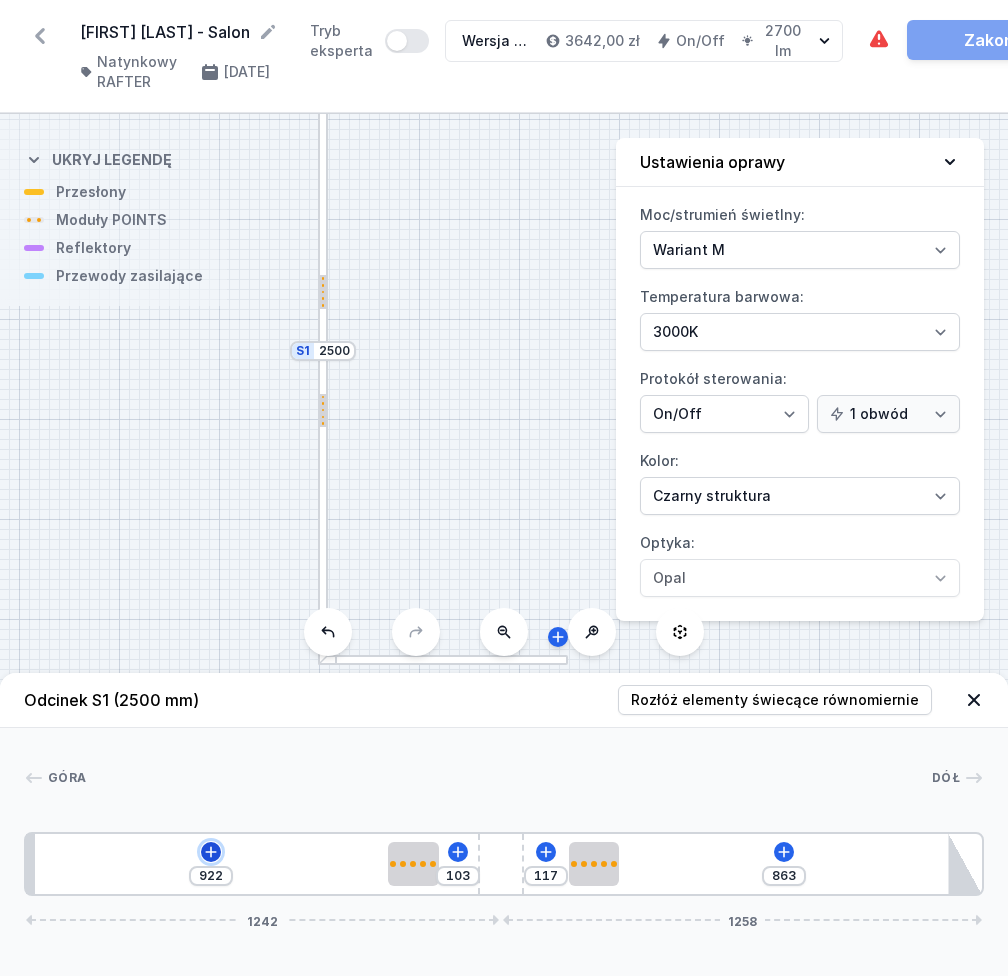 click 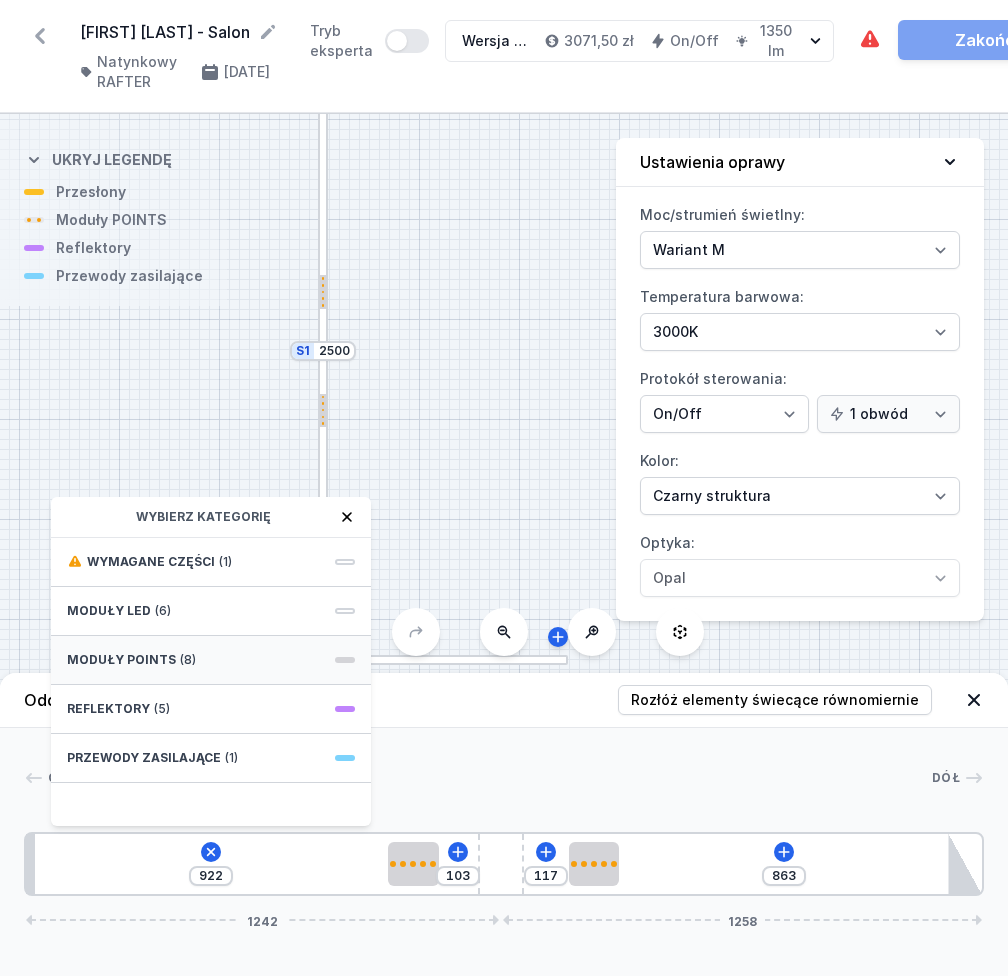 click on "Moduły POINTS (8)" at bounding box center [211, 660] 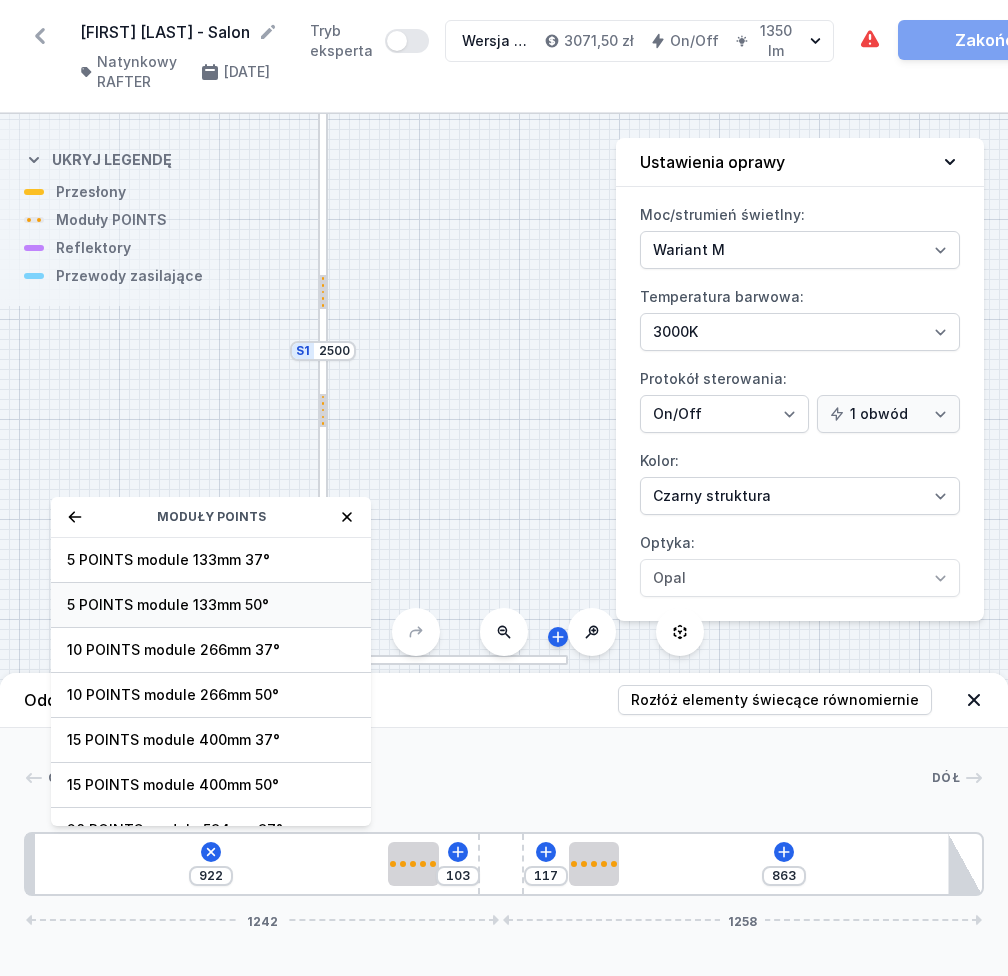 click on "5 POINTS module 133mm 50°" at bounding box center [211, 605] 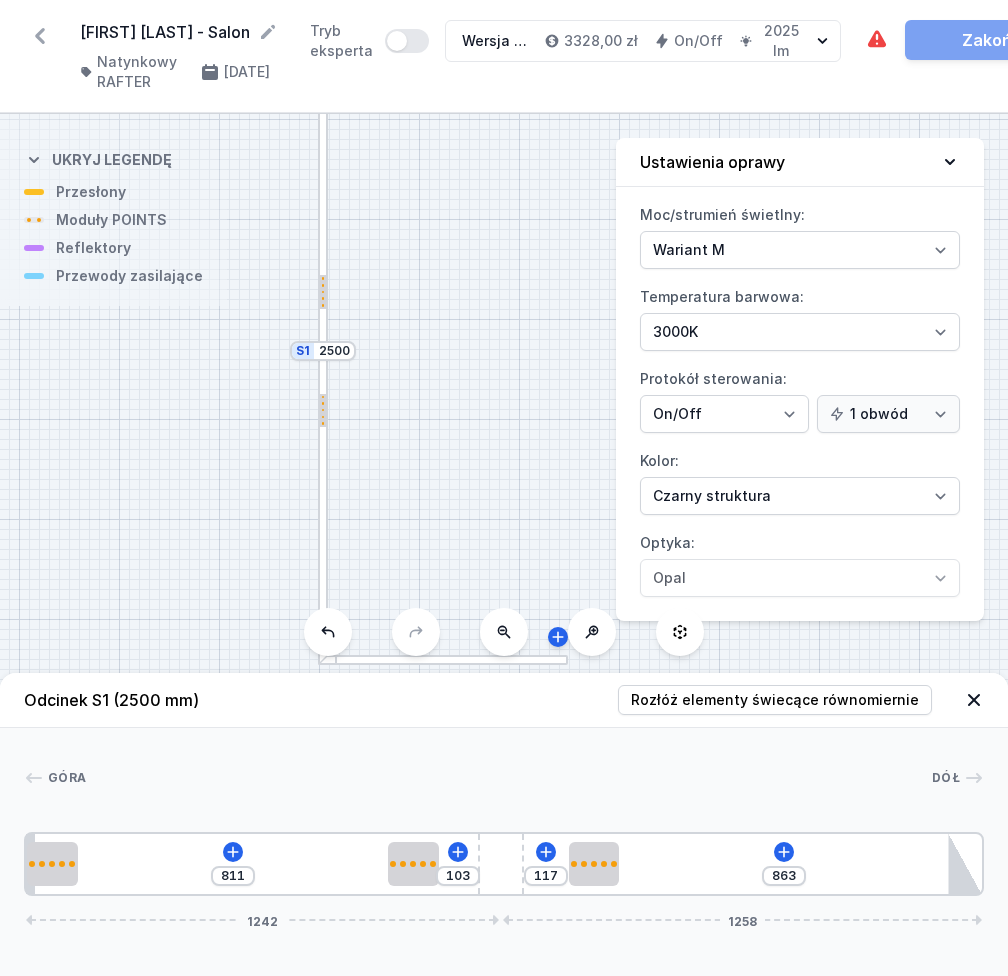 click on "811 103 117 863 1242 1258" at bounding box center (504, 864) 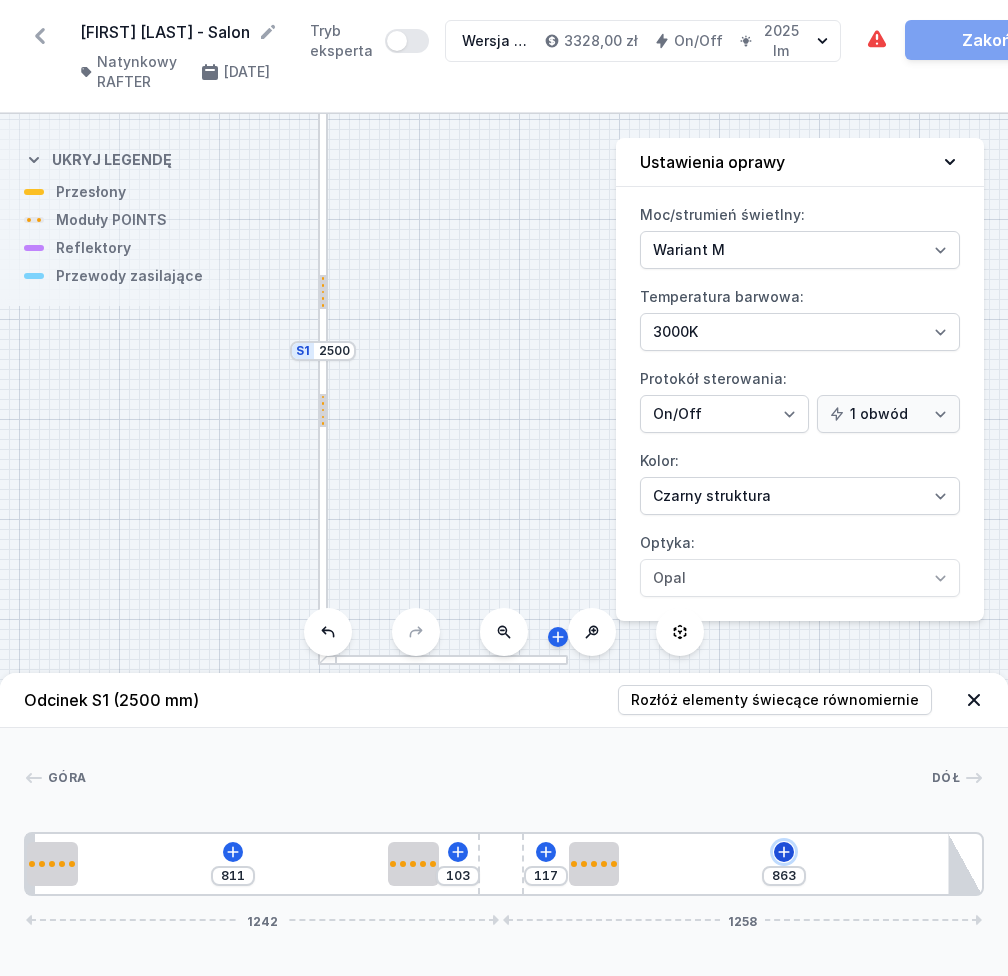 click at bounding box center [784, 852] 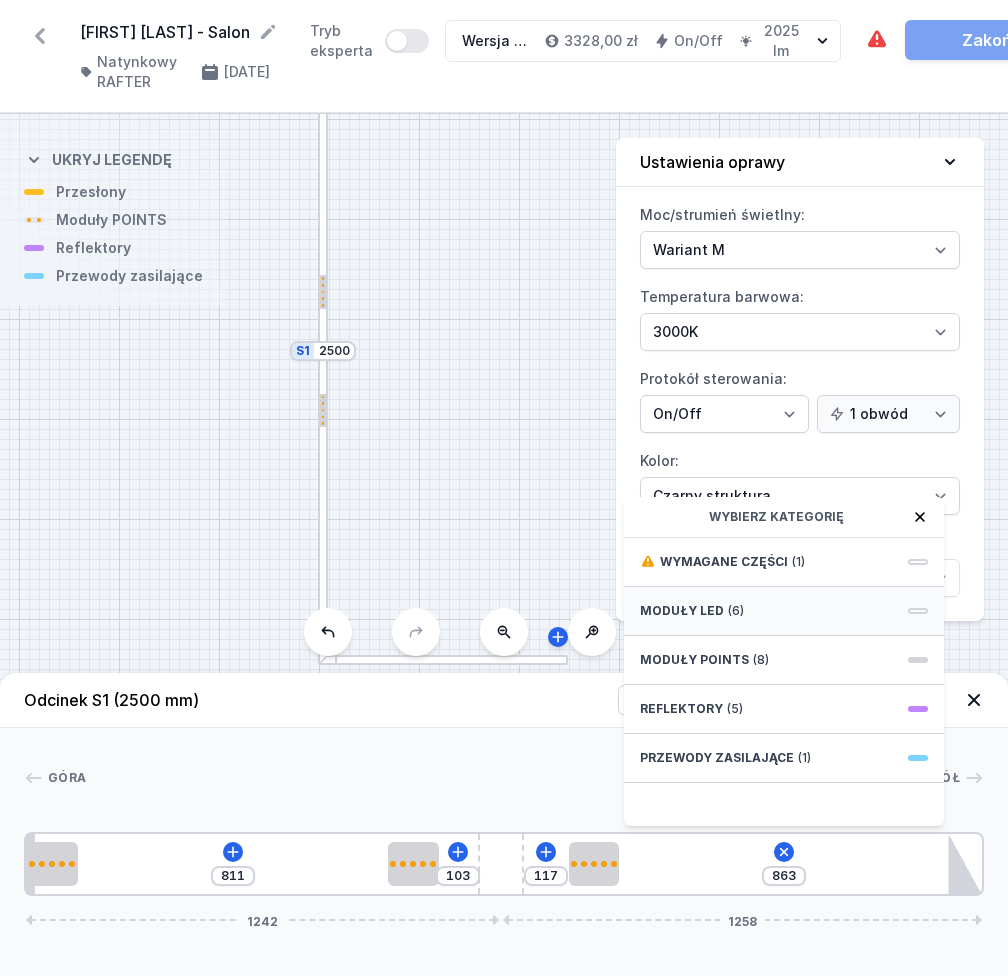 click on "Moduły LED (6)" at bounding box center [784, 611] 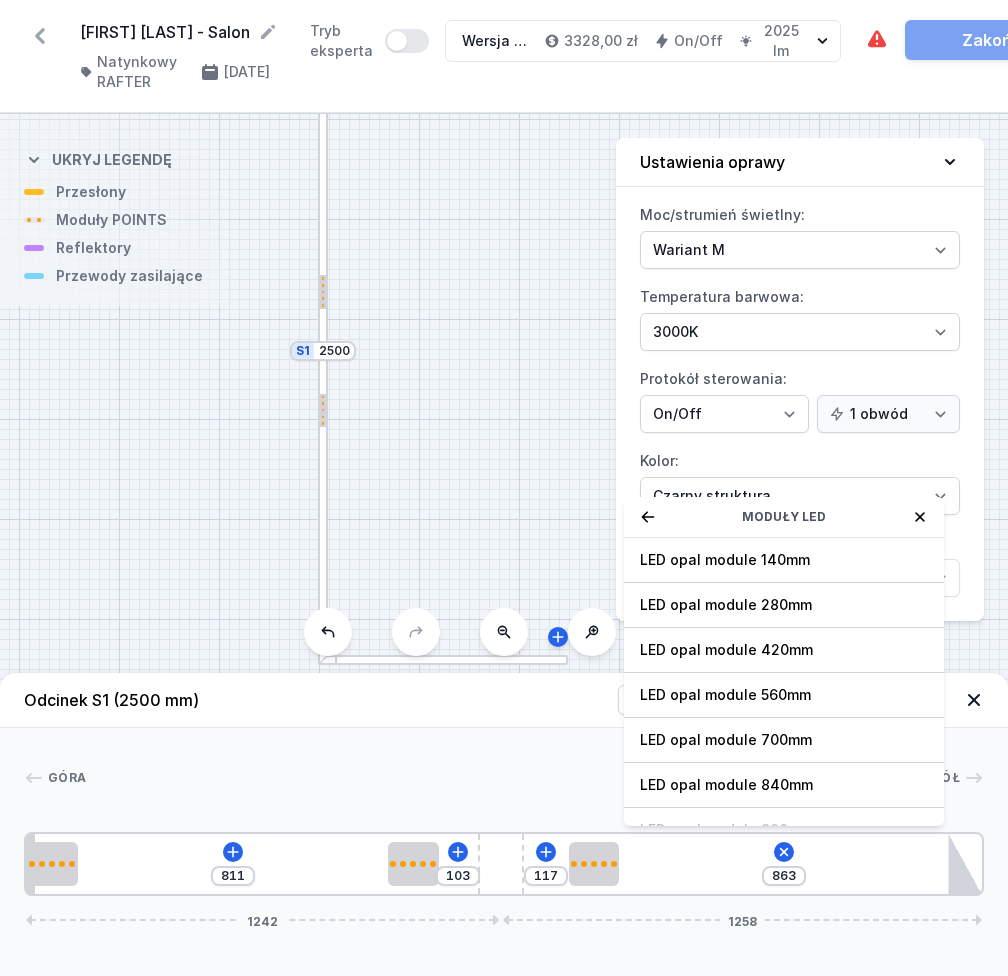 click 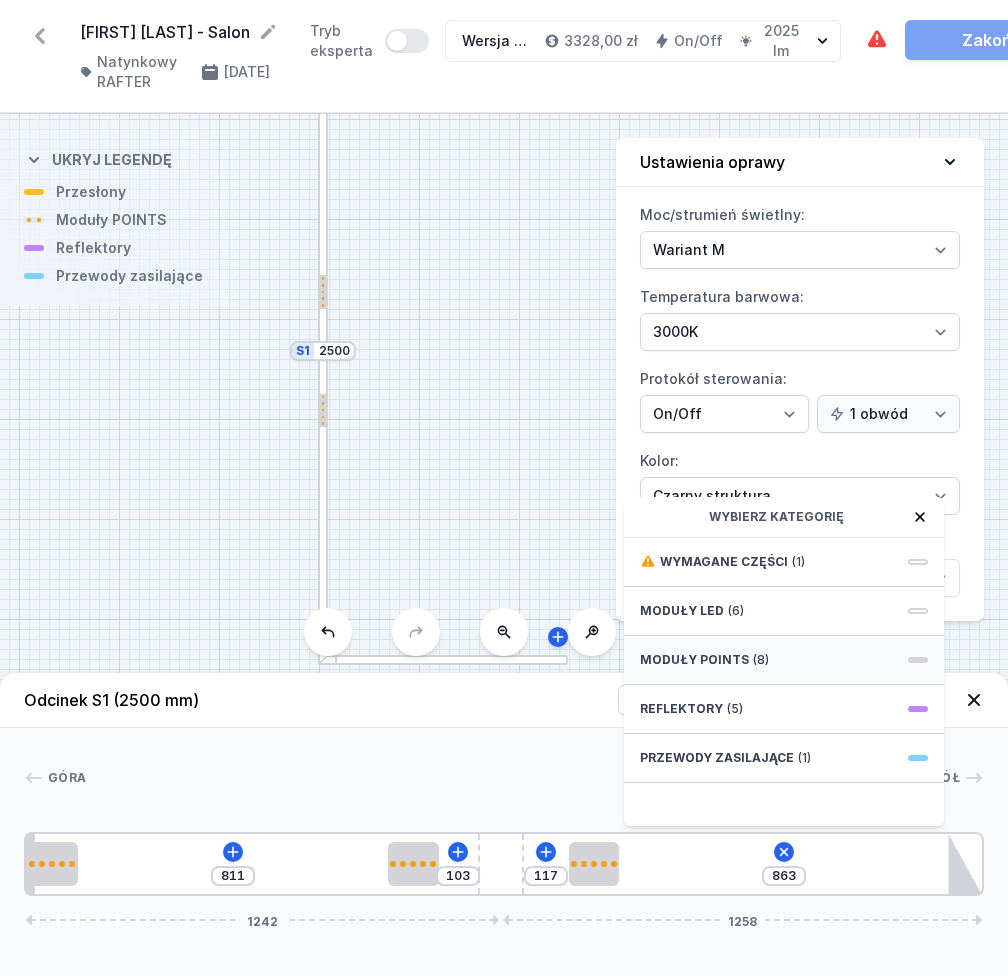 click on "Moduły POINTS (8)" at bounding box center (784, 660) 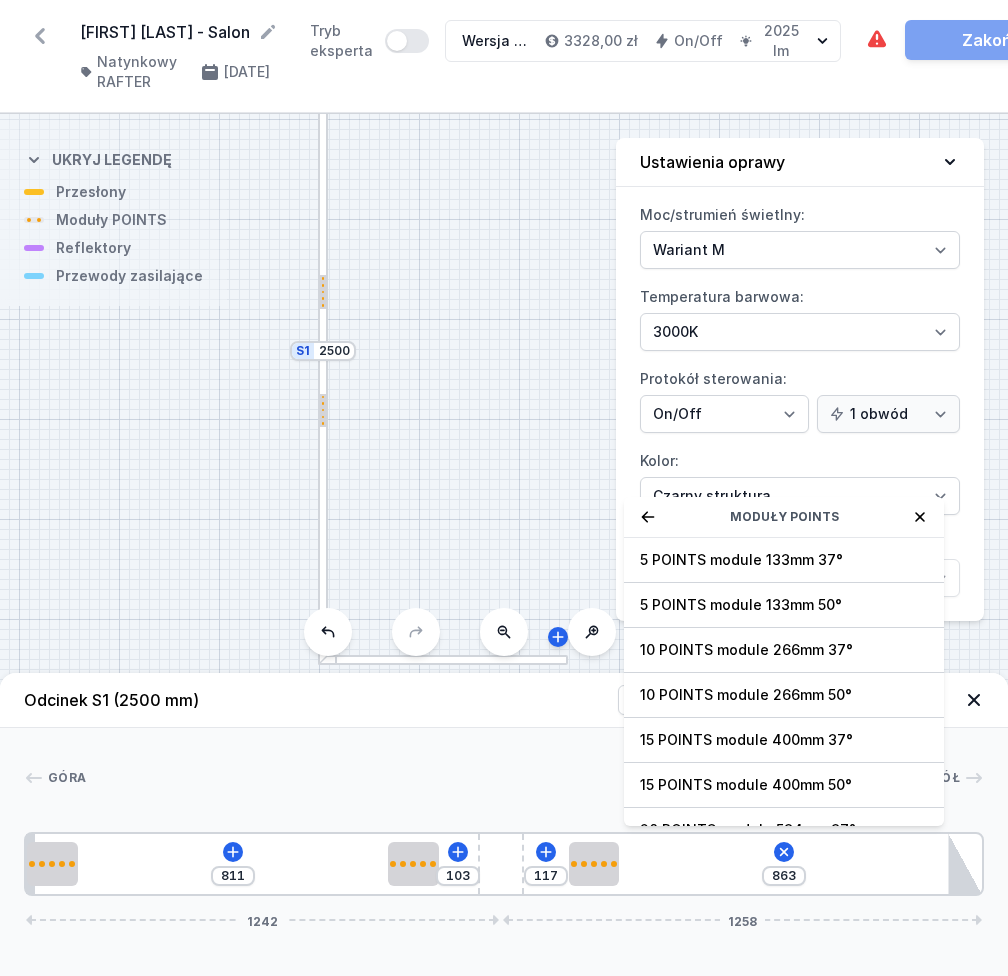 click on "5 POINTS module 133mm 50°" at bounding box center [784, 605] 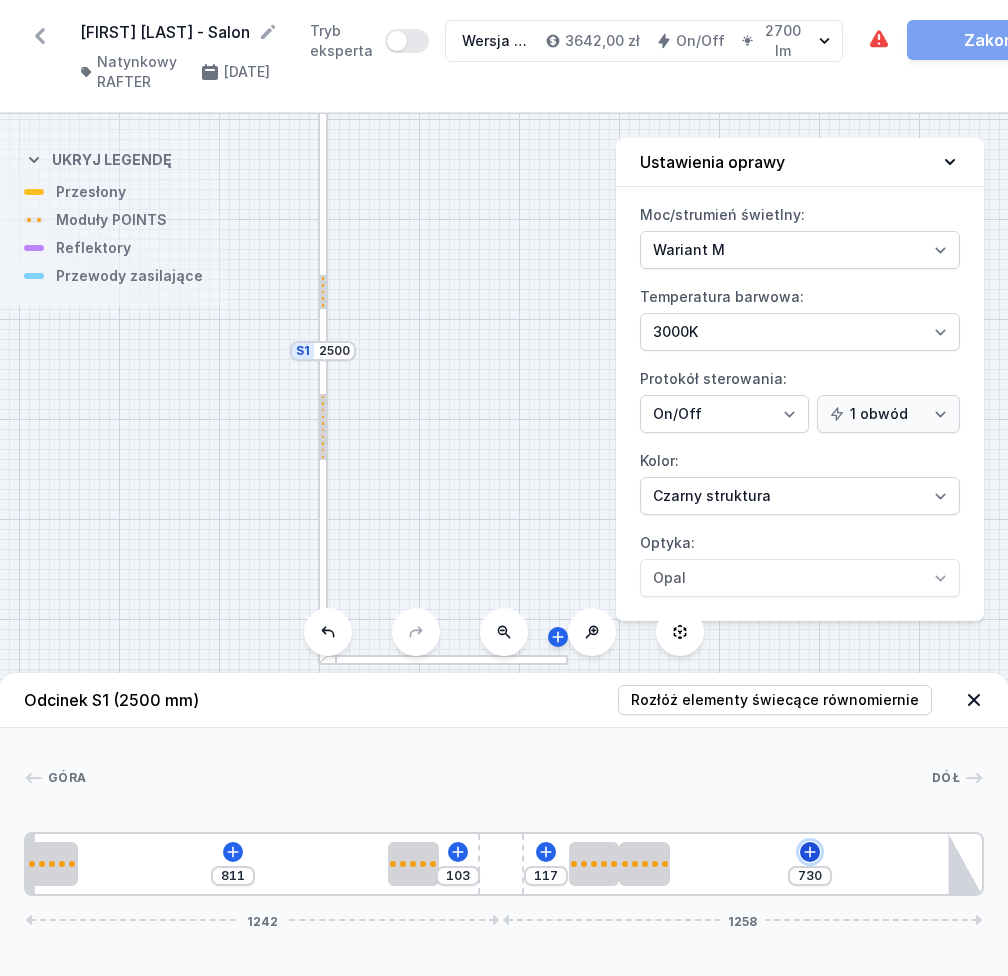 click 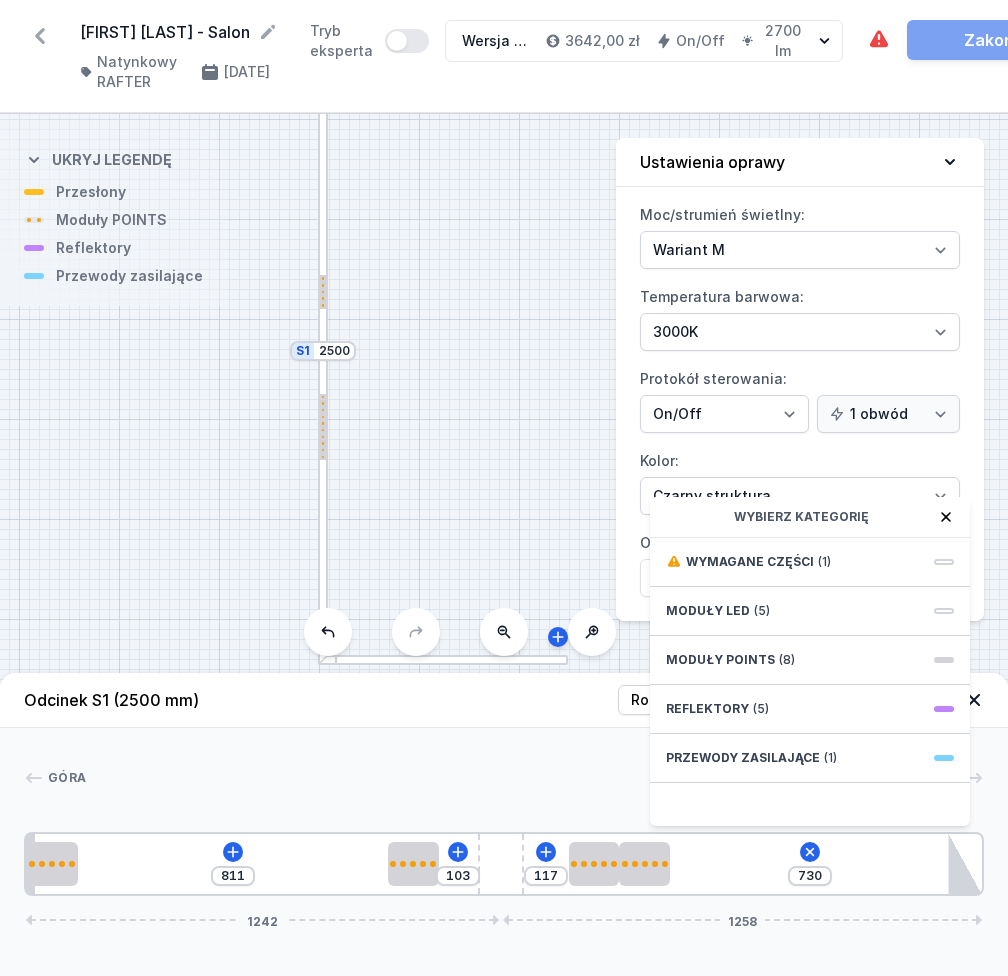 click on "S2 1000 S1 2500" at bounding box center [504, 545] 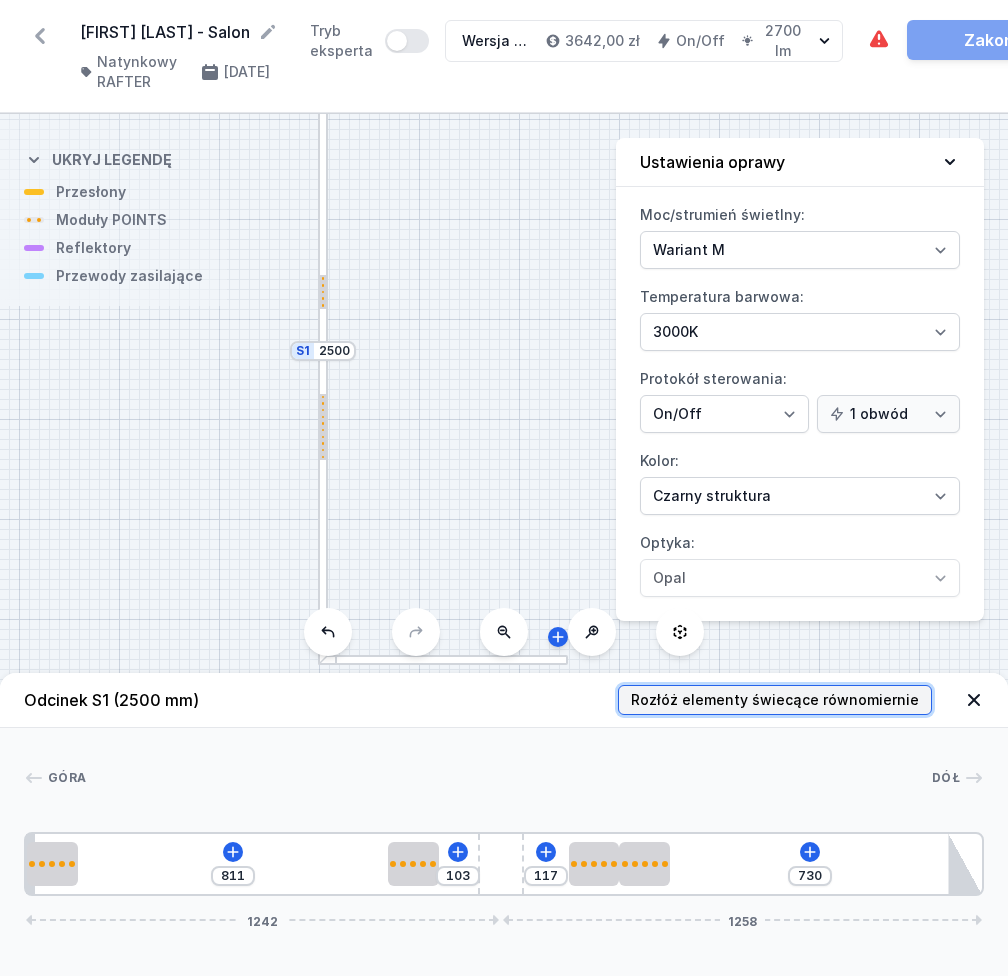 click on "Rozłóż elementy świecące równomiernie" at bounding box center [775, 700] 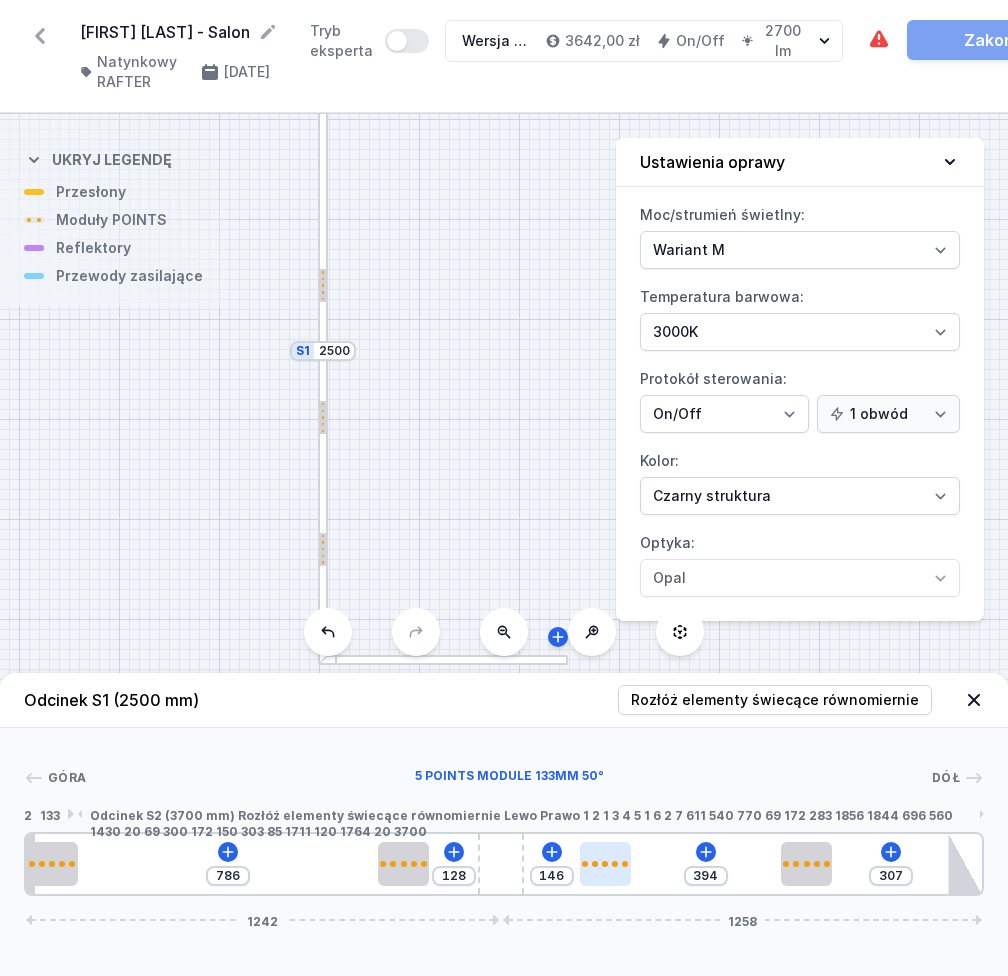 drag, startPoint x: 208, startPoint y: 873, endPoint x: 599, endPoint y: 891, distance: 391.4141 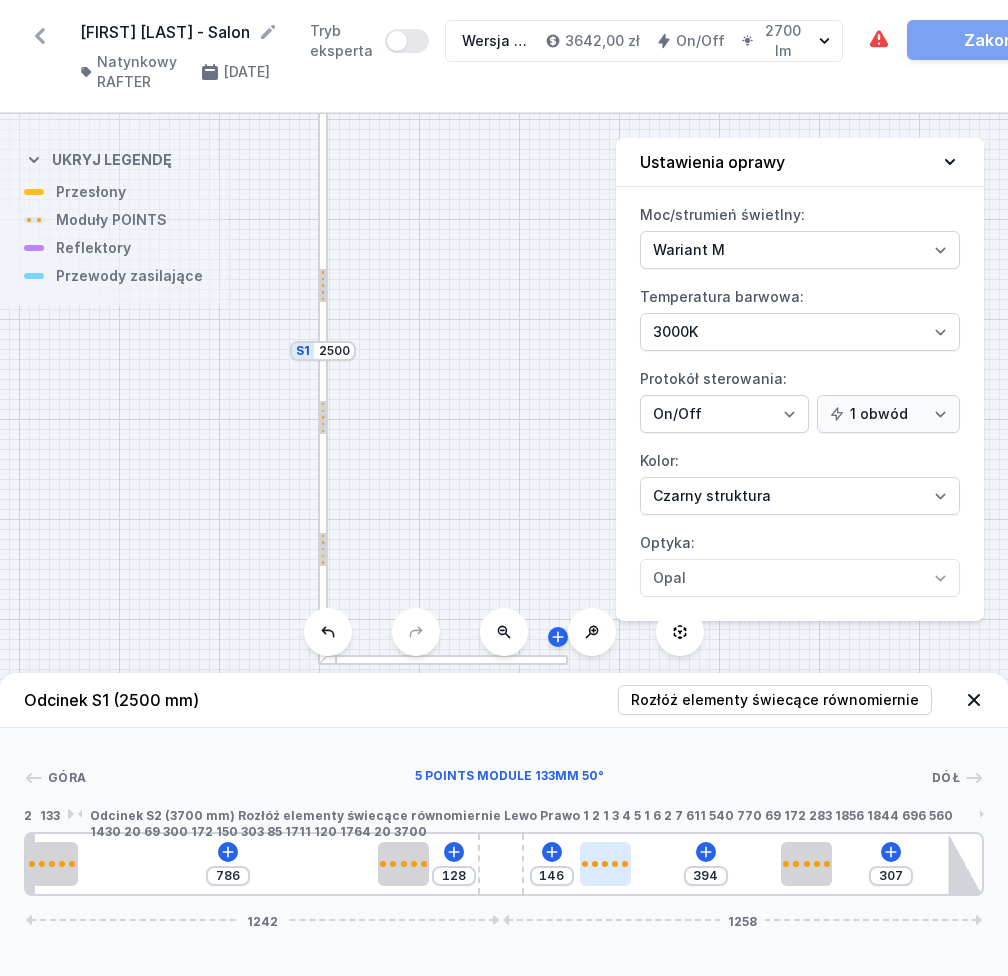 click at bounding box center [52, 864] 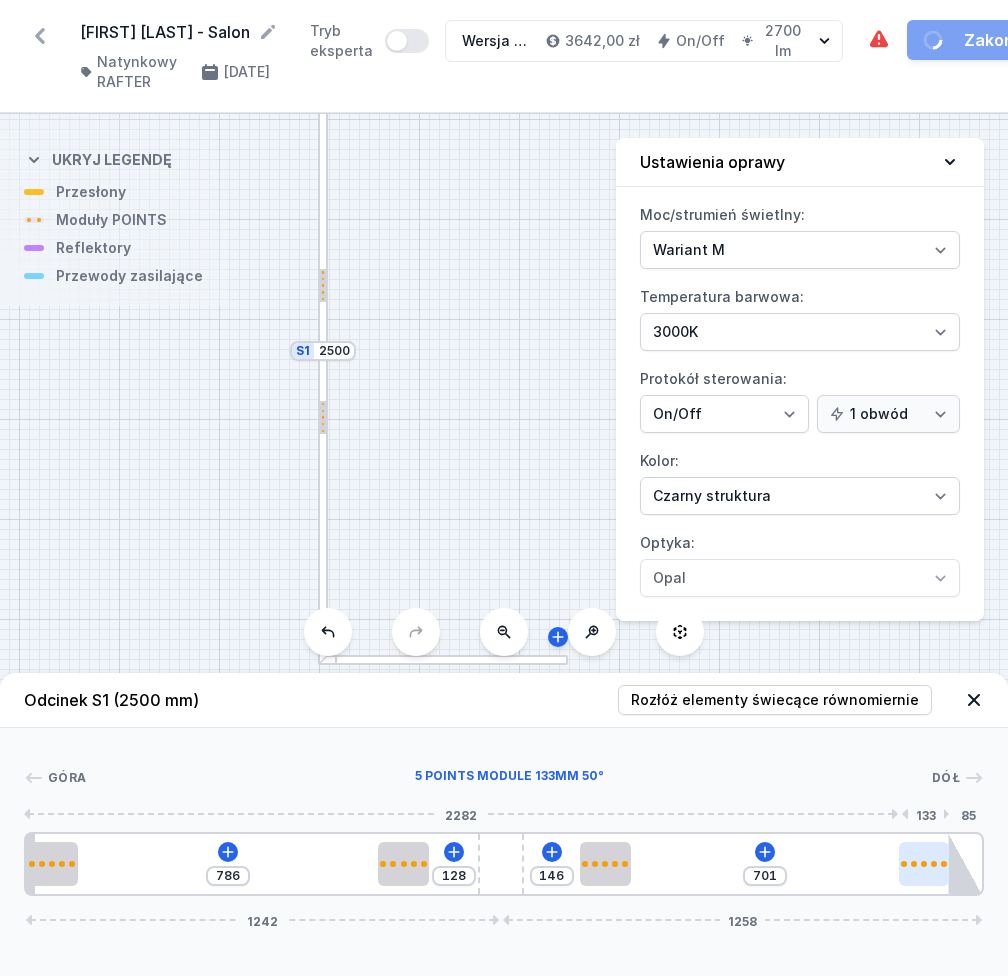 drag, startPoint x: 816, startPoint y: 887, endPoint x: 947, endPoint y: 879, distance: 131.24405 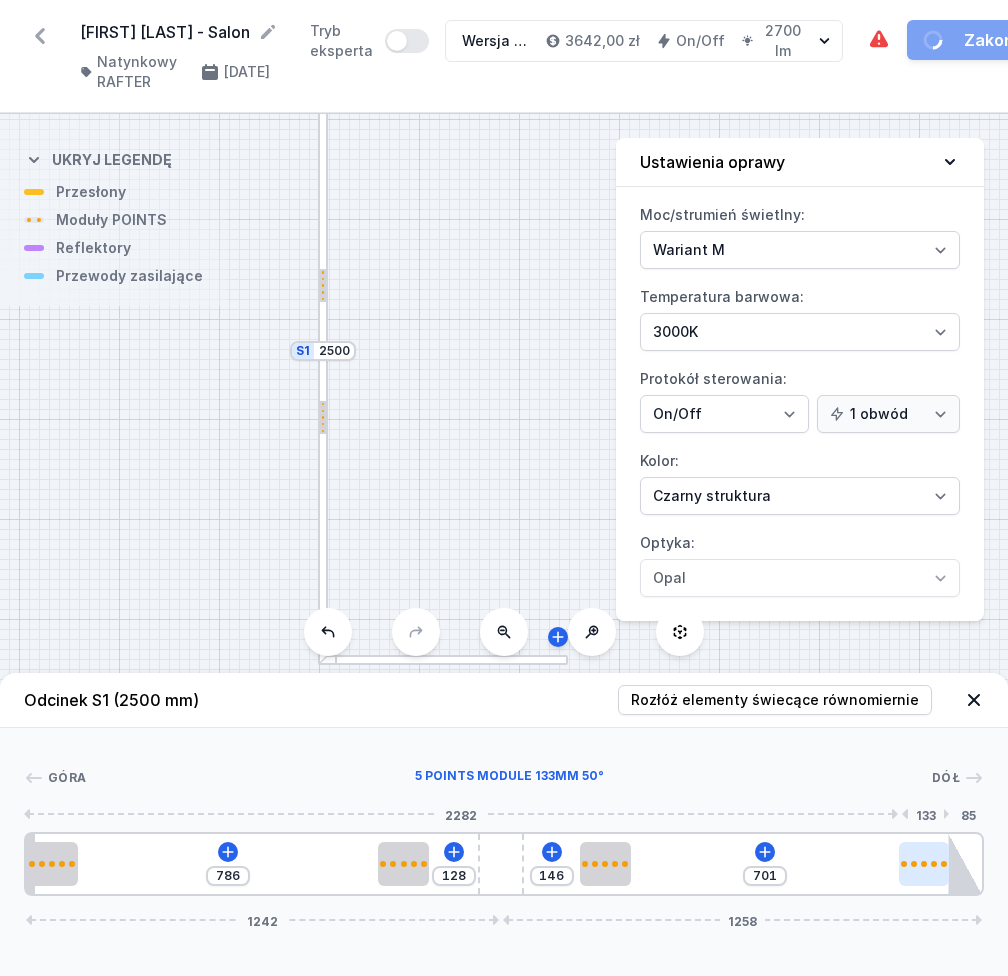 click at bounding box center (924, 864) 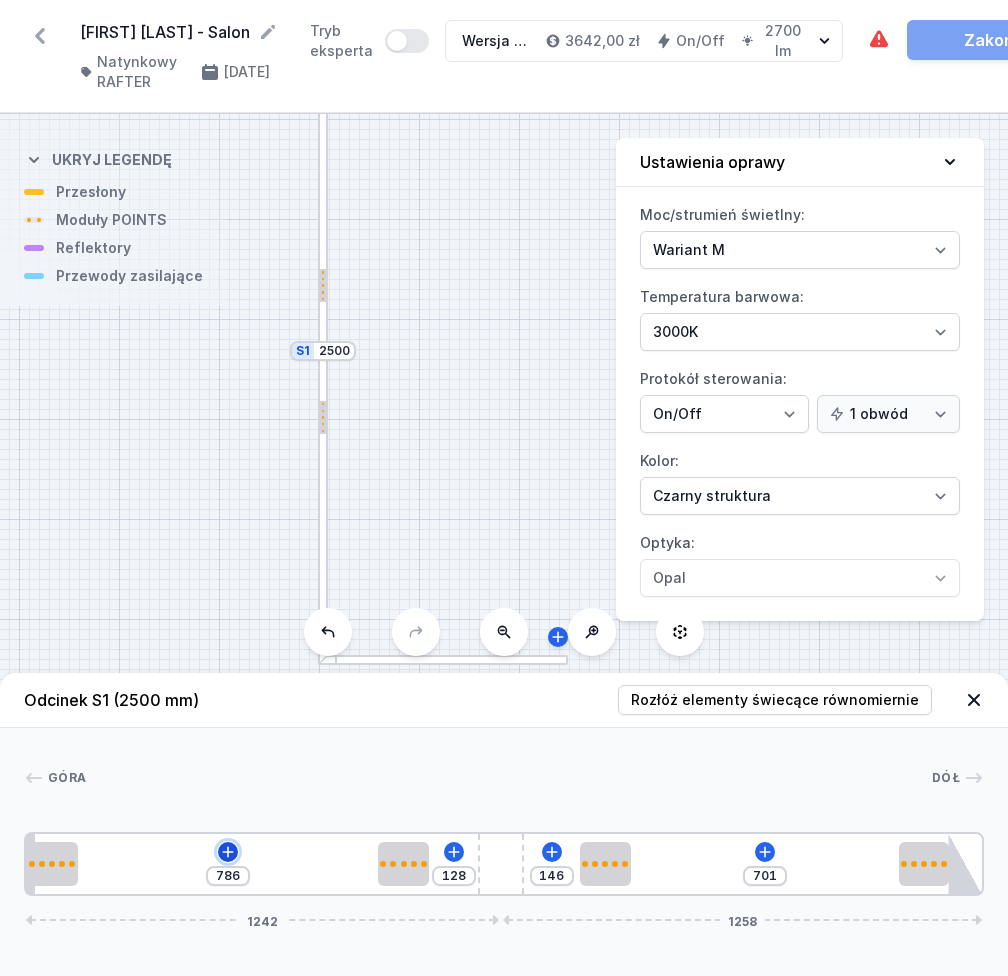 click 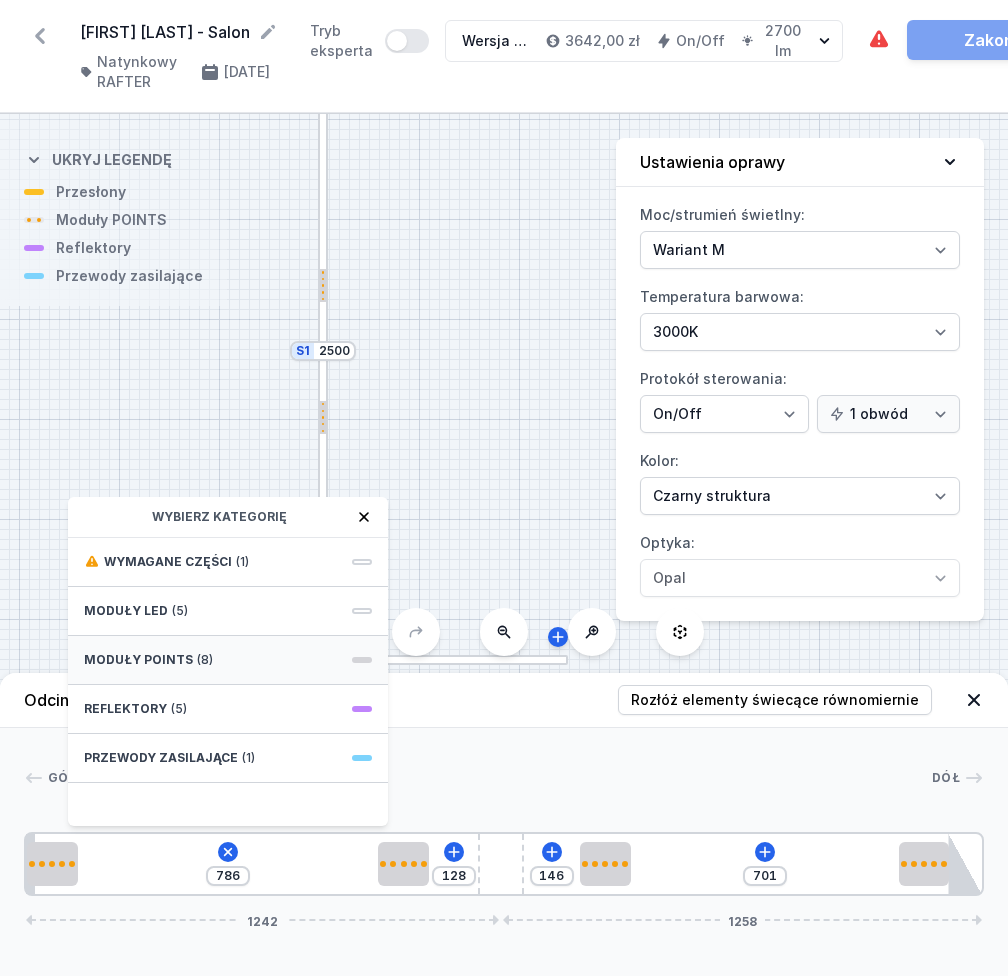 click on "Moduły POINTS (8)" at bounding box center [228, 660] 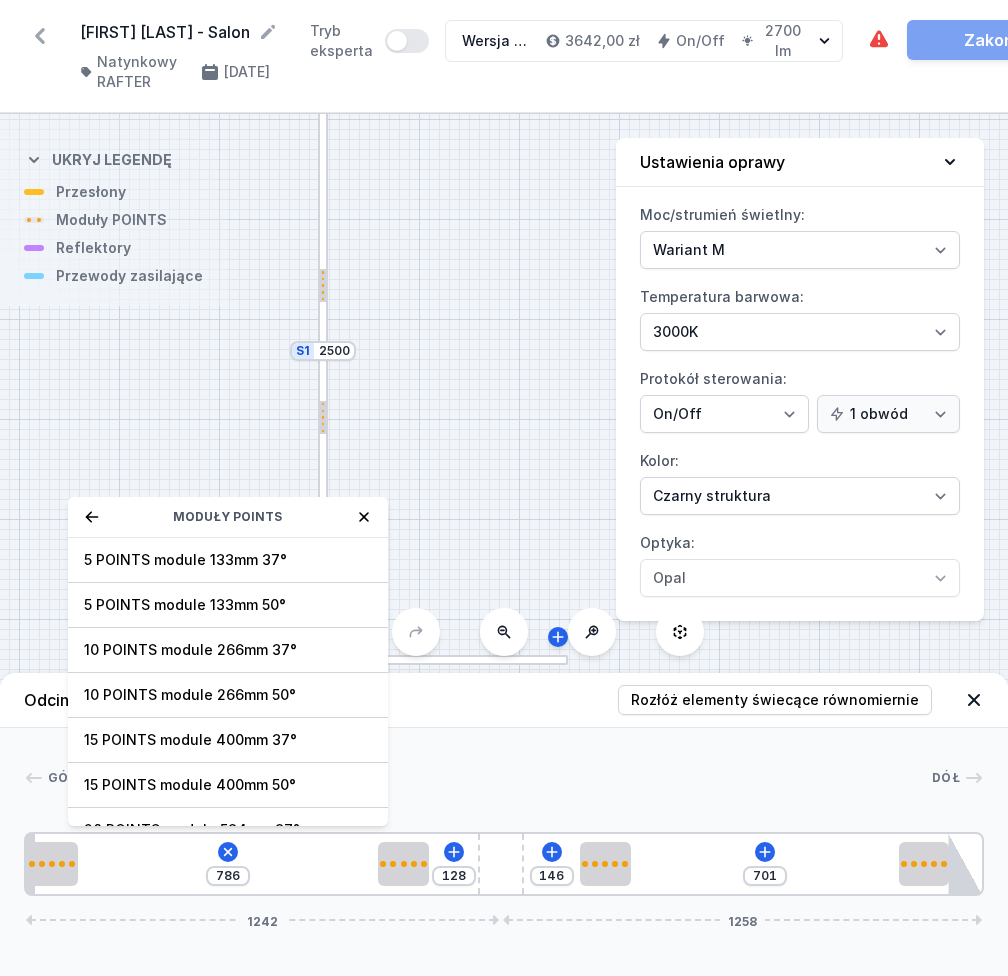 click on "5 POINTS module 133mm 50°" at bounding box center (228, 605) 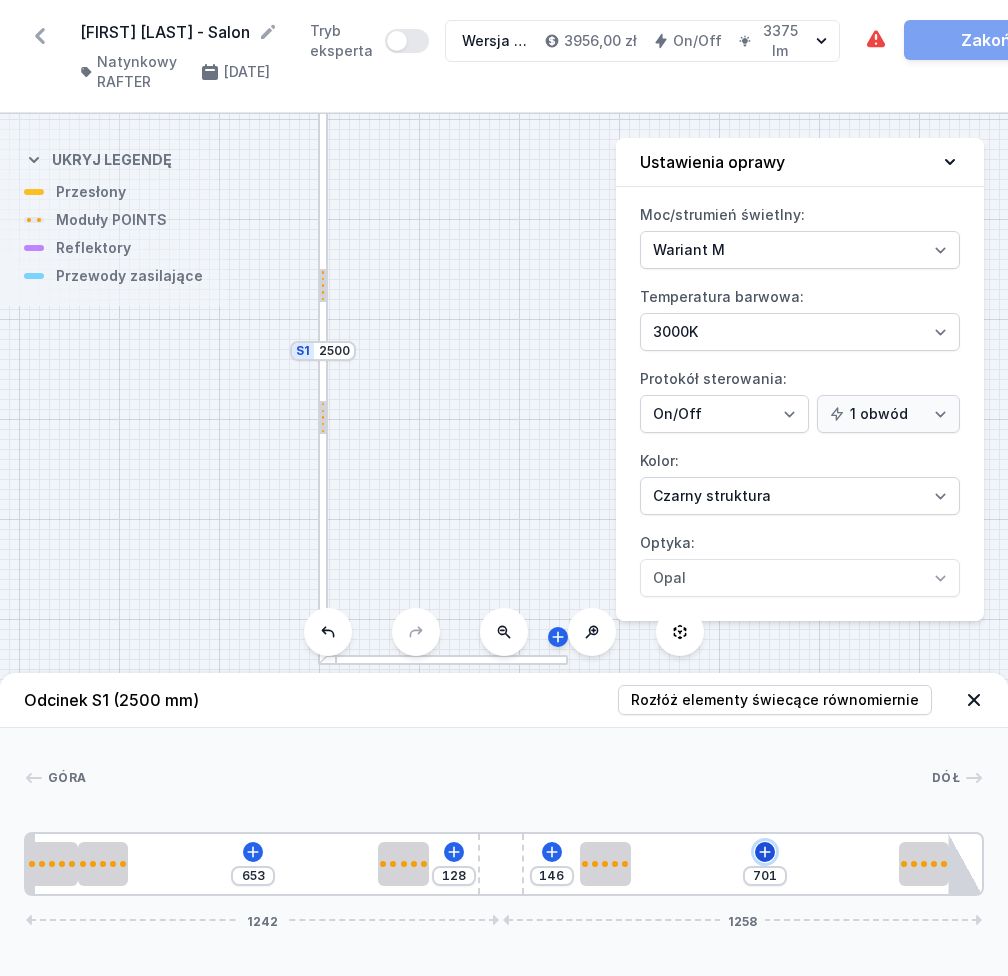click 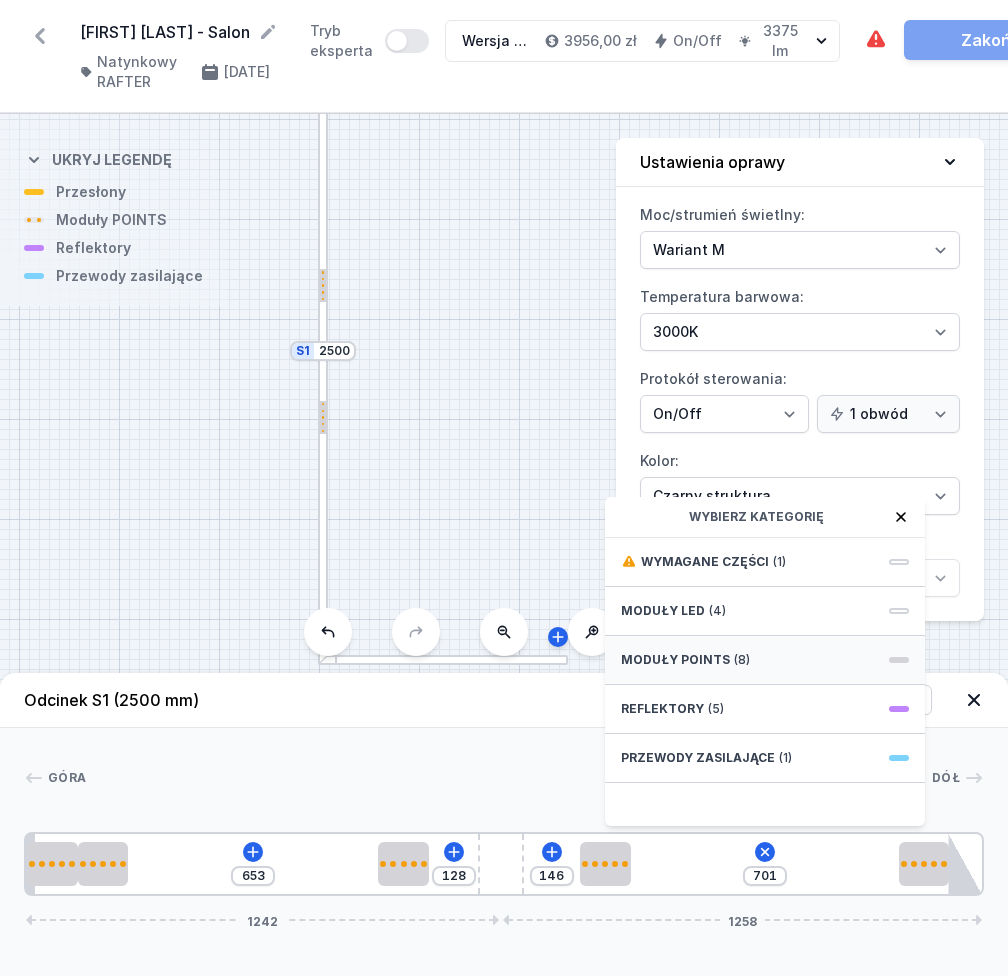click on "Moduły POINTS (8)" at bounding box center (765, 660) 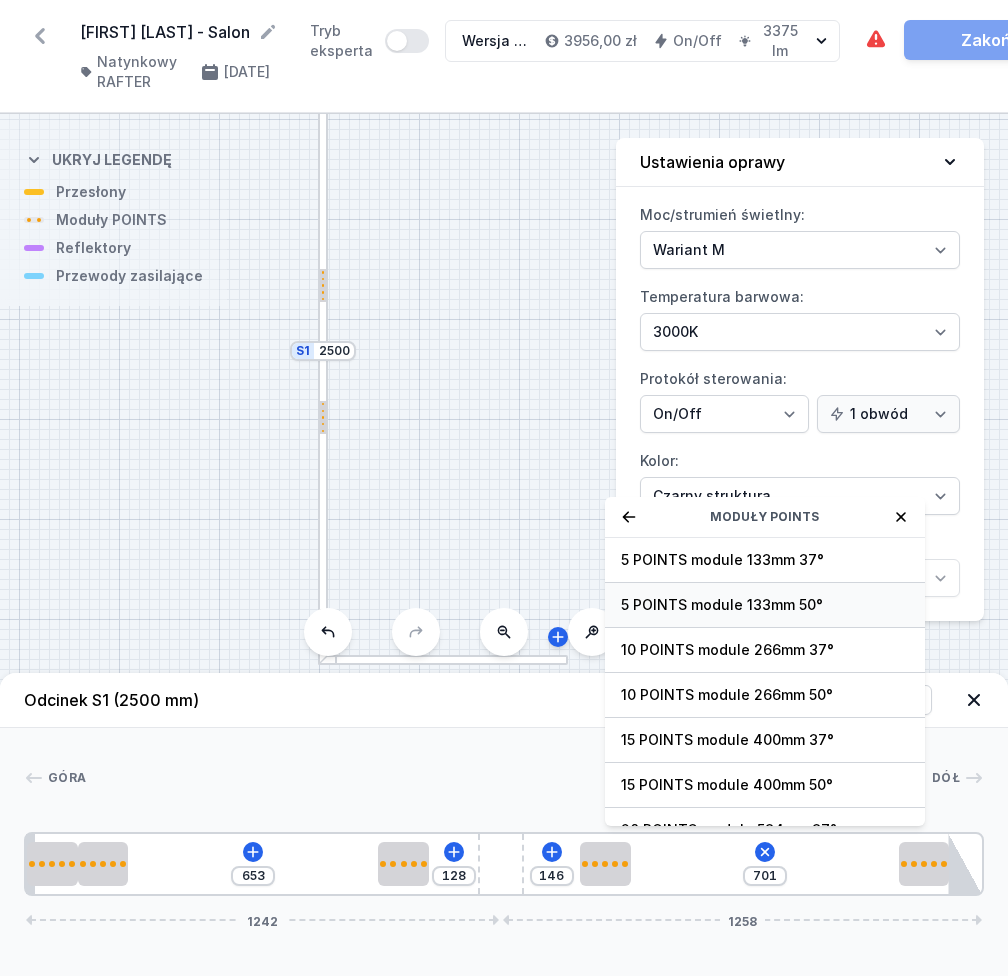 click on "5 POINTS module 133mm 50°" at bounding box center (765, 605) 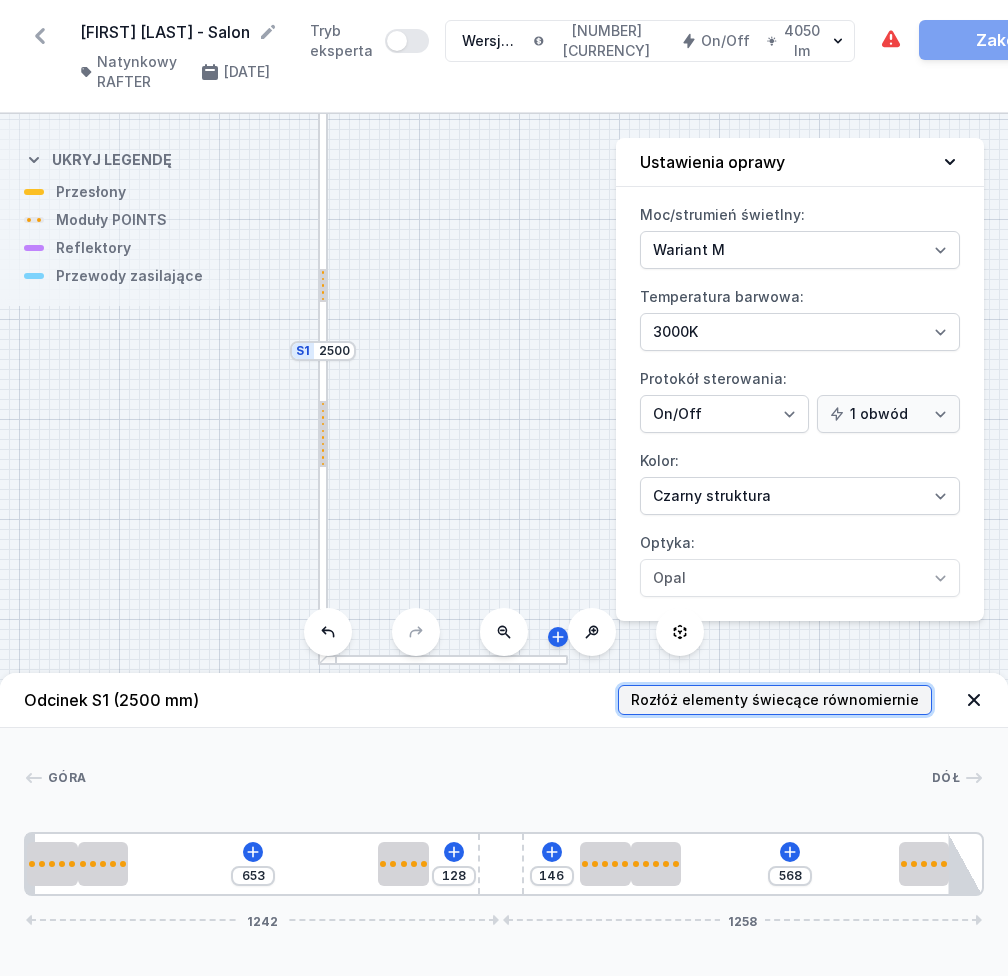 click on "Rozłóż elementy świecące równomiernie" at bounding box center (775, 700) 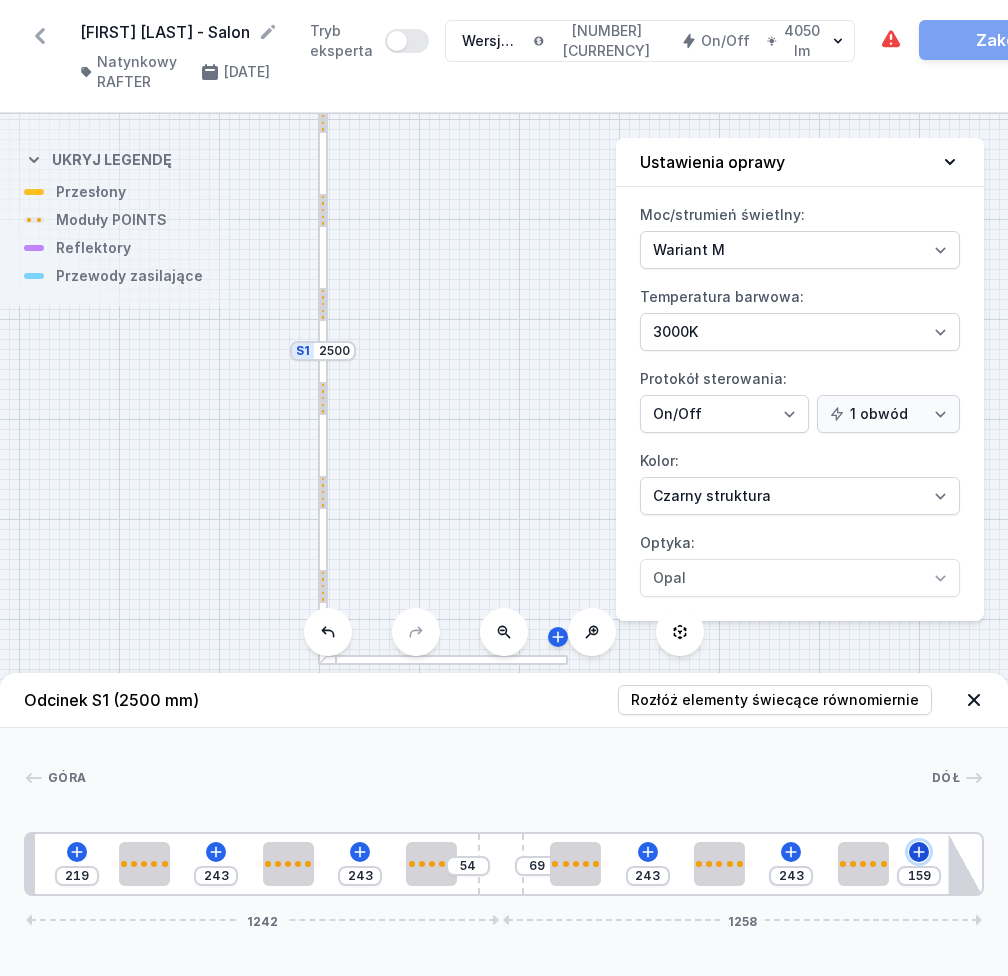 click 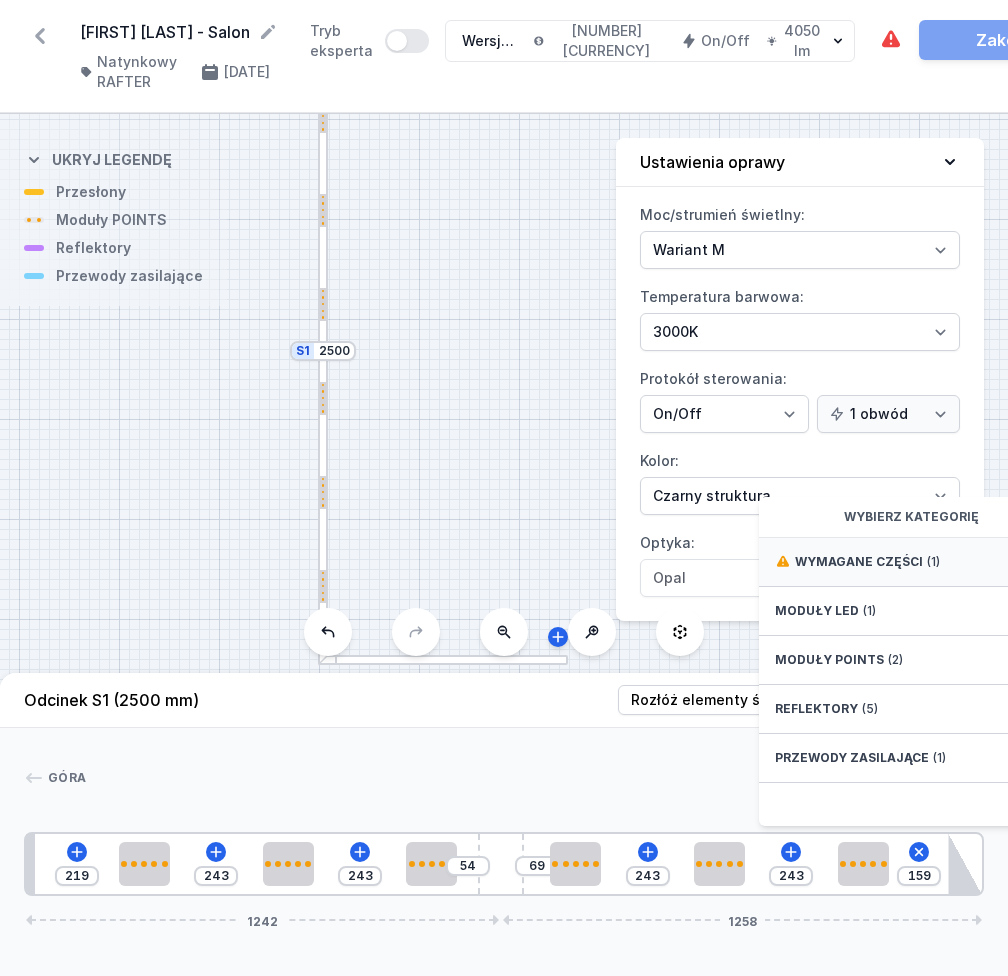 click on "Wymagane części (1)" at bounding box center (919, 562) 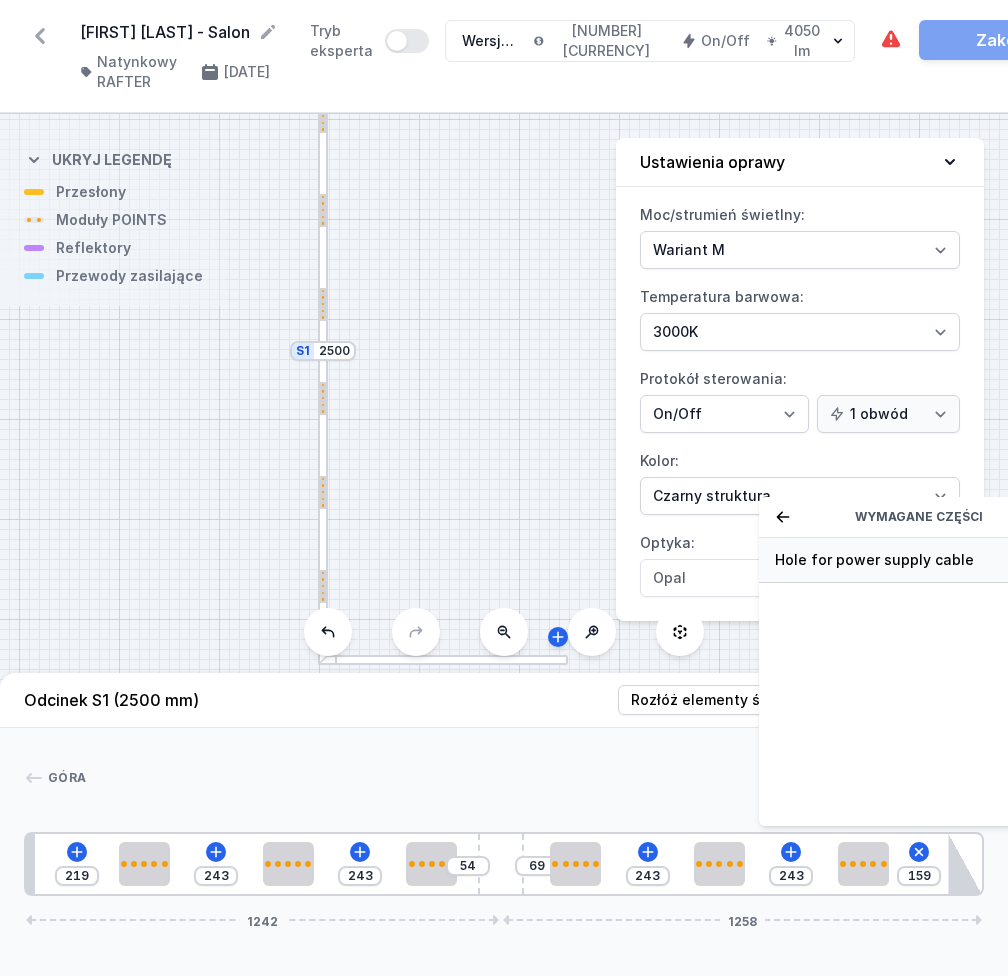 click on "Hole for power supply cable" at bounding box center [919, 560] 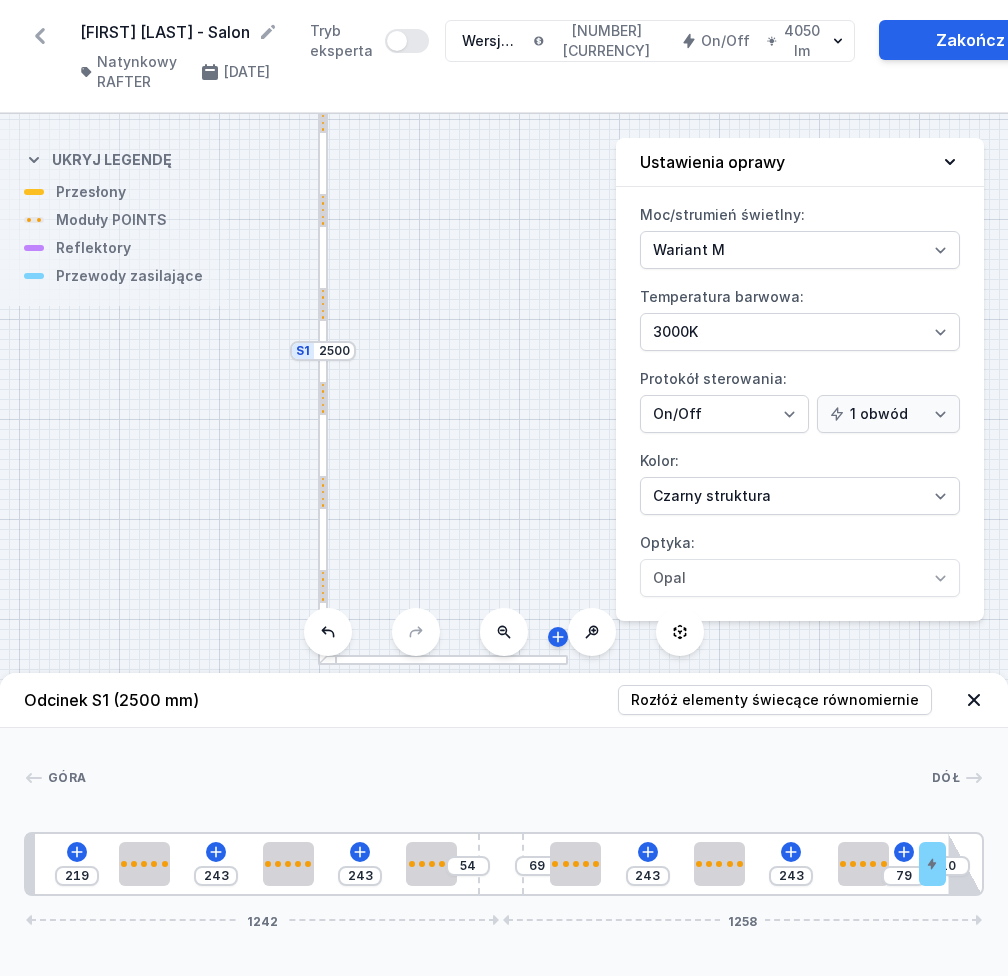 drag, startPoint x: 899, startPoint y: 880, endPoint x: 957, endPoint y: 877, distance: 58.077534 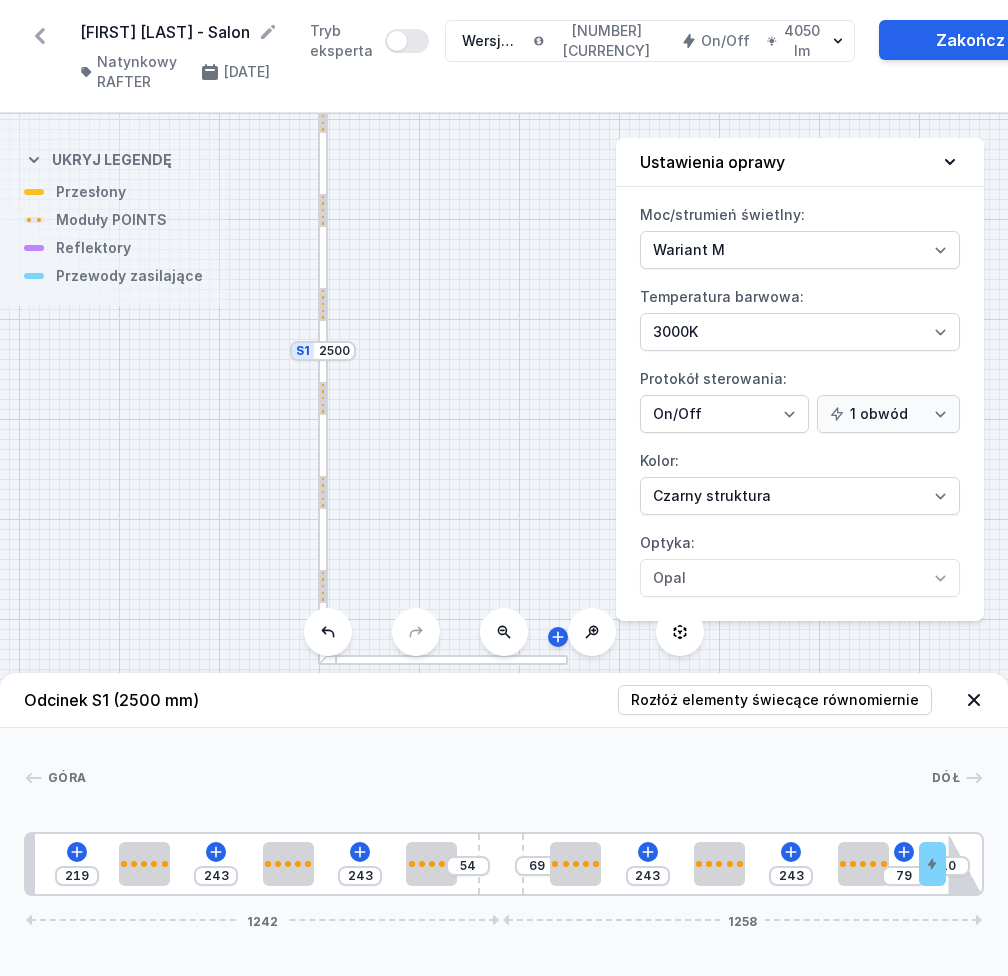 click on "219 243 243 54 69 243 243 79 10 1242 1258" at bounding box center (504, 864) 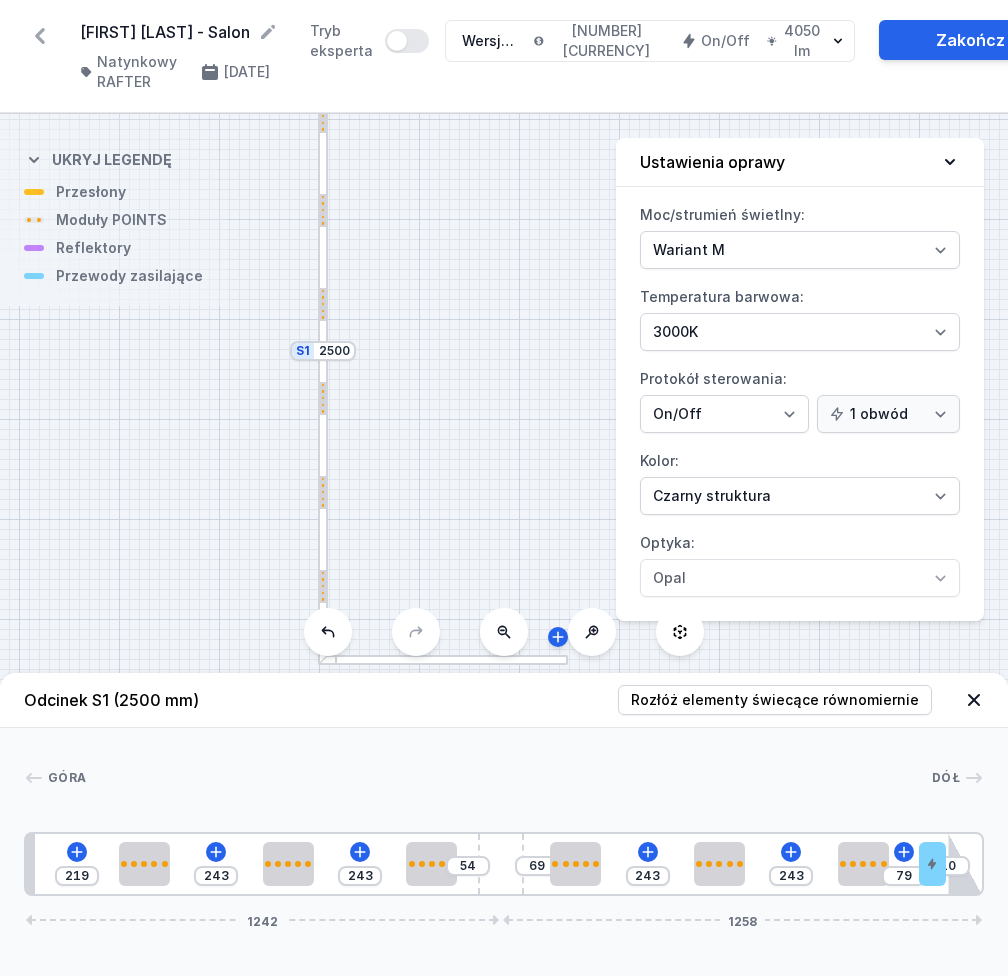 scroll, scrollTop: 15, scrollLeft: 0, axis: vertical 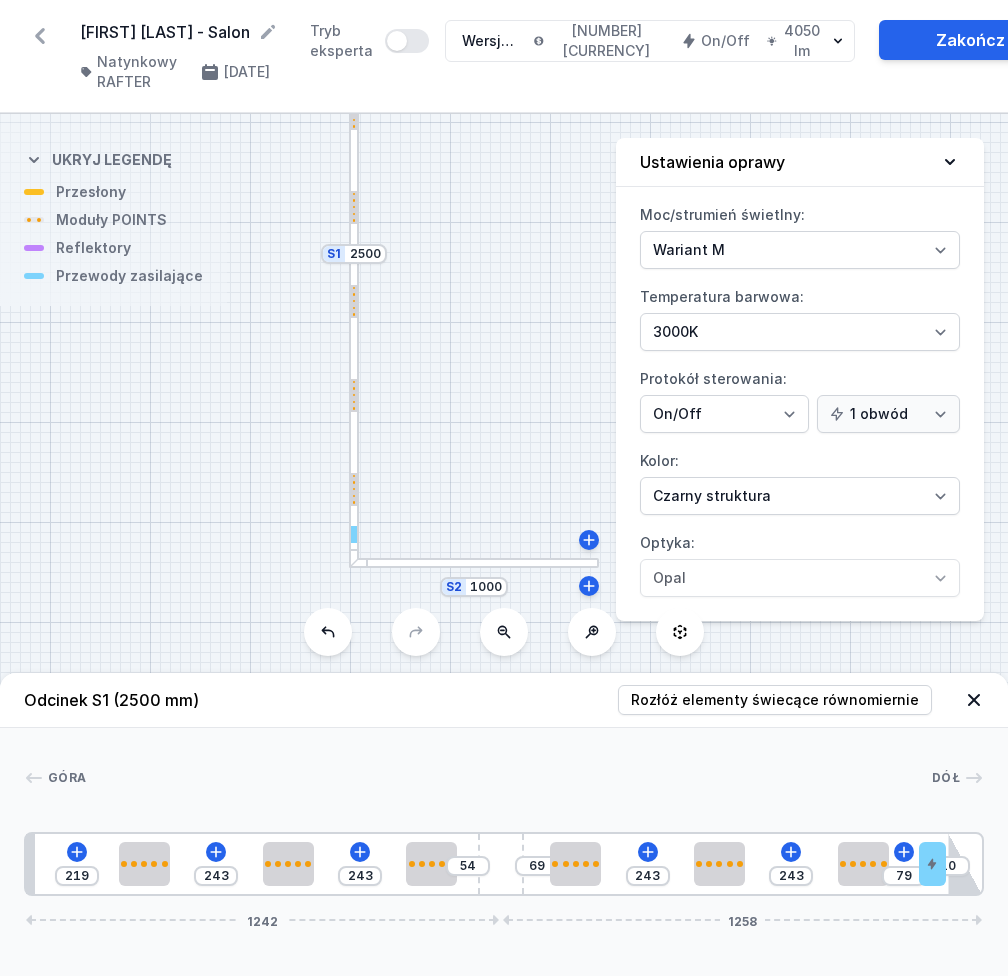 drag, startPoint x: 462, startPoint y: 547, endPoint x: 484, endPoint y: 473, distance: 77.201035 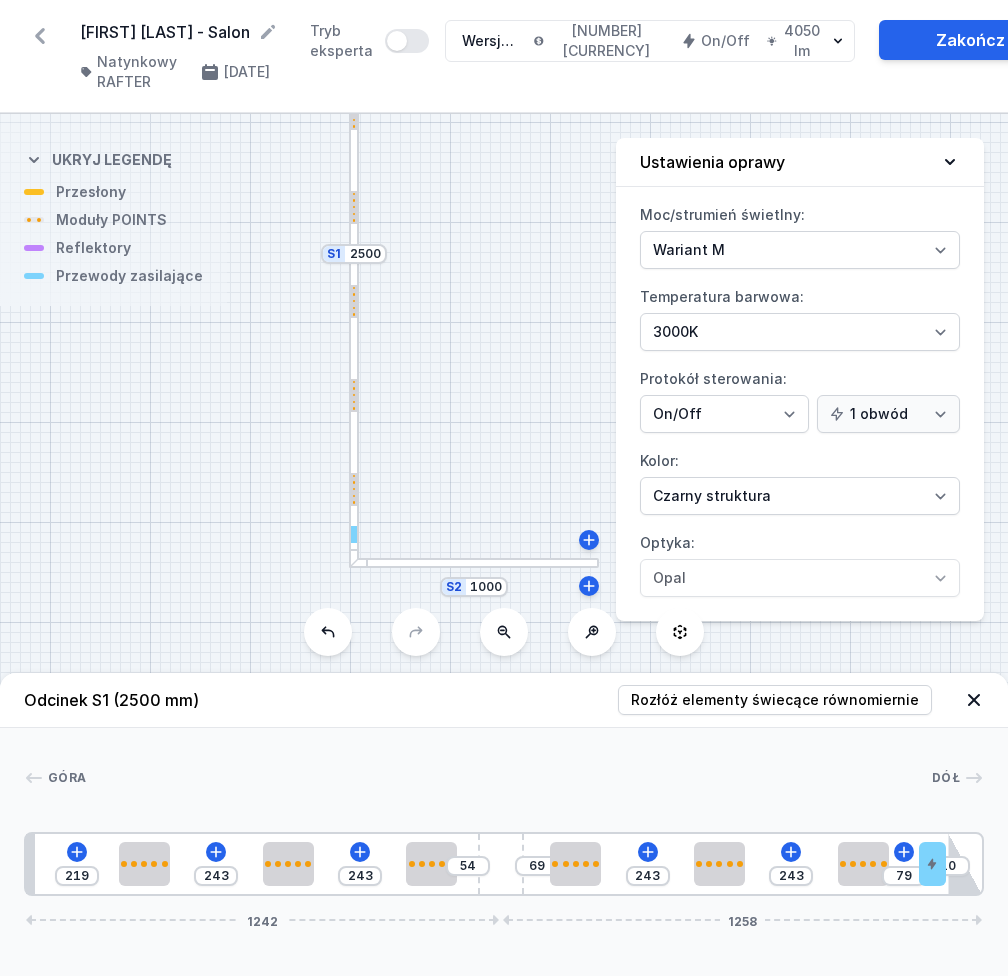 click on "S2 1000 S1 2500" at bounding box center [504, 545] 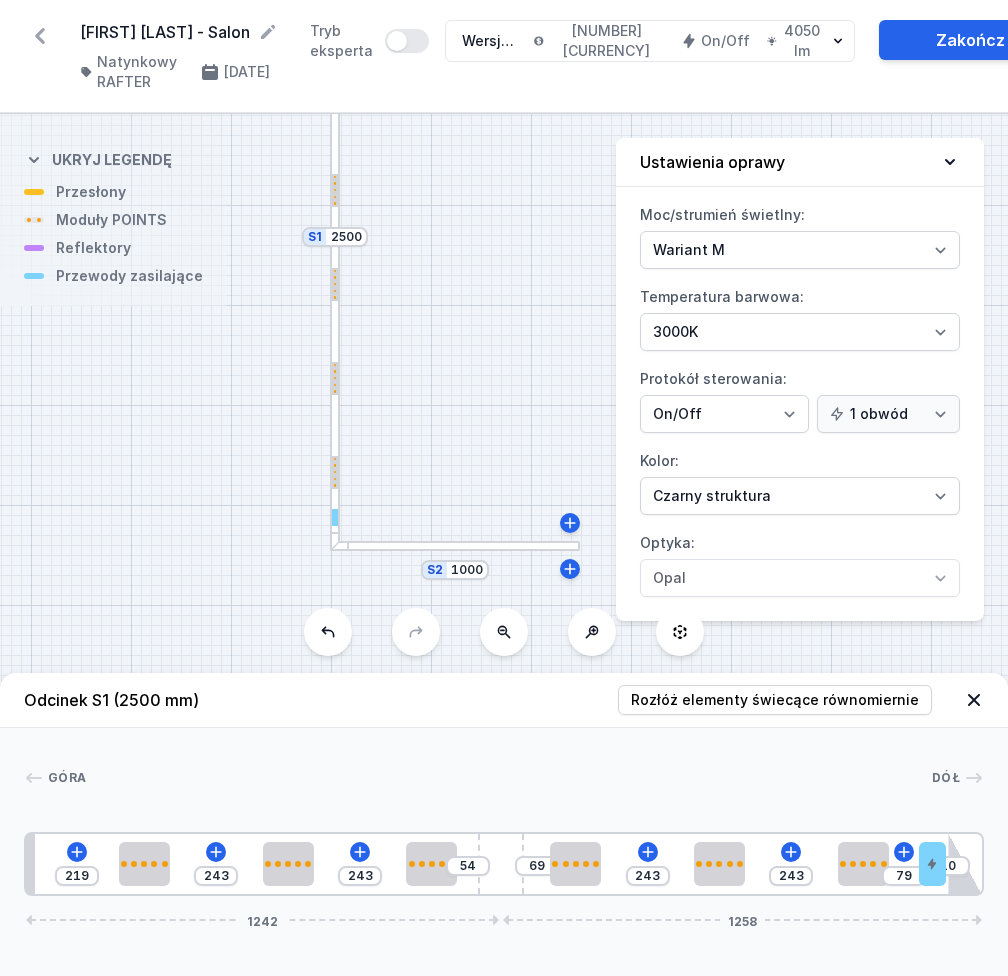 click on "S2 1000 S1 2500" at bounding box center (504, 545) 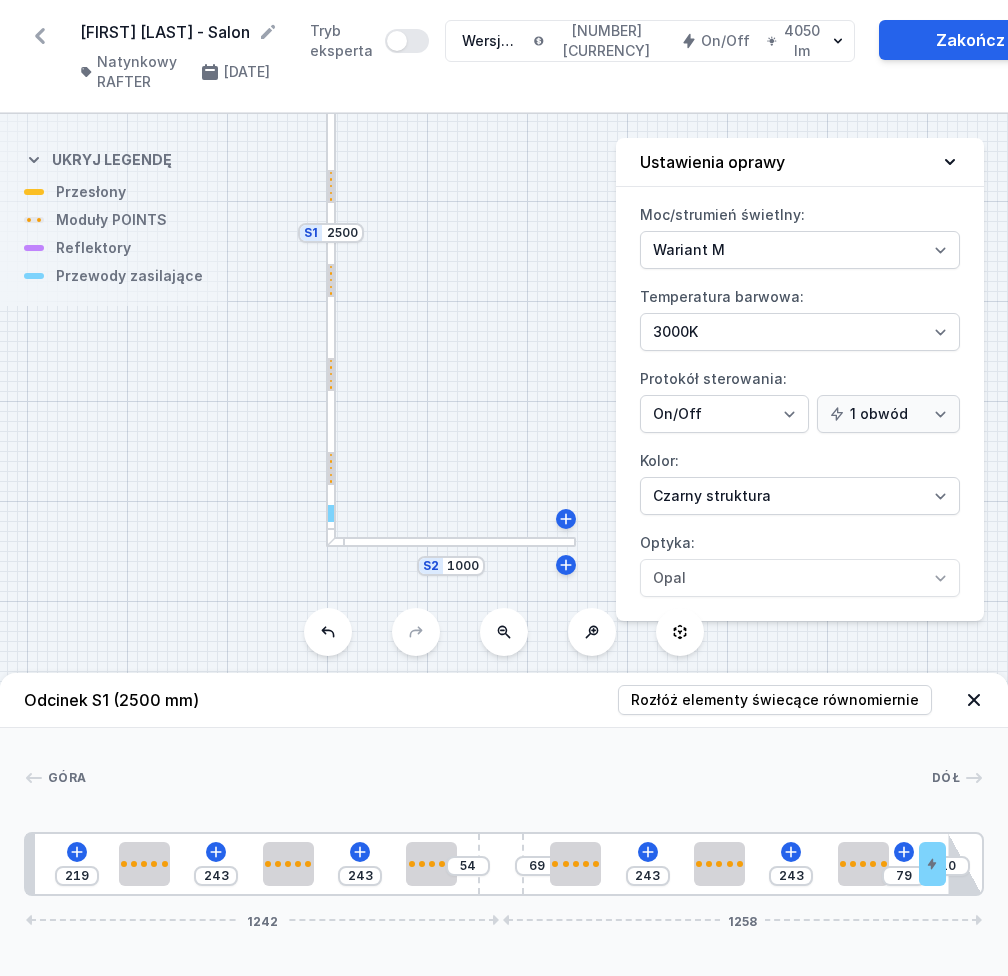 click at bounding box center [451, 542] 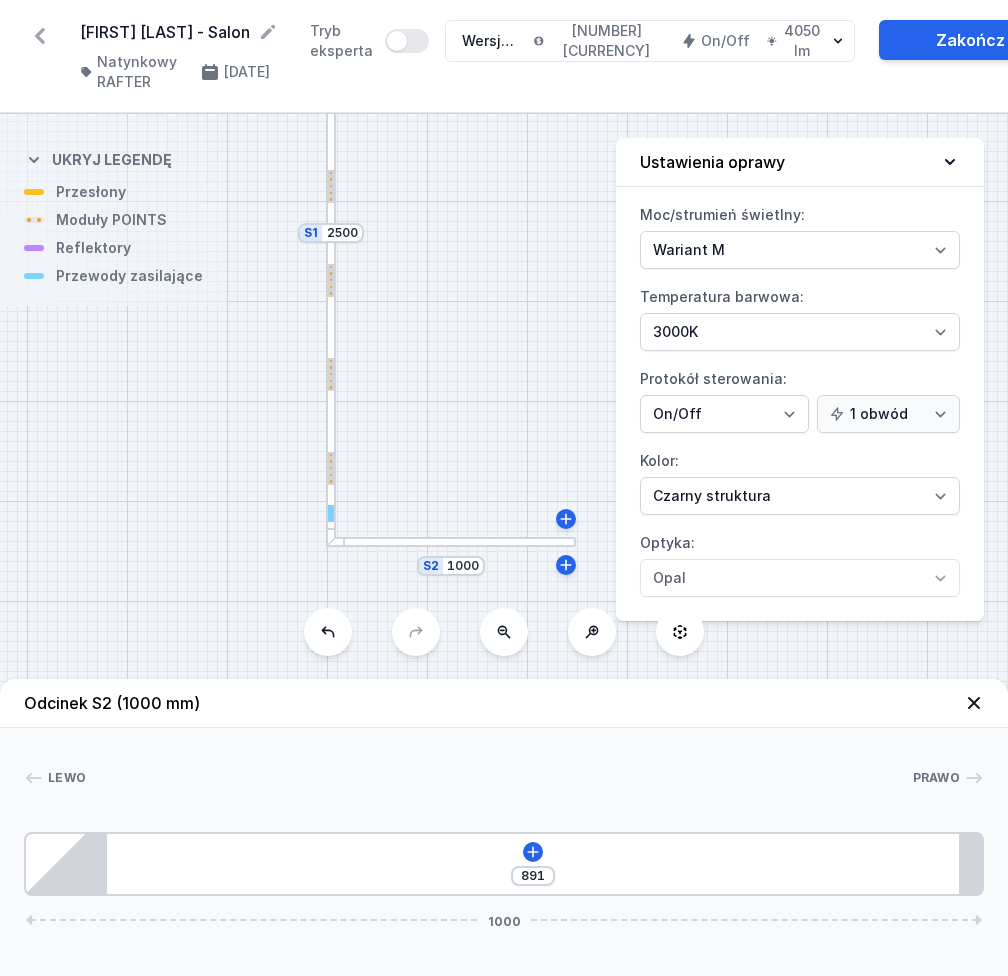 click on "Tryb eksperta" at bounding box center (369, 41) 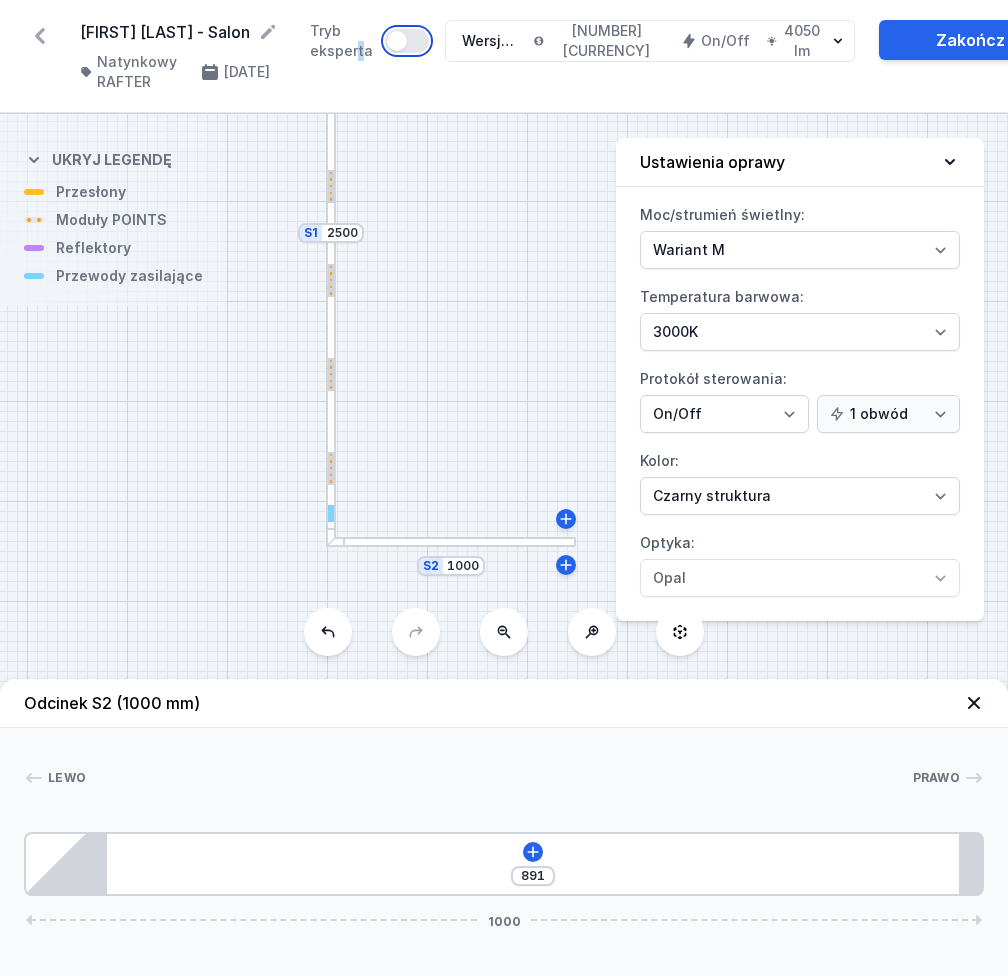 click on "Tryb eksperta" at bounding box center [407, 41] 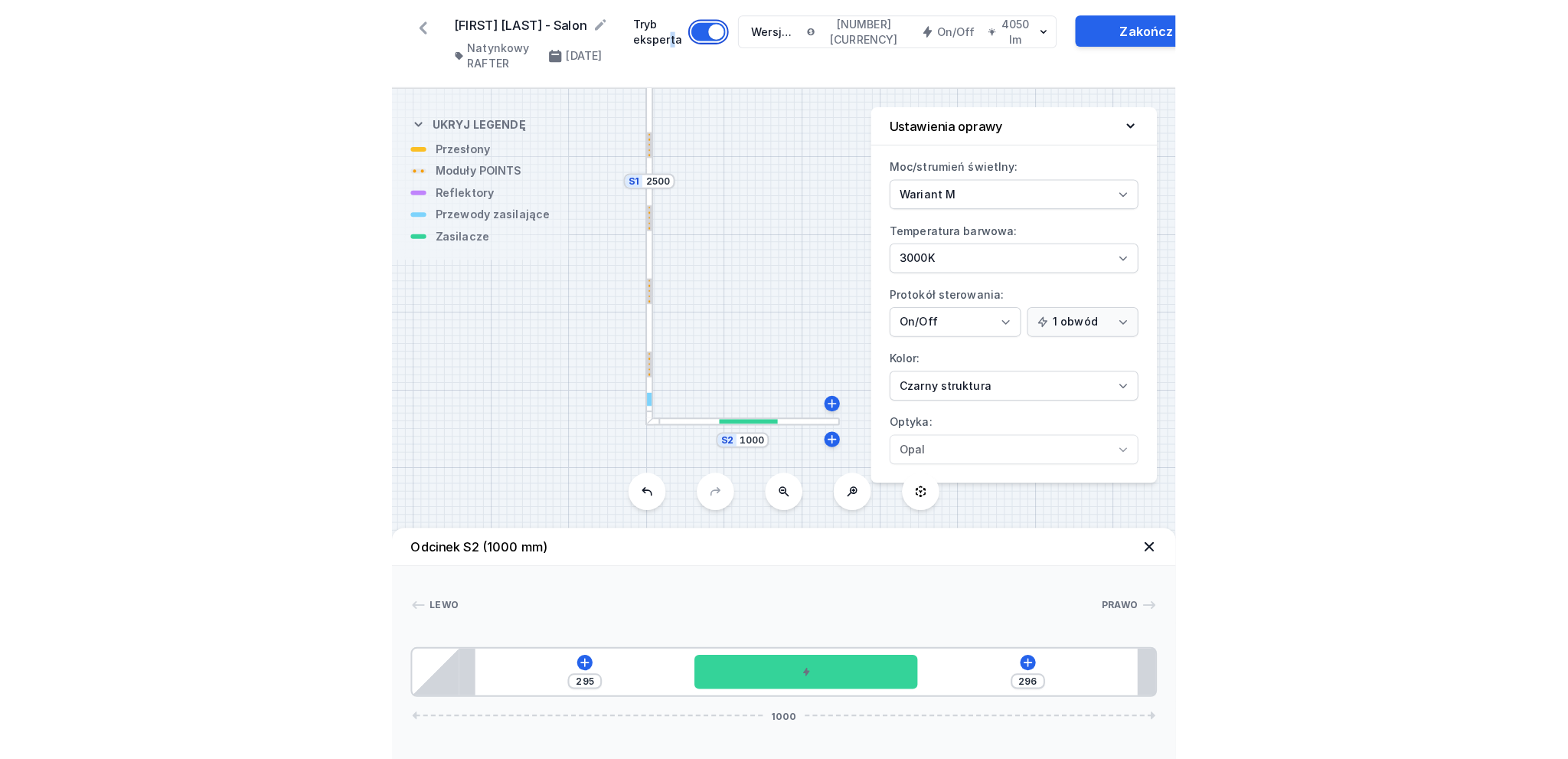 scroll, scrollTop: 0, scrollLeft: 0, axis: both 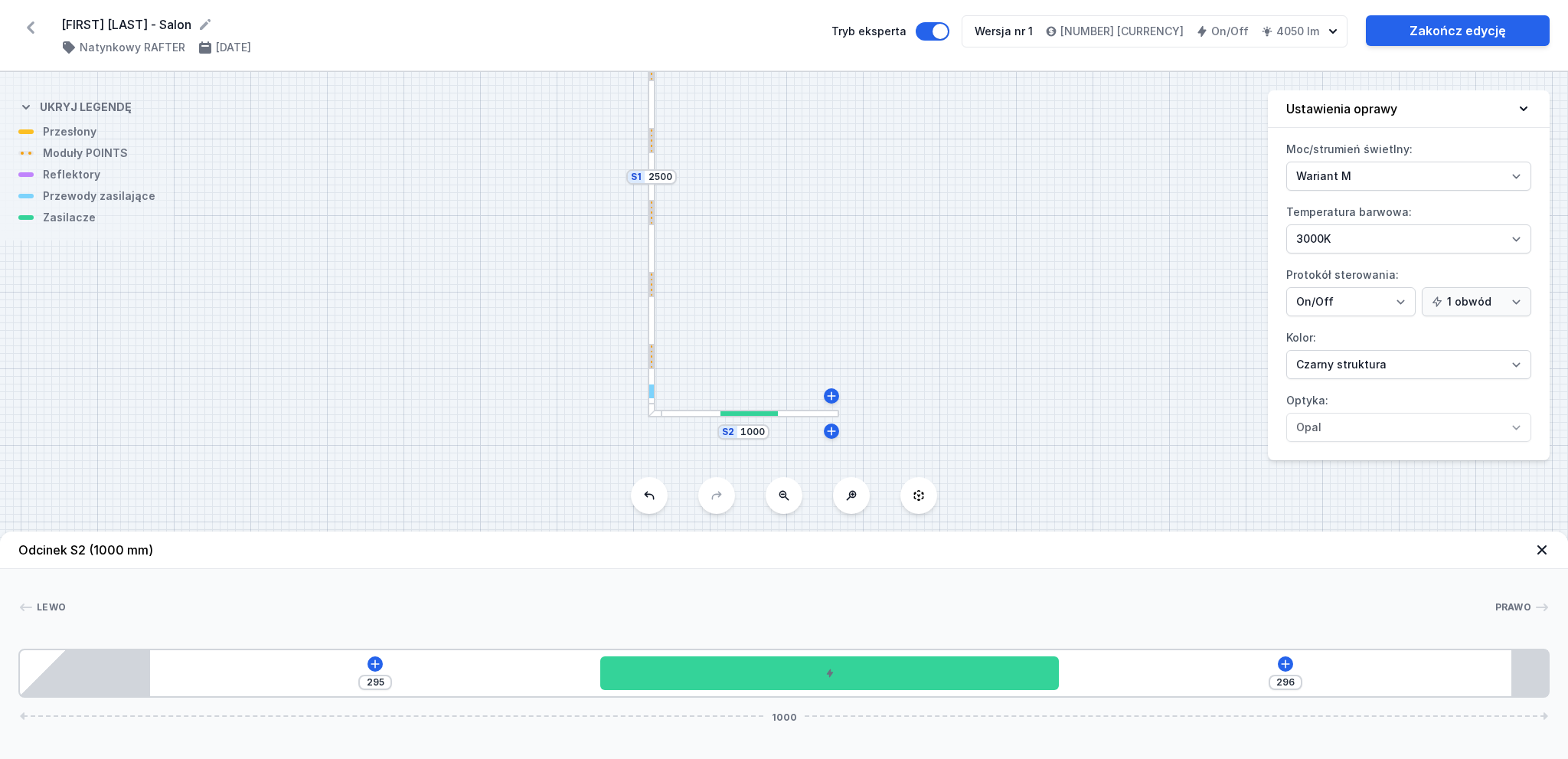 click at bounding box center (652, 296) 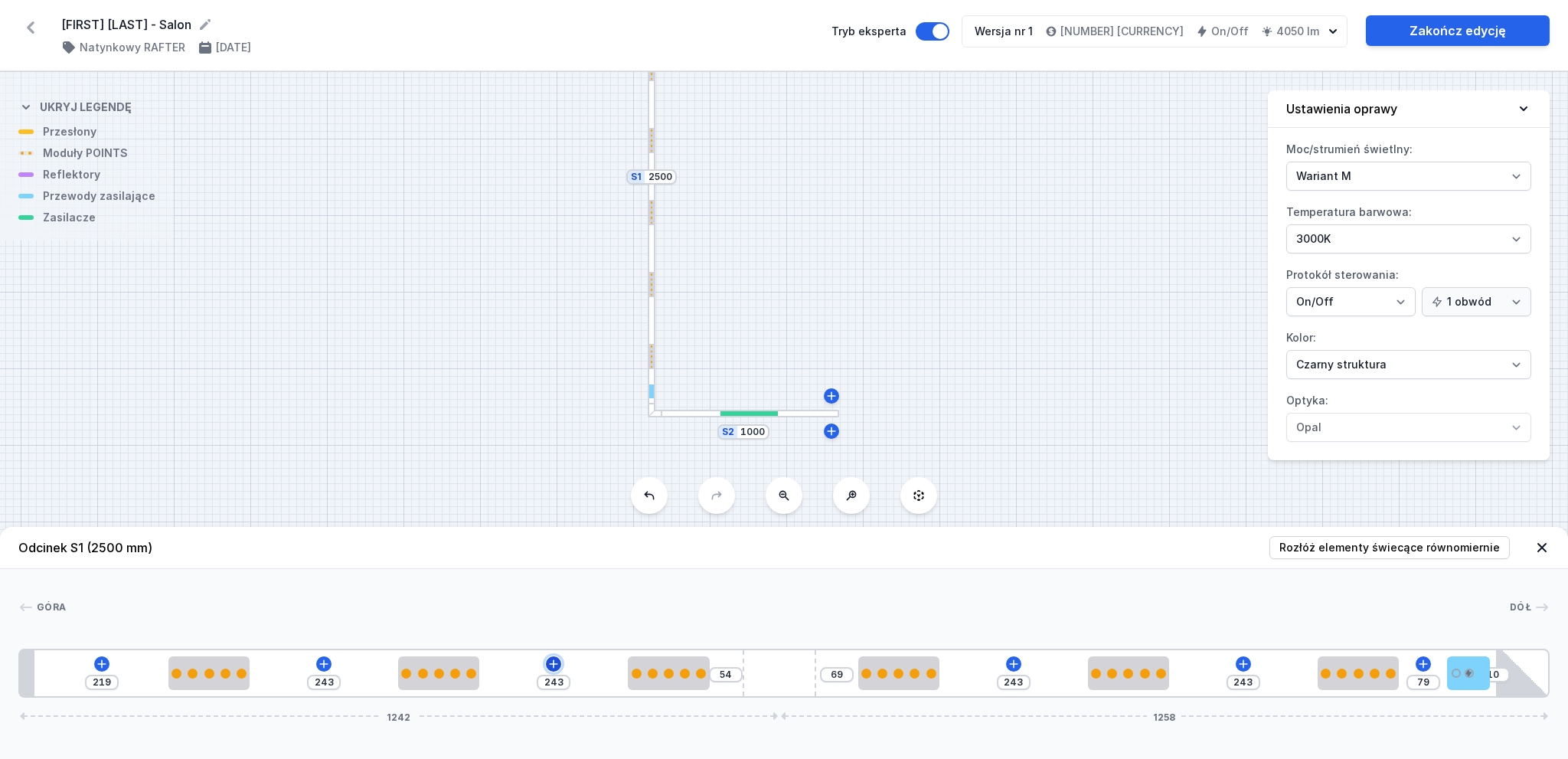 click 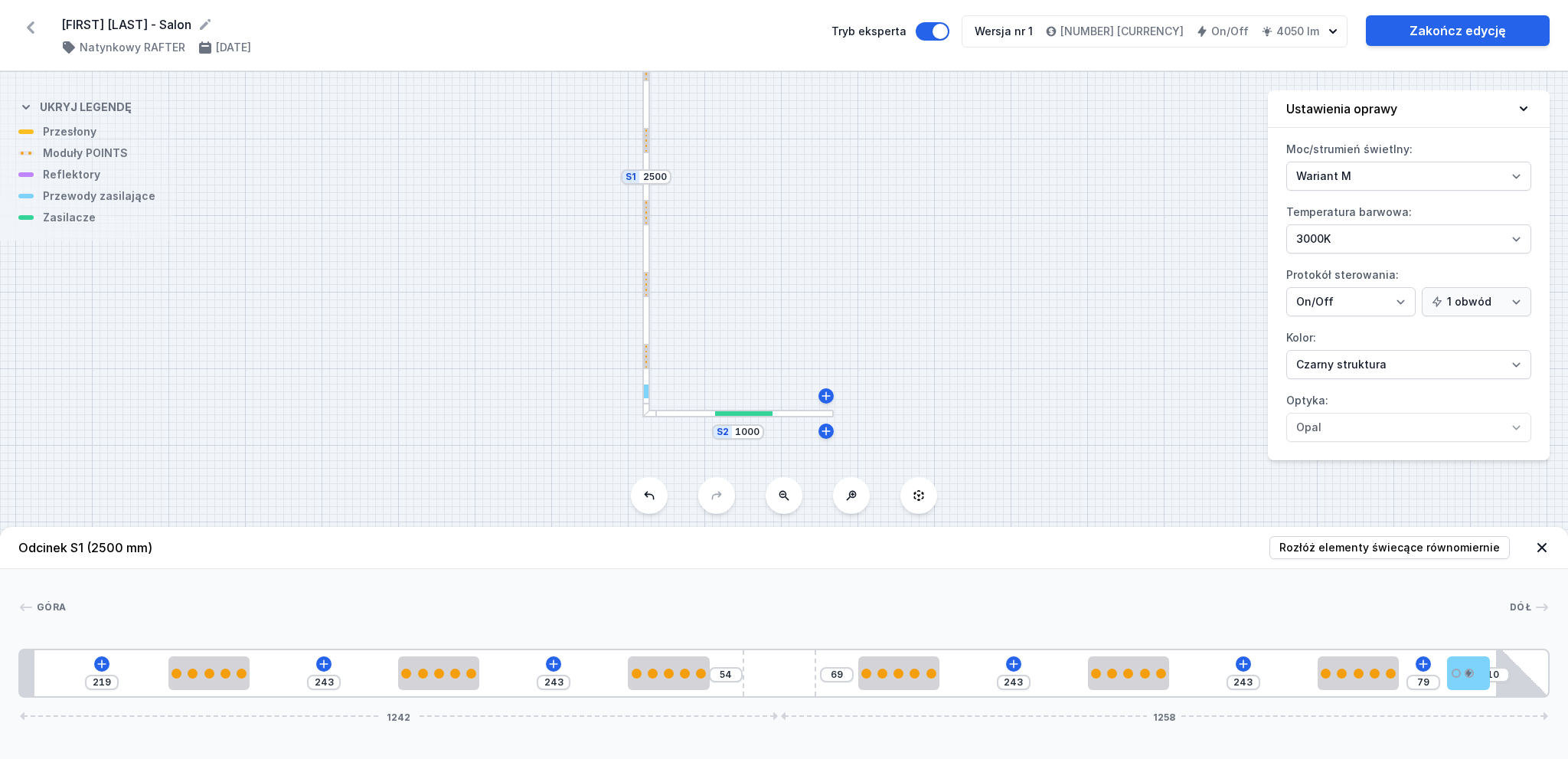 drag, startPoint x: 837, startPoint y: 240, endPoint x: 834, endPoint y: 250, distance: 10.440307 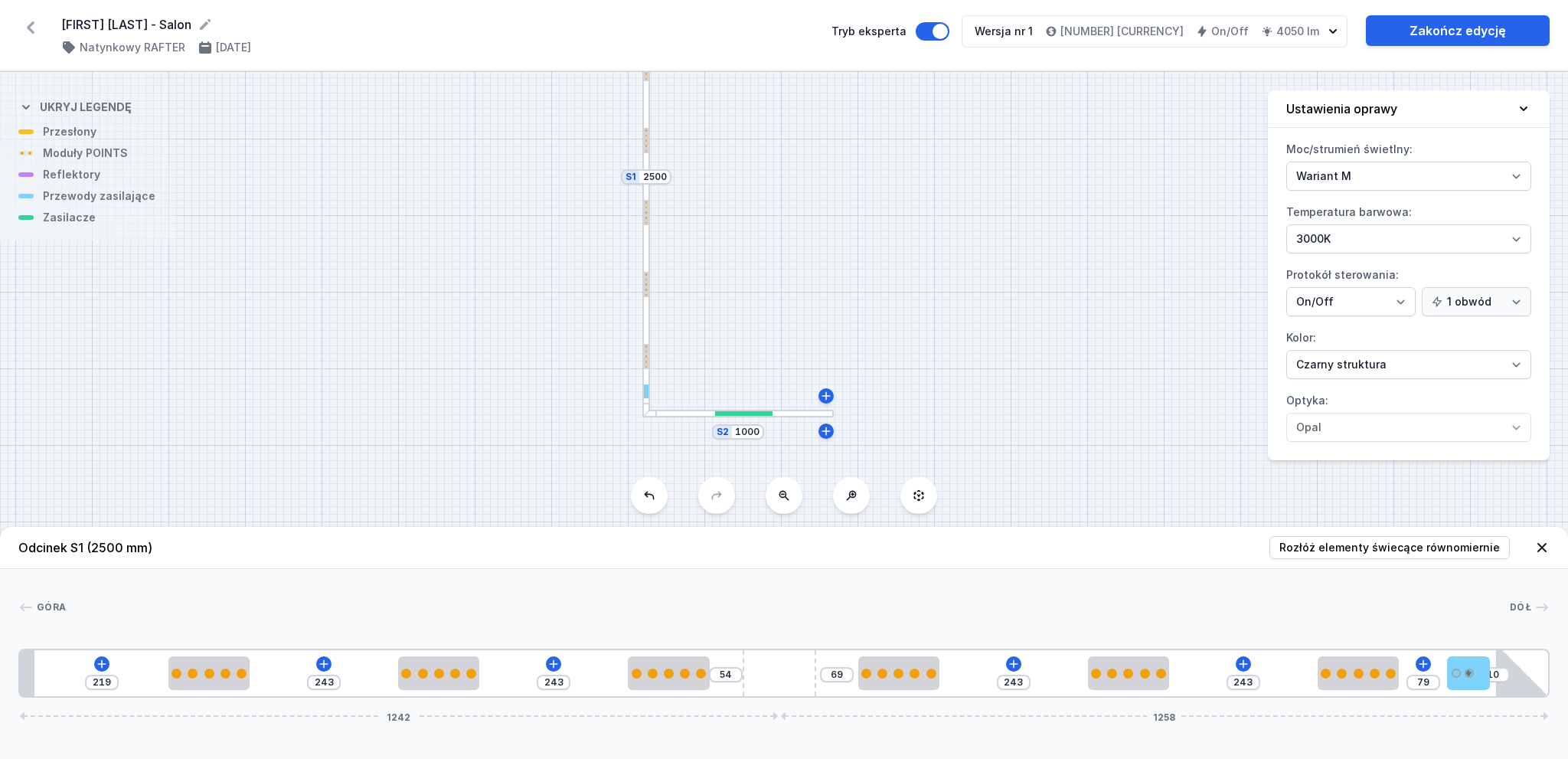 click on "S2 1000 S1 2500" at bounding box center [784, 415] 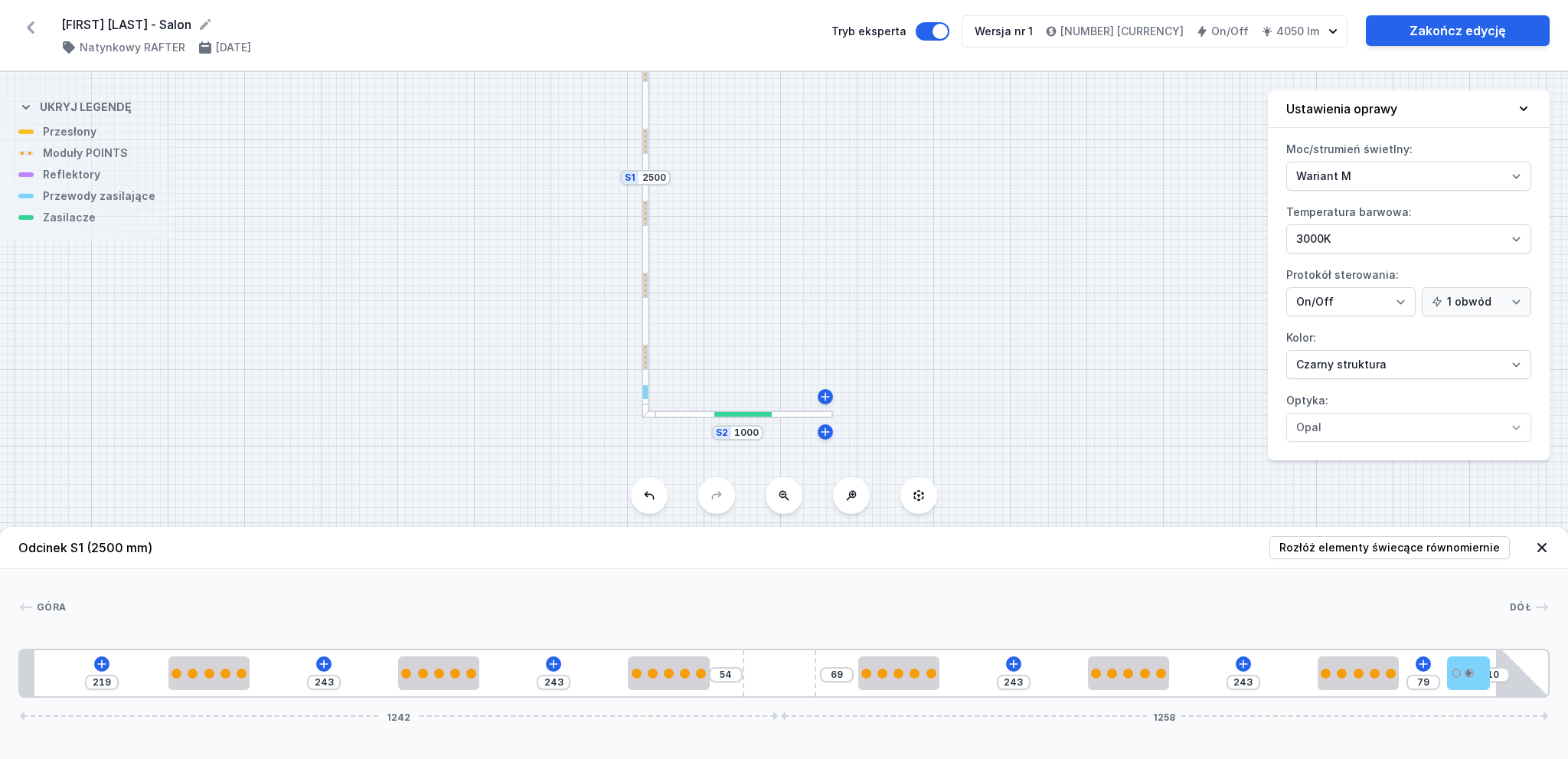 click at bounding box center (737, 414) 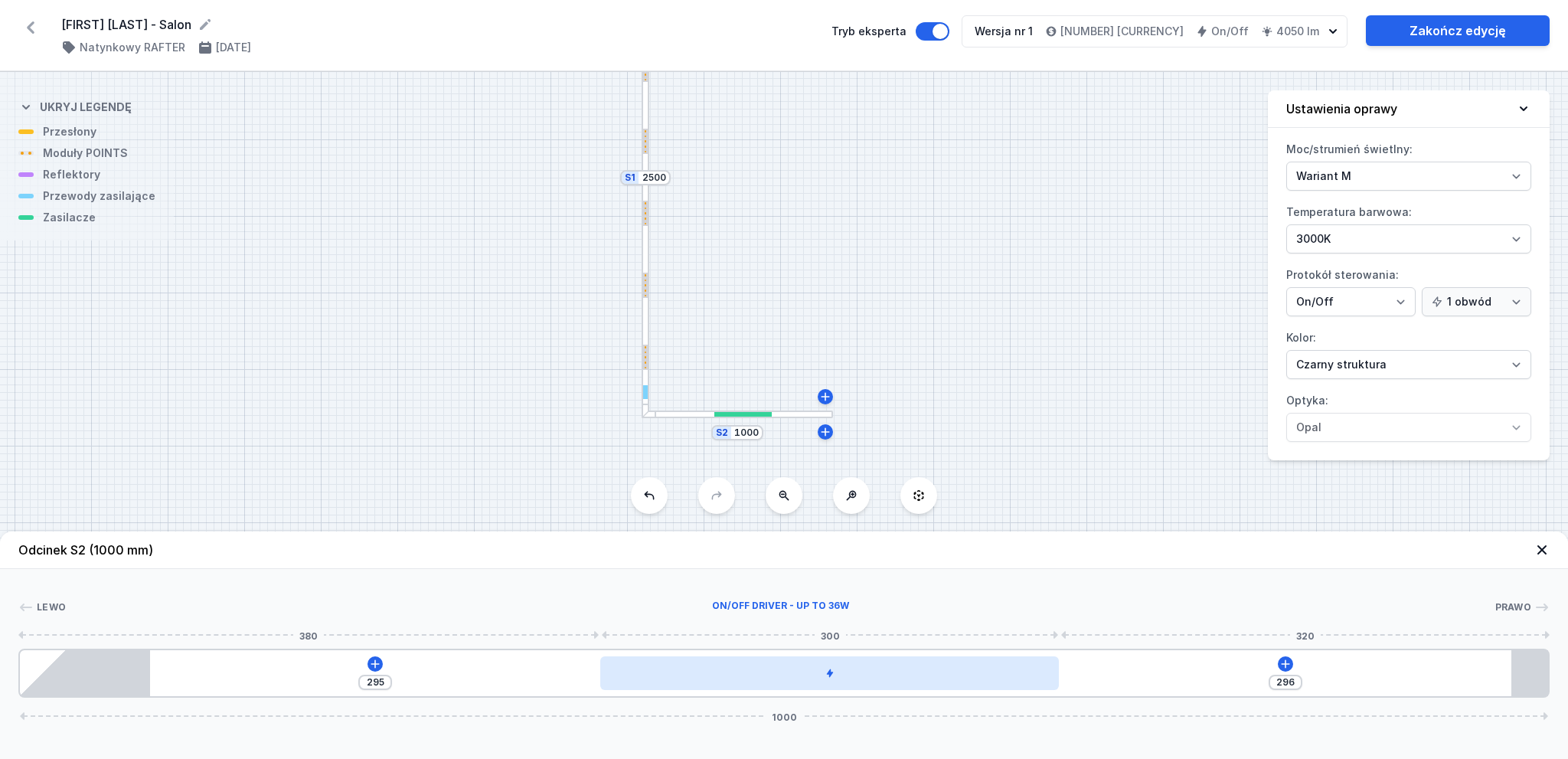 drag, startPoint x: 849, startPoint y: 679, endPoint x: 739, endPoint y: 659, distance: 111.8034 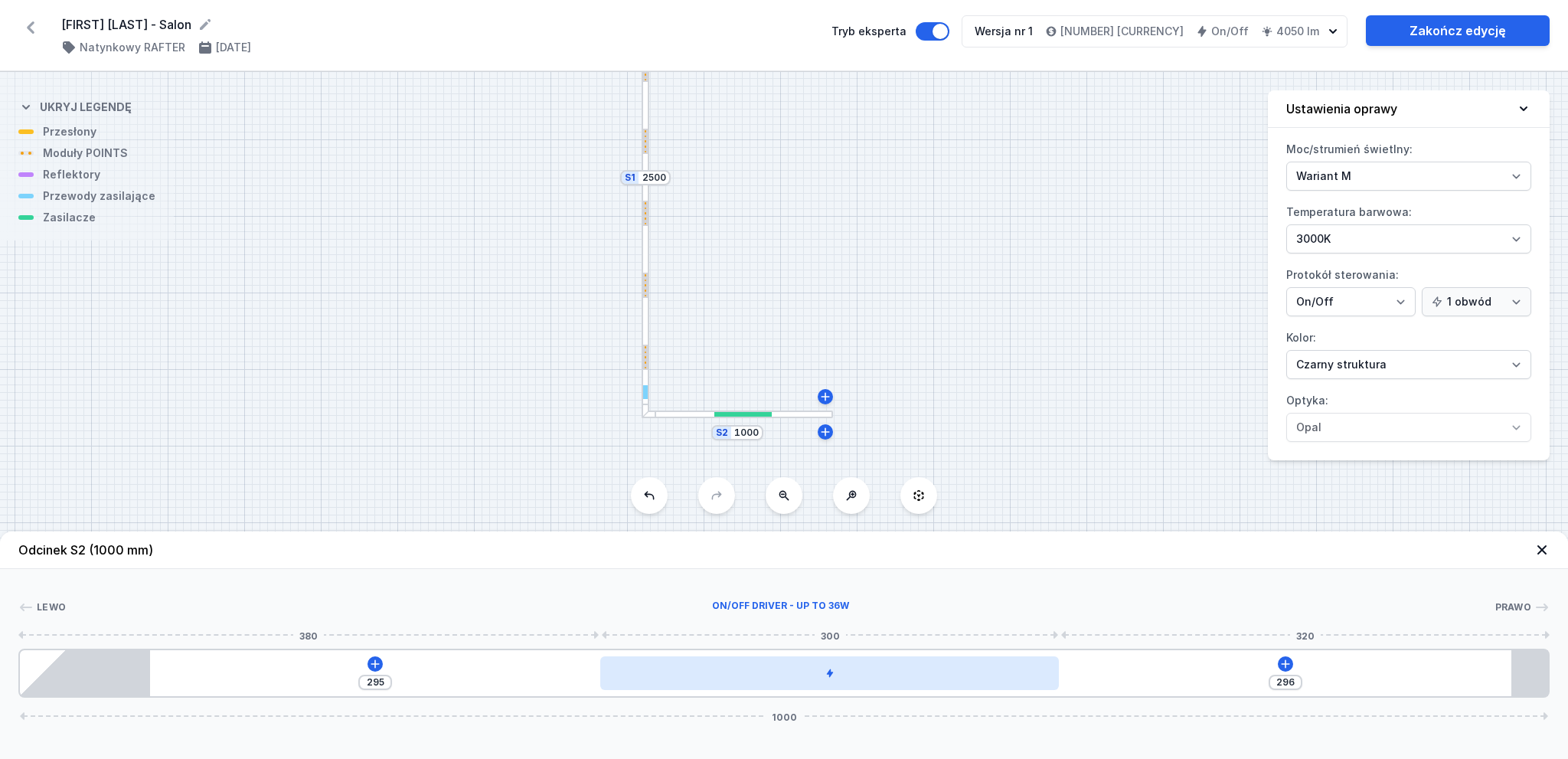 drag, startPoint x: 773, startPoint y: 668, endPoint x: 782, endPoint y: 673, distance: 10.29563 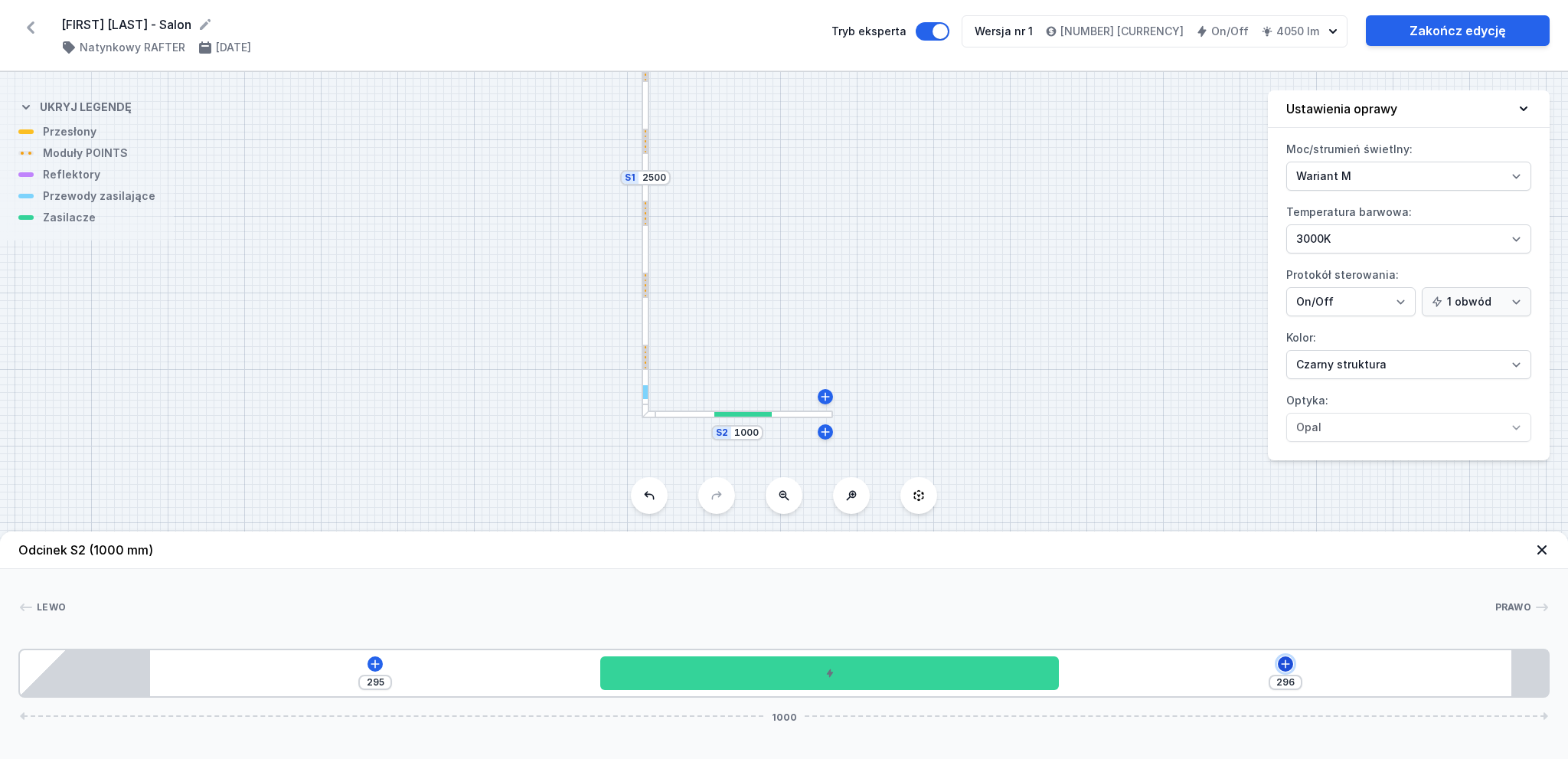 click 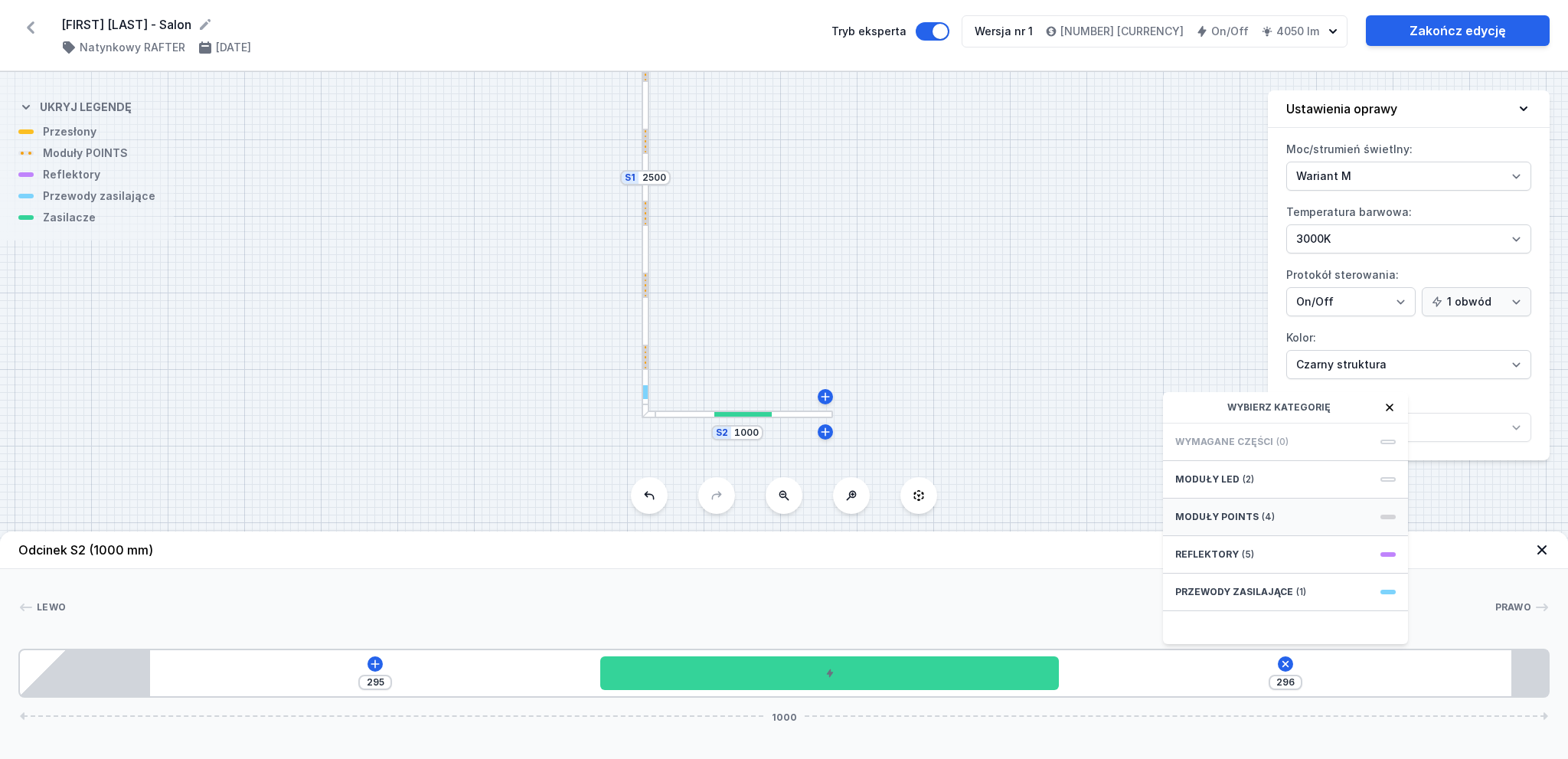 click on "Moduły POINTS (4)" at bounding box center (1285, 517) 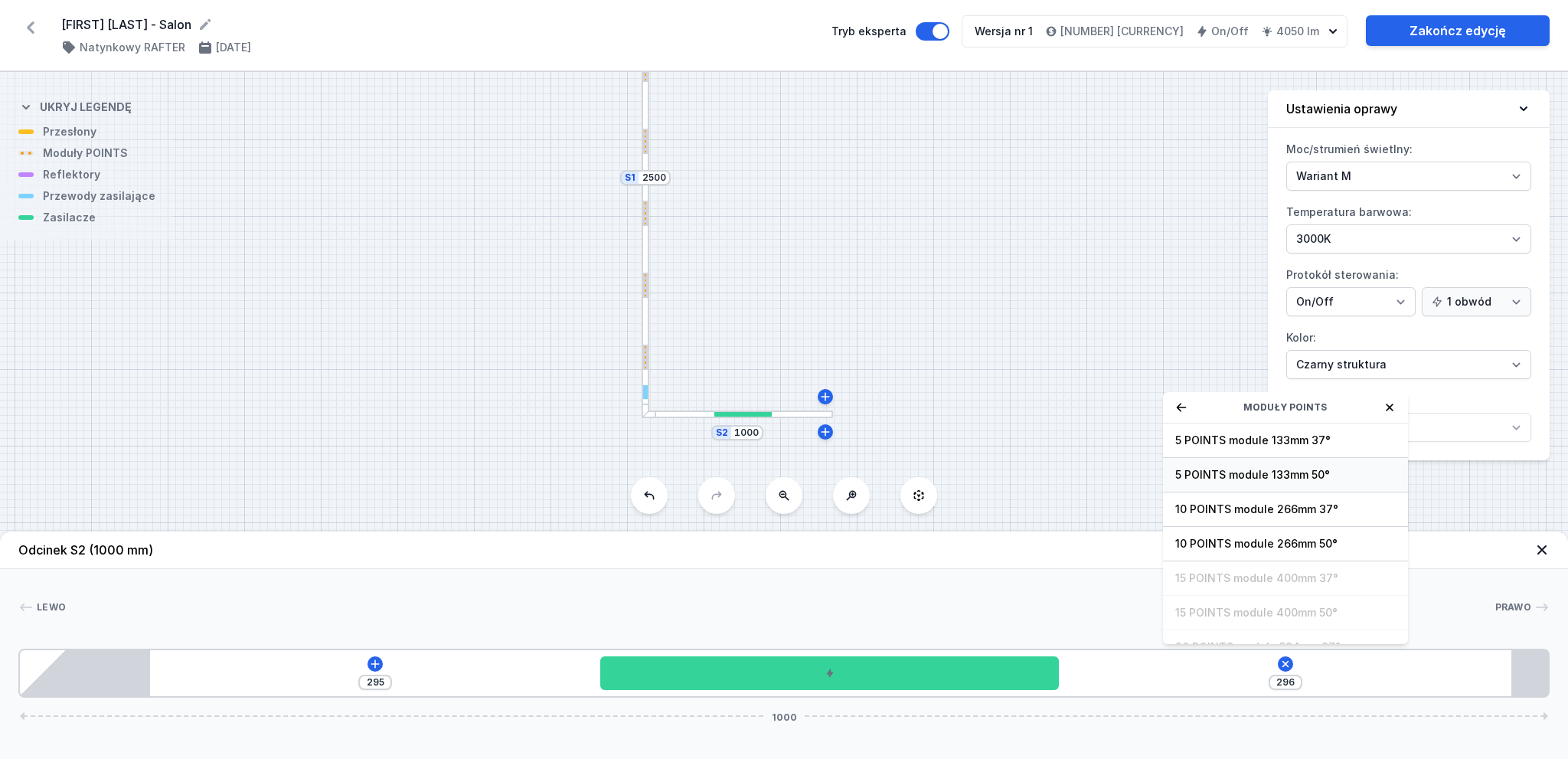 click on "5 POINTS module 133mm 50°" at bounding box center (1285, 475) 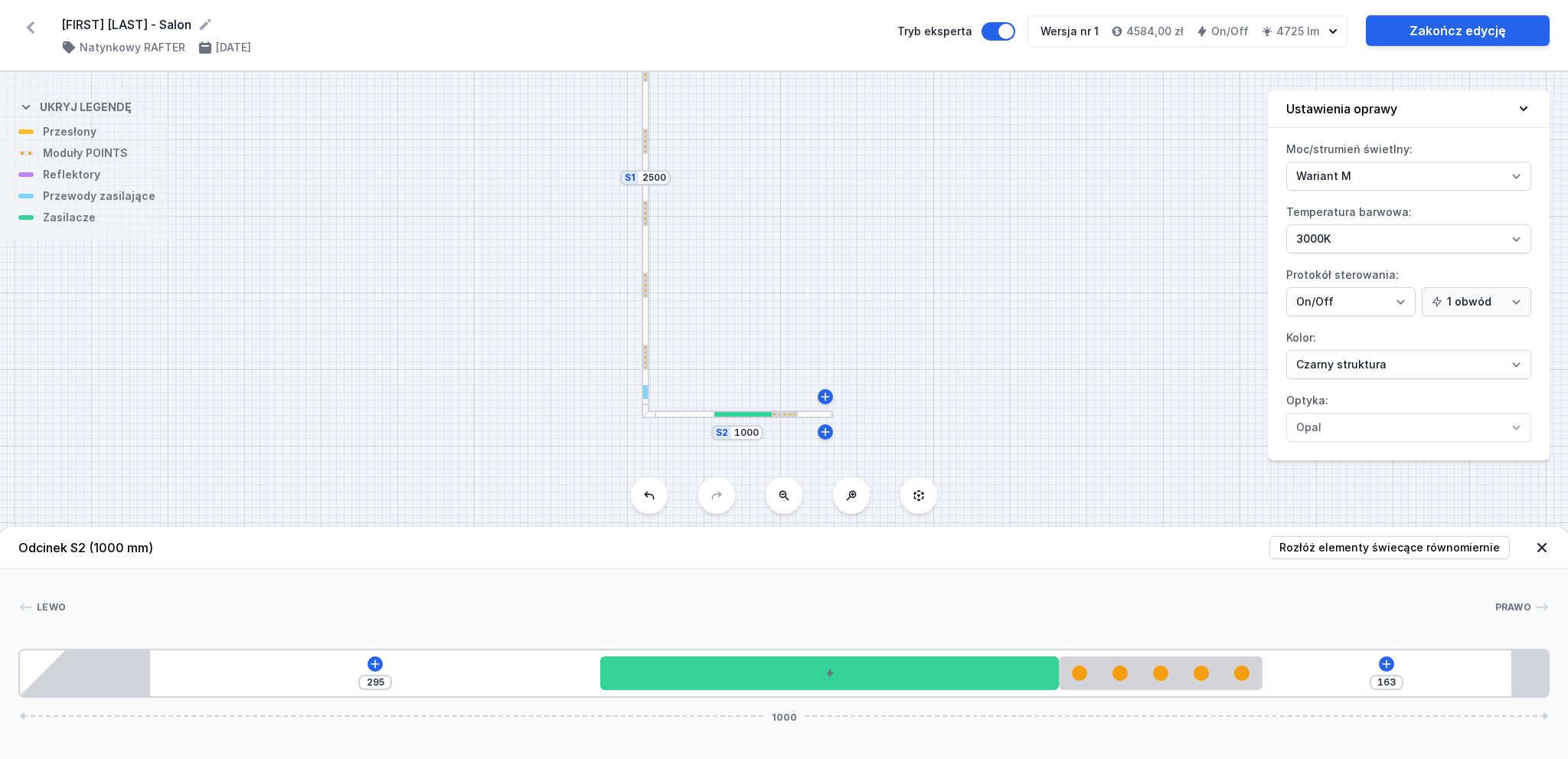 click on "295 163 1000" at bounding box center (784, 673) 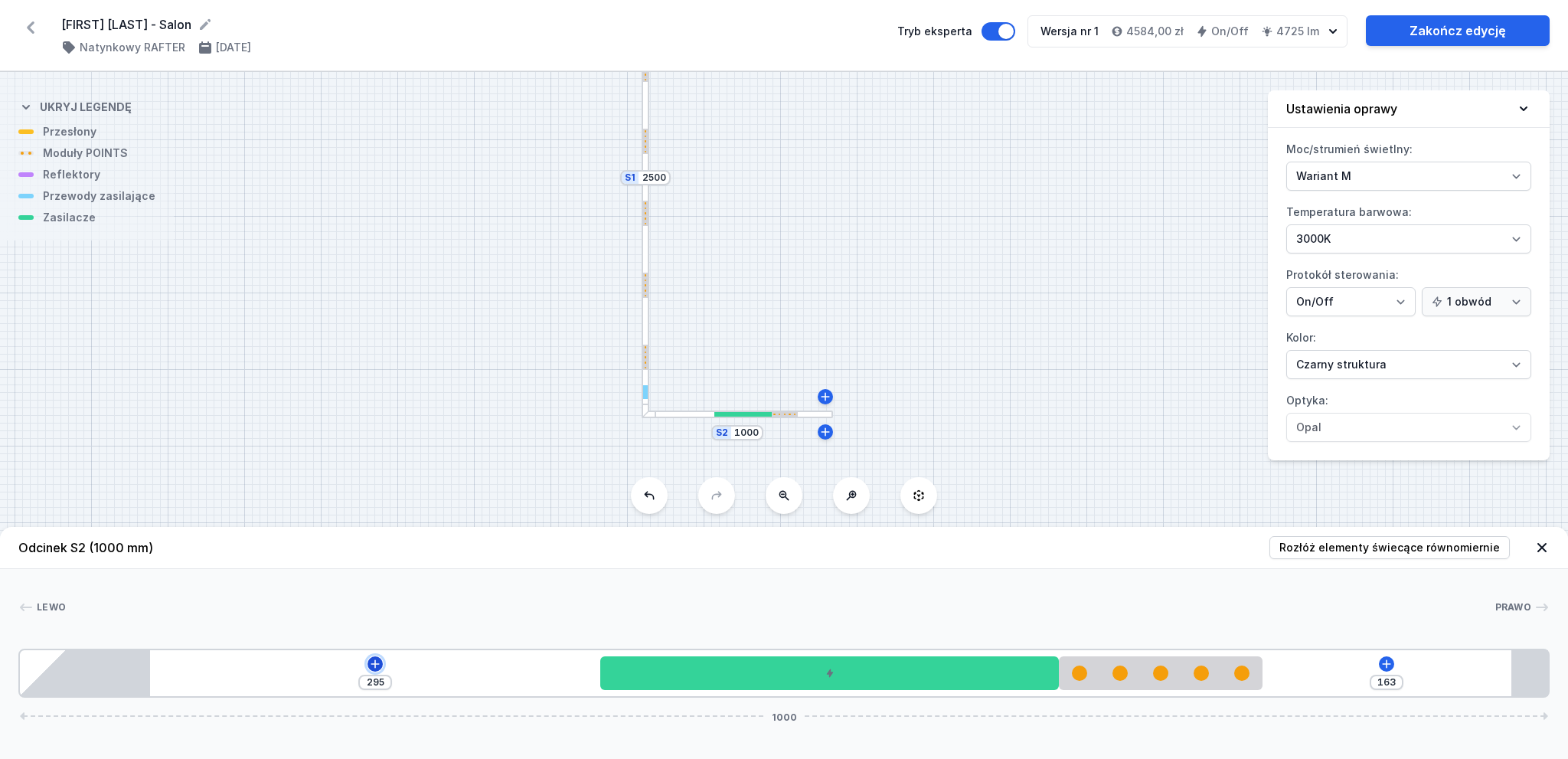 click 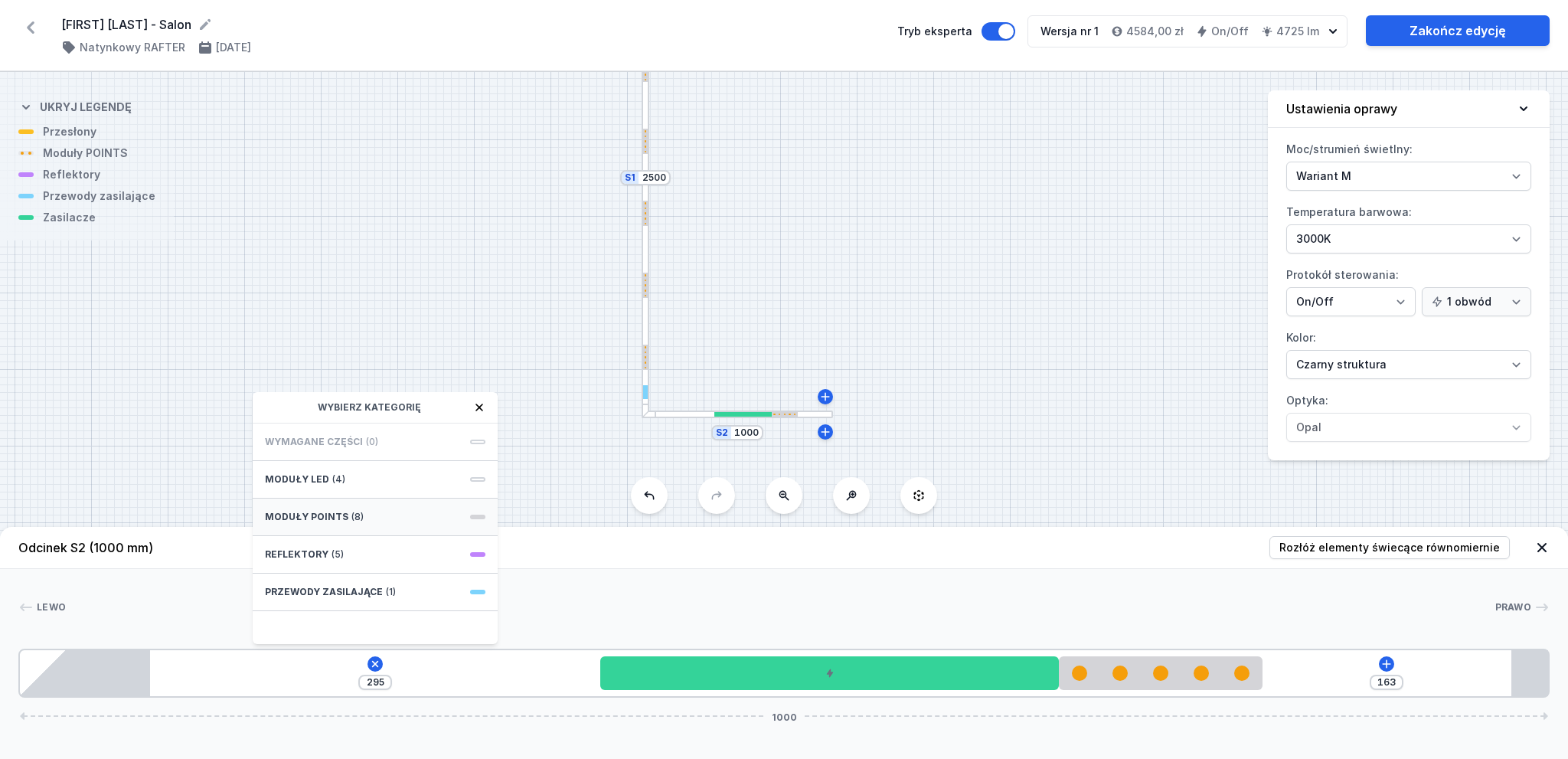 click on "Moduły POINTS (8)" at bounding box center [375, 517] 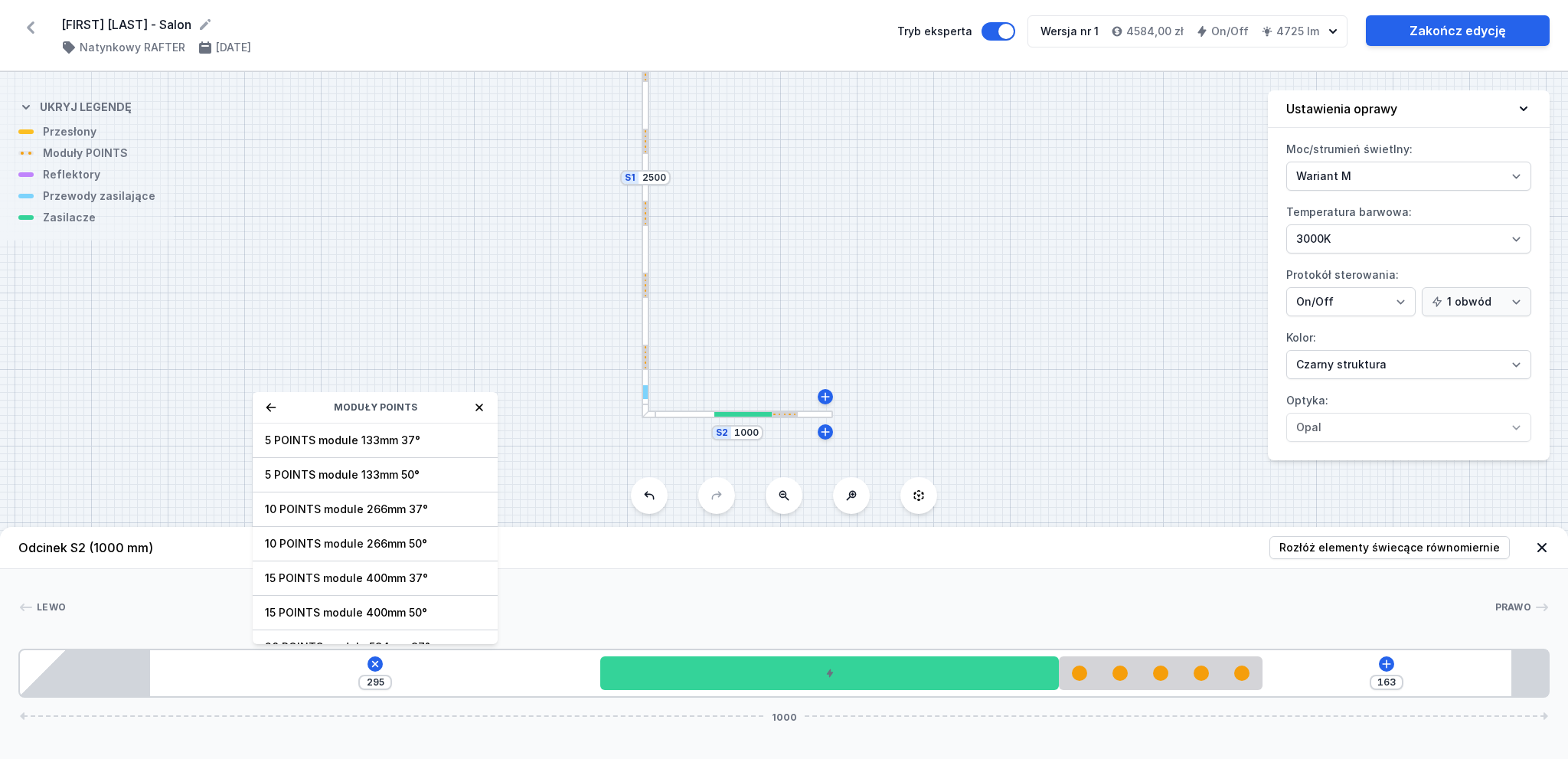 drag, startPoint x: 443, startPoint y: 471, endPoint x: 453, endPoint y: 524, distance: 53.93515 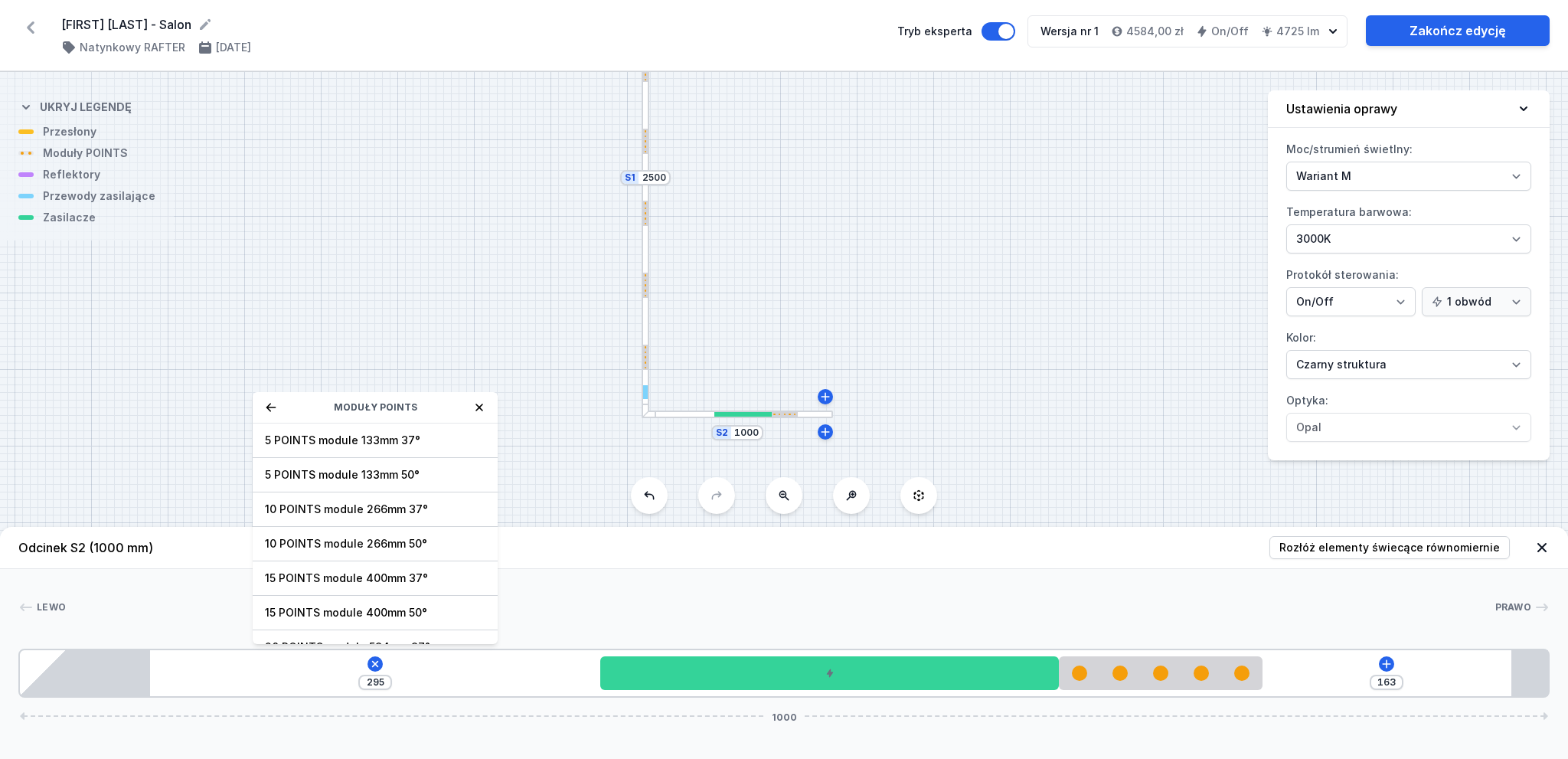 click on "5 POINTS module 133mm 50°" at bounding box center (375, 475) 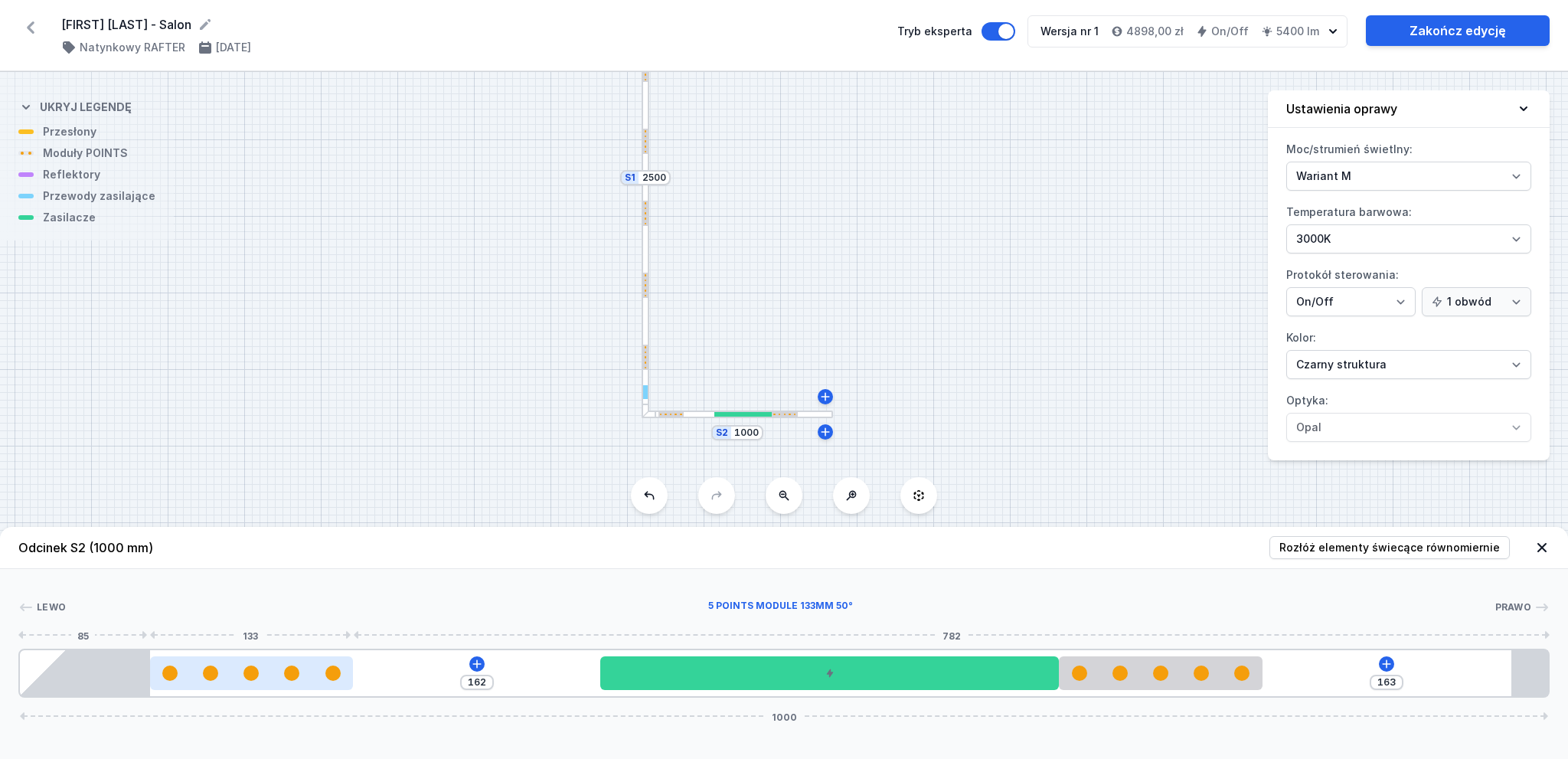 drag, startPoint x: 301, startPoint y: 663, endPoint x: 214, endPoint y: 663, distance: 87 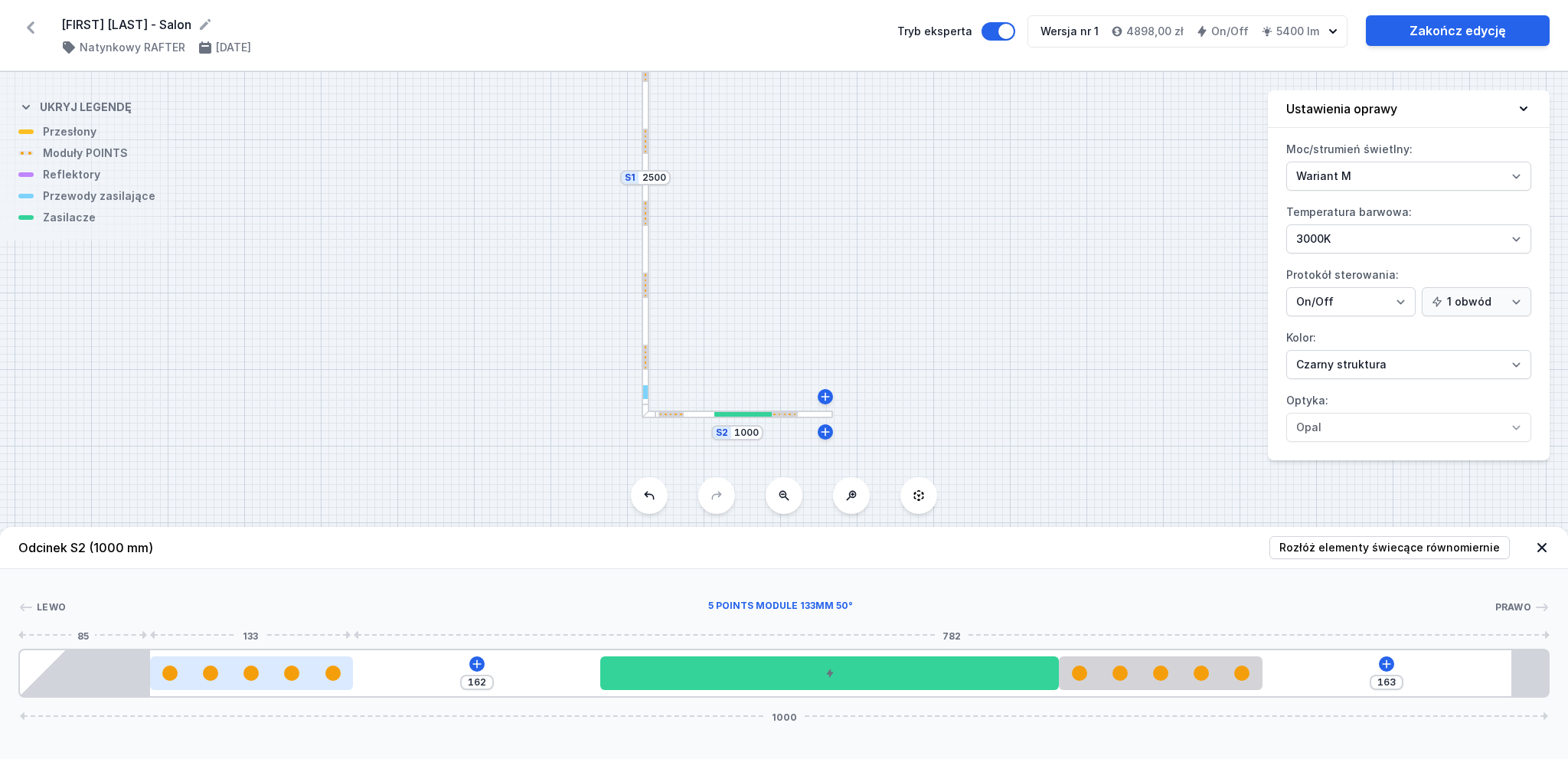 click at bounding box center [251, 673] 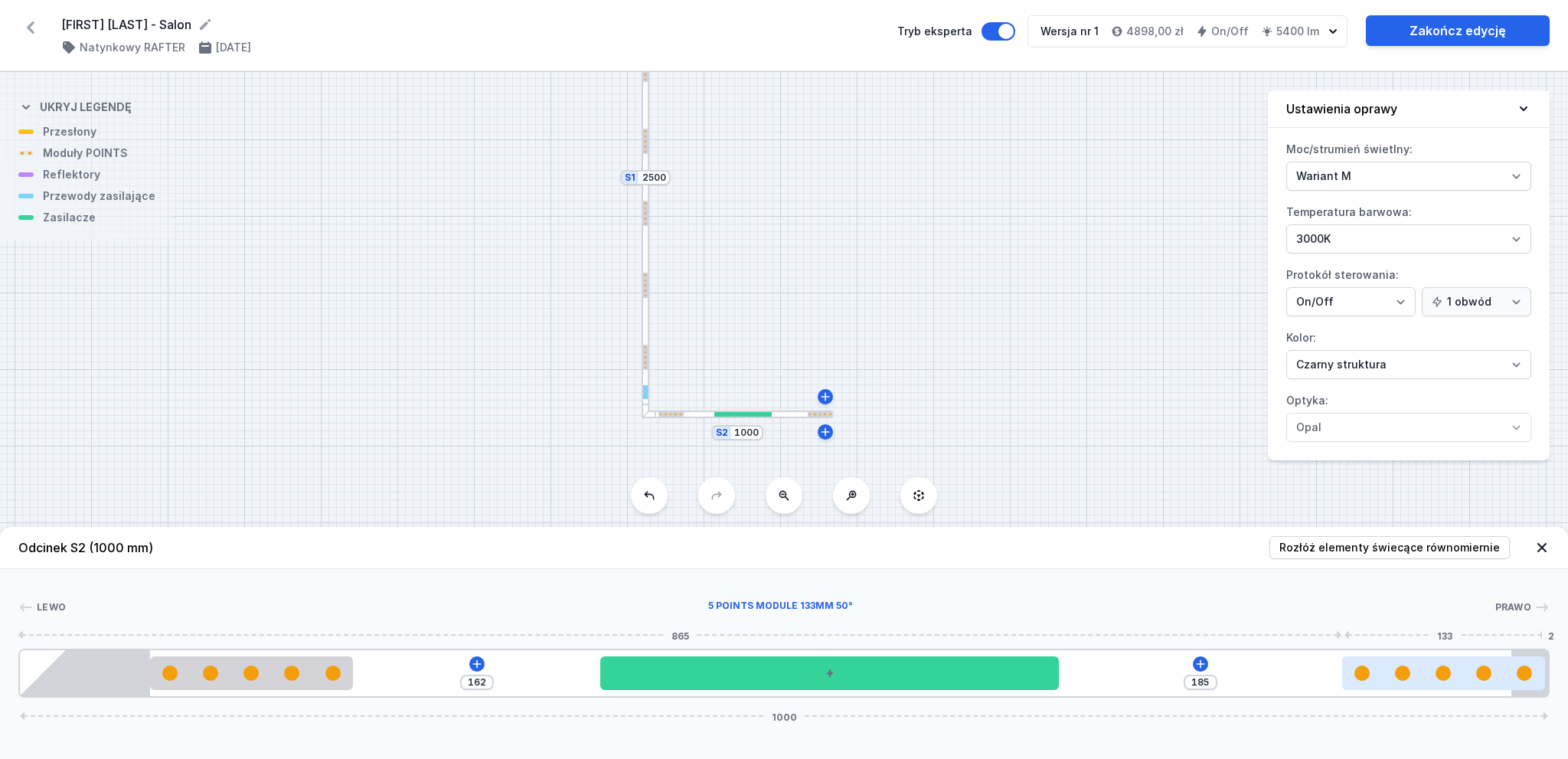 drag, startPoint x: 1187, startPoint y: 676, endPoint x: 1522, endPoint y: 669, distance: 335.07313 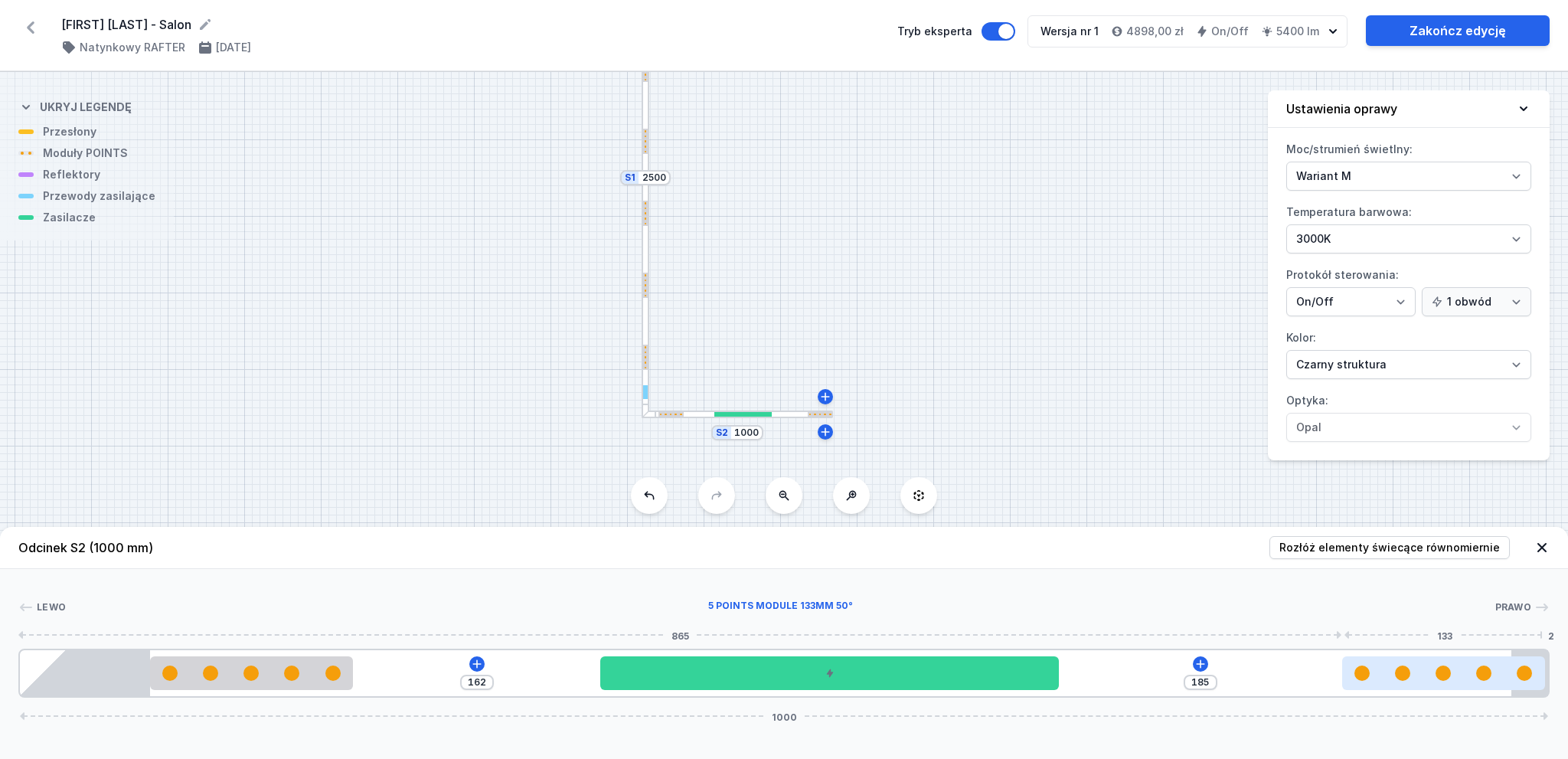 click at bounding box center [1443, 673] 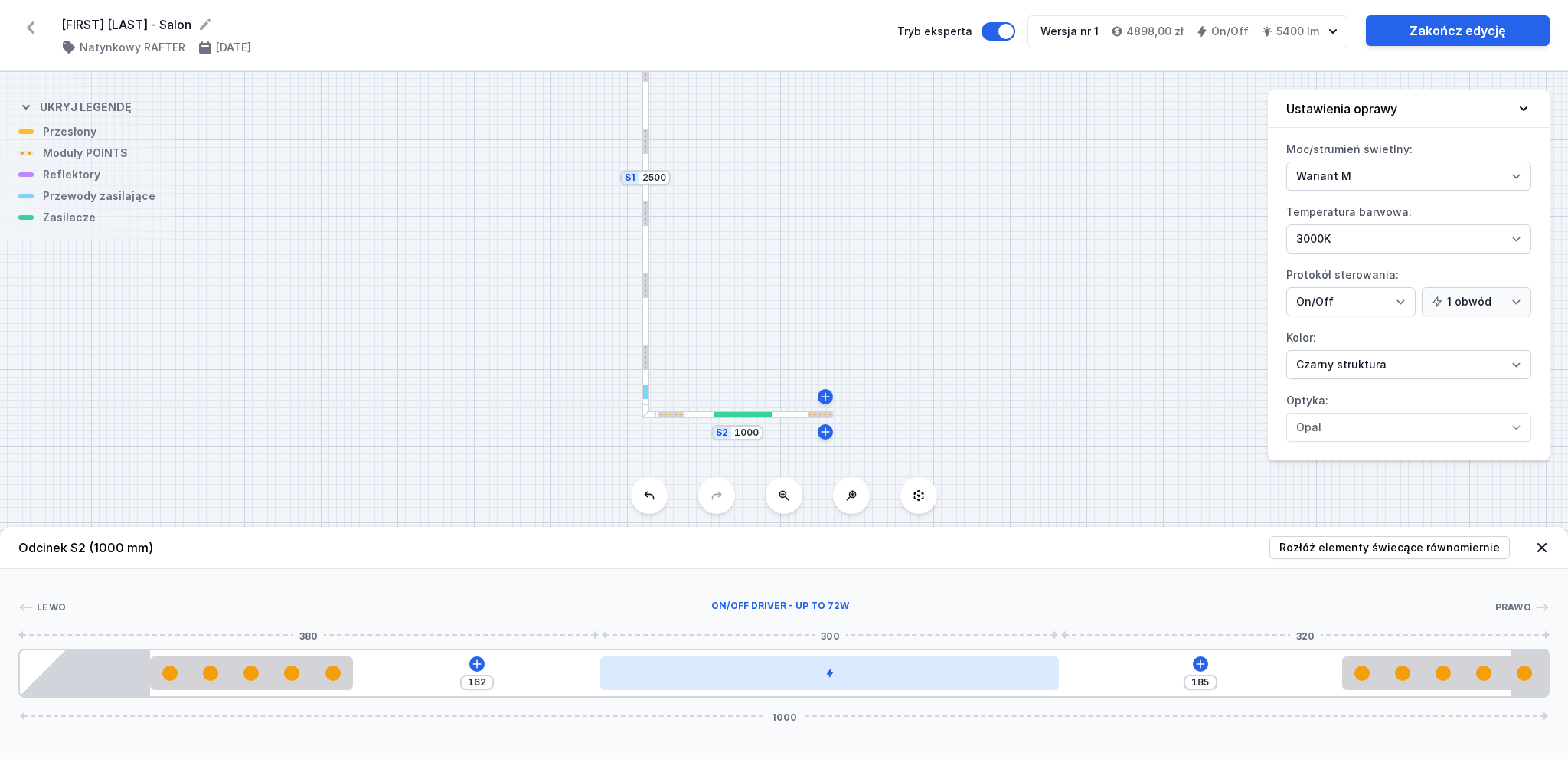 drag, startPoint x: 871, startPoint y: 674, endPoint x: 796, endPoint y: 670, distance: 75.10659 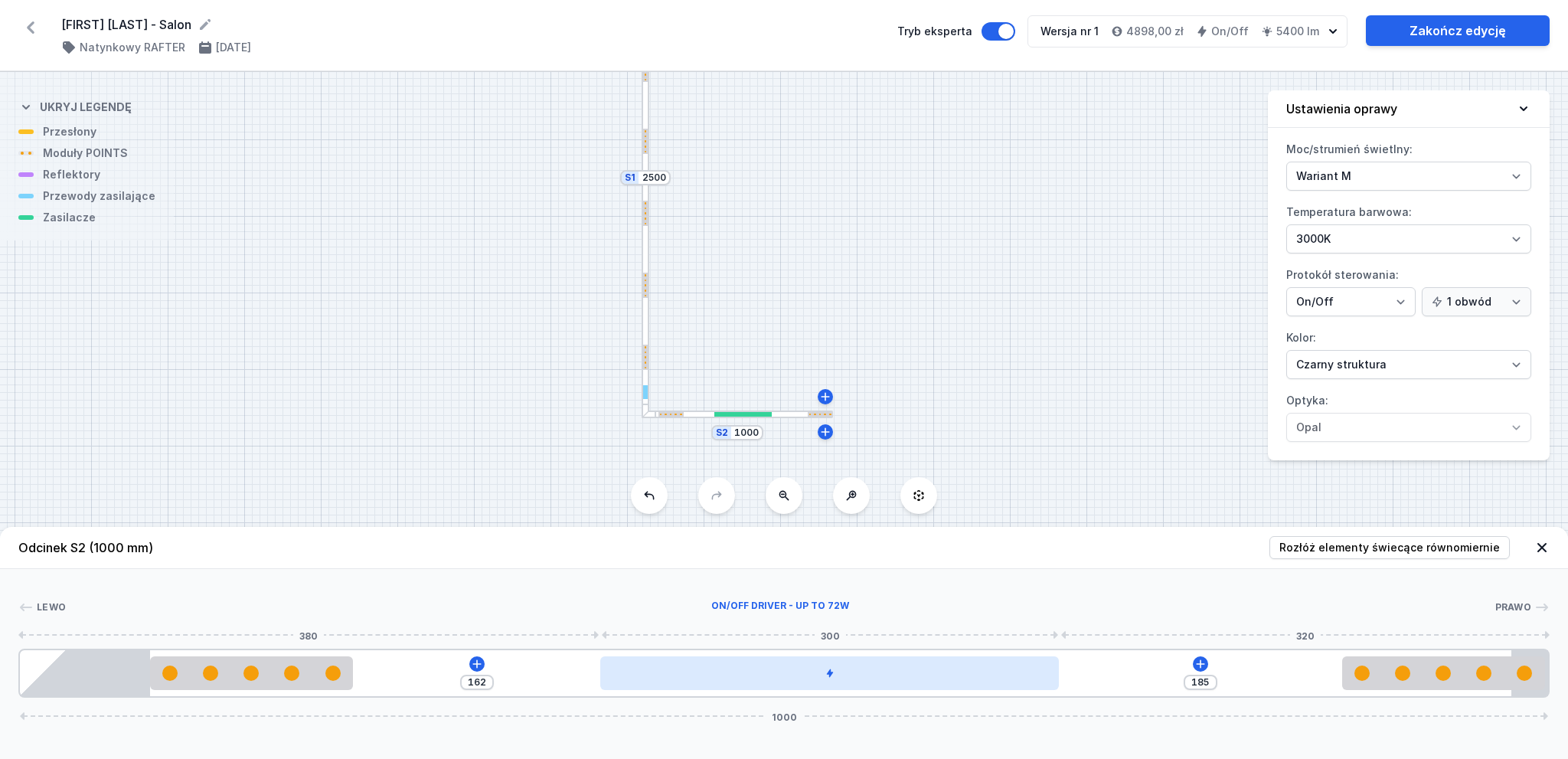click at bounding box center (829, 673) 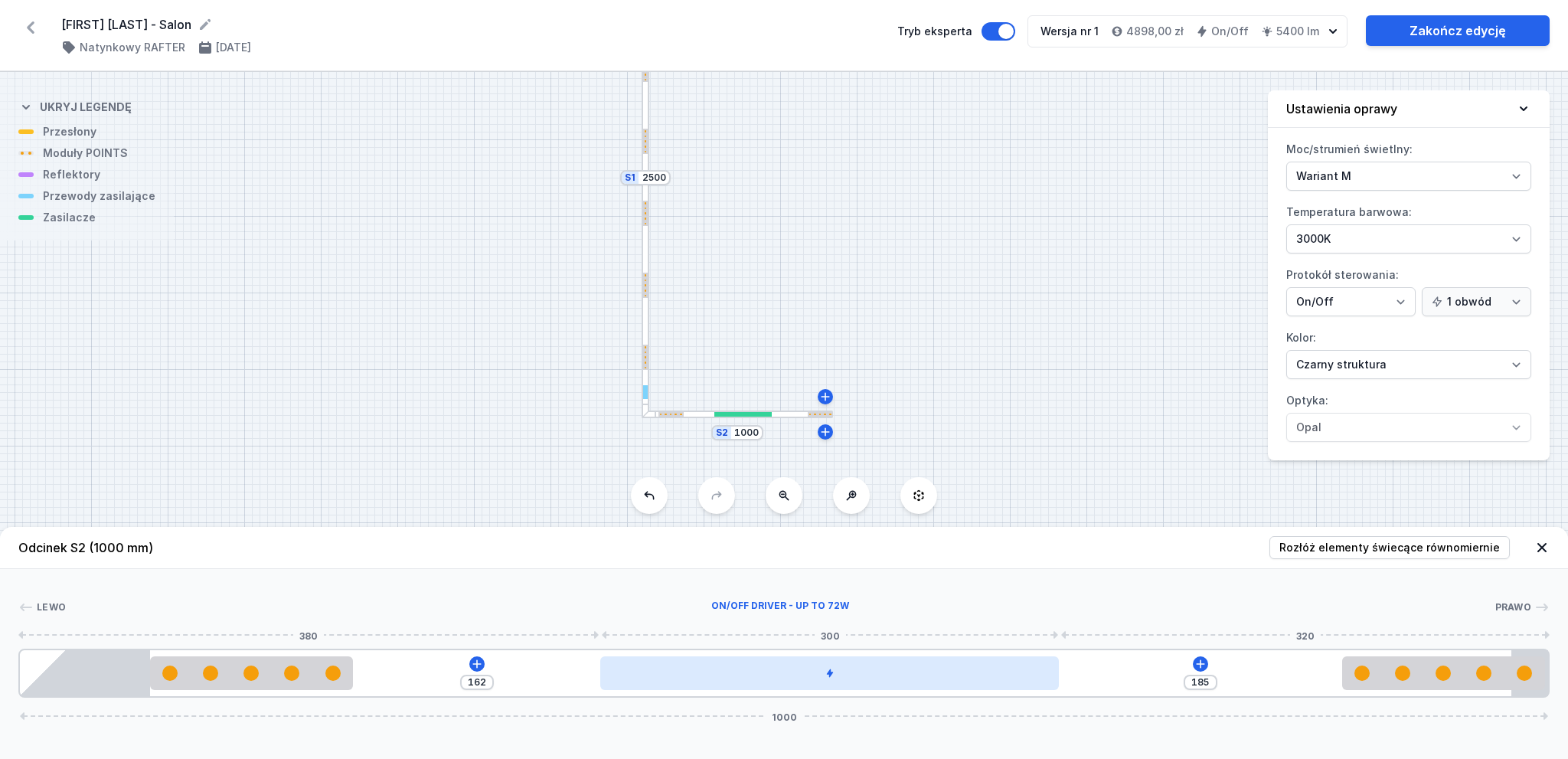 drag, startPoint x: 848, startPoint y: 673, endPoint x: 763, endPoint y: 685, distance: 85.84288 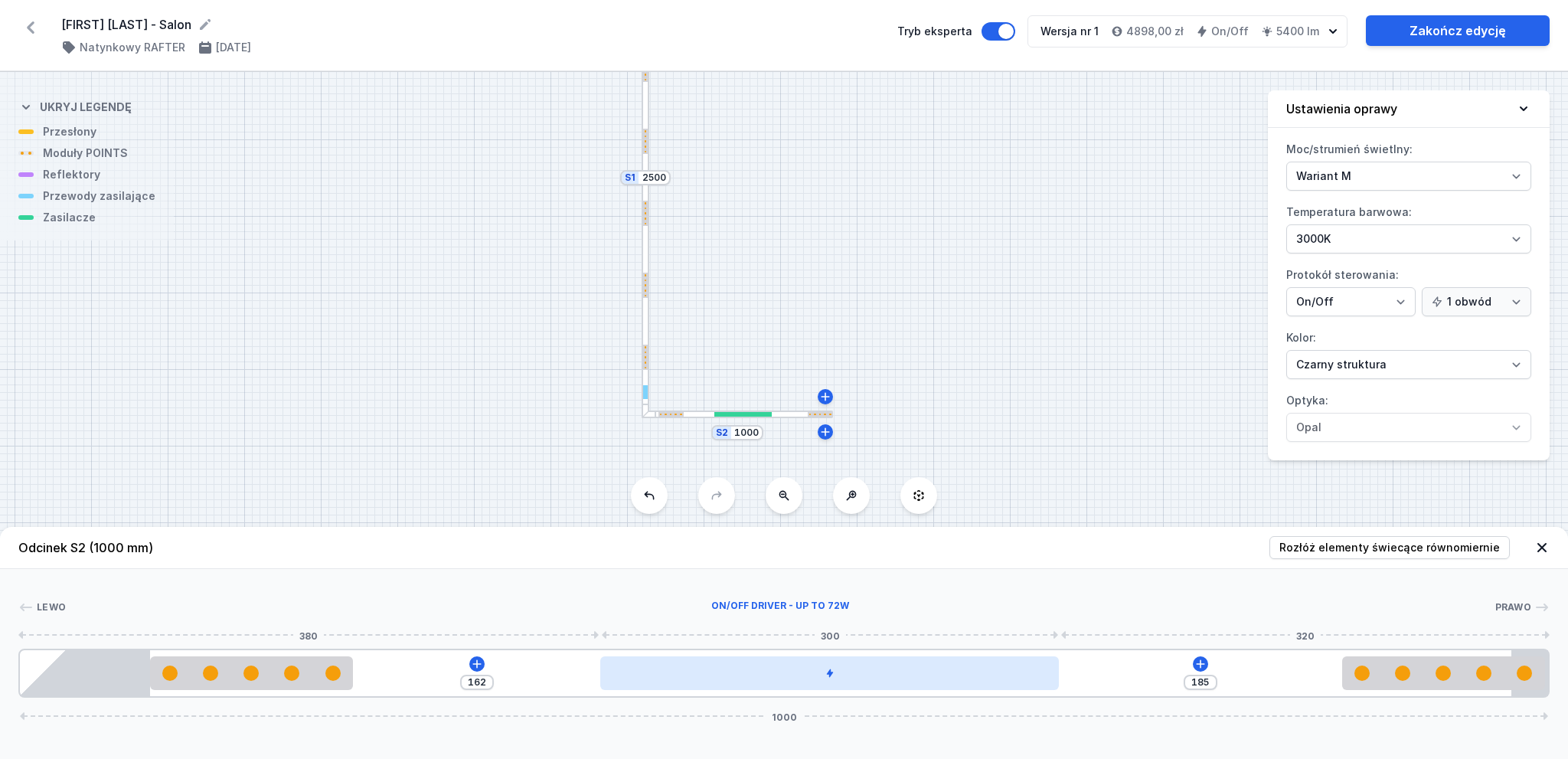 drag, startPoint x: 822, startPoint y: 673, endPoint x: 755, endPoint y: 680, distance: 67.36468 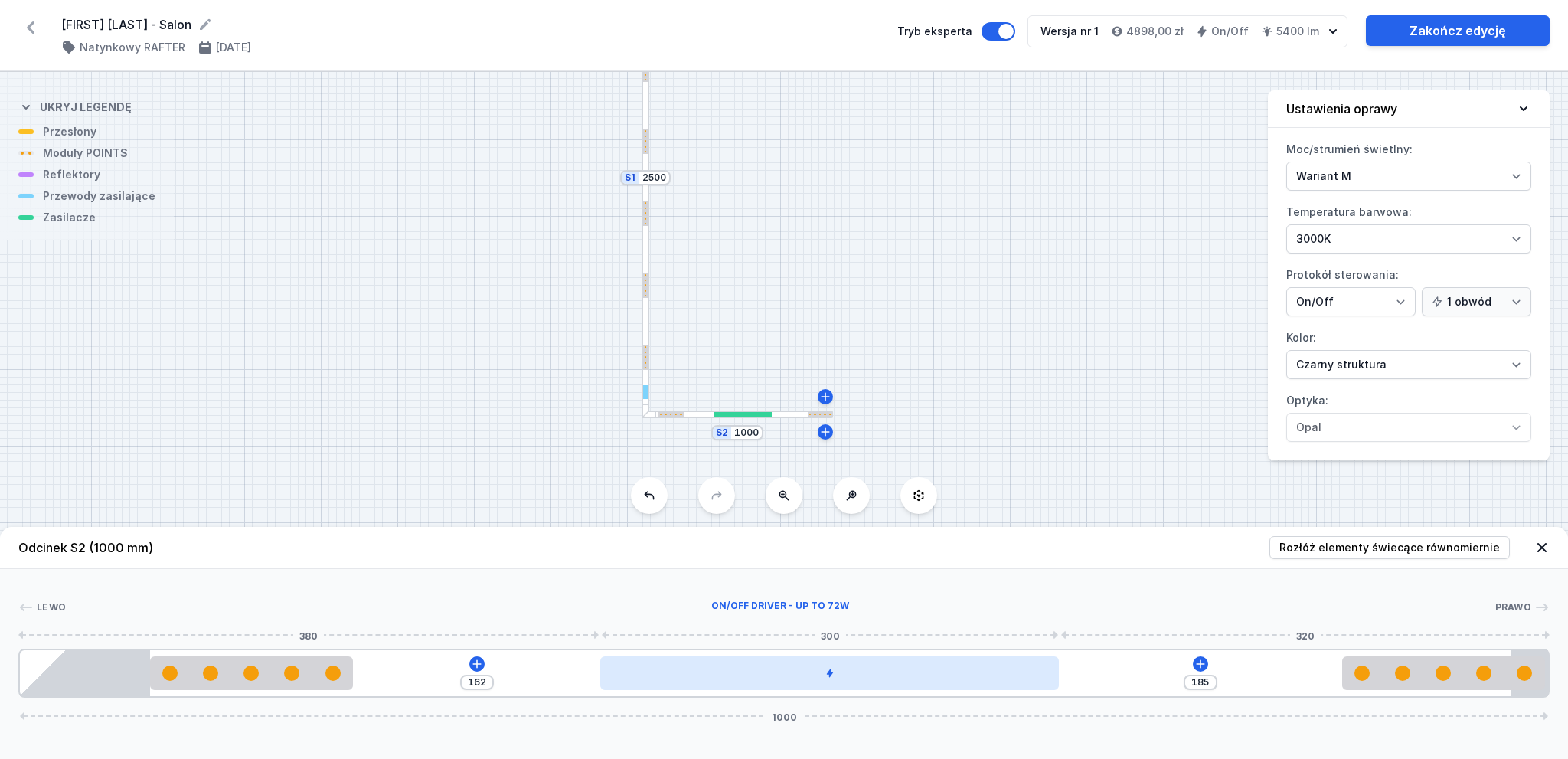 click at bounding box center (829, 673) 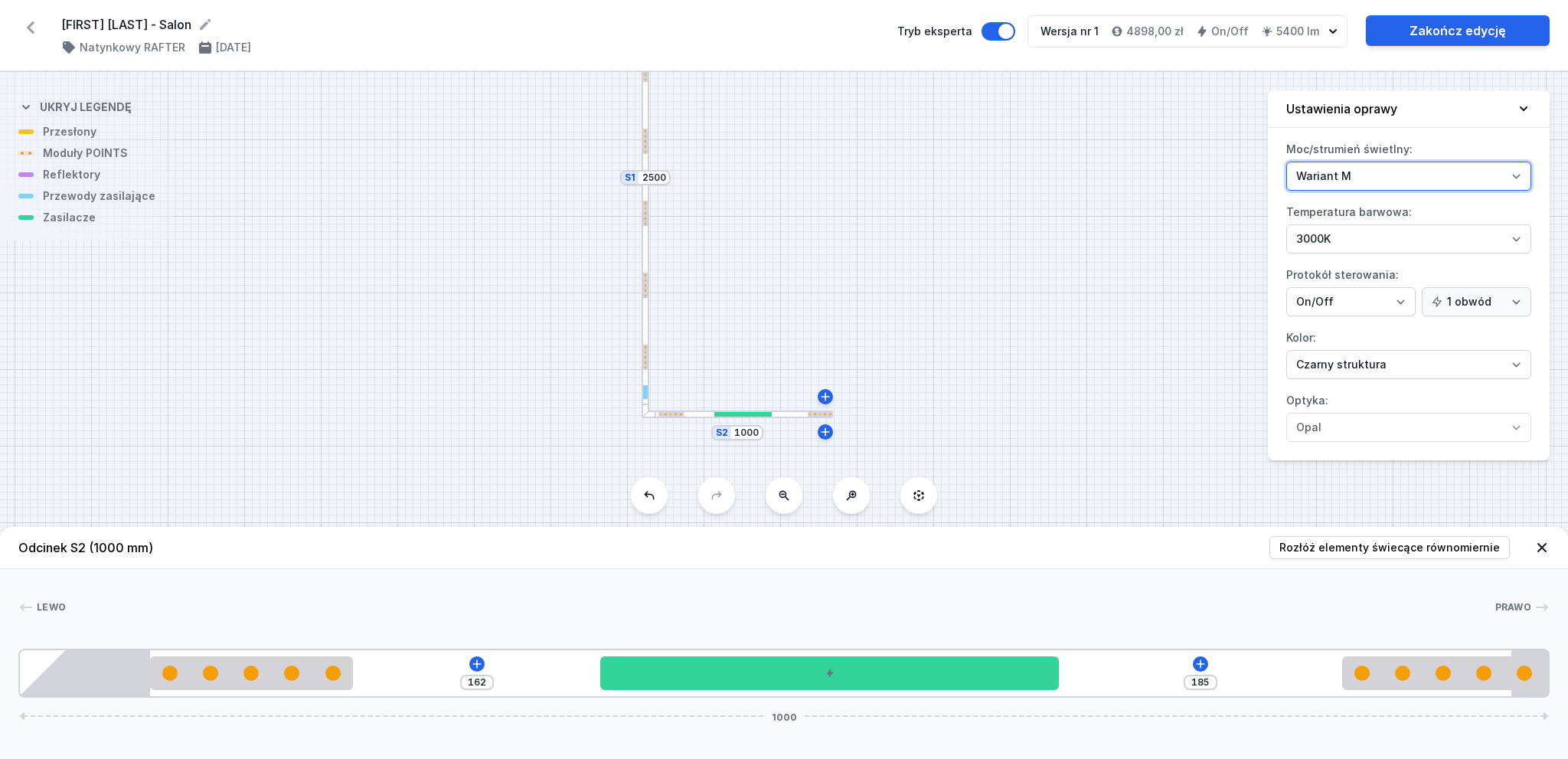 click on "Wariant L Wariant M" at bounding box center (1409, 176) 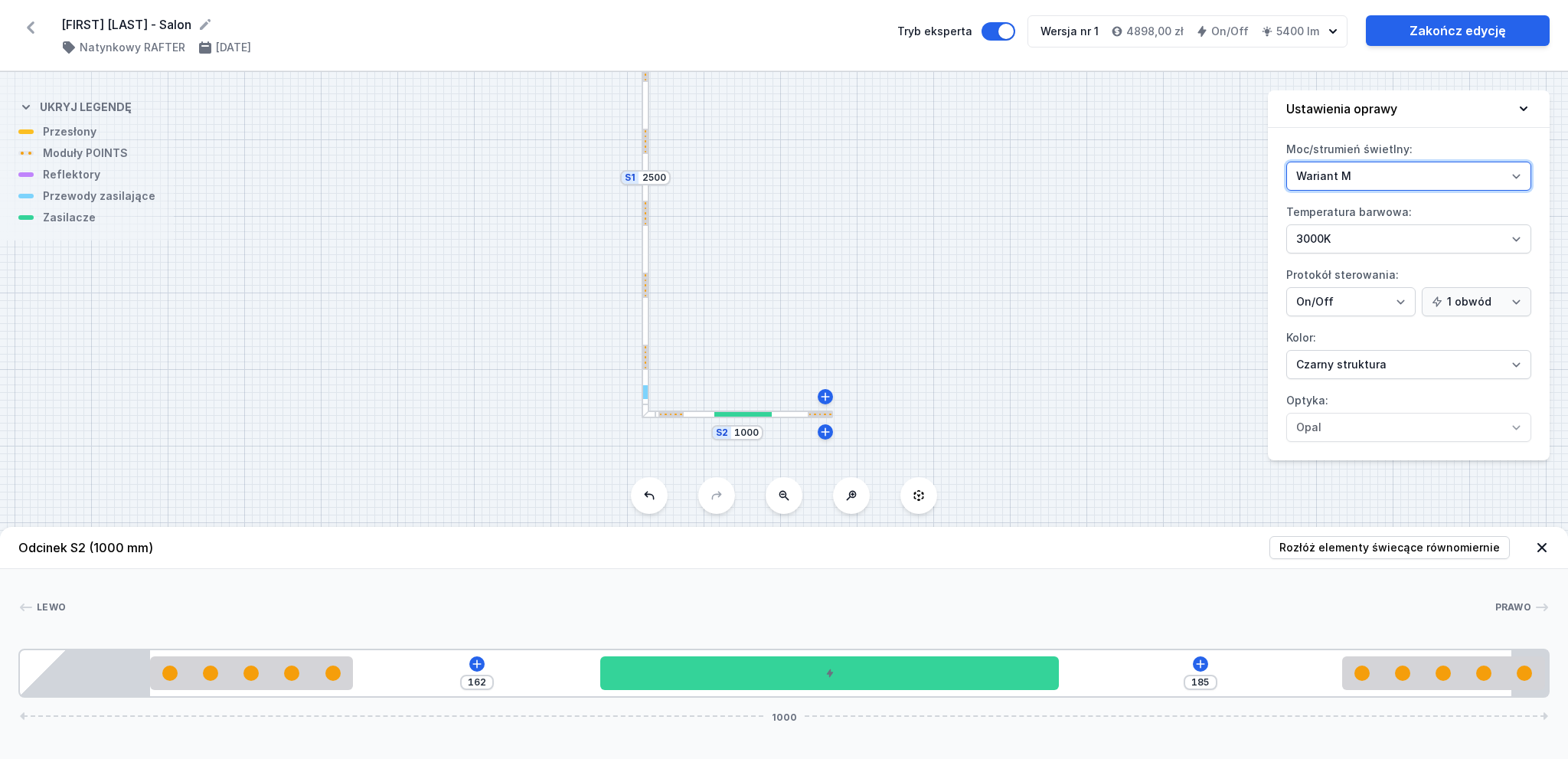 drag, startPoint x: 1378, startPoint y: 168, endPoint x: 1366, endPoint y: 174, distance: 13.416408 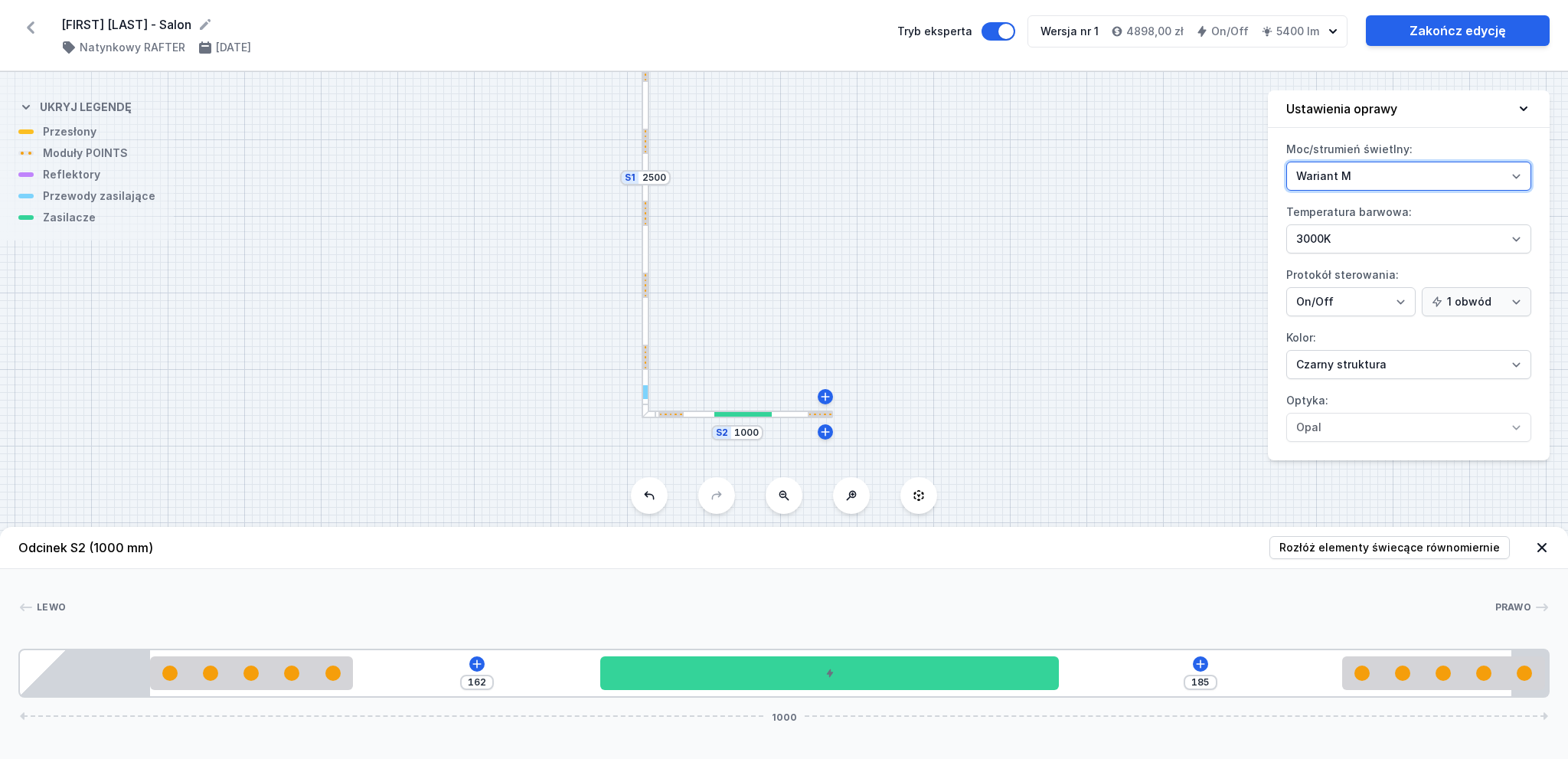 click on "Wariant L Wariant M" at bounding box center [1409, 176] 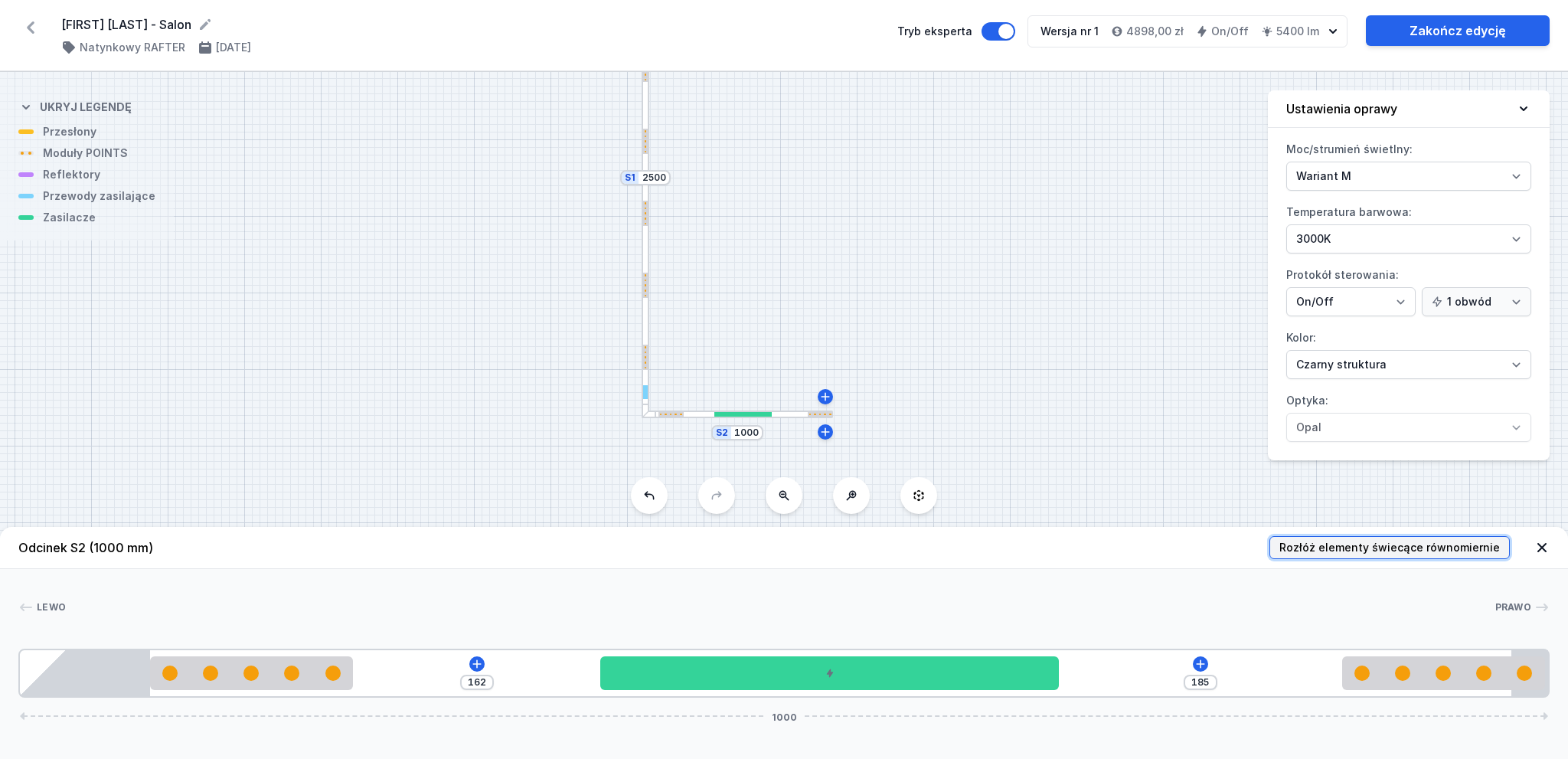 click on "Rozłóż elementy świecące równomiernie" at bounding box center [1390, 548] 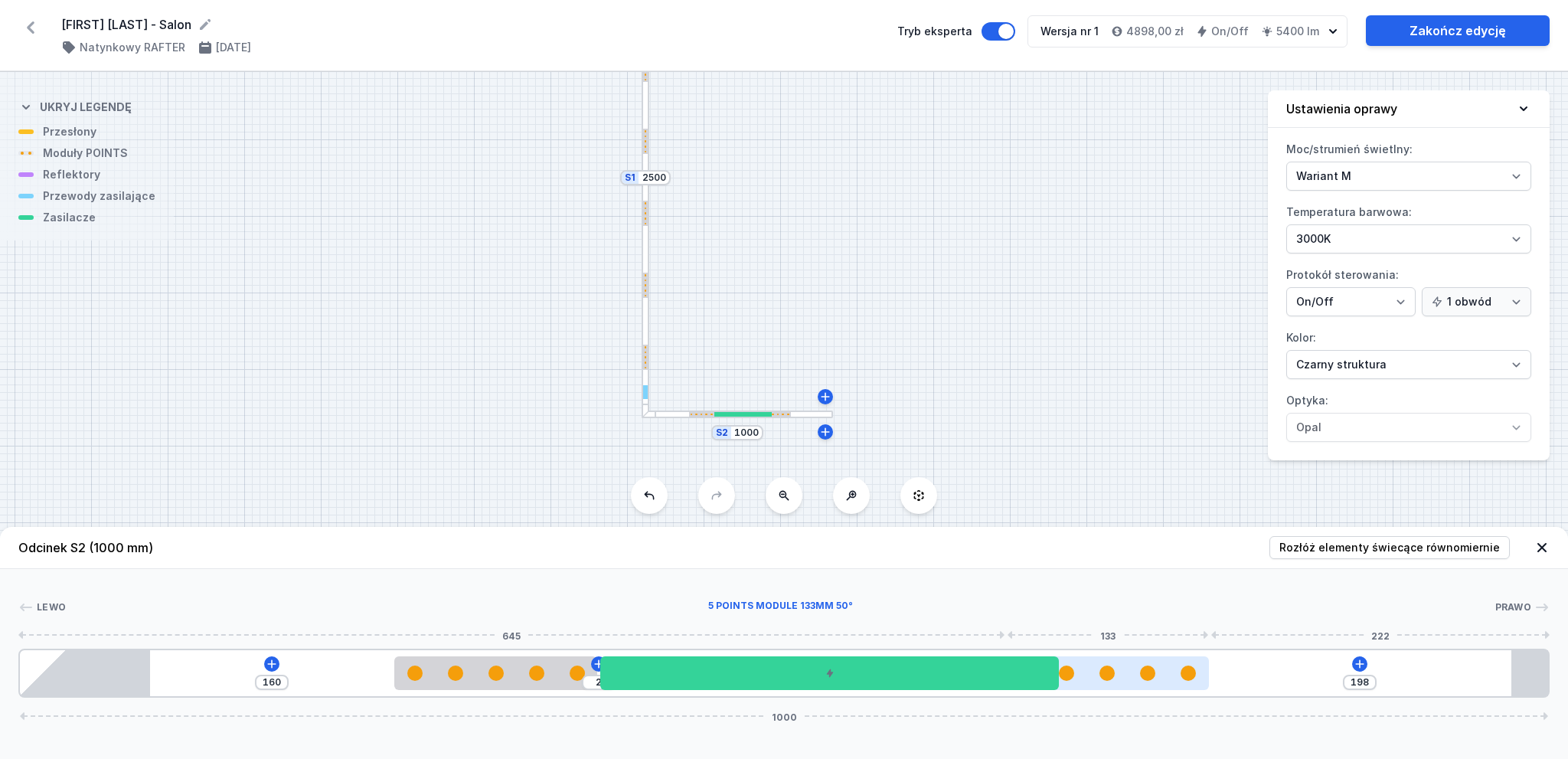 drag, startPoint x: 1102, startPoint y: 667, endPoint x: 1137, endPoint y: 673, distance: 35.51056 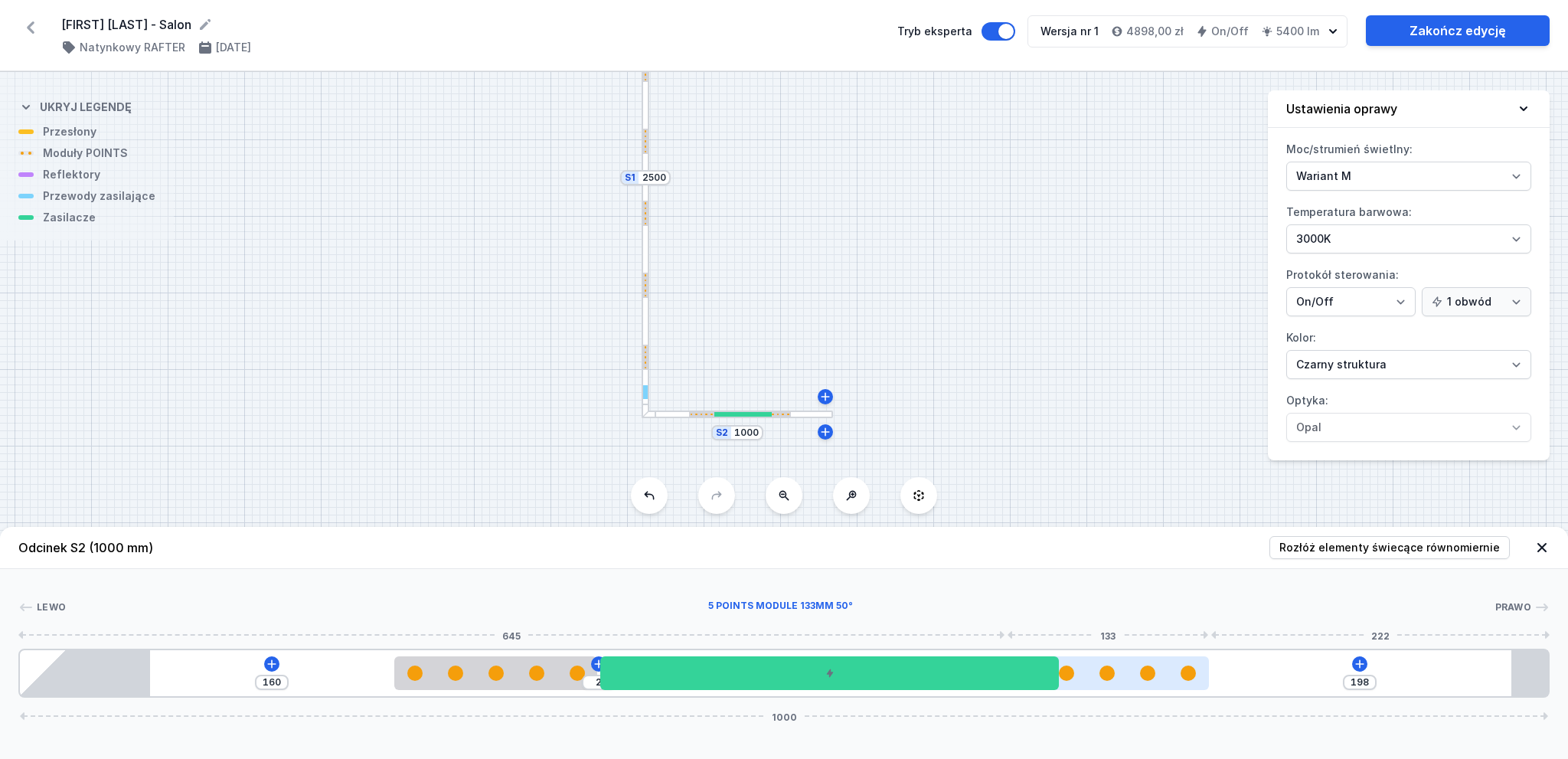 click at bounding box center (1106, 673) 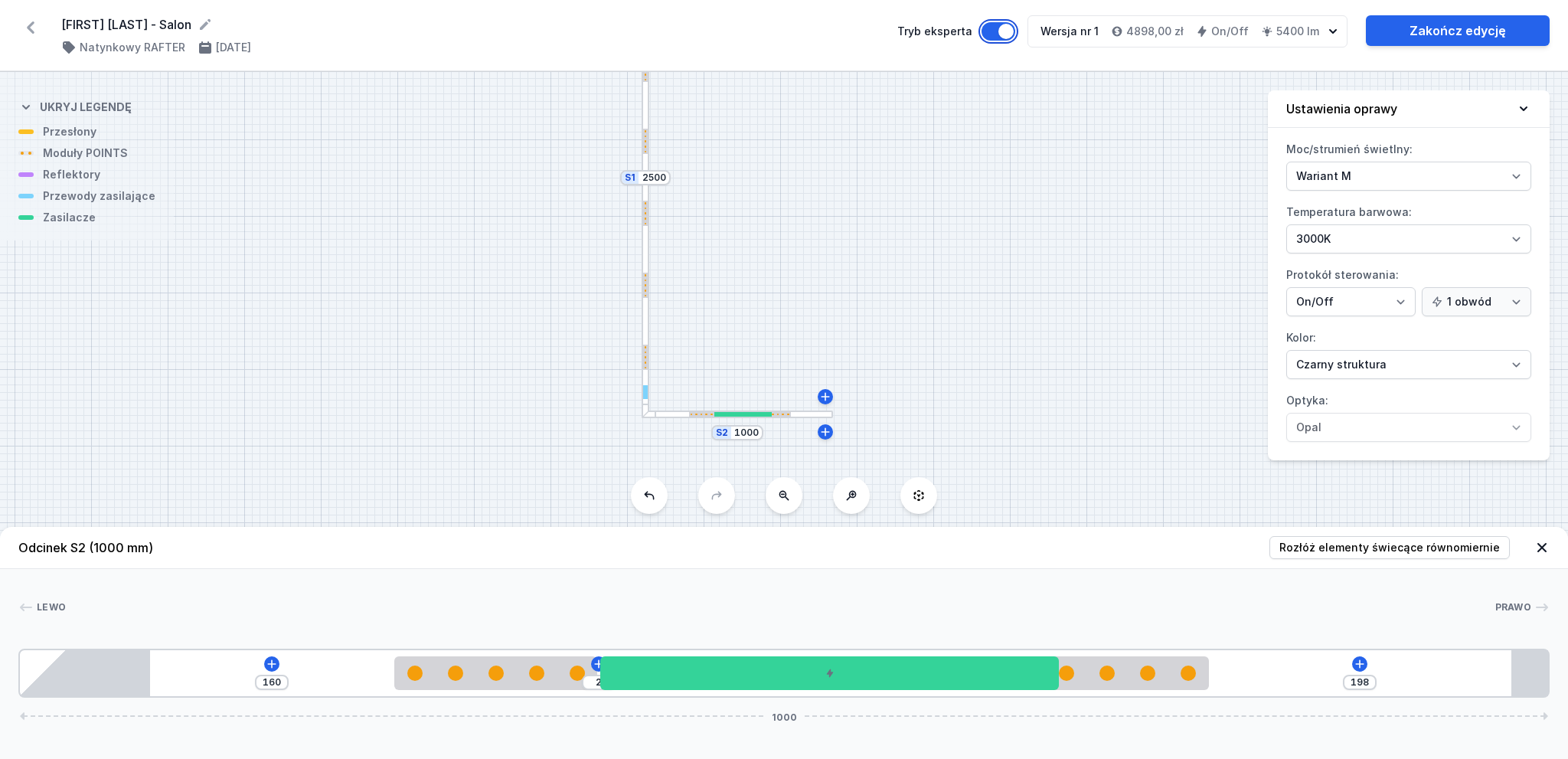 click on "Tryb eksperta" at bounding box center (998, 31) 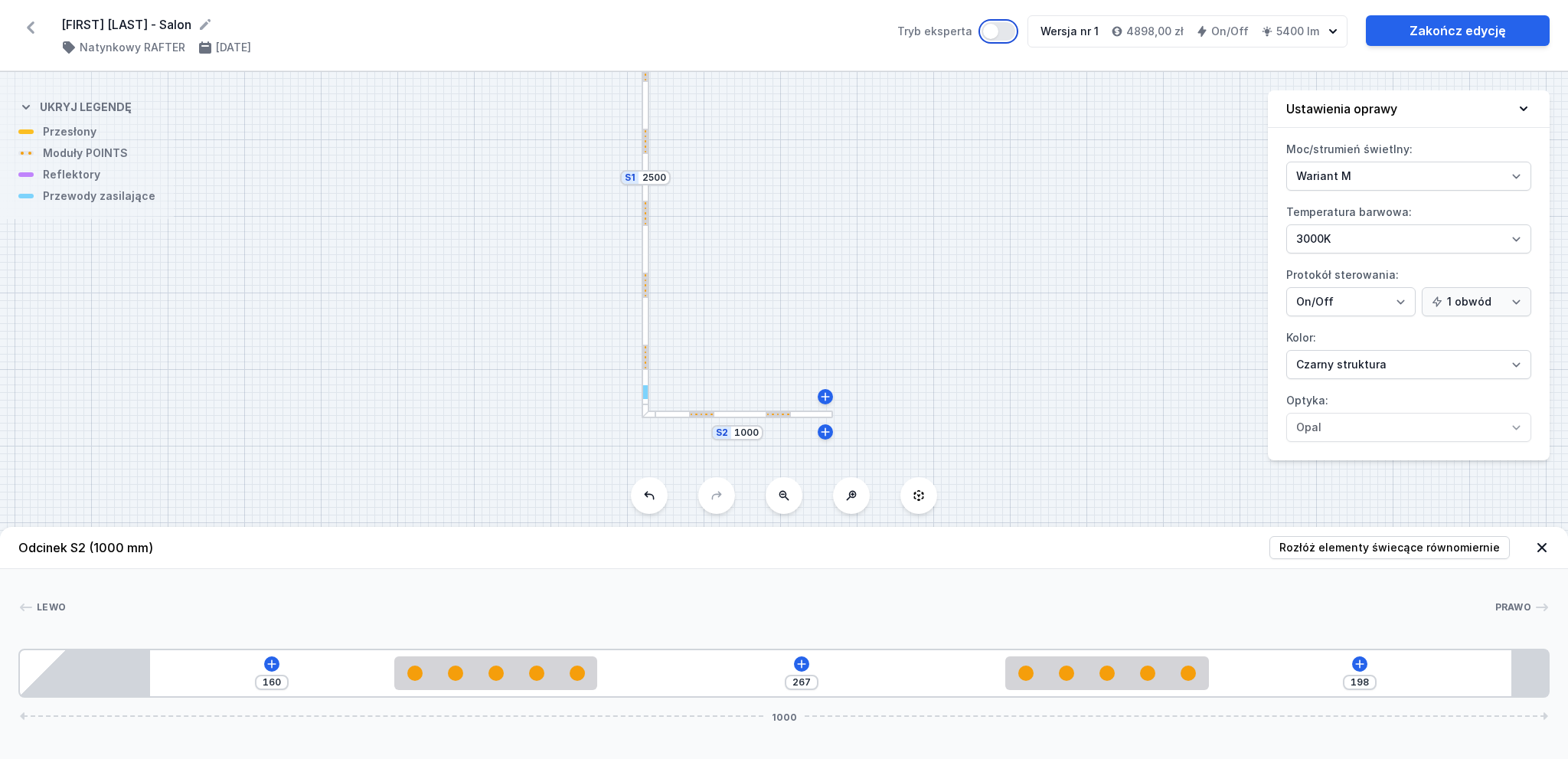click on "Tryb eksperta" at bounding box center [998, 31] 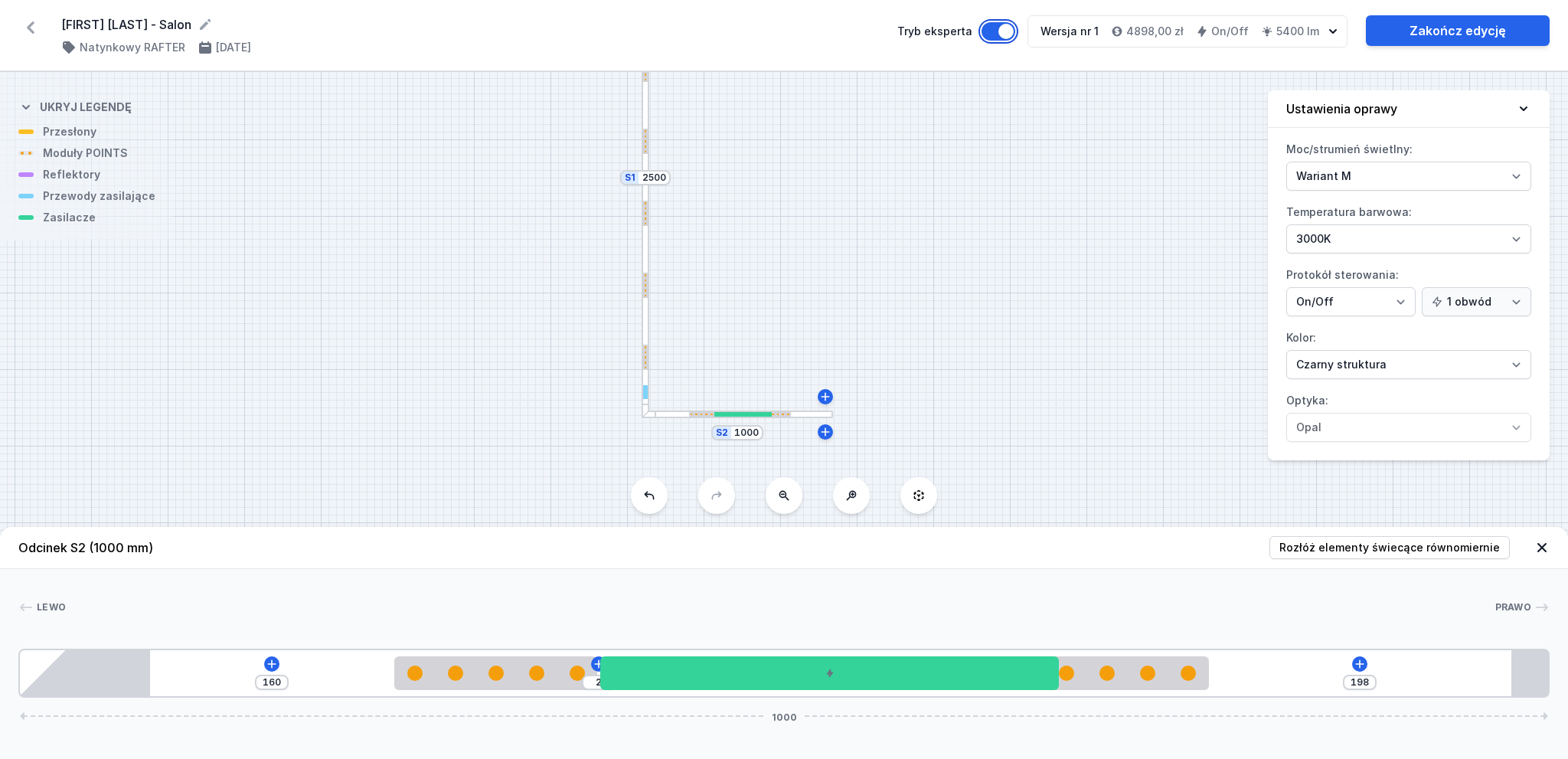 click on "Tryb eksperta" at bounding box center [998, 31] 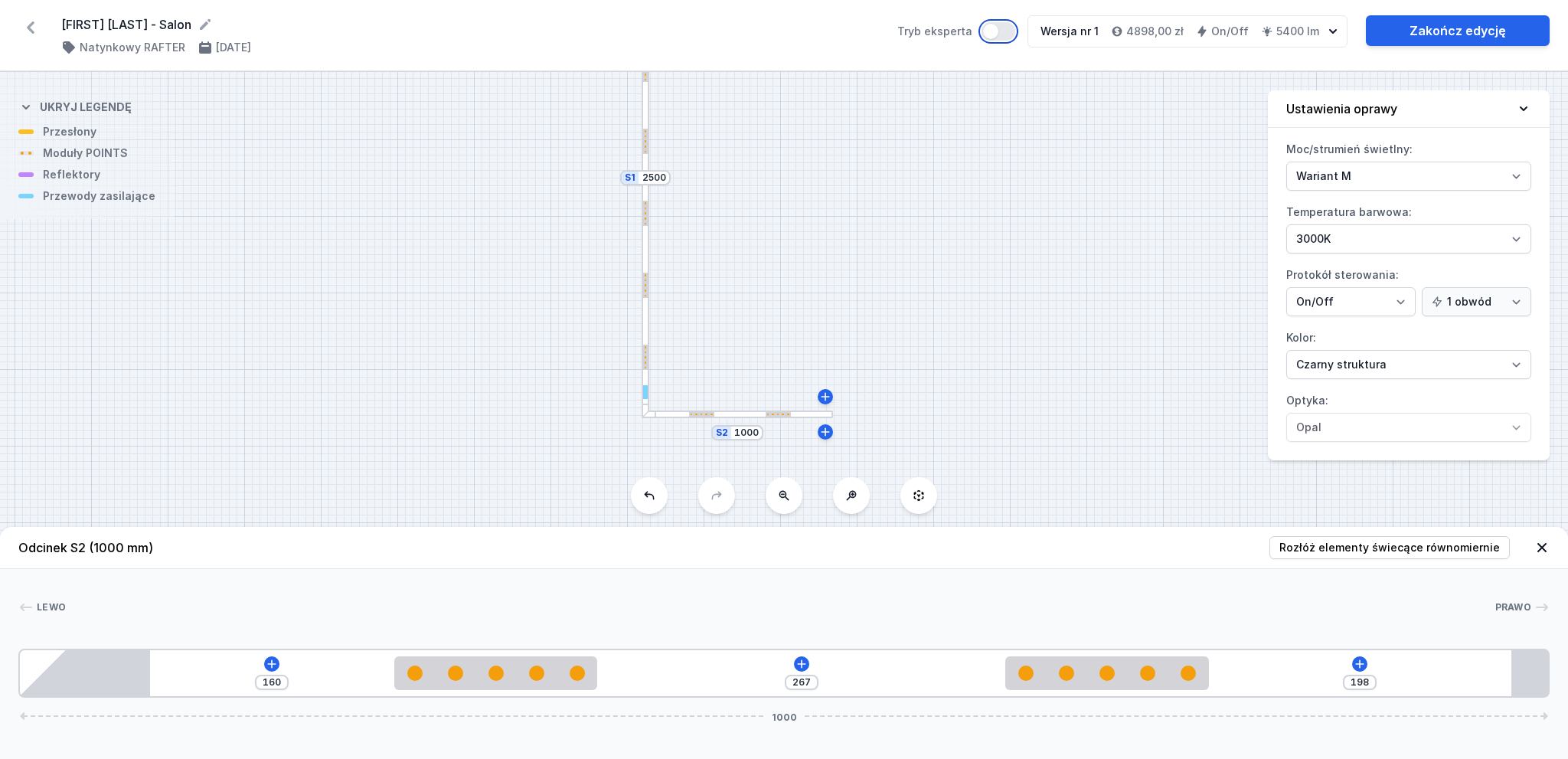 click on "Tryb eksperta" at bounding box center [998, 31] 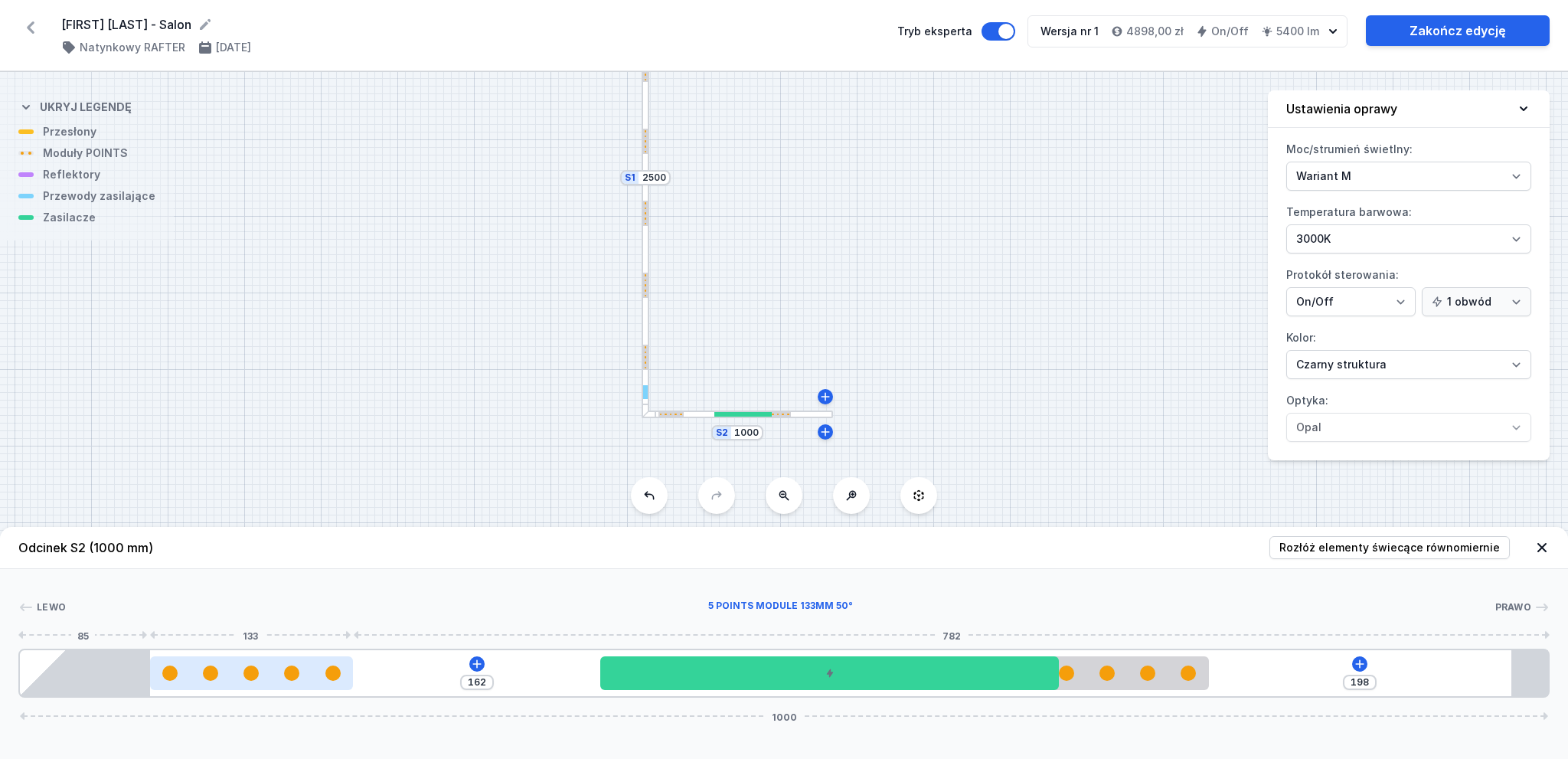 drag, startPoint x: 555, startPoint y: 677, endPoint x: 268, endPoint y: 667, distance: 287.17416 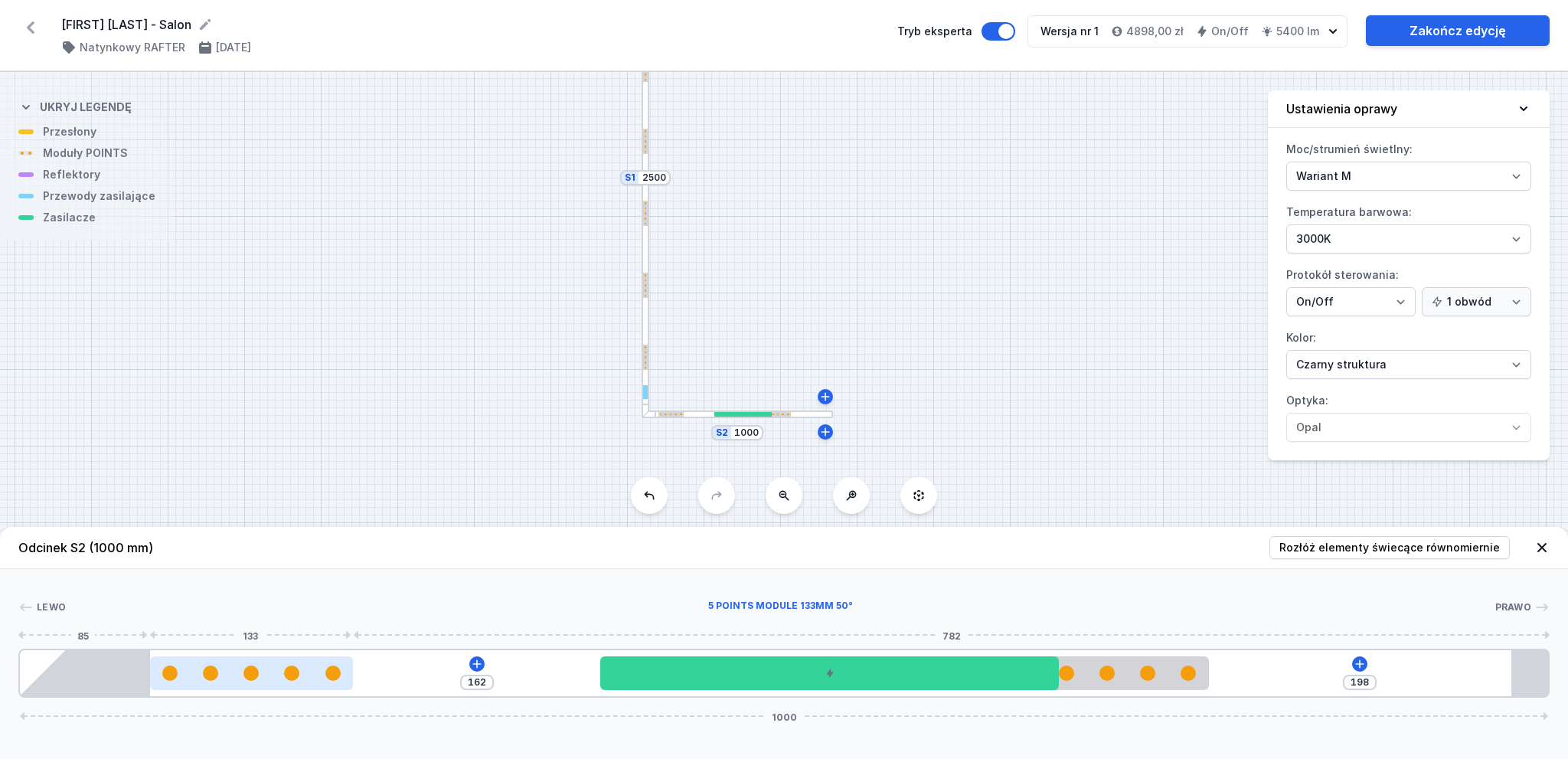 click at bounding box center (251, 673) 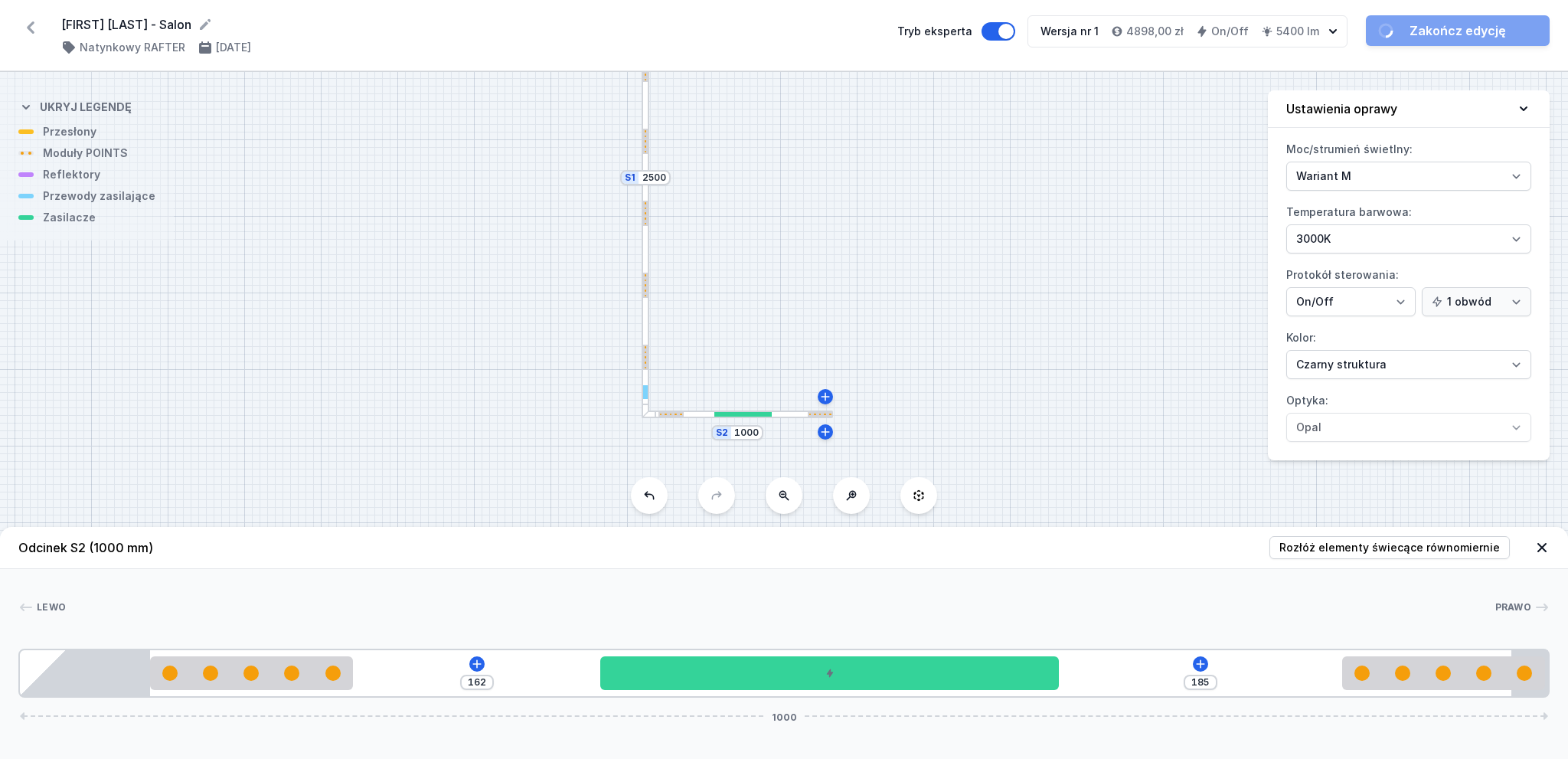 drag, startPoint x: 1114, startPoint y: 678, endPoint x: 1440, endPoint y: 692, distance: 326.30048 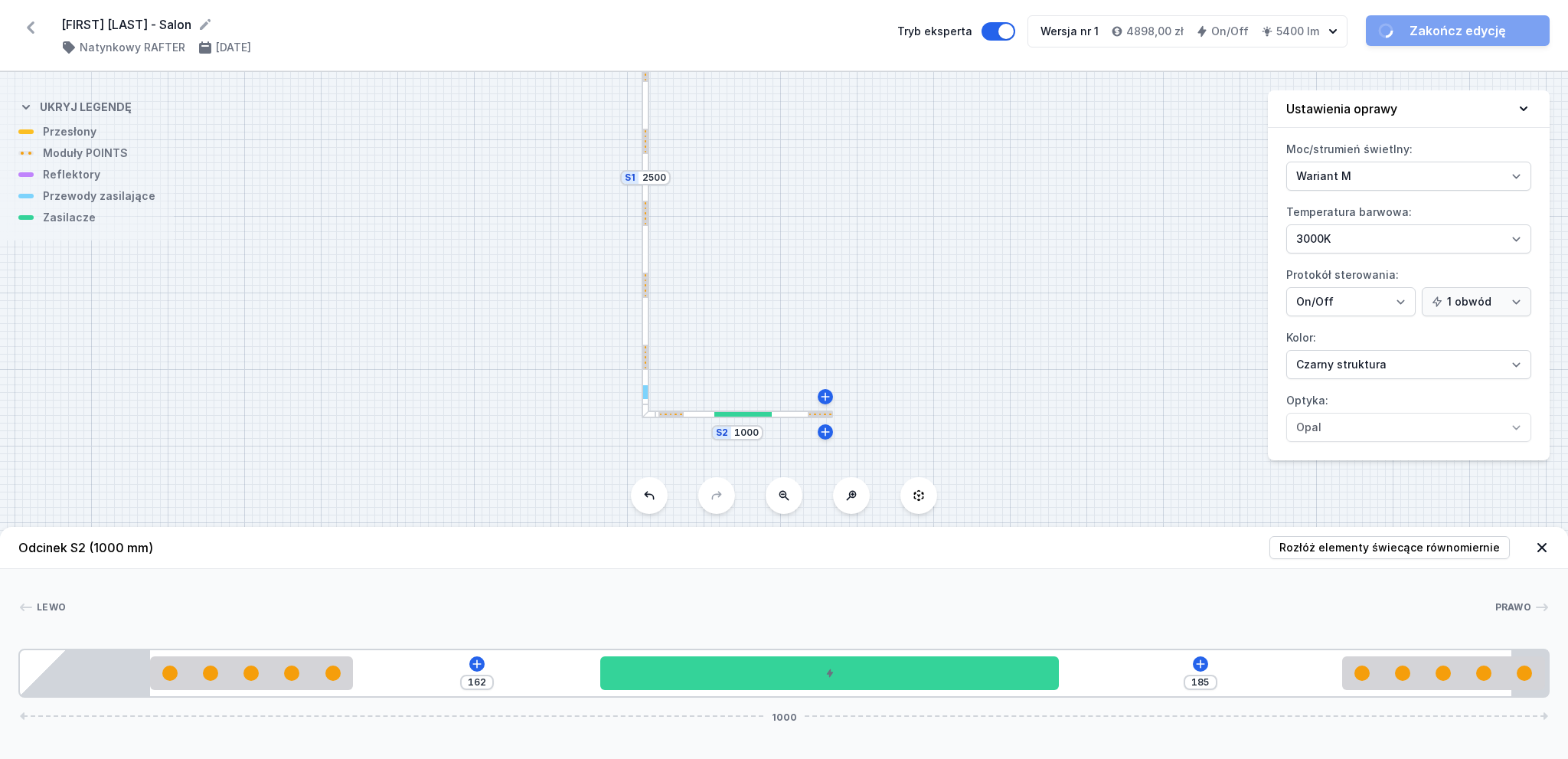 click on "162 185 1000" at bounding box center (784, 673) 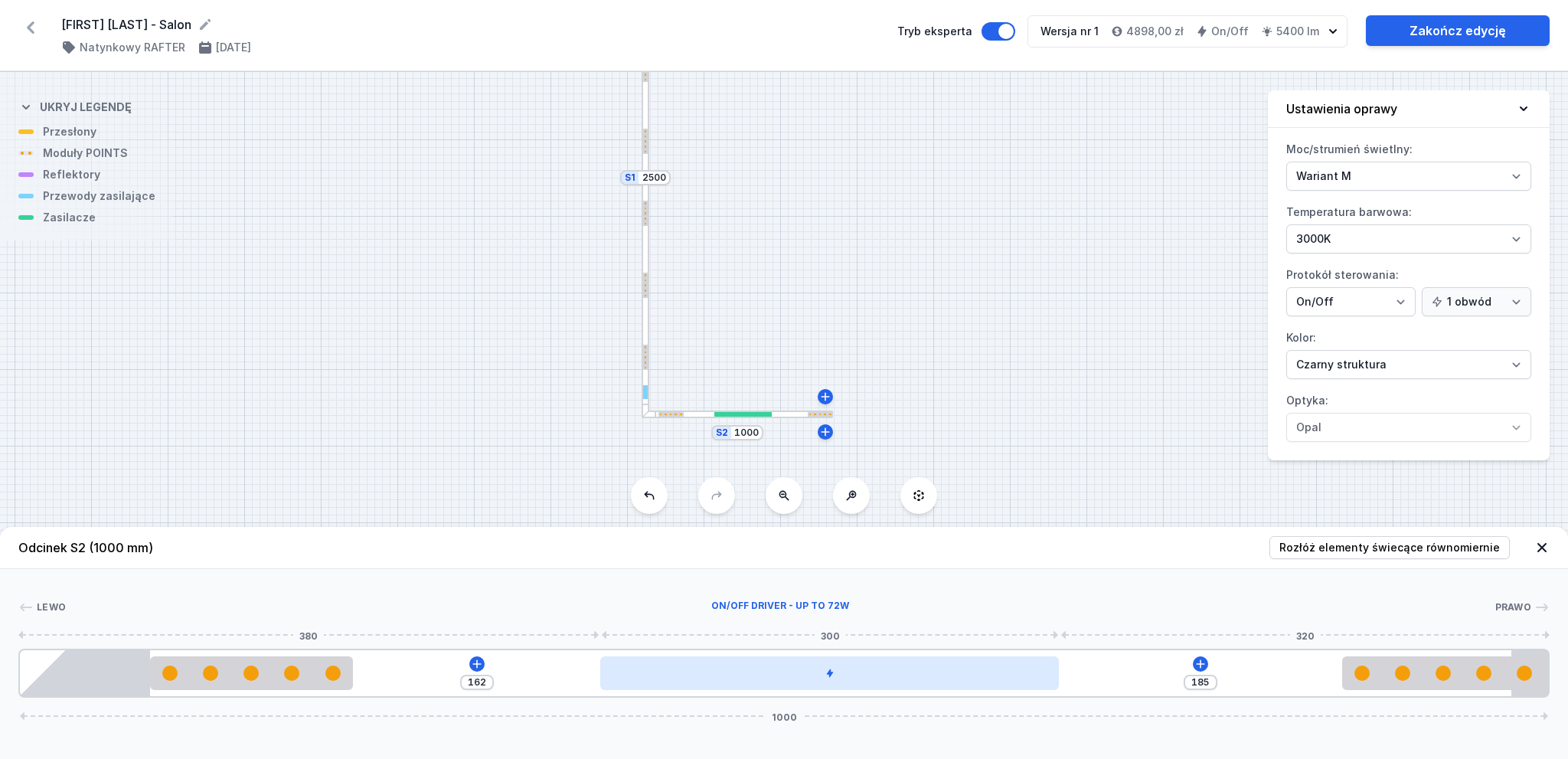 click at bounding box center [829, 673] 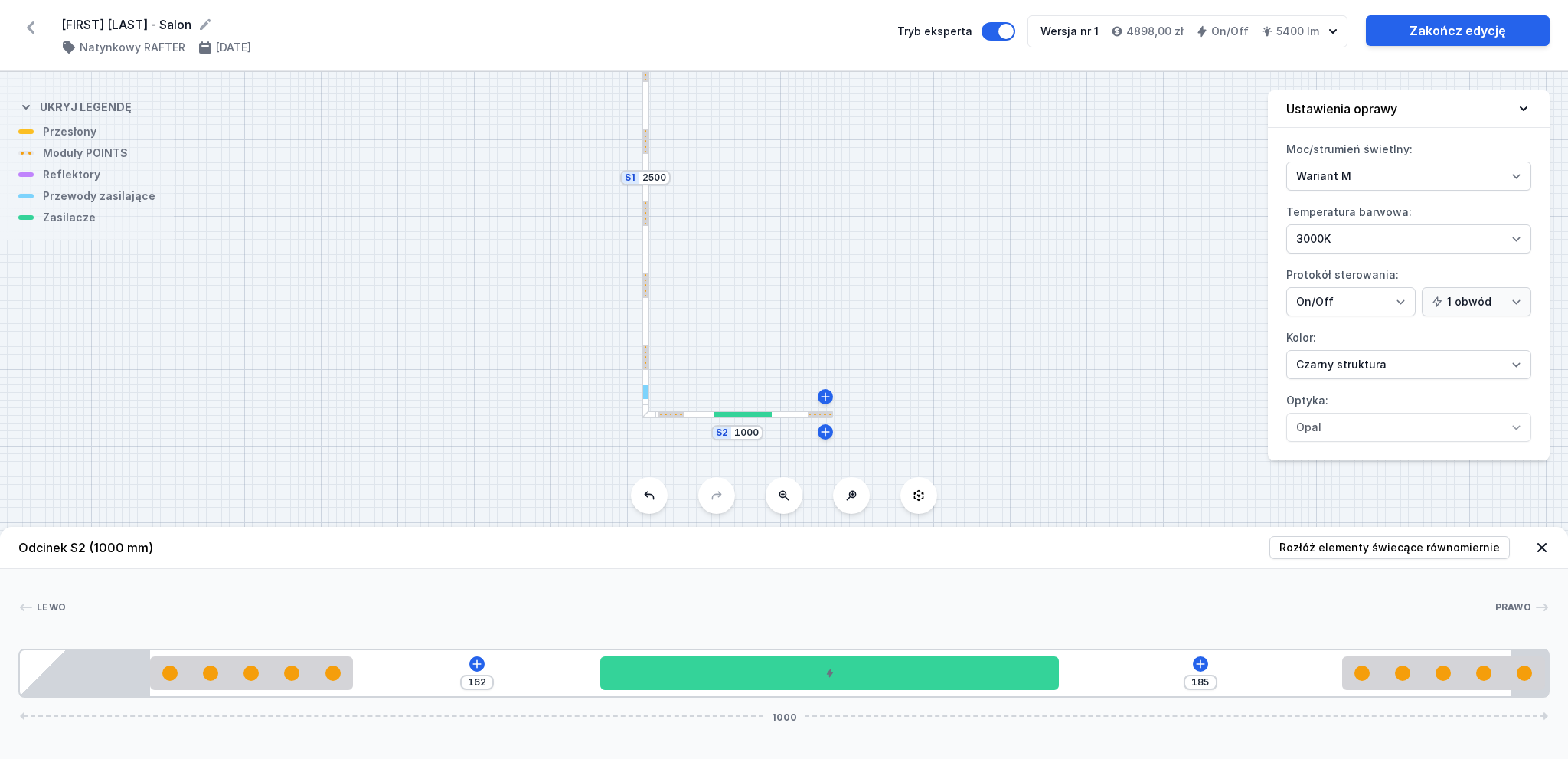 drag, startPoint x: 1415, startPoint y: 675, endPoint x: 1525, endPoint y: 633, distance: 117.74549 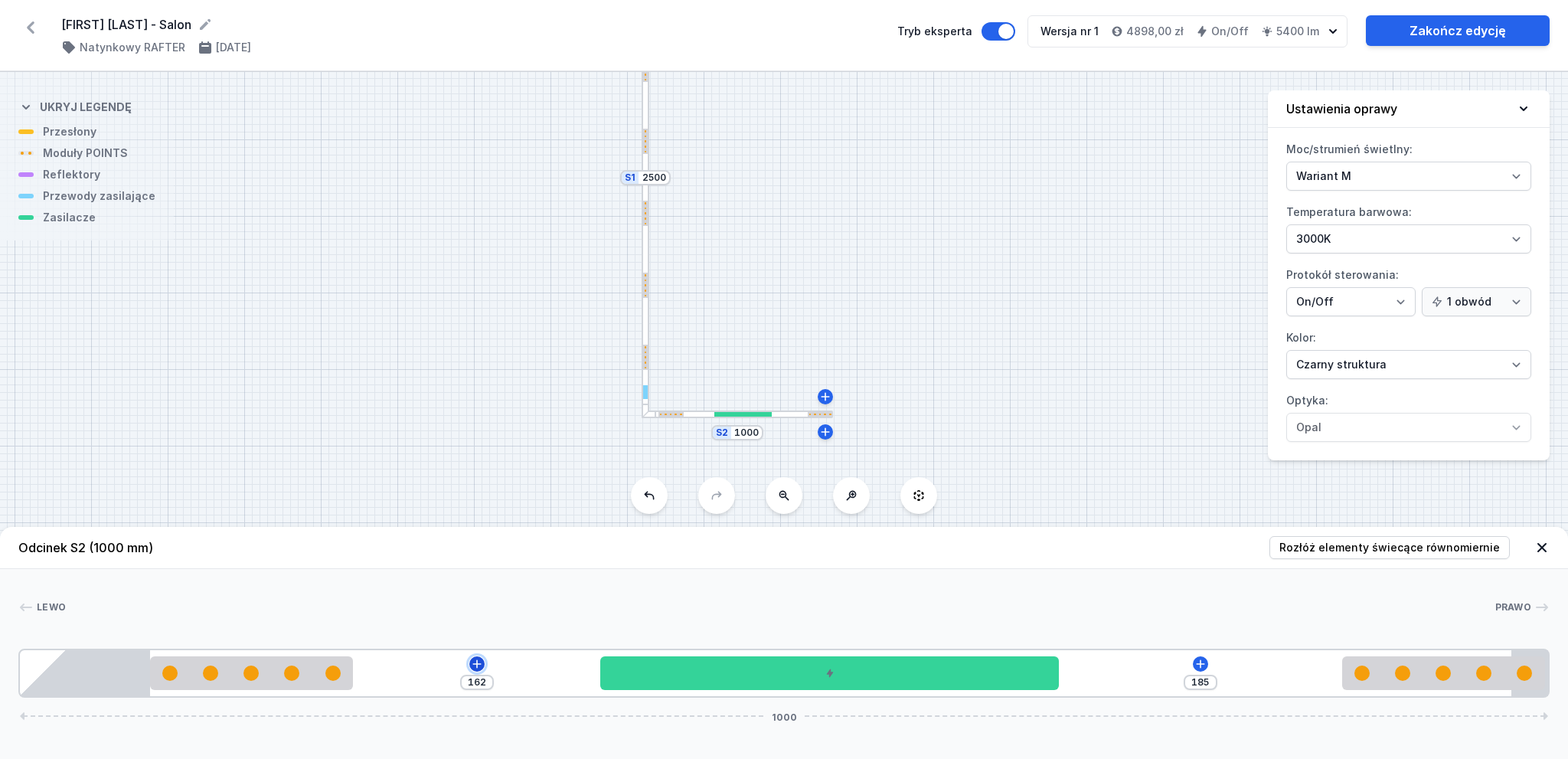 click 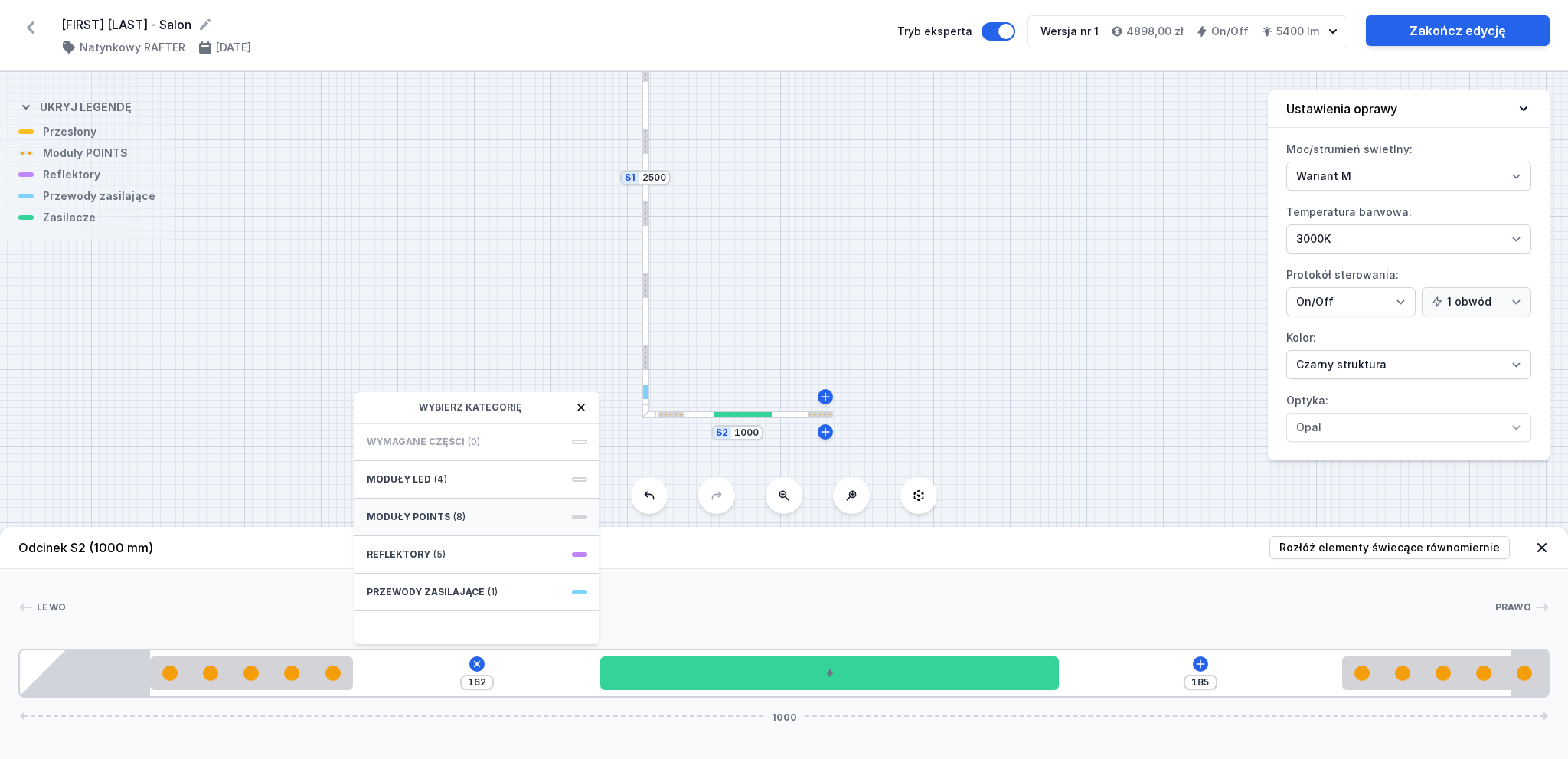 click on "Moduły POINTS (8)" at bounding box center (477, 517) 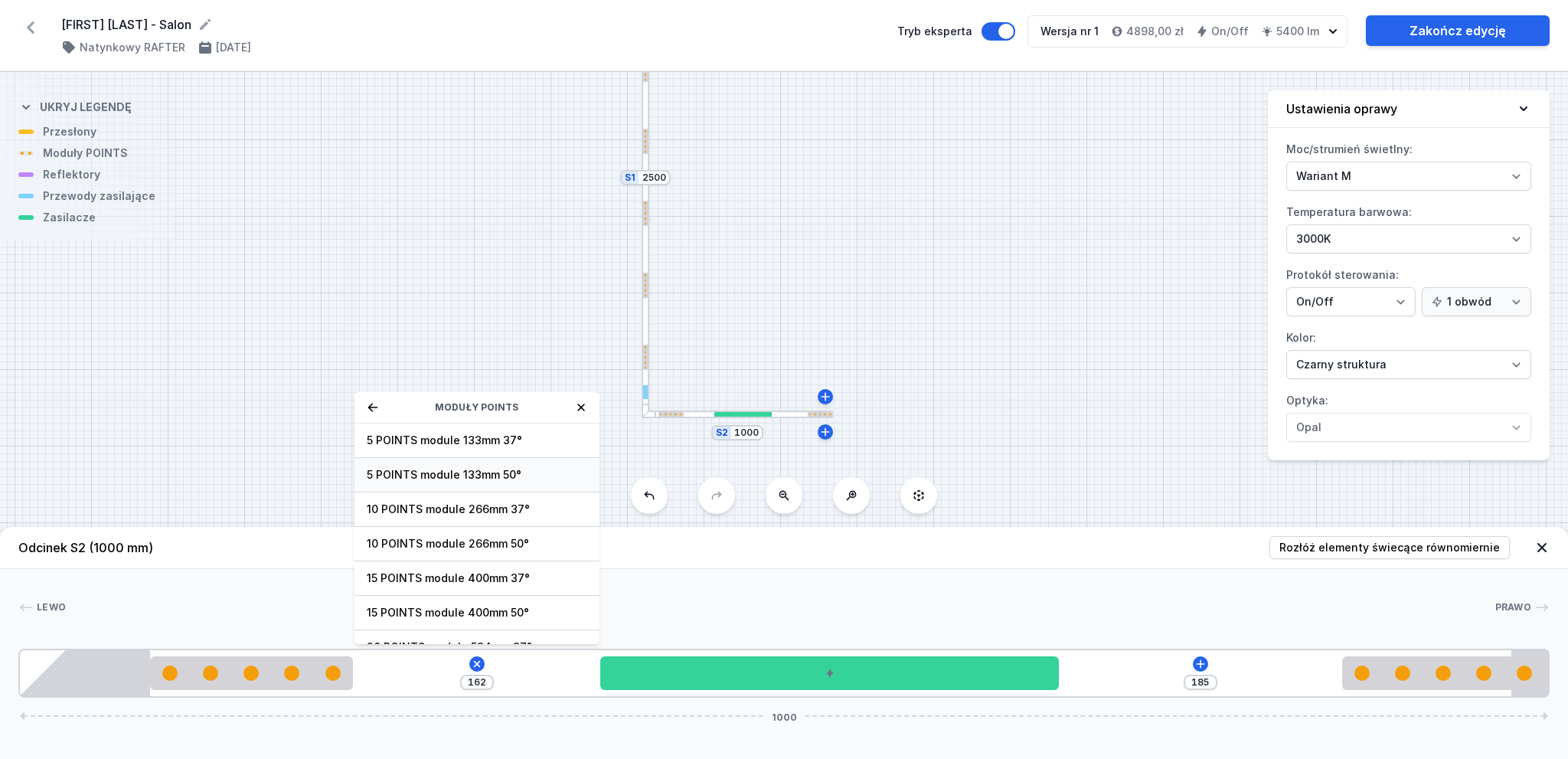 click on "5 POINTS module 133mm 50°" at bounding box center [477, 475] 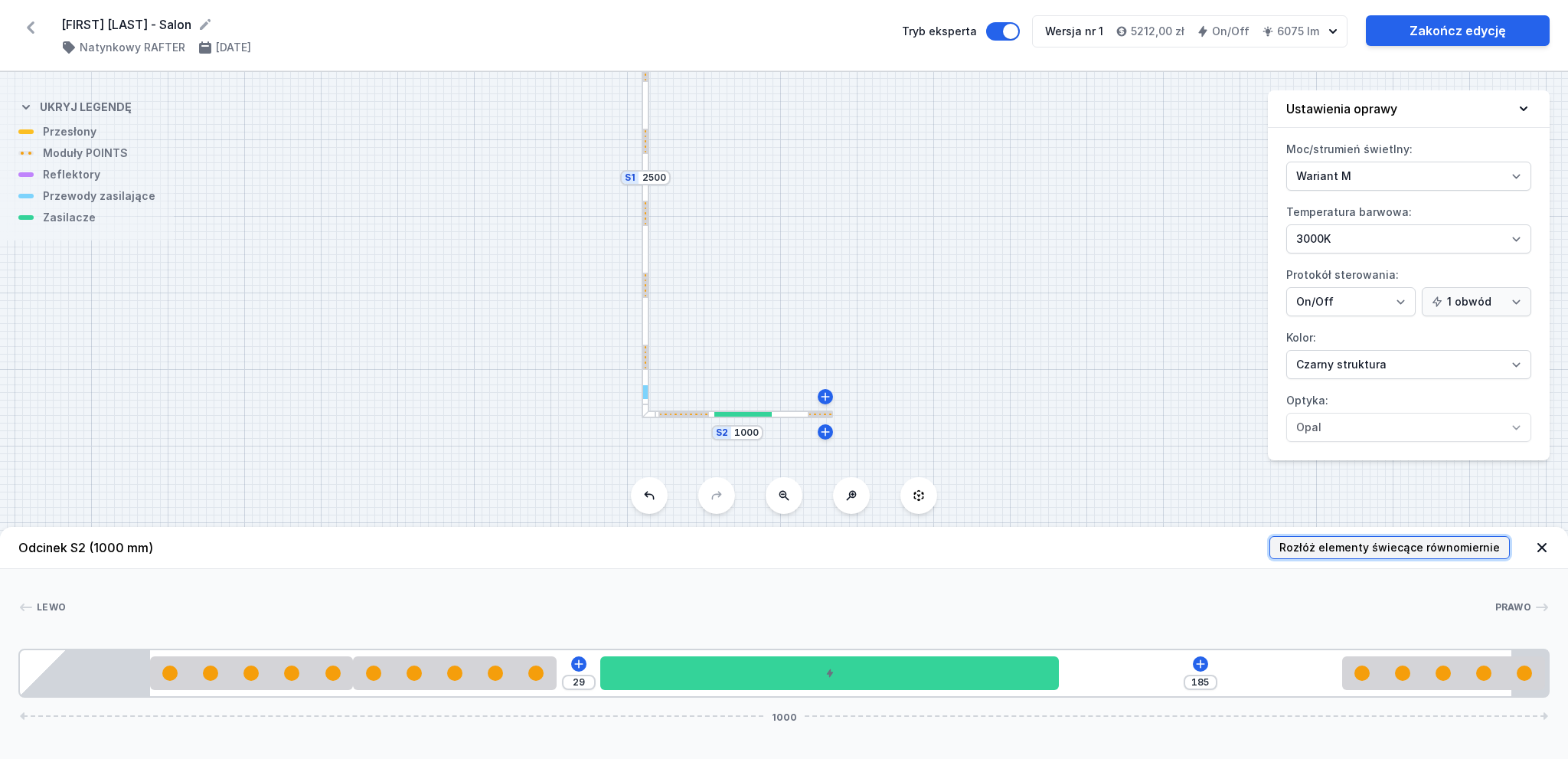 click on "Rozłóż elementy świecące równomiernie" at bounding box center [1390, 548] 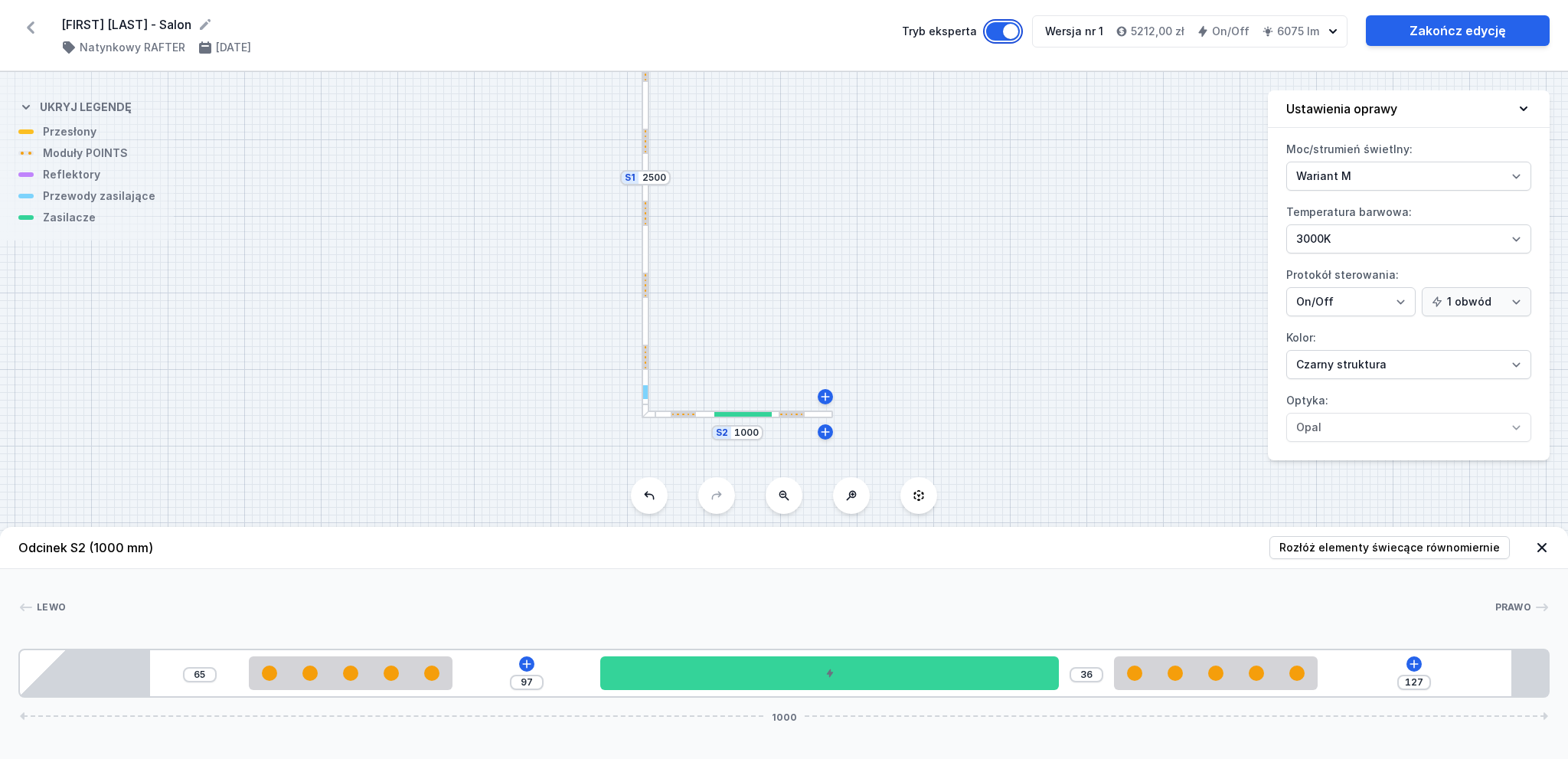 click on "Tryb eksperta" at bounding box center (1003, 31) 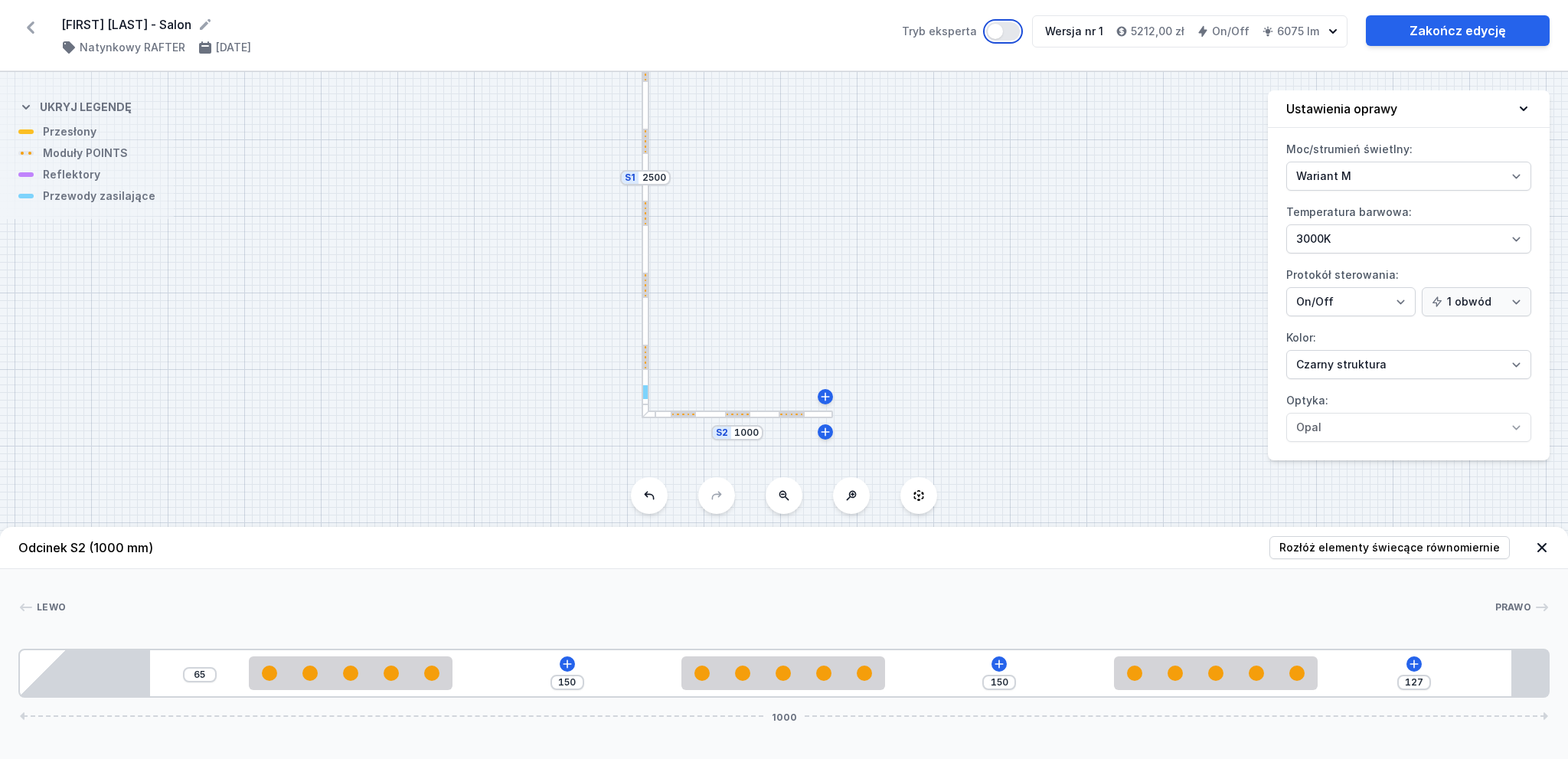 click on "Tryb eksperta" at bounding box center [1003, 31] 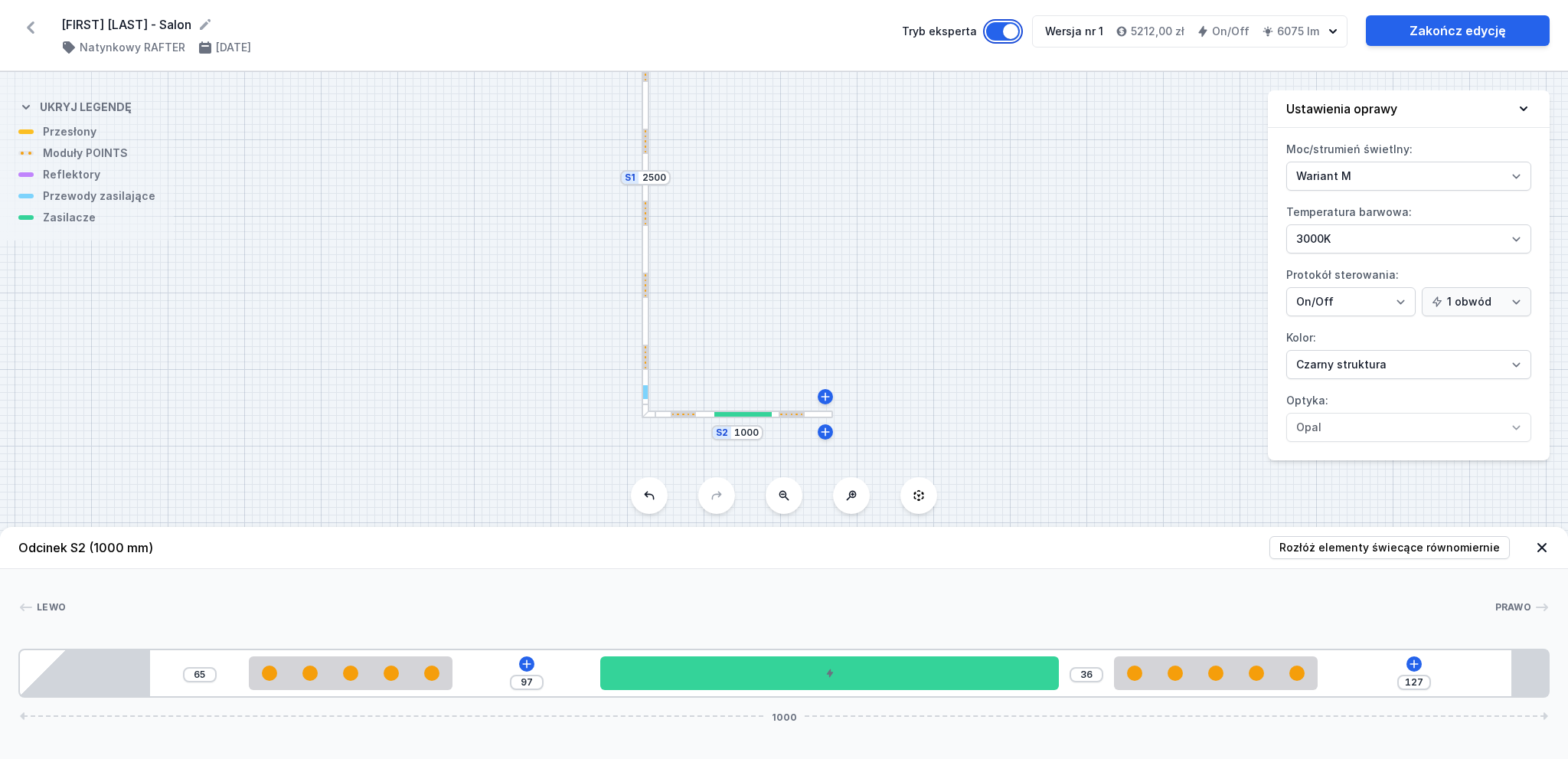 click on "Tryb eksperta" at bounding box center (1003, 31) 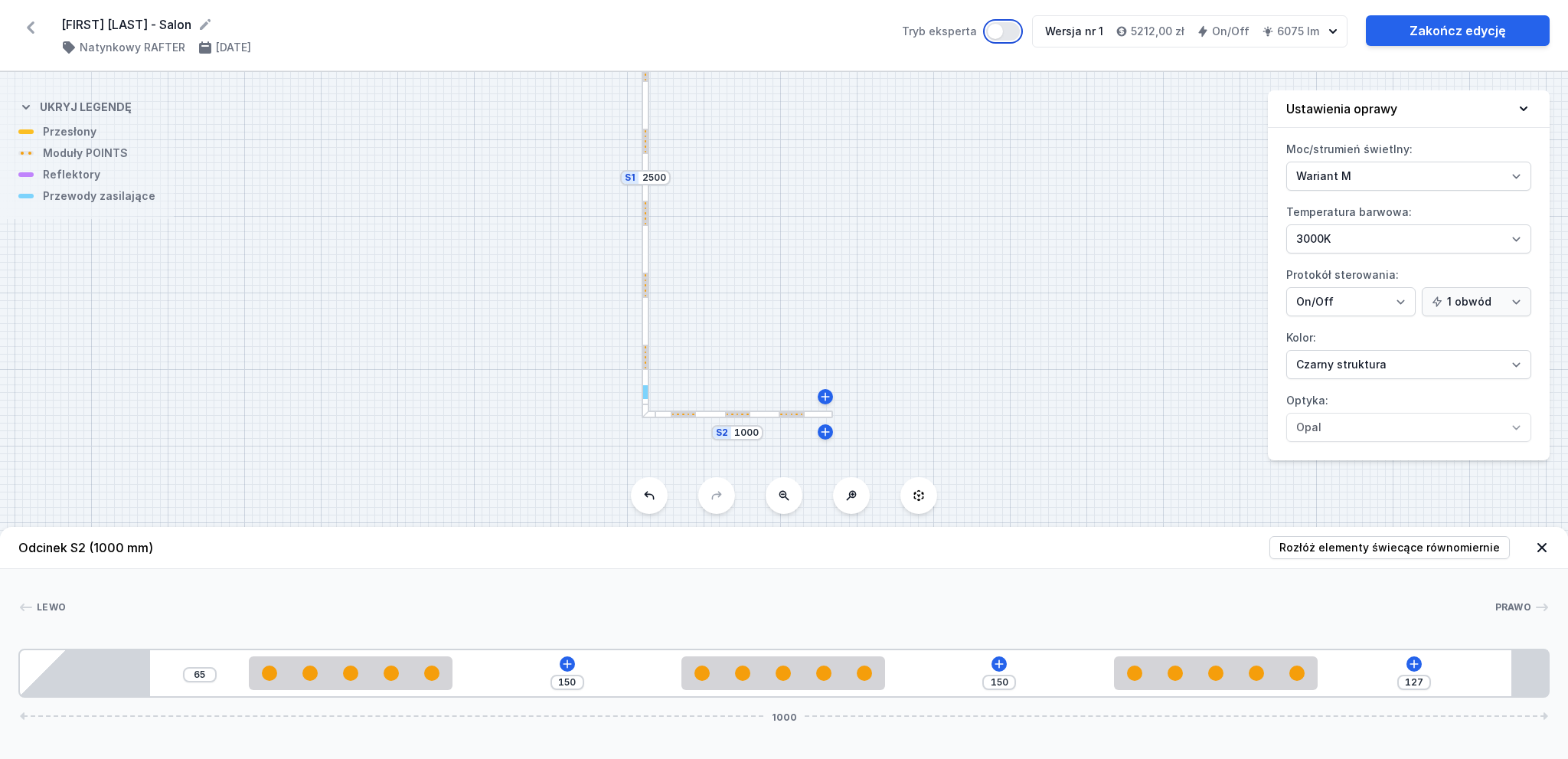 click on "Tryb eksperta" at bounding box center (1003, 31) 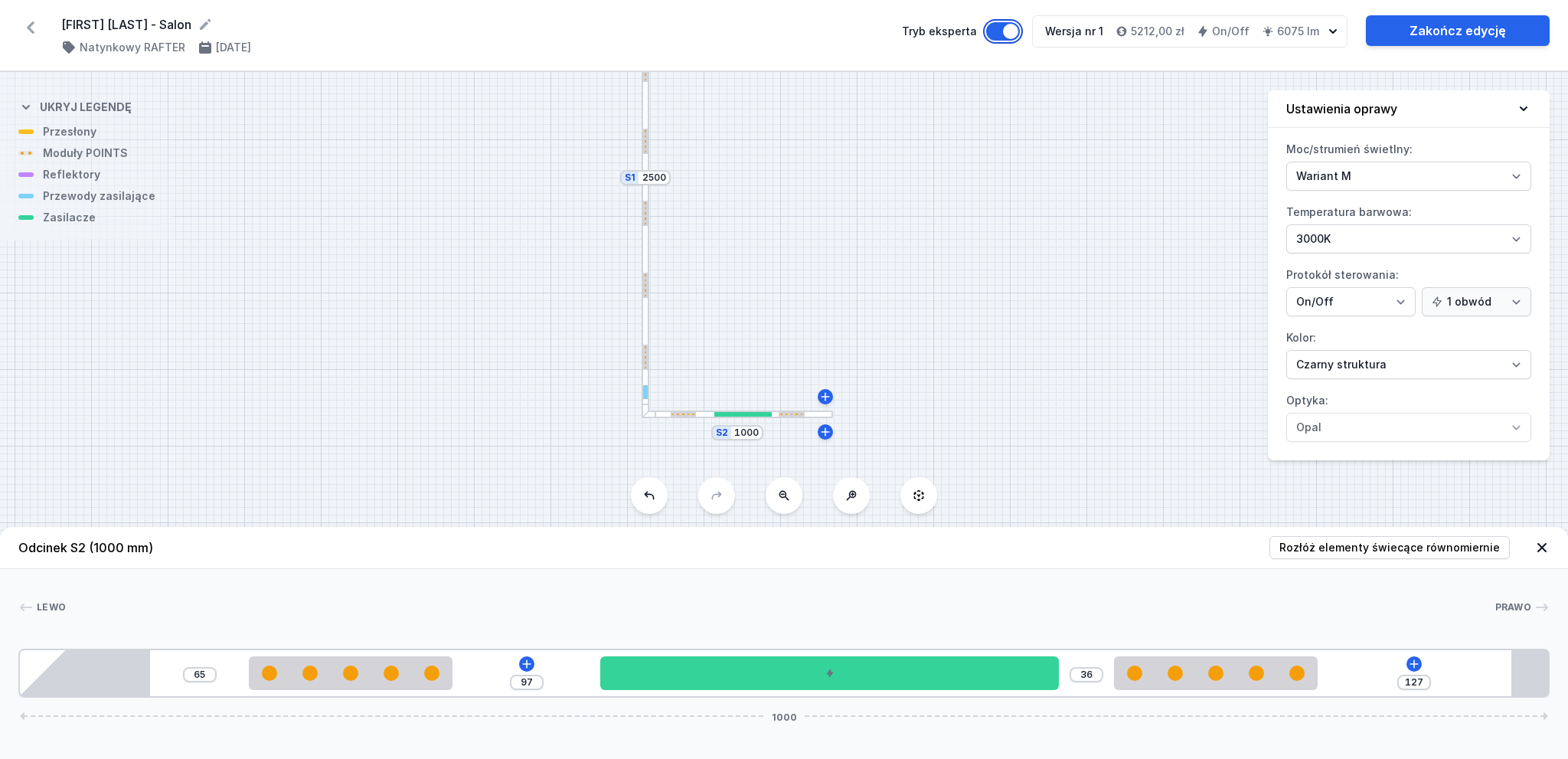 click on "Tryb eksperta" at bounding box center [1003, 31] 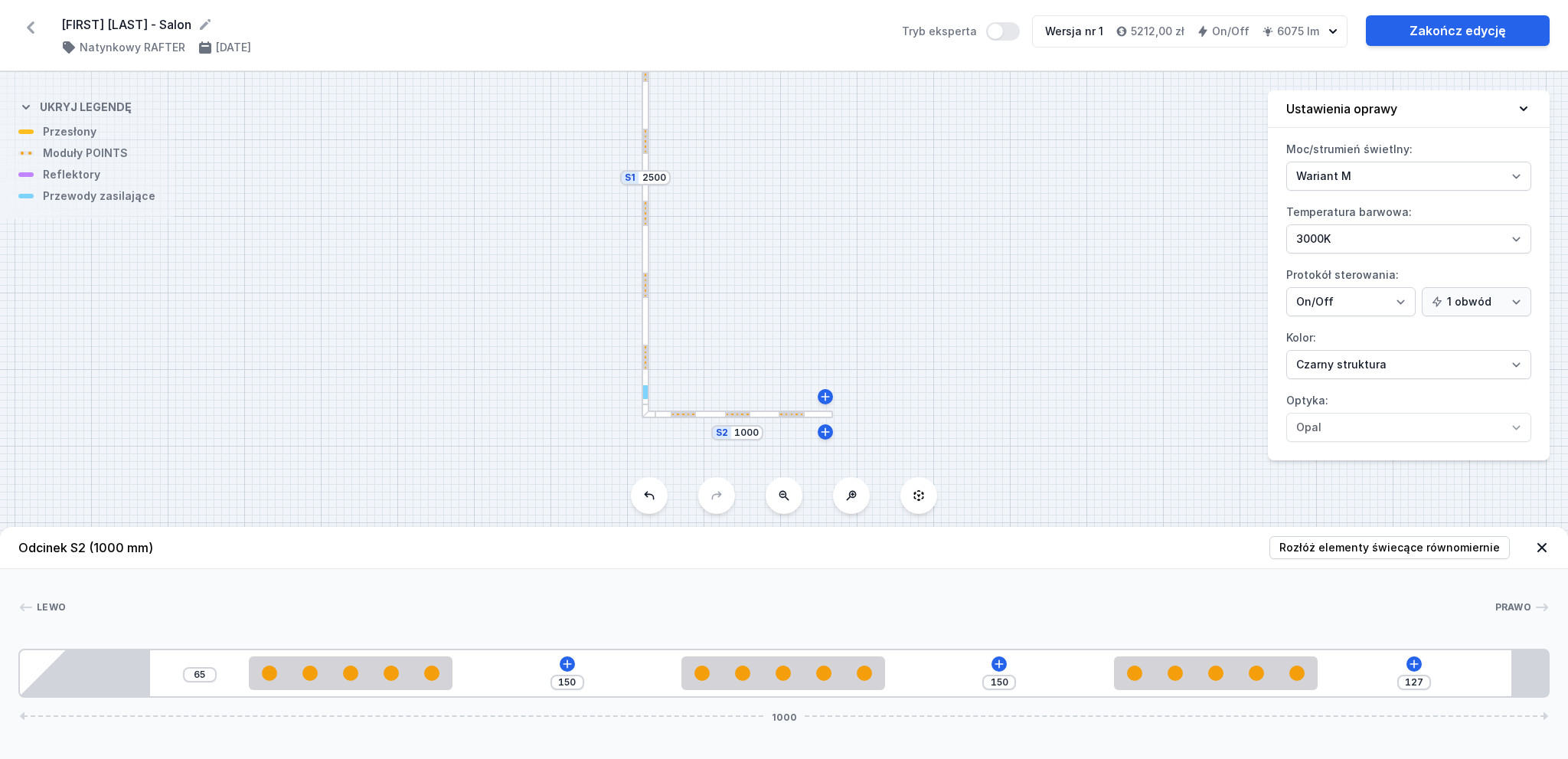 click at bounding box center (645, 296) 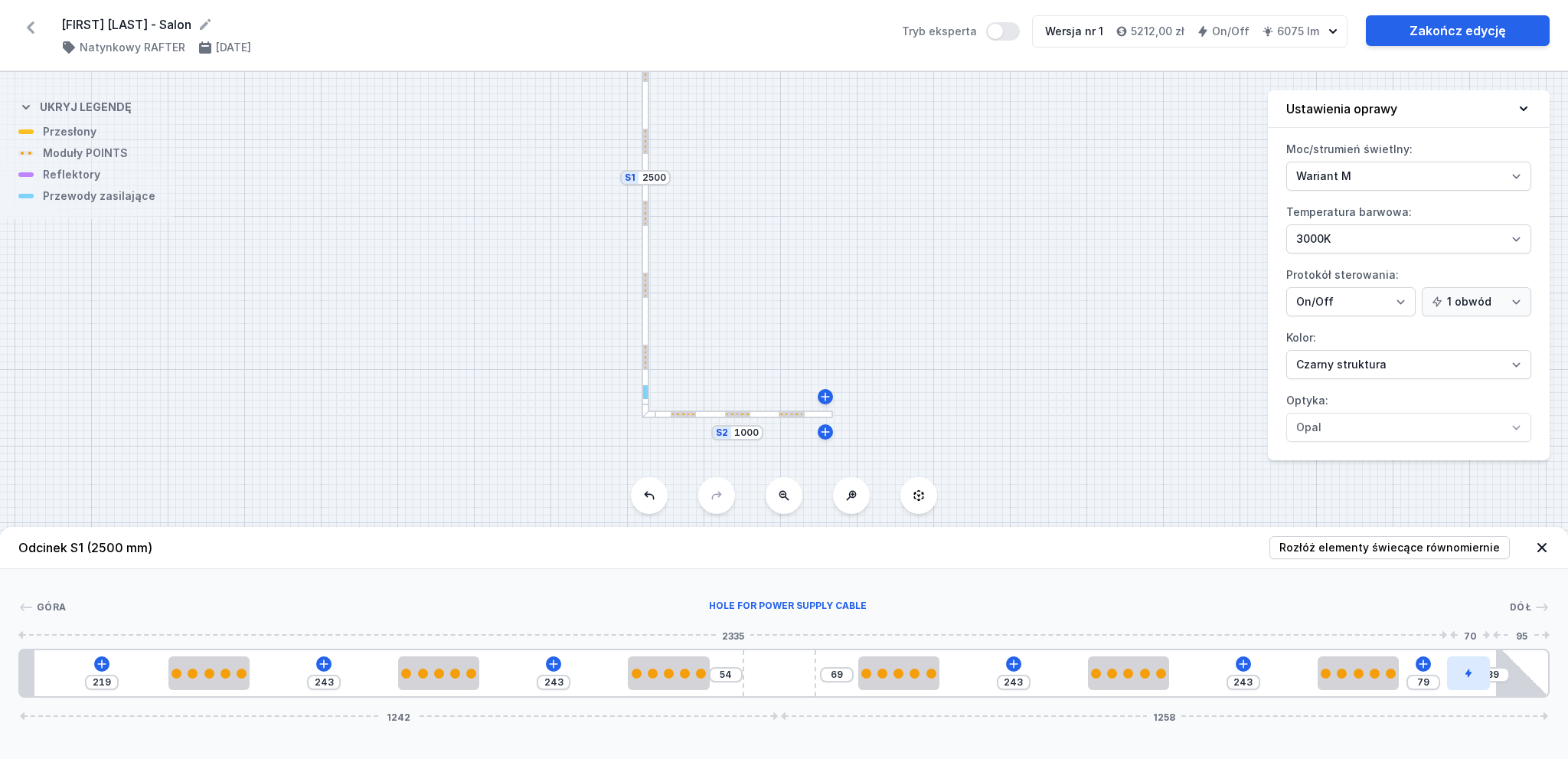 click on "[NUMBERS]" at bounding box center [784, 673] 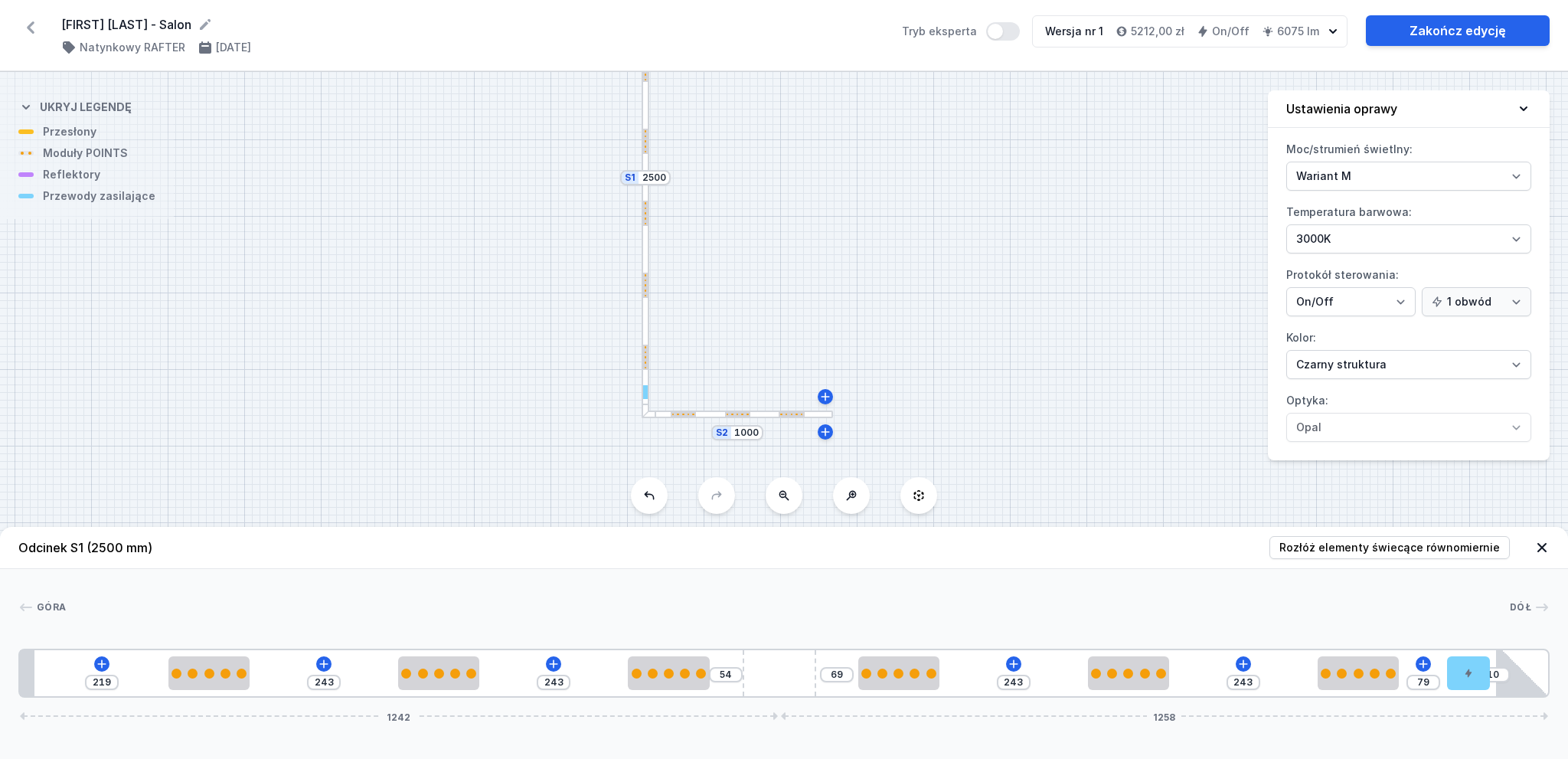 drag, startPoint x: 1425, startPoint y: 673, endPoint x: 1494, endPoint y: 673, distance: 69 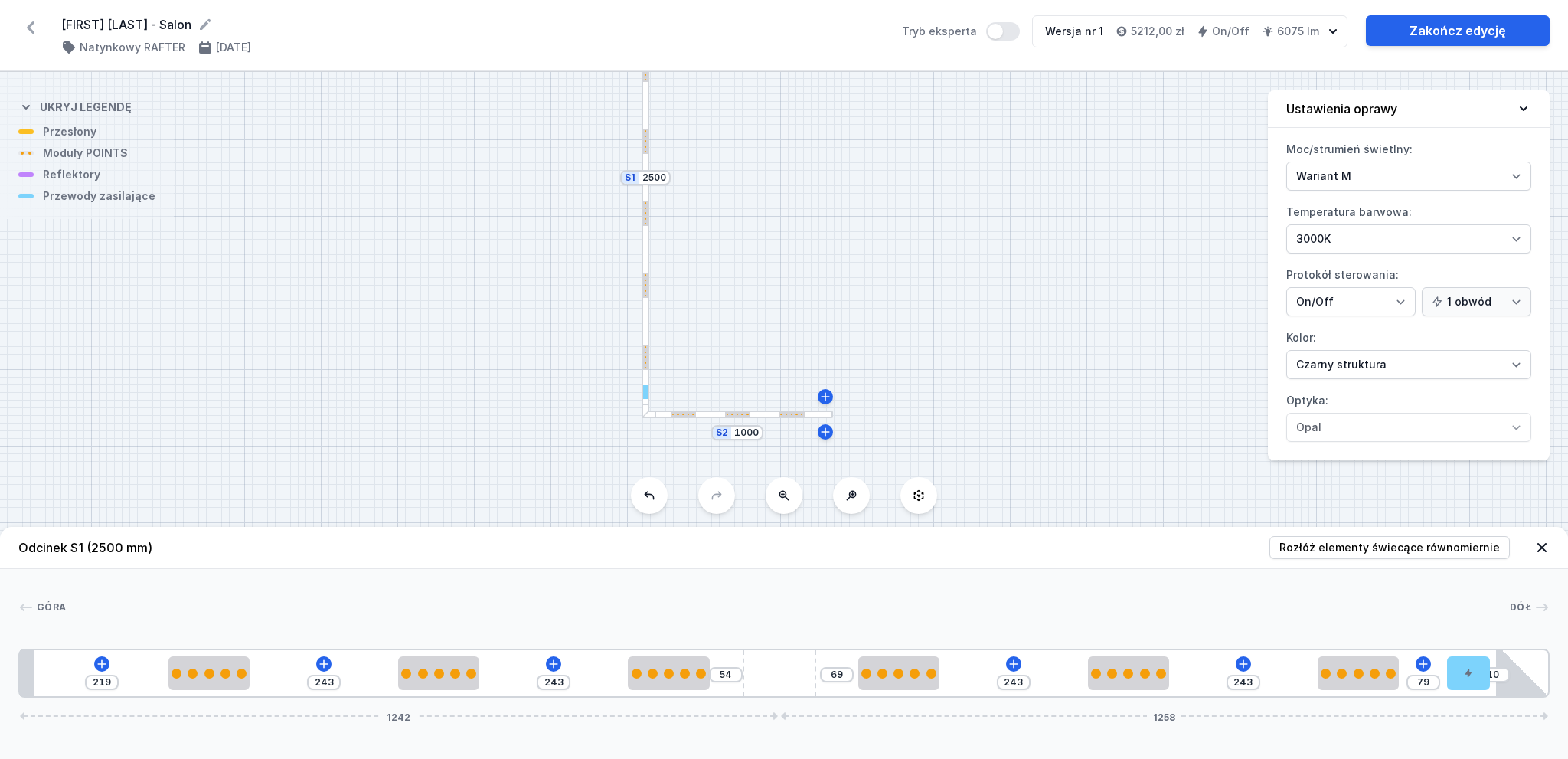 click on "219 243 243 54 69 243 243 79 10 1242 1258" at bounding box center (784, 673) 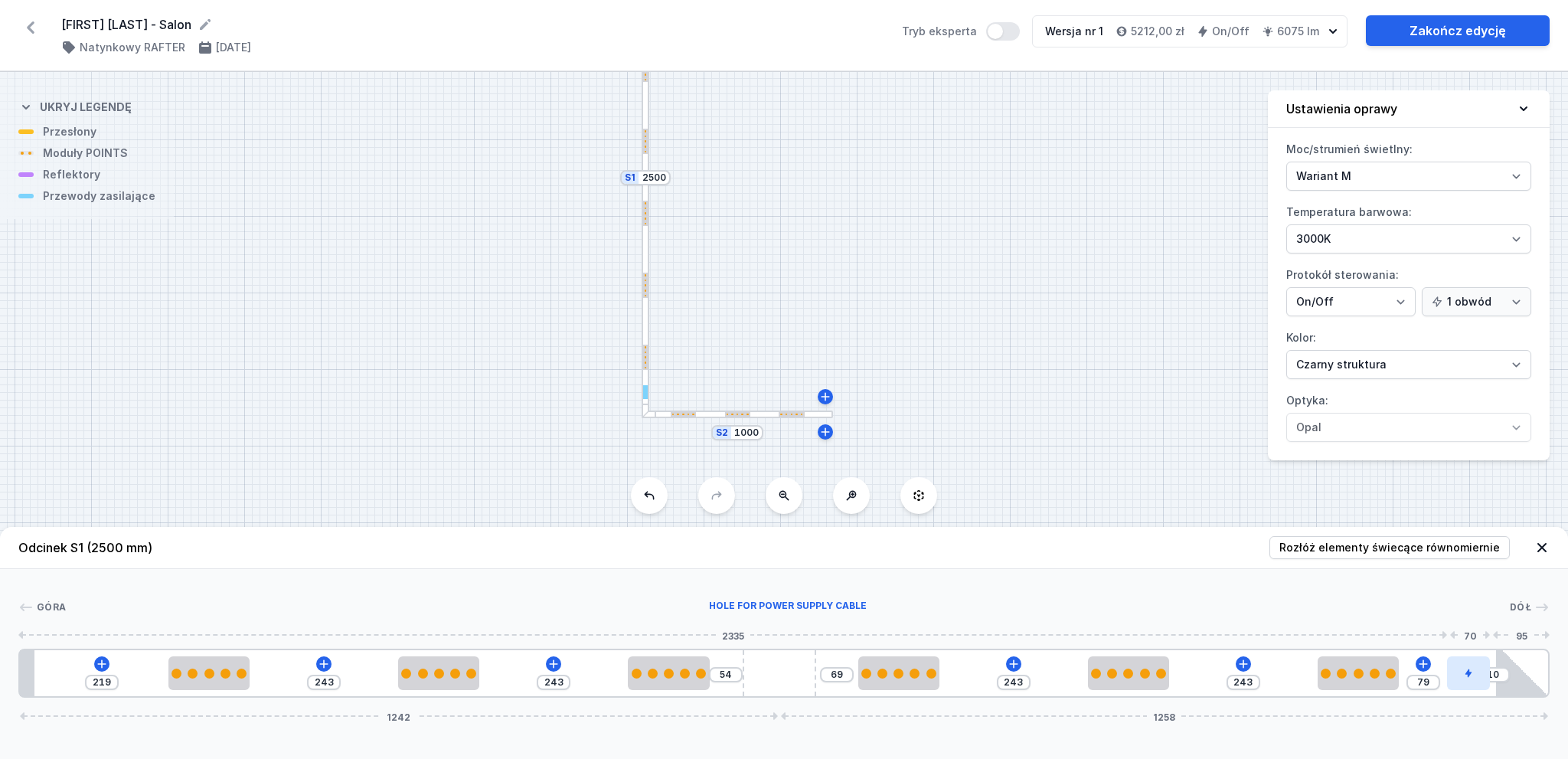 click 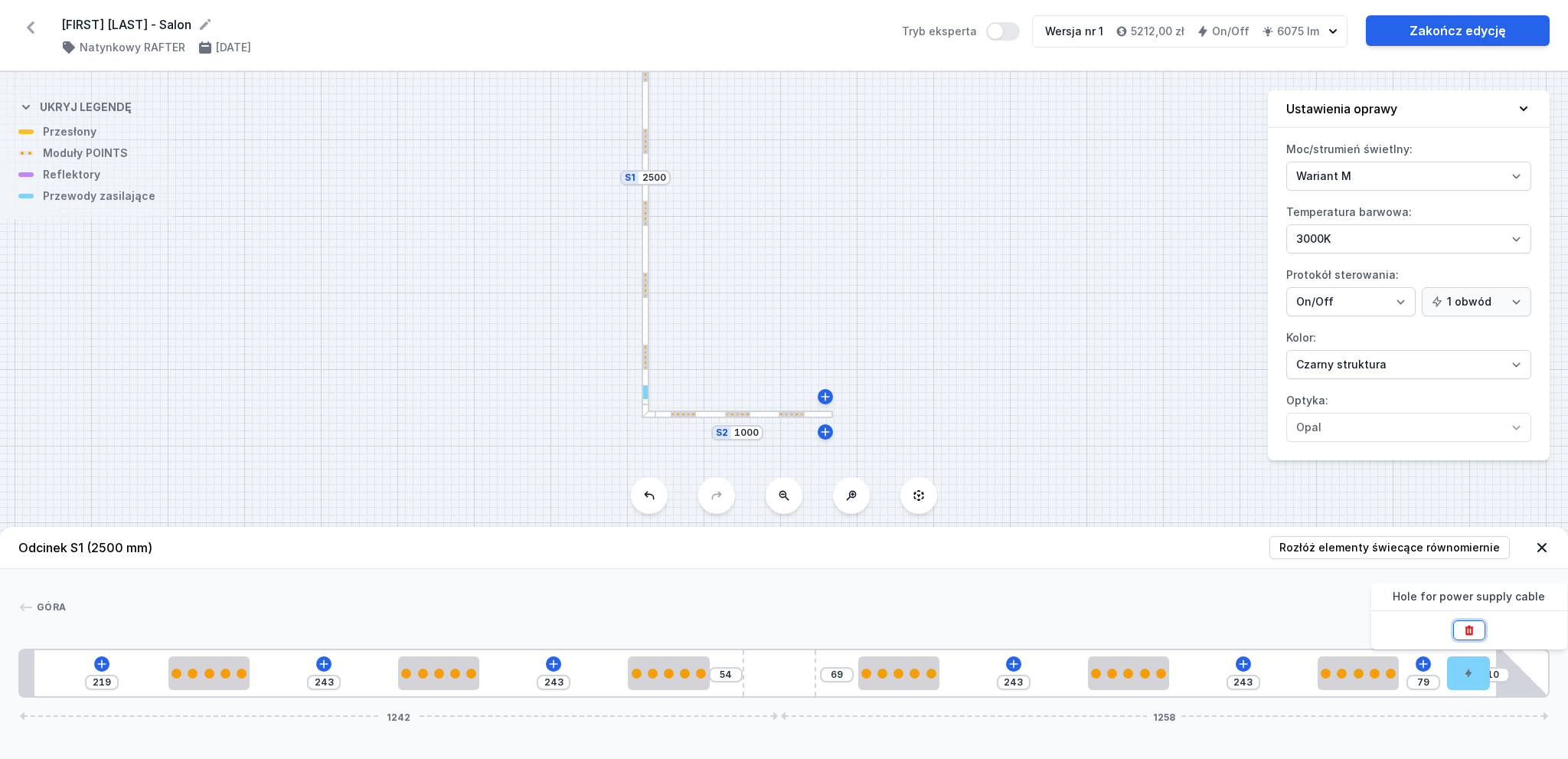 click 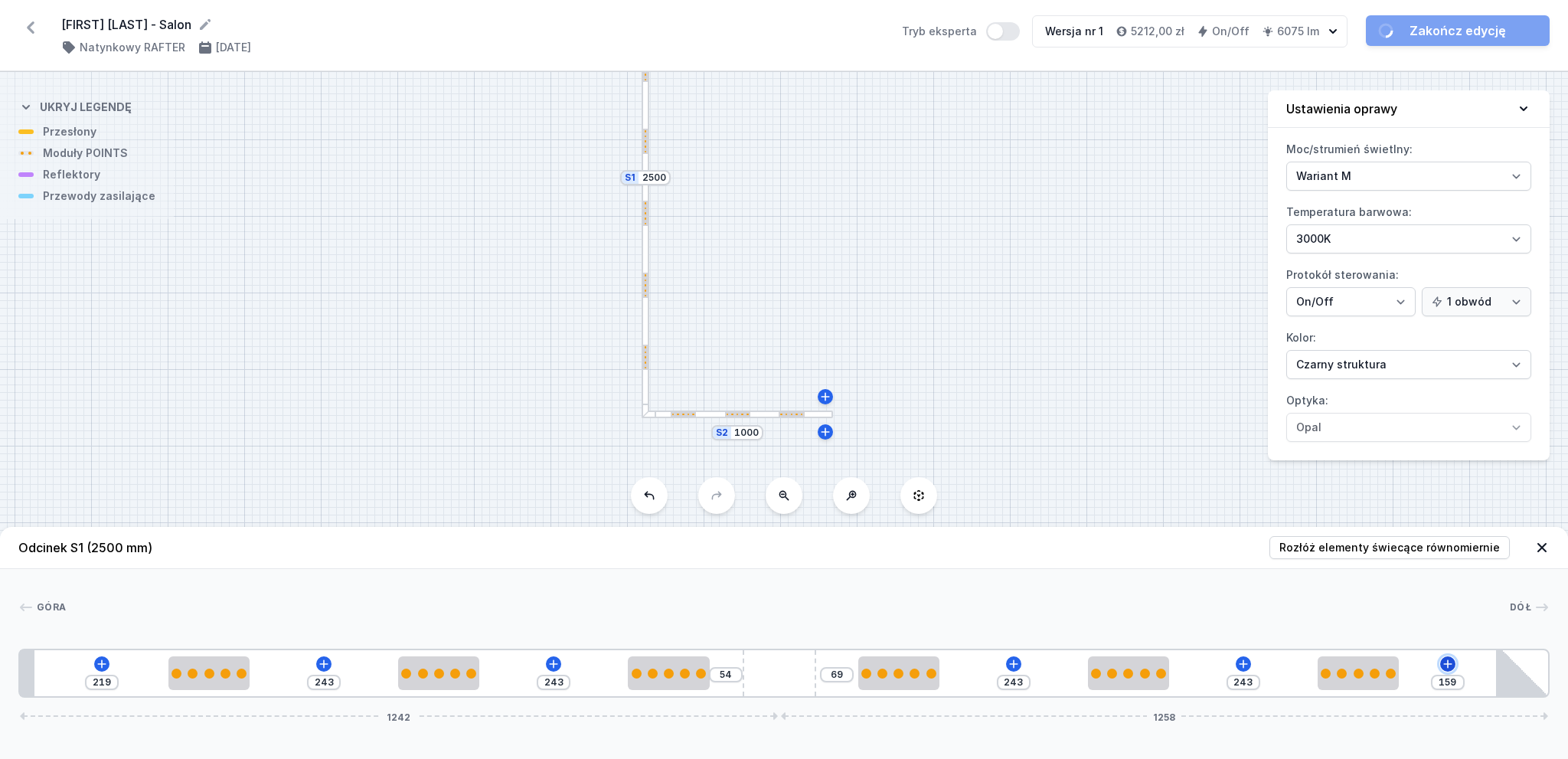click 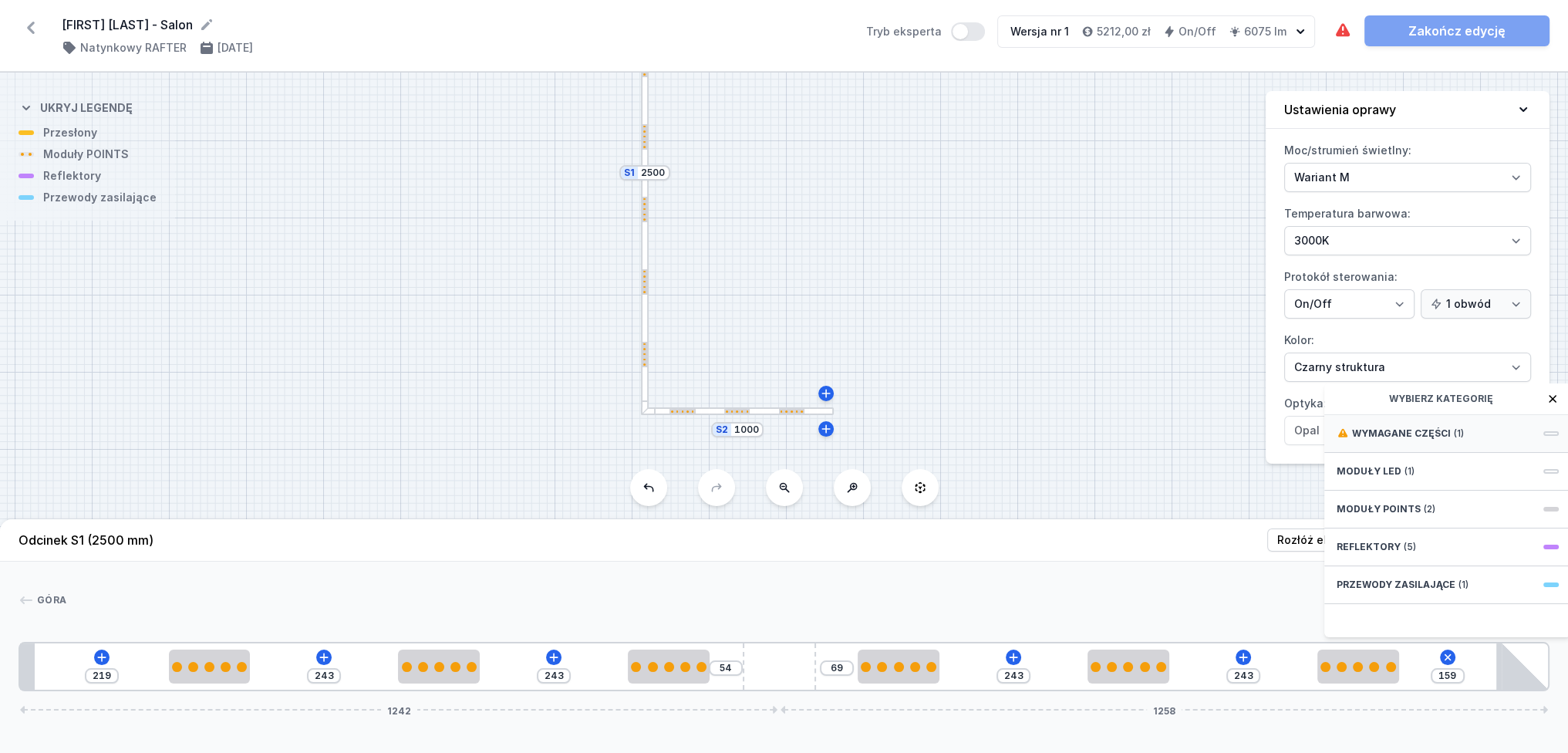 click on "Wymagane części (1)" at bounding box center [1448, 434] 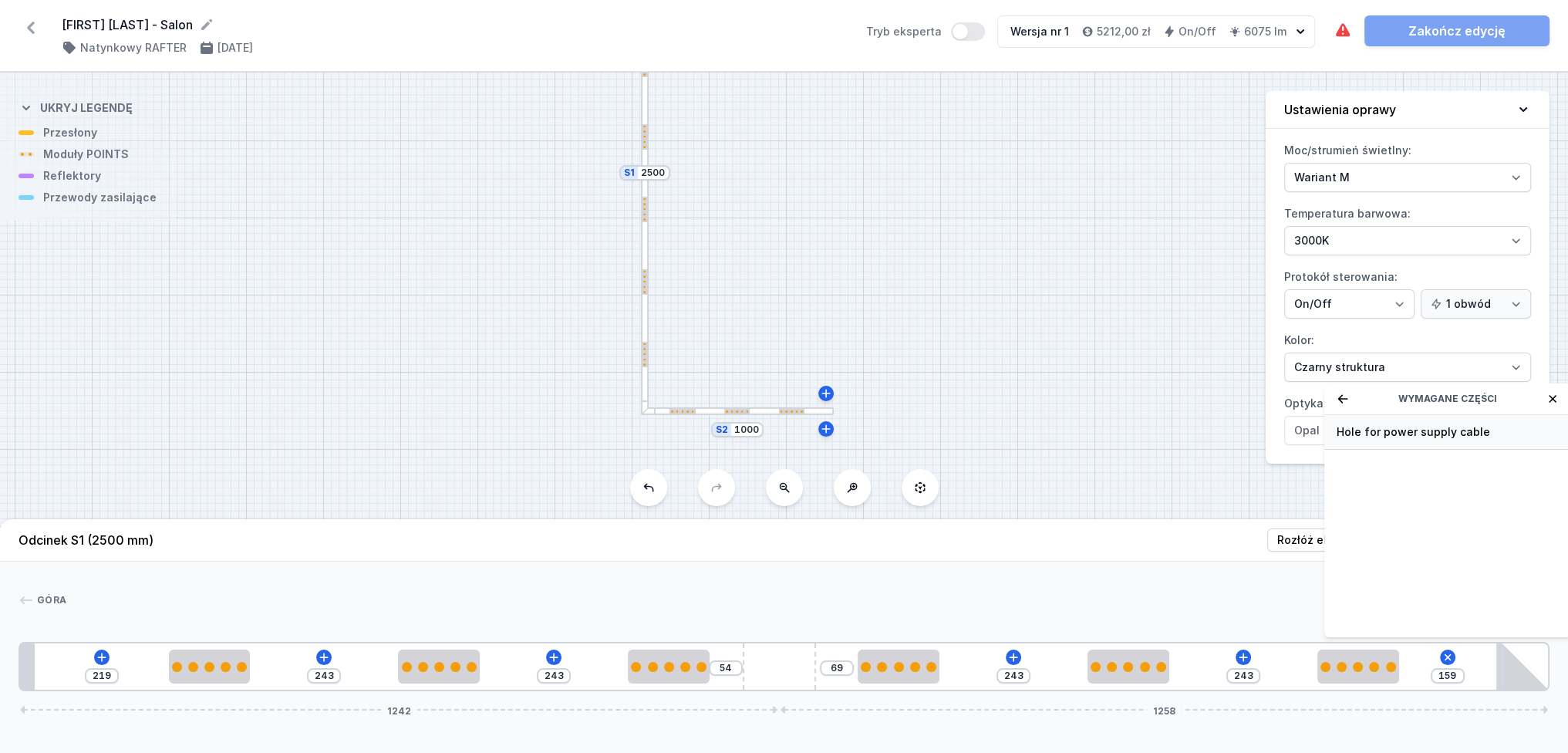click on "Hole for power supply cable" at bounding box center [1448, 432] 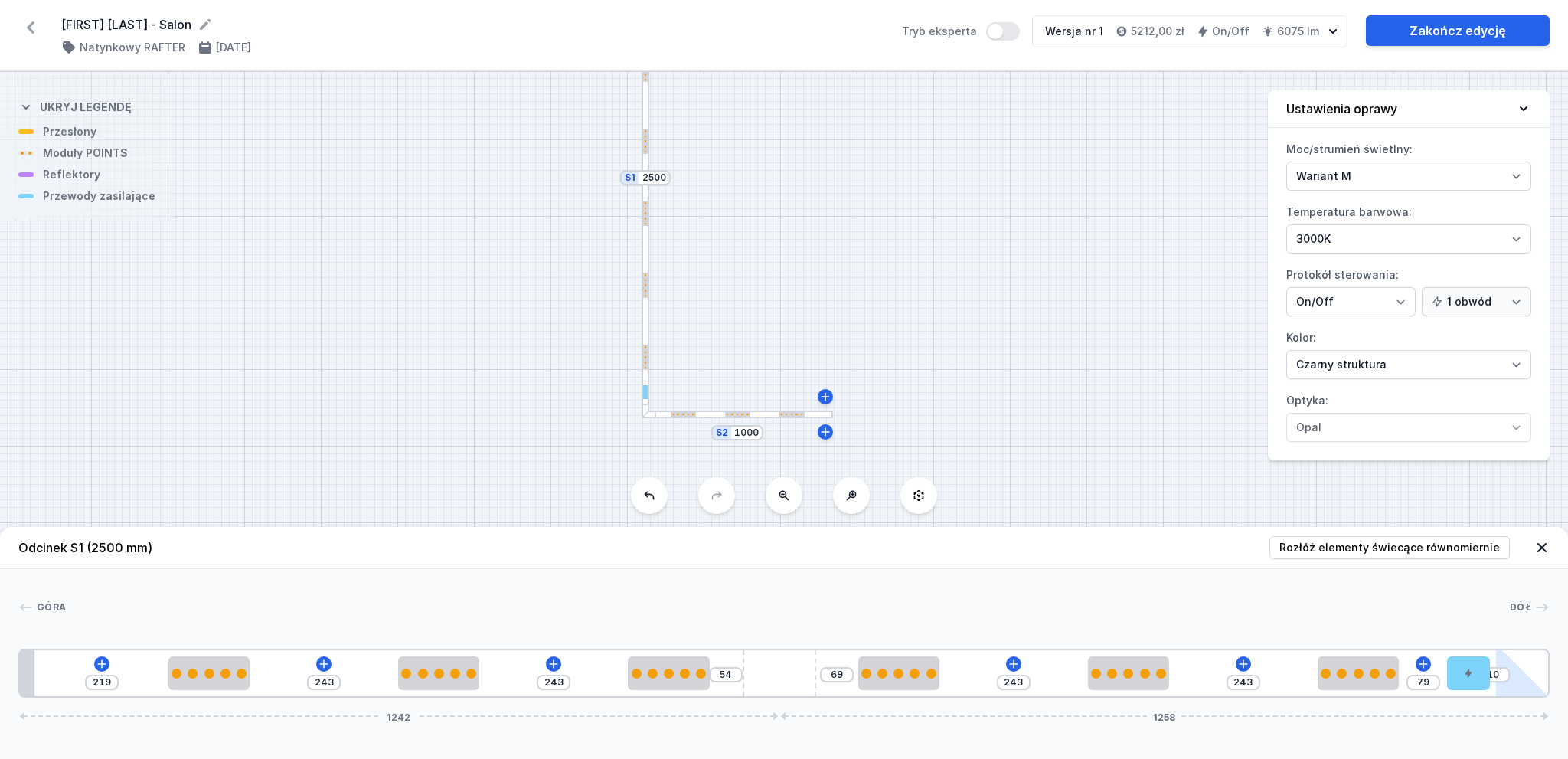 drag, startPoint x: 1430, startPoint y: 672, endPoint x: 1511, endPoint y: 666, distance: 81.22192 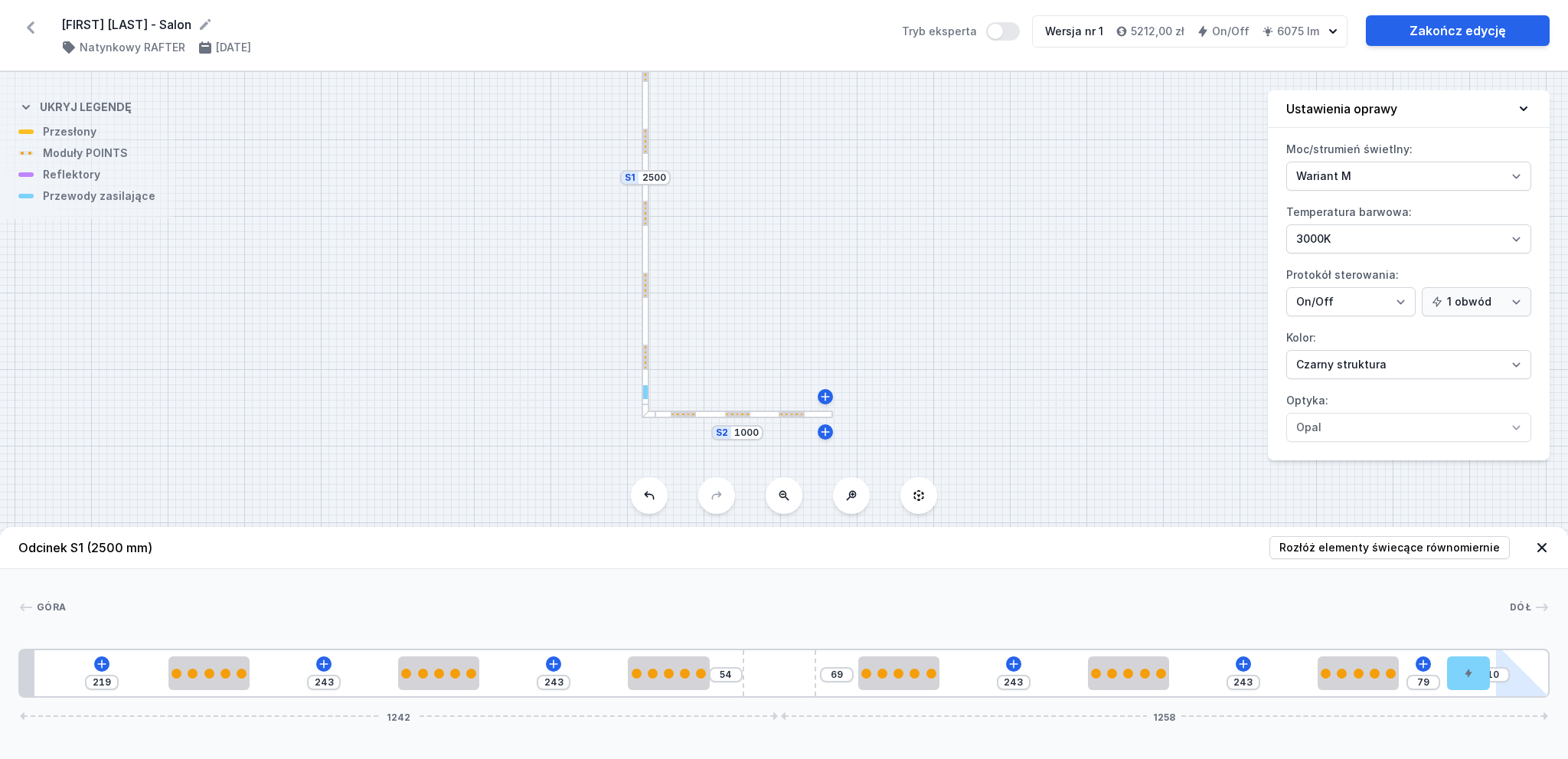 click on "219 243 243 54 69 243 243 79 10 1242 1258" at bounding box center [784, 673] 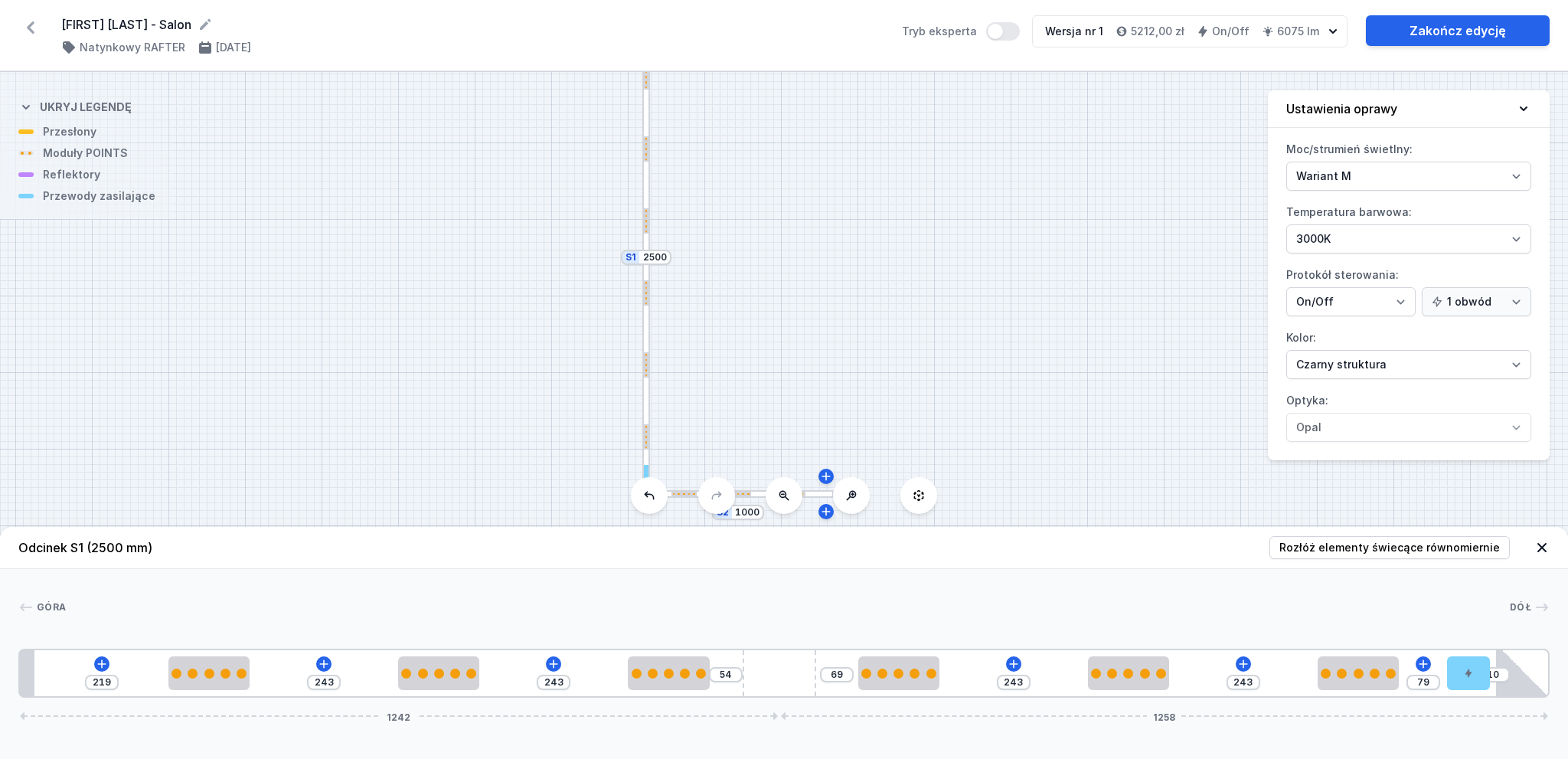 drag, startPoint x: 714, startPoint y: 277, endPoint x: 720, endPoint y: 342, distance: 65.27634 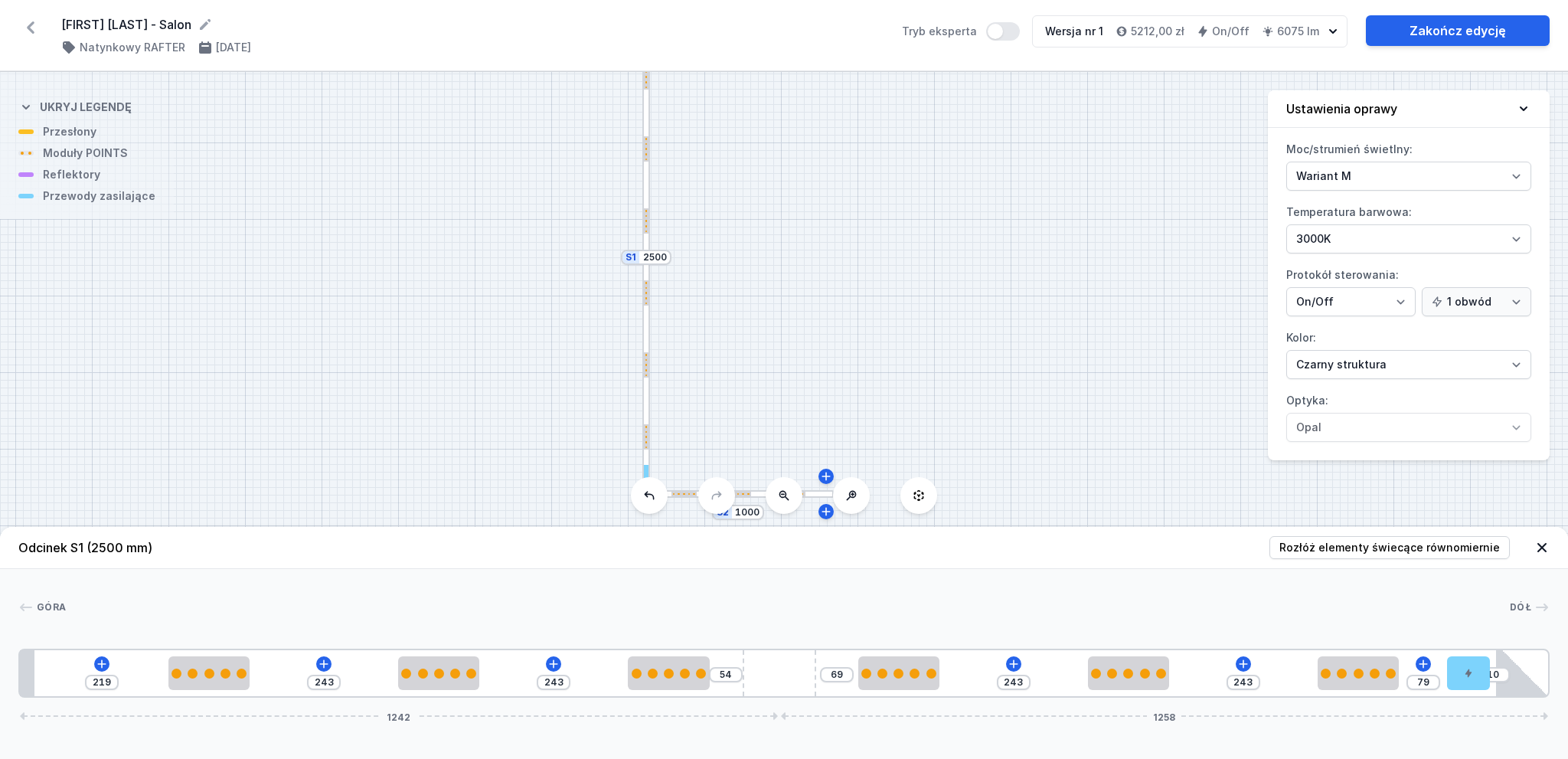 click on "S2 1000 S1 2500" at bounding box center [784, 415] 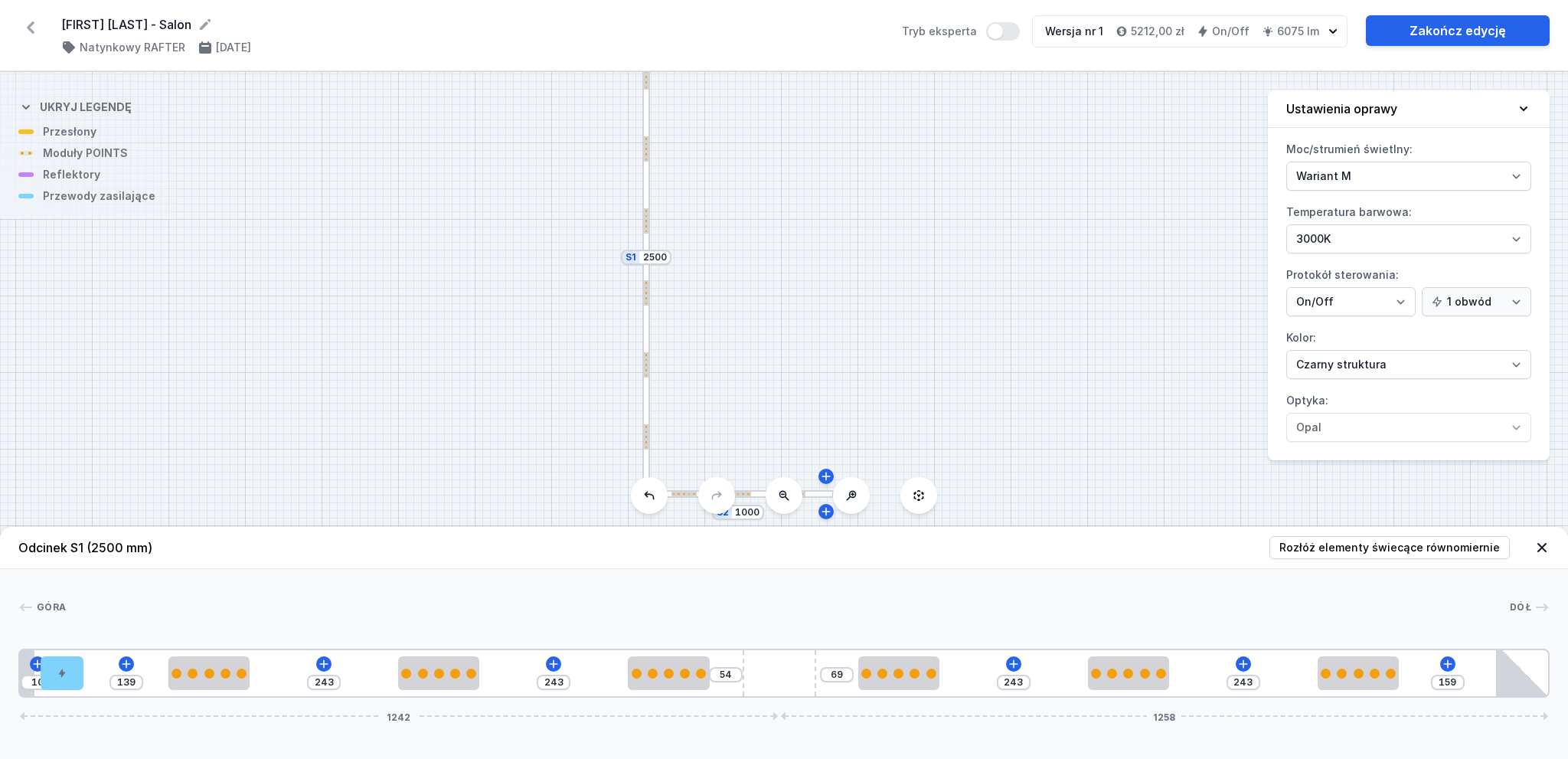 drag, startPoint x: 1464, startPoint y: 669, endPoint x: 17, endPoint y: 695, distance: 1447.2336 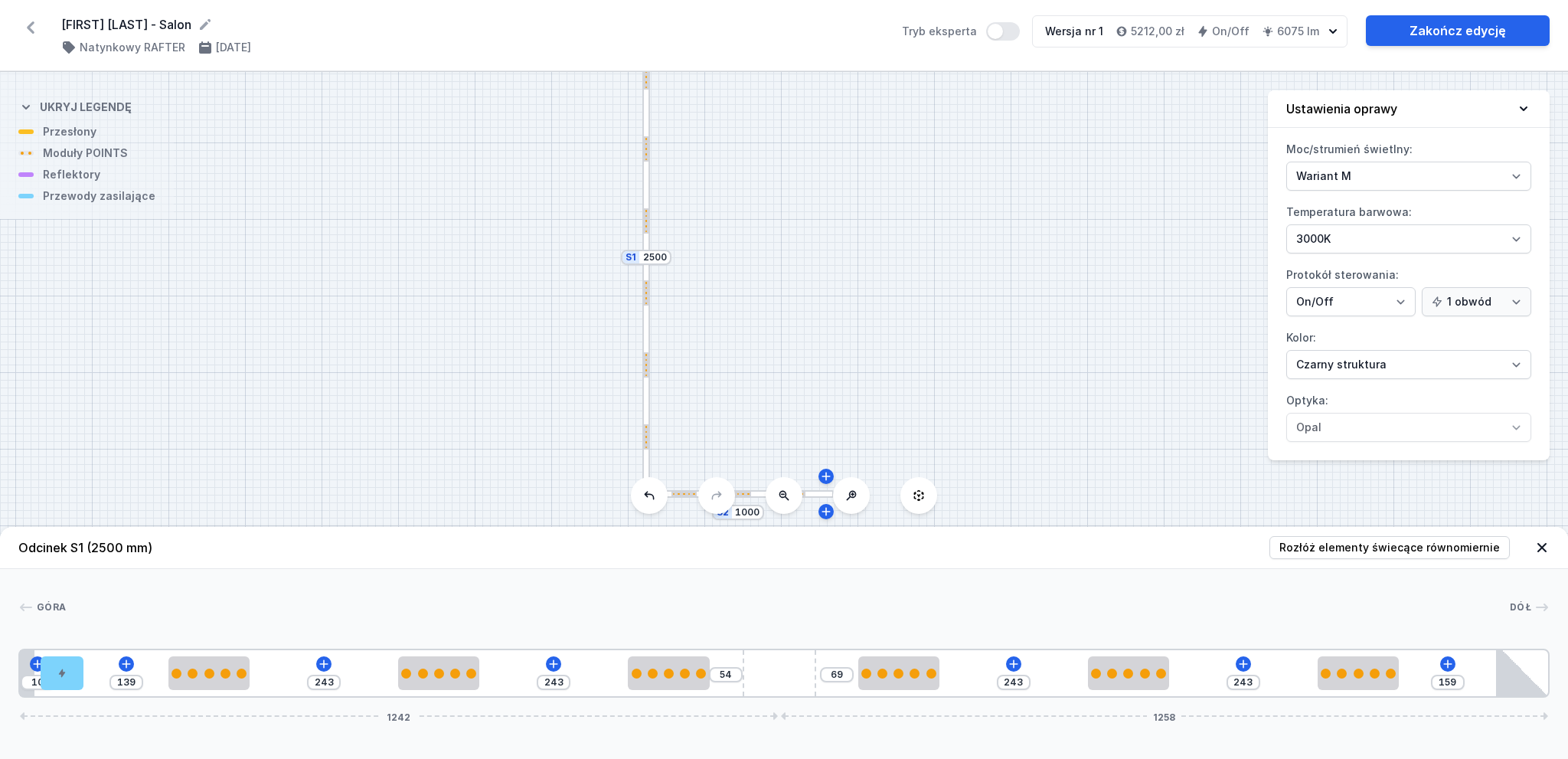 click on "Góra Dół 1 2 3 3 3 4 3 3 3 5 10 139 243 243 54 69 243 243 159 1242 1258 34 70 139 133 243 133 243 133 243 133 243 133 243 133 244 24 1158 120 1113 85 2500" at bounding box center [784, 633] 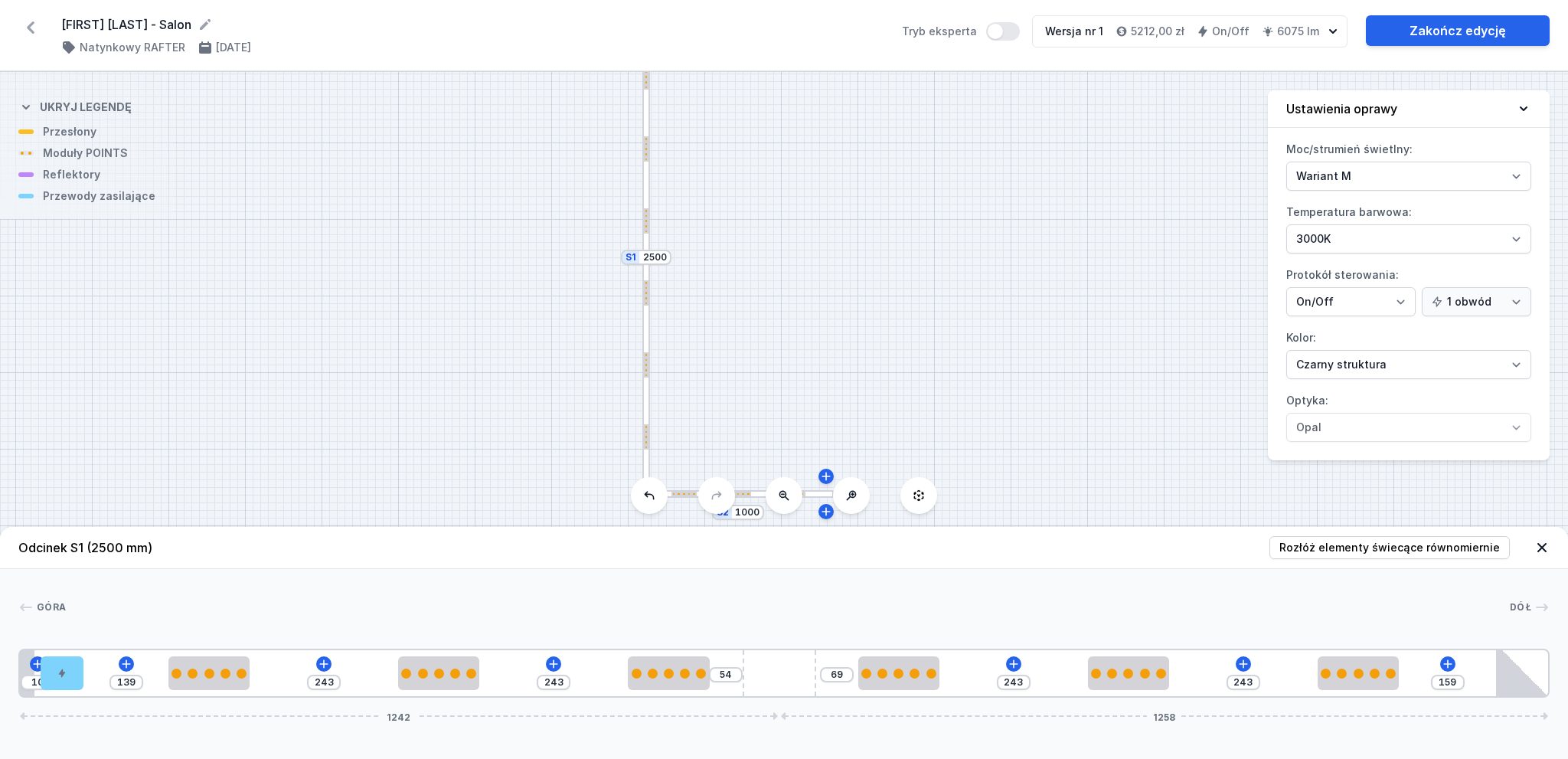 click on "Odcinek S1   (2500 mm) Rozłóż elementy świecące równomiernie" at bounding box center [784, 548] 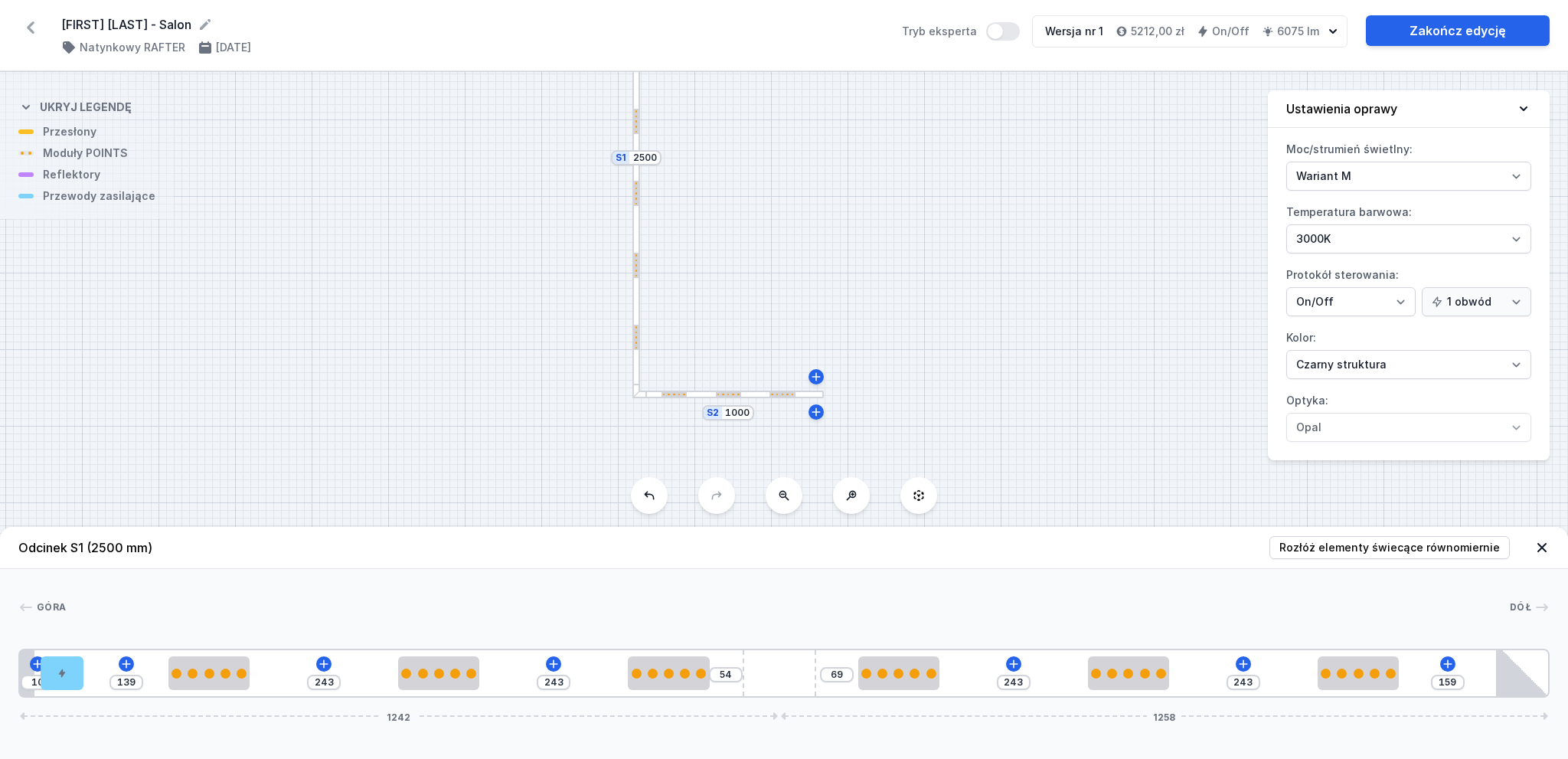 drag, startPoint x: 1148, startPoint y: 273, endPoint x: 1142, endPoint y: 191, distance: 82.21922 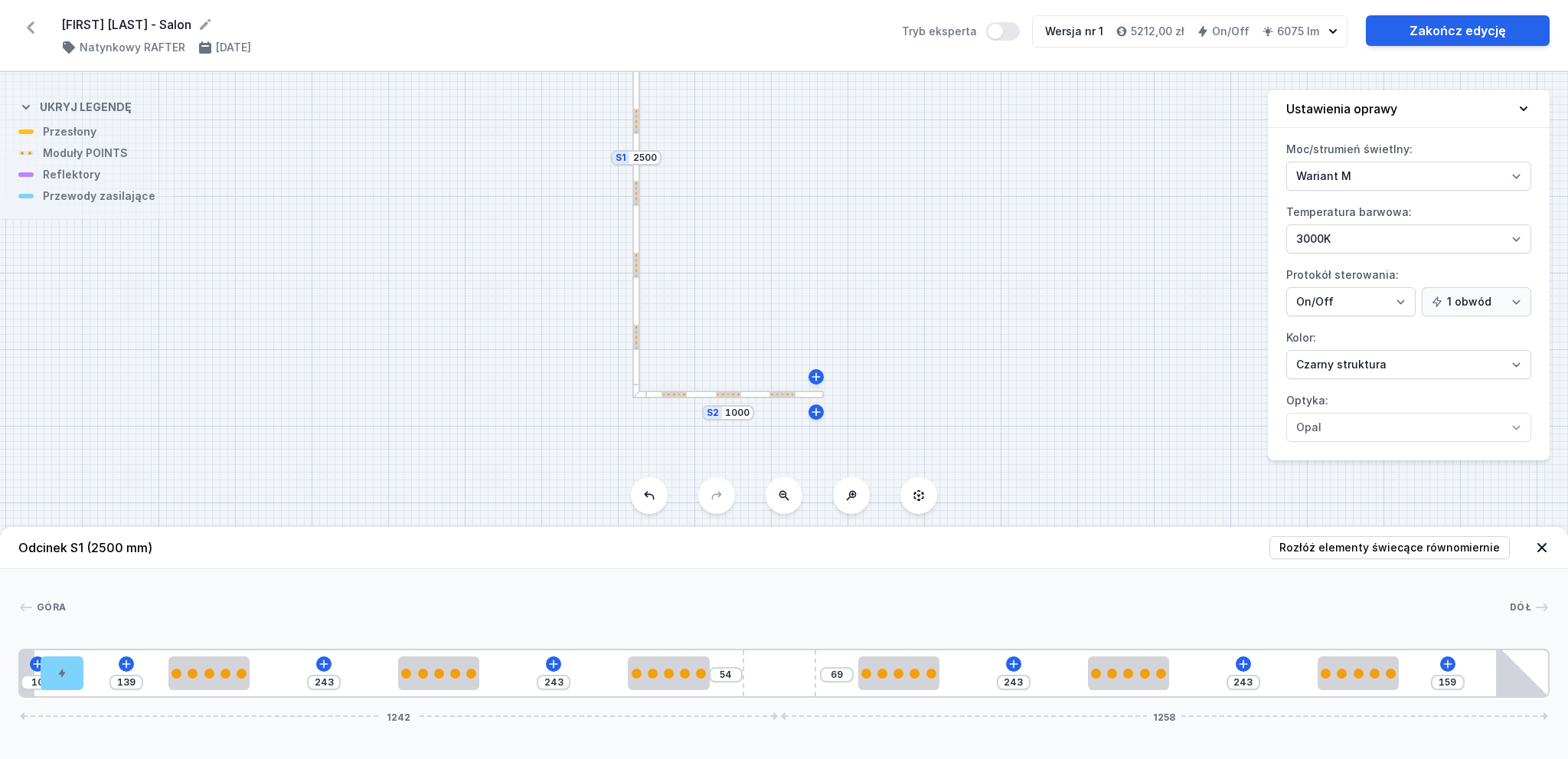 click on "S2 1000 S1 2500" at bounding box center [784, 415] 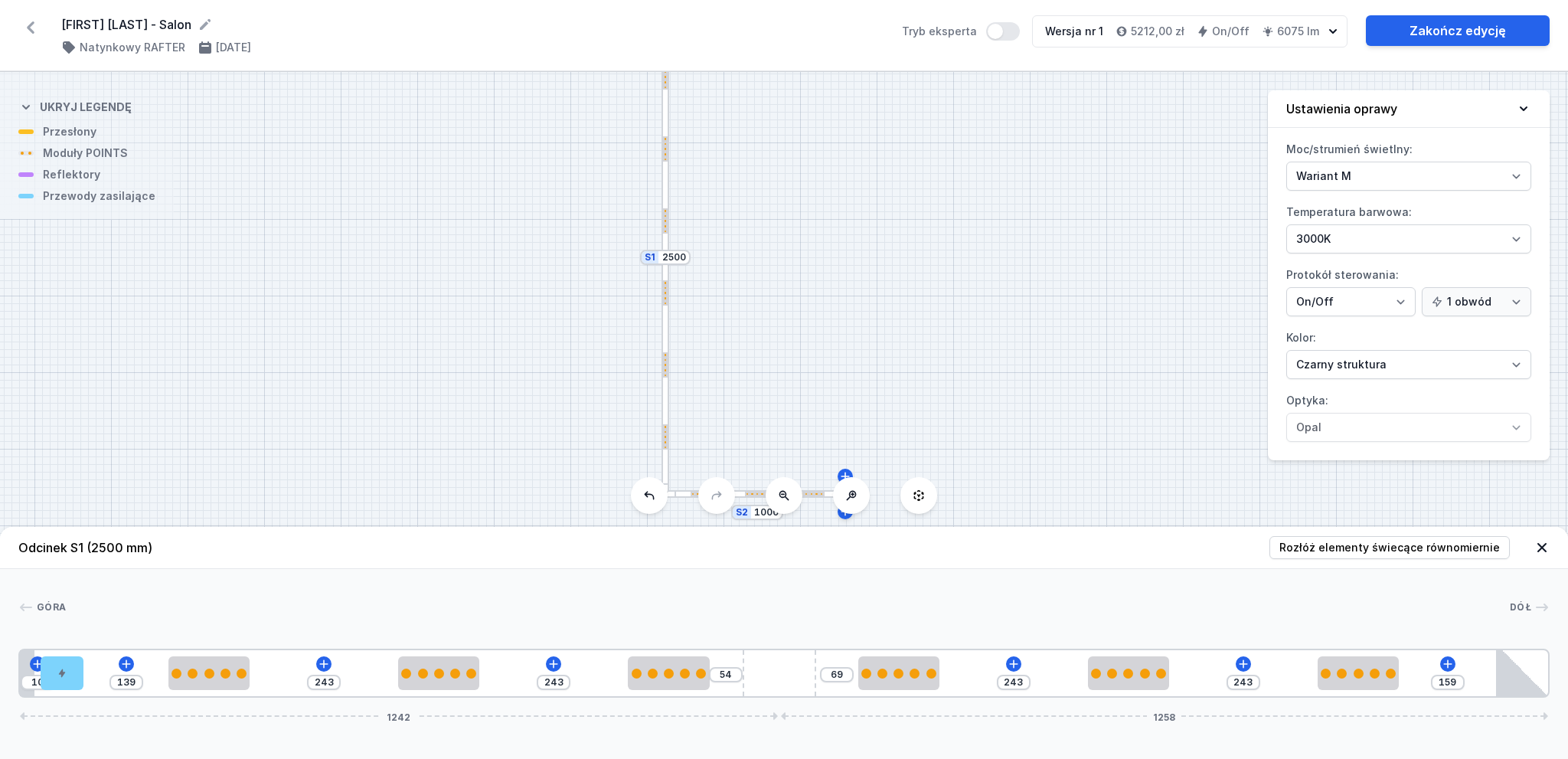 drag, startPoint x: 818, startPoint y: 88, endPoint x: 847, endPoint y: 188, distance: 104.12012 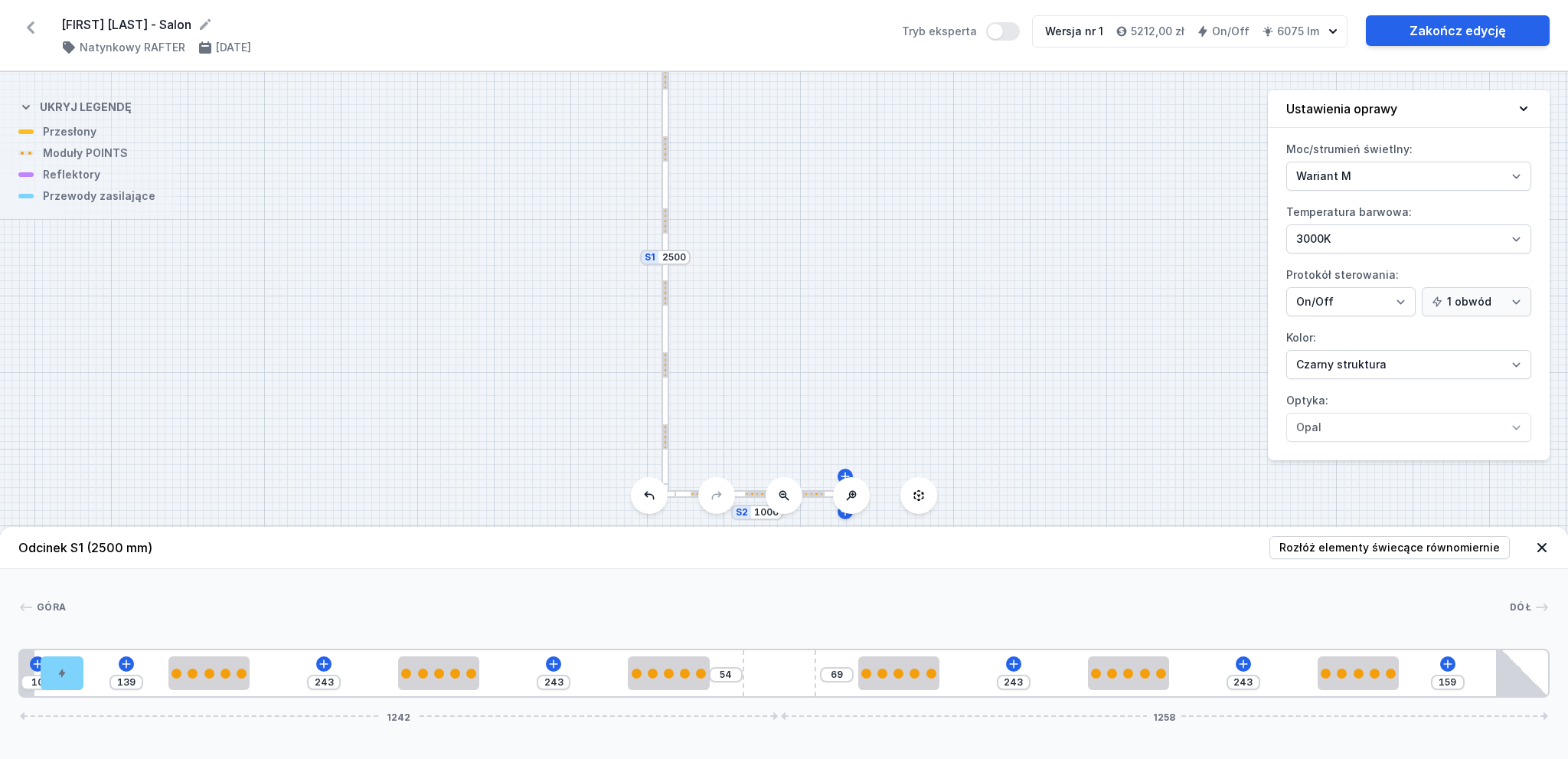 click on "S2 1000 S1 2500" at bounding box center [784, 415] 